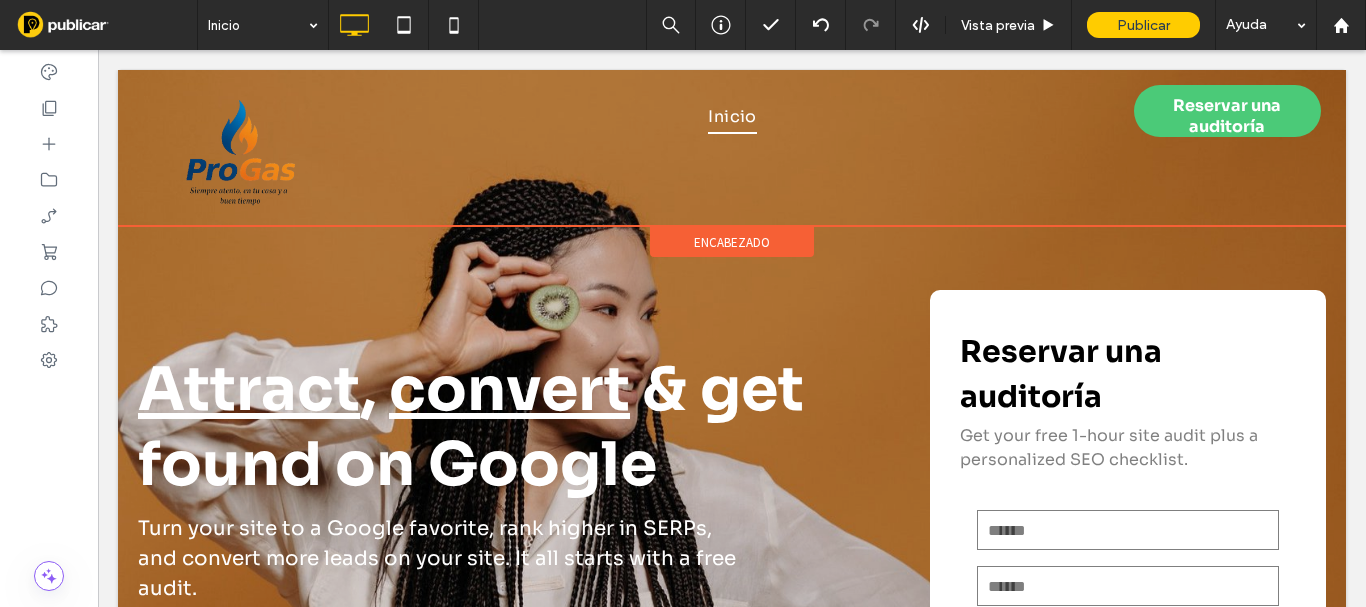 scroll, scrollTop: 0, scrollLeft: 0, axis: both 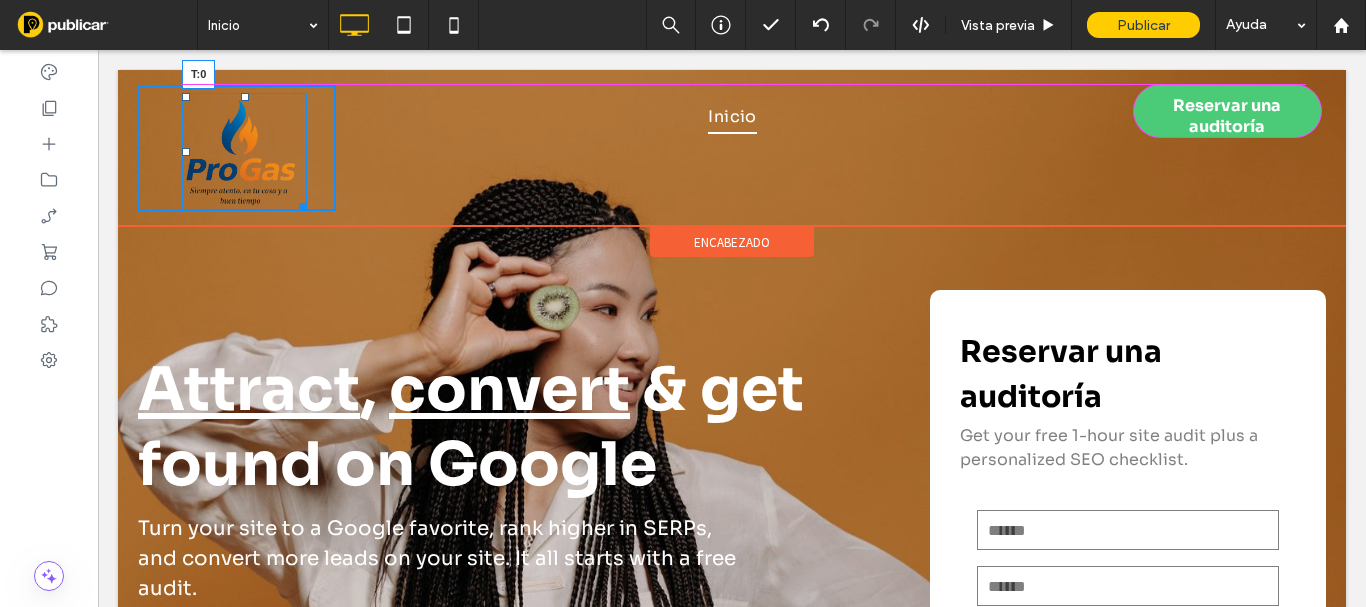 drag, startPoint x: 242, startPoint y: 96, endPoint x: 391, endPoint y: 209, distance: 187.00267 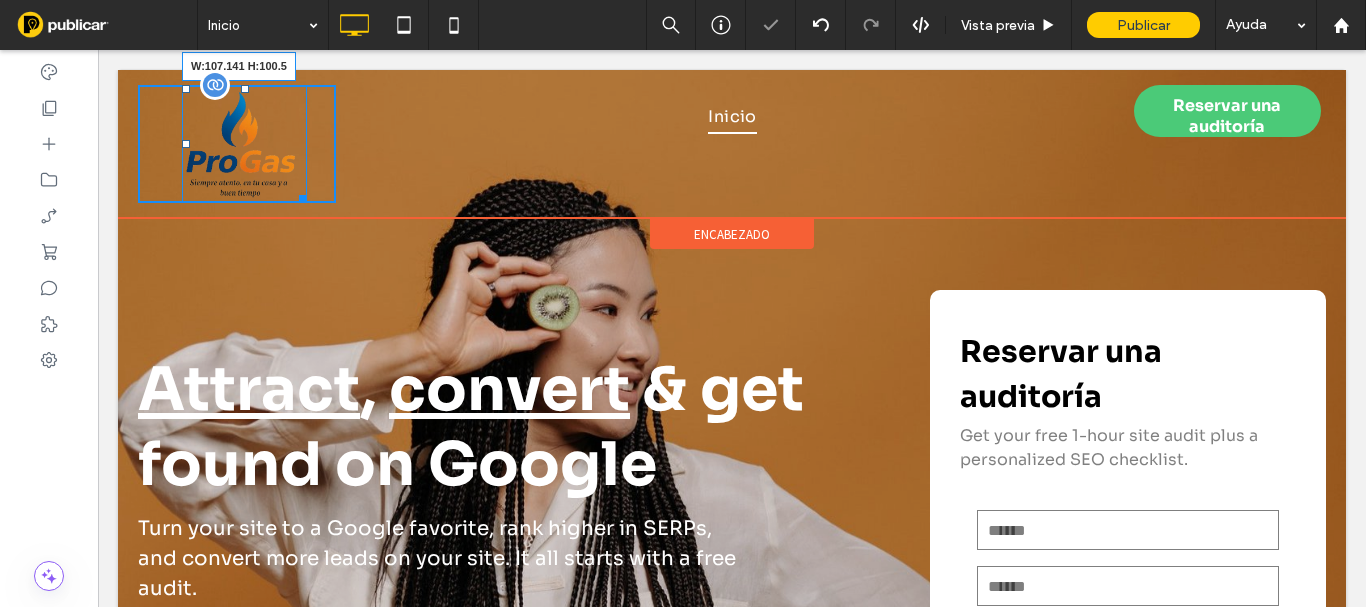 drag, startPoint x: 301, startPoint y: 201, endPoint x: 282, endPoint y: 184, distance: 25.495098 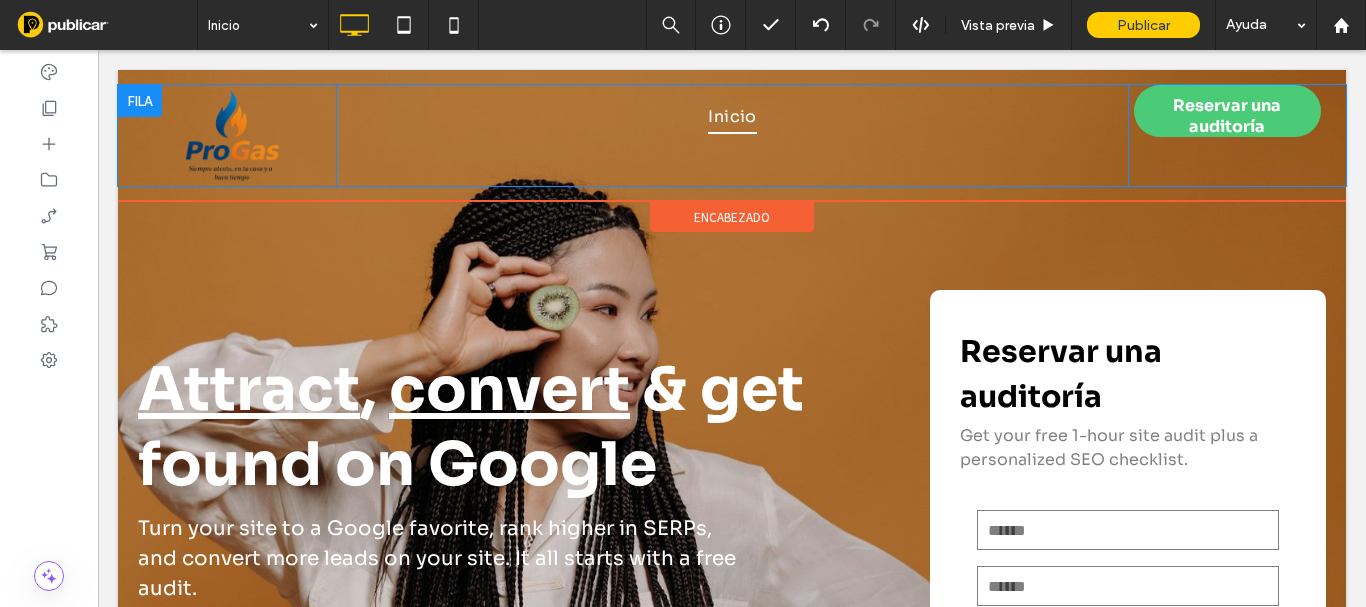 click at bounding box center [140, 101] 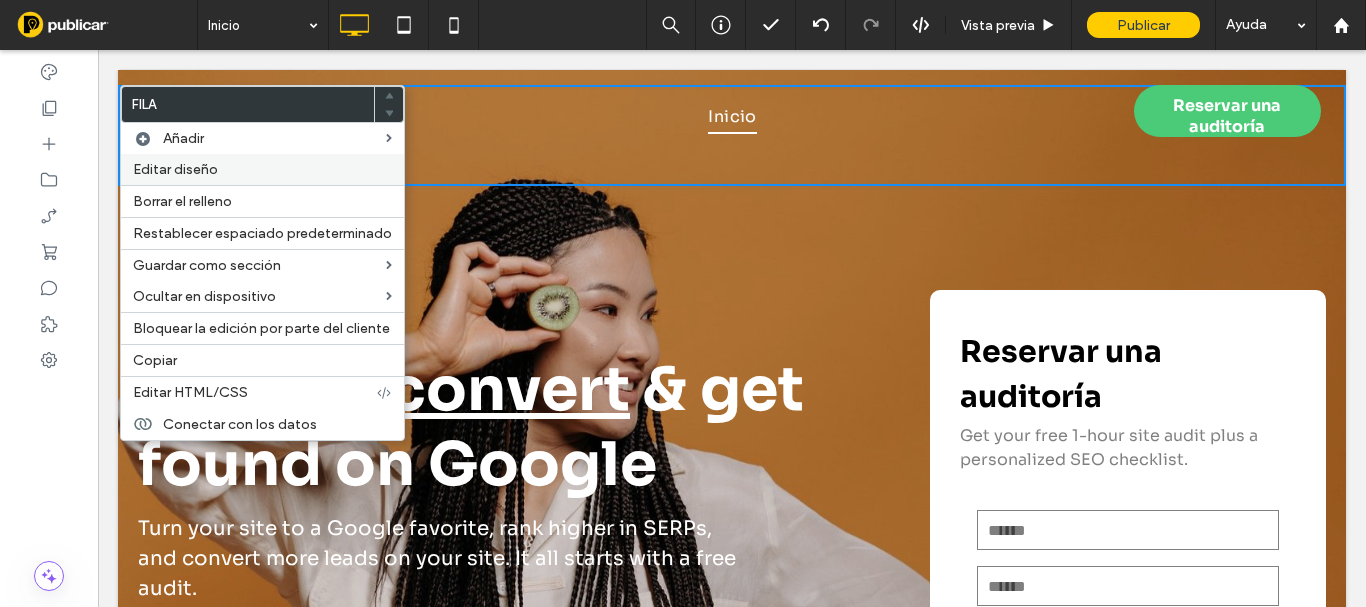 click on "Editar diseño" at bounding box center (175, 169) 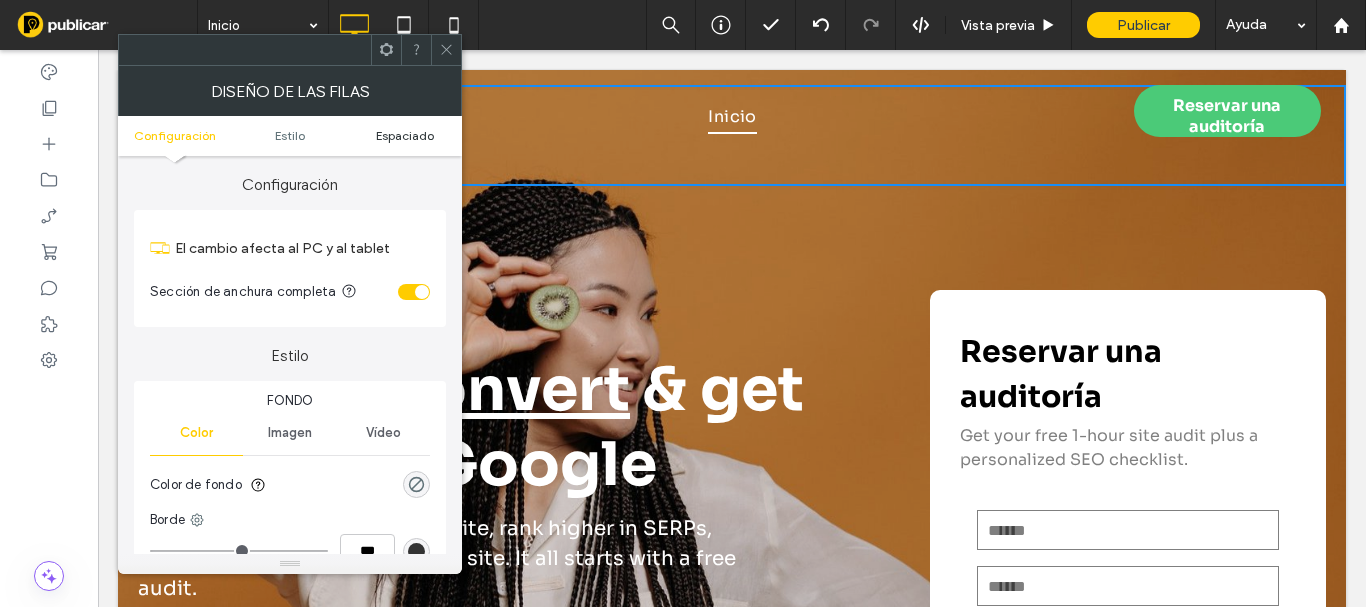 click on "Espaciado" at bounding box center [405, 135] 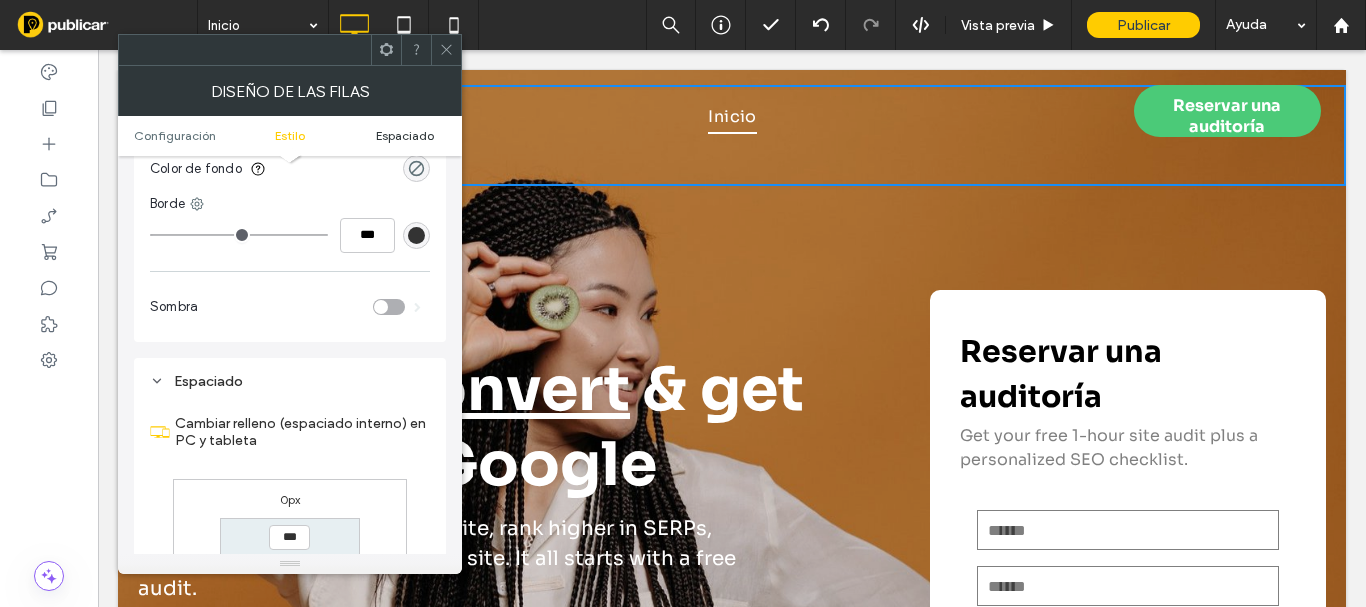 scroll, scrollTop: 502, scrollLeft: 0, axis: vertical 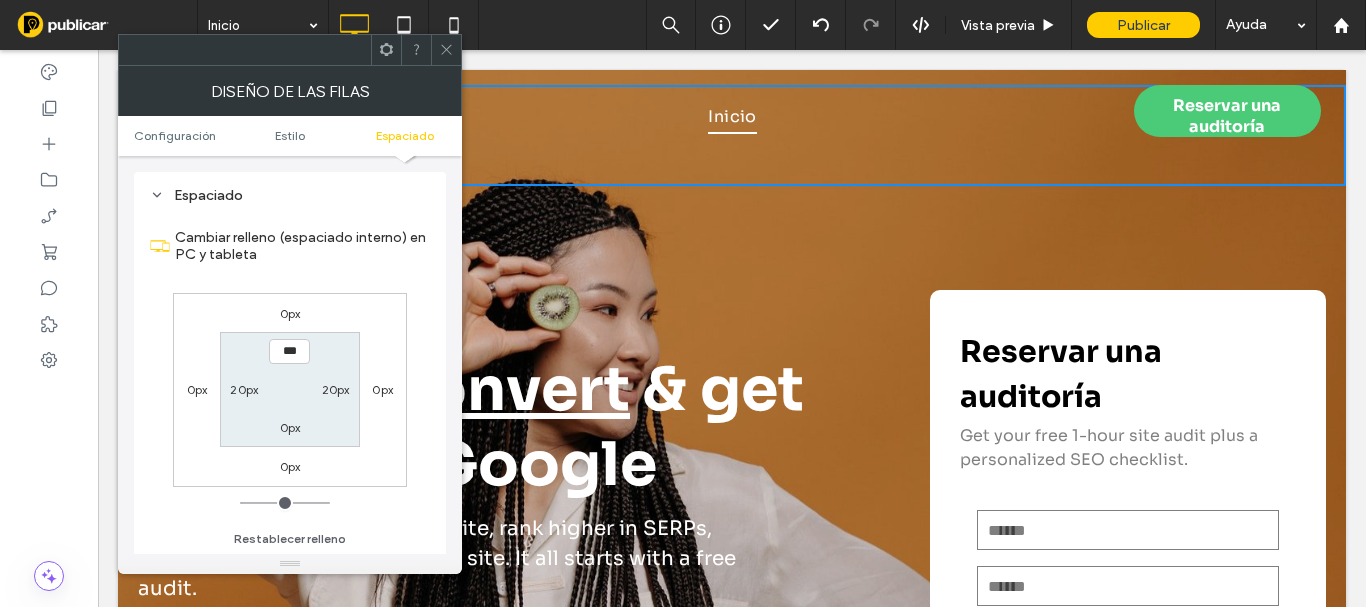 click at bounding box center [446, 50] 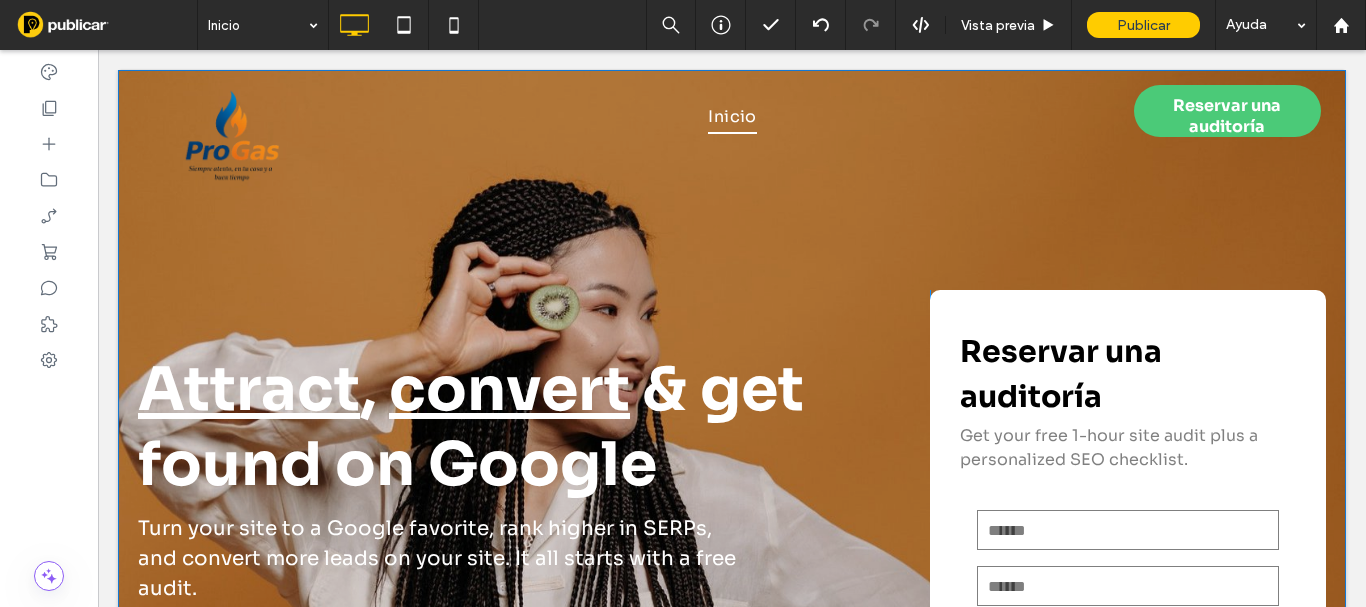 click on "Attract ,
convert   & get found on Google
Turn your site to a Google favorite, rank higher in SERPs, and convert more leads on your site. It all starts with a free audit.
Con la confianza de más de 35.000 empresas
Click To Paste
Botón
Botón
Botón
Botón
Ver más
Click To Paste
Click To Paste
Reservar una auditoría
Get your free 1-hour site audit plus a personalized SEO checklist.
Contáctenos
Nombre
E-mail
Teléfono
******
Gracias por contactarnos. Le responderemos lo antes posible.
Se ha producido un error al enviar su mensaje. Inténtelo más tarde.
Click To Paste
Fila + Añadir sección" at bounding box center [732, 511] 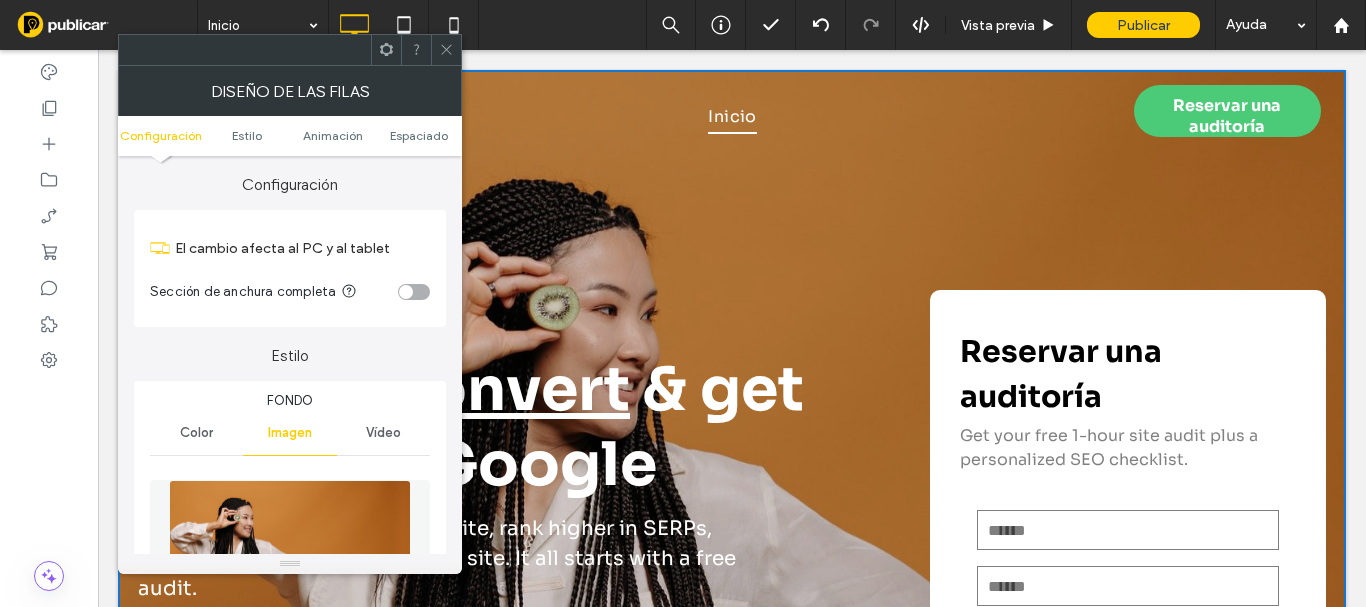 click at bounding box center [446, 50] 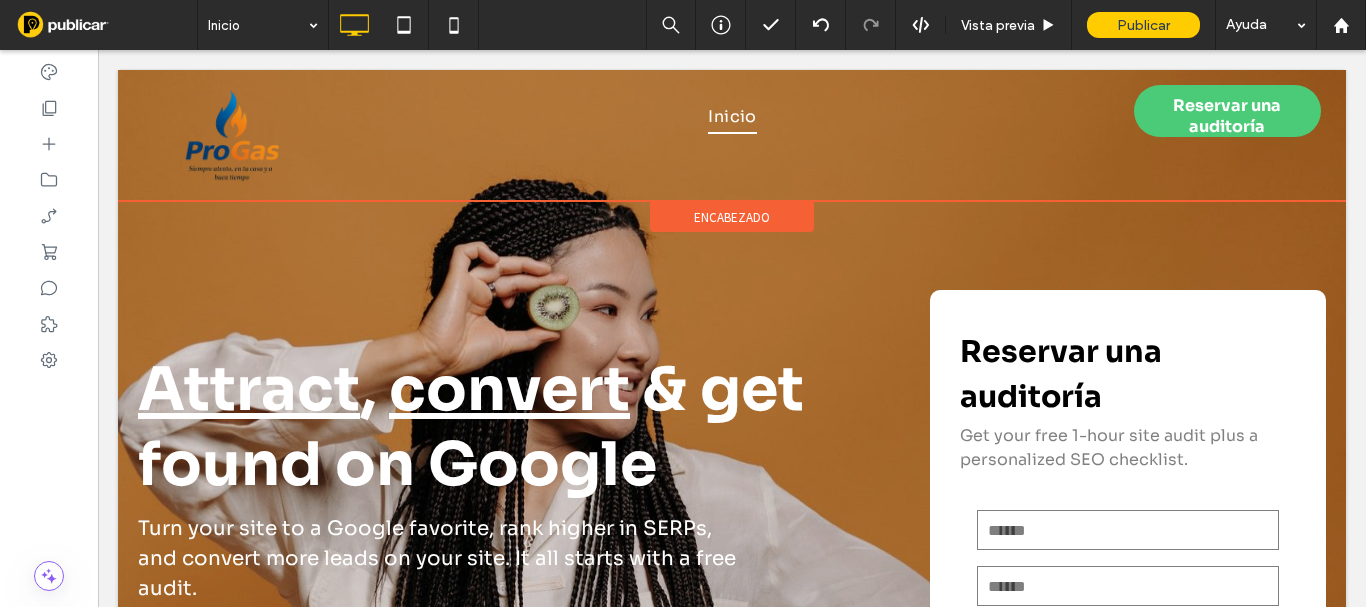 click on "encabezado" at bounding box center (732, 217) 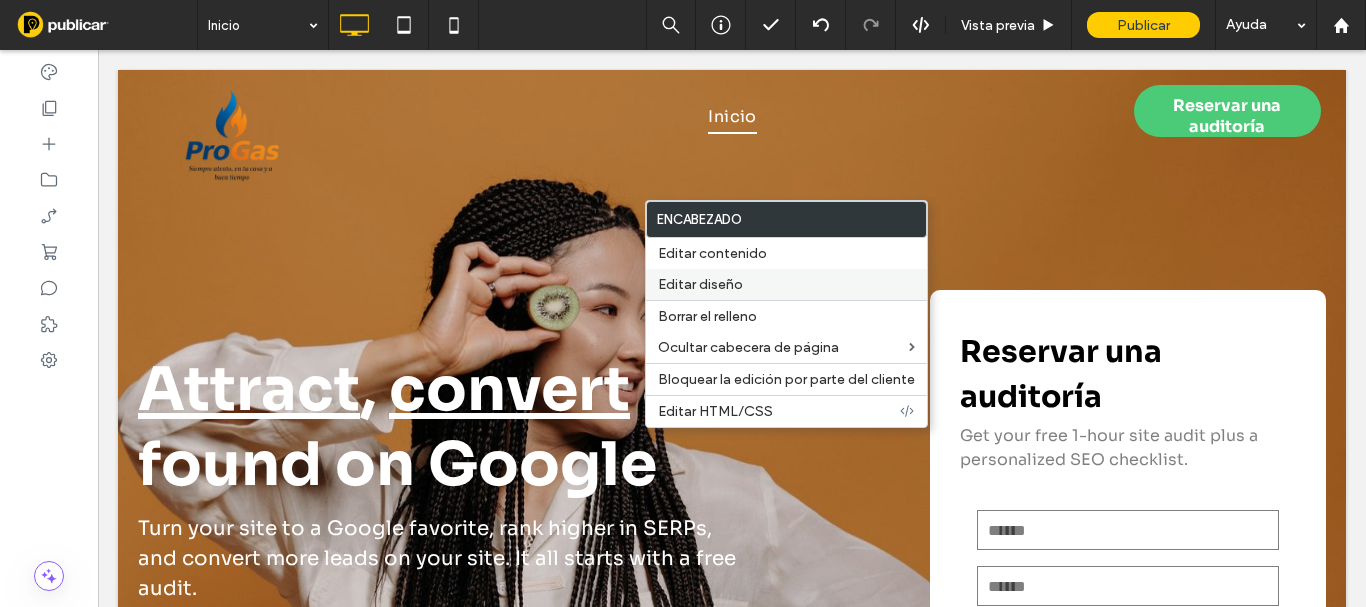 click on "Editar diseño" at bounding box center (700, 284) 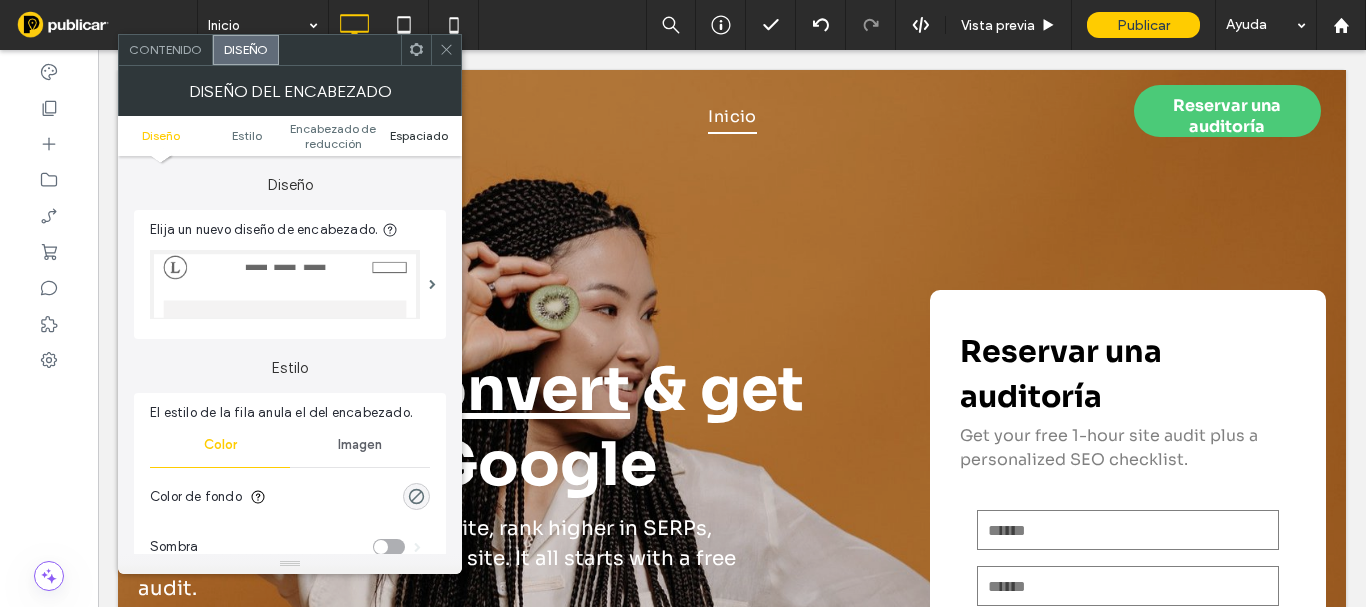 click on "Espaciado" at bounding box center [419, 135] 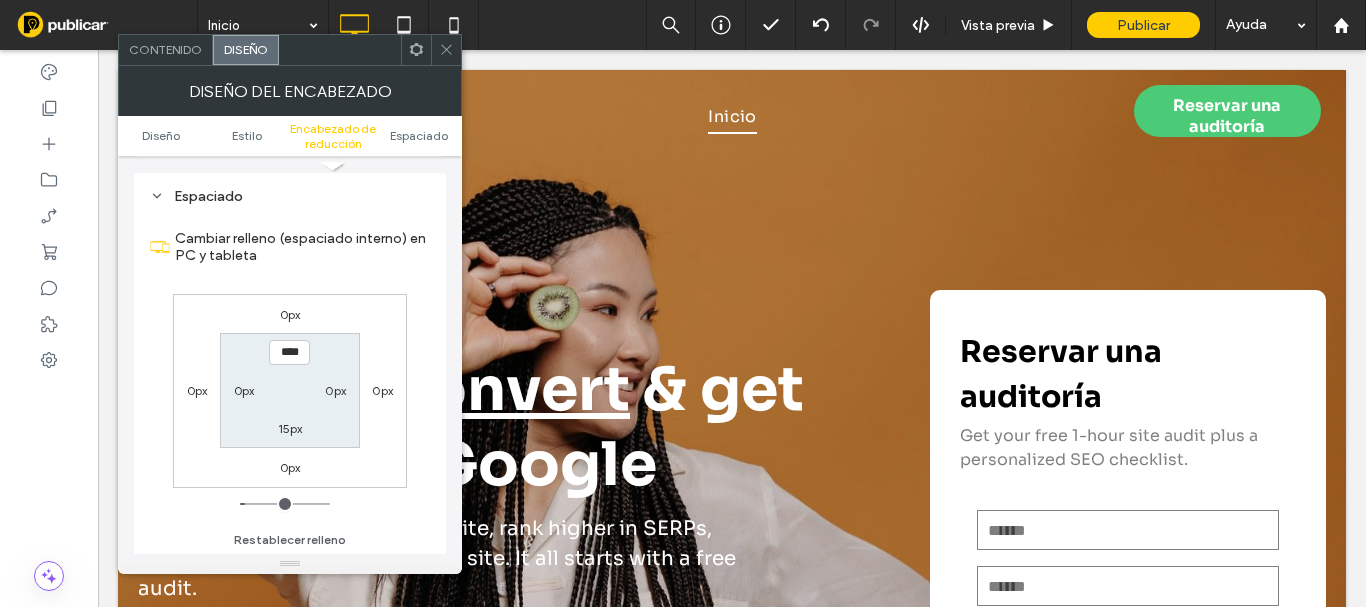 scroll, scrollTop: 746, scrollLeft: 0, axis: vertical 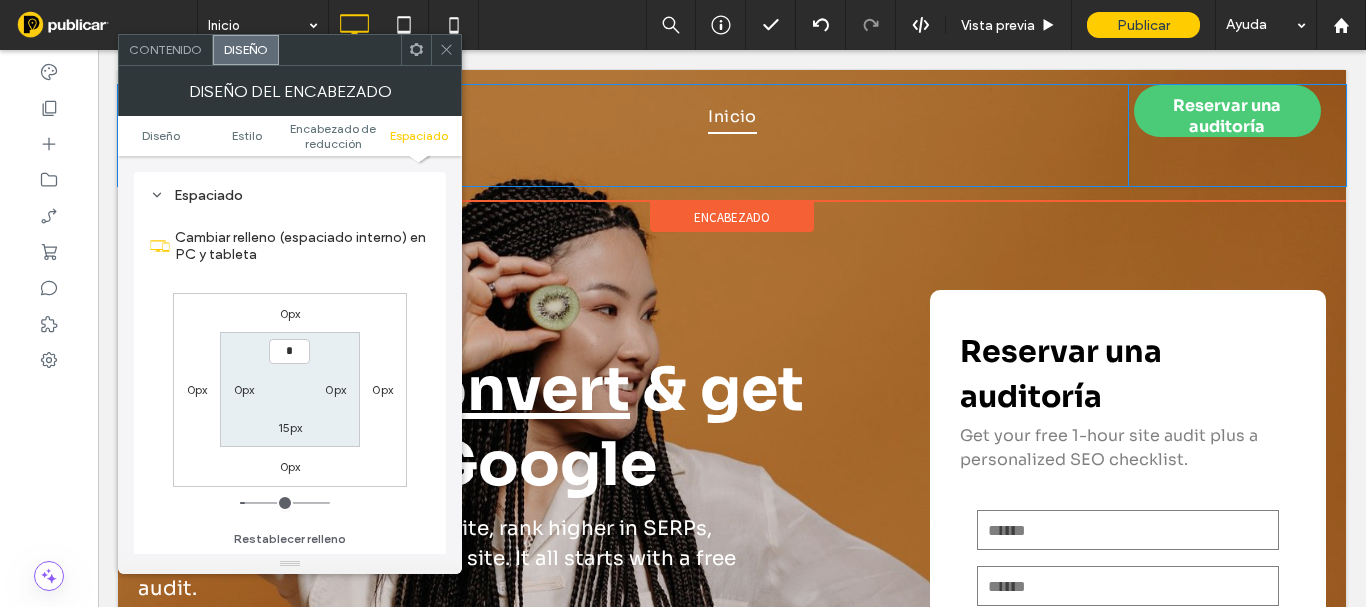 type on "***" 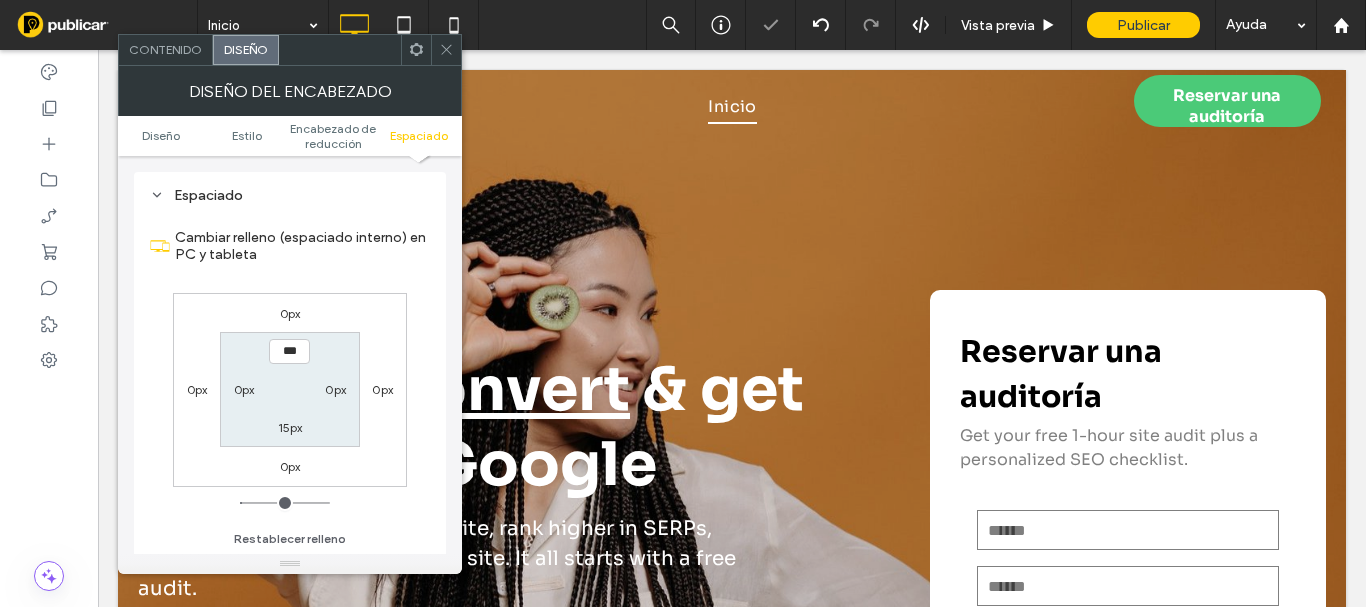 click on "15px" at bounding box center [290, 427] 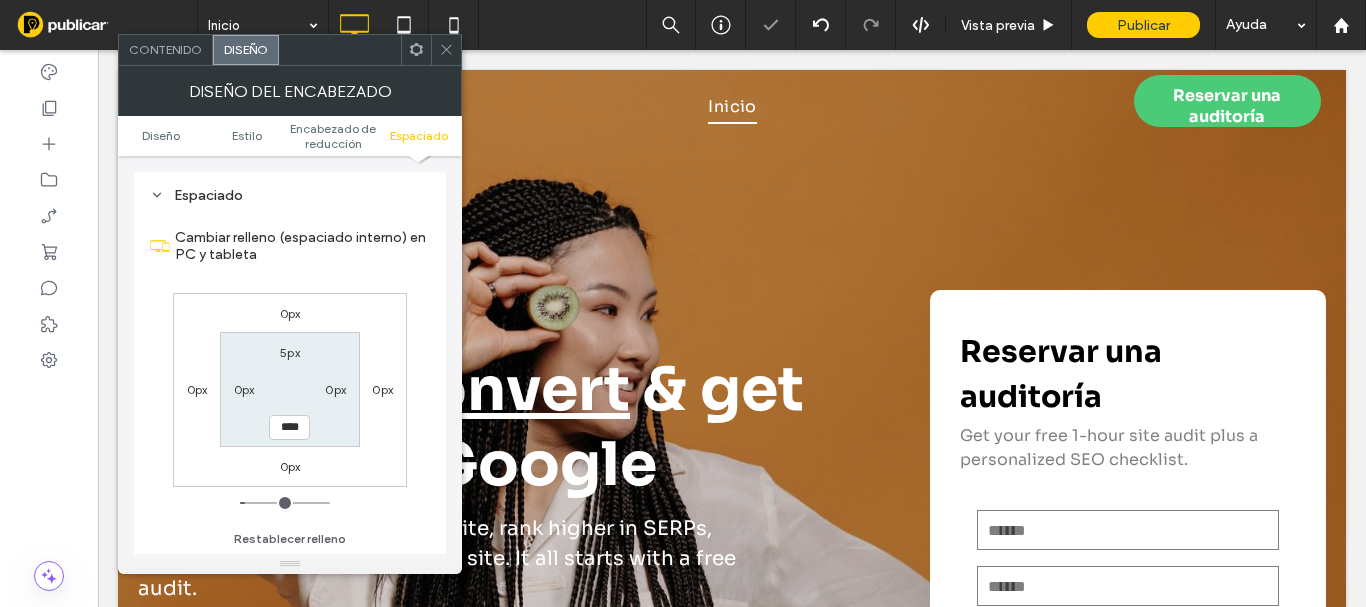 type on "**" 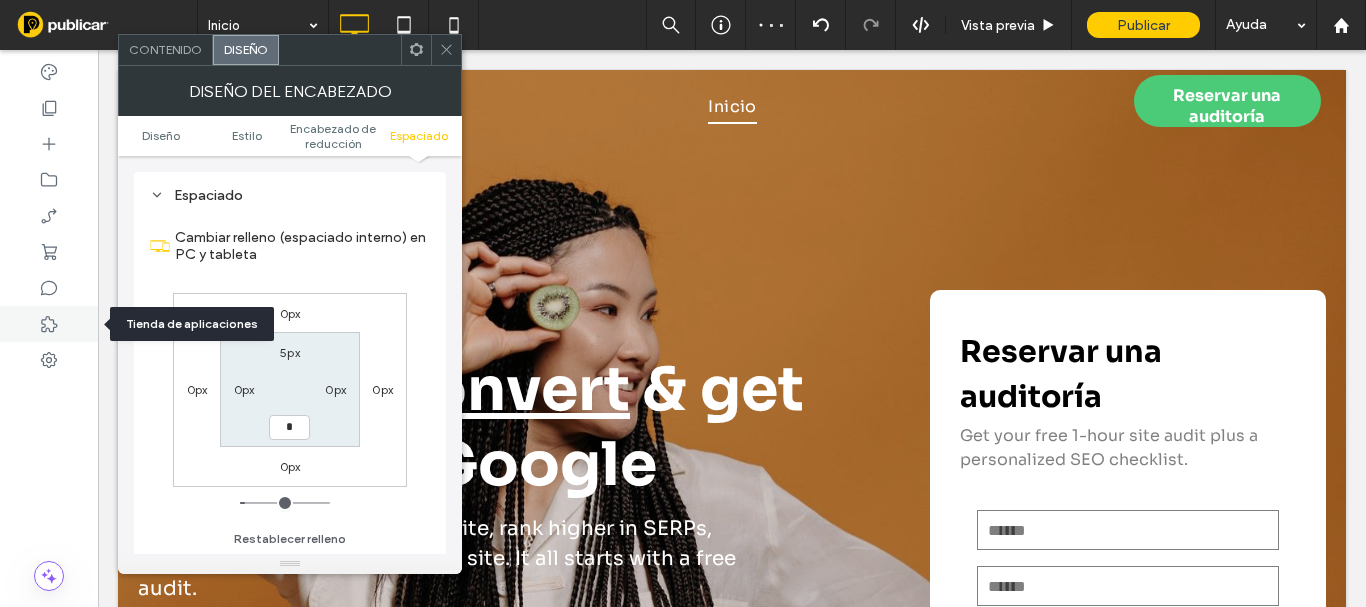 type on "*" 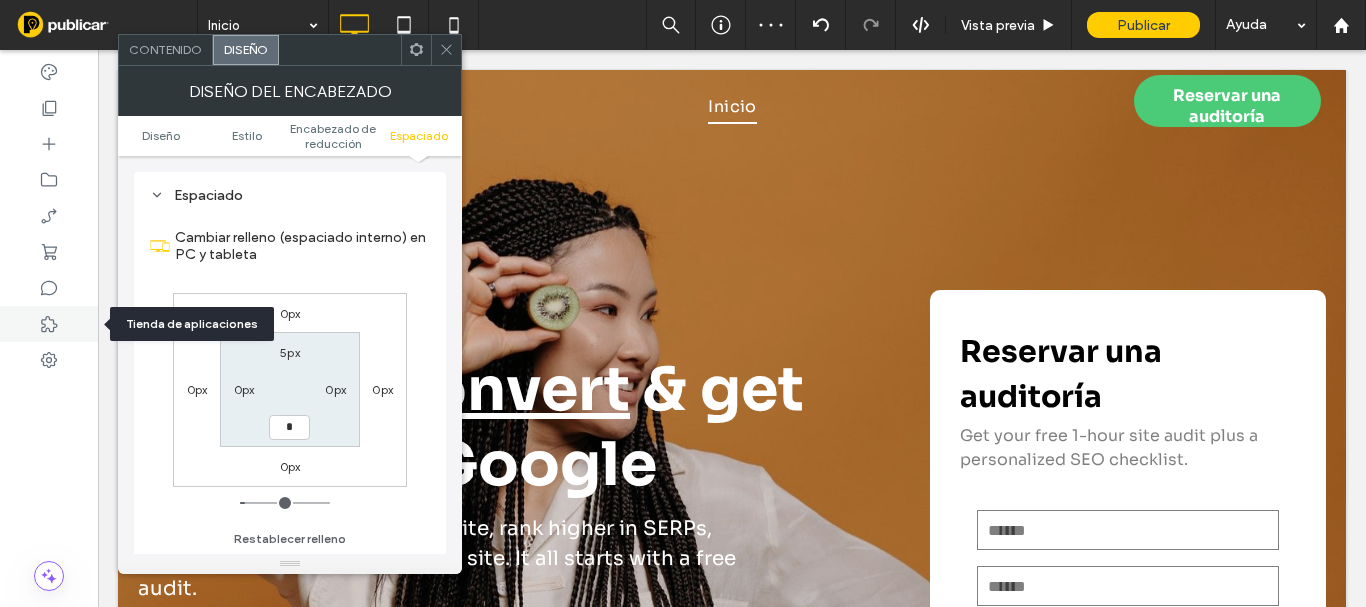 type on "*" 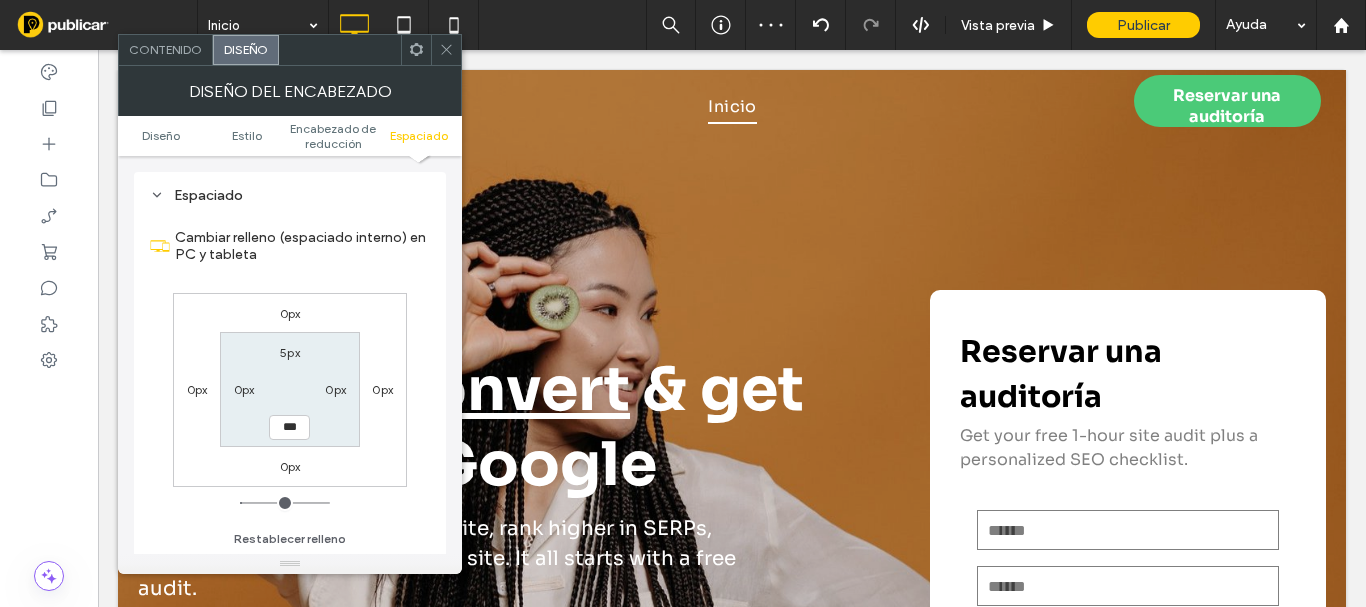 click on "Cambiar relleno (espaciado interno) en PC y tableta 0px 0px 0px 0px 5px 0px *** 0px Restablecer relleno" at bounding box center (290, 381) 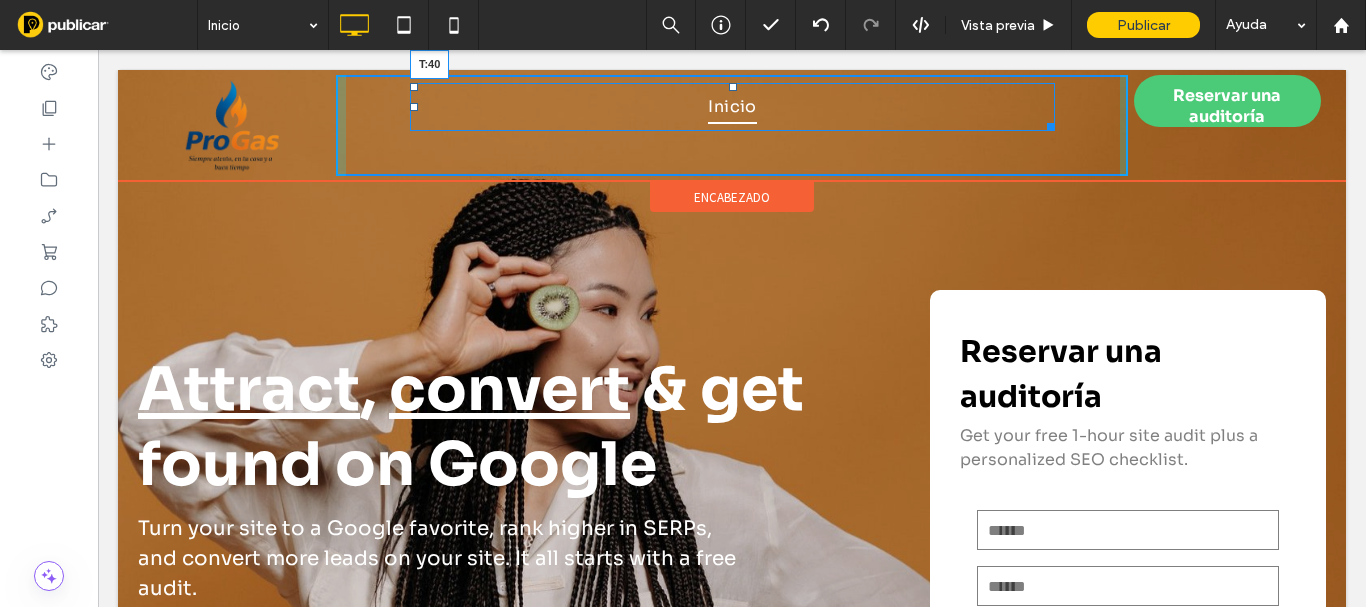 drag, startPoint x: 725, startPoint y: 85, endPoint x: 727, endPoint y: 117, distance: 32.06244 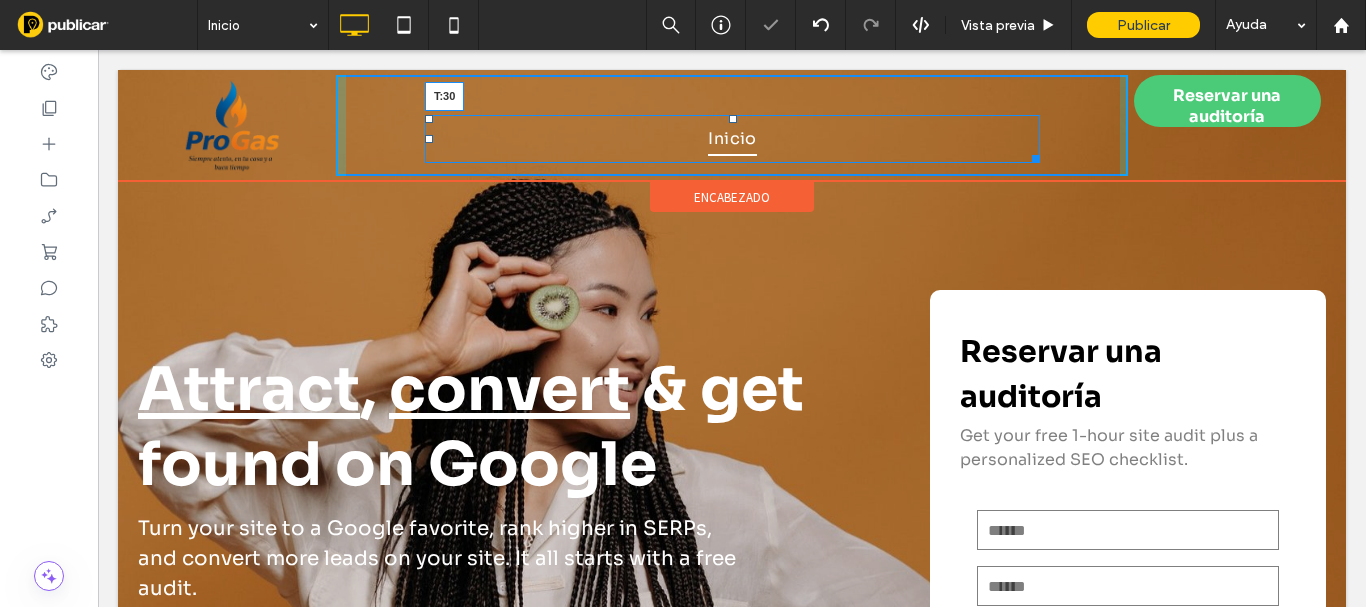 drag, startPoint x: 725, startPoint y: 116, endPoint x: 721, endPoint y: 106, distance: 10.770329 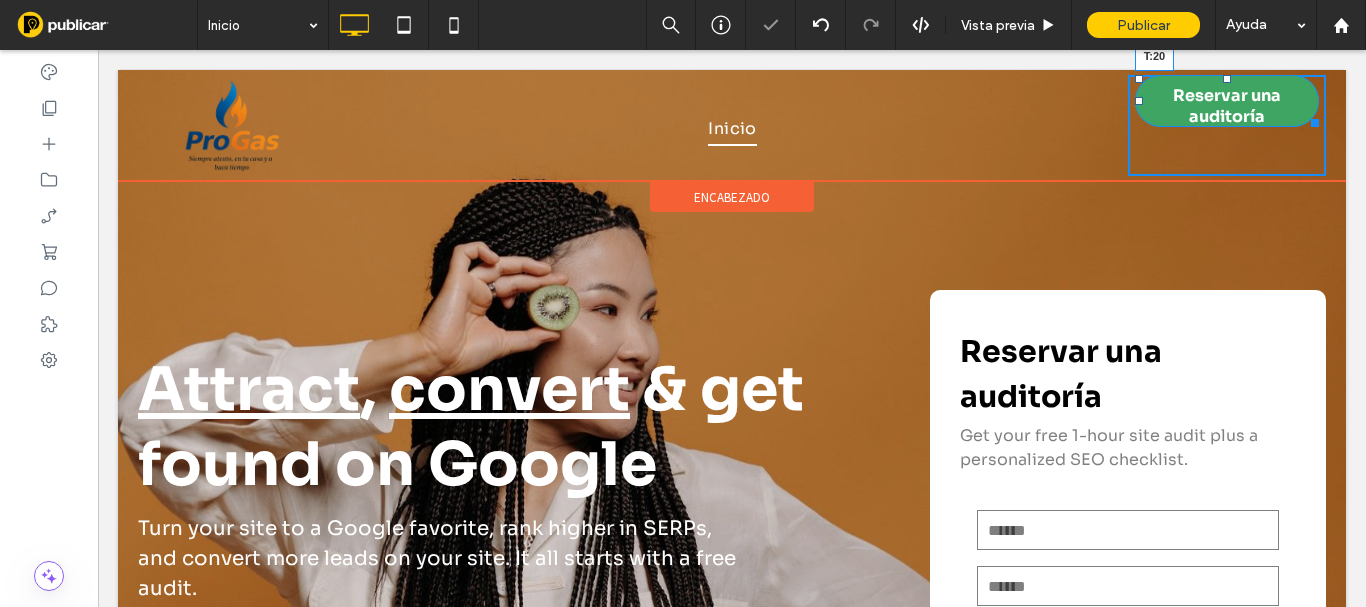drag, startPoint x: 1212, startPoint y: 77, endPoint x: 1237, endPoint y: 173, distance: 99.20181 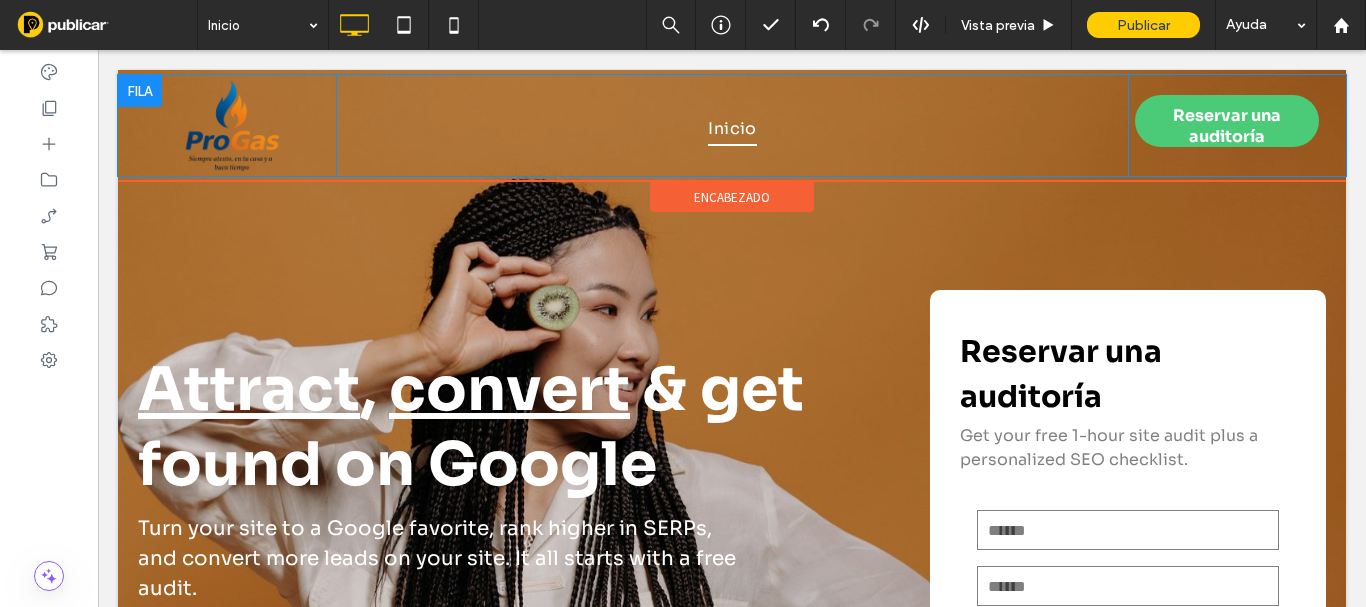 click at bounding box center (140, 91) 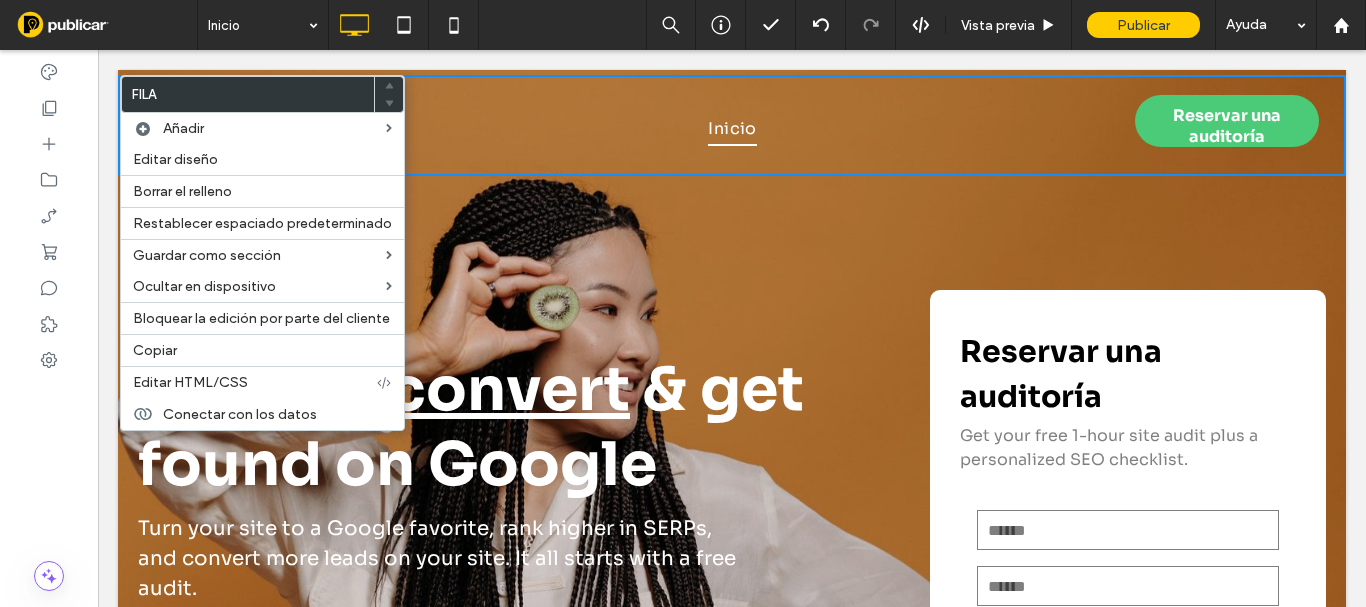 click on "Inicio
Click To Paste" at bounding box center (732, 125) 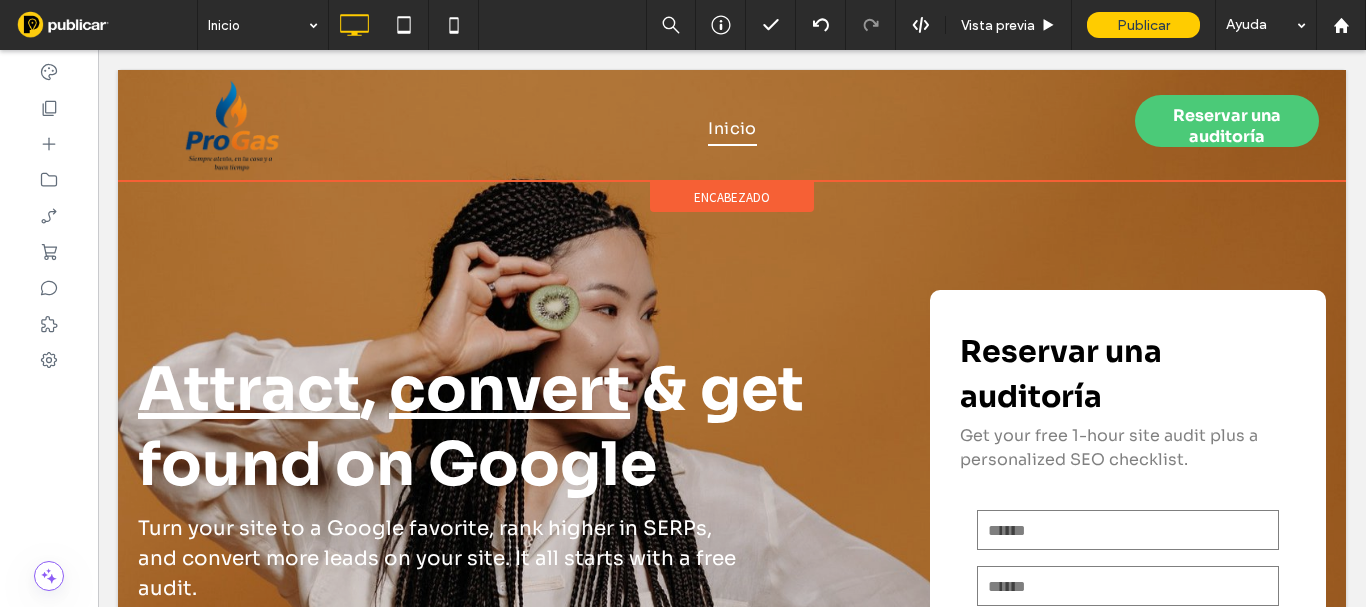 click on "encabezado" at bounding box center [732, 197] 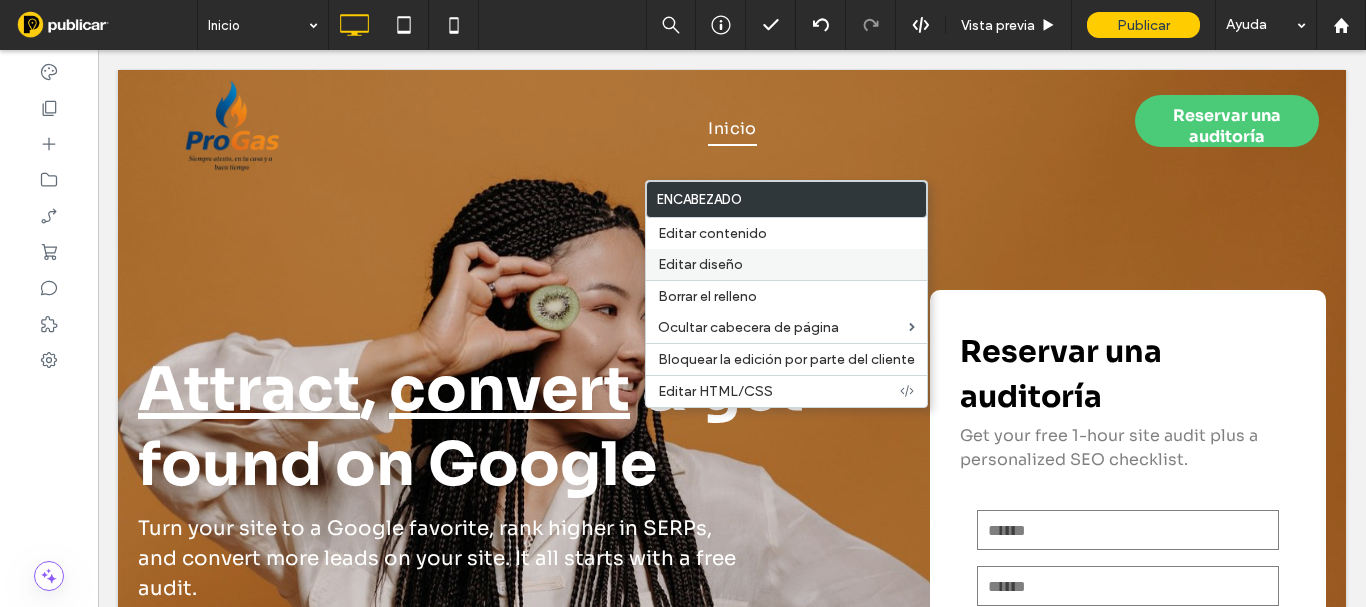 click on "Editar diseño" at bounding box center [700, 264] 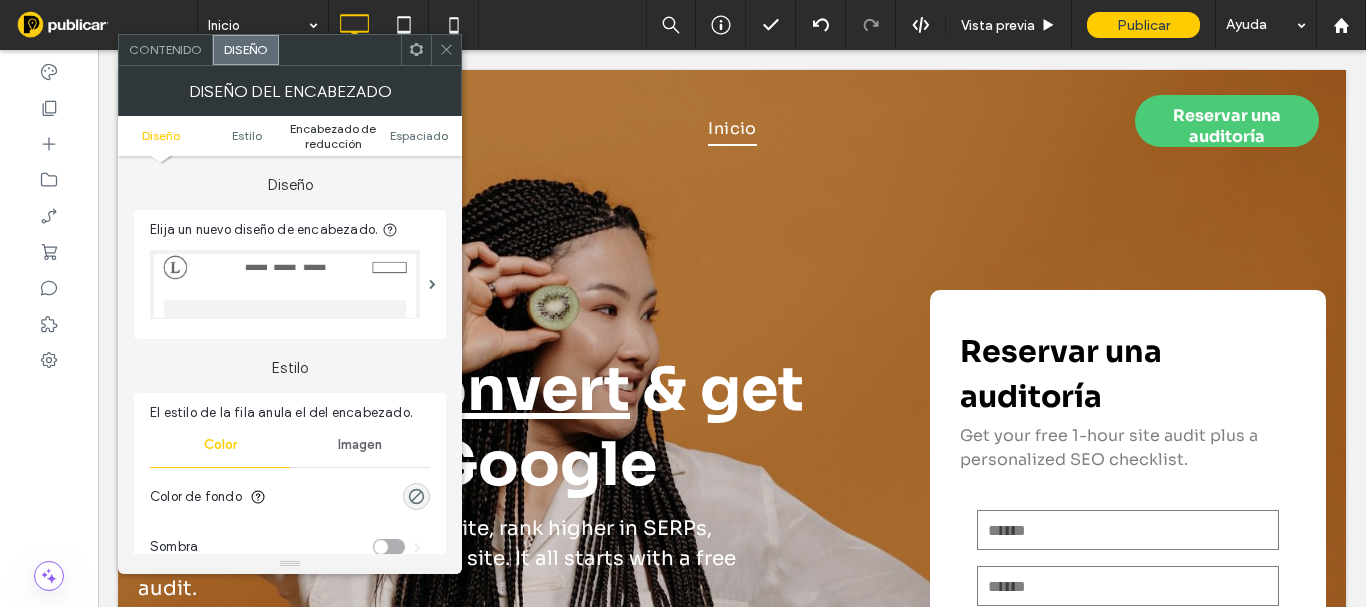 click on "Encabezado de reducción" at bounding box center [333, 136] 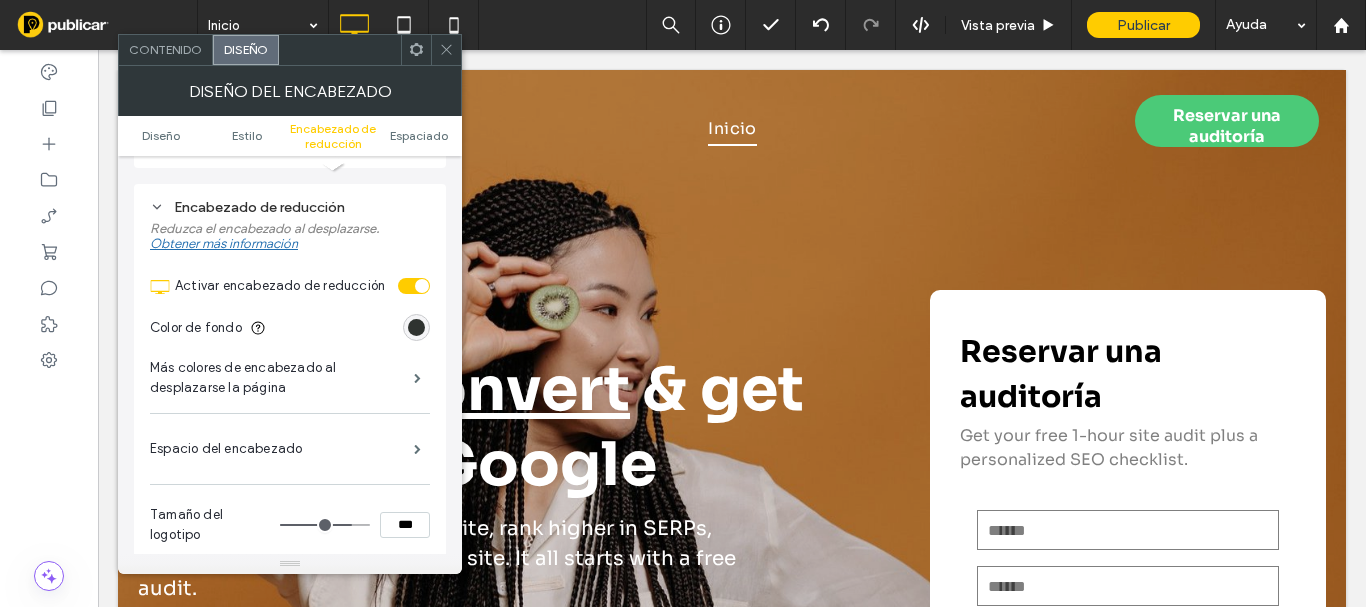 scroll, scrollTop: 683, scrollLeft: 0, axis: vertical 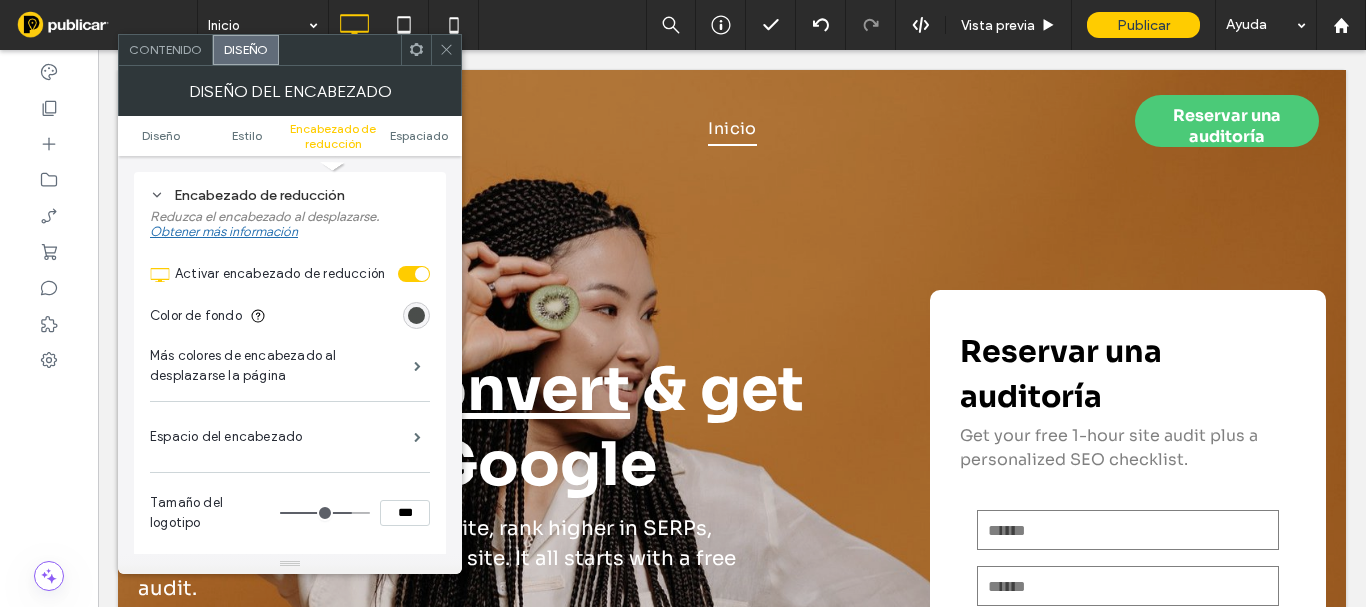 click at bounding box center [416, 315] 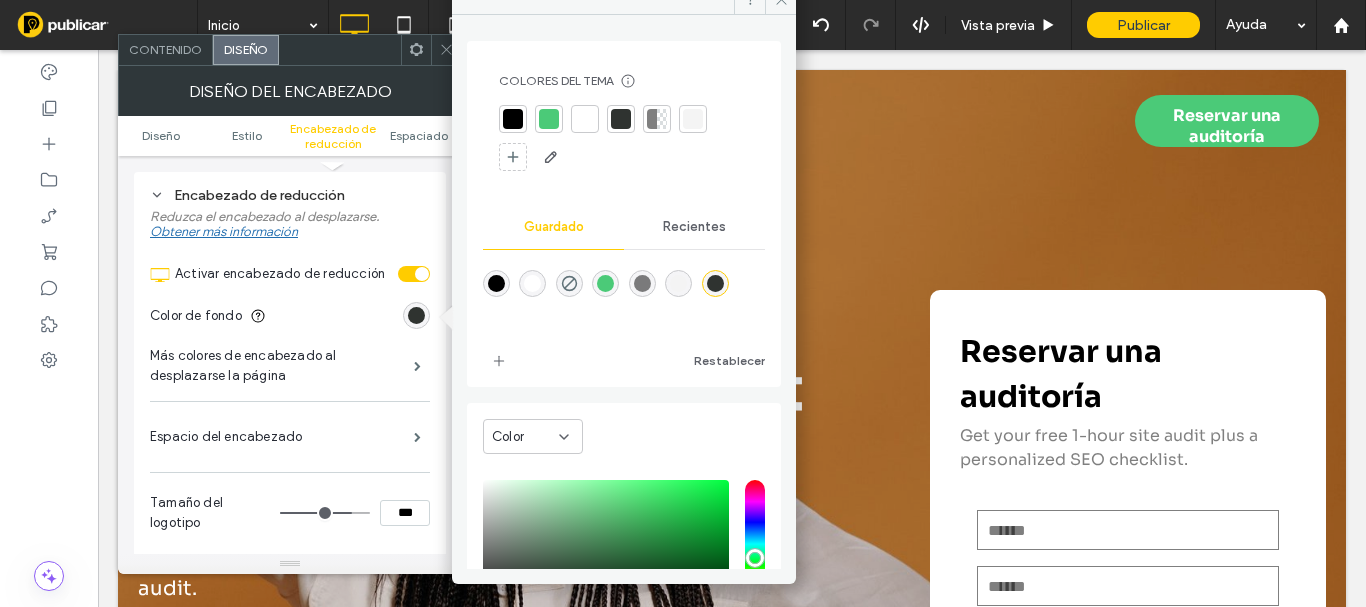 drag, startPoint x: 583, startPoint y: 124, endPoint x: 508, endPoint y: 76, distance: 89.04493 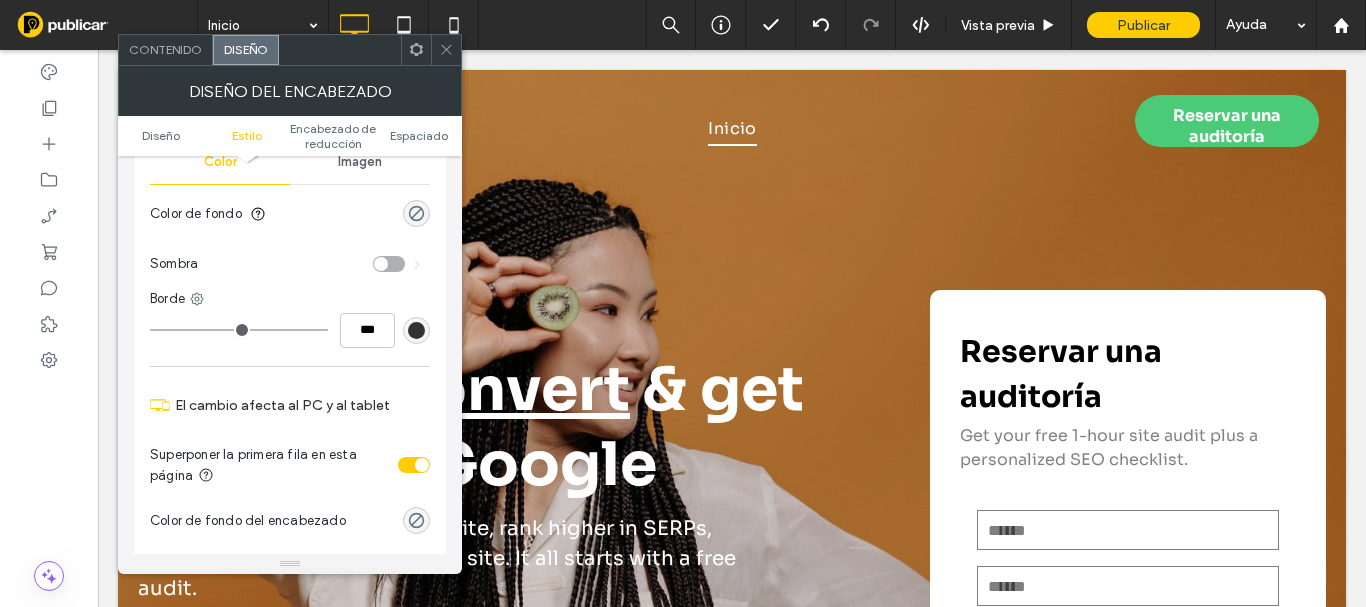 scroll, scrollTop: 83, scrollLeft: 0, axis: vertical 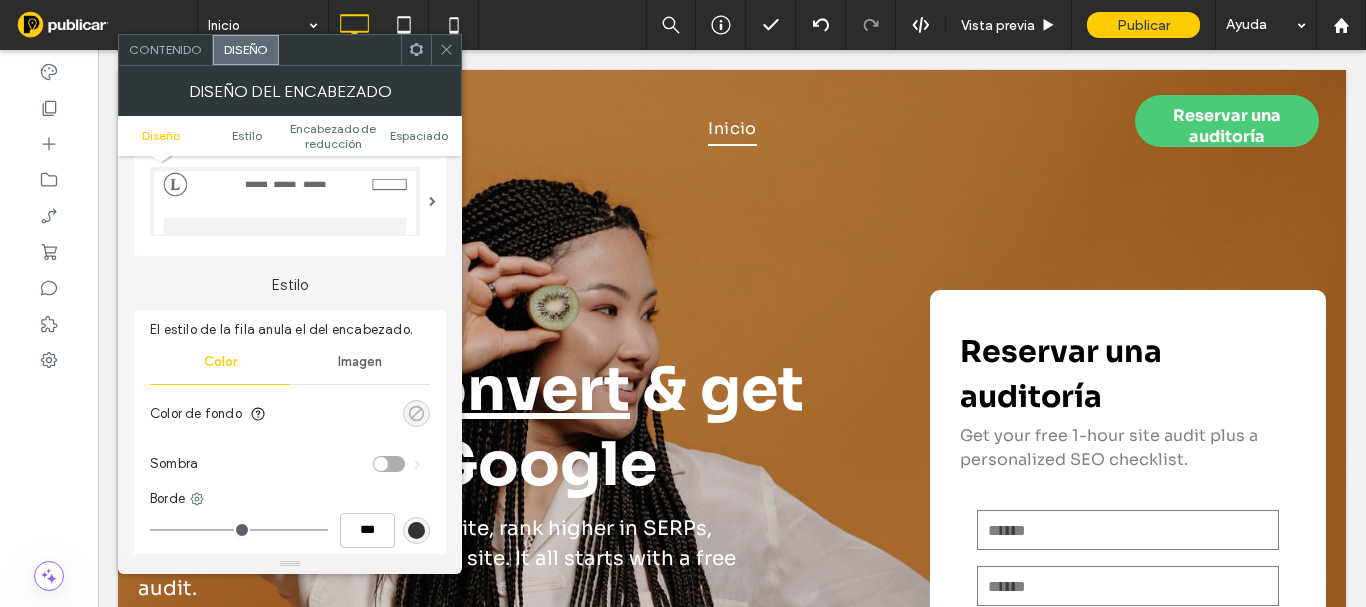 click at bounding box center (416, 413) 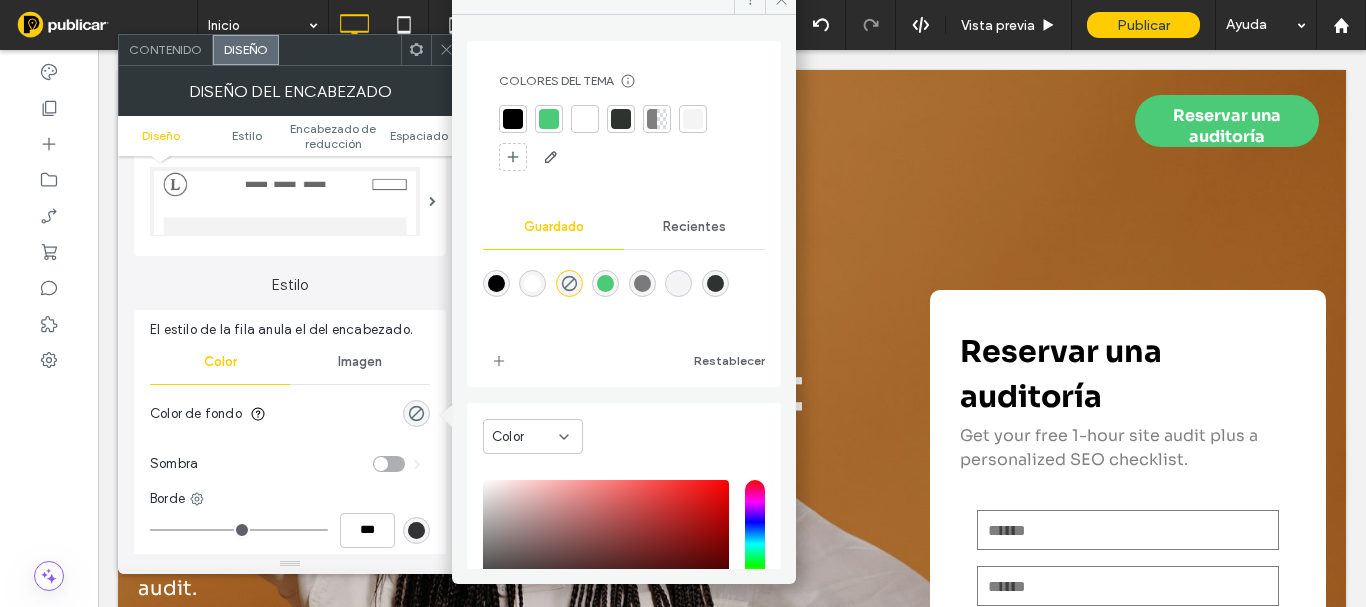 click at bounding box center (585, 119) 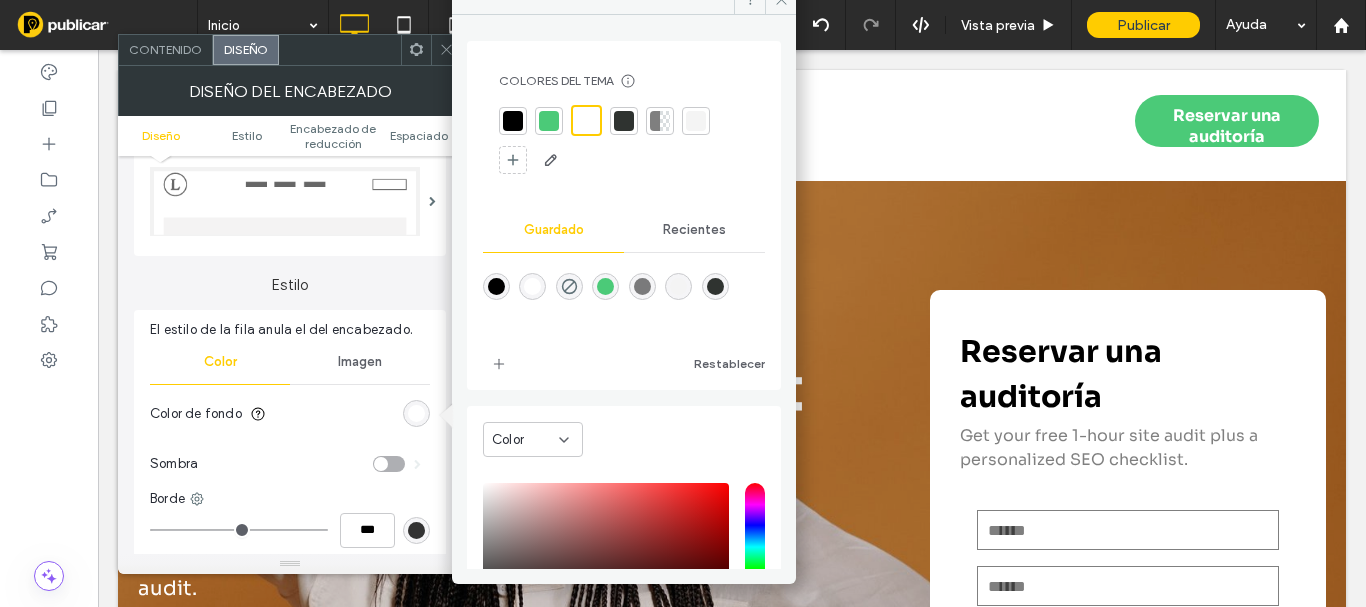 click 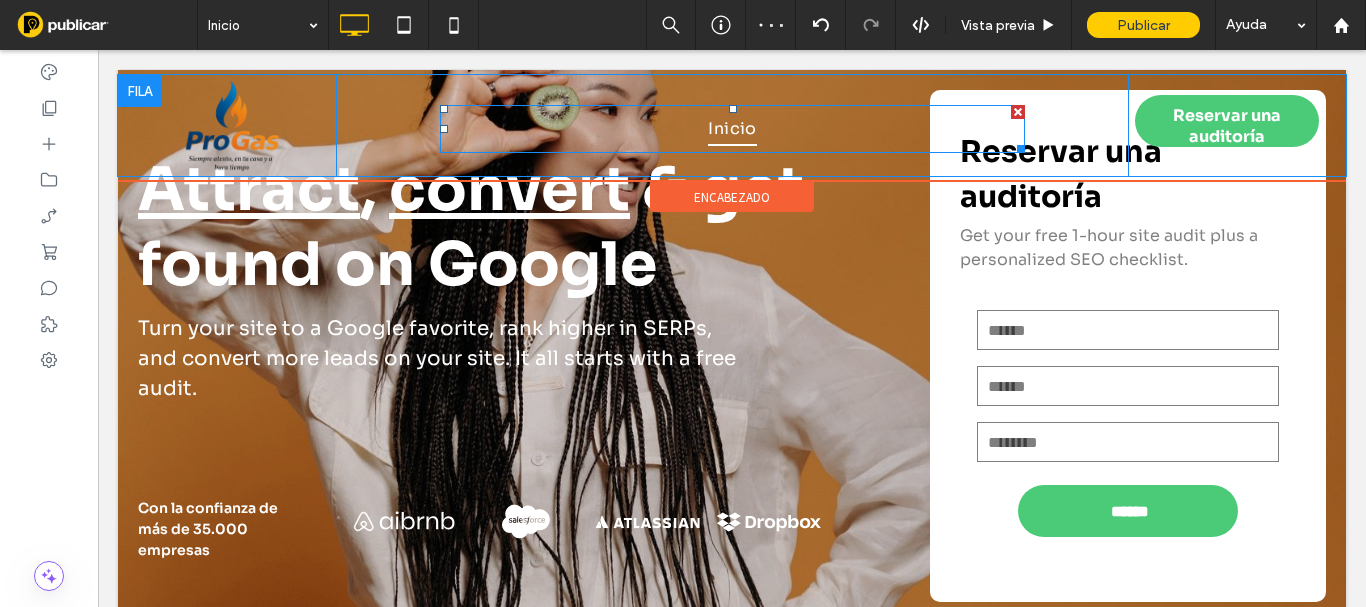 scroll, scrollTop: 0, scrollLeft: 0, axis: both 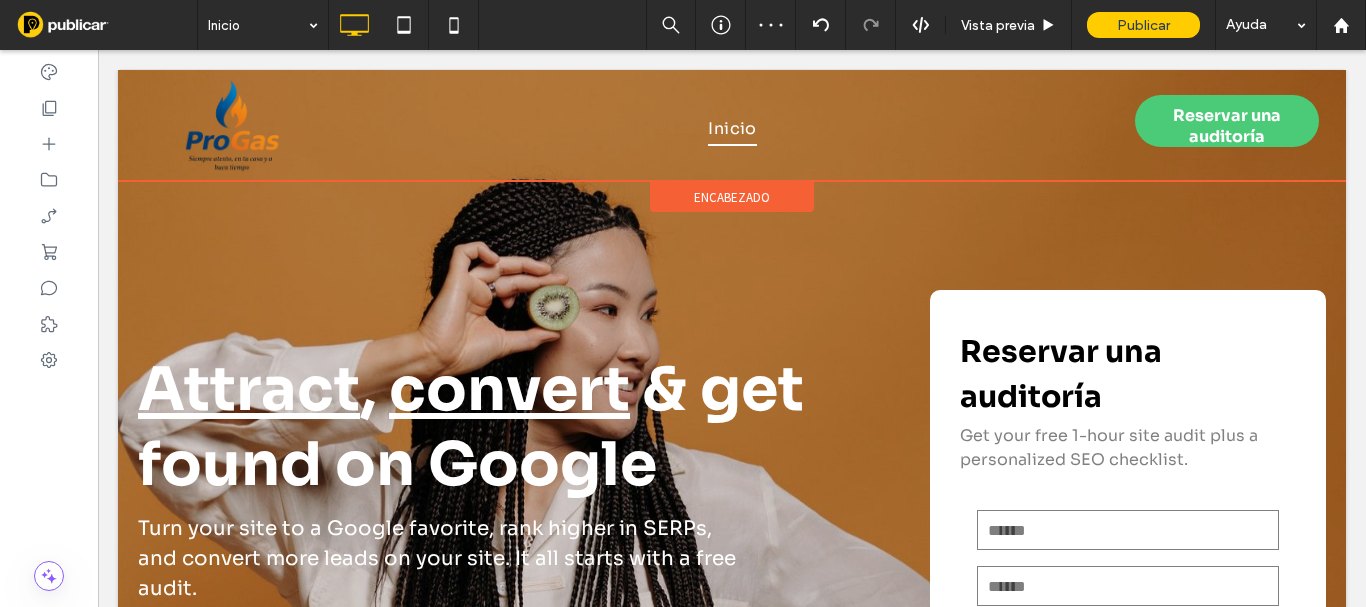 click on "encabezado" at bounding box center (732, 197) 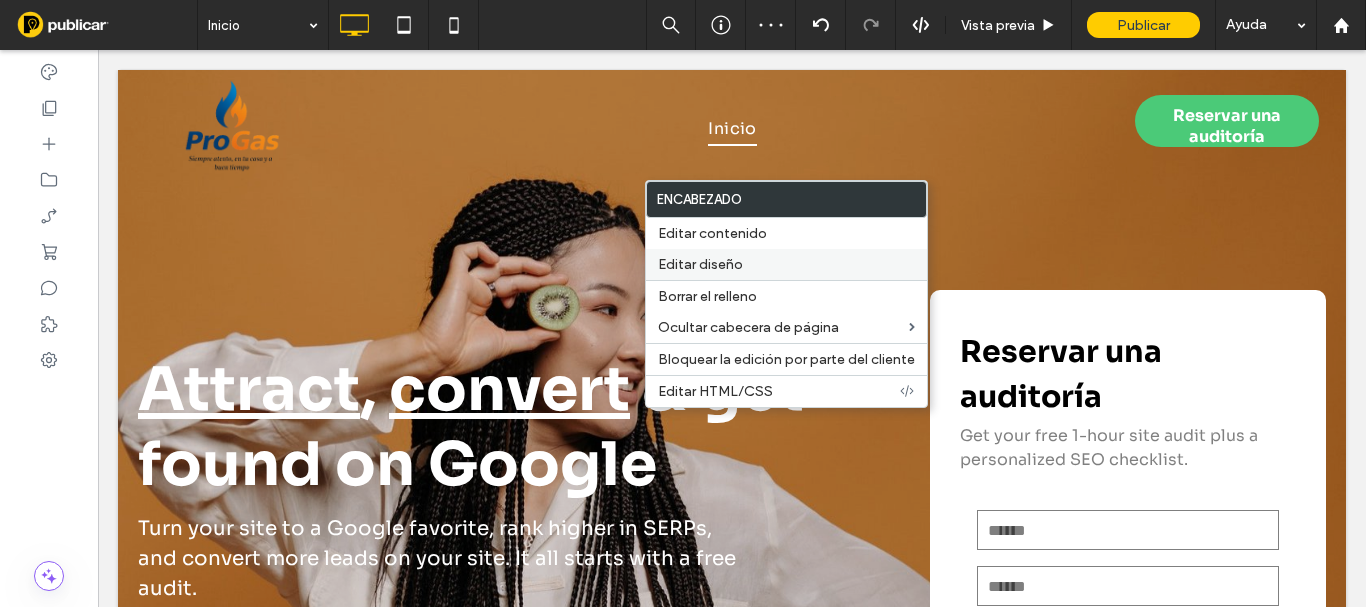 click on "Editar diseño" at bounding box center [700, 264] 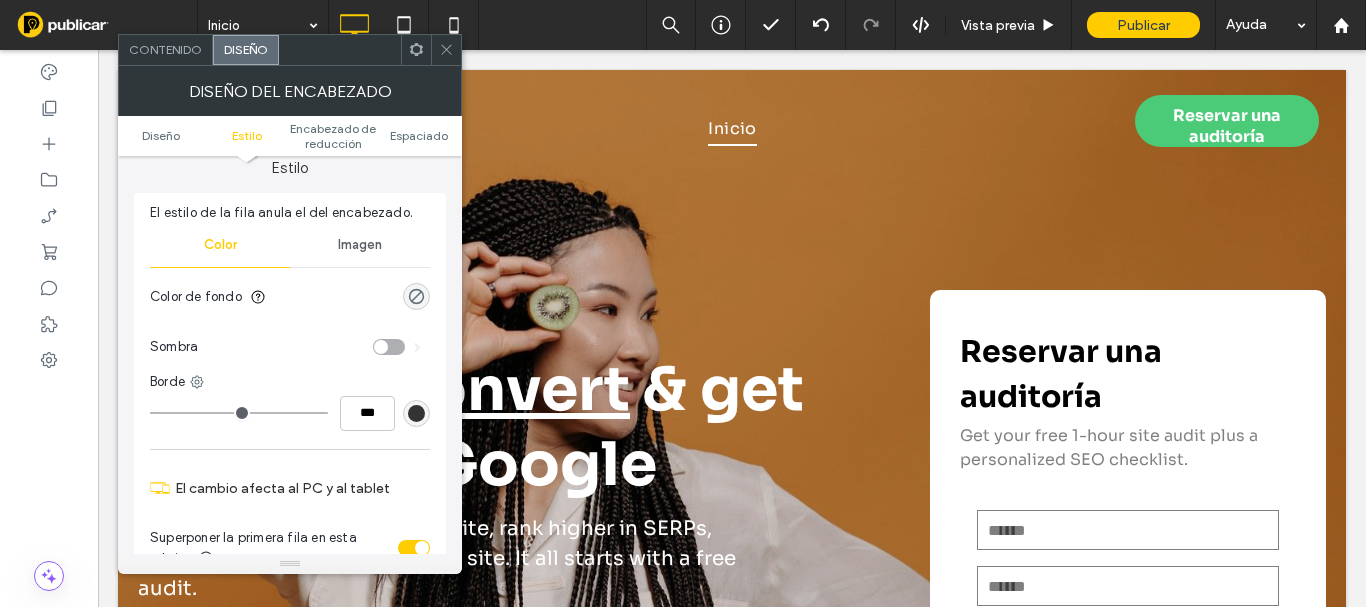 scroll, scrollTop: 300, scrollLeft: 0, axis: vertical 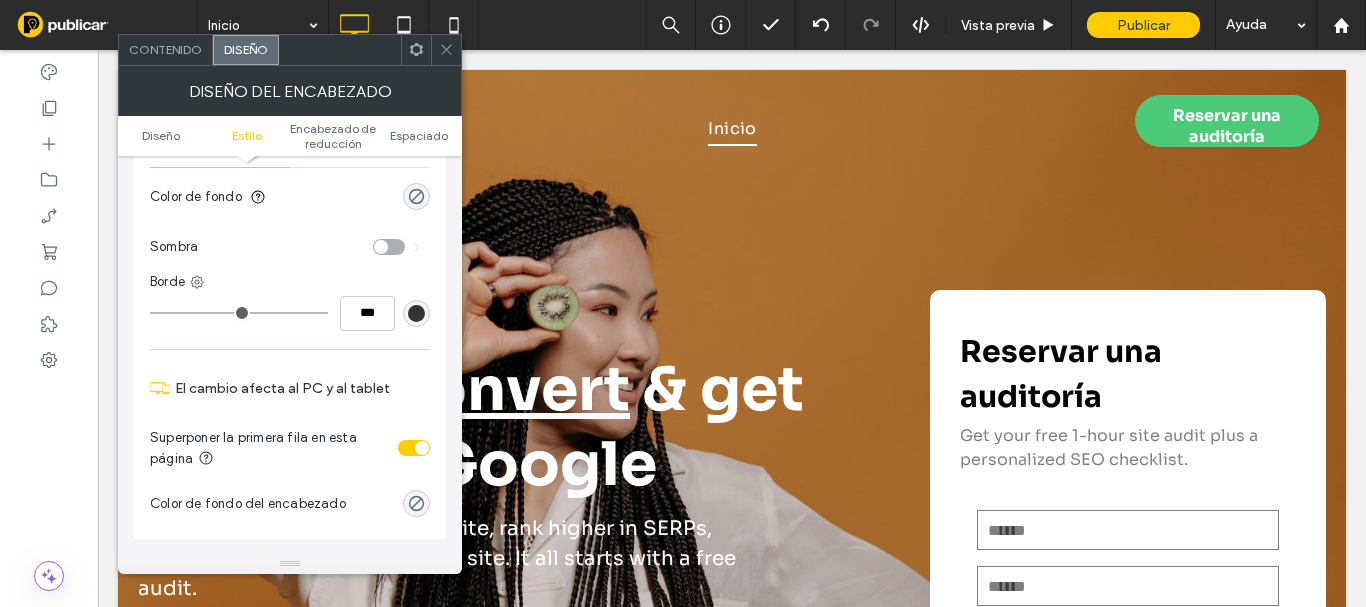 click at bounding box center (414, 448) 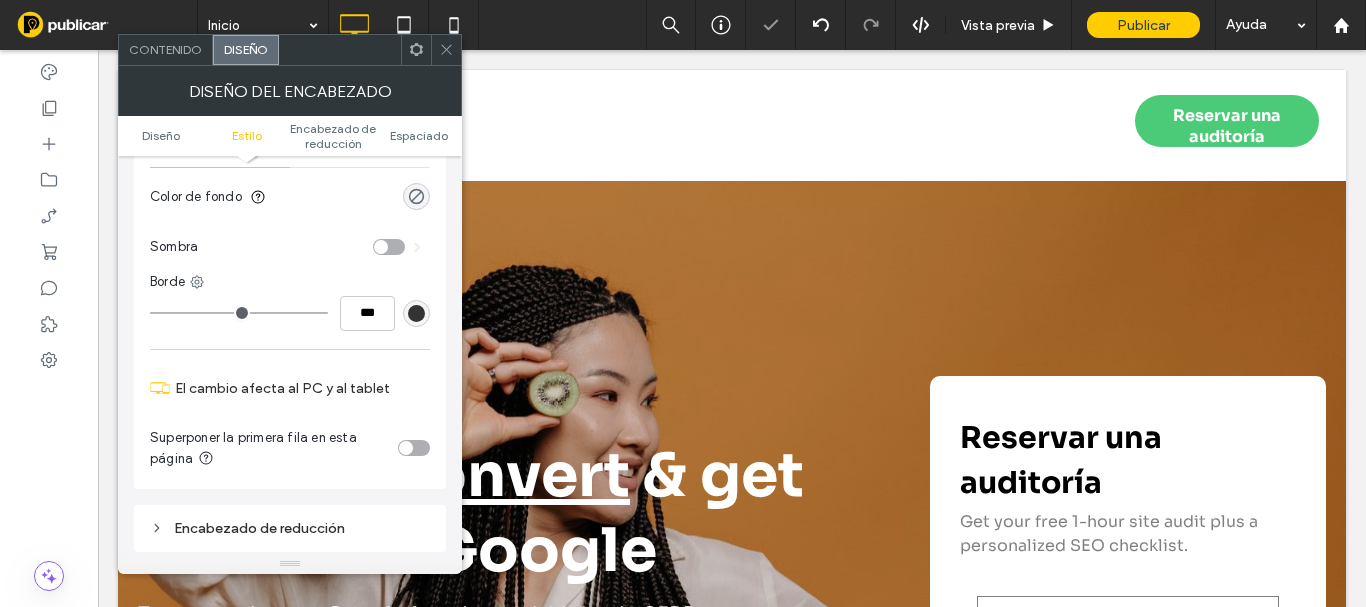 click 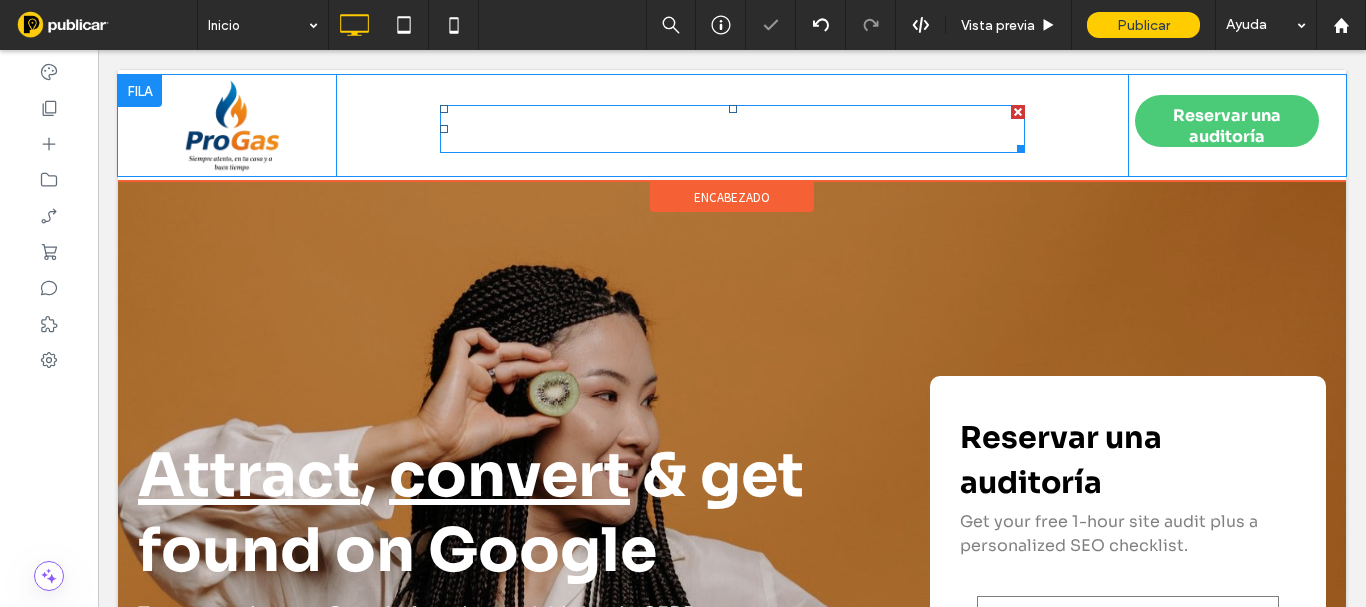 click on "Inicio" at bounding box center [732, 129] 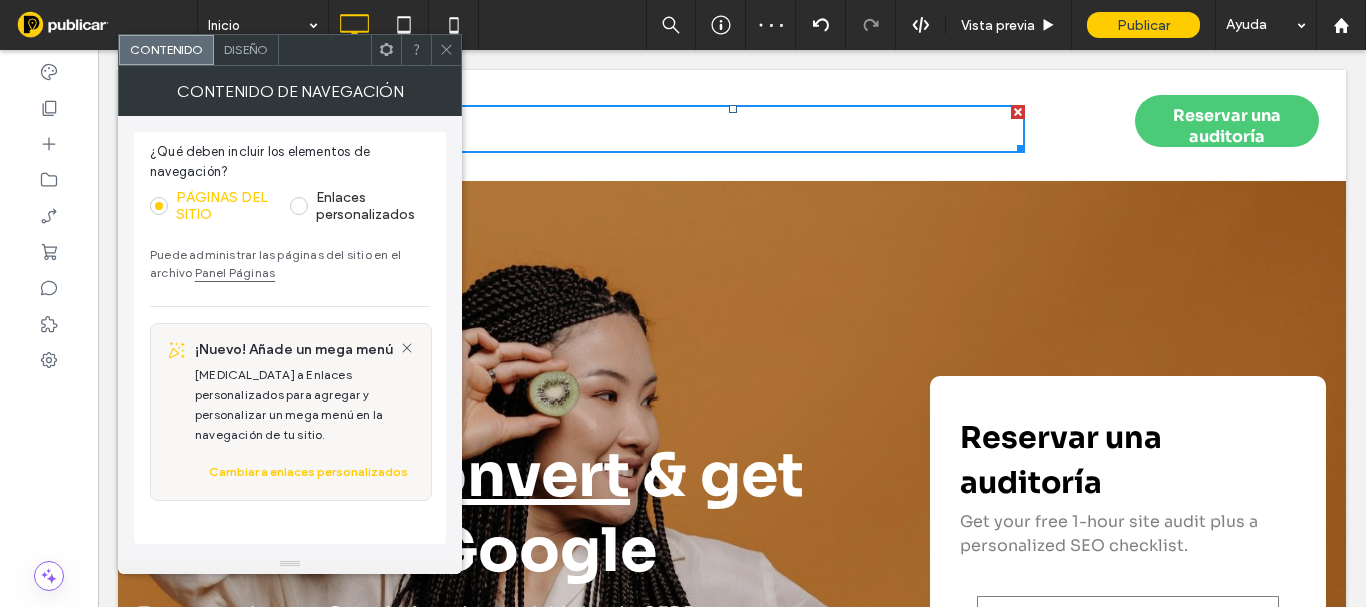 click on "Diseño" at bounding box center (246, 49) 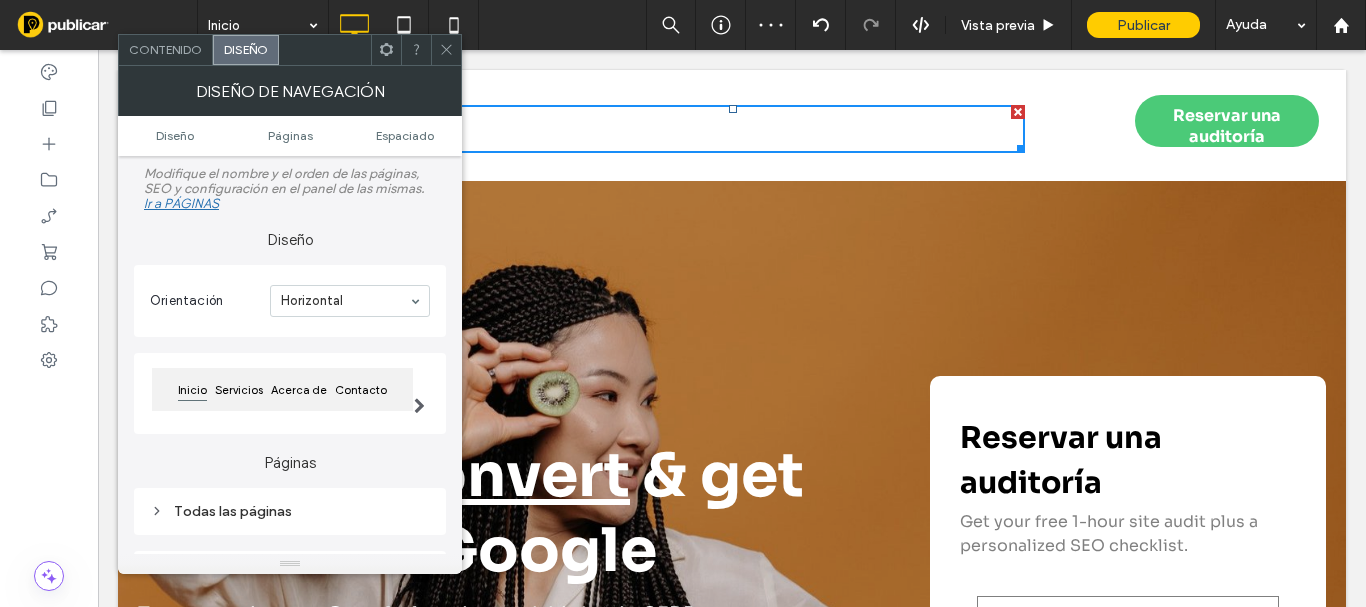 scroll, scrollTop: 200, scrollLeft: 0, axis: vertical 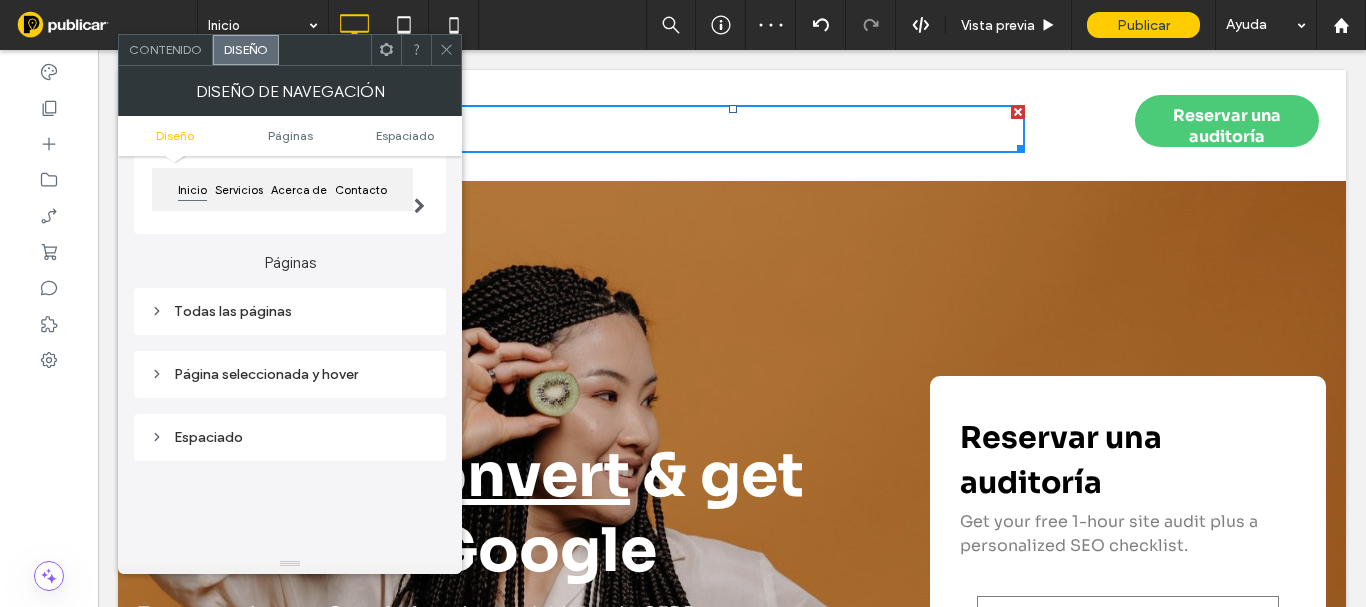 click on "Todas las páginas" at bounding box center (290, 311) 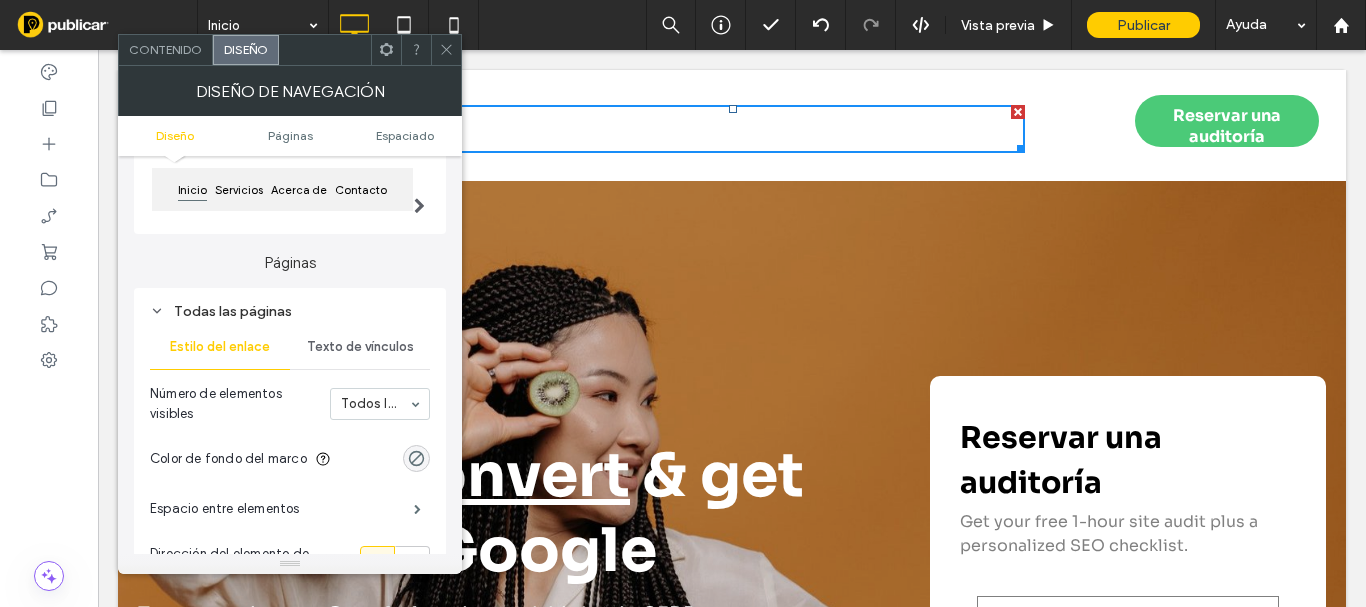 click on "Texto de vínculos" at bounding box center [360, 347] 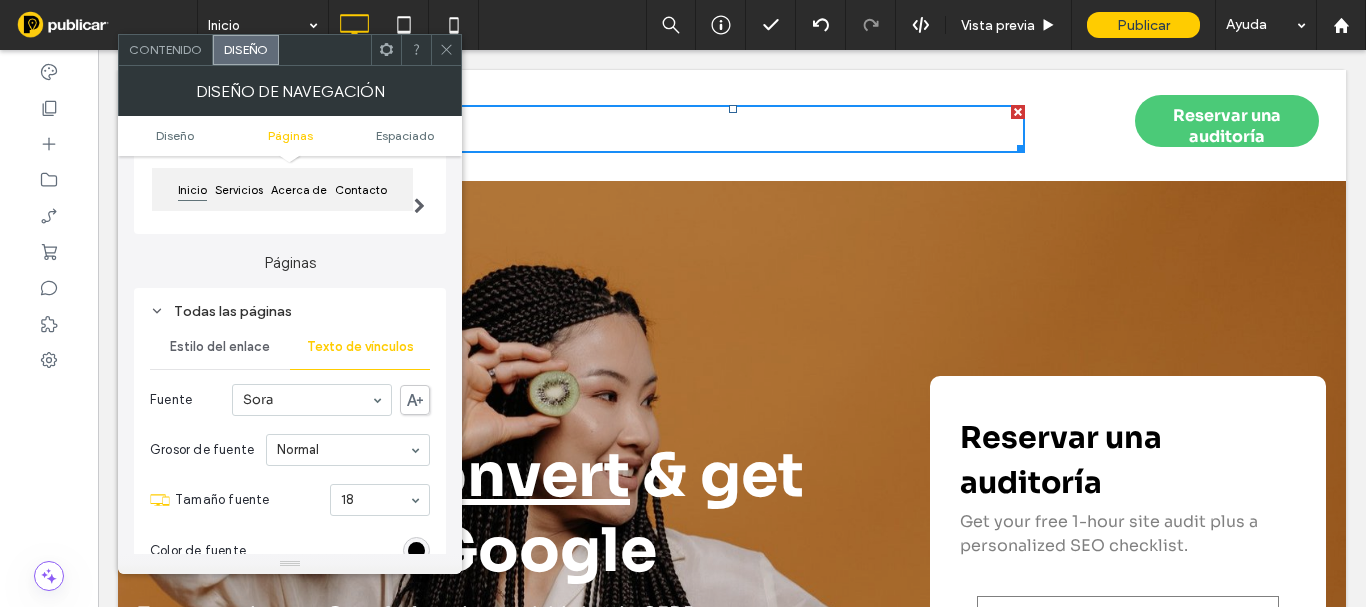 scroll, scrollTop: 400, scrollLeft: 0, axis: vertical 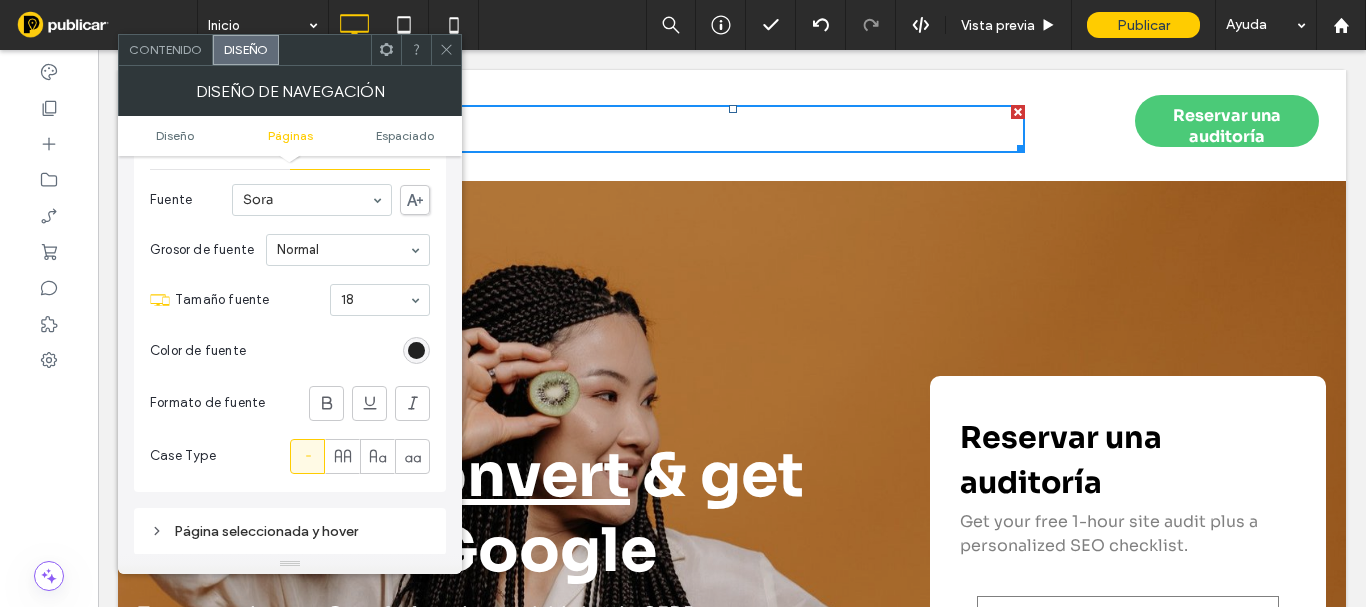 click at bounding box center (416, 350) 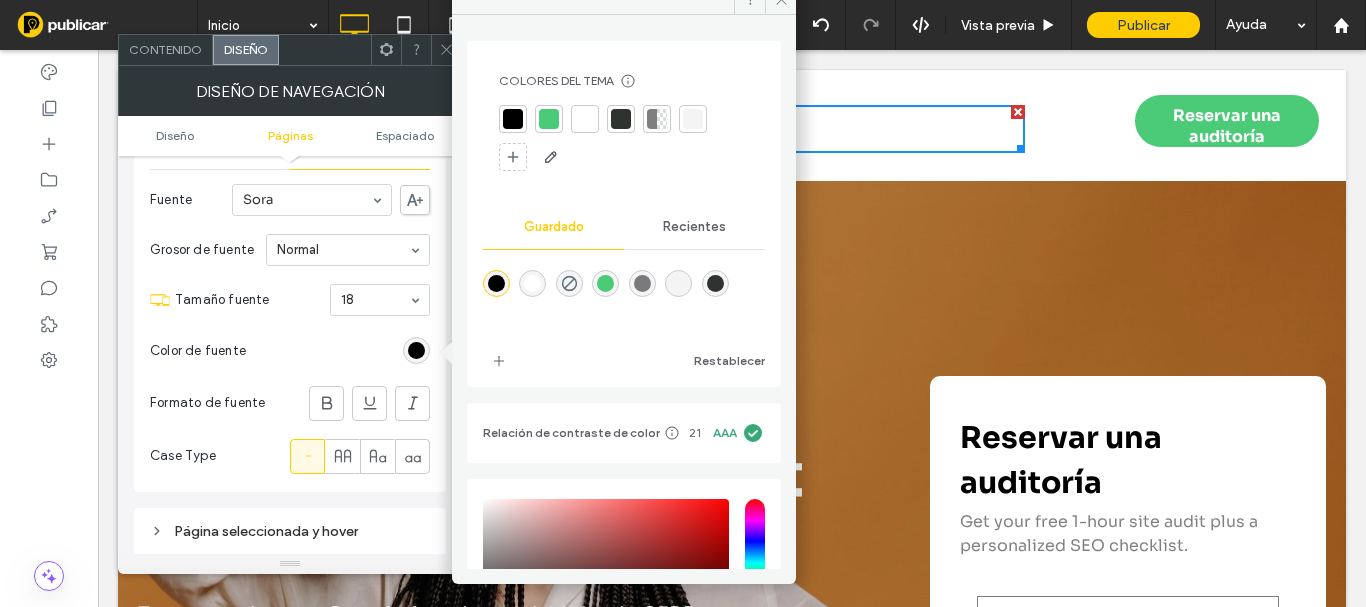click at bounding box center (513, 119) 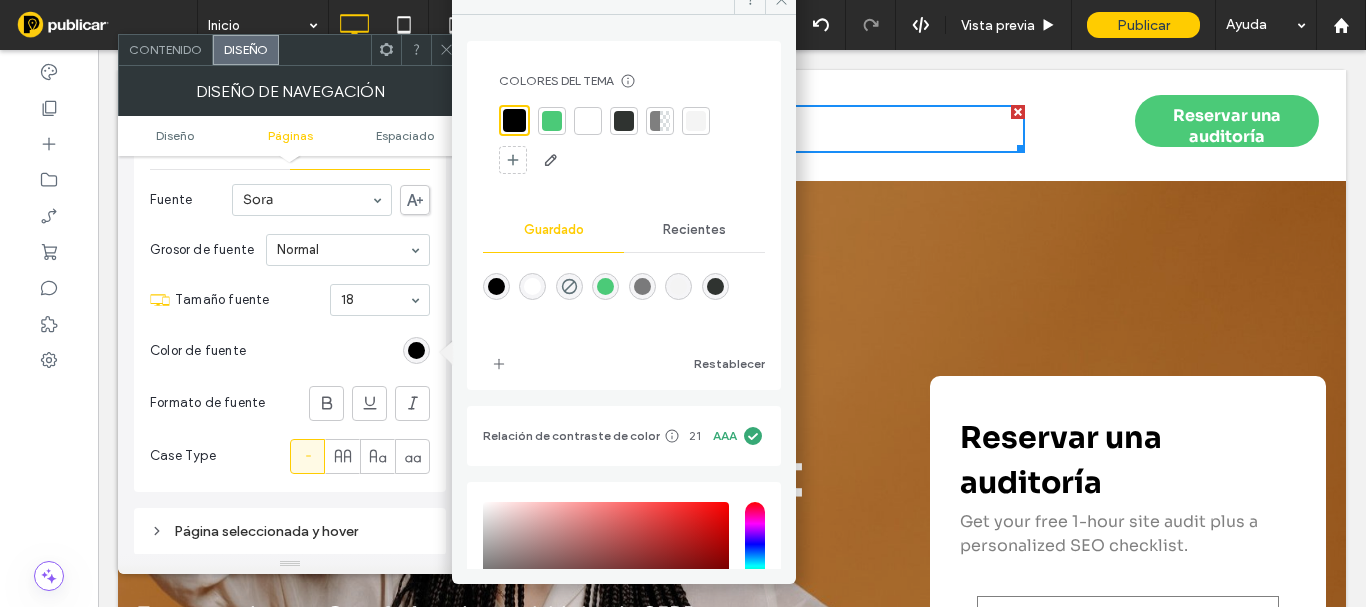 click 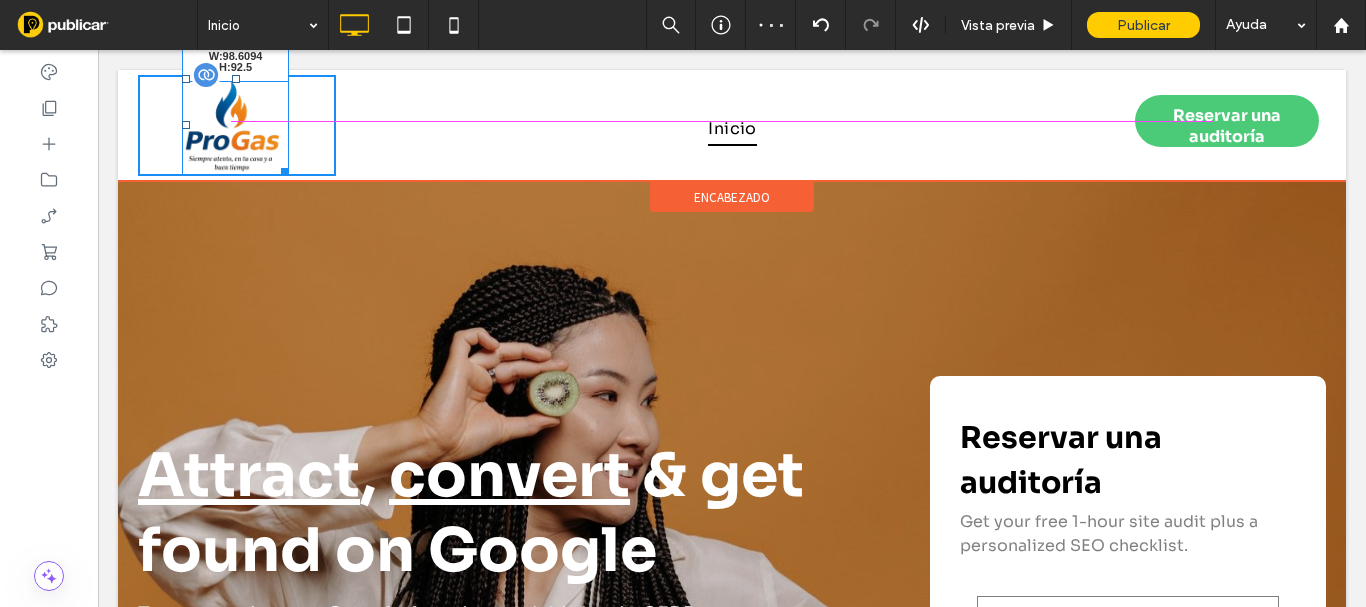 drag, startPoint x: 282, startPoint y: 160, endPoint x: 275, endPoint y: 152, distance: 10.630146 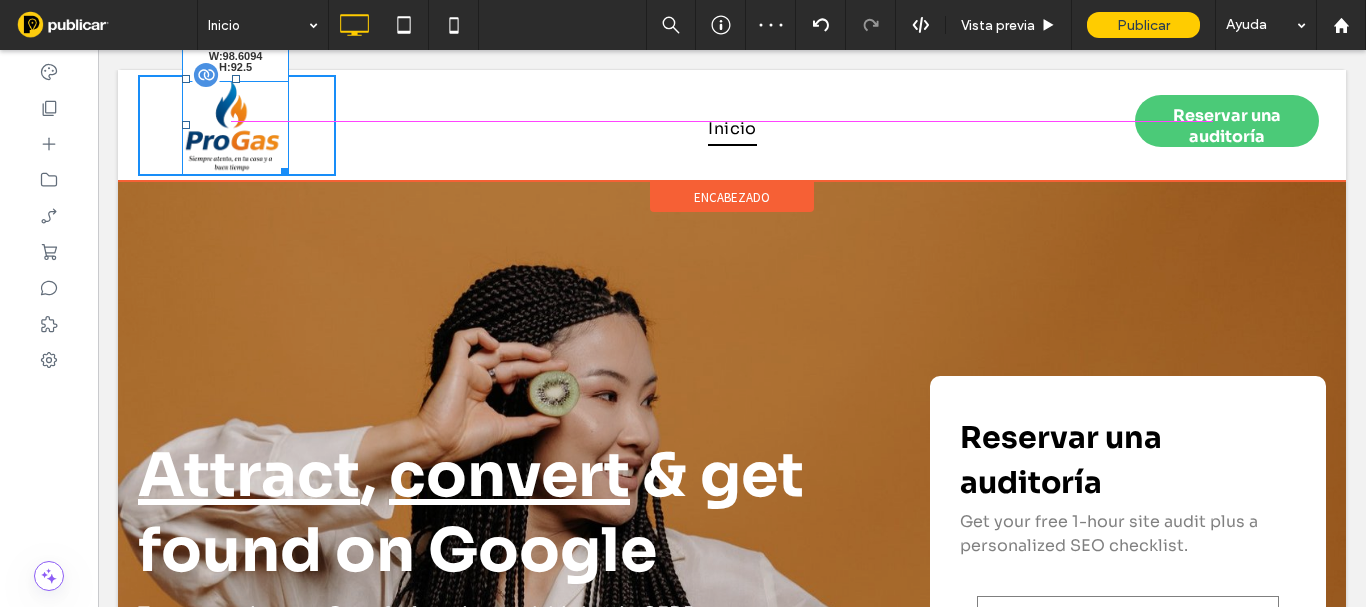 click at bounding box center (281, 168) 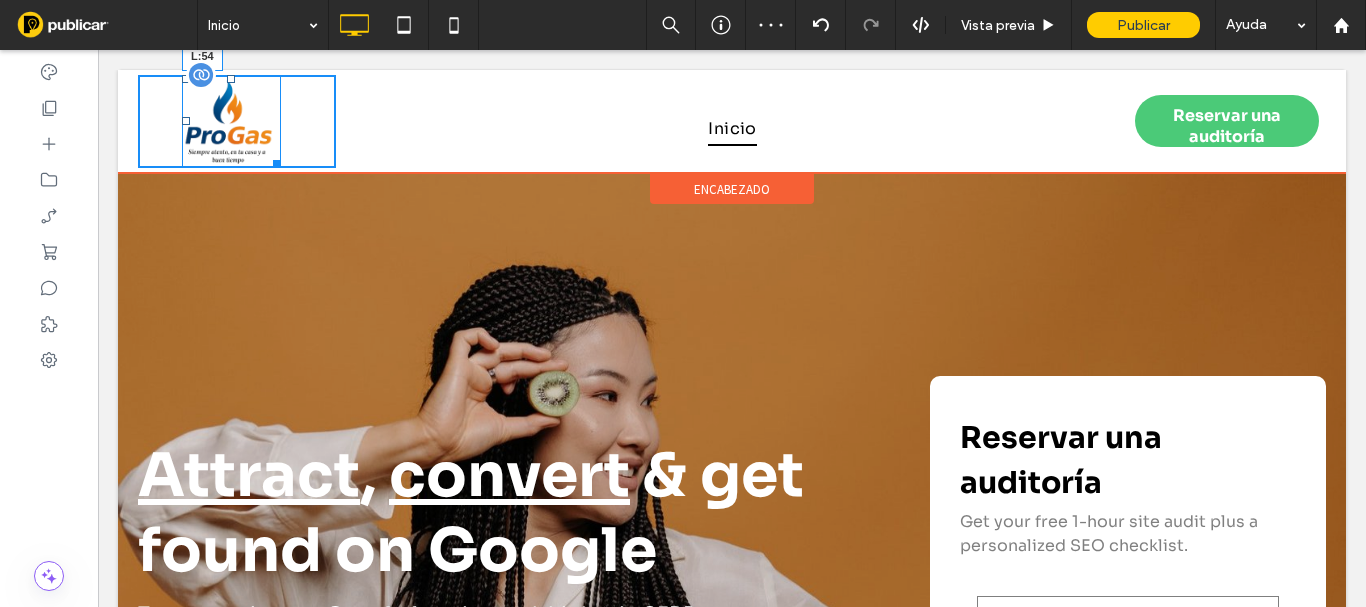 drag, startPoint x: 193, startPoint y: 118, endPoint x: 294, endPoint y: 168, distance: 112.698715 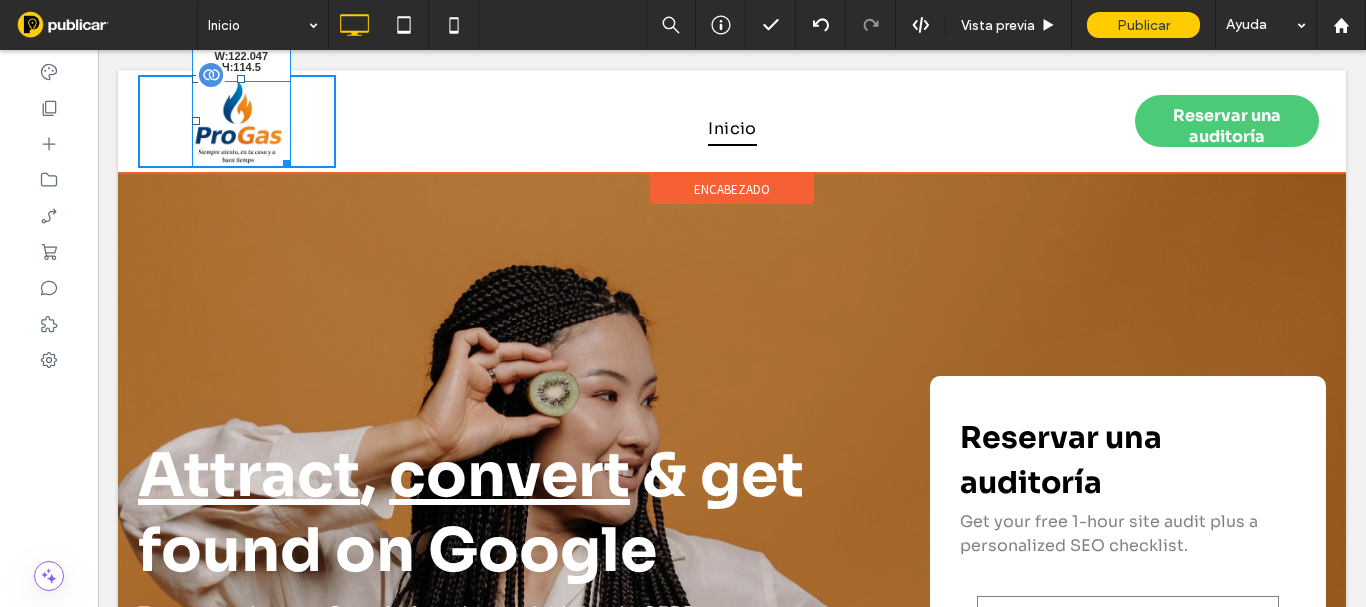 drag, startPoint x: 281, startPoint y: 157, endPoint x: 333, endPoint y: 174, distance: 54.708317 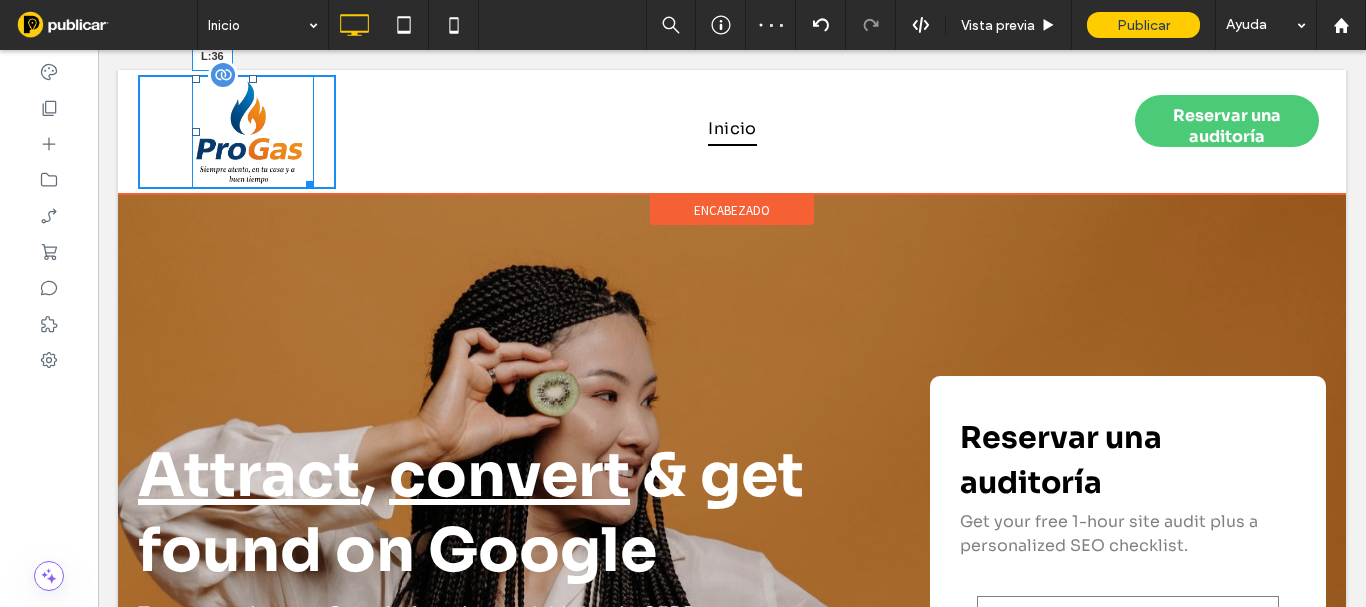 drag, startPoint x: 197, startPoint y: 131, endPoint x: 286, endPoint y: 175, distance: 99.282425 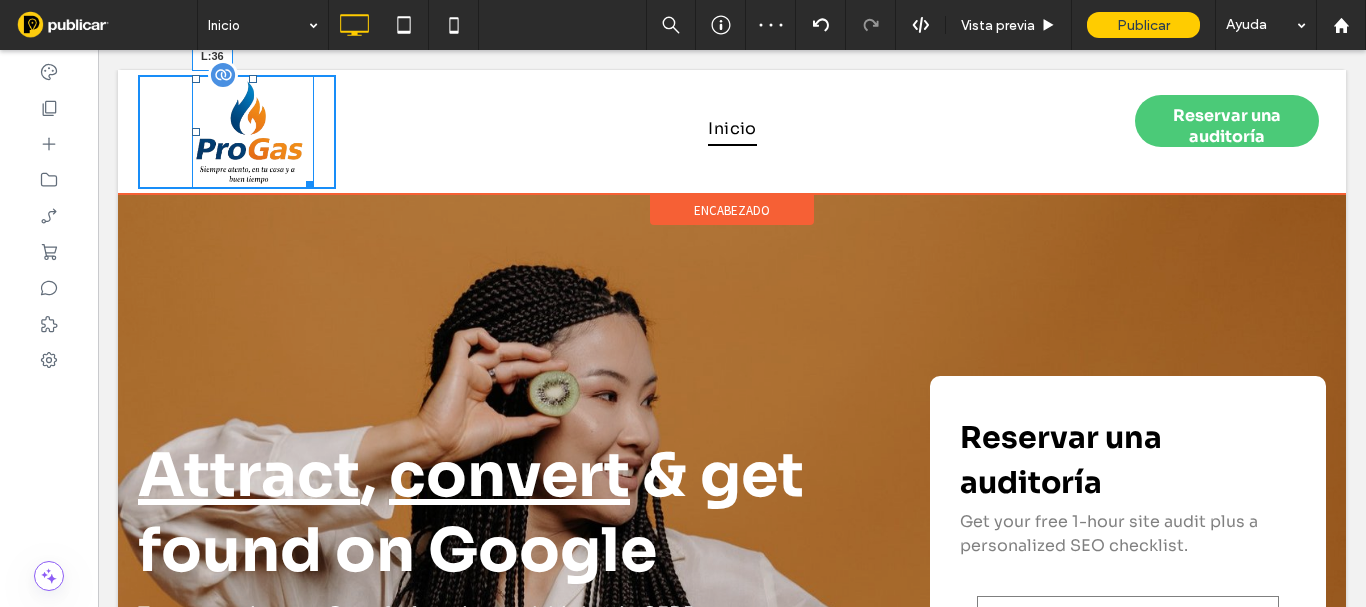 click on "L:36" at bounding box center [253, 132] 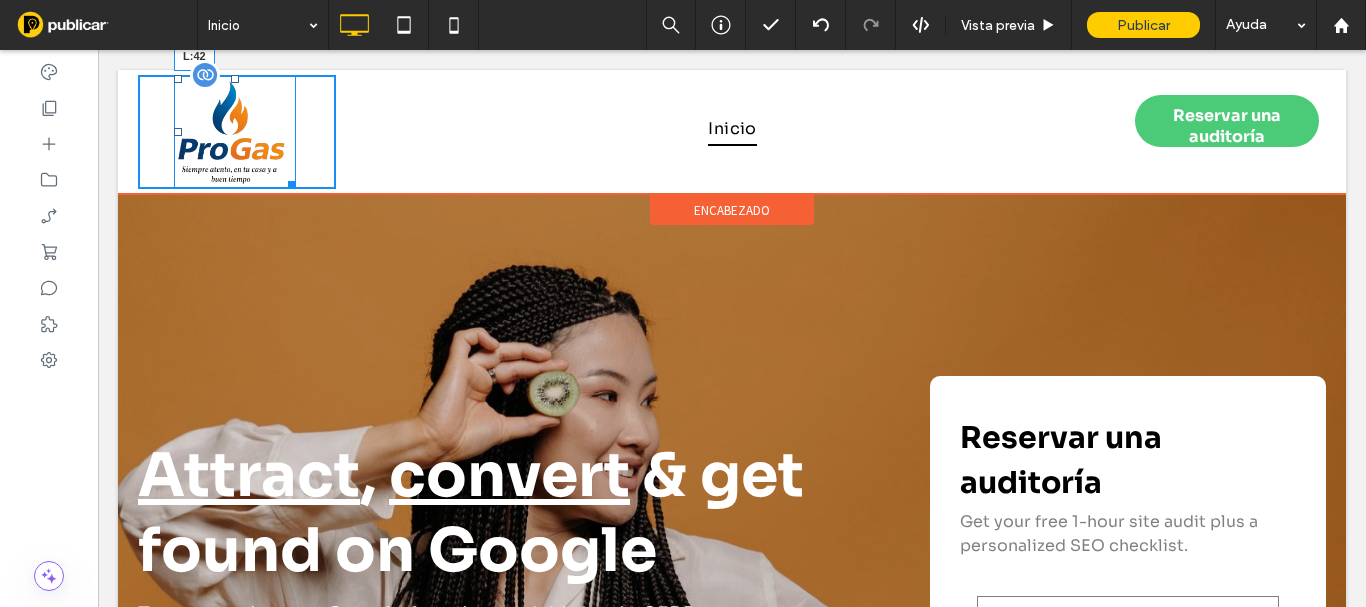 drag, startPoint x: 183, startPoint y: 130, endPoint x: 283, endPoint y: 180, distance: 111.8034 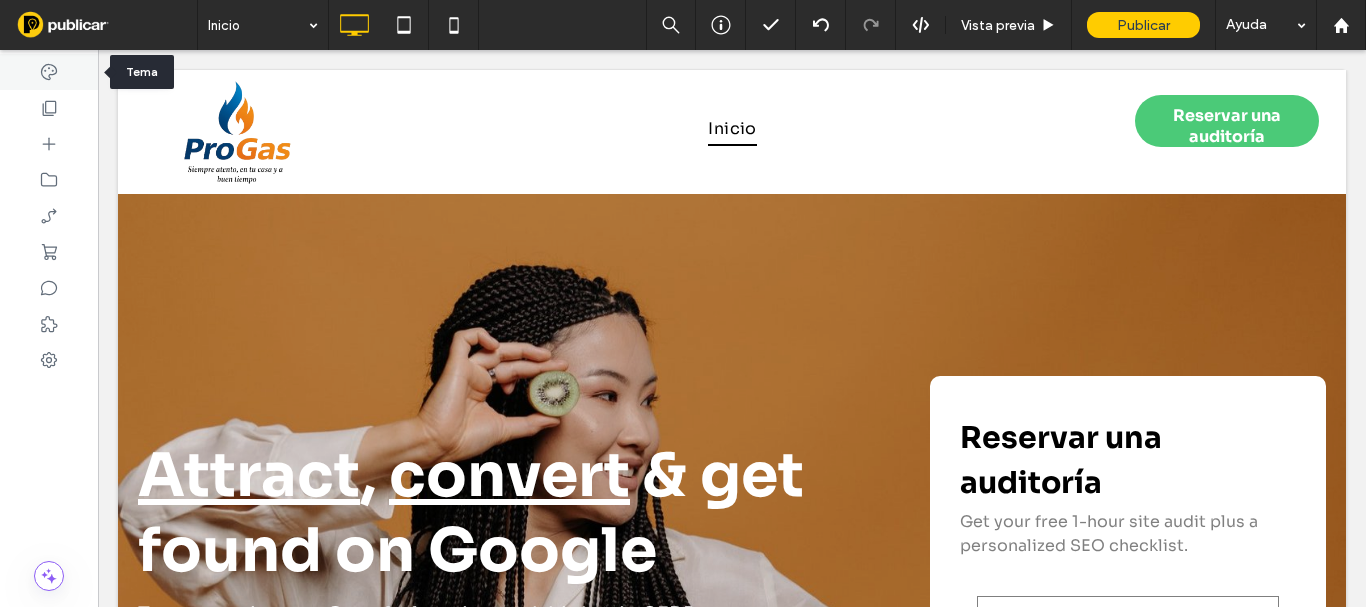 click 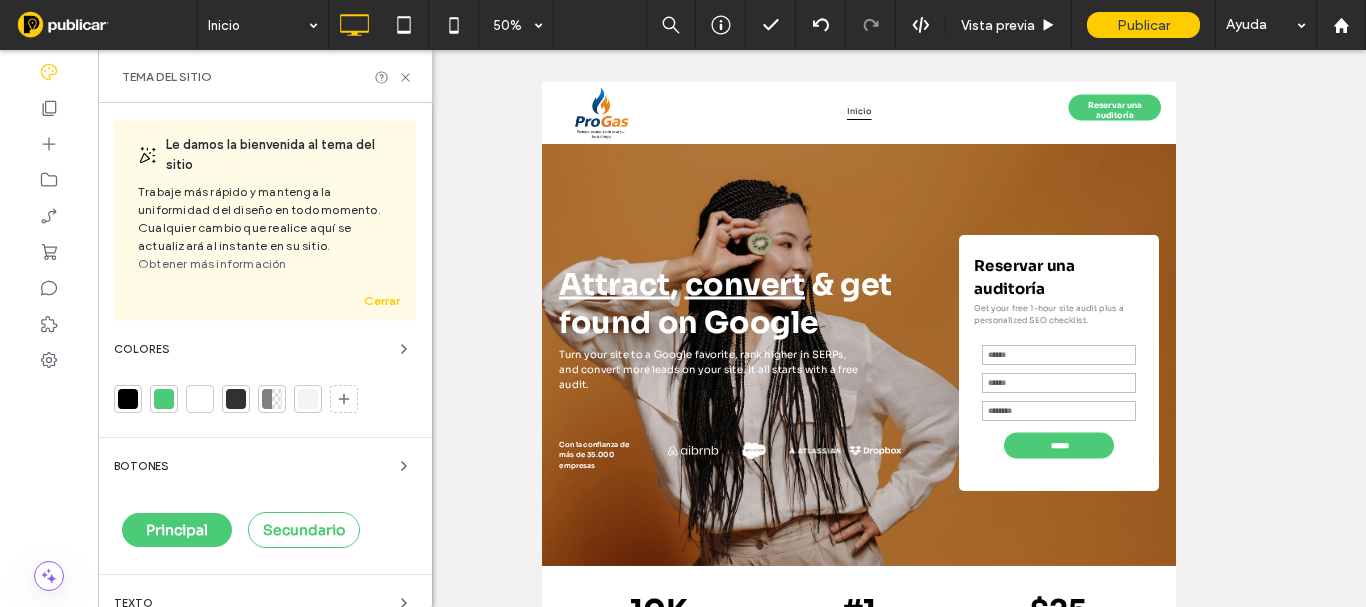 click at bounding box center (128, 399) 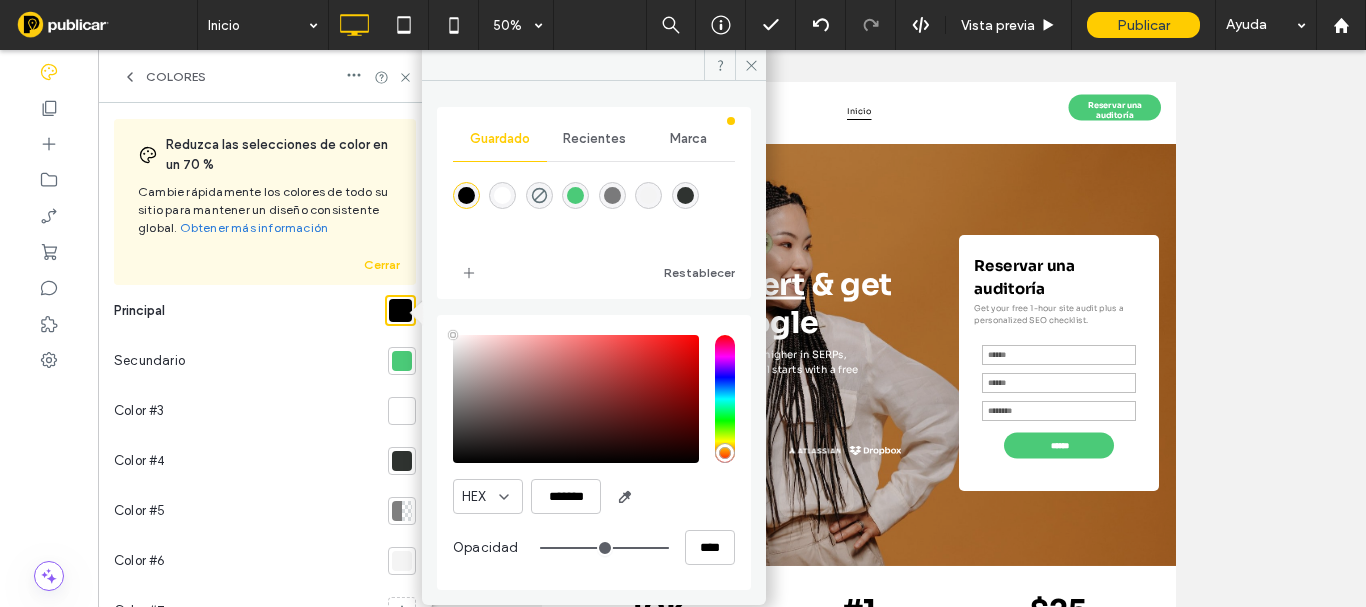 type on "****" 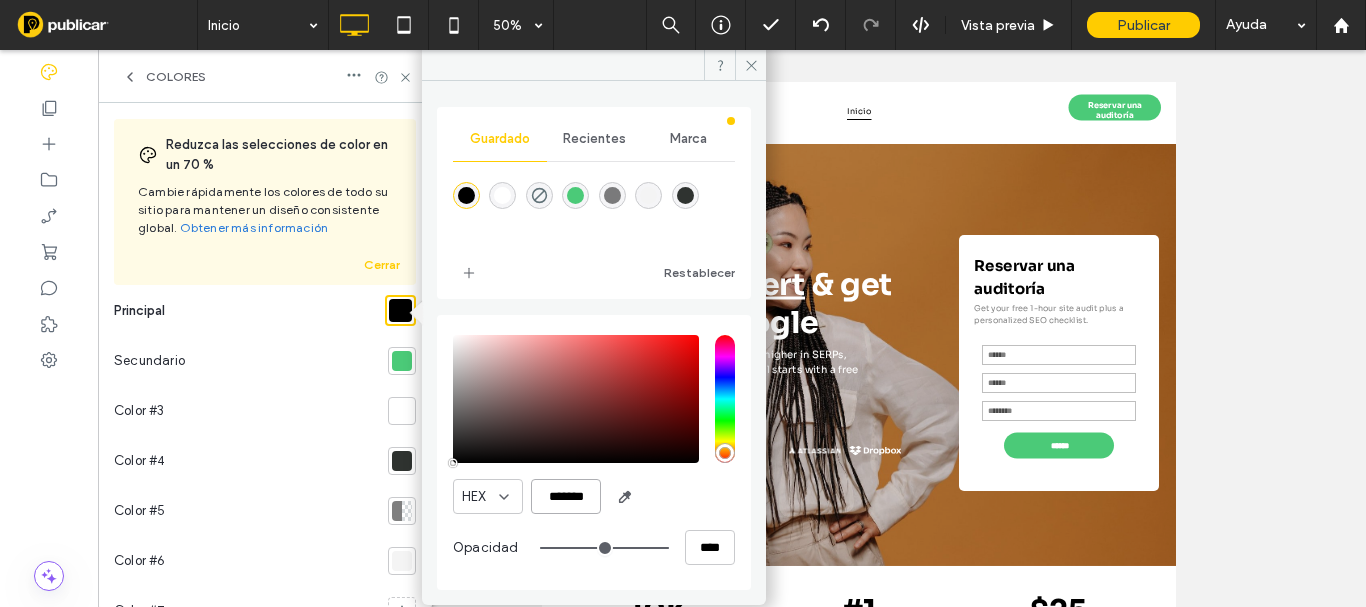 click on "*******" at bounding box center [566, 496] 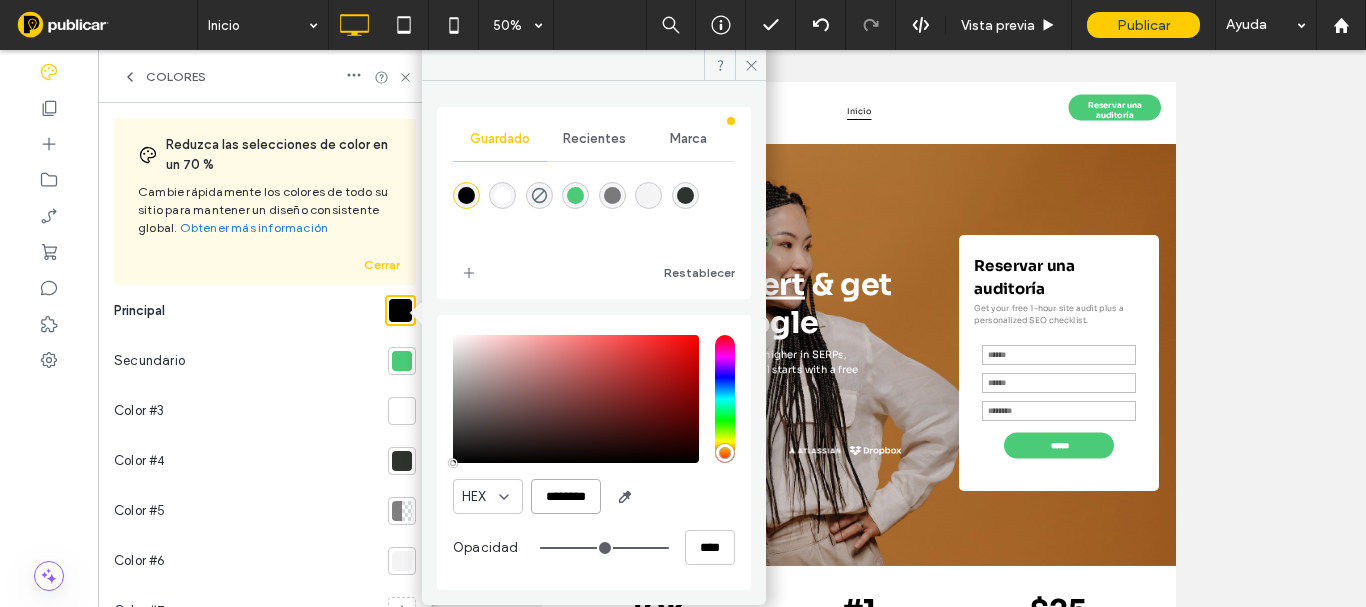 scroll, scrollTop: 0, scrollLeft: 2, axis: horizontal 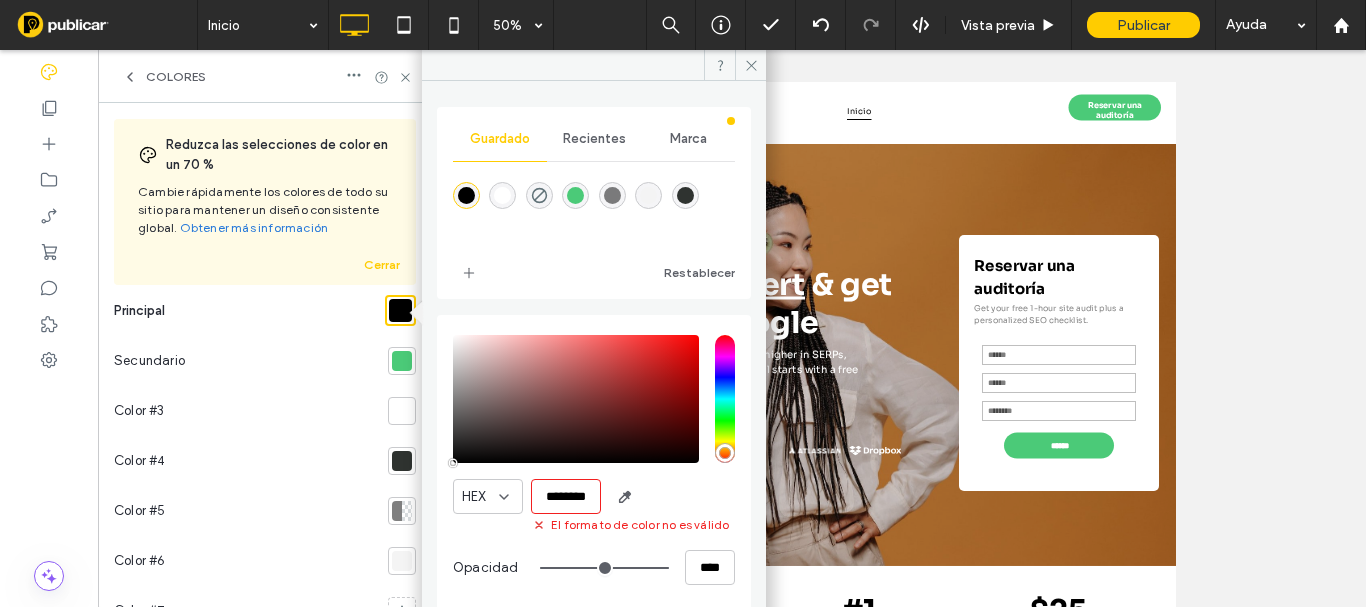 click on "********" at bounding box center [566, 496] 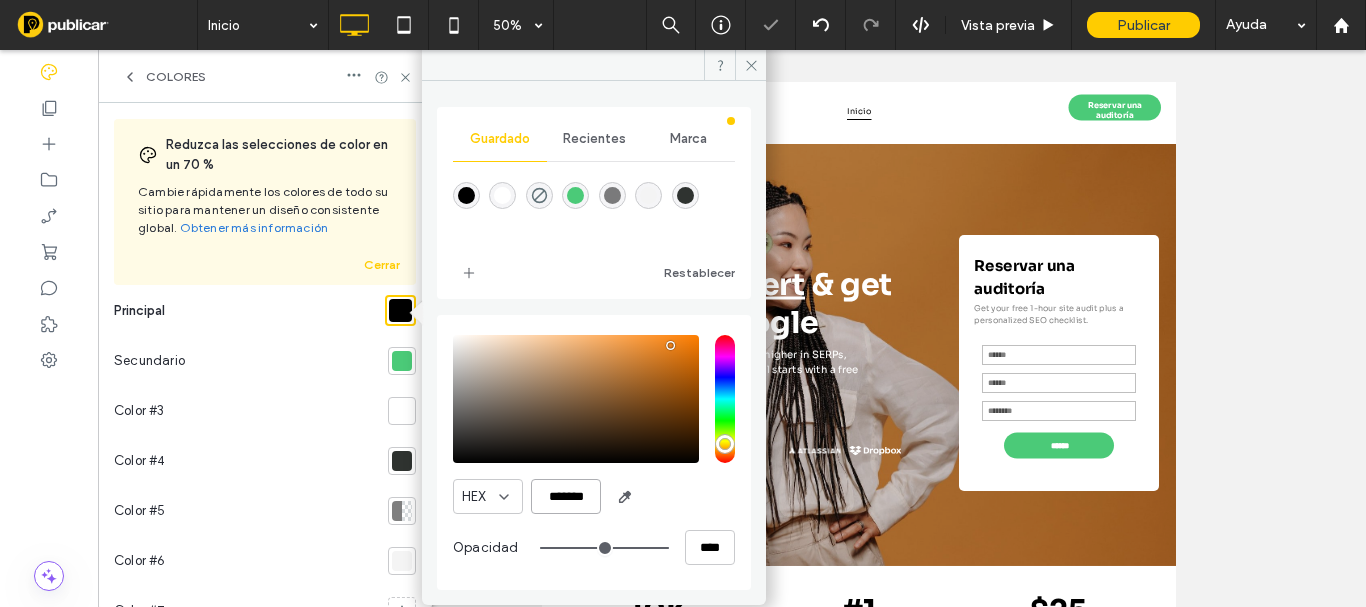 scroll, scrollTop: 0, scrollLeft: 0, axis: both 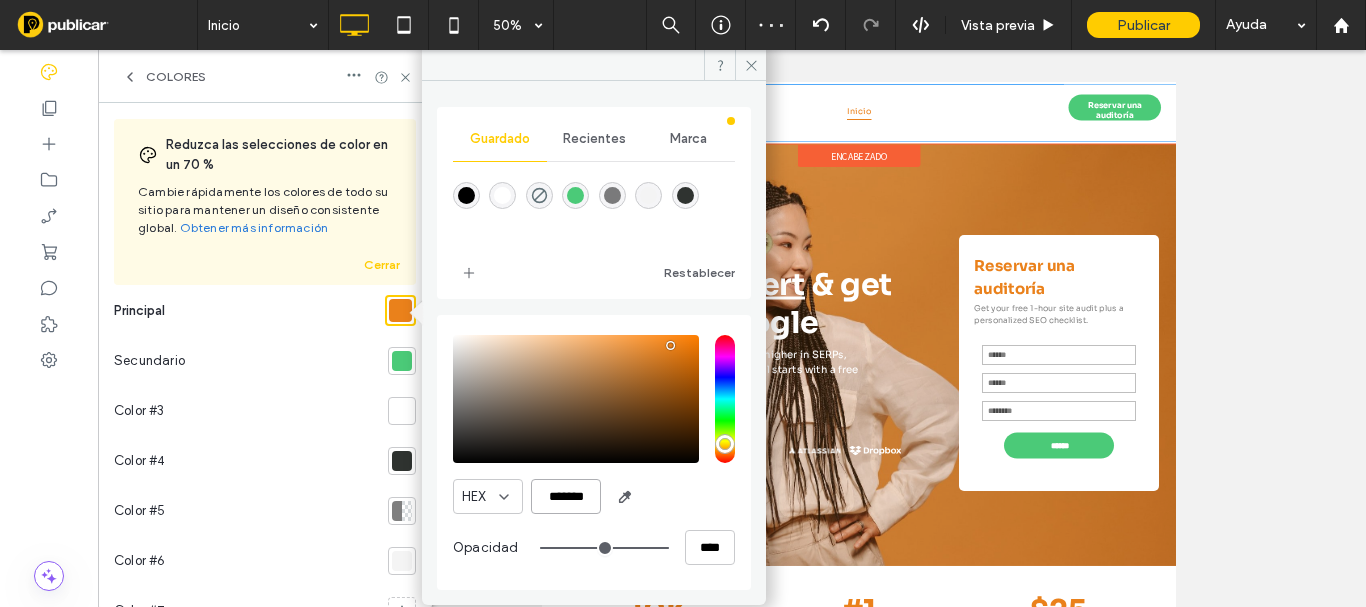 type on "*******" 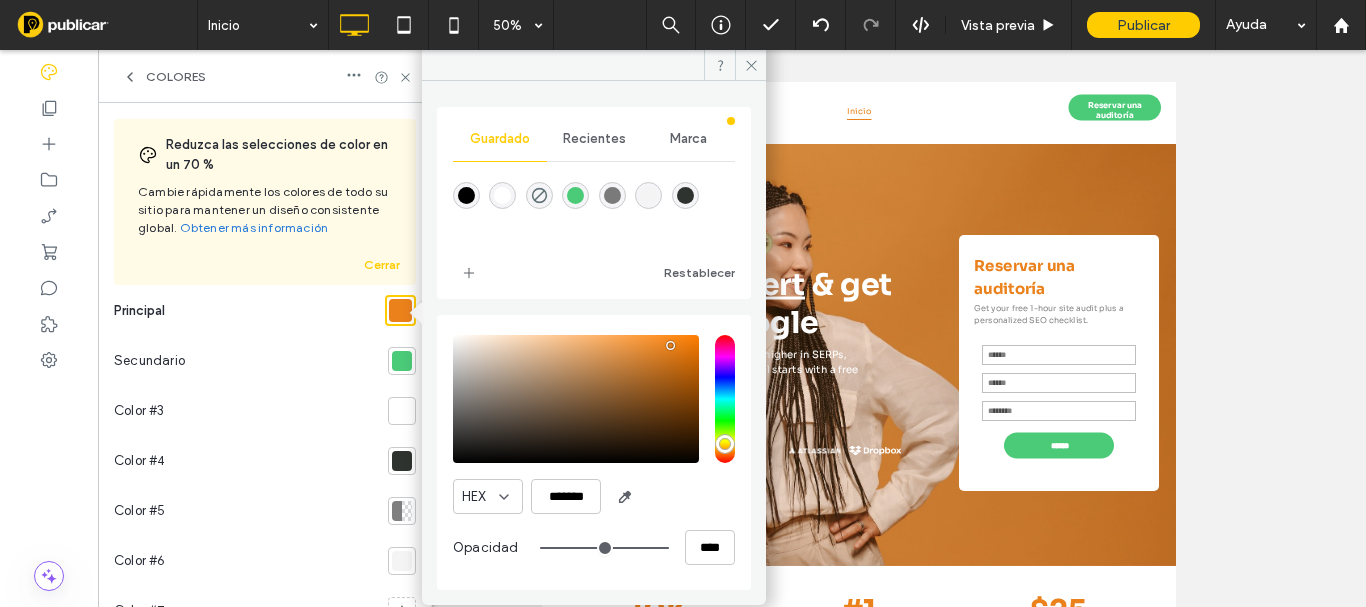click at bounding box center (402, 361) 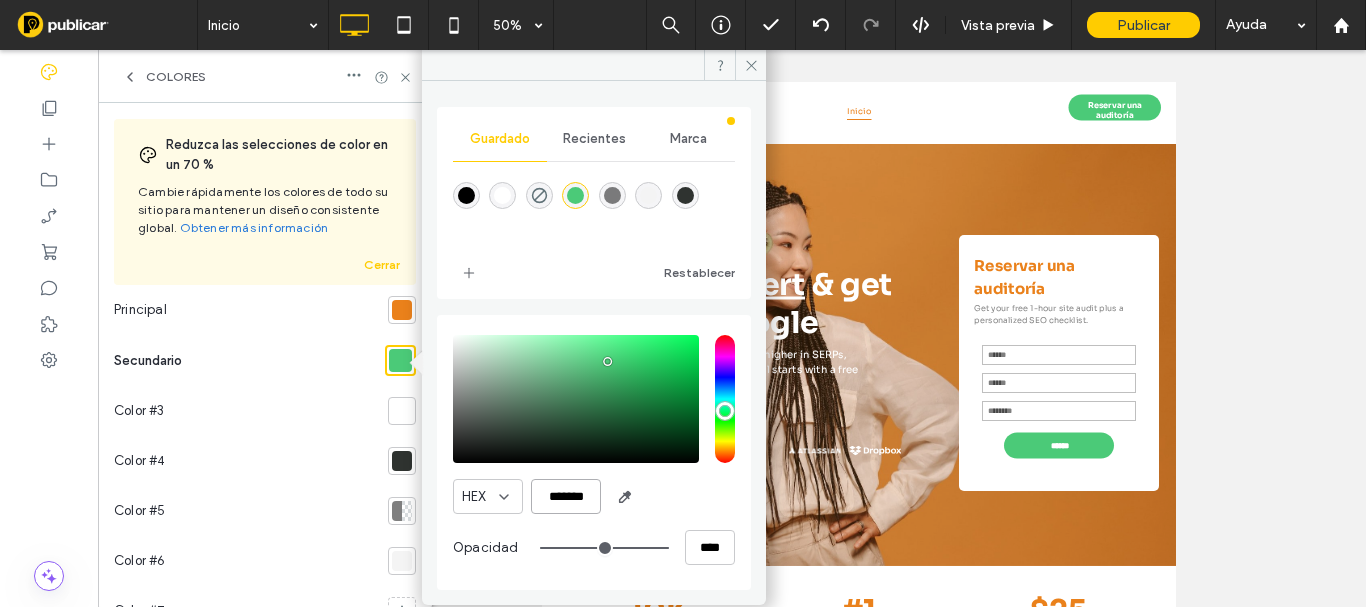 click on "*******" at bounding box center [566, 496] 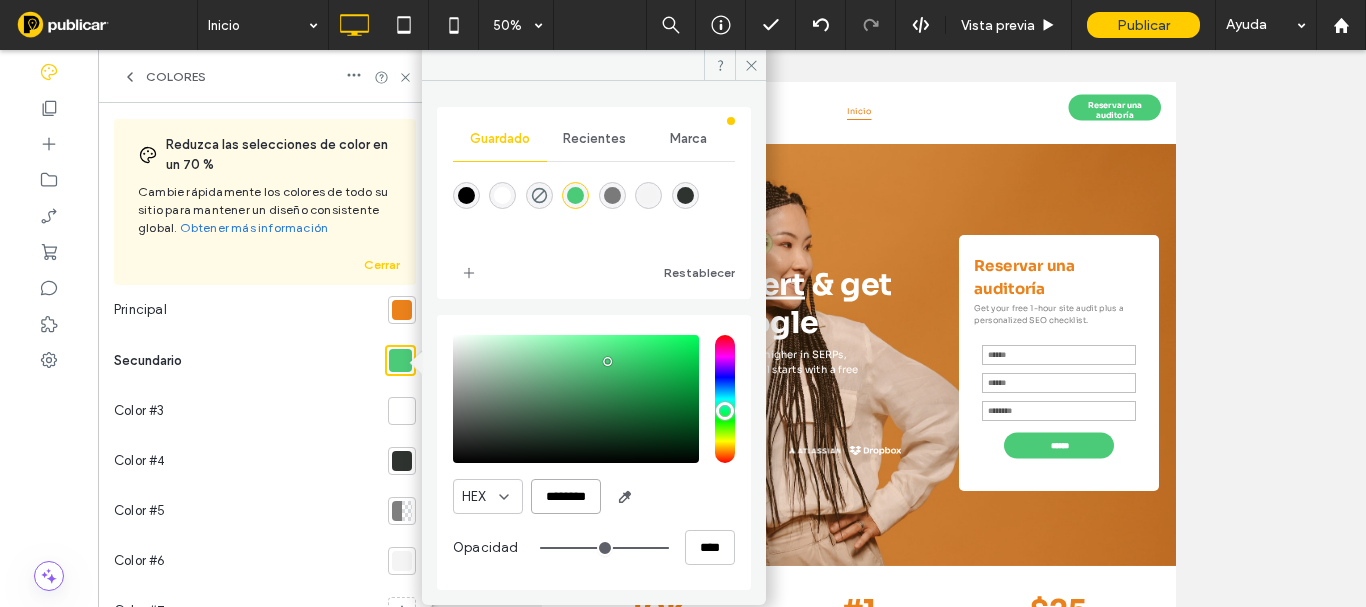scroll, scrollTop: 0, scrollLeft: 5, axis: horizontal 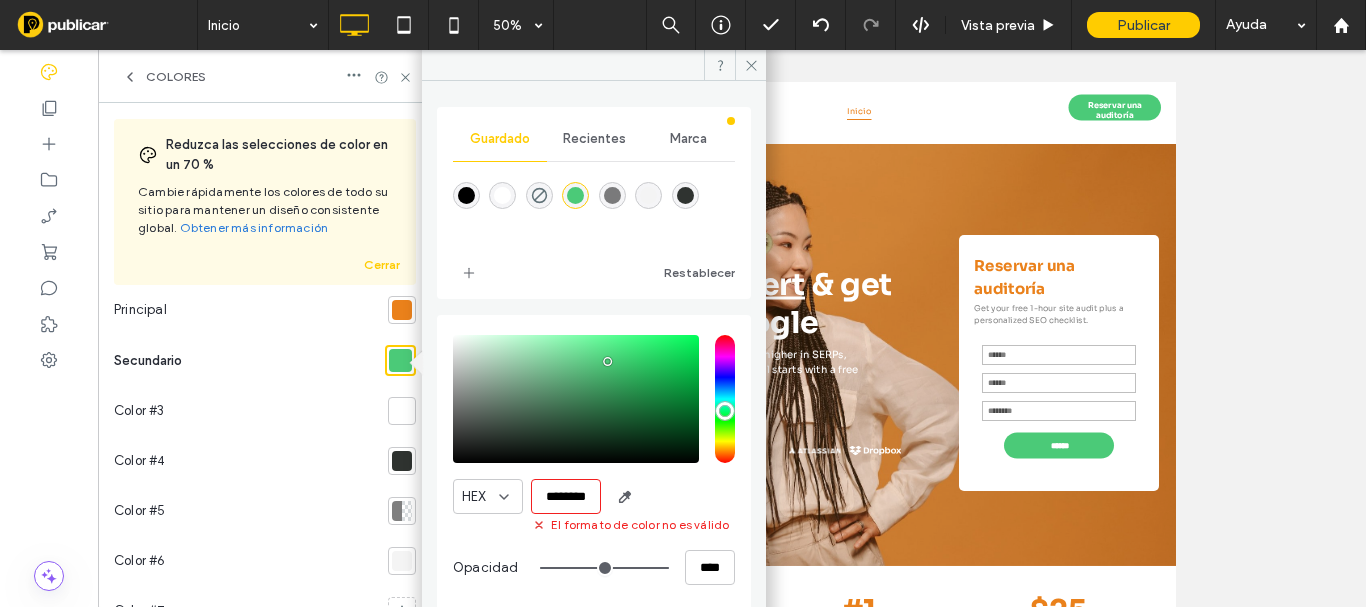 click on "********" at bounding box center (566, 496) 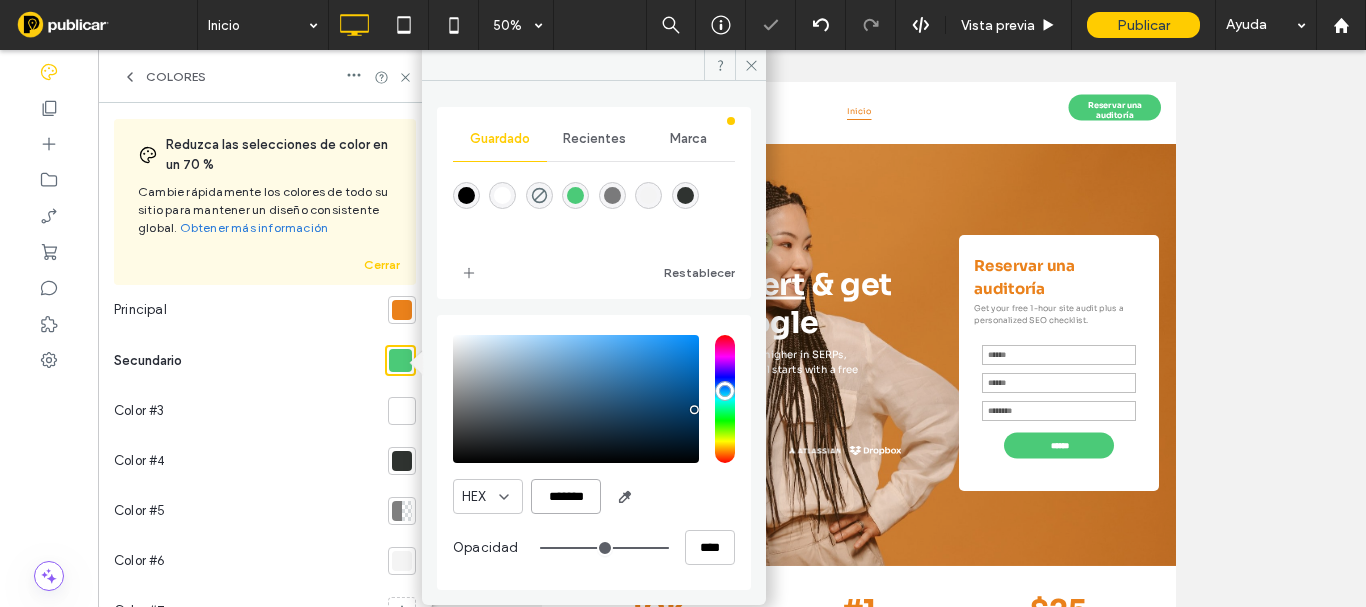 scroll, scrollTop: 0, scrollLeft: 0, axis: both 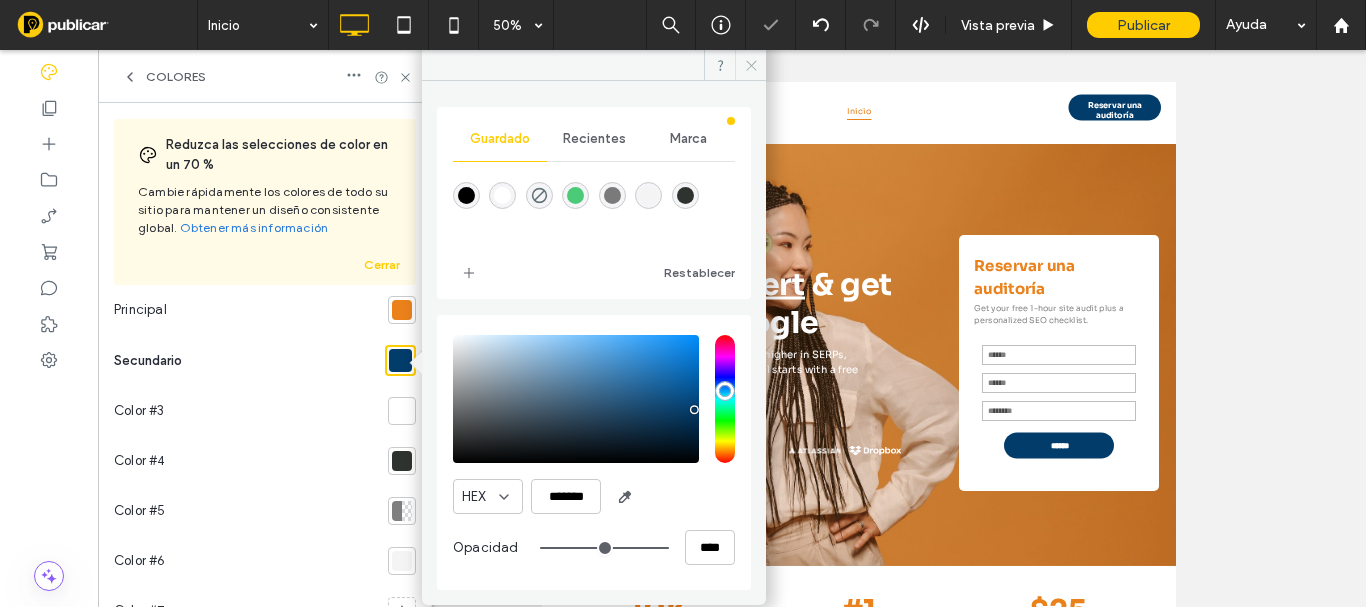 click 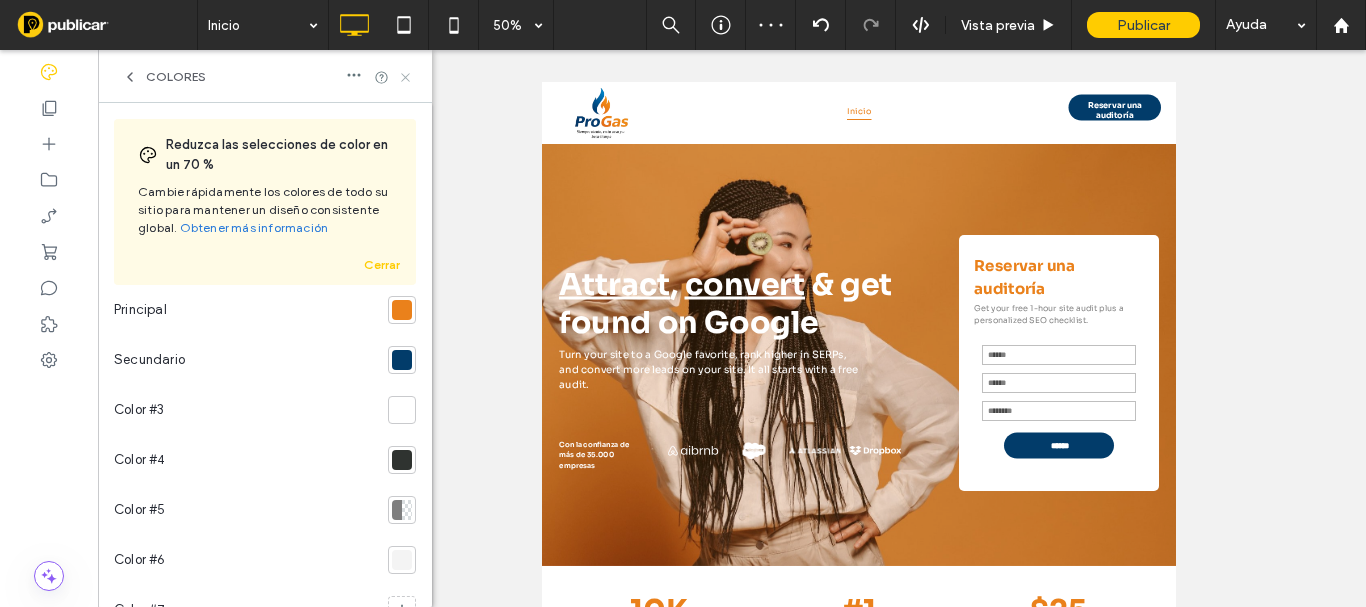 click 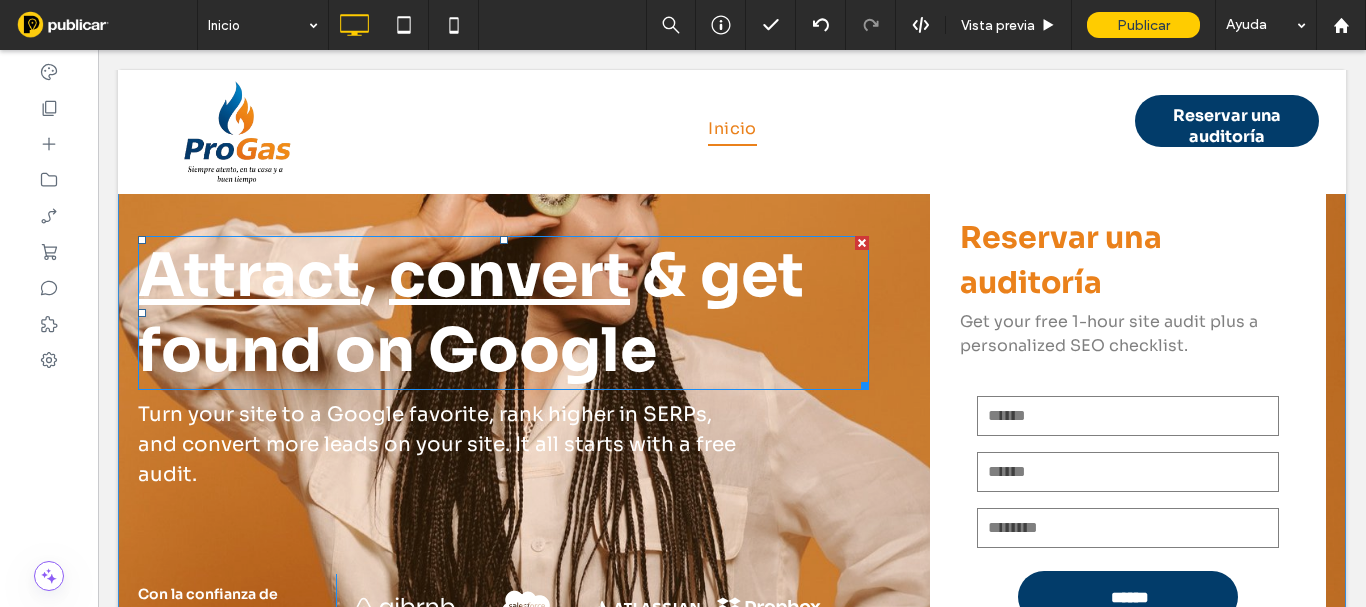 scroll, scrollTop: 0, scrollLeft: 0, axis: both 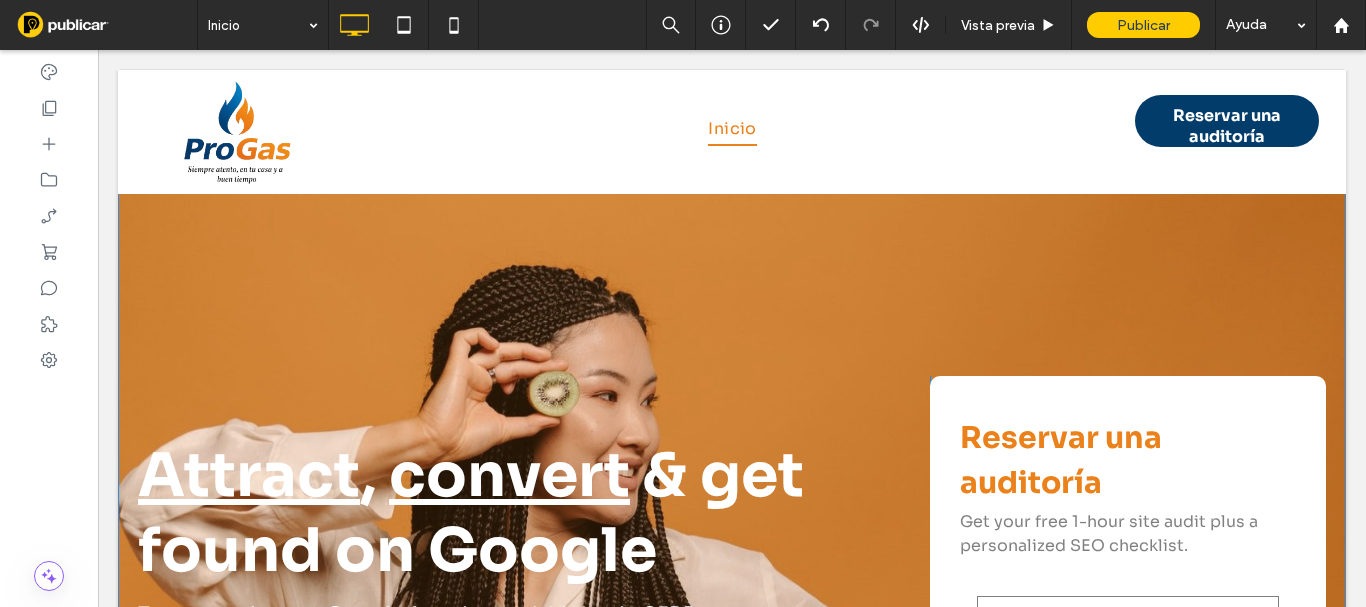 drag, startPoint x: 528, startPoint y: 245, endPoint x: 515, endPoint y: 242, distance: 13.341664 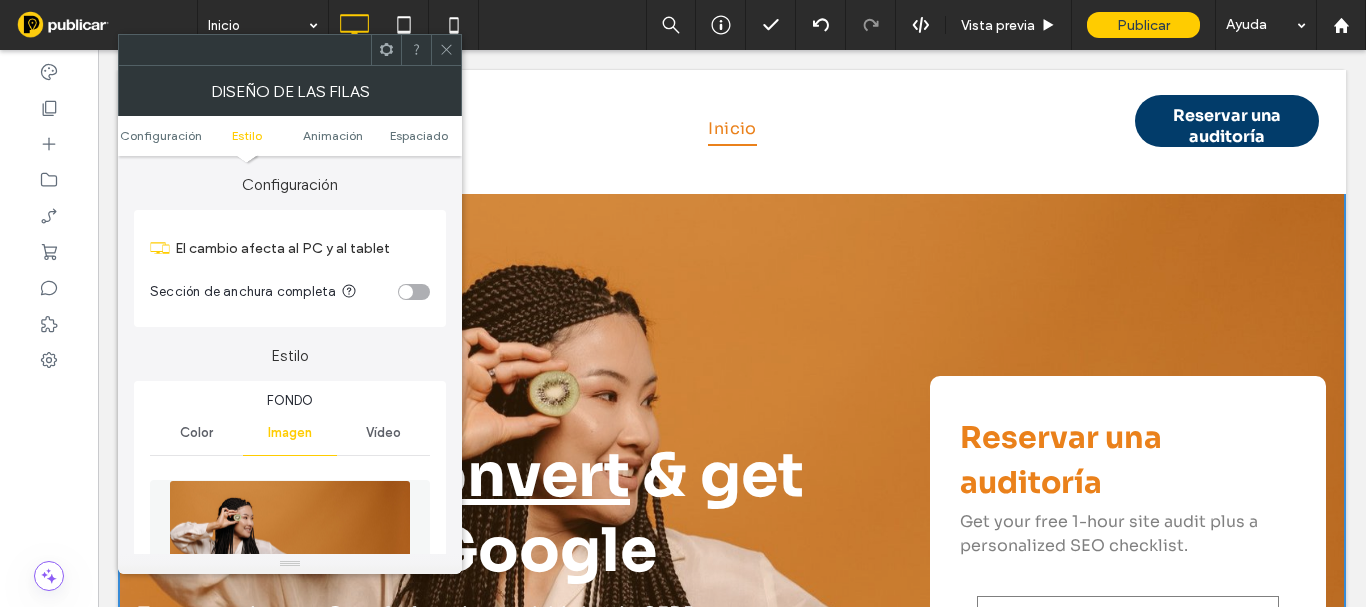 scroll, scrollTop: 300, scrollLeft: 0, axis: vertical 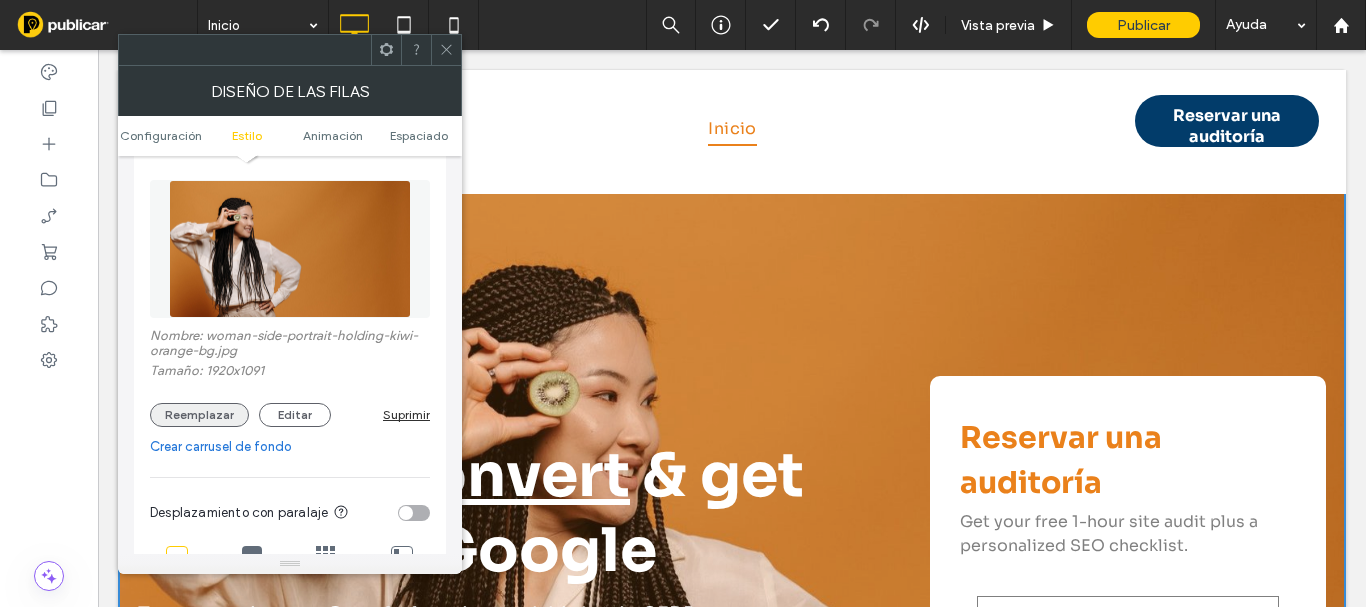 click on "Reemplazar" at bounding box center [199, 415] 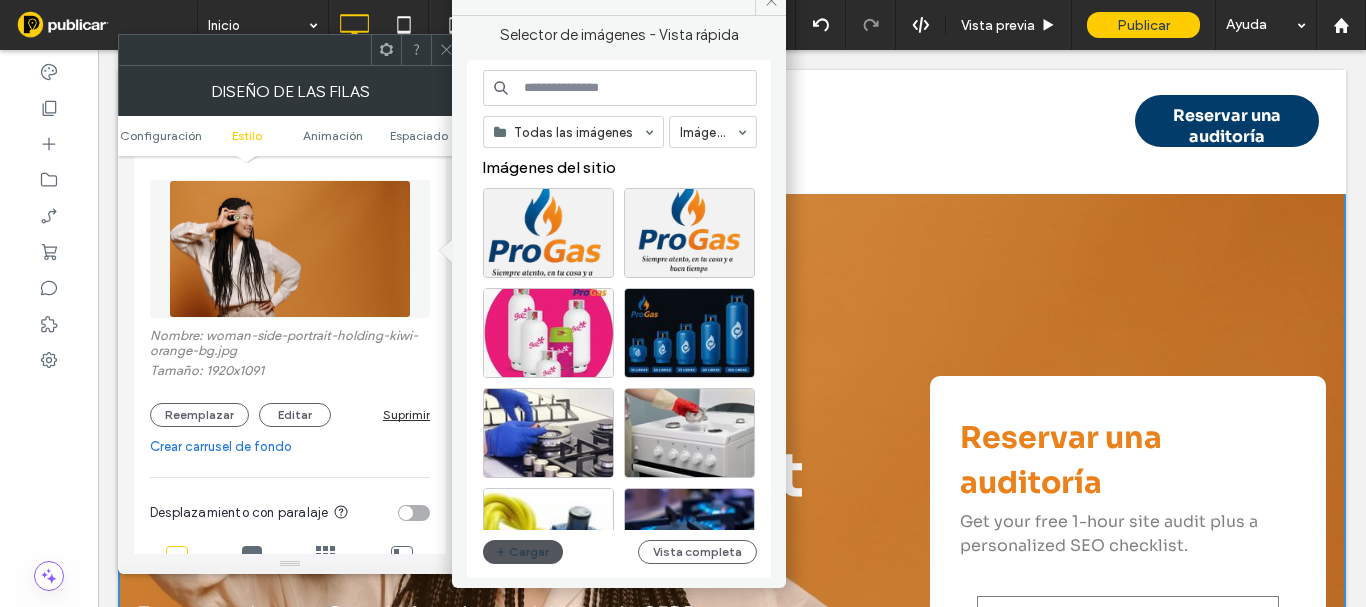 click on "Cargar" at bounding box center [523, 552] 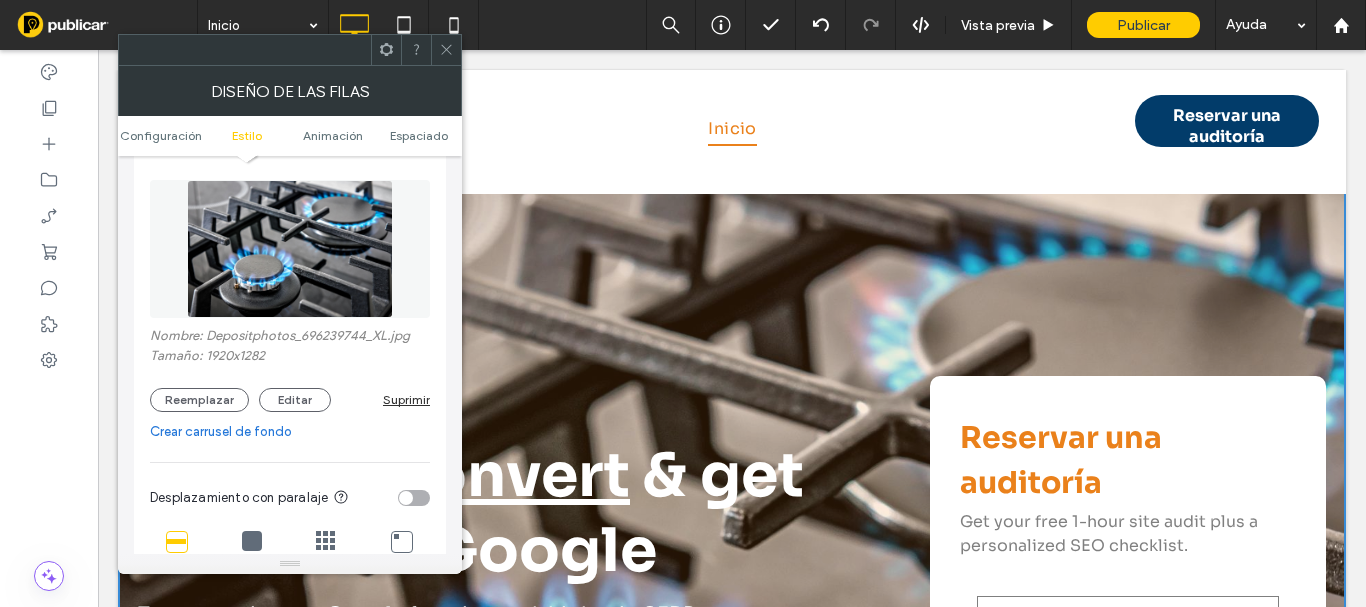 click 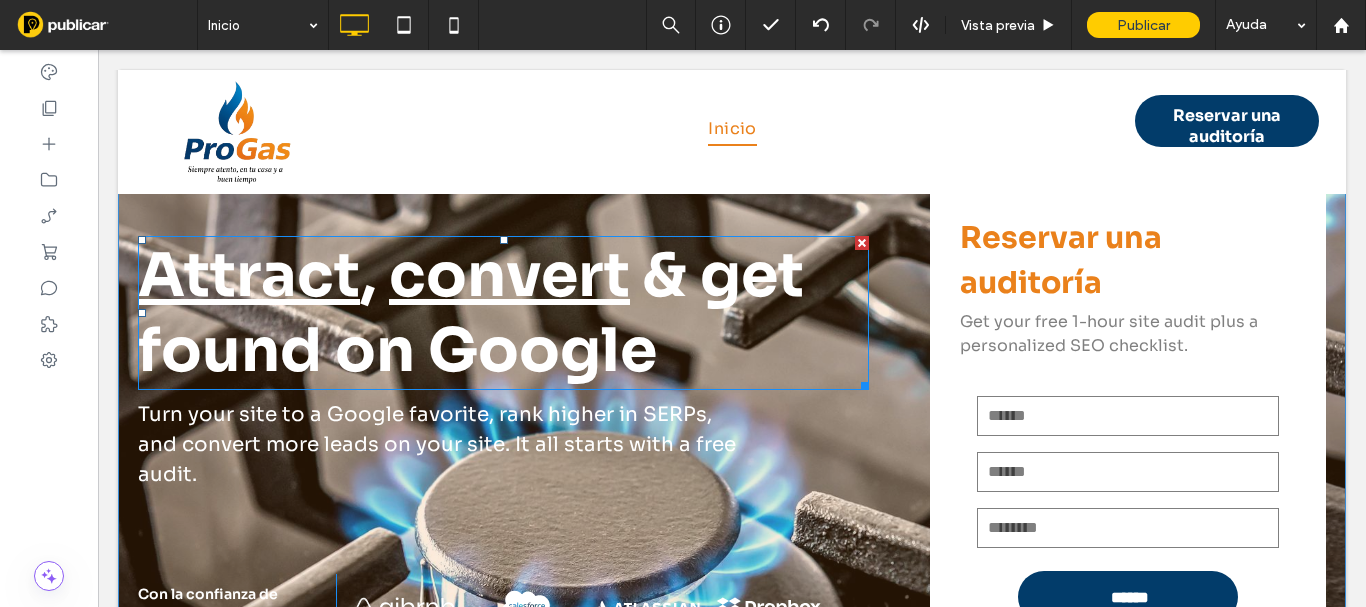 scroll, scrollTop: 0, scrollLeft: 0, axis: both 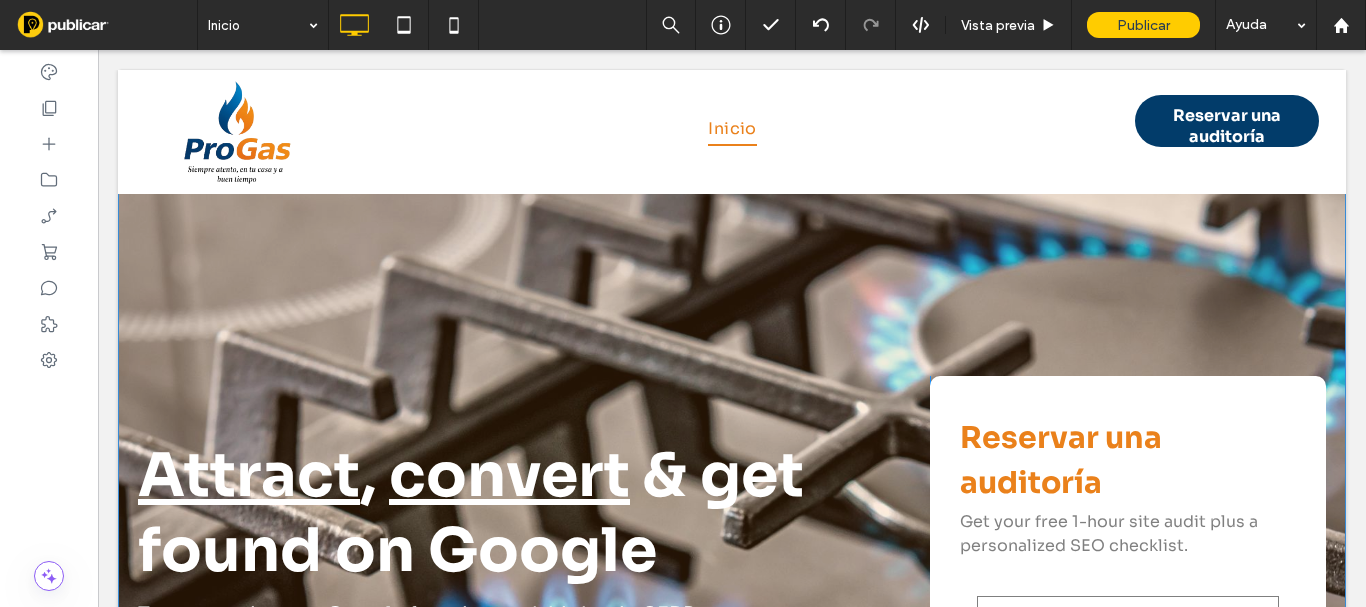 click on "Attract ,
convert   & get found on Google
Turn your site to a Google favorite, rank higher in SERPs, and convert more leads on your site. It all starts with a free audit.
Con la confianza de más de 35.000 empresas
Click To Paste
Botón
Botón
Botón
Botón
Ver más
Click To Paste
Click To Paste
Reservar una auditoría
Get your free 1-hour site audit plus a personalized SEO checklist.
Contáctenos
Nombre
E-mail
Teléfono
******
Gracias por contactarnos. Le responderemos lo antes posible.
Se ha producido un error al enviar su mensaje. Inténtelo más tarde.
Click To Paste
Fila + Añadir sección" at bounding box center (732, 597) 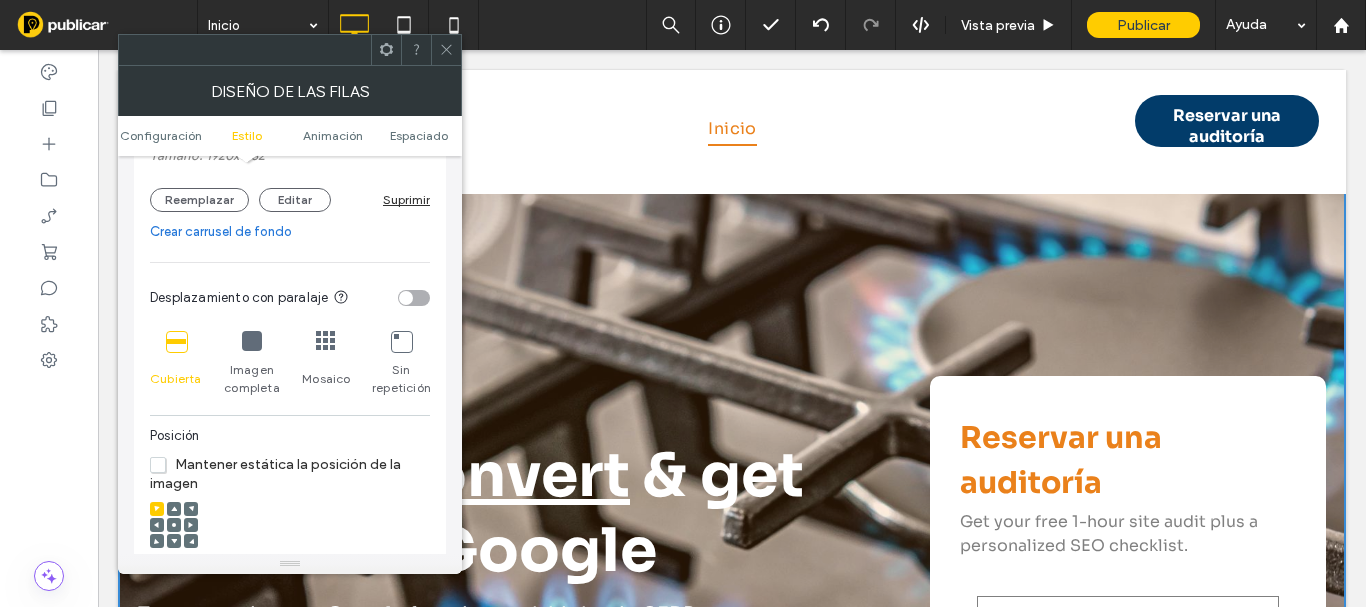 scroll, scrollTop: 600, scrollLeft: 0, axis: vertical 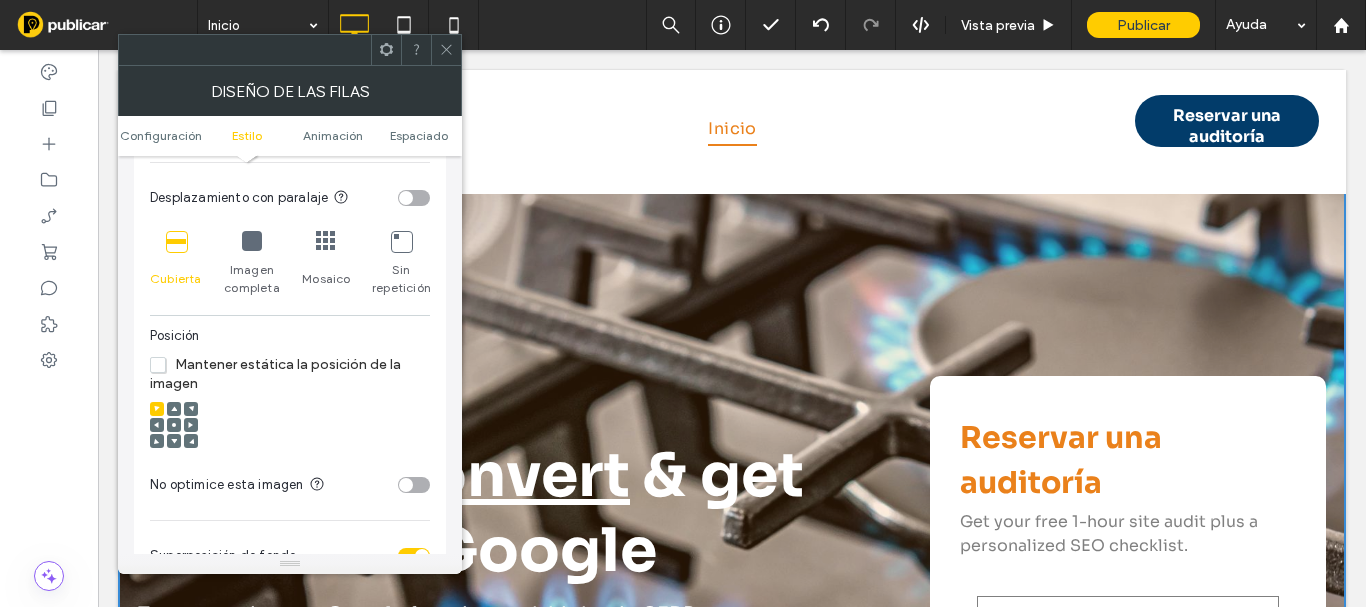 click 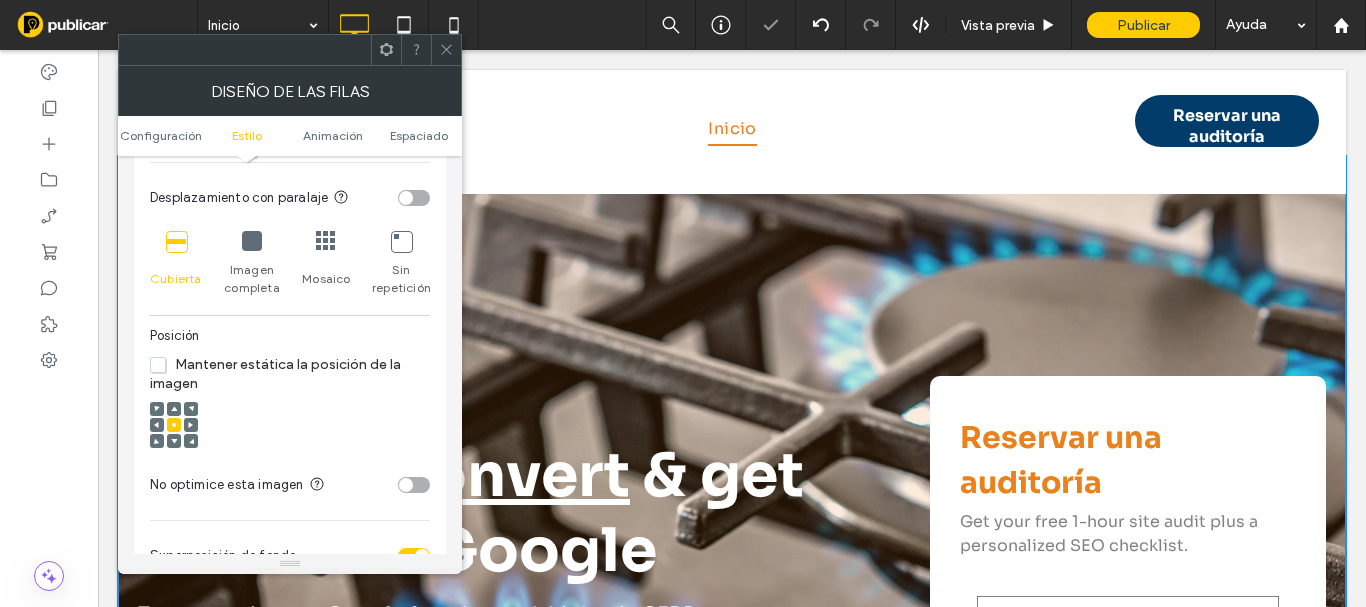 scroll, scrollTop: 800, scrollLeft: 0, axis: vertical 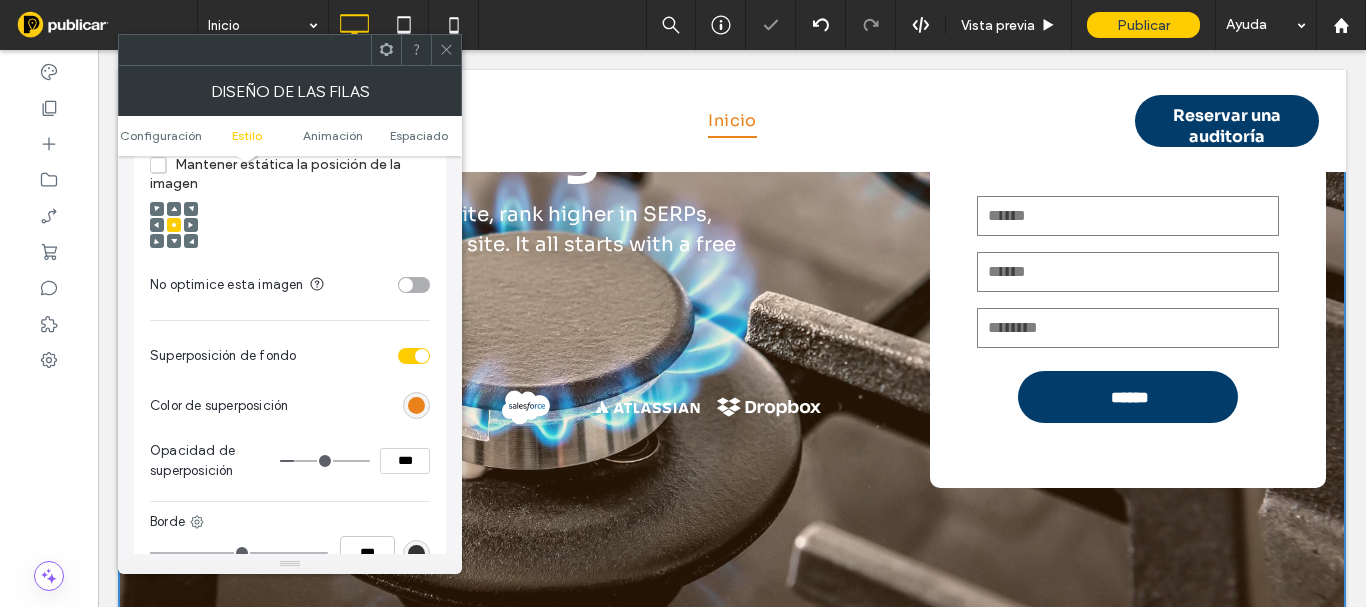 click 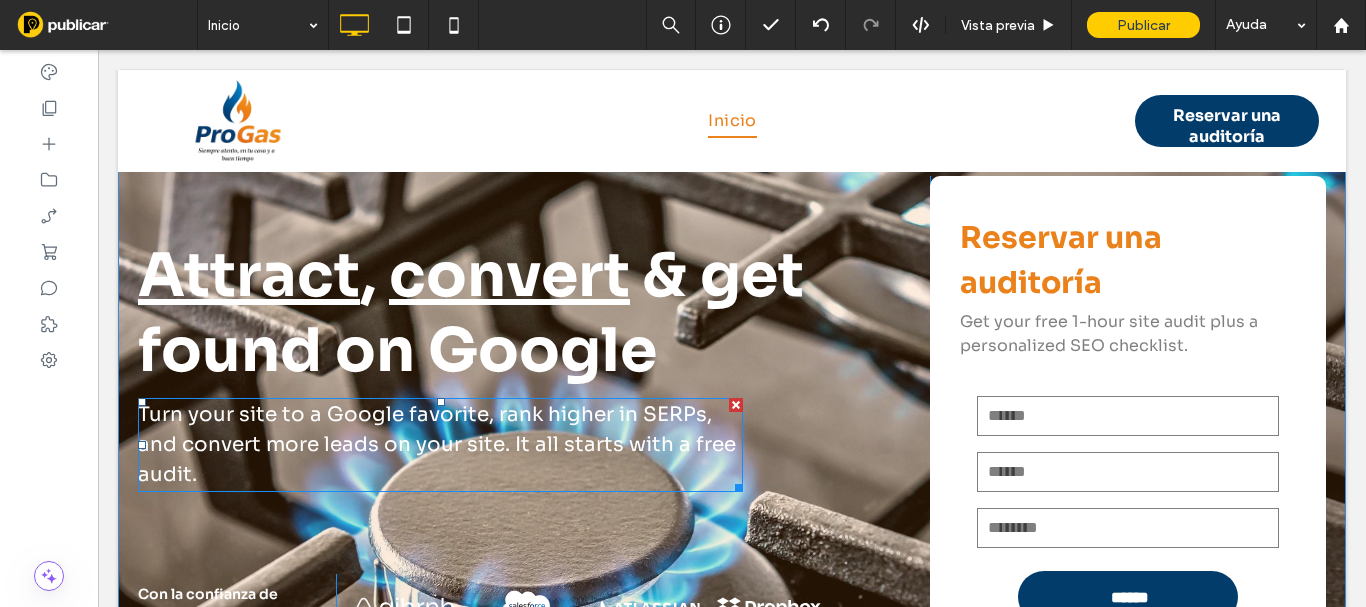 scroll, scrollTop: 300, scrollLeft: 0, axis: vertical 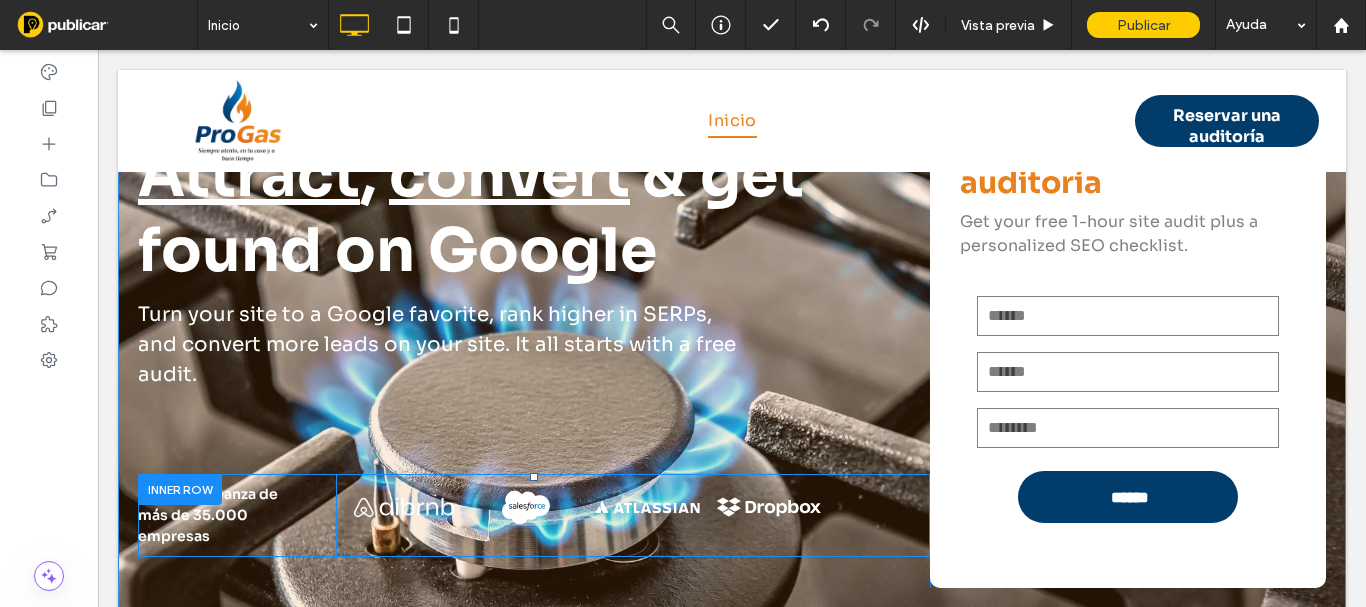 click at bounding box center [180, 489] 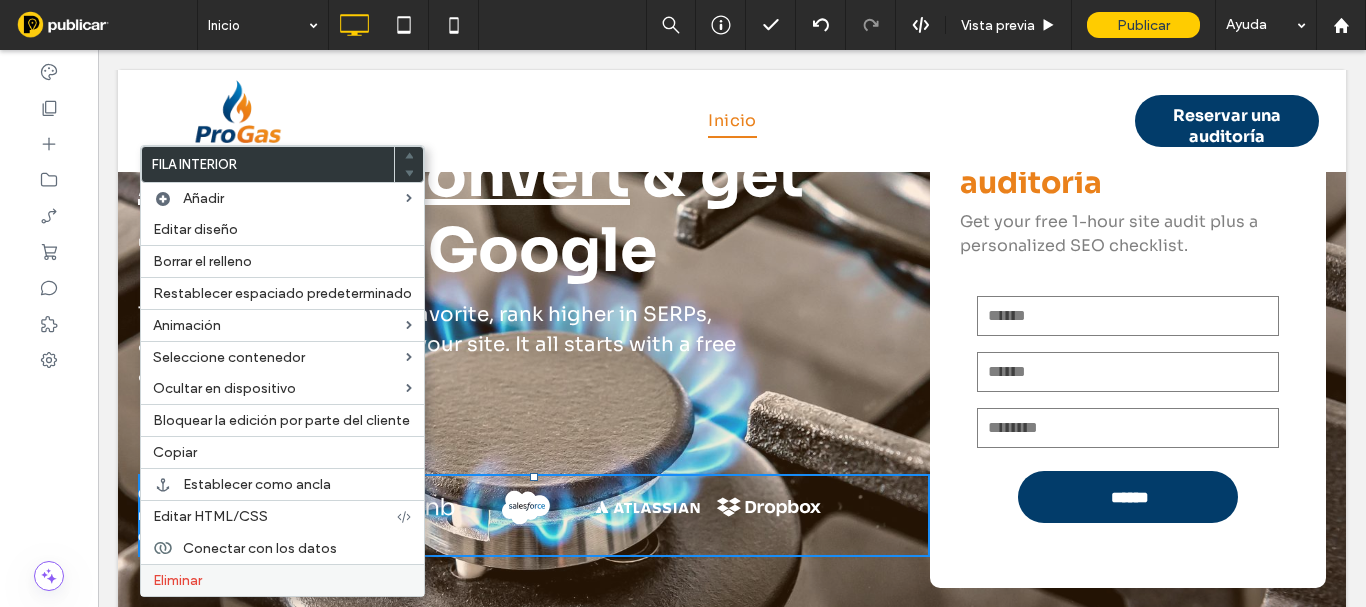 click on "Eliminar" at bounding box center [177, 580] 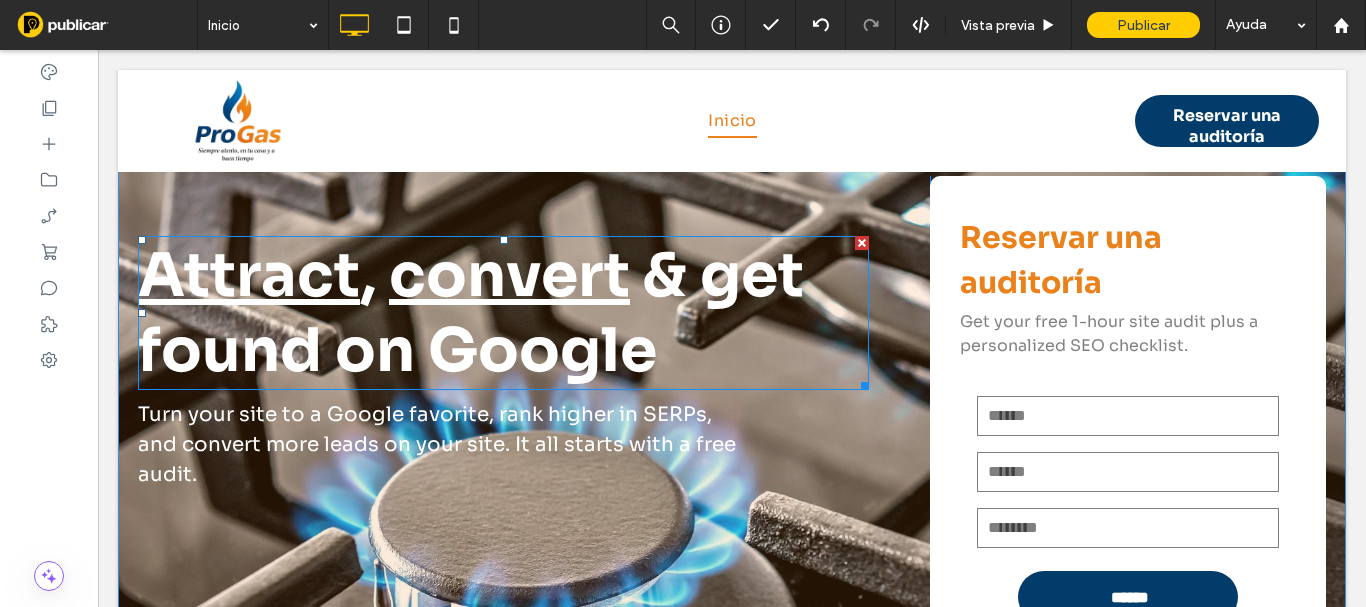scroll, scrollTop: 0, scrollLeft: 0, axis: both 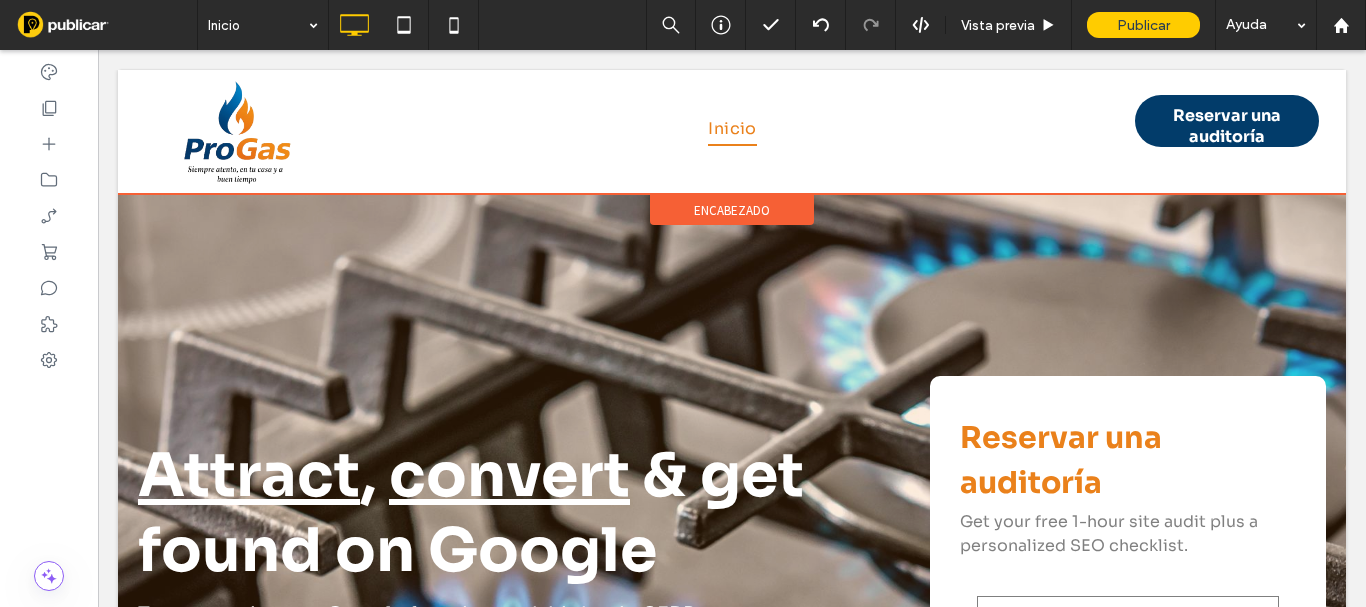 click on "encabezado" at bounding box center [732, 210] 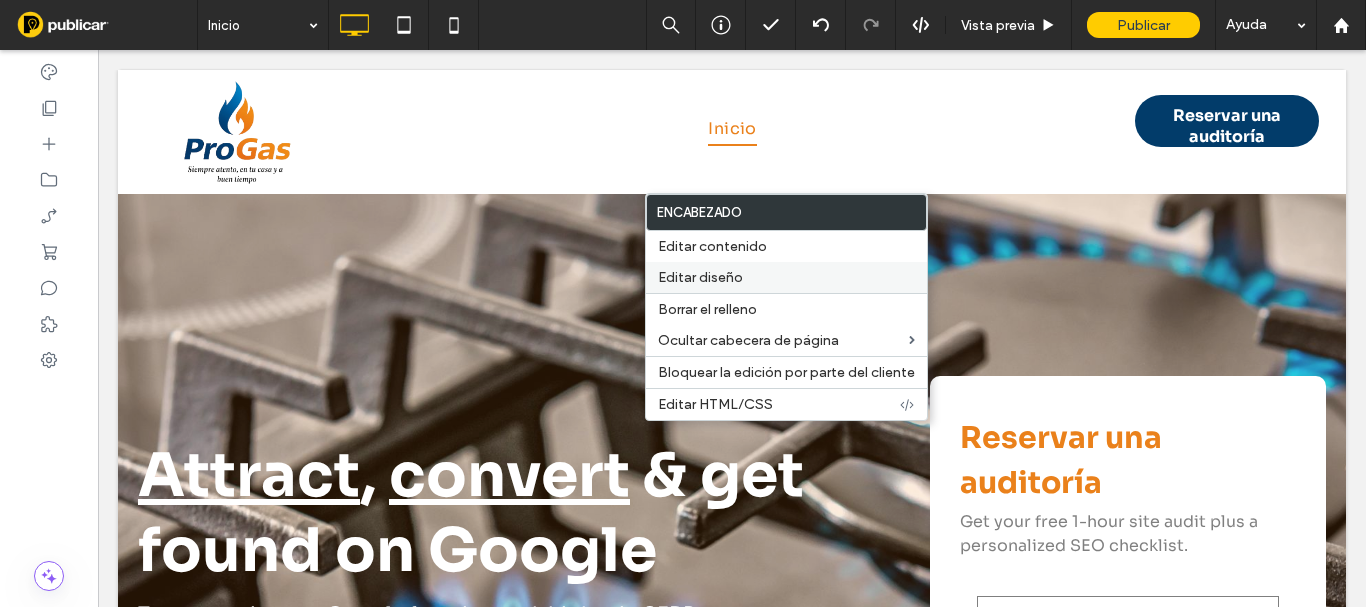 click on "Editar diseño" at bounding box center [700, 277] 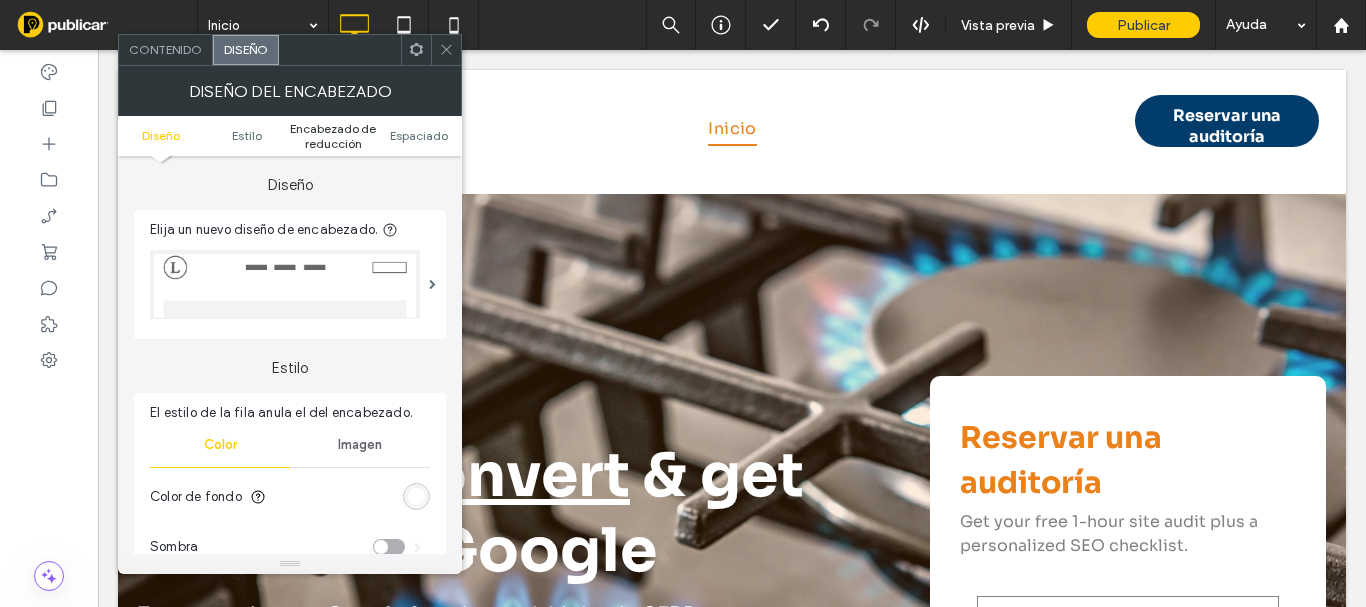 click on "Encabezado de reducción" at bounding box center [333, 136] 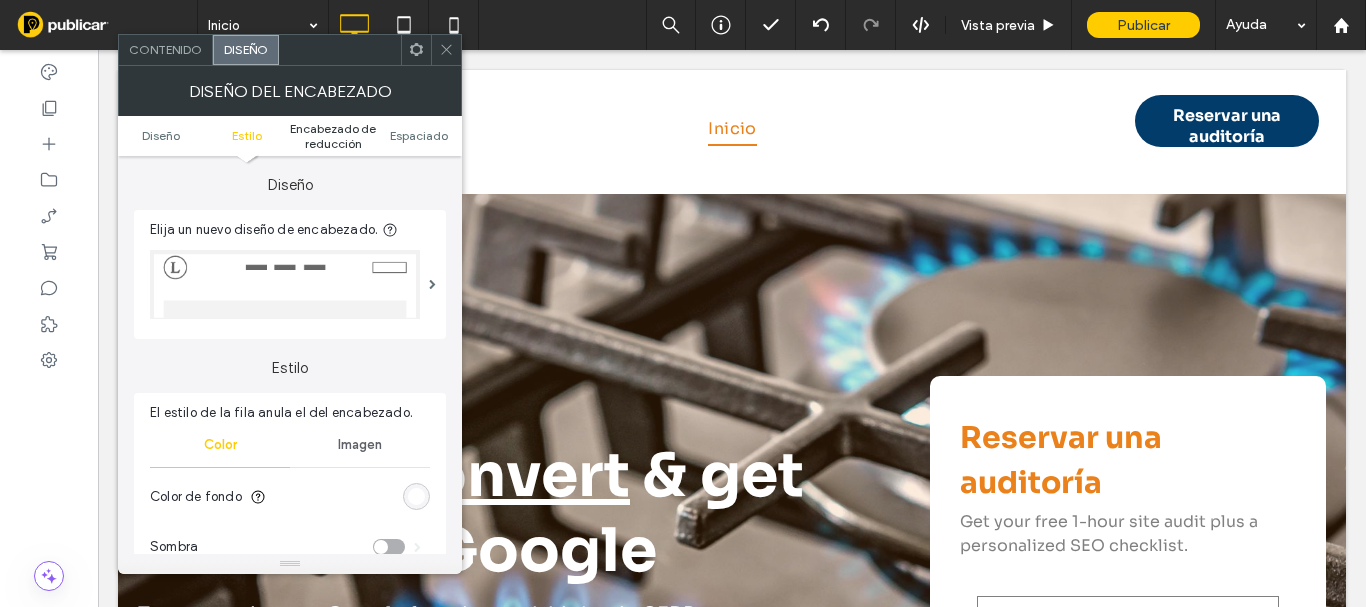 scroll, scrollTop: 86, scrollLeft: 0, axis: vertical 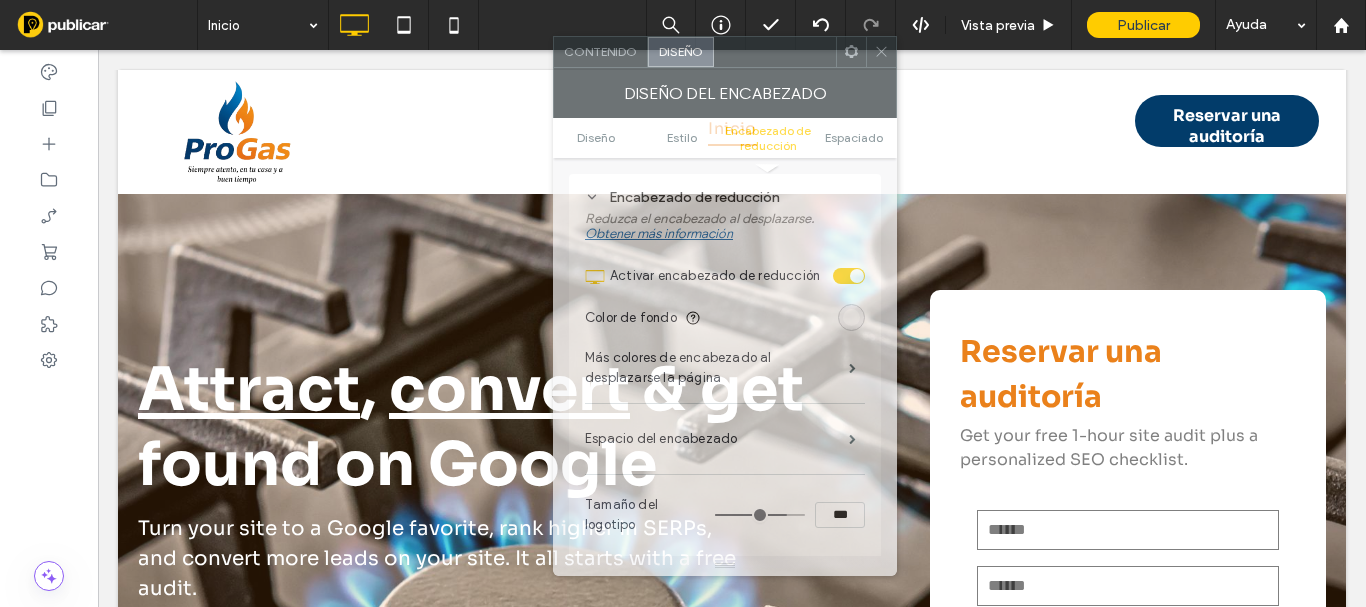 drag, startPoint x: 299, startPoint y: 65, endPoint x: 642, endPoint y: 124, distance: 348.03735 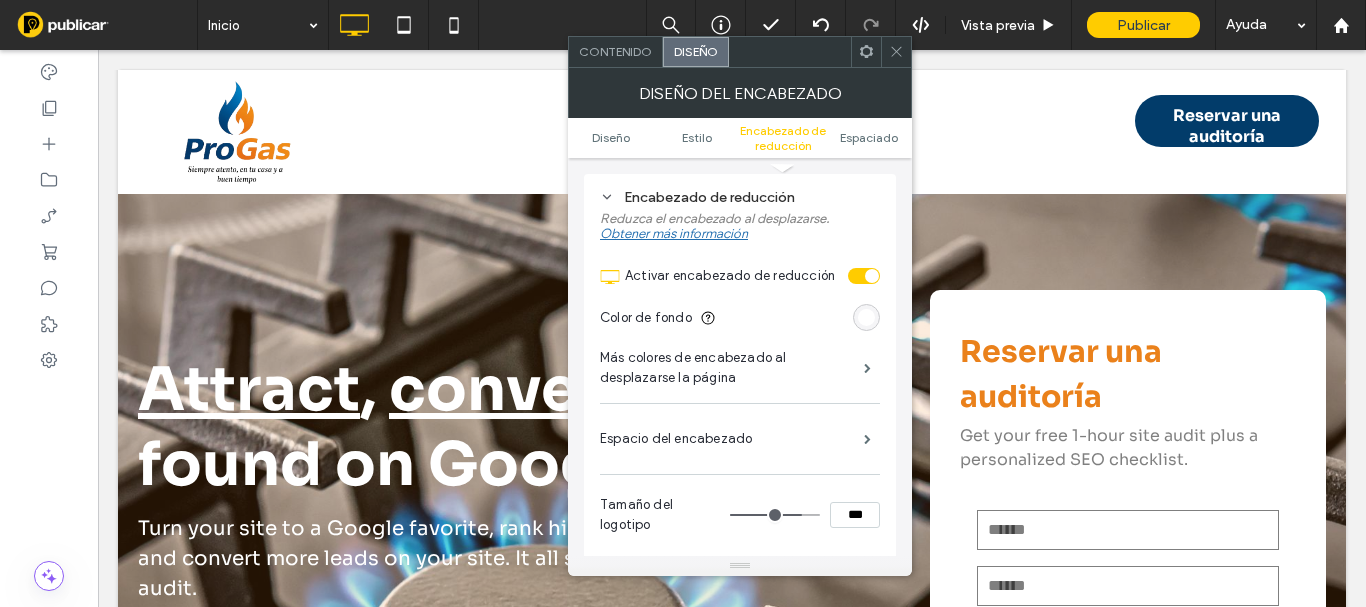 scroll, scrollTop: 486, scrollLeft: 0, axis: vertical 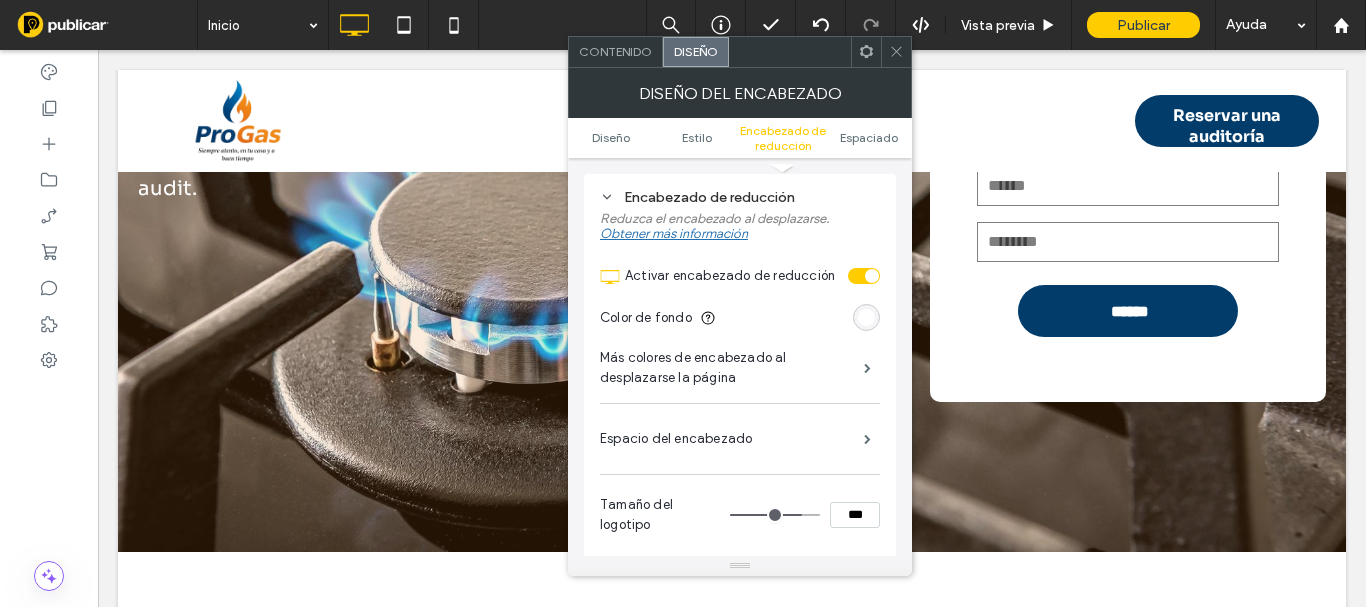 type on "**" 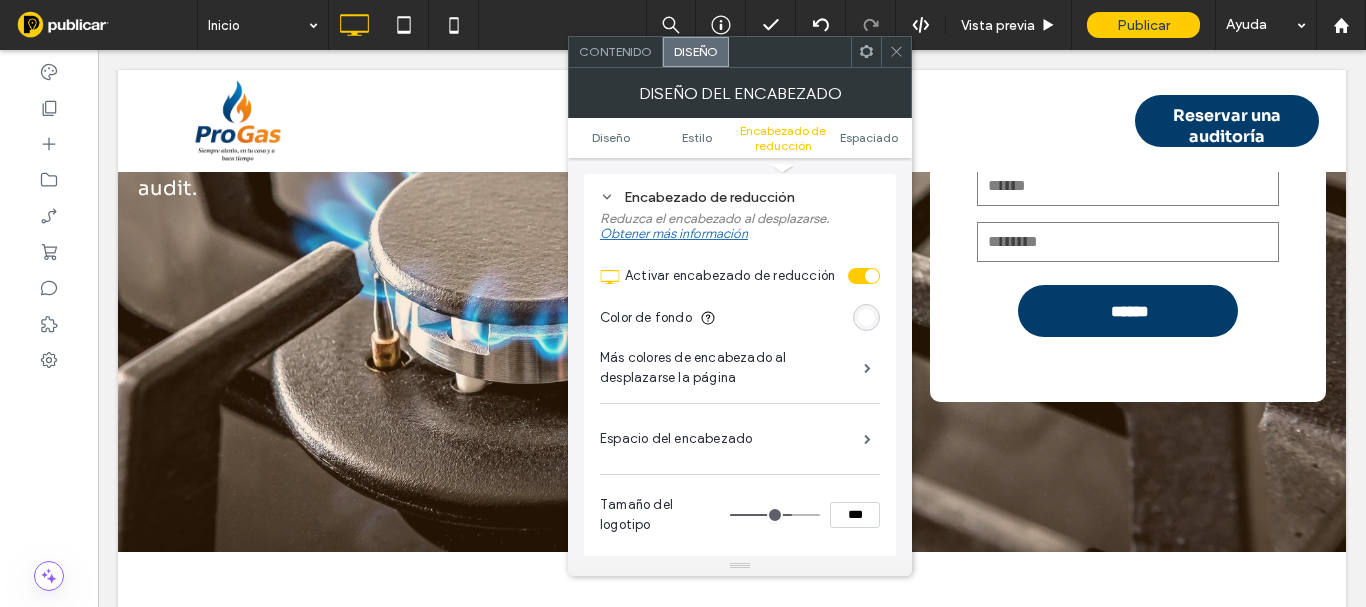 type on "**" 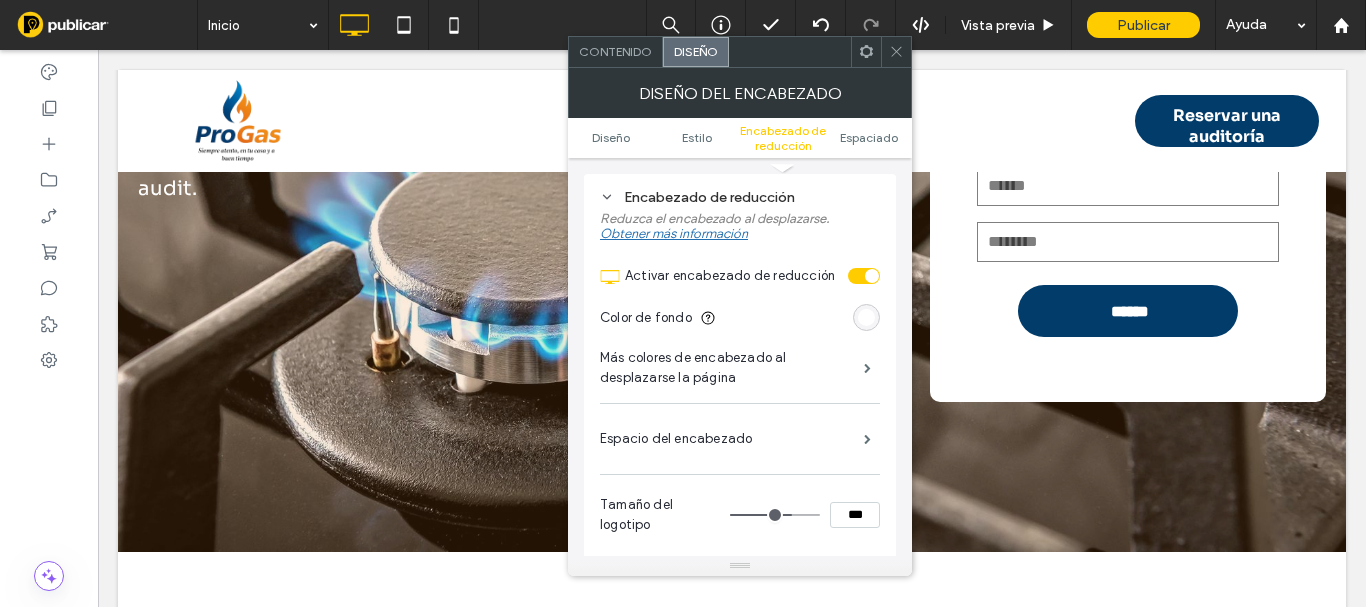 type on "***" 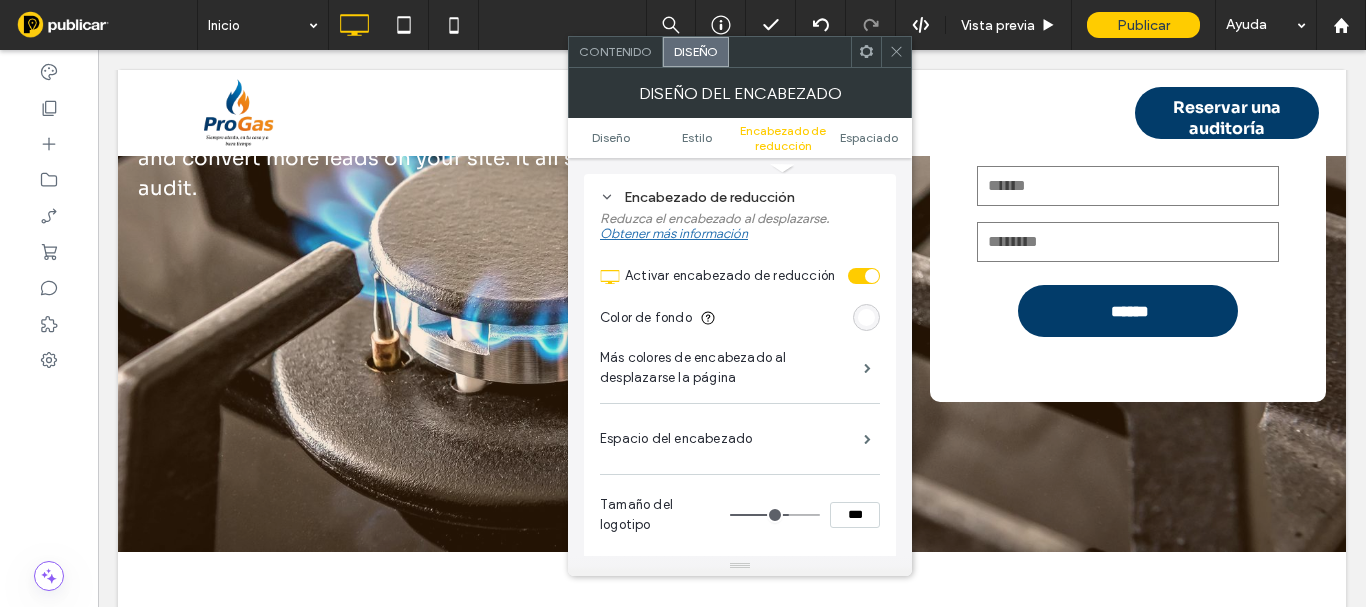 type on "**" 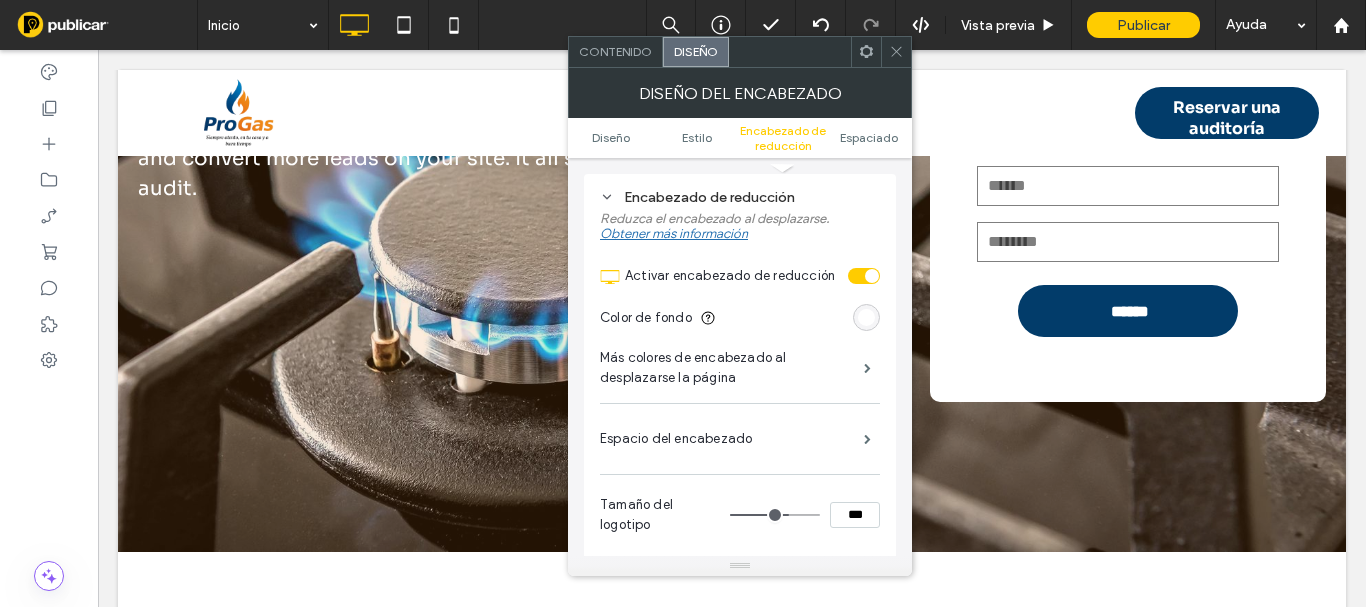type on "***" 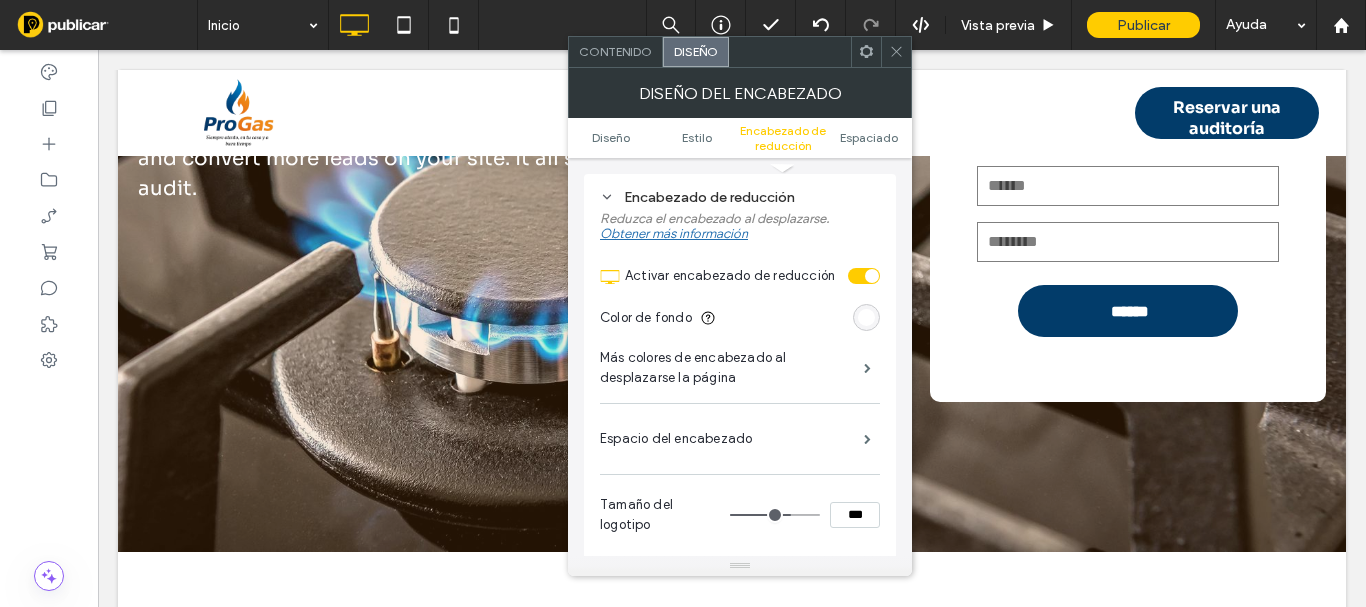 type on "**" 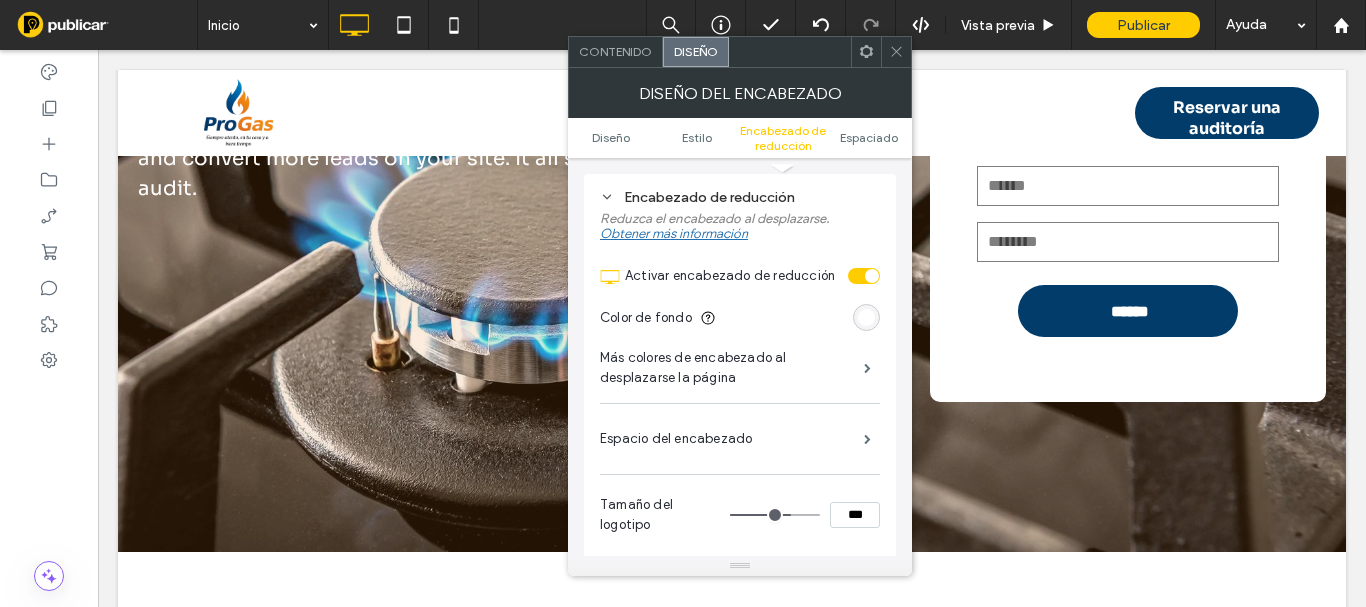 type on "***" 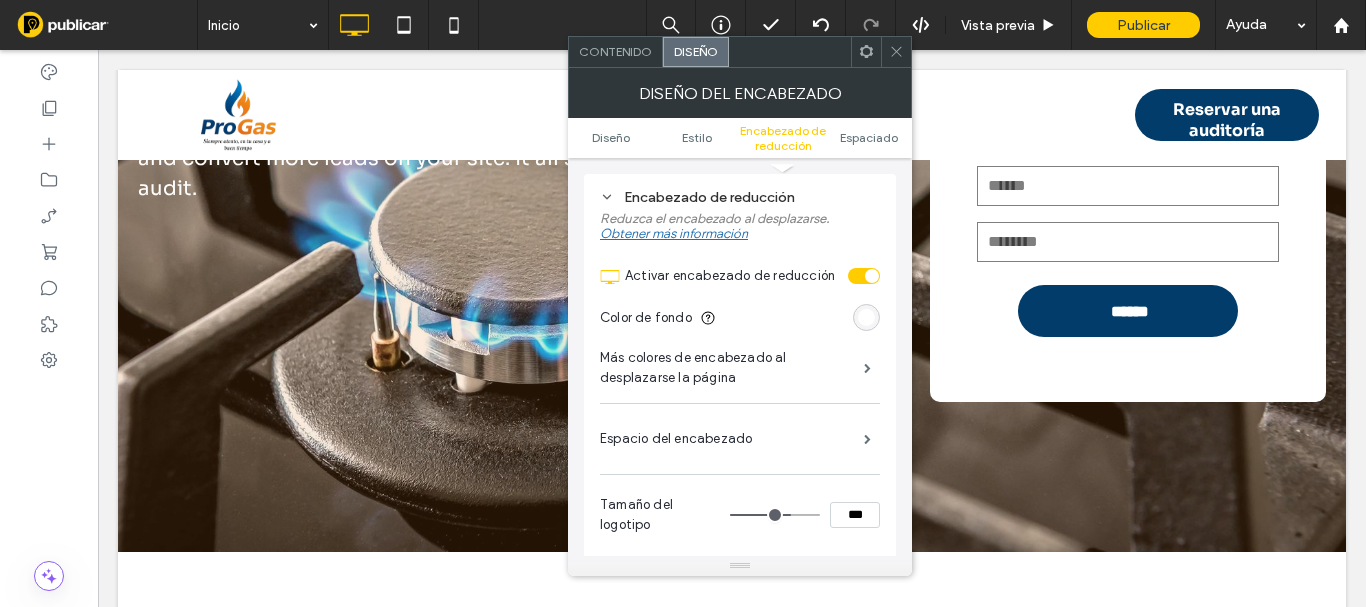 type on "**" 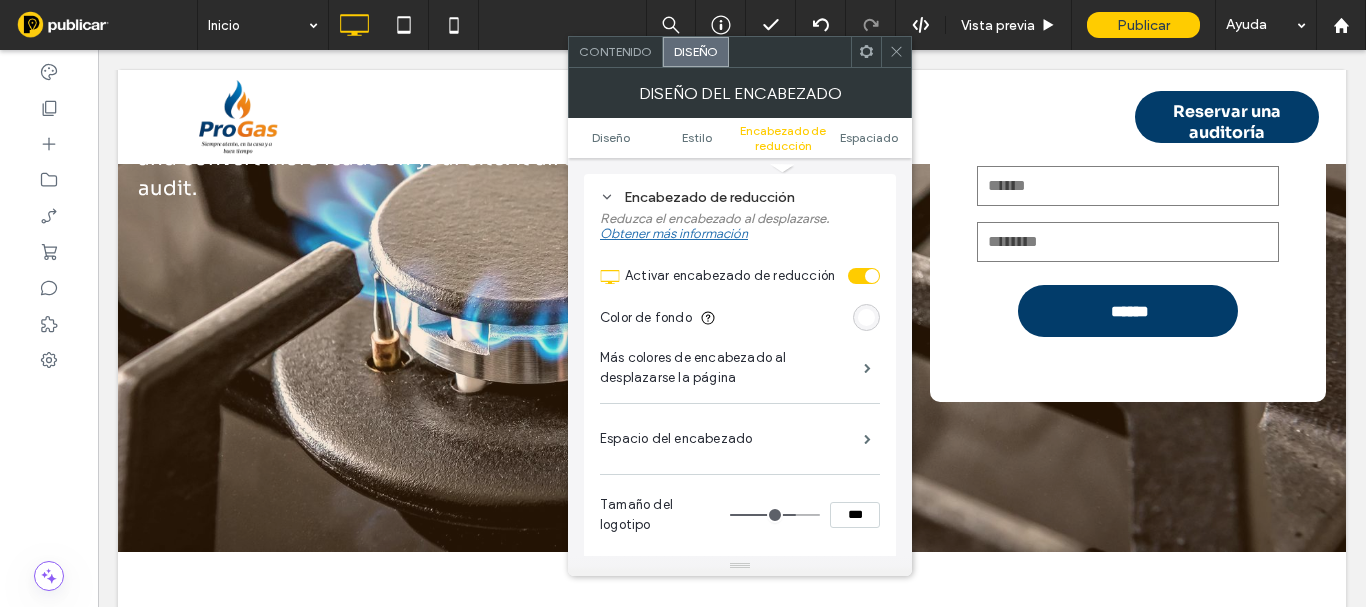 type on "**" 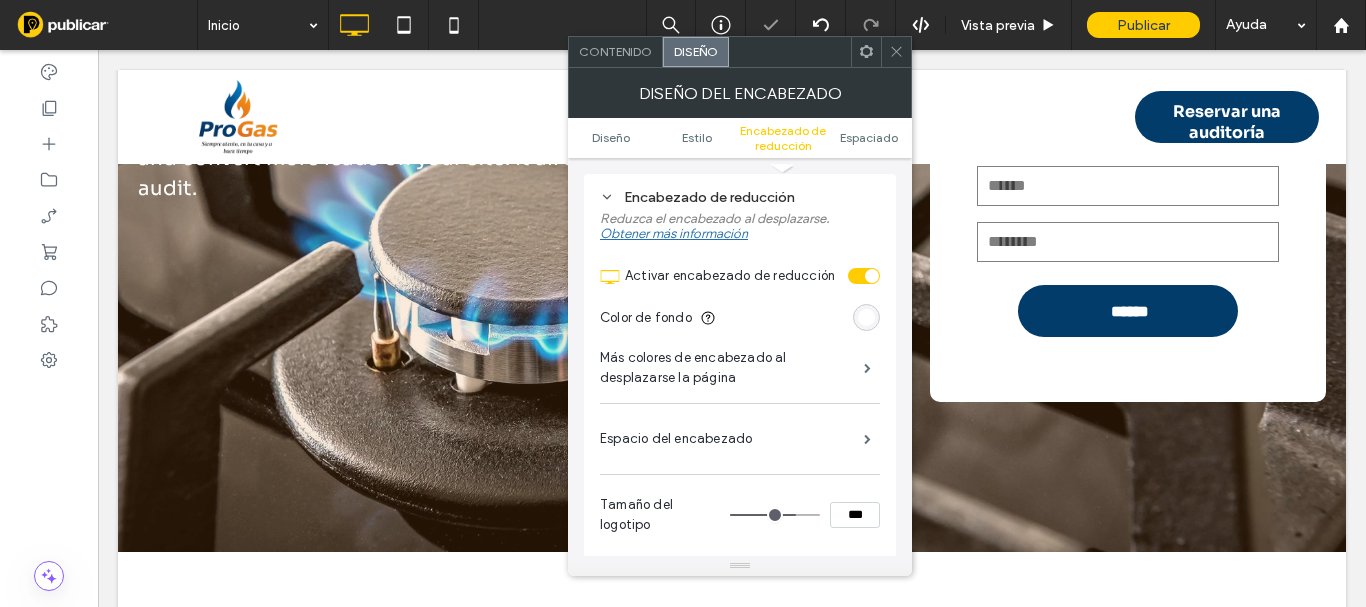 click on "***" at bounding box center [855, 515] 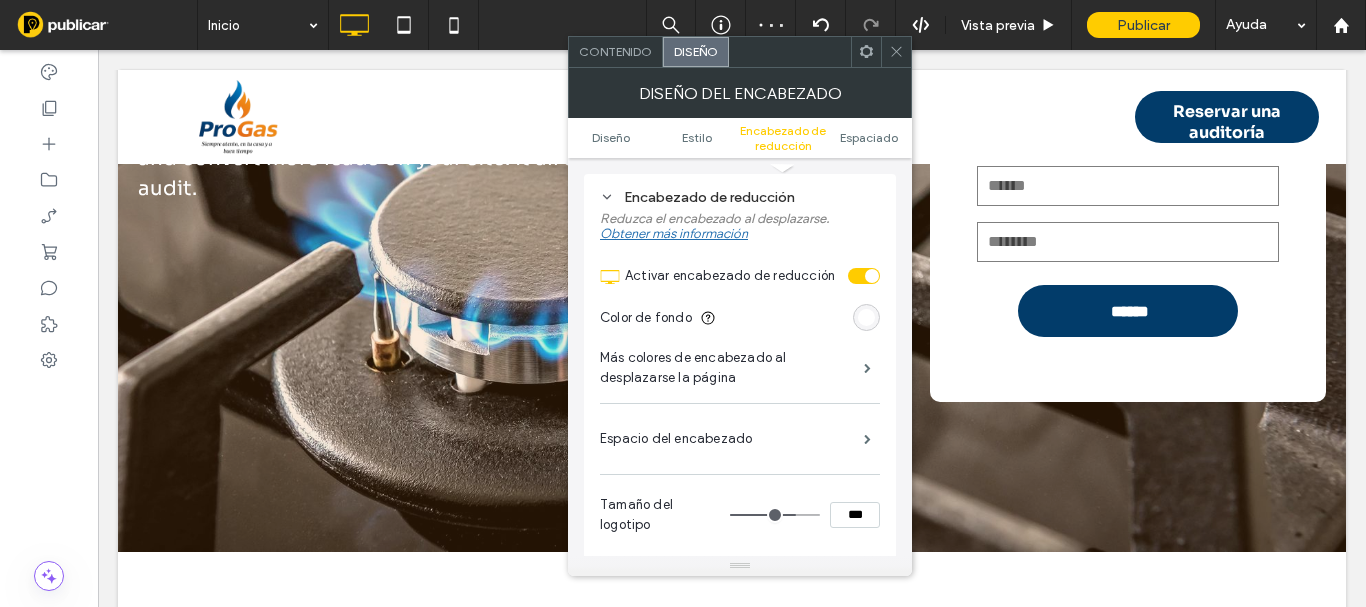 type on "***" 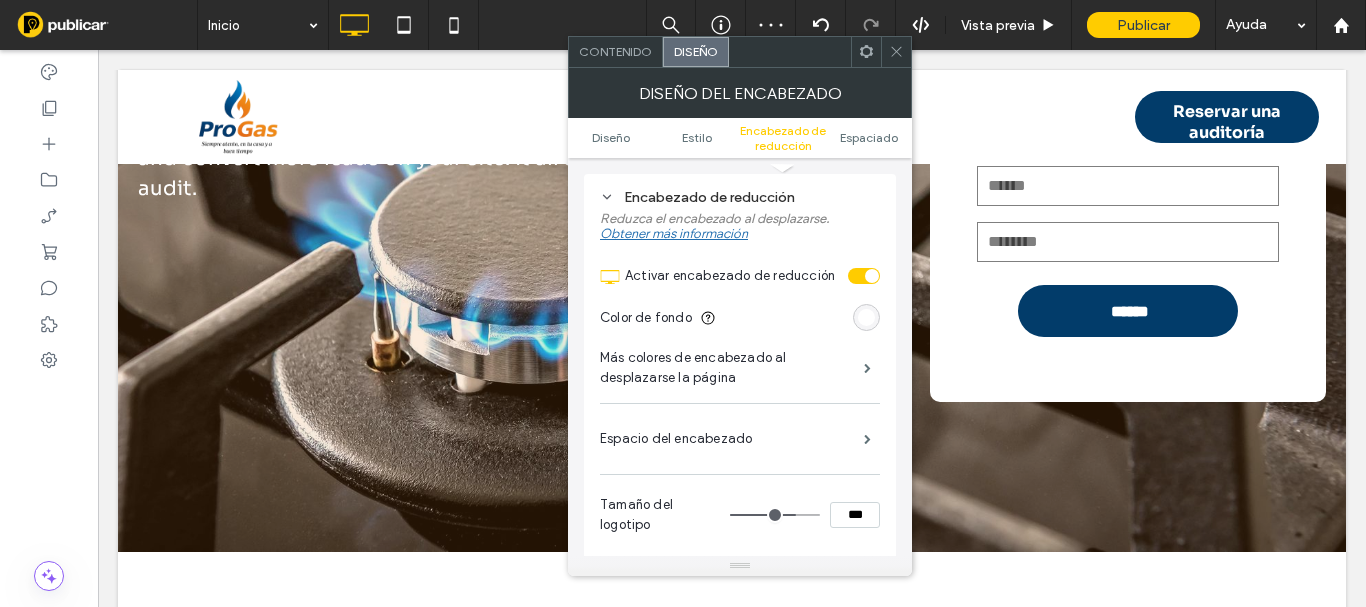type on "**" 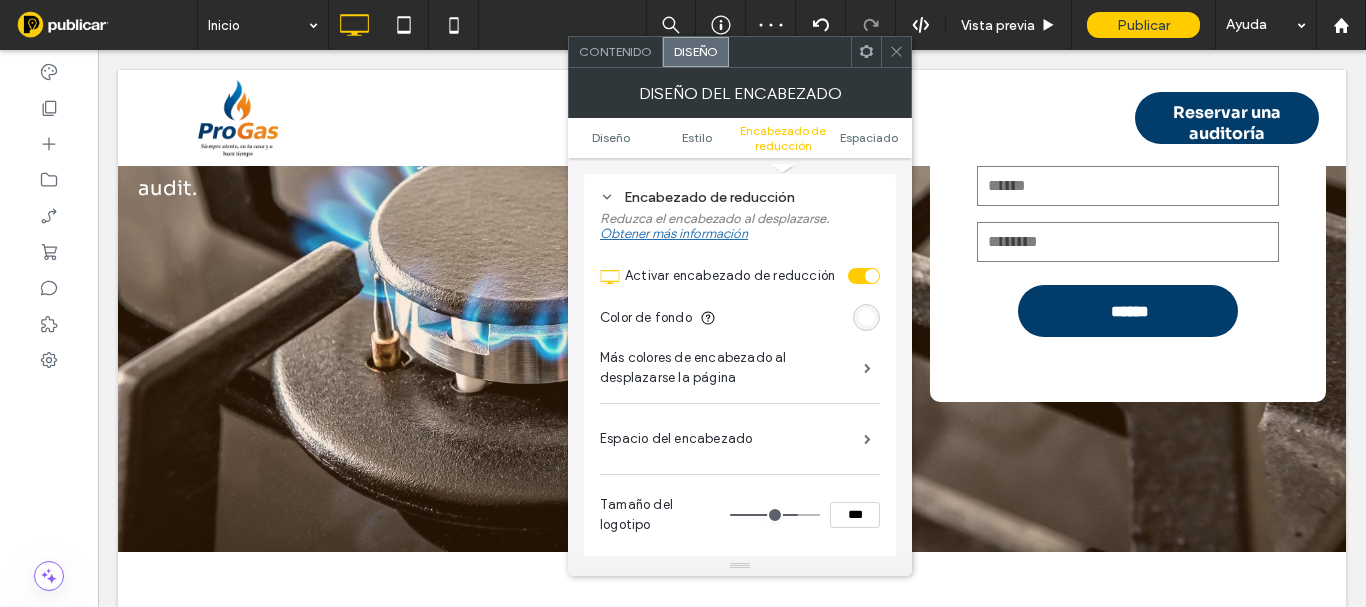 click 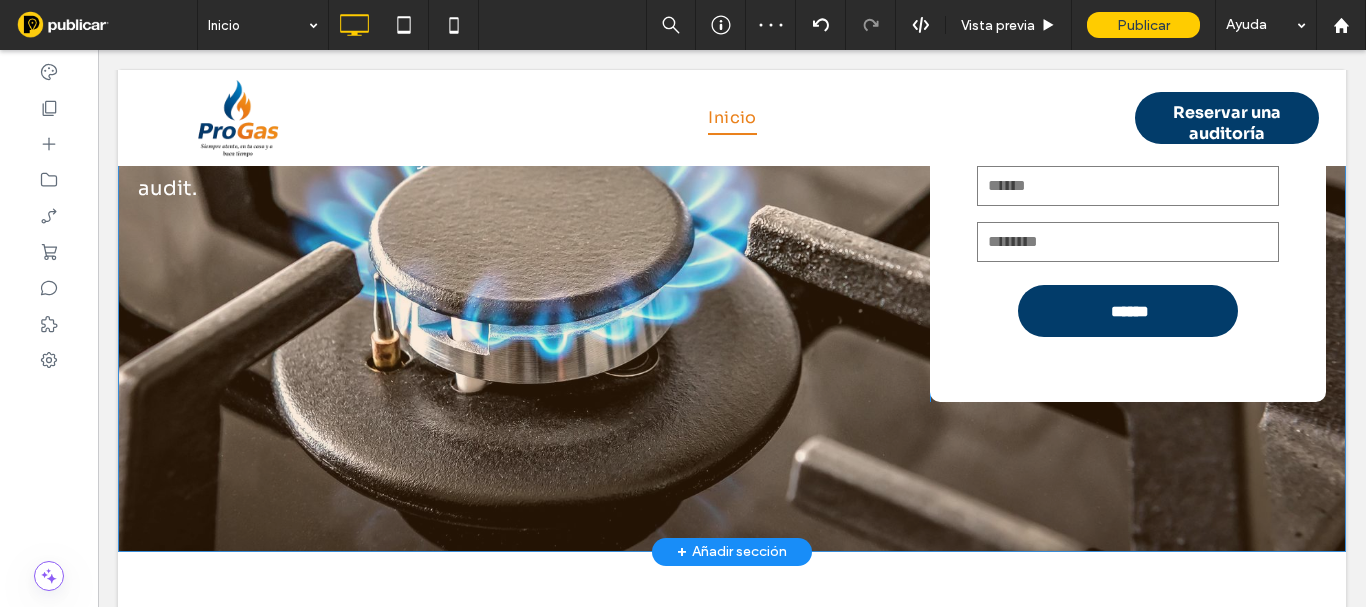 scroll, scrollTop: 0, scrollLeft: 0, axis: both 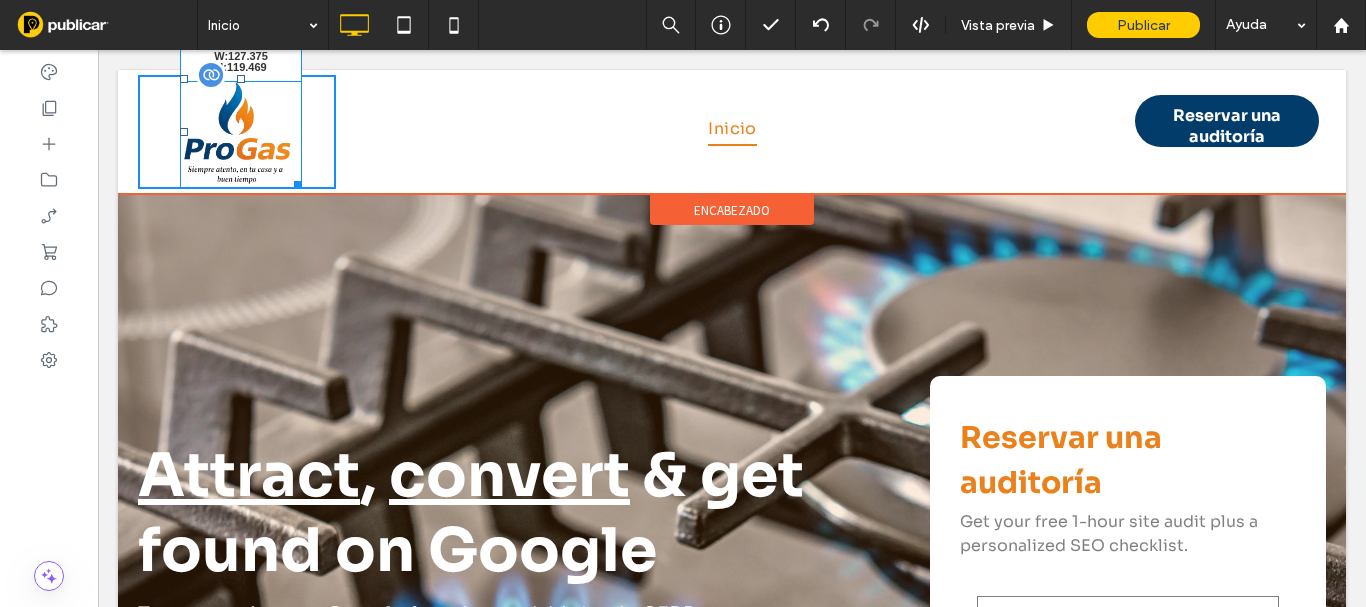 click at bounding box center [294, 181] 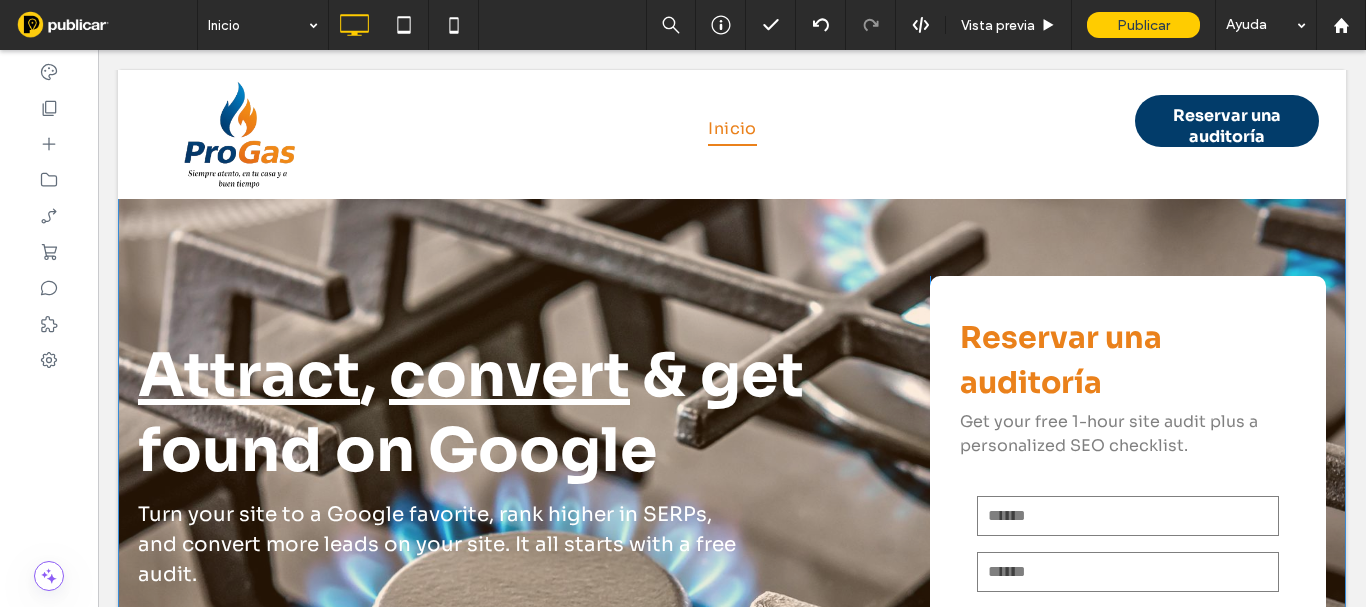 scroll, scrollTop: 0, scrollLeft: 0, axis: both 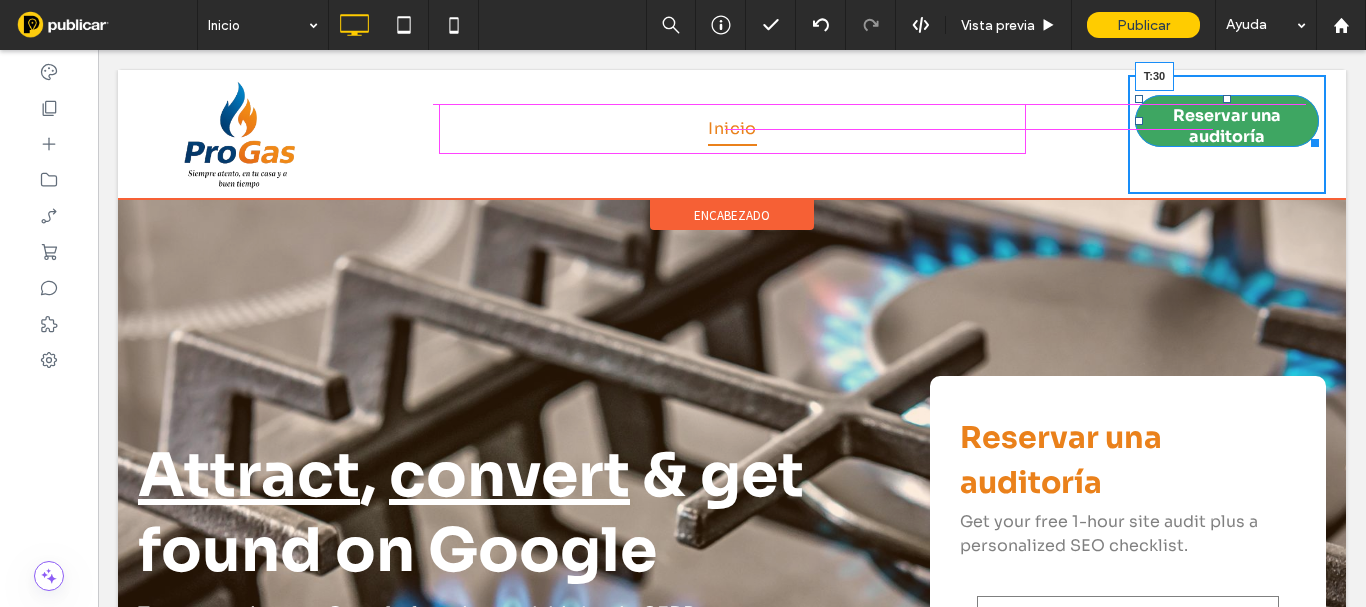 drag, startPoint x: 1214, startPoint y: 97, endPoint x: 1308, endPoint y: 179, distance: 124.73973 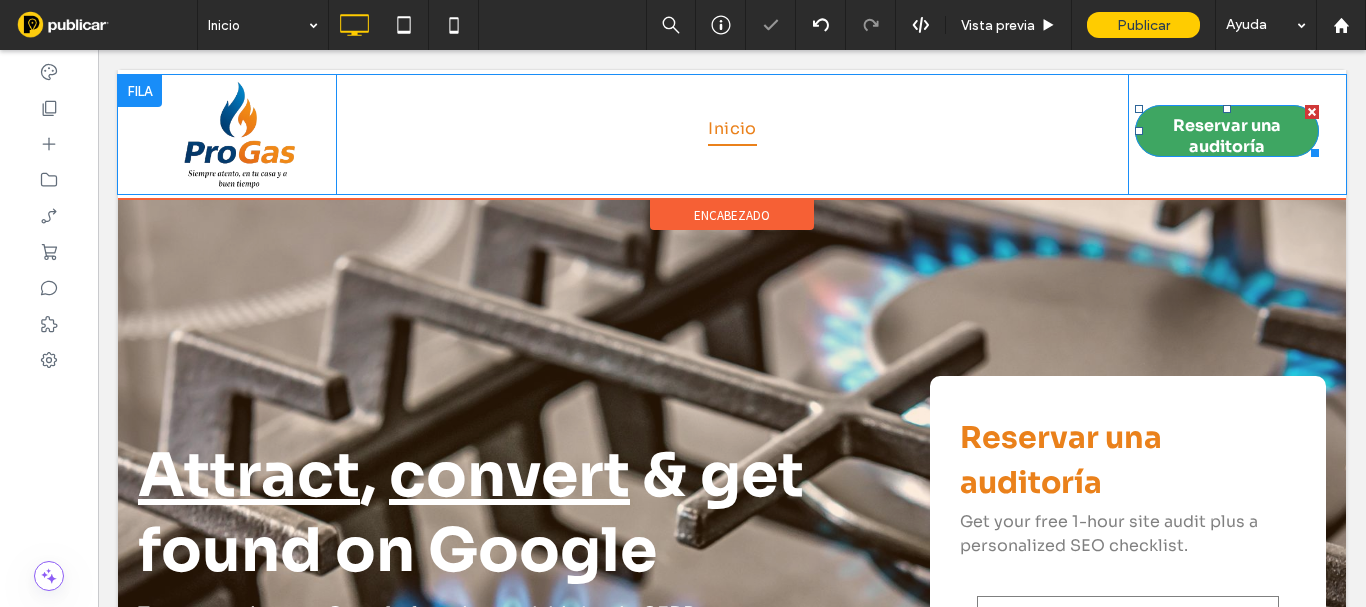 click on "Reservar una auditoría" at bounding box center [1227, 136] 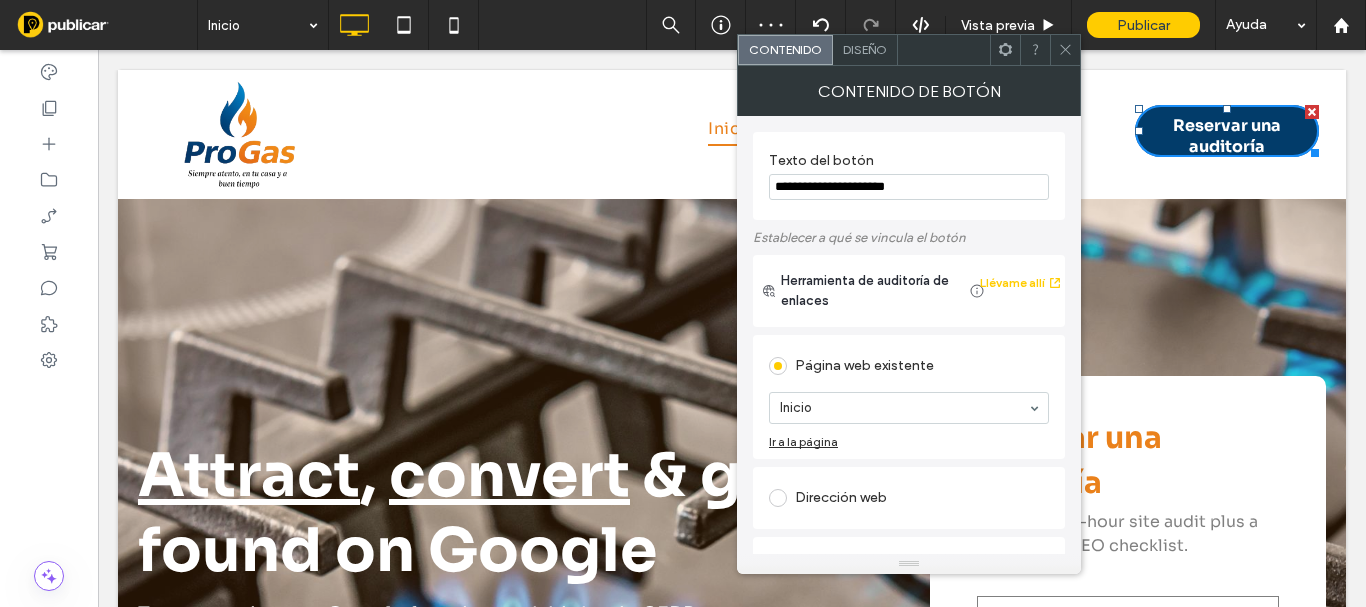 drag, startPoint x: 1041, startPoint y: 238, endPoint x: 531, endPoint y: 101, distance: 528.0805 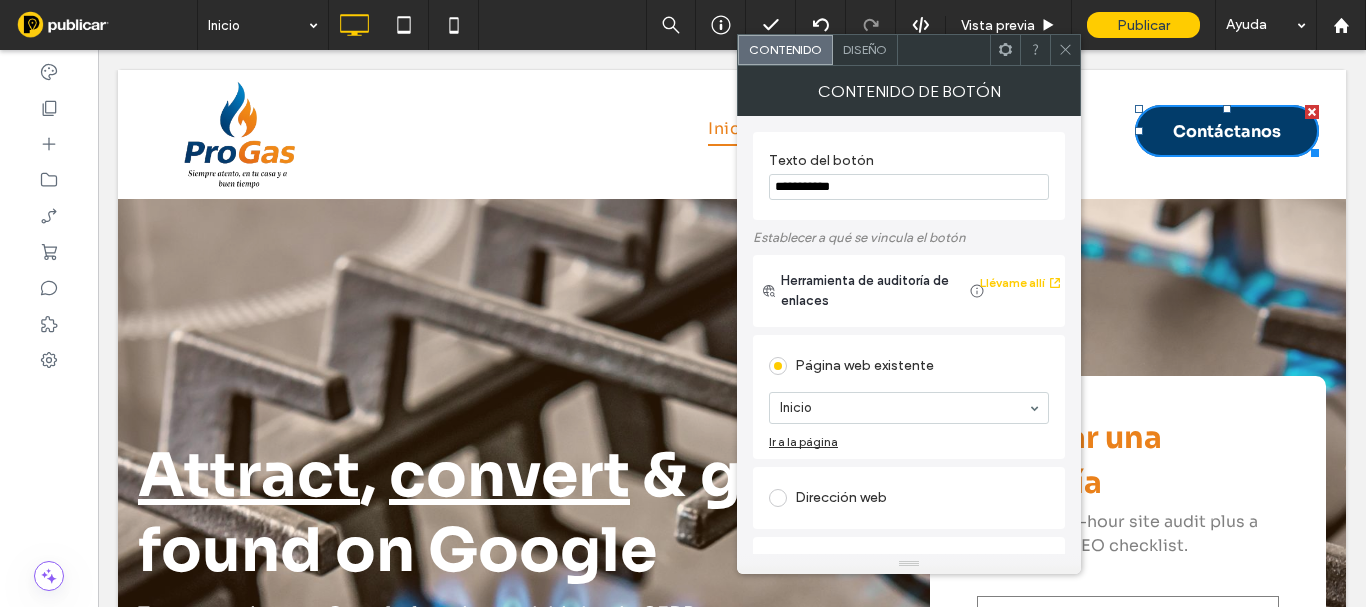 type on "**********" 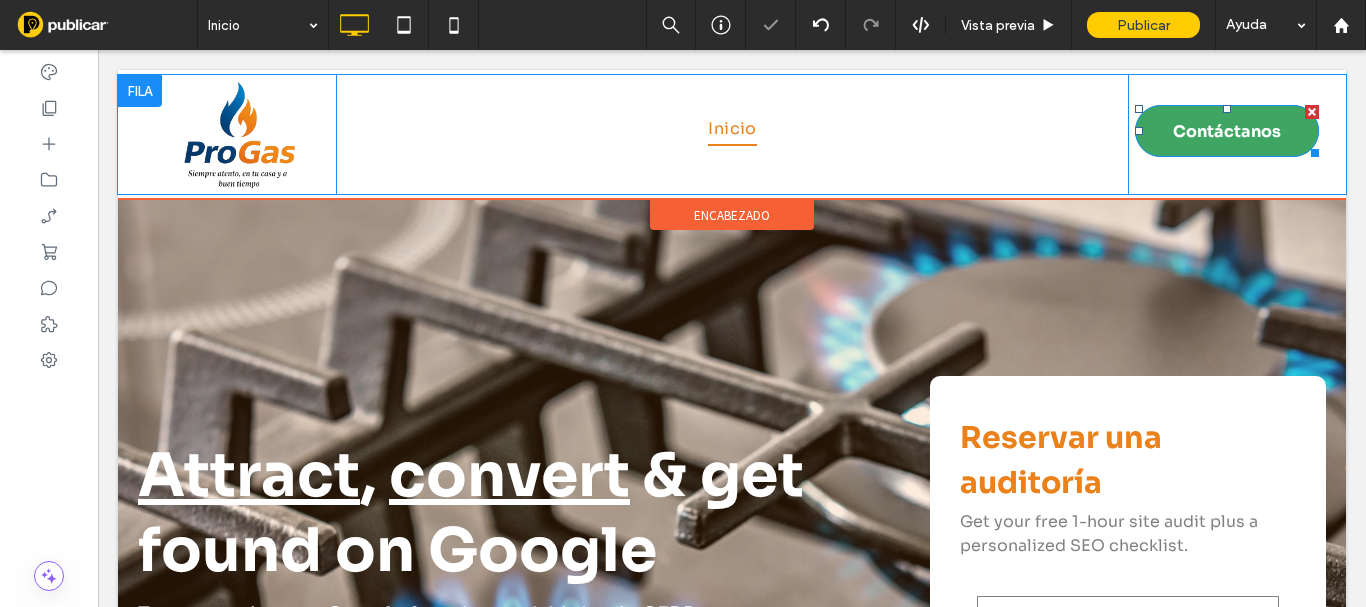 click on "Contáctanos" at bounding box center (1227, 131) 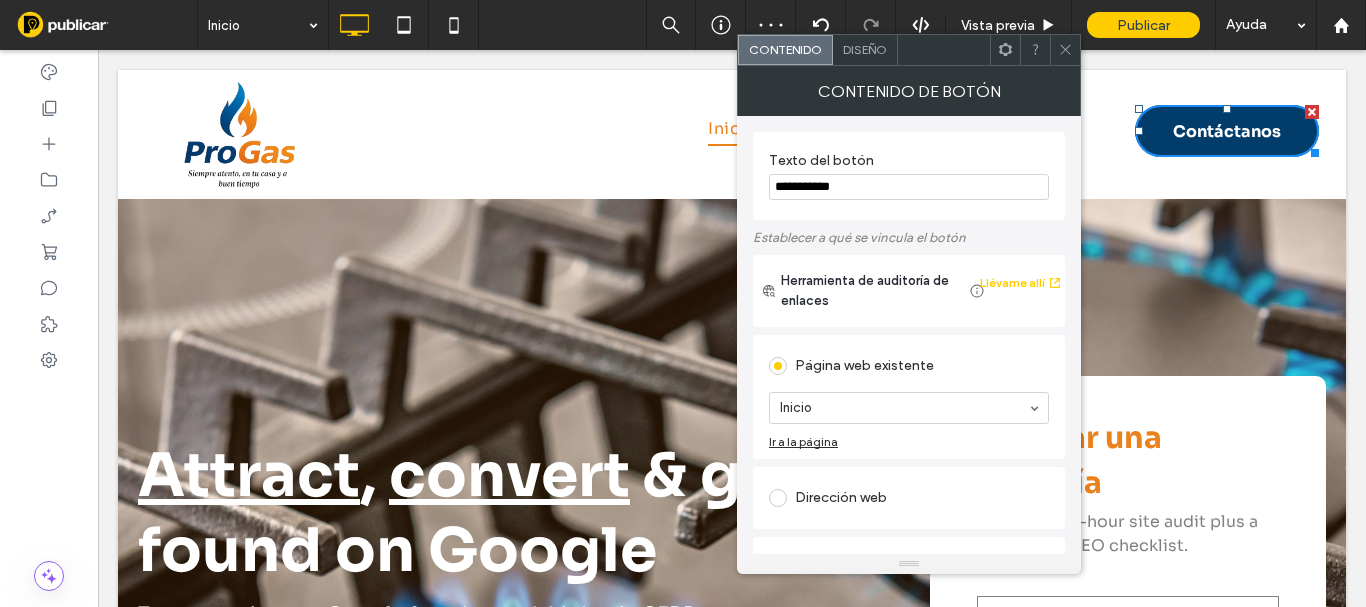 click on "Diseño" at bounding box center [865, 49] 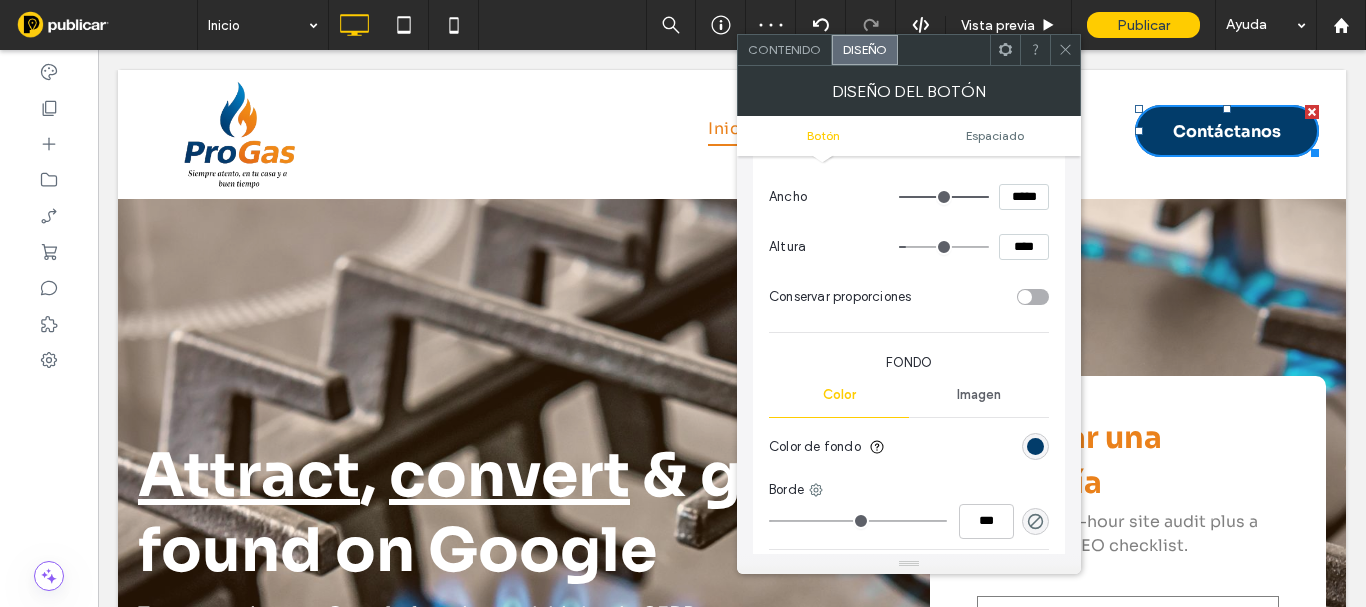 scroll, scrollTop: 400, scrollLeft: 0, axis: vertical 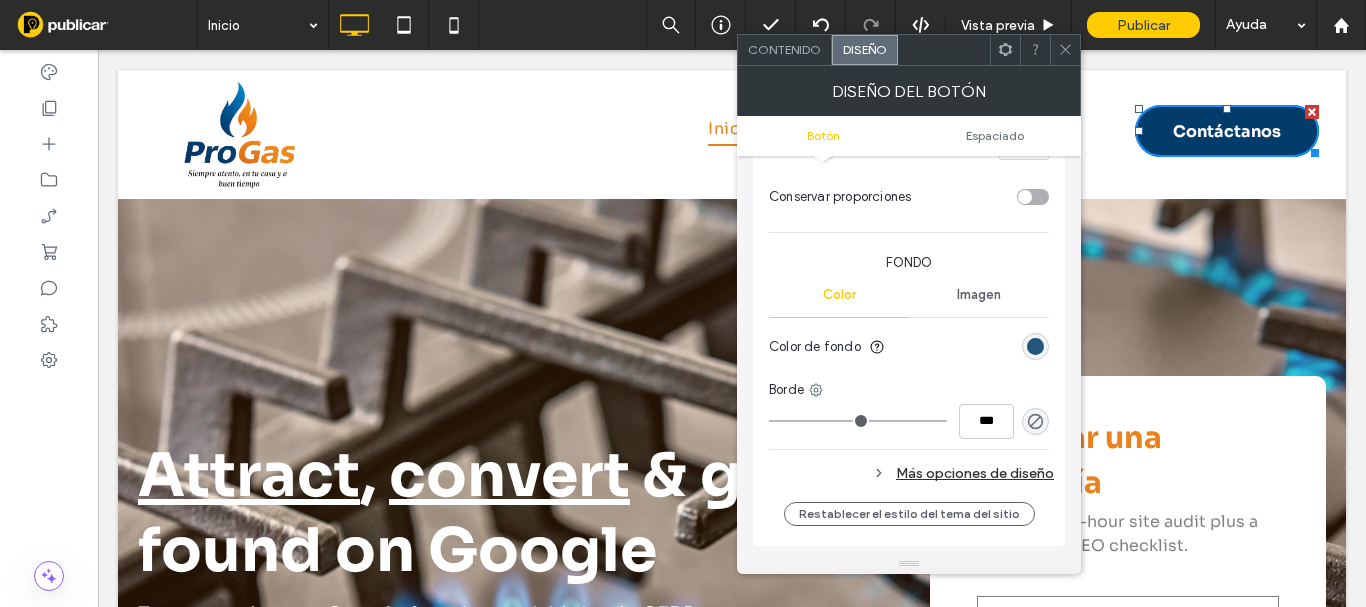 click at bounding box center [1035, 346] 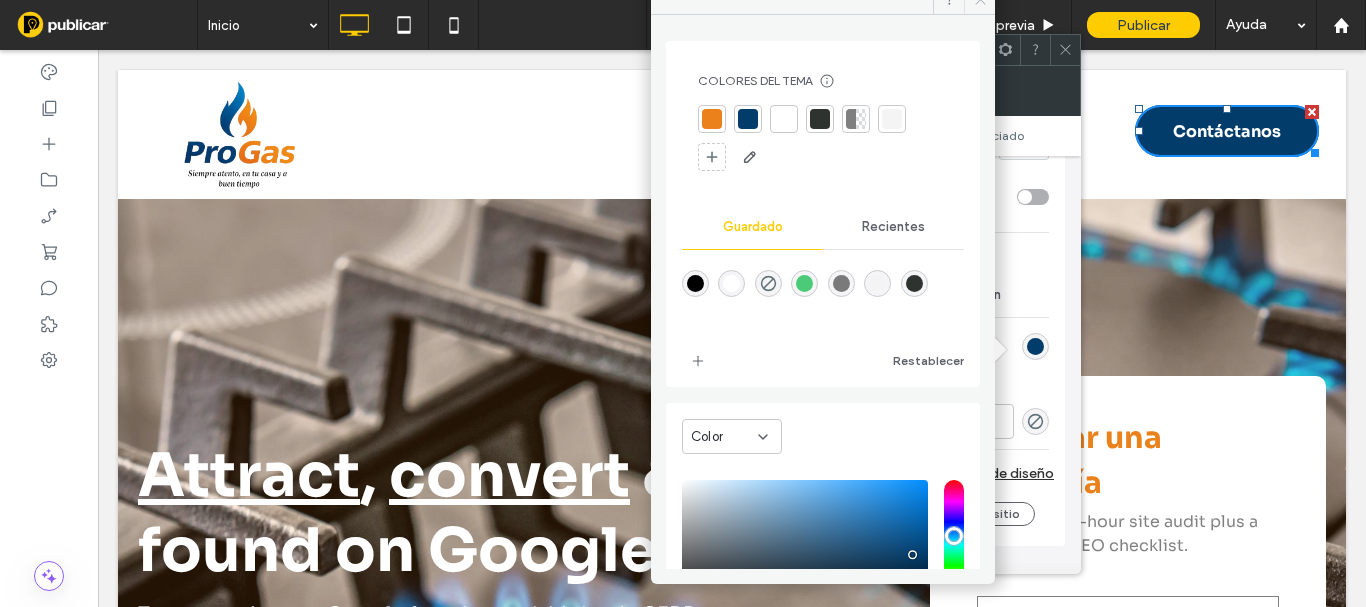 click at bounding box center [979, -1] 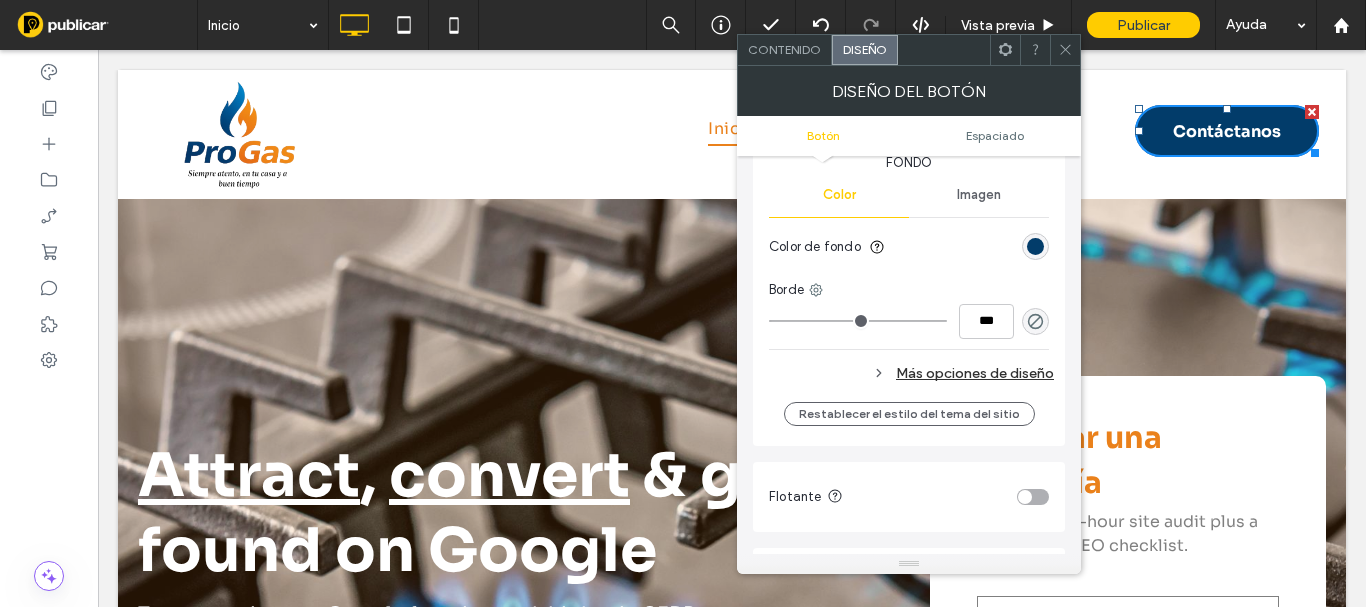 click on "Más opciones de diseño" at bounding box center [911, 373] 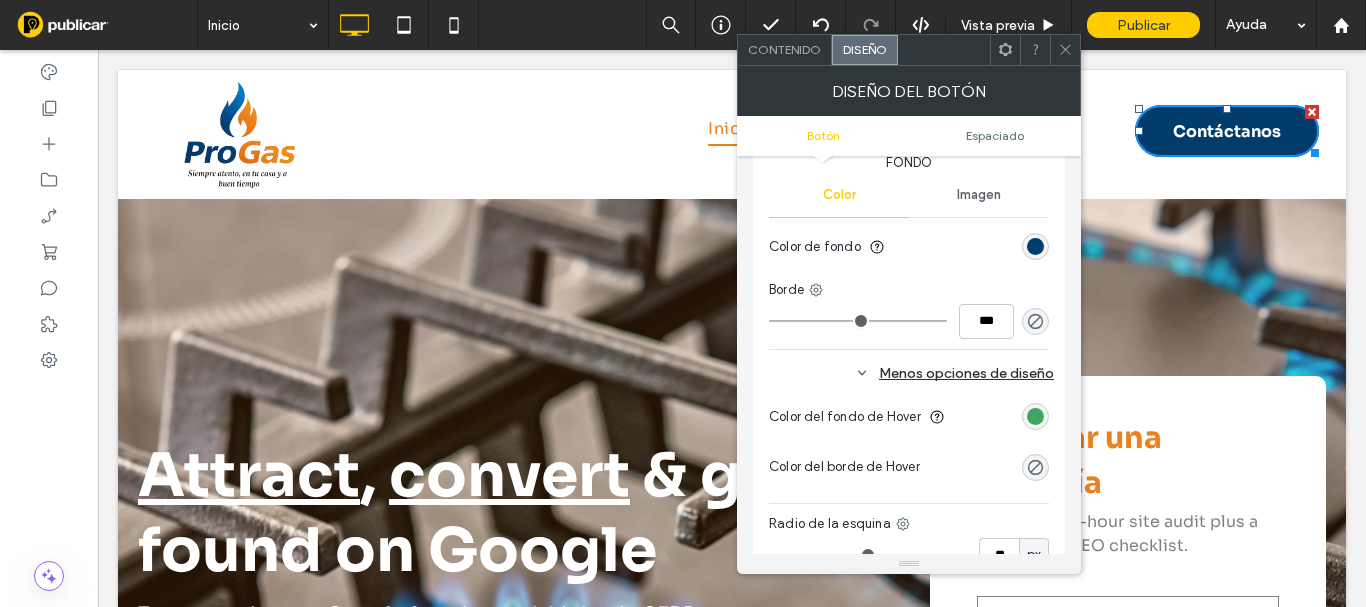 scroll, scrollTop: 600, scrollLeft: 0, axis: vertical 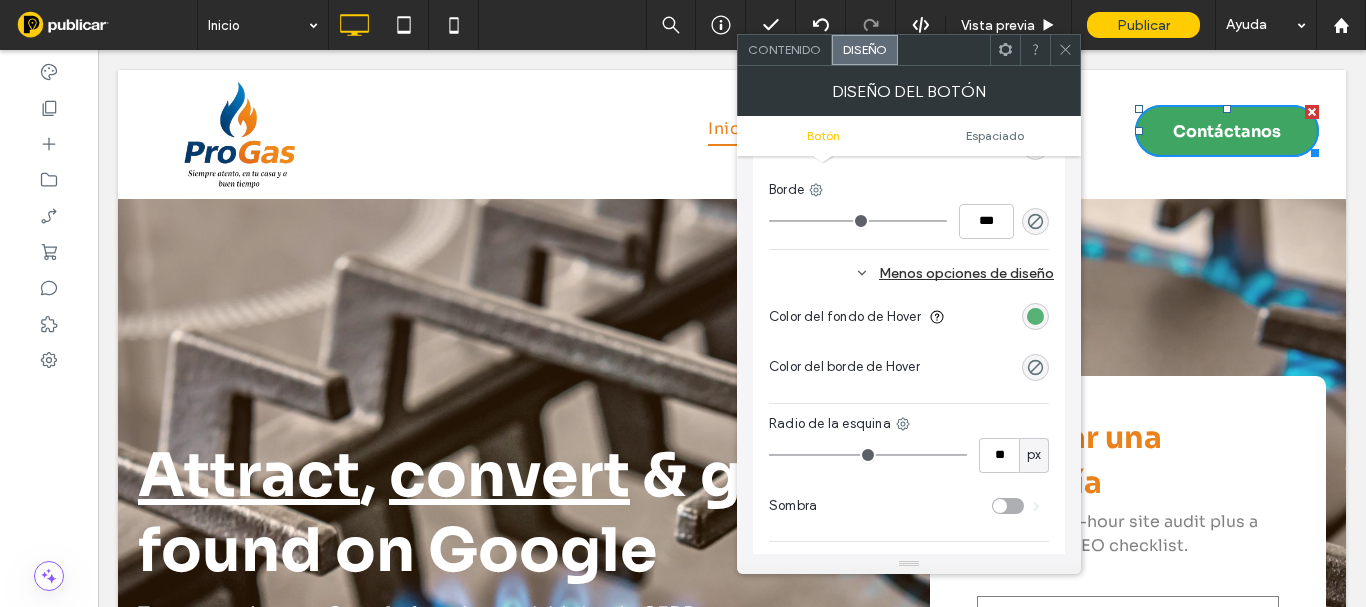 click at bounding box center (1035, 316) 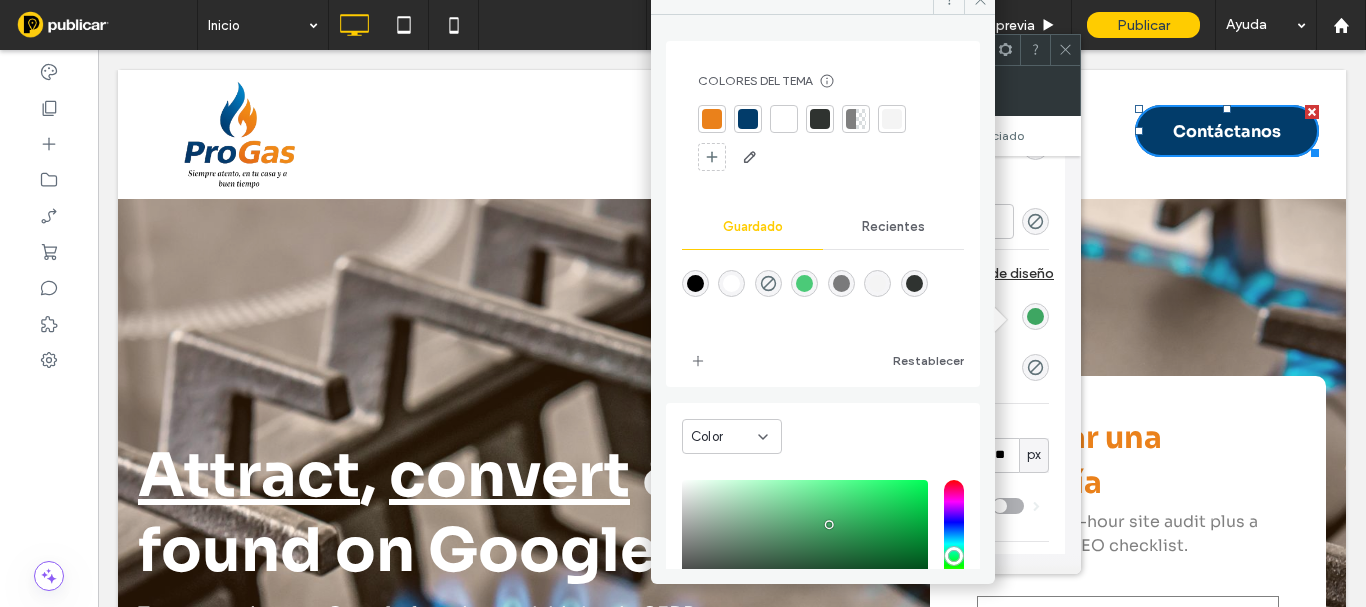 click at bounding box center [712, 119] 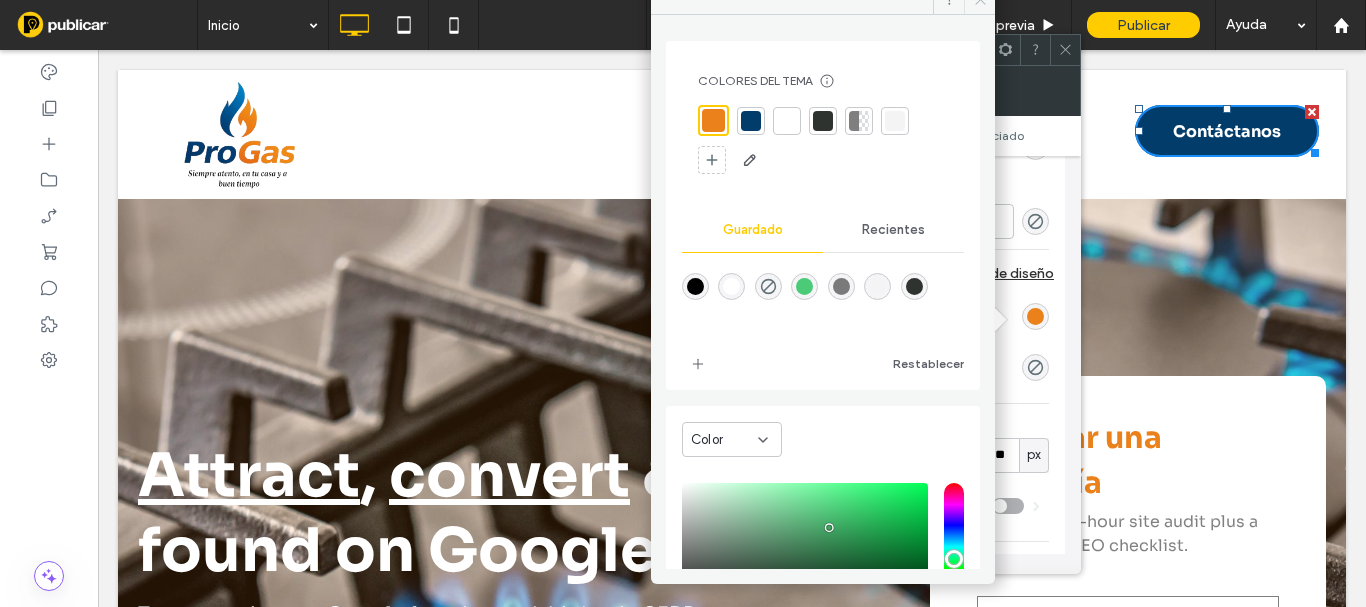 click 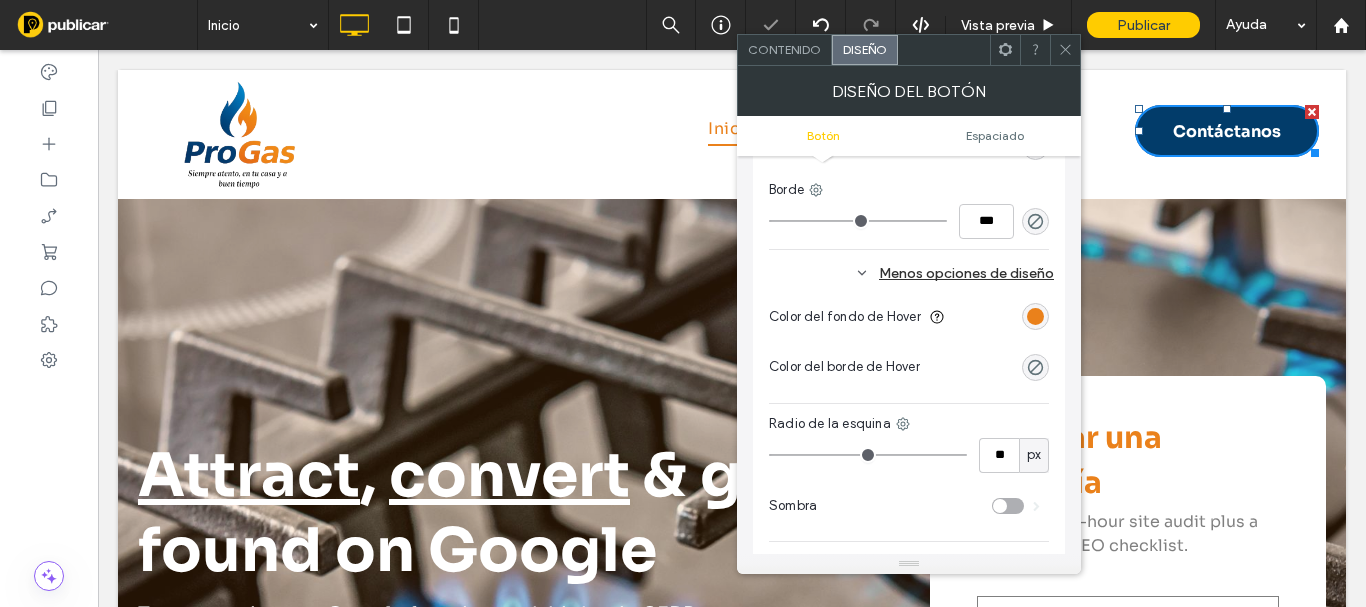 click at bounding box center (1065, 50) 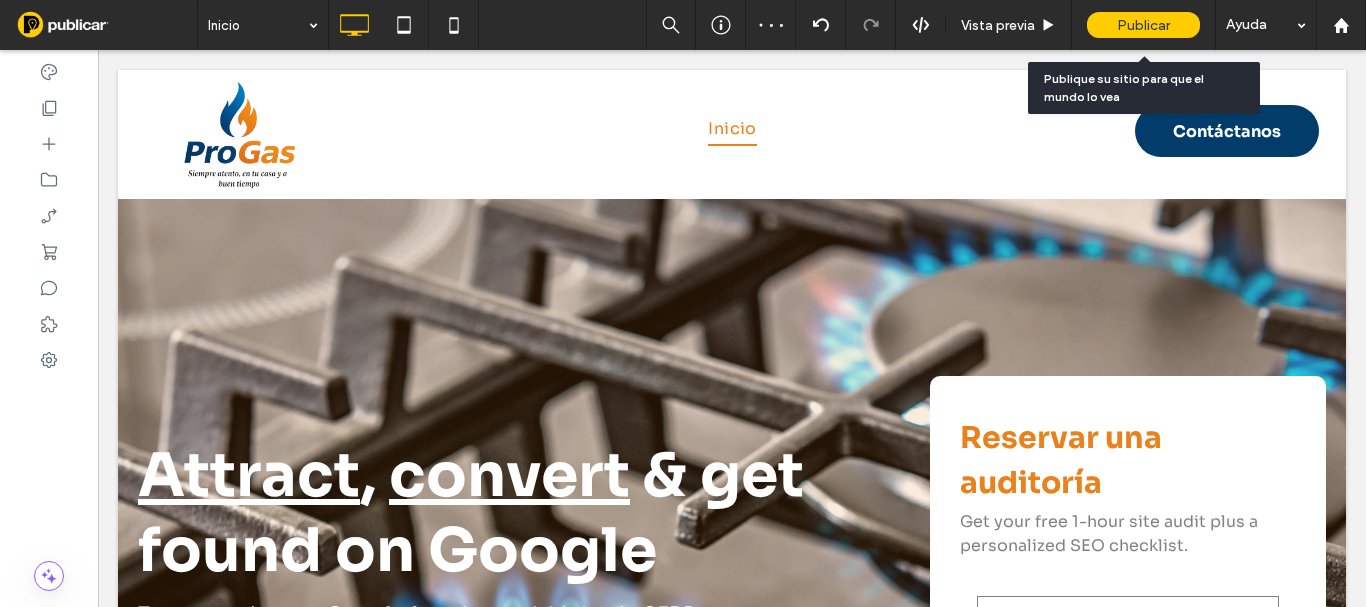 click on "Publicar" at bounding box center (1143, 25) 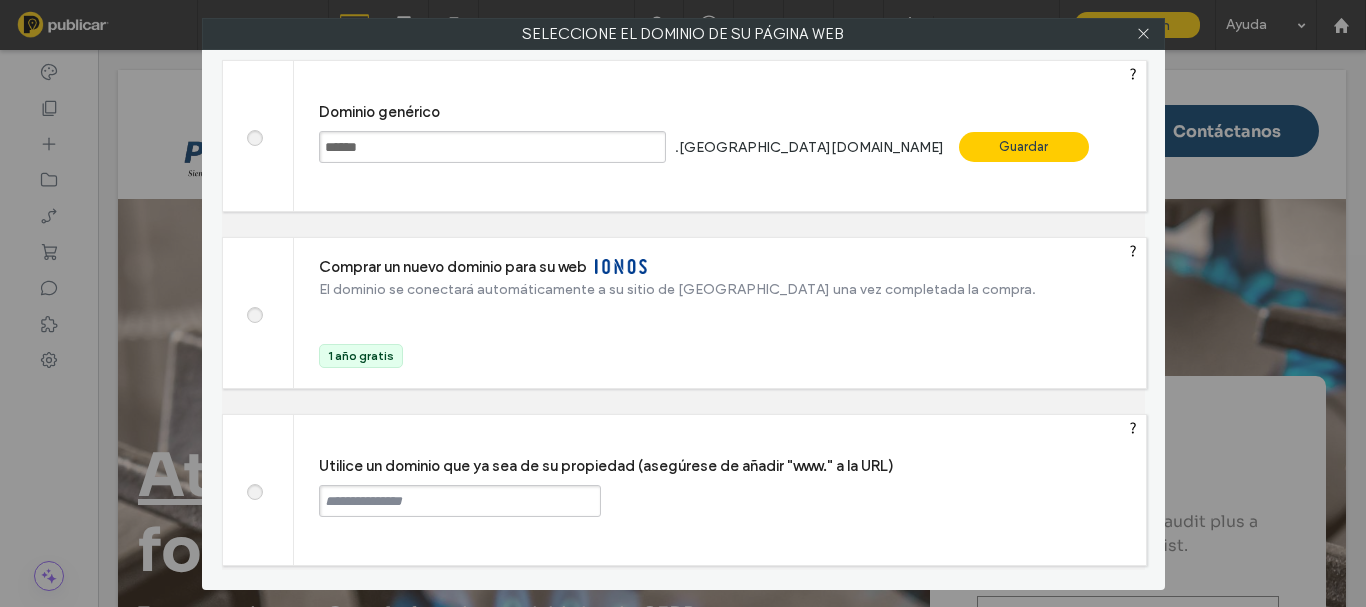 click on "Guardar" at bounding box center (1024, 147) 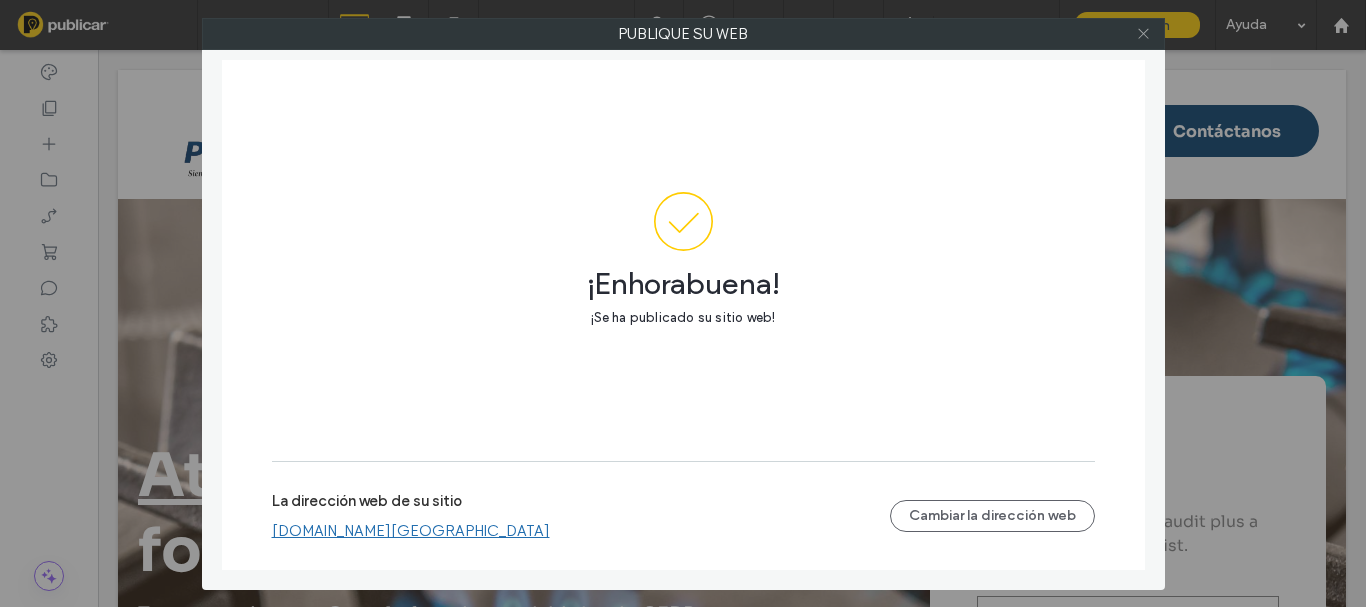 click 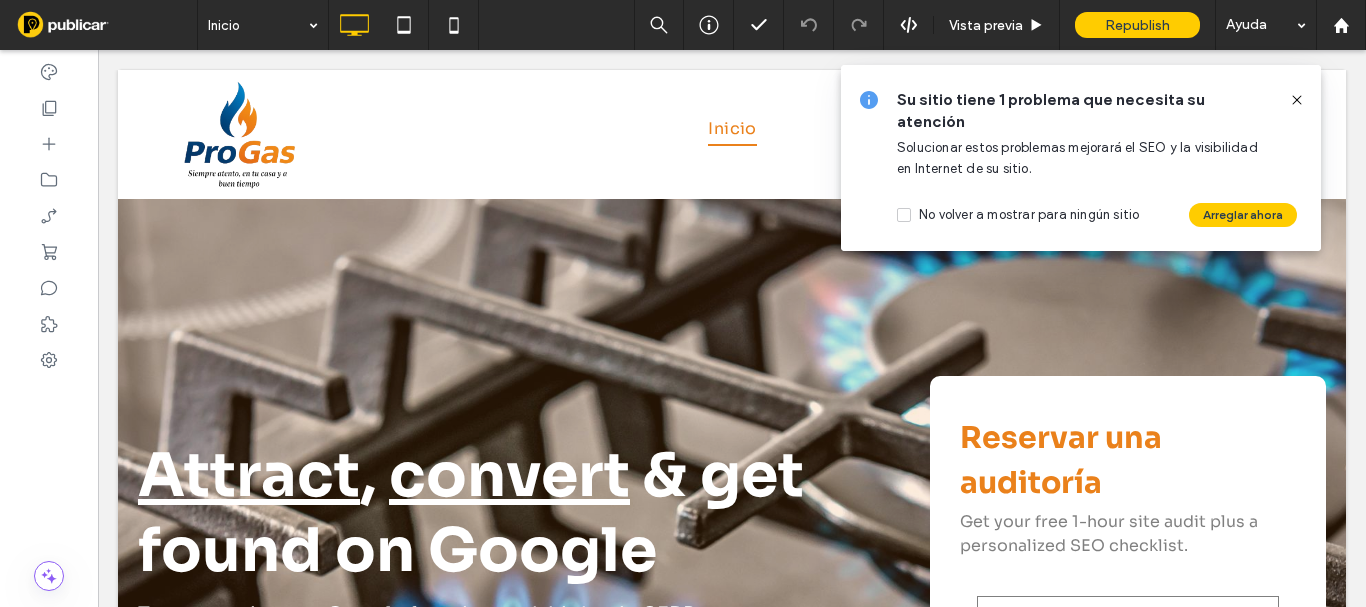 click 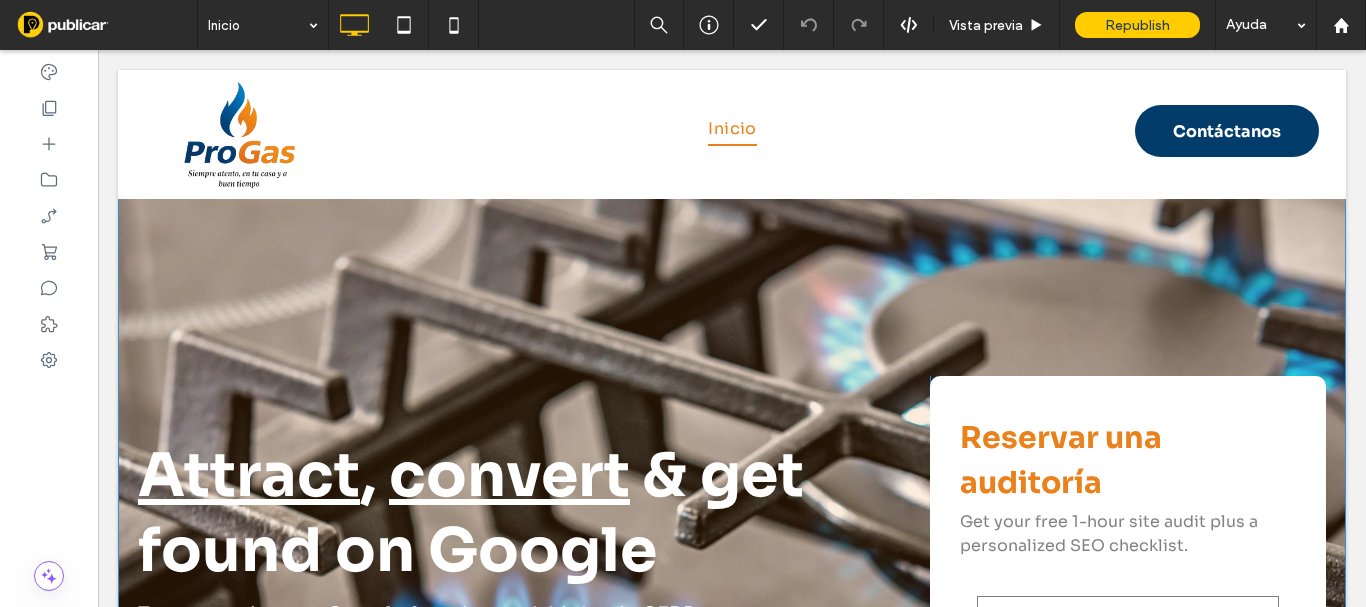 scroll, scrollTop: 100, scrollLeft: 0, axis: vertical 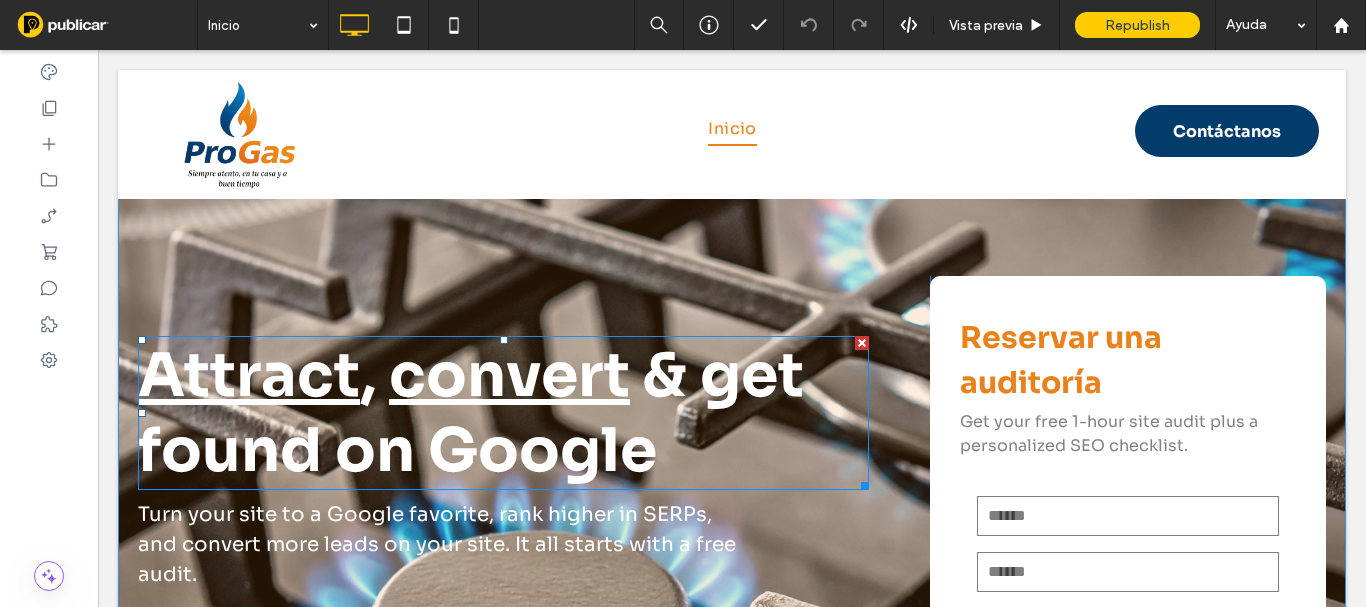 click on "convert" at bounding box center (509, 375) 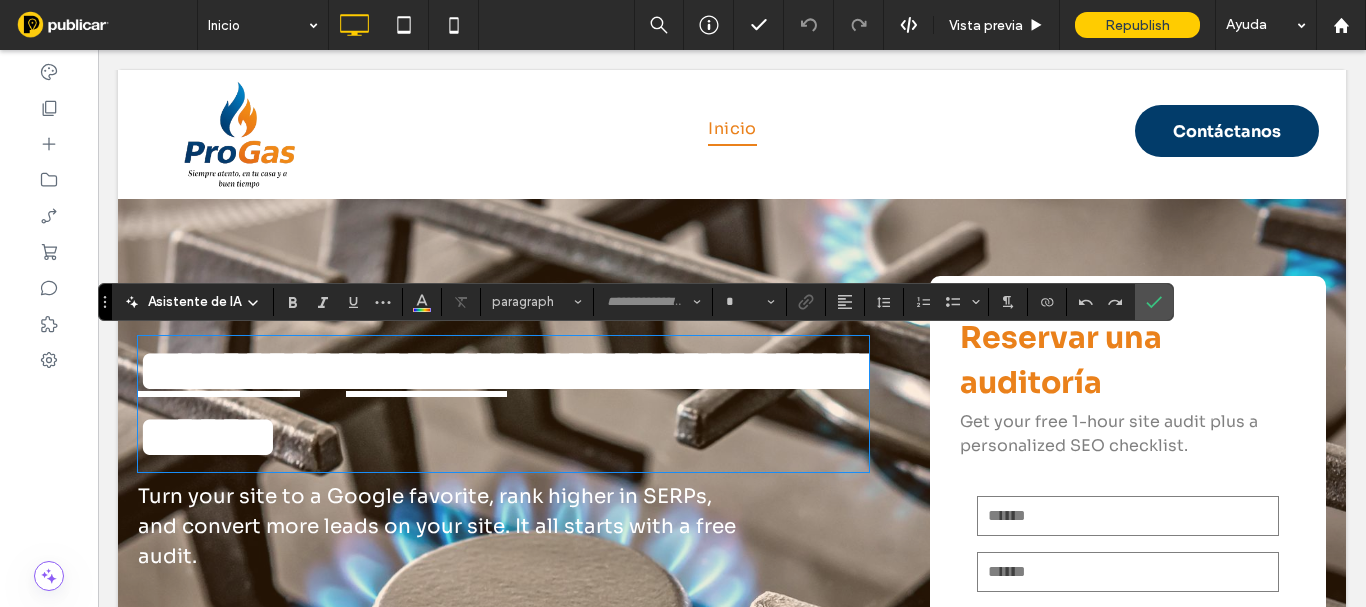 type on "****" 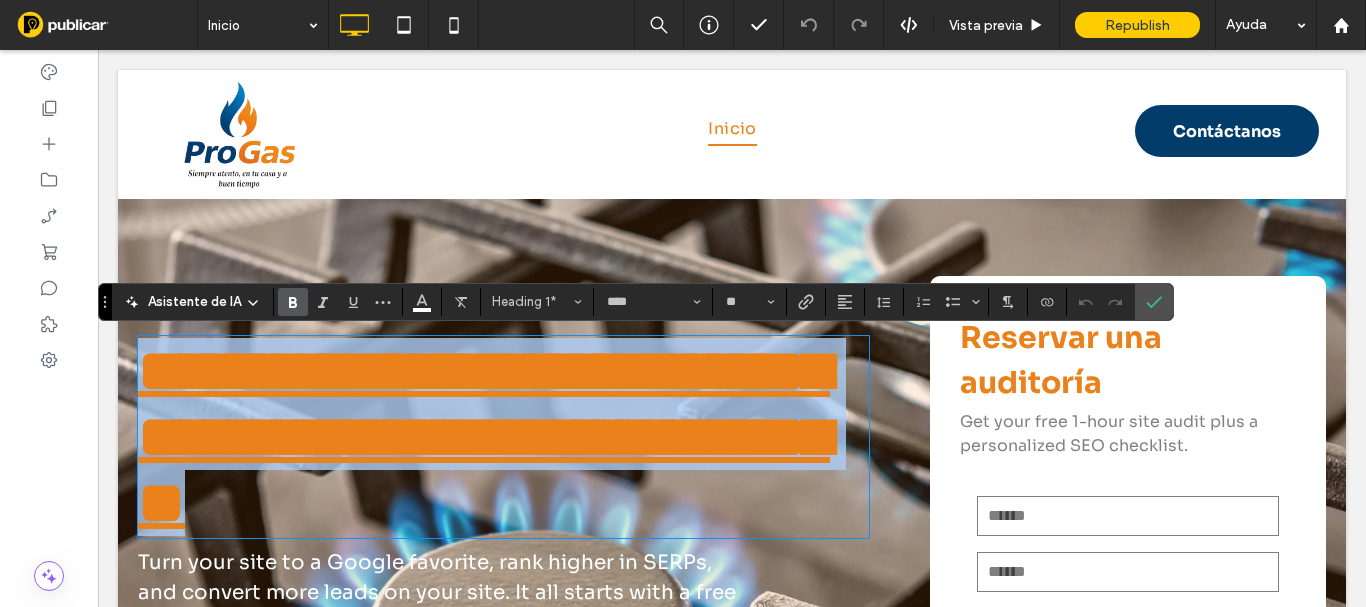 type on "**" 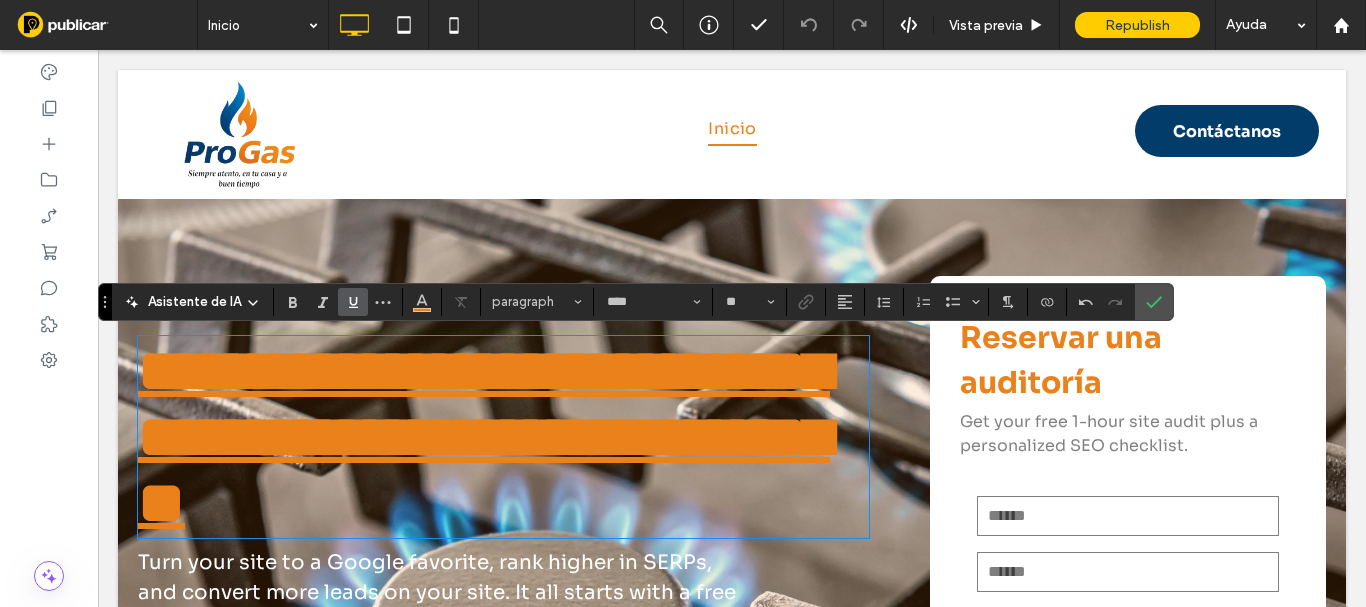 type on "*********" 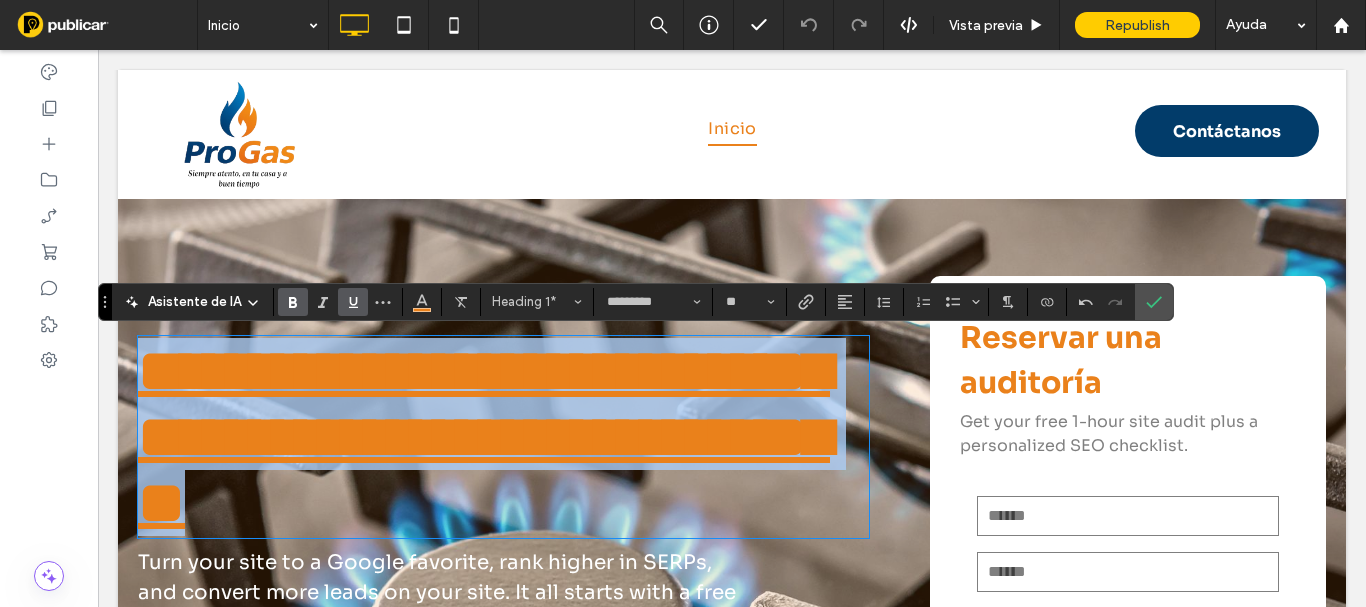 drag, startPoint x: 750, startPoint y: 525, endPoint x: 103, endPoint y: 353, distance: 669.47217 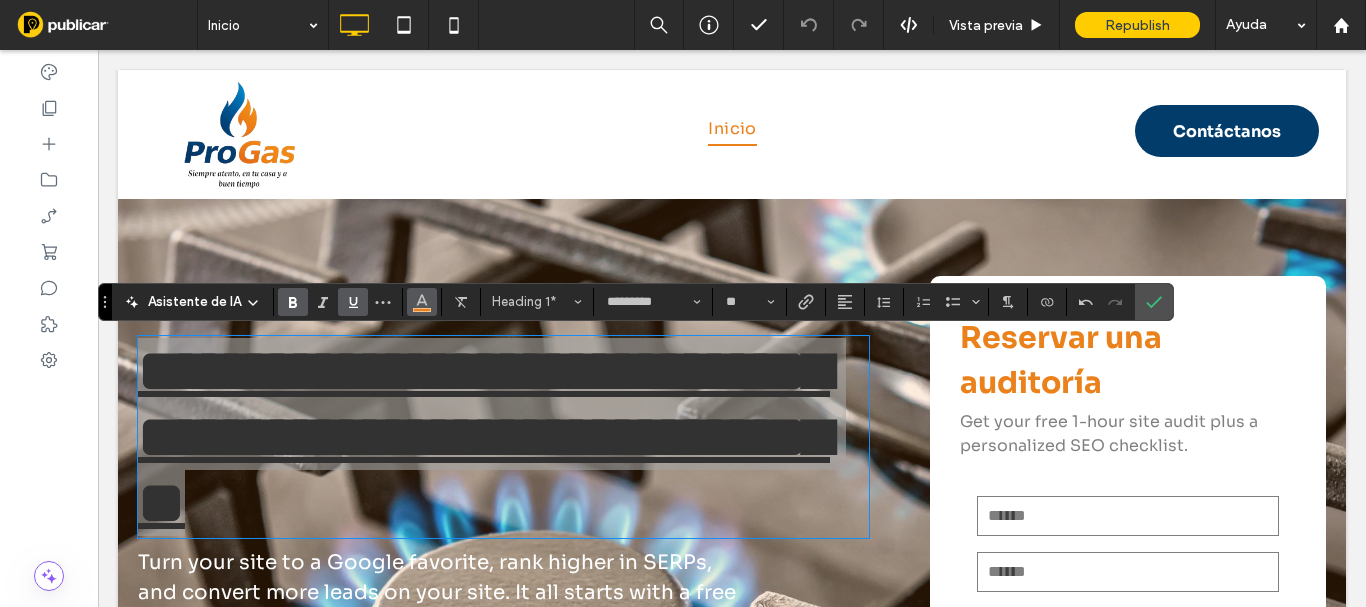 click 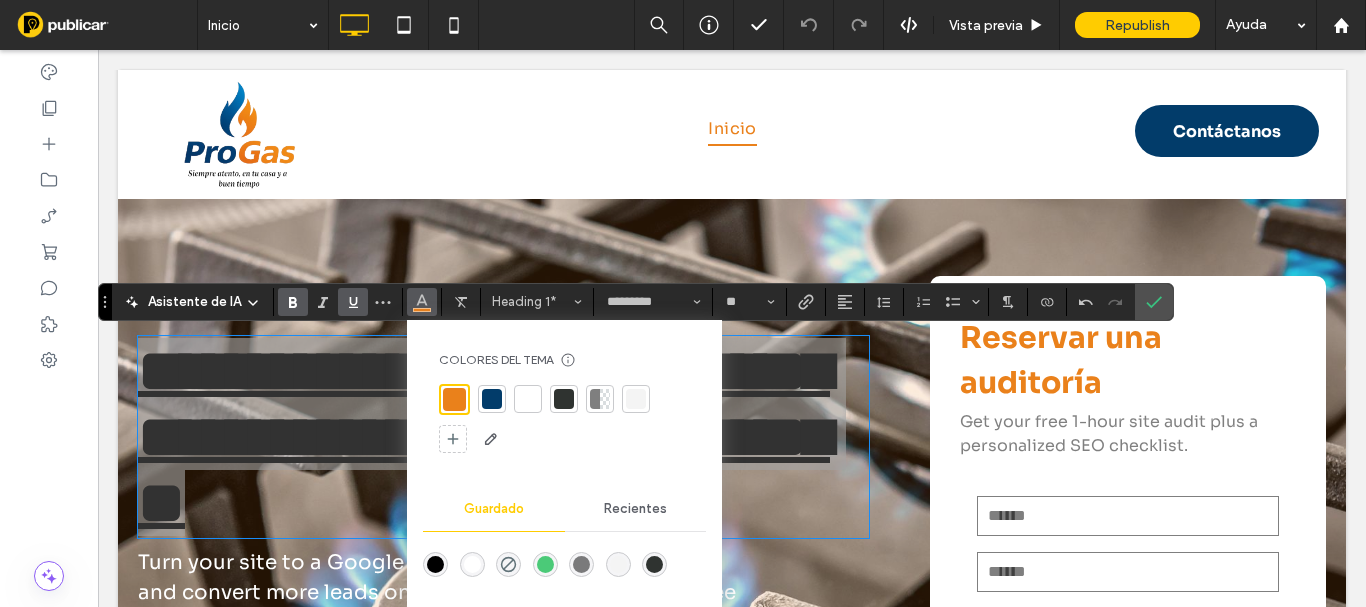 click at bounding box center [528, 399] 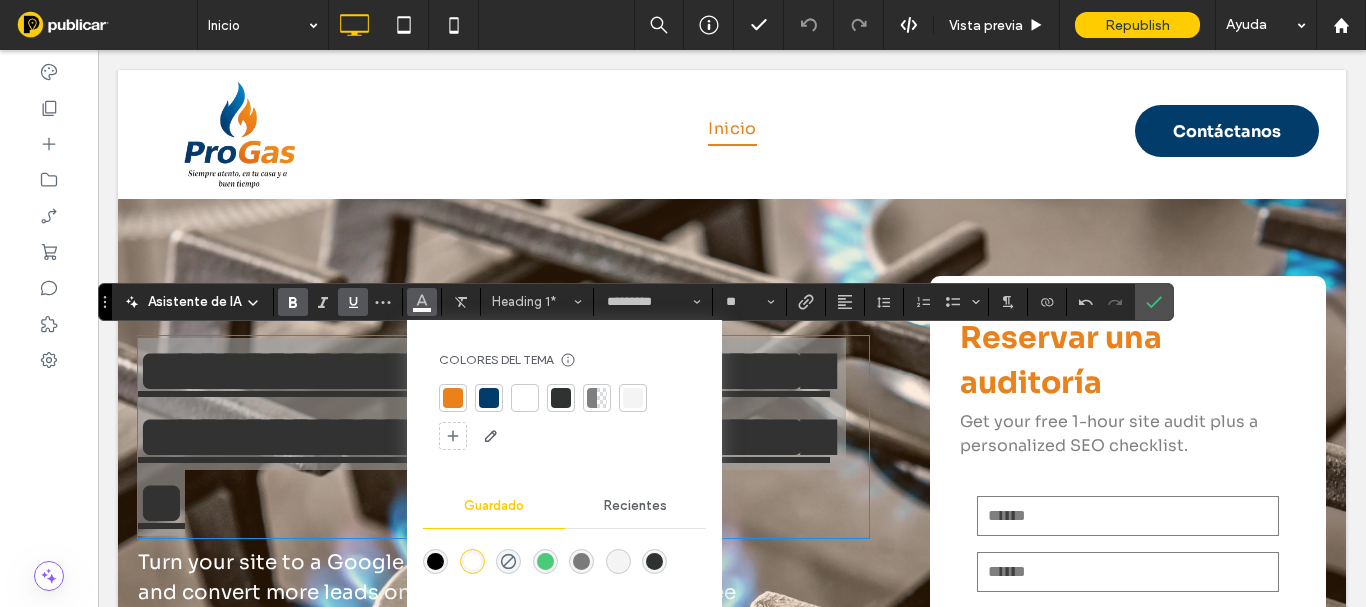 click 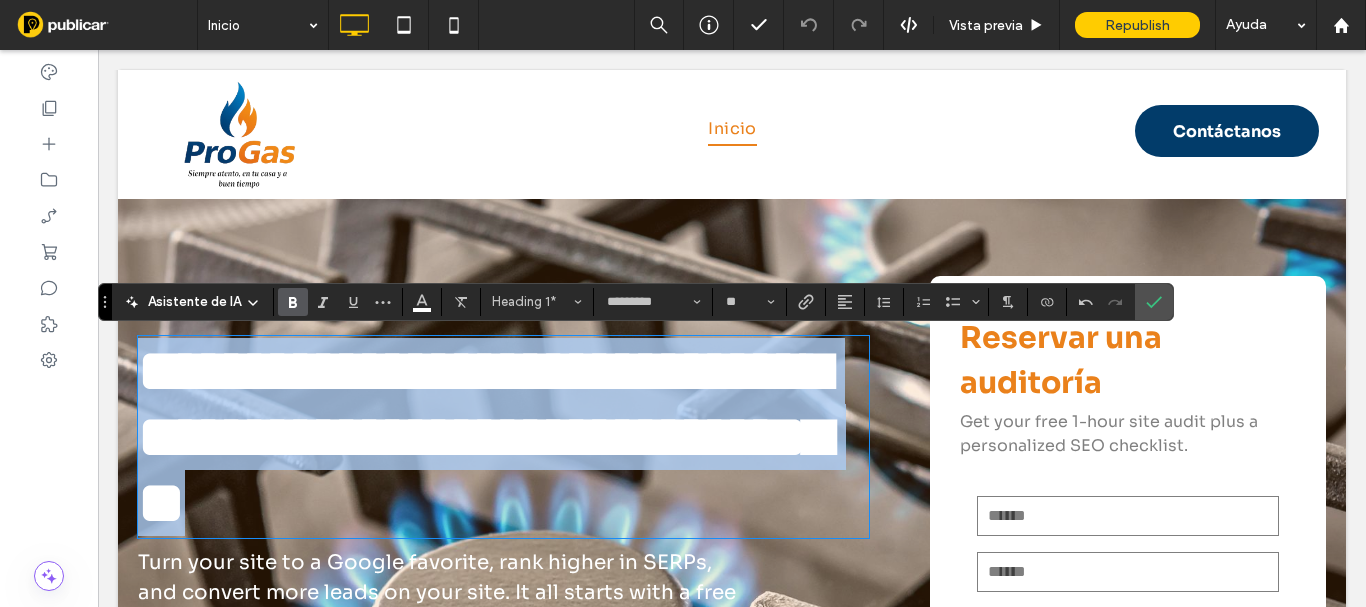 click on "**********" at bounding box center (484, 437) 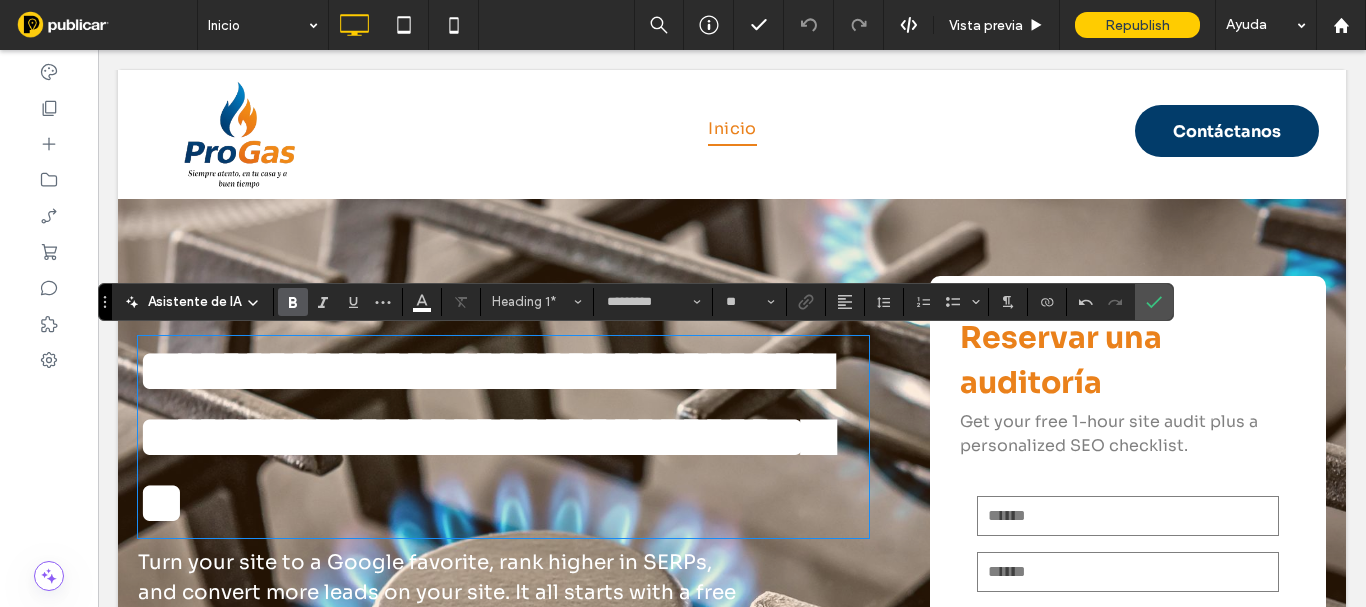 click on "**********" at bounding box center (484, 437) 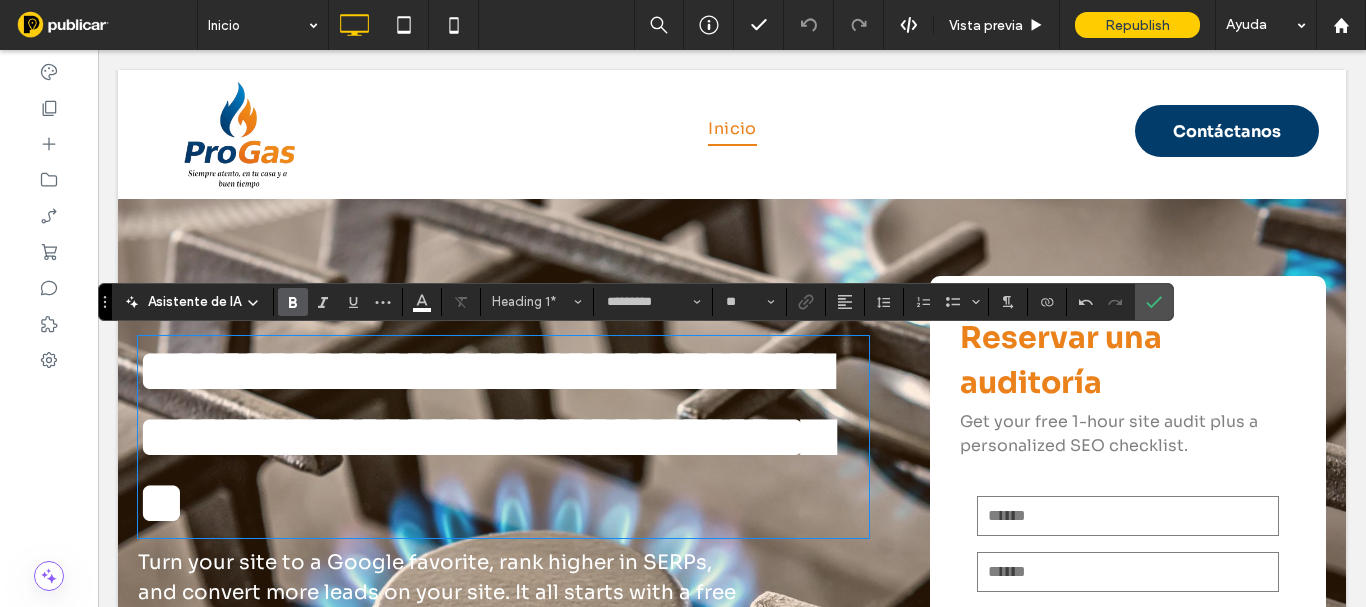 type 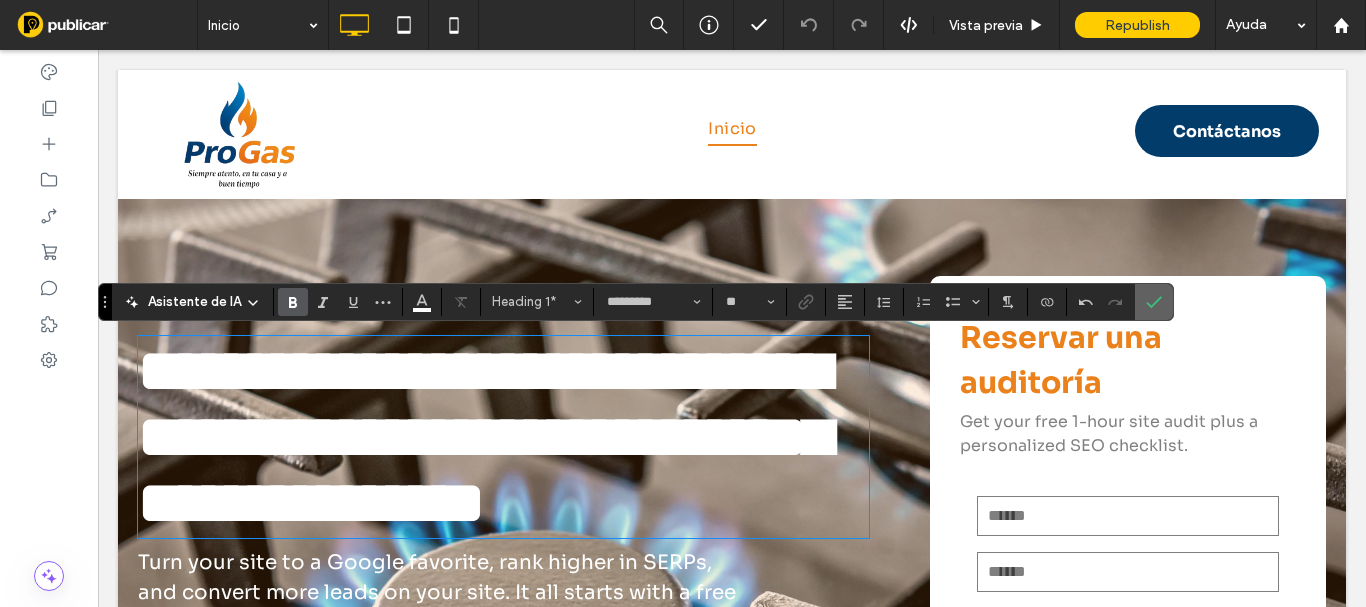 drag, startPoint x: 1154, startPoint y: 303, endPoint x: 1008, endPoint y: 219, distance: 168.4399 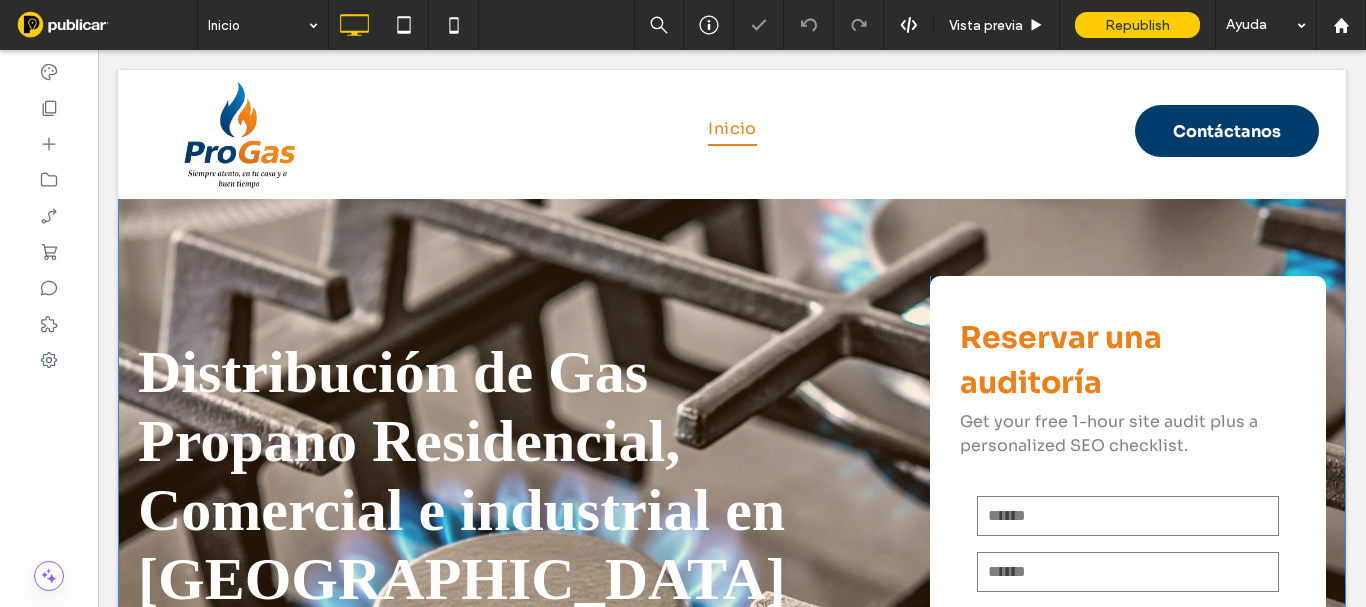 click on "Distribución de Gas Propano Residencial, Comercial e industrial en Medellín
Turn your site to a Google favorite, rank higher in SERPs, and convert more leads on your site. It all starts with a free audit.
Click To Paste
Reservar una auditoría
Get your free 1-hour site audit plus a personalized SEO checklist.
Contáctenos
Nombre
E-mail
Teléfono
******
Gracias por contactarnos. Le responderemos lo antes posible.
Se ha producido un error al enviar su mensaje. Inténtelo más tarde.
Click To Paste
Fila + Añadir sección" at bounding box center (732, 497) 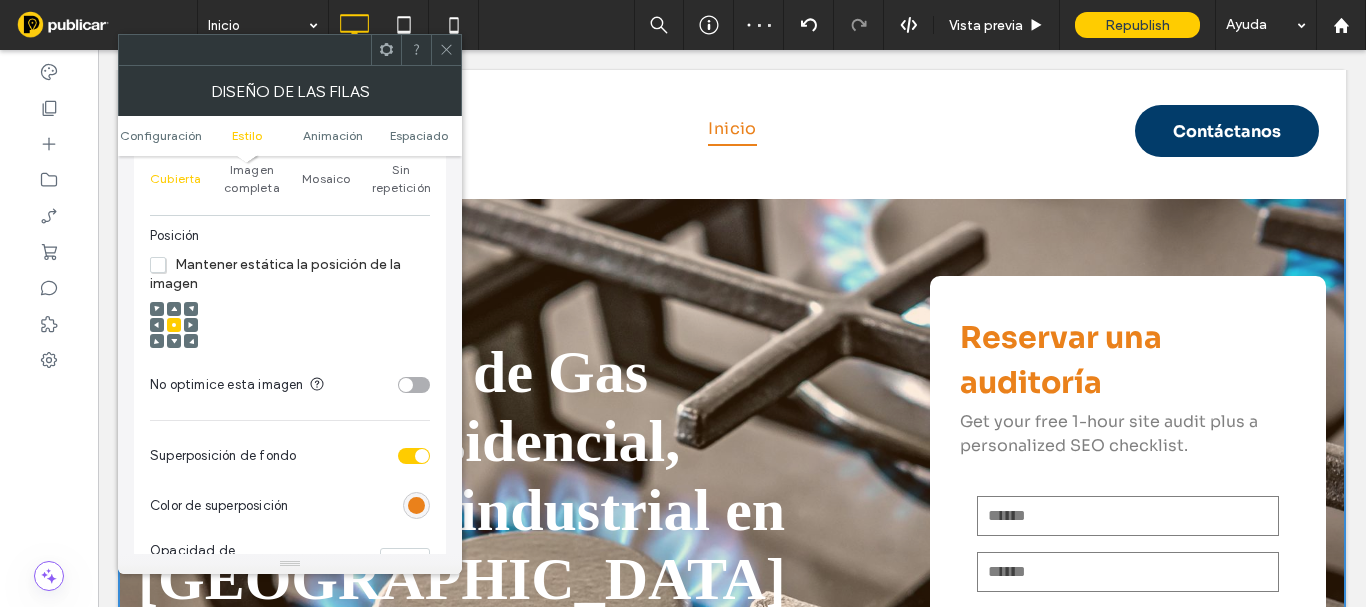 scroll, scrollTop: 900, scrollLeft: 0, axis: vertical 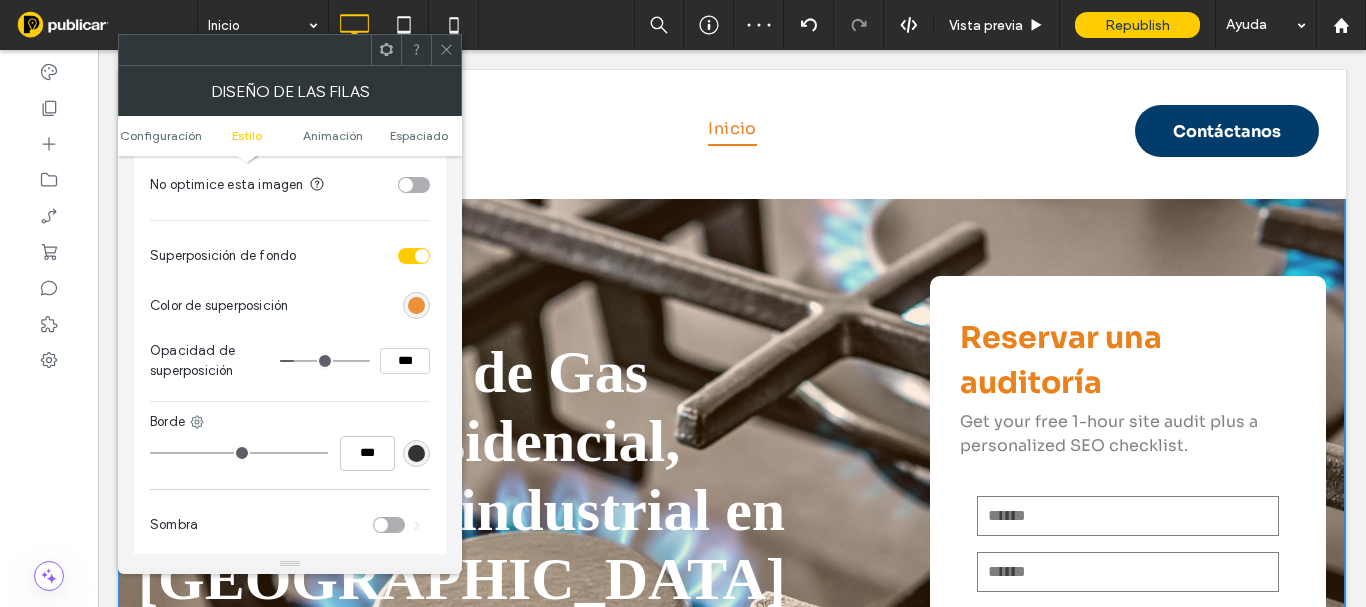 click at bounding box center [416, 305] 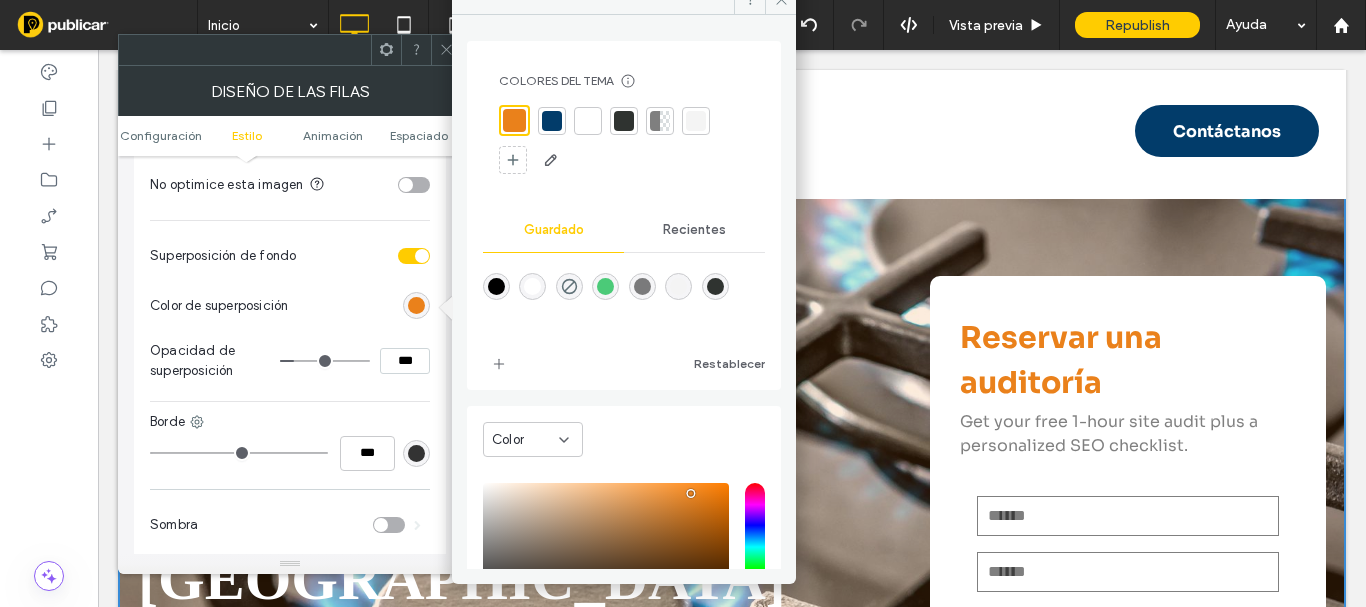 click at bounding box center (624, 121) 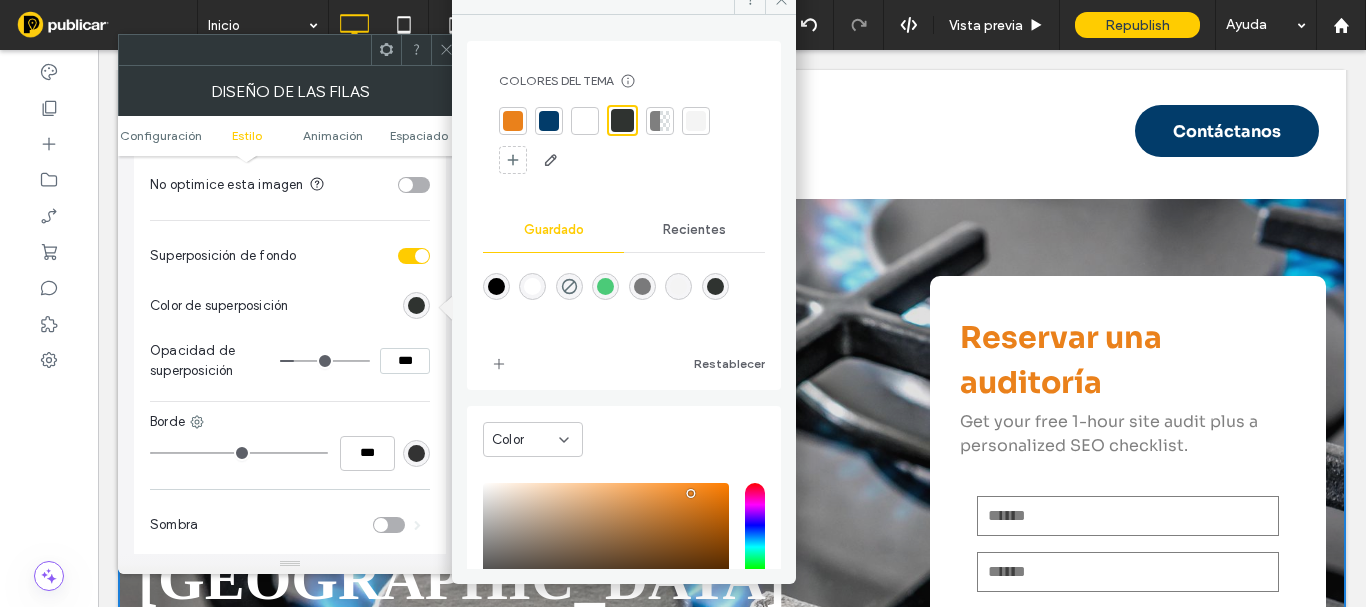 click 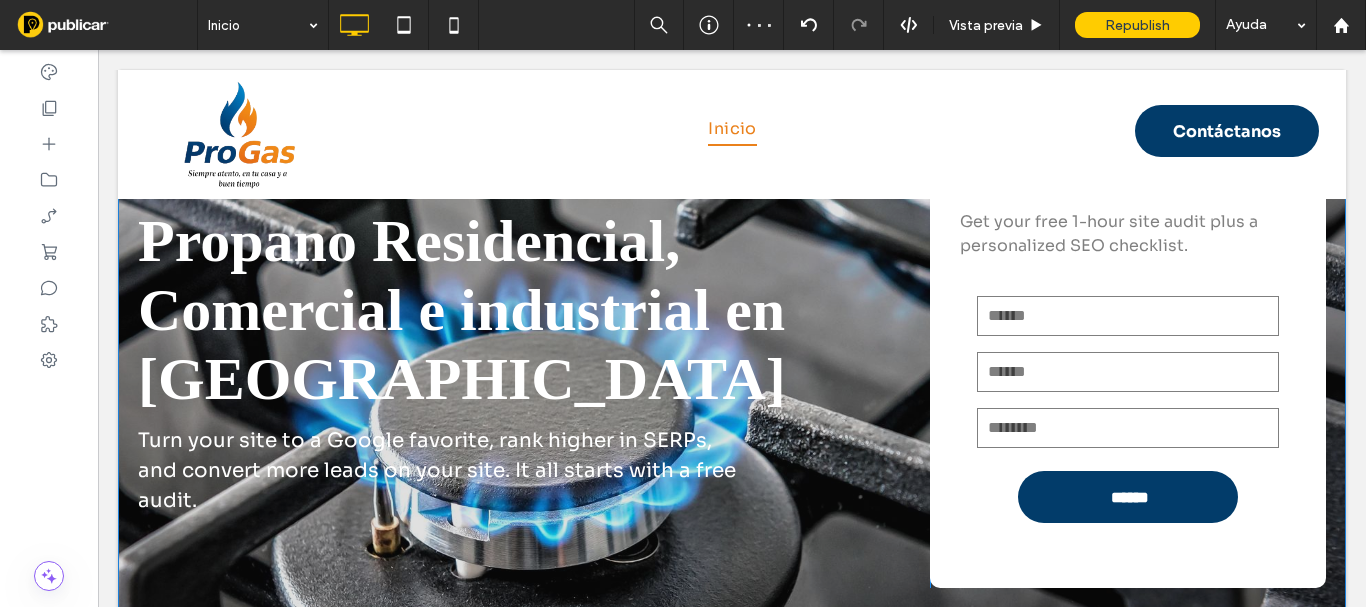 scroll, scrollTop: 0, scrollLeft: 0, axis: both 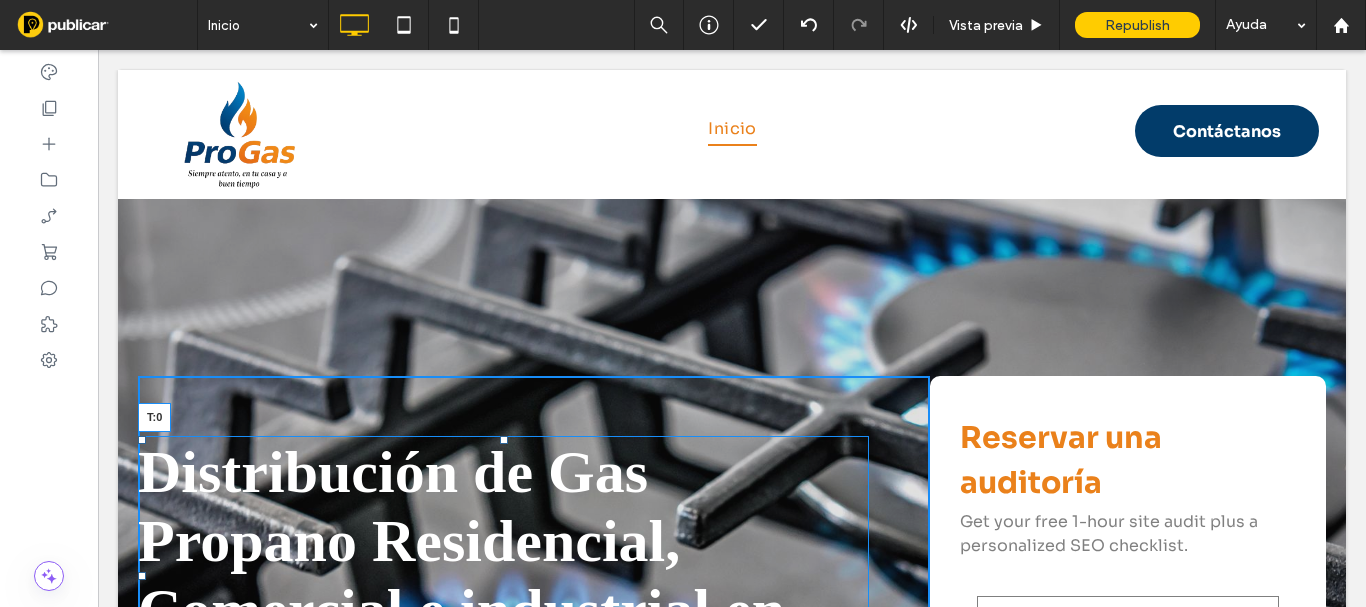 drag, startPoint x: 500, startPoint y: 436, endPoint x: 604, endPoint y: 421, distance: 105.076164 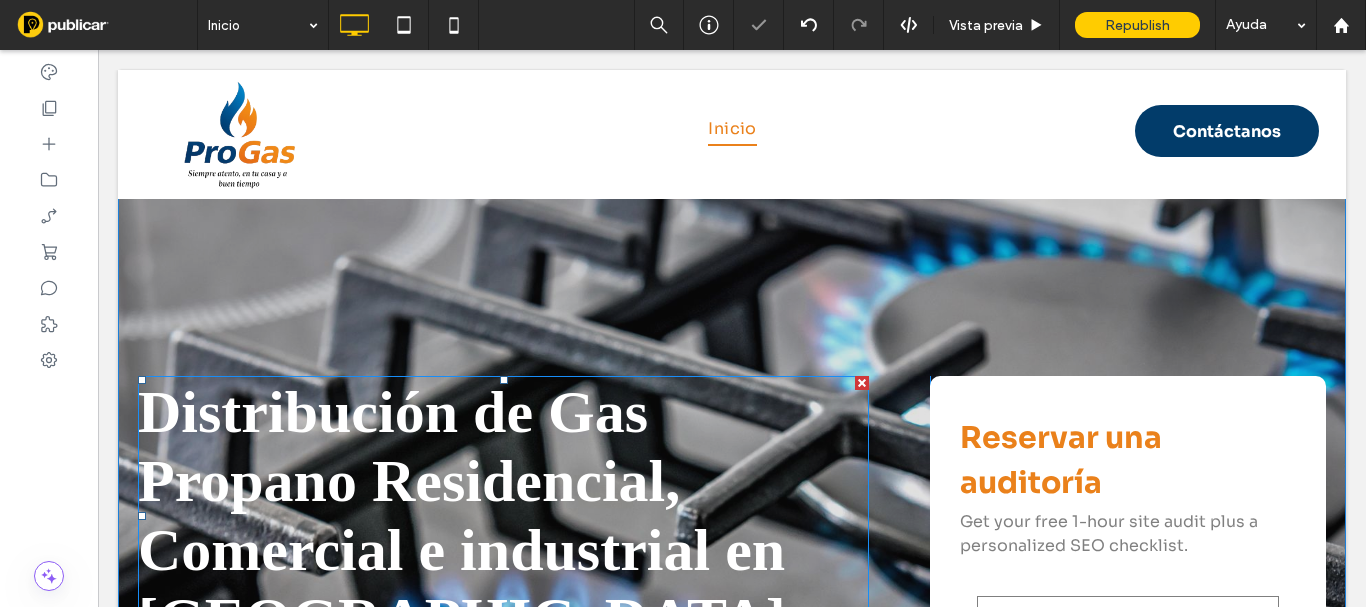 scroll, scrollTop: 200, scrollLeft: 0, axis: vertical 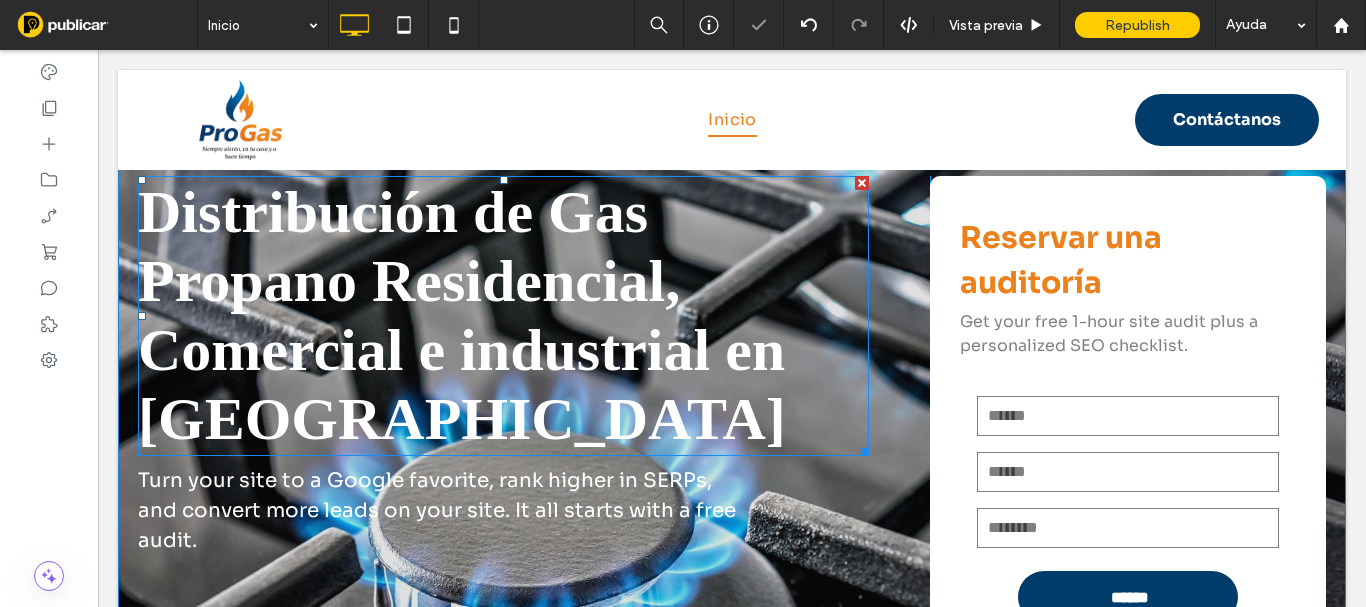 click on "Distribución de Gas Propano Residencial, Comercial e industrial en [GEOGRAPHIC_DATA]" at bounding box center [462, 315] 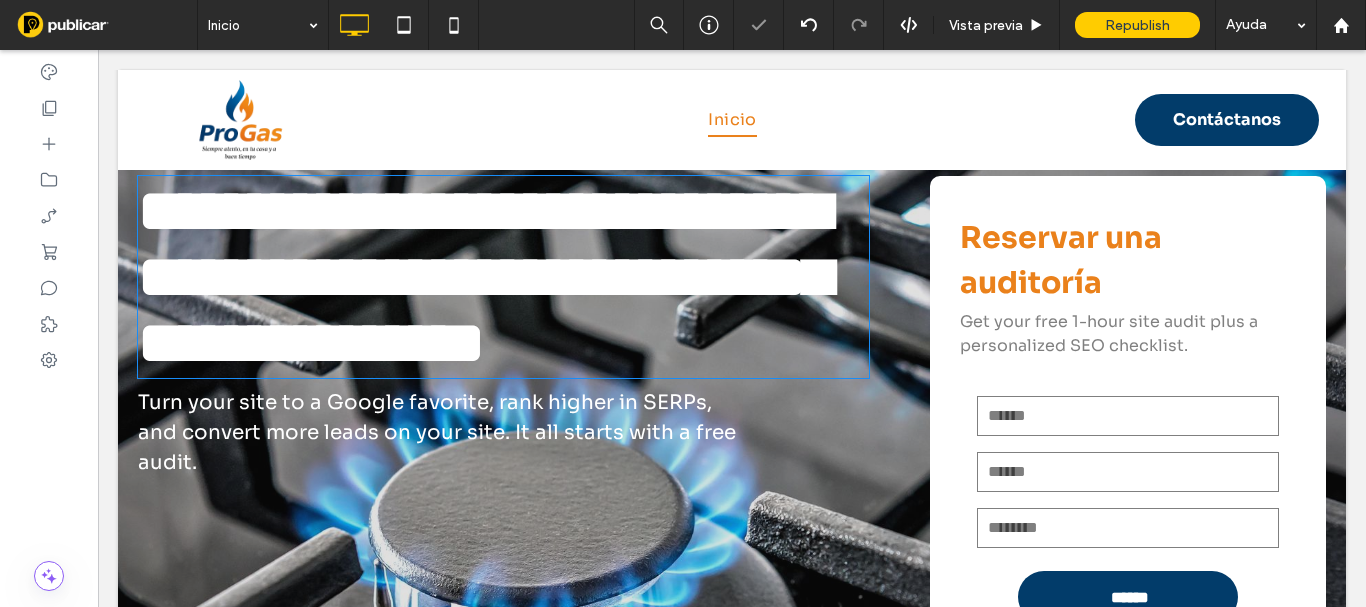 type on "*********" 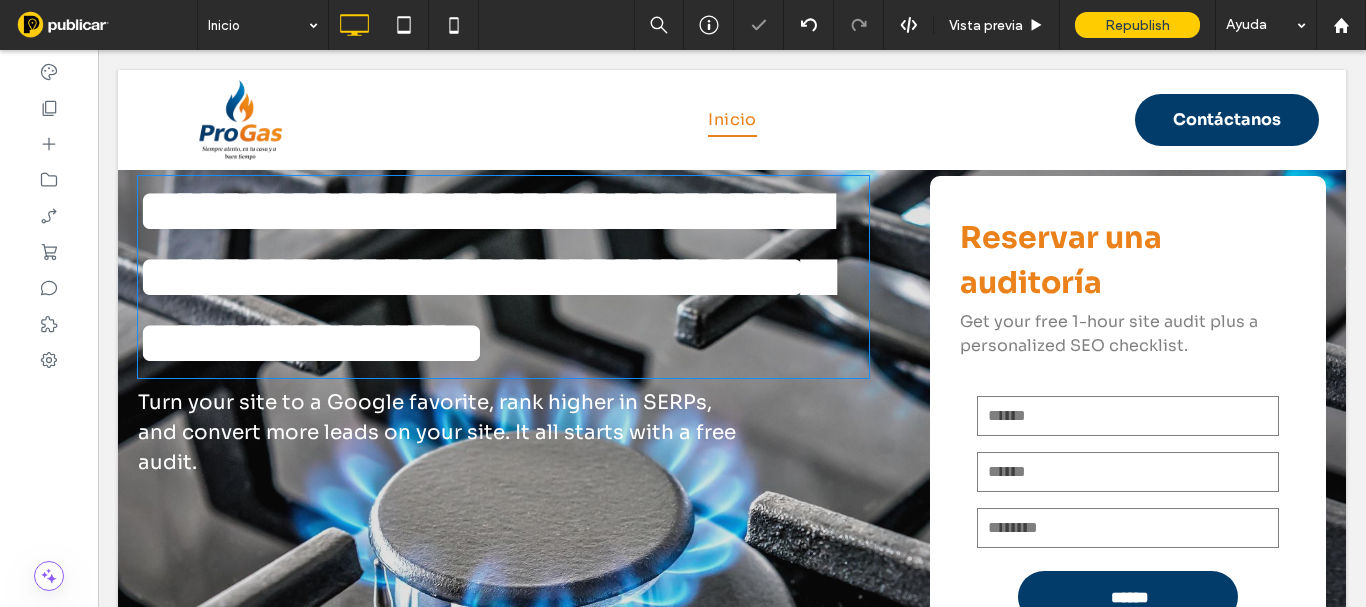 type on "**" 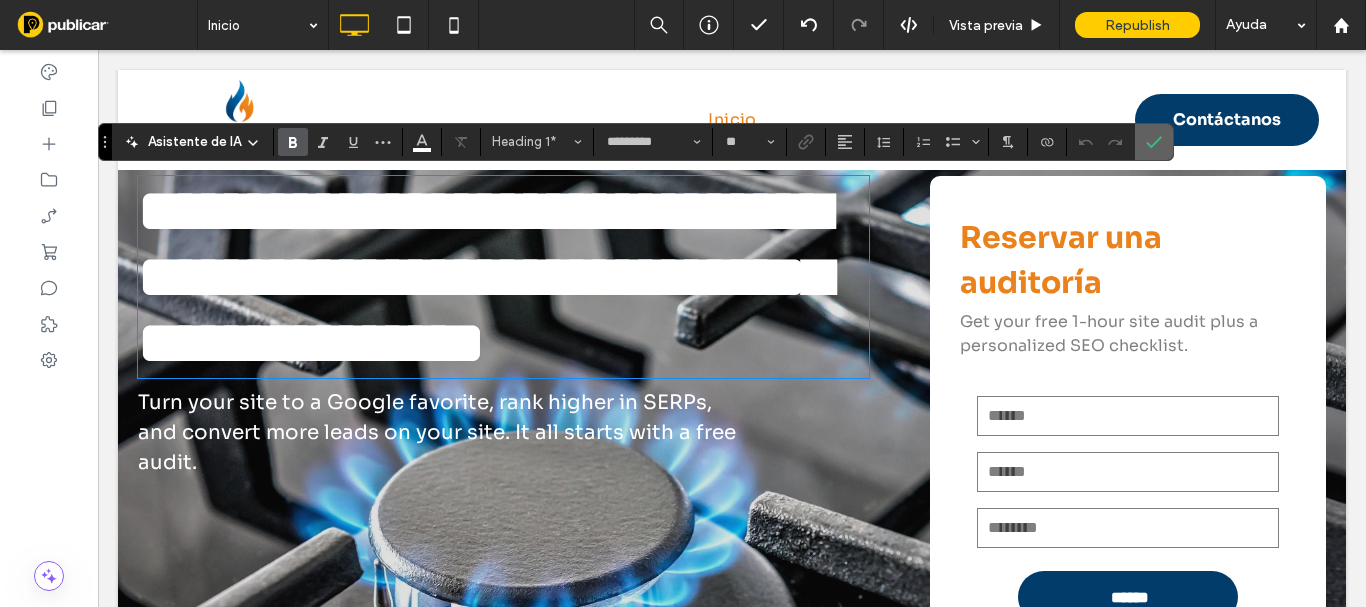drag, startPoint x: 1059, startPoint y: 92, endPoint x: 1158, endPoint y: 143, distance: 111.364265 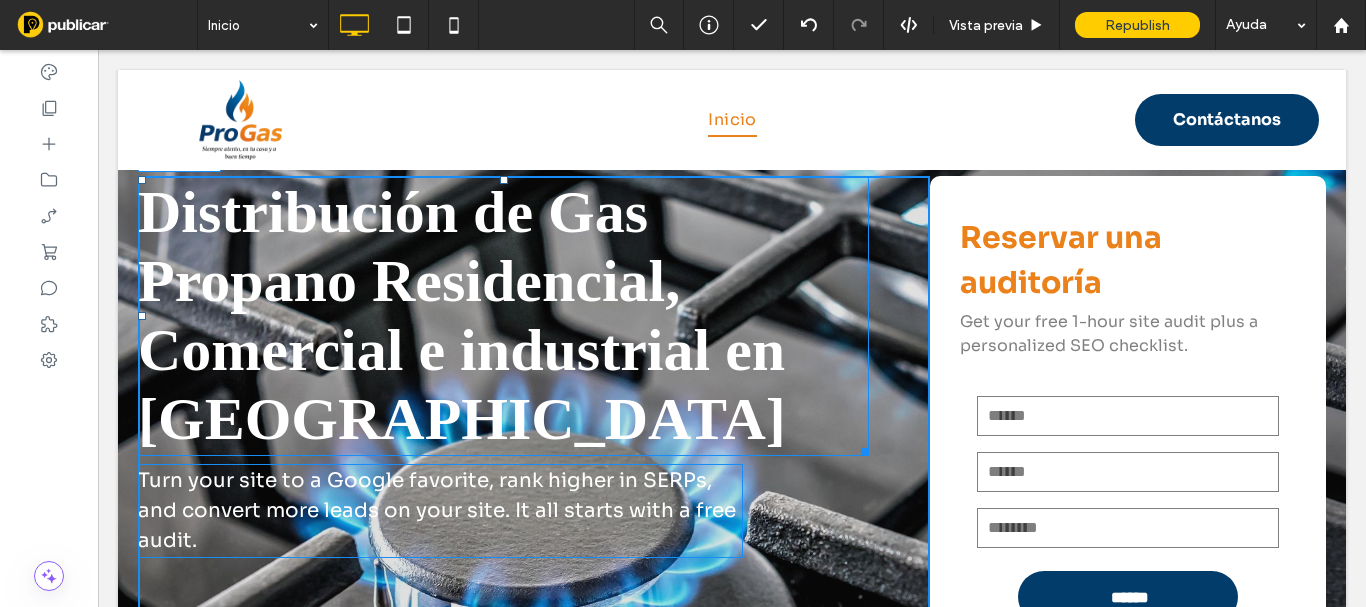 drag, startPoint x: 862, startPoint y: 450, endPoint x: 719, endPoint y: 429, distance: 144.53374 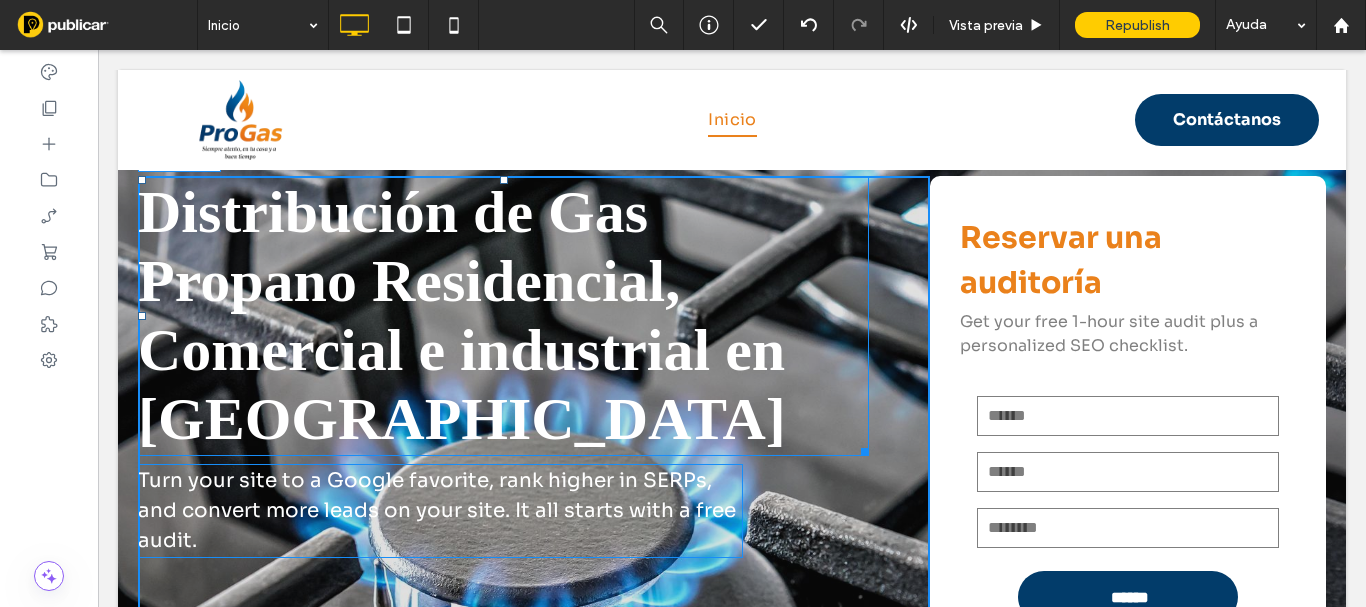 click on "Distribución de Gas Propano Residencial, Comercial e industrial en Medellín W:588 H:280" at bounding box center (503, 316) 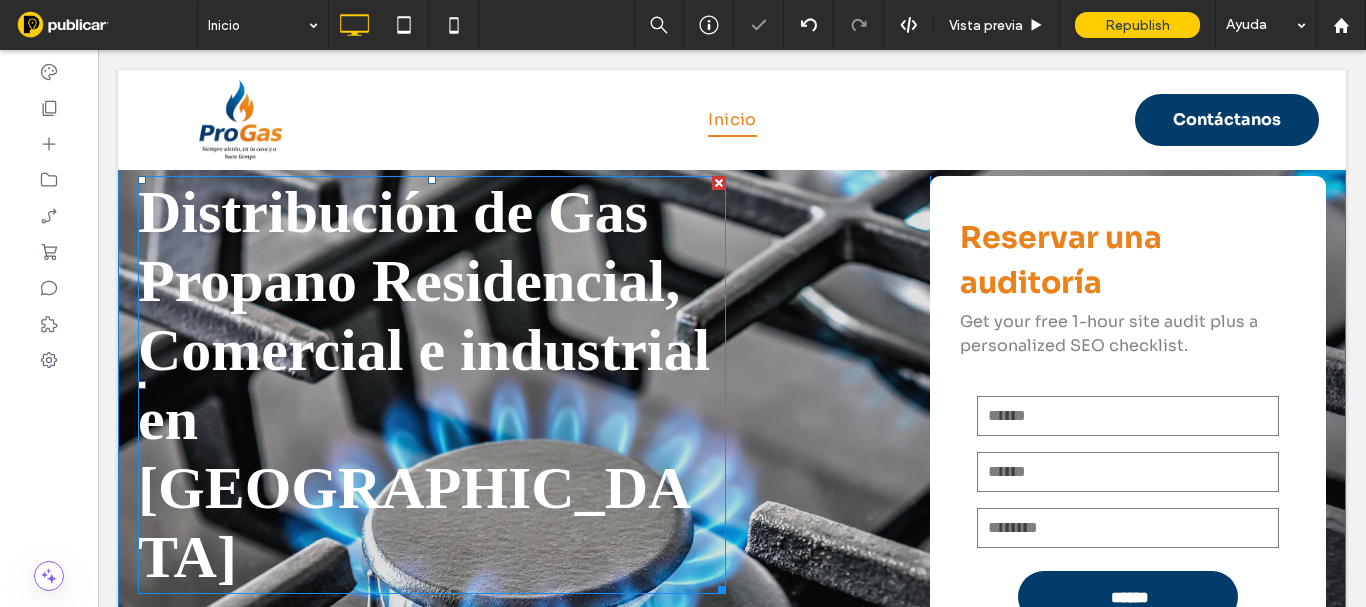 scroll, scrollTop: 100, scrollLeft: 0, axis: vertical 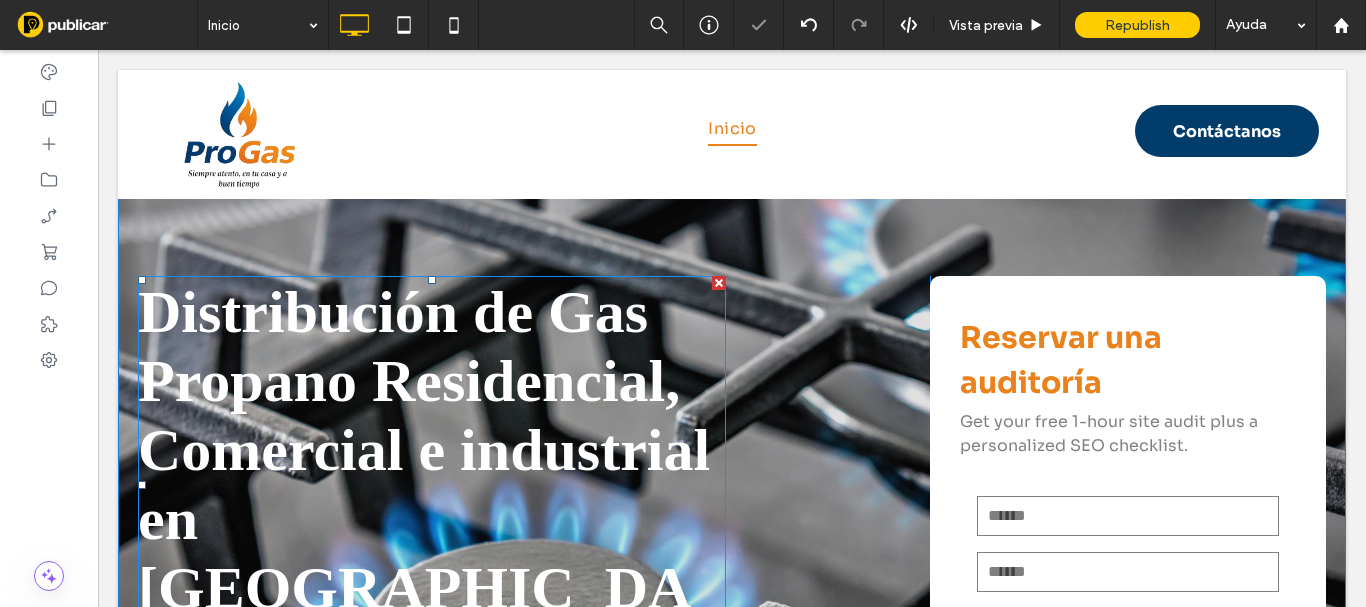click on "Distribución de Gas Propano Residencial, Comercial e industrial en [GEOGRAPHIC_DATA]" at bounding box center [424, 484] 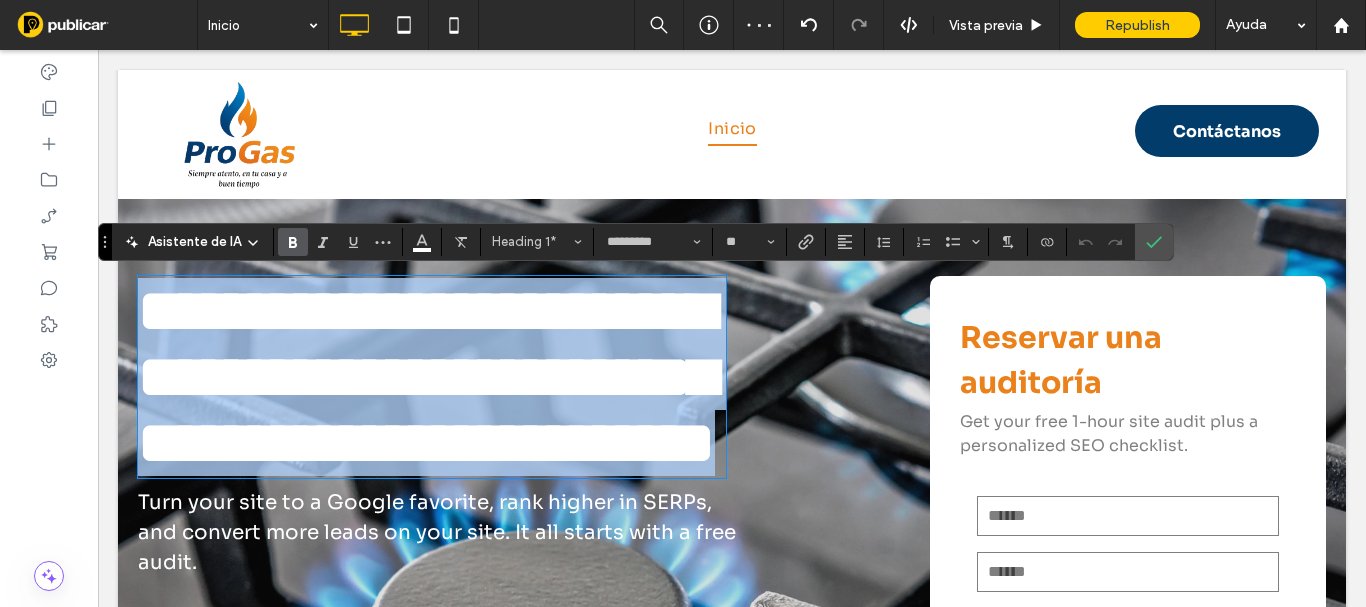 drag, startPoint x: 430, startPoint y: 491, endPoint x: 121, endPoint y: 307, distance: 359.63452 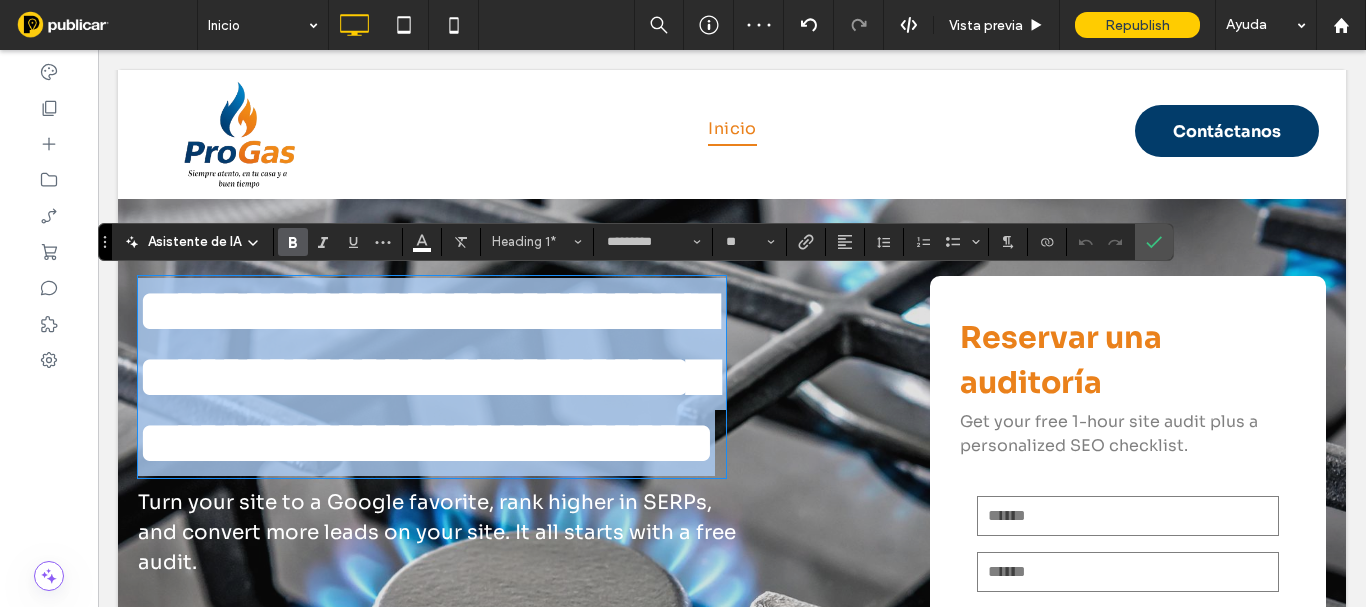 click on "**********" at bounding box center [732, 497] 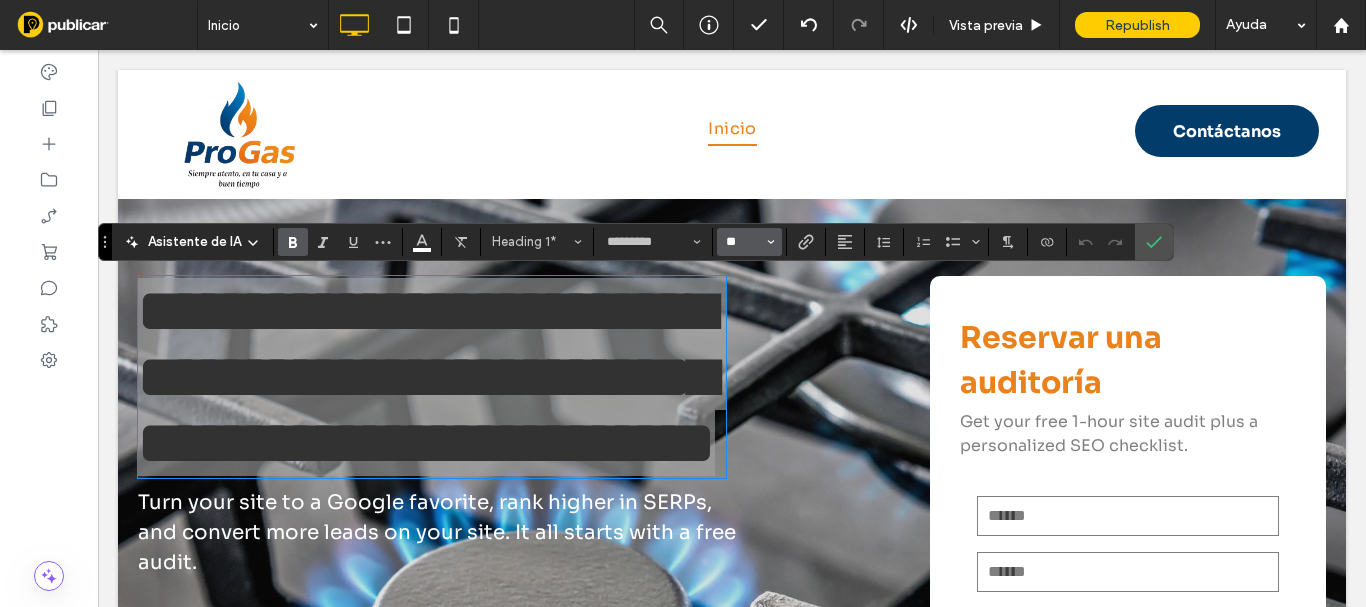 click on "**" at bounding box center (743, 242) 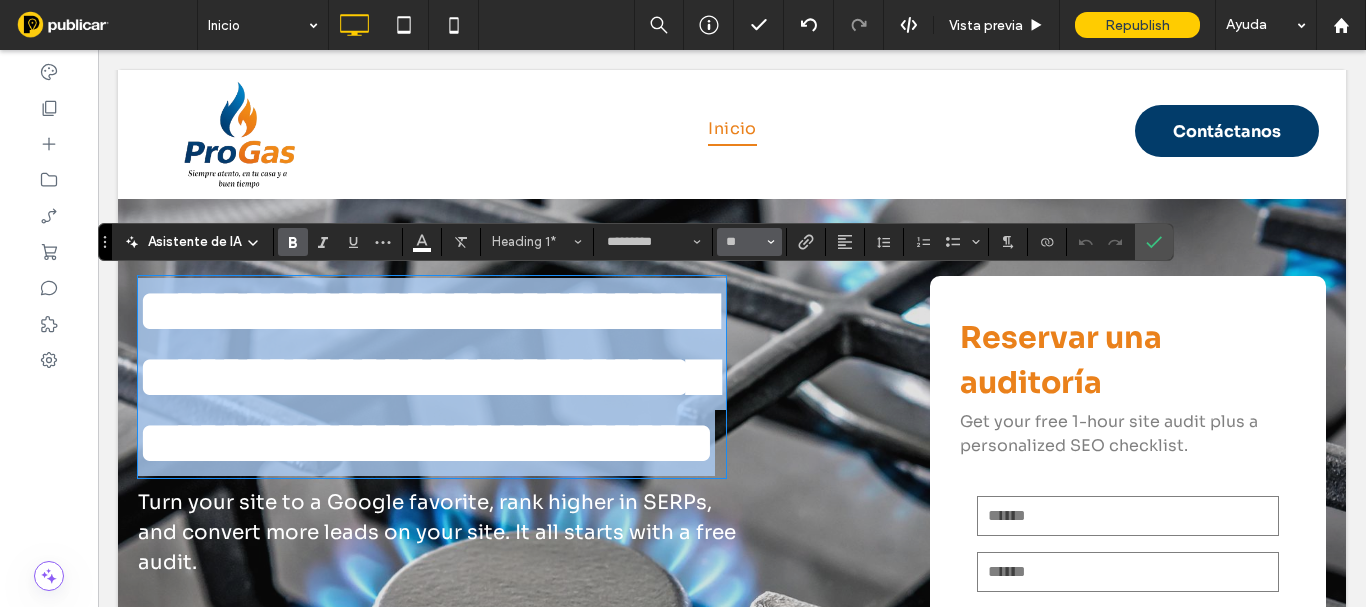 type on "**" 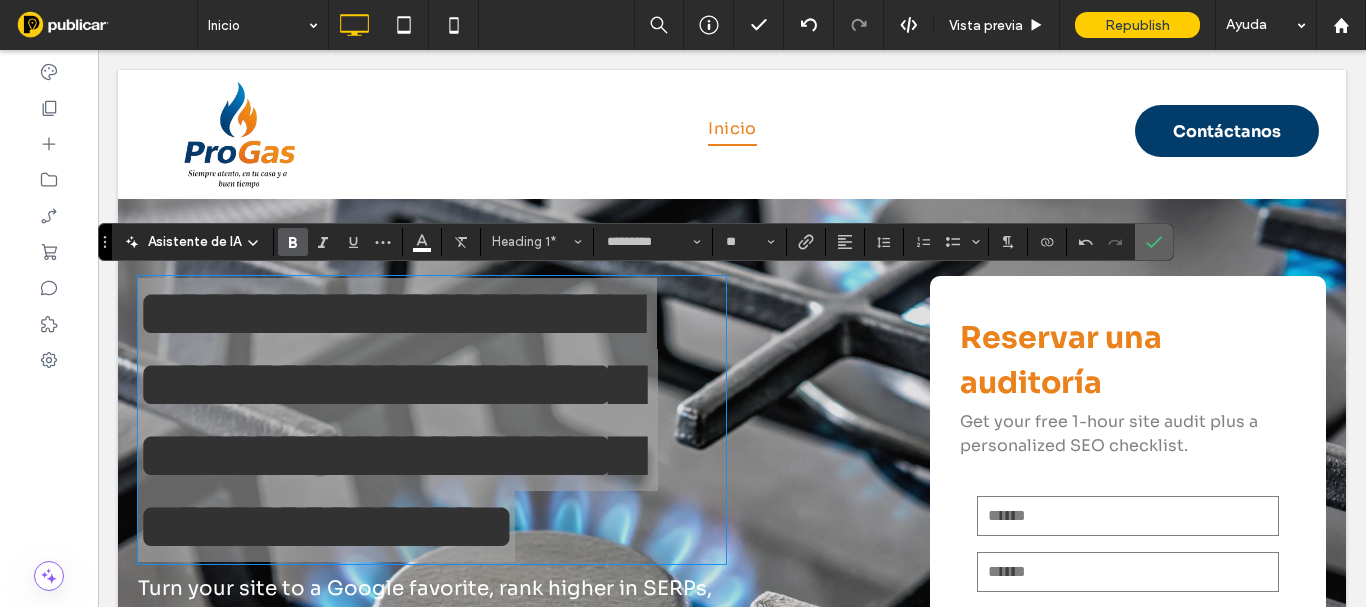 click 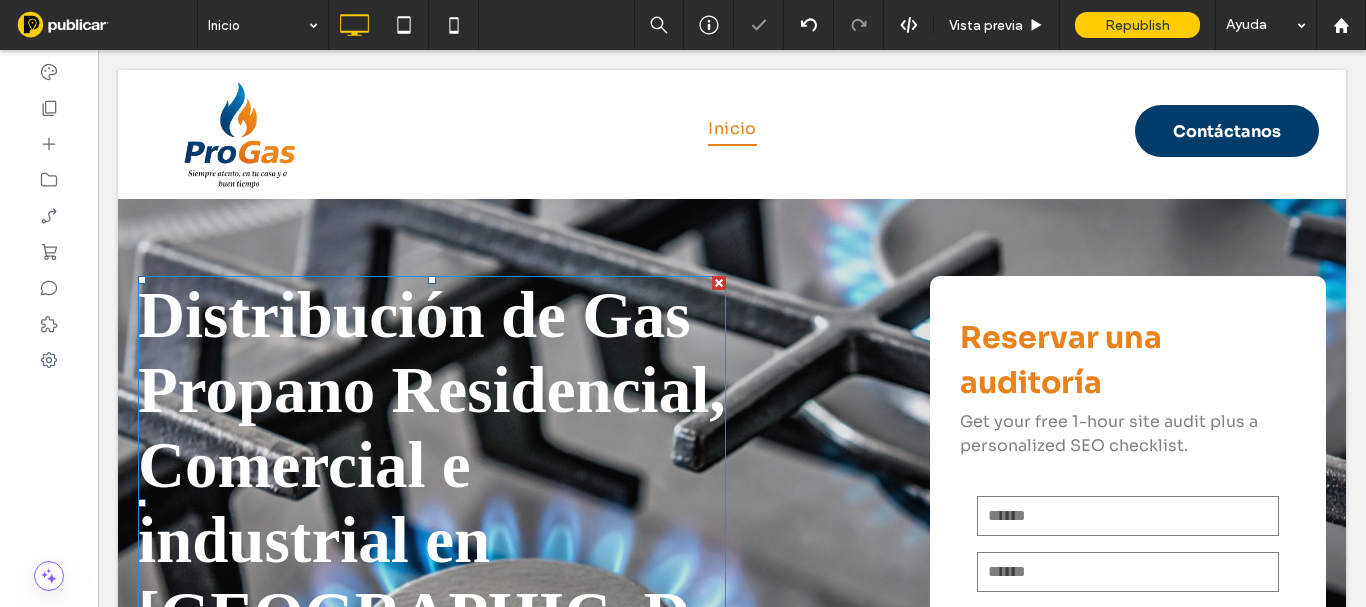 scroll, scrollTop: 200, scrollLeft: 0, axis: vertical 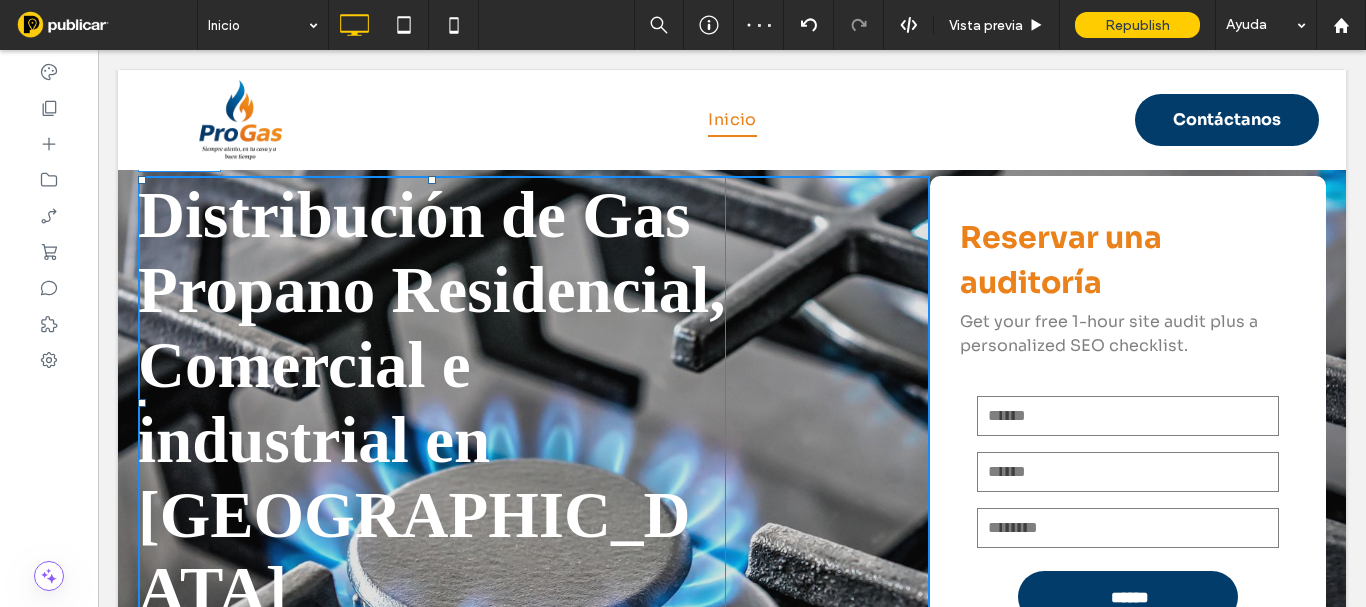 drag, startPoint x: 718, startPoint y: 548, endPoint x: 862, endPoint y: 582, distance: 147.95946 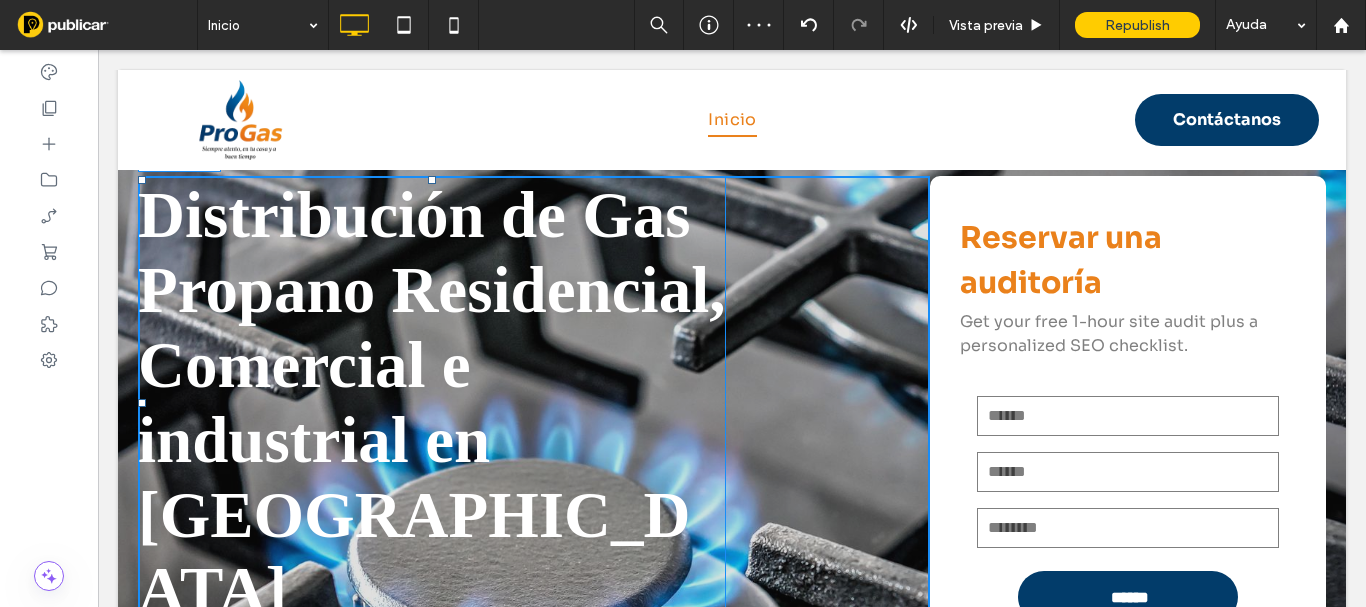 click on "Distribución de Gas Propano Residencial, Comercial e industrial en Medellín W:640 H:304
Turn your site to a Google favorite, rank higher in SERPs, and convert more leads on your site. It all starts with a free audit.
Click To Paste" at bounding box center (534, 458) 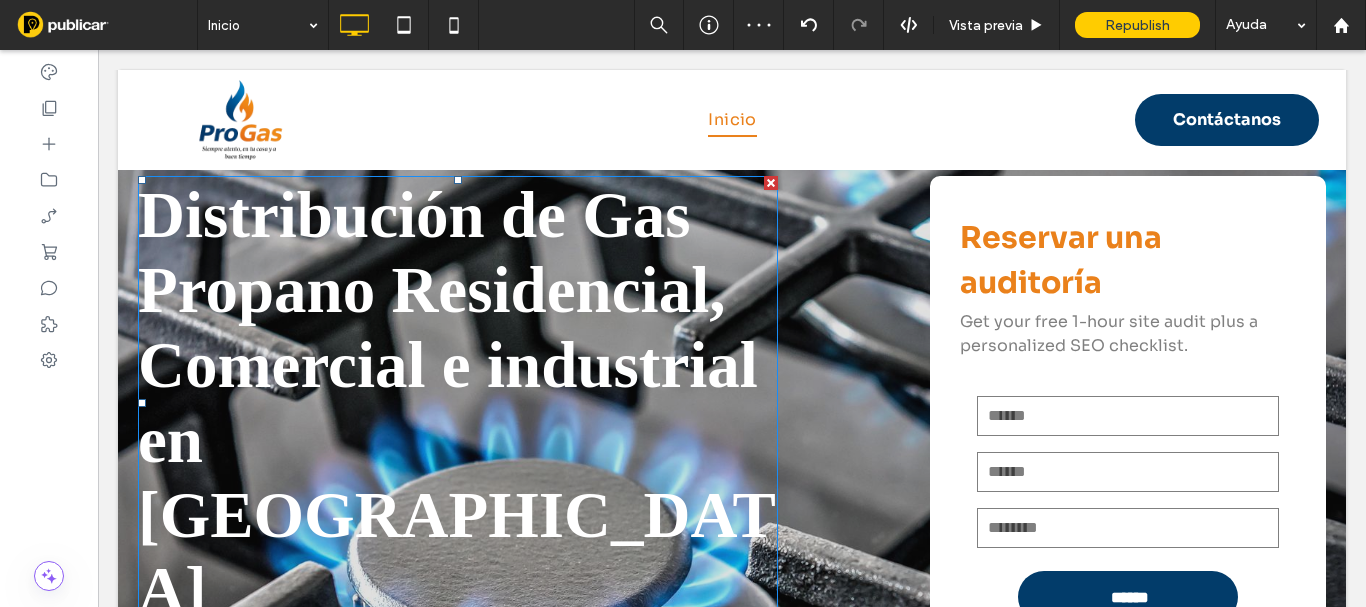 scroll, scrollTop: 100, scrollLeft: 0, axis: vertical 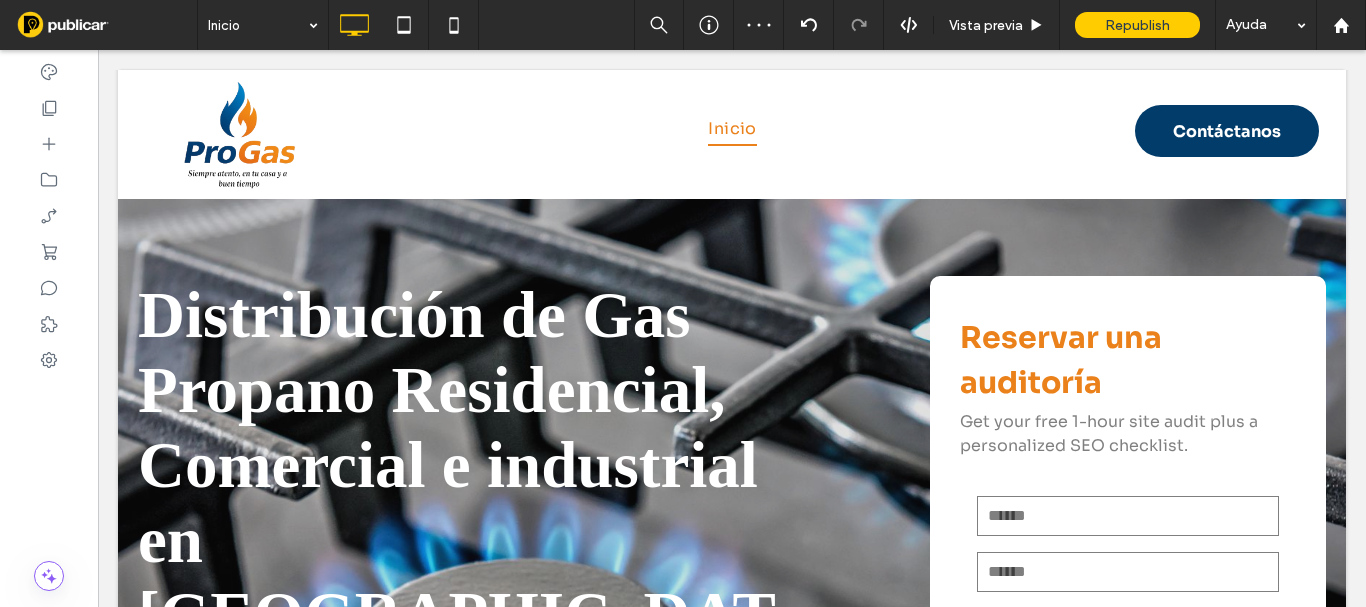 click on "Distribución de Gas Propano Residencial, Comercial e industrial en Medellín
Turn your site to a Google favorite, rank higher in SERPs, and convert more leads on your site. It all starts with a free audit.
Click To Paste
Reservar una auditoría
Get your free 1-hour site audit plus a personalized SEO checklist.
Contáctenos
Nombre
E-mail
Teléfono
******
Gracias por contactarnos. Le responderemos lo antes posible.
Se ha producido un error al enviar su mensaje. Inténtelo más tarde.
Click To Paste
Fila + Añadir sección" at bounding box center (732, 523) 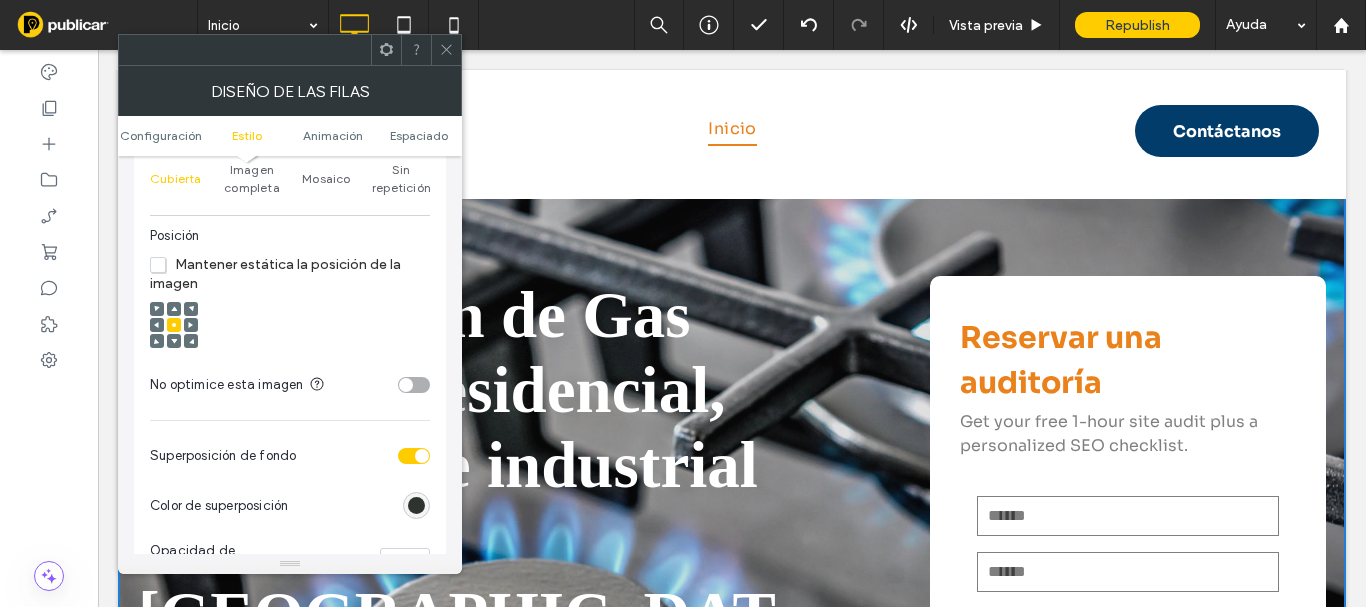scroll, scrollTop: 800, scrollLeft: 0, axis: vertical 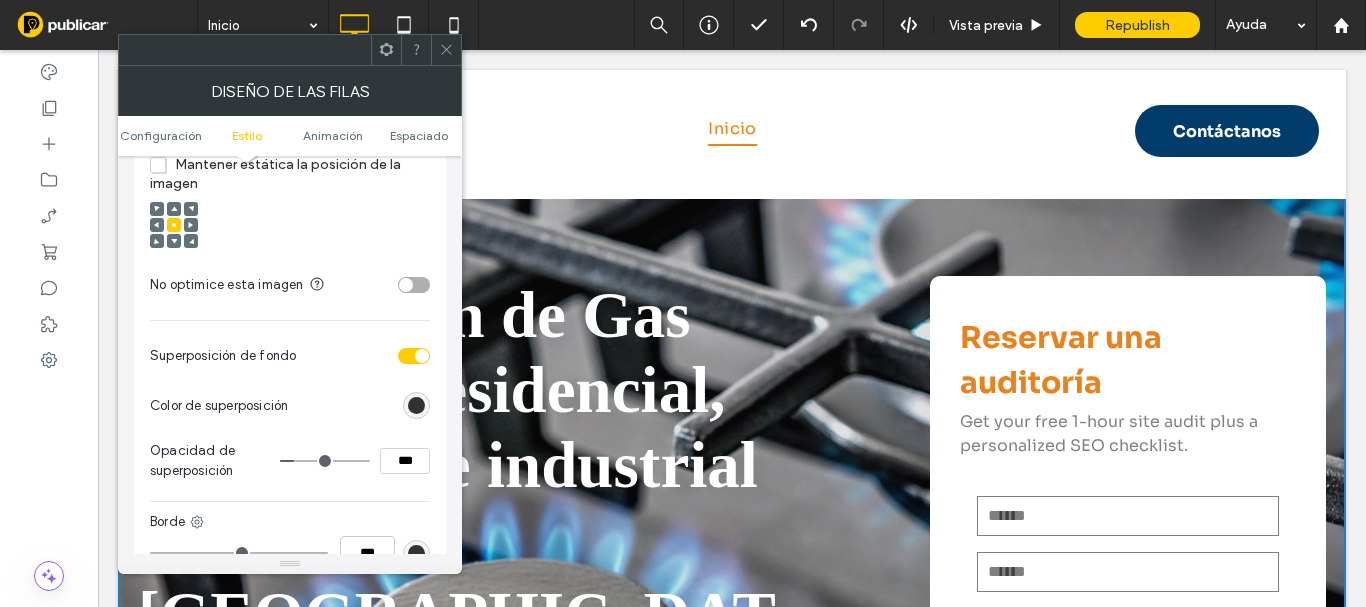 click on "***" at bounding box center (405, 461) 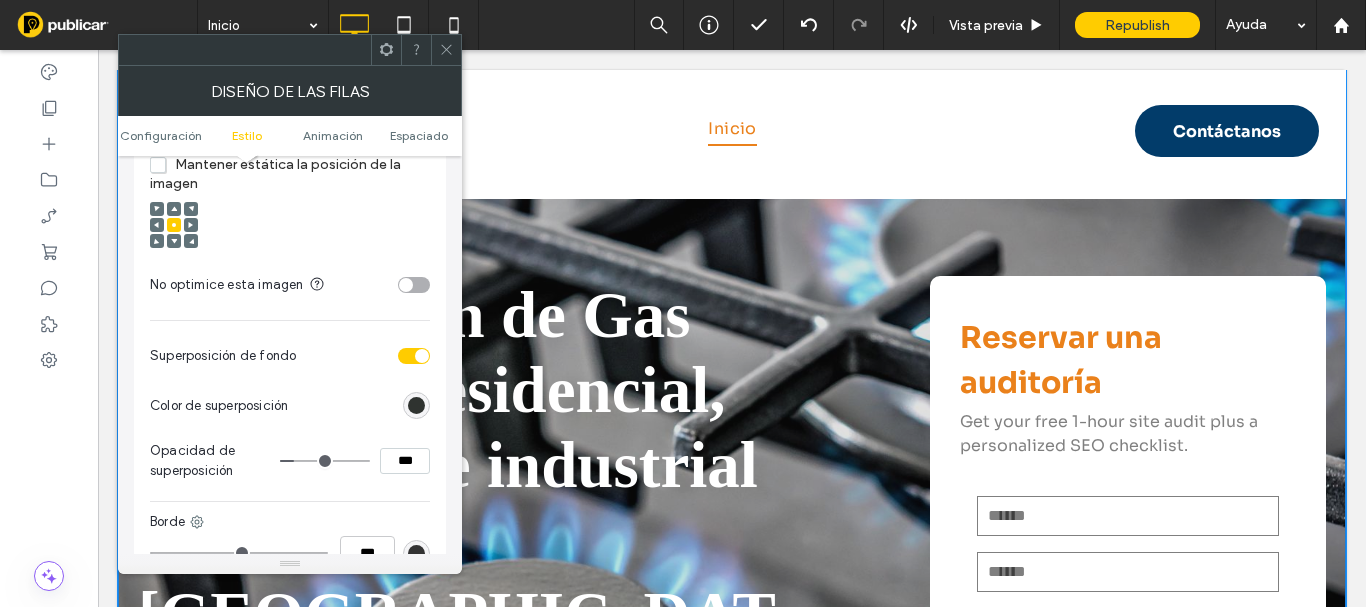 type on "***" 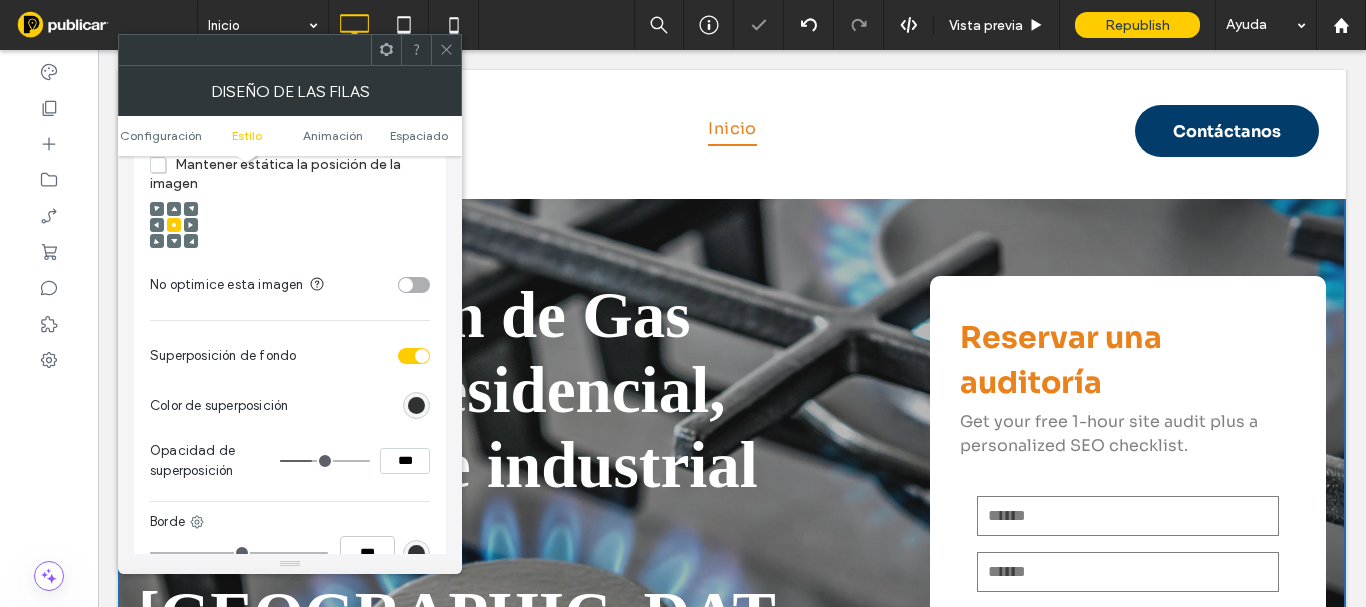 click 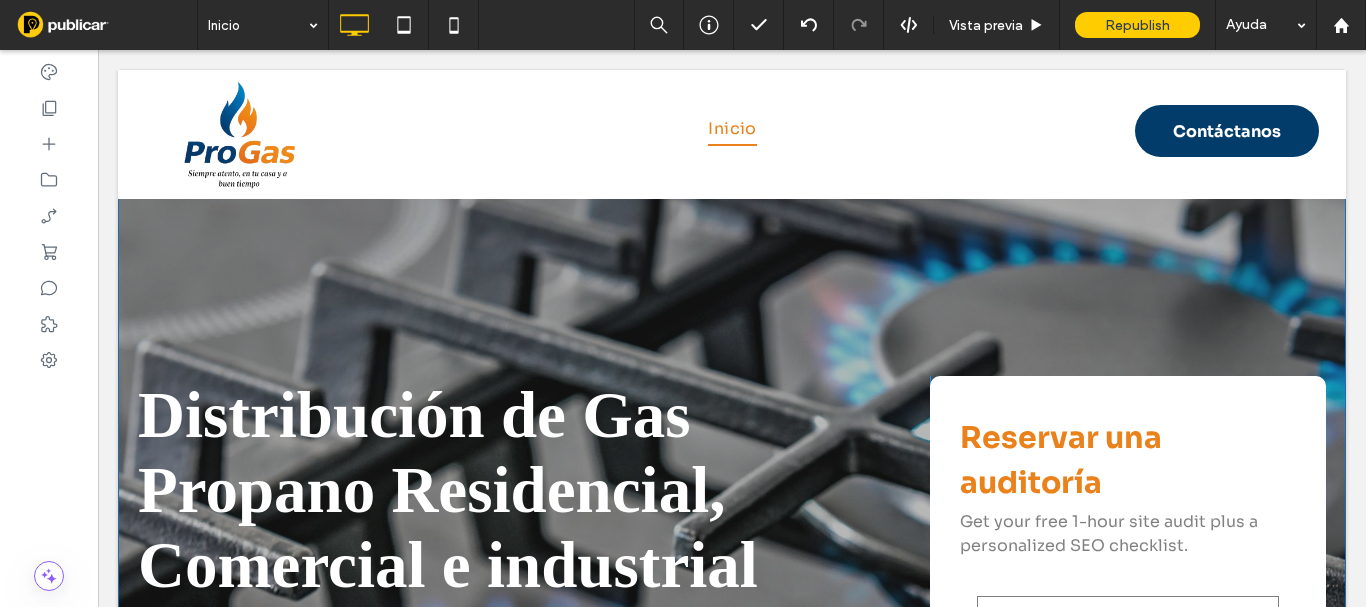 scroll, scrollTop: 200, scrollLeft: 0, axis: vertical 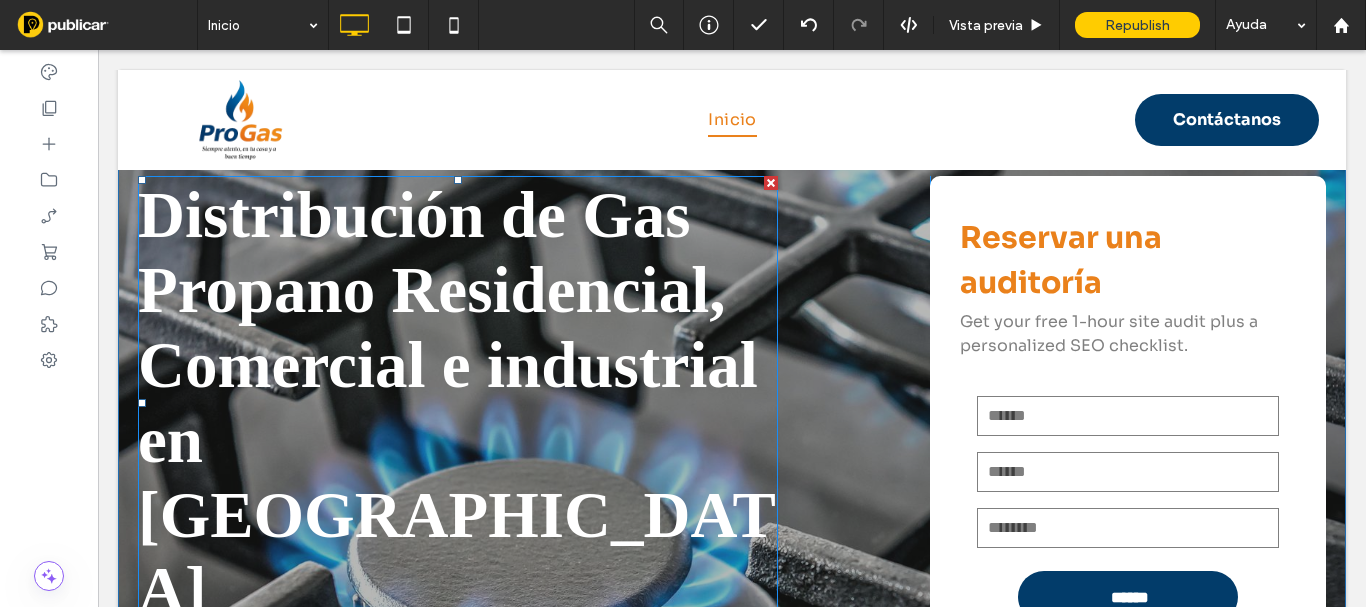 click on "Distribución de Gas Propano Residencial, Comercial e industrial en [GEOGRAPHIC_DATA]" at bounding box center [457, 402] 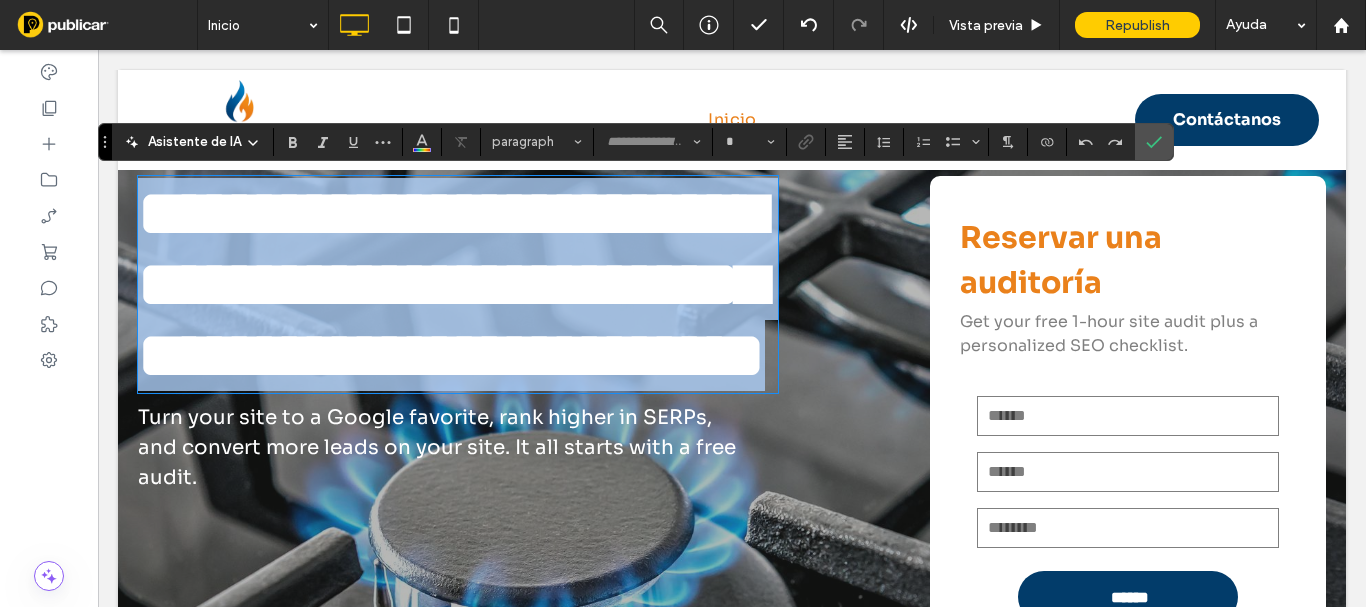 type on "*********" 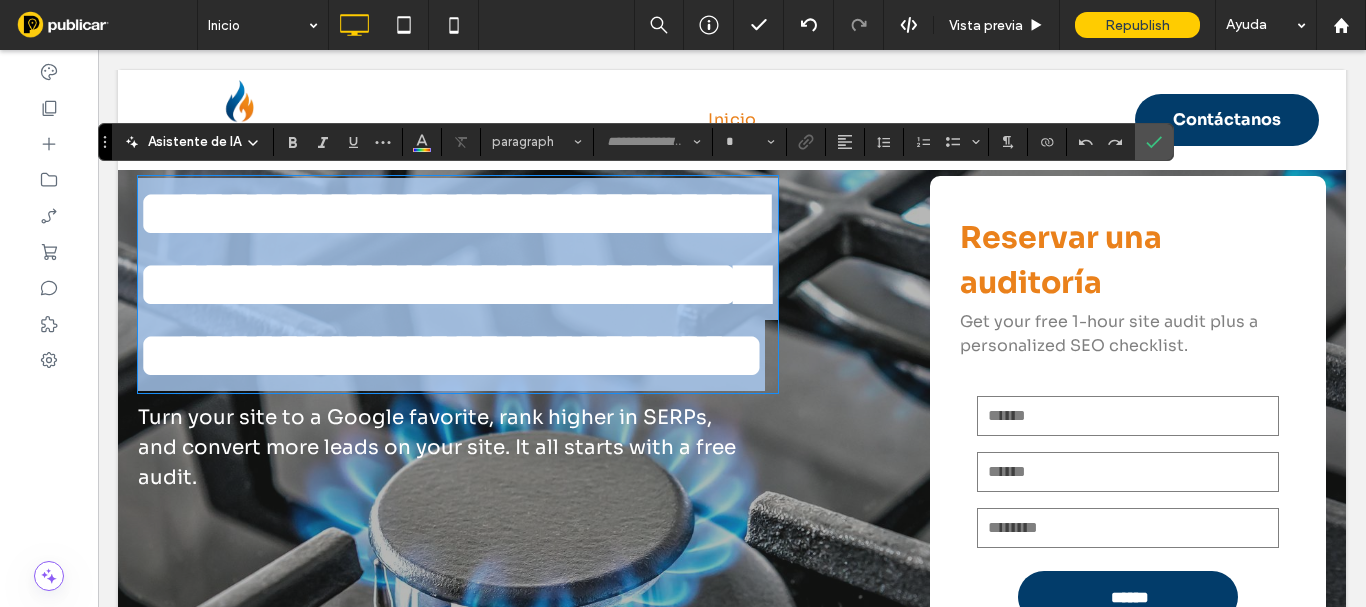 type on "**" 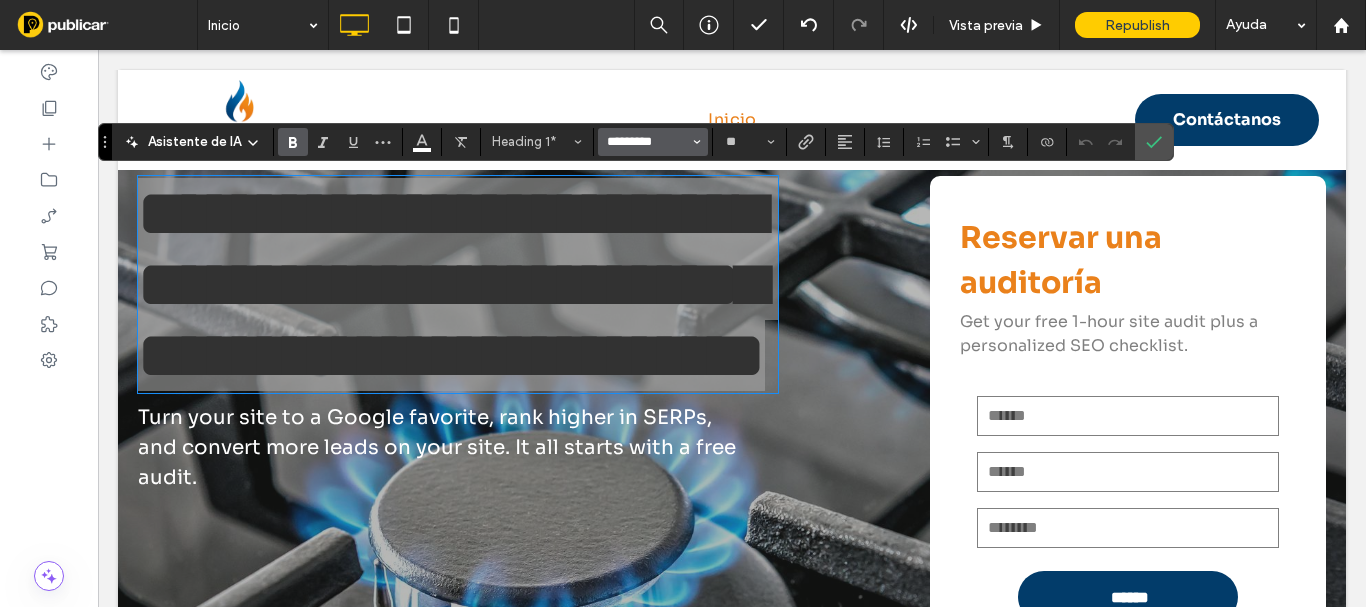 click on "*********" at bounding box center [647, 142] 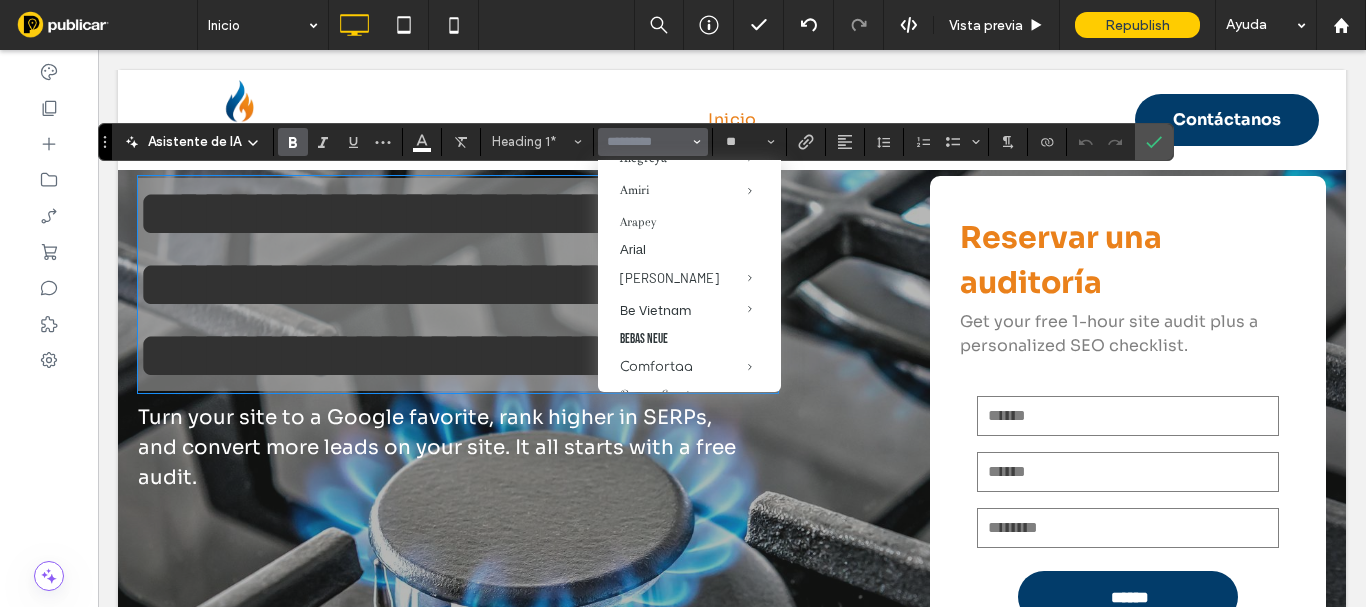 scroll, scrollTop: 300, scrollLeft: 0, axis: vertical 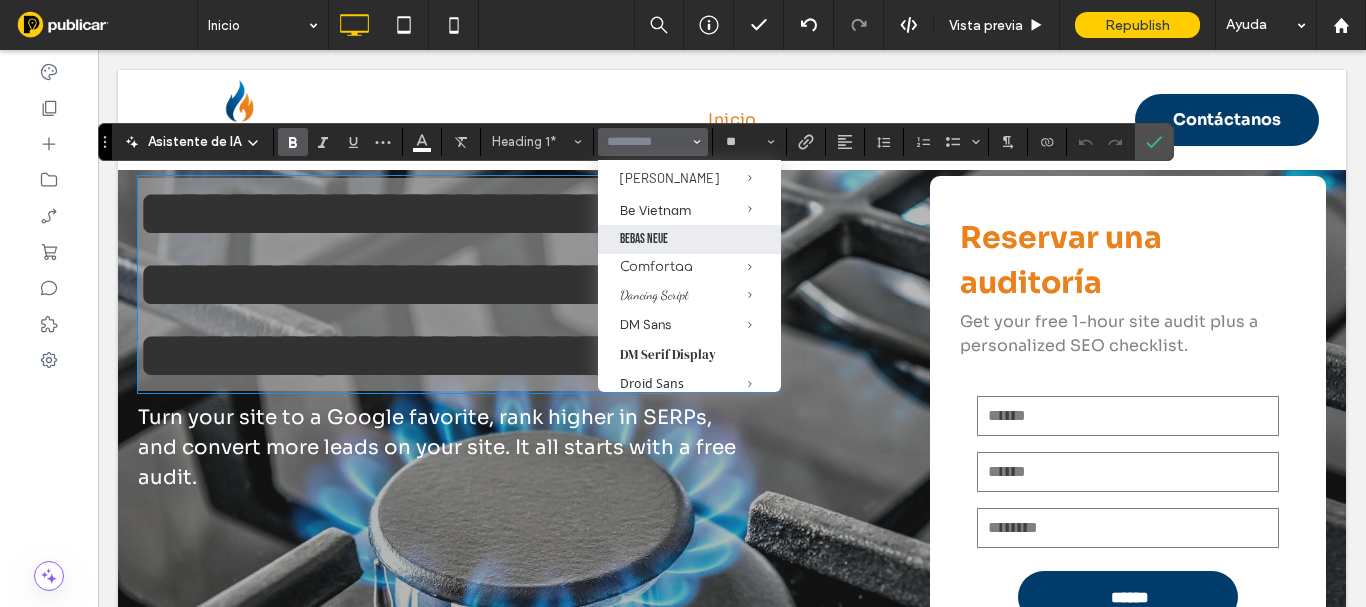 click on "Bebas Neue" at bounding box center [689, 239] 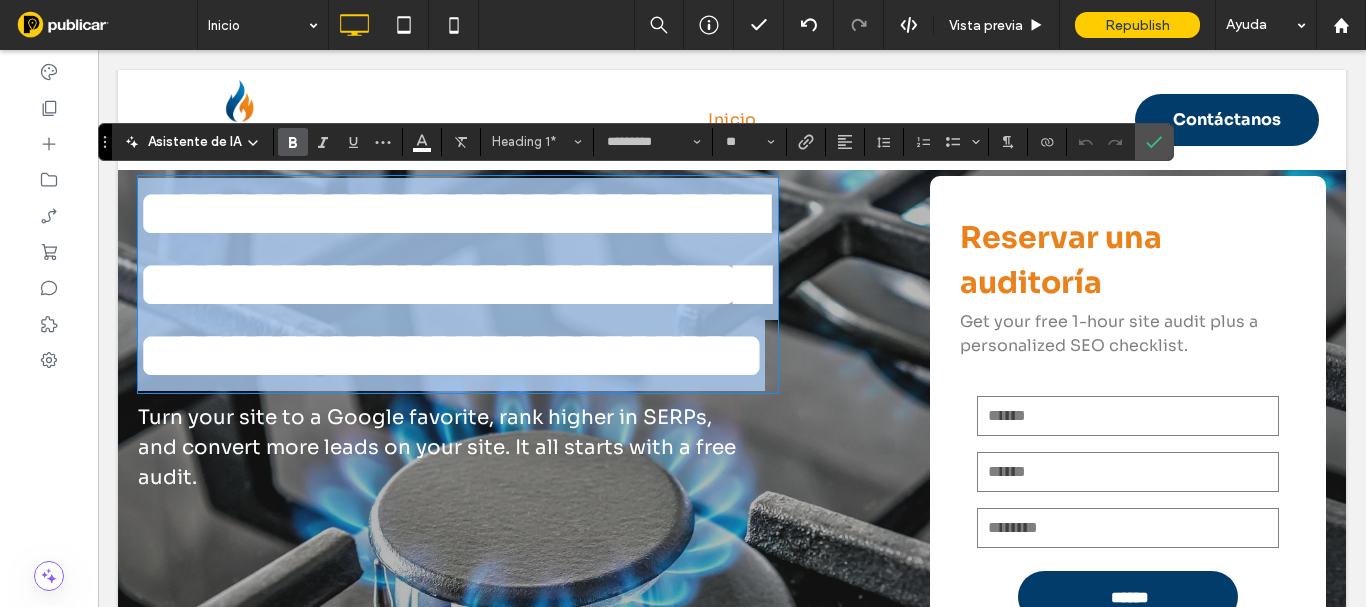 type on "**********" 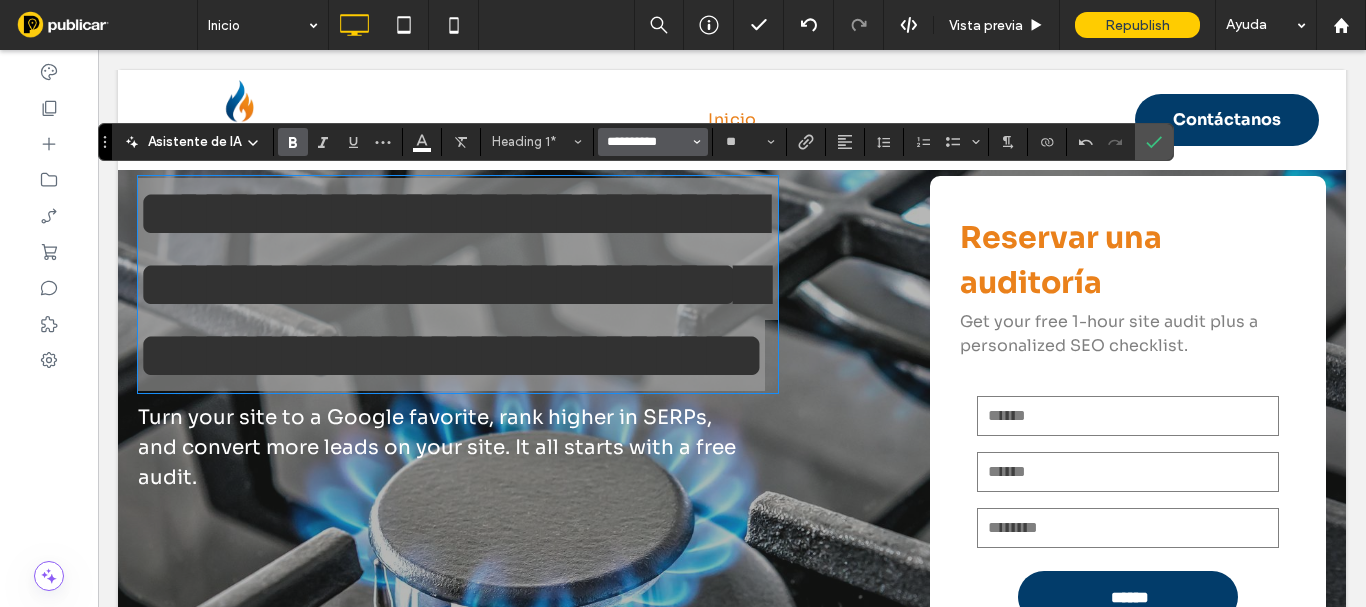 click on "**********" at bounding box center [647, 142] 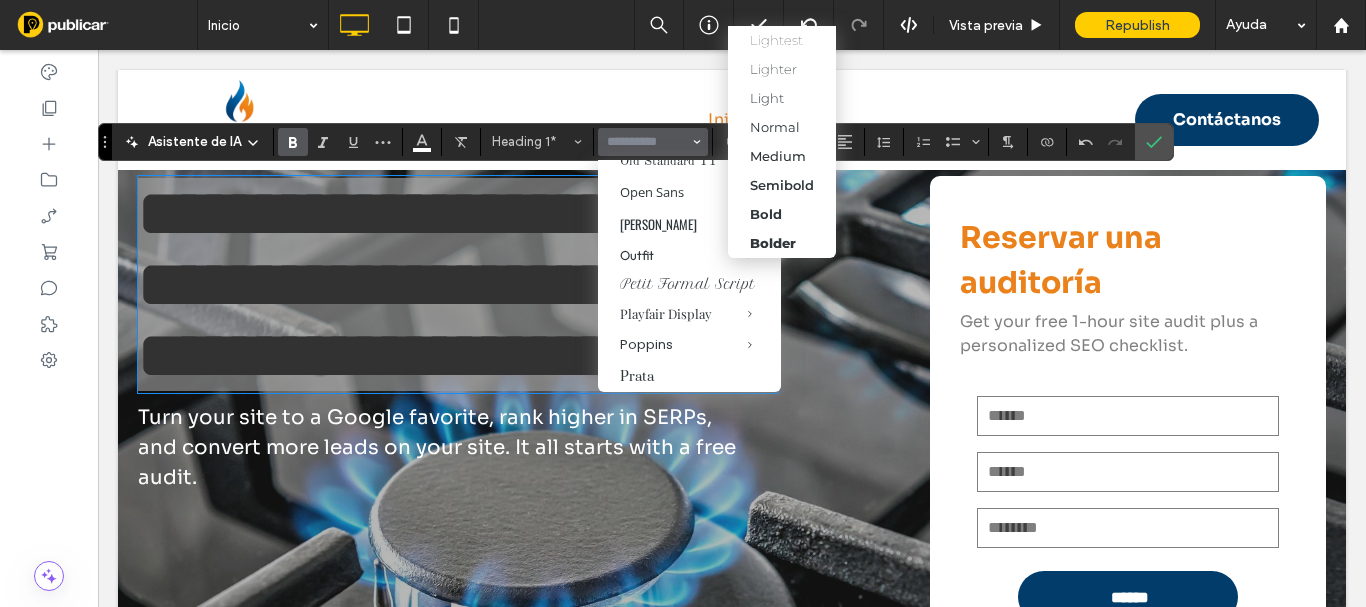 scroll, scrollTop: 1300, scrollLeft: 0, axis: vertical 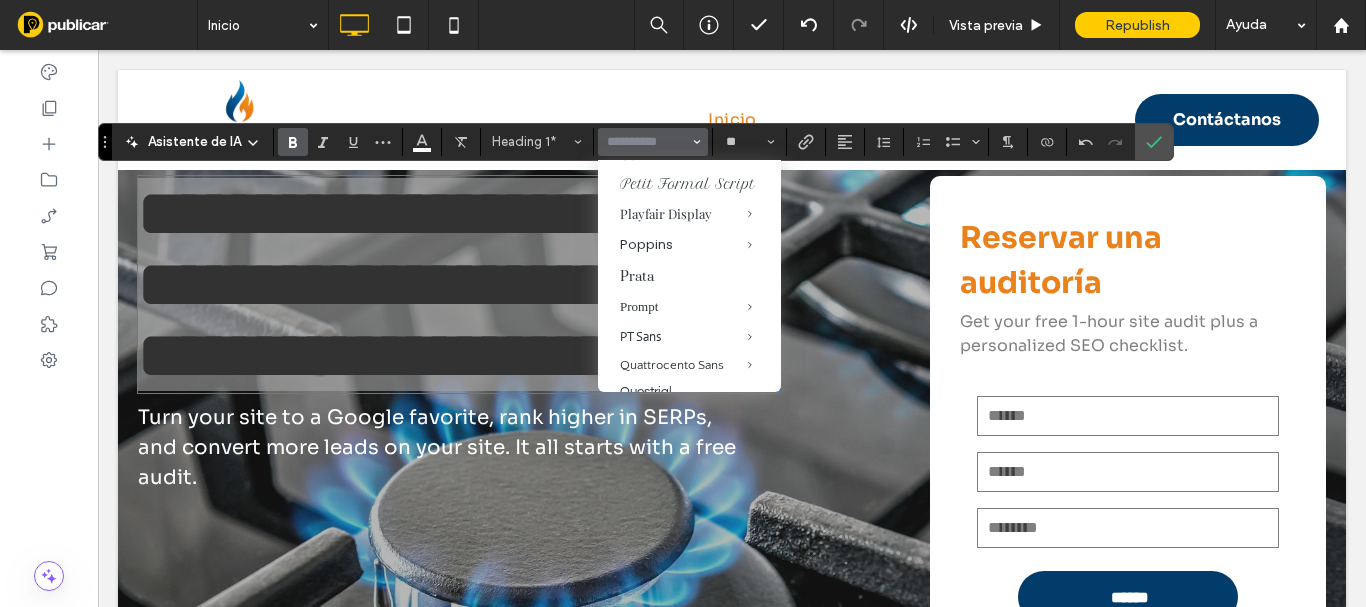 click on "[PERSON_NAME]" at bounding box center [689, 124] 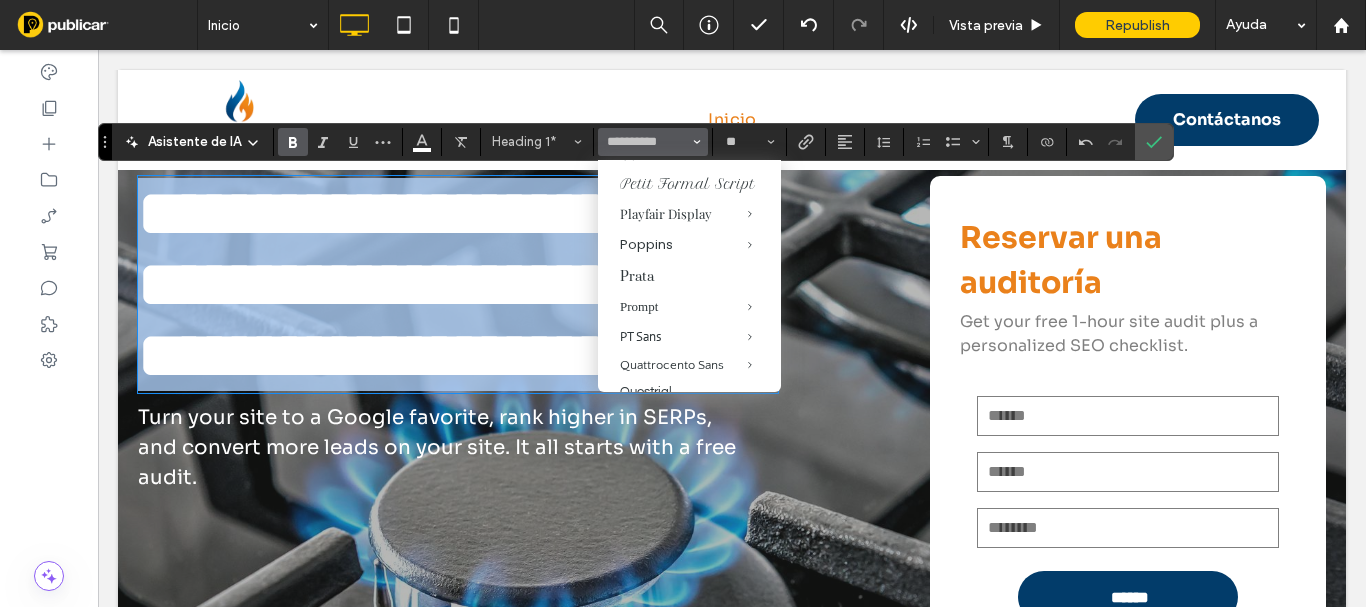 type on "******" 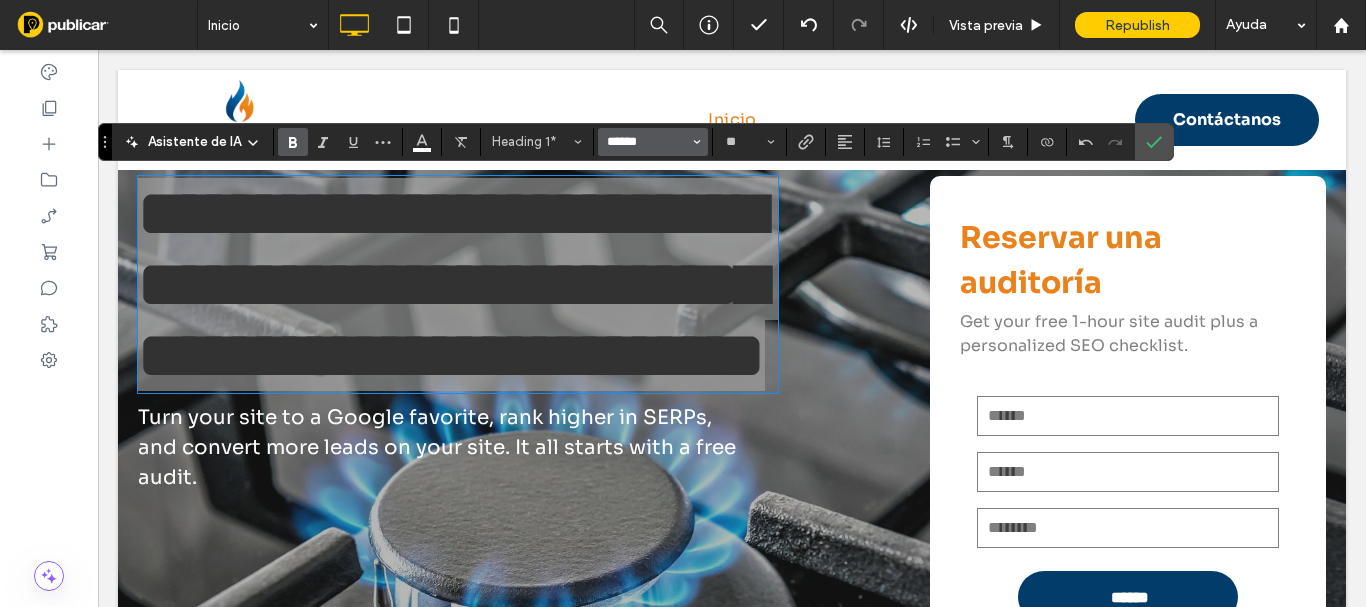 click on "******" at bounding box center (647, 142) 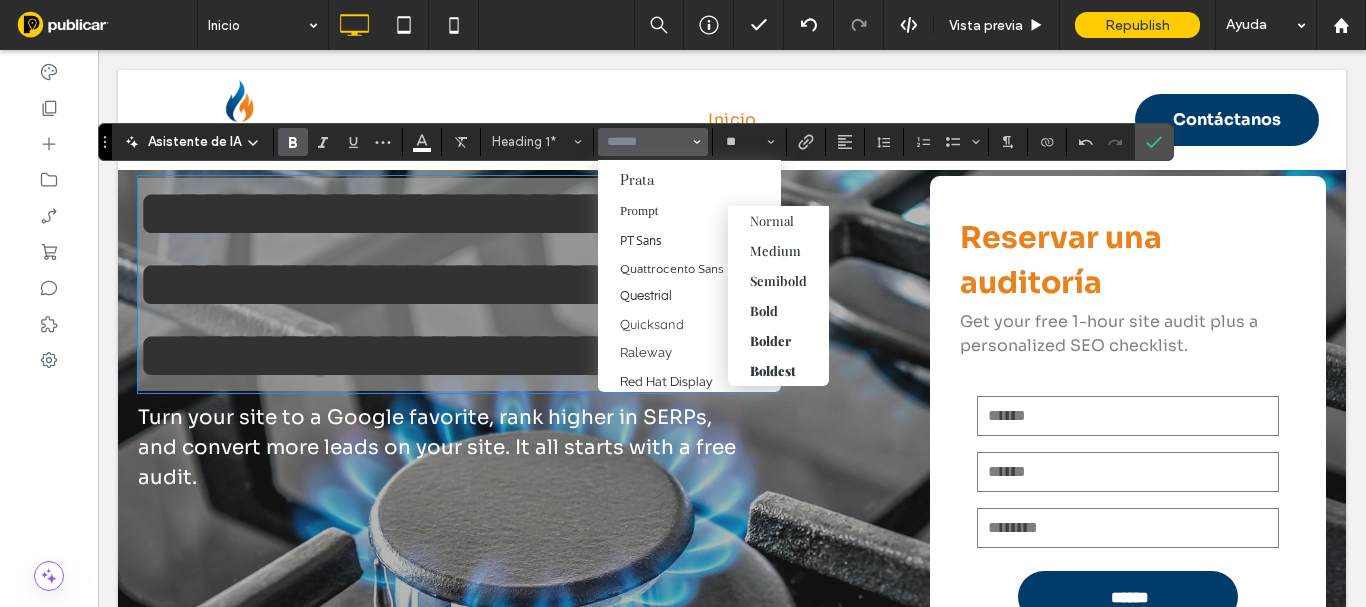 scroll, scrollTop: 1300, scrollLeft: 0, axis: vertical 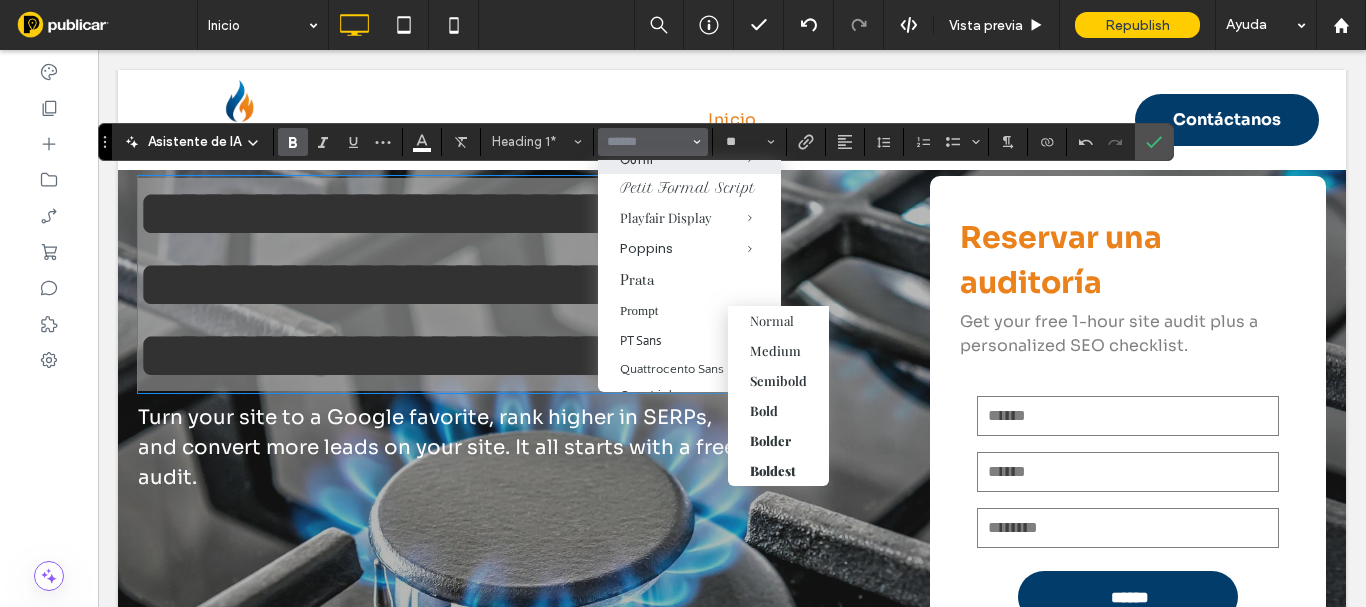 click on "Outfit" at bounding box center (689, 159) 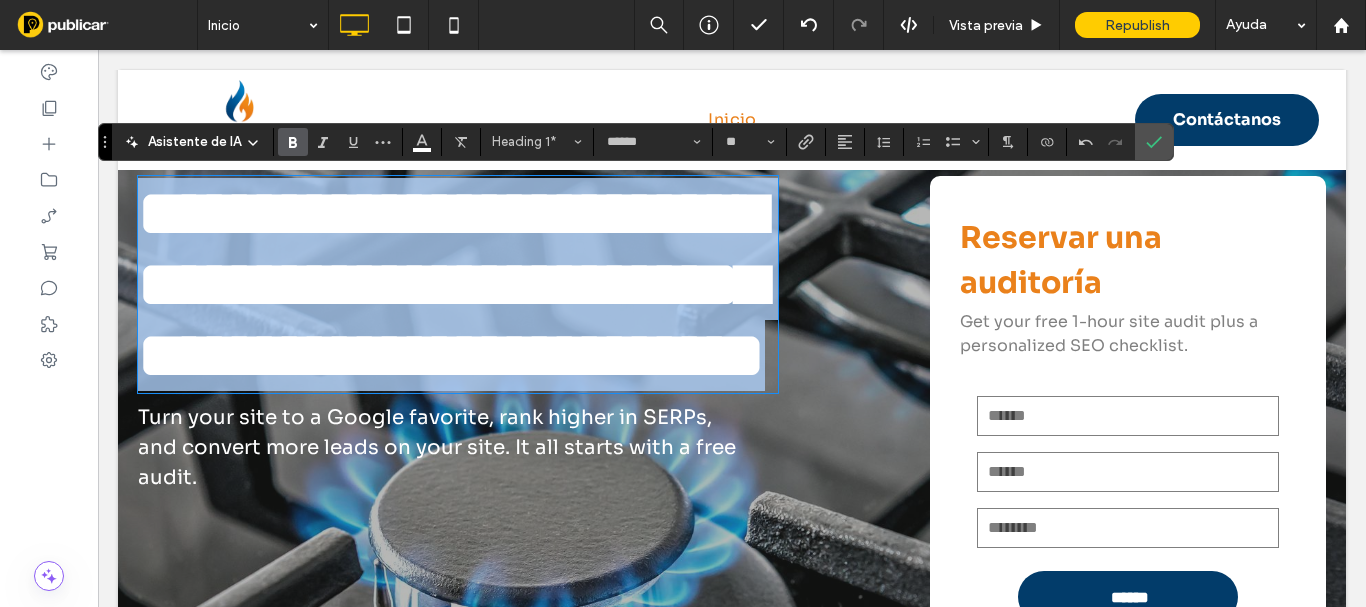 type on "******" 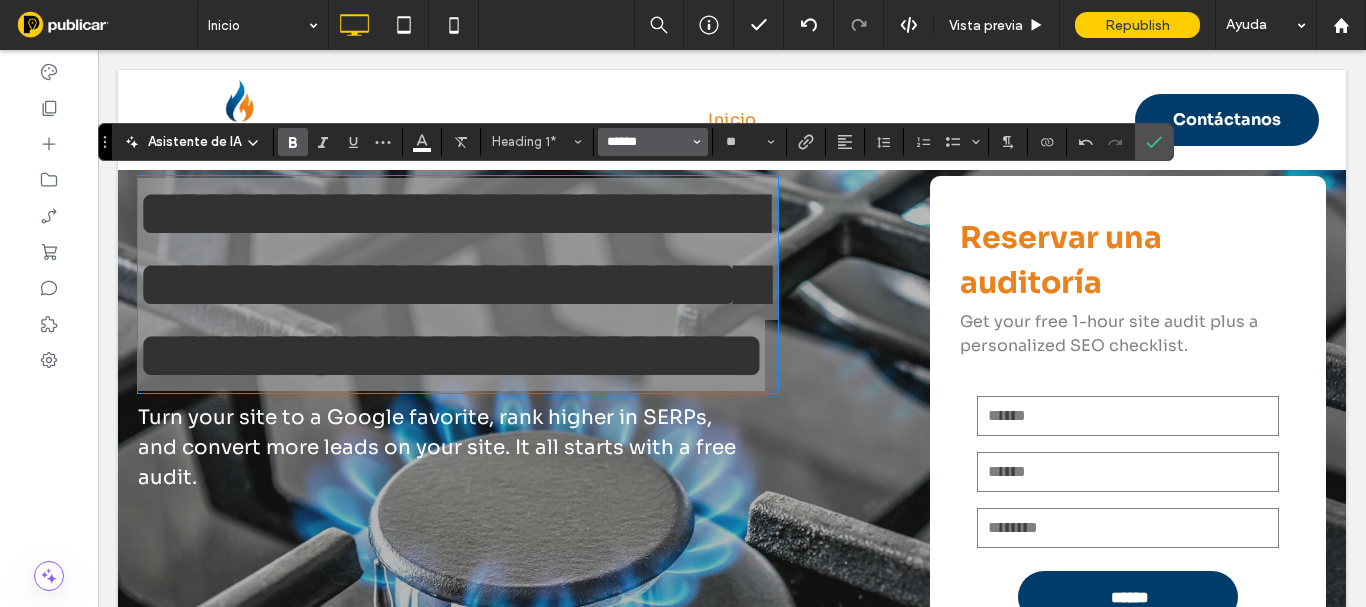 click on "******" at bounding box center [647, 142] 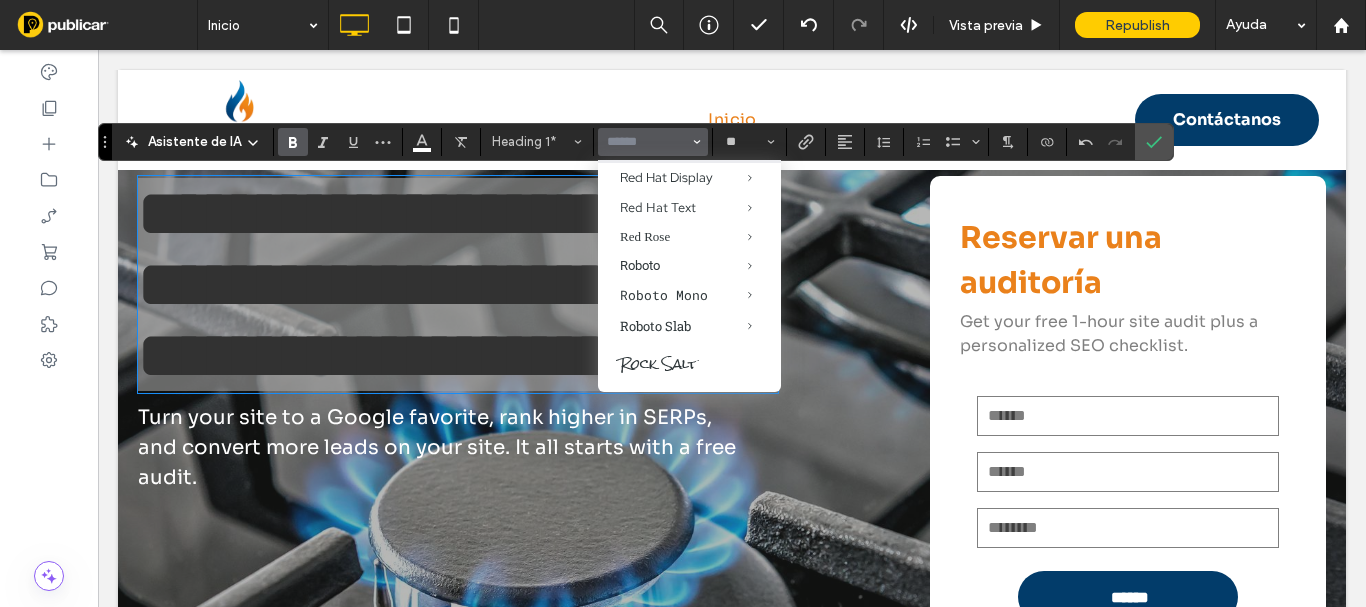 scroll, scrollTop: 1500, scrollLeft: 0, axis: vertical 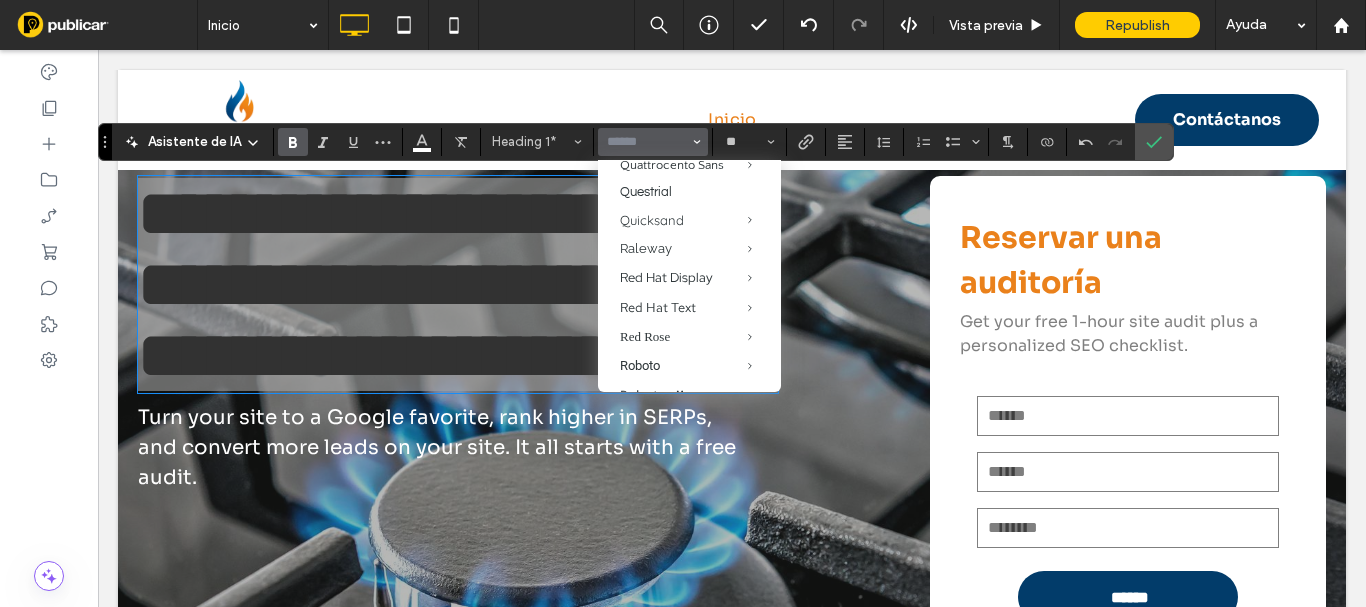 click on "Poppins" at bounding box center [689, 45] 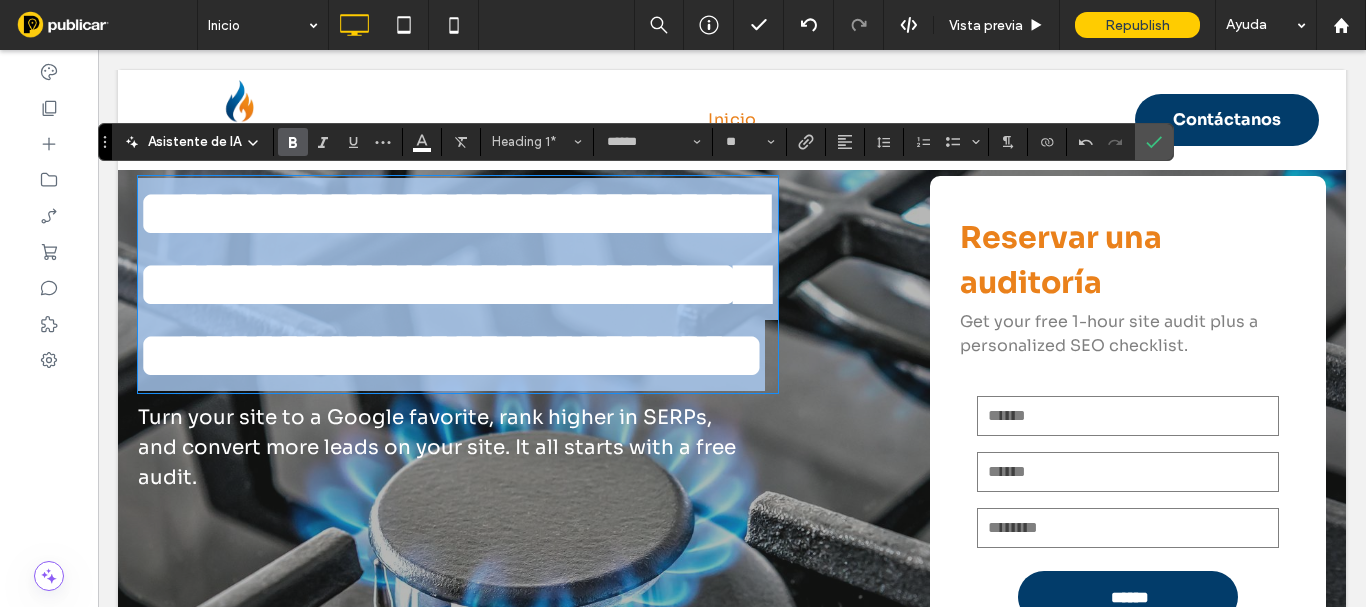 type on "*******" 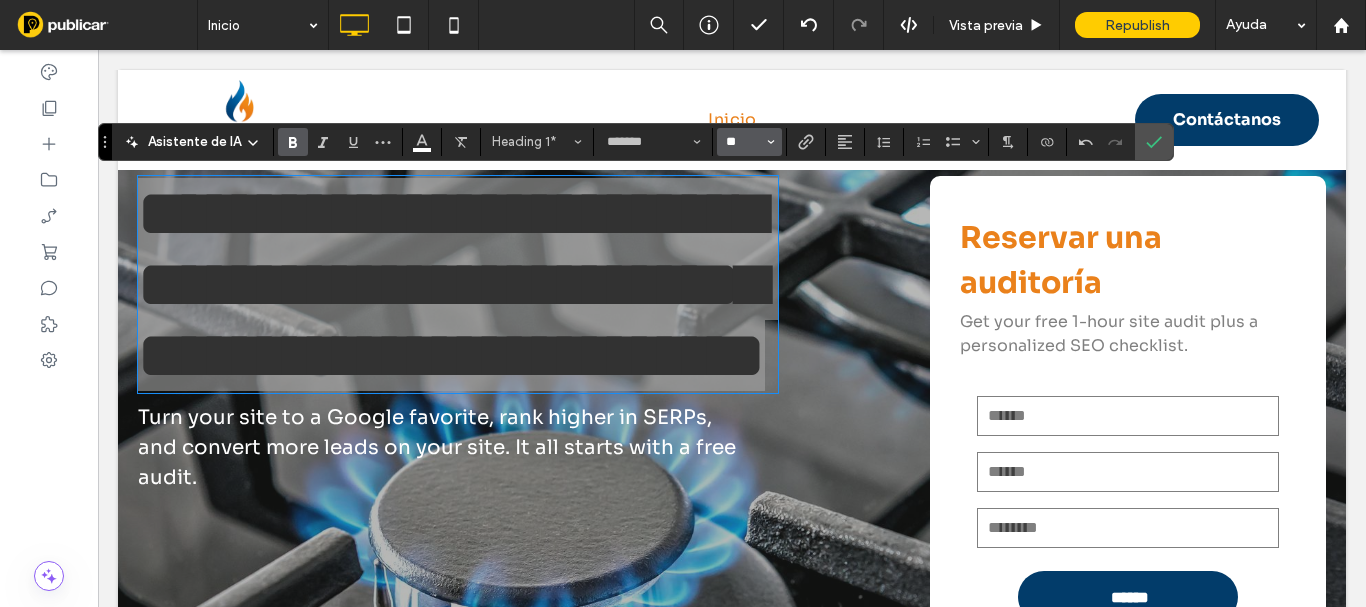 click on "**" at bounding box center [743, 142] 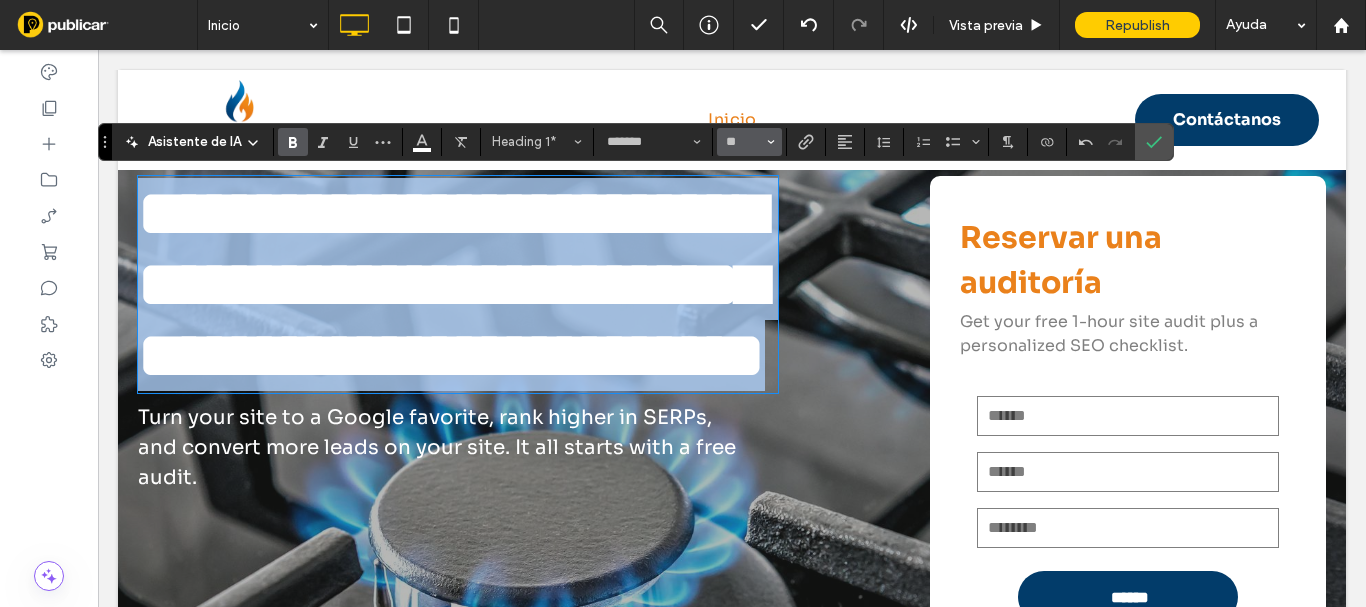 type on "**" 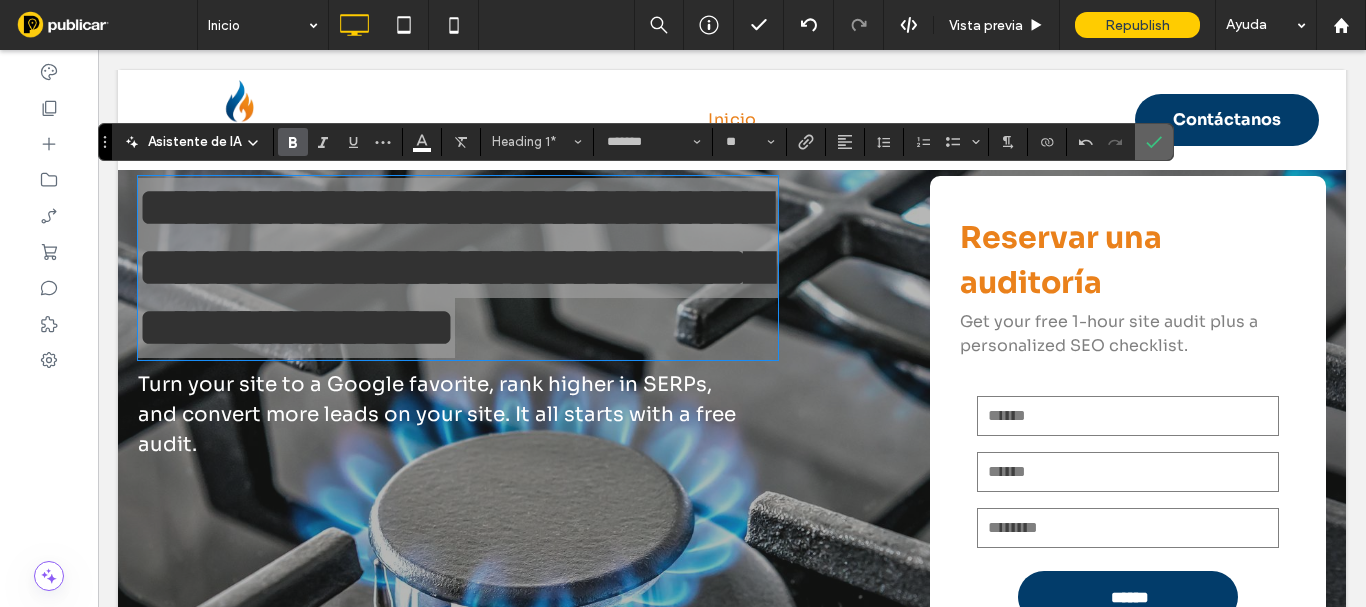 drag, startPoint x: 1140, startPoint y: 151, endPoint x: 1009, endPoint y: 149, distance: 131.01526 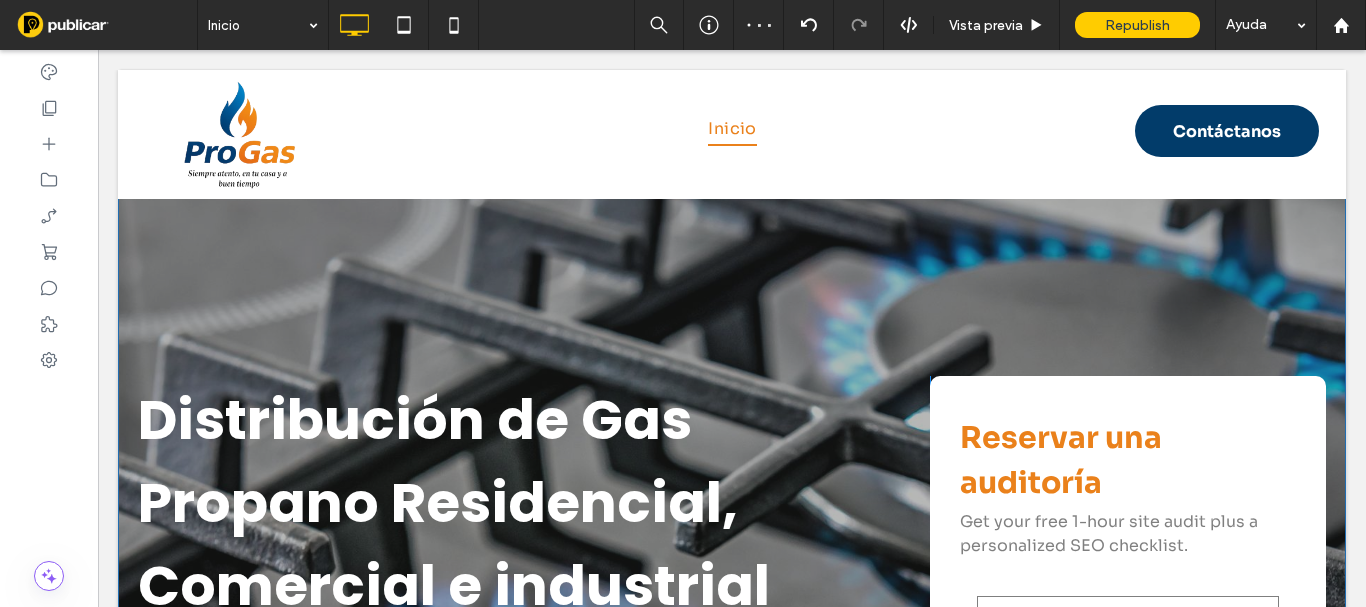 scroll, scrollTop: 200, scrollLeft: 0, axis: vertical 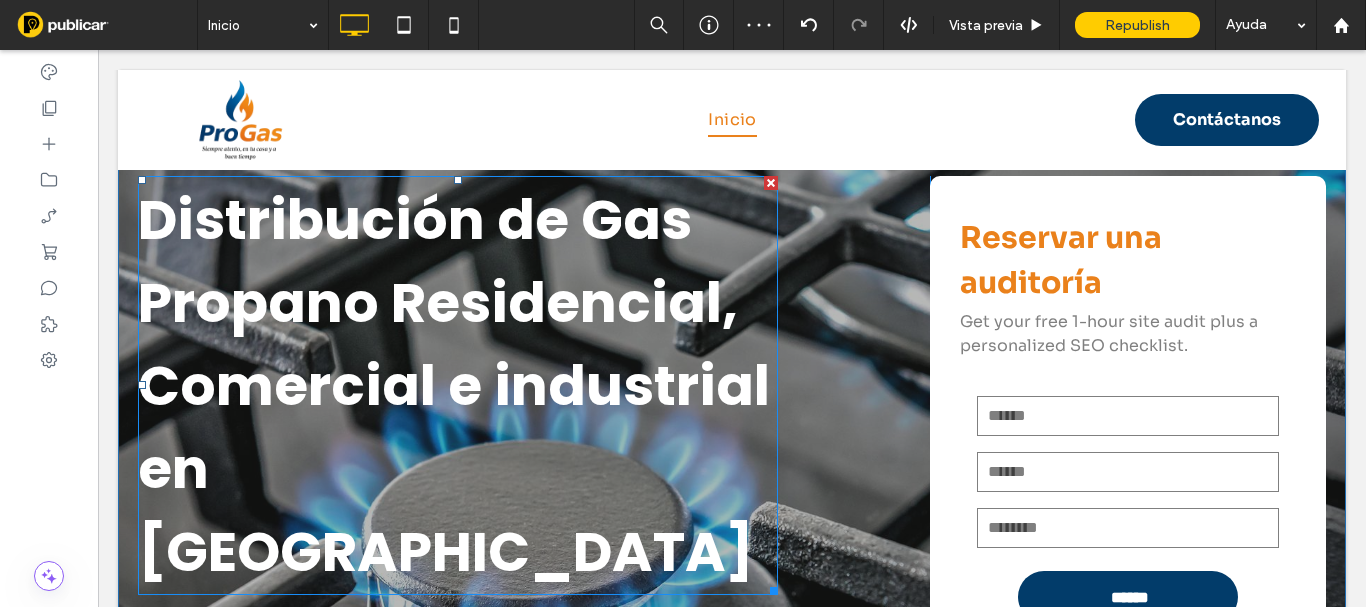 click on "Distribución de Gas Propano Residencial, Comercial e industrial en [GEOGRAPHIC_DATA]" at bounding box center (454, 385) 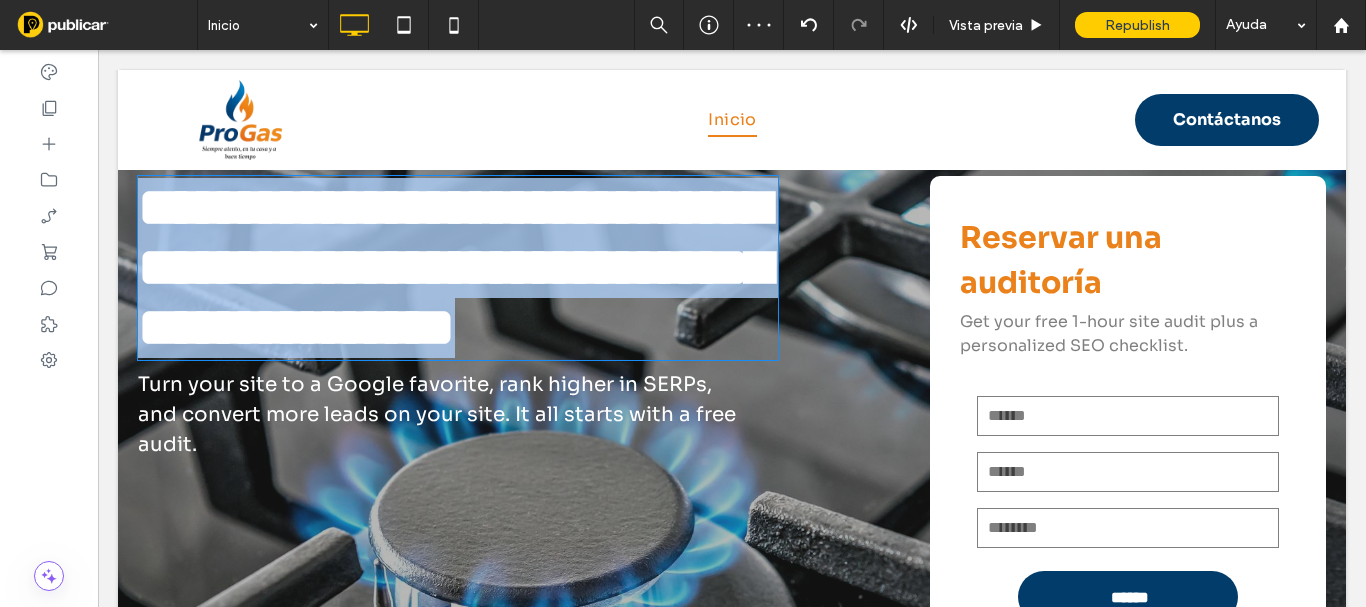 type on "*******" 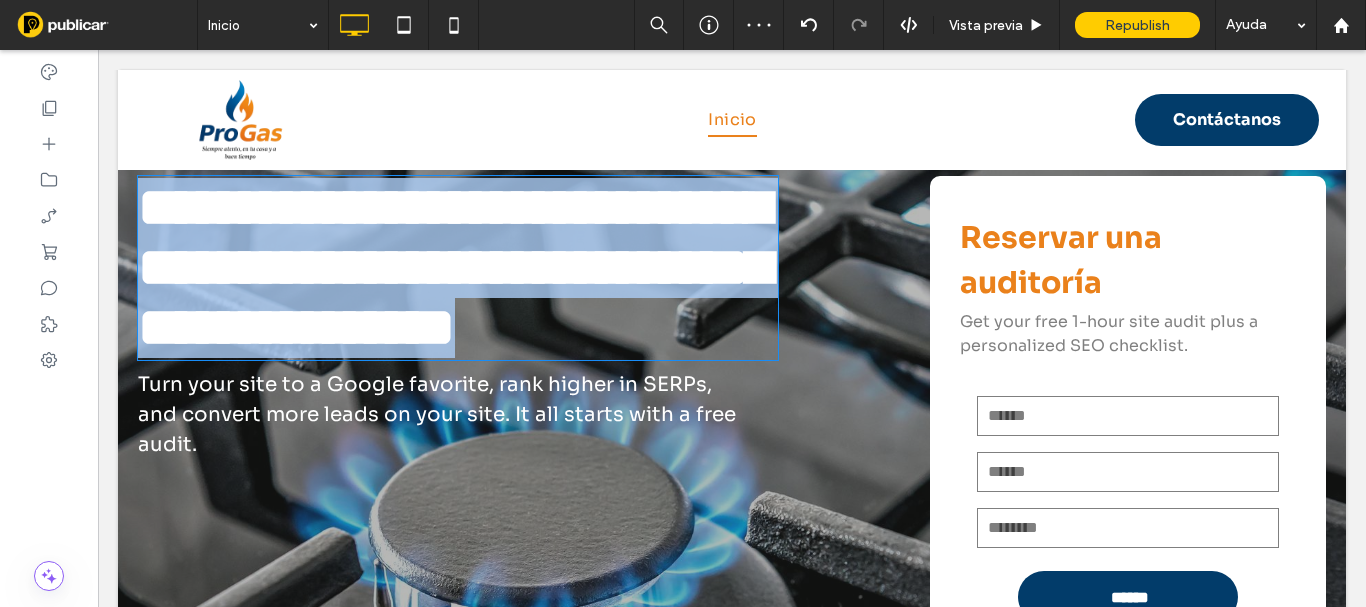 type on "**" 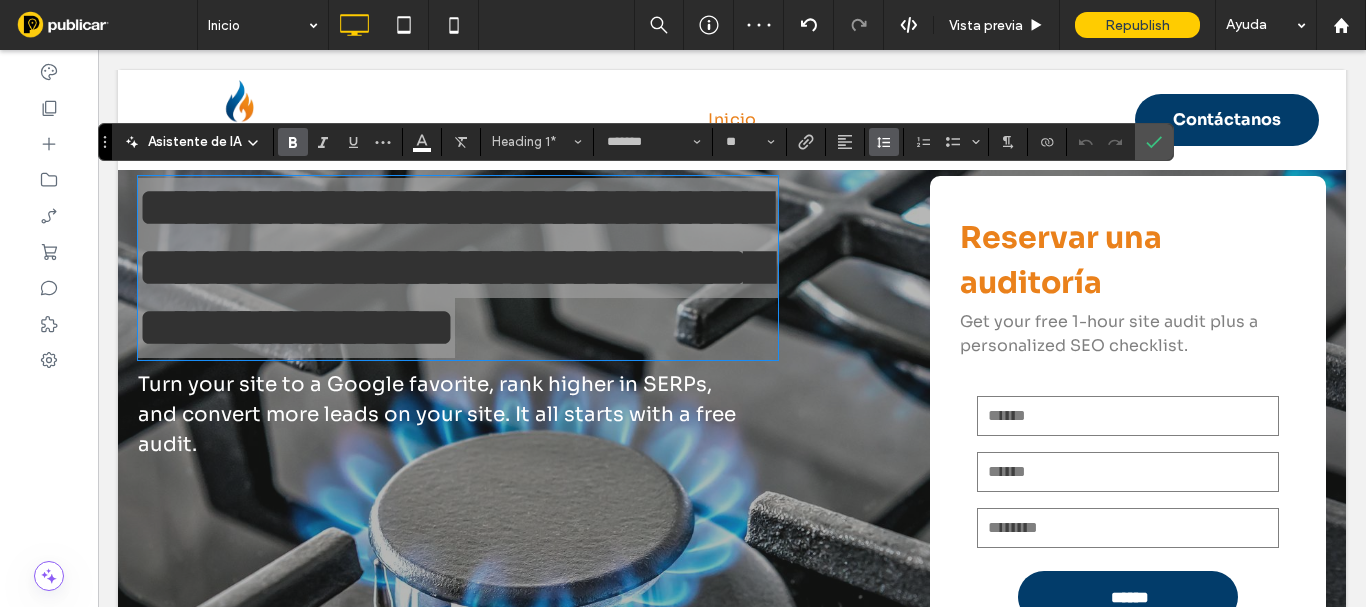 click at bounding box center [884, 142] 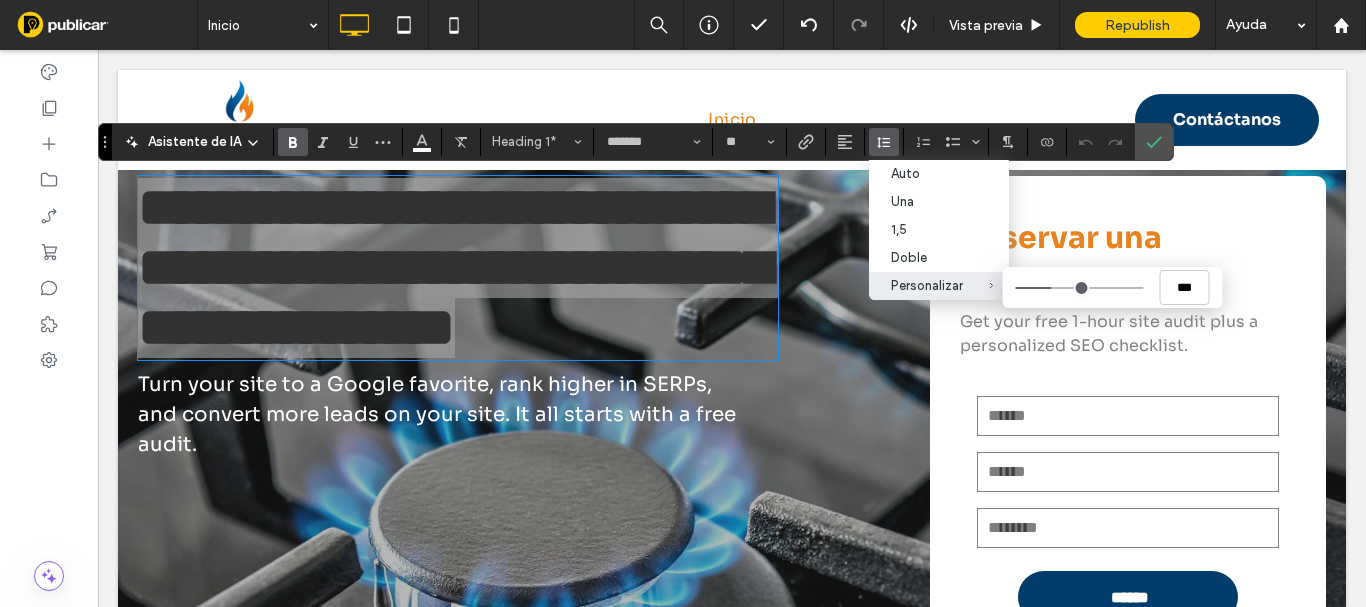 type on "***" 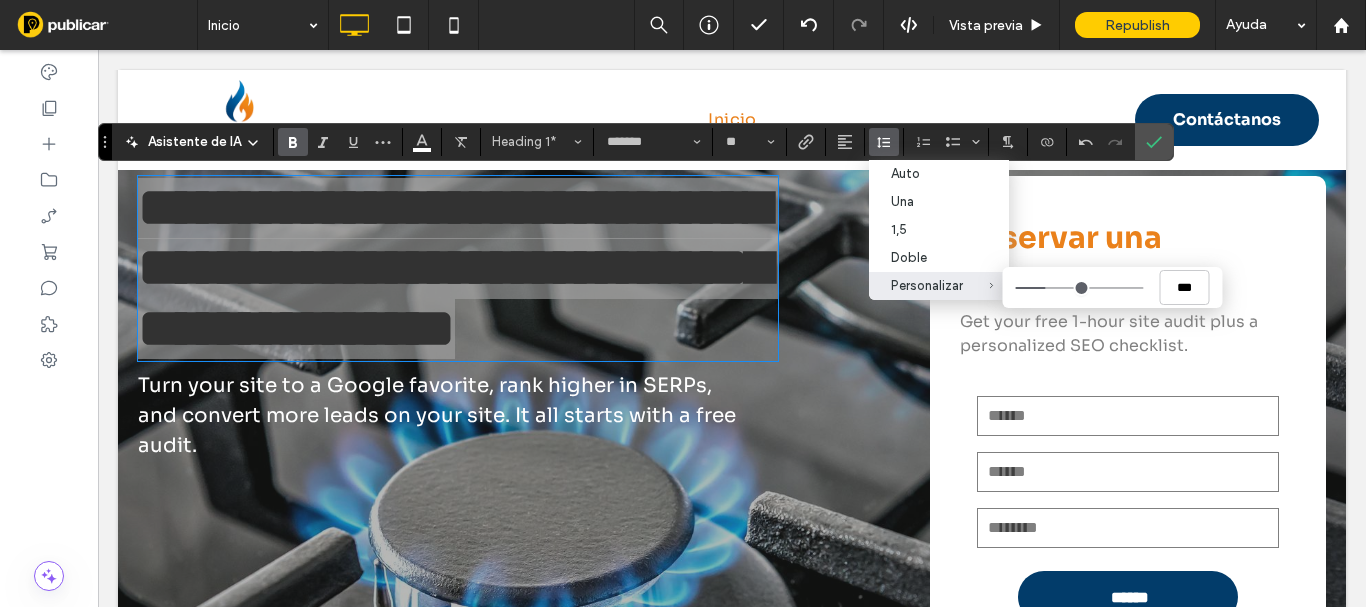 type on "***" 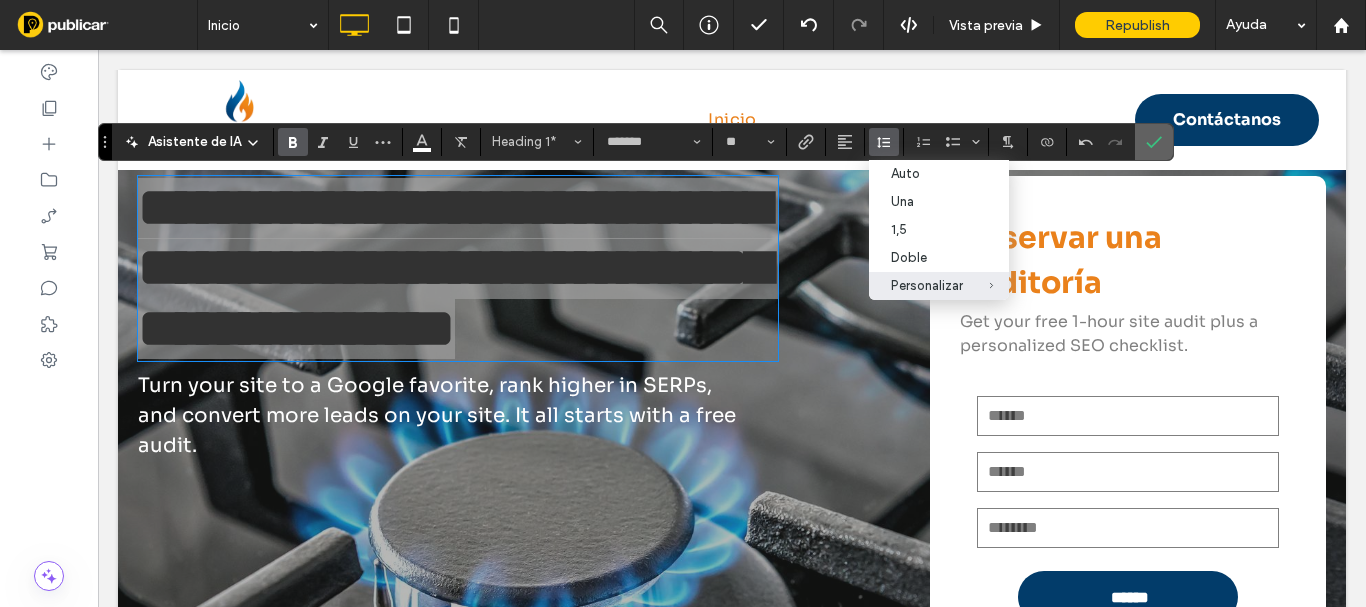 click 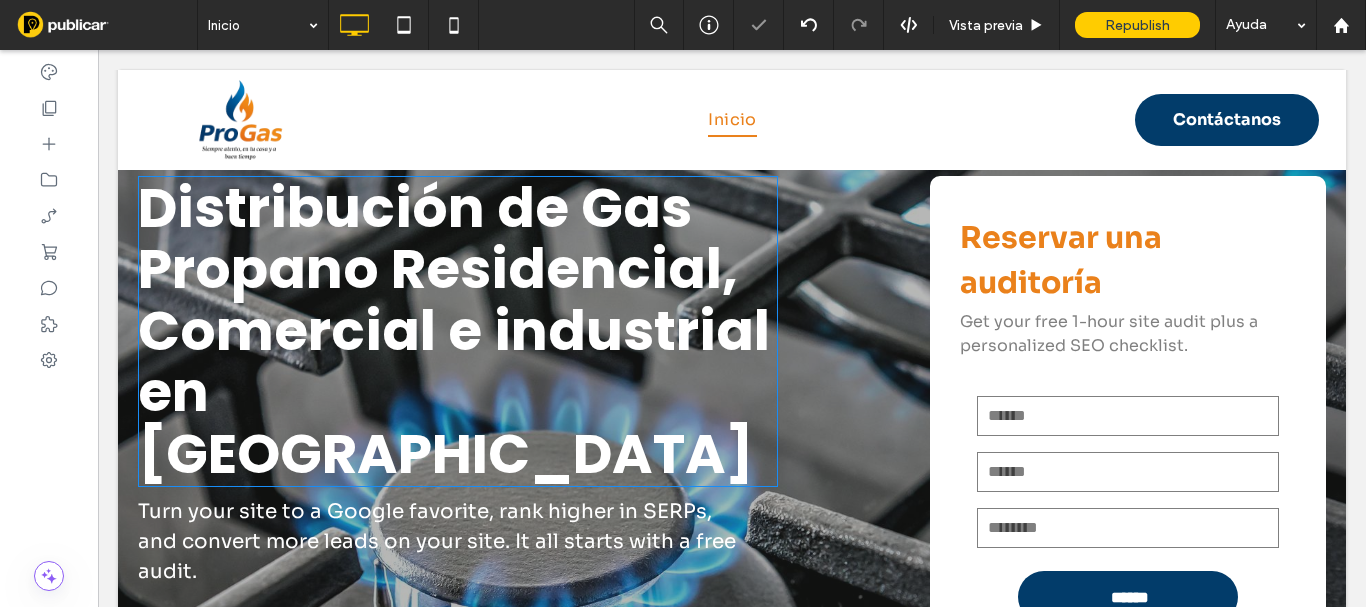 scroll, scrollTop: 100, scrollLeft: 0, axis: vertical 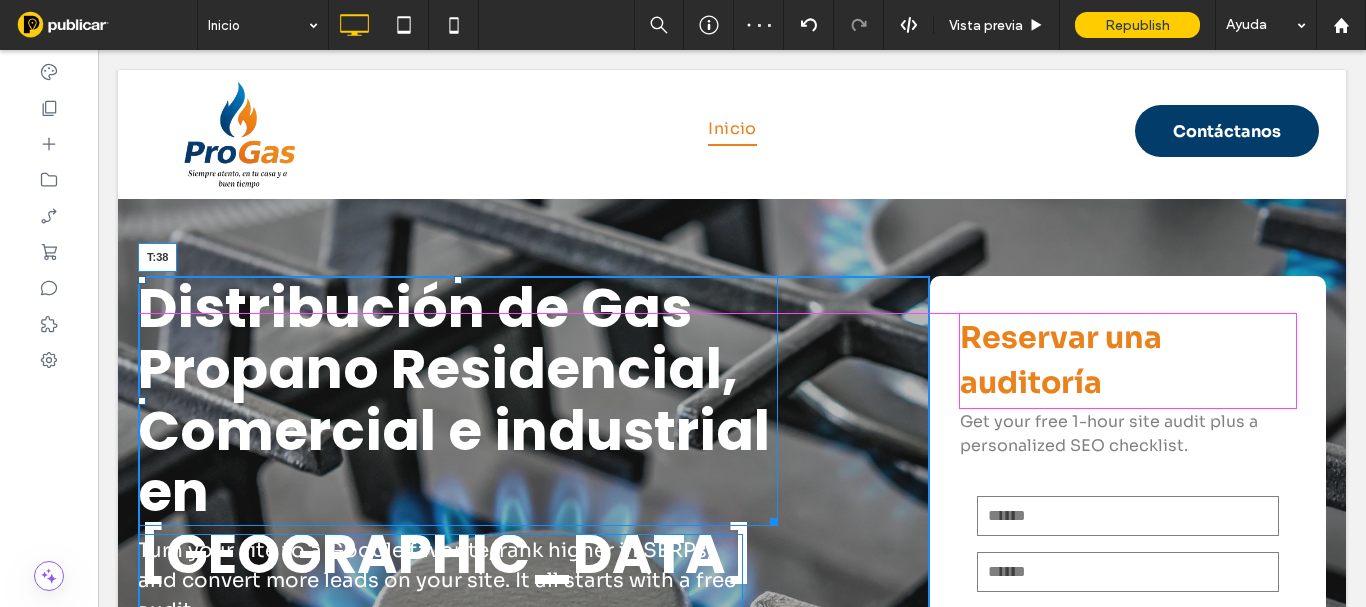 drag, startPoint x: 459, startPoint y: 280, endPoint x: 585, endPoint y: 343, distance: 140.87228 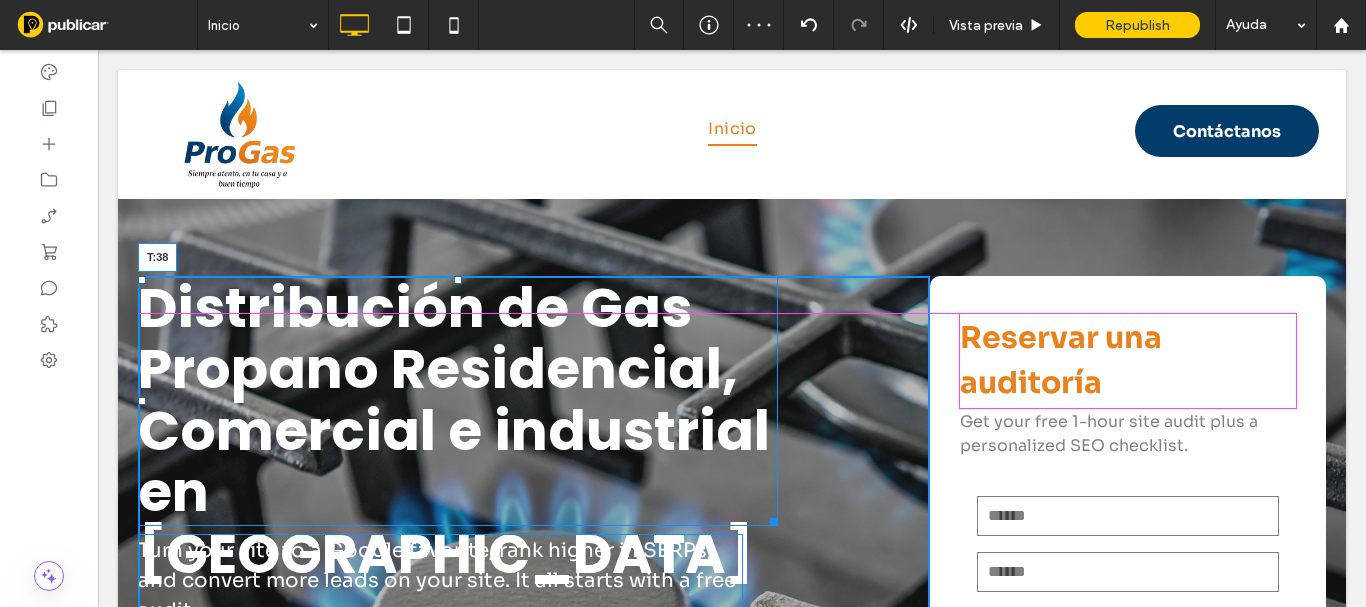 click at bounding box center (458, 280) 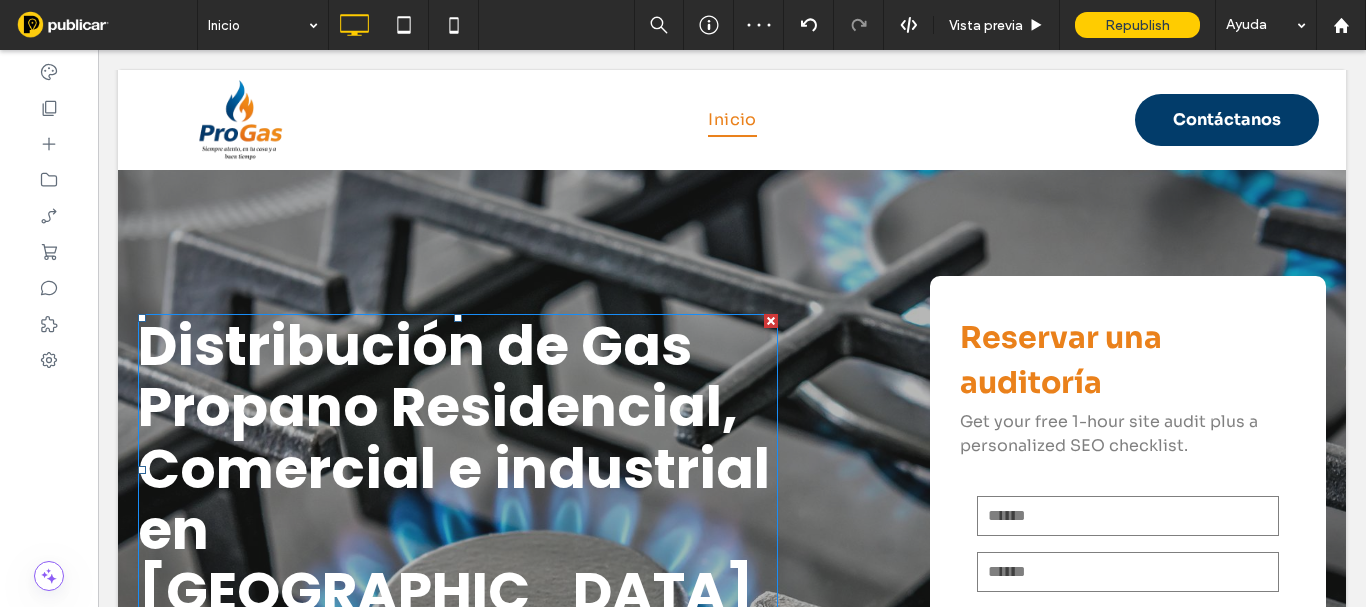scroll, scrollTop: 200, scrollLeft: 0, axis: vertical 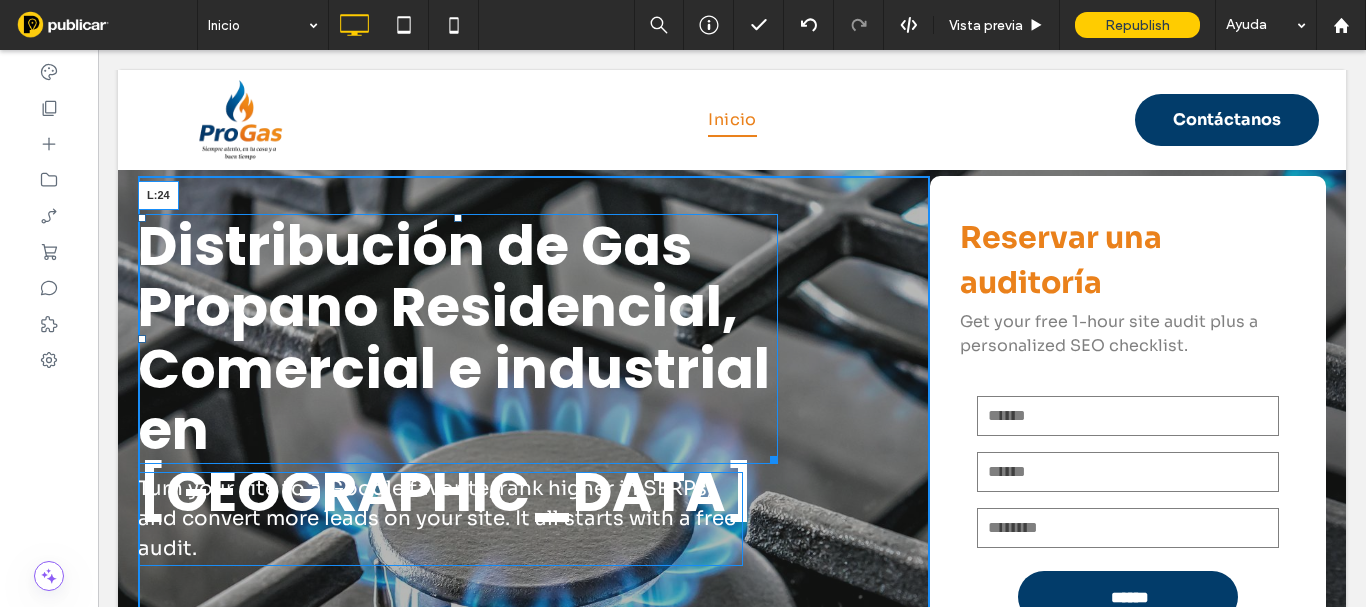 drag, startPoint x: 142, startPoint y: 335, endPoint x: 264, endPoint y: 388, distance: 133.01503 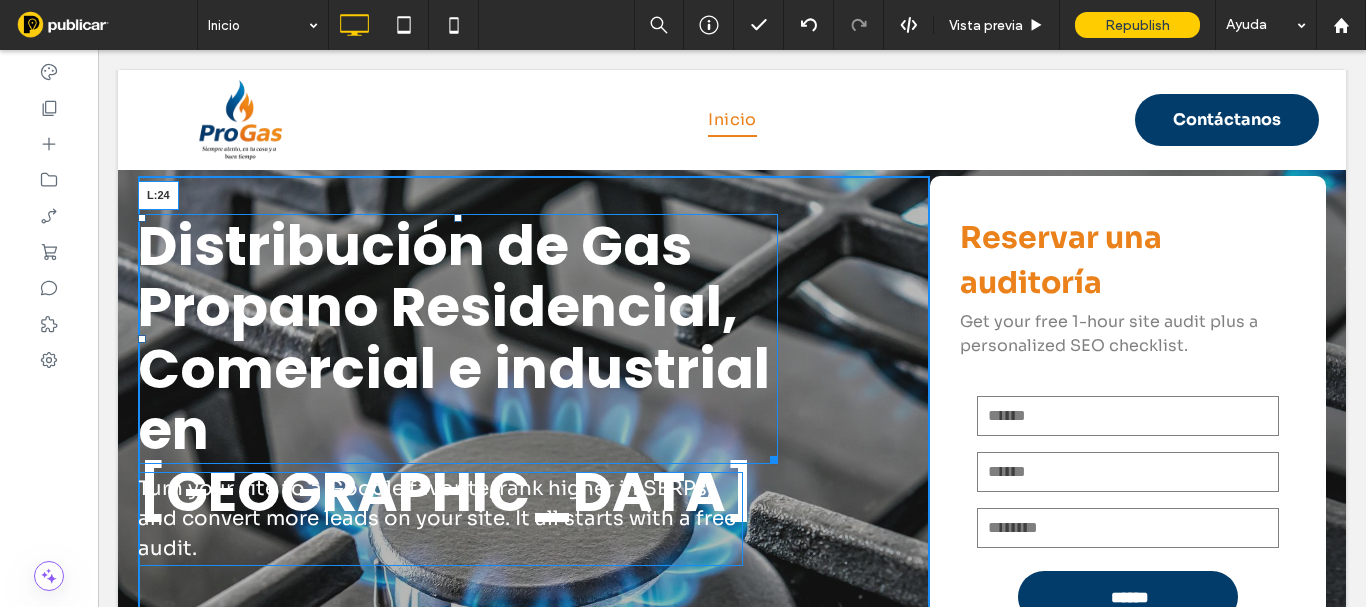 click at bounding box center (142, 339) 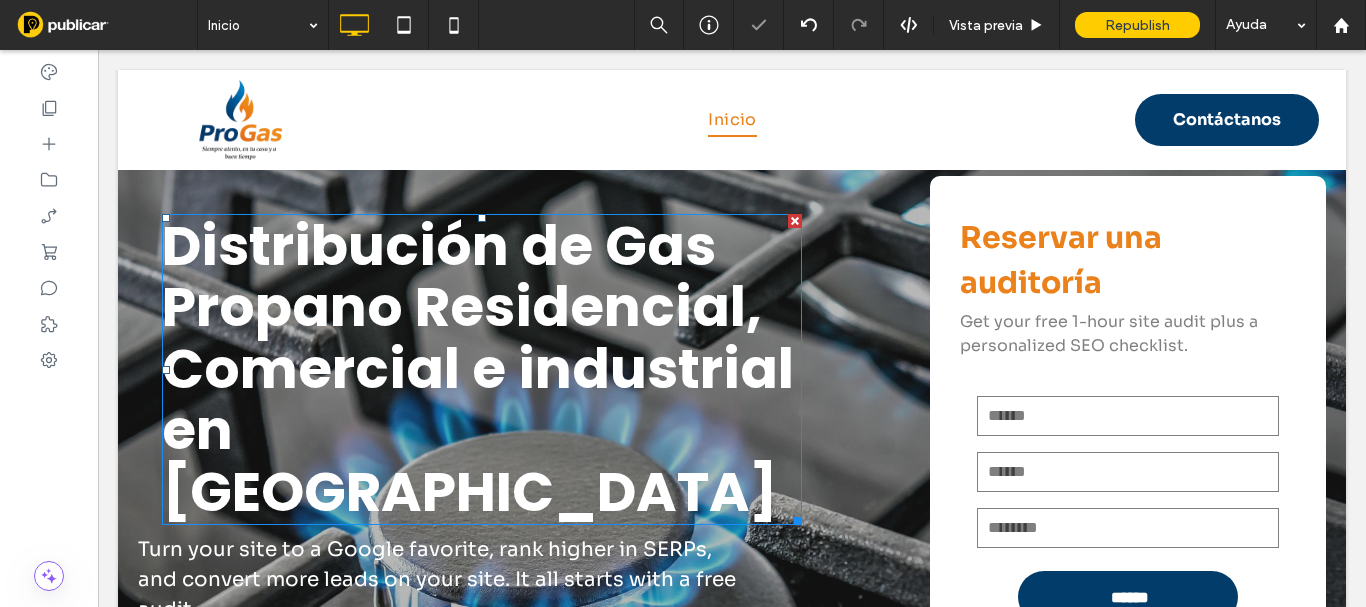 scroll, scrollTop: 100, scrollLeft: 0, axis: vertical 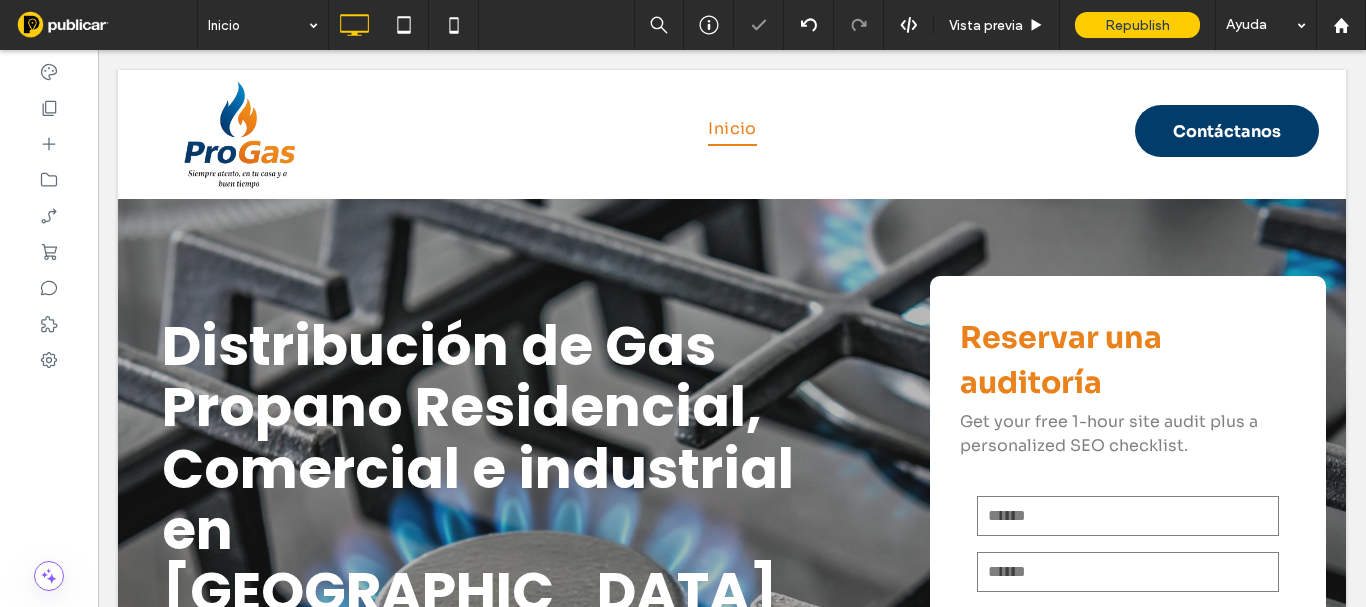 click on "Distribución de Gas Propano Residencial, Comercial e industrial en Medellín
Turn your site to a Google favorite, rank higher in SERPs, and convert more leads on your site. It all starts with a free audit.
Click To Paste
Reservar una auditoría
Get your free 1-hour site audit plus a personalized SEO checklist.
Contáctenos
Nombre
E-mail
Teléfono
******
Gracias por contactarnos. Le responderemos lo antes posible.
Se ha producido un error al enviar su mensaje. Inténtelo más tarde.
Click To Paste
Fila + Añadir sección" at bounding box center (732, 497) 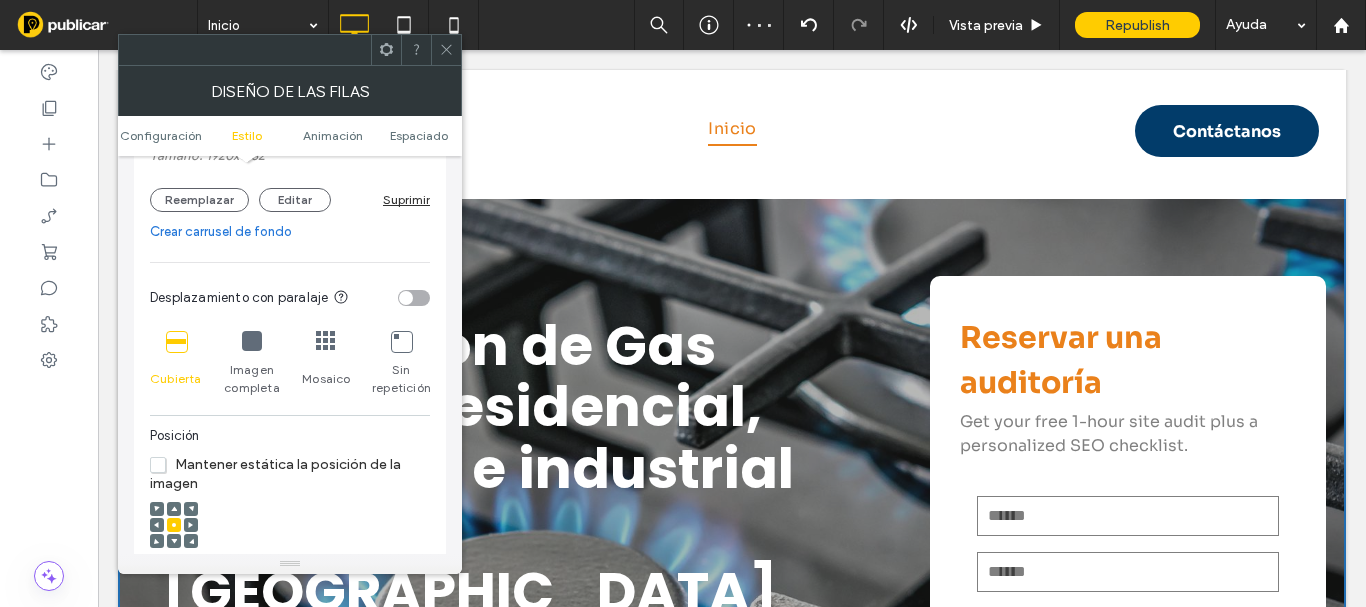 scroll, scrollTop: 800, scrollLeft: 0, axis: vertical 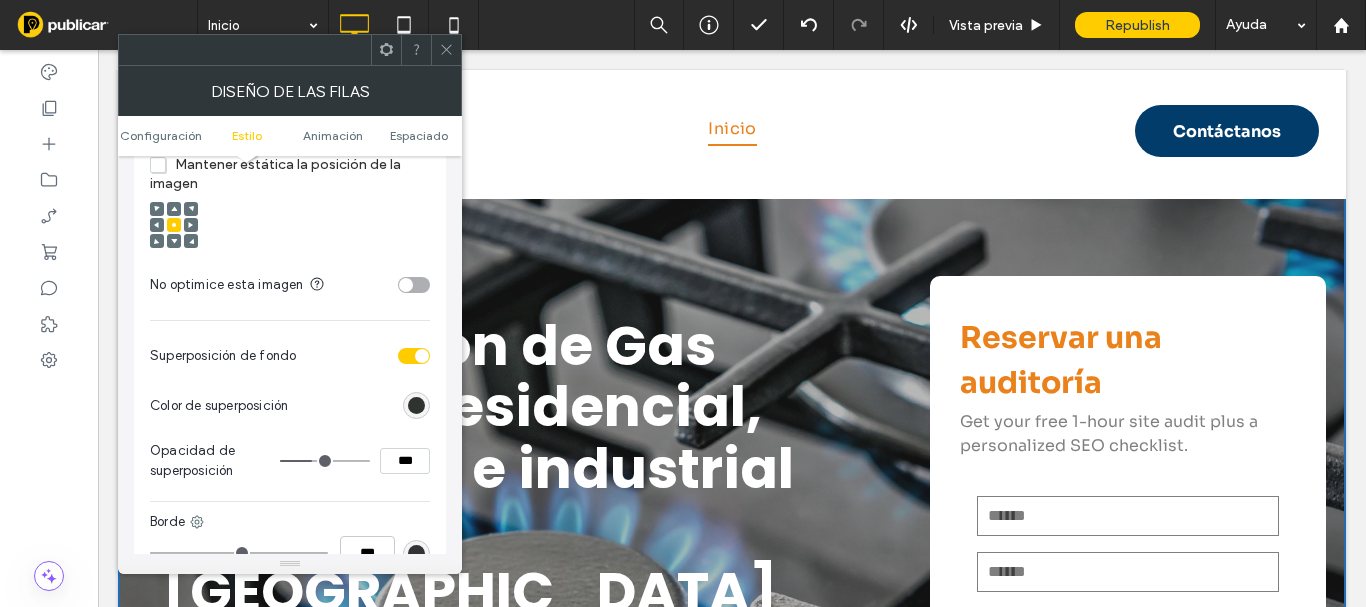 click on "***" at bounding box center (405, 461) 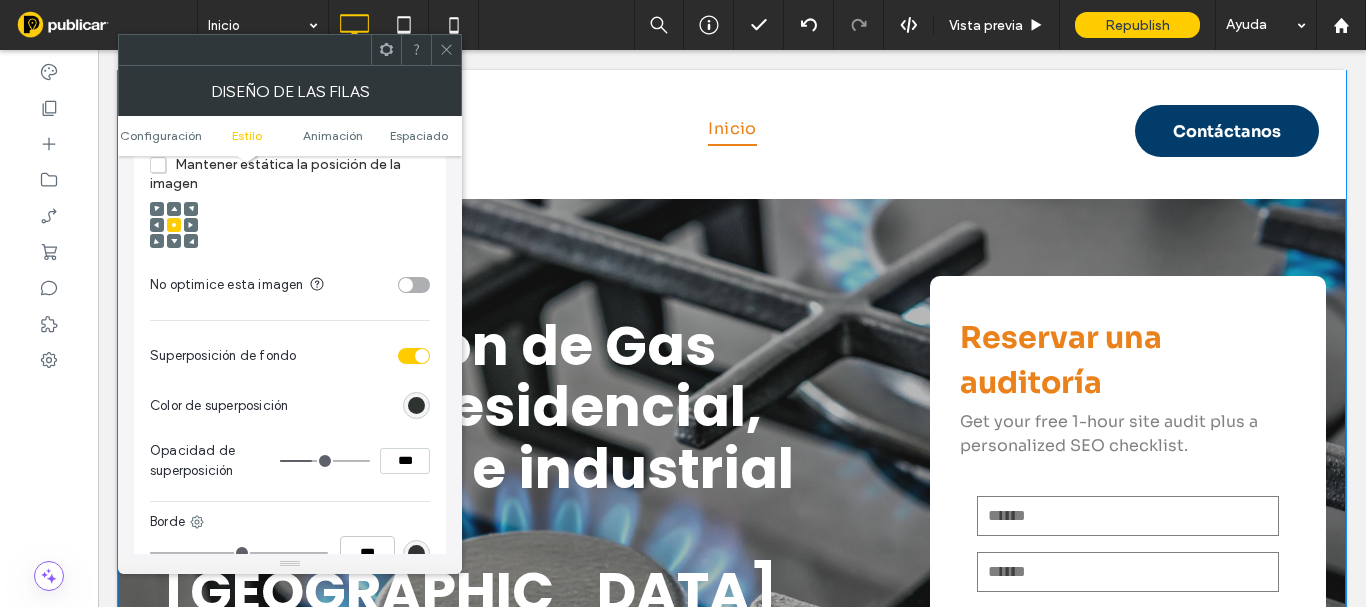 type on "***" 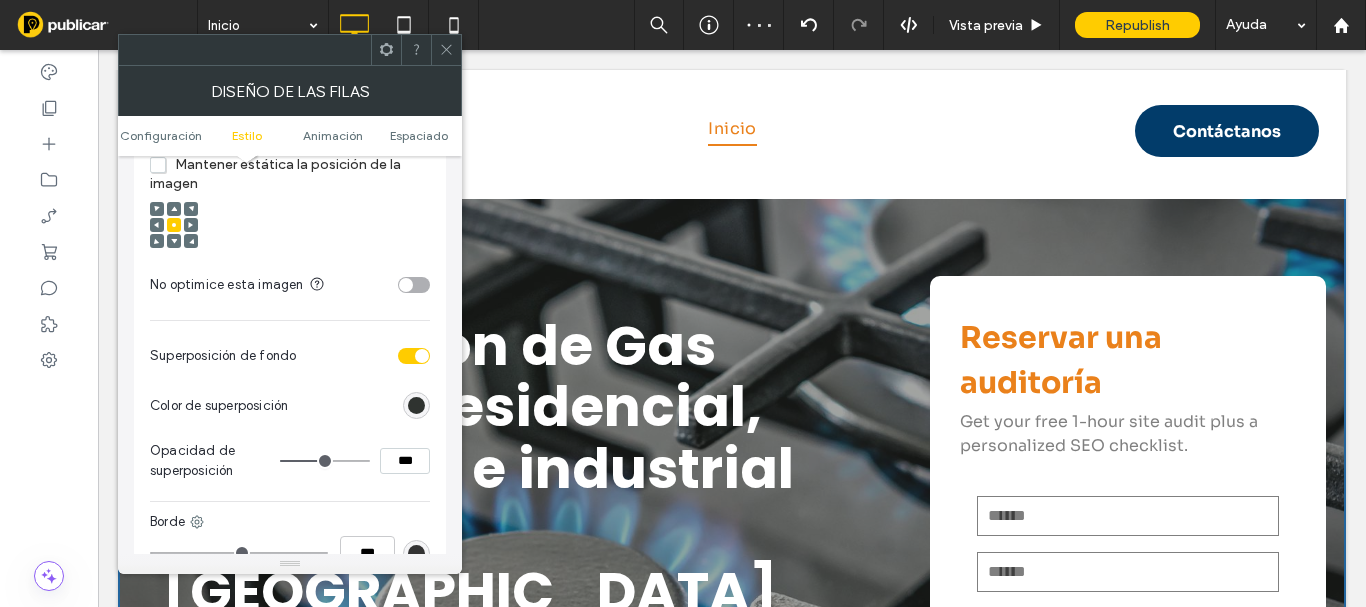 click 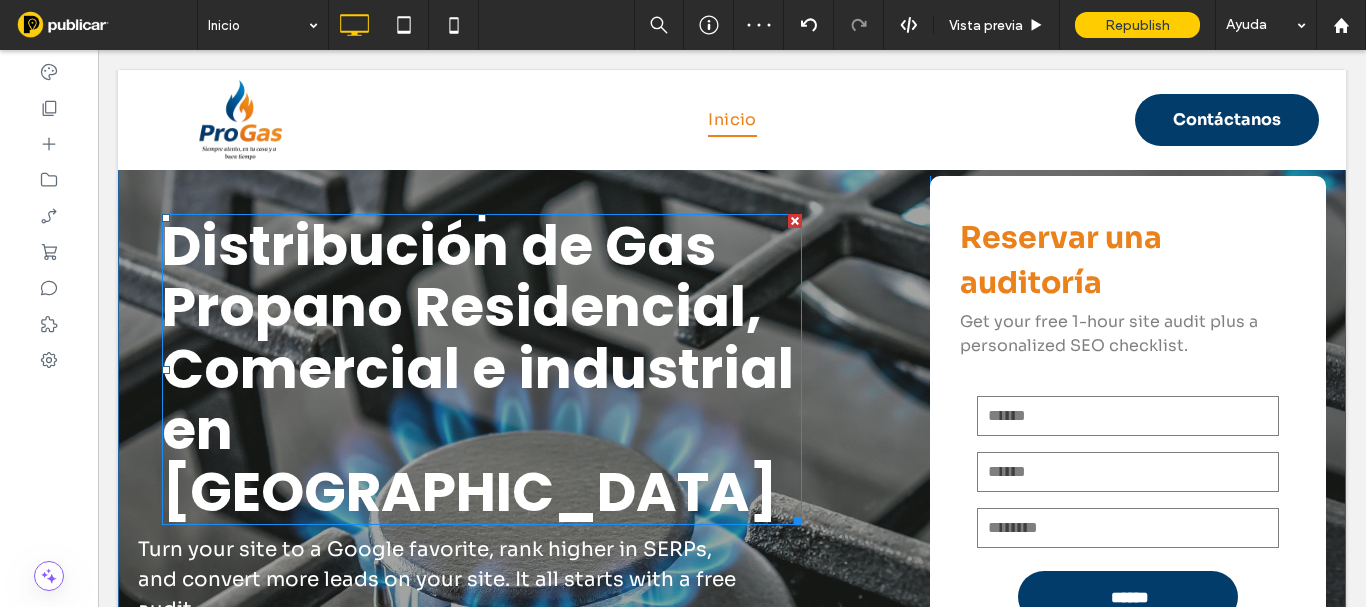scroll, scrollTop: 300, scrollLeft: 0, axis: vertical 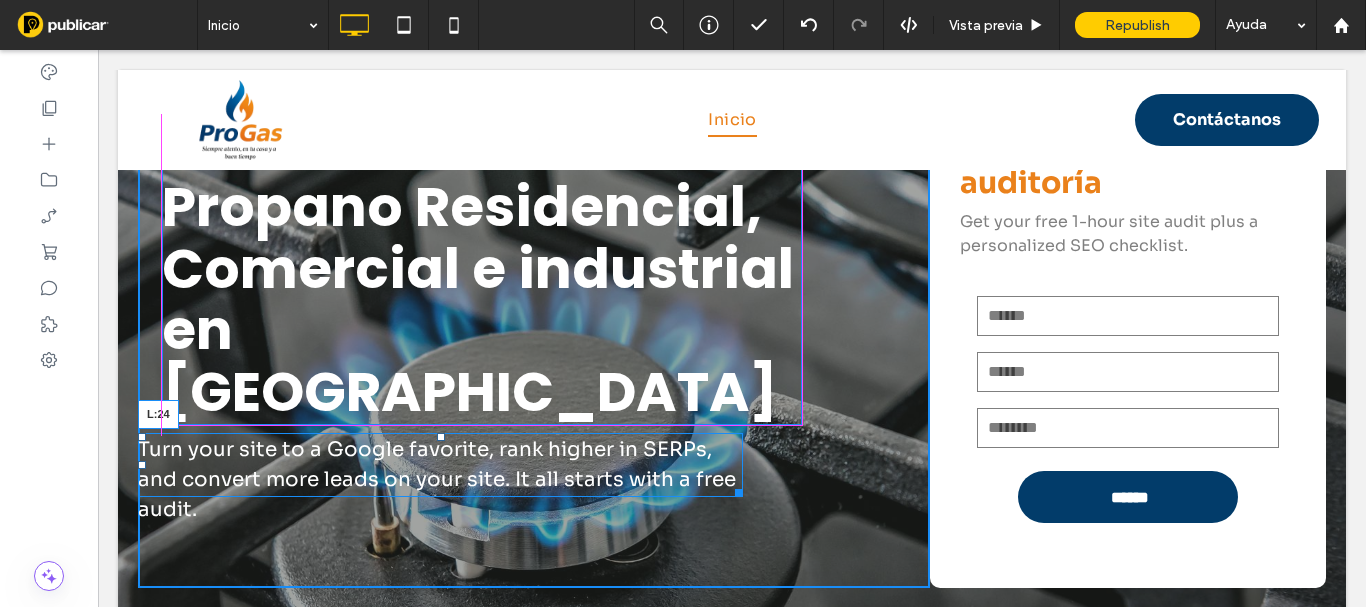 drag, startPoint x: 141, startPoint y: 404, endPoint x: 461, endPoint y: 410, distance: 320.05624 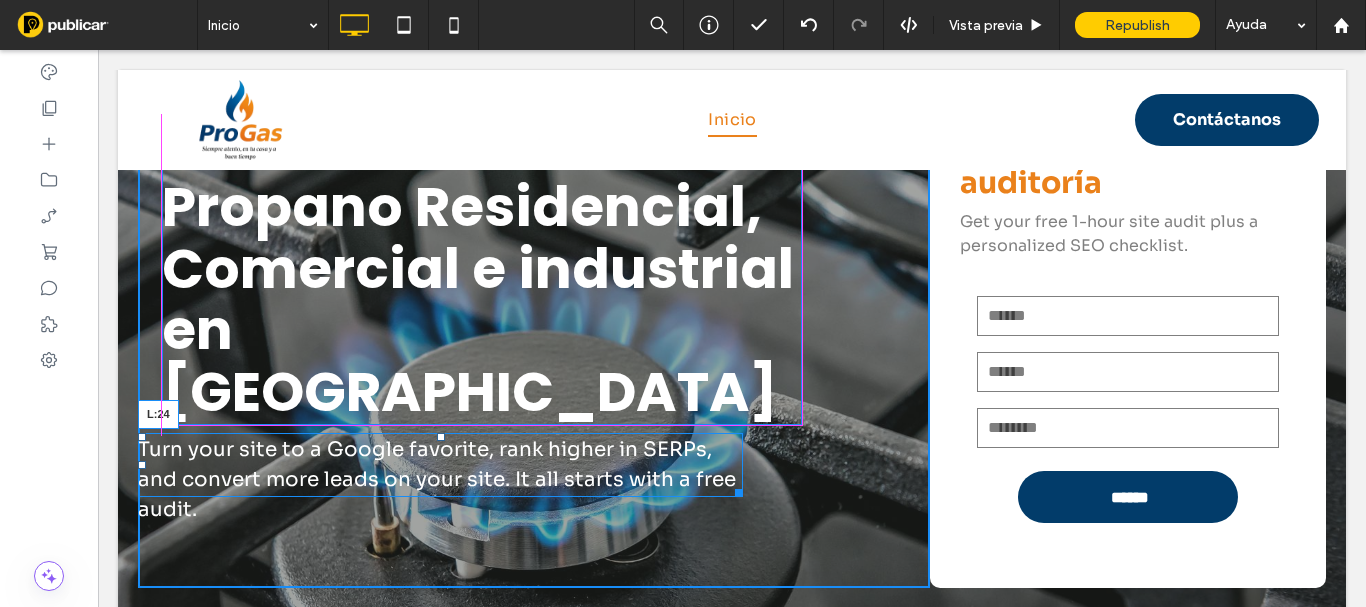 click at bounding box center [142, 465] 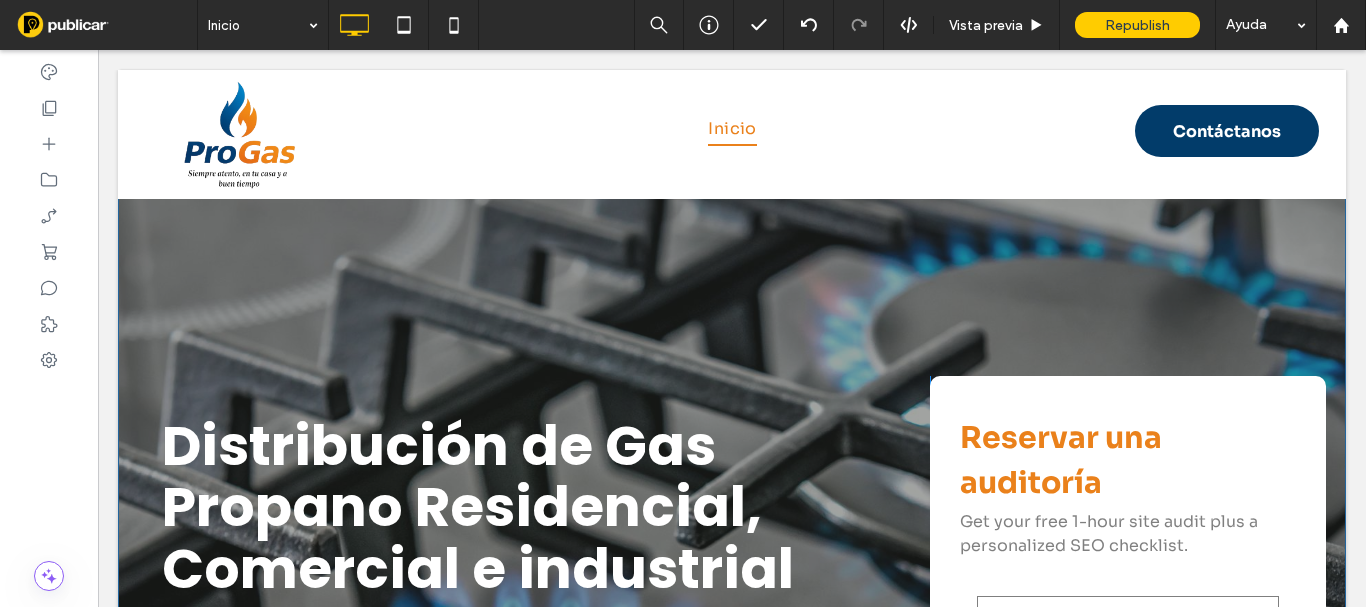scroll, scrollTop: 200, scrollLeft: 0, axis: vertical 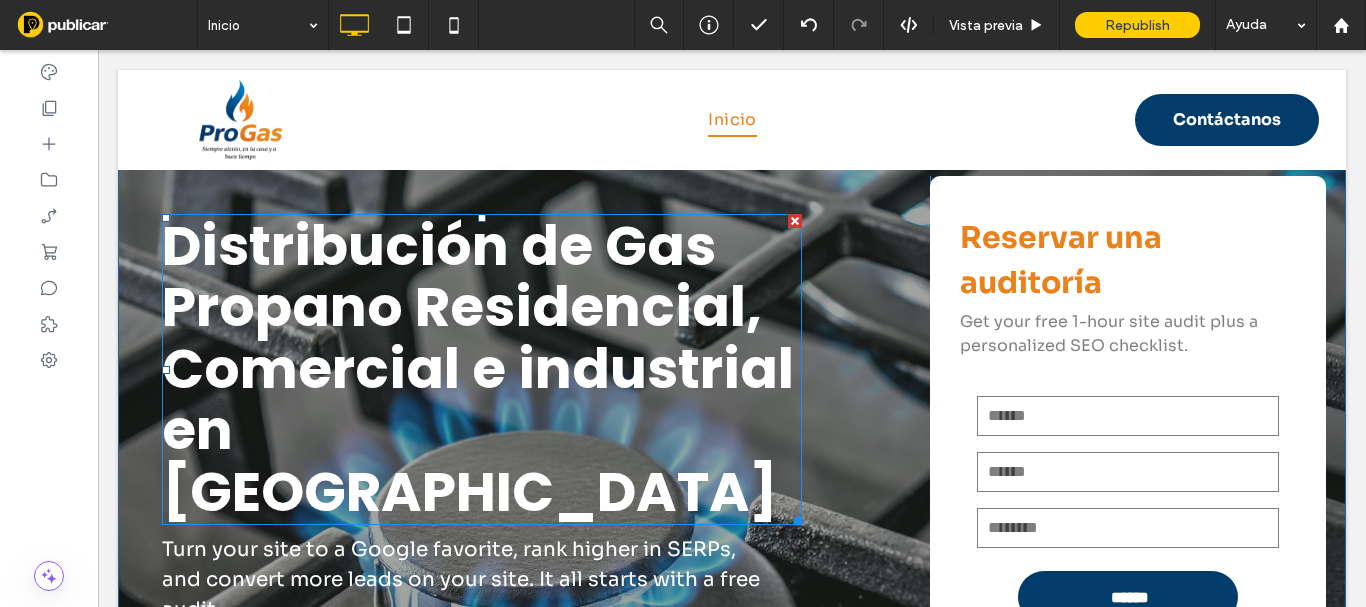 click on "Distribución de Gas Propano Residencial, Comercial e industrial en [GEOGRAPHIC_DATA]" at bounding box center (478, 368) 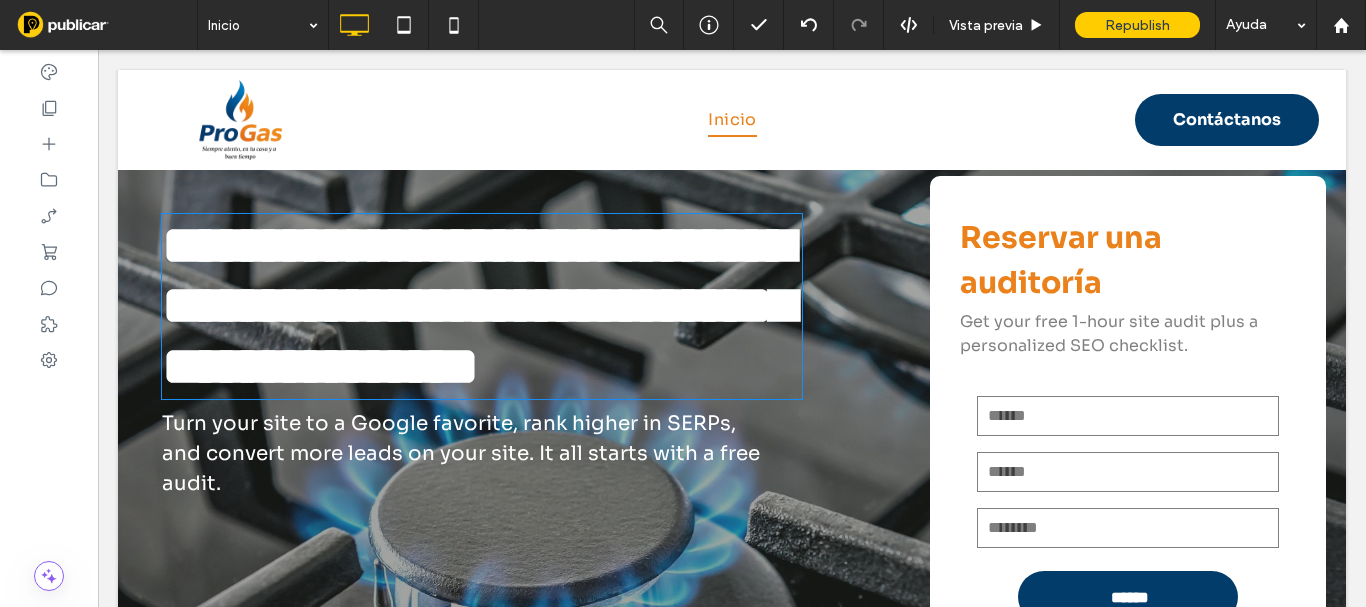 type on "*******" 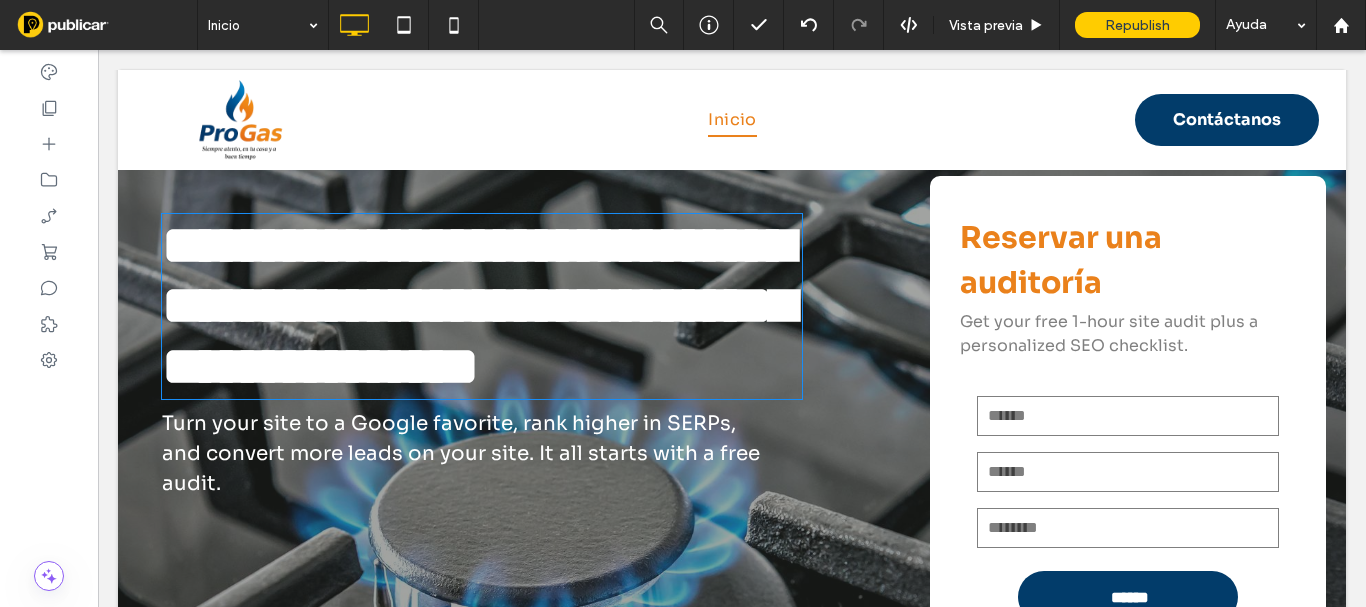 type on "**" 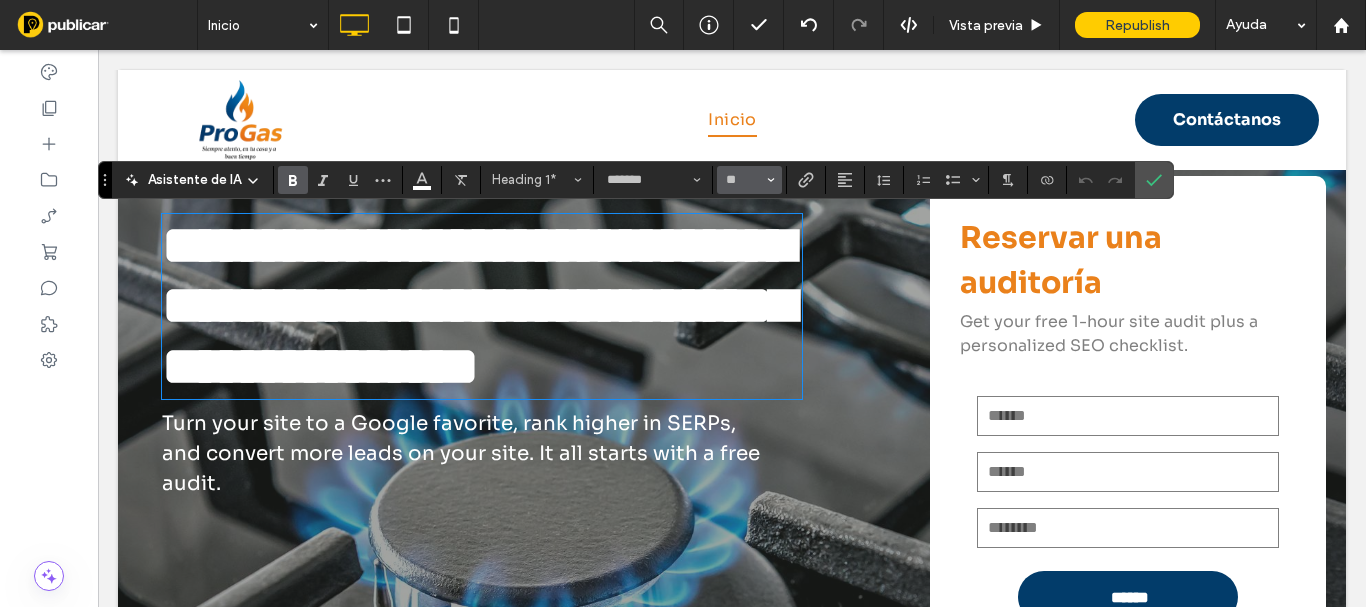 click on "**" at bounding box center (749, 180) 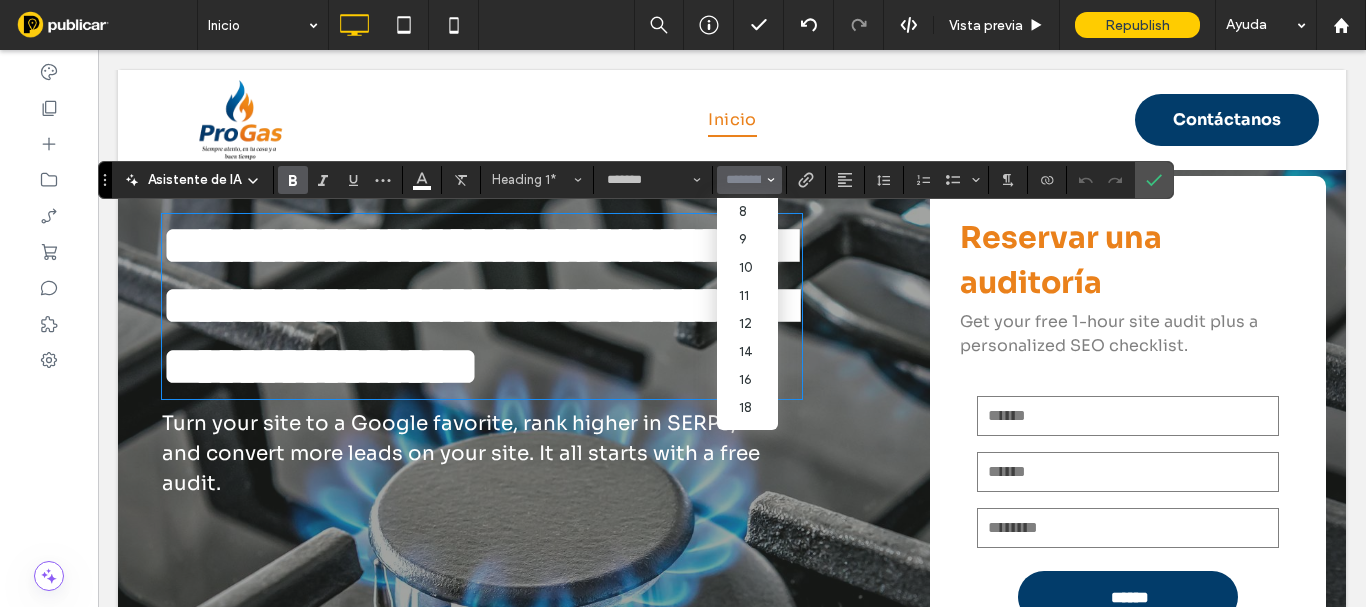 click at bounding box center (743, 180) 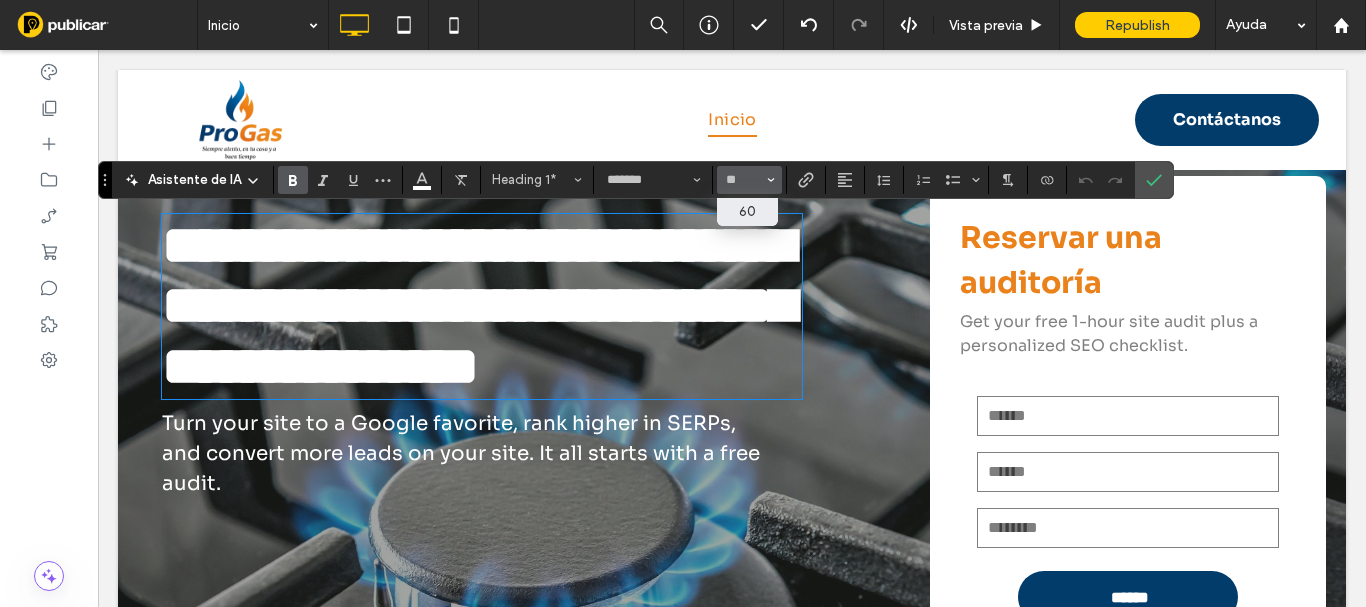 type on "**" 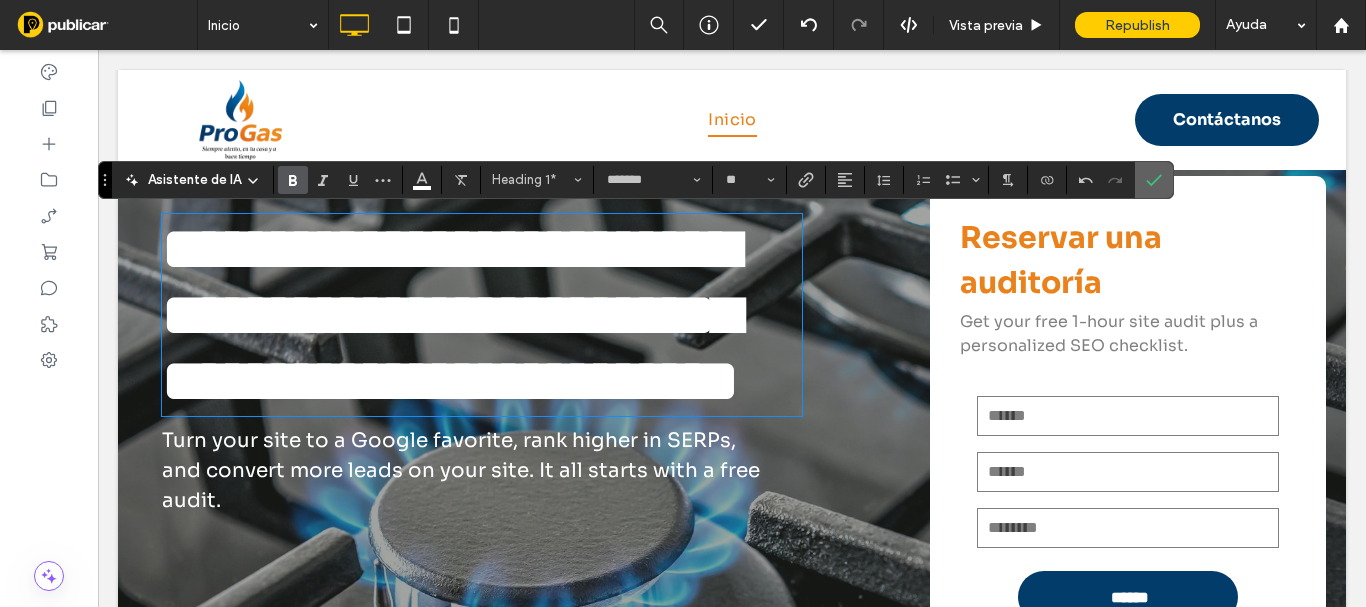 click 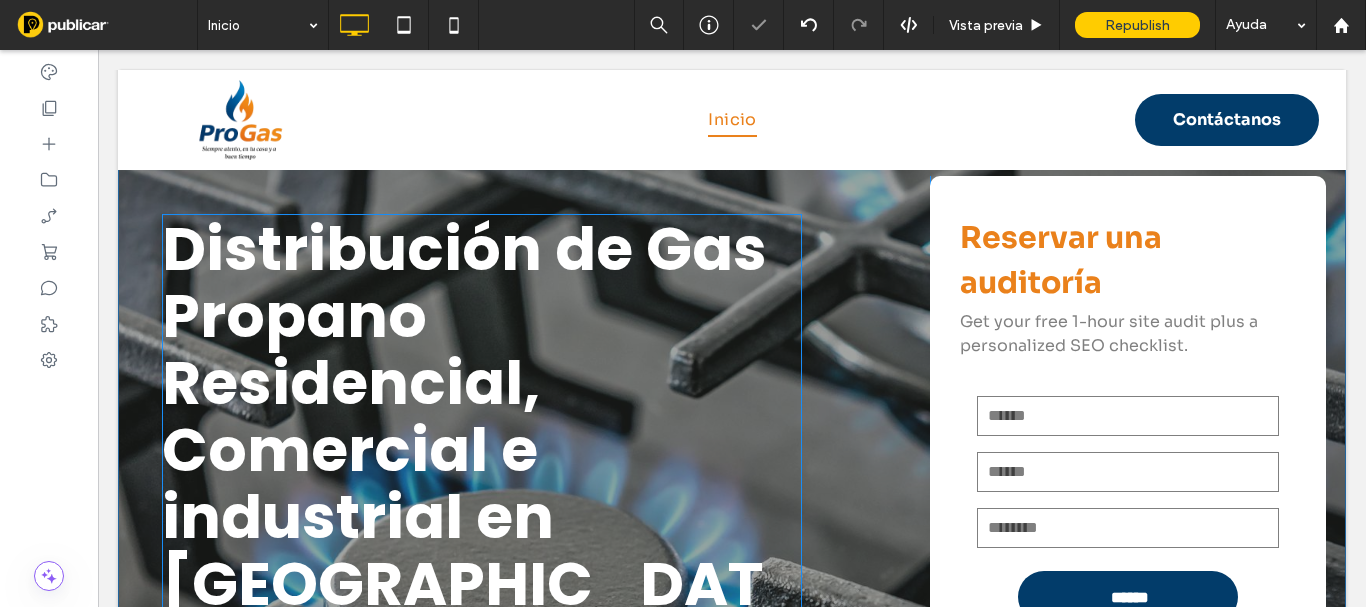 scroll, scrollTop: 300, scrollLeft: 0, axis: vertical 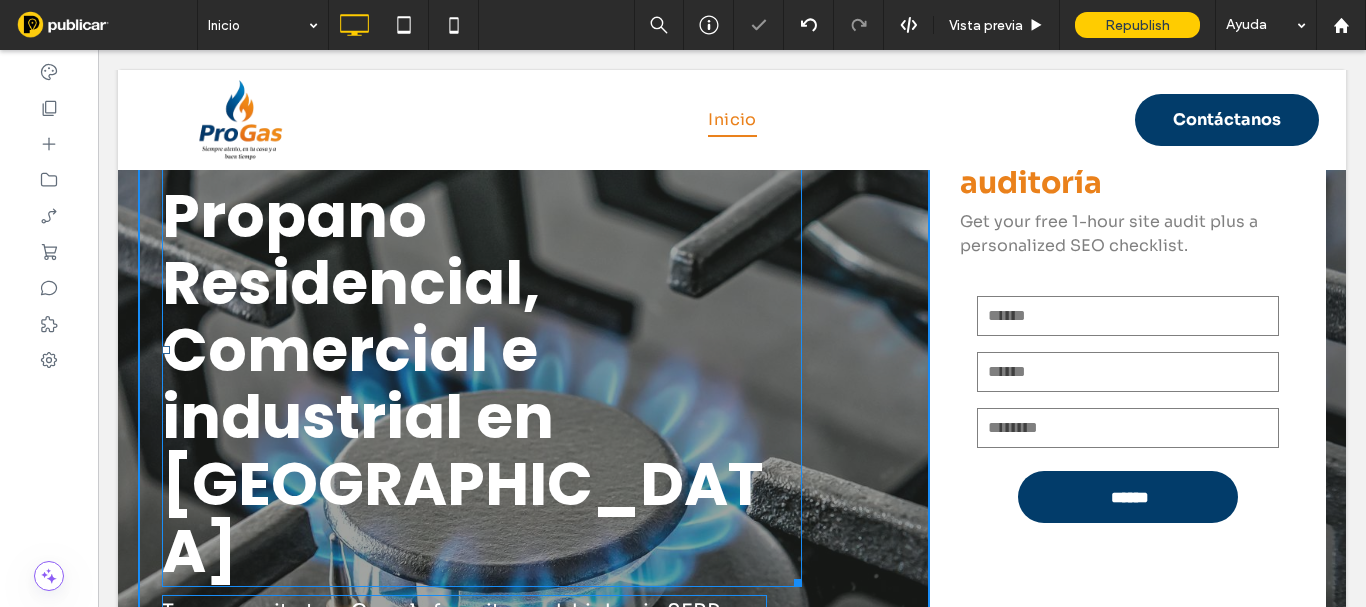 drag, startPoint x: 826, startPoint y: 516, endPoint x: 924, endPoint y: 566, distance: 110.01818 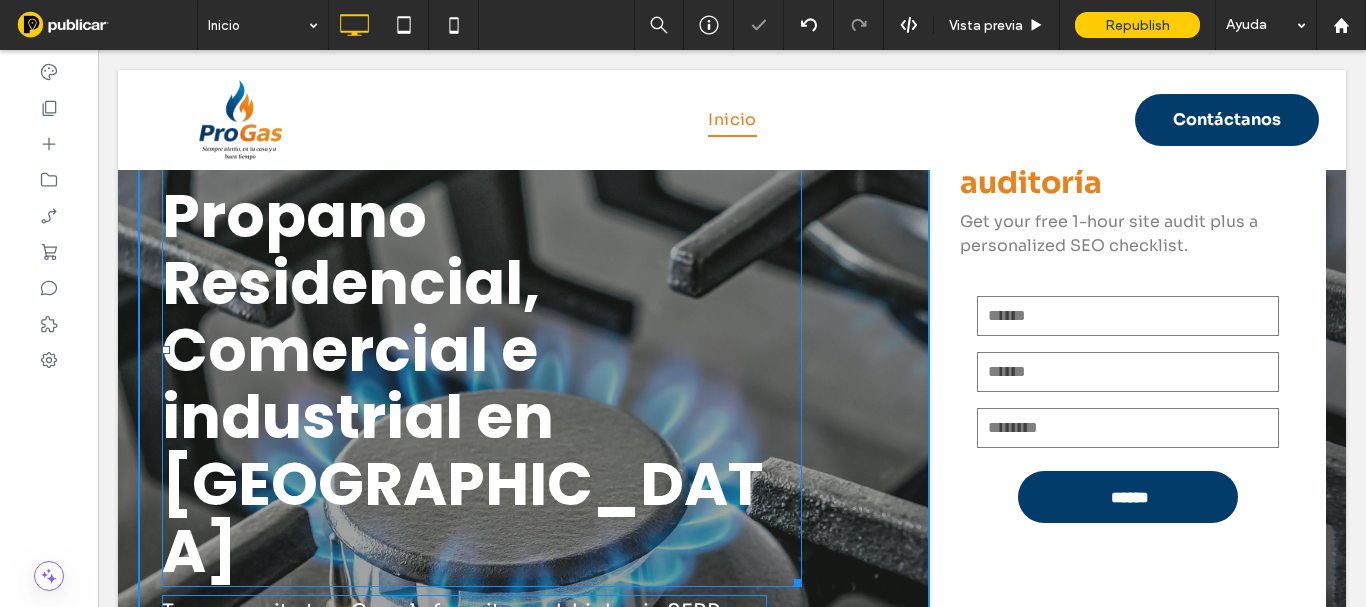 click on "Distribución de Gas Propano Residencial, Comercial e industrial en Medellín W:671 H:272
Turn your site to a Google favorite, rank higher in SERPs, and convert more leads on your site. It all starts with a free audit.
Click To Paste" at bounding box center (534, 386) 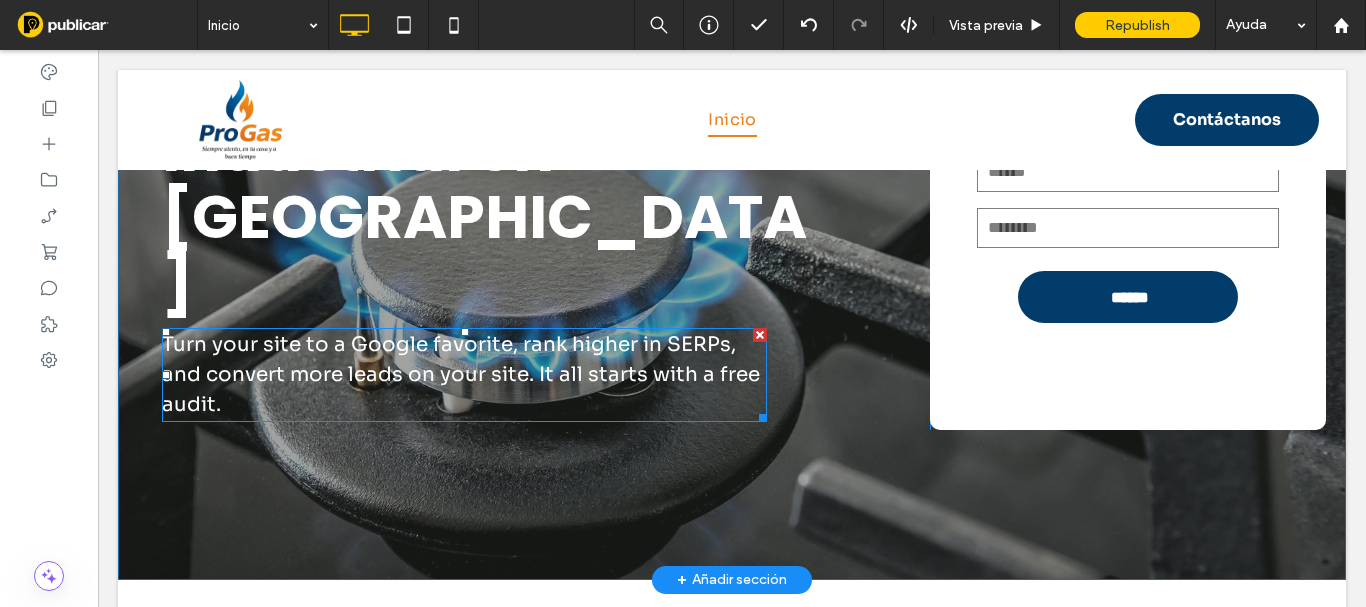 scroll, scrollTop: 200, scrollLeft: 0, axis: vertical 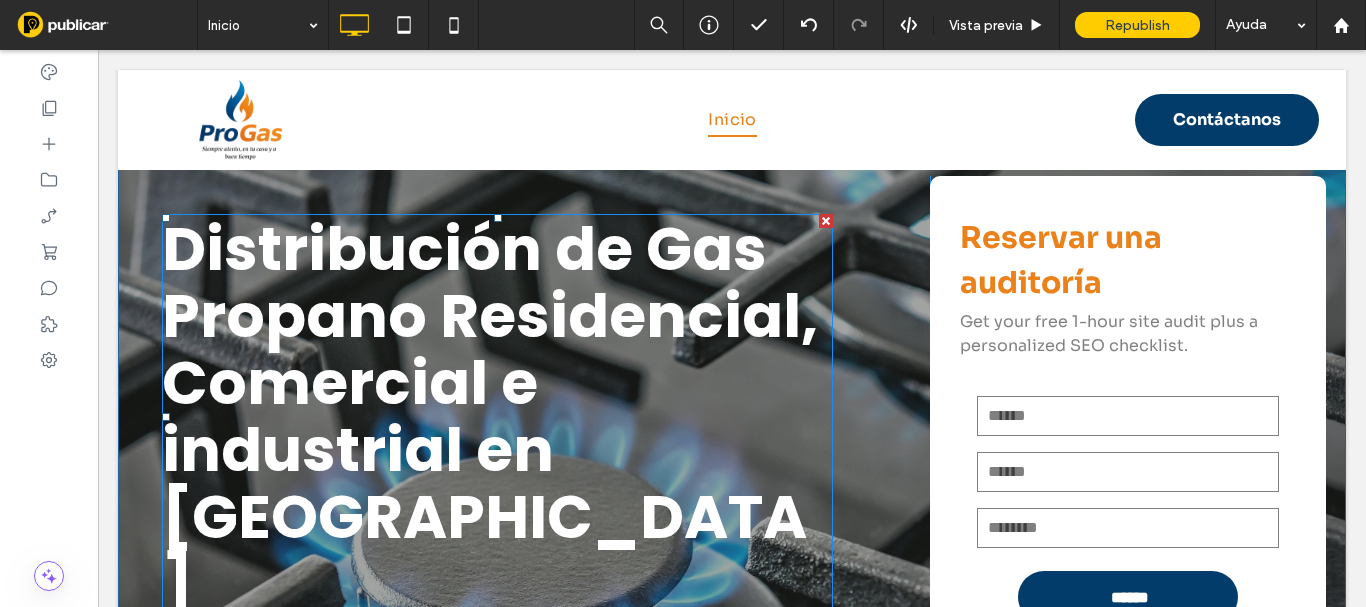click on "Distribución de Gas Propano Residencial, Comercial e industrial en [GEOGRAPHIC_DATA]" at bounding box center [490, 416] 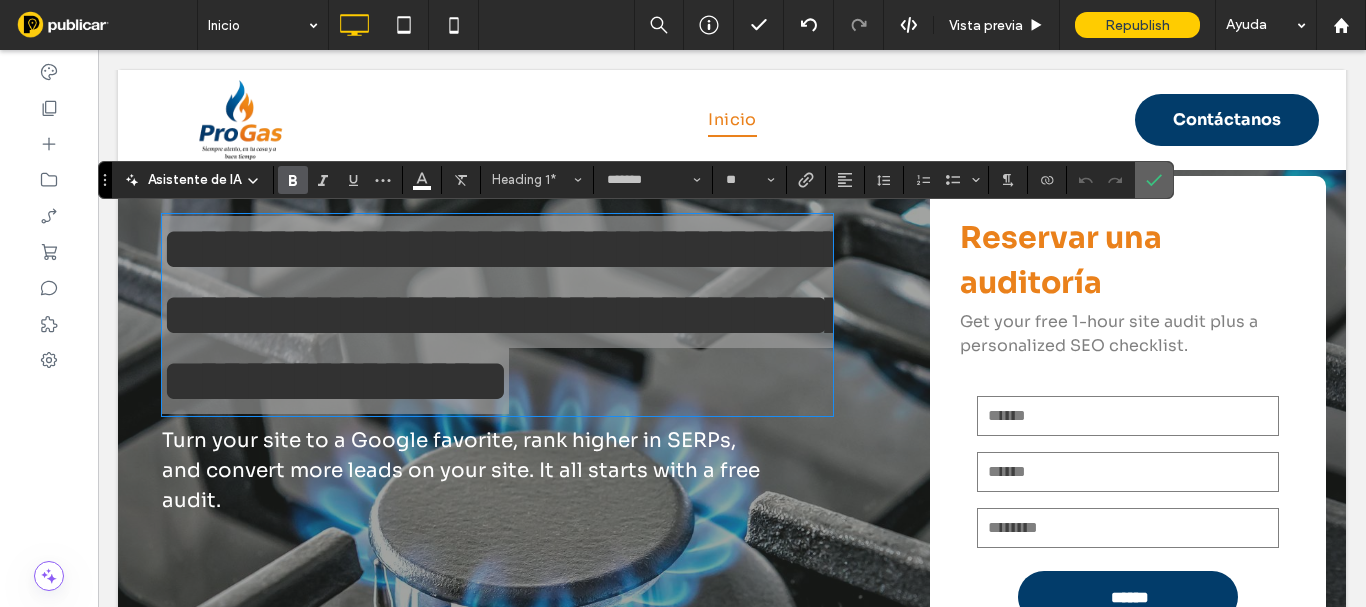 drag, startPoint x: 1154, startPoint y: 178, endPoint x: 1035, endPoint y: 80, distance: 154.15901 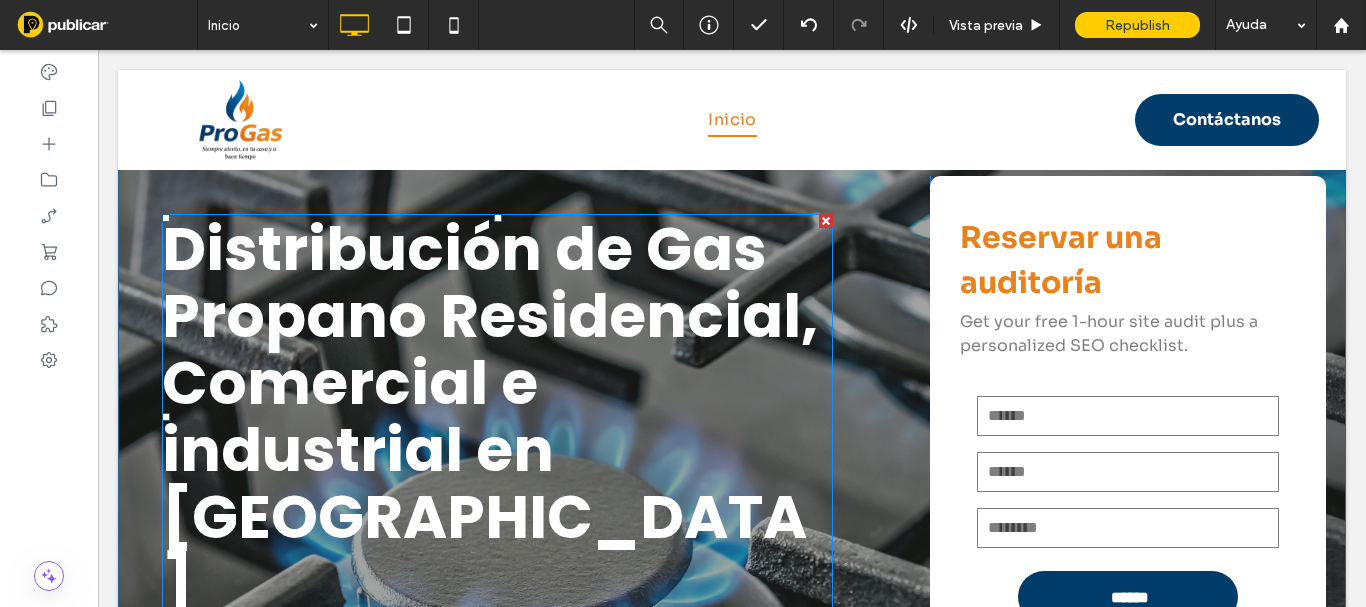 scroll, scrollTop: 300, scrollLeft: 0, axis: vertical 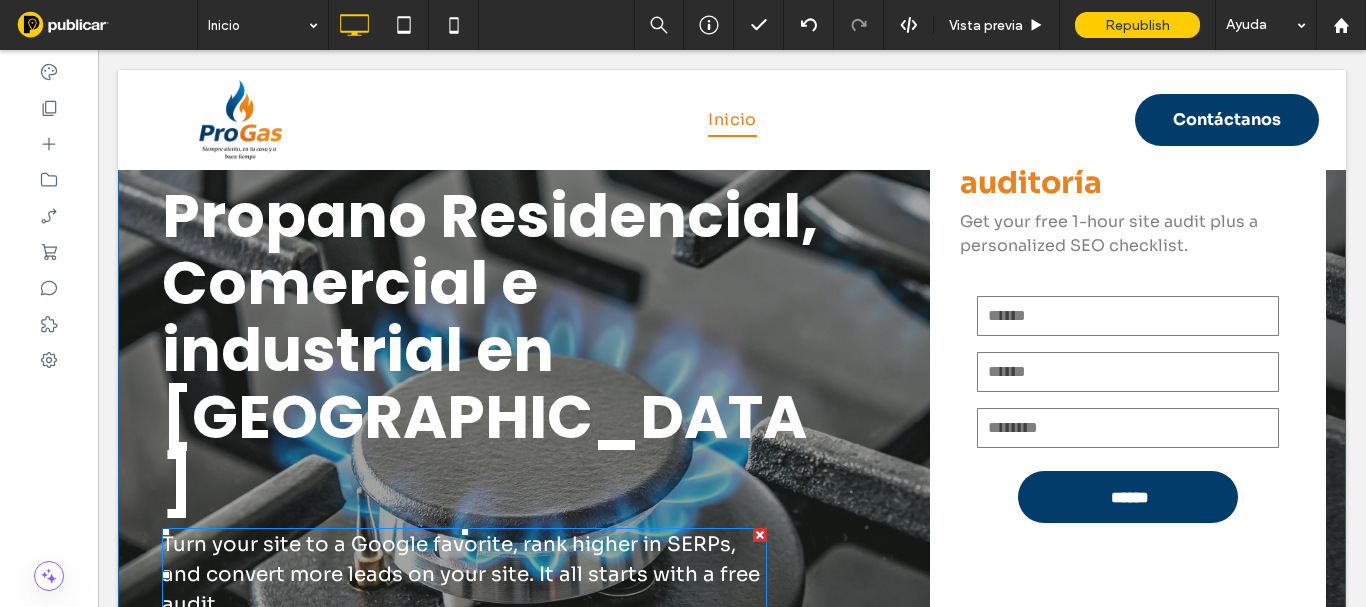click on "Turn your site to a Google favorite, rank higher in SERPs, and convert more leads on your site. It all starts with a free audit." at bounding box center (461, 574) 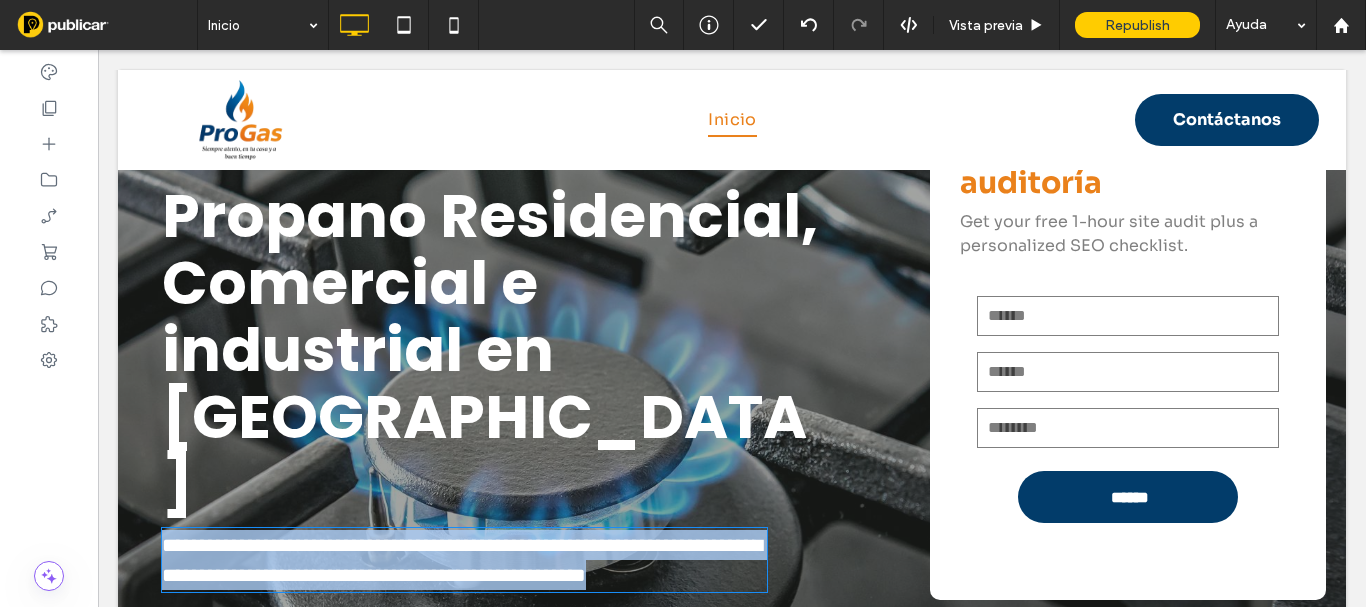 type on "****" 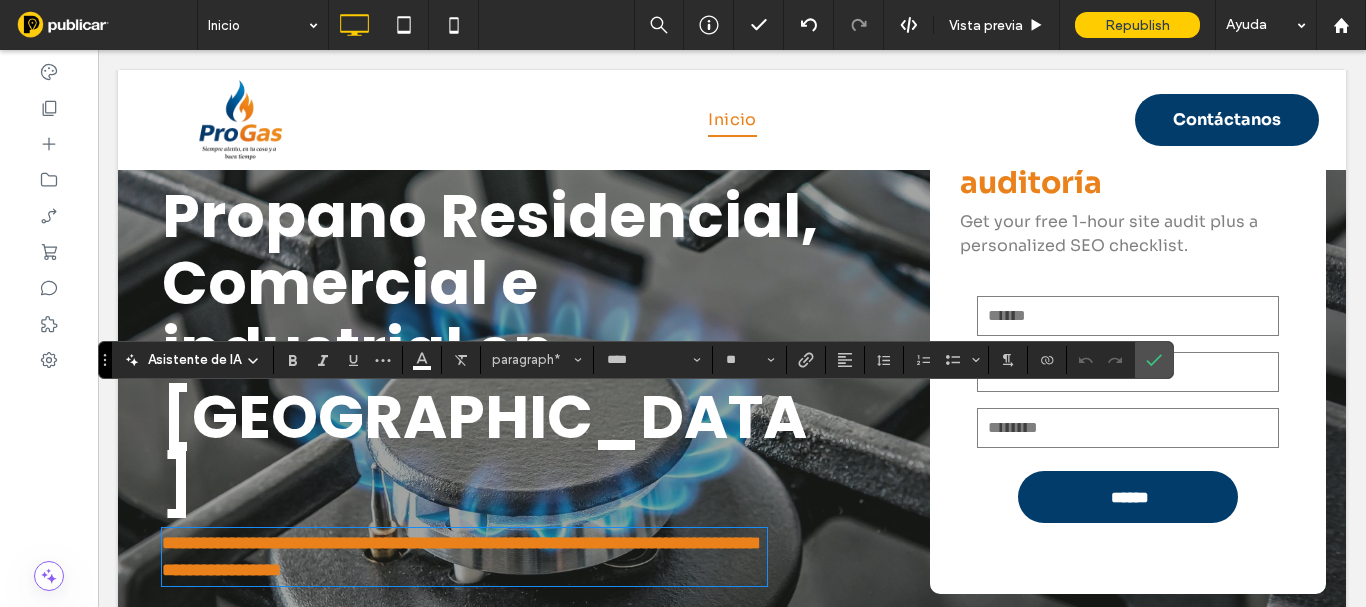 type on "**" 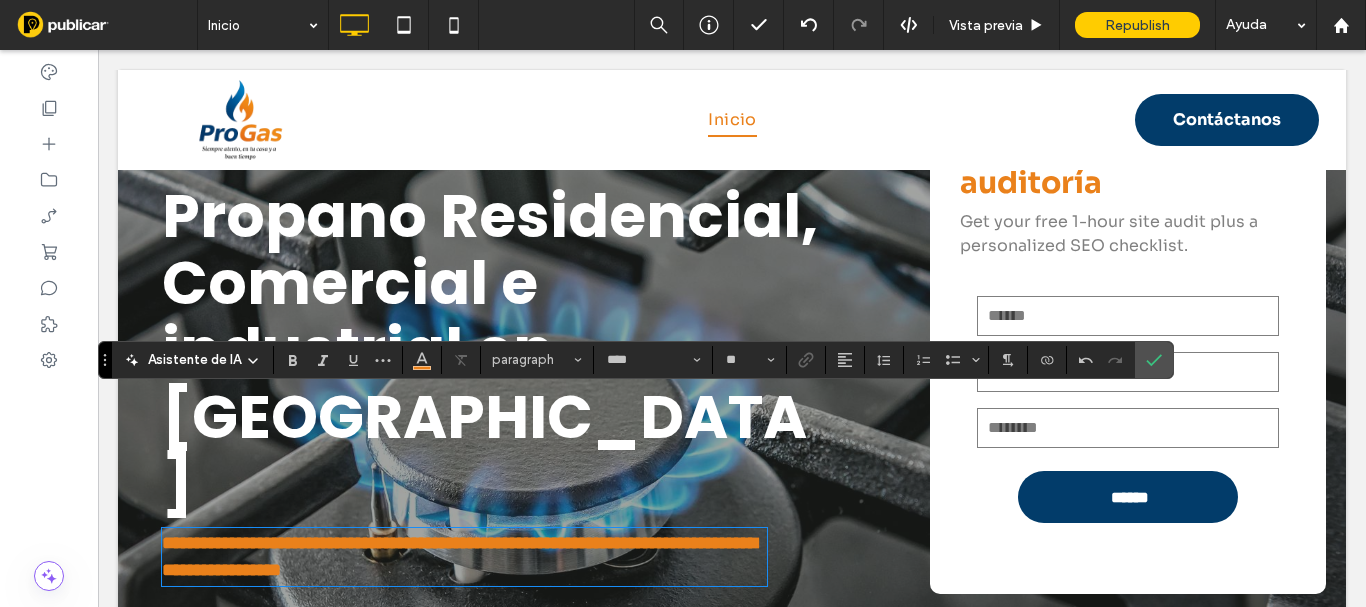 scroll, scrollTop: 0, scrollLeft: 0, axis: both 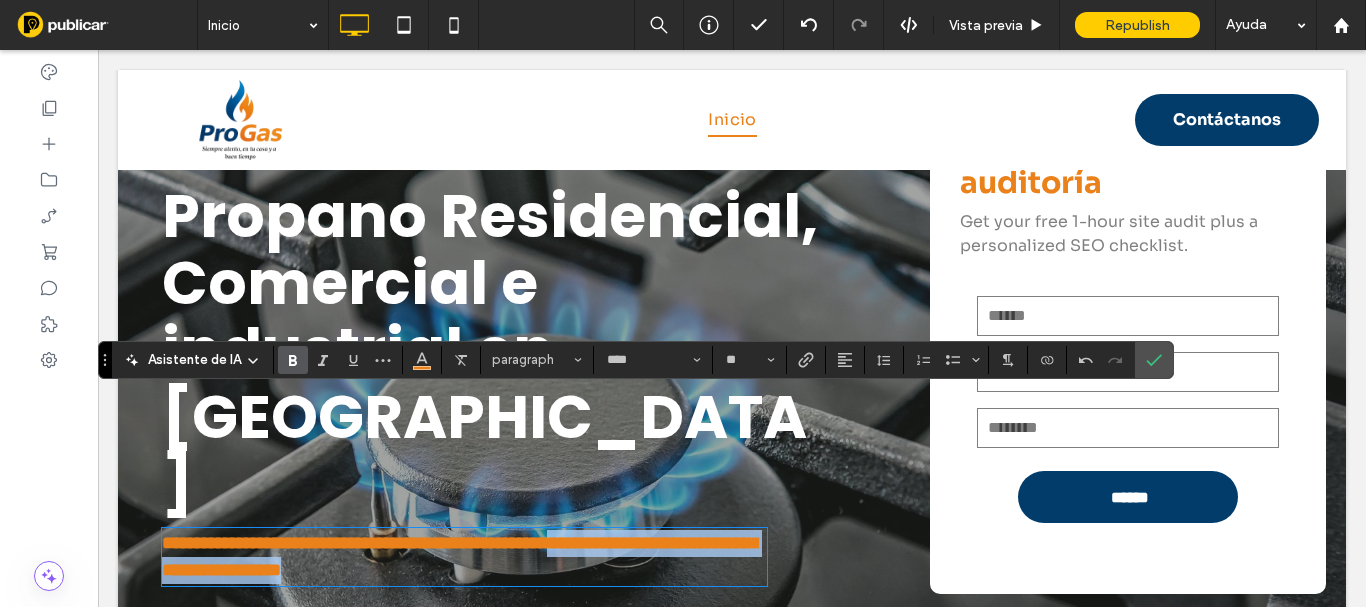 drag, startPoint x: 586, startPoint y: 439, endPoint x: 680, endPoint y: 409, distance: 98.67117 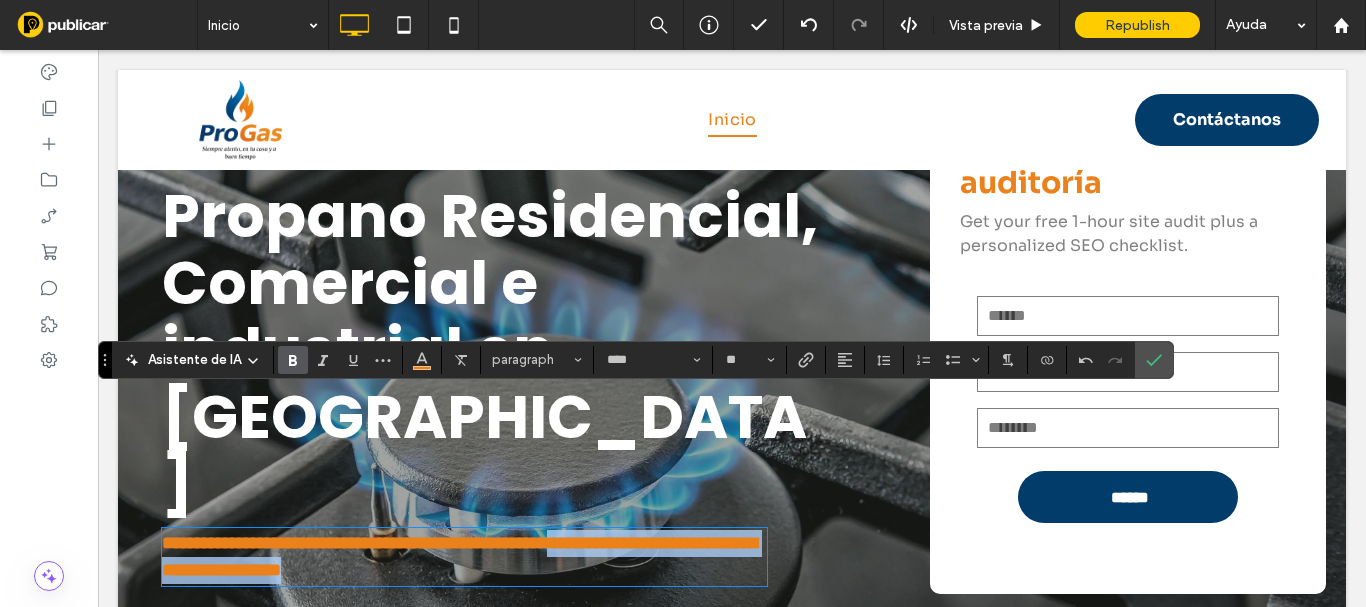 click on "**********" at bounding box center [464, 557] 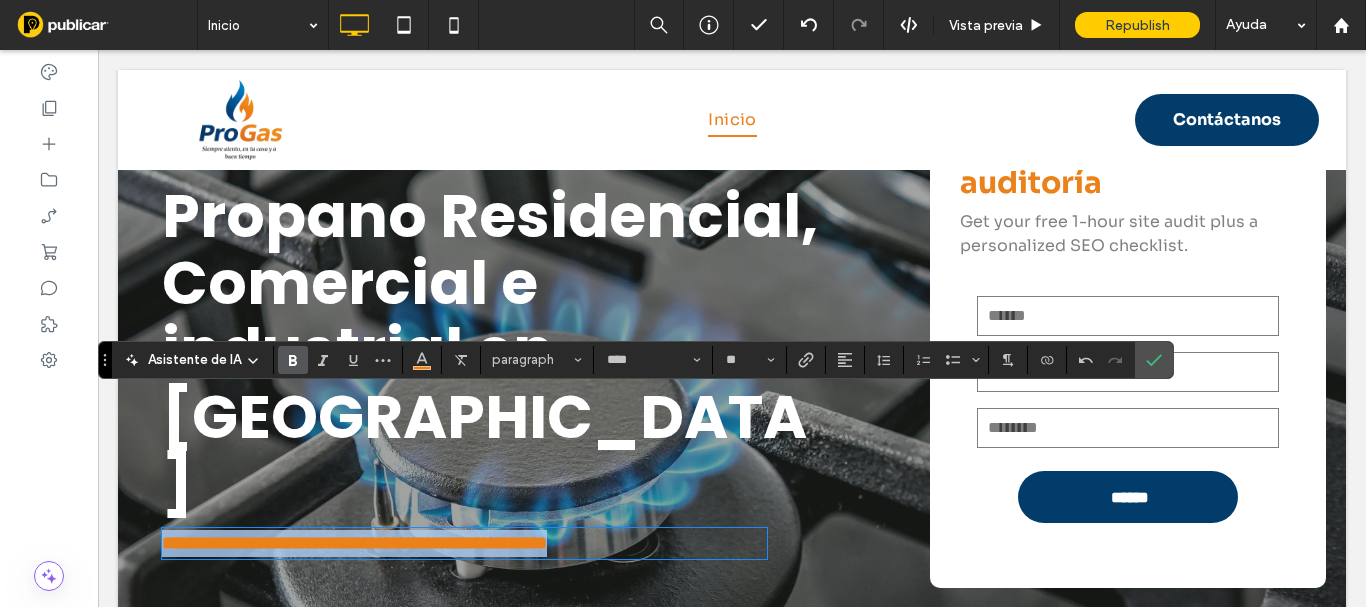 drag, startPoint x: 684, startPoint y: 403, endPoint x: 346, endPoint y: 379, distance: 338.851 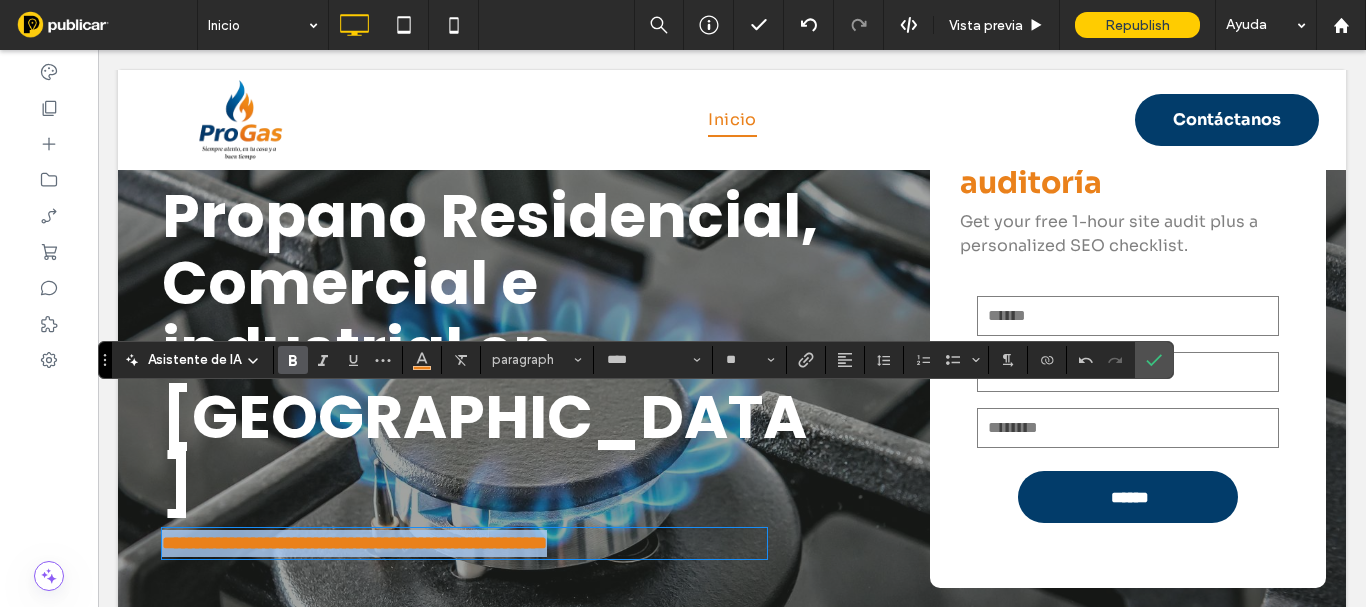 click on "**********" at bounding box center (732, 4035) 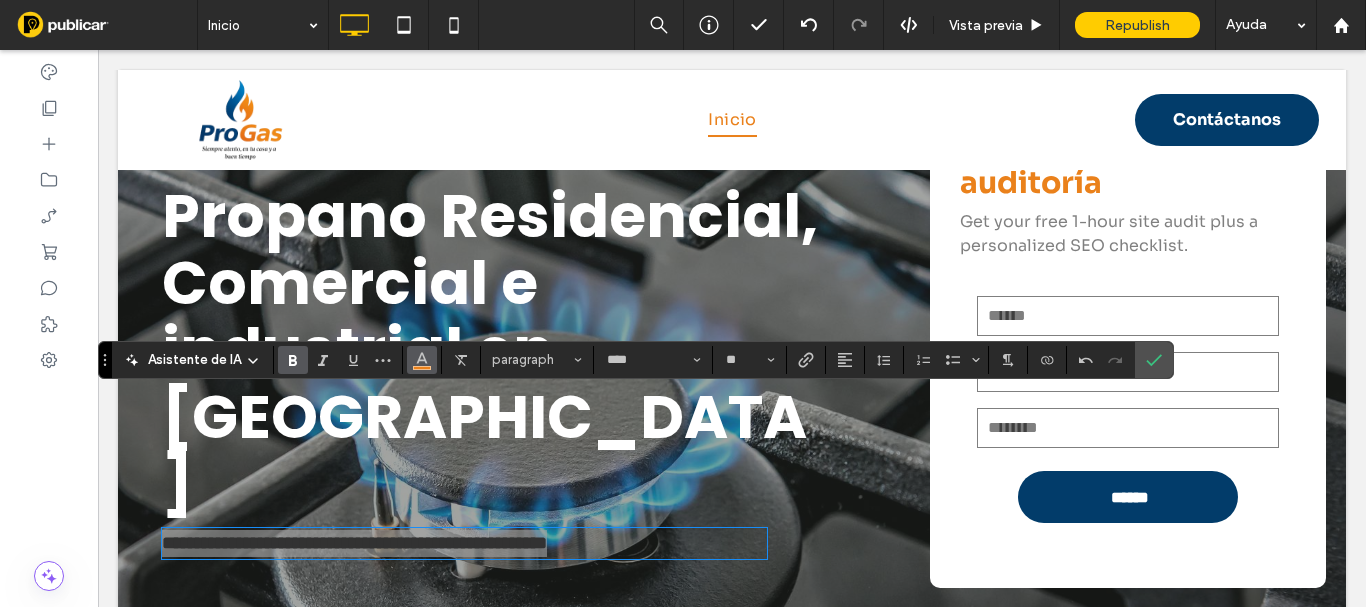 click at bounding box center [422, 358] 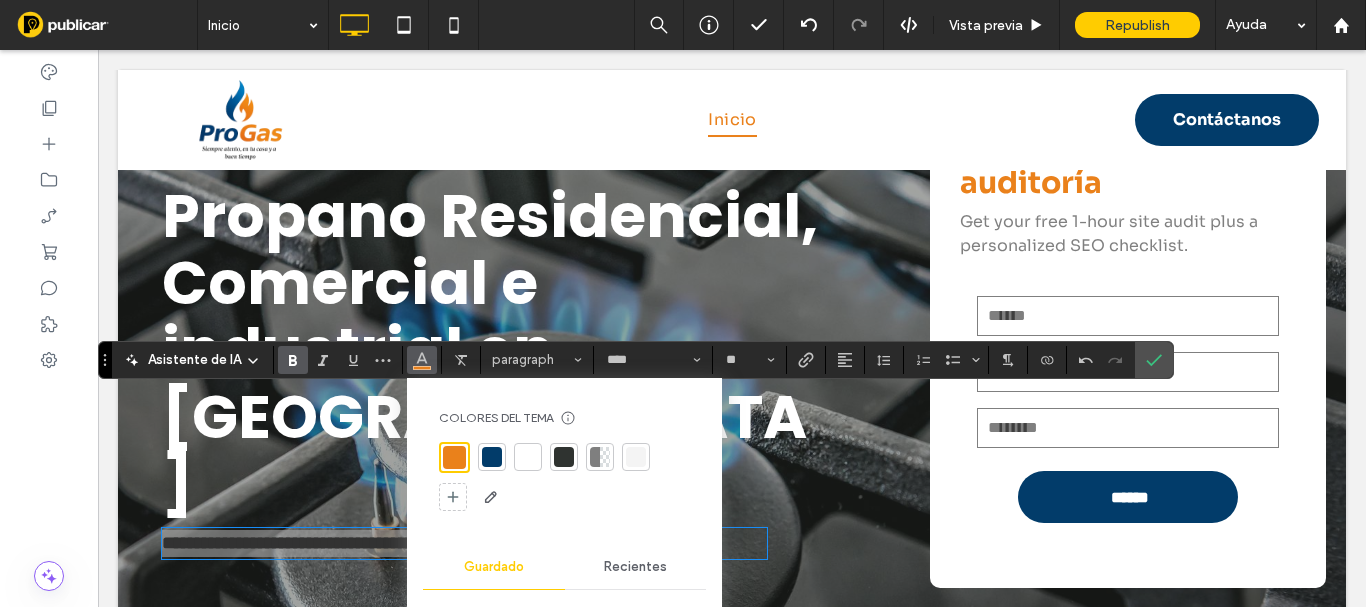 click at bounding box center (528, 457) 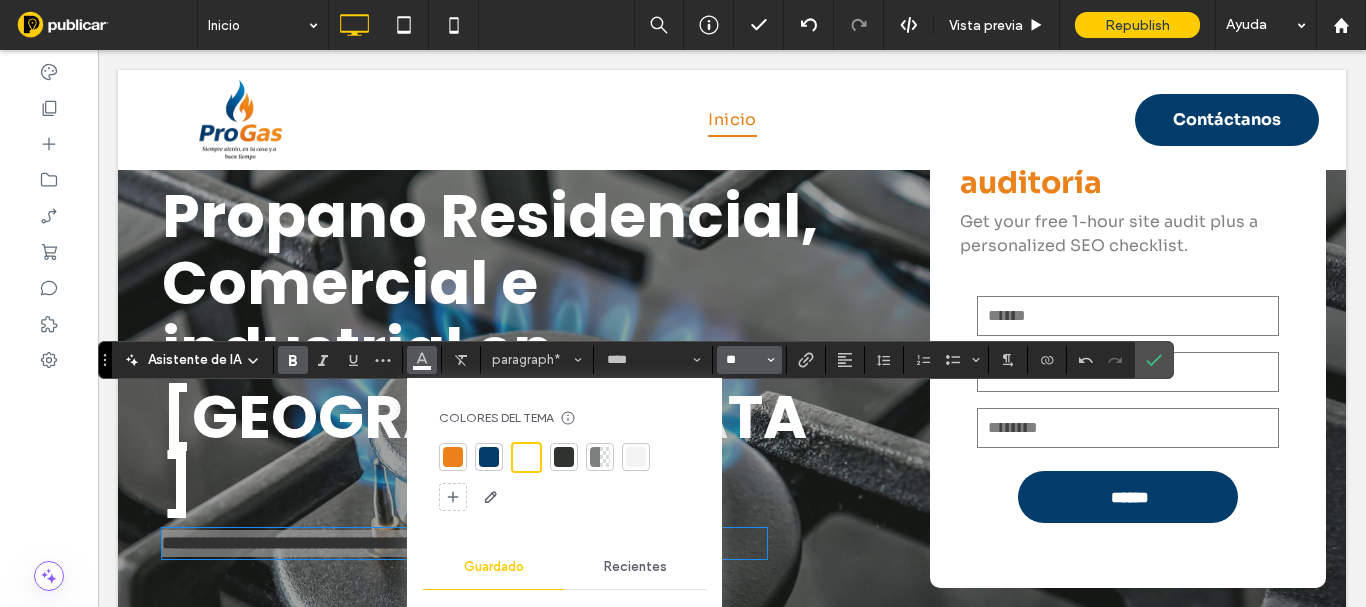 click on "**" at bounding box center [743, 360] 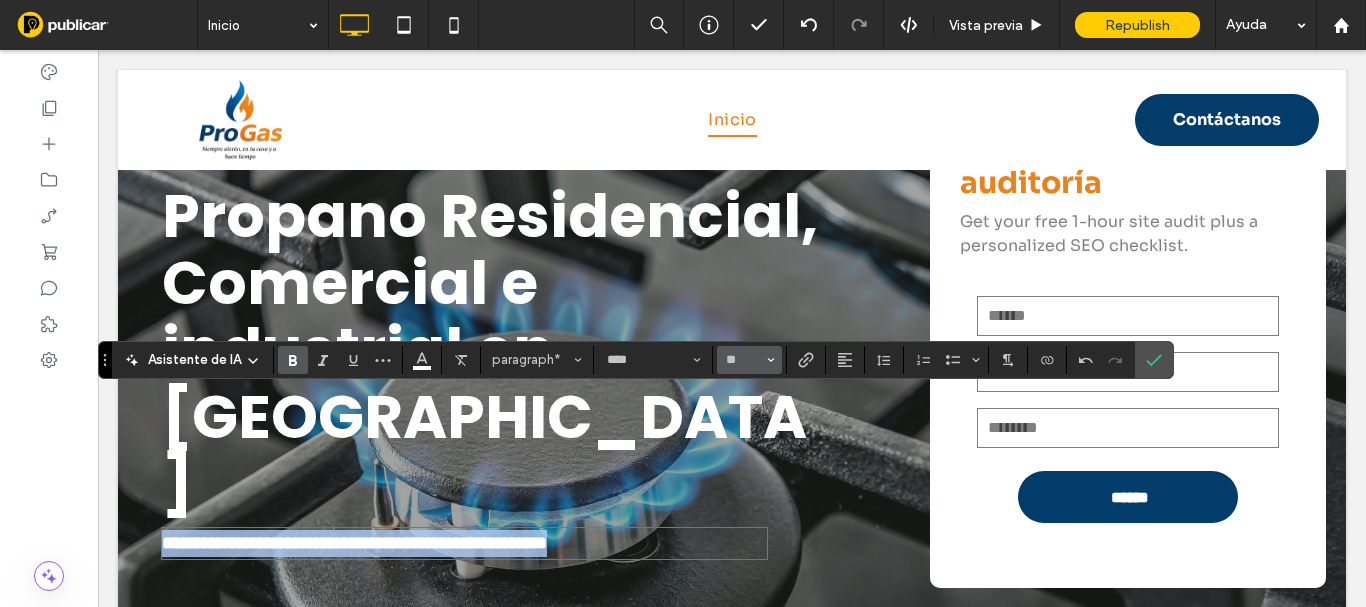 type on "**" 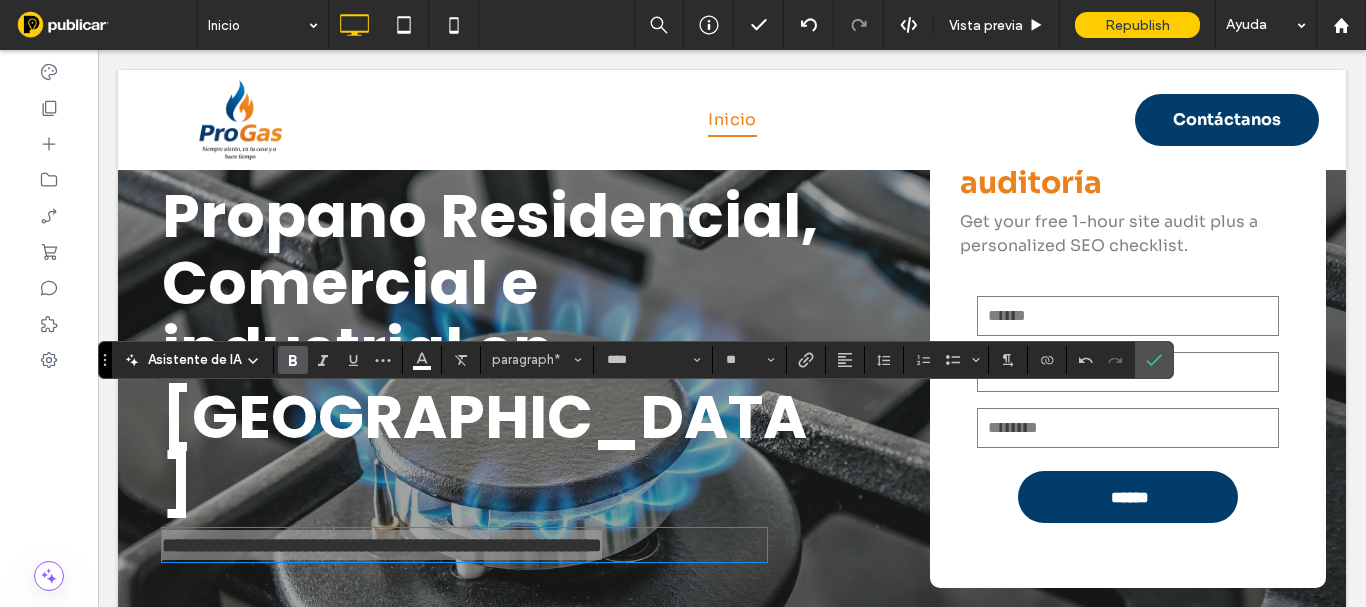 click 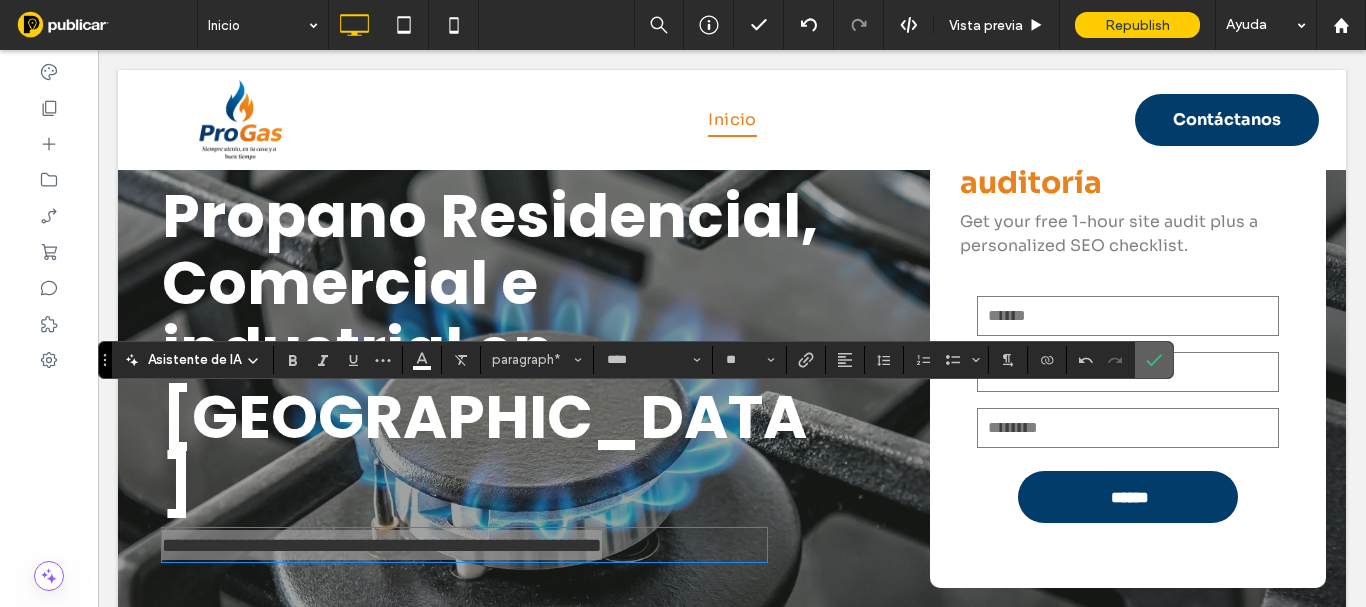 drag, startPoint x: 1145, startPoint y: 358, endPoint x: 647, endPoint y: 245, distance: 510.65936 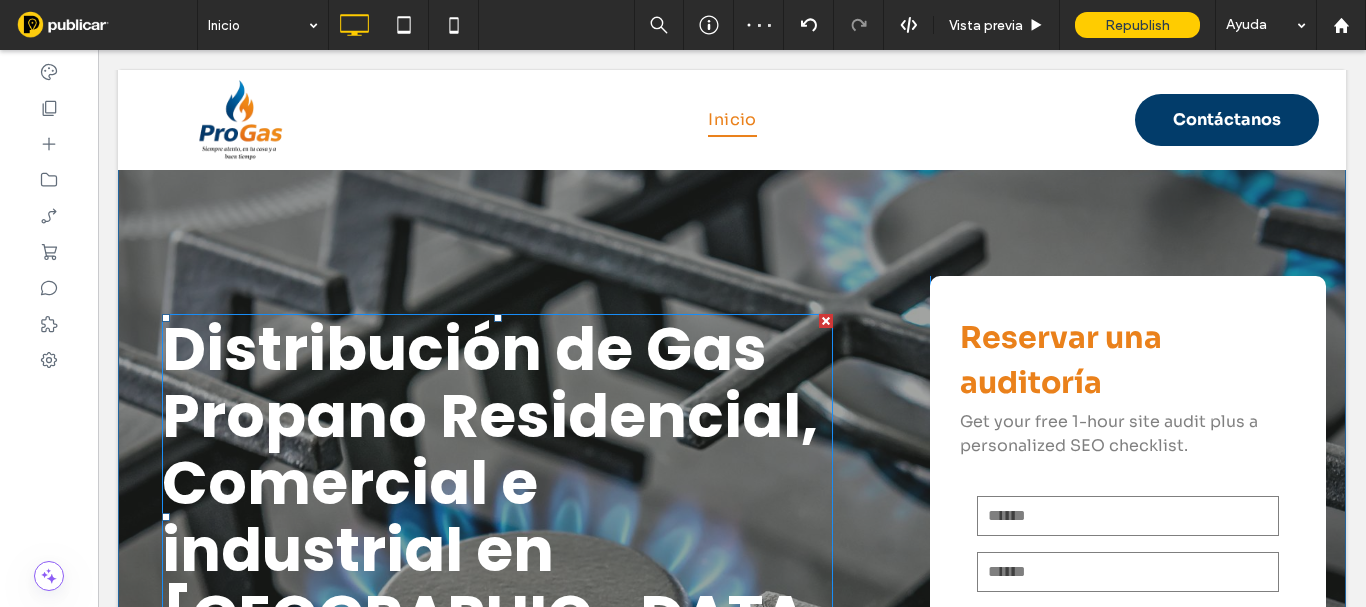 scroll, scrollTop: 300, scrollLeft: 0, axis: vertical 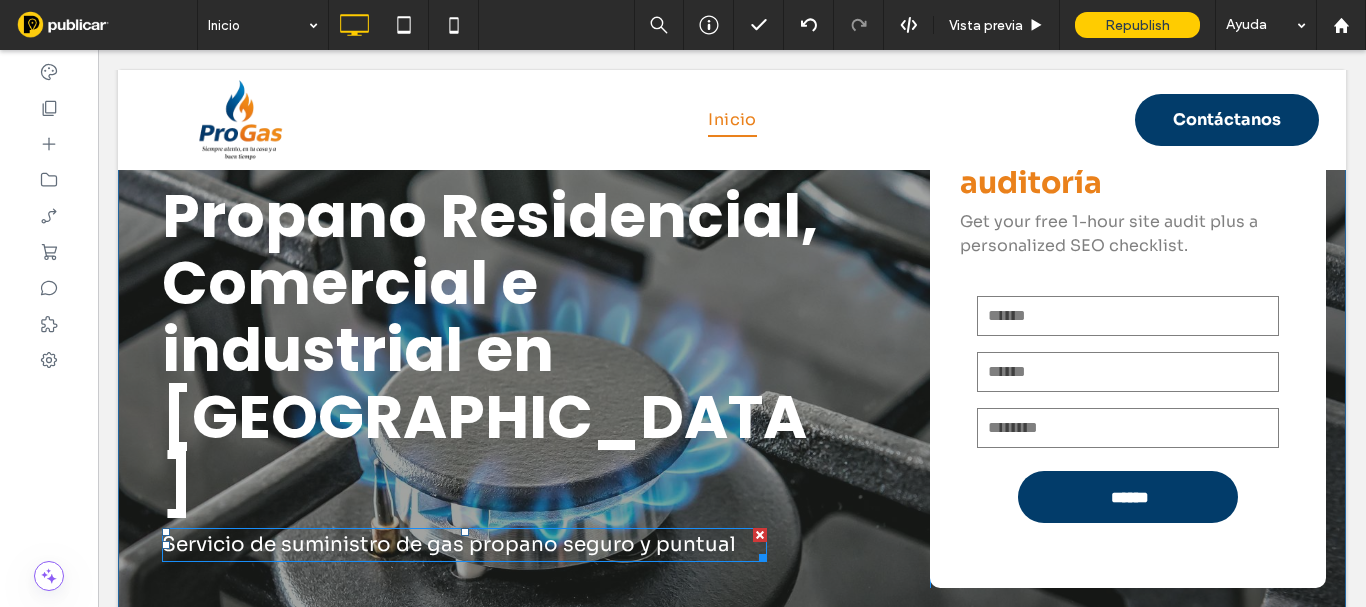click on "Servicio de suministro de gas propano seguro y puntual" at bounding box center [449, 544] 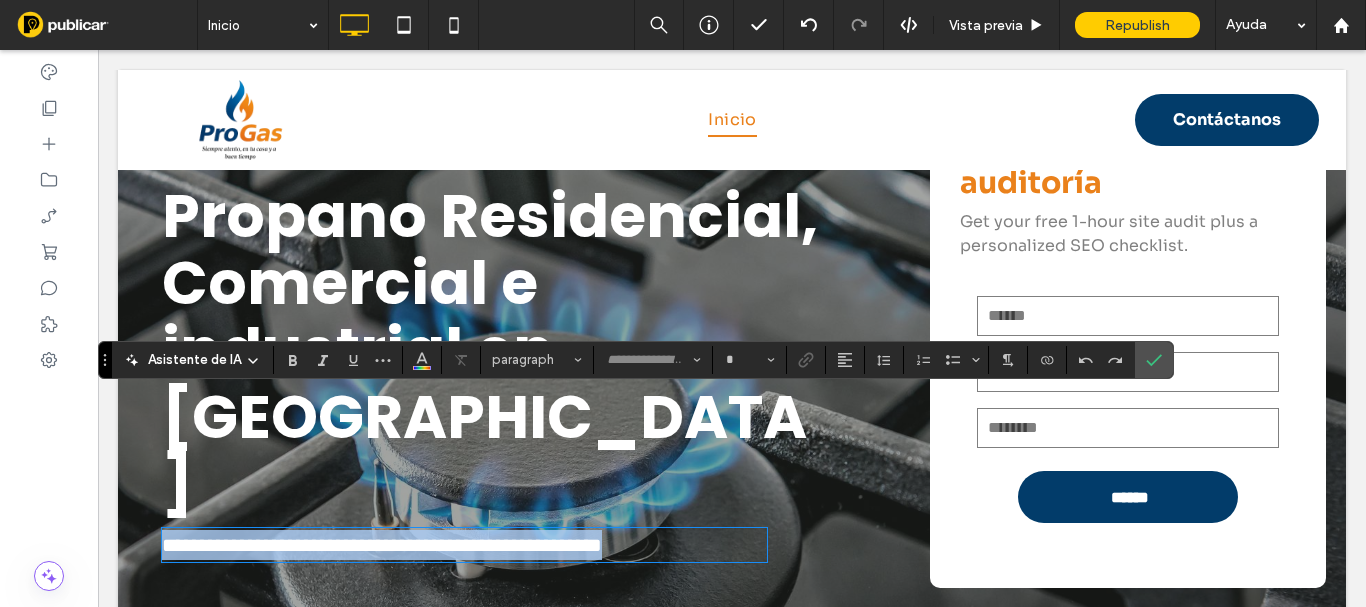 type on "****" 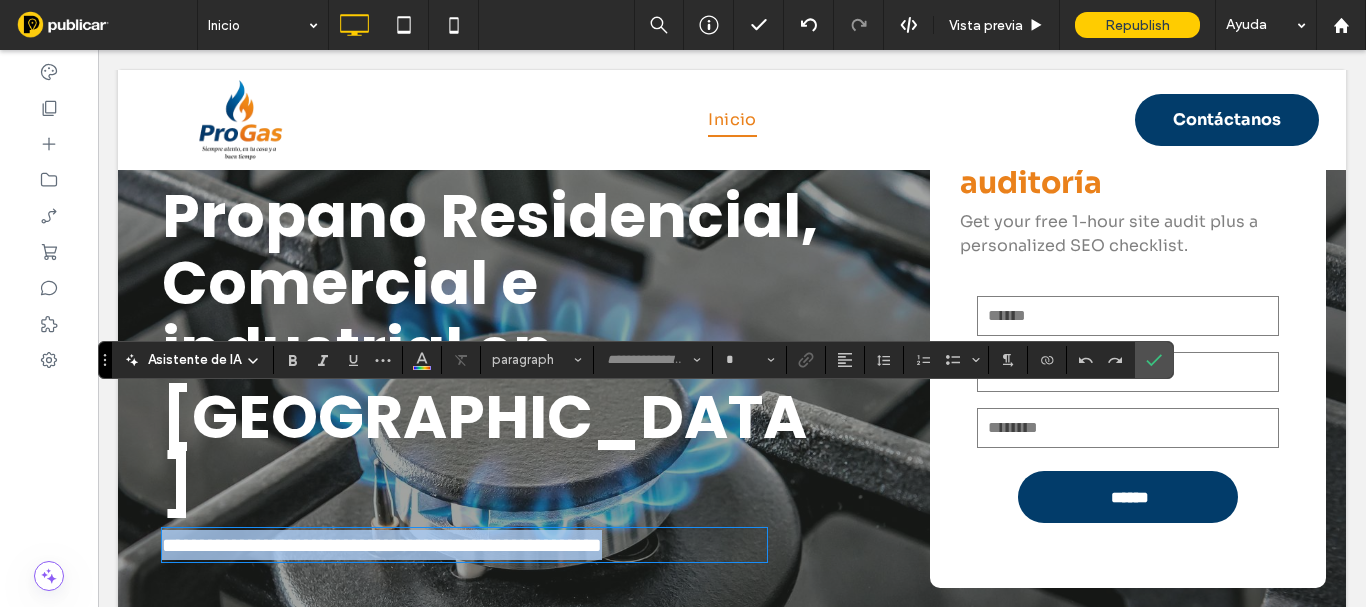 type on "**" 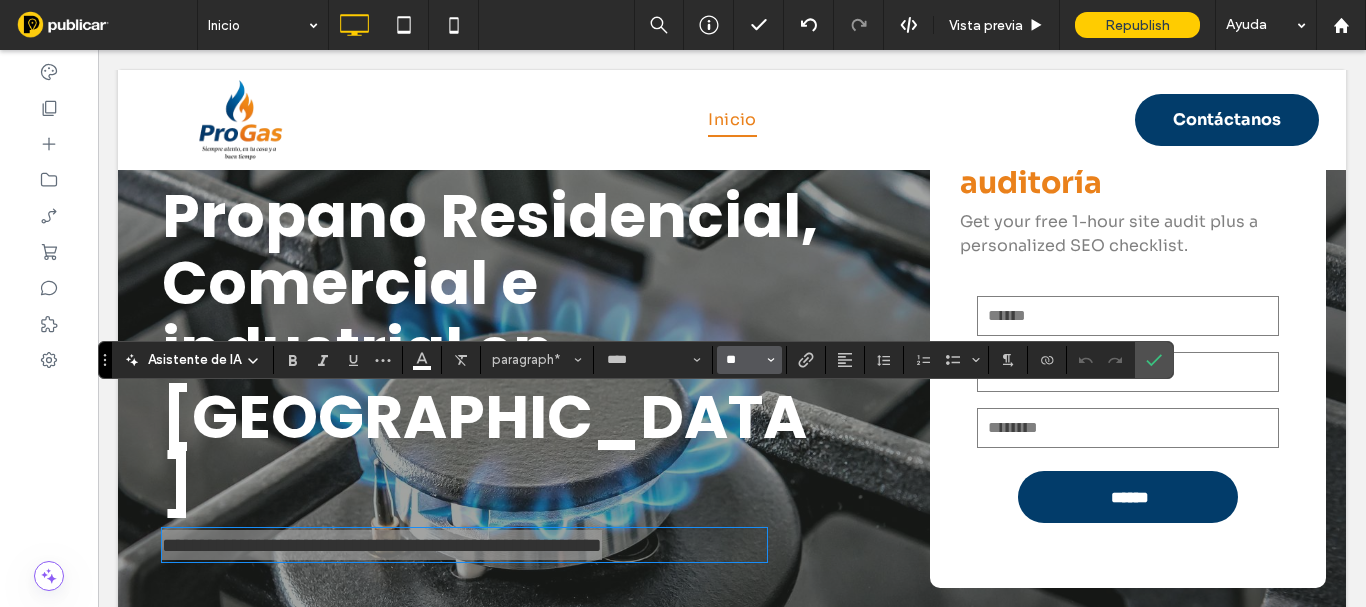 click on "**" at bounding box center [743, 360] 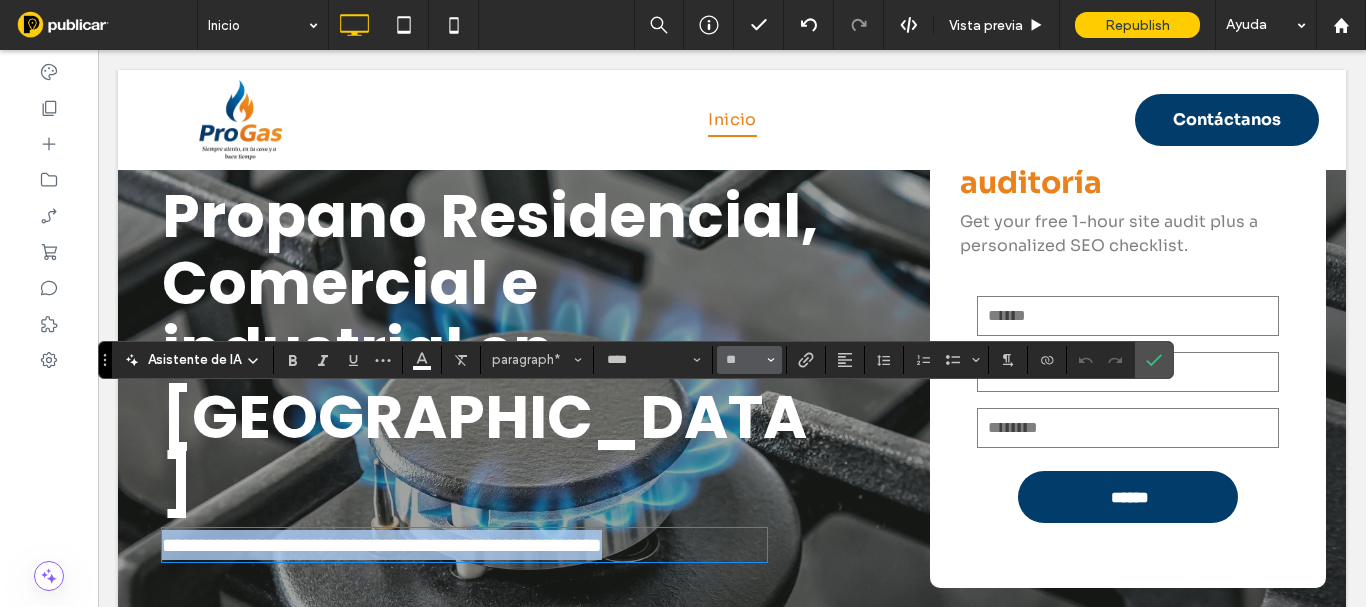 type on "**" 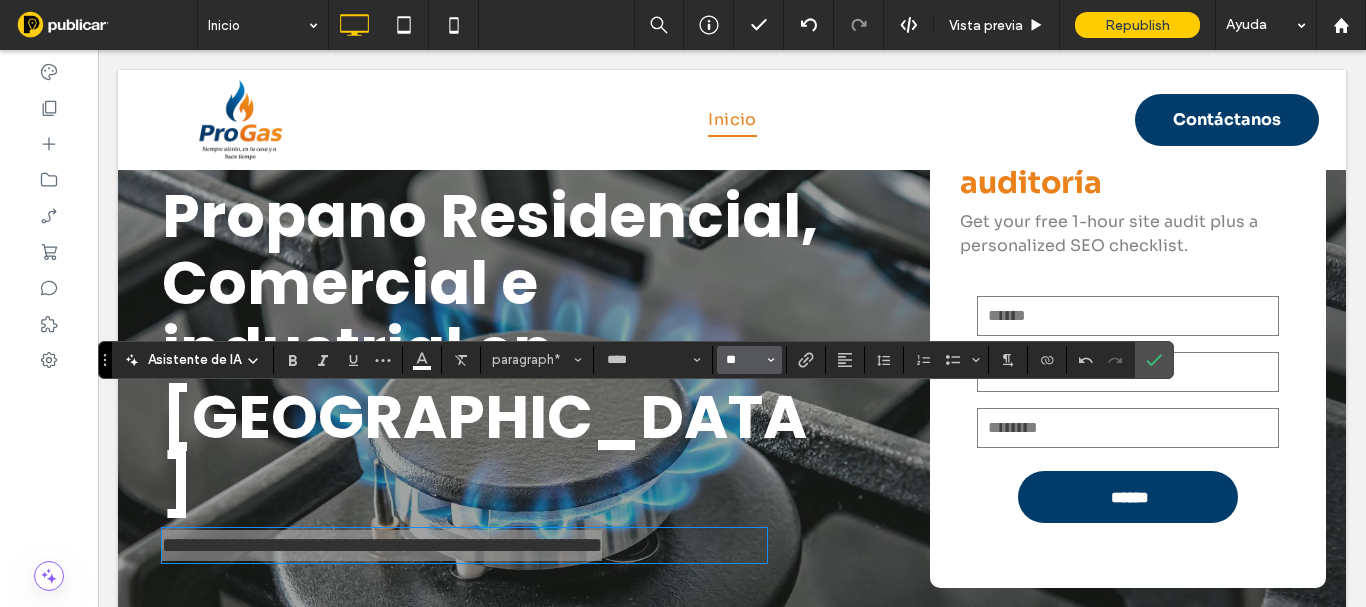 click on "**" at bounding box center (743, 360) 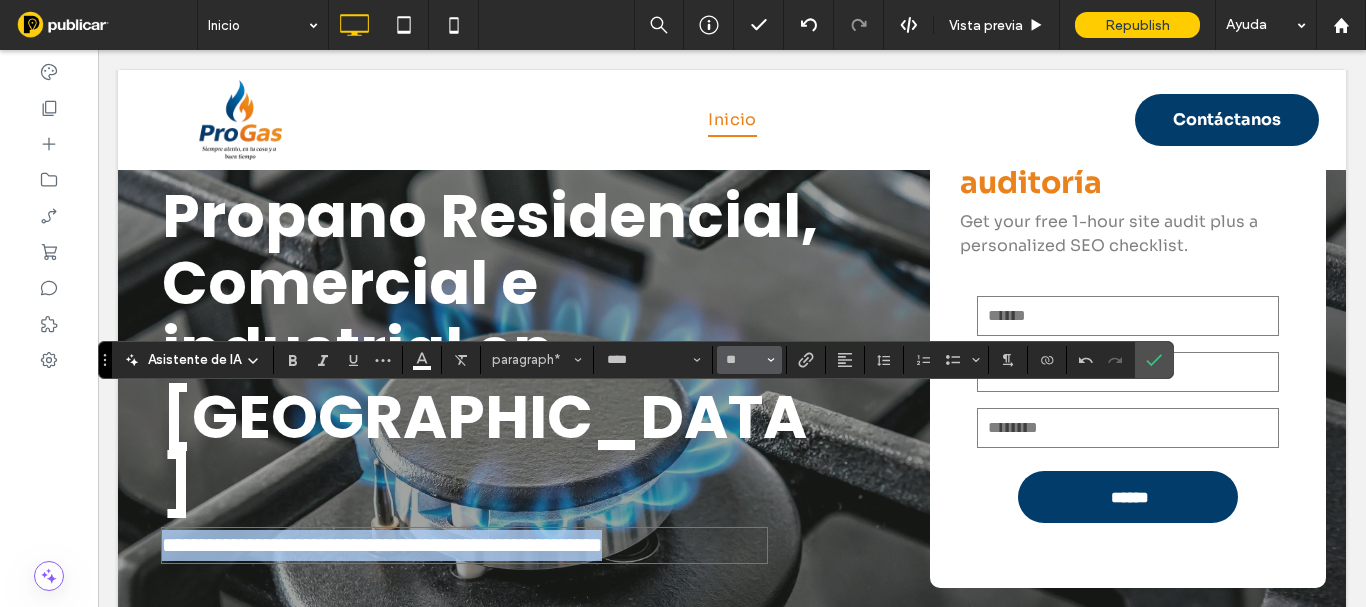 type on "**" 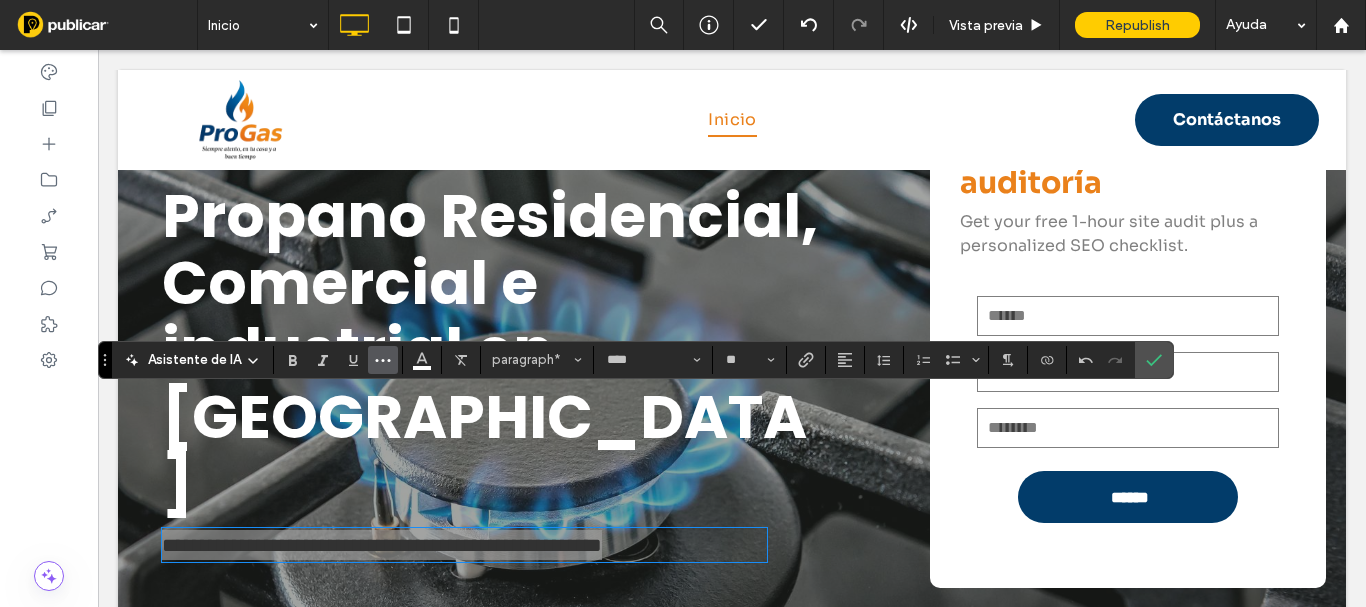 click 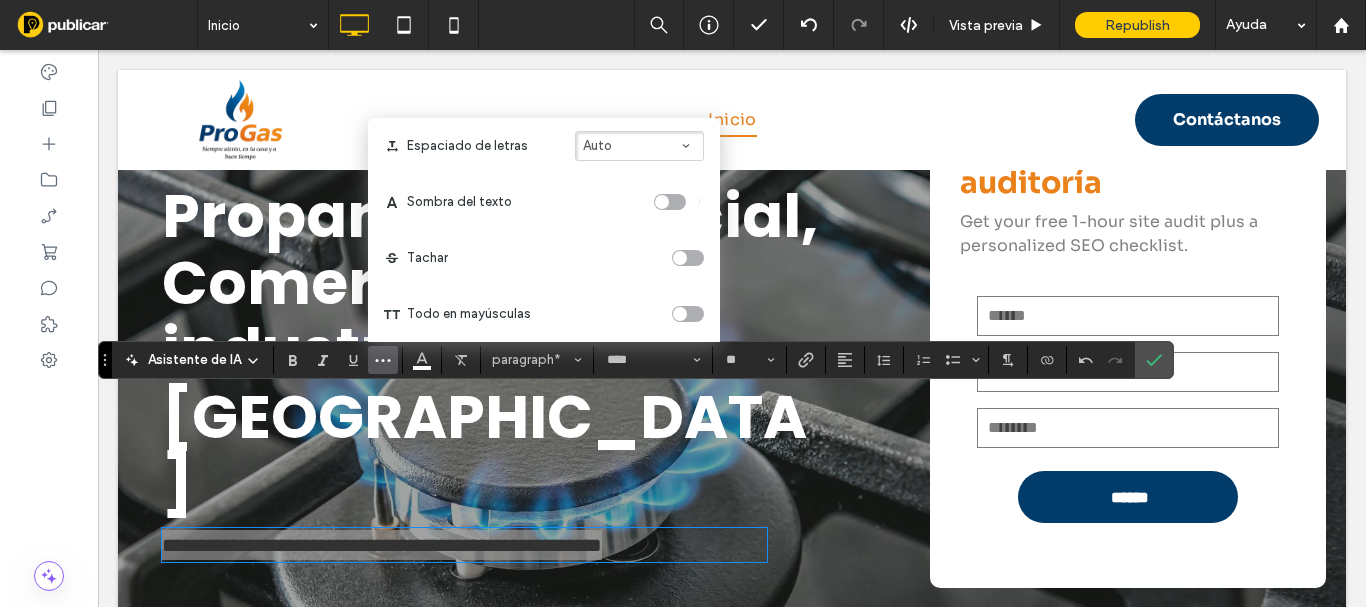 click on "Auto" at bounding box center (639, 146) 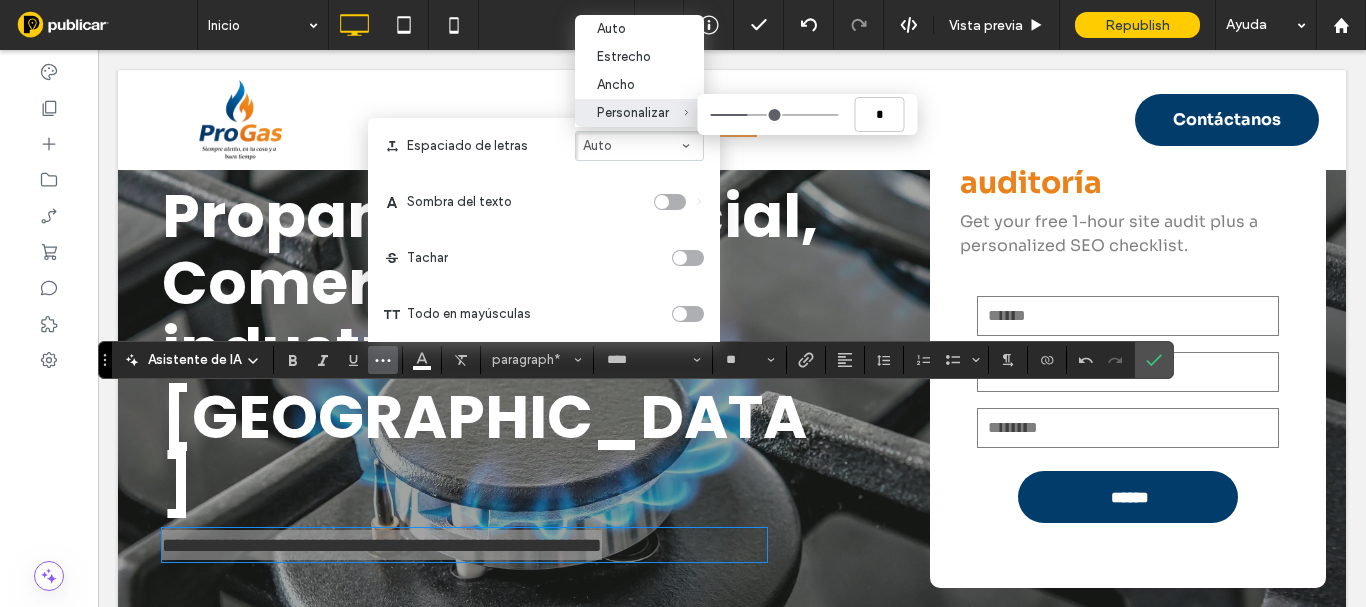 type on "****" 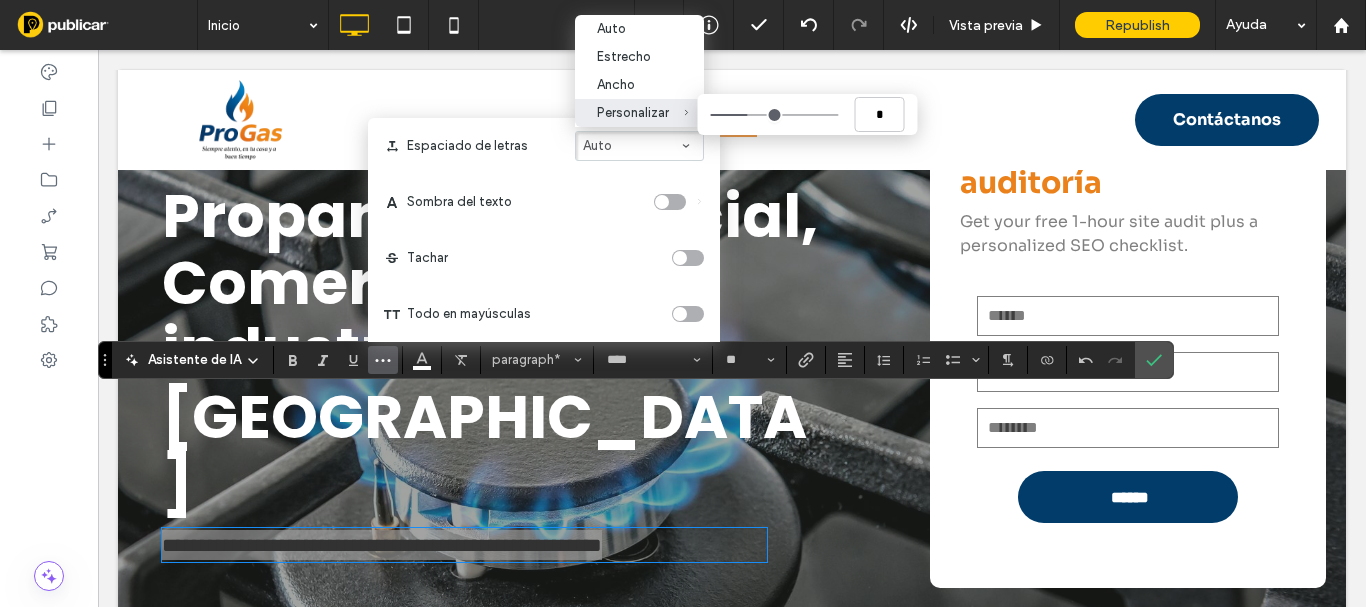 type on "****" 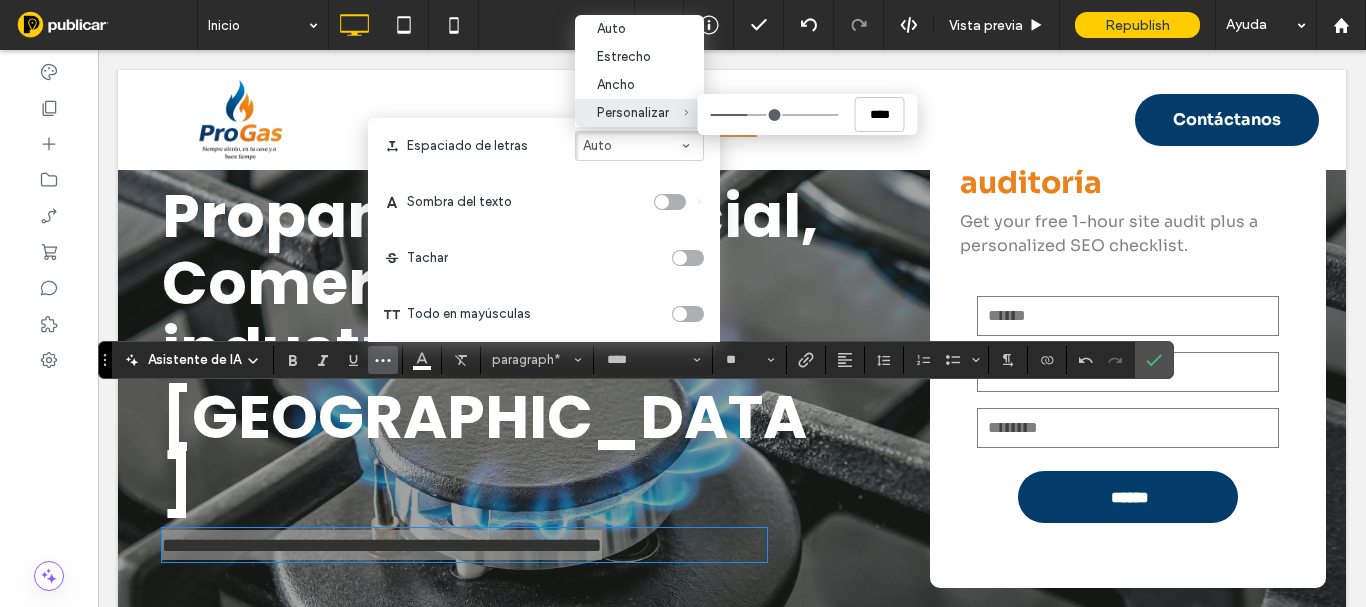 type on "****" 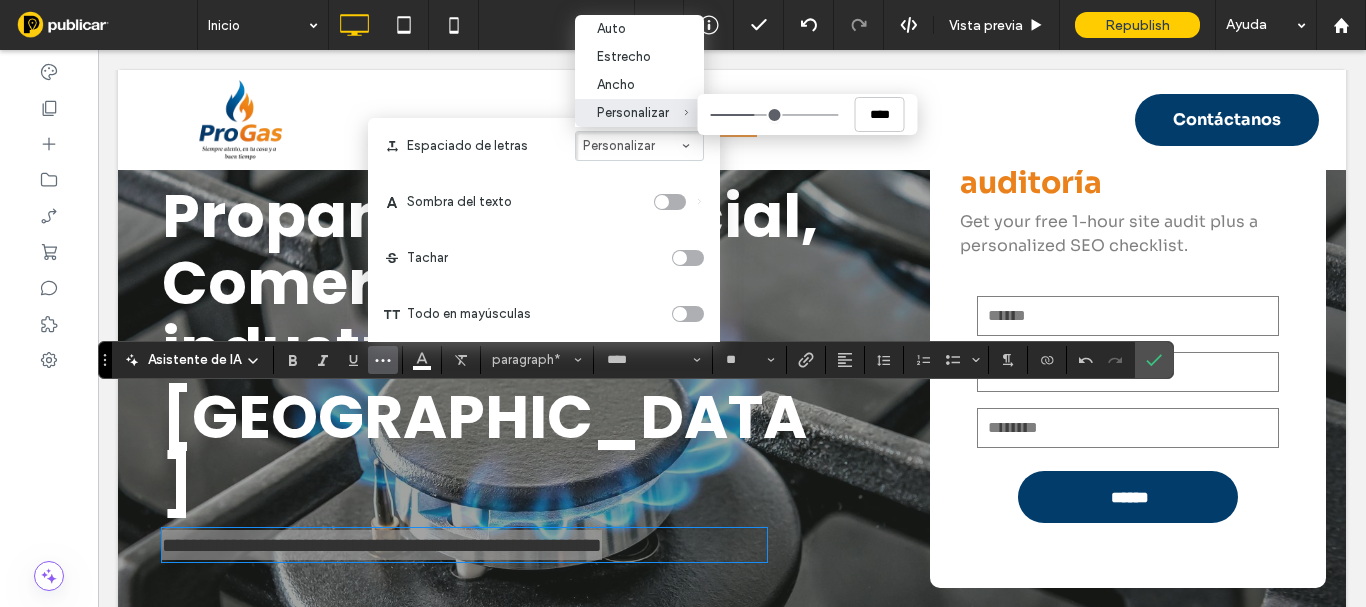type on "****" 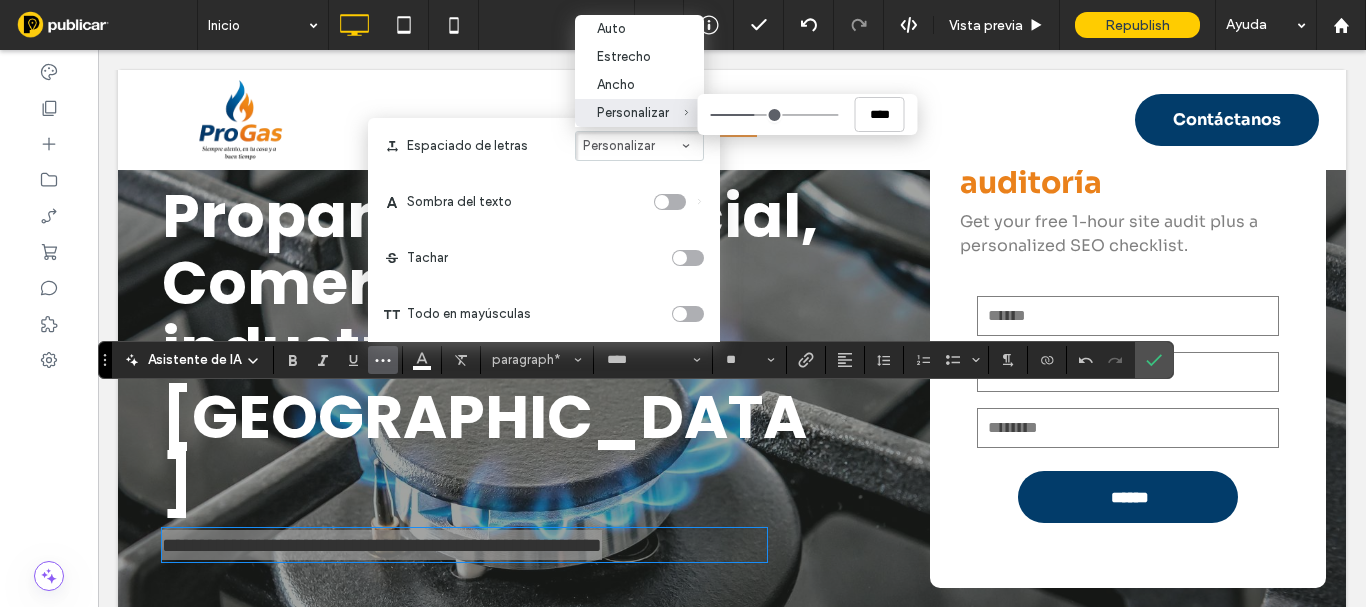 type on "****" 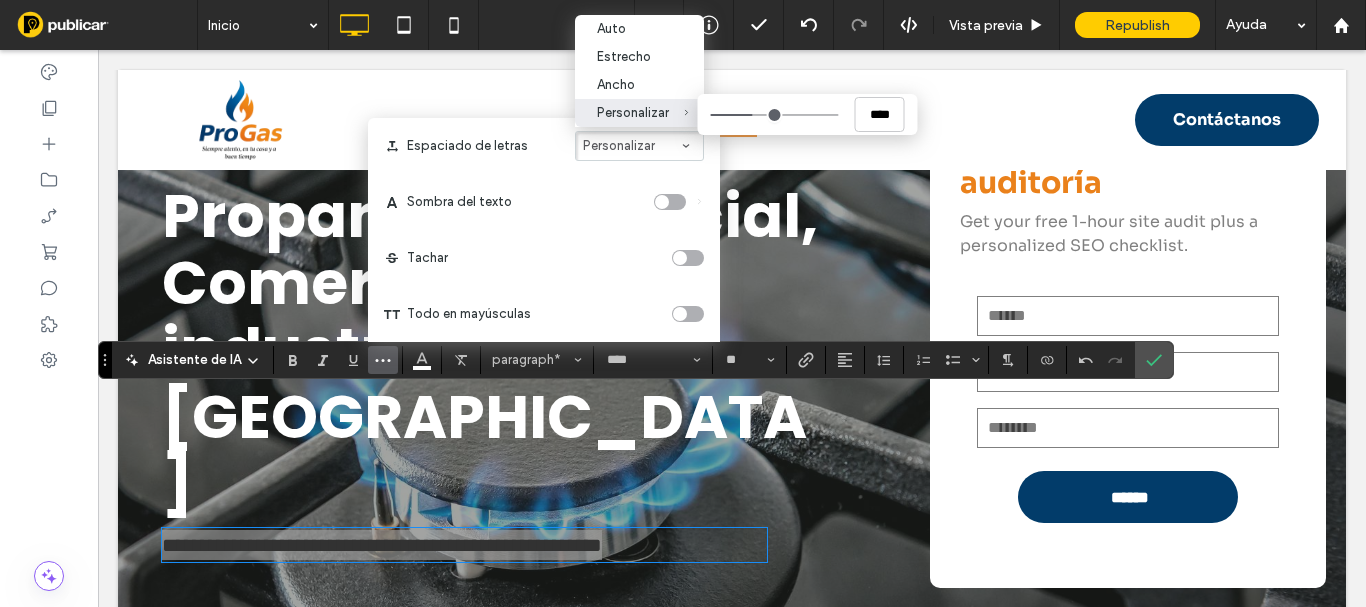 type on "****" 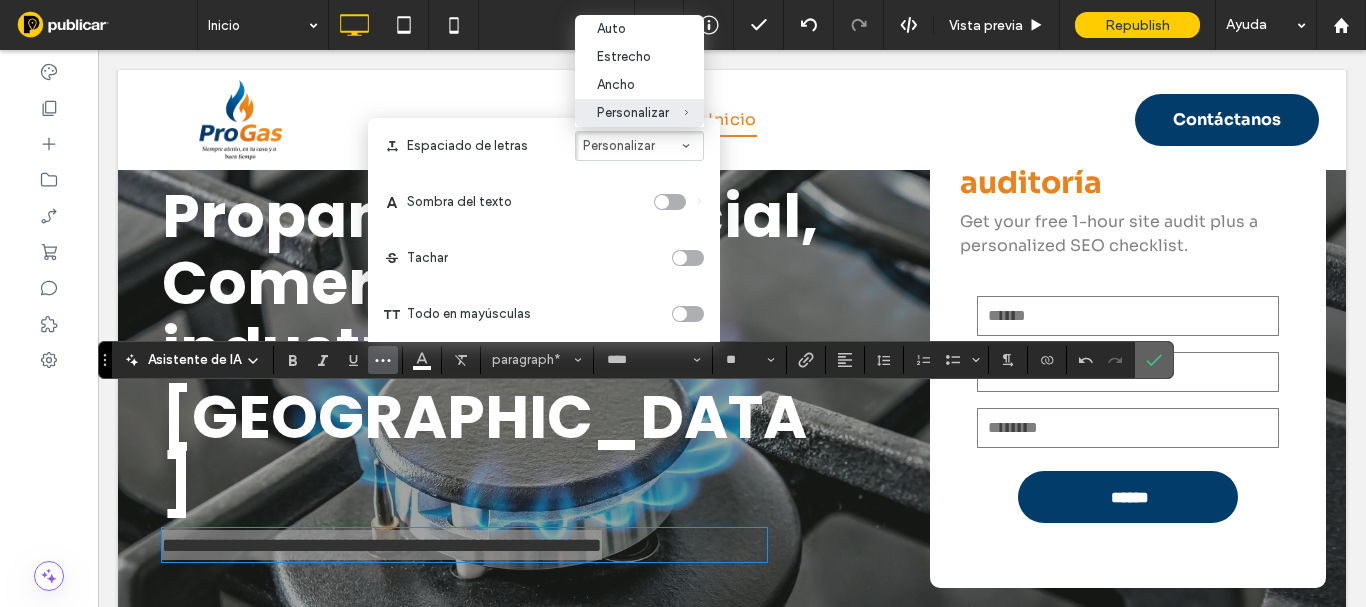 click 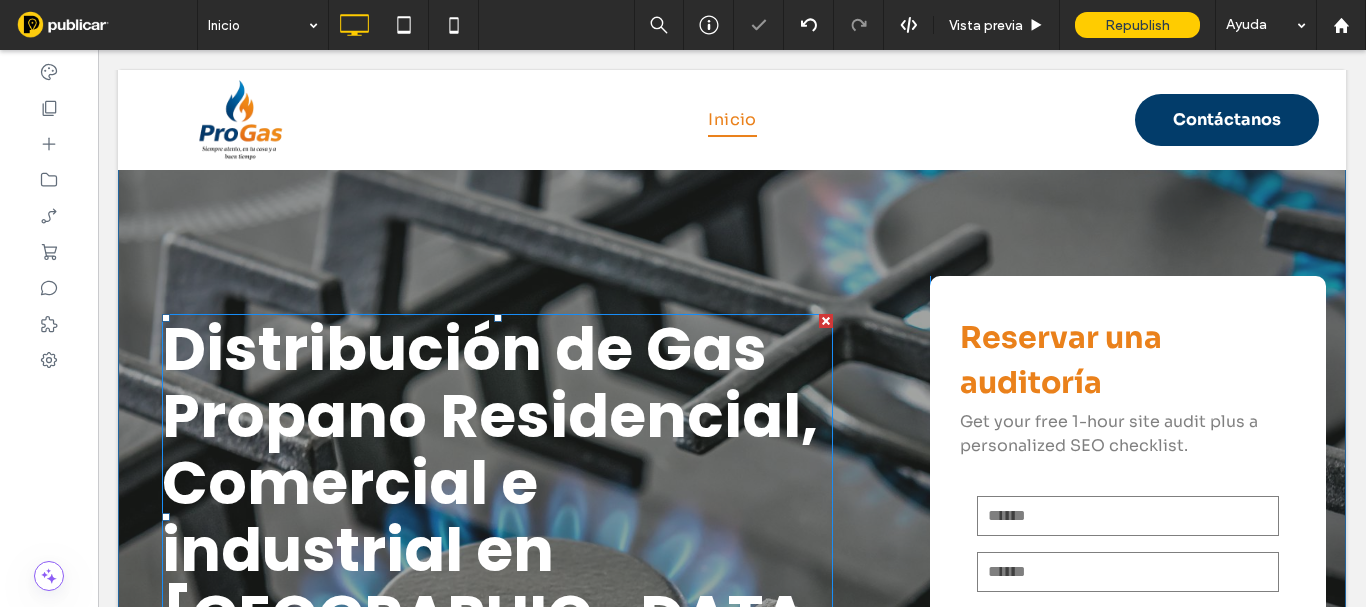 scroll, scrollTop: 300, scrollLeft: 0, axis: vertical 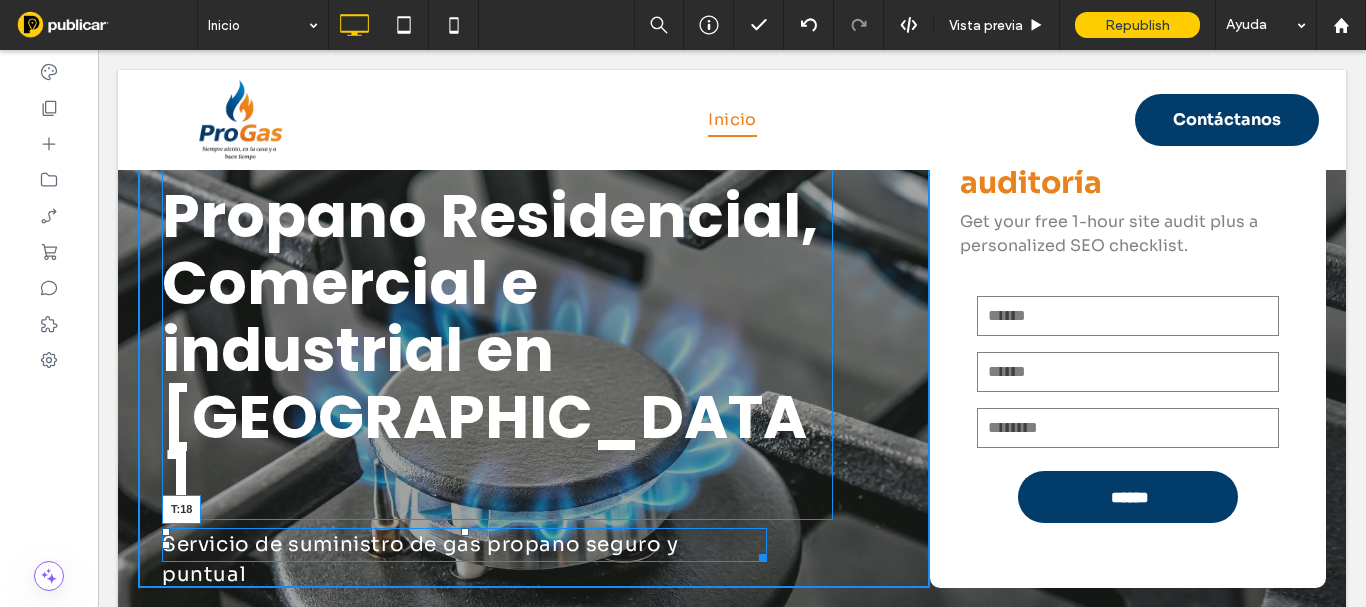 click at bounding box center [465, 532] 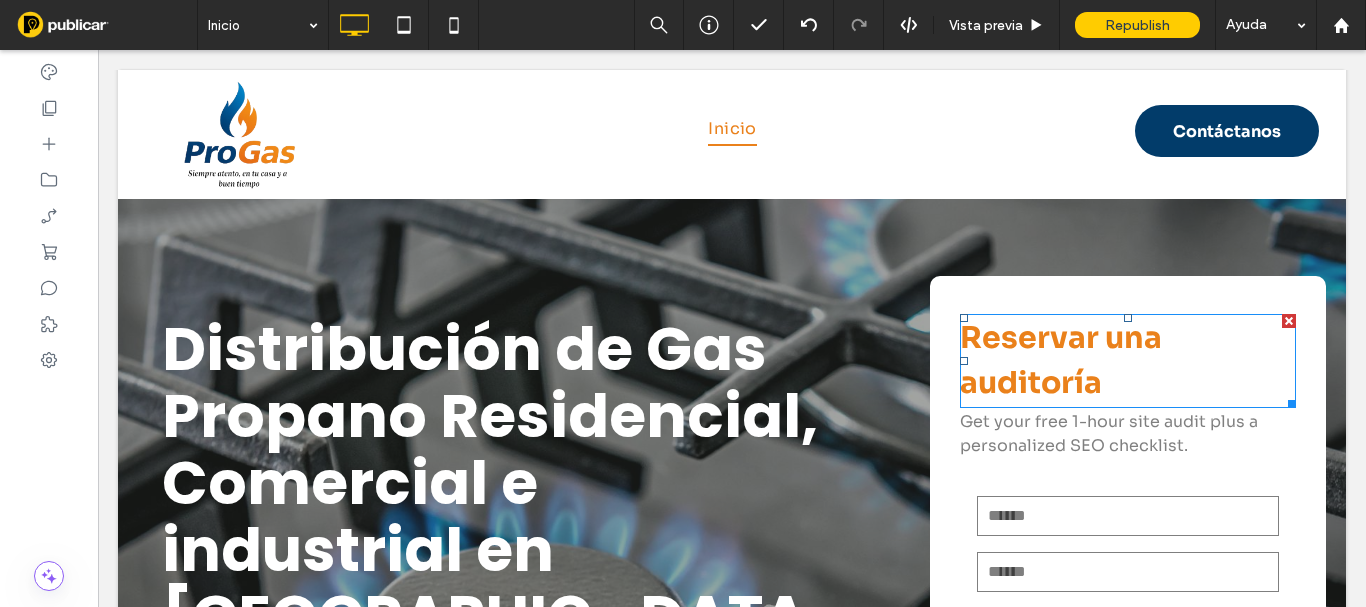 scroll, scrollTop: 200, scrollLeft: 0, axis: vertical 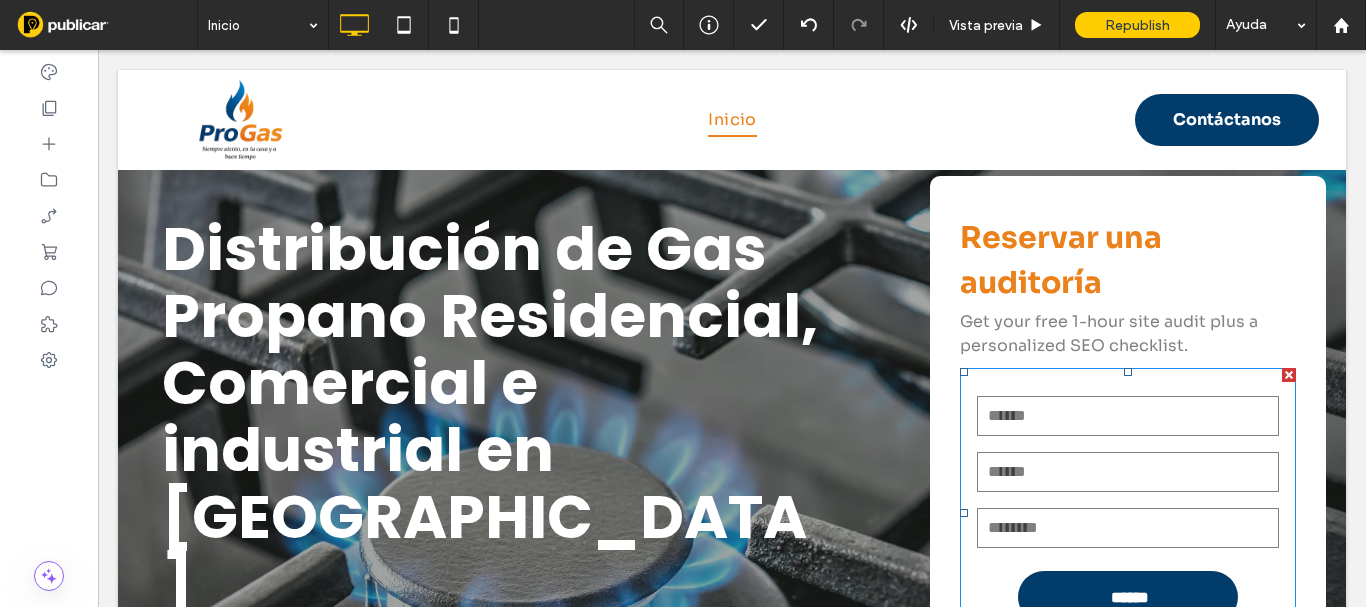 click at bounding box center [1128, 416] 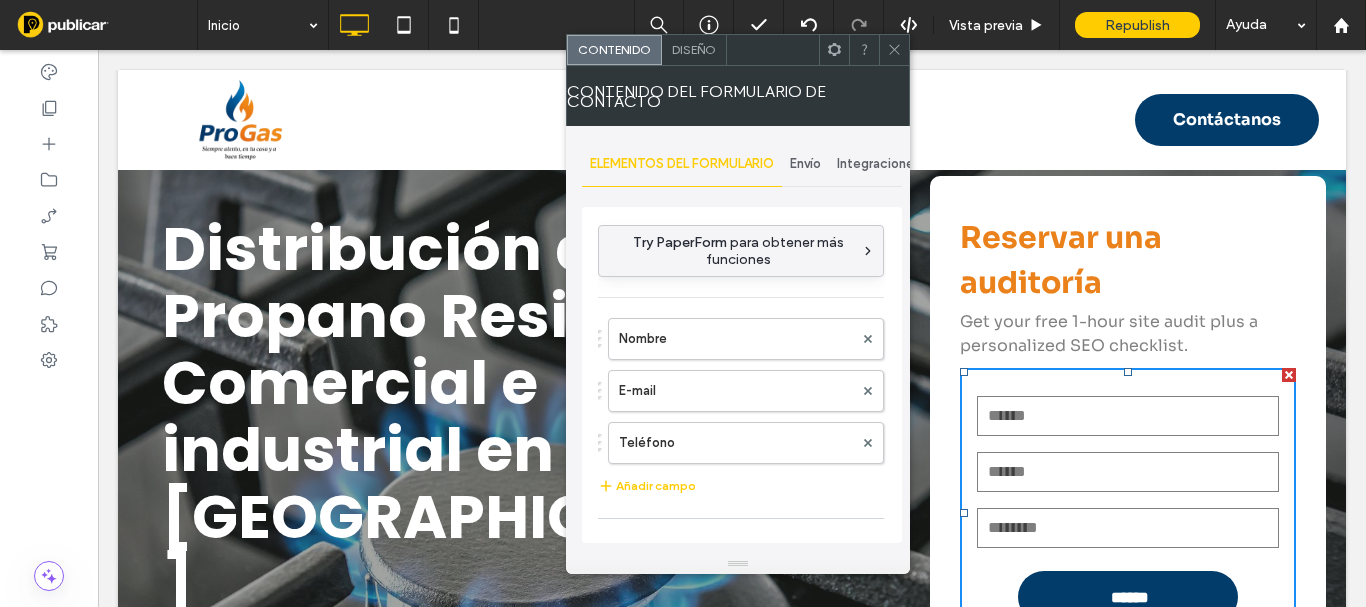 type on "******" 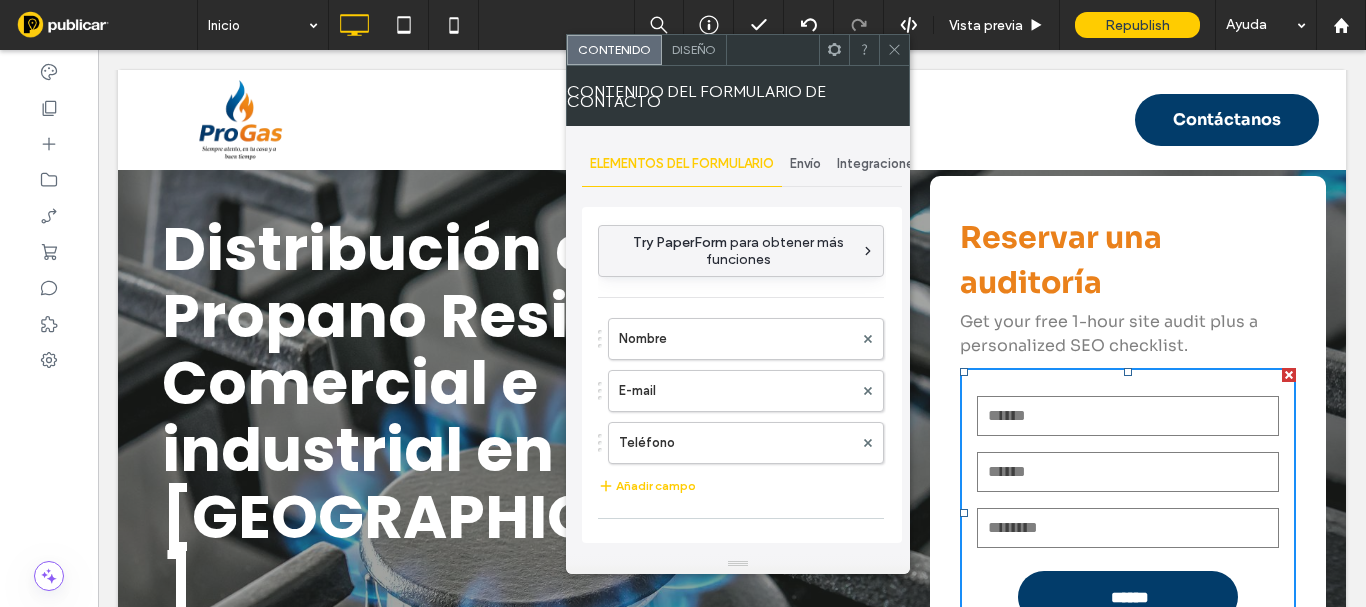 type on "**********" 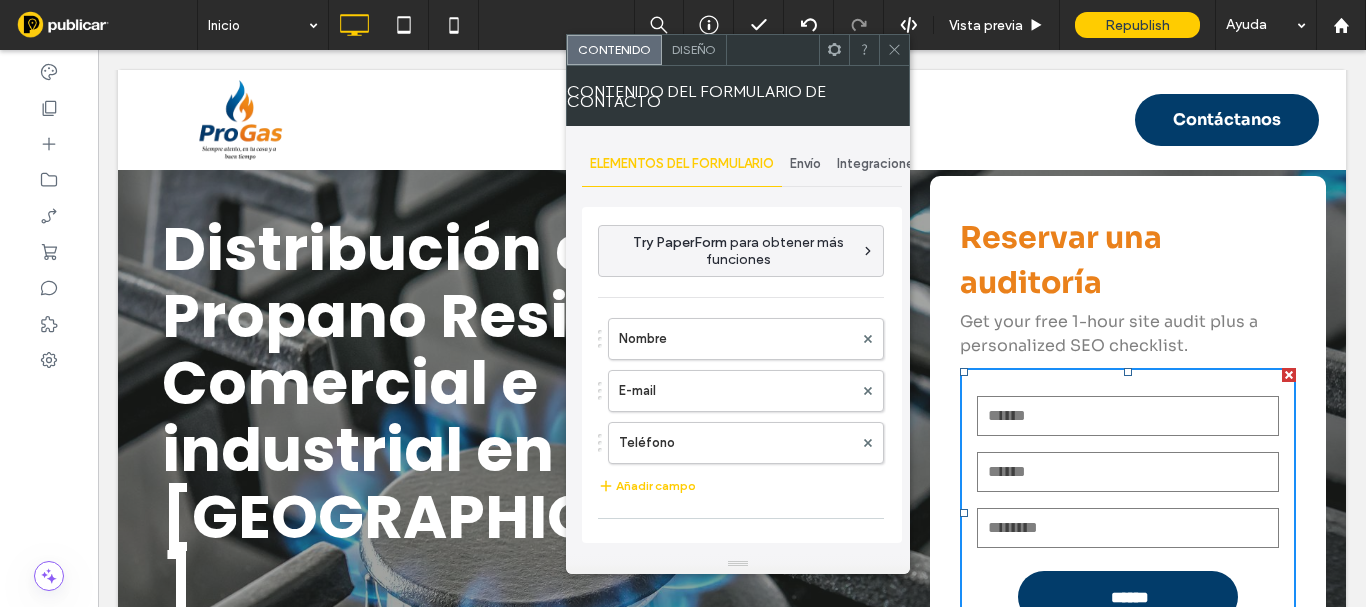 scroll, scrollTop: 100, scrollLeft: 0, axis: vertical 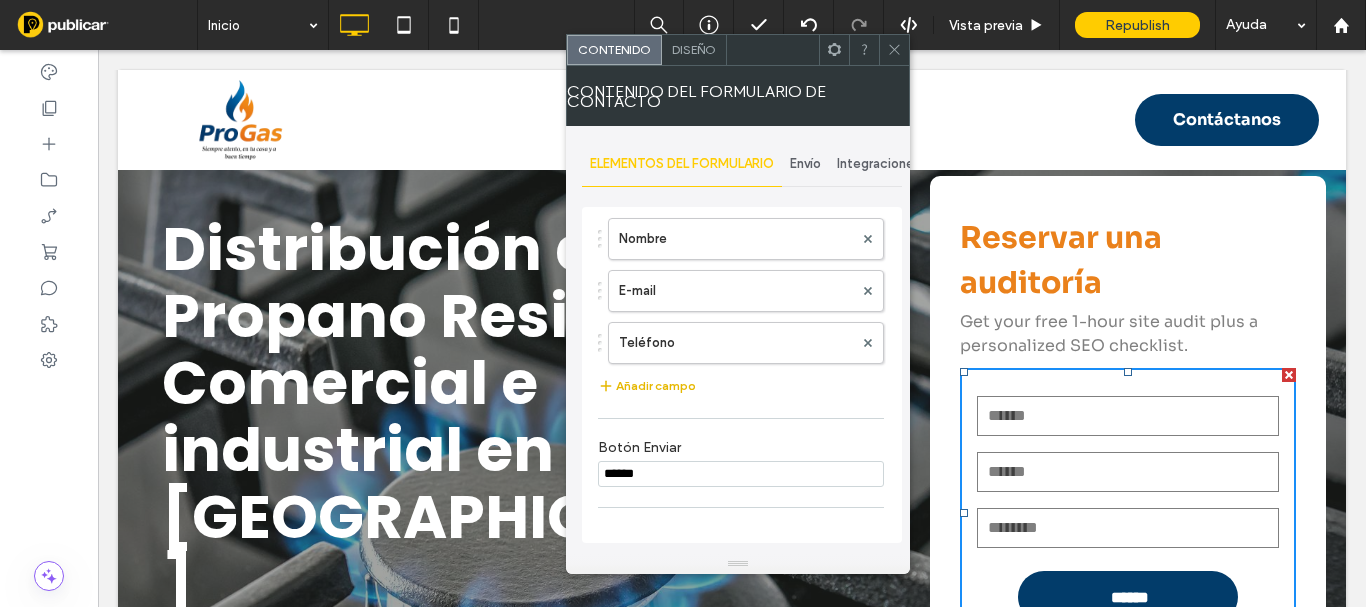 click on "Añadir campo" at bounding box center (647, 386) 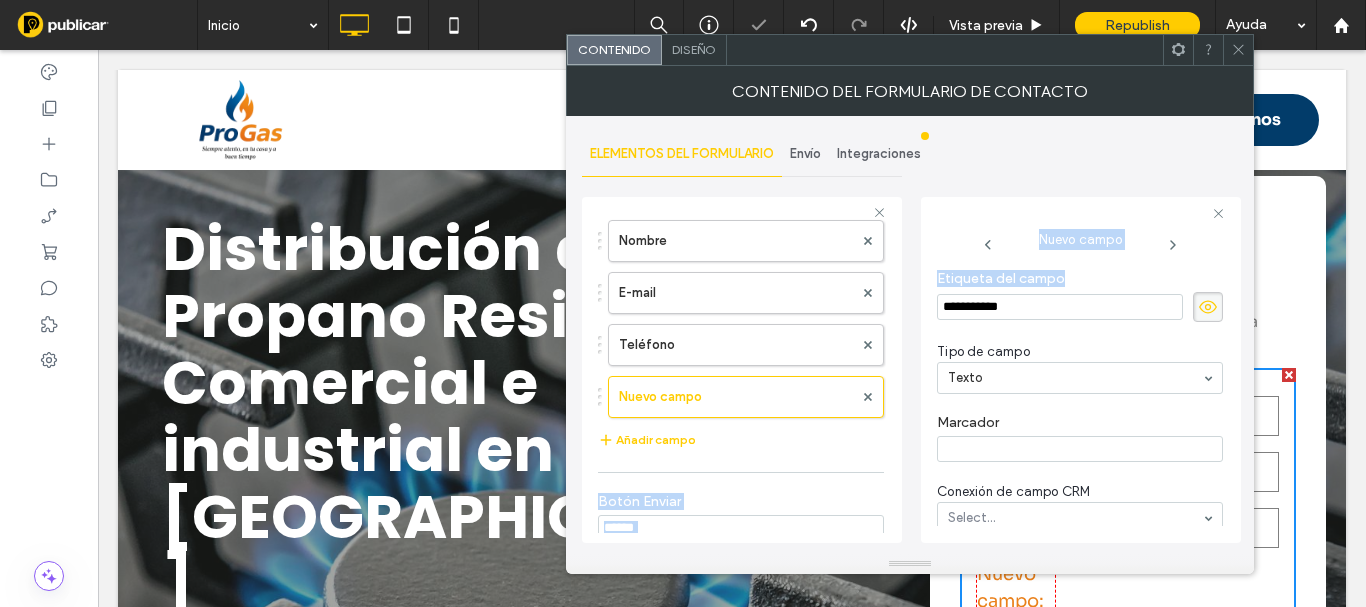 drag, startPoint x: 1036, startPoint y: 320, endPoint x: 898, endPoint y: 315, distance: 138.09055 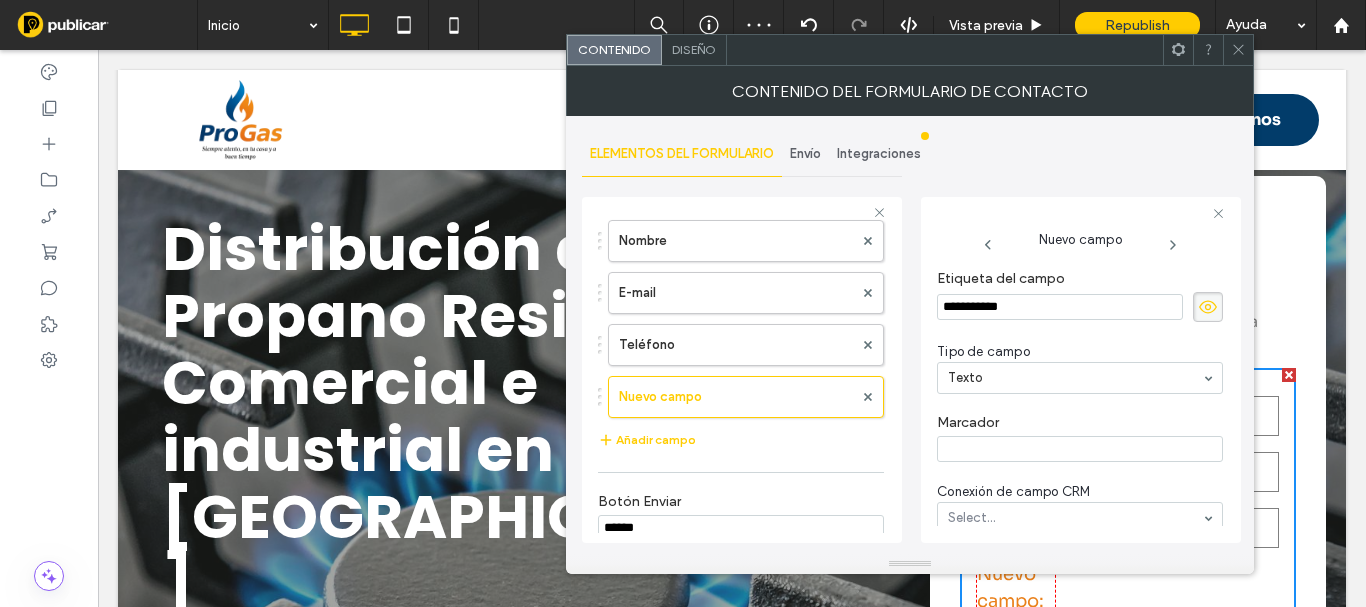 click on "**********" at bounding box center (742, 367) 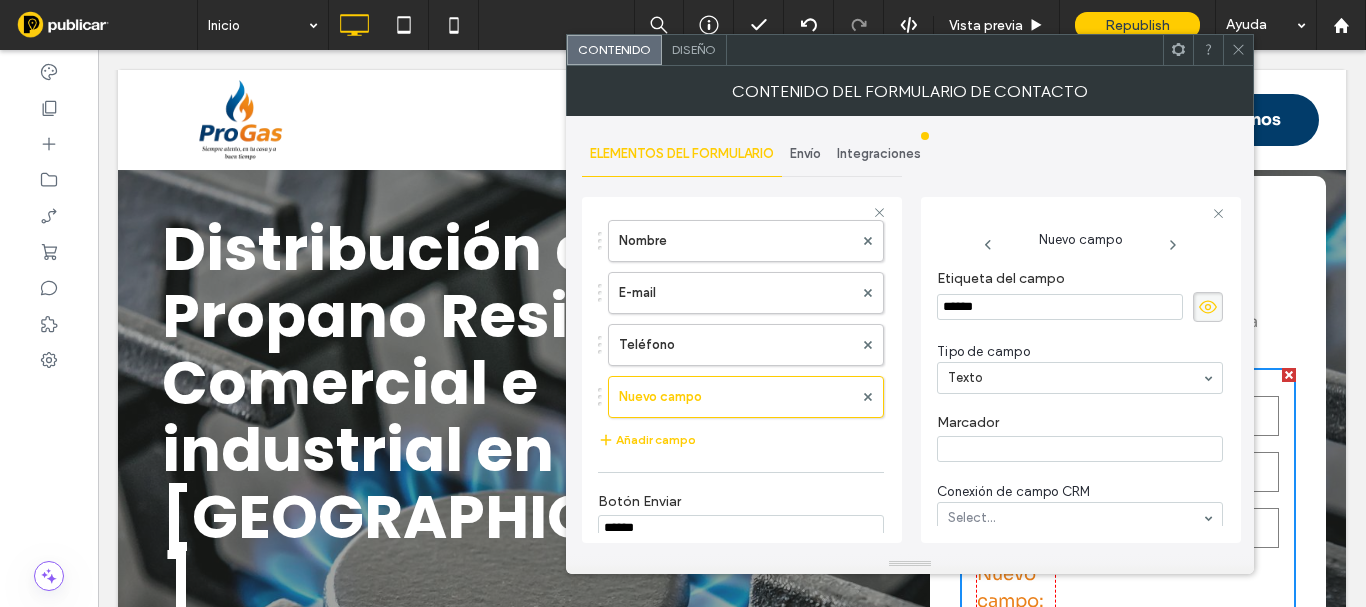 type on "*******" 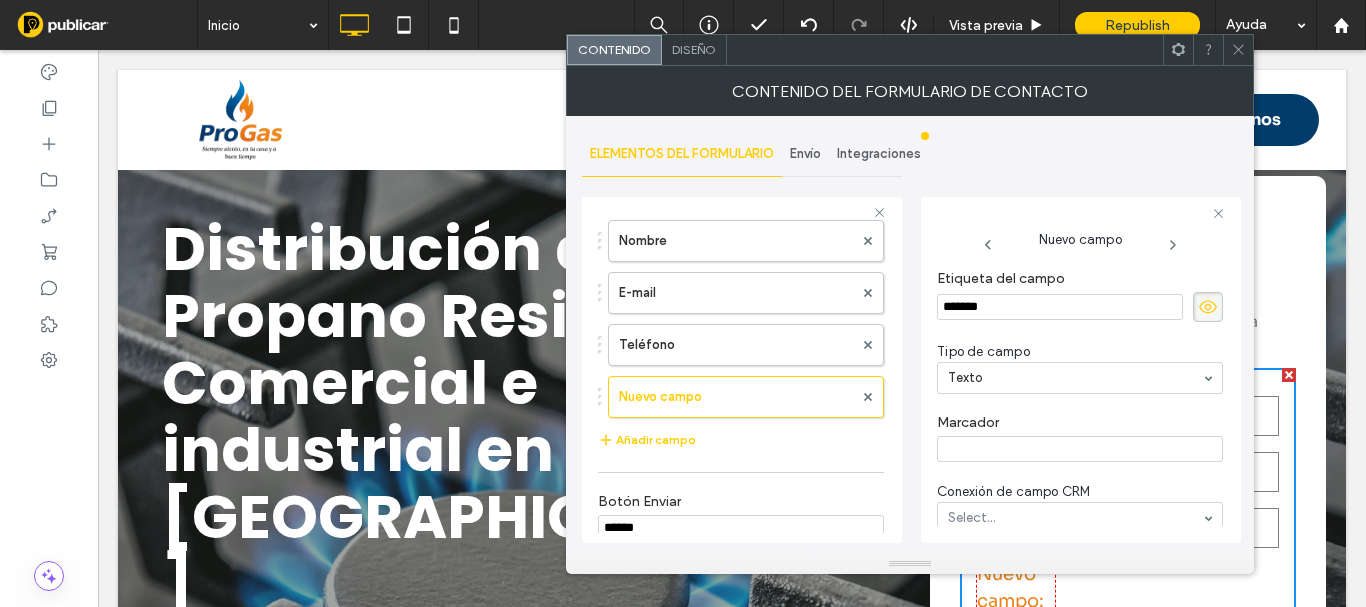 click 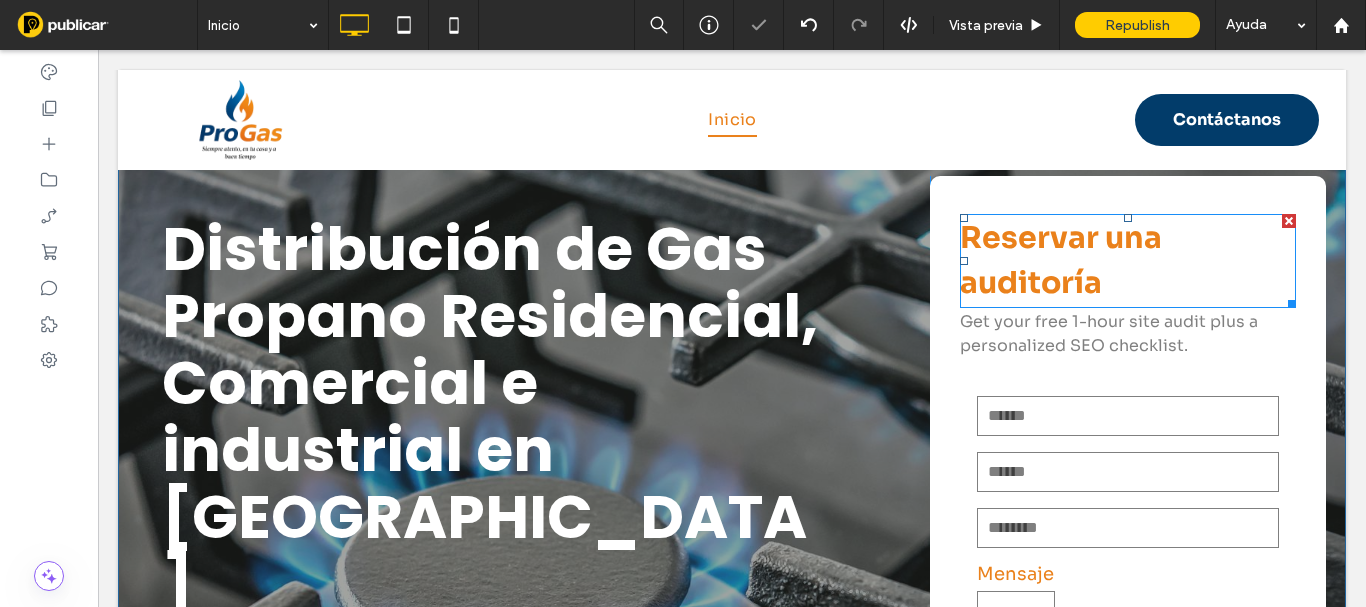 scroll, scrollTop: 300, scrollLeft: 0, axis: vertical 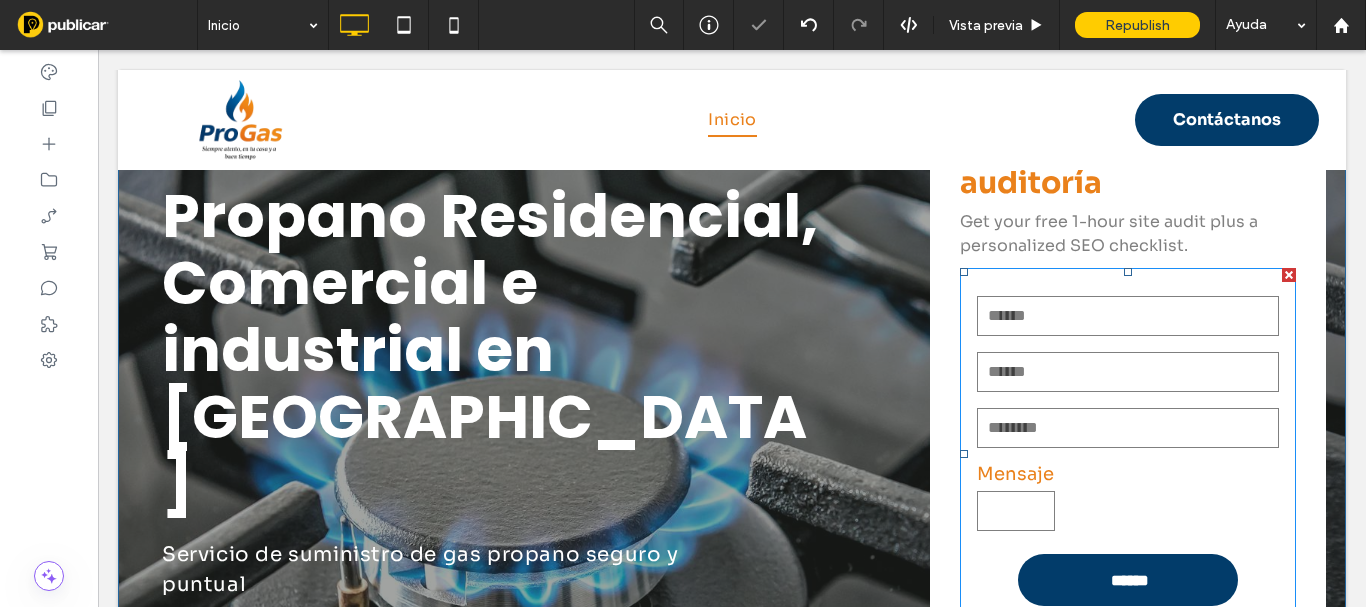 click at bounding box center [1128, 372] 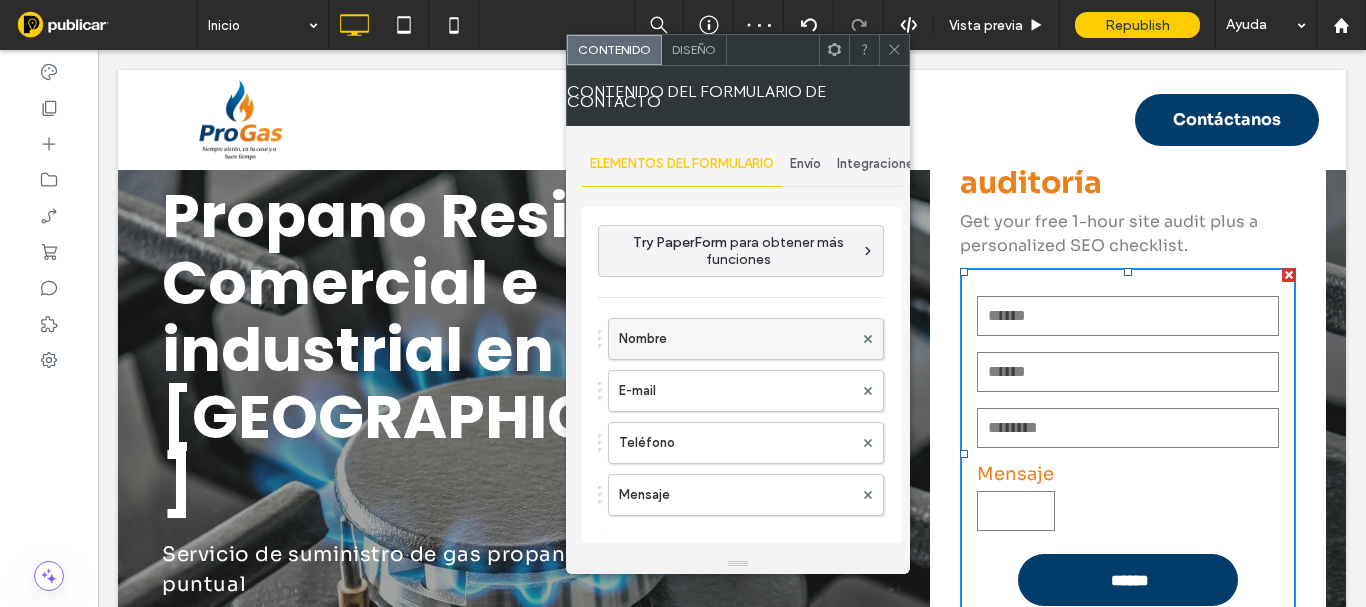 scroll, scrollTop: 100, scrollLeft: 0, axis: vertical 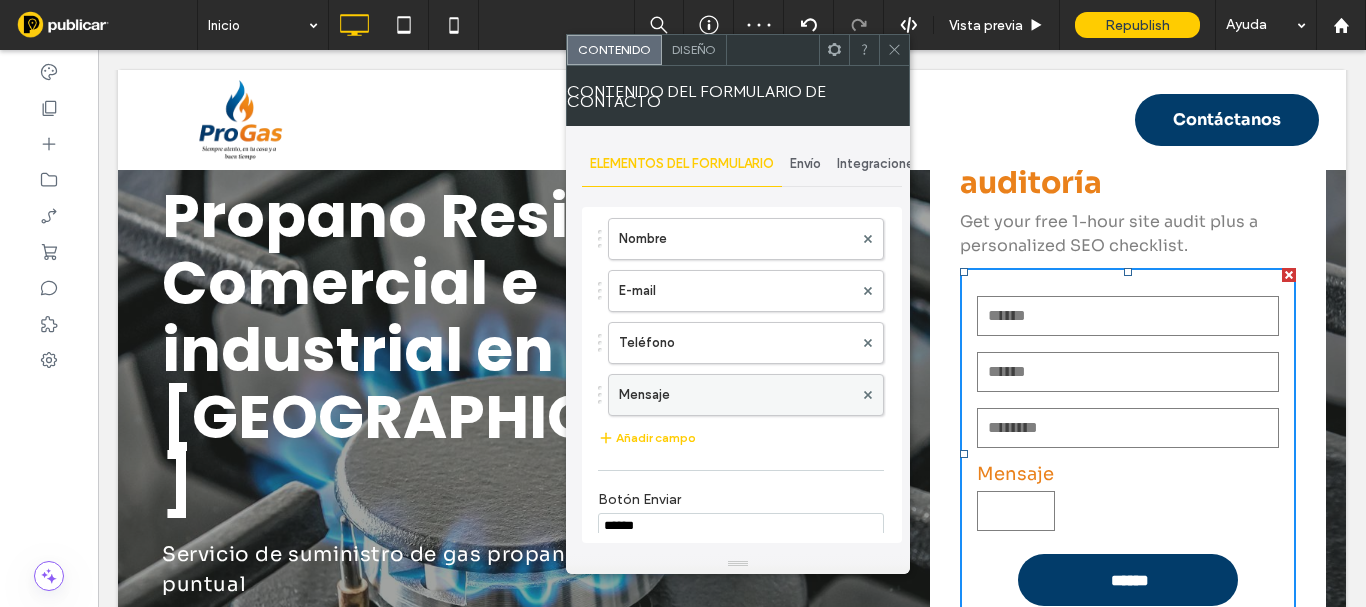 click on "Mensaje" at bounding box center [736, 395] 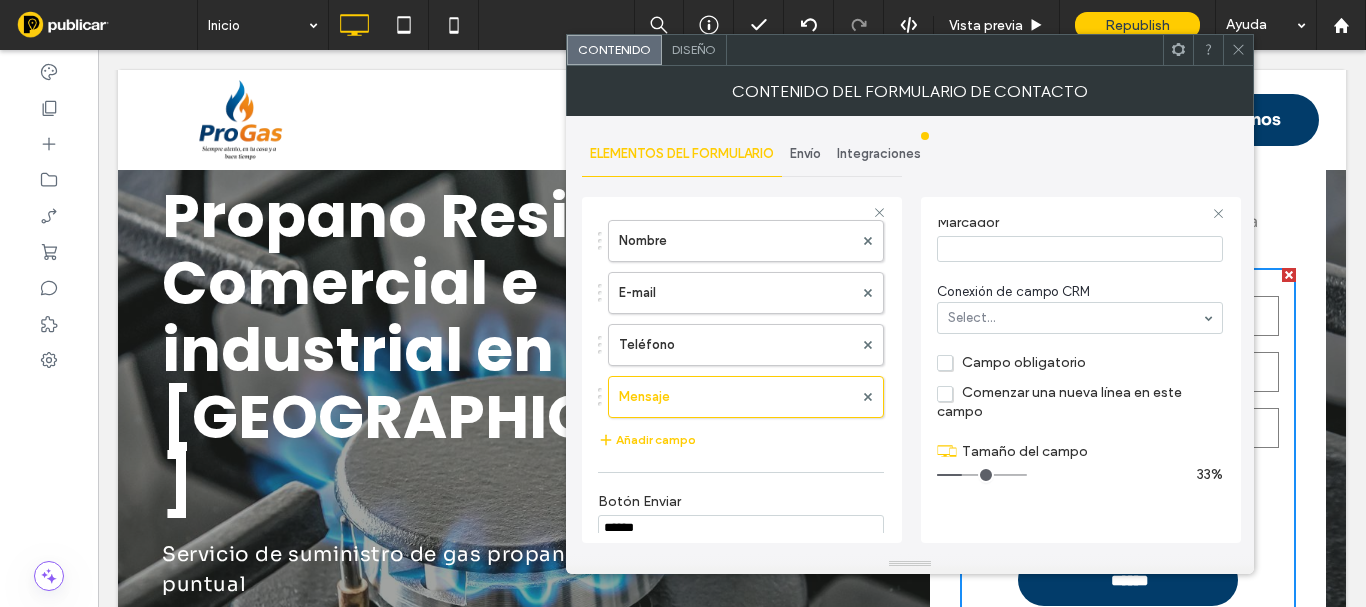 scroll, scrollTop: 0, scrollLeft: 0, axis: both 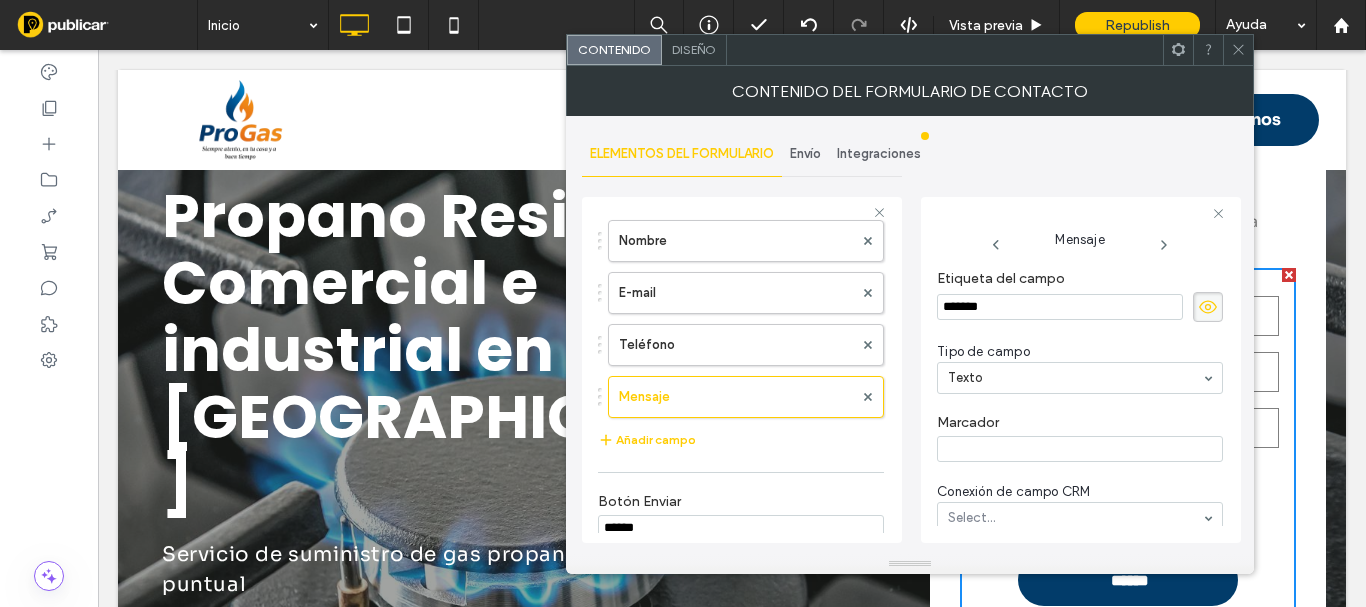 click 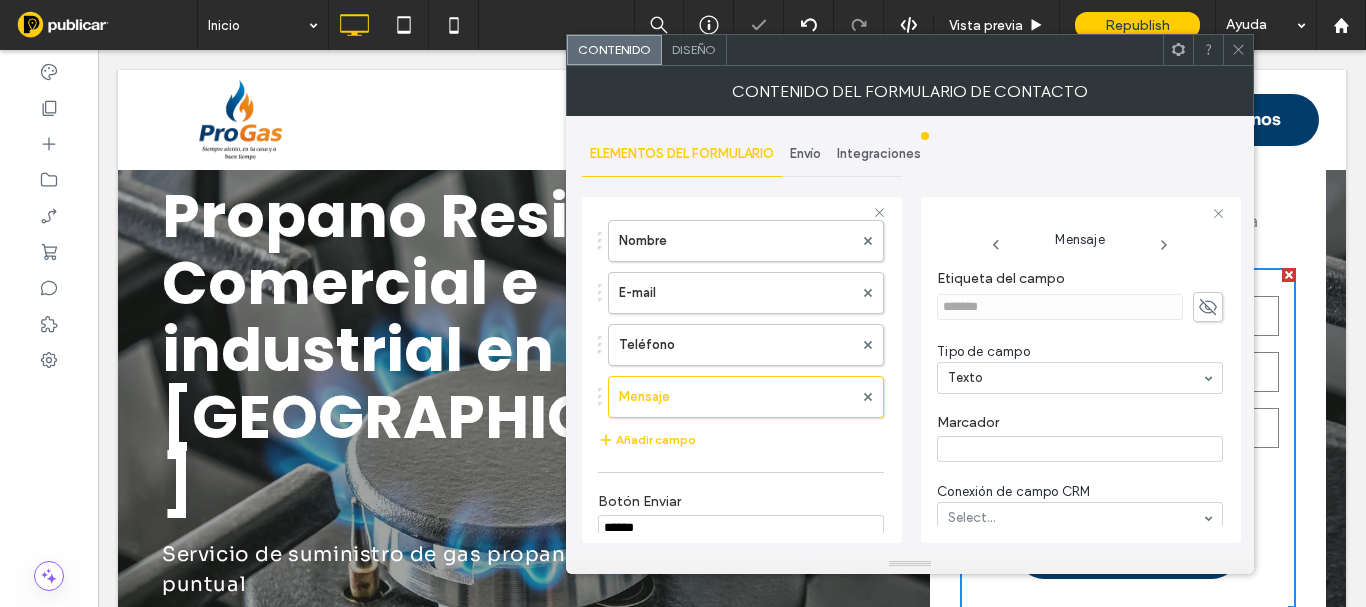click at bounding box center (1080, 449) 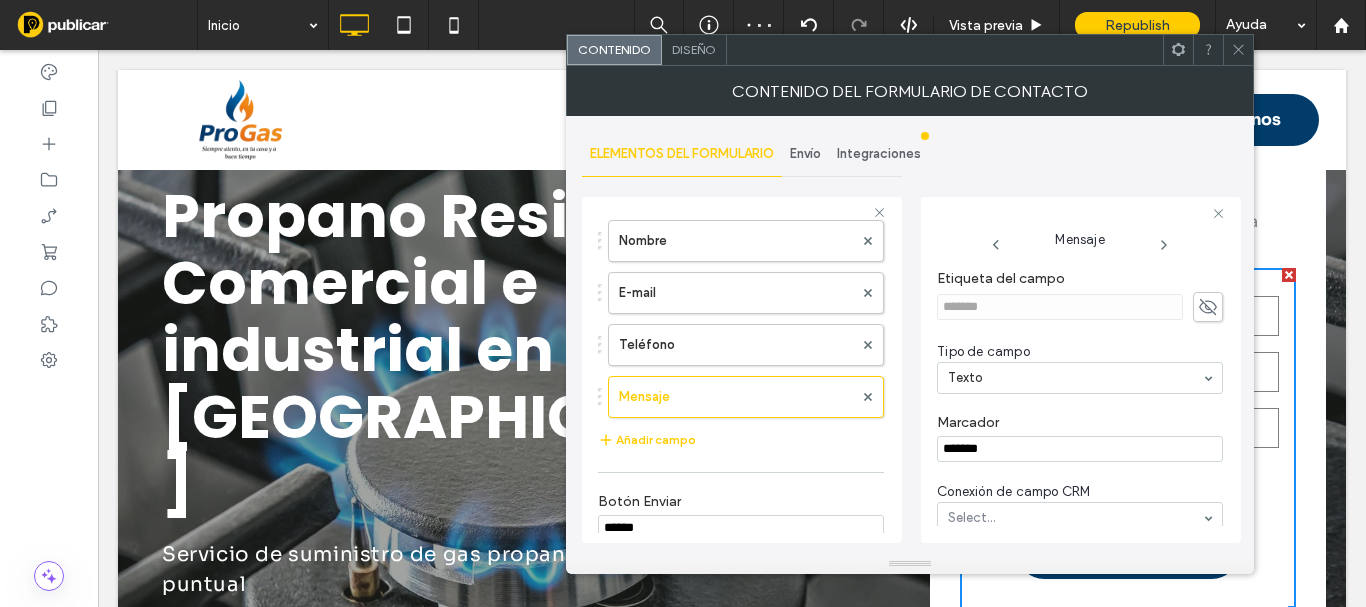 scroll, scrollTop: 204, scrollLeft: 0, axis: vertical 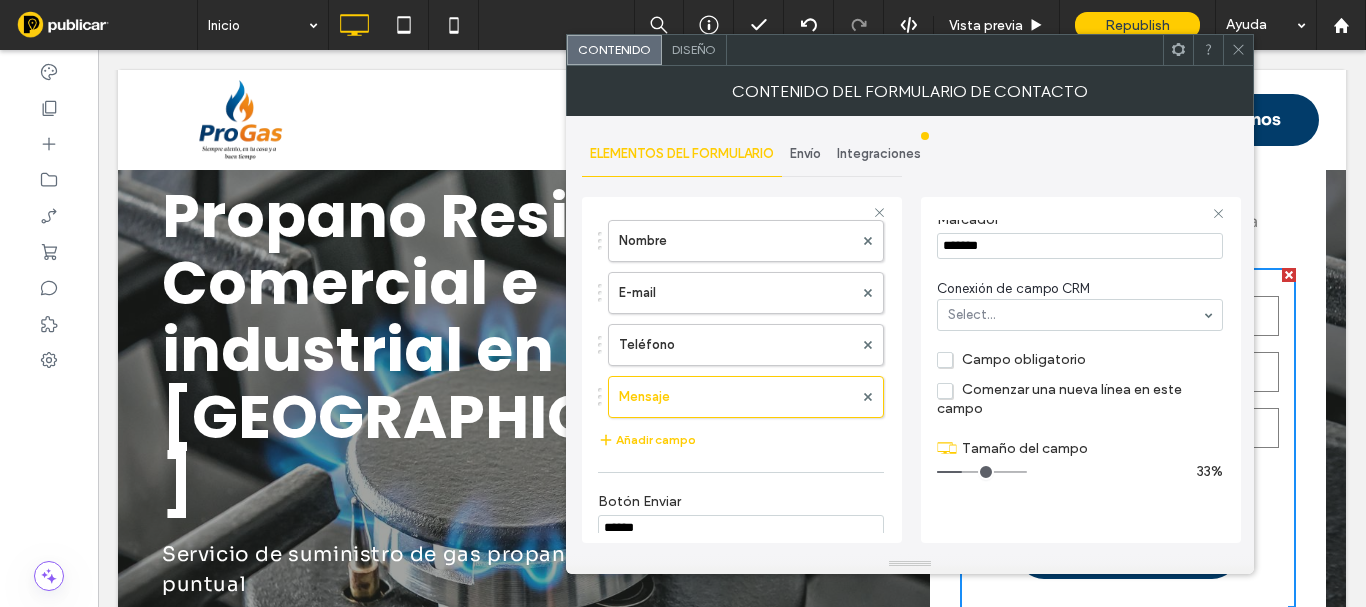 type on "*******" 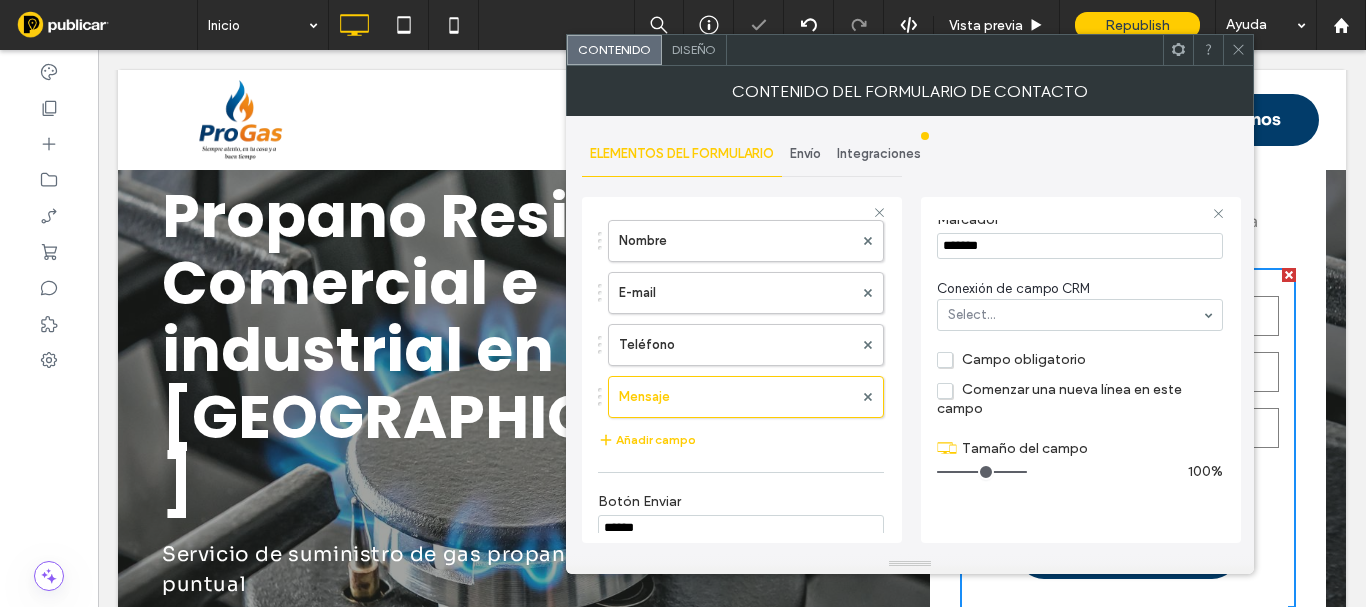 drag, startPoint x: 965, startPoint y: 472, endPoint x: 1052, endPoint y: 477, distance: 87.14356 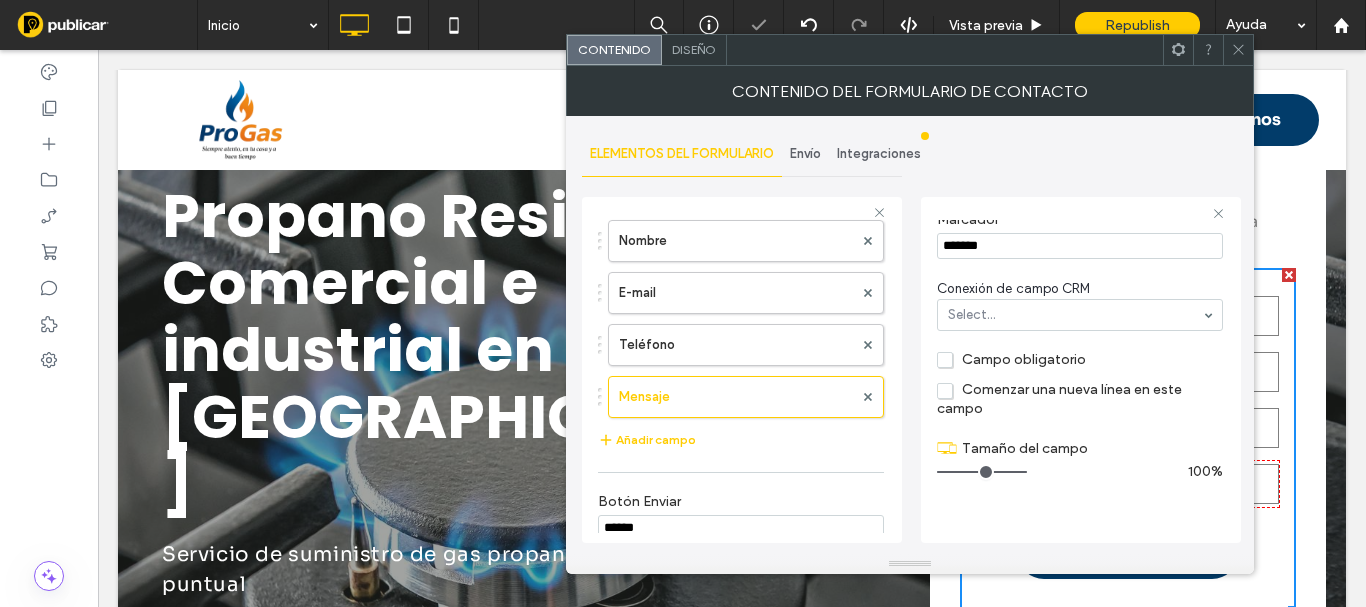click on "Campo obligatorio" at bounding box center (1011, 359) 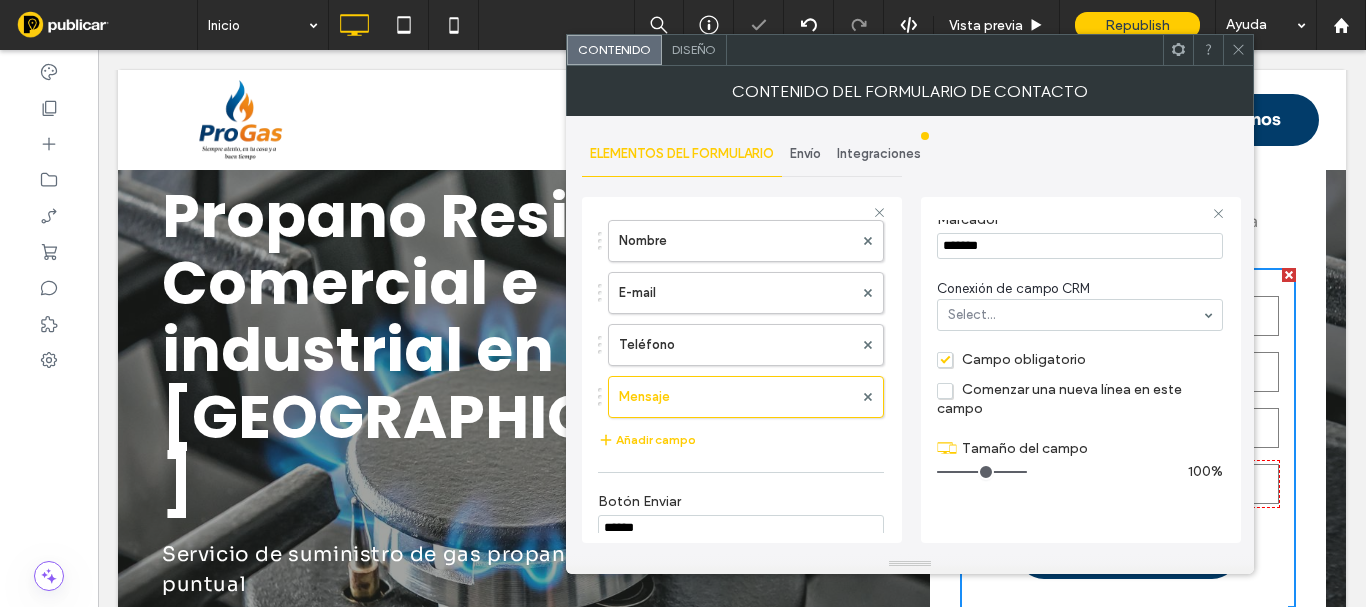 click at bounding box center [1238, 50] 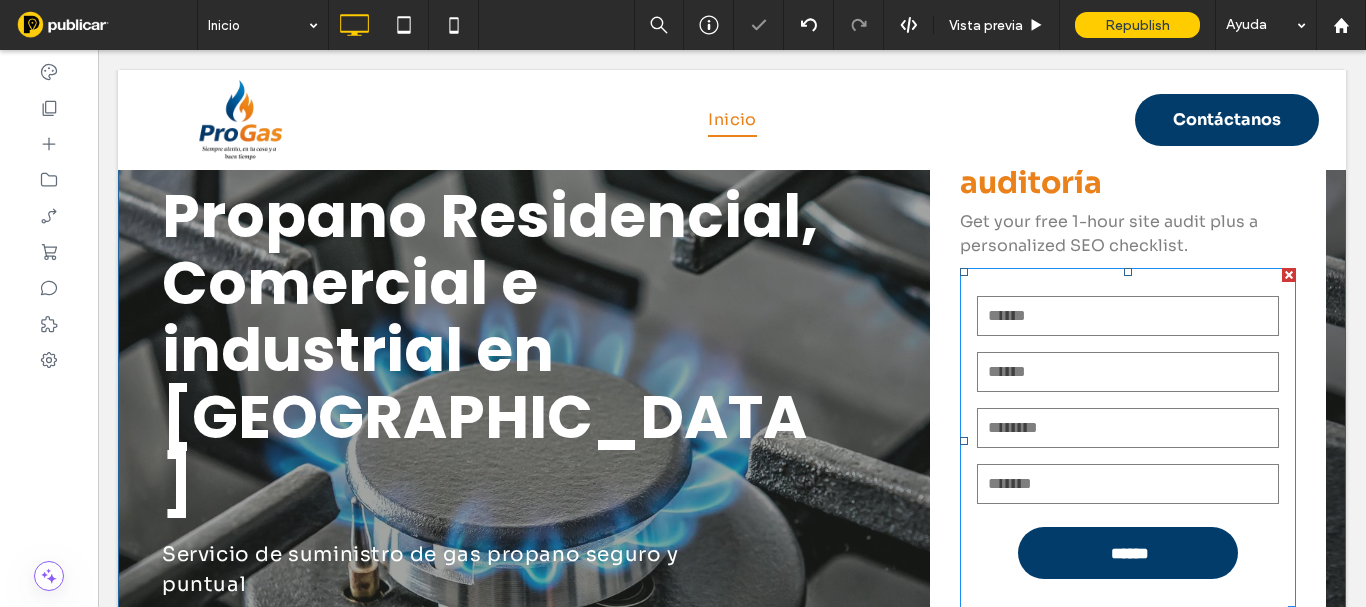 click at bounding box center (1128, 372) 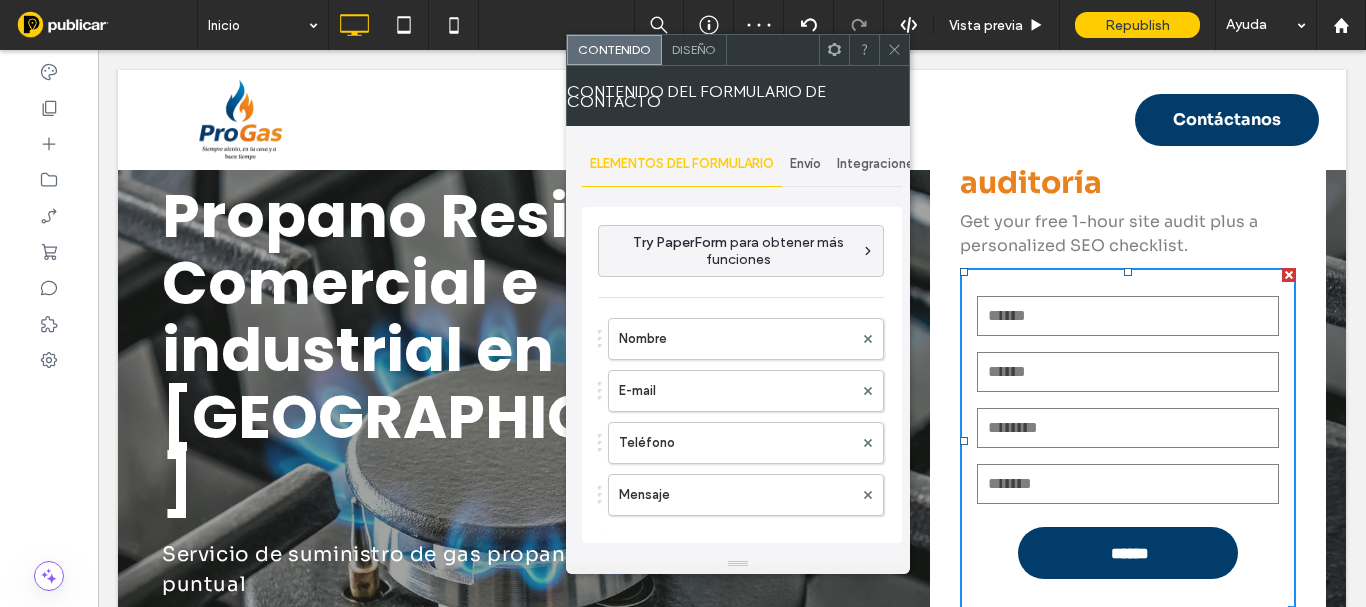 click 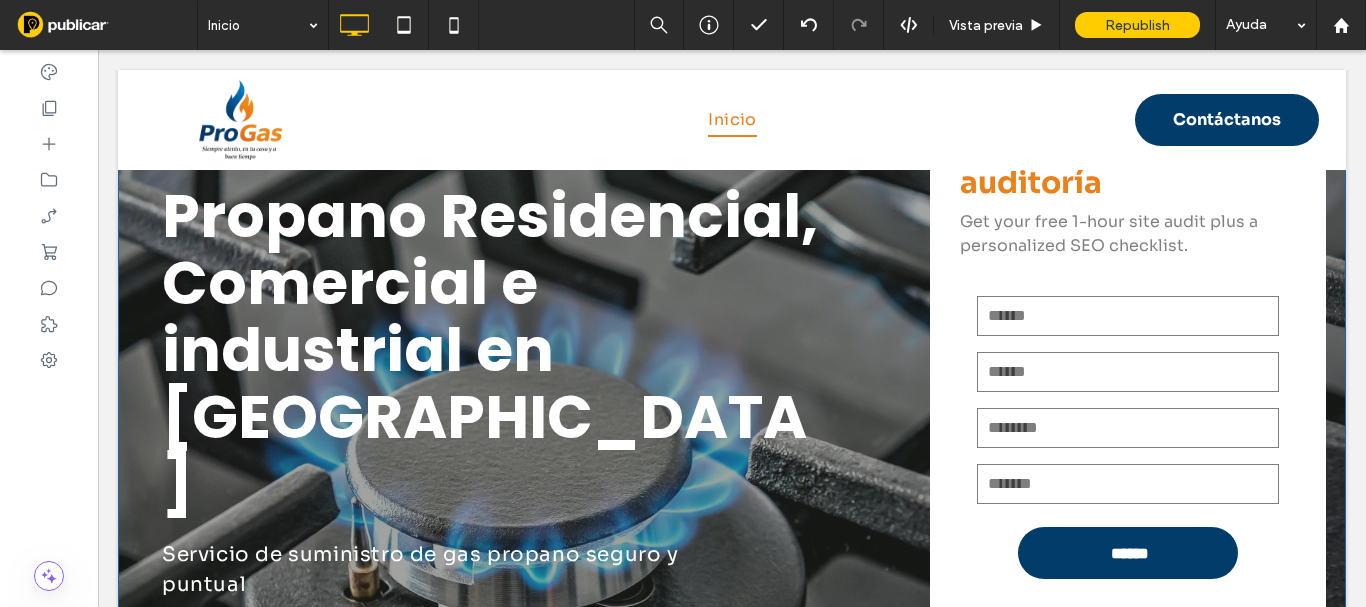 scroll, scrollTop: 200, scrollLeft: 0, axis: vertical 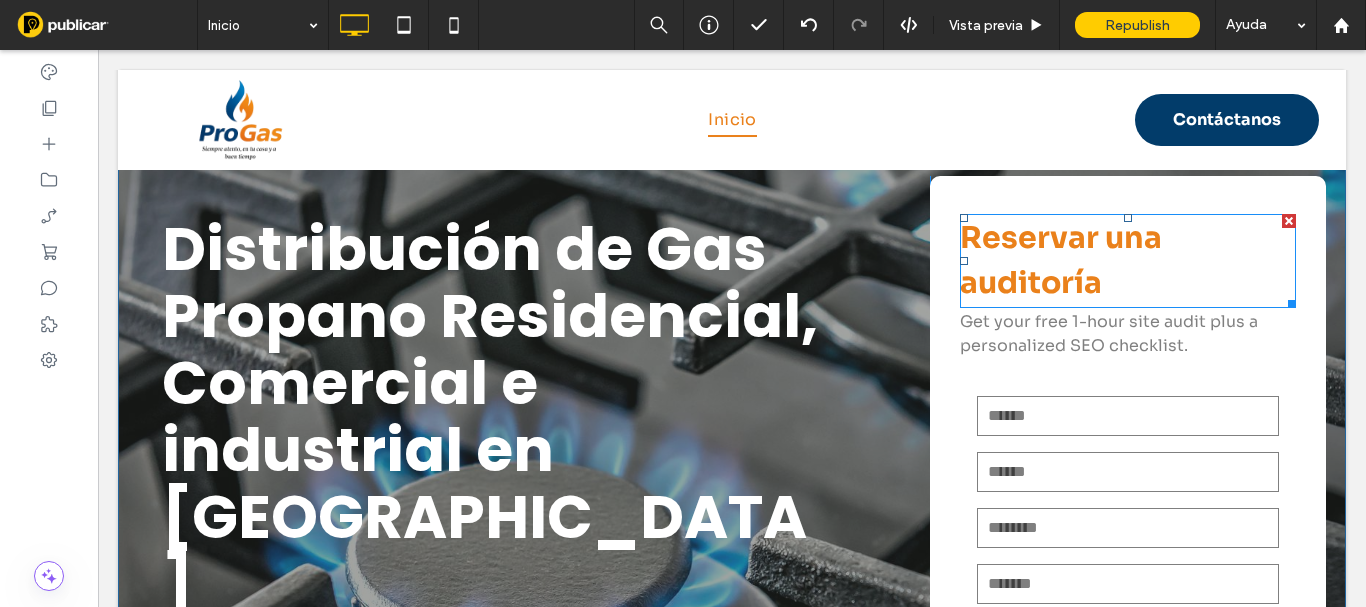 click on "Reservar una auditoría" at bounding box center (1061, 260) 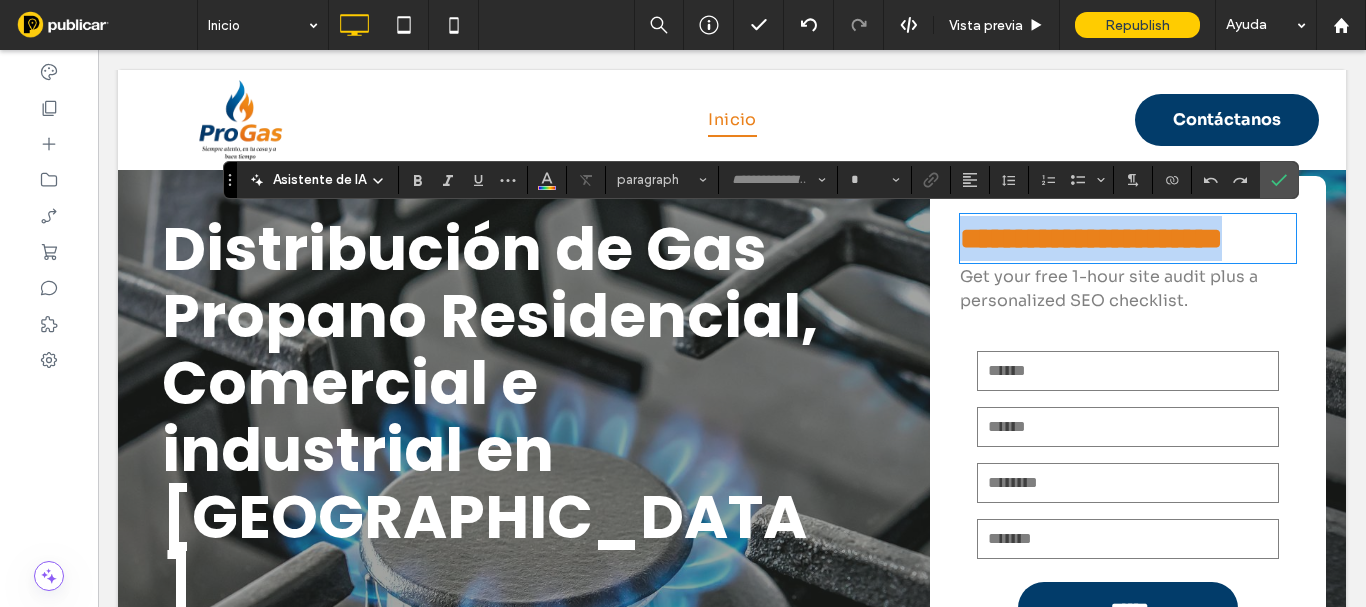 type on "****" 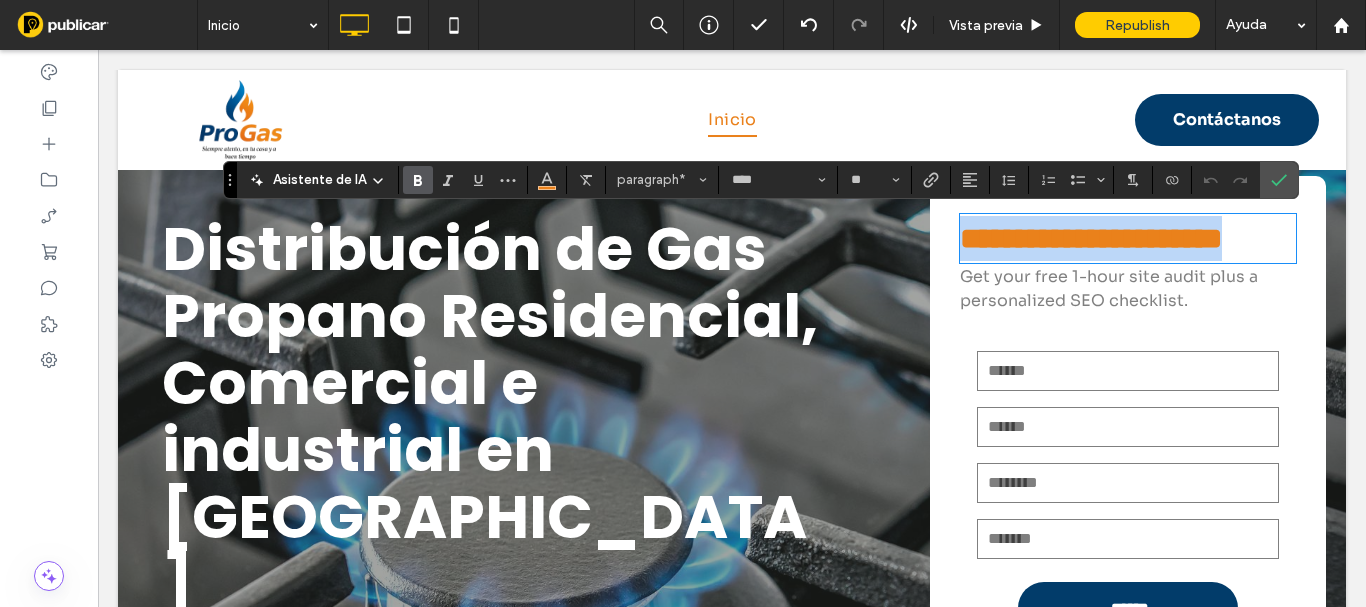 type 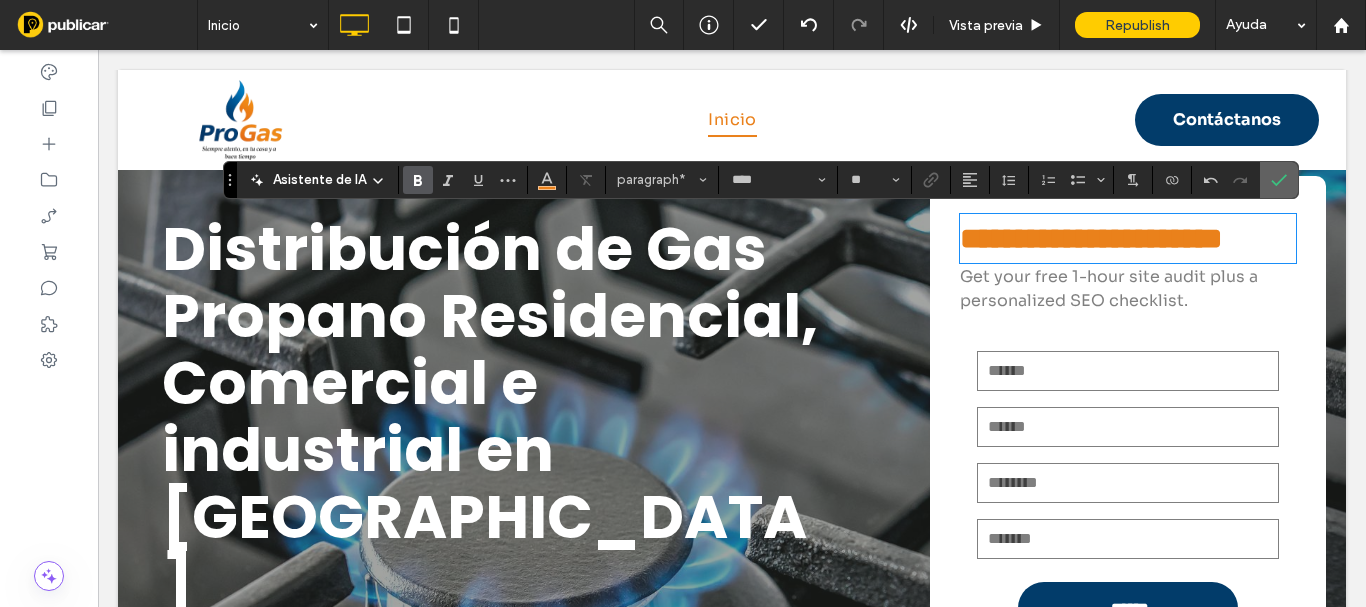 click at bounding box center (1275, 180) 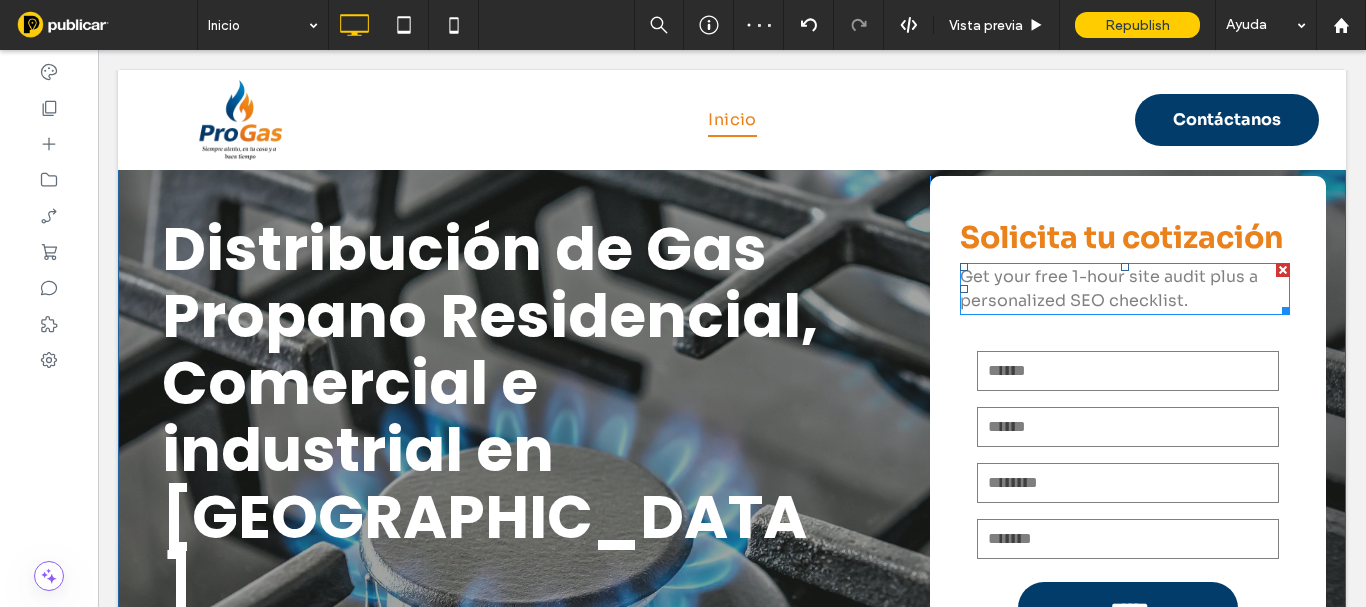 drag, startPoint x: 1273, startPoint y: 270, endPoint x: 1364, endPoint y: 303, distance: 96.79876 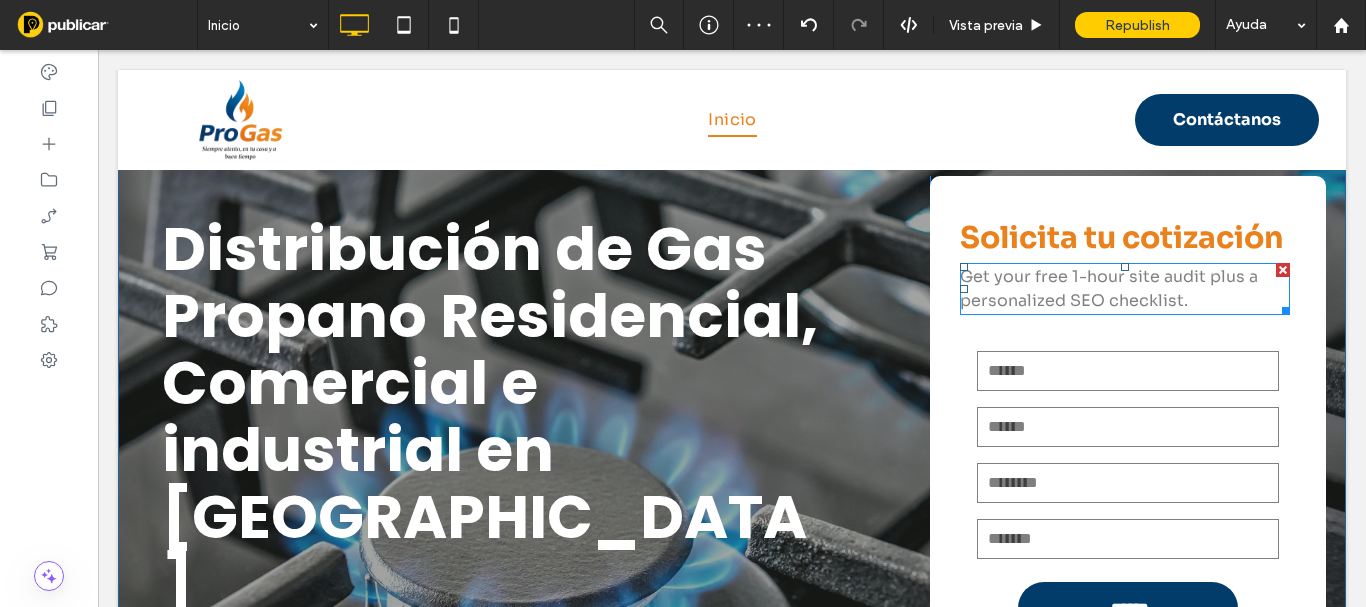 click at bounding box center (1283, 270) 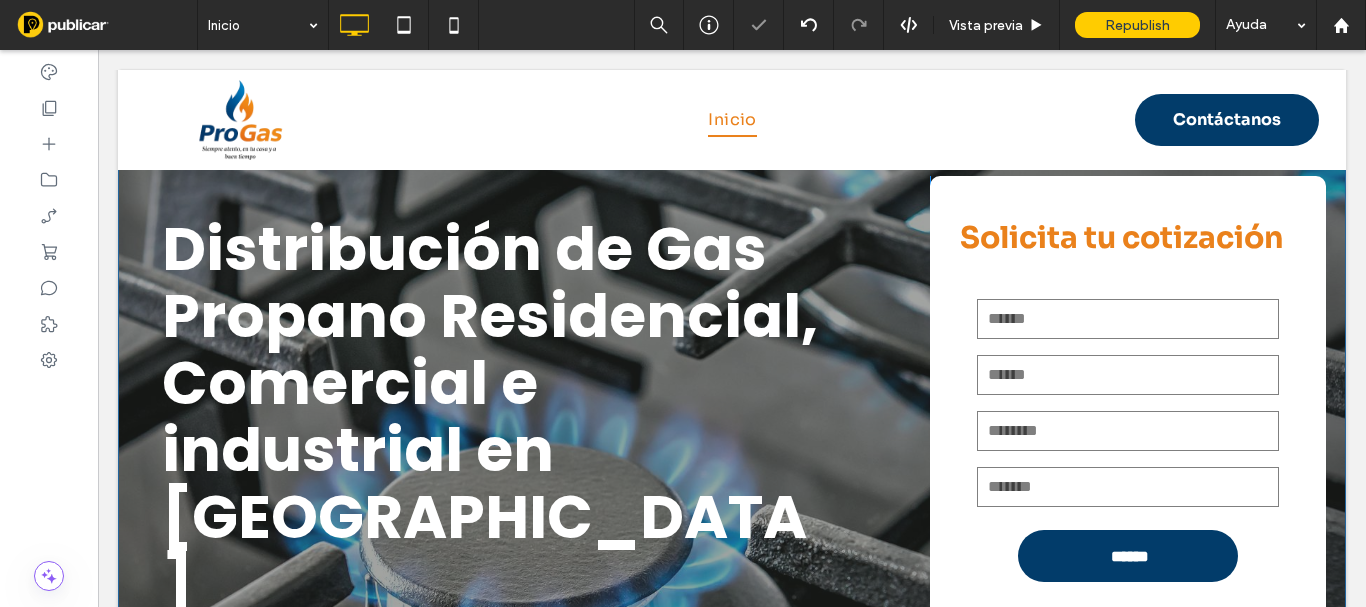 scroll, scrollTop: 300, scrollLeft: 0, axis: vertical 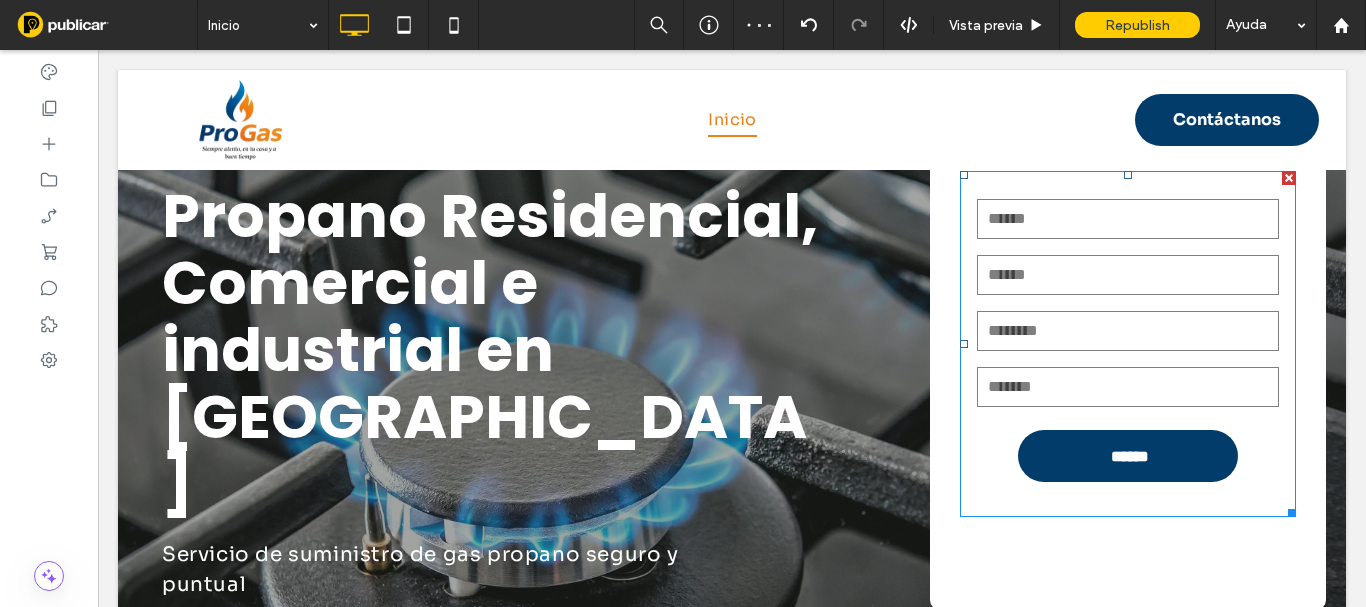 click on "******" at bounding box center (1130, 456) 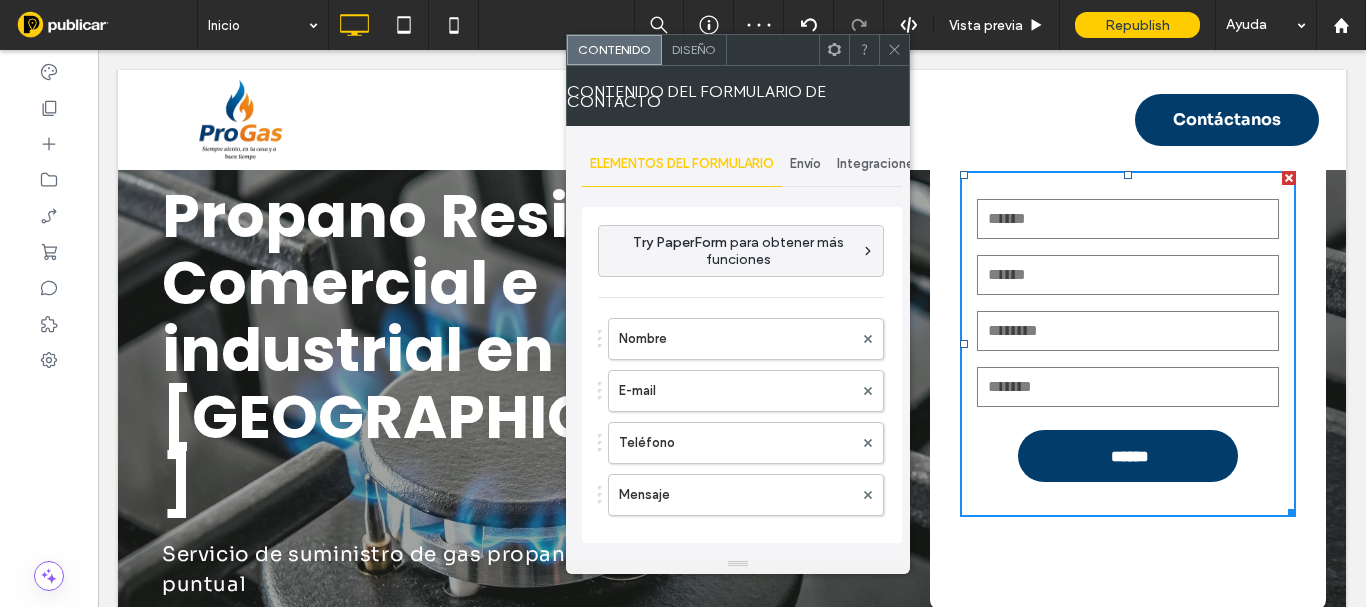 click on "Diseño" at bounding box center [694, 49] 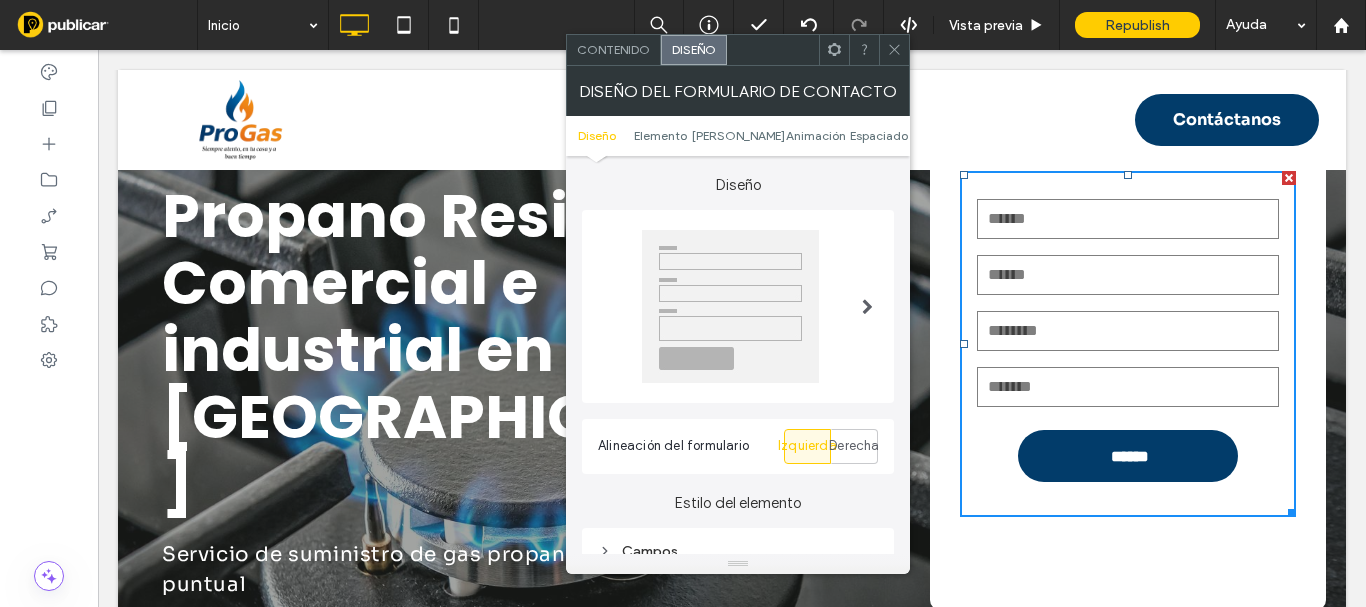 scroll, scrollTop: 400, scrollLeft: 0, axis: vertical 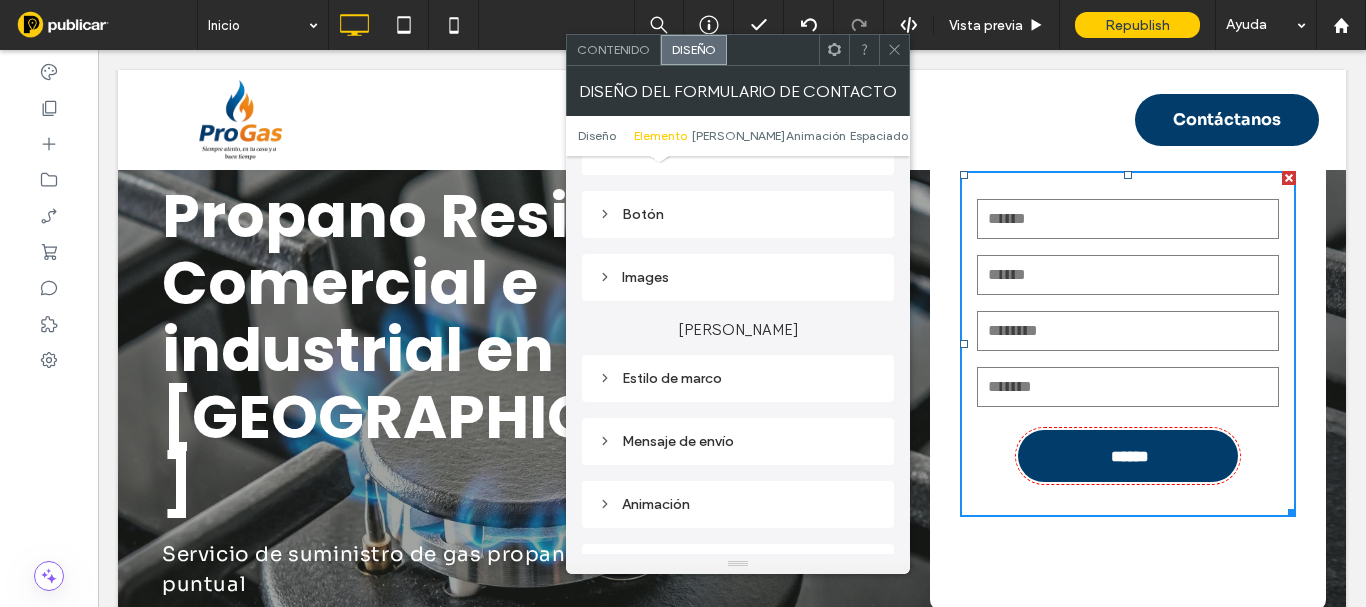 click on "Botón" at bounding box center [738, 214] 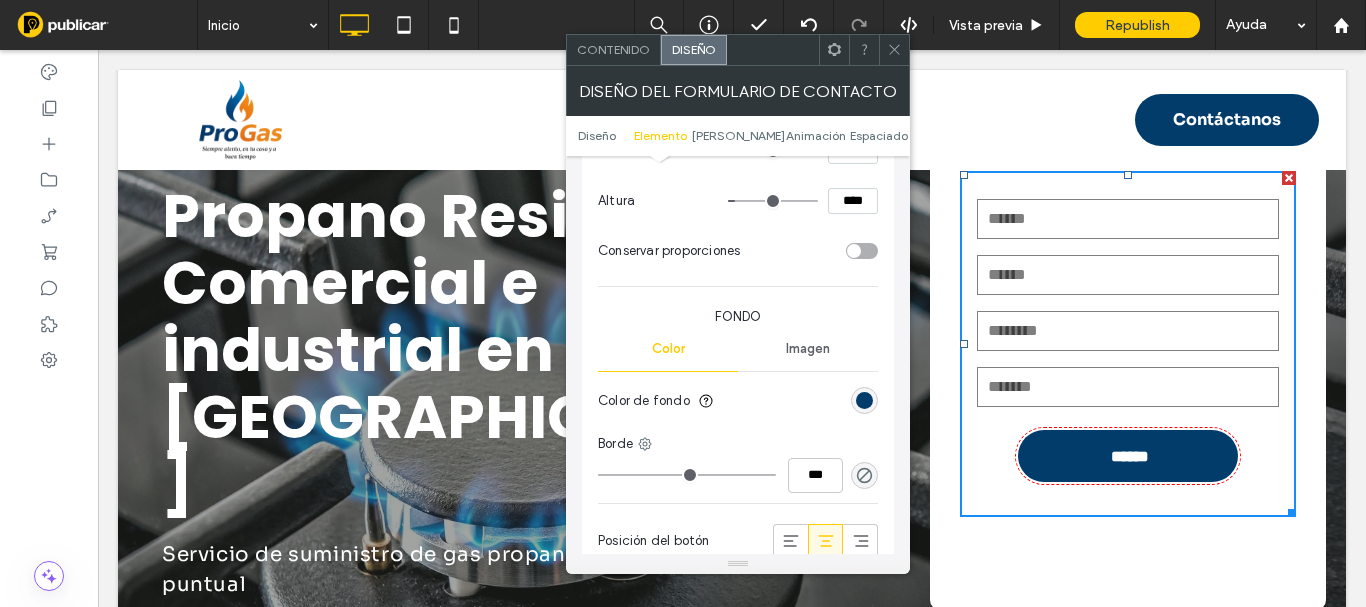 scroll, scrollTop: 800, scrollLeft: 0, axis: vertical 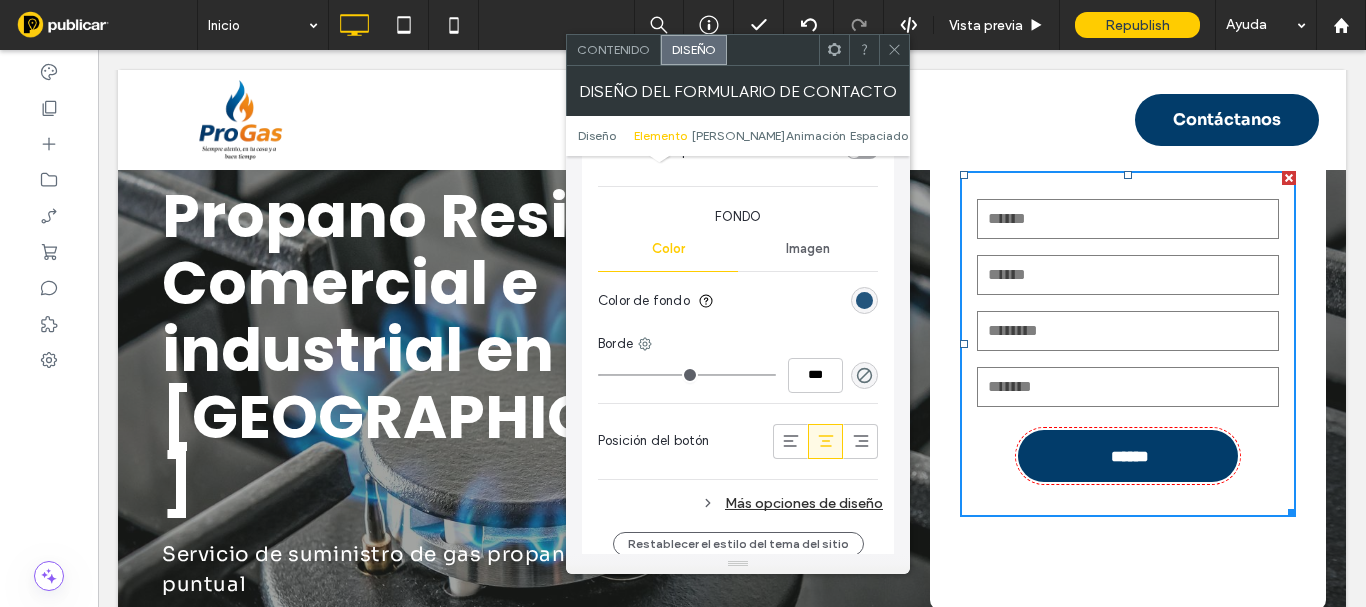 click at bounding box center (864, 300) 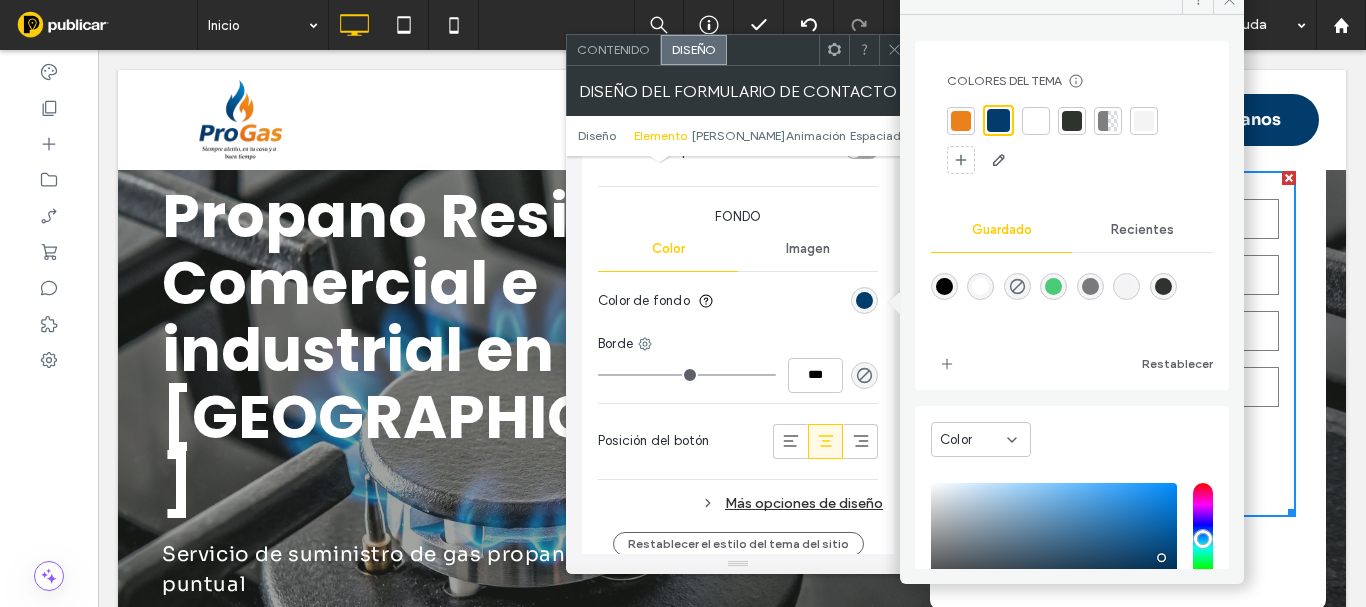 click at bounding box center [961, 121] 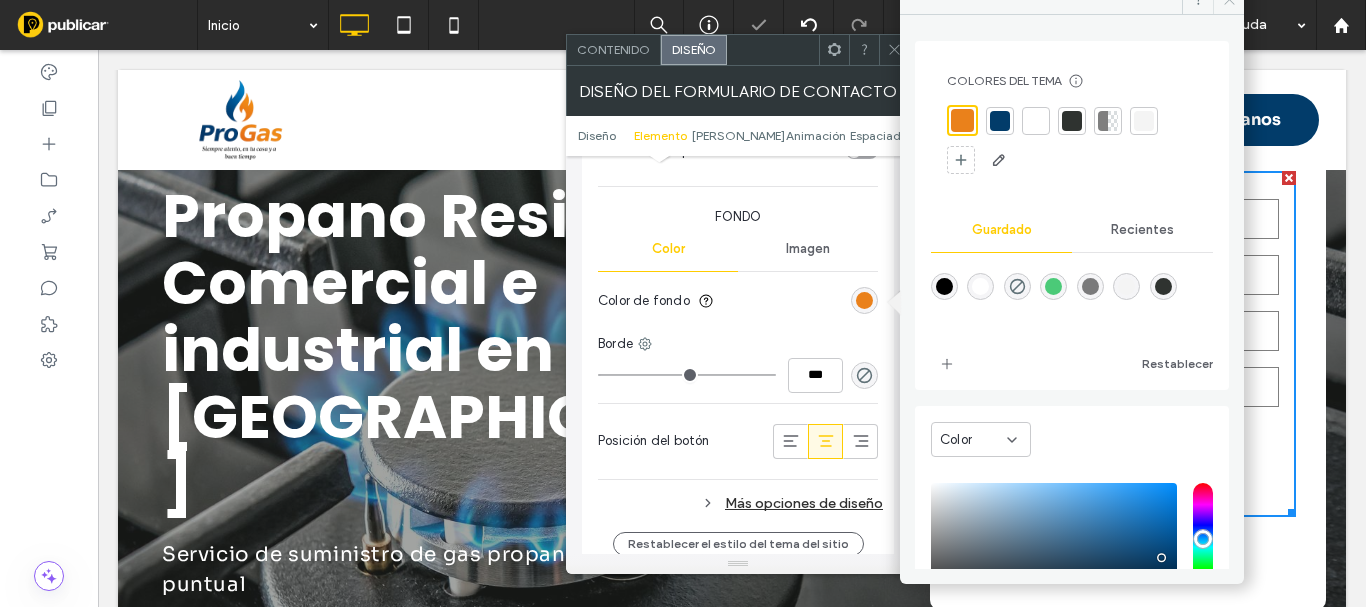 click 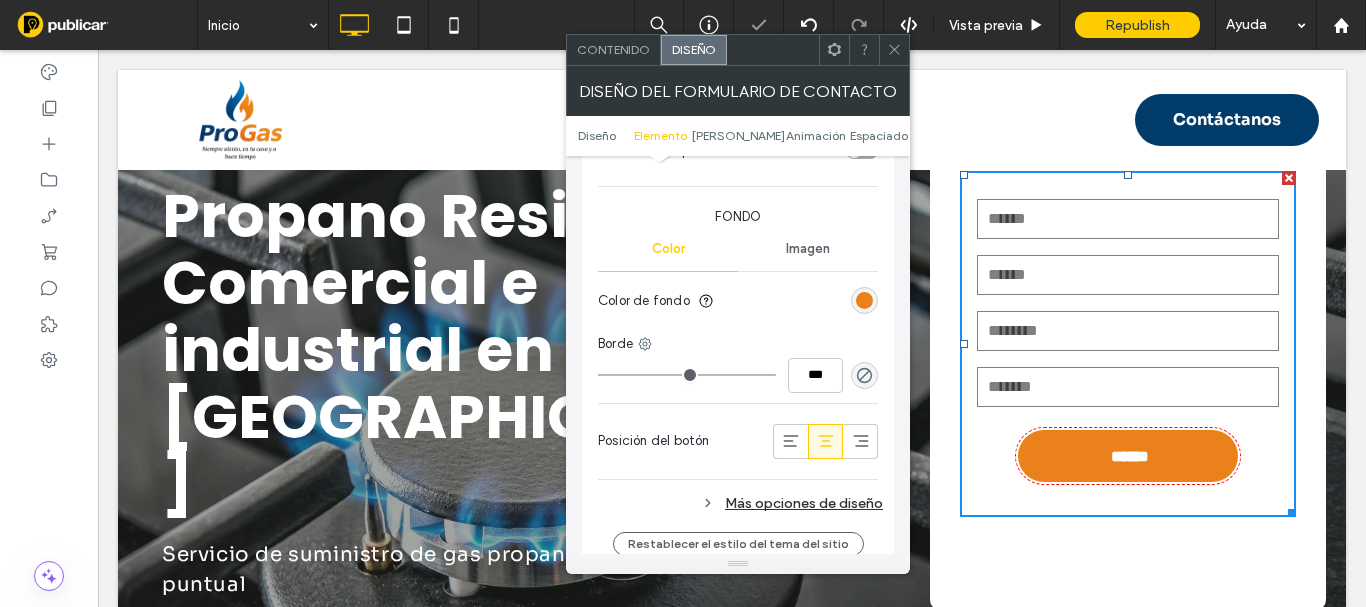 scroll, scrollTop: 900, scrollLeft: 0, axis: vertical 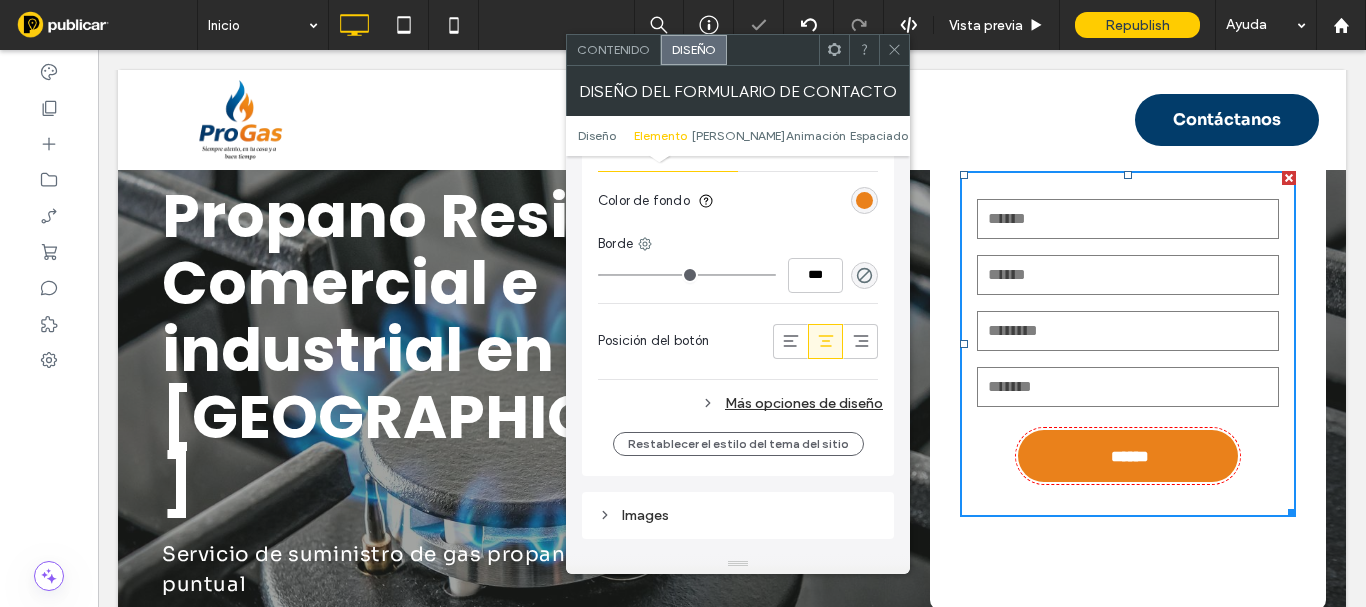 click on "Más opciones de diseño" at bounding box center [740, 403] 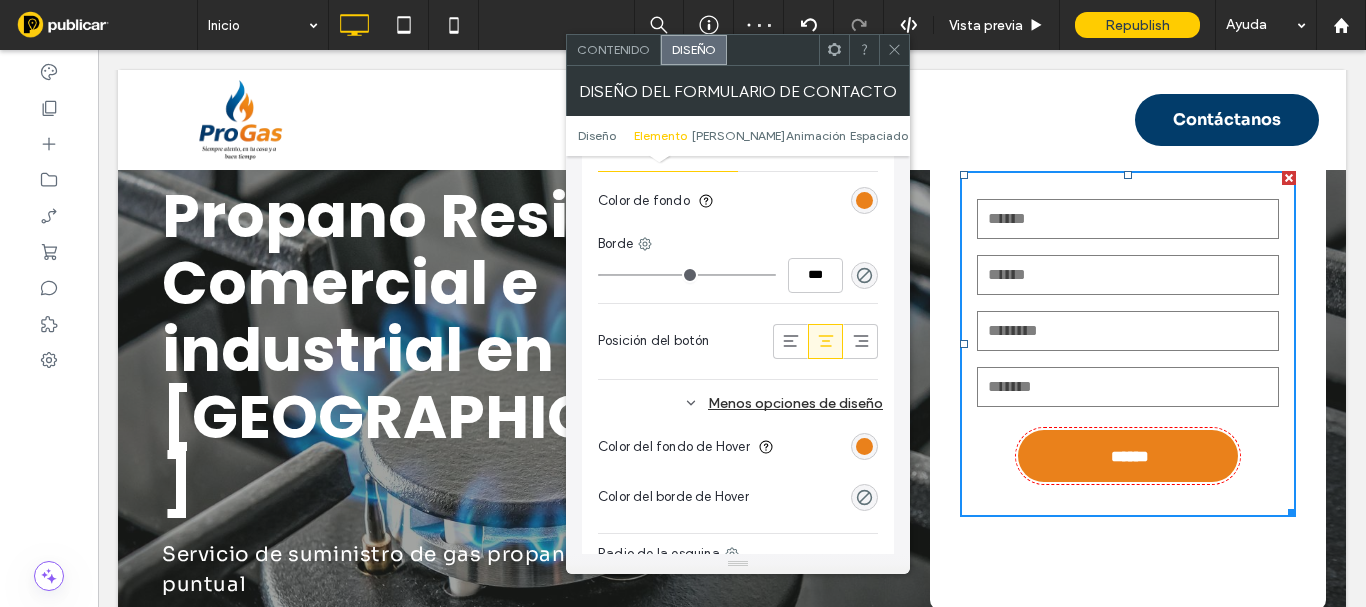 drag, startPoint x: 865, startPoint y: 449, endPoint x: 825, endPoint y: 373, distance: 85.883644 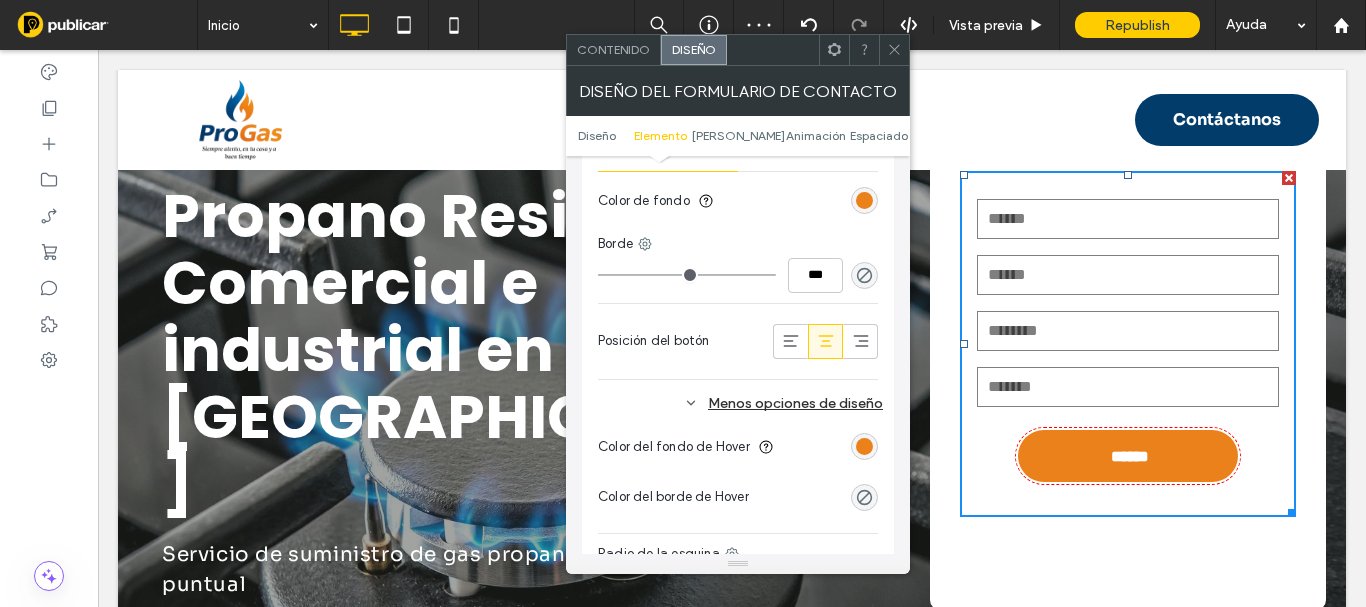 click at bounding box center [864, 446] 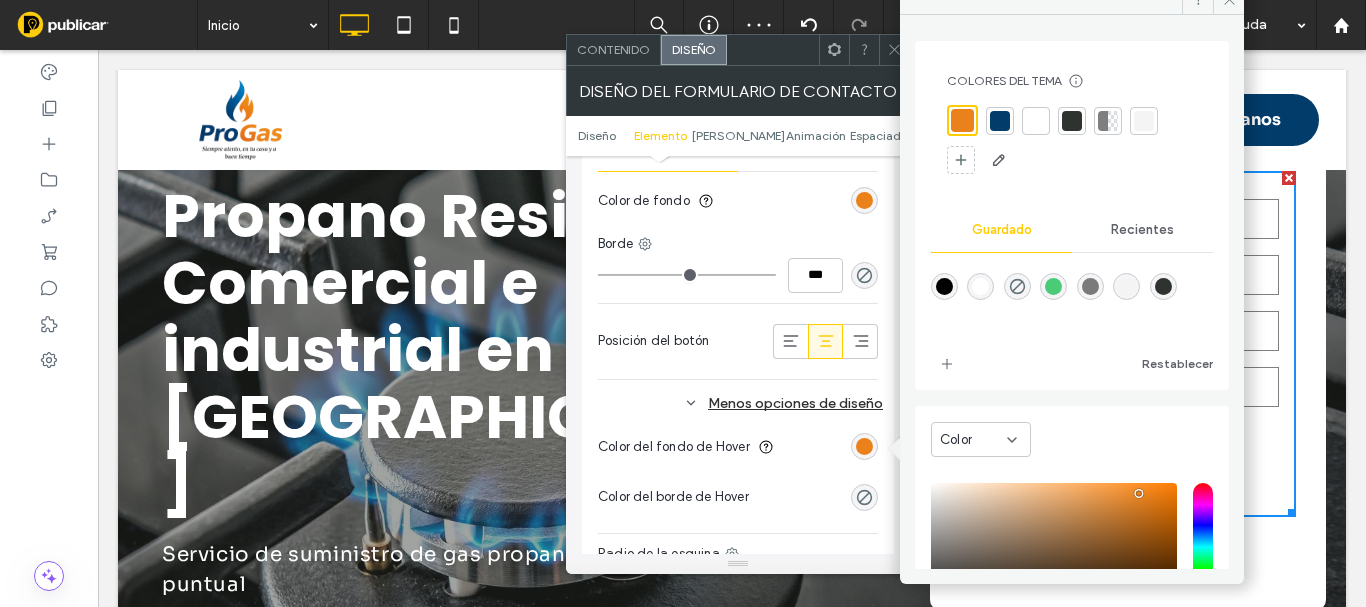 click at bounding box center [1000, 121] 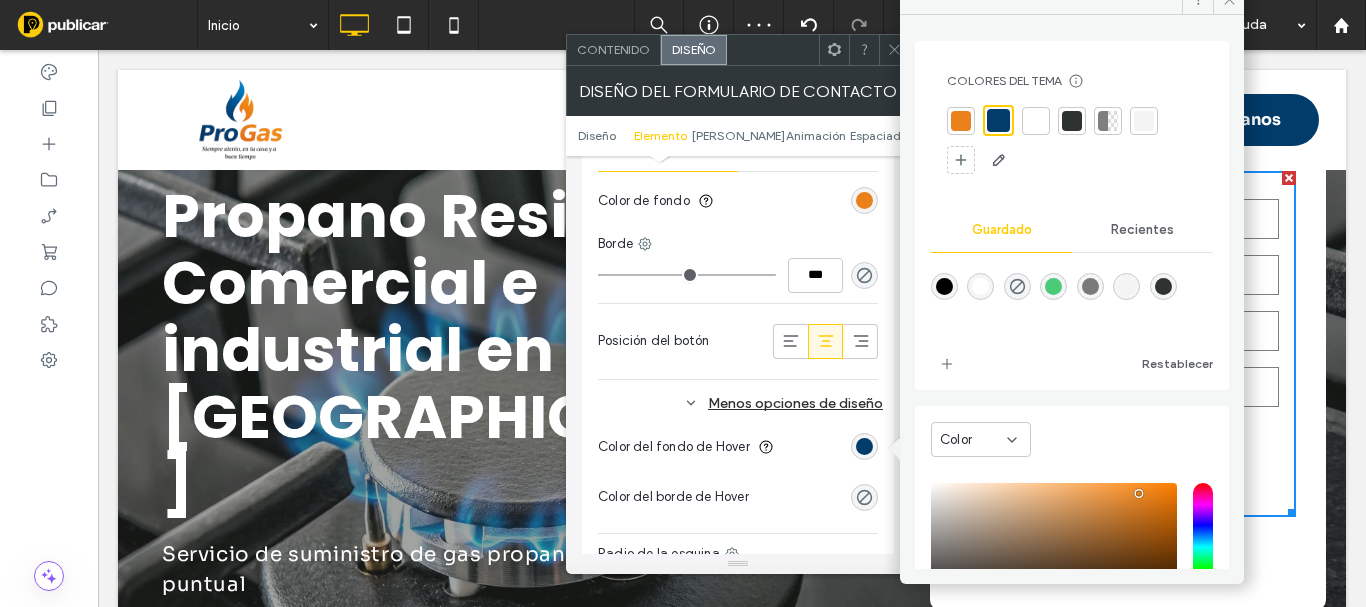 click at bounding box center (894, 50) 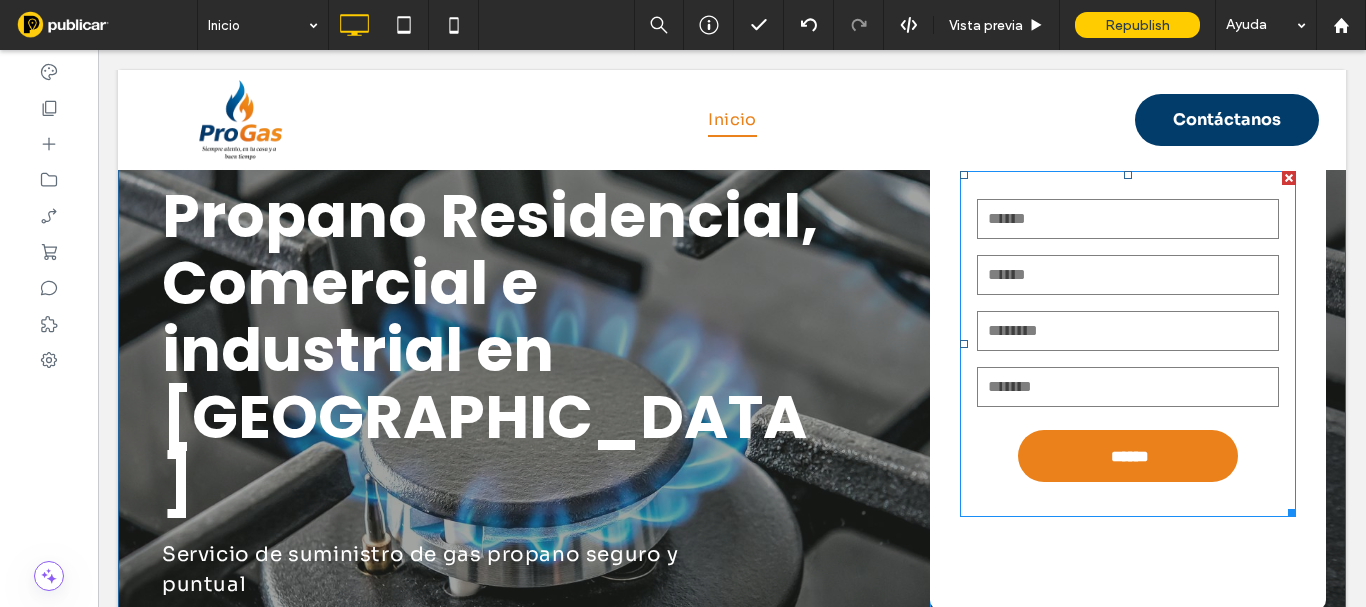 scroll, scrollTop: 0, scrollLeft: 0, axis: both 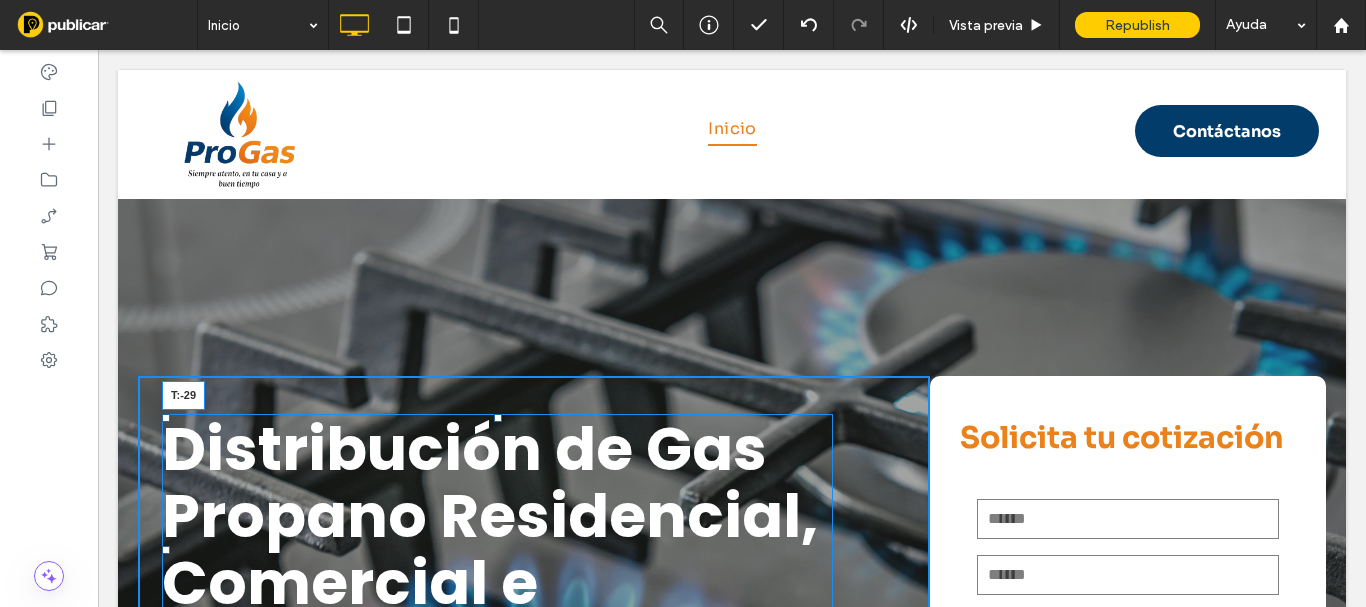drag, startPoint x: 498, startPoint y: 419, endPoint x: 599, endPoint y: 368, distance: 113.14592 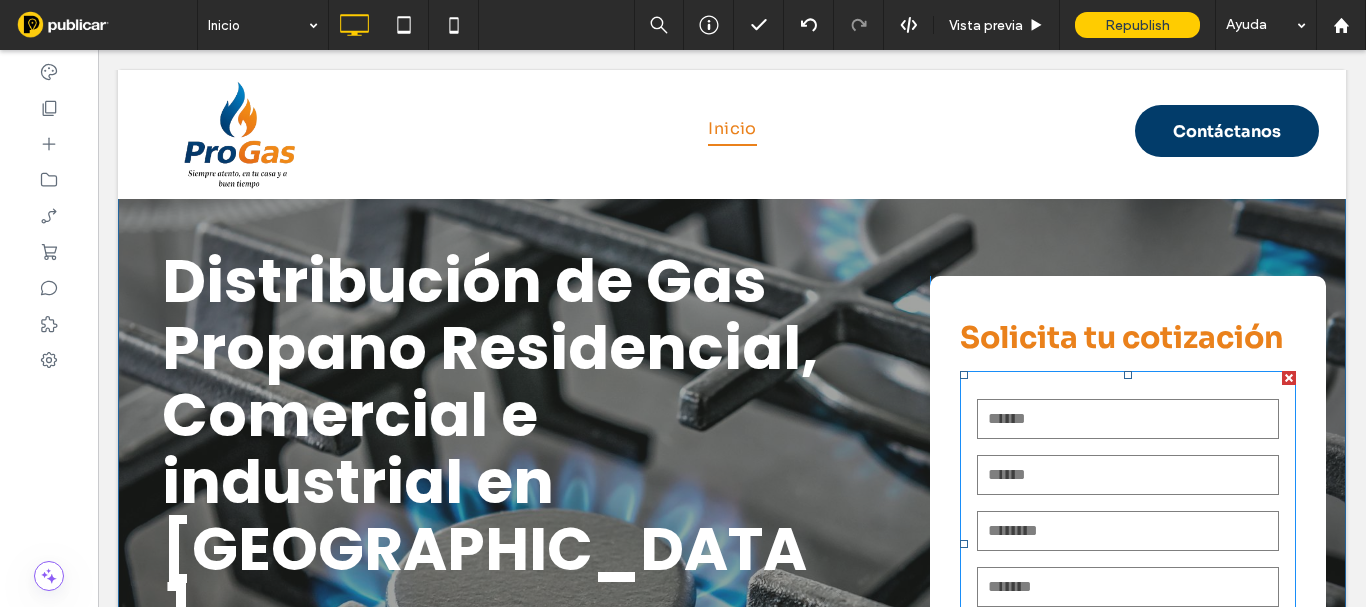 scroll, scrollTop: 0, scrollLeft: 0, axis: both 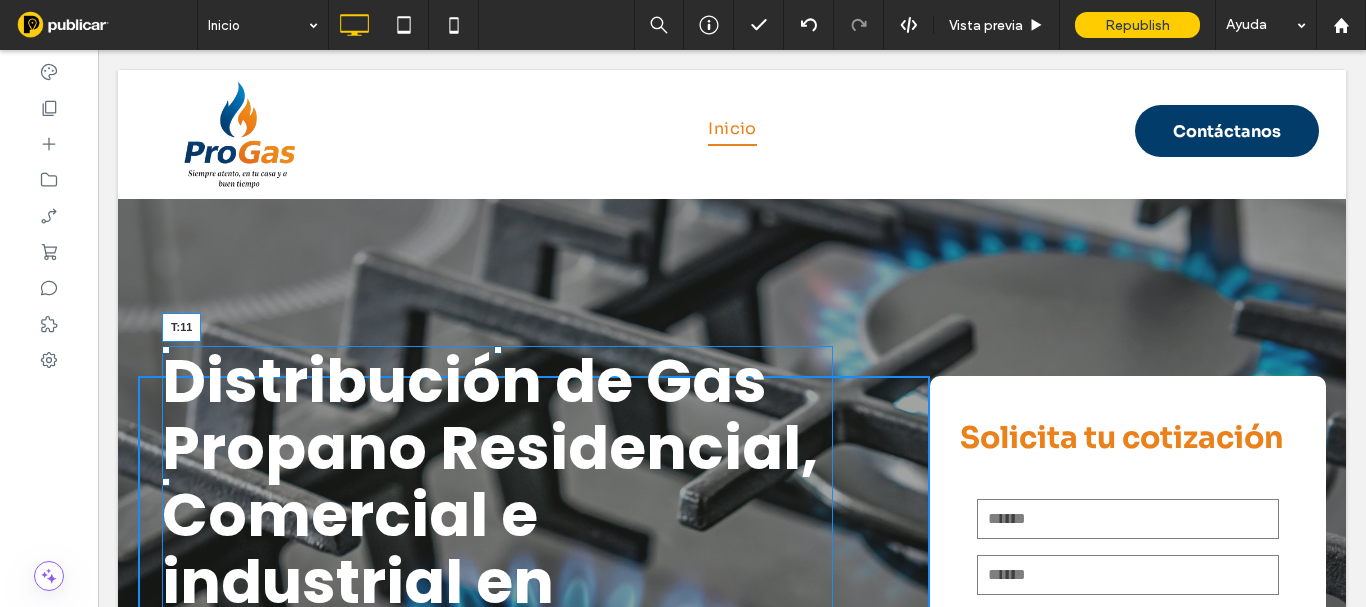 drag, startPoint x: 503, startPoint y: 363, endPoint x: 609, endPoint y: 416, distance: 118.511604 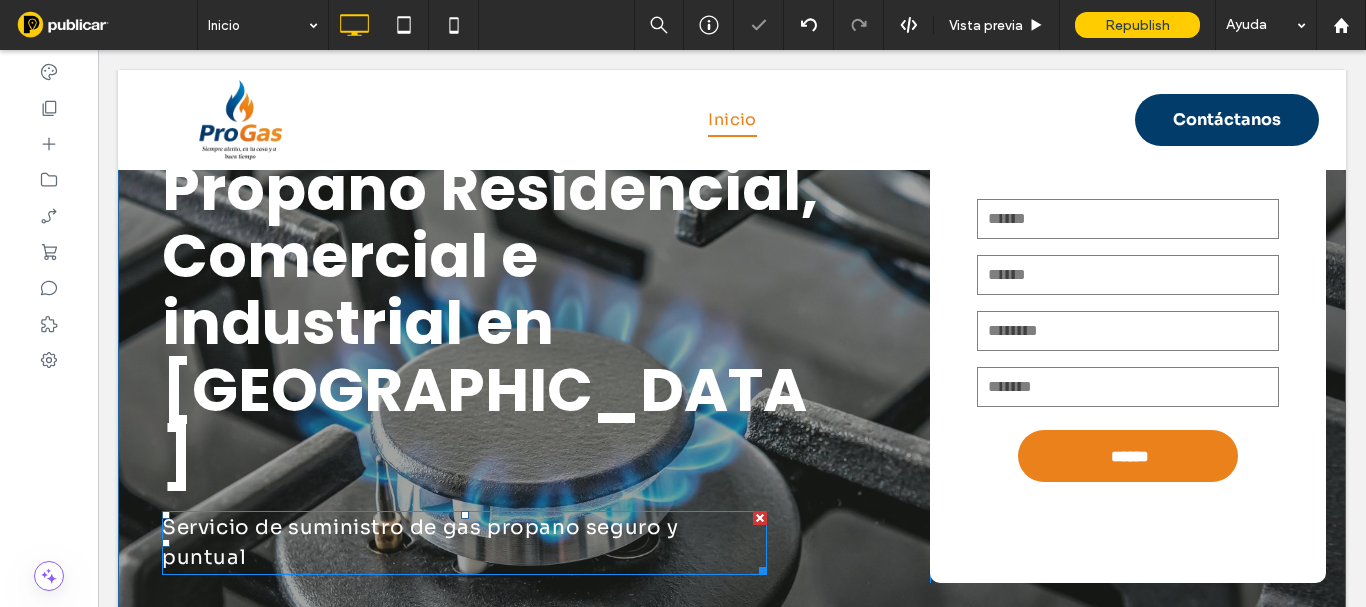 scroll, scrollTop: 400, scrollLeft: 0, axis: vertical 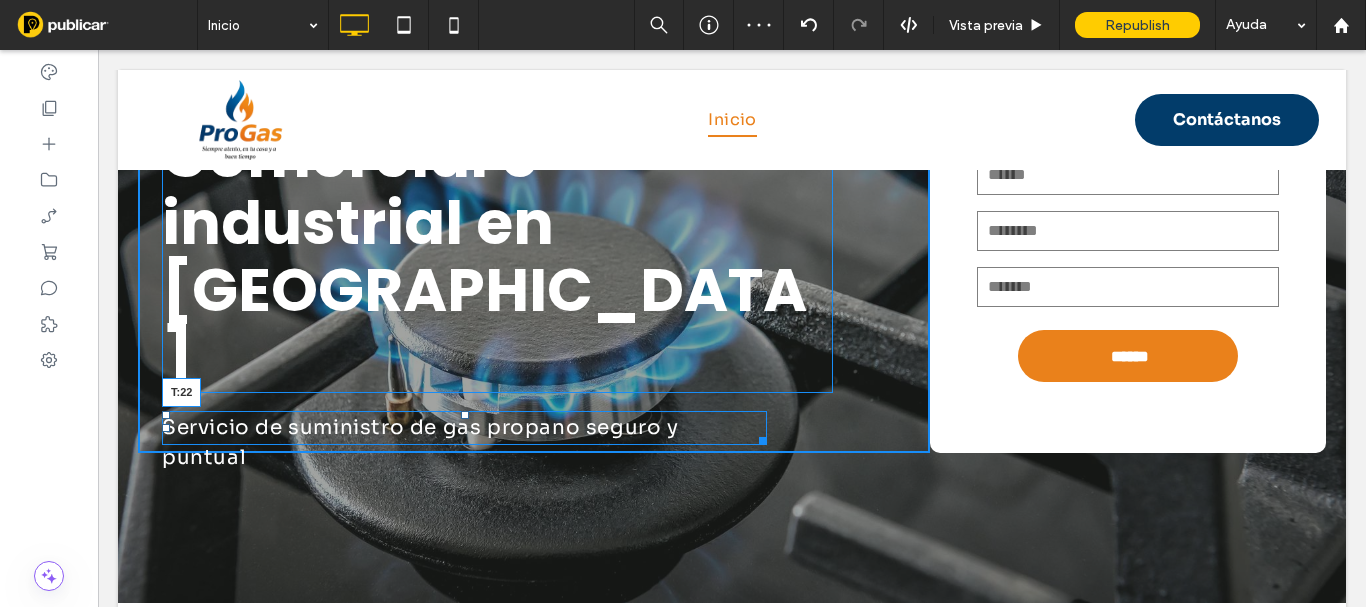 click at bounding box center (465, 415) 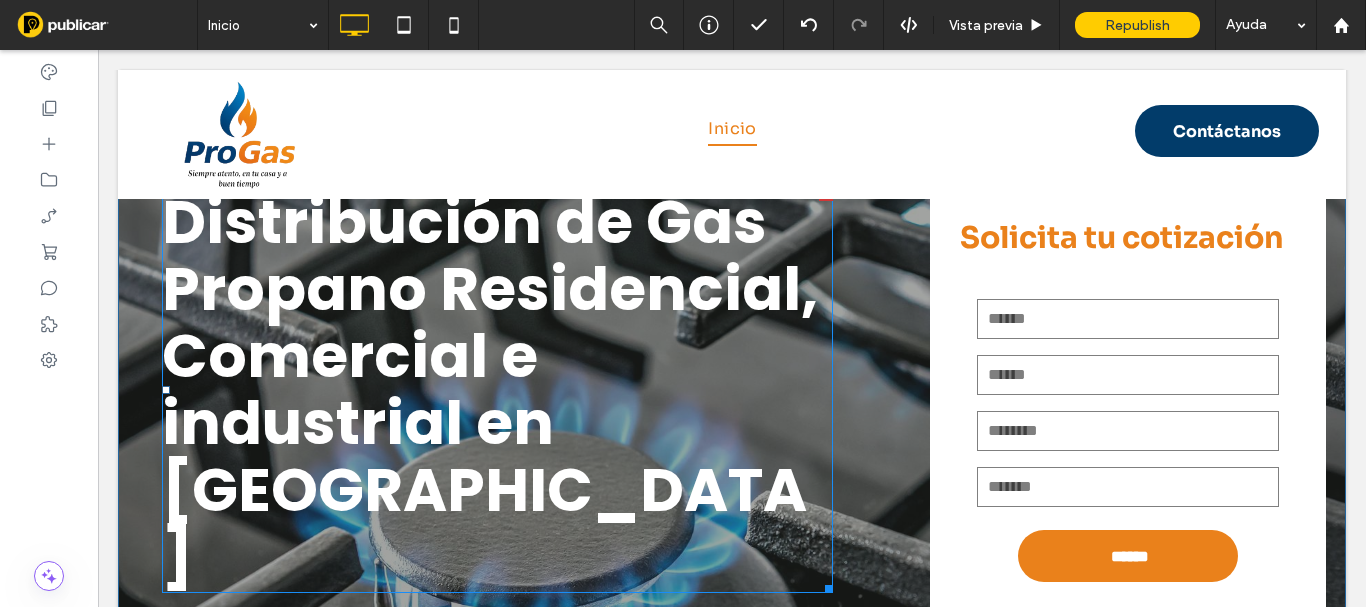 scroll, scrollTop: 100, scrollLeft: 0, axis: vertical 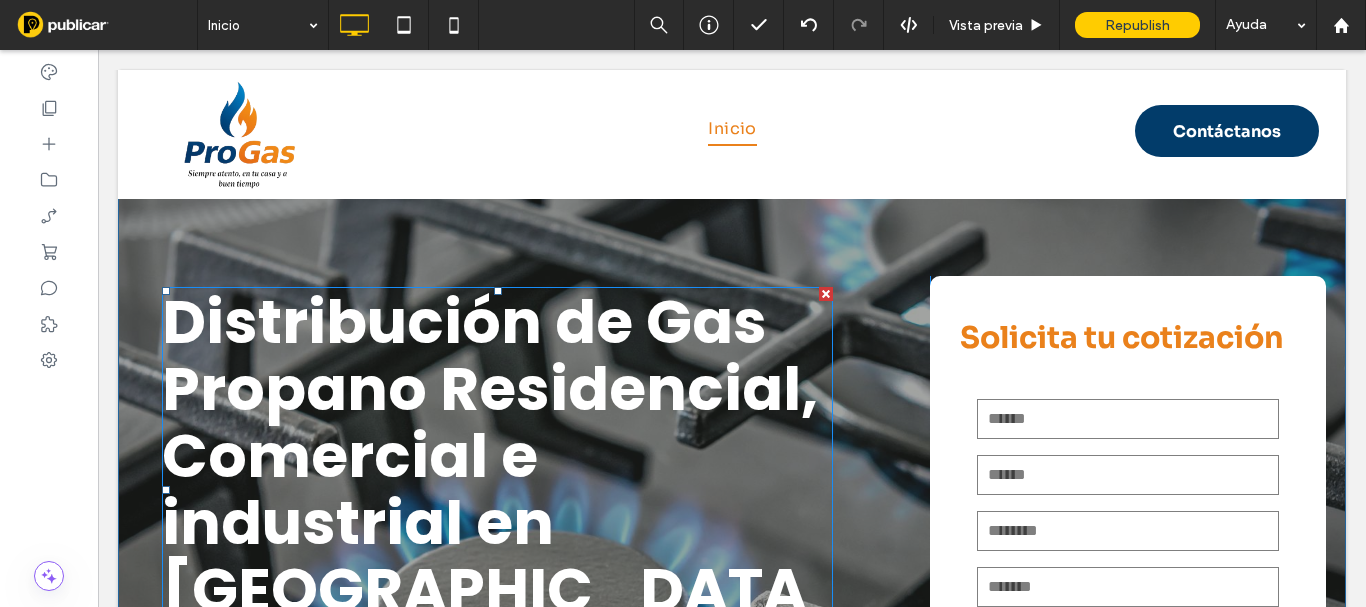 click on "Distribución de Gas Propano Residencial, Comercial e industrial en [GEOGRAPHIC_DATA]" at bounding box center (490, 489) 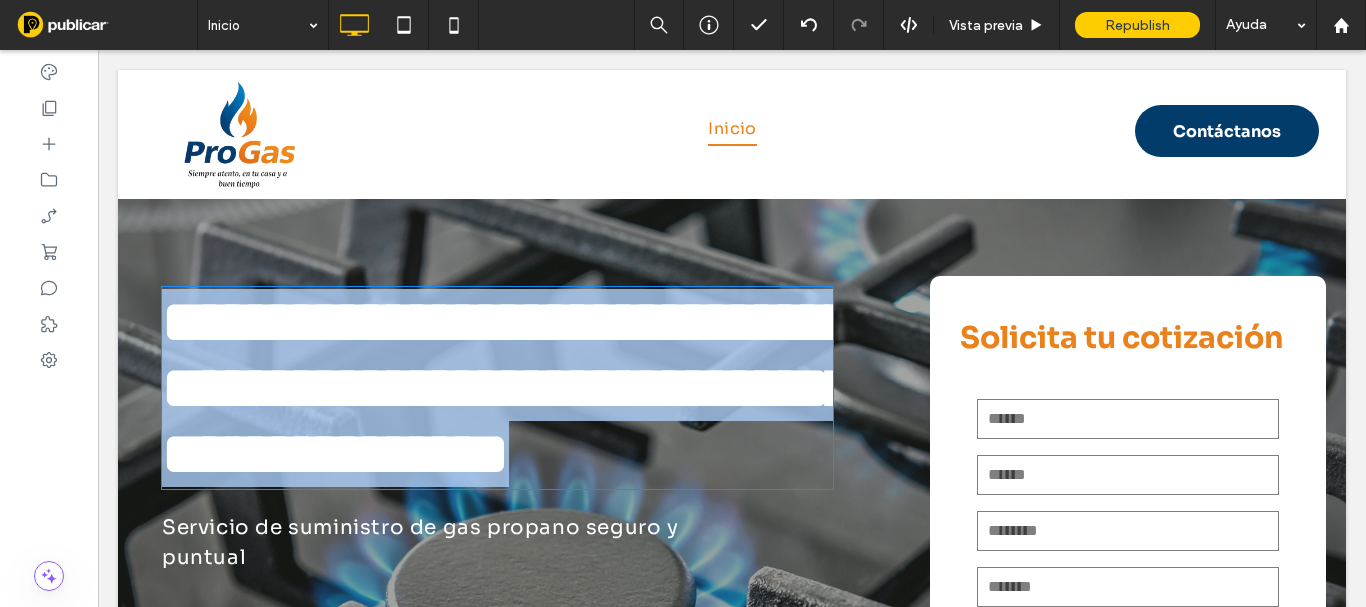 click on "**********" at bounding box center (508, 388) 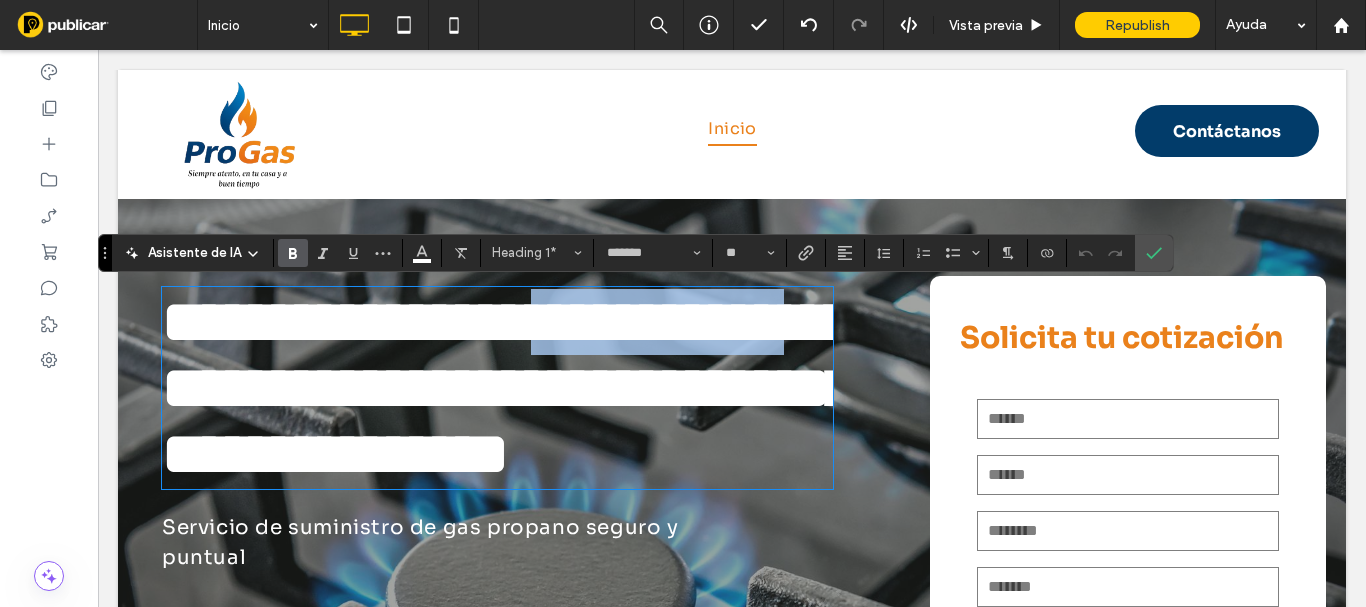 drag, startPoint x: 686, startPoint y: 324, endPoint x: 417, endPoint y: 387, distance: 276.27884 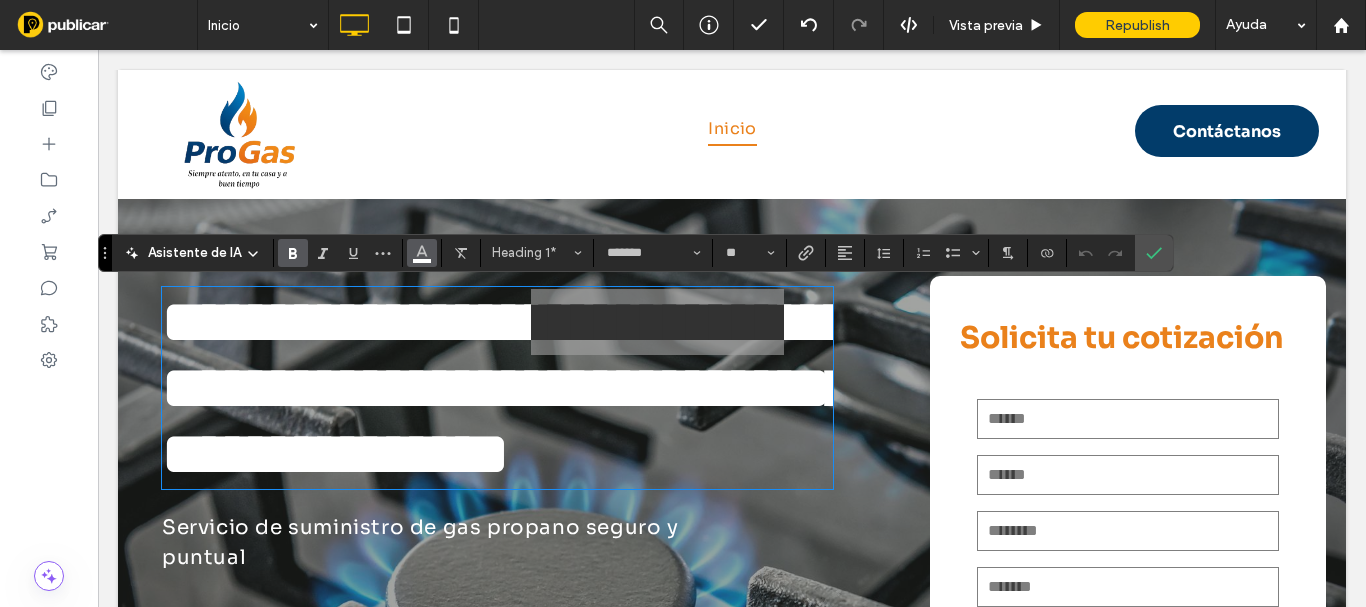 click 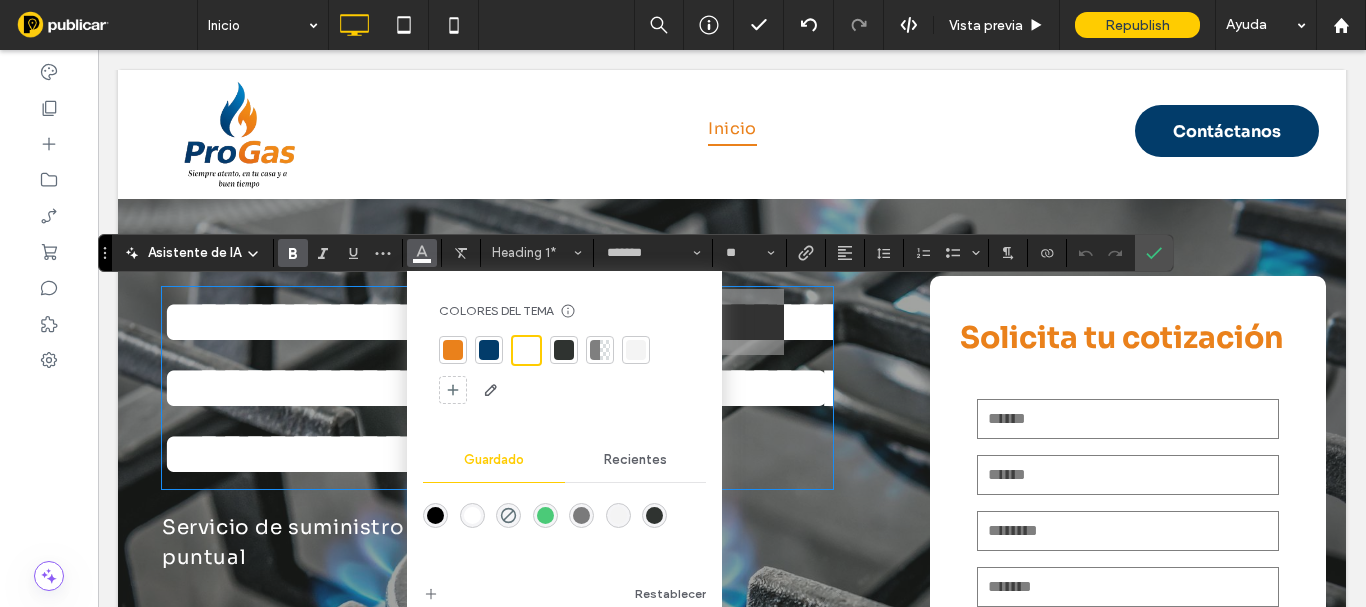 click at bounding box center (453, 350) 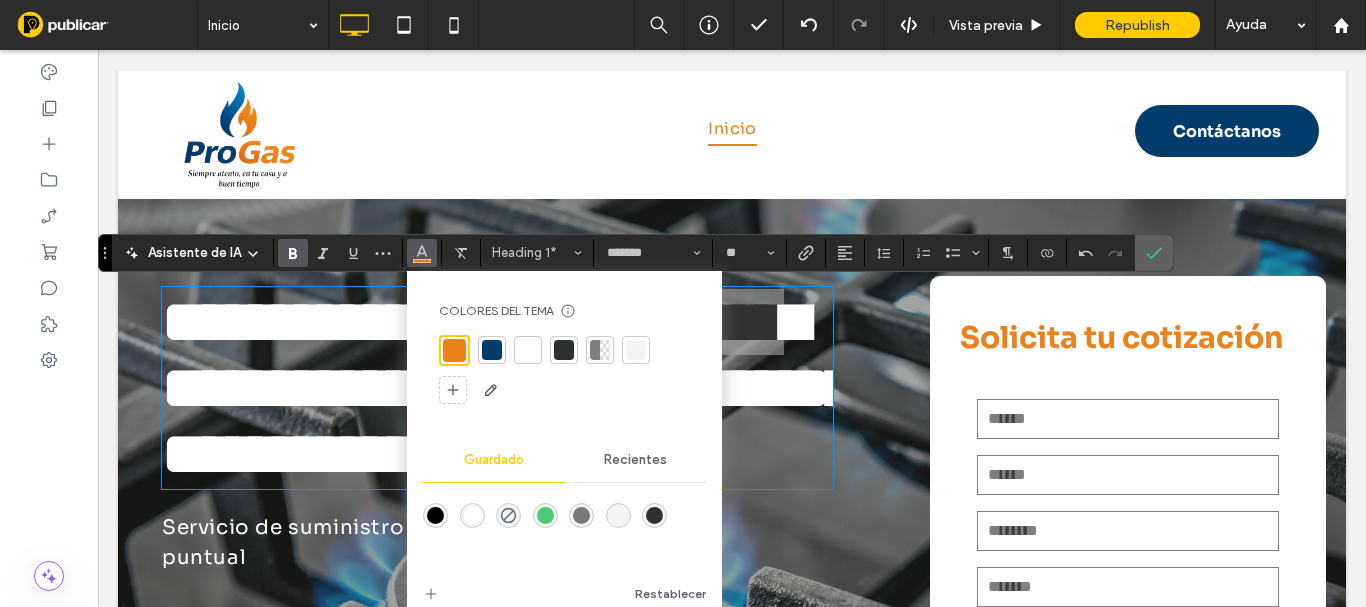 click 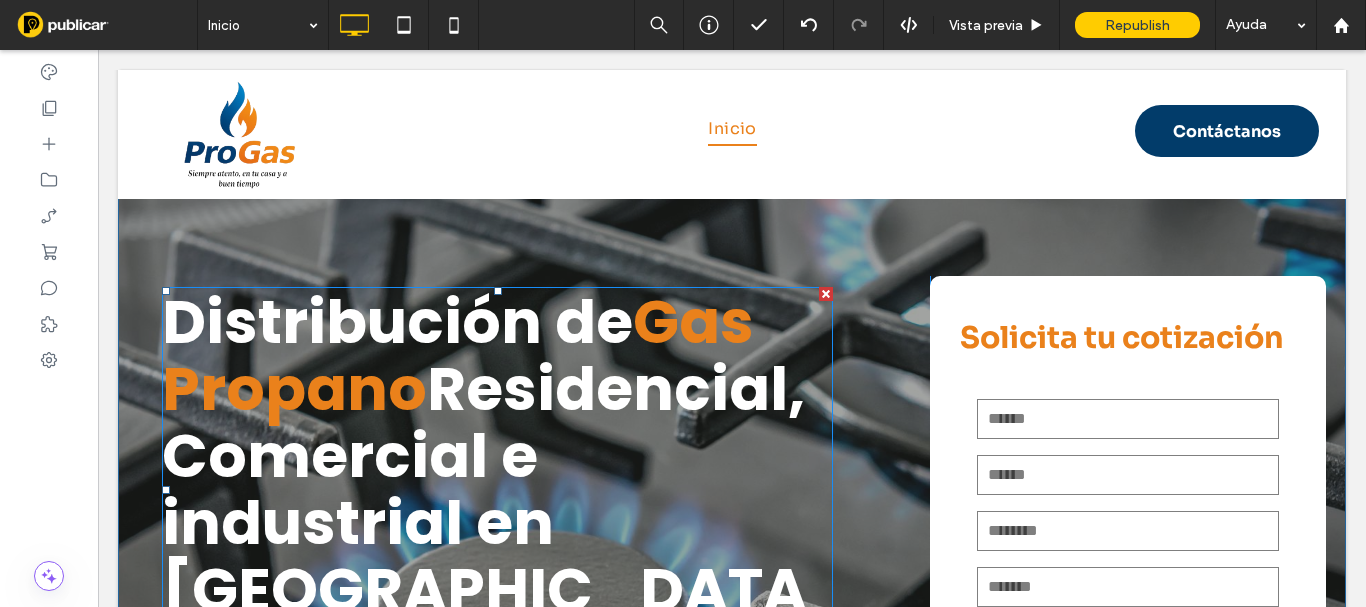 click on "Residencial, Comercial e industrial en Medellín" at bounding box center [484, 523] 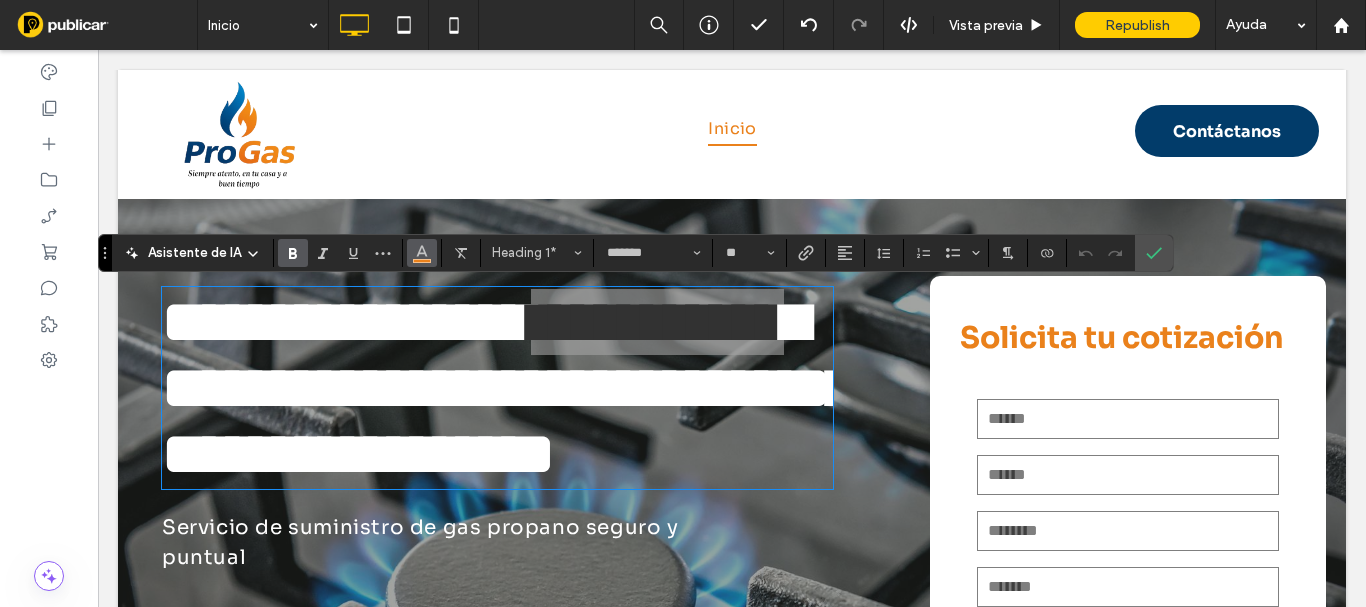 click 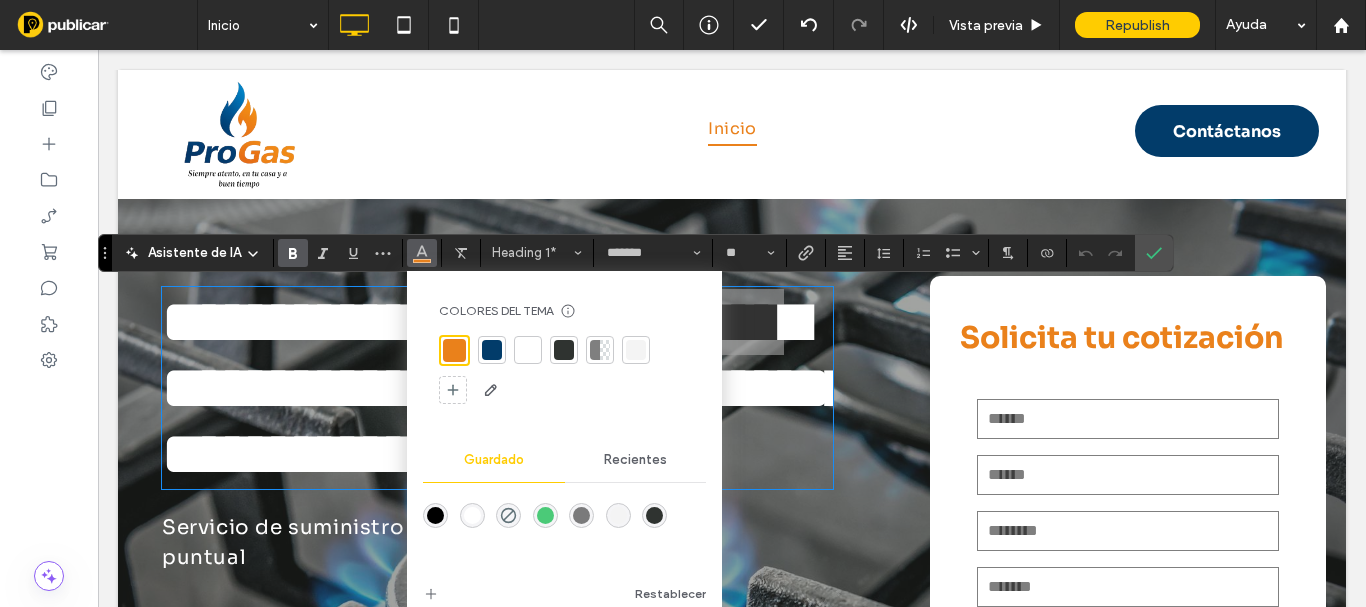 click at bounding box center [528, 350] 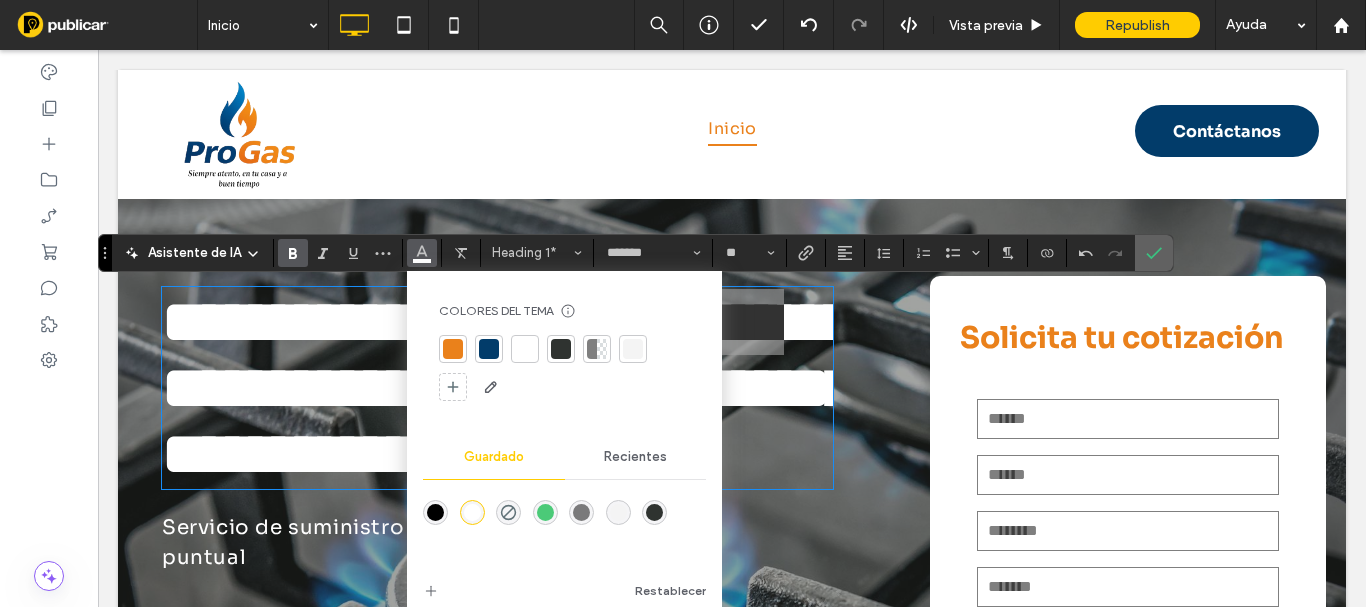 drag, startPoint x: 1149, startPoint y: 254, endPoint x: 938, endPoint y: 172, distance: 226.37358 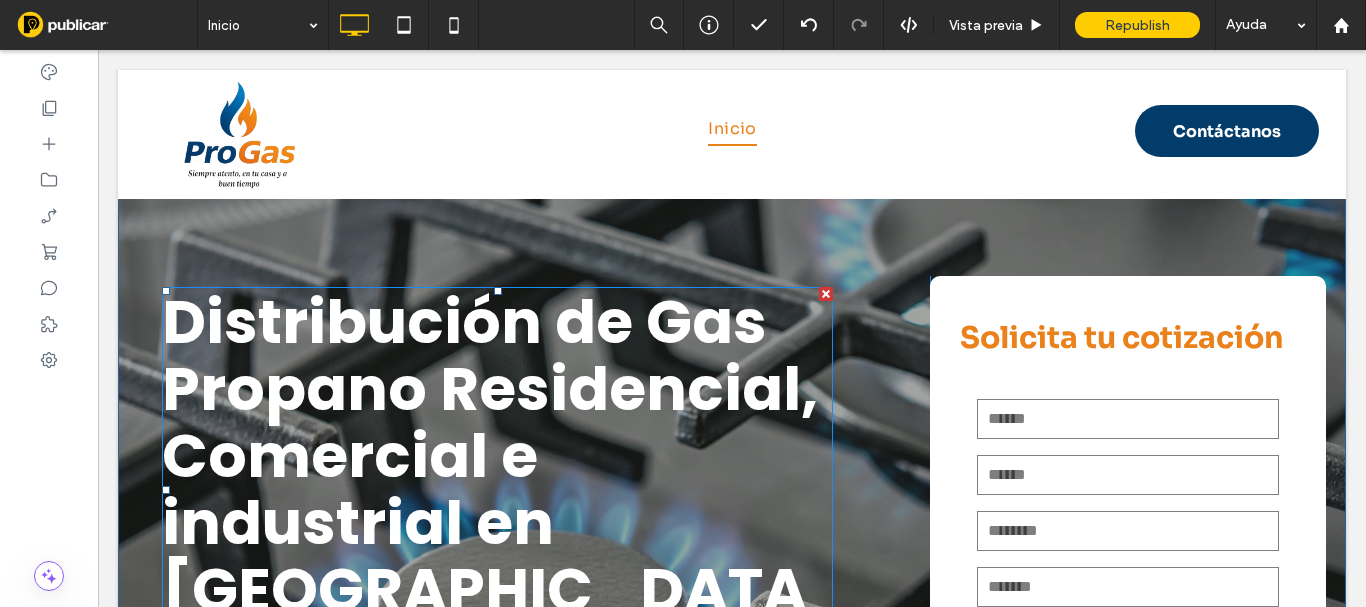 scroll, scrollTop: 200, scrollLeft: 0, axis: vertical 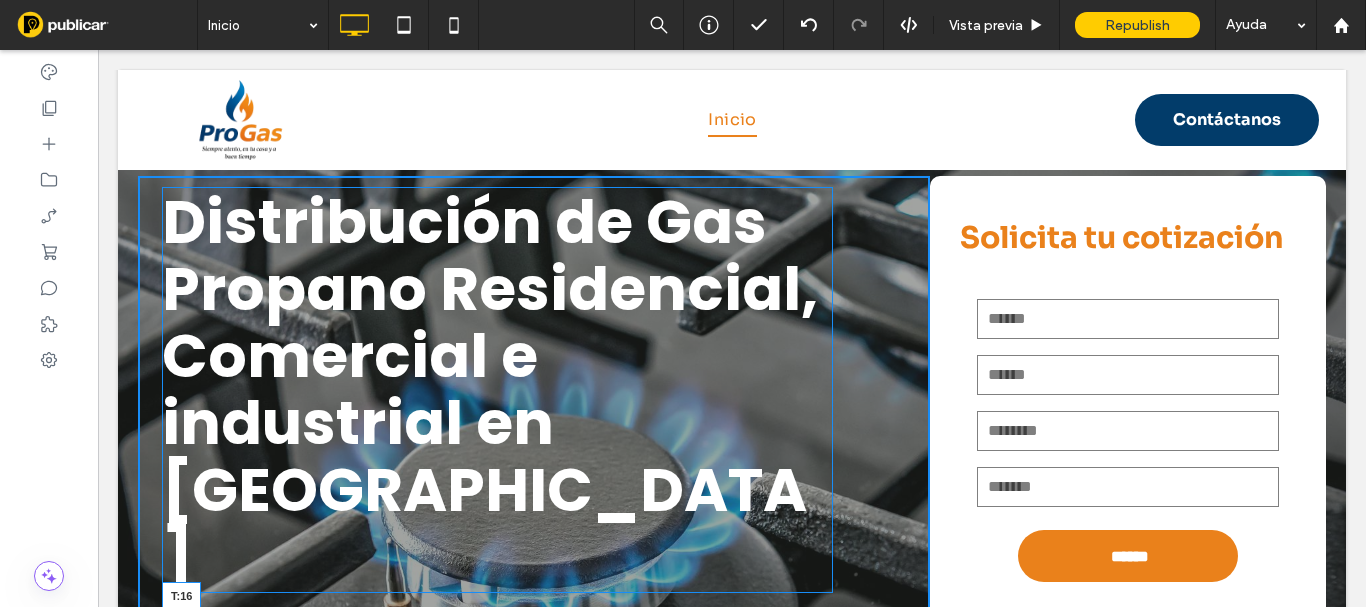 drag, startPoint x: 464, startPoint y: 481, endPoint x: 553, endPoint y: 502, distance: 91.44397 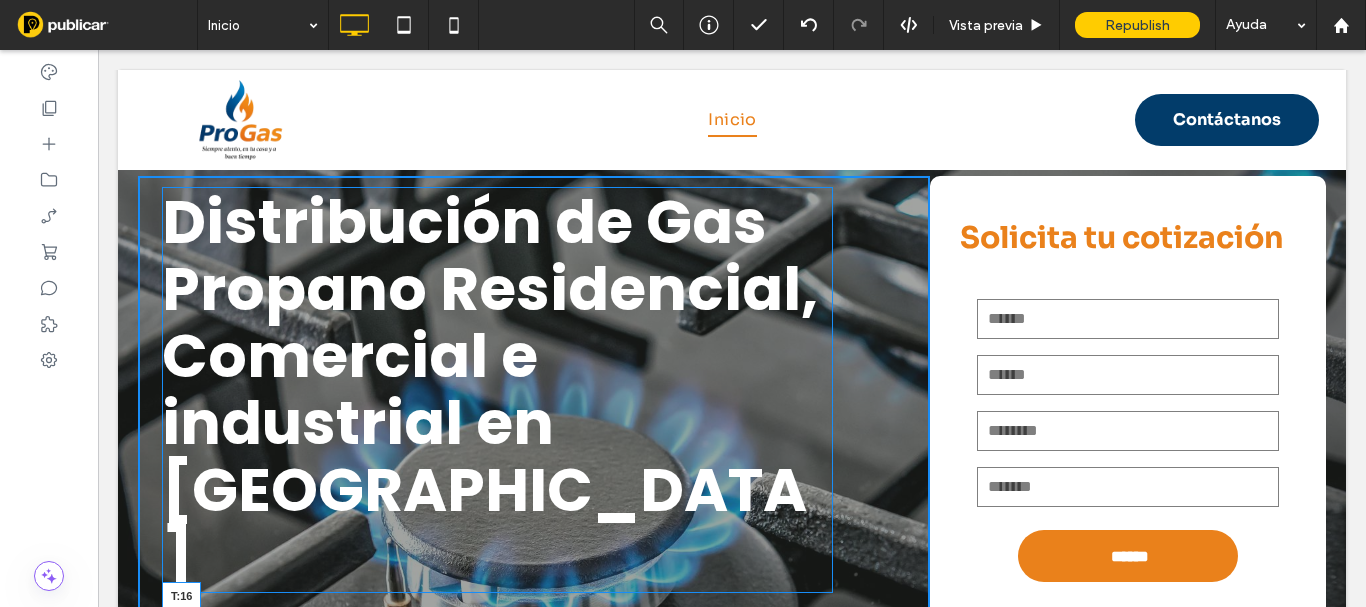 click at bounding box center [465, 619] 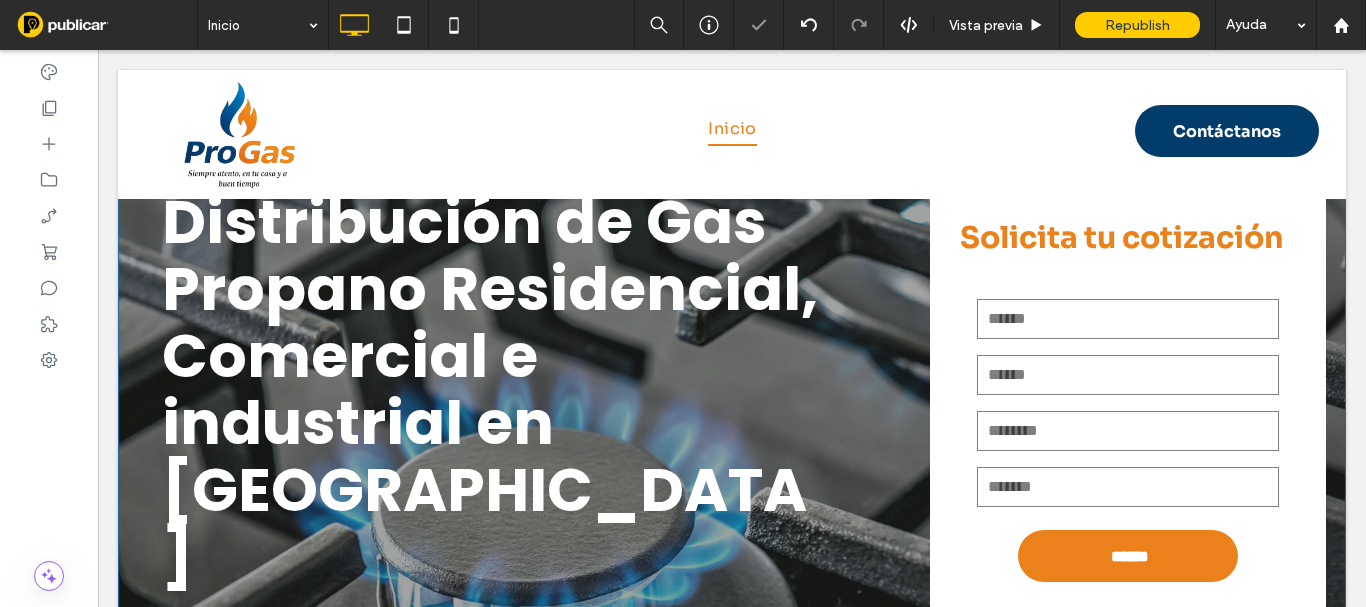 scroll, scrollTop: 0, scrollLeft: 0, axis: both 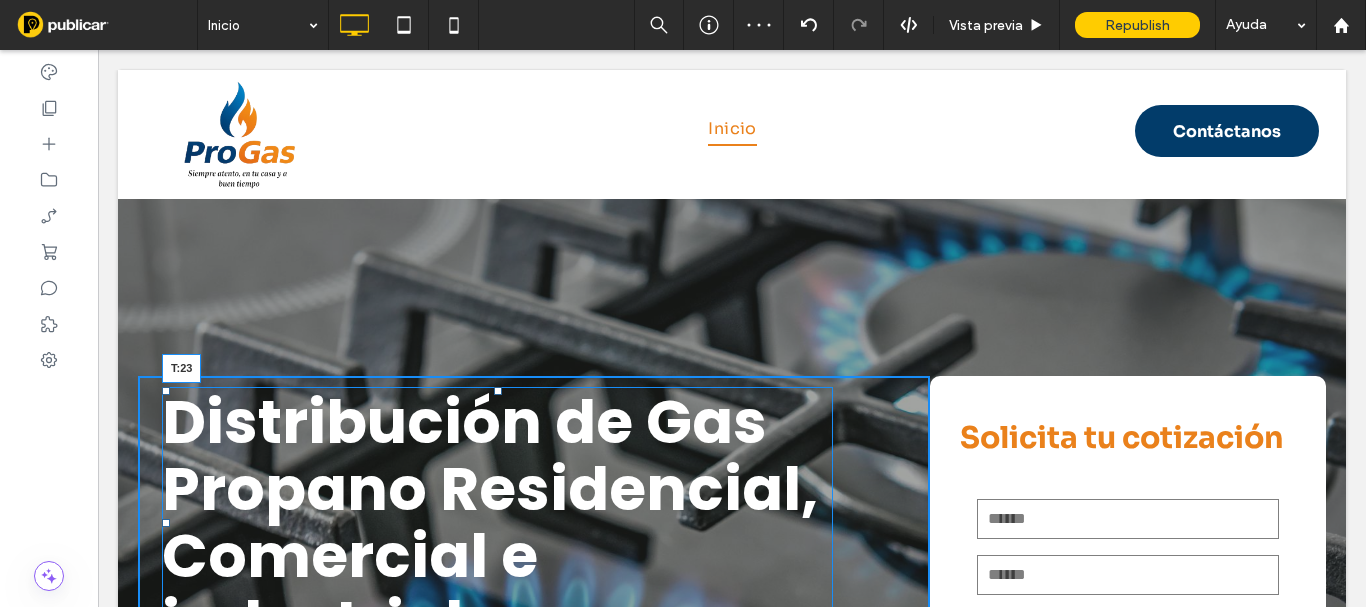 drag, startPoint x: 500, startPoint y: 392, endPoint x: 598, endPoint y: 446, distance: 111.89281 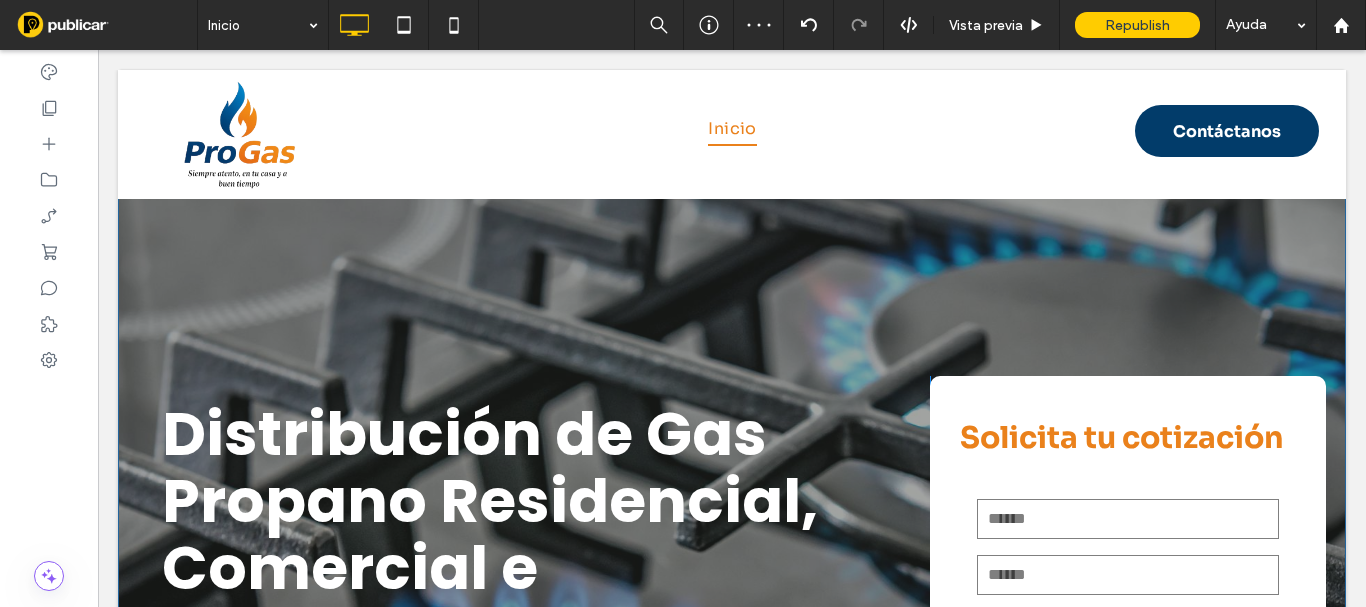 click on "Distribución de Gas Propano Residencial, Comercial e industrial en Medellín
Servicio de suministro de gas propano seguro y puntual
Click To Paste
Solicita tu cotización
Contáctenos
Nombre
E-mail
Teléfono
Mensaje
******
Gracias por contactarnos. Le responderemos lo antes posible.
Se ha producido un error al enviar su mensaje. Inténtelo más tarde.
Click To Paste
Fila + Añadir sección" at bounding box center (732, 599) 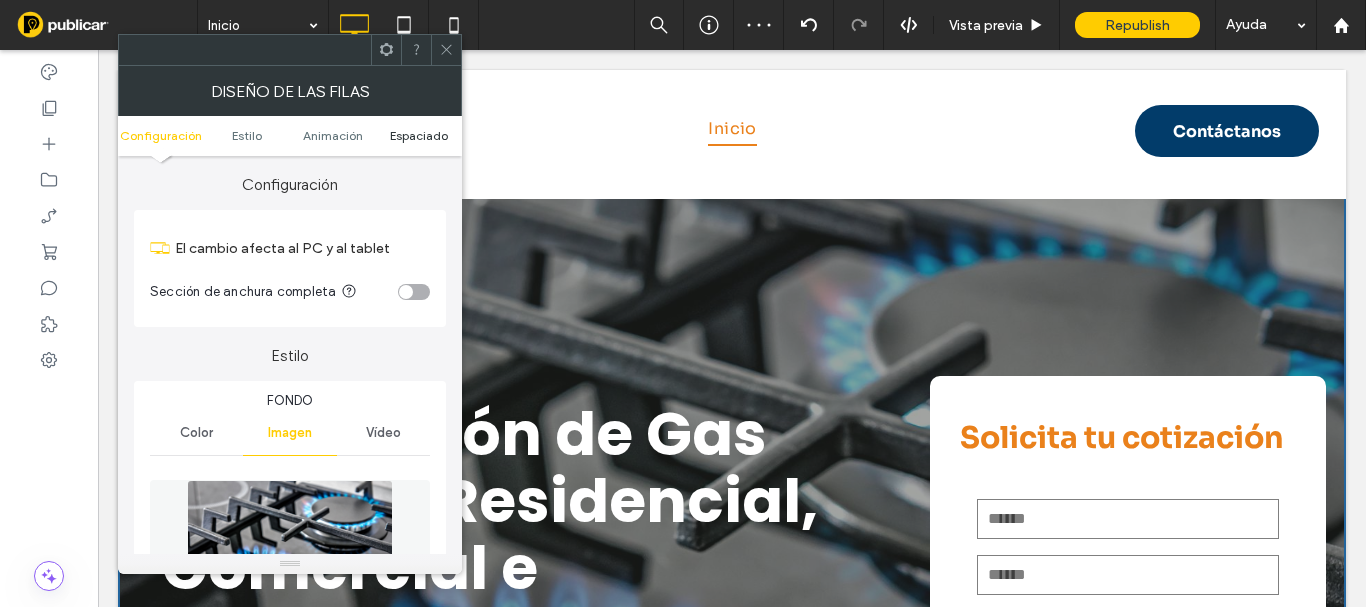 click on "Espaciado" at bounding box center [419, 135] 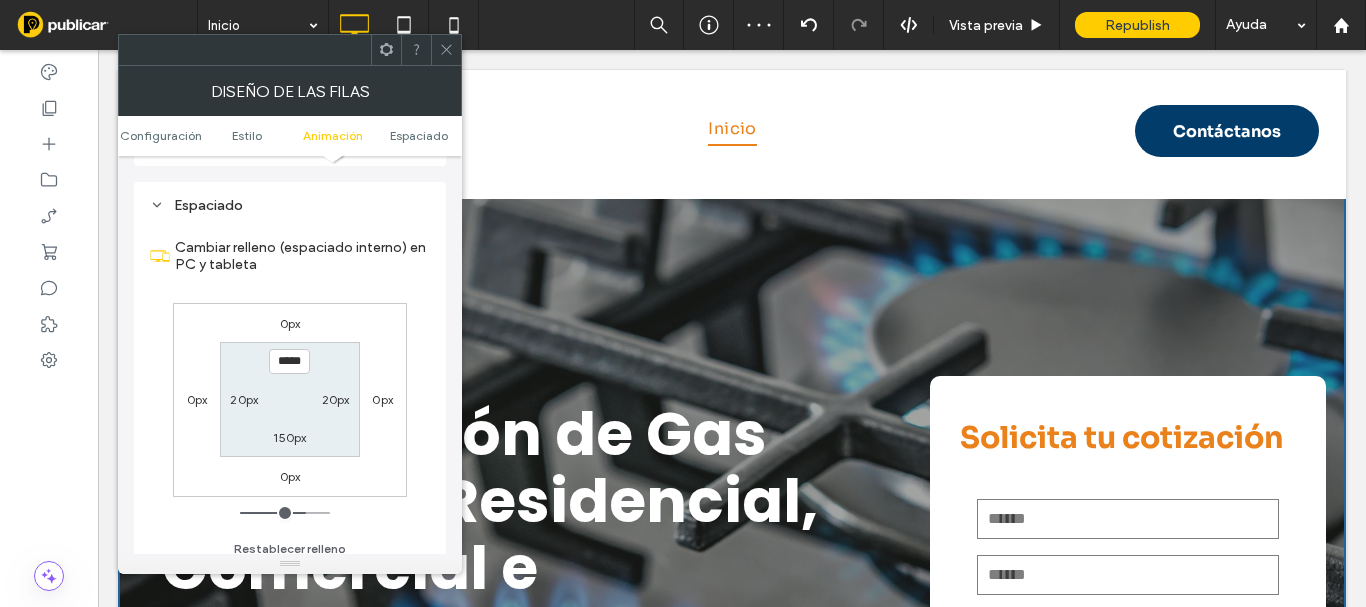 scroll, scrollTop: 1367, scrollLeft: 0, axis: vertical 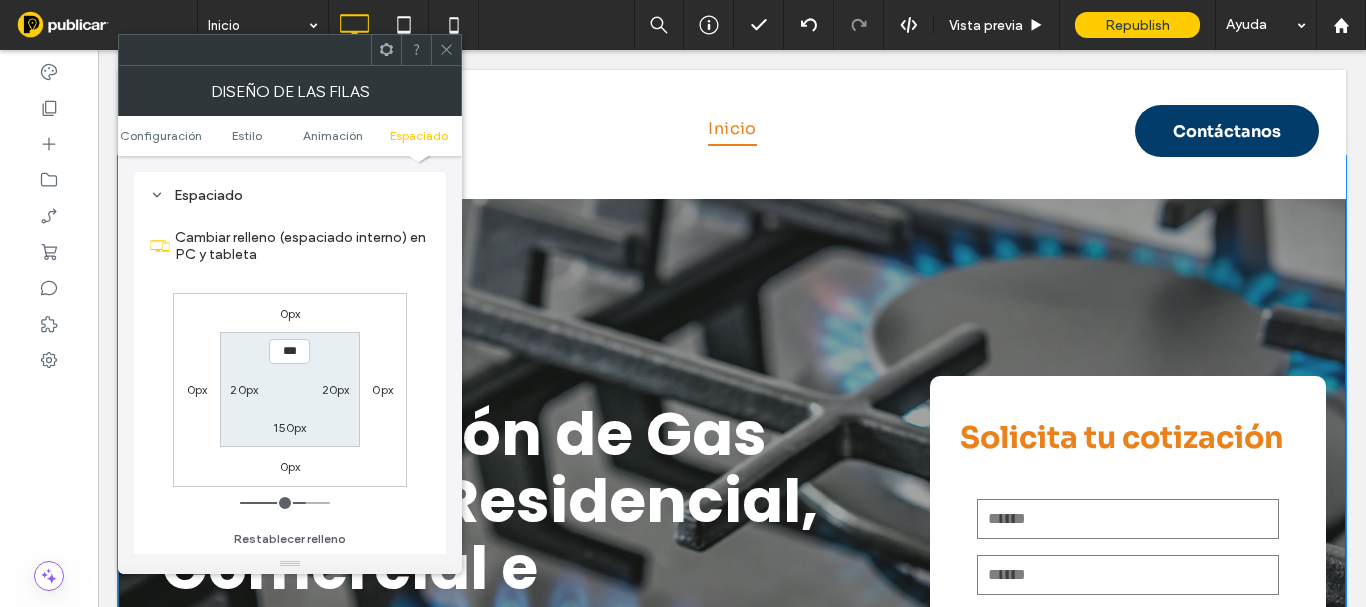 type on "*****" 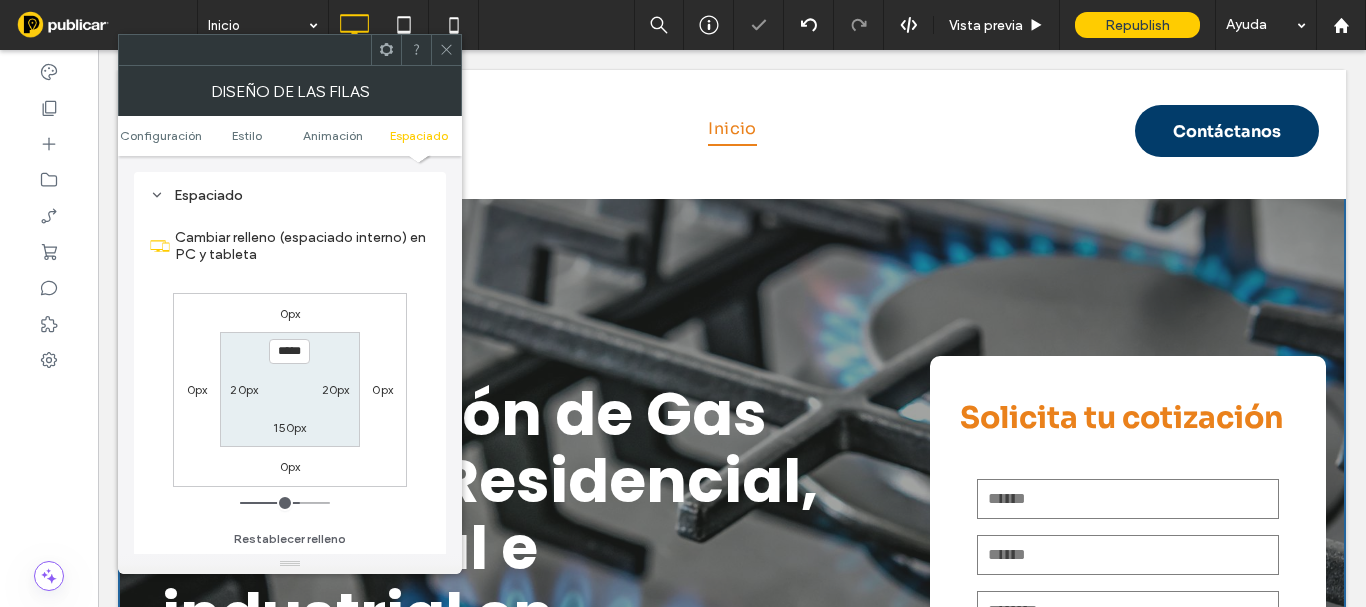 click on "*****" at bounding box center (289, 351) 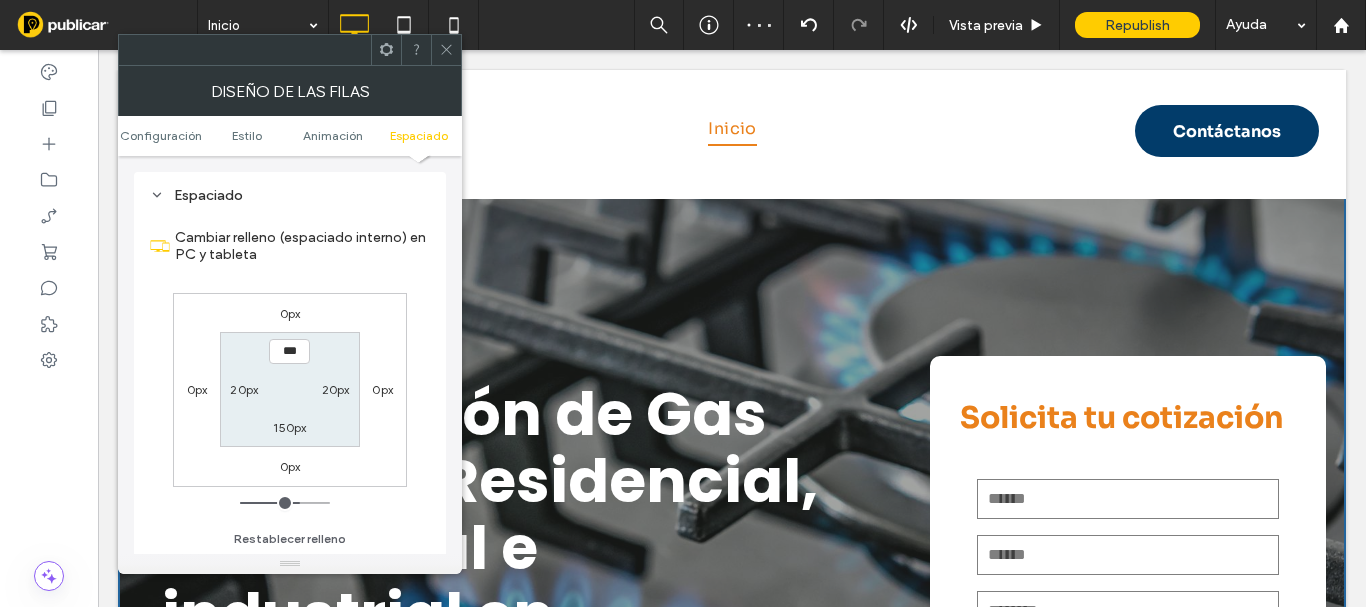 type on "*****" 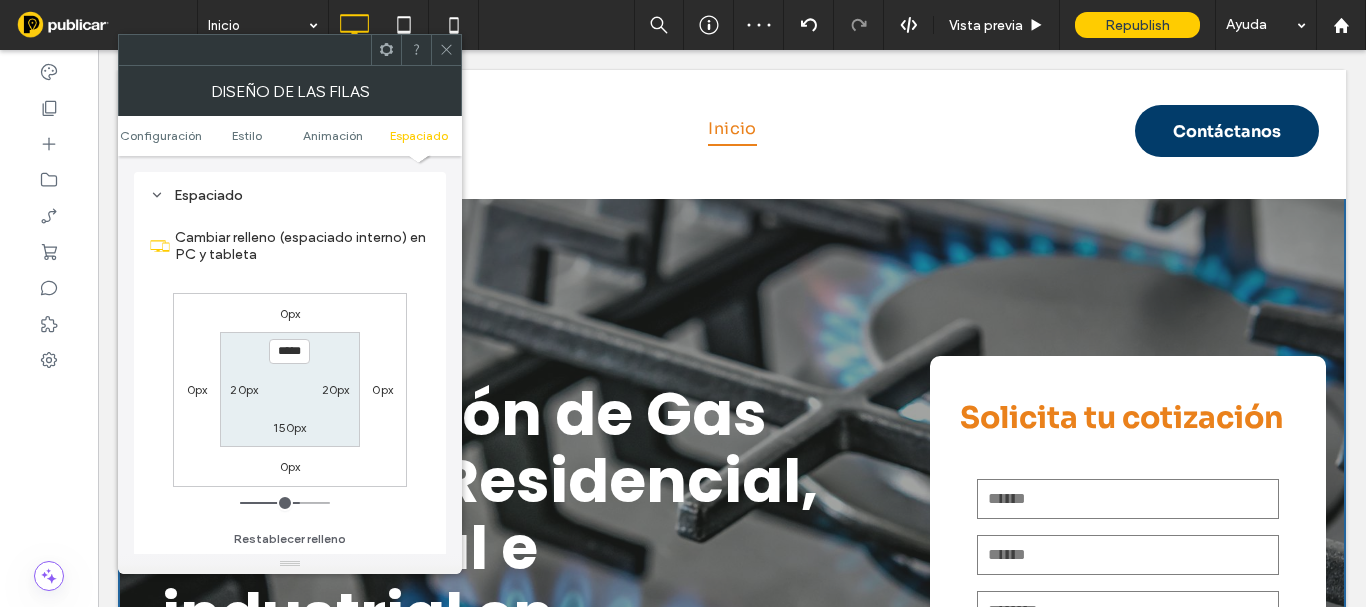 type on "***" 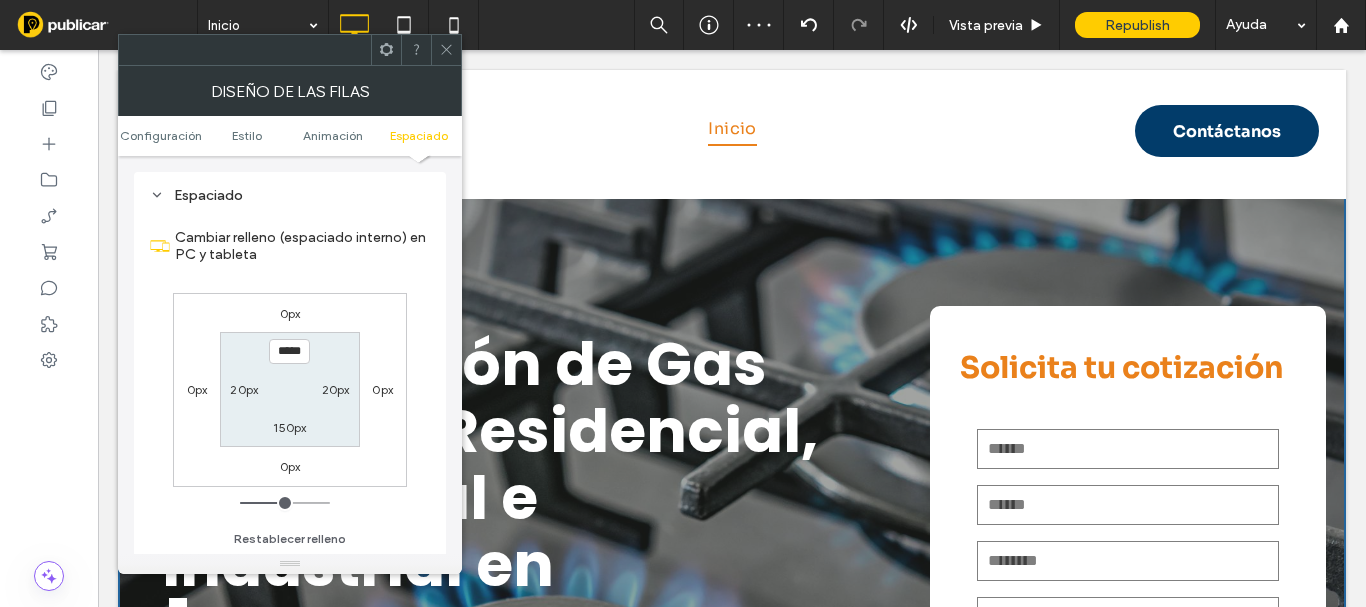 click on "*****" at bounding box center [289, 351] 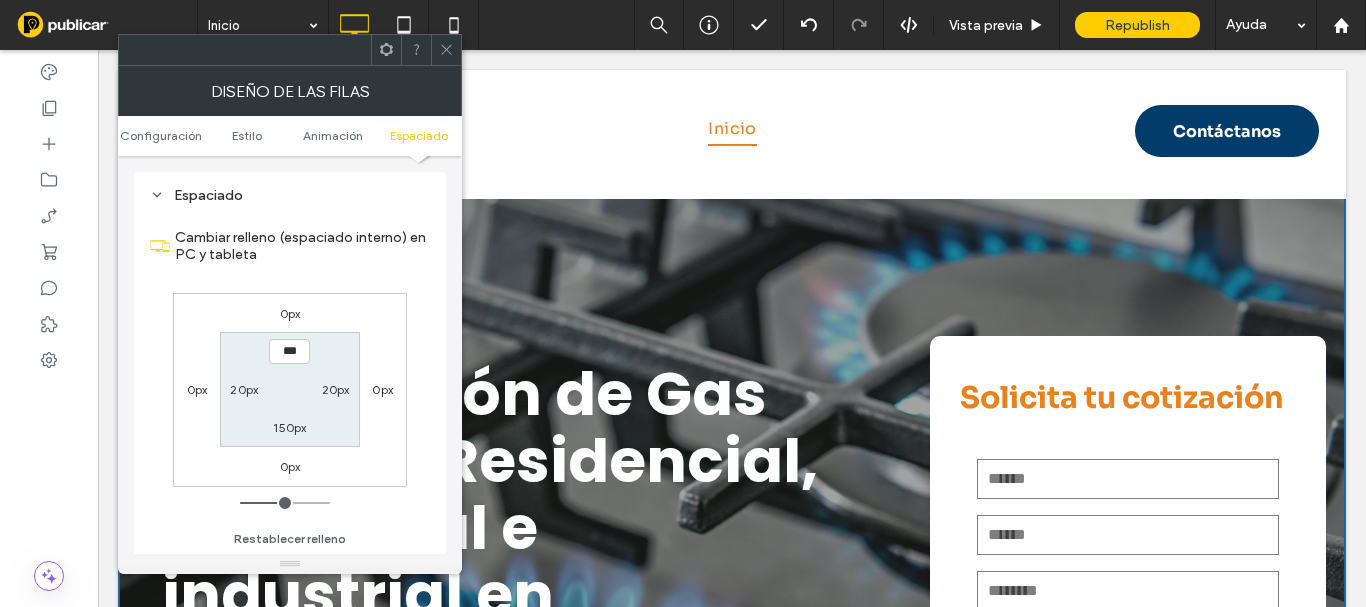 type on "*****" 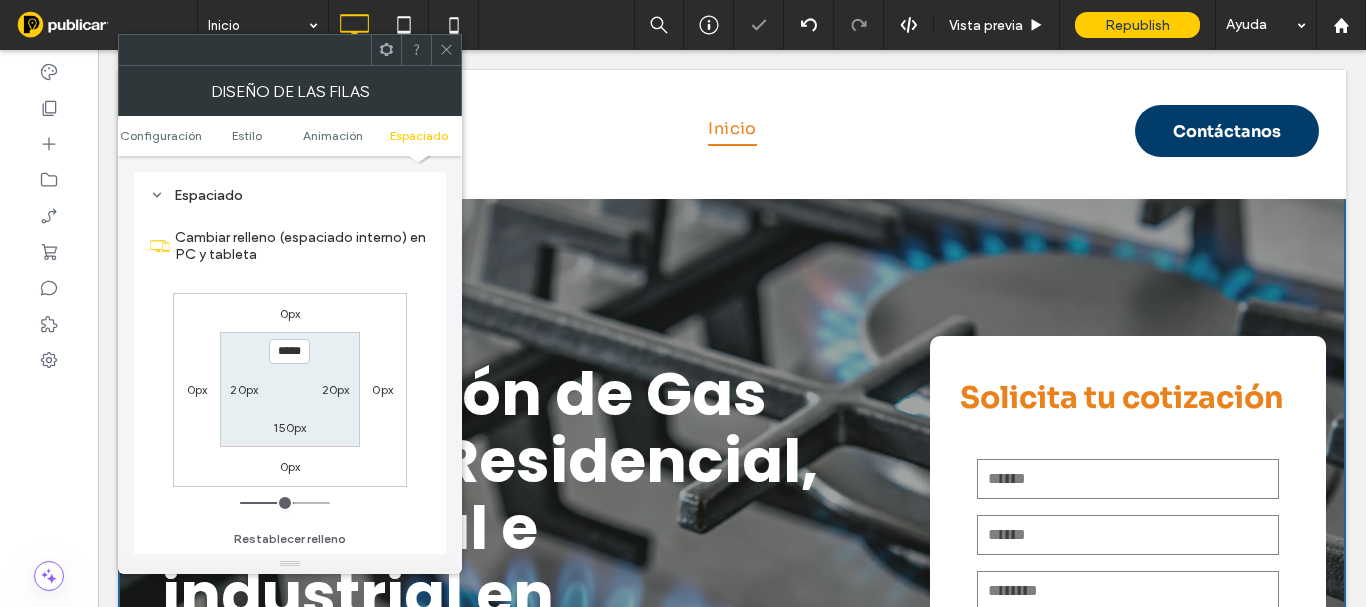 click at bounding box center [446, 50] 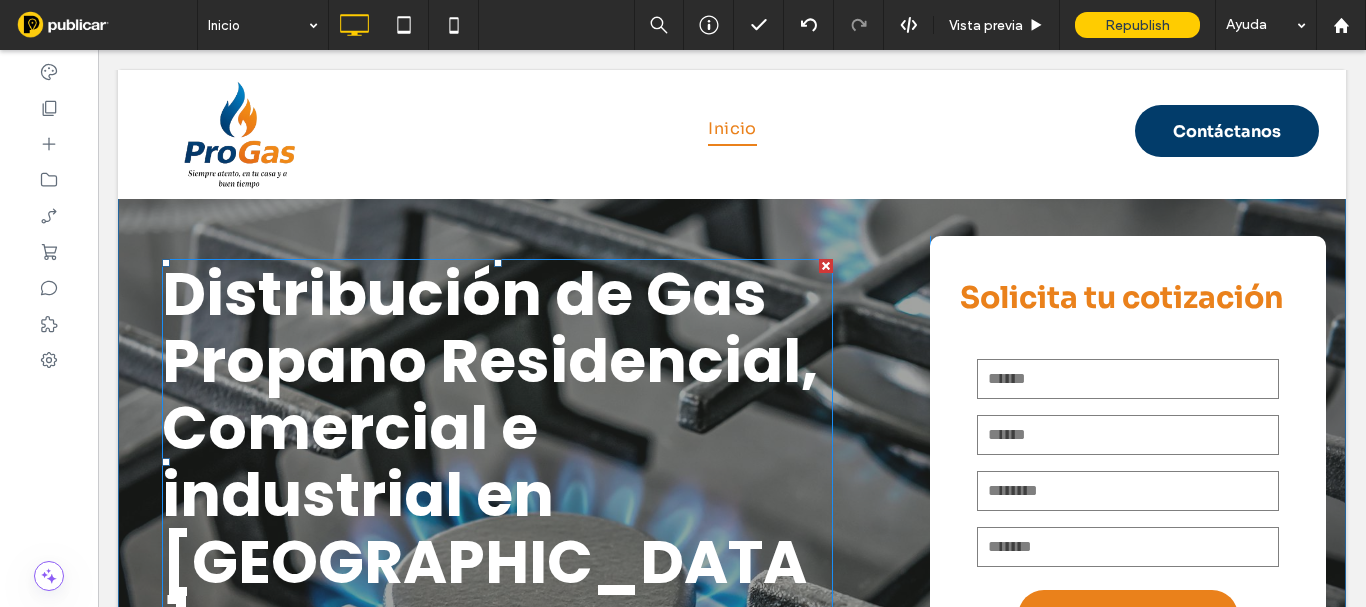 scroll, scrollTop: 200, scrollLeft: 0, axis: vertical 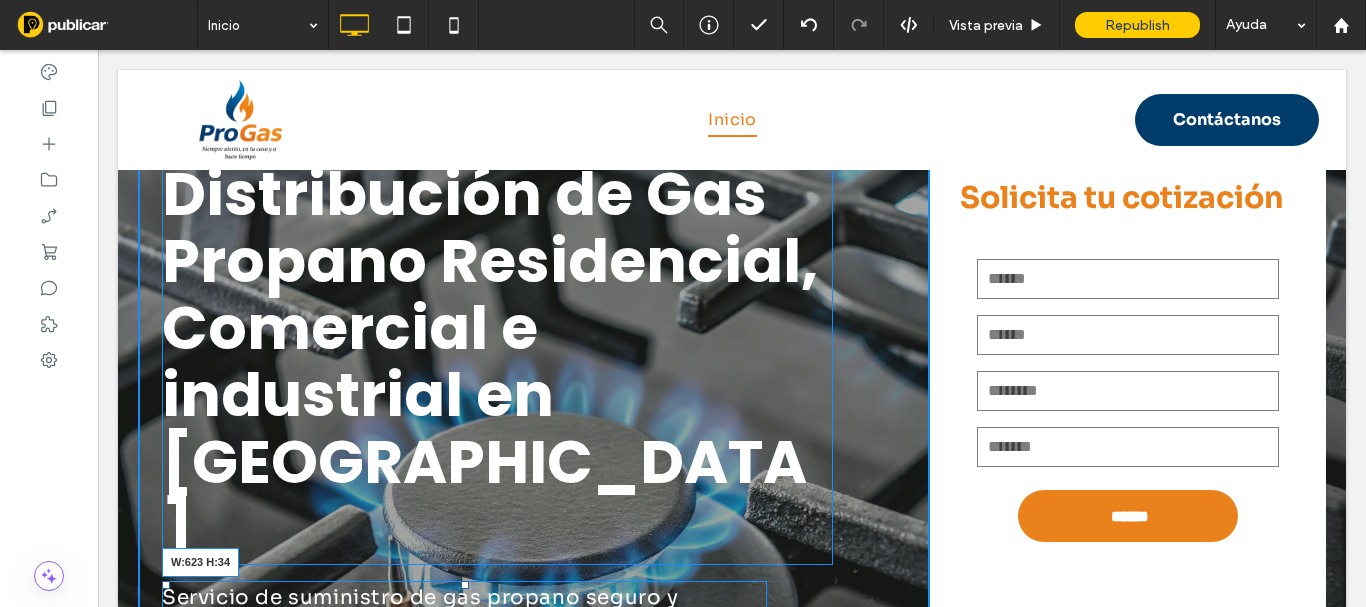 drag, startPoint x: 762, startPoint y: 470, endPoint x: 868, endPoint y: 520, distance: 117.20068 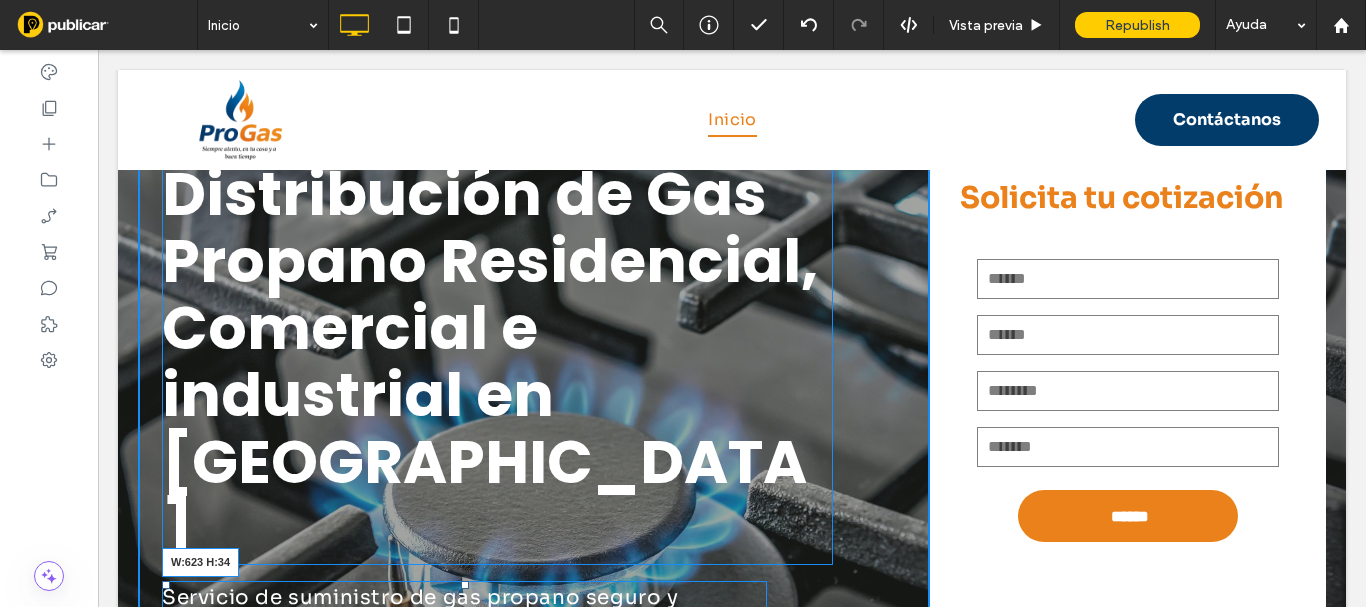 click at bounding box center [759, 637] 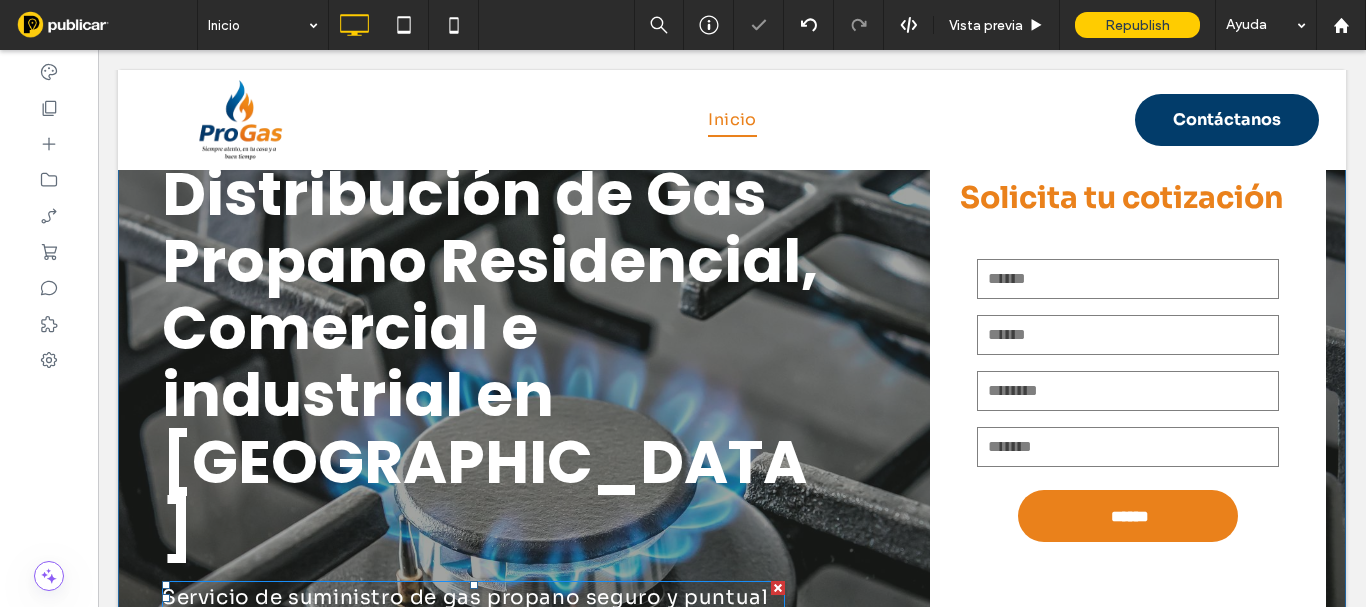 click on "Servicio de suministro de gas propano seguro y puntual" at bounding box center [465, 597] 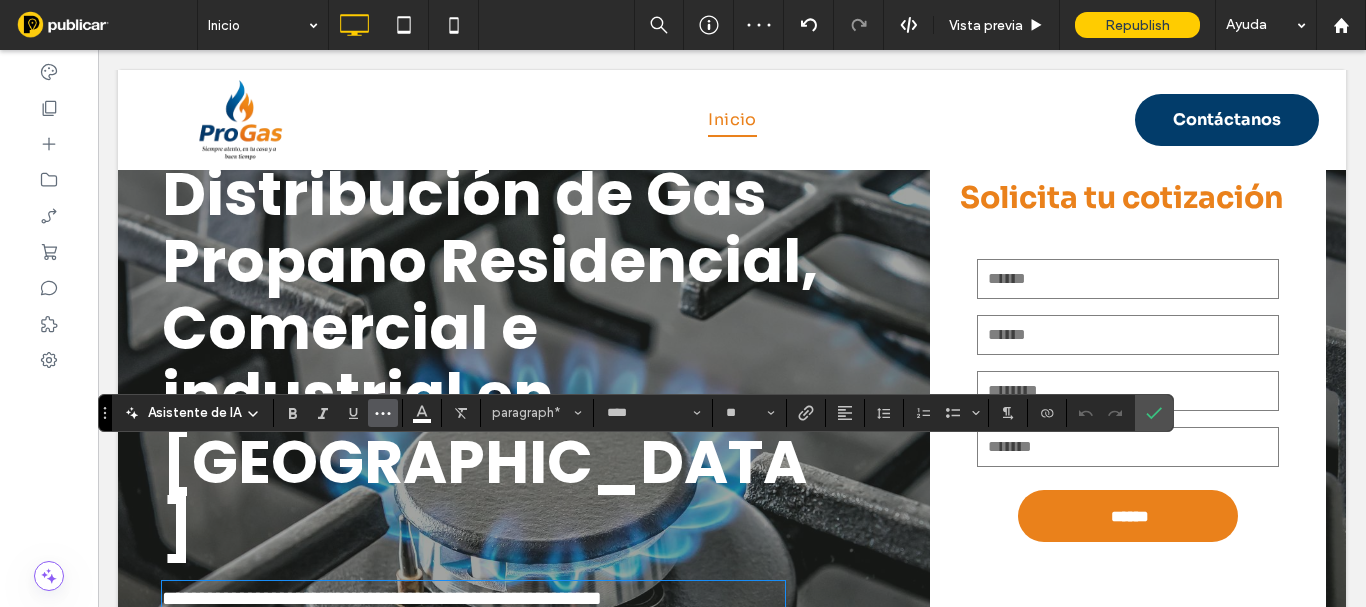 click 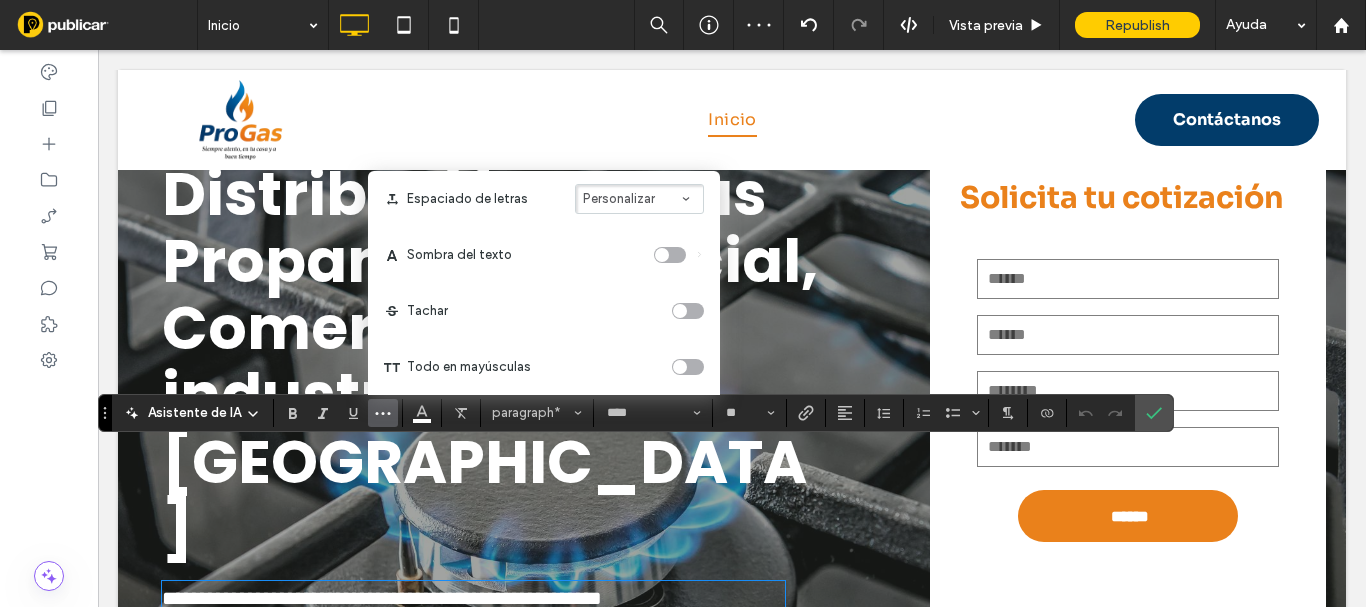 click on "Personalizar" at bounding box center [639, 199] 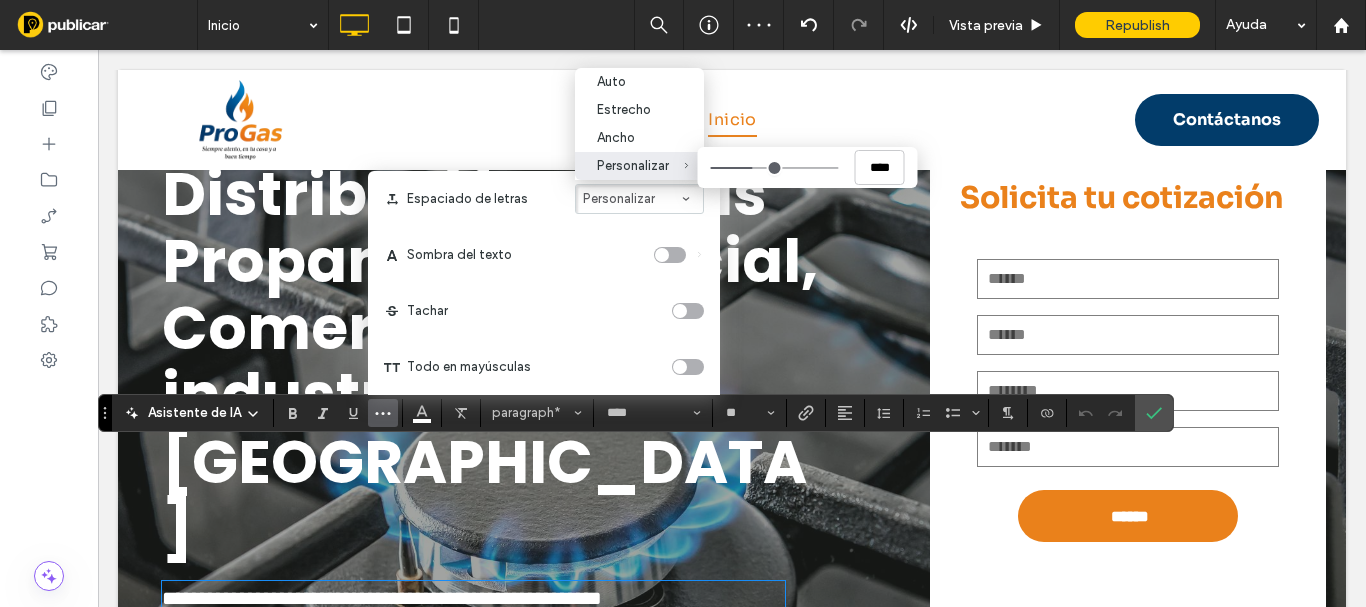 type on "****" 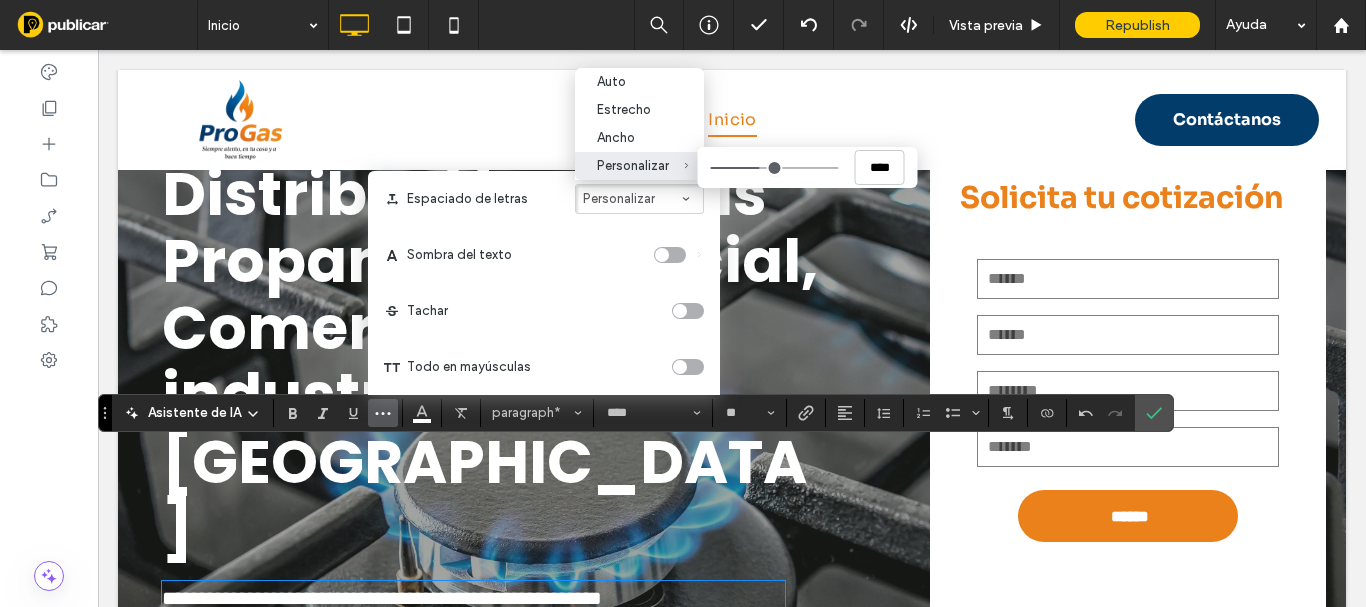 type on "****" 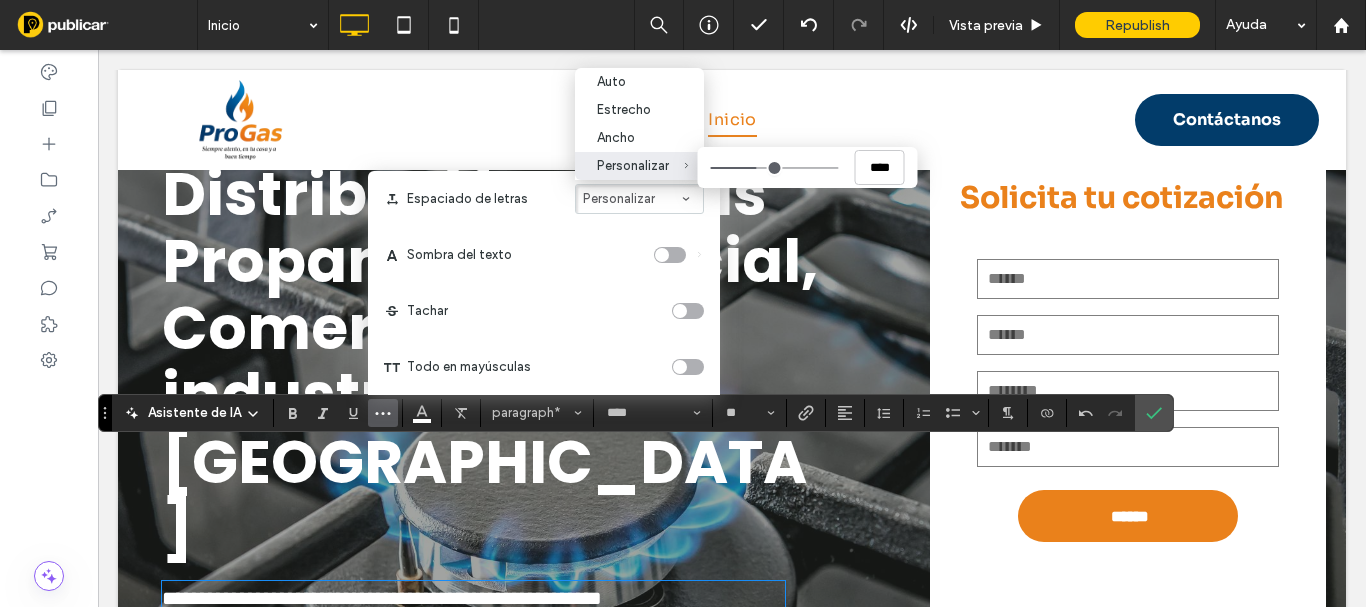 type on "****" 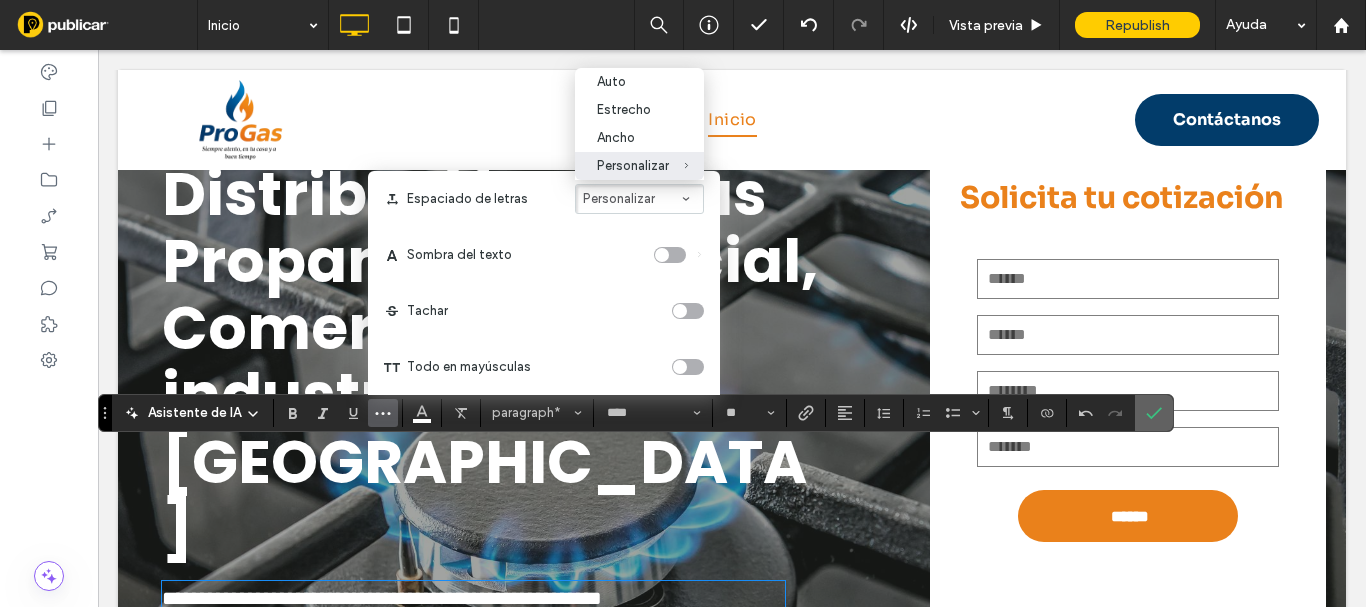 click 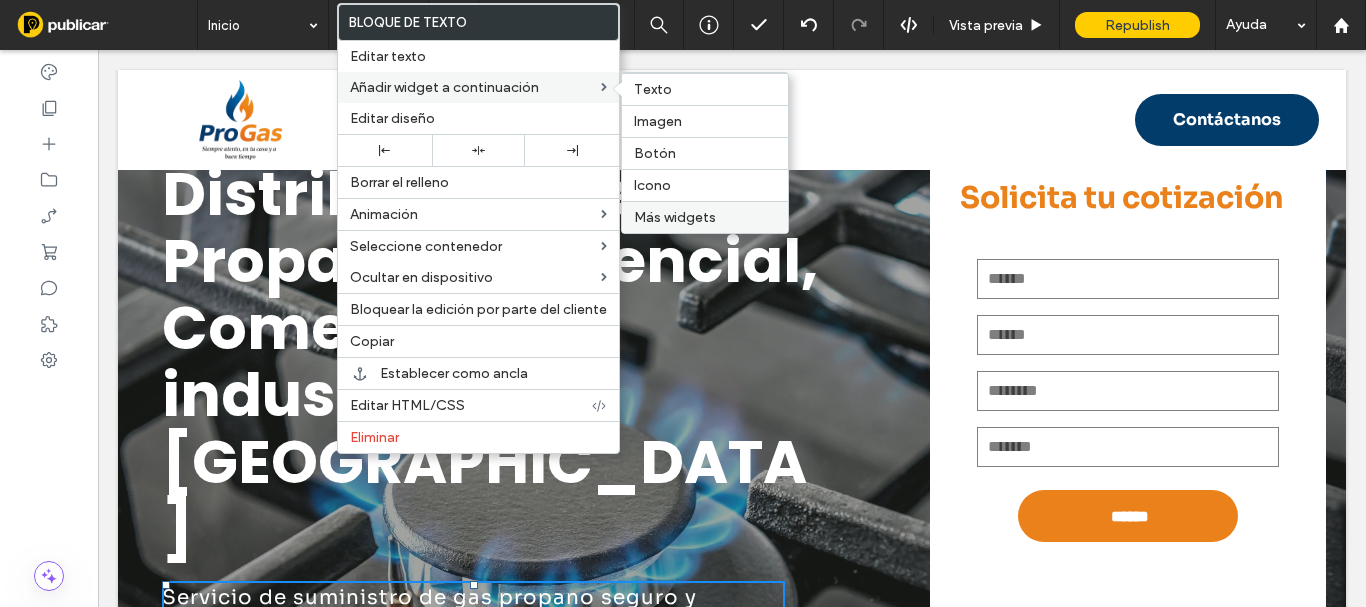 click on "Más widgets" at bounding box center (675, 217) 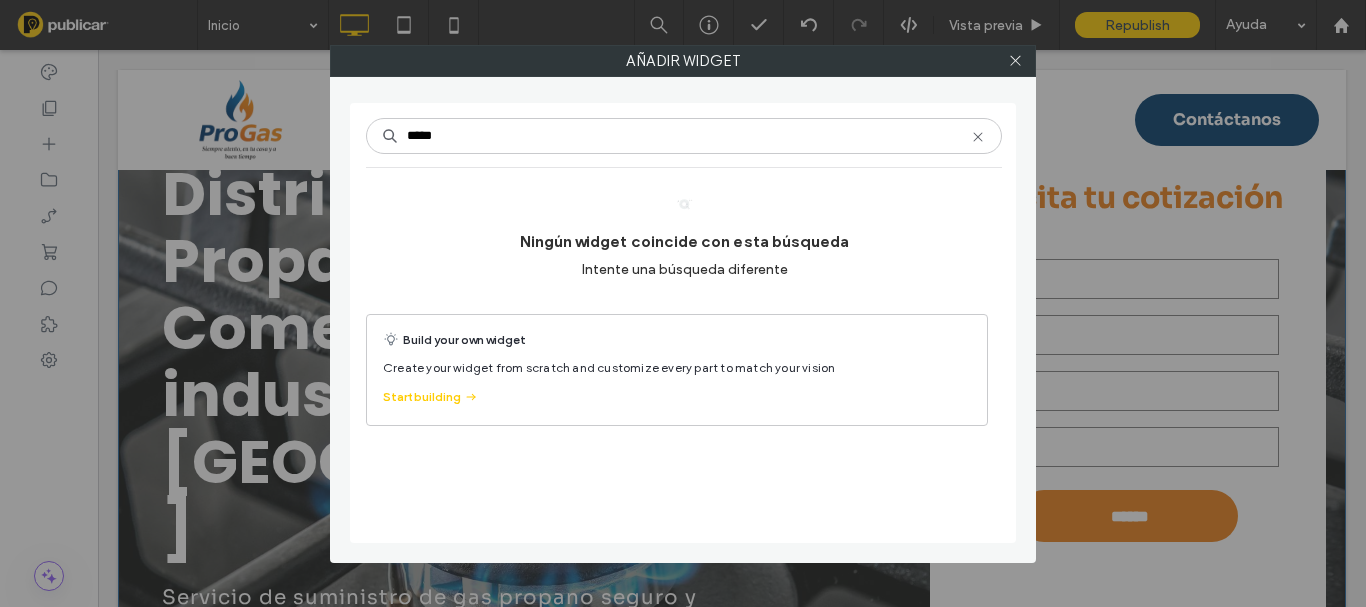 type on "*****" 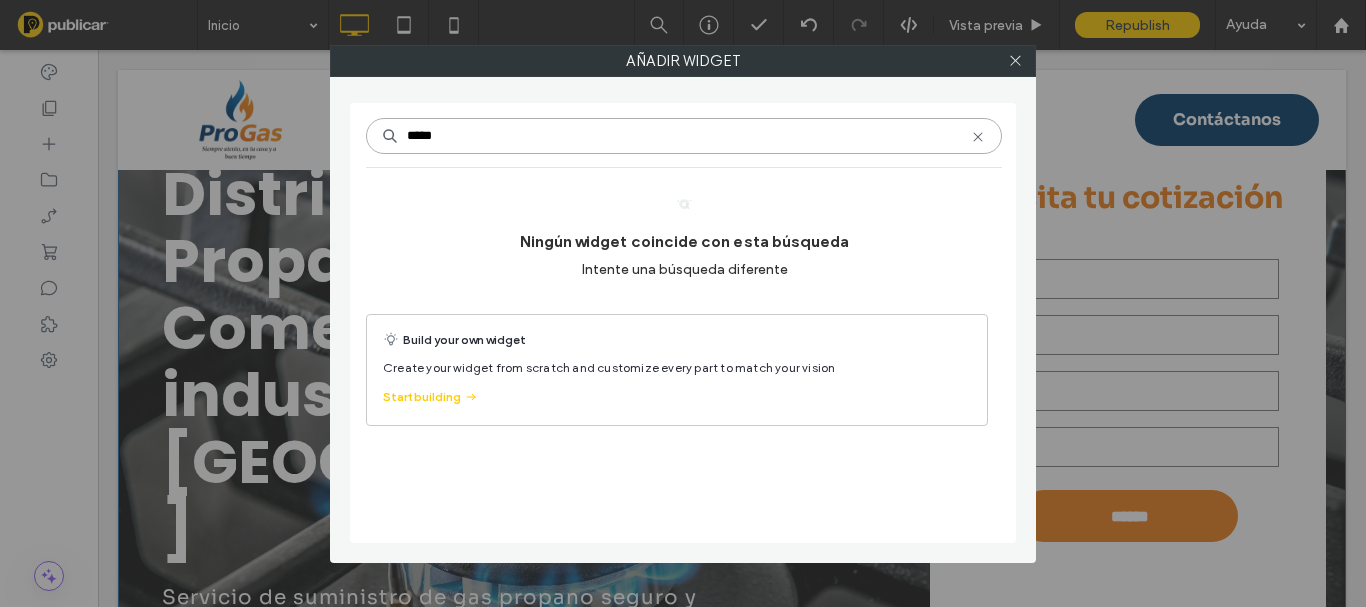 type 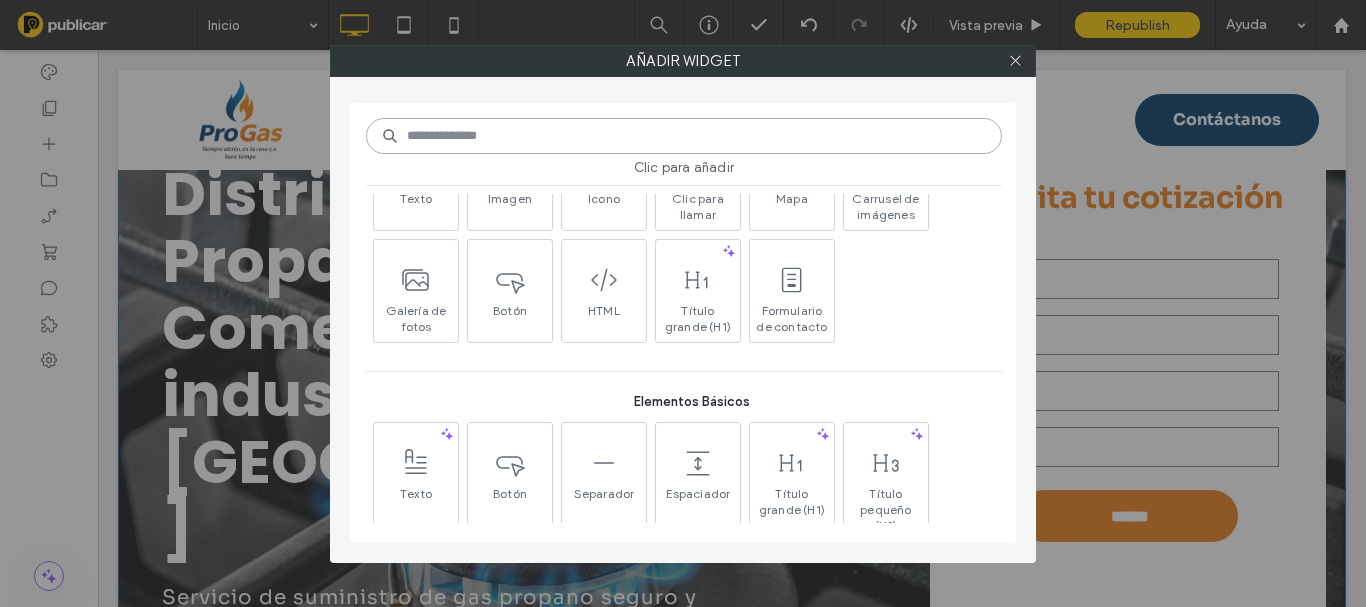 scroll, scrollTop: 400, scrollLeft: 0, axis: vertical 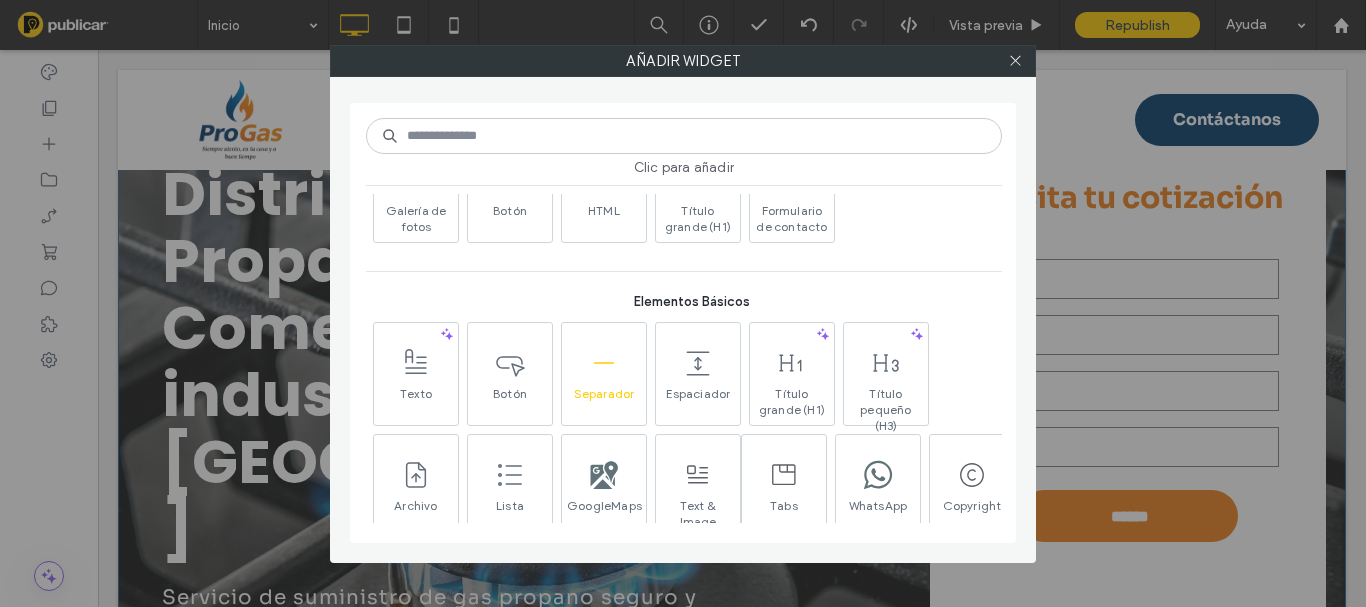click 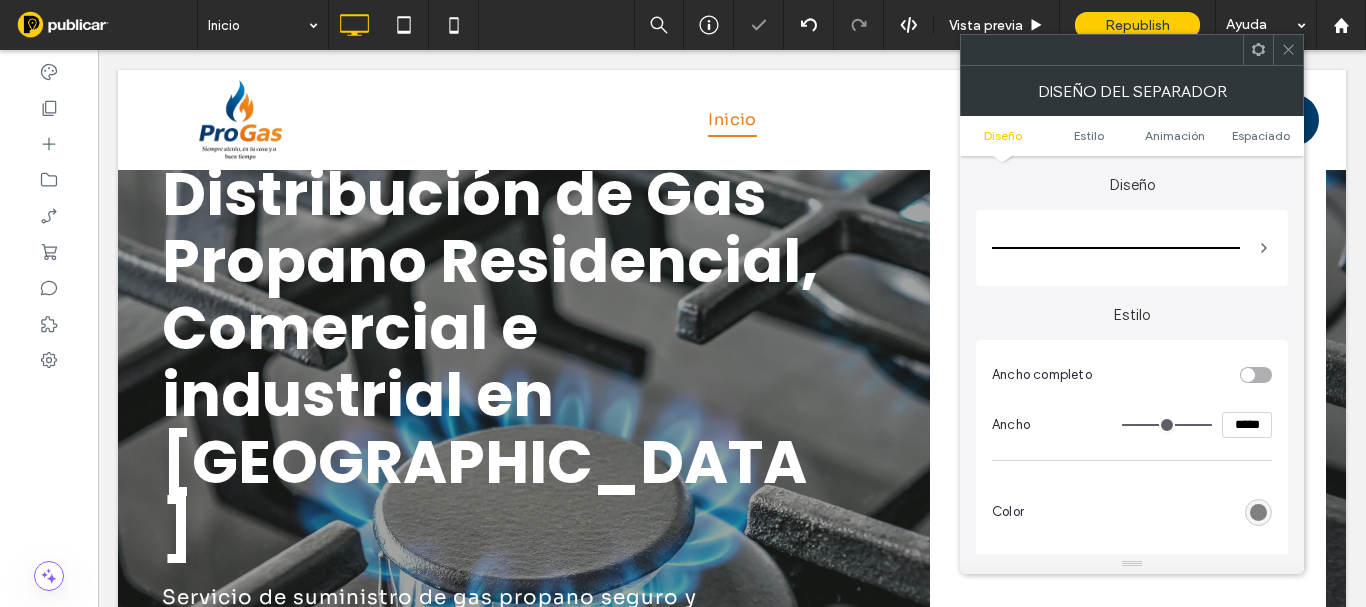 scroll, scrollTop: 300, scrollLeft: 0, axis: vertical 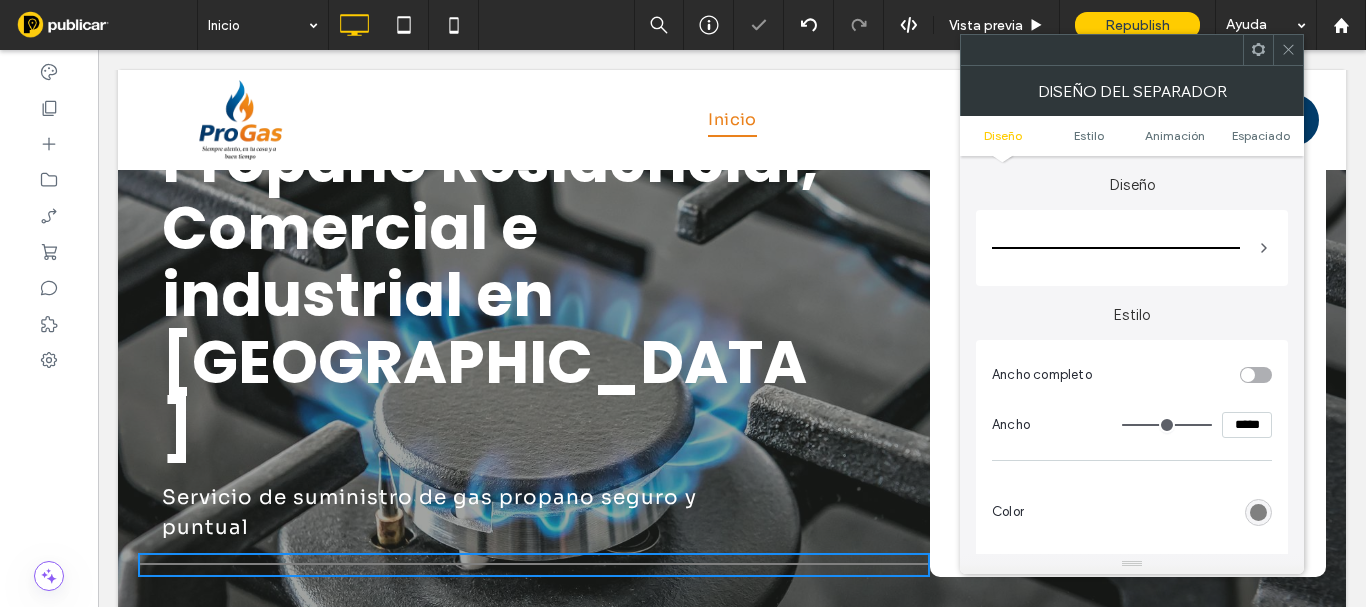 drag, startPoint x: 1289, startPoint y: 54, endPoint x: 1113, endPoint y: 168, distance: 209.69502 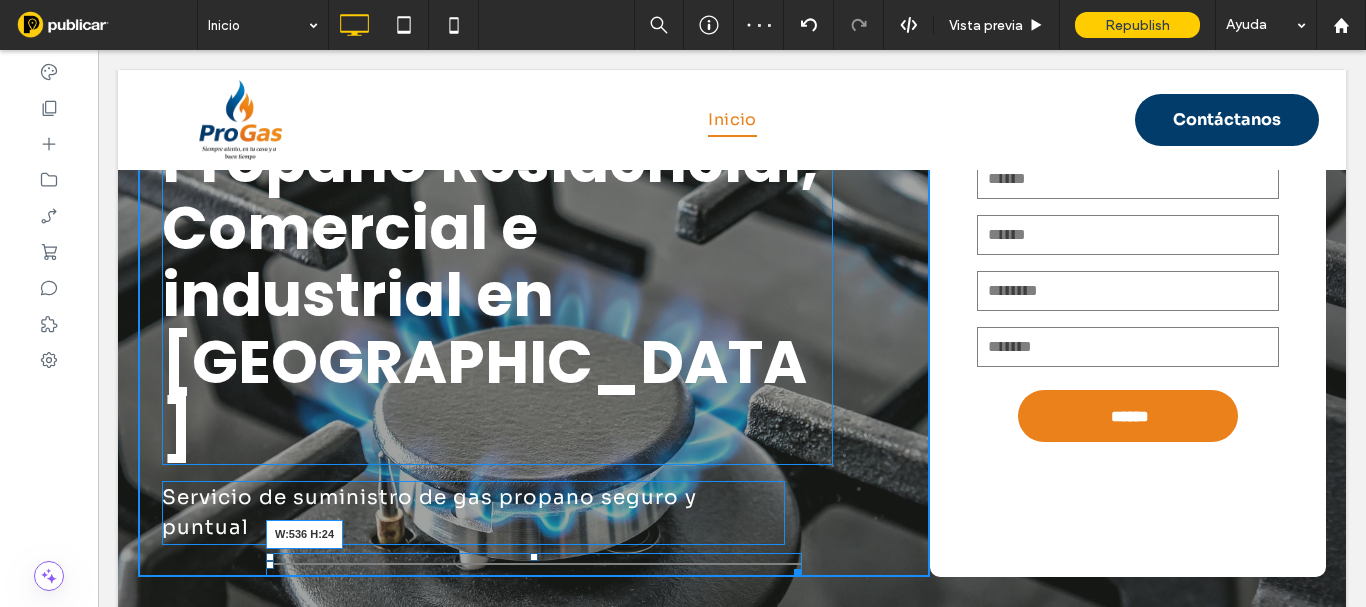 drag, startPoint x: 912, startPoint y: 403, endPoint x: 457, endPoint y: 456, distance: 458.07642 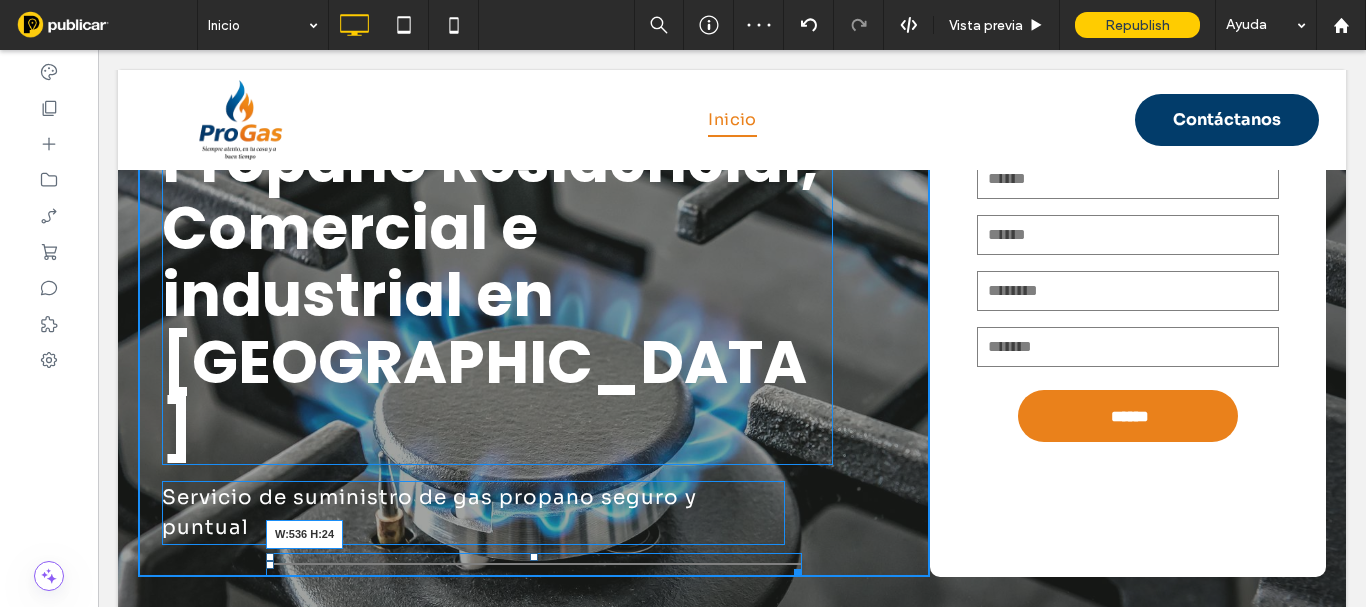 click at bounding box center [794, 569] 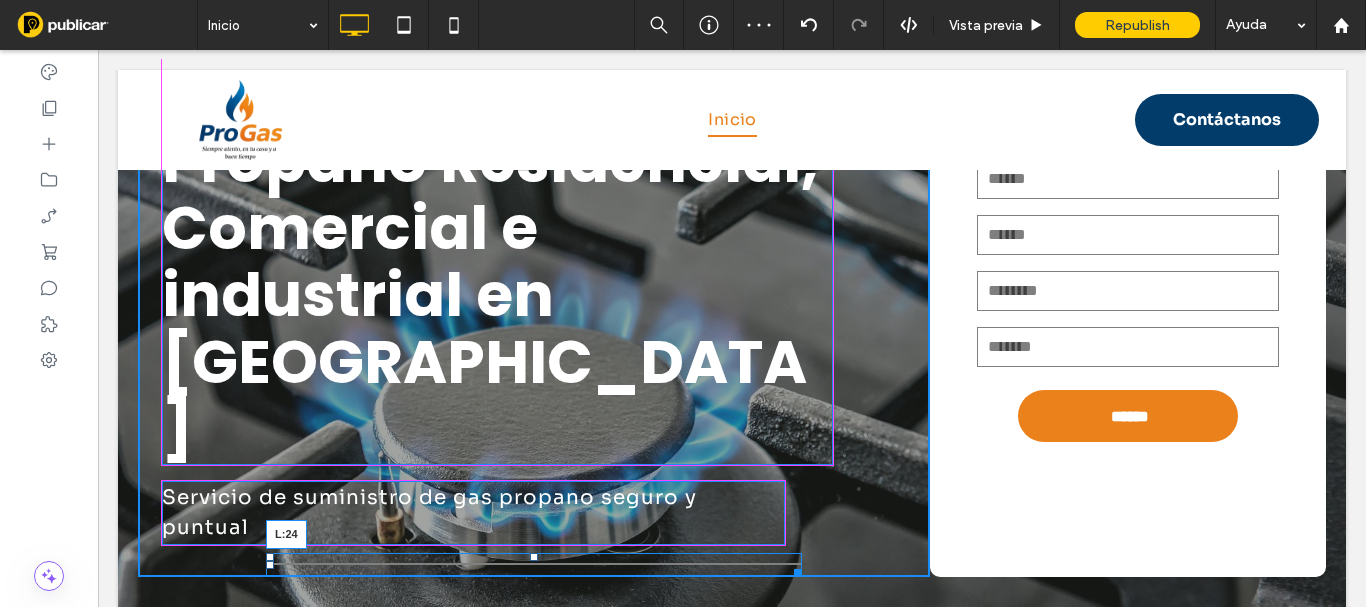 drag, startPoint x: 263, startPoint y: 400, endPoint x: 358, endPoint y: 440, distance: 103.077644 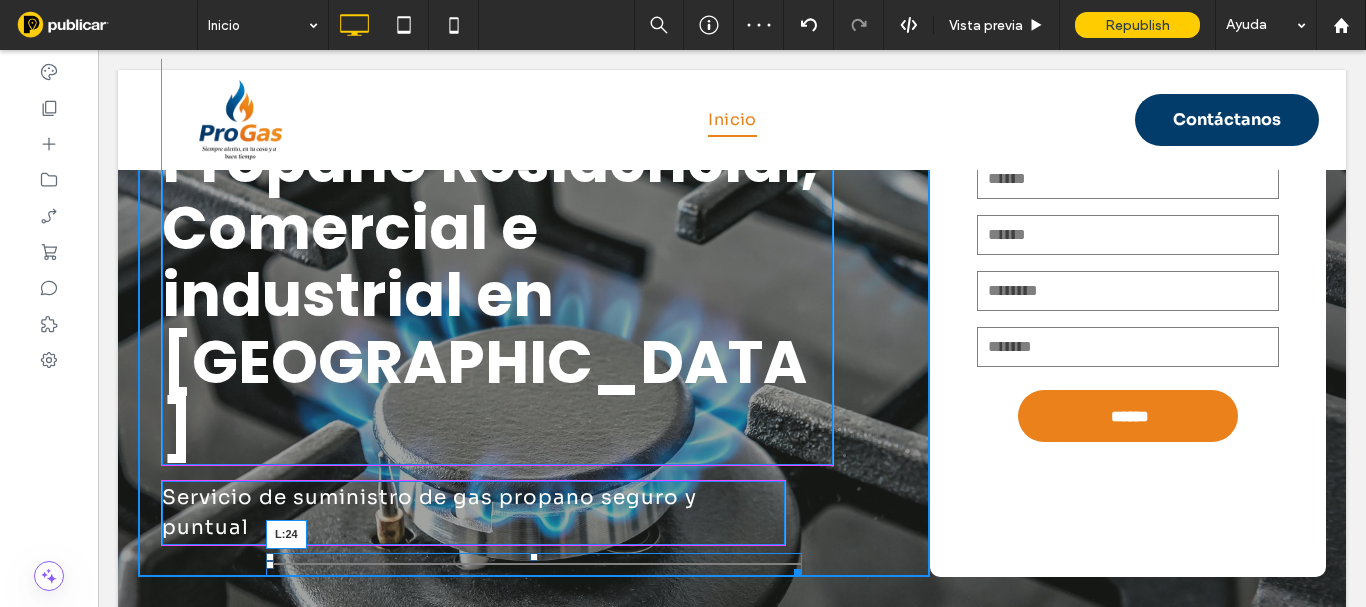 click at bounding box center [270, 565] 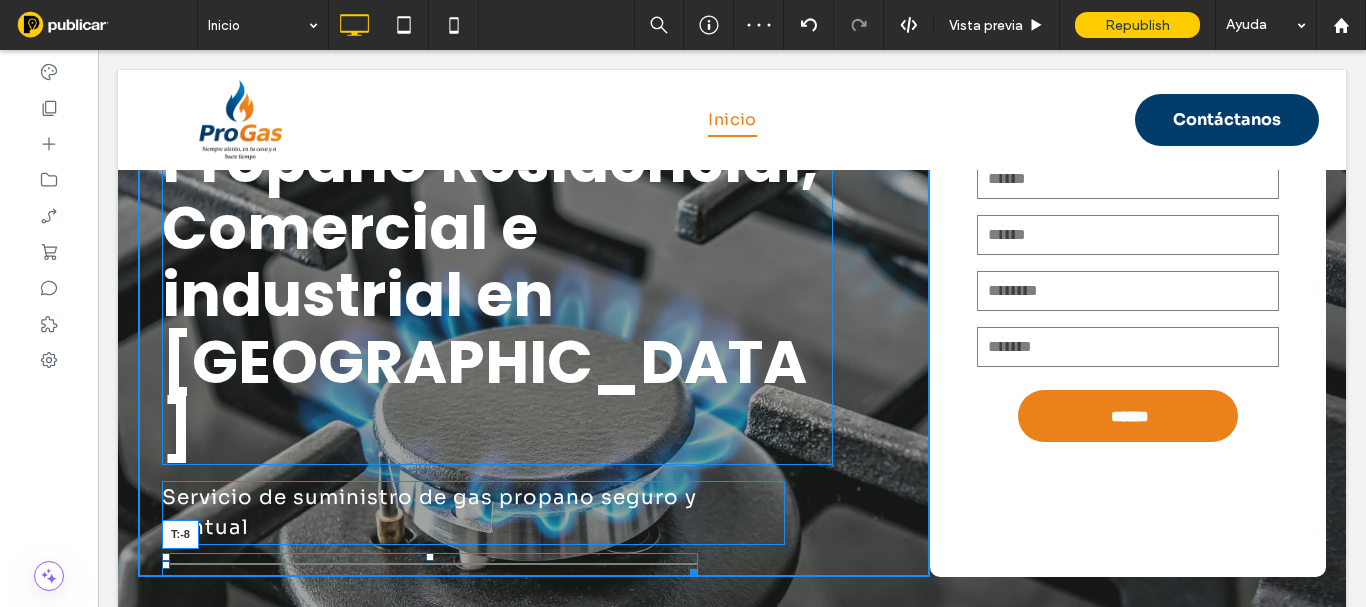 drag, startPoint x: 428, startPoint y: 389, endPoint x: 433, endPoint y: 365, distance: 24.5153 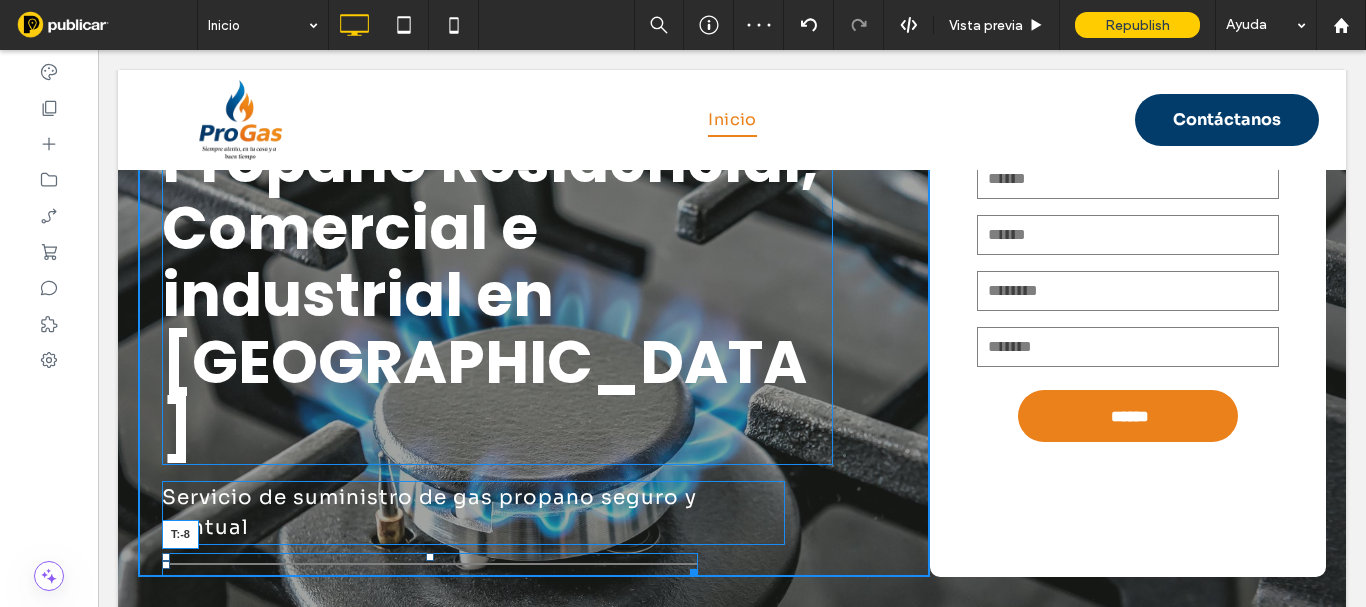 click on "Distribución de Gas Propano Residencial, Comercial e industrial en Medellín
Servicio de suministro de gas propano seguro y puntual
Click To Paste     T:-8" at bounding box center (534, 306) 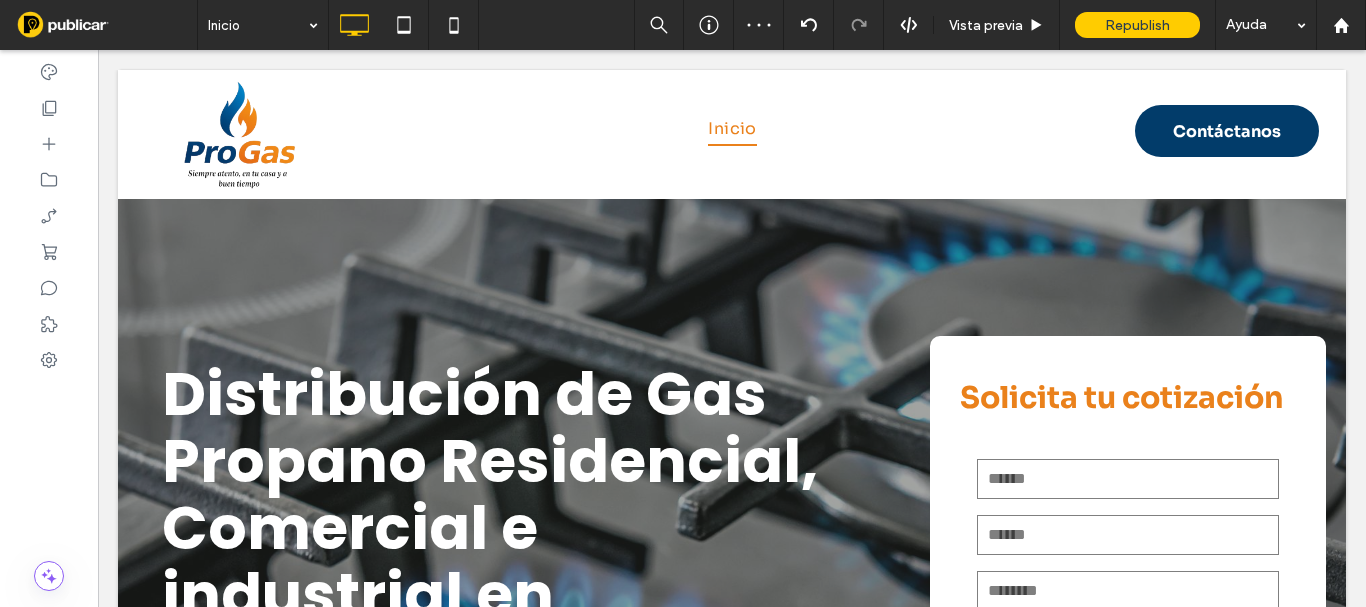 scroll, scrollTop: 300, scrollLeft: 0, axis: vertical 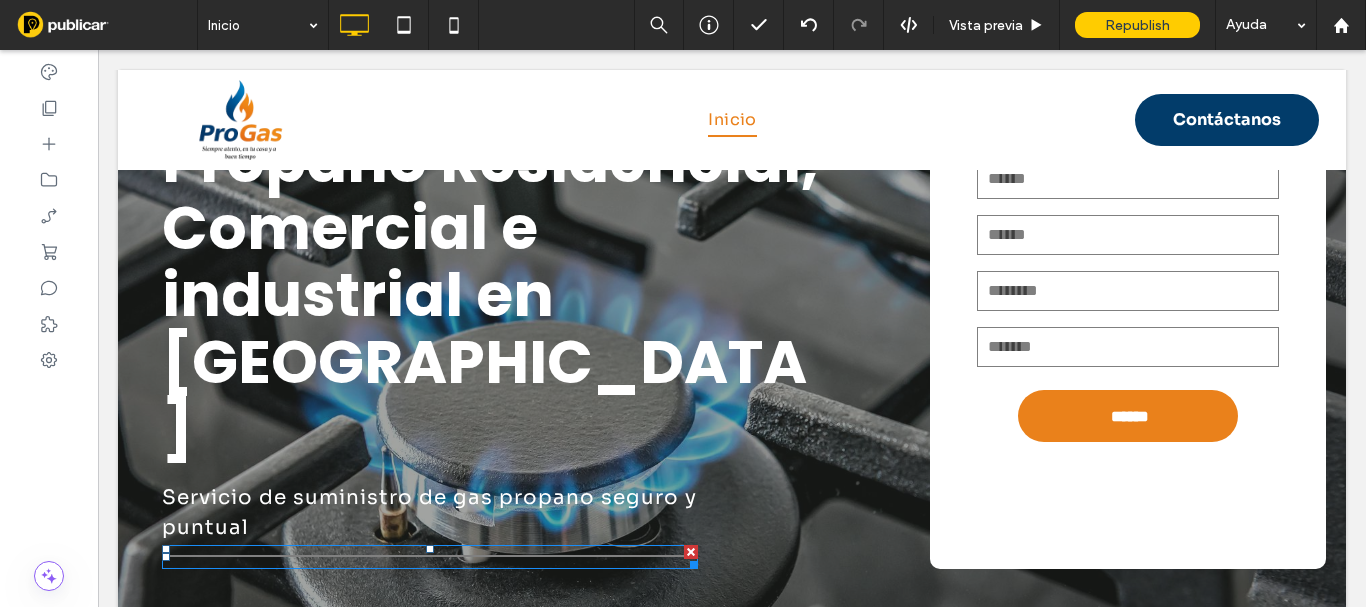 click at bounding box center [430, 557] 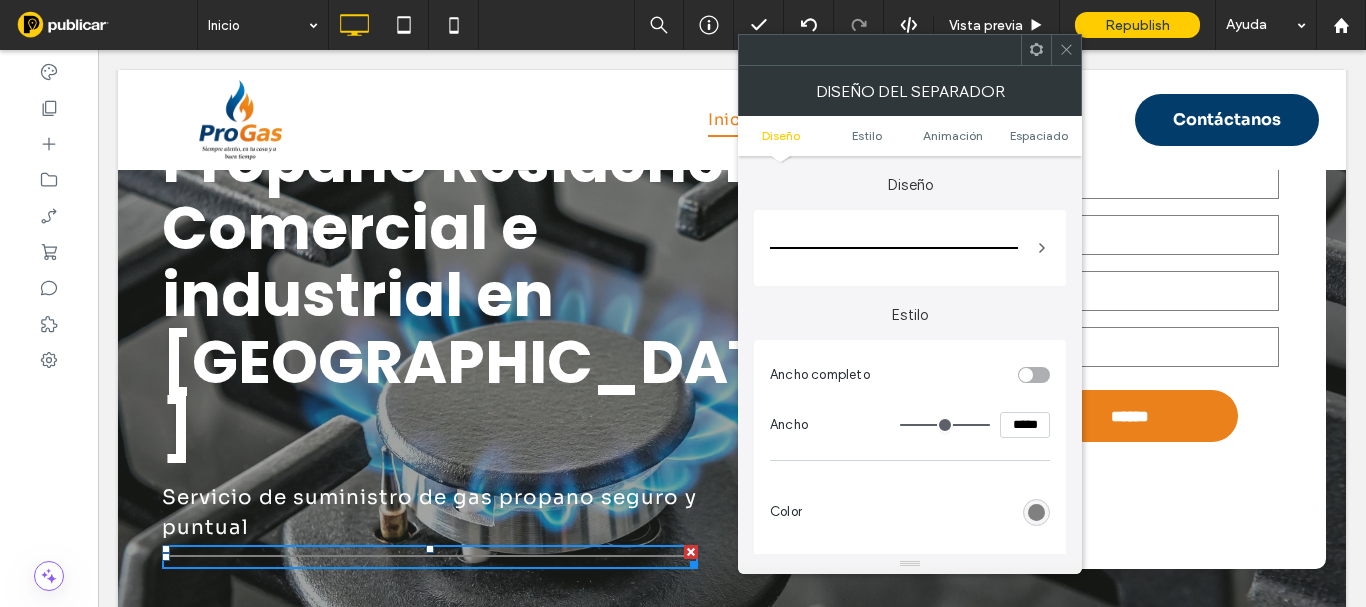click at bounding box center [910, 248] 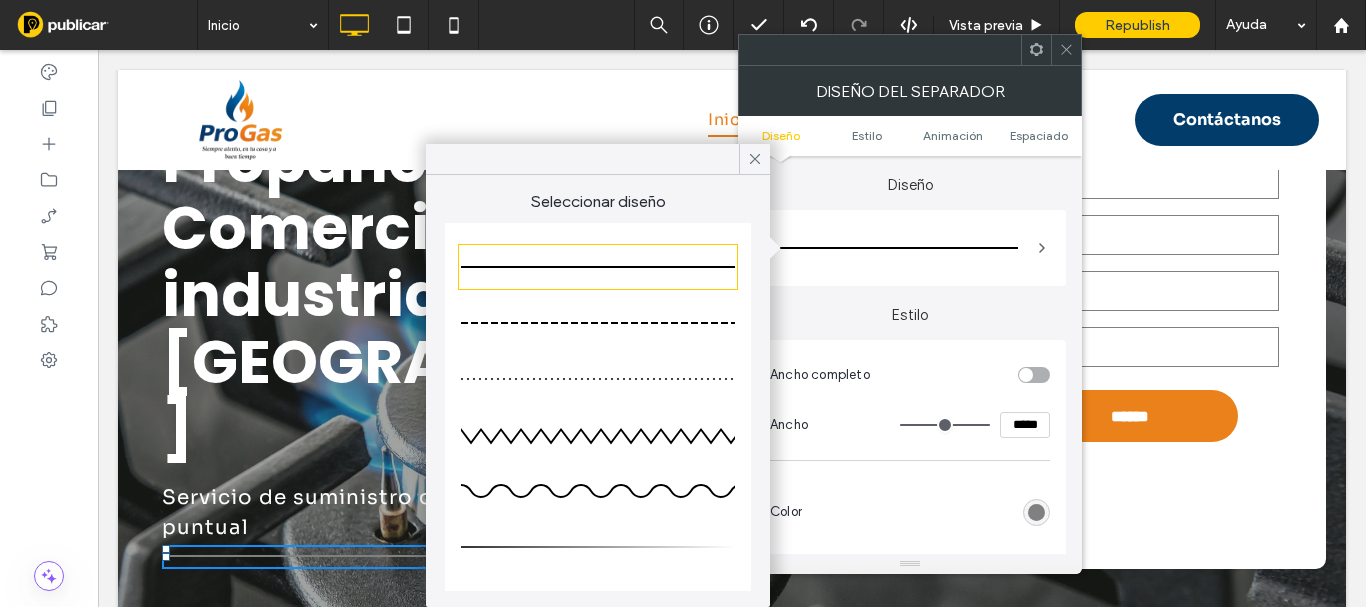 click at bounding box center [598, 323] 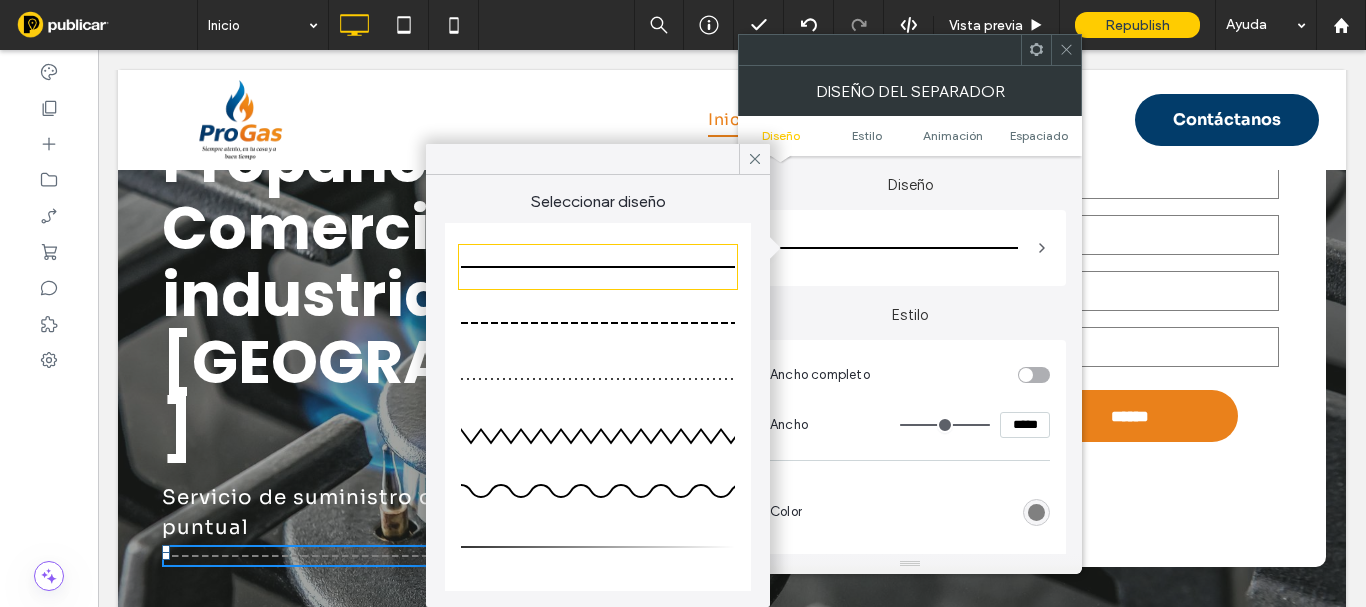 type on "*" 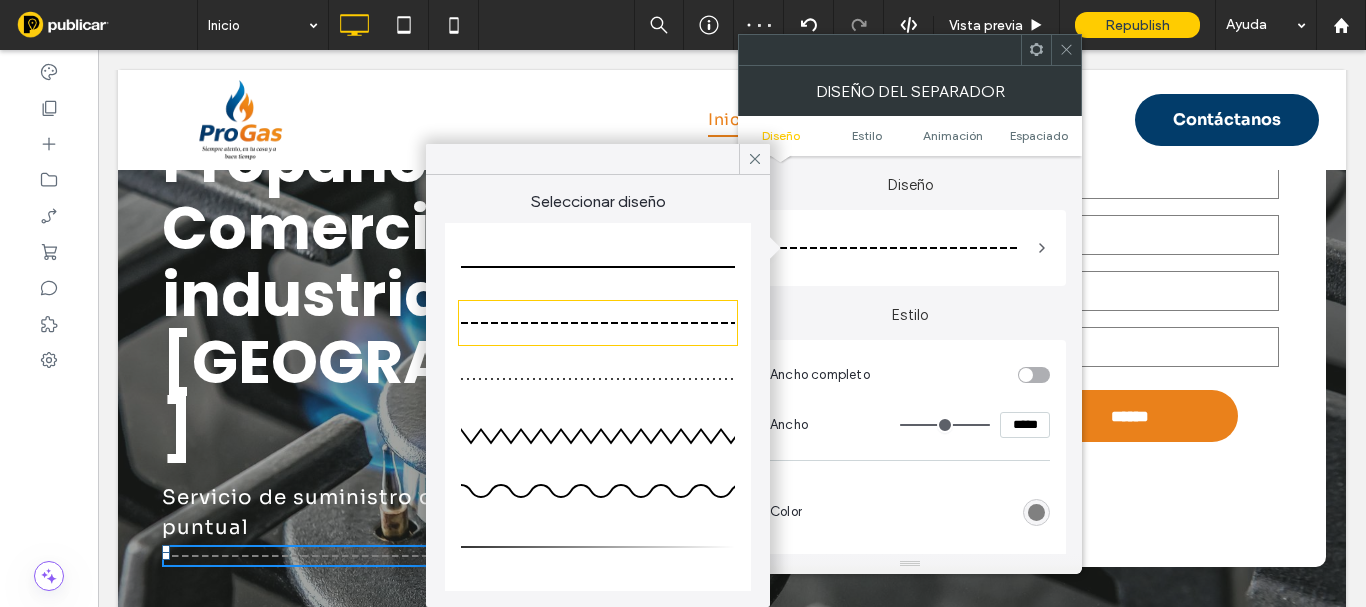 click at bounding box center (598, 547) 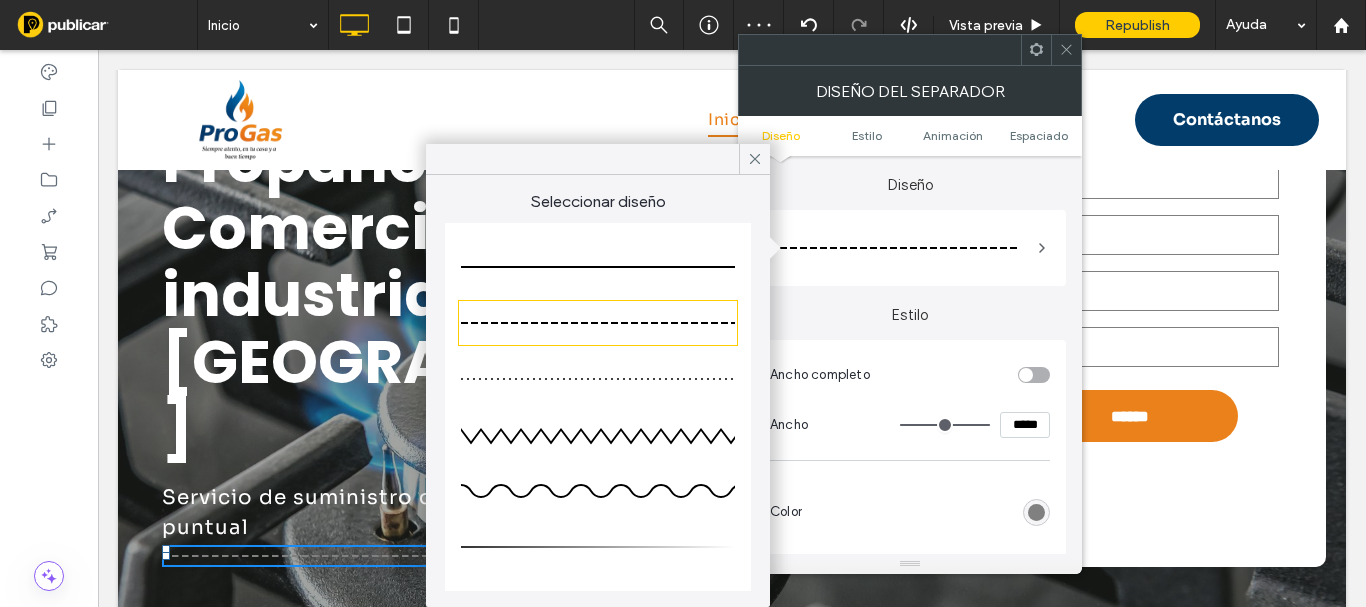 type on "**" 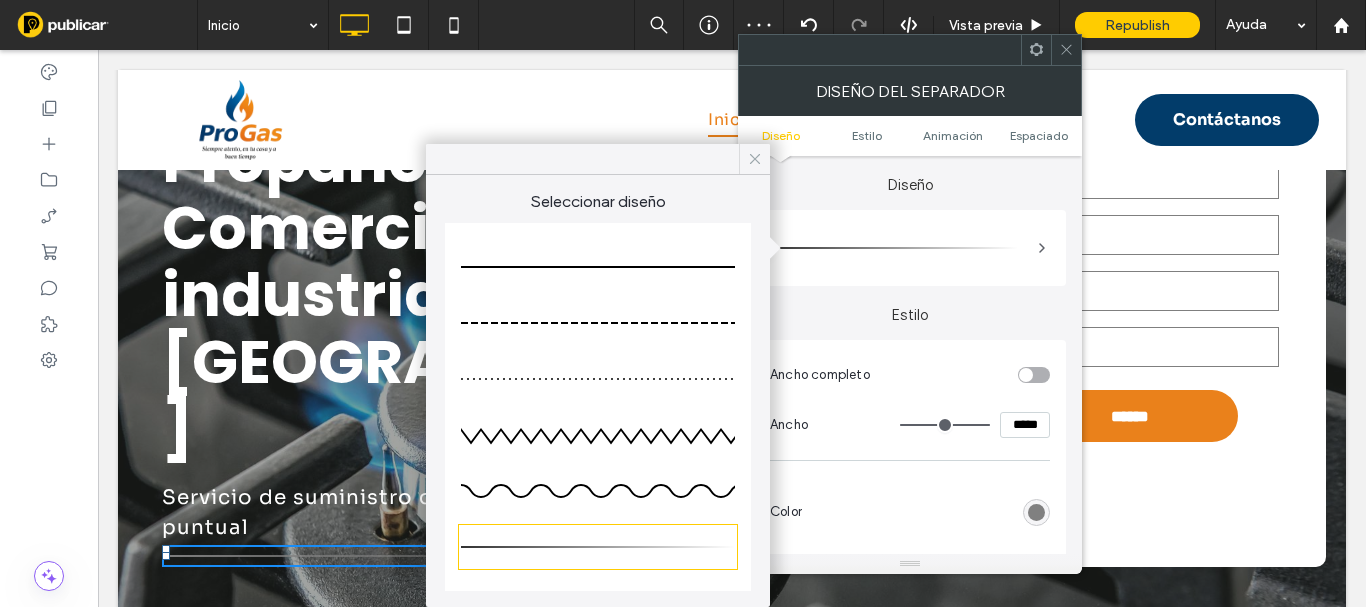 click 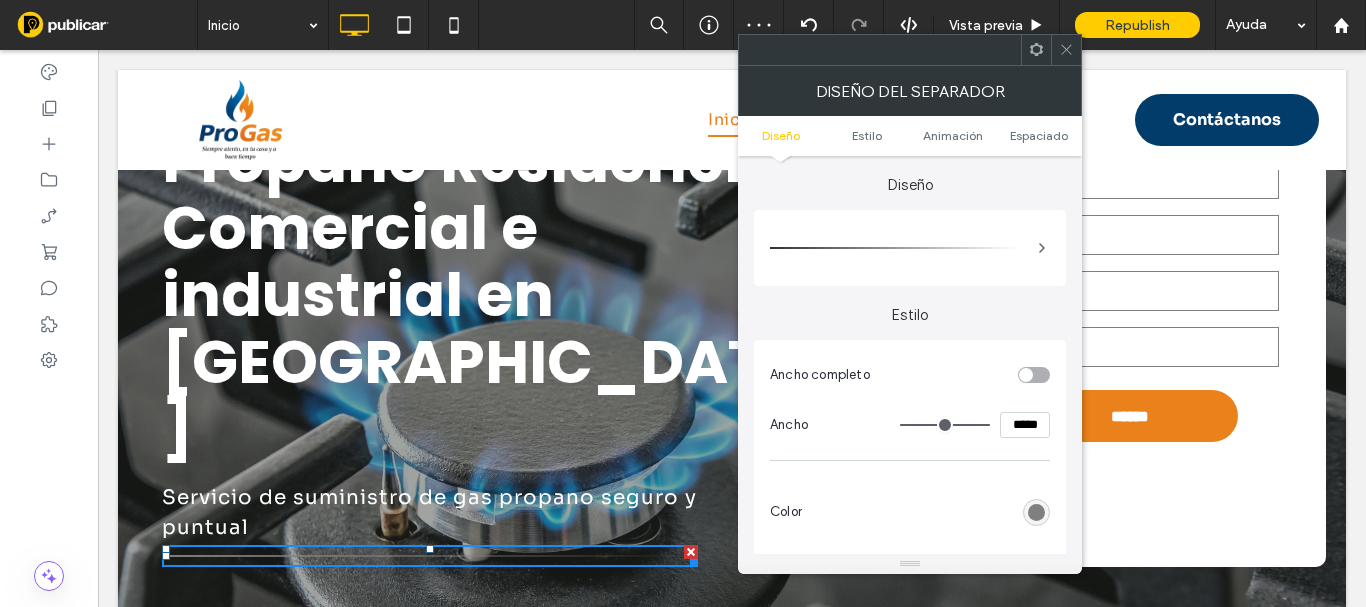 click 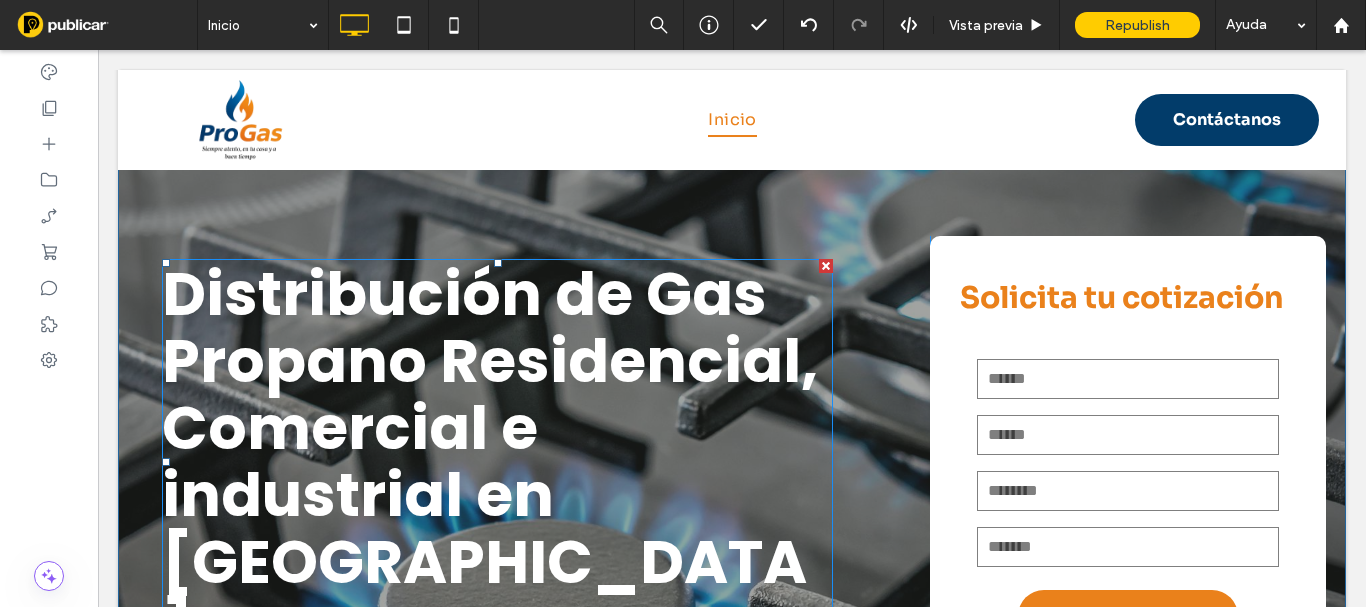 scroll, scrollTop: 300, scrollLeft: 0, axis: vertical 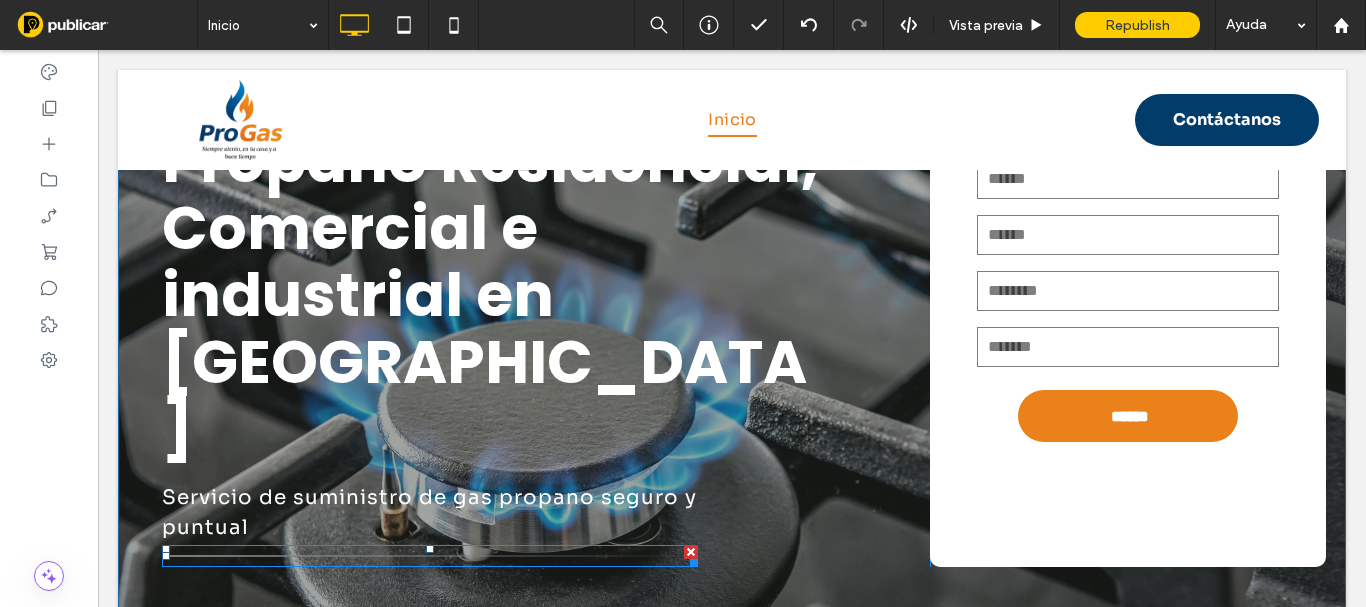 click at bounding box center [430, 556] 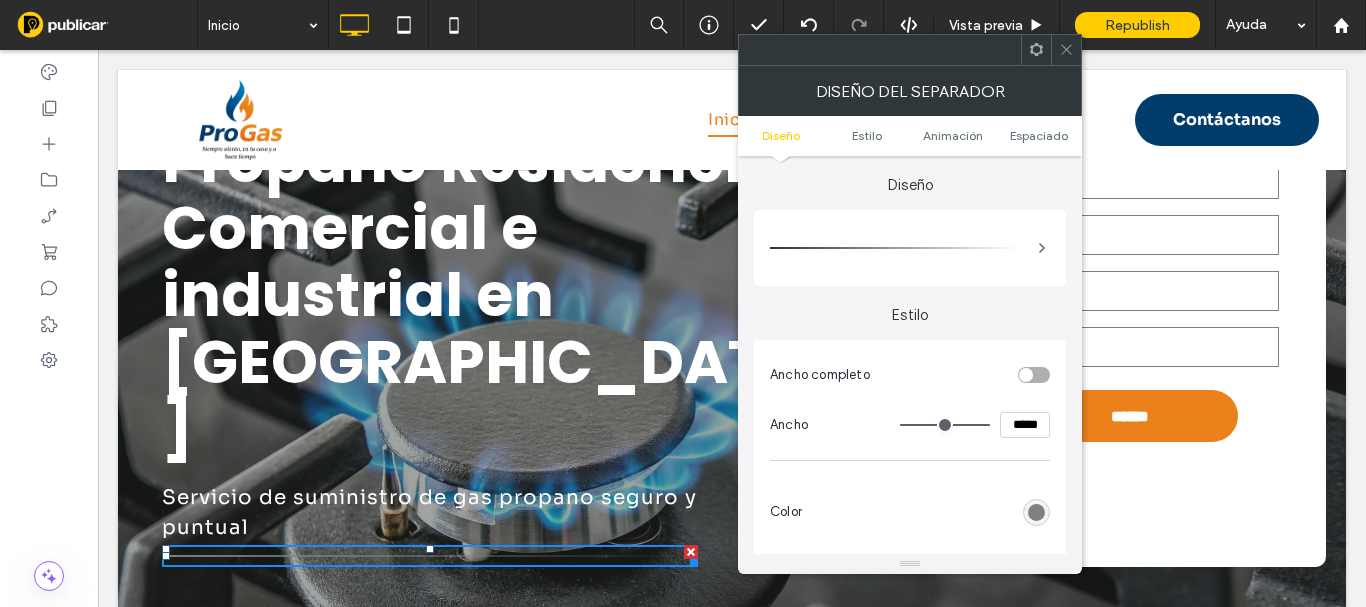 drag, startPoint x: 1036, startPoint y: 513, endPoint x: 1025, endPoint y: 498, distance: 18.601076 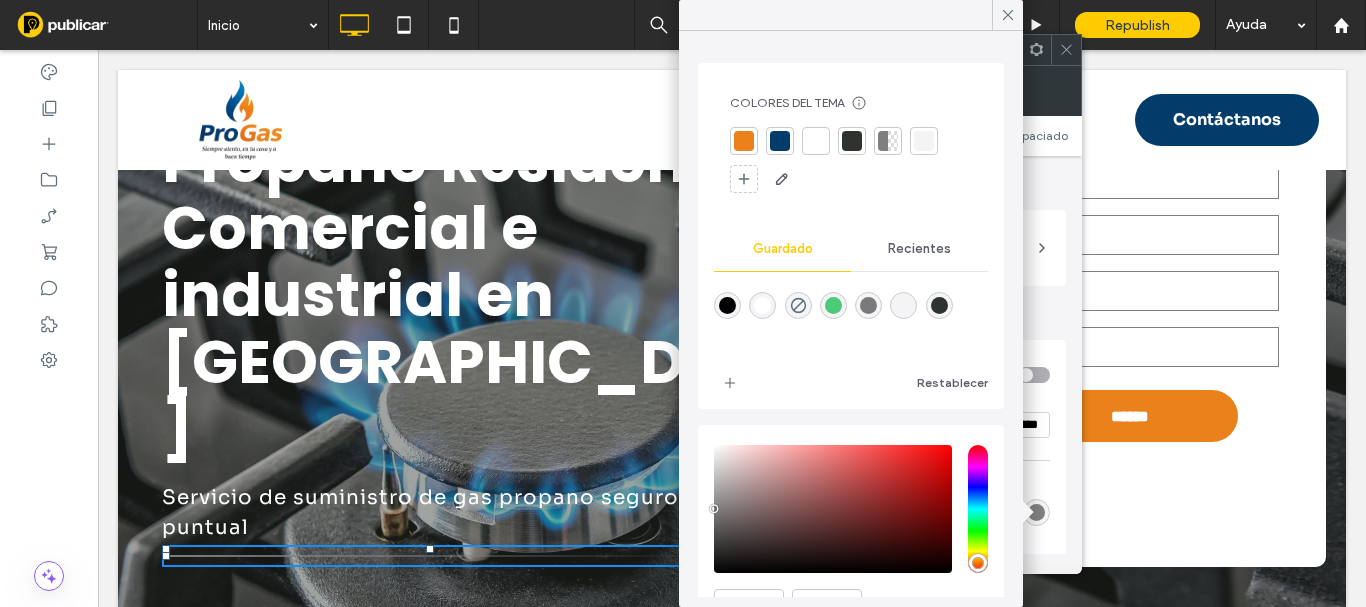 click at bounding box center (744, 141) 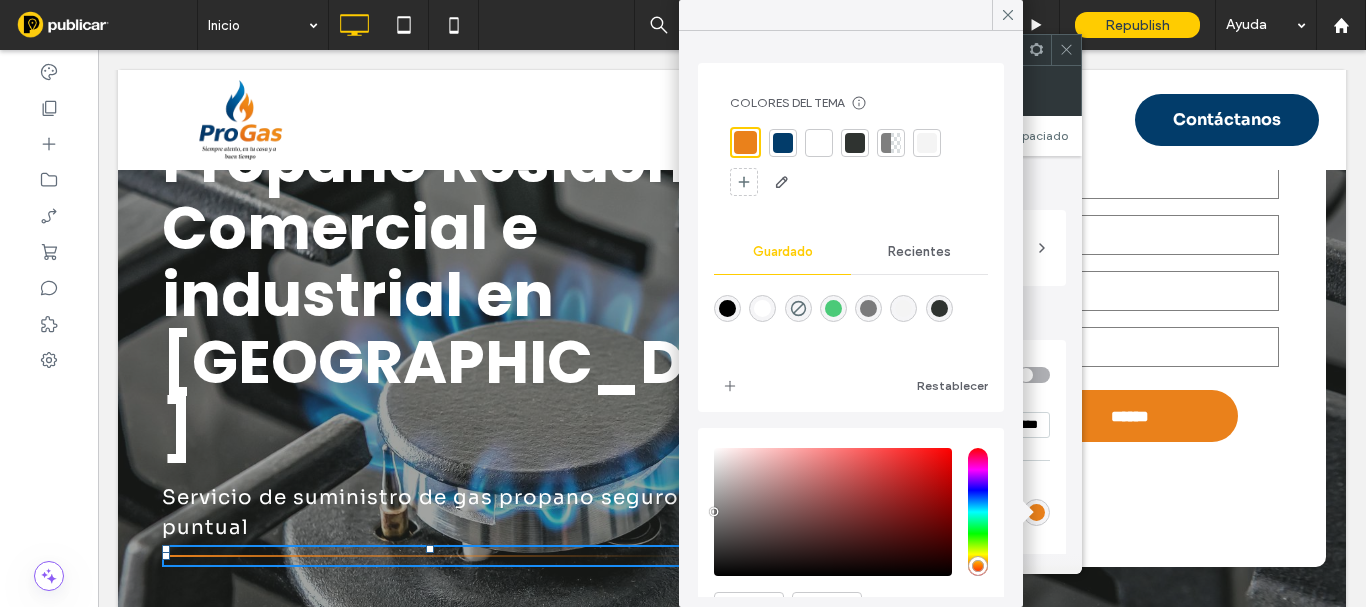 click at bounding box center [783, 143] 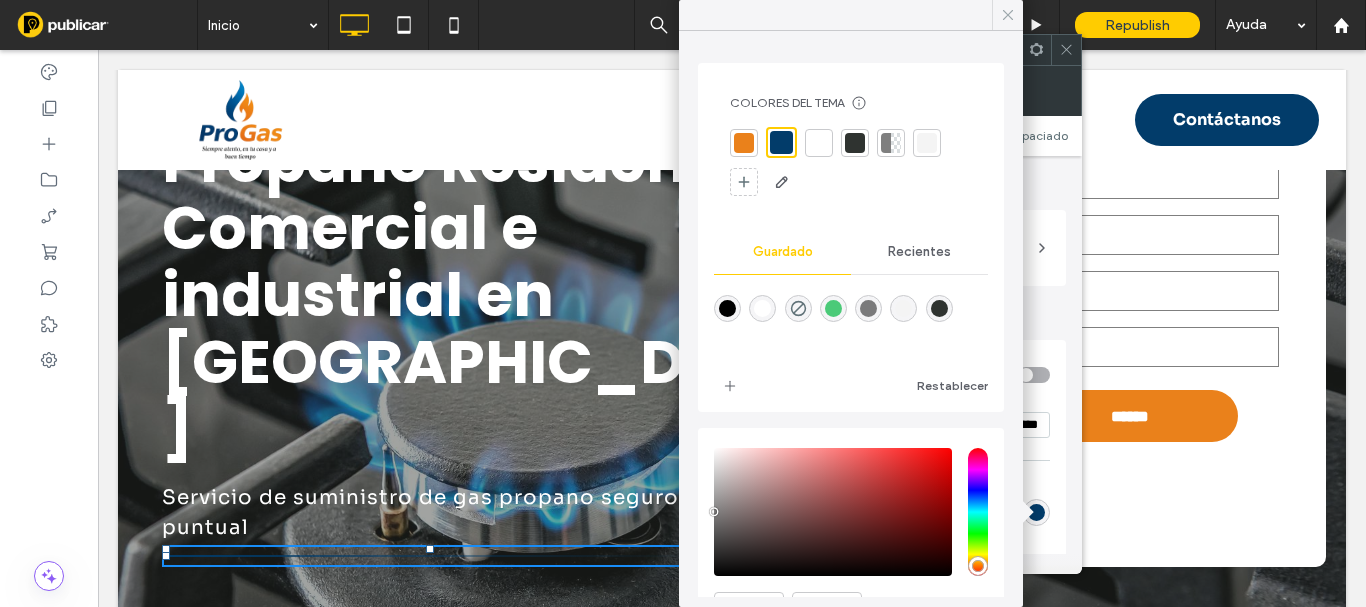 click 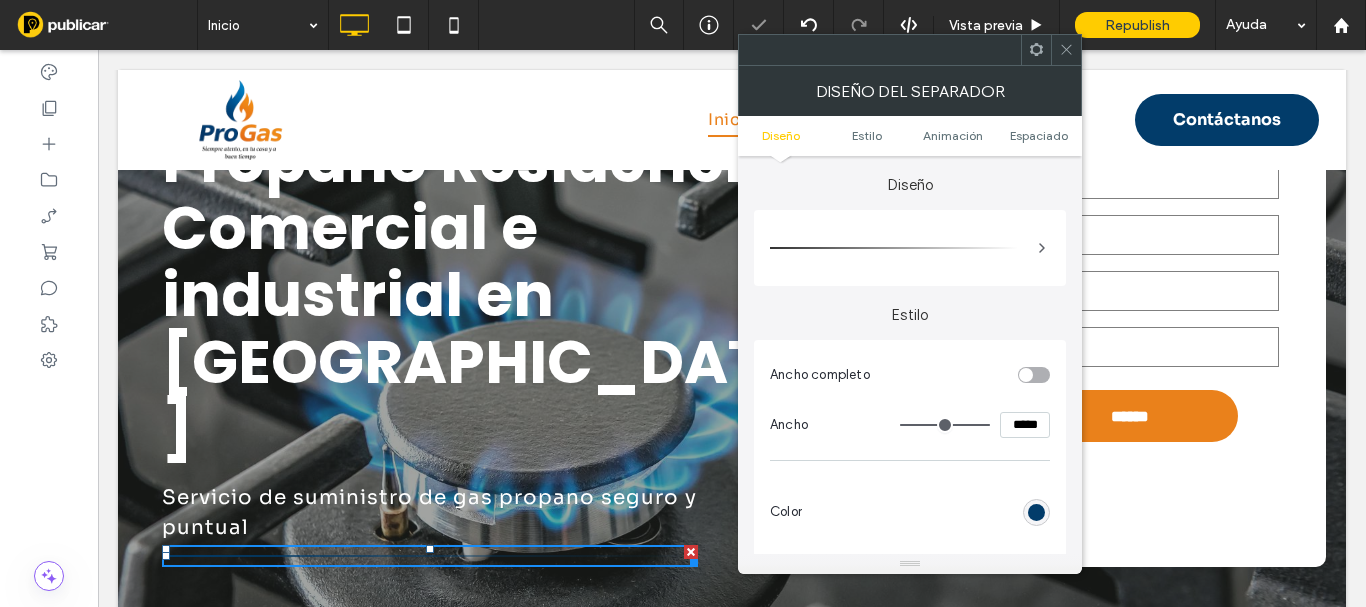 click at bounding box center (1066, 50) 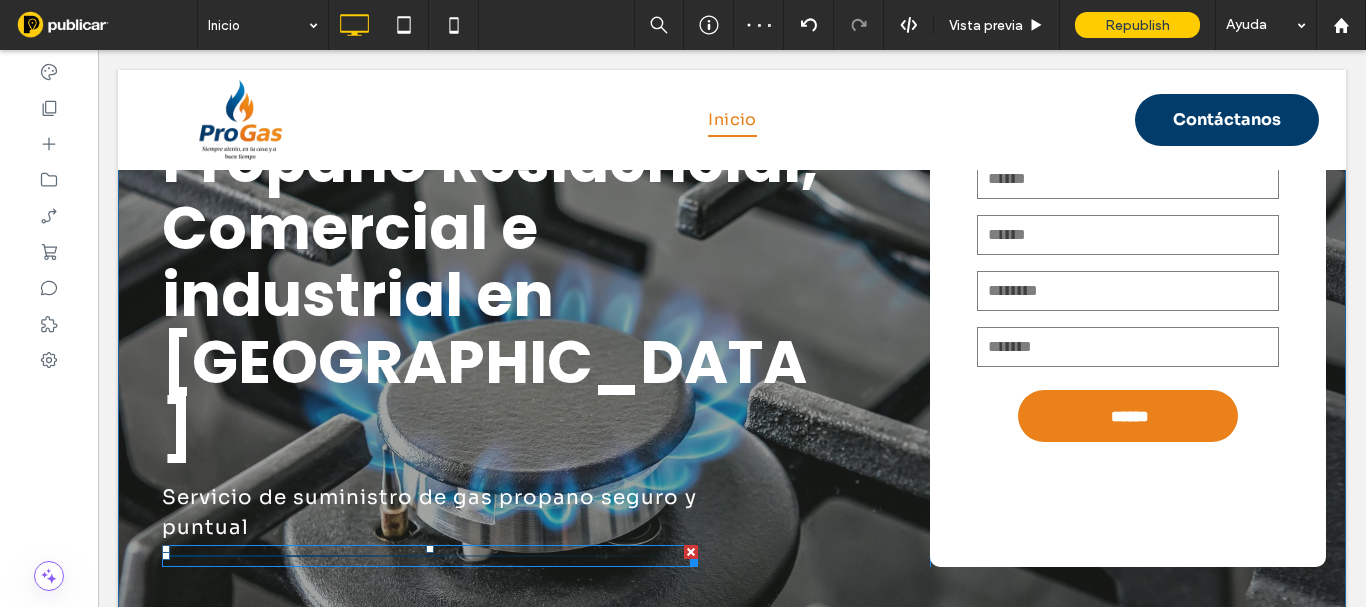 click at bounding box center (691, 552) 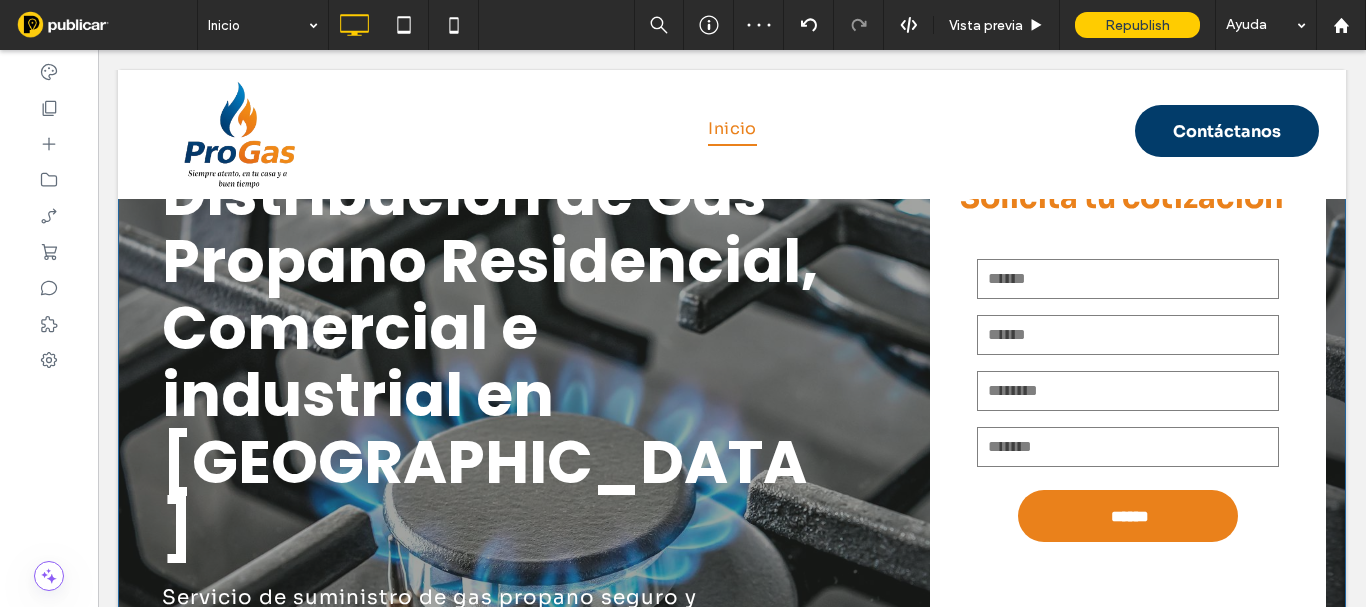 scroll, scrollTop: 300, scrollLeft: 0, axis: vertical 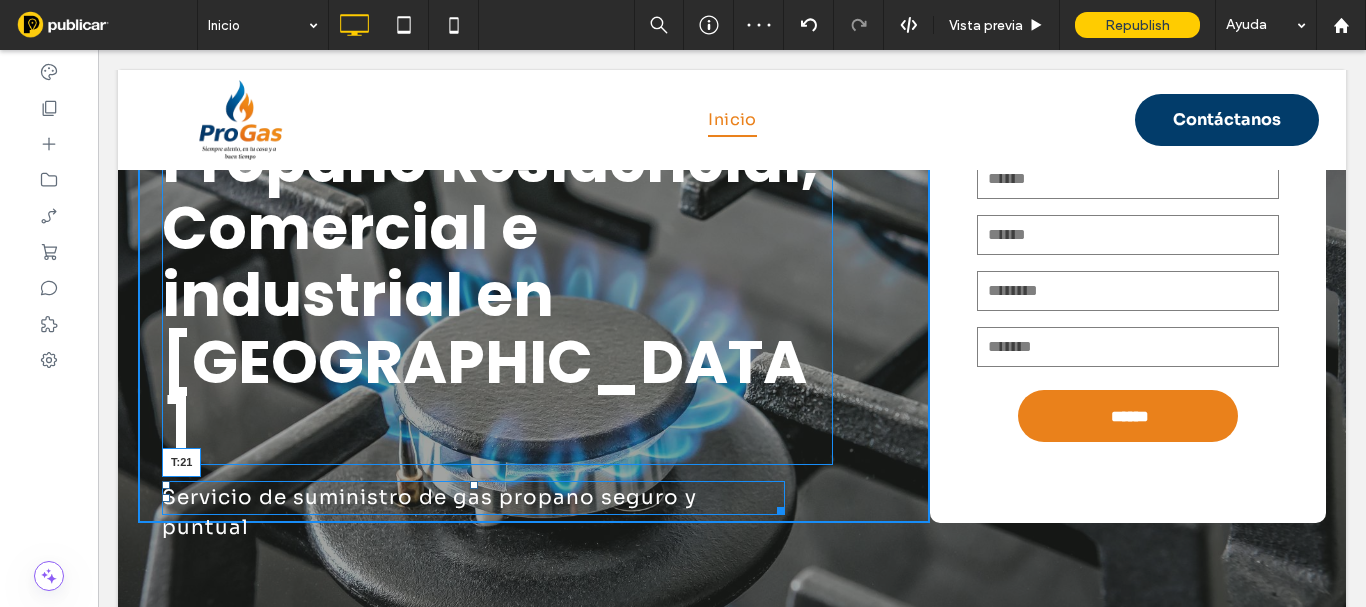 drag, startPoint x: 477, startPoint y: 350, endPoint x: 573, endPoint y: 406, distance: 111.13955 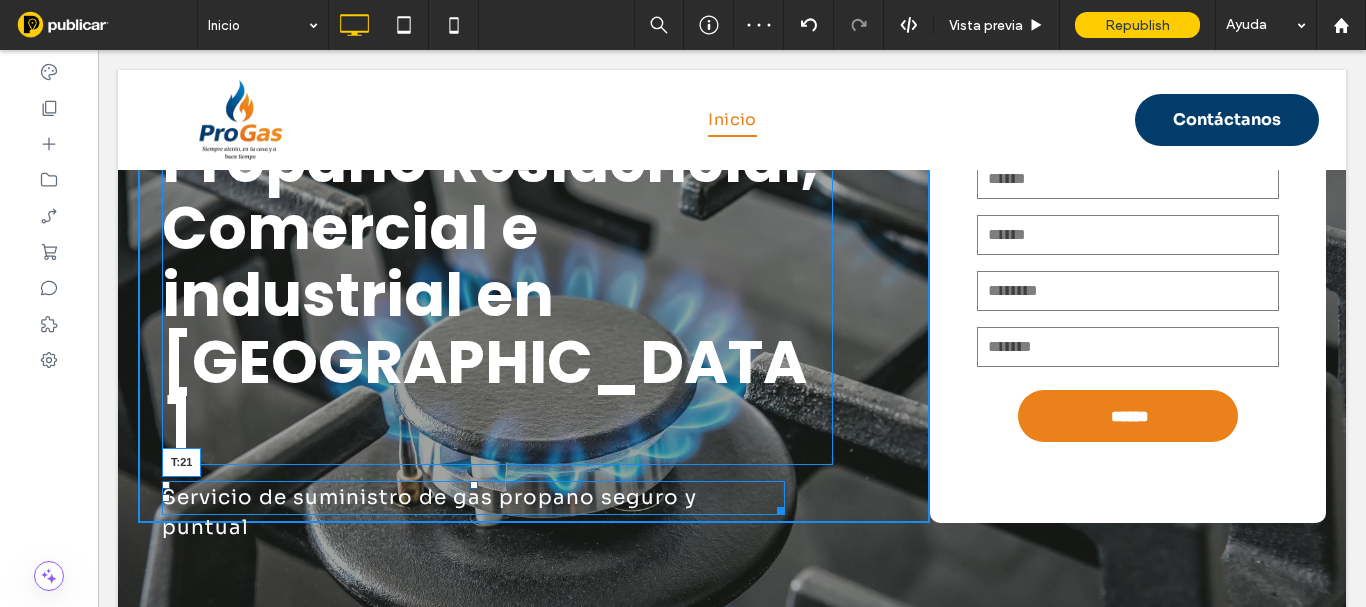 click at bounding box center (474, 485) 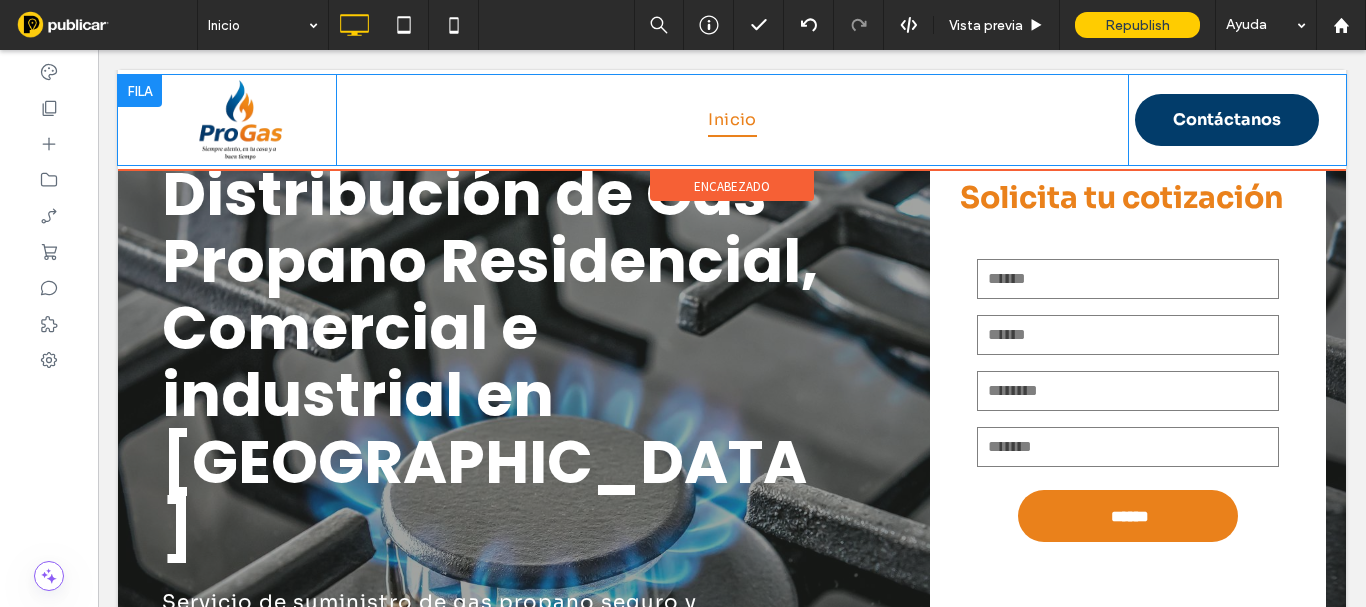 scroll, scrollTop: 0, scrollLeft: 0, axis: both 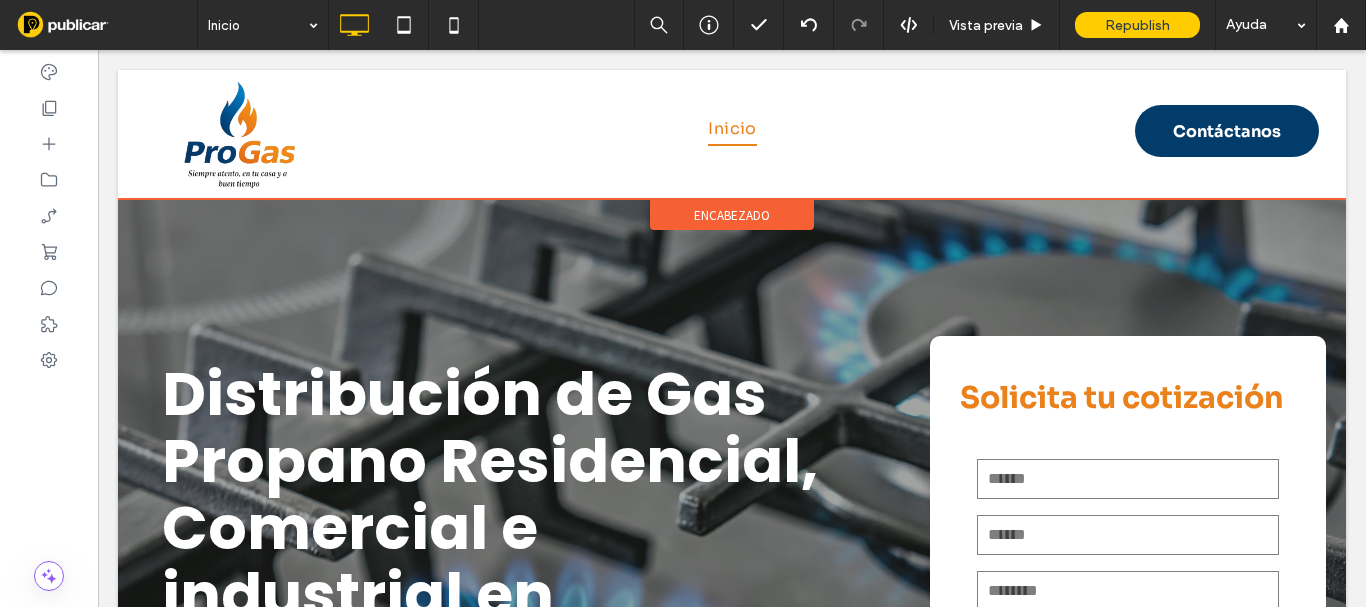 click on "encabezado" at bounding box center [732, 215] 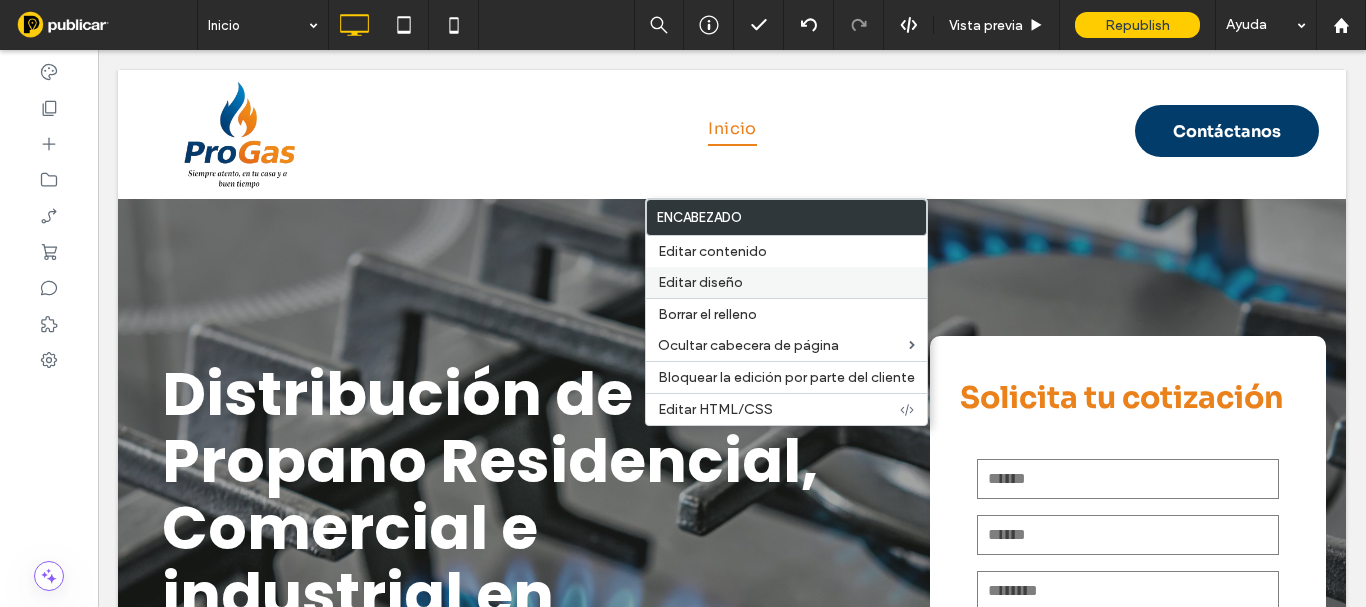 click on "Editar diseño" at bounding box center [700, 282] 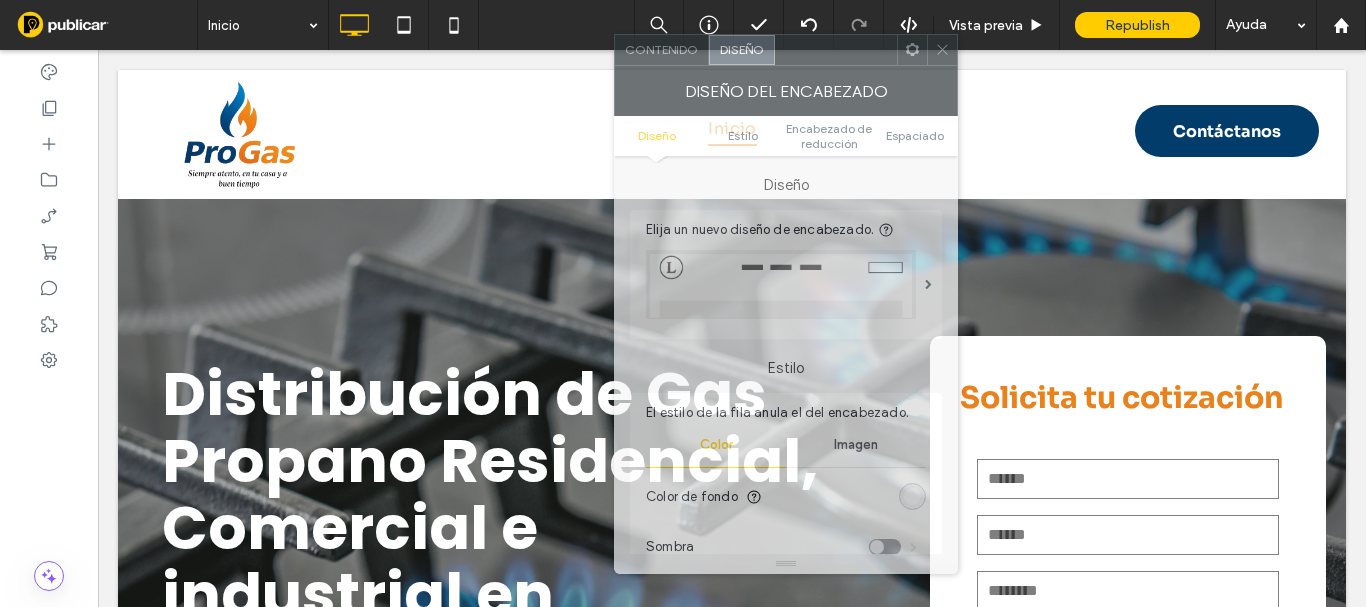 drag, startPoint x: 613, startPoint y: 58, endPoint x: 812, endPoint y: 58, distance: 199 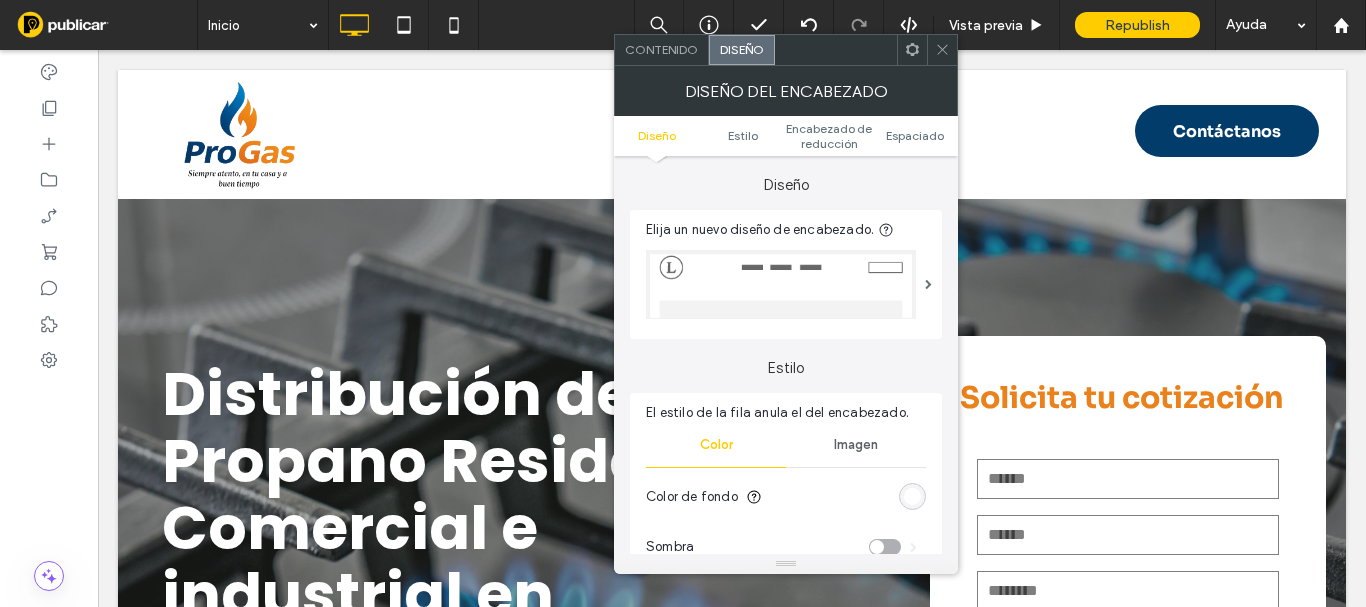 drag, startPoint x: 944, startPoint y: 51, endPoint x: 776, endPoint y: 95, distance: 173.66635 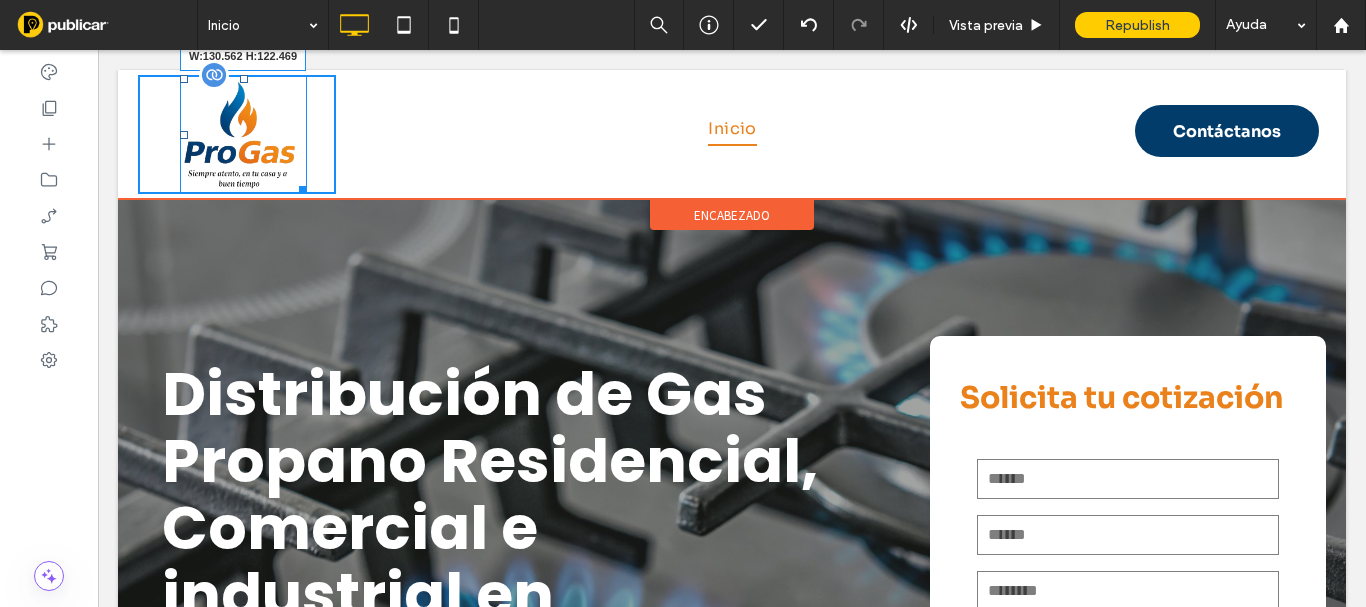 click at bounding box center (299, 186) 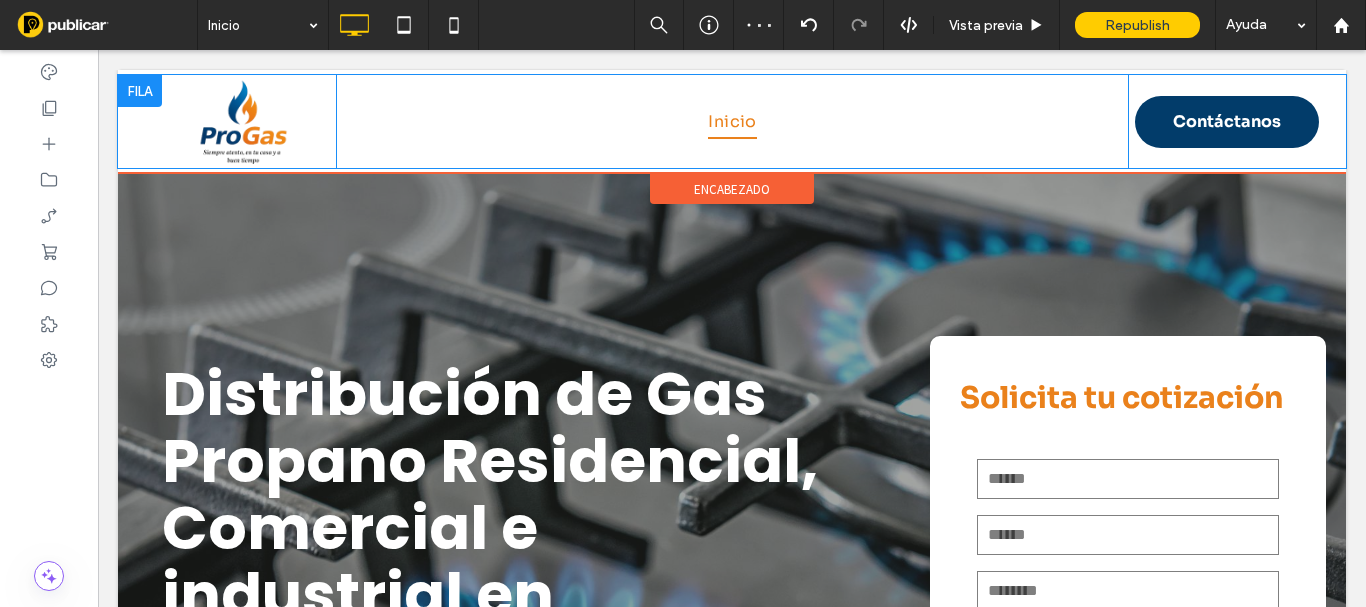 scroll, scrollTop: 300, scrollLeft: 0, axis: vertical 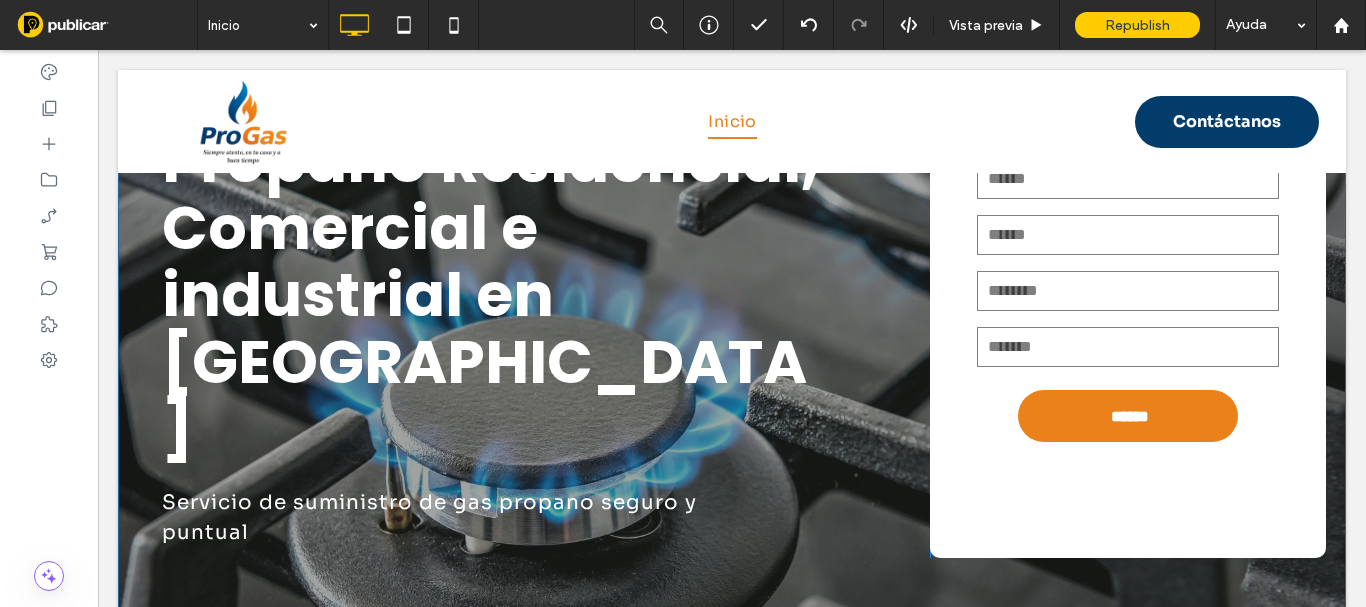 click on "encabezado" at bounding box center (732, 189) 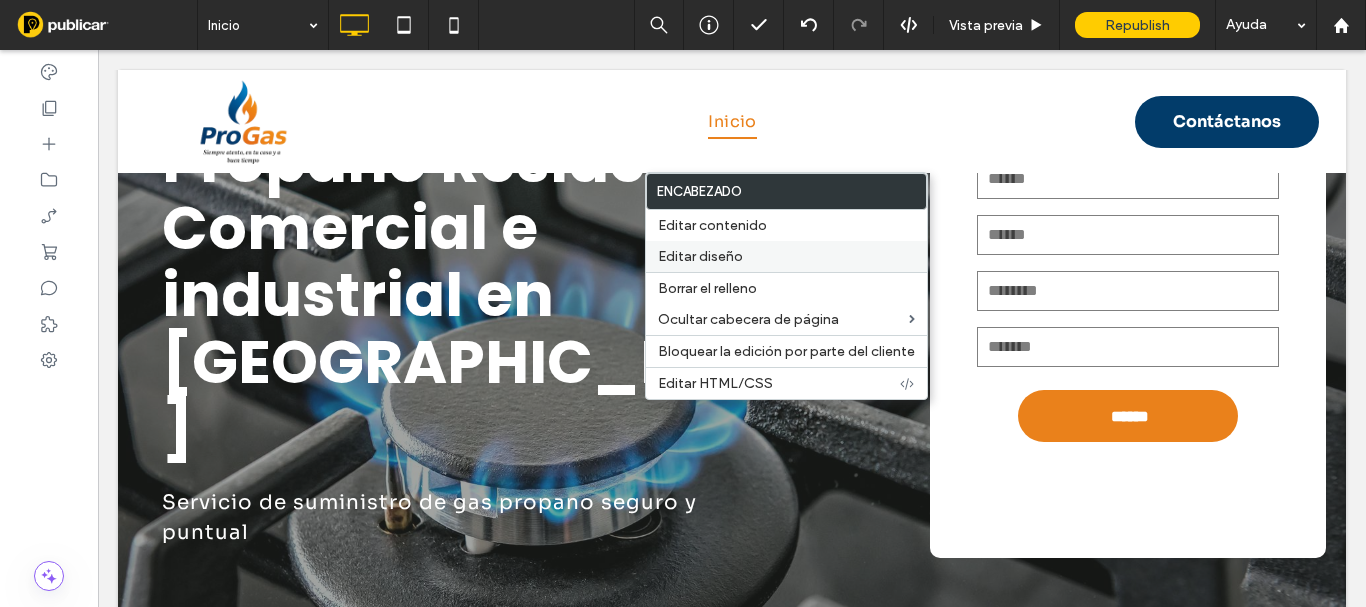 click on "Editar diseño" at bounding box center [786, 256] 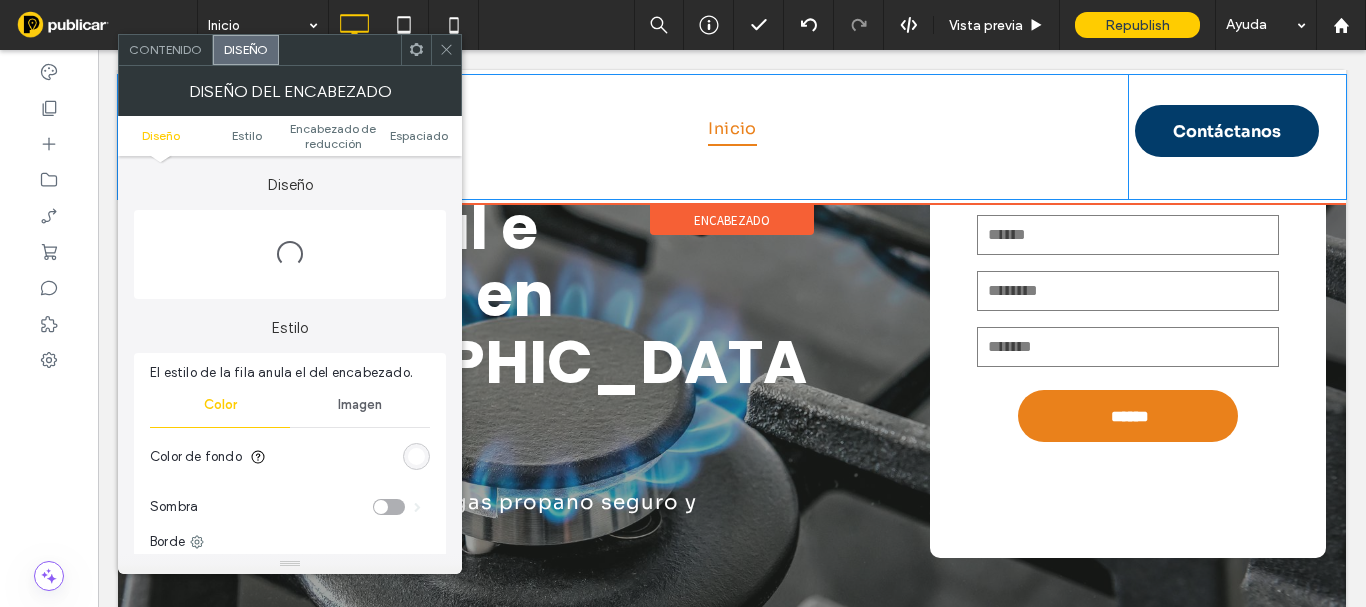 scroll, scrollTop: 0, scrollLeft: 0, axis: both 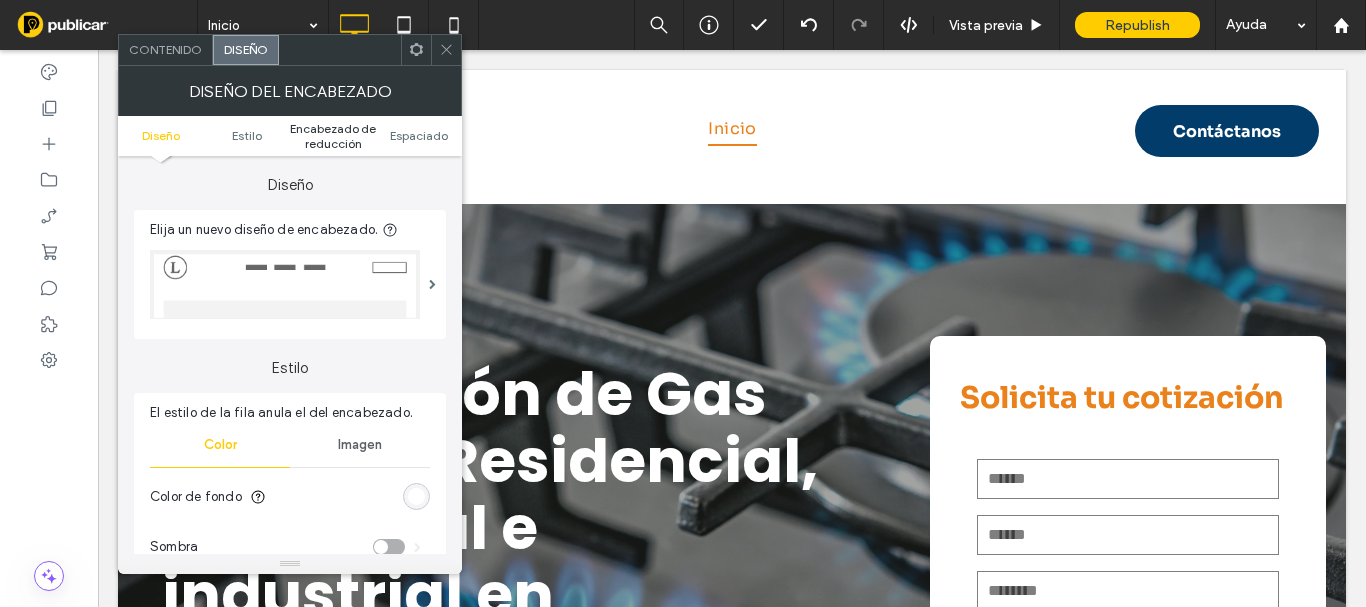 click on "Encabezado de reducción" at bounding box center [333, 136] 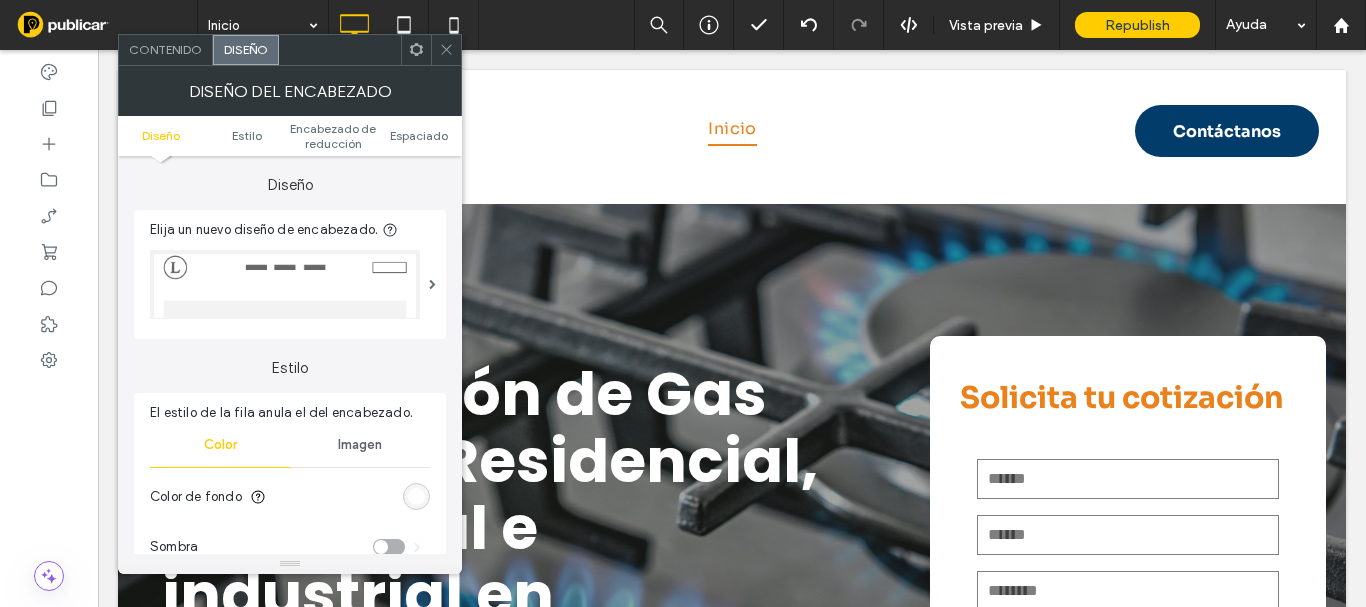 scroll, scrollTop: 86, scrollLeft: 0, axis: vertical 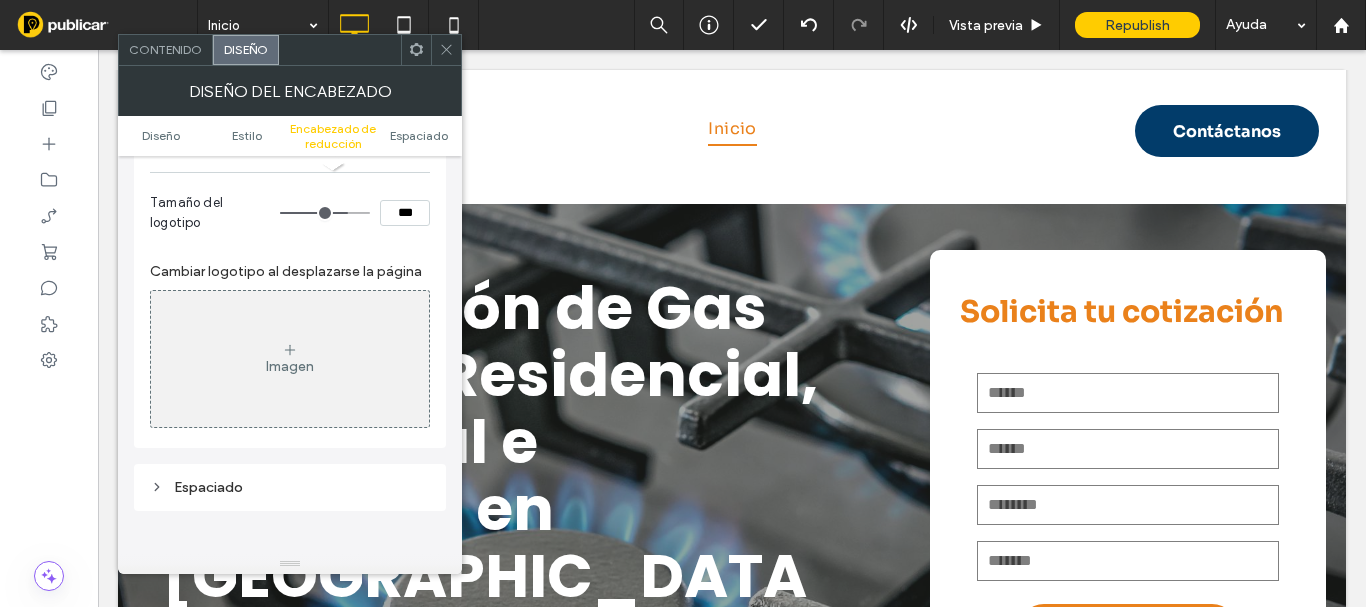 click on "Imagen" at bounding box center [290, 359] 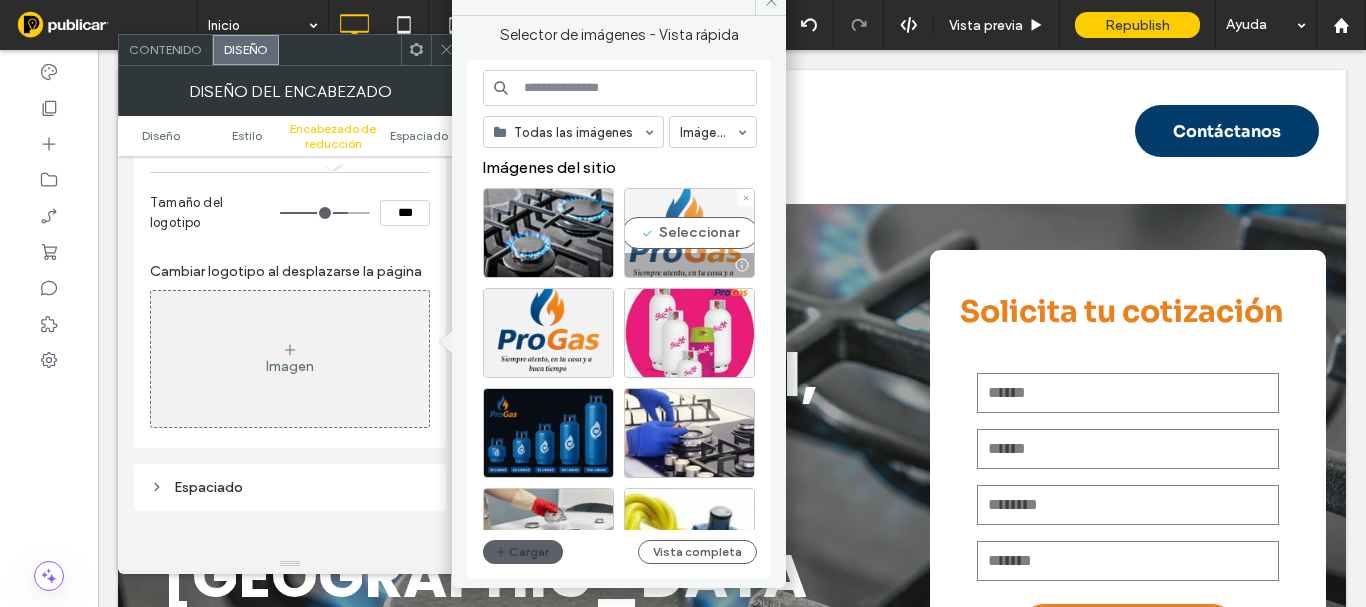 click on "Seleccionar" at bounding box center [689, 233] 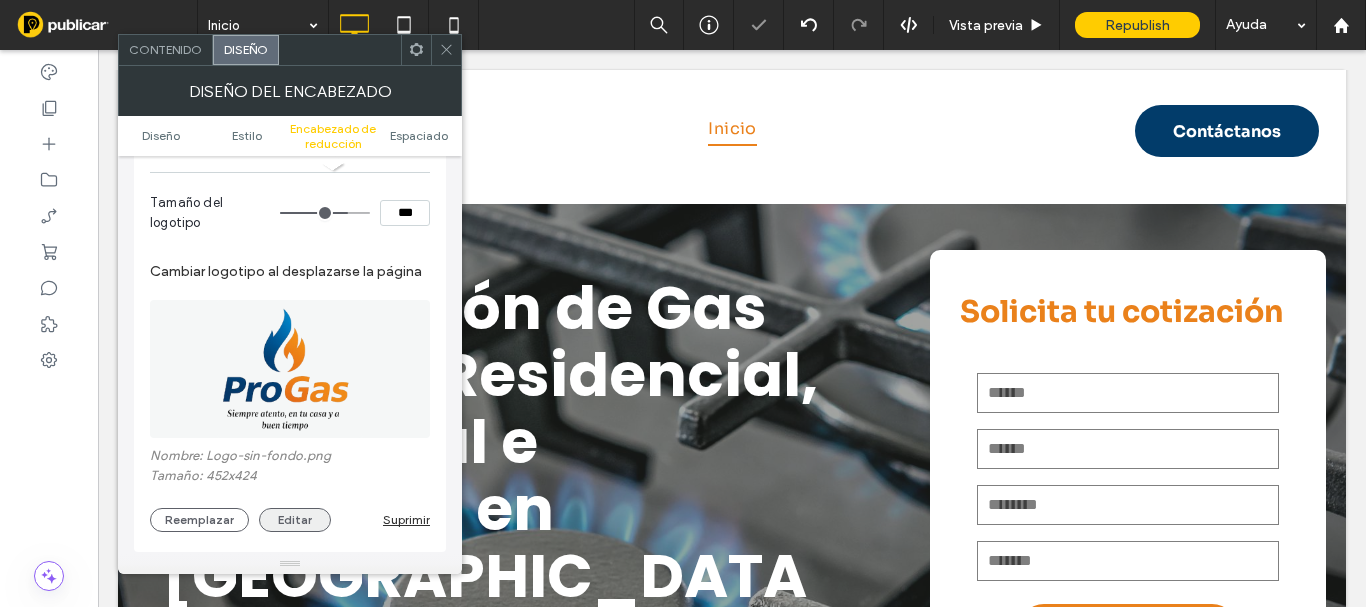 click on "Editar" at bounding box center [295, 520] 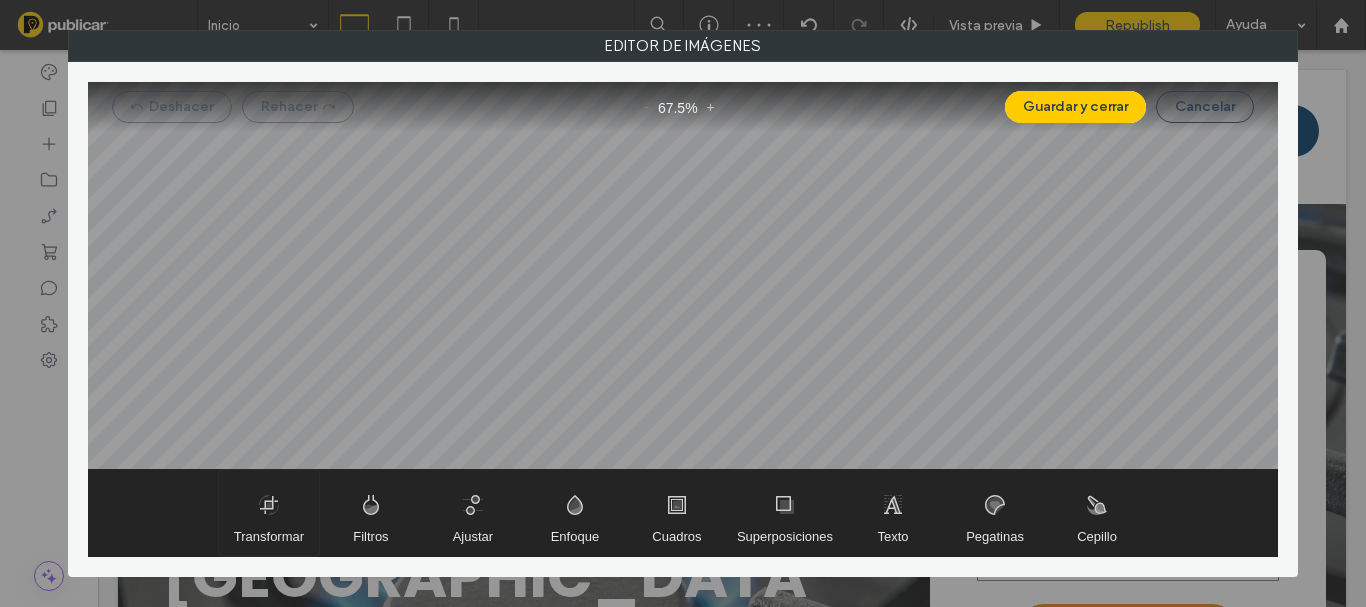 click at bounding box center [269, 513] 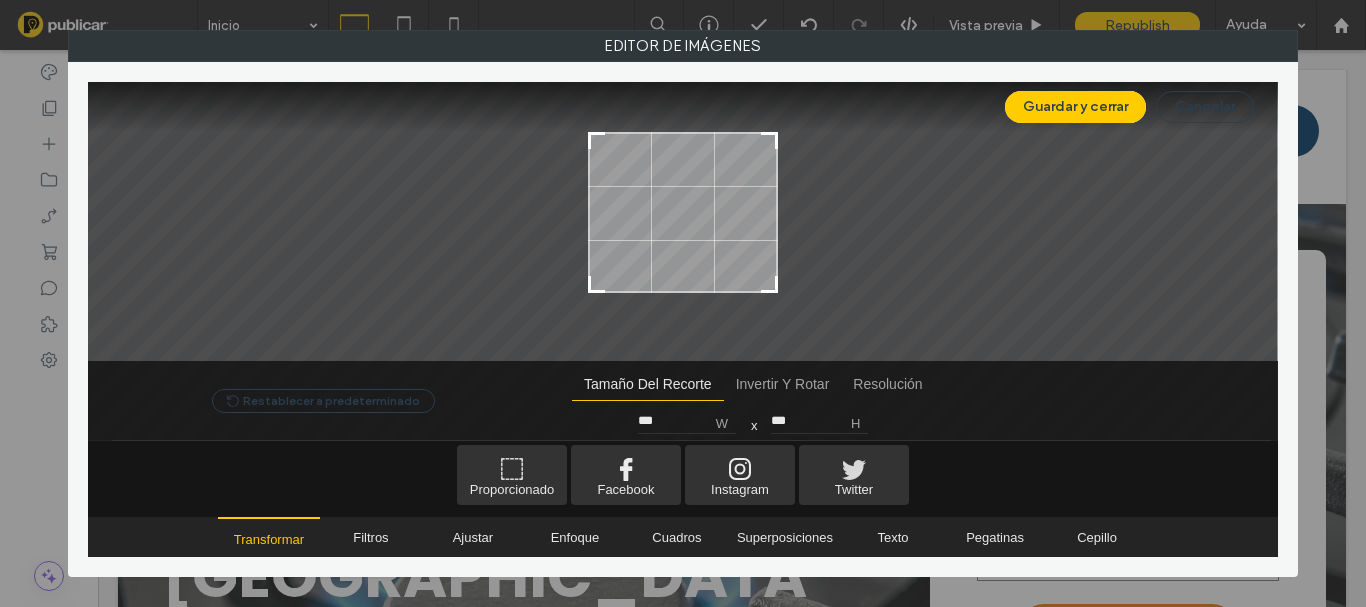 type on "***" 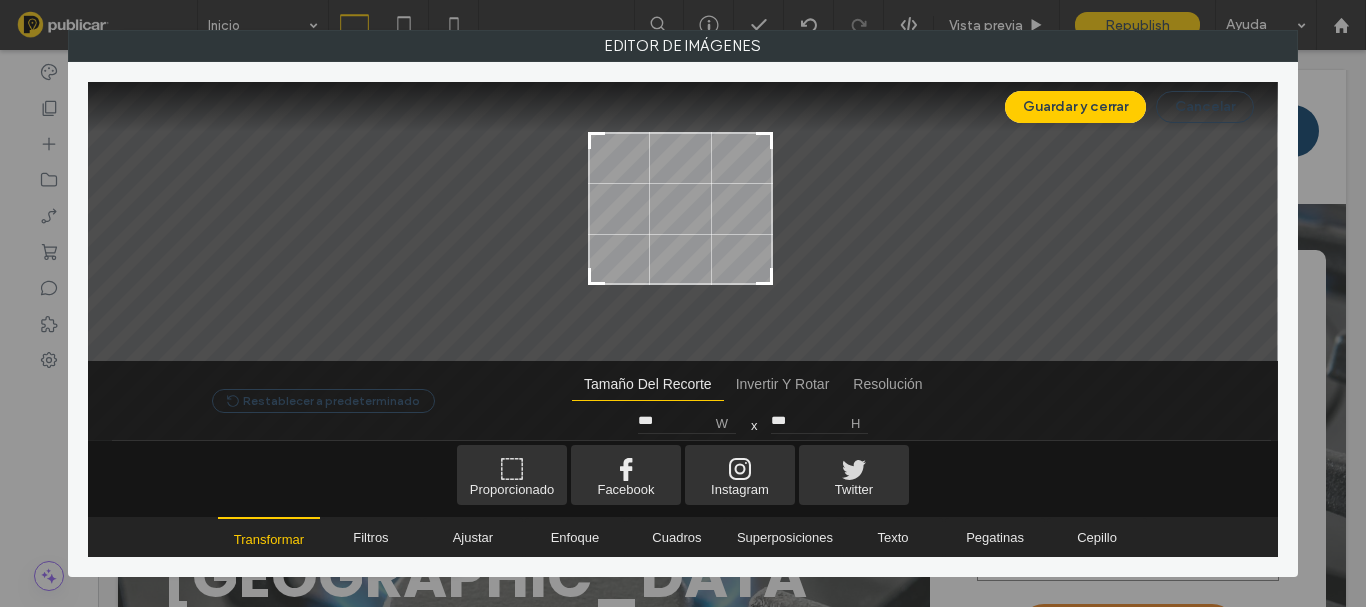 type on "***" 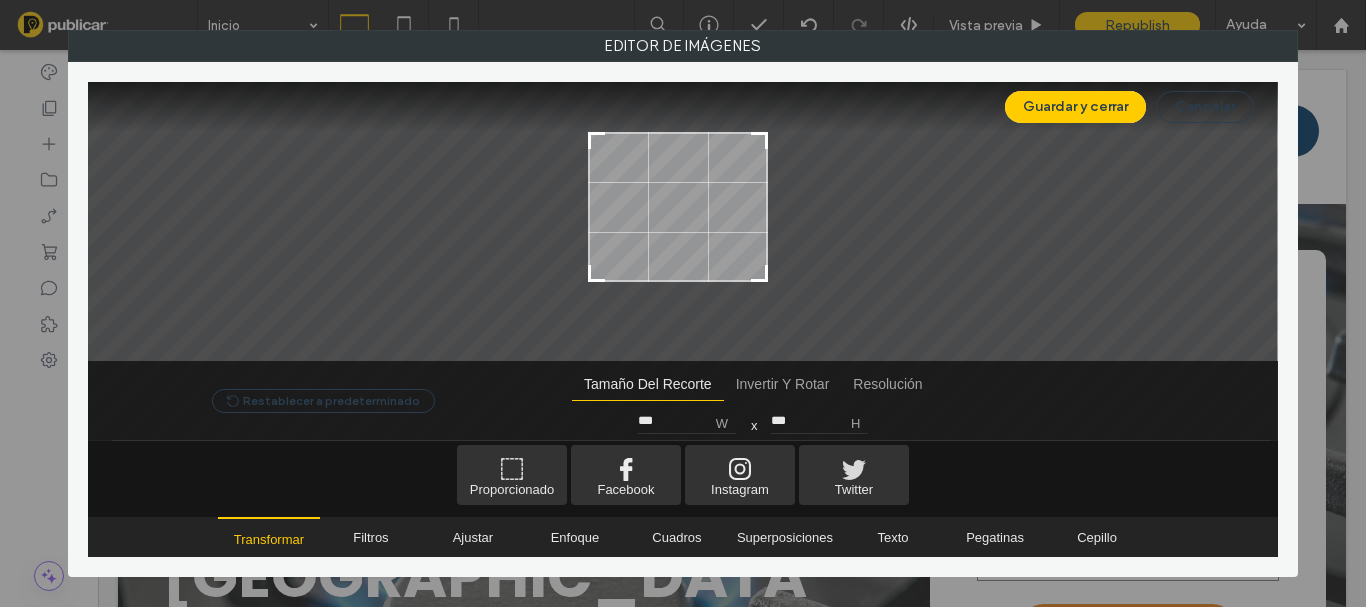 type on "***" 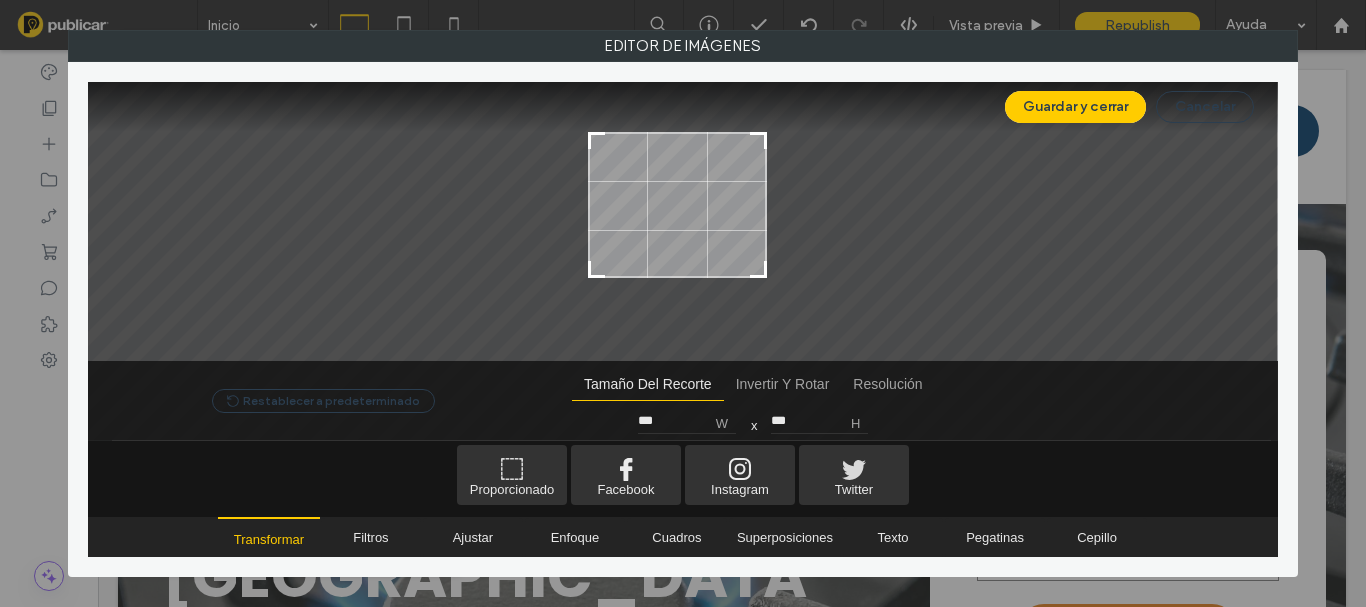type on "***" 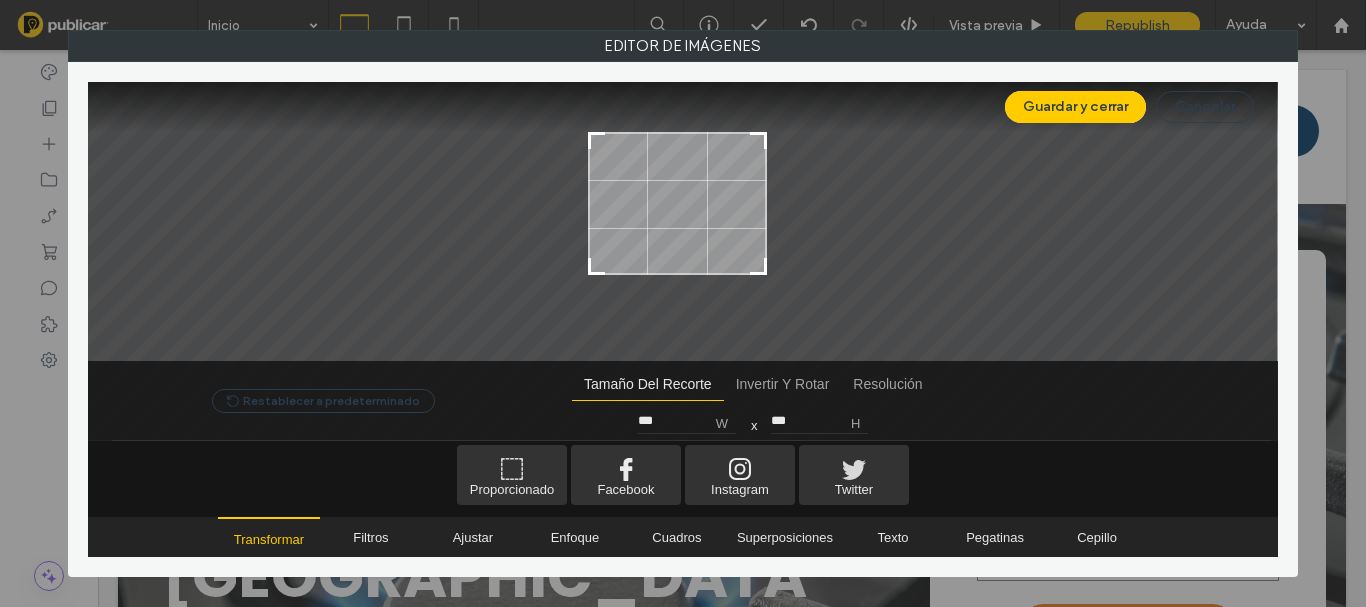 drag, startPoint x: 778, startPoint y: 283, endPoint x: 767, endPoint y: 264, distance: 21.954498 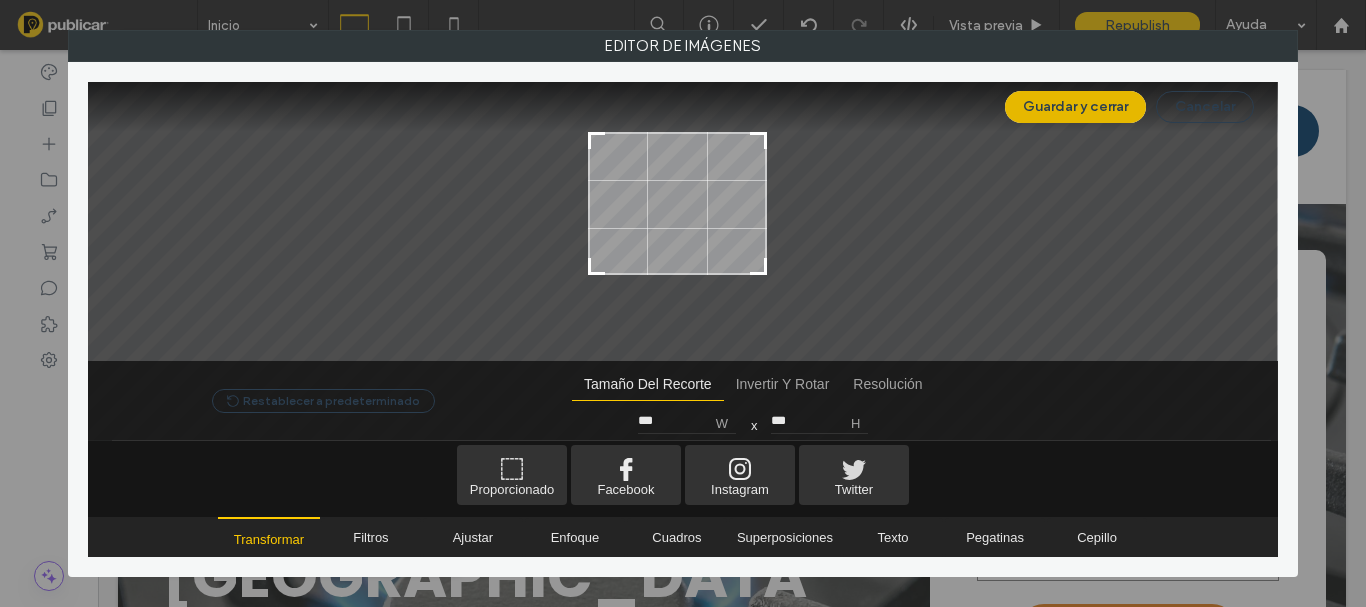 click on "Guardar y cerrar" at bounding box center [1075, 107] 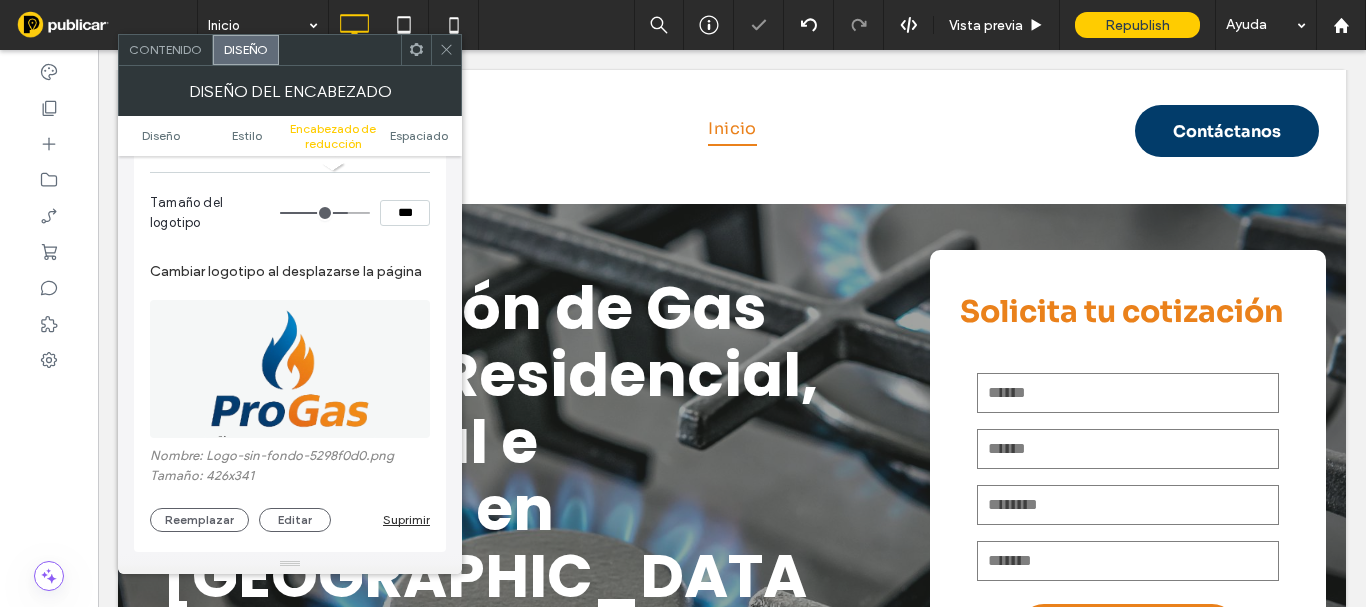click 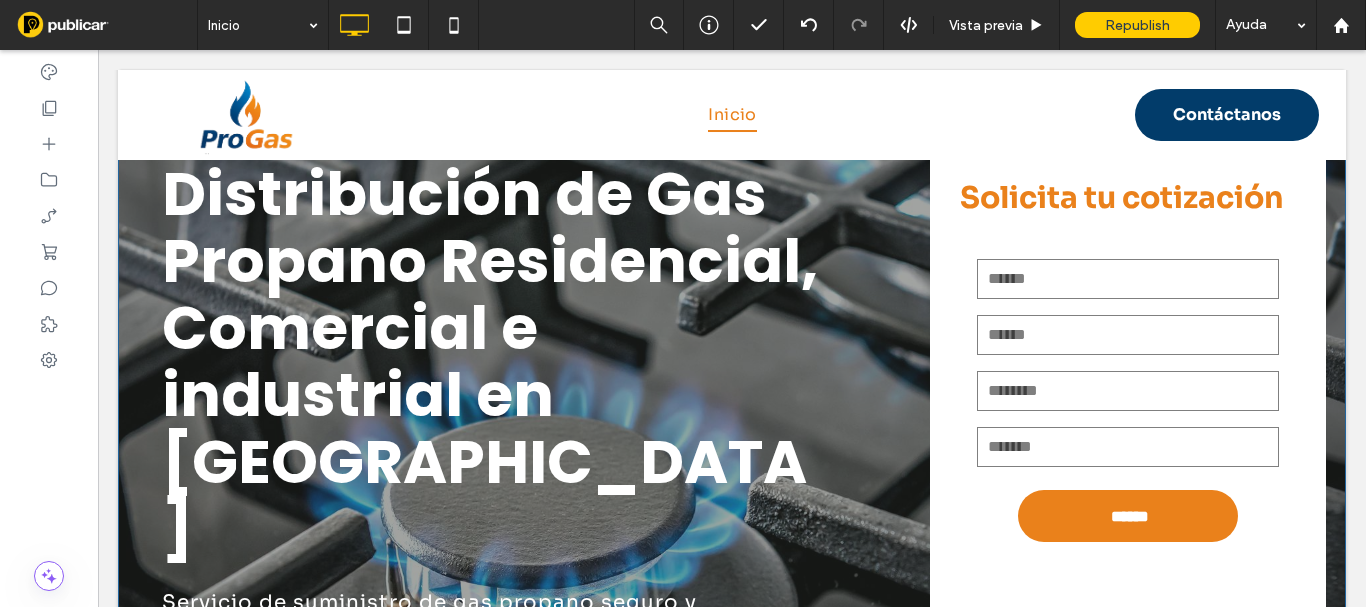 scroll, scrollTop: 0, scrollLeft: 0, axis: both 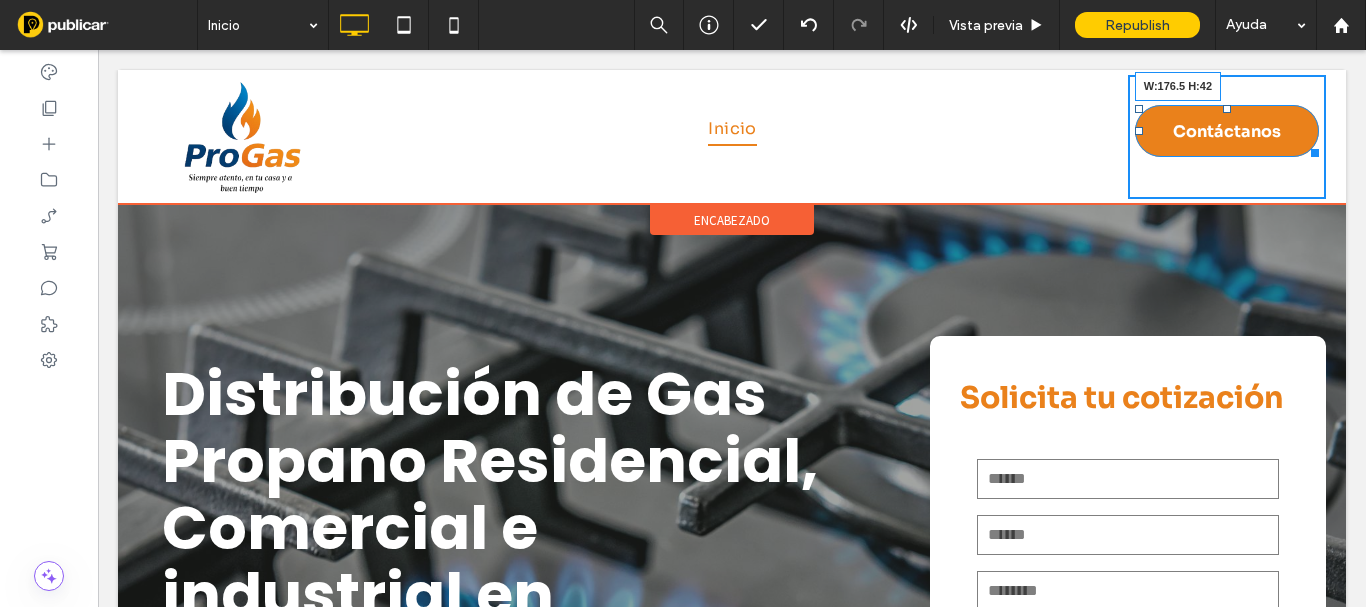 drag, startPoint x: 1294, startPoint y: 149, endPoint x: 1376, endPoint y: 184, distance: 89.157166 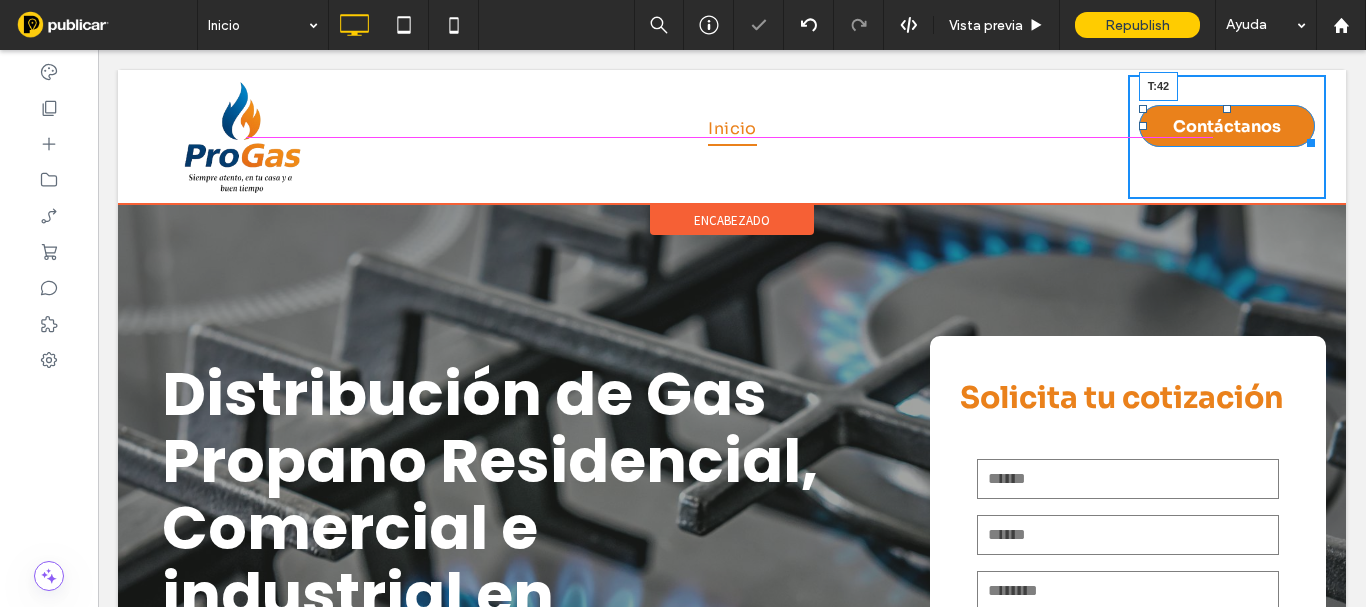click at bounding box center (1227, 109) 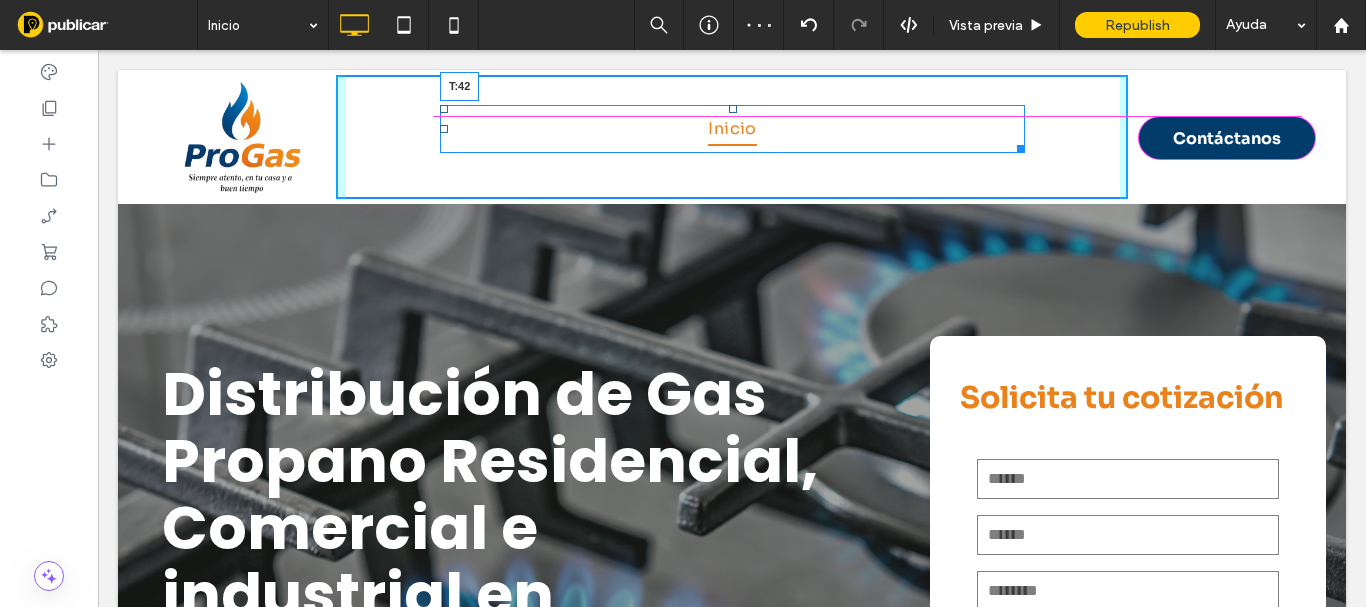drag, startPoint x: 727, startPoint y: 109, endPoint x: 823, endPoint y: 166, distance: 111.64677 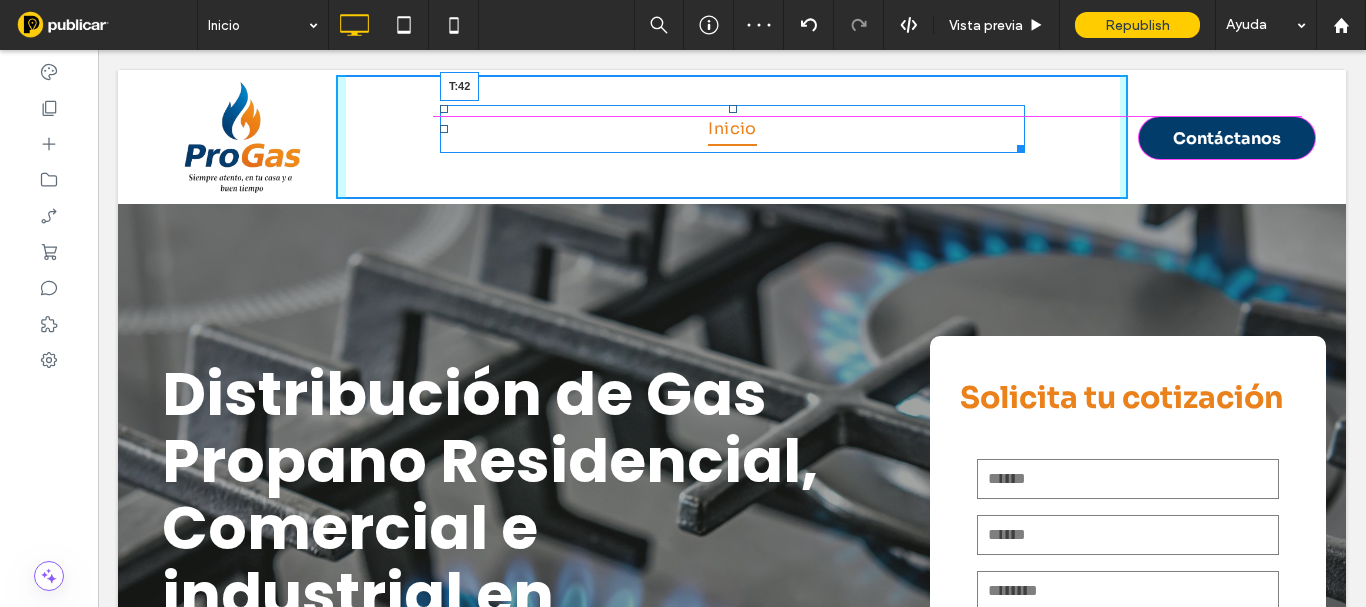click on "Click To Paste
Fila
Inicio
Click To Paste
Síganos
10 Nombre de la calle, nombre de la ciudad
País, código postal Code555-555-5555myemail@mailservice.com
Reservar una auditoría
Click To Paste
Fila
Click To Paste
Fila
Menú
Click To Paste
encabezado
Click To Paste
Inicio
T:42
Click To Paste
Contáctanos
Click To Paste
encabezado
Distribución de Gas Propano Residencial, Comercial e industrial en Medellín
Servicio de suministro de gas propano seguro y puntual
Click To Paste
Solicita tu cotización
Contáctenos
Nombre
E-mail" at bounding box center (732, 4267) 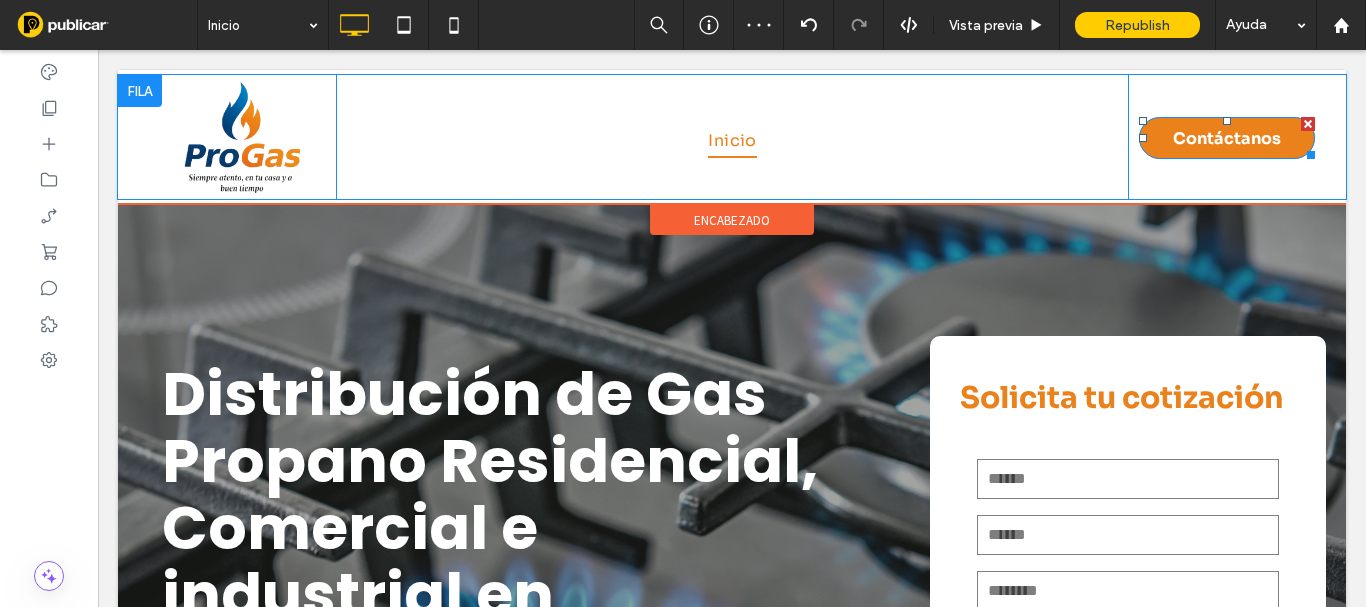 click on "Contáctanos" at bounding box center (1227, 138) 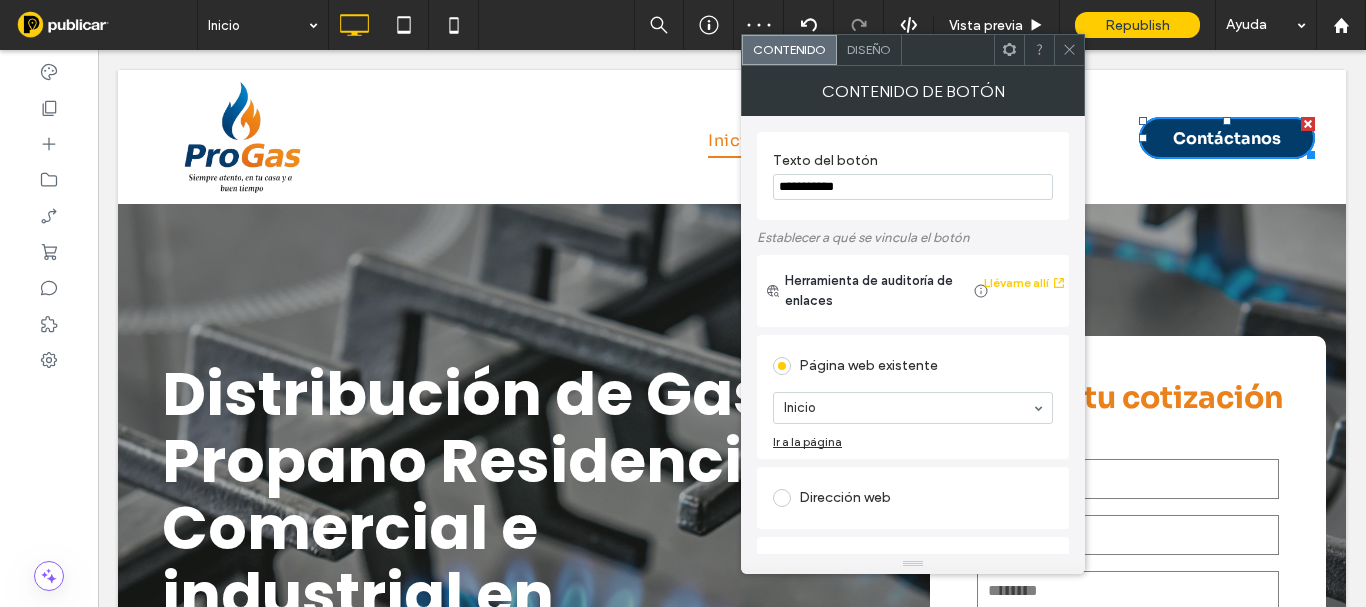 click on "Diseño" at bounding box center [869, 49] 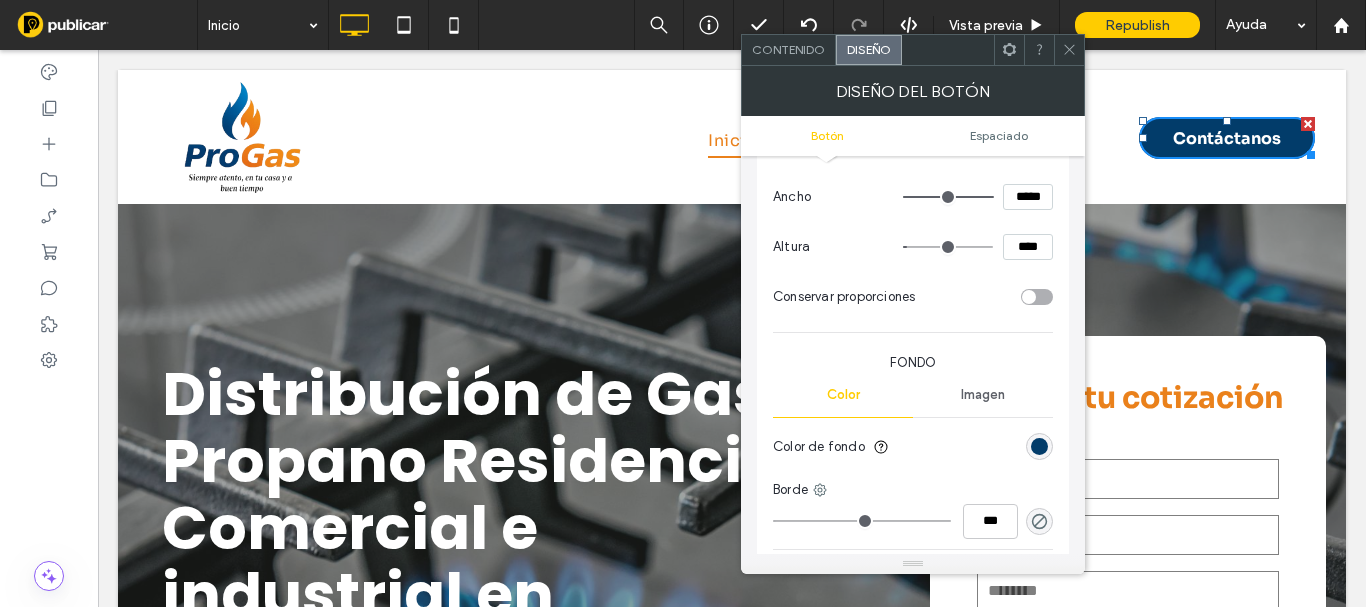 scroll, scrollTop: 400, scrollLeft: 0, axis: vertical 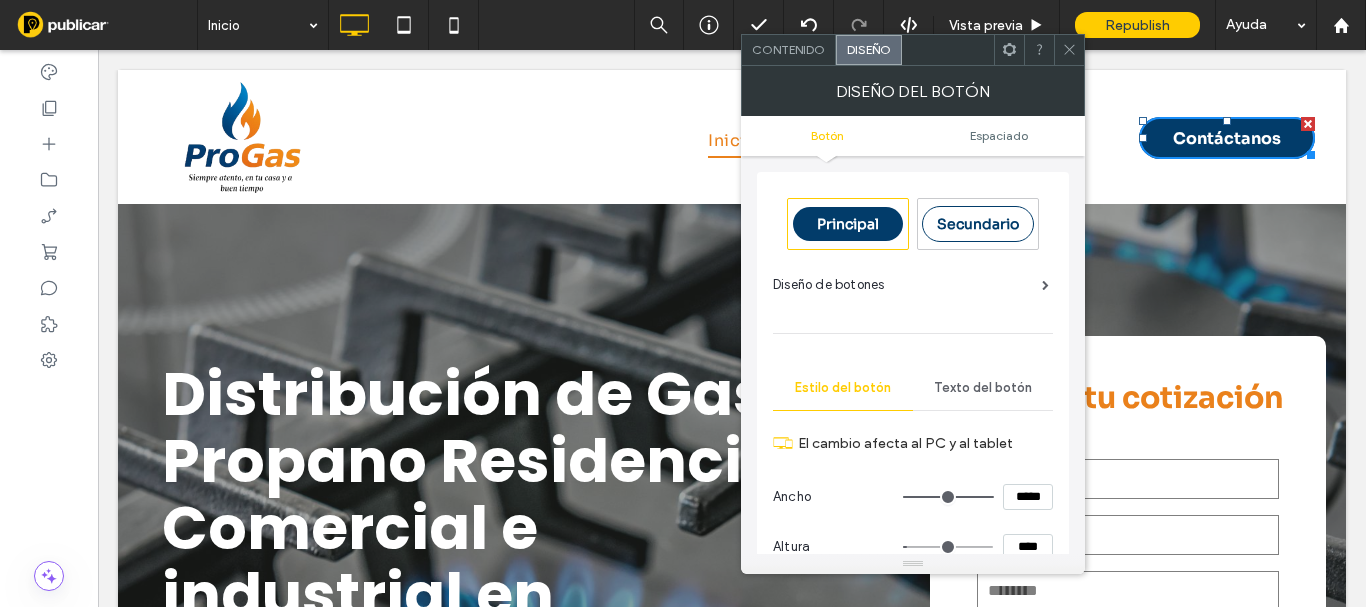 click on "Texto del botón" at bounding box center (983, 388) 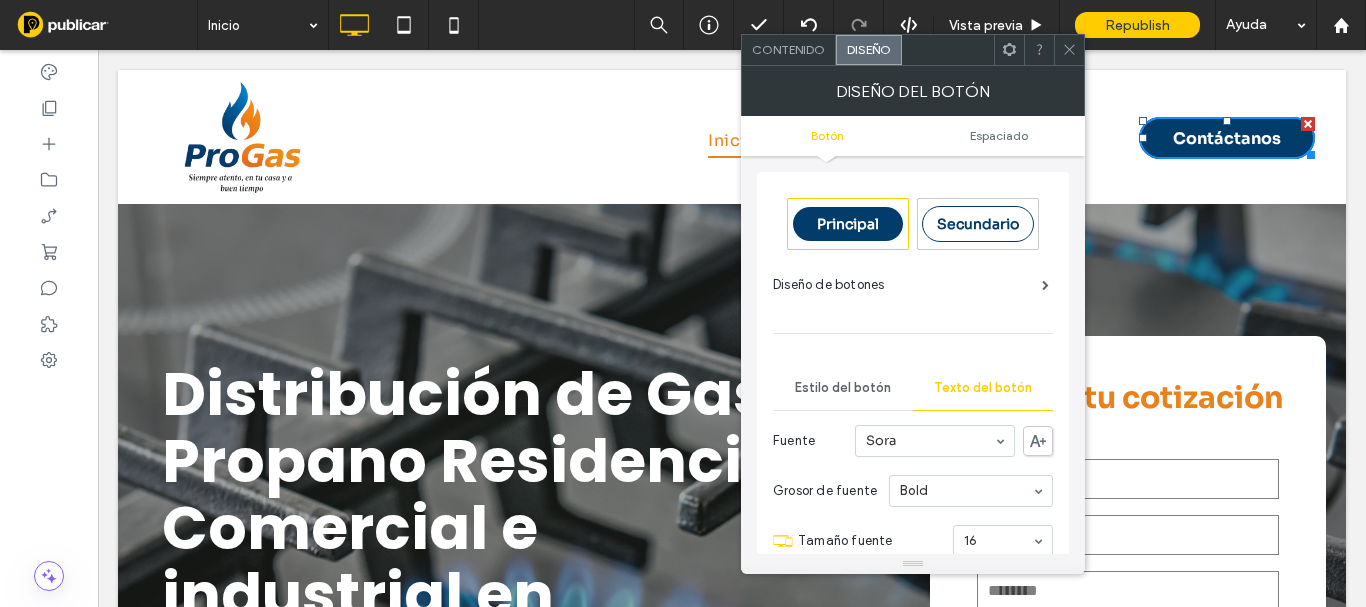 scroll, scrollTop: 200, scrollLeft: 0, axis: vertical 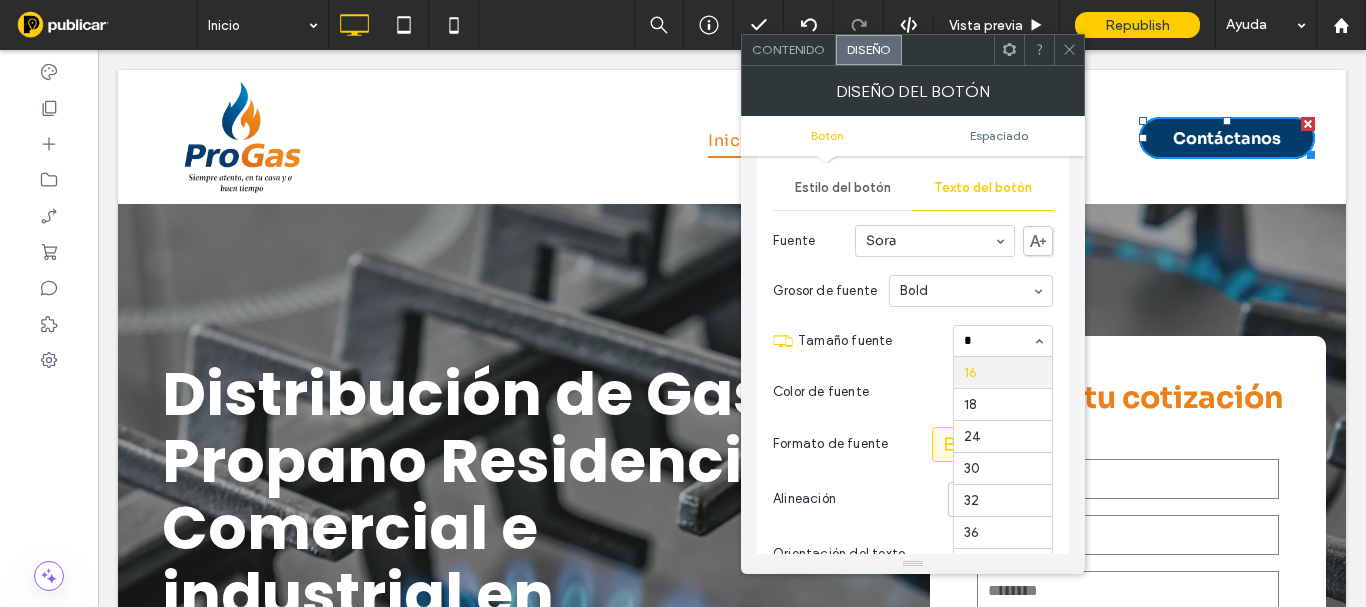 type on "**" 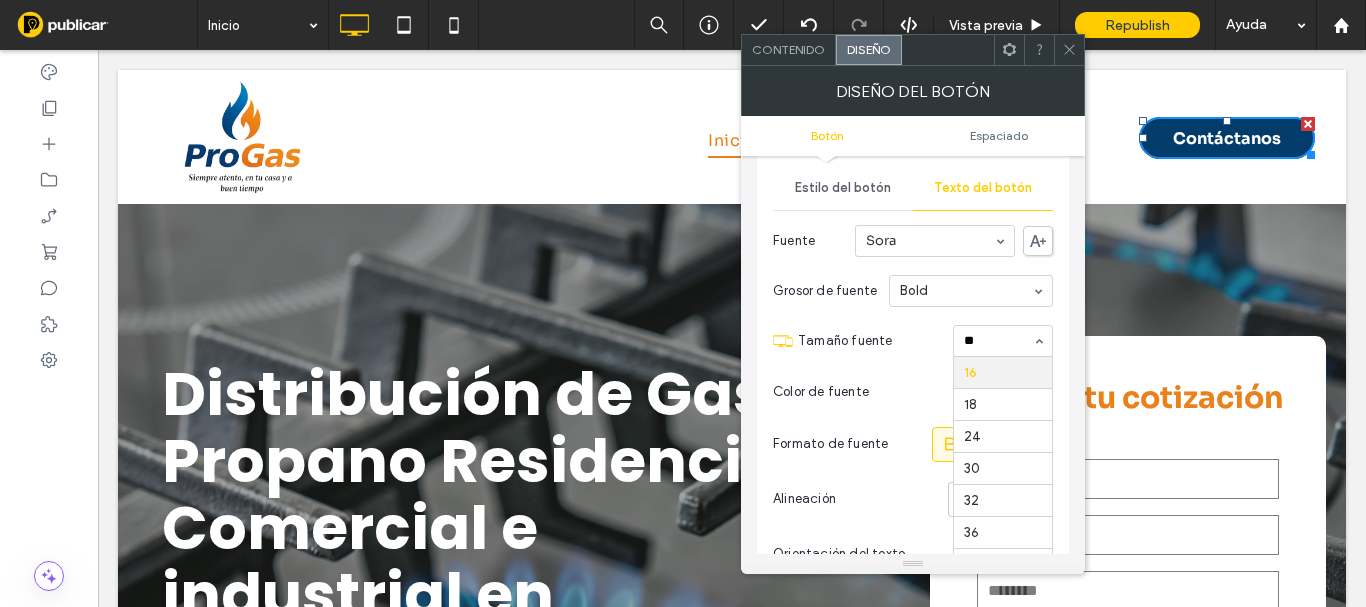 scroll, scrollTop: 0, scrollLeft: 0, axis: both 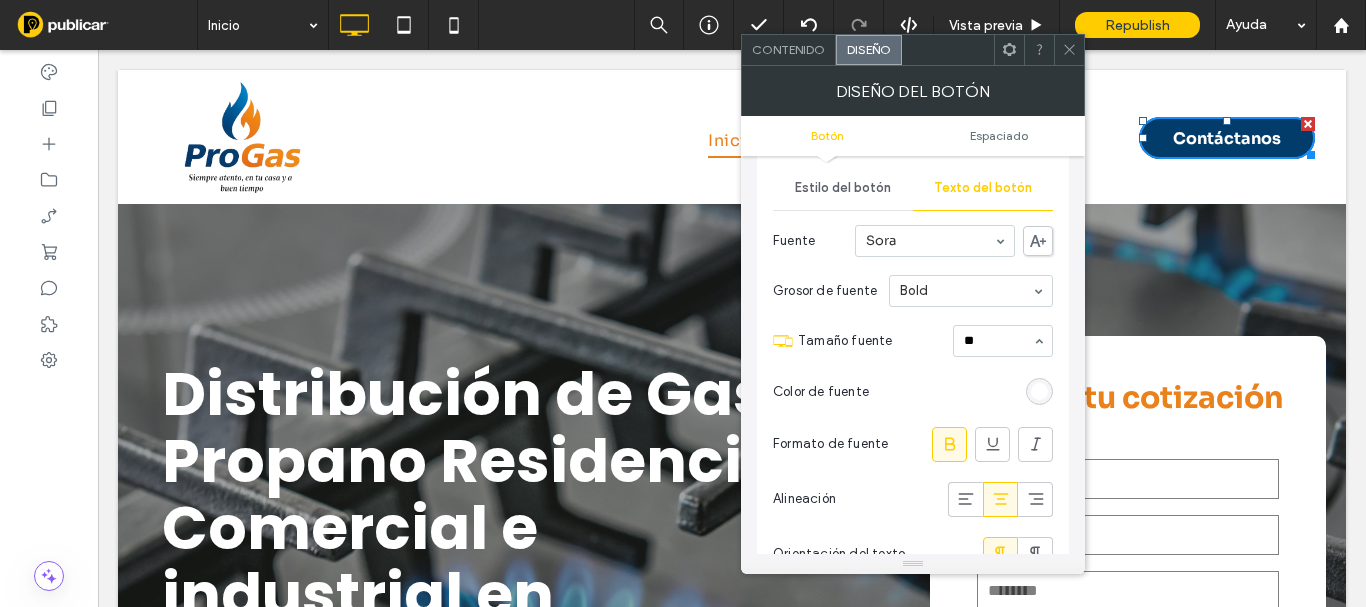 type 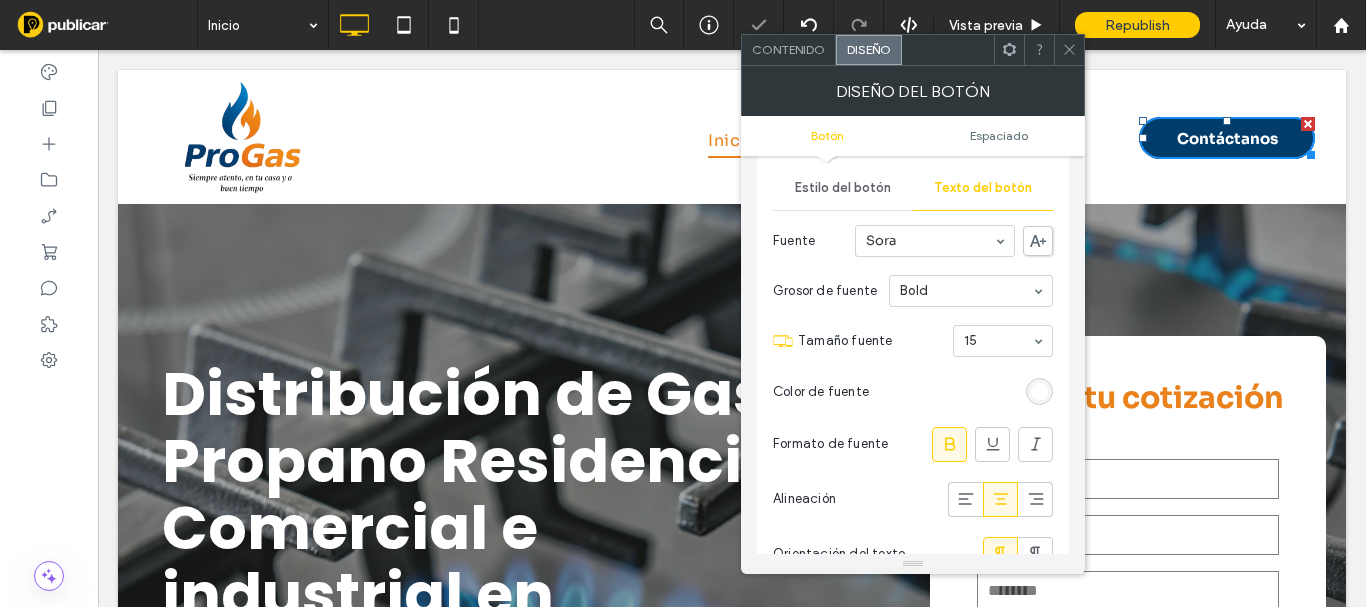 click 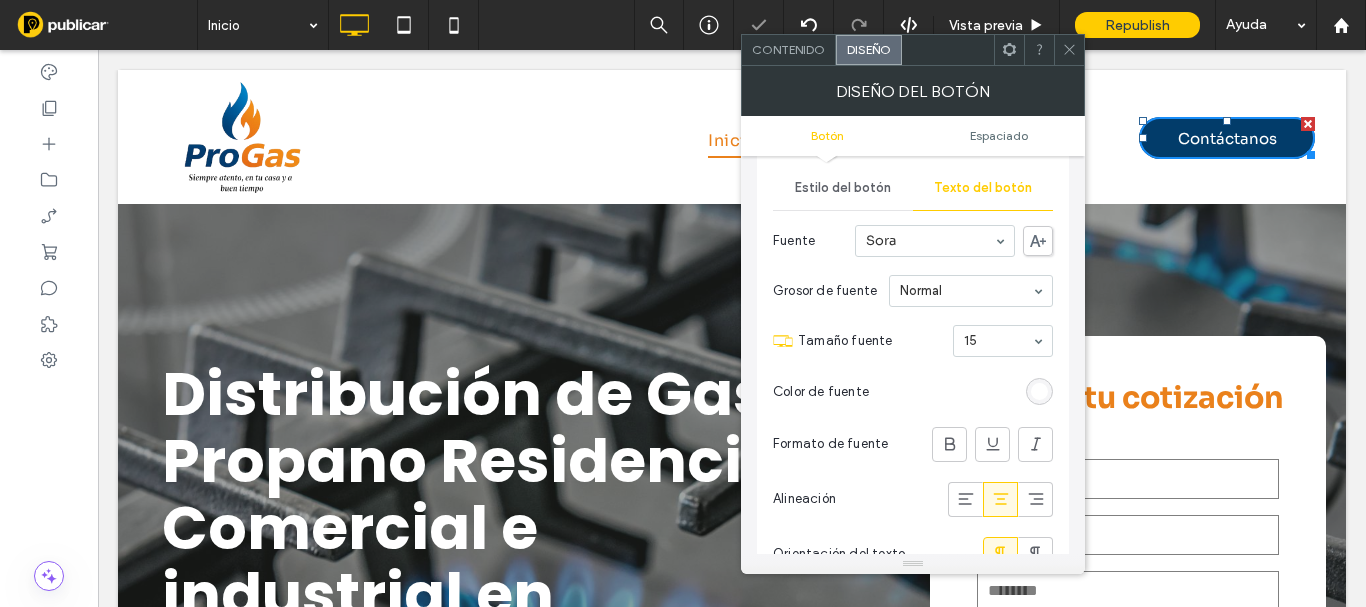 click 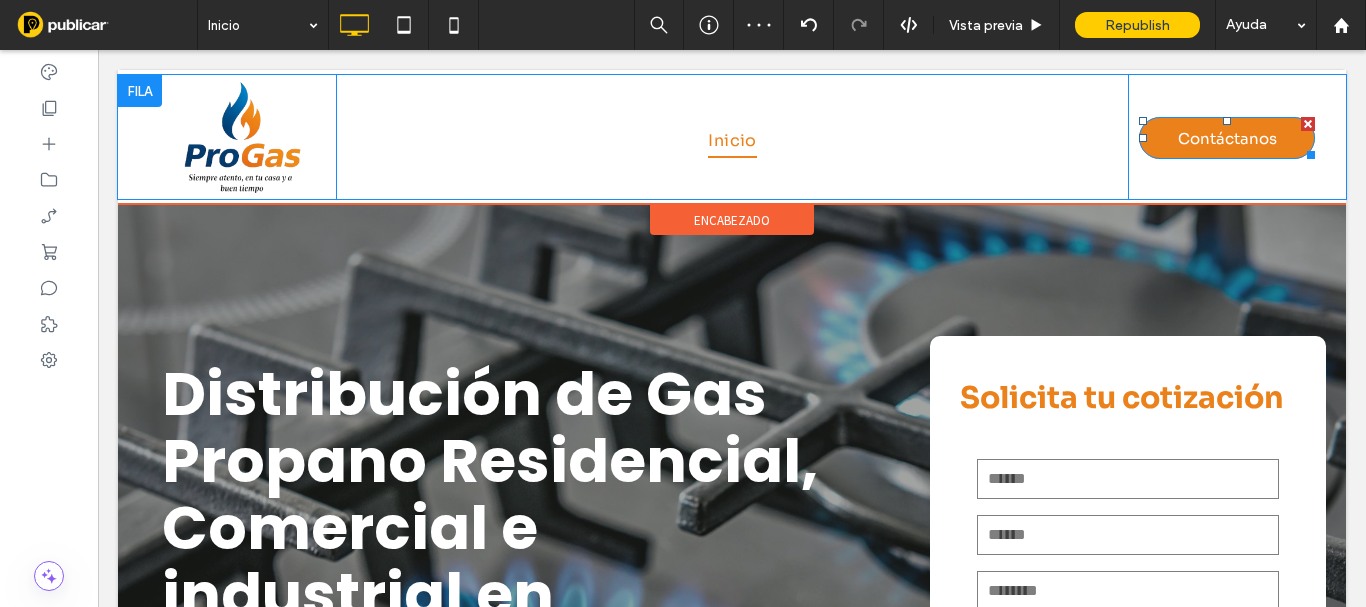 click on "Contáctanos" at bounding box center [1227, 138] 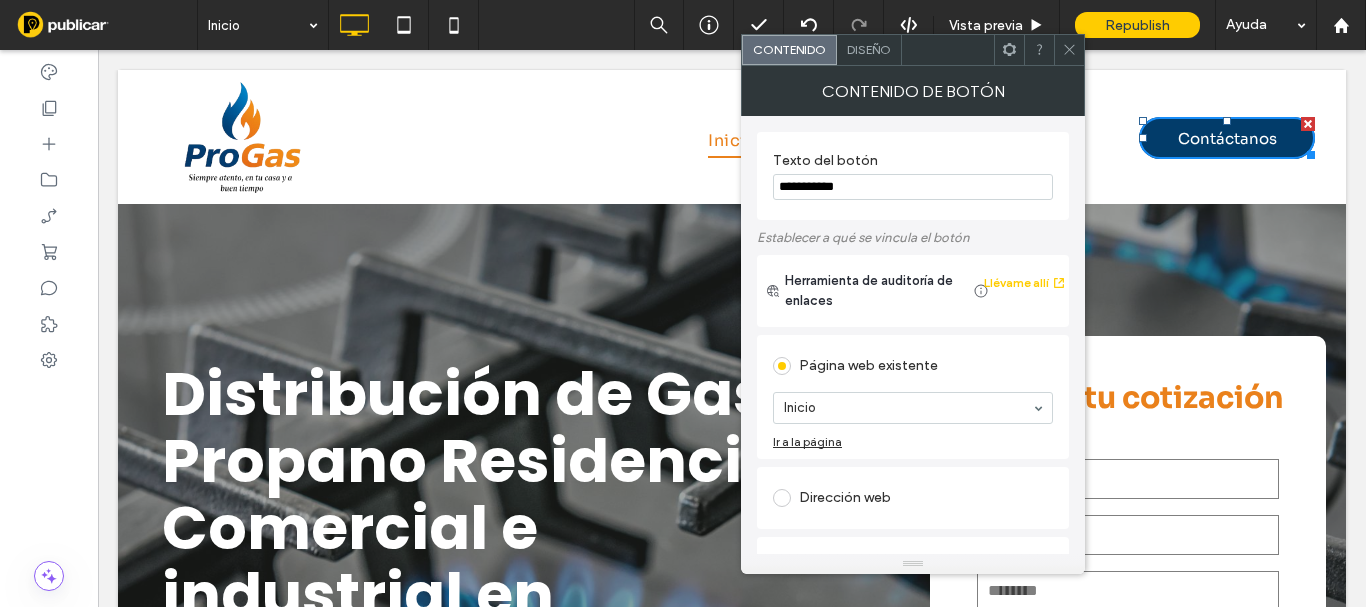click on "Diseño" at bounding box center [869, 50] 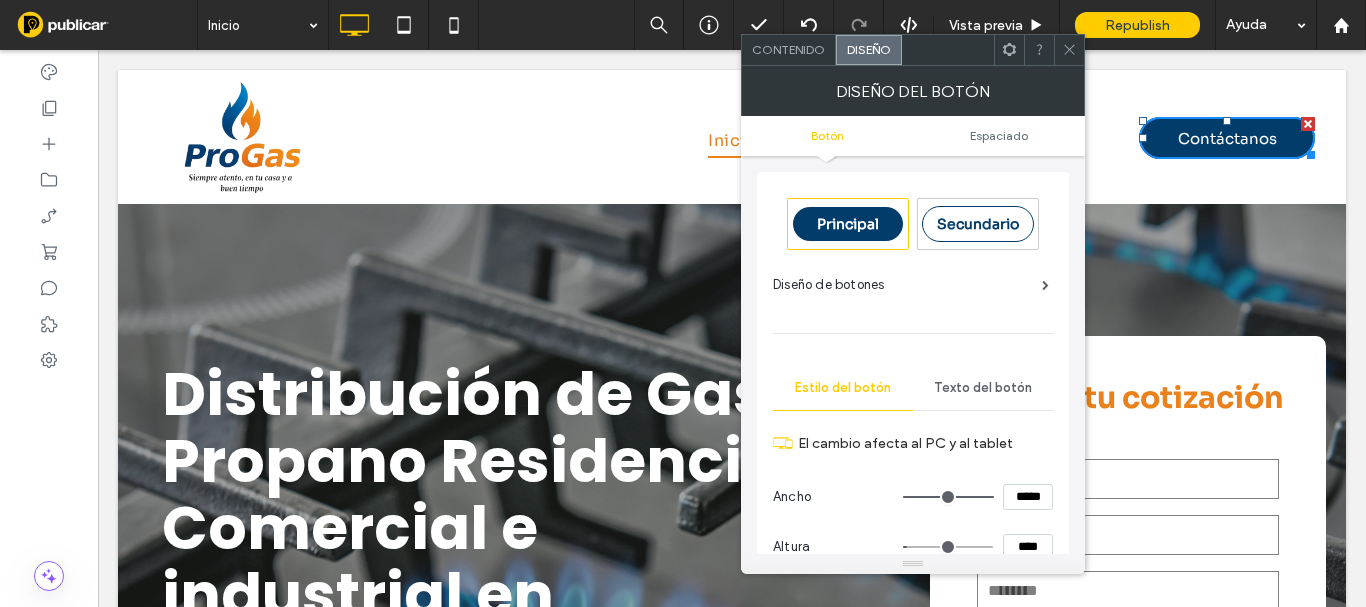 scroll, scrollTop: 200, scrollLeft: 0, axis: vertical 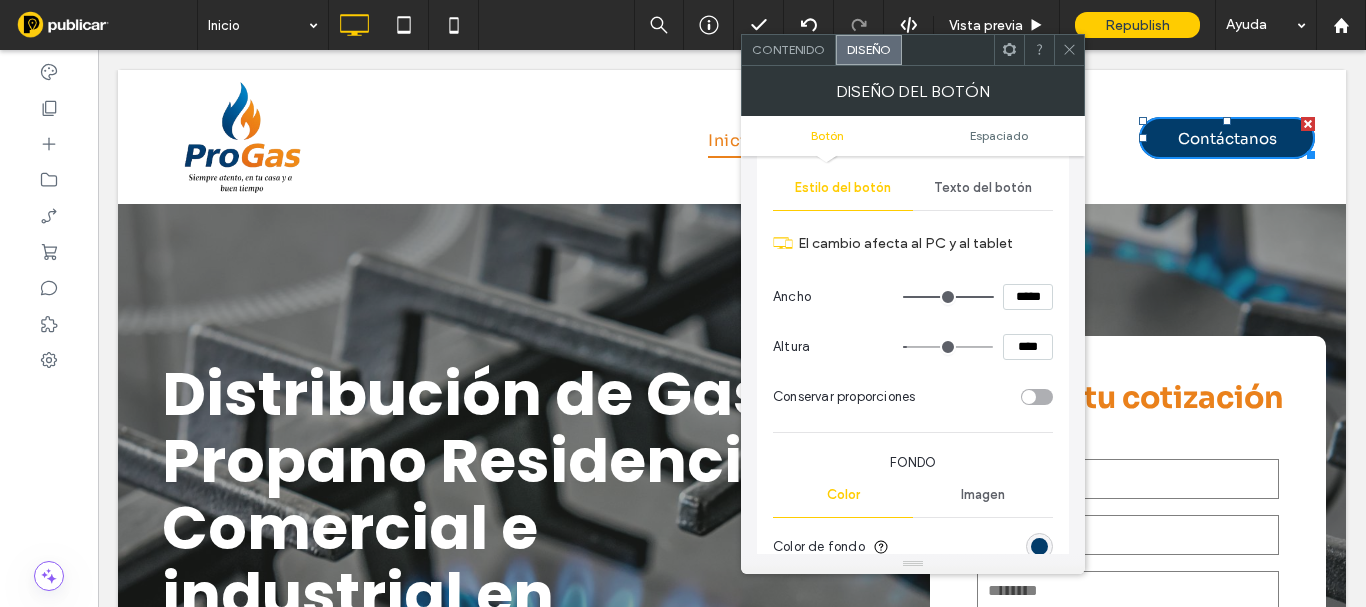 click on "Texto del botón" at bounding box center (983, 188) 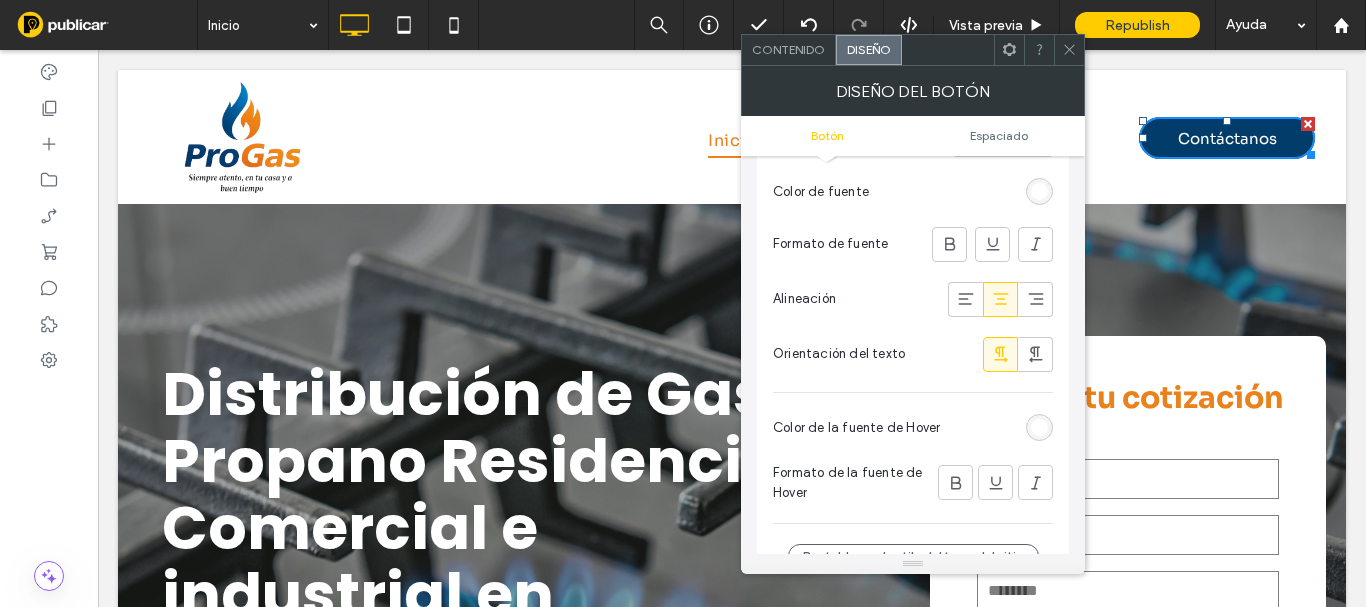 scroll, scrollTop: 600, scrollLeft: 0, axis: vertical 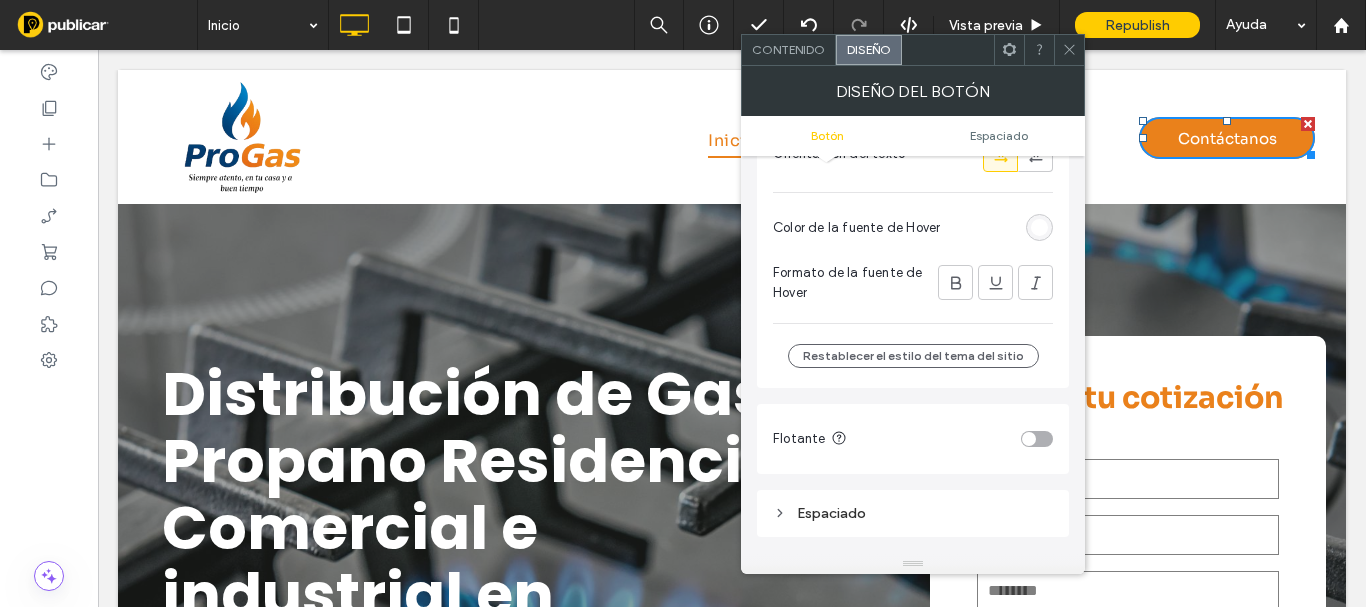 click 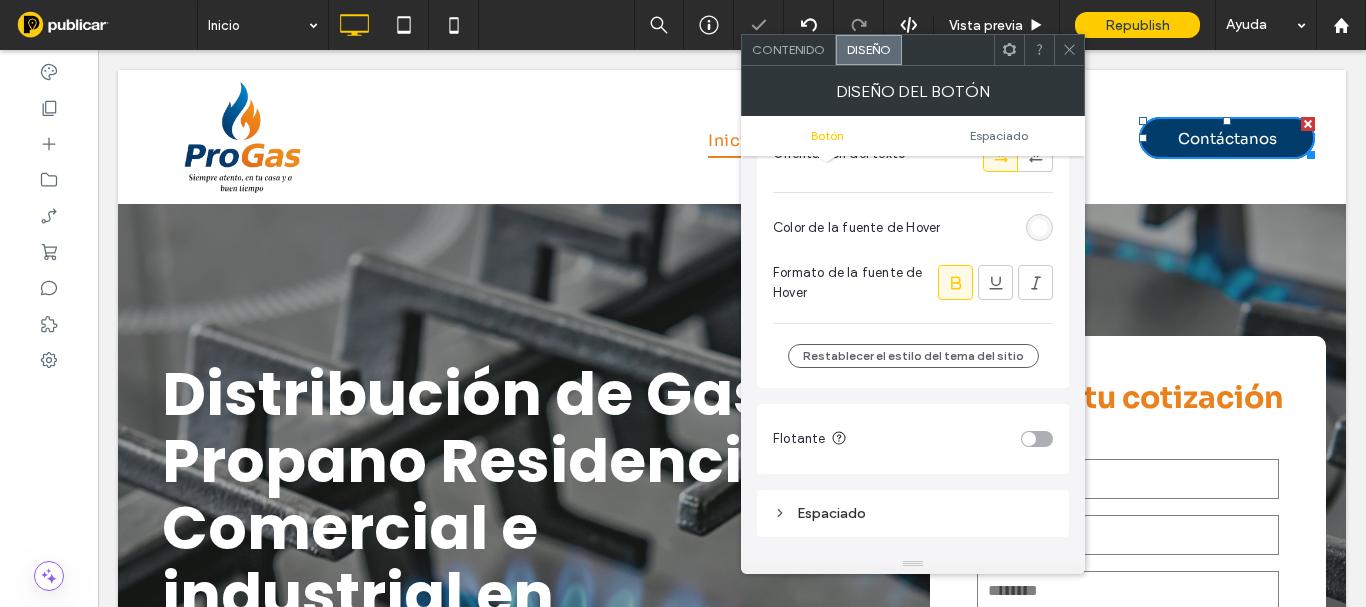 click at bounding box center (1069, 50) 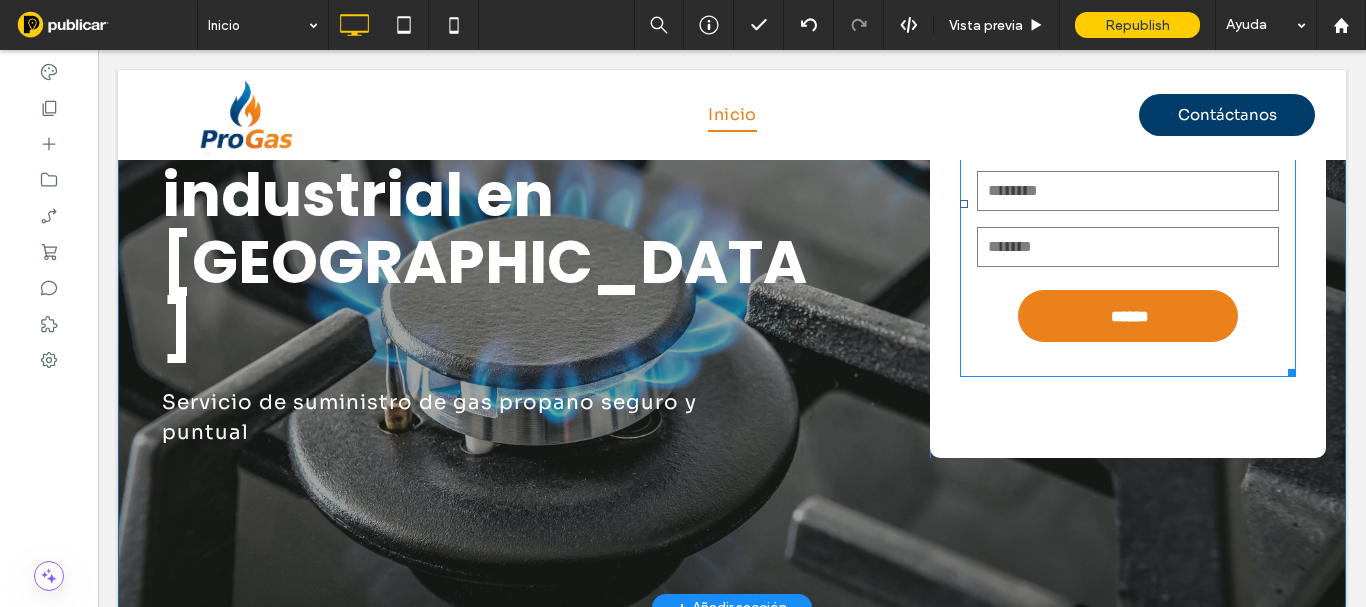 scroll, scrollTop: 200, scrollLeft: 0, axis: vertical 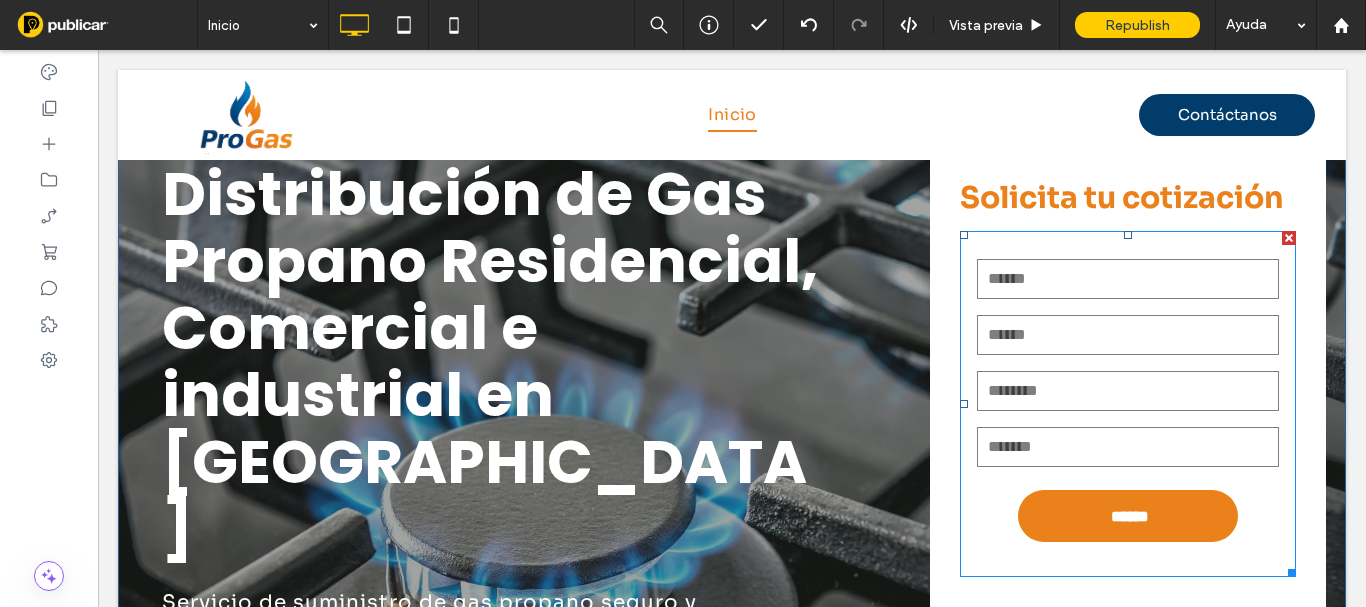 click at bounding box center (1128, 335) 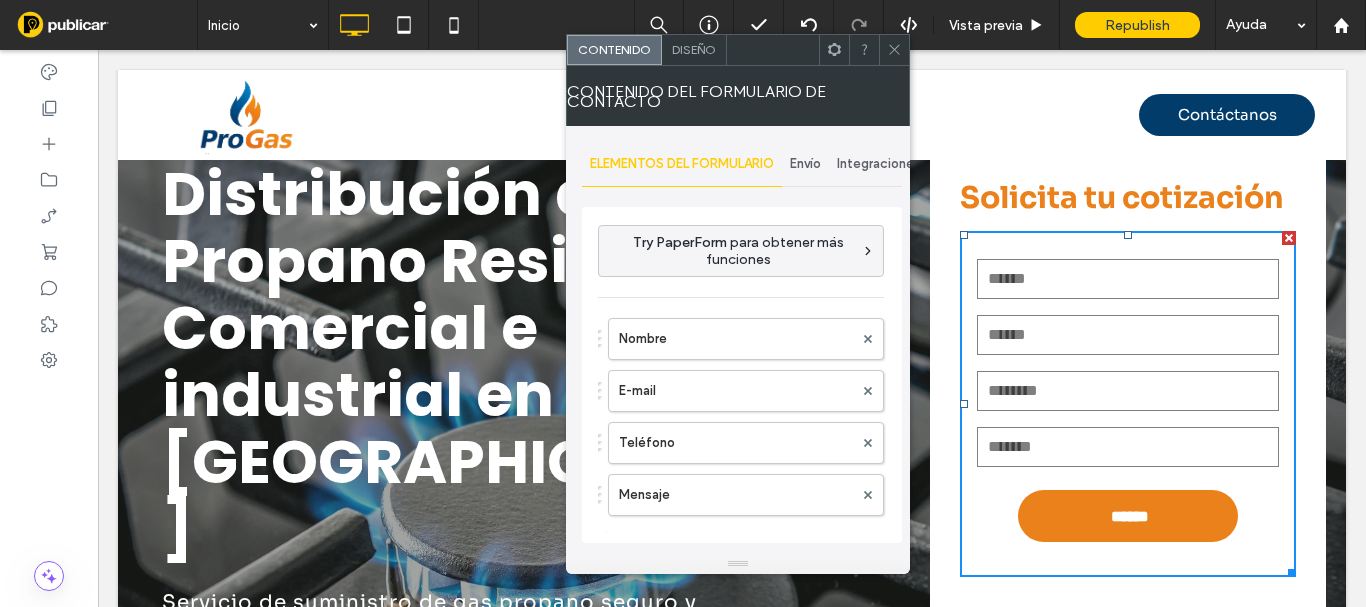 click on "Envío" at bounding box center [805, 164] 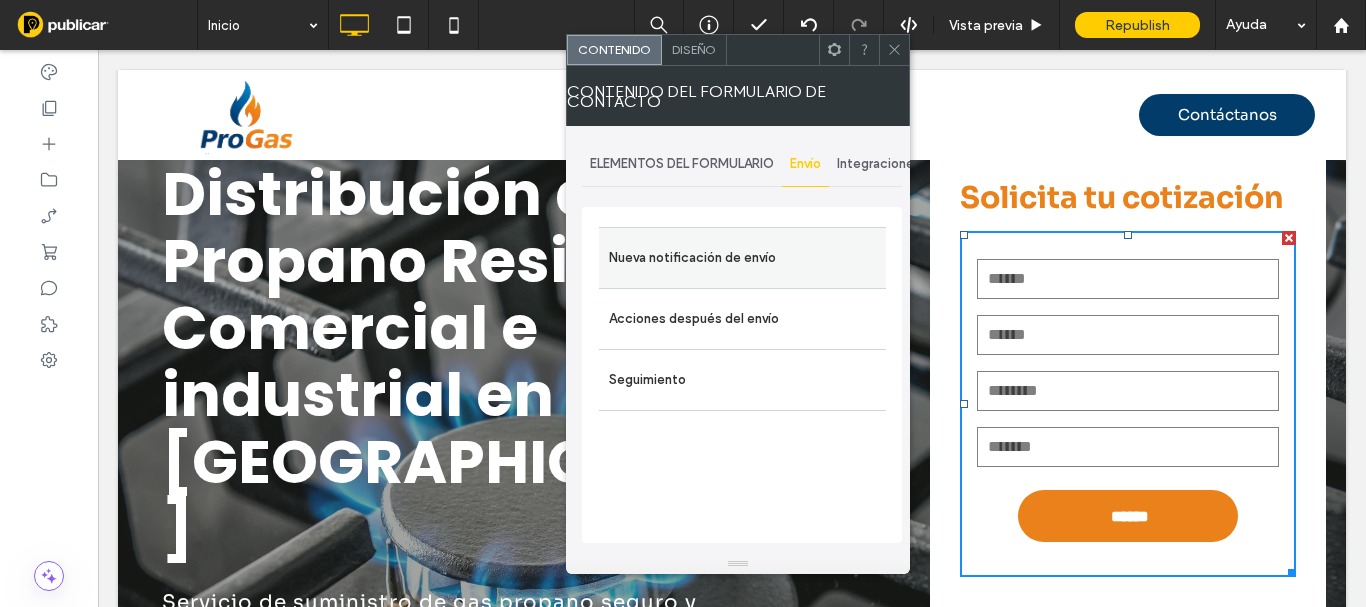 click on "Nueva notificación de envío" at bounding box center (742, 258) 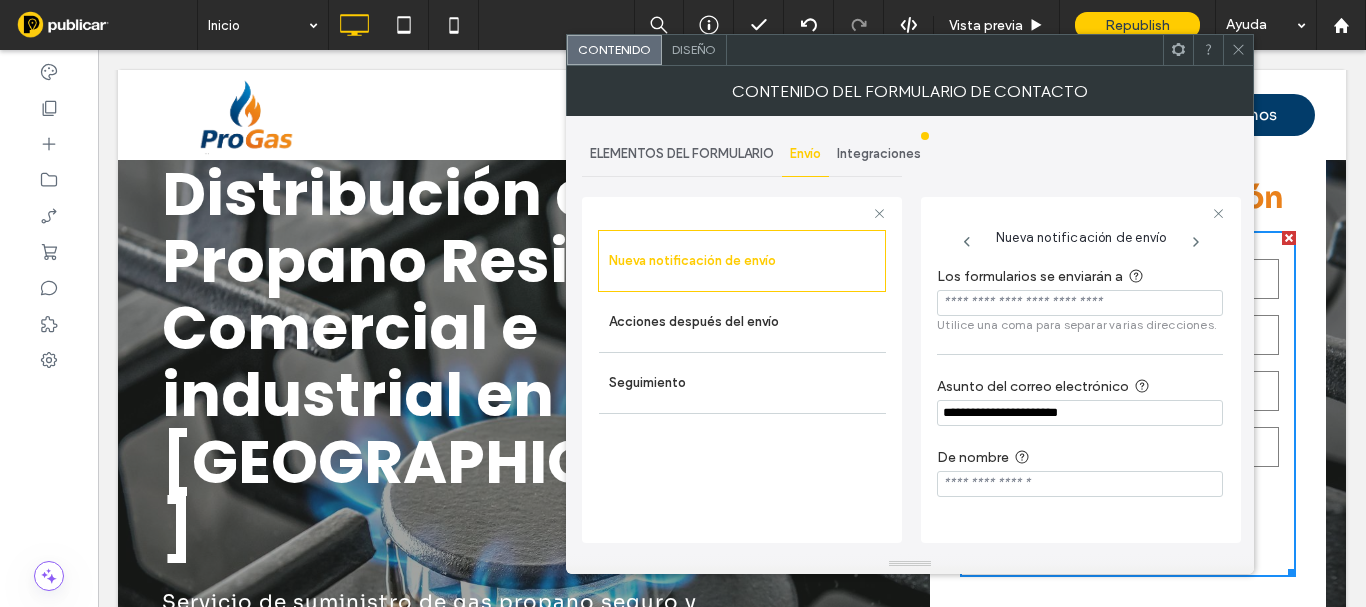 click at bounding box center [1080, 303] 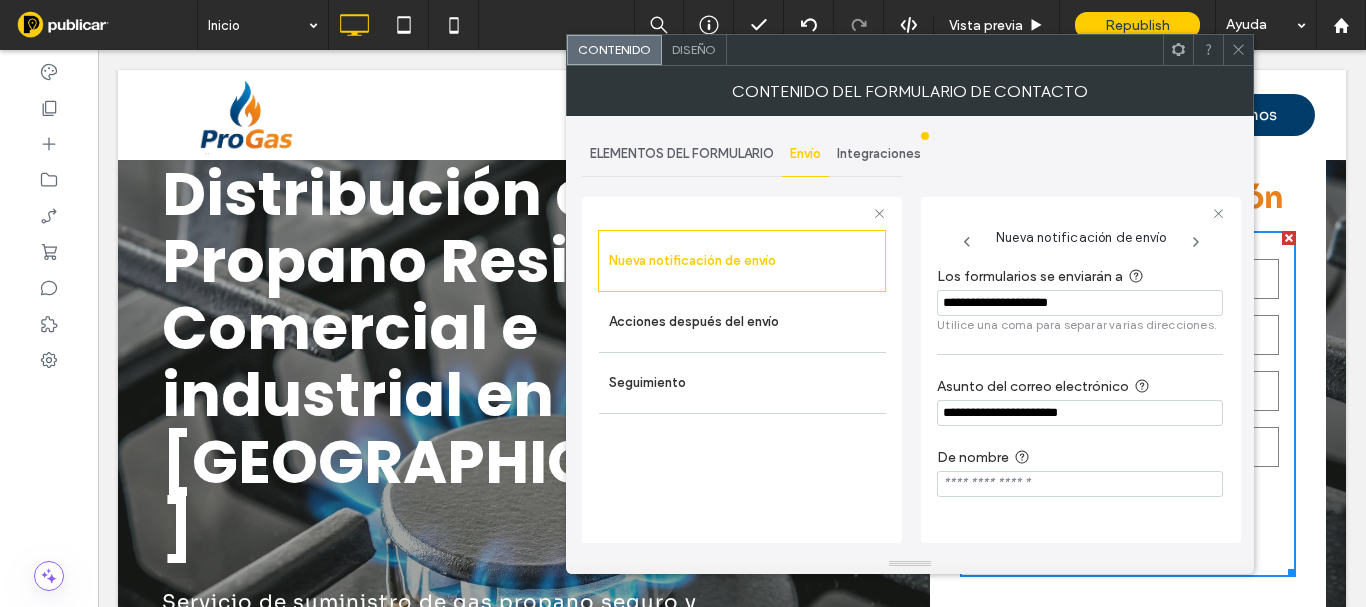 type on "**********" 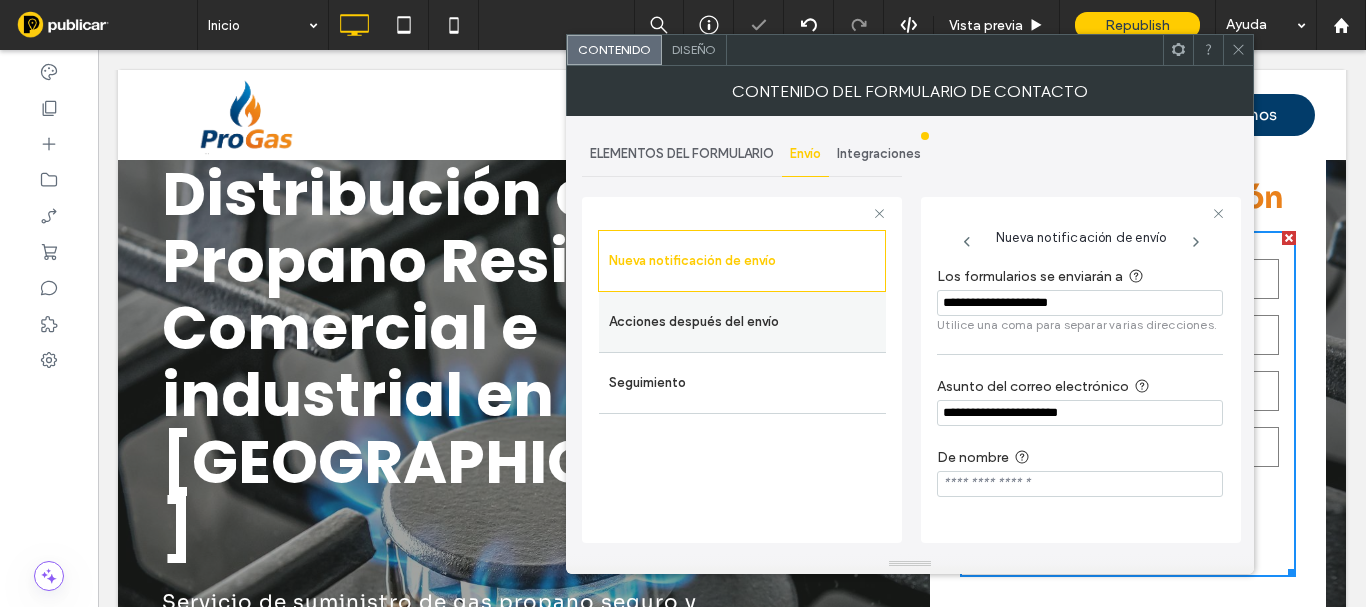 click on "Acciones después del envío" at bounding box center [742, 322] 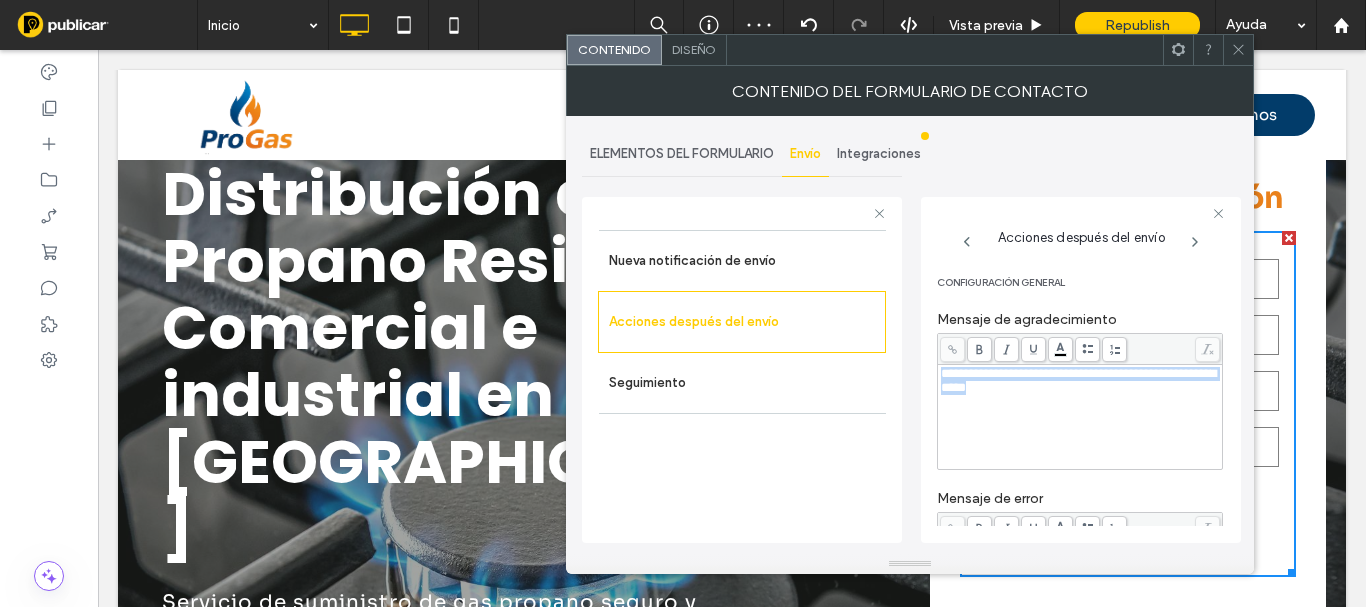 drag, startPoint x: 1157, startPoint y: 392, endPoint x: 905, endPoint y: 366, distance: 253.33772 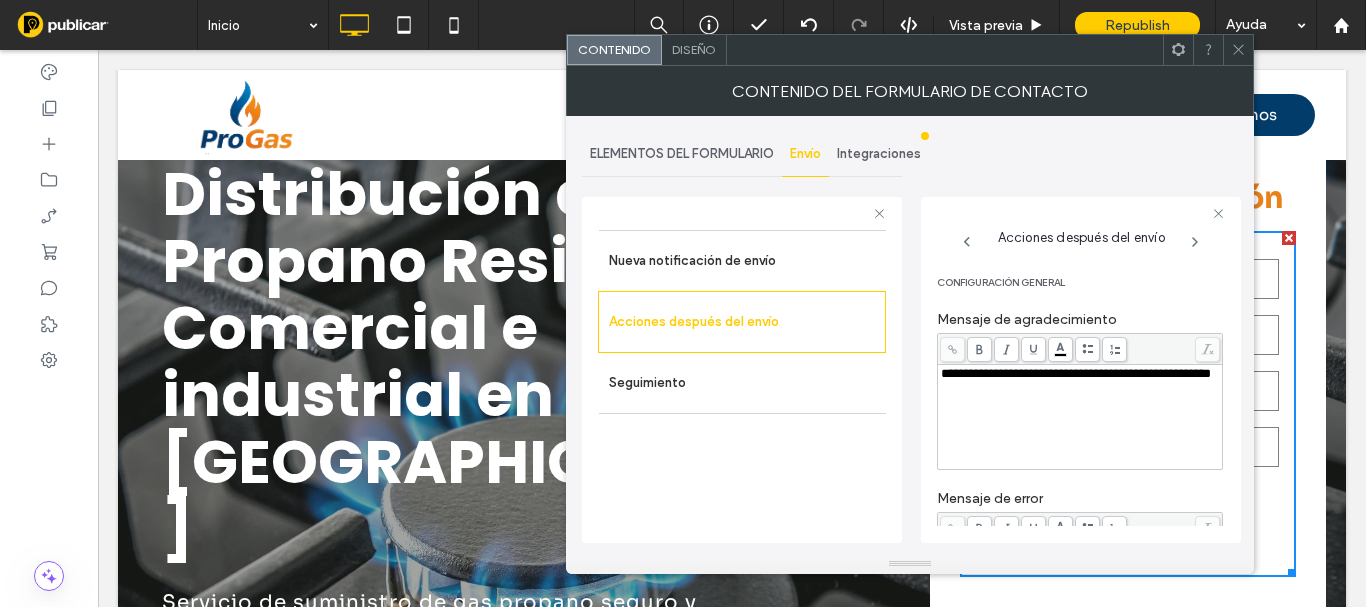click at bounding box center [1238, 50] 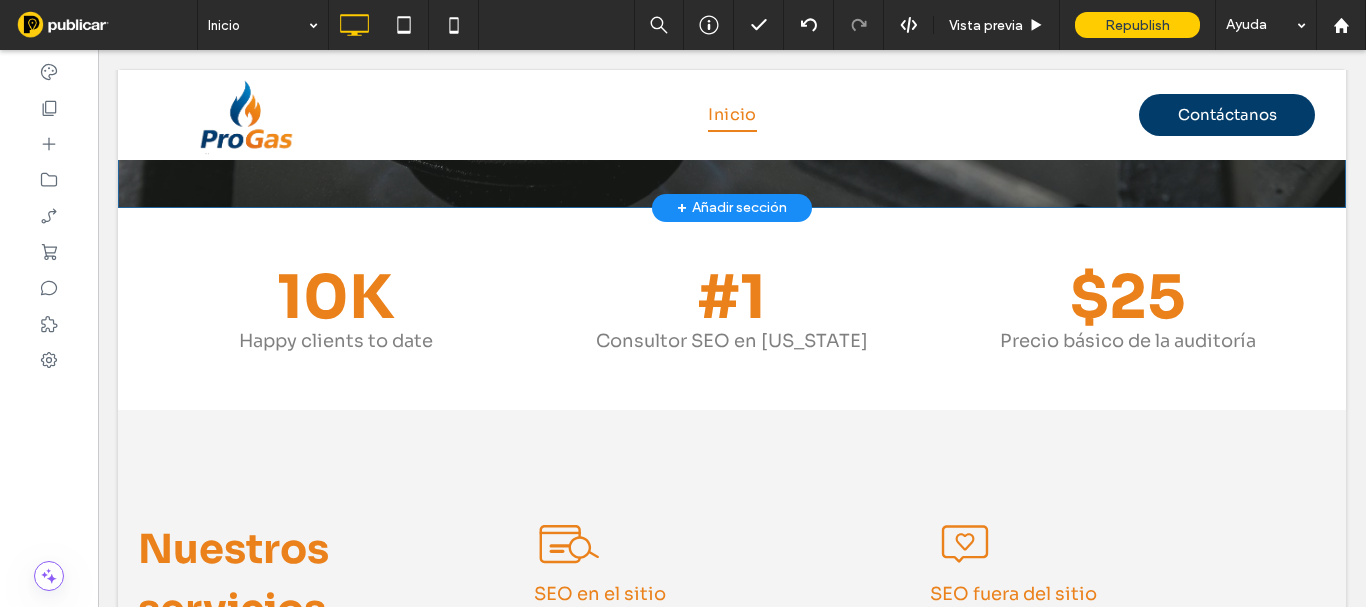 scroll, scrollTop: 600, scrollLeft: 0, axis: vertical 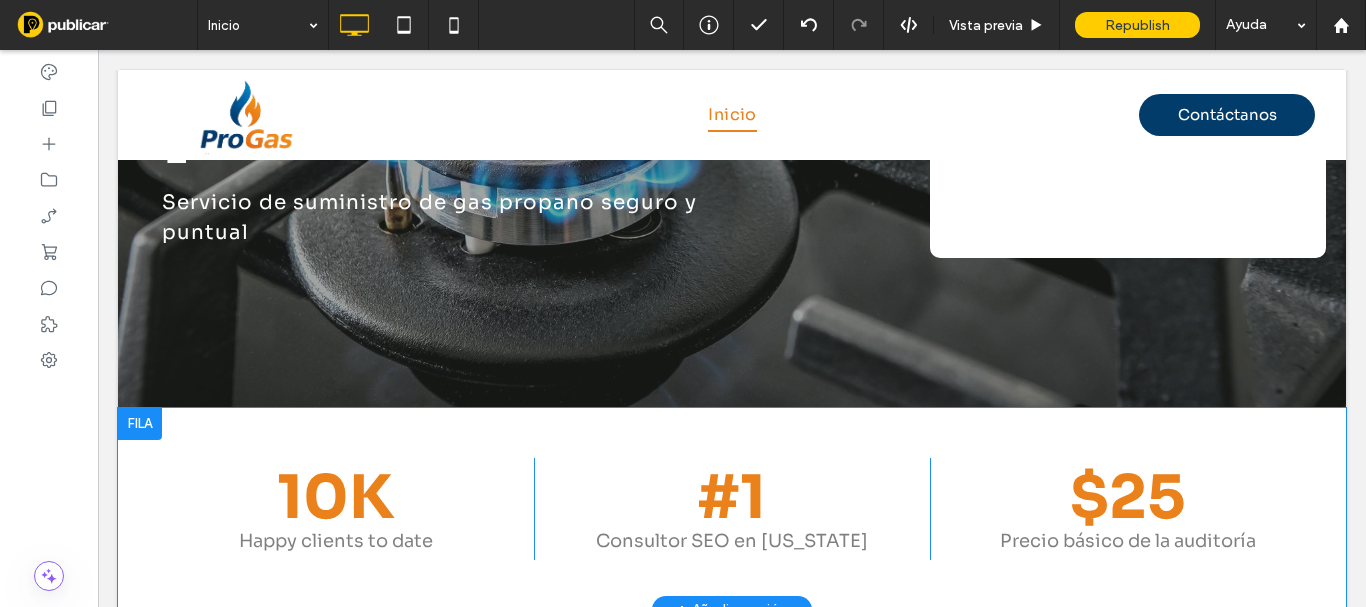 click at bounding box center [140, 424] 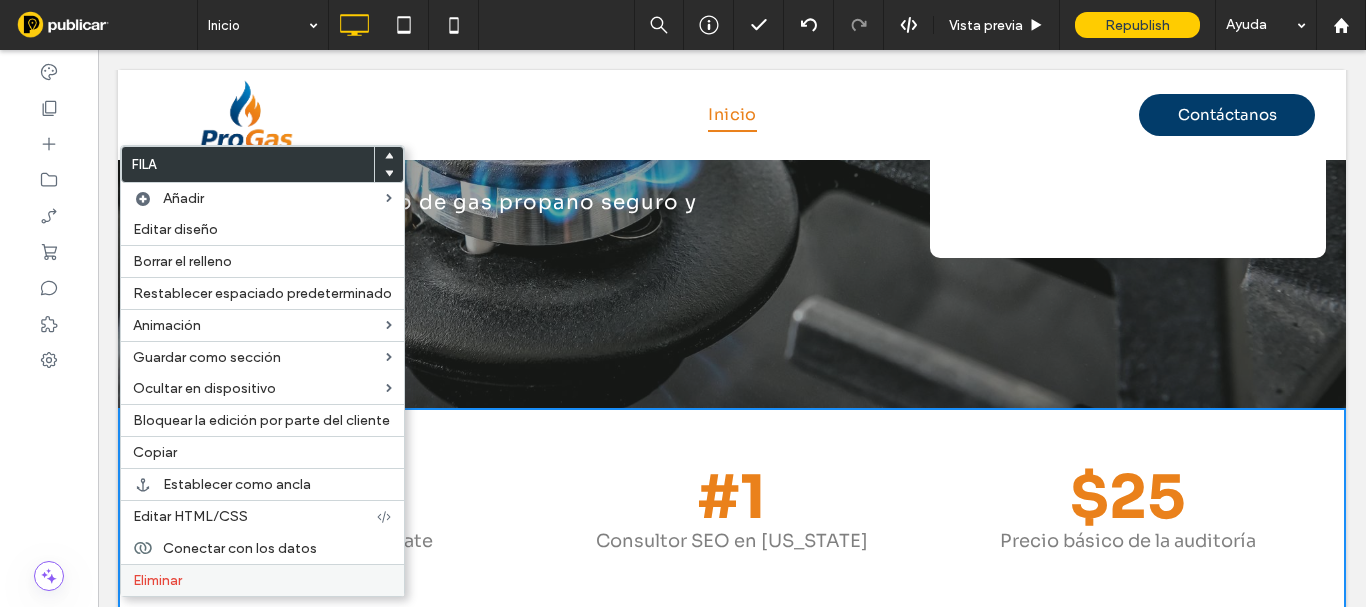 click on "Eliminar" at bounding box center (157, 580) 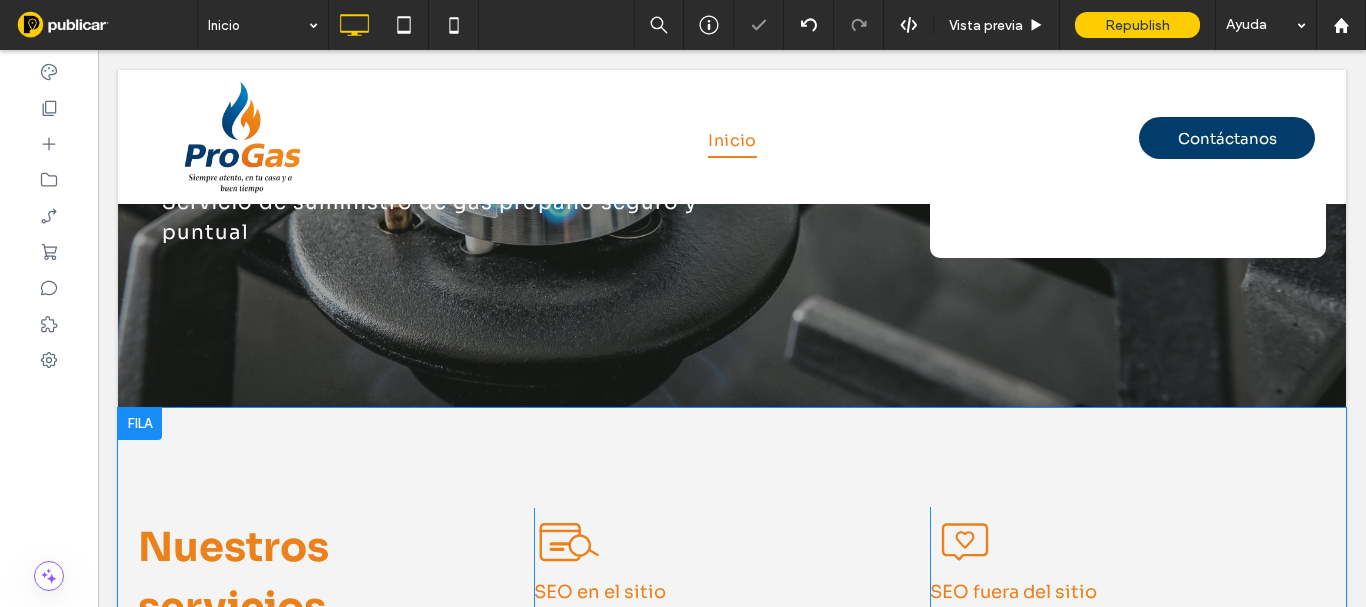 click at bounding box center (140, 424) 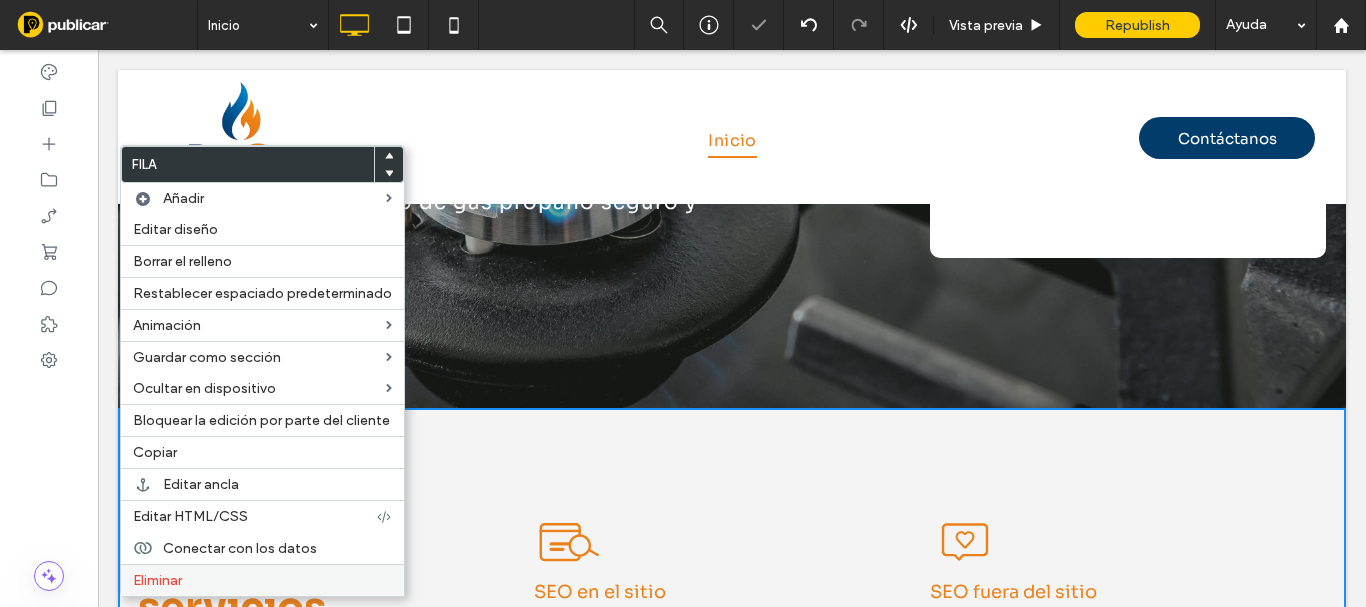 click on "Eliminar" at bounding box center [157, 580] 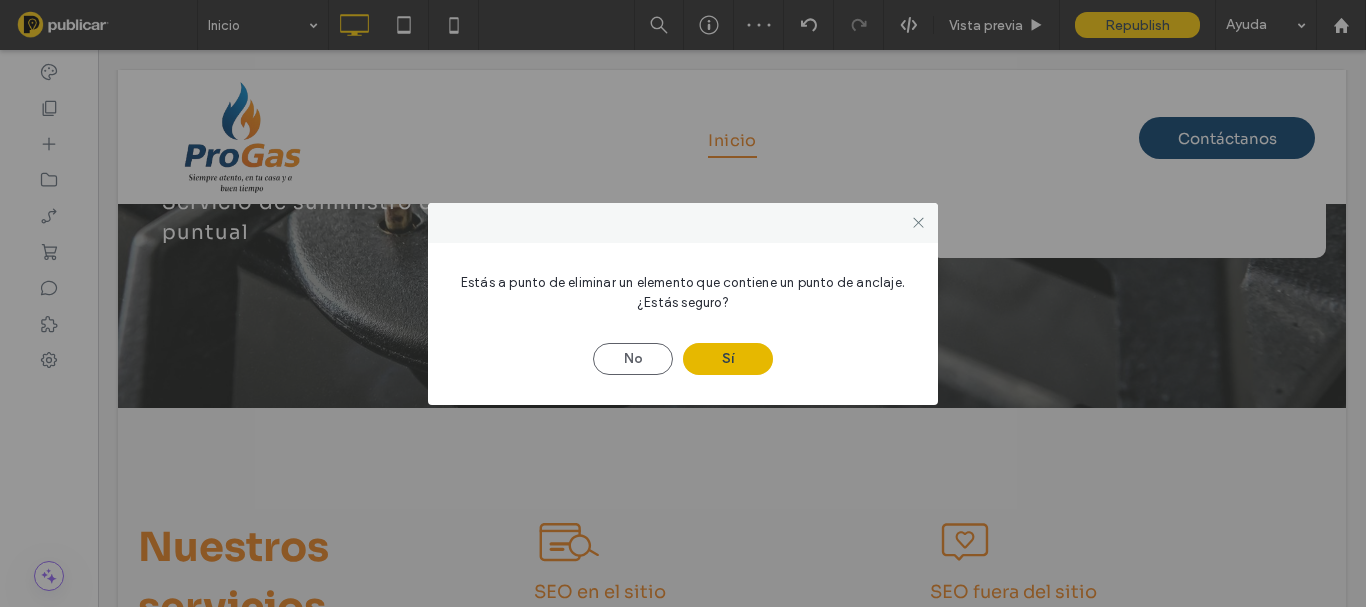 click on "Sí" at bounding box center (728, 359) 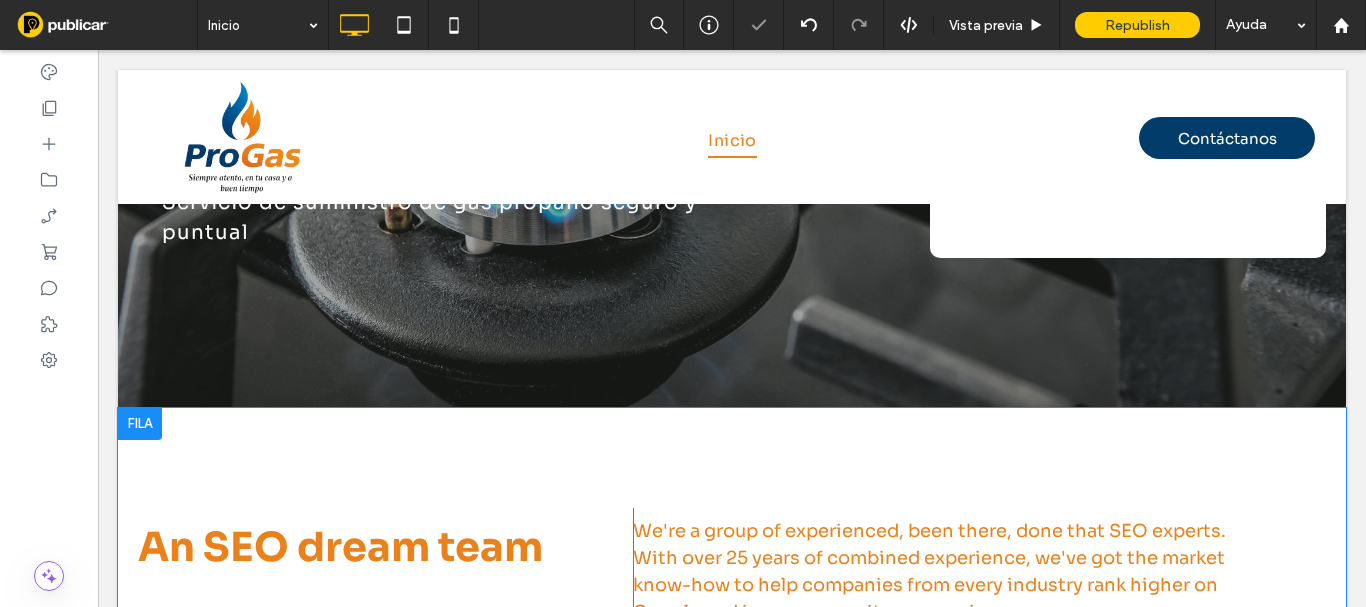 click at bounding box center [140, 424] 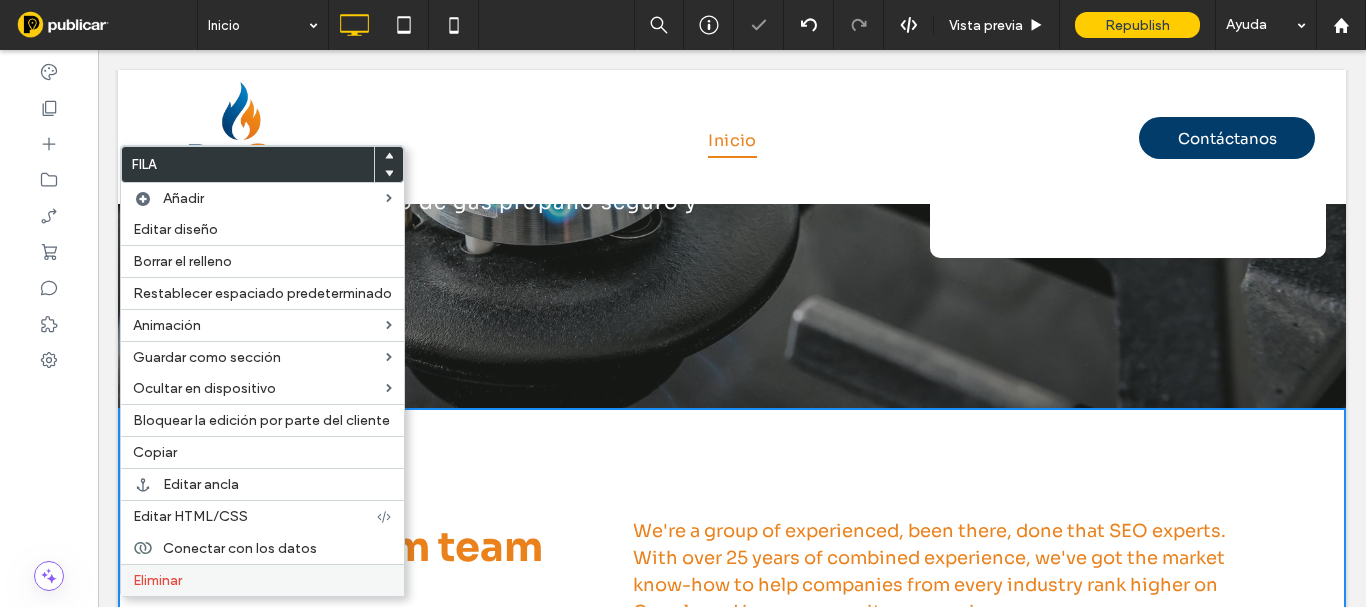 click on "Eliminar" at bounding box center [157, 580] 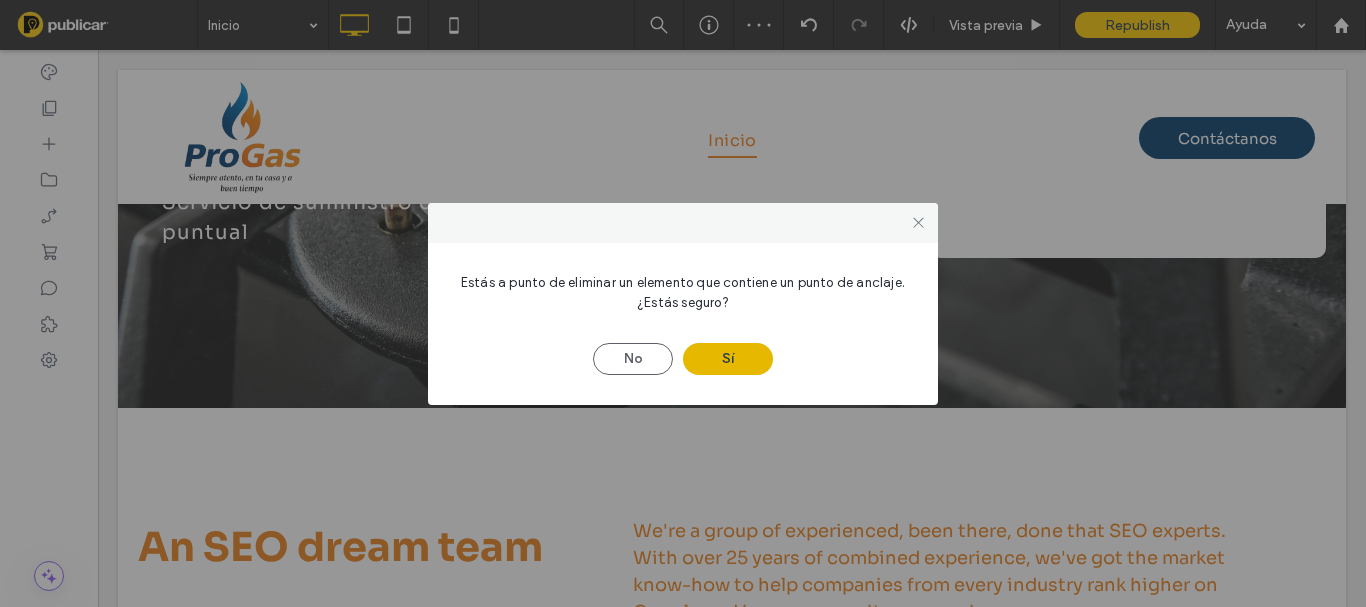click on "Sí" at bounding box center (728, 359) 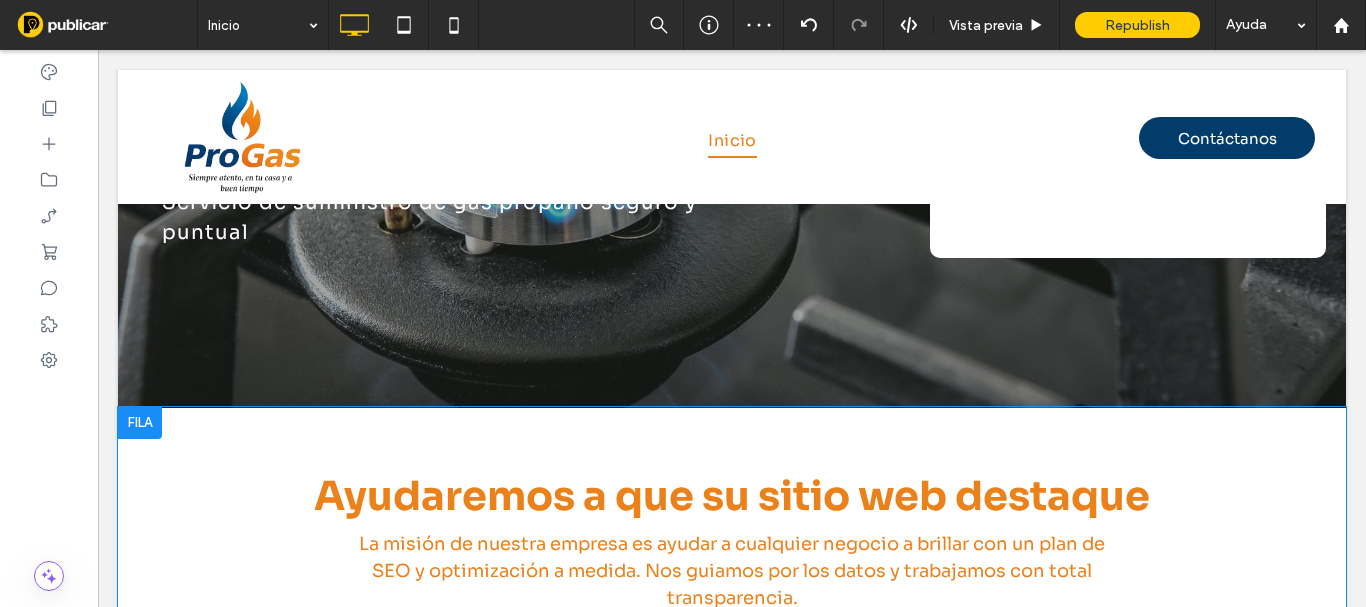 click at bounding box center (140, 423) 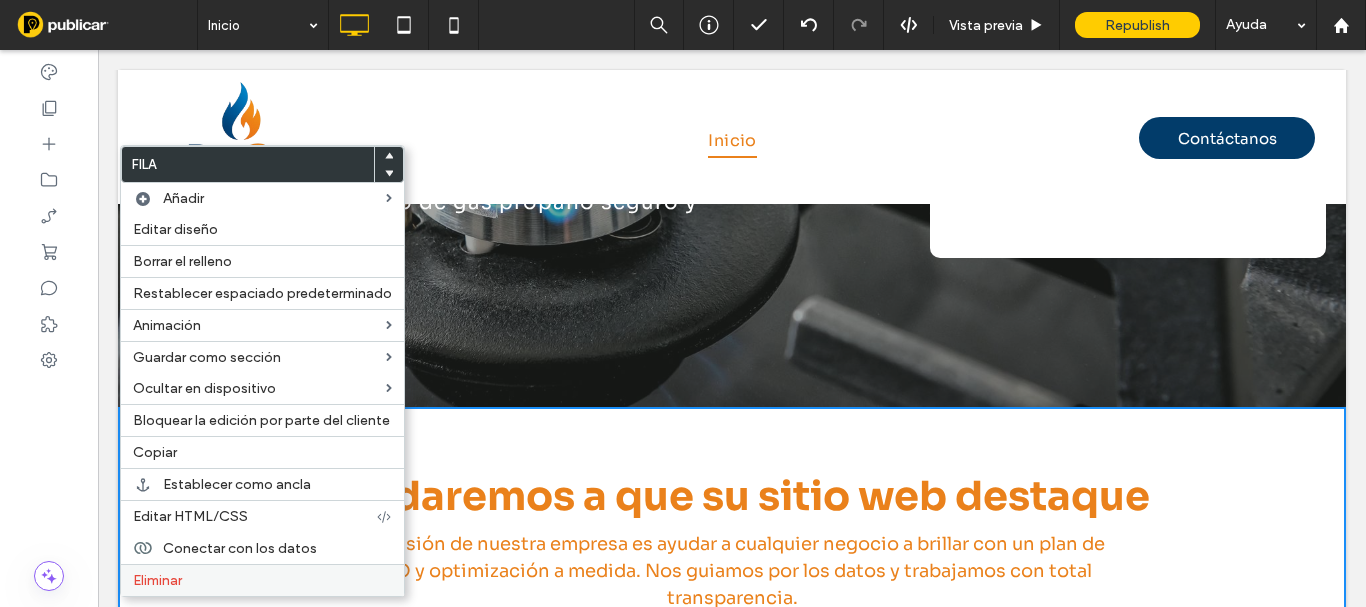 click on "Eliminar" at bounding box center [262, 580] 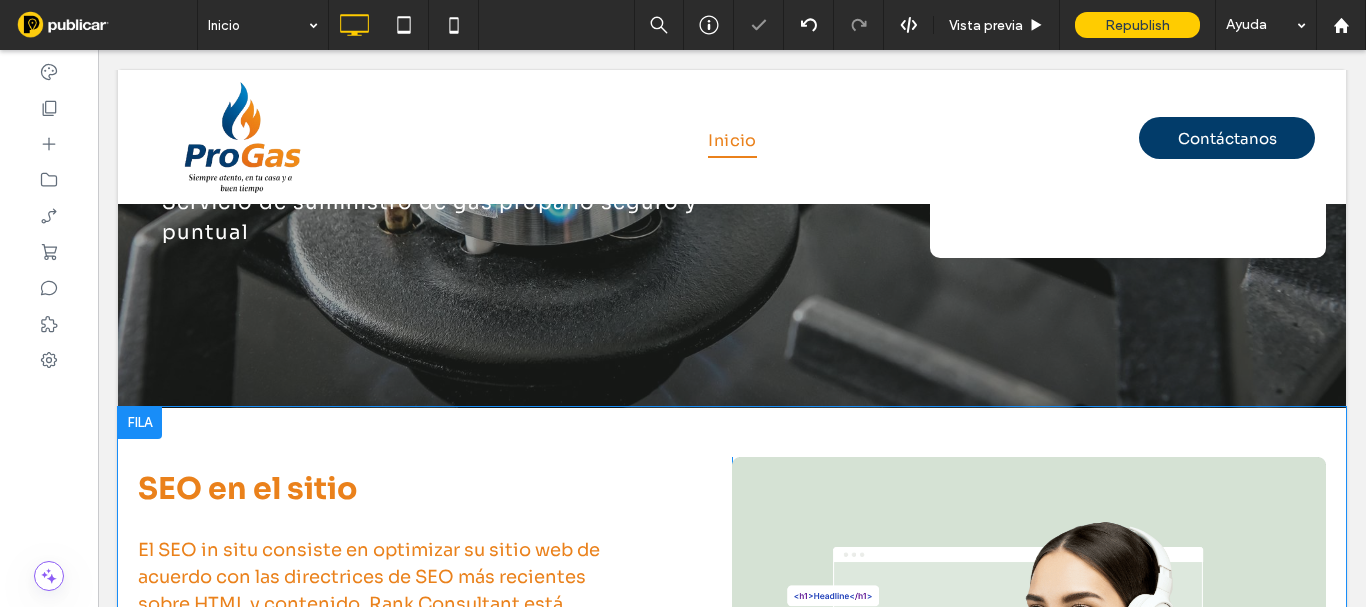 click at bounding box center [140, 423] 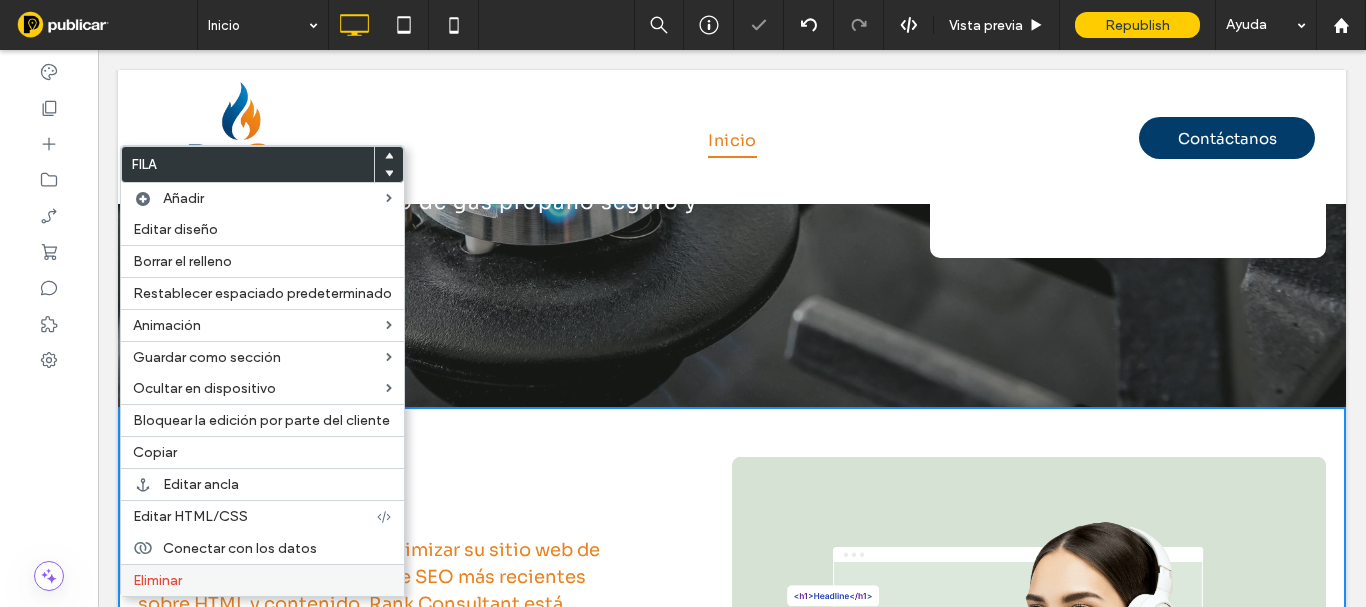 click on "Eliminar" at bounding box center (157, 580) 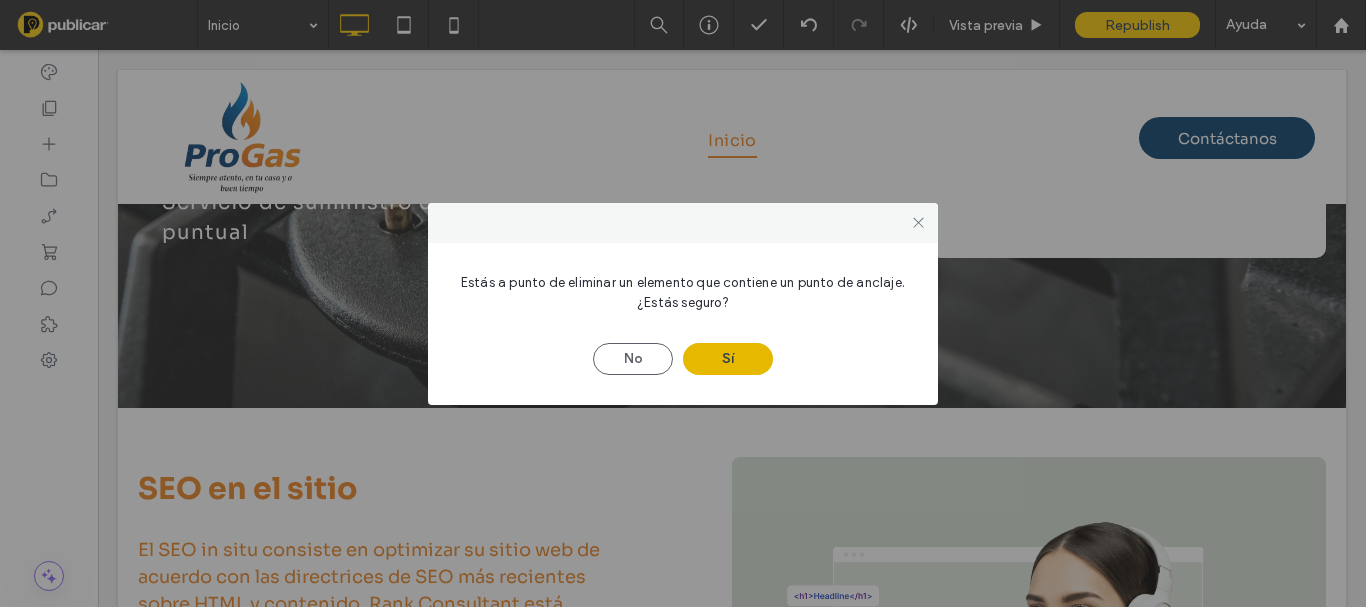 click on "Sí" at bounding box center [728, 359] 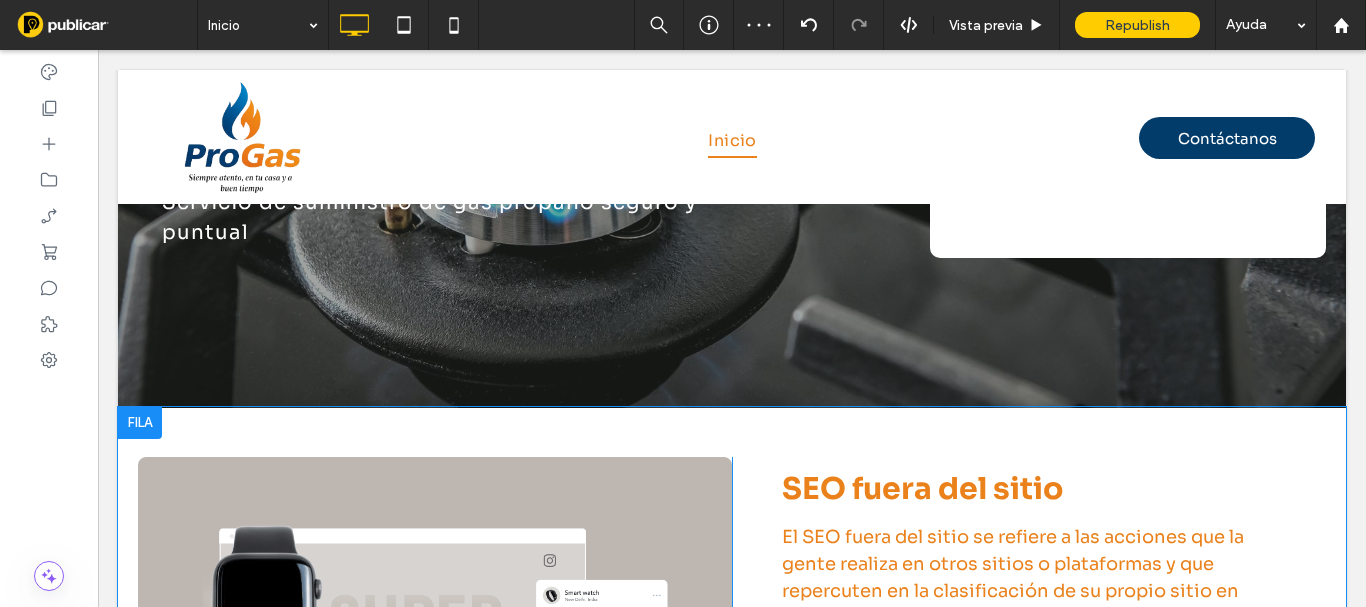 click at bounding box center (140, 423) 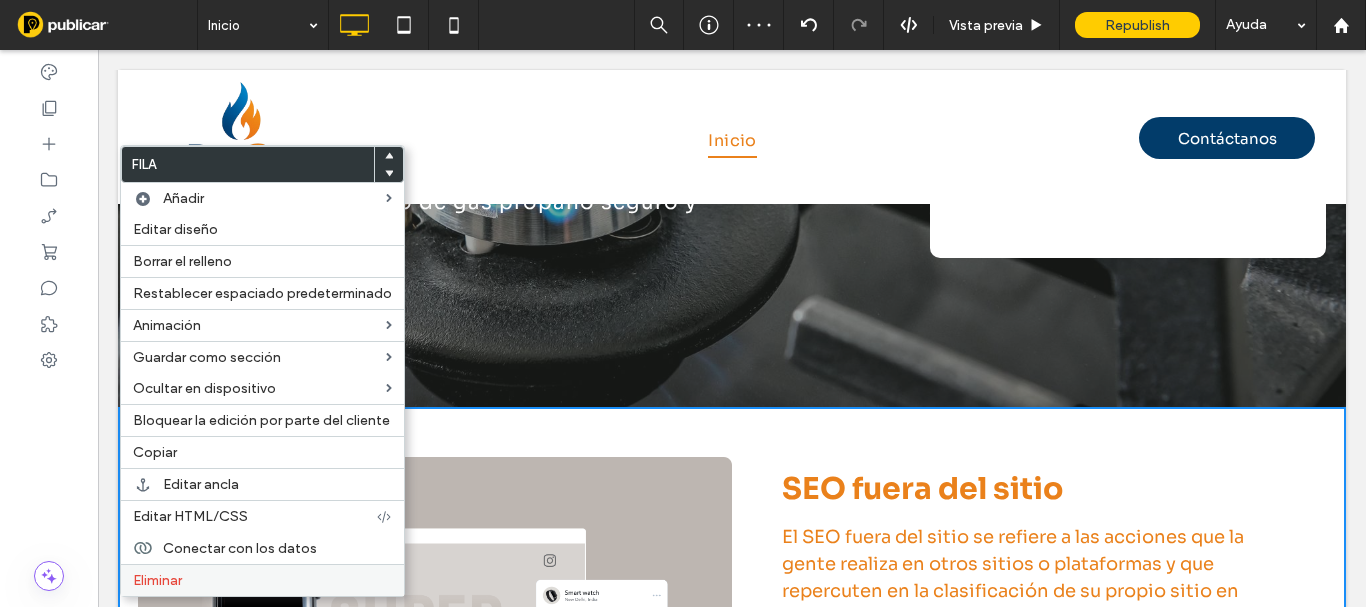 click on "Eliminar" at bounding box center [157, 580] 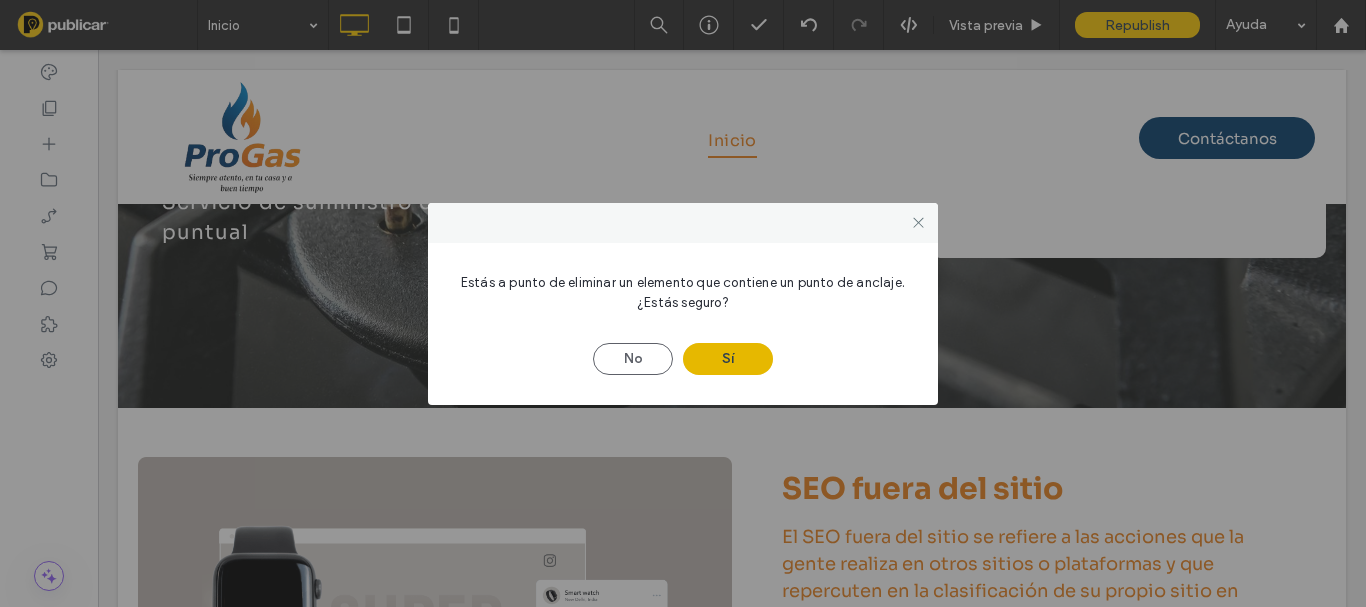 click on "Sí" at bounding box center [728, 359] 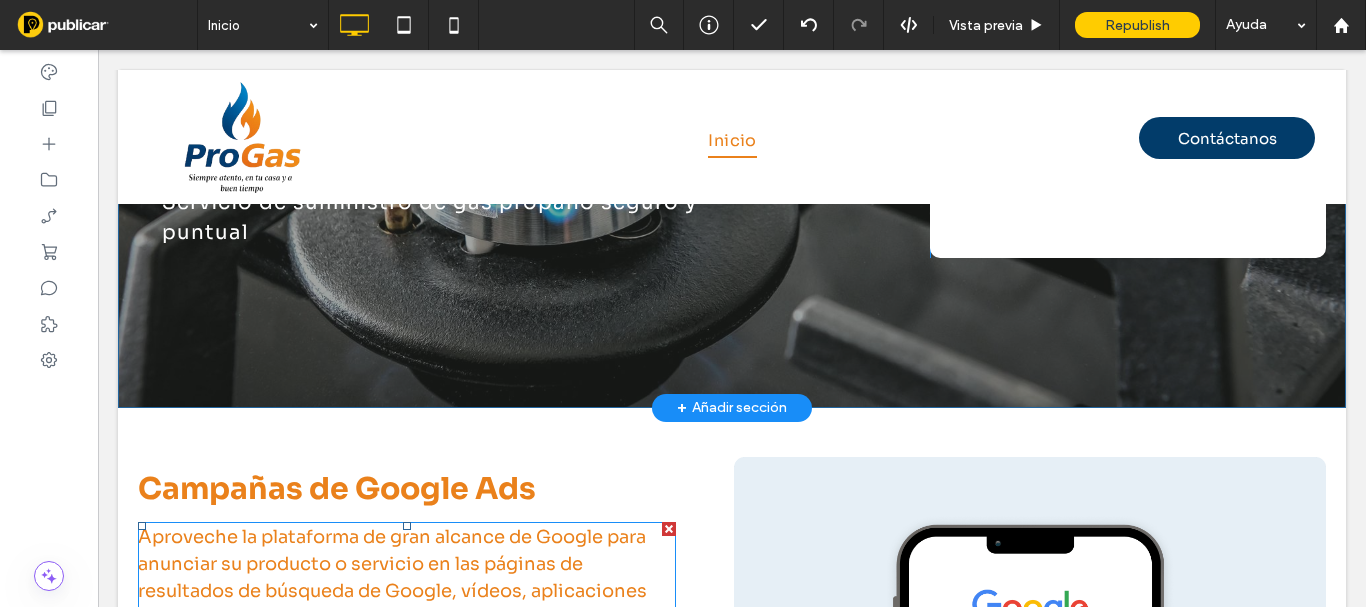 scroll, scrollTop: 0, scrollLeft: 0, axis: both 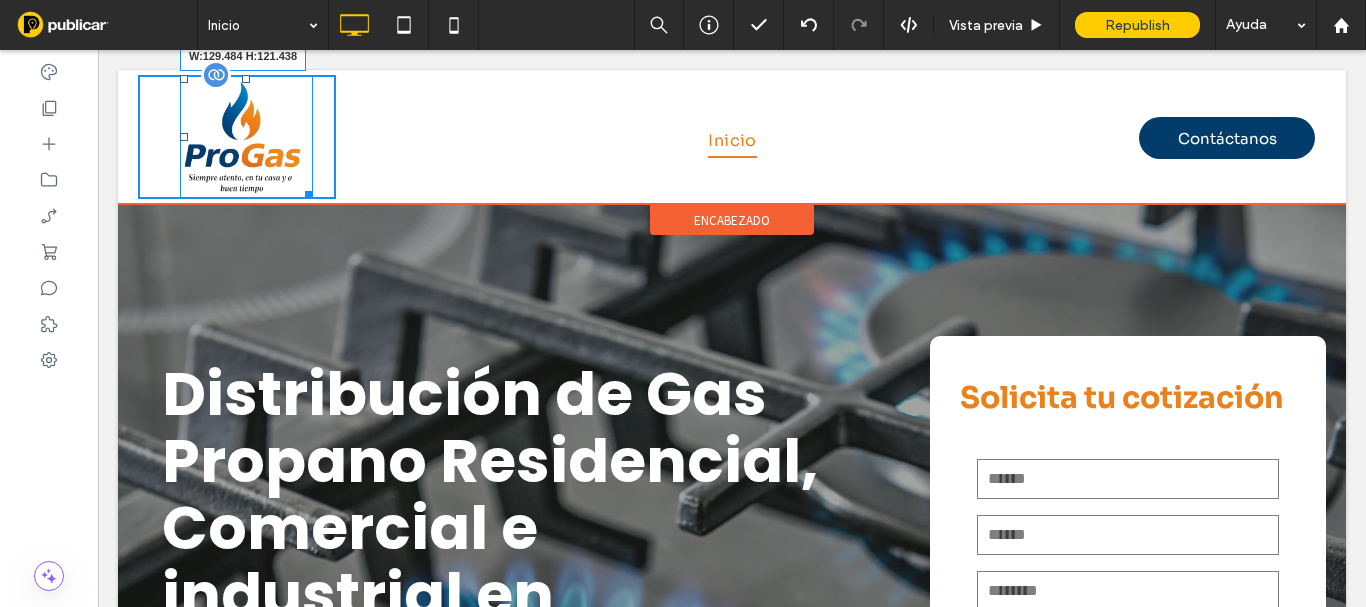 click at bounding box center [305, 191] 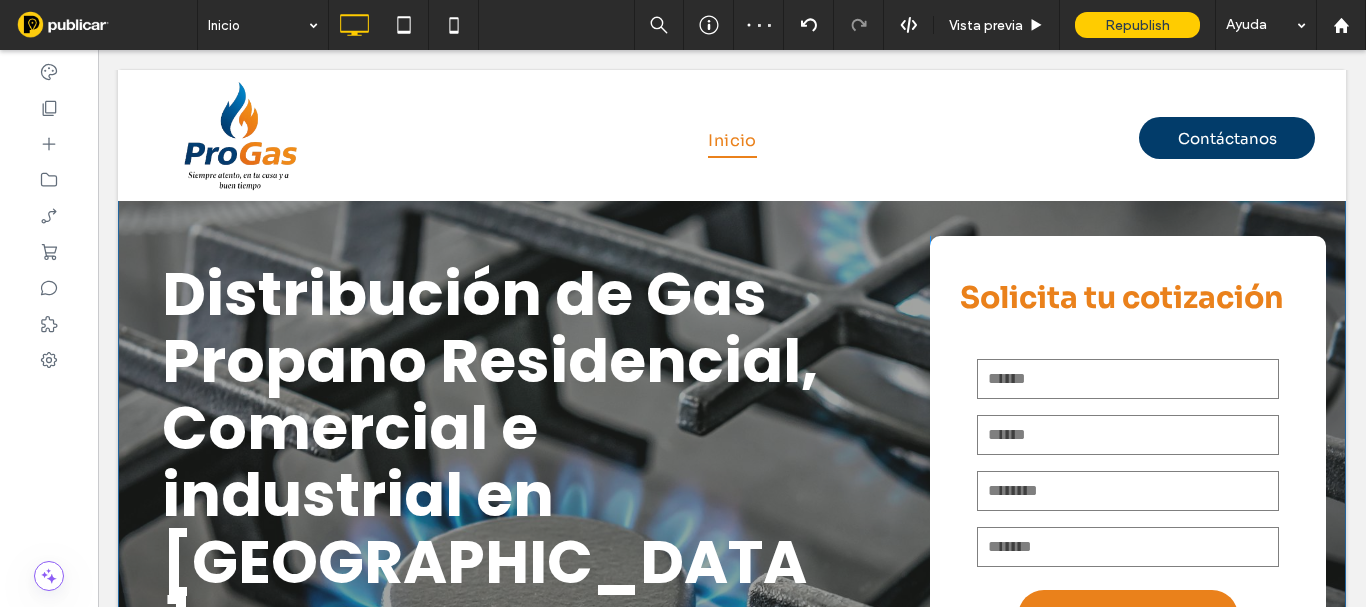 scroll, scrollTop: 600, scrollLeft: 0, axis: vertical 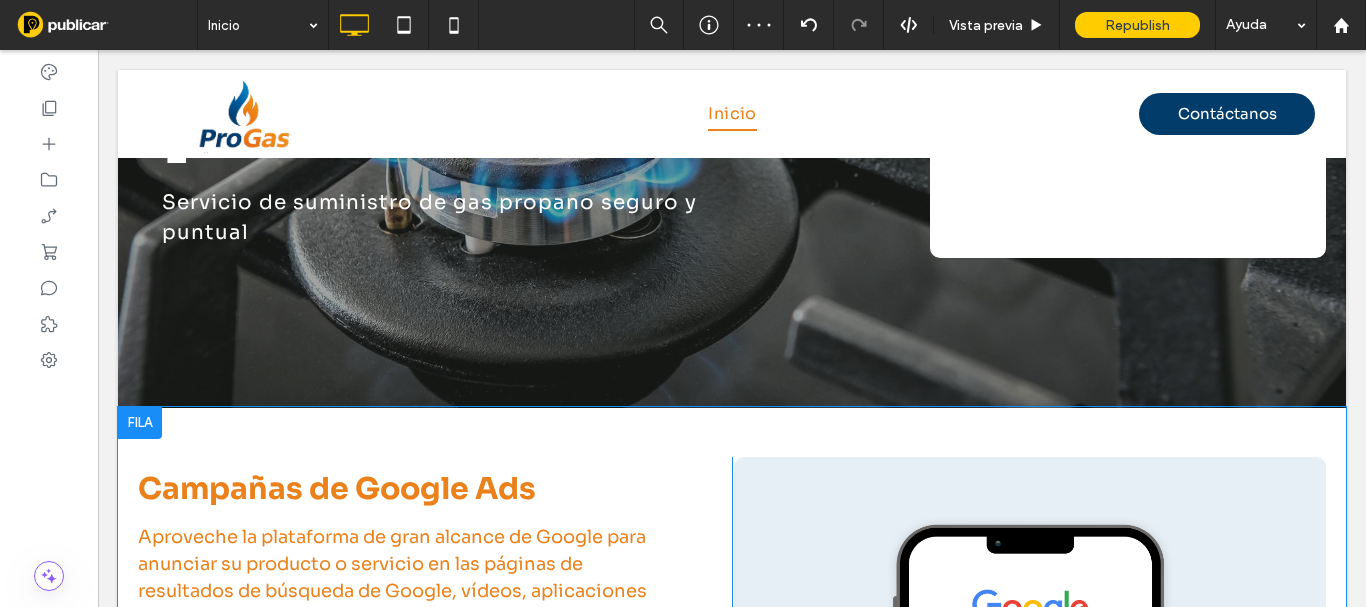 click at bounding box center [140, 423] 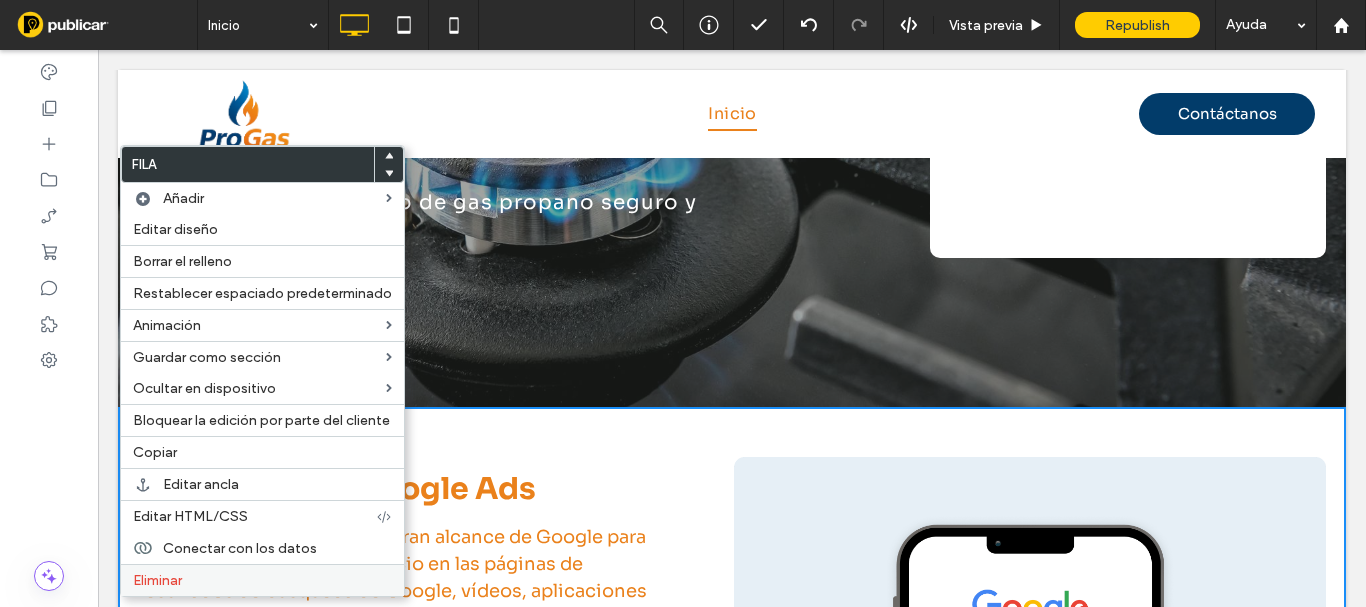 click on "Eliminar" at bounding box center [262, 580] 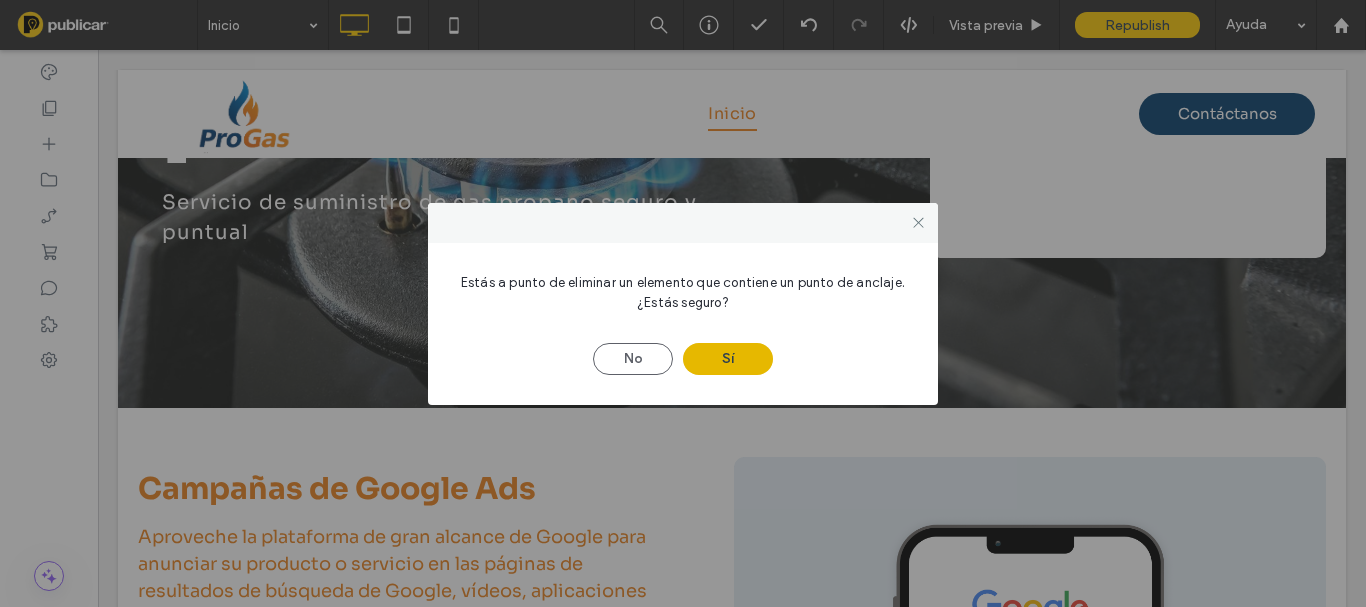 click on "Sí" at bounding box center (728, 359) 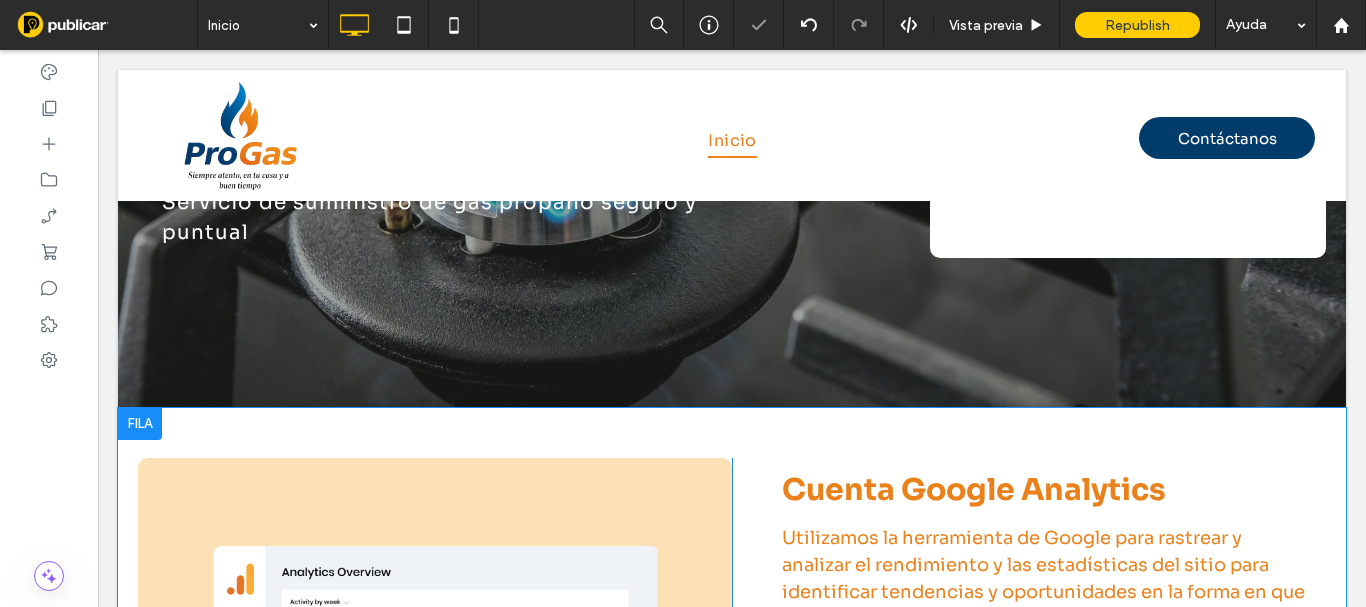 click at bounding box center [140, 424] 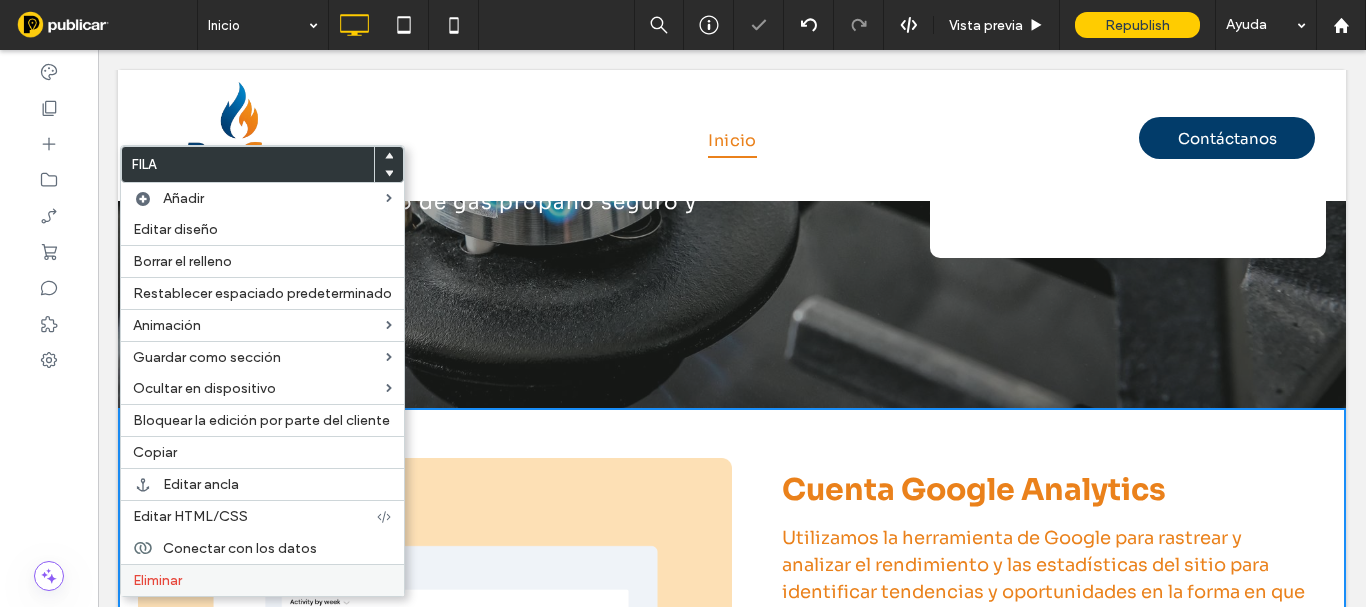click on "Eliminar" at bounding box center [157, 580] 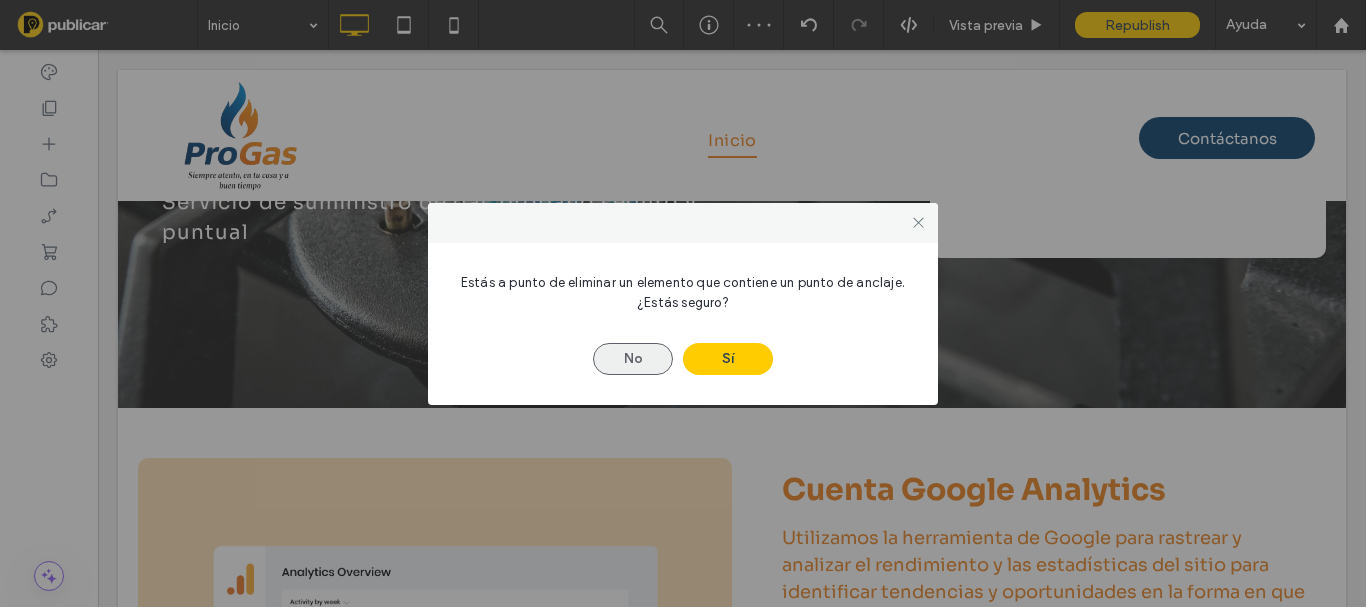 drag, startPoint x: 724, startPoint y: 362, endPoint x: 632, endPoint y: 356, distance: 92.19544 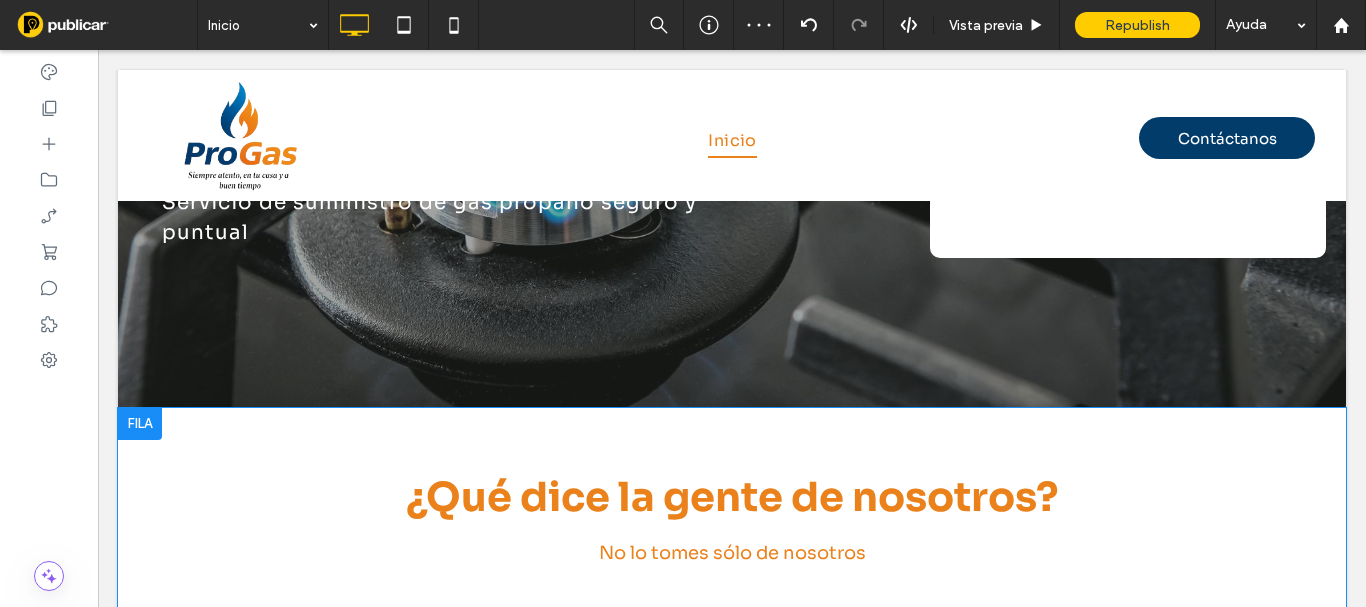 click at bounding box center [140, 424] 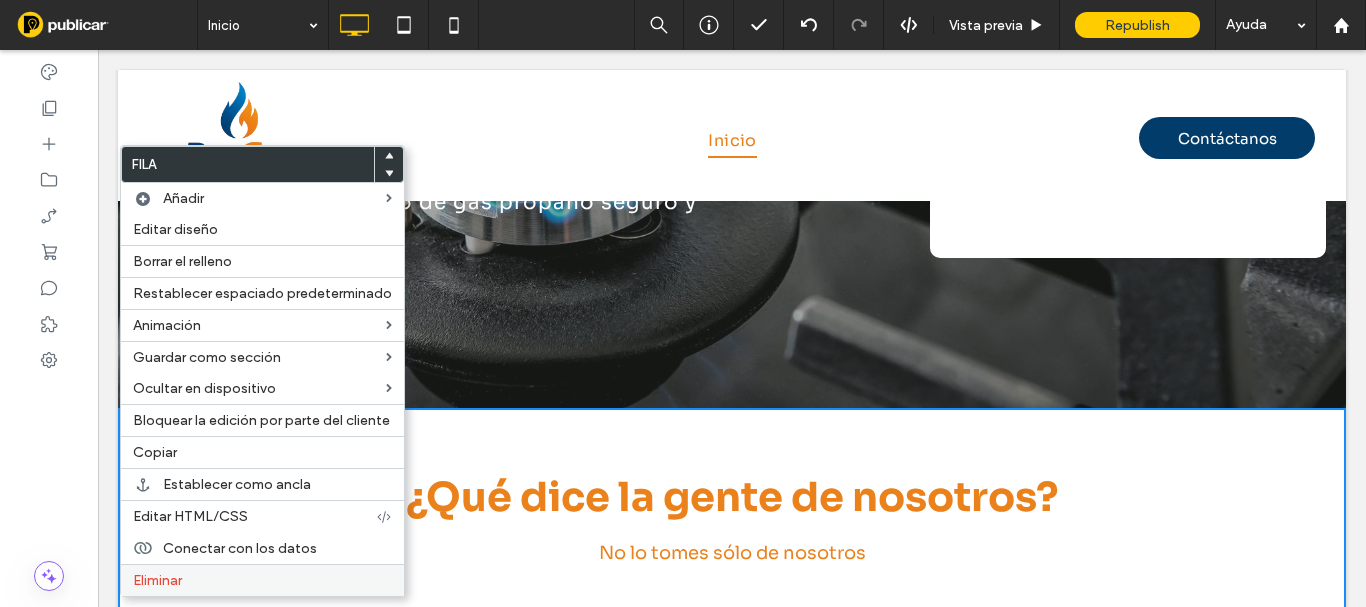 click on "Eliminar" at bounding box center [157, 580] 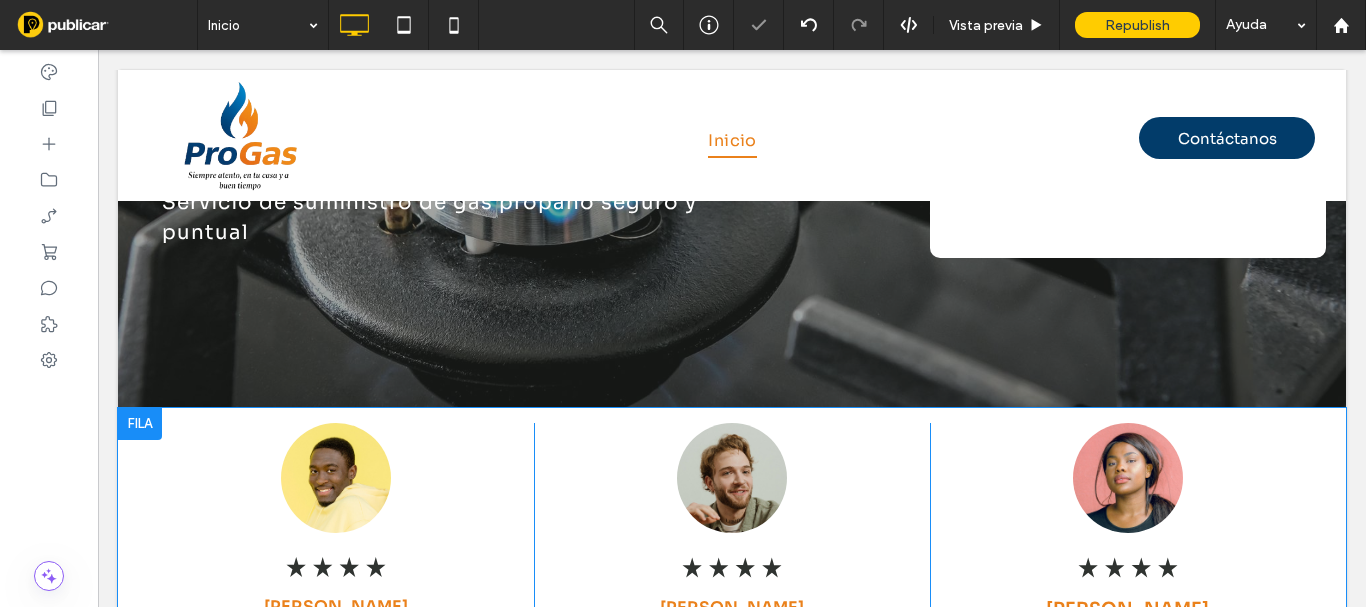 click at bounding box center (140, 424) 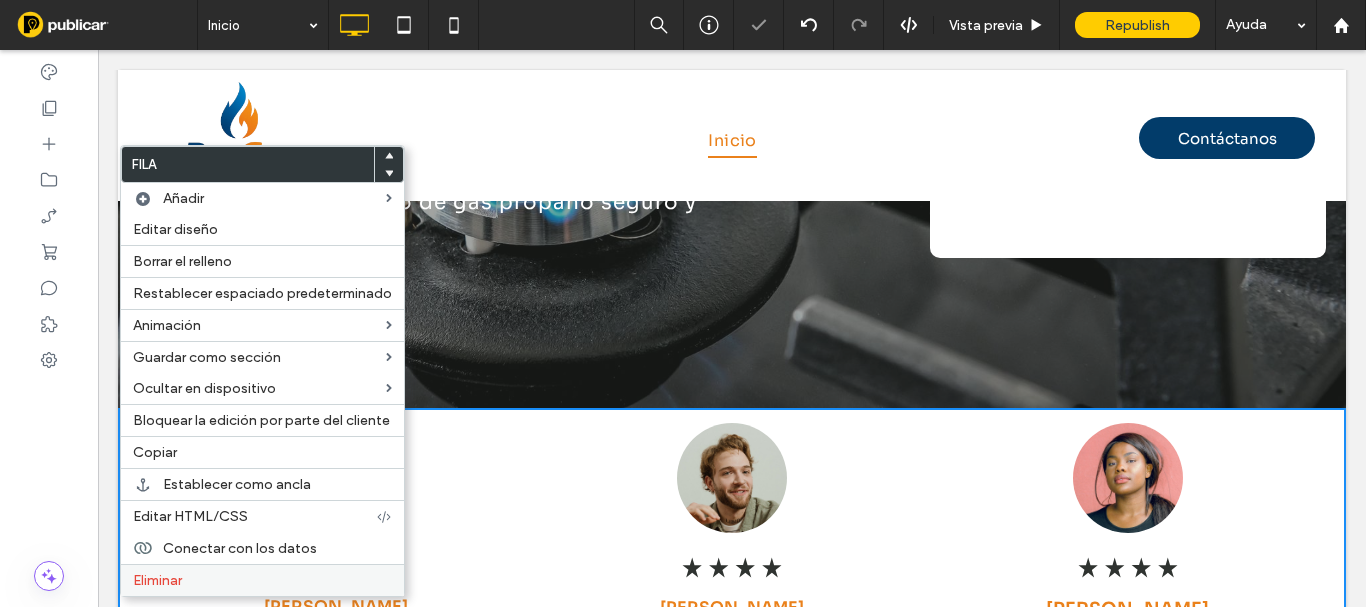 click on "Eliminar" at bounding box center (157, 580) 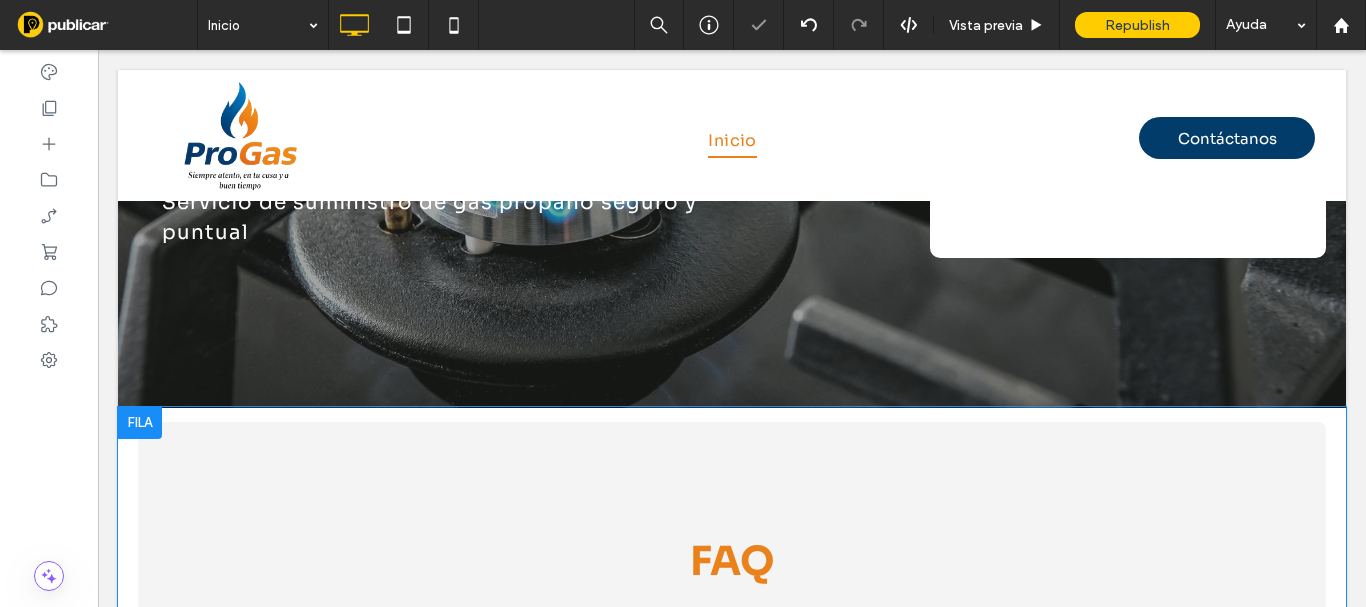 click at bounding box center (140, 423) 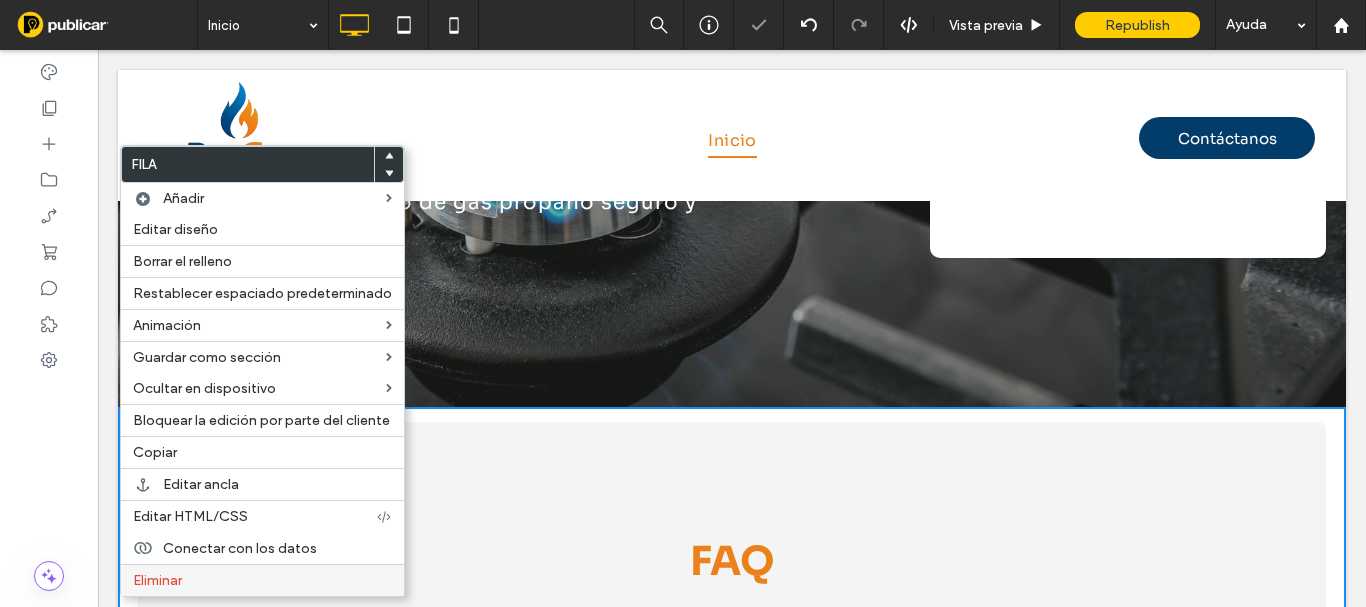 click on "Eliminar" at bounding box center [262, 580] 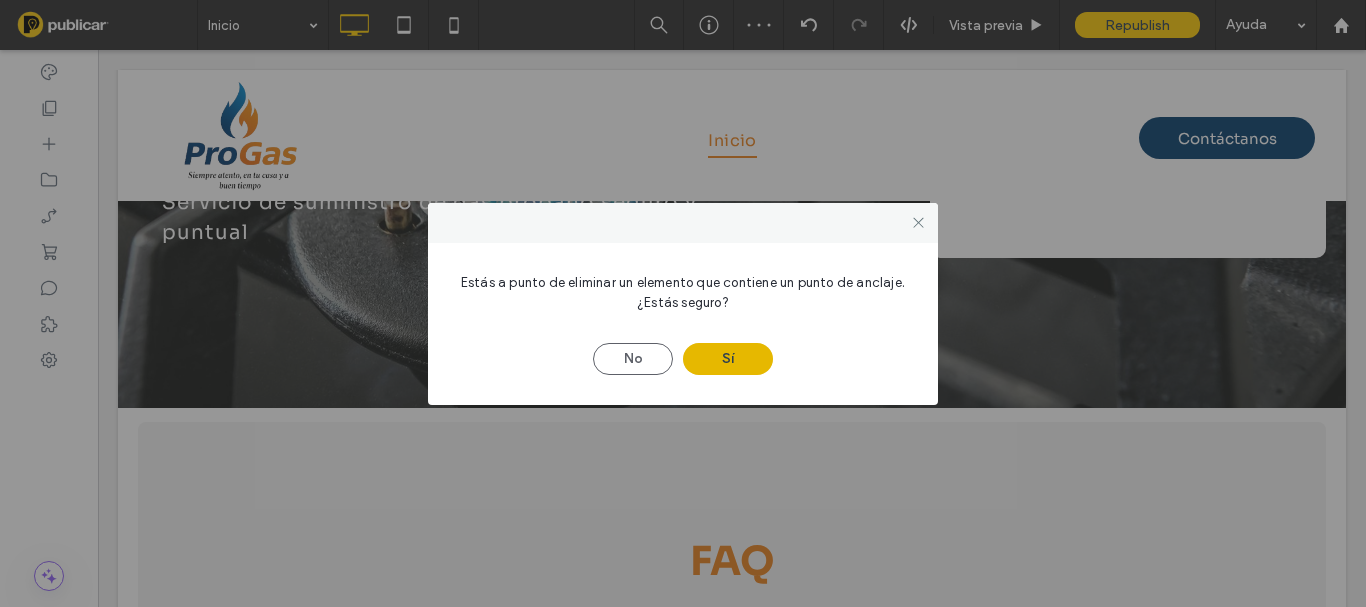 click on "Sí" at bounding box center (728, 359) 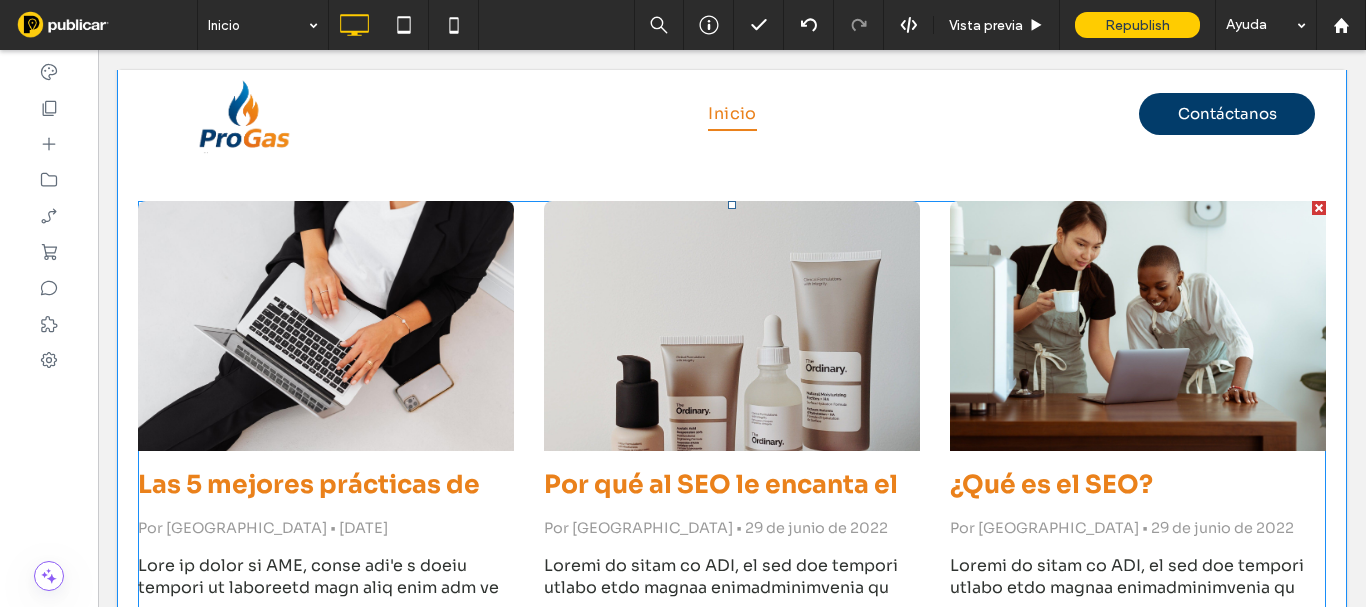 scroll, scrollTop: 700, scrollLeft: 0, axis: vertical 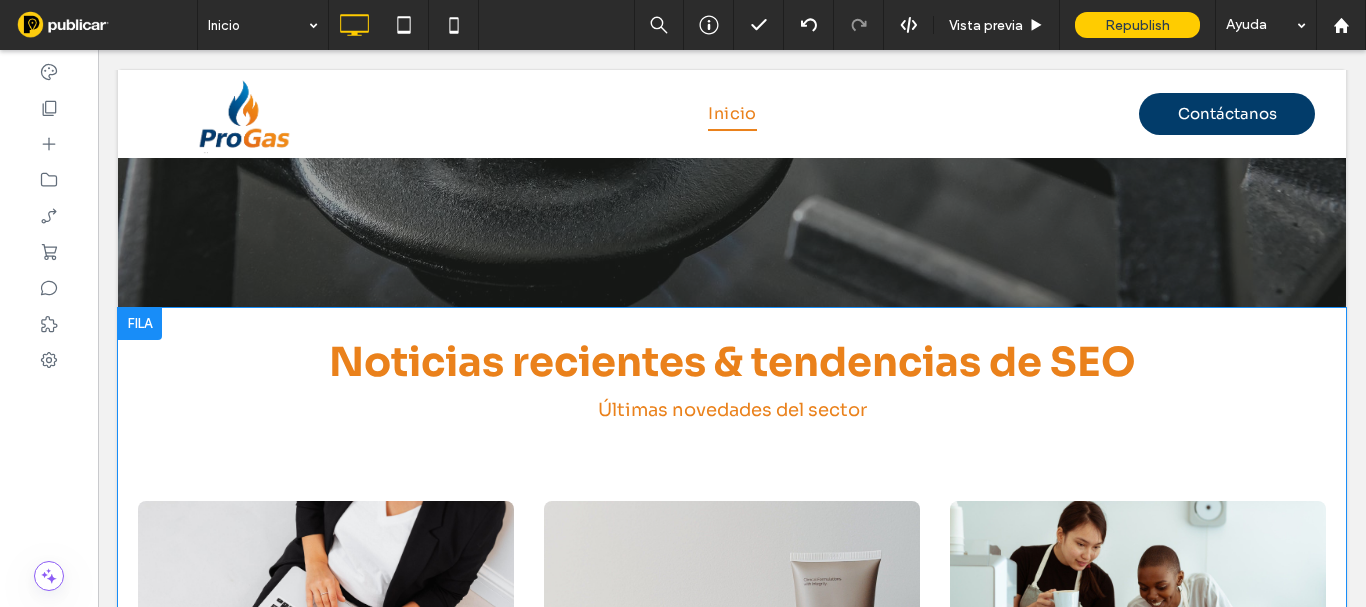 click at bounding box center [140, 324] 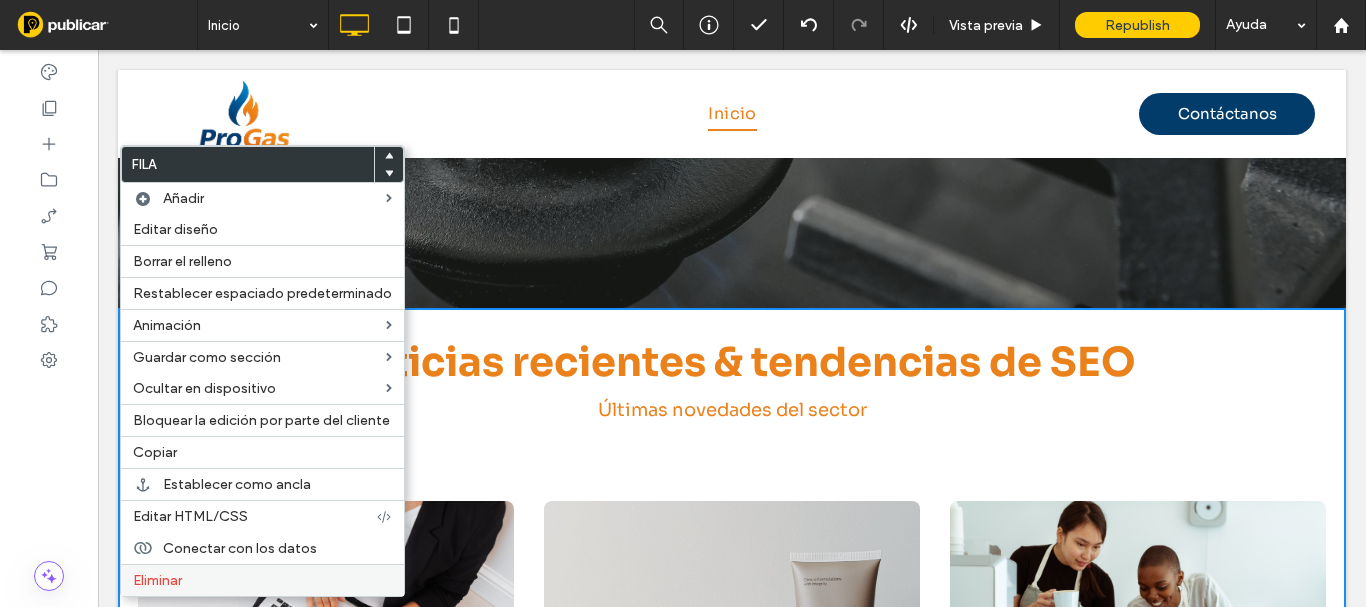 click on "Eliminar" at bounding box center (262, 580) 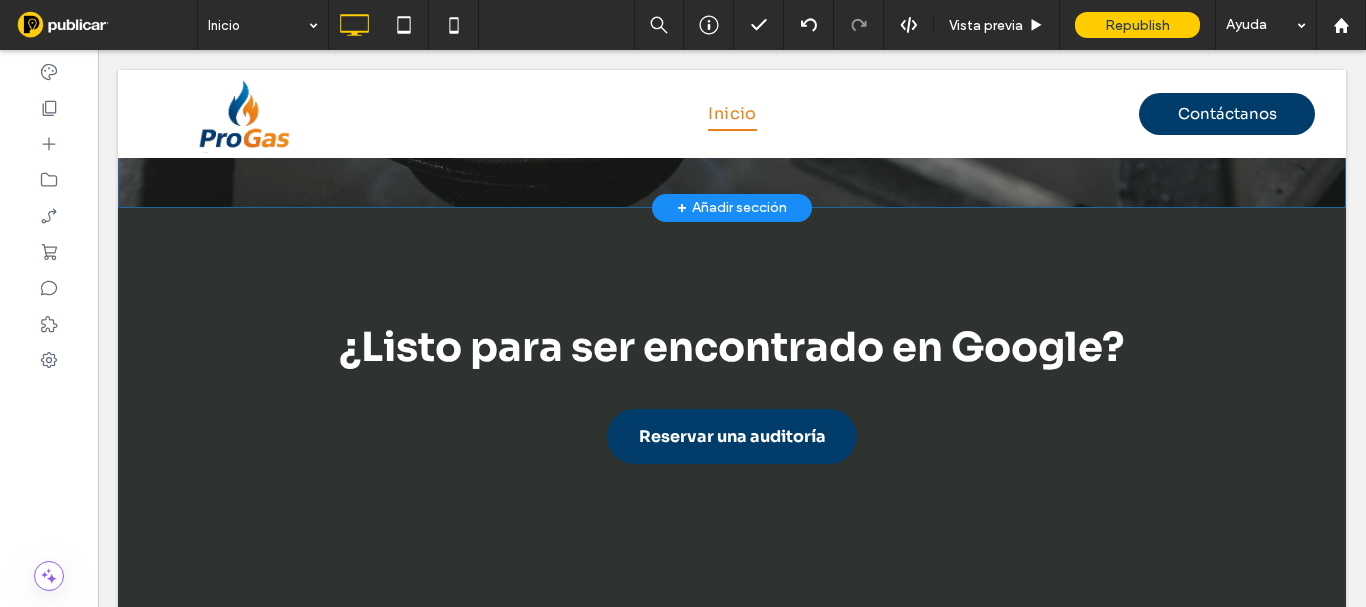 scroll, scrollTop: 600, scrollLeft: 0, axis: vertical 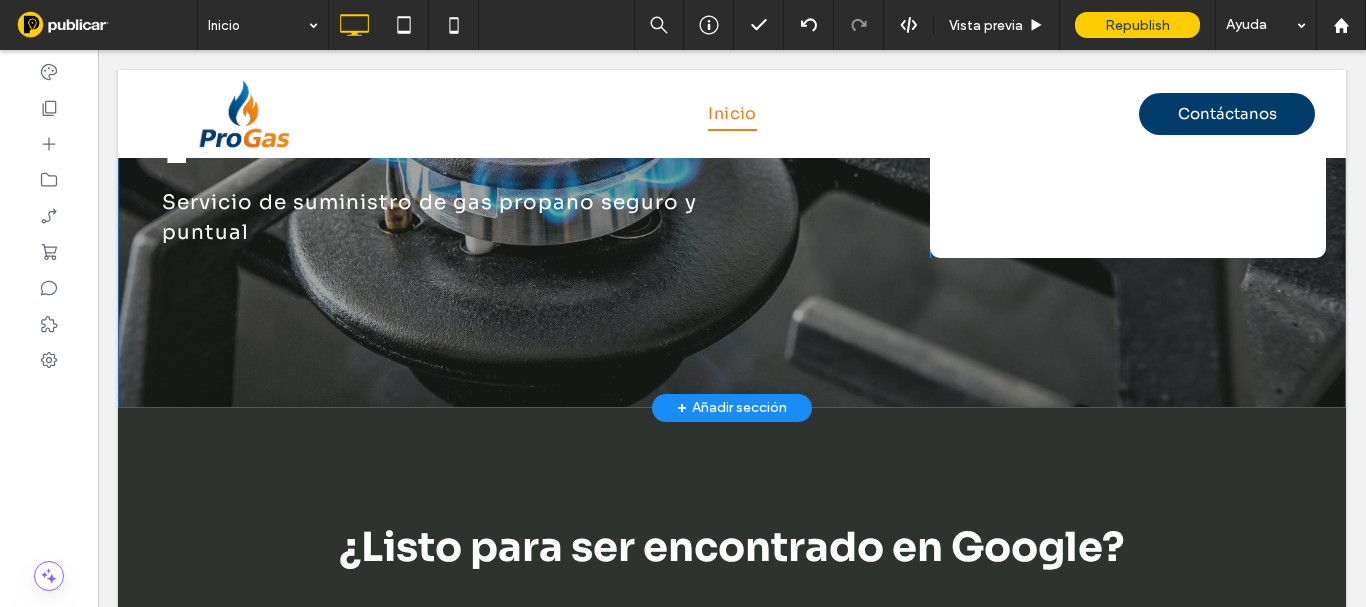 click on "+ Añadir sección" at bounding box center (732, 408) 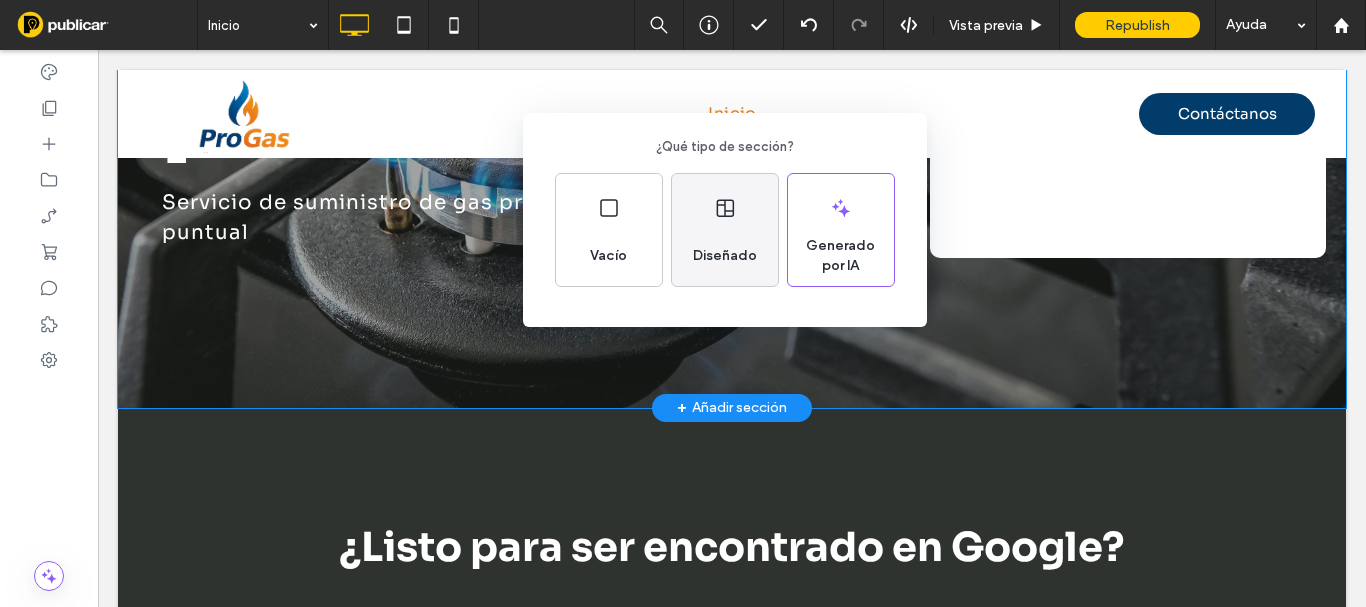 click 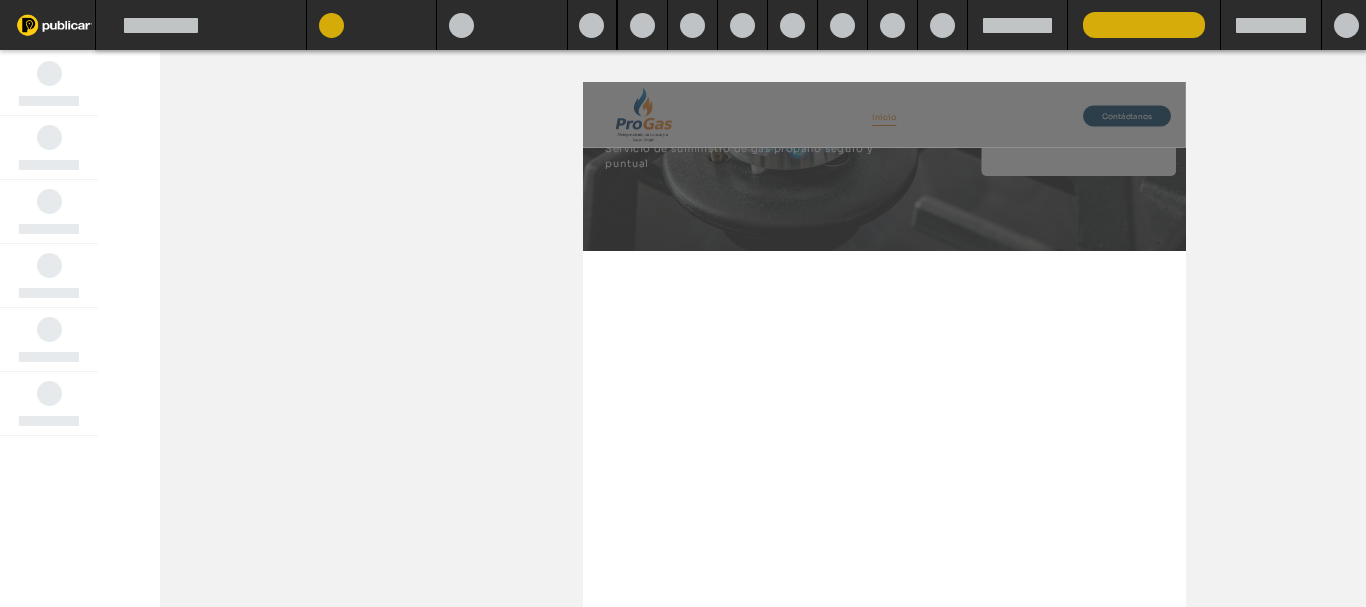 scroll, scrollTop: 104, scrollLeft: 0, axis: vertical 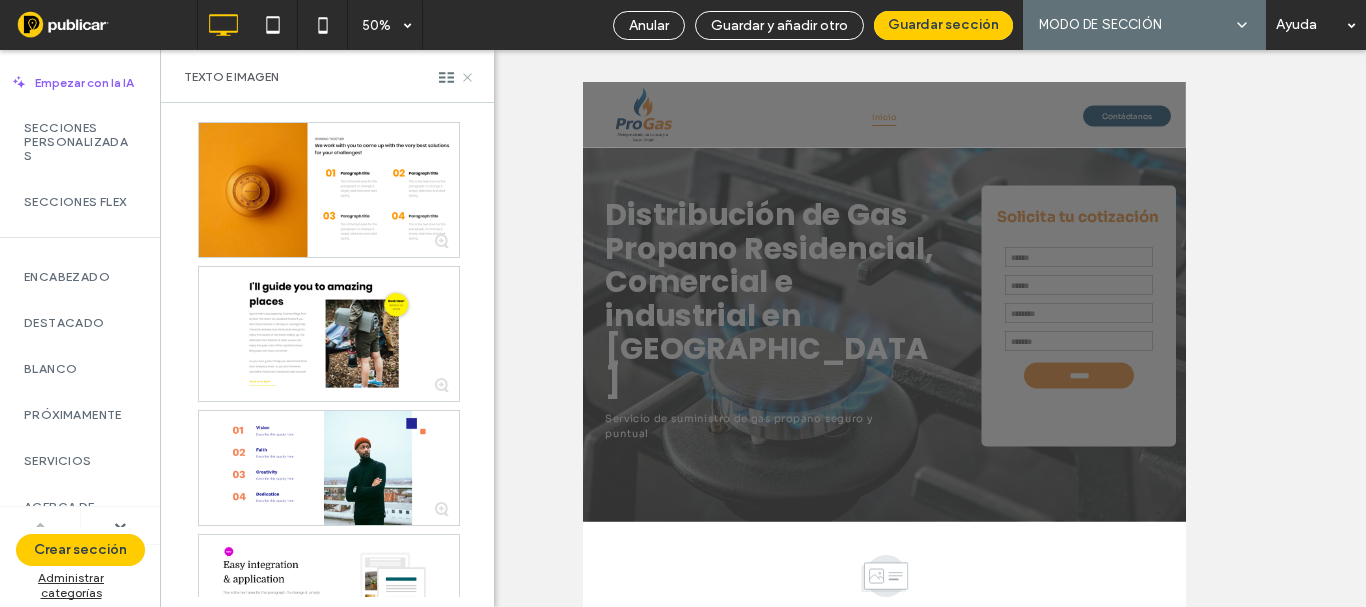 click 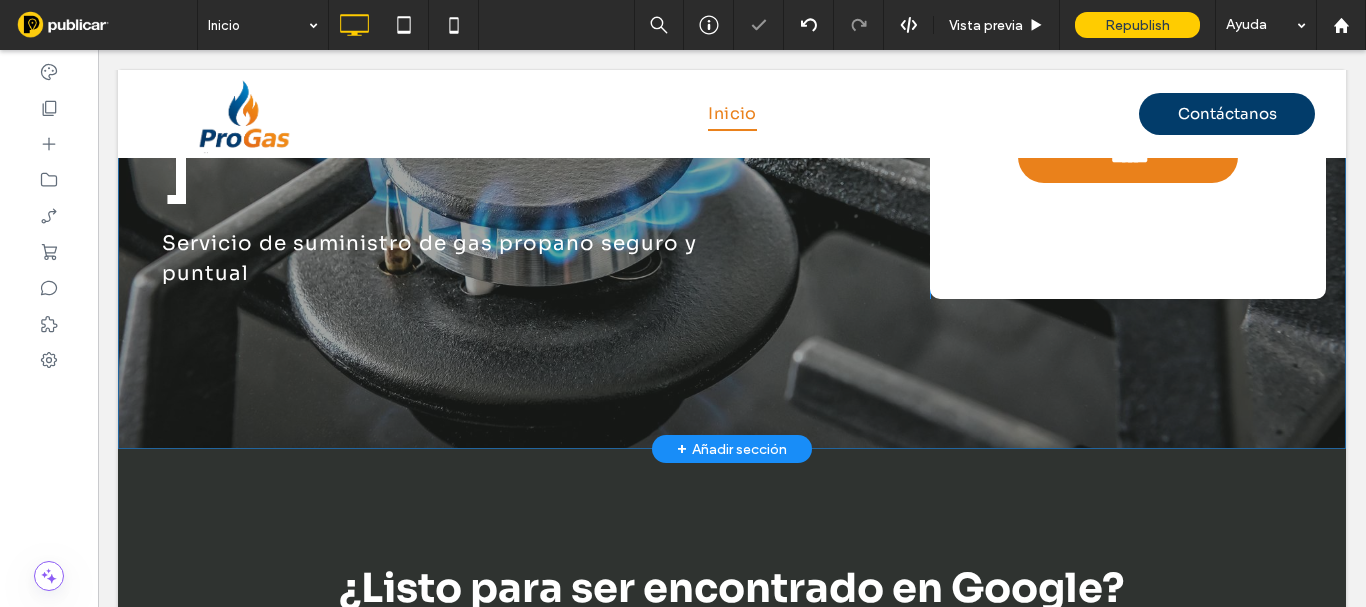 scroll, scrollTop: 561, scrollLeft: 0, axis: vertical 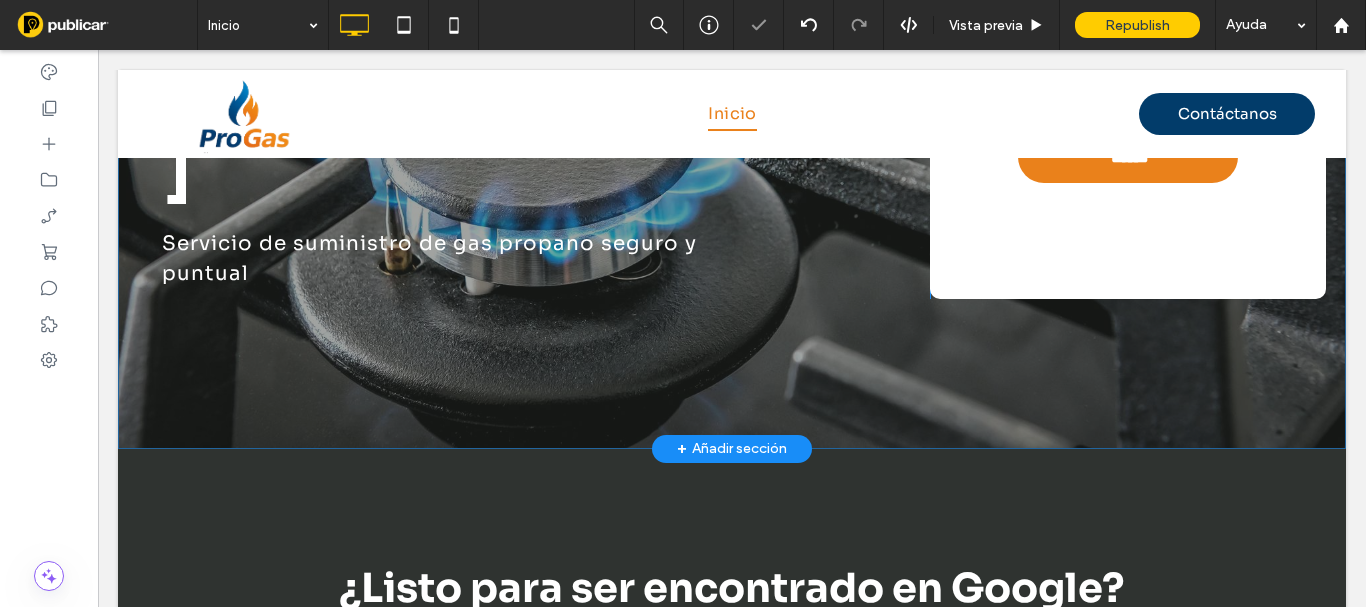 click on "+ Añadir sección" at bounding box center [732, 449] 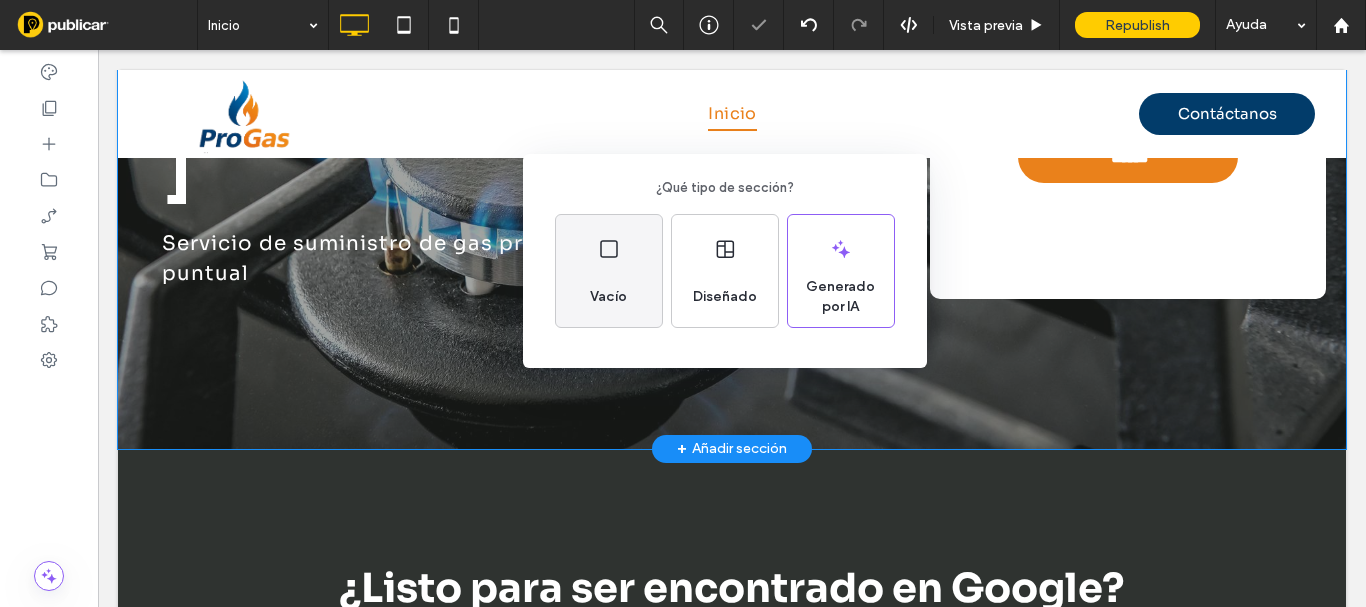 drag, startPoint x: 619, startPoint y: 277, endPoint x: 521, endPoint y: 225, distance: 110.94143 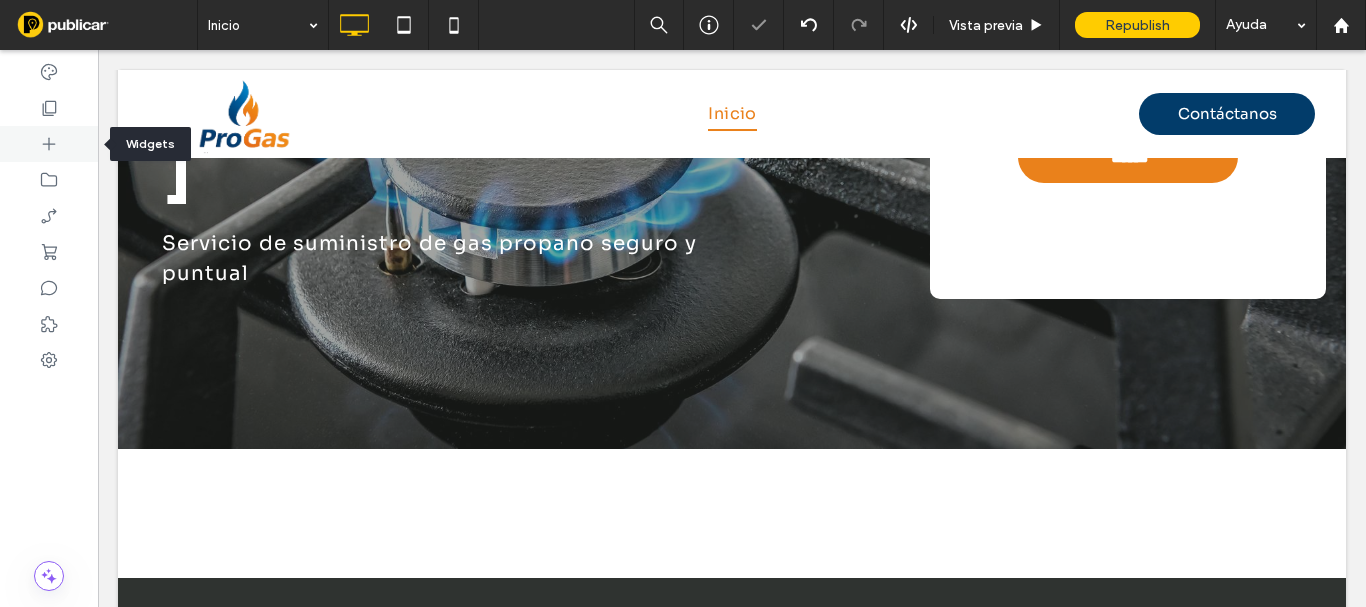 click 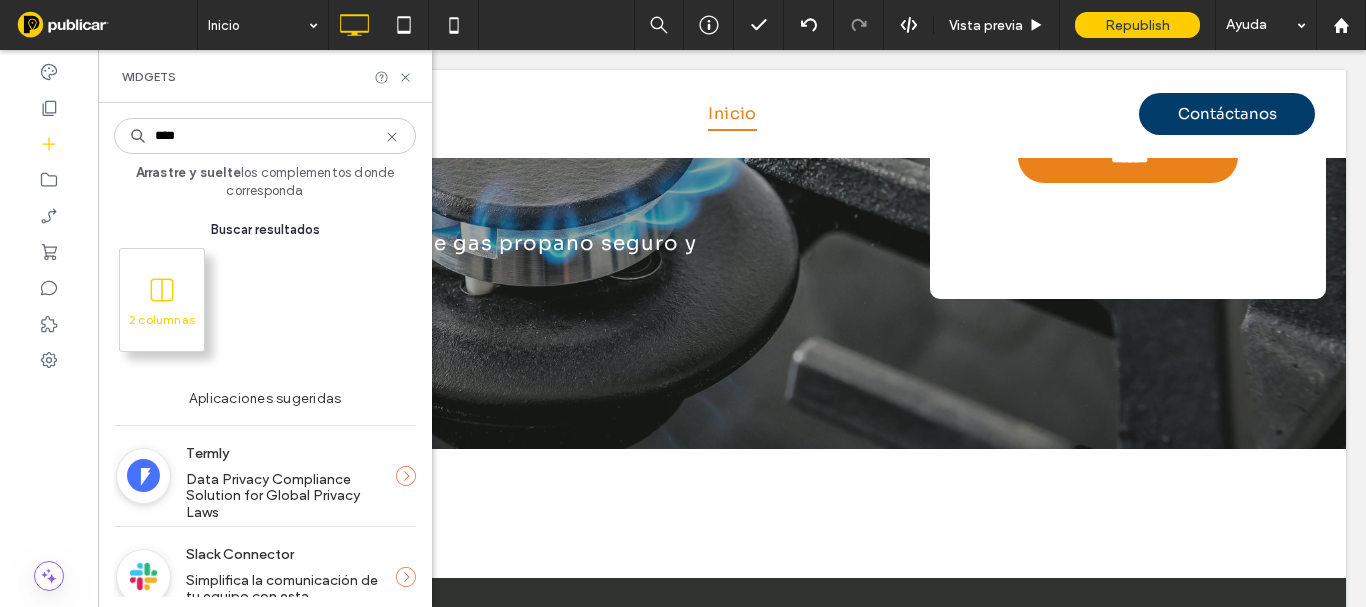 type on "****" 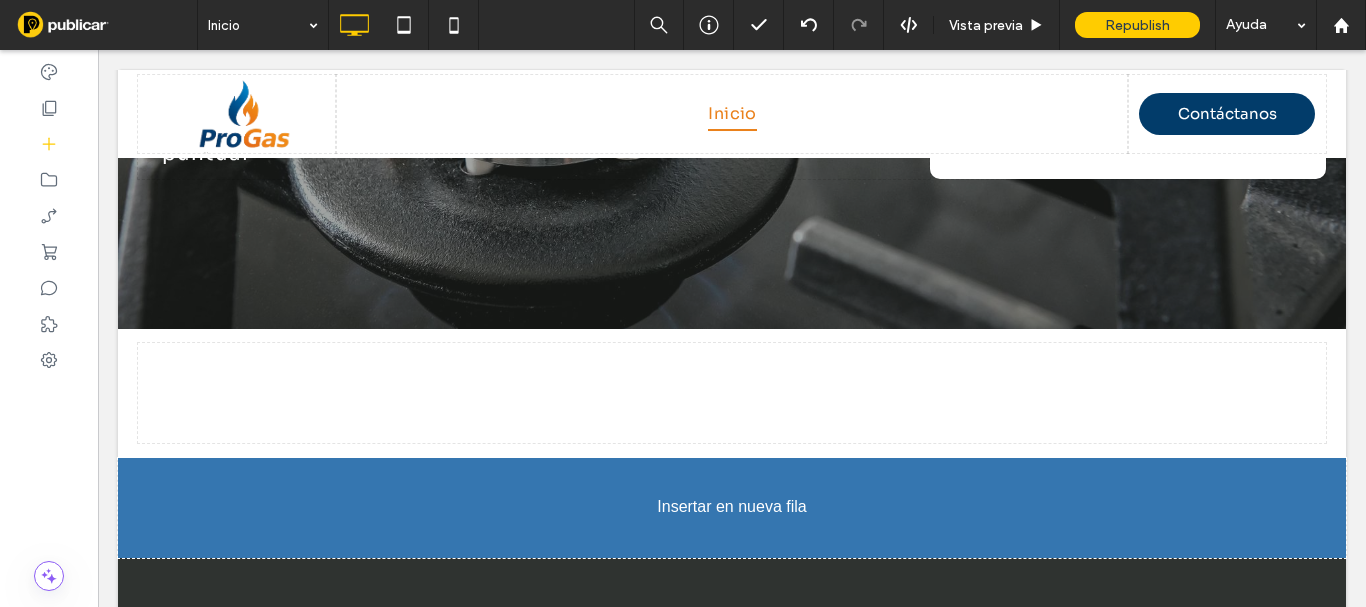 scroll, scrollTop: 711, scrollLeft: 0, axis: vertical 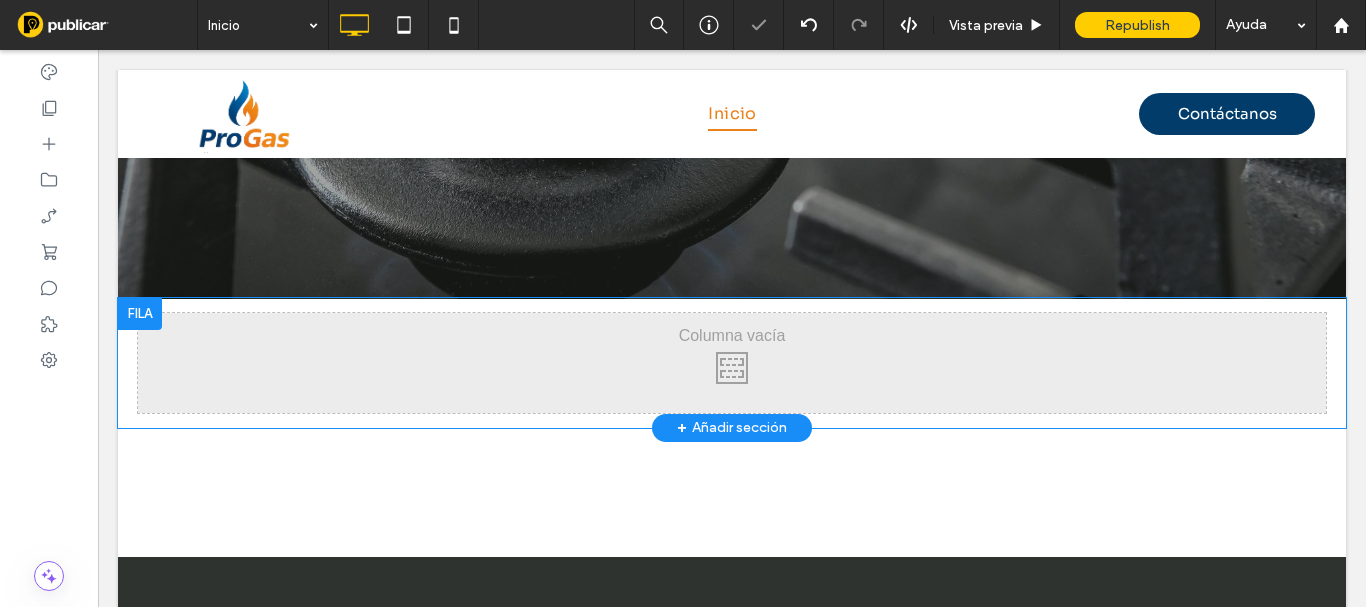click at bounding box center (140, 314) 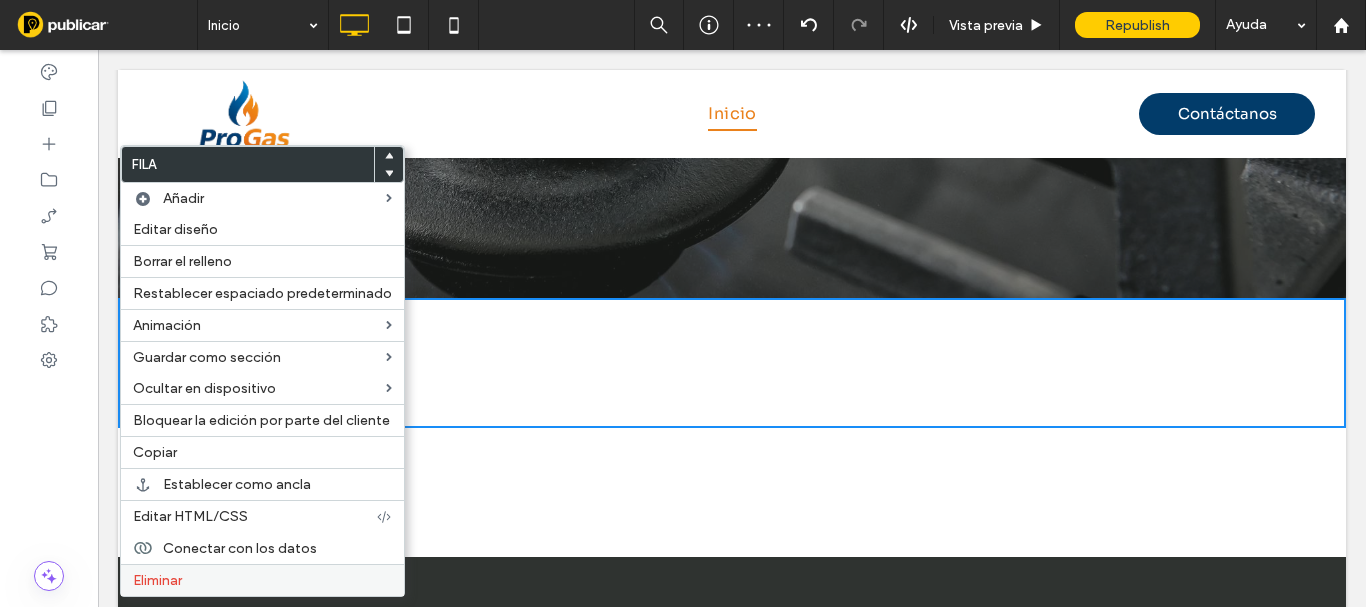 click on "Eliminar" at bounding box center (157, 580) 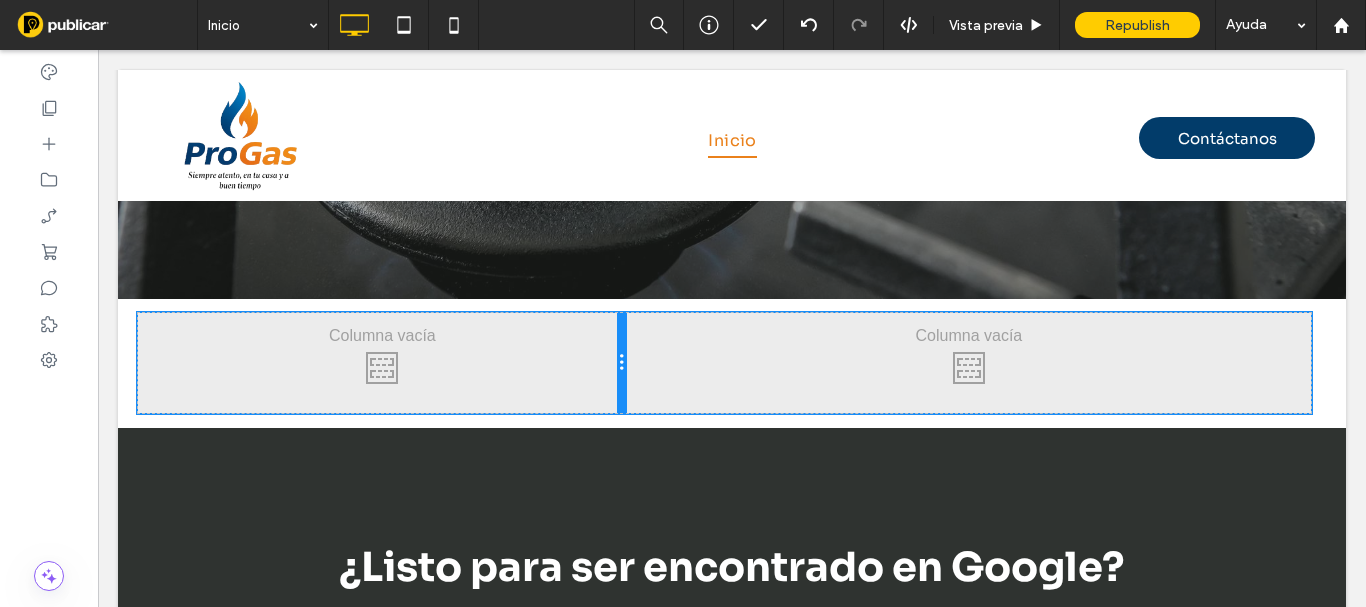 drag, startPoint x: 723, startPoint y: 321, endPoint x: 731, endPoint y: 350, distance: 30.083218 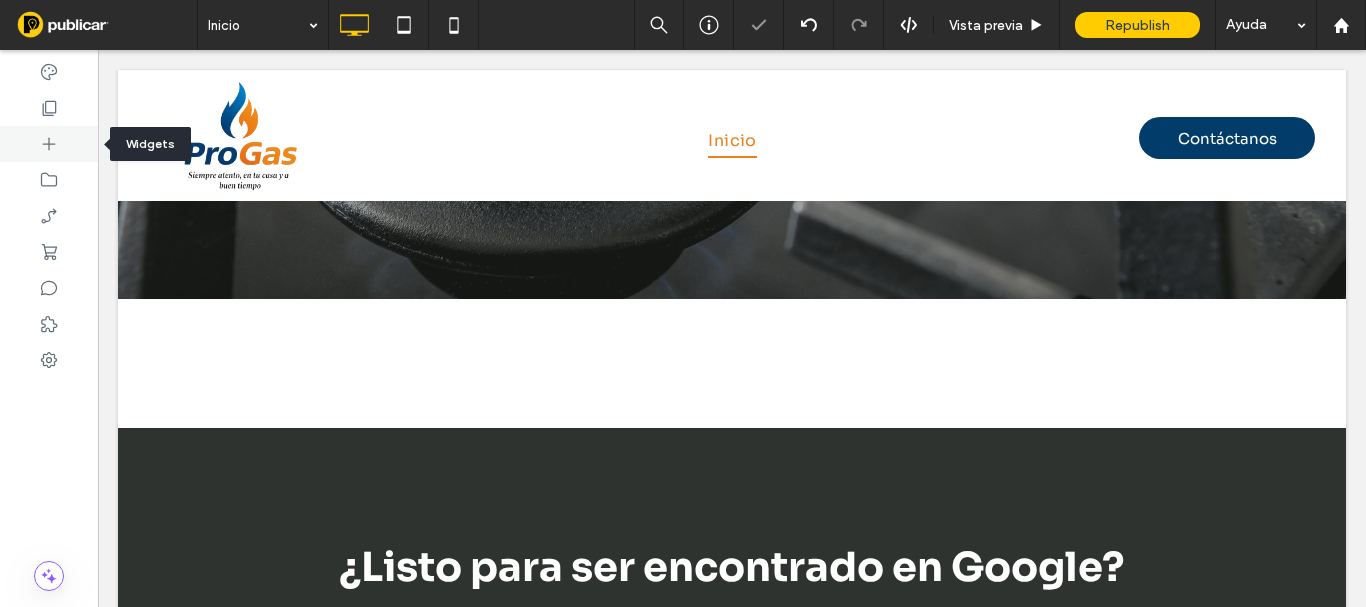 click 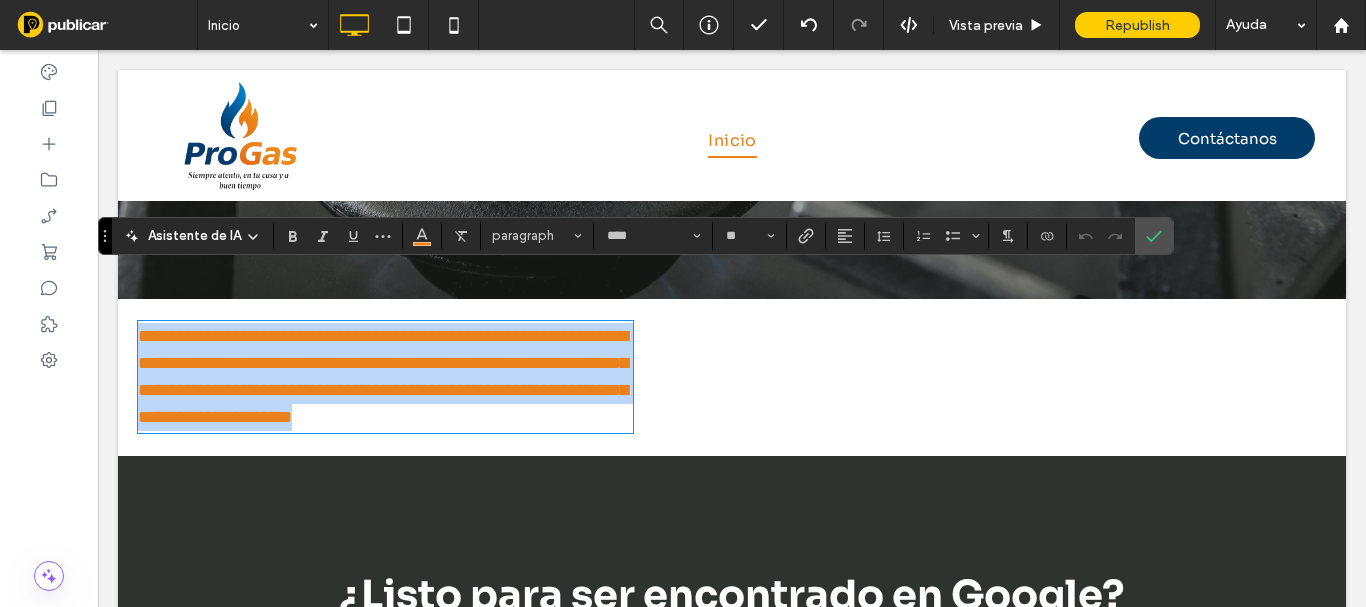 type 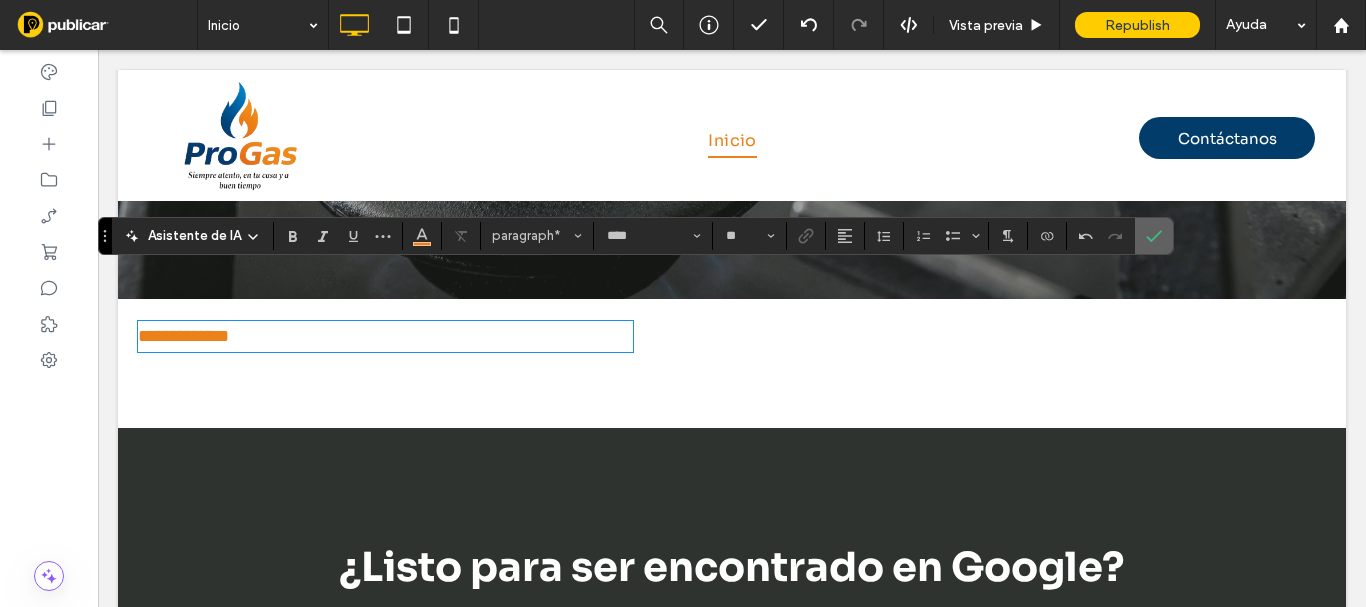 click 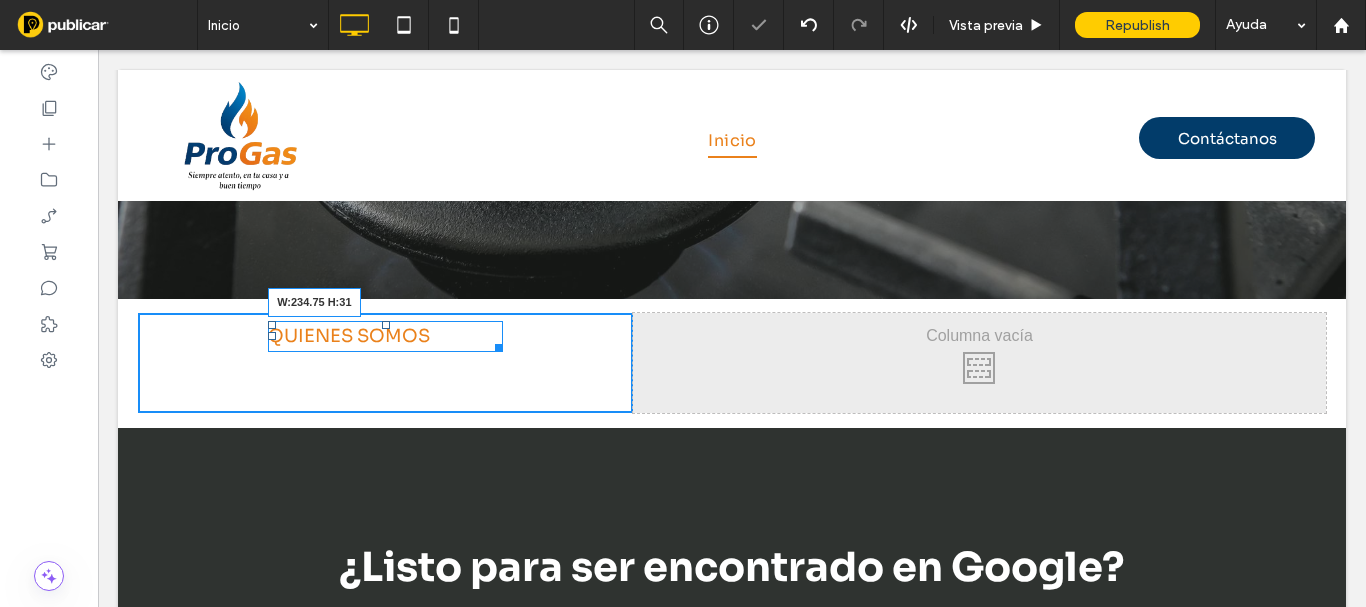 drag, startPoint x: 617, startPoint y: 293, endPoint x: 490, endPoint y: 305, distance: 127.56567 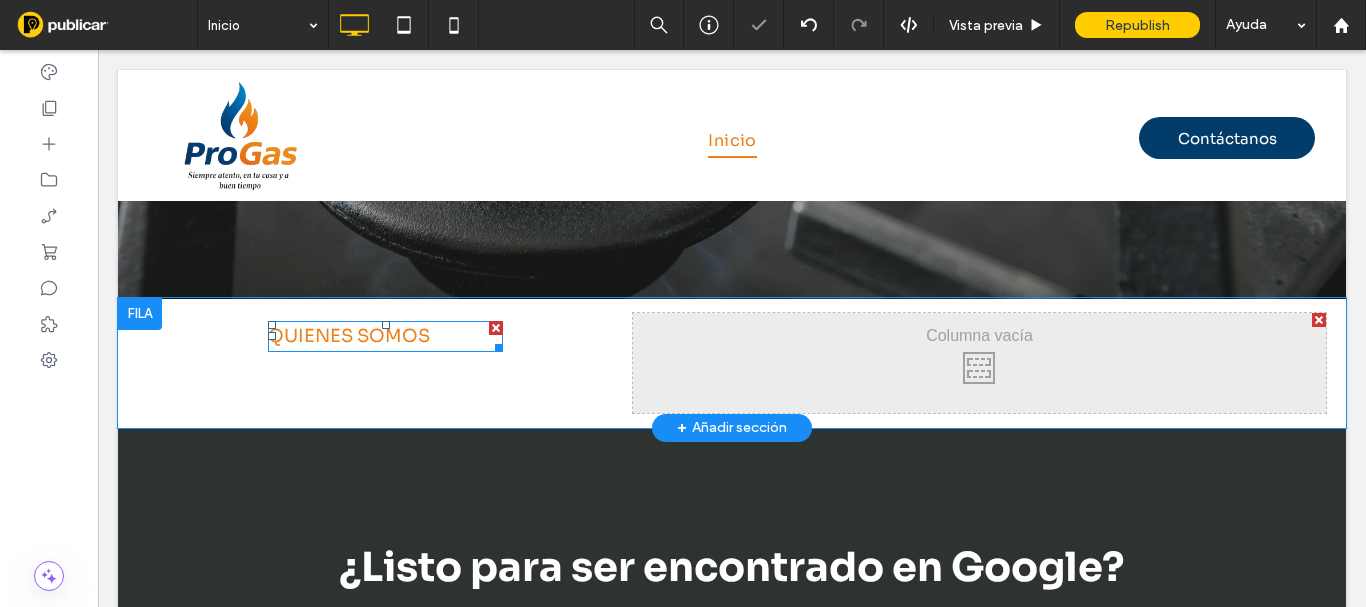 click on "QUIENES SOMOS" at bounding box center [385, 336] 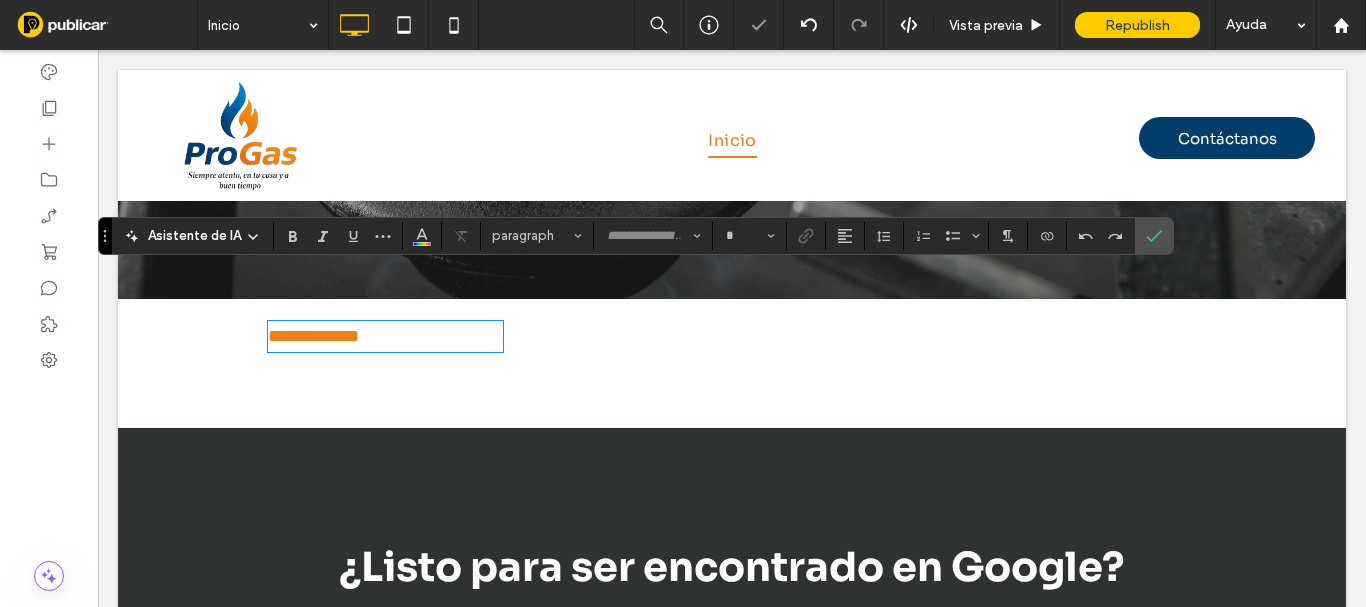 type on "****" 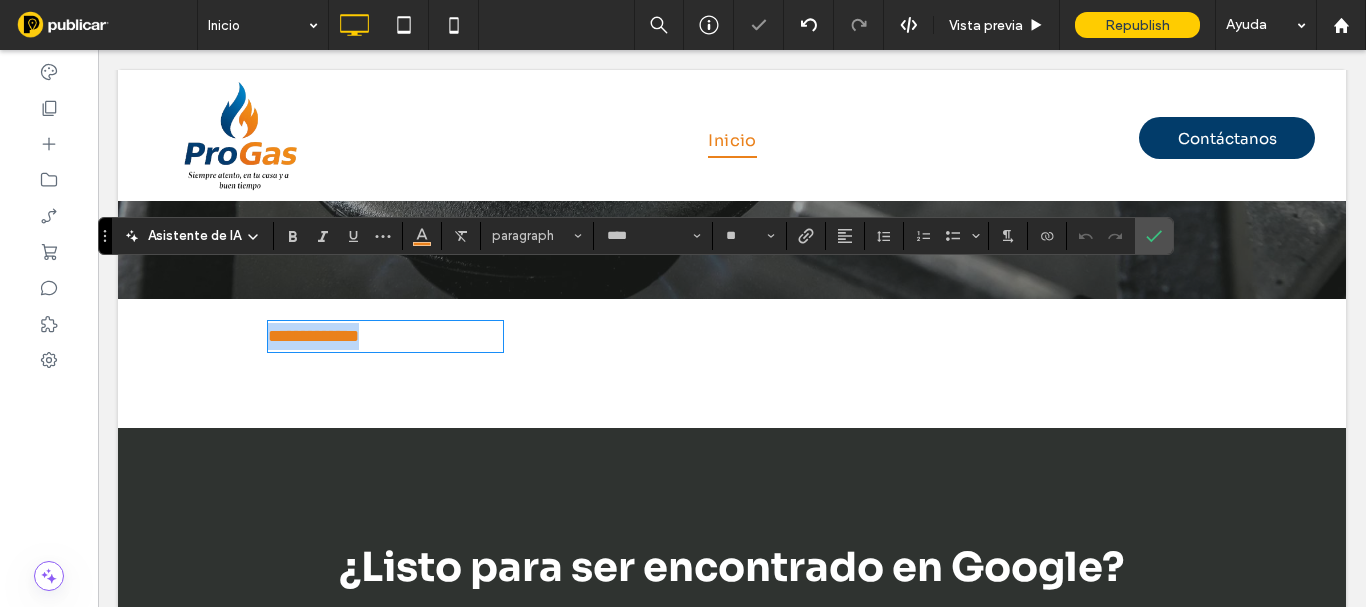 drag, startPoint x: 457, startPoint y: 292, endPoint x: 196, endPoint y: 276, distance: 261.48996 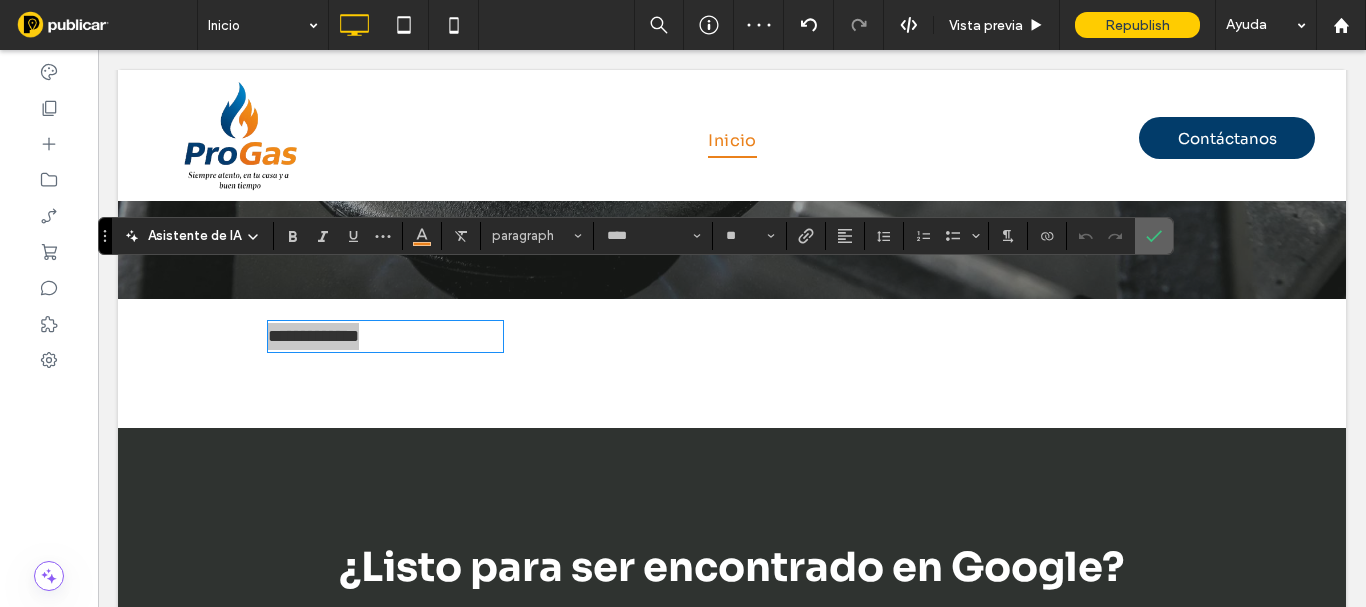 drag, startPoint x: 1153, startPoint y: 237, endPoint x: 266, endPoint y: 303, distance: 889.4521 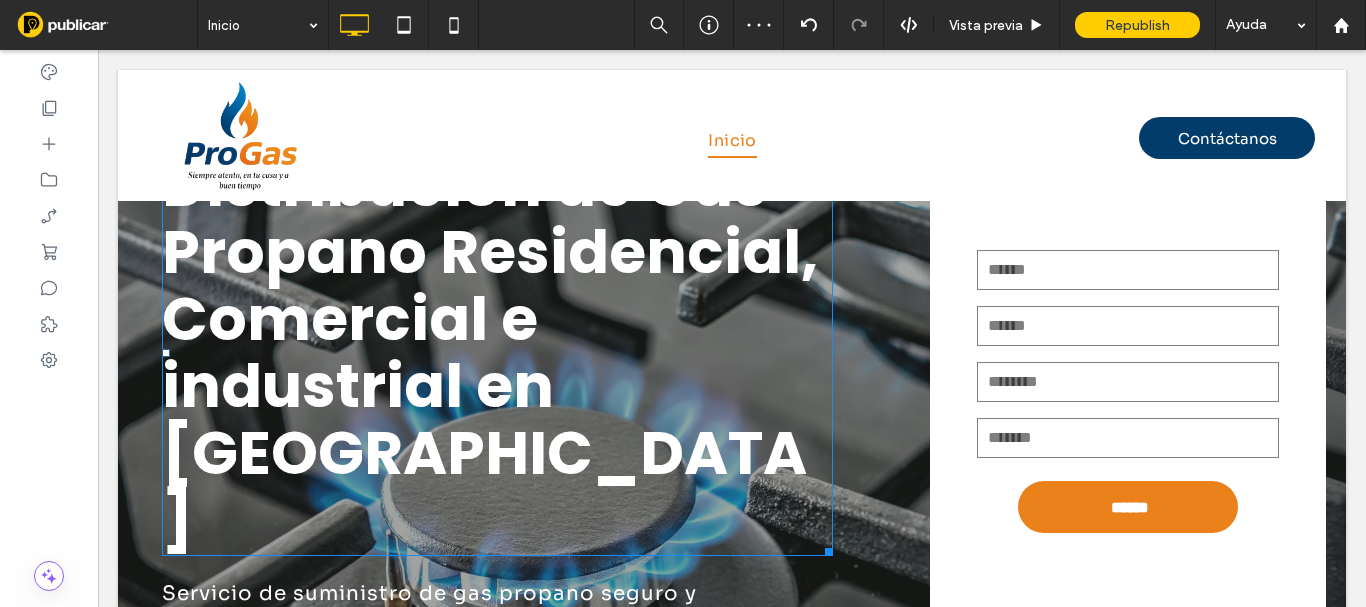 scroll, scrollTop: 0, scrollLeft: 0, axis: both 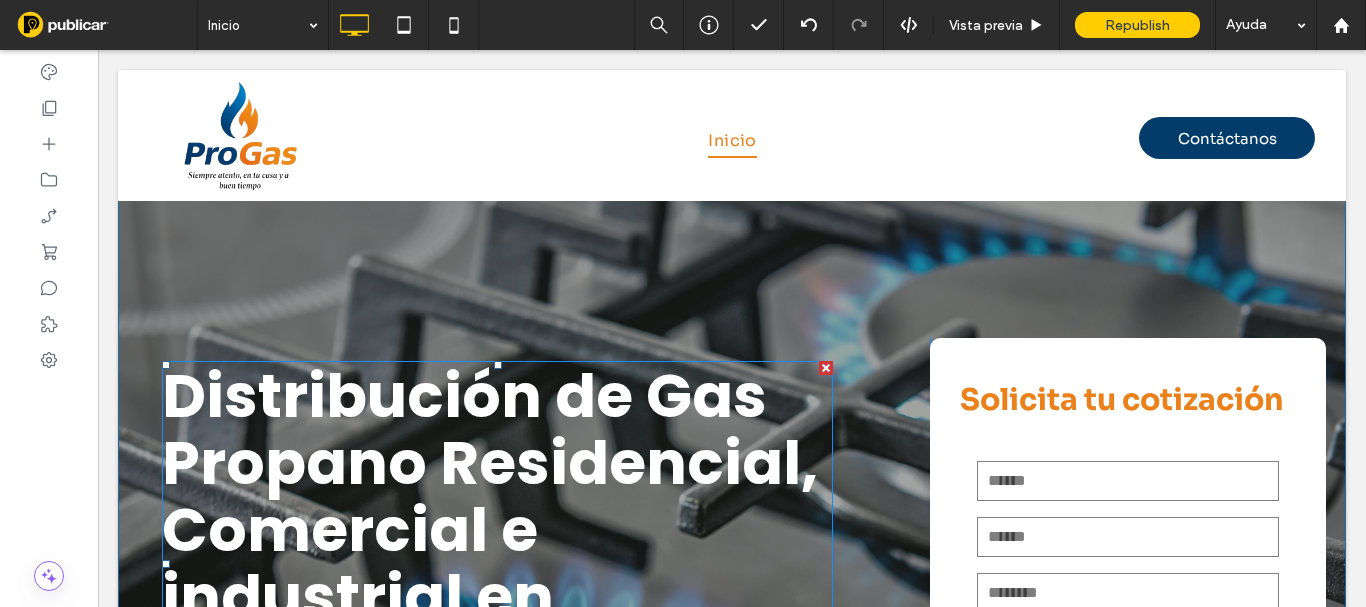 click on "Distribución de Gas Propano Residencial, Comercial e industrial en [GEOGRAPHIC_DATA]" at bounding box center (490, 563) 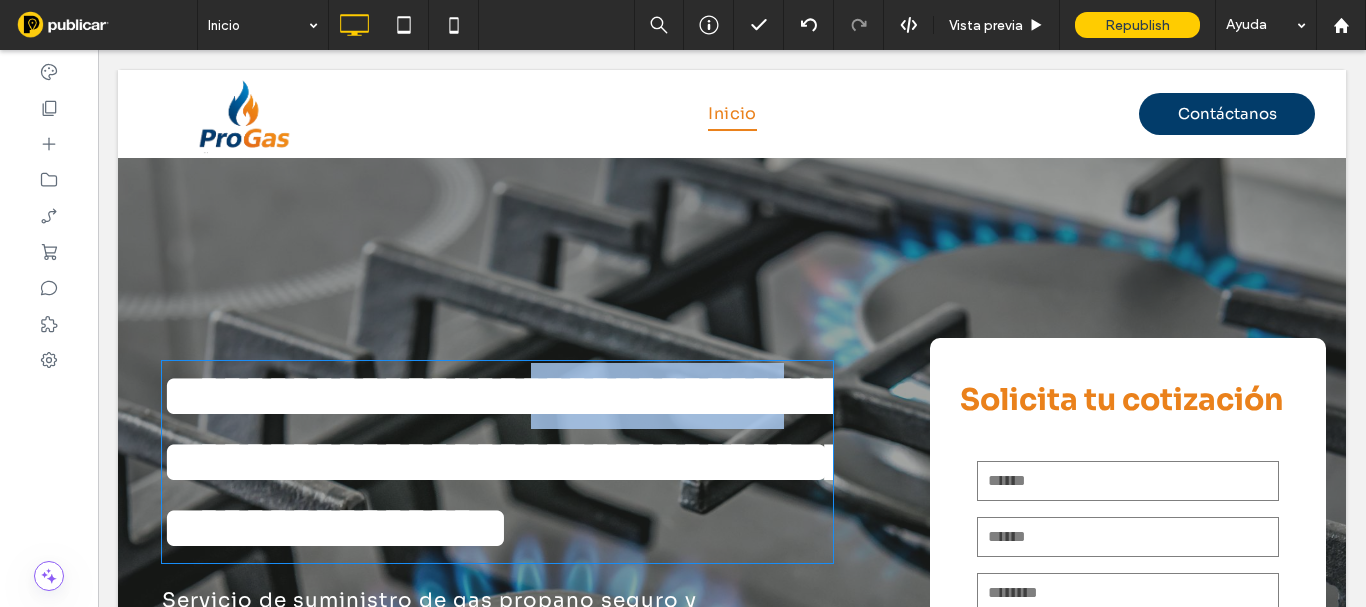 scroll, scrollTop: 168, scrollLeft: 0, axis: vertical 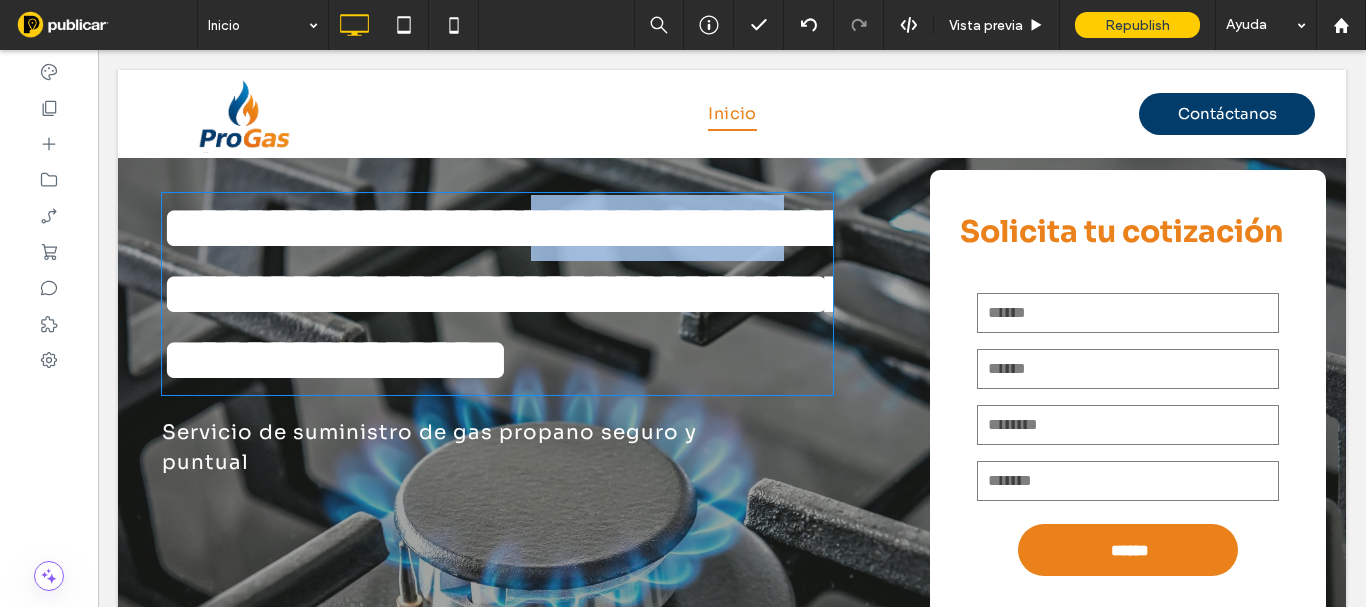 type on "*******" 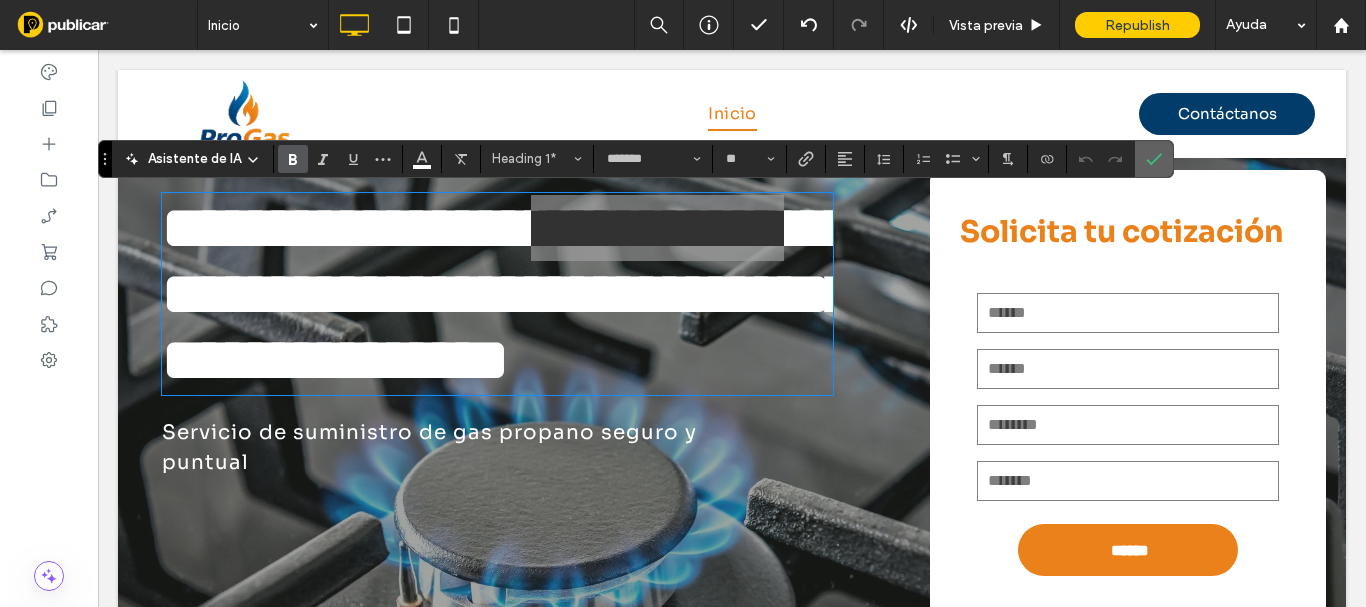 click 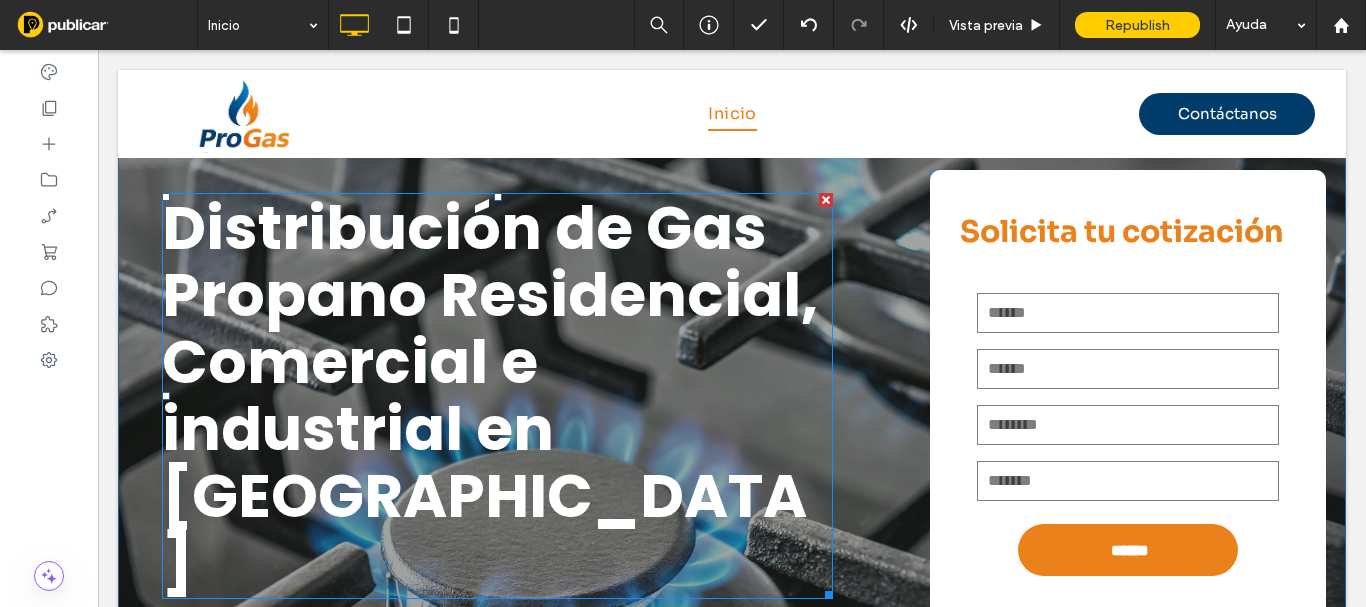 scroll, scrollTop: 568, scrollLeft: 0, axis: vertical 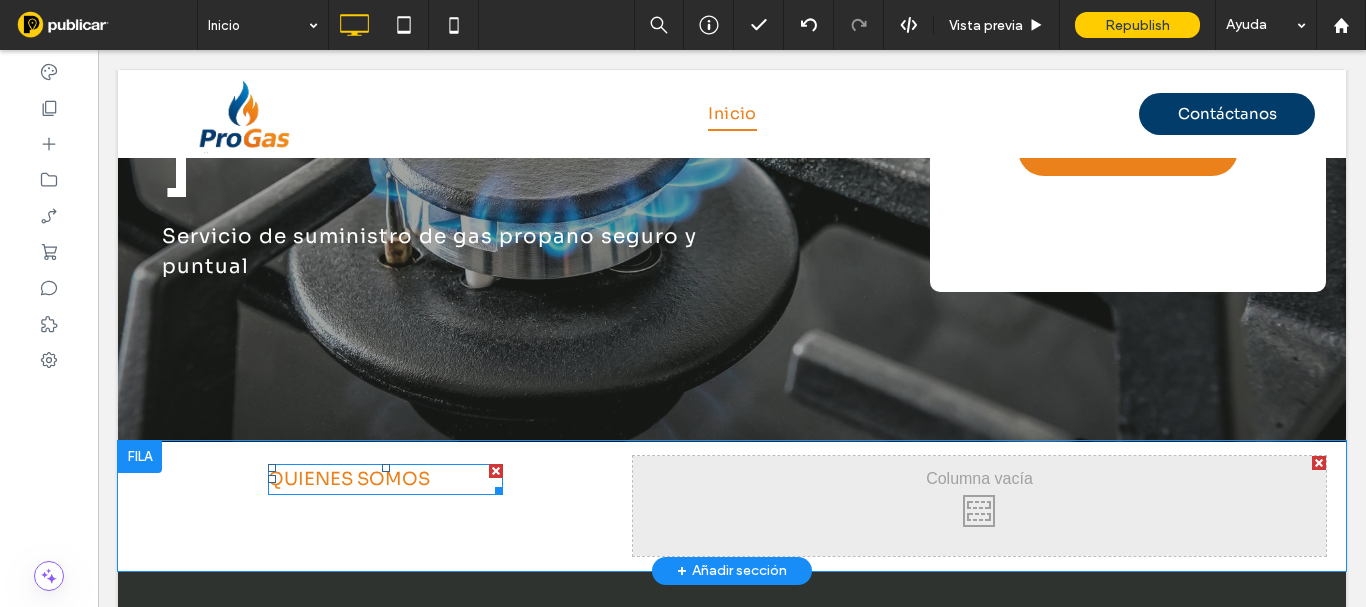click on "QUIENES SOMOS" at bounding box center [349, 479] 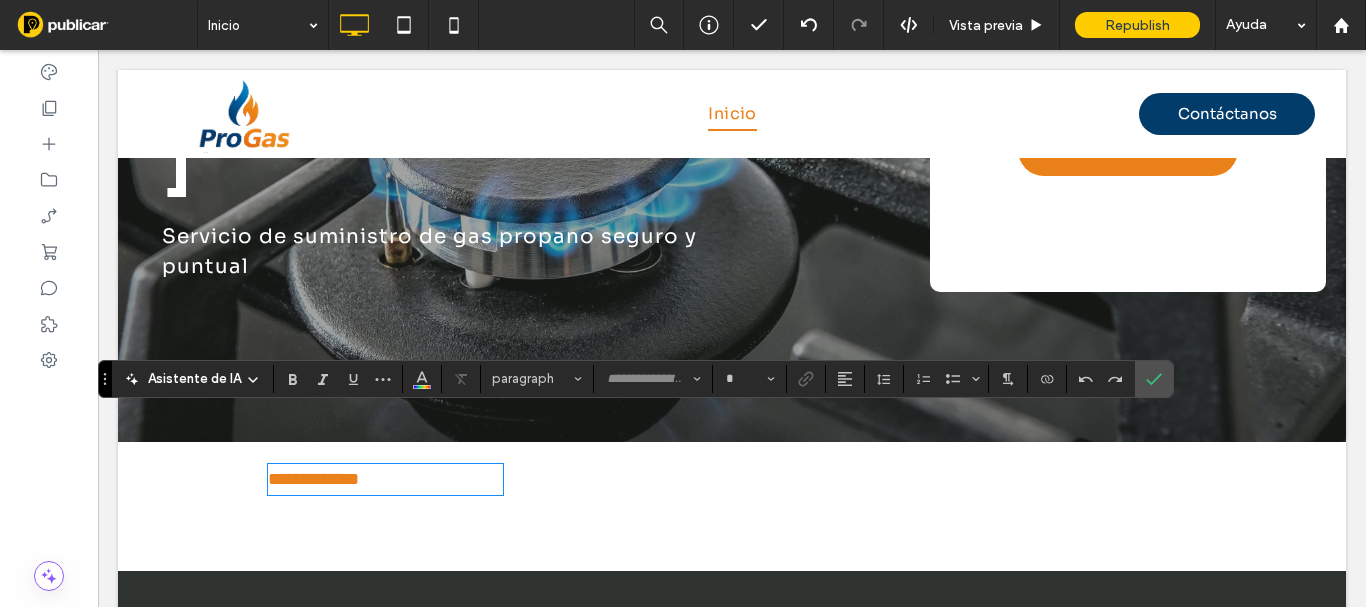 type on "****" 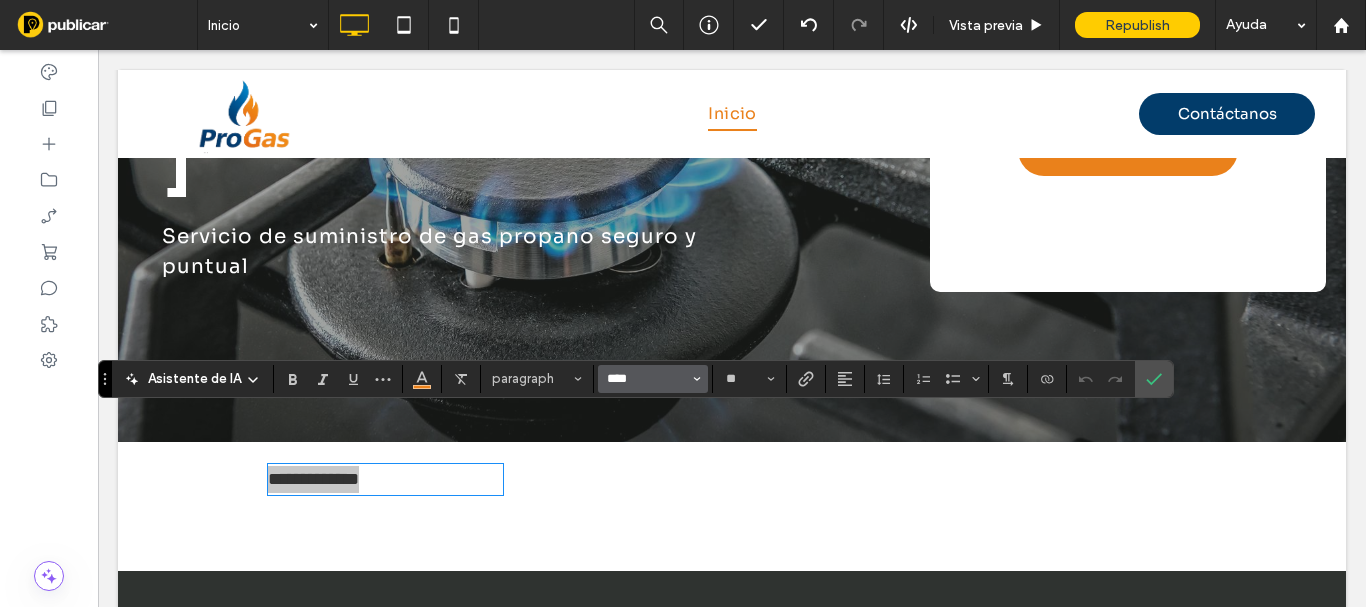 click on "****" at bounding box center [647, 379] 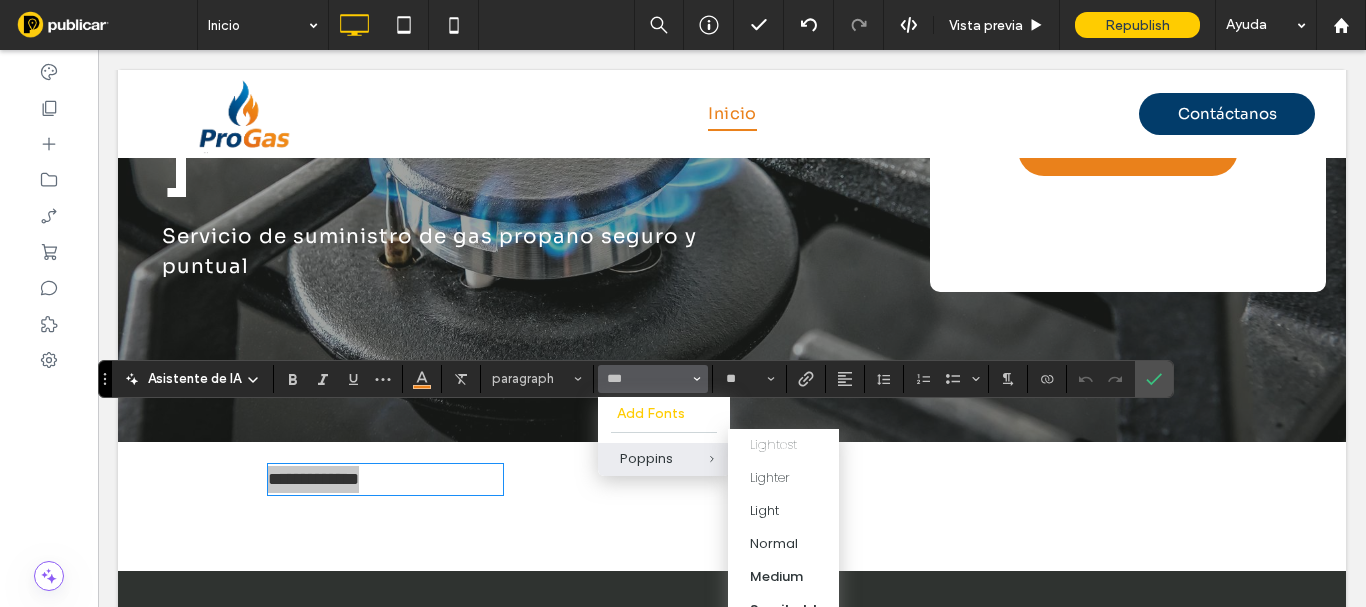 click at bounding box center [697, 459] 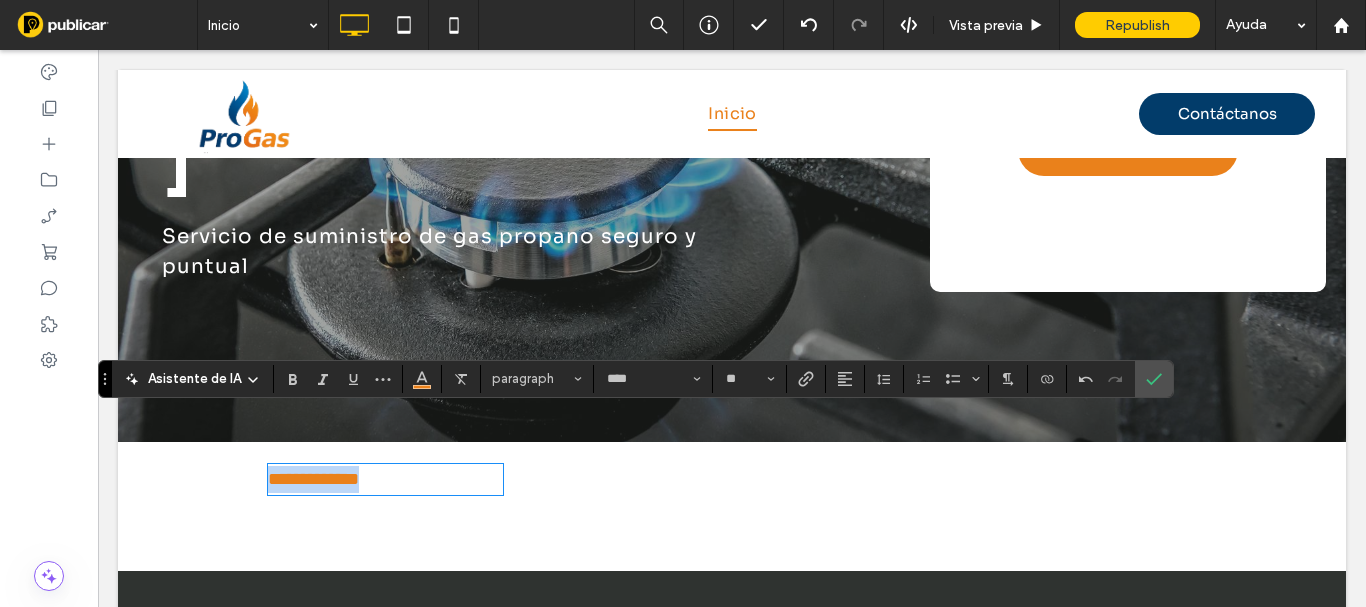 type on "*******" 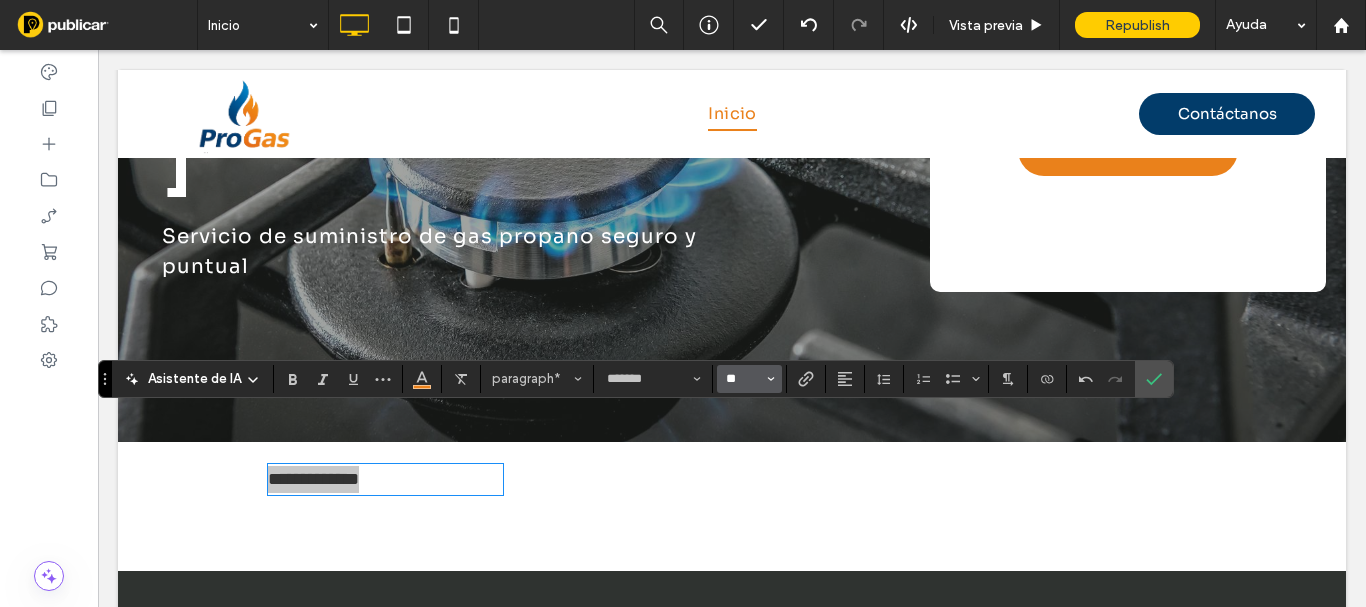 click on "**" at bounding box center (743, 379) 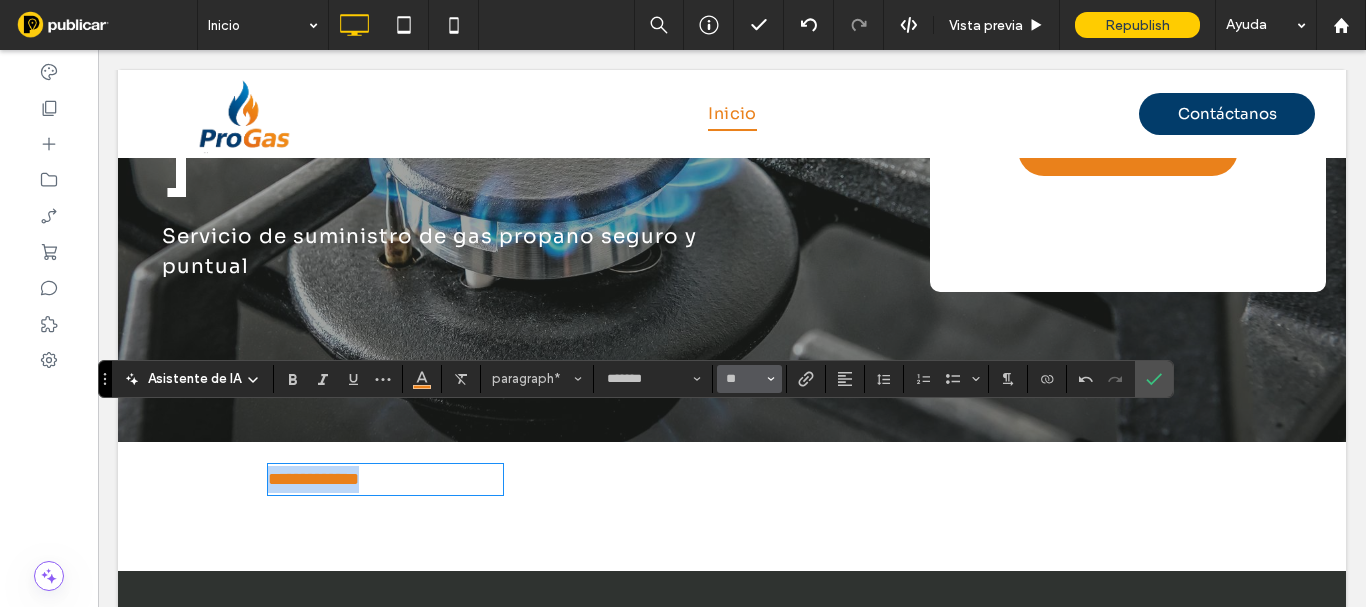 type on "**" 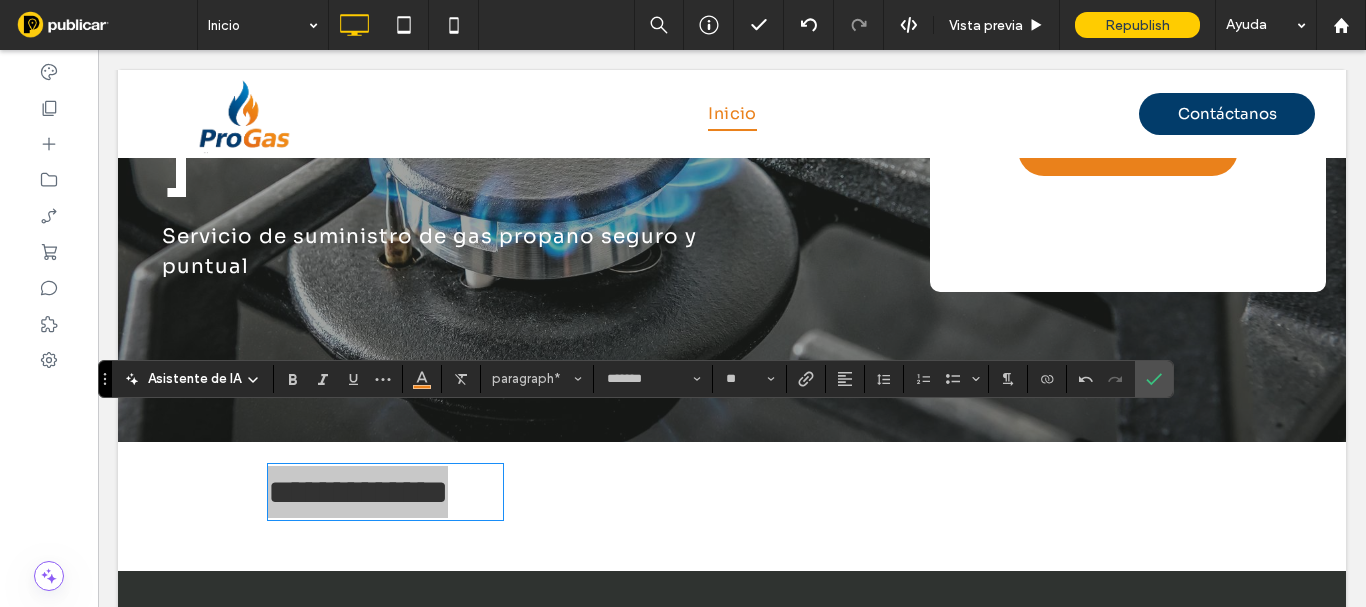 click 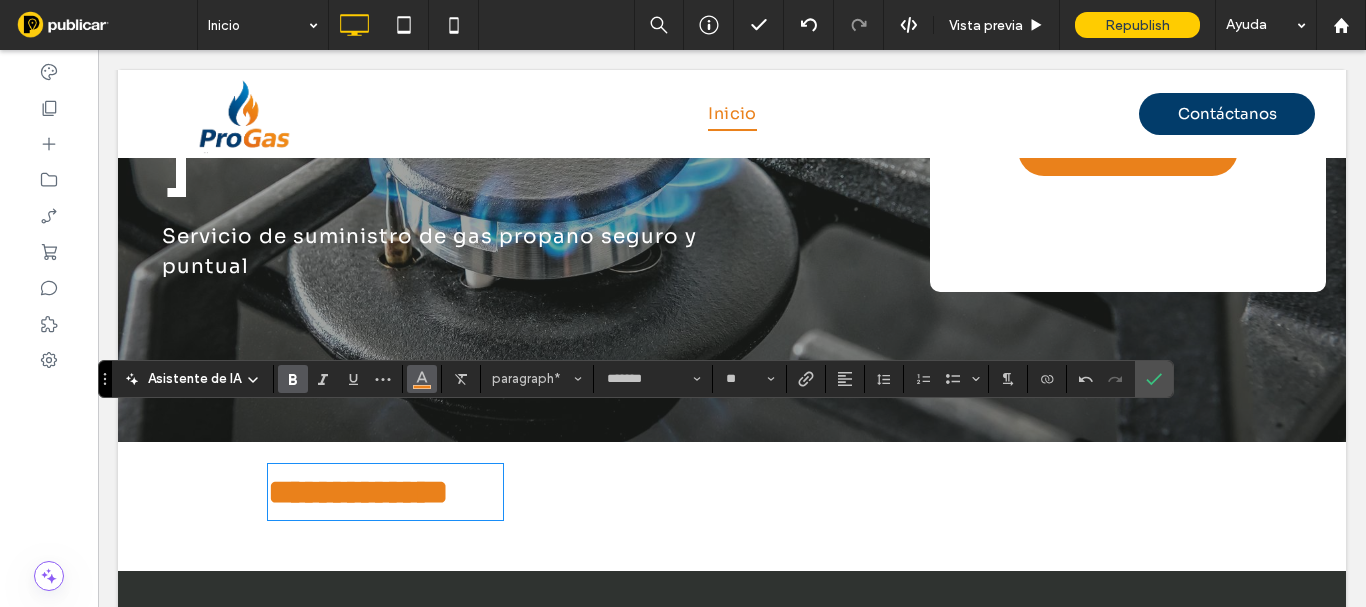 click 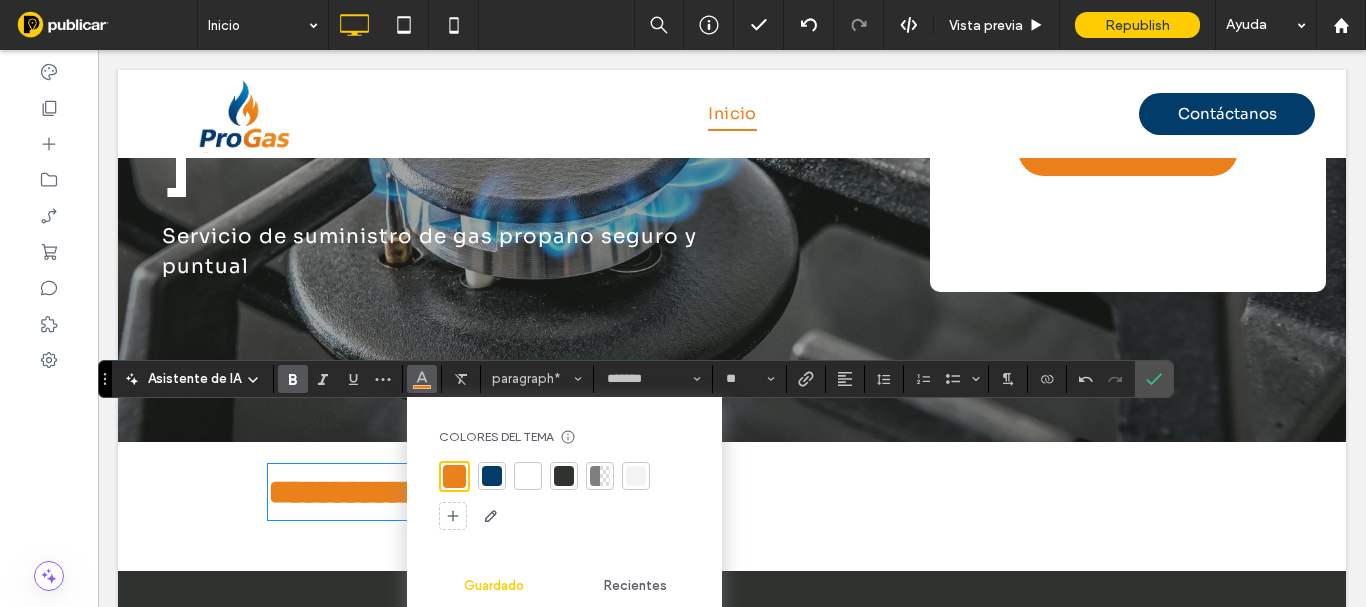 click at bounding box center (492, 476) 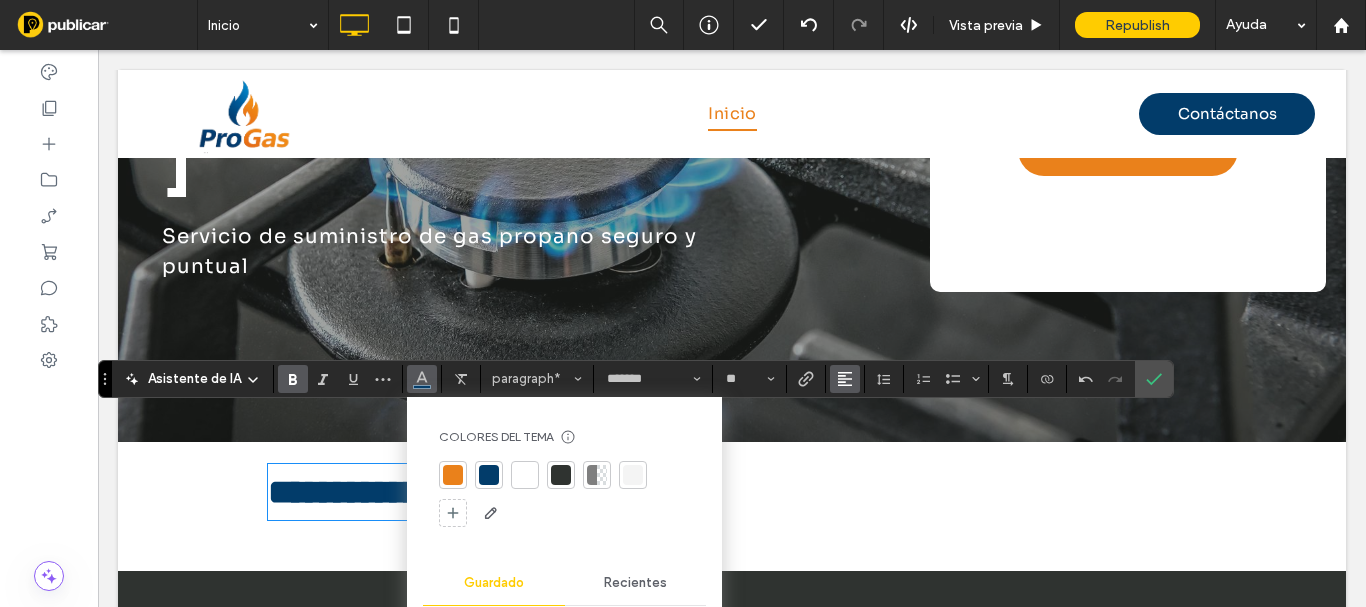 click 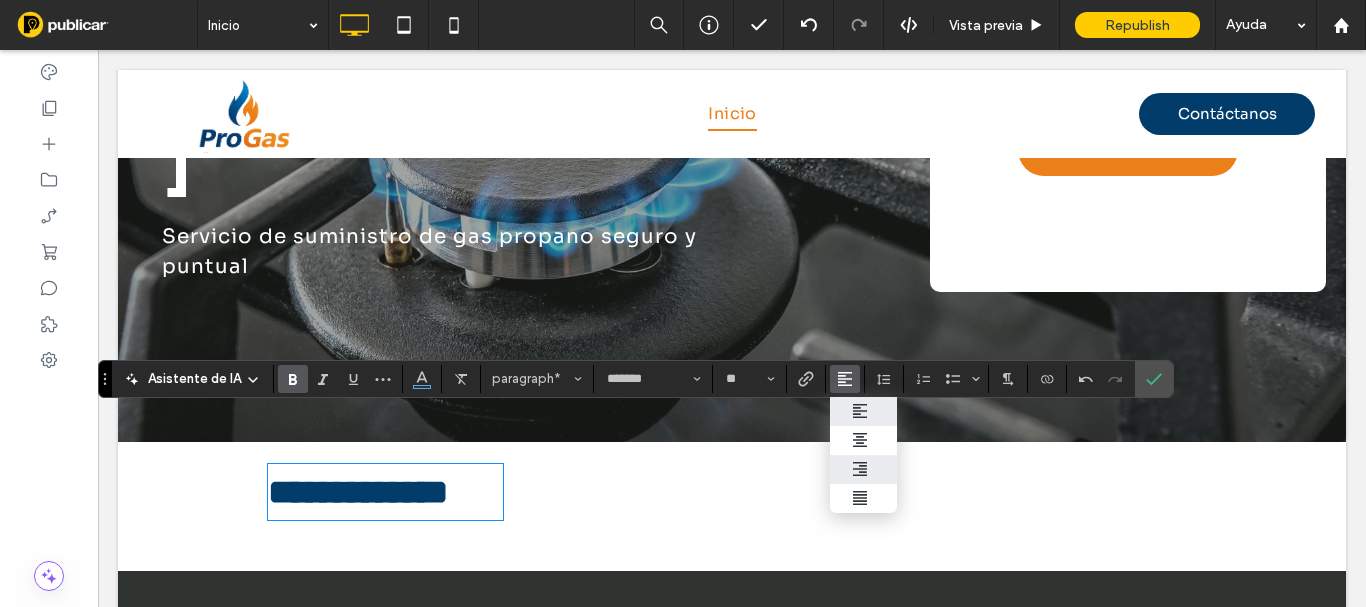 click at bounding box center [863, 469] 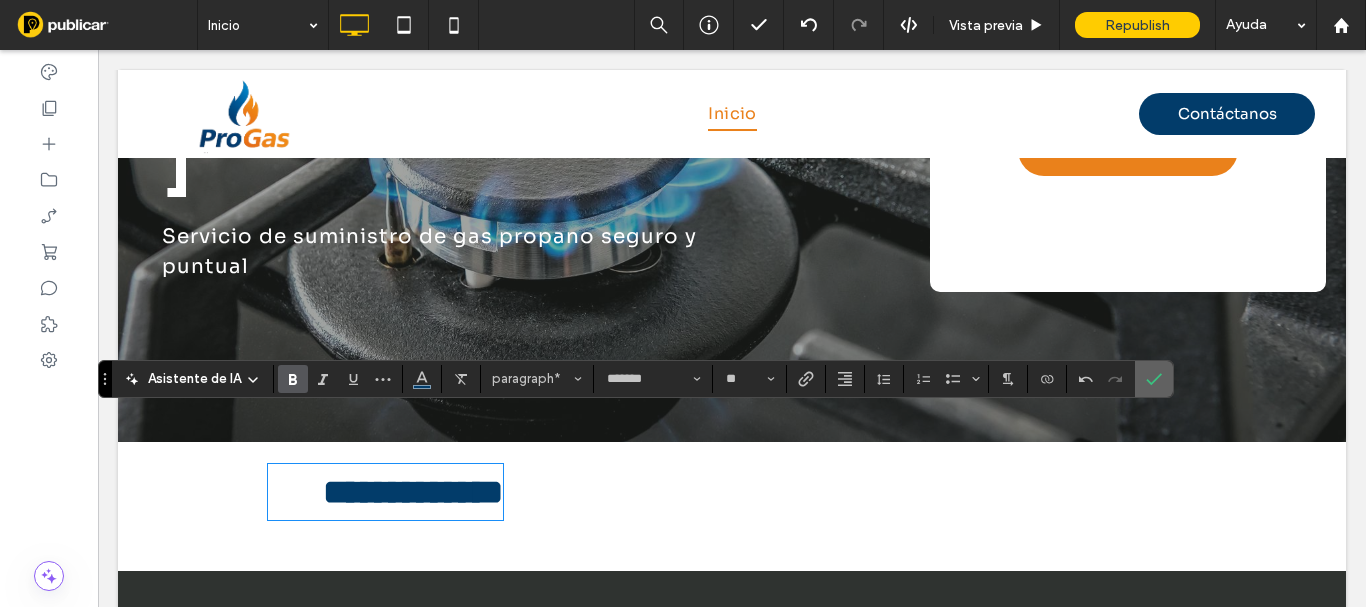 click at bounding box center (1154, 379) 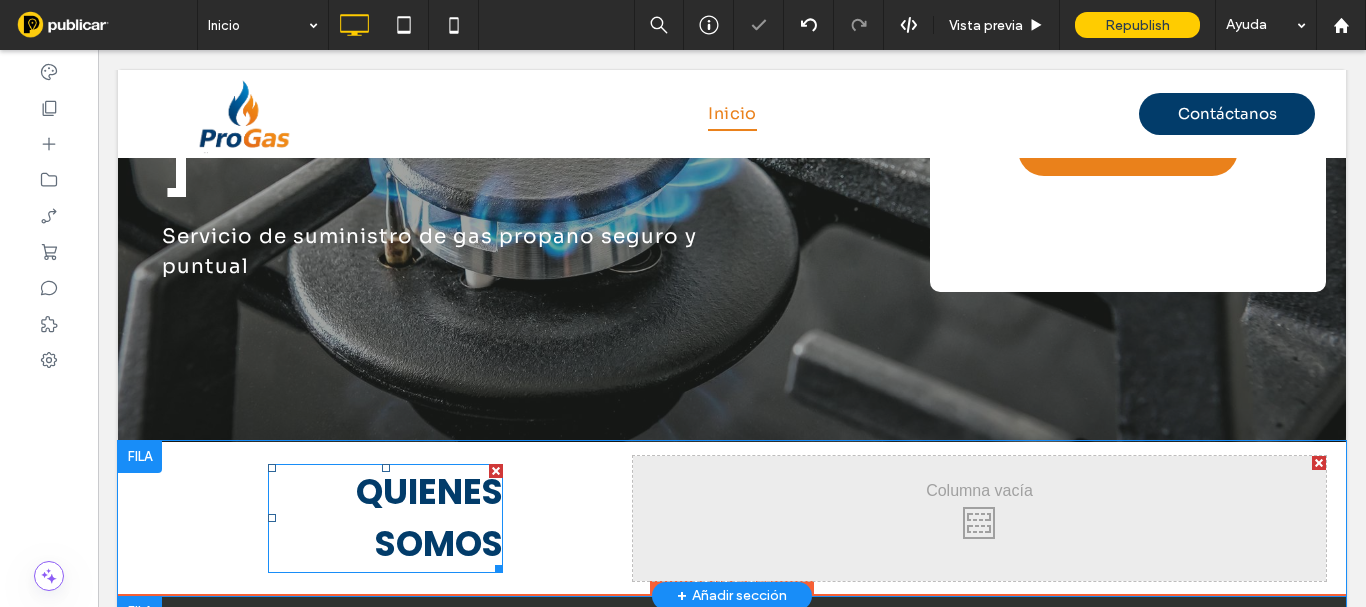 scroll, scrollTop: 768, scrollLeft: 0, axis: vertical 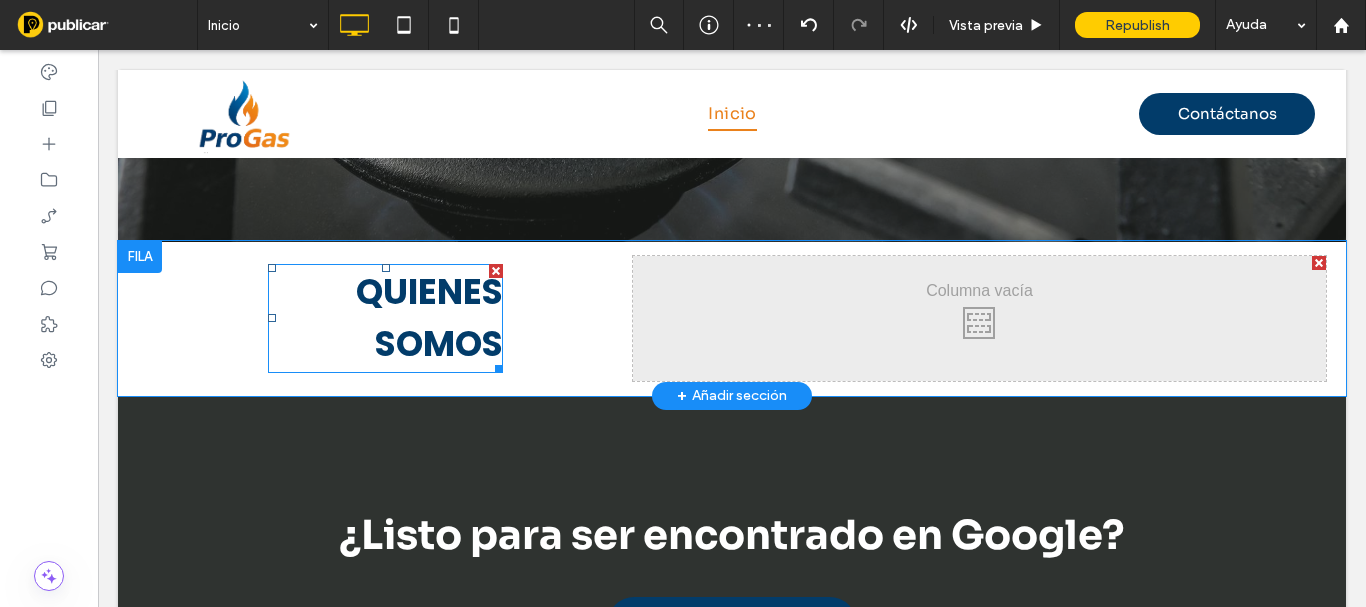 click on "QUIENES SOMOS" at bounding box center (429, 318) 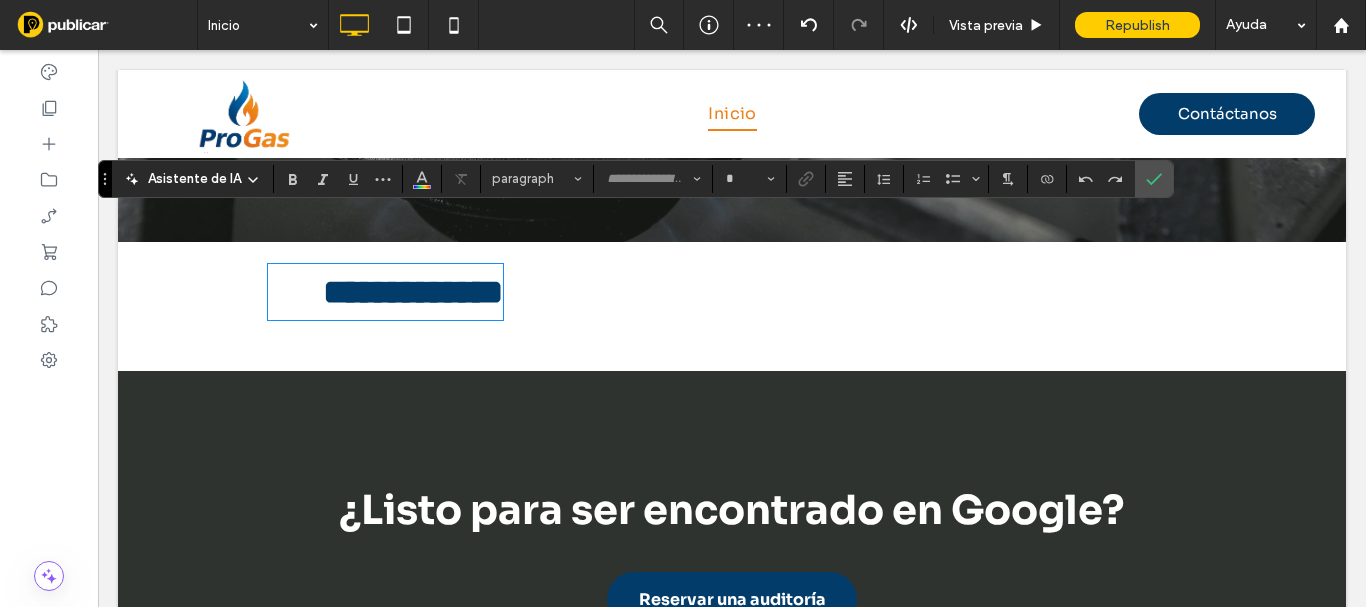 type on "*******" 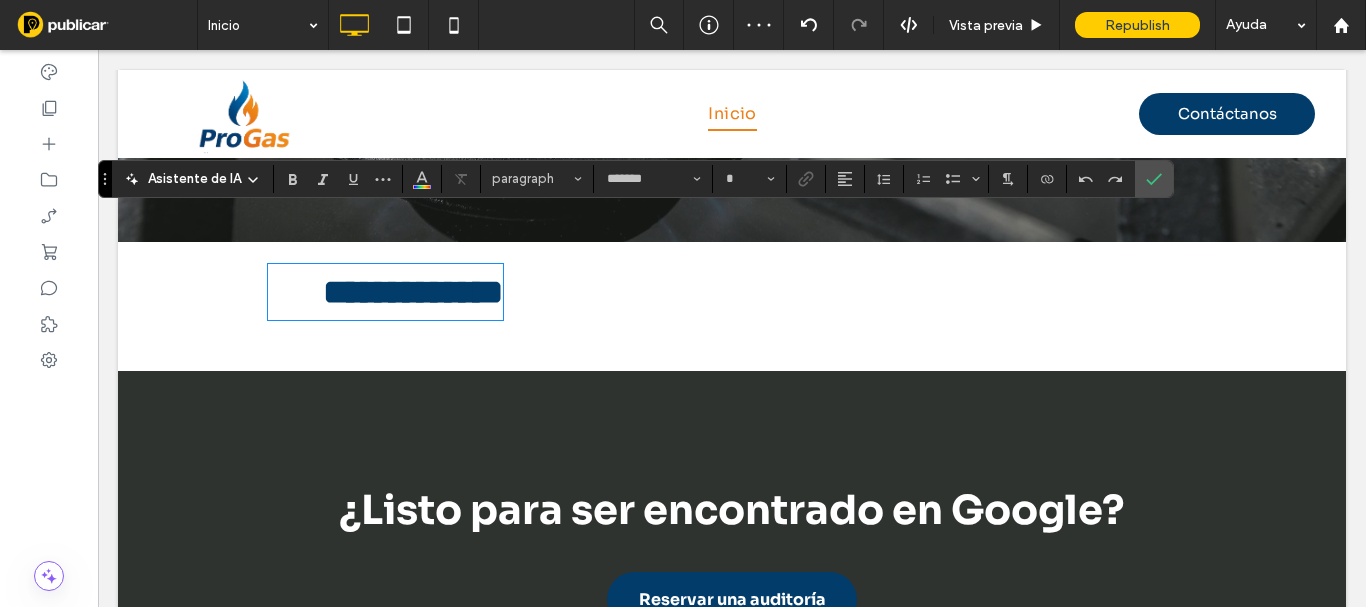 type on "**" 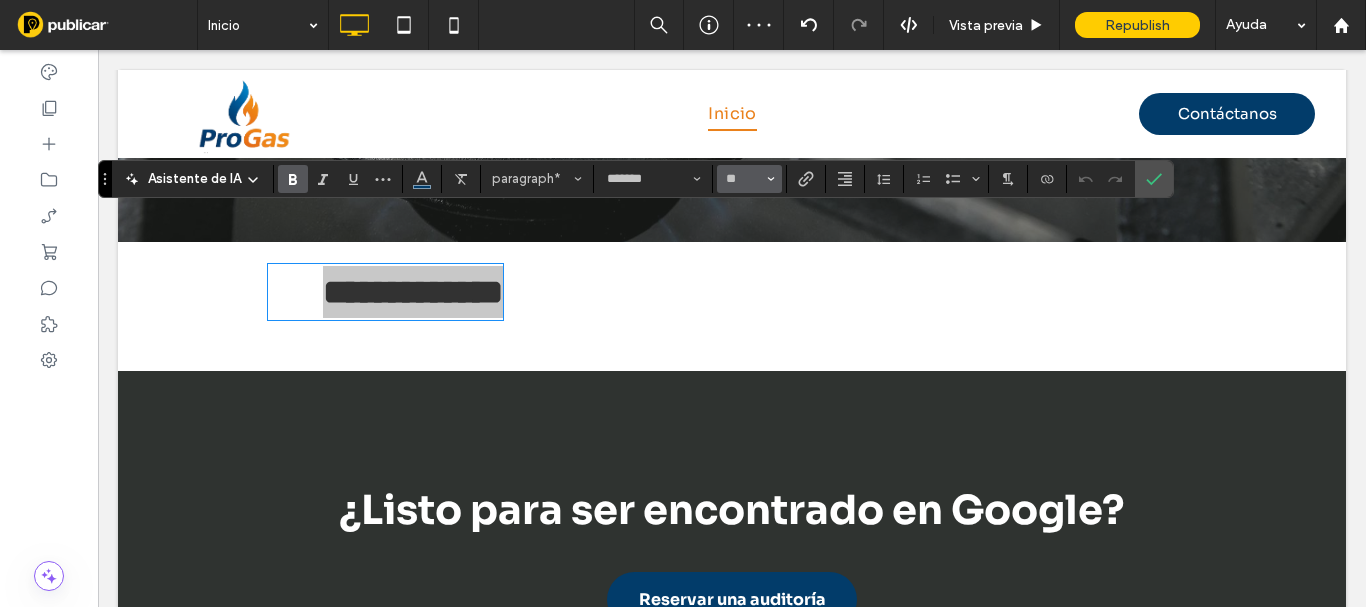 click on "**" at bounding box center [749, 179] 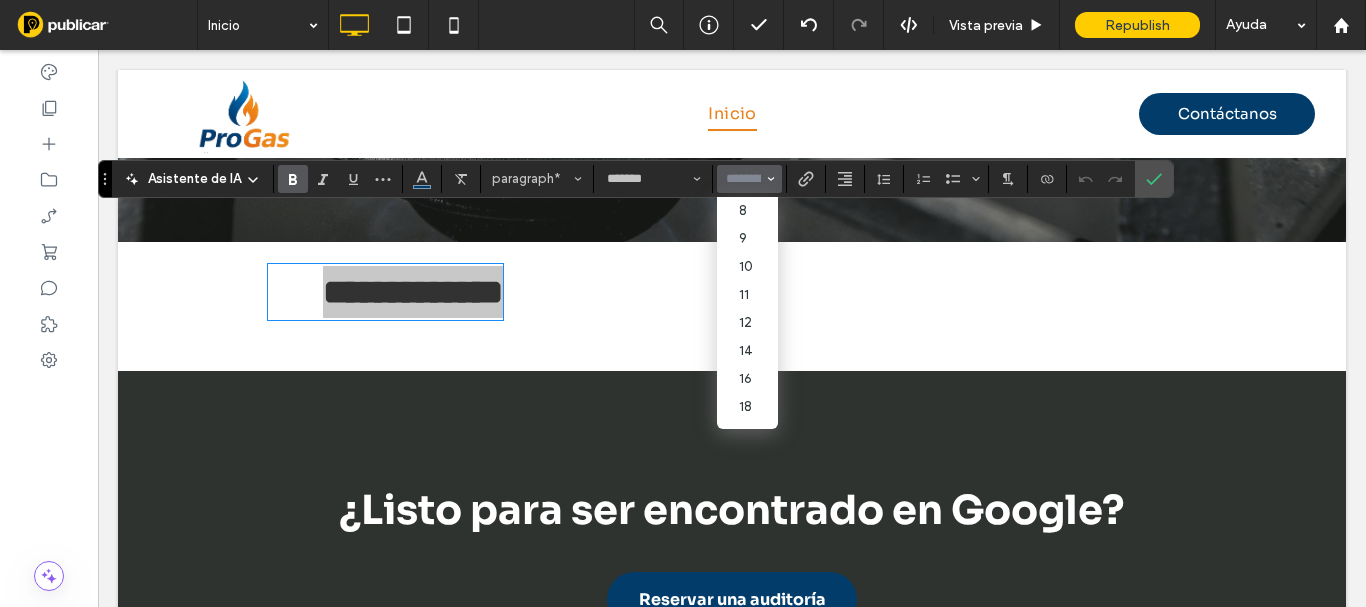 click at bounding box center [743, 179] 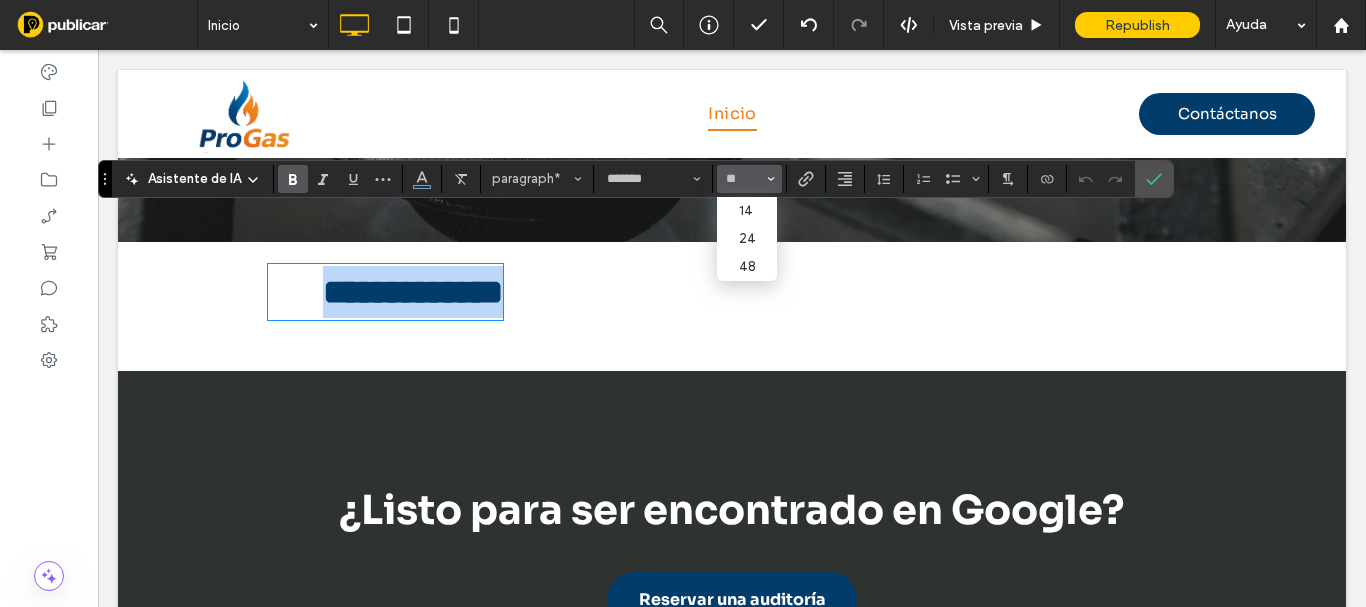 type on "**" 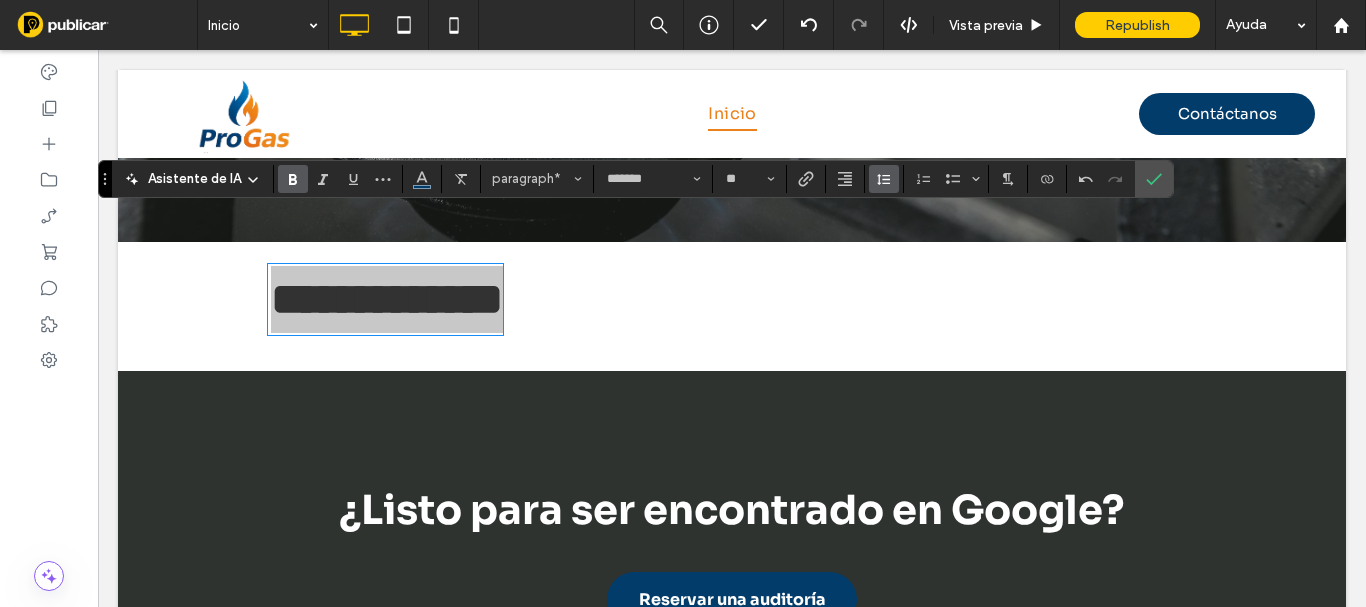 click 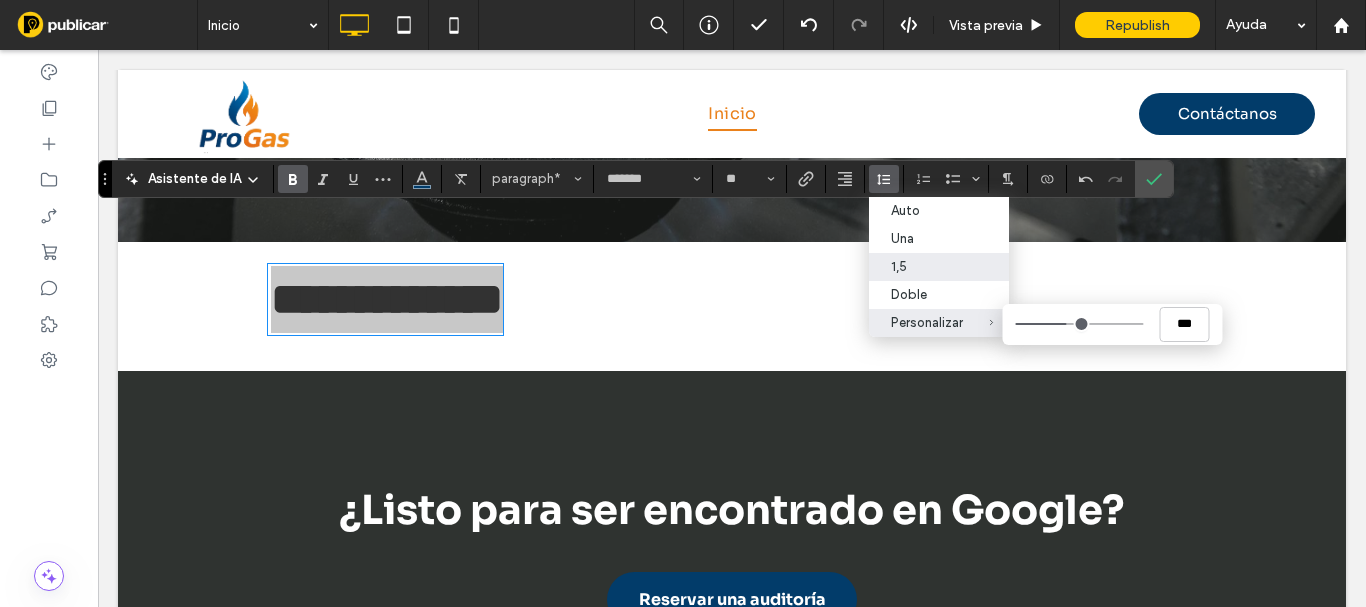 type on "***" 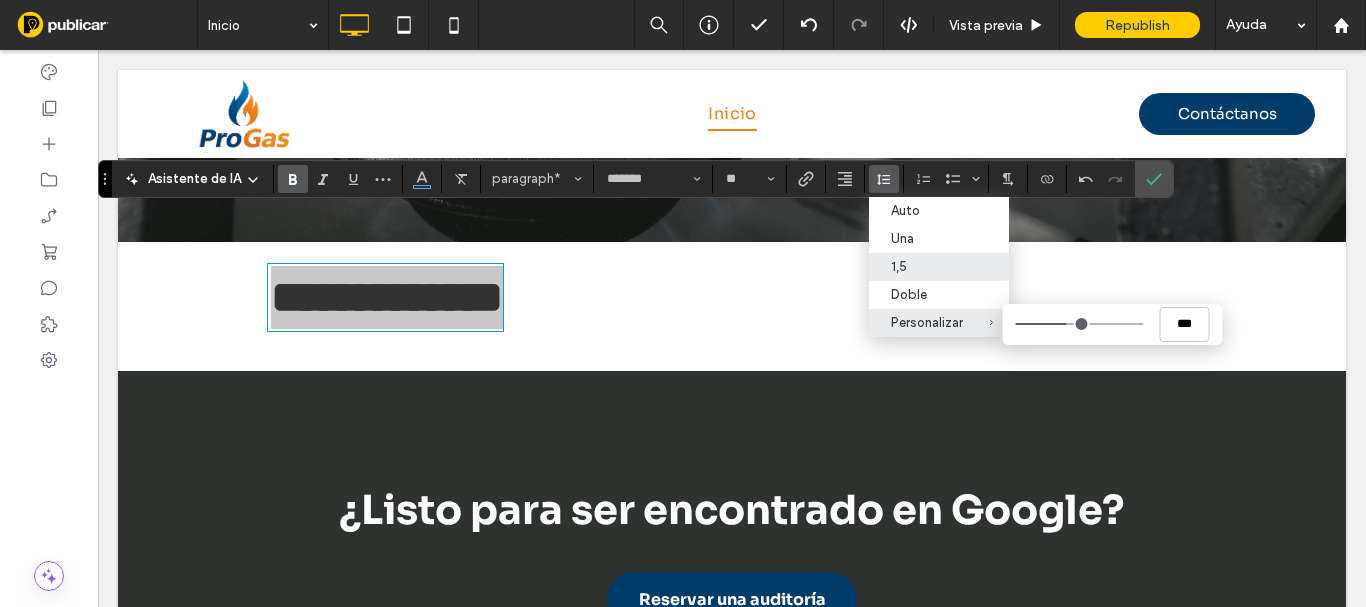 type on "***" 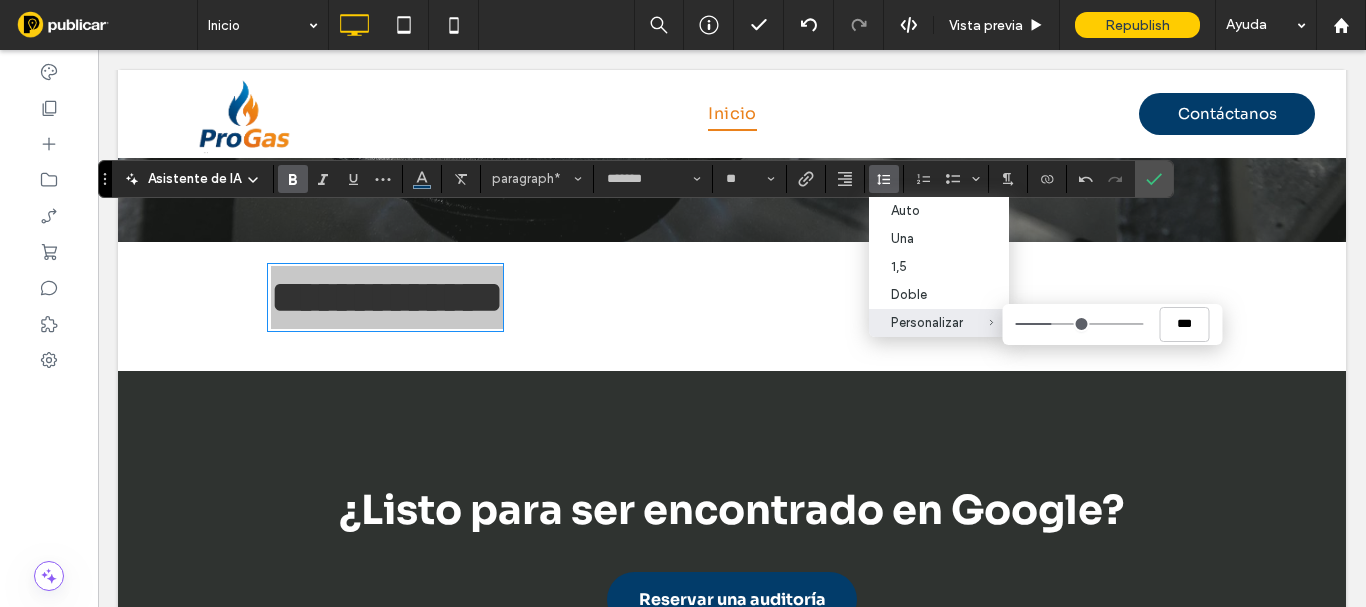 type on "***" 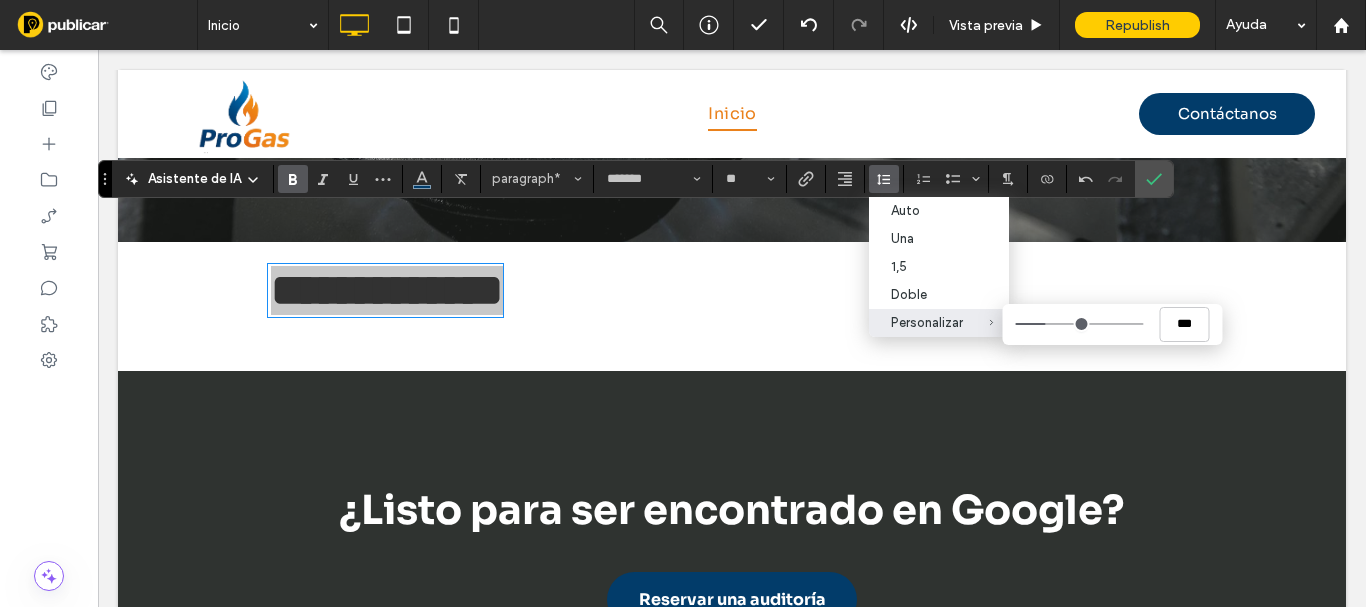 type on "***" 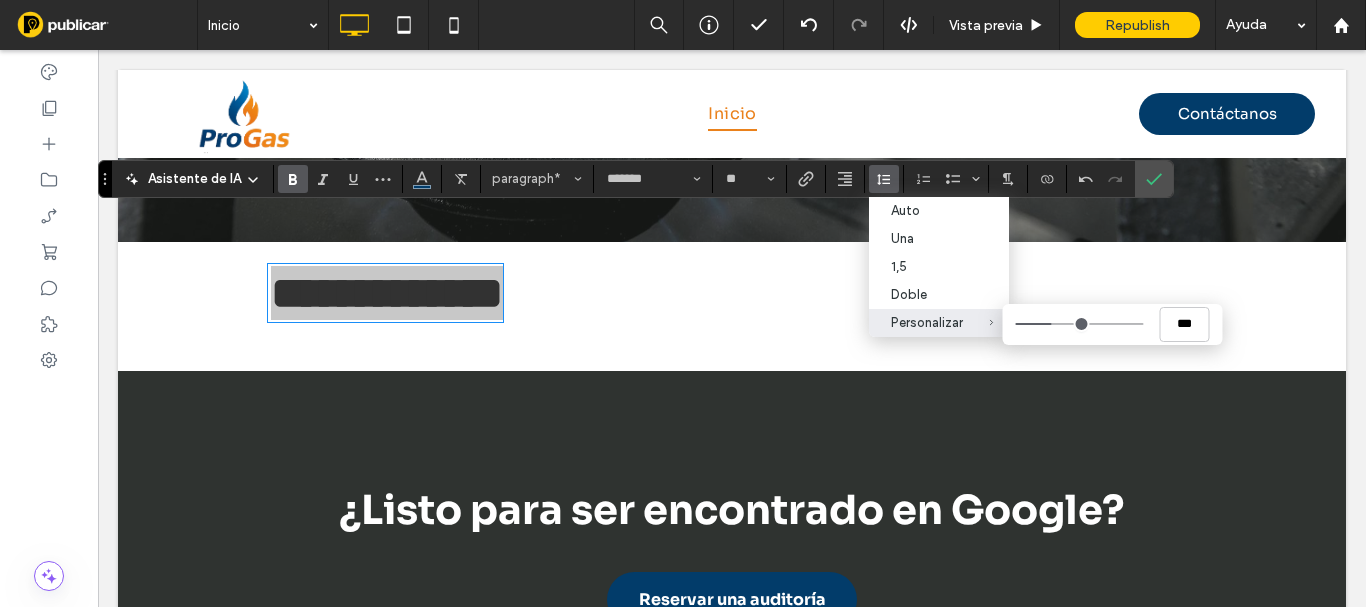 type on "***" 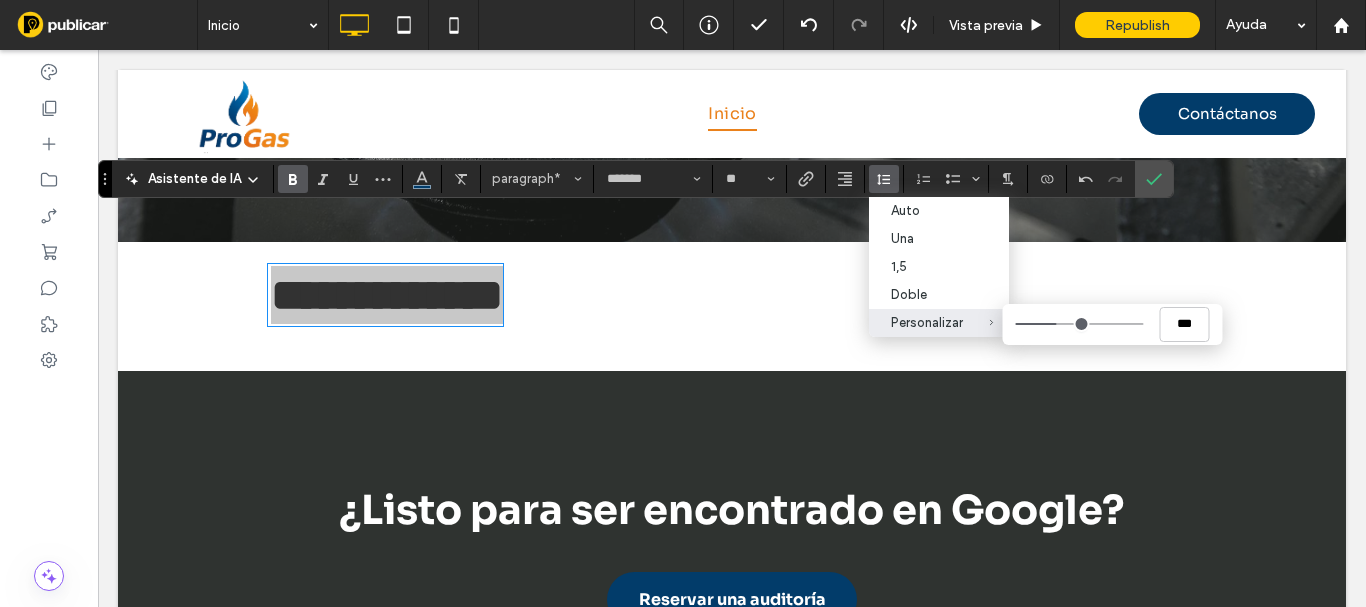 drag, startPoint x: 1062, startPoint y: 320, endPoint x: 1030, endPoint y: 154, distance: 169.0562 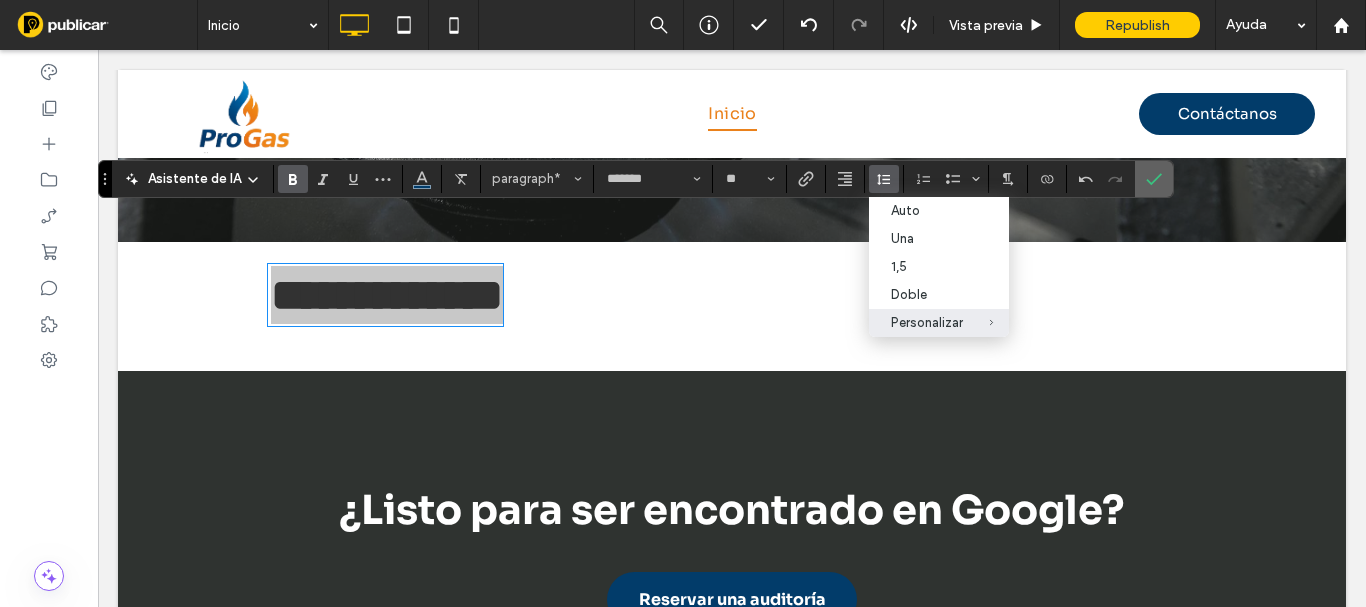 click at bounding box center (1150, 179) 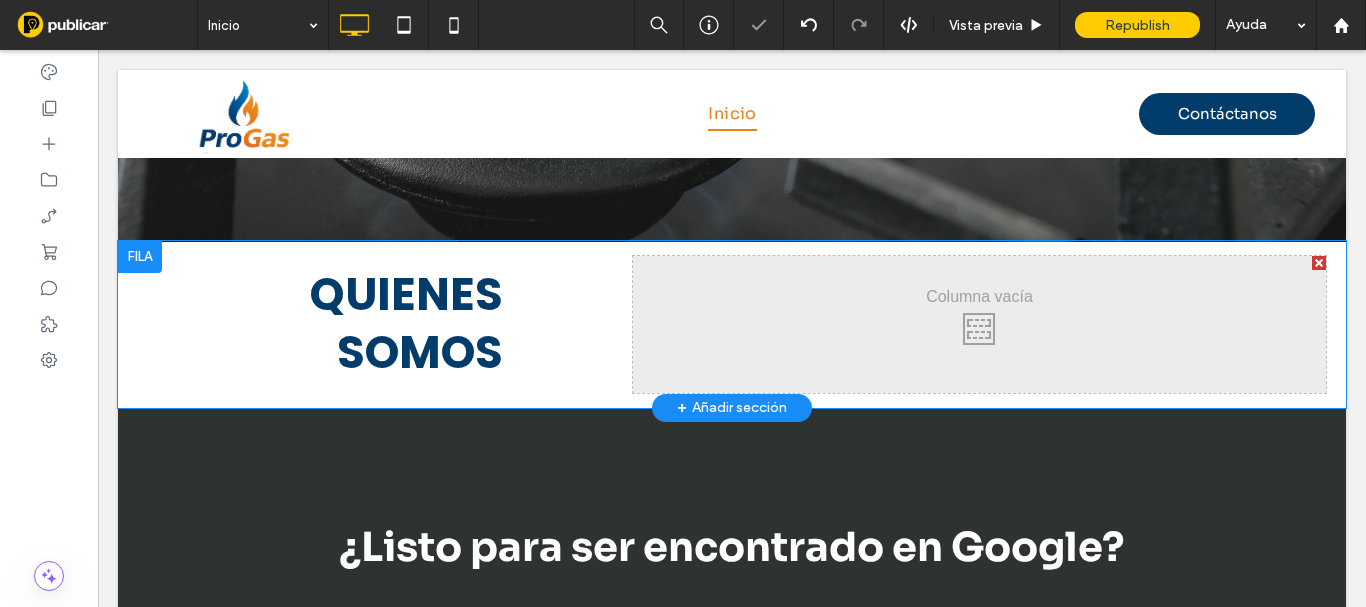 scroll, scrollTop: 568, scrollLeft: 0, axis: vertical 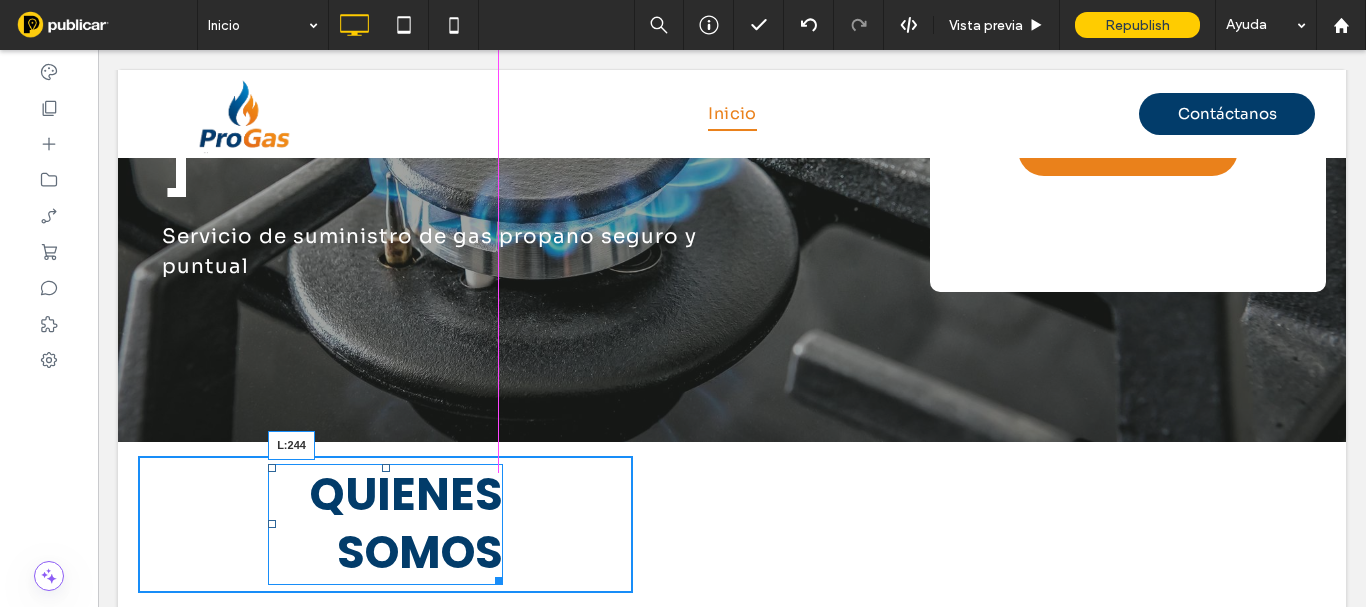drag, startPoint x: 270, startPoint y: 471, endPoint x: 387, endPoint y: 468, distance: 117.03845 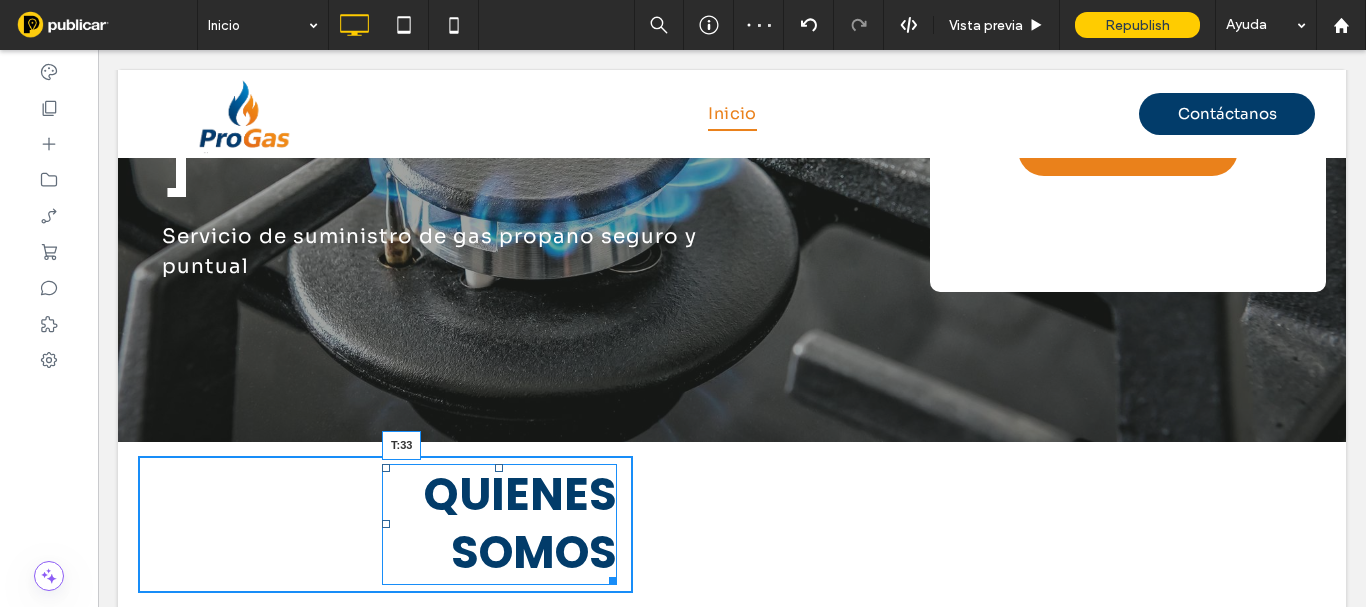 drag, startPoint x: 497, startPoint y: 418, endPoint x: 504, endPoint y: 450, distance: 32.75668 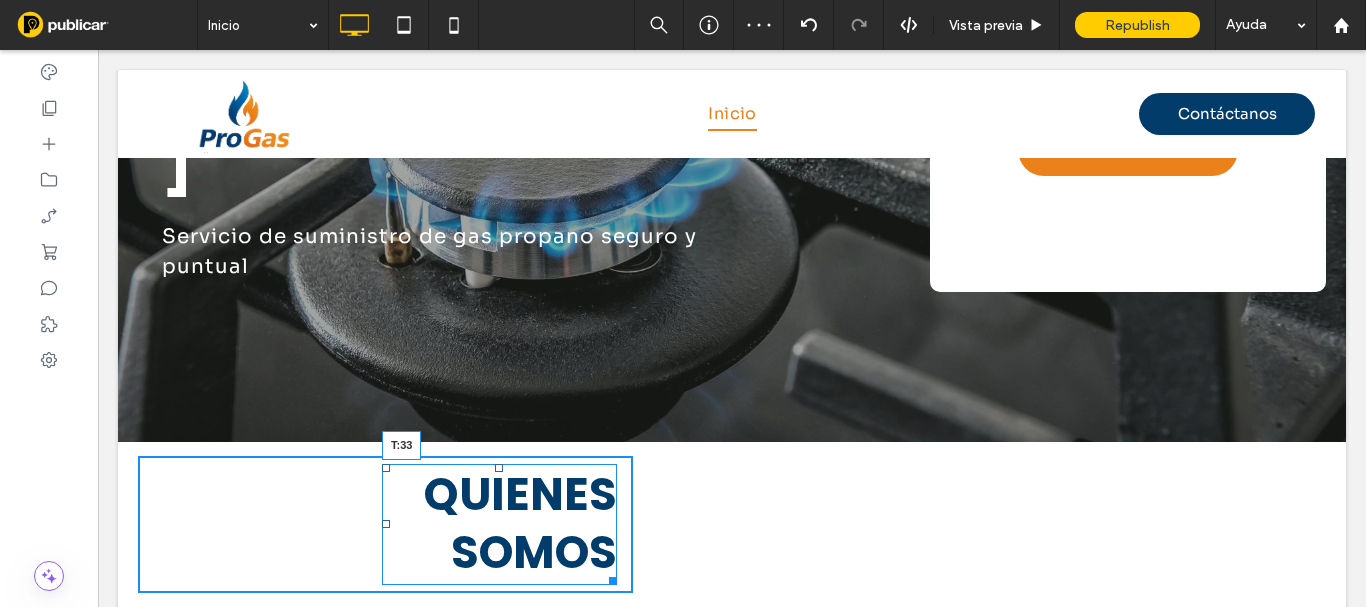 click on "QUIENES SOMOS T:33" at bounding box center (499, 524) 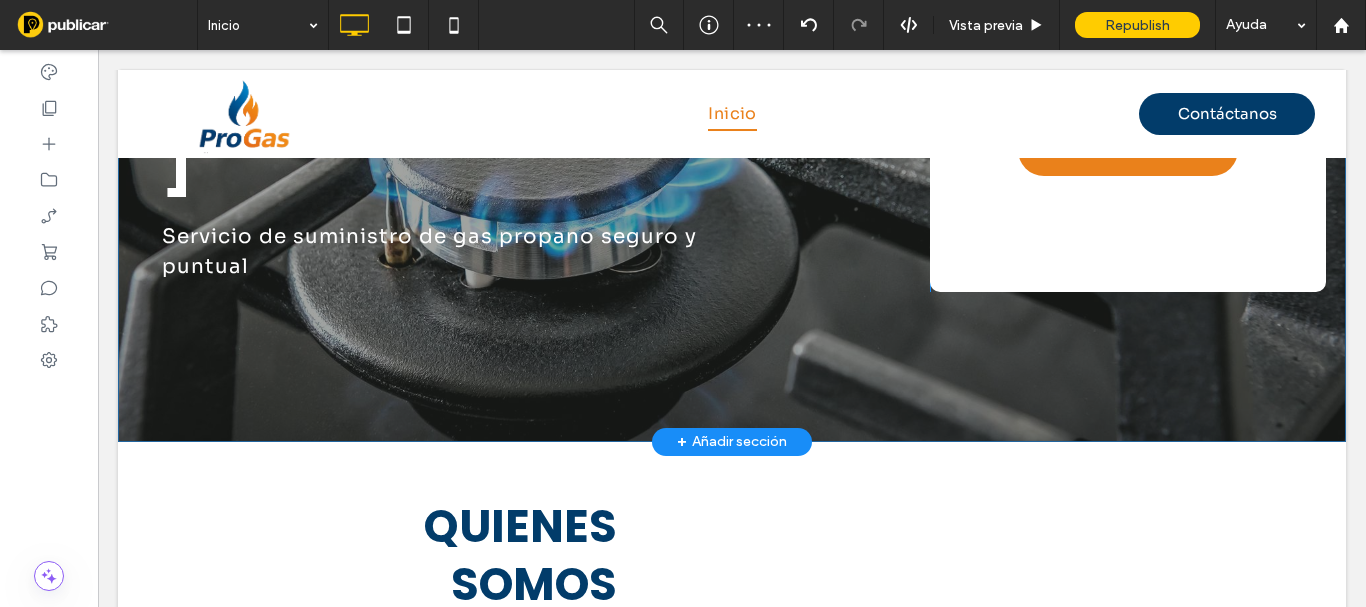 scroll, scrollTop: 668, scrollLeft: 0, axis: vertical 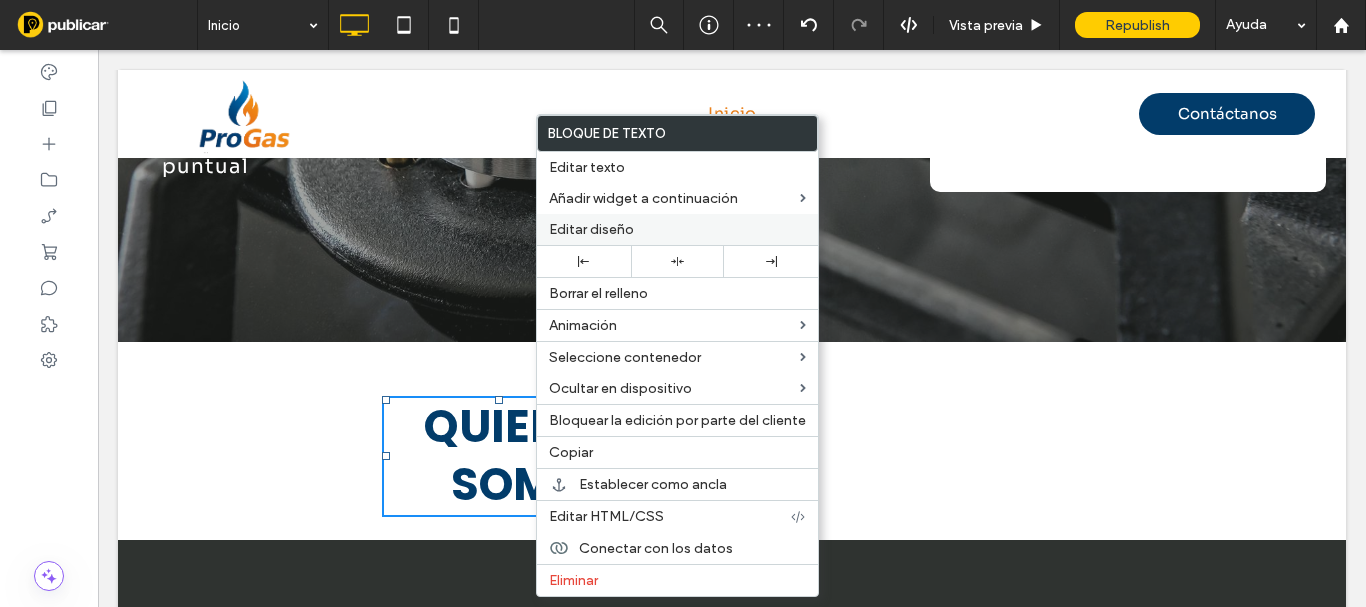 click on "Editar diseño" at bounding box center [591, 229] 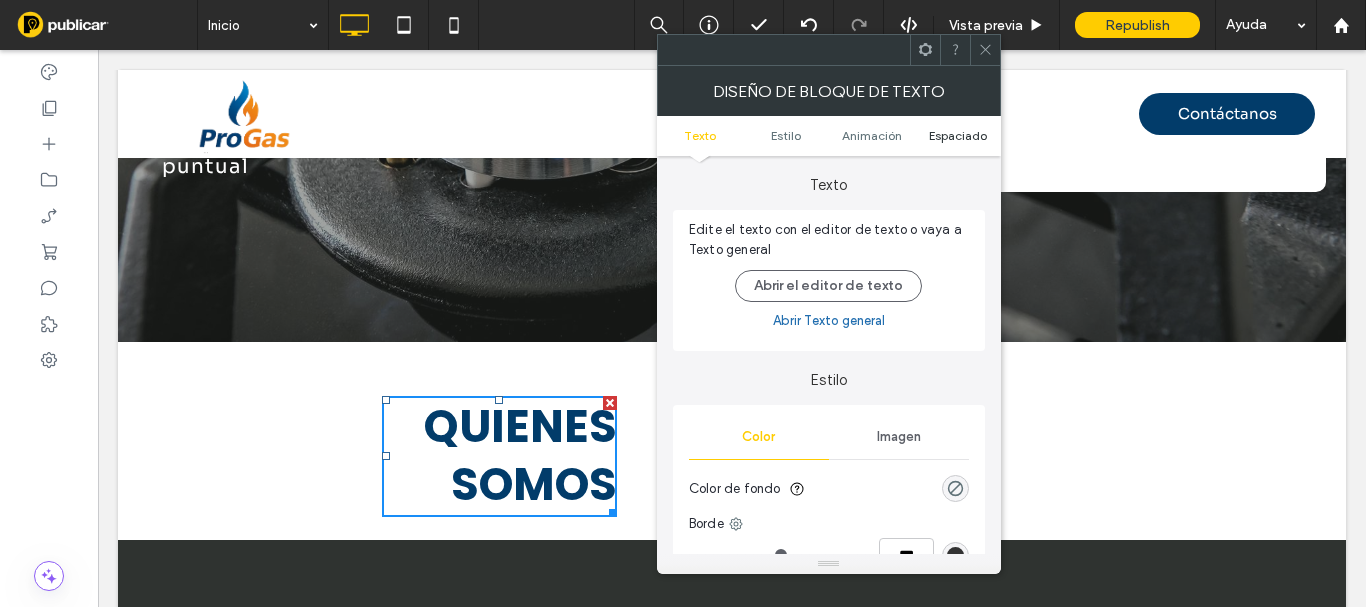 click on "Espaciado" at bounding box center [958, 135] 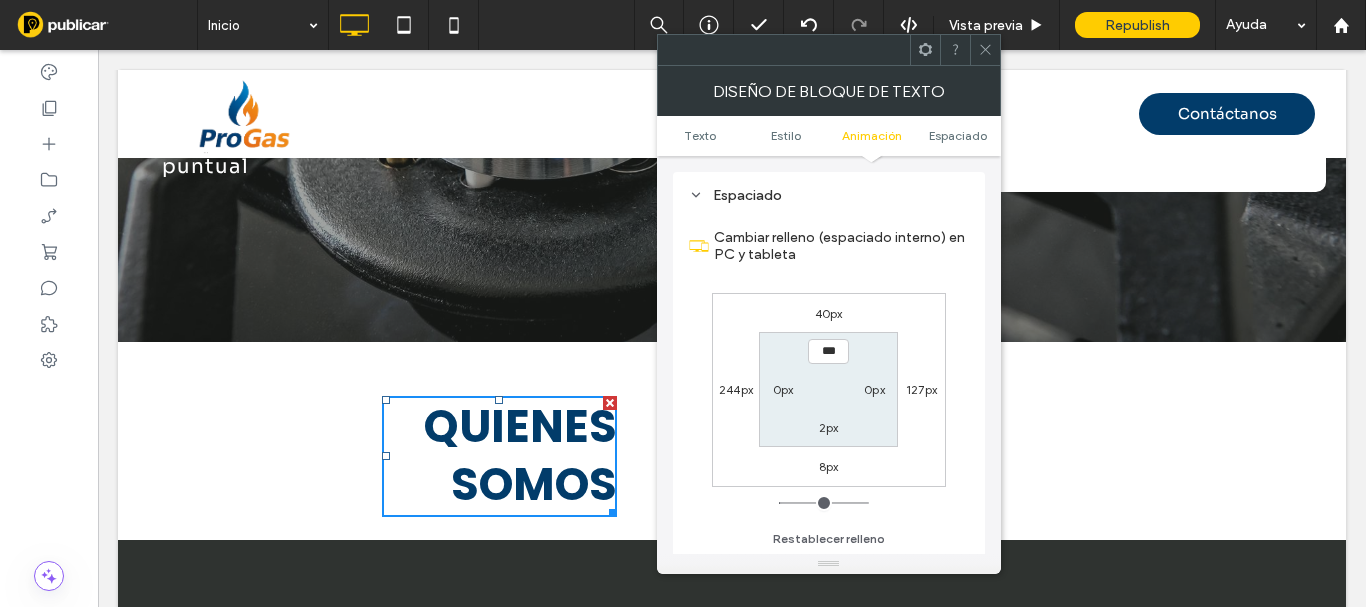 scroll, scrollTop: 573, scrollLeft: 0, axis: vertical 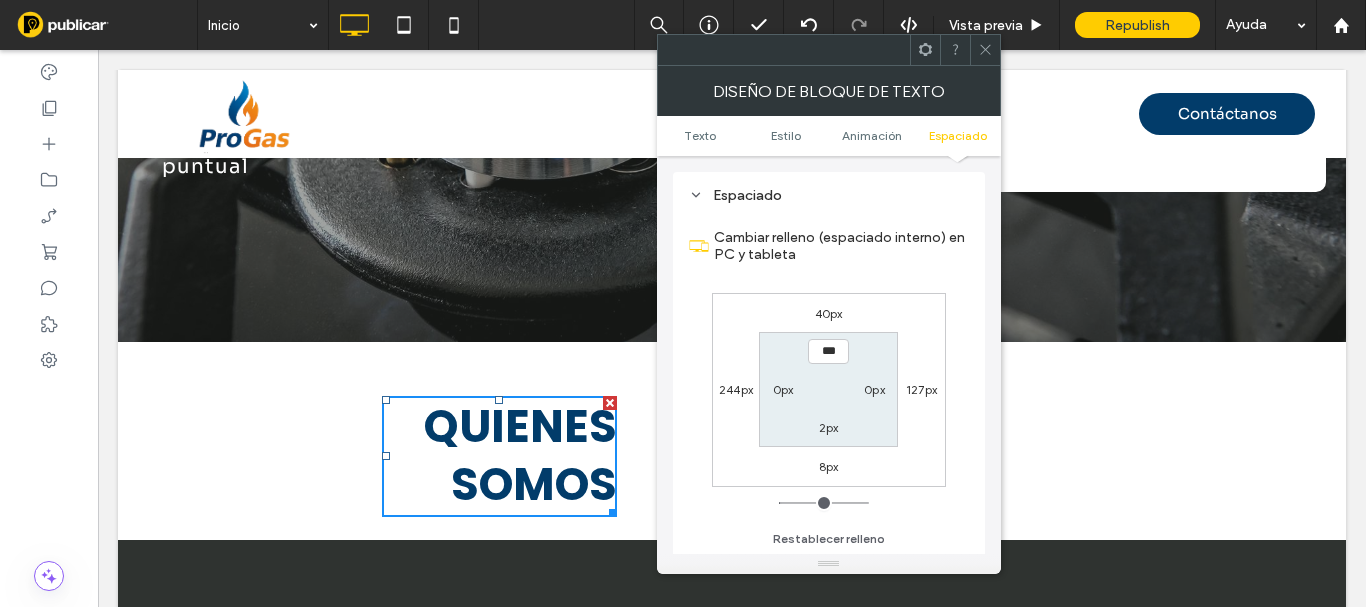 click on "40px" at bounding box center [829, 313] 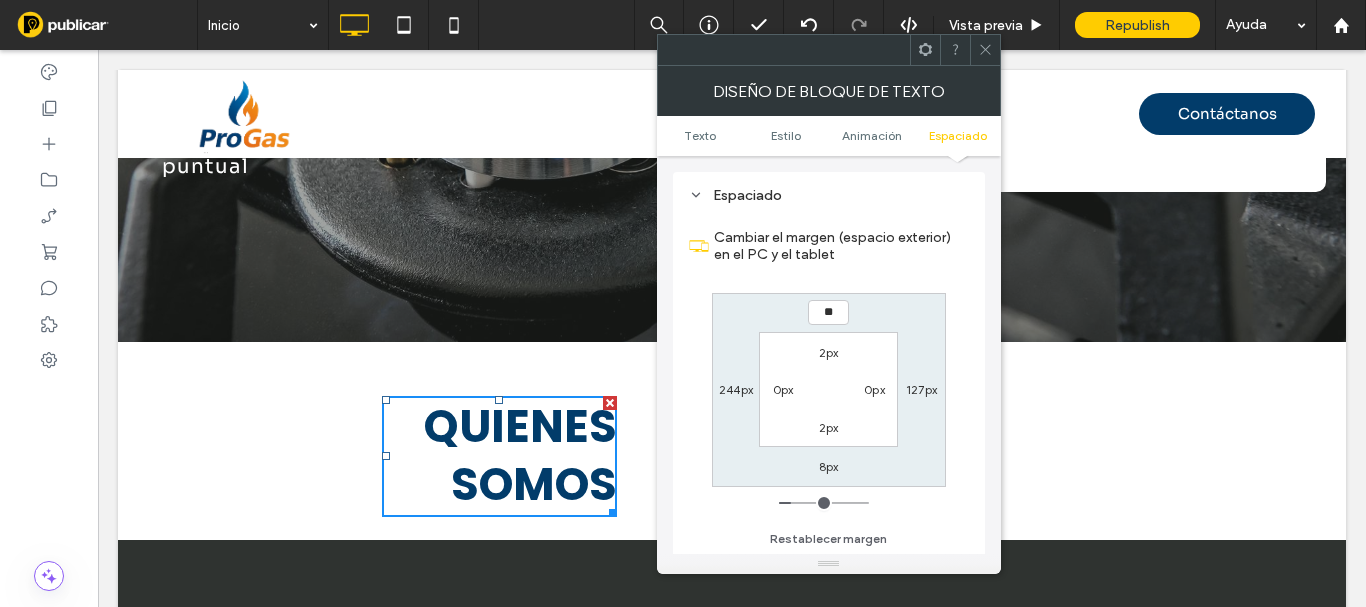 type on "**" 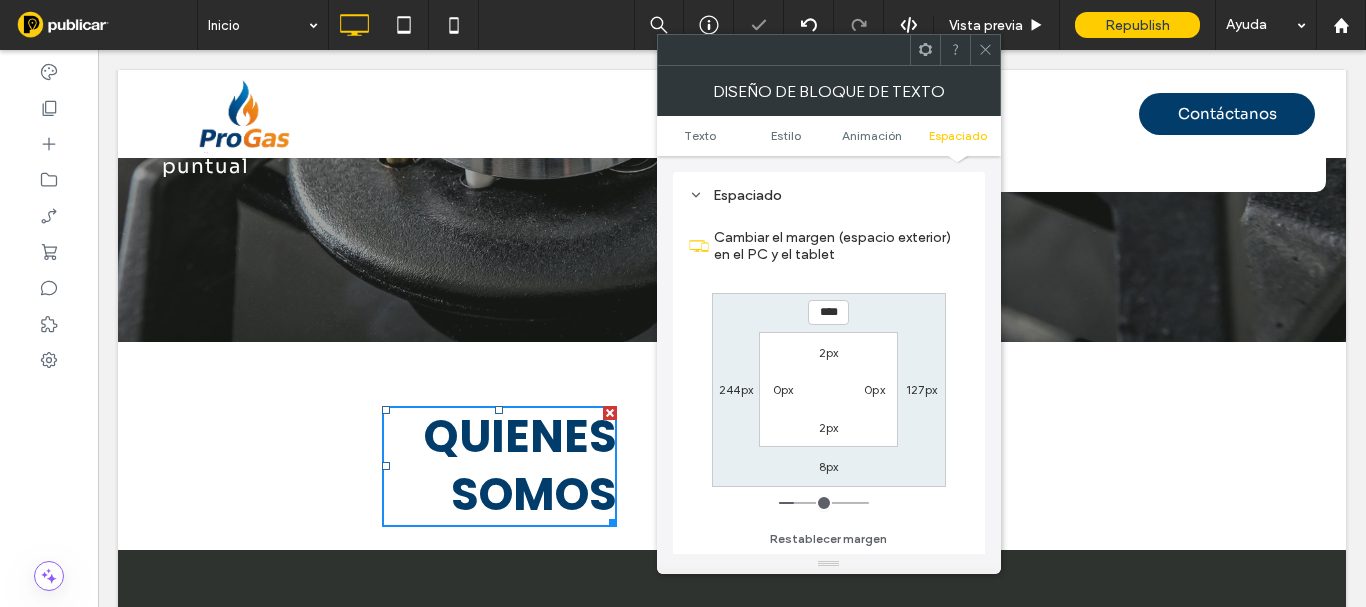 click on "8px" at bounding box center (829, 466) 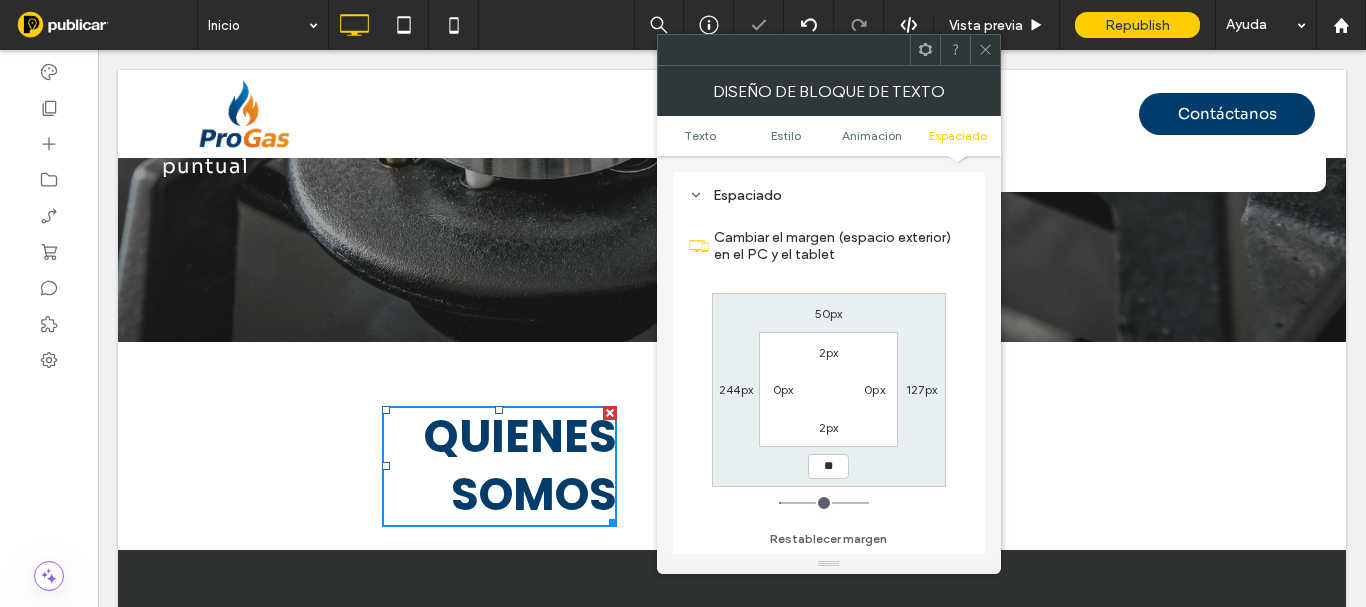 type on "**" 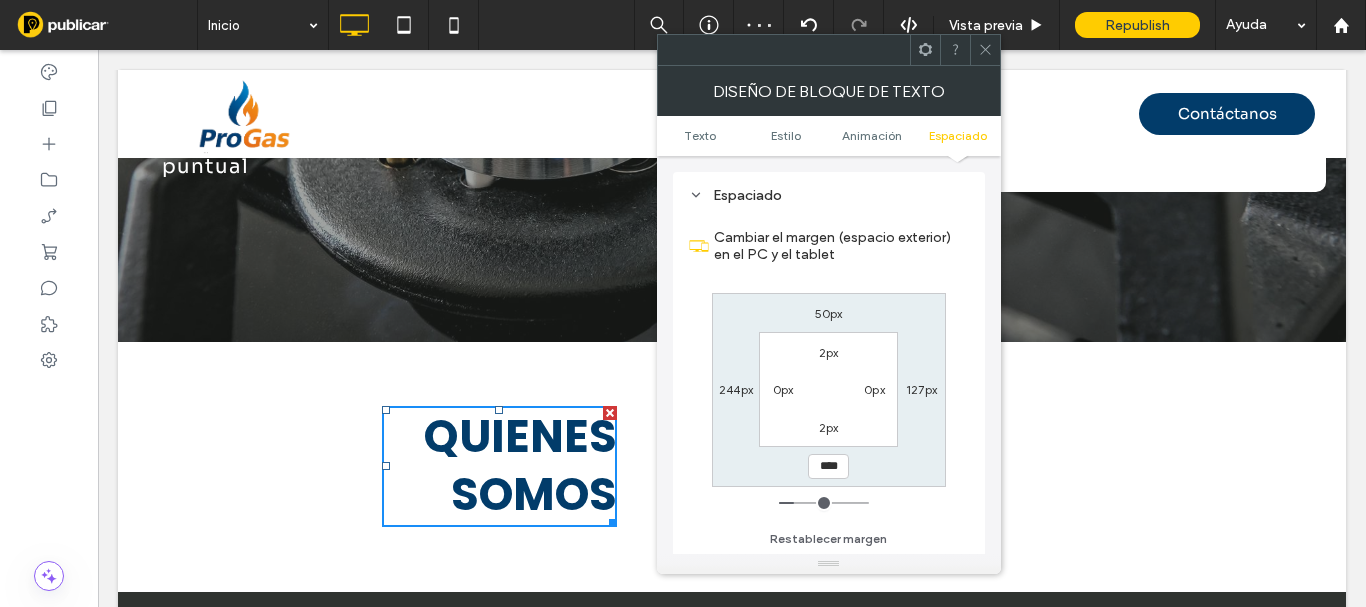 click 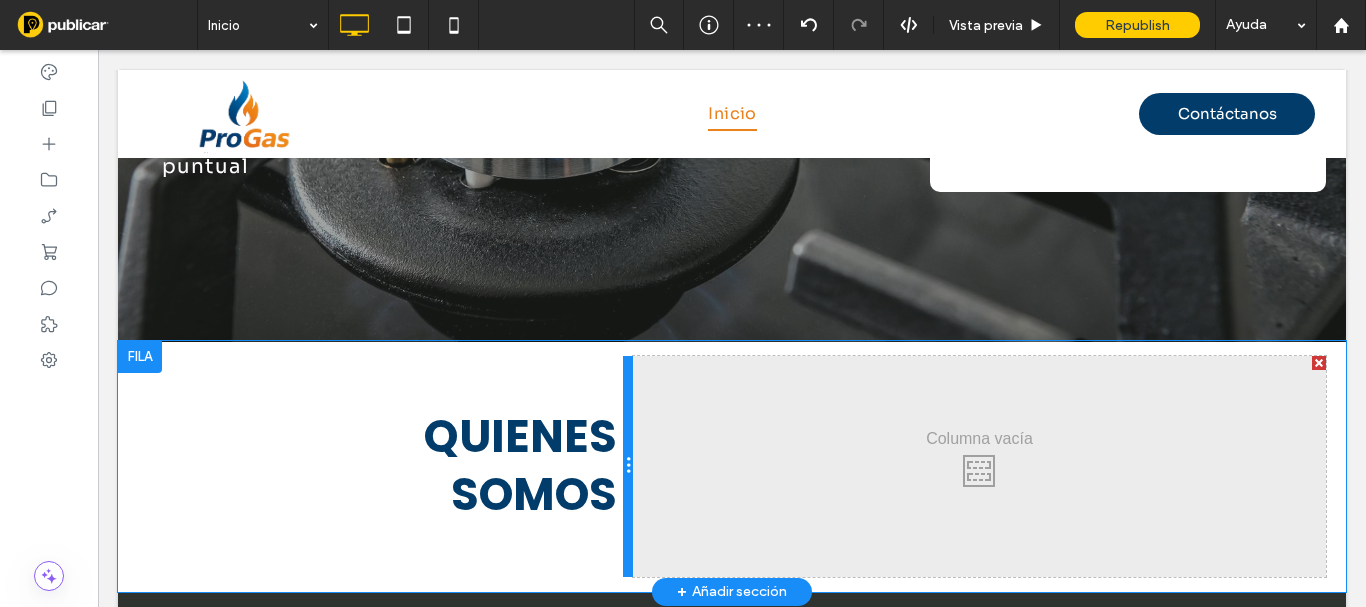 click at bounding box center [628, 466] 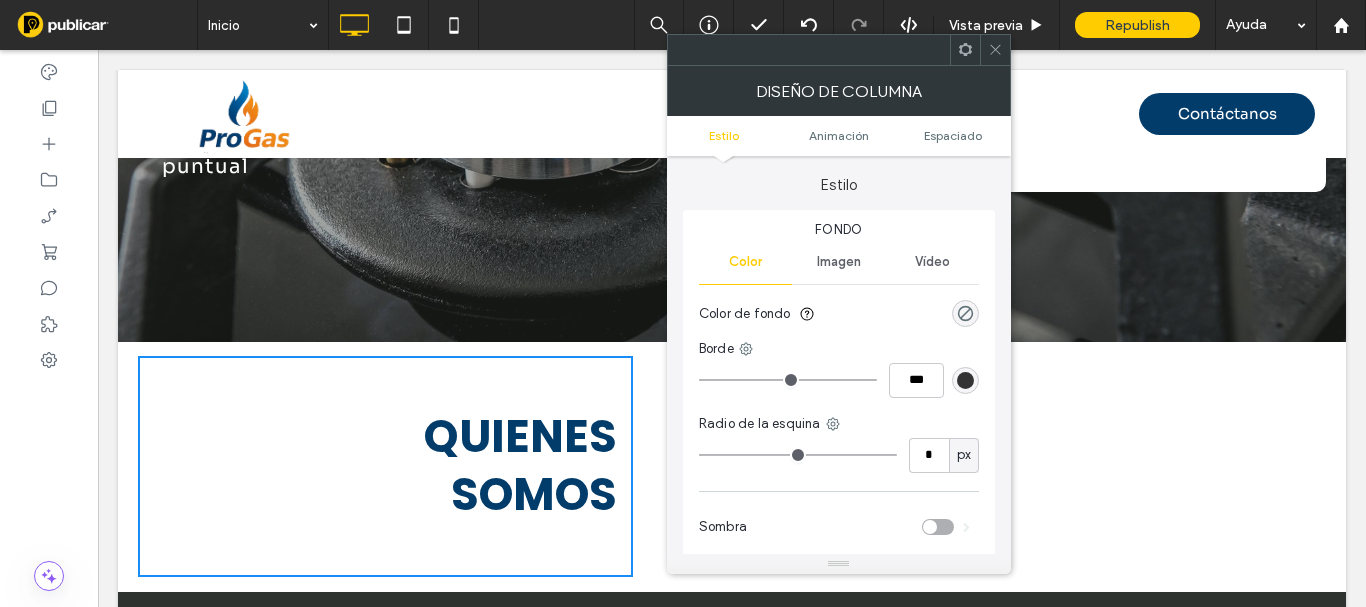 click 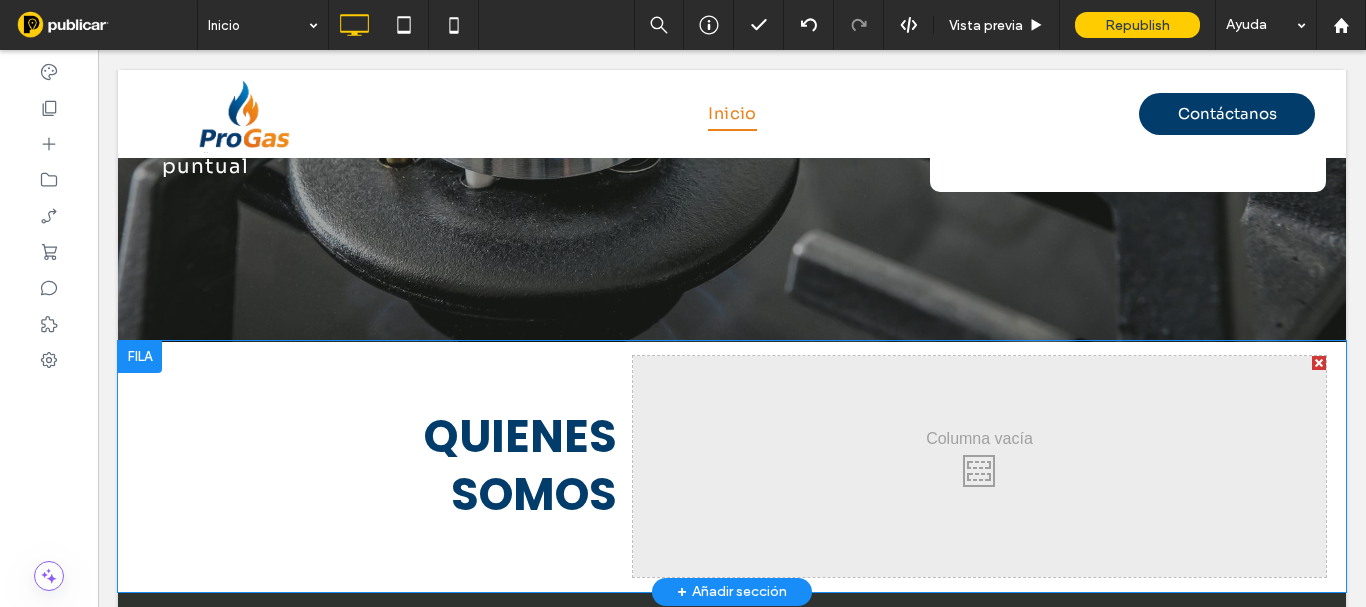 click on "Click To Paste     Click To Paste     QUIENES SOMOS" at bounding box center [385, 466] 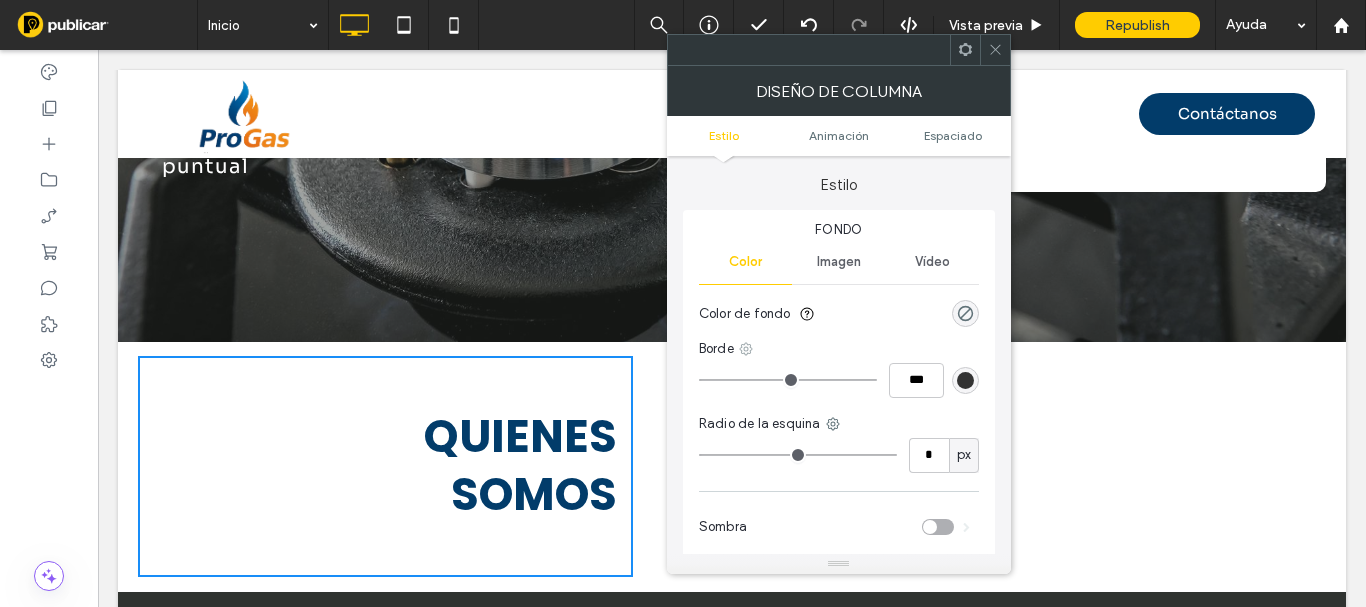 click 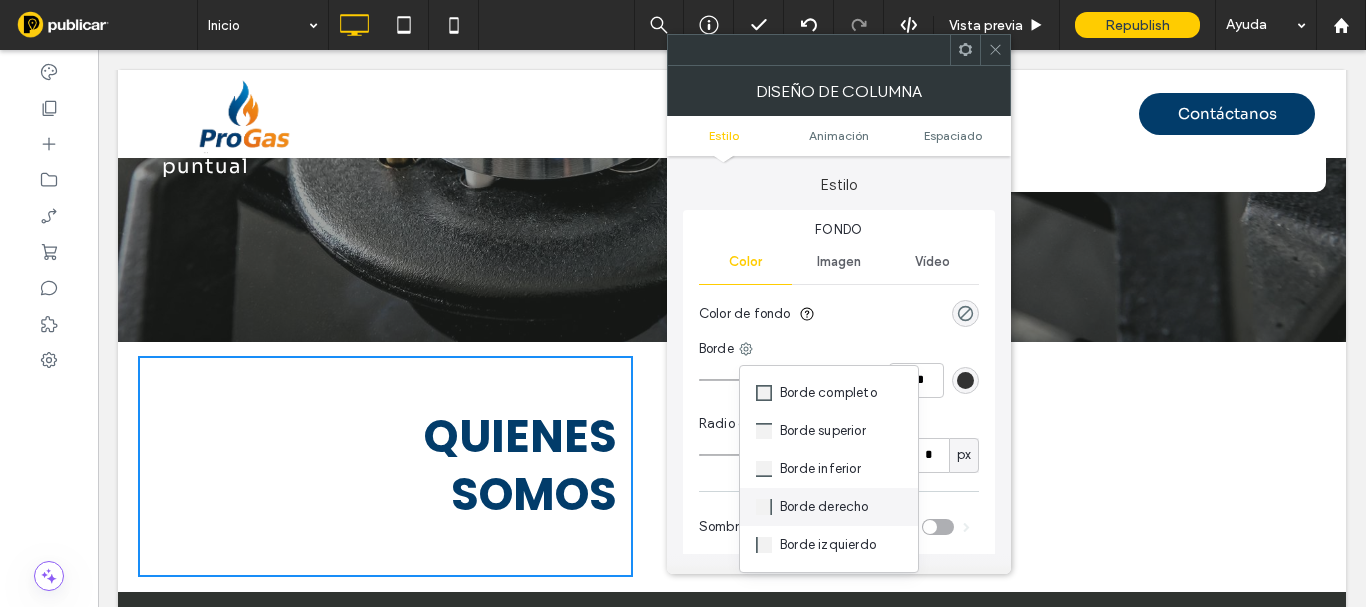 click on "Borde derecho" at bounding box center [829, 507] 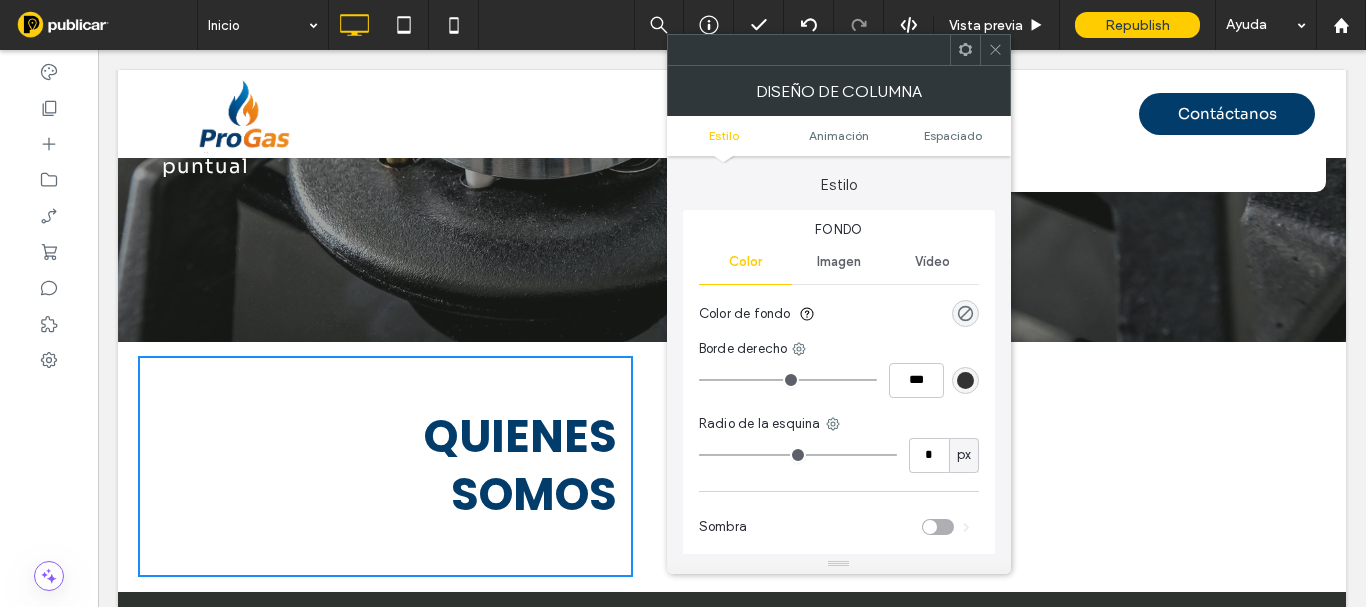 type on "*" 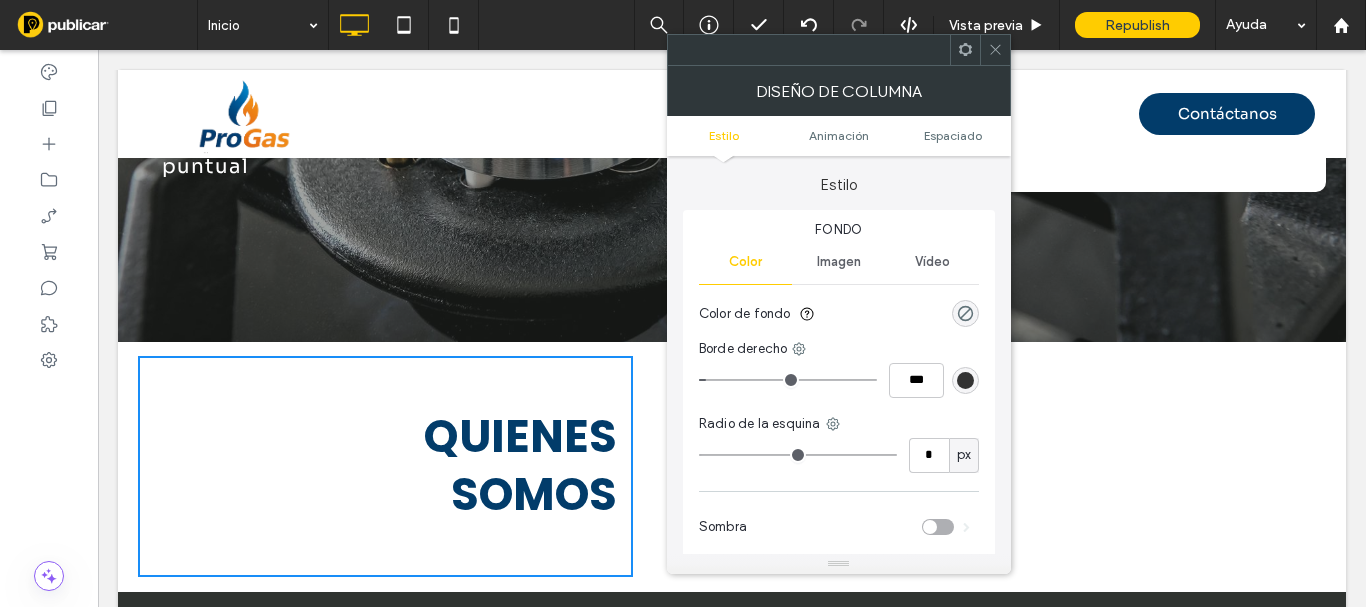 type on "*" 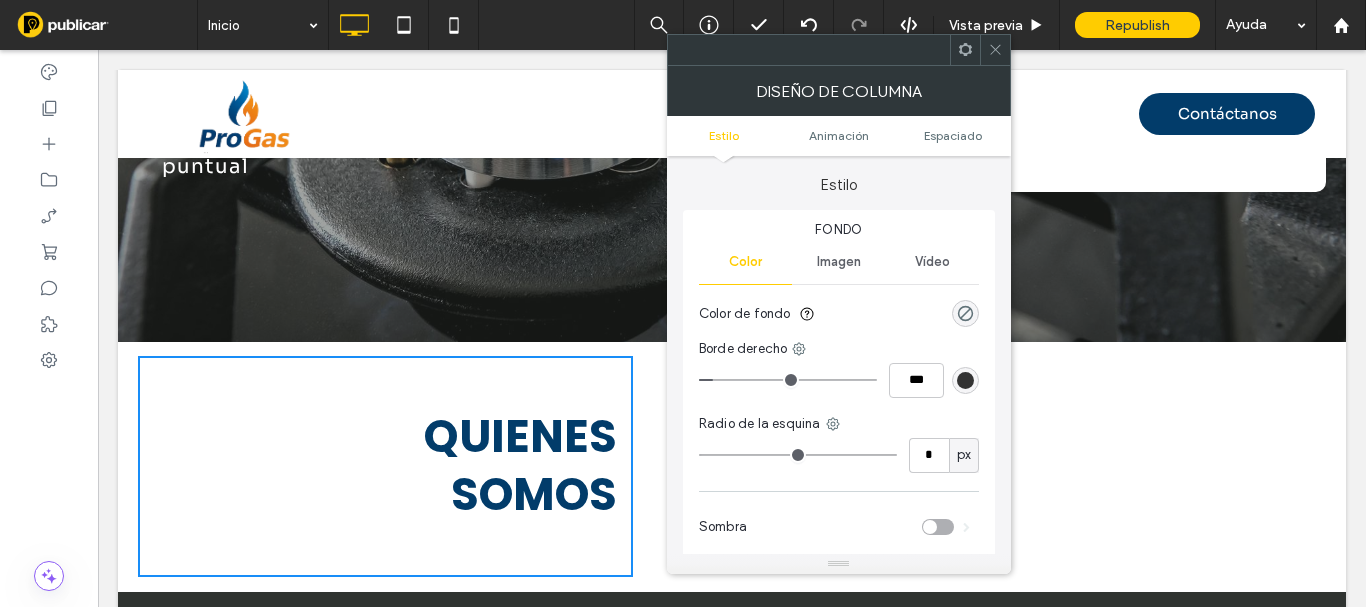 type on "*" 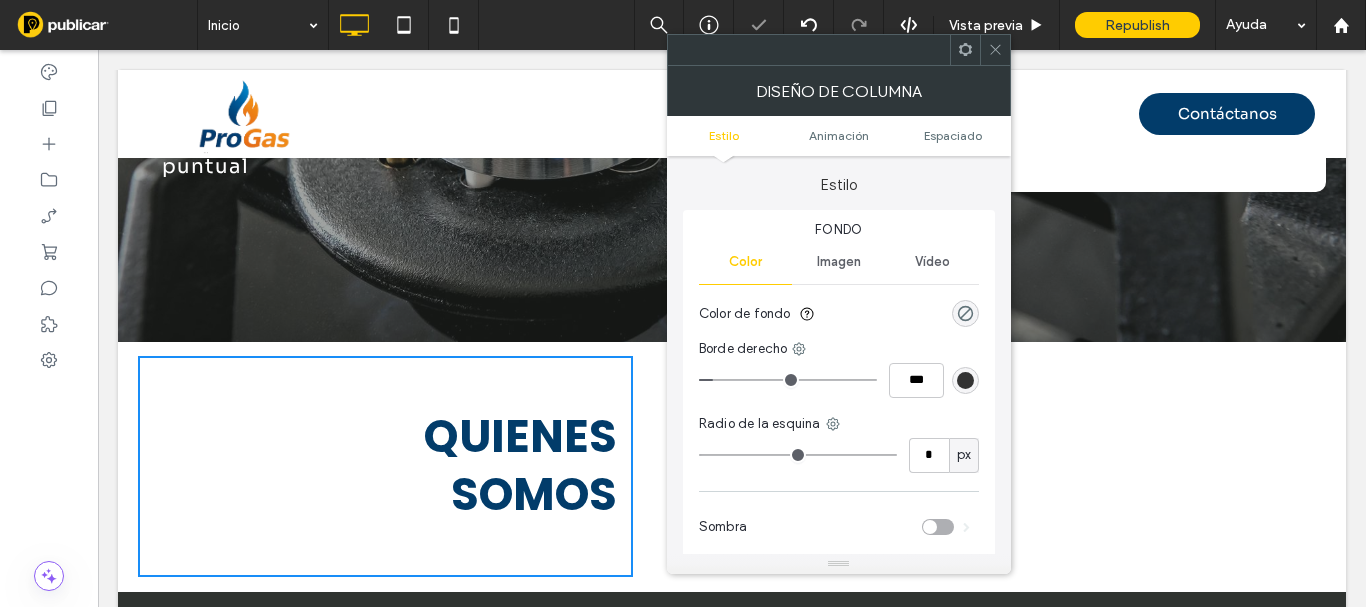 click at bounding box center [965, 380] 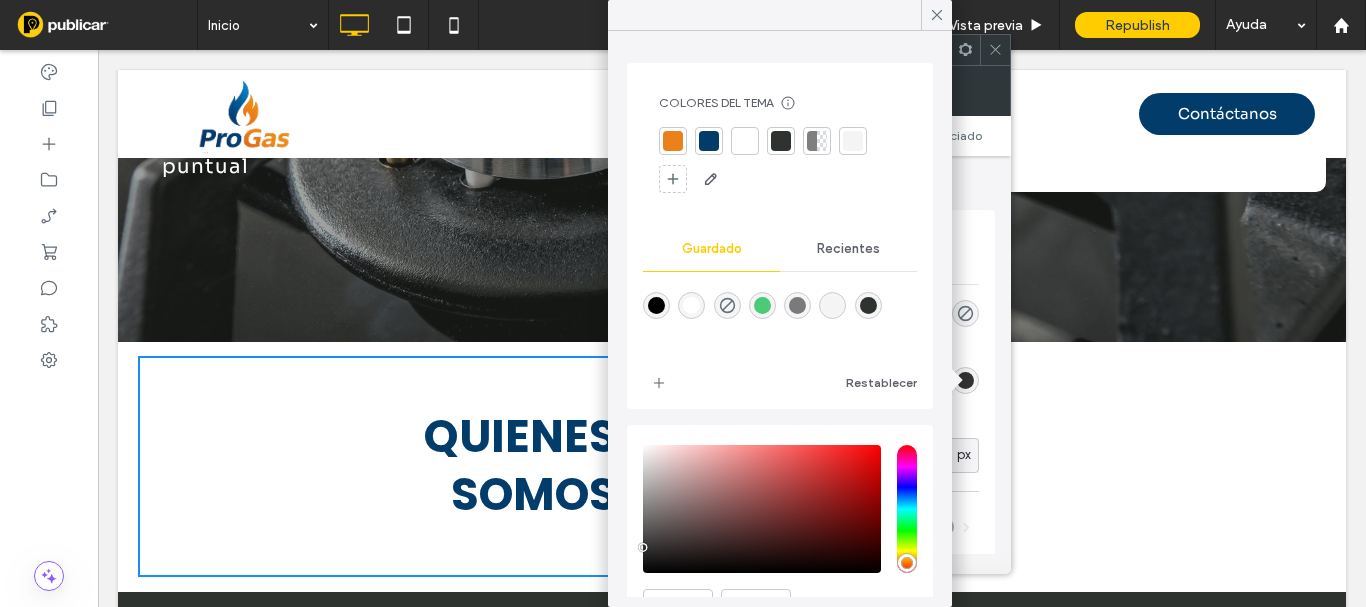 drag, startPoint x: 679, startPoint y: 142, endPoint x: 823, endPoint y: 74, distance: 159.24823 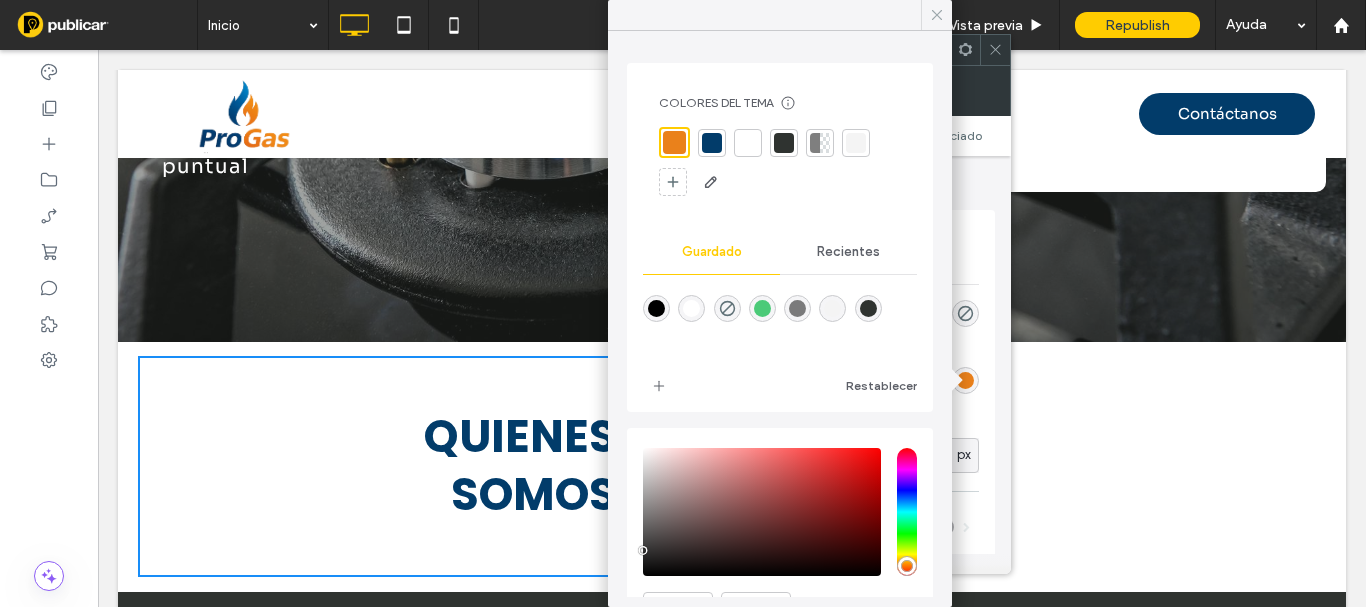click at bounding box center [937, 15] 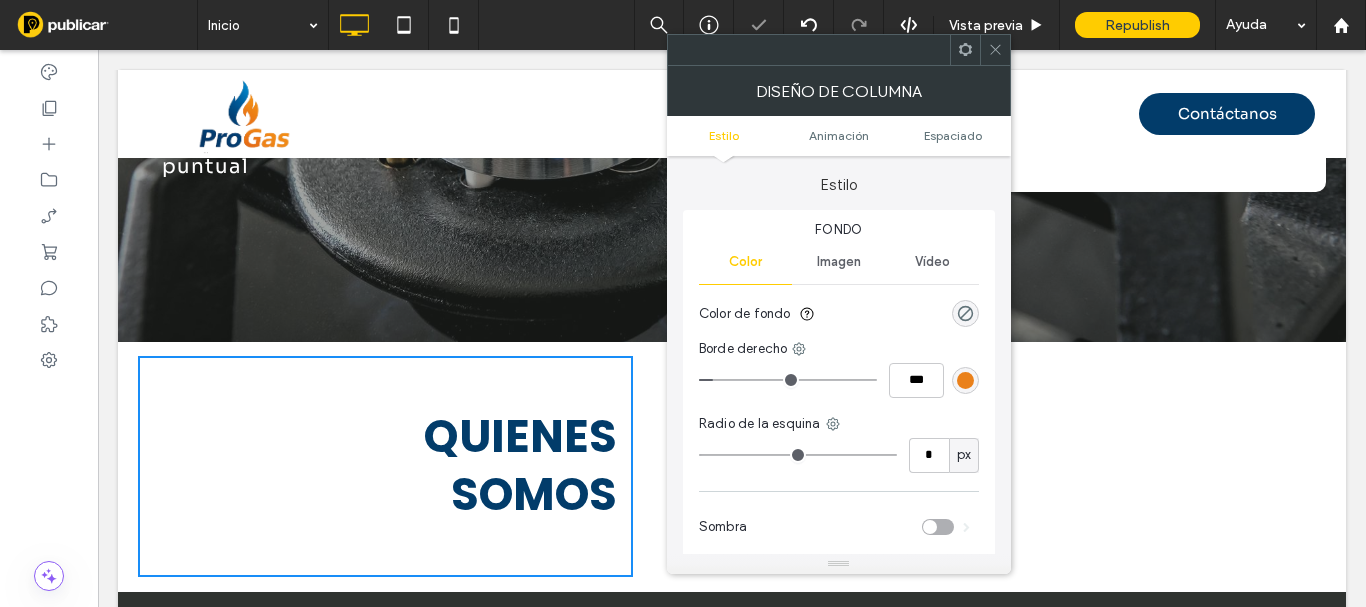 click 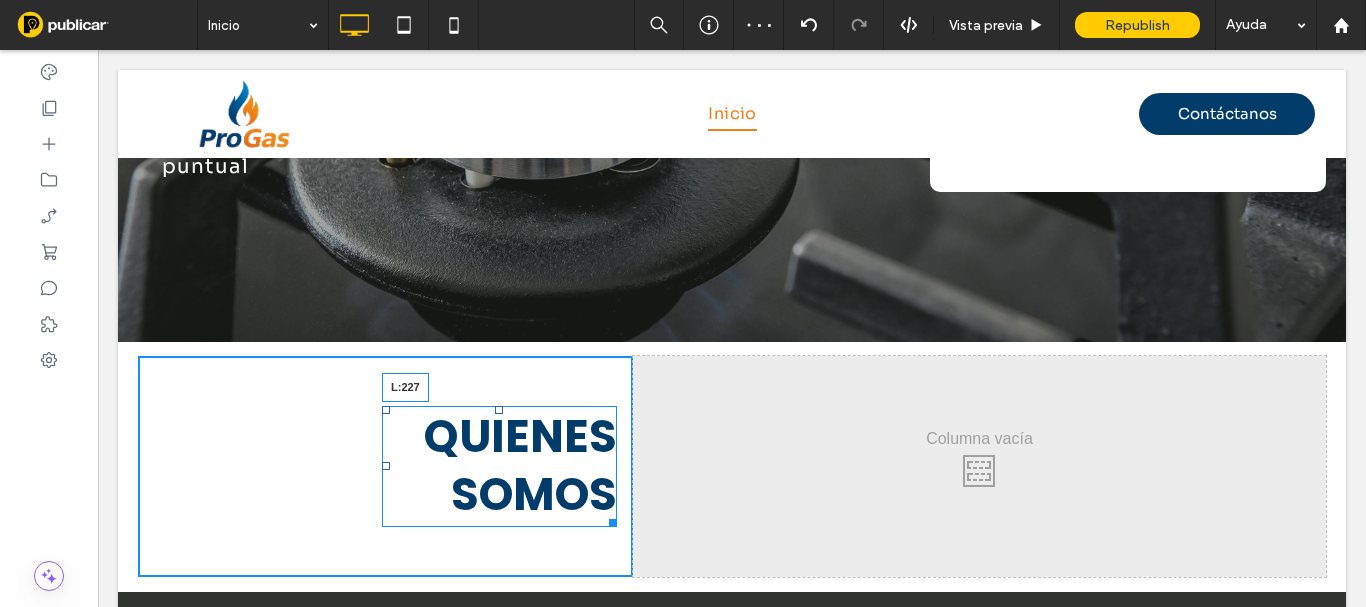 drag, startPoint x: 384, startPoint y: 413, endPoint x: 728, endPoint y: 340, distance: 351.66034 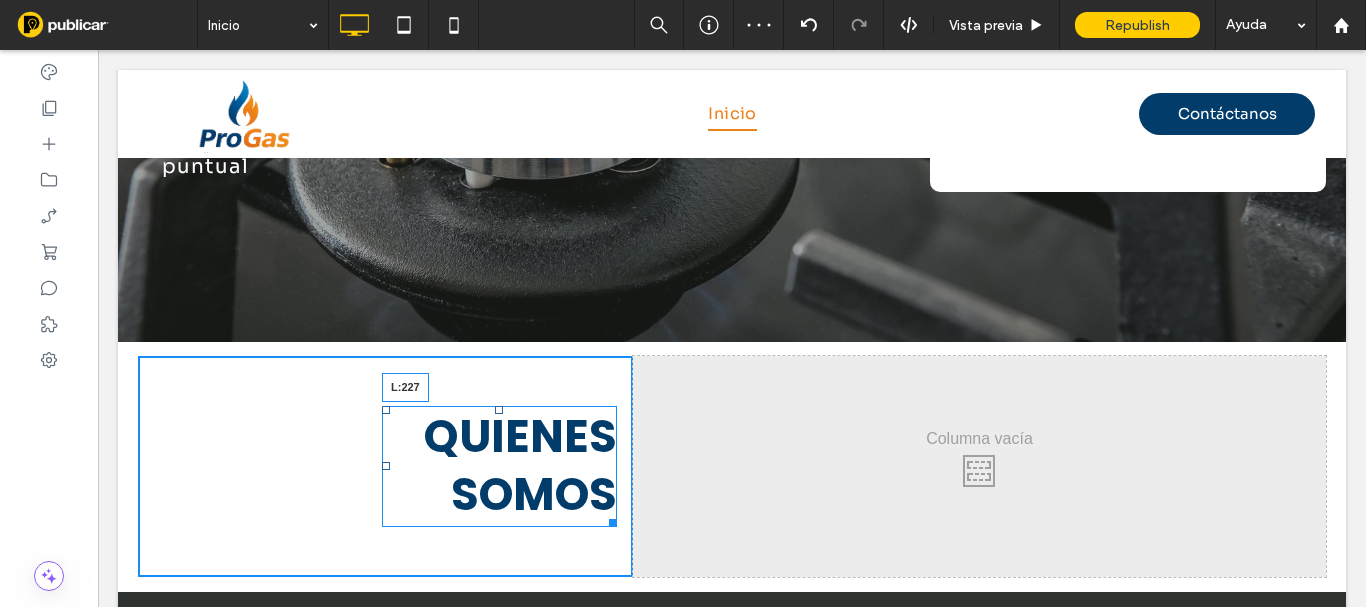 click at bounding box center (386, 466) 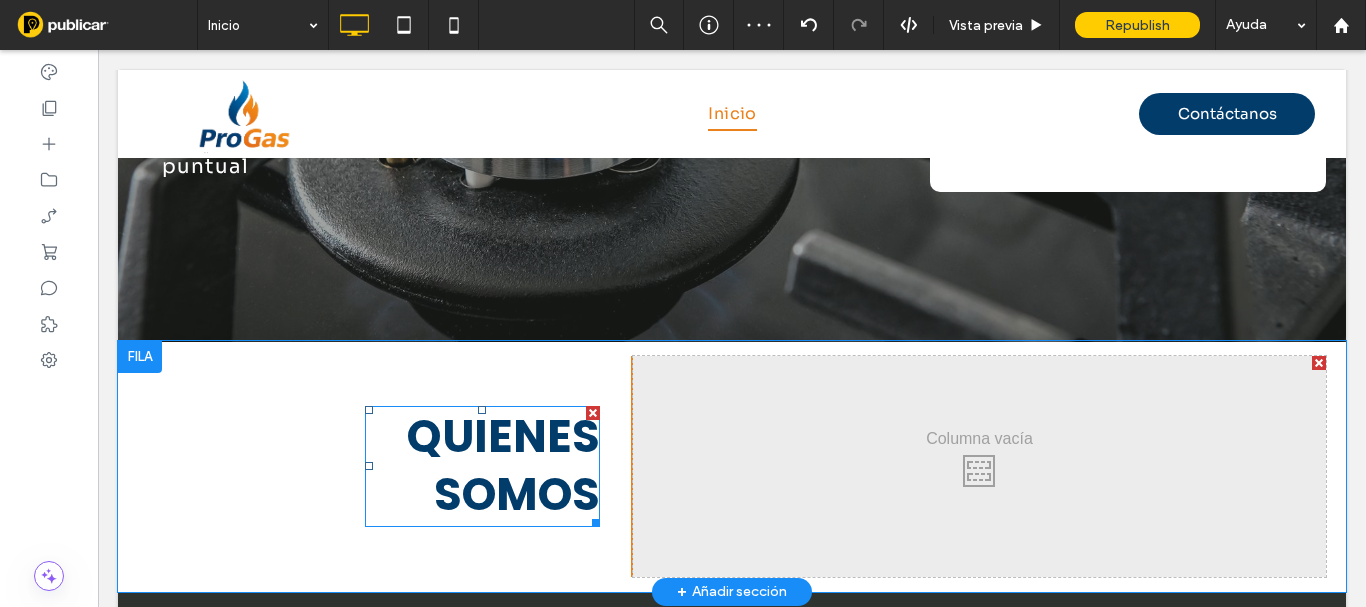click on "QUIENES SOMOS" at bounding box center [503, 466] 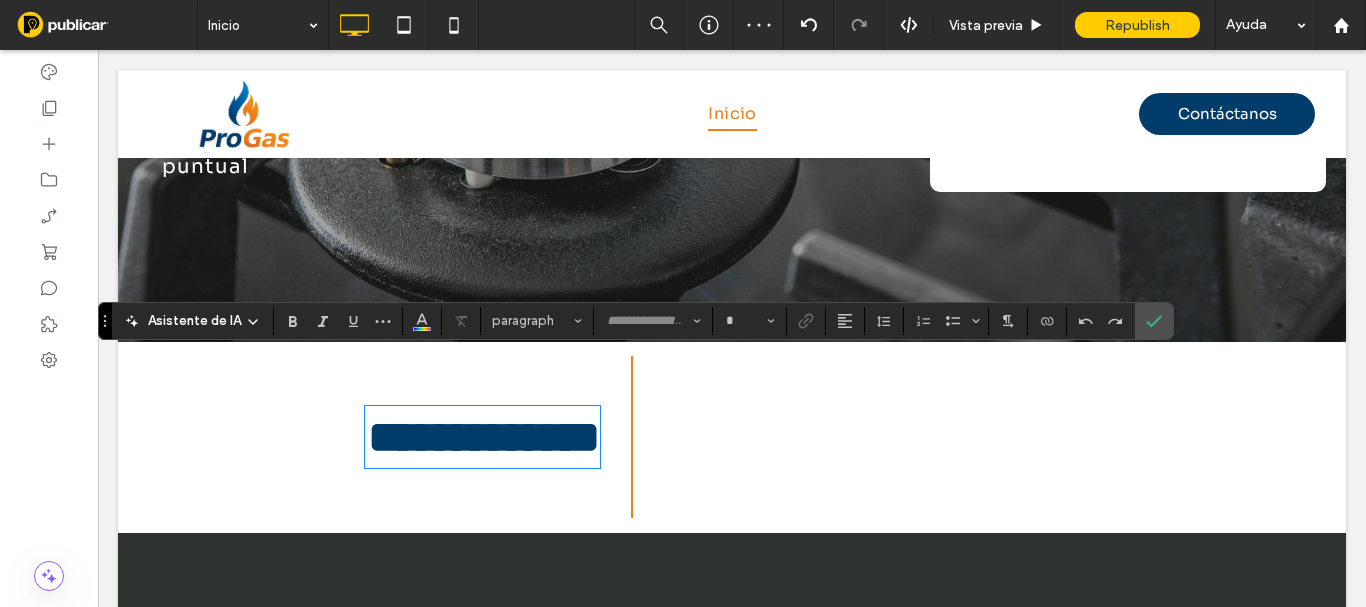 type on "*******" 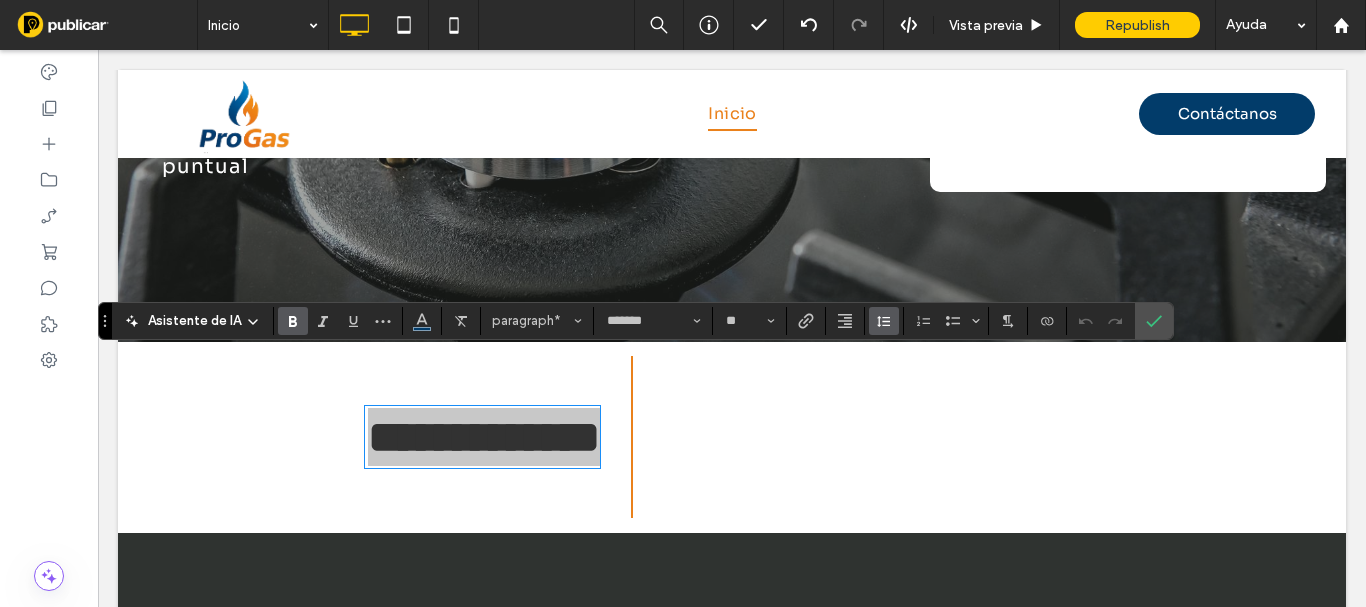 click 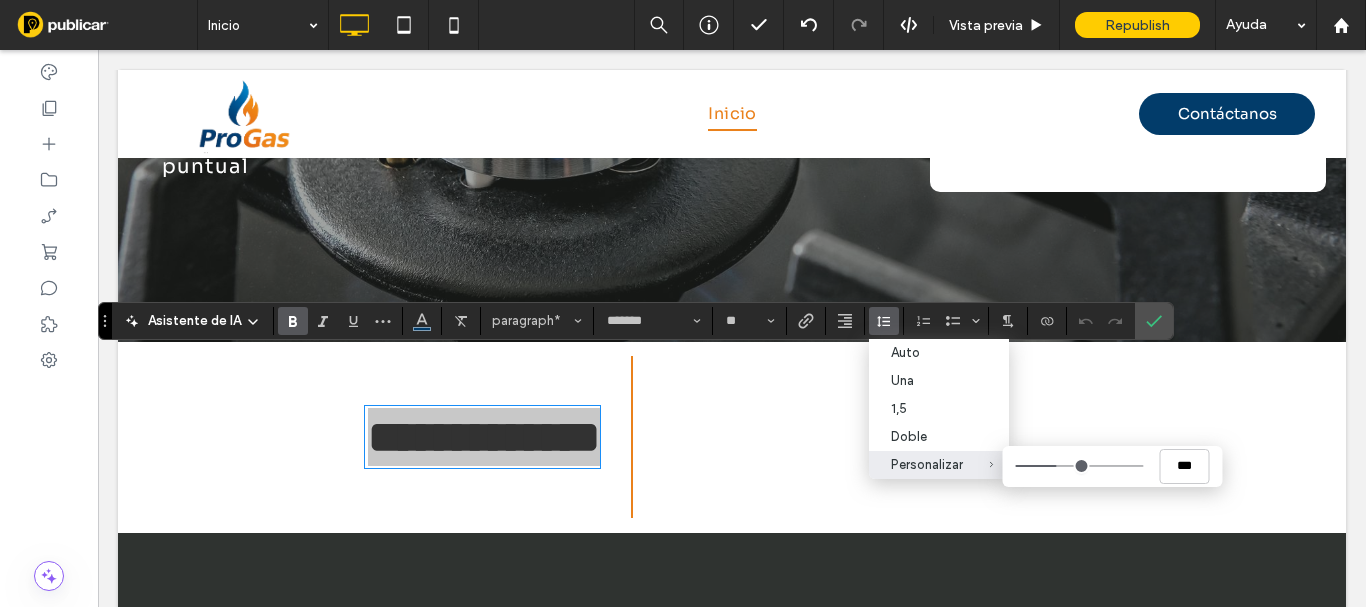 type on "***" 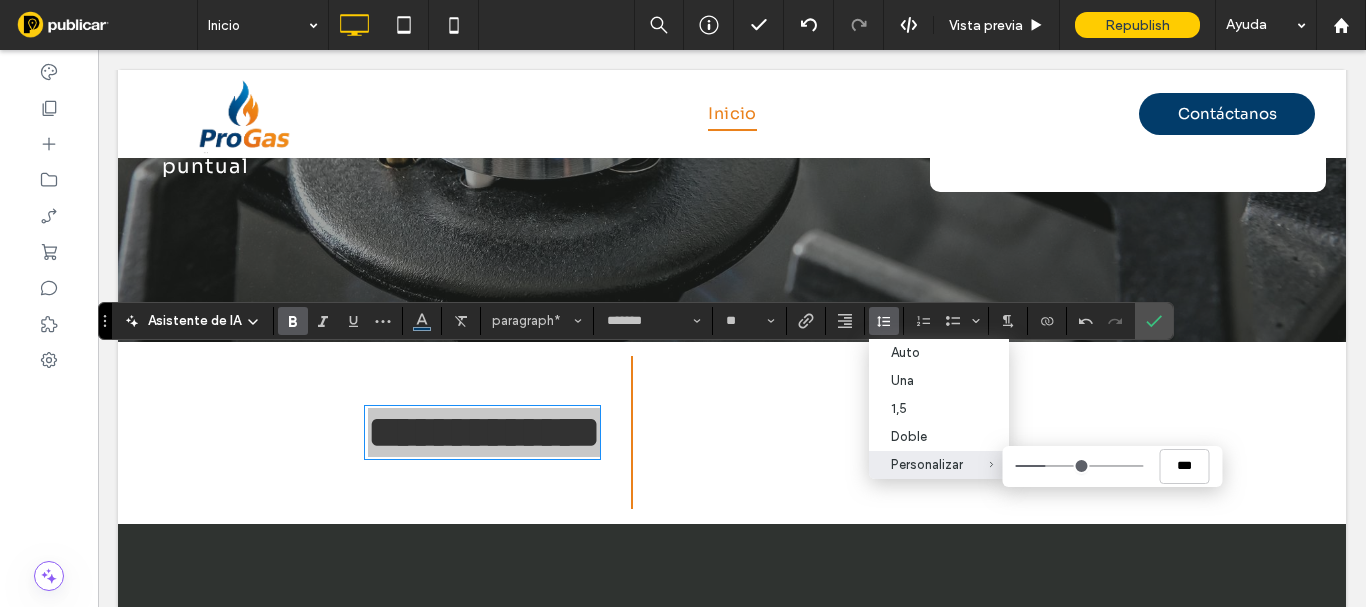 type on "***" 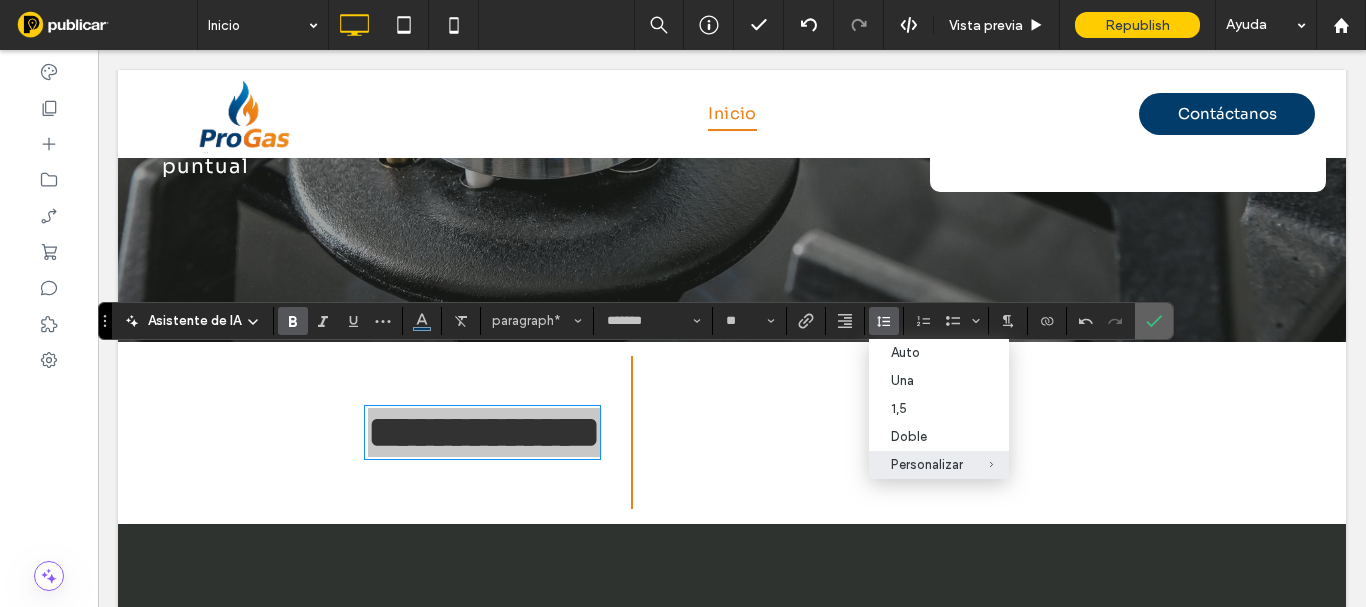 drag, startPoint x: 1160, startPoint y: 324, endPoint x: 871, endPoint y: 147, distance: 338.89526 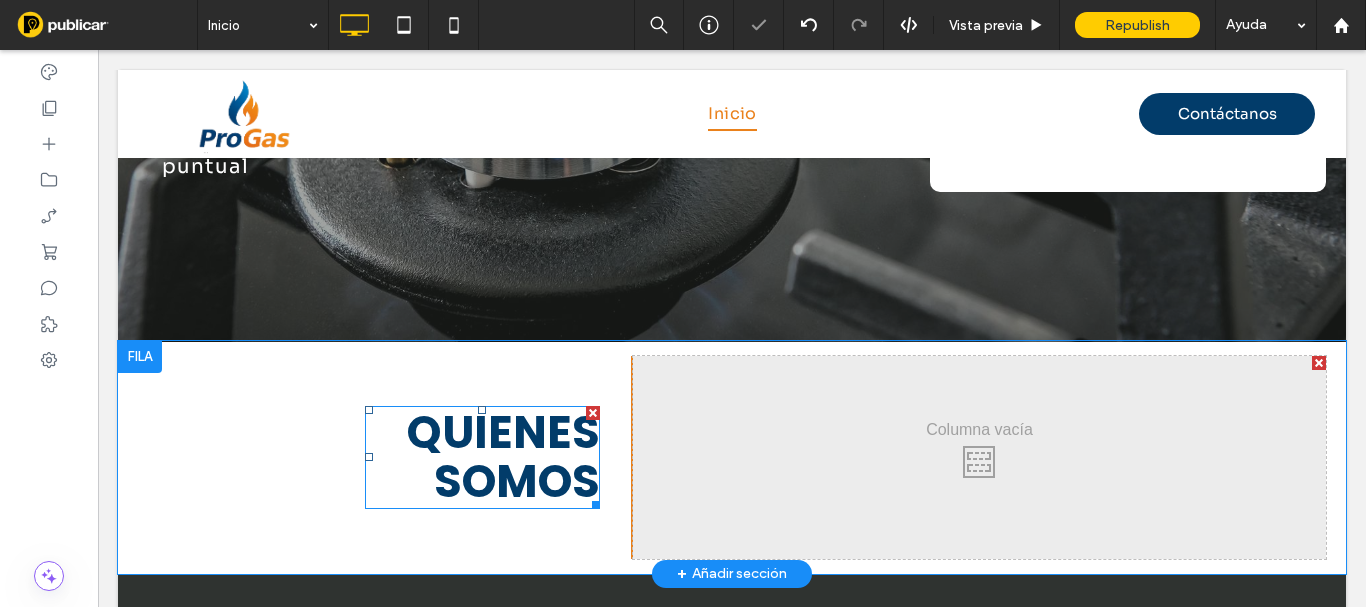 click on "QUIENES SOMOS" at bounding box center (503, 457) 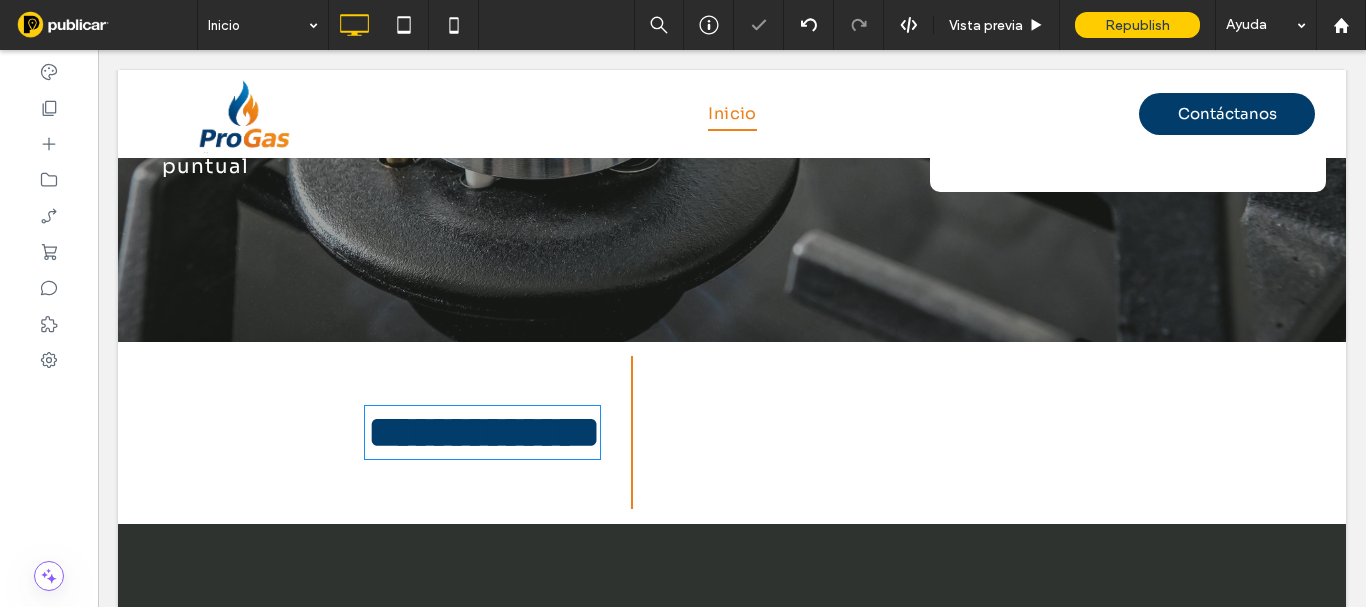 type on "*******" 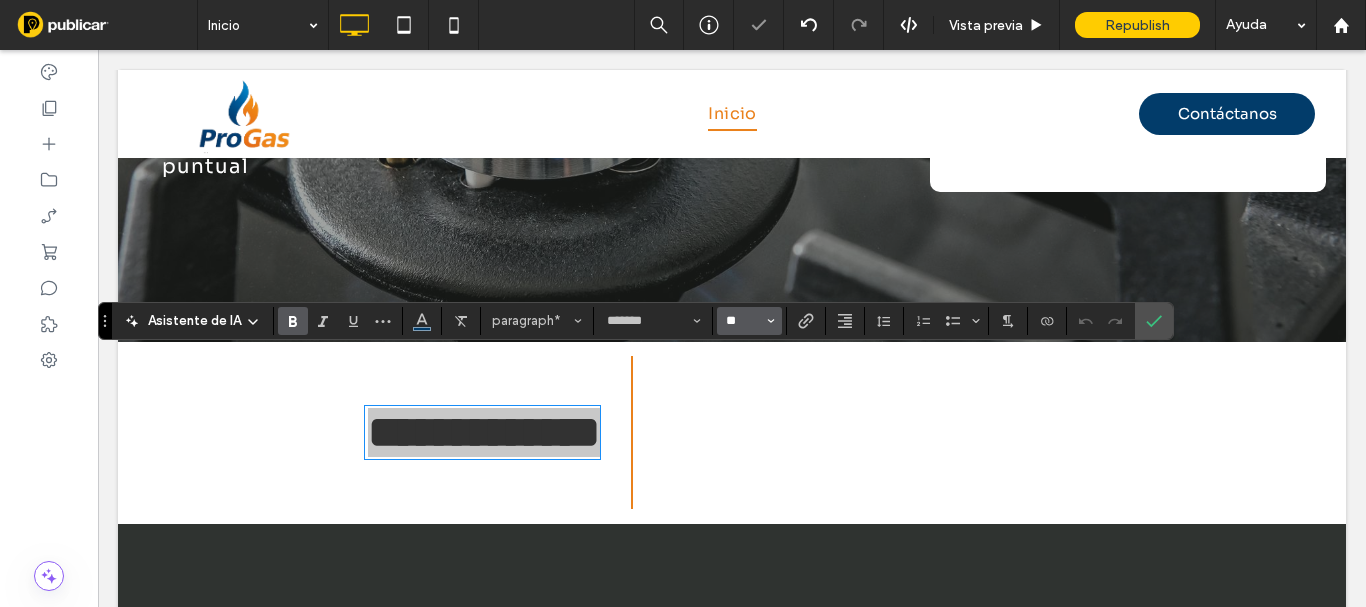 click on "**" at bounding box center [743, 321] 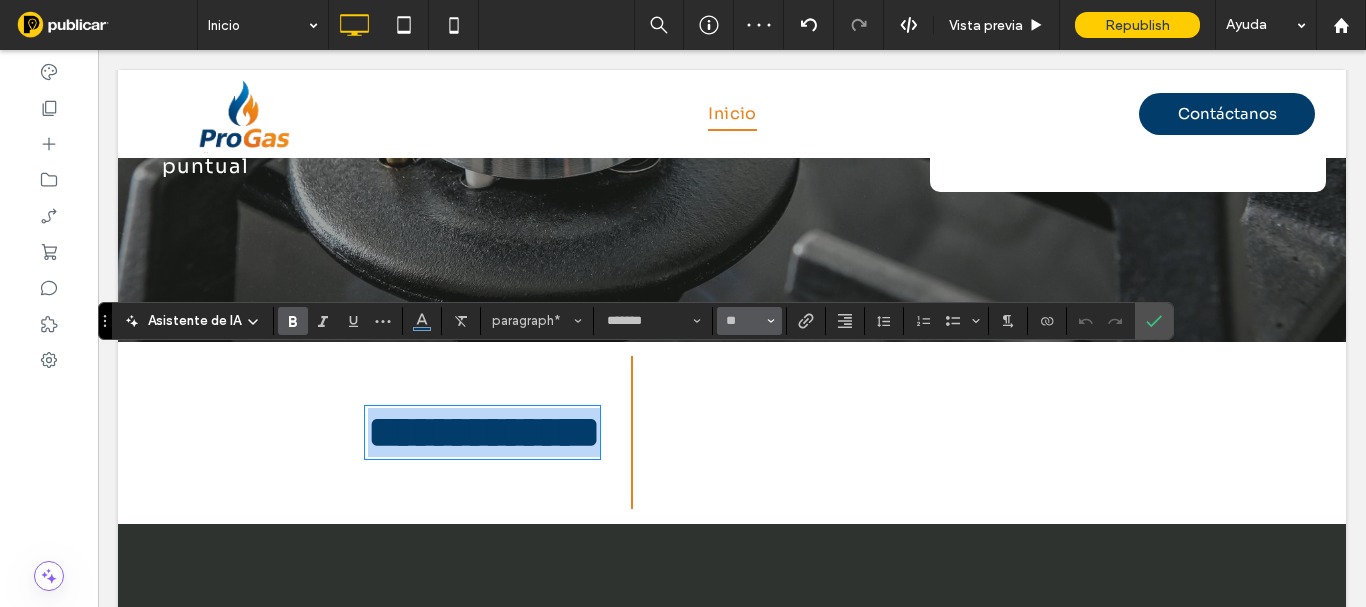 type on "**" 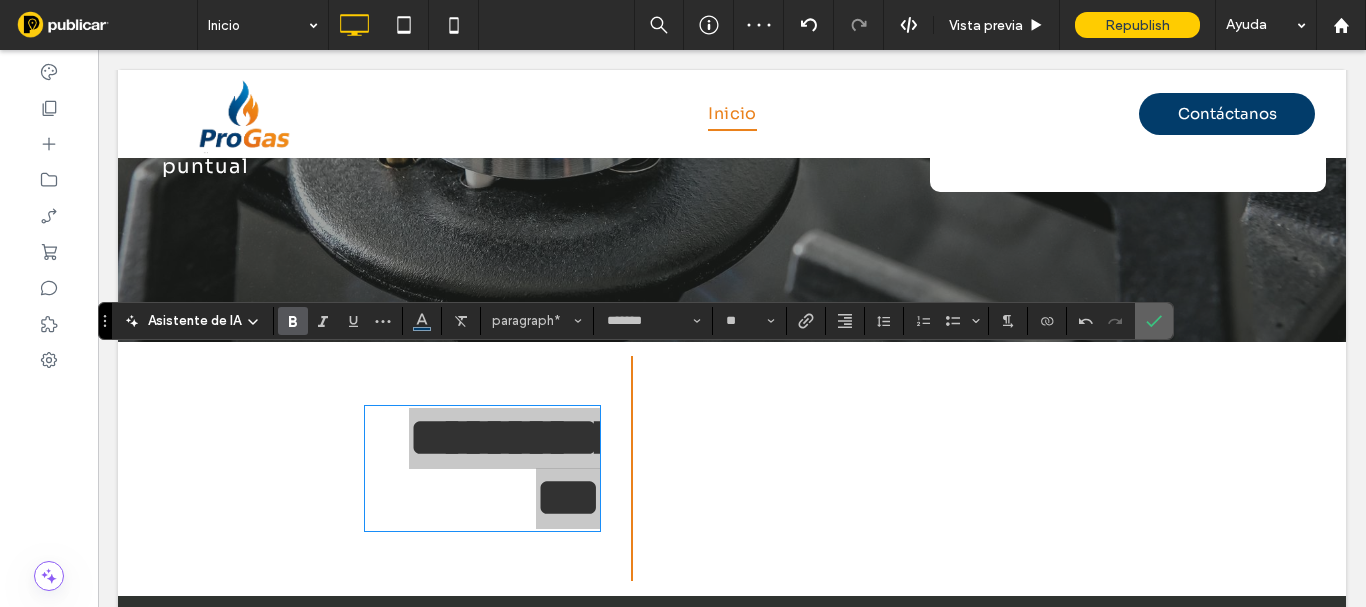 click 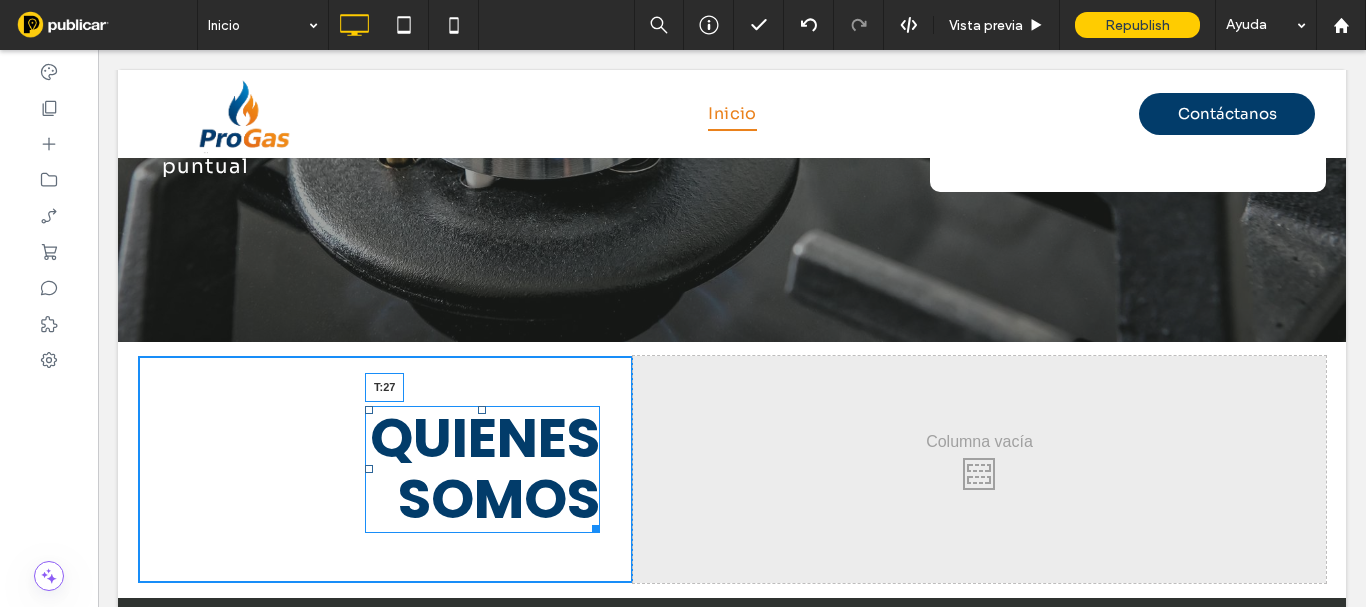 drag, startPoint x: 480, startPoint y: 358, endPoint x: 481, endPoint y: 335, distance: 23.021729 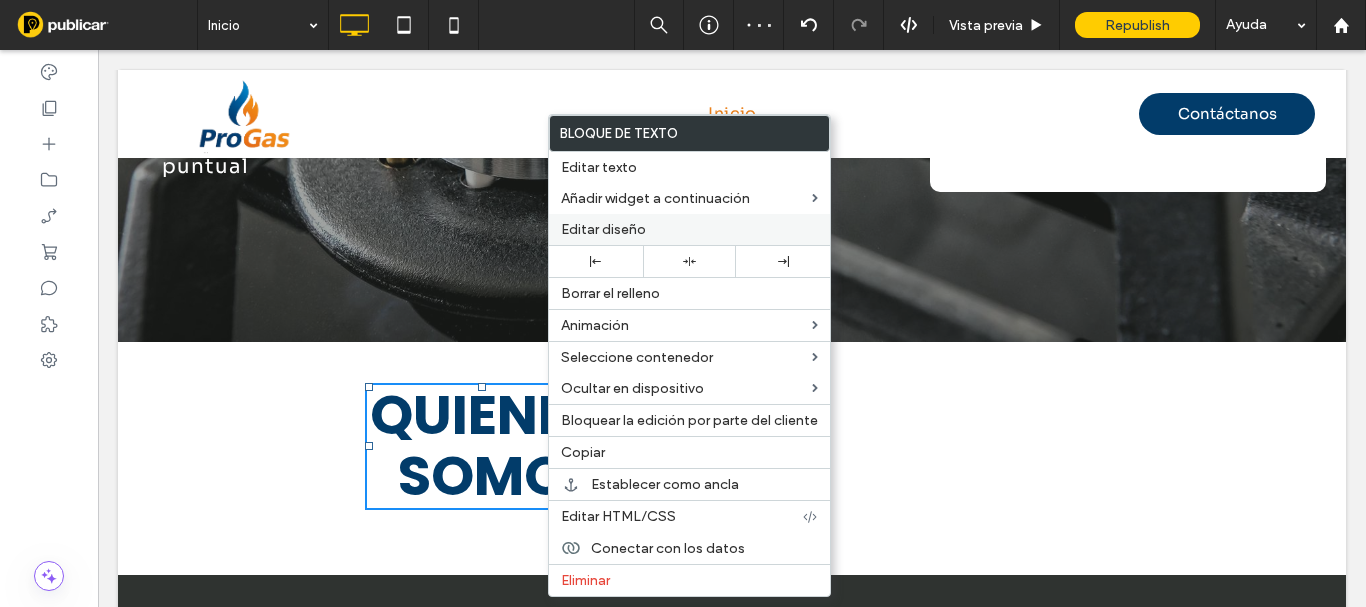 click on "Editar diseño" at bounding box center [603, 229] 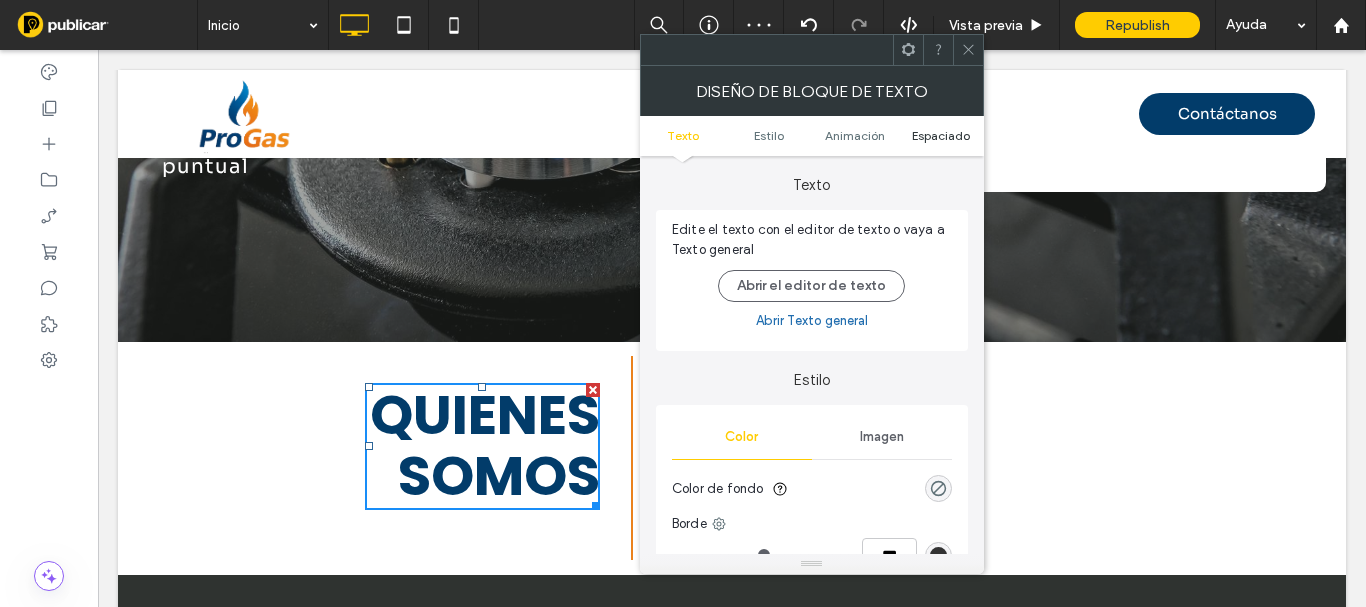 click on "Espaciado" at bounding box center (941, 135) 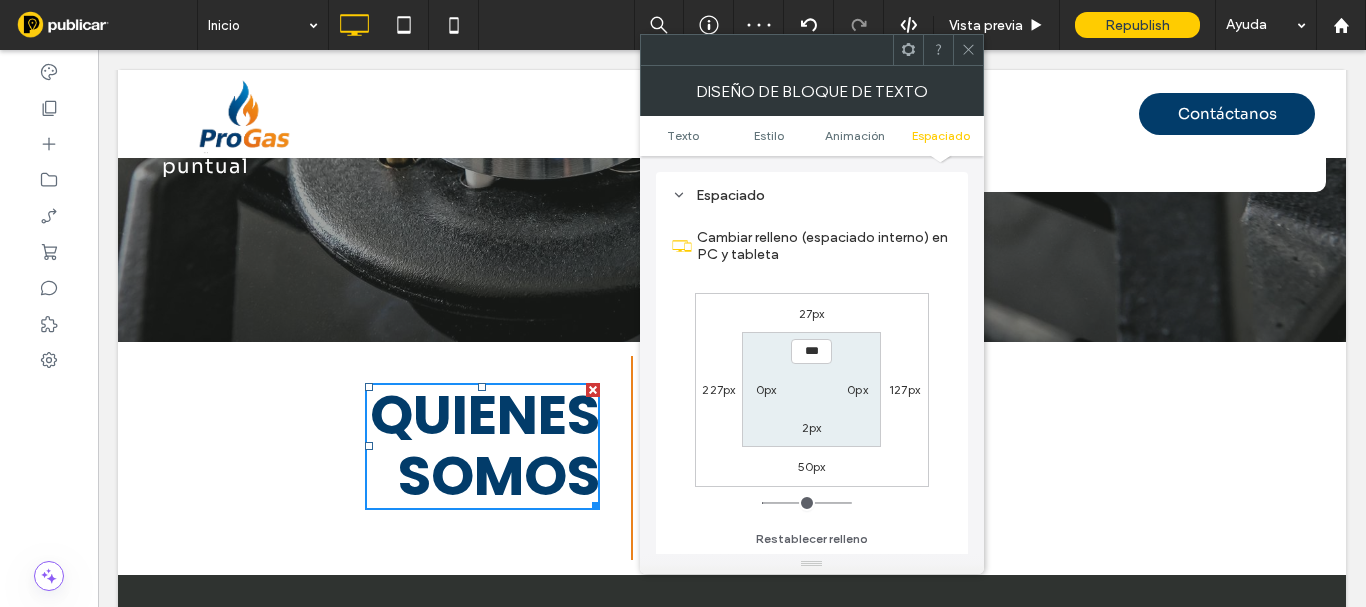 scroll, scrollTop: 573, scrollLeft: 0, axis: vertical 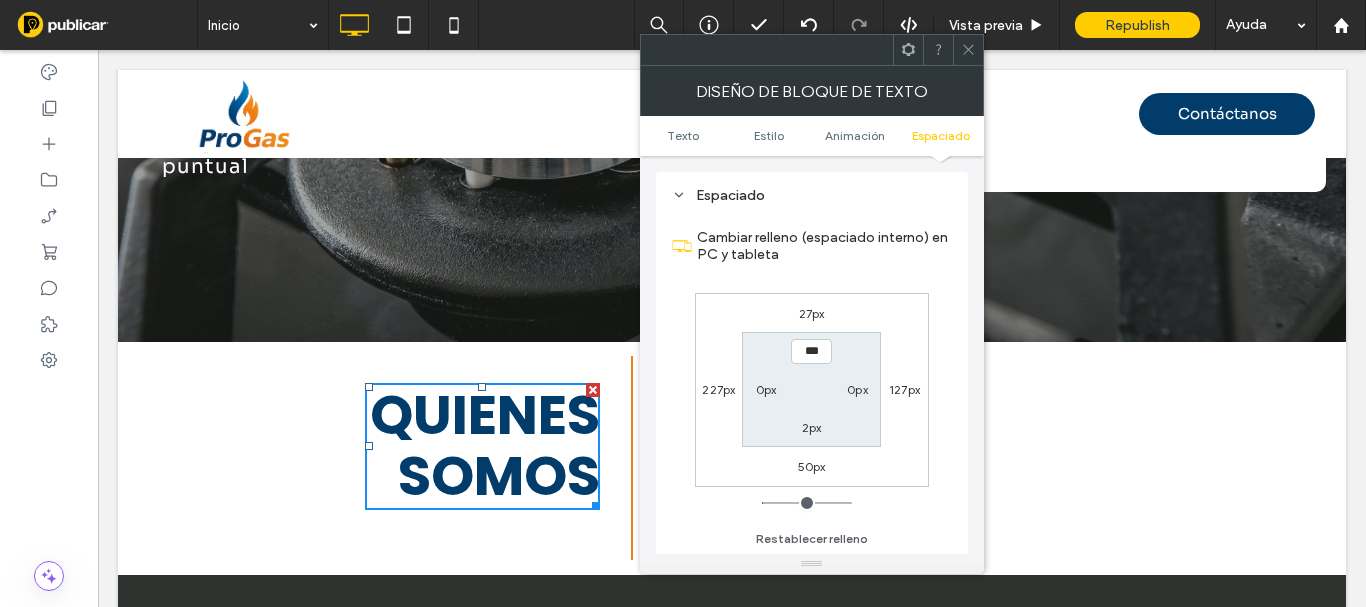 click on "27px" at bounding box center (812, 313) 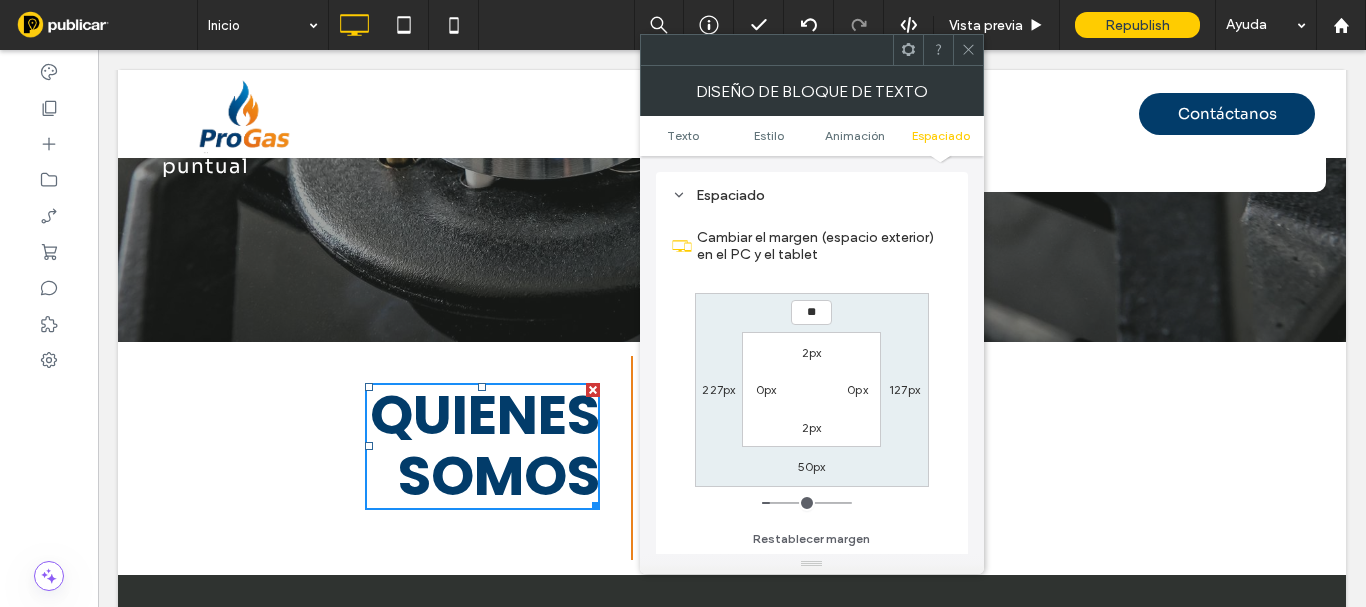 type on "**" 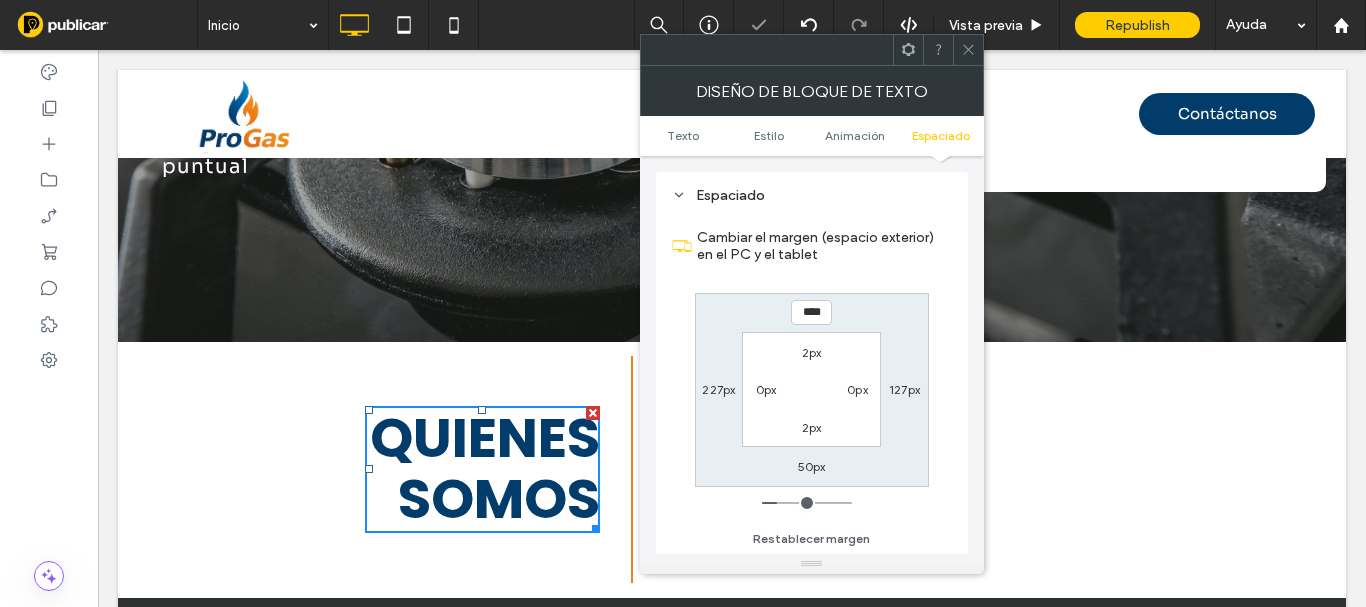click 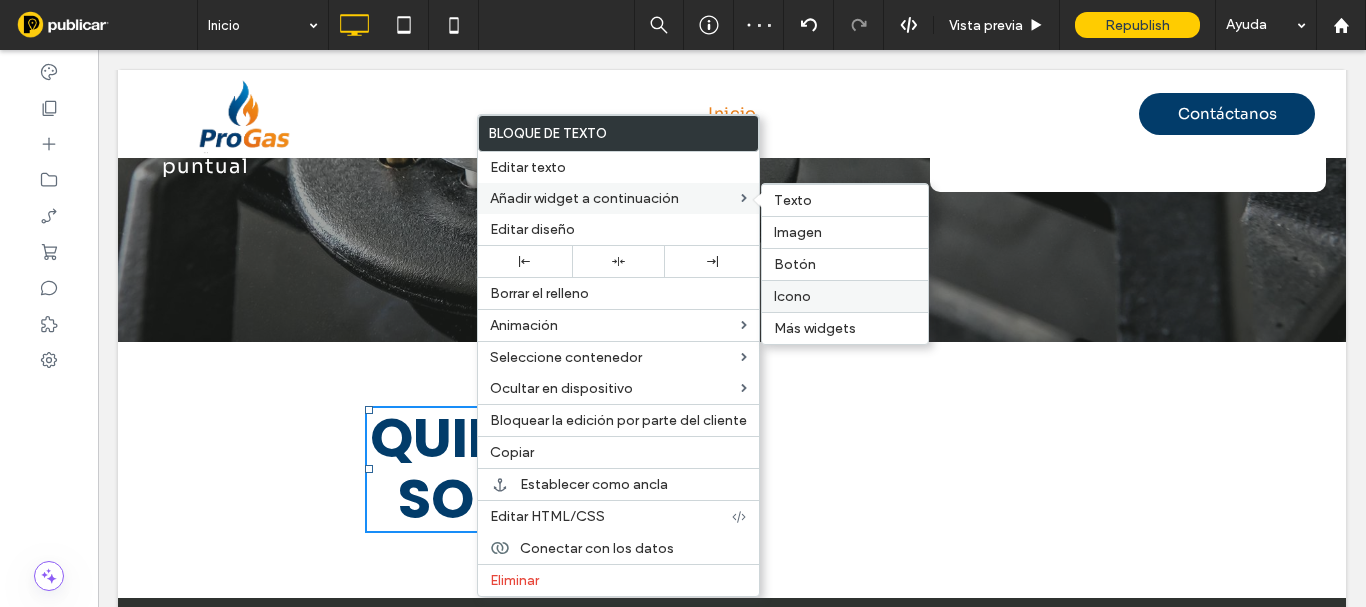 click on "Icono" at bounding box center [792, 296] 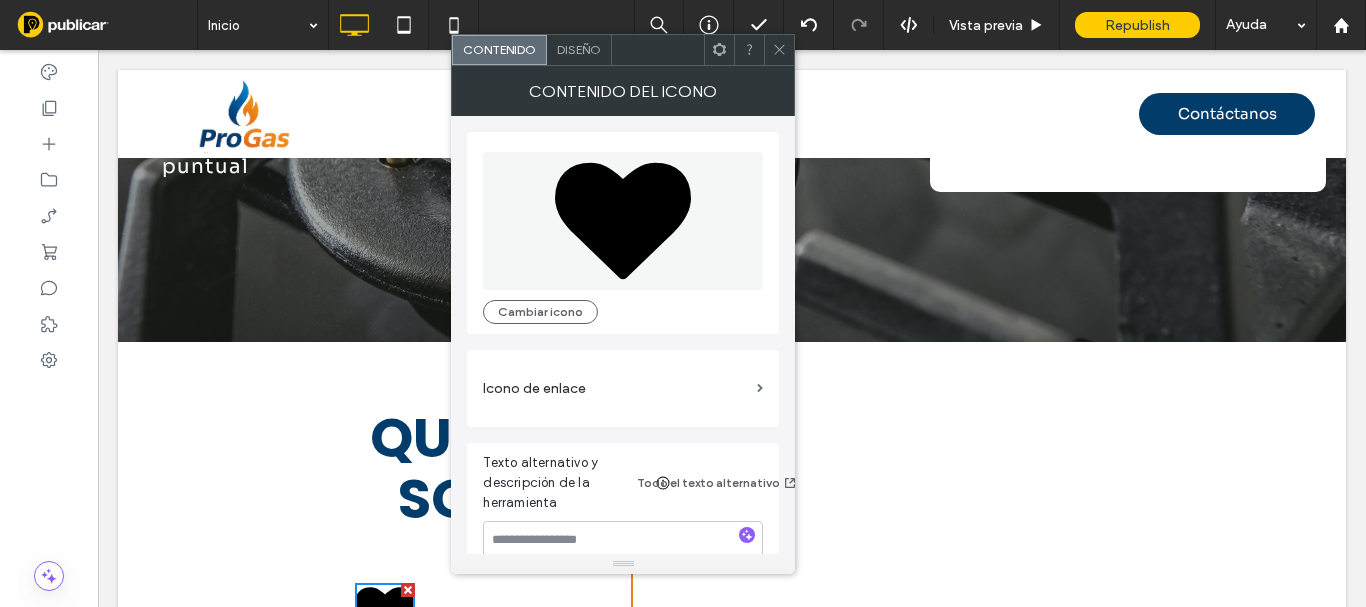 click 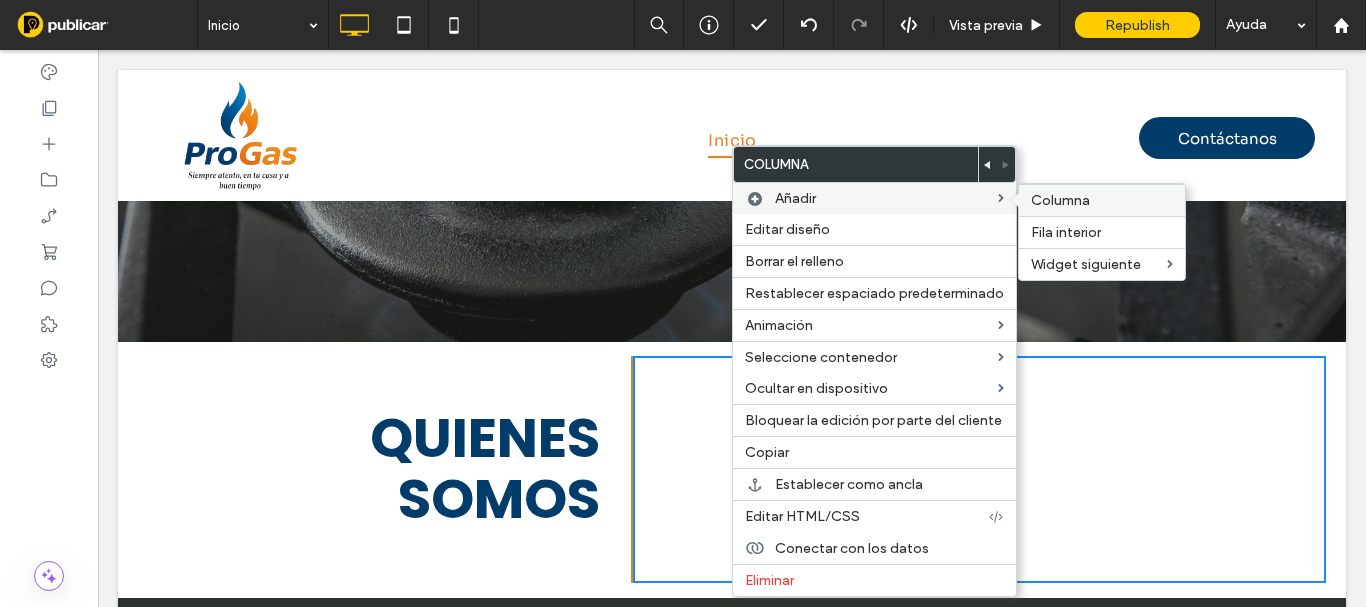 click on "Columna" at bounding box center [1060, 200] 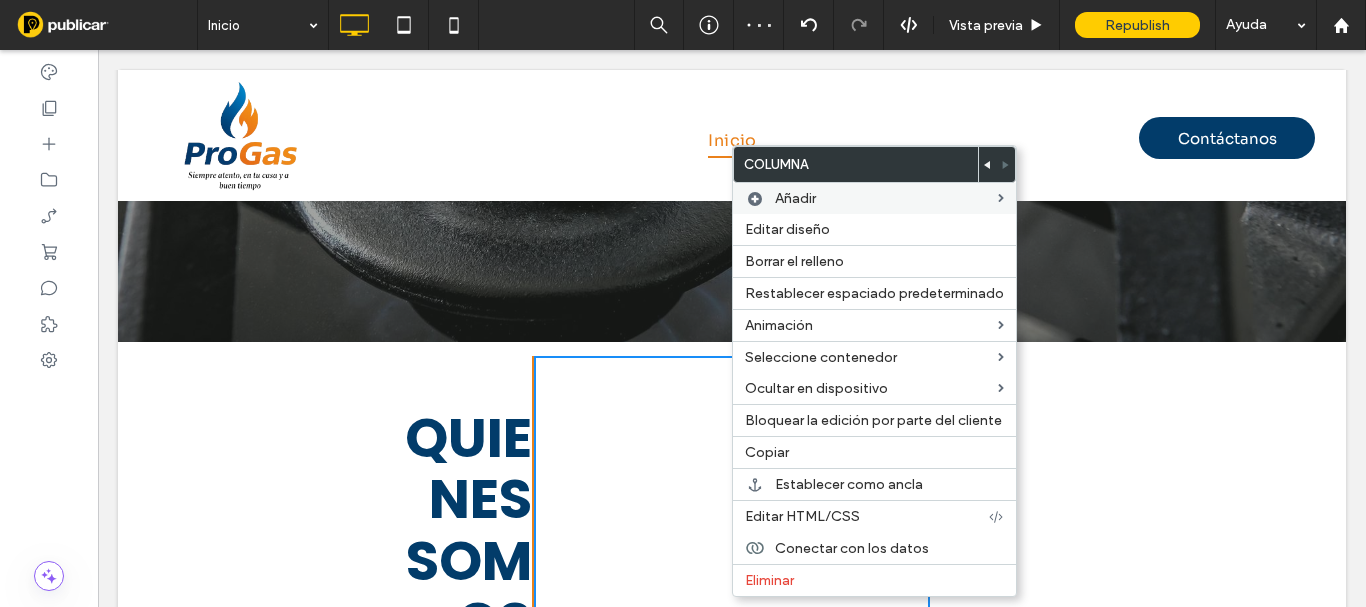 click on "Click To Paste     Click To Paste     QUIENES SOMOS" at bounding box center [336, 531] 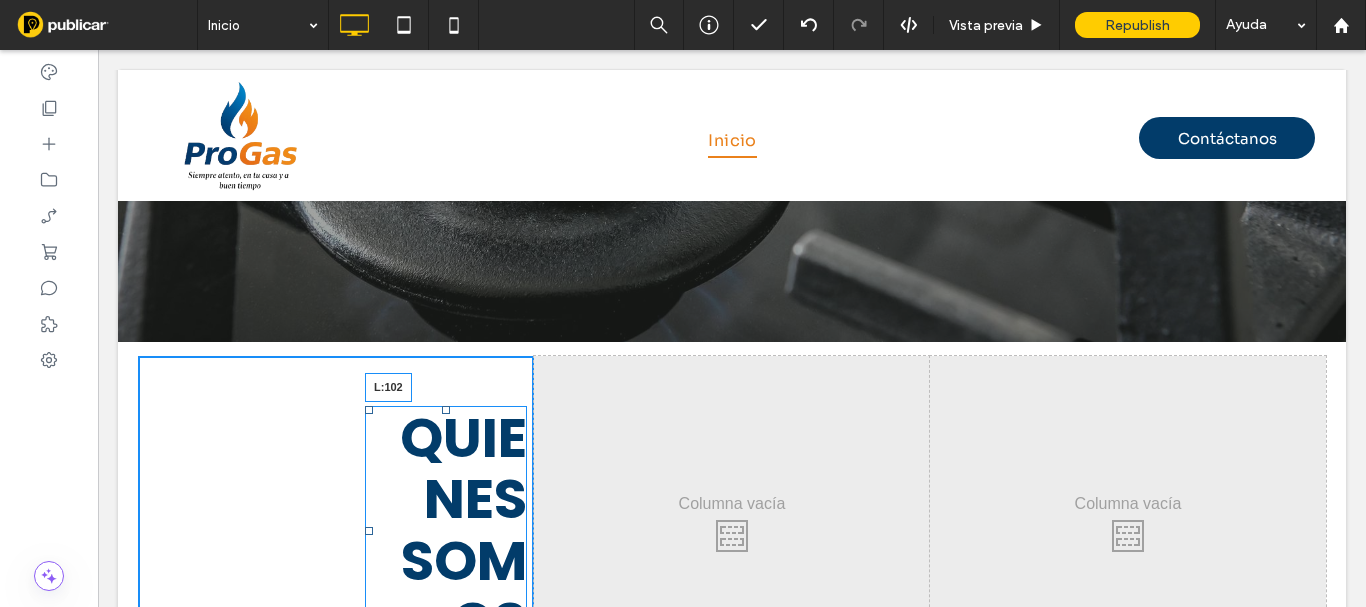 drag, startPoint x: 368, startPoint y: 482, endPoint x: 256, endPoint y: 459, distance: 114.33722 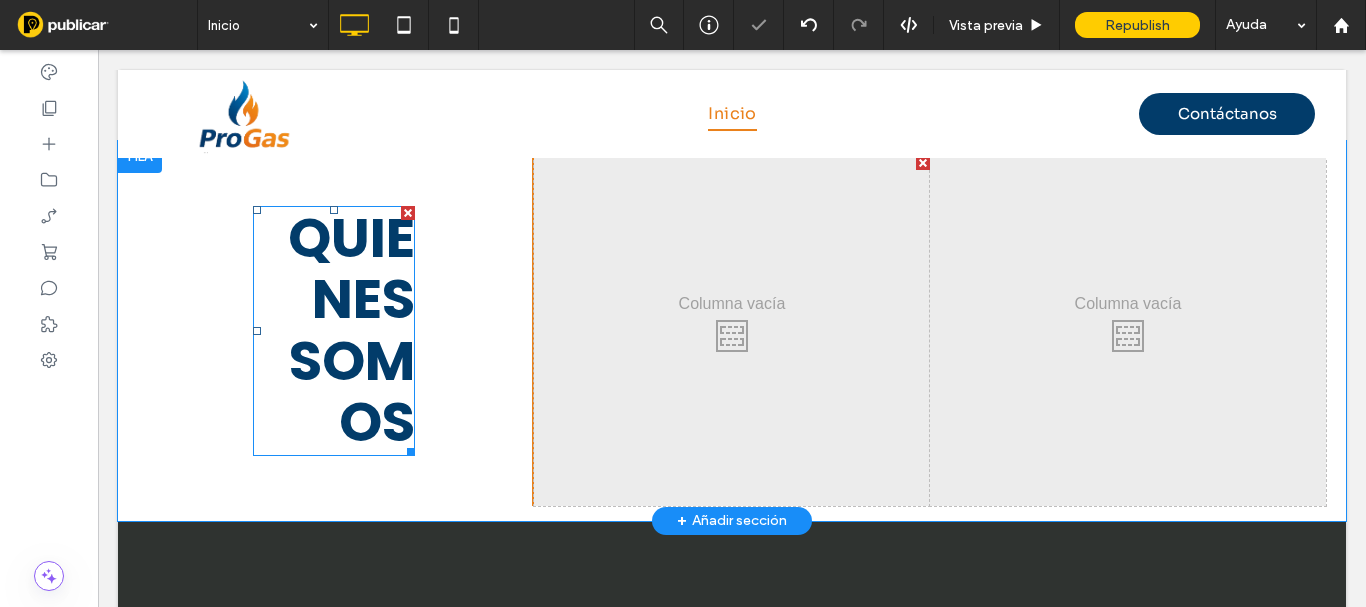 scroll, scrollTop: 768, scrollLeft: 0, axis: vertical 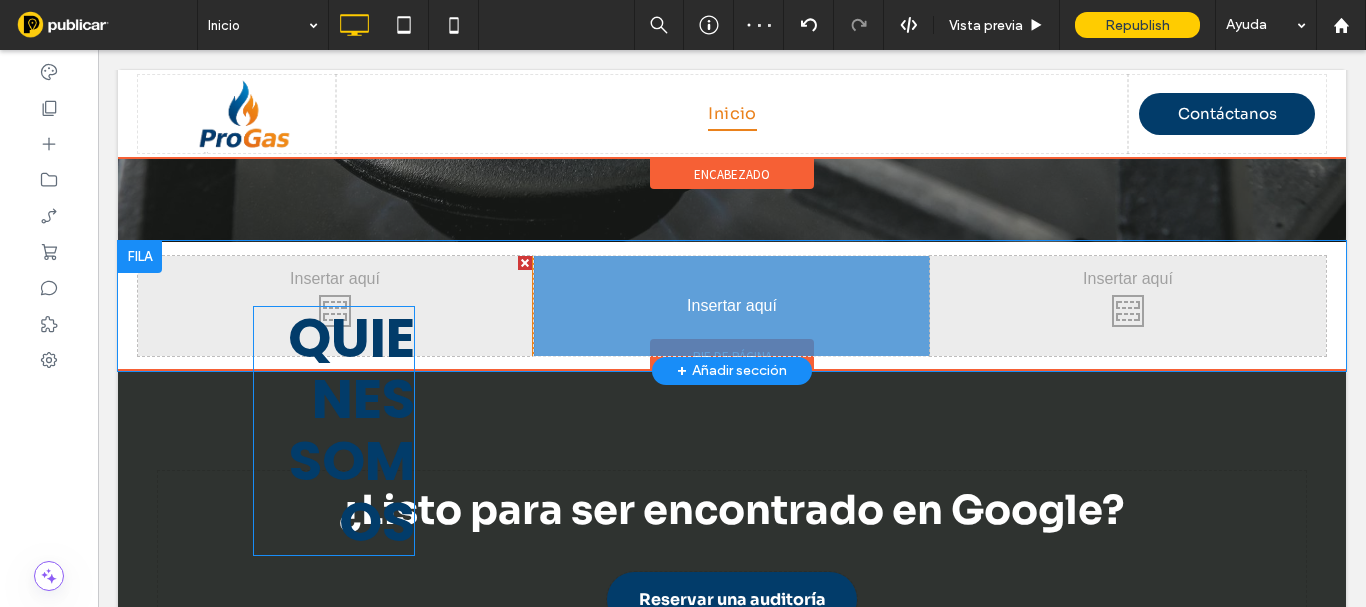 drag, startPoint x: 347, startPoint y: 371, endPoint x: 708, endPoint y: 260, distance: 377.67975 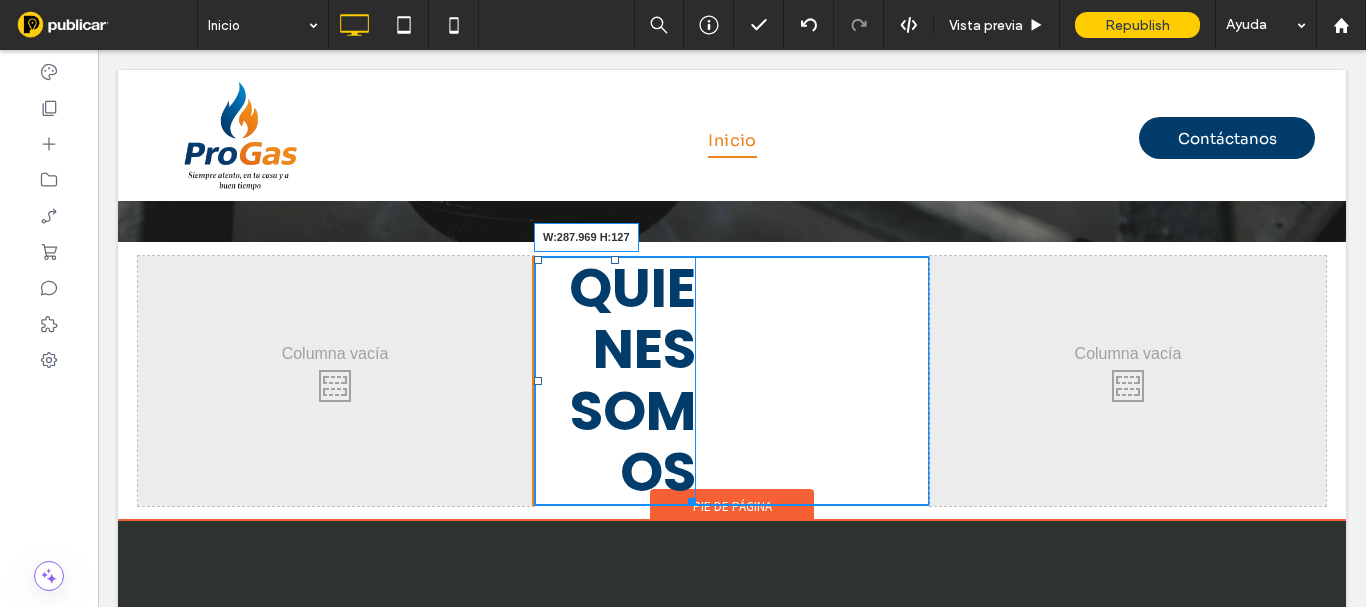 drag, startPoint x: 683, startPoint y: 444, endPoint x: 809, endPoint y: 414, distance: 129.5222 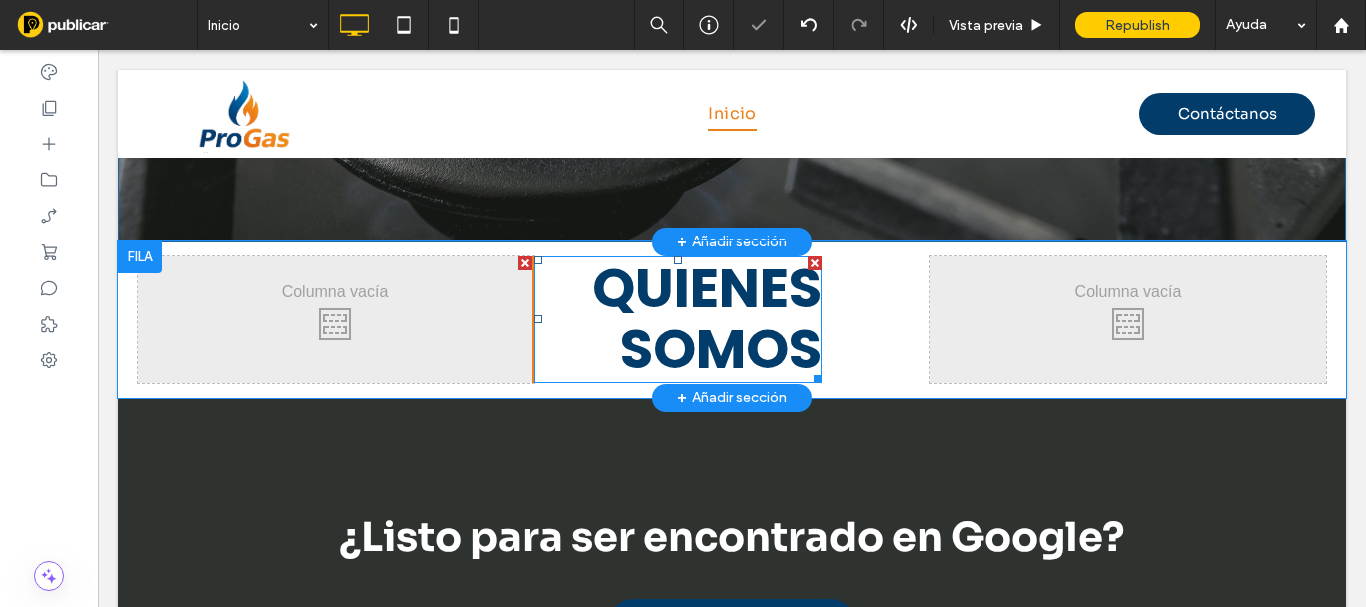 scroll, scrollTop: 568, scrollLeft: 0, axis: vertical 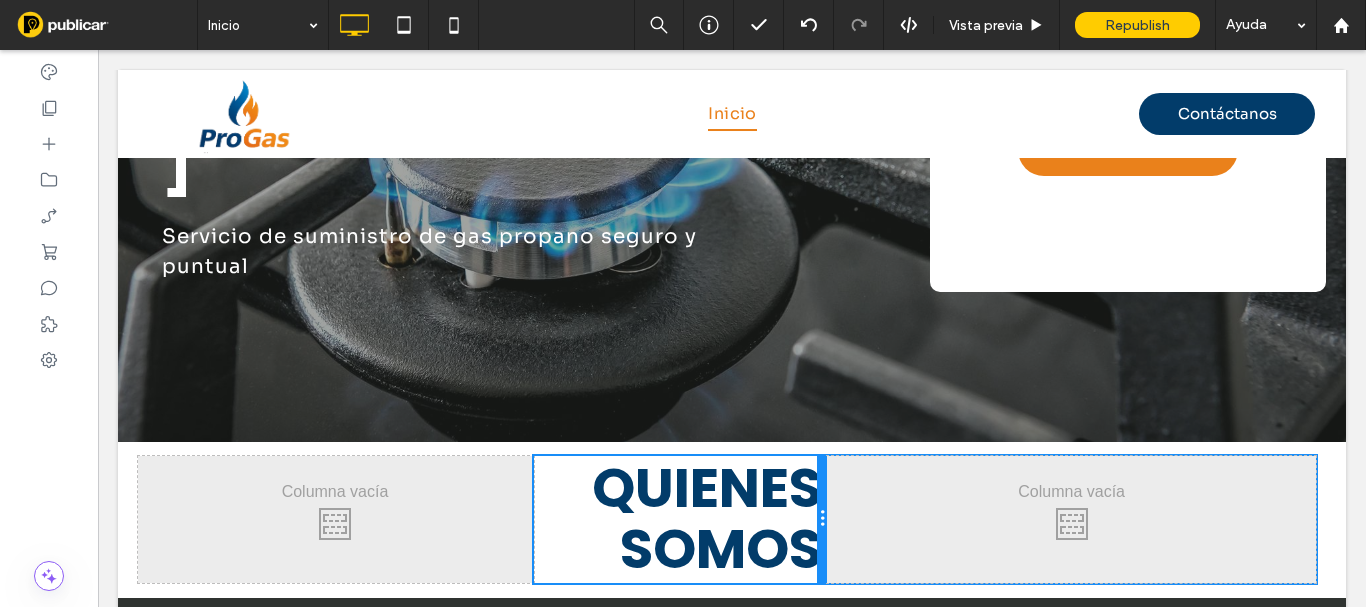 drag, startPoint x: 899, startPoint y: 470, endPoint x: 796, endPoint y: 468, distance: 103.01942 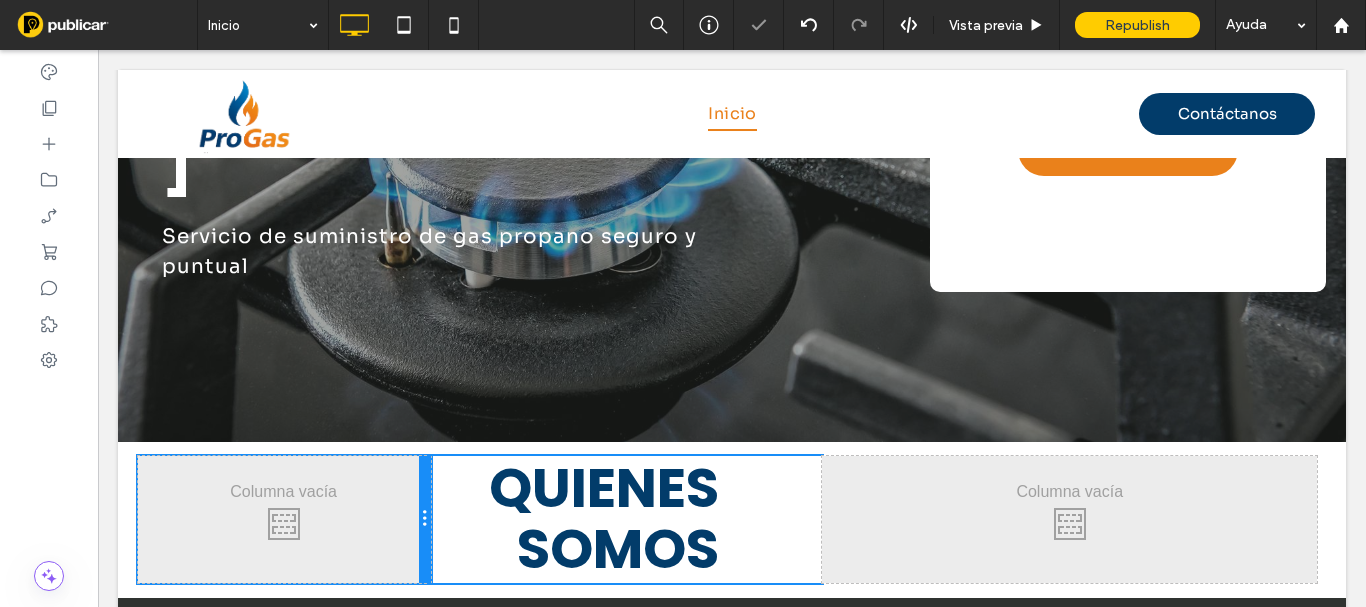 drag, startPoint x: 528, startPoint y: 466, endPoint x: 449, endPoint y: 466, distance: 79 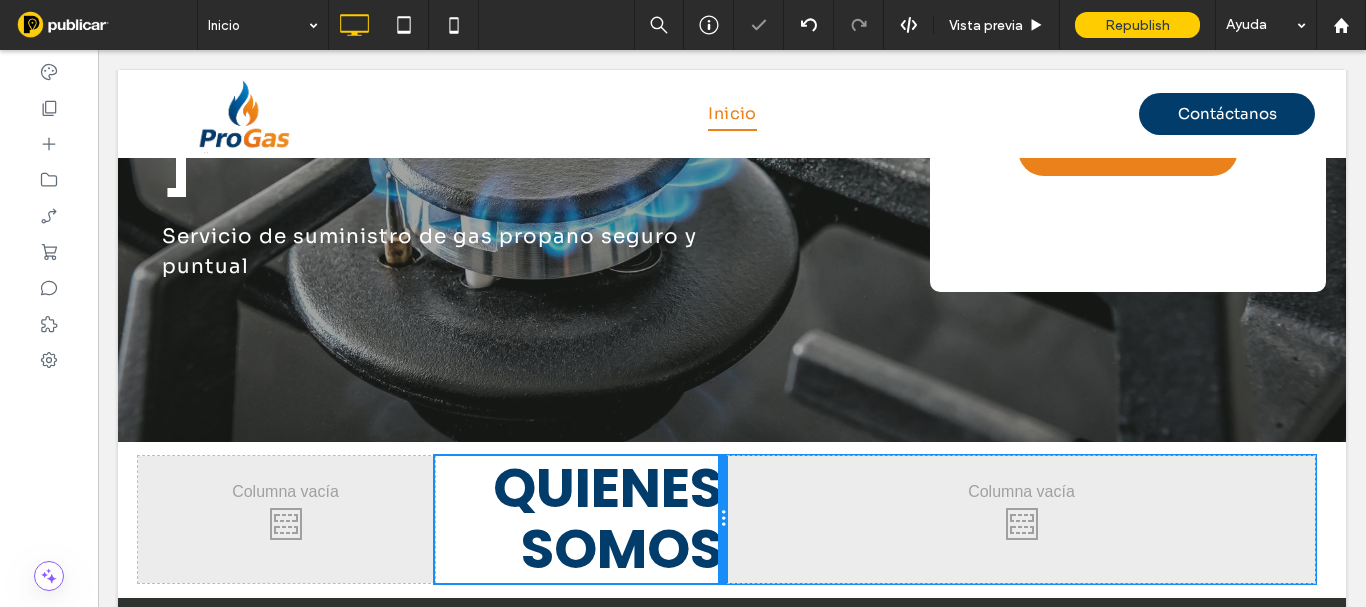 drag, startPoint x: 816, startPoint y: 469, endPoint x: 719, endPoint y: 479, distance: 97.5141 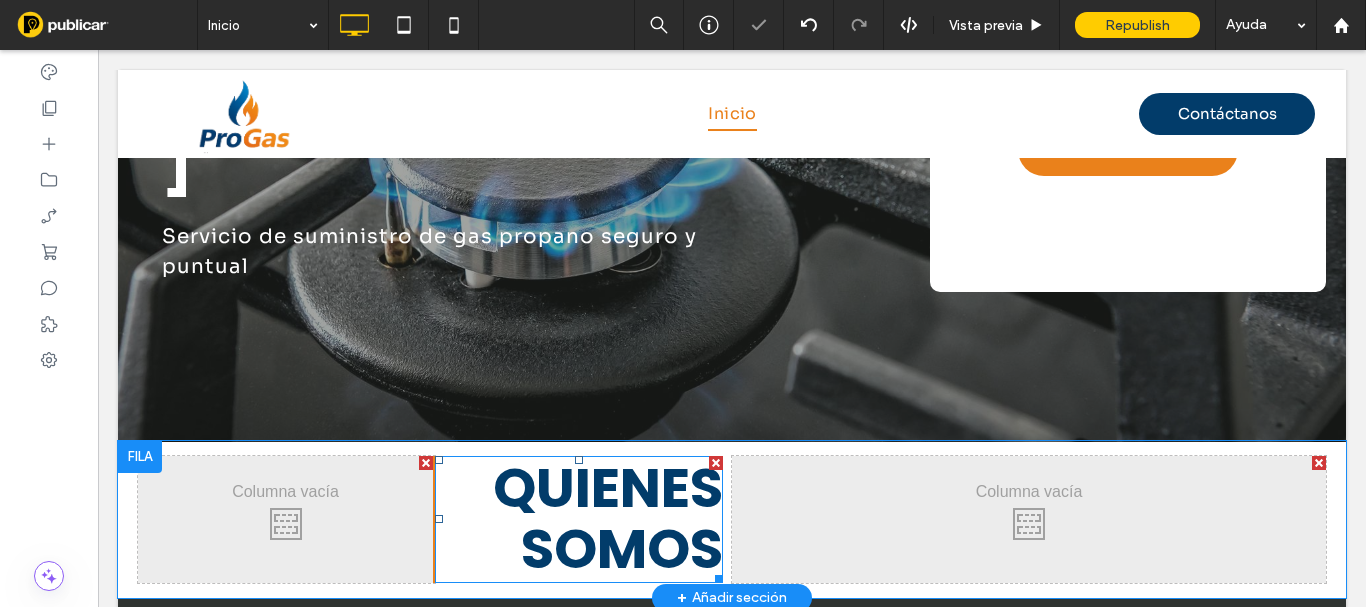 click on "QUIENES SOMOS" at bounding box center (608, 518) 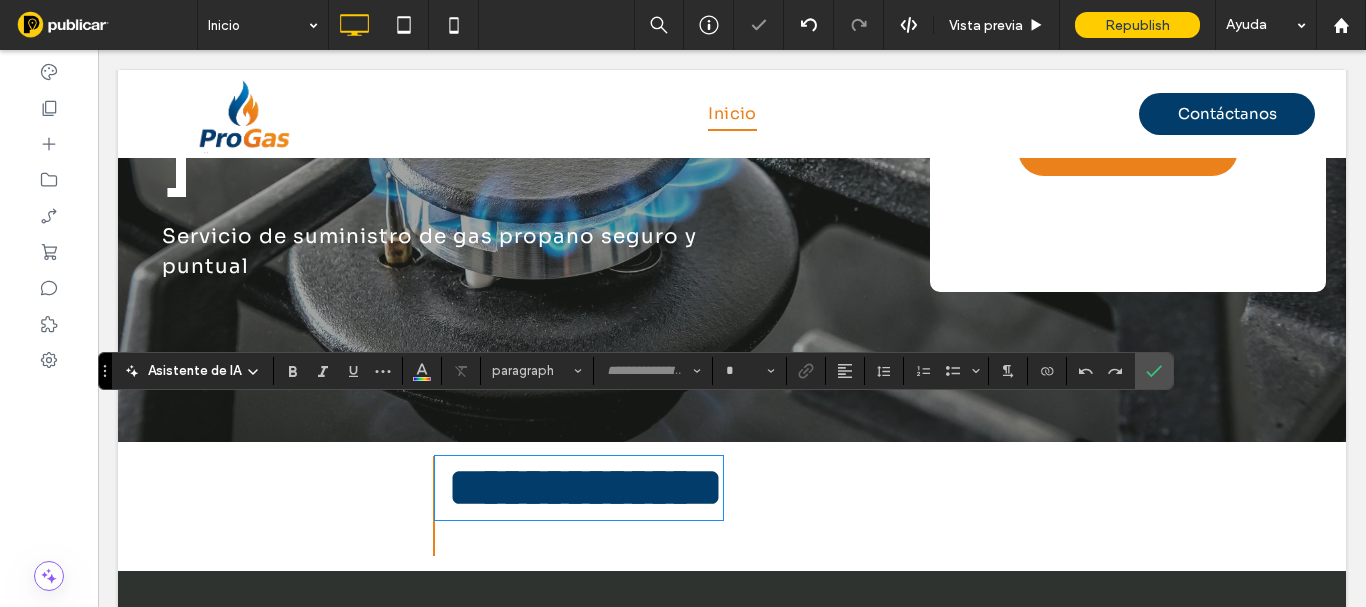 type on "*******" 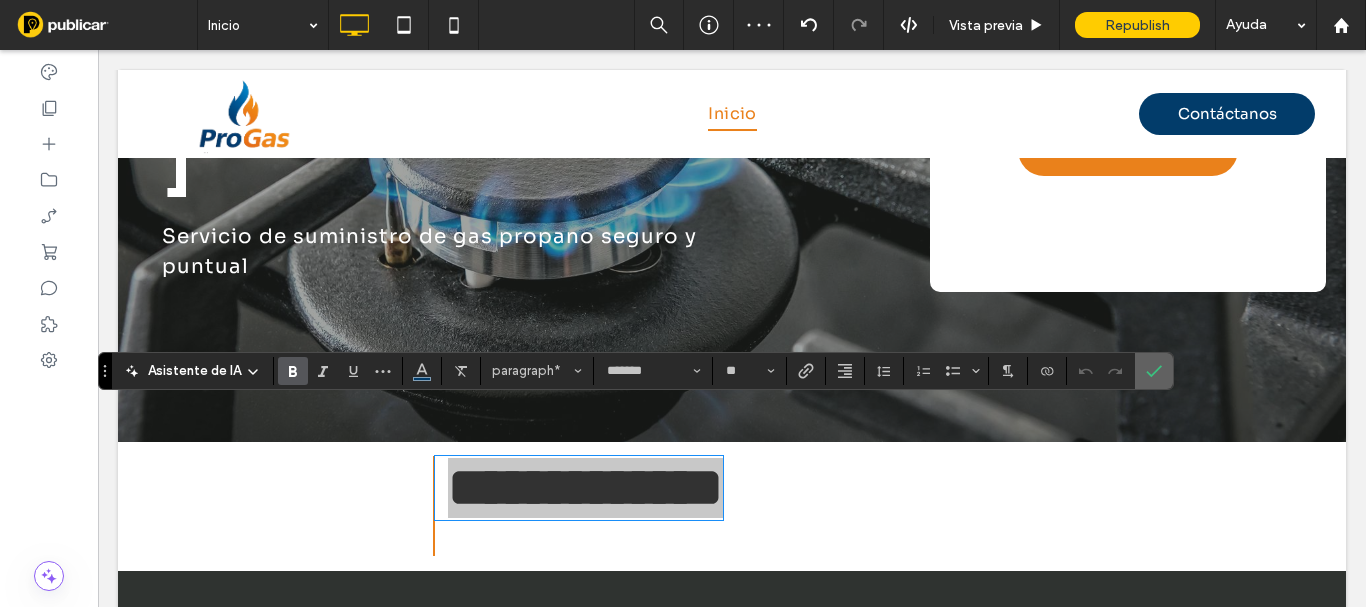 click at bounding box center [1150, 371] 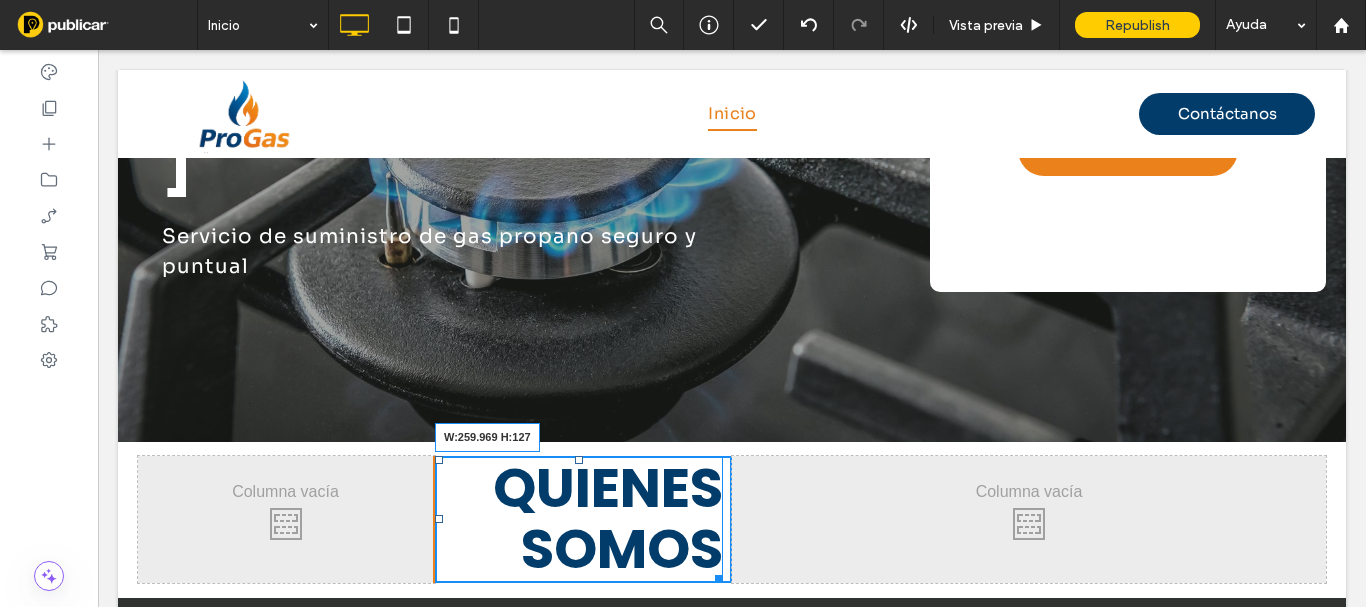 drag, startPoint x: 693, startPoint y: 525, endPoint x: 679, endPoint y: 525, distance: 14 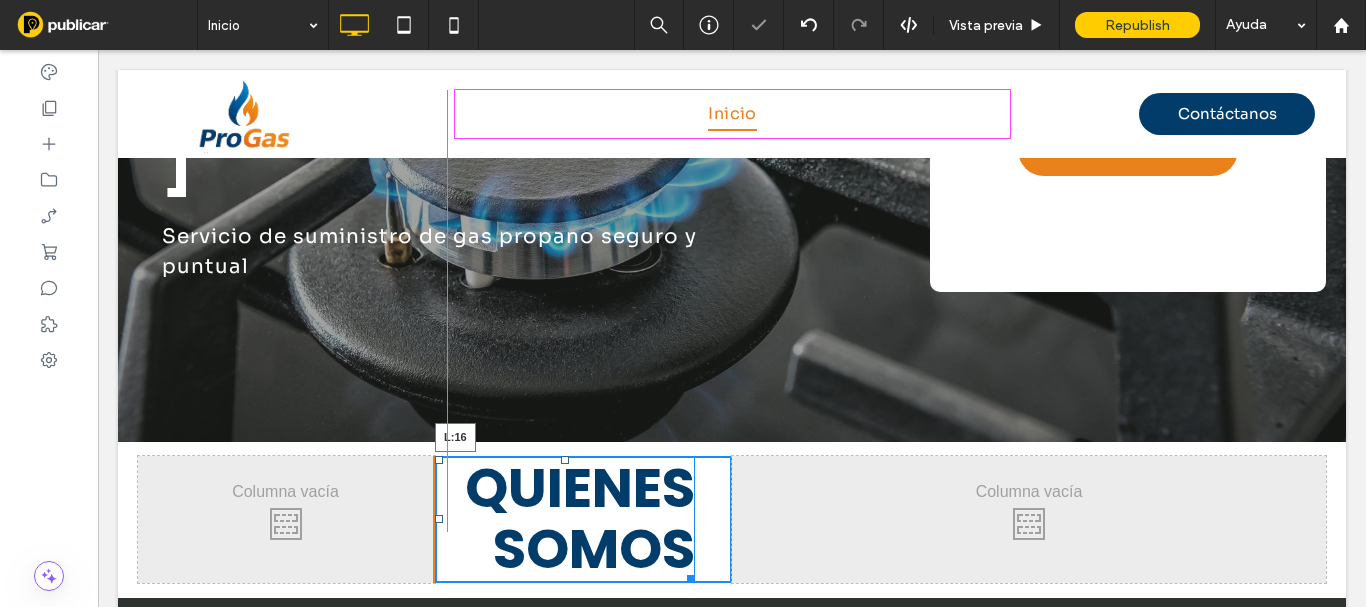 drag, startPoint x: 439, startPoint y: 471, endPoint x: 453, endPoint y: 471, distance: 14 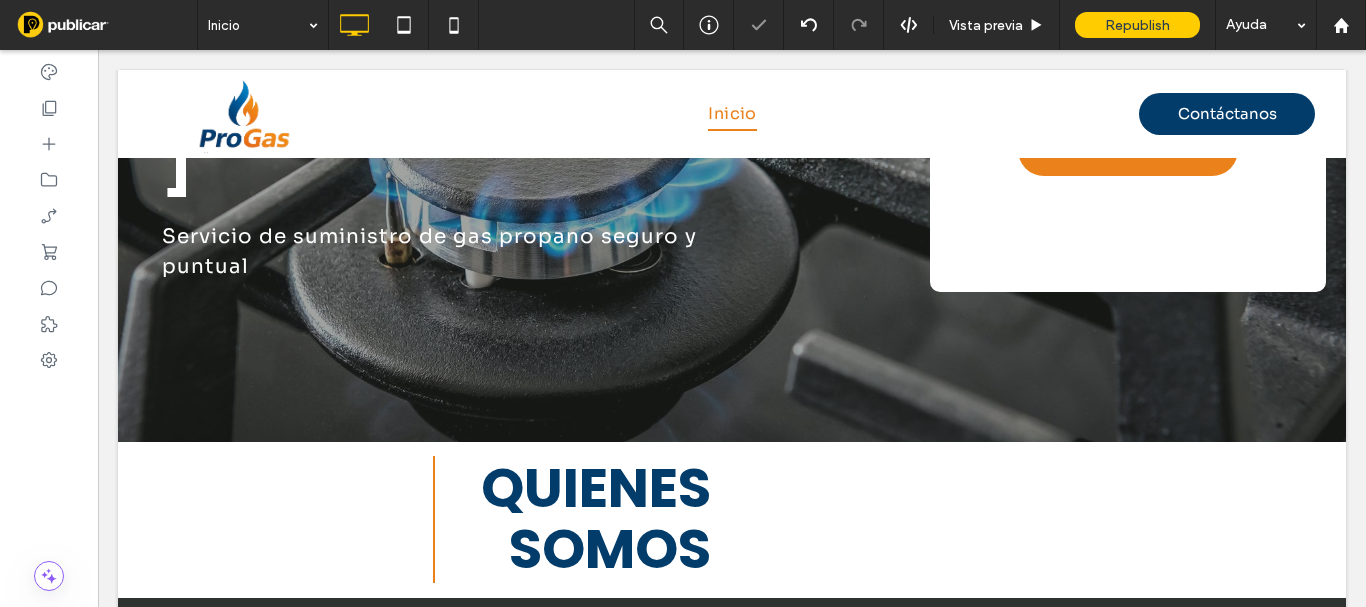 click on "Click To Paste     Click To Paste" at bounding box center [286, 519] 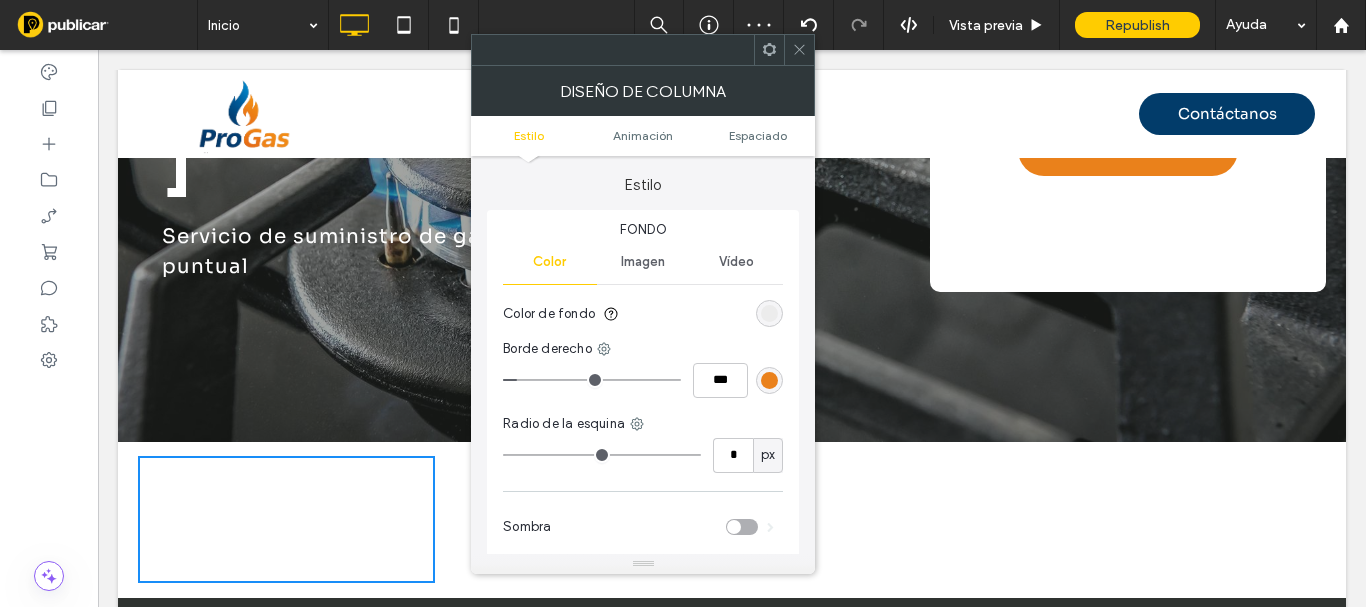 type on "*" 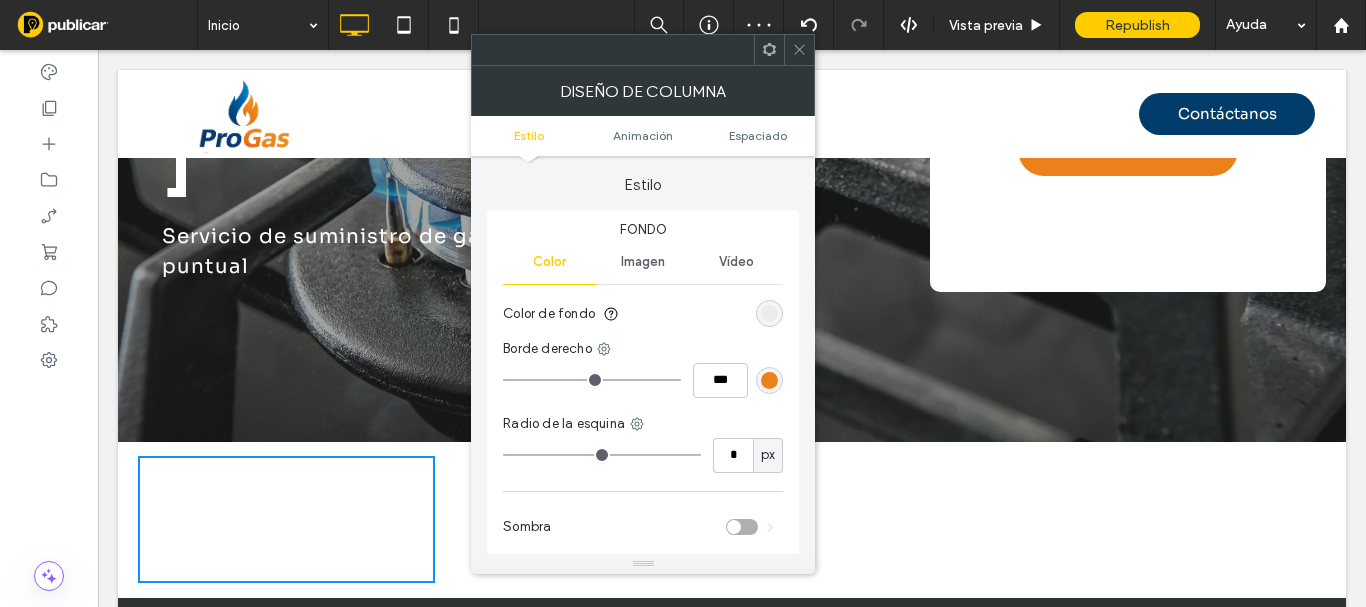 drag, startPoint x: 510, startPoint y: 377, endPoint x: 461, endPoint y: 376, distance: 49.010204 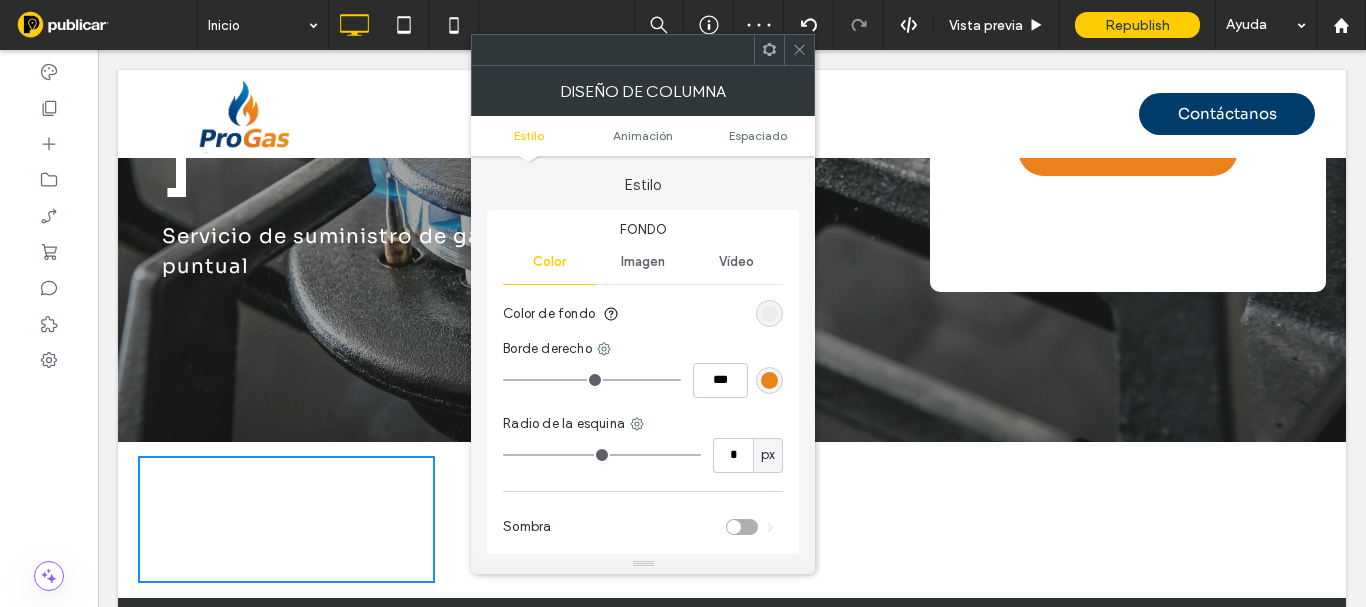 click 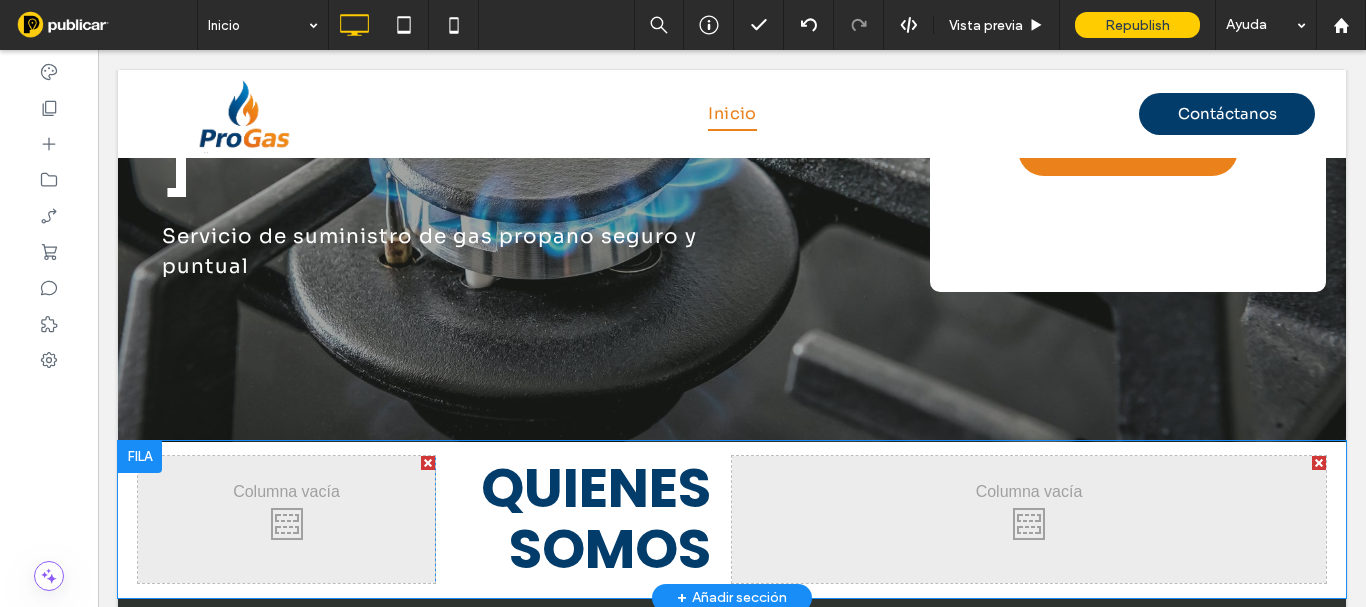 click on "Click To Paste     Click To Paste     QUIENES SOMOS" at bounding box center [583, 519] 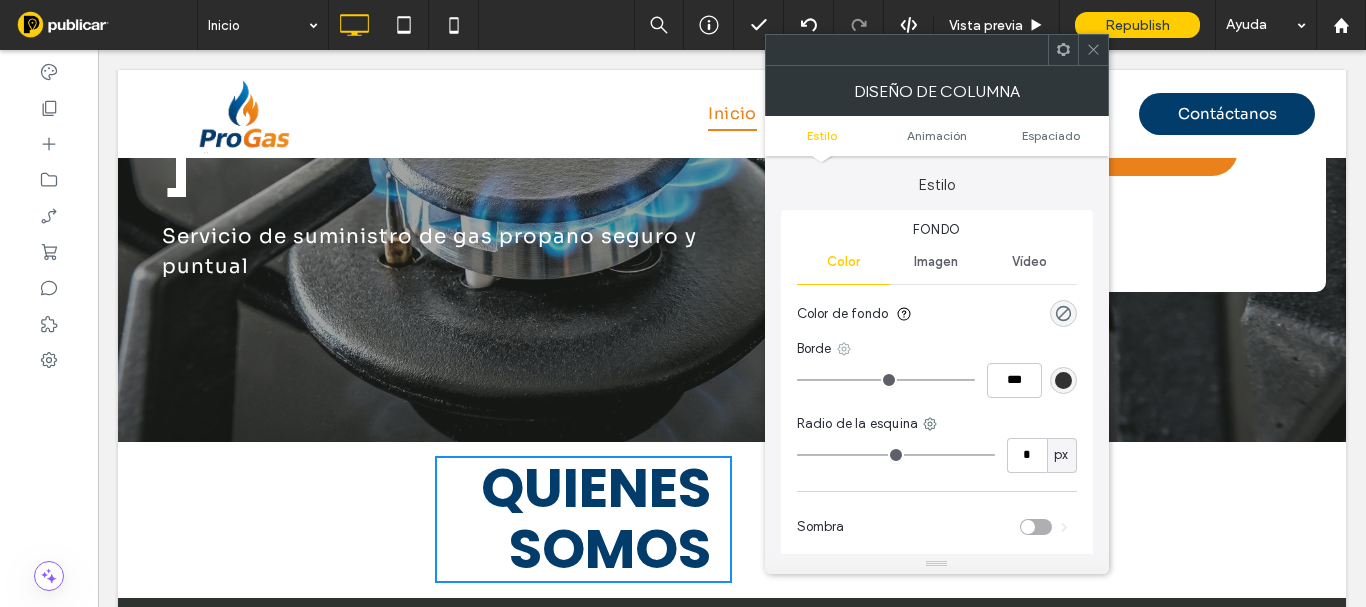 click 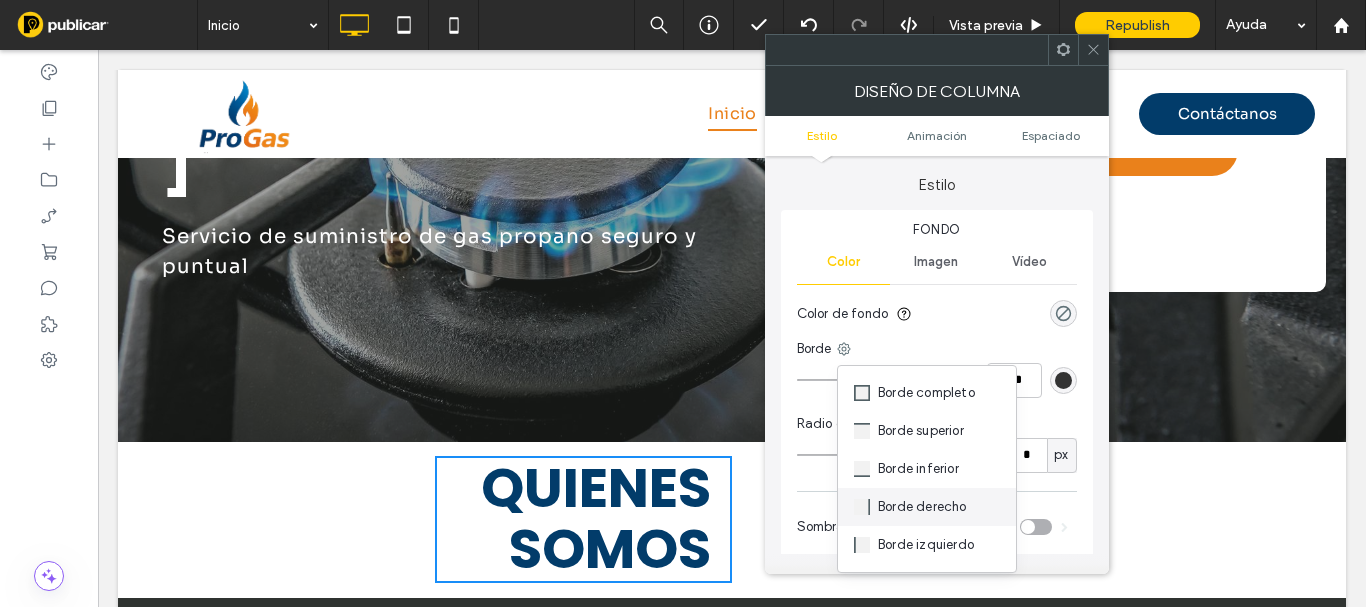 click on "Borde derecho" at bounding box center (922, 507) 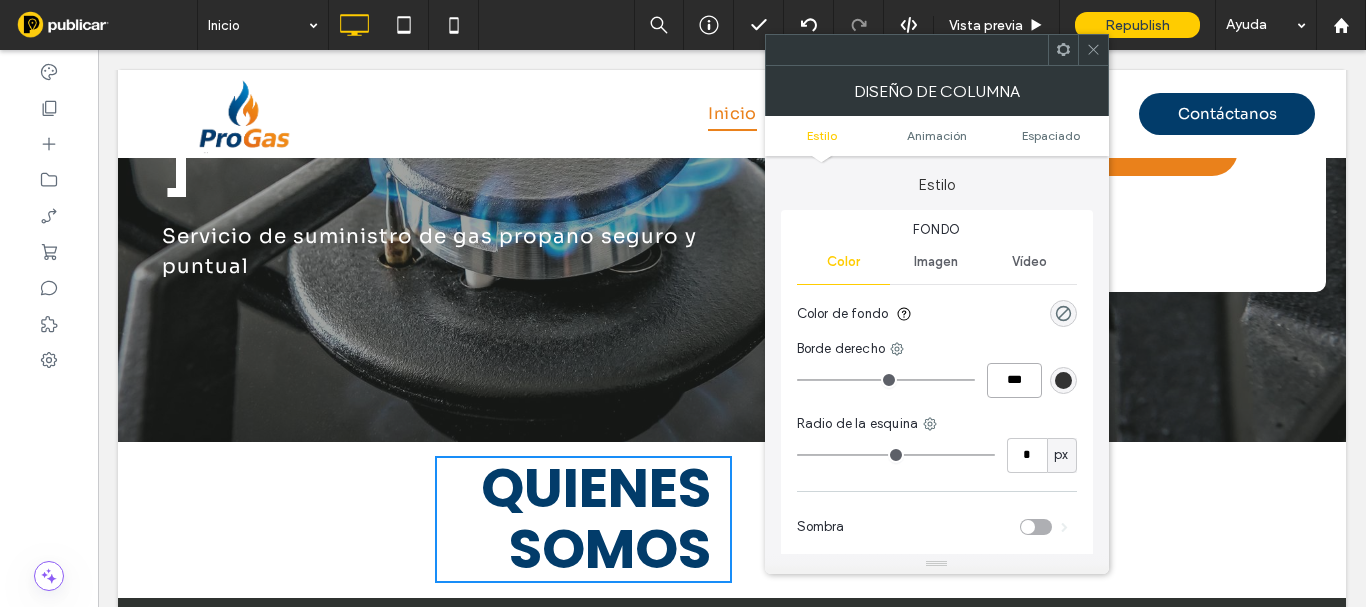 click on "***" at bounding box center [1014, 380] 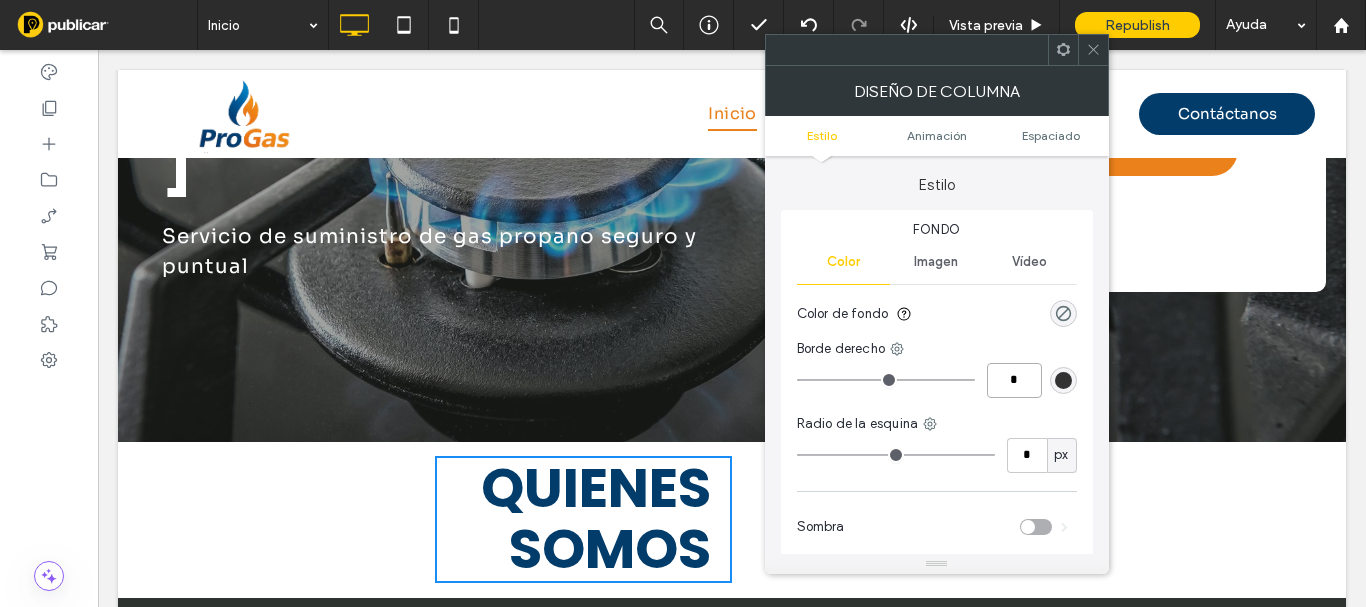 type on "*" 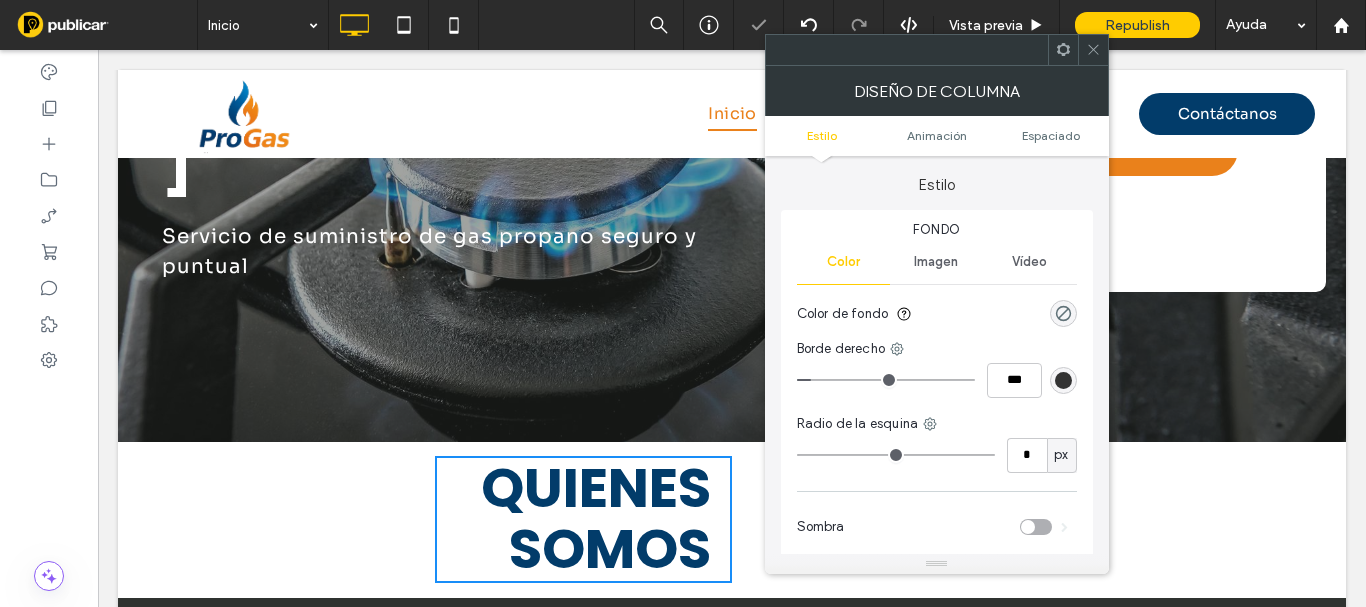 click at bounding box center [1063, 380] 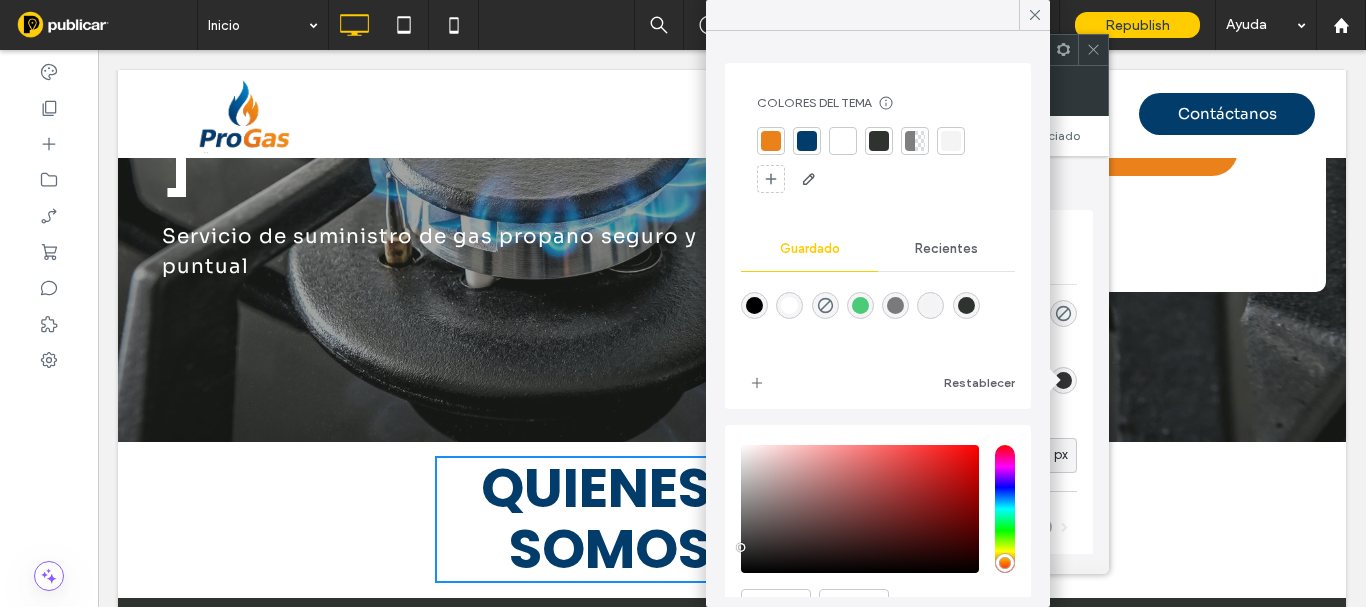 click at bounding box center [771, 141] 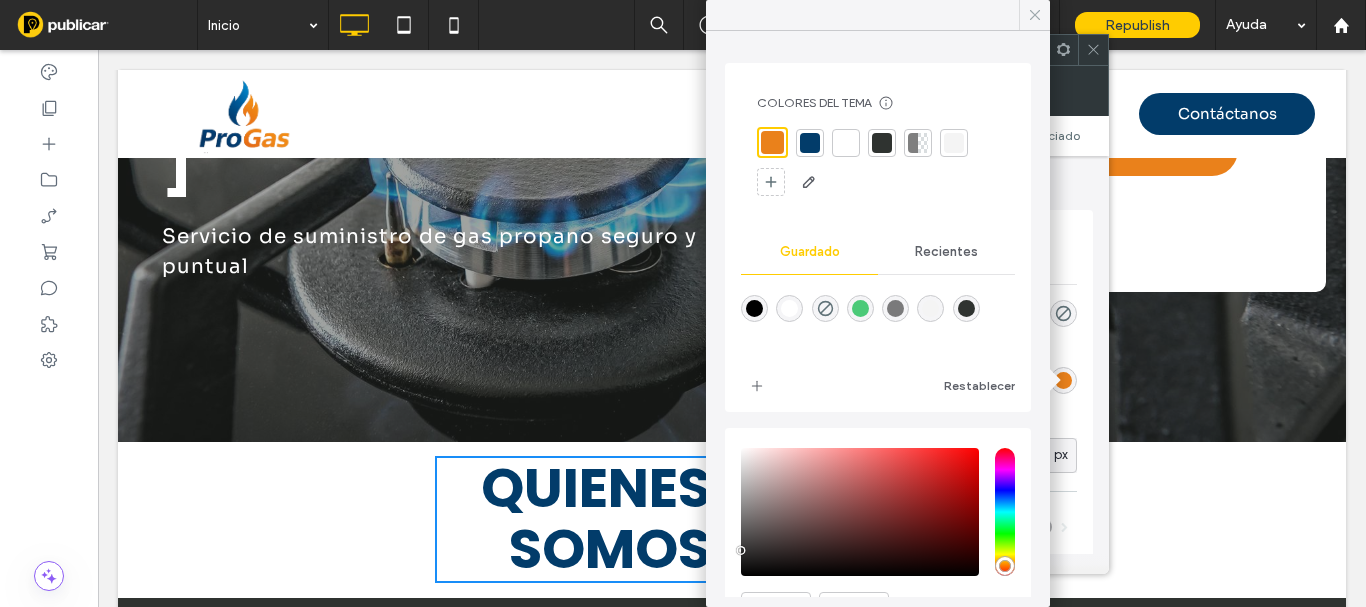 click 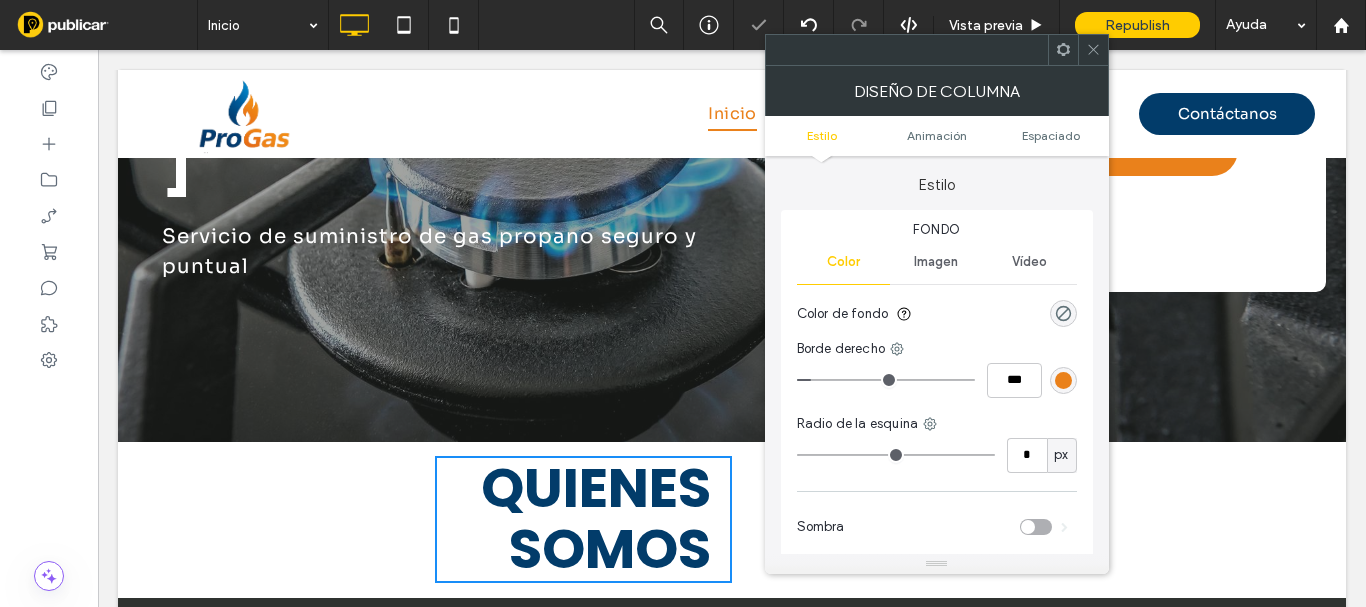 click 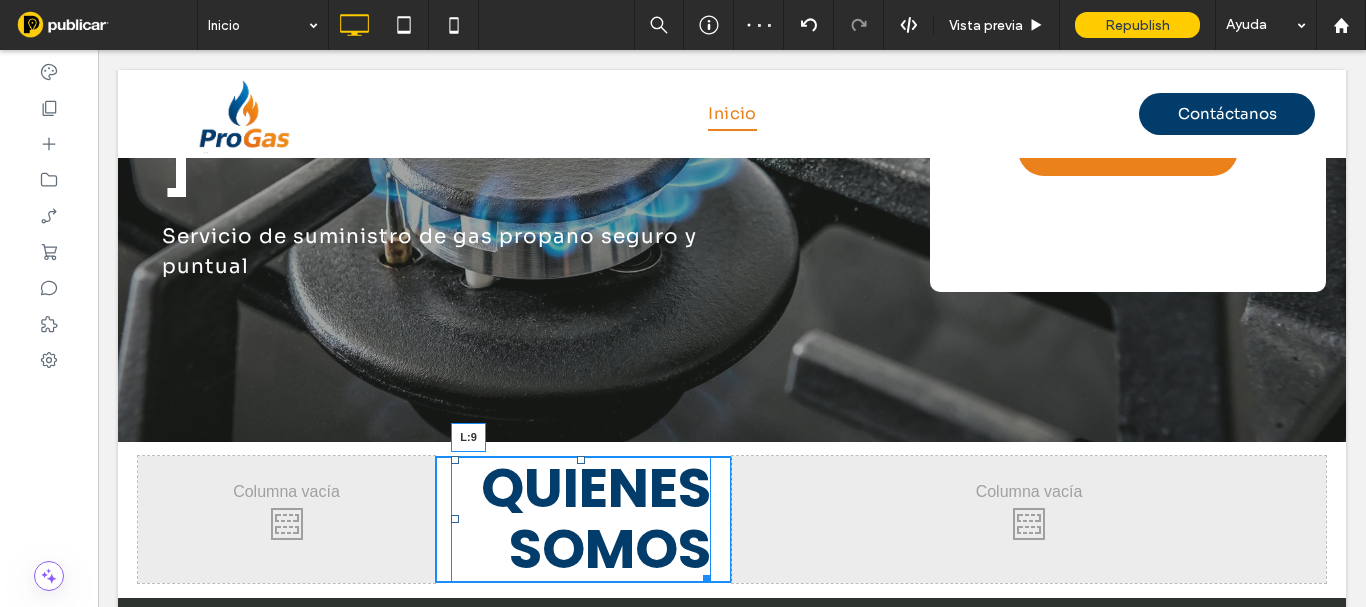 drag, startPoint x: 448, startPoint y: 468, endPoint x: 539, endPoint y: 517, distance: 103.35376 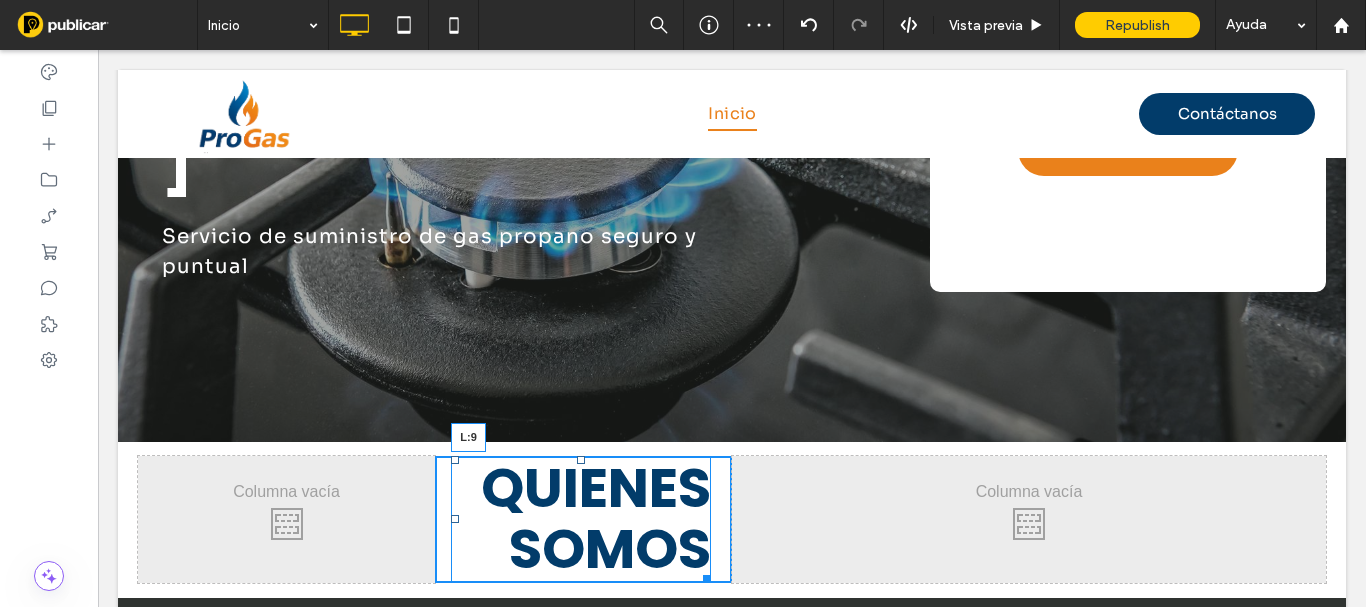 click at bounding box center [455, 519] 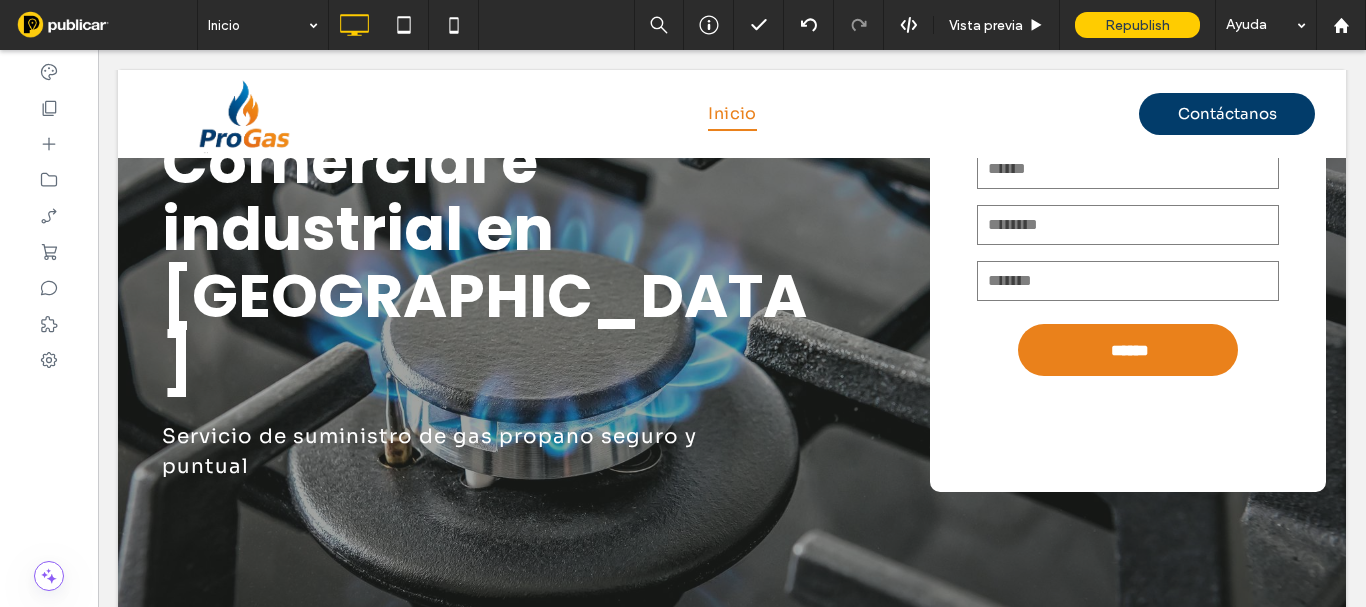 scroll, scrollTop: 668, scrollLeft: 0, axis: vertical 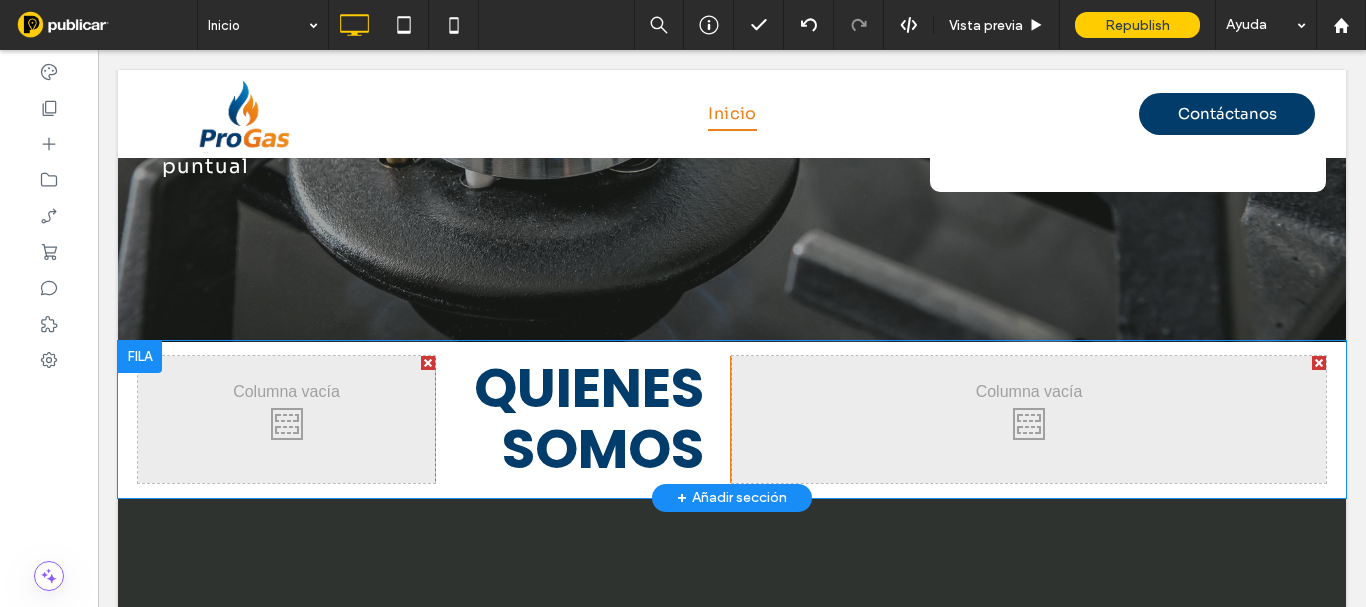click on "Click To Paste     Click To Paste
Click To Paste     Click To Paste     QUIENES SOMOS
Click To Paste     Click To Paste
Fila + Añadir sección" at bounding box center (732, 419) 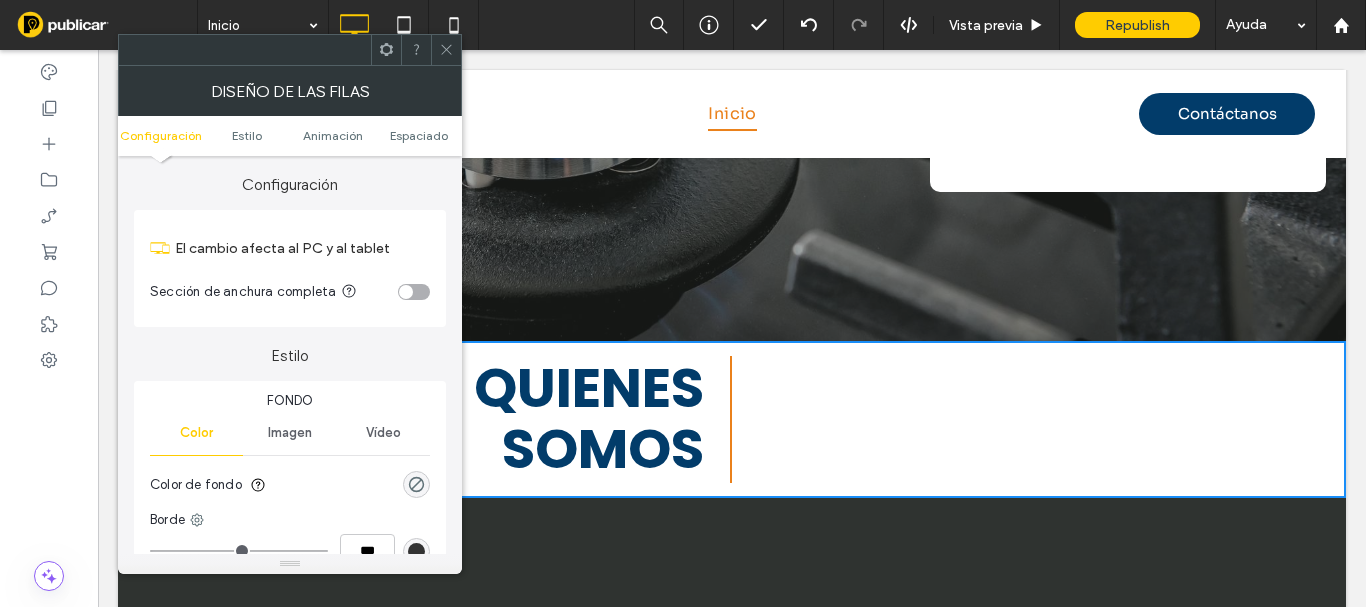 click 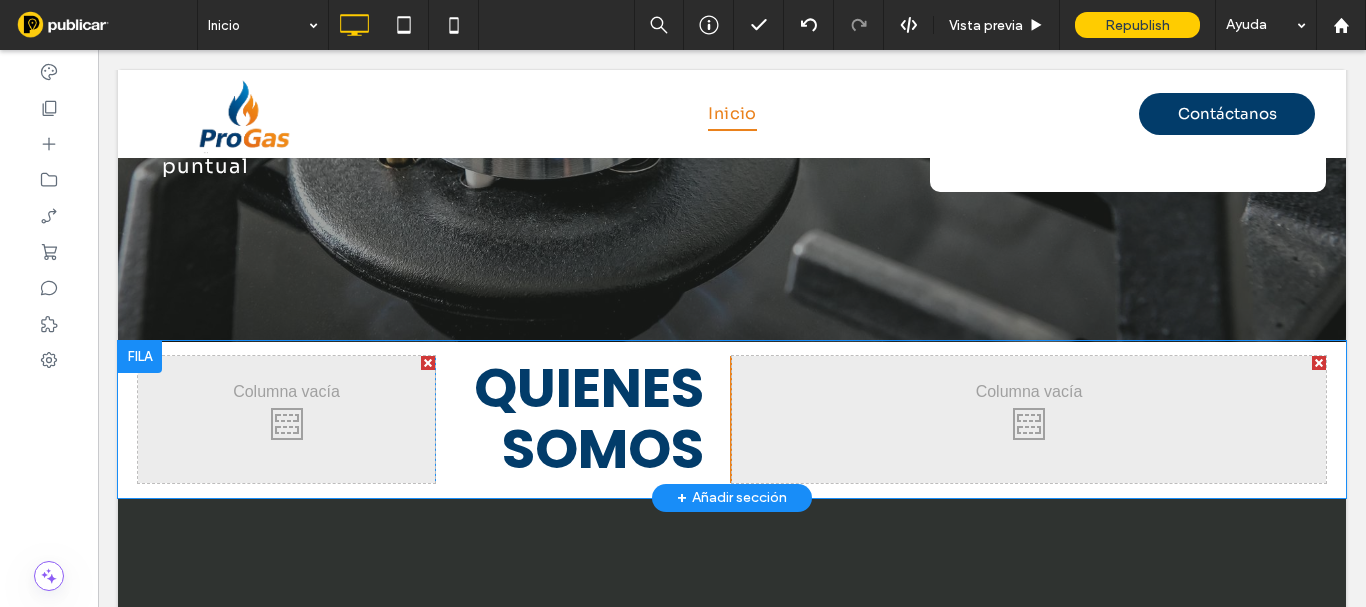 click at bounding box center (140, 357) 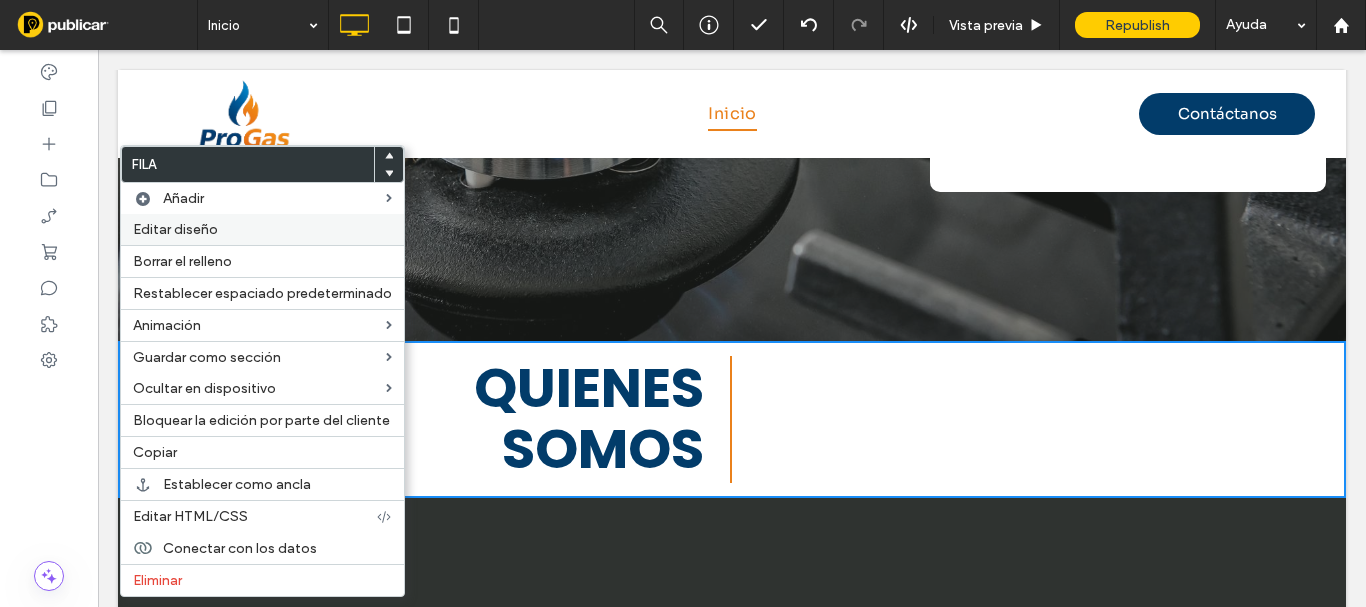 click on "Editar diseño" at bounding box center (175, 229) 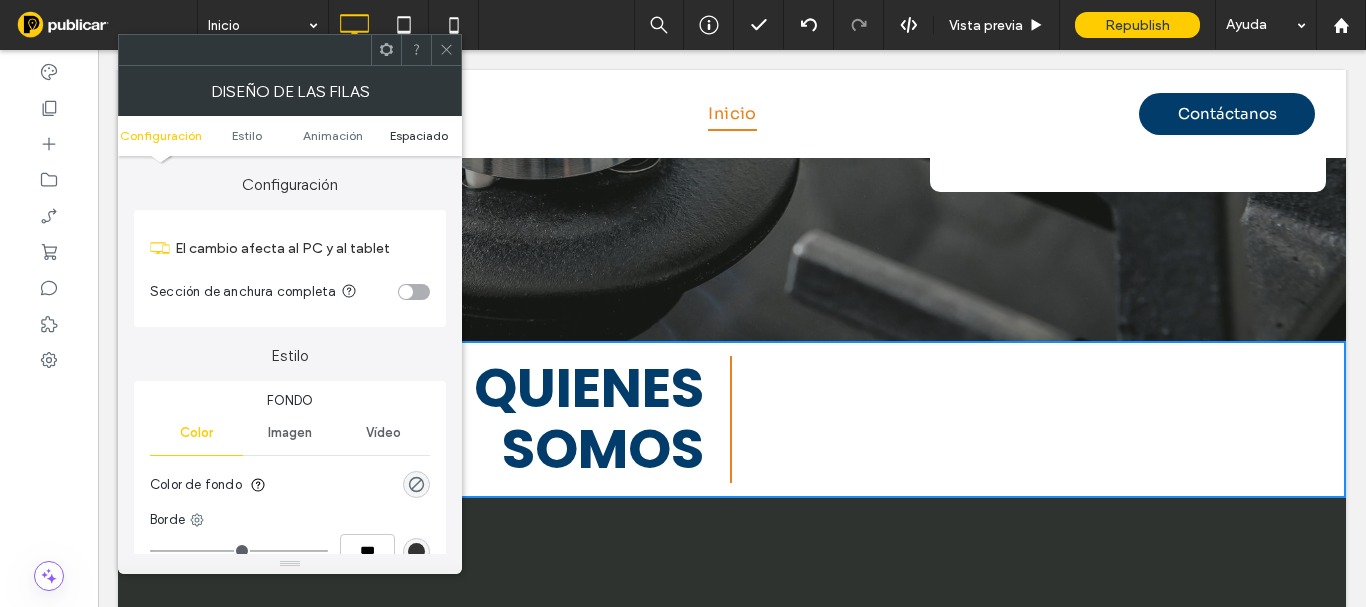 click on "Espaciado" at bounding box center [419, 135] 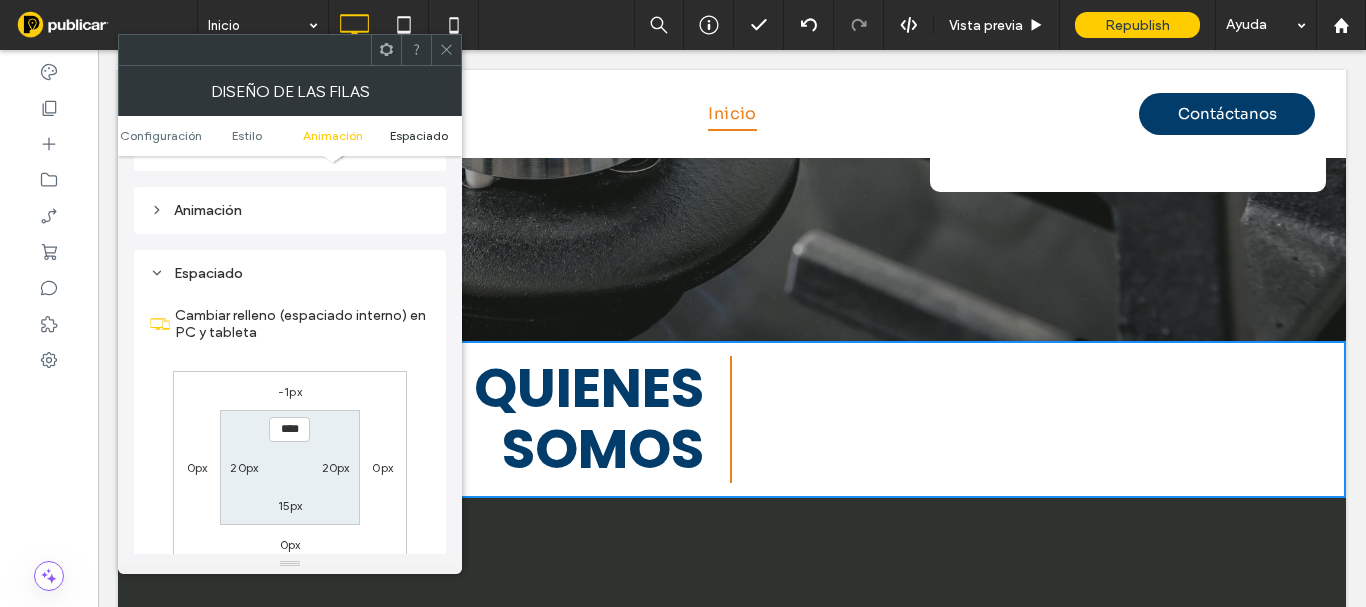 scroll, scrollTop: 565, scrollLeft: 0, axis: vertical 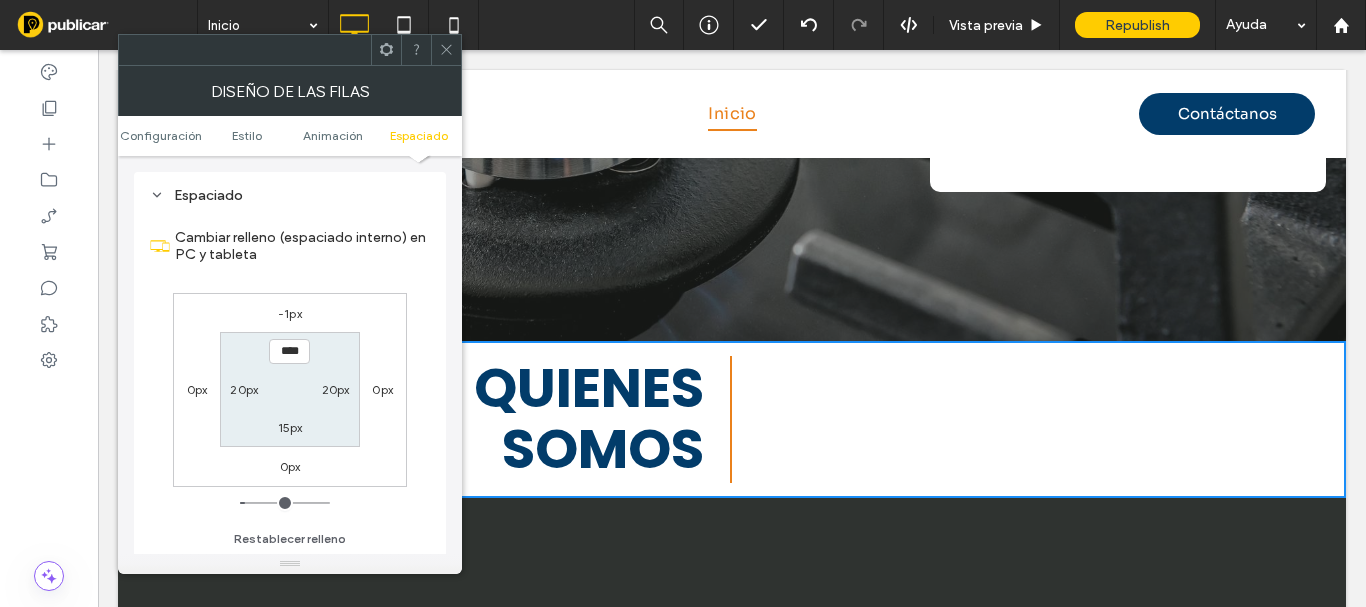 click on "-1px" at bounding box center (290, 313) 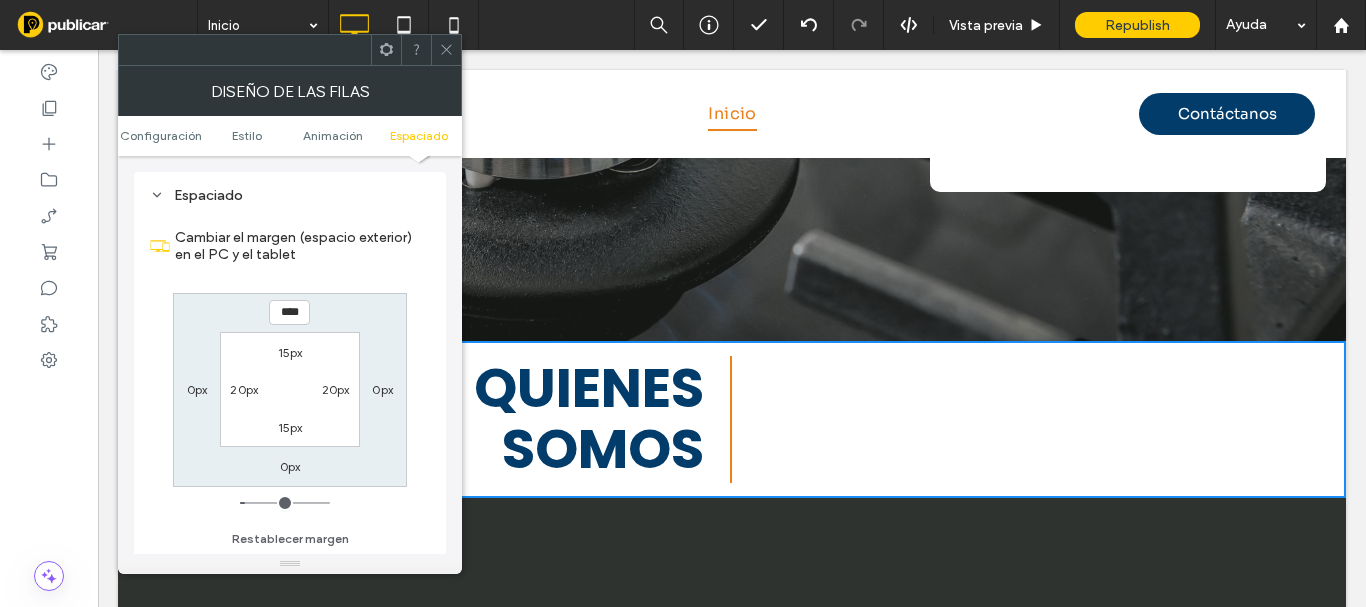 type on "*" 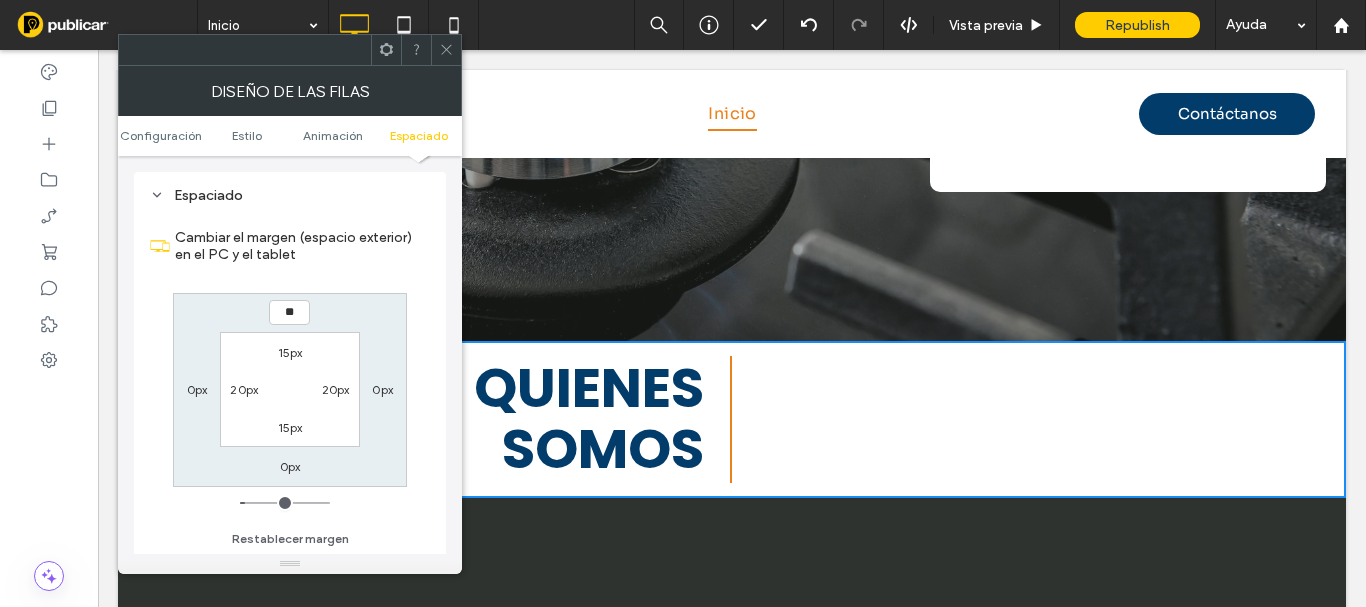 type on "**" 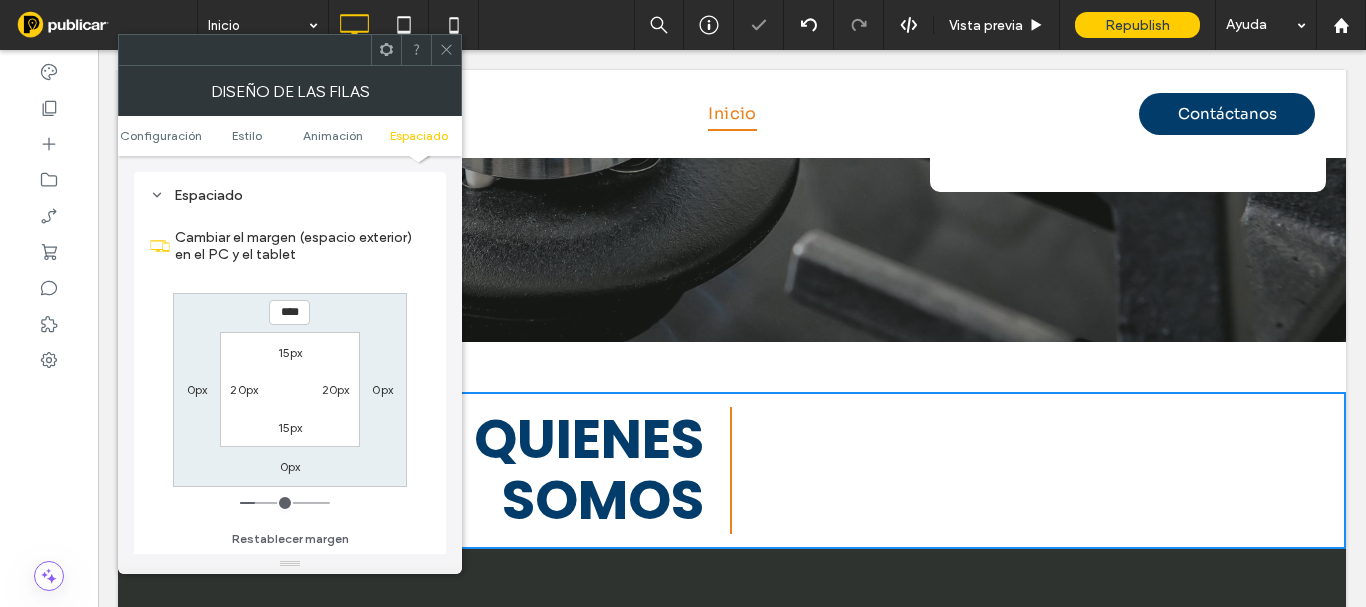 click on "0px" at bounding box center (290, 466) 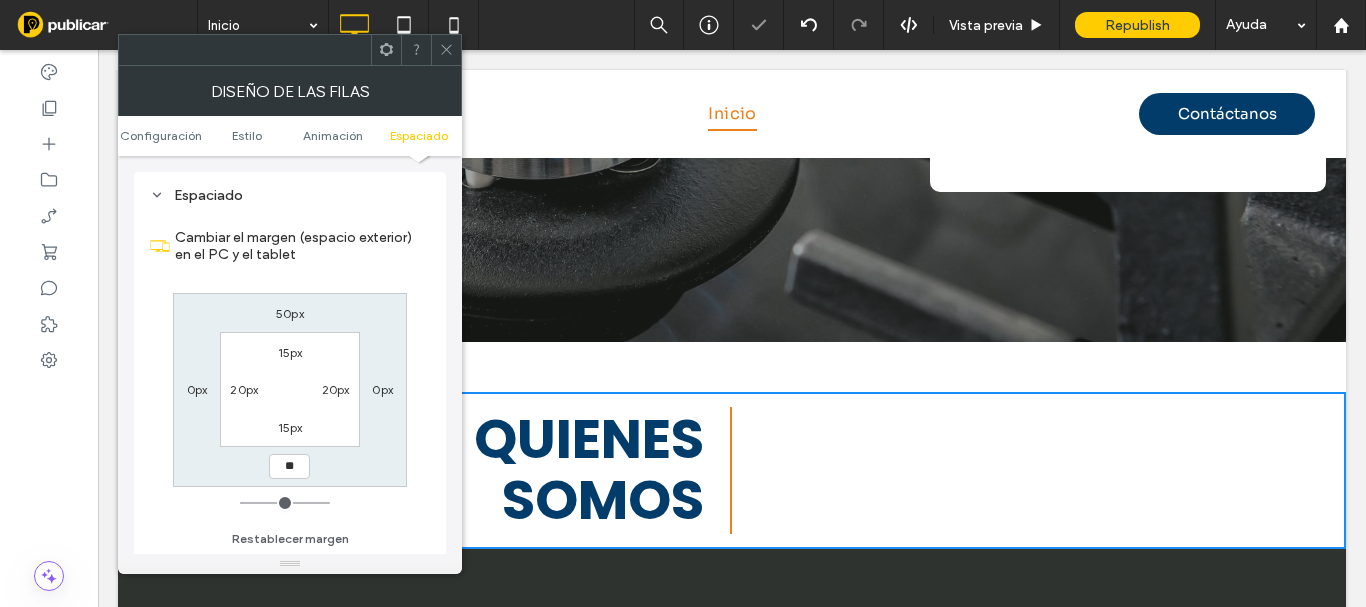 type on "**" 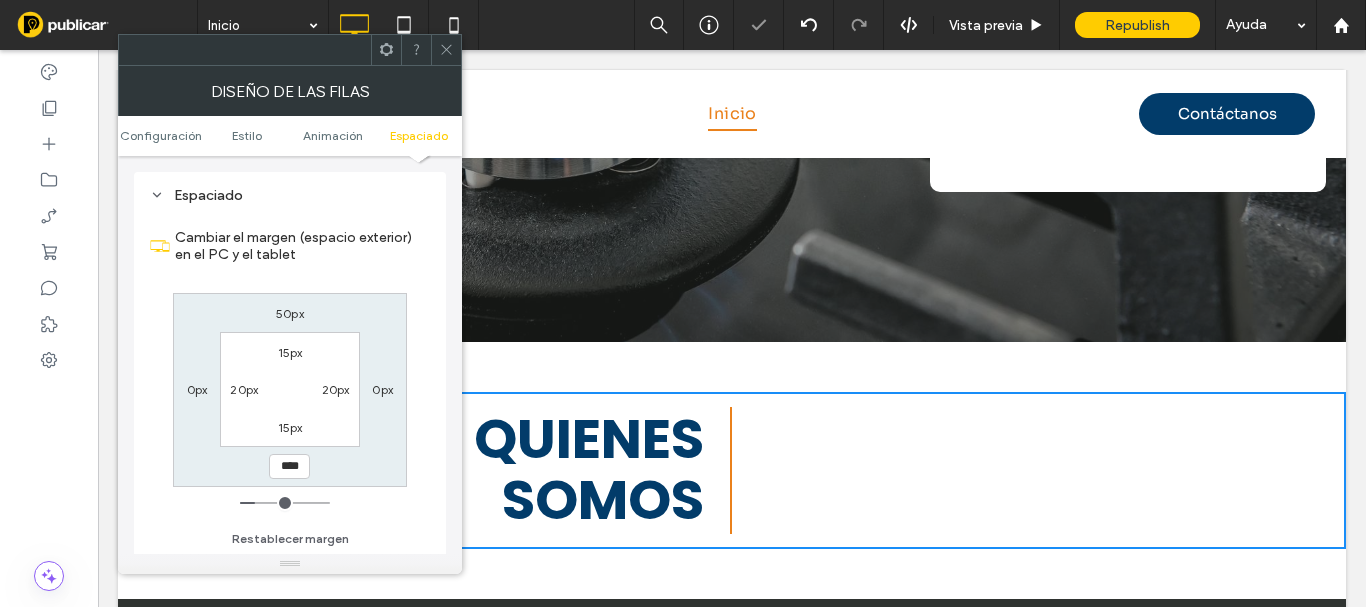 click 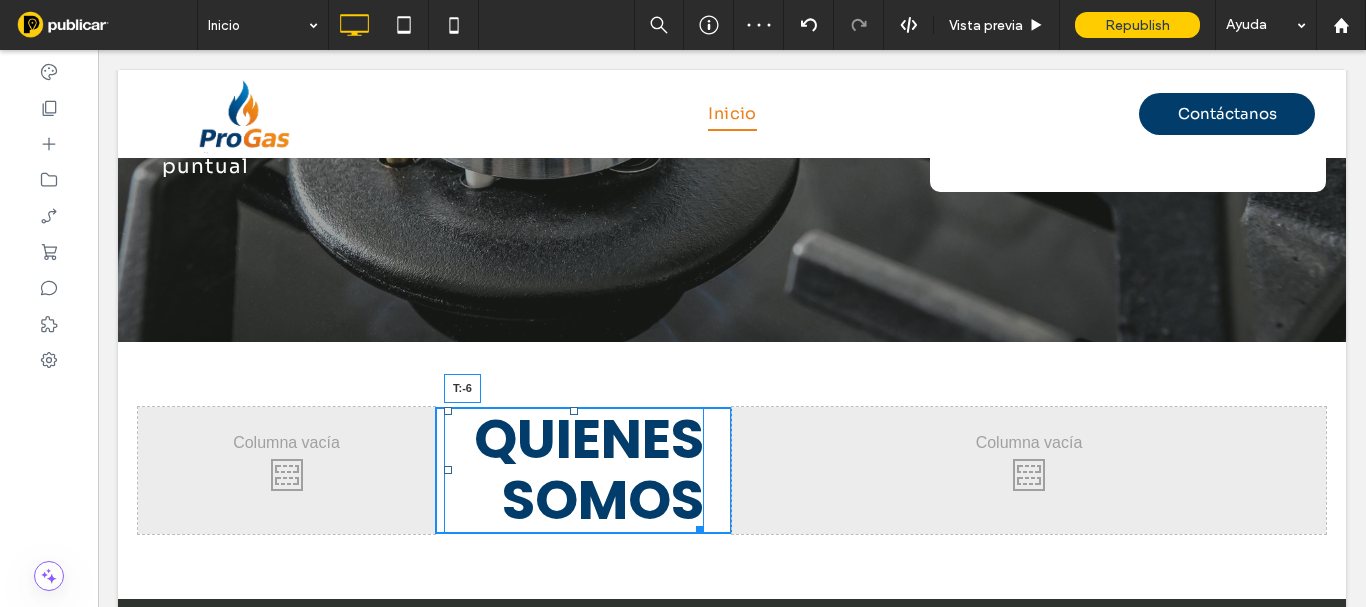 click at bounding box center (574, 411) 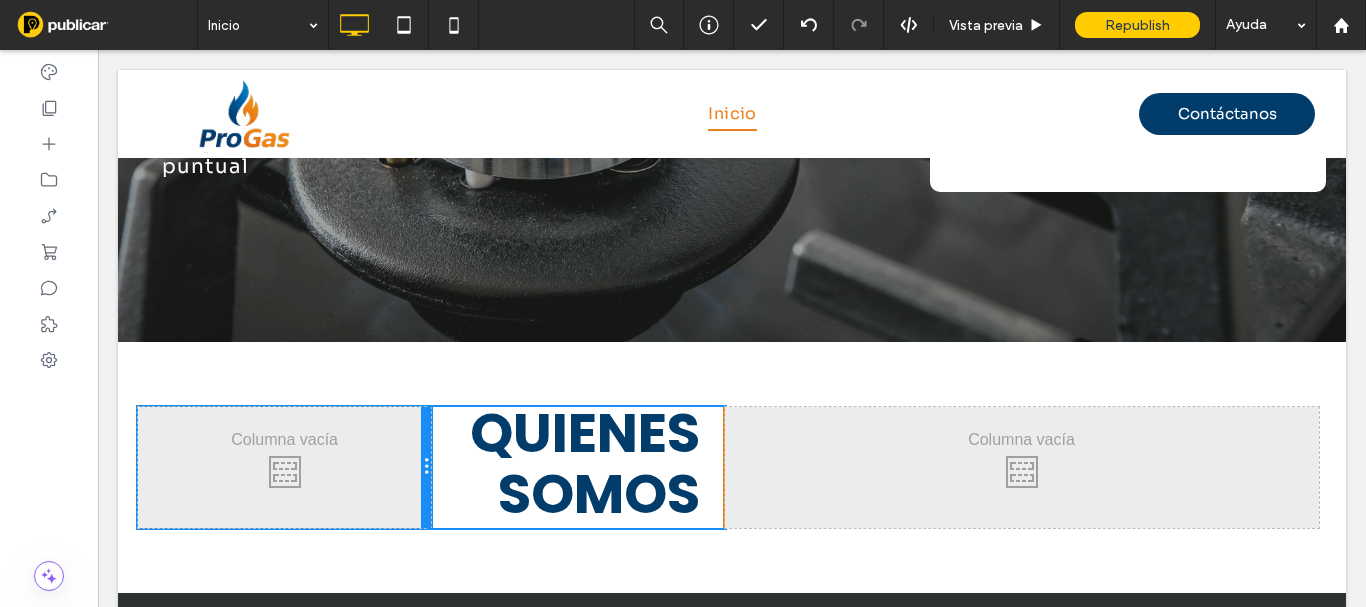 drag, startPoint x: 427, startPoint y: 417, endPoint x: 397, endPoint y: 423, distance: 30.594116 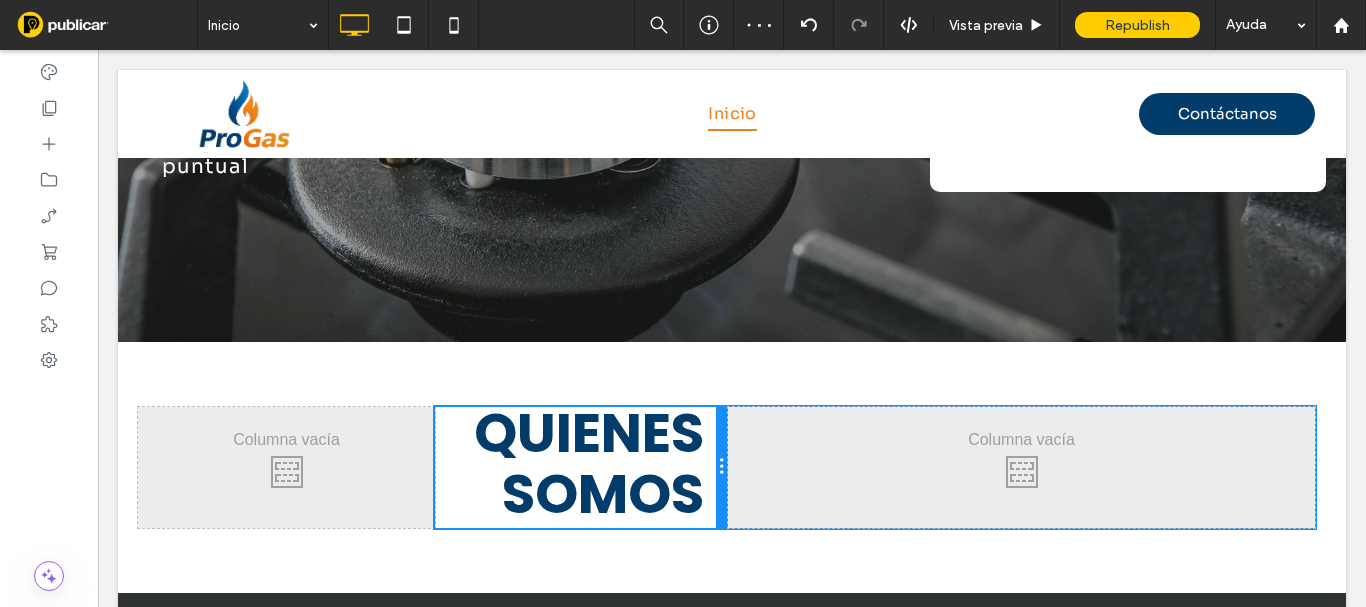 drag, startPoint x: 719, startPoint y: 415, endPoint x: 713, endPoint y: 428, distance: 14.3178215 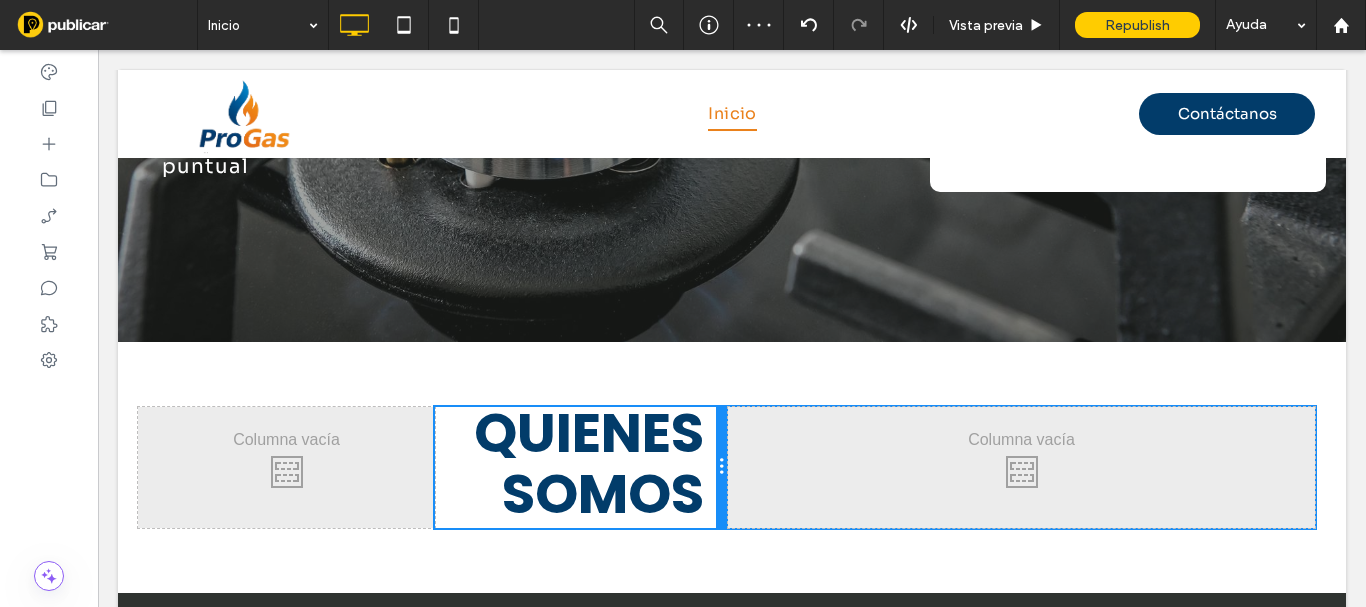 click at bounding box center (721, 467) 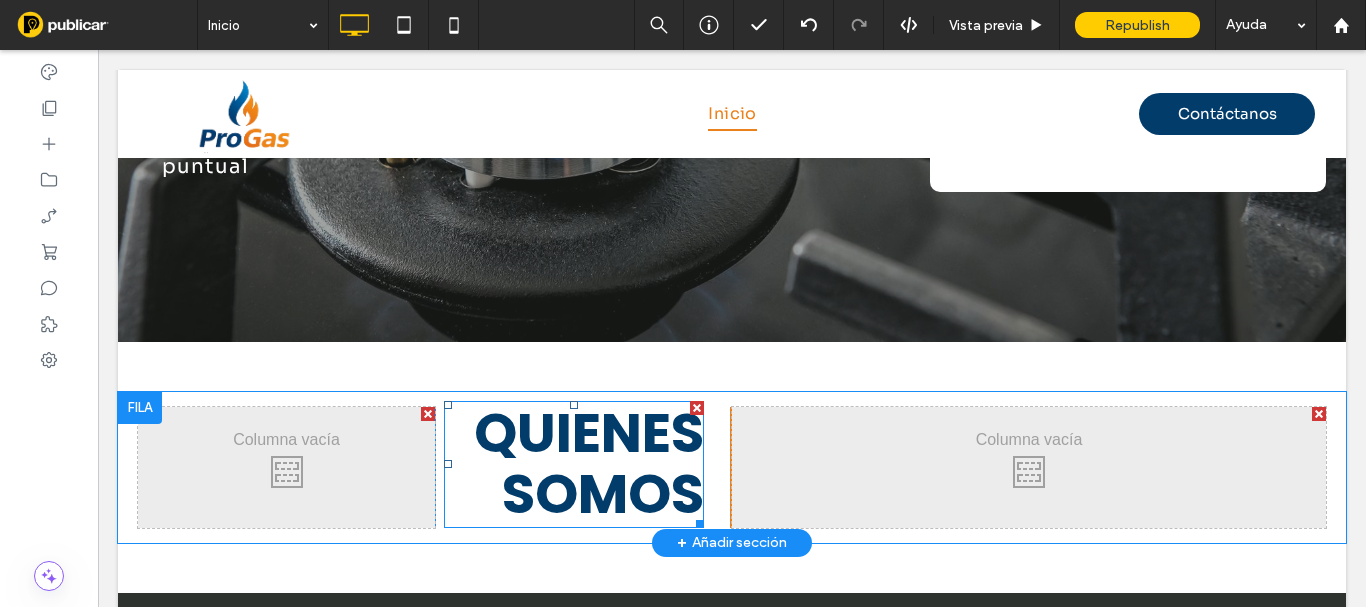 click on "QUIENES SOMOS" at bounding box center [589, 463] 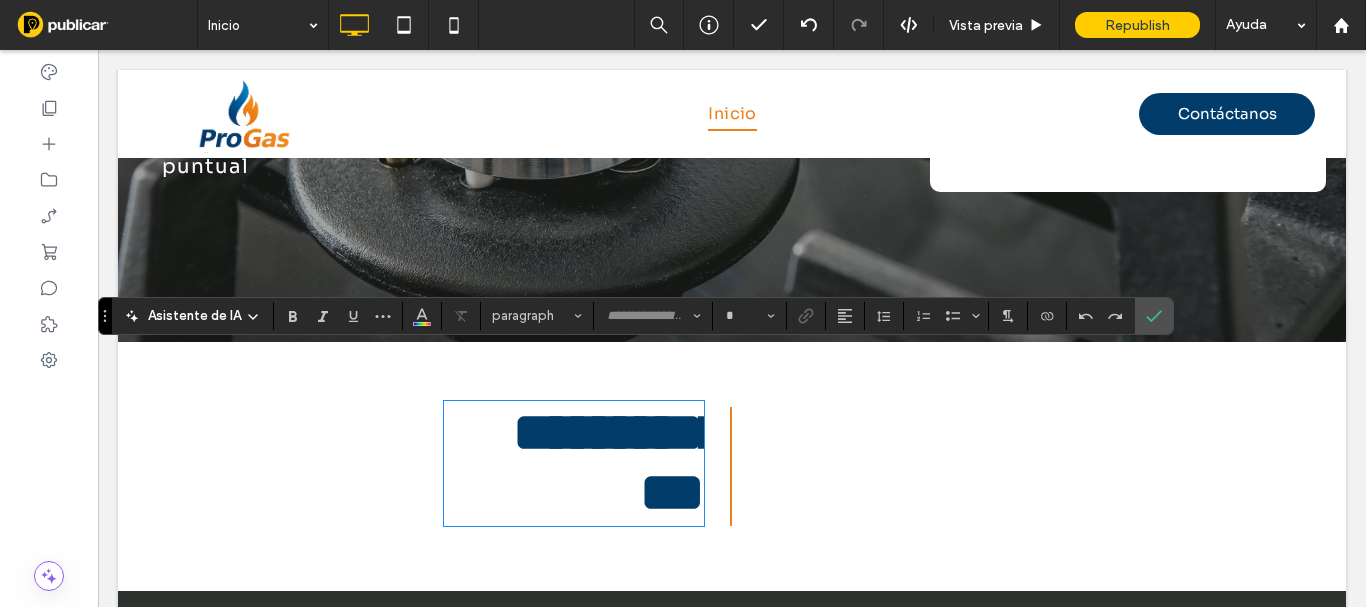 type on "*******" 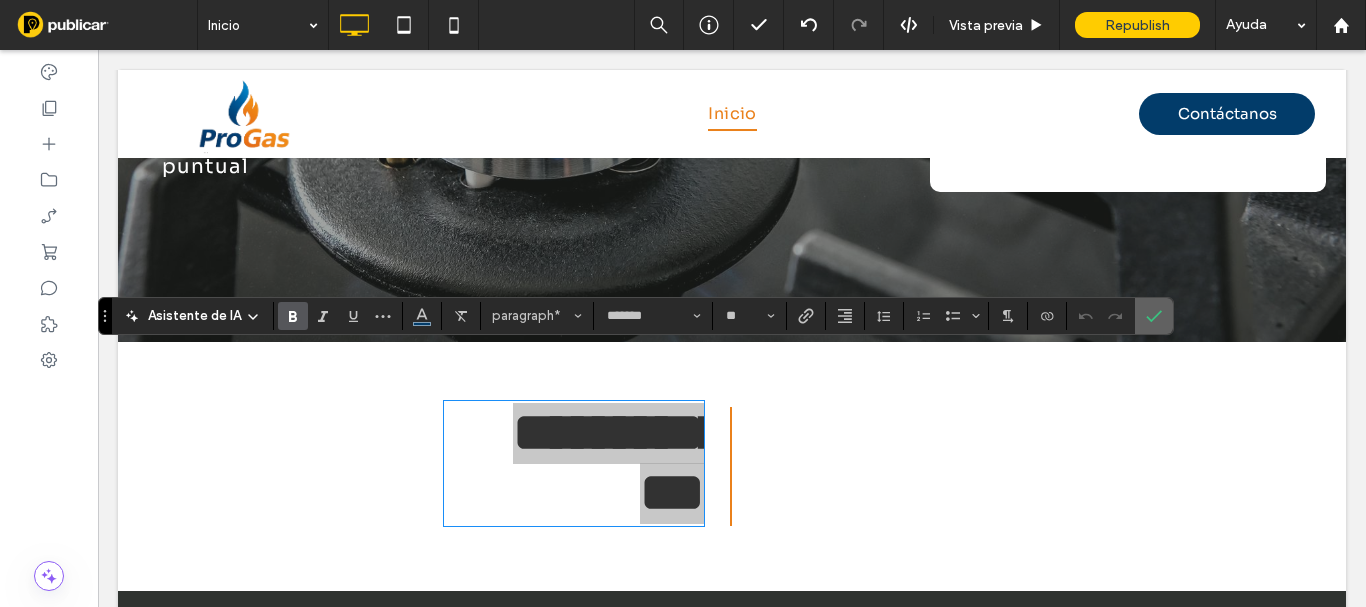 click 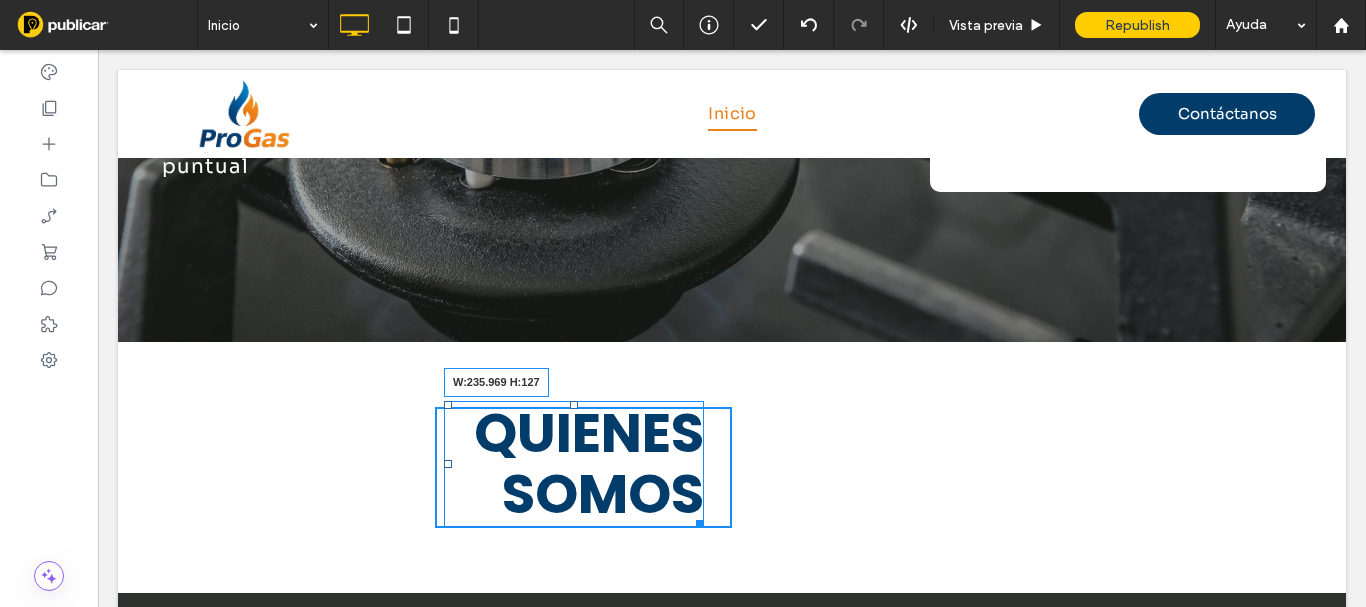 drag, startPoint x: 689, startPoint y: 465, endPoint x: 665, endPoint y: 463, distance: 24.083189 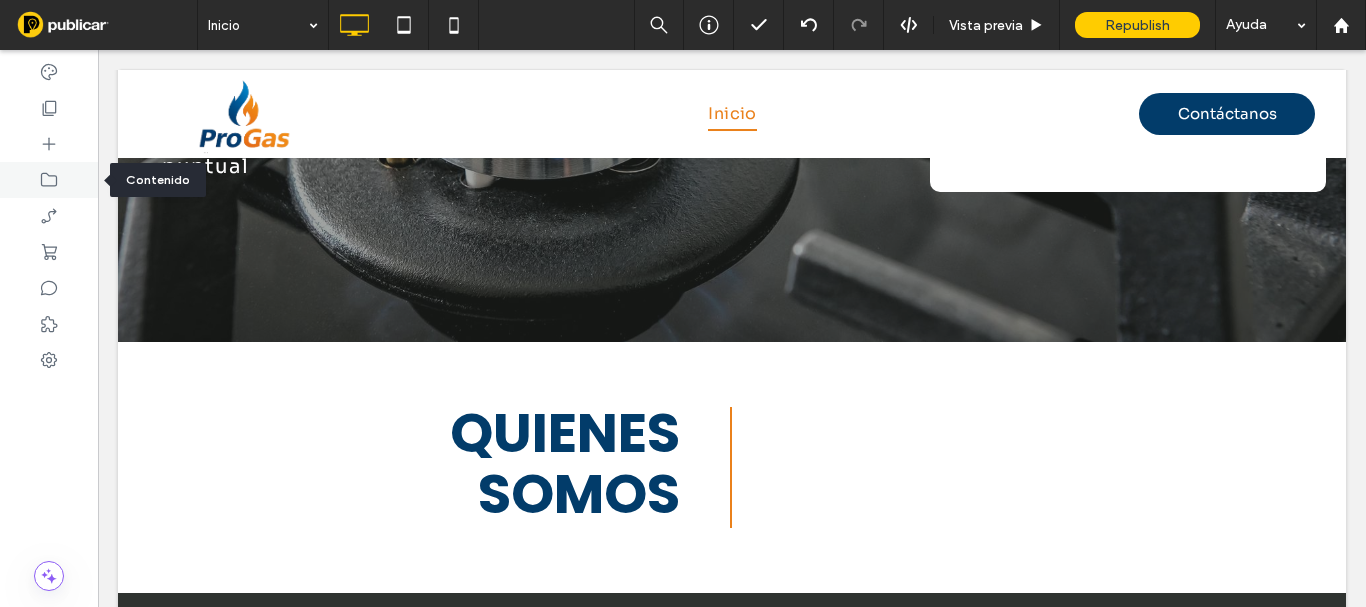 click at bounding box center (49, 180) 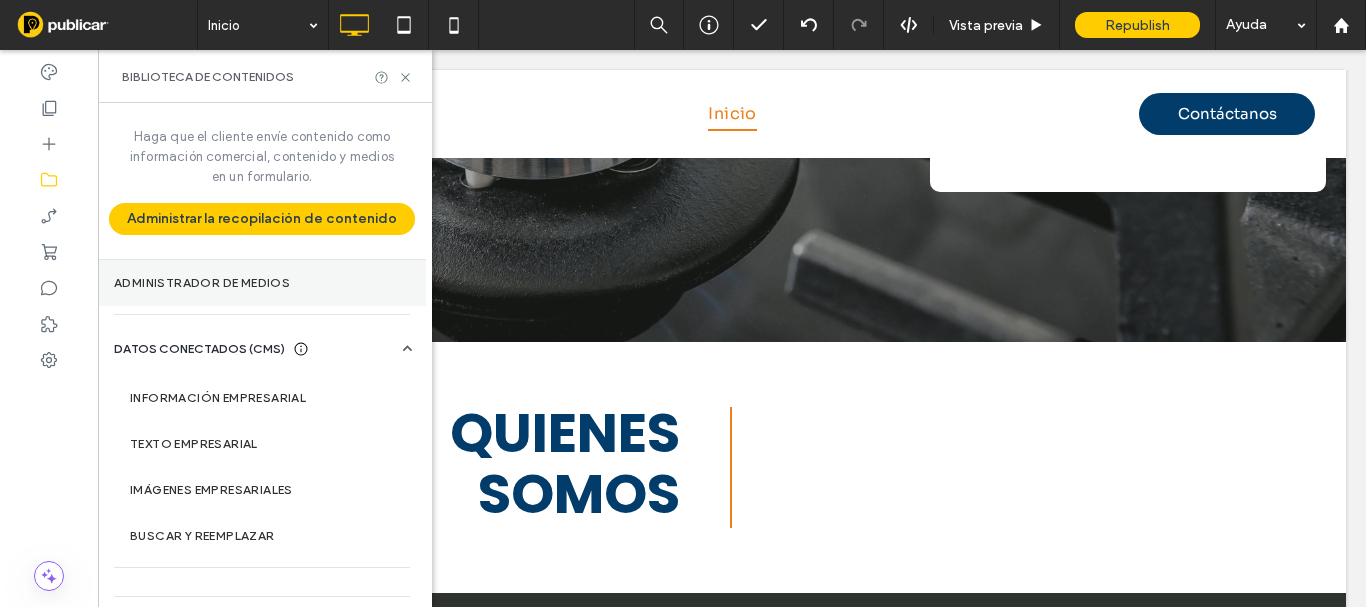 click on "Administrador de medios" at bounding box center [262, 283] 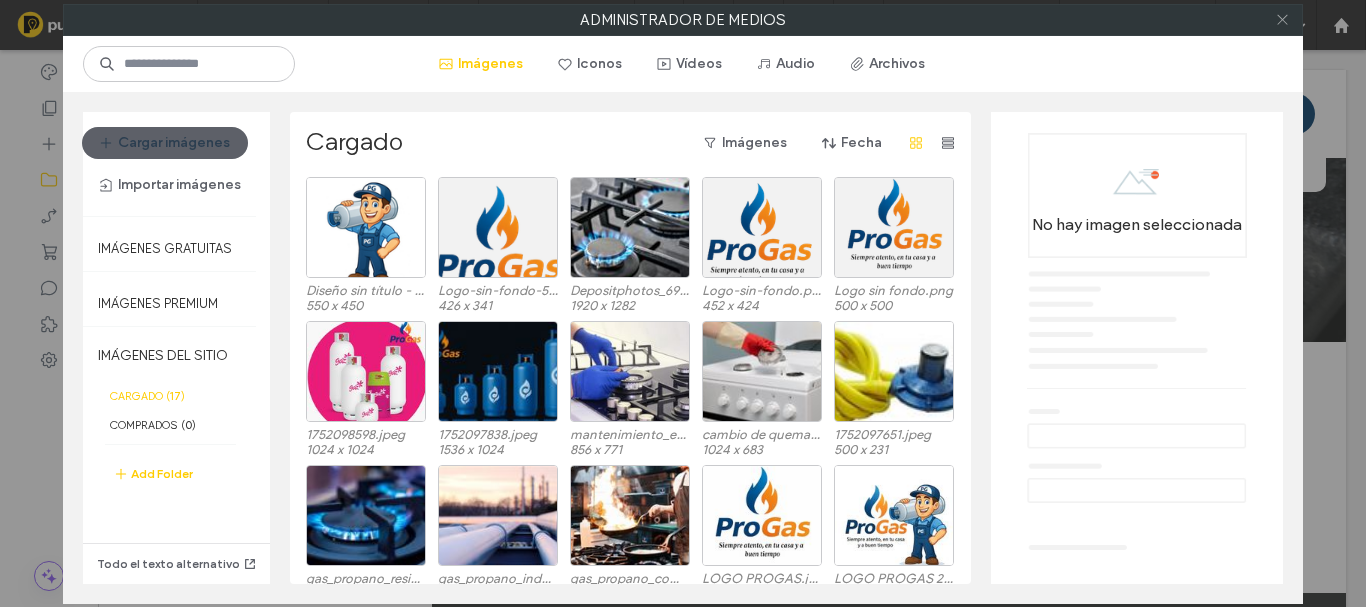 click 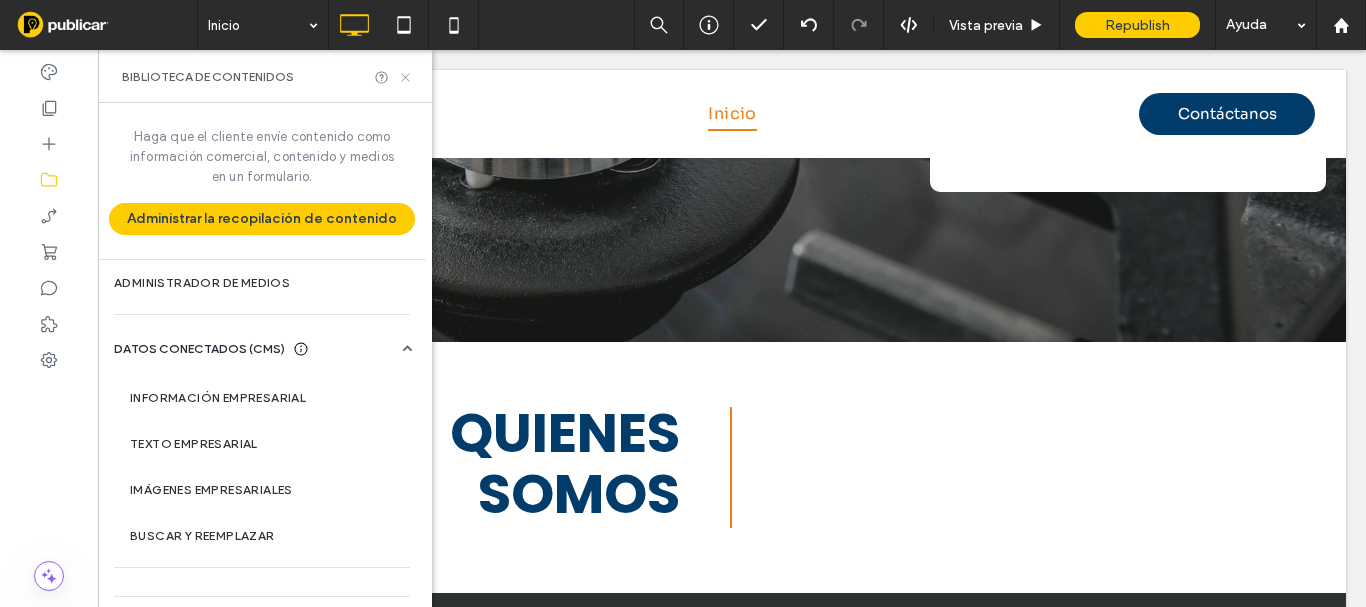 click 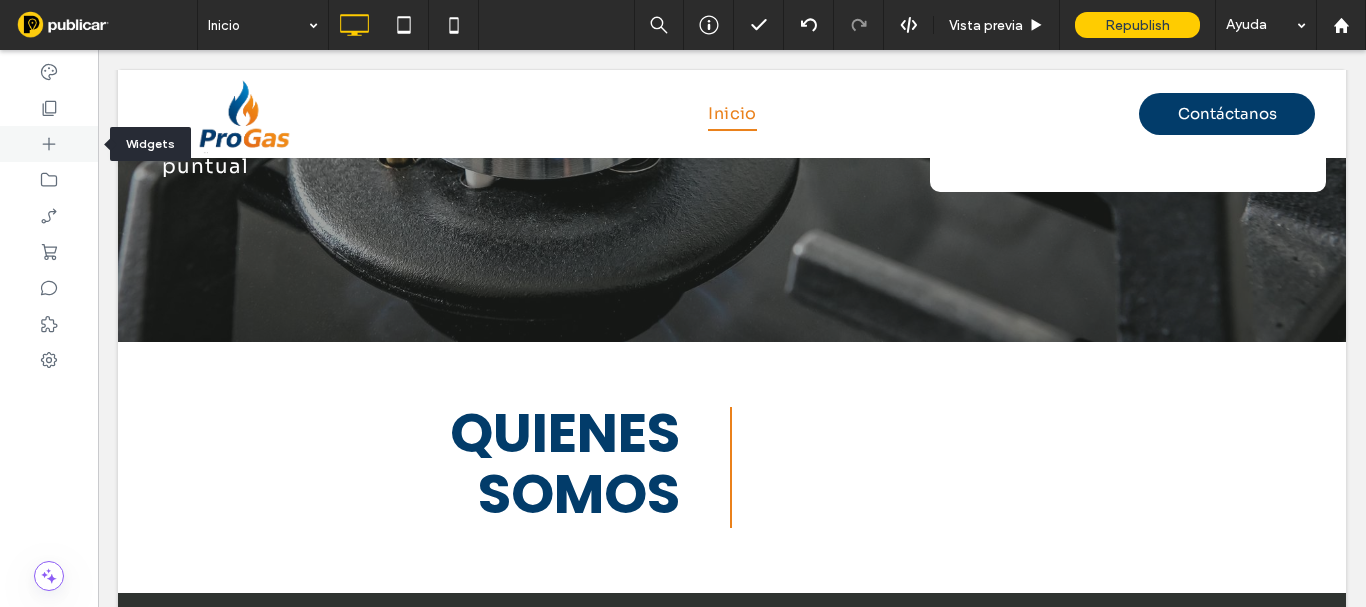 drag, startPoint x: 100, startPoint y: 16, endPoint x: 51, endPoint y: 136, distance: 129.61867 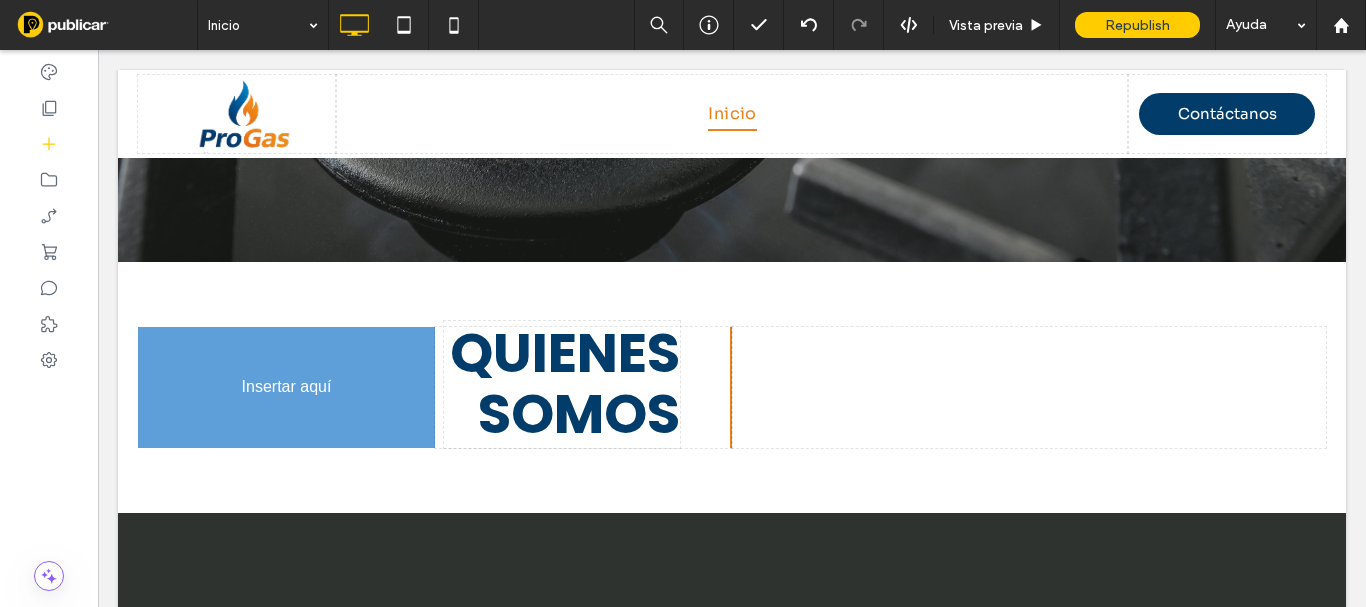 scroll, scrollTop: 753, scrollLeft: 0, axis: vertical 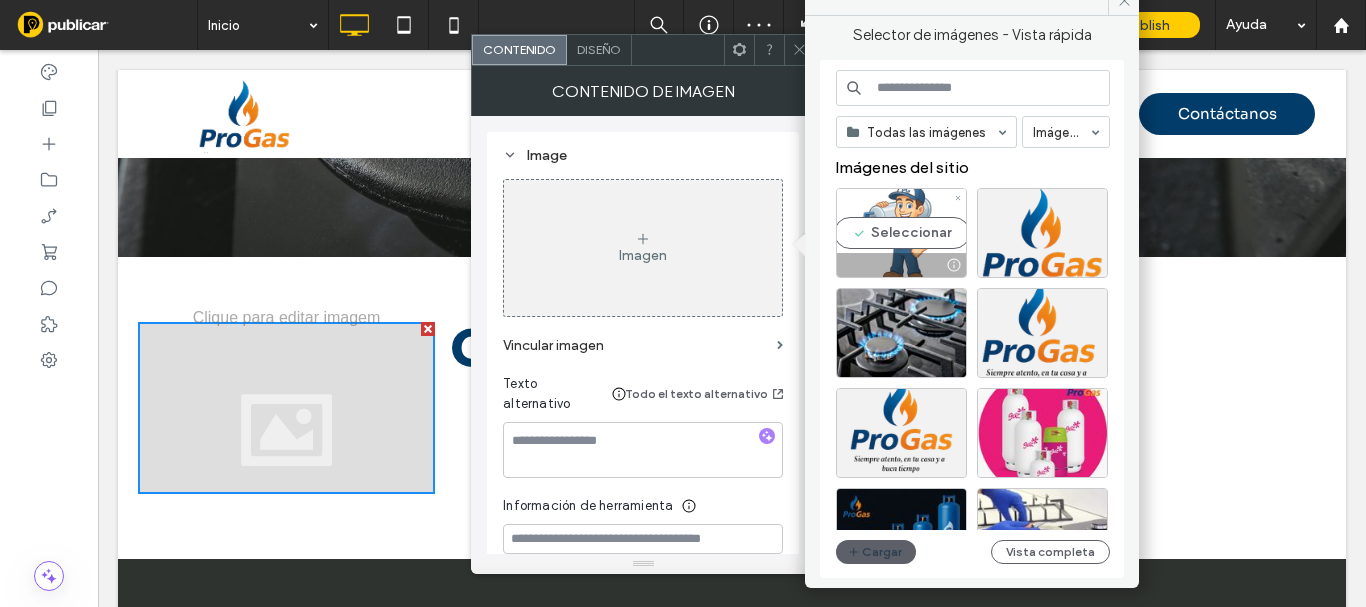 click on "Seleccionar" at bounding box center [901, 233] 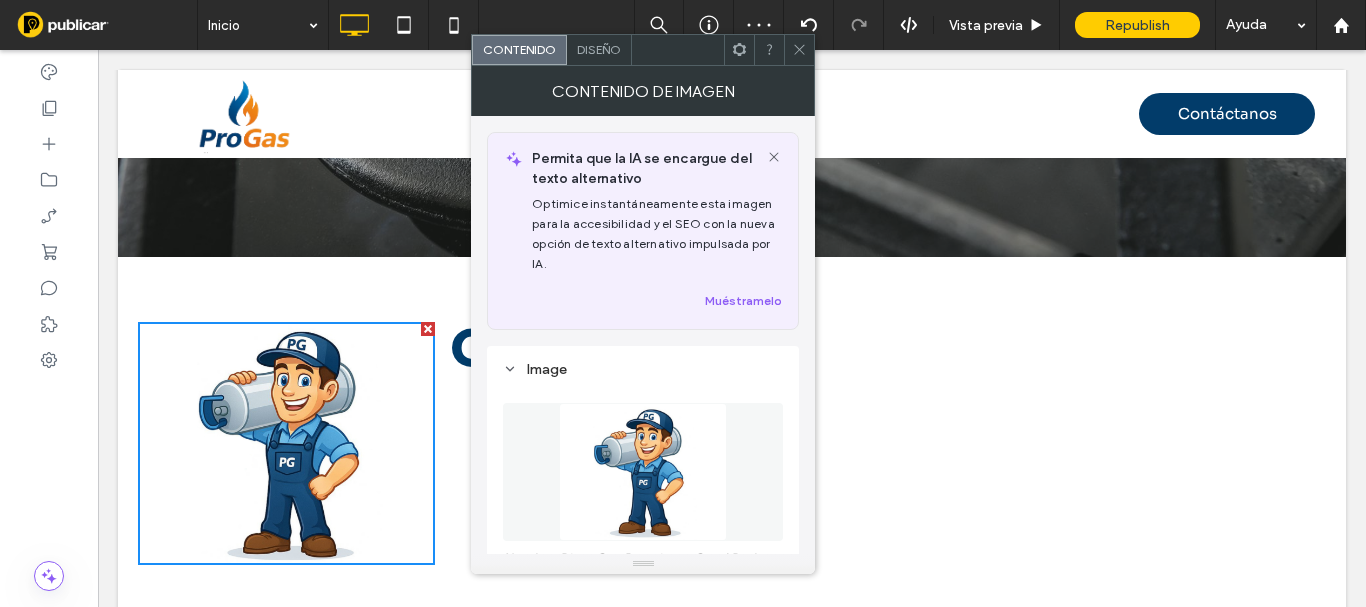 click 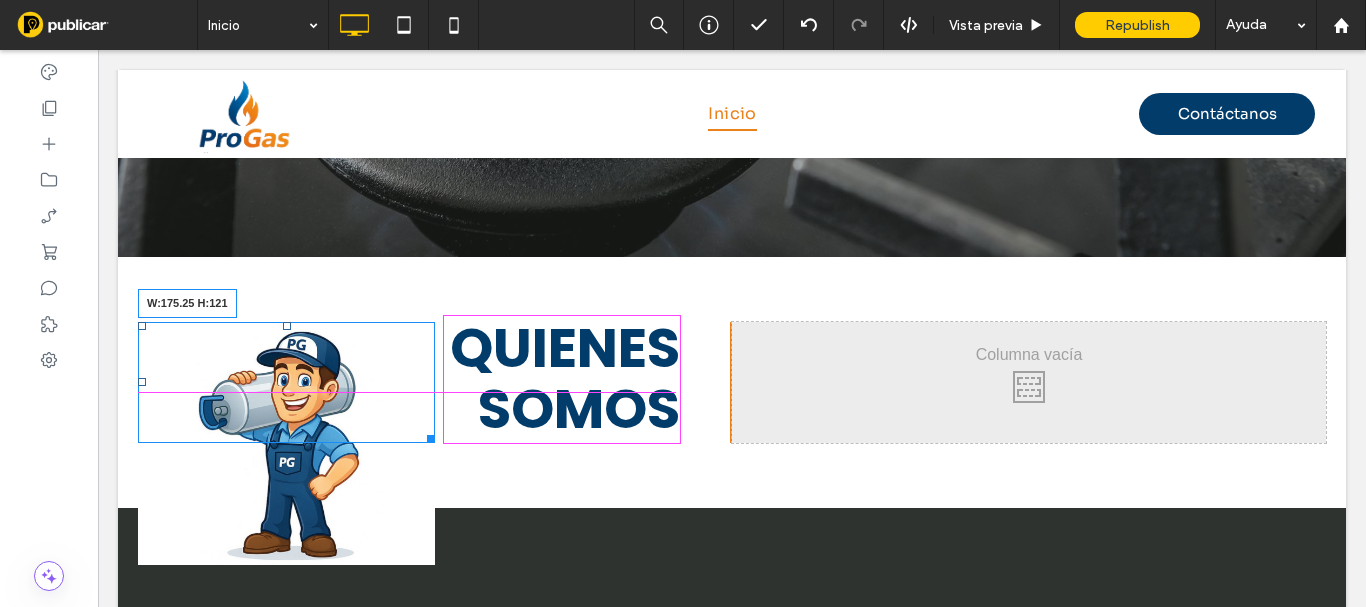drag, startPoint x: 427, startPoint y: 501, endPoint x: 370, endPoint y: 383, distance: 131.04579 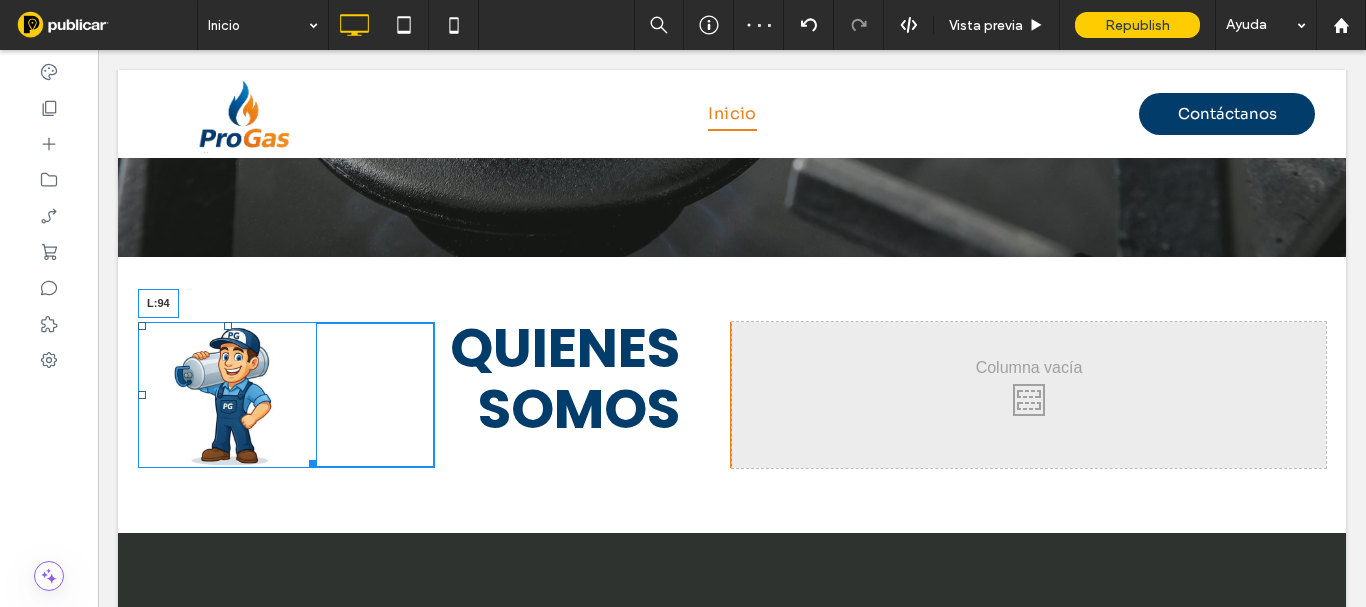 drag, startPoint x: 142, startPoint y: 342, endPoint x: 239, endPoint y: 337, distance: 97.128784 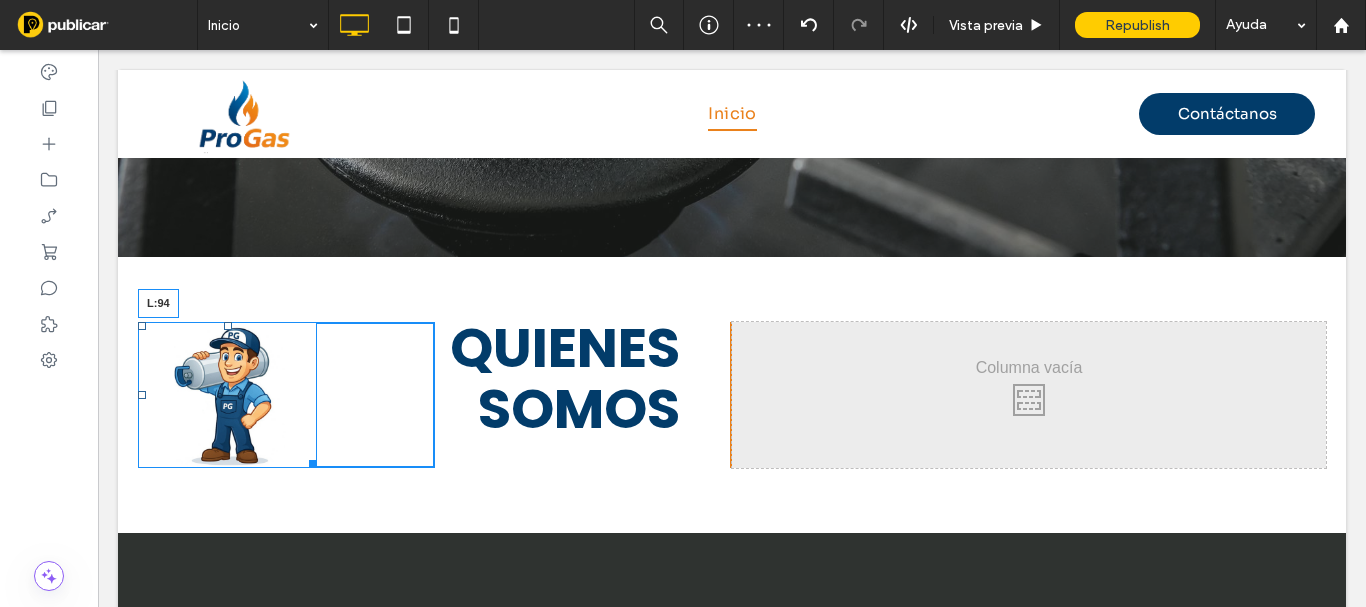 click on "L:94" at bounding box center (227, 395) 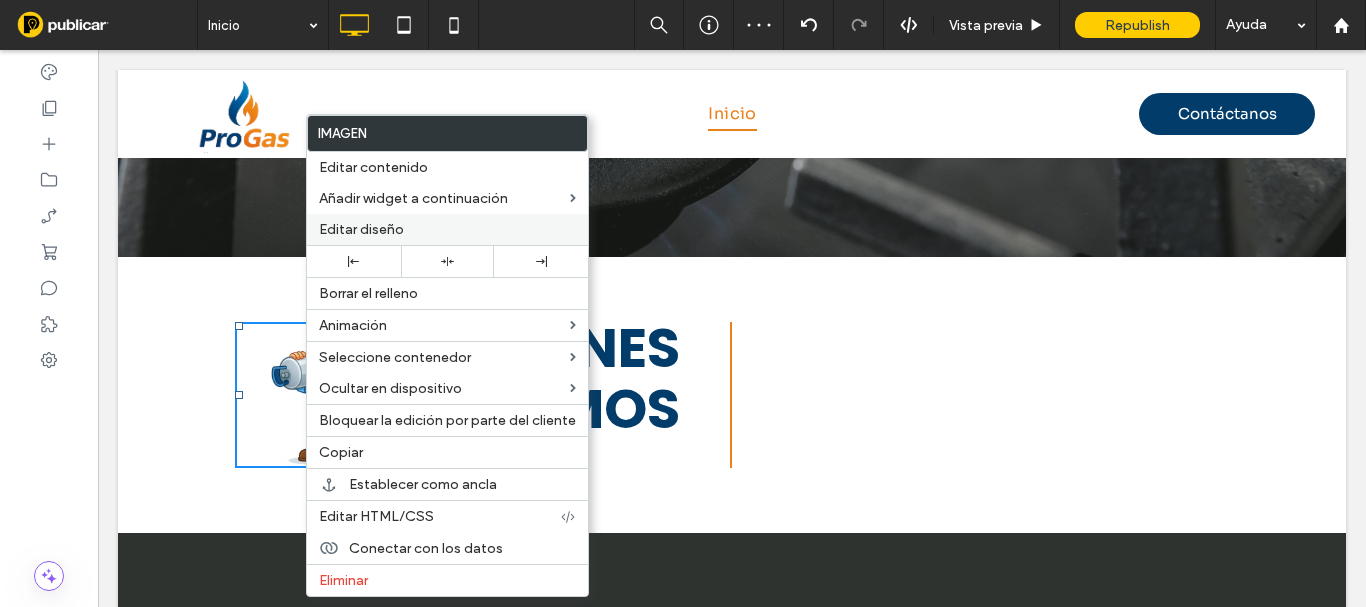 click on "Editar diseño" at bounding box center (447, 229) 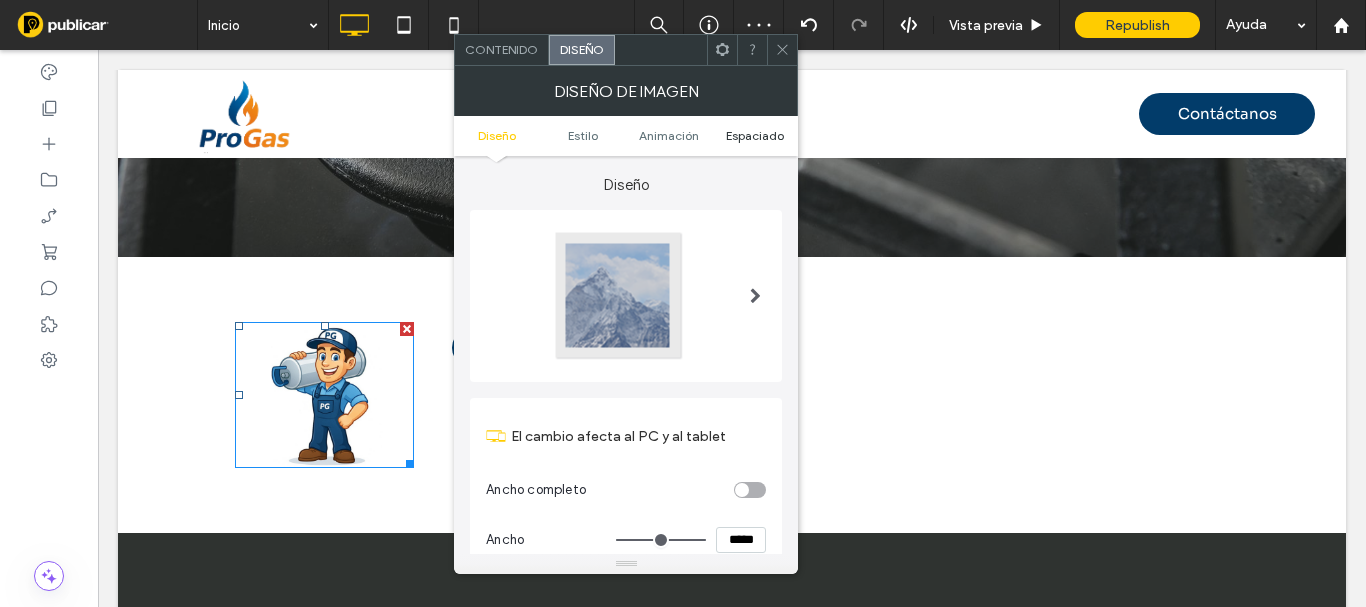 click on "Espaciado" at bounding box center (755, 135) 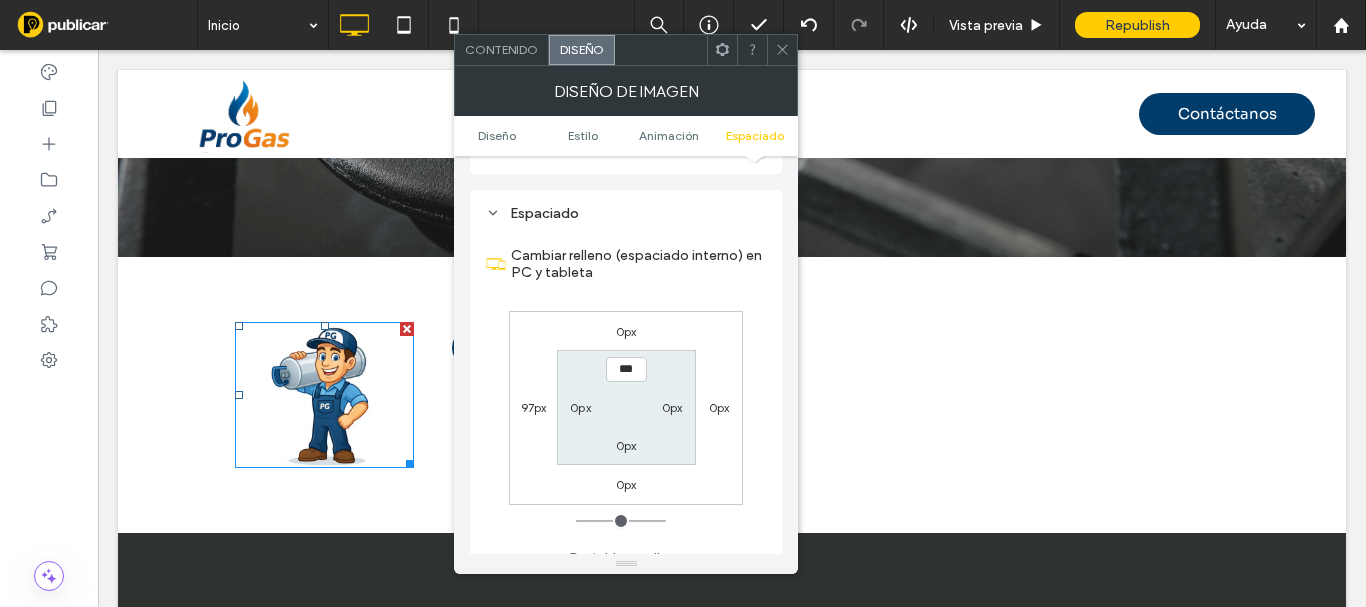 scroll, scrollTop: 1006, scrollLeft: 0, axis: vertical 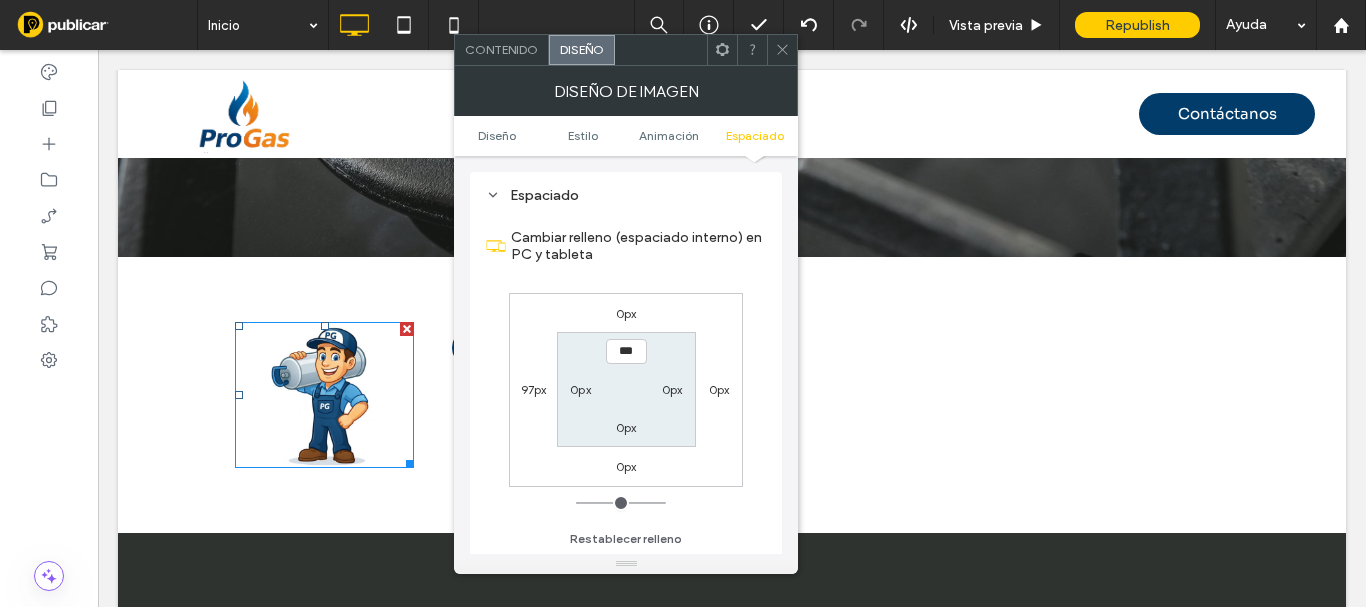 click 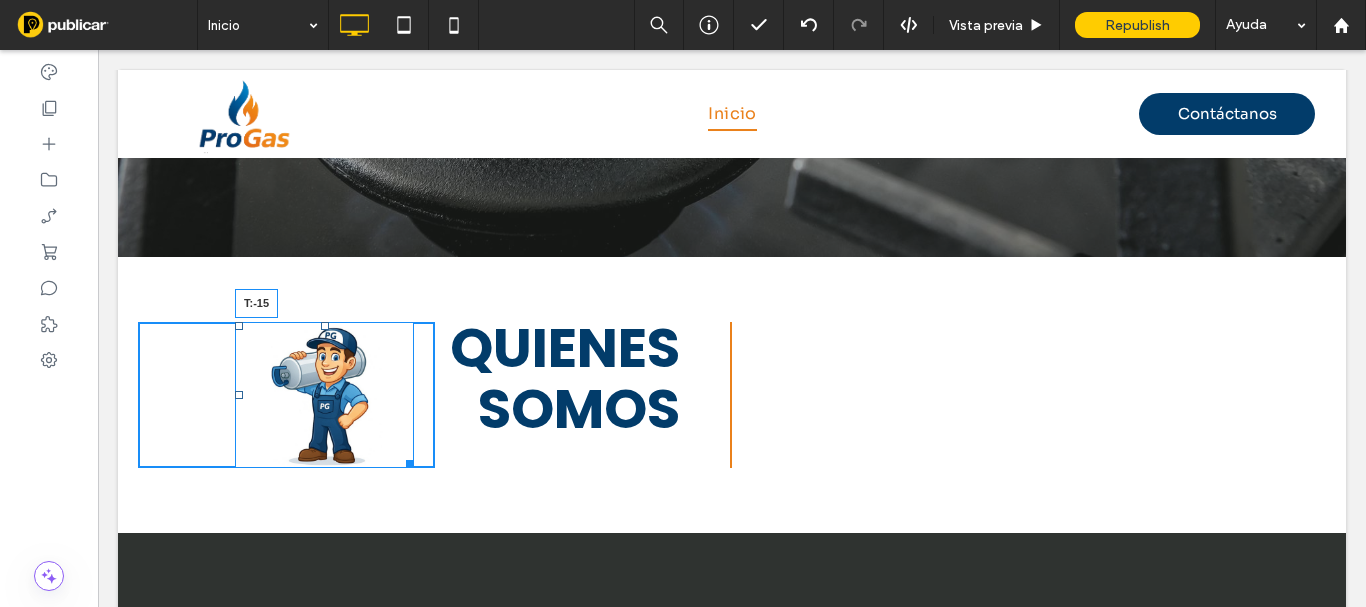drag, startPoint x: 327, startPoint y: 275, endPoint x: 325, endPoint y: 245, distance: 30.066593 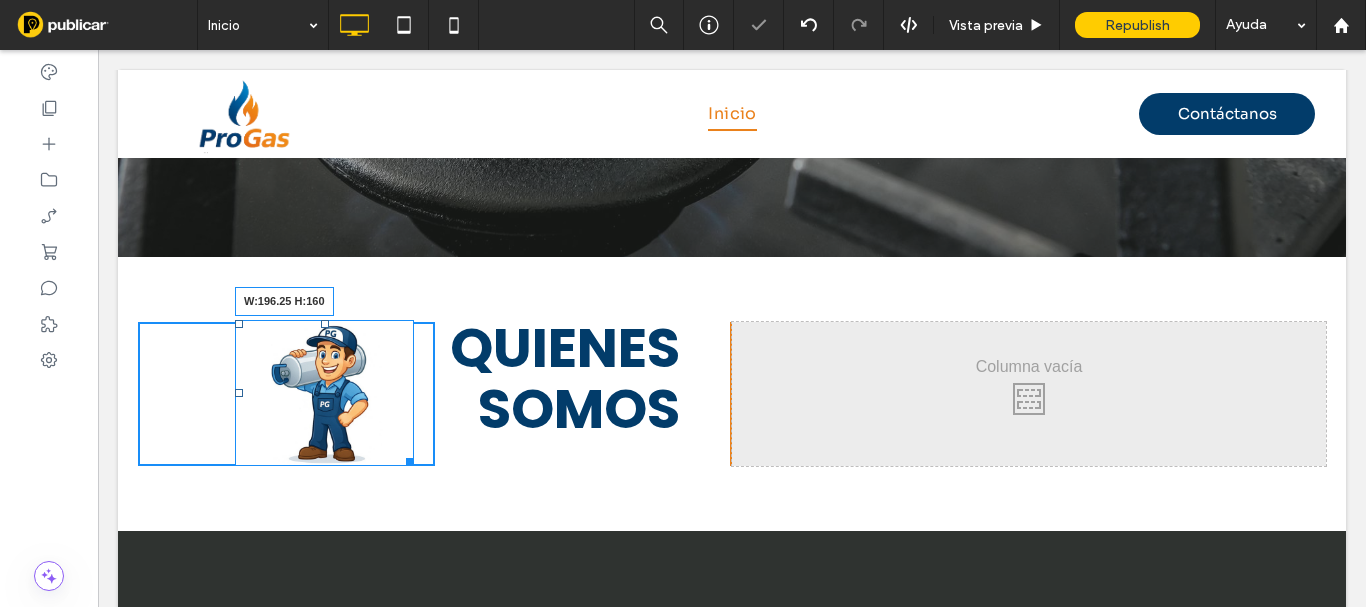 drag, startPoint x: 409, startPoint y: 405, endPoint x: 419, endPoint y: 415, distance: 14.142136 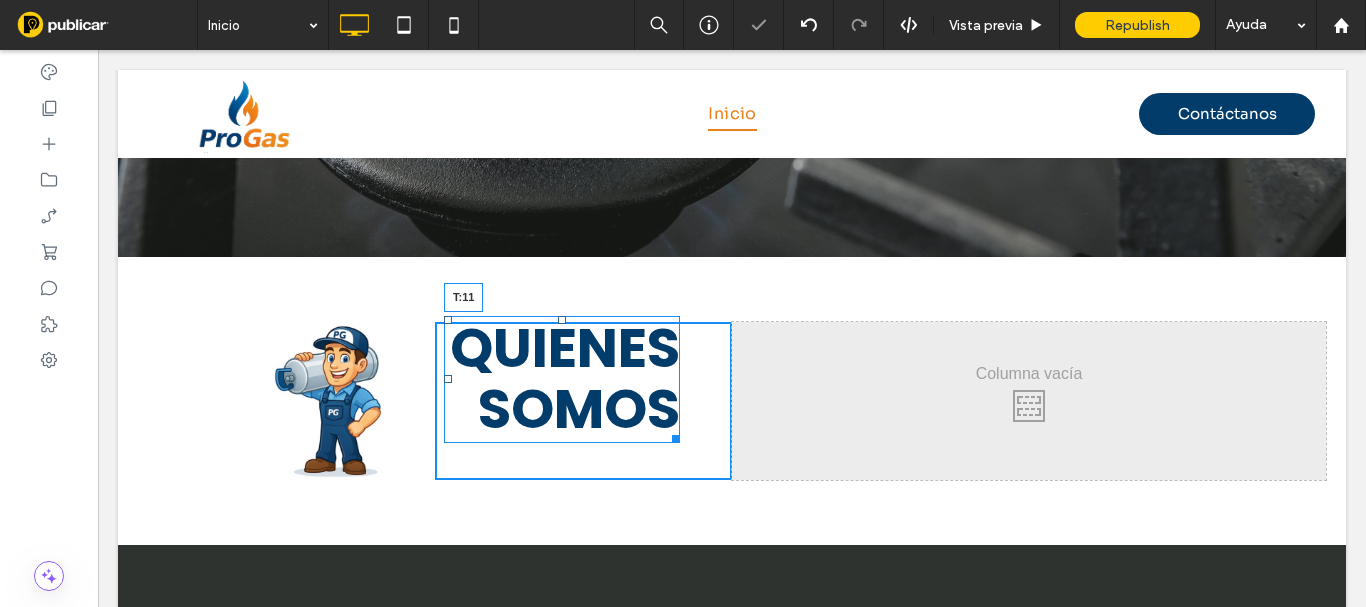 drag, startPoint x: 556, startPoint y: 271, endPoint x: 655, endPoint y: 338, distance: 119.54079 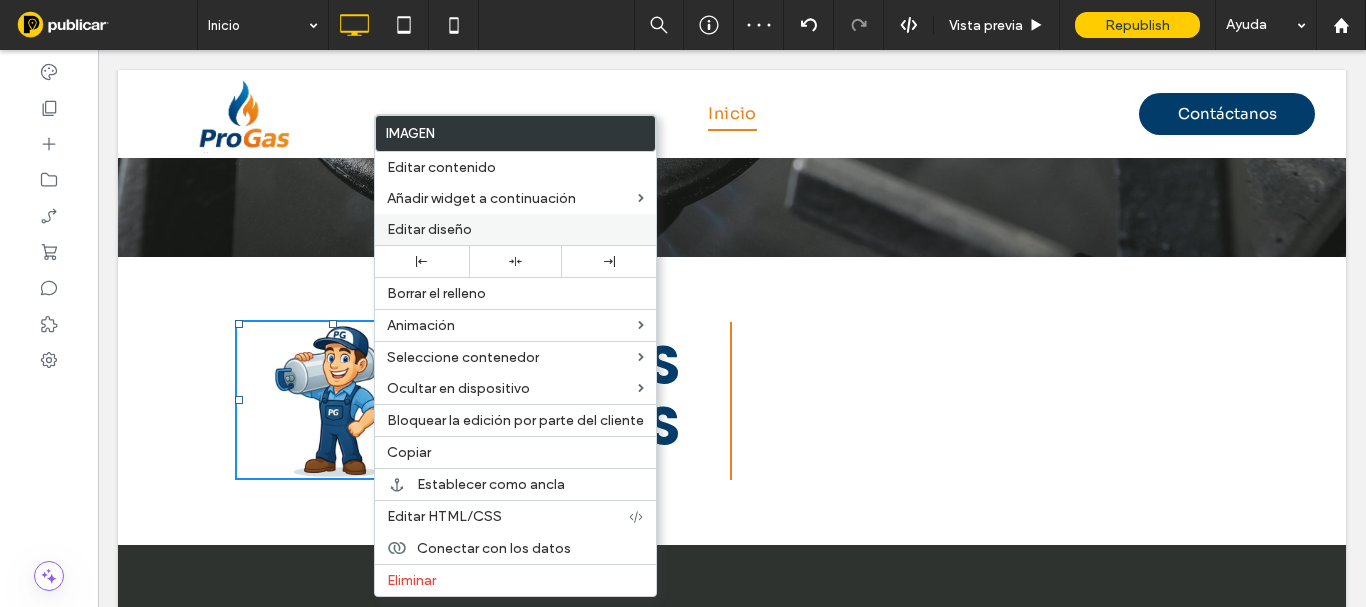 click on "Editar diseño" at bounding box center [429, 229] 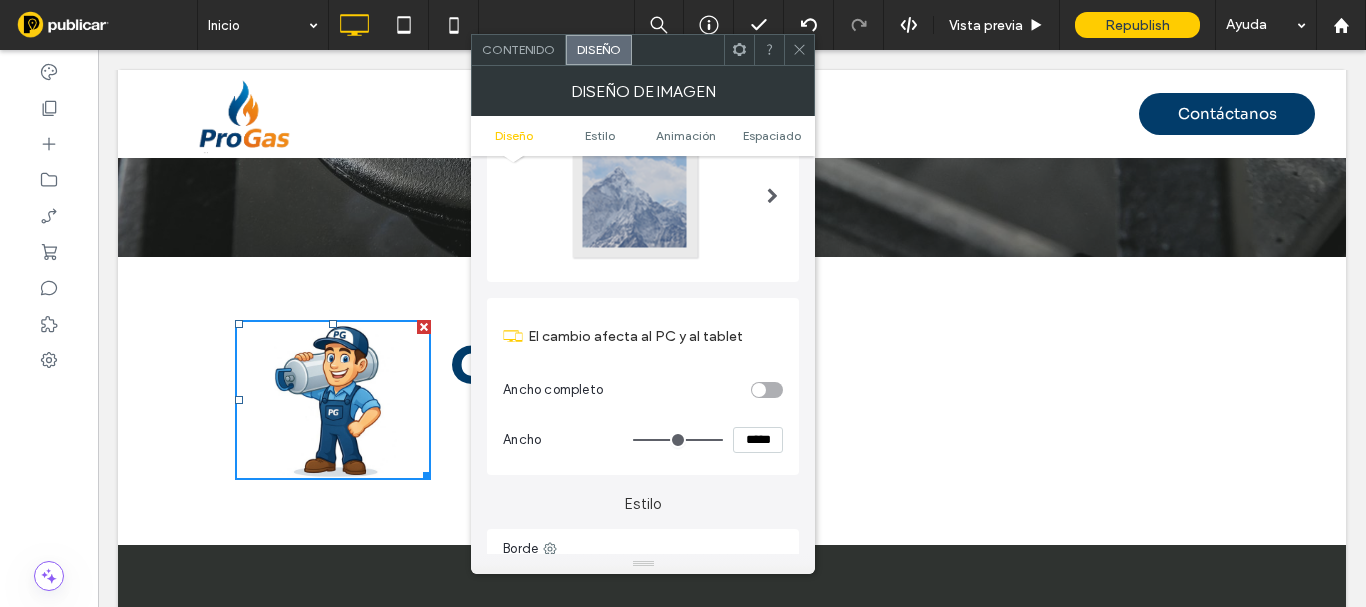 scroll, scrollTop: 0, scrollLeft: 0, axis: both 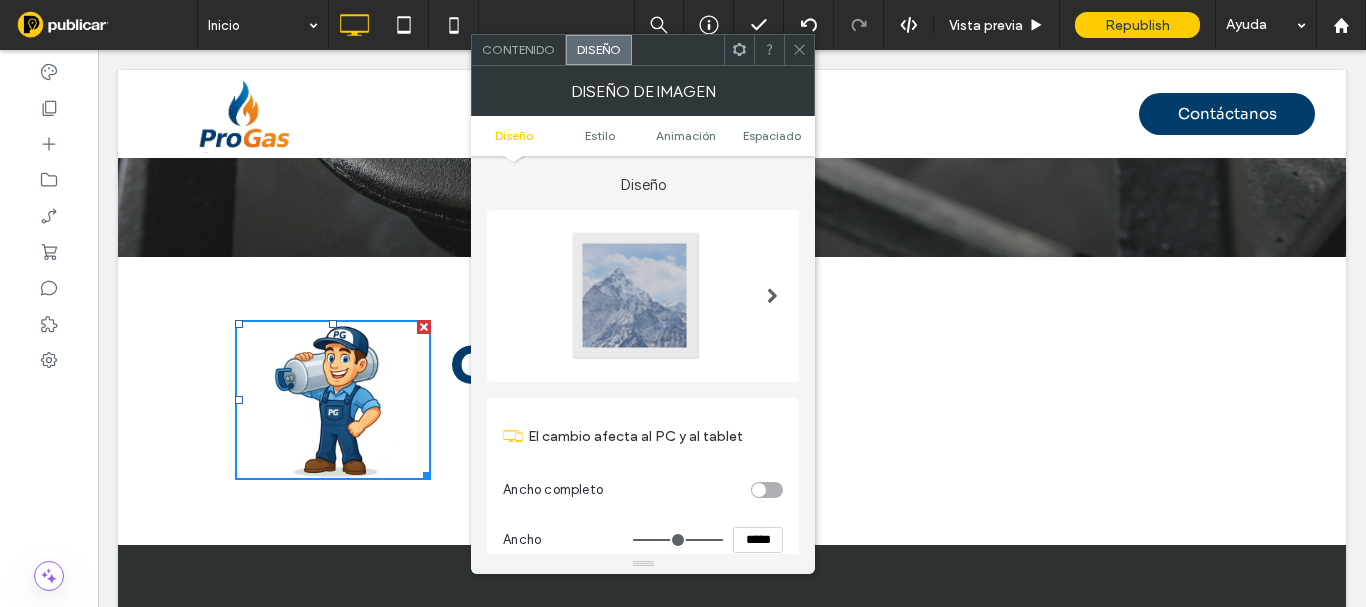 click on "Contenido" at bounding box center (519, 50) 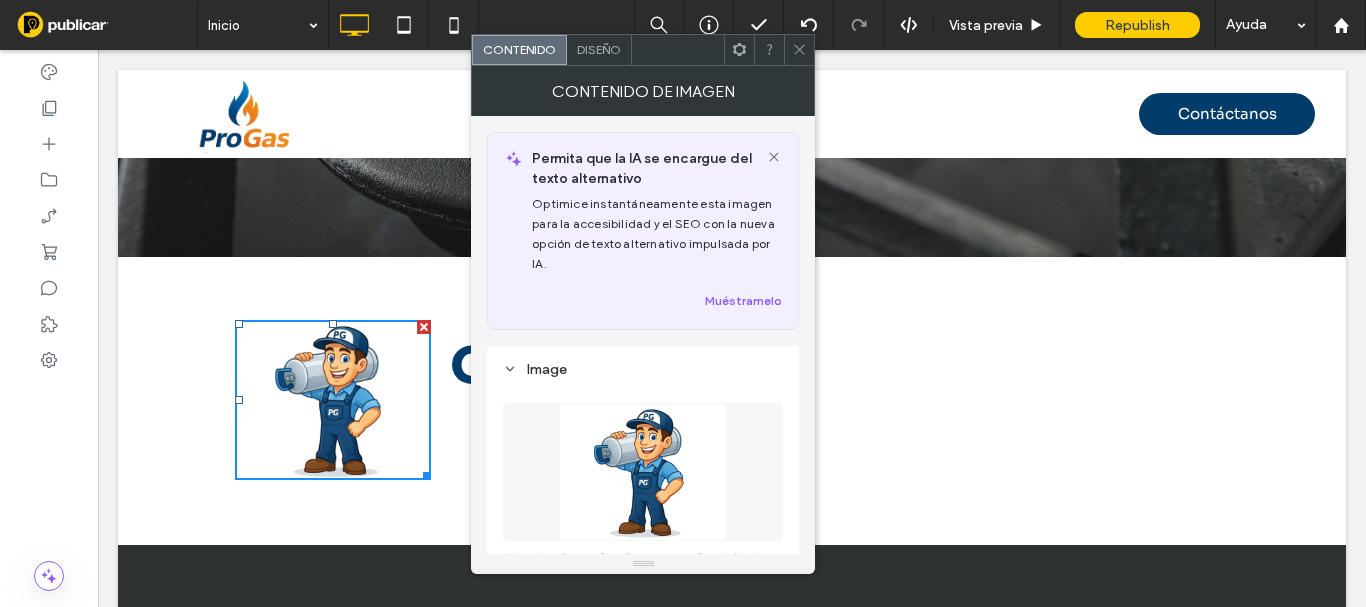 scroll, scrollTop: 200, scrollLeft: 0, axis: vertical 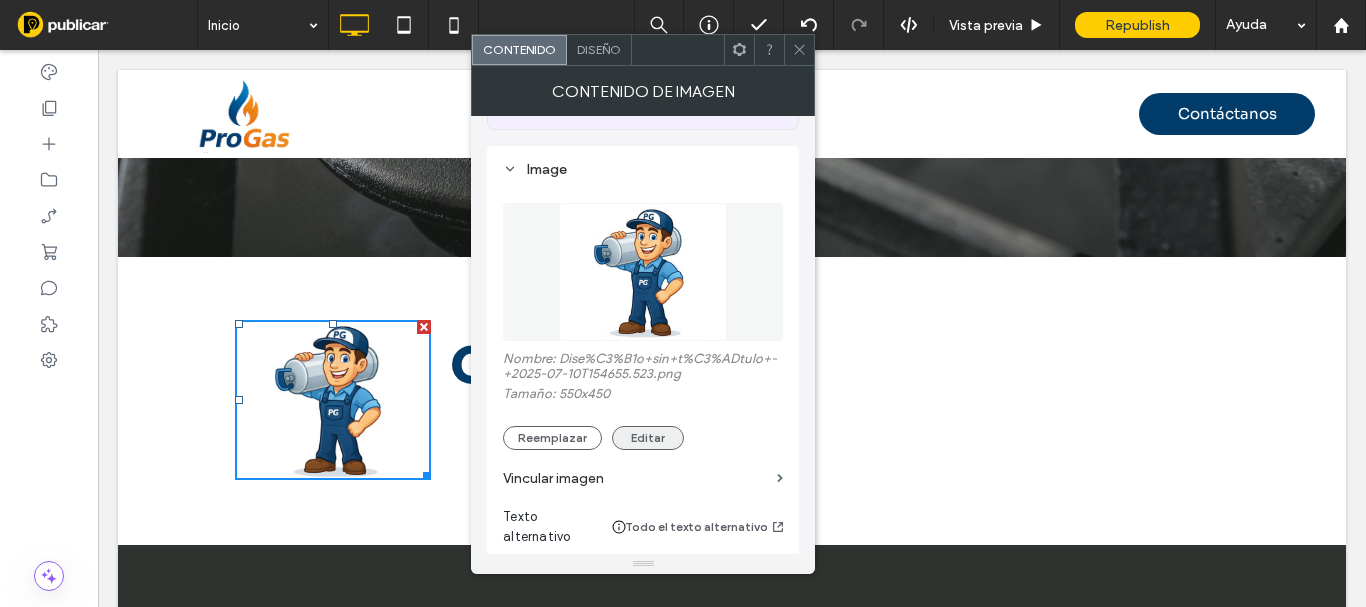 click on "Editar" at bounding box center (648, 438) 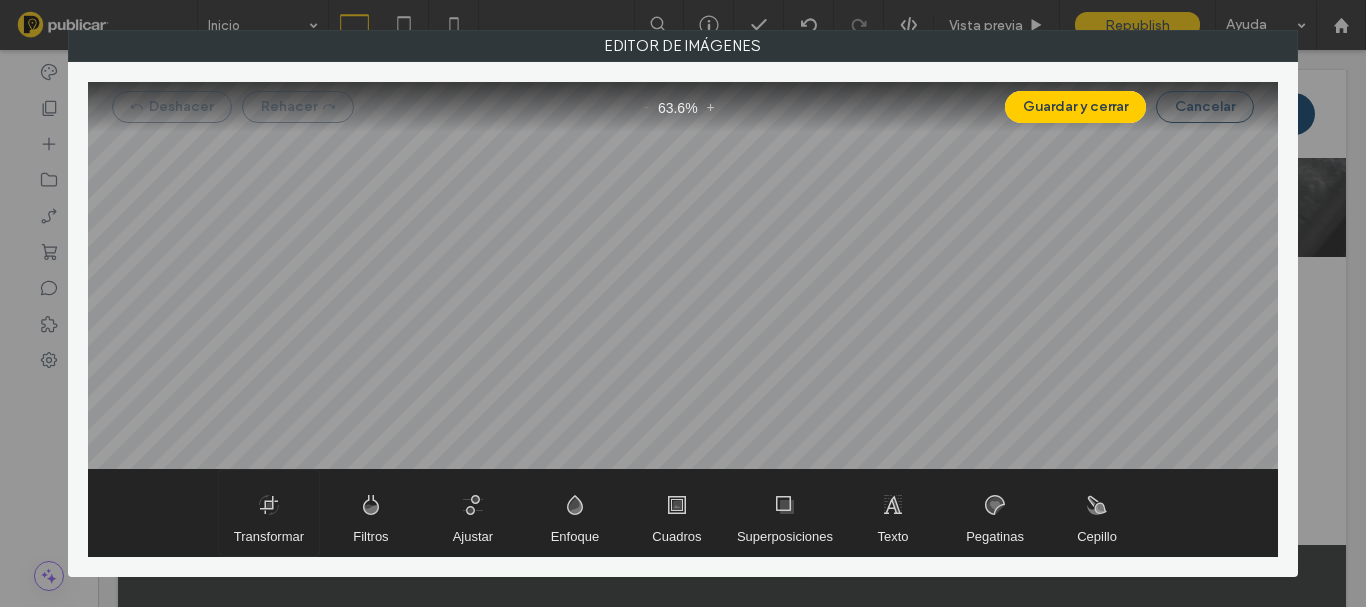 click at bounding box center [269, 513] 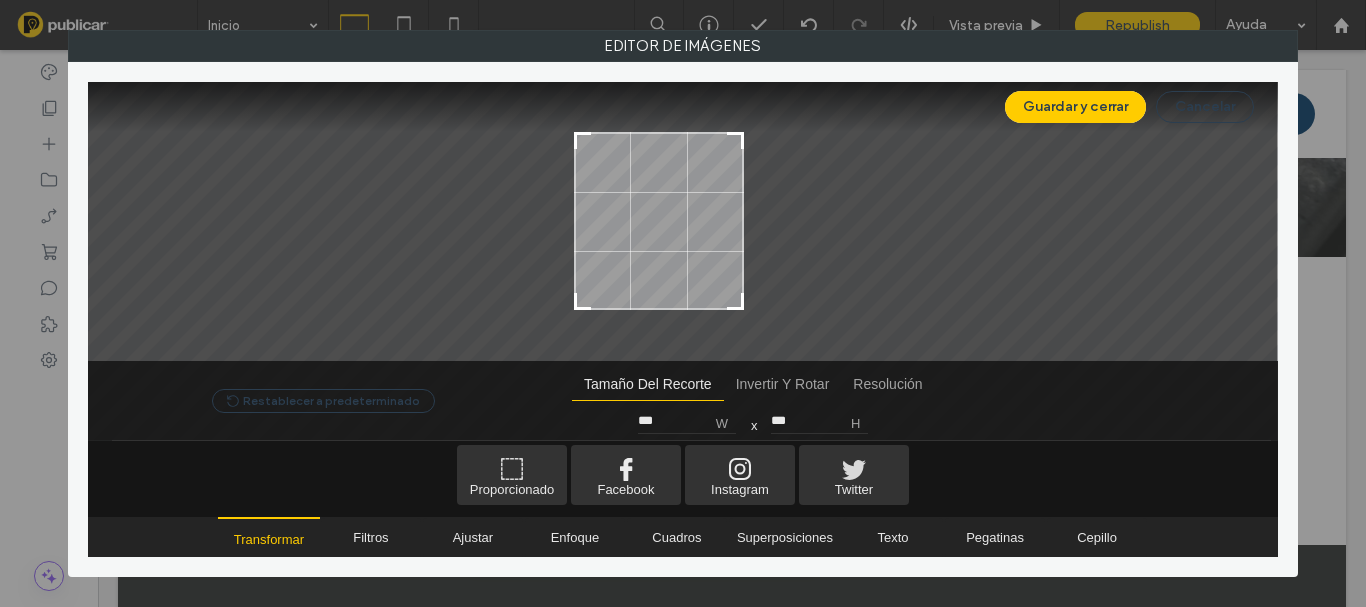 drag, startPoint x: 762, startPoint y: 307, endPoint x: 633, endPoint y: 310, distance: 129.03488 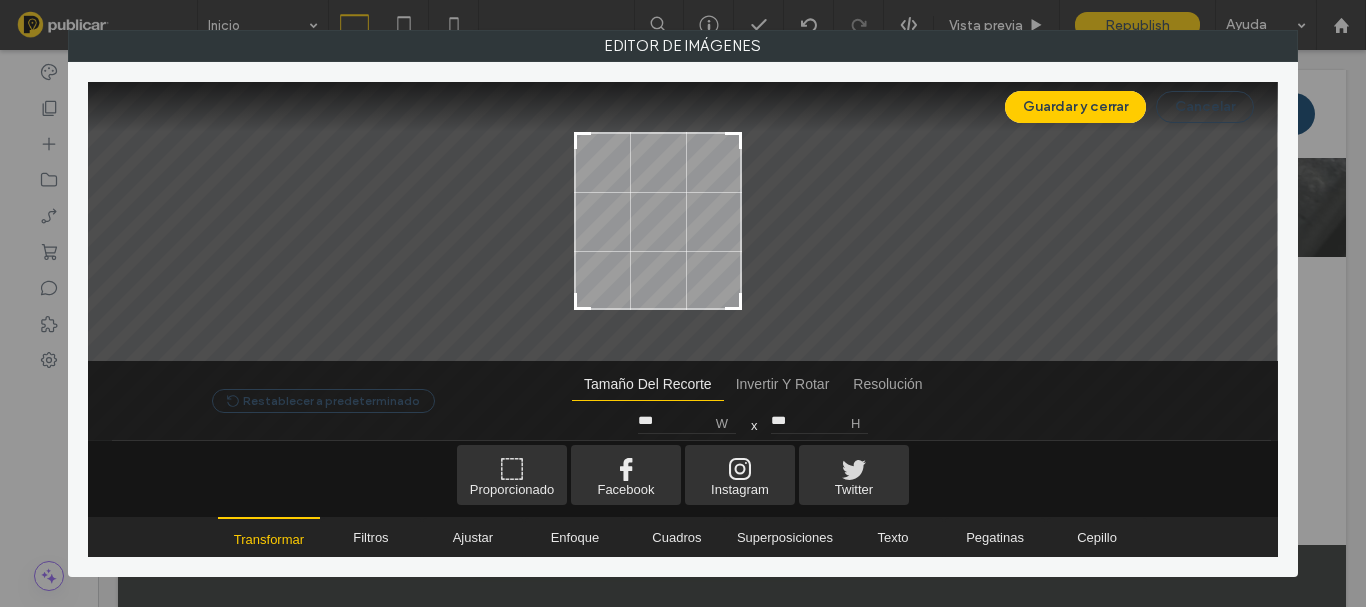 type on "***" 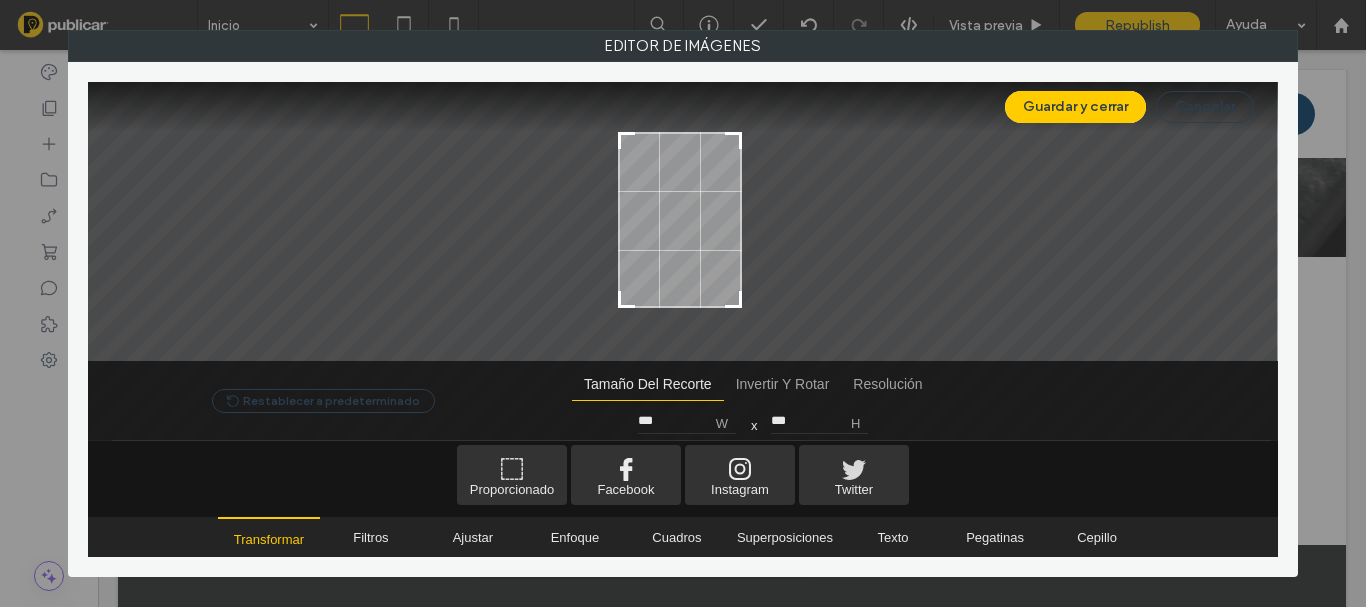 type on "***" 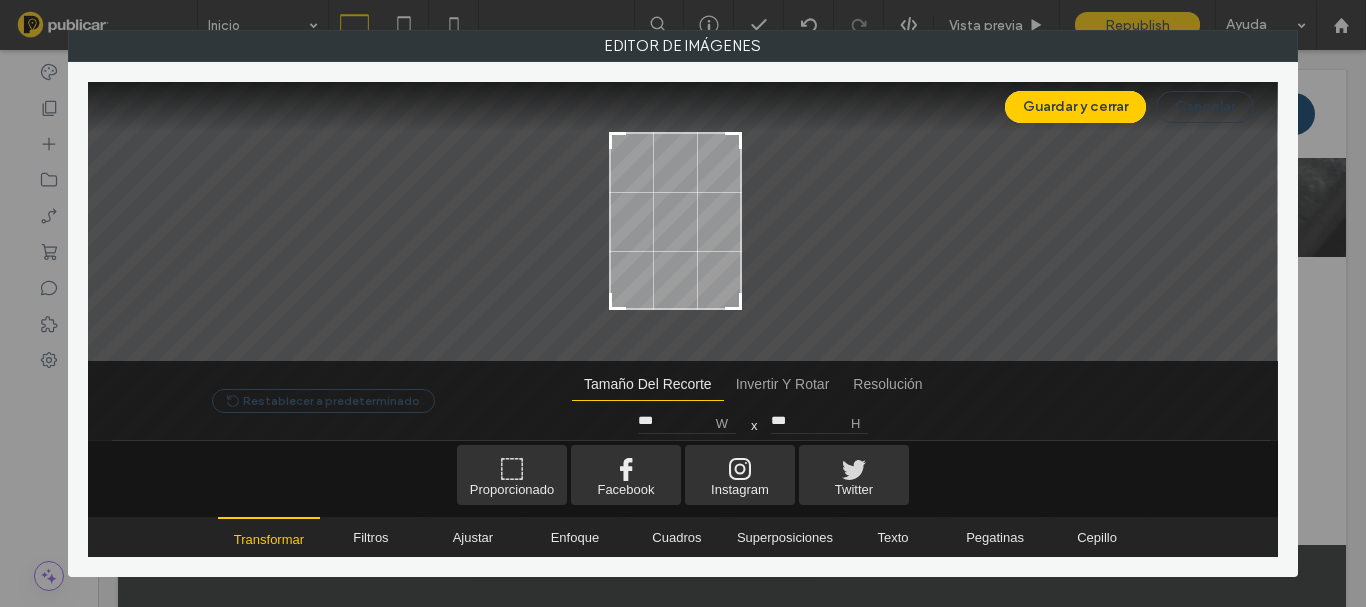 type on "***" 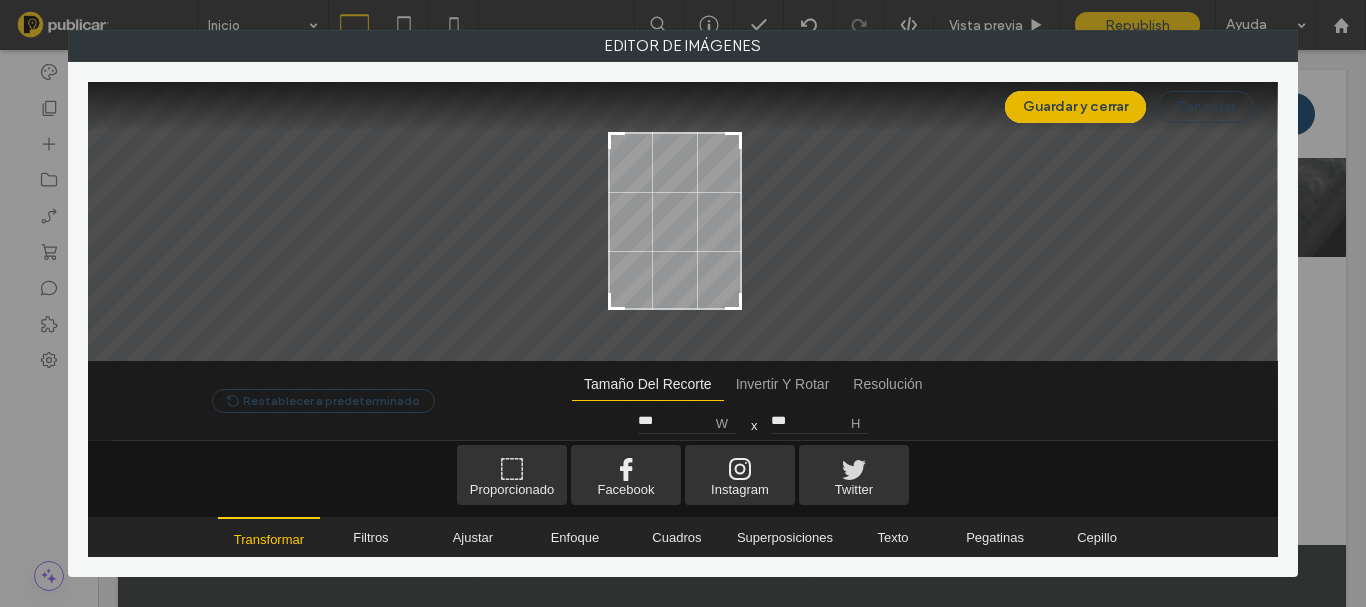 click on "Guardar y cerrar" at bounding box center (1075, 107) 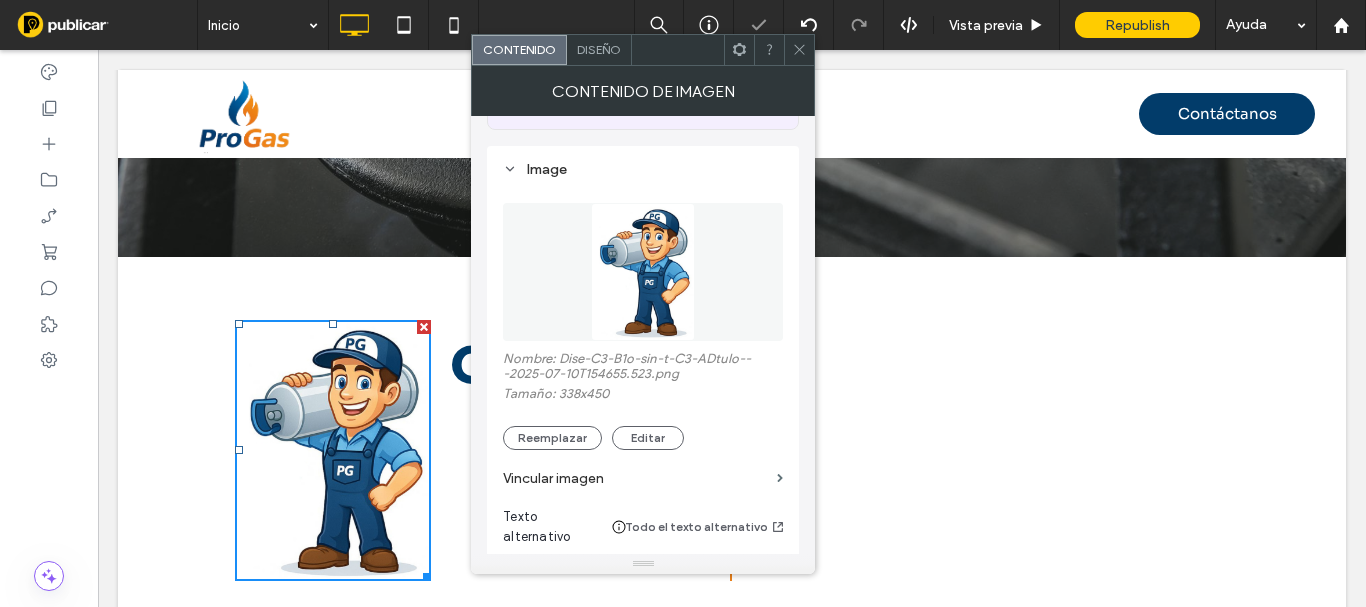 click 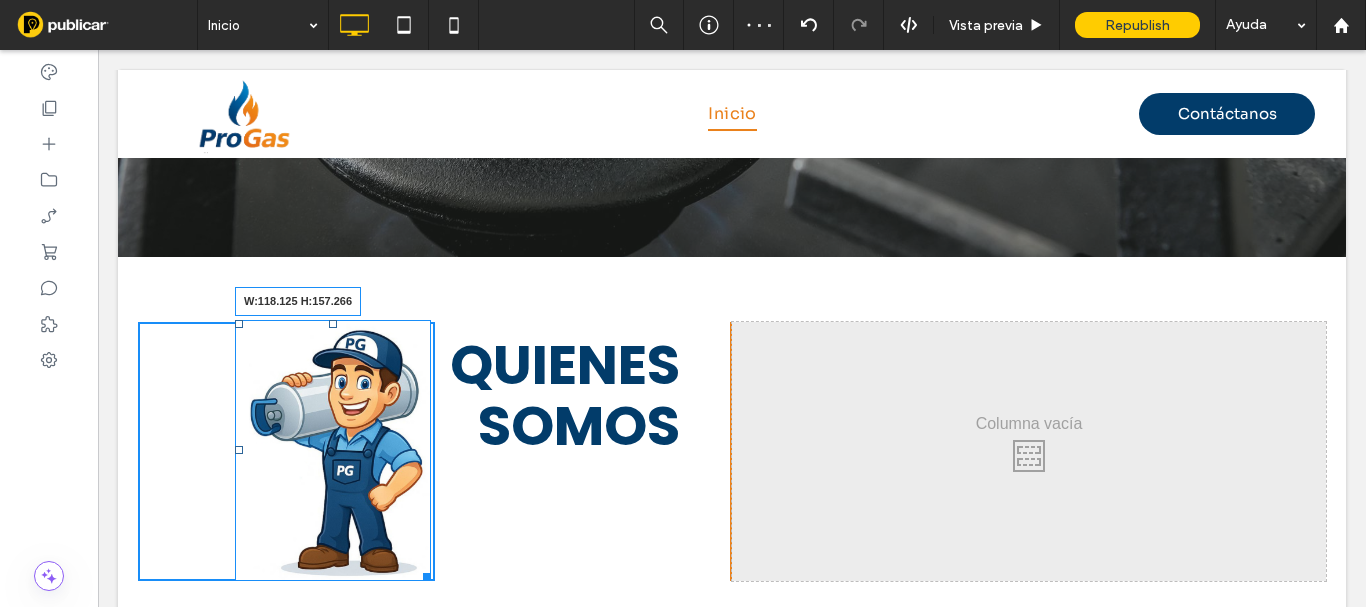 drag, startPoint x: 421, startPoint y: 521, endPoint x: 462, endPoint y: 451, distance: 81.12336 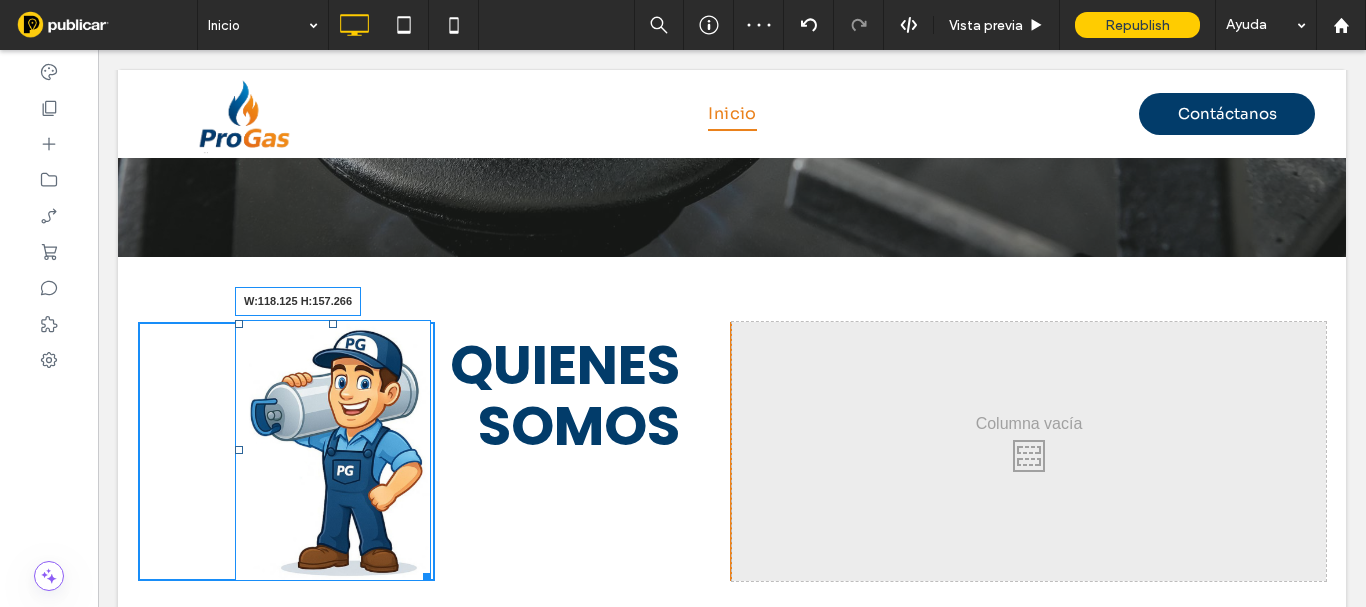 click on "Click To Paste     Click To Paste     W:118.125 H:157.266" at bounding box center [286, 451] 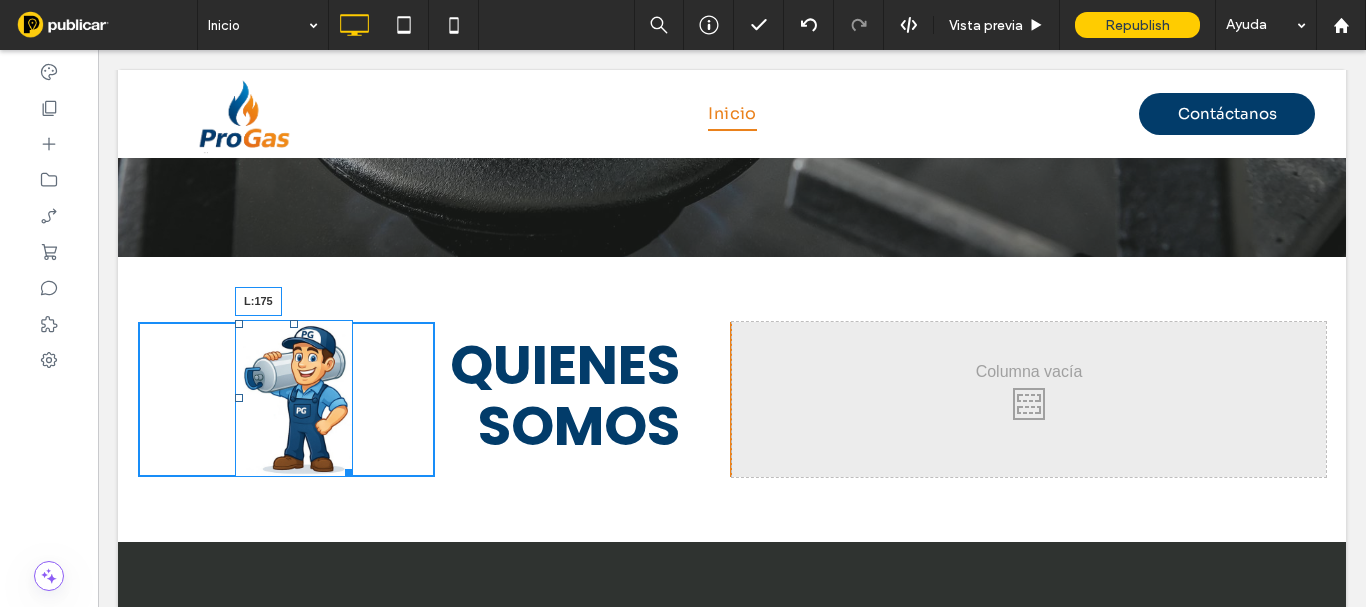 drag, startPoint x: 239, startPoint y: 346, endPoint x: 353, endPoint y: 344, distance: 114.01754 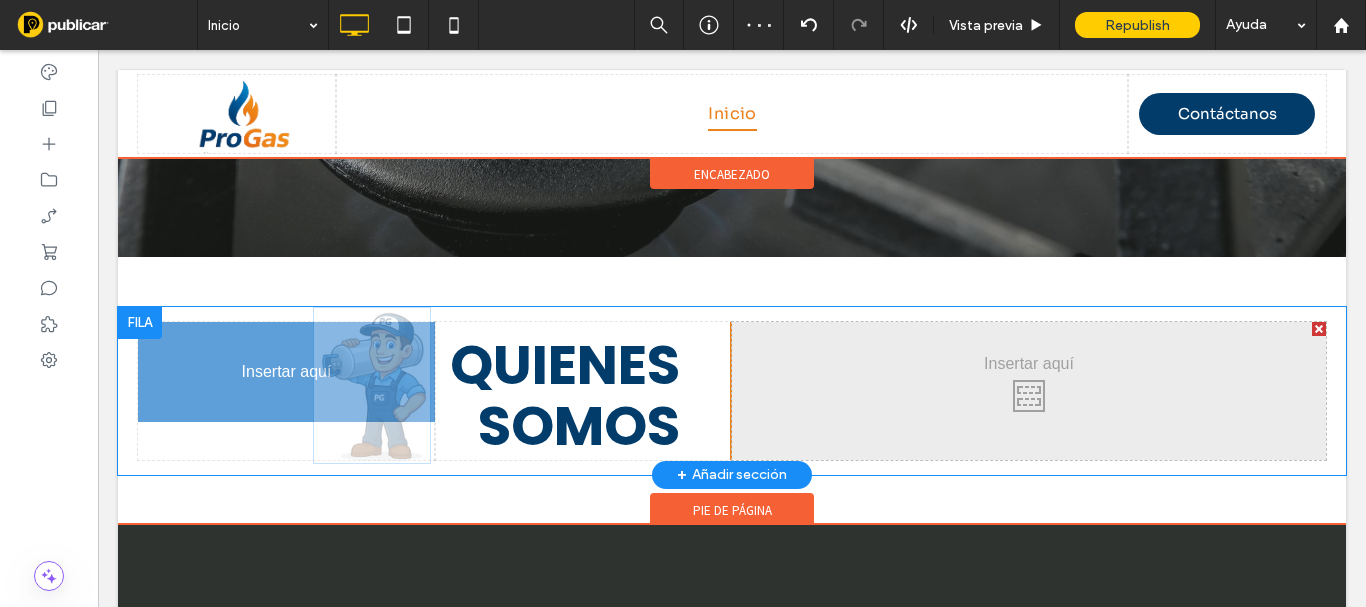 drag, startPoint x: 377, startPoint y: 325, endPoint x: 342, endPoint y: 325, distance: 35 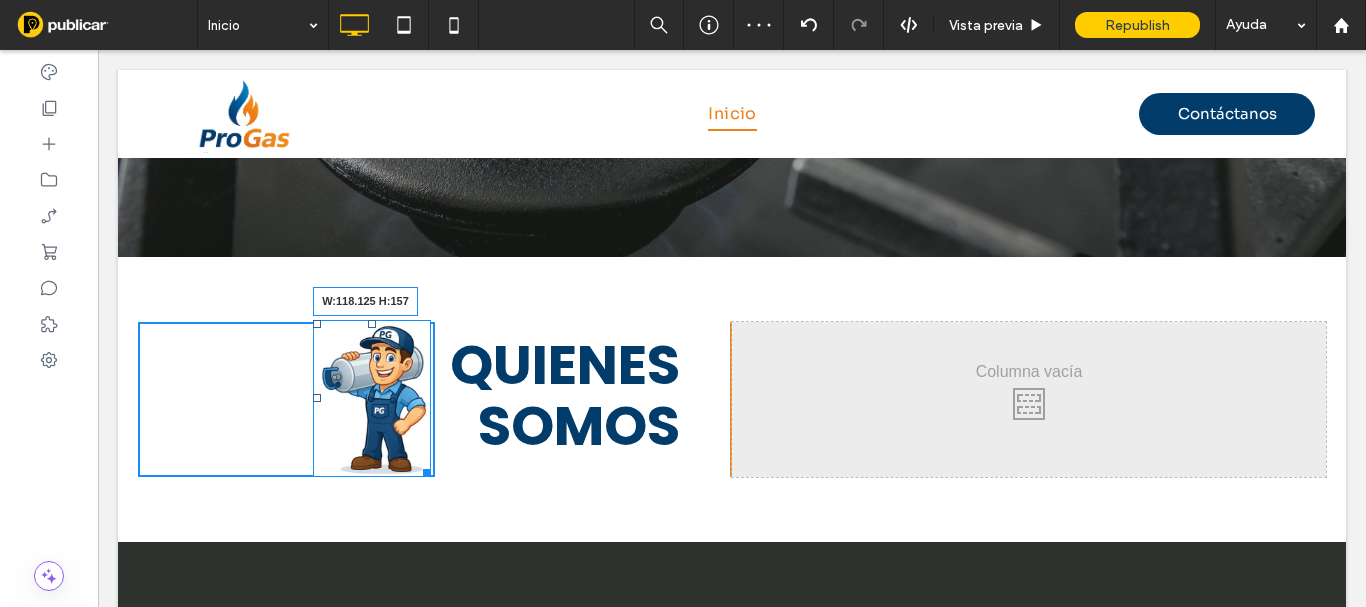 drag, startPoint x: 451, startPoint y: 430, endPoint x: 464, endPoint y: 449, distance: 23.021729 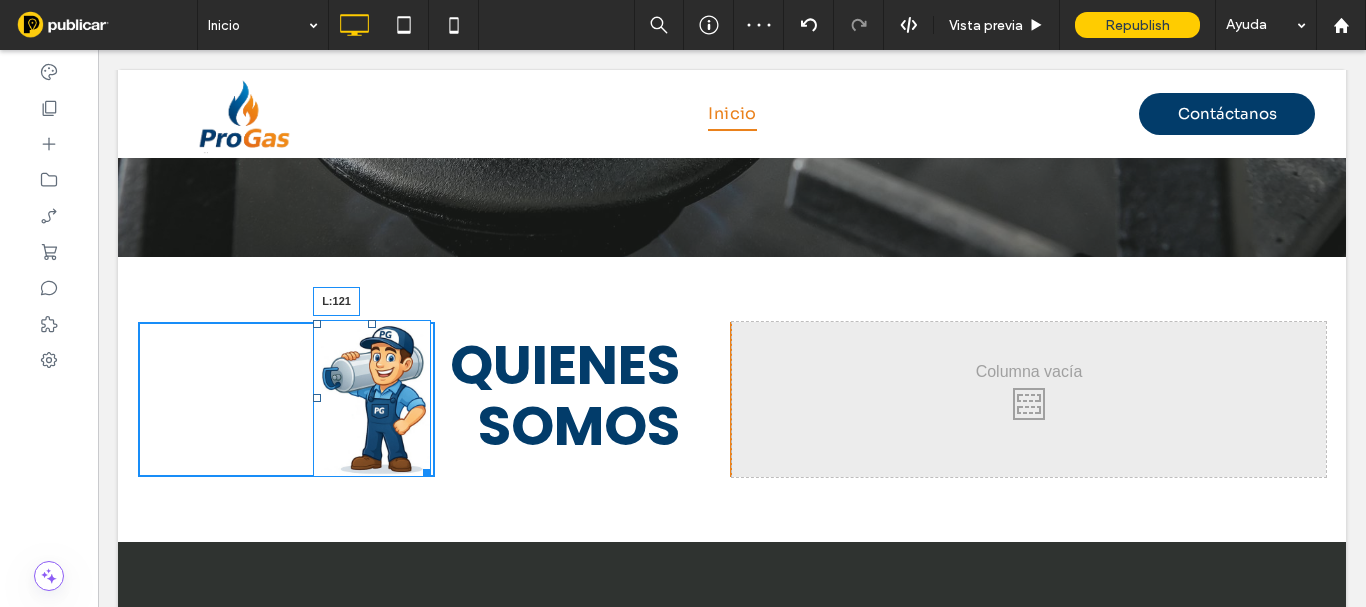 drag, startPoint x: 301, startPoint y: 347, endPoint x: 263, endPoint y: 346, distance: 38.013157 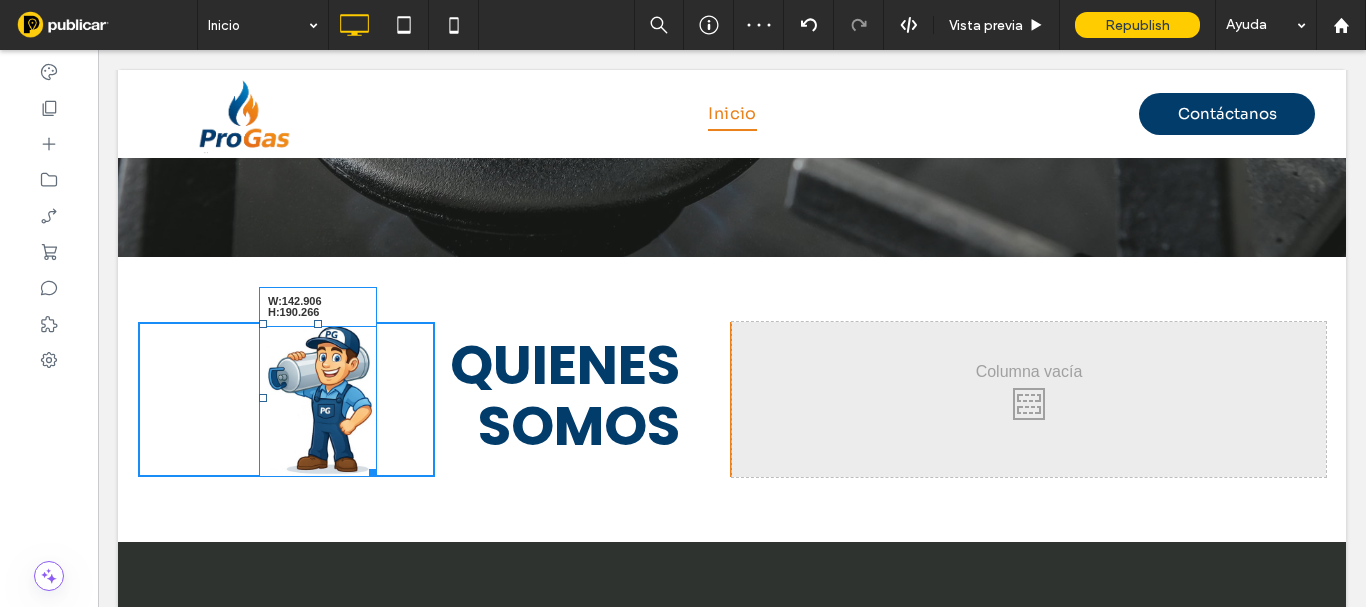 drag, startPoint x: 365, startPoint y: 420, endPoint x: 439, endPoint y: 453, distance: 81.02469 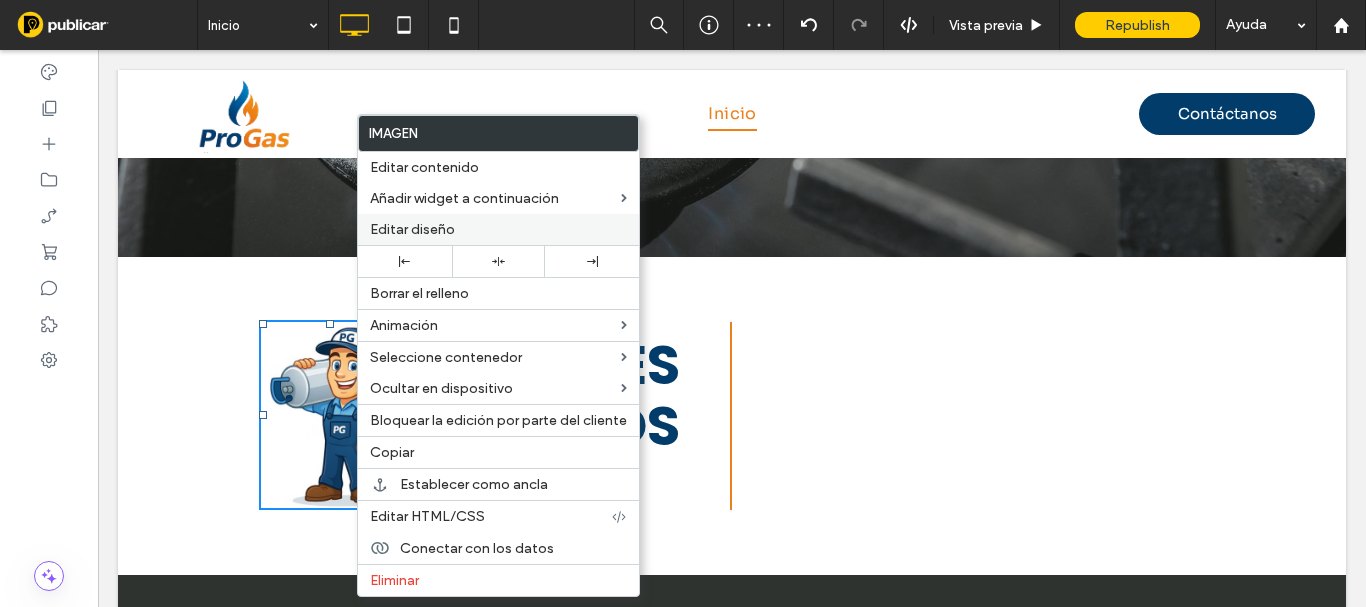 click on "Editar diseño" at bounding box center [412, 229] 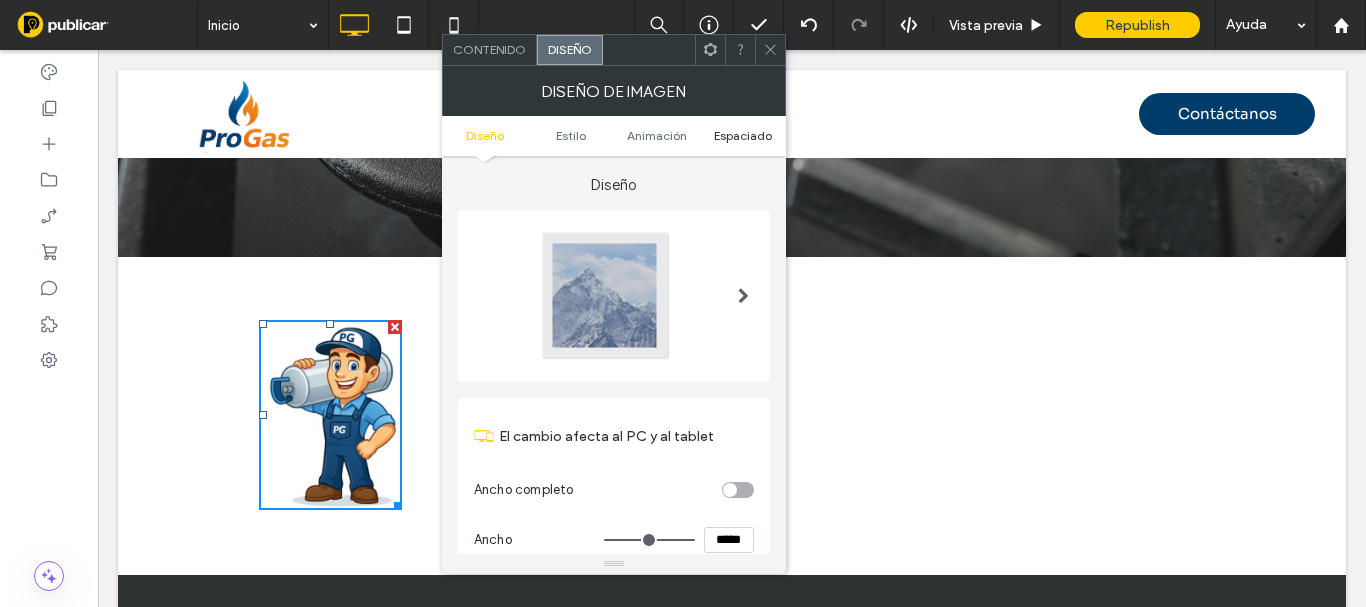 click on "Espaciado" at bounding box center [743, 135] 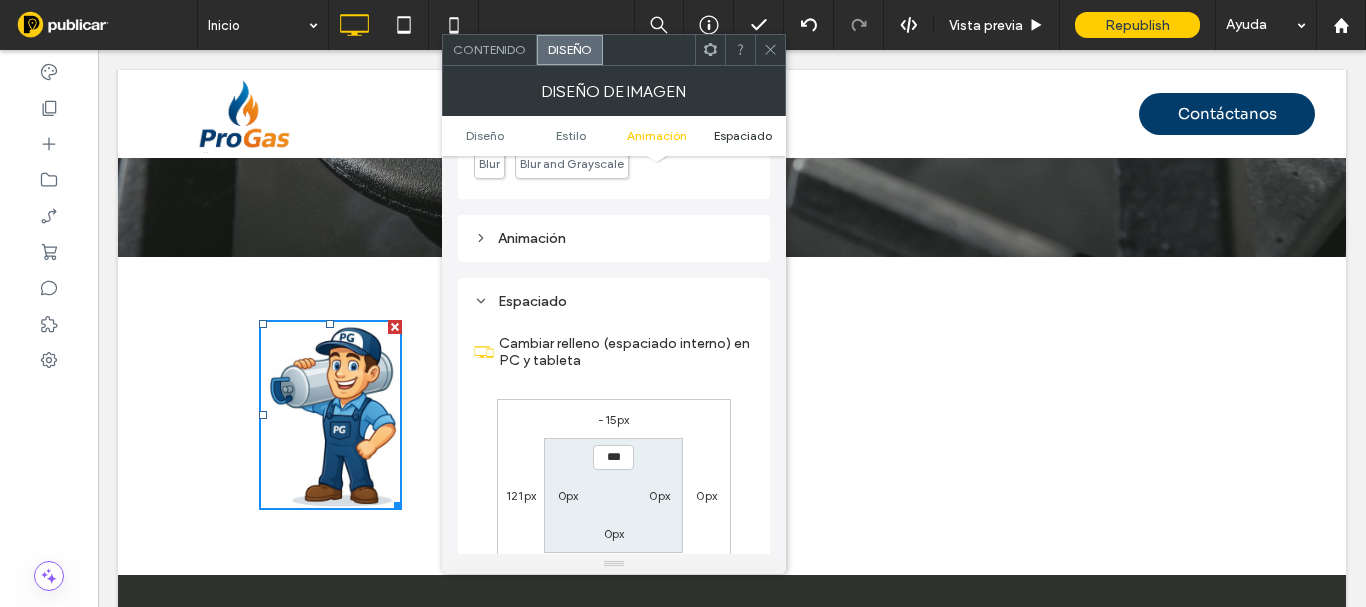 scroll, scrollTop: 1006, scrollLeft: 0, axis: vertical 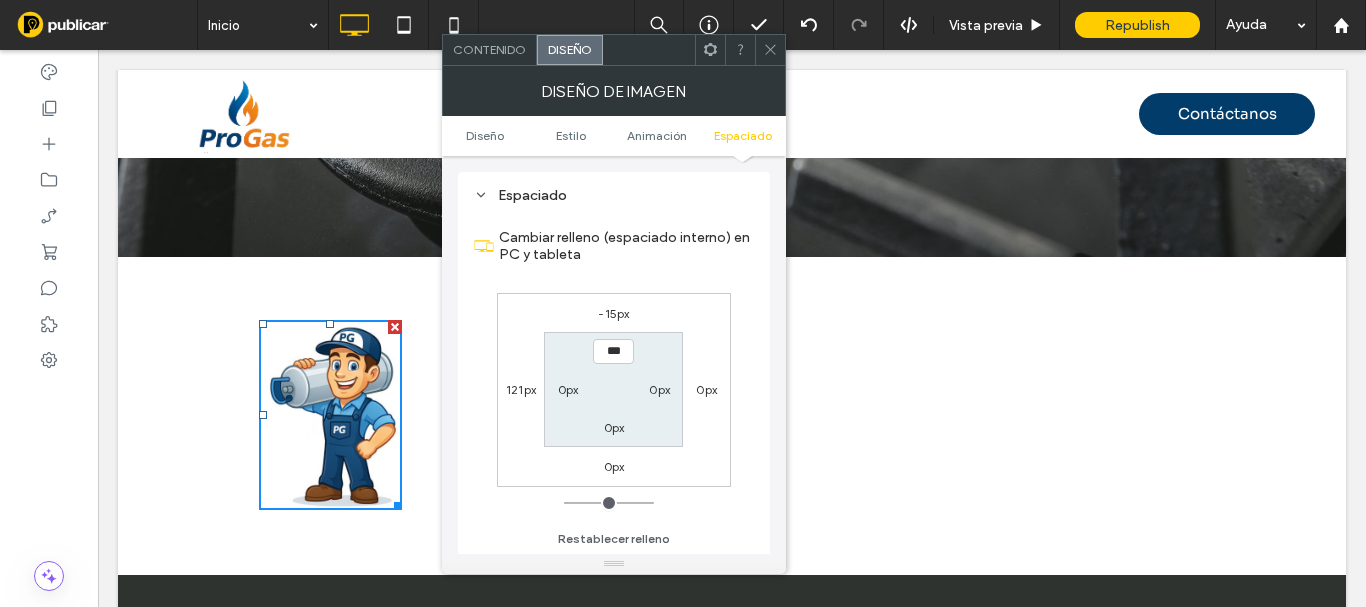 click on "-15px" at bounding box center (613, 313) 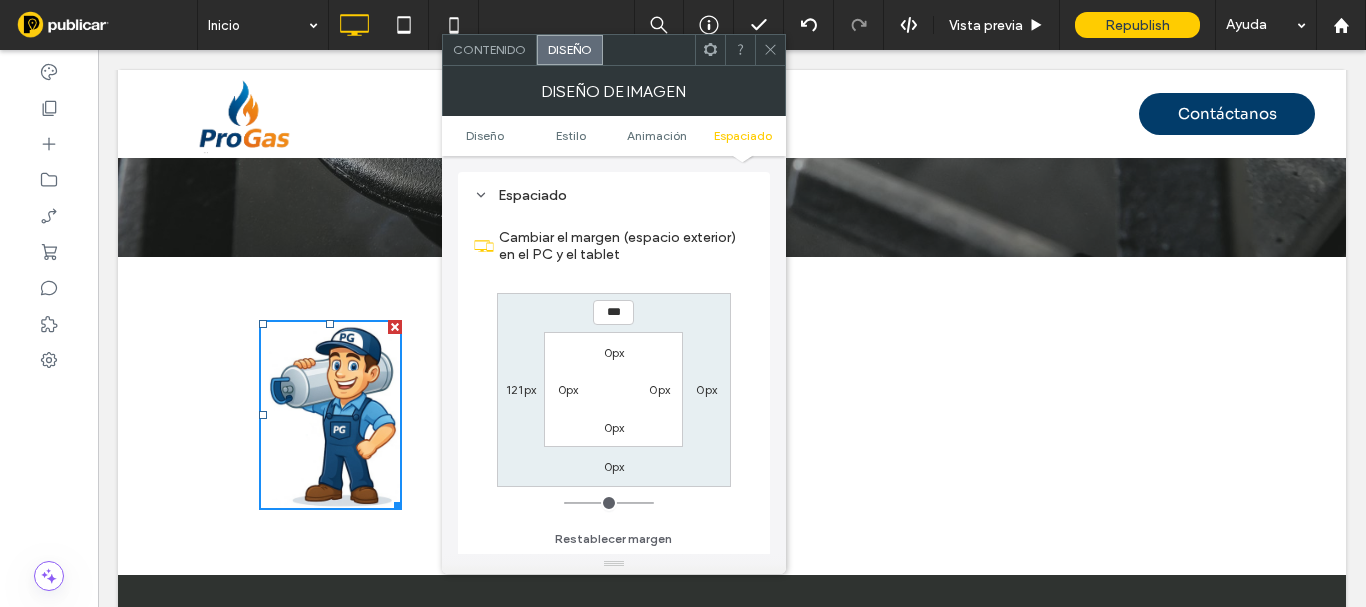 type on "***" 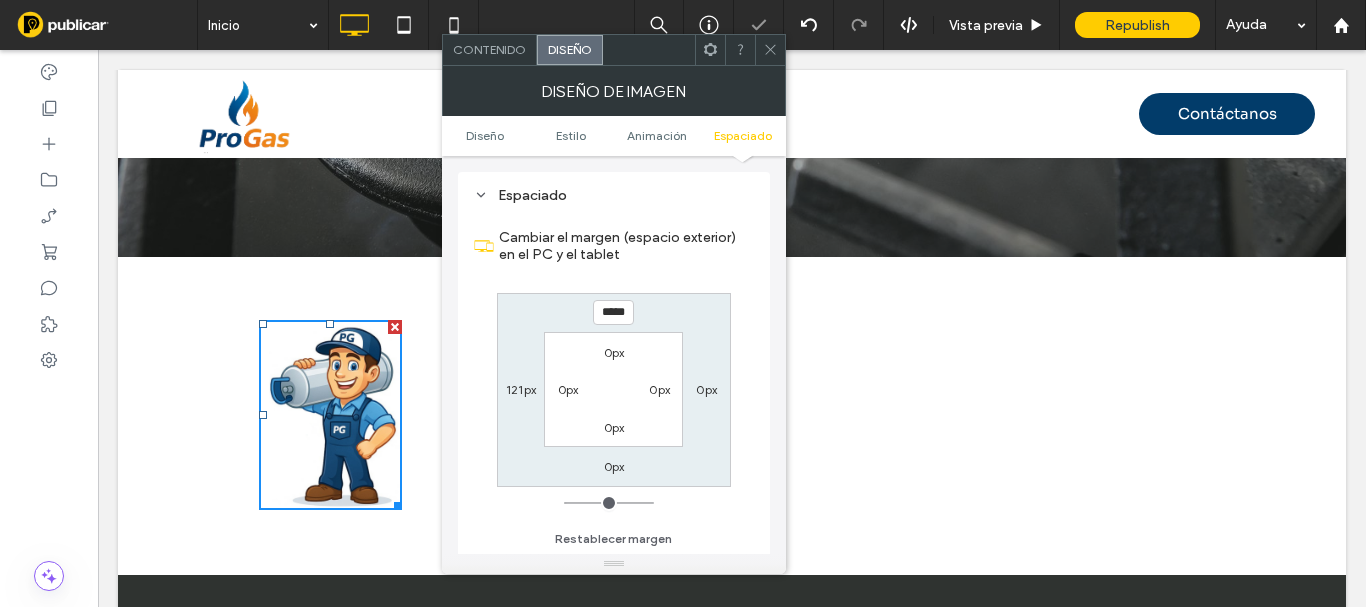 click on "***** 0px 0px 121px 0px 0px 0px 0px" at bounding box center (614, 390) 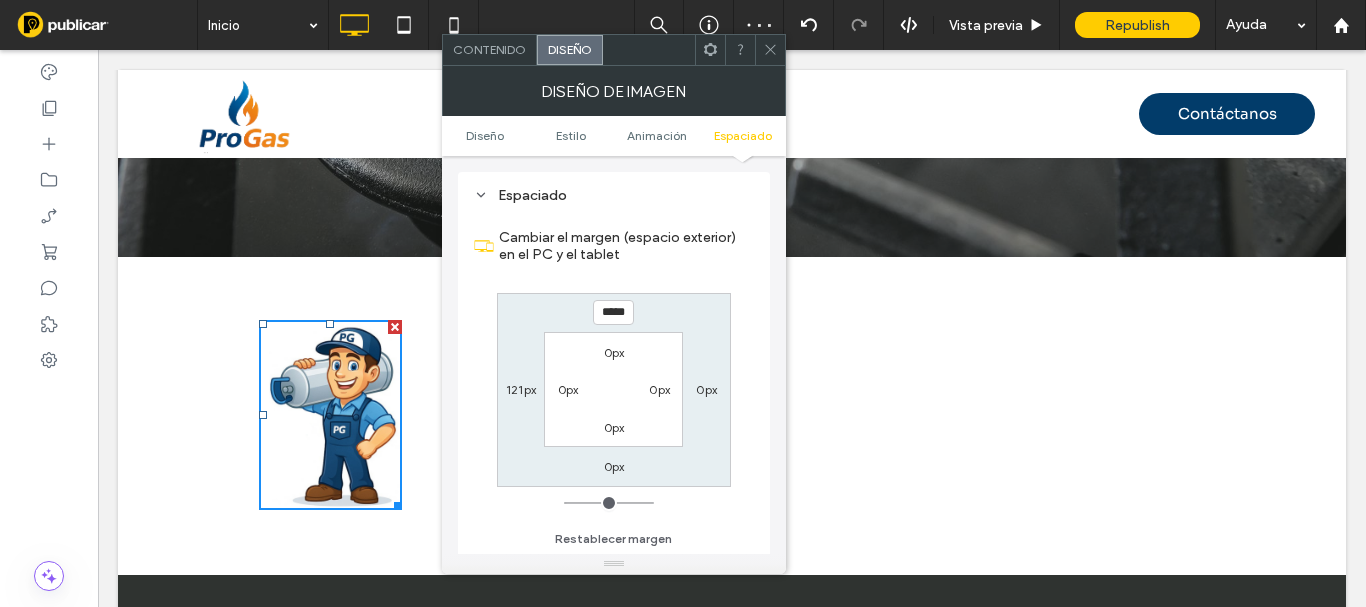 click on "0px" at bounding box center [614, 466] 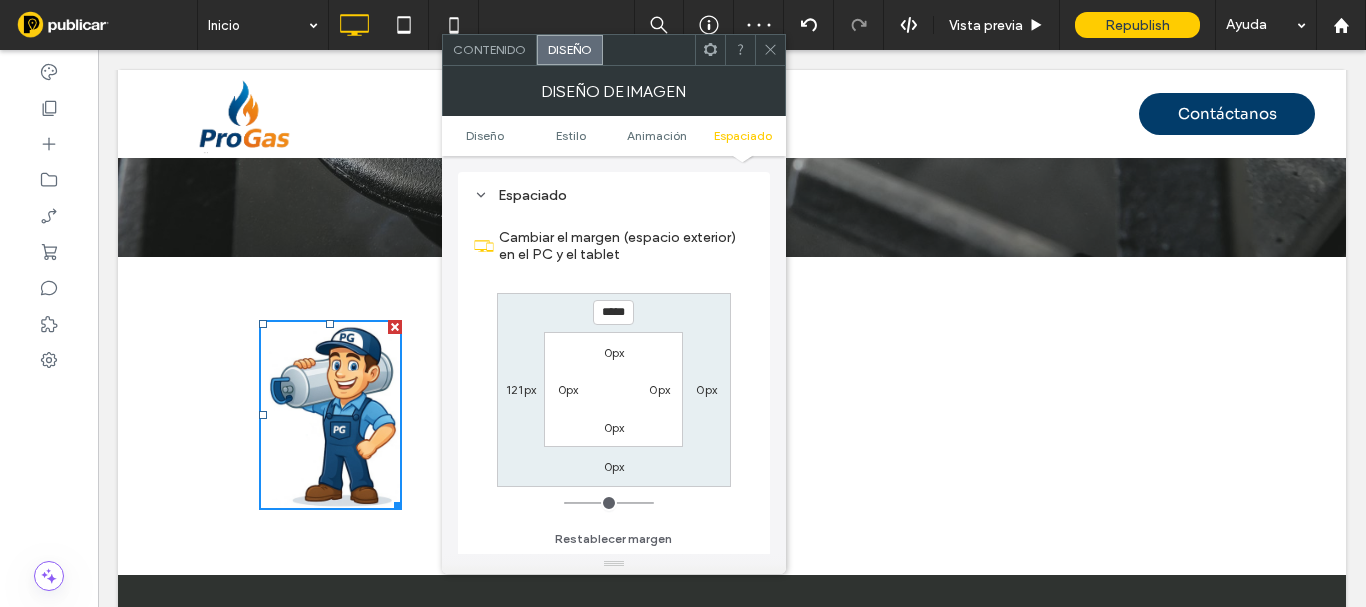 type on "*" 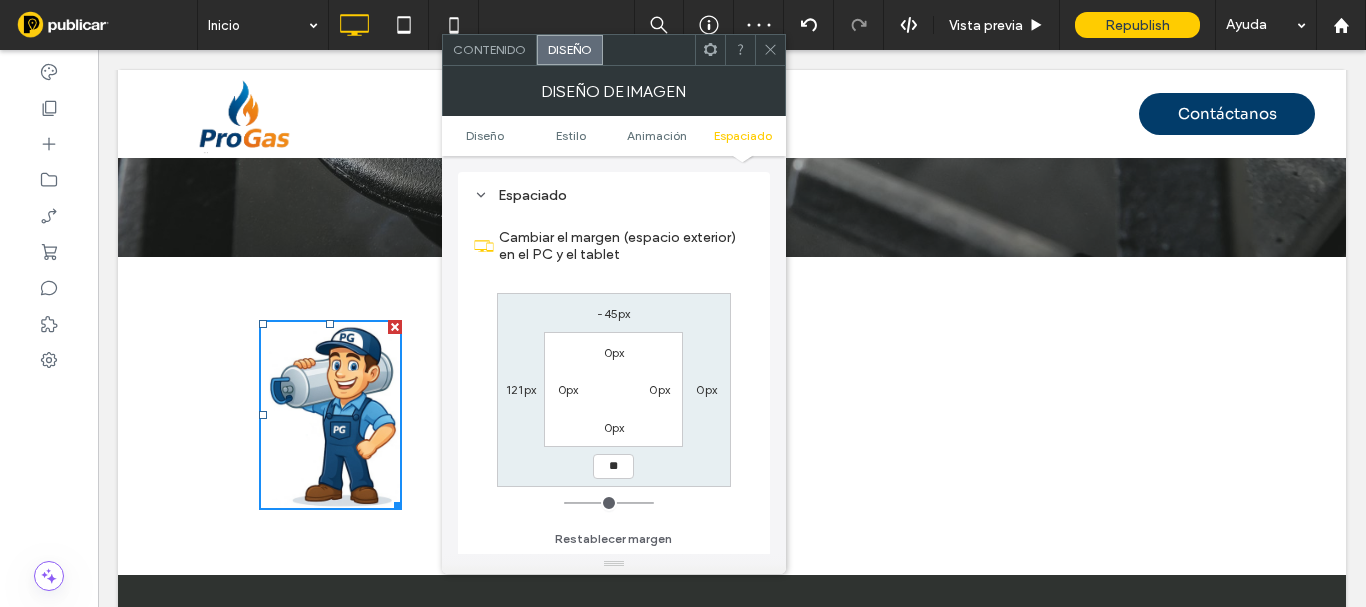 type on "**" 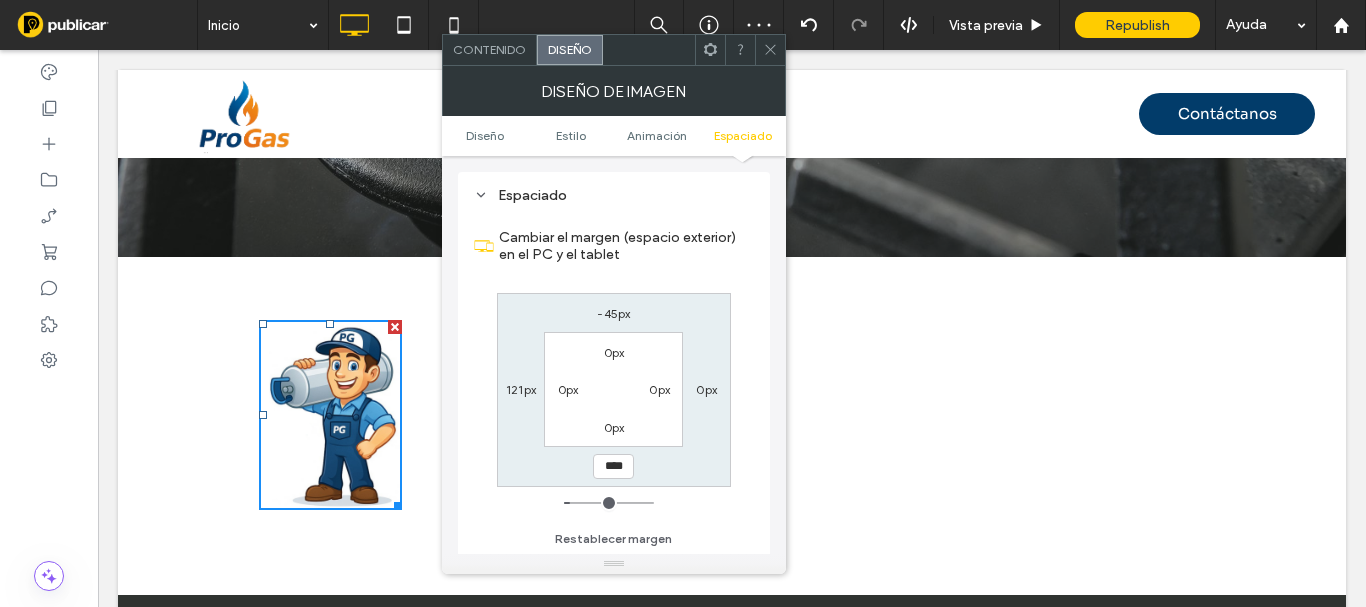 click on "****" at bounding box center [613, 466] 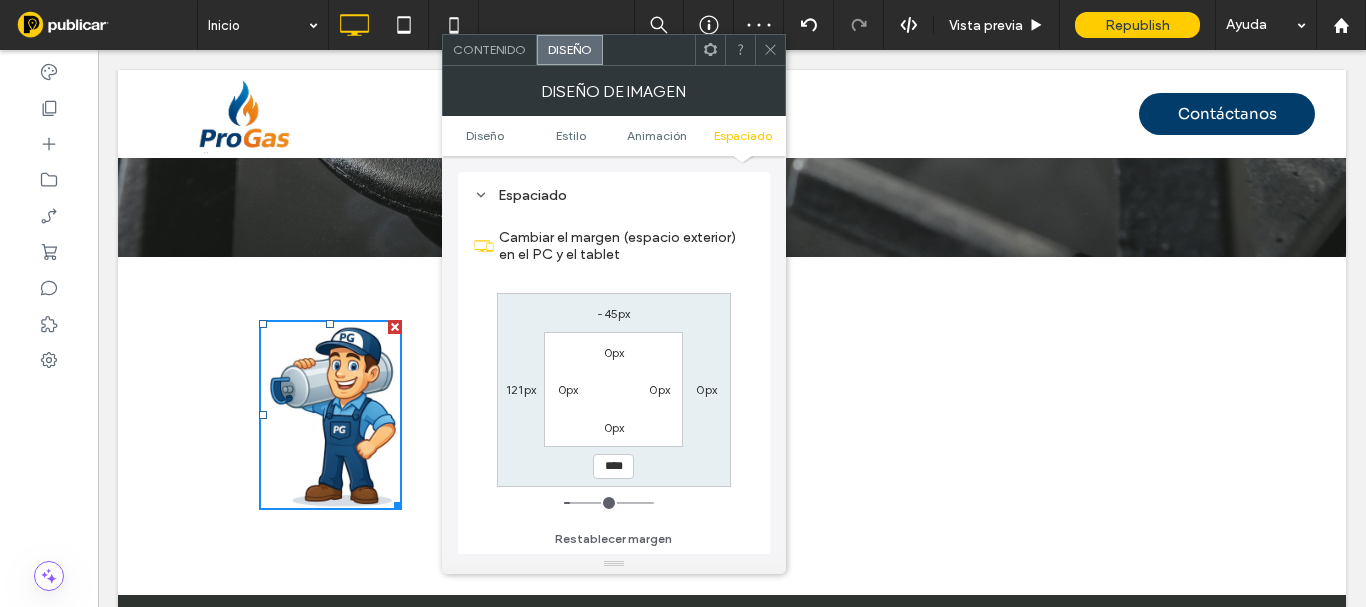 click on "****" at bounding box center [613, 466] 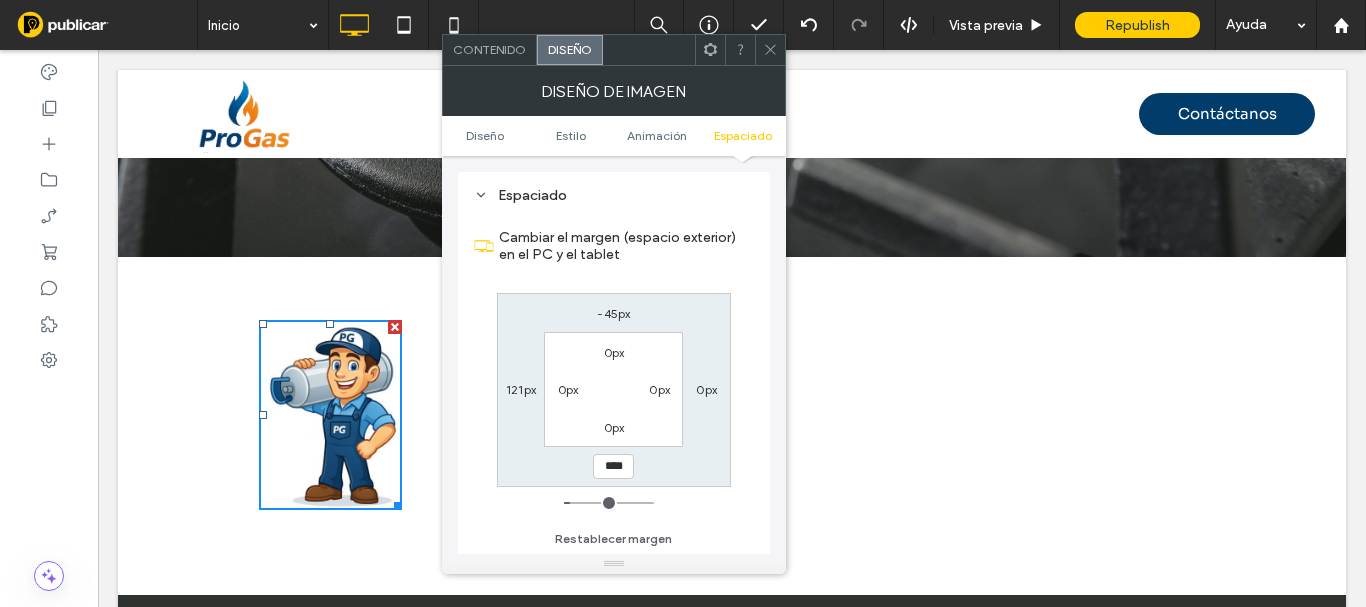 click on "****" at bounding box center (613, 466) 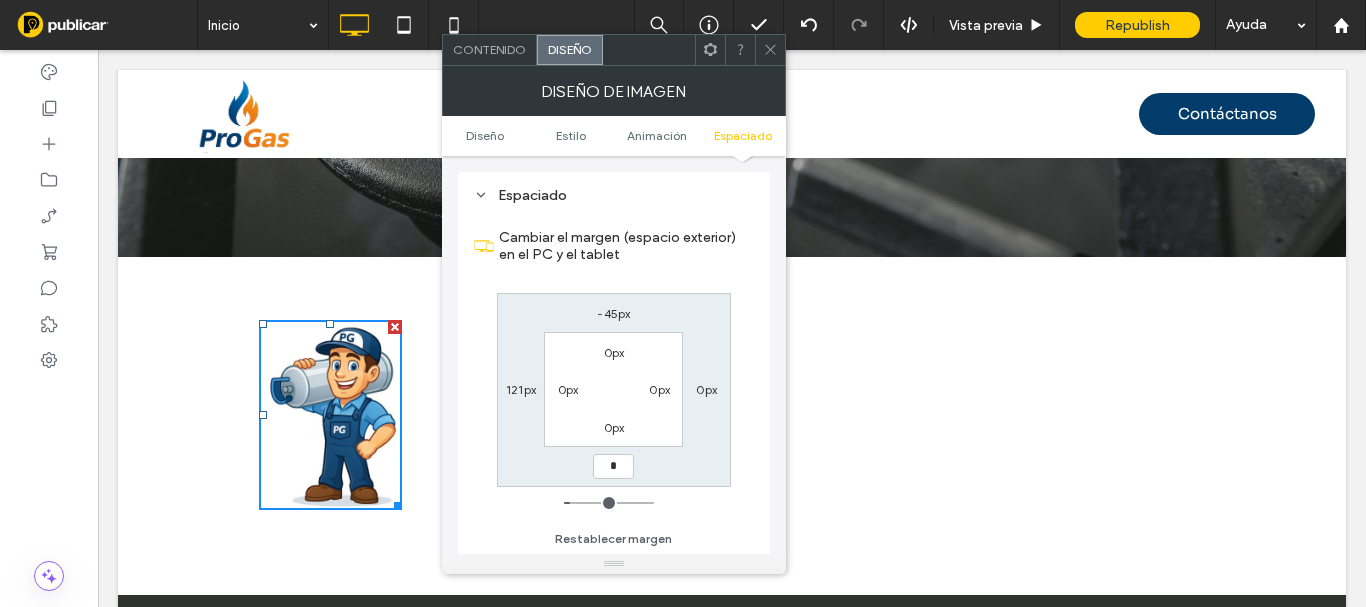 type on "*" 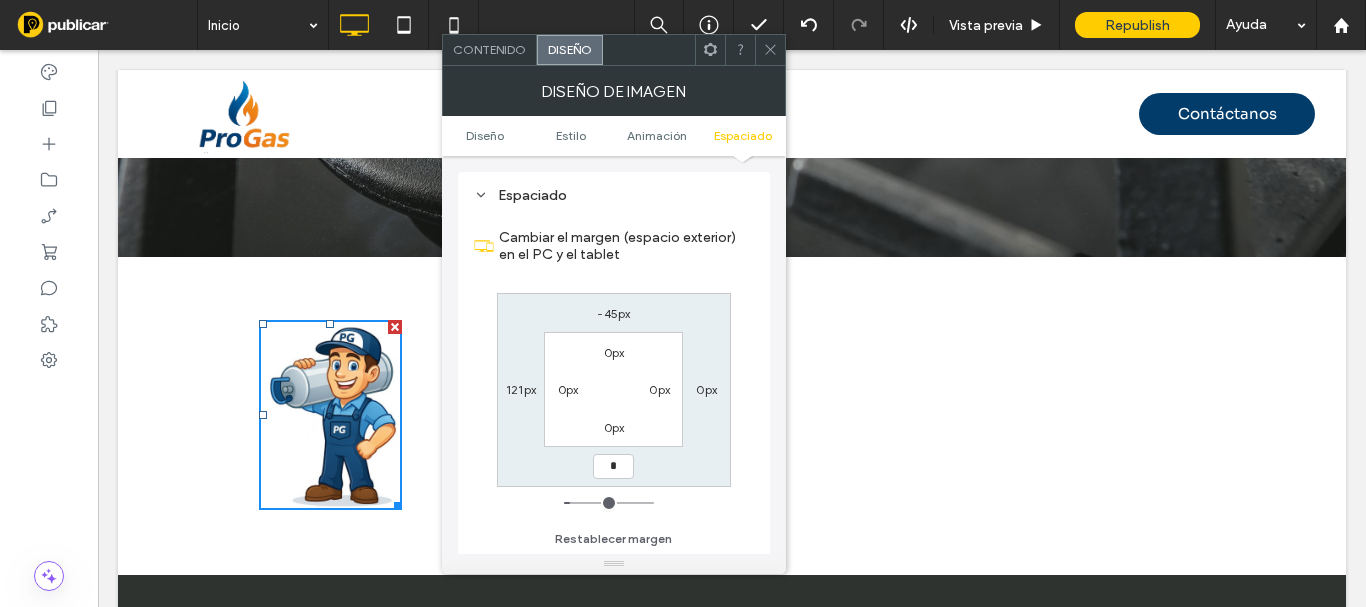 type on "*" 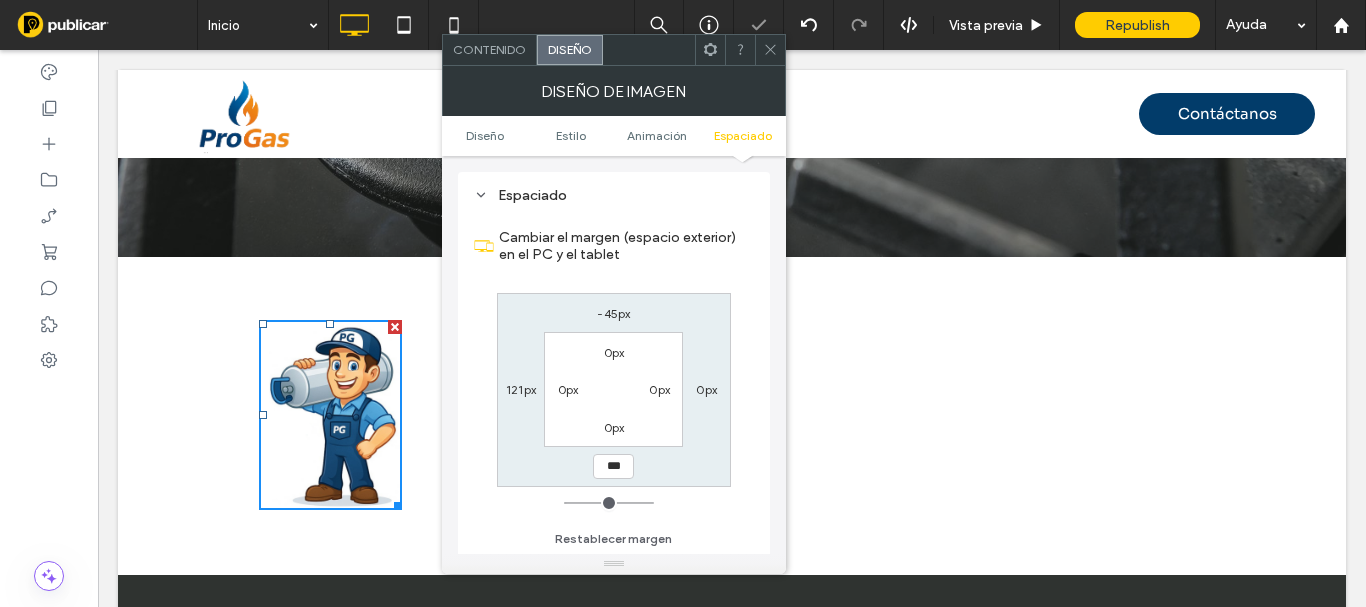 click on "0px" at bounding box center [614, 427] 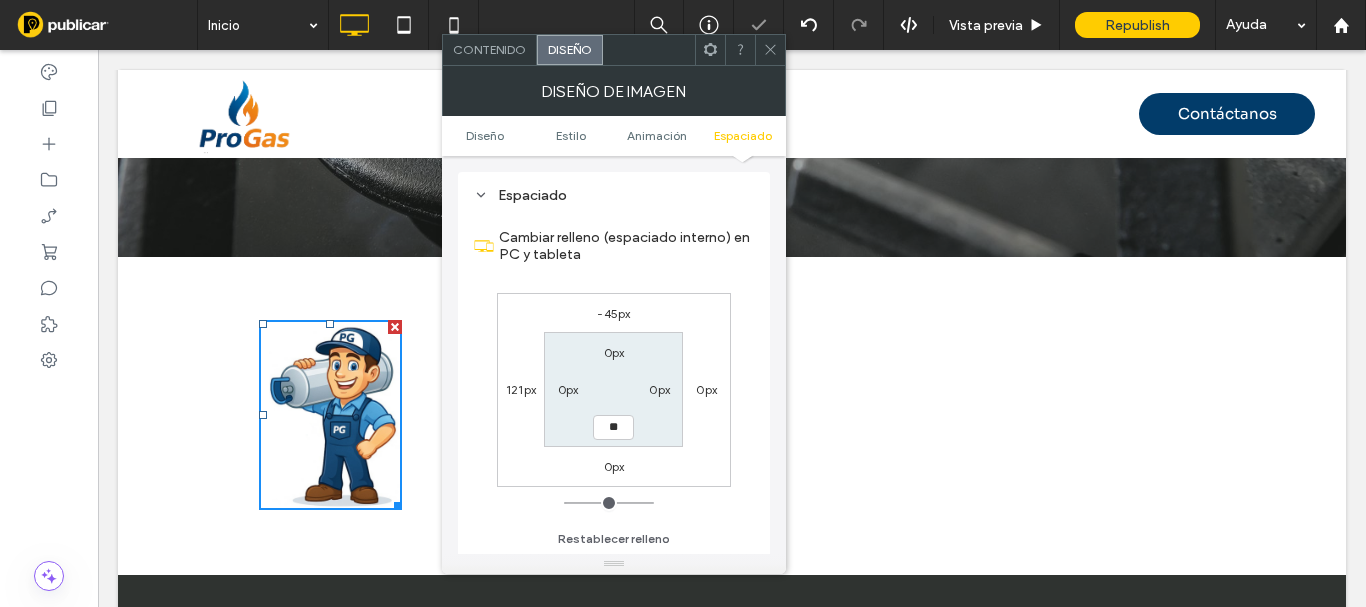 type on "**" 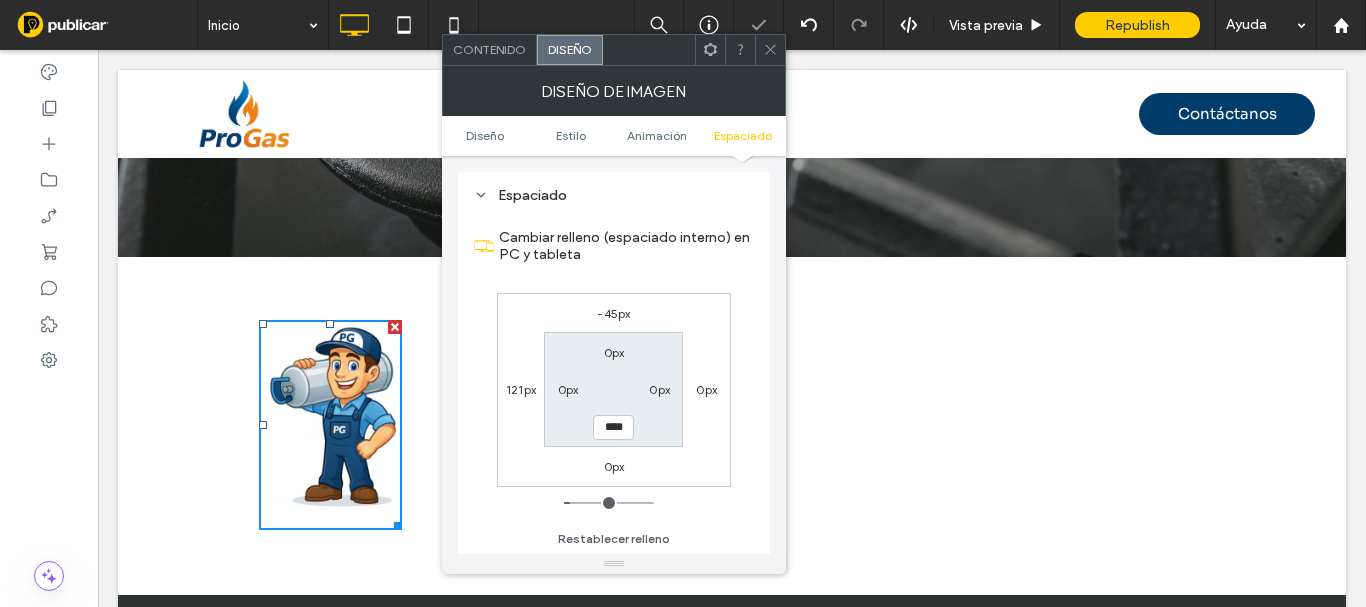 click on "****" at bounding box center (613, 427) 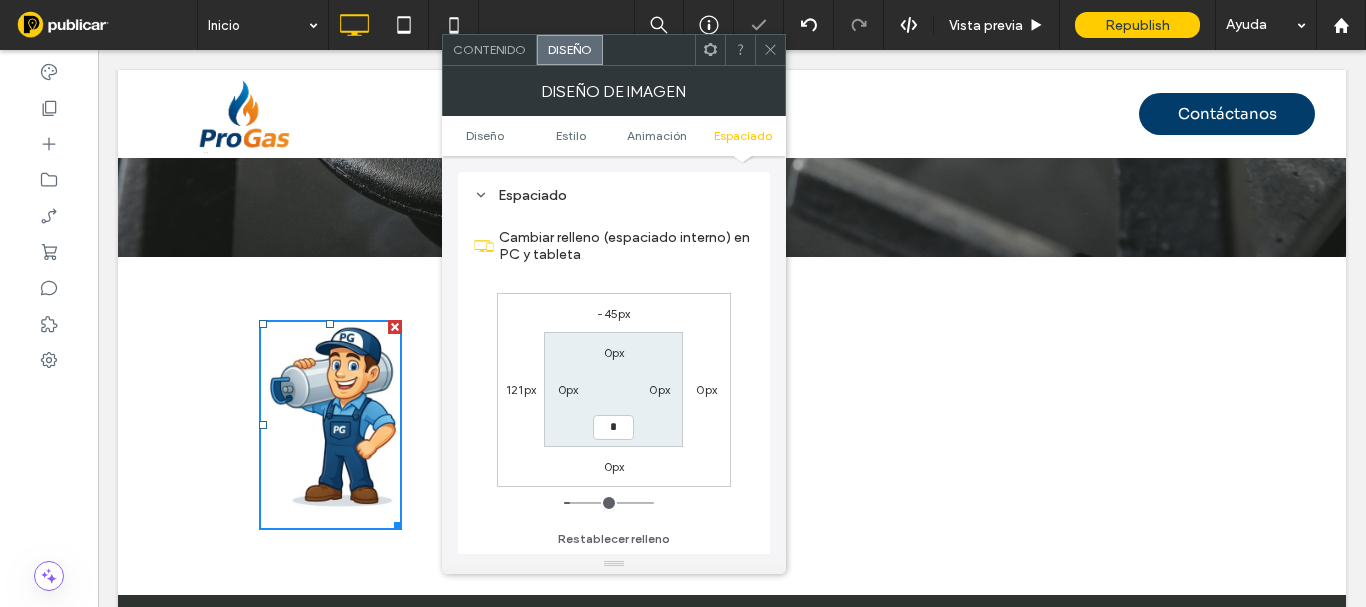type on "*" 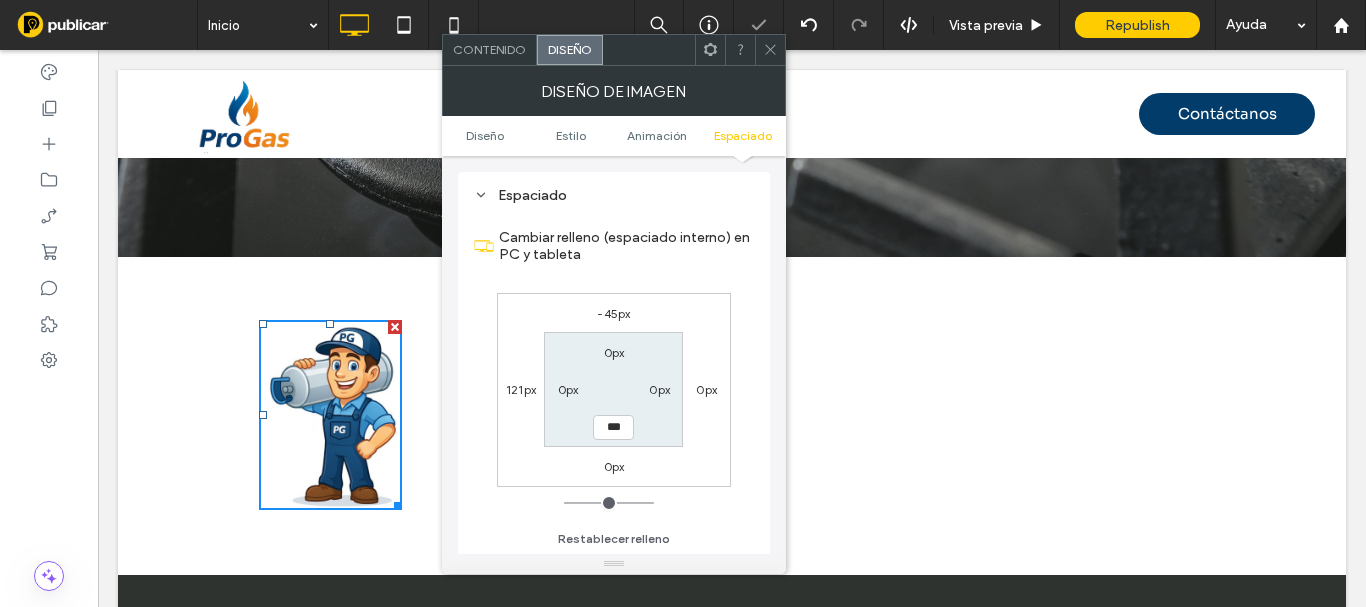 click at bounding box center [770, 50] 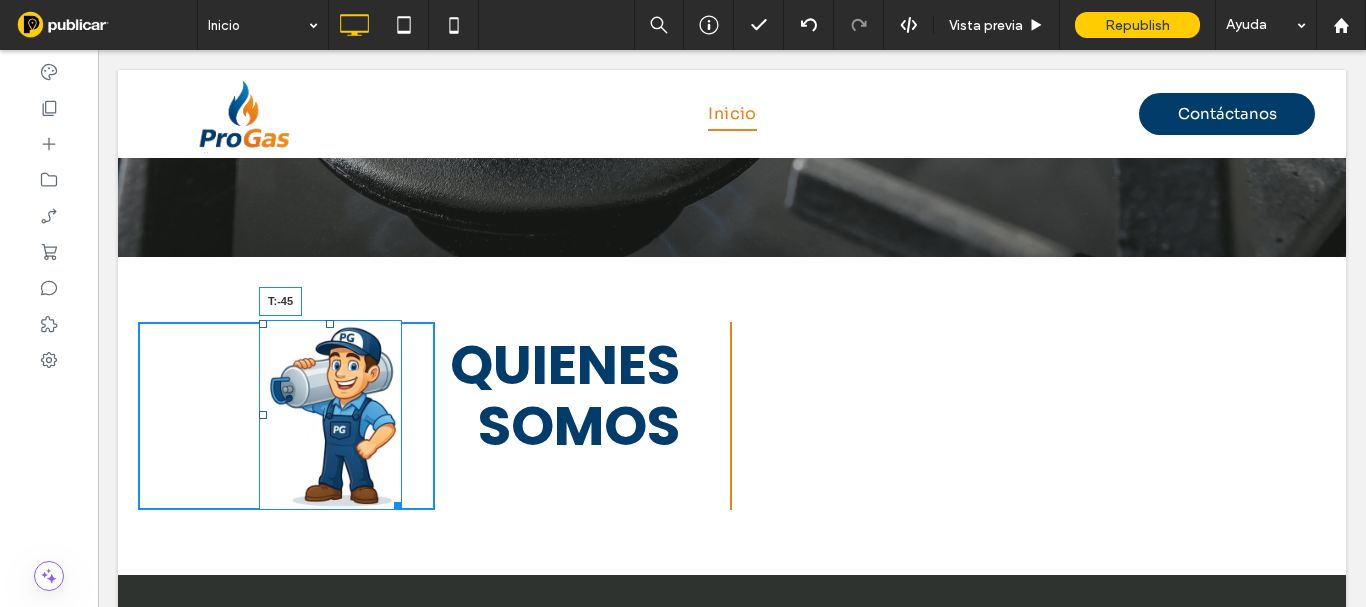 drag, startPoint x: 329, startPoint y: 274, endPoint x: 328, endPoint y: 250, distance: 24.020824 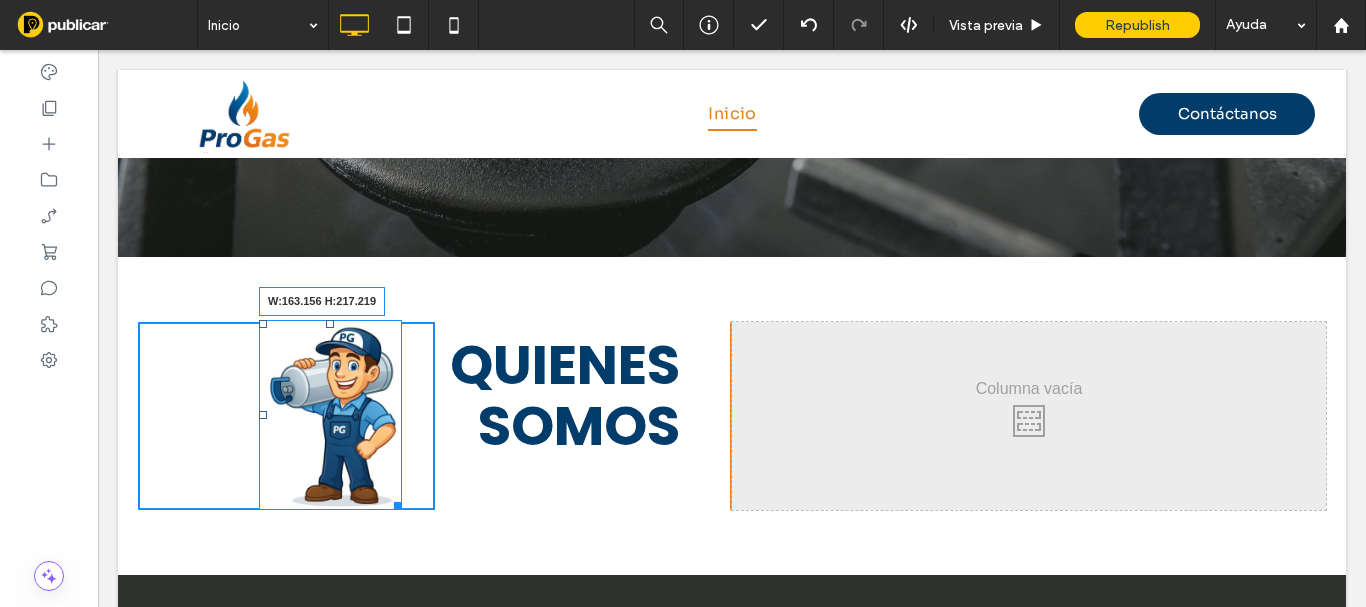 drag, startPoint x: 396, startPoint y: 452, endPoint x: 491, endPoint y: 479, distance: 98.762344 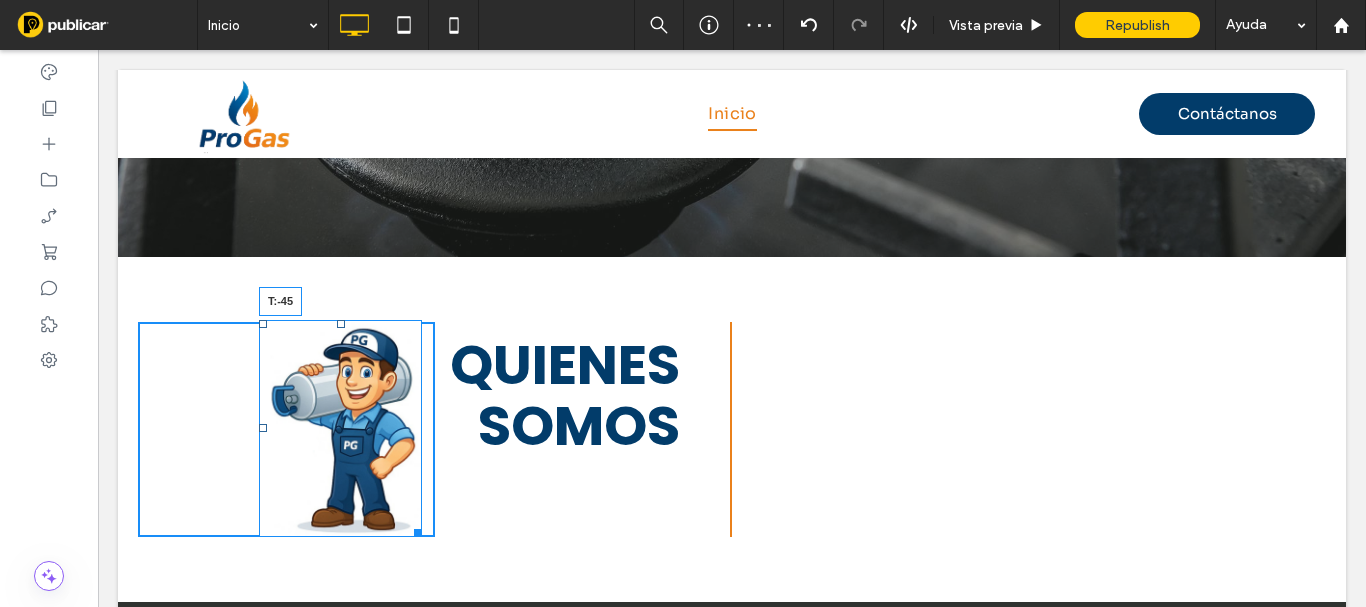 drag, startPoint x: 342, startPoint y: 273, endPoint x: 346, endPoint y: 240, distance: 33.24154 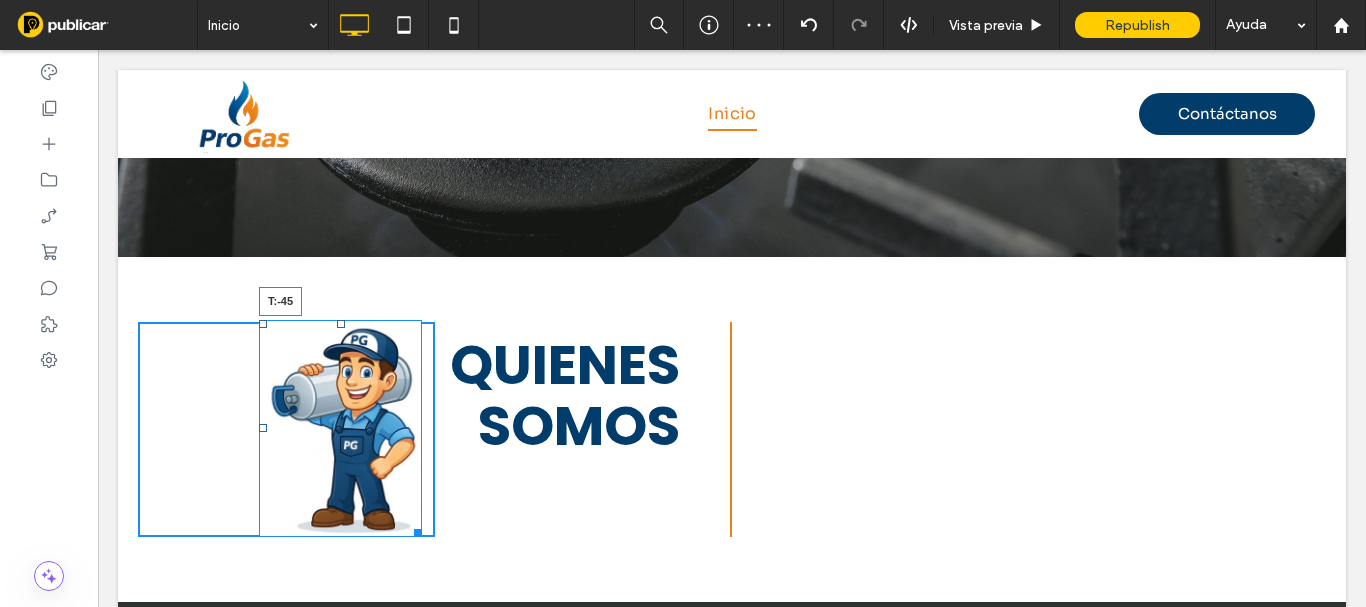 click on "Distribución de Gas Propano Residencial, Comercial e industrial en Medellín
Servicio de suministro de gas propano seguro y puntual
Click To Paste     Click To Paste
Solicita tu cotización
Contáctenos
Nombre
E-mail
Teléfono
Mensaje
******
Hemos recibido su mensaje, contestaremos a la brevedad
Se ha producido un error al enviar su mensaje. Inténtelo más tarde.
Click To Paste     Click To Paste
Fila + Añadir sección
Click To Paste     Click To Paste     T:-45
Click To Paste     Click To Paste     QUIENES SOMOS
Click To Paste     Click To Paste
Fila + Añadir sección" at bounding box center [732, 3] 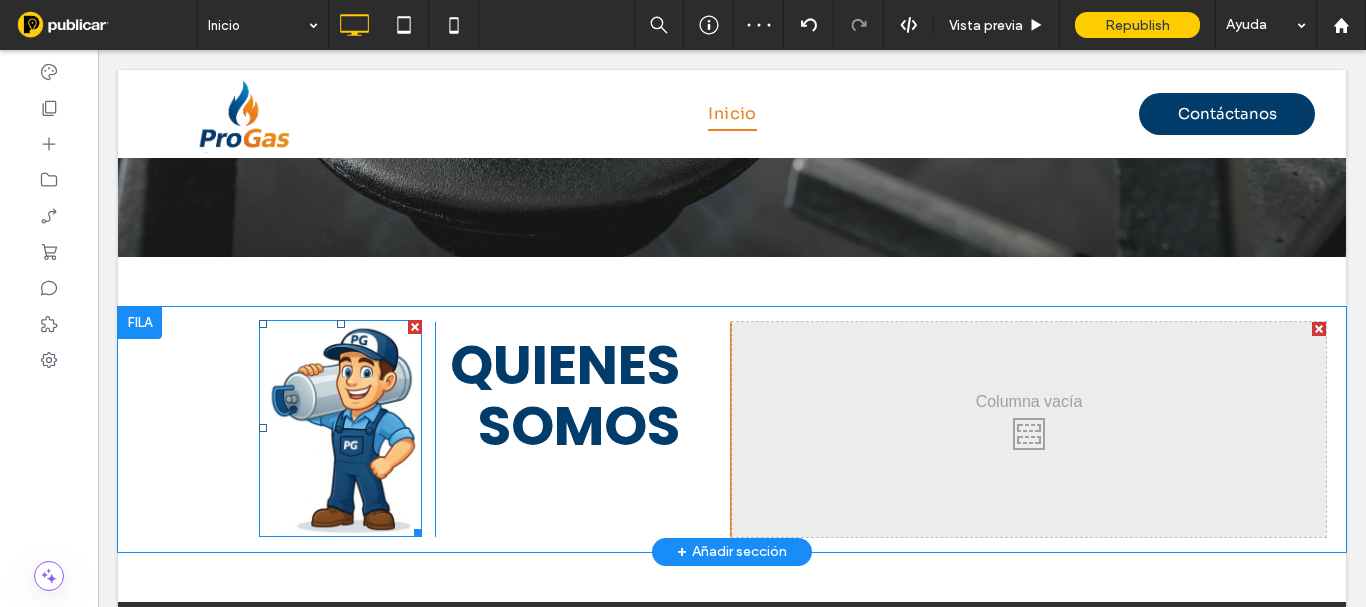 click on "Click To Paste     Click To Paste
Click To Paste     Click To Paste     QUIENES SOMOS
Click To Paste     Click To Paste
Fila + Añadir sección" at bounding box center [732, 429] 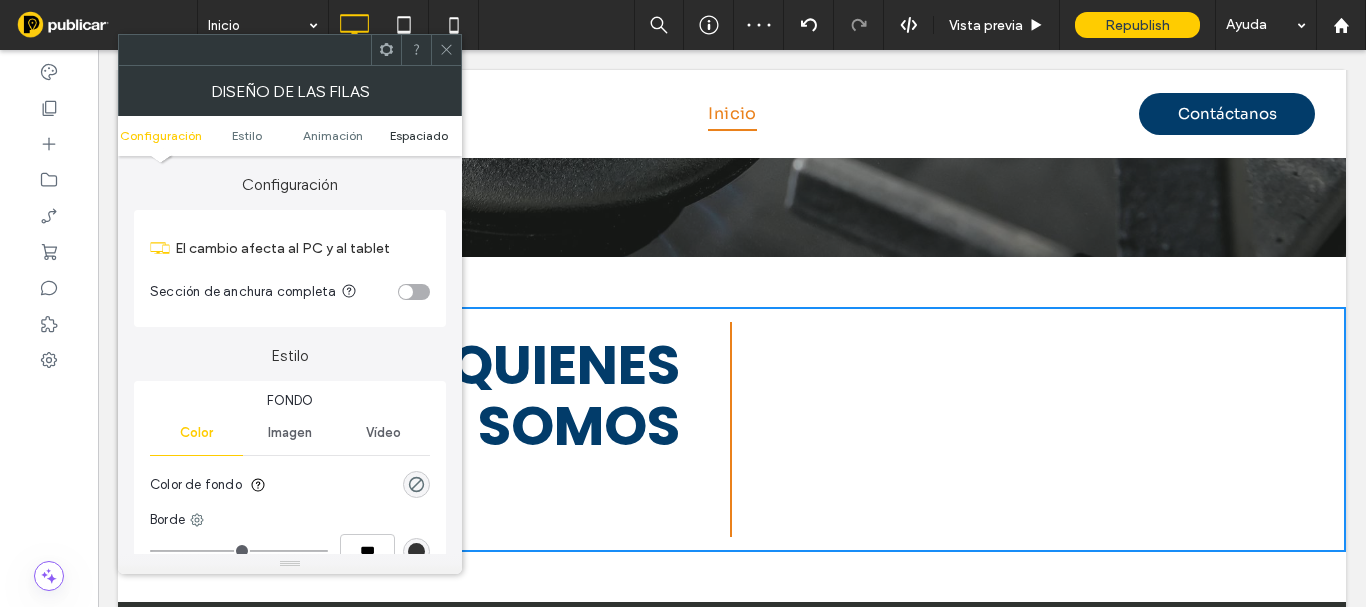 click on "Espaciado" at bounding box center (419, 135) 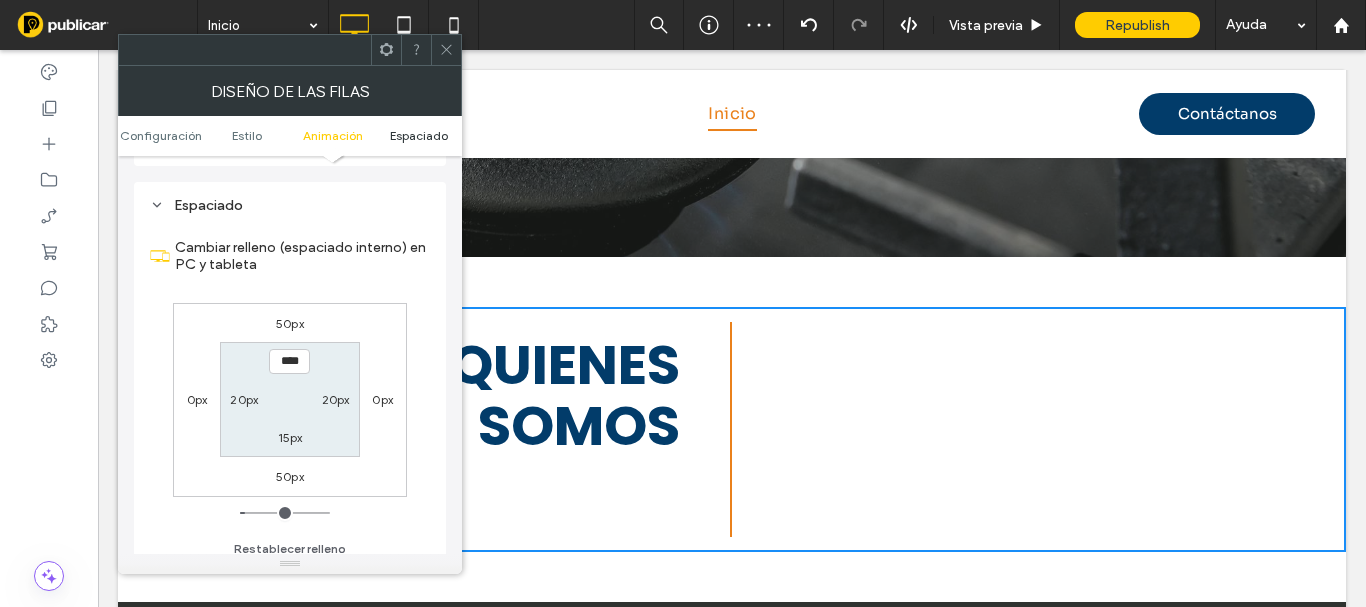 scroll, scrollTop: 565, scrollLeft: 0, axis: vertical 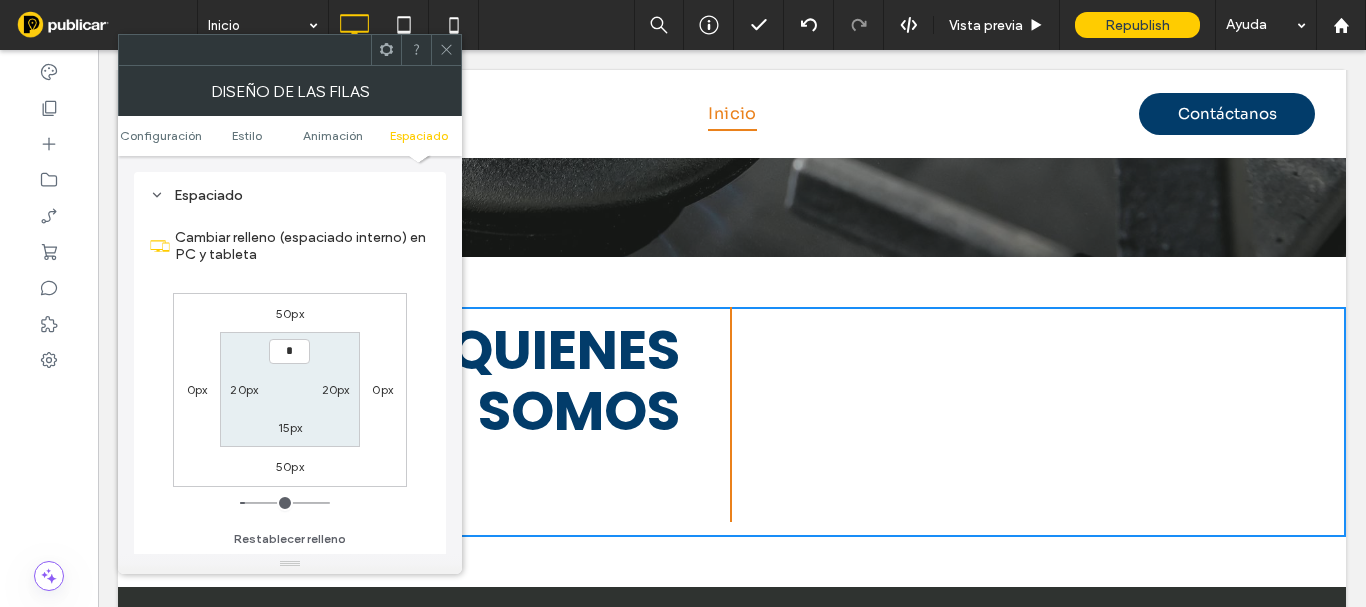type on "***" 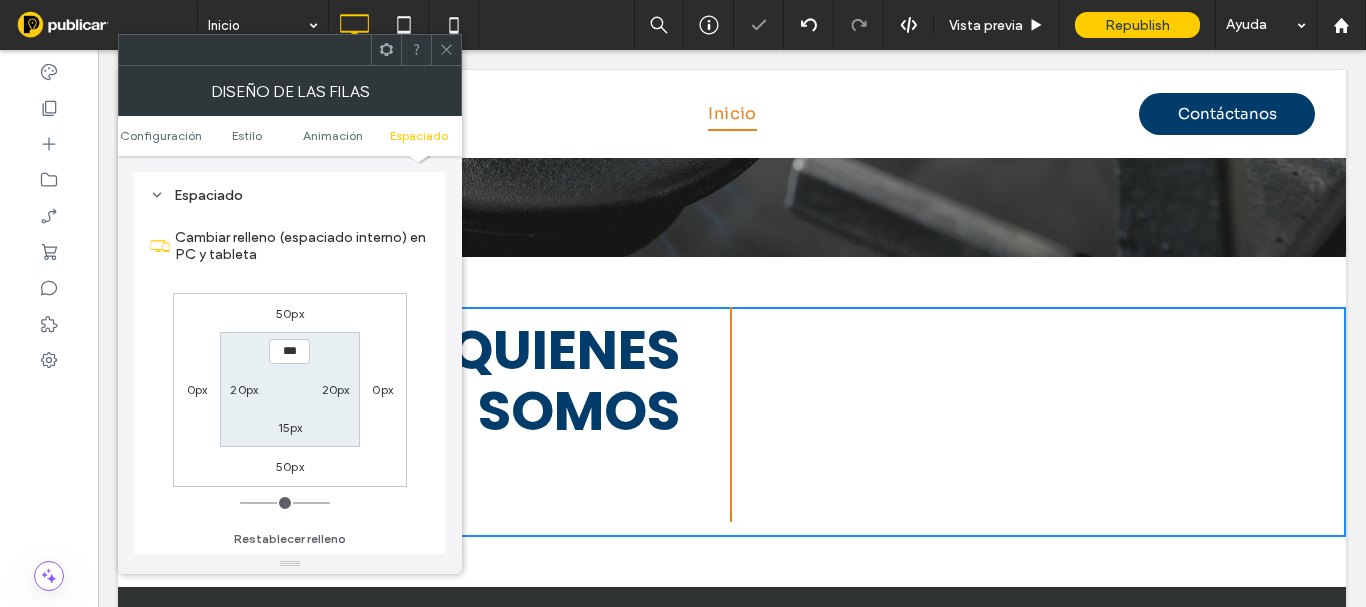 click on "15px" at bounding box center (290, 427) 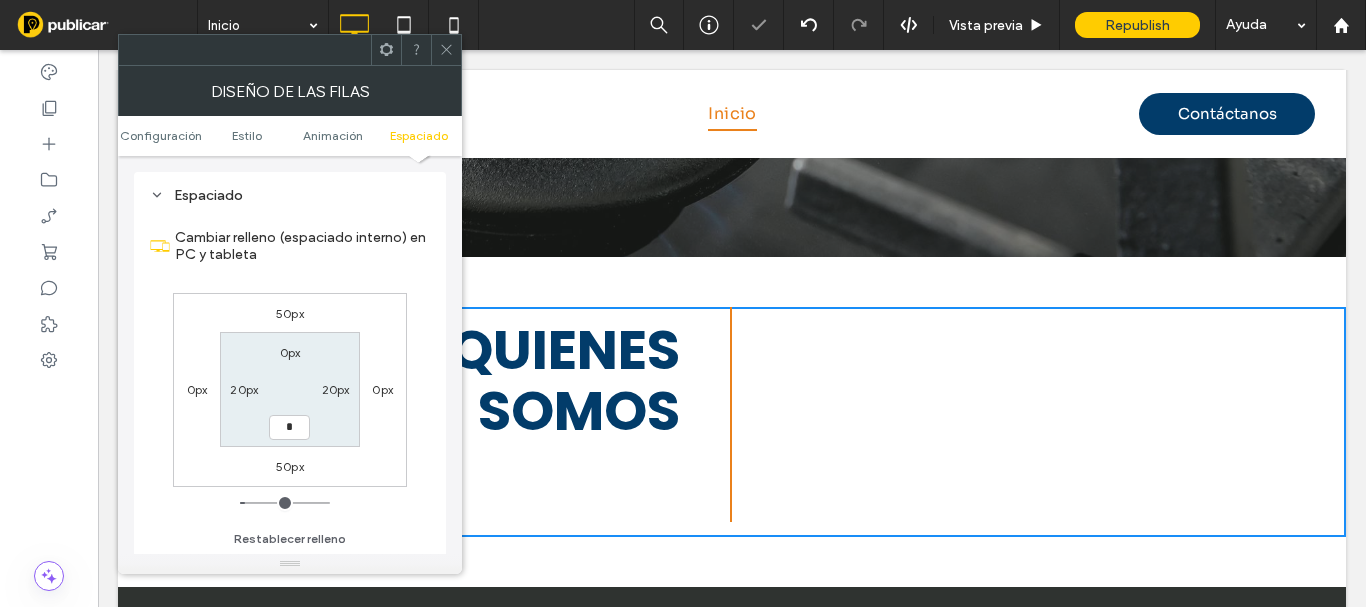 type on "*" 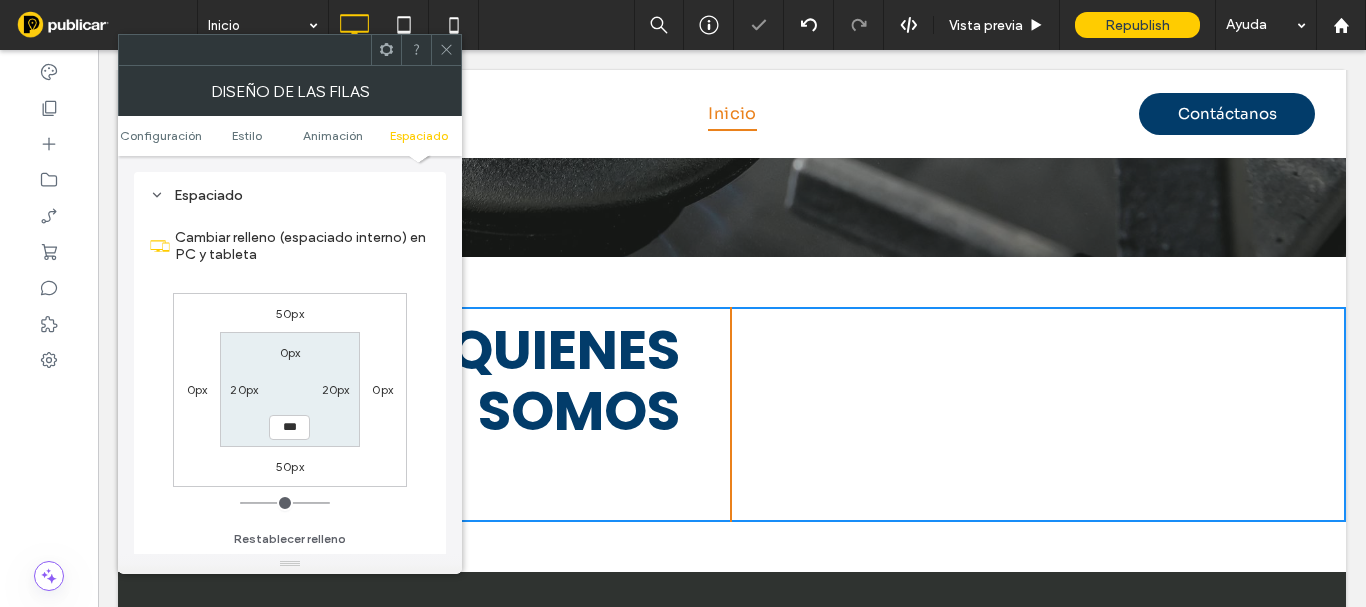 click at bounding box center (446, 50) 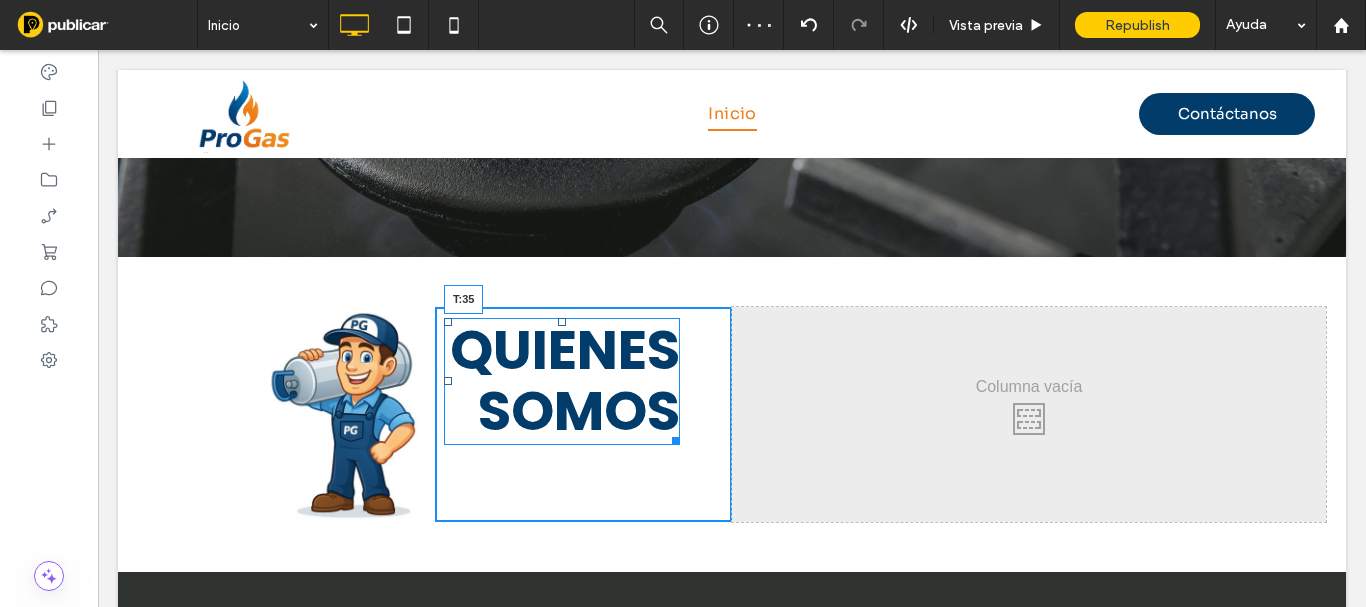 drag, startPoint x: 556, startPoint y: 272, endPoint x: 559, endPoint y: 296, distance: 24.186773 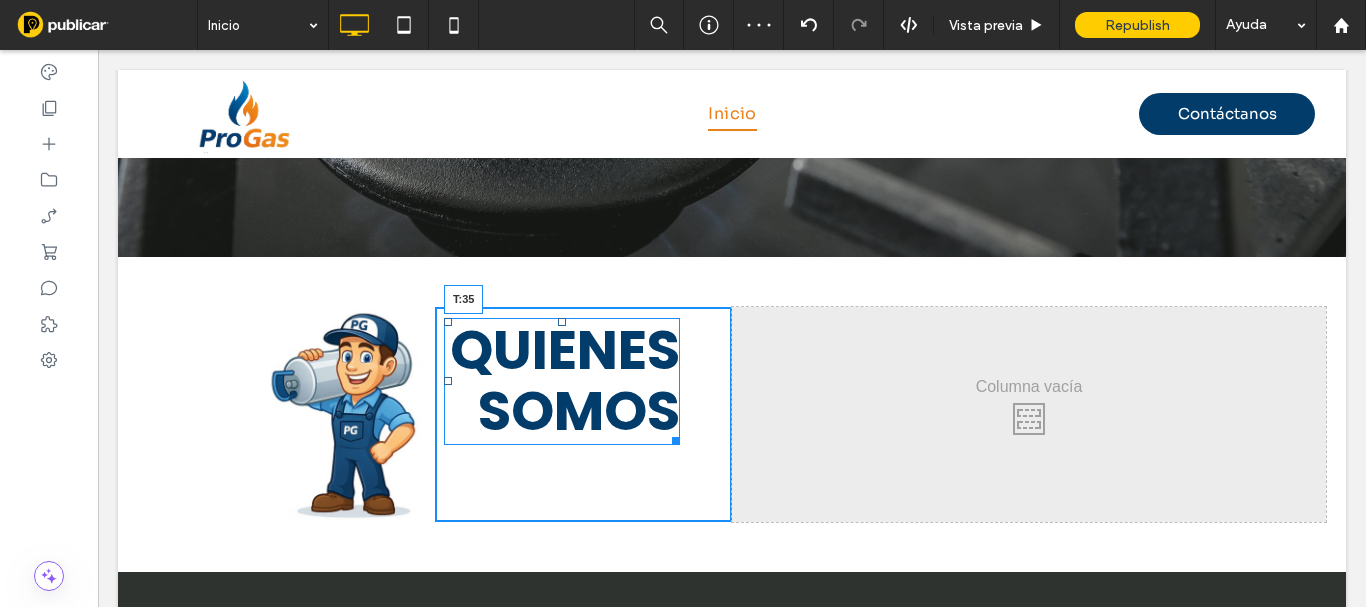 click at bounding box center [562, 322] 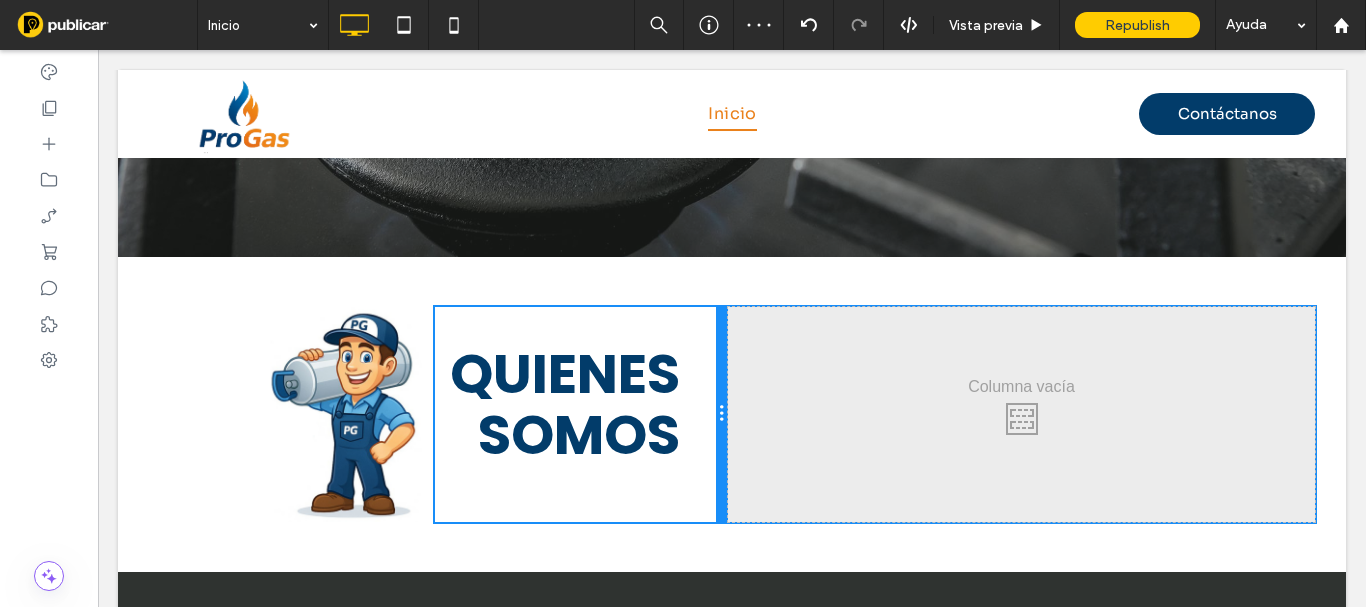 click on "Click To Paste     Click To Paste     QUIENES SOMOS" at bounding box center (581, 414) 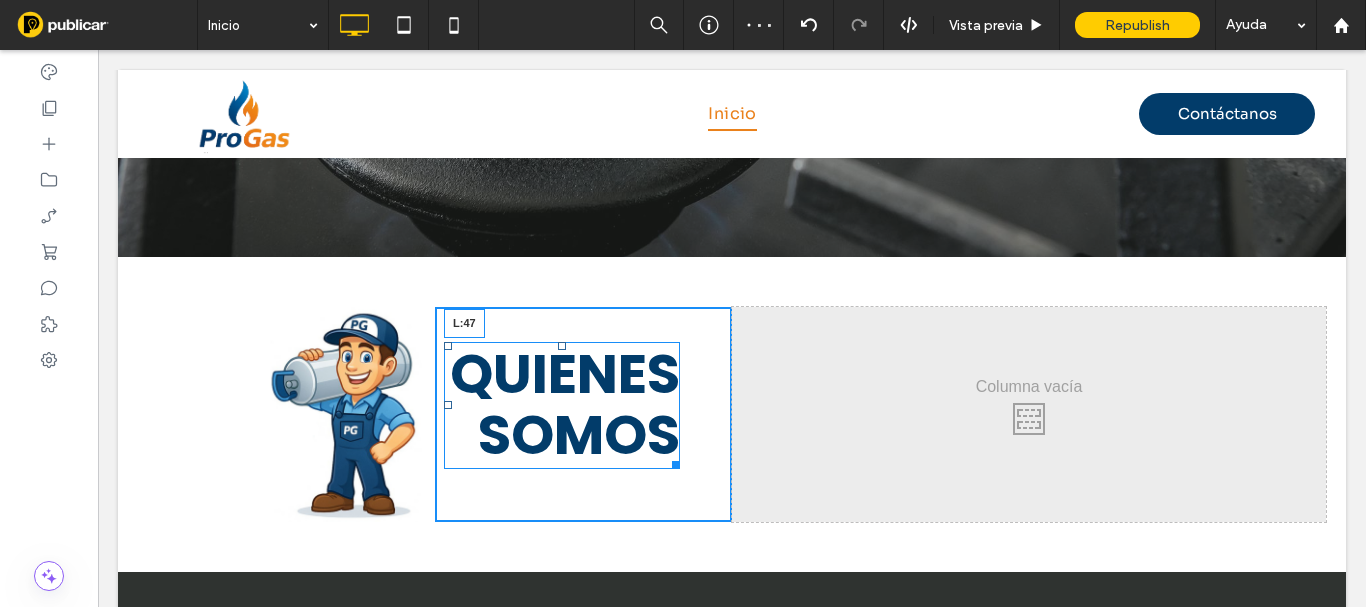 drag, startPoint x: 443, startPoint y: 351, endPoint x: 481, endPoint y: 354, distance: 38.118237 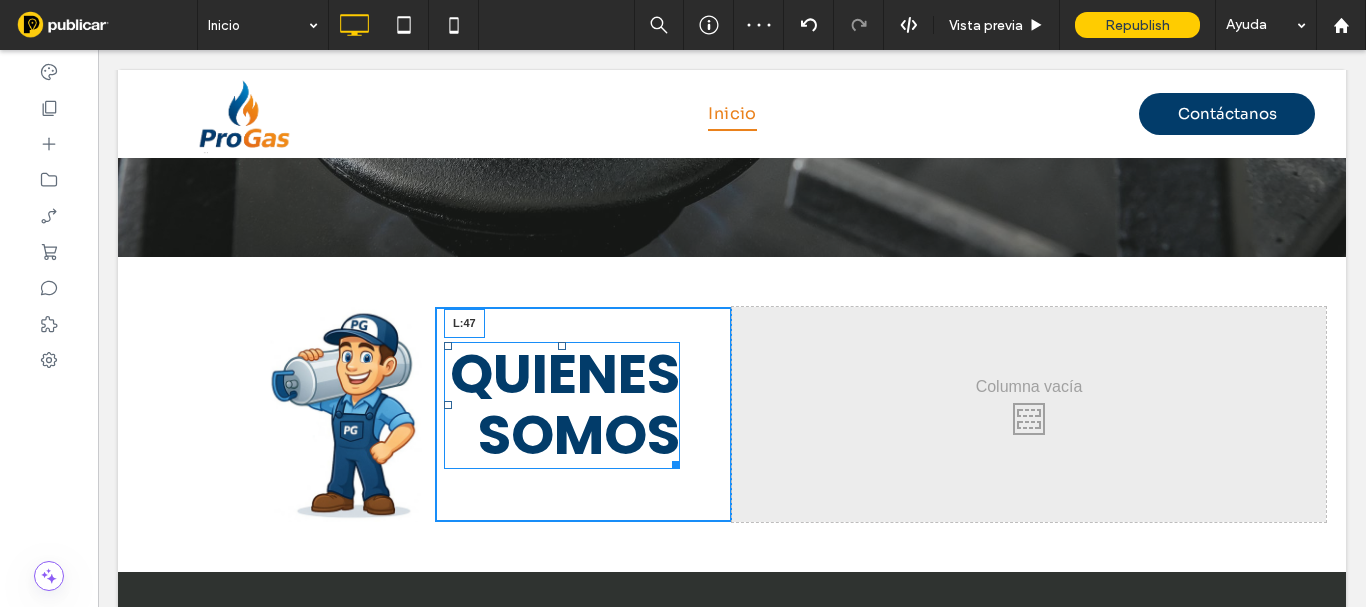 click at bounding box center [448, 405] 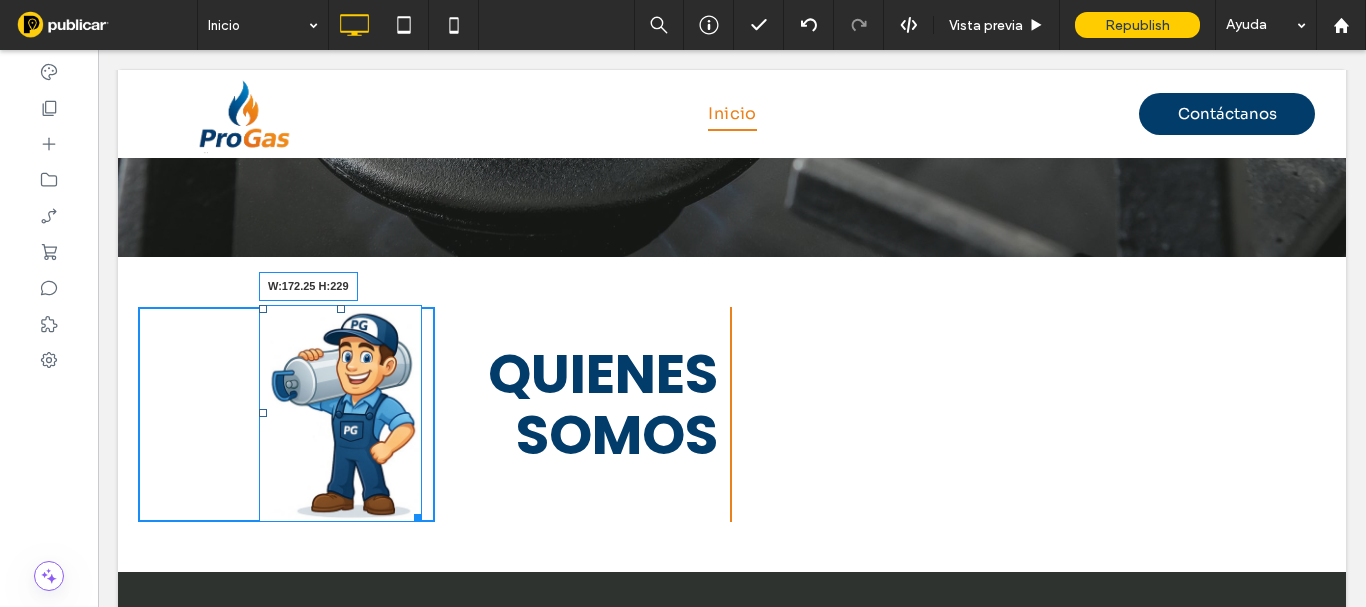 drag, startPoint x: 423, startPoint y: 468, endPoint x: 501, endPoint y: 426, distance: 88.588936 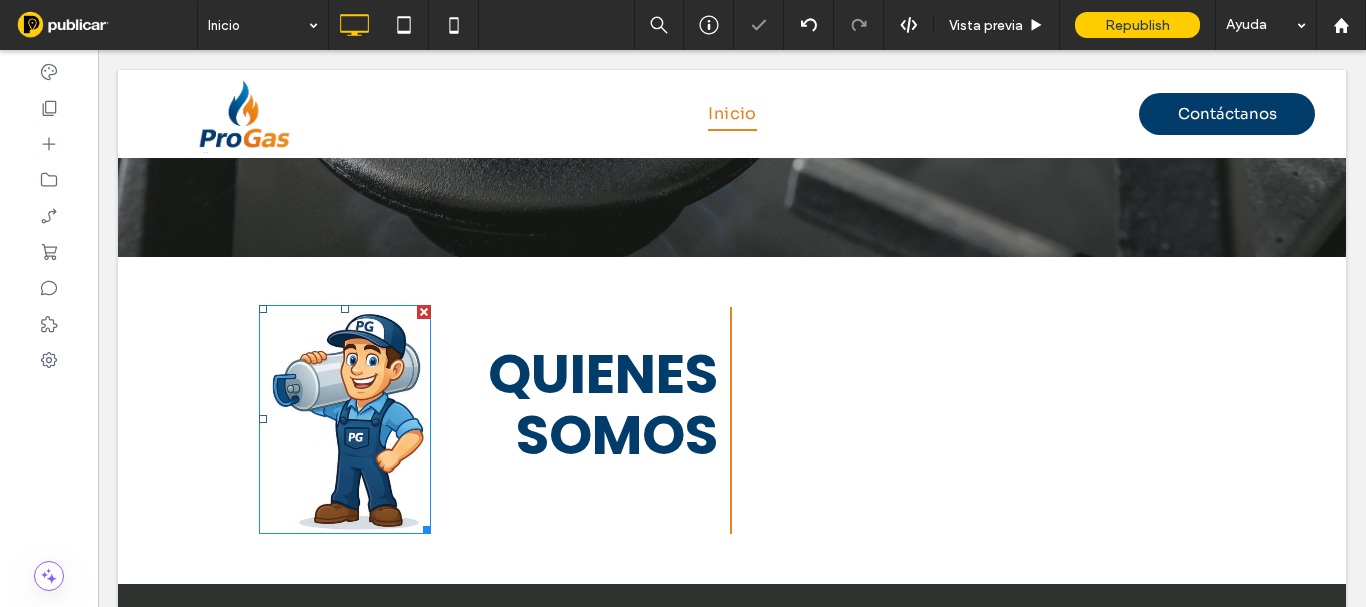 click on "Distribución de Gas Propano Residencial, Comercial e industrial en Medellín
Servicio de suministro de gas propano seguro y puntual
Click To Paste     Click To Paste
Solicita tu cotización
Contáctenos
Nombre
E-mail
Teléfono
Mensaje
******
Hemos recibido su mensaje, contestaremos a la brevedad
Se ha producido un error al enviar su mensaje. Inténtelo más tarde.
Click To Paste     Click To Paste
Fila + Añadir sección
Click To Paste     Click To Paste
Click To Paste     Click To Paste     QUIENES SOMOS
Click To Paste     Click To Paste
Fila + Añadir sección" at bounding box center (732, -6) 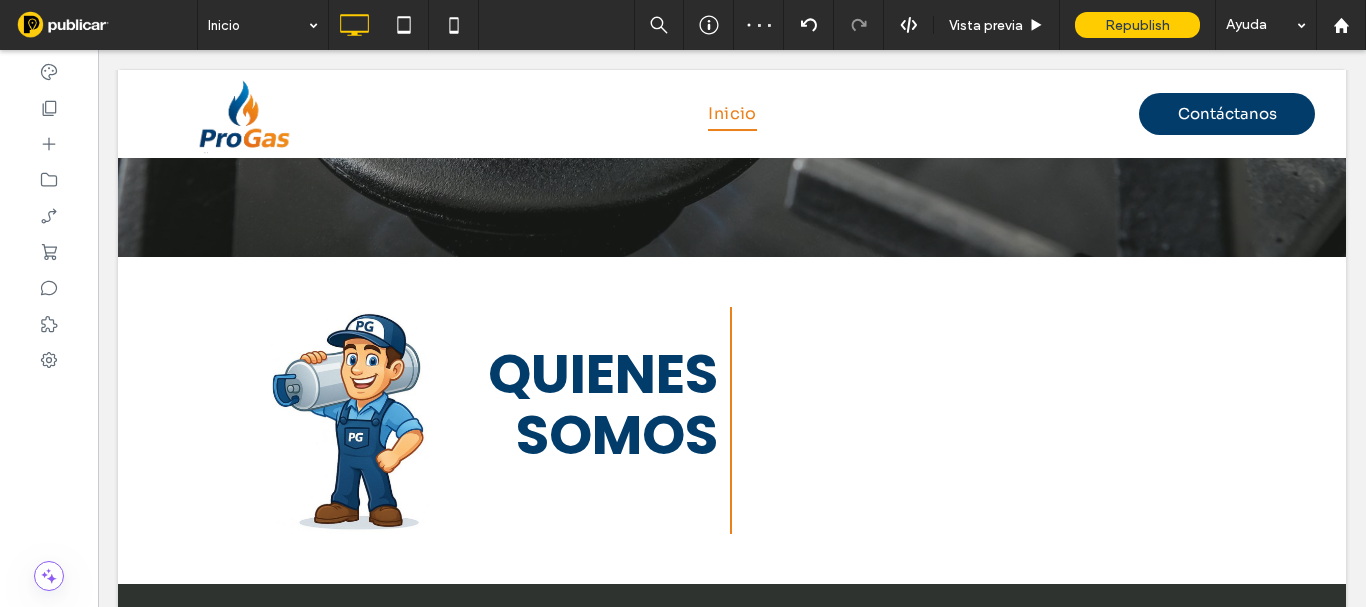 click on "Distribución de Gas Propano Residencial, Comercial e industrial en Medellín
Servicio de suministro de gas propano seguro y puntual
Click To Paste     Click To Paste
Solicita tu cotización
Contáctenos
Nombre
E-mail
Teléfono
Mensaje
******
Hemos recibido su mensaje, contestaremos a la brevedad
Se ha producido un error al enviar su mensaje. Inténtelo más tarde.
Click To Paste     Click To Paste
Fila + Añadir sección
Click To Paste     Click To Paste
Click To Paste     Click To Paste     QUIENES SOMOS
Click To Paste     Click To Paste
Fila + Añadir sección" at bounding box center (732, -6) 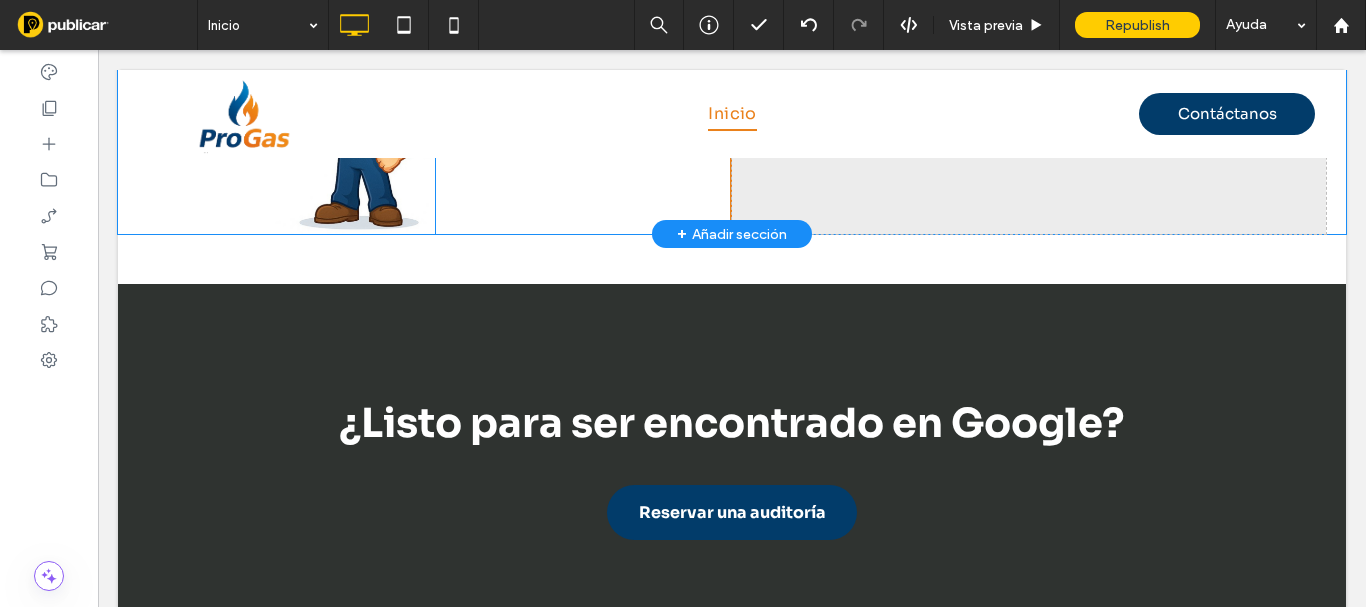scroll, scrollTop: 553, scrollLeft: 0, axis: vertical 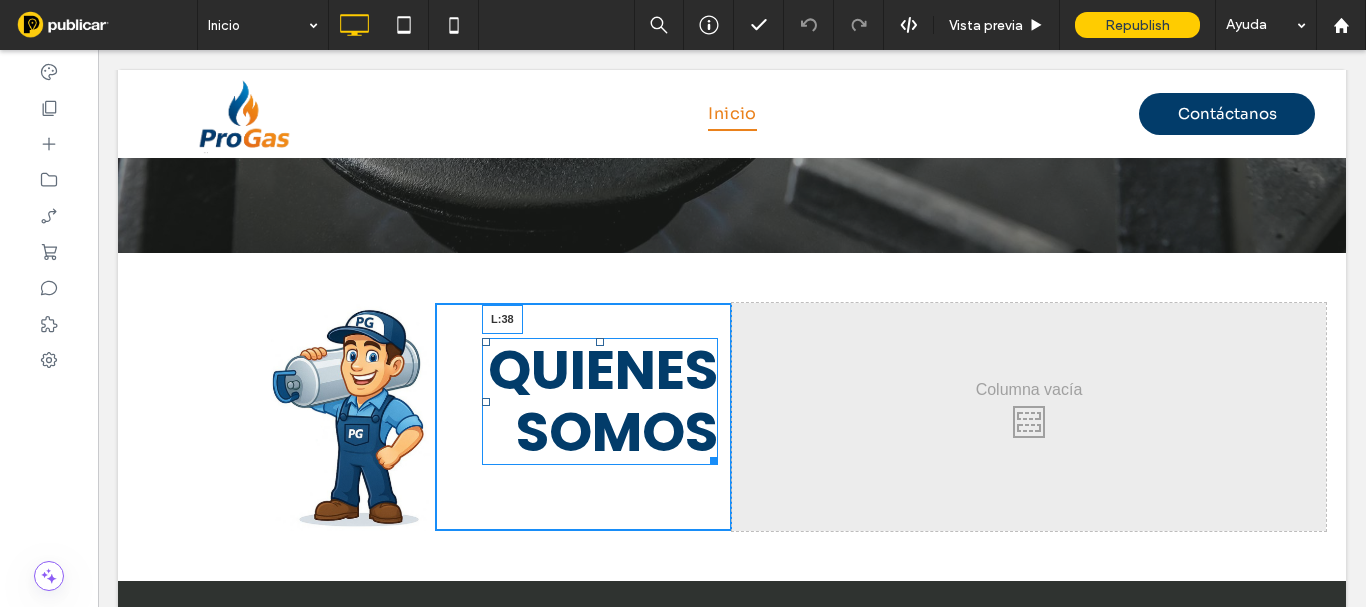 click at bounding box center [486, 402] 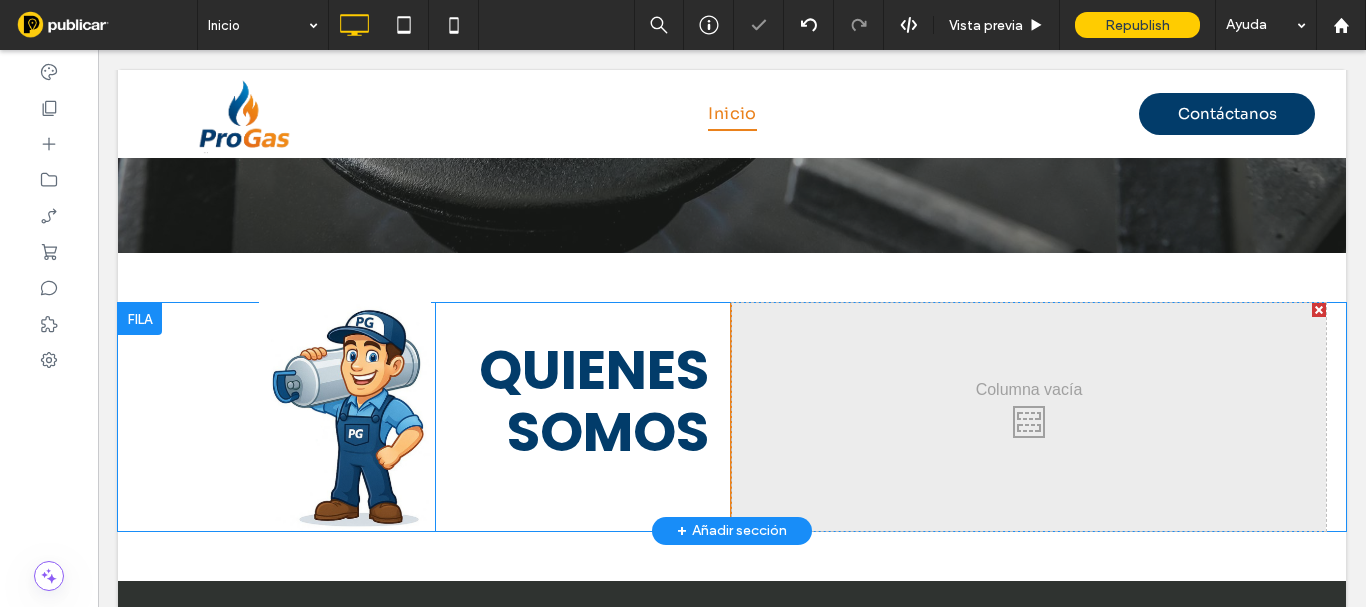 click on "QUIENES SOMOS
Click To Paste" at bounding box center [583, 416] 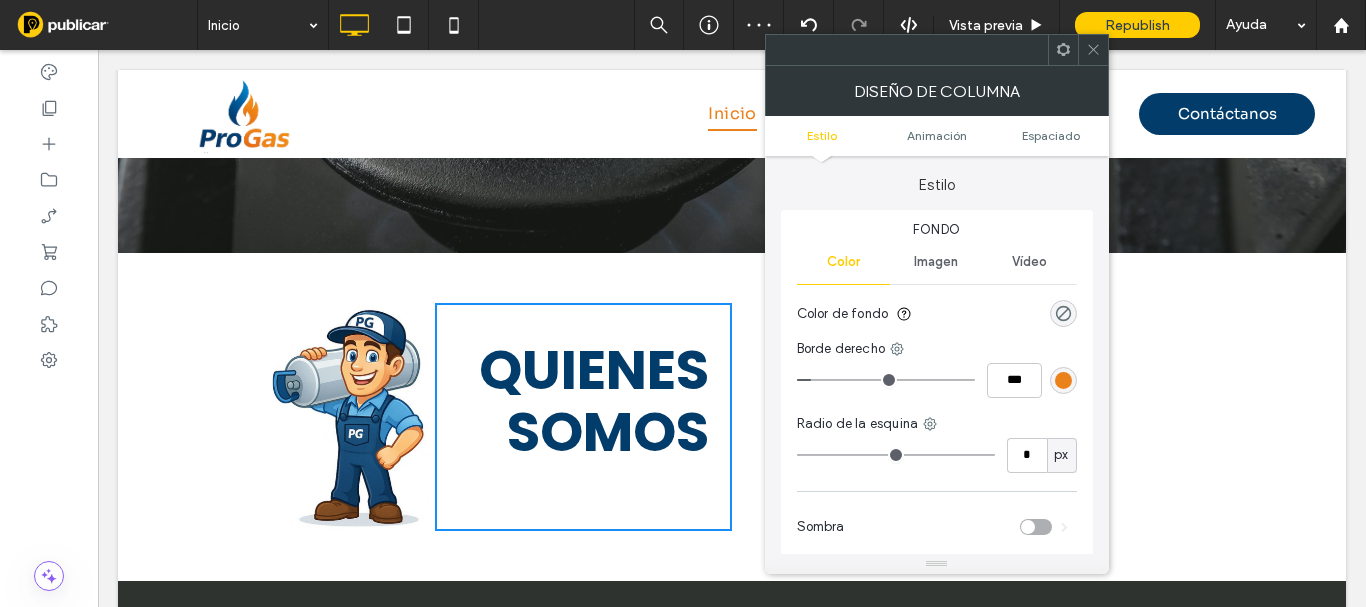 click on "Estilo Animación Espaciado" at bounding box center (937, 136) 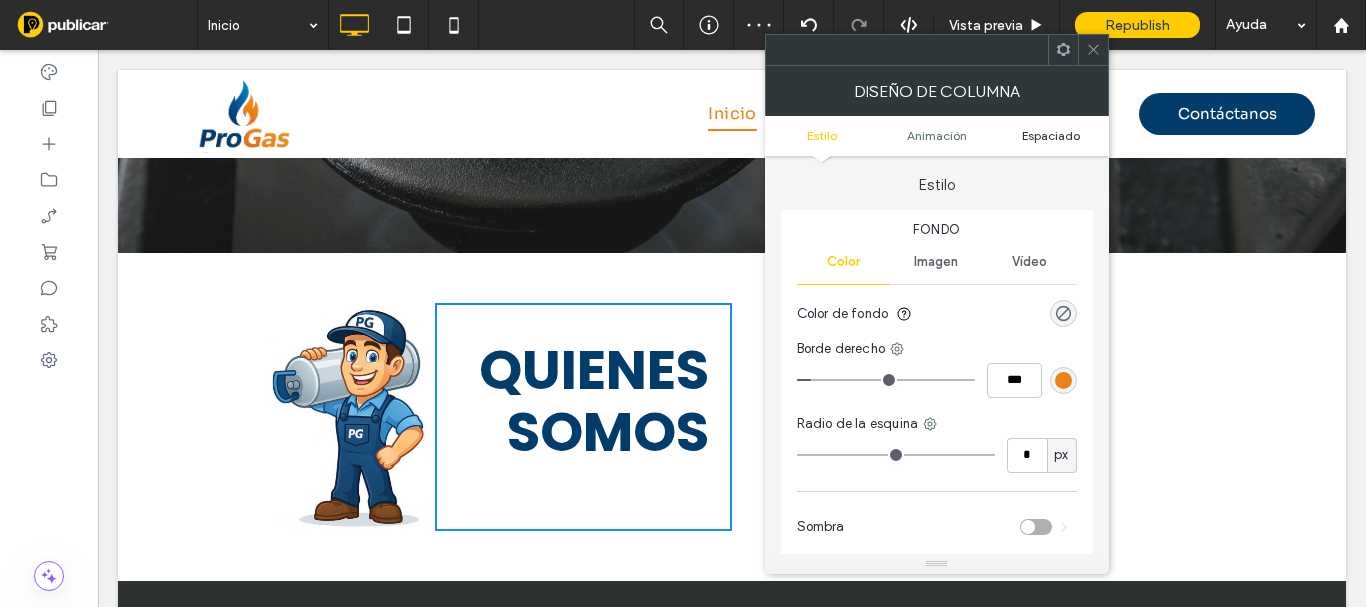 click on "Espaciado" at bounding box center (1051, 135) 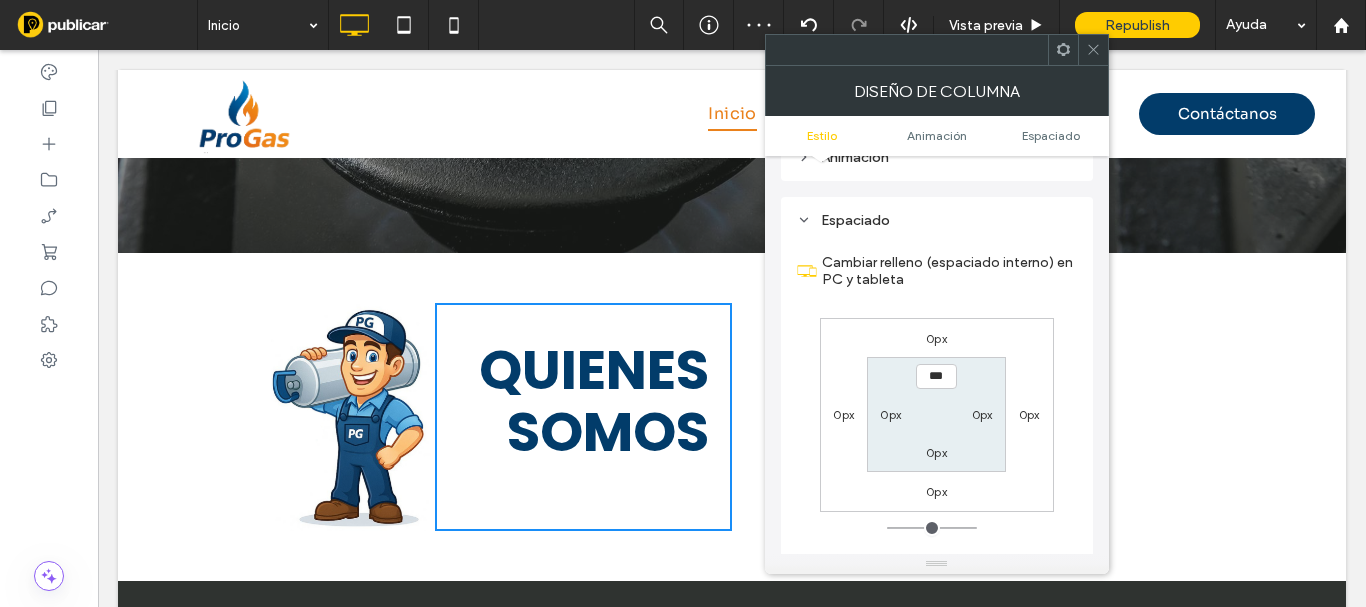 scroll, scrollTop: 469, scrollLeft: 0, axis: vertical 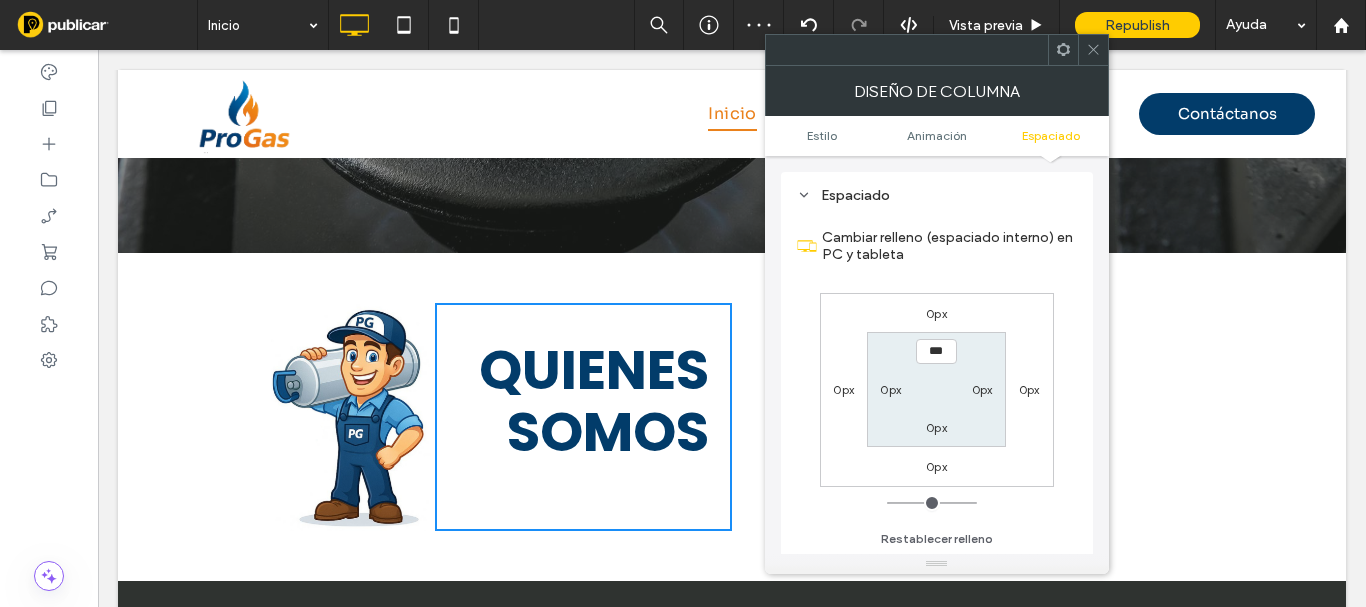 click 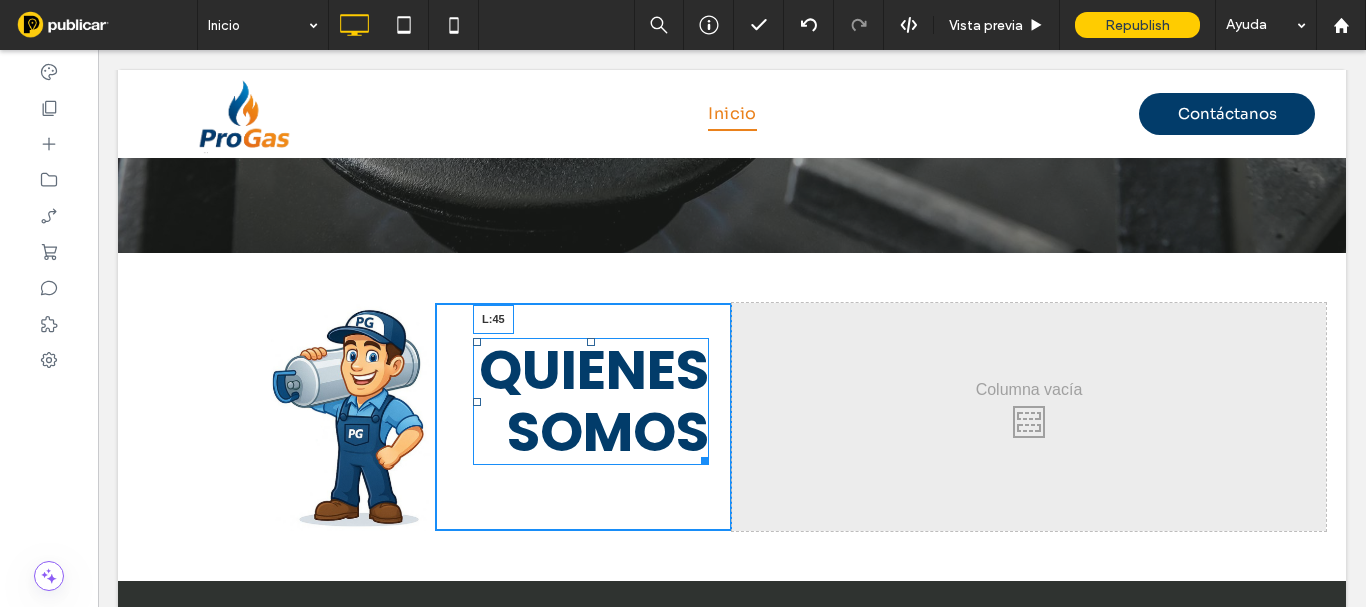 click at bounding box center [477, 402] 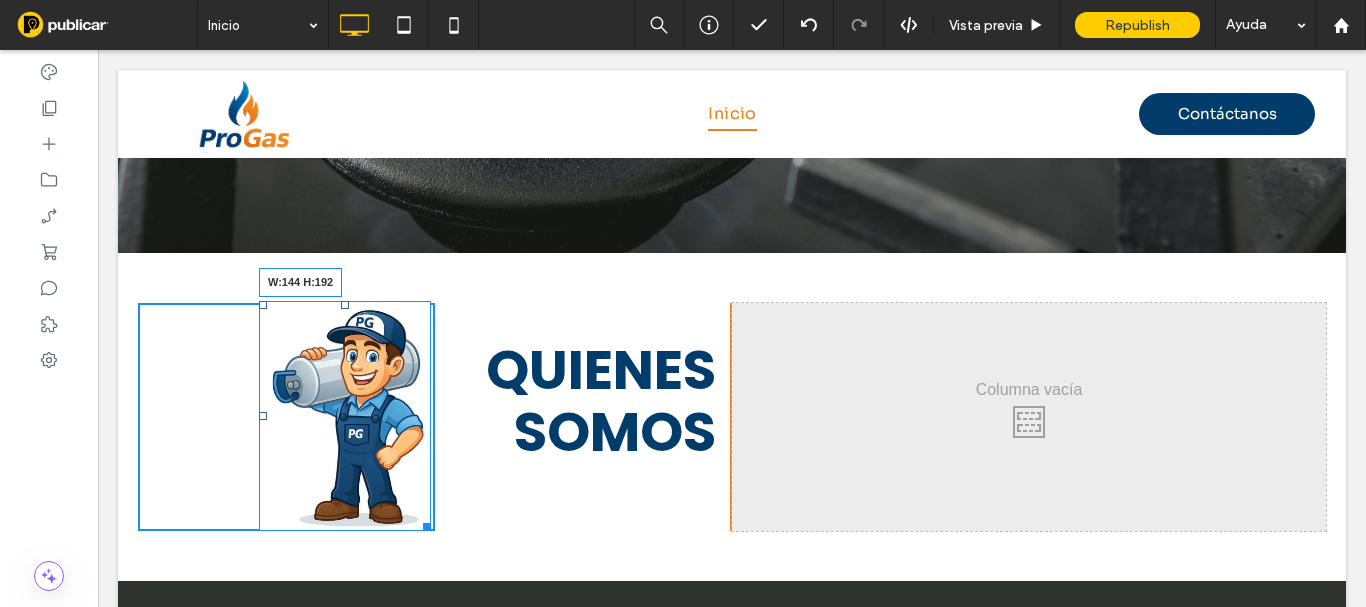 drag, startPoint x: 416, startPoint y: 477, endPoint x: 402, endPoint y: 440, distance: 39.56008 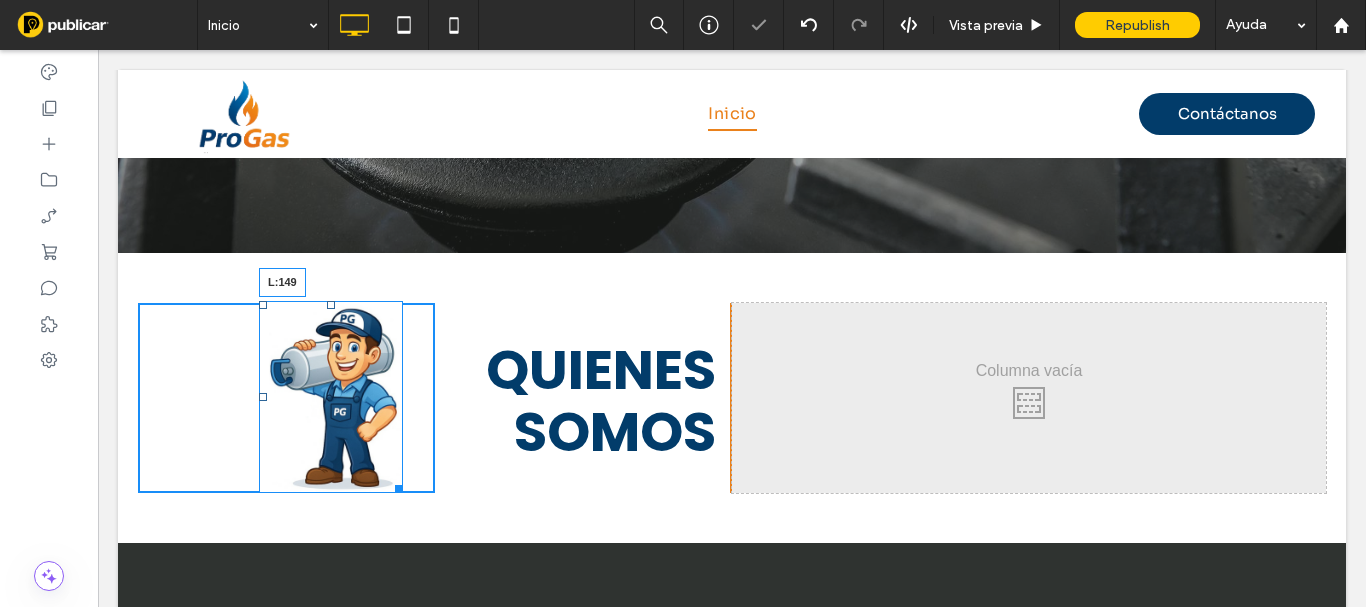 drag, startPoint x: 262, startPoint y: 348, endPoint x: 306, endPoint y: 344, distance: 44.181442 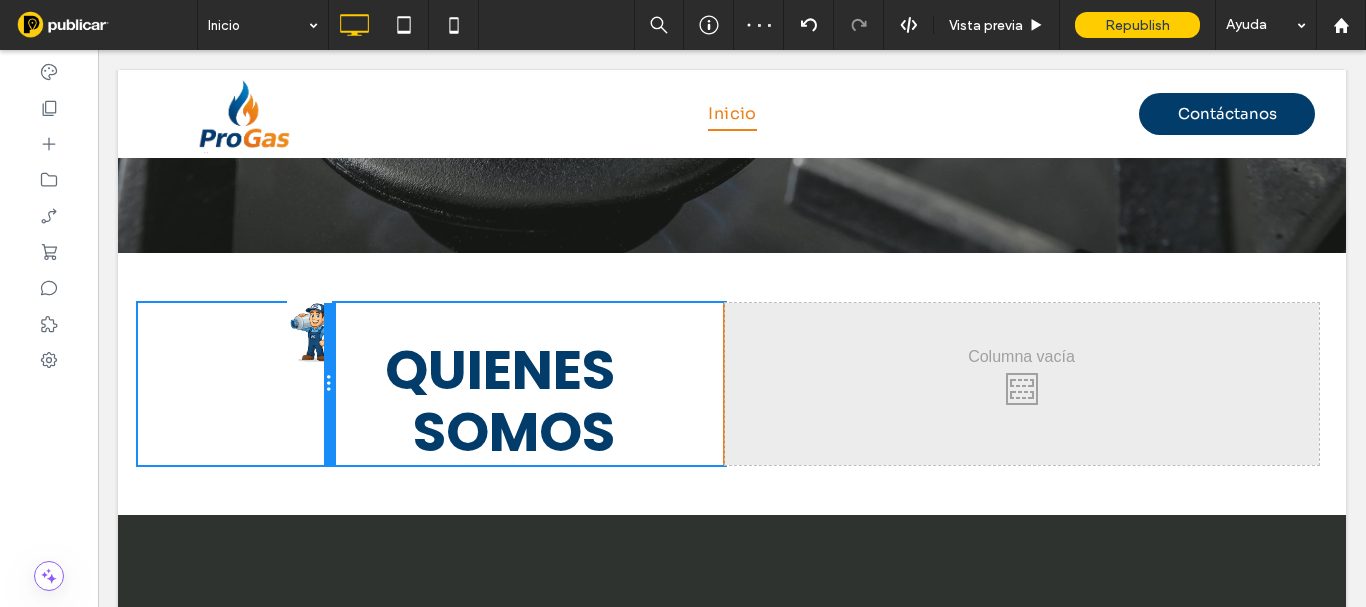drag, startPoint x: 429, startPoint y: 352, endPoint x: 362, endPoint y: 361, distance: 67.601776 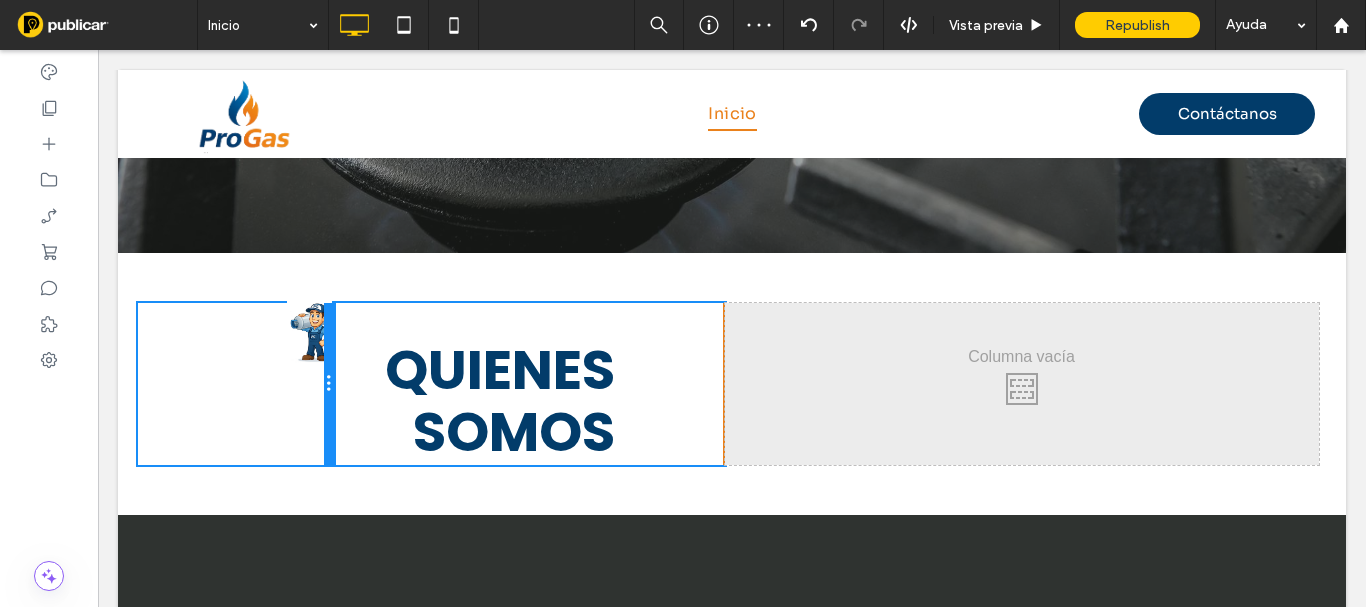 click on "Click To Paste
QUIENES SOMOS
Click To Paste
Click To Paste" at bounding box center (732, 384) 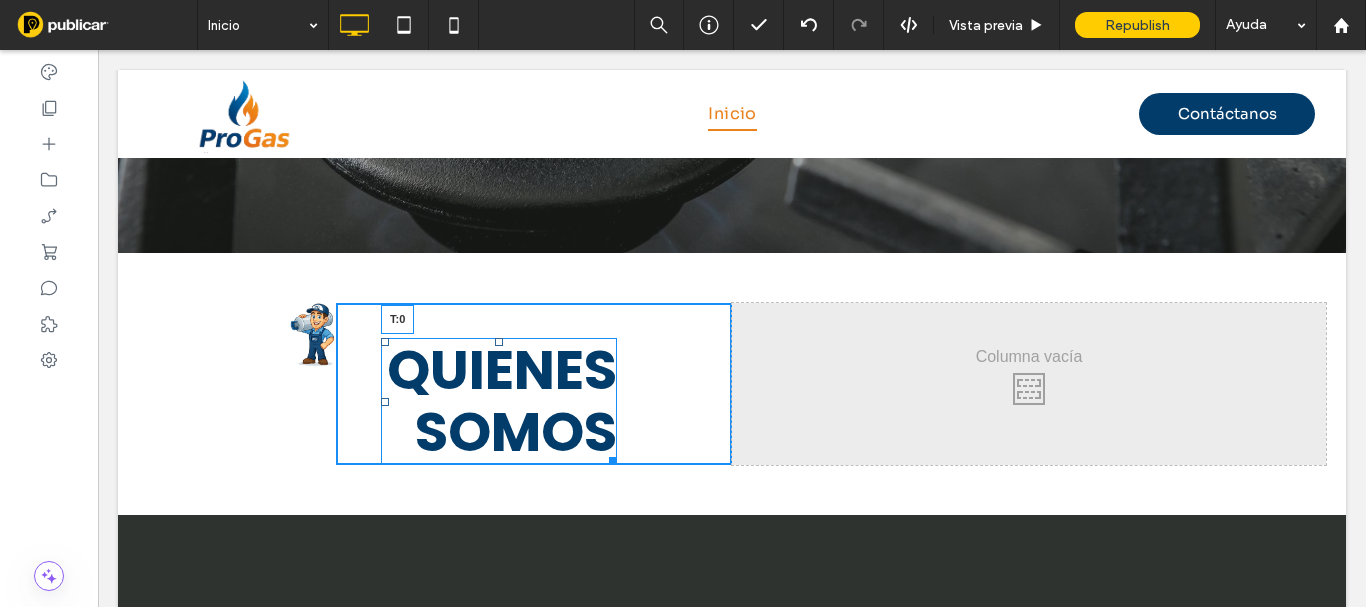 drag, startPoint x: 496, startPoint y: 291, endPoint x: 509, endPoint y: 259, distance: 34.539833 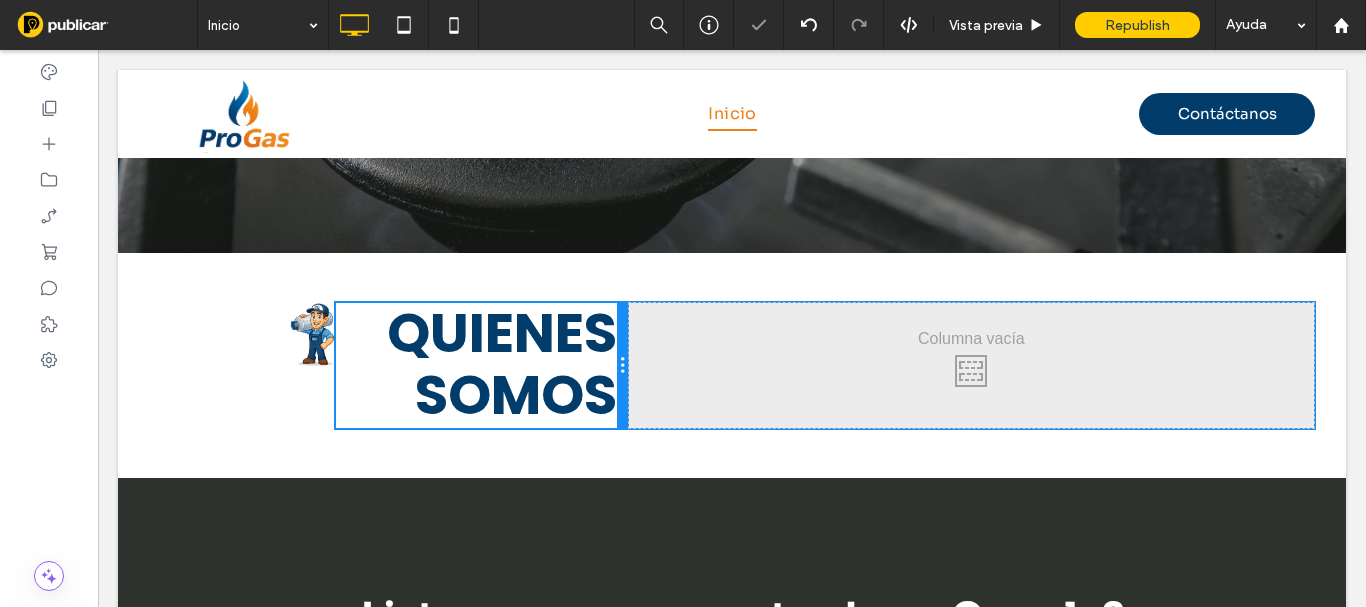 drag, startPoint x: 719, startPoint y: 322, endPoint x: 609, endPoint y: 373, distance: 121.24768 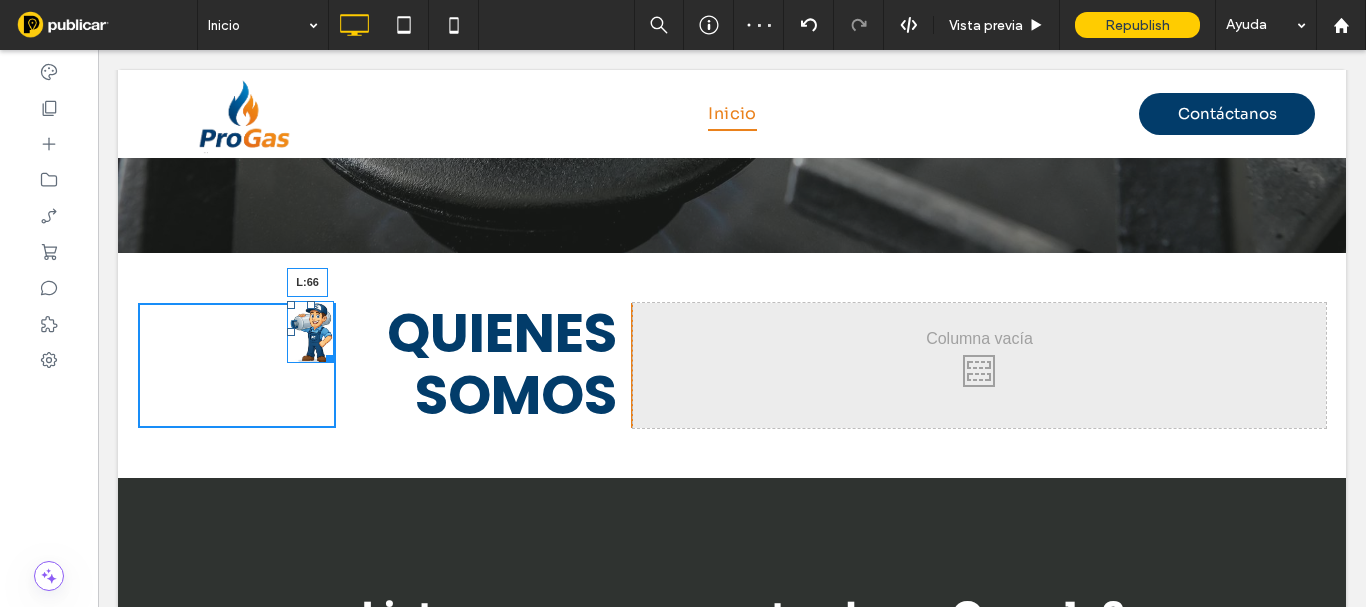 drag, startPoint x: 291, startPoint y: 282, endPoint x: 347, endPoint y: 361, distance: 96.83491 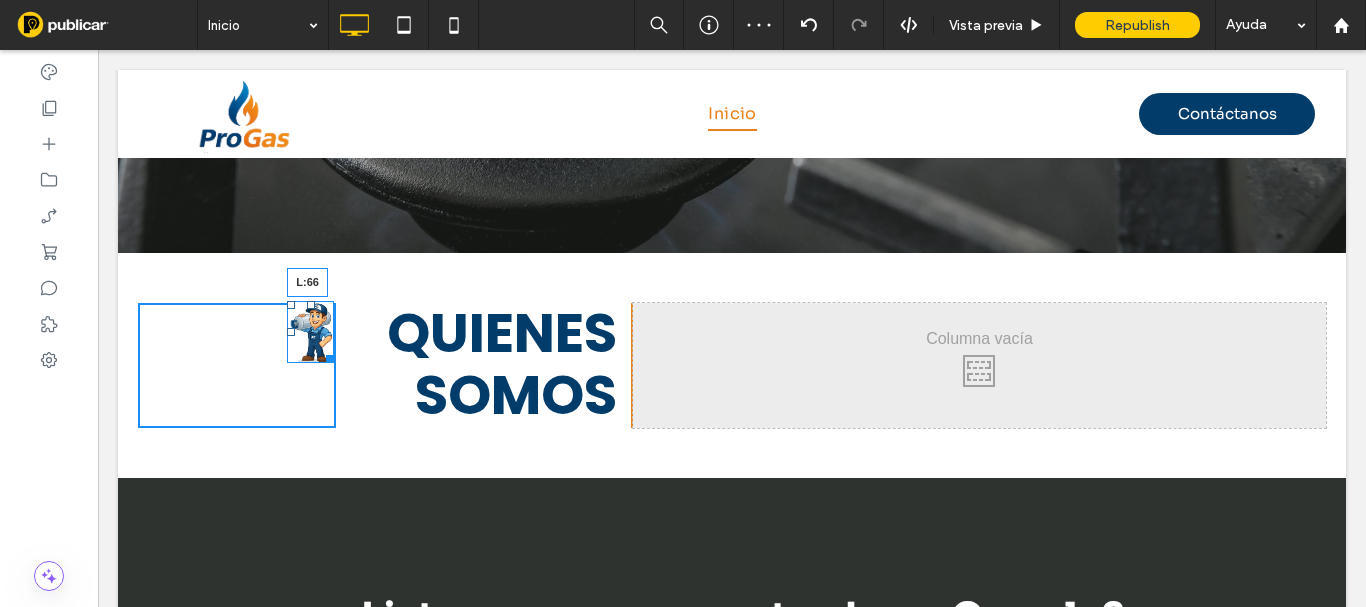 click at bounding box center [291, 332] 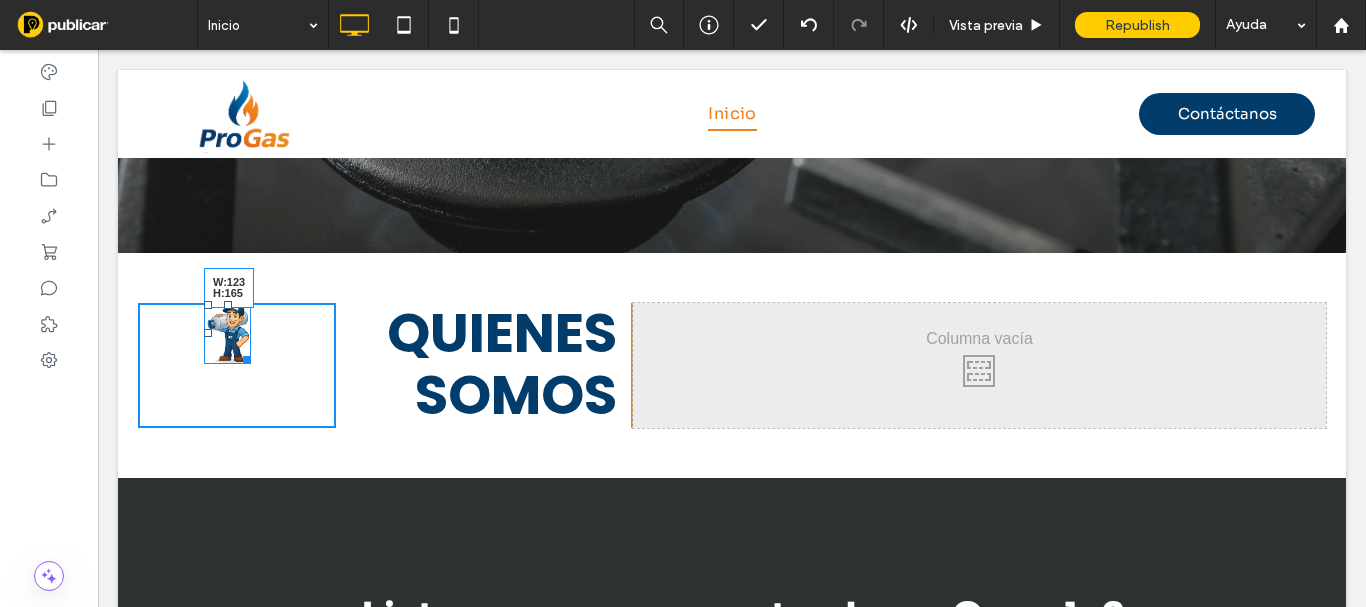 drag, startPoint x: 244, startPoint y: 305, endPoint x: 461, endPoint y: 407, distance: 239.77698 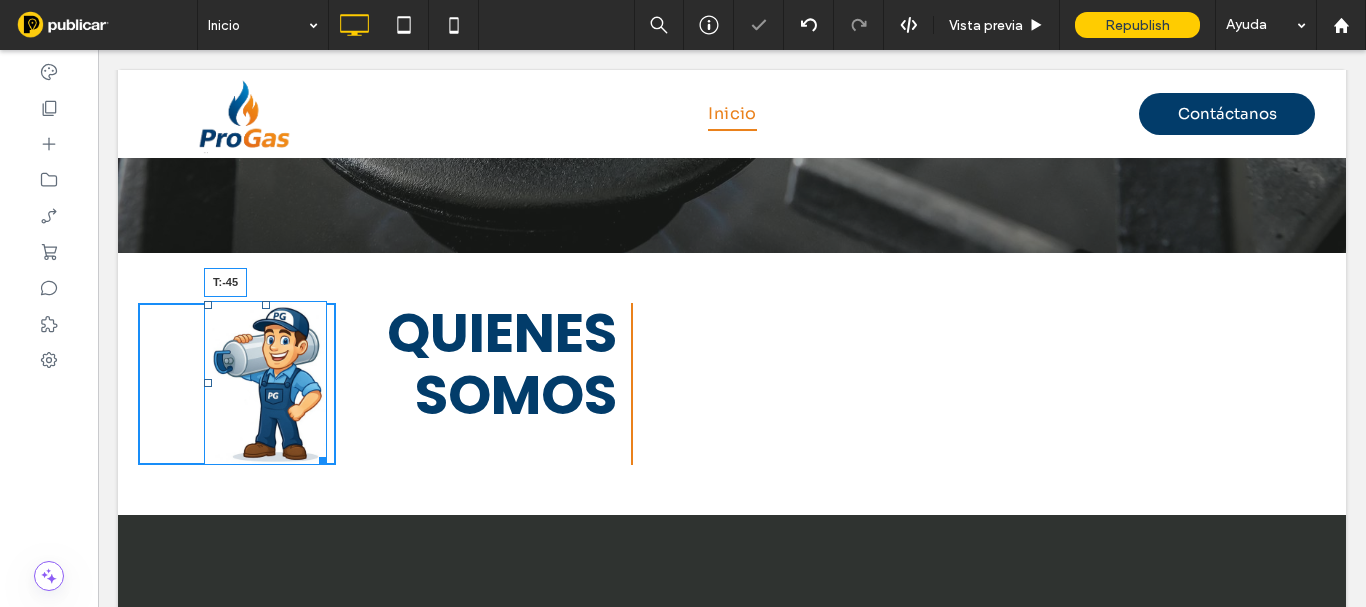 drag, startPoint x: 266, startPoint y: 253, endPoint x: 270, endPoint y: 237, distance: 16.492422 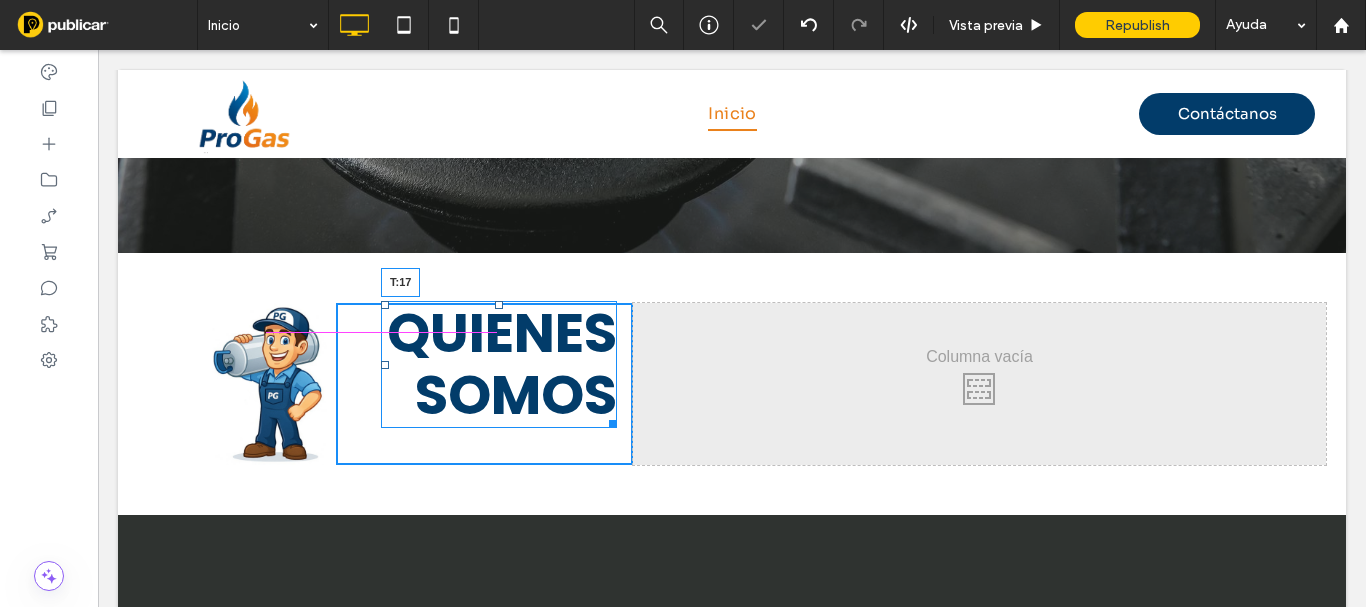 drag, startPoint x: 494, startPoint y: 256, endPoint x: 491, endPoint y: 275, distance: 19.235384 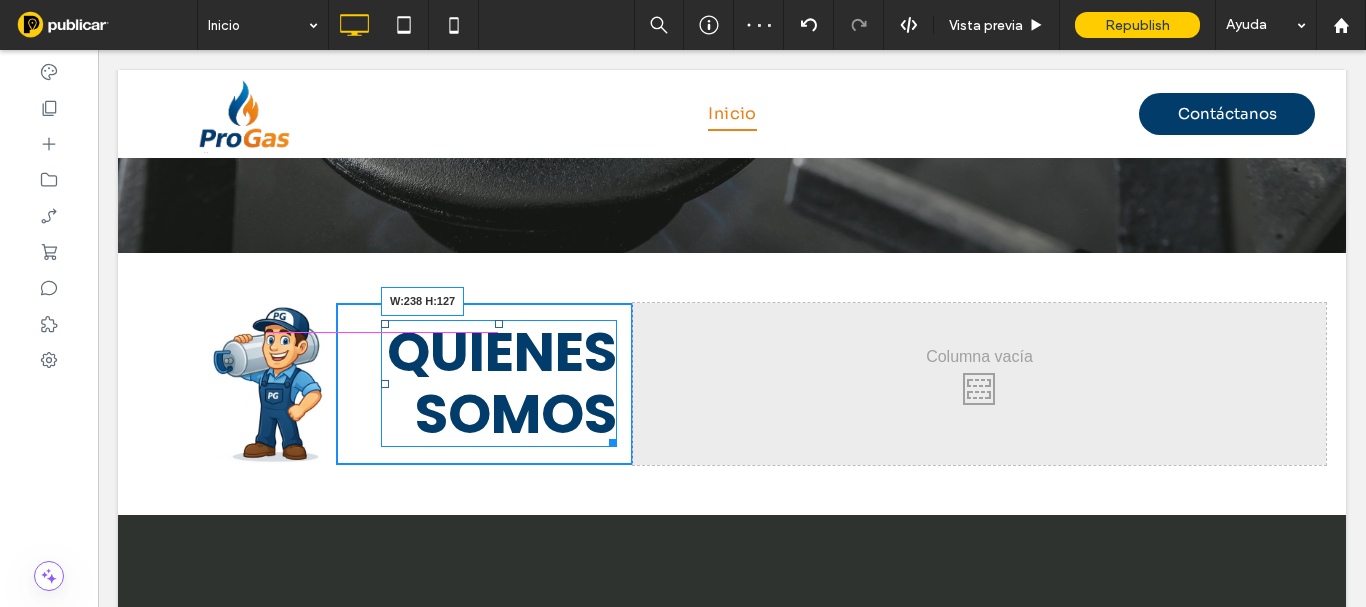 drag, startPoint x: 601, startPoint y: 384, endPoint x: 611, endPoint y: 381, distance: 10.440307 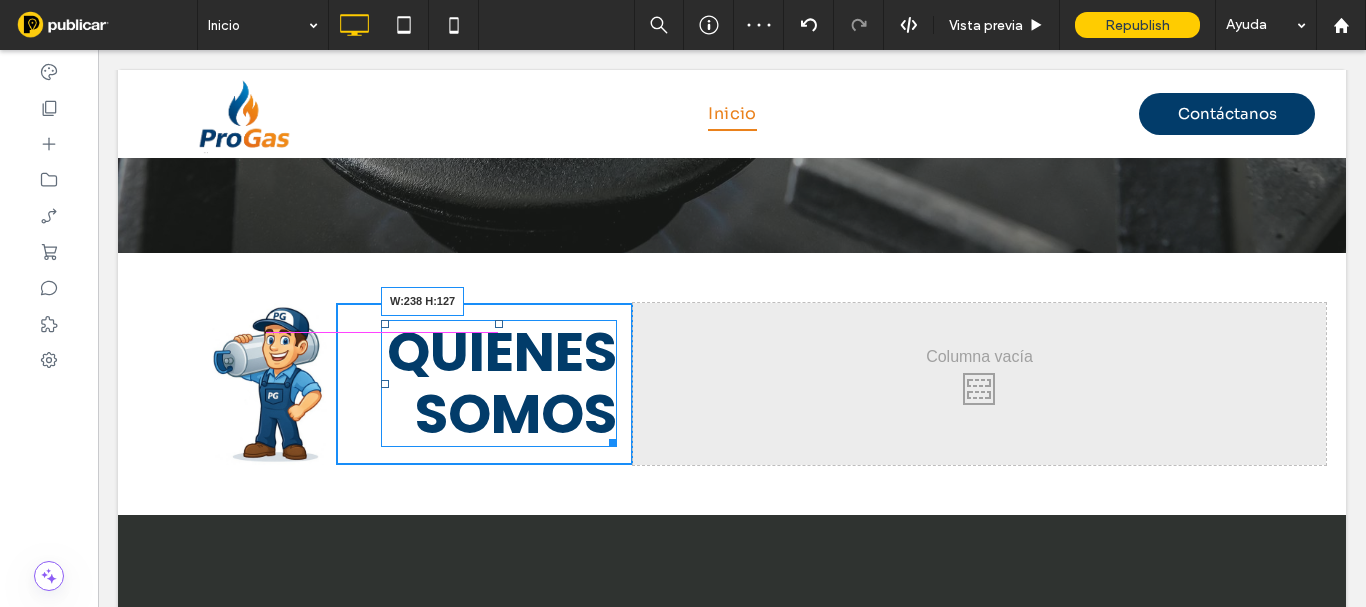 click at bounding box center (609, 439) 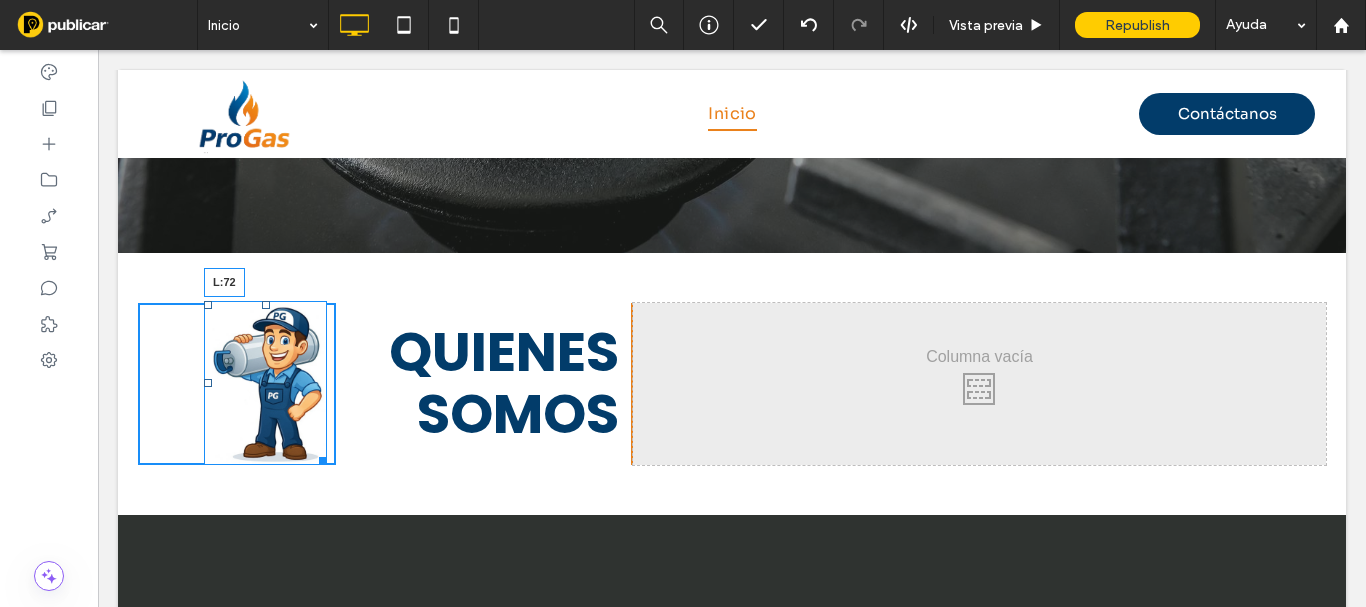 drag, startPoint x: 208, startPoint y: 333, endPoint x: 227, endPoint y: 334, distance: 19.026299 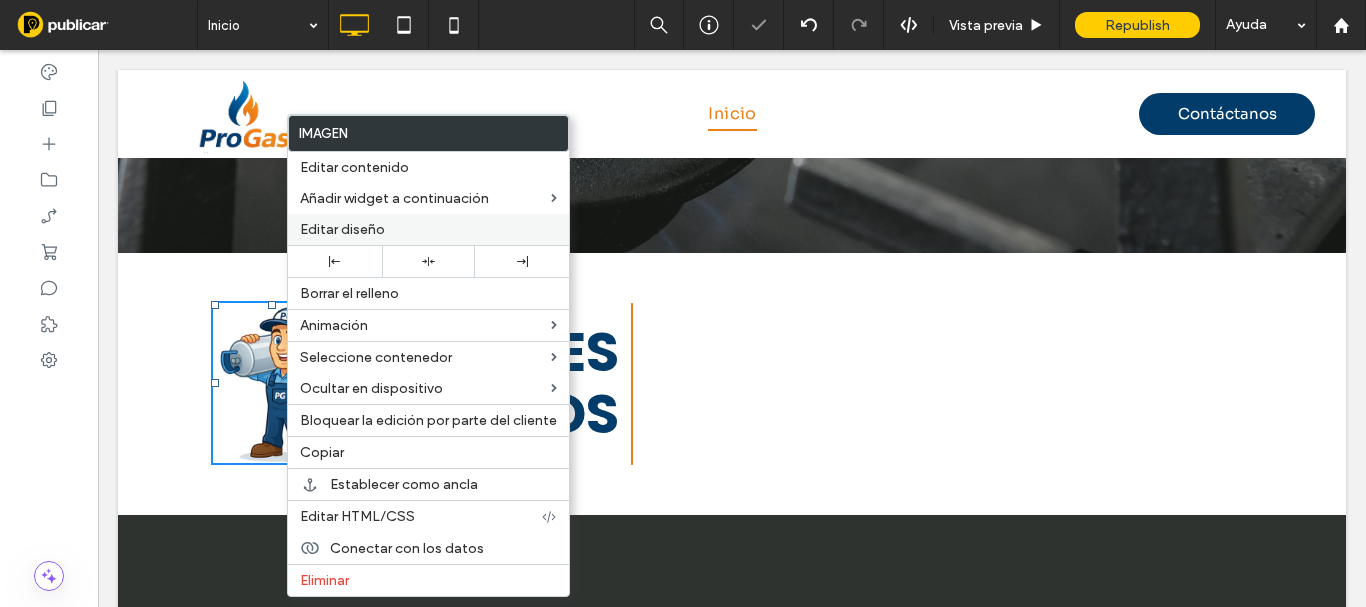 click on "Editar diseño" at bounding box center [428, 229] 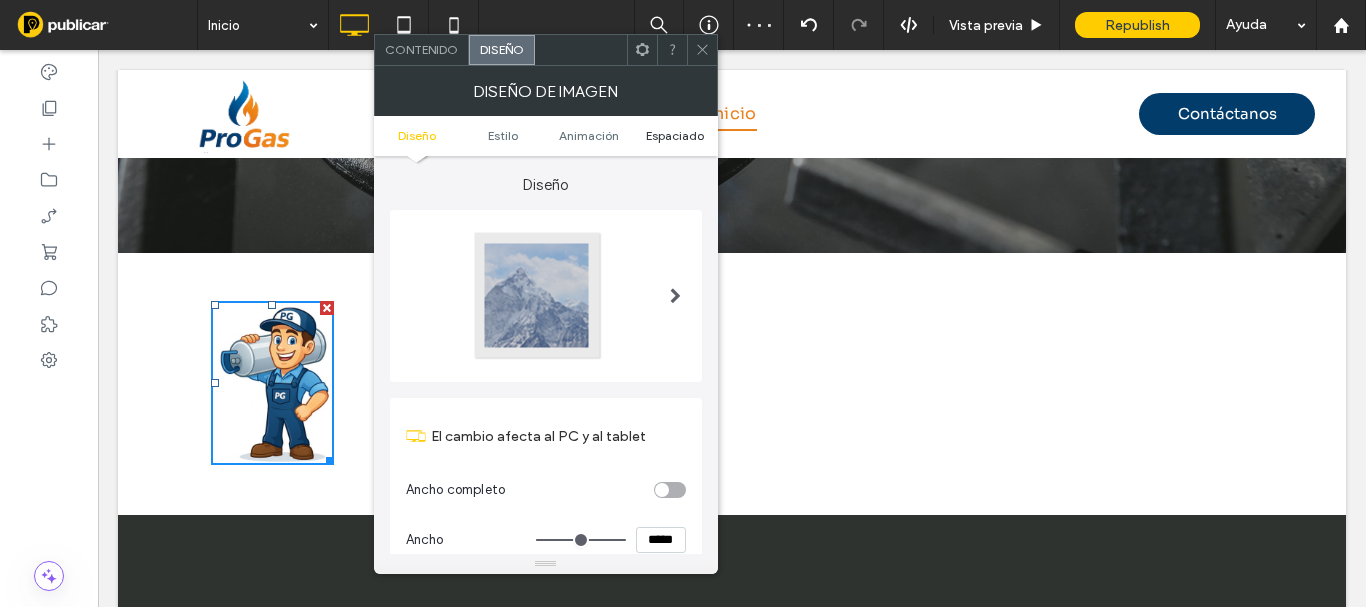 click on "Espaciado" at bounding box center (675, 135) 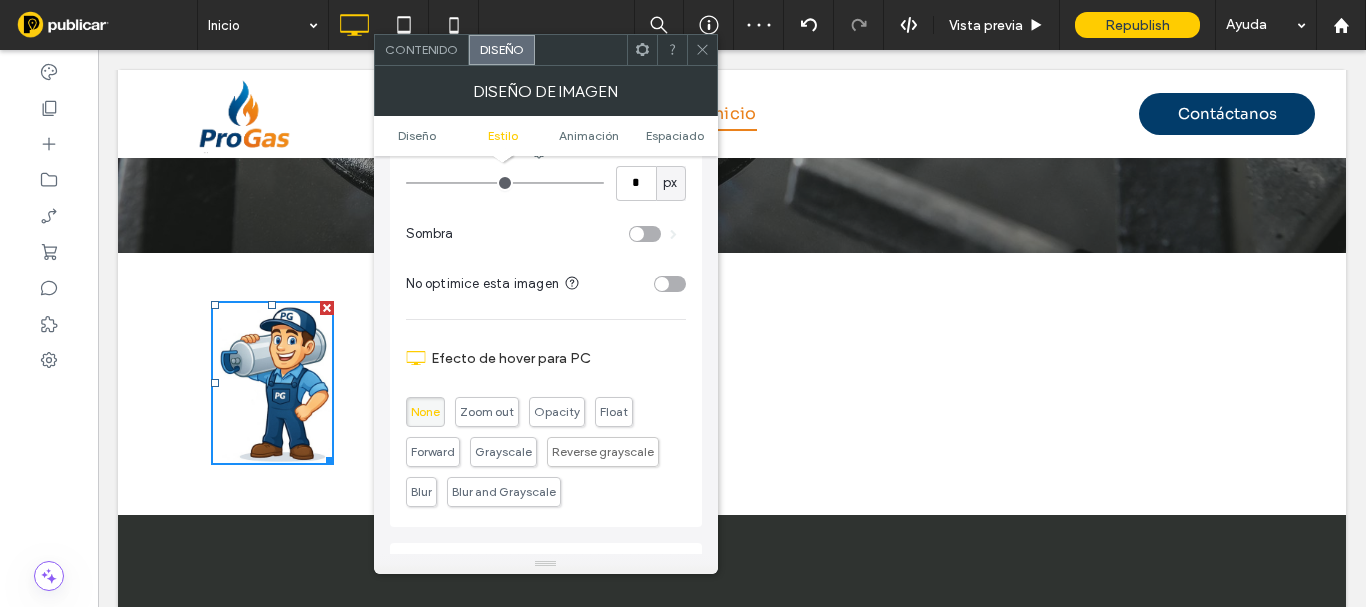 scroll, scrollTop: 1006, scrollLeft: 0, axis: vertical 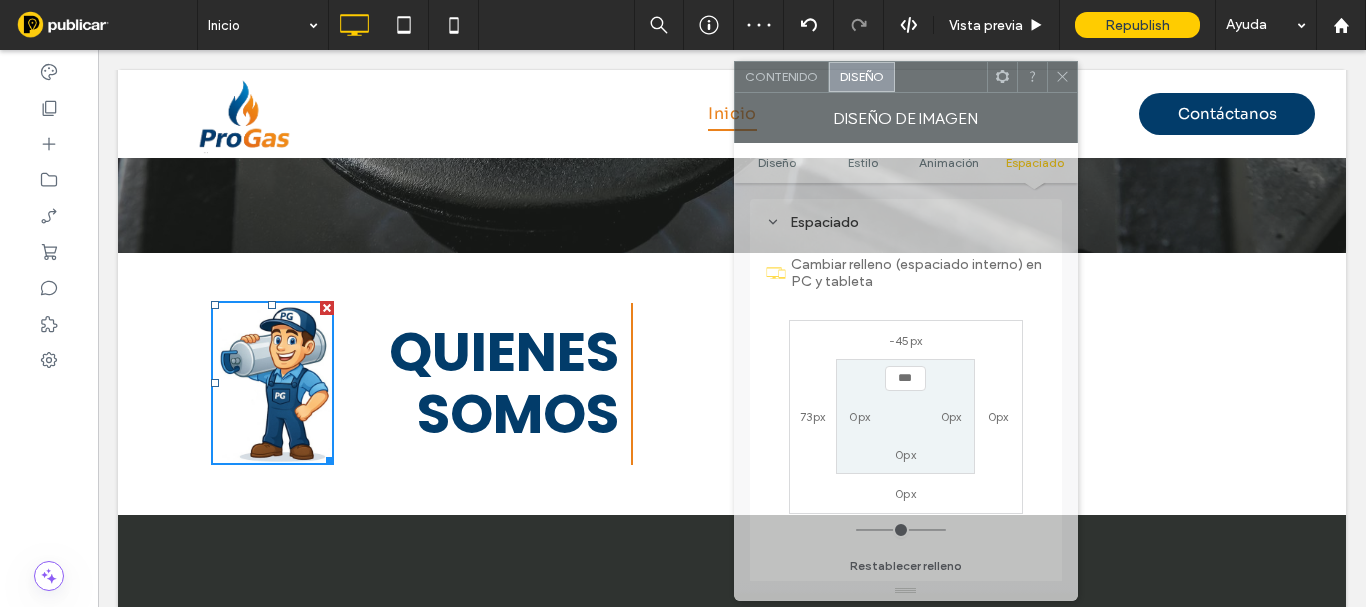 drag, startPoint x: 596, startPoint y: 60, endPoint x: 953, endPoint y: 85, distance: 357.87427 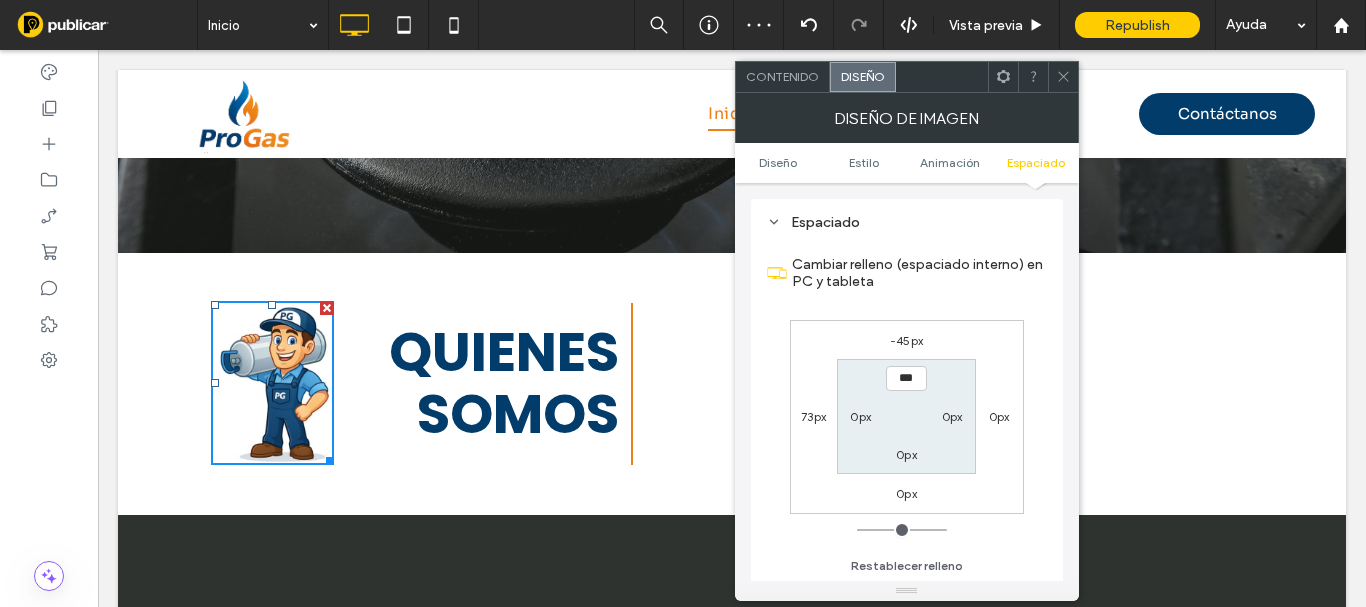 click on "0px" at bounding box center [952, 416] 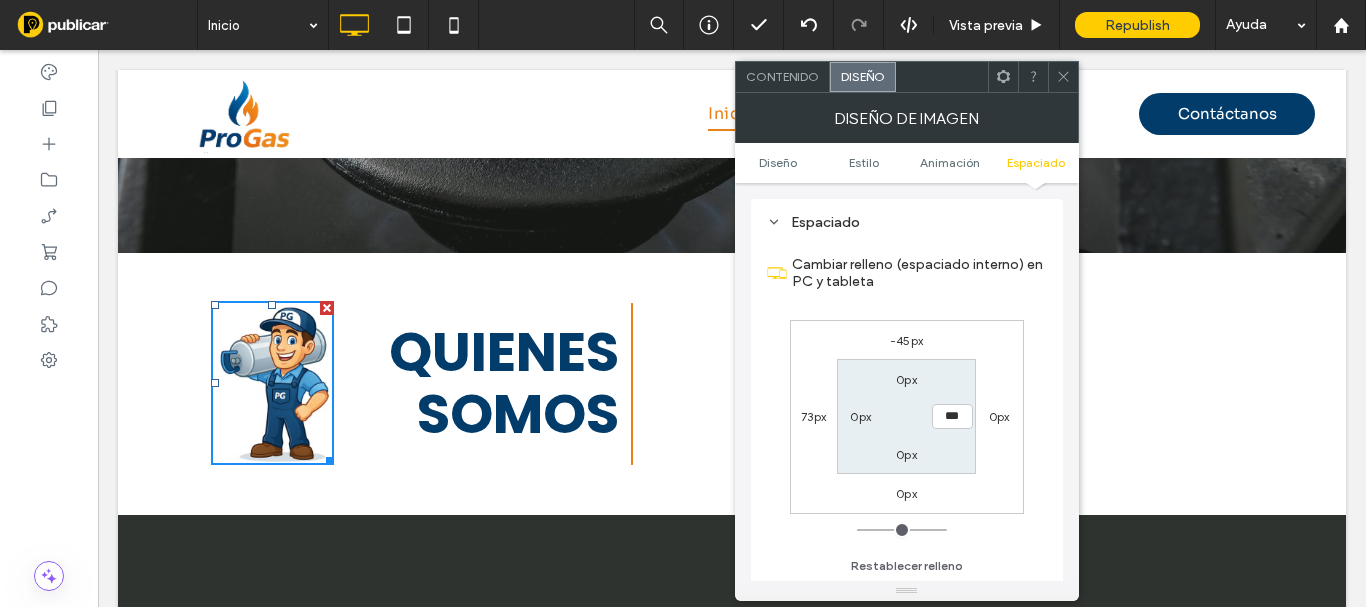 click on "0px" at bounding box center [999, 416] 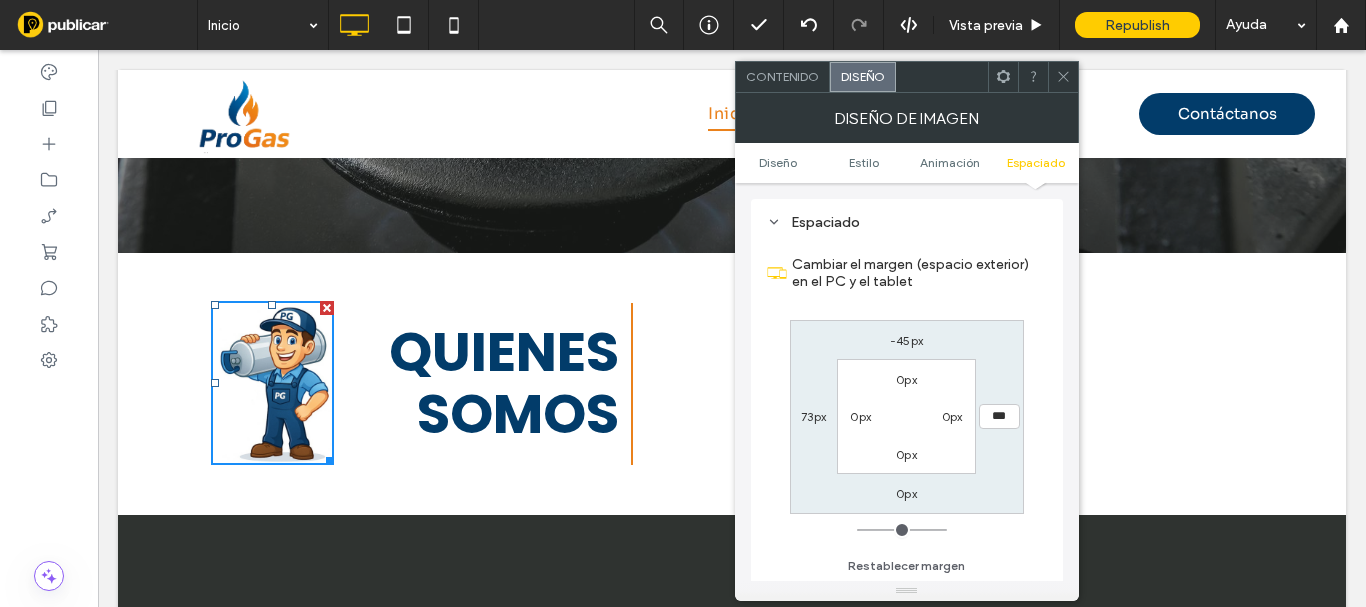 type on "***" 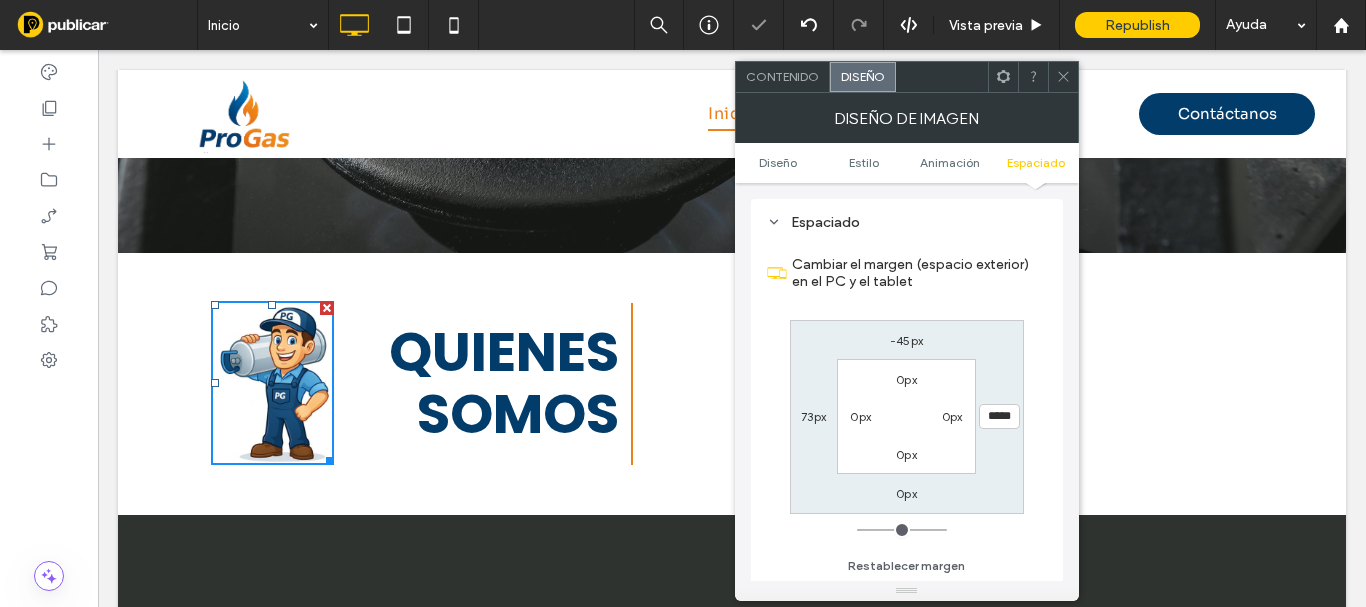 click on "-45px ***** 0px 73px 0px 0px 0px 0px" at bounding box center (907, 417) 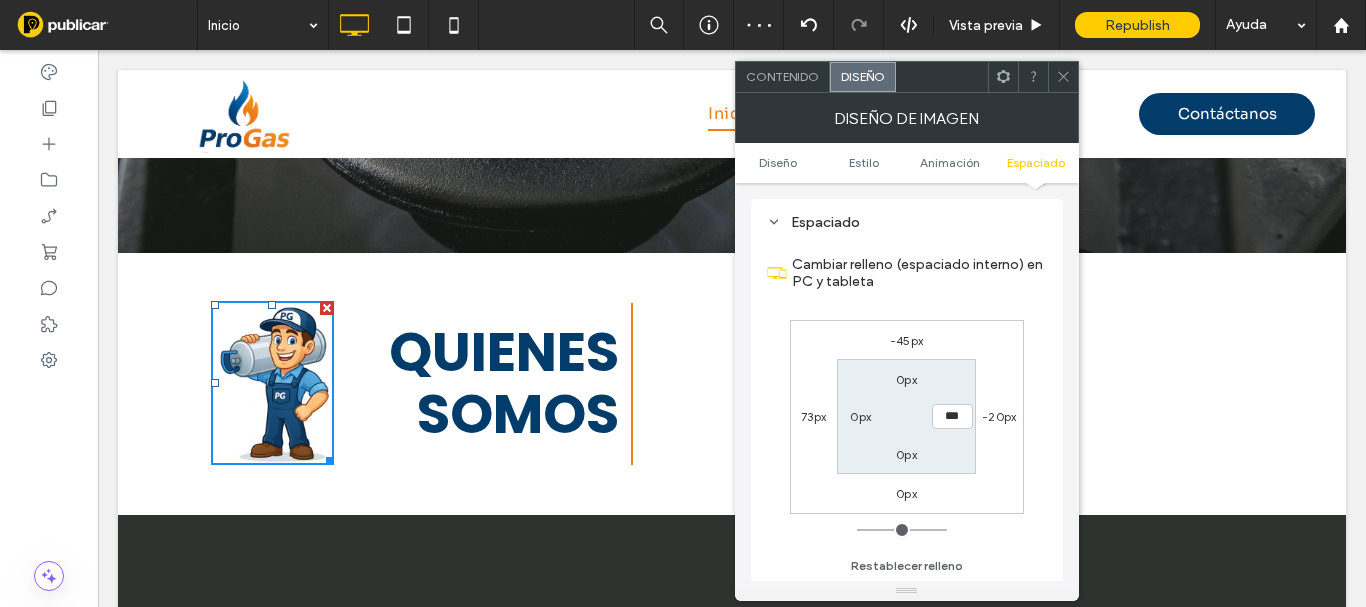 type on "***" 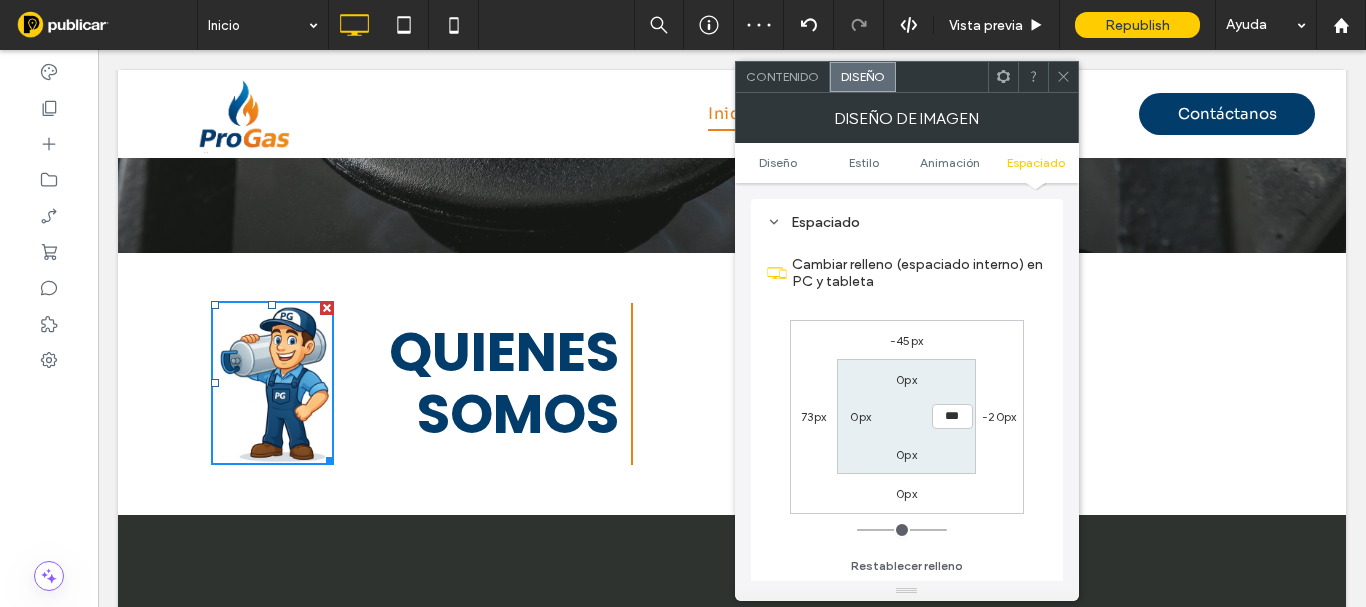 click on "-20px" at bounding box center (999, 416) 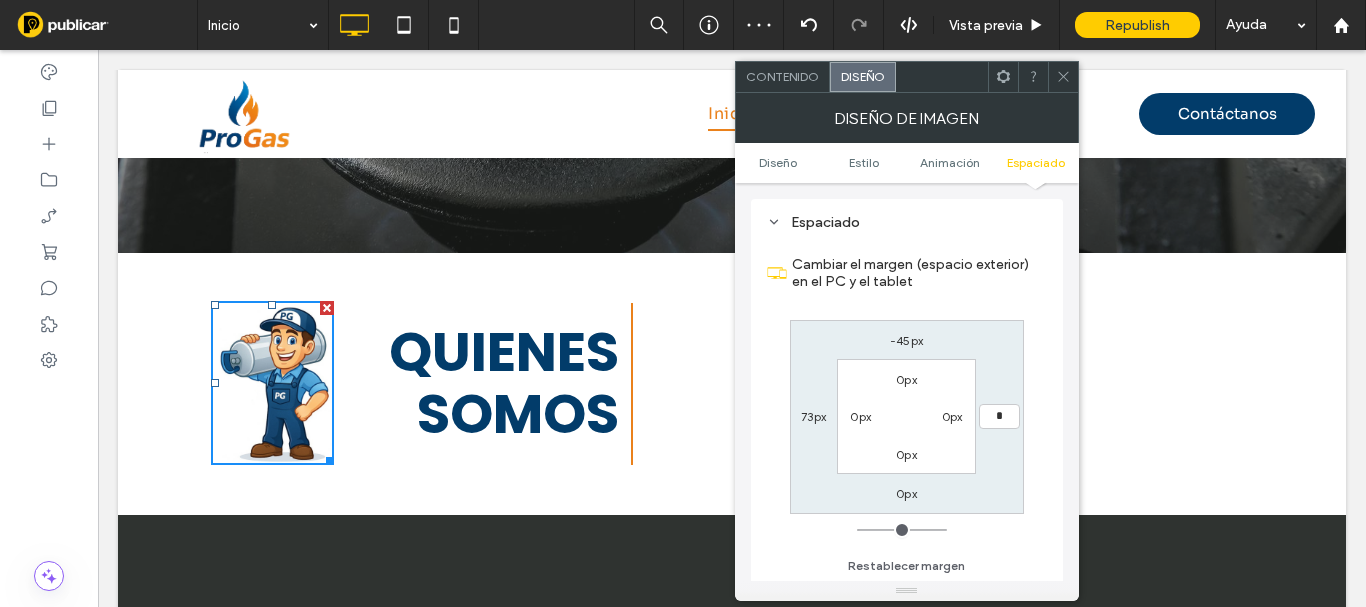 type on "*" 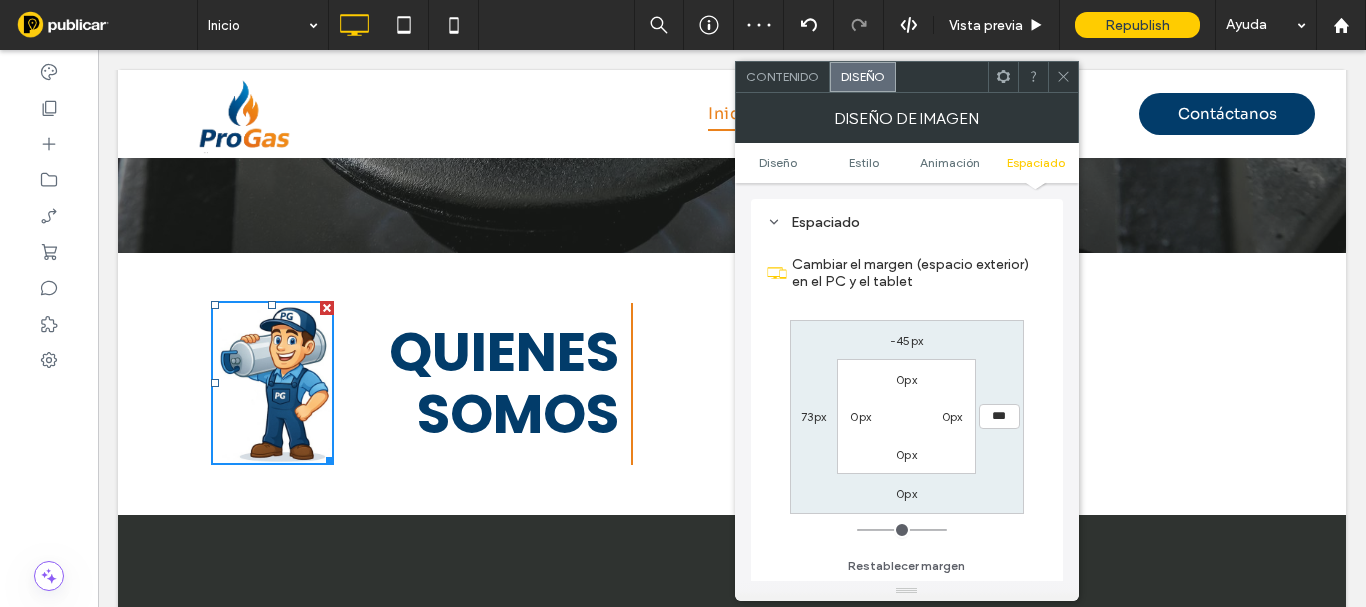 click on "73px" at bounding box center (813, 416) 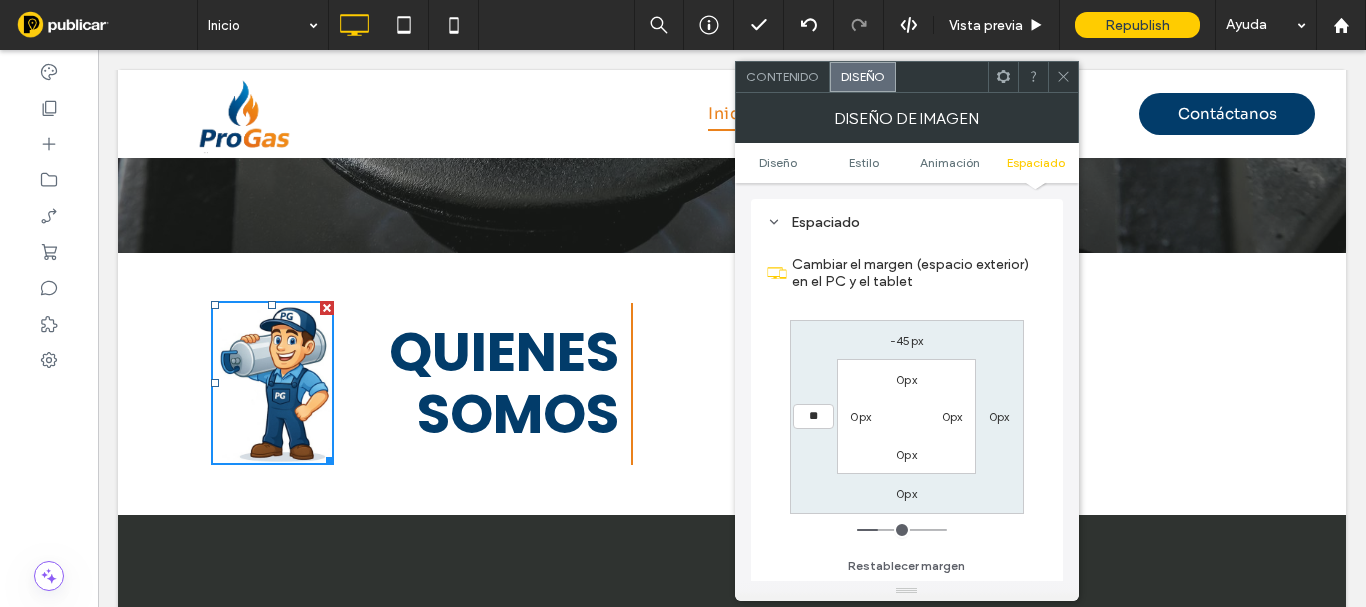 type on "**" 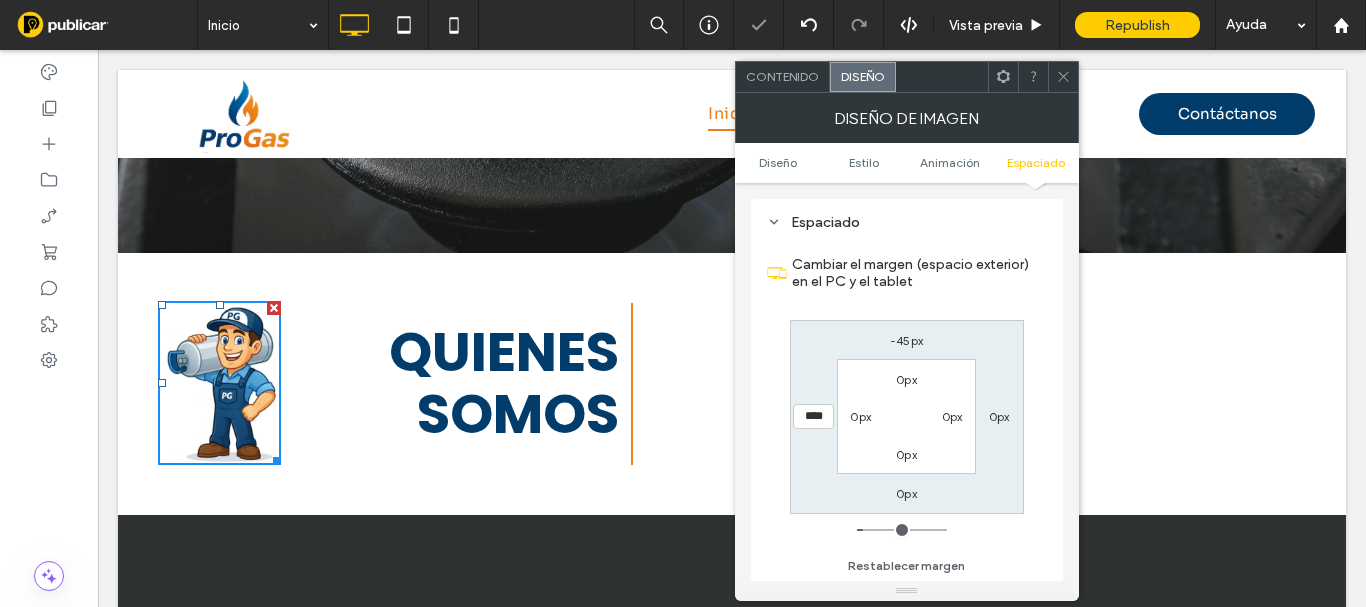 click on "****" at bounding box center [813, 416] 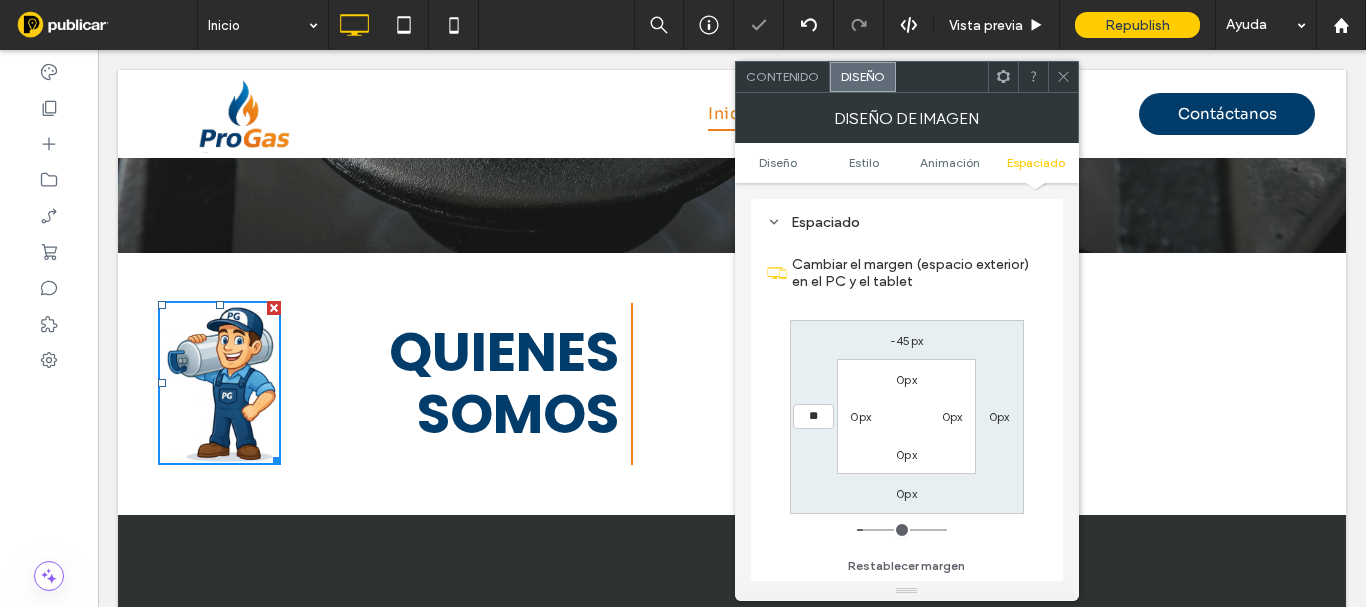 type on "**" 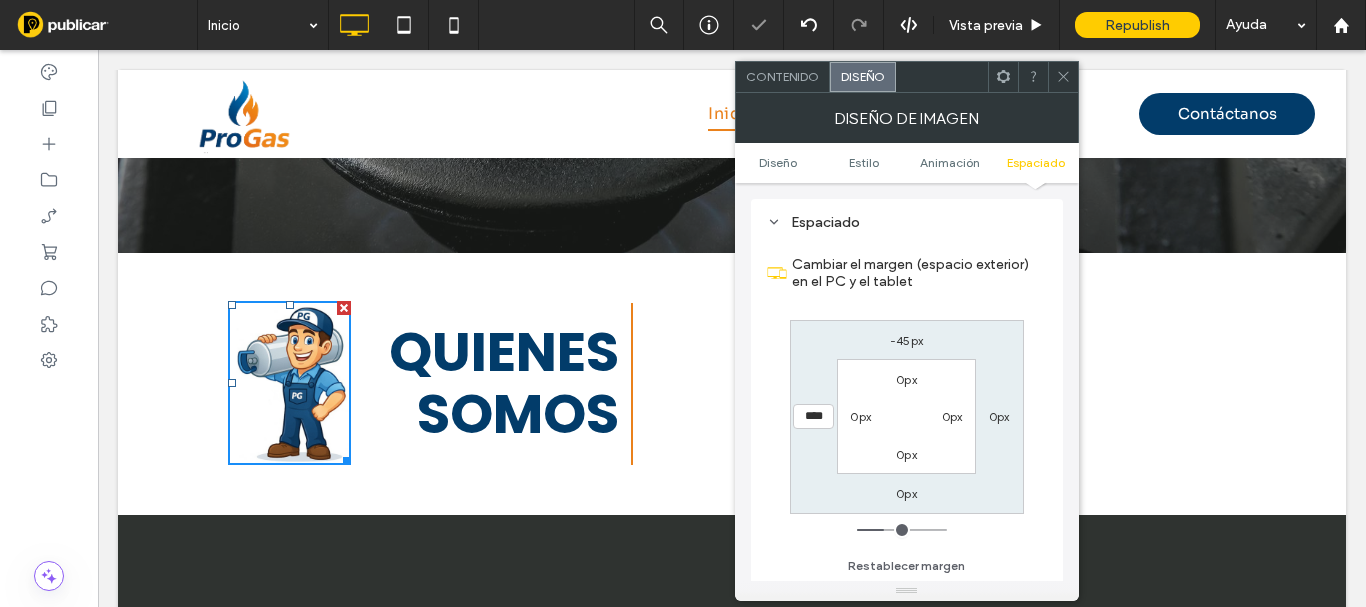 click on "****" at bounding box center (813, 416) 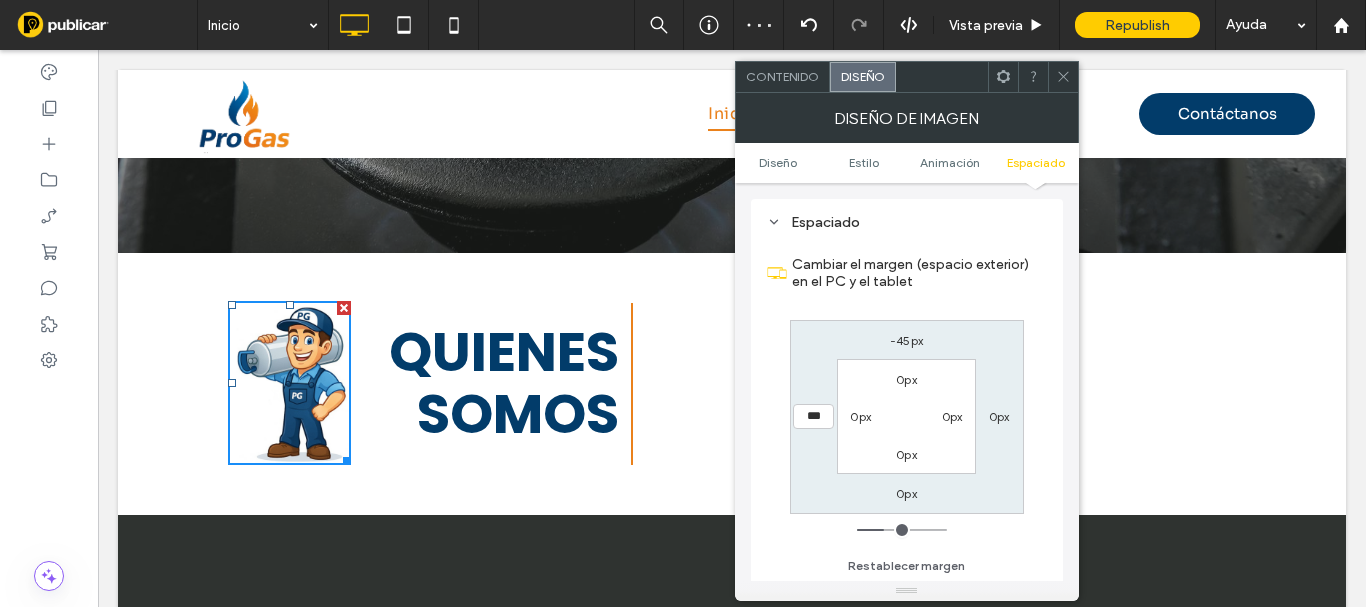 type on "***" 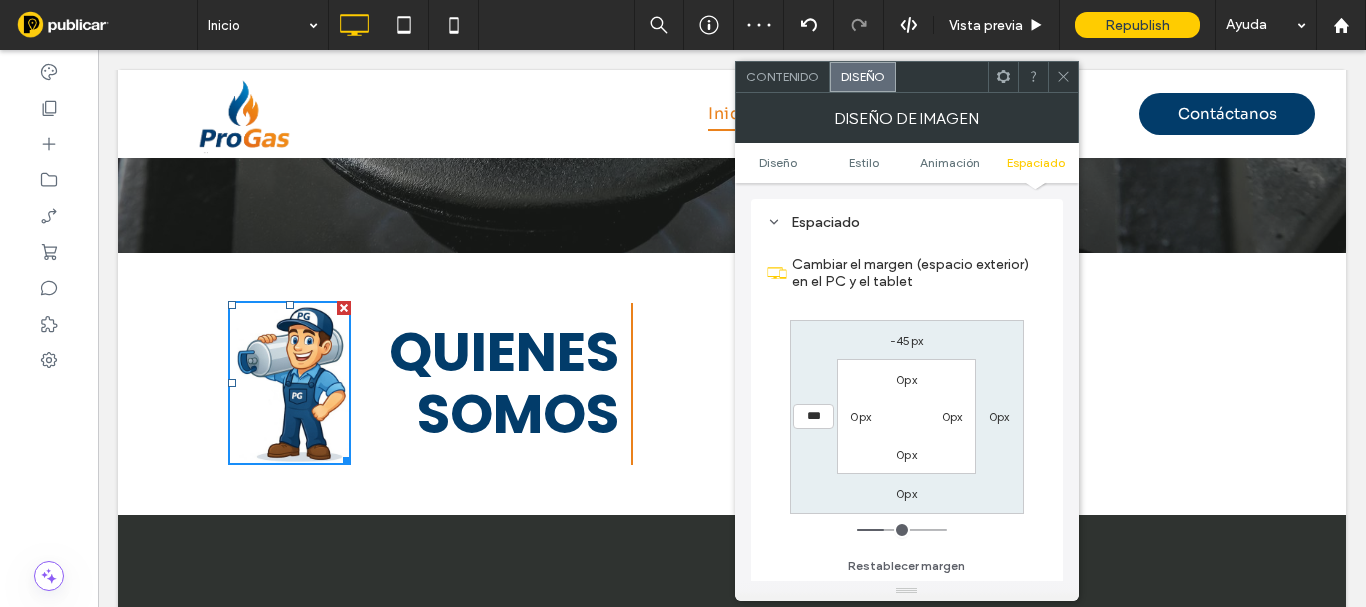 type on "***" 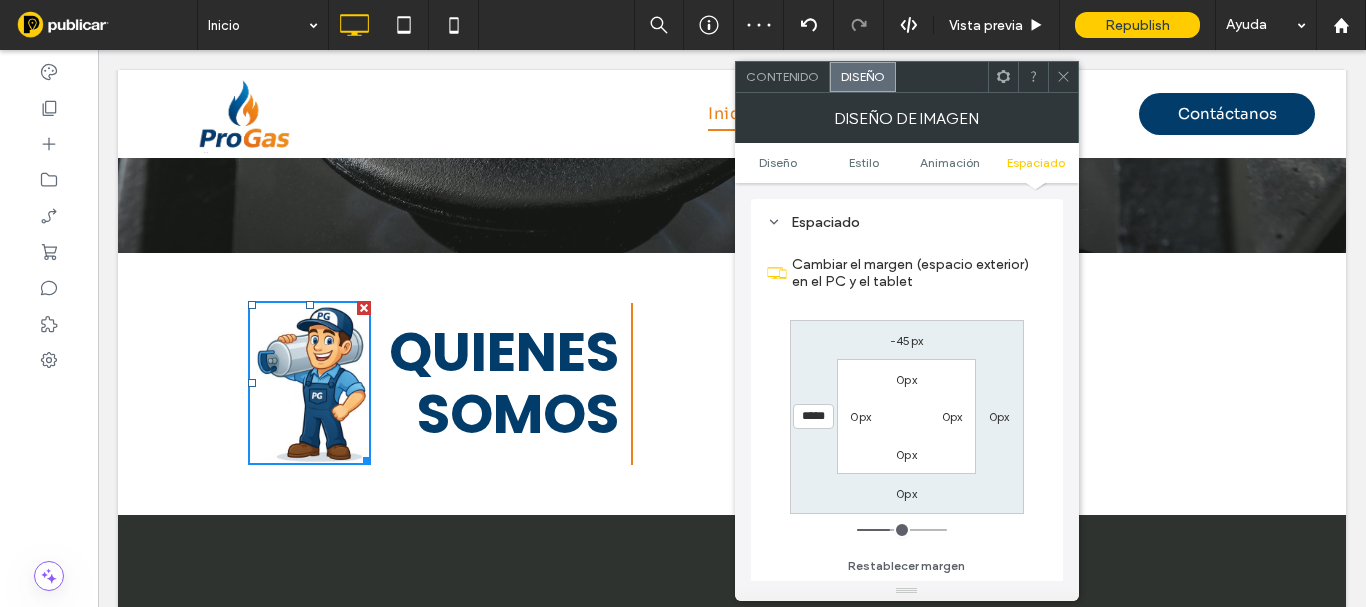 click on "*****" at bounding box center [813, 416] 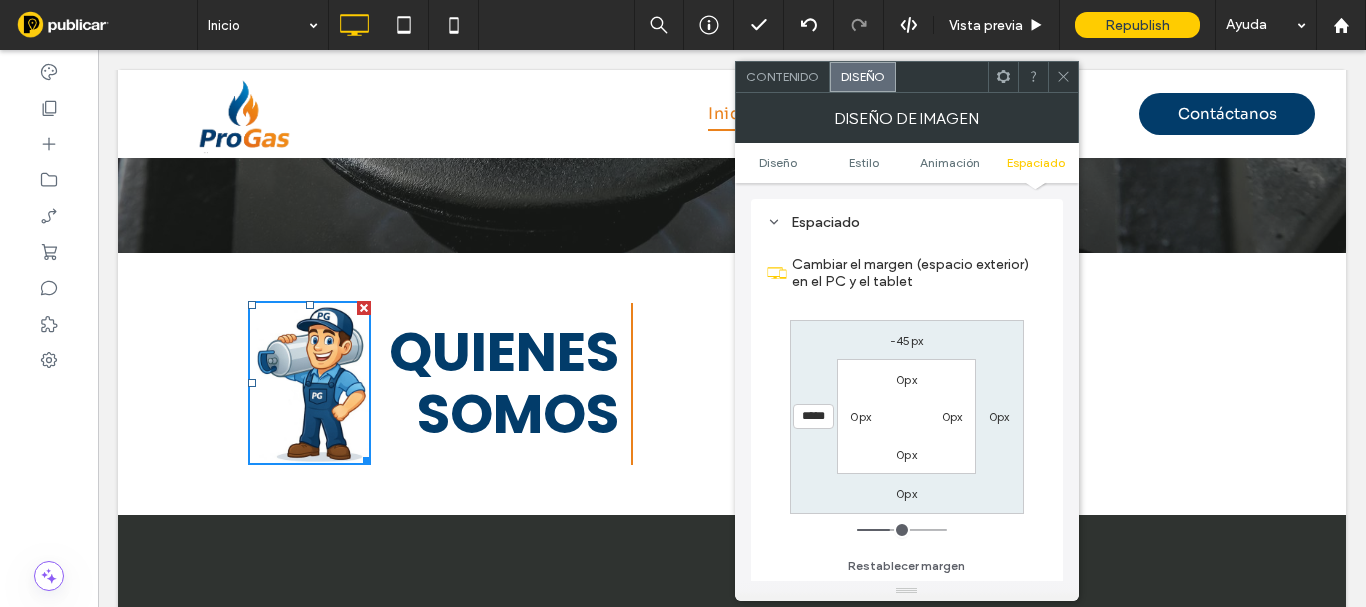 type on "*****" 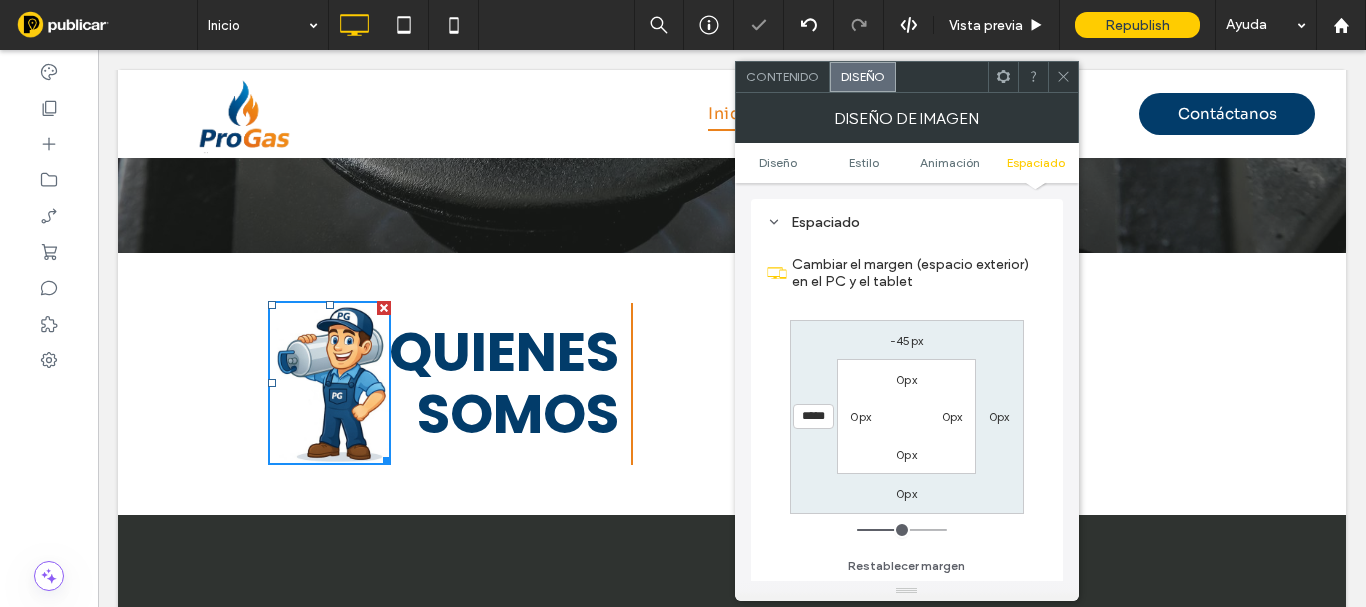 type on "*****" 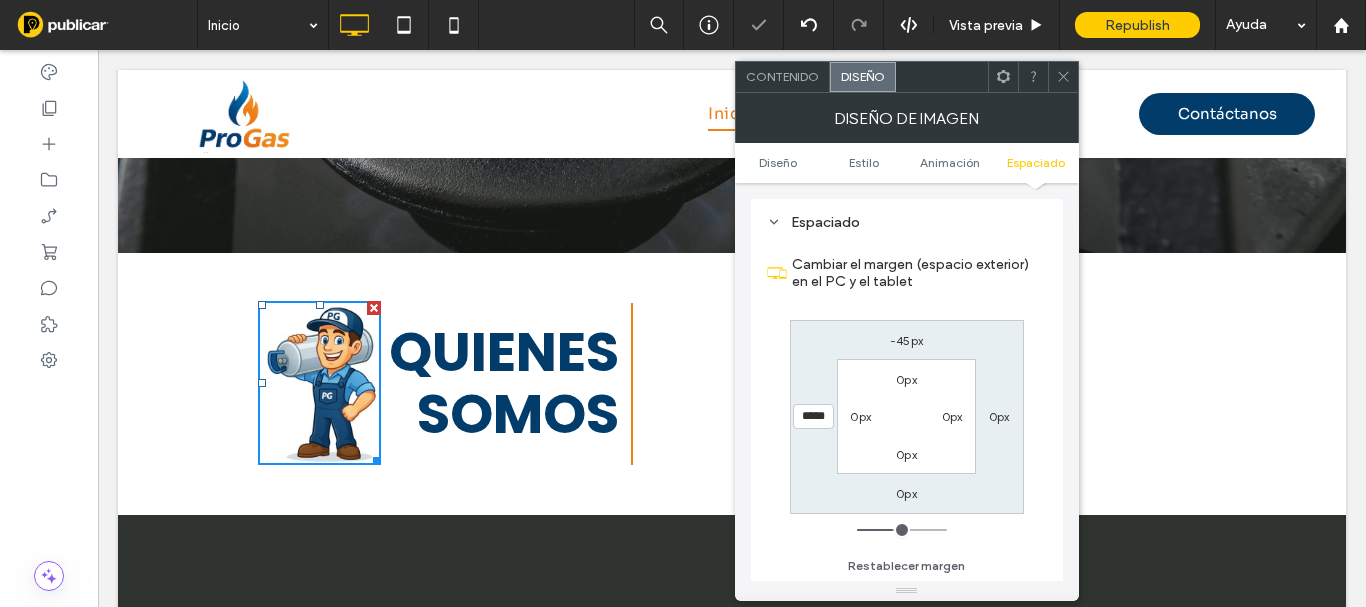 click at bounding box center (1063, 77) 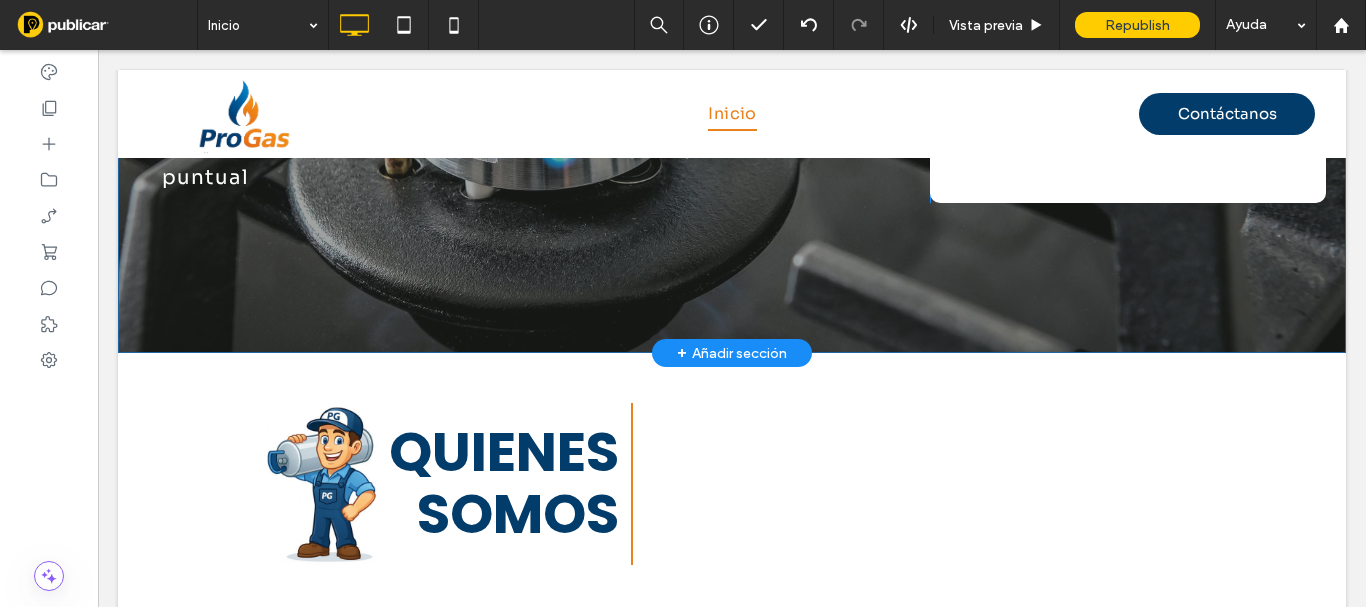 scroll, scrollTop: 800, scrollLeft: 0, axis: vertical 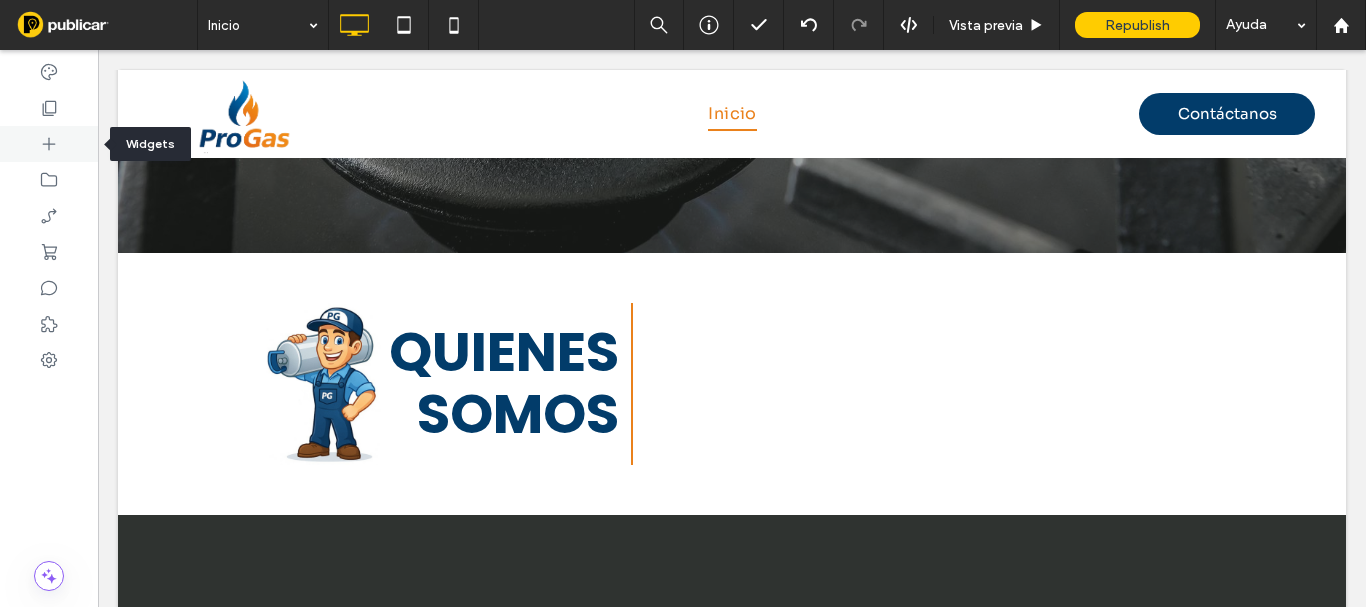 click at bounding box center (49, 144) 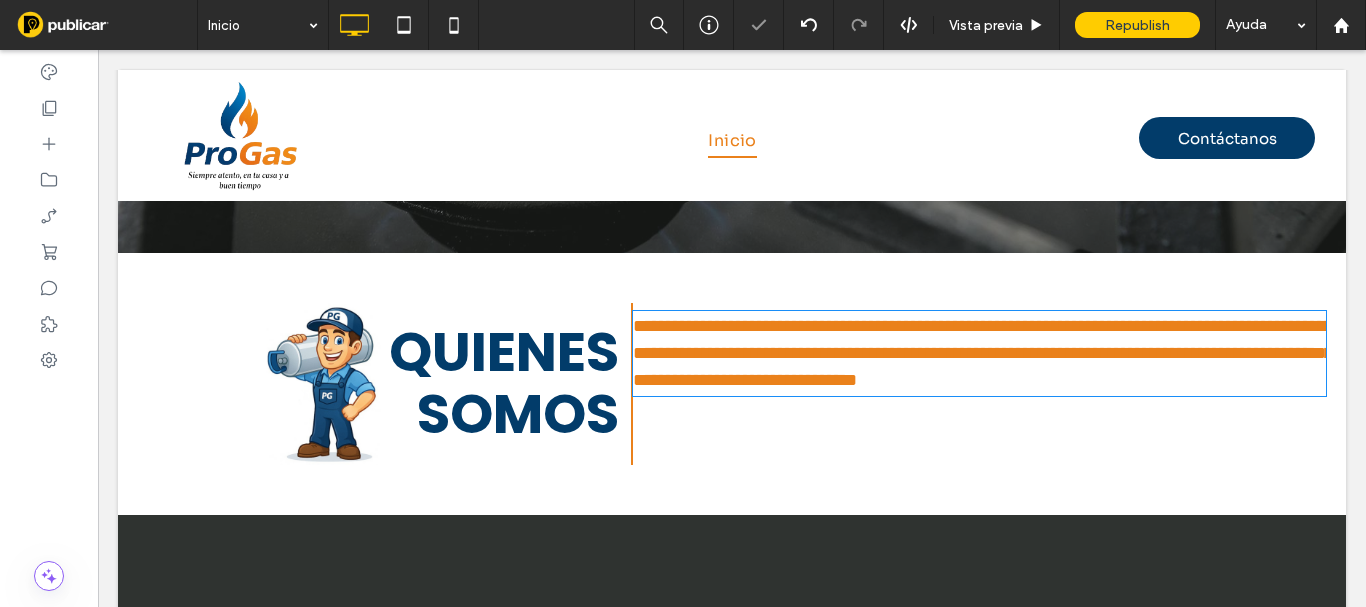 type on "****" 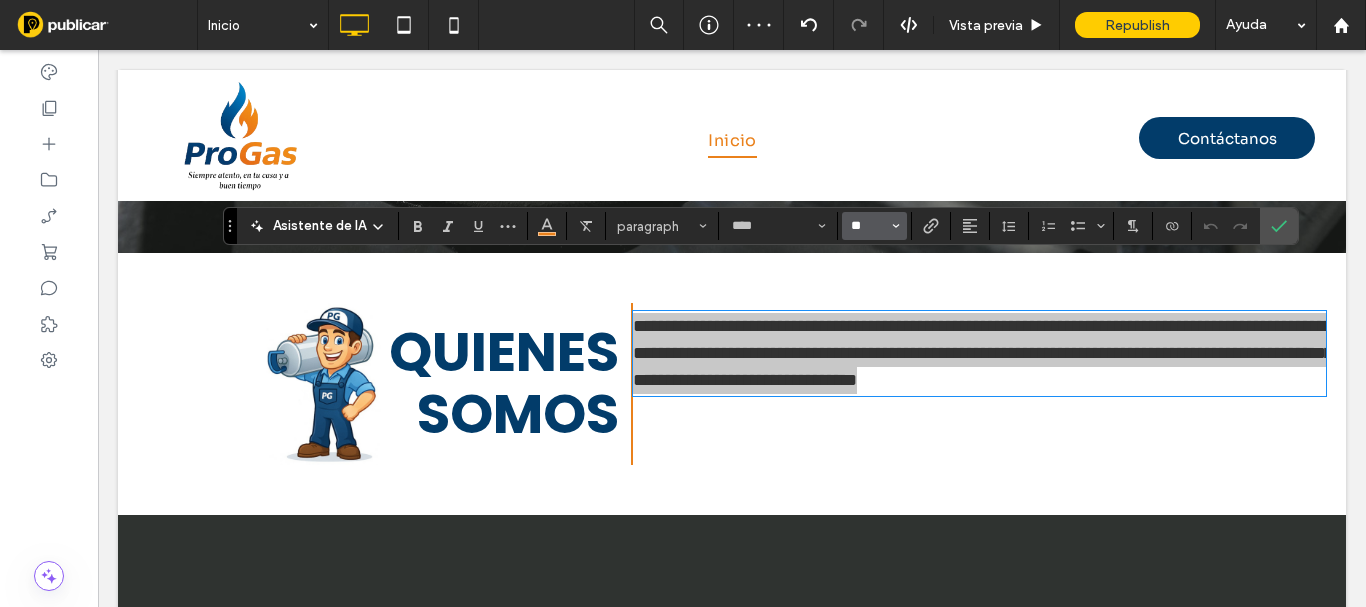 click on "**" at bounding box center (868, 226) 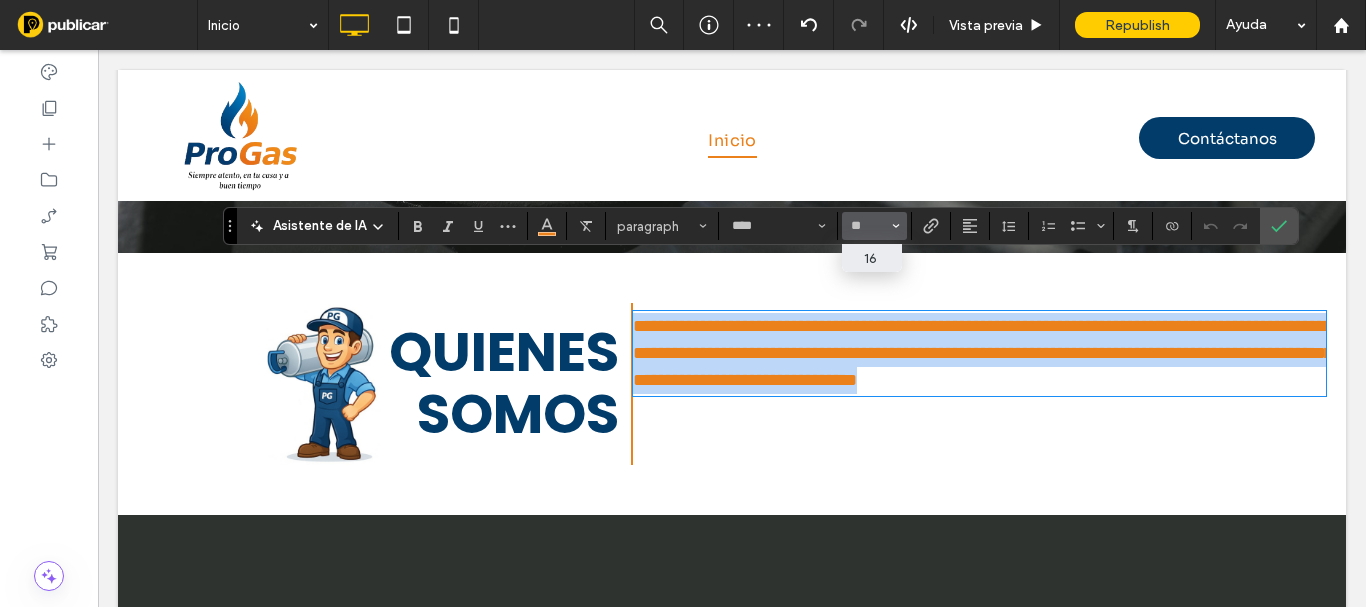 type on "**" 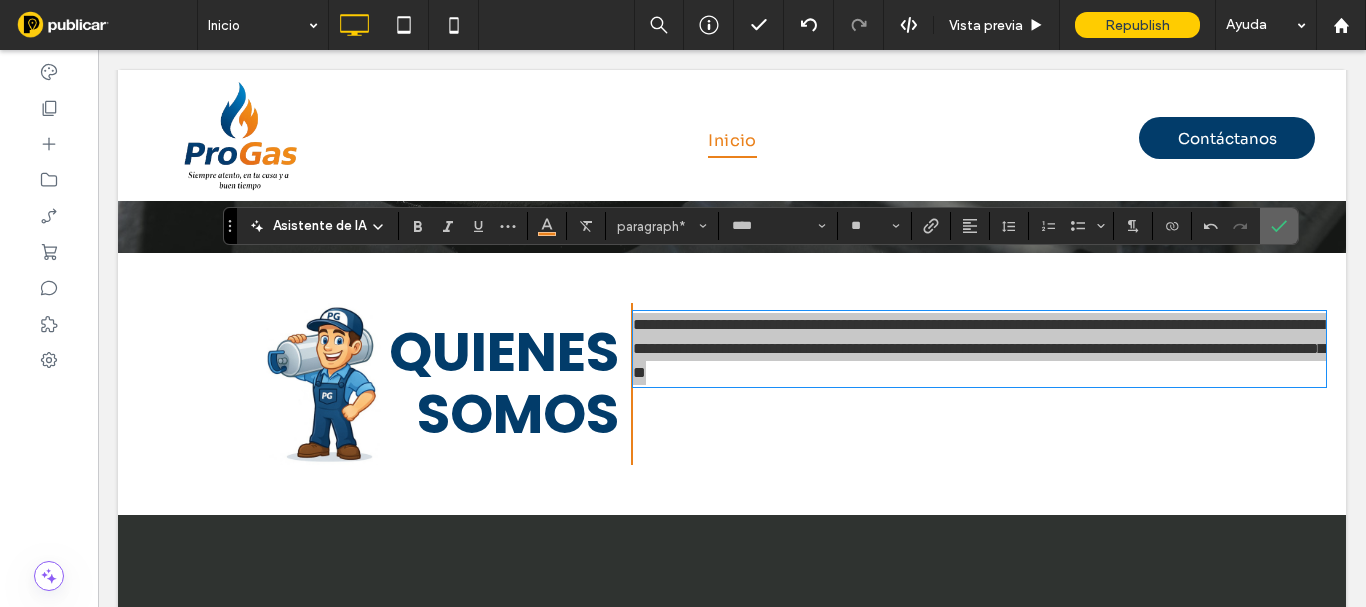 drag, startPoint x: 1275, startPoint y: 231, endPoint x: 1213, endPoint y: 281, distance: 79.64923 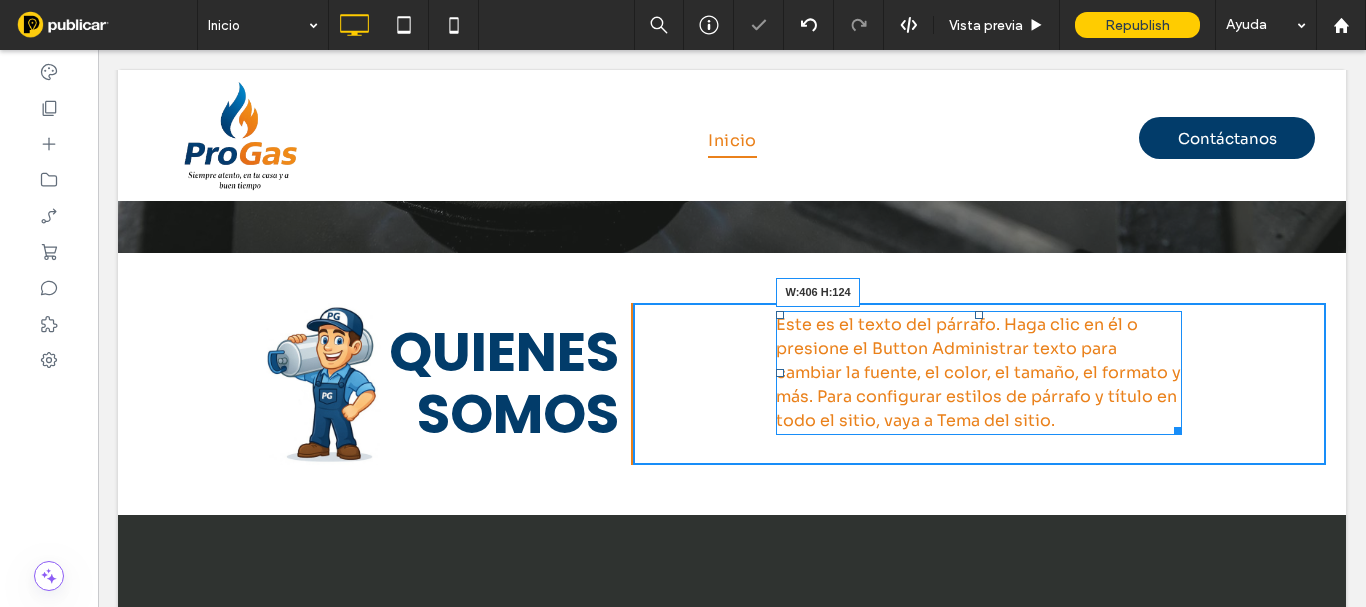 drag, startPoint x: 1298, startPoint y: 327, endPoint x: 1163, endPoint y: 335, distance: 135.23683 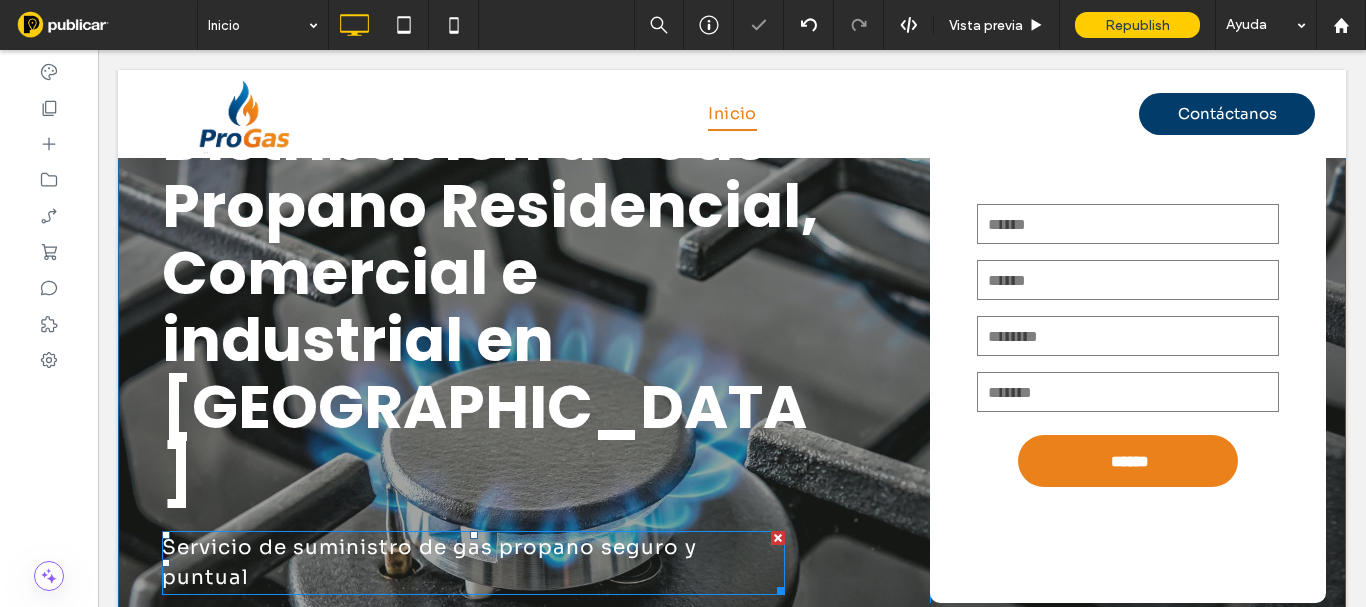 click on "Servicio de suministro de gas propano seguro y puntual" at bounding box center [429, 562] 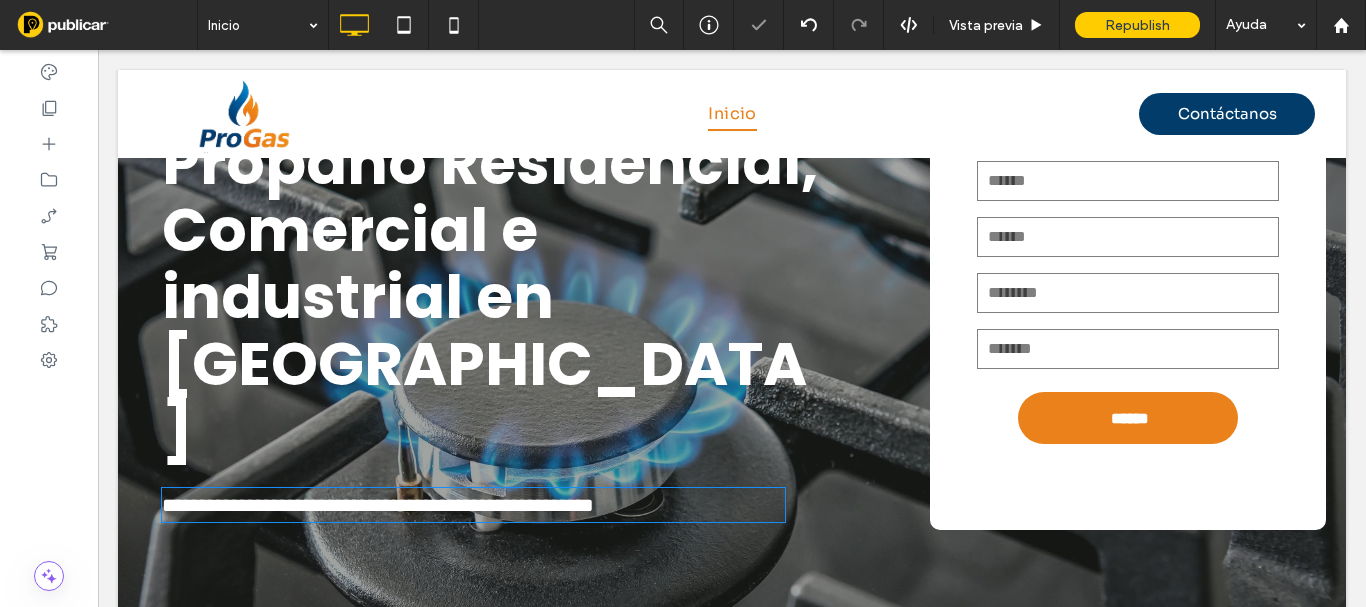 scroll, scrollTop: 257, scrollLeft: 0, axis: vertical 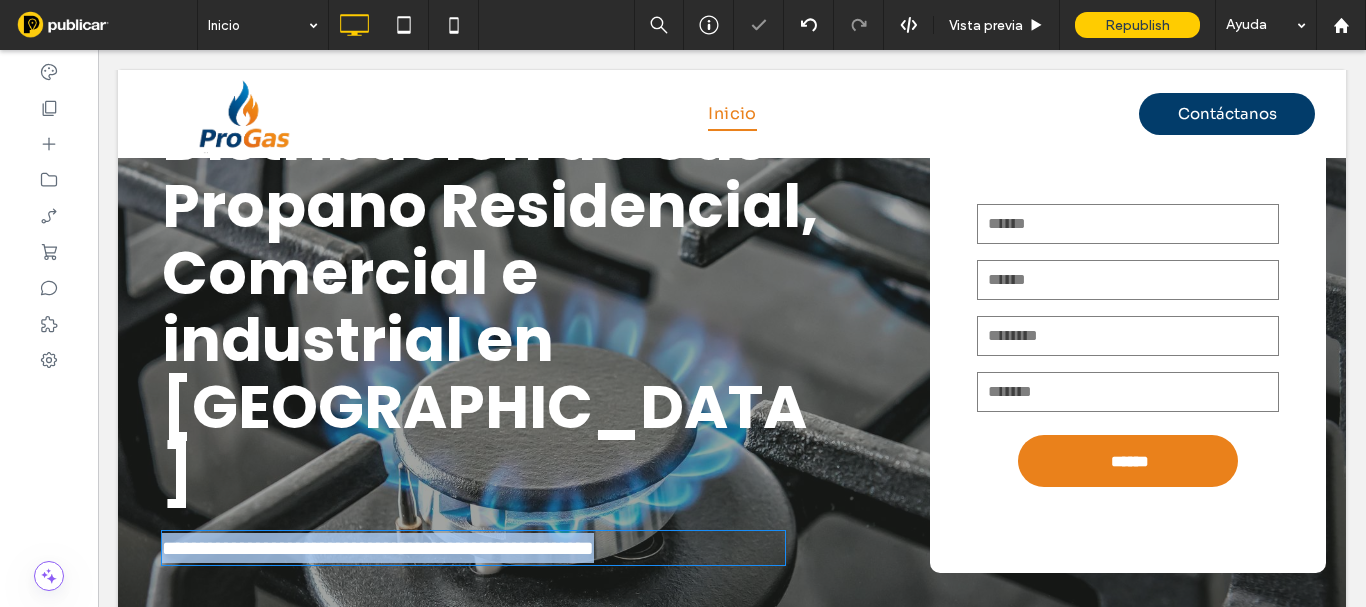 type on "****" 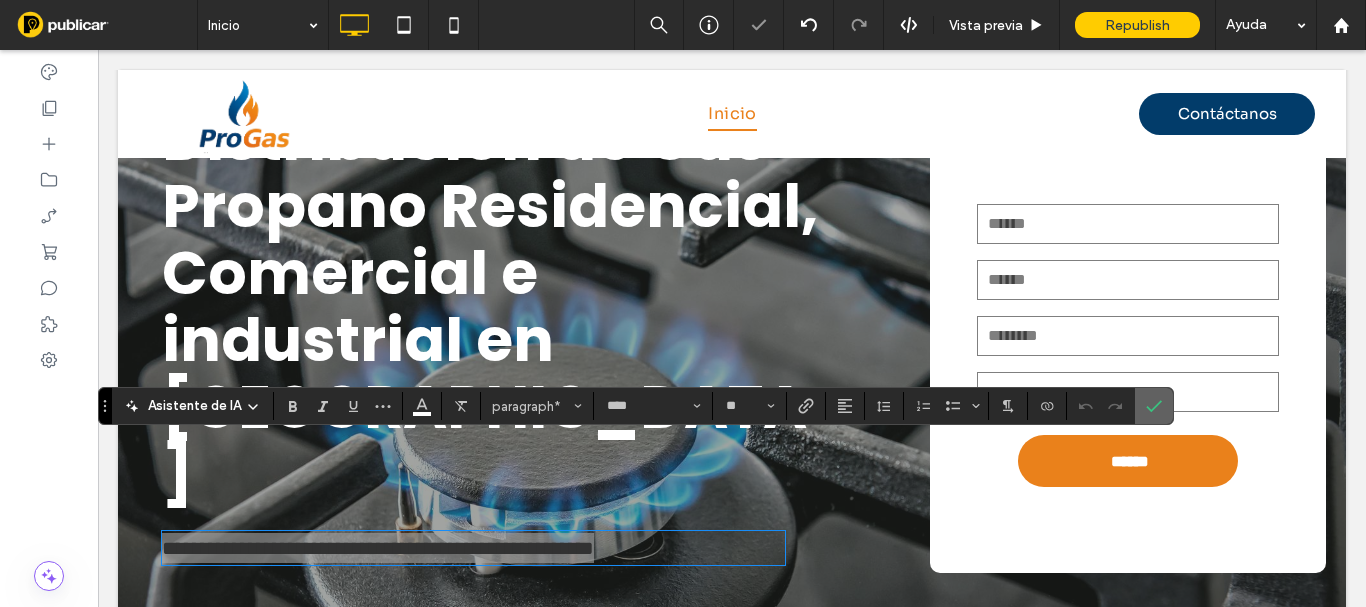 click 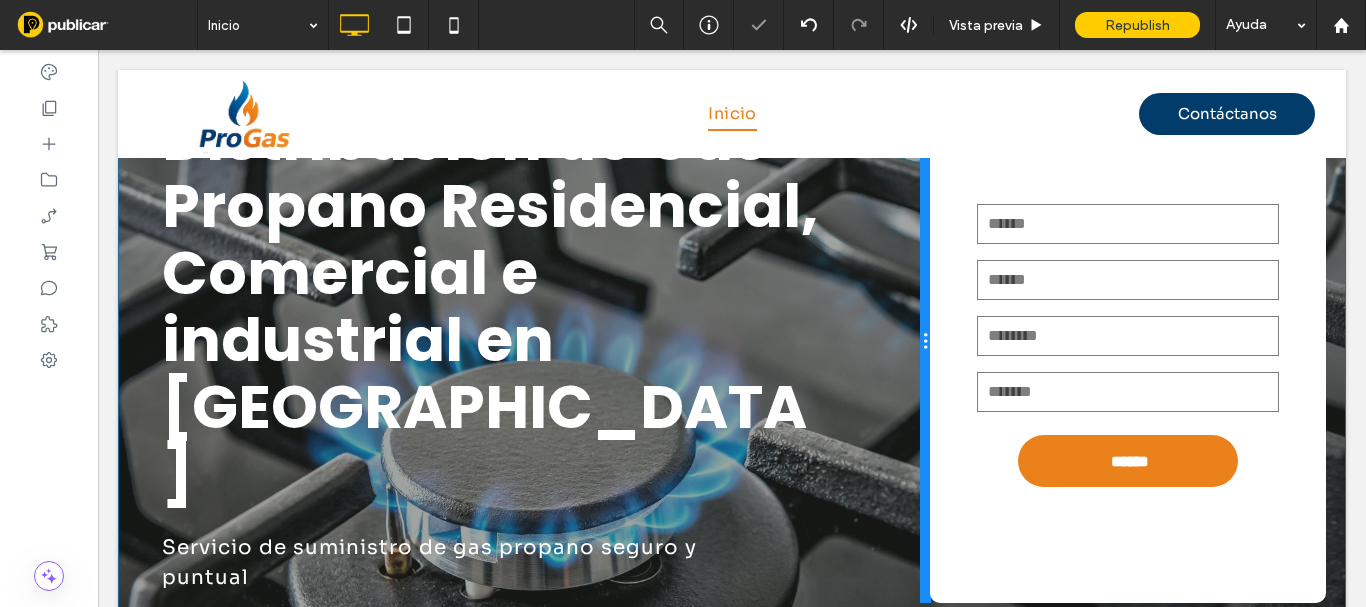 scroll, scrollTop: 657, scrollLeft: 0, axis: vertical 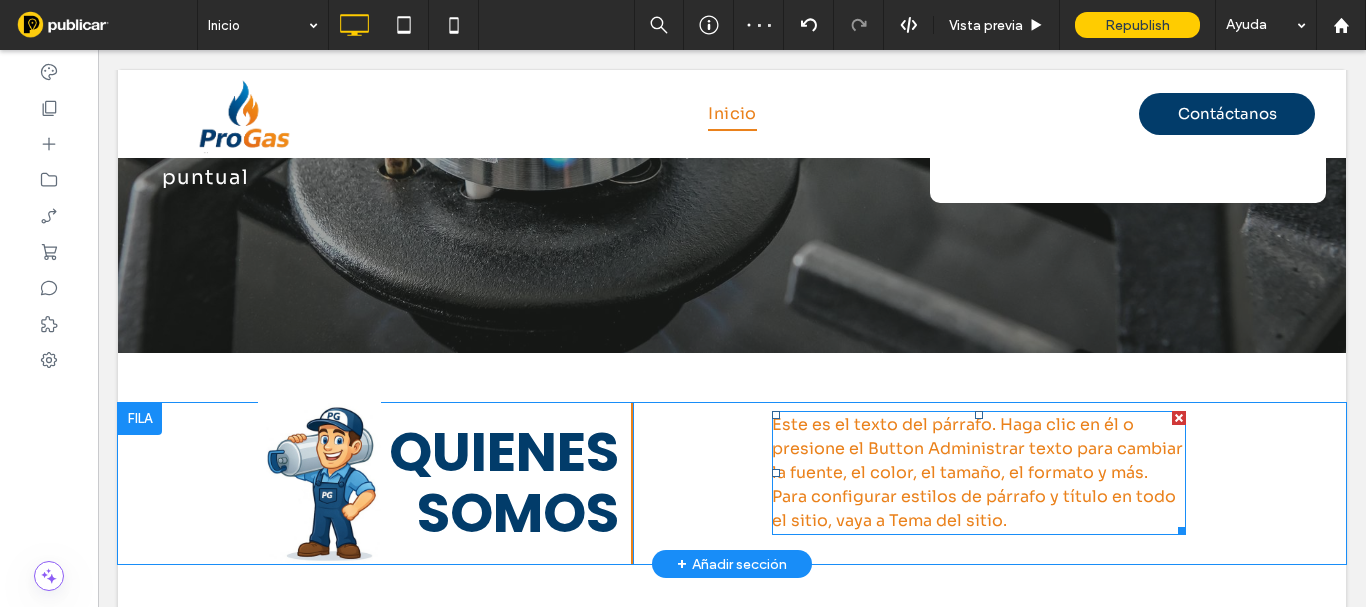click on "Este es el texto del párrafo. Haga clic en él o presione el Button Administrar texto para cambiar la fuente, el color, el tamaño, el formato y más. Para configurar estilos de párrafo y título en todo el sitio, vaya a Tema del sitio." at bounding box center (977, 472) 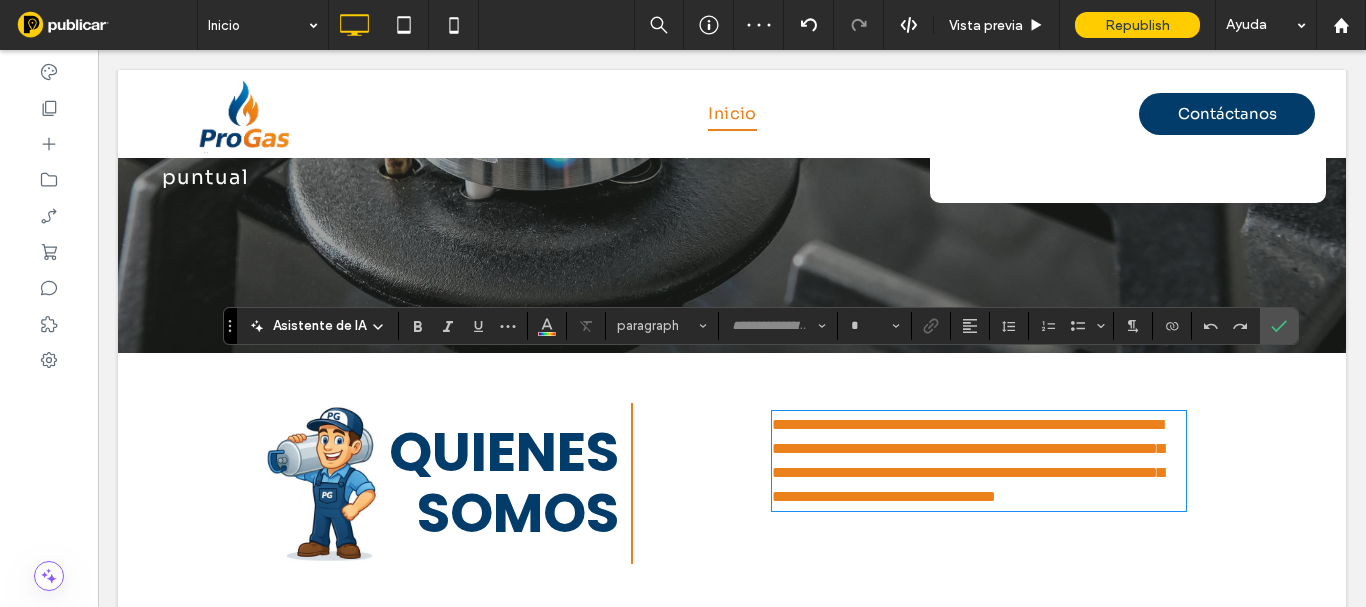type on "****" 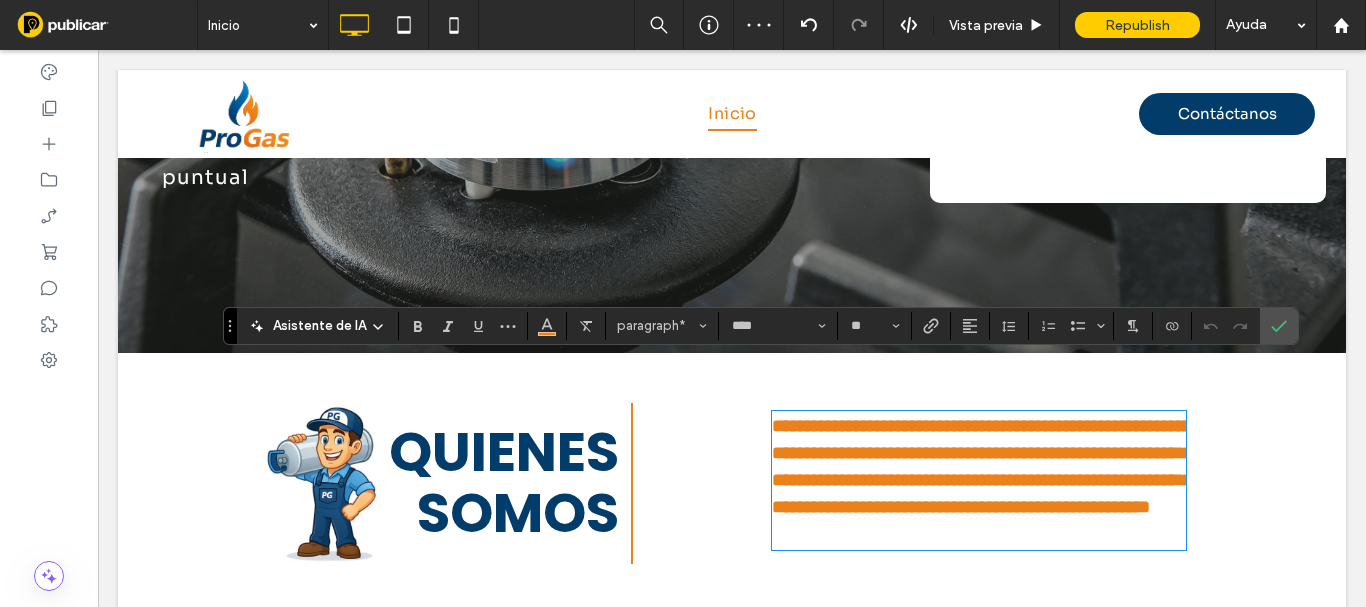 type on "**" 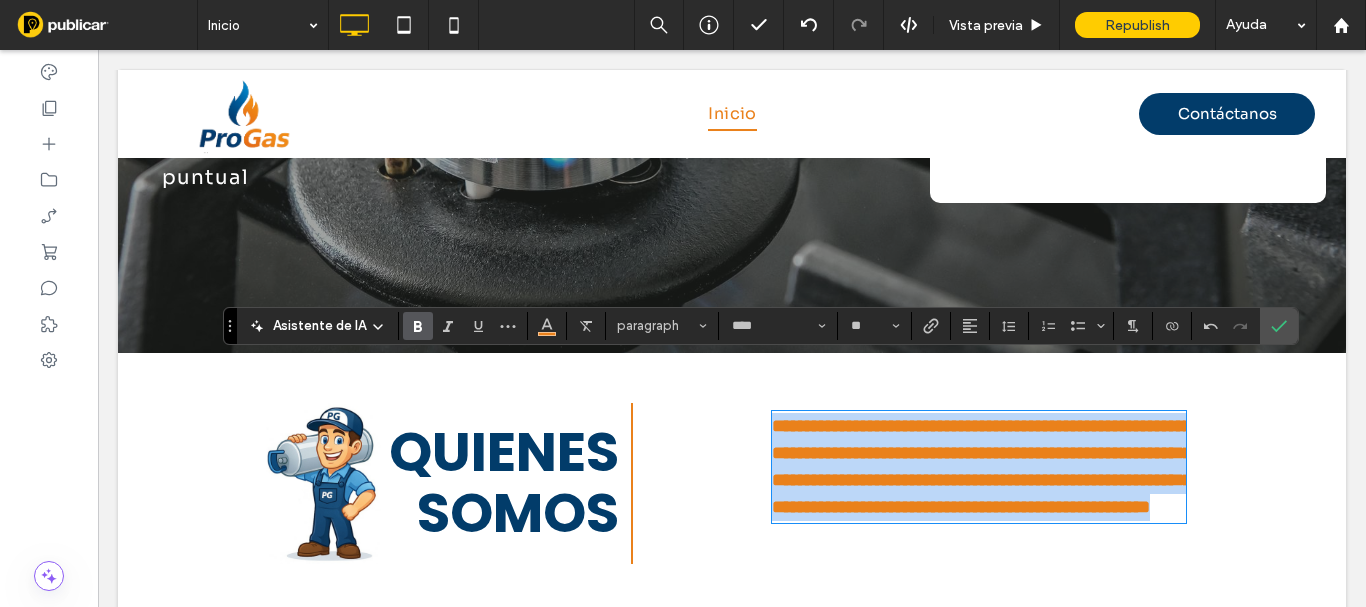 drag, startPoint x: 1074, startPoint y: 506, endPoint x: 715, endPoint y: 371, distance: 383.544 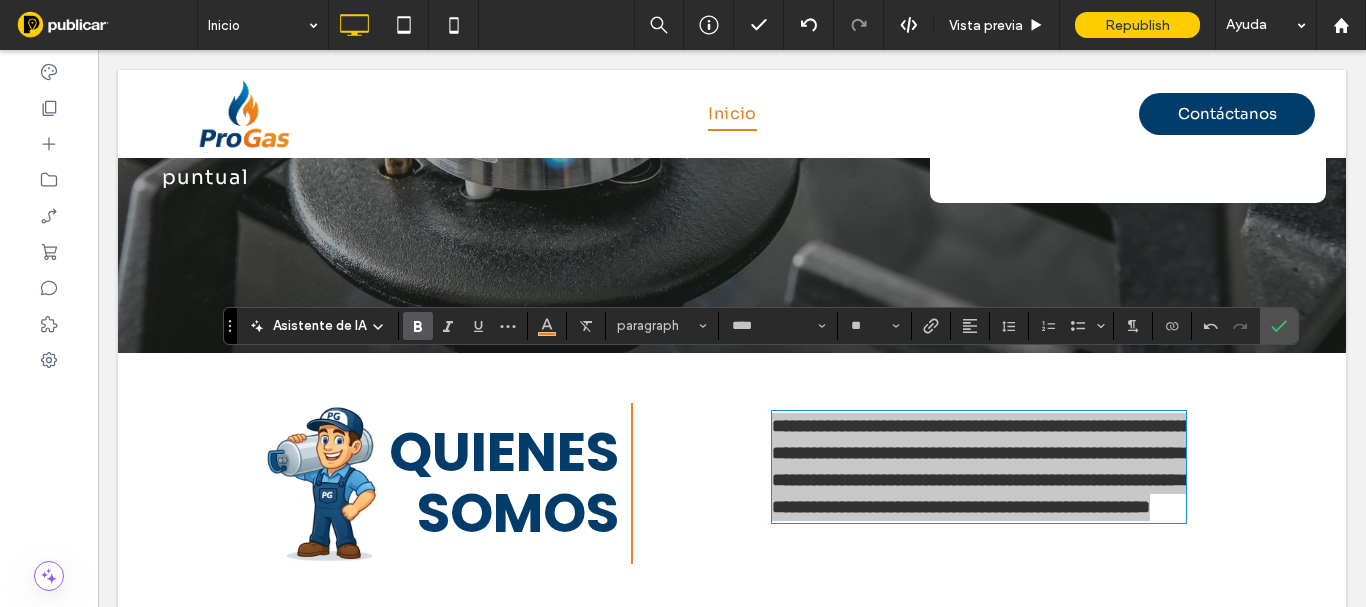 click 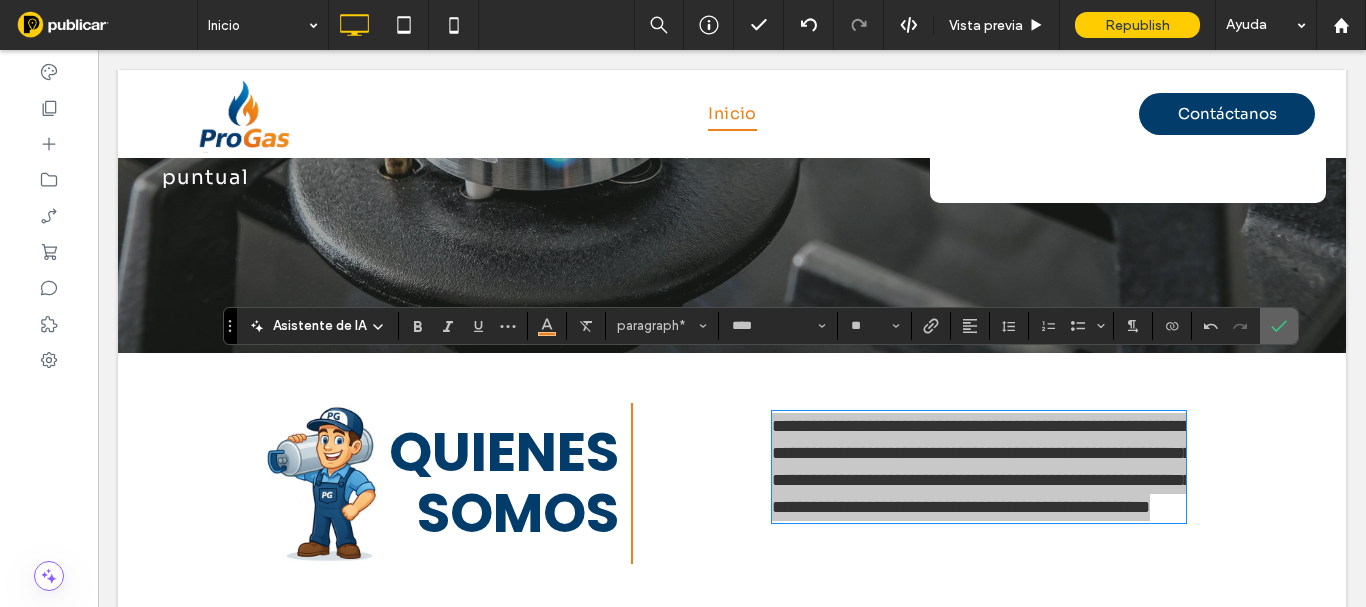 click 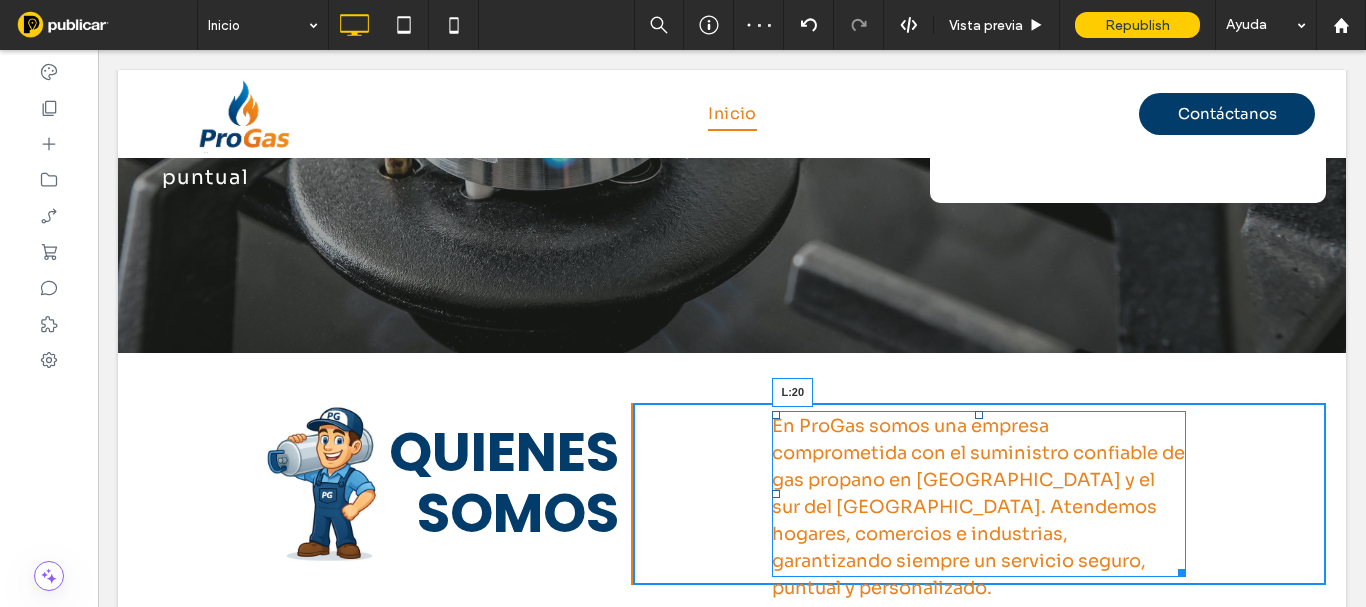 drag, startPoint x: 767, startPoint y: 442, endPoint x: 652, endPoint y: 434, distance: 115.27792 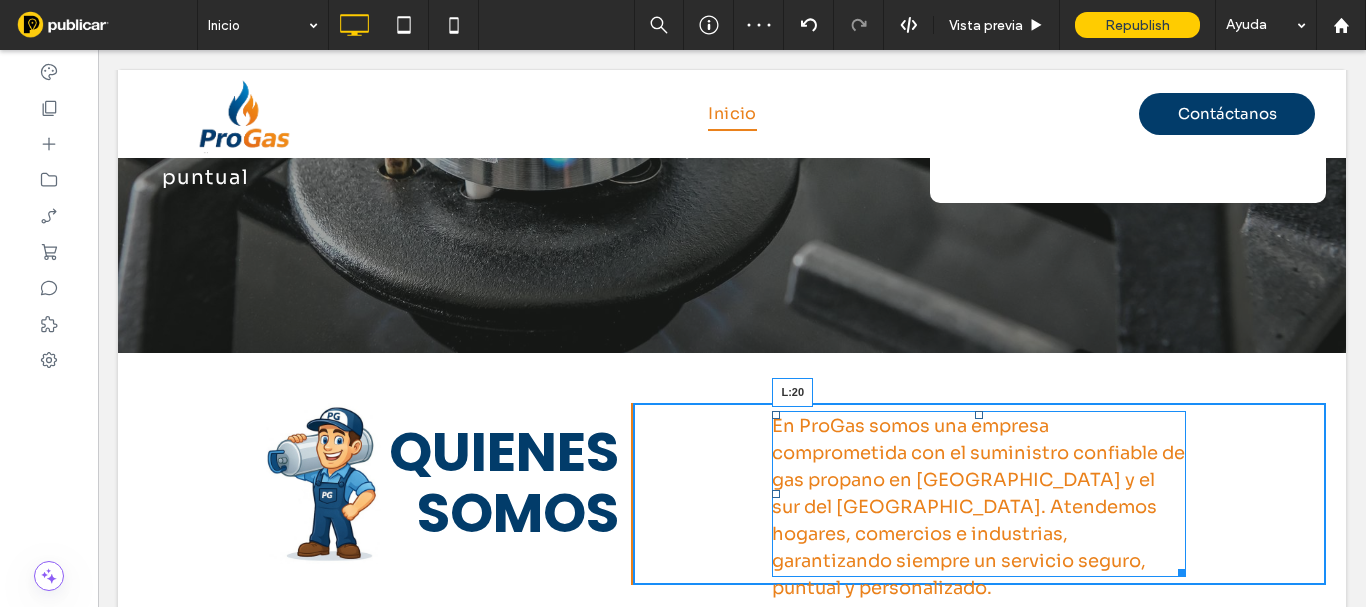 click on "En ProGas somos una empresa comprometida con el suministro confiable de gas propano en Medellín y el sur del Valle de Aburrá. Atendemos hogares, comercios e industrias, garantizando siempre un servicio seguro, puntual y personalizado. ﻿ L:20" at bounding box center [979, 494] 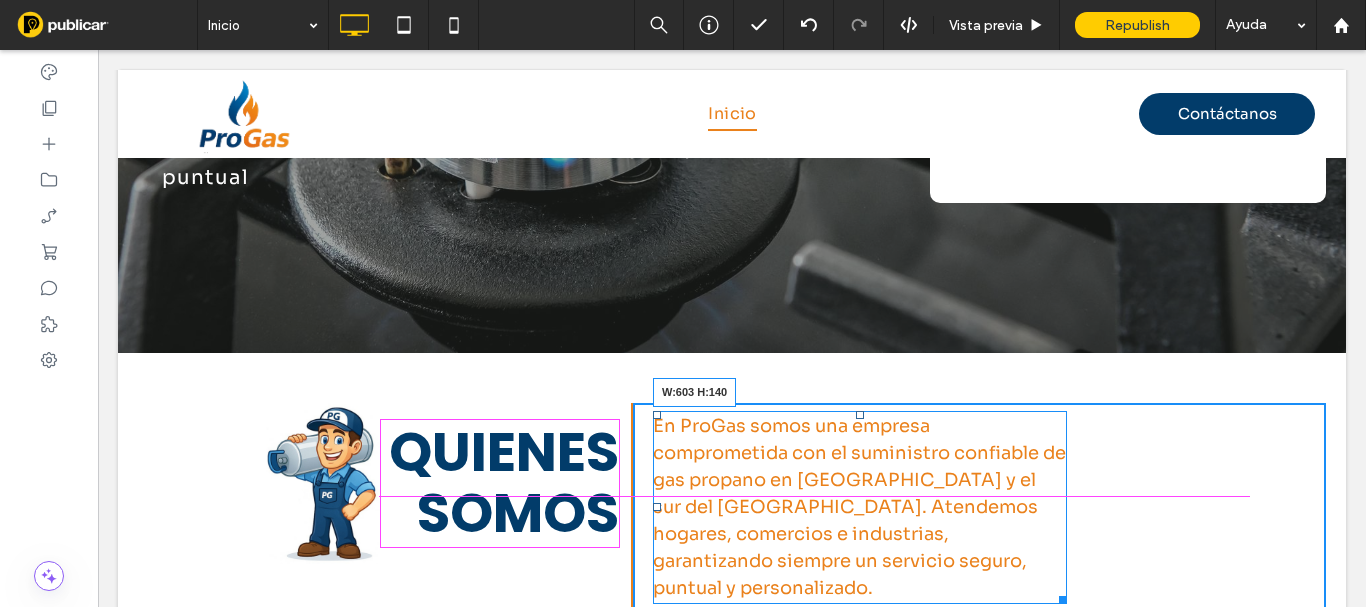 drag, startPoint x: 1054, startPoint y: 518, endPoint x: 1242, endPoint y: 498, distance: 189.06084 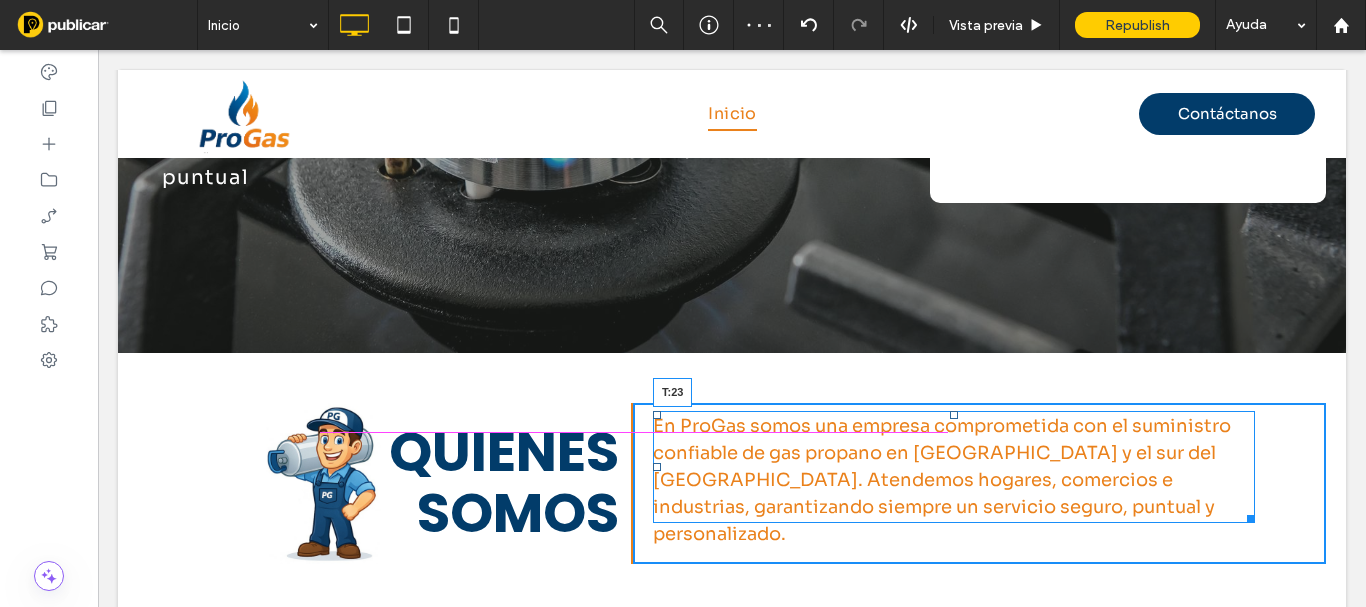 drag, startPoint x: 947, startPoint y: 366, endPoint x: 1044, endPoint y: 429, distance: 115.66331 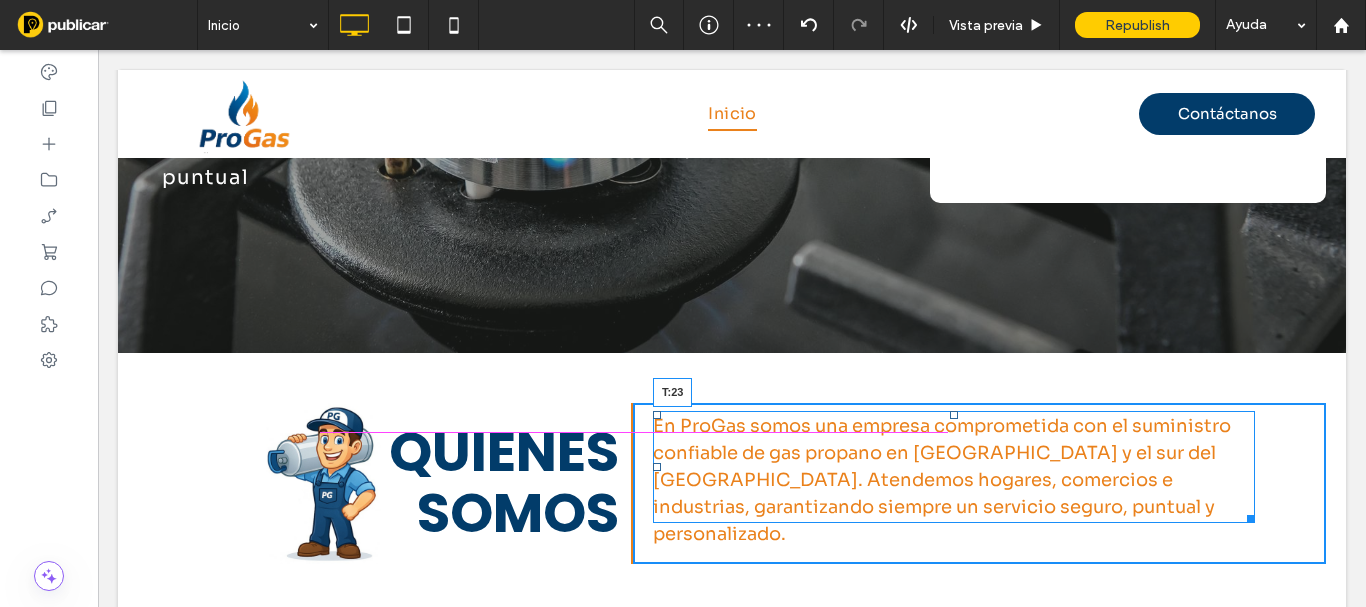 click at bounding box center [954, 415] 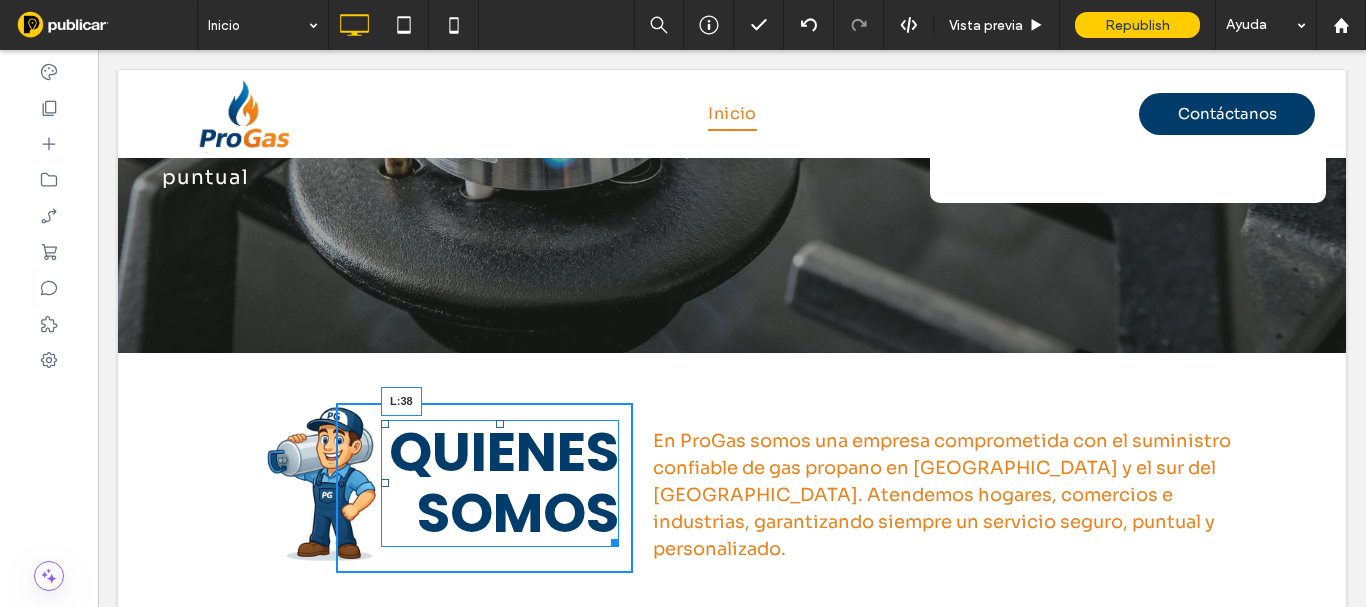 click at bounding box center [385, 483] 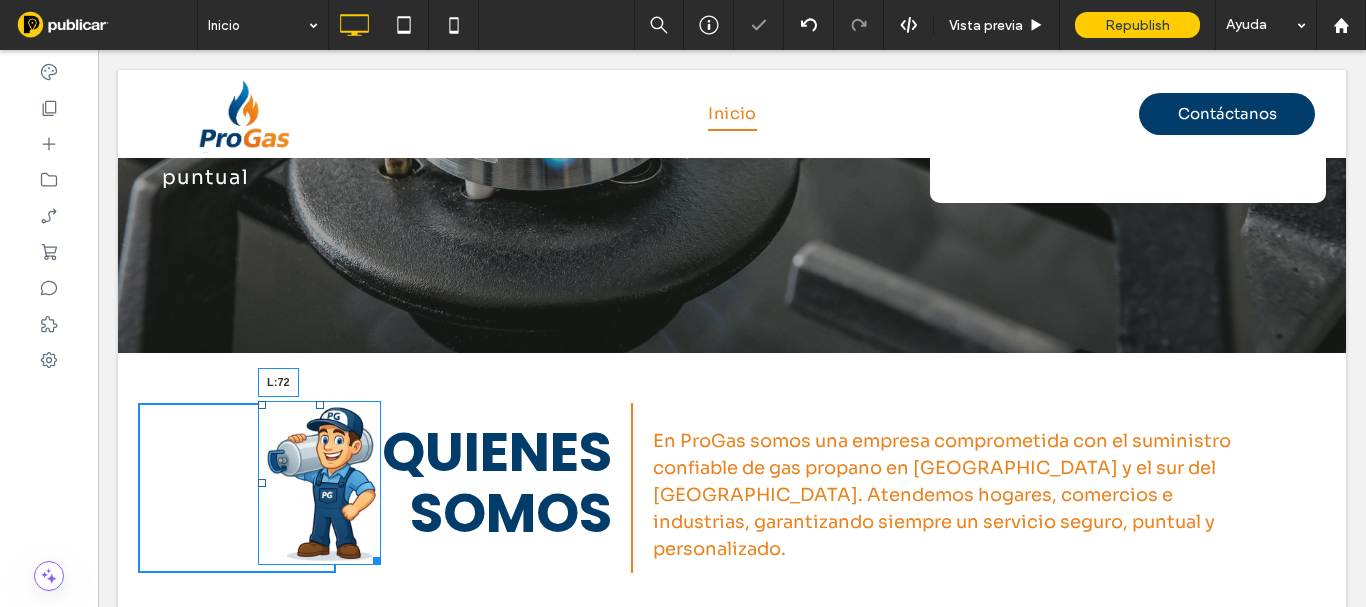 drag, startPoint x: 262, startPoint y: 428, endPoint x: 356, endPoint y: 477, distance: 106.004715 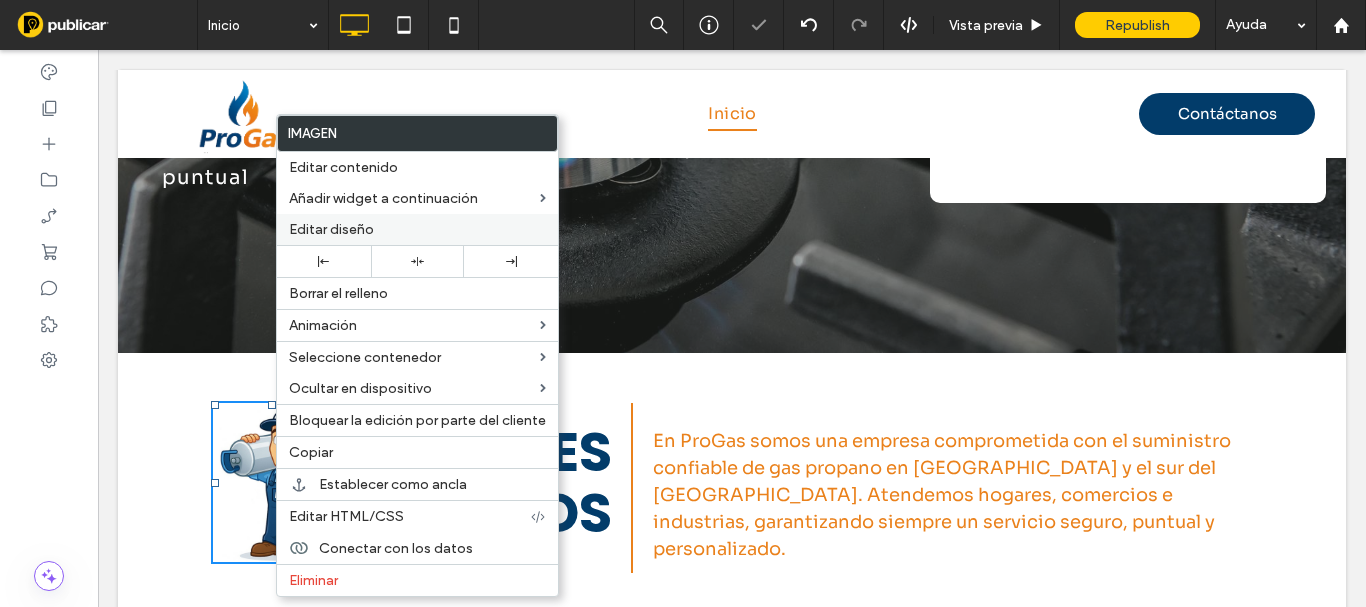 click on "Editar diseño" at bounding box center (417, 229) 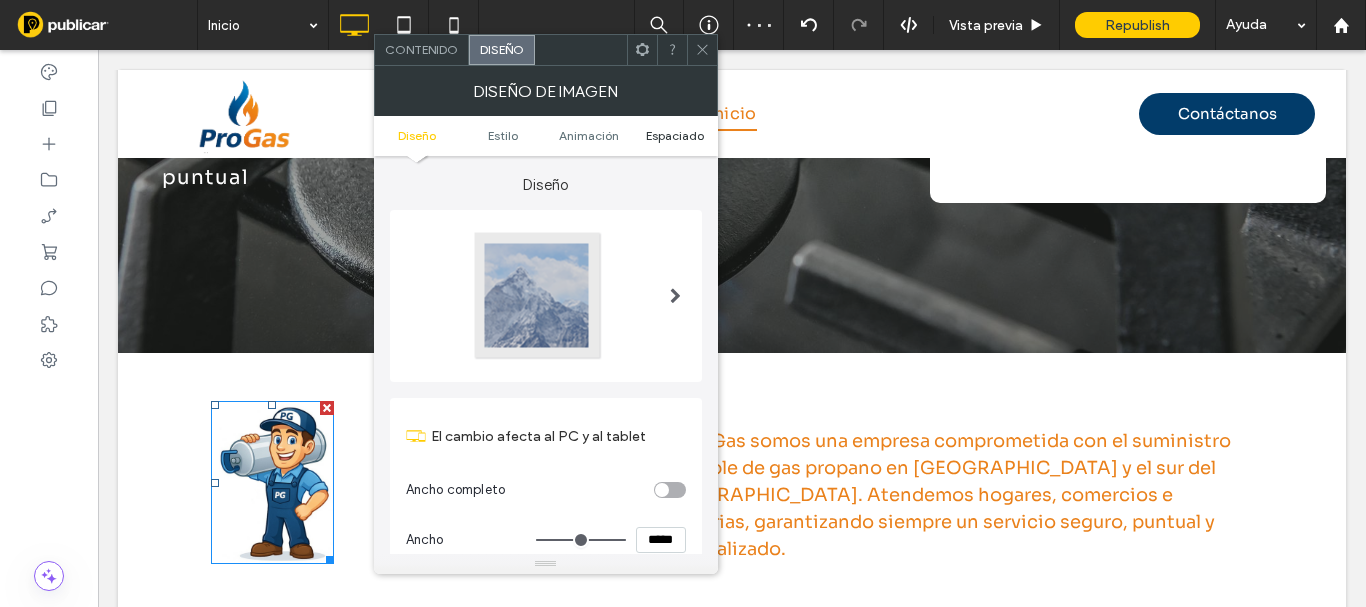 click on "Espaciado" at bounding box center [675, 135] 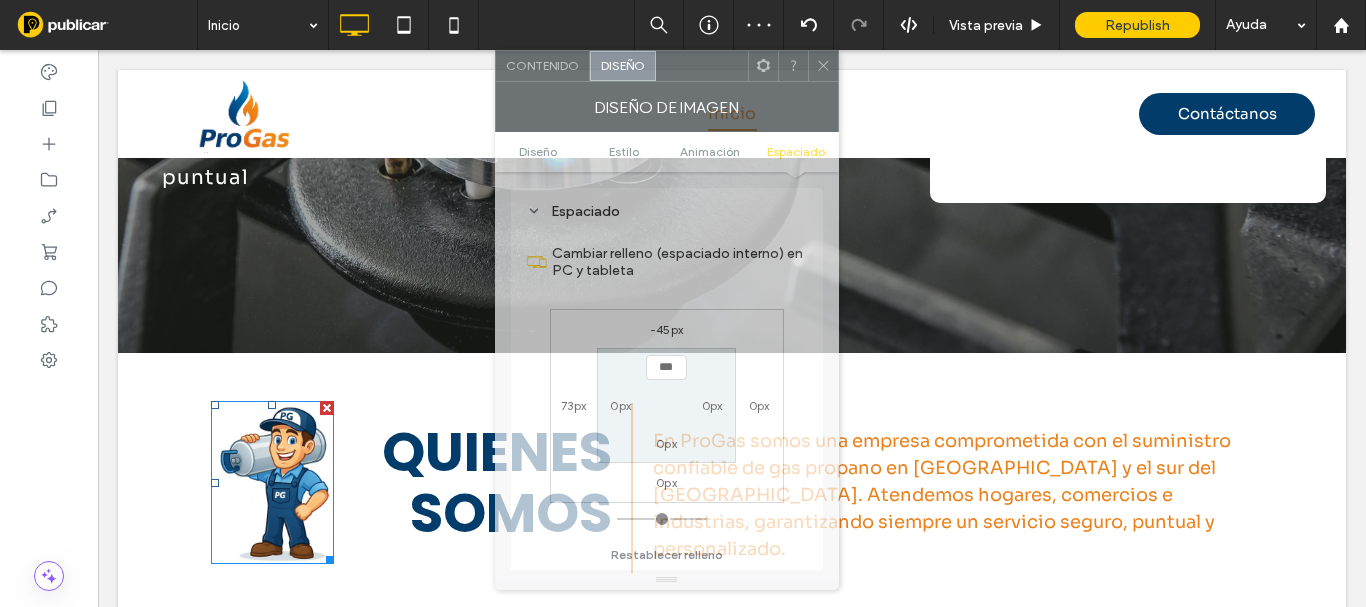scroll, scrollTop: 1006, scrollLeft: 0, axis: vertical 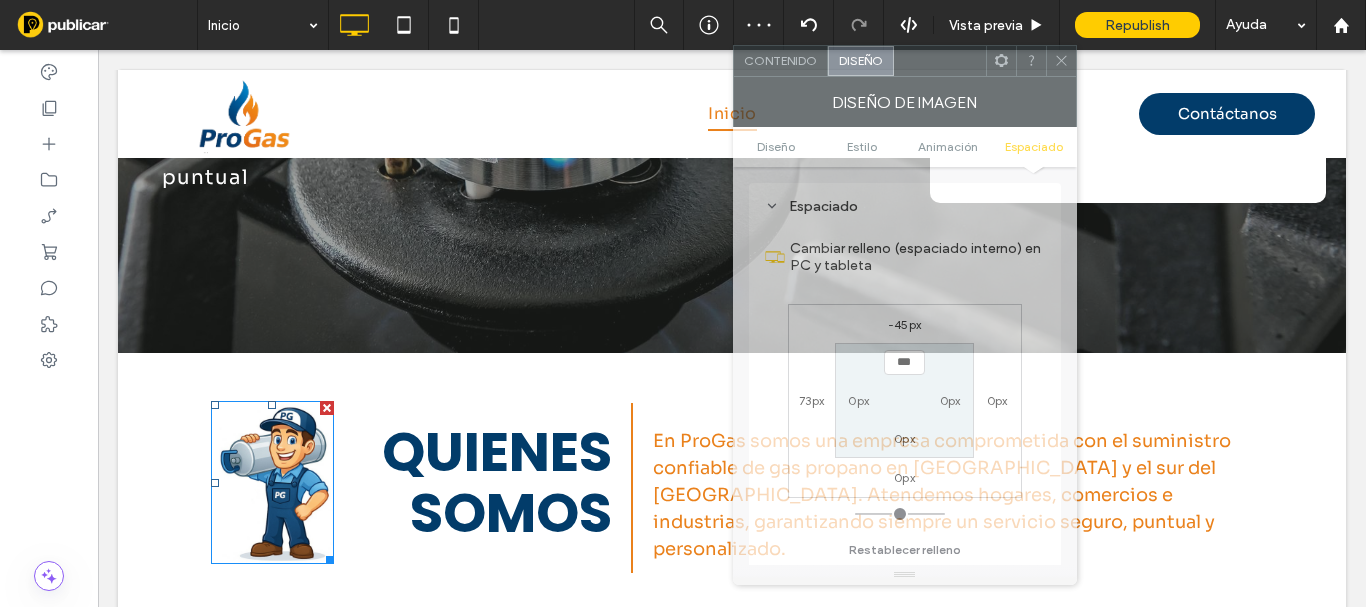 drag, startPoint x: 575, startPoint y: 57, endPoint x: 934, endPoint y: 68, distance: 359.1685 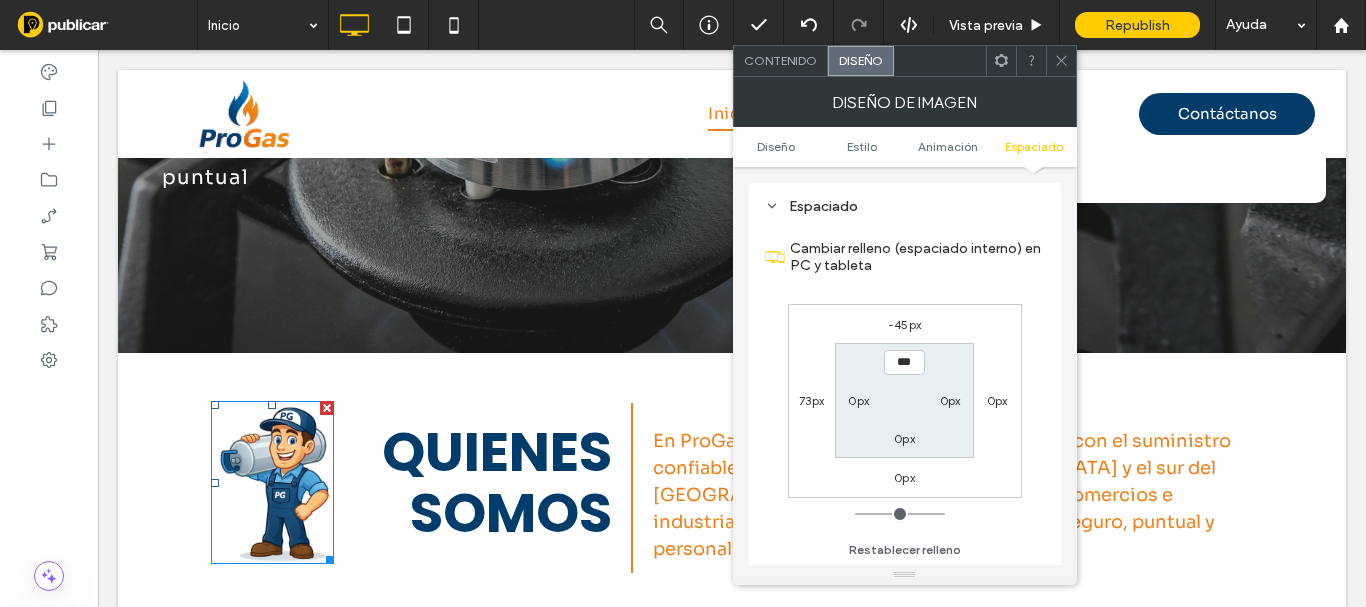 click on "73px" at bounding box center [811, 400] 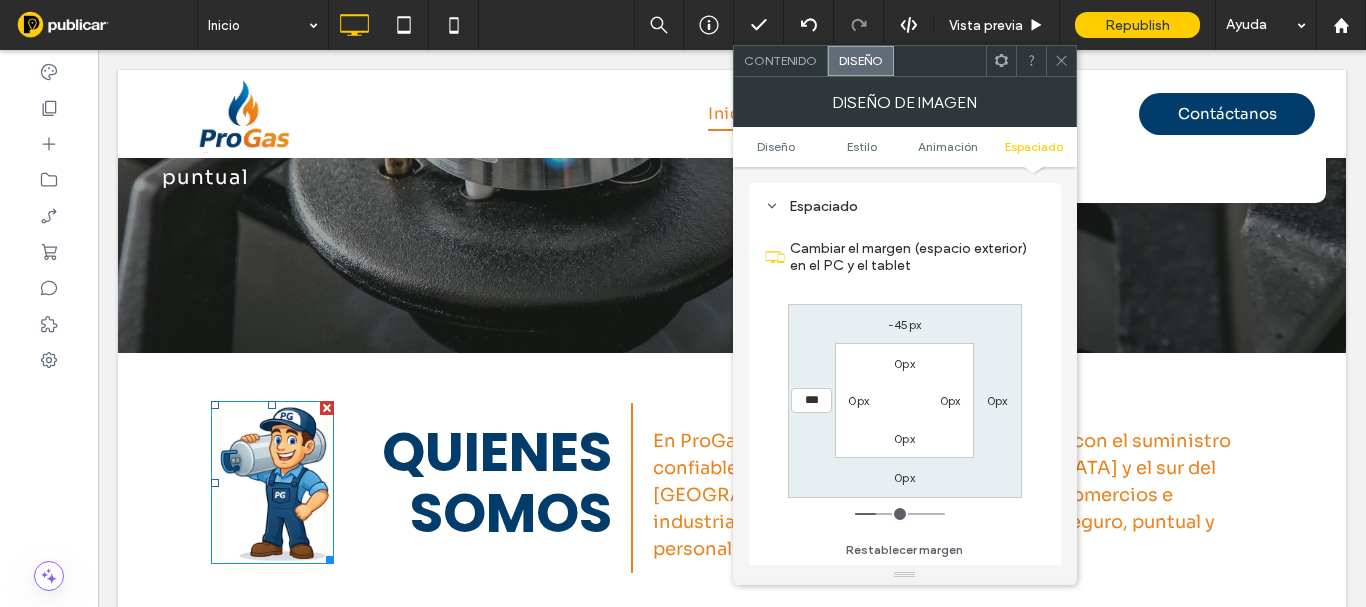 type on "***" 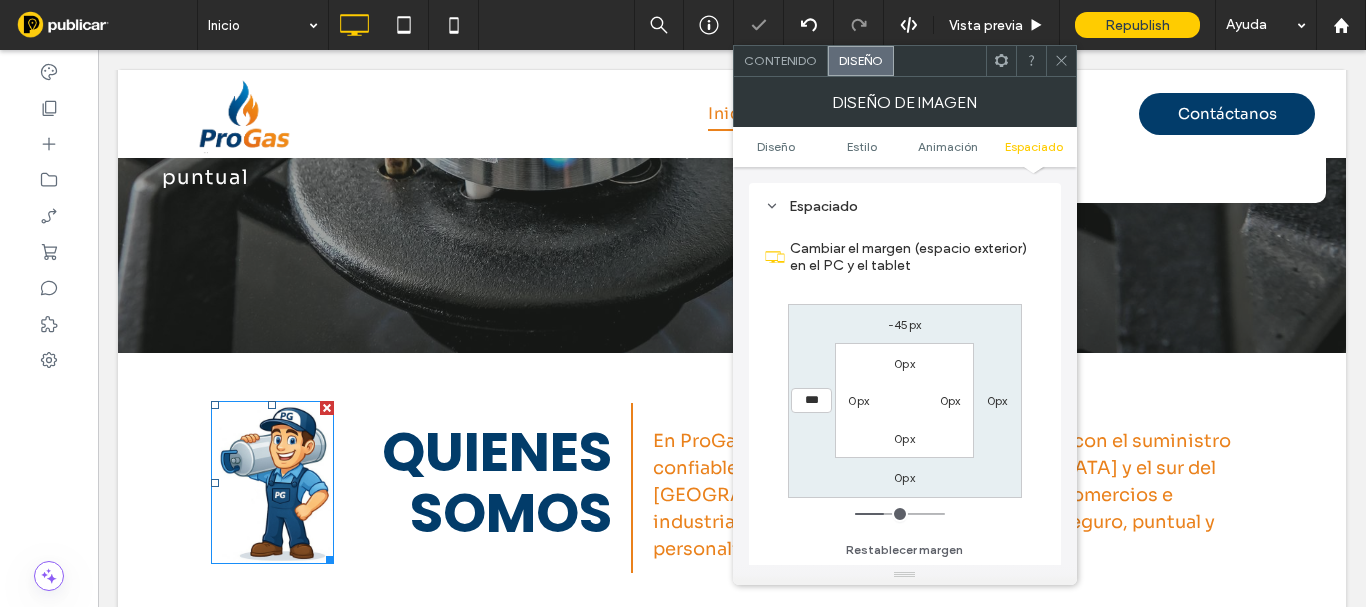 type on "***" 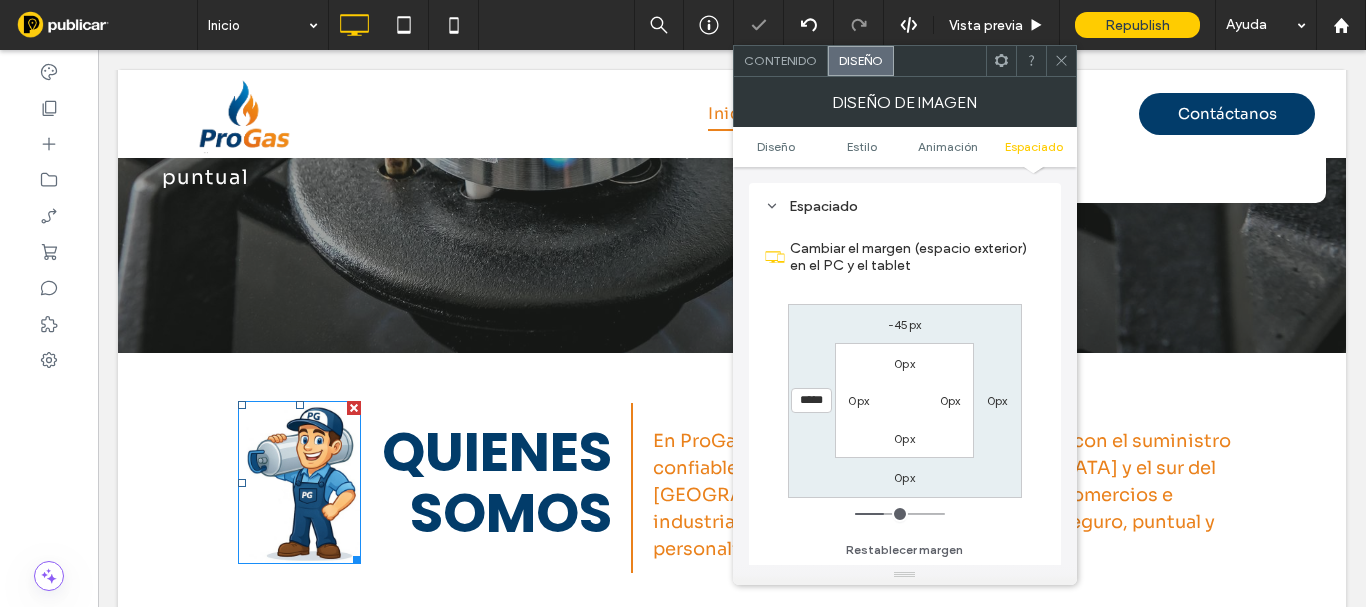 click 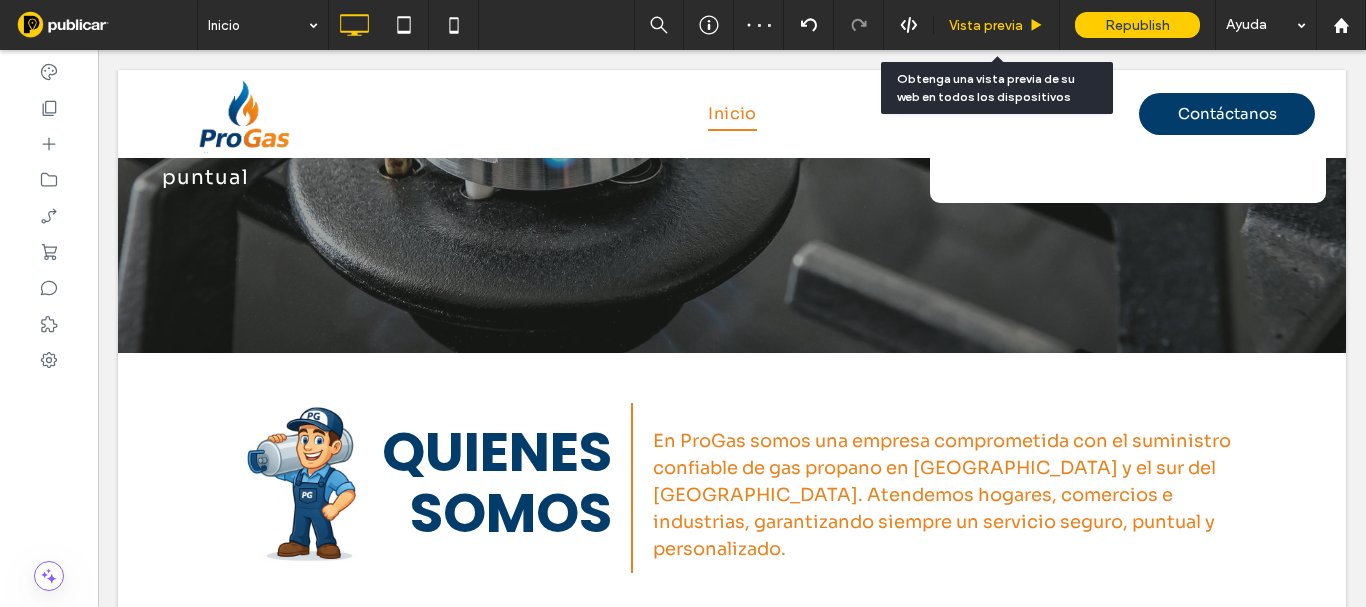 click on "Vista previa" at bounding box center (986, 25) 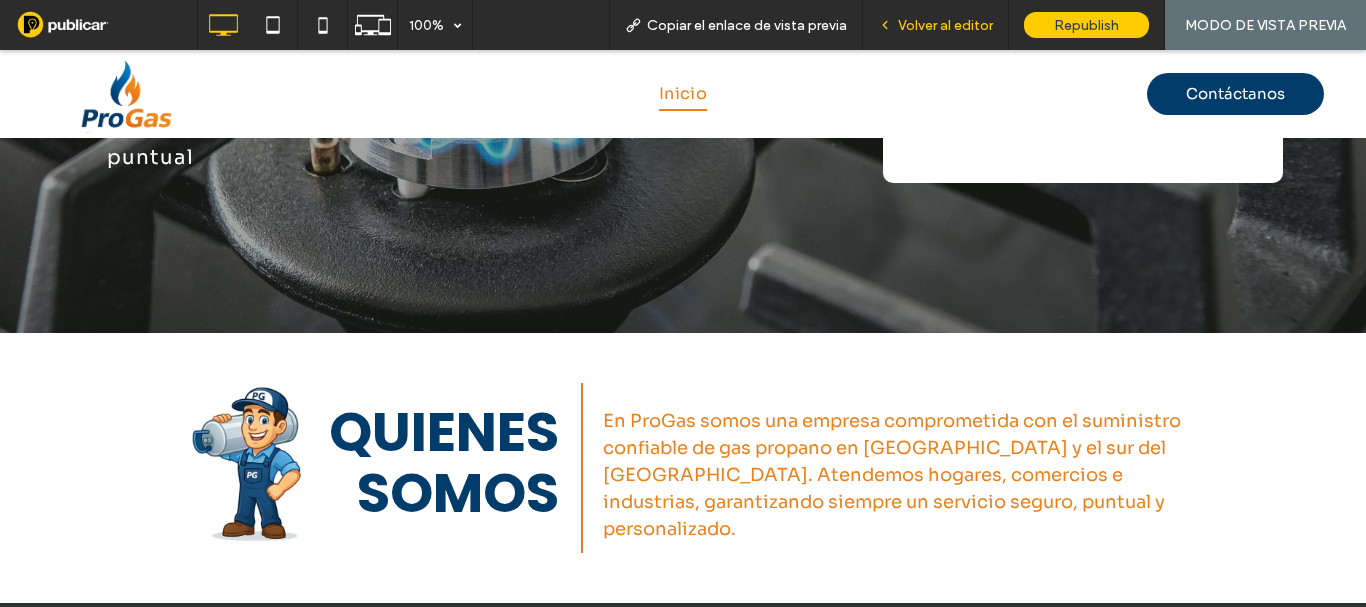 click on "Volver al editor" at bounding box center [945, 25] 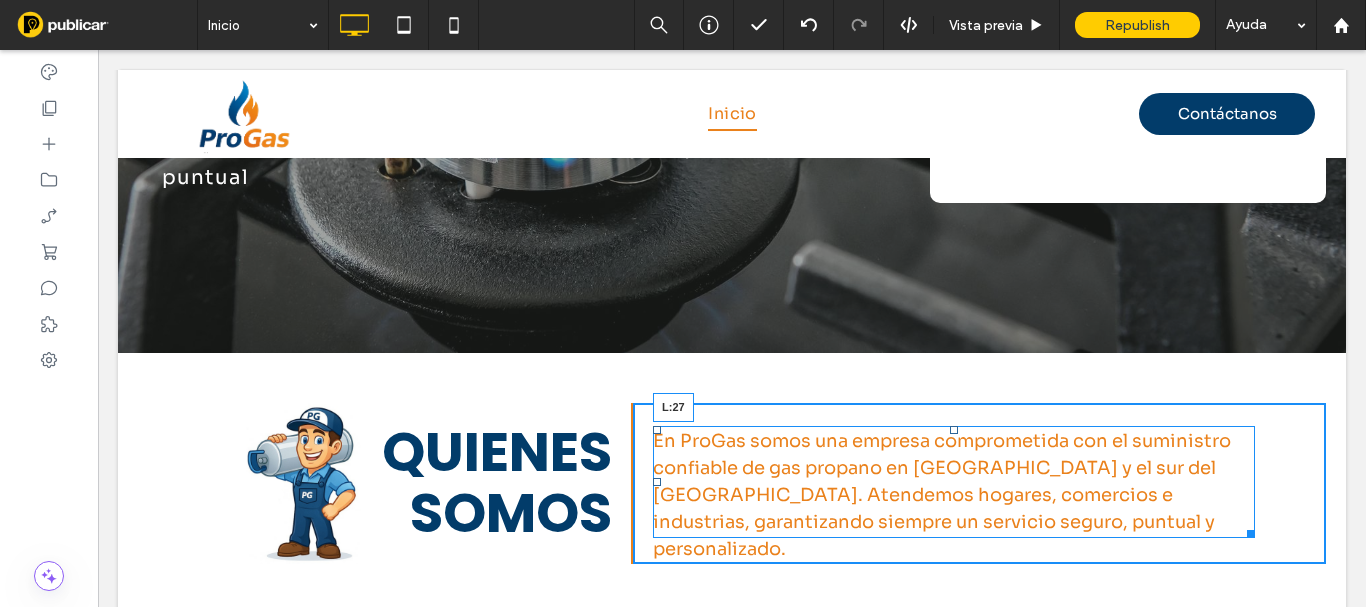 click at bounding box center [657, 482] 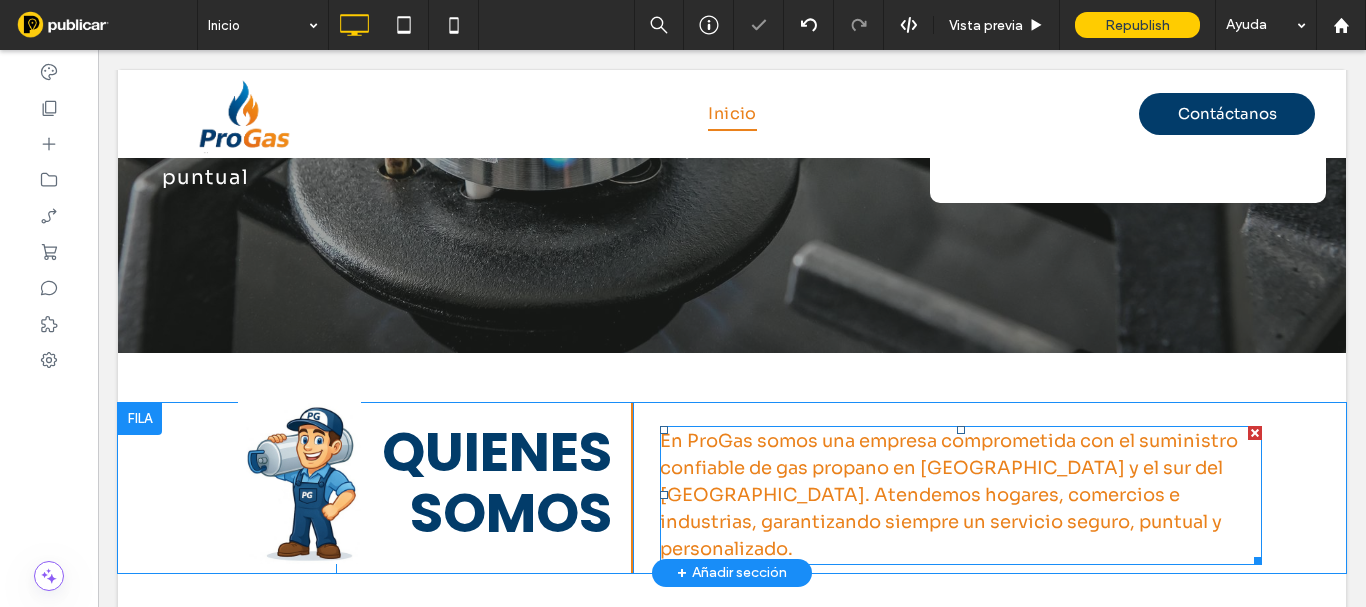 click on "En ProGas somos una empresa comprometida con el suministro confiable de gas propano en Medellín y el sur del Valle de Aburrá. Atendemos hogares, comercios e industrias, garantizando siempre un servicio seguro, puntual y personalizado. ﻿" at bounding box center [961, 495] 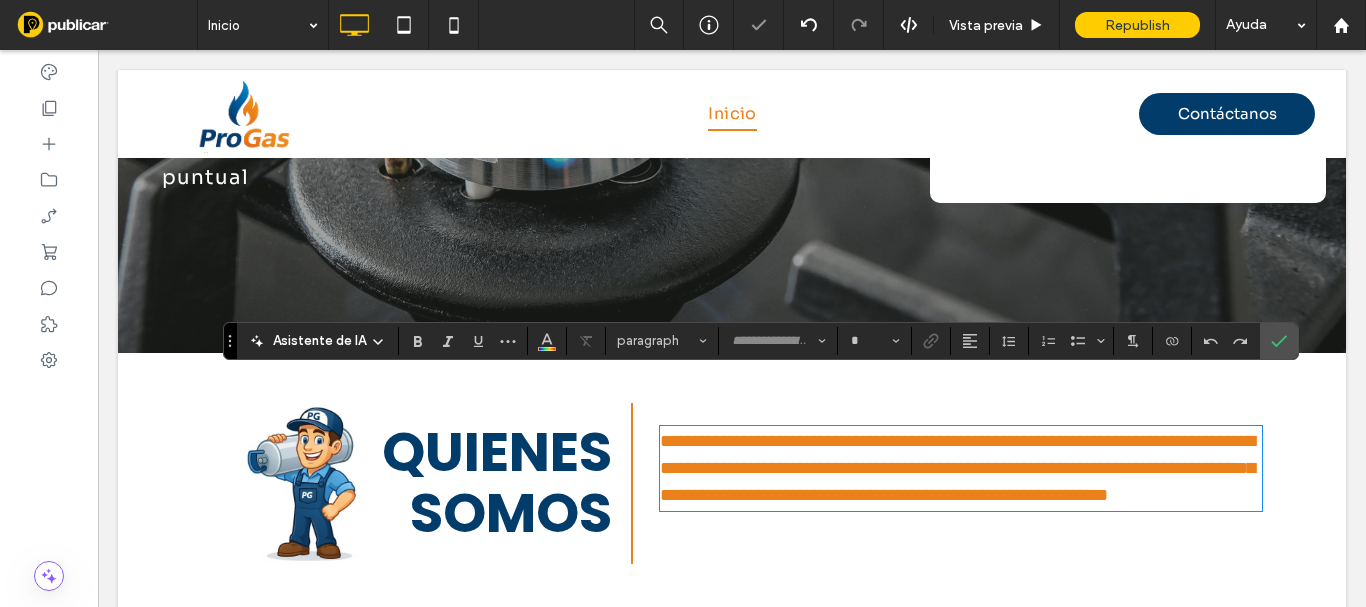 type on "****" 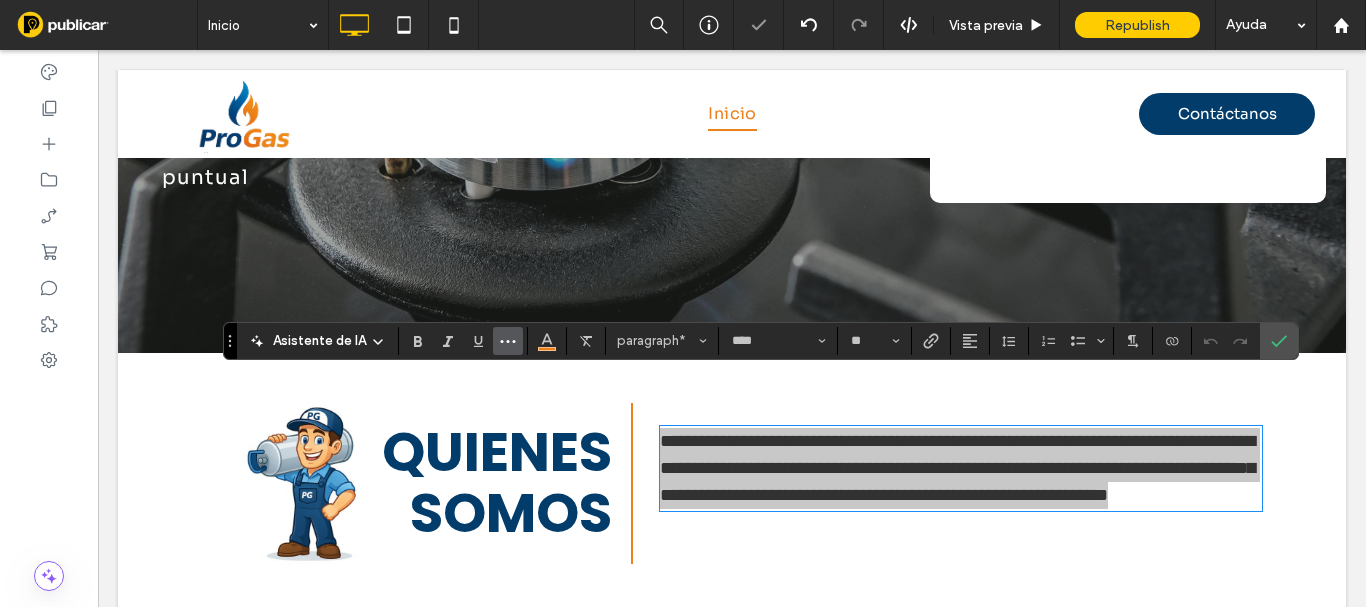 click 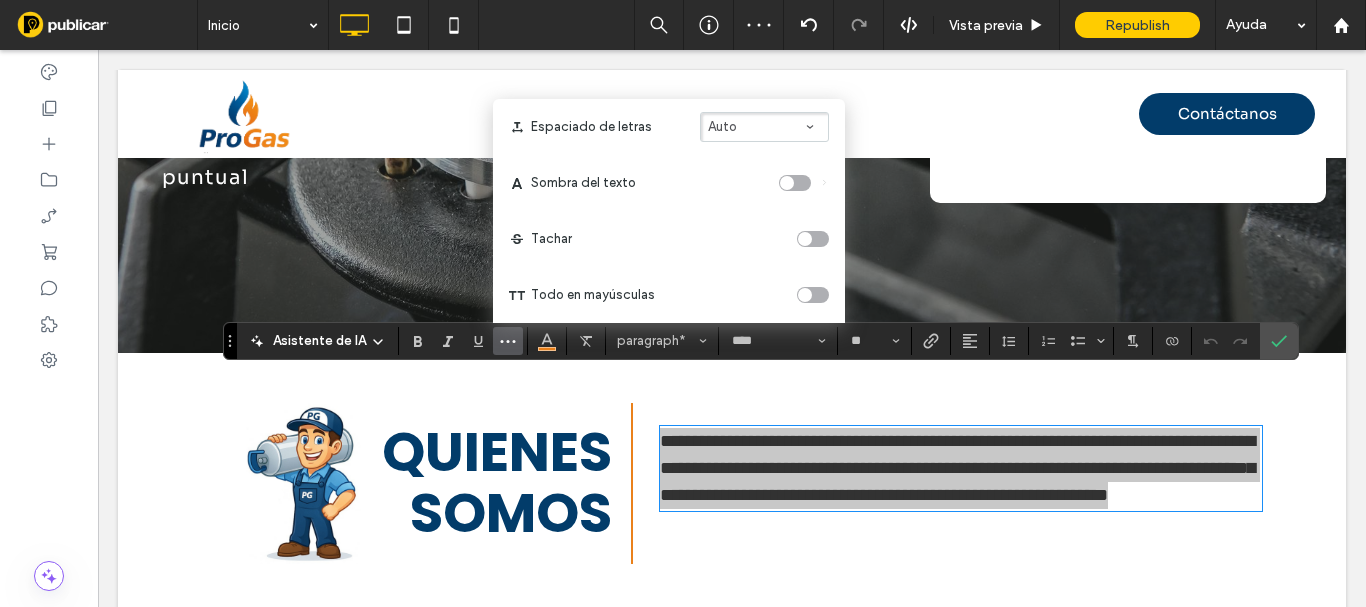 click on "Auto" at bounding box center (764, 127) 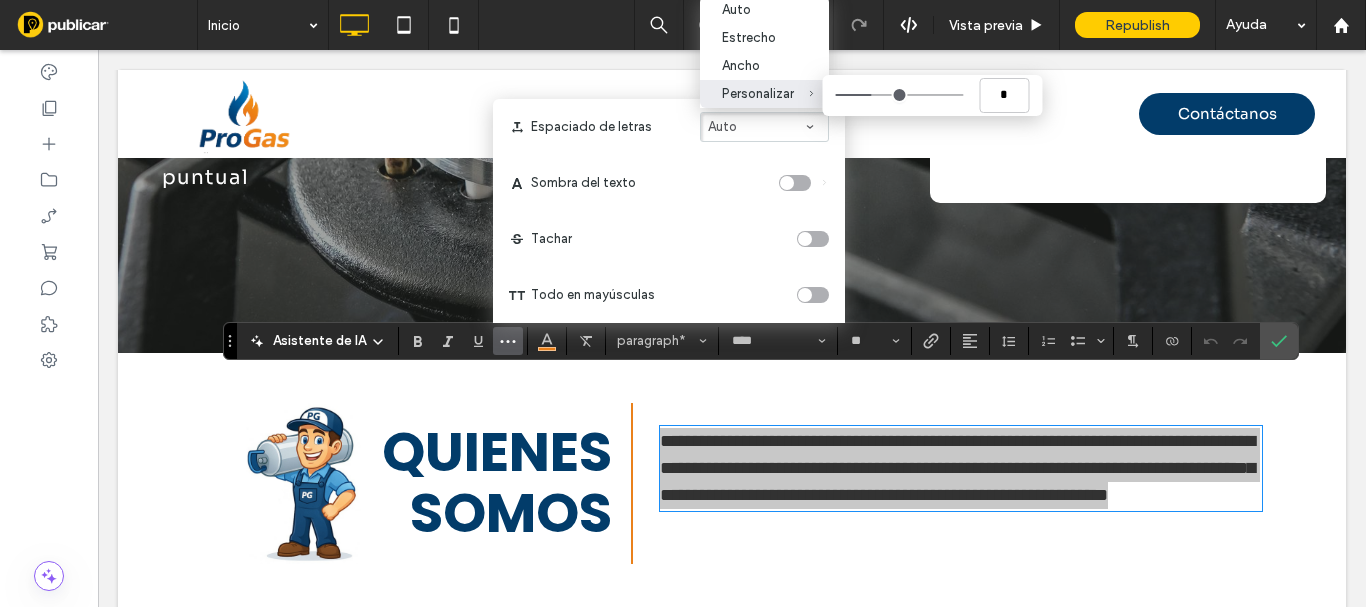 type on "****" 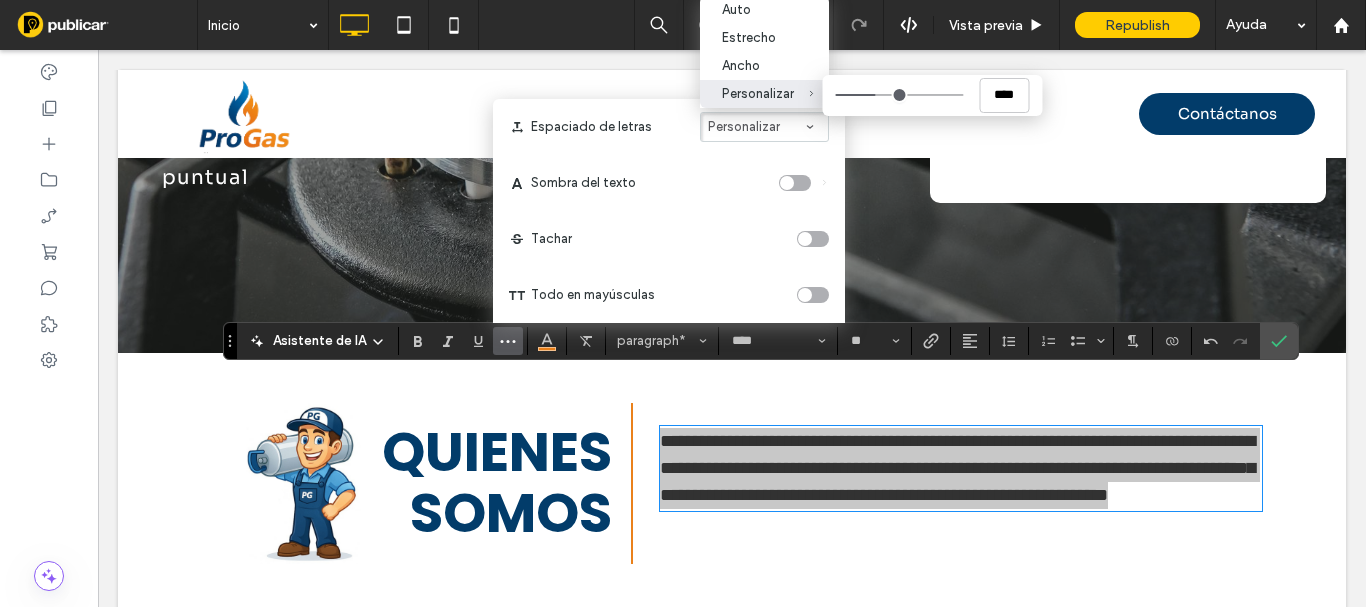 type on "*" 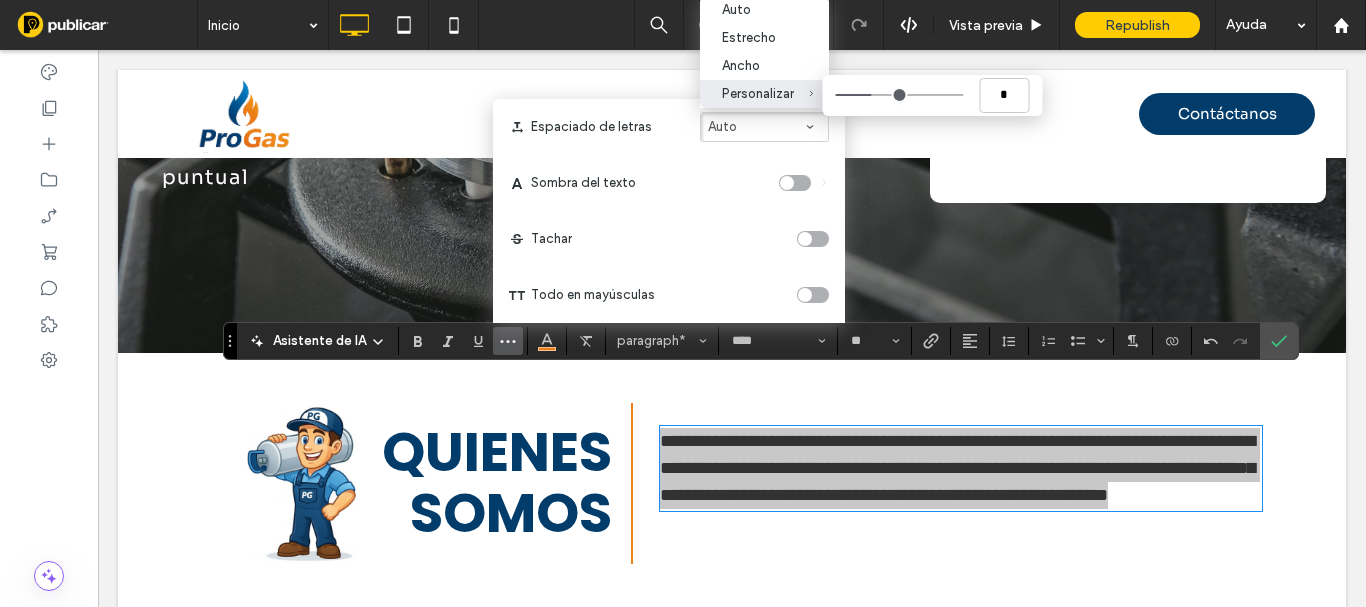 drag, startPoint x: 873, startPoint y: 96, endPoint x: 1118, endPoint y: 206, distance: 268.56097 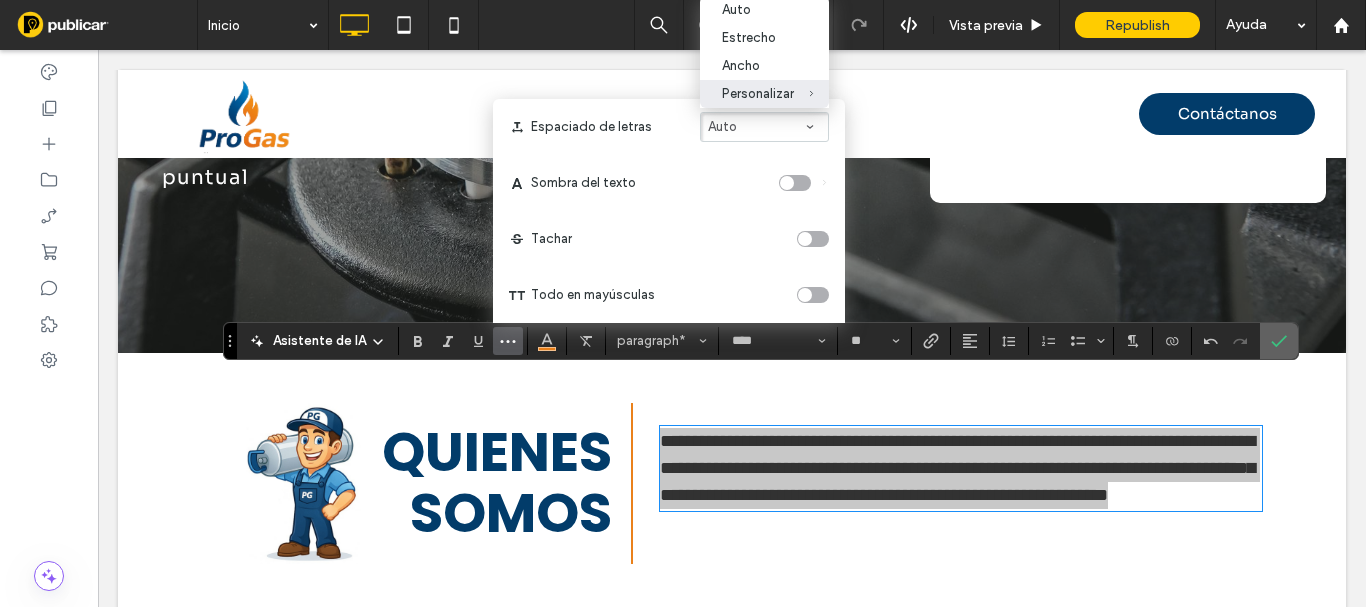 click 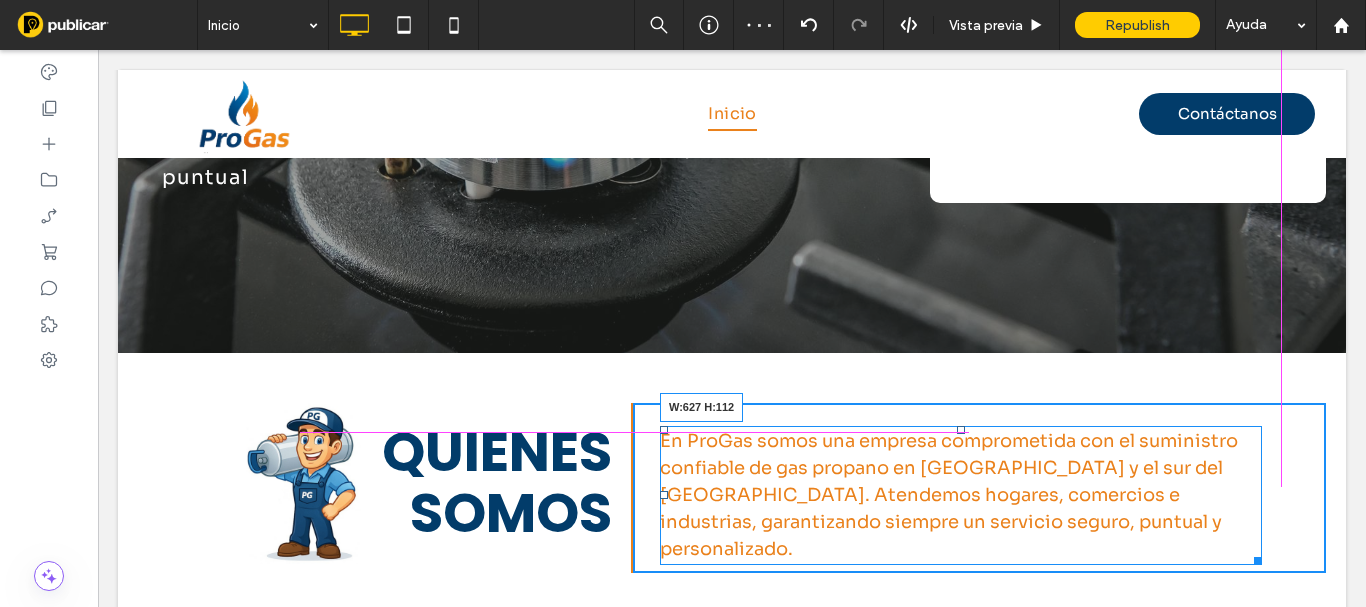 drag, startPoint x: 1254, startPoint y: 477, endPoint x: 1362, endPoint y: 505, distance: 111.5706 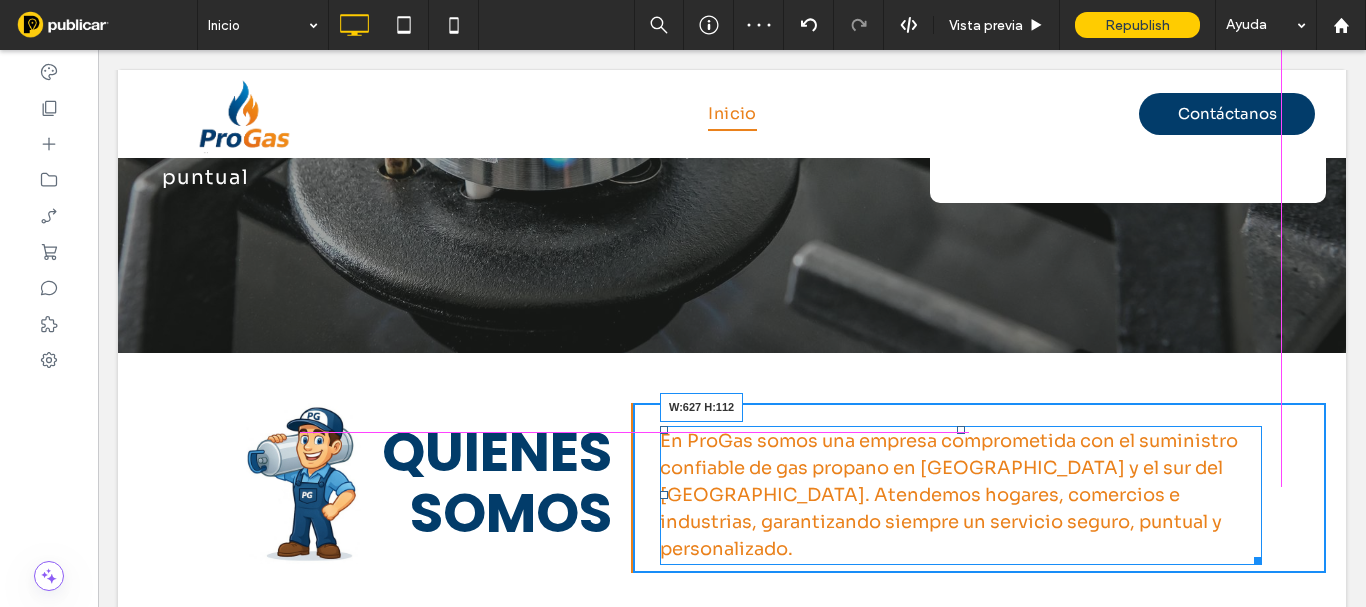 click at bounding box center [1254, 557] 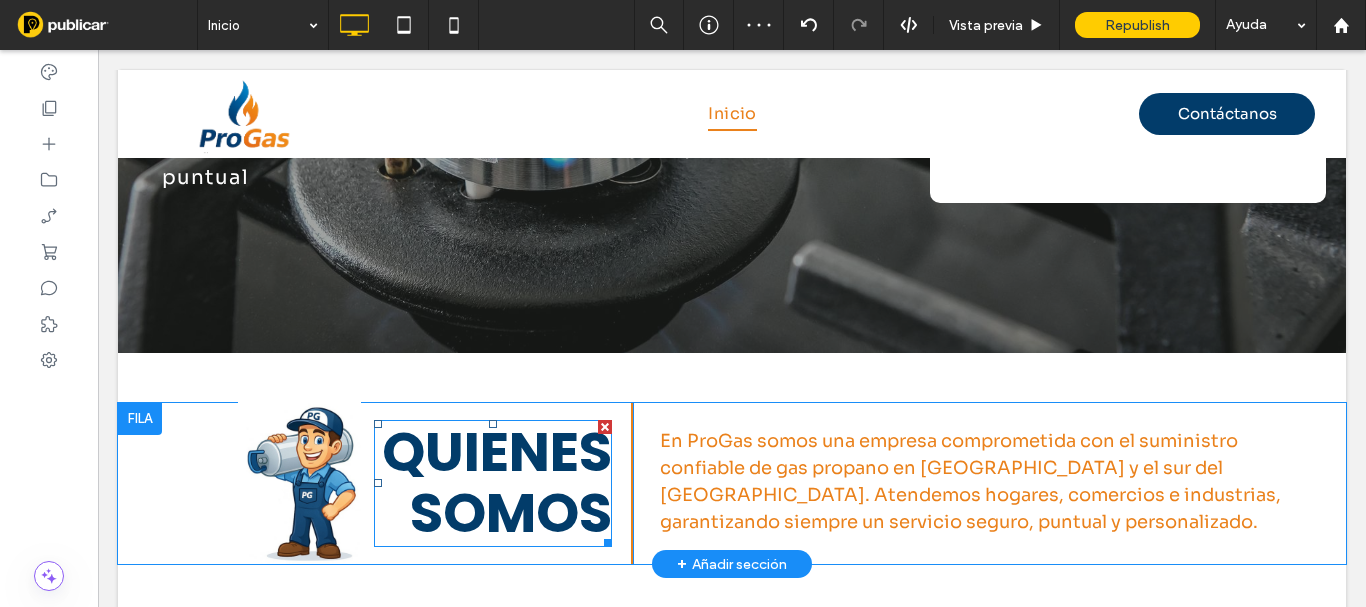 click on "QUIENES SOMOS" at bounding box center [497, 482] 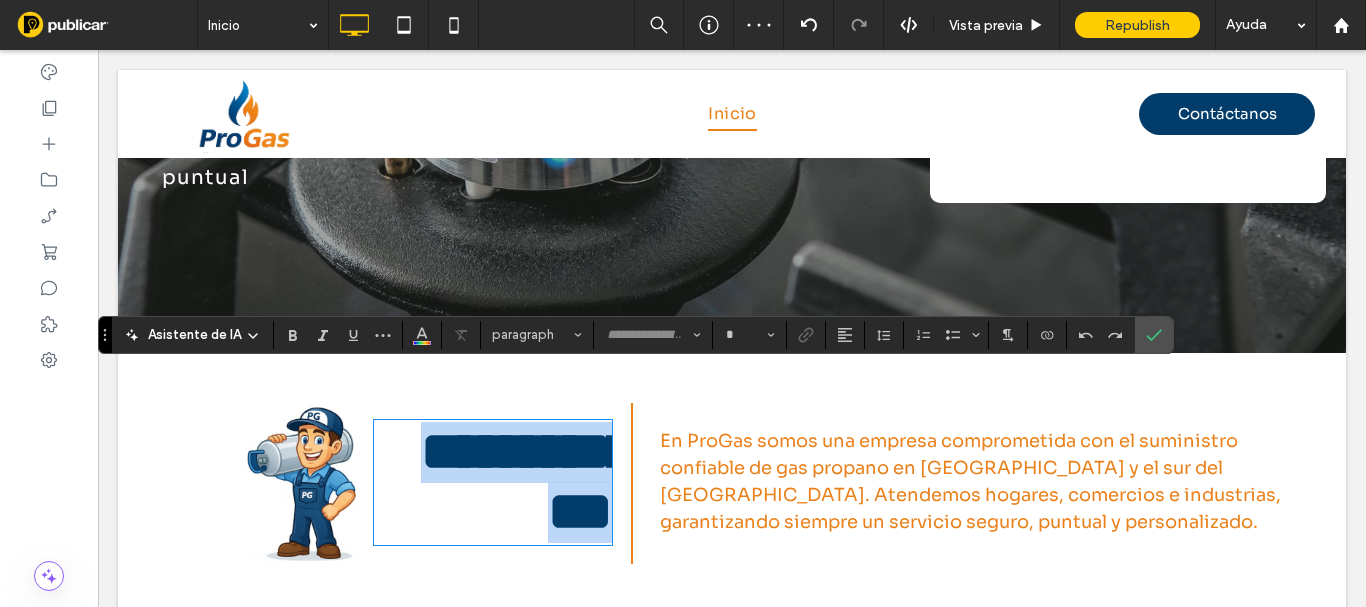 type on "*******" 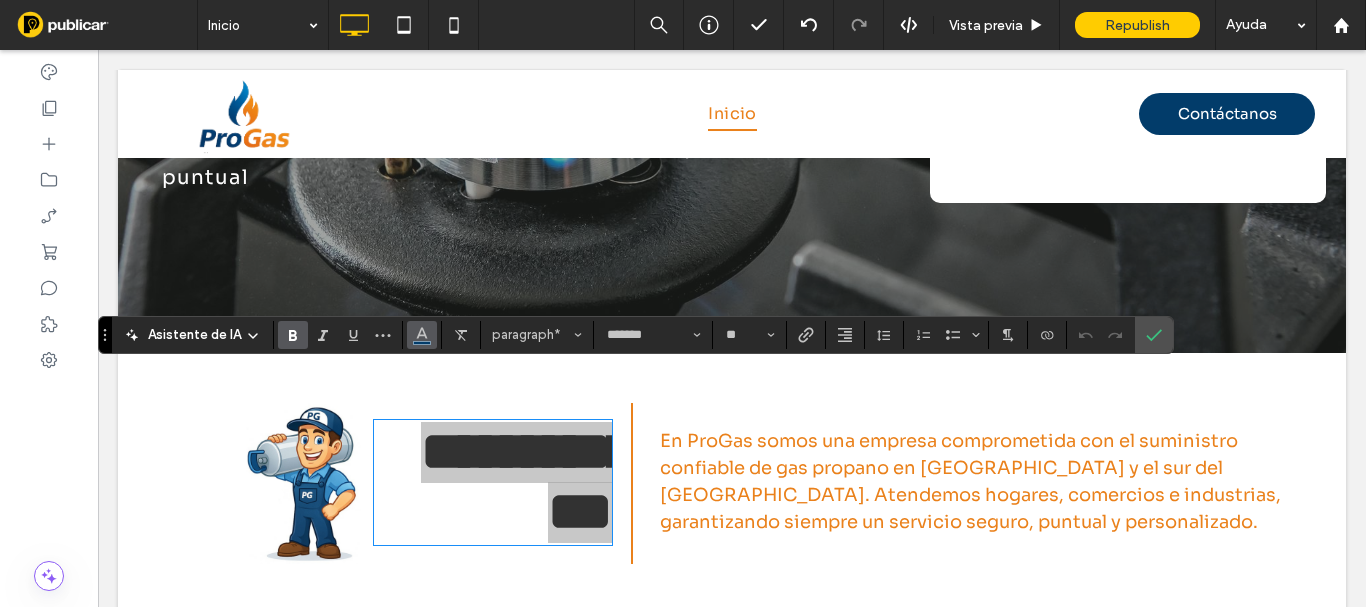 click at bounding box center [422, 333] 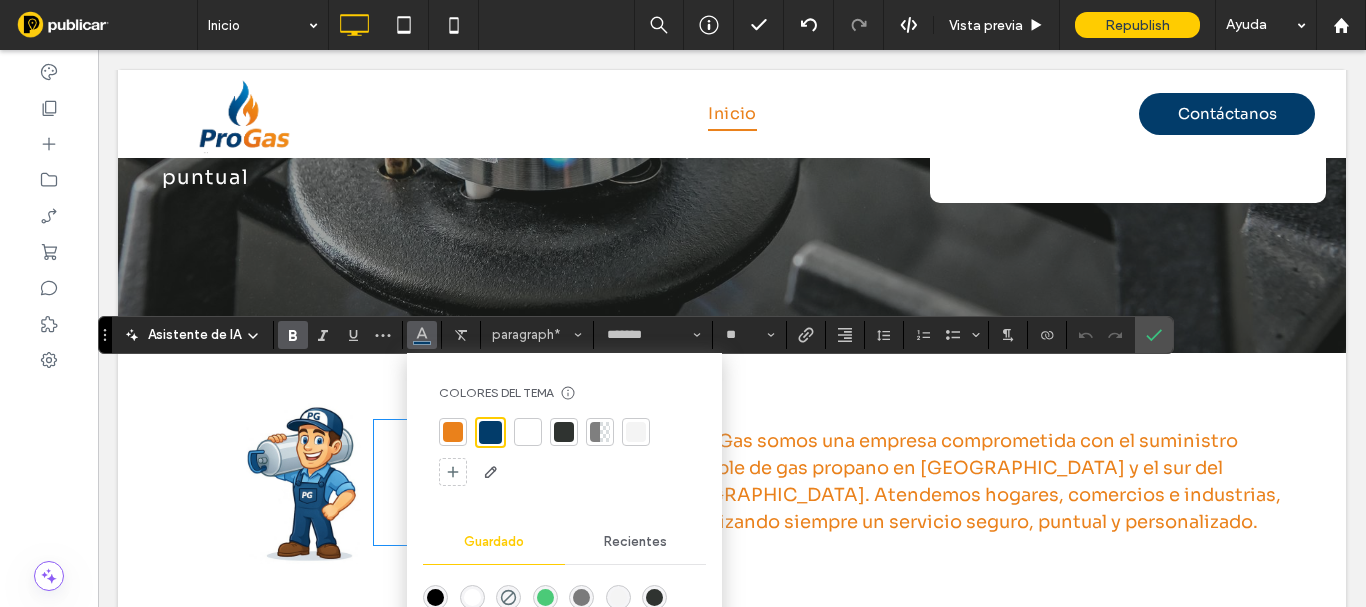 click at bounding box center (453, 432) 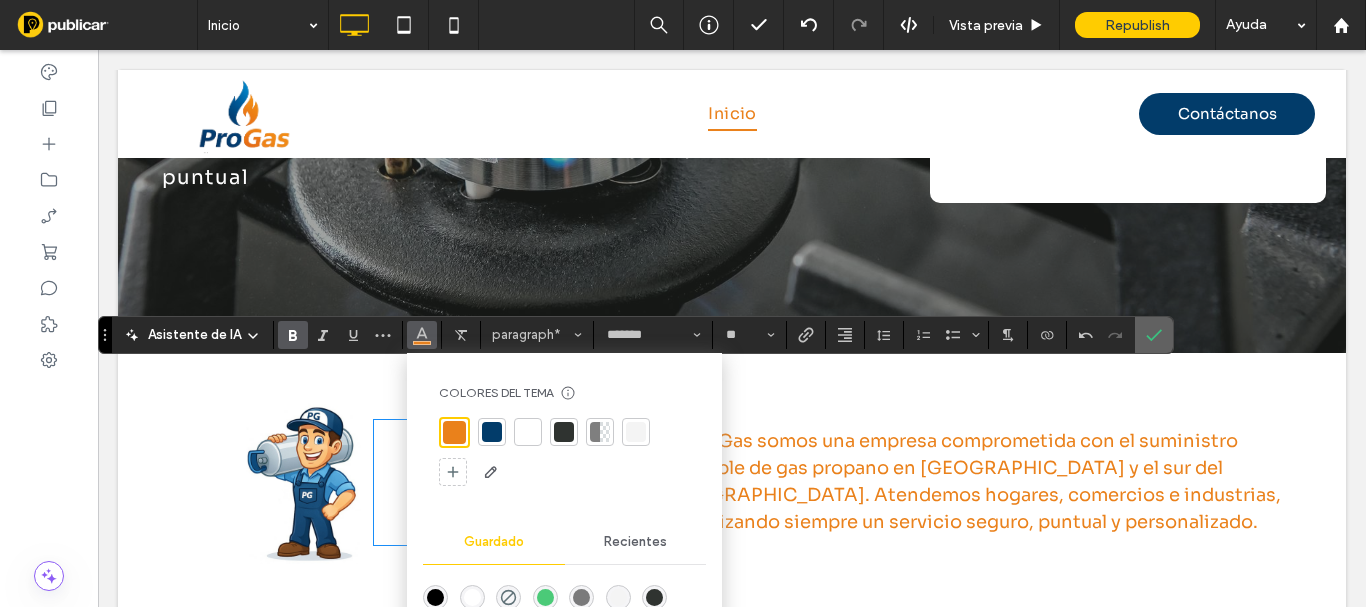 click at bounding box center (1154, 335) 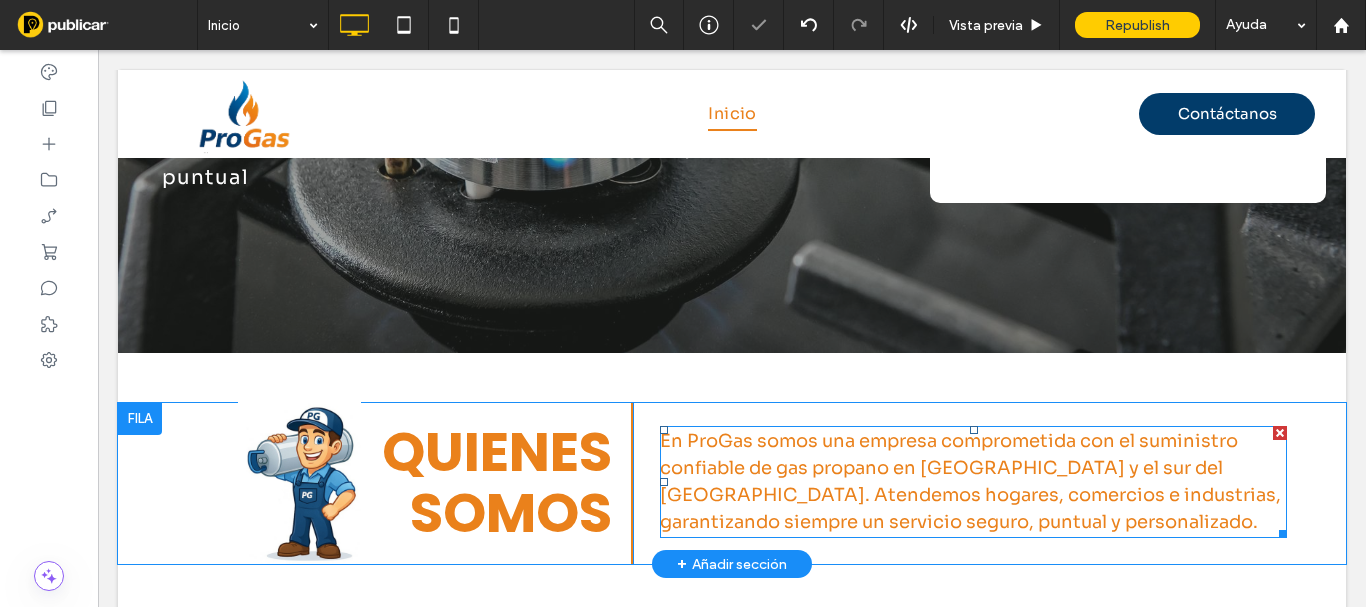 click on "En ProGas somos una empresa comprometida con el suministro confiable de gas propano en [GEOGRAPHIC_DATA] y el sur del [GEOGRAPHIC_DATA]. Atendemos hogares, comercios e industrias, garantizando siempre un servicio seguro, puntual y personalizado." at bounding box center [970, 481] 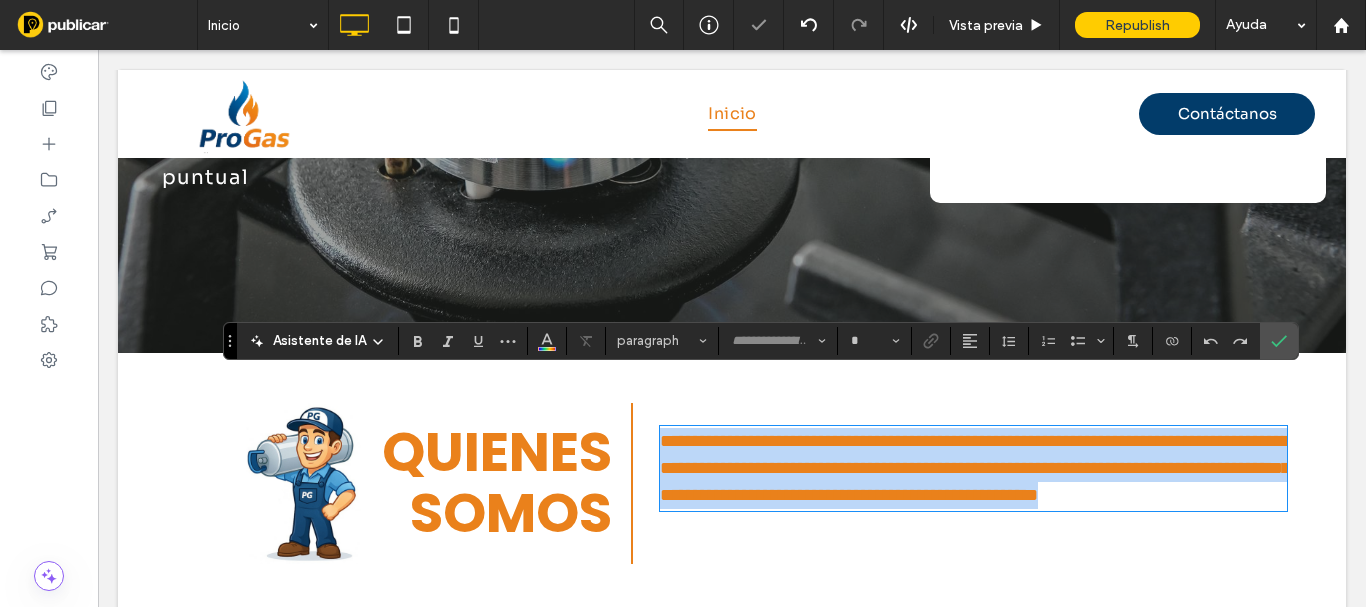 type on "****" 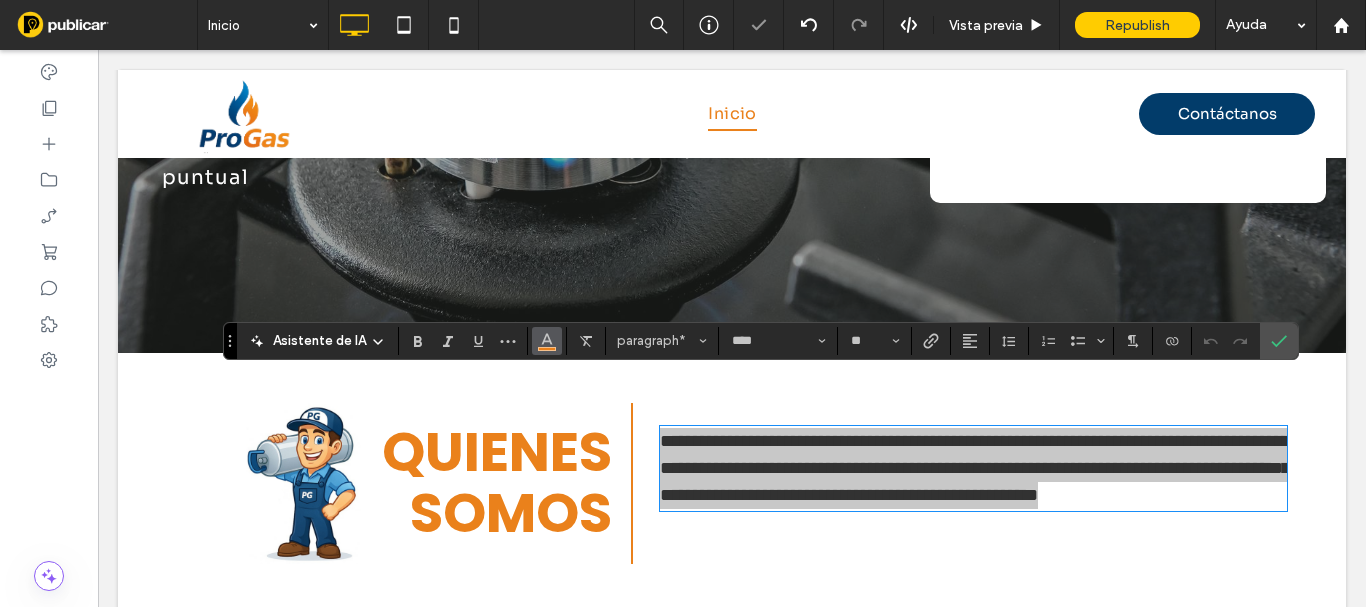 click 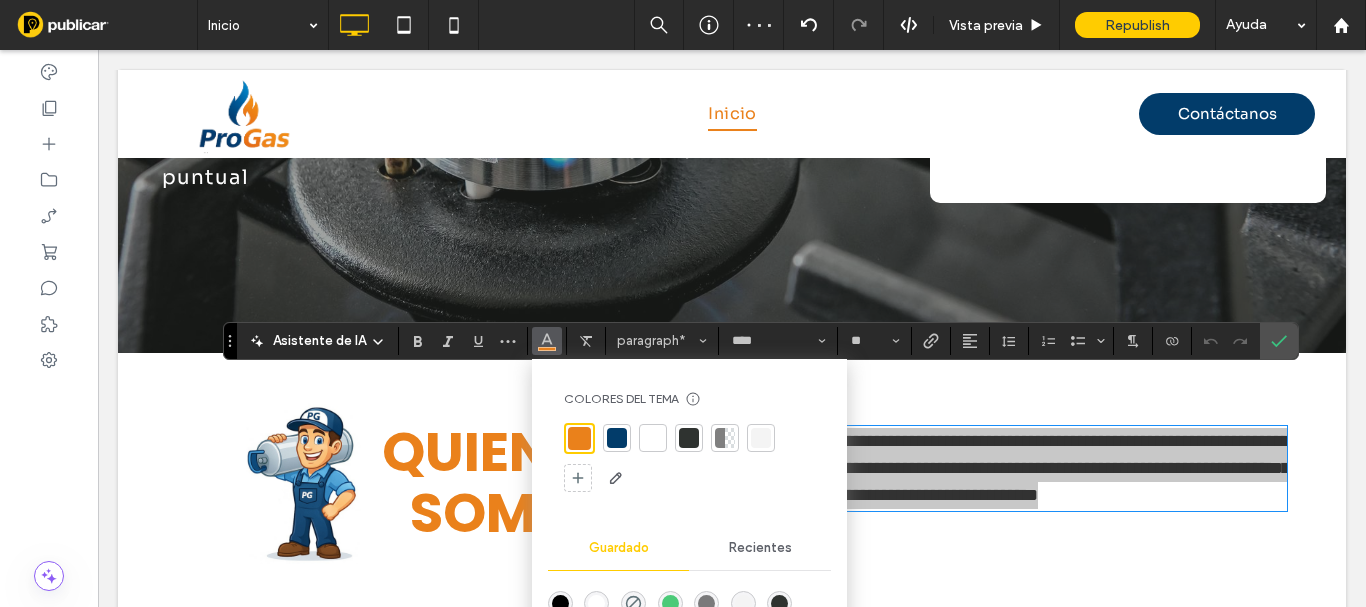 click at bounding box center (617, 438) 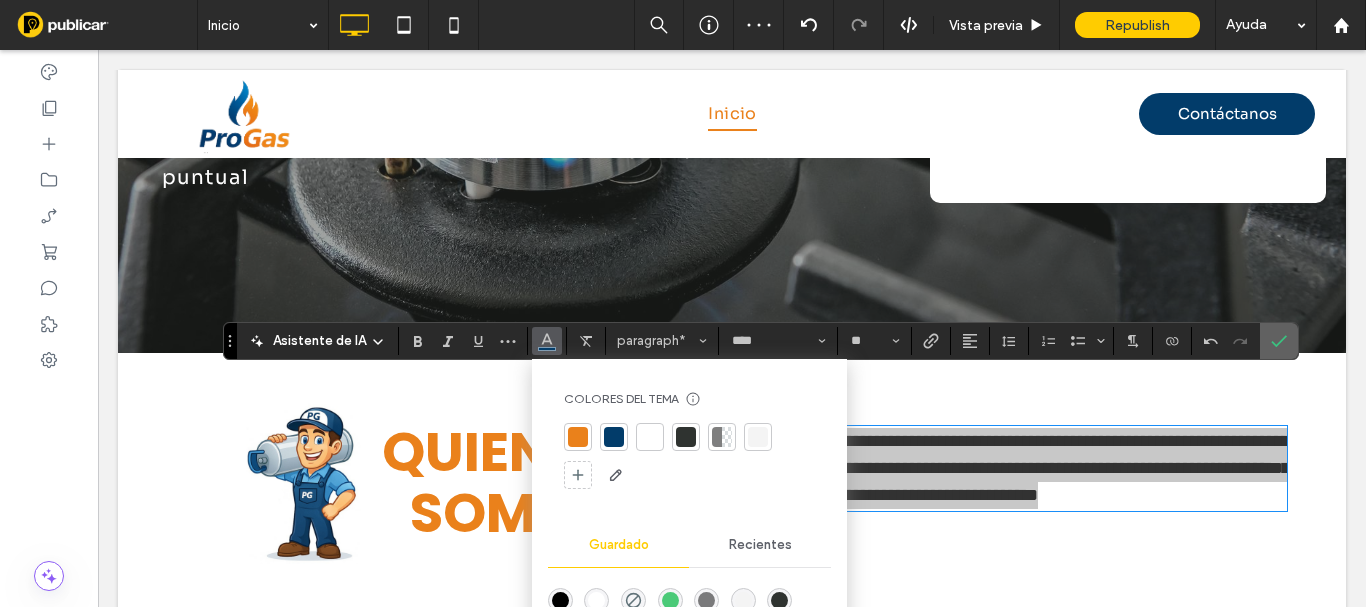 drag, startPoint x: 1284, startPoint y: 342, endPoint x: 1159, endPoint y: 212, distance: 180.3469 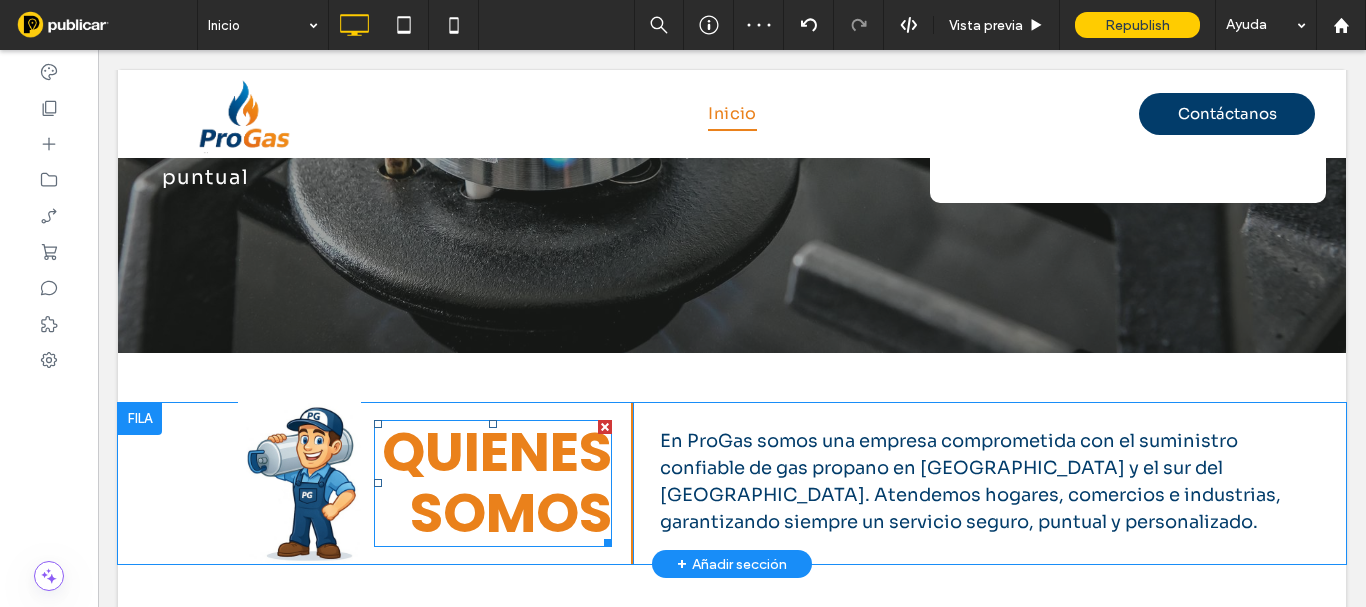 click on "QUIENES SOMOS" at bounding box center (497, 482) 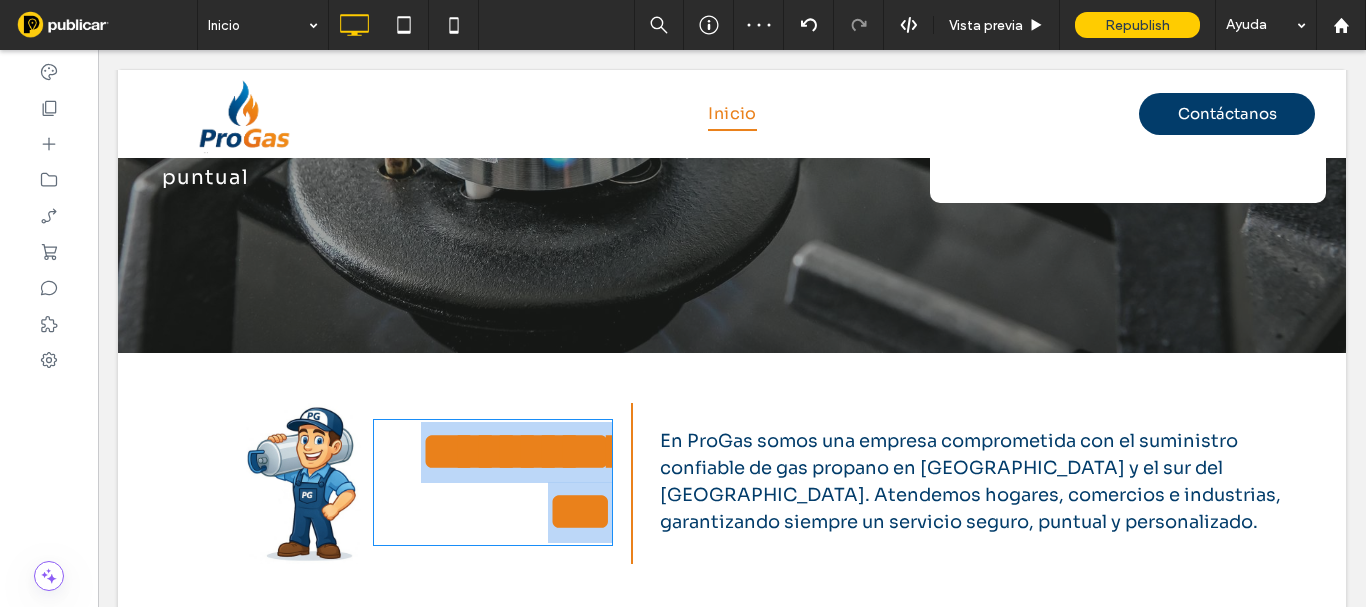 type on "*******" 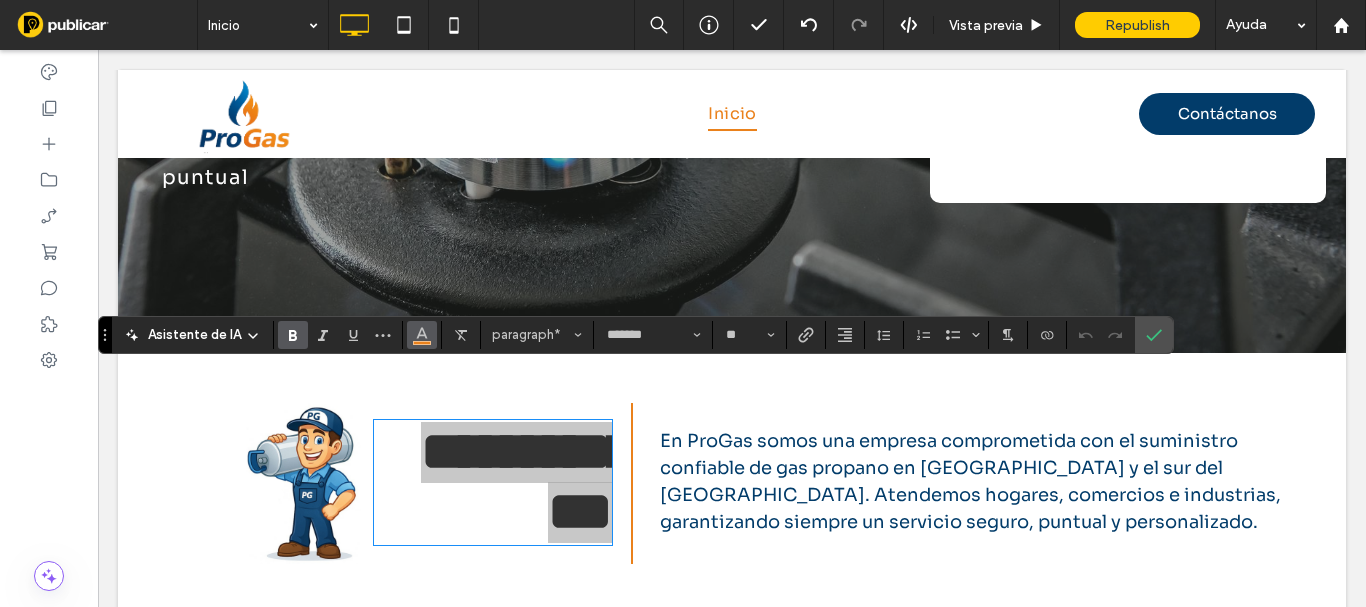 click 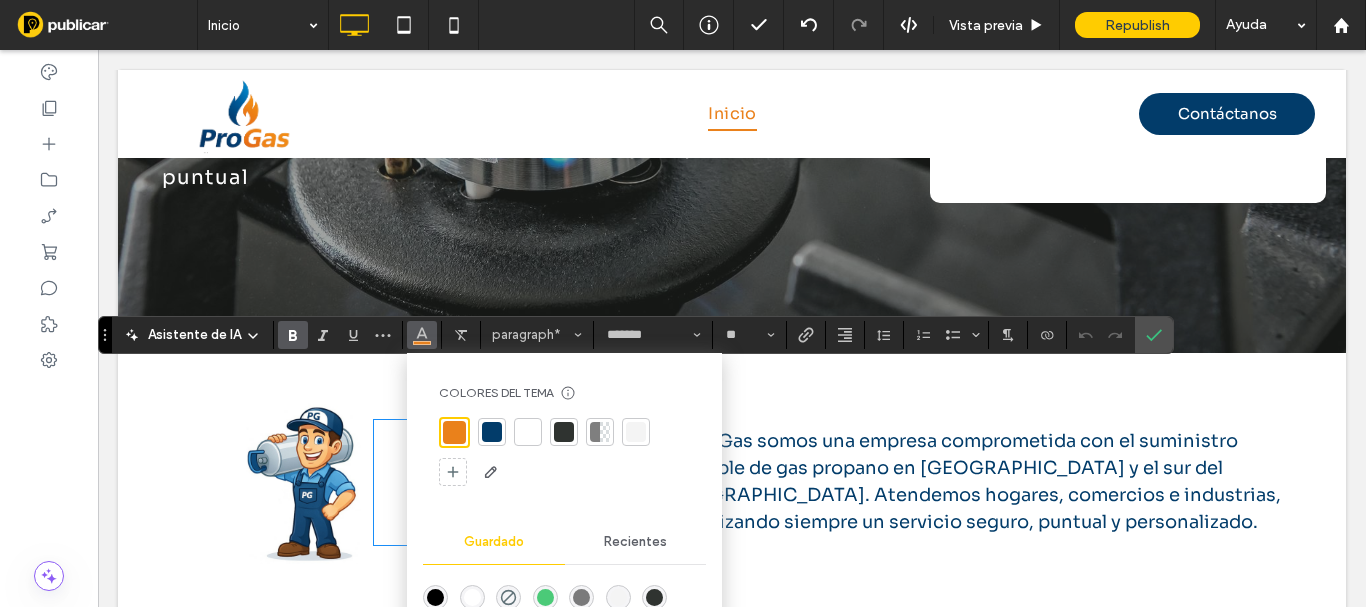 click at bounding box center [492, 432] 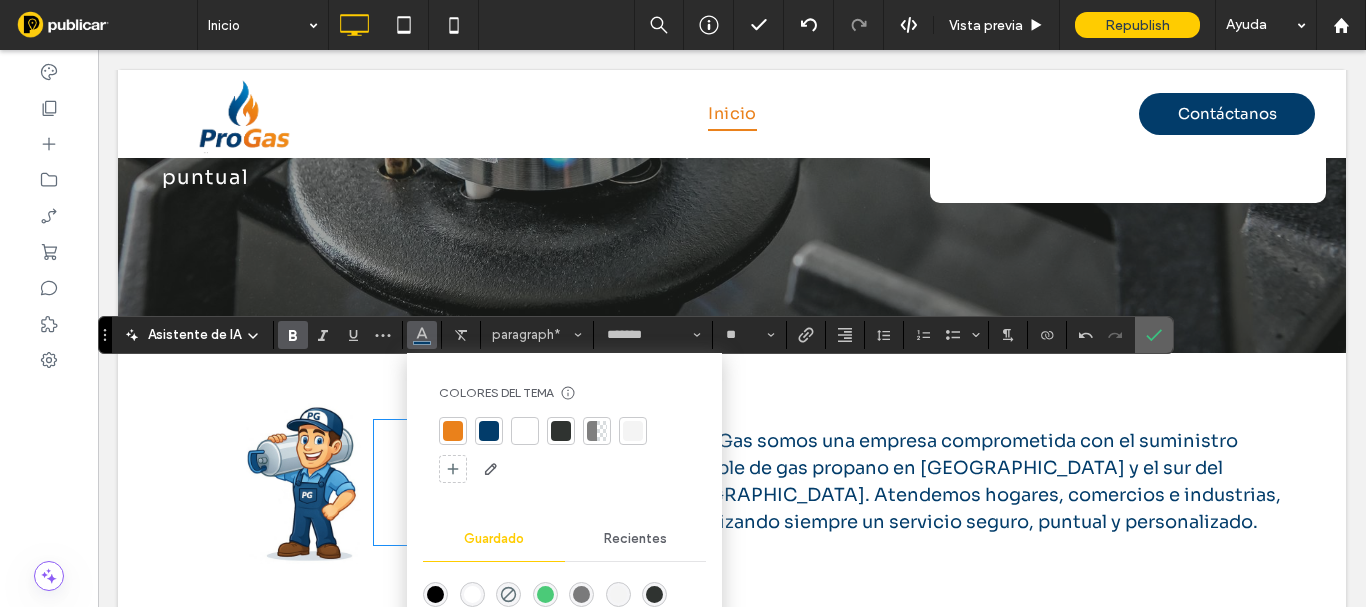 click 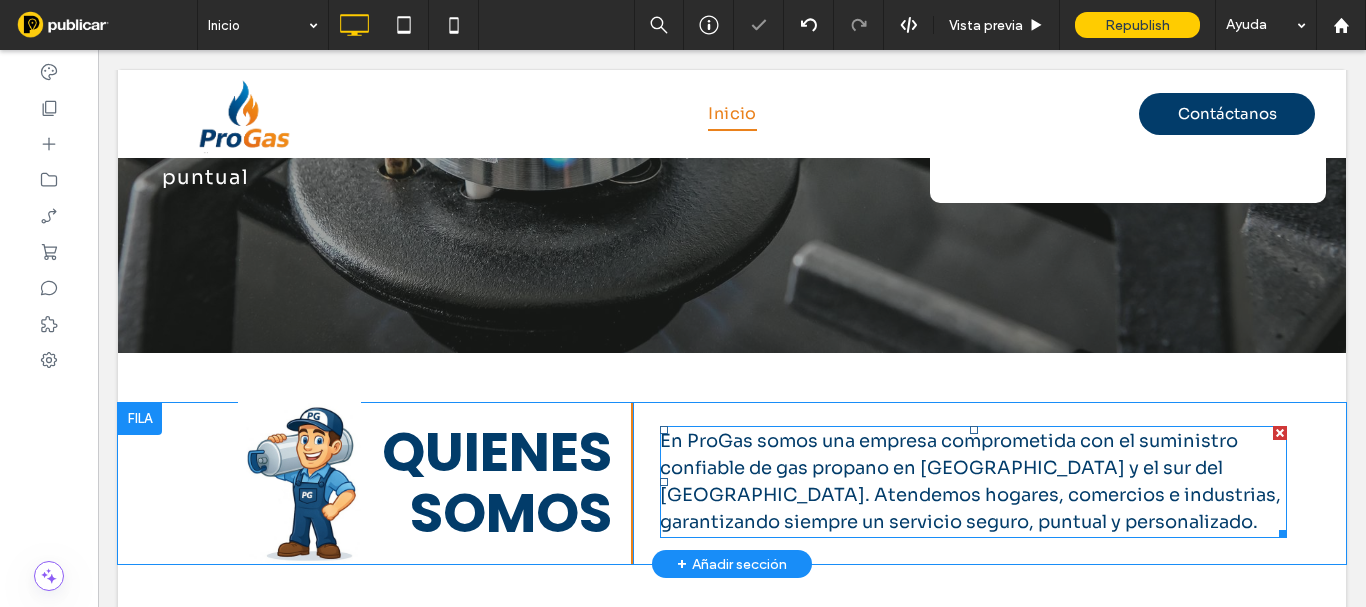 click on "En ProGas somos una empresa comprometida con el suministro confiable de gas propano en [GEOGRAPHIC_DATA] y el sur del [GEOGRAPHIC_DATA]. Atendemos hogares, comercios e industrias, garantizando siempre un servicio seguro, puntual y personalizado." at bounding box center [970, 481] 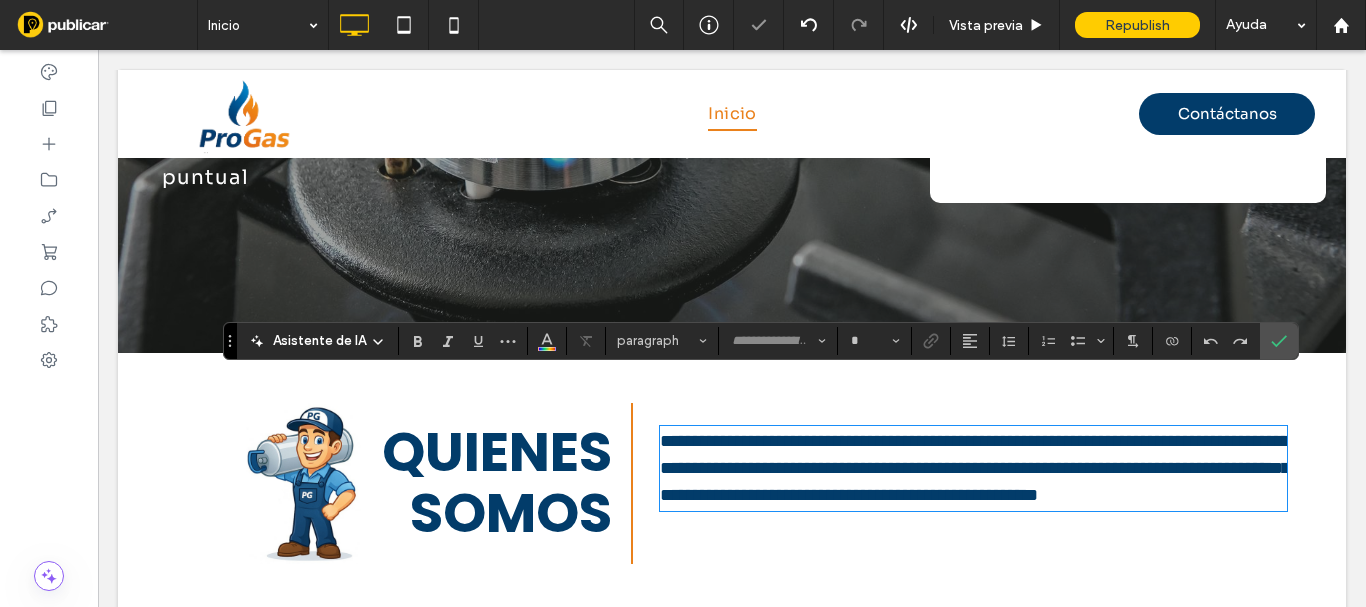 type on "****" 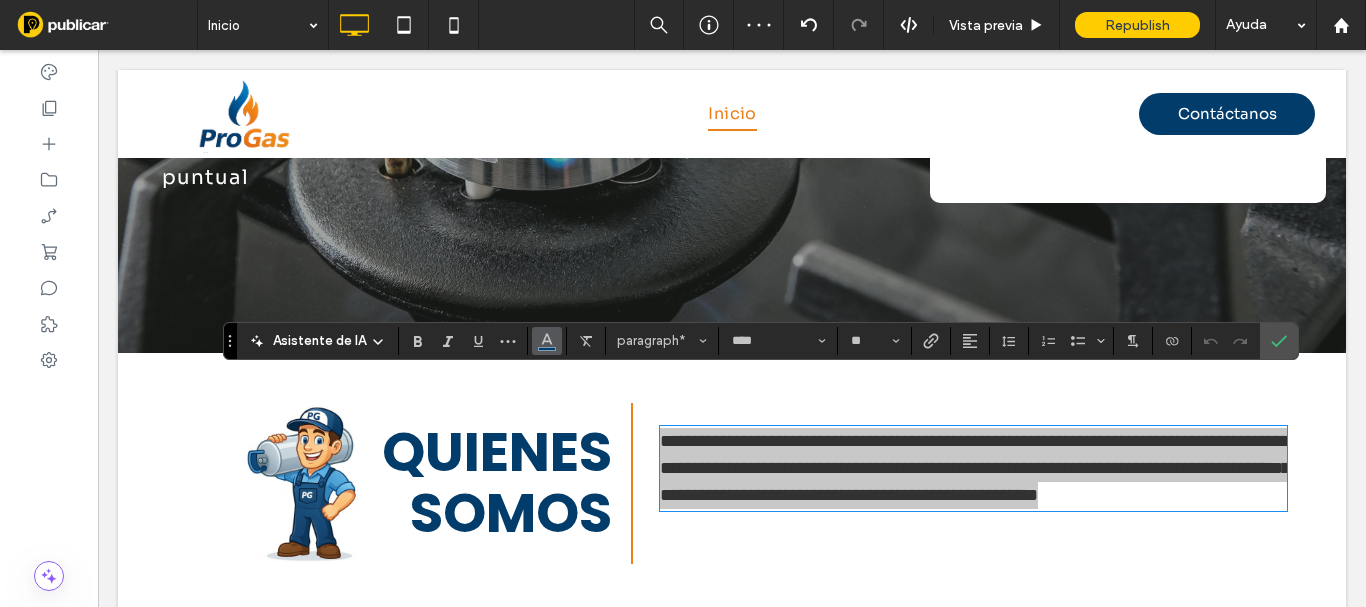 click at bounding box center (547, 339) 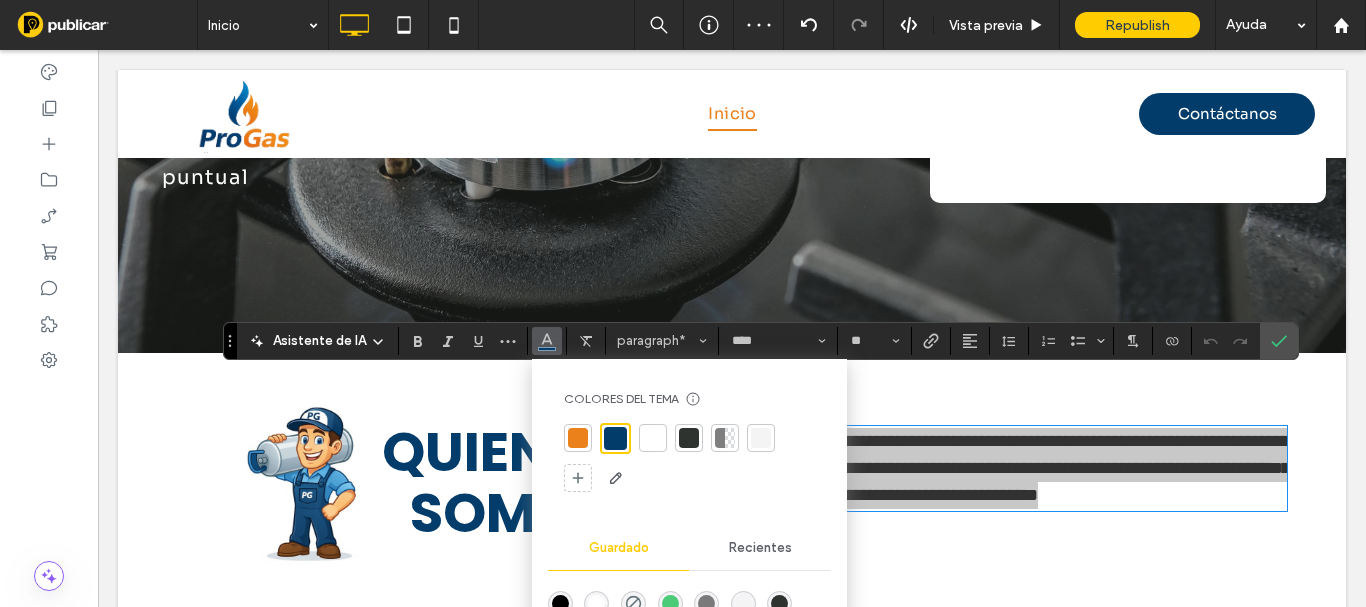 click at bounding box center [578, 438] 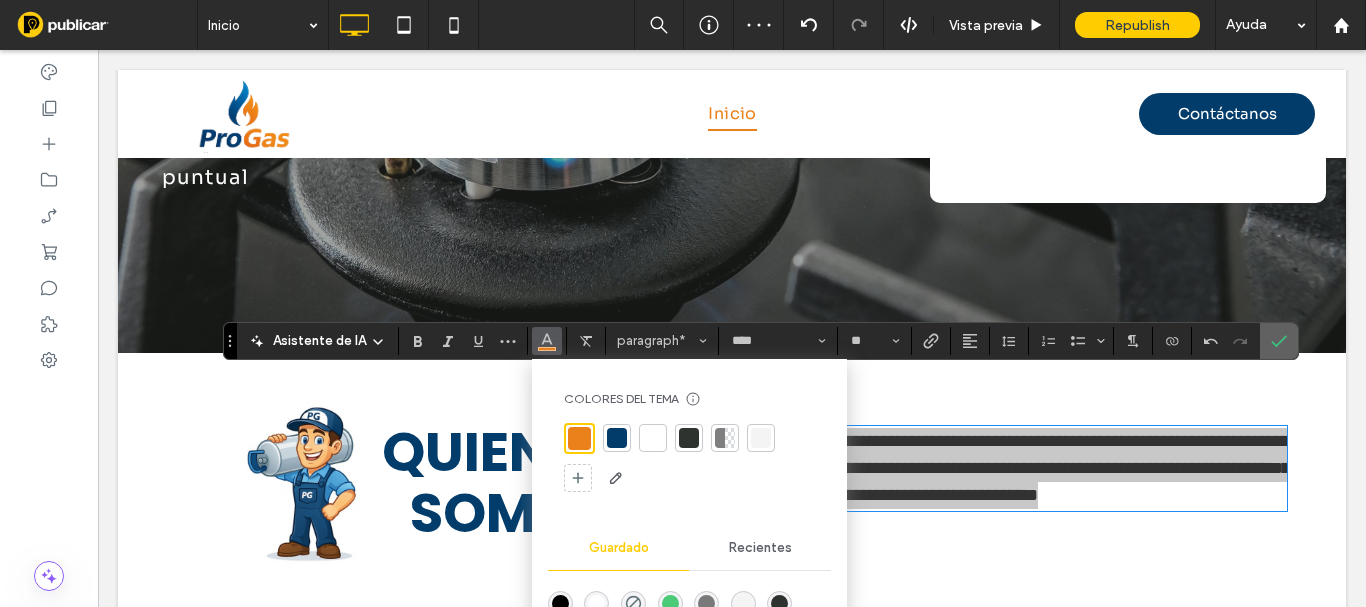 drag, startPoint x: 1277, startPoint y: 333, endPoint x: 985, endPoint y: 184, distance: 327.81854 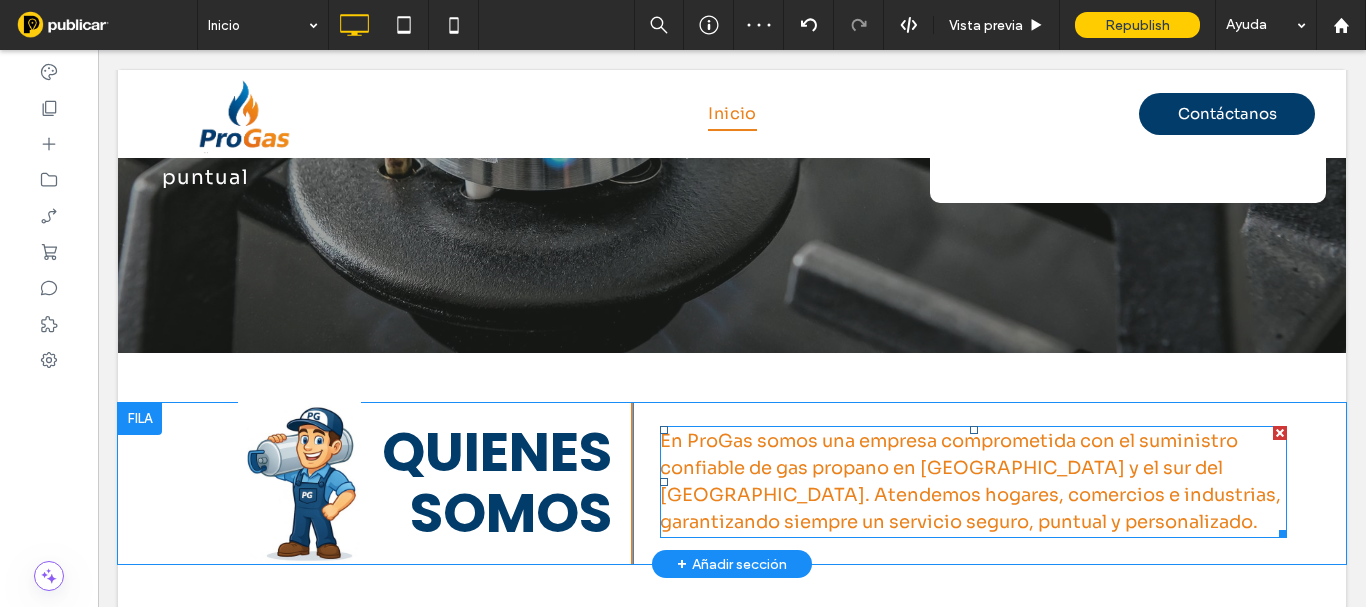 click on "En ProGas somos una empresa comprometida con el suministro confiable de gas propano en [GEOGRAPHIC_DATA] y el sur del [GEOGRAPHIC_DATA]. Atendemos hogares, comercios e industrias, garantizando siempre un servicio seguro, puntual y personalizado." at bounding box center [970, 481] 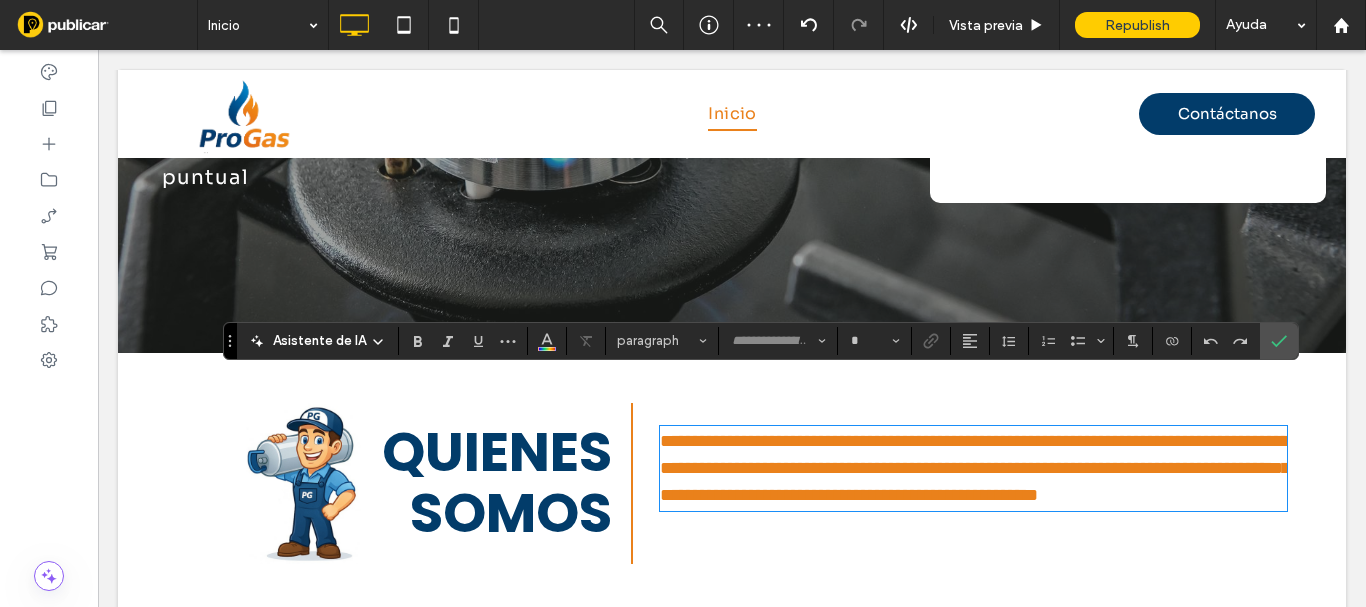 type on "****" 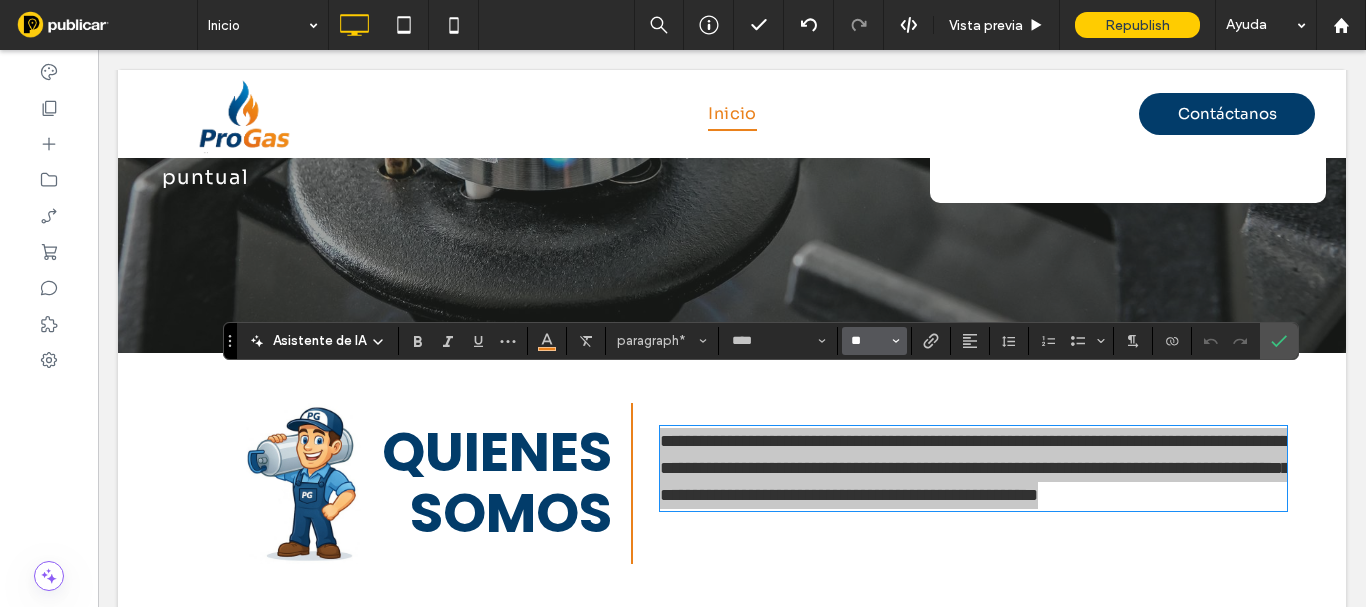 click on "**" at bounding box center (868, 341) 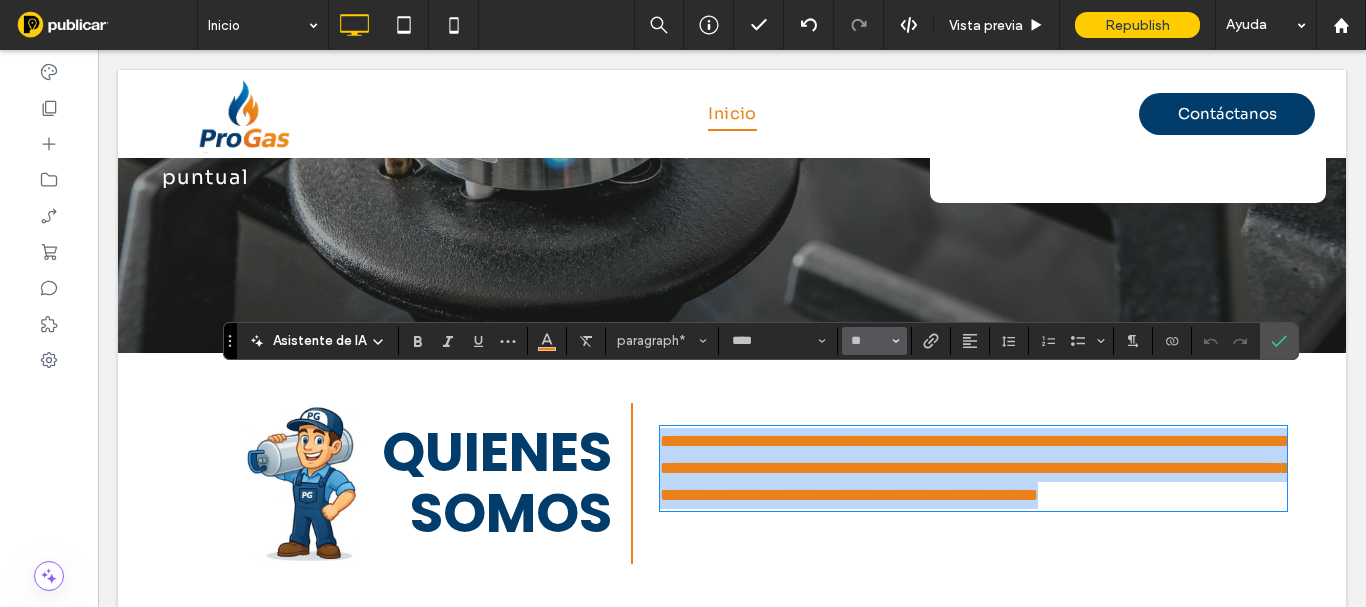 type on "**" 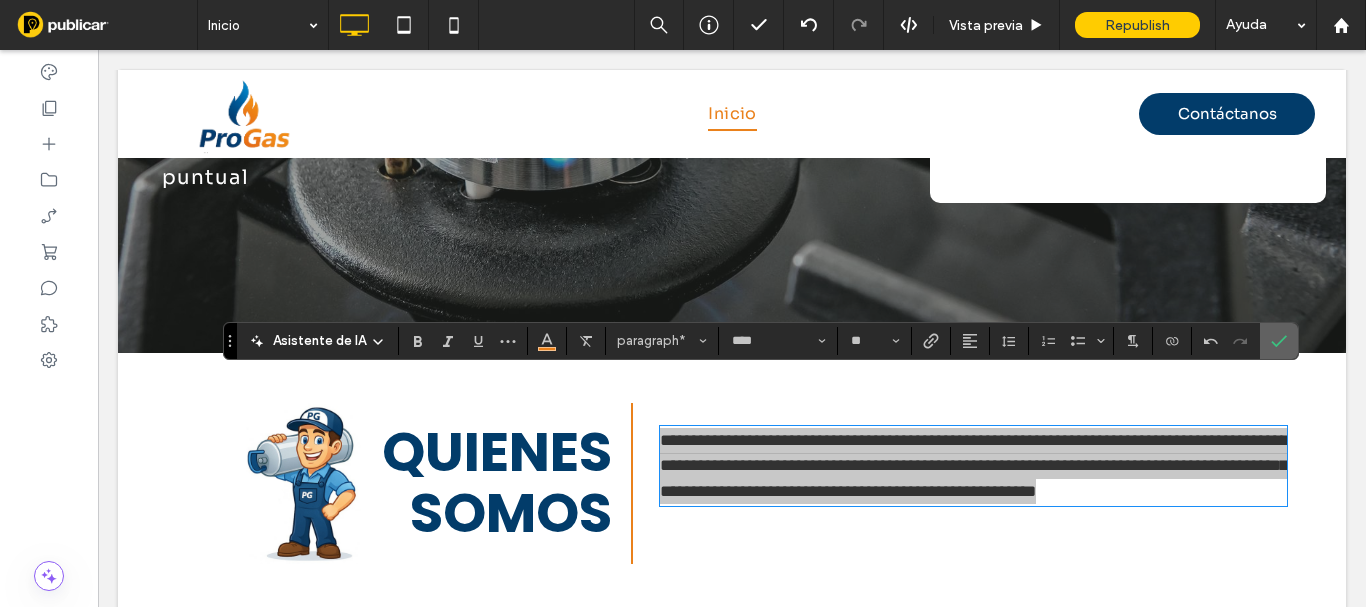 click 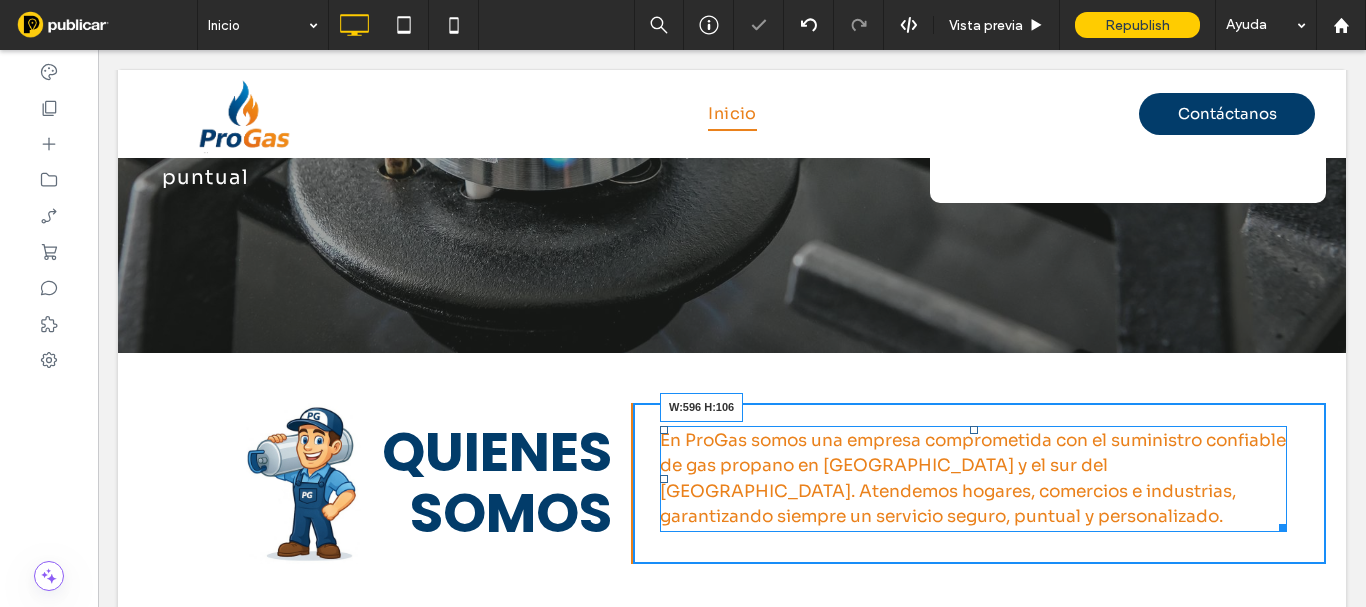 drag, startPoint x: 1270, startPoint y: 476, endPoint x: 1239, endPoint y: 472, distance: 31.257 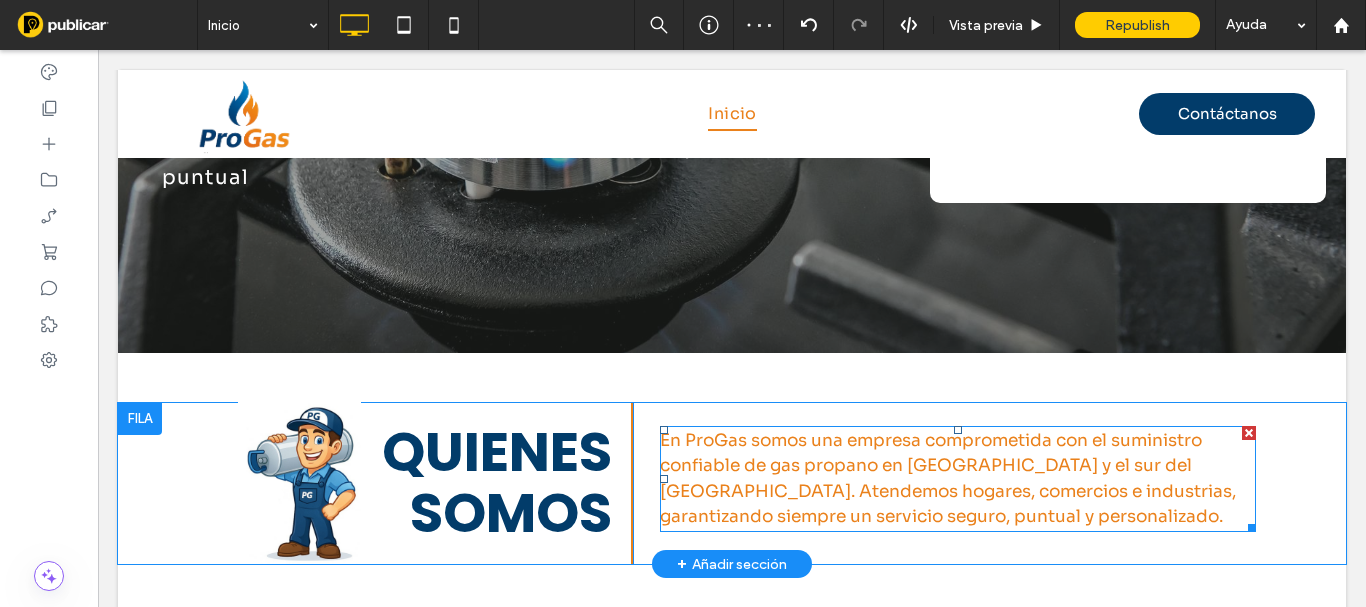 click on "En ProGas somos una empresa comprometida con el suministro confiable de gas propano en [GEOGRAPHIC_DATA] y el sur del [GEOGRAPHIC_DATA]. Atendemos hogares, comercios e industrias, garantizando siempre un servicio seguro, puntual y personalizado." at bounding box center [958, 479] 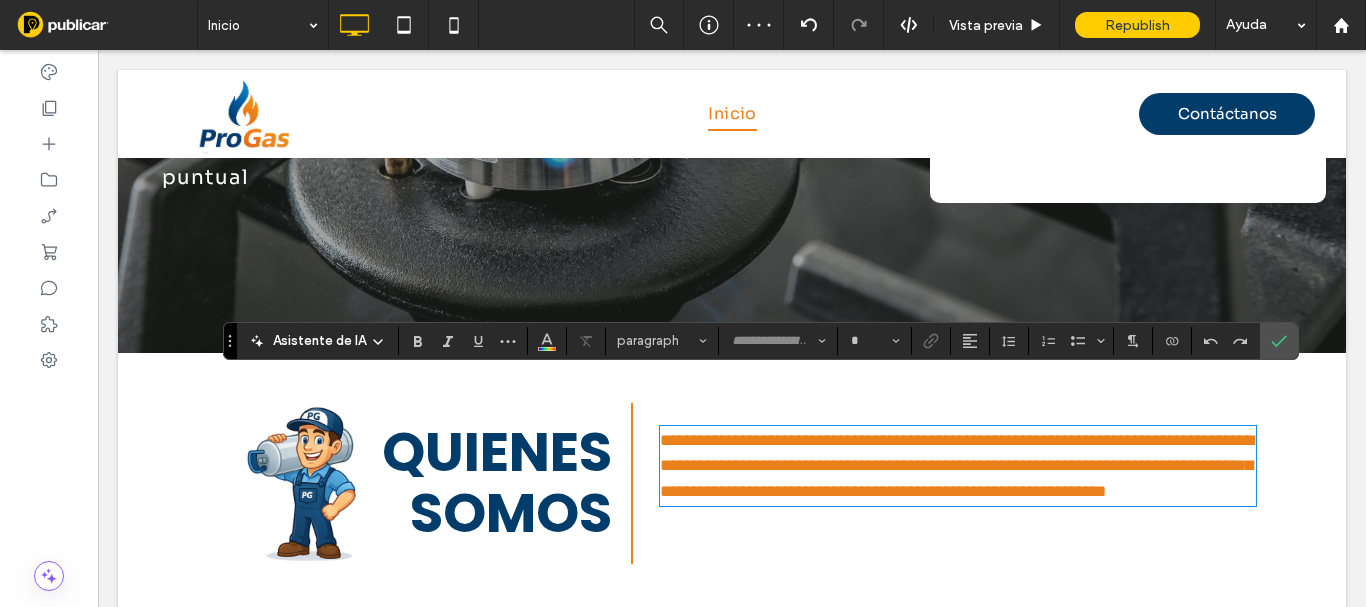 type on "****" 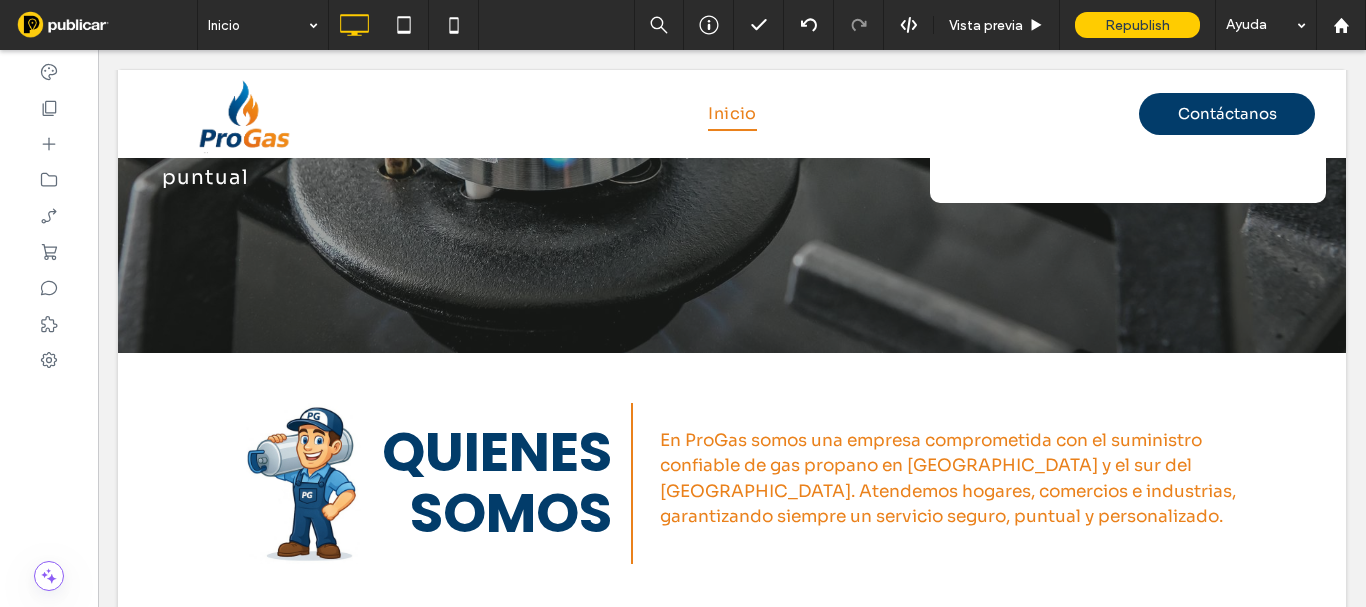 click on "Distribución de Gas Propano Residencial, Comercial e industrial en Medellín
Servicio de suministro de gas propano seguro y puntual
Click To Paste
Solicita tu cotización
Contáctenos
Nombre
E-mail
Teléfono
Mensaje
******
Hemos recibido su mensaje, contestaremos a la brevedad
Se ha producido un error al enviar su mensaje. Inténtelo más tarde.
Click To Paste
Fila + Añadir sección
Click To Paste
QUIENES SOMOS
Click To Paste
Click To Paste     En ProGas somos una empresa comprometida con el suministro confiable de gas propano en Medellín y el sur del Valle de Aburrá. Atendemos hogares, comercios e industrias, garantizando siempre un servicio seguro, puntual y personalizado.
Fila + Añadir sección" at bounding box center (732, 58) 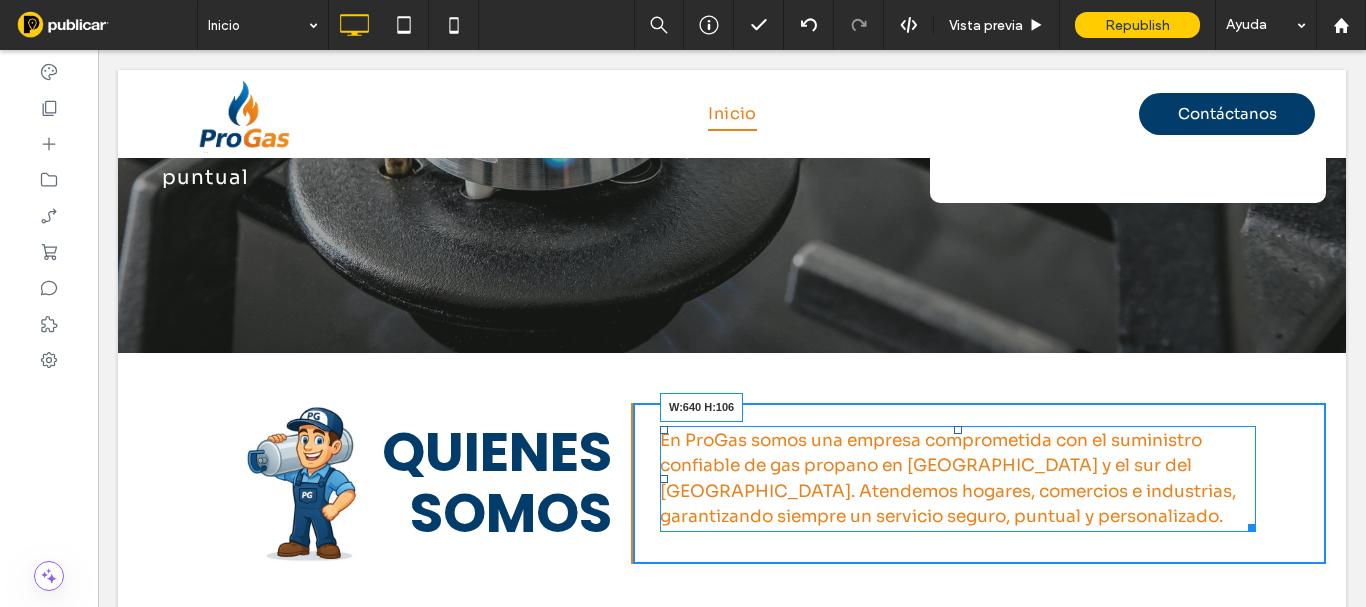 drag, startPoint x: 1245, startPoint y: 476, endPoint x: 1289, endPoint y: 475, distance: 44.011364 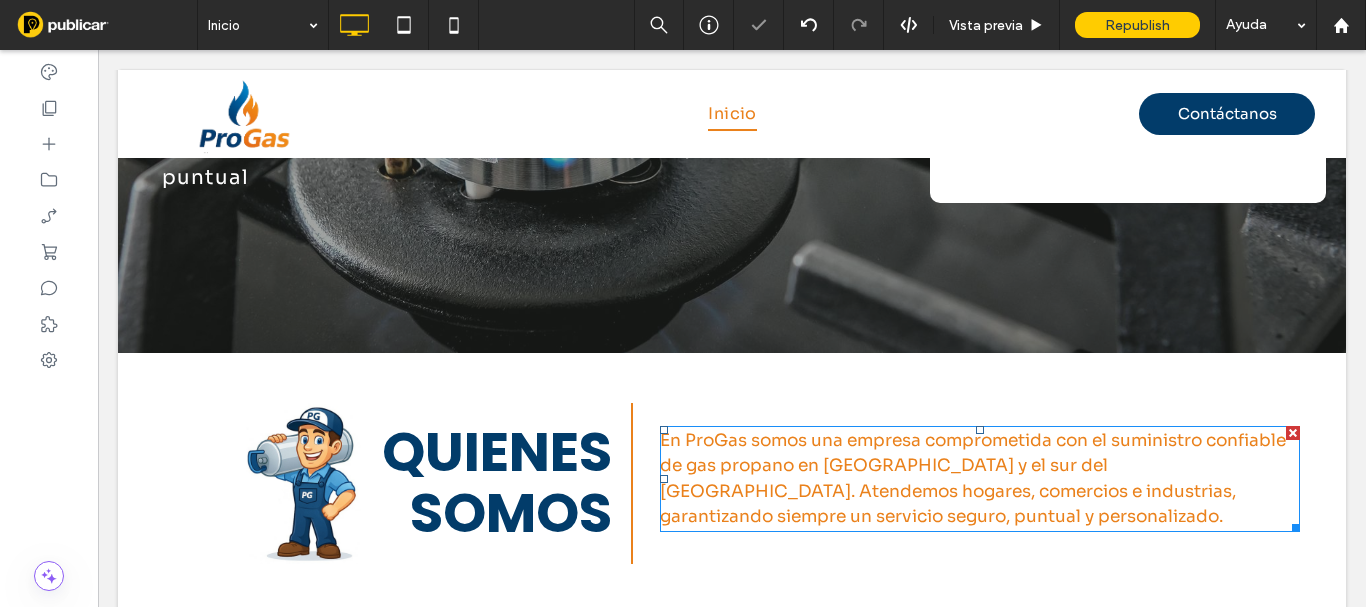 click on "En ProGas somos una empresa comprometida con el suministro confiable de gas propano en [GEOGRAPHIC_DATA] y el sur del [GEOGRAPHIC_DATA]. Atendemos hogares, comercios e industrias, garantizando siempre un servicio seguro, puntual y personalizado." at bounding box center (973, 479) 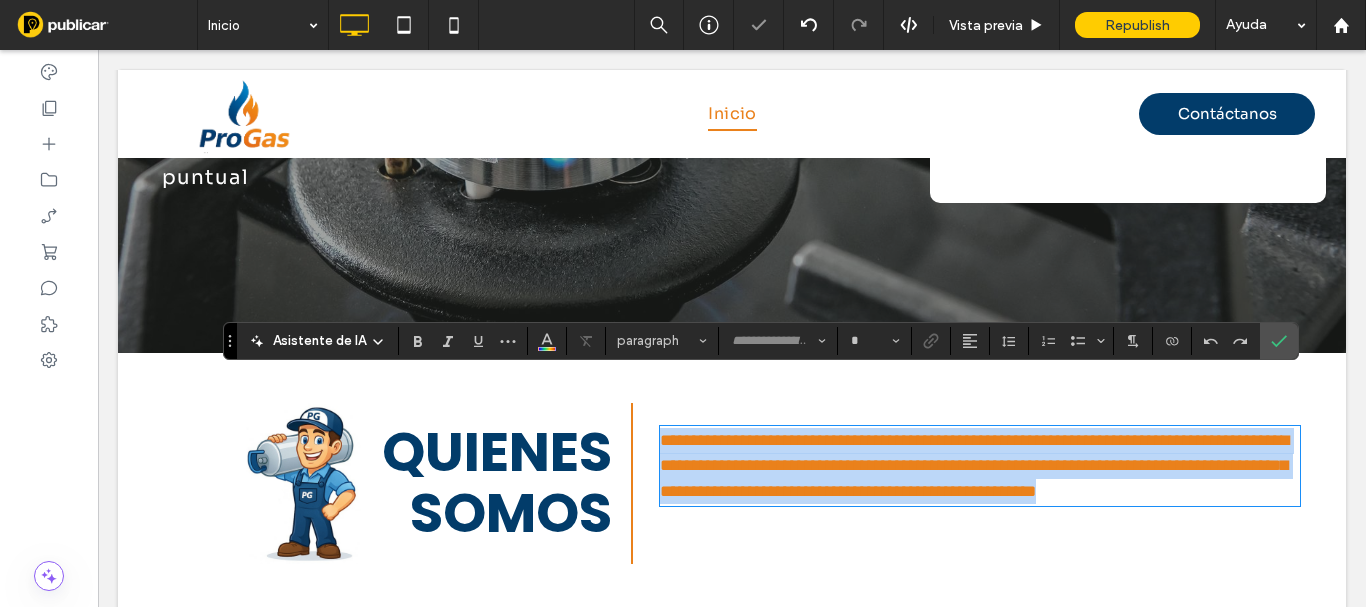 type on "****" 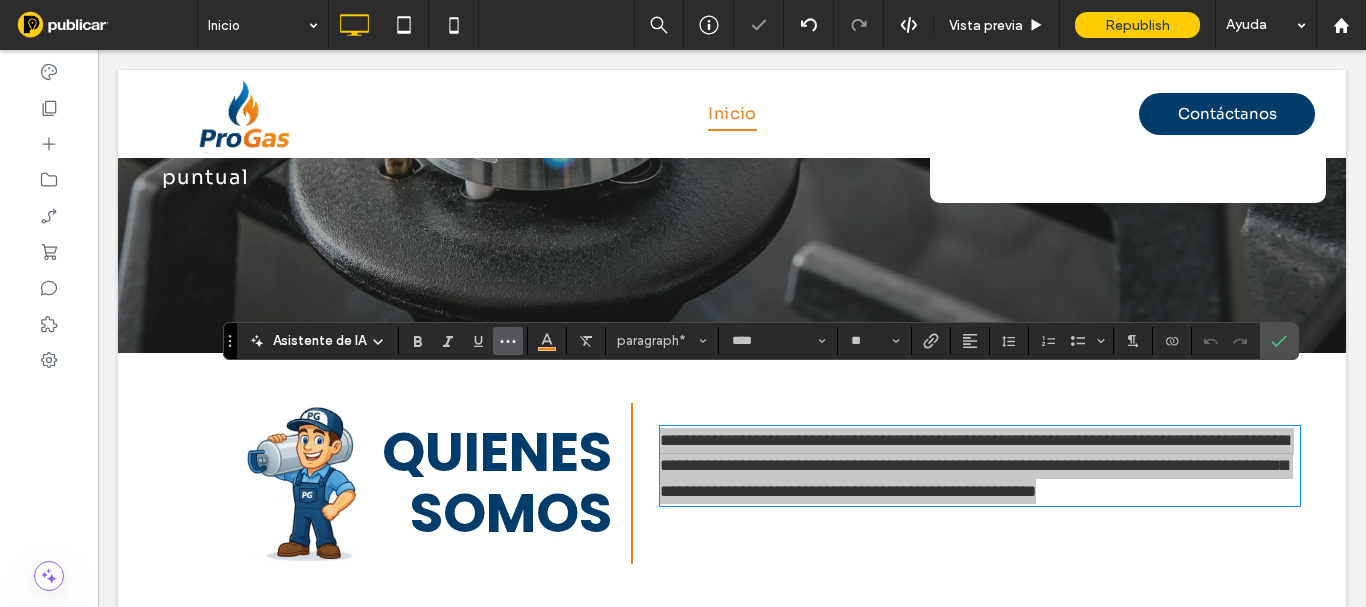 click 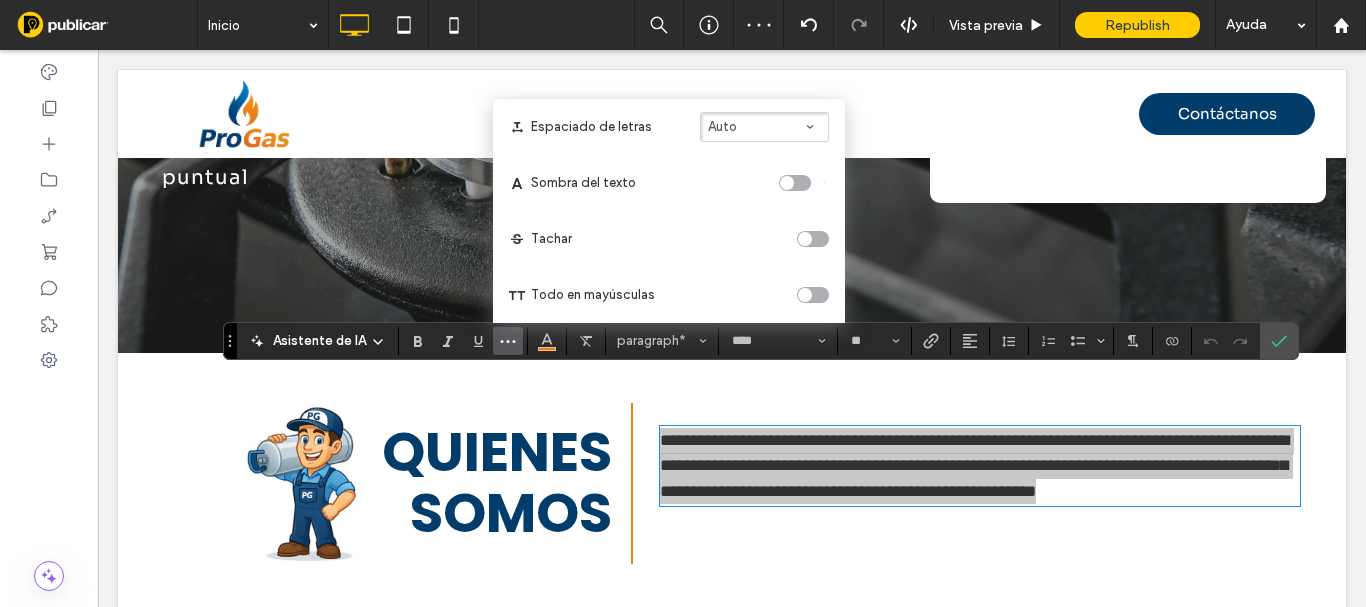 click on "Auto" at bounding box center [764, 127] 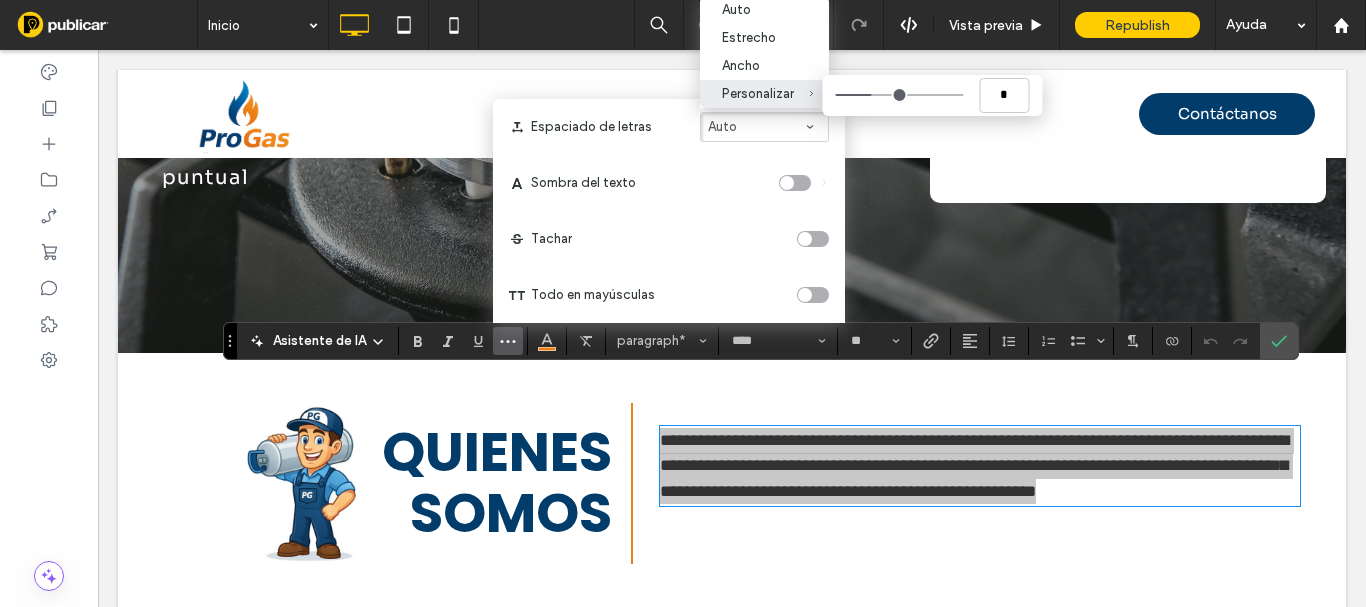 type on "****" 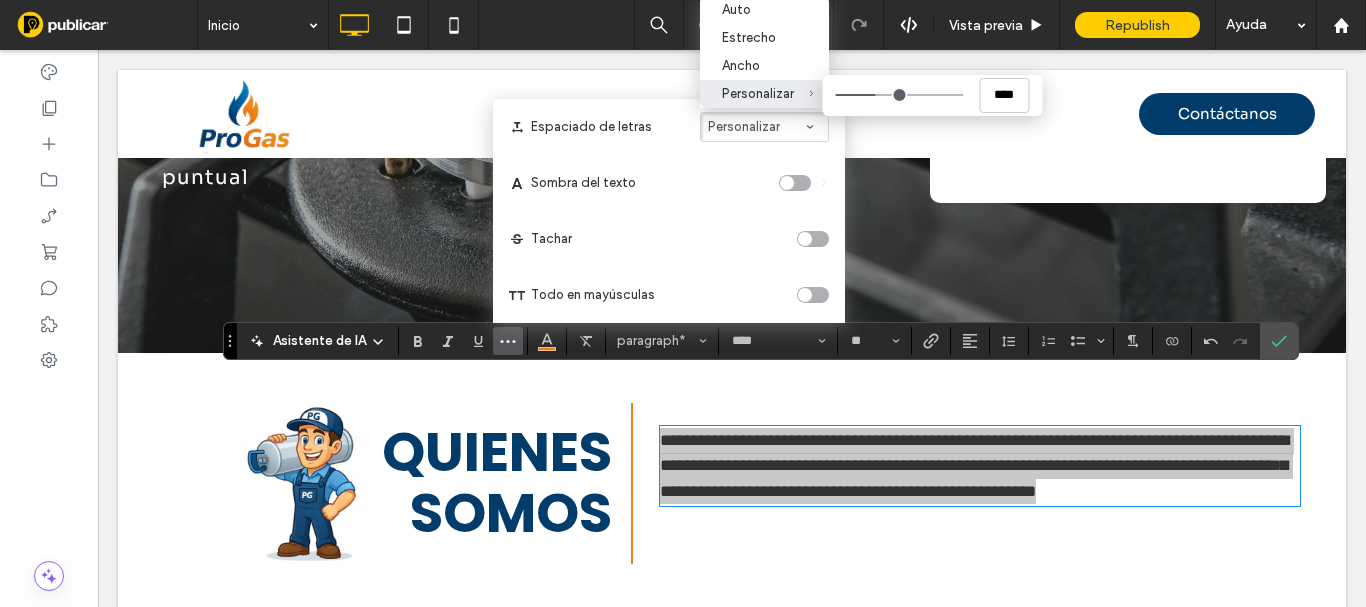 type on "****" 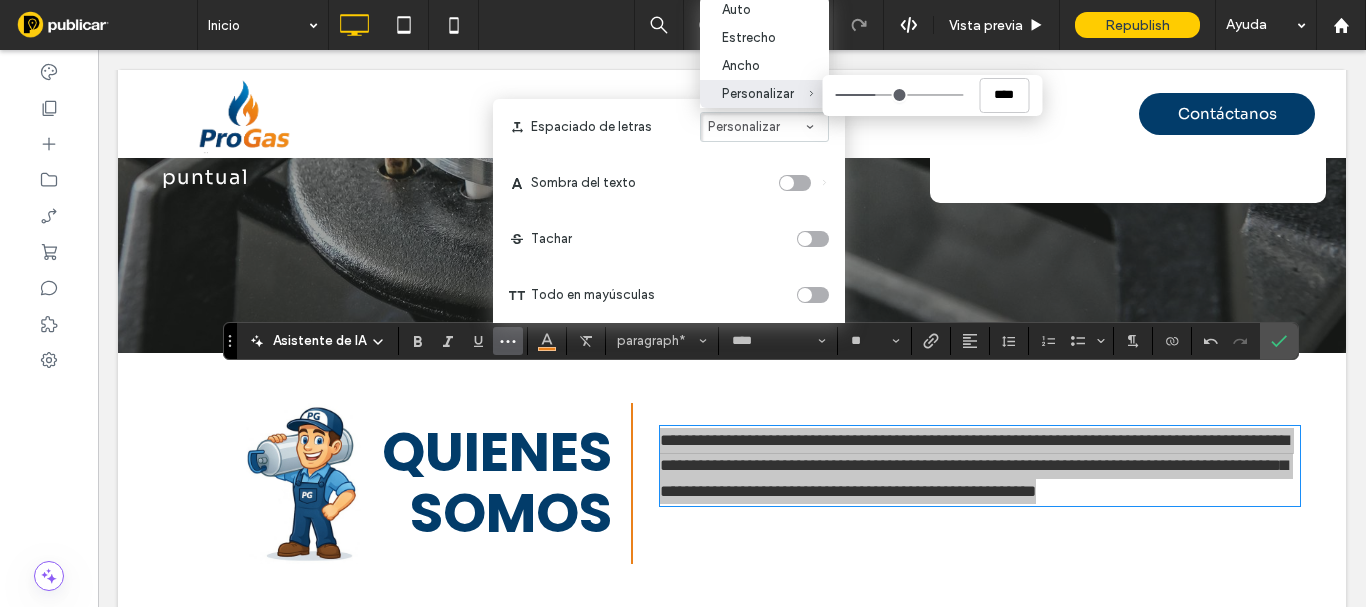type on "****" 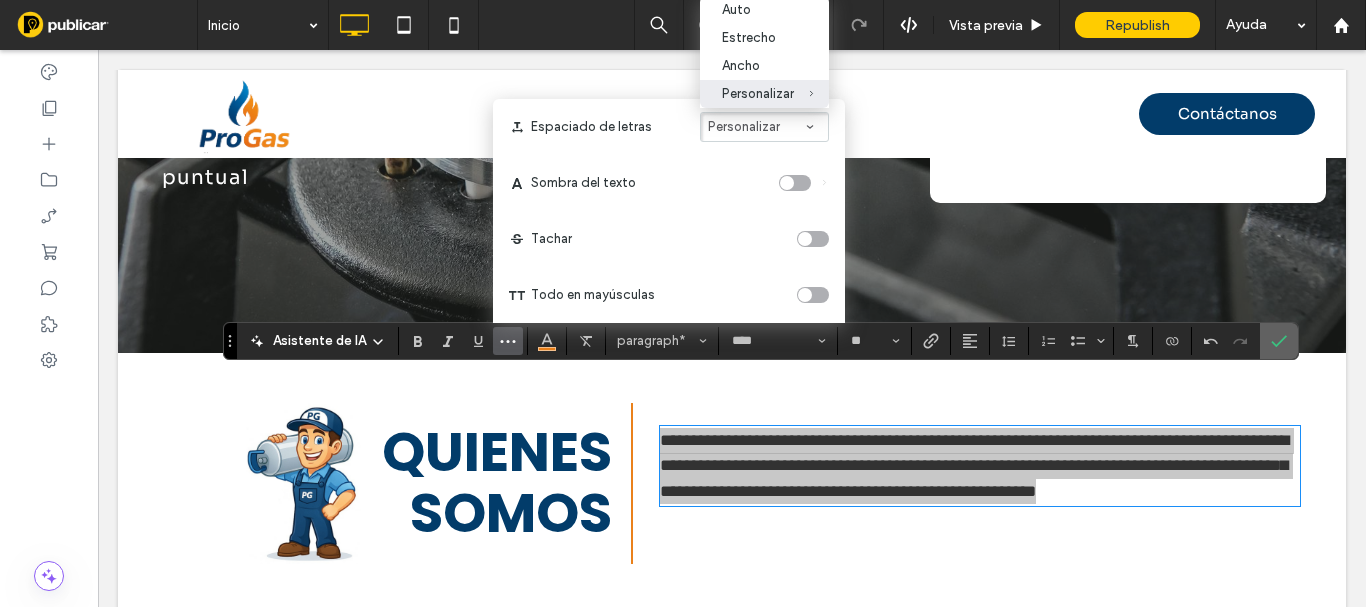 click at bounding box center (1279, 341) 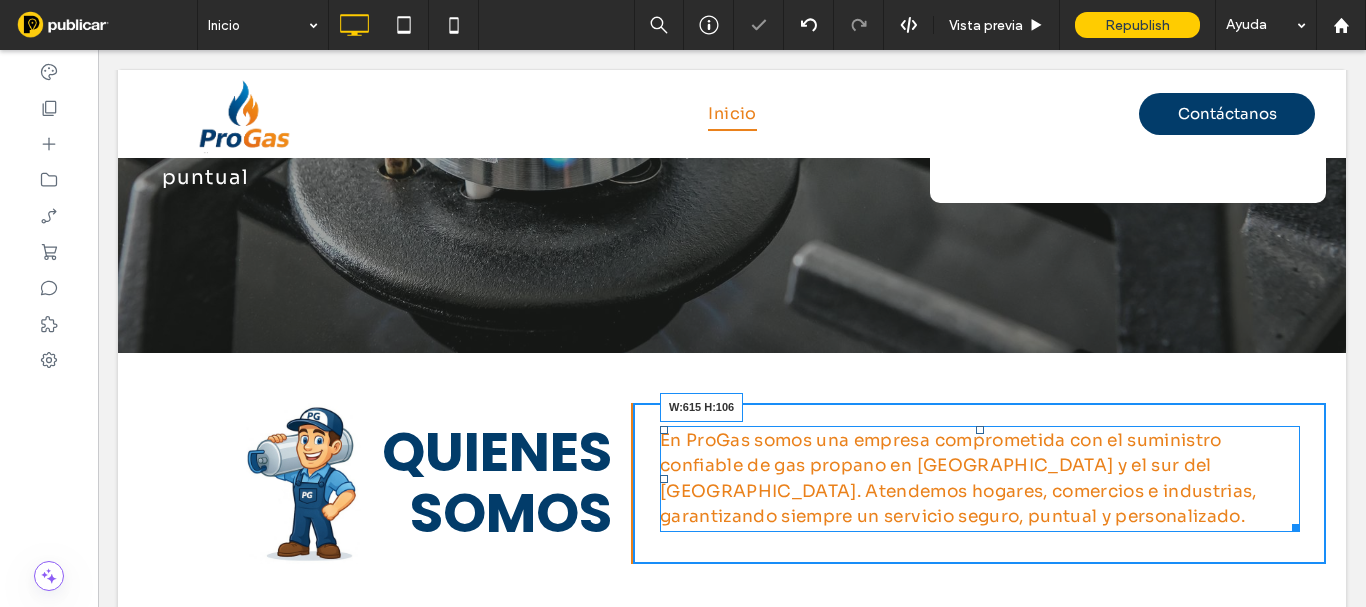 drag, startPoint x: 1286, startPoint y: 471, endPoint x: 1356, endPoint y: 515, distance: 82.68011 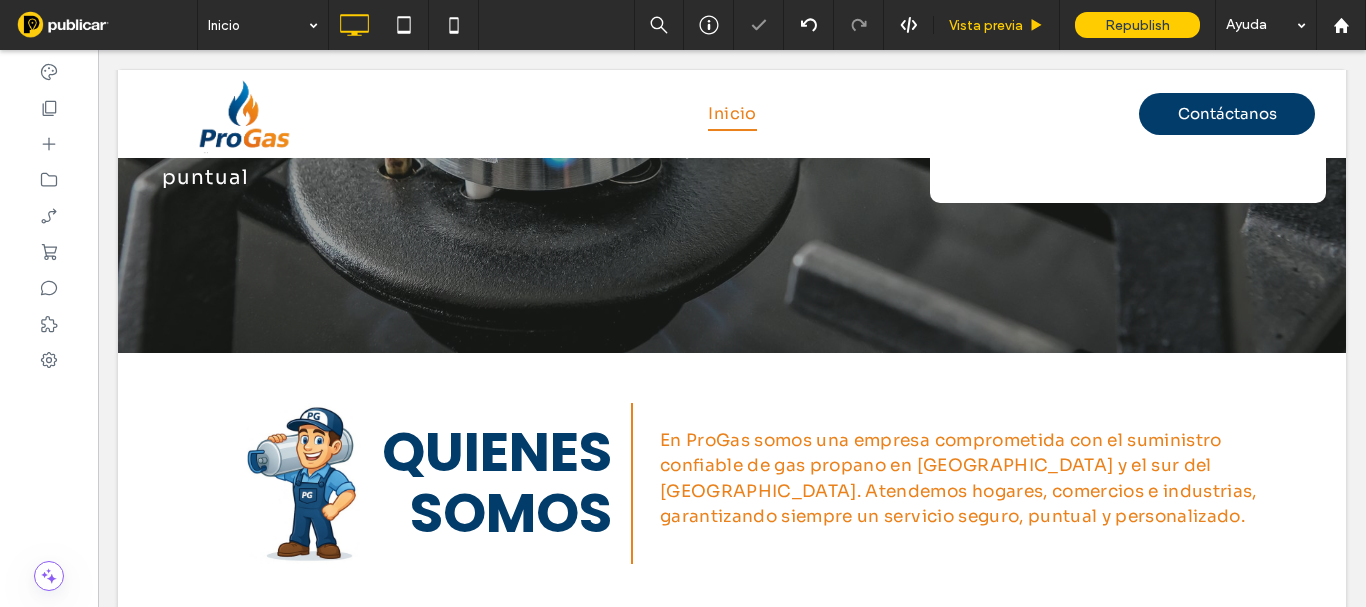 click on "Vista previa" at bounding box center [997, 25] 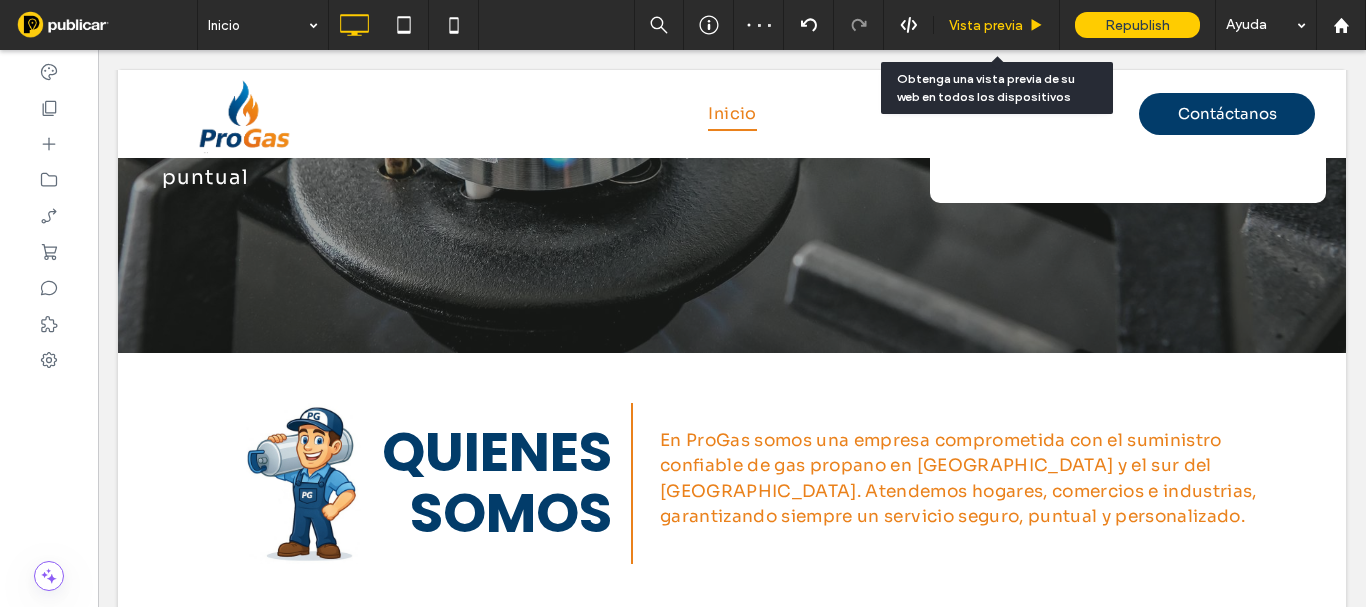 click on "Vista previa" at bounding box center (986, 25) 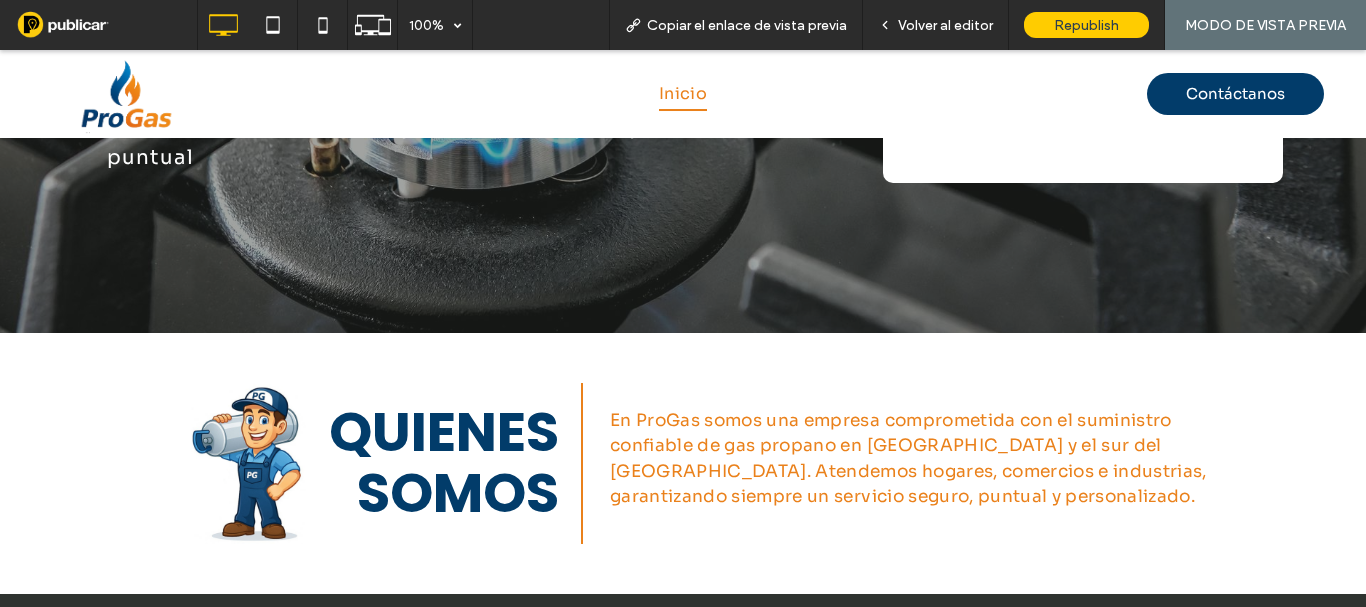 scroll, scrollTop: 757, scrollLeft: 0, axis: vertical 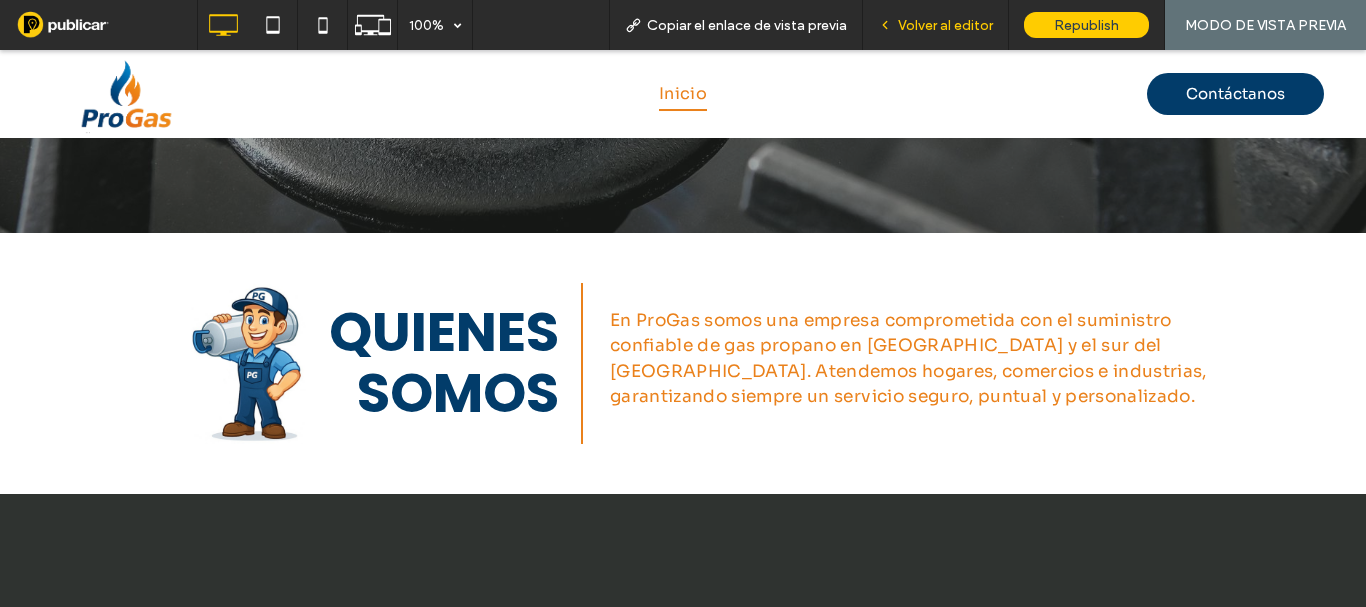 click on "Volver al editor" at bounding box center [945, 25] 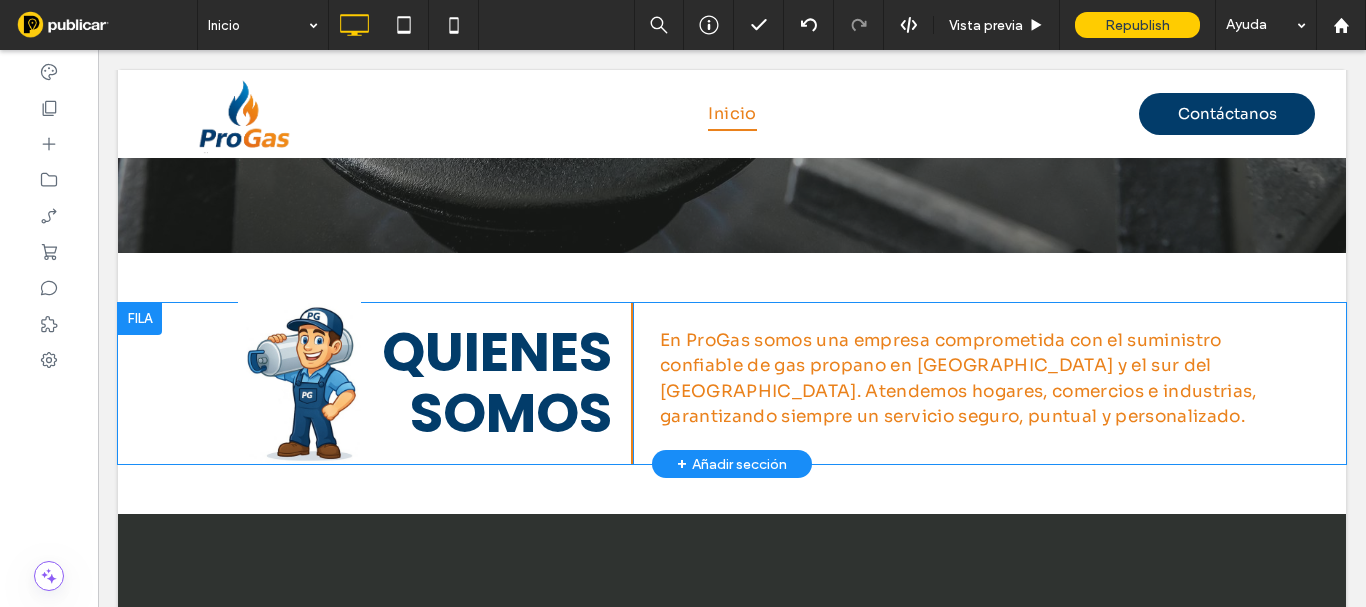 click at bounding box center (140, 319) 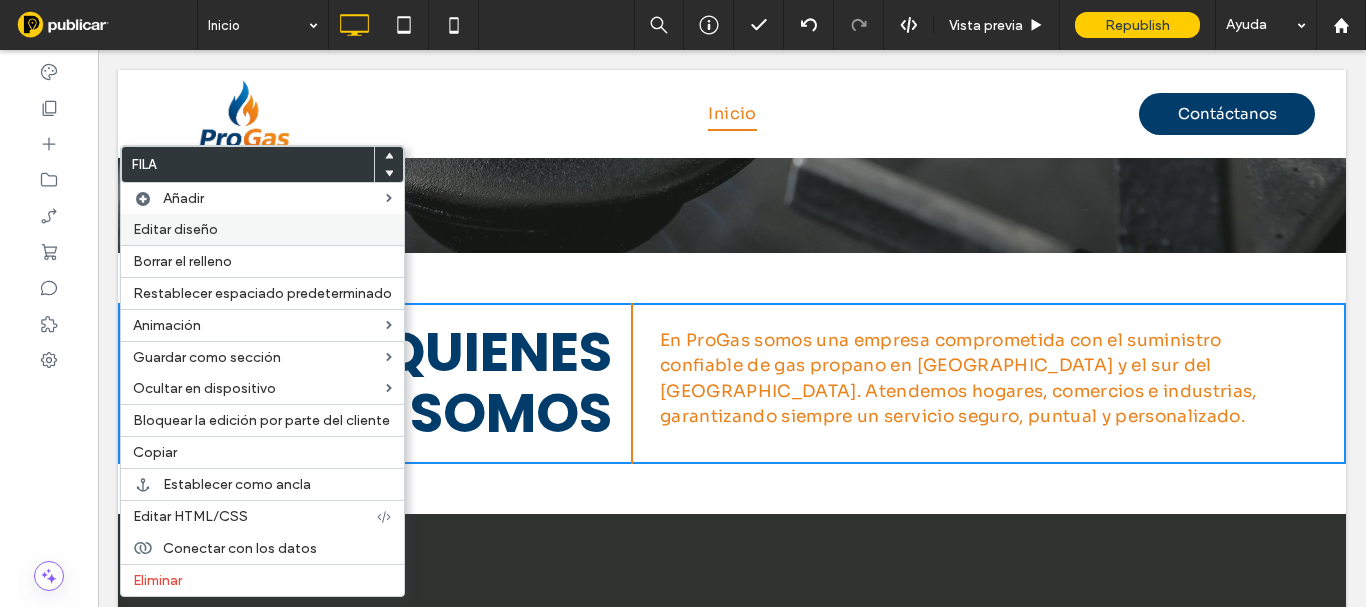 click on "Editar diseño" at bounding box center [175, 229] 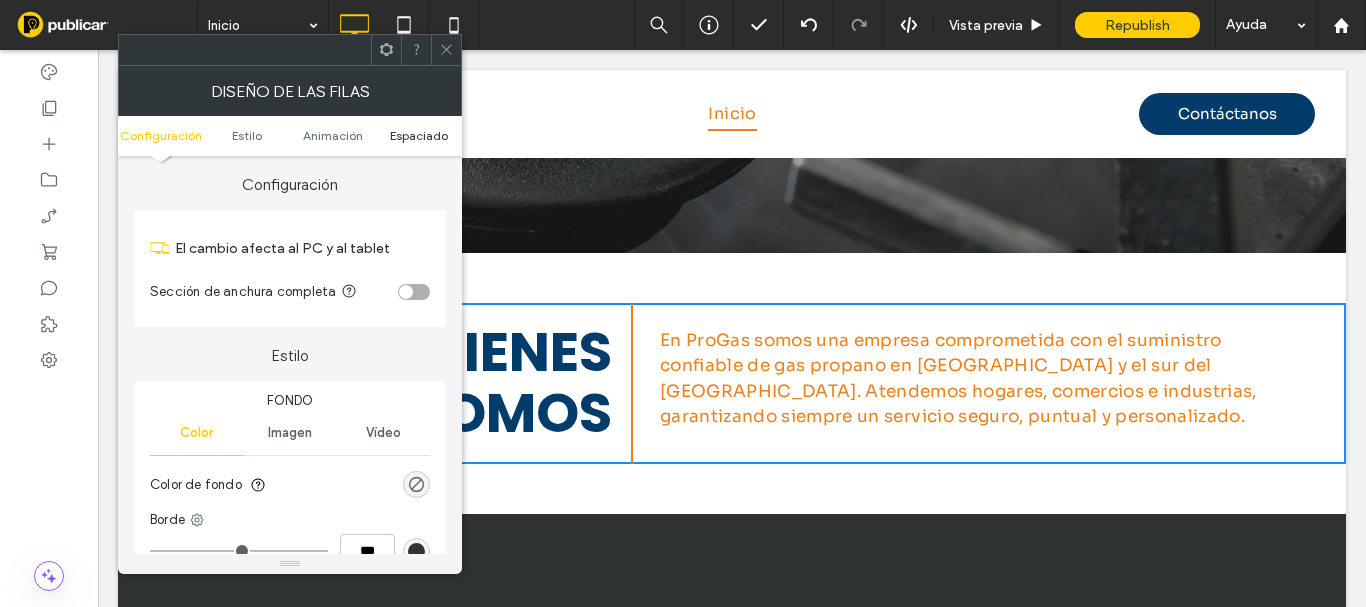 click on "Espaciado" at bounding box center (419, 135) 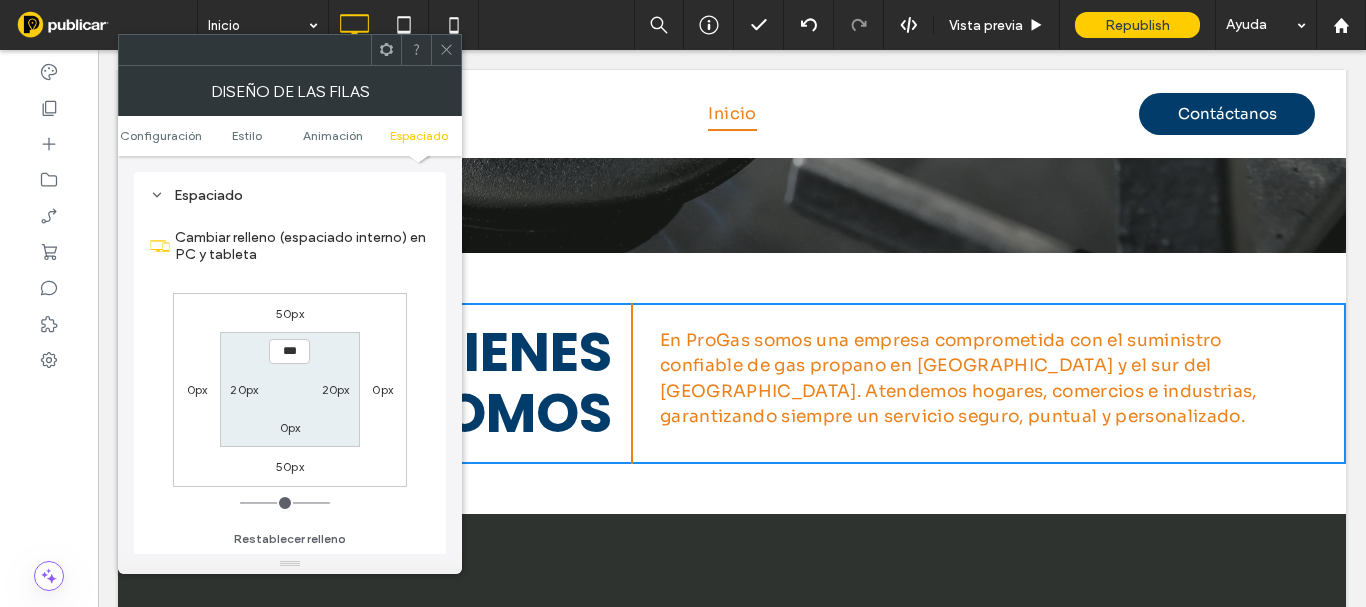 scroll, scrollTop: 565, scrollLeft: 0, axis: vertical 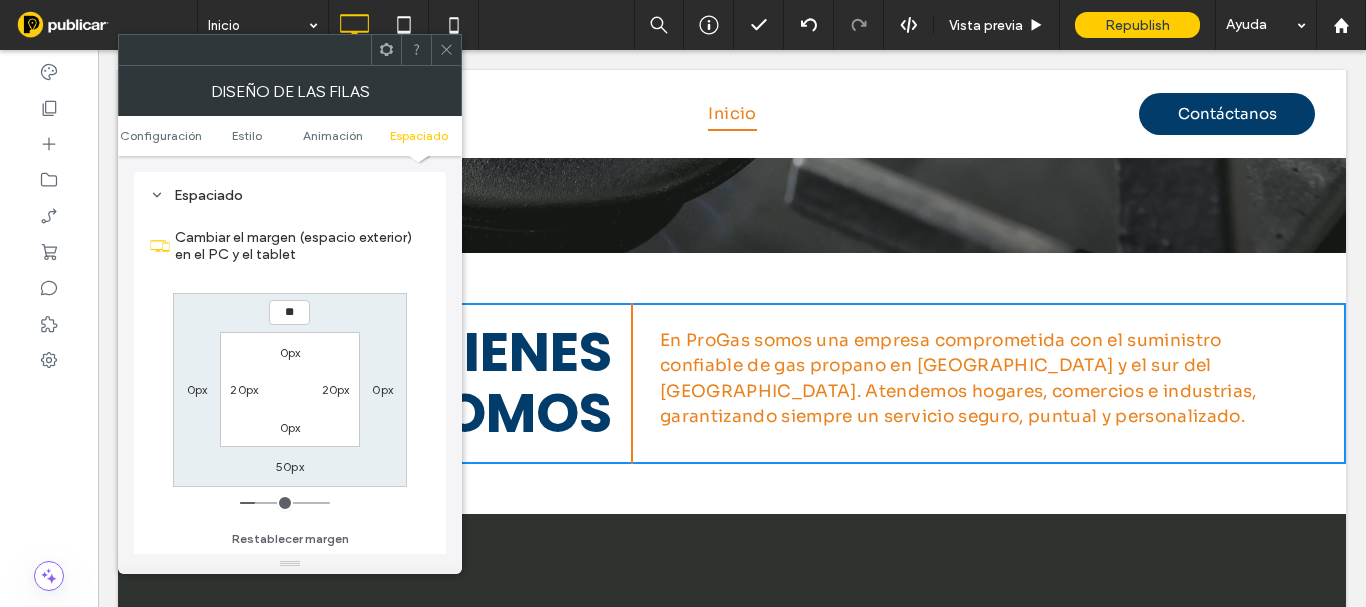 type on "**" 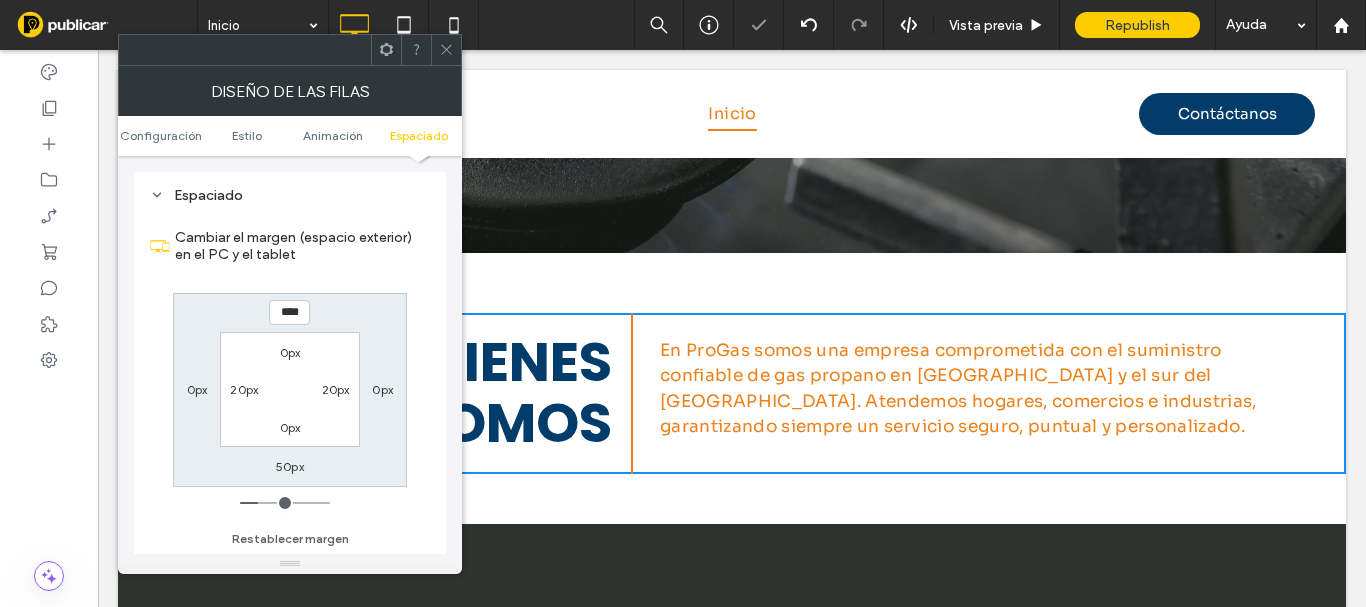 click on "50px" at bounding box center [290, 466] 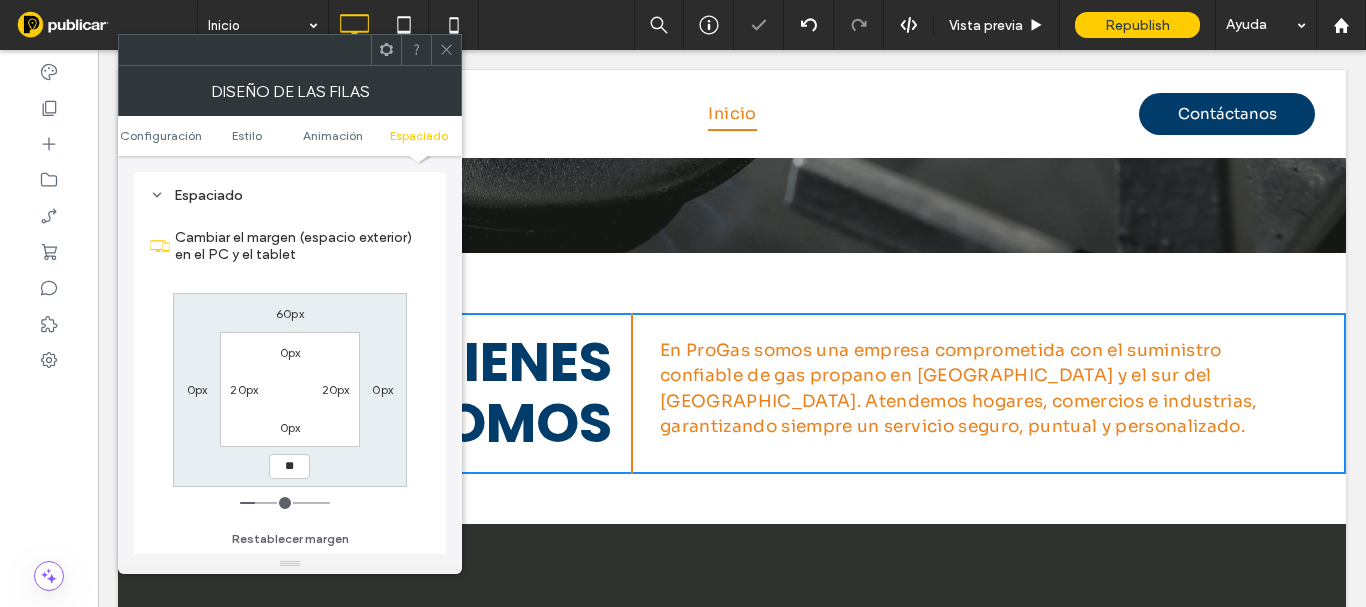 type on "**" 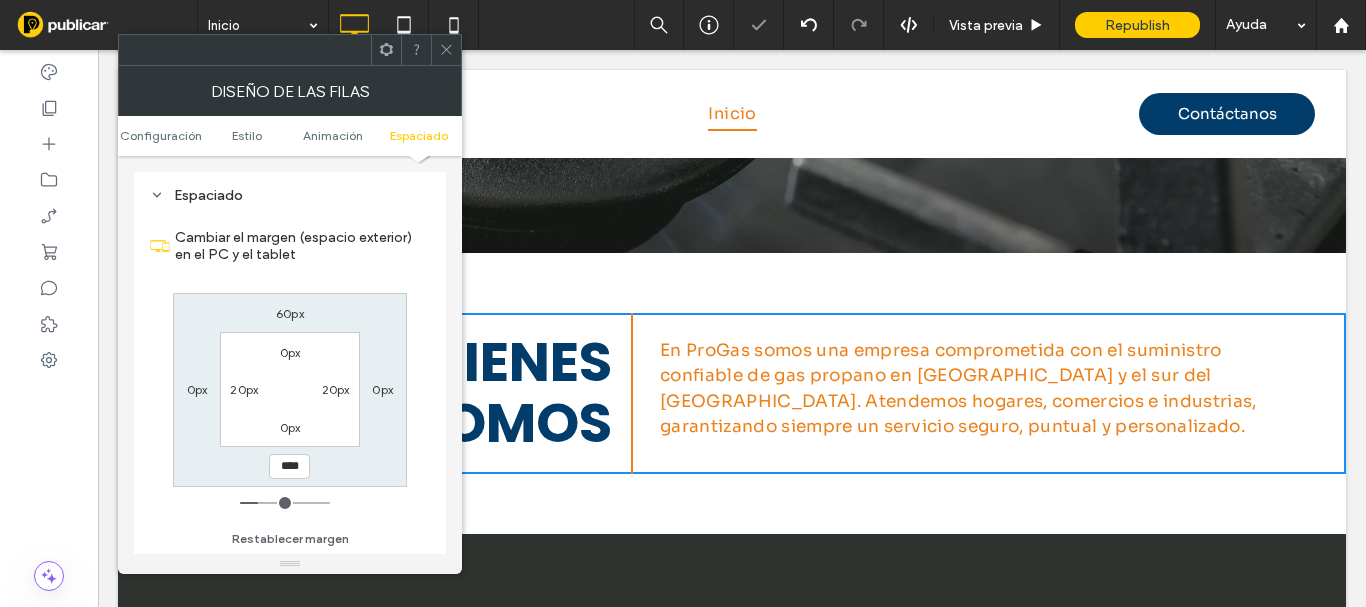 click at bounding box center (446, 50) 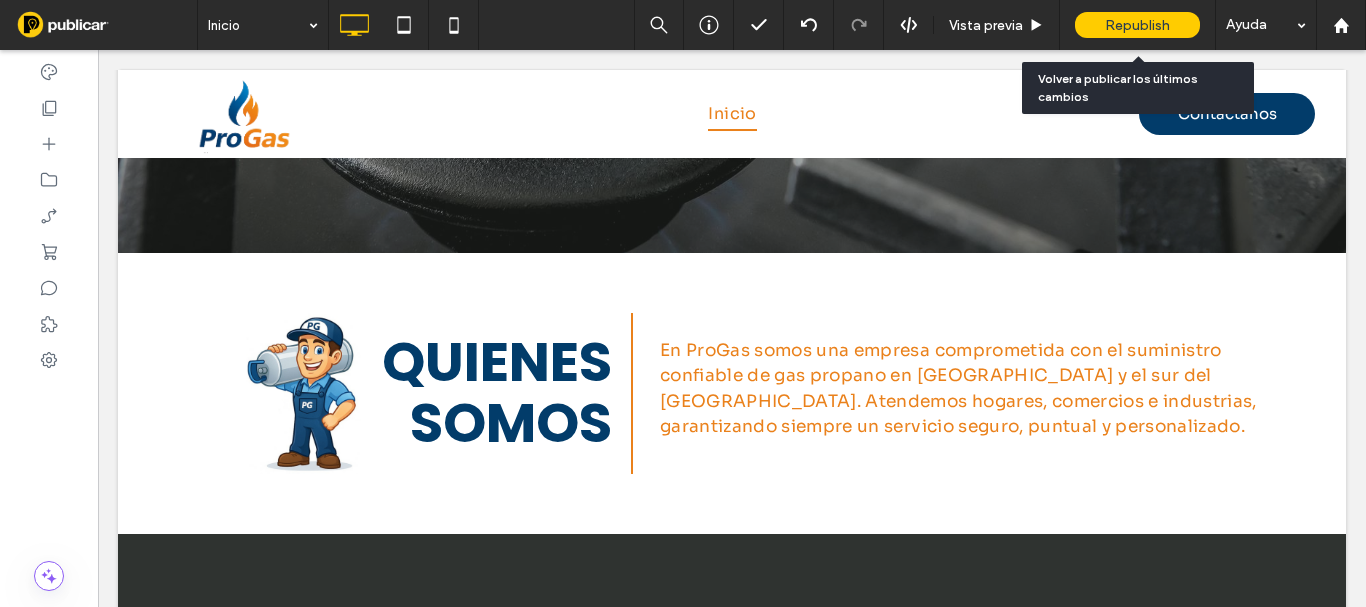 click on "Republish" at bounding box center [1137, 25] 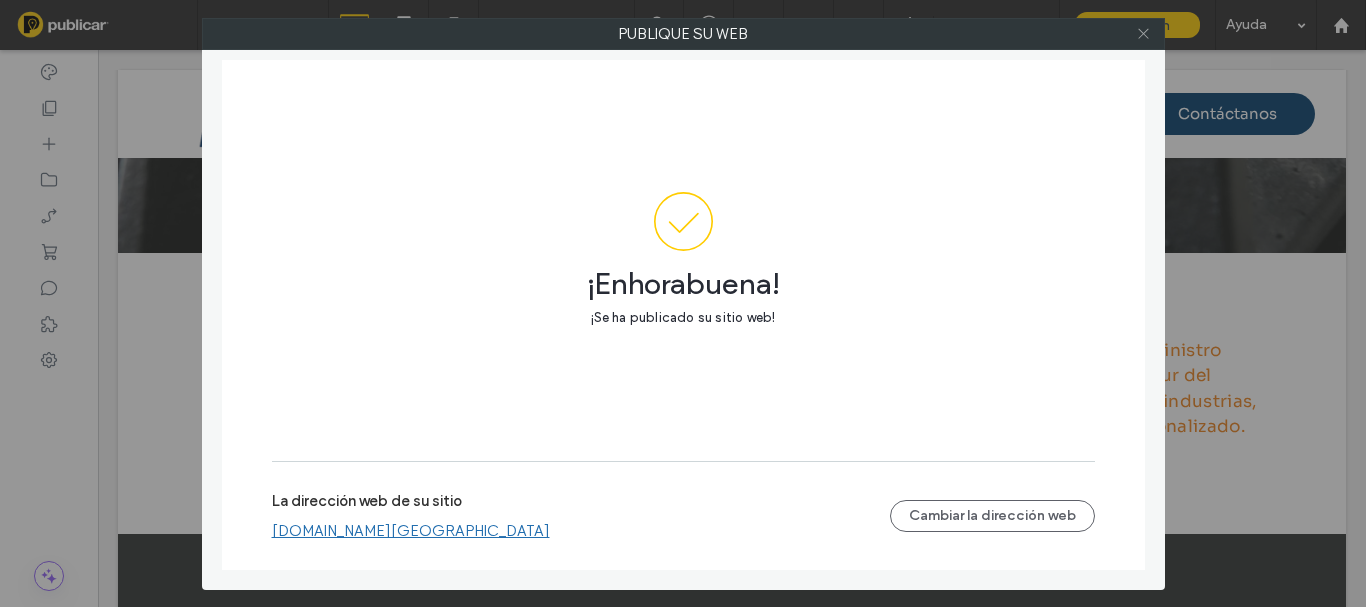 click 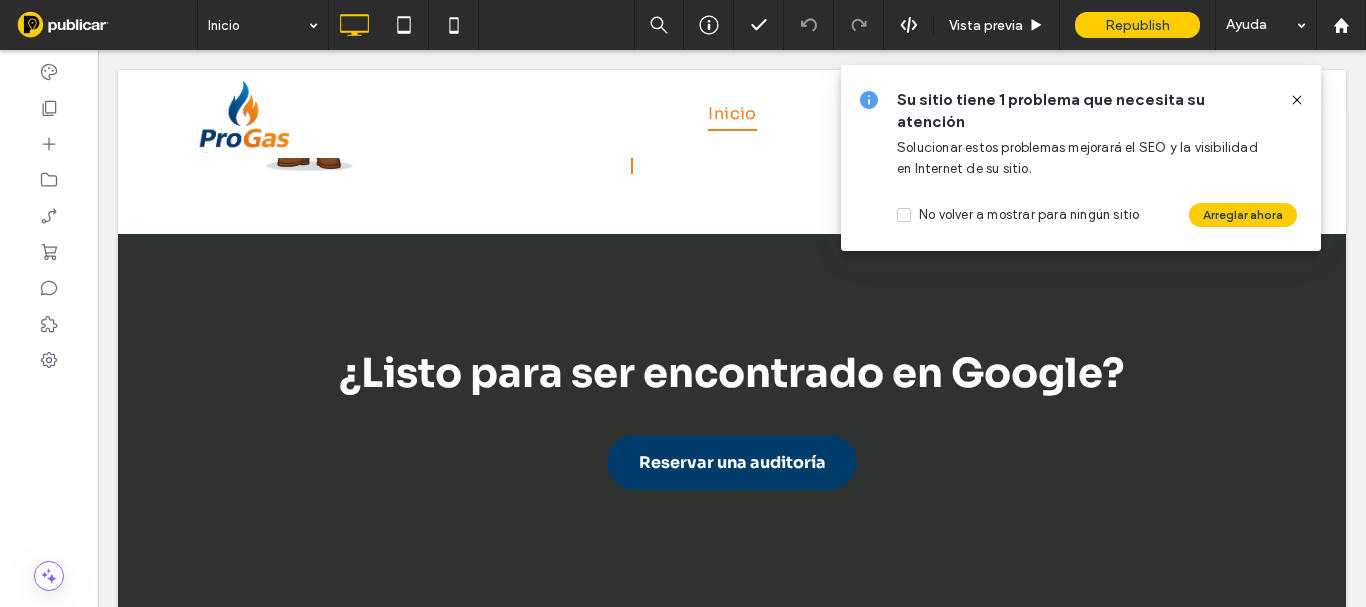 scroll, scrollTop: 857, scrollLeft: 0, axis: vertical 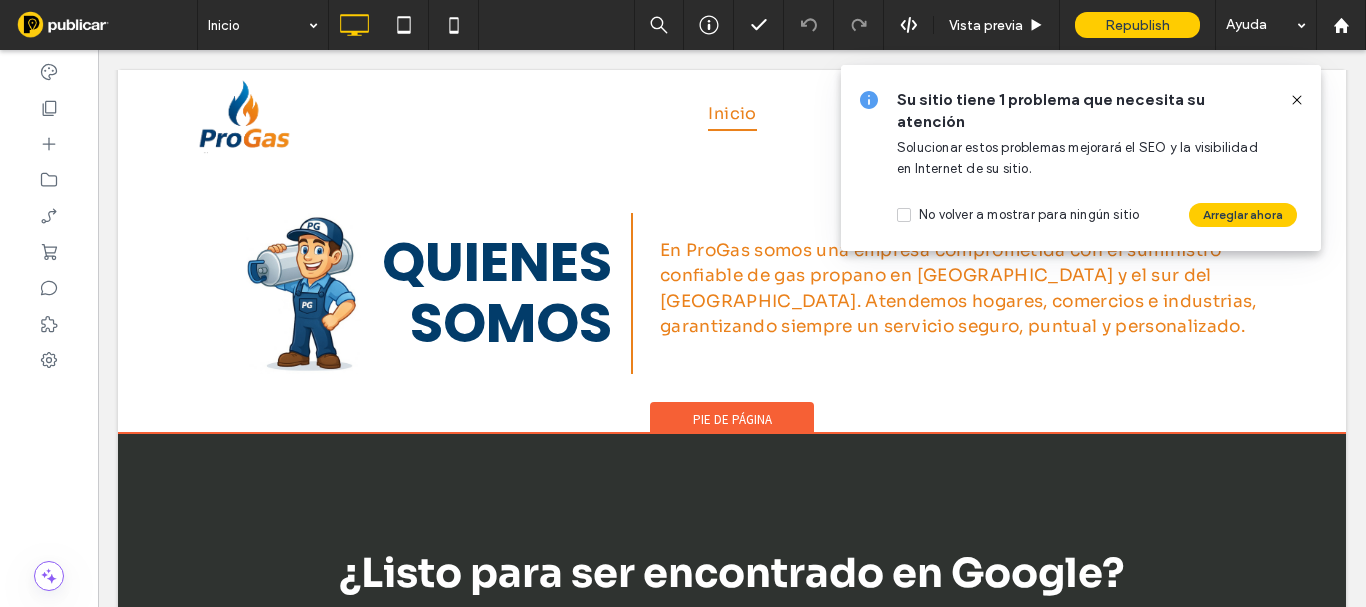 click on "Pie de página" at bounding box center (732, 419) 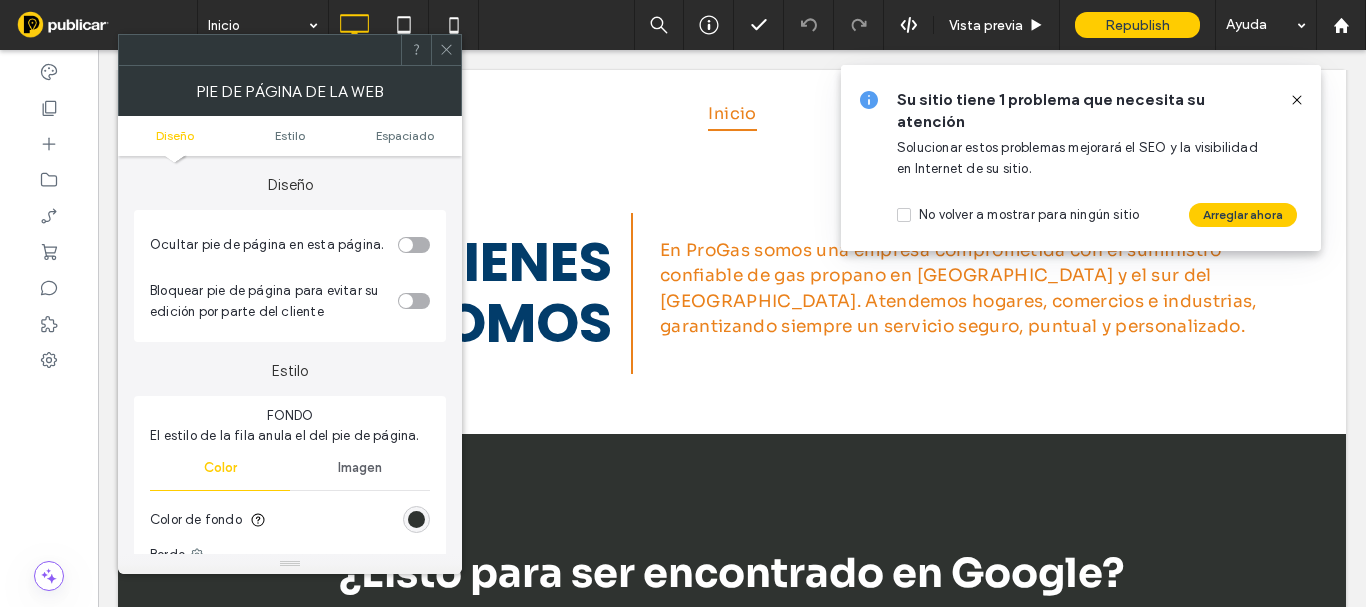 scroll, scrollTop: 100, scrollLeft: 0, axis: vertical 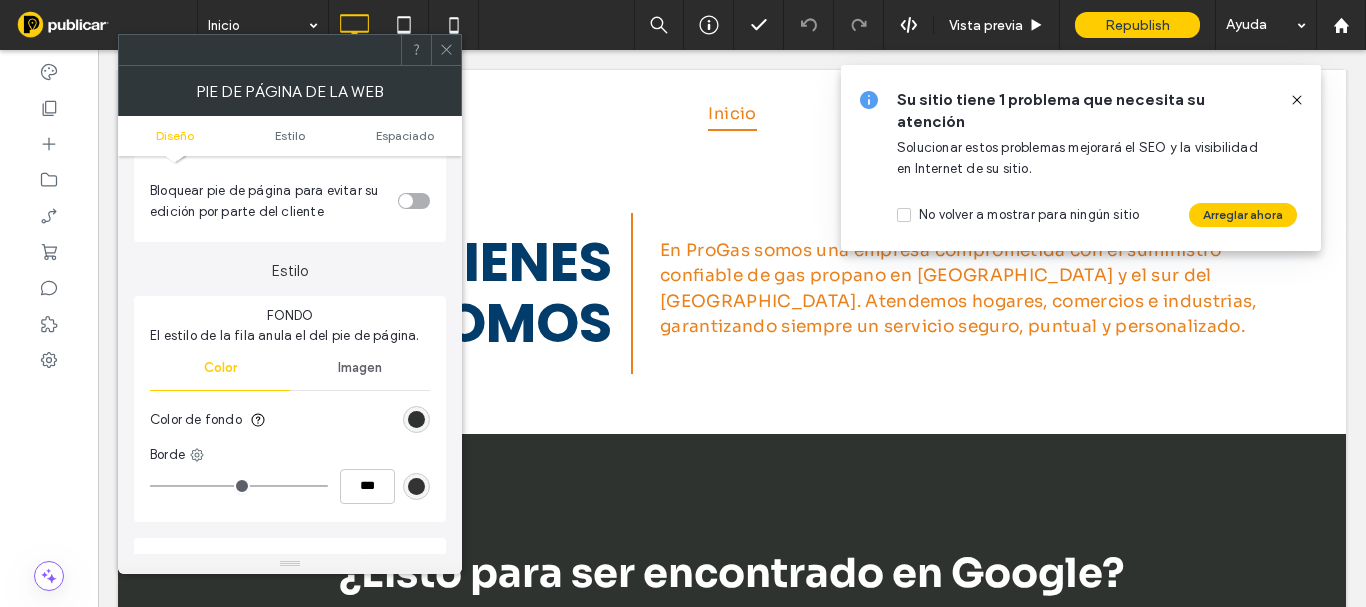 click 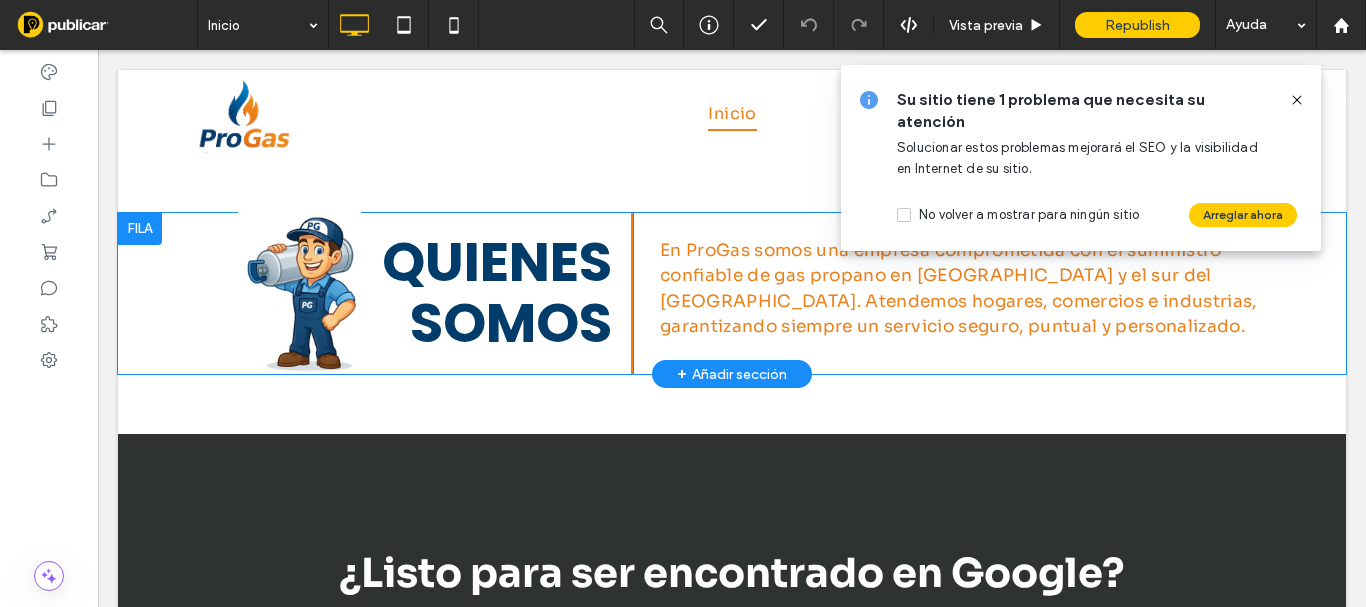 click on "+ Añadir sección" at bounding box center (732, 374) 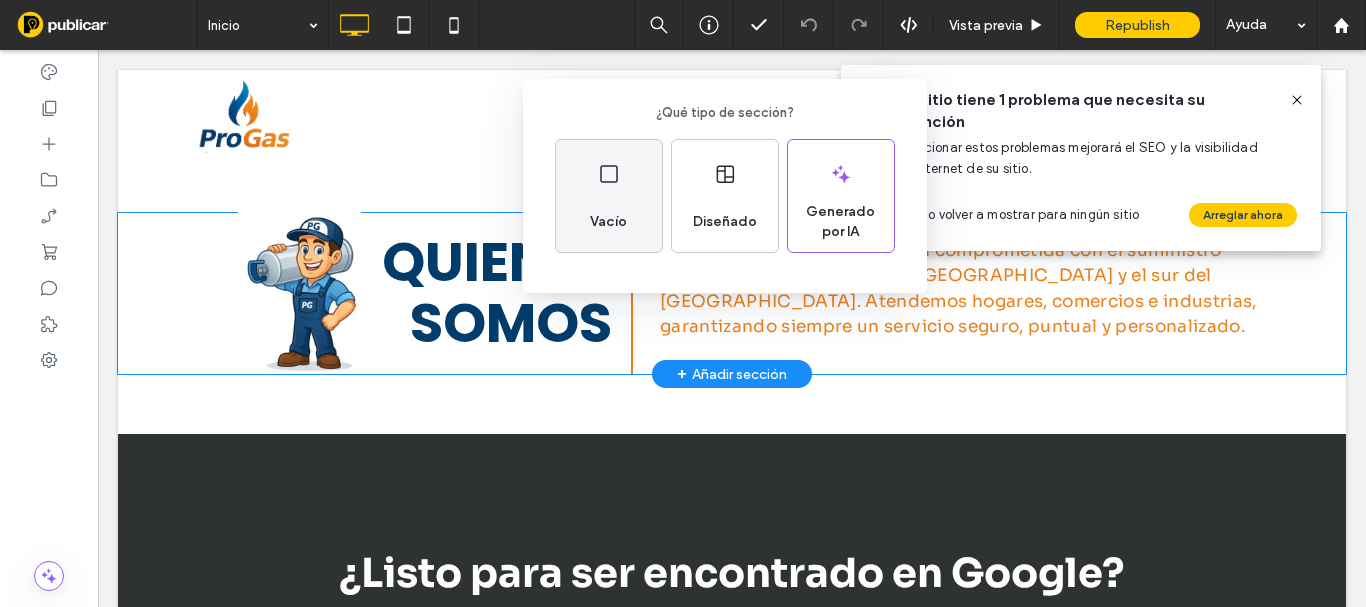 click on "Vacío" at bounding box center [609, 196] 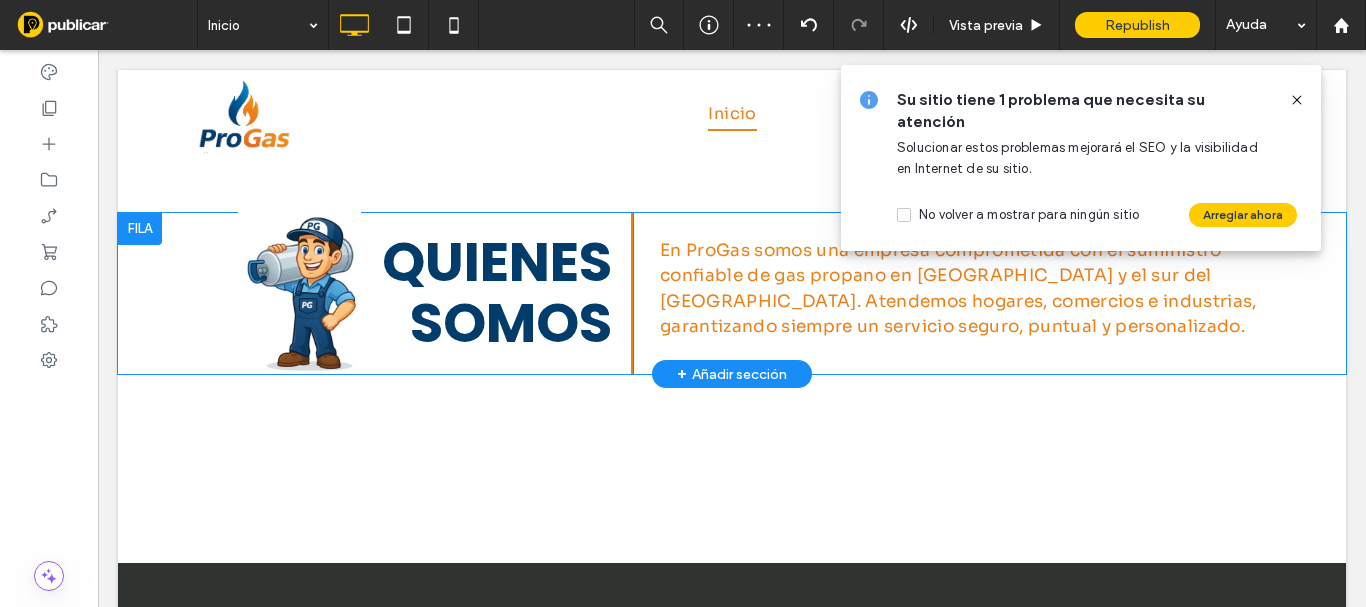 click at bounding box center [140, 229] 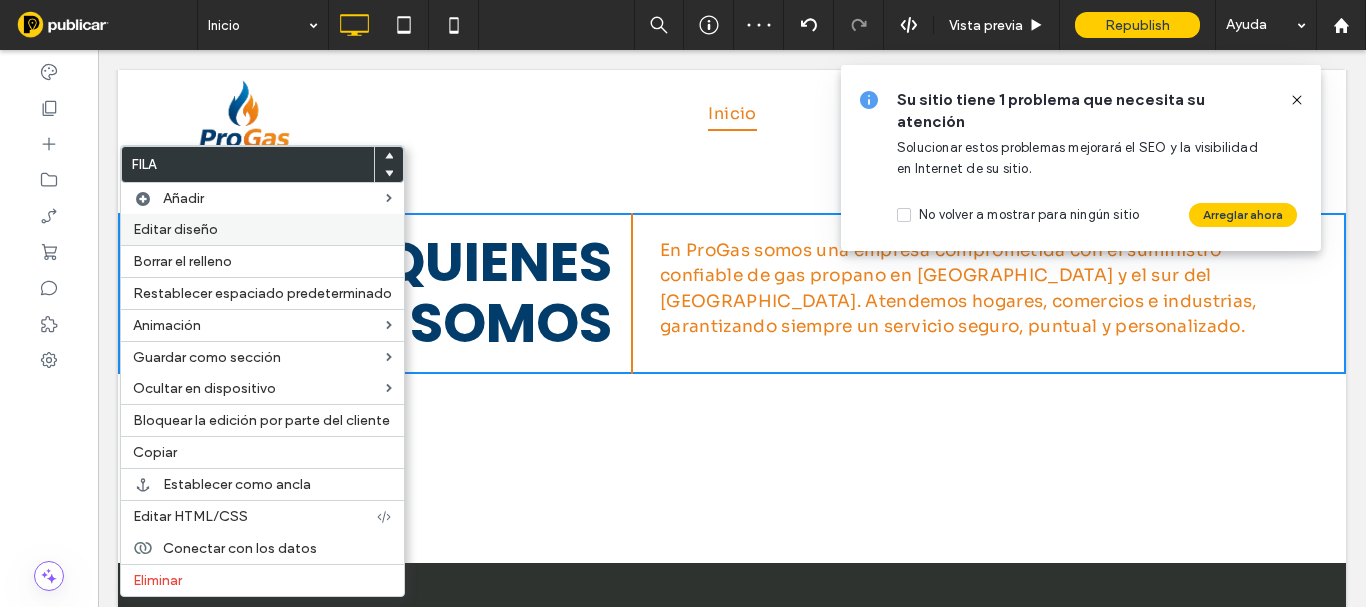 click on "Editar diseño" at bounding box center [175, 229] 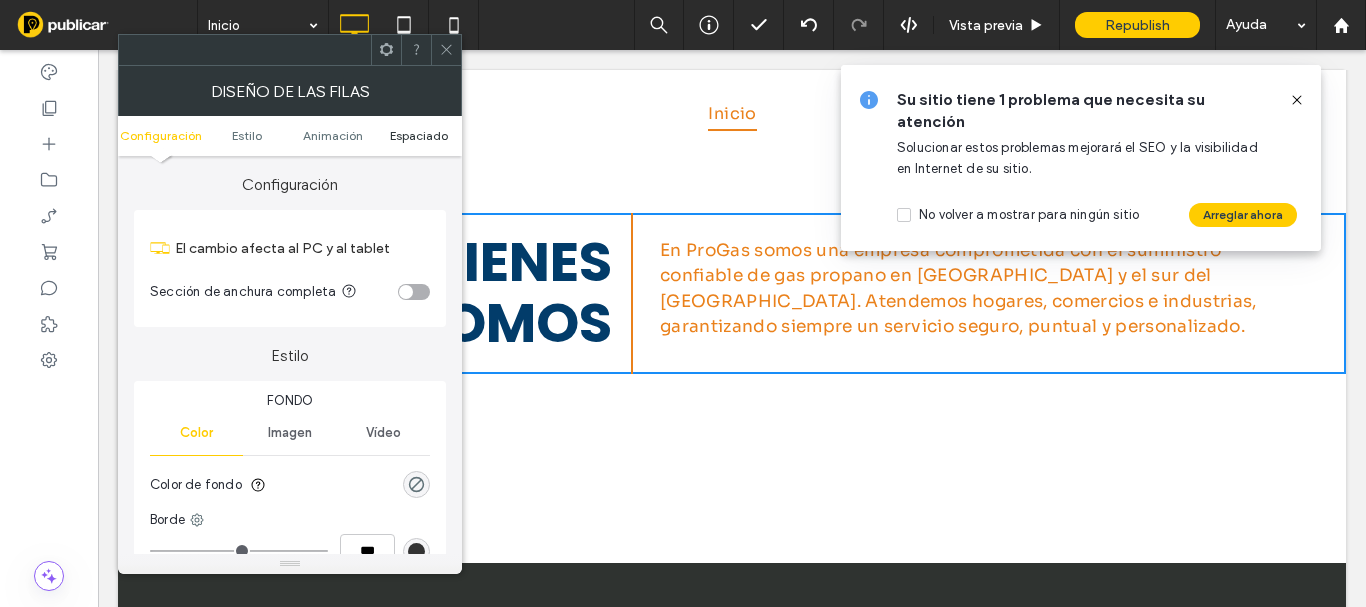 click on "Espaciado" at bounding box center (419, 135) 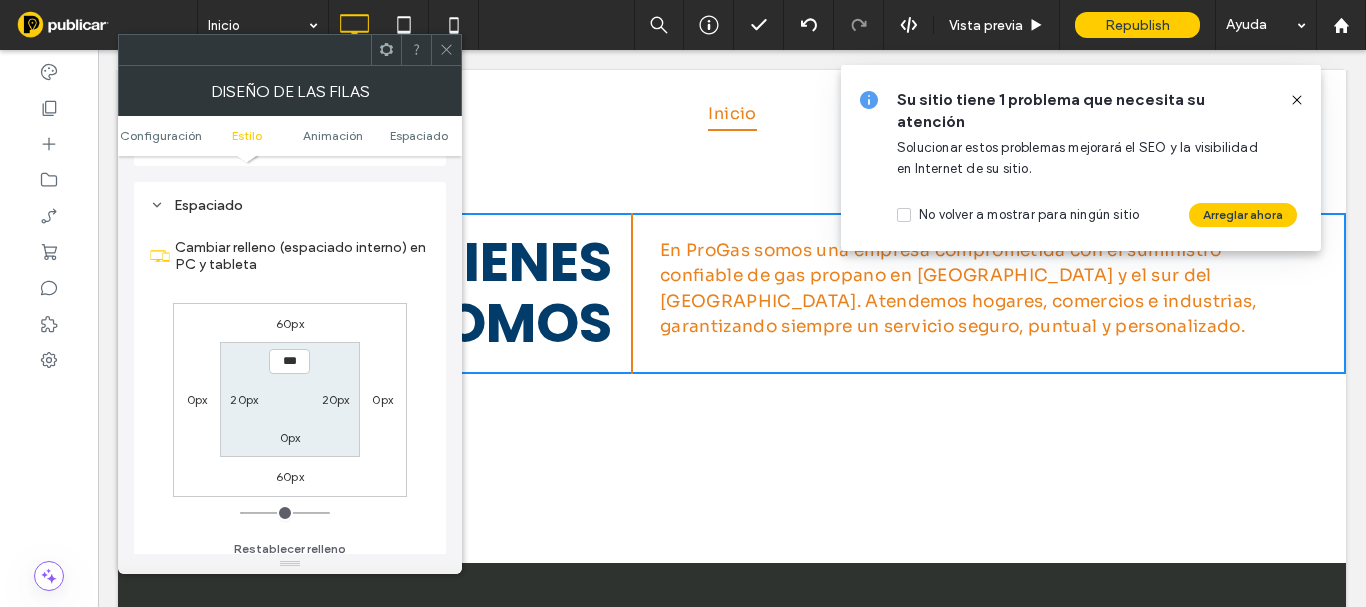 scroll, scrollTop: 565, scrollLeft: 0, axis: vertical 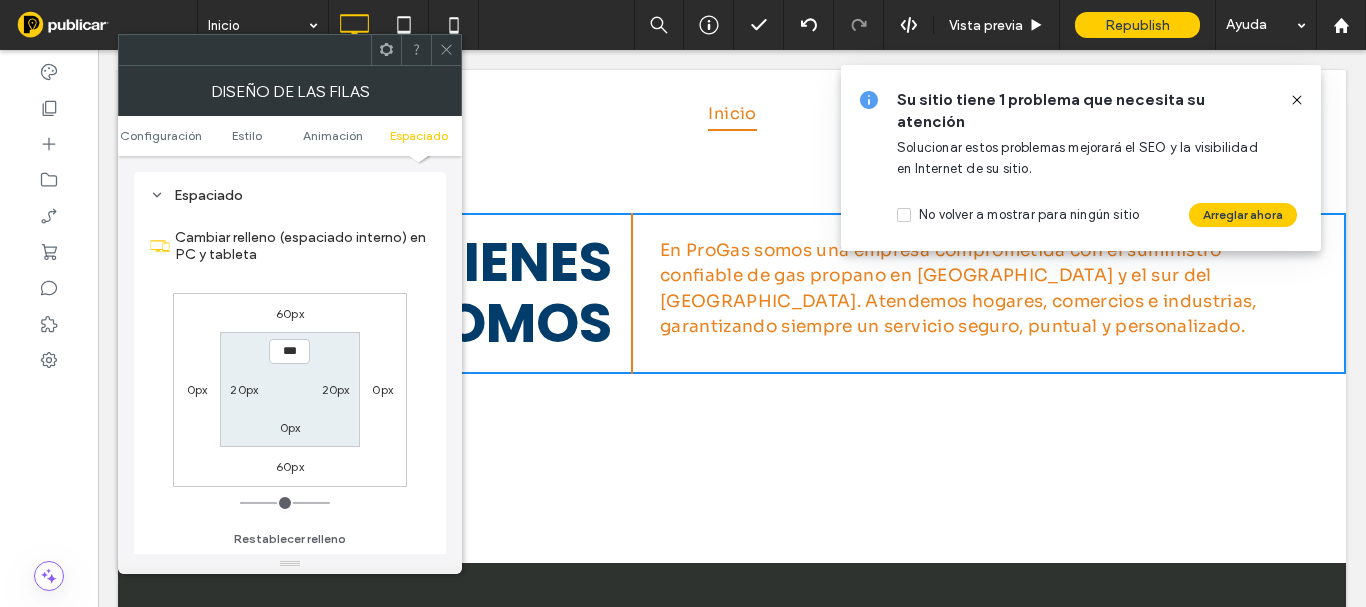 click on "60px" at bounding box center [290, 466] 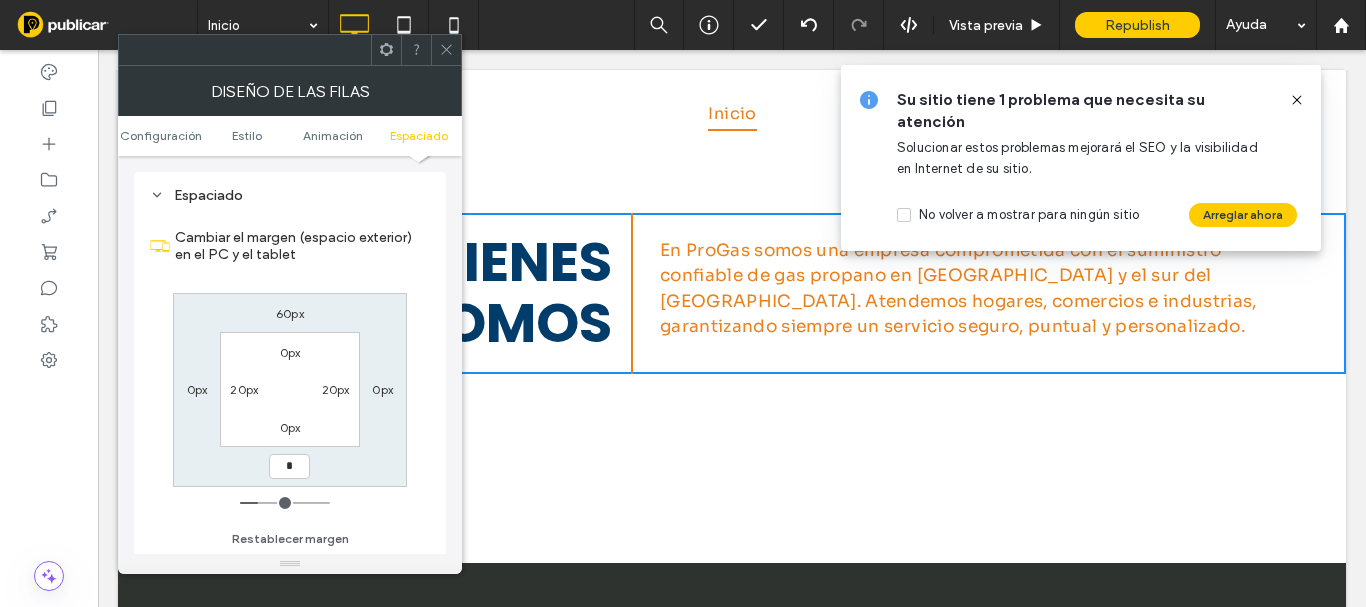 type on "*" 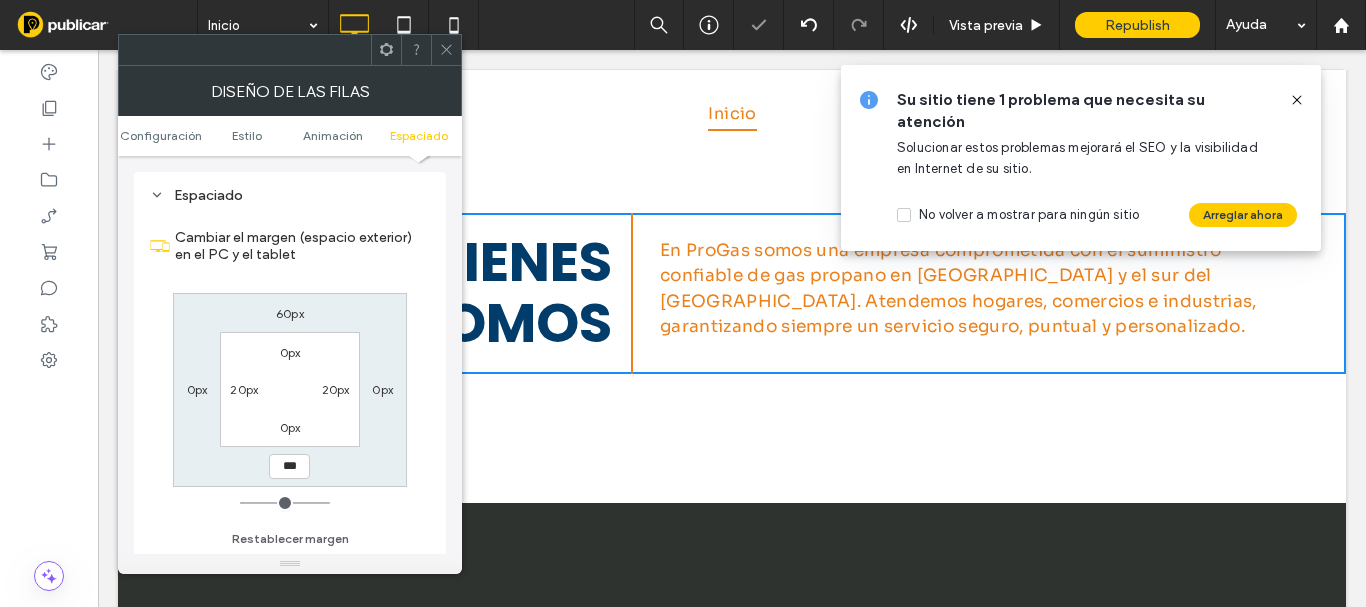 click at bounding box center [446, 50] 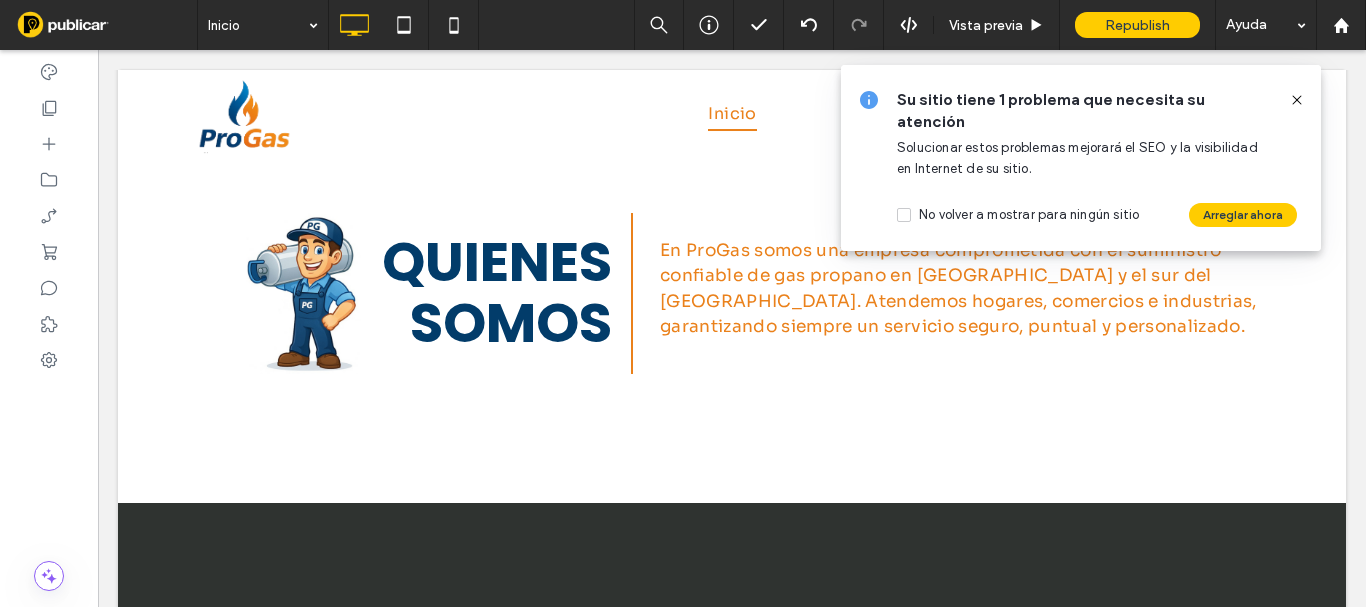 click 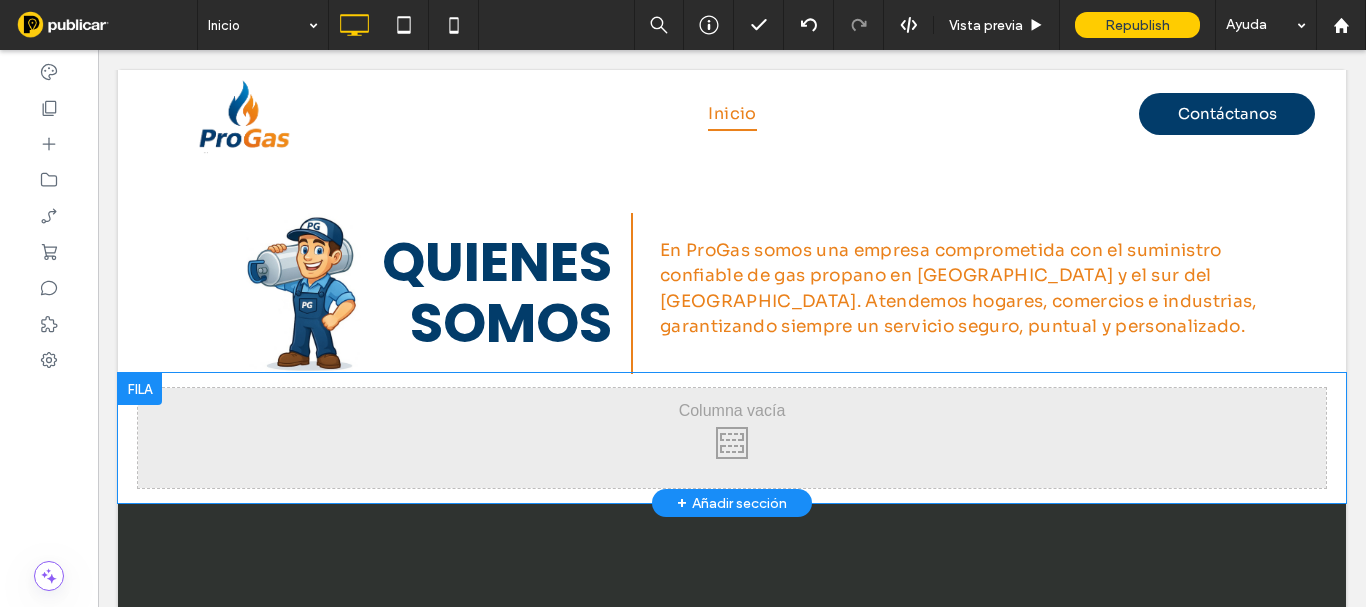 click at bounding box center (140, 389) 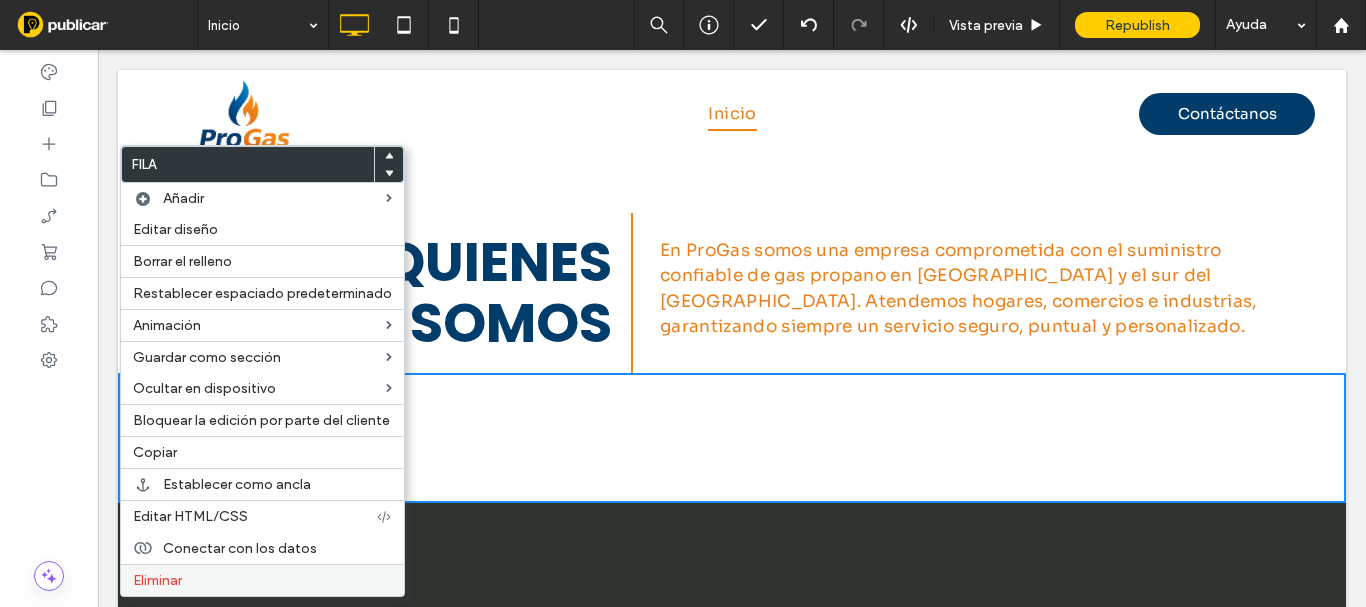 click on "Eliminar" at bounding box center [157, 580] 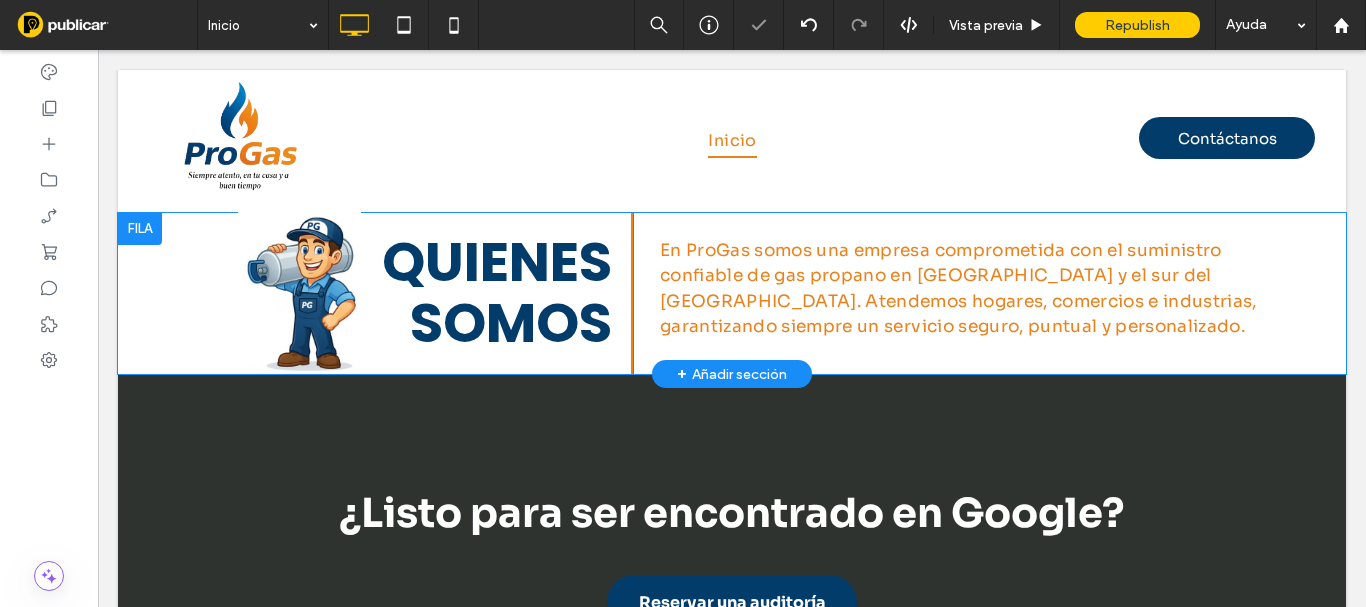 click on "+ Añadir sección" at bounding box center (732, 374) 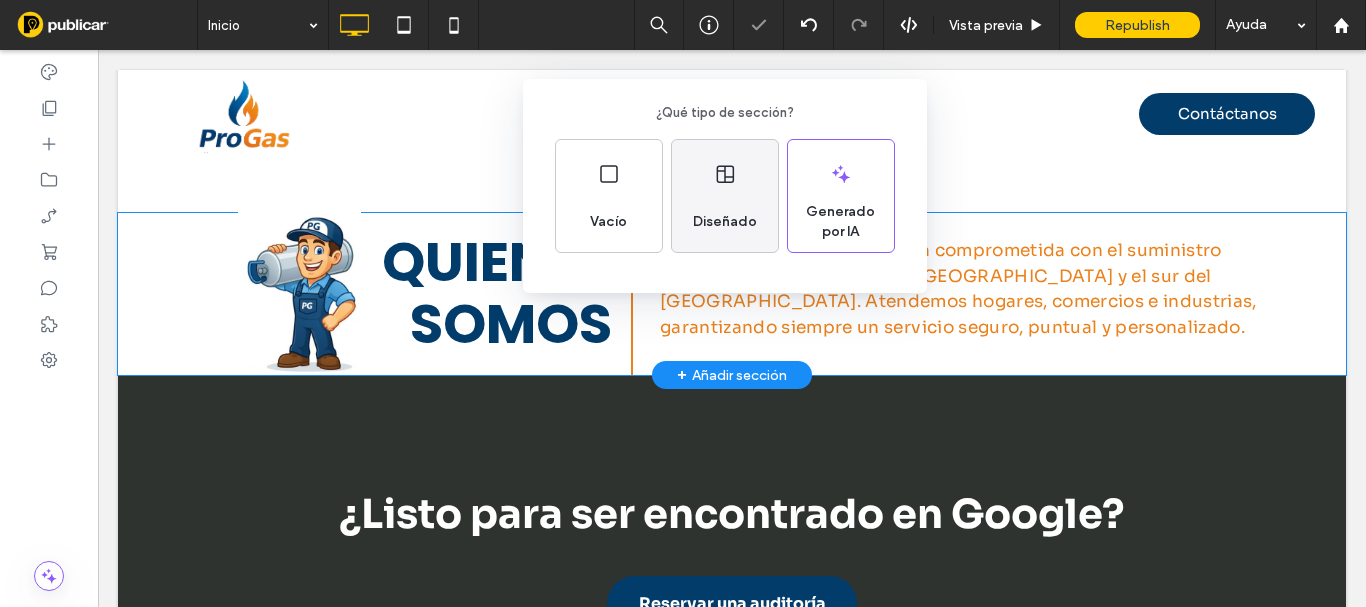 click on "Diseñado" at bounding box center (725, 222) 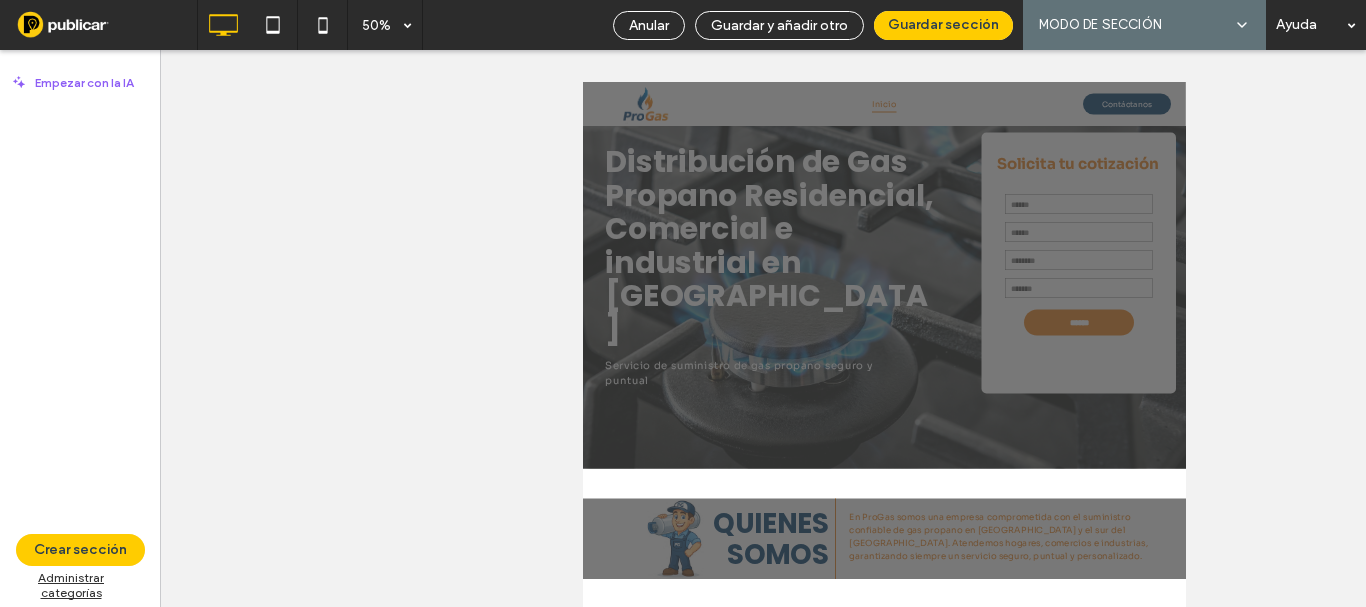 scroll, scrollTop: 166, scrollLeft: 0, axis: vertical 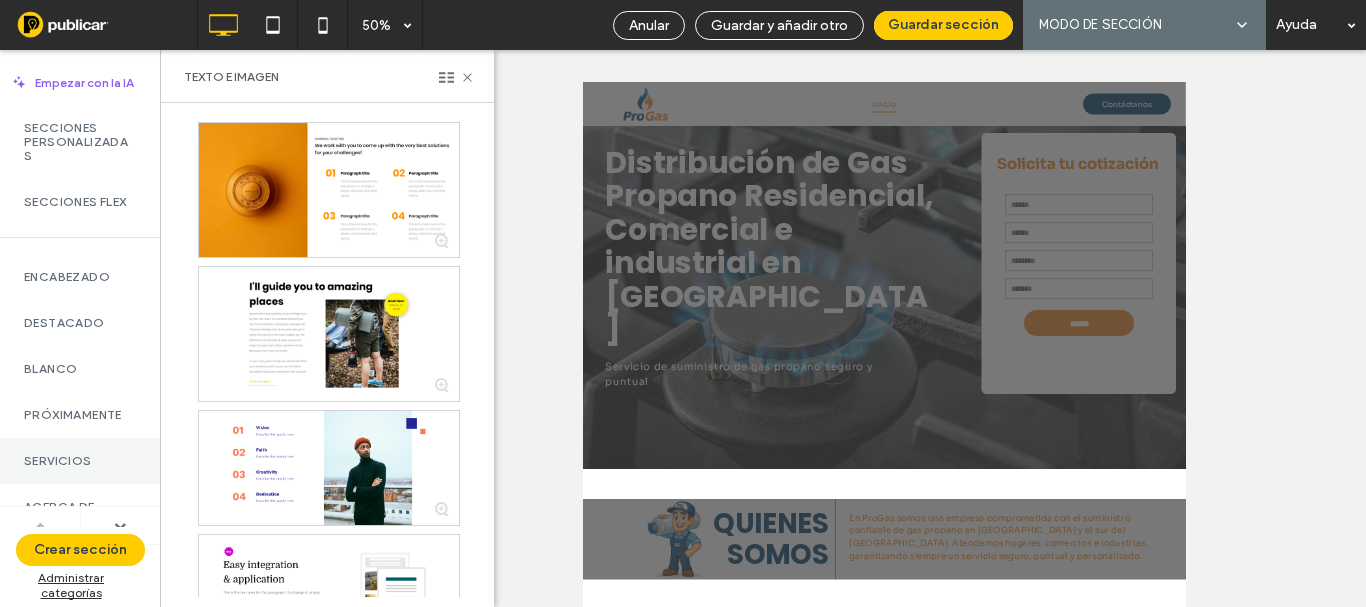 click on "Servicios" at bounding box center [80, 461] 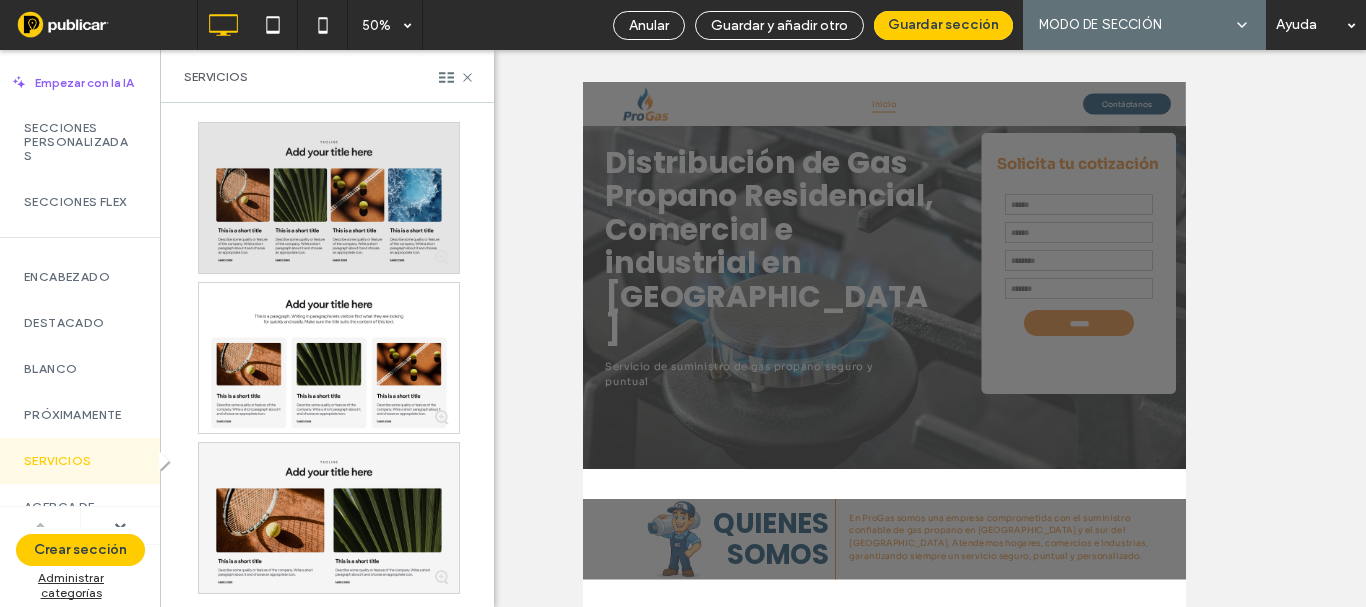 scroll, scrollTop: 100, scrollLeft: 0, axis: vertical 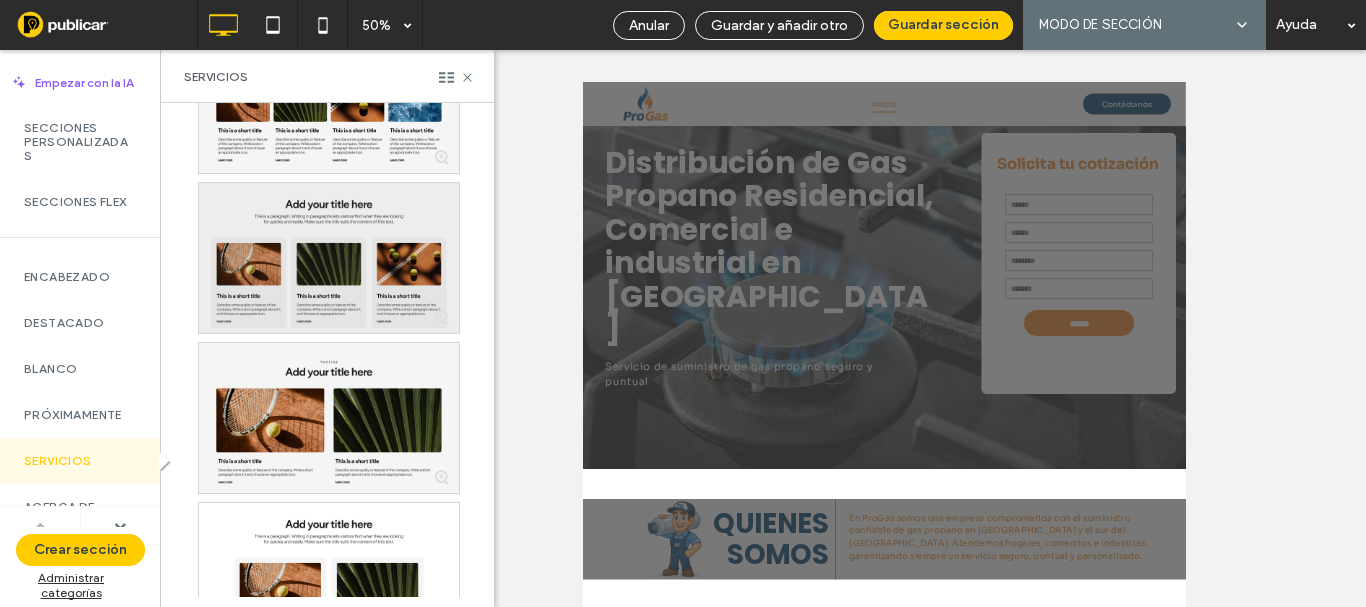 click at bounding box center [329, 258] 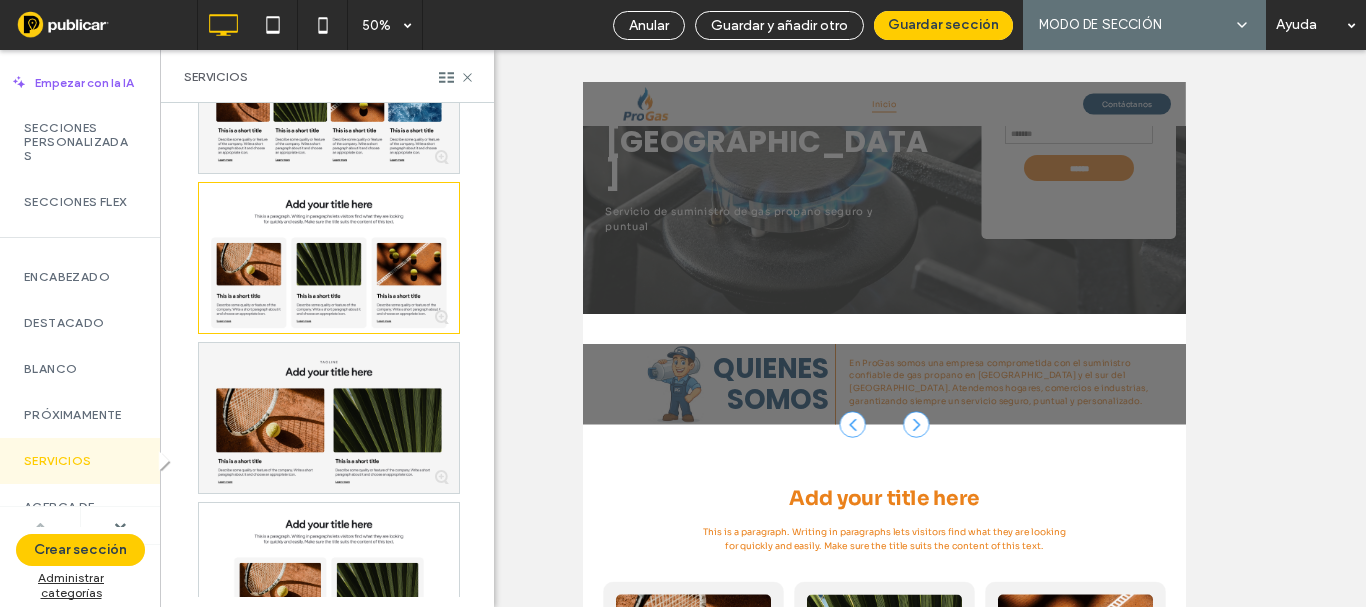 scroll, scrollTop: 582, scrollLeft: 0, axis: vertical 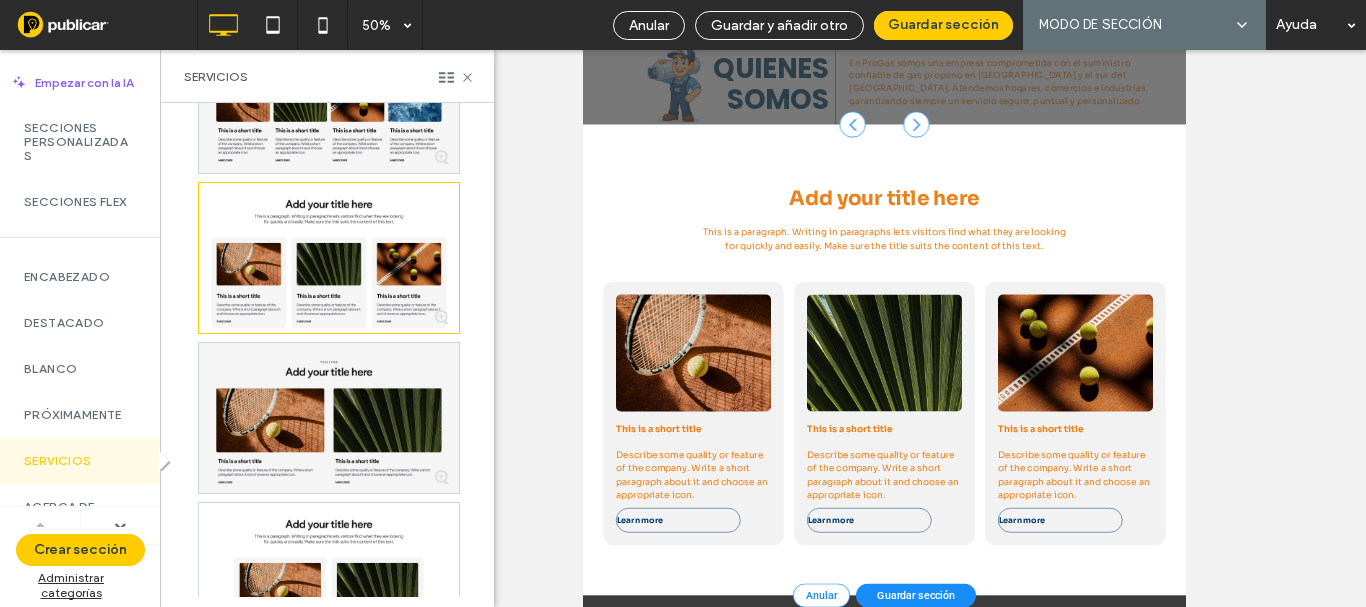 click on "Guardar sección" at bounding box center (1248, 1409) 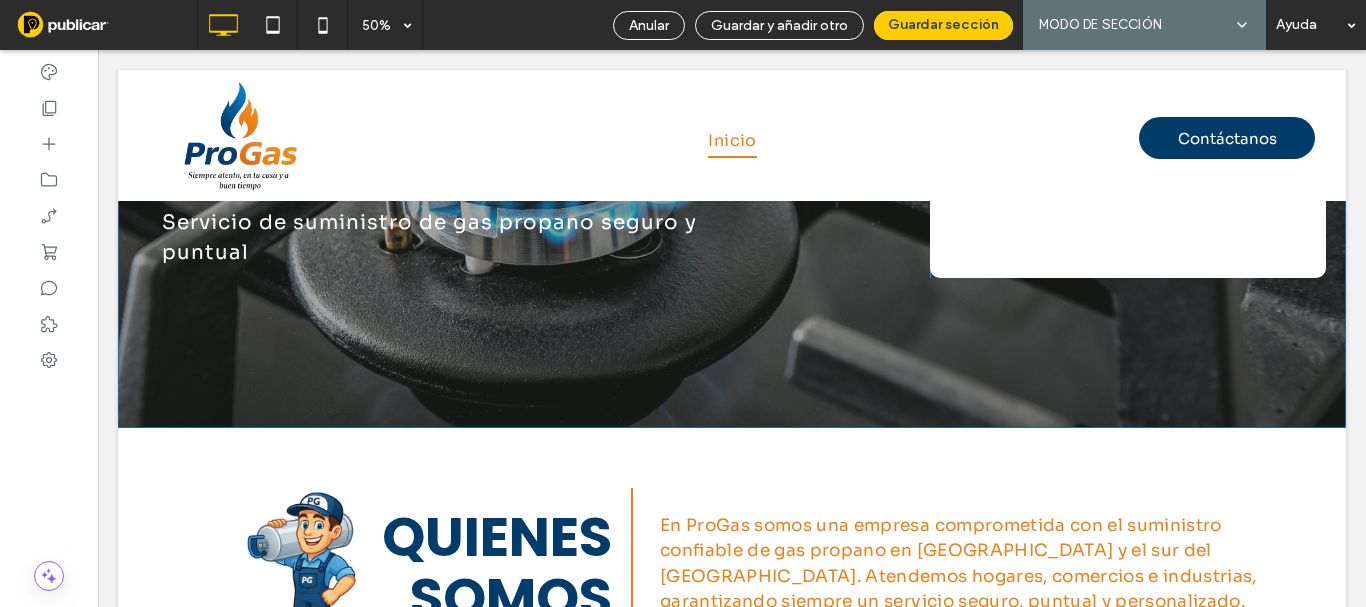 scroll, scrollTop: 0, scrollLeft: 0, axis: both 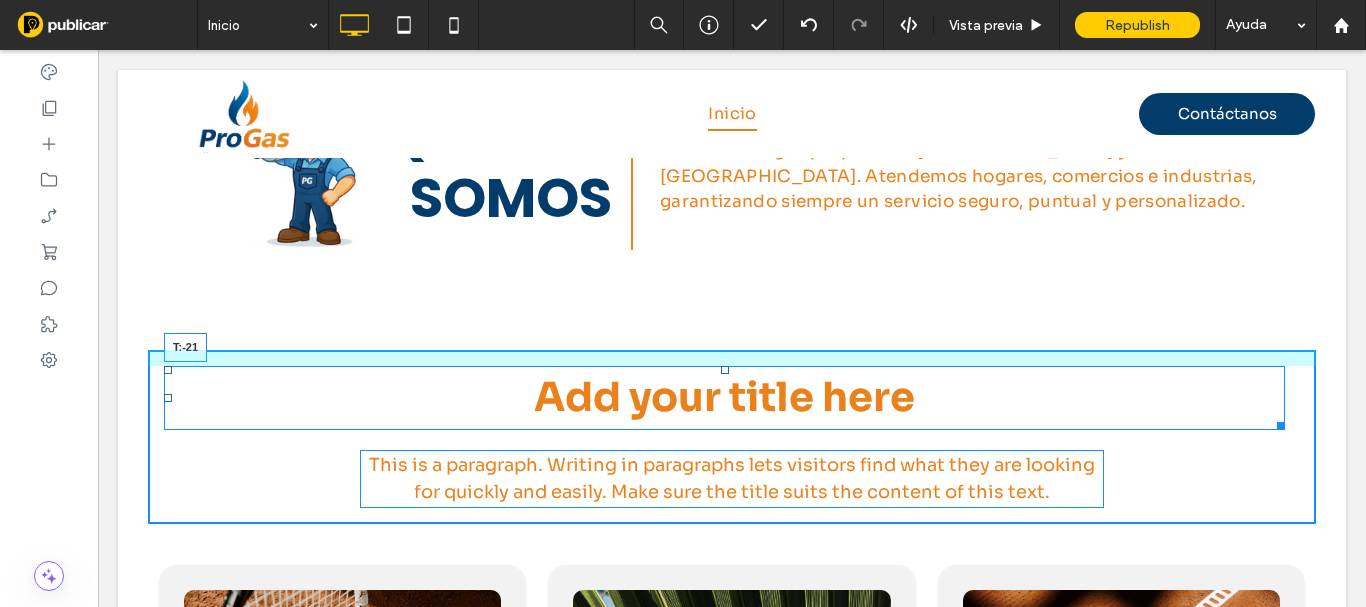 drag, startPoint x: 723, startPoint y: 320, endPoint x: 725, endPoint y: 294, distance: 26.076809 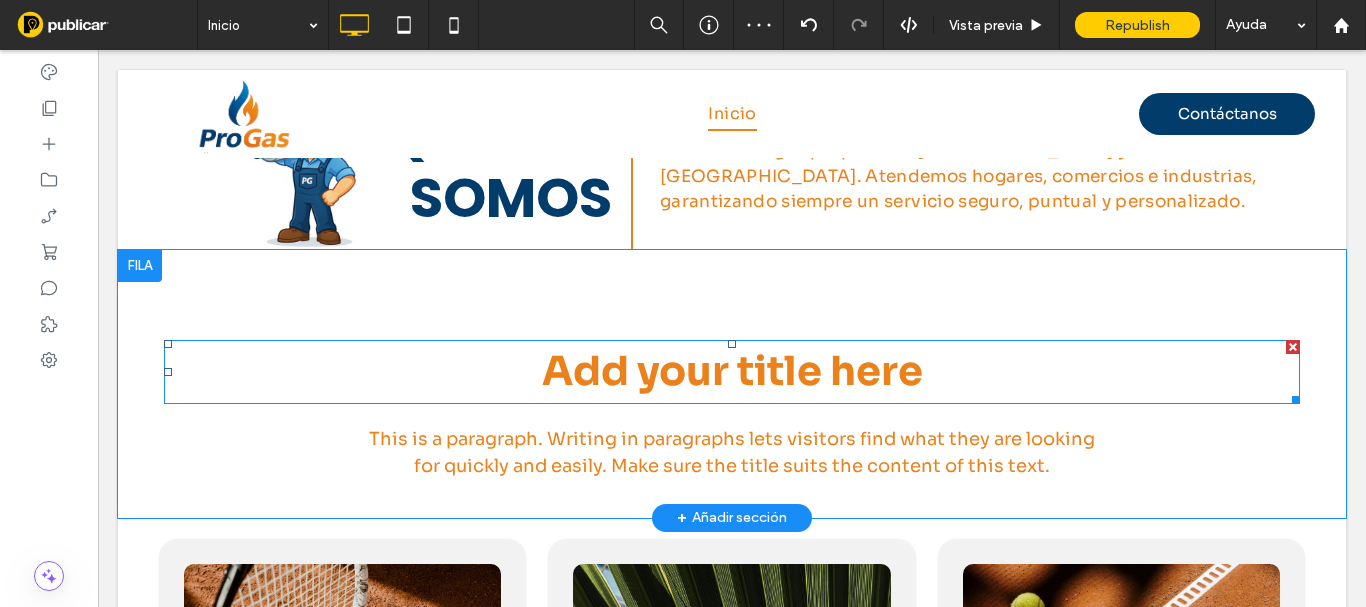 click on "Add your title here" at bounding box center [732, 372] 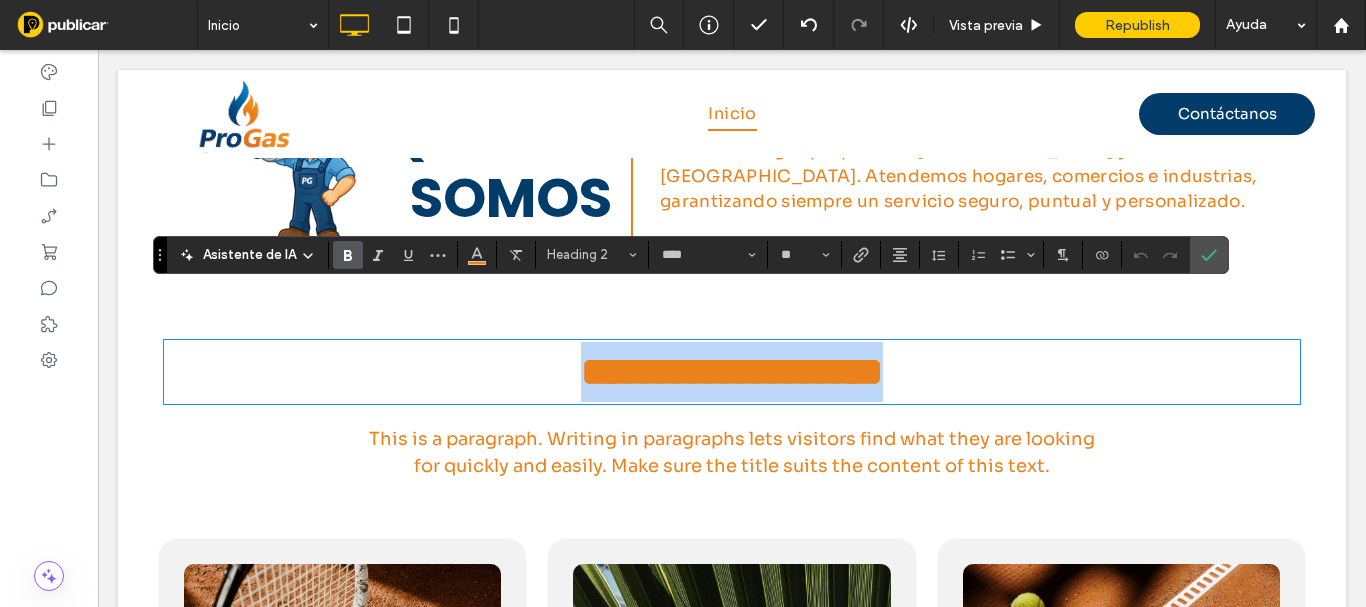 type 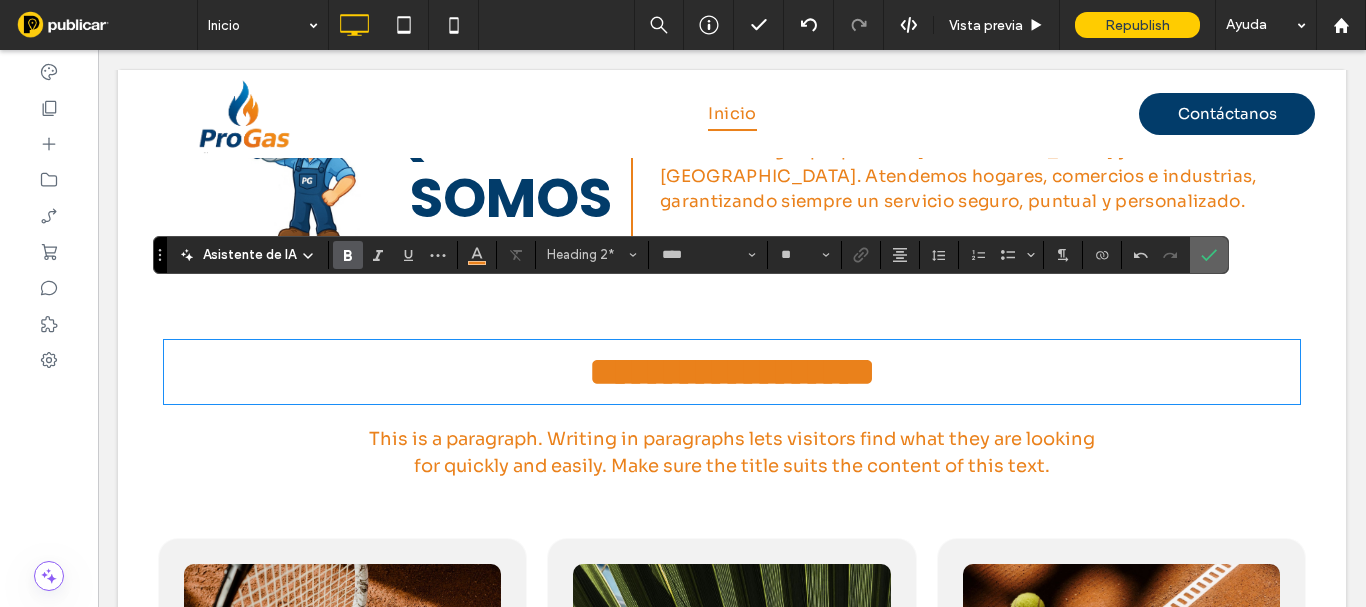 click at bounding box center (1209, 255) 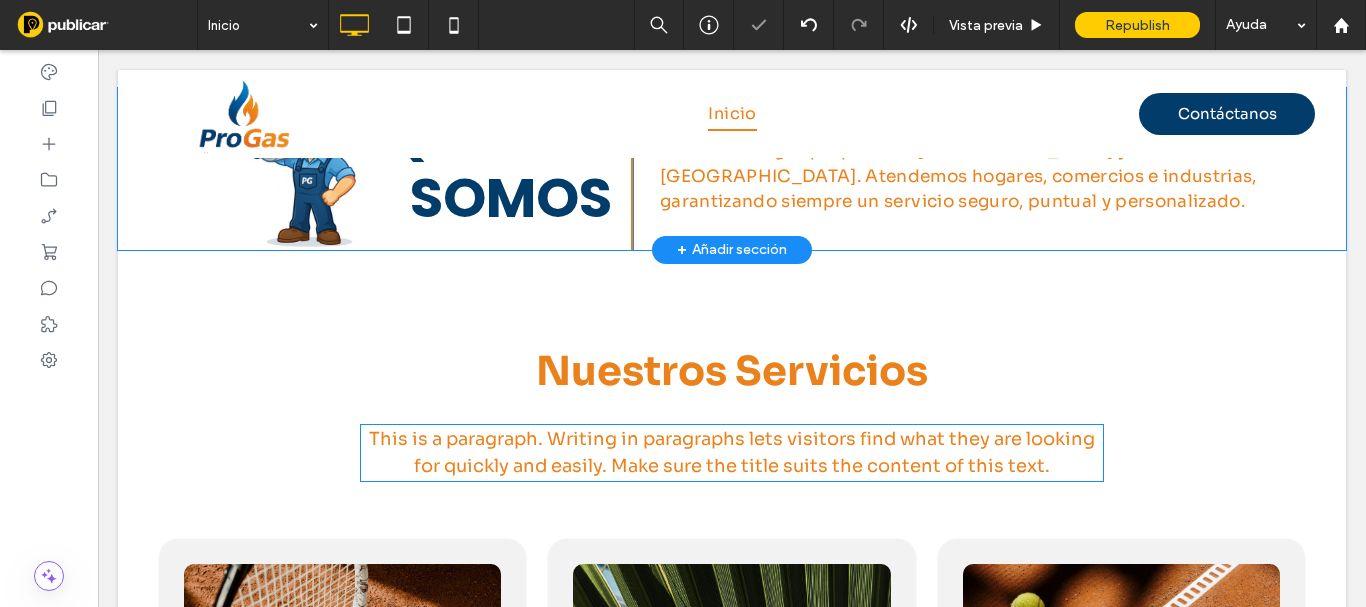 scroll, scrollTop: 694, scrollLeft: 0, axis: vertical 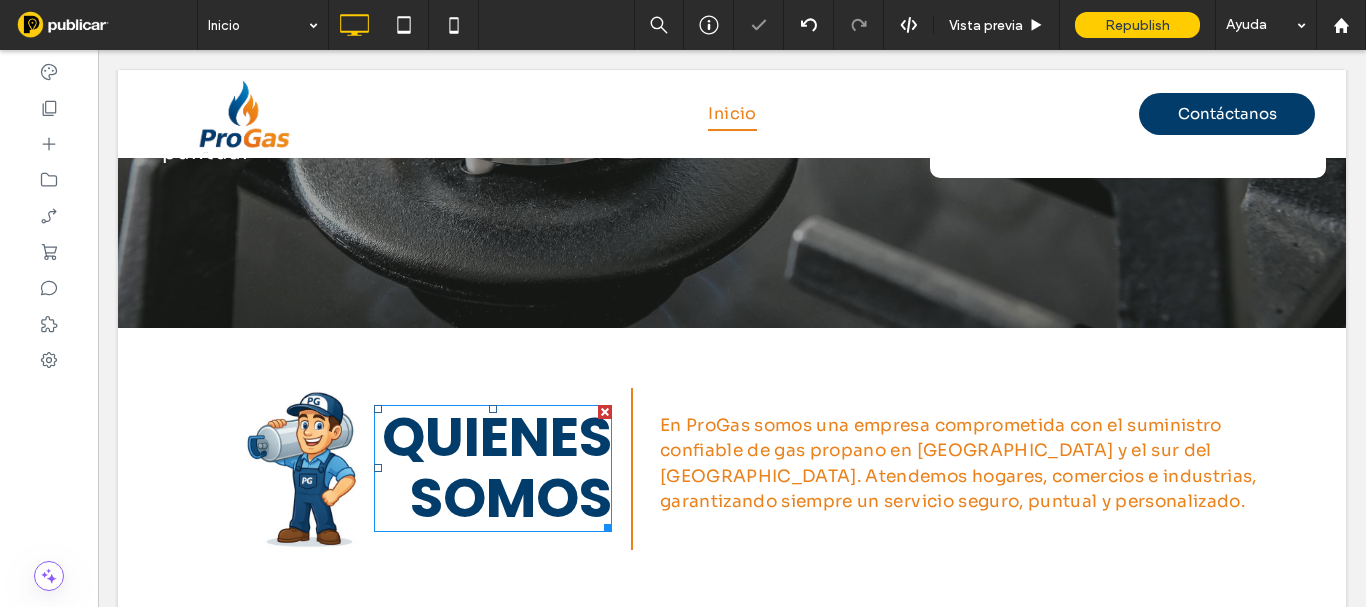 click on "QUIENES SOMOS" at bounding box center [497, 467] 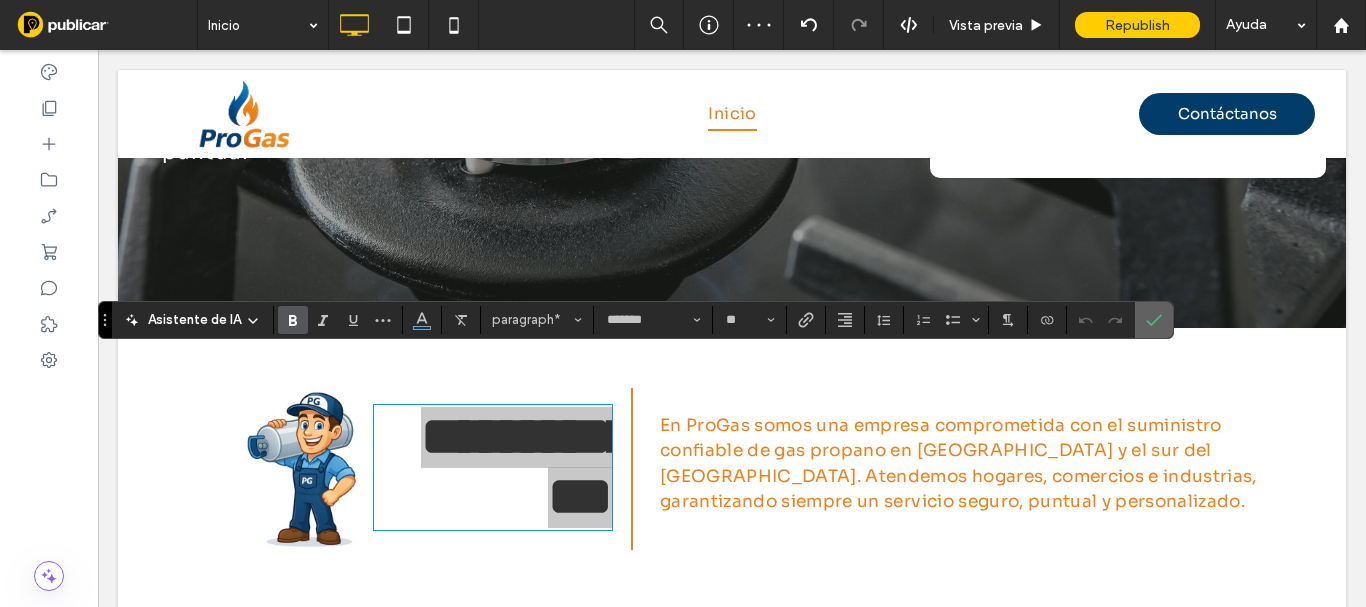 click 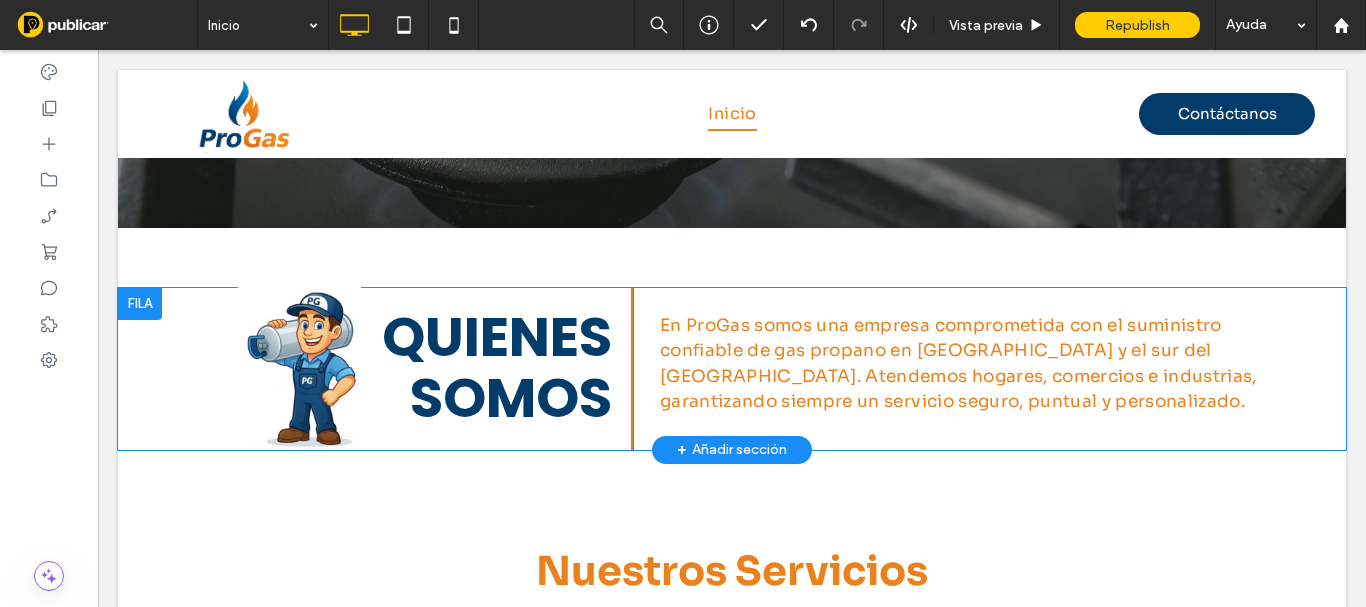 scroll, scrollTop: 894, scrollLeft: 0, axis: vertical 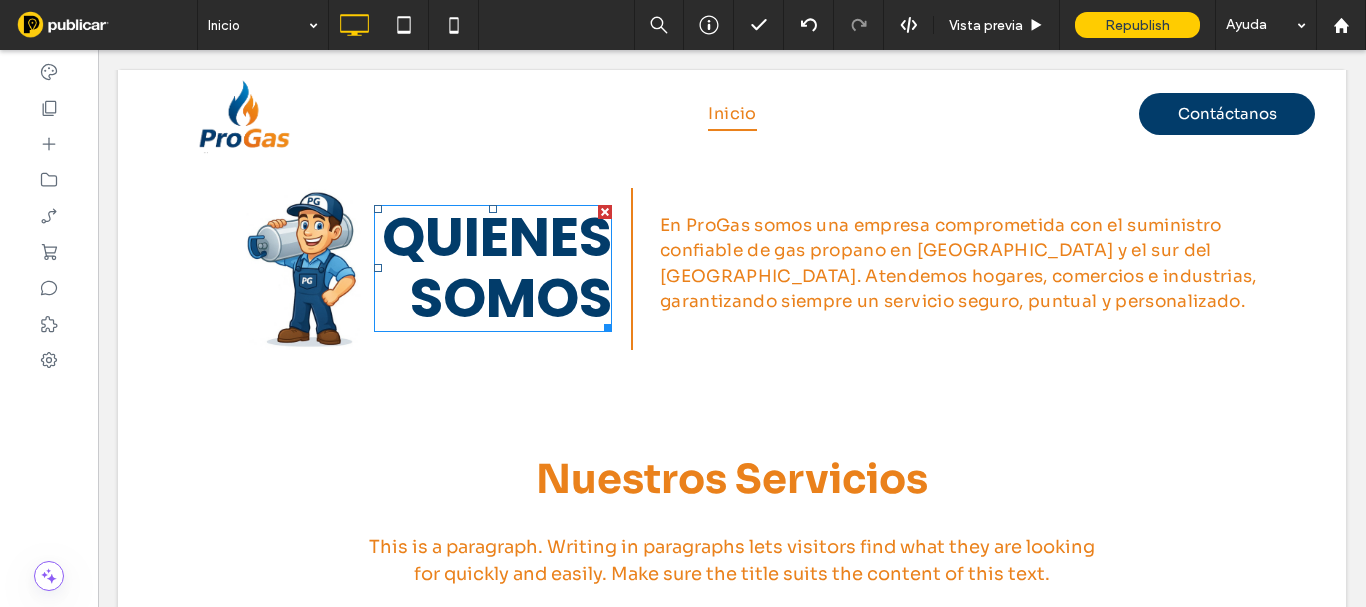 click on "QUIENES SOMOS" at bounding box center (497, 267) 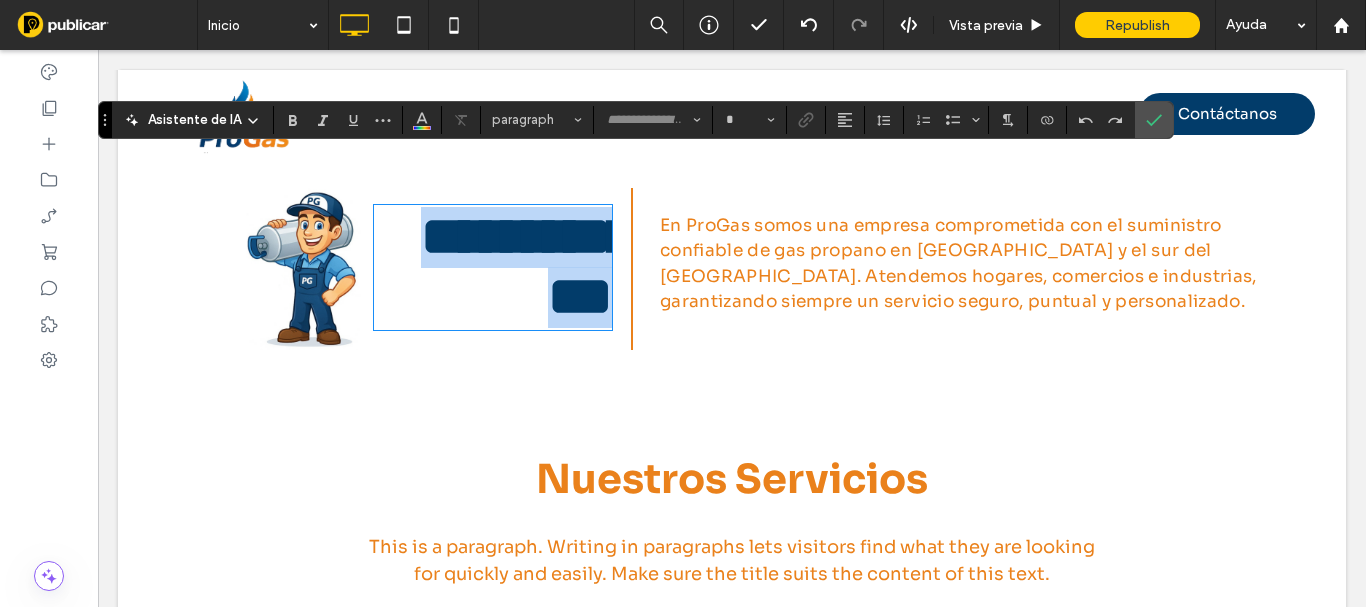 type on "*******" 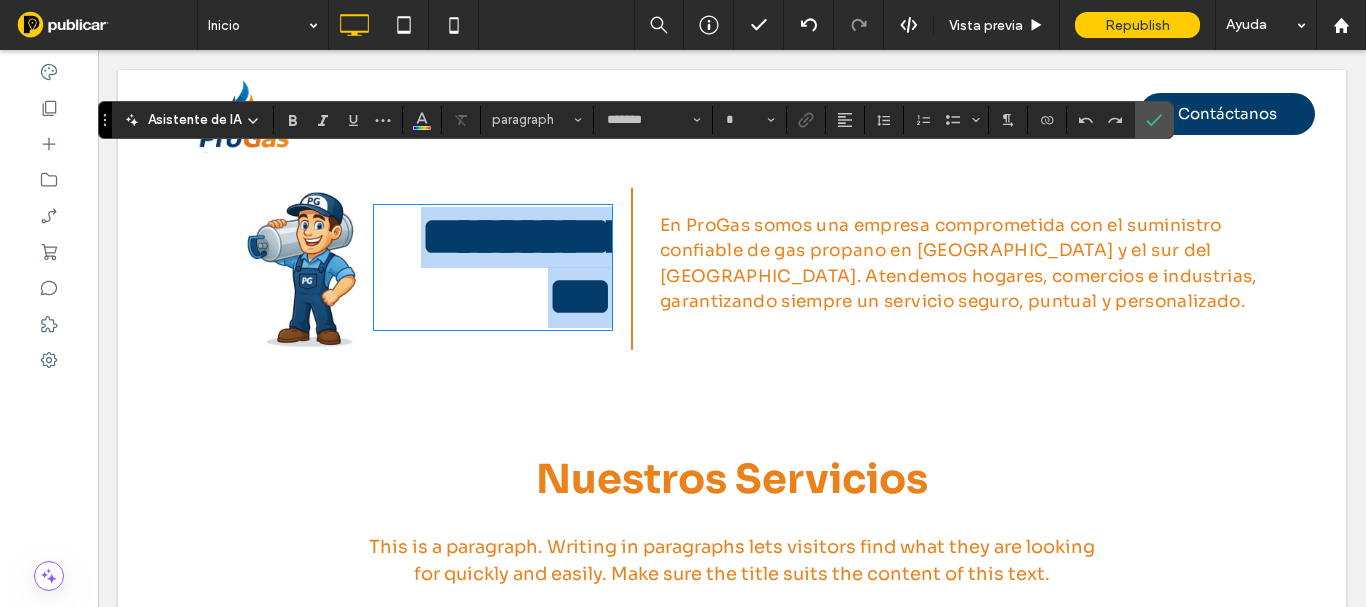 type on "**" 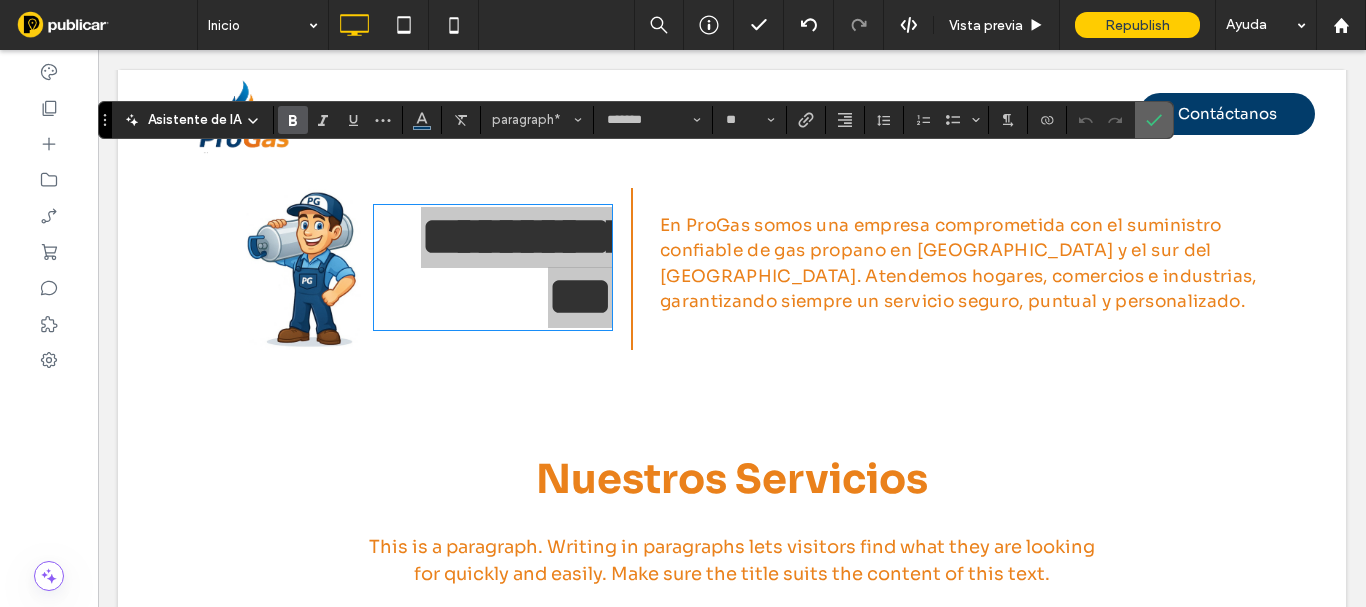 click 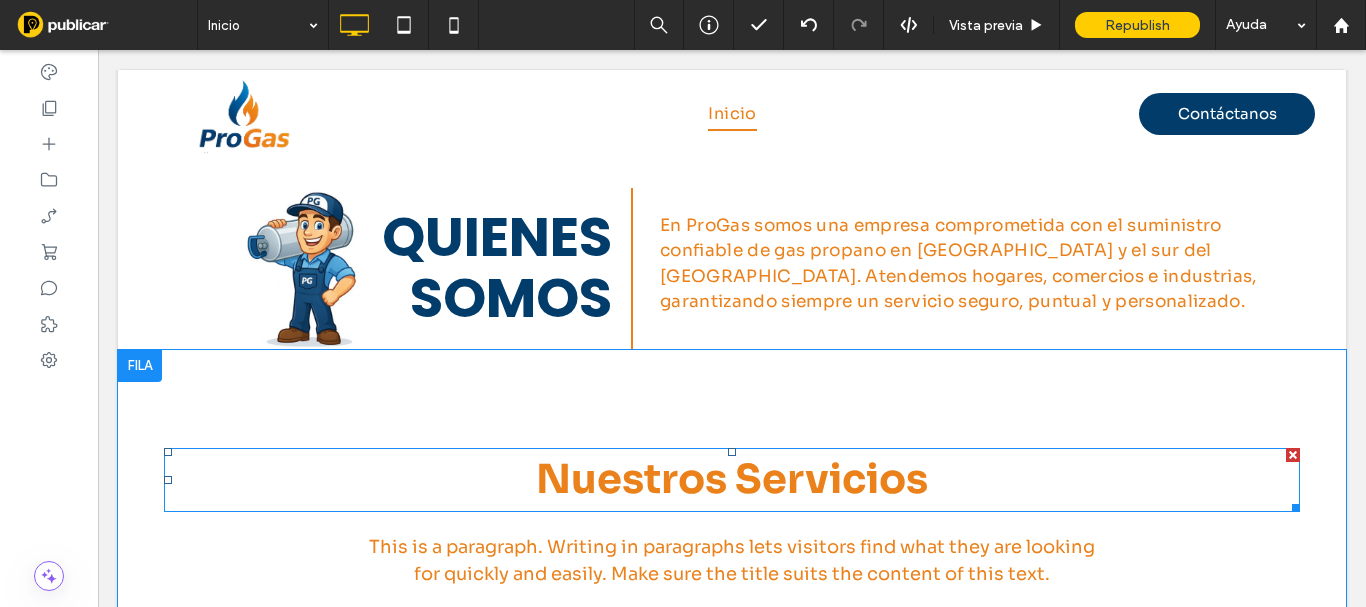 click on "Nuestros Servicios" at bounding box center (732, 479) 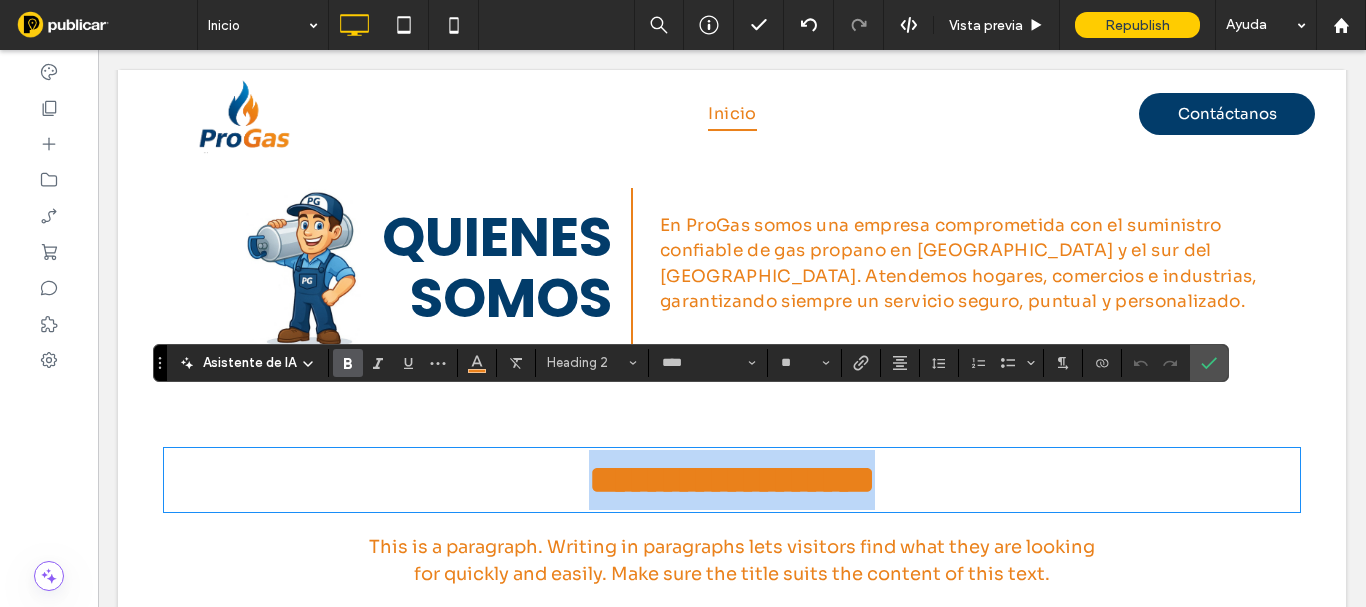 drag, startPoint x: 974, startPoint y: 441, endPoint x: 412, endPoint y: 422, distance: 562.3211 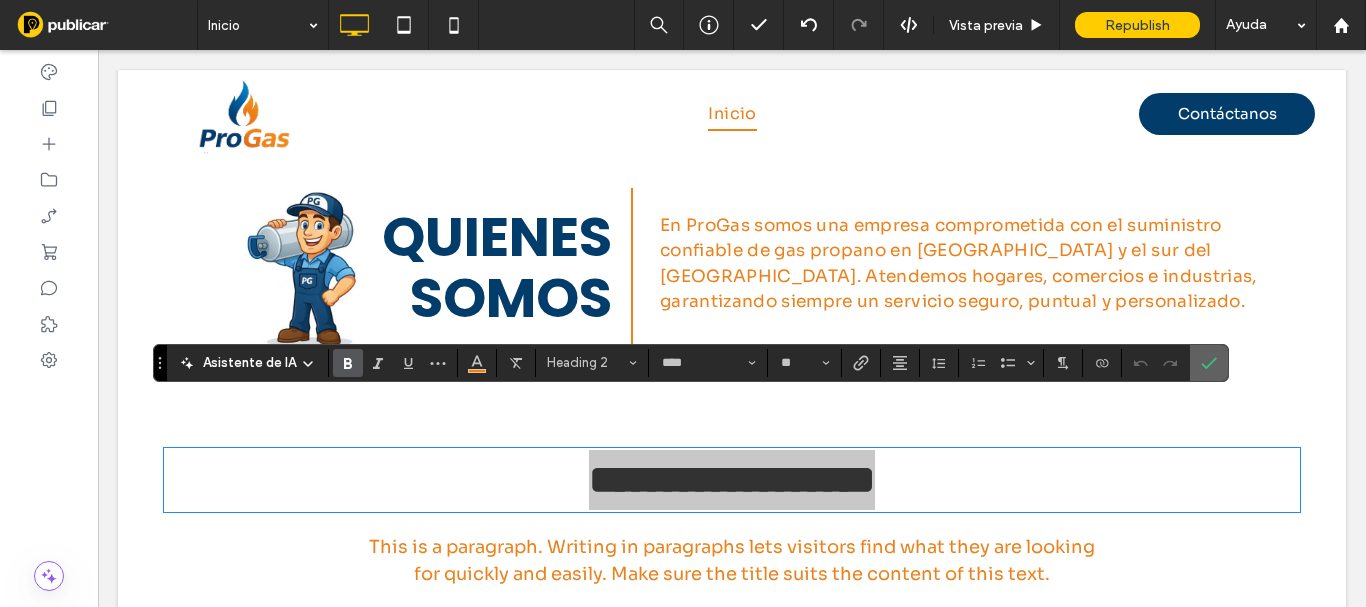 click 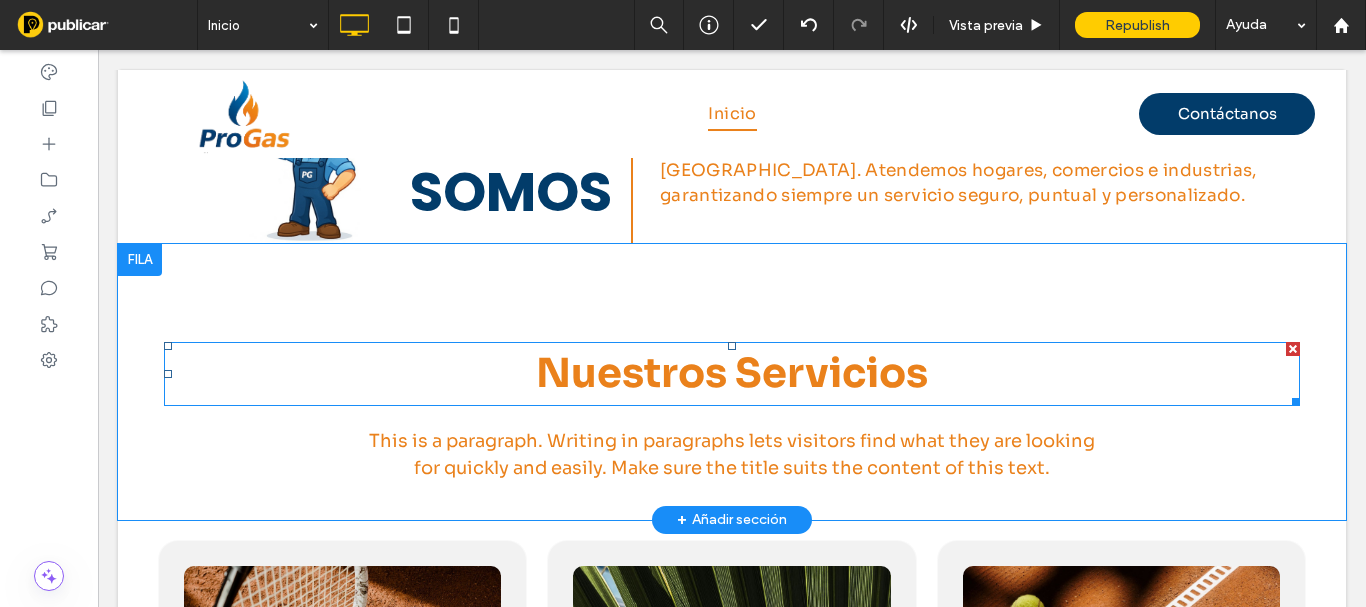 scroll, scrollTop: 900, scrollLeft: 0, axis: vertical 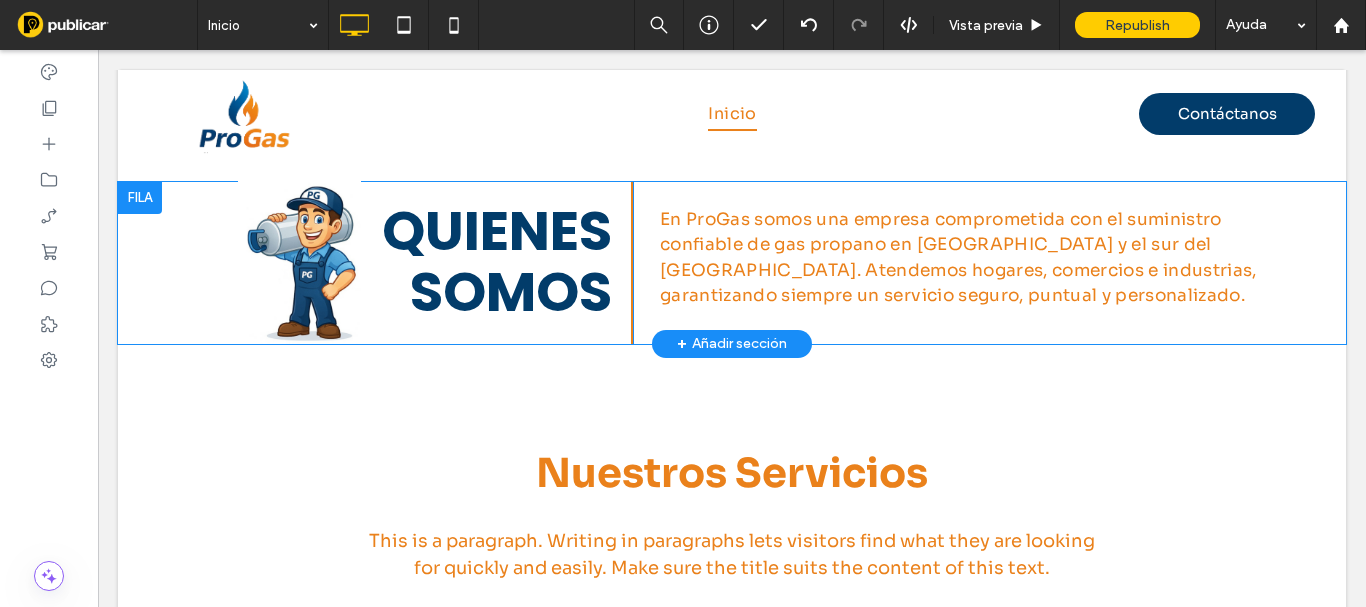 click on "+ Añadir sección" at bounding box center [732, 344] 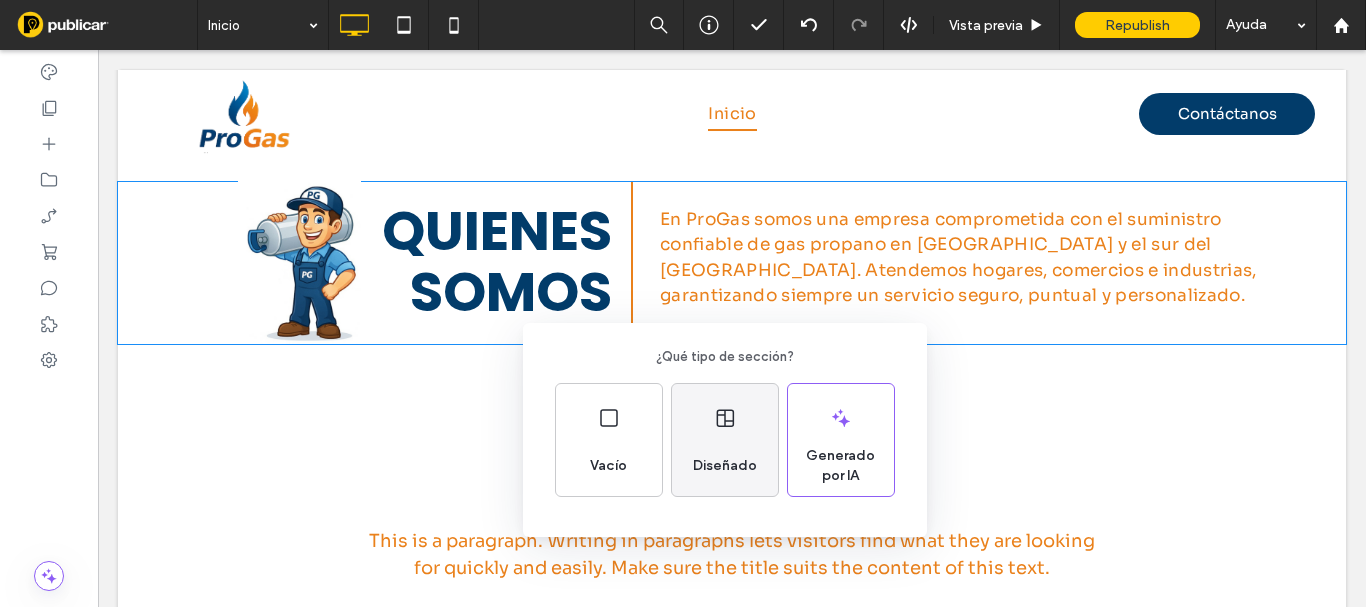 click on "Diseñado" at bounding box center [725, 466] 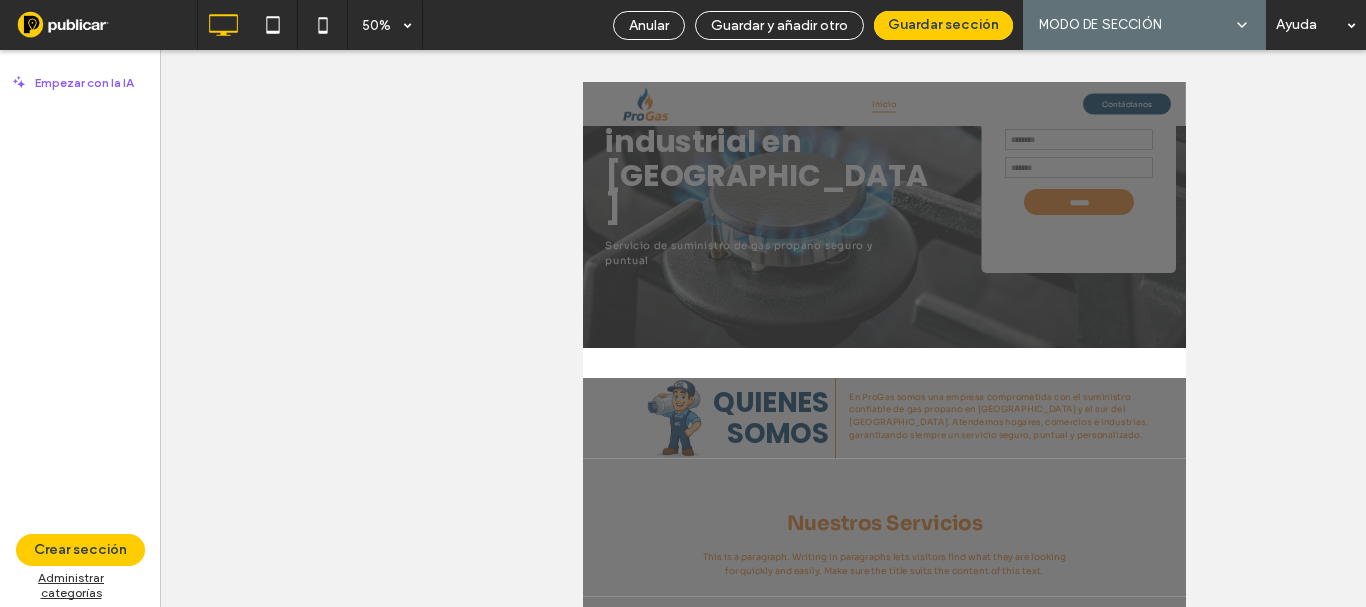 scroll, scrollTop: 762, scrollLeft: 0, axis: vertical 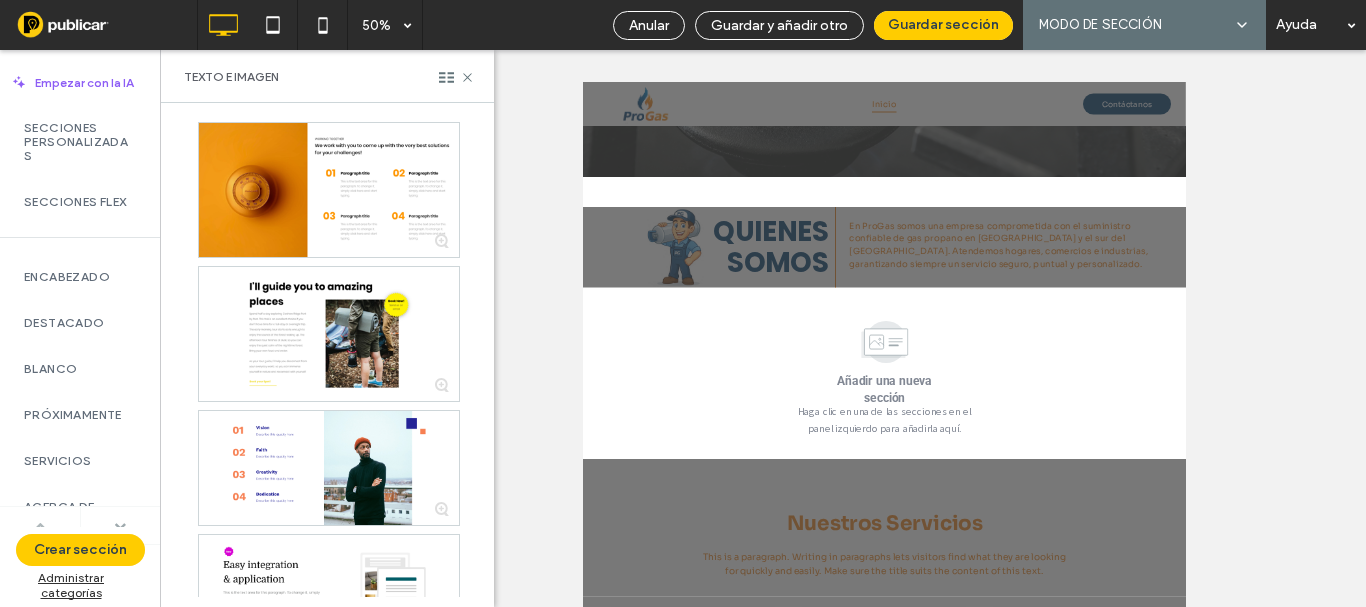 click at bounding box center (120, 526) 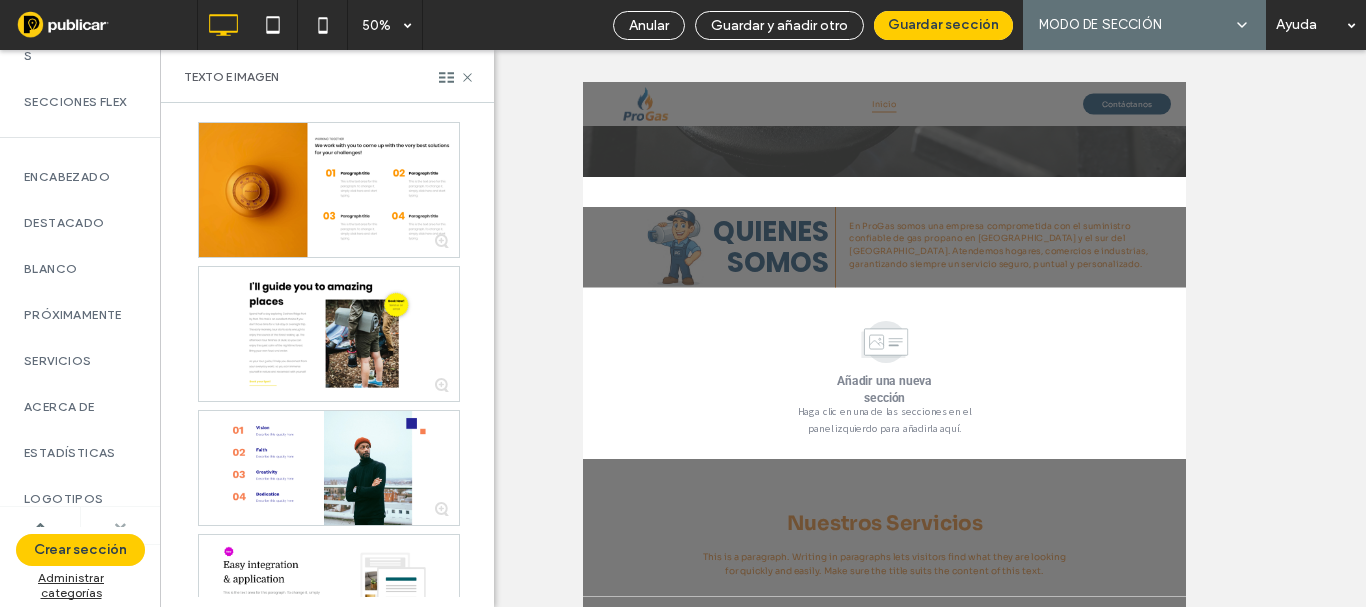 click at bounding box center (120, 526) 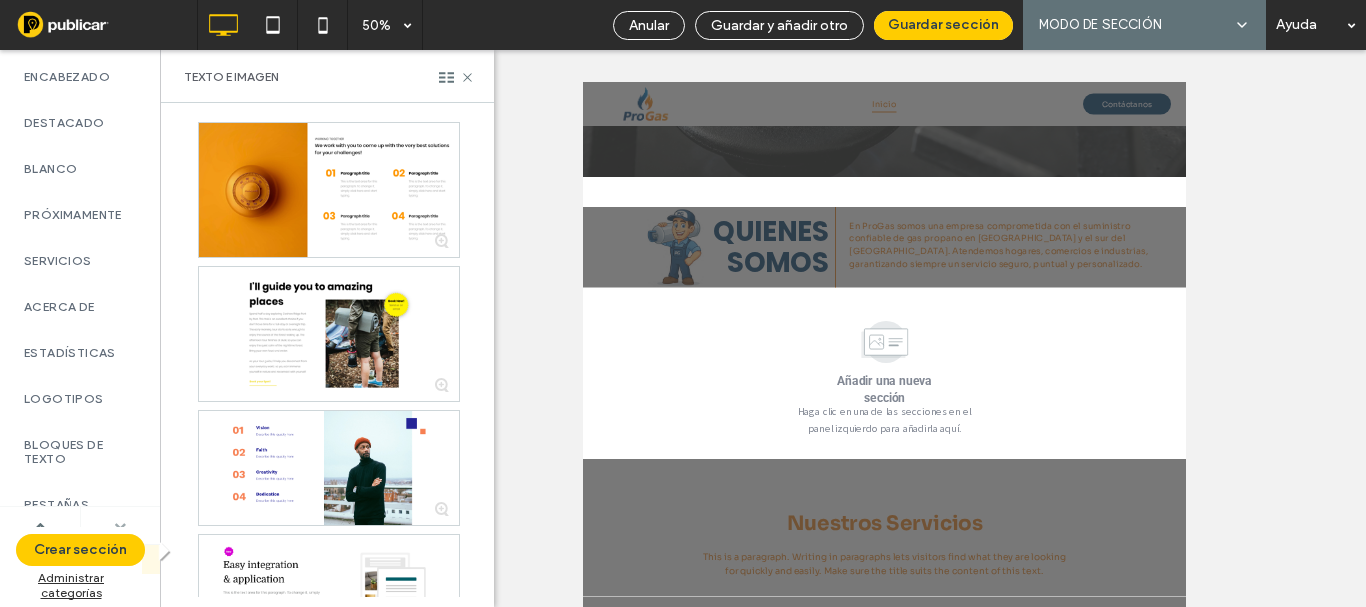 click at bounding box center [120, 526] 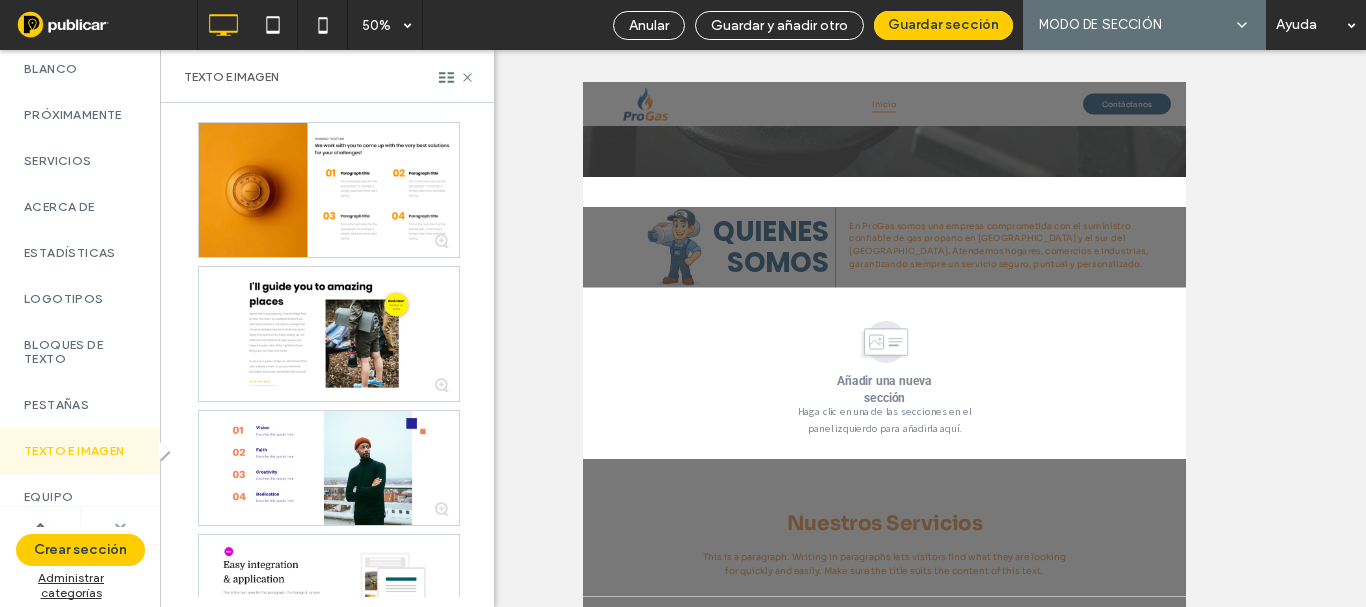 click at bounding box center [120, 526] 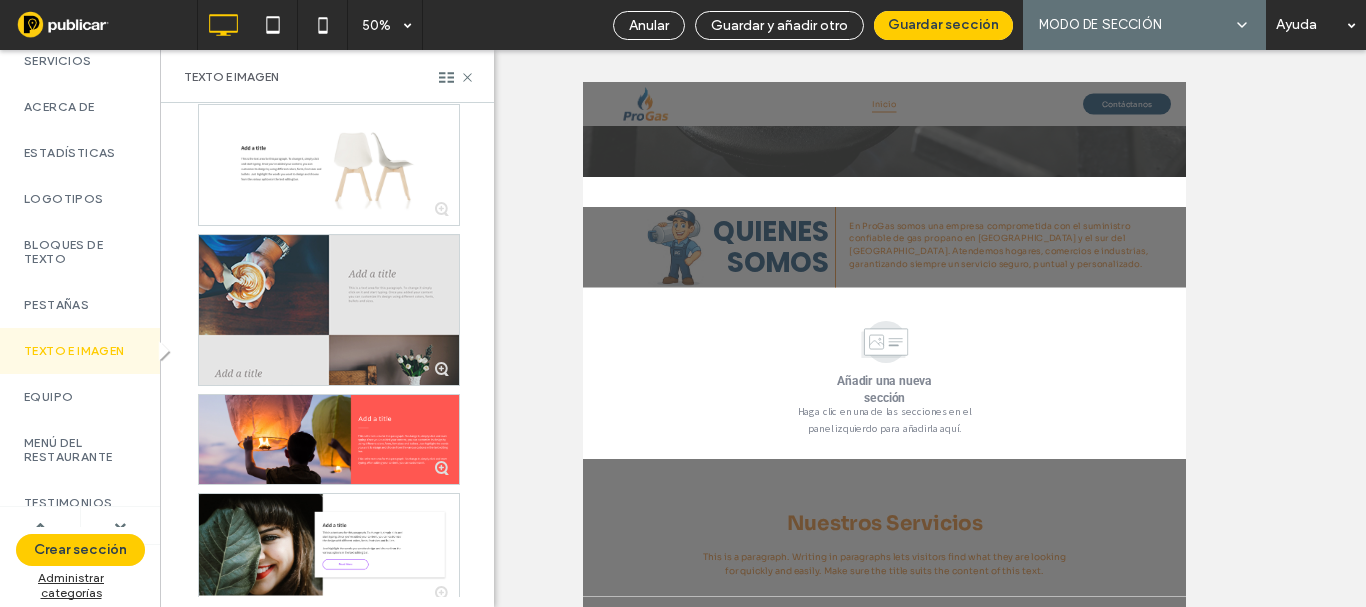 scroll, scrollTop: 1200, scrollLeft: 0, axis: vertical 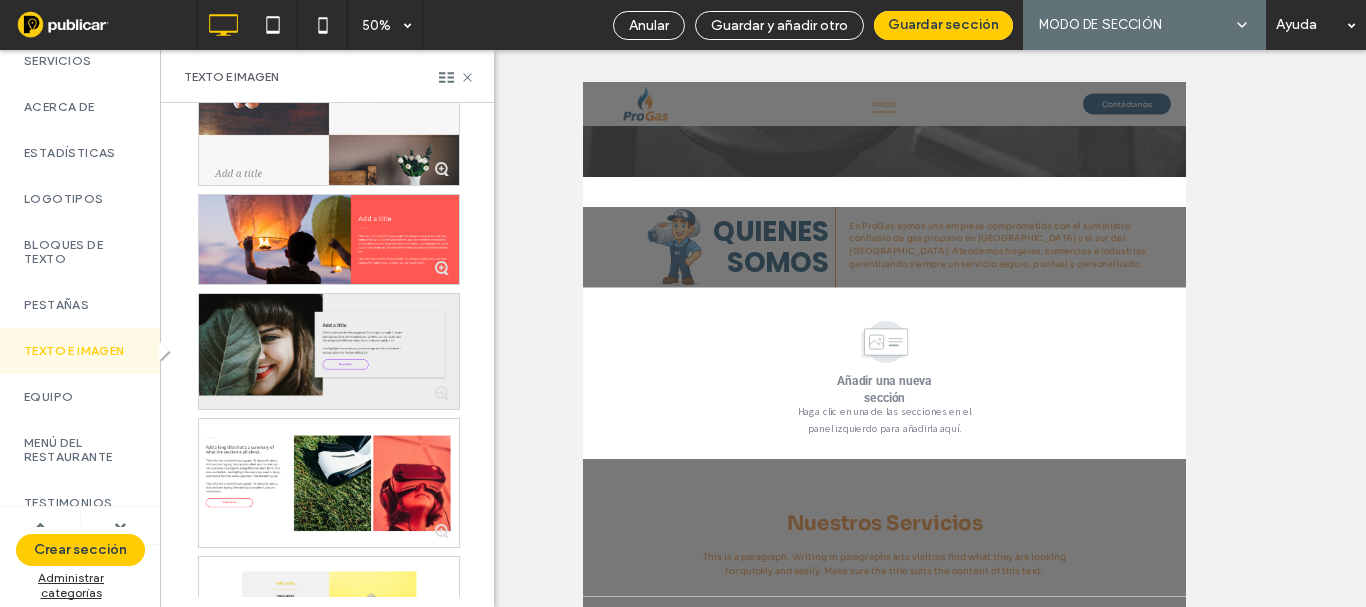 click at bounding box center [329, 352] 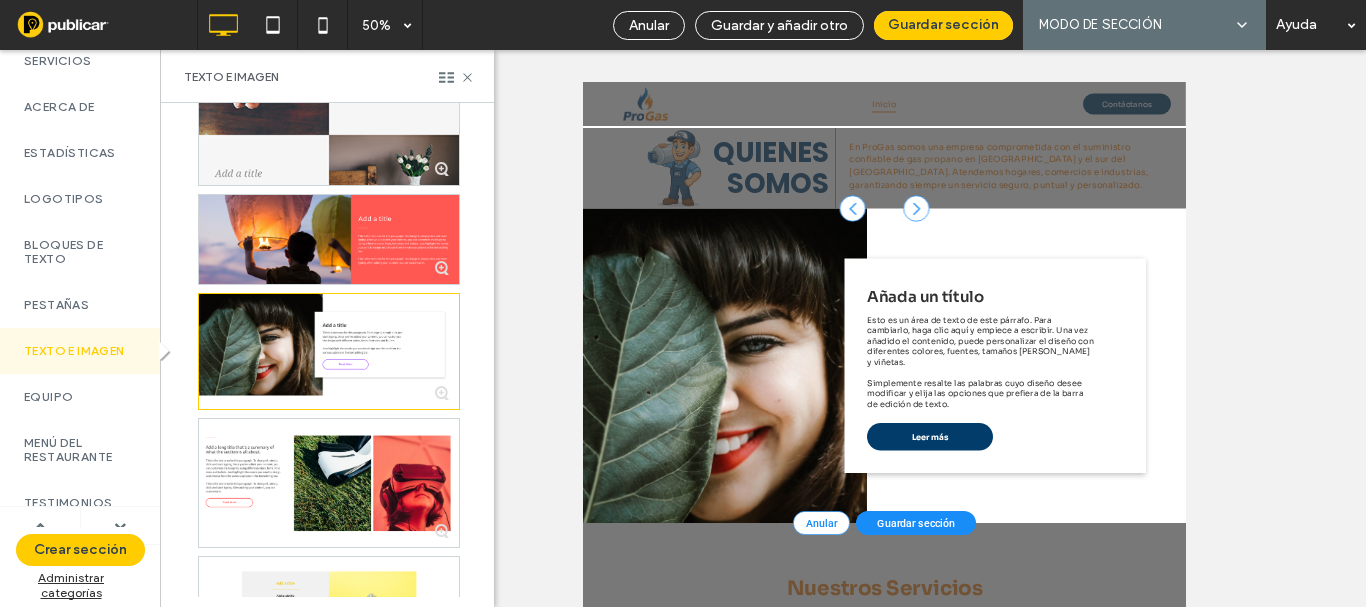 scroll, scrollTop: 719, scrollLeft: 0, axis: vertical 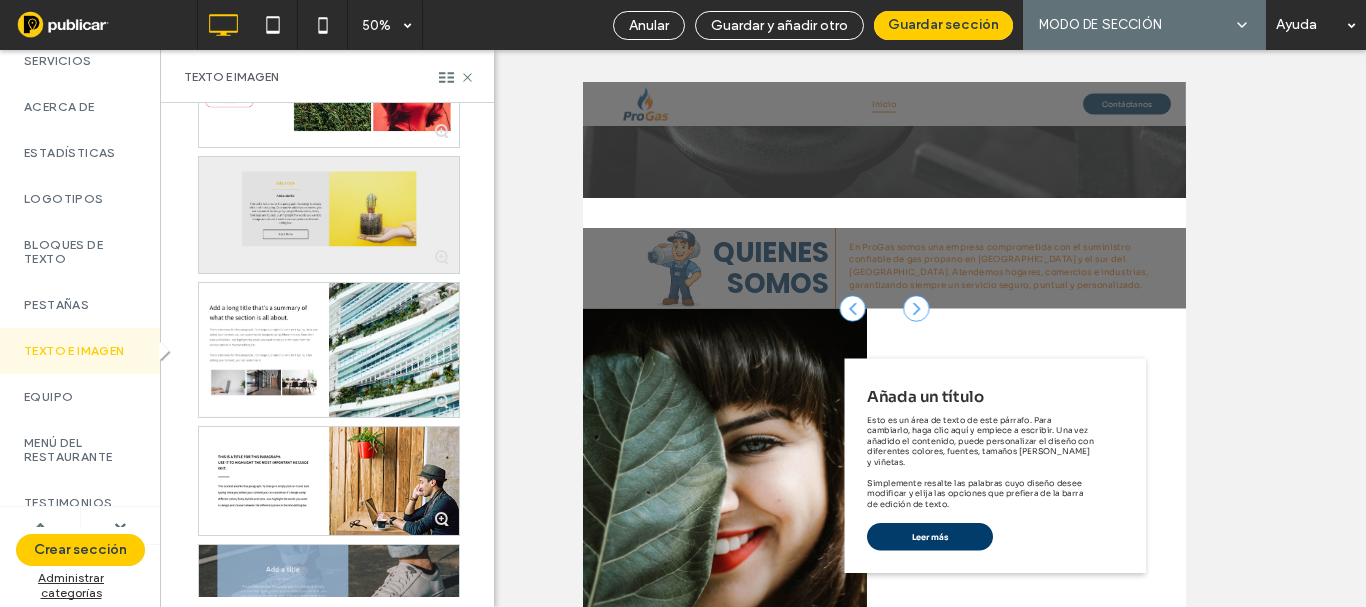 click at bounding box center [329, 215] 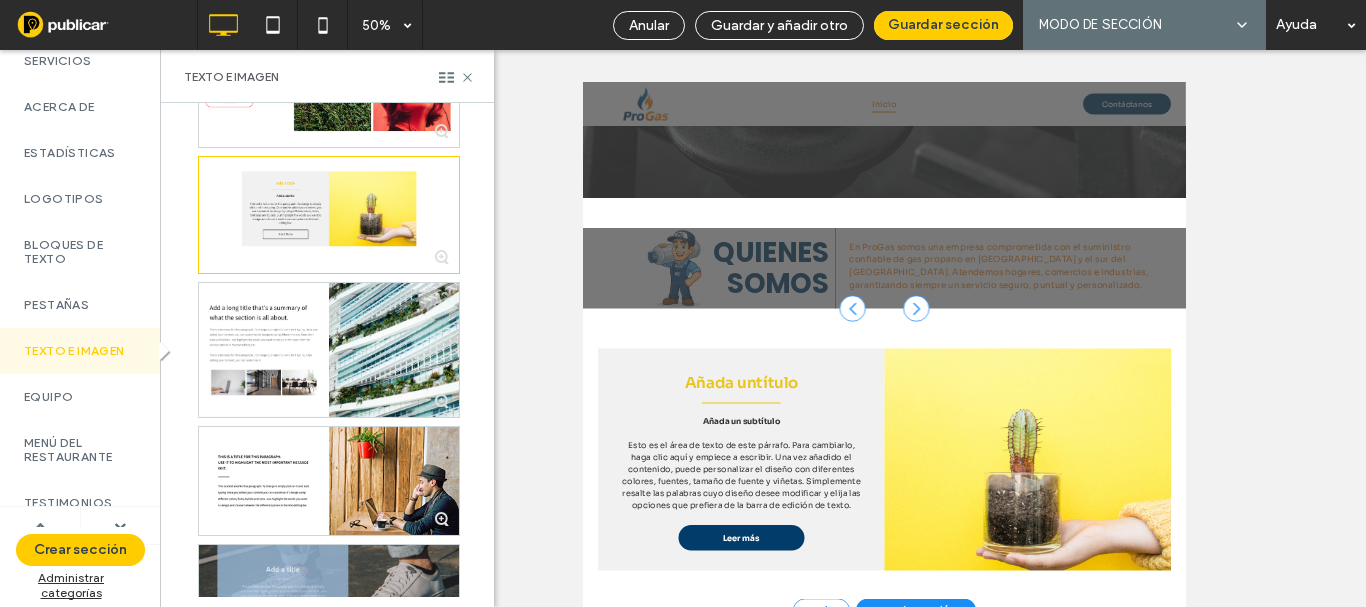 scroll, scrollTop: 1119, scrollLeft: 0, axis: vertical 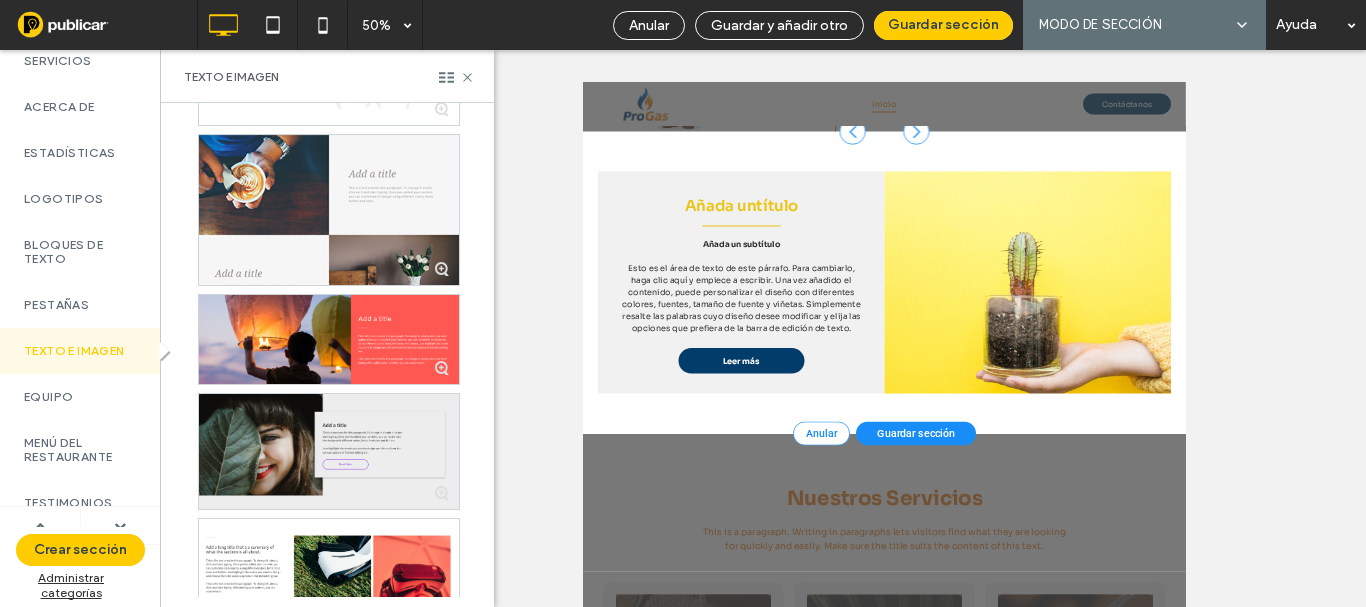 click at bounding box center [329, 452] 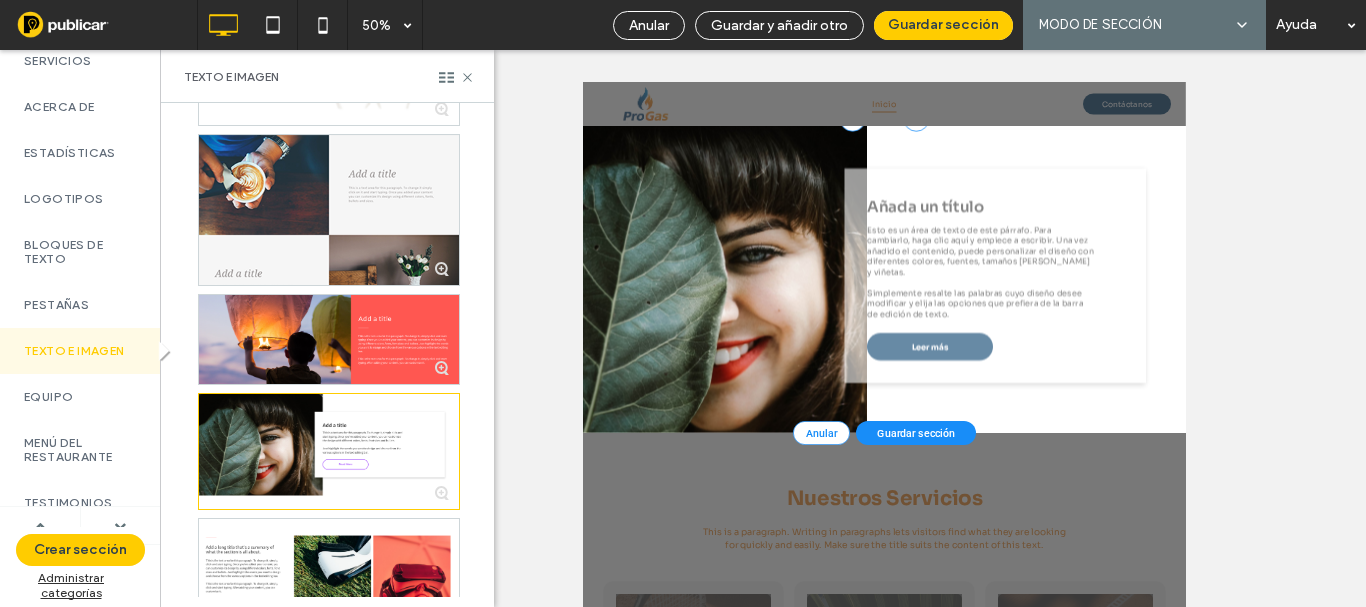click on "Guardar sección" at bounding box center [1248, 785] 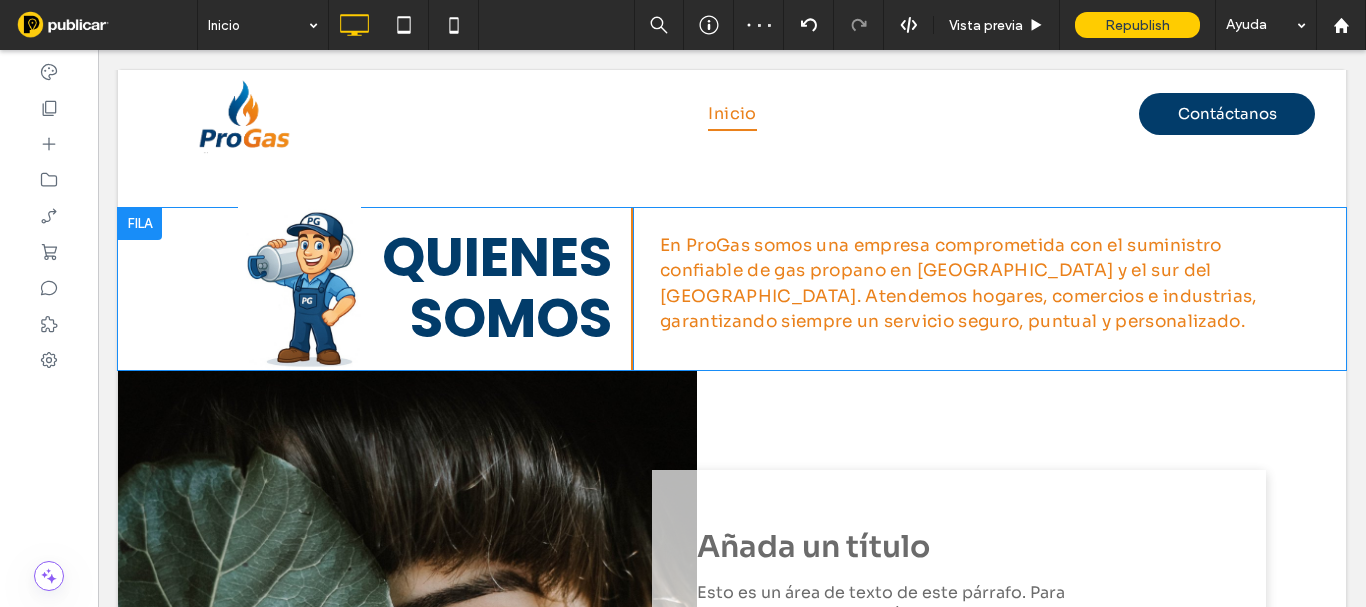 scroll, scrollTop: 674, scrollLeft: 0, axis: vertical 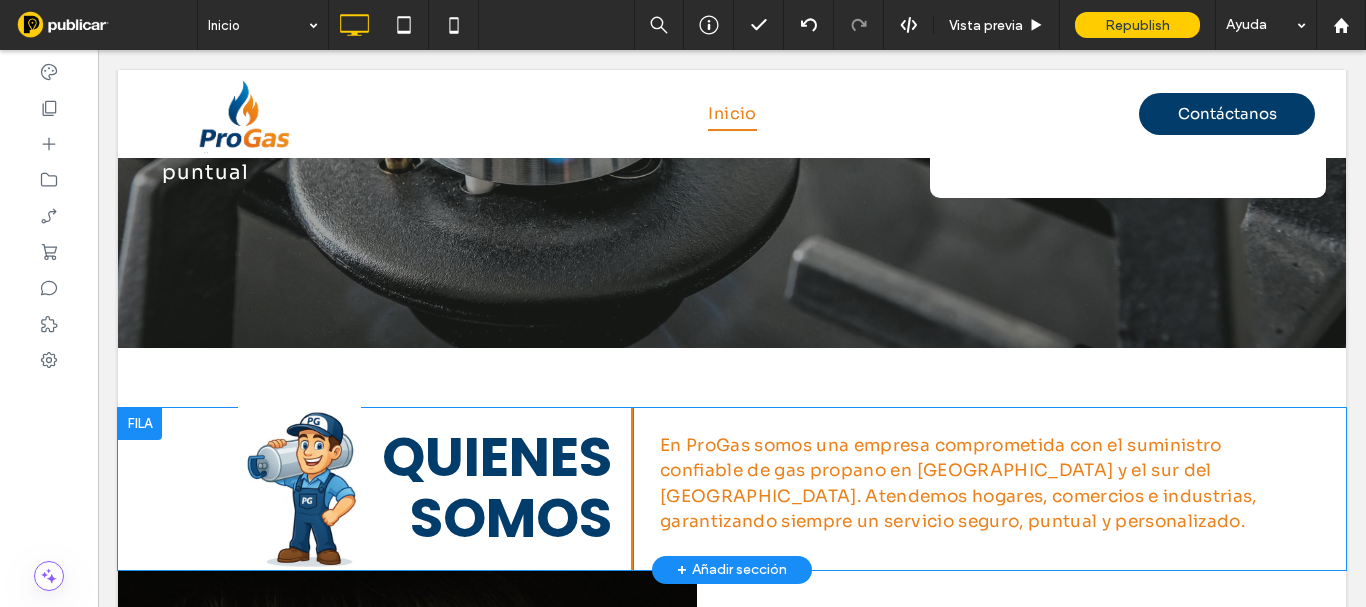 click at bounding box center (140, 424) 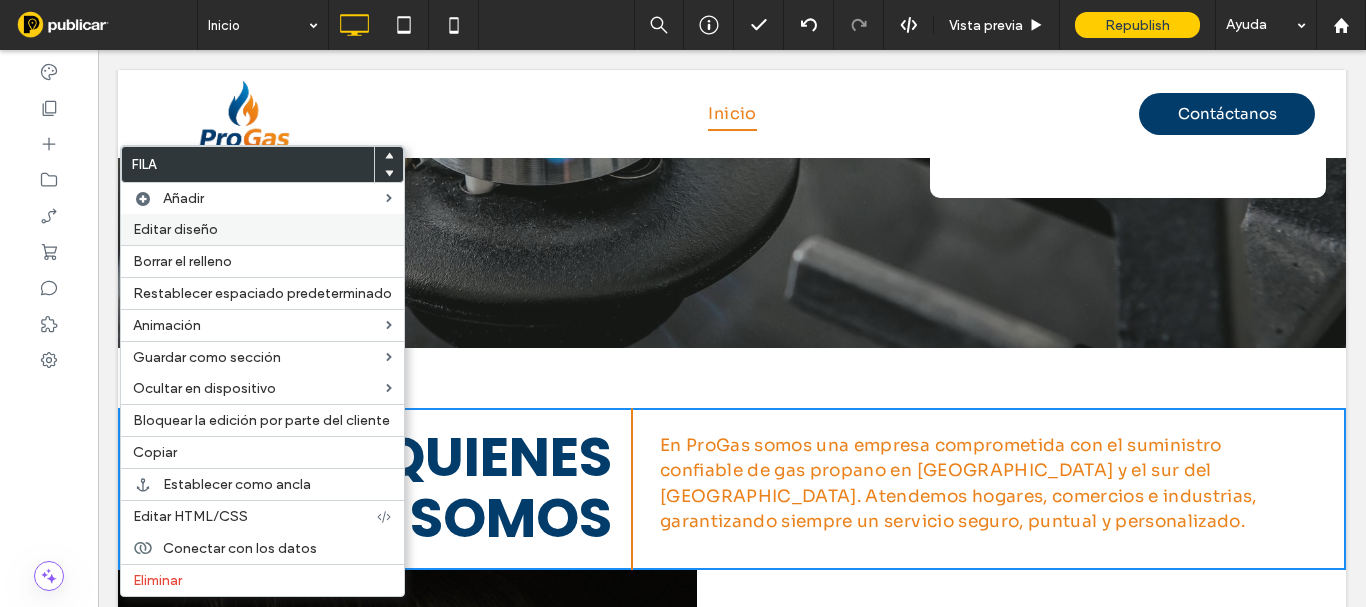 click on "Editar diseño" at bounding box center (175, 229) 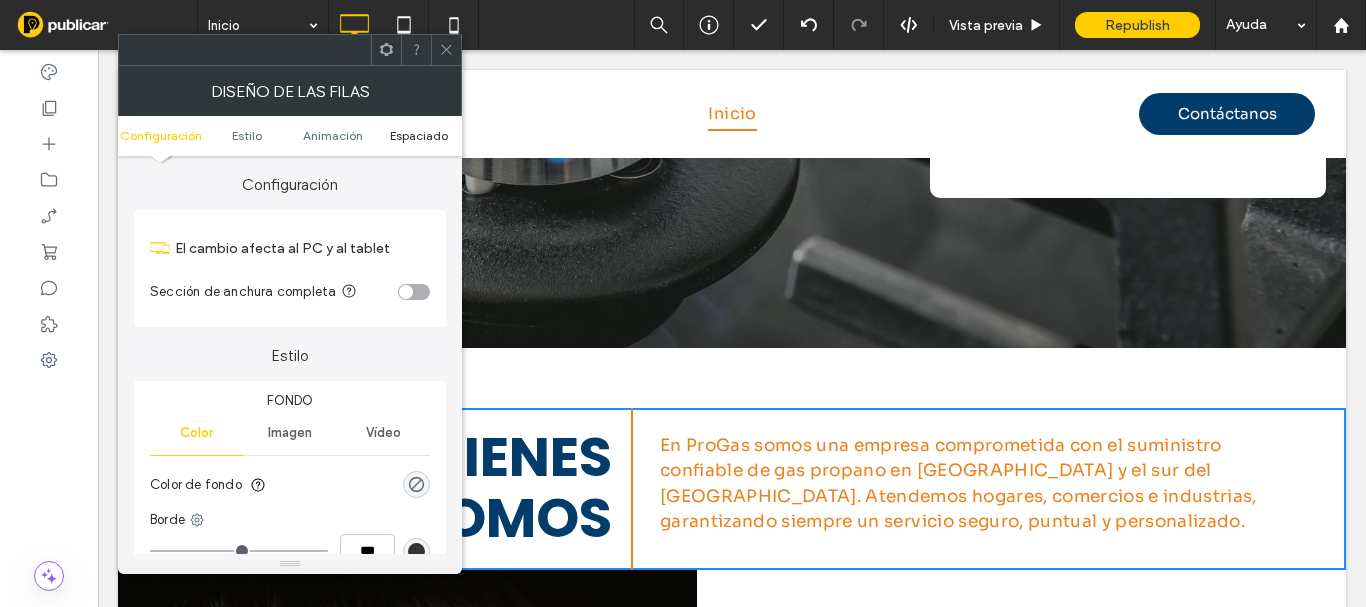 click on "Espaciado" at bounding box center [419, 135] 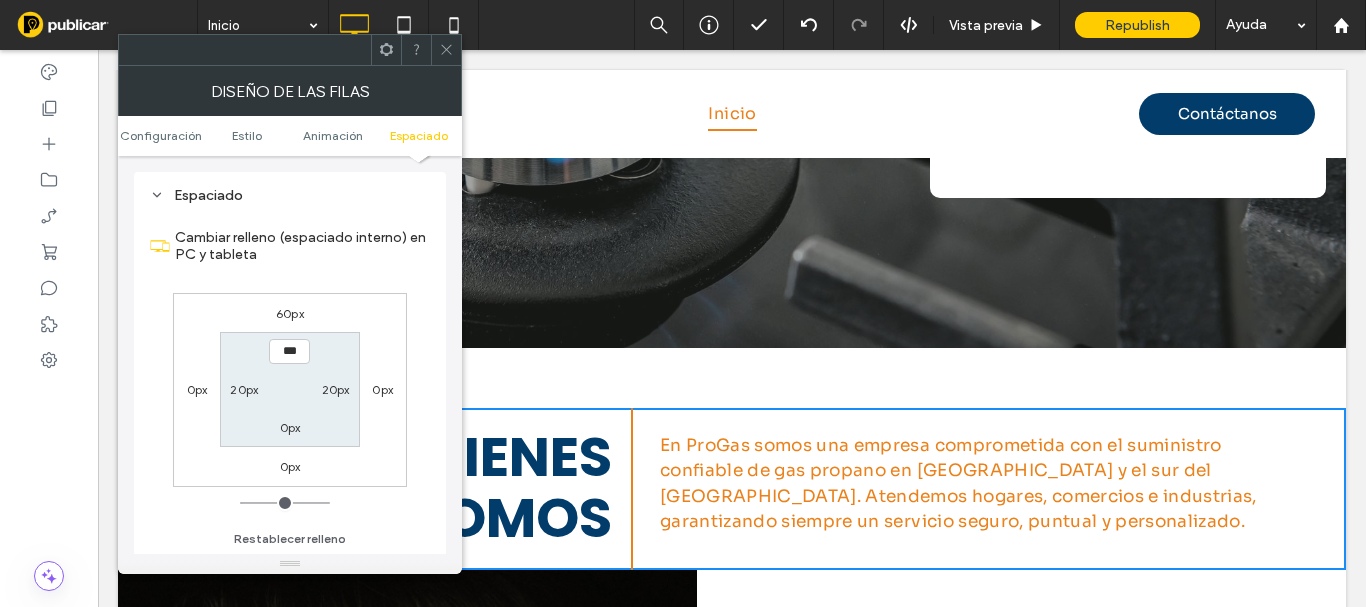 scroll, scrollTop: 565, scrollLeft: 0, axis: vertical 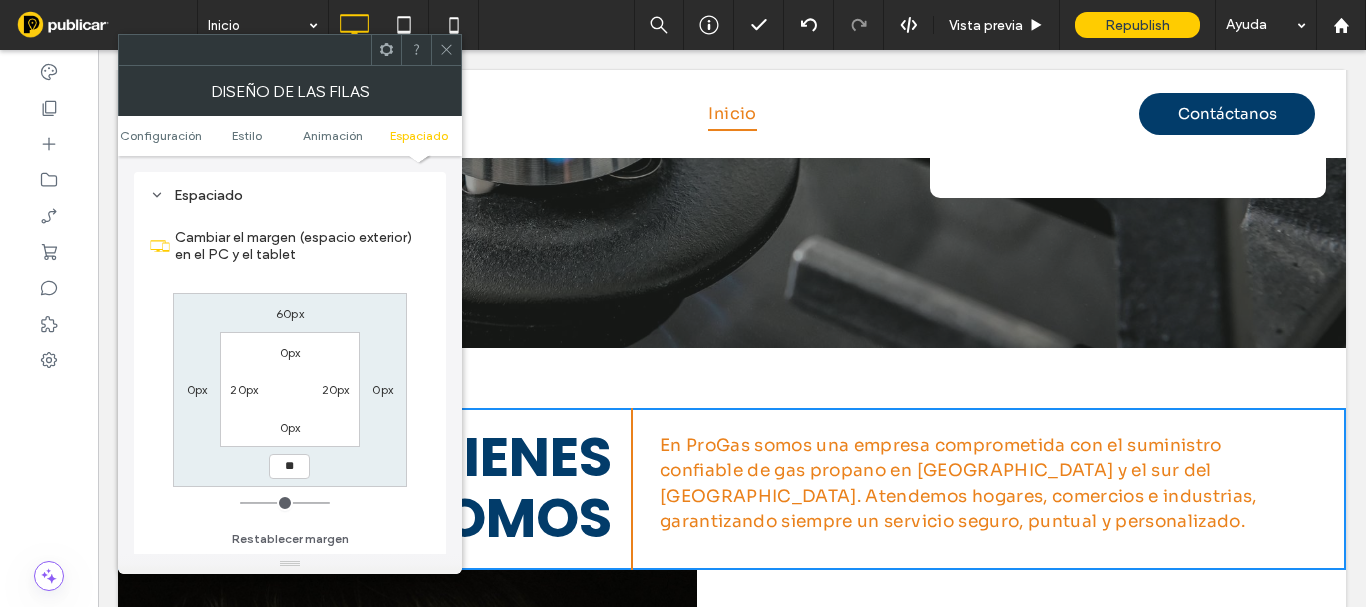 type on "**" 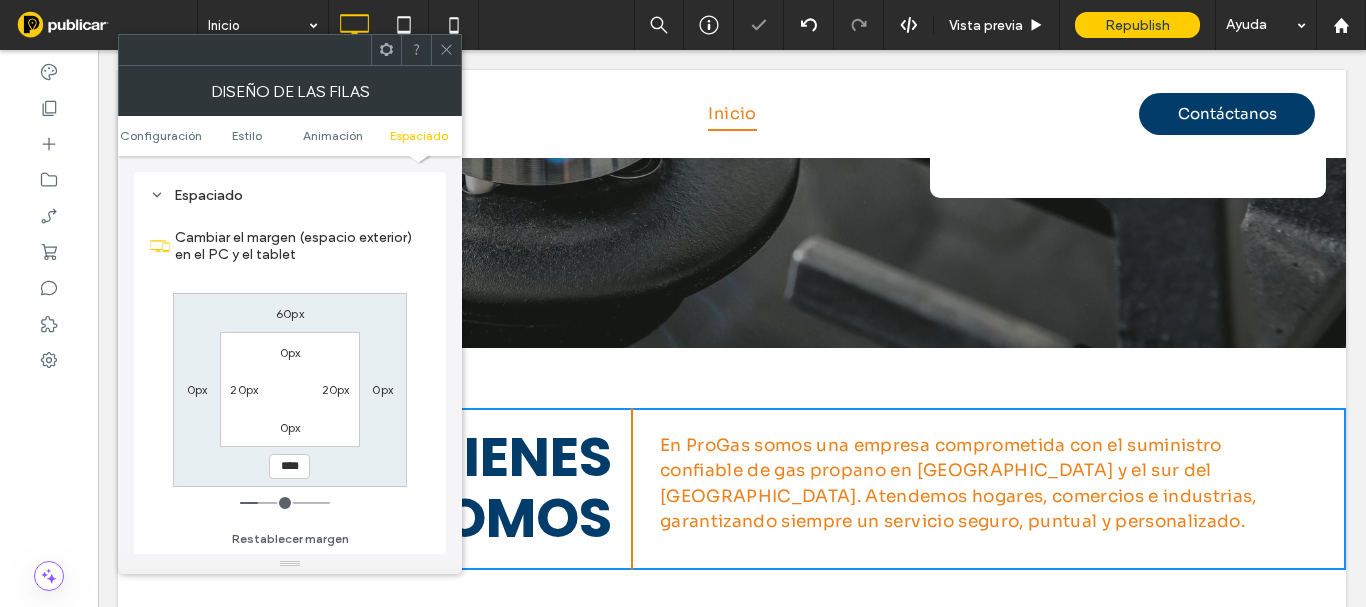 click at bounding box center [446, 50] 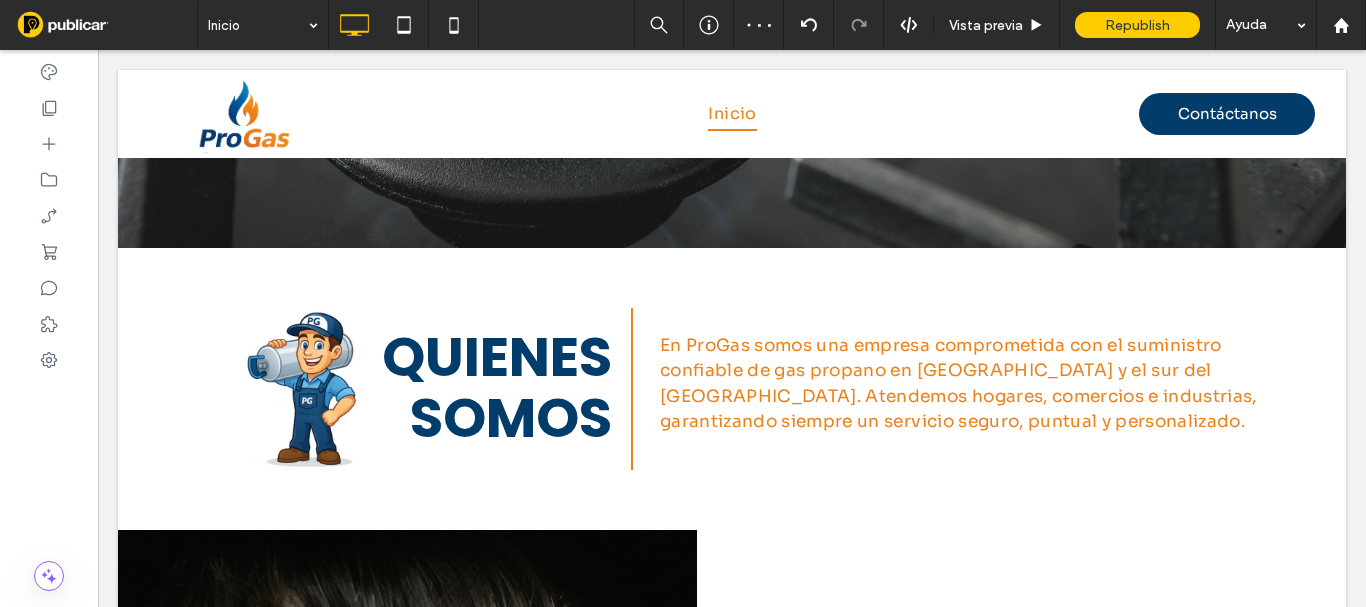 scroll, scrollTop: 974, scrollLeft: 0, axis: vertical 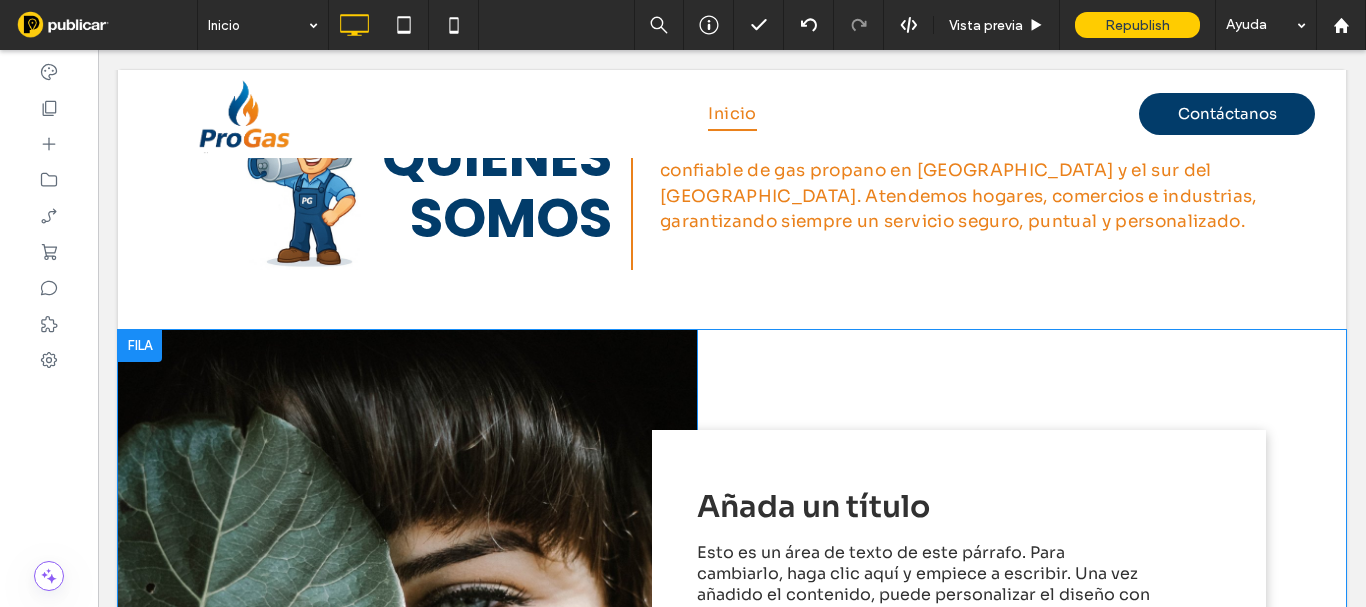click on "Click To Paste
Añada un título             Esto es un área de texto de este párrafo. Para cambiarlo, haga clic aquí y empiece a escribir. Una vez añadido el contenido, puede personalizar el diseño con diferentes colores, fuentes, tamaños de fuentes y viñetas.
Simplemente resalte las palabras cuyo diseño desee modificar y elija las opciones que prefiera de la barra de edición de texto.
Leer más
Click To Paste" at bounding box center [732, 644] 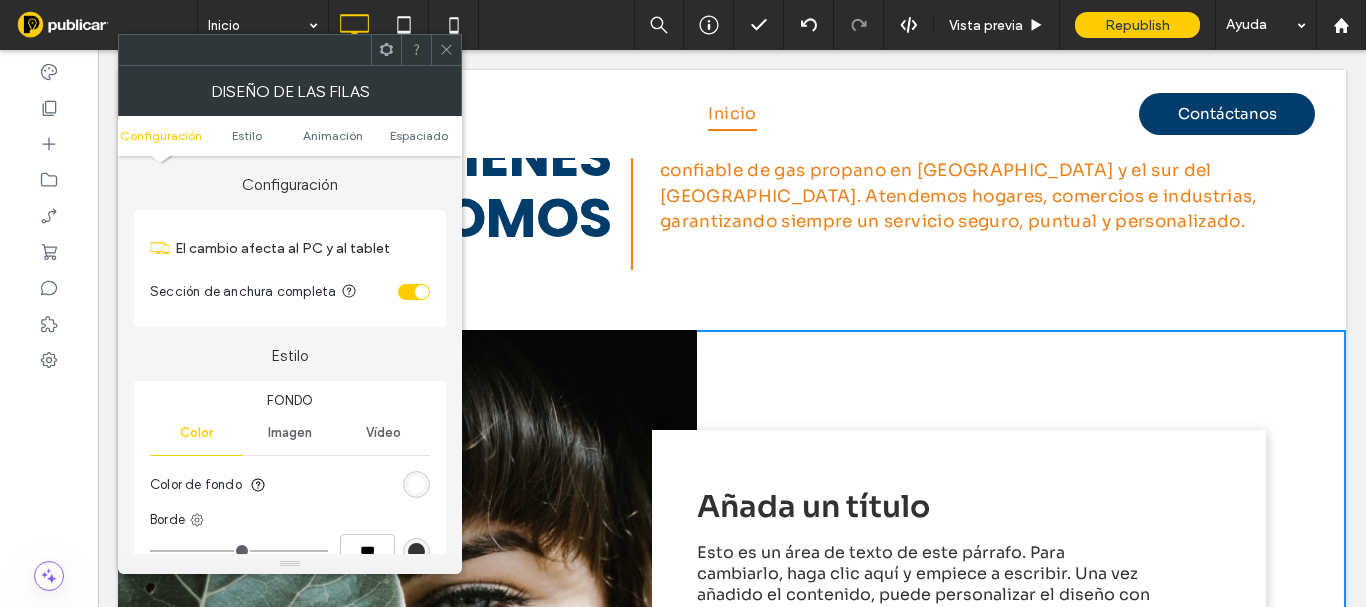 click at bounding box center [416, 484] 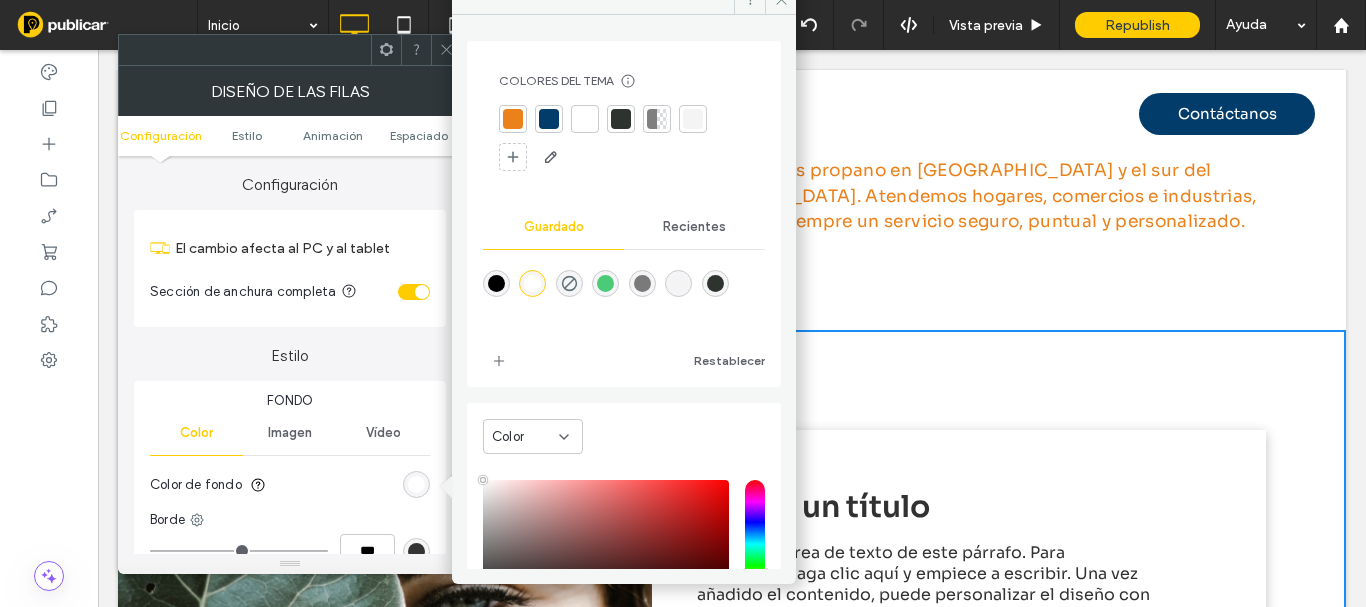 click at bounding box center [549, 119] 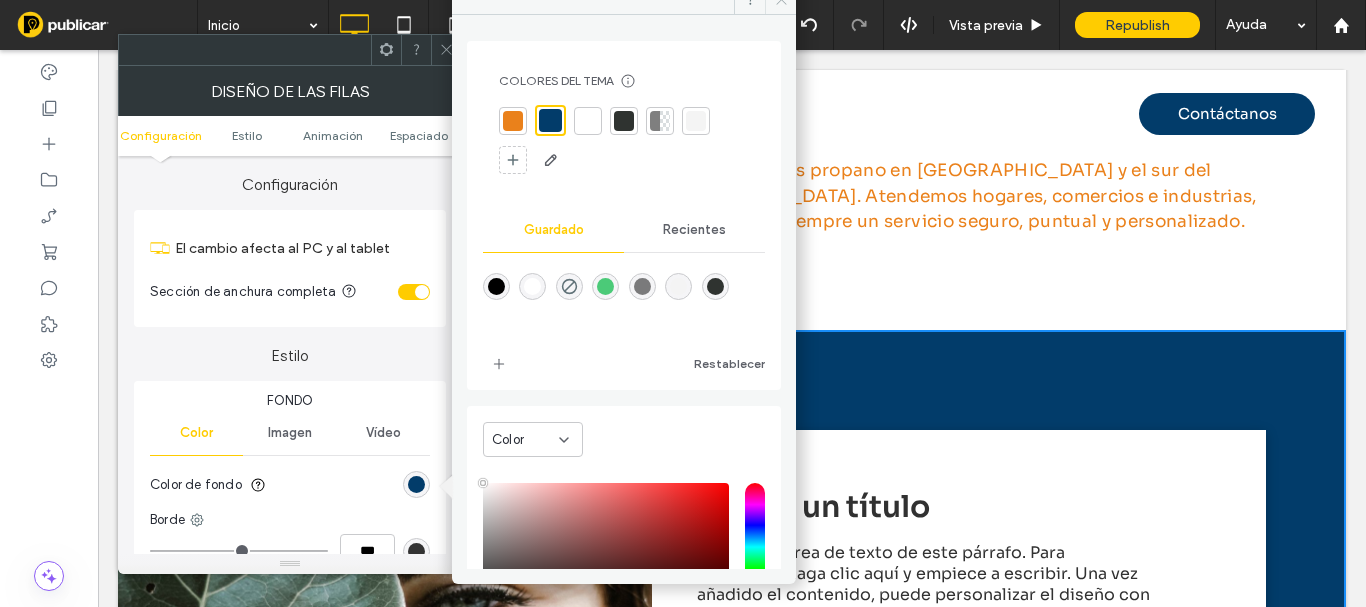 click 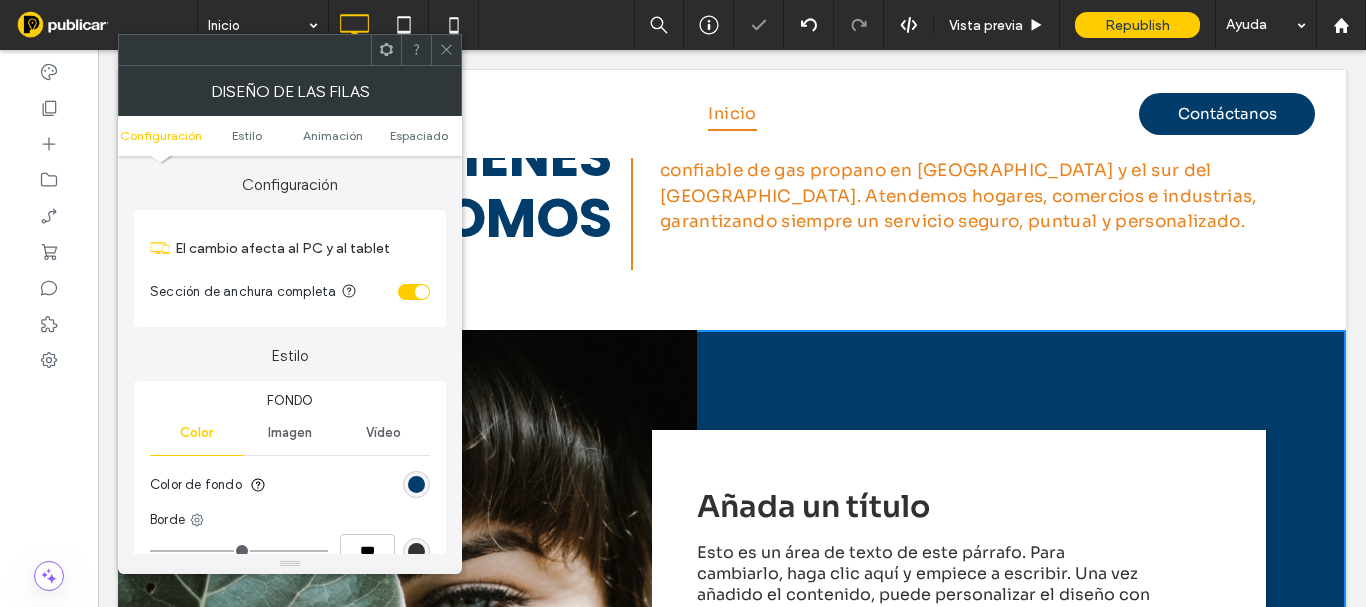 click at bounding box center (446, 50) 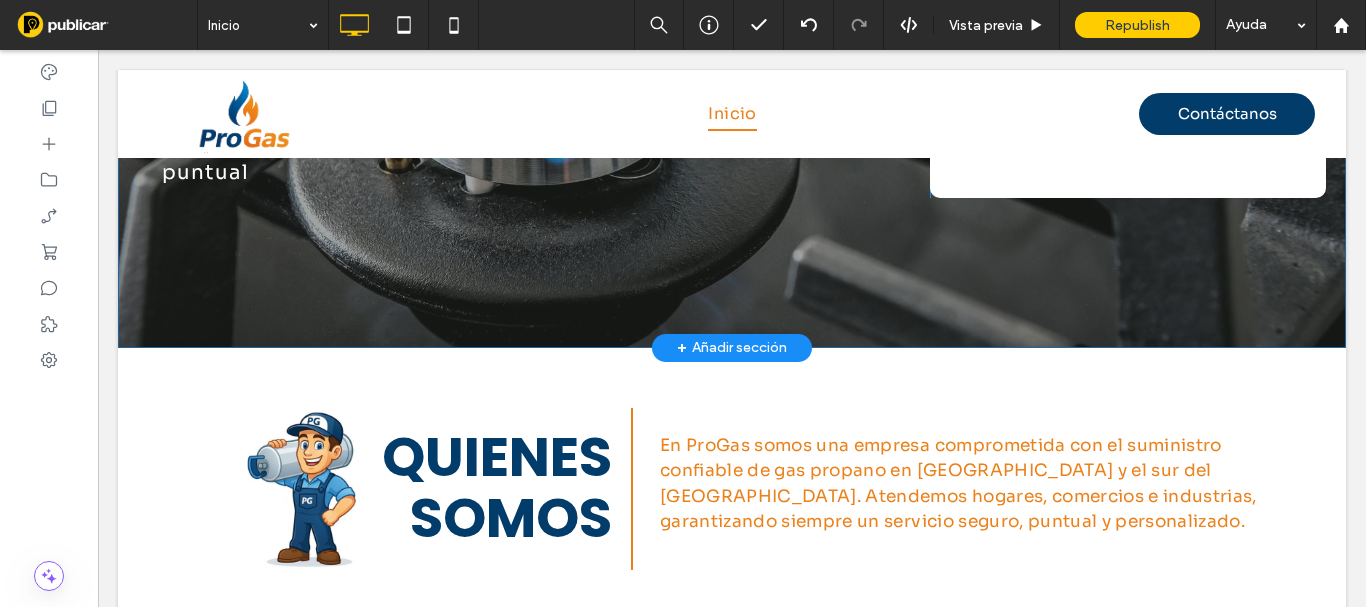 scroll, scrollTop: 974, scrollLeft: 0, axis: vertical 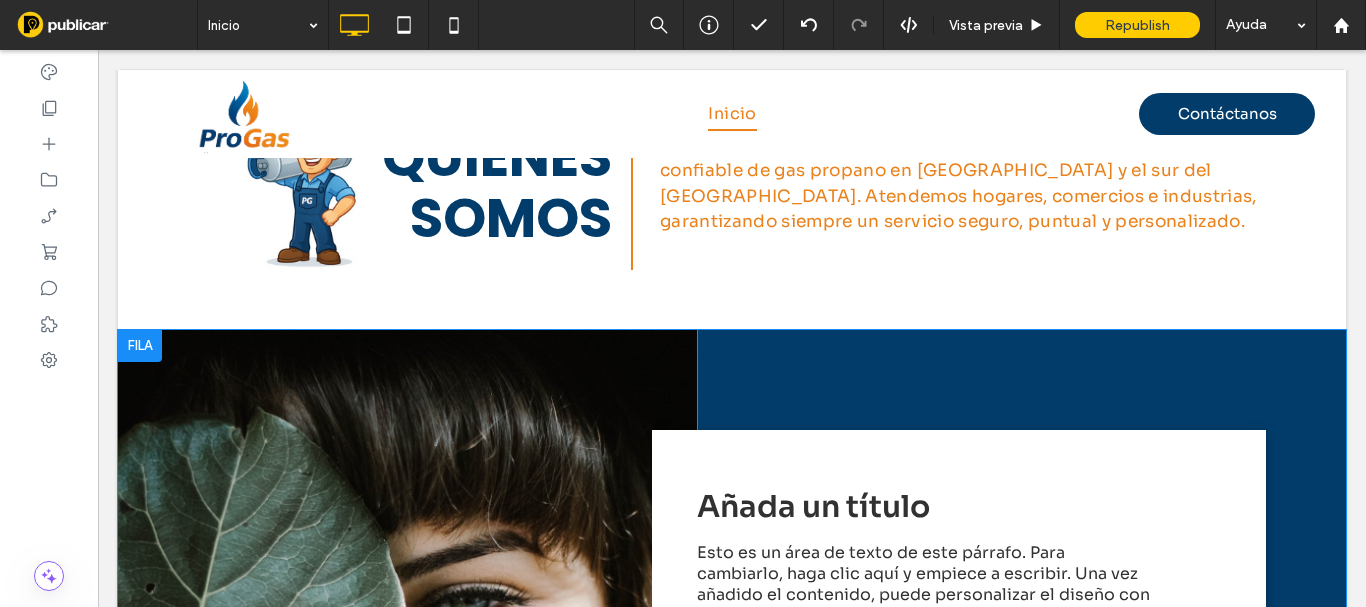 click on "Click To Paste" at bounding box center [407, 644] 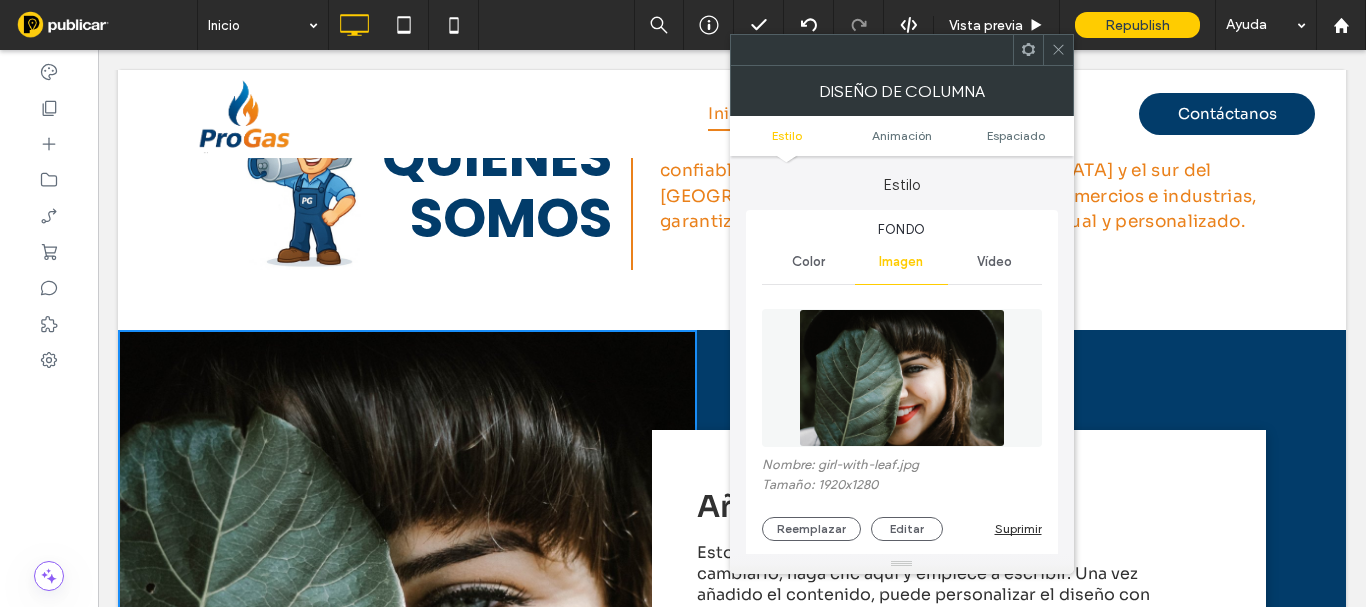 scroll, scrollTop: 200, scrollLeft: 0, axis: vertical 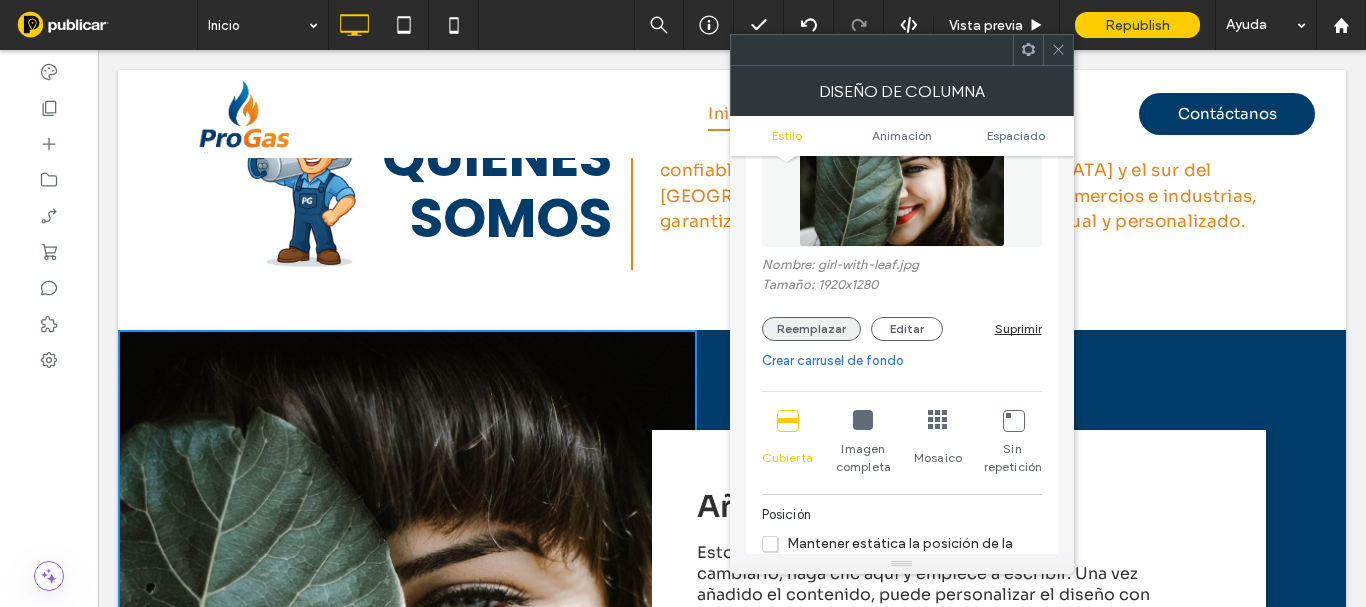 click on "Reemplazar" at bounding box center [811, 329] 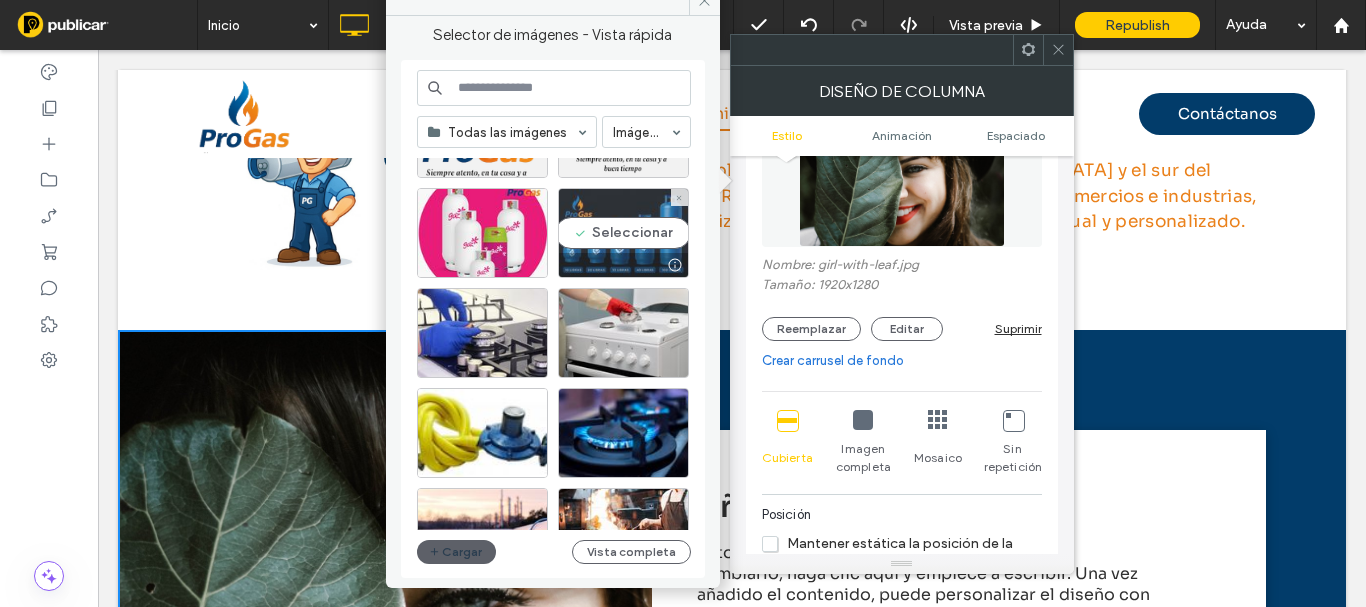 scroll, scrollTop: 500, scrollLeft: 0, axis: vertical 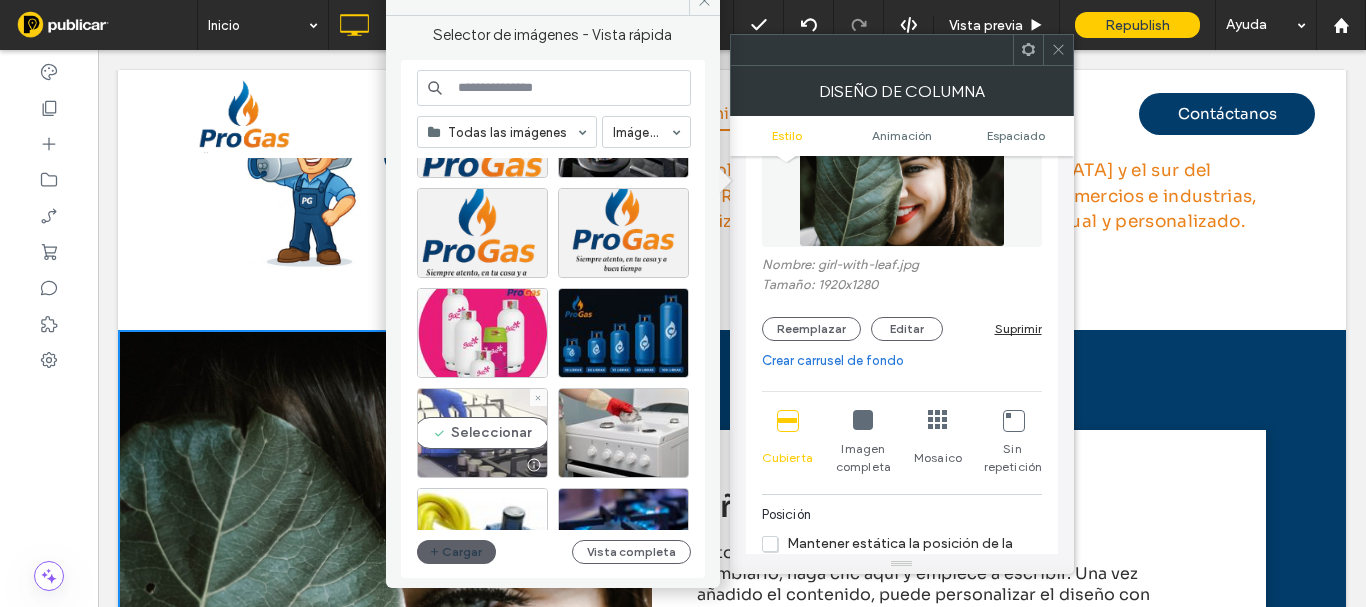 click on "Seleccionar" at bounding box center [482, 433] 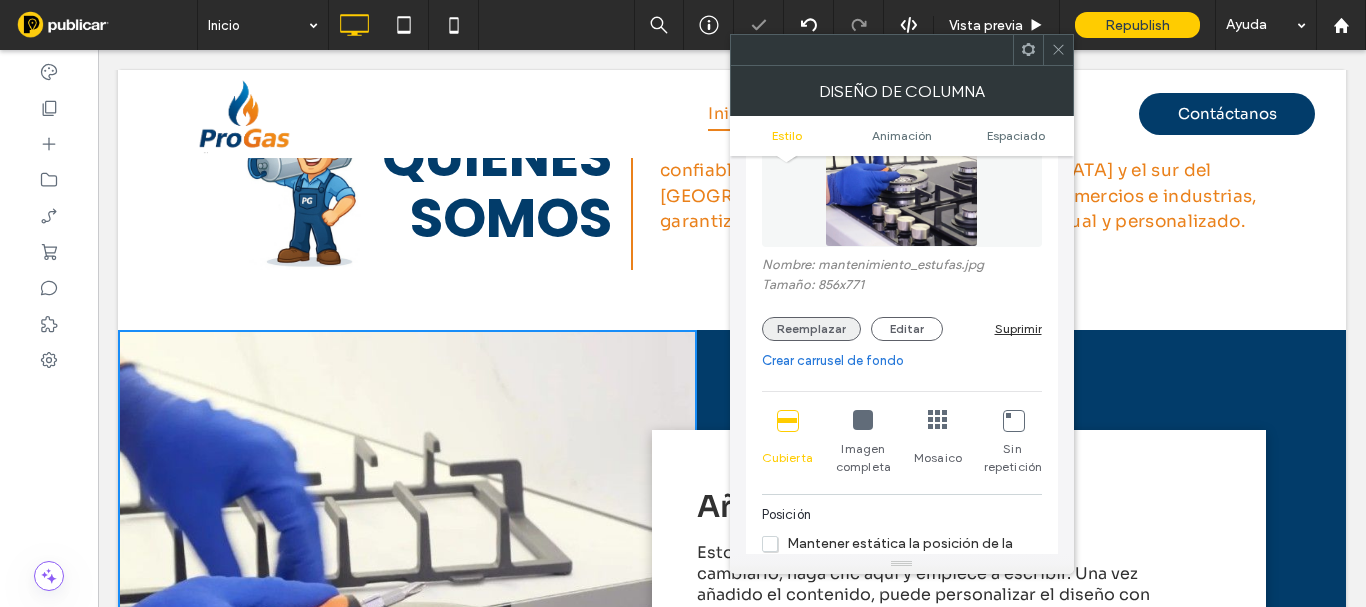 click on "Reemplazar" at bounding box center (811, 329) 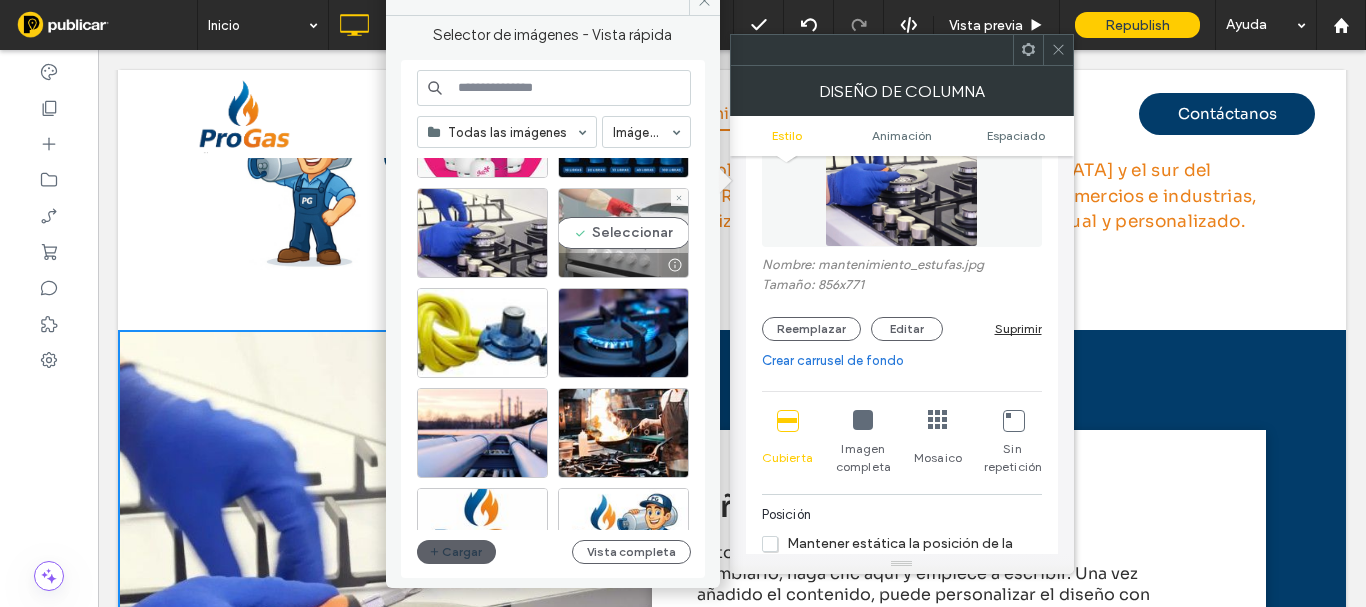 scroll, scrollTop: 500, scrollLeft: 0, axis: vertical 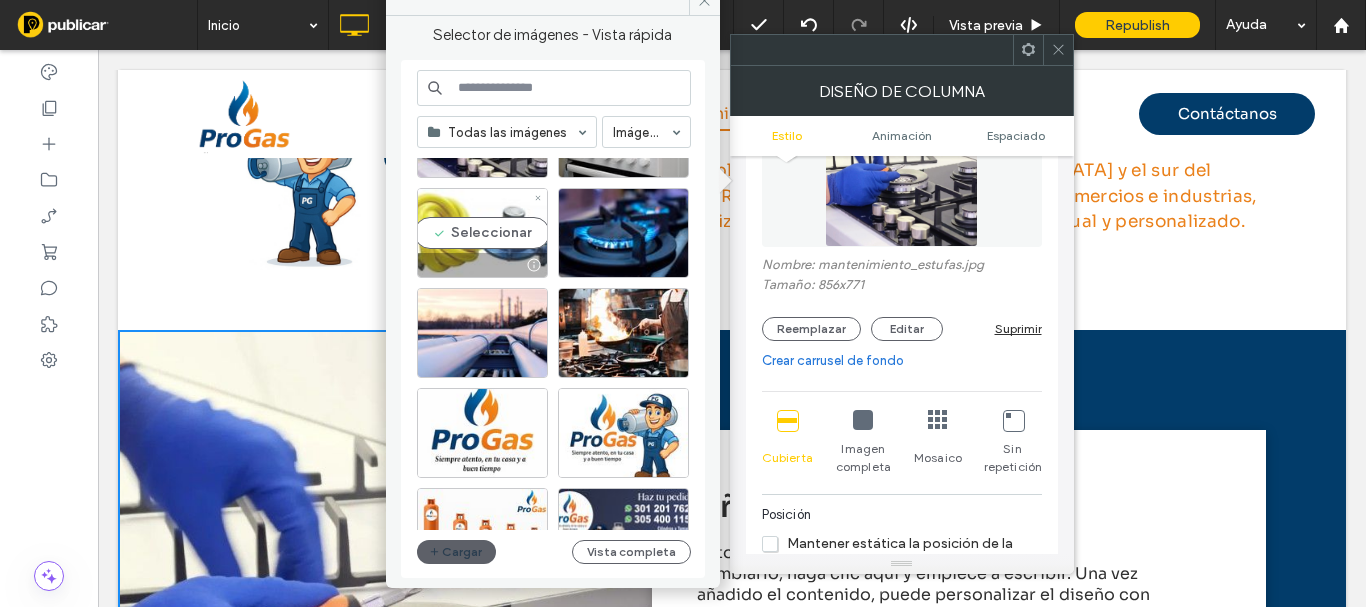 click on "Seleccionar" at bounding box center (482, 233) 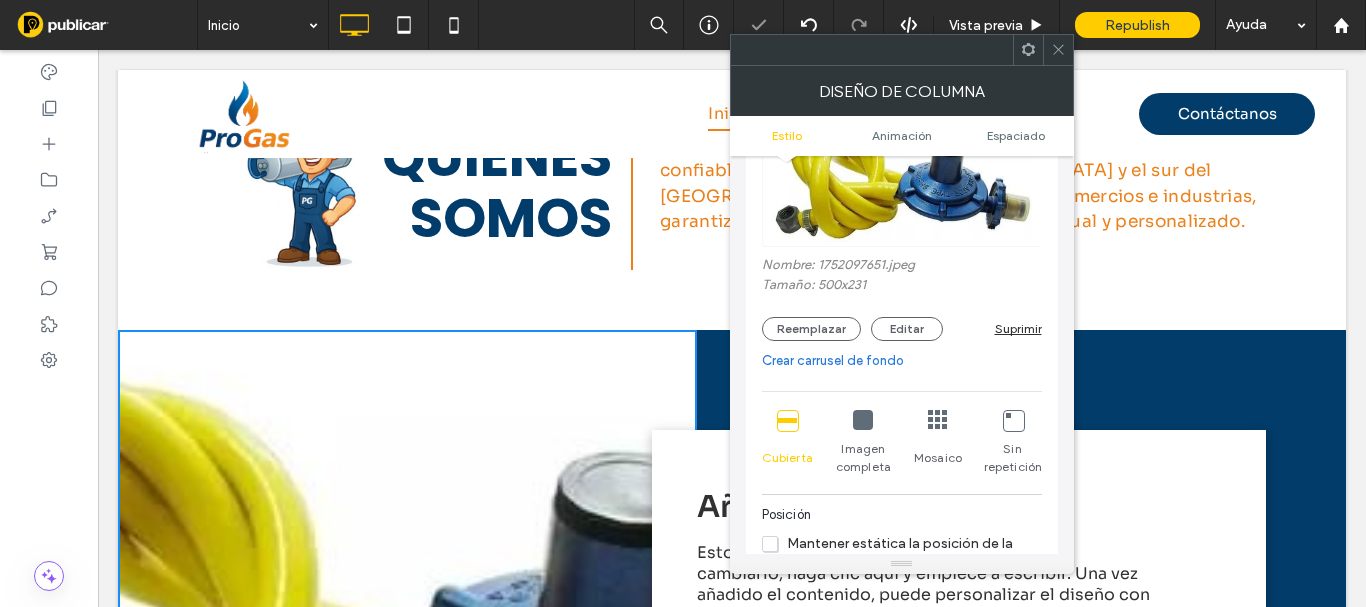 scroll, scrollTop: 1174, scrollLeft: 0, axis: vertical 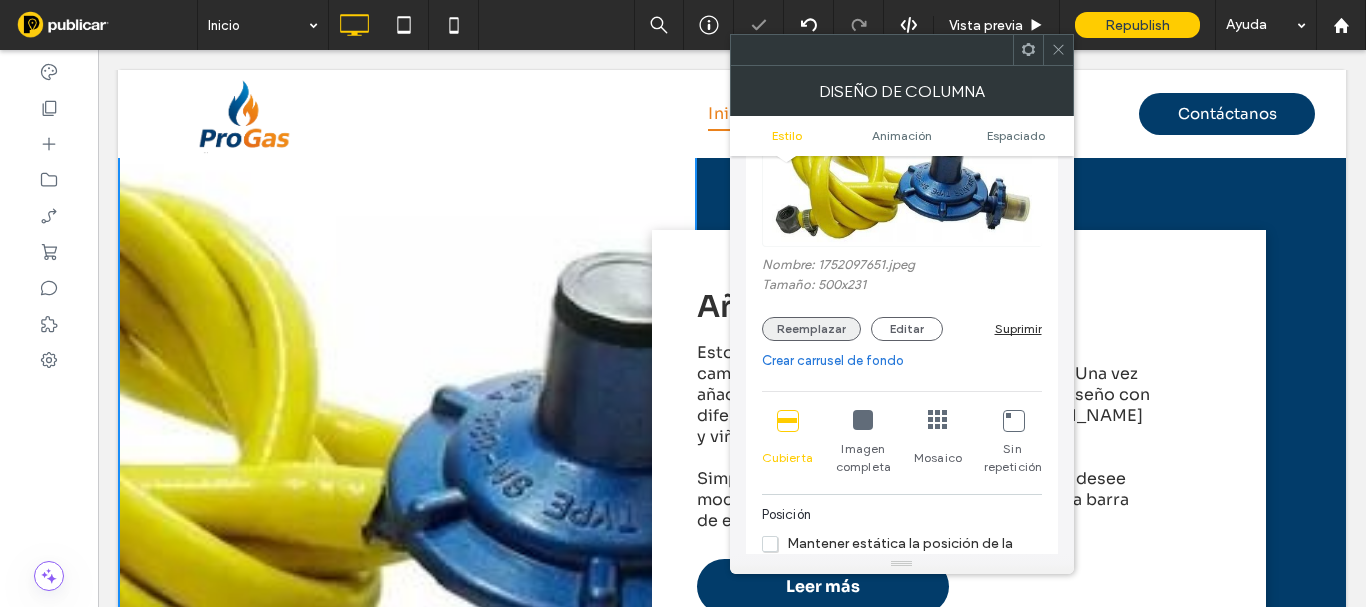 click on "Reemplazar" at bounding box center [811, 329] 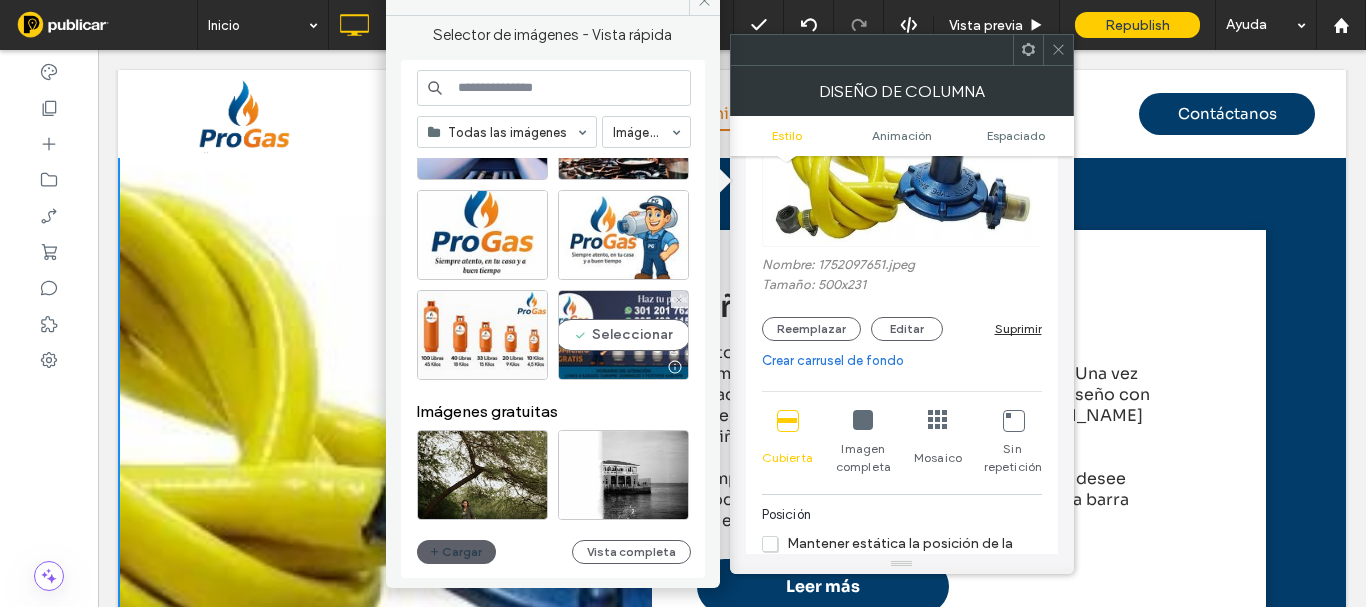 scroll, scrollTop: 598, scrollLeft: 0, axis: vertical 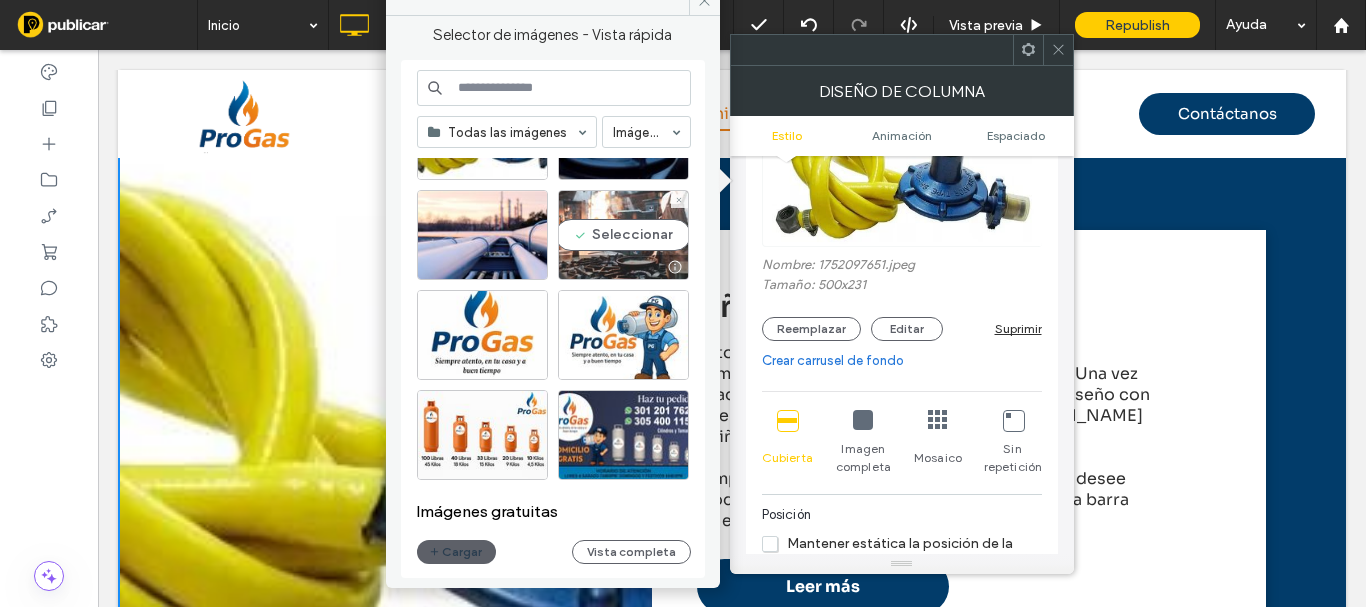 click on "Seleccionar" at bounding box center [623, 235] 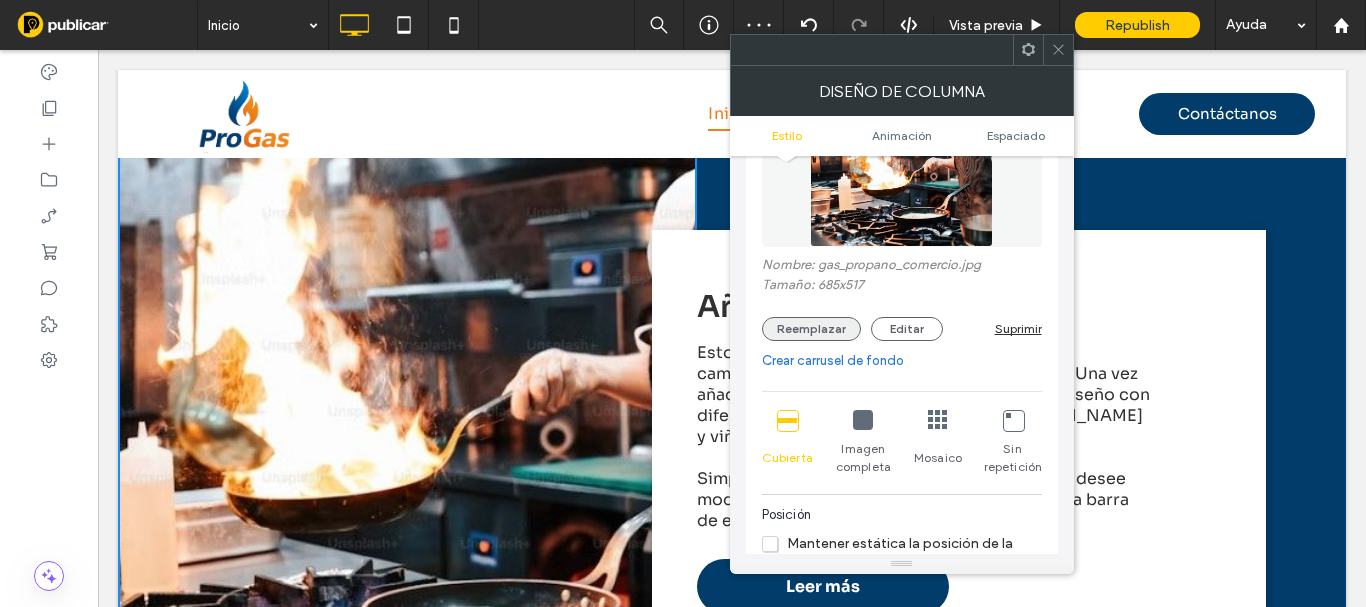 click on "Reemplazar" at bounding box center (811, 329) 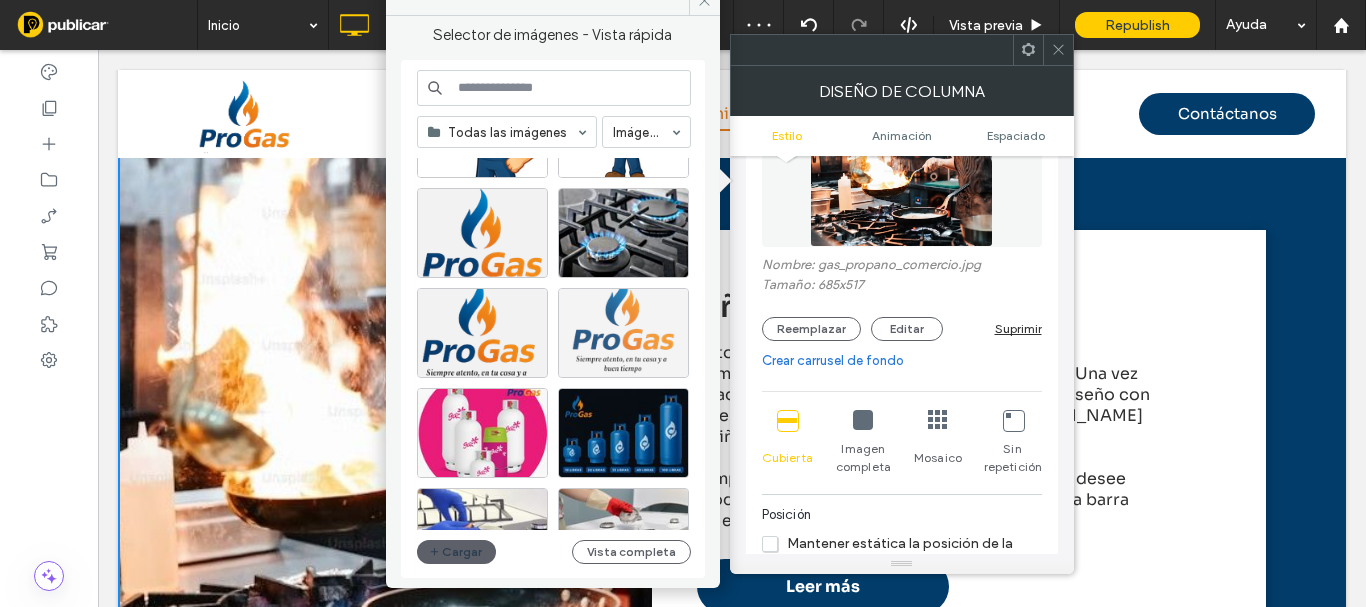scroll, scrollTop: 300, scrollLeft: 0, axis: vertical 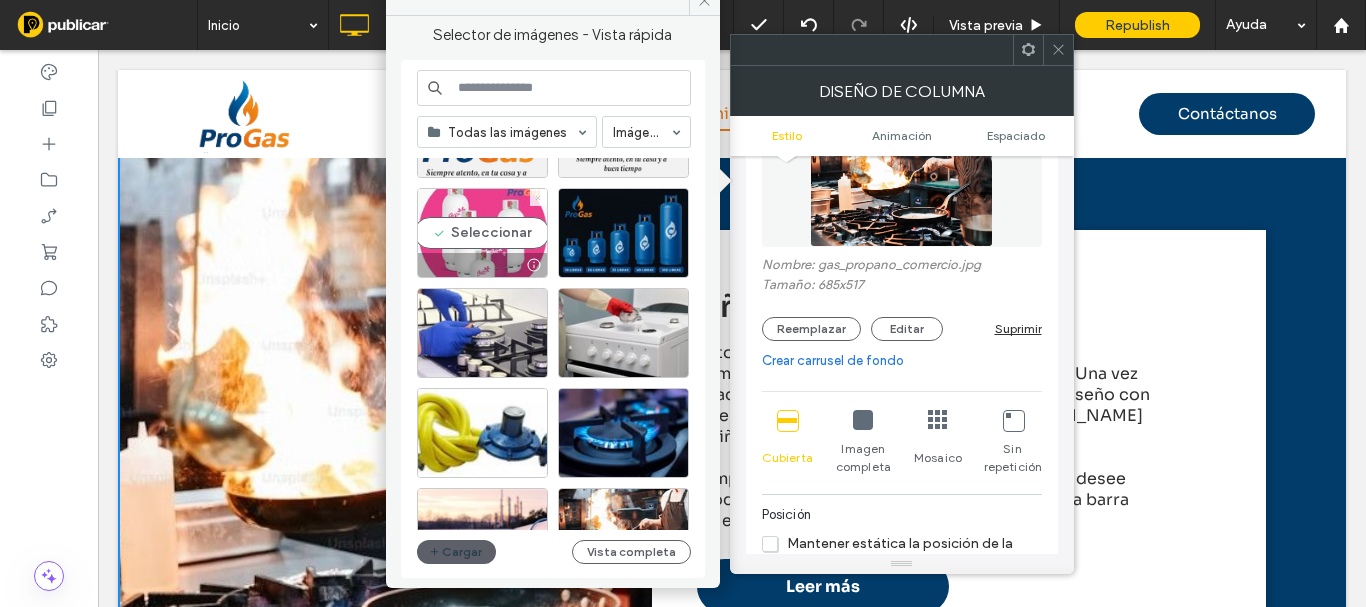 click at bounding box center (538, 197) 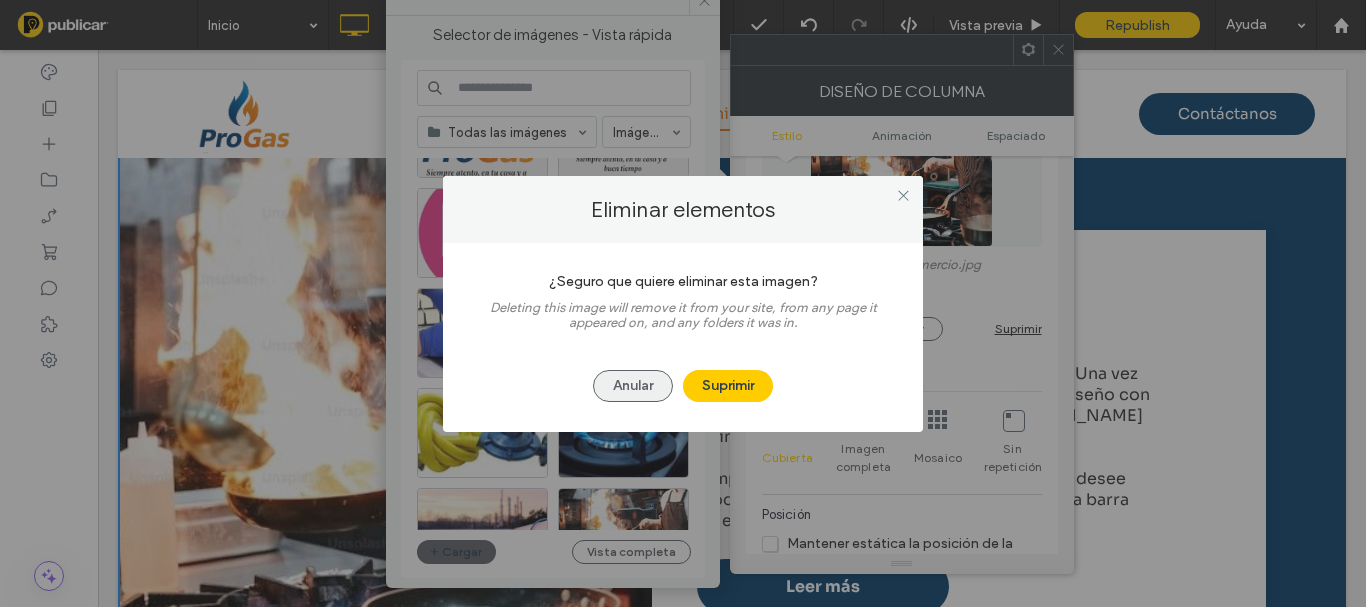 click on "Anular" at bounding box center [633, 386] 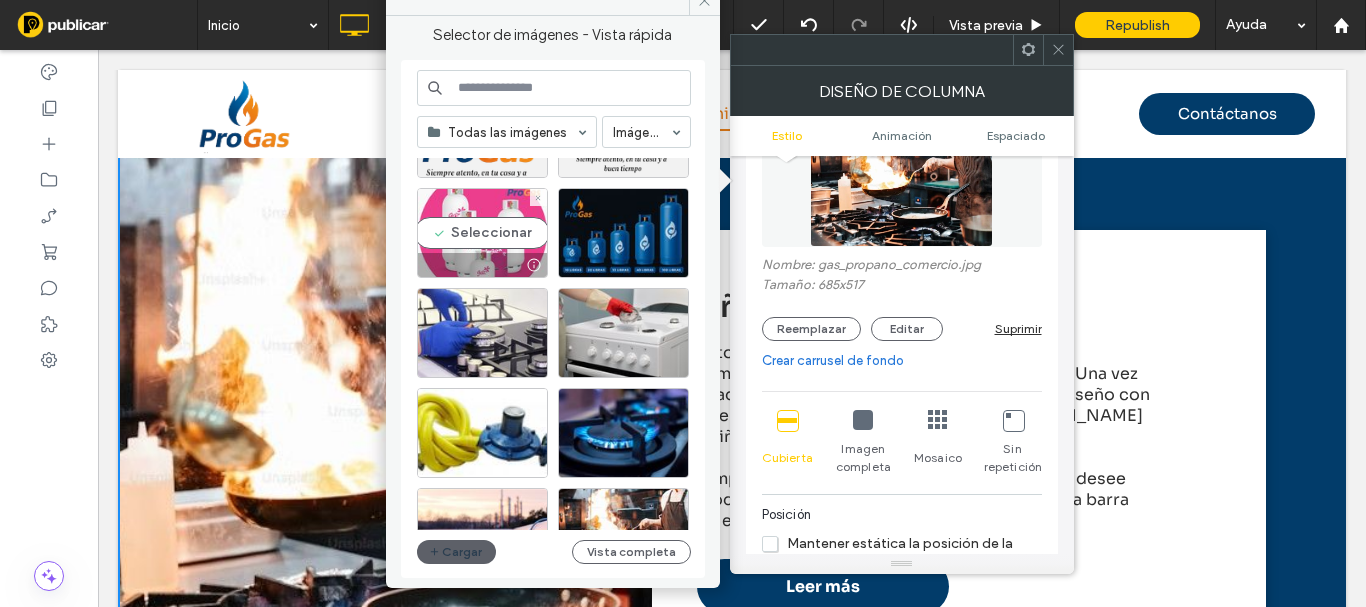 click on "Seleccionar" at bounding box center (482, 233) 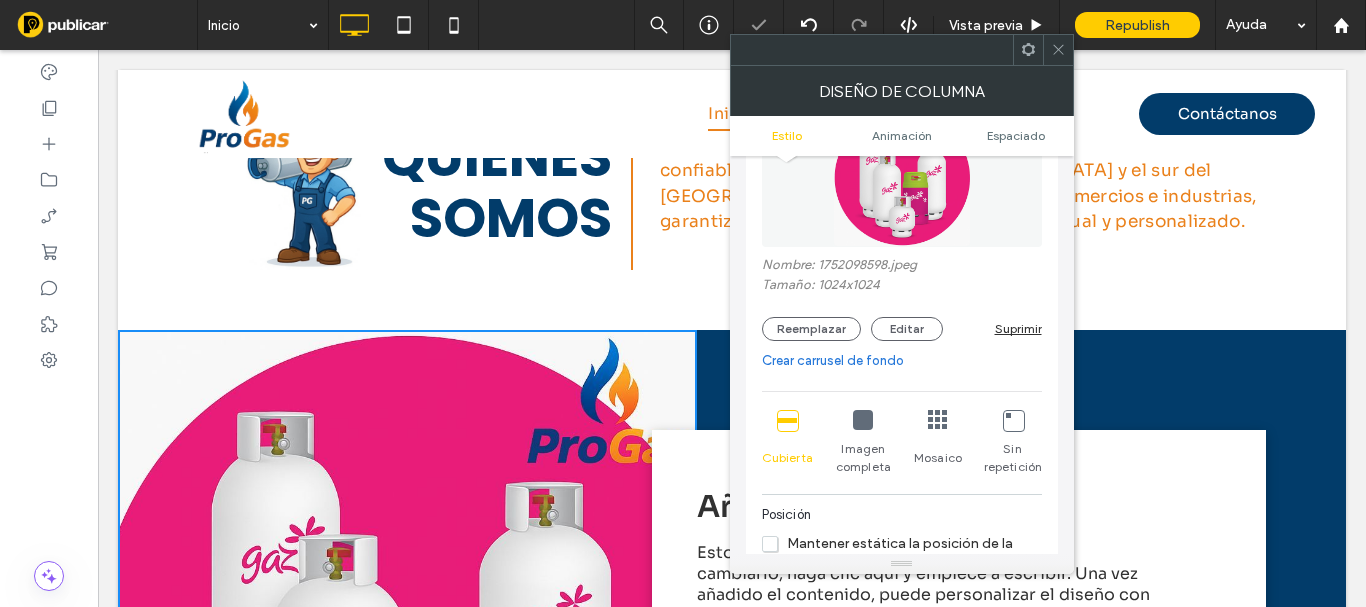 scroll, scrollTop: 874, scrollLeft: 0, axis: vertical 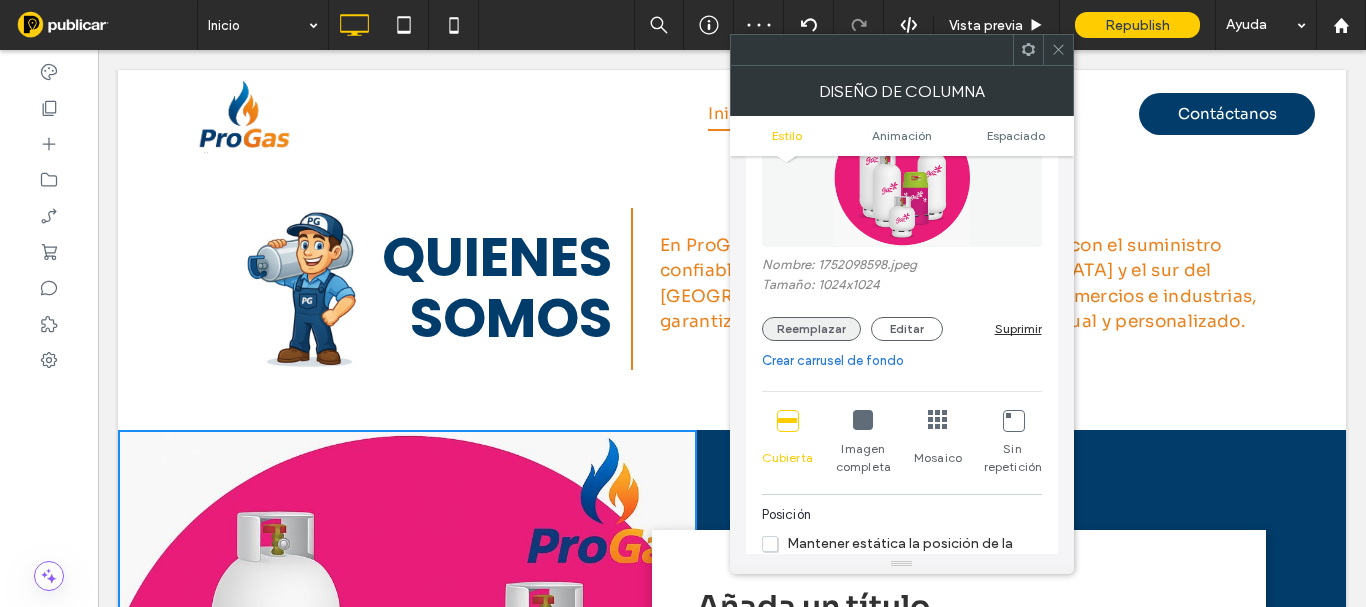 click on "Reemplazar" at bounding box center [811, 329] 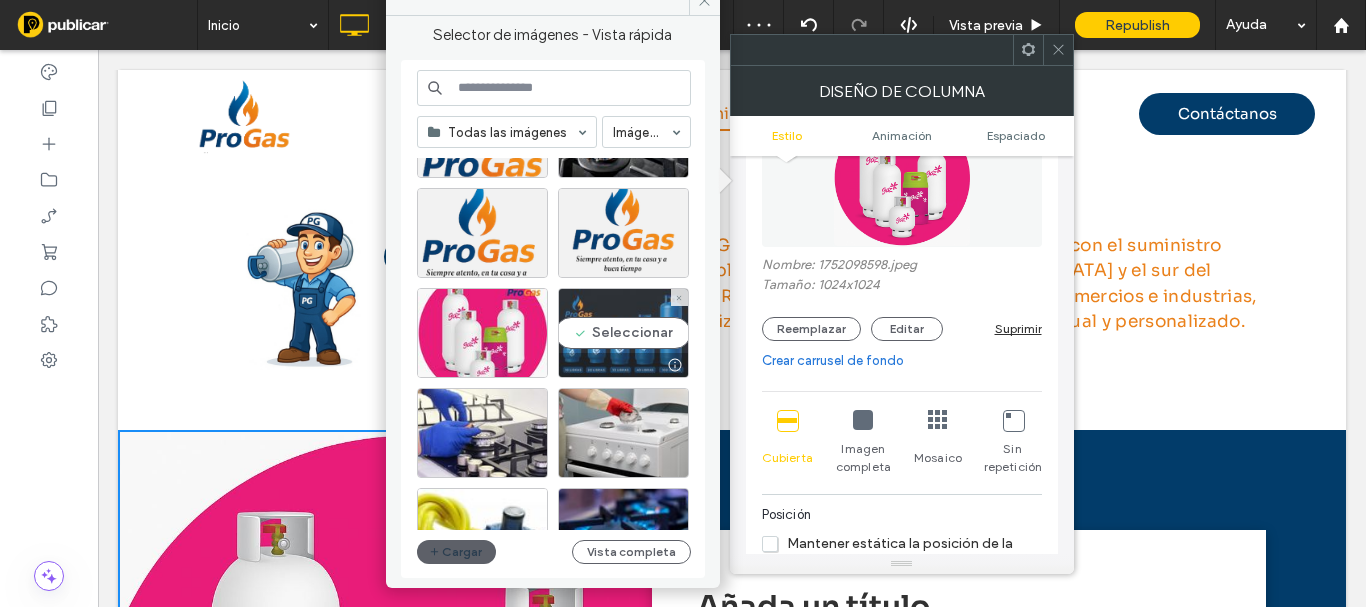 scroll, scrollTop: 300, scrollLeft: 0, axis: vertical 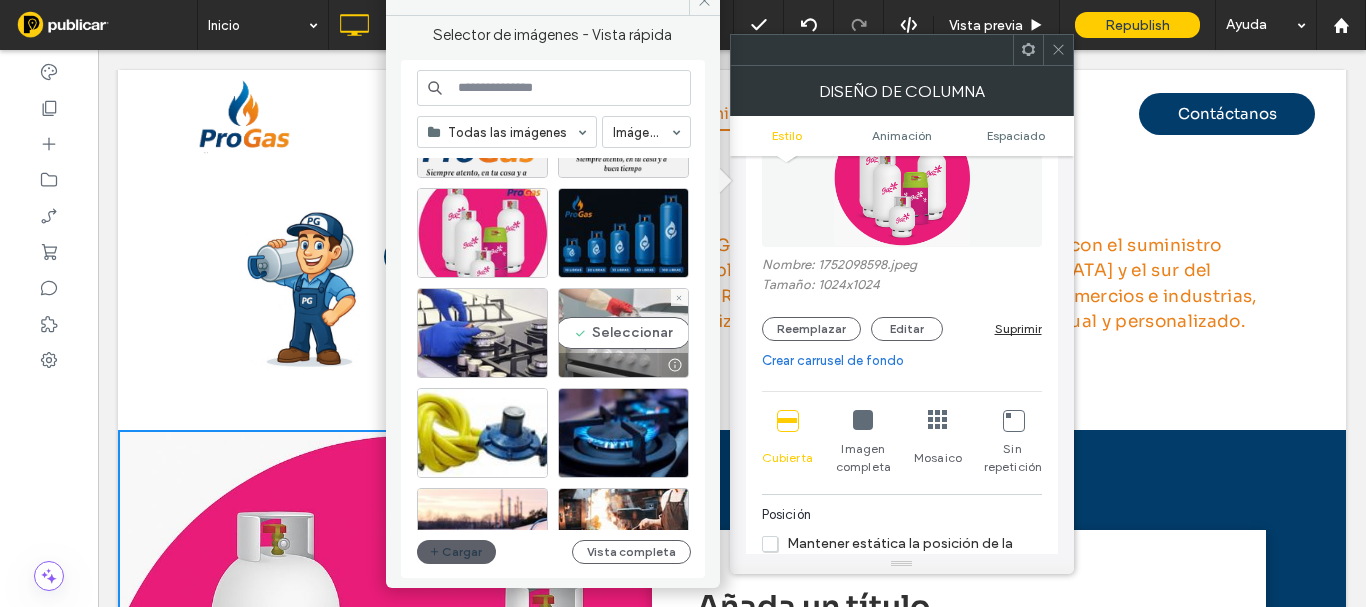 click on "Seleccionar" at bounding box center [623, 333] 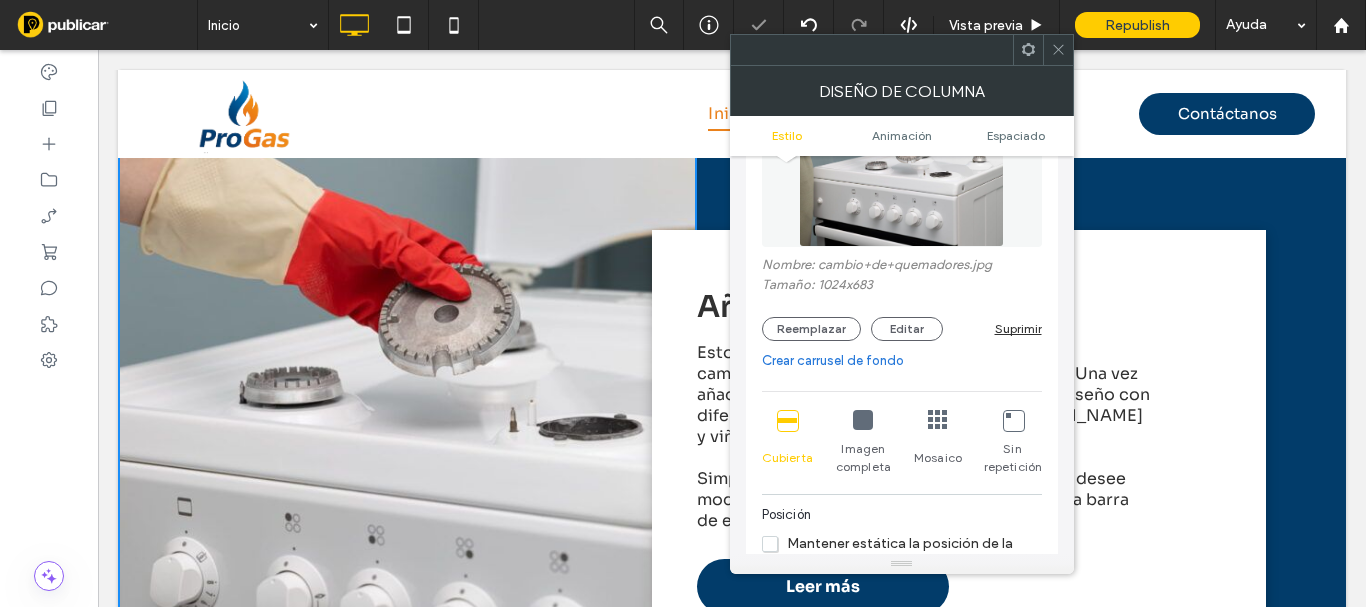 scroll, scrollTop: 974, scrollLeft: 0, axis: vertical 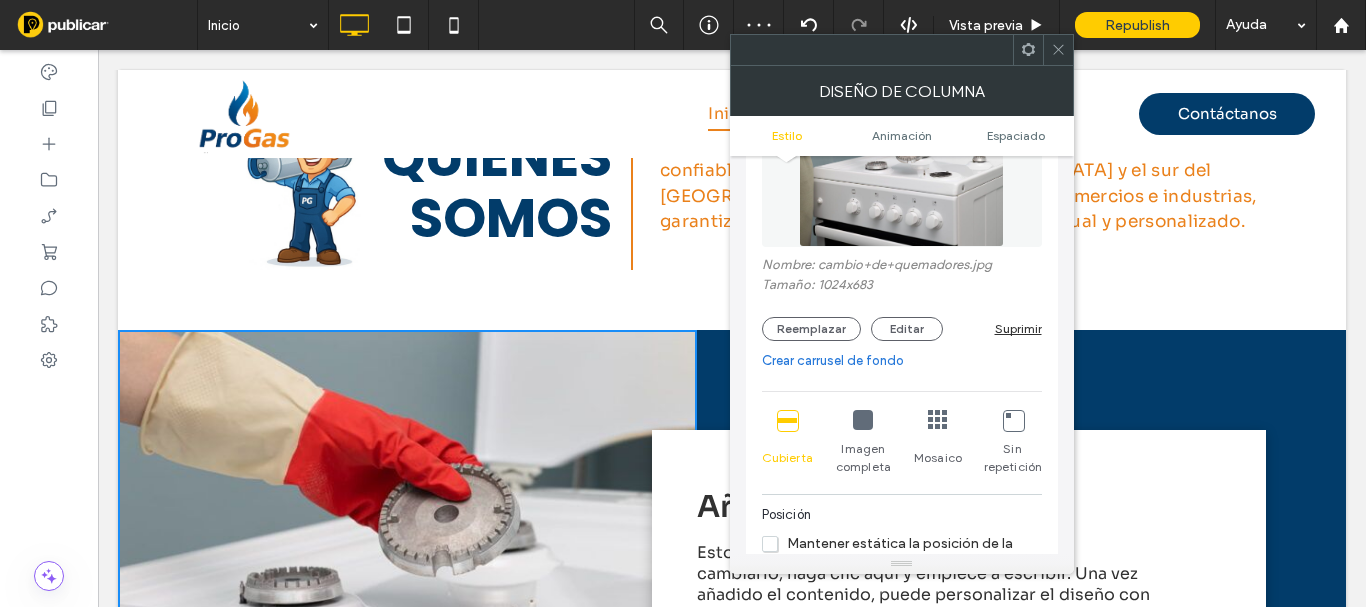 click at bounding box center (1058, 50) 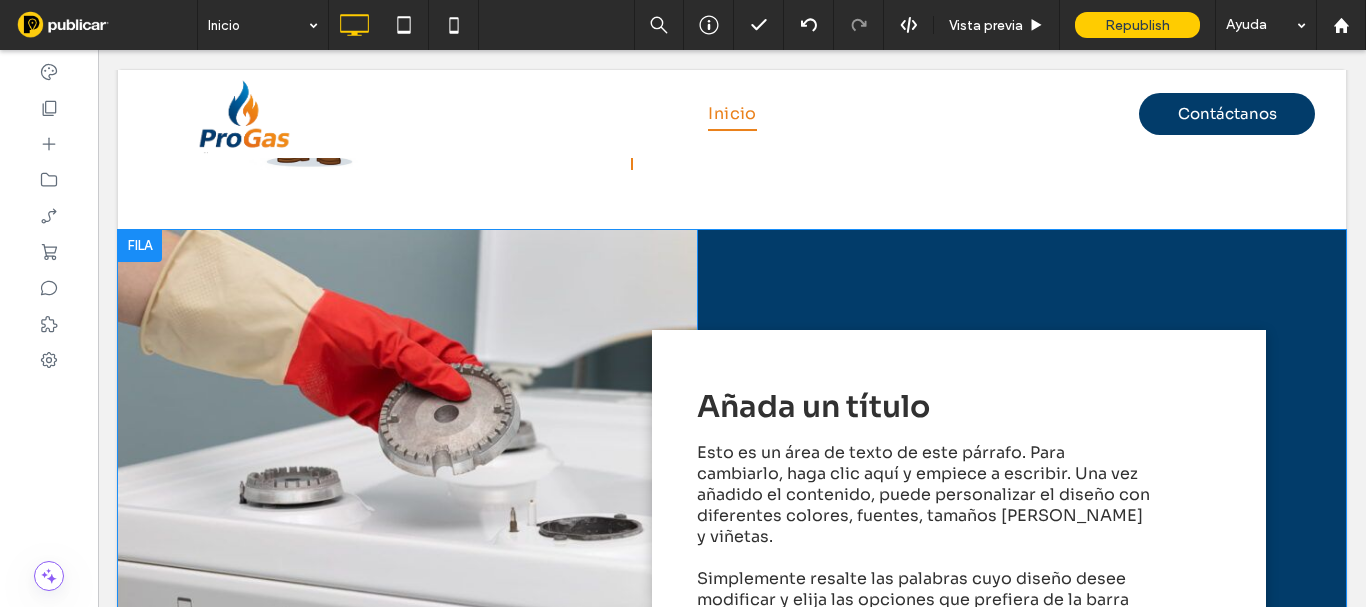 scroll, scrollTop: 1374, scrollLeft: 0, axis: vertical 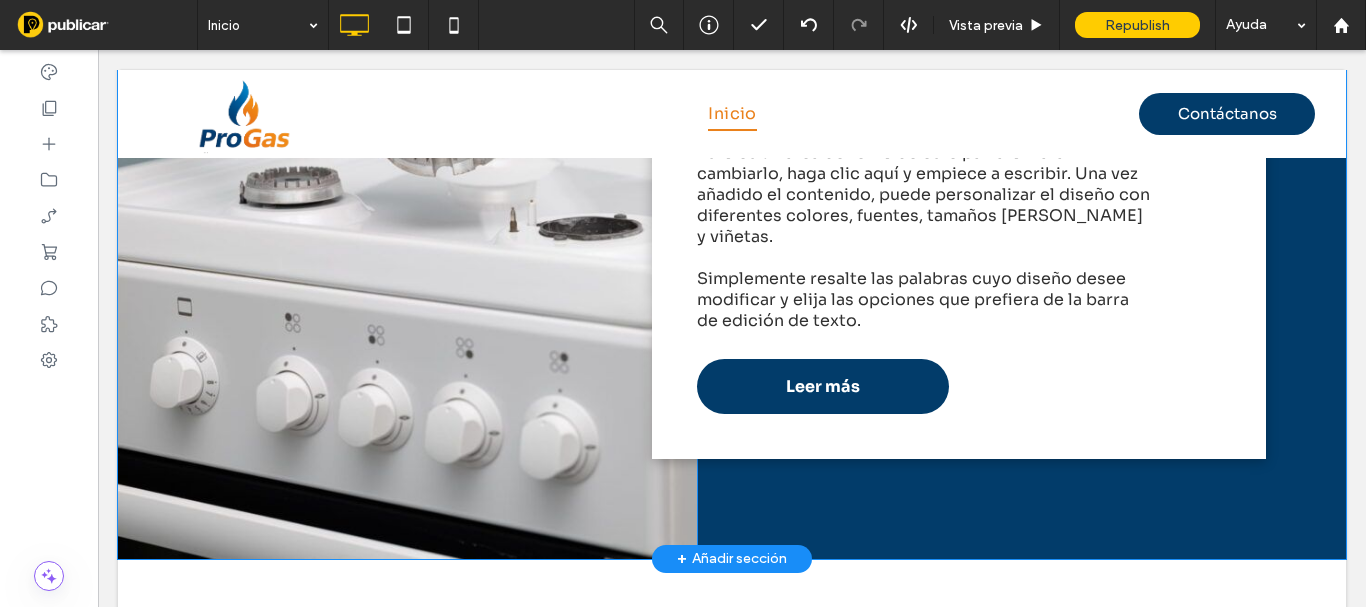 click on "Click To Paste
Añada un título             Esto es un área de texto de este párrafo. Para cambiarlo, haga clic aquí y empiece a escribir. Una vez añadido el contenido, puede personalizar el diseño con diferentes colores, fuentes, tamaños de fuentes y viñetas.
Simplemente resalte las palabras cuyo diseño desee modificar y elija las opciones que prefiera de la barra de edición de texto.
Leer más
Click To Paste" at bounding box center (732, 244) 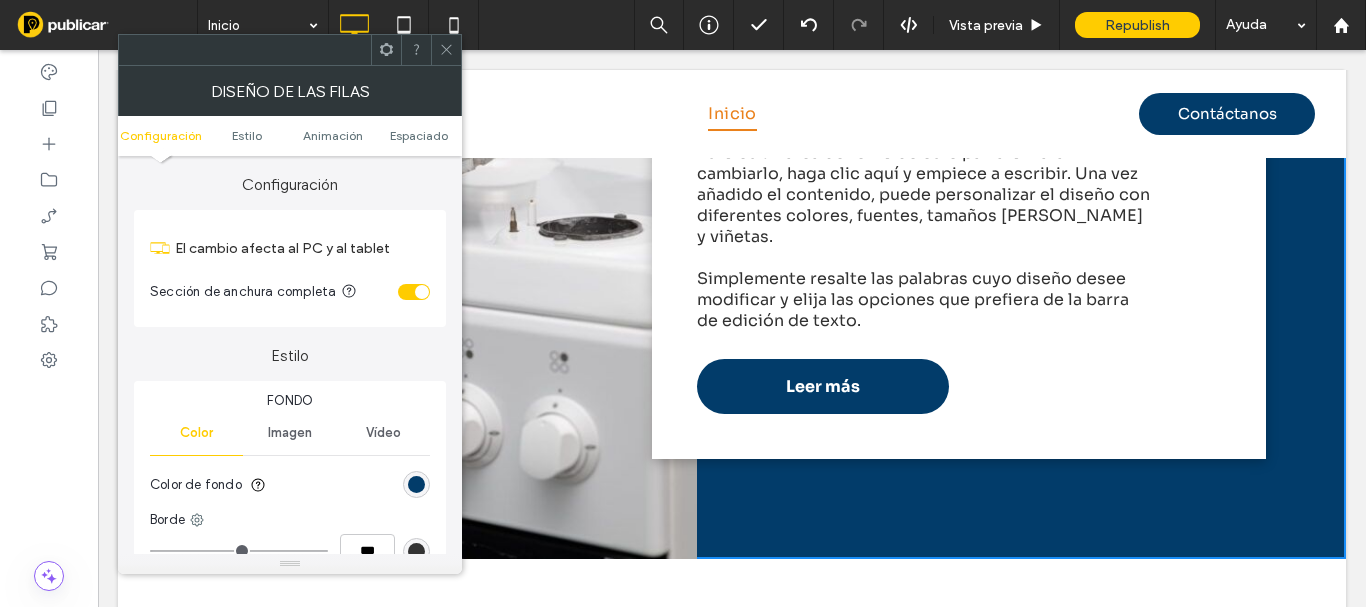 click on "Configuración Estilo Animación Espaciado" at bounding box center (290, 136) 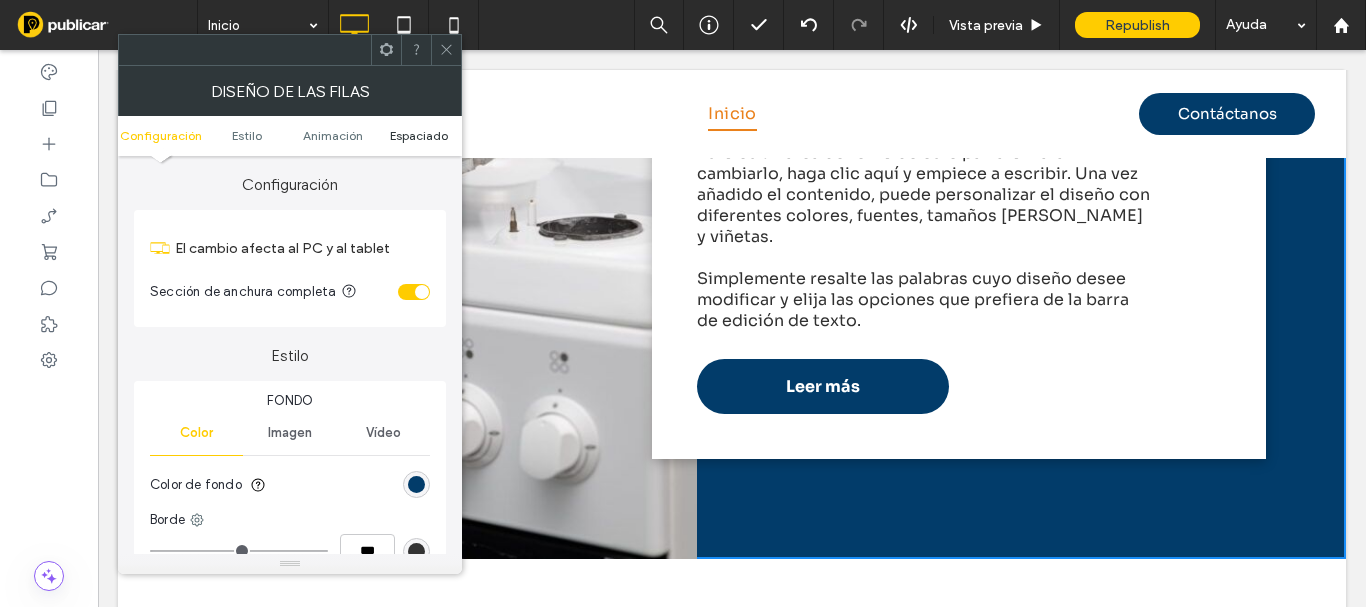 click on "Espaciado" at bounding box center [419, 135] 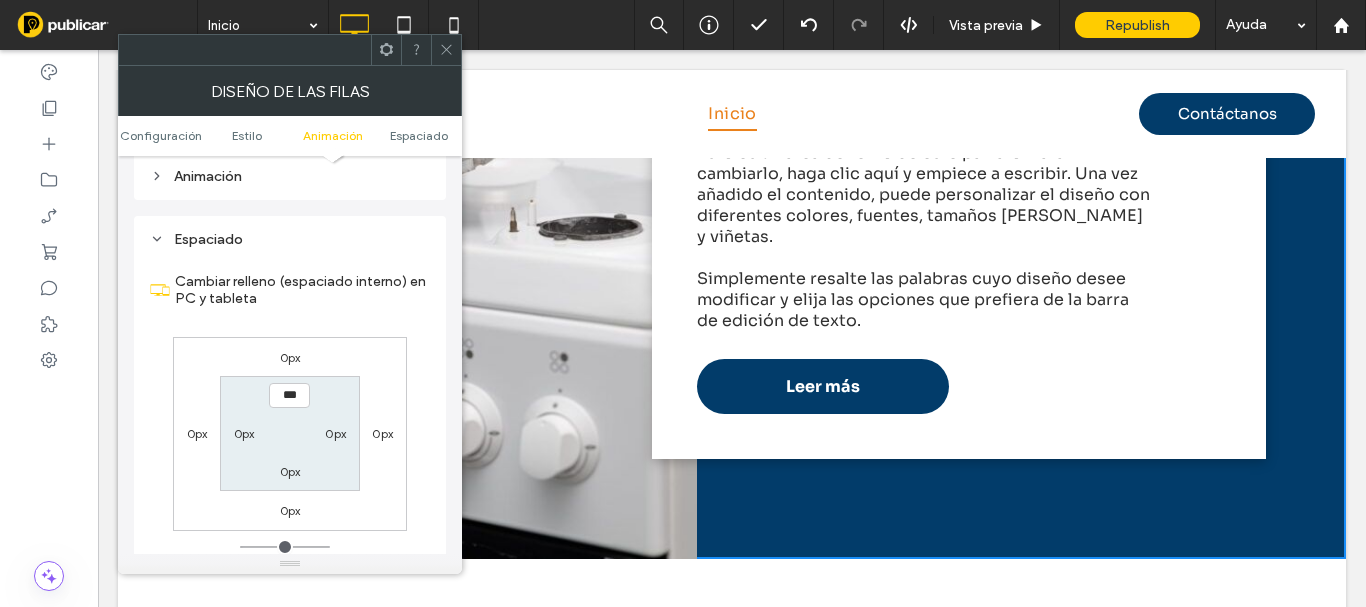 scroll, scrollTop: 565, scrollLeft: 0, axis: vertical 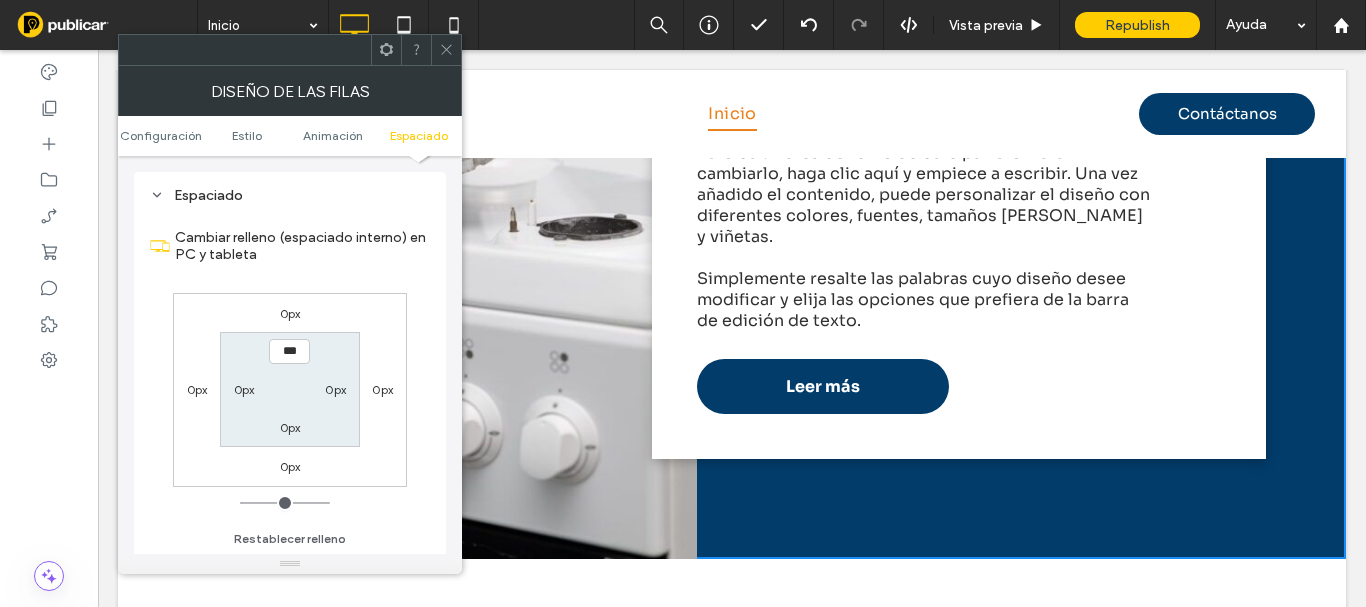 click 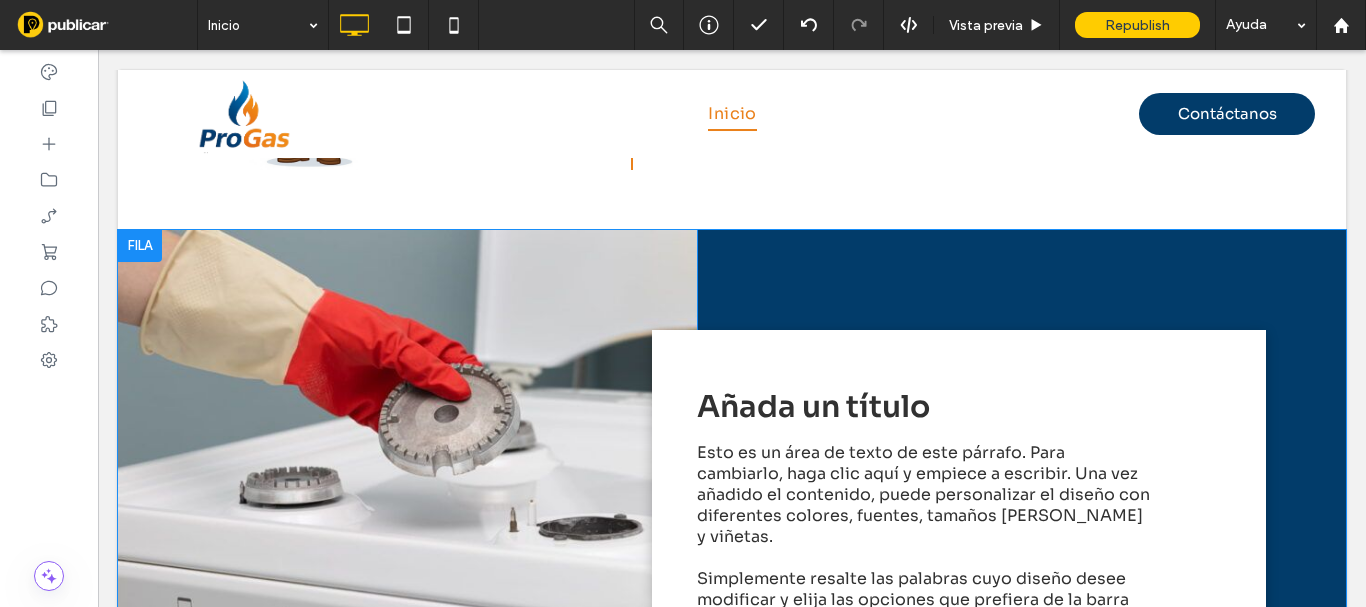scroll, scrollTop: 974, scrollLeft: 0, axis: vertical 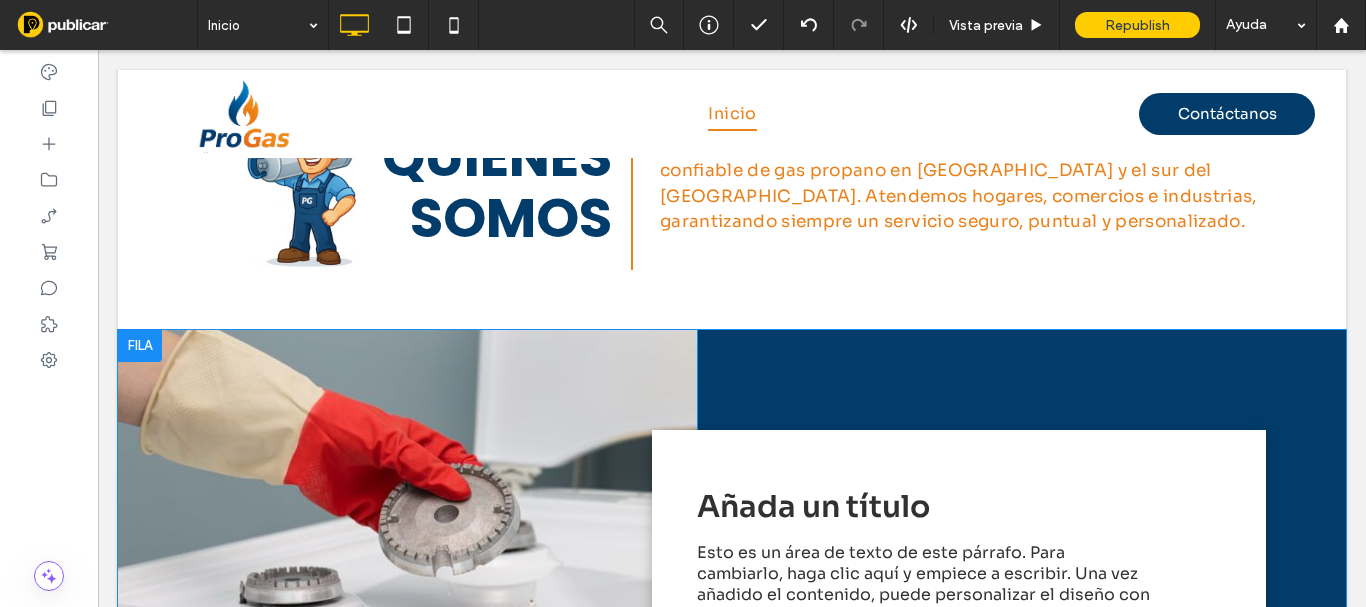 click at bounding box center (140, 346) 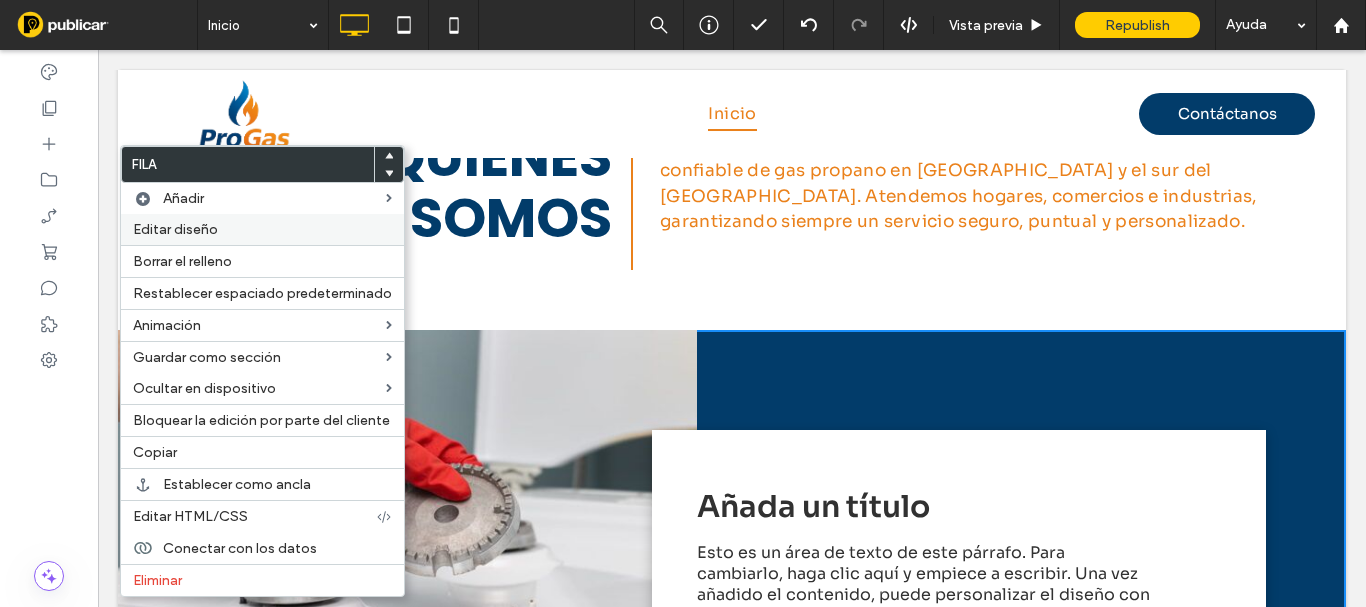 click on "Editar diseño" at bounding box center (175, 229) 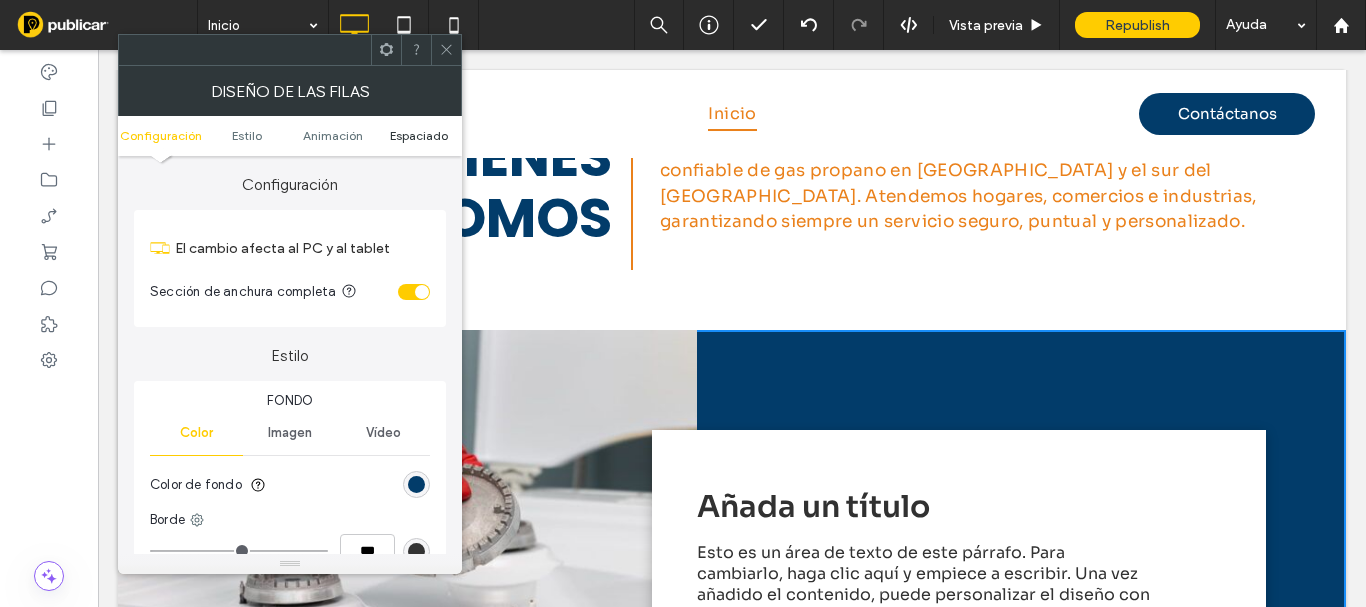 click on "Espaciado" at bounding box center (419, 135) 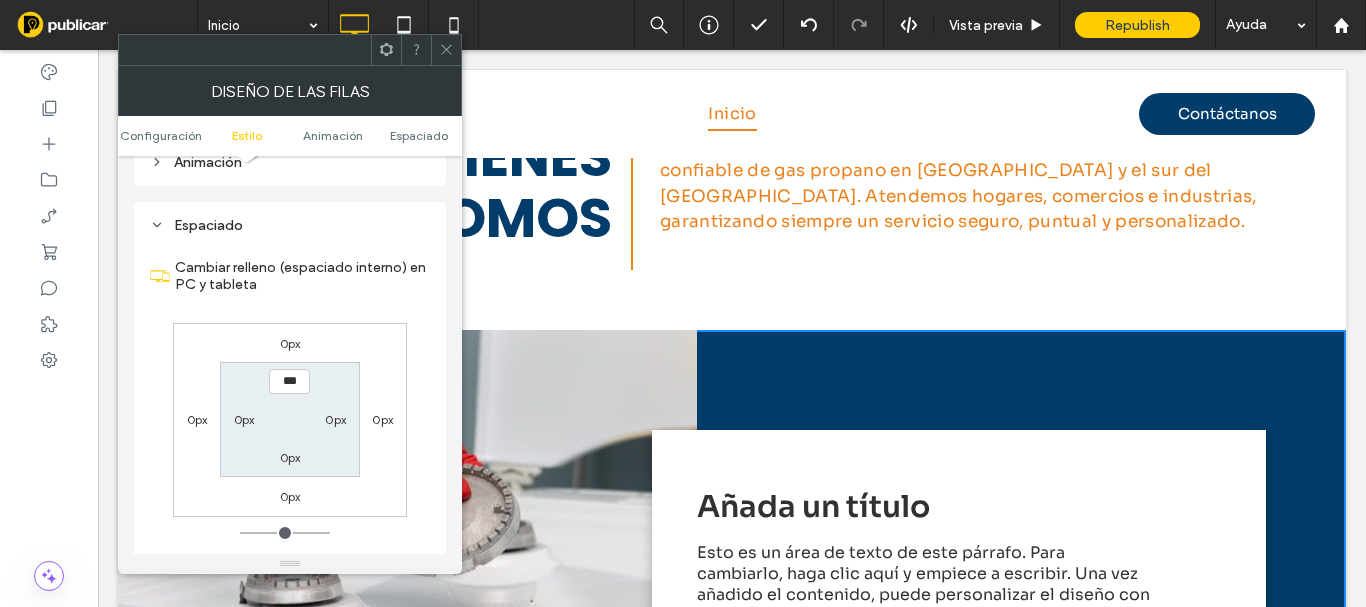 scroll, scrollTop: 565, scrollLeft: 0, axis: vertical 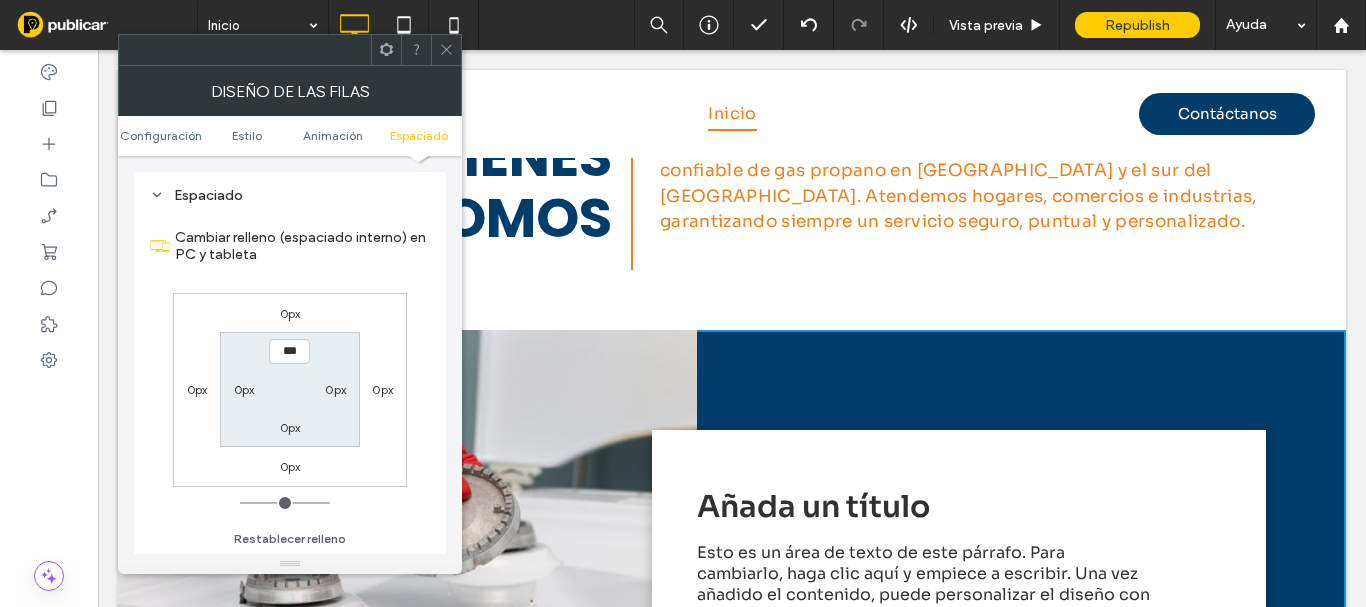 drag, startPoint x: 443, startPoint y: 60, endPoint x: 443, endPoint y: 84, distance: 24 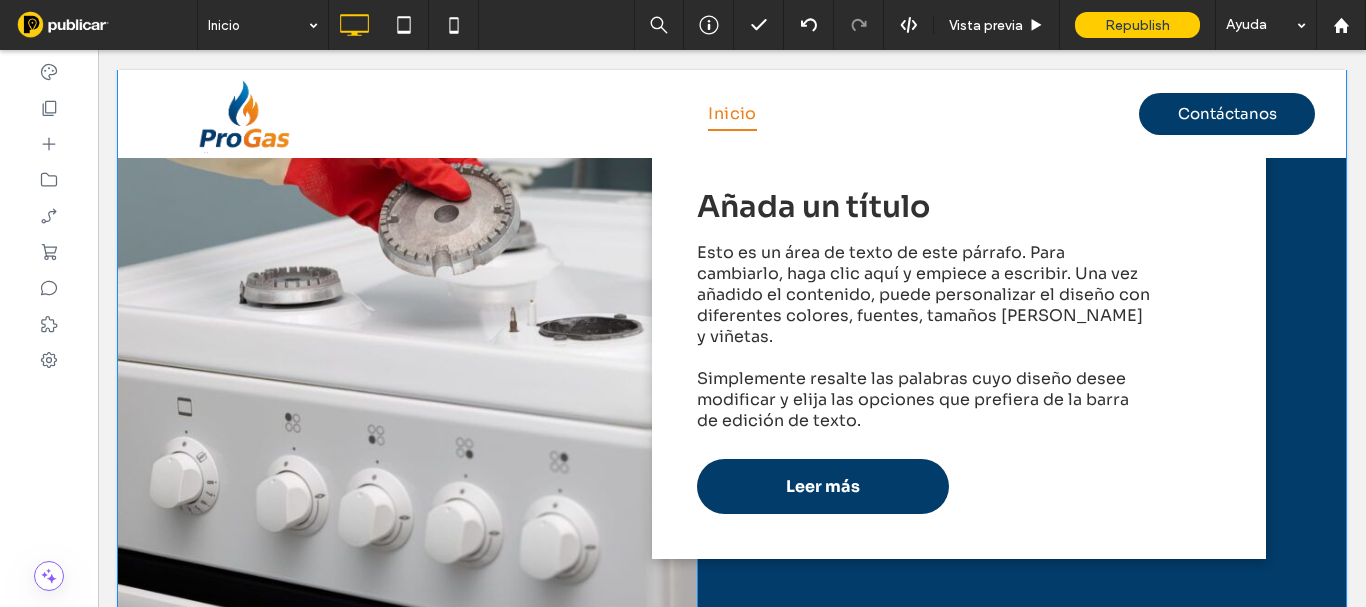 scroll, scrollTop: 974, scrollLeft: 0, axis: vertical 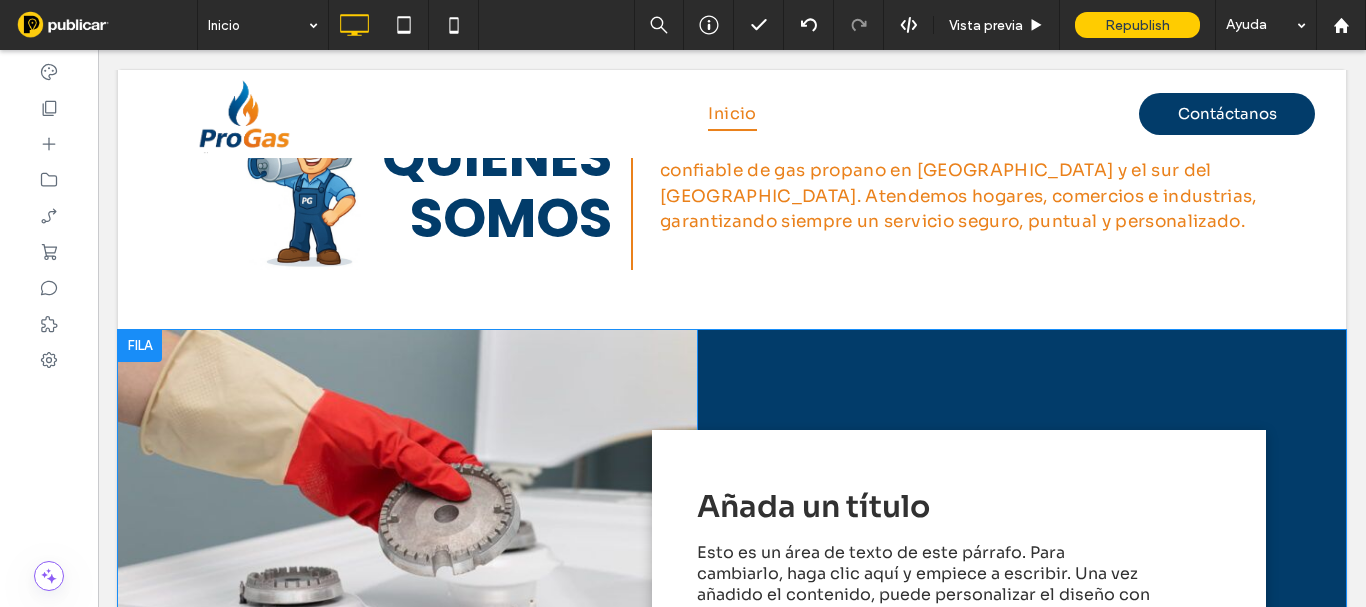 click on "Click To Paste
Añada un título             Esto es un área de texto de este párrafo. Para cambiarlo, haga clic aquí y empiece a escribir. Una vez añadido el contenido, puede personalizar el diseño con diferentes colores, fuentes, tamaños de fuentes y viñetas.
Simplemente resalte las palabras cuyo diseño desee modificar y elija las opciones que prefiera de la barra de edición de texto.
Leer más
Click To Paste" at bounding box center [732, 644] 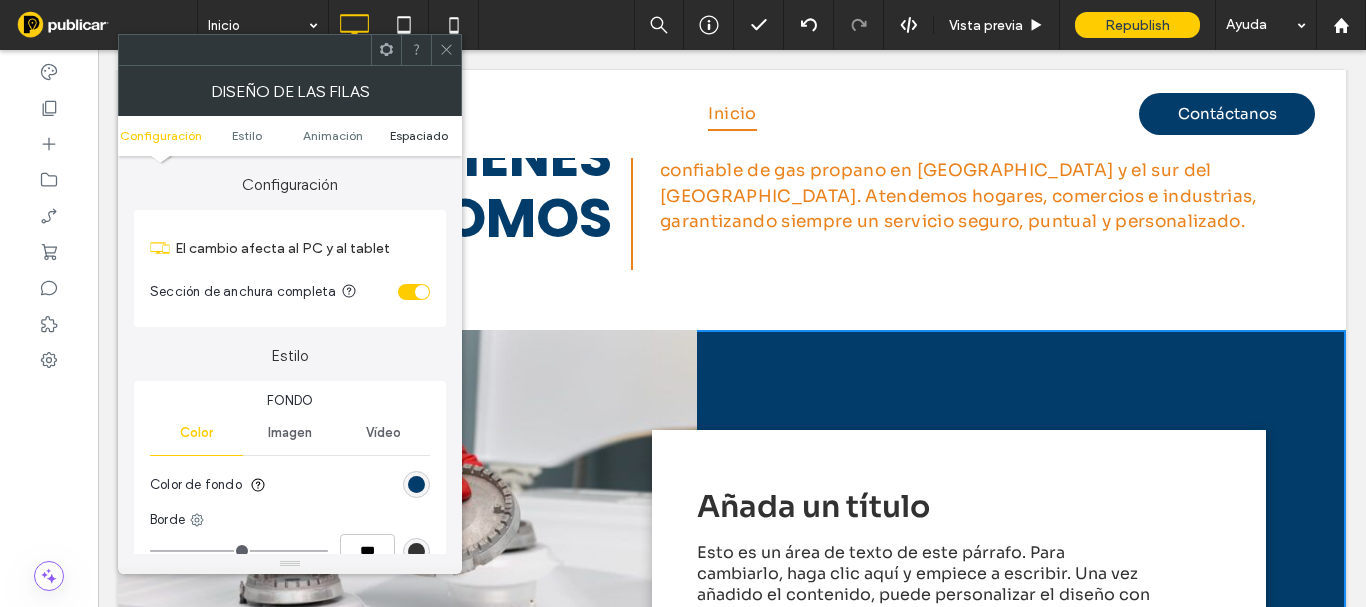 drag, startPoint x: 432, startPoint y: 139, endPoint x: 430, endPoint y: 84, distance: 55.03635 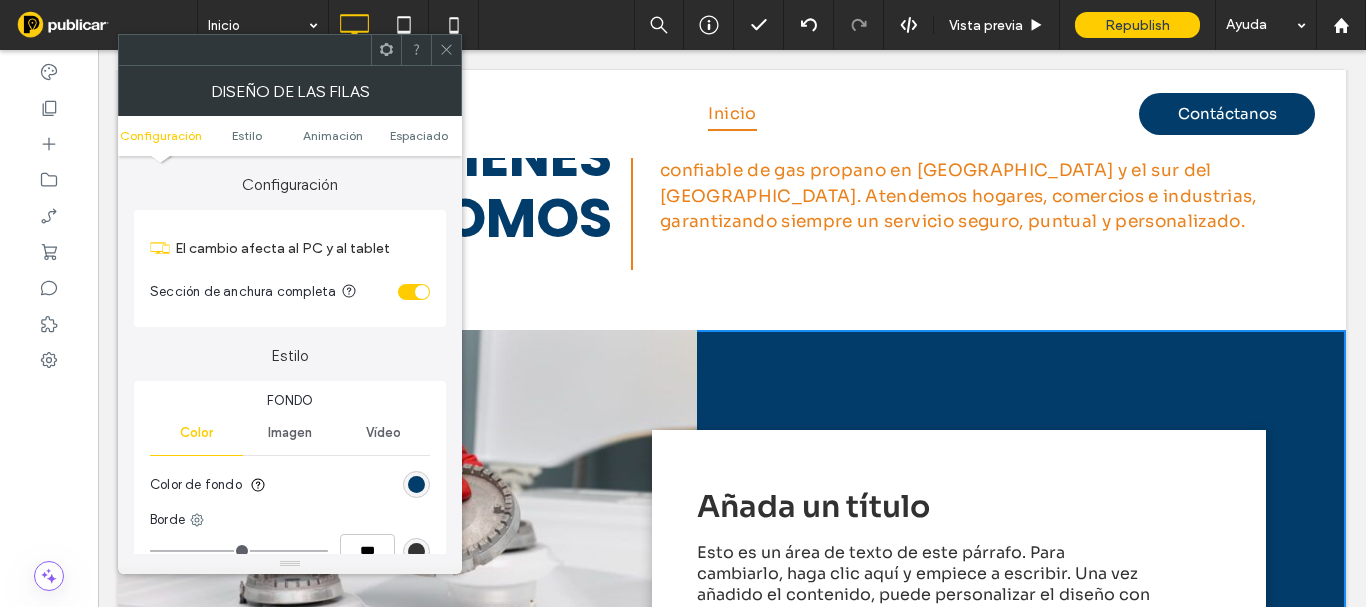 click on "Espaciado" at bounding box center [419, 135] 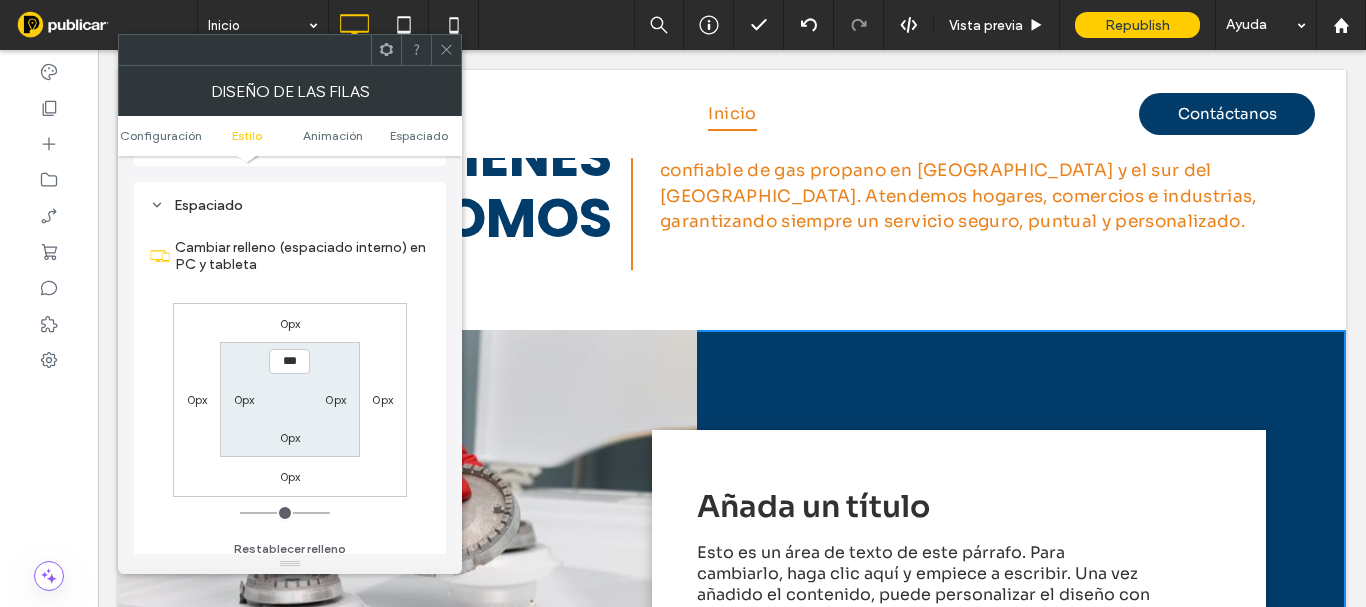 scroll, scrollTop: 565, scrollLeft: 0, axis: vertical 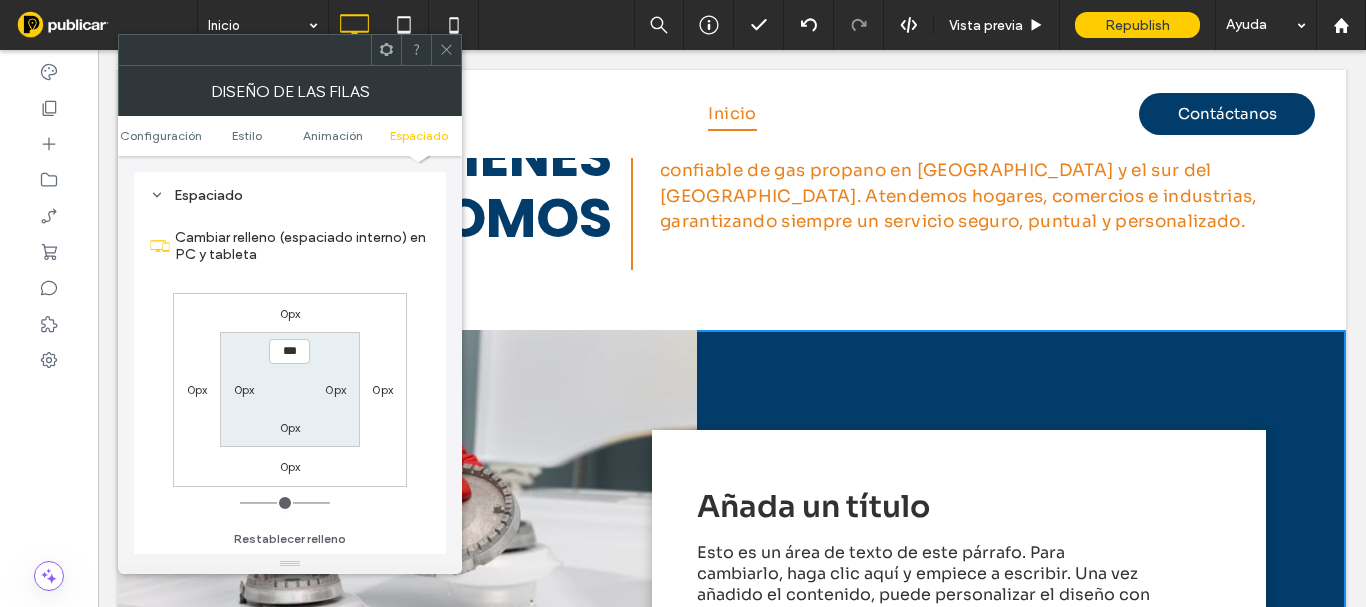 click 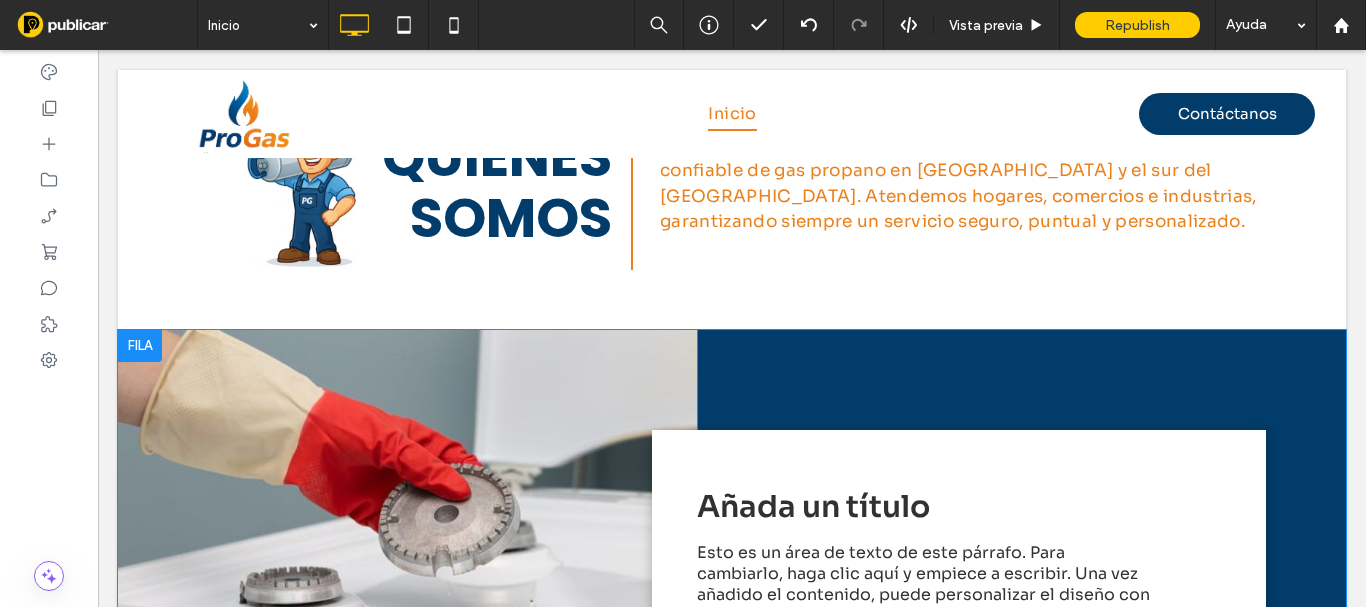 click on "Añada un título             Esto es un área de texto de este párrafo. Para cambiarlo, haga clic aquí y empiece a escribir. Una vez añadido el contenido, puede personalizar el diseño con diferentes colores, fuentes, tamaños de fuentes y viñetas.
Simplemente resalte las palabras cuyo diseño desee modificar y elija las opciones que prefiera de la barra de edición de texto.
Leer más
Click To Paste" at bounding box center [959, 644] 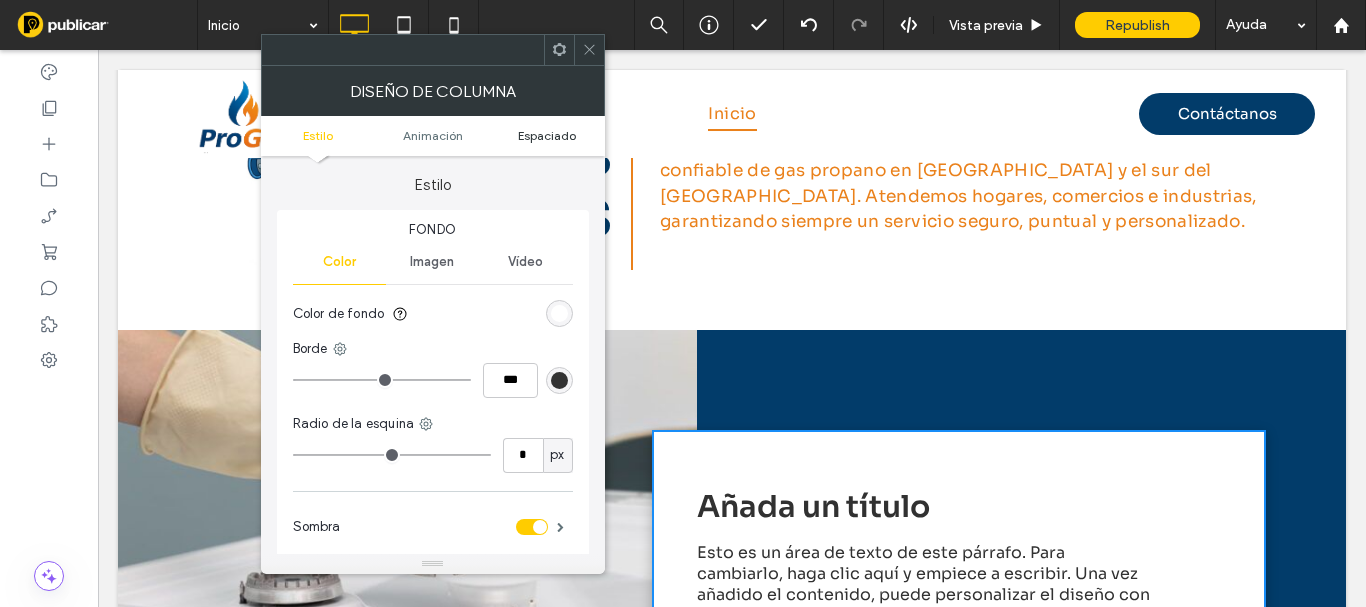 click on "Espaciado" at bounding box center (547, 135) 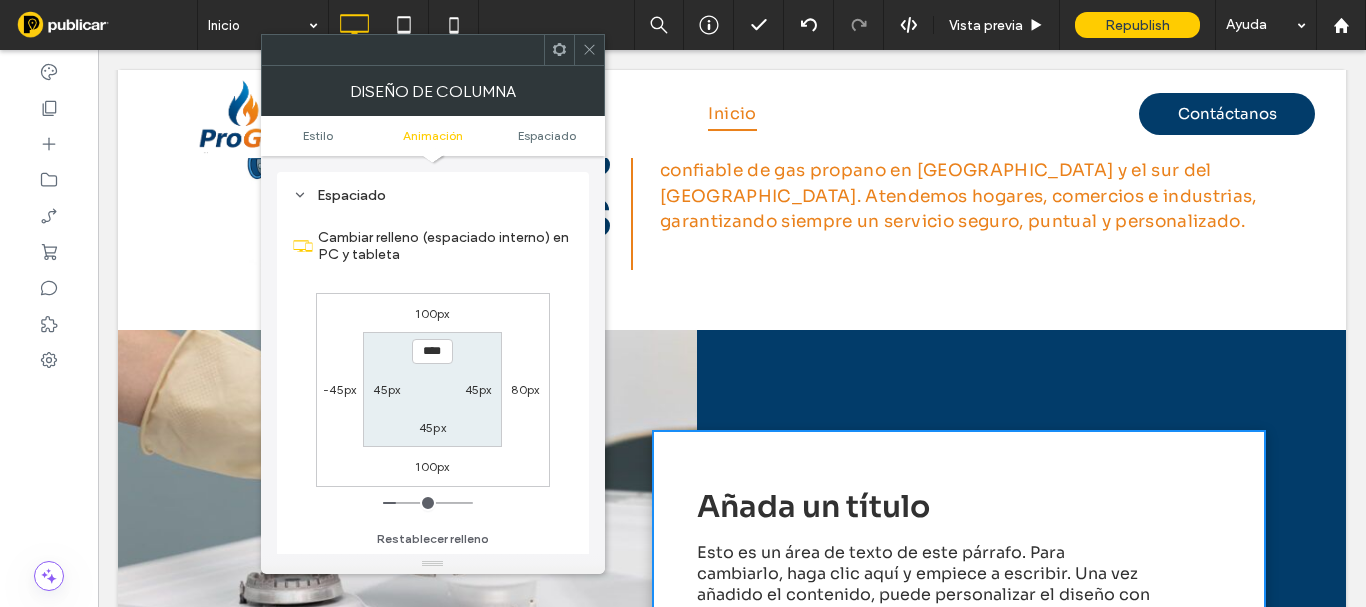 scroll, scrollTop: 469, scrollLeft: 0, axis: vertical 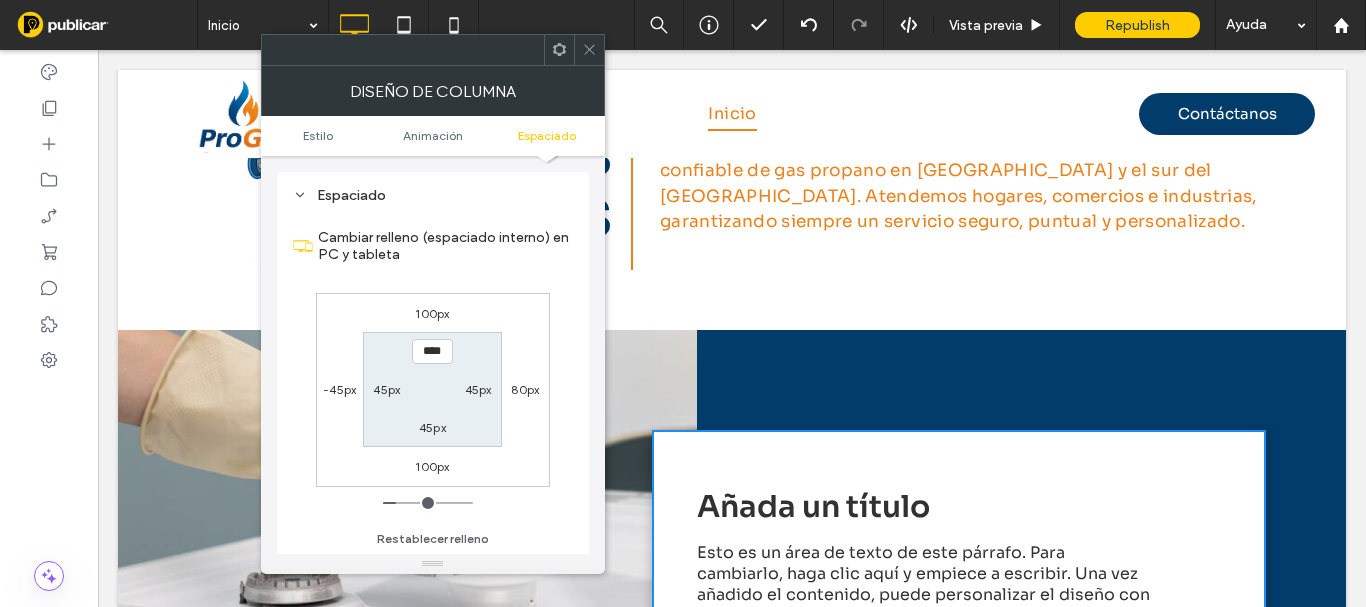 click on "100px" at bounding box center (432, 313) 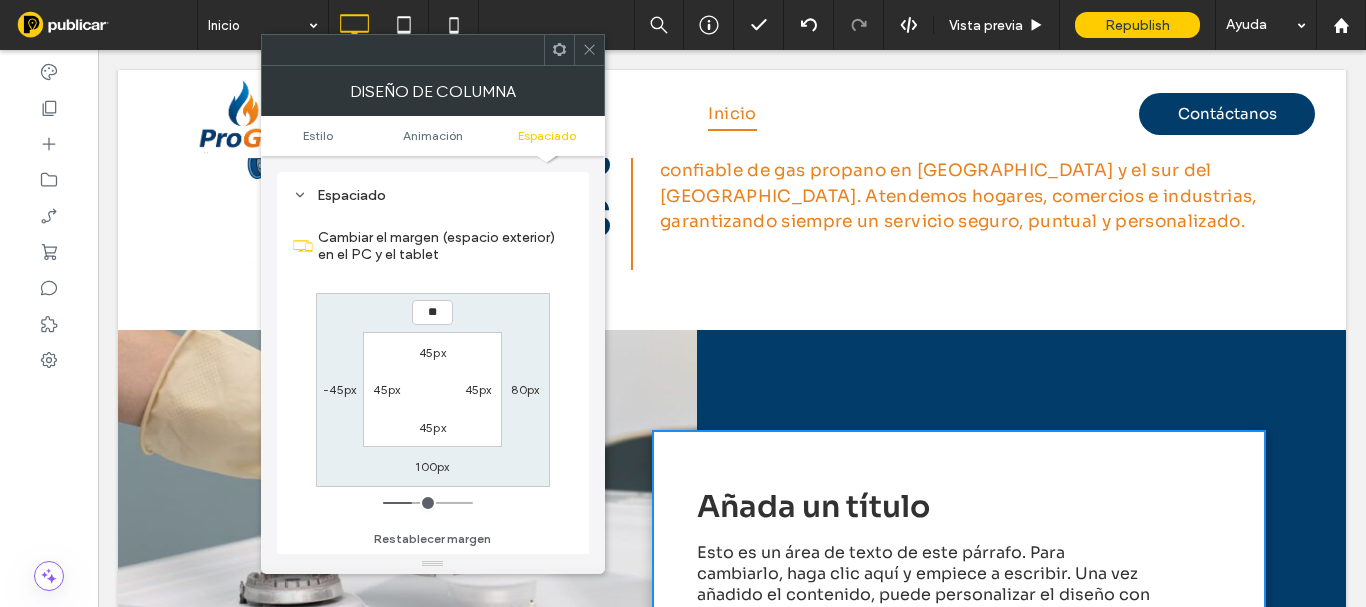 type on "**" 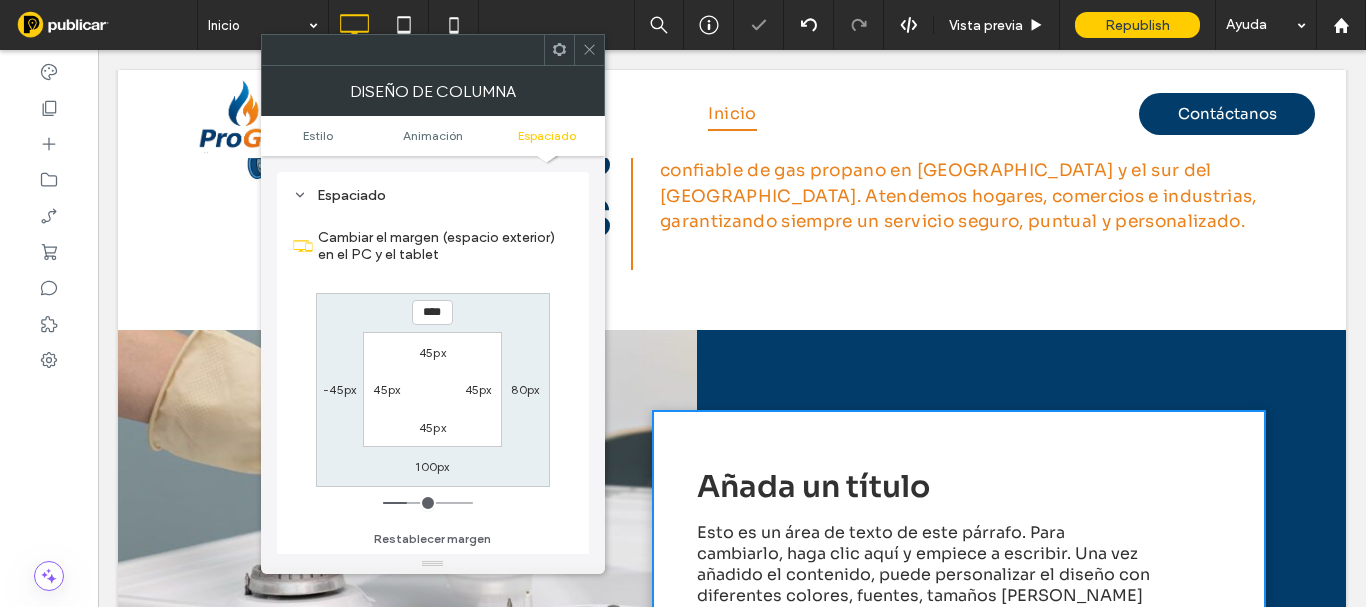 click on "100px" at bounding box center [432, 466] 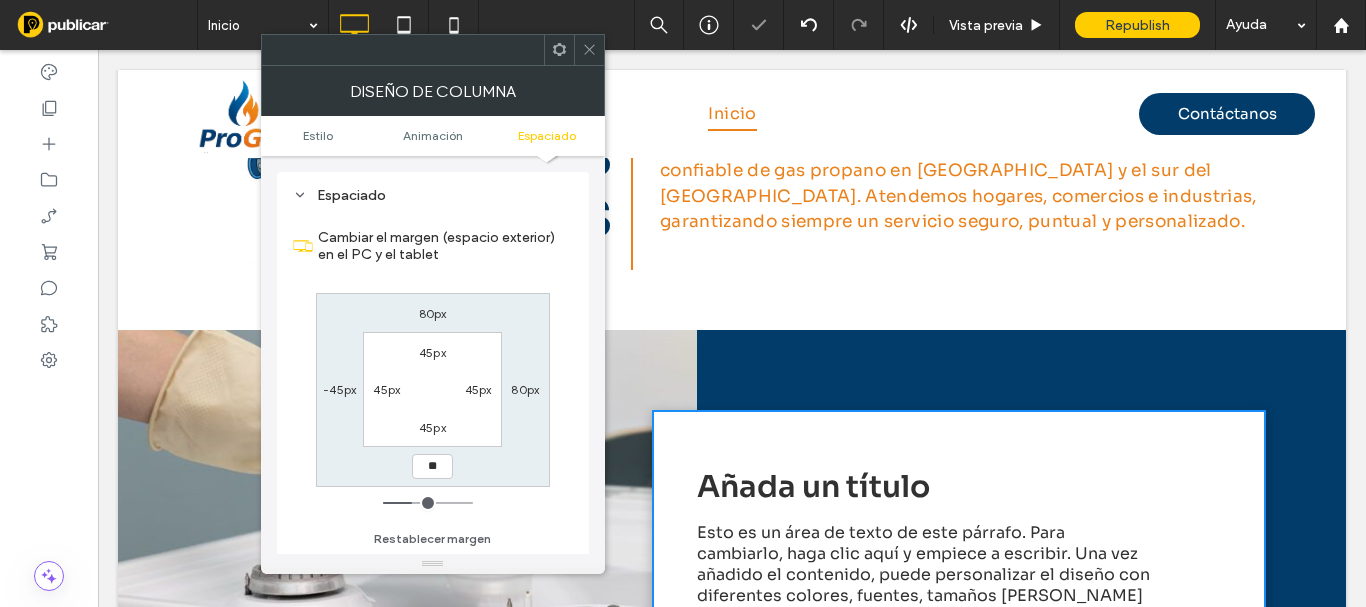 type on "**" 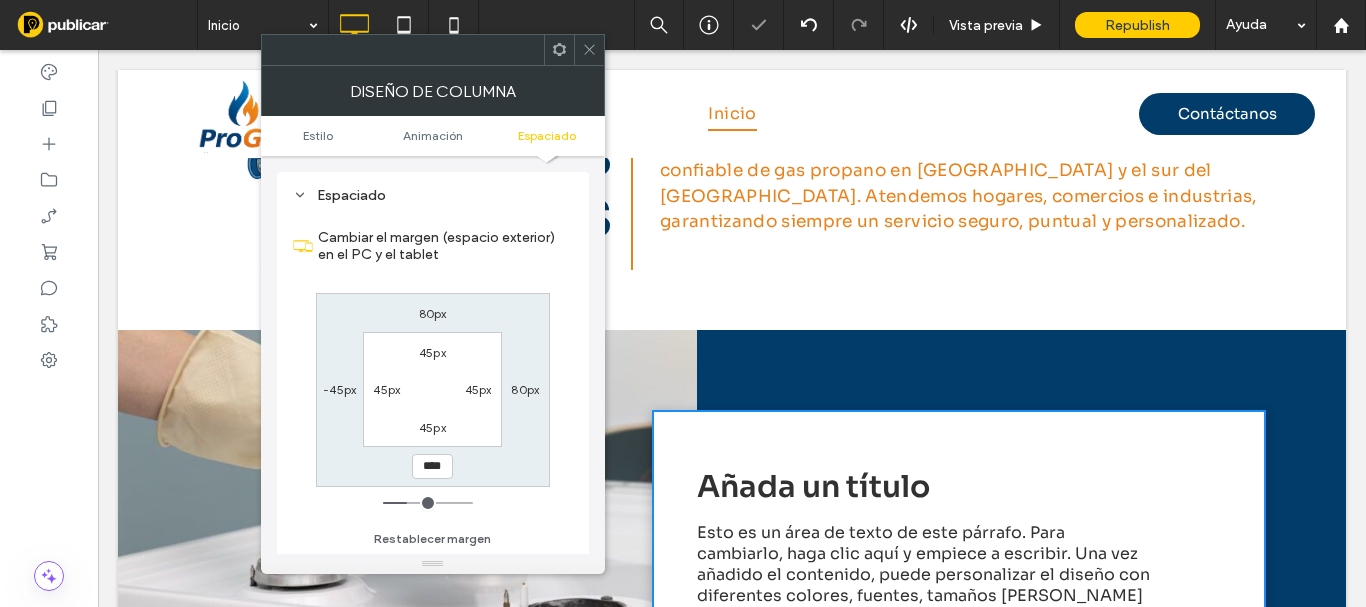 click on "80px" at bounding box center [433, 313] 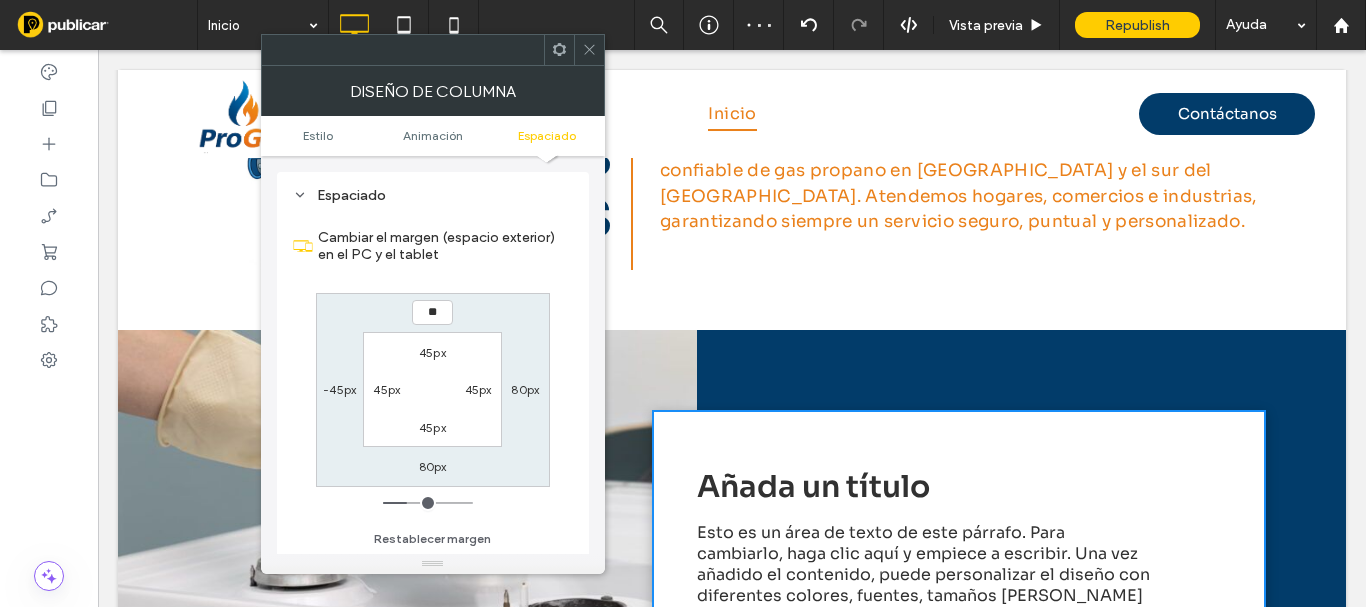 type on "**" 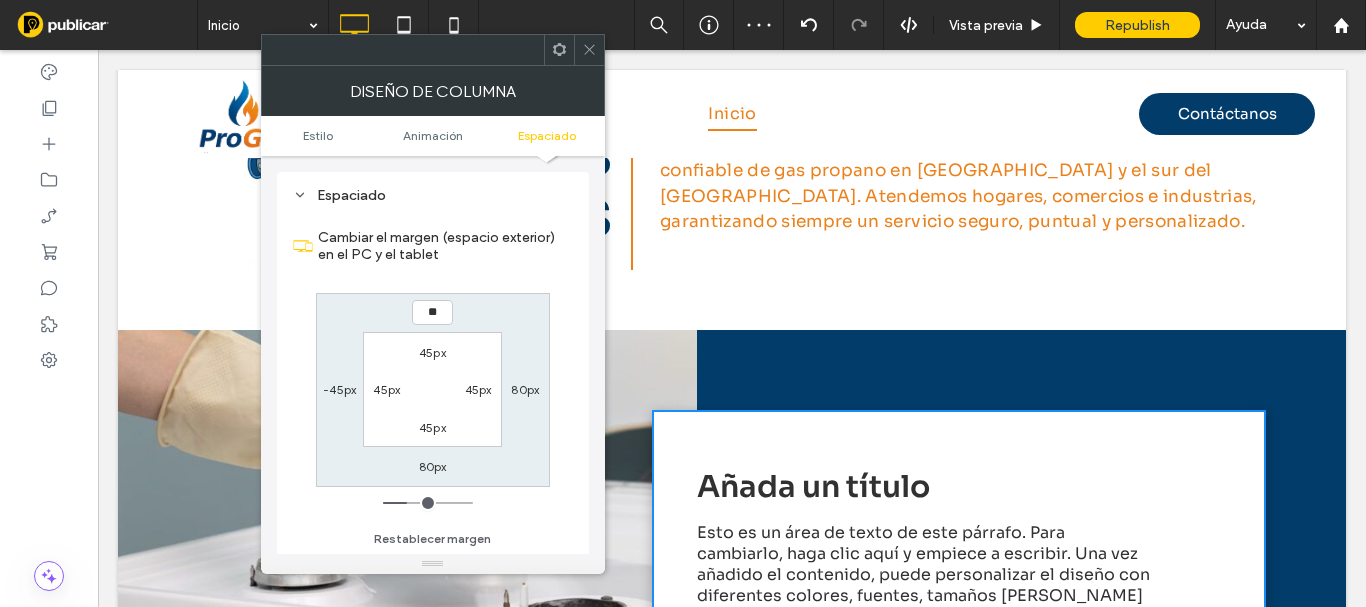 type on "**" 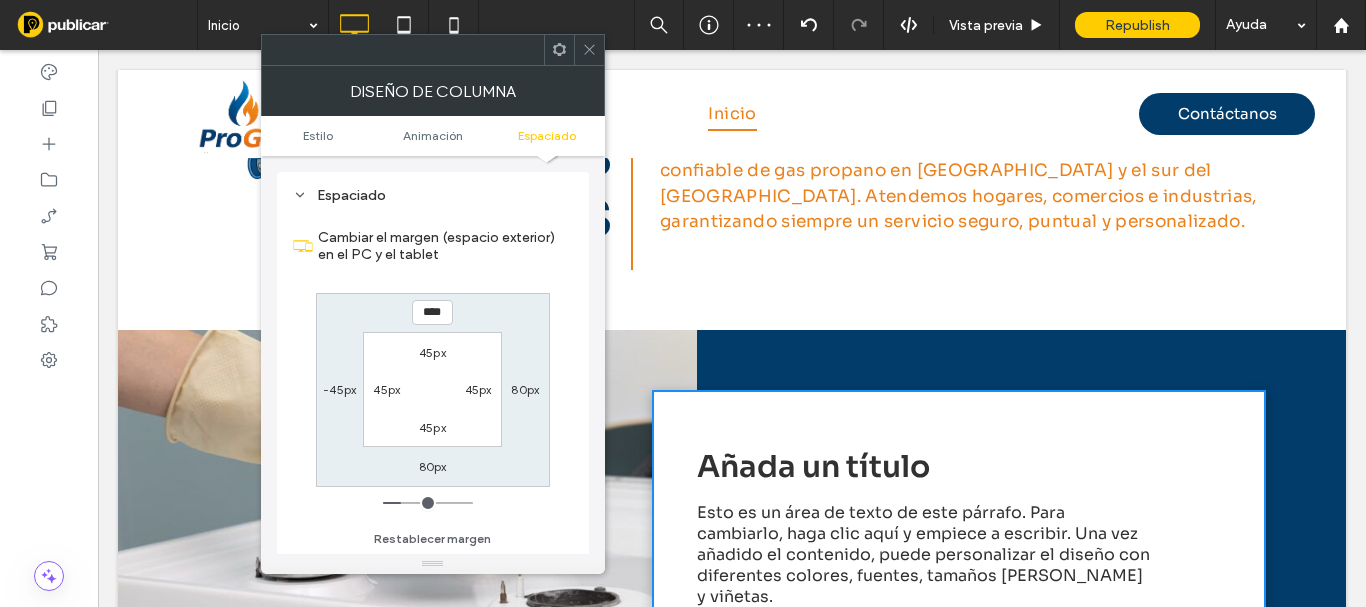 click on "80px" at bounding box center [432, 466] 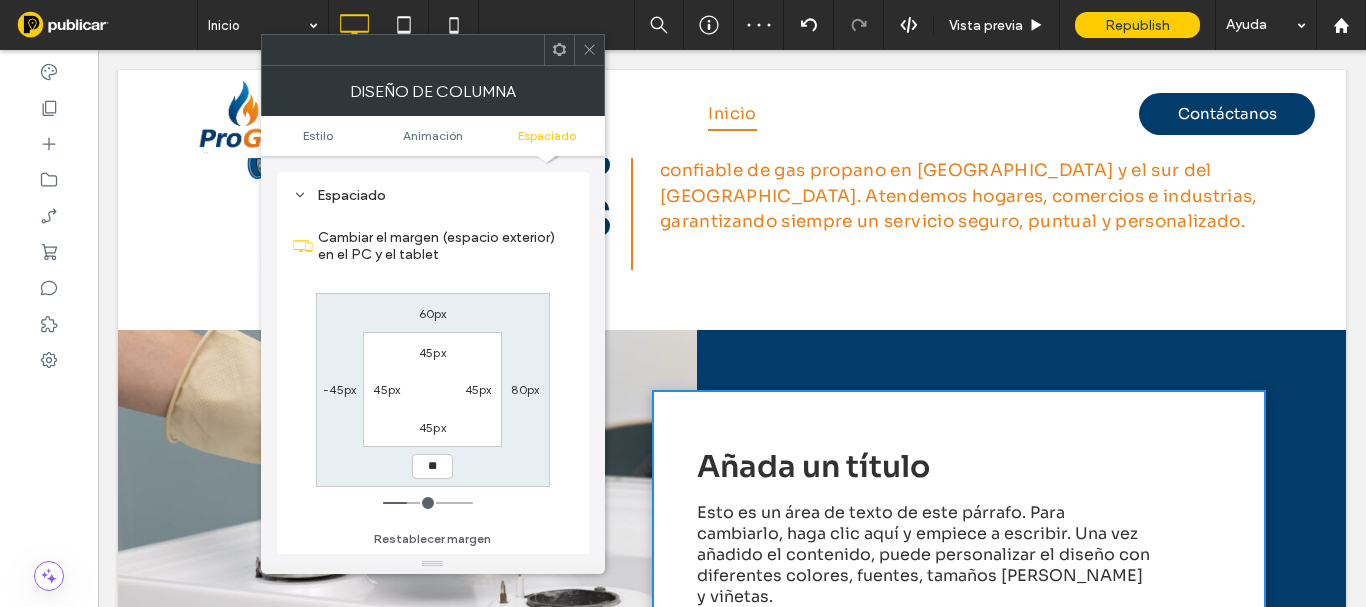 type on "**" 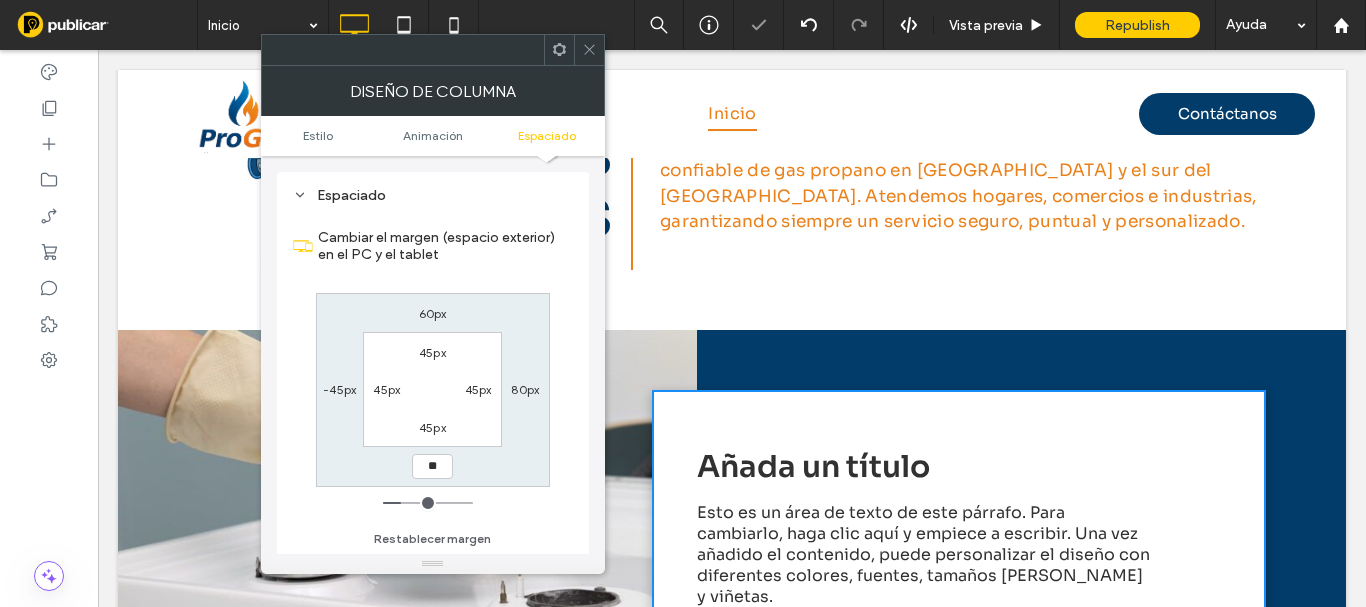 type on "**" 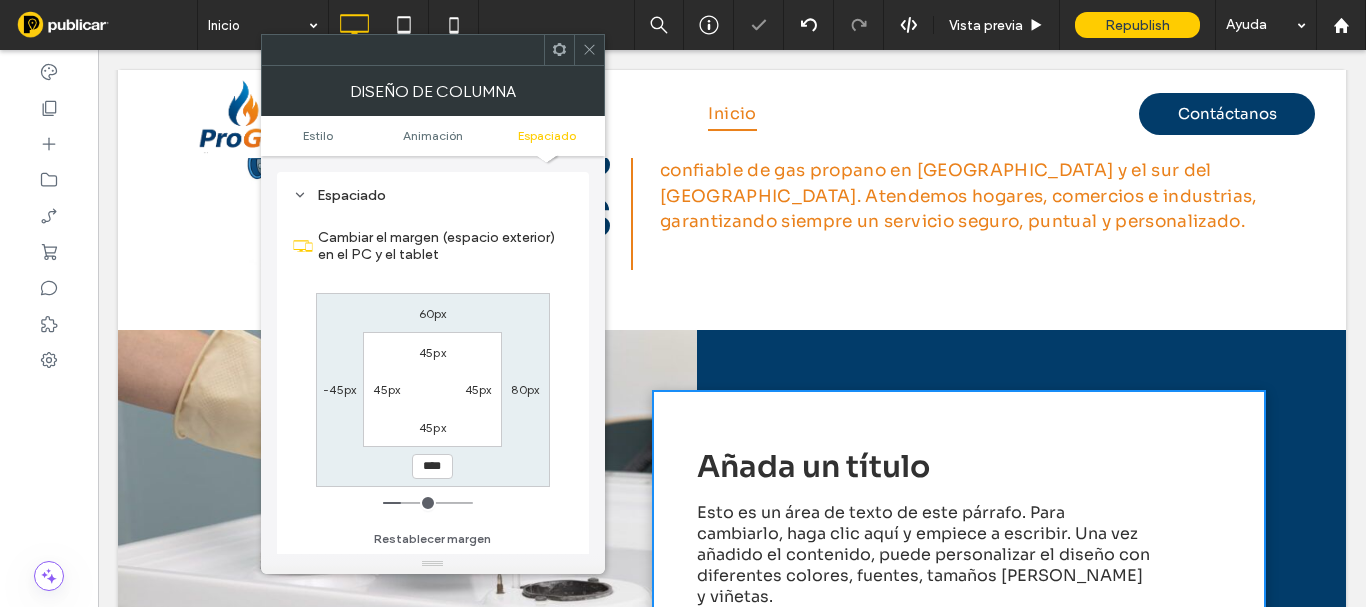 click 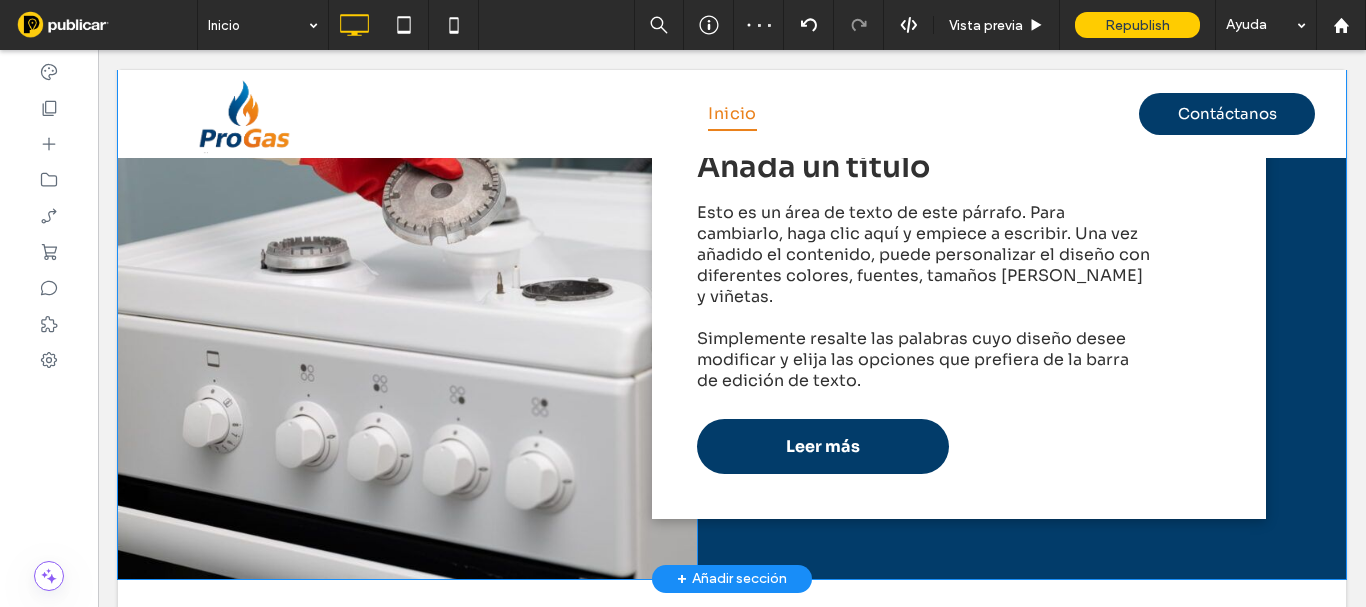 scroll, scrollTop: 1074, scrollLeft: 0, axis: vertical 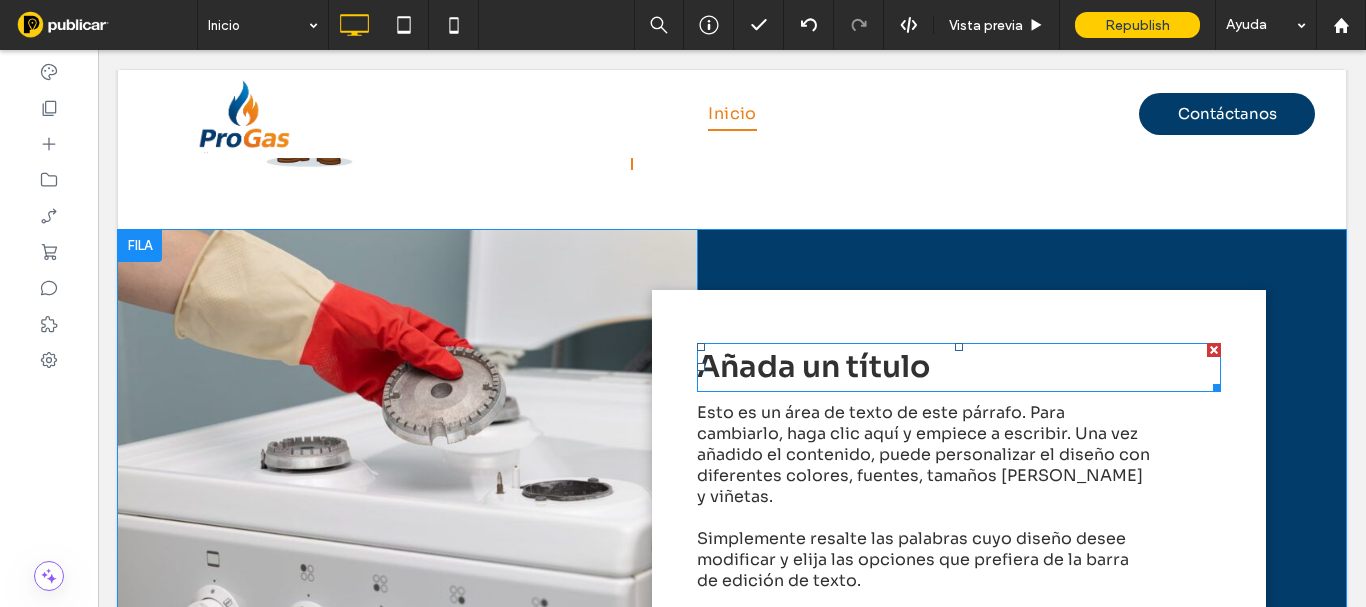 click on "Añada un título" at bounding box center (813, 367) 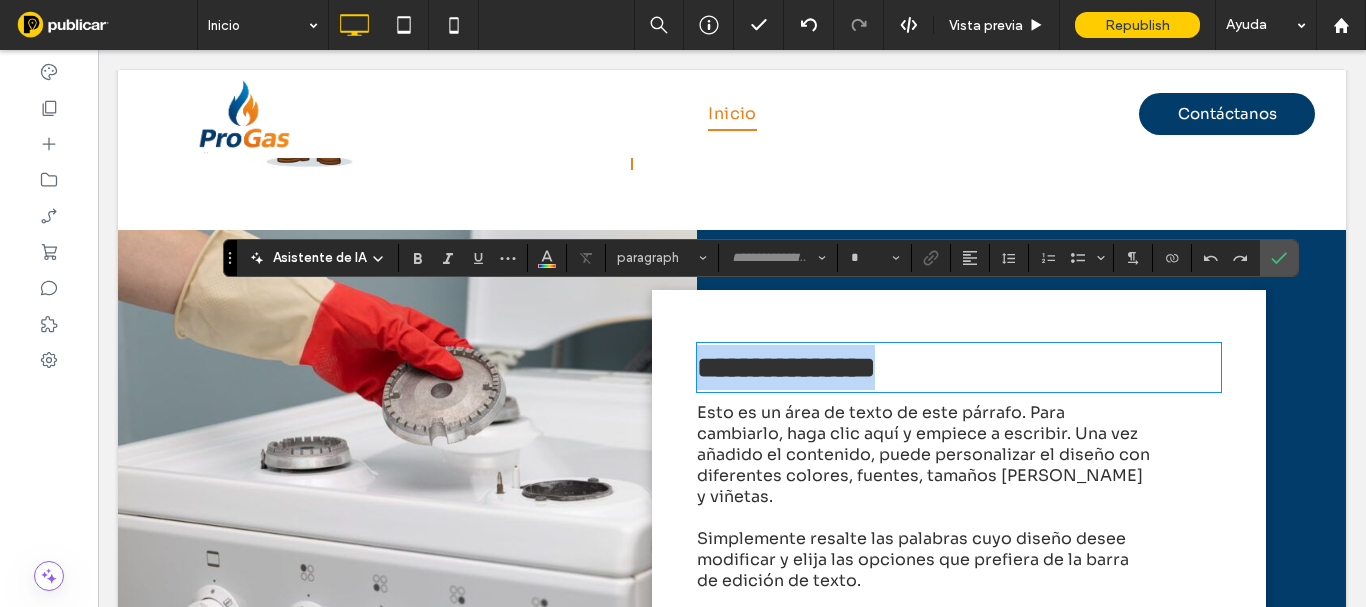 type on "****" 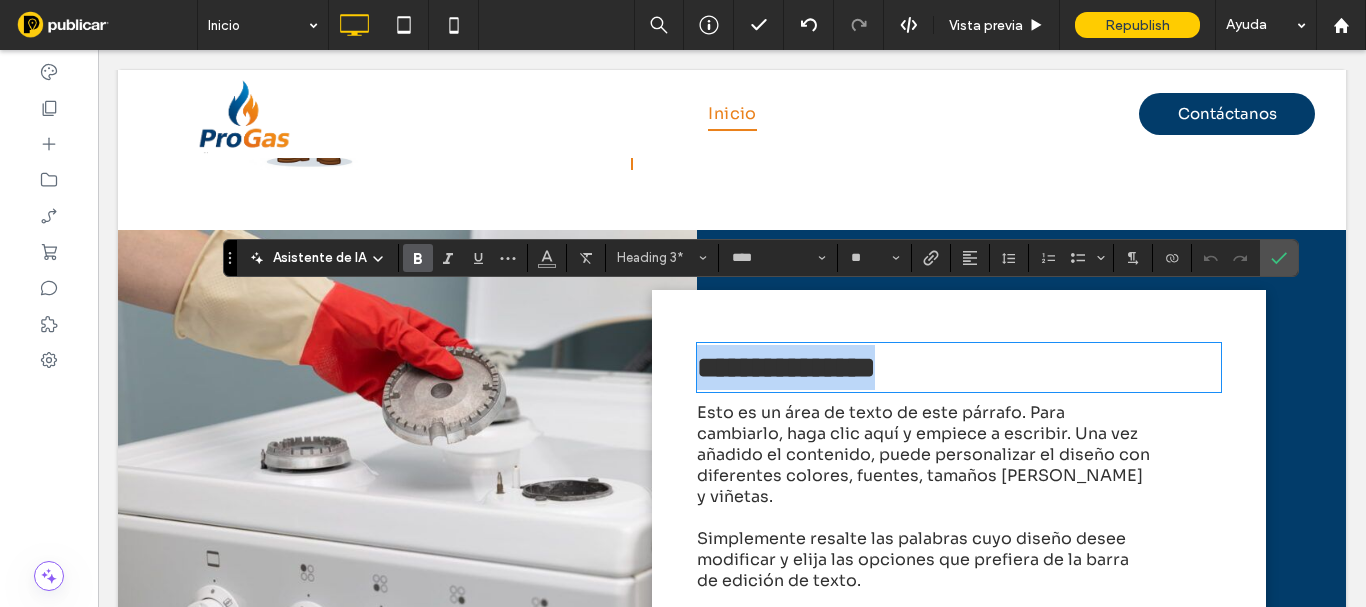 type 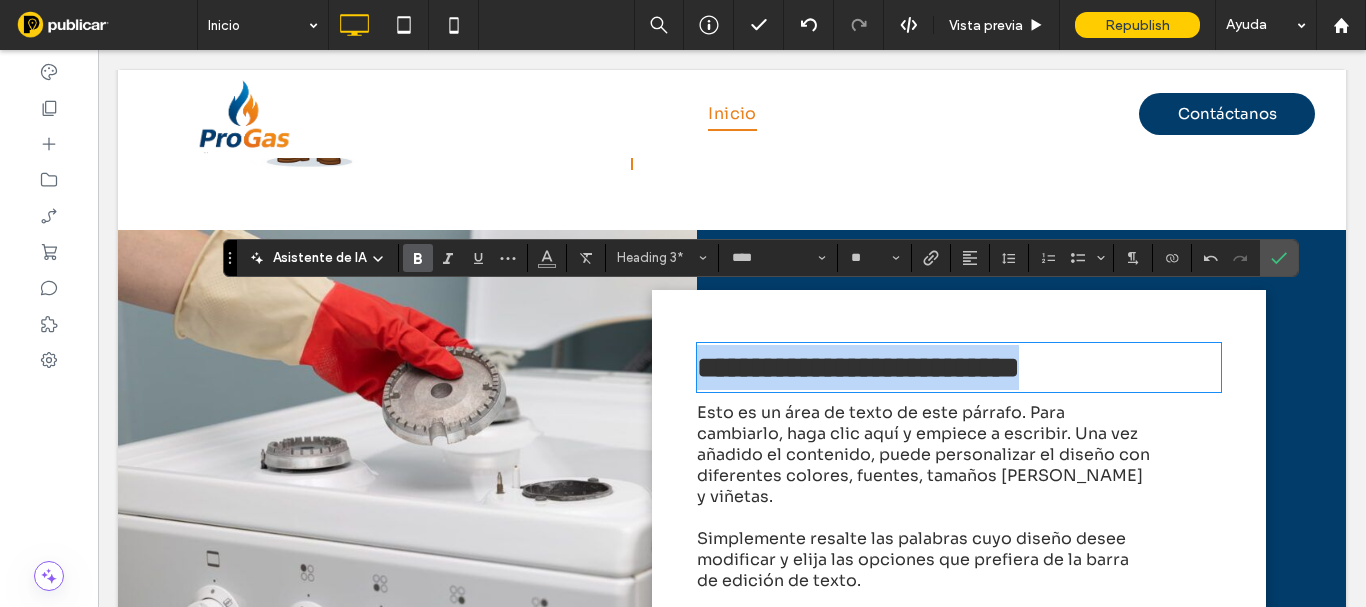 drag, startPoint x: 1144, startPoint y: 310, endPoint x: 583, endPoint y: 331, distance: 561.3929 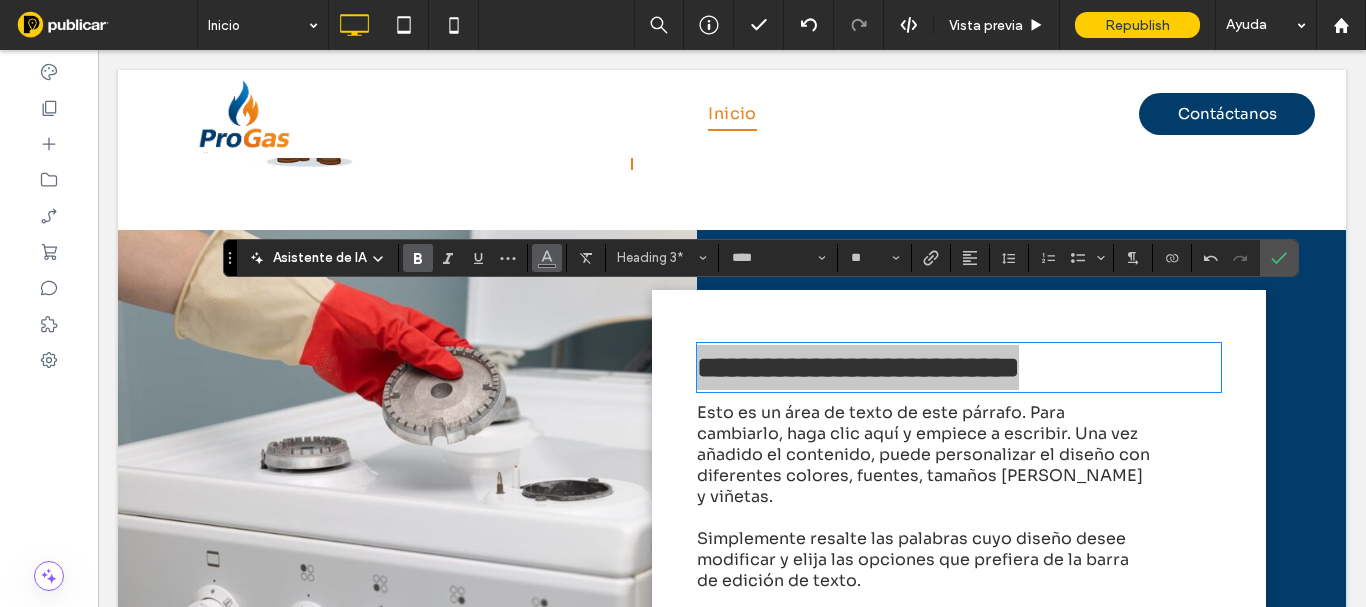 click 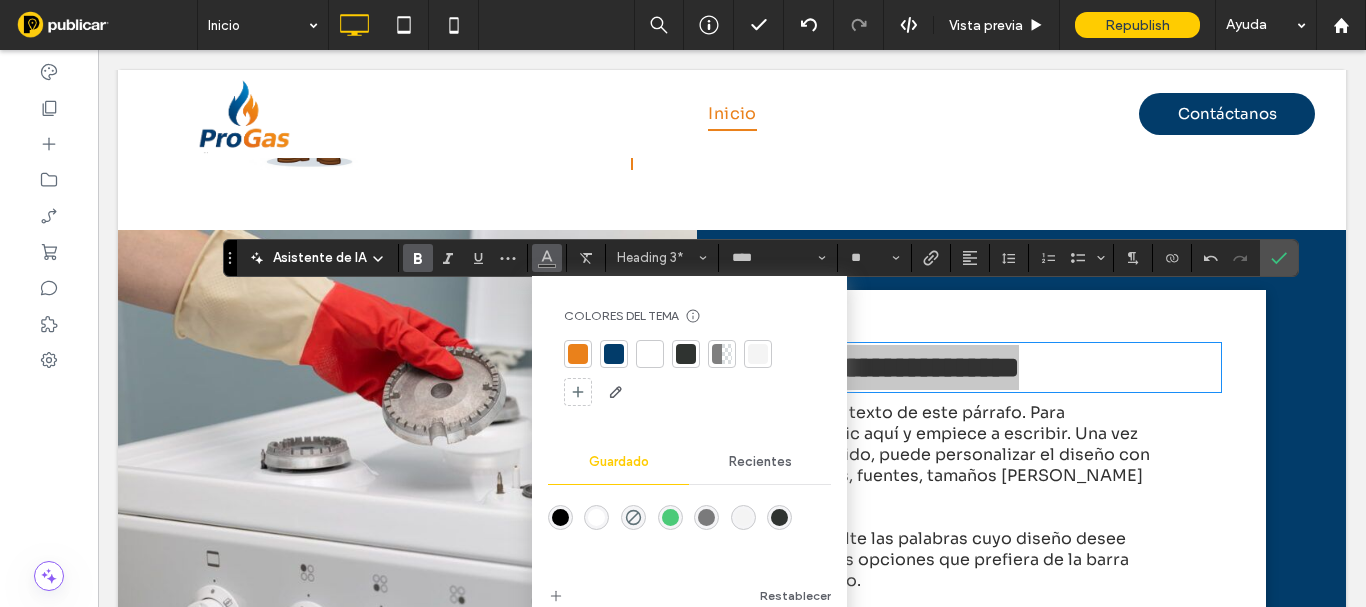 drag, startPoint x: 586, startPoint y: 344, endPoint x: 536, endPoint y: 311, distance: 59.908264 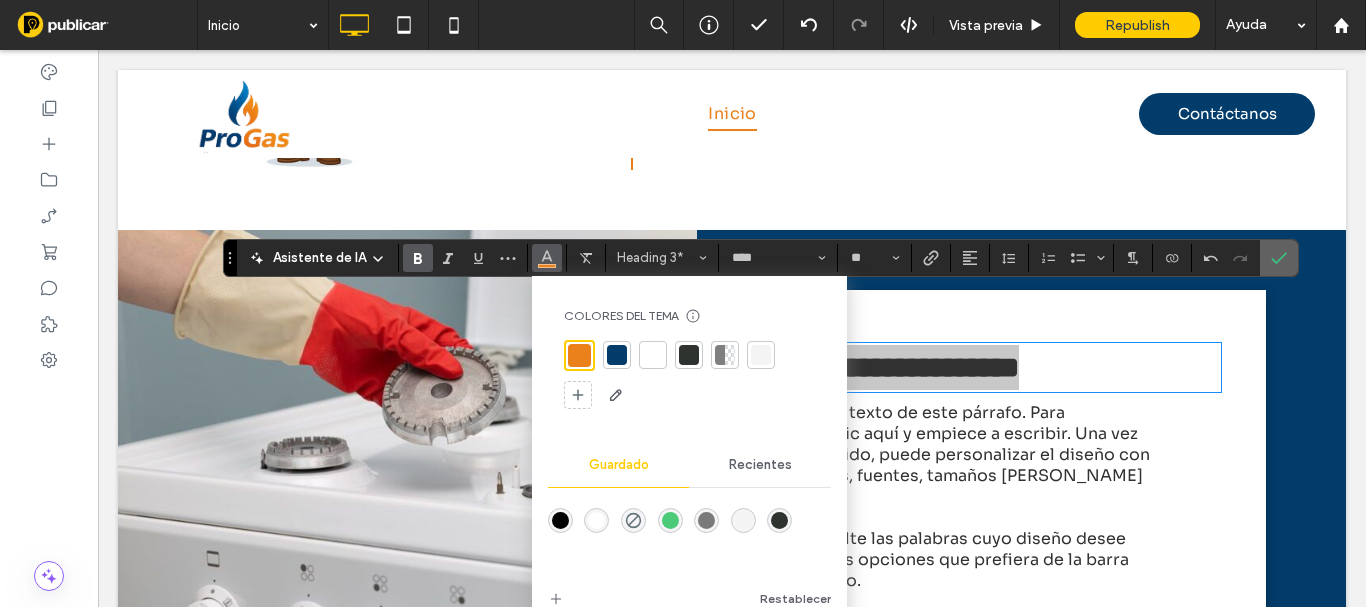 click 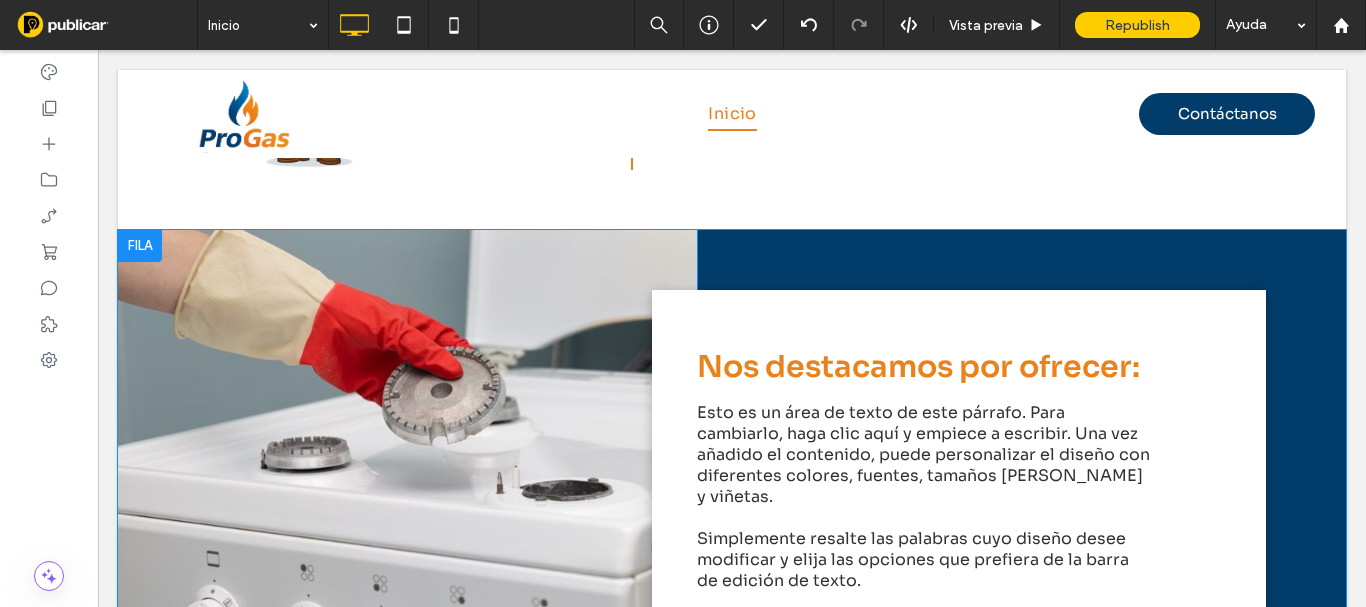 click at bounding box center [942, 626] 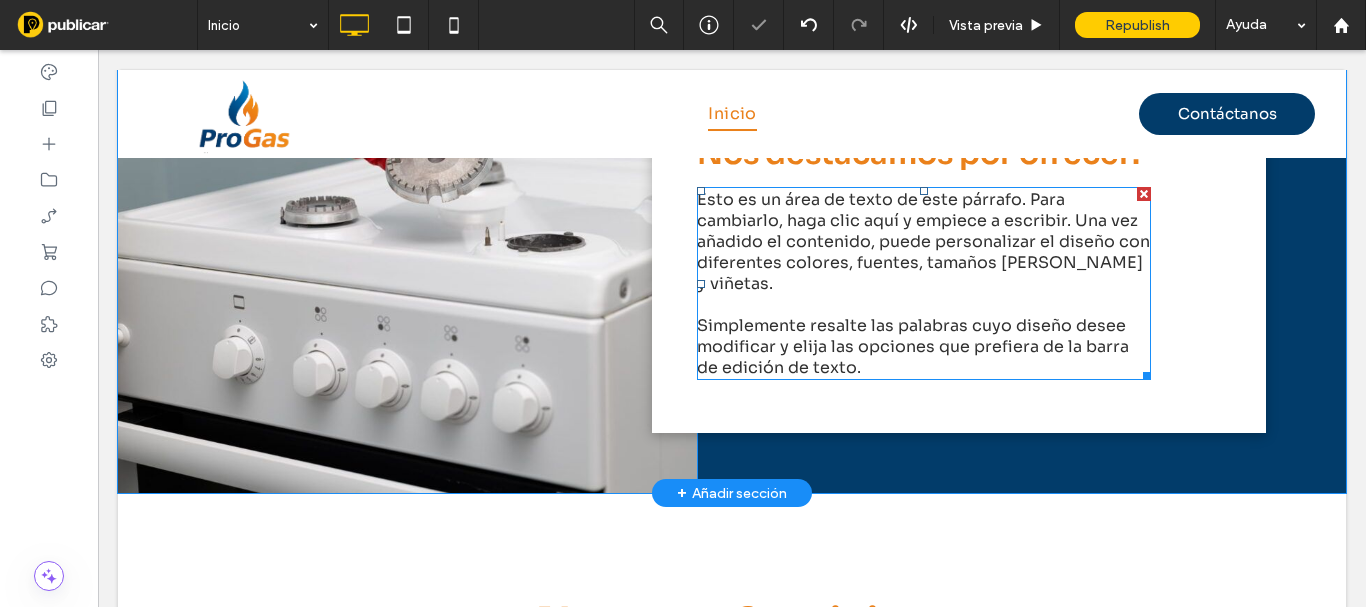 scroll, scrollTop: 1062, scrollLeft: 0, axis: vertical 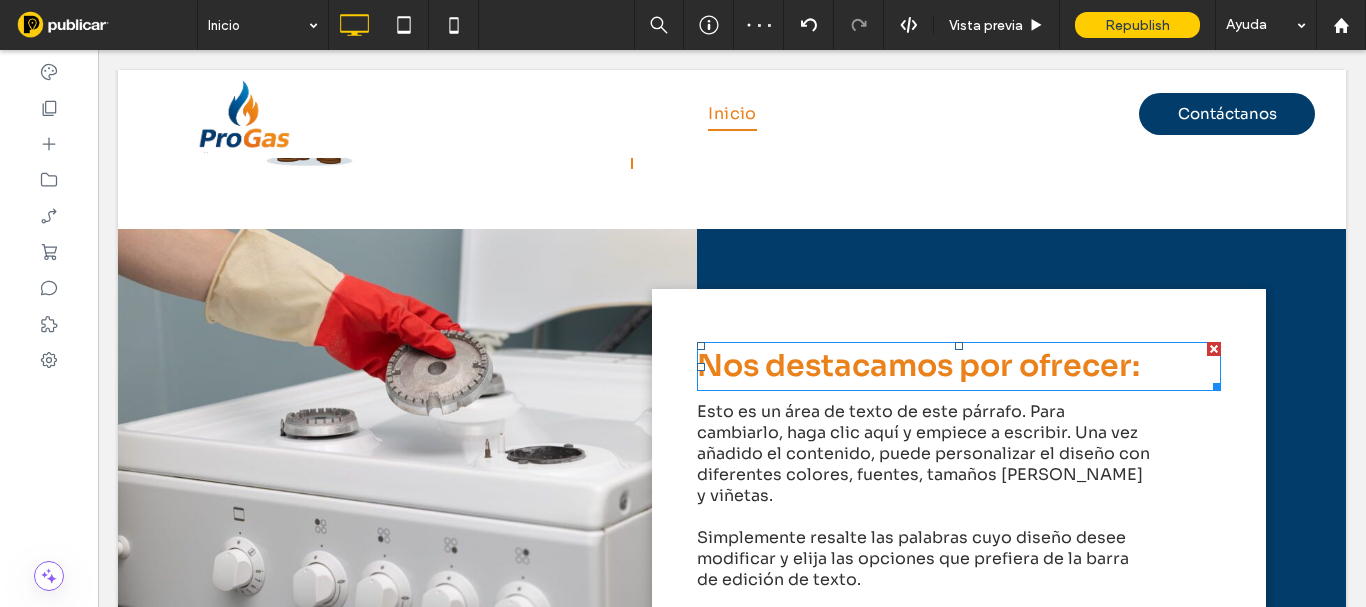 click on "Nos destacamos por ofrecer:" at bounding box center (918, 366) 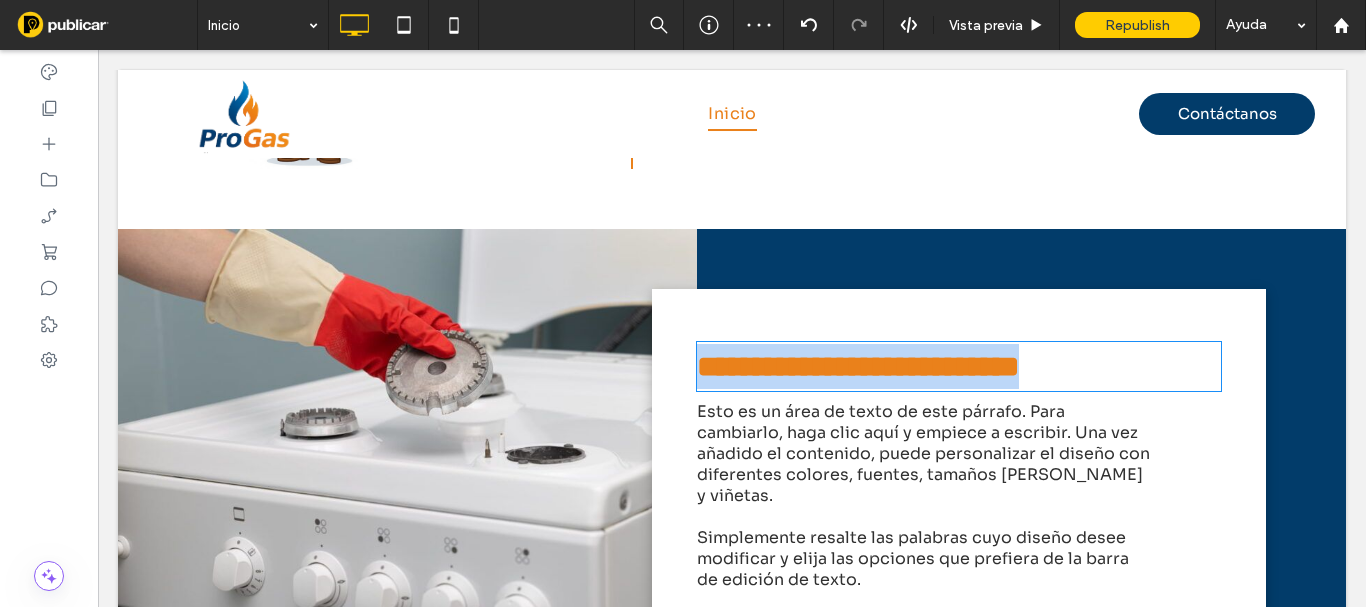 type on "****" 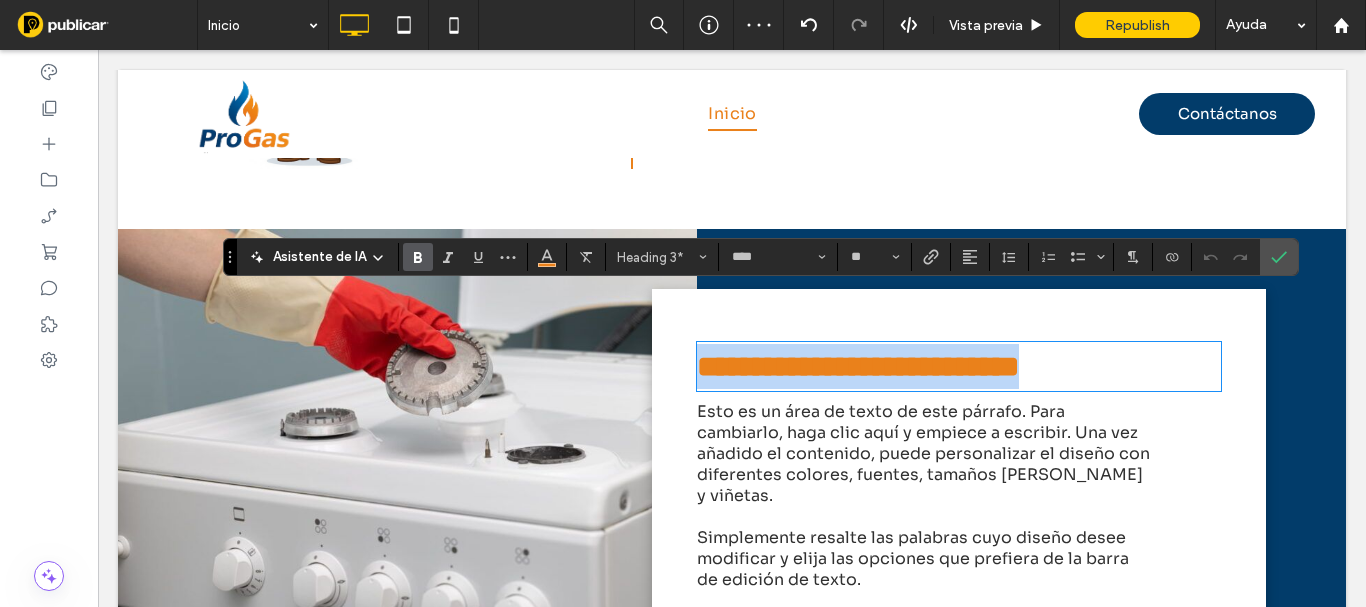drag, startPoint x: 1141, startPoint y: 321, endPoint x: 675, endPoint y: 335, distance: 466.21027 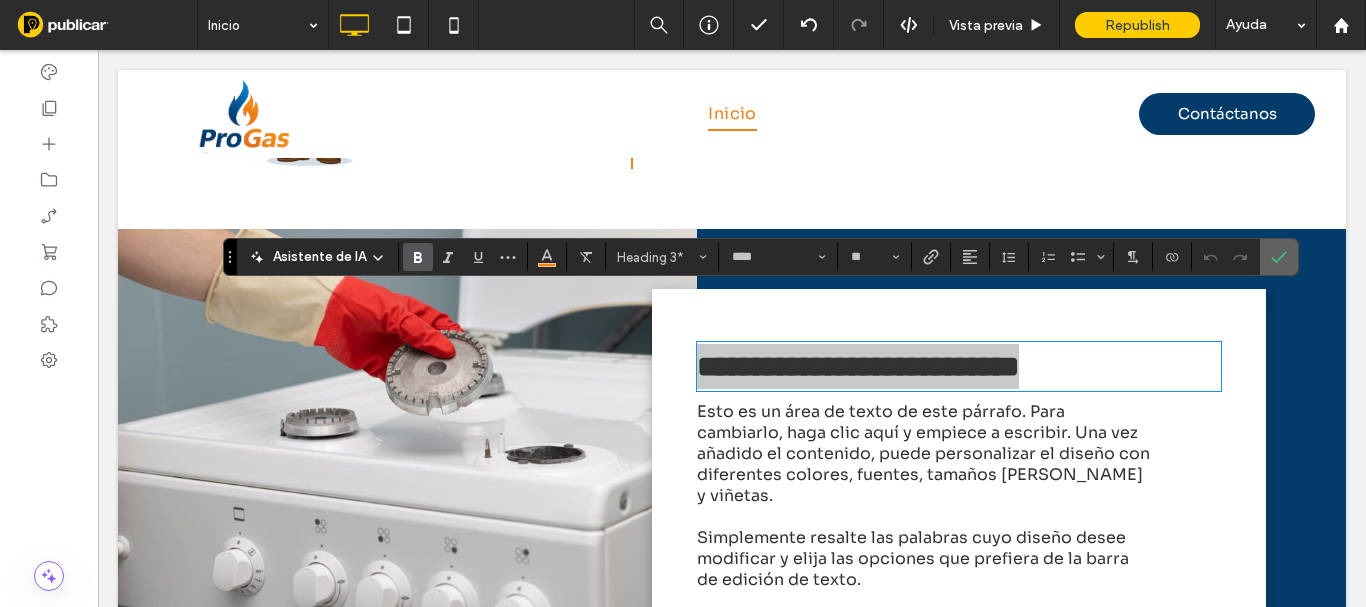 click 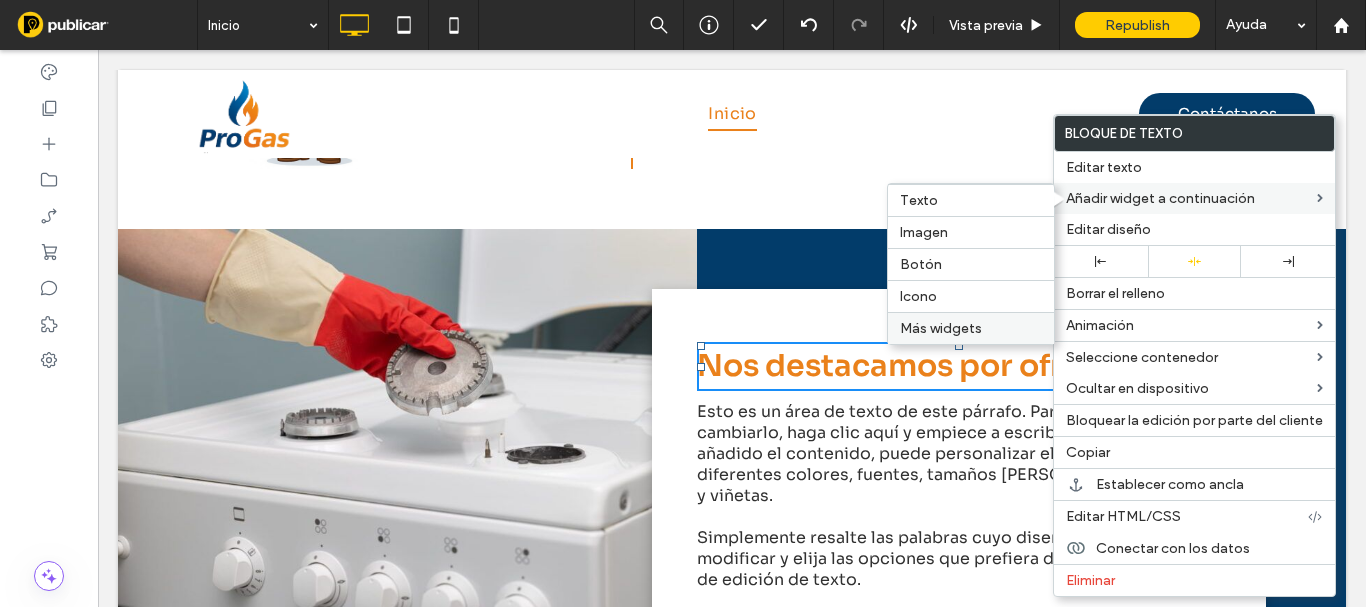 click on "Más widgets" at bounding box center (941, 328) 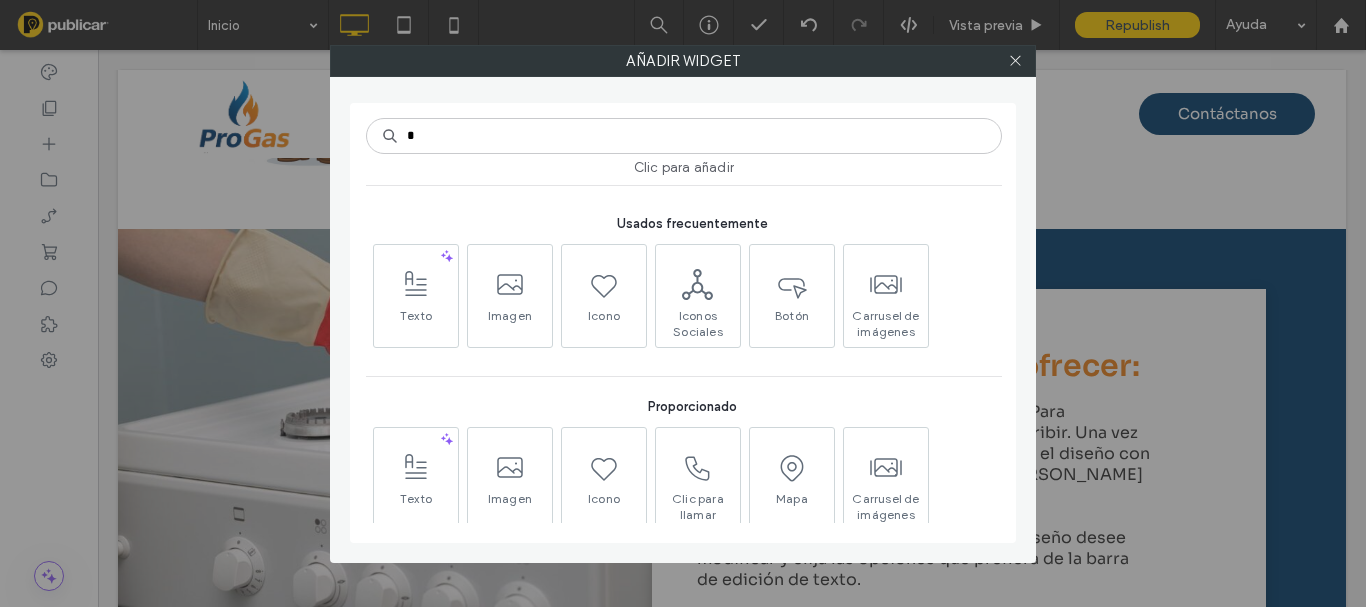 type on "*" 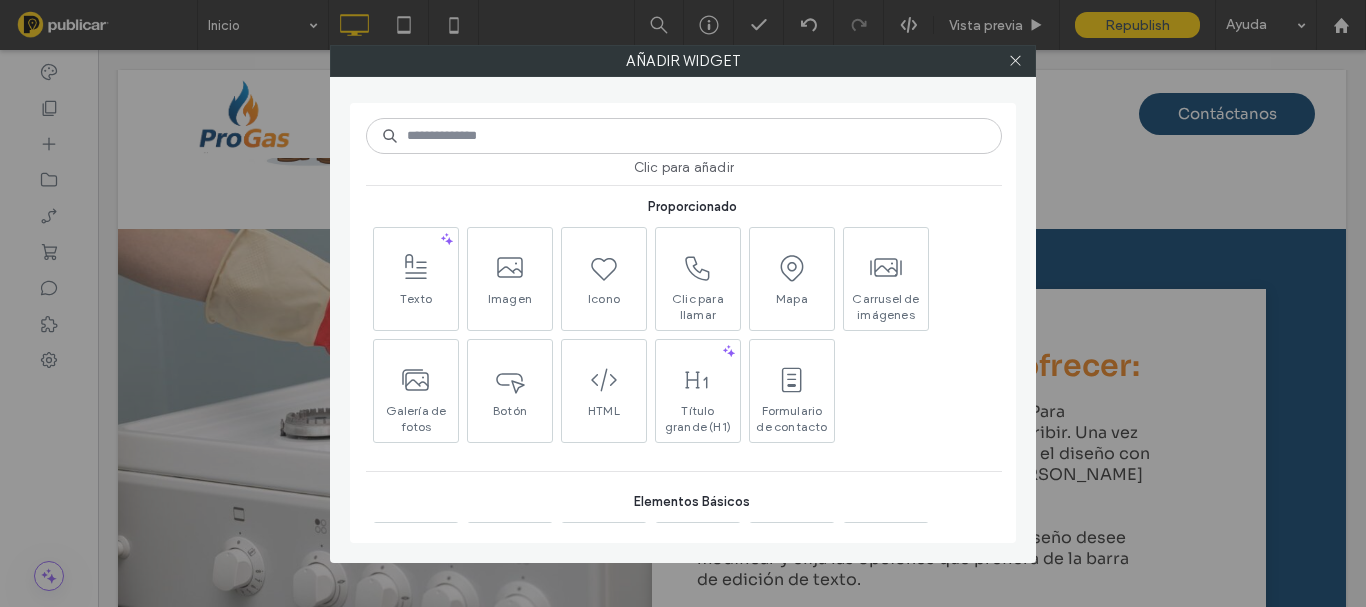 scroll, scrollTop: 500, scrollLeft: 0, axis: vertical 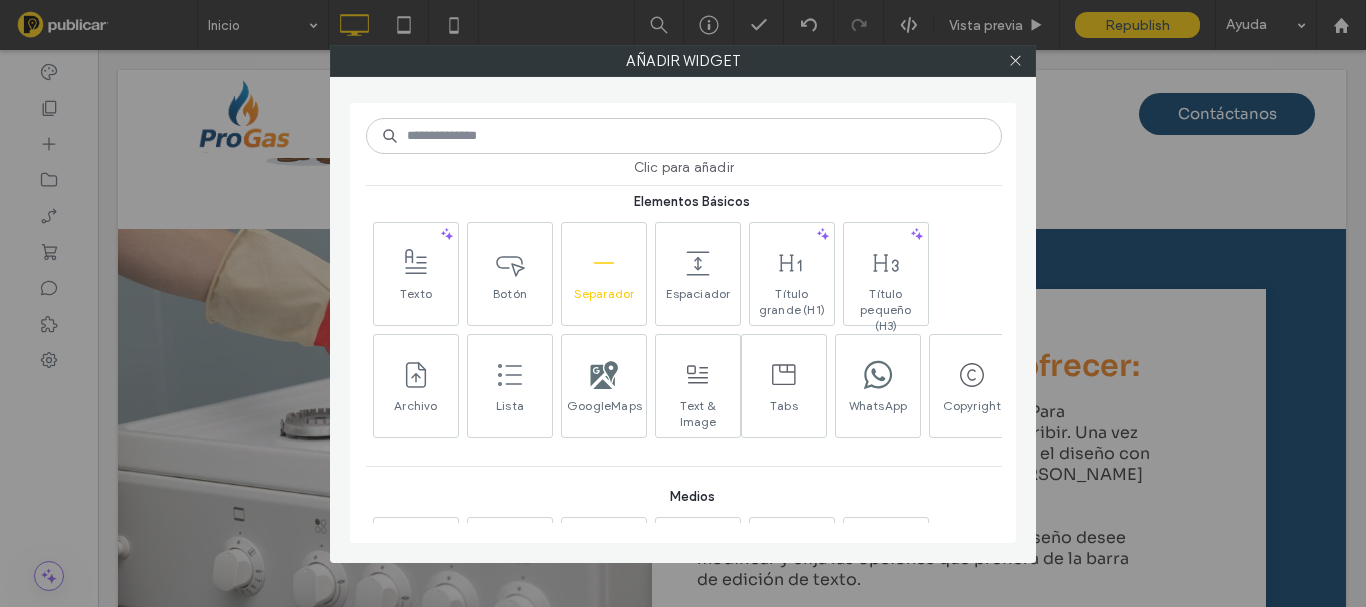 type 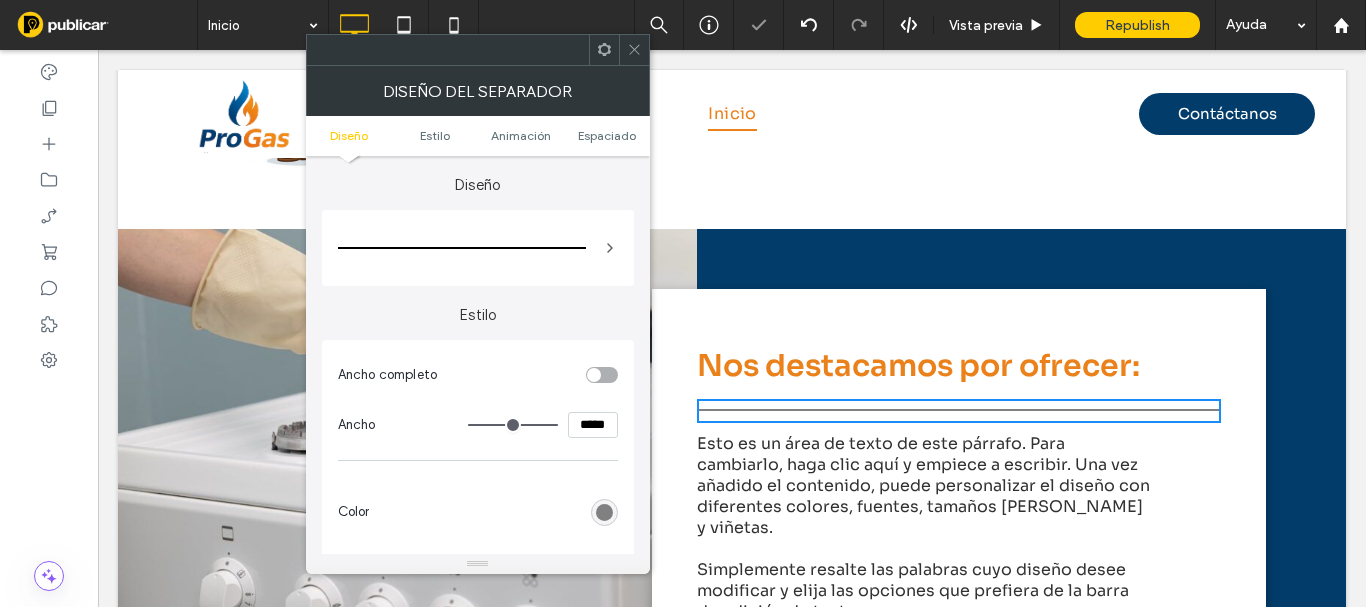 click 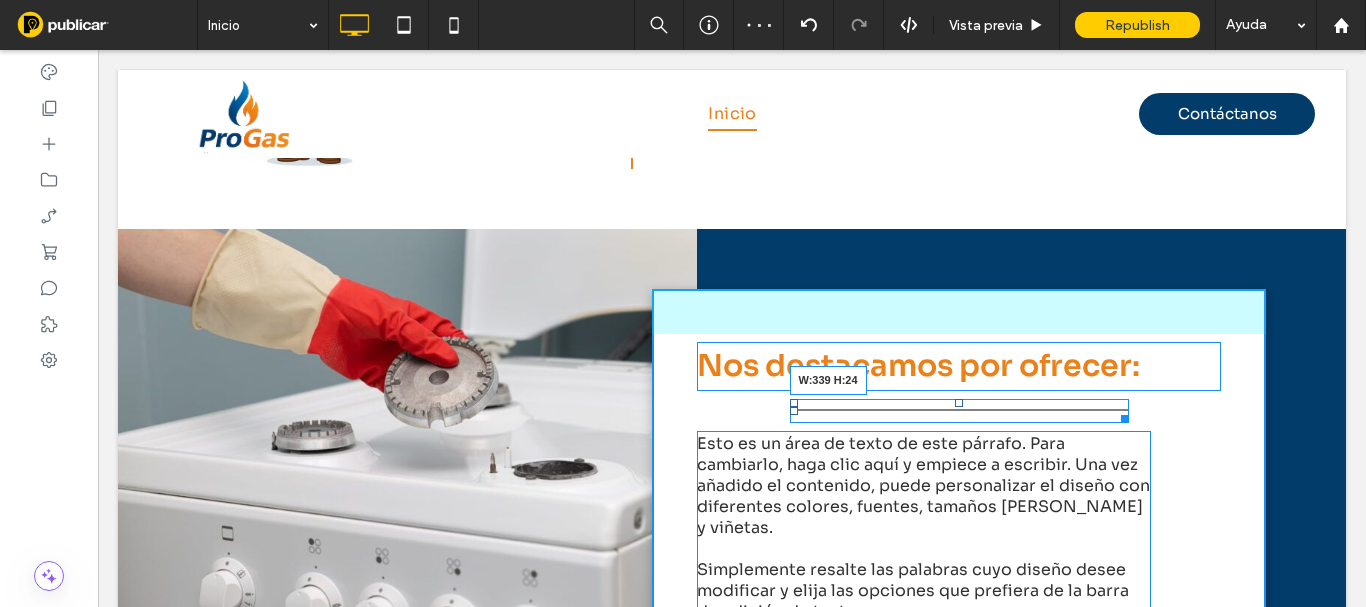 drag, startPoint x: 1200, startPoint y: 365, endPoint x: 1111, endPoint y: 367, distance: 89.02247 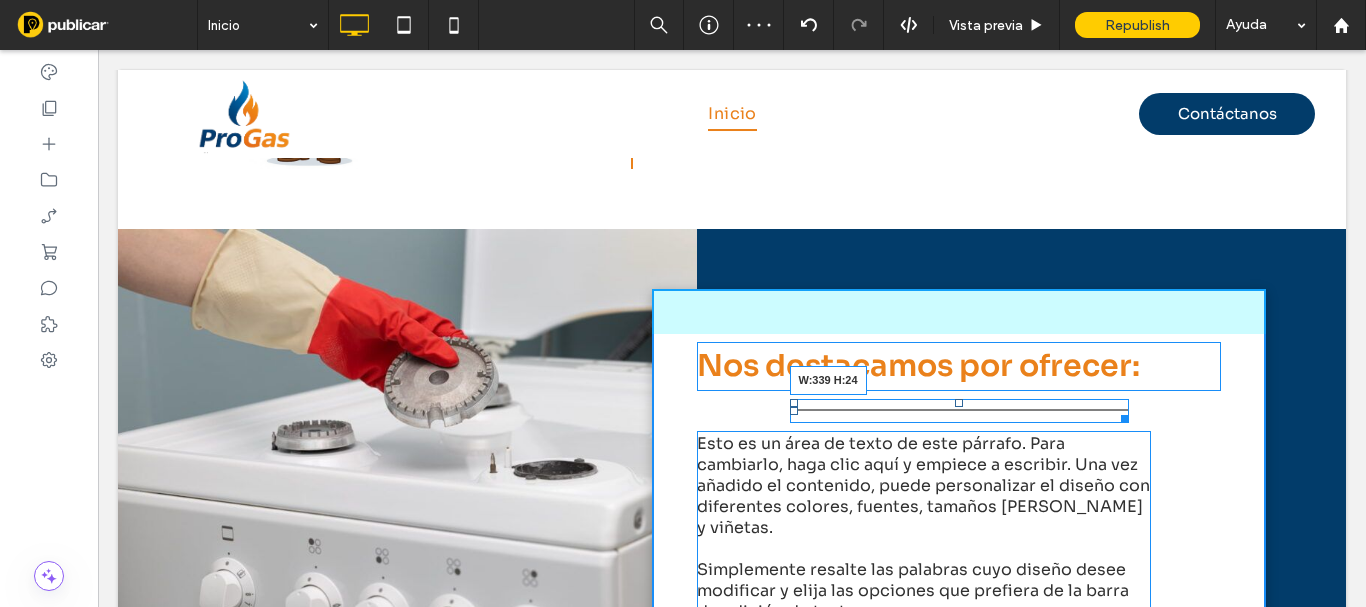 click at bounding box center [1121, 415] 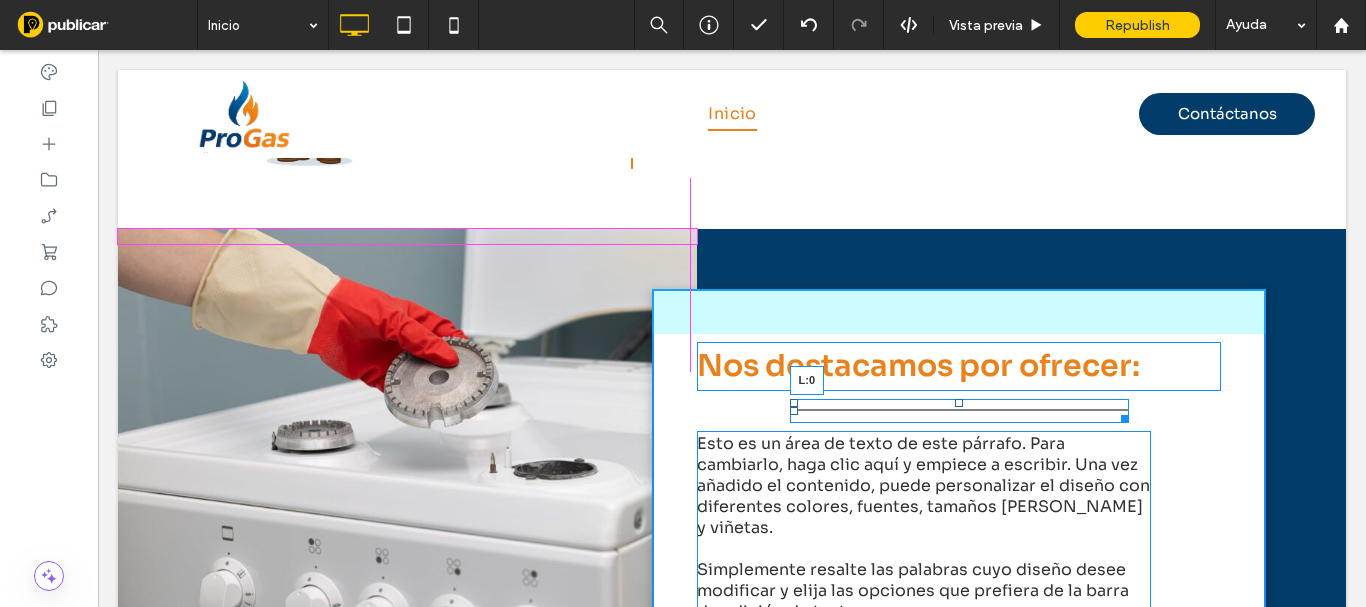 drag, startPoint x: 780, startPoint y: 358, endPoint x: 692, endPoint y: 353, distance: 88.14193 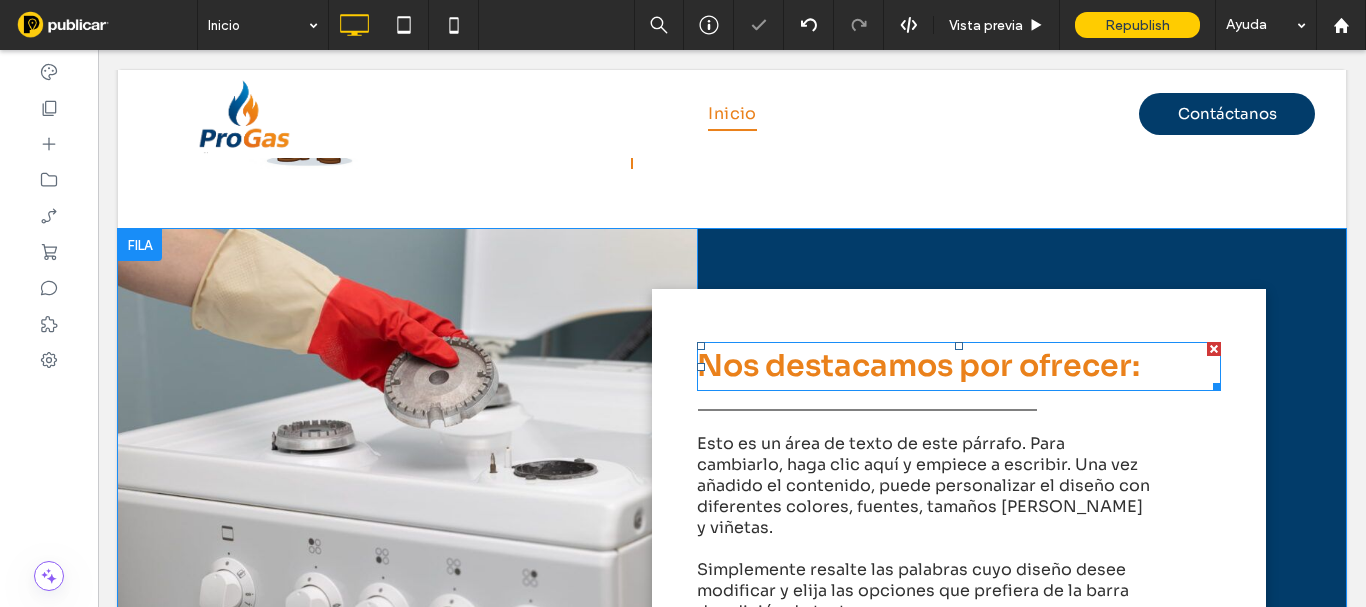 click on "Nos destacamos por ofrecer:" at bounding box center (918, 366) 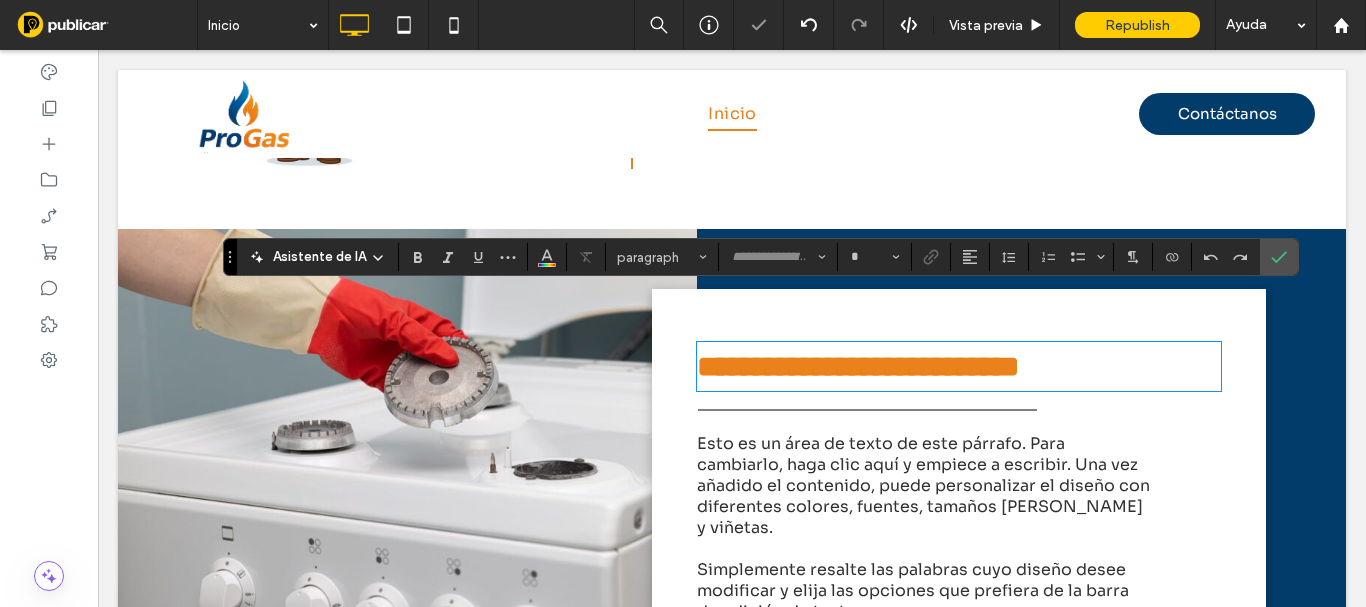 type on "****" 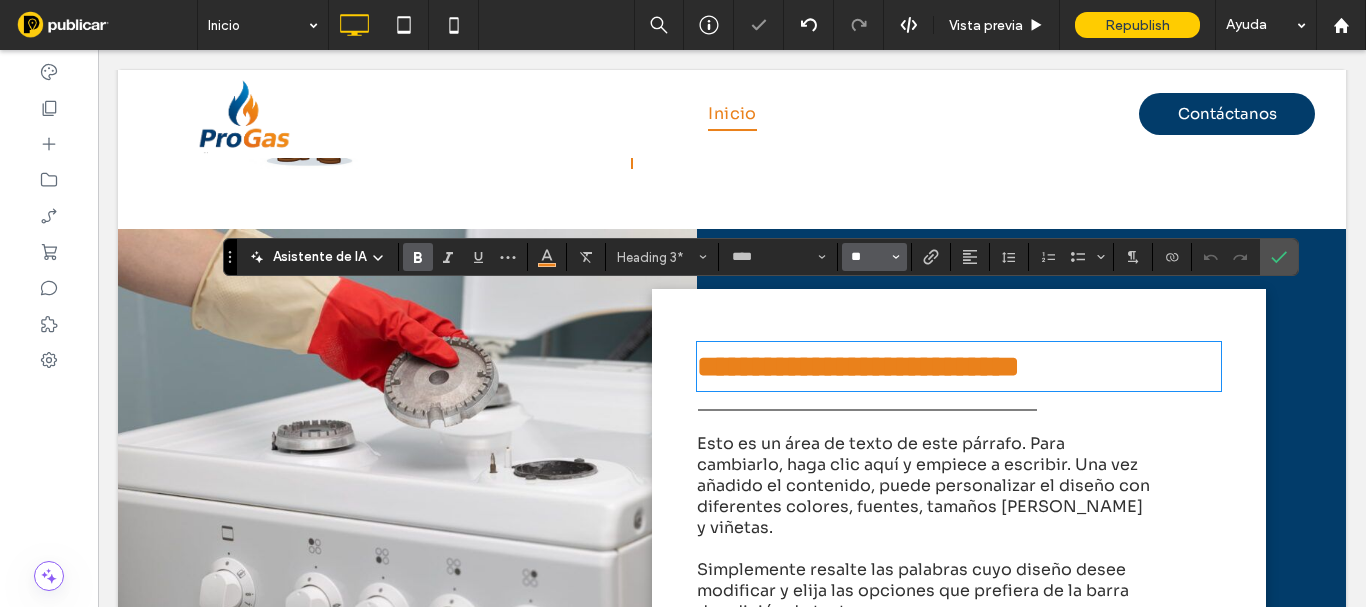 click on "**" at bounding box center (868, 257) 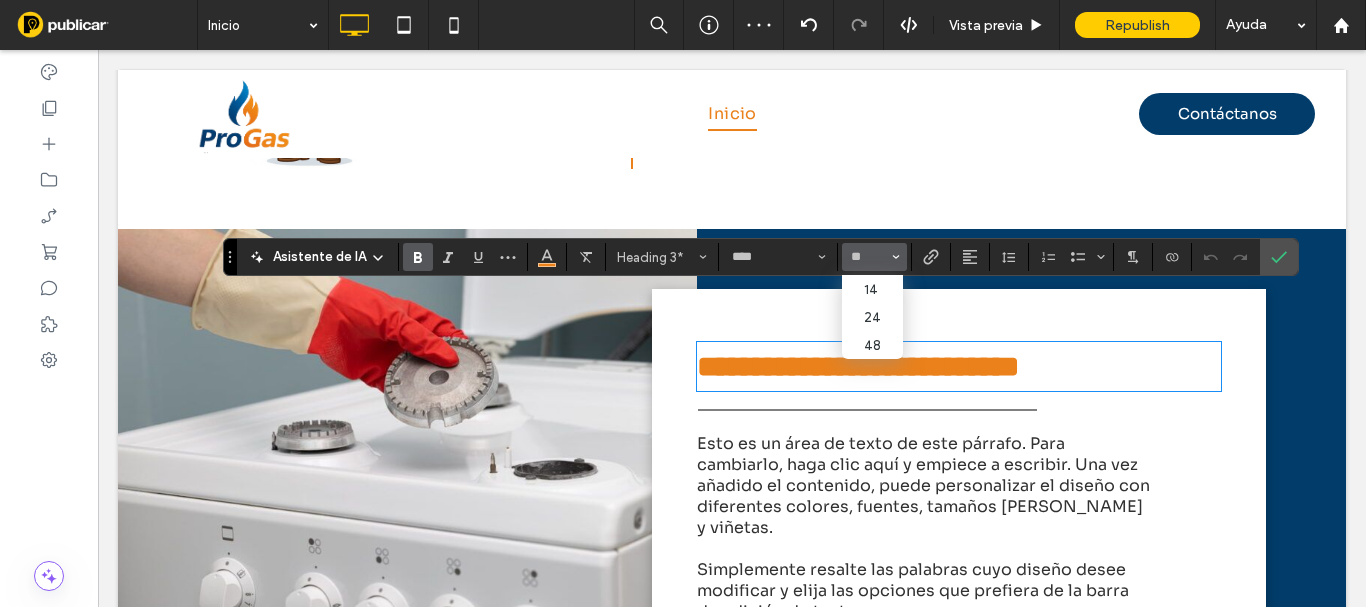 type on "**" 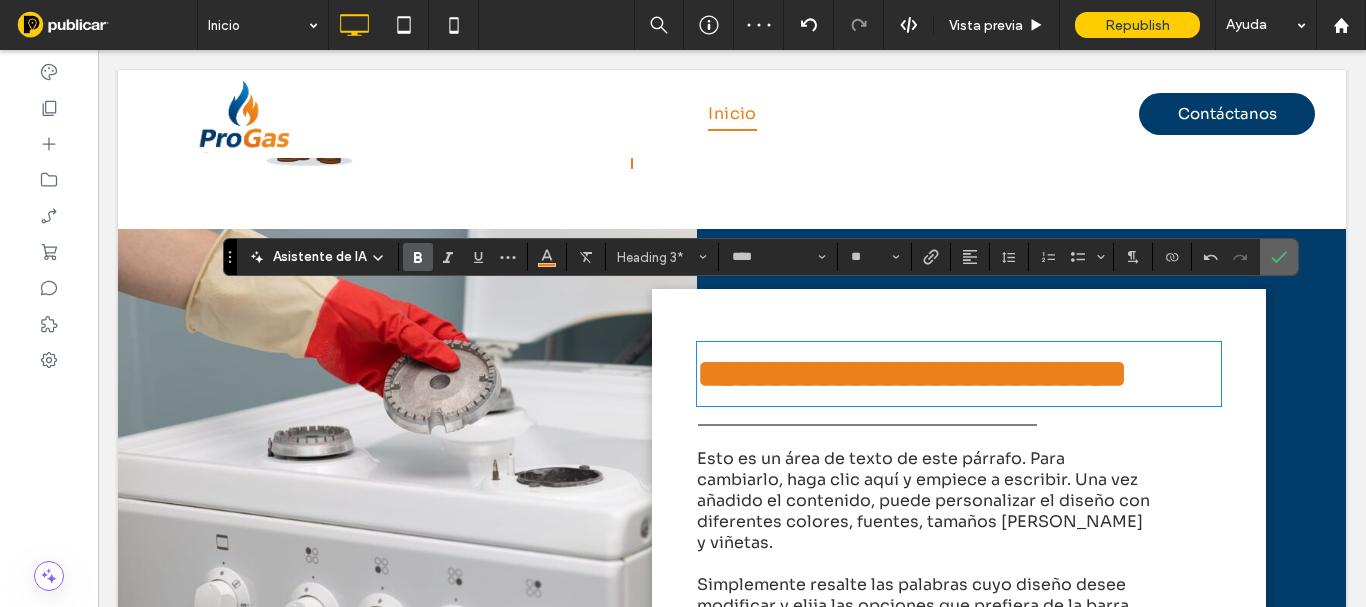 click 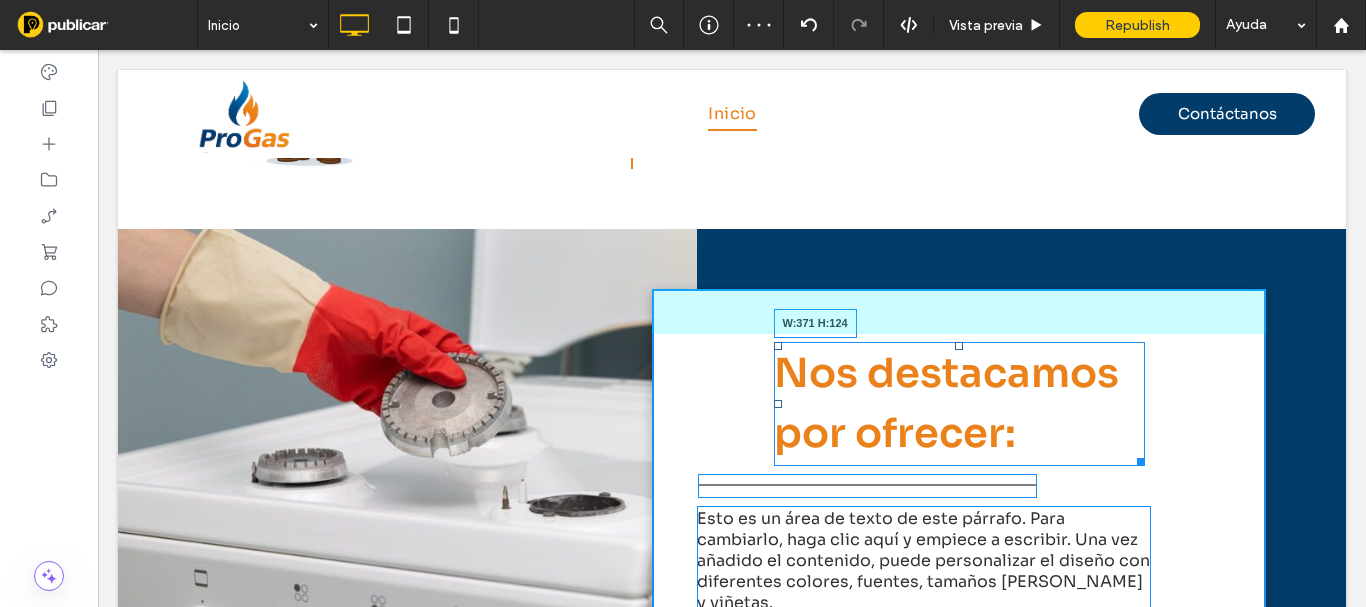 drag, startPoint x: 1148, startPoint y: 414, endPoint x: 1124, endPoint y: 410, distance: 24.33105 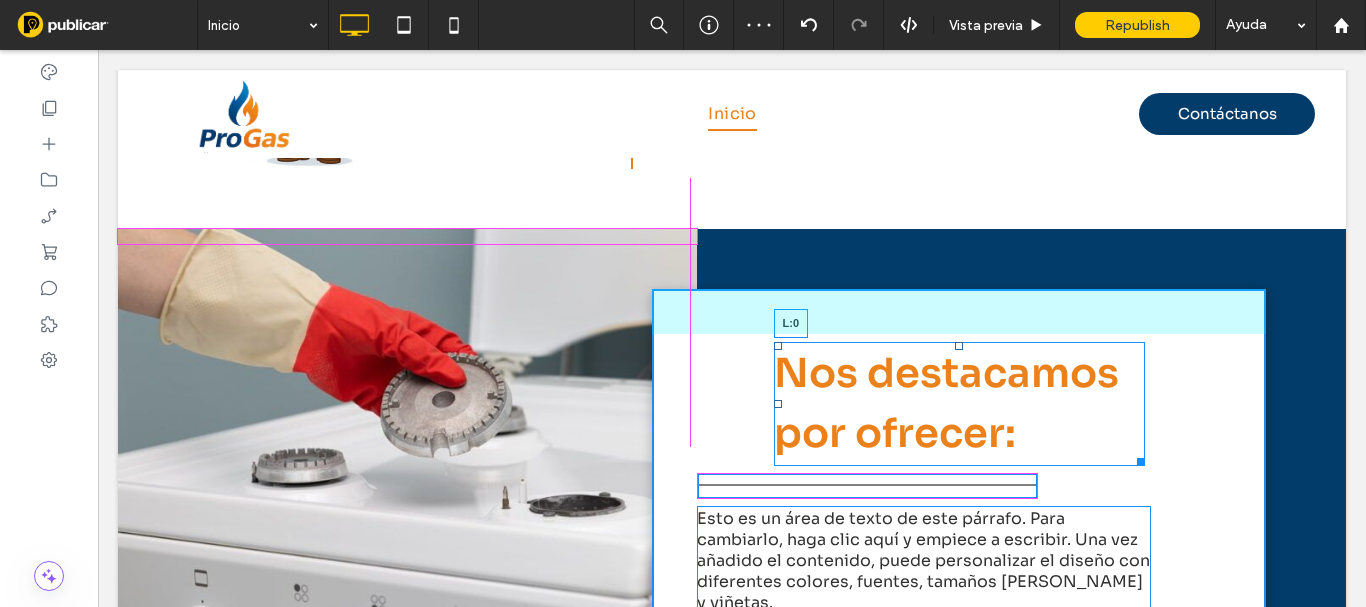drag, startPoint x: 767, startPoint y: 353, endPoint x: 694, endPoint y: 352, distance: 73.00685 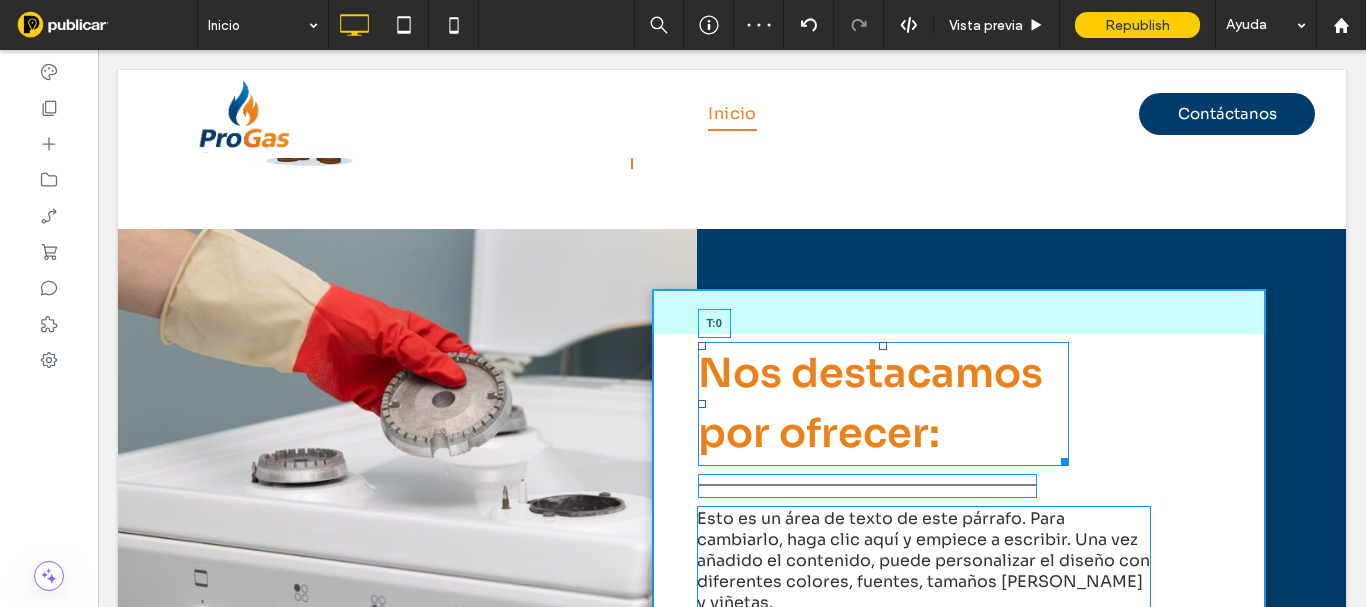 drag, startPoint x: 872, startPoint y: 295, endPoint x: 988, endPoint y: 405, distance: 159.86244 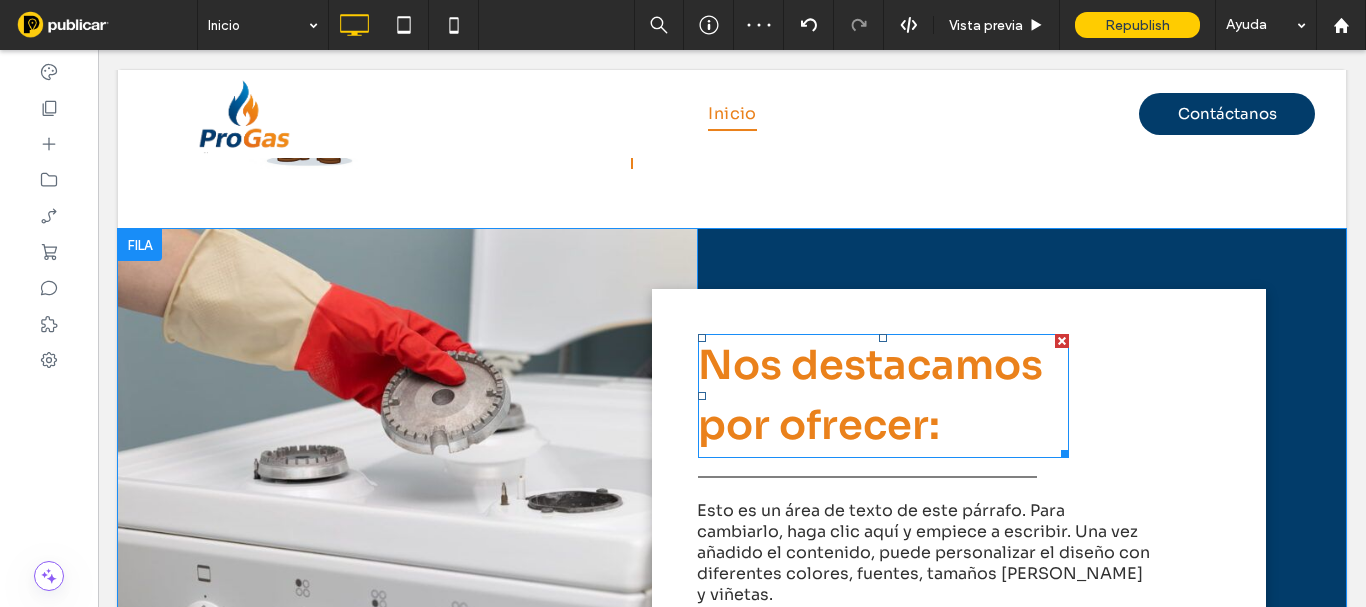 click on "Nos destacamos por ofrecer:" at bounding box center [870, 395] 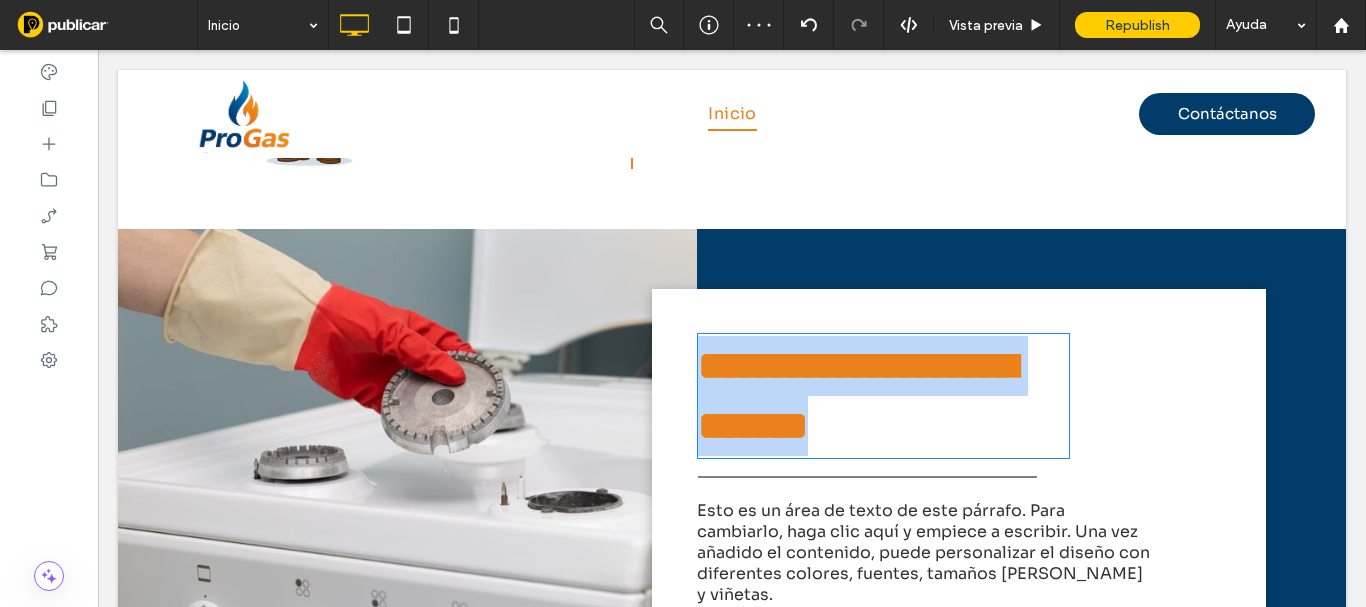 type on "****" 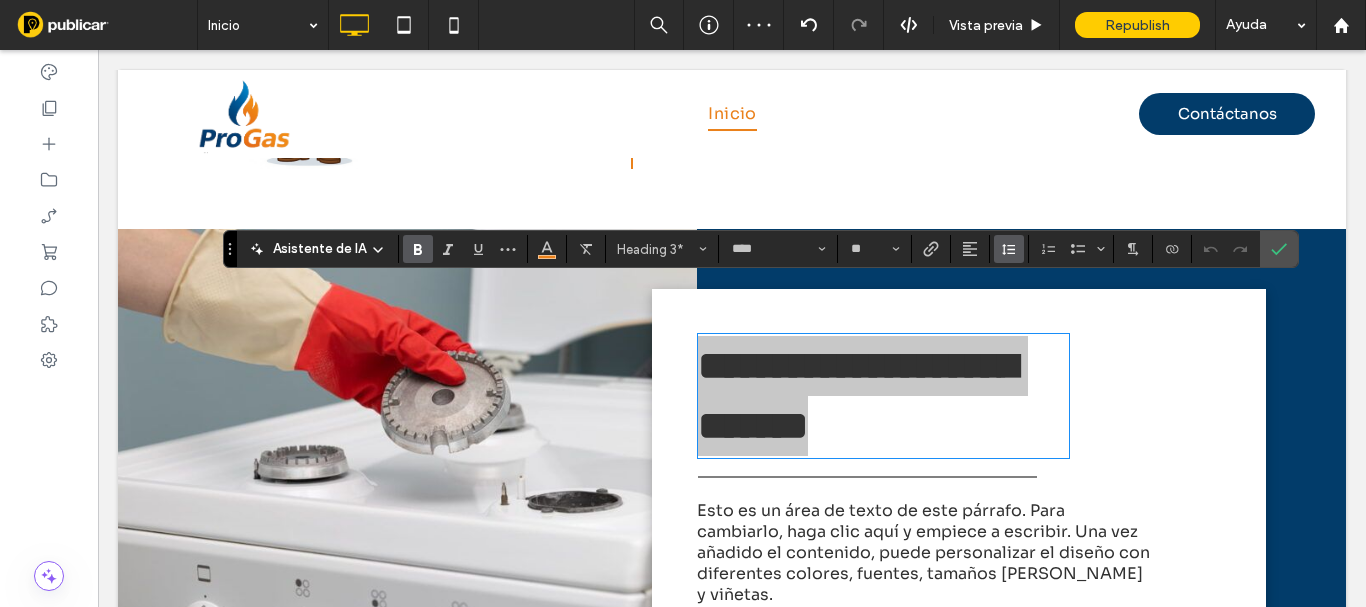 click at bounding box center (1009, 249) 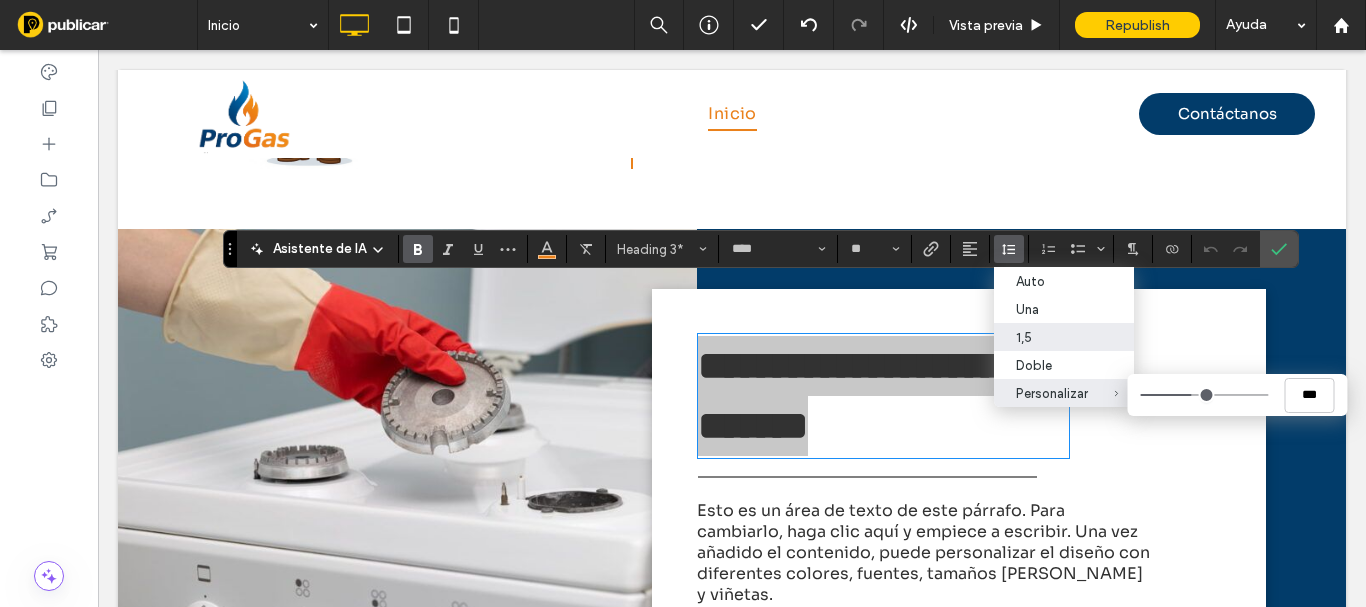 type on "***" 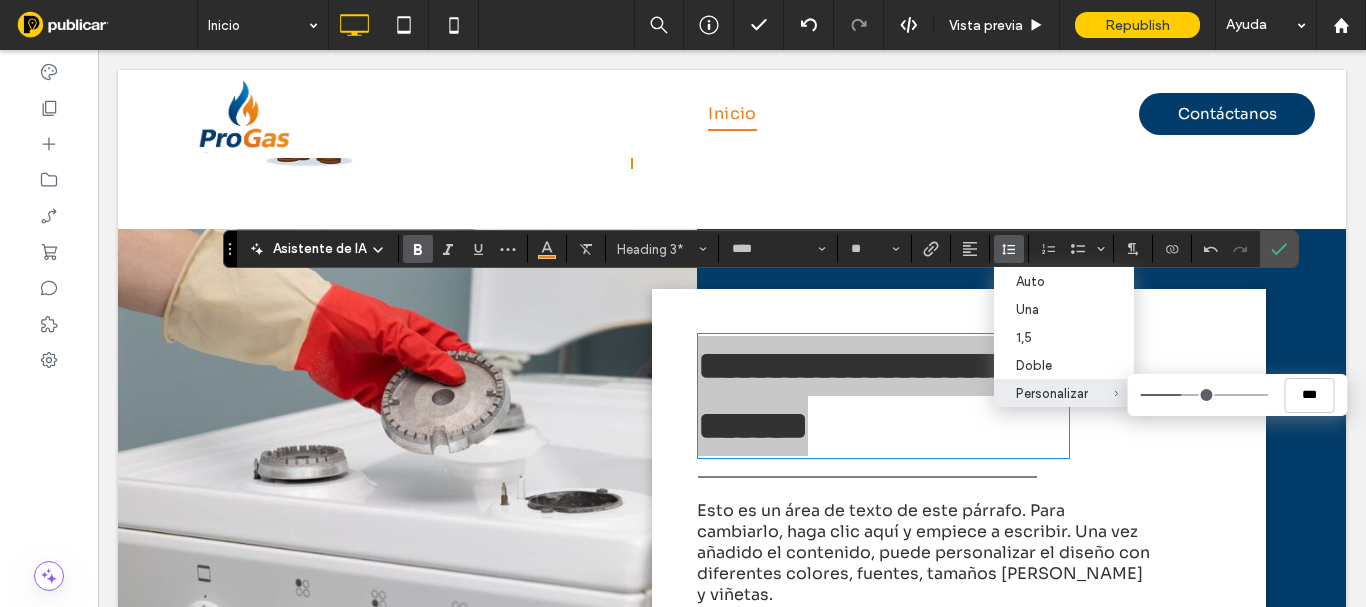 type on "***" 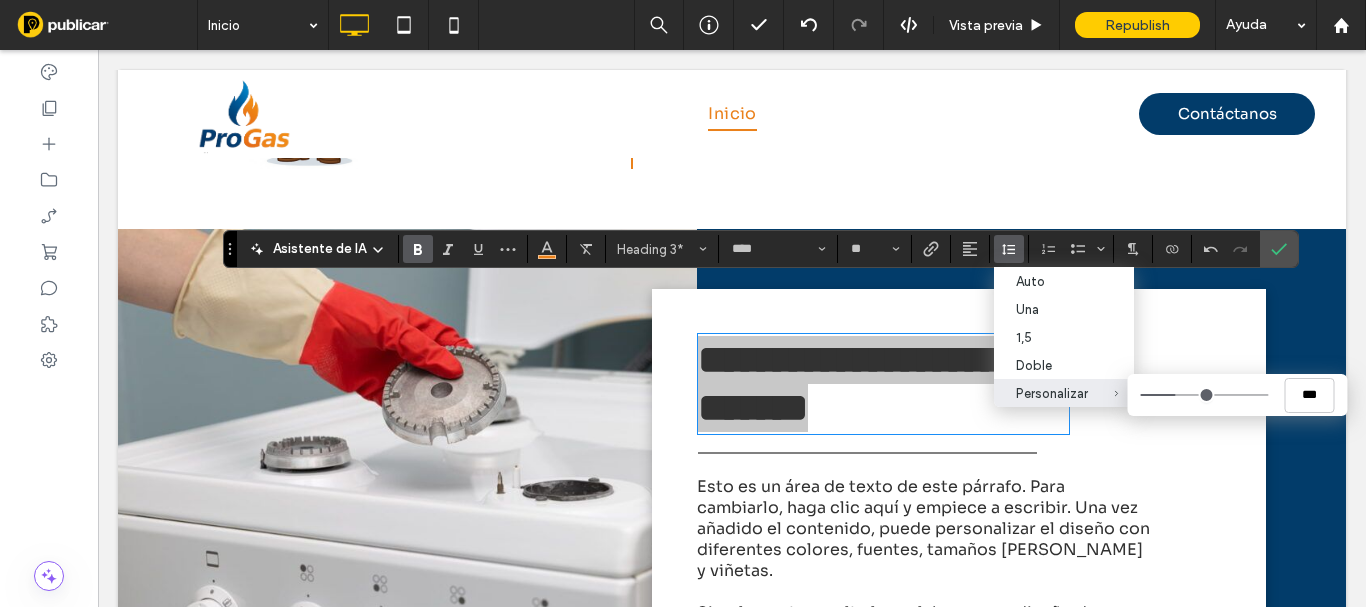 type on "***" 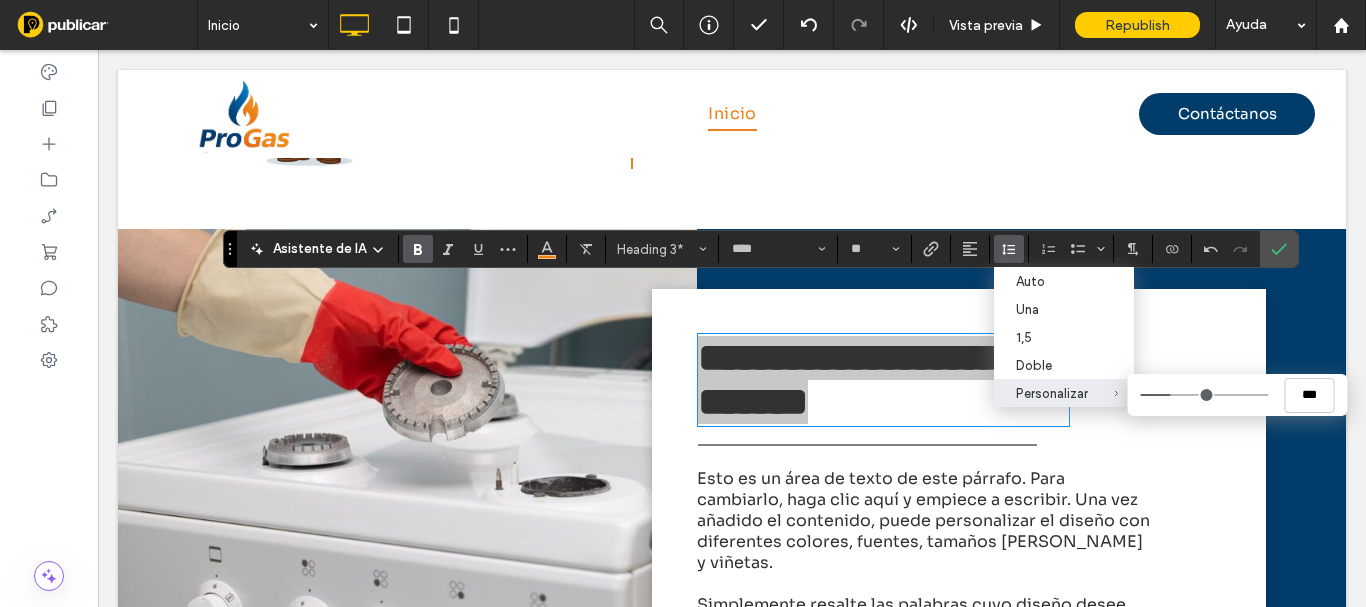type on "*" 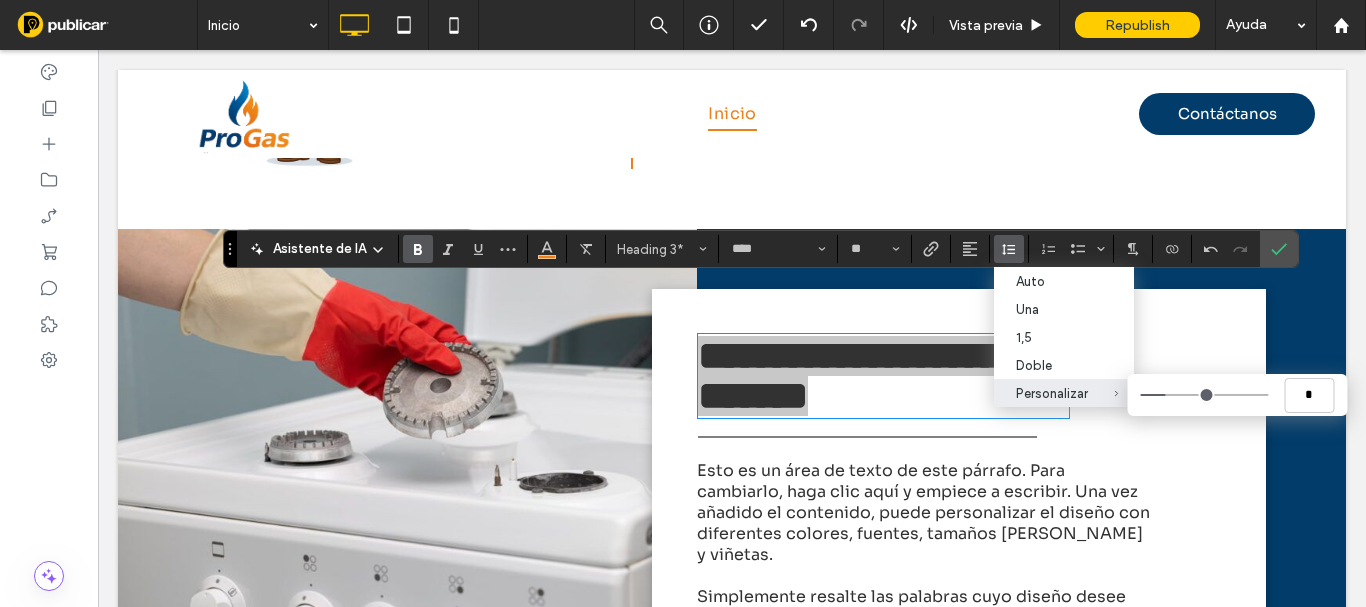 drag, startPoint x: 1190, startPoint y: 400, endPoint x: 1088, endPoint y: 284, distance: 154.46683 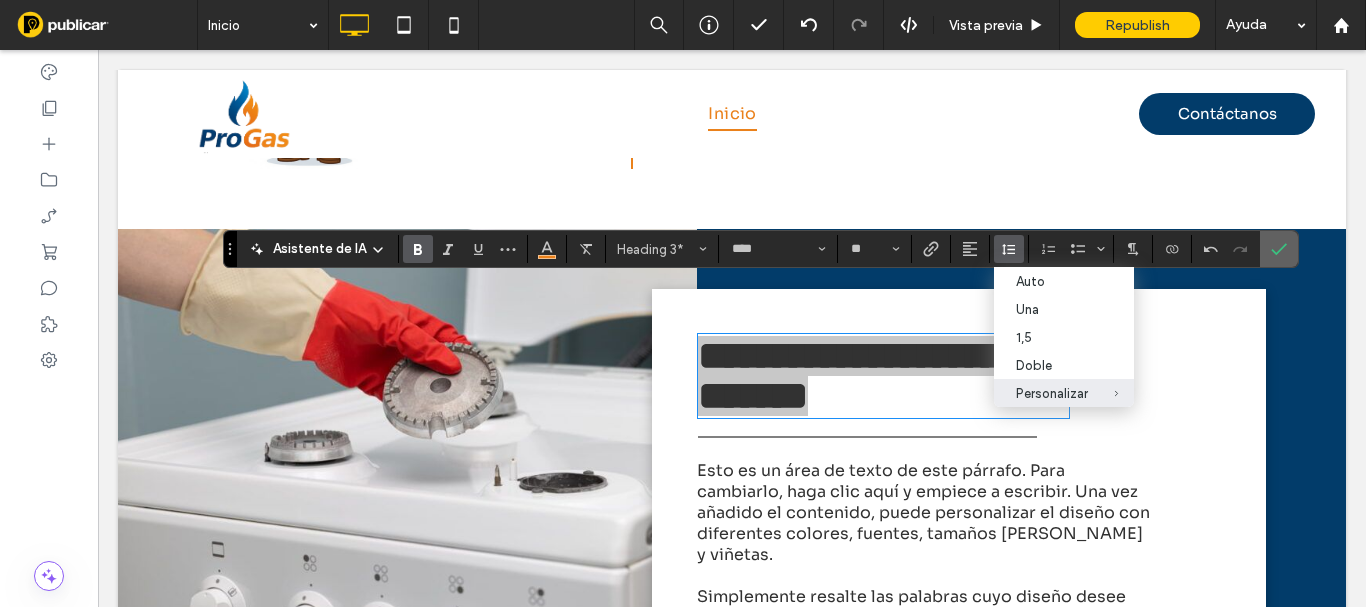 click 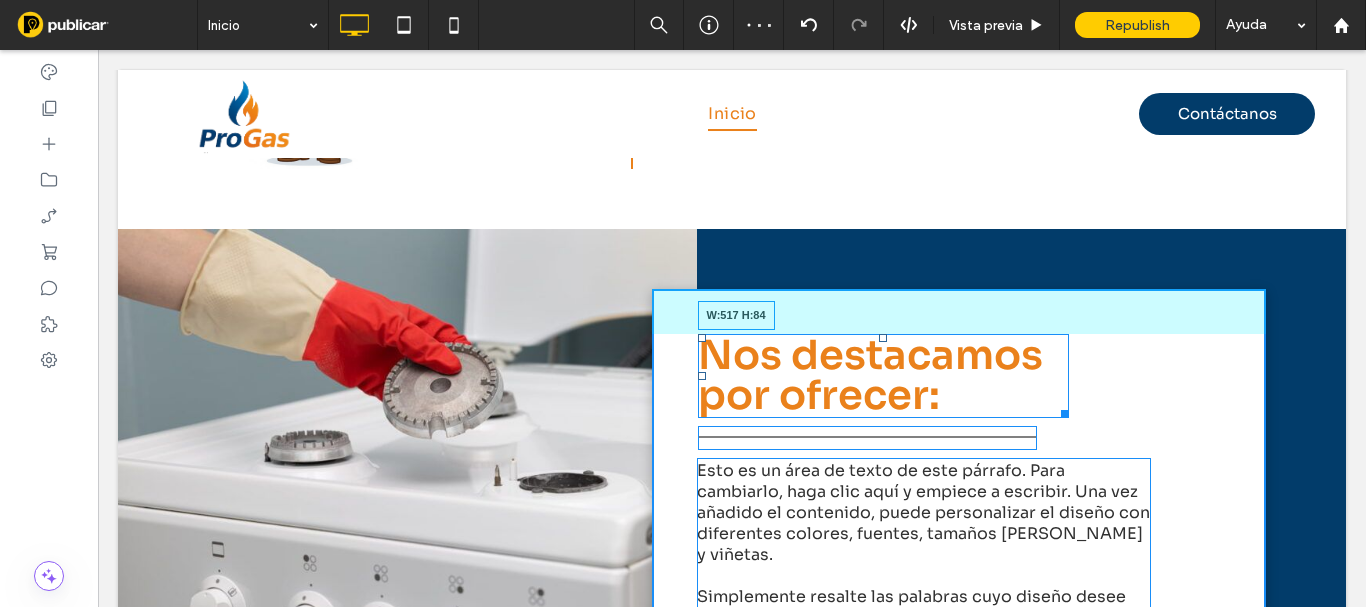 drag, startPoint x: 1053, startPoint y: 364, endPoint x: 1230, endPoint y: 341, distance: 178.4881 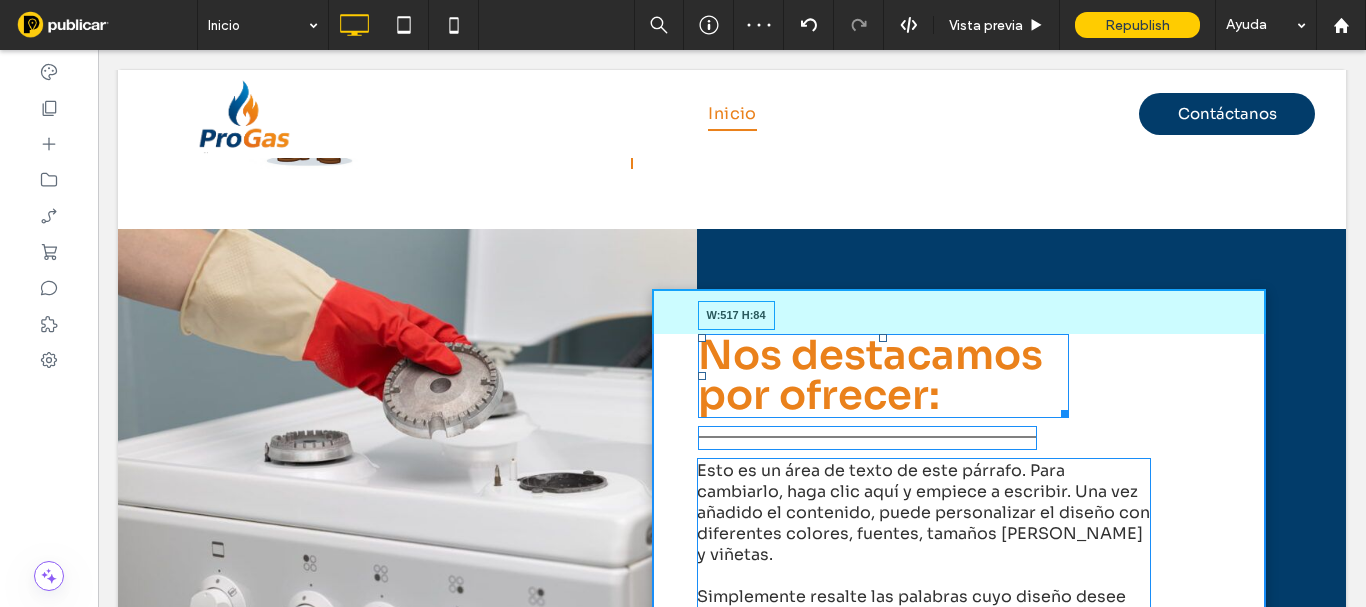 click on "Nos destacamos por ofrecer: W:517 H:84             Esto es un área de texto de este párrafo. Para cambiarlo, haga clic aquí y empiece a escribir. Una vez añadido el contenido, puede personalizar el diseño con diferentes colores, fuentes, tamaños de fuentes y viñetas.
Simplemente resalte las palabras cuyo diseño desee modificar y elija las opciones que prefiera de la barra de edición de texto.
Click To Paste" at bounding box center [959, 496] 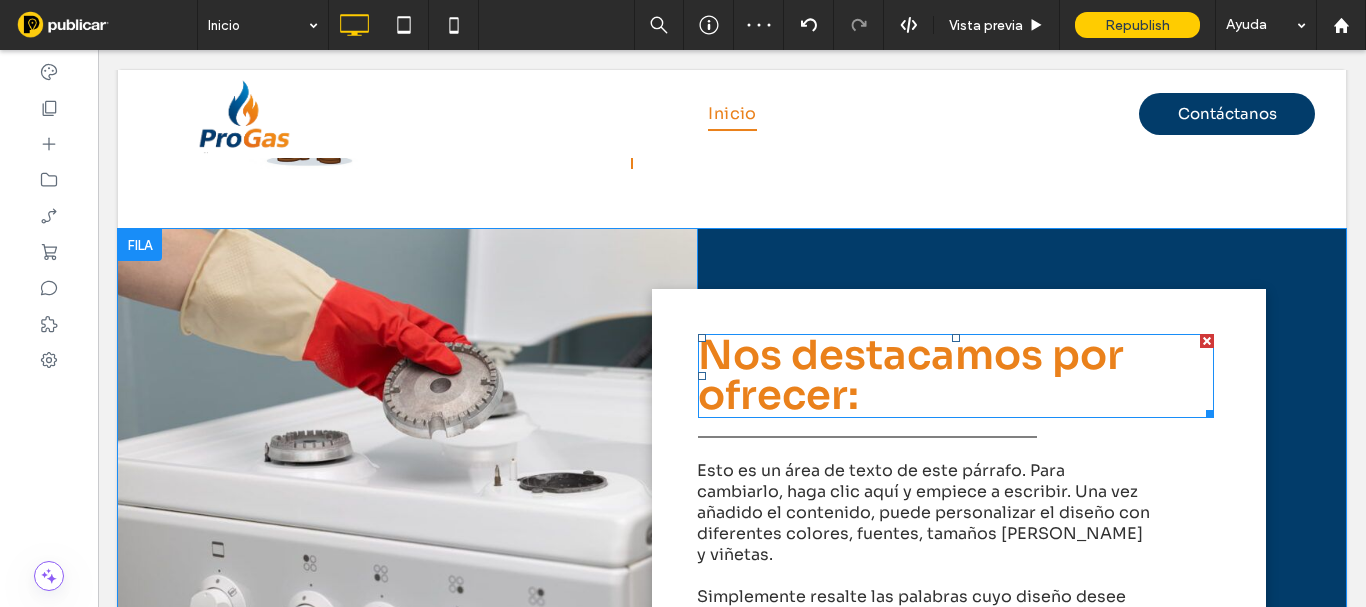 click on "Nos destacamos por ofrecer:" at bounding box center [956, 376] 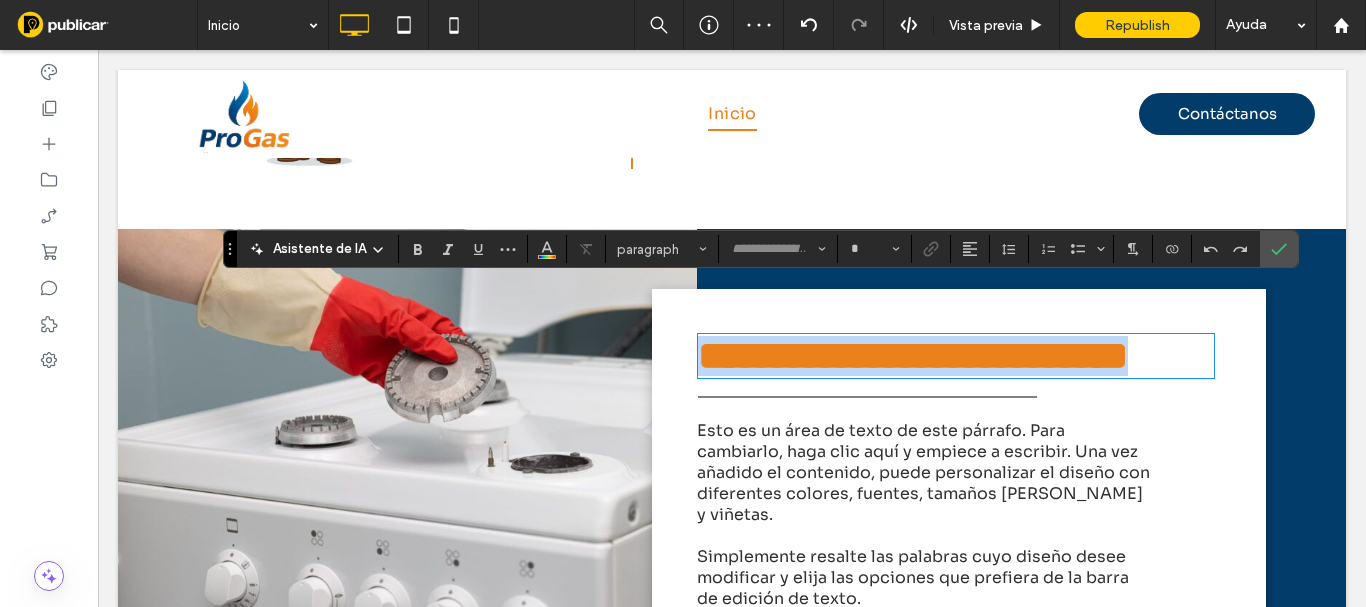 type on "****" 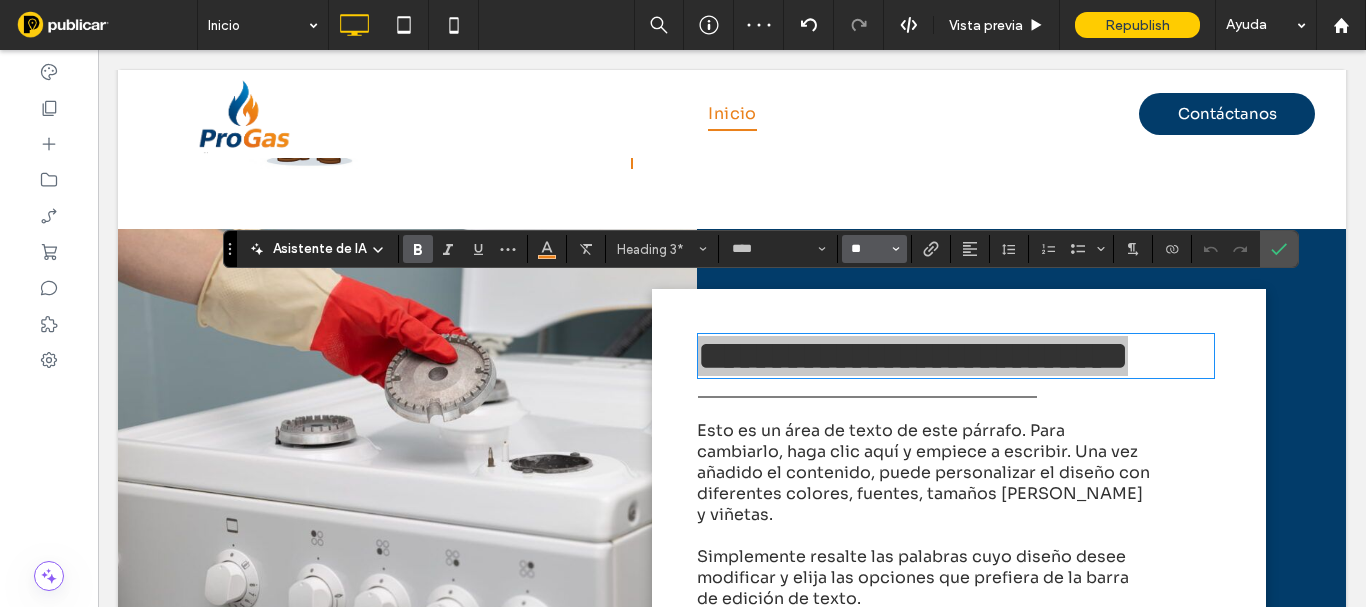 click on "**" at bounding box center [868, 249] 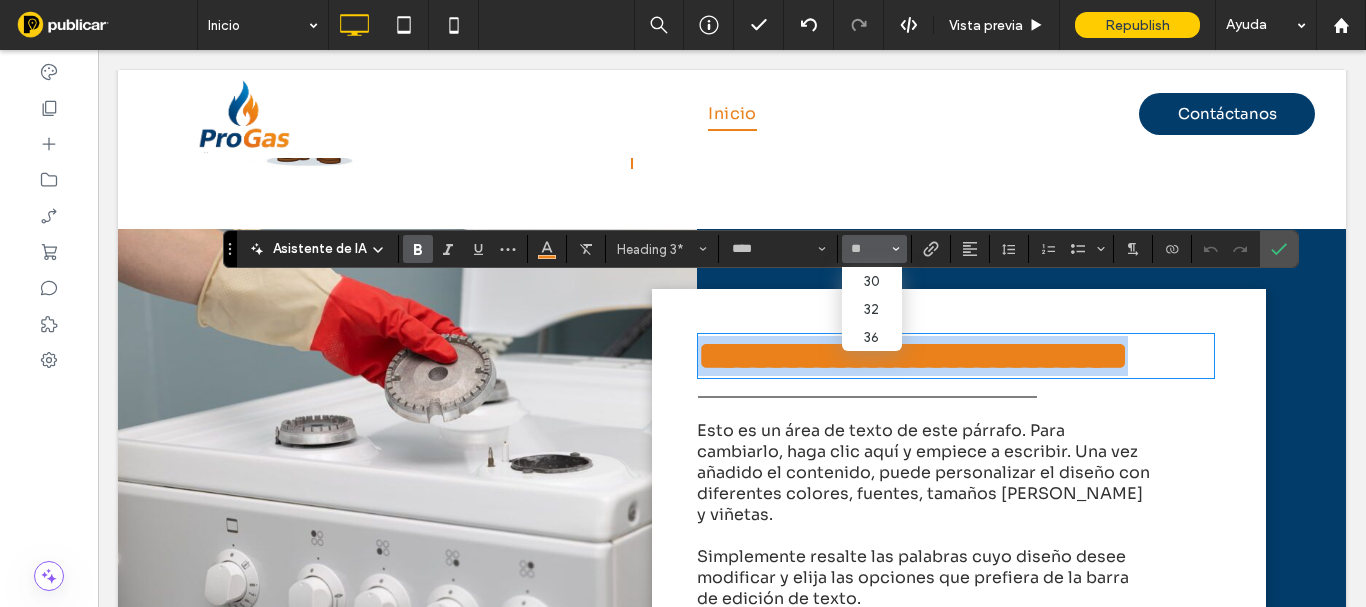 type on "**" 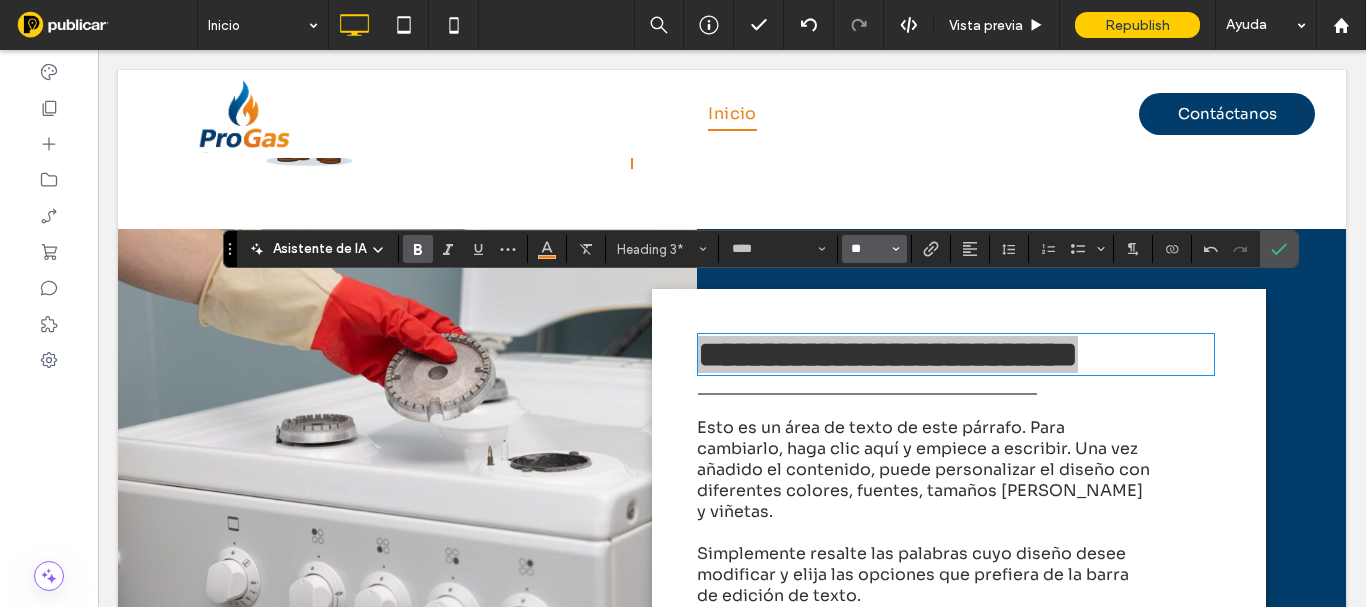click on "**" at bounding box center [868, 249] 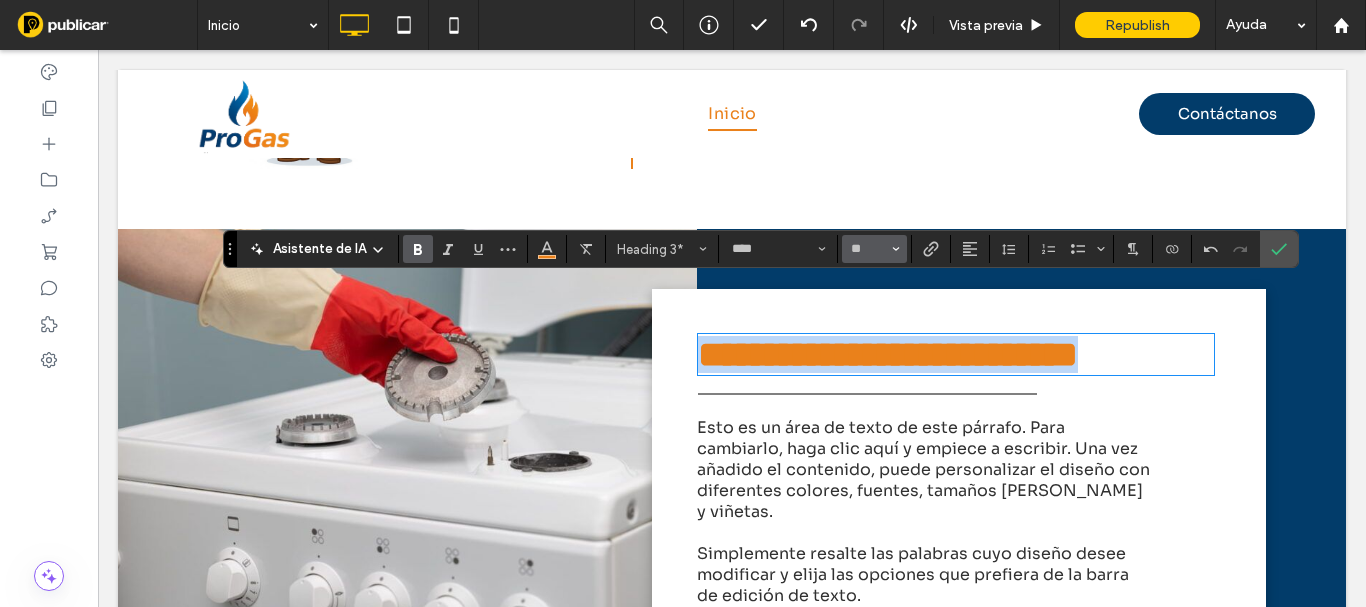 type on "**" 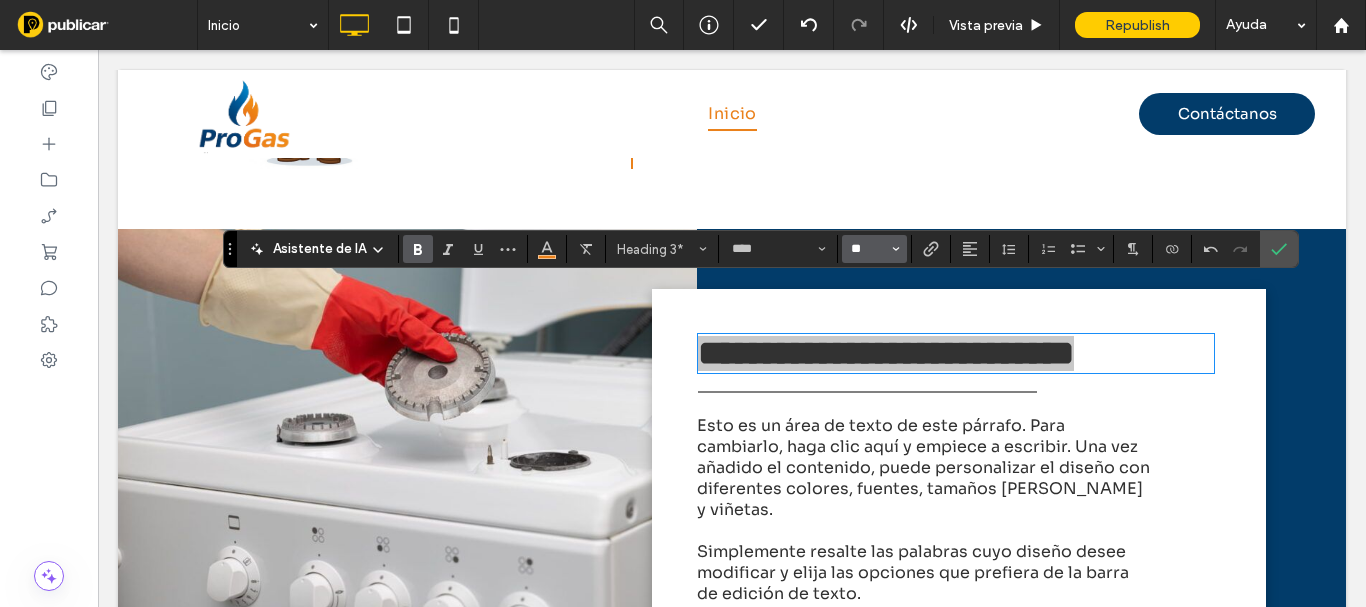 click on "**" at bounding box center [868, 249] 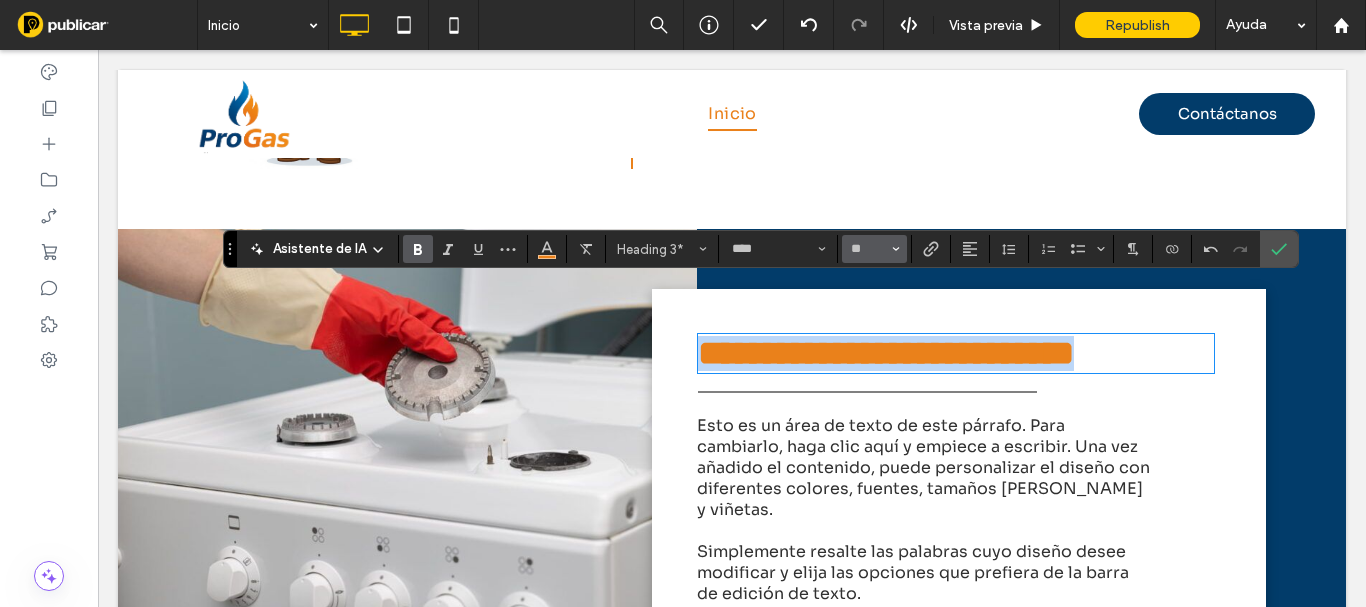 type on "**" 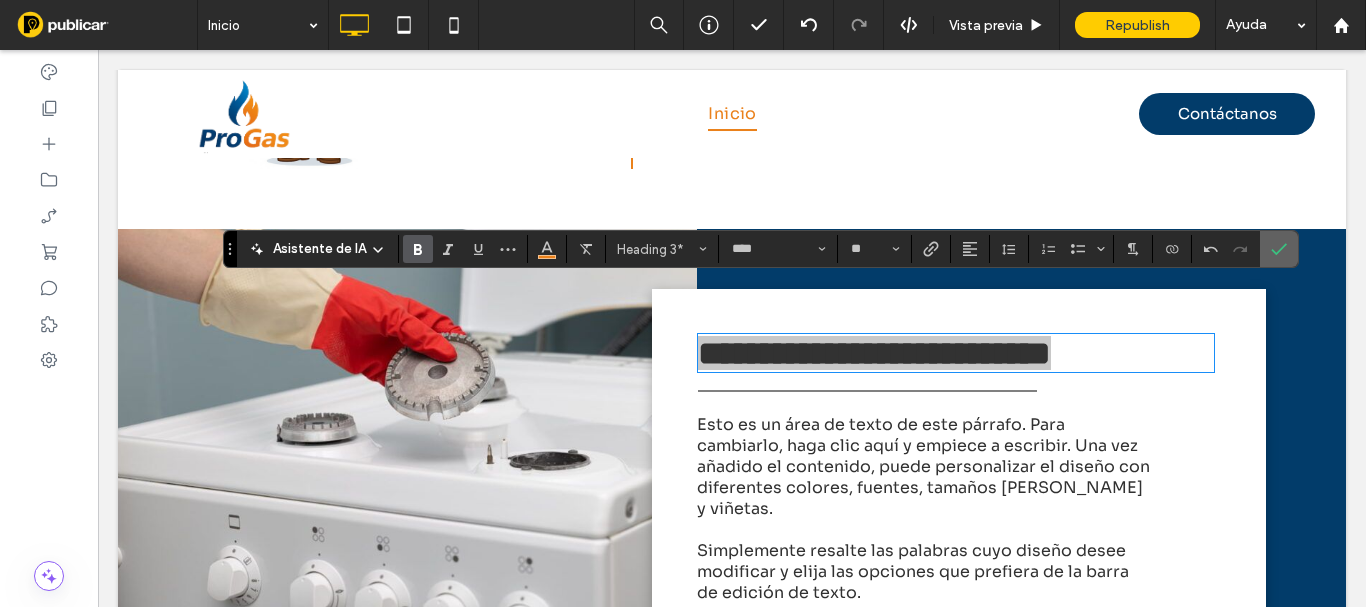 click at bounding box center (1279, 249) 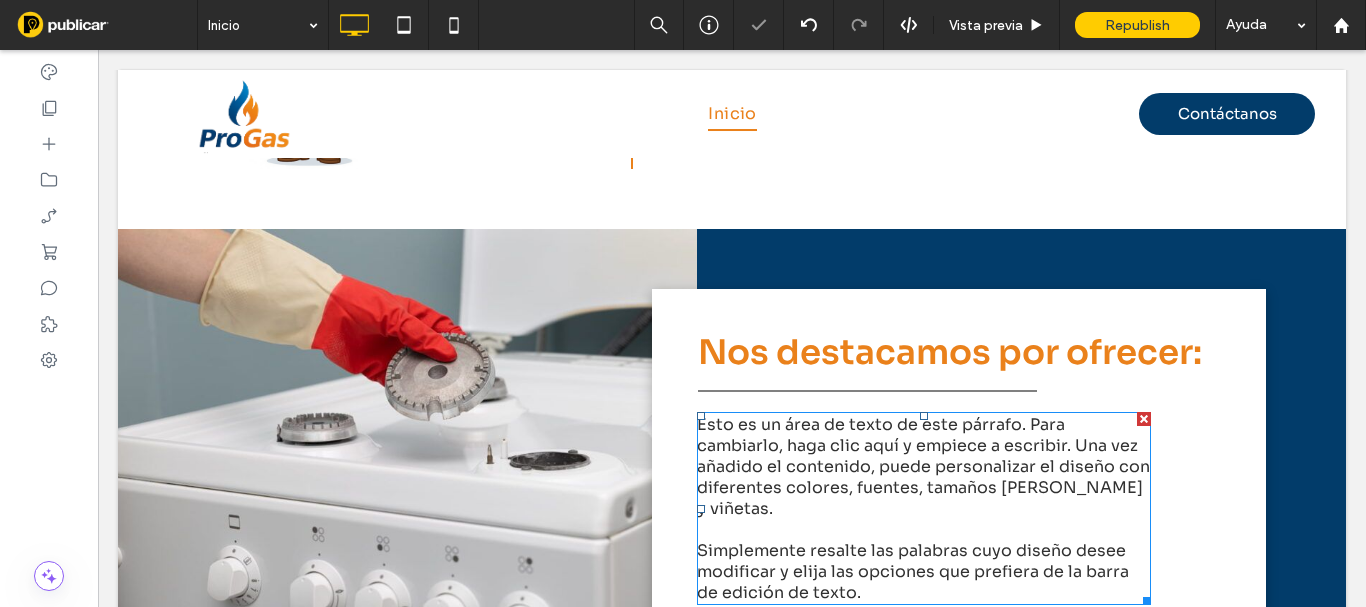 scroll, scrollTop: 962, scrollLeft: 0, axis: vertical 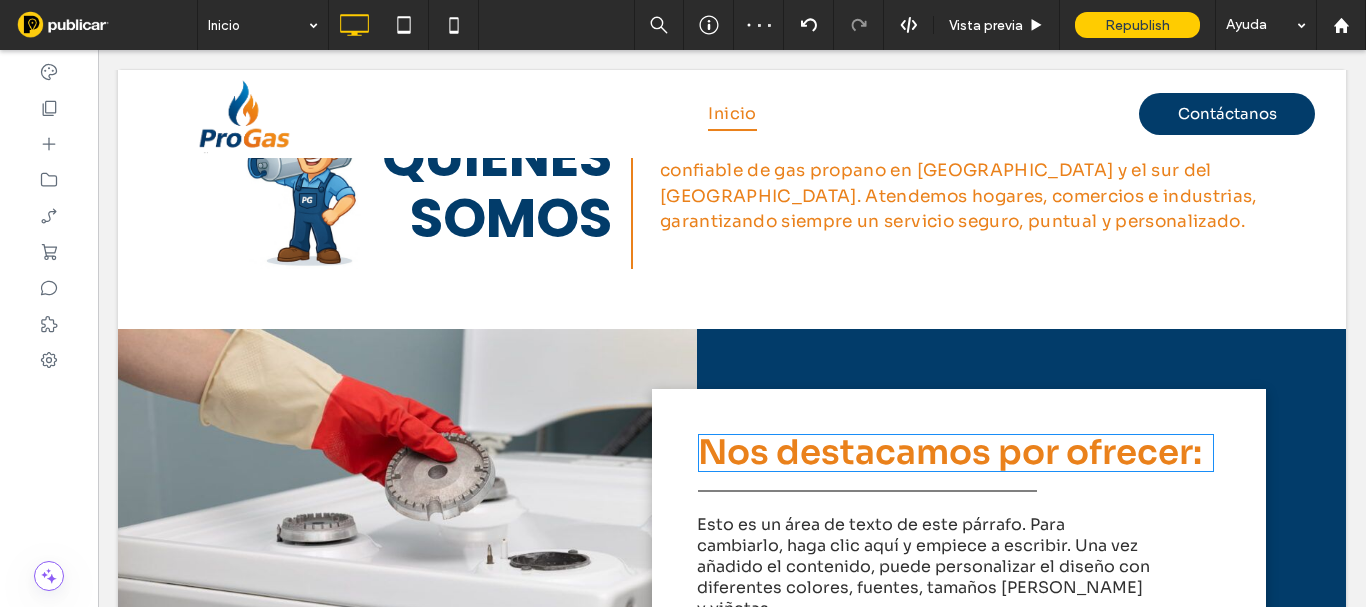 click on "Nos destacamos por ofrecer:" at bounding box center [950, 452] 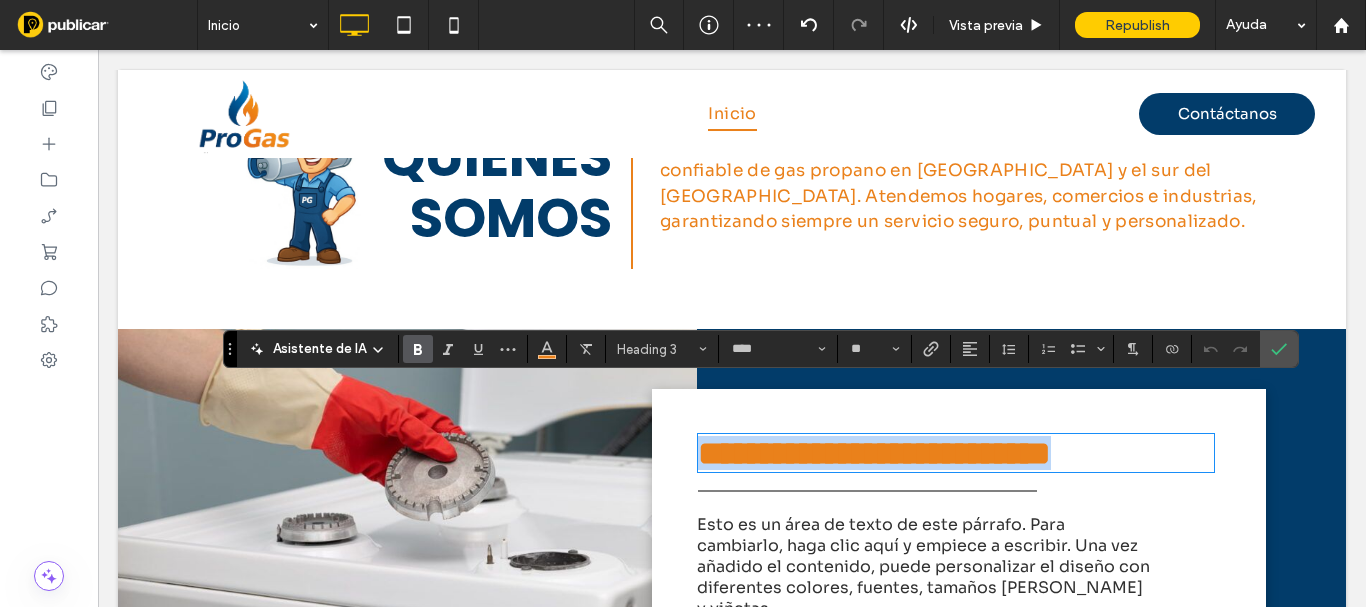 type on "****" 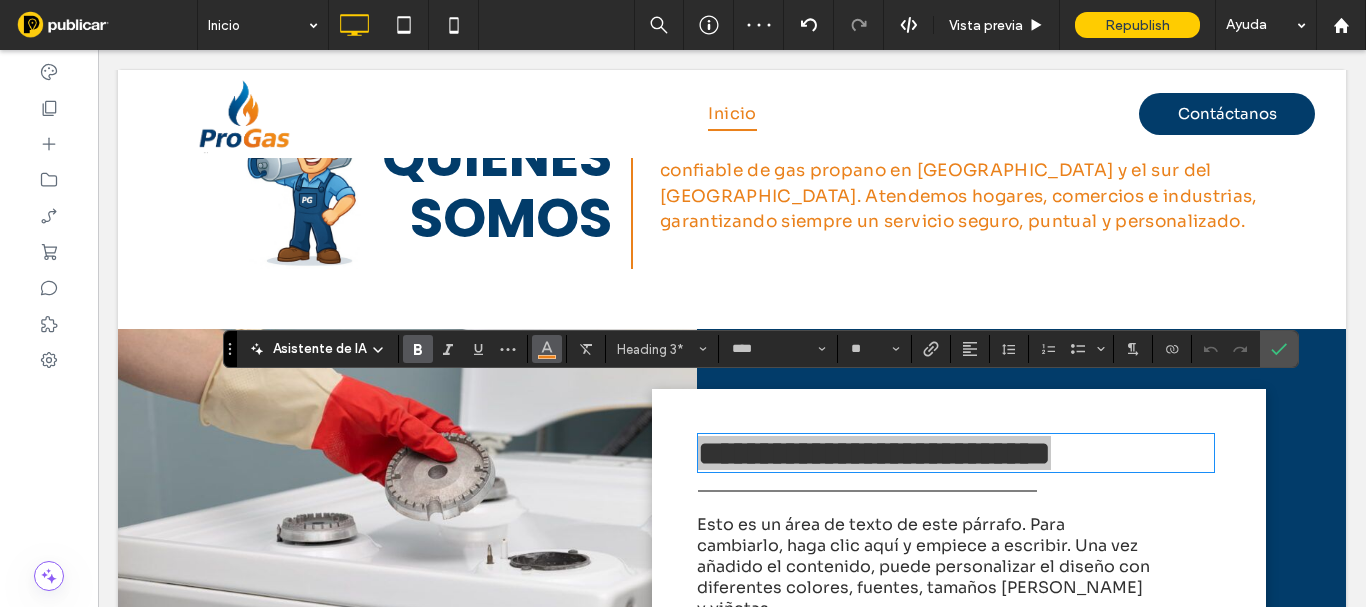 click 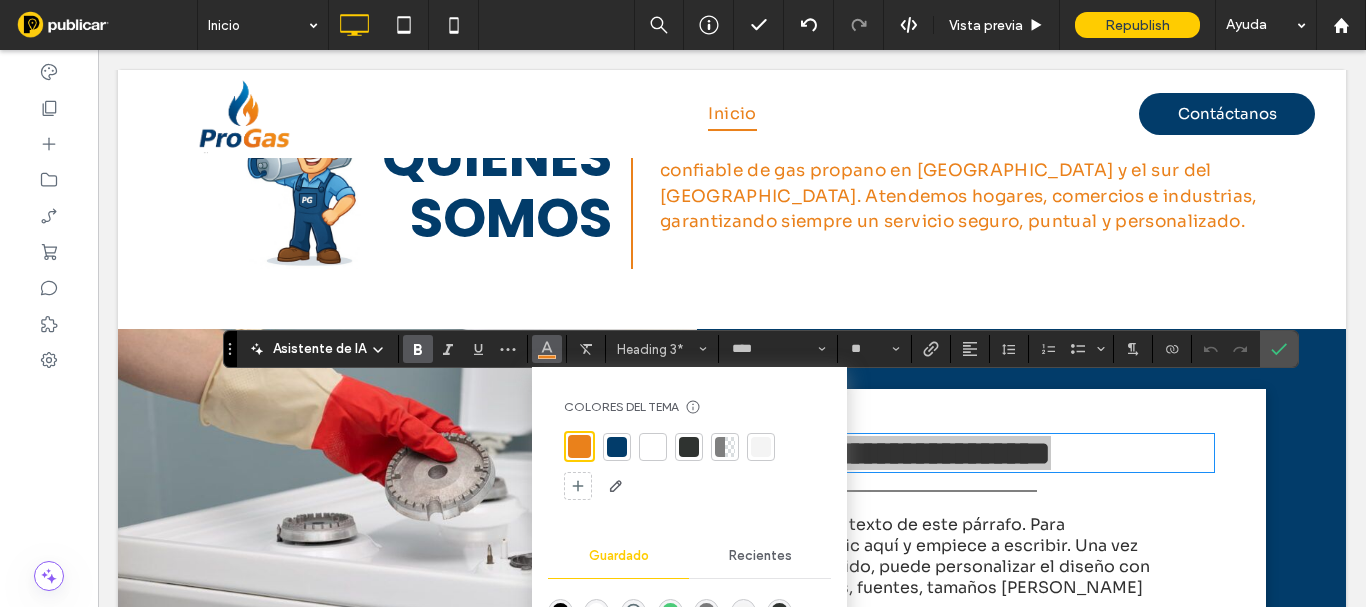click at bounding box center (617, 447) 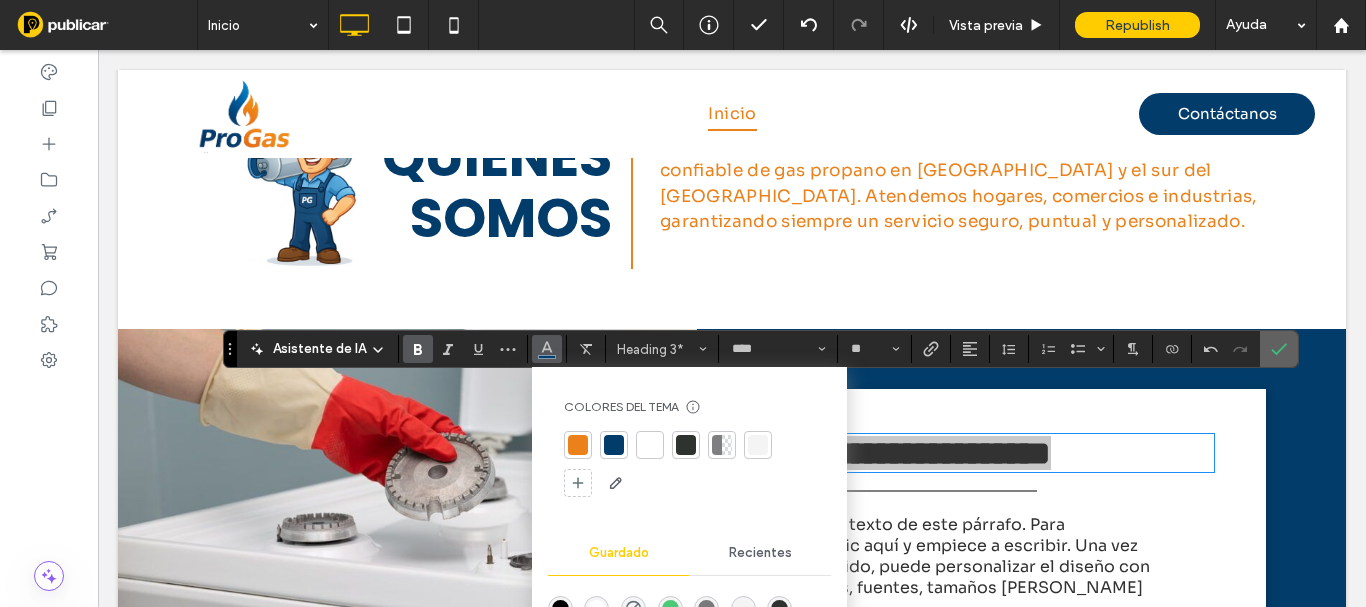 click at bounding box center [1279, 349] 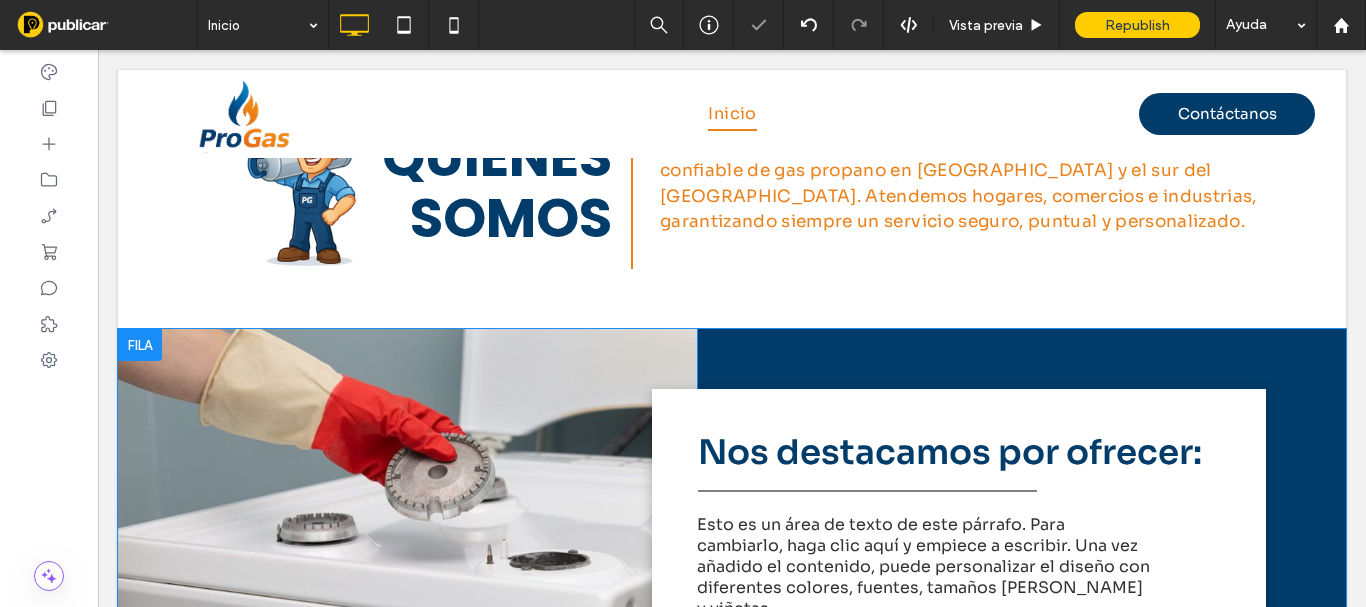 scroll, scrollTop: 1162, scrollLeft: 0, axis: vertical 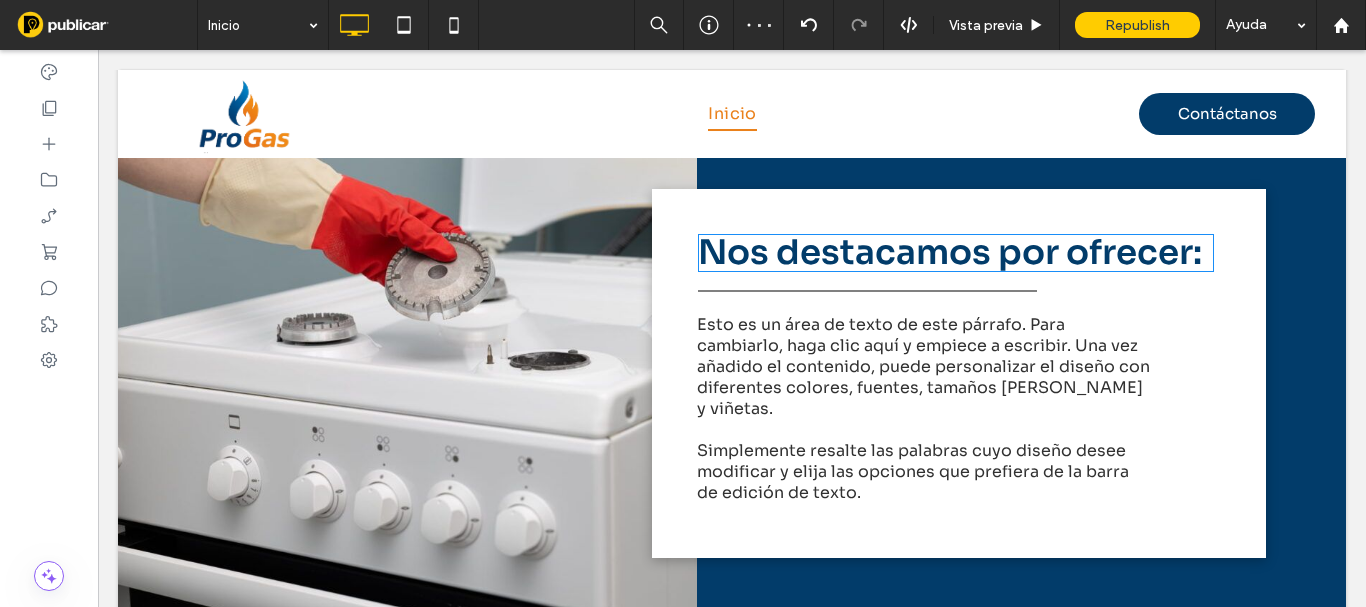 click on "Nos destacamos por ofrecer:" at bounding box center [950, 252] 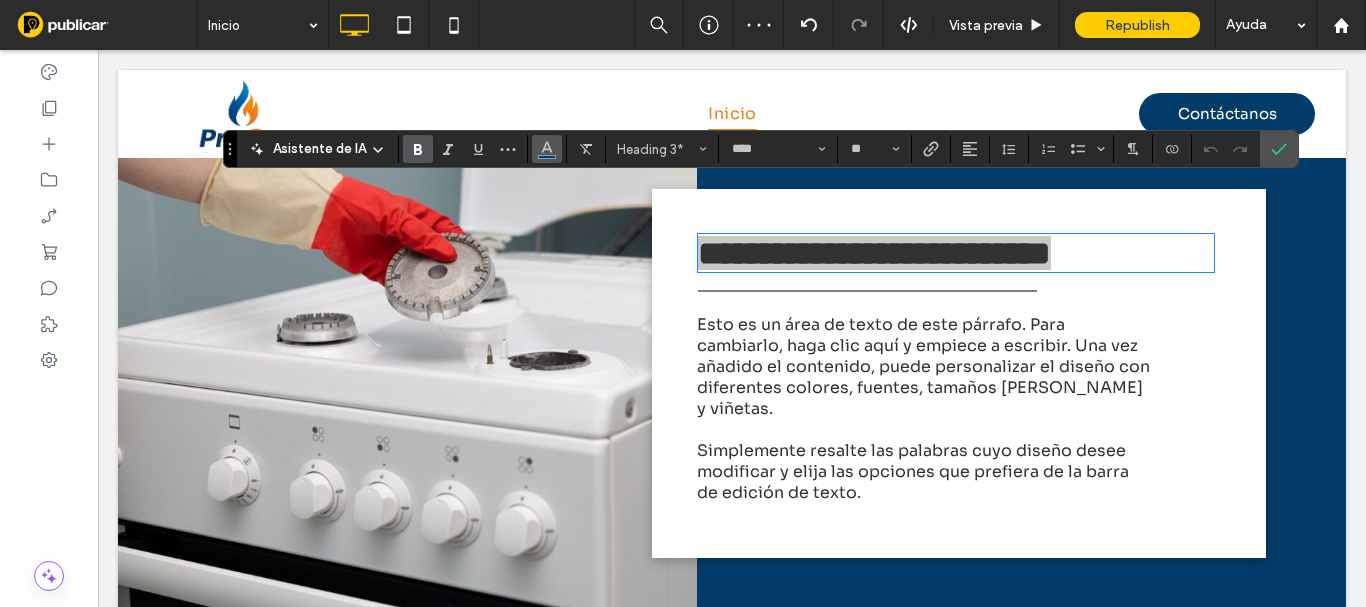 click at bounding box center [547, 149] 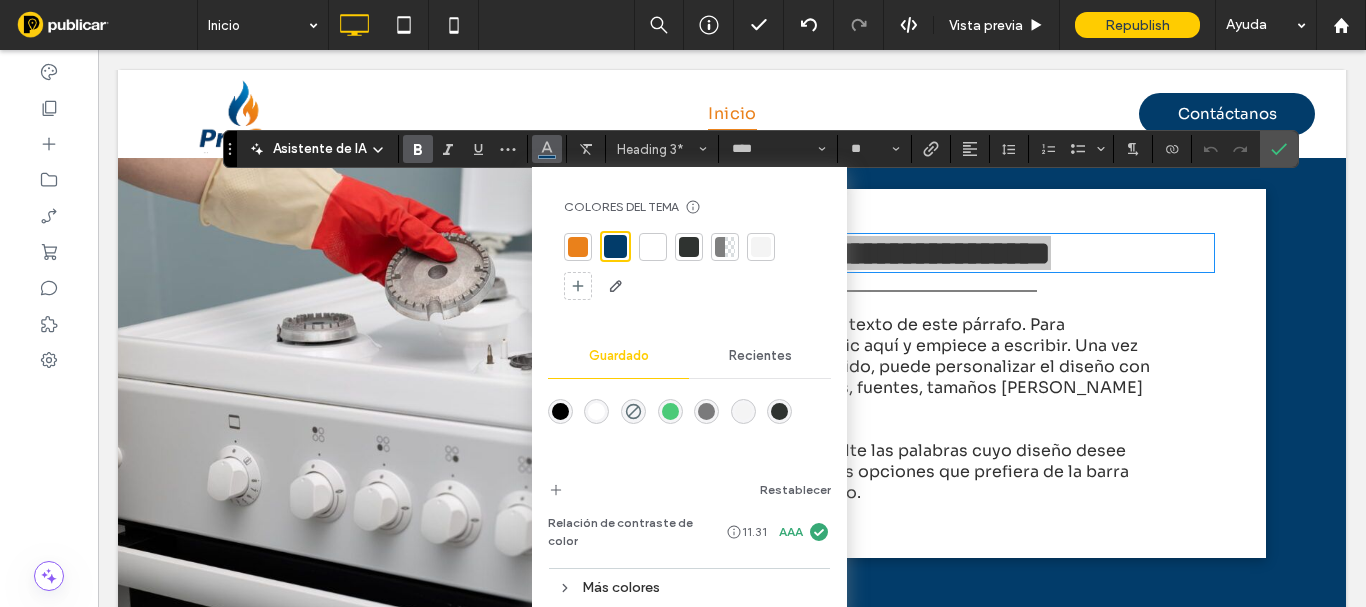 click at bounding box center (578, 247) 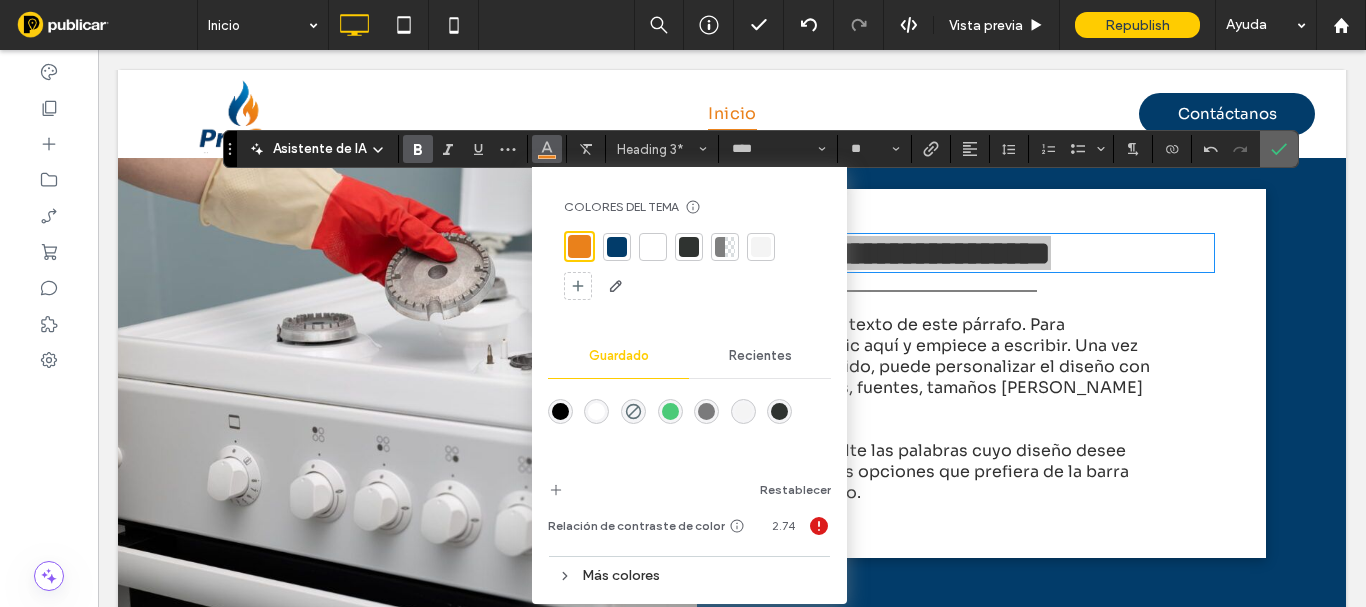 click at bounding box center [1279, 149] 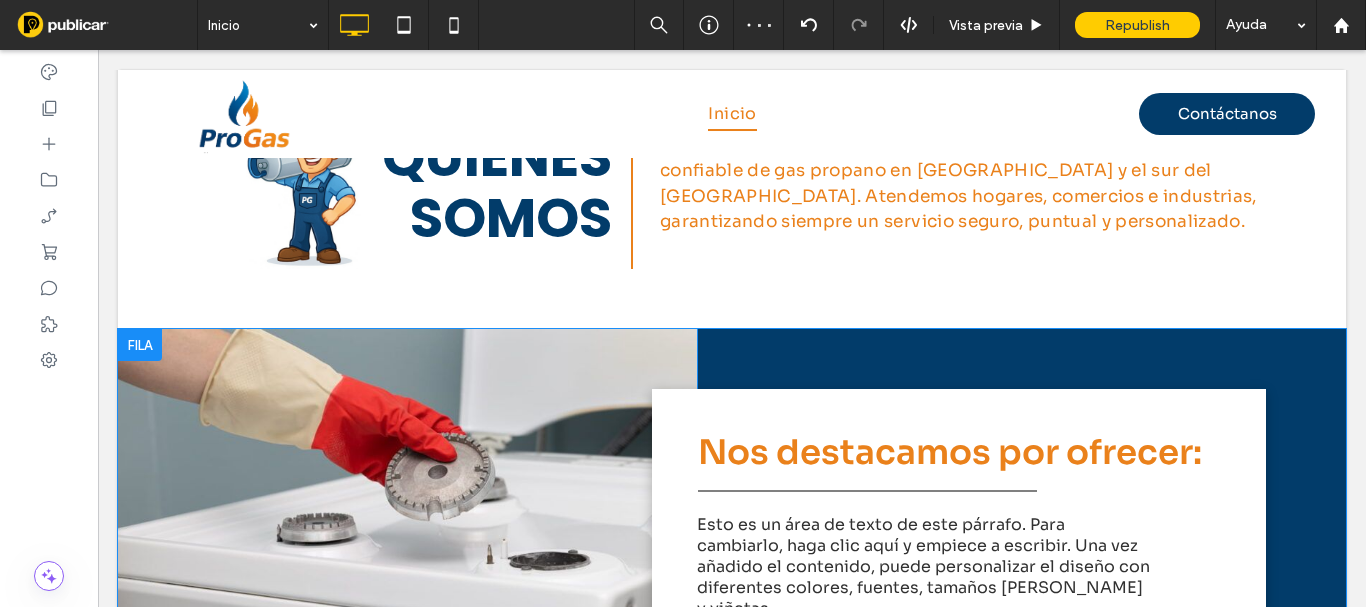 scroll, scrollTop: 1062, scrollLeft: 0, axis: vertical 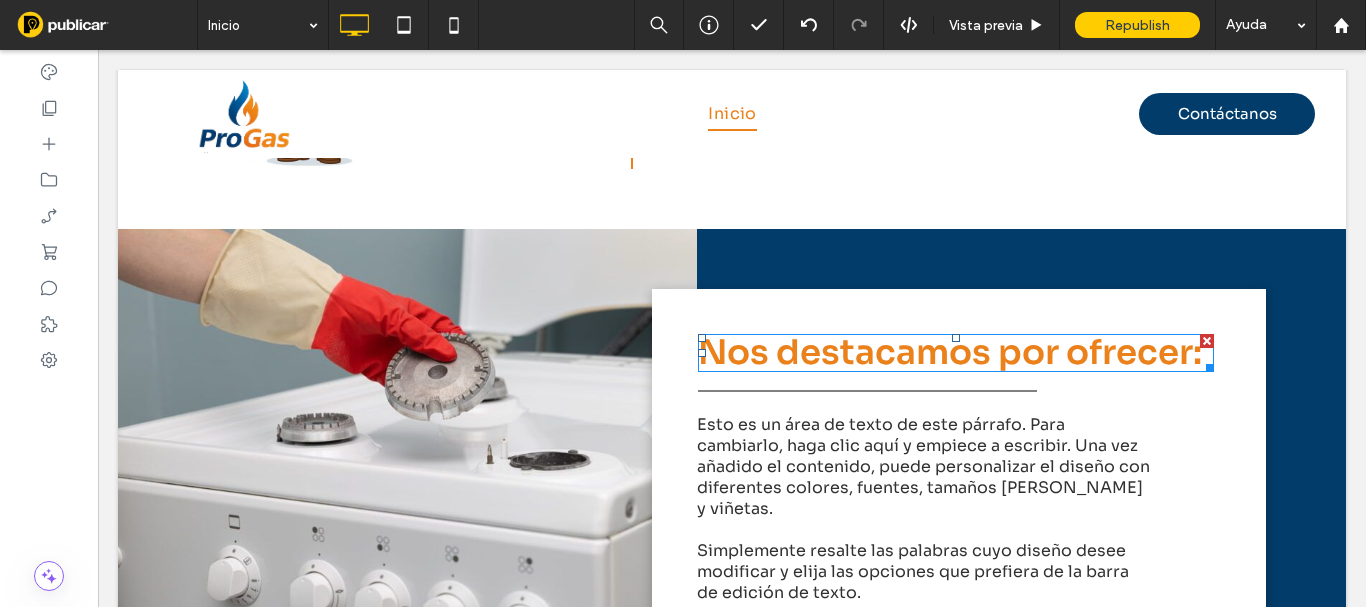 click on "Nos destacamos por ofrecer:" at bounding box center [950, 352] 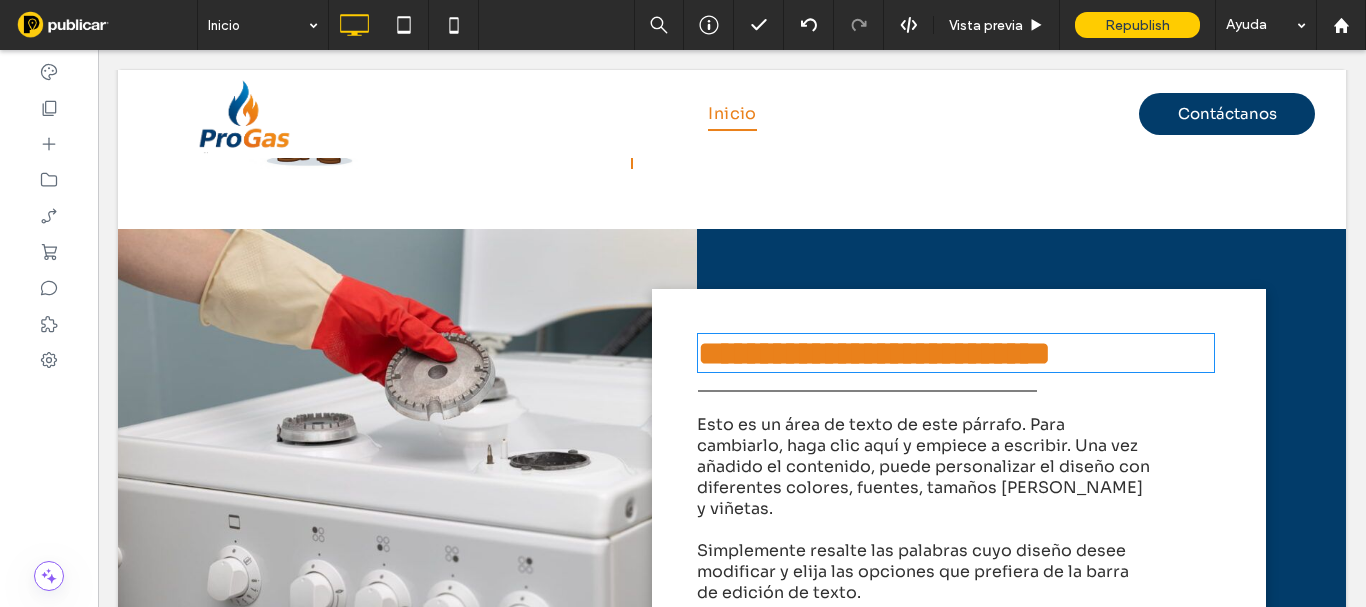 click on "**********" at bounding box center [874, 353] 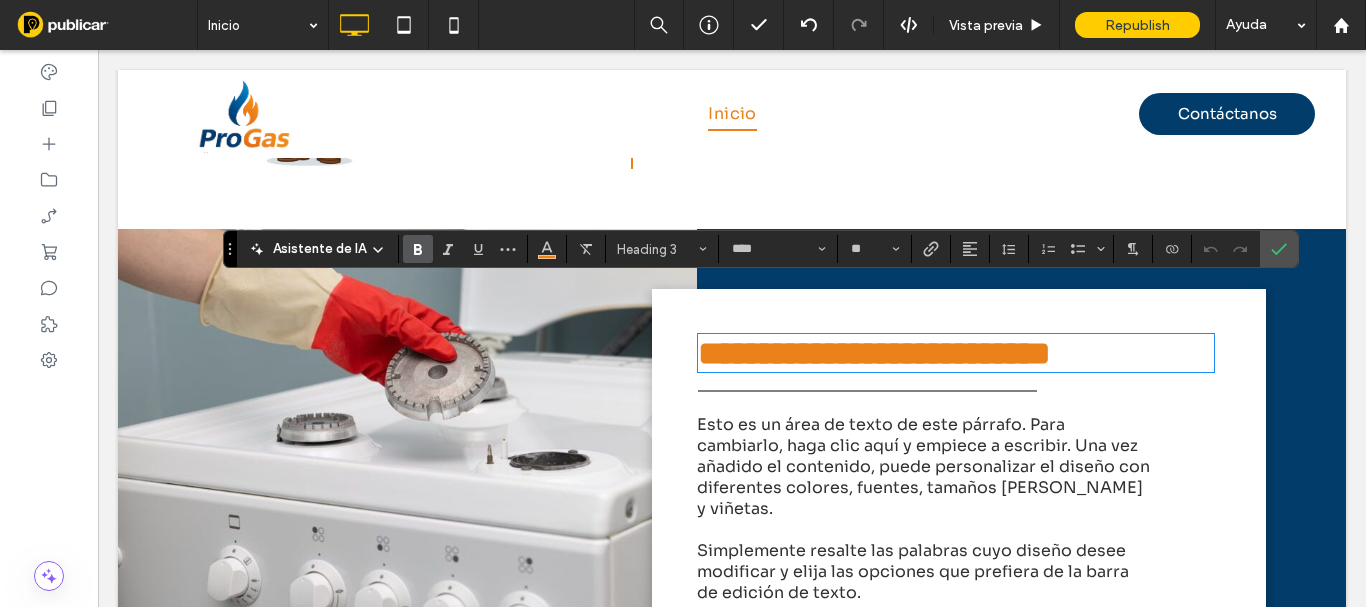 type on "****" 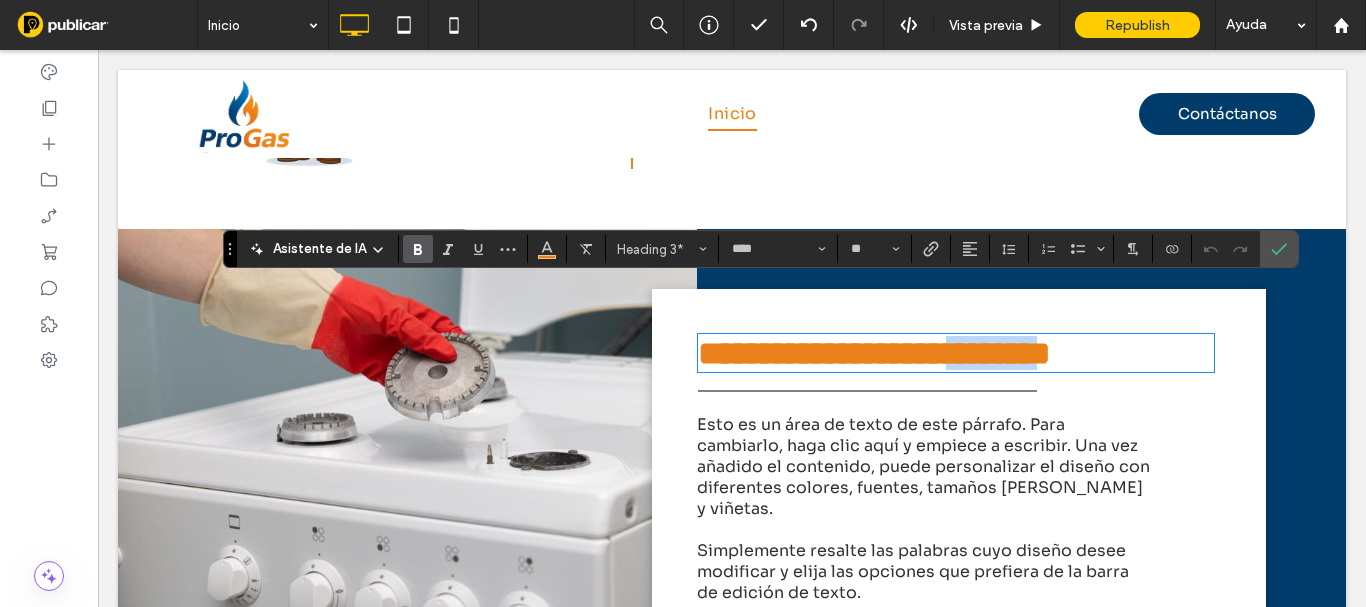 drag, startPoint x: 1062, startPoint y: 302, endPoint x: 1182, endPoint y: 304, distance: 120.01666 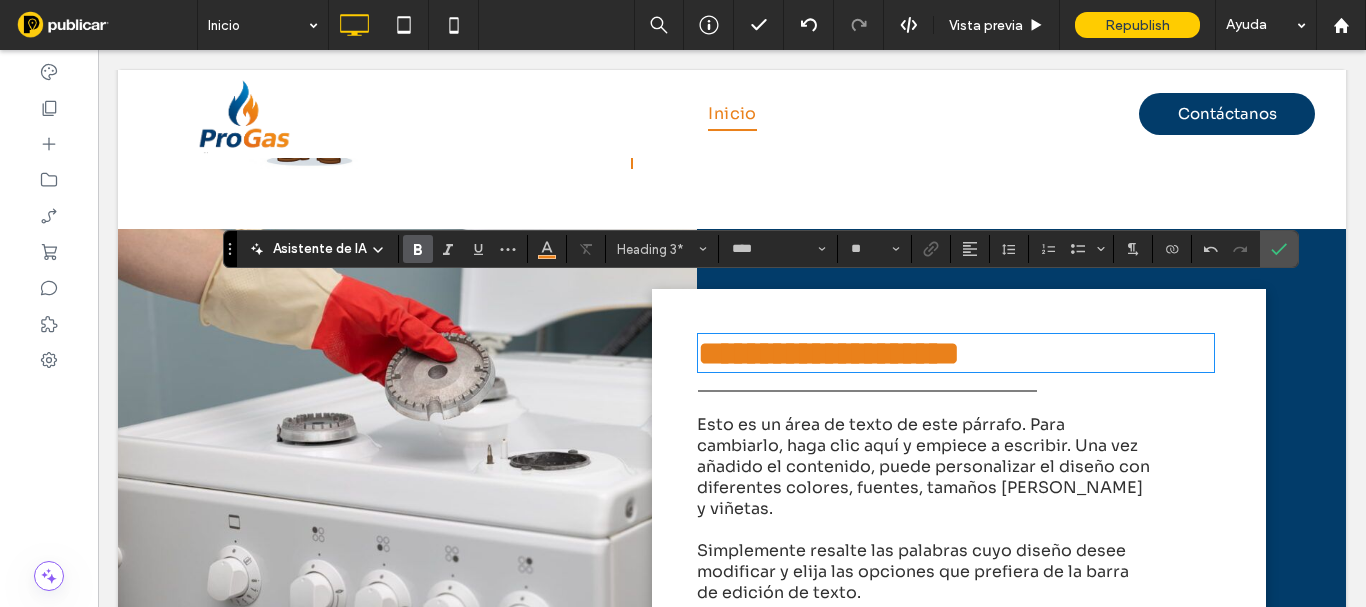 type 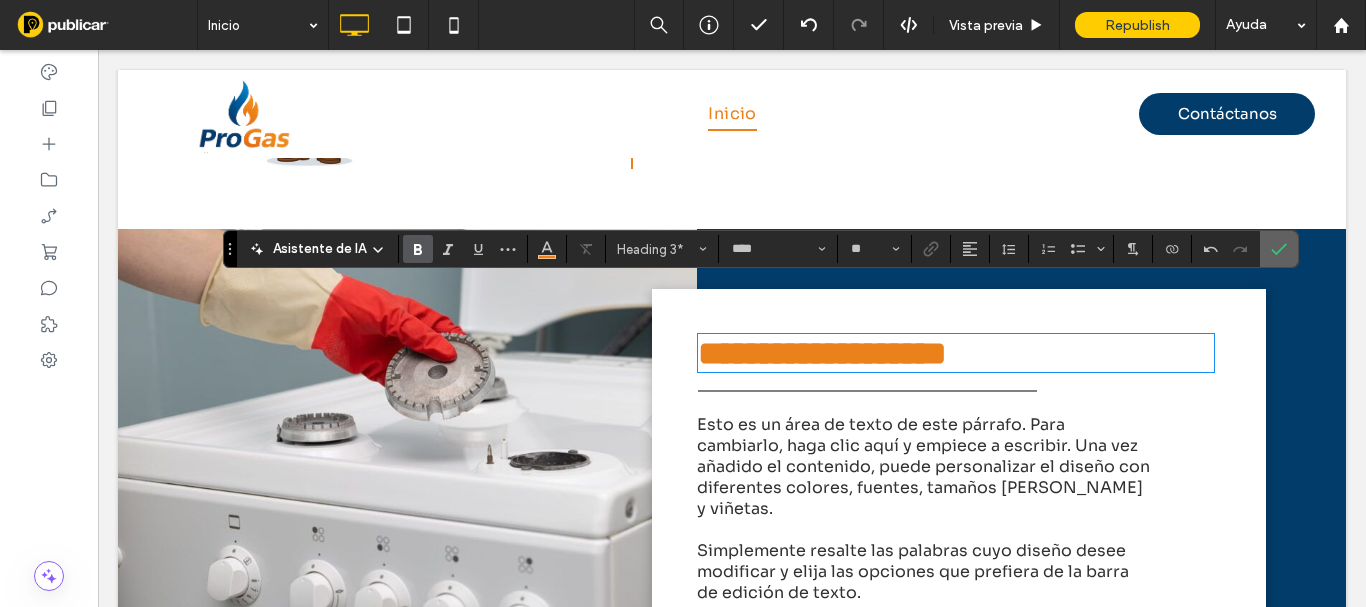 click at bounding box center [1241, 249] 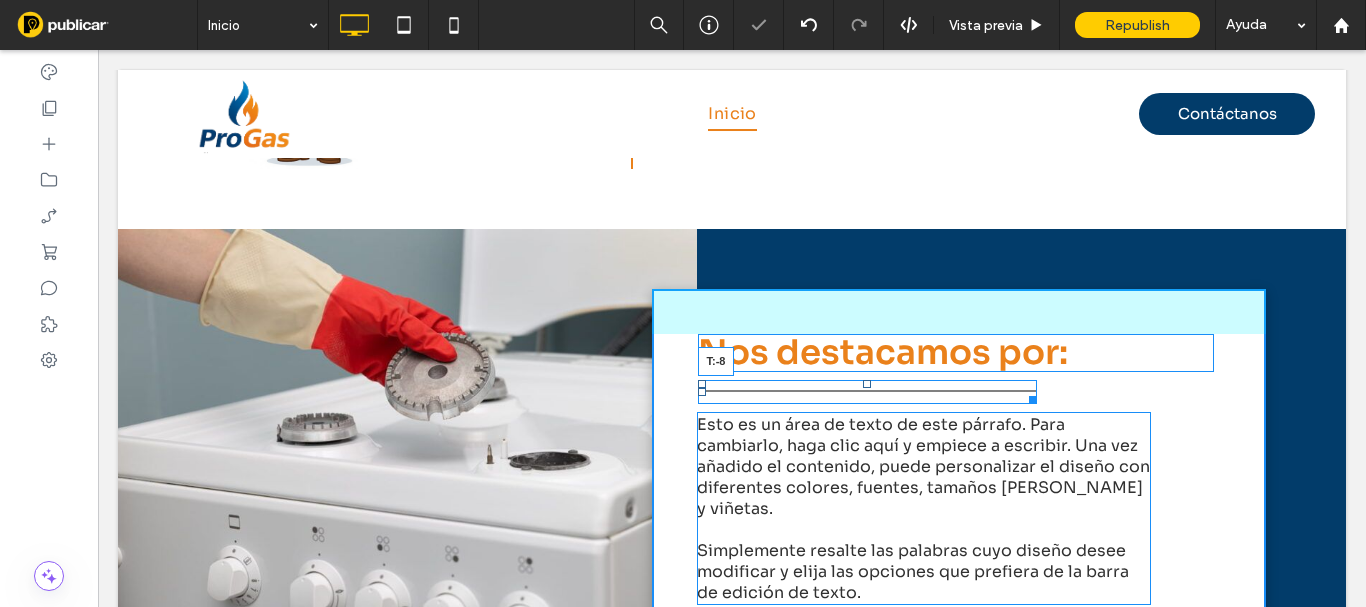 drag, startPoint x: 861, startPoint y: 333, endPoint x: 855, endPoint y: 320, distance: 14.3178215 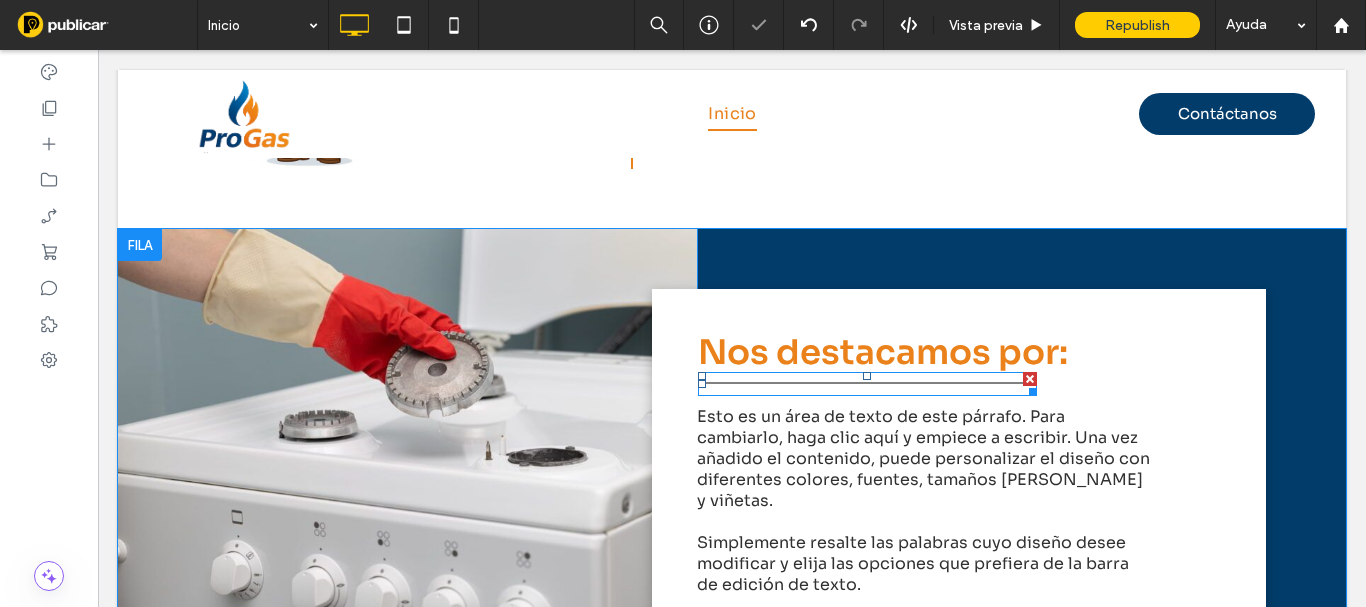 click at bounding box center [867, 384] 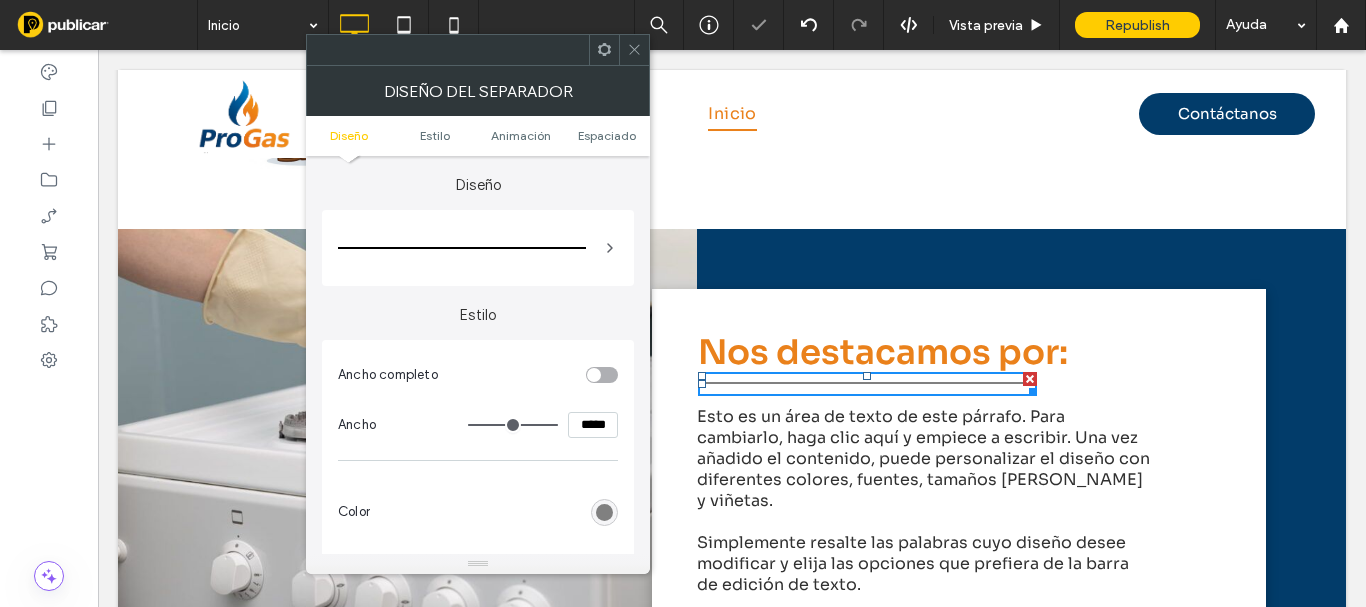 click at bounding box center (604, 512) 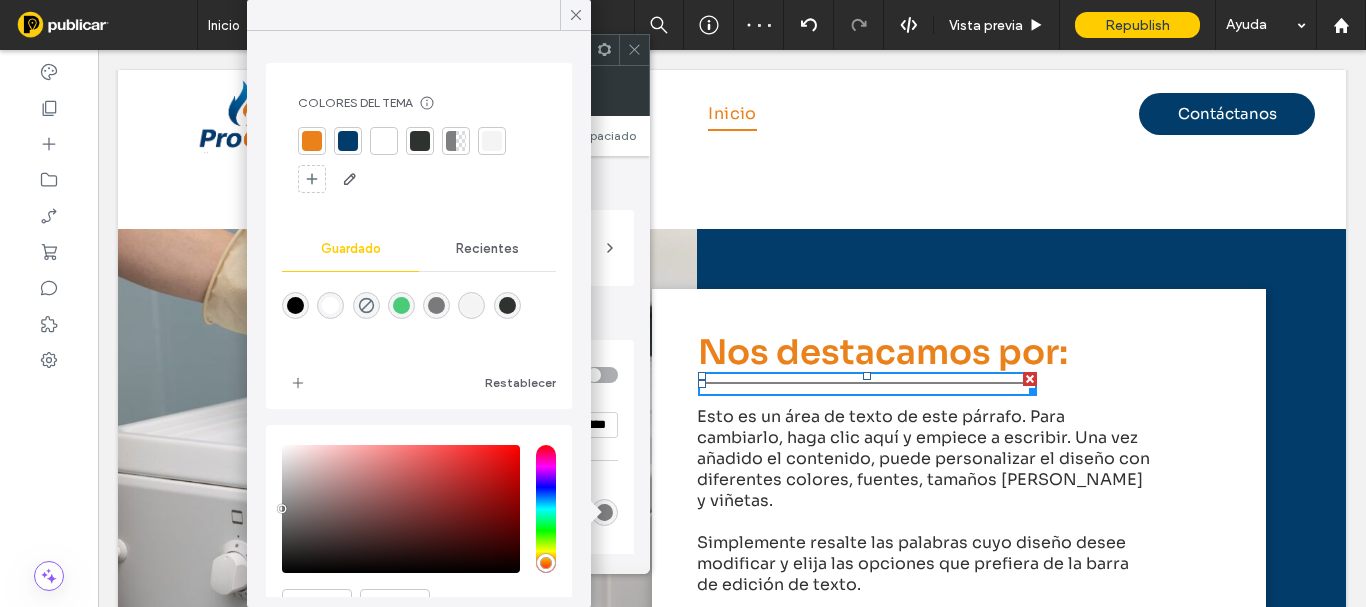 click at bounding box center (348, 141) 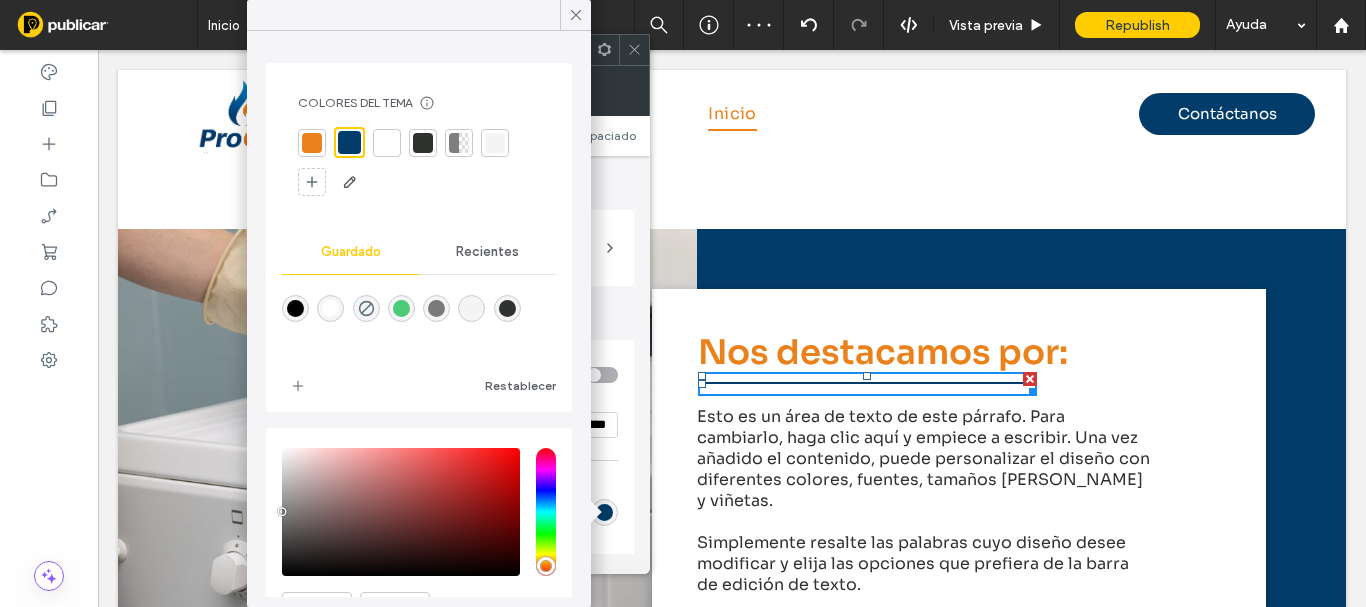 click 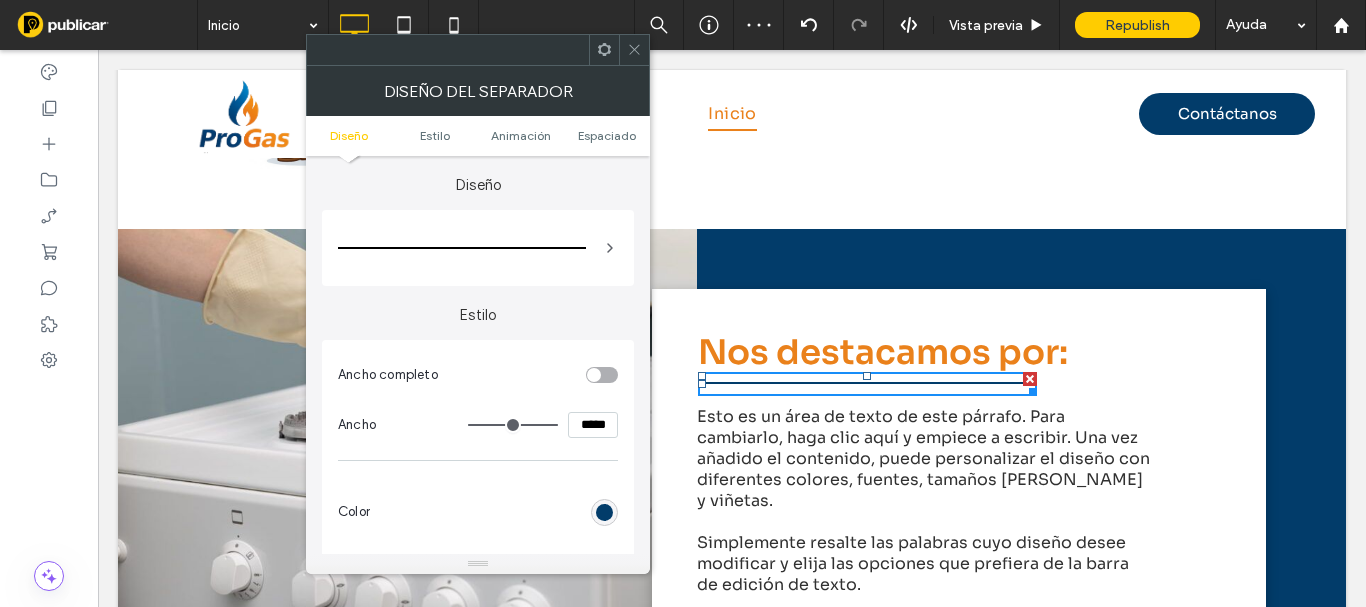click 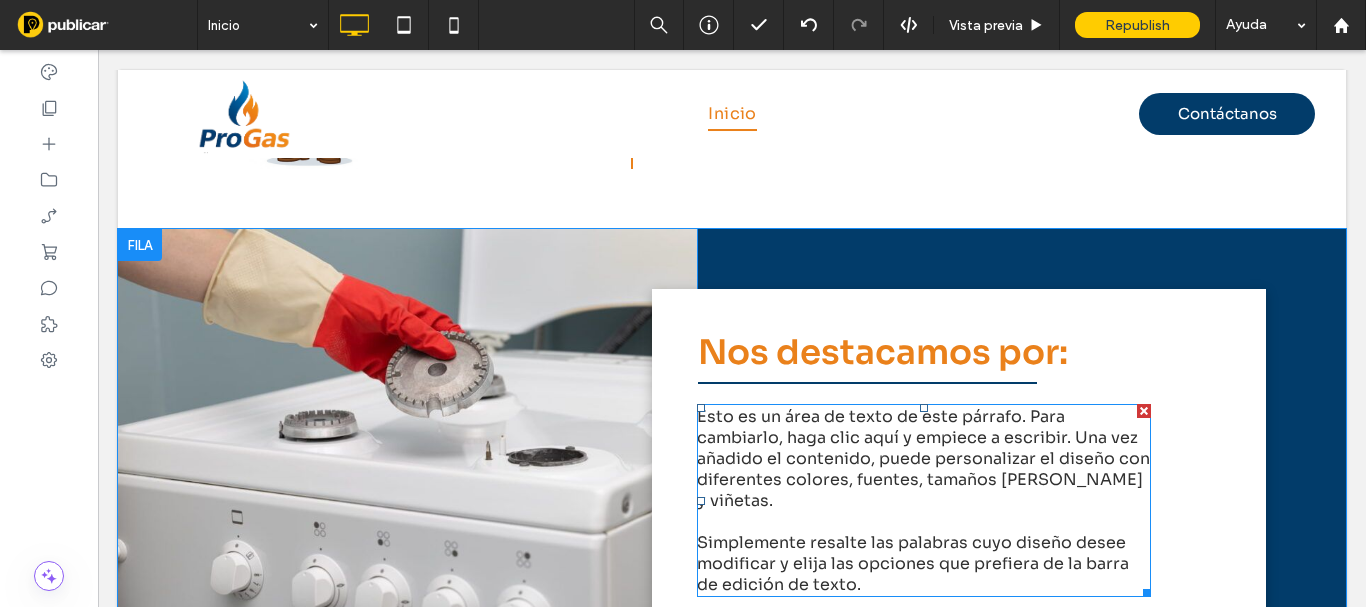 click on "Esto es un área de texto de este párrafo. Para cambiarlo, haga clic aquí y empiece a escribir. Una vez añadido el contenido, puede personalizar el diseño con diferentes colores, fuentes, tamaños de fuentes y viñetas." at bounding box center [923, 458] 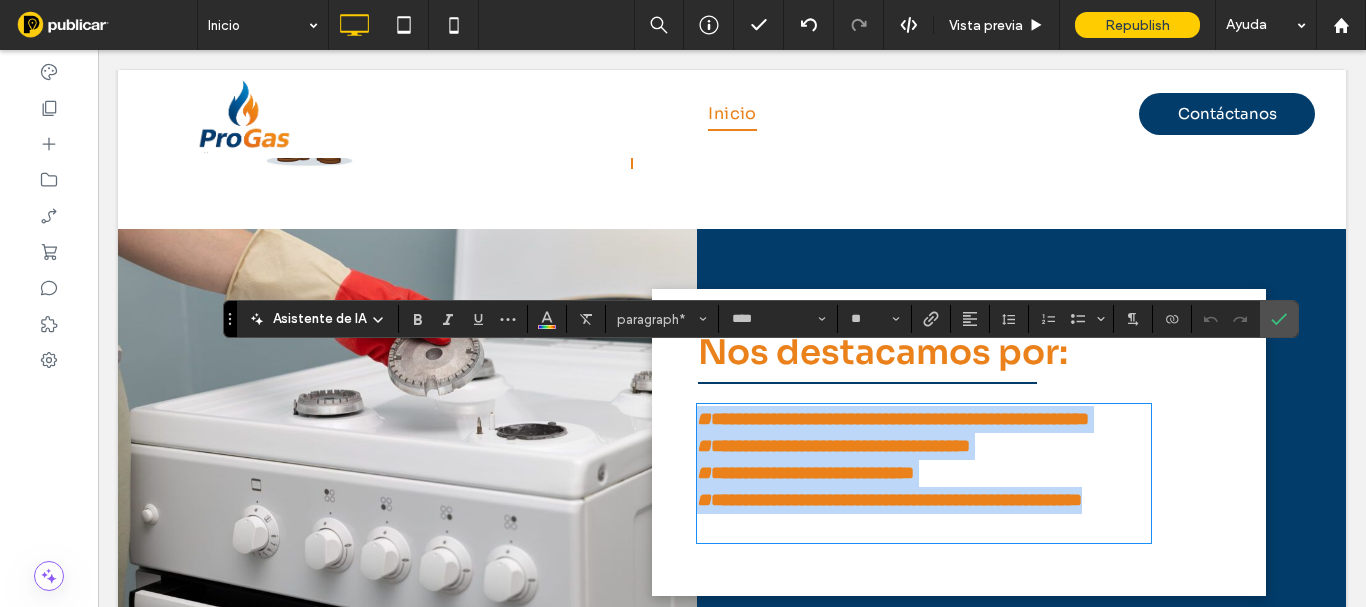 type on "**" 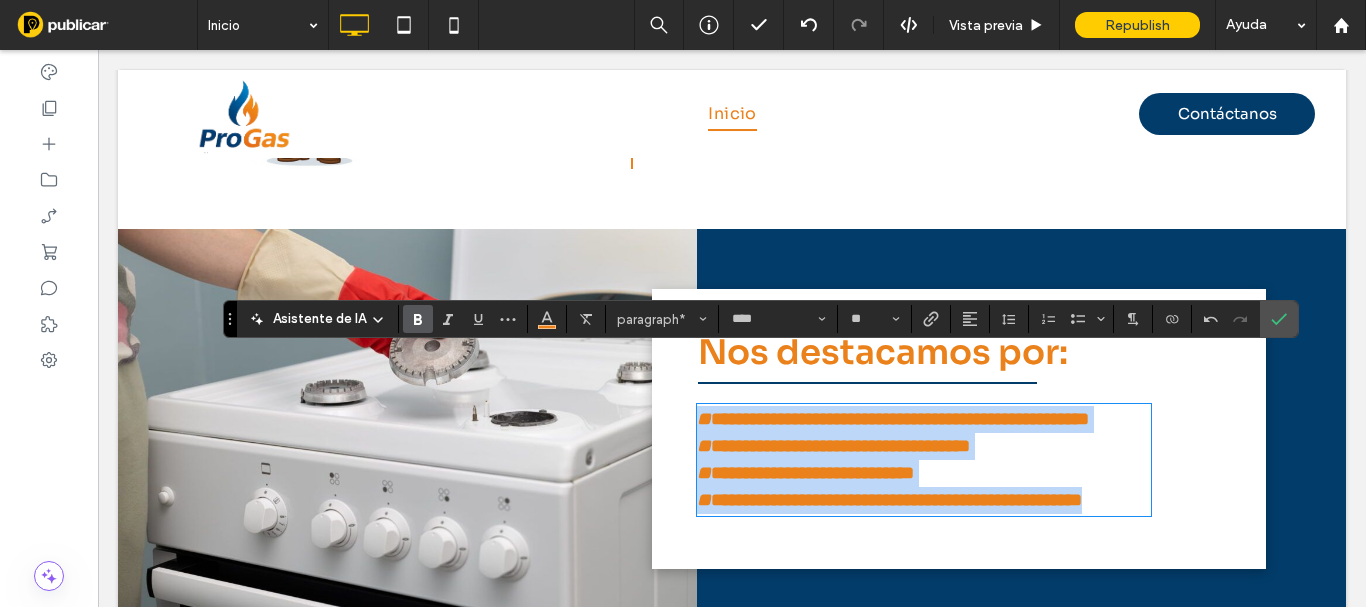 drag, startPoint x: 827, startPoint y: 510, endPoint x: 620, endPoint y: 343, distance: 265.96616 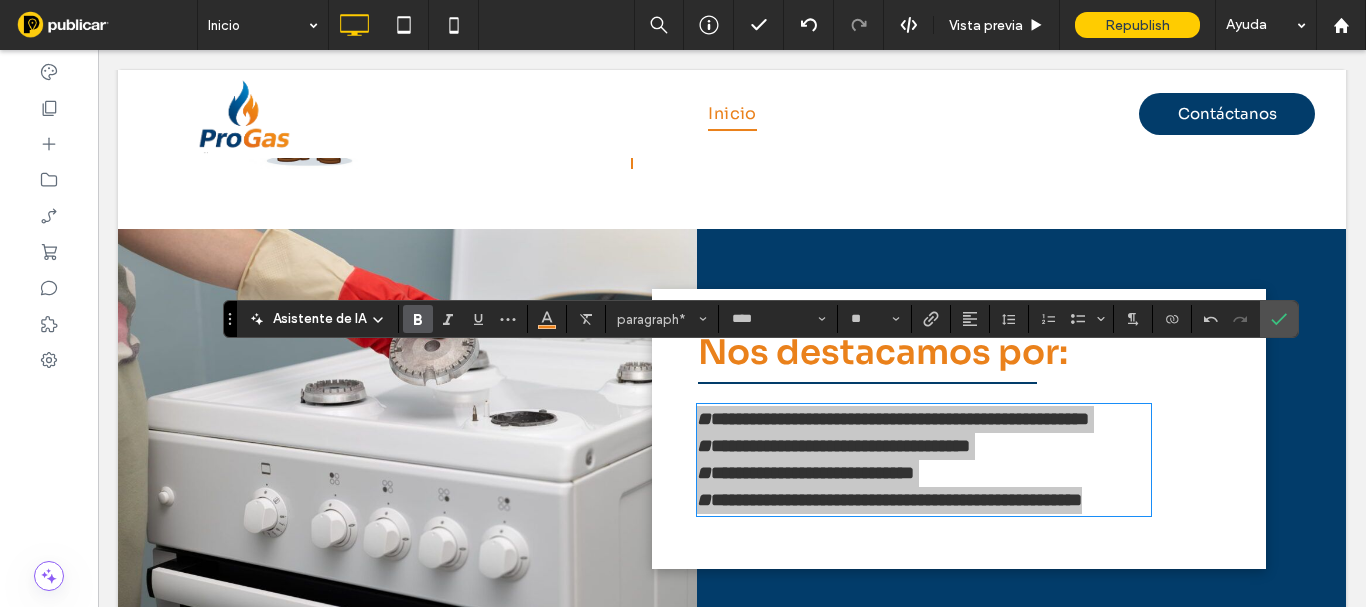click 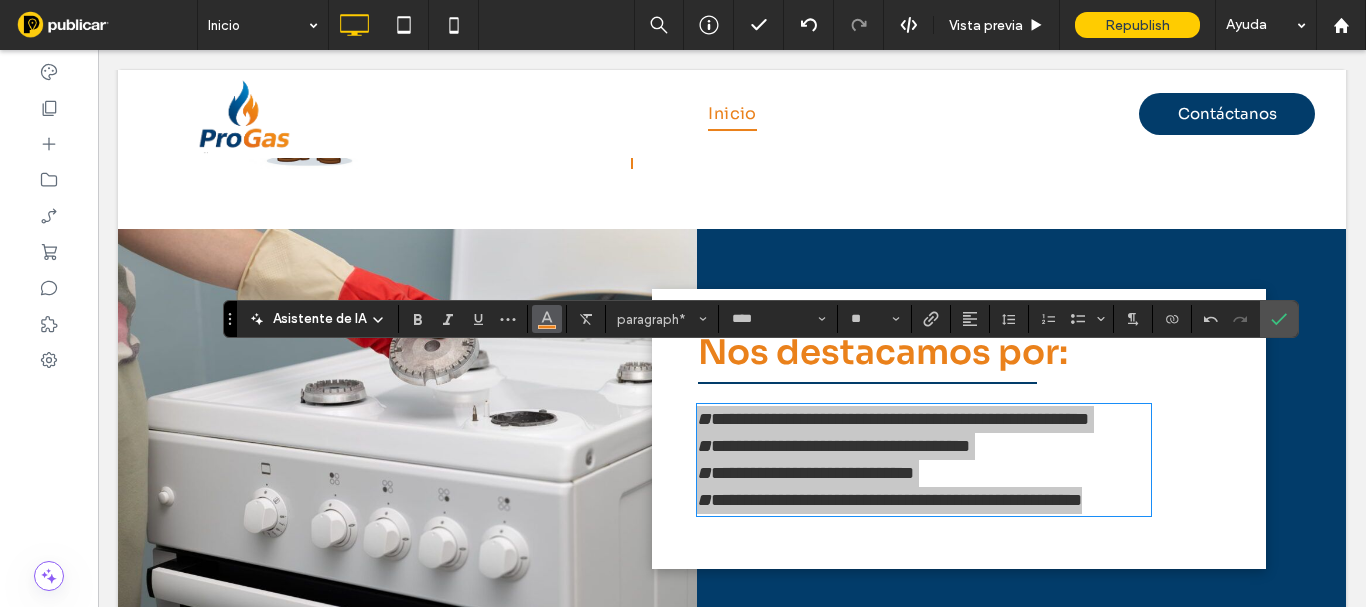 click at bounding box center [547, 317] 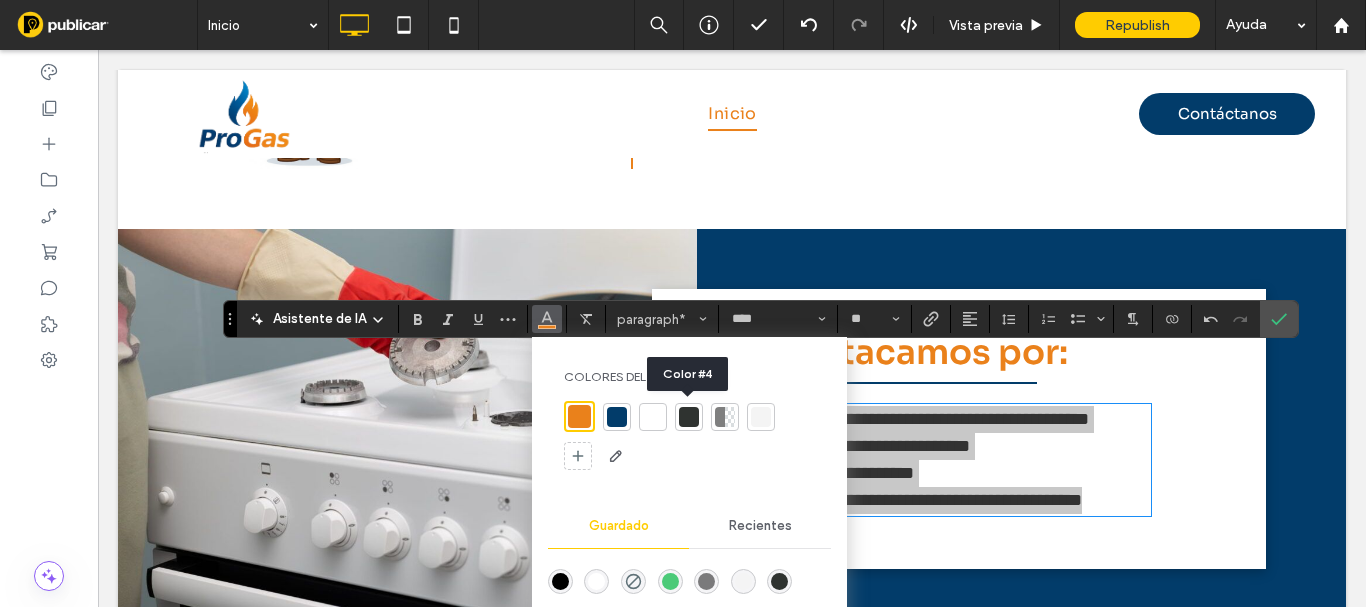 click at bounding box center (689, 417) 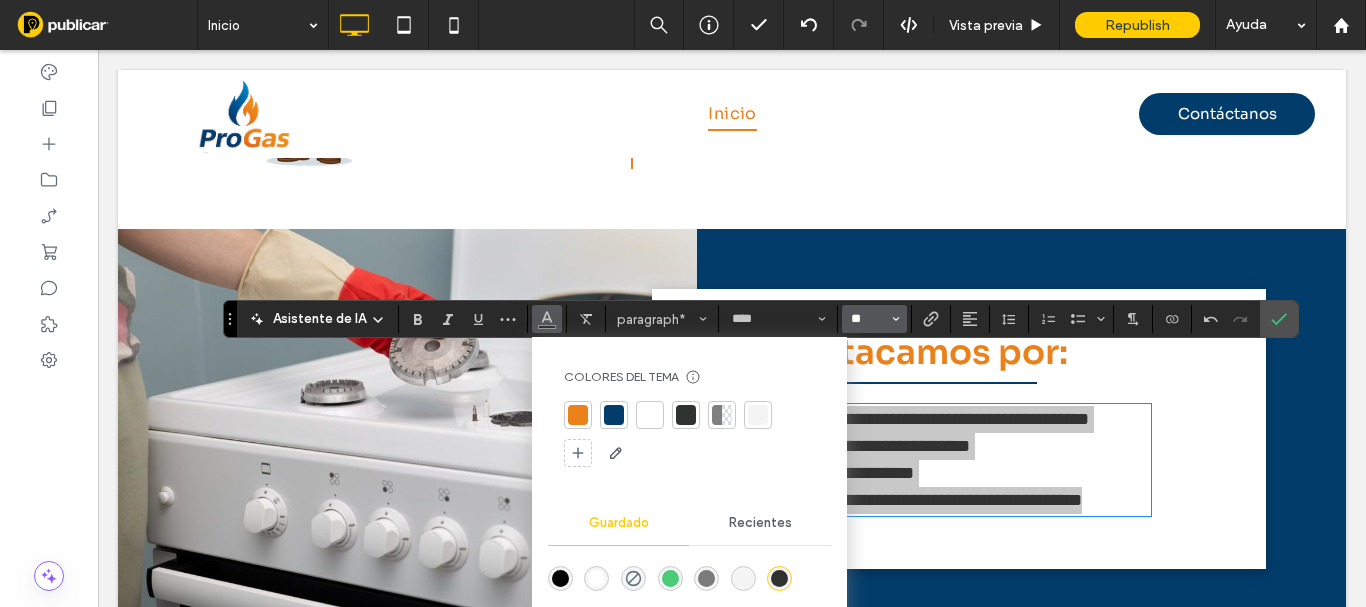 click on "**" at bounding box center [868, 319] 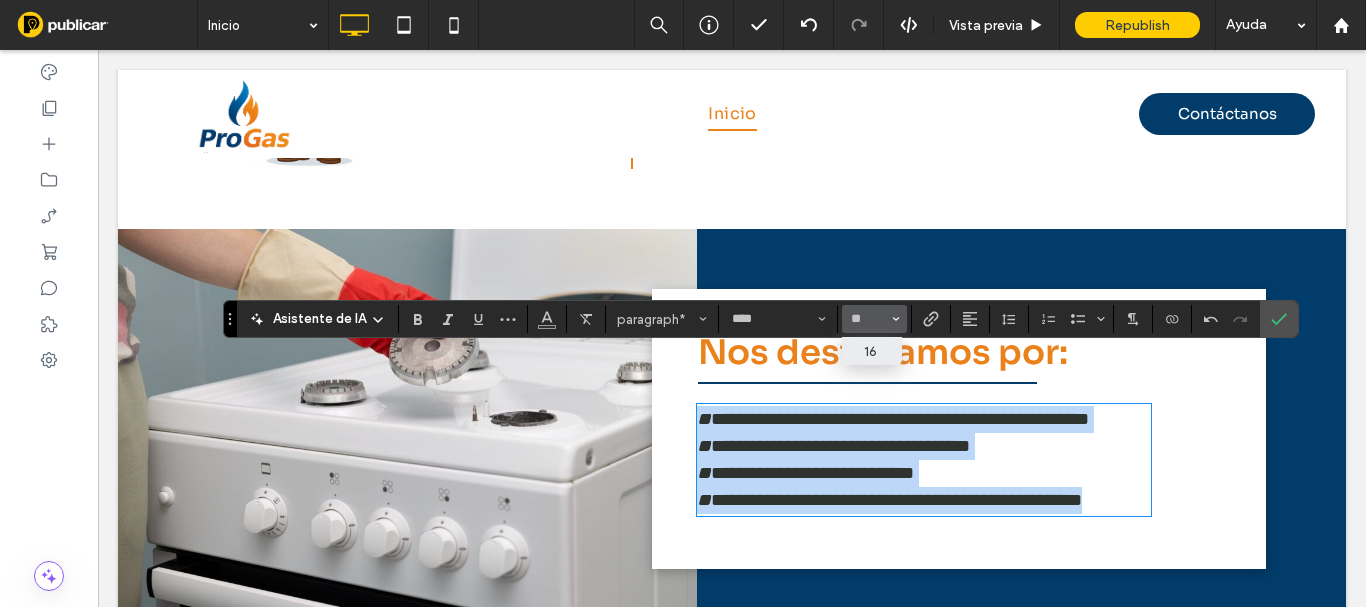 type on "**" 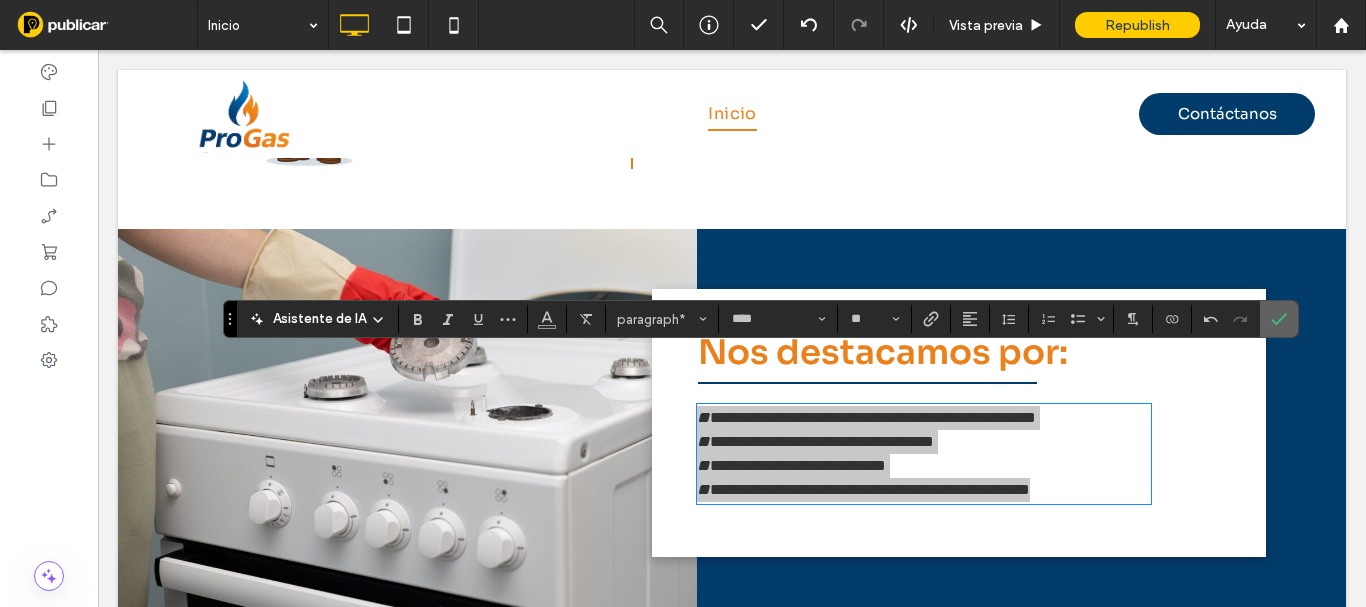 drag, startPoint x: 1182, startPoint y: 256, endPoint x: 1287, endPoint y: 310, distance: 118.072014 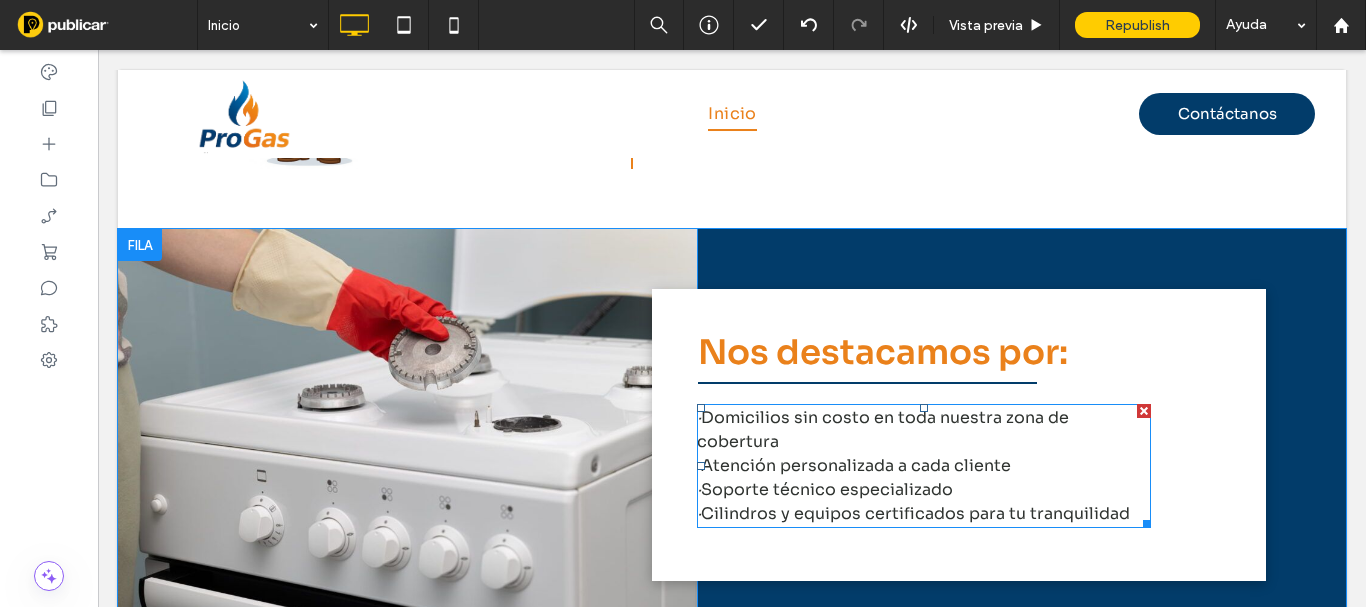 click on "Atención personalizada a cada cliente" at bounding box center (856, 465) 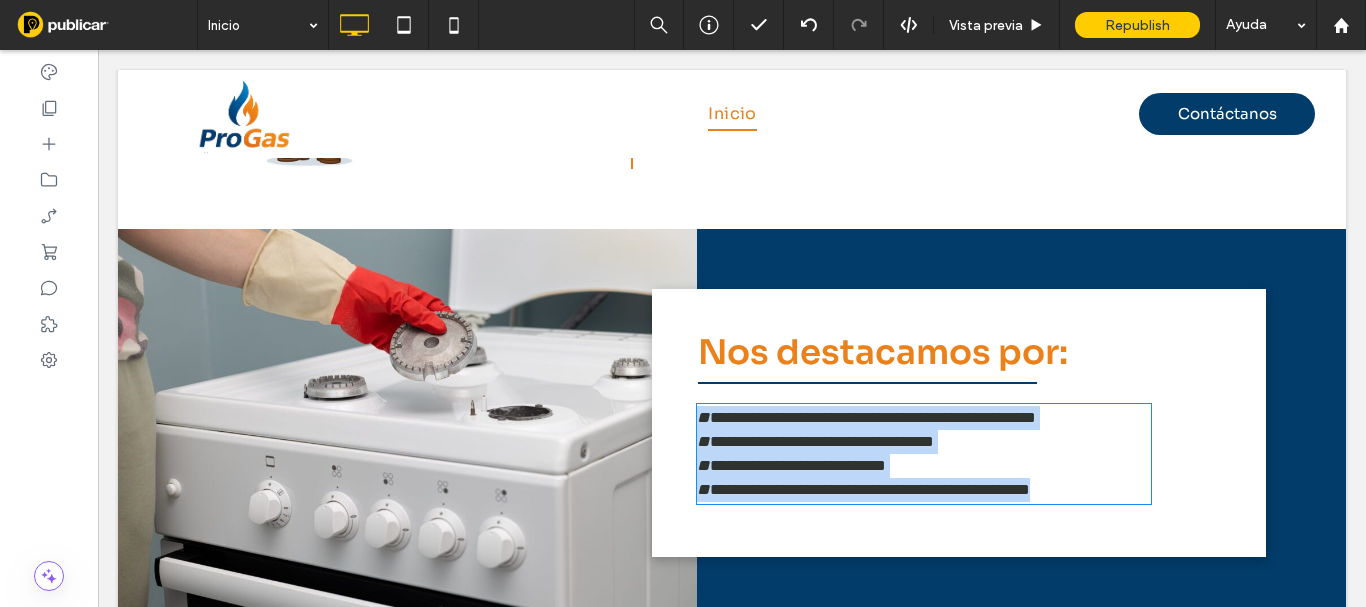 type on "****" 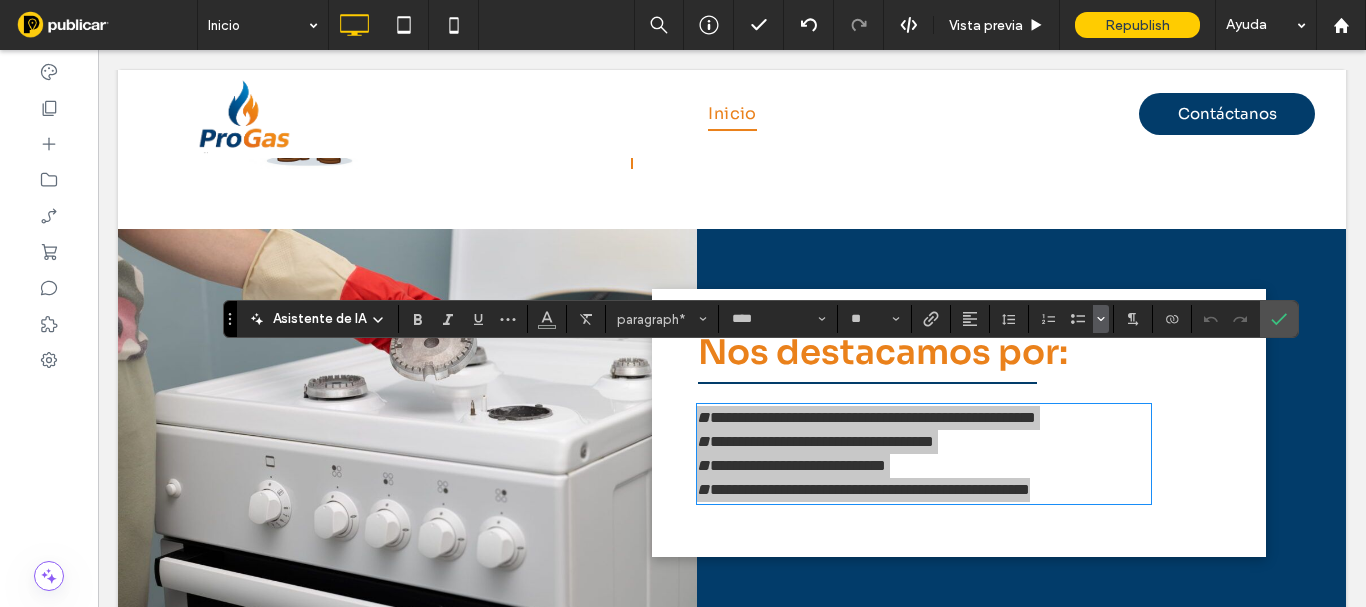 click 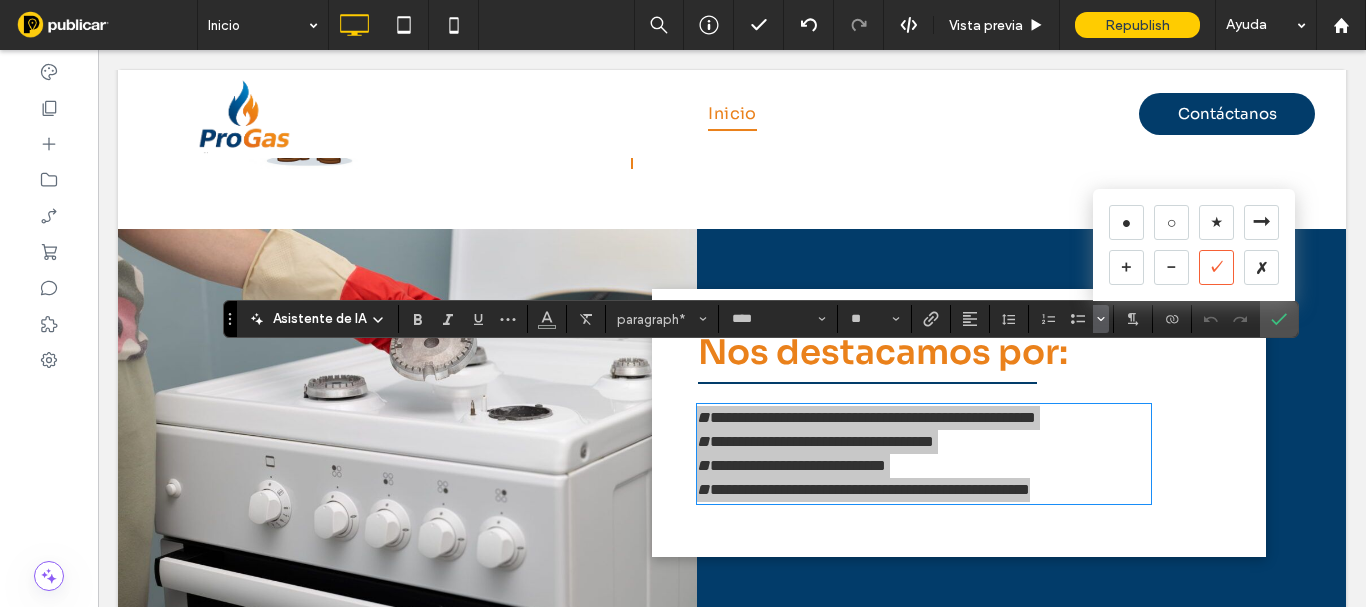 drag, startPoint x: 1210, startPoint y: 263, endPoint x: 1113, endPoint y: 213, distance: 109.128365 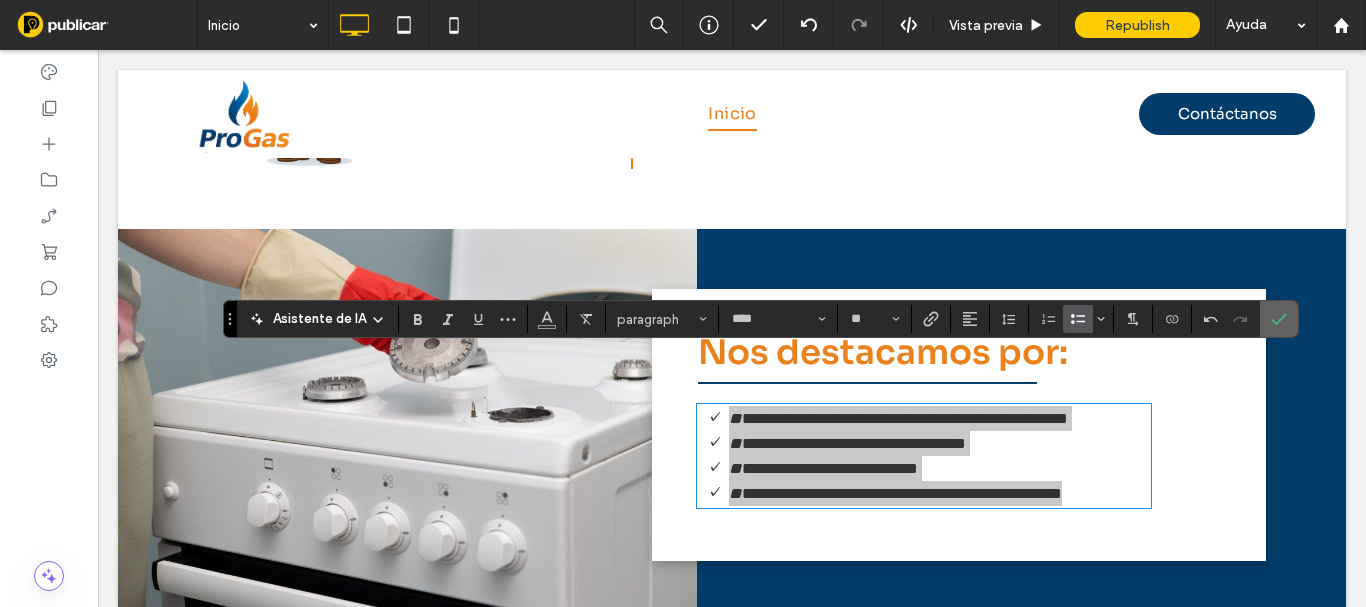 drag, startPoint x: 1287, startPoint y: 313, endPoint x: 1048, endPoint y: 358, distance: 243.19951 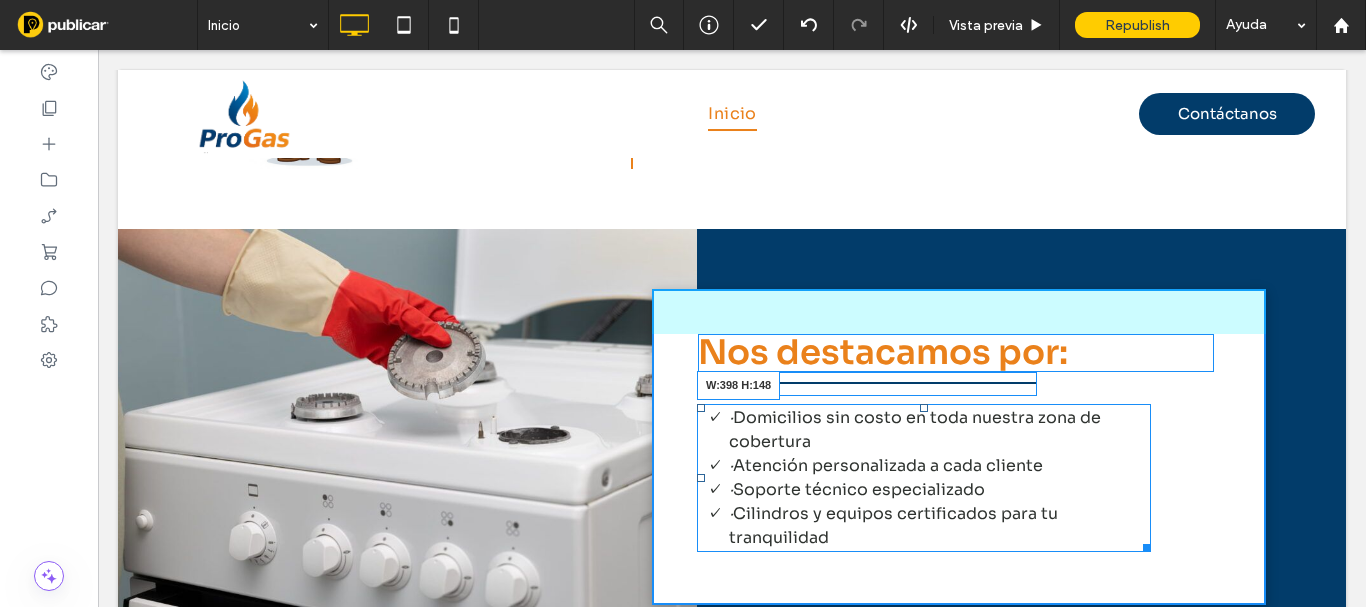 drag, startPoint x: 1137, startPoint y: 500, endPoint x: 1081, endPoint y: 497, distance: 56.0803 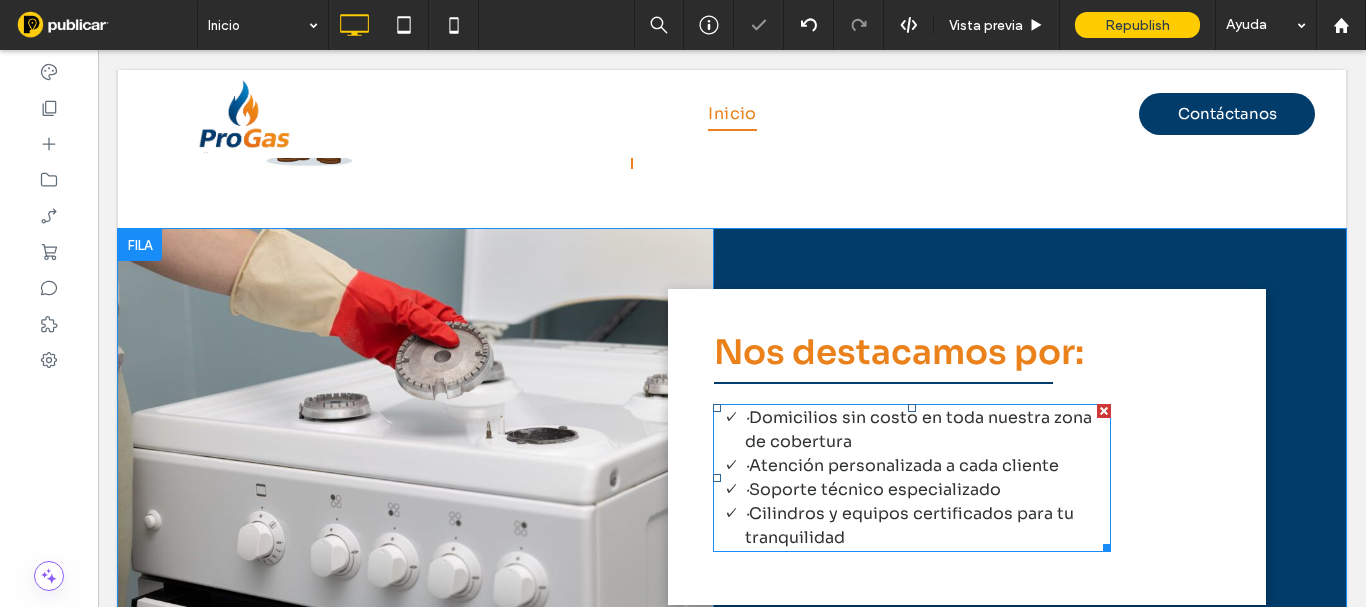 click on "Domicilios sin costo en toda nuestra zona de cobertura" at bounding box center (918, 429) 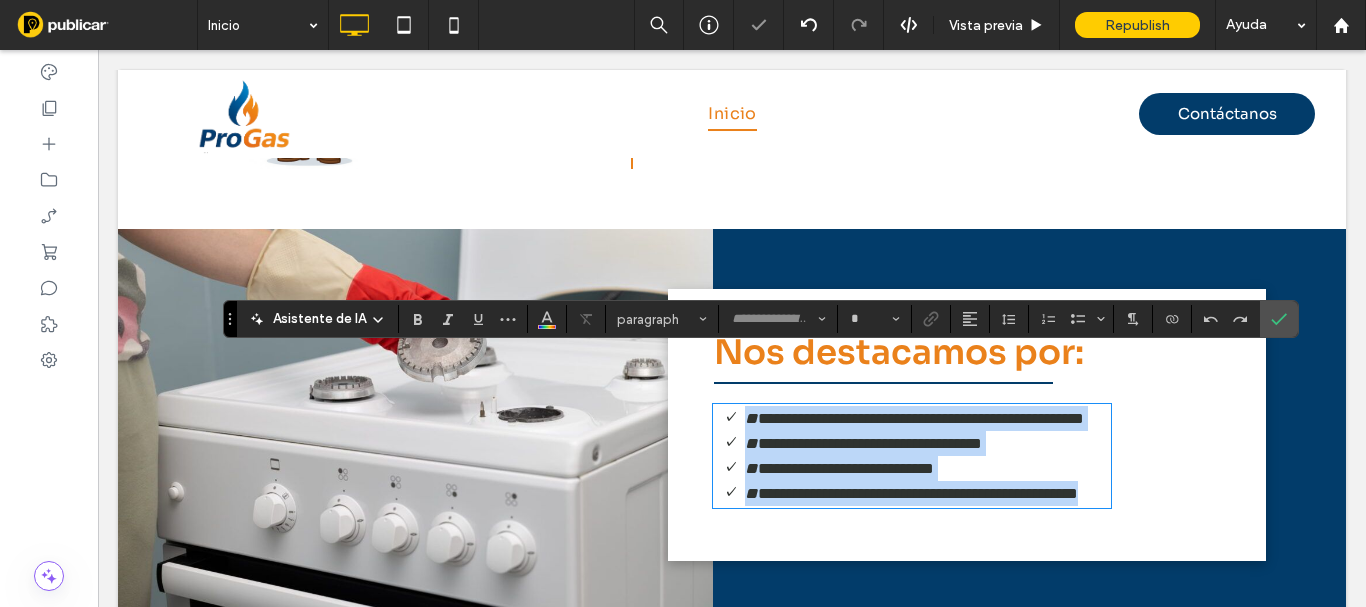 type on "****" 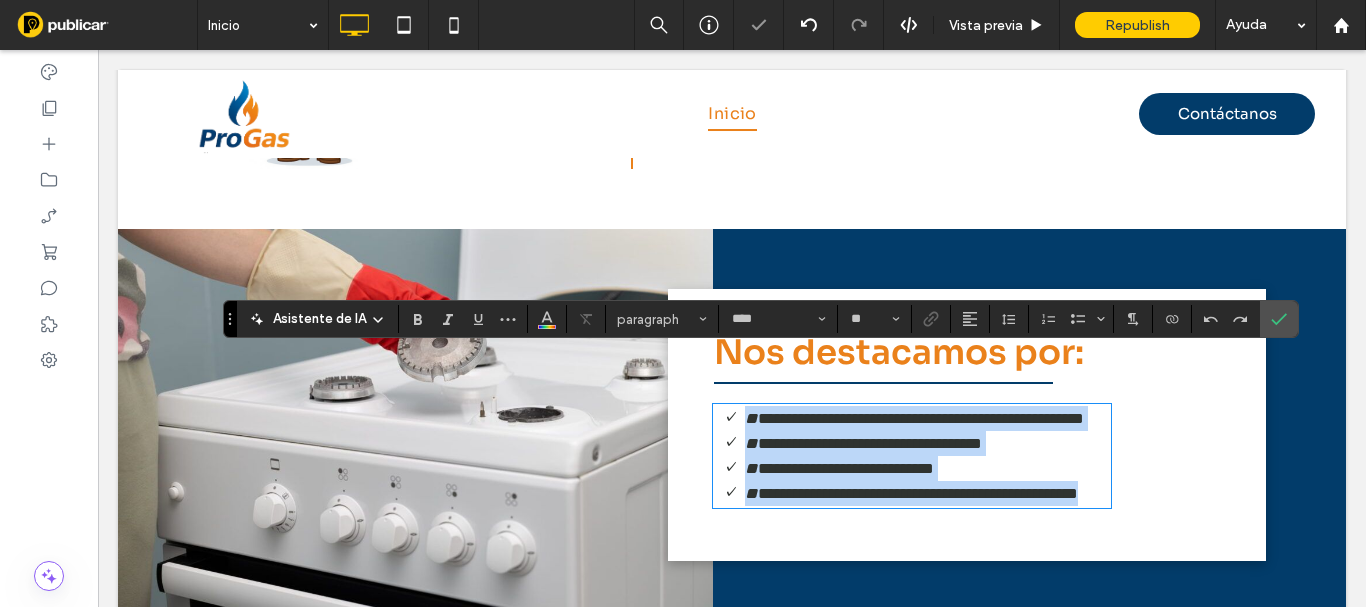 click on "**********" at bounding box center (921, 418) 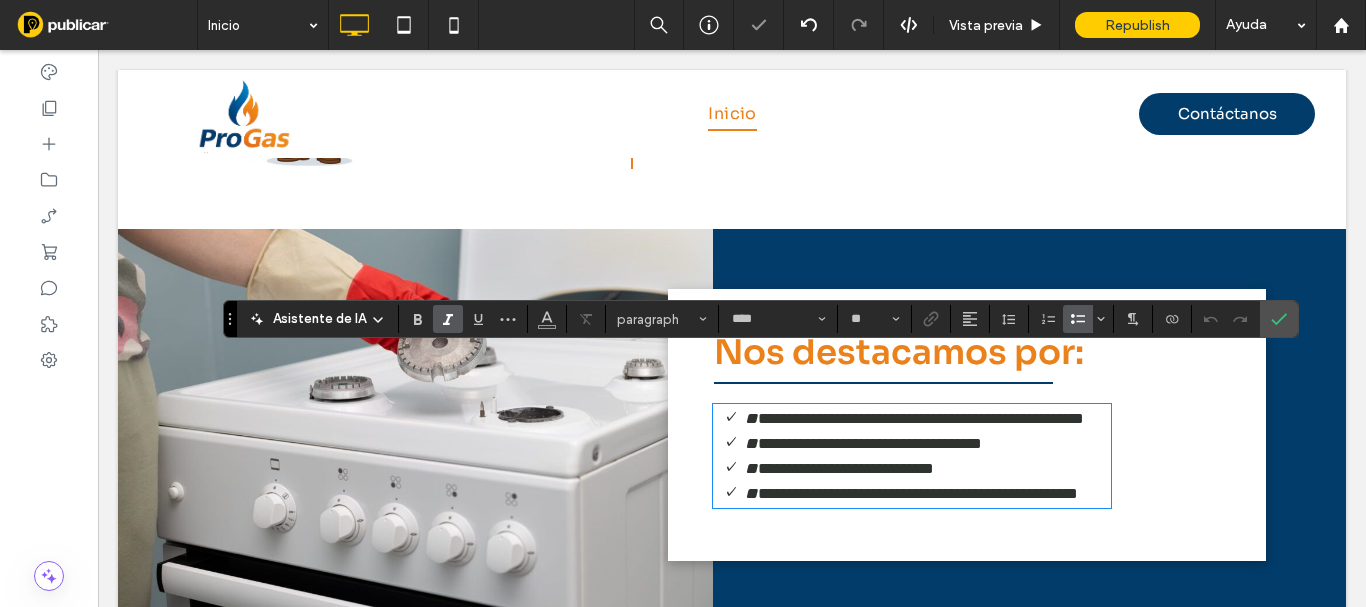 type 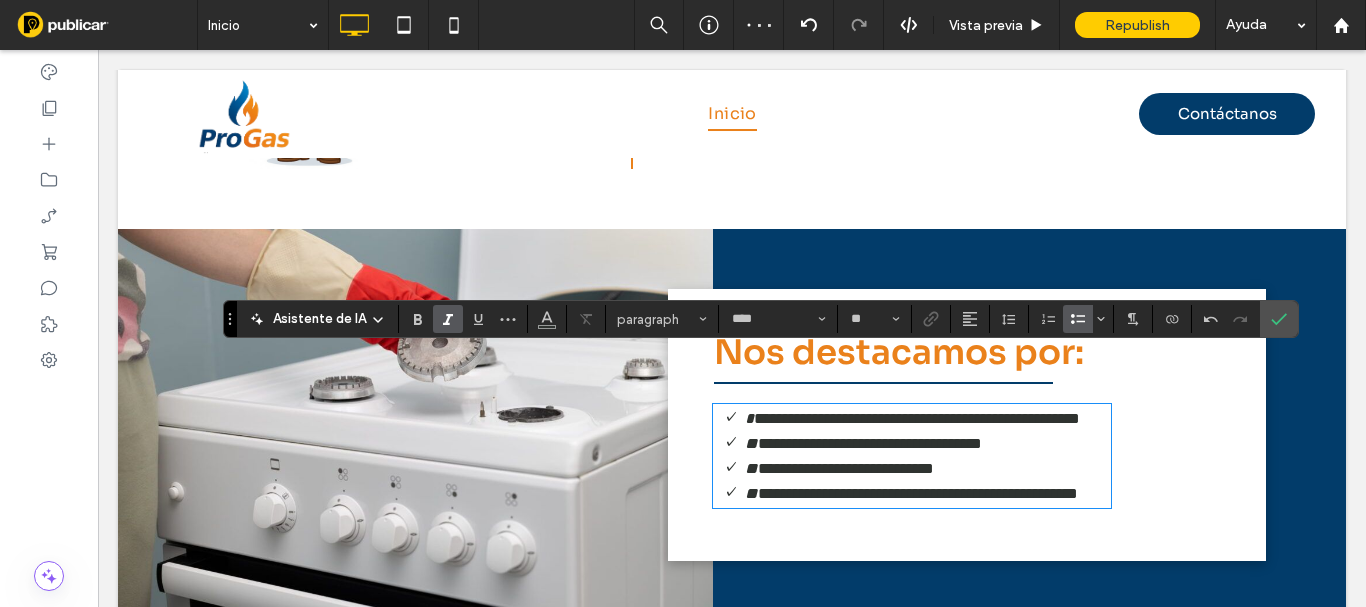 click on "**********" at bounding box center [870, 443] 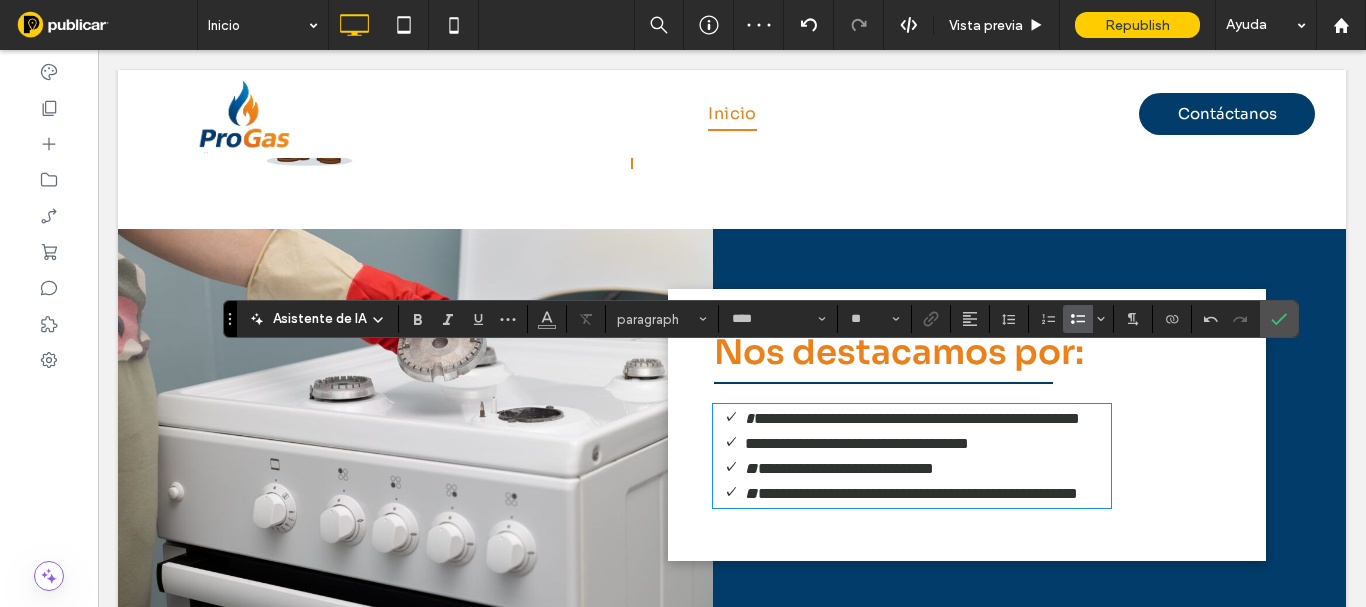 click on "**********" at bounding box center (917, 418) 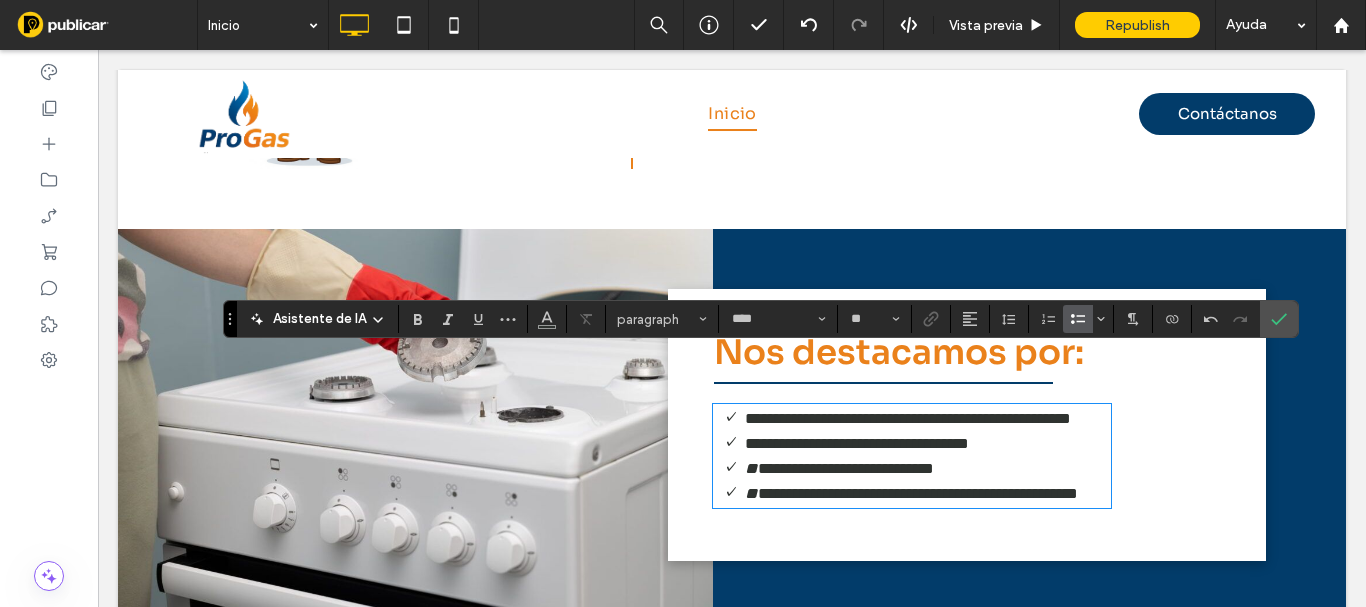 click on "**********" at bounding box center [846, 468] 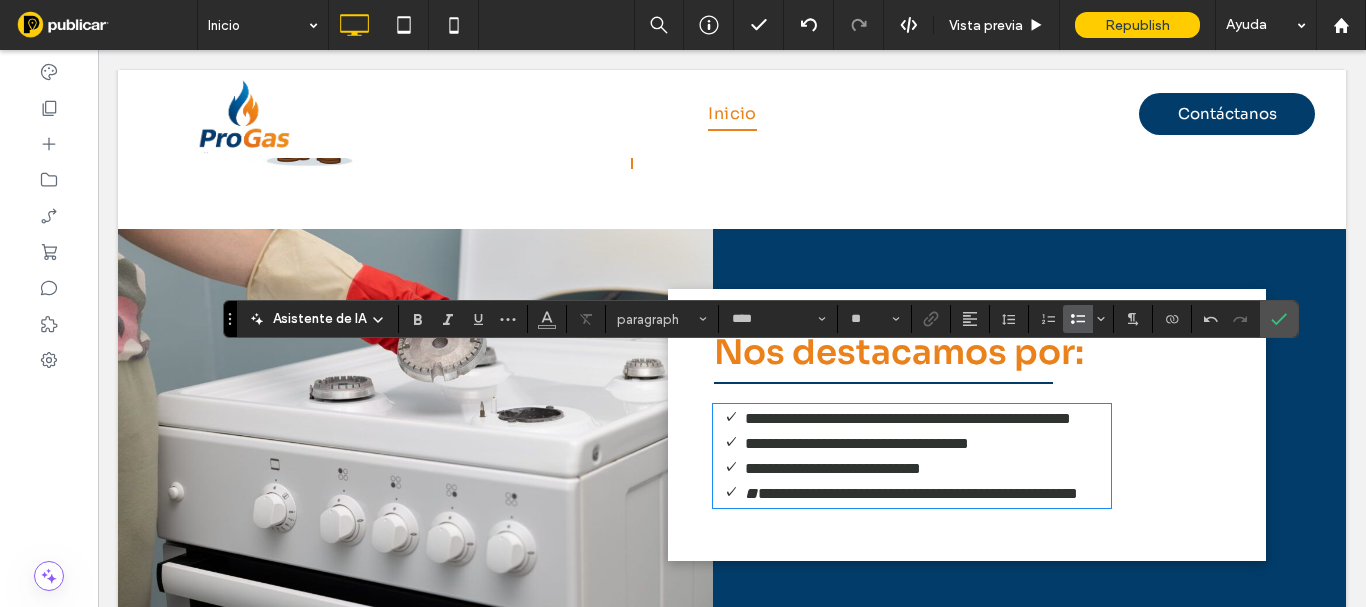 click on "**********" at bounding box center [918, 493] 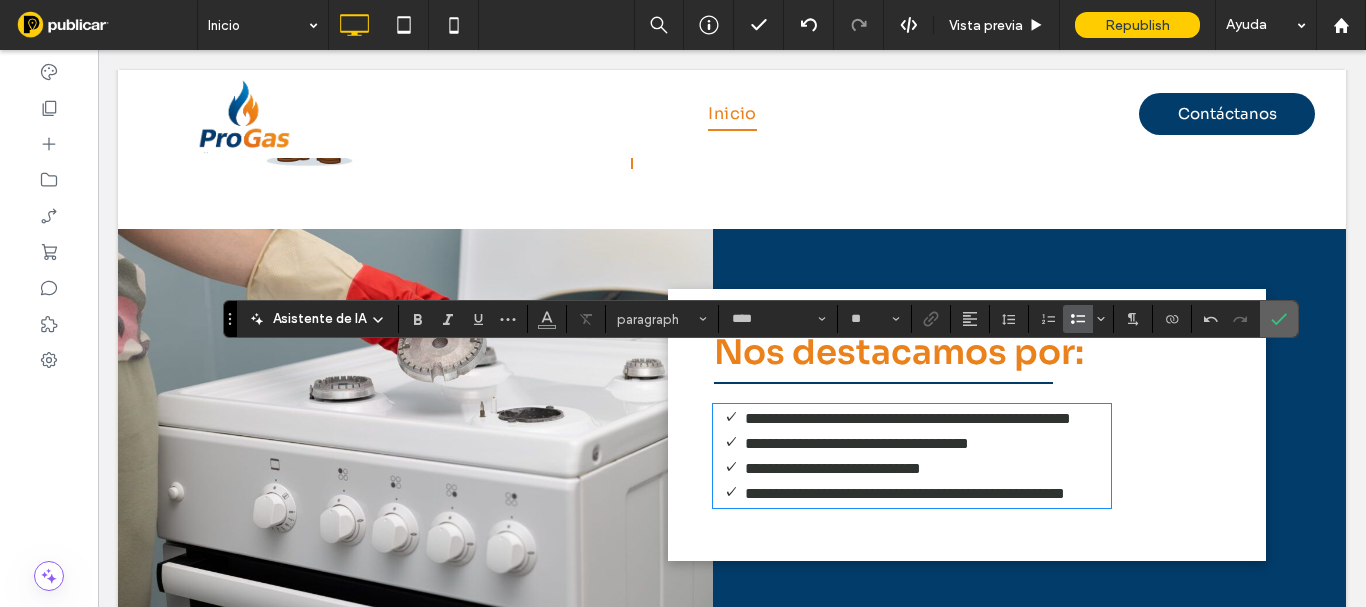 click 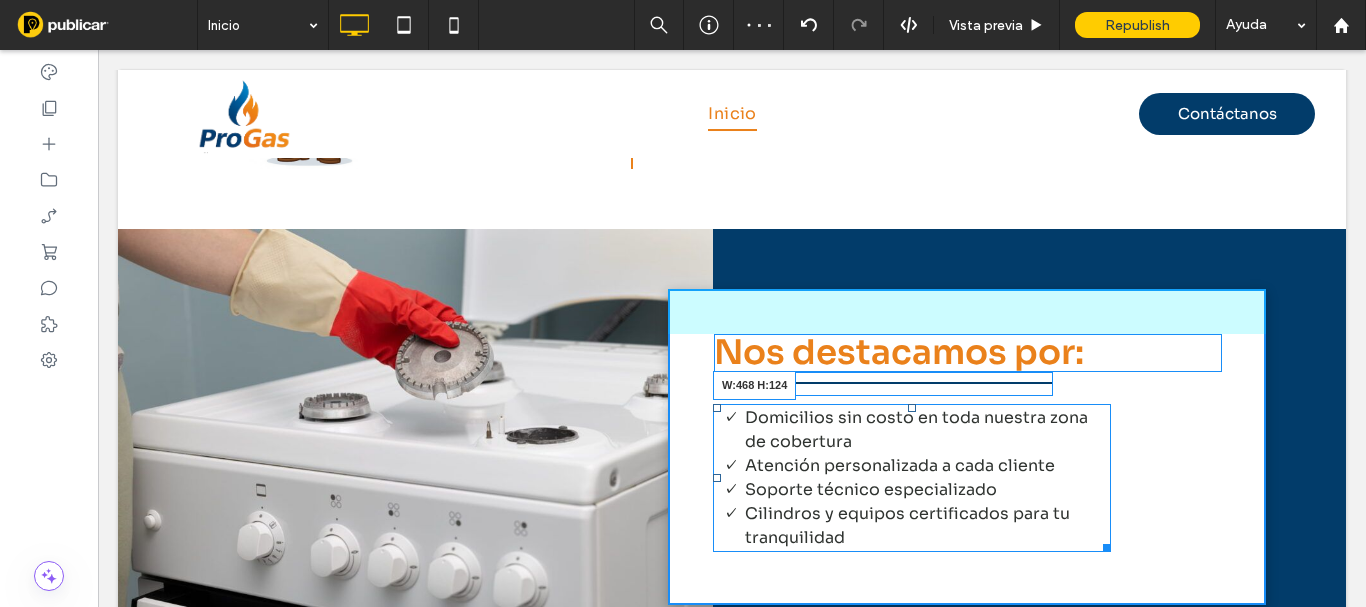 drag, startPoint x: 1099, startPoint y: 499, endPoint x: 1169, endPoint y: 490, distance: 70.5762 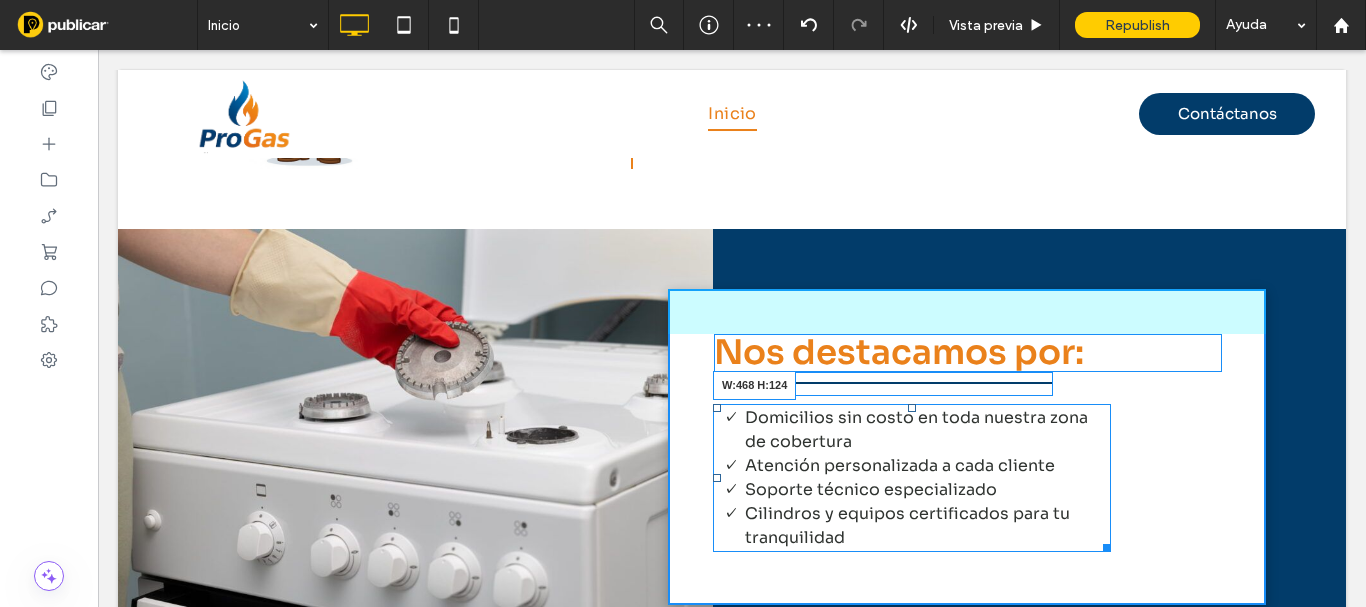 click on "Nos destacamos por:   Domicilios sin costo en toda nuestra zona de cobertura Atención personalizada a cada cliente Soporte técnico especializado Cilindros y equipos certificados para tu tranquilidad W:468 H:124
Click To Paste" at bounding box center (967, 447) 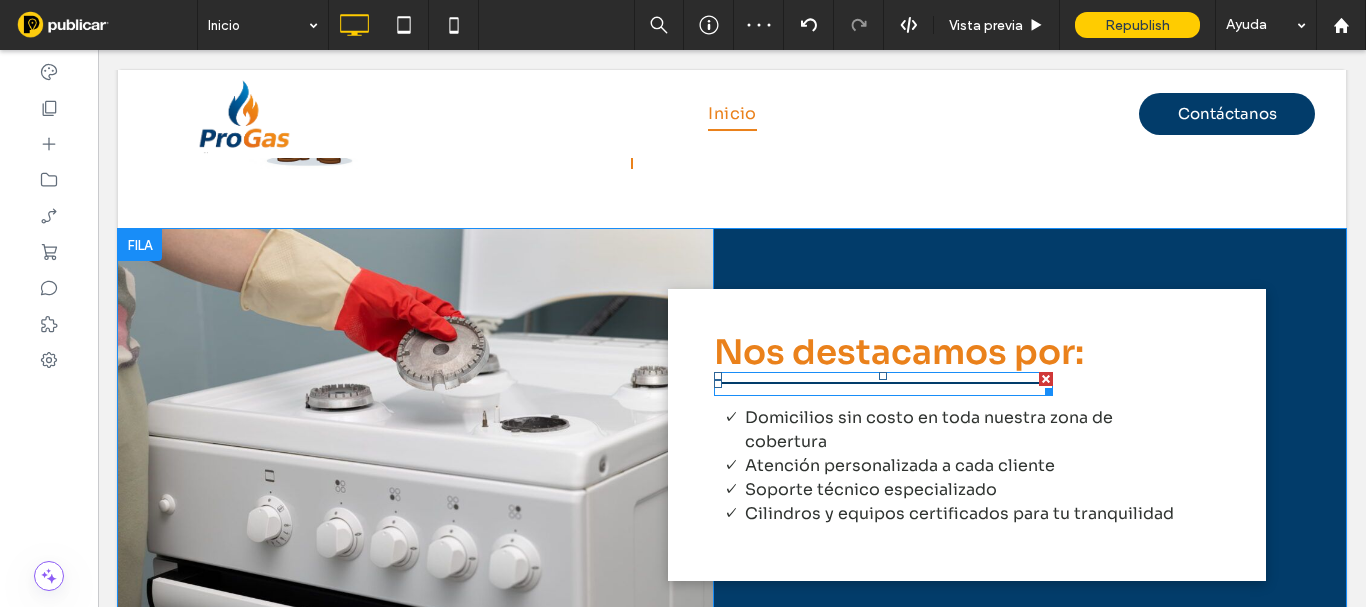 click at bounding box center (883, 384) 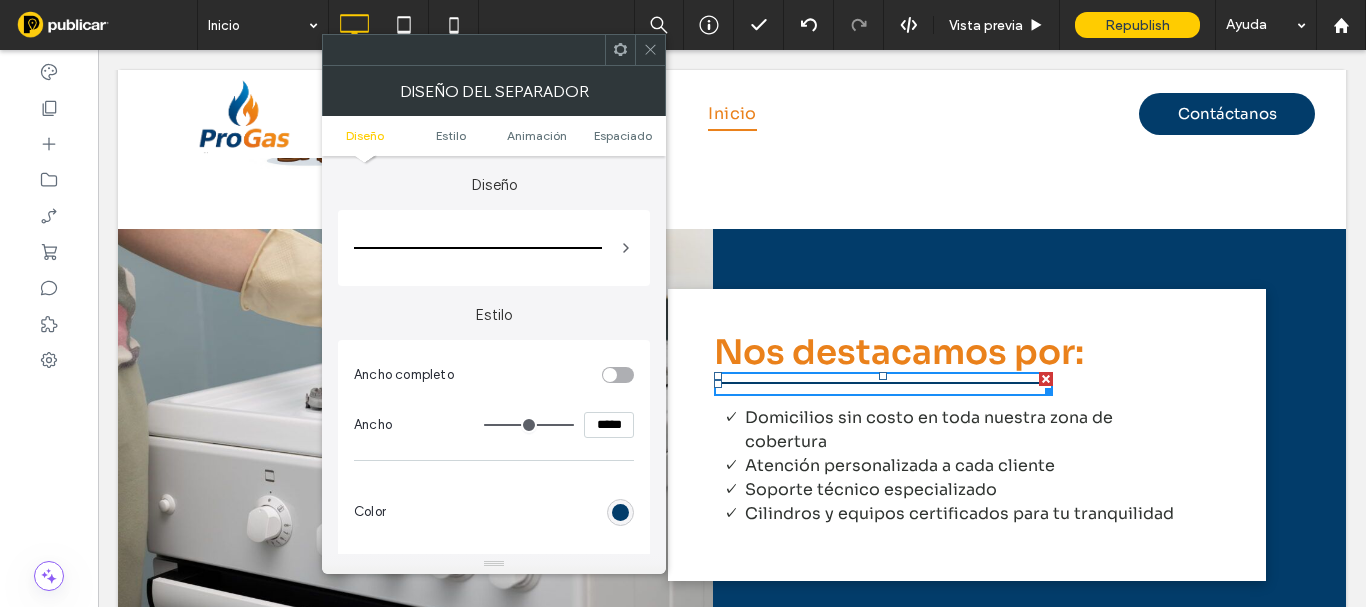click at bounding box center (494, 248) 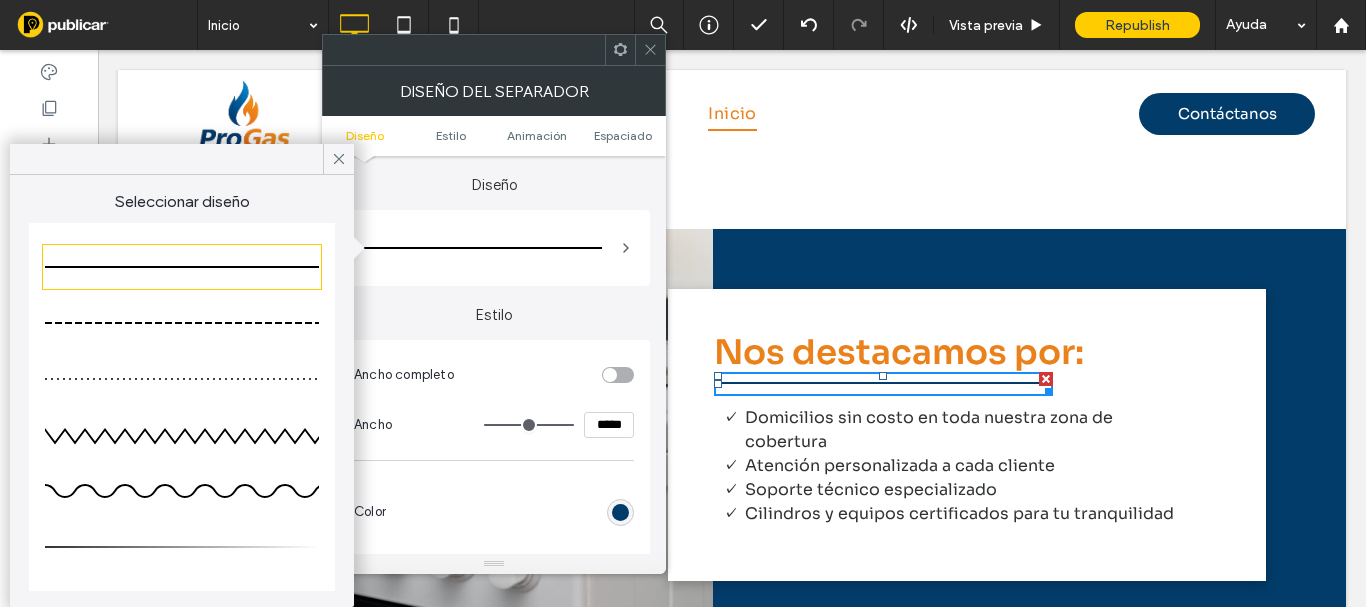 click at bounding box center (182, 379) 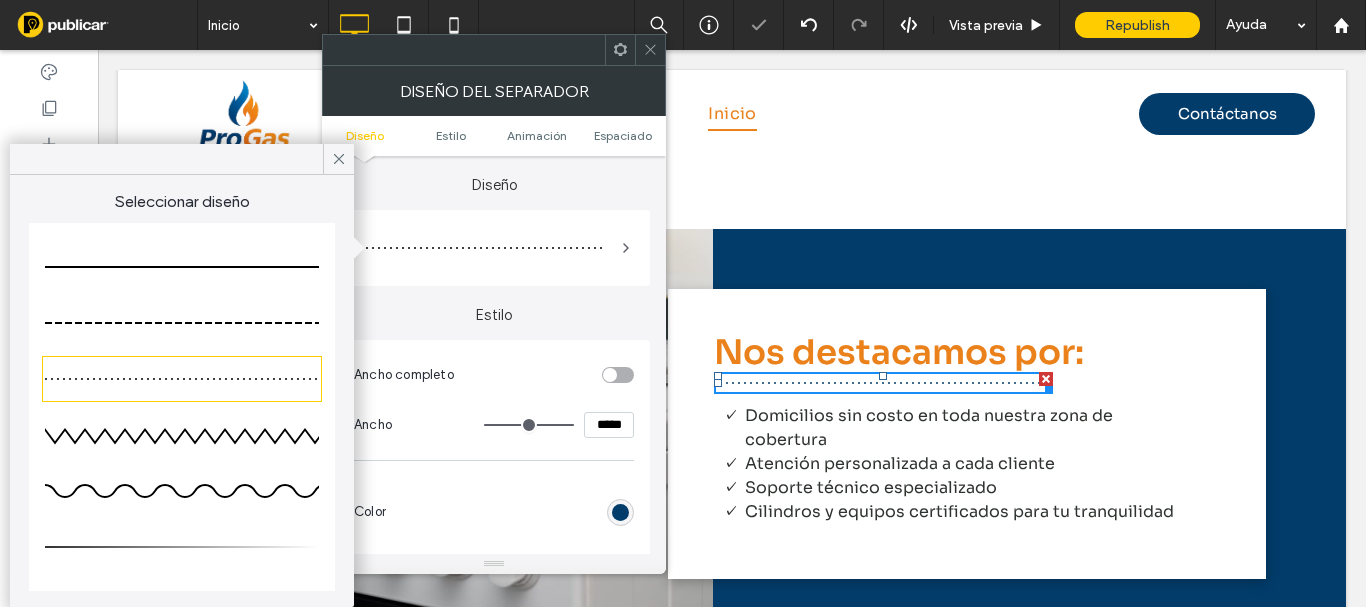 click at bounding box center [182, 323] 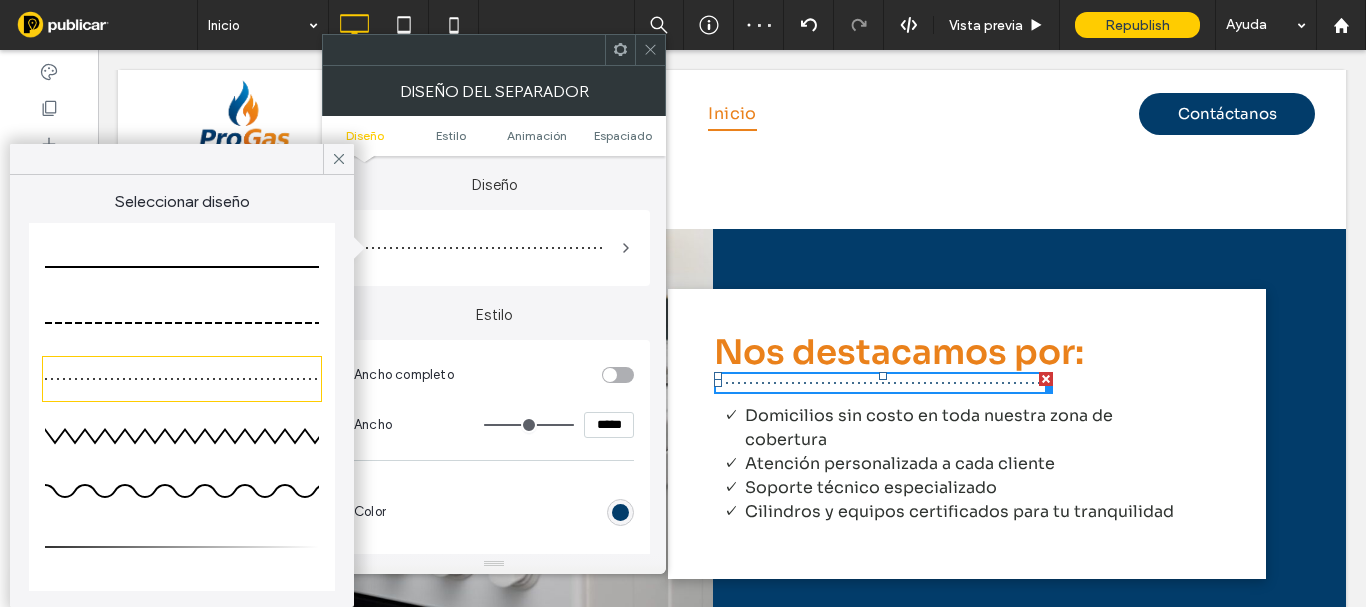 type on "*" 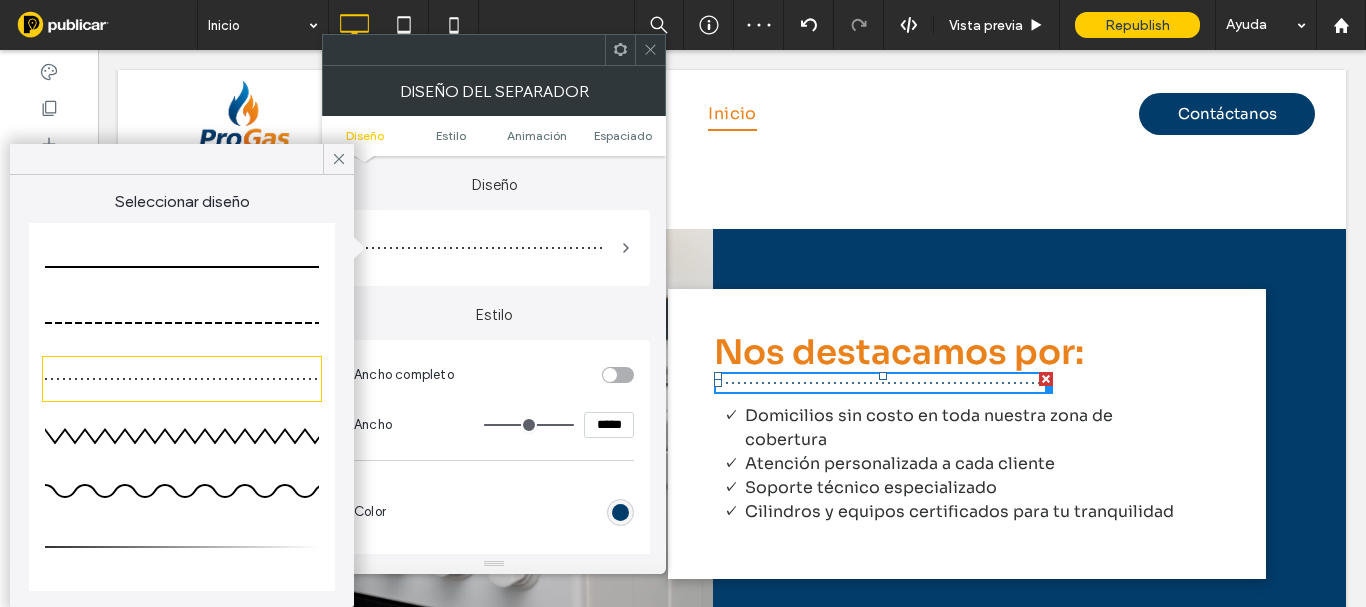 type on "*" 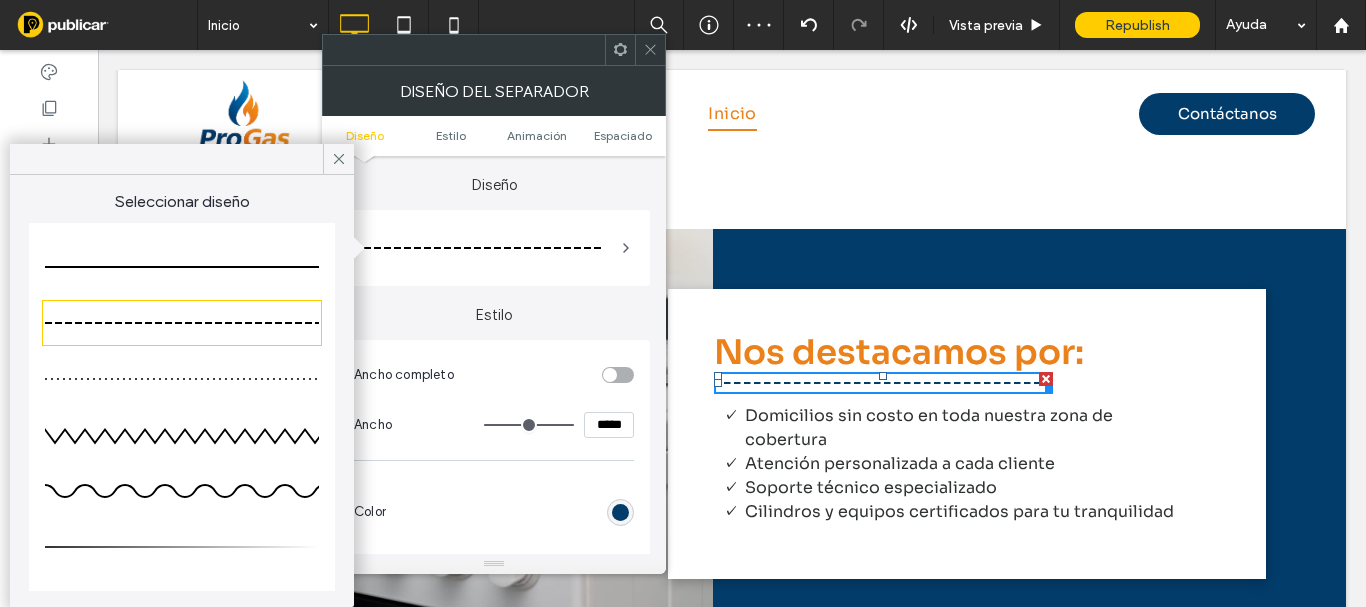 click at bounding box center (182, 379) 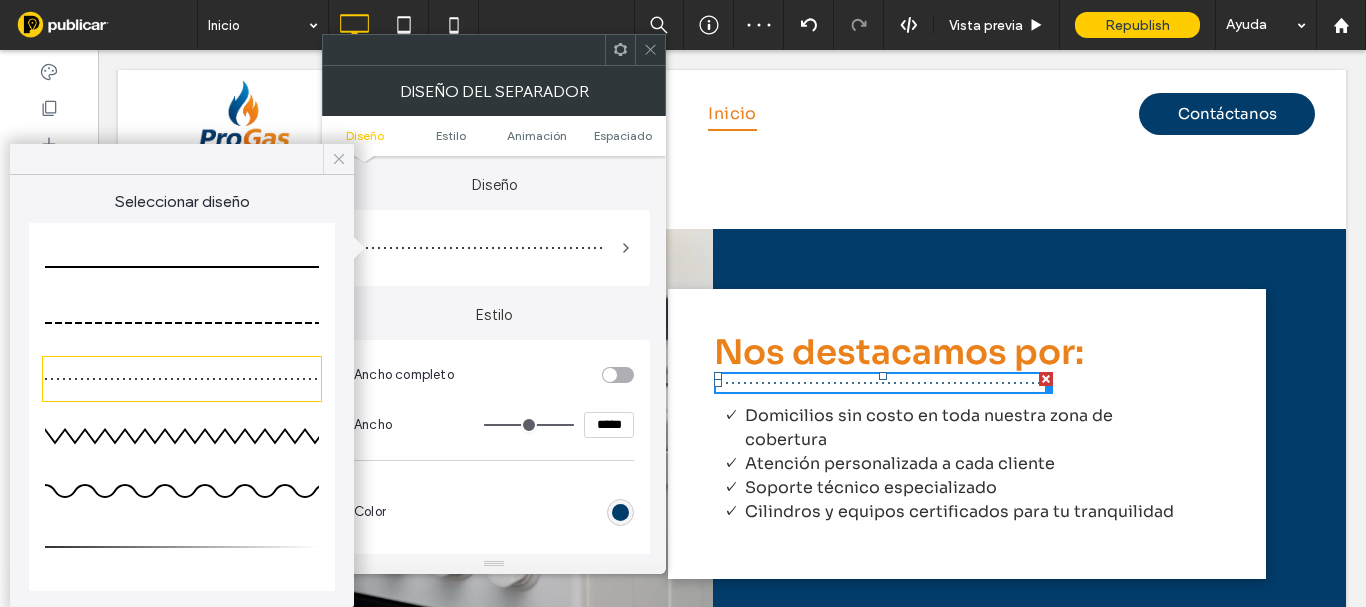 click 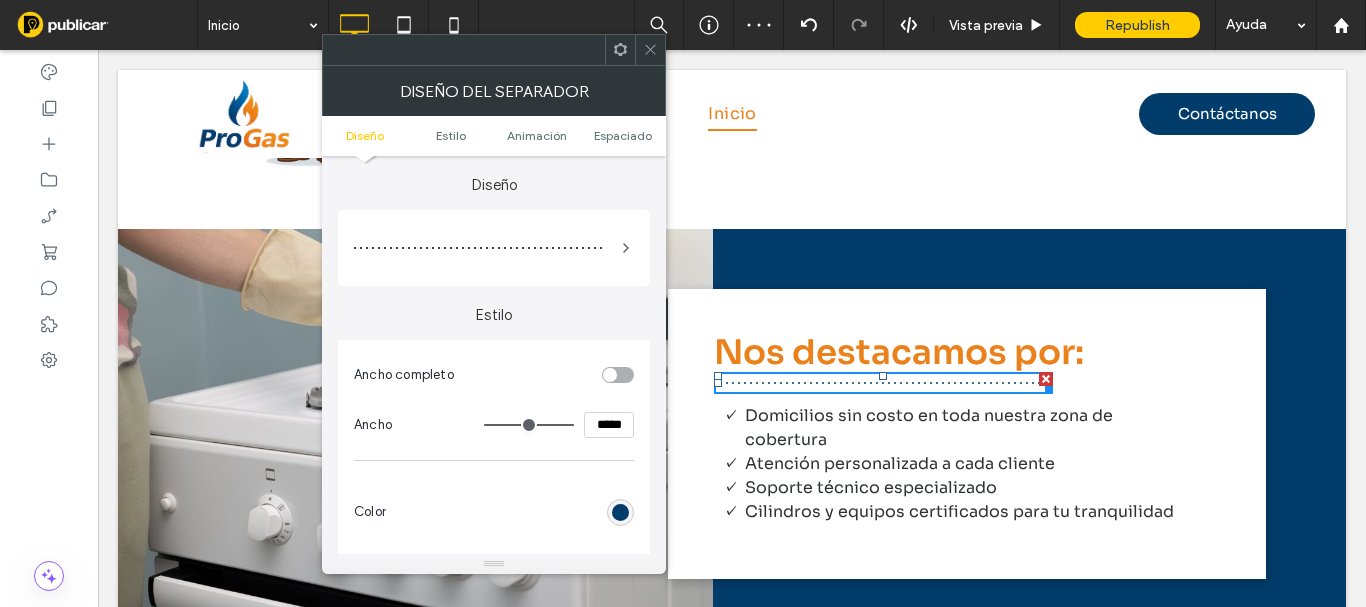 click 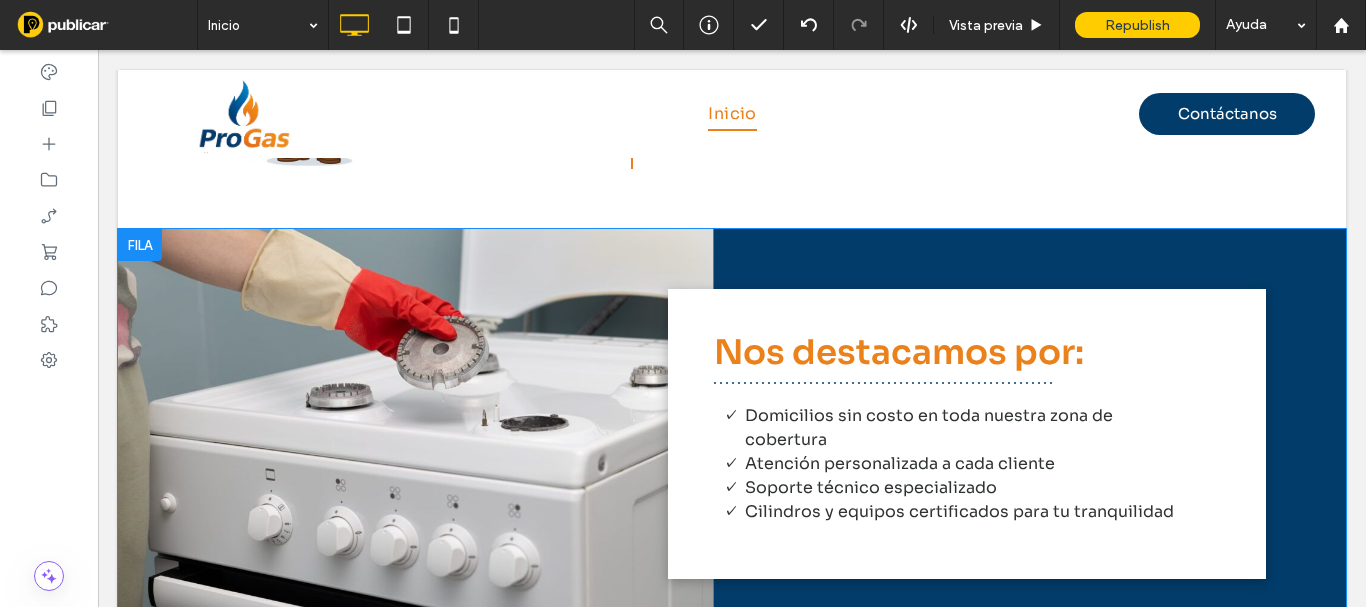 scroll, scrollTop: 1162, scrollLeft: 0, axis: vertical 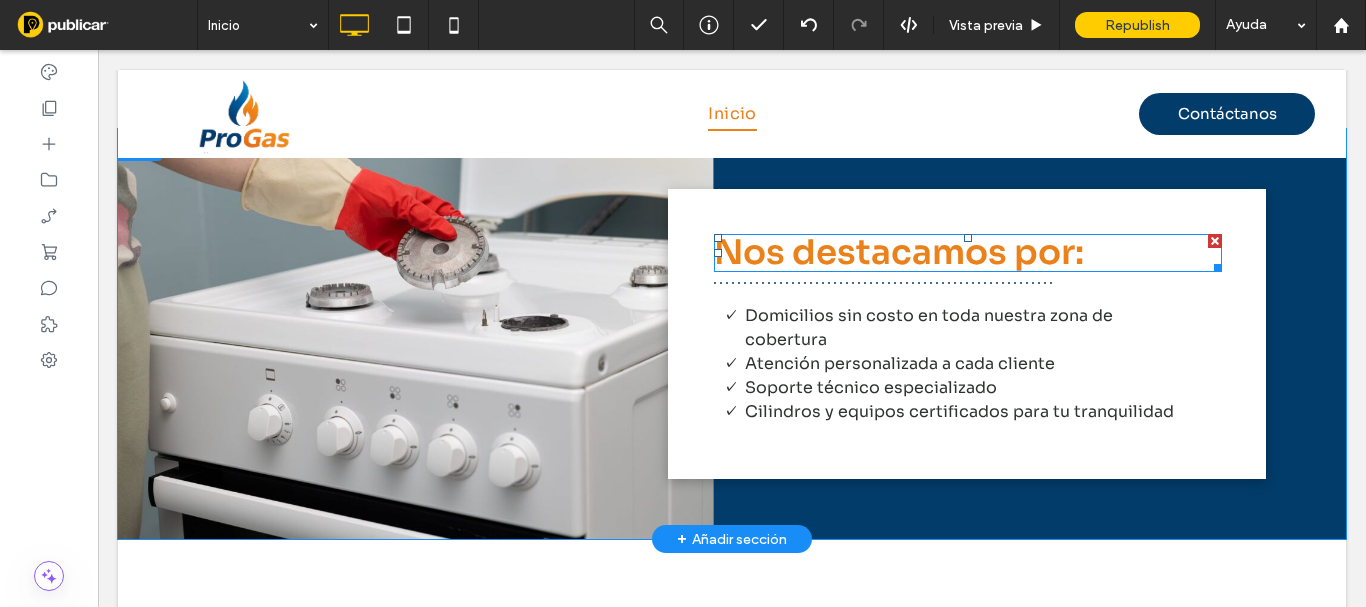 click on "Atención personalizada a cada cliente" at bounding box center [900, 363] 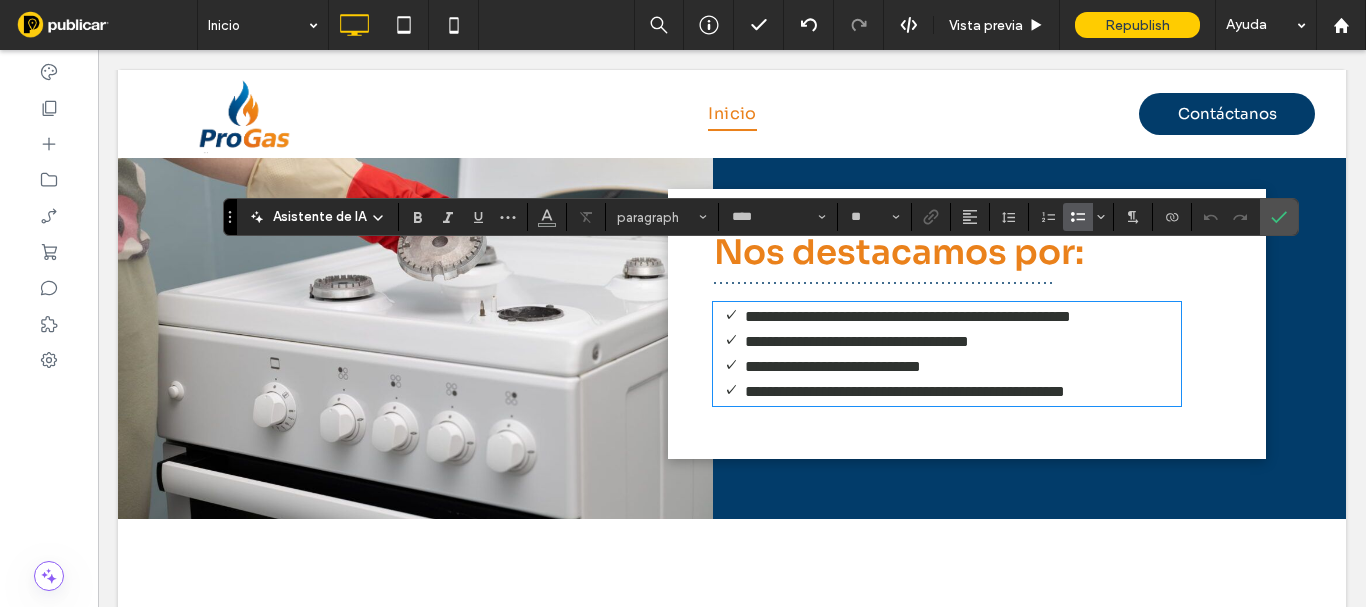 click on "**********" at bounding box center (963, 316) 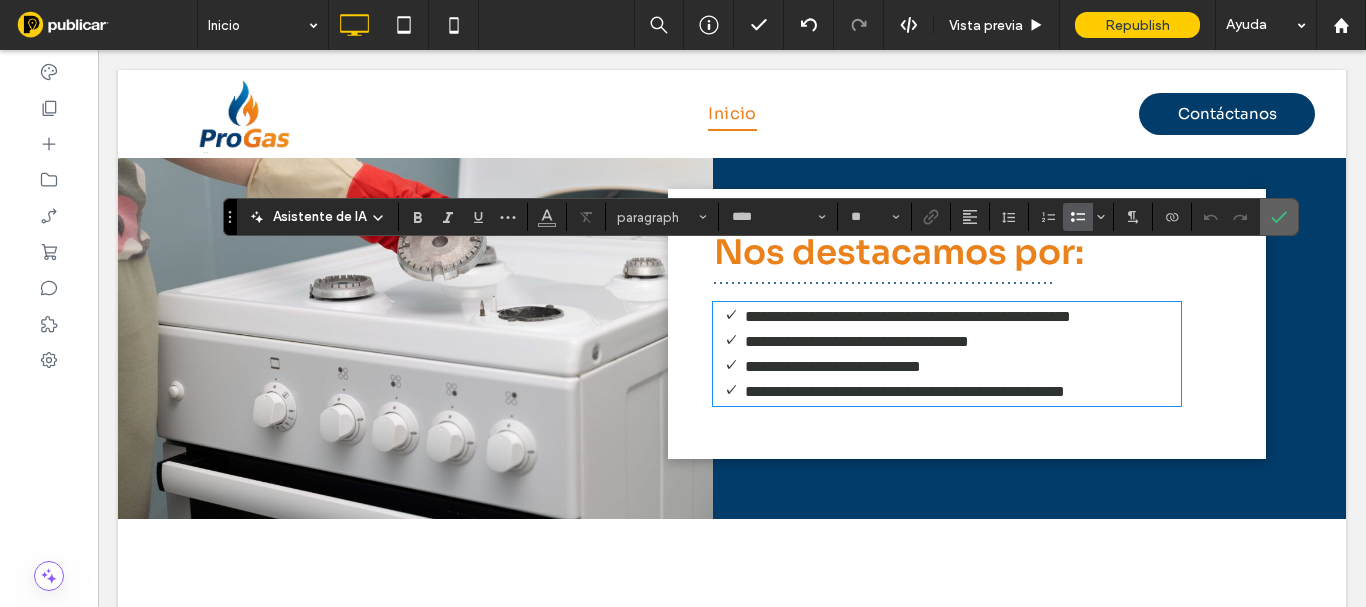 click 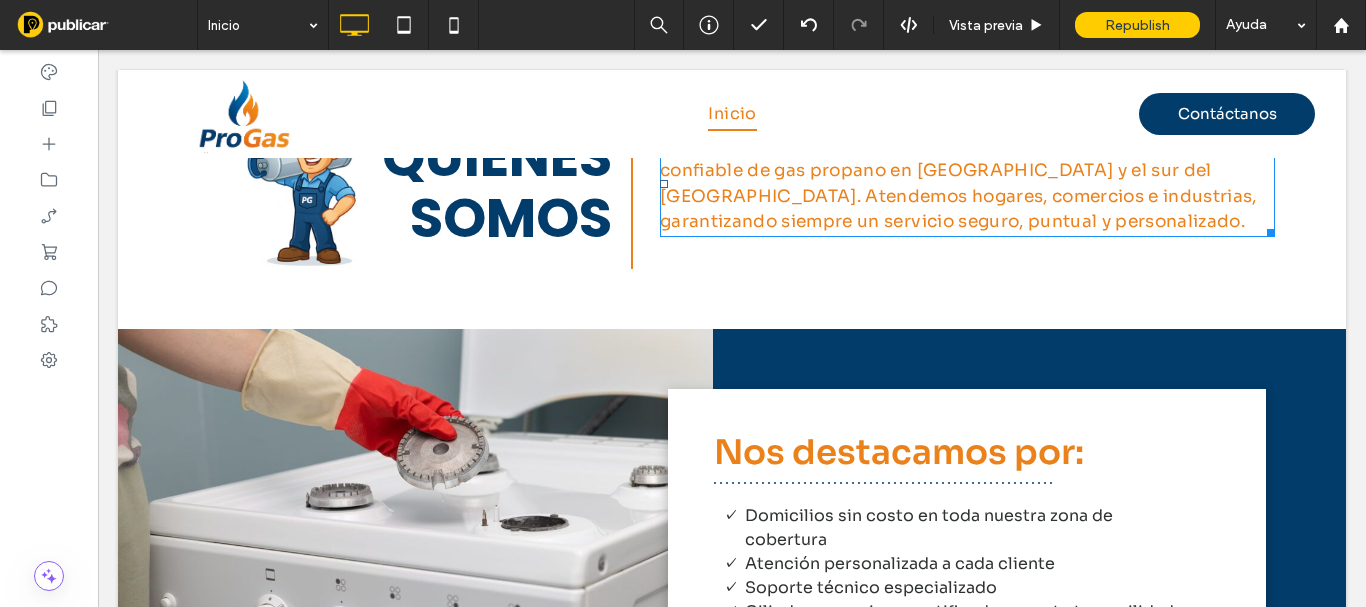 scroll, scrollTop: 662, scrollLeft: 0, axis: vertical 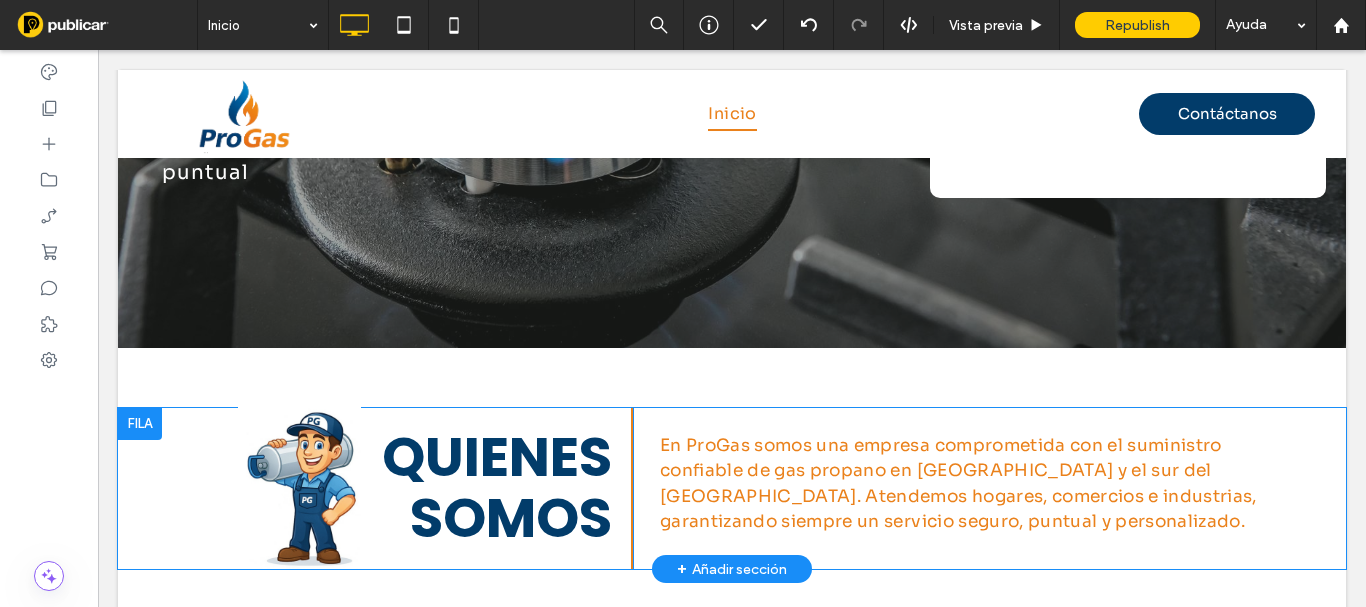 click at bounding box center (140, 424) 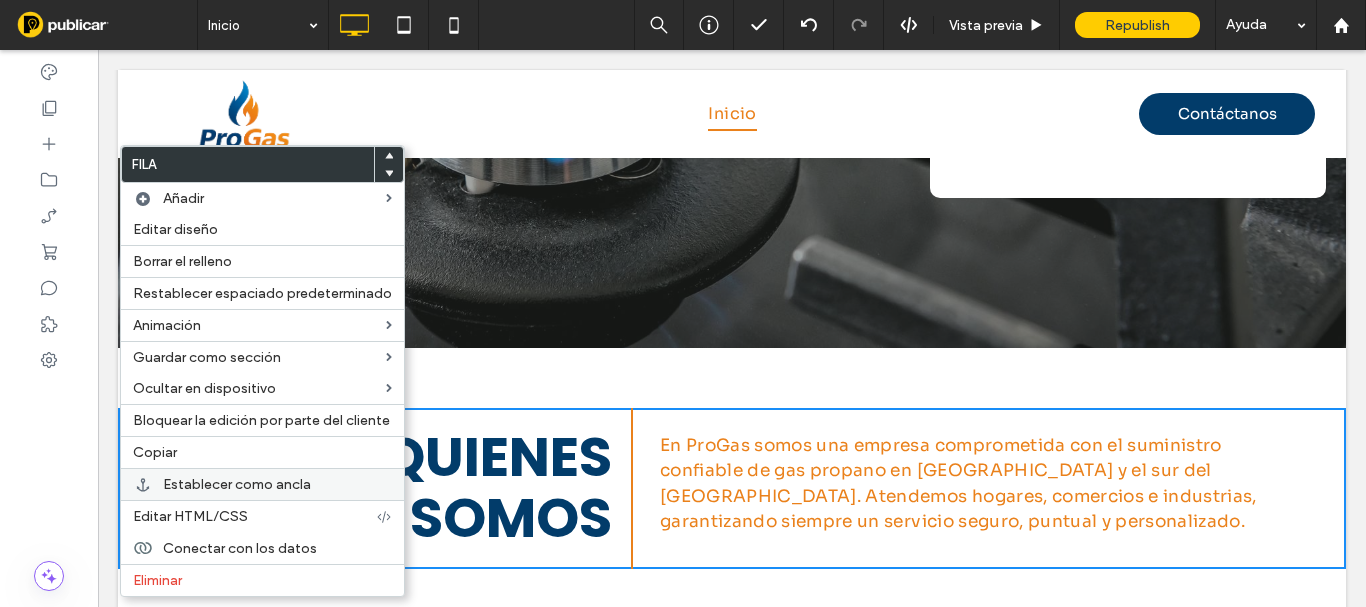 click on "Establecer como ancla" at bounding box center [237, 484] 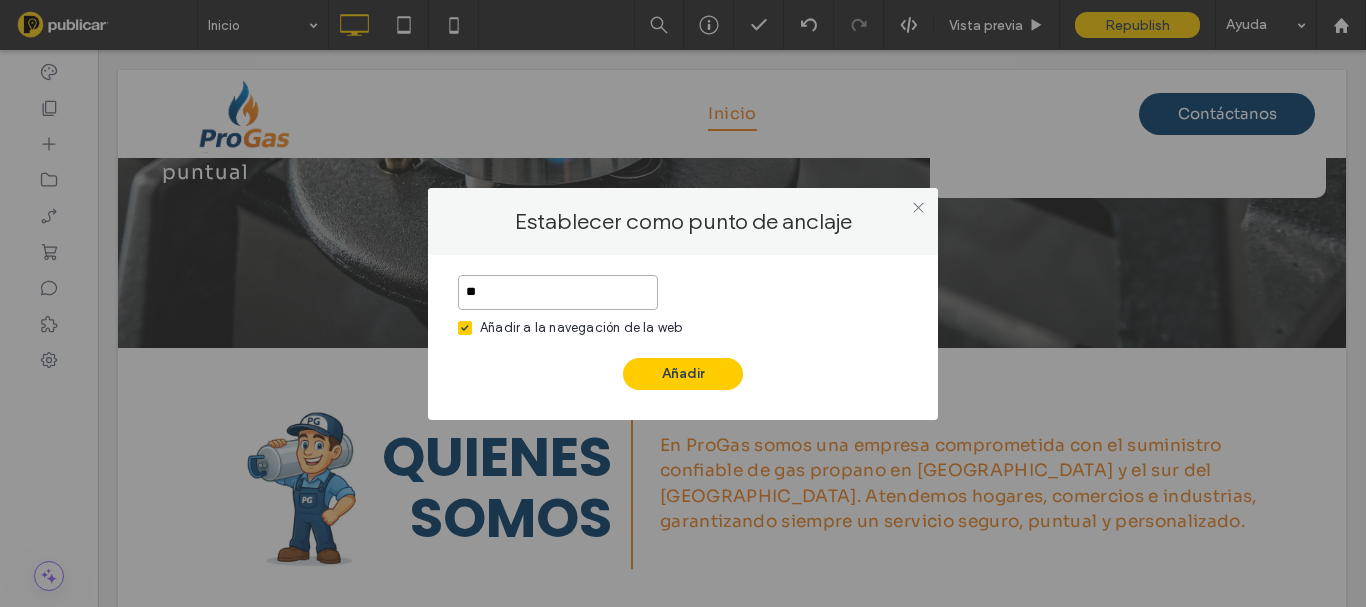 type on "*" 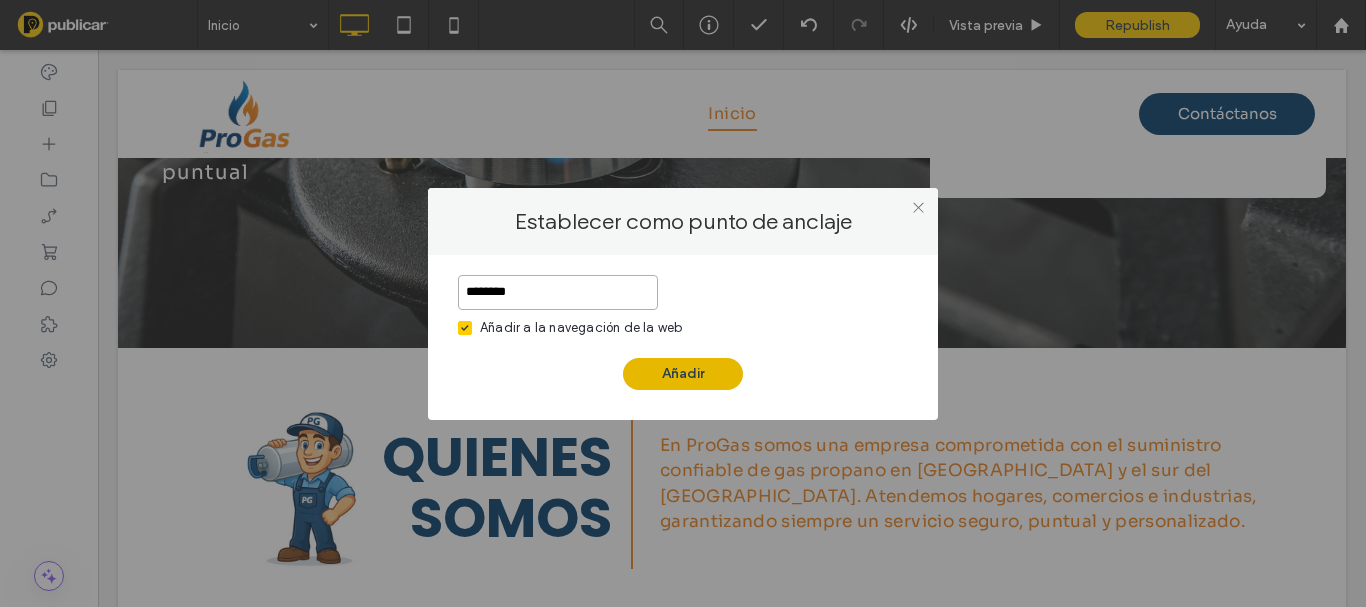 type on "********" 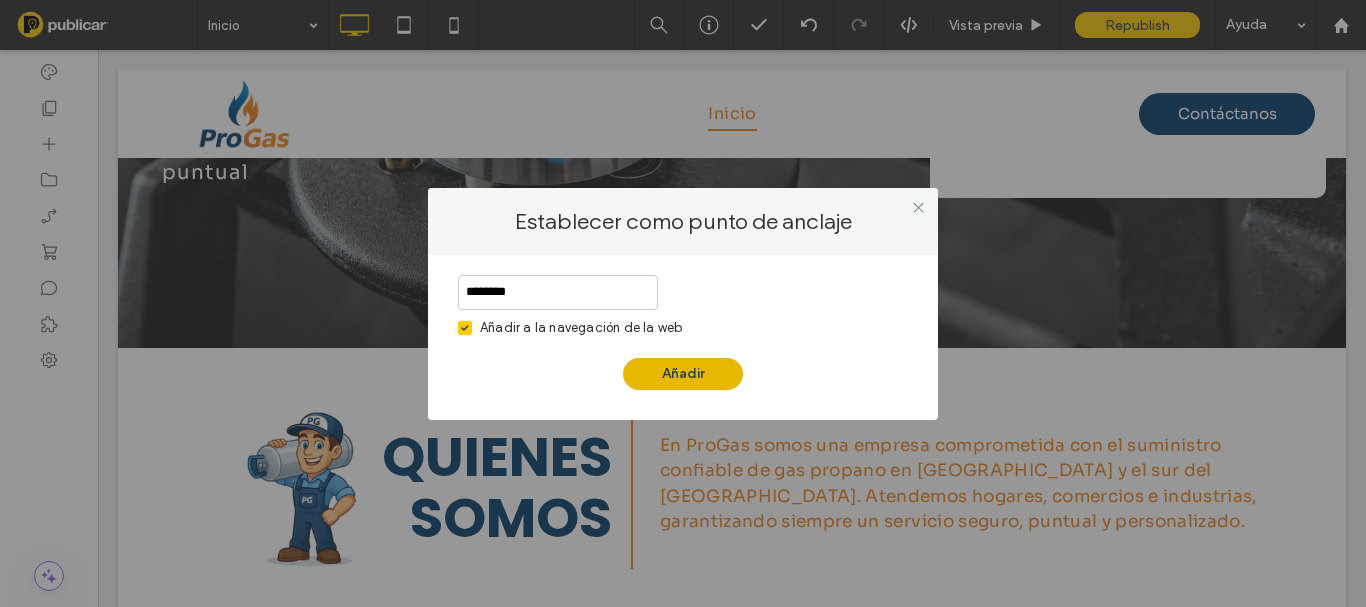 click on "Añadir" at bounding box center [683, 374] 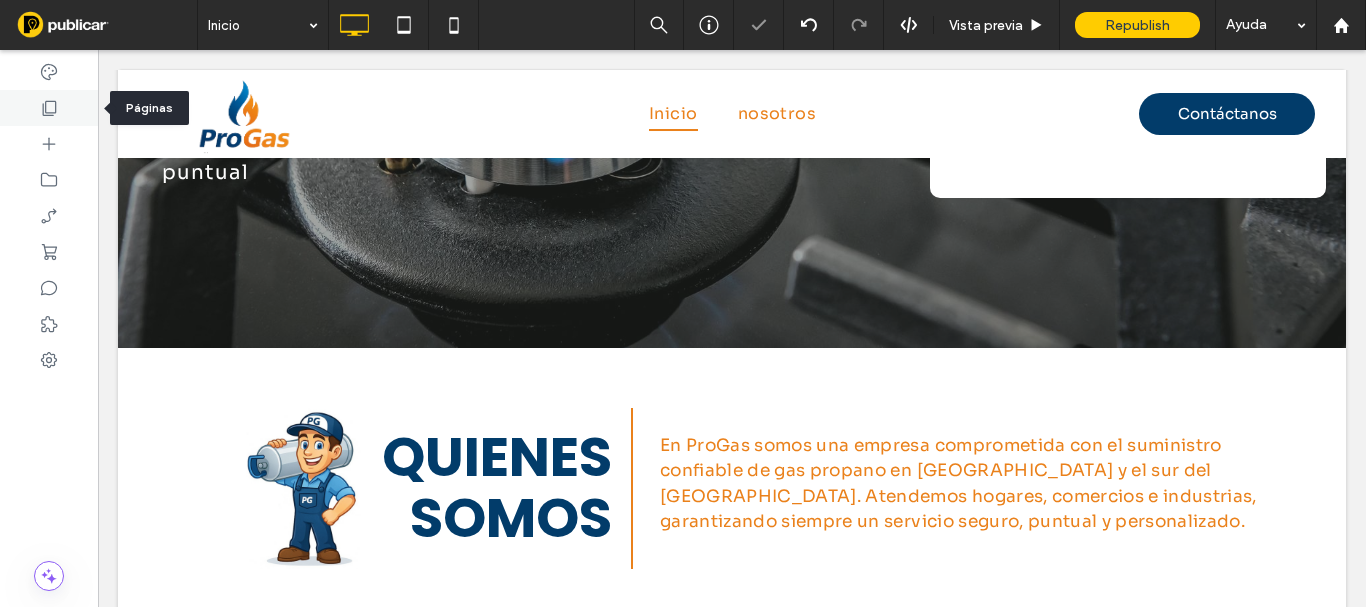 click 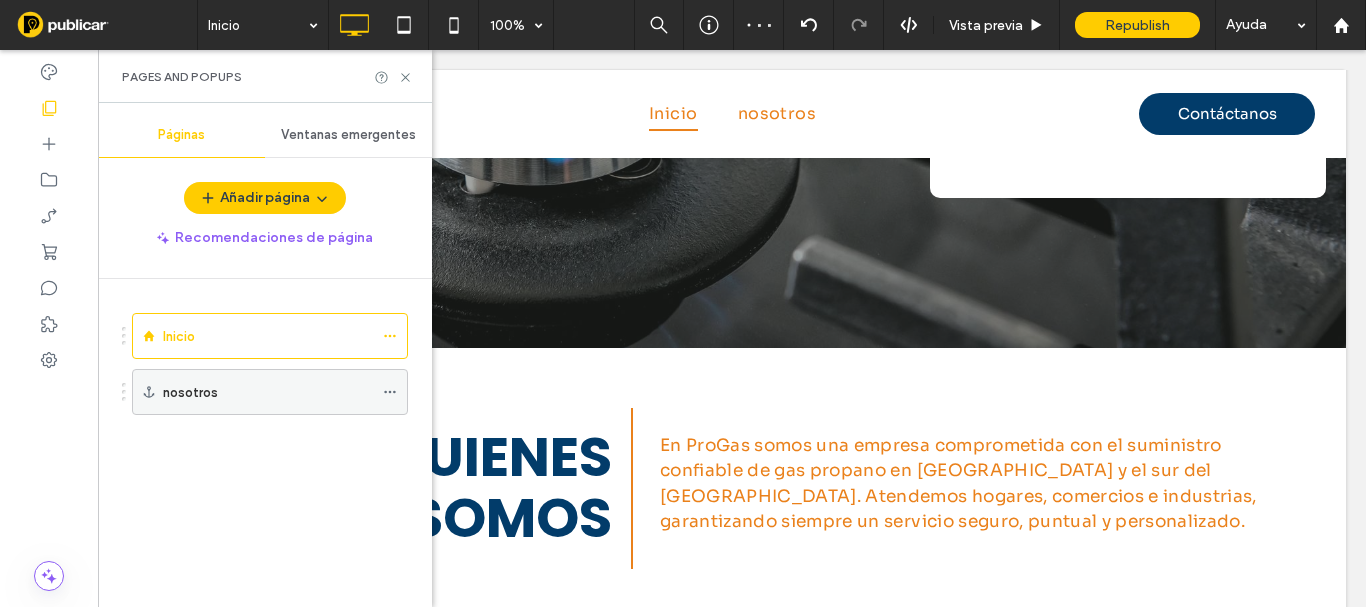 click 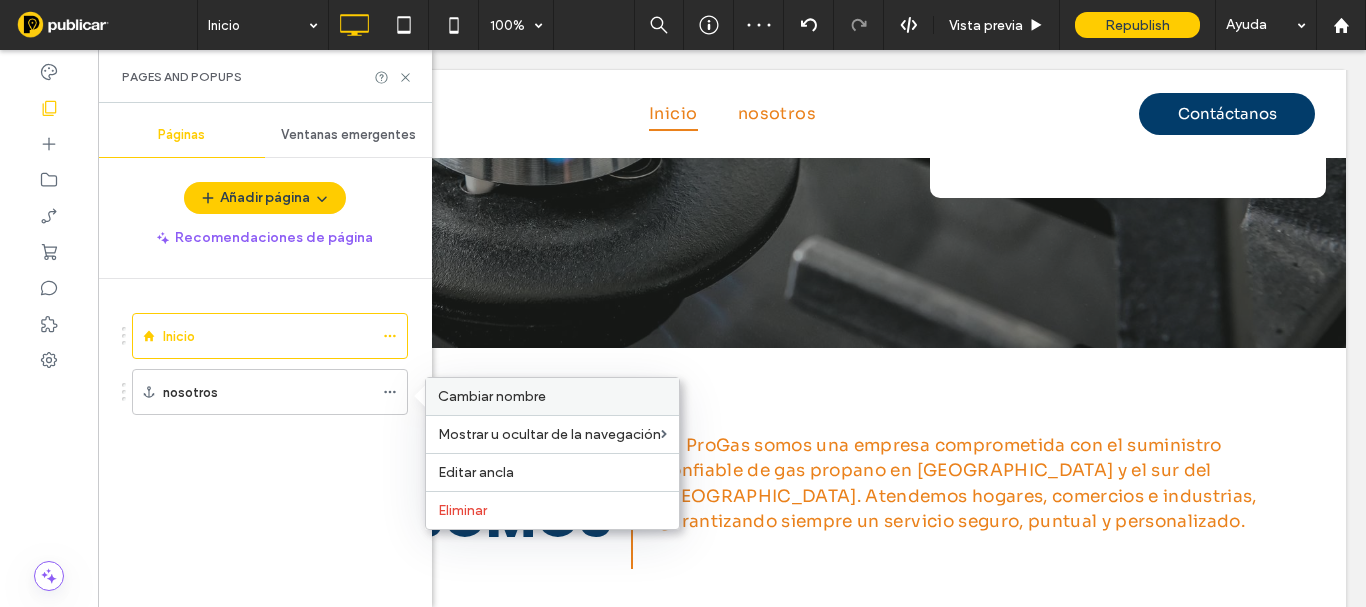click on "Cambiar nombre" at bounding box center (492, 396) 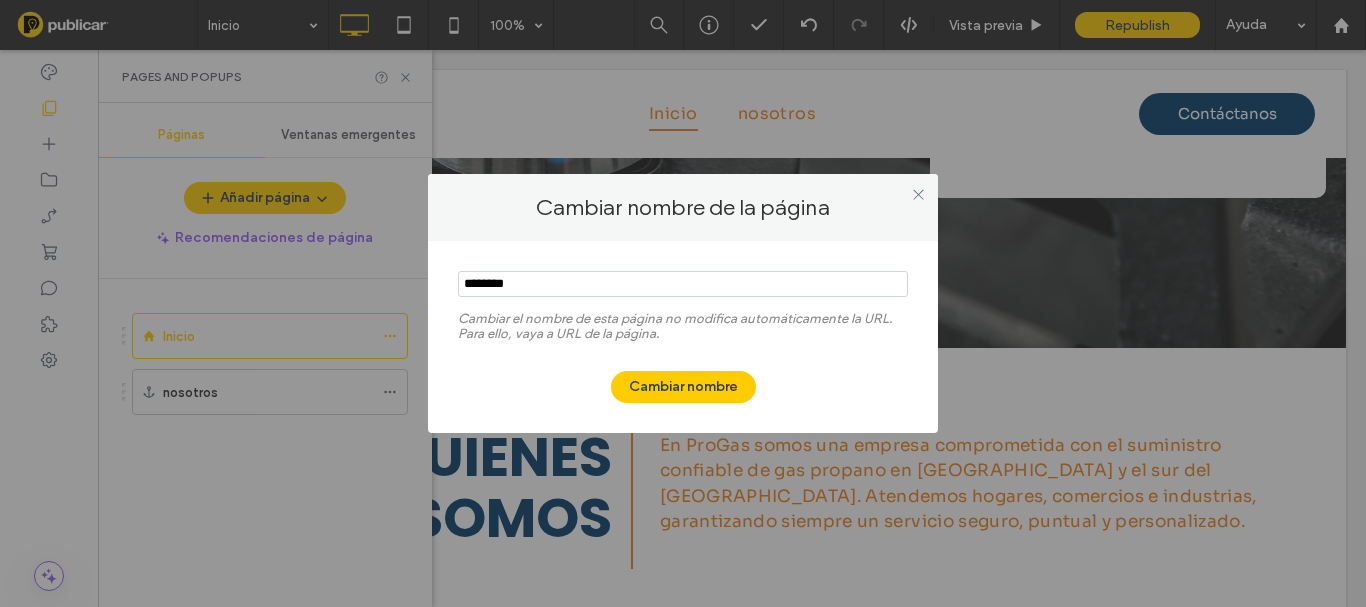 drag, startPoint x: 553, startPoint y: 290, endPoint x: 446, endPoint y: 122, distance: 199.18082 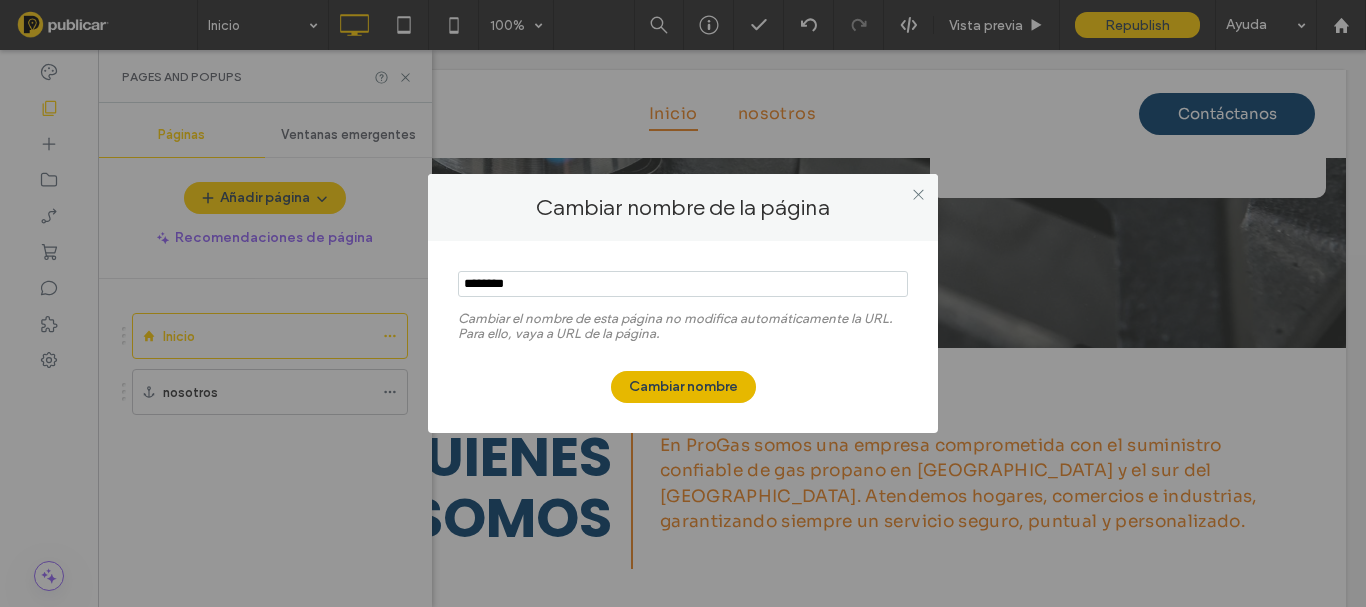 type on "********" 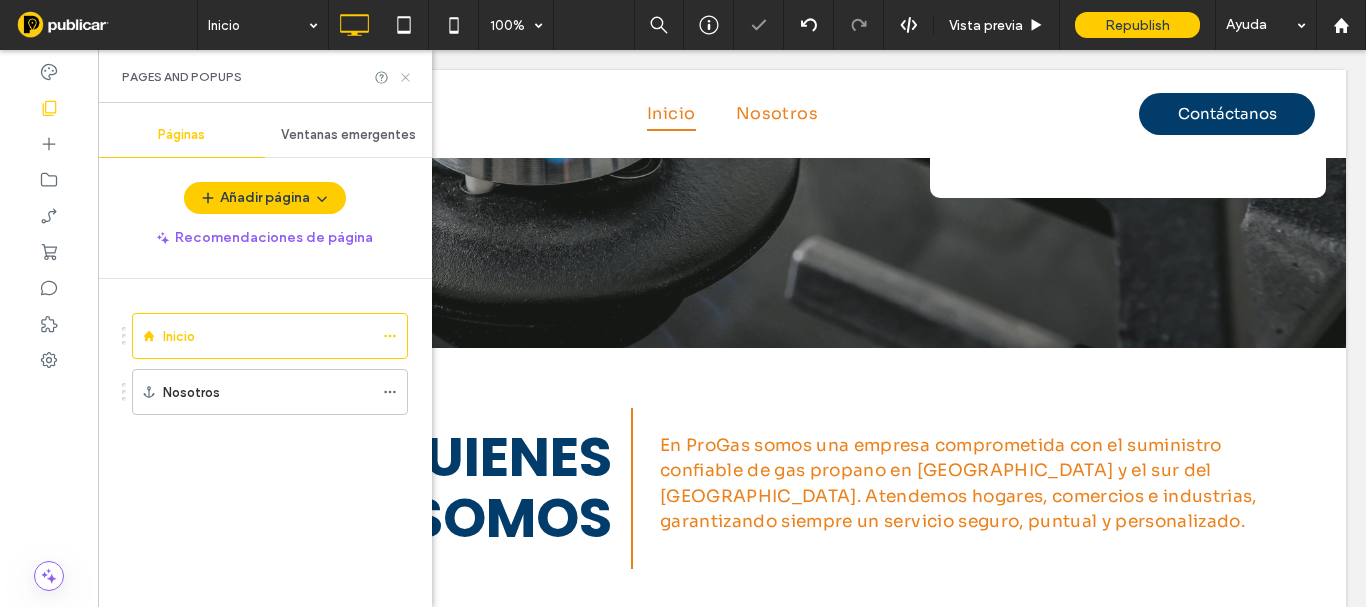 click 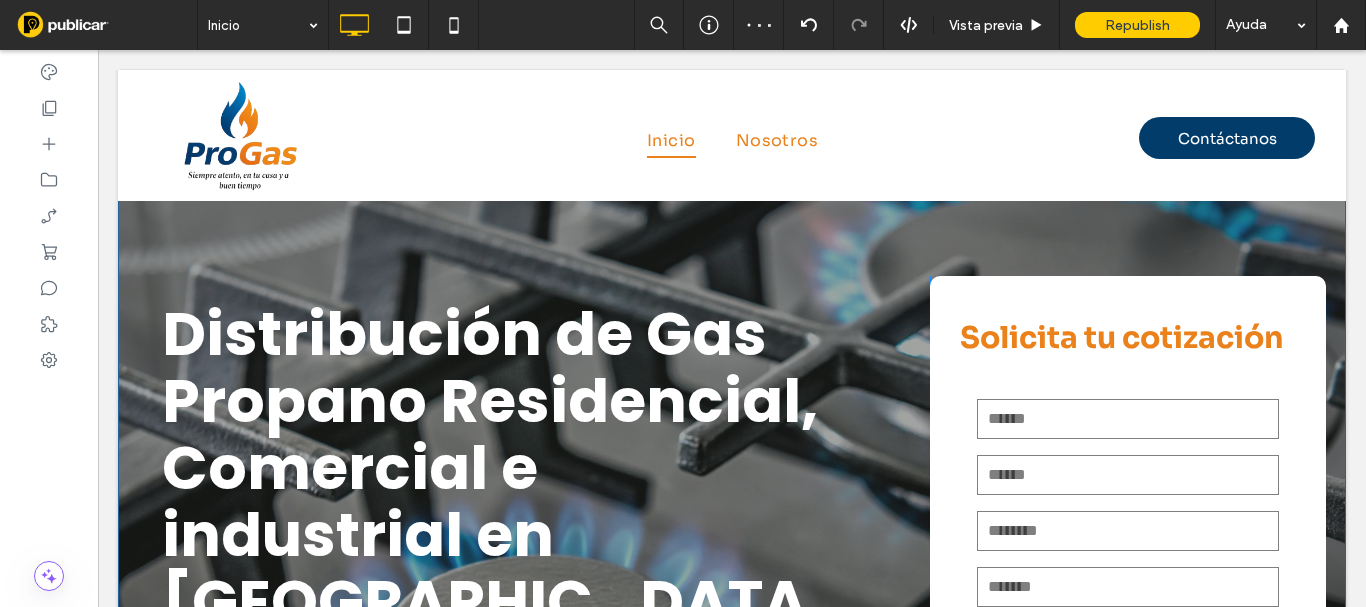 scroll, scrollTop: 0, scrollLeft: 0, axis: both 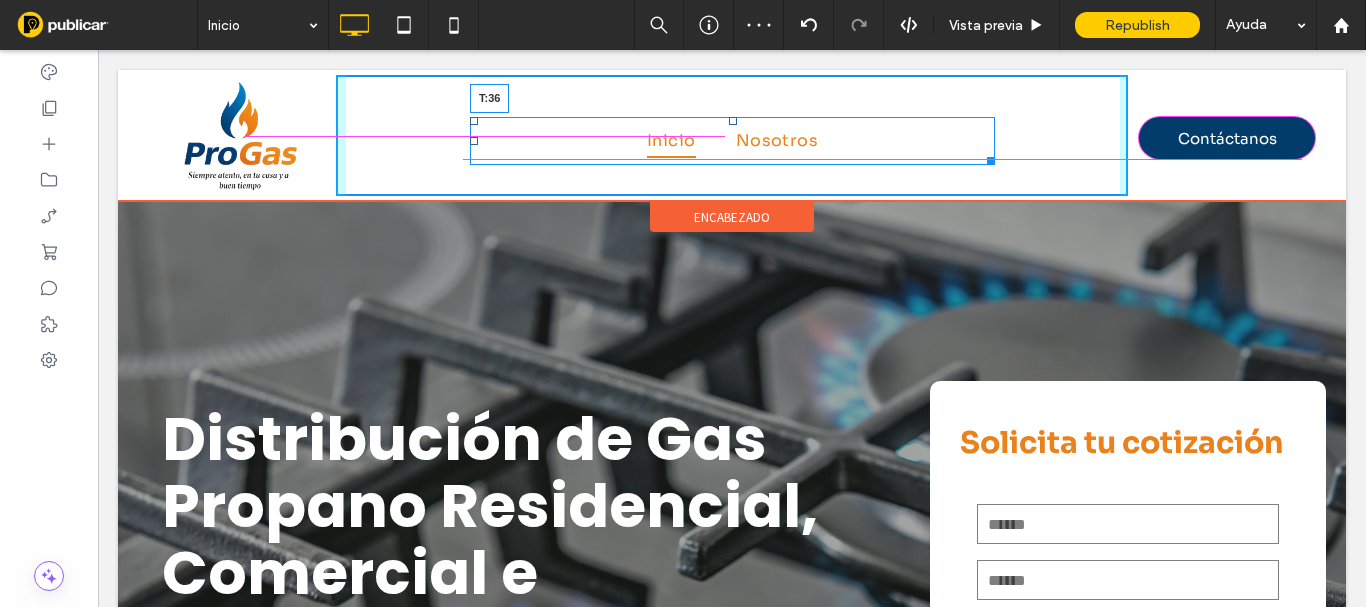 click at bounding box center (733, 121) 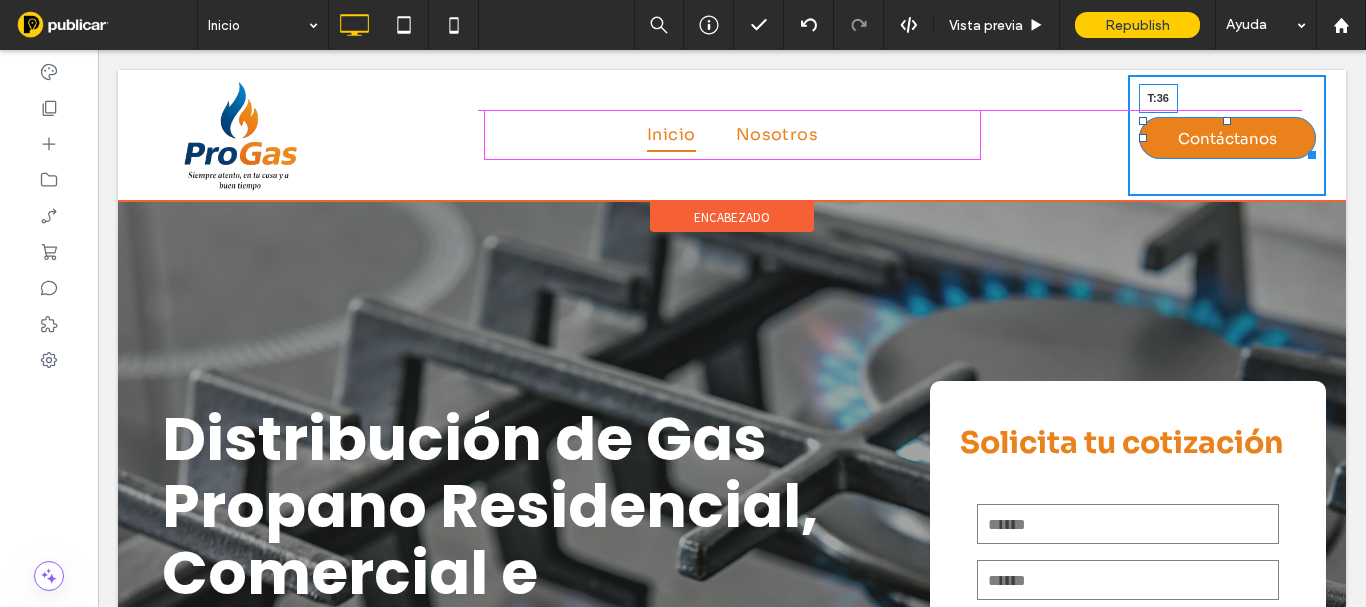 drag, startPoint x: 1212, startPoint y: 121, endPoint x: 1304, endPoint y: 170, distance: 104.23531 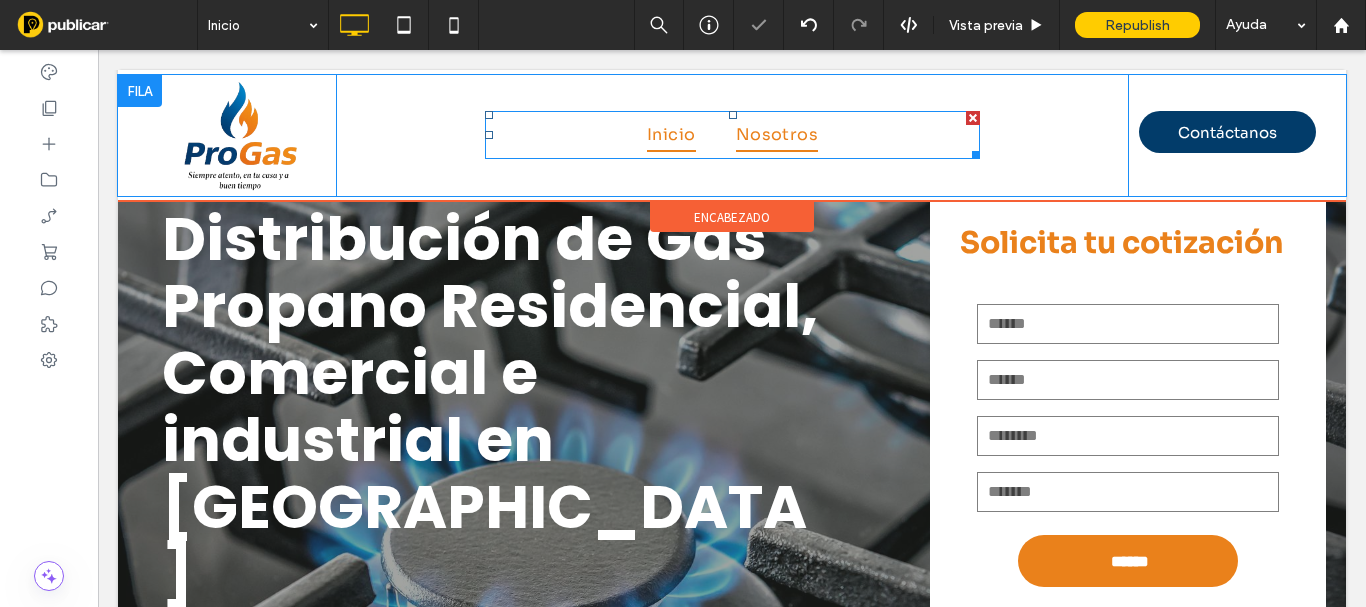 scroll, scrollTop: 0, scrollLeft: 0, axis: both 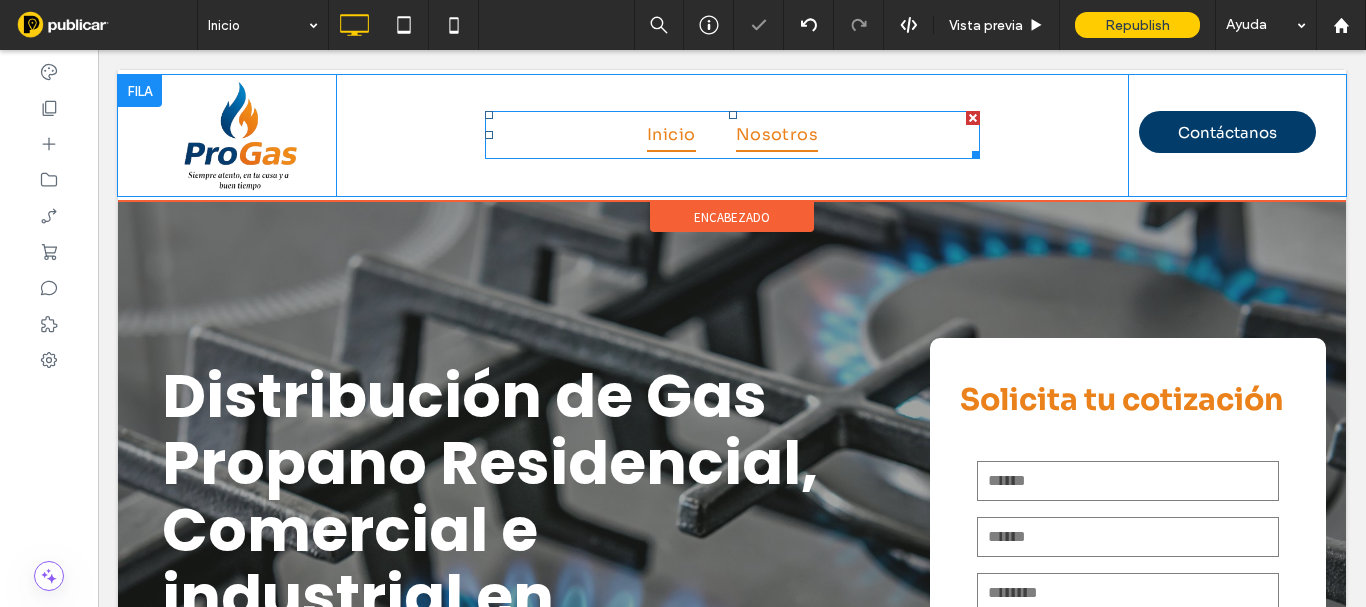 click on "Nosotros" at bounding box center [777, 135] 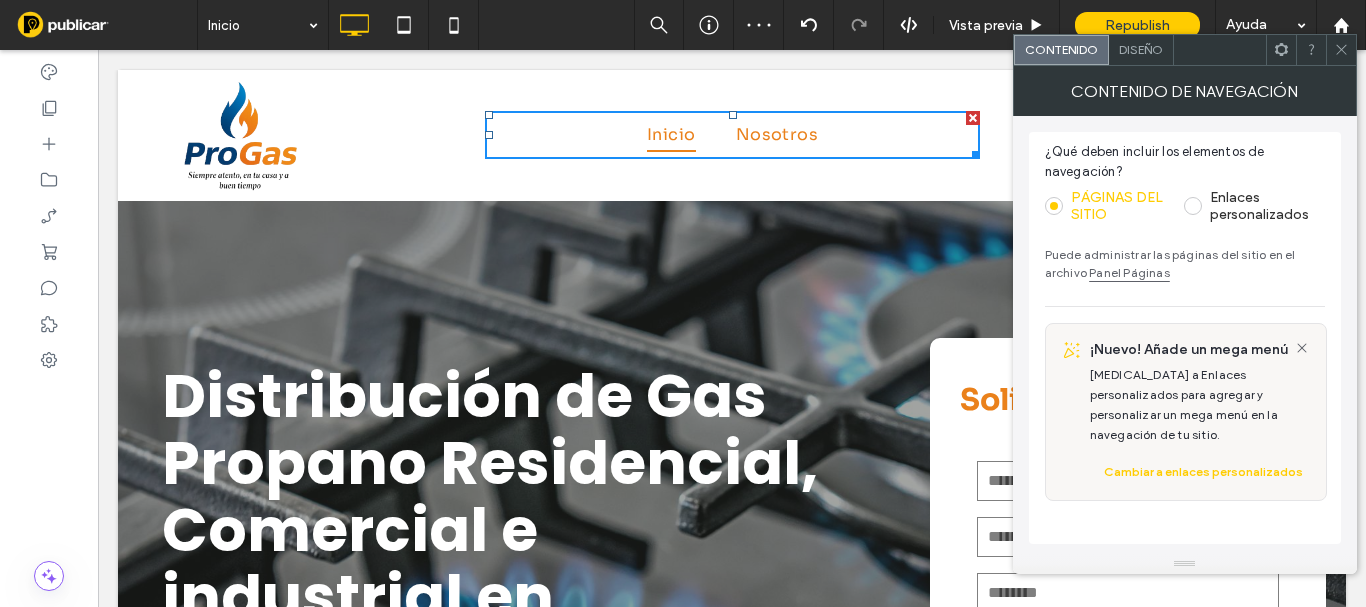 click on "Diseño" at bounding box center (1141, 50) 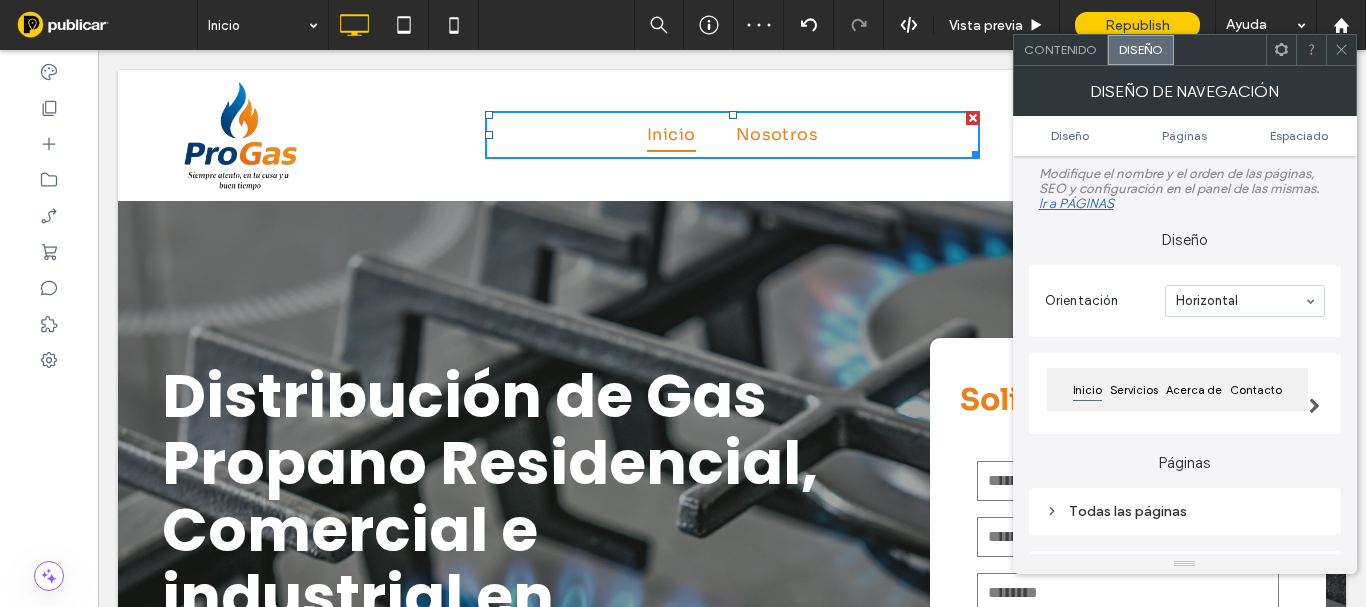 click on "Todas las páginas" at bounding box center (1185, 511) 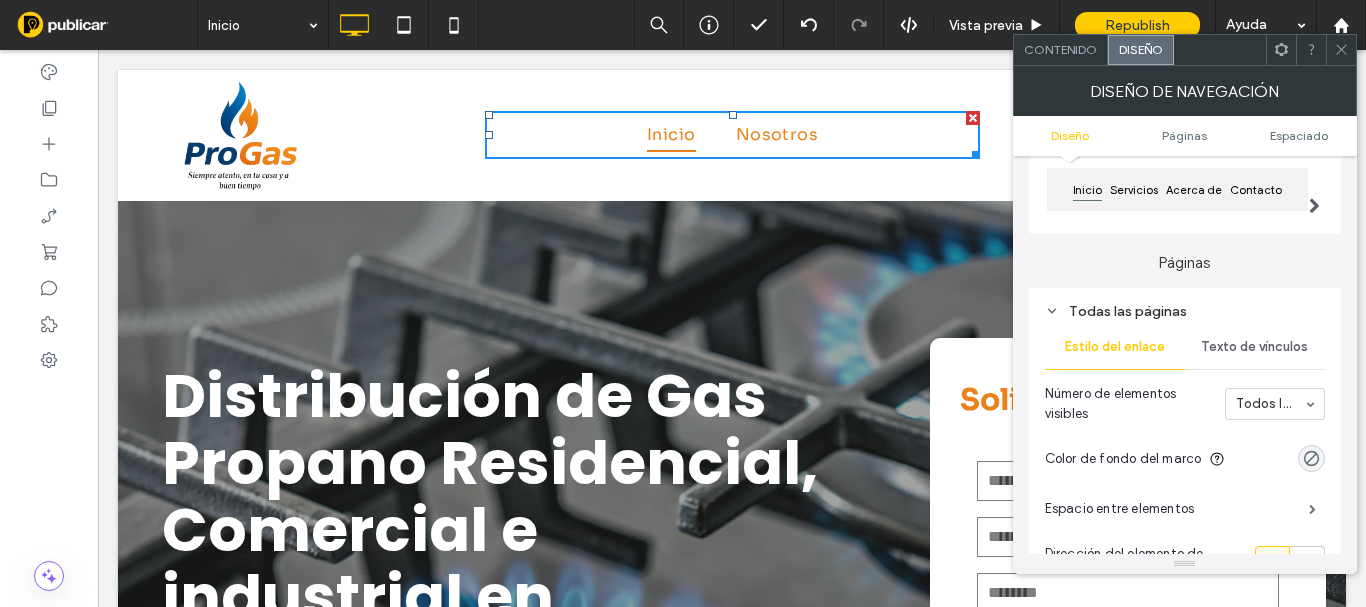 click on "Texto de vínculos" at bounding box center (1254, 347) 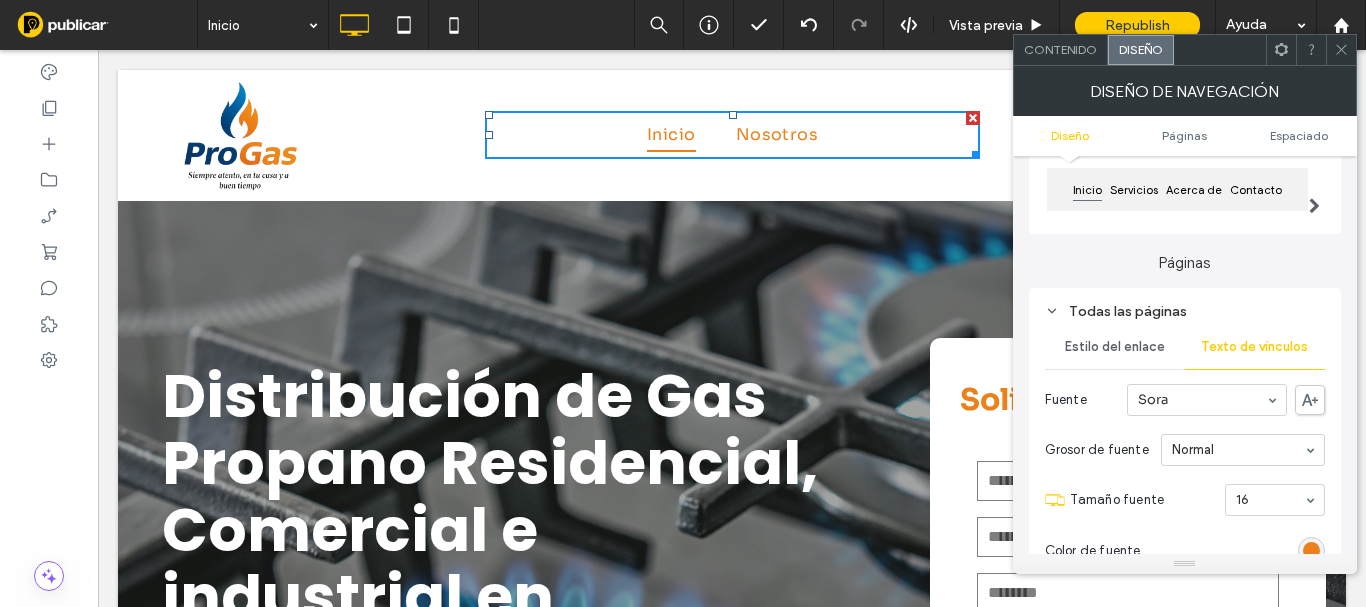 scroll, scrollTop: 400, scrollLeft: 0, axis: vertical 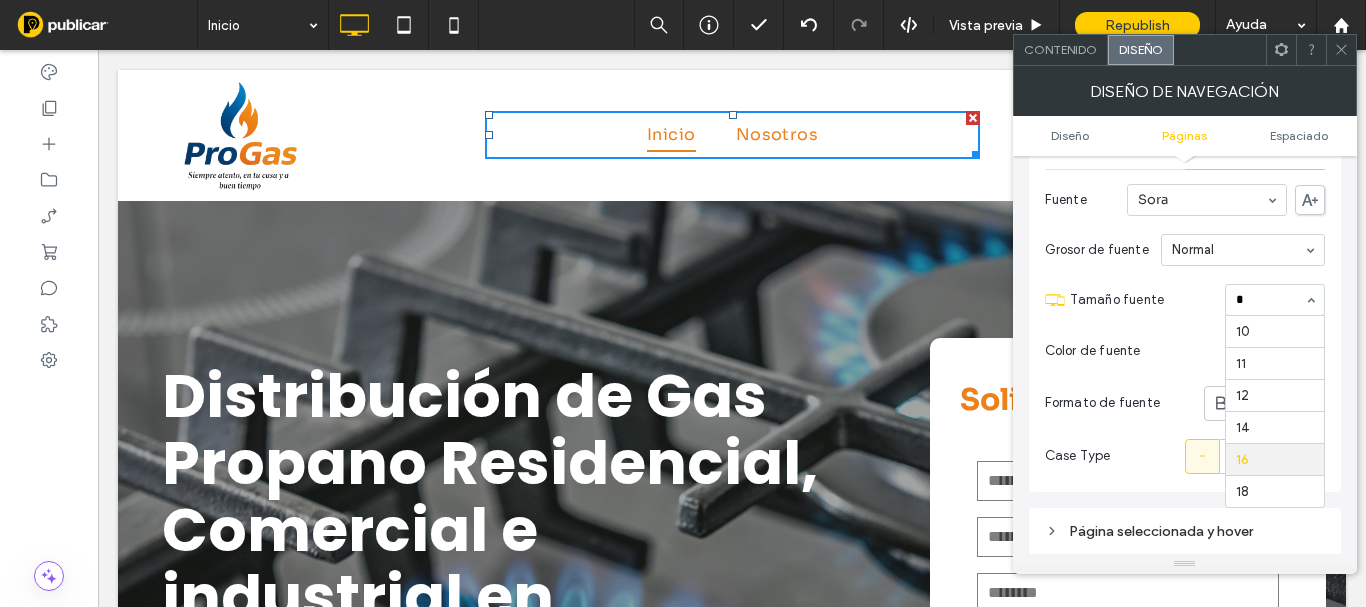 type on "**" 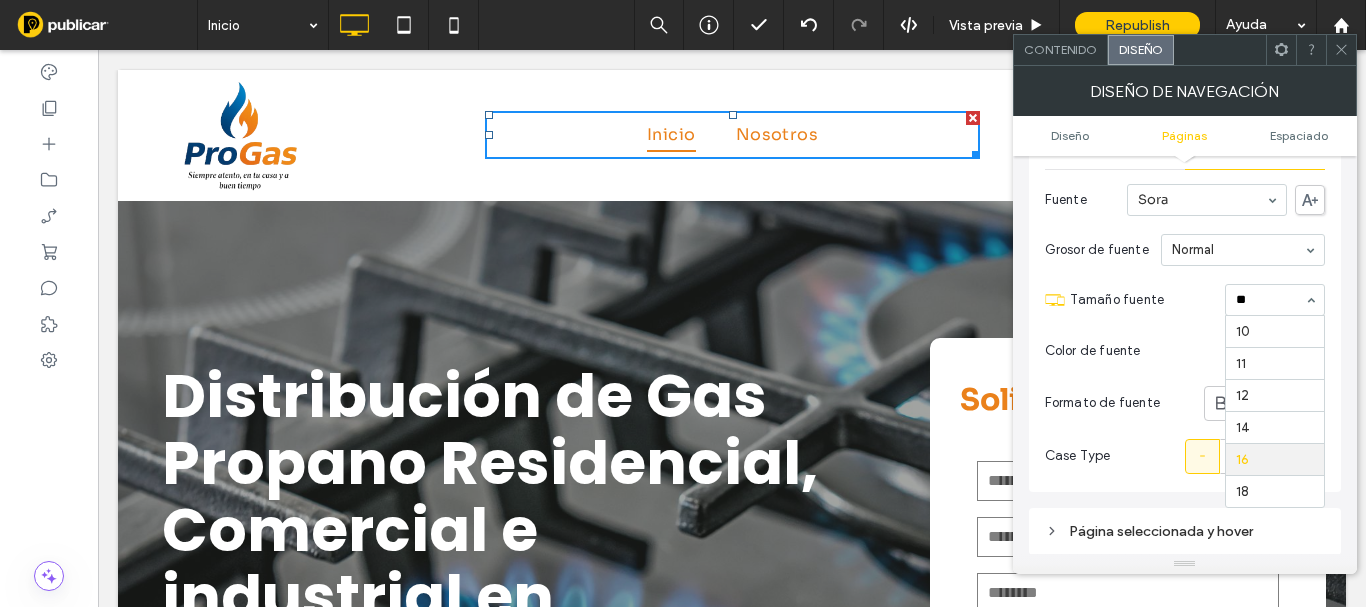 scroll, scrollTop: 0, scrollLeft: 0, axis: both 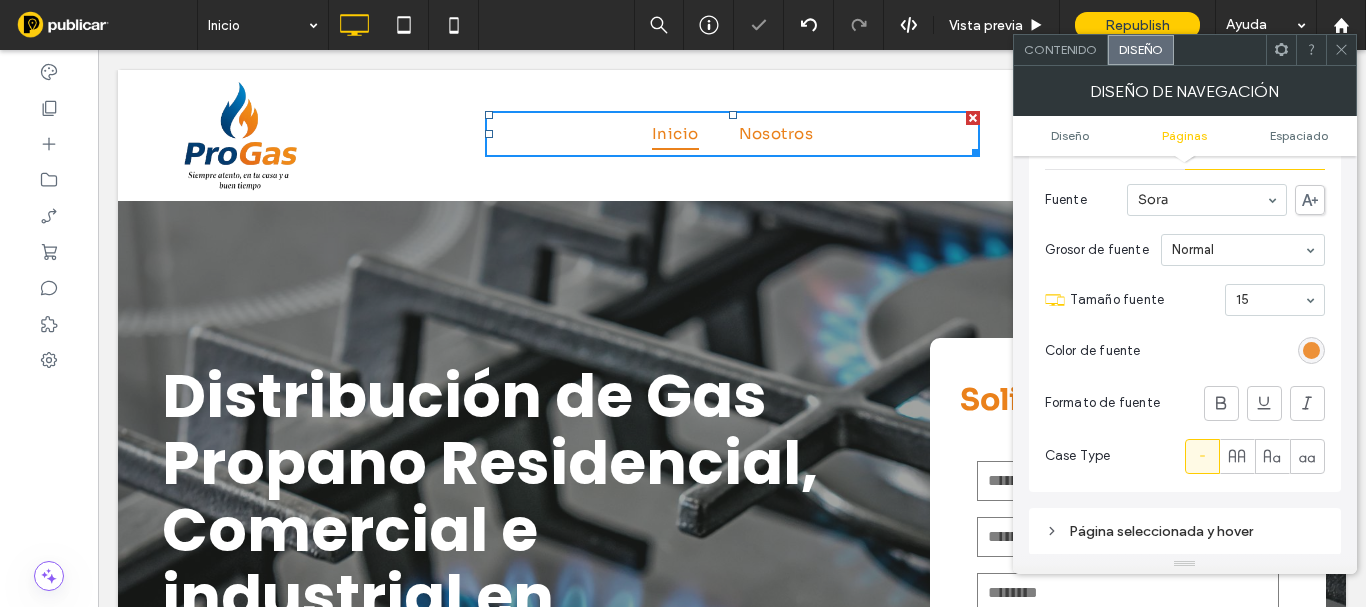 click at bounding box center [1311, 350] 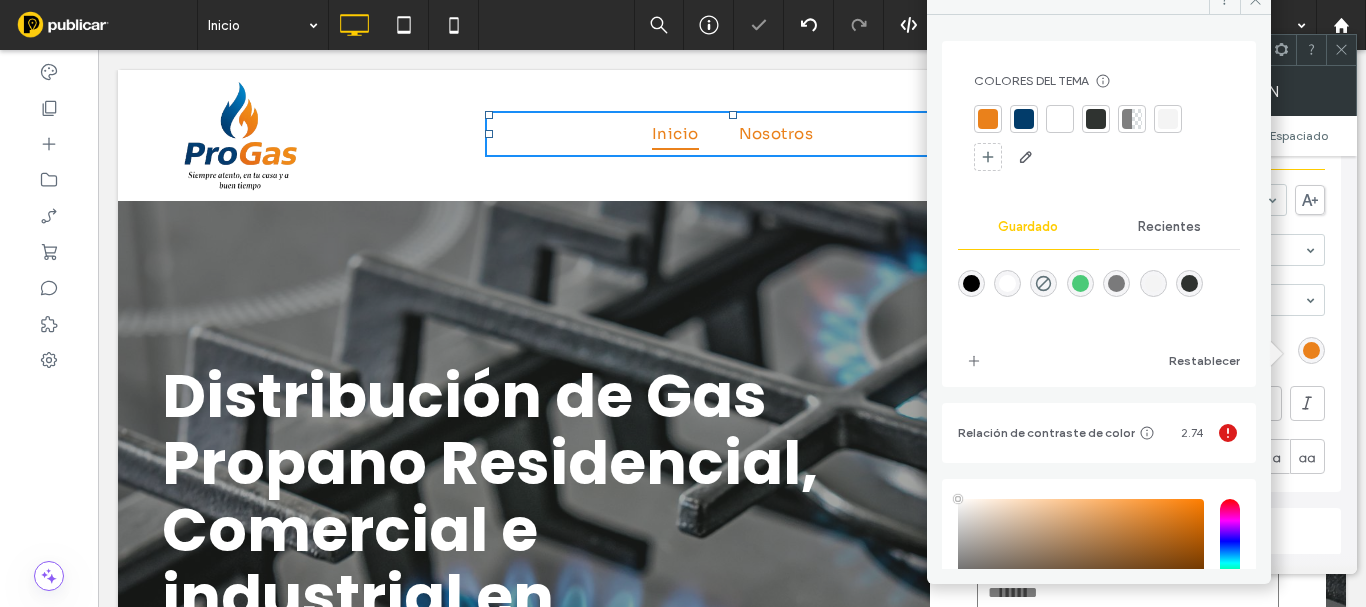 type on "****" 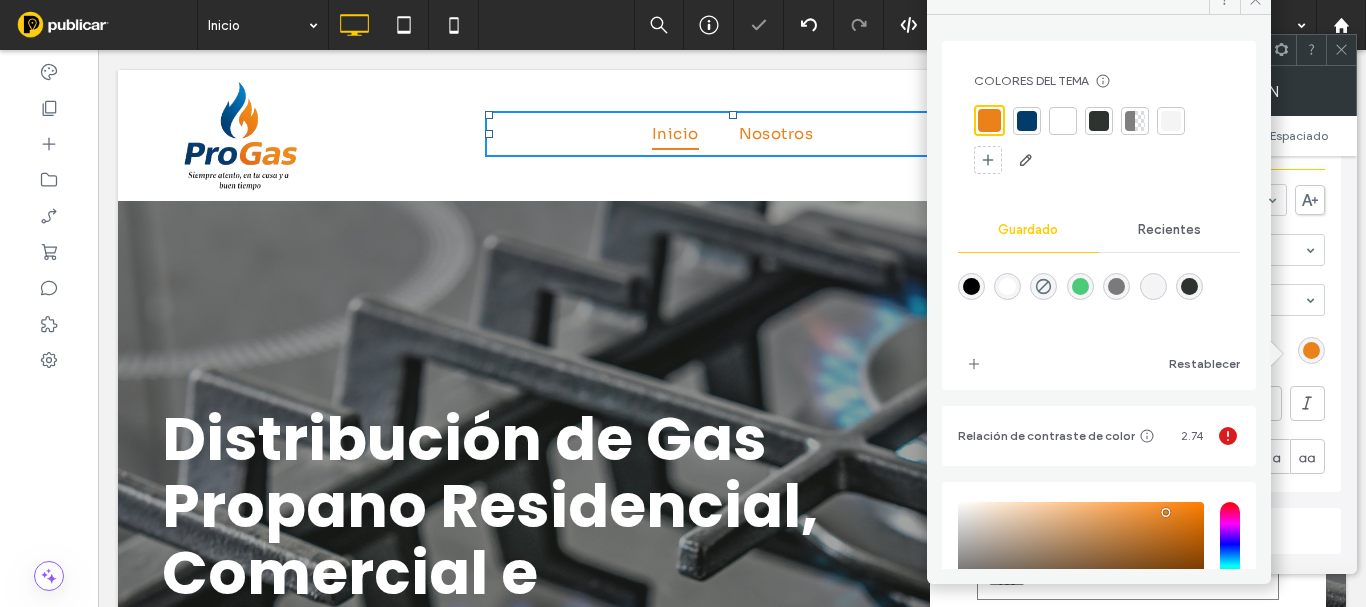 click at bounding box center (1027, 121) 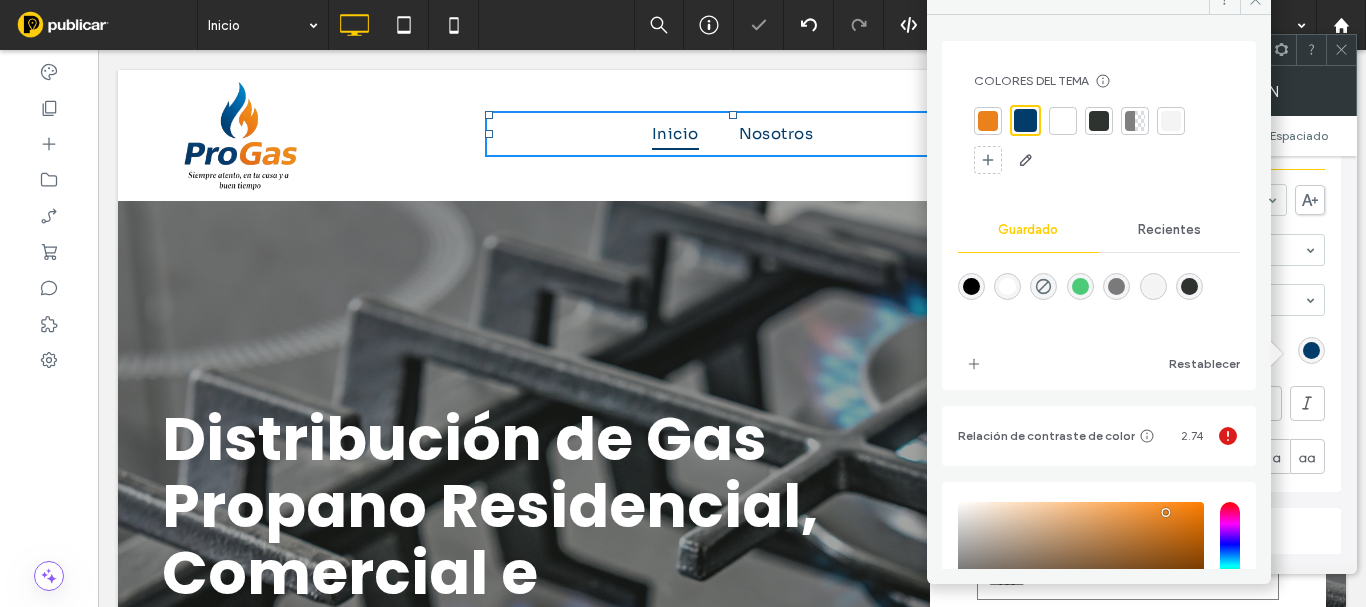 click at bounding box center [1099, 121] 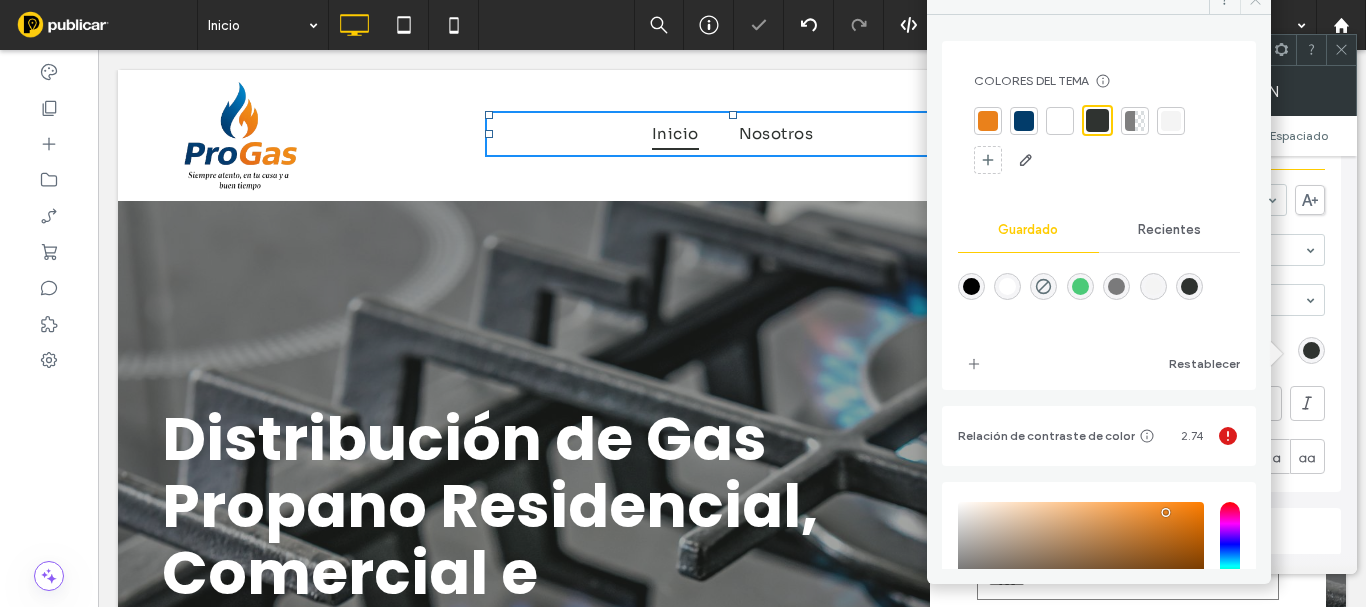 click at bounding box center (1255, -1) 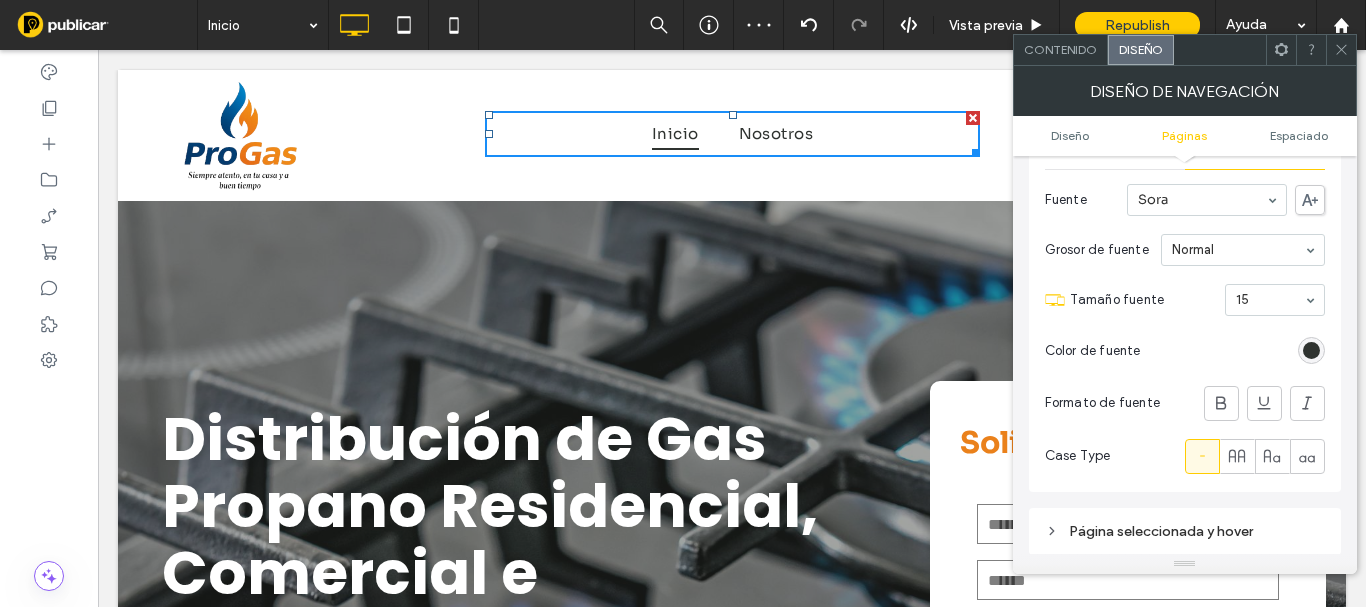 click 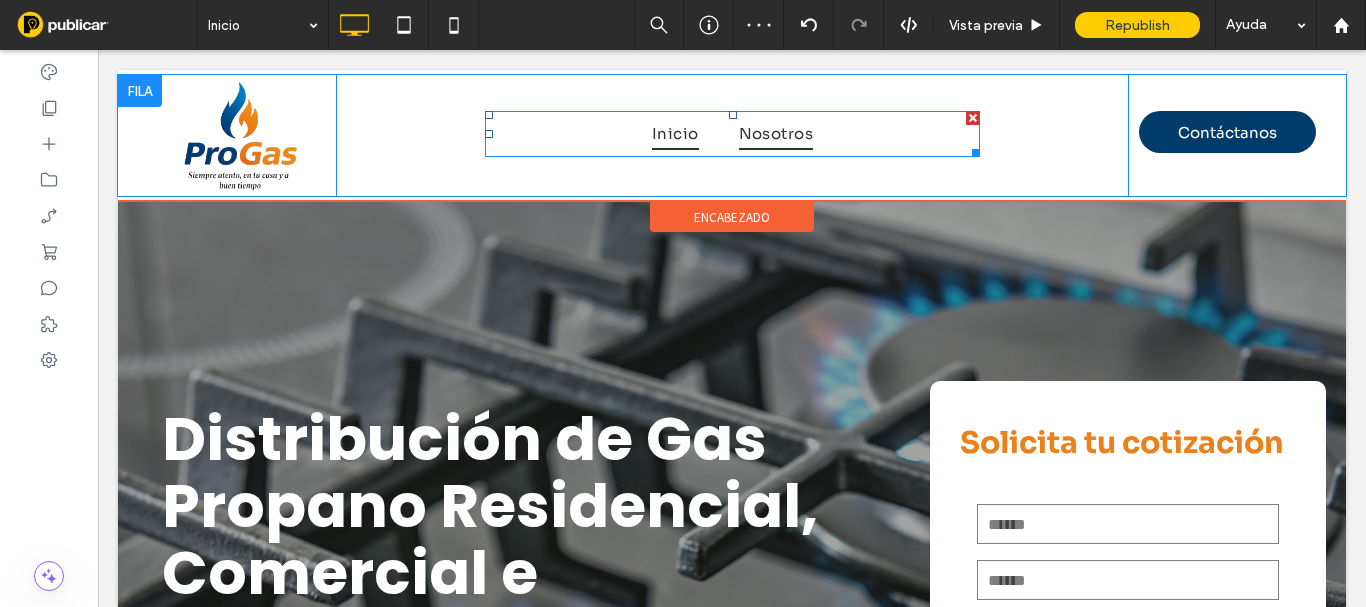 click on "Nosotros" at bounding box center [776, 134] 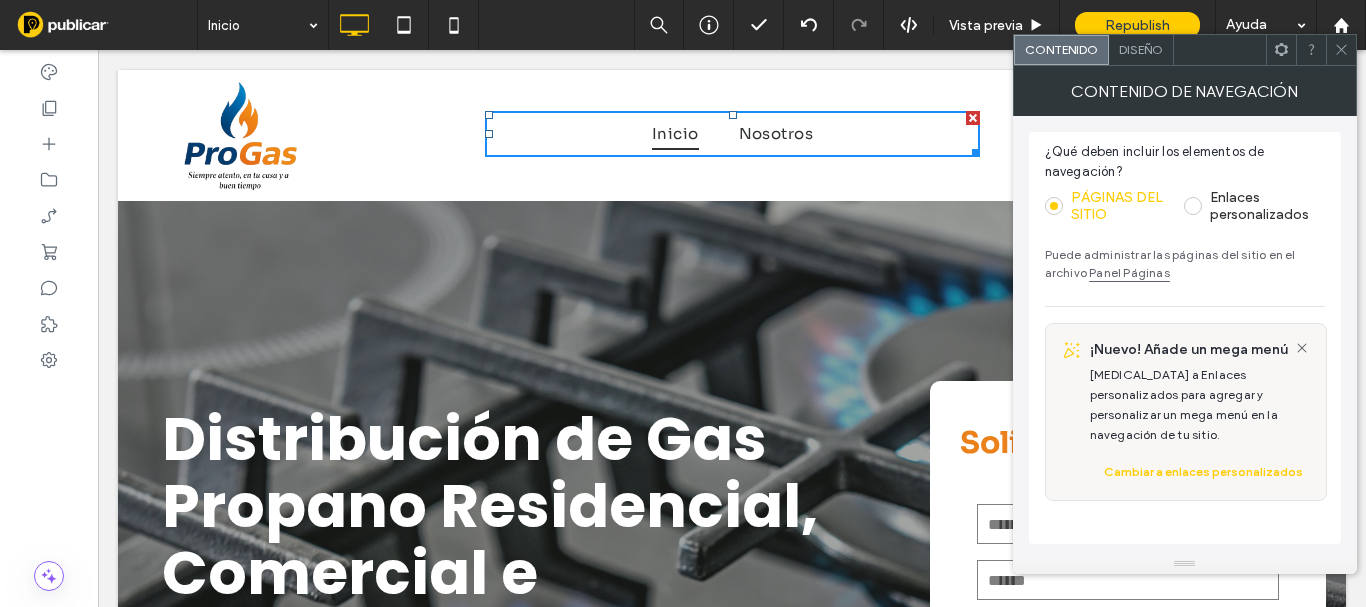 click on "Diseño" at bounding box center (1141, 50) 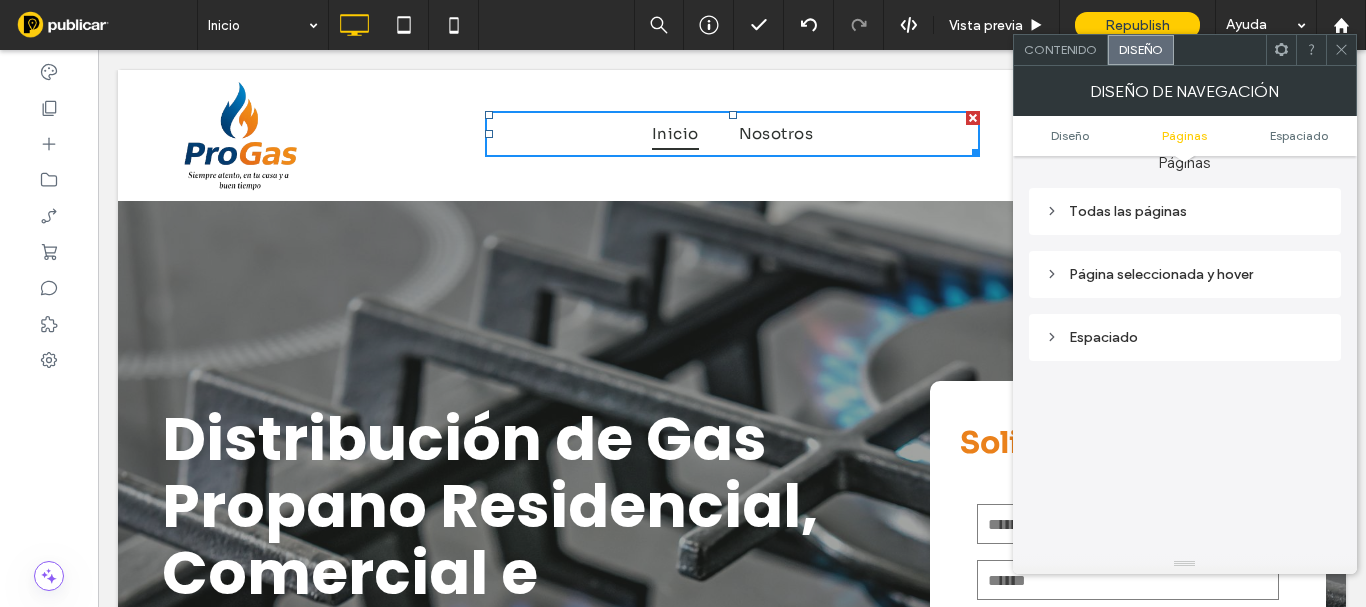 scroll, scrollTop: 400, scrollLeft: 0, axis: vertical 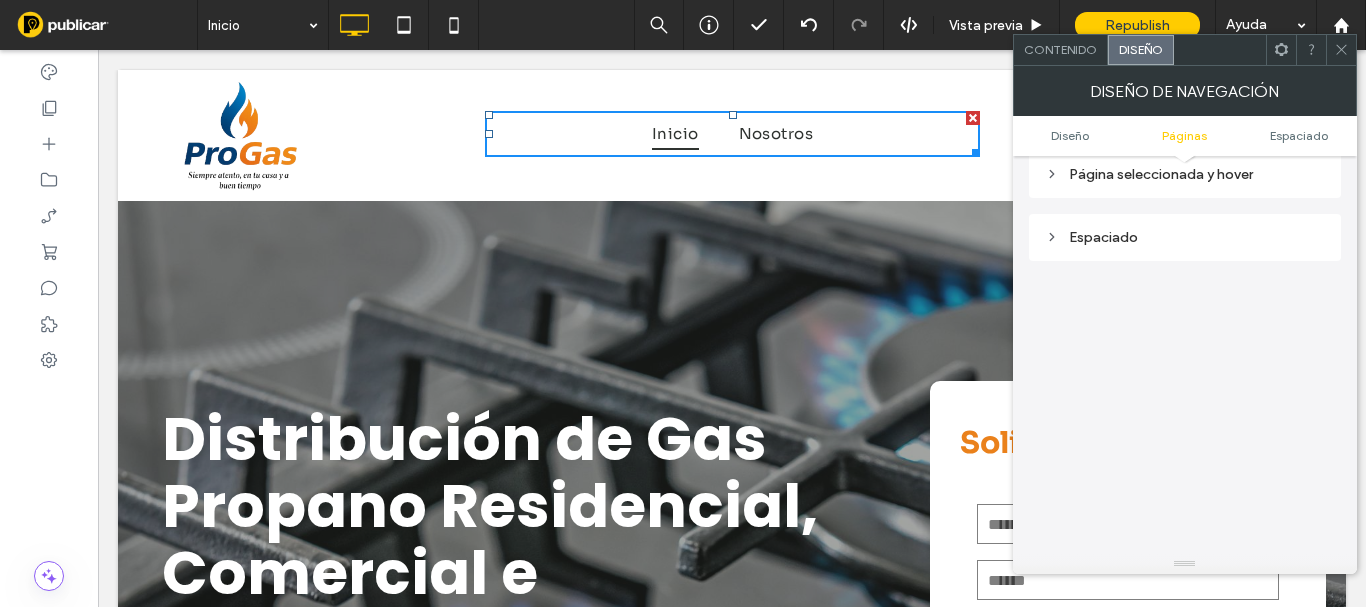 click on "Página seleccionada y hover" at bounding box center [1185, 174] 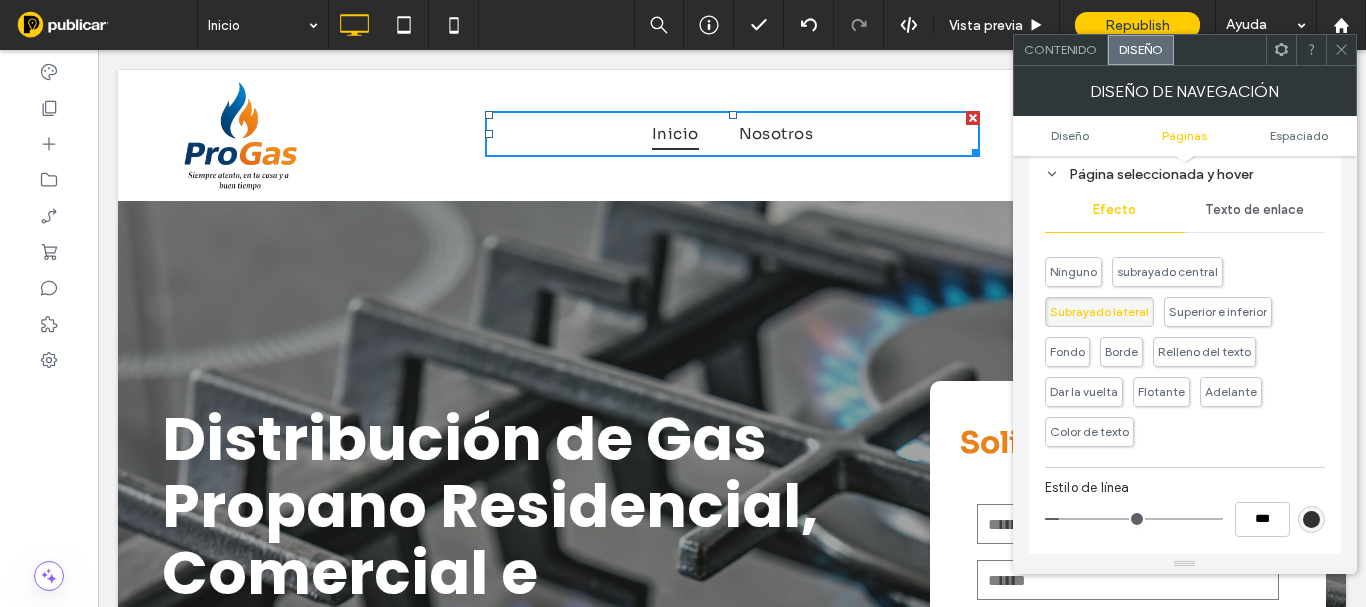 scroll, scrollTop: 500, scrollLeft: 0, axis: vertical 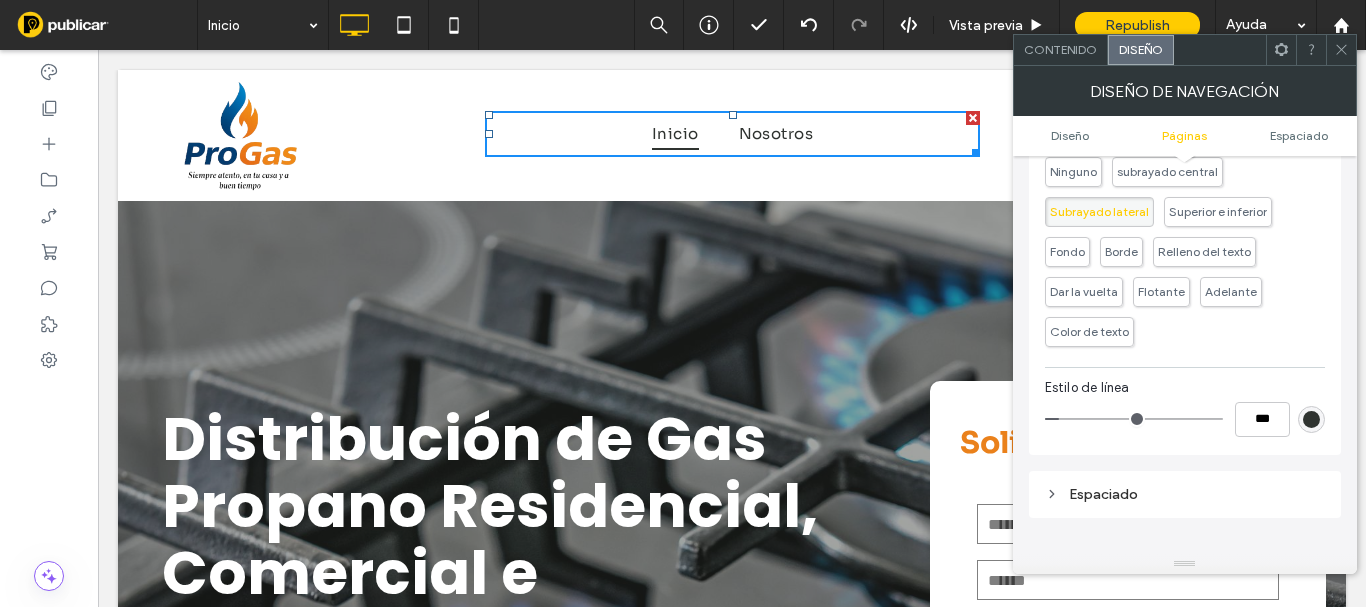 click at bounding box center (1311, 419) 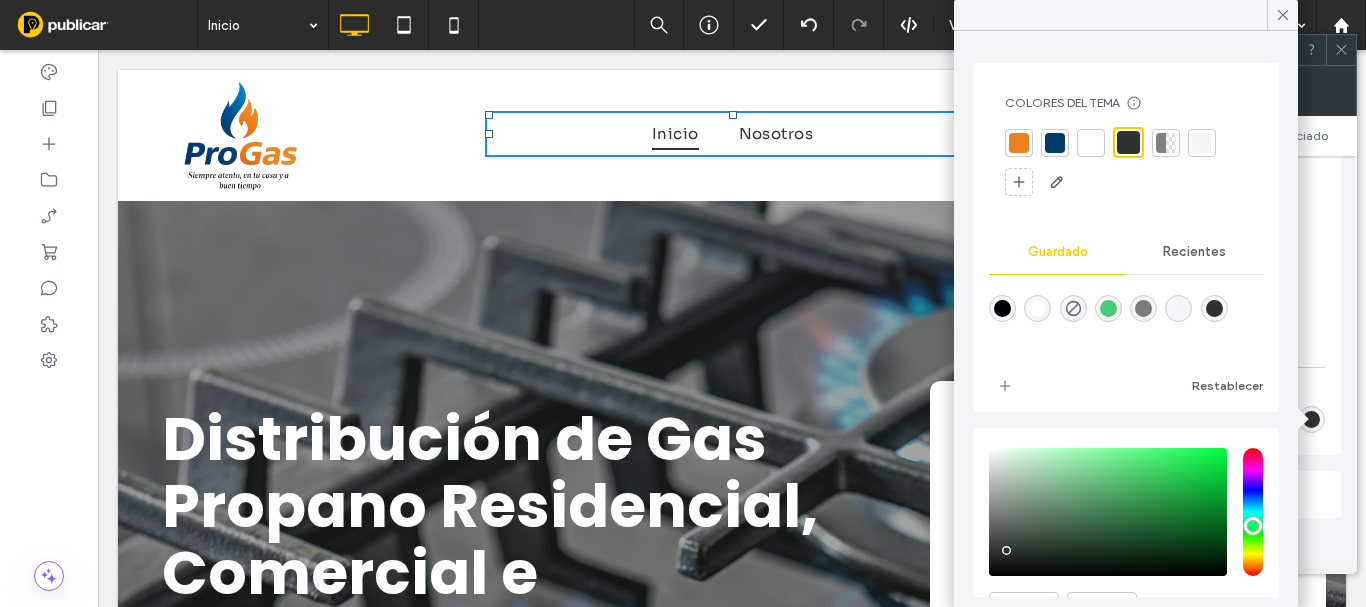 click at bounding box center (1019, 143) 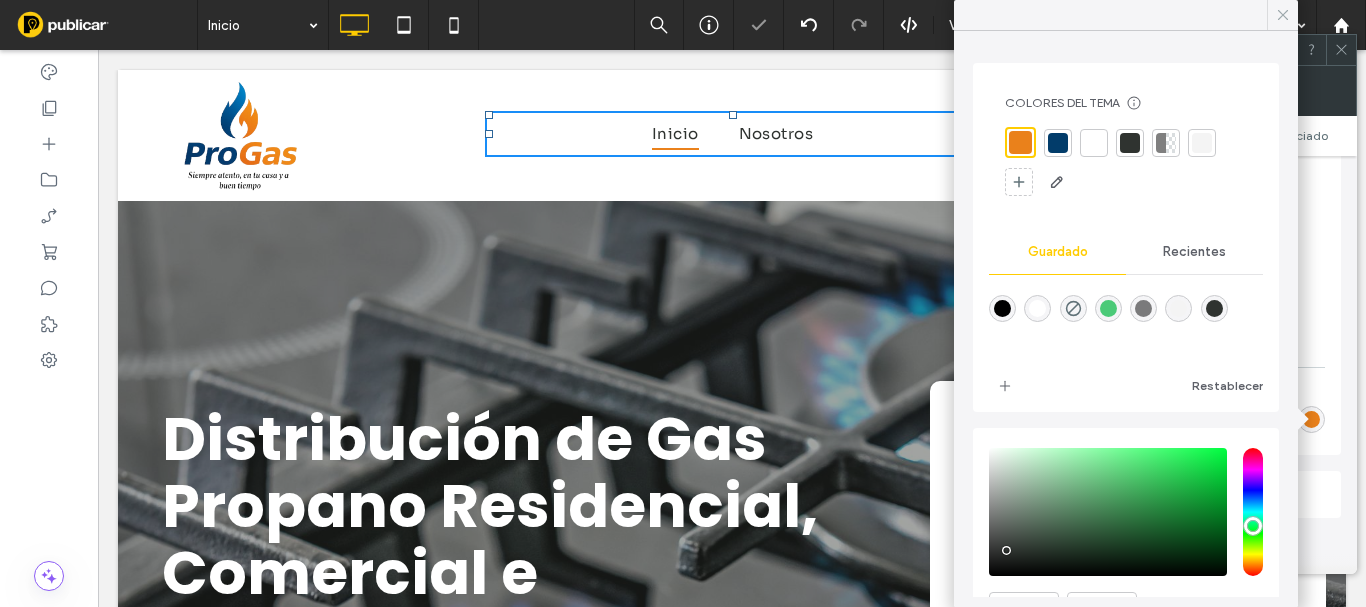 click 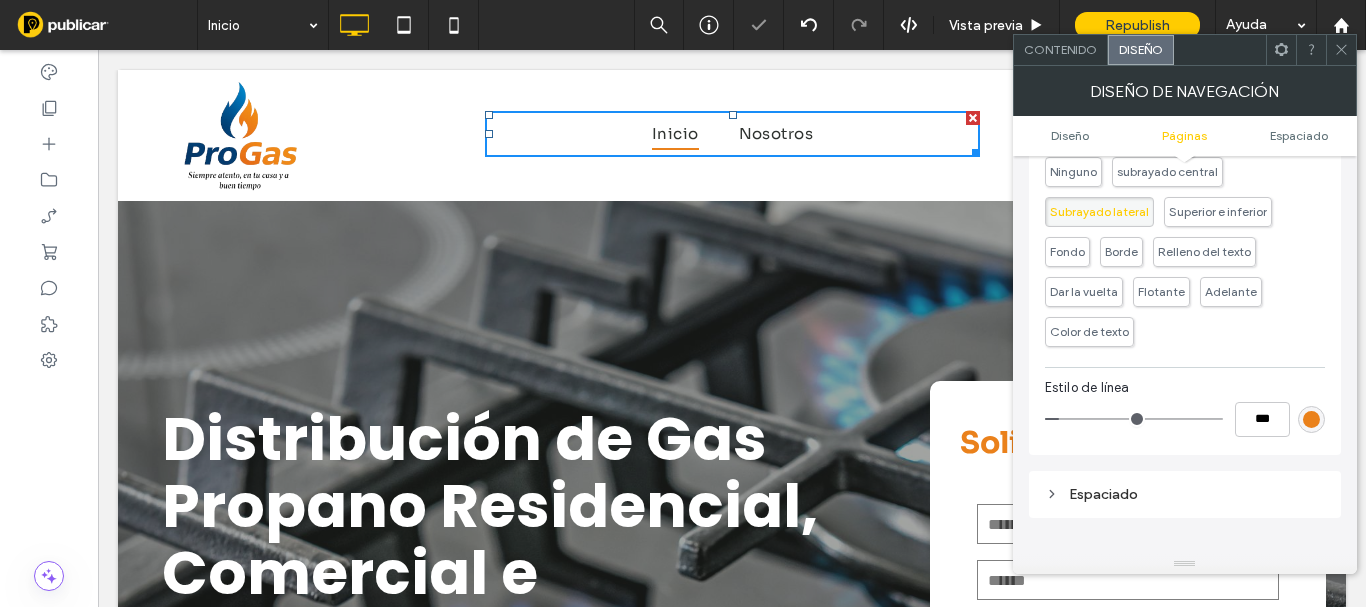 scroll, scrollTop: 400, scrollLeft: 0, axis: vertical 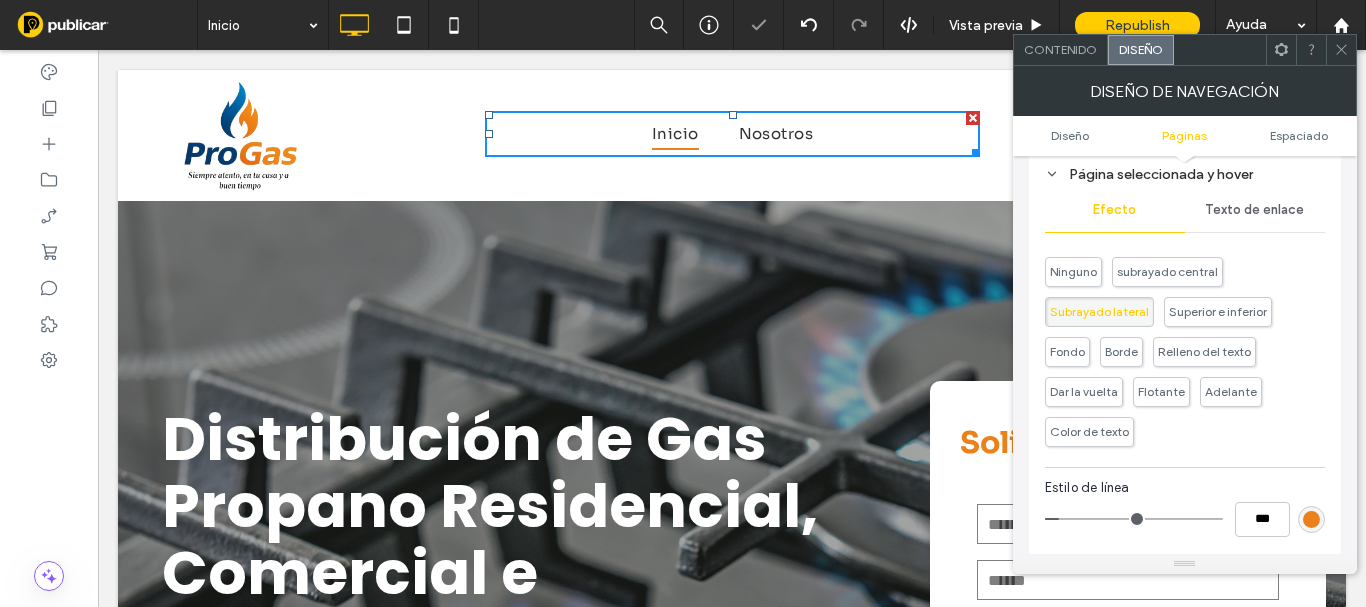 click on "Texto de enlace" at bounding box center [1254, 210] 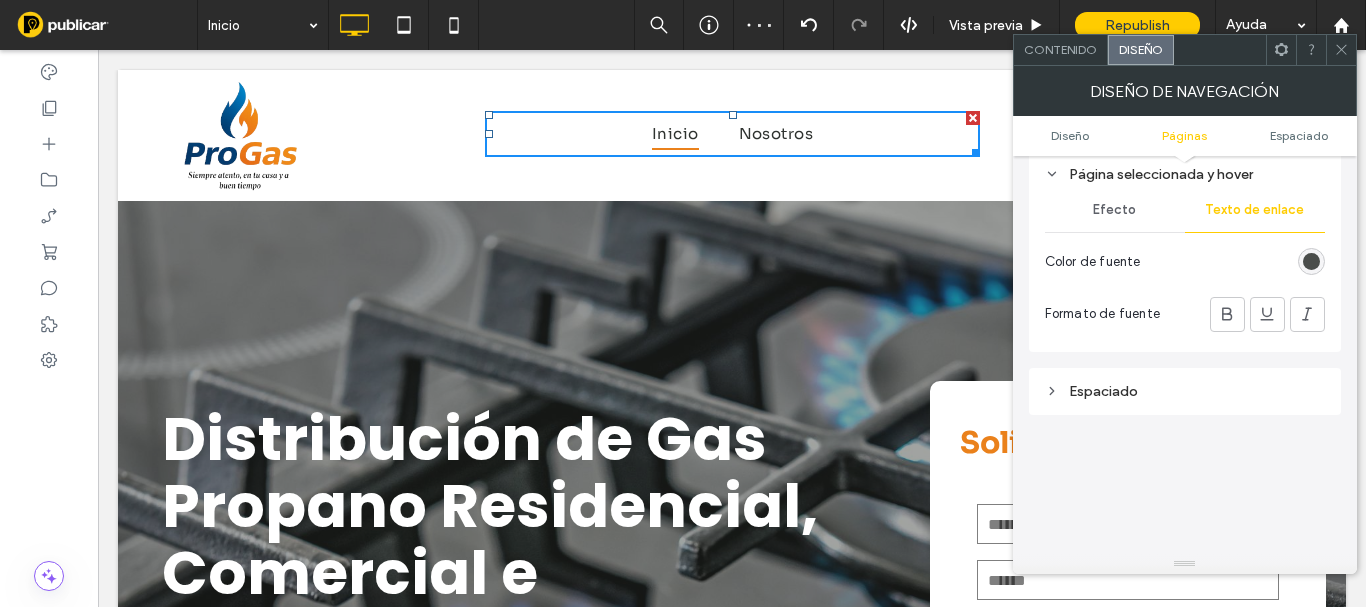 click at bounding box center [1311, 261] 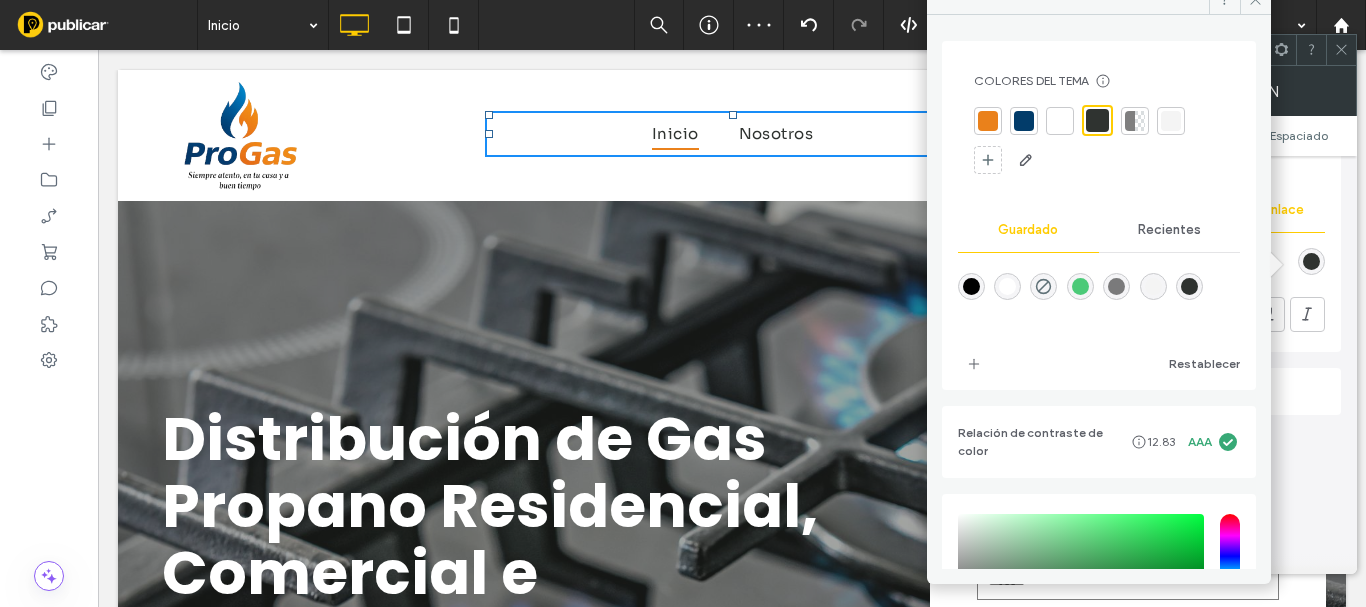 click at bounding box center (988, 121) 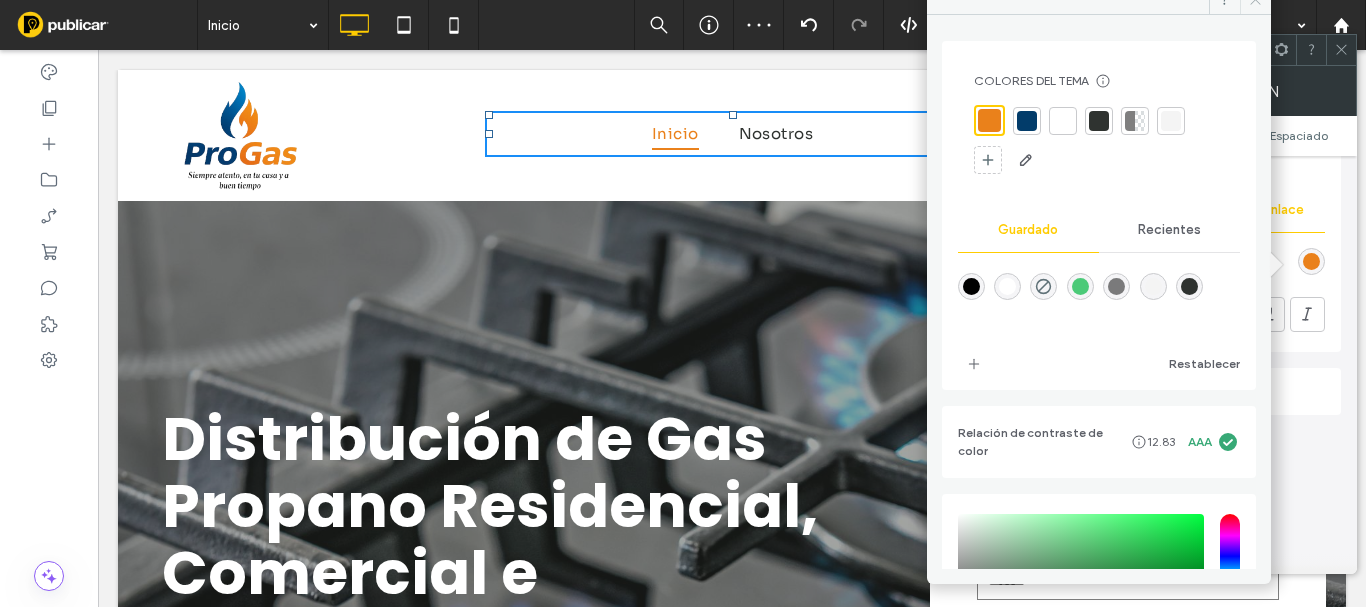 click 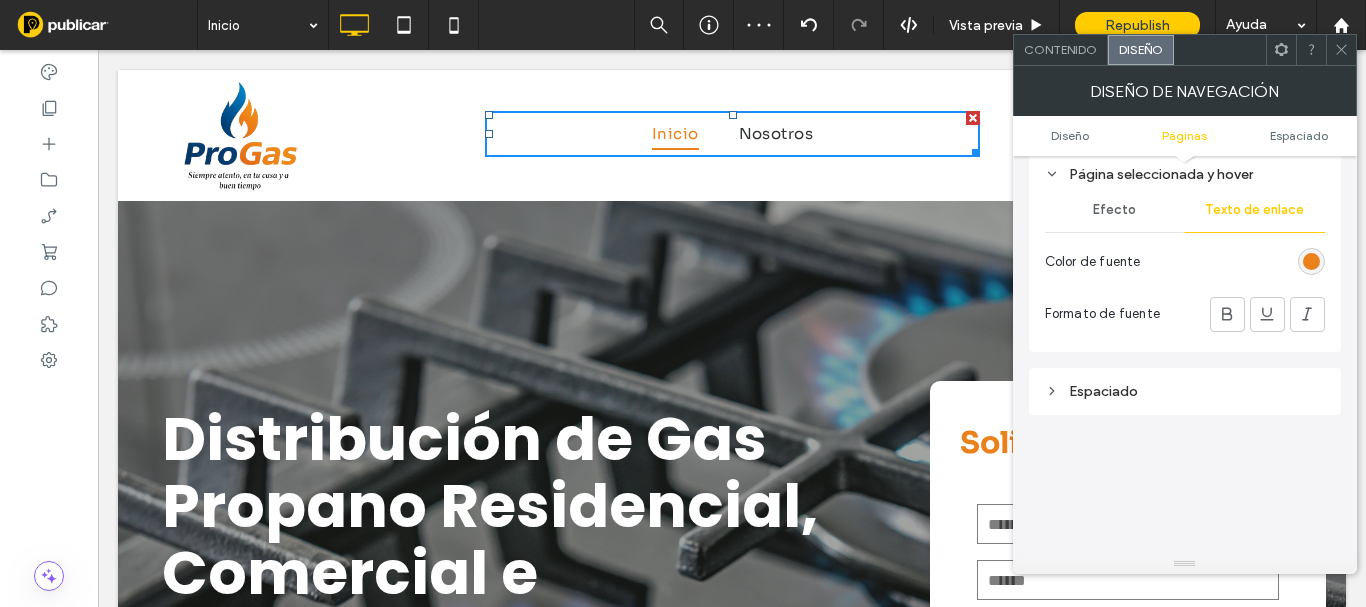 drag, startPoint x: 1221, startPoint y: 315, endPoint x: 1340, endPoint y: 153, distance: 201.00995 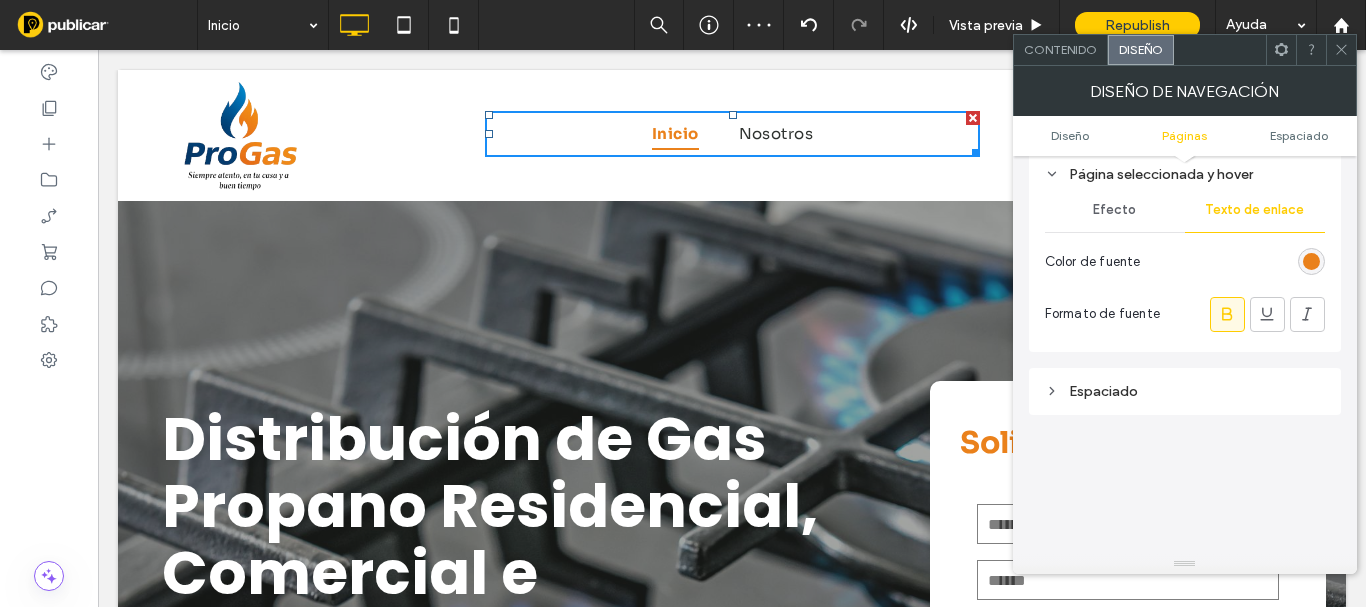 click 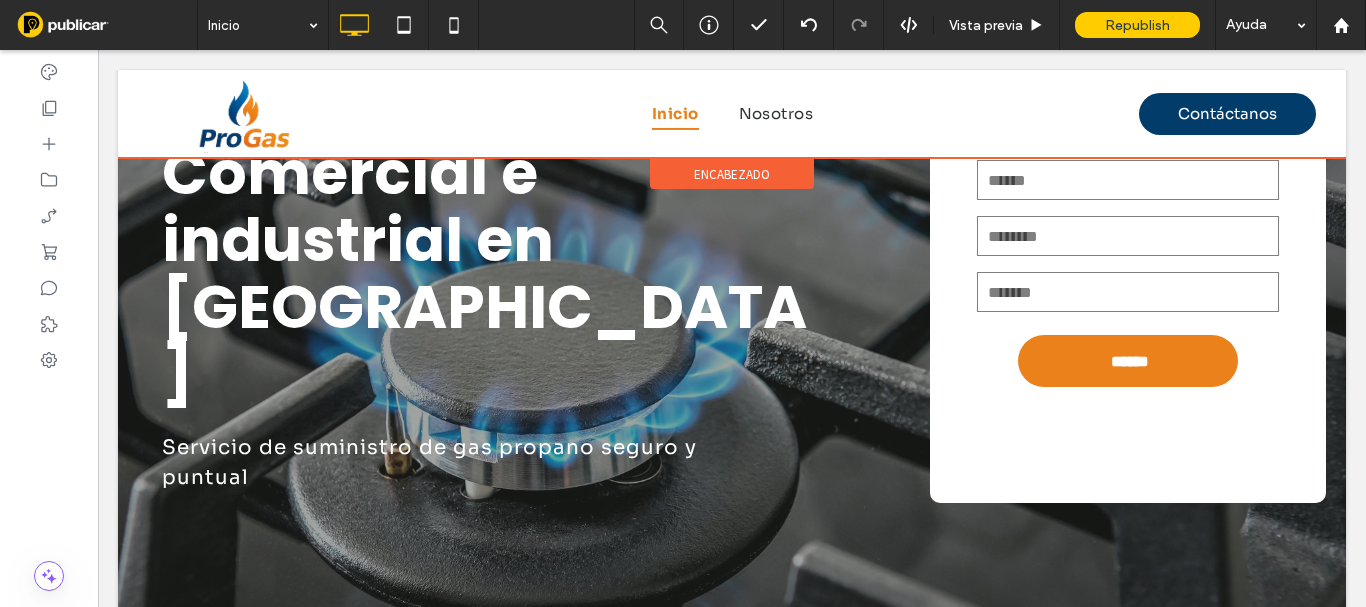 scroll, scrollTop: 0, scrollLeft: 0, axis: both 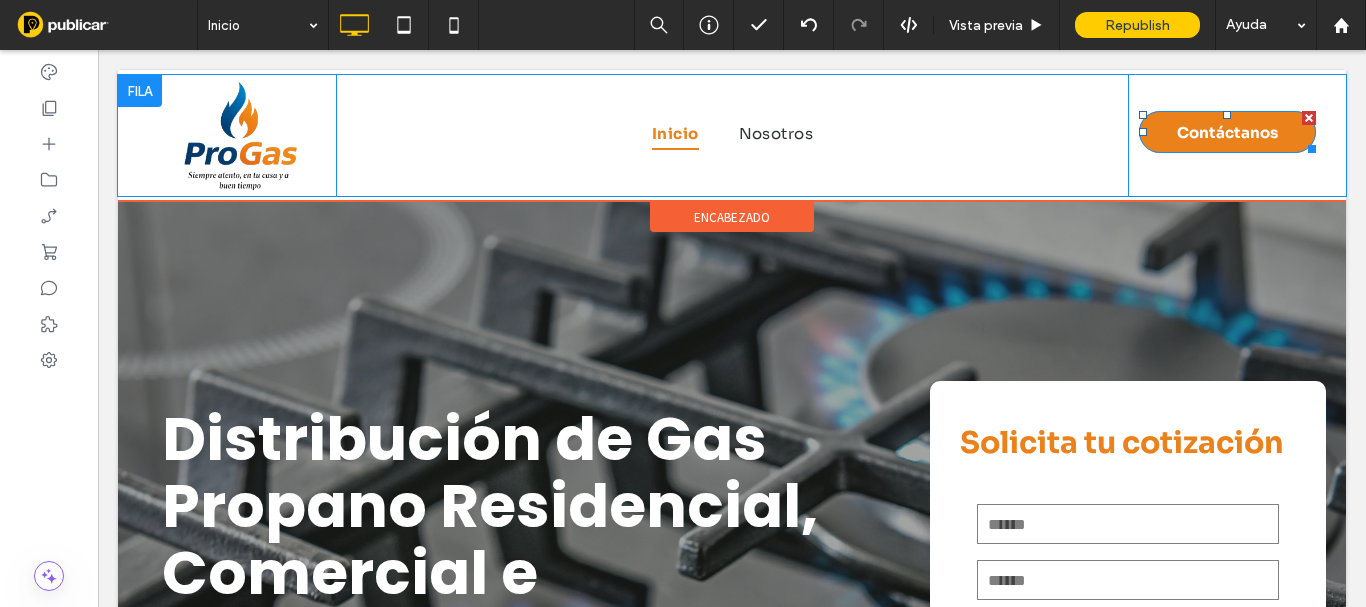 click on "Contáctanos" at bounding box center [1227, 132] 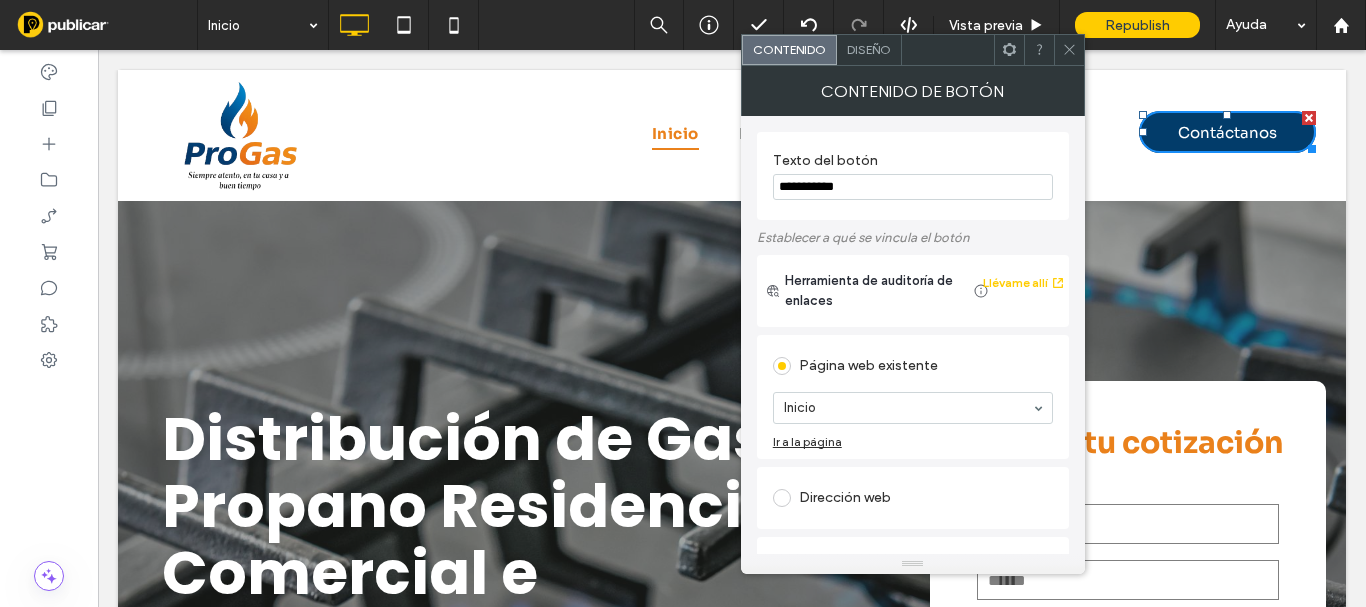 click on "Diseño" at bounding box center [869, 50] 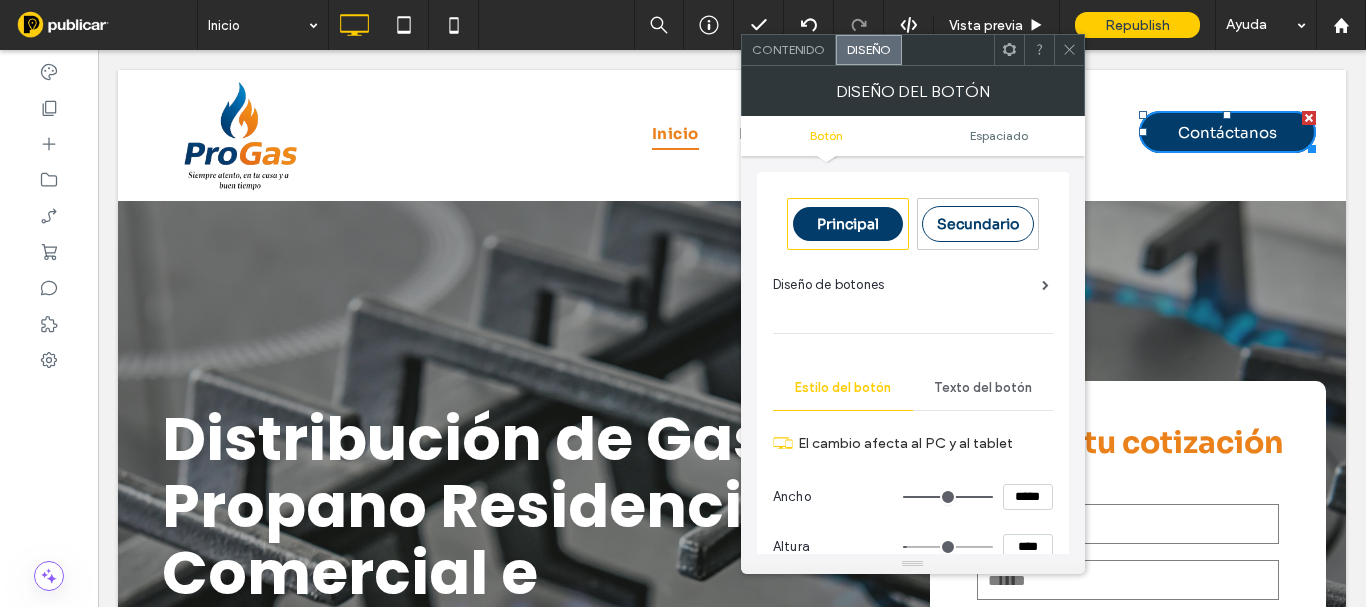 drag, startPoint x: 990, startPoint y: 384, endPoint x: 978, endPoint y: 336, distance: 49.47727 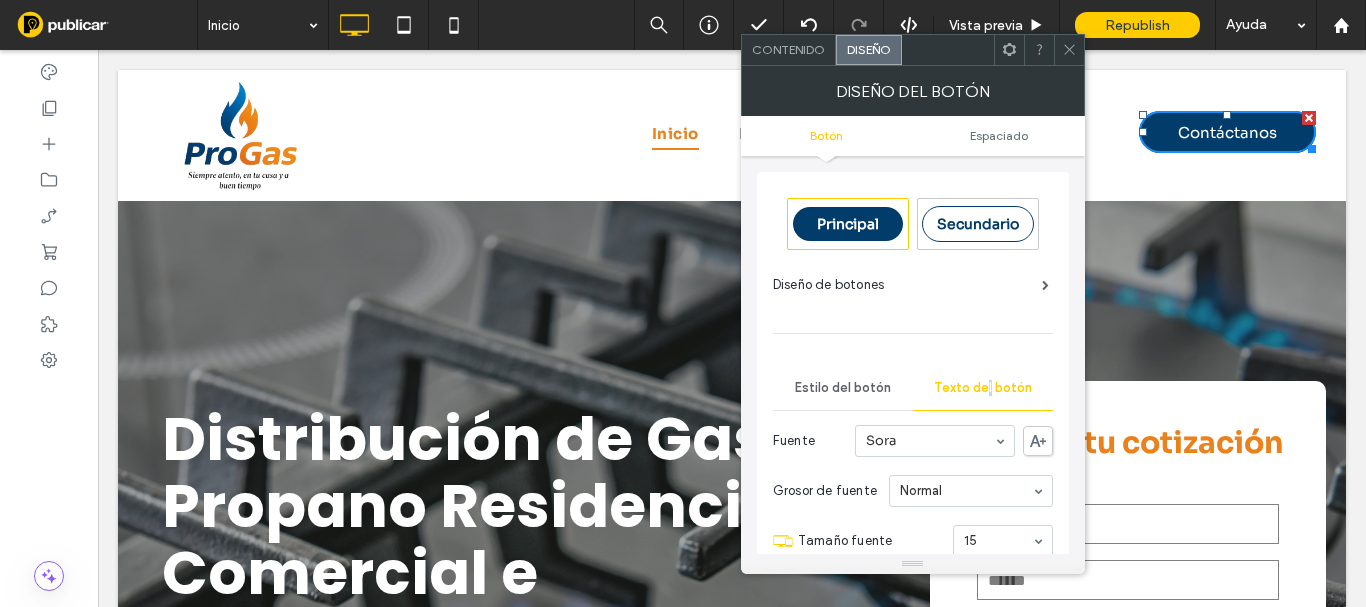 scroll, scrollTop: 200, scrollLeft: 0, axis: vertical 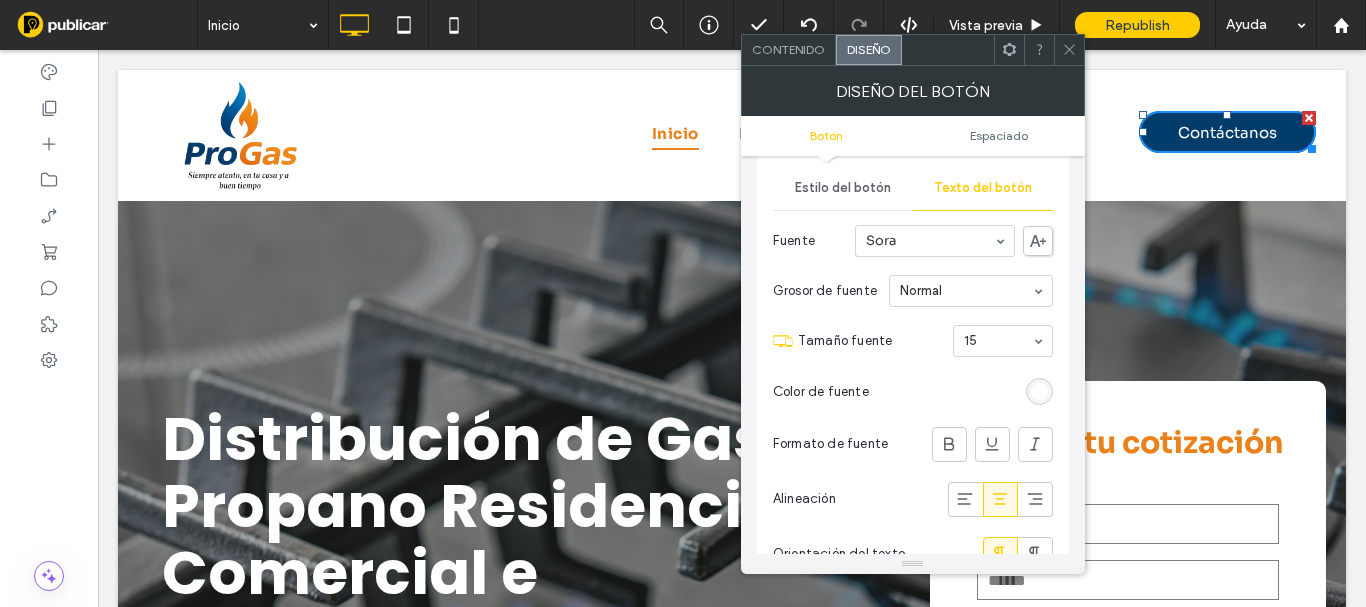 click 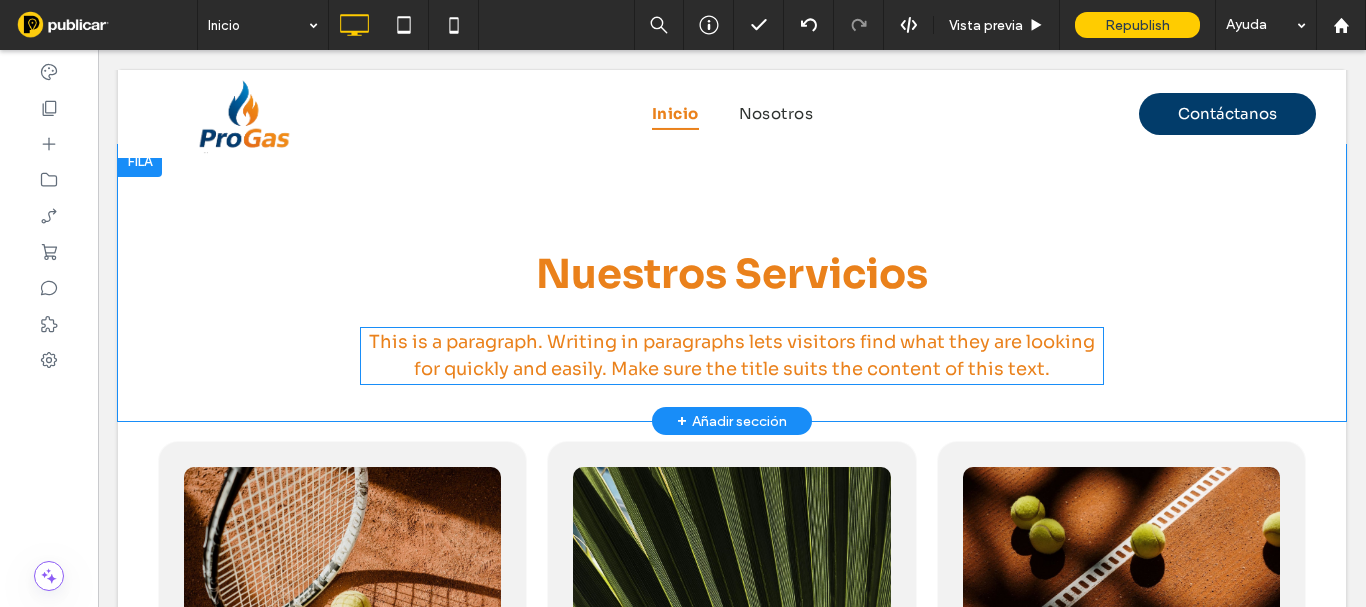 scroll, scrollTop: 1400, scrollLeft: 0, axis: vertical 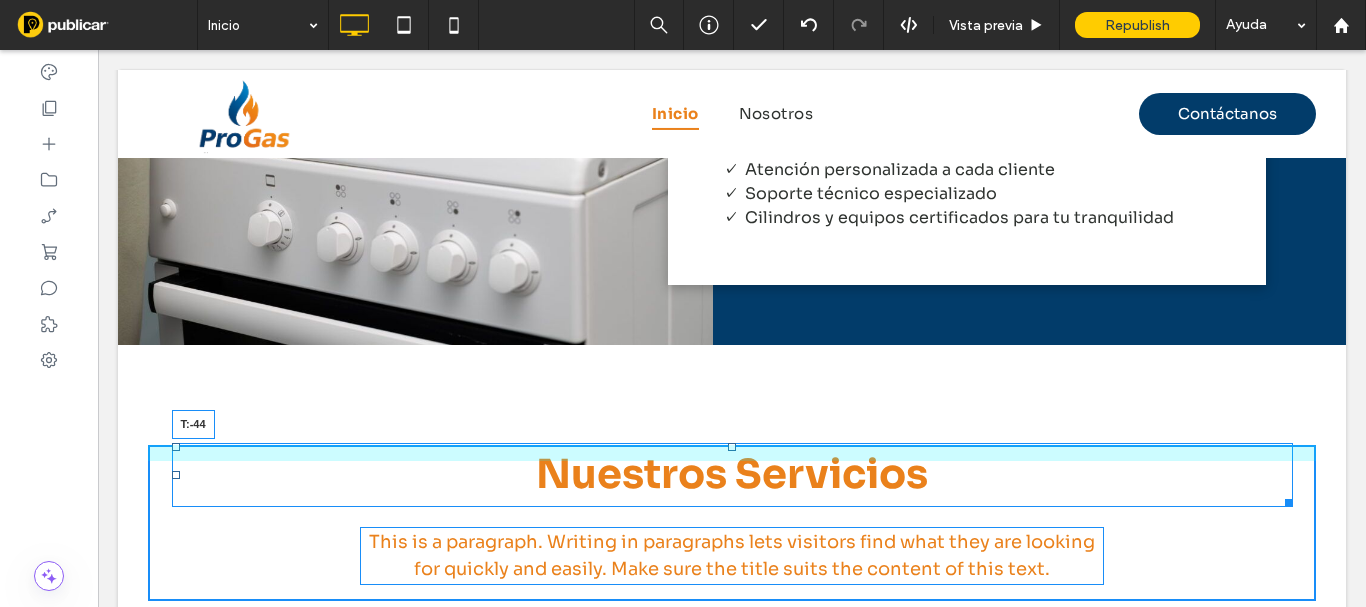 drag, startPoint x: 722, startPoint y: 395, endPoint x: 734, endPoint y: 369, distance: 28.635643 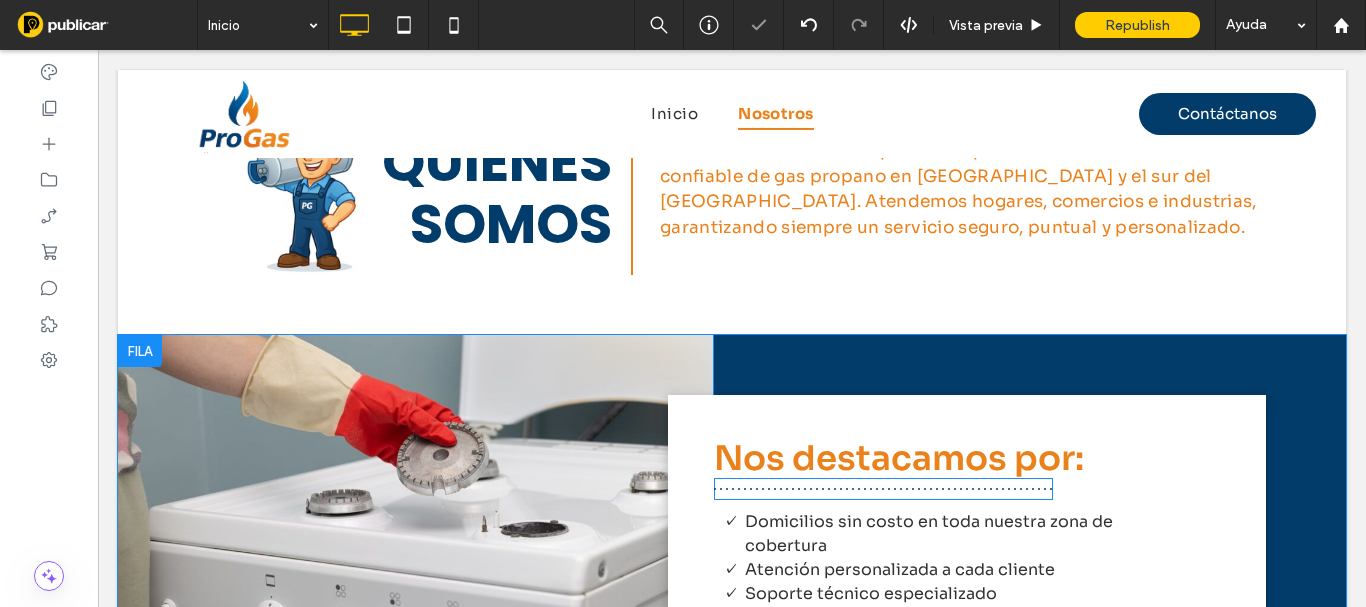 scroll, scrollTop: 1300, scrollLeft: 0, axis: vertical 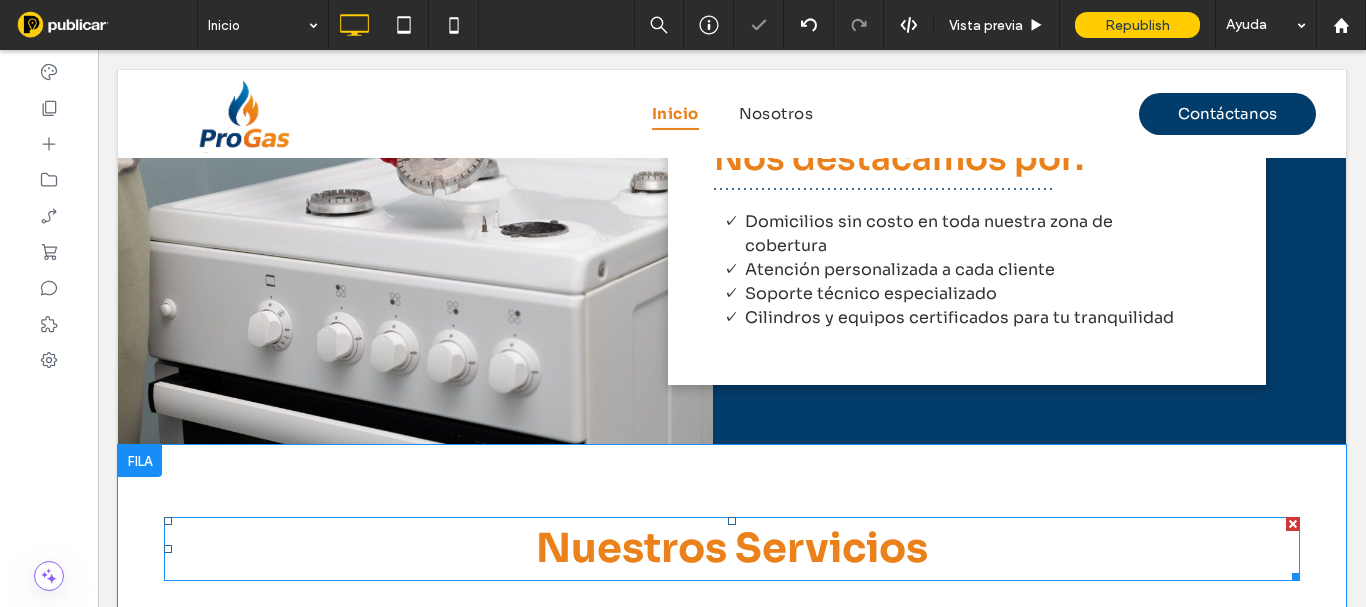 click on "Nuestros Servicios" at bounding box center (732, 548) 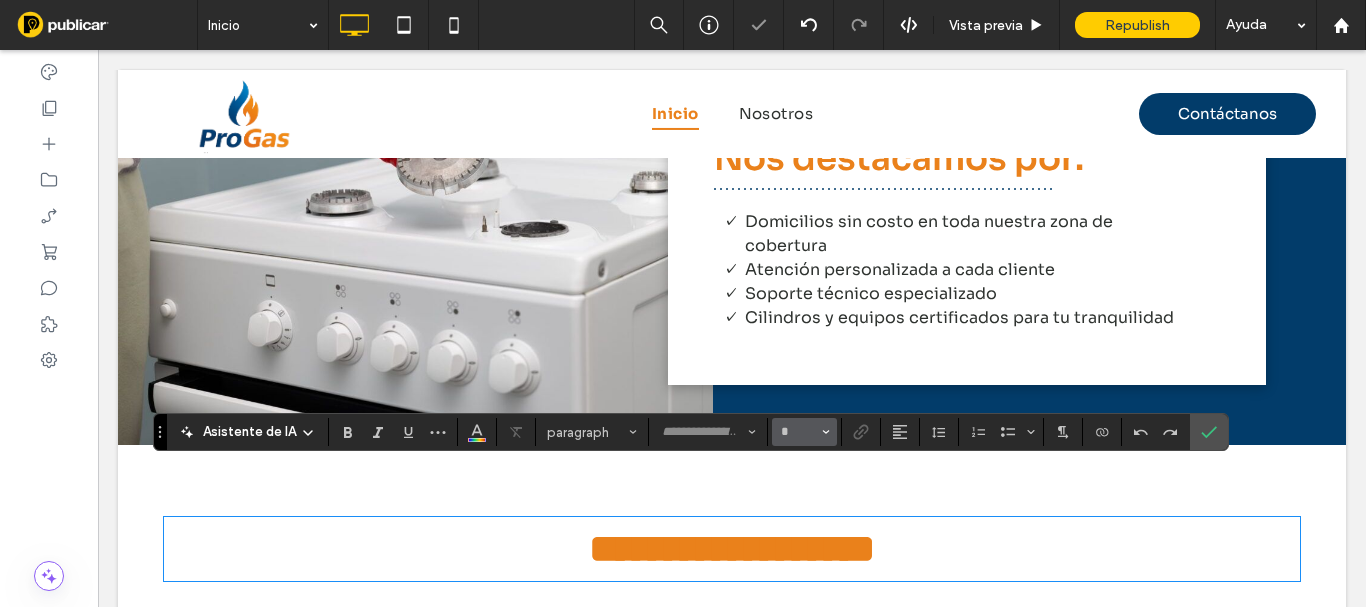 type on "****" 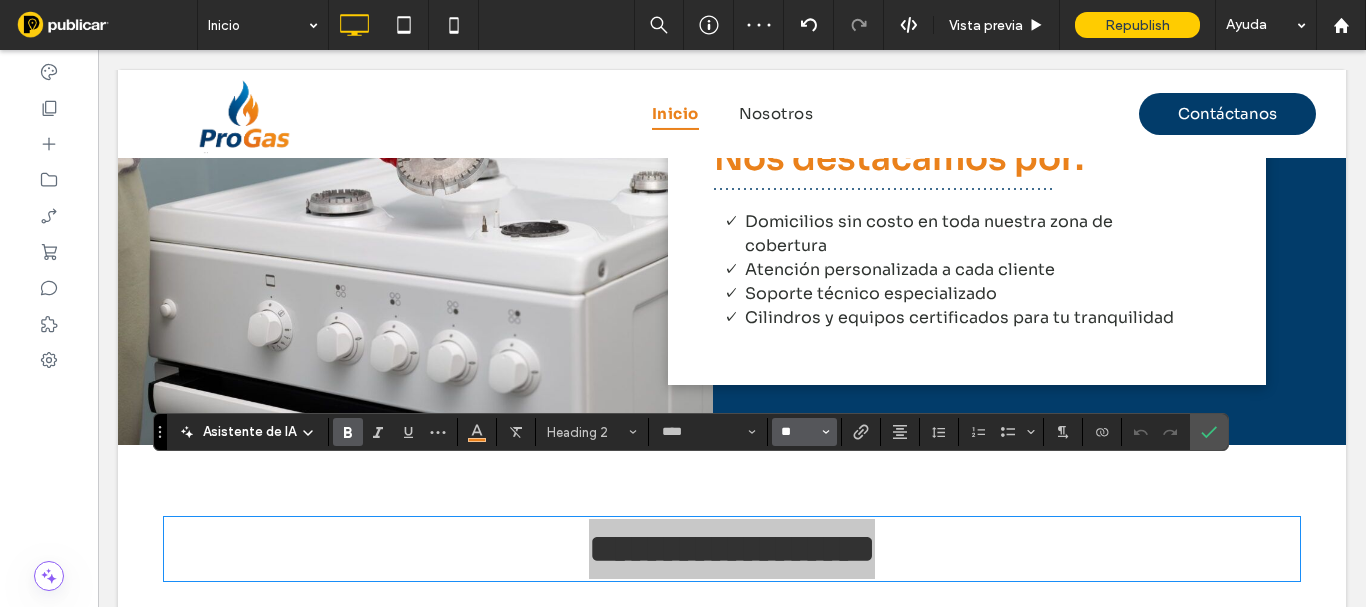 click on "**" at bounding box center [798, 432] 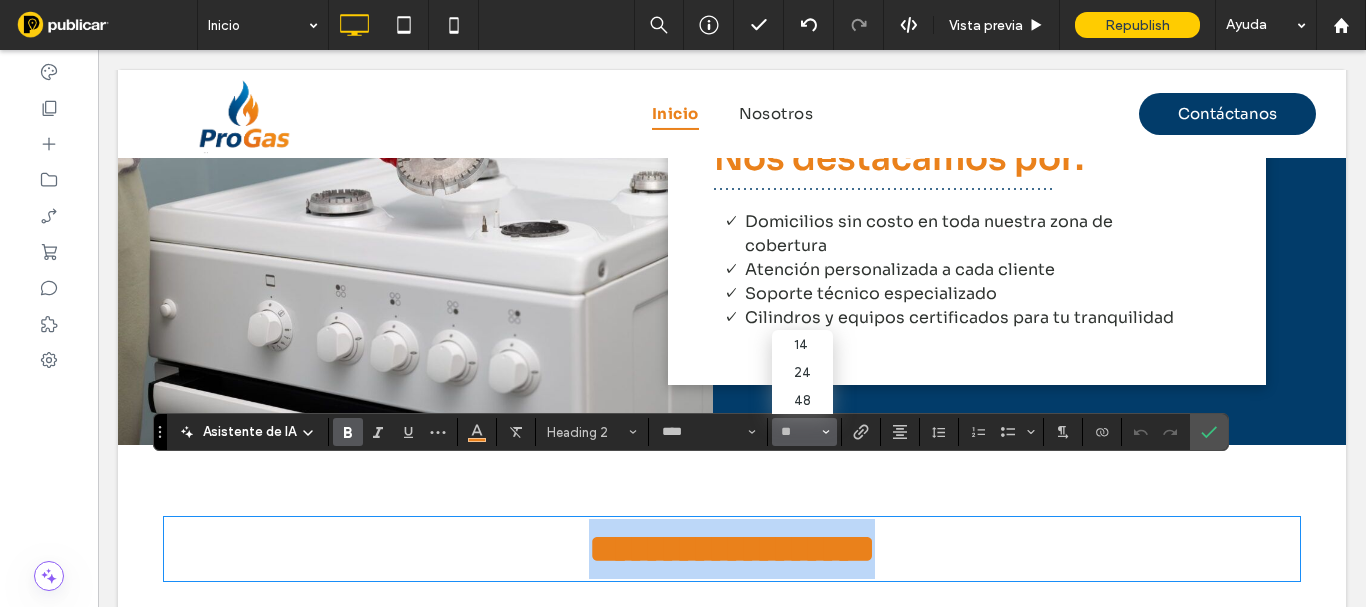 type on "**" 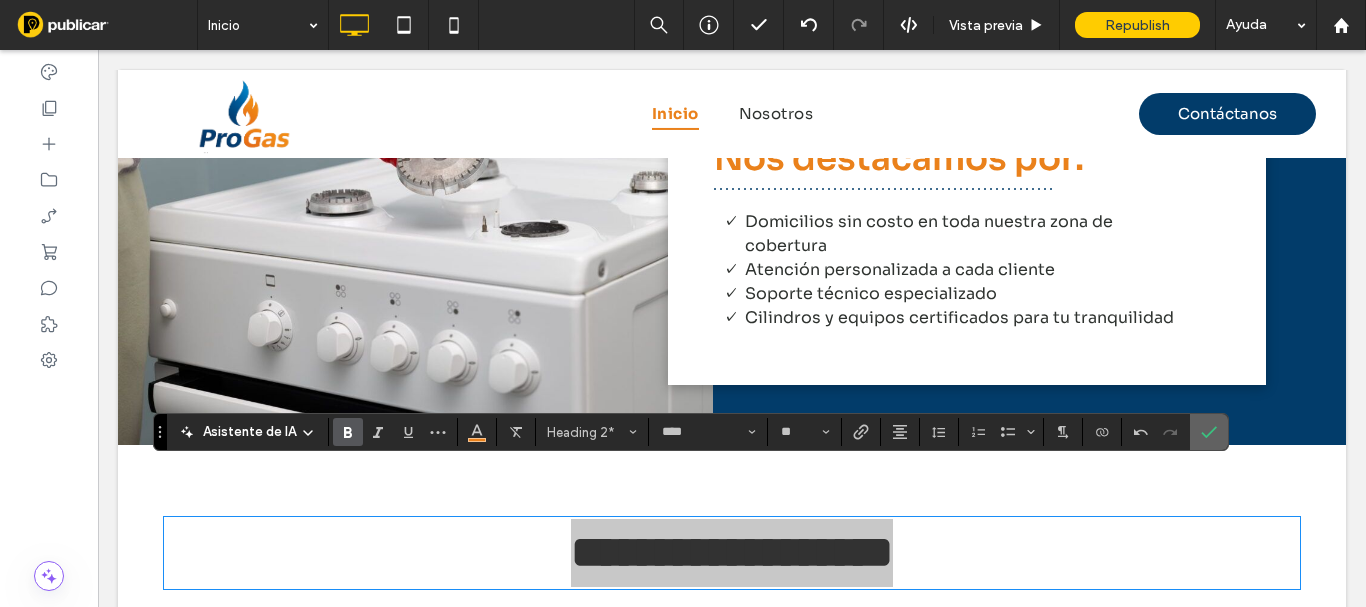 click at bounding box center [1209, 432] 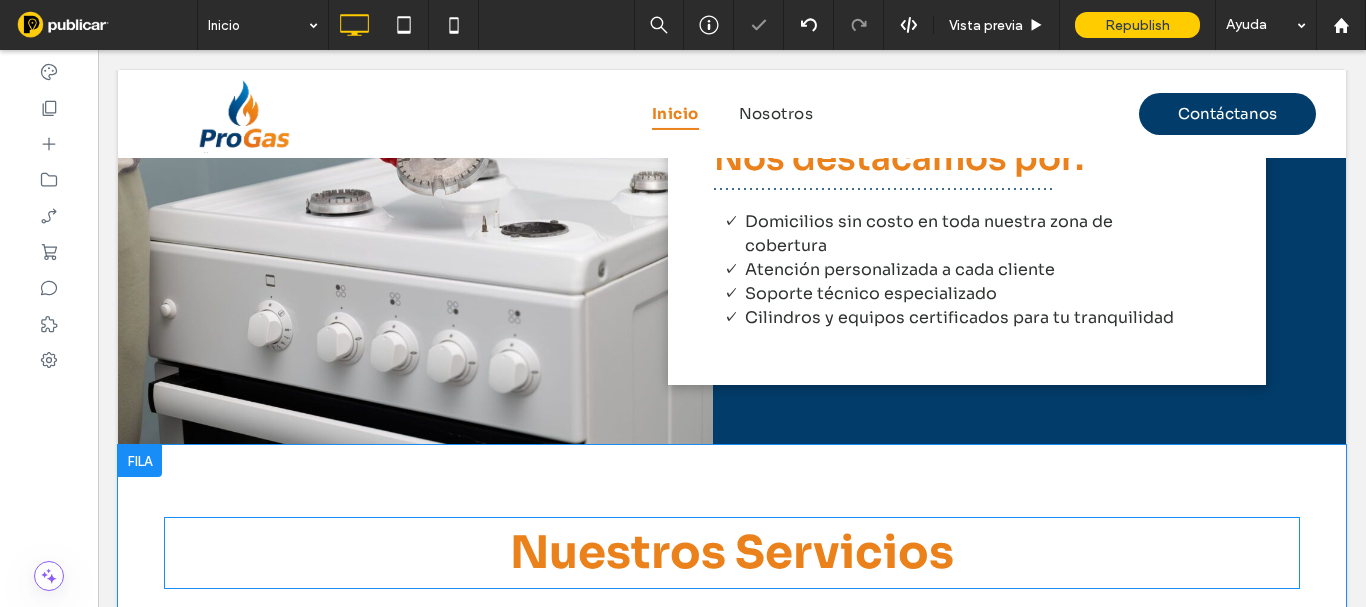 scroll, scrollTop: 1500, scrollLeft: 0, axis: vertical 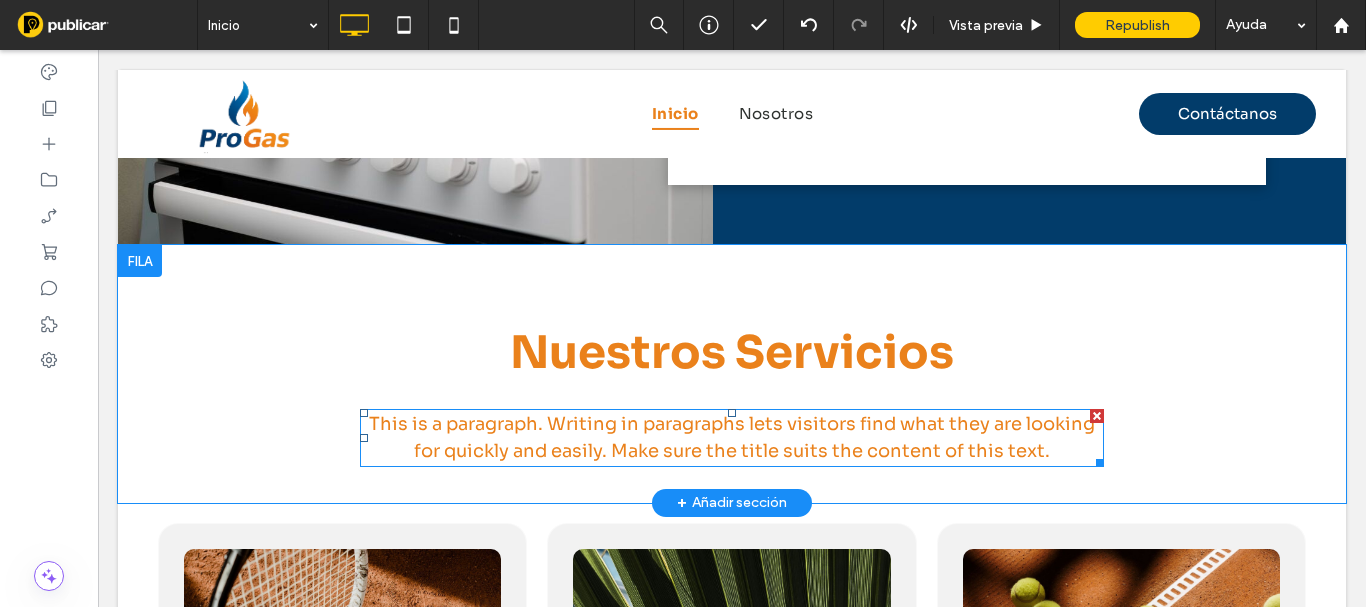 click on "This is a paragraph. Writing in paragraphs lets visitors find what they are looking for quickly and easily. Make sure the title suits the content of this text." at bounding box center (731, 438) 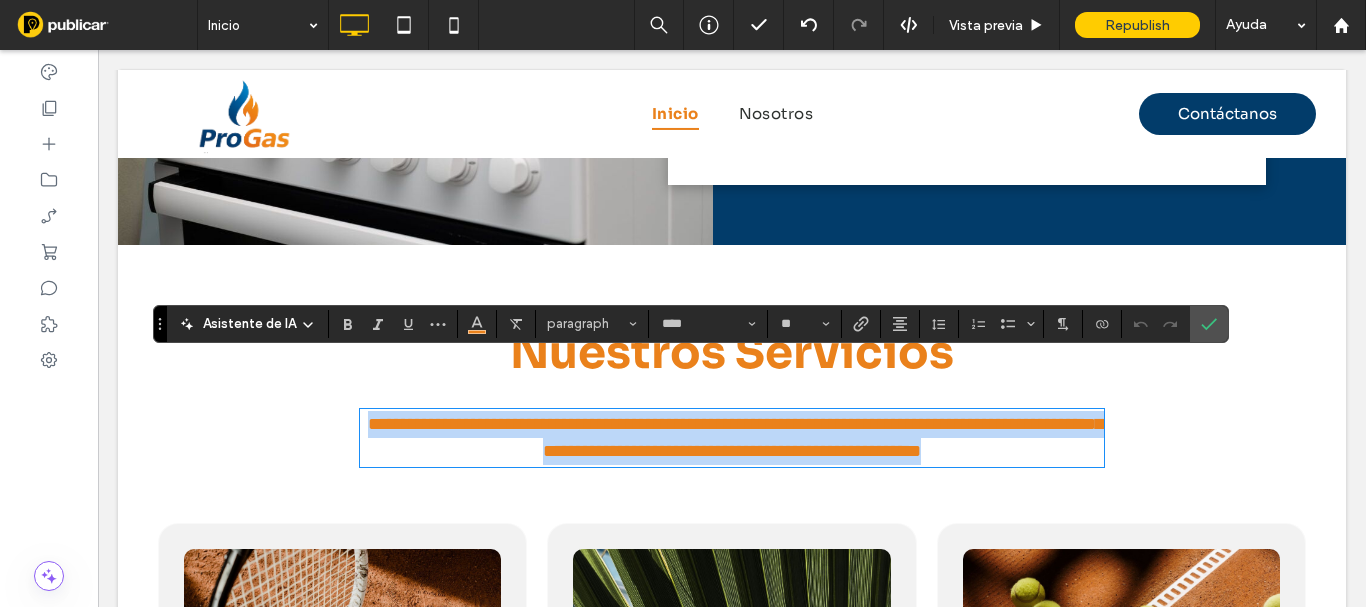 type 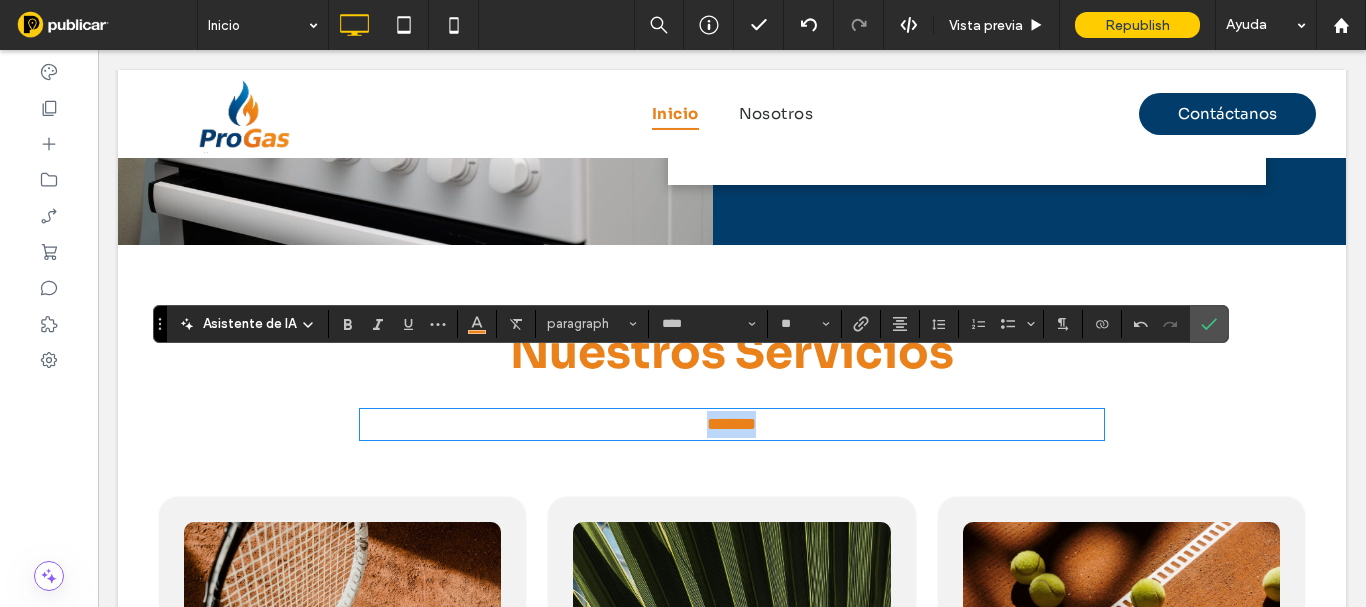 drag, startPoint x: 873, startPoint y: 376, endPoint x: 543, endPoint y: 356, distance: 330.6055 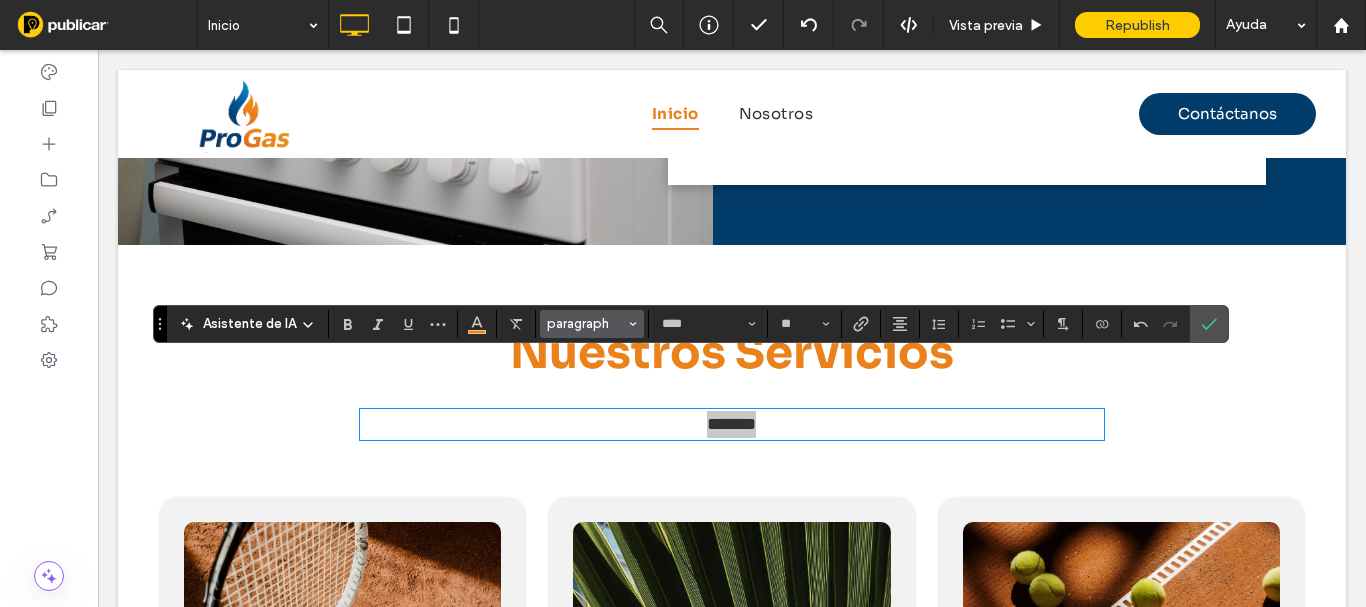 click on "paragraph" at bounding box center [586, 323] 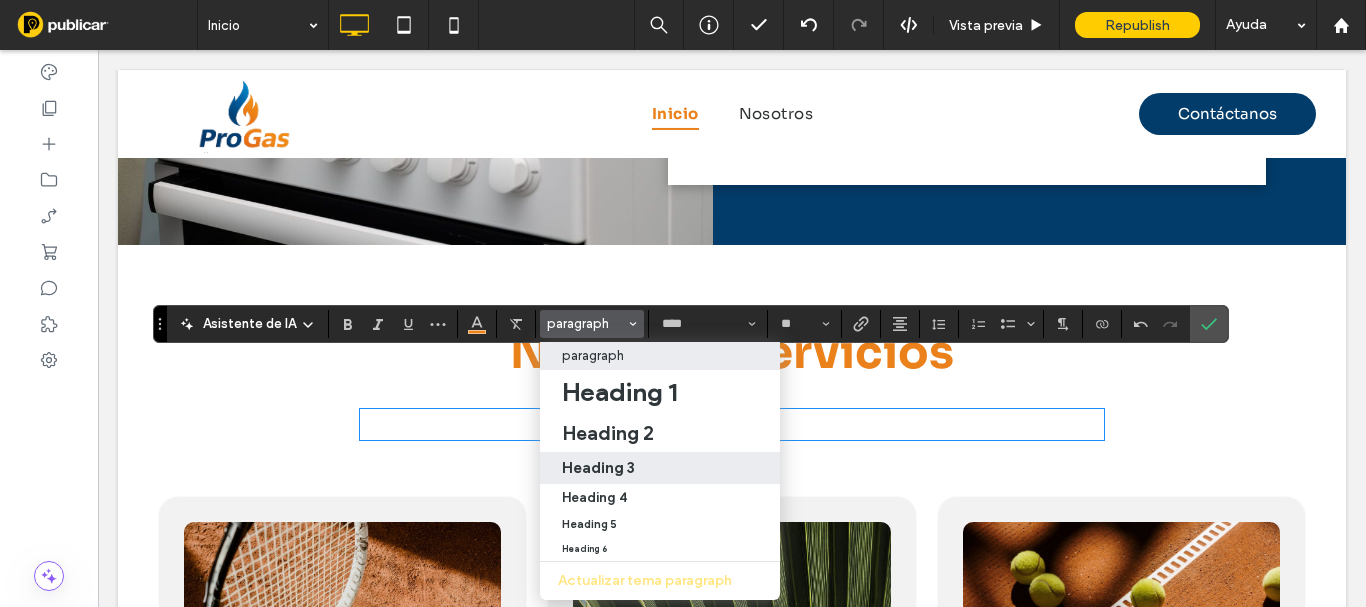 click on "Heading 3" at bounding box center [598, 467] 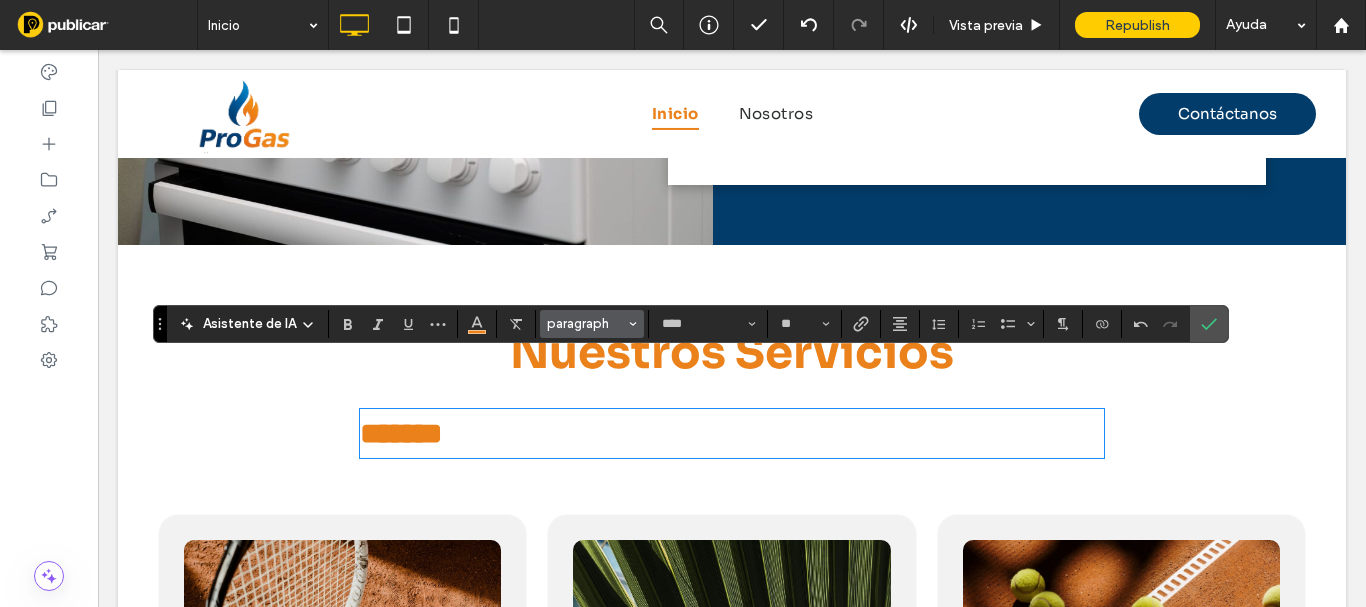 type on "**" 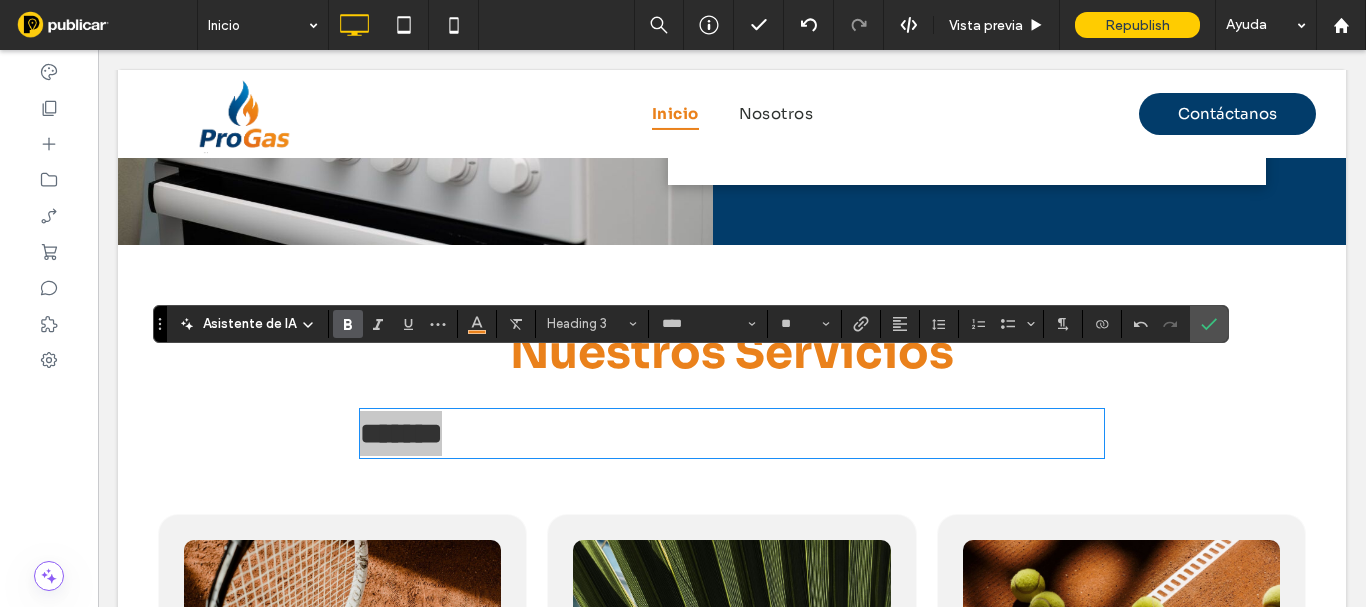 click 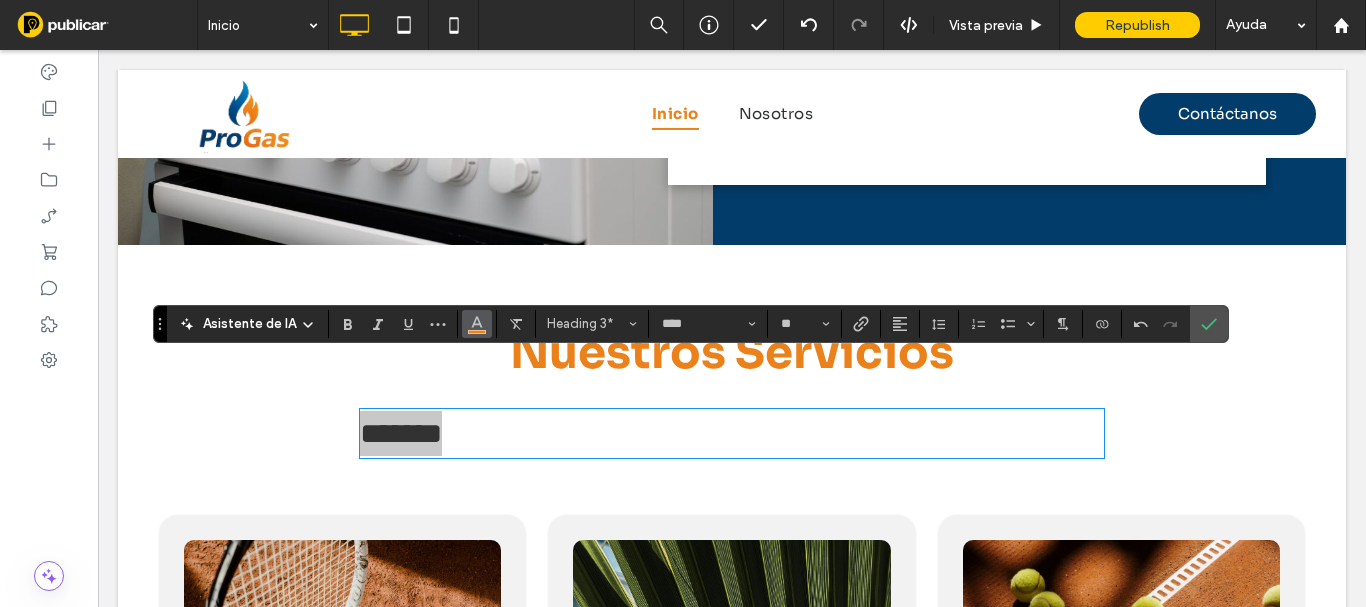 drag, startPoint x: 474, startPoint y: 335, endPoint x: 470, endPoint y: 318, distance: 17.464249 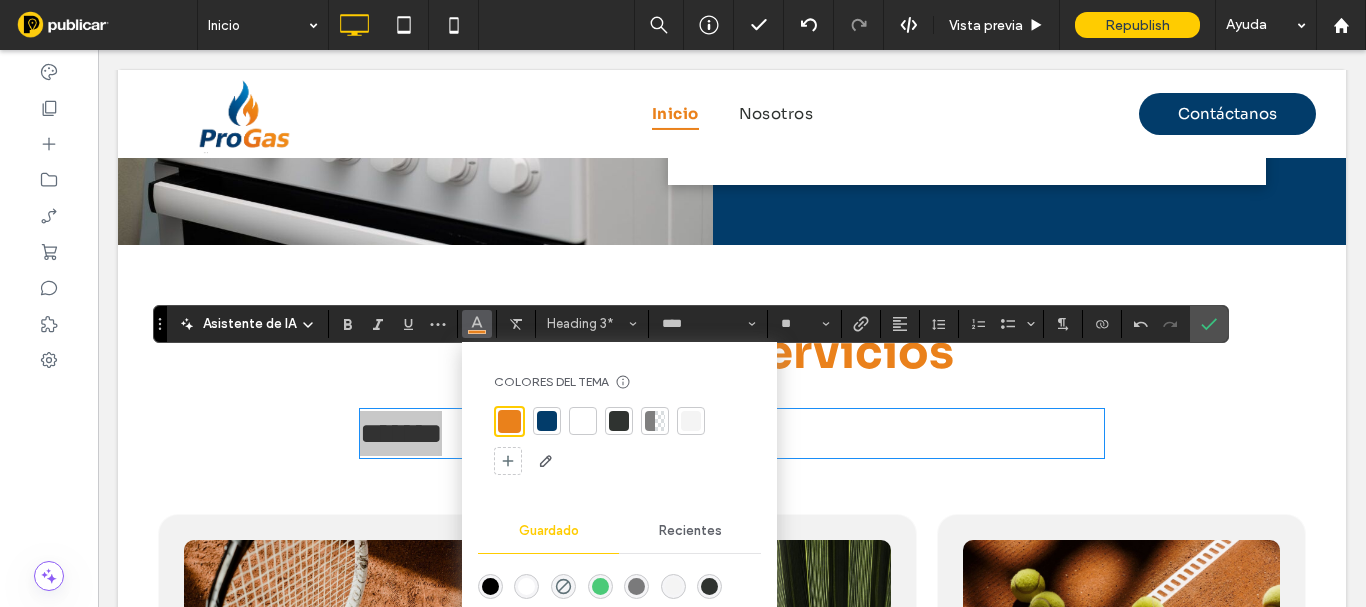 click at bounding box center (547, 421) 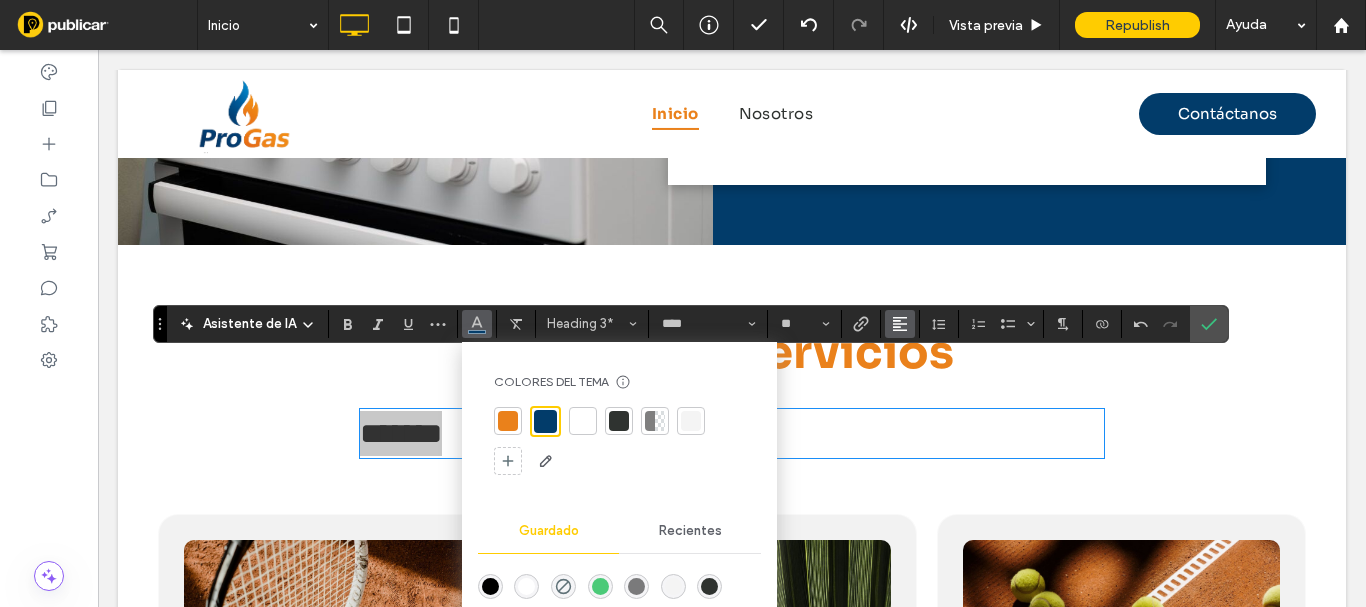 click at bounding box center [900, 324] 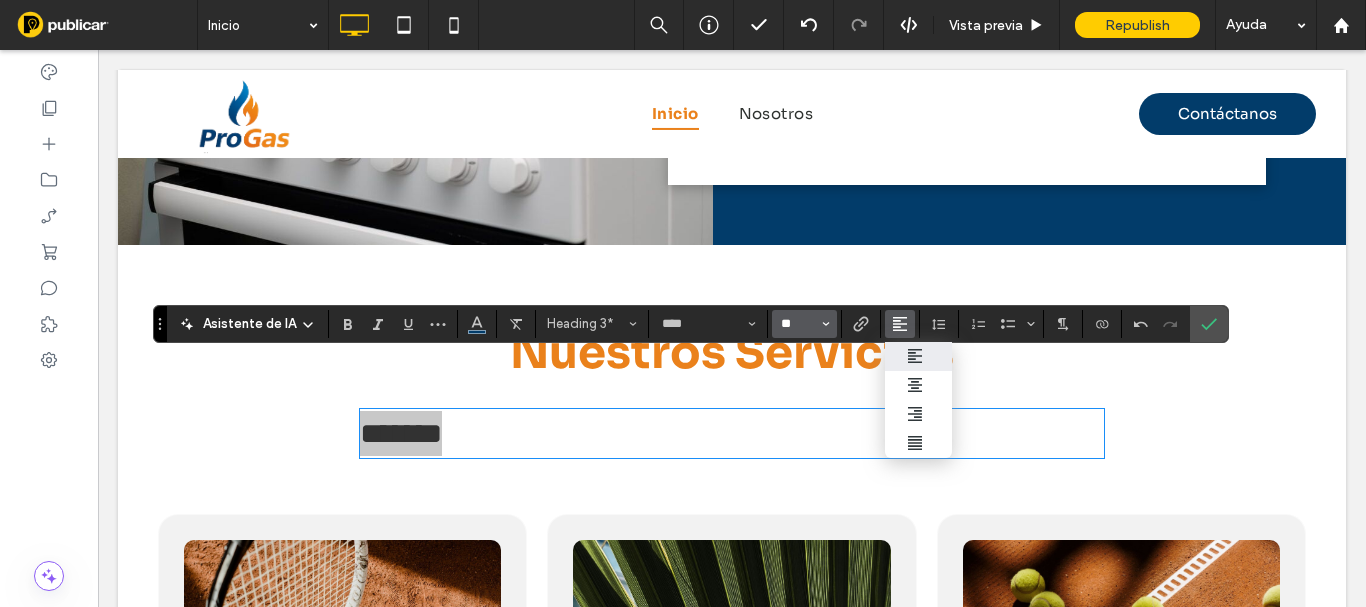 click on "**" at bounding box center (798, 324) 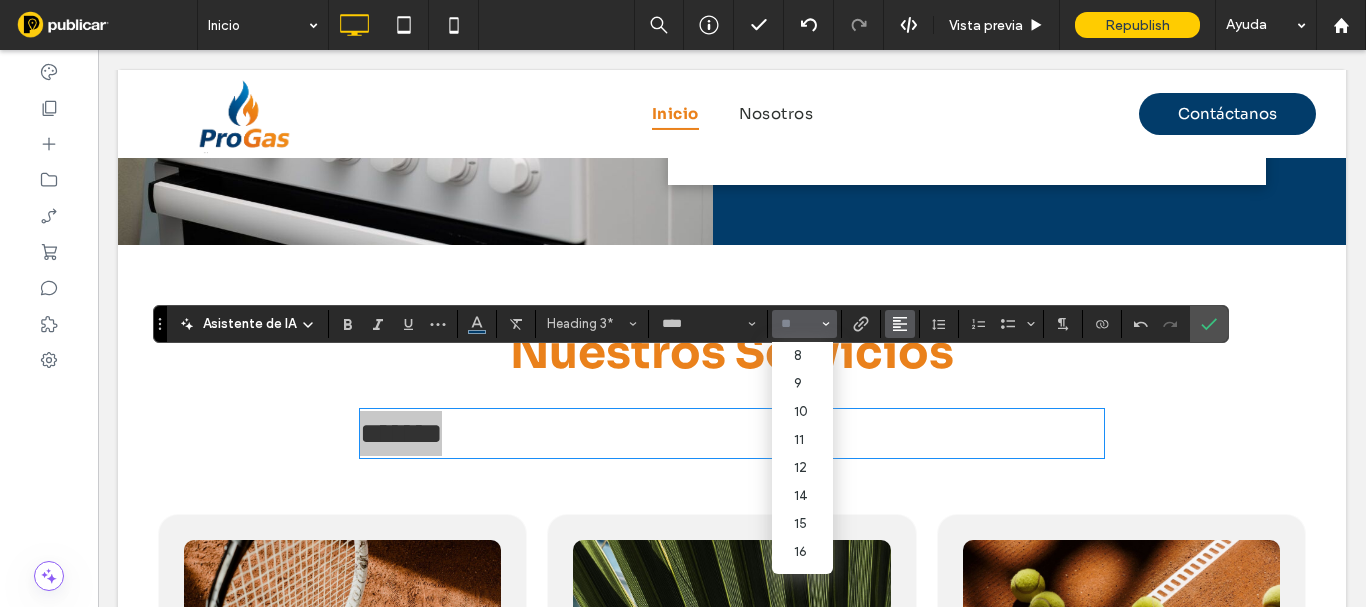 click 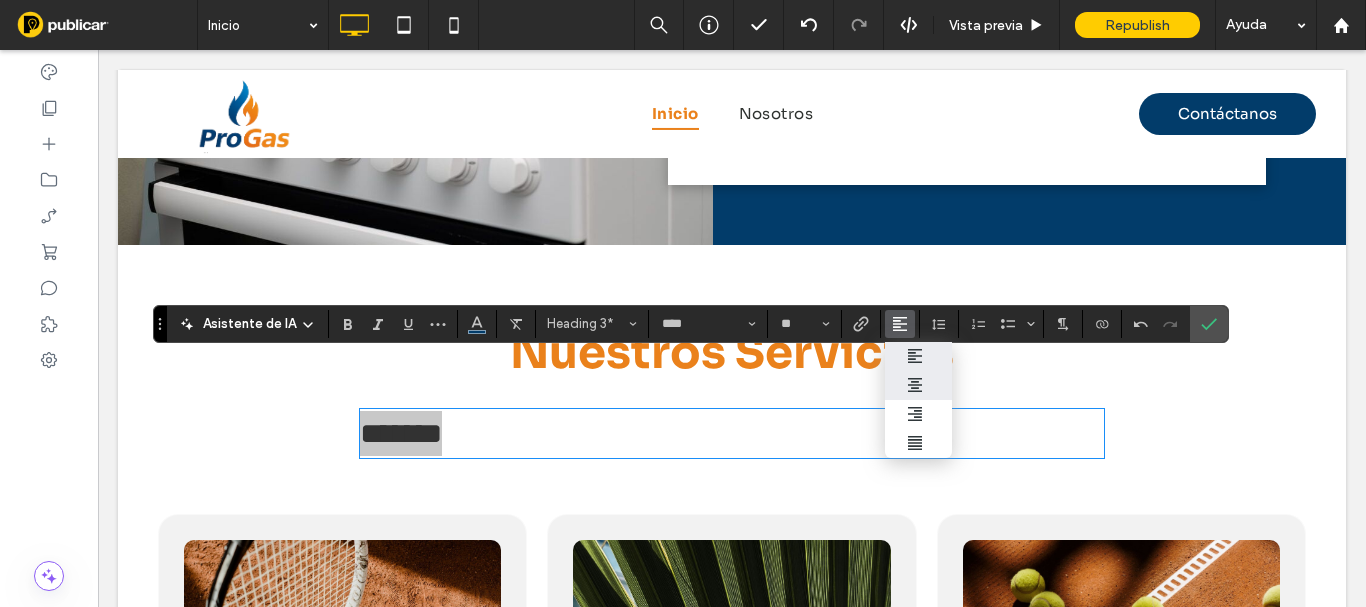 drag, startPoint x: 916, startPoint y: 384, endPoint x: 793, endPoint y: 307, distance: 145.11375 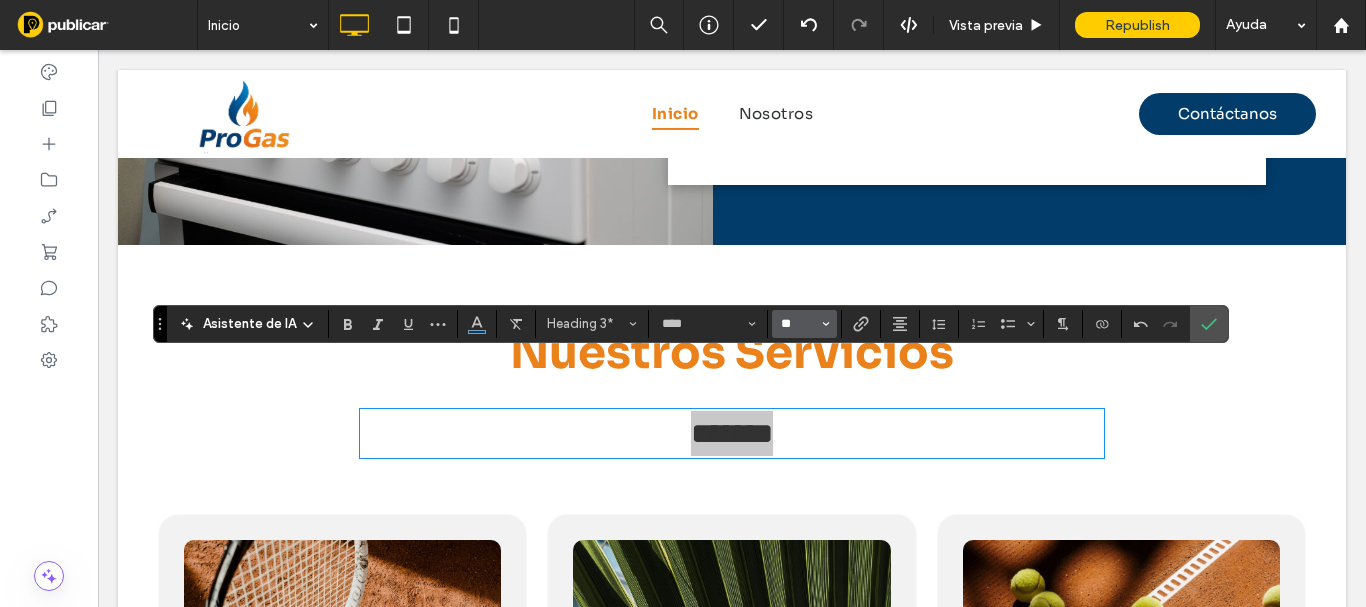 click on "**" at bounding box center (798, 324) 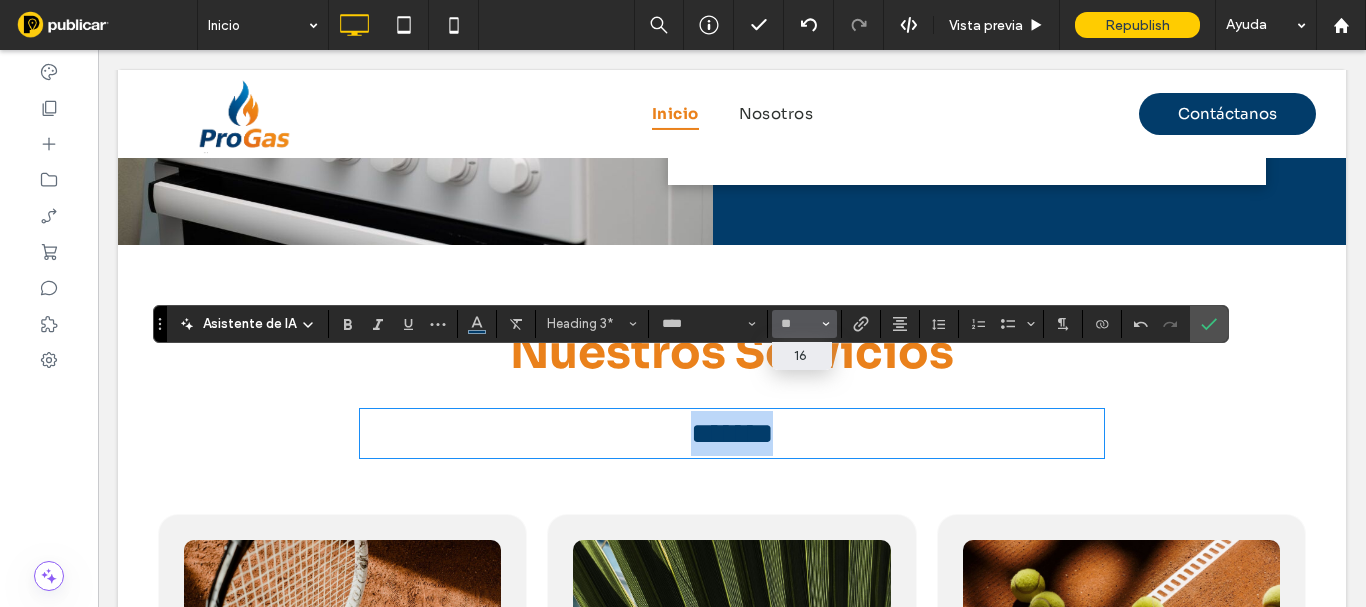 type on "**" 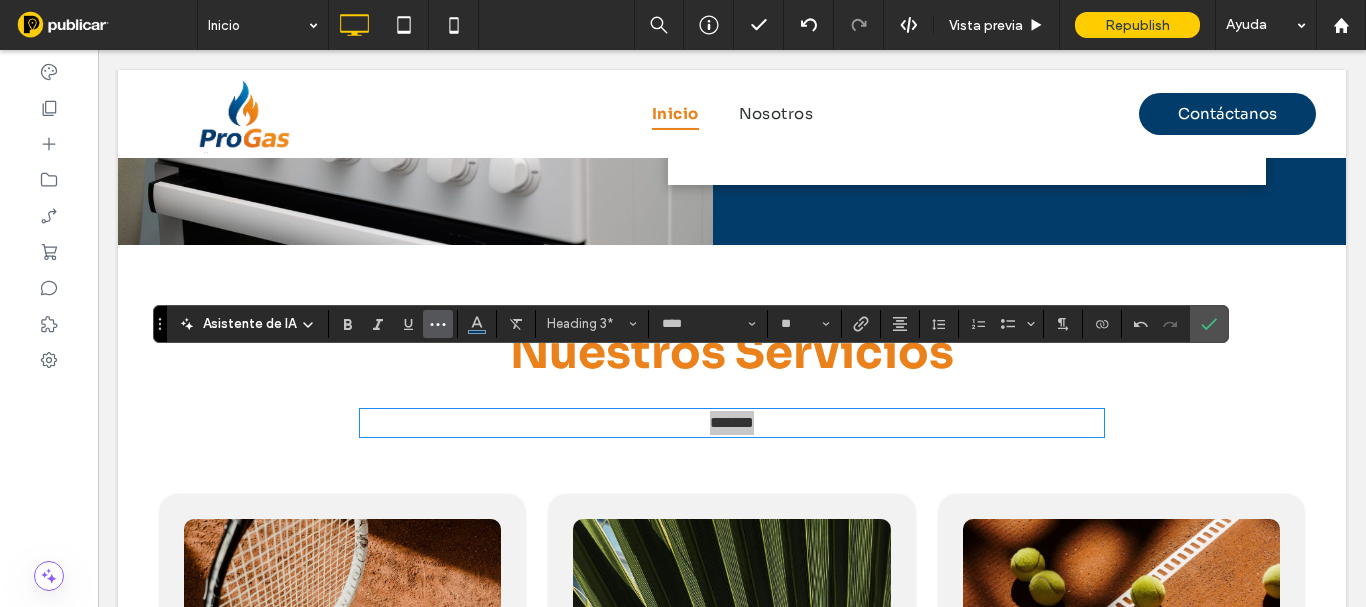 click 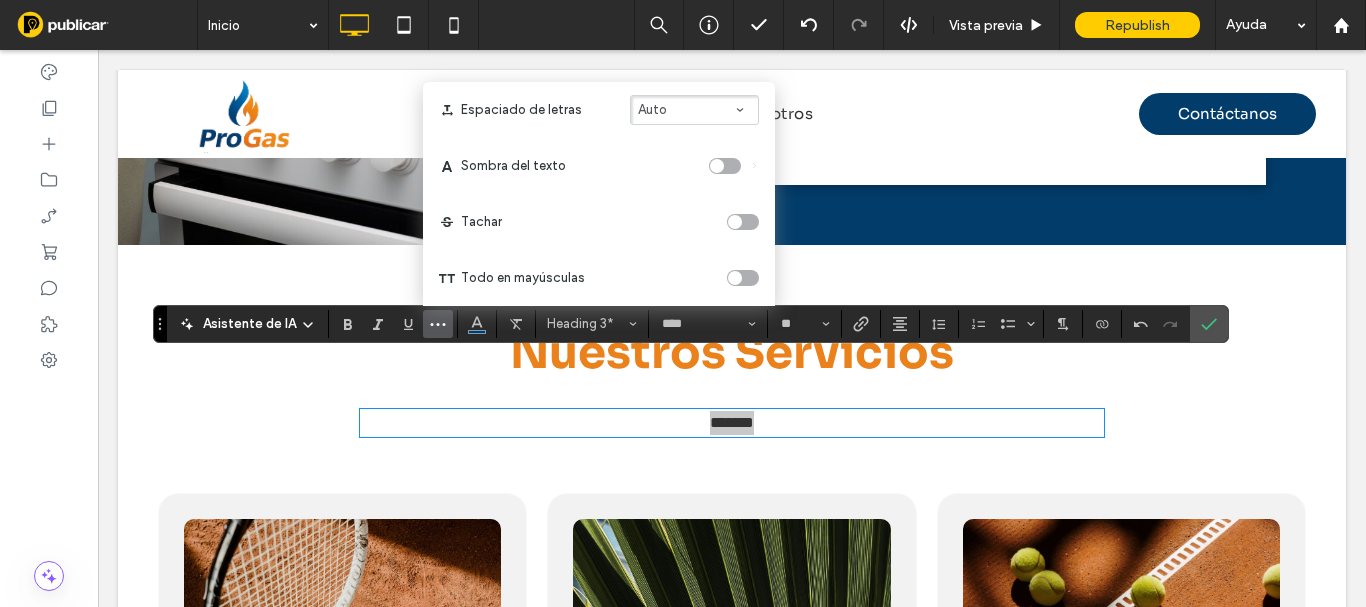 click on "Auto" at bounding box center (694, 110) 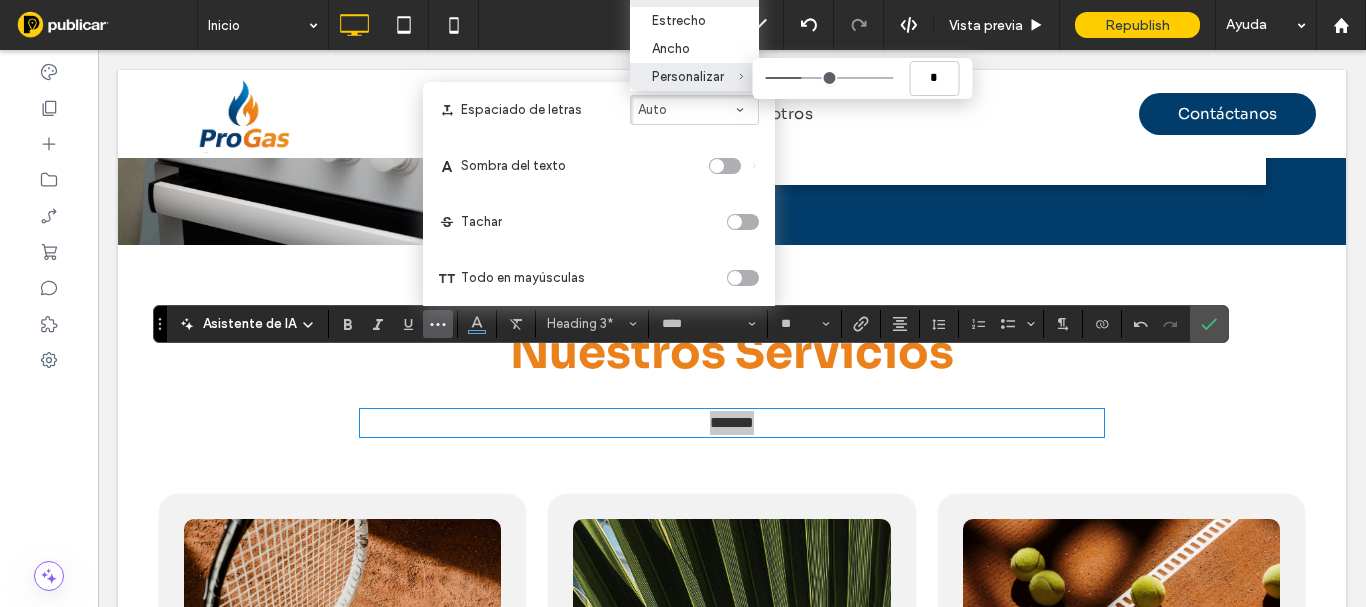 type on "****" 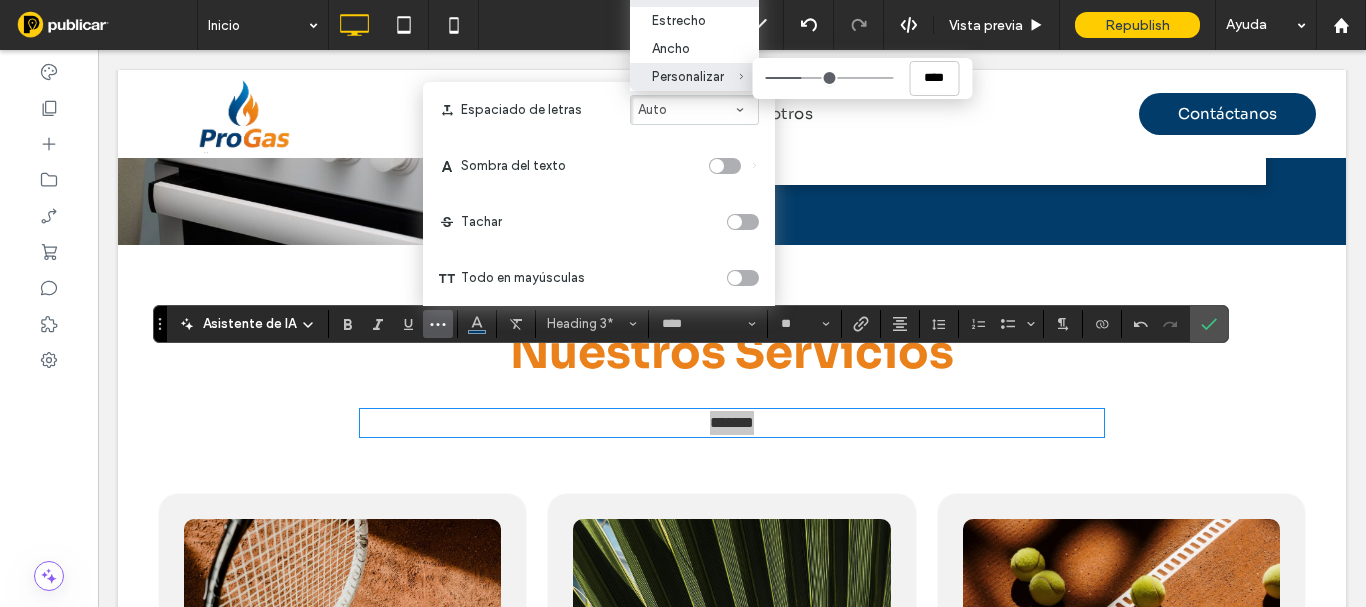 type on "****" 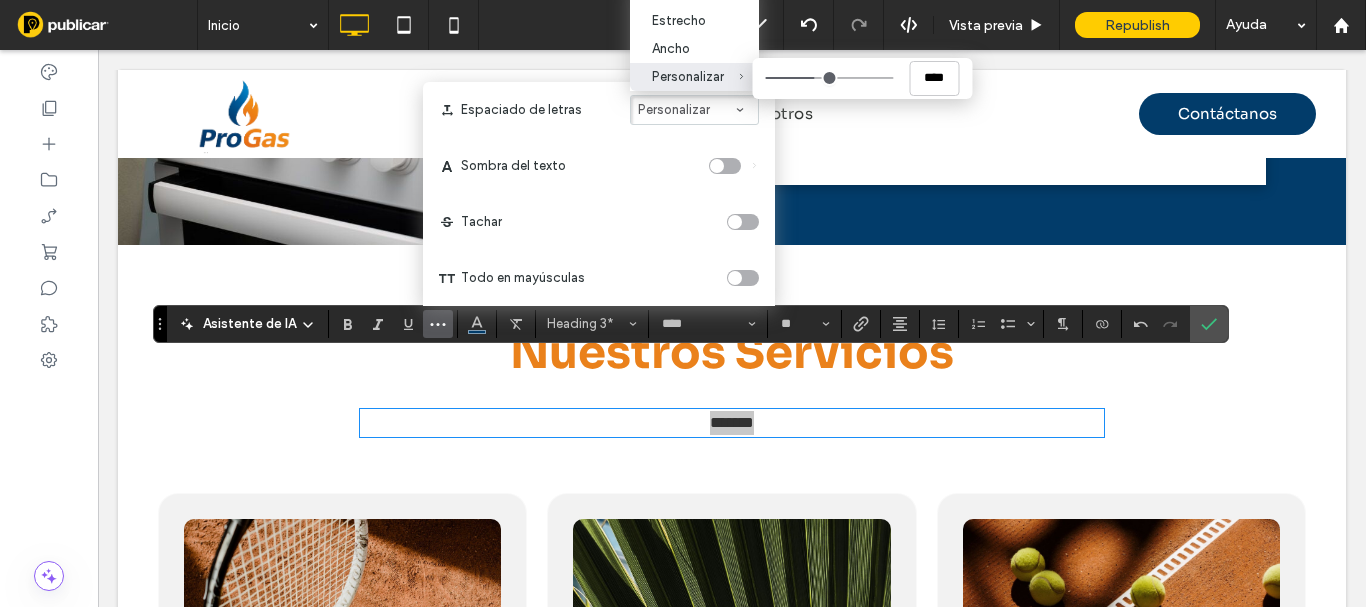 type on "****" 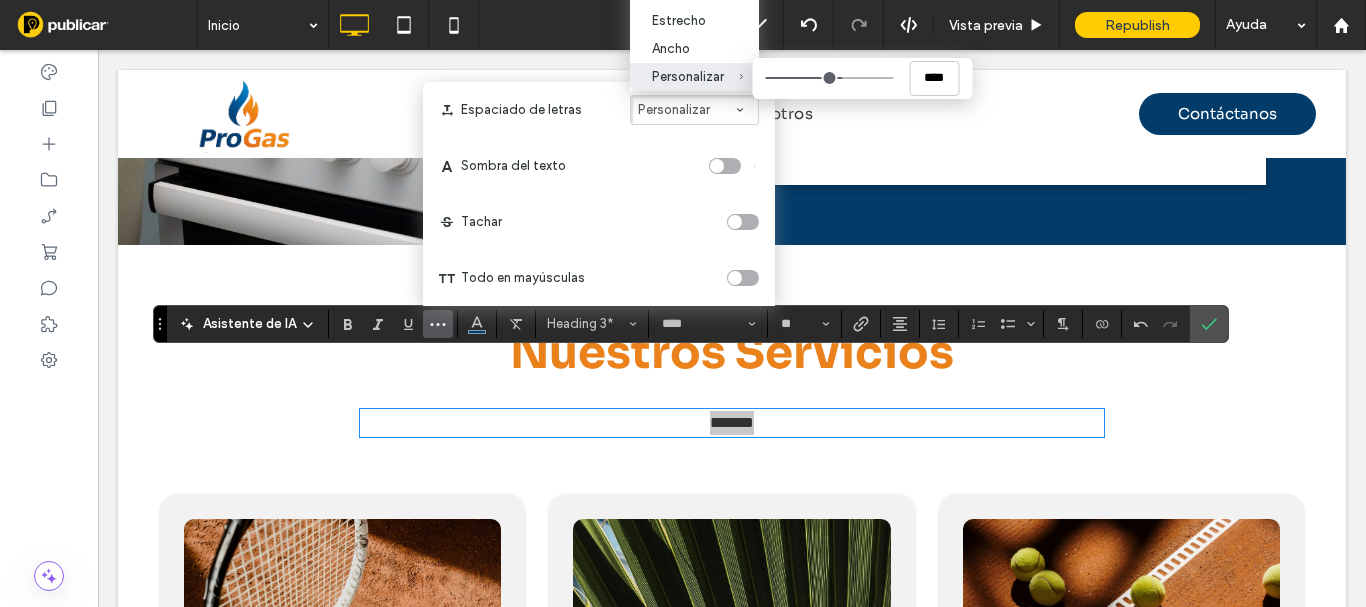 type on "****" 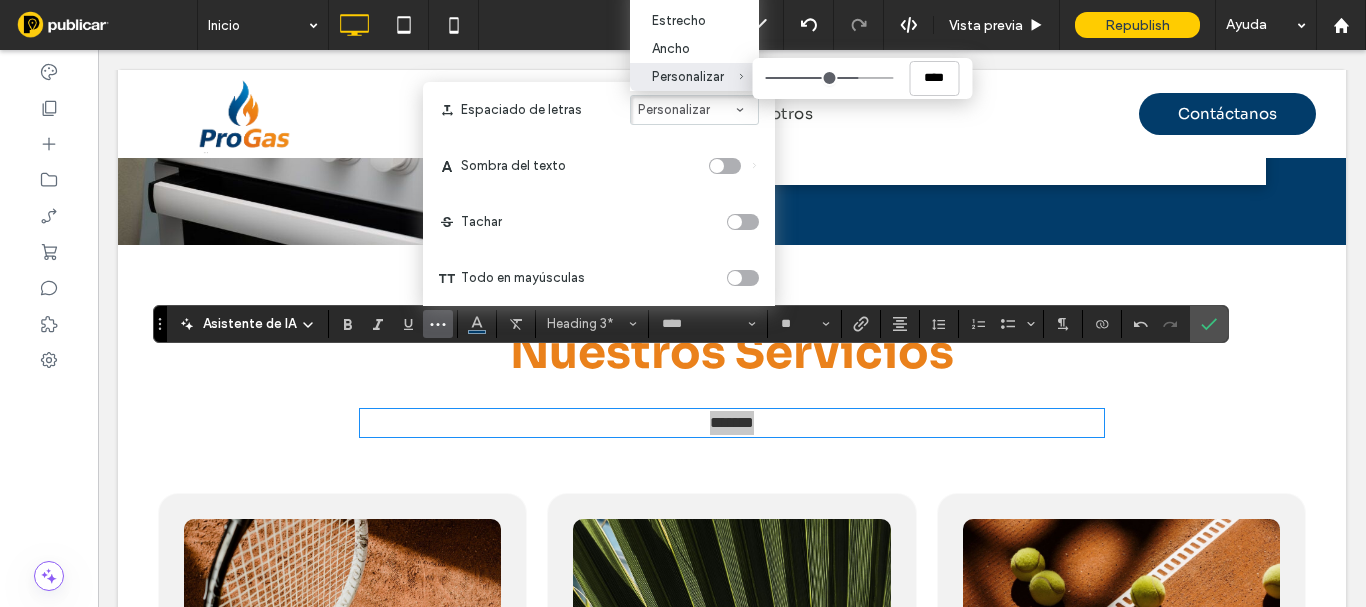 type on "****" 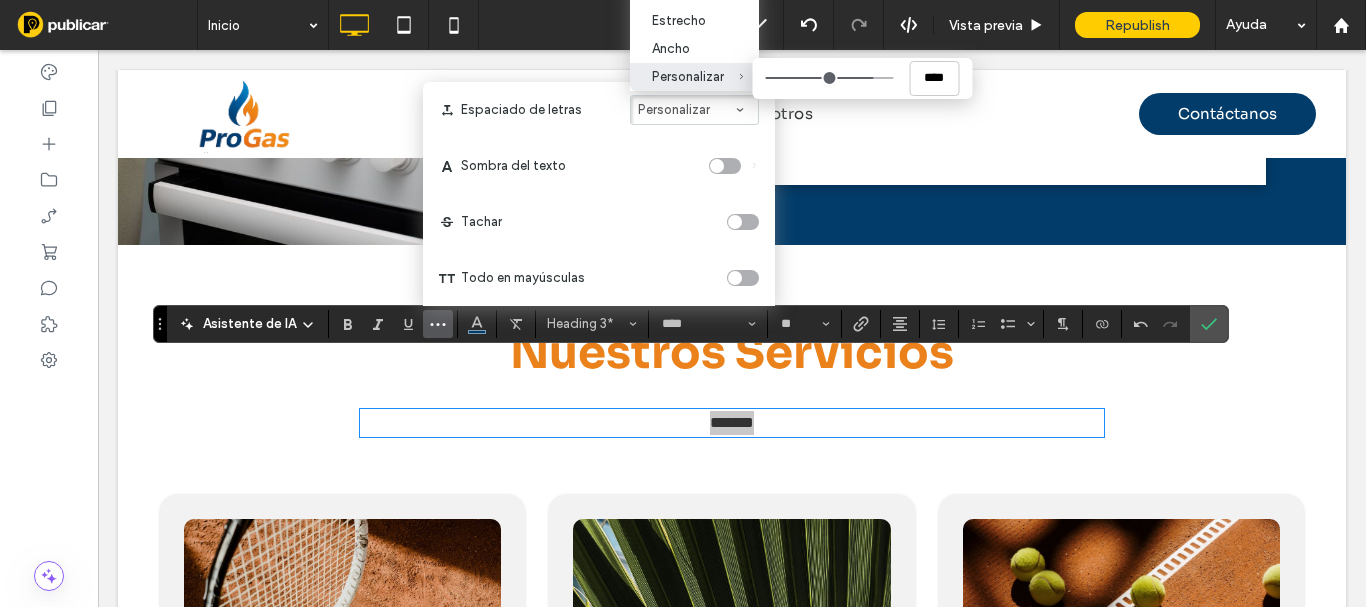 type on "****" 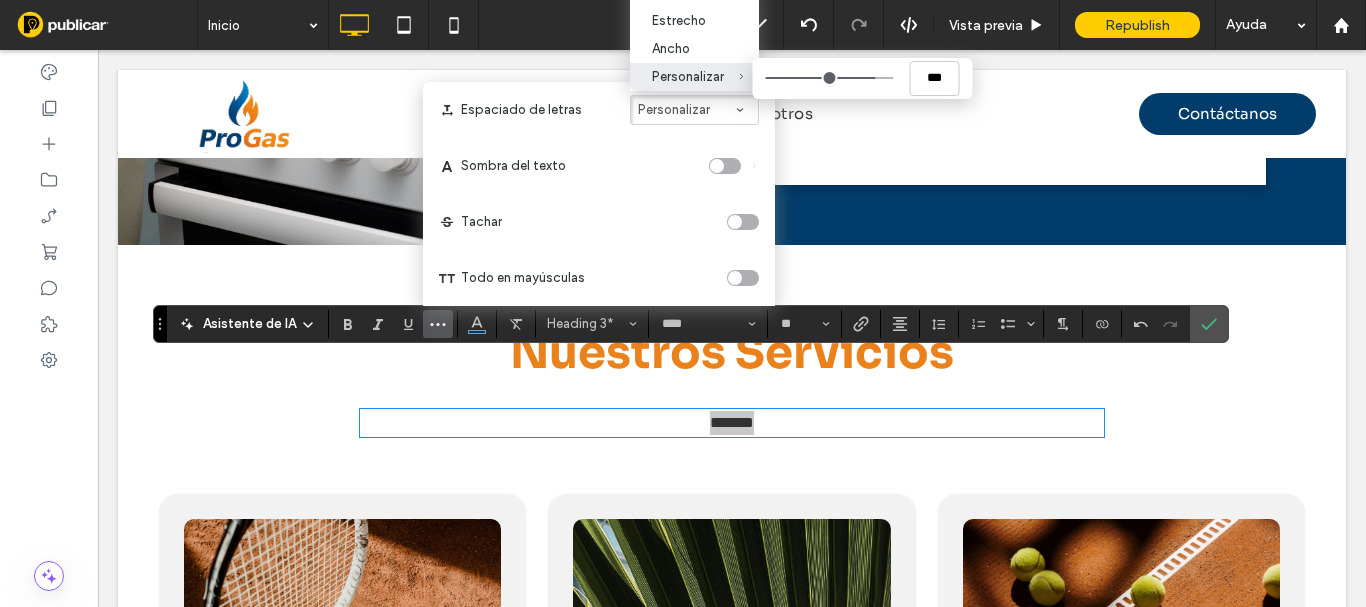 type on "***" 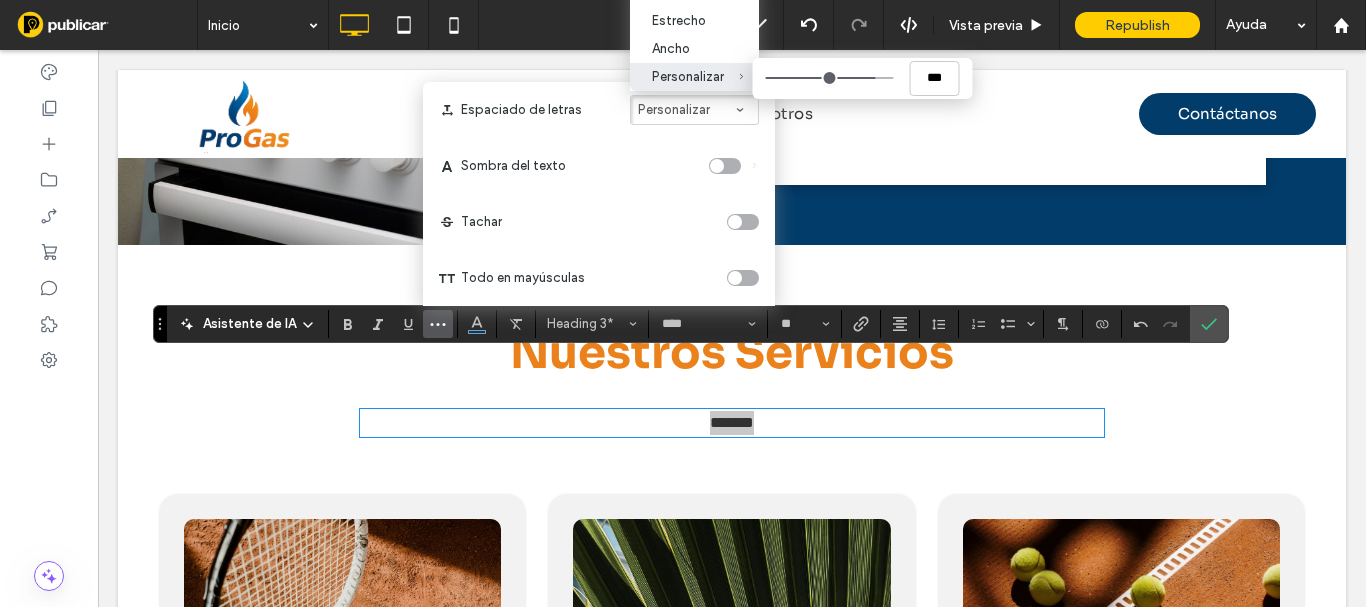 type on "****" 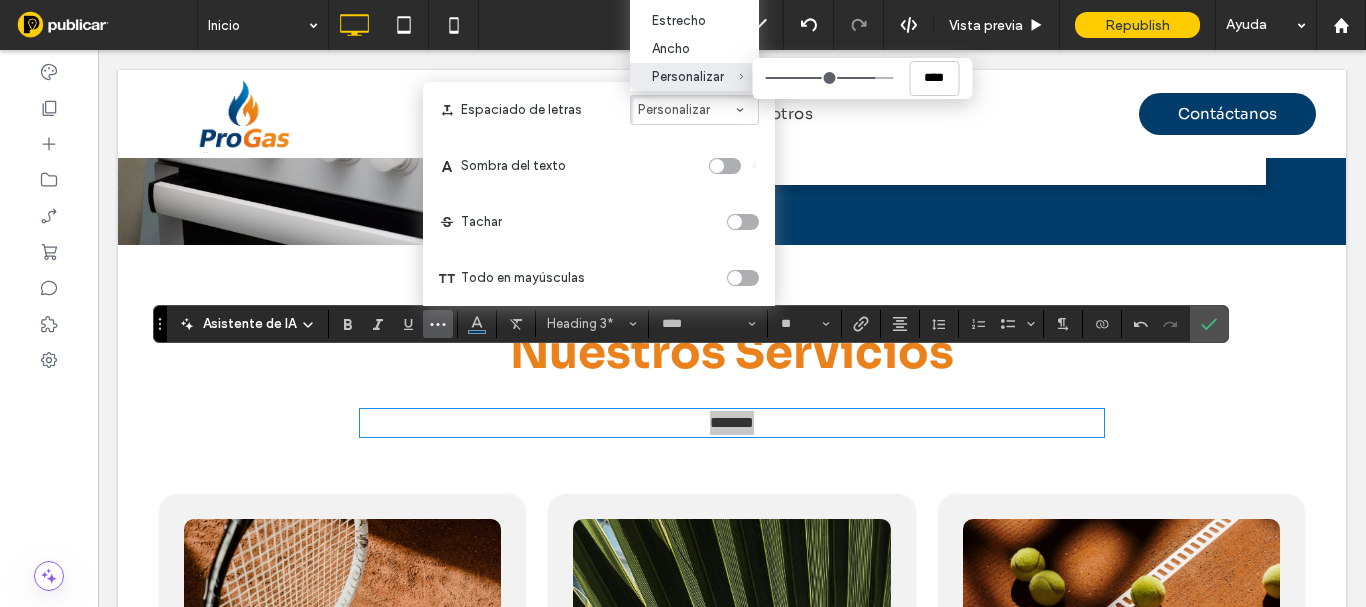 type on "****" 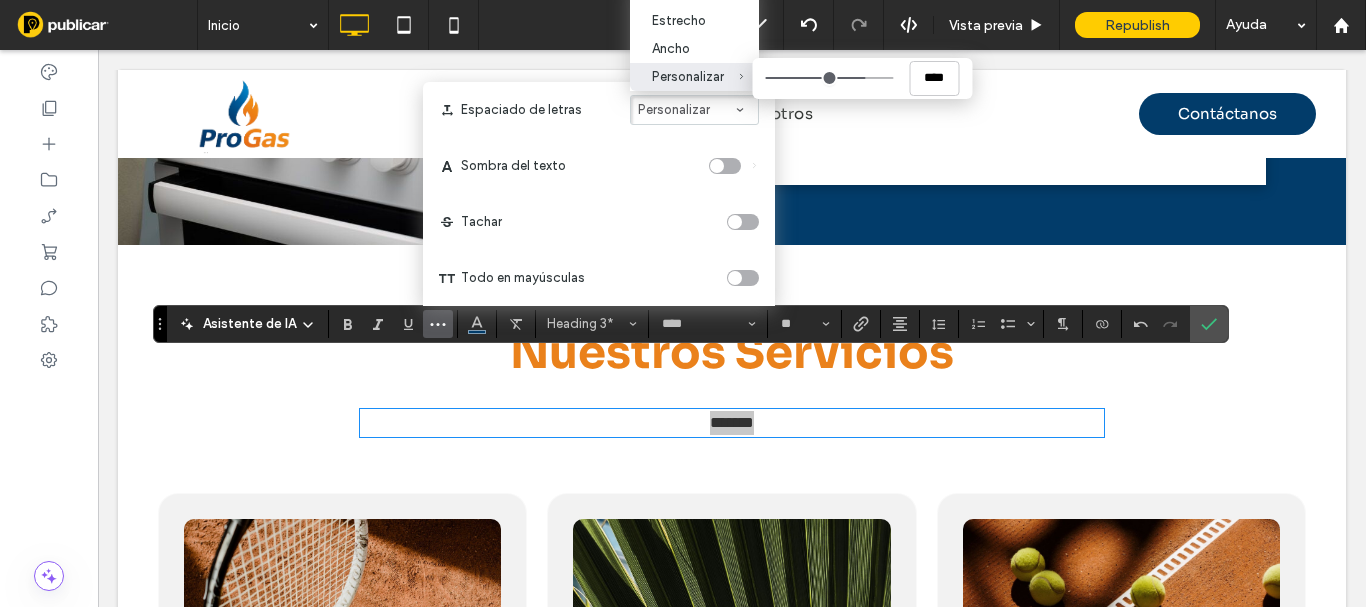 type on "****" 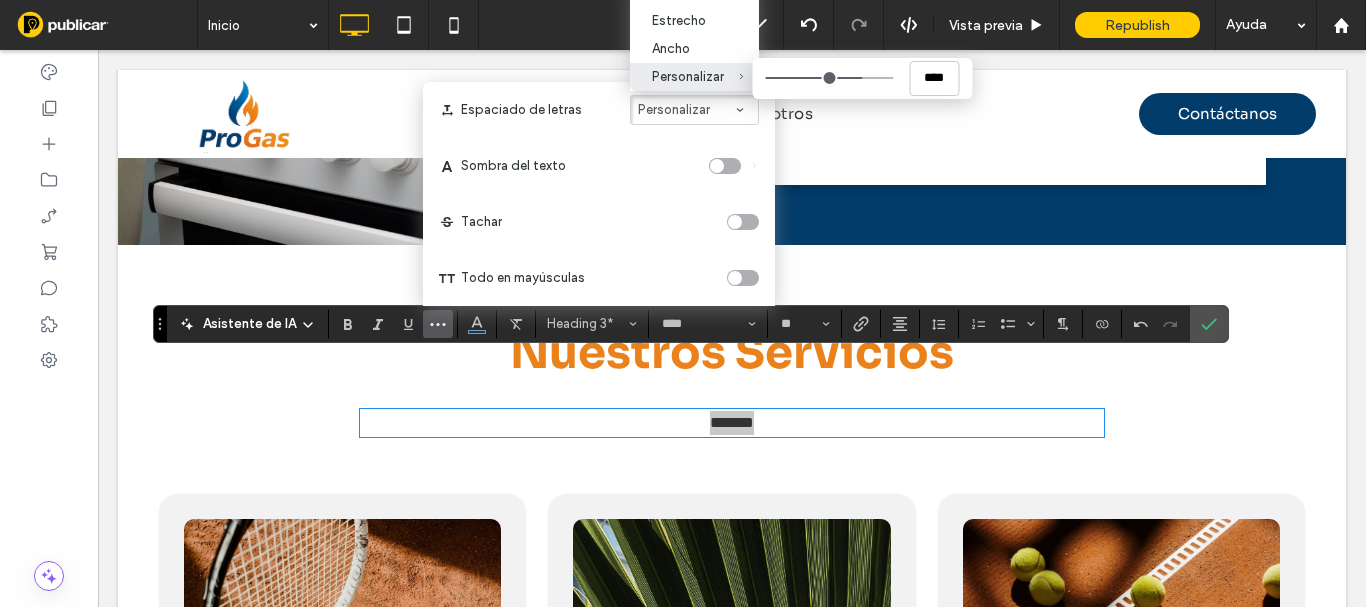 type on "****" 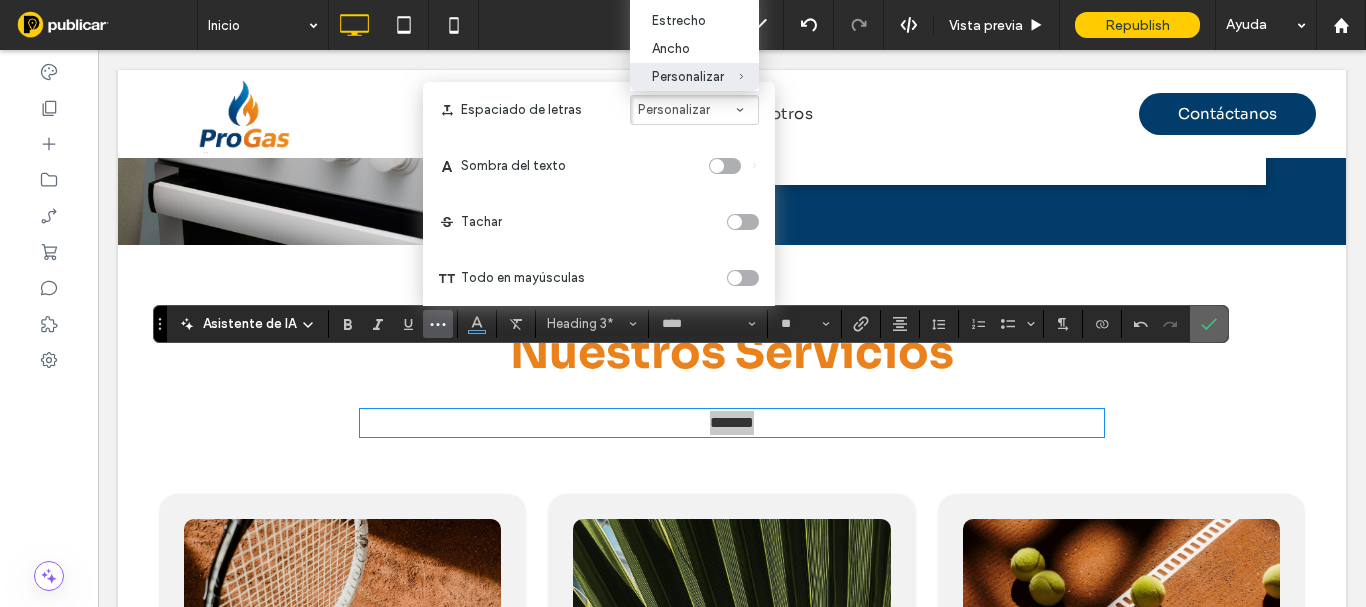 click 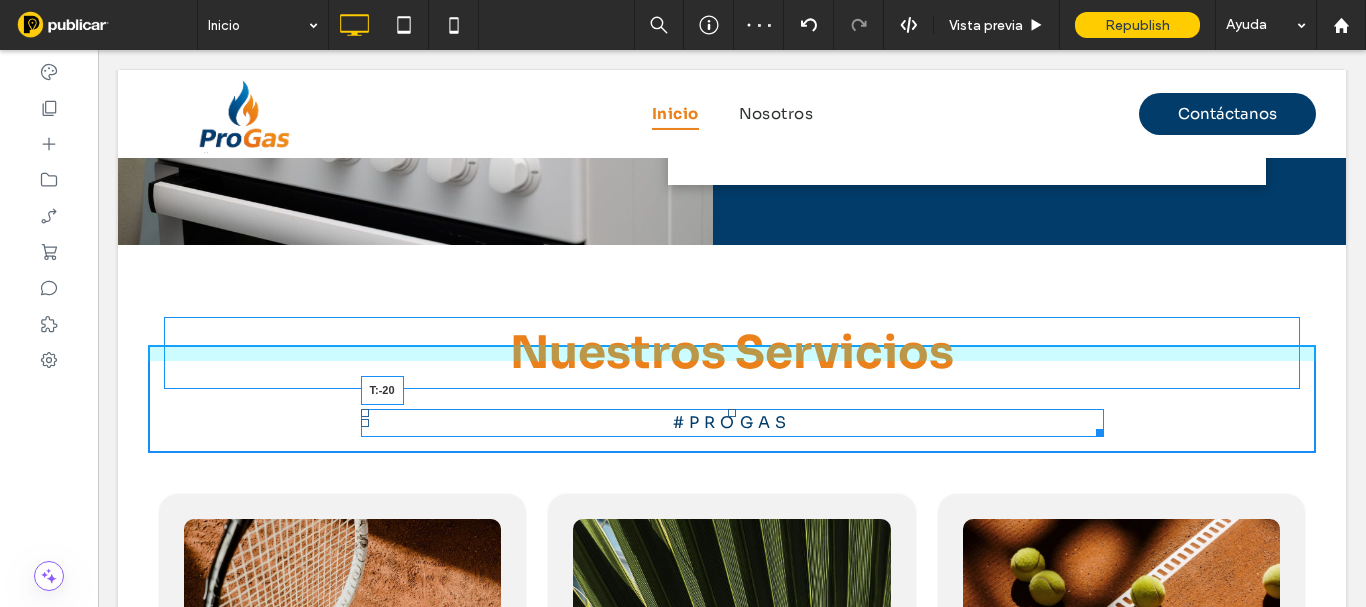 drag, startPoint x: 723, startPoint y: 363, endPoint x: 824, endPoint y: 383, distance: 102.96116 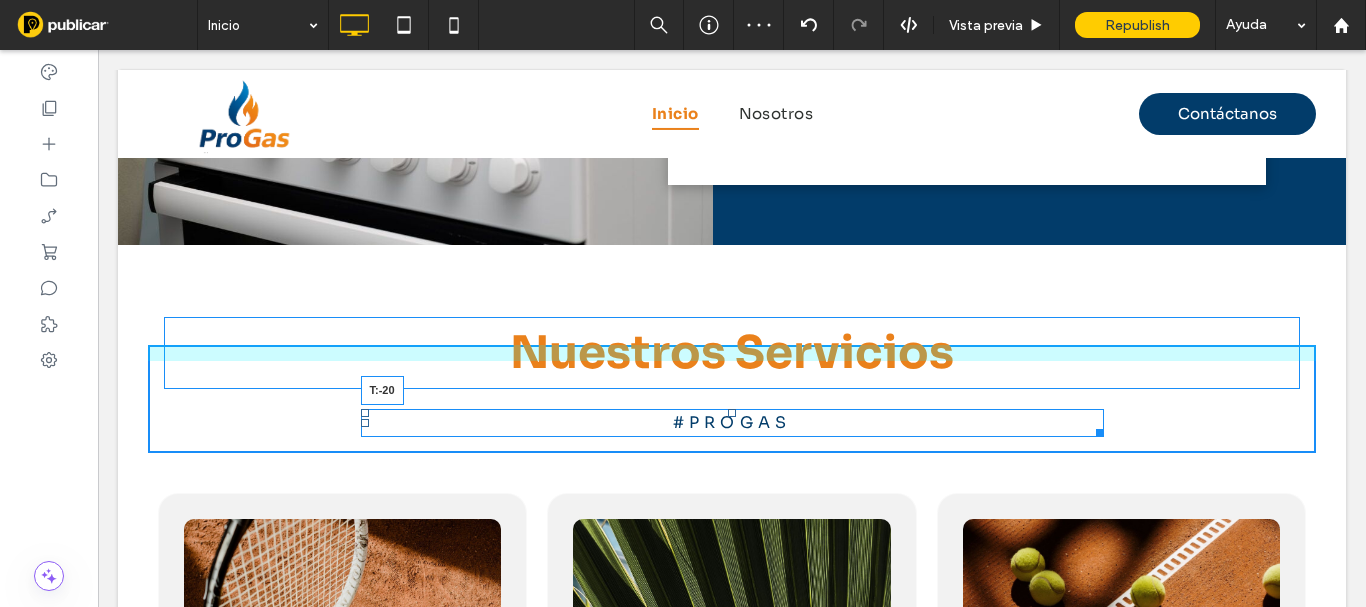 click on "Nuestros Servicios
#PROGAS T:-20
Click To Paste" at bounding box center (732, 399) 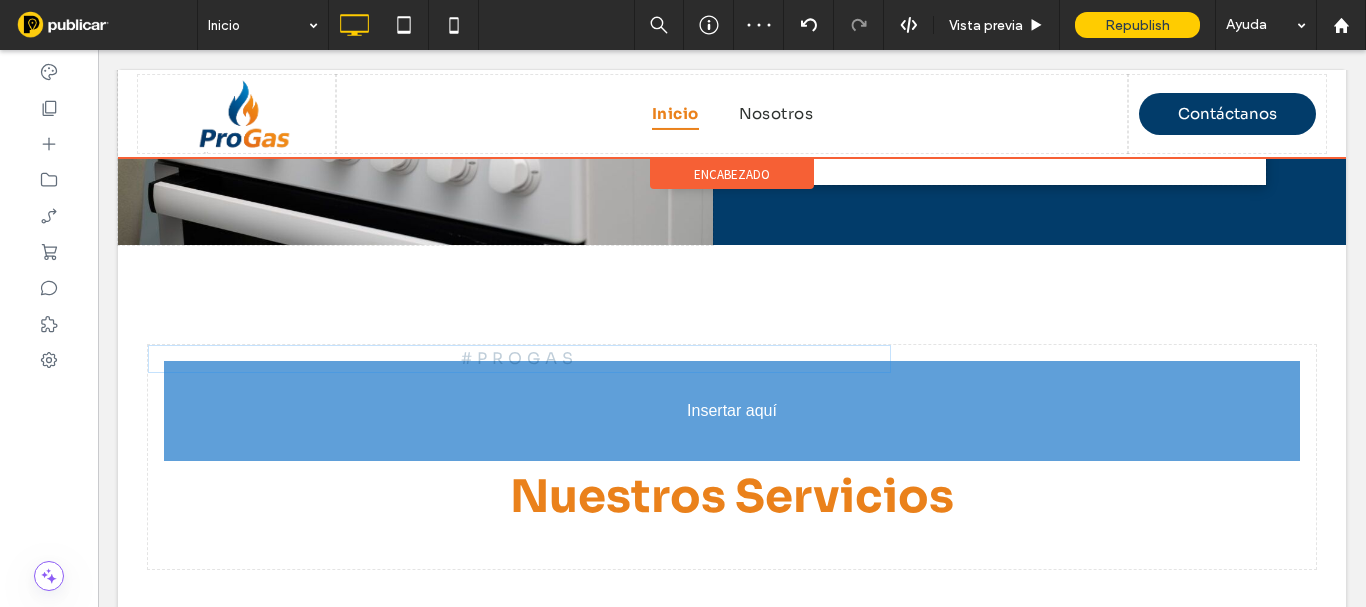 drag, startPoint x: 715, startPoint y: 353, endPoint x: 796, endPoint y: 365, distance: 81.88406 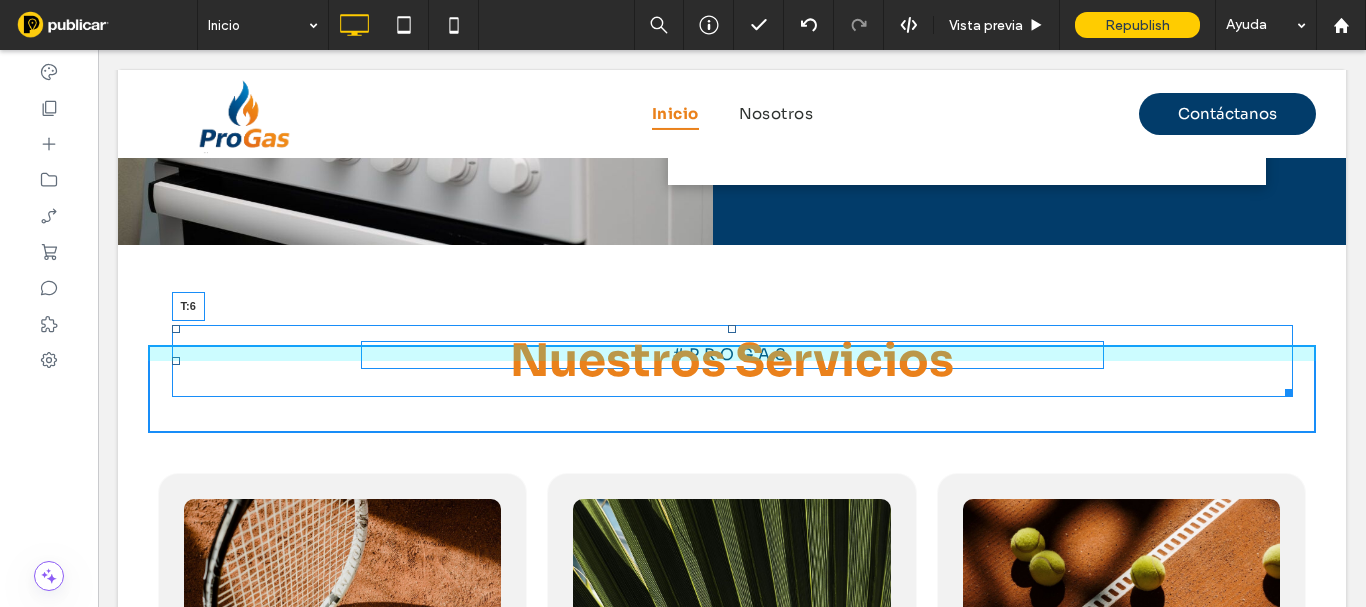 drag, startPoint x: 726, startPoint y: 278, endPoint x: 725, endPoint y: 329, distance: 51.009804 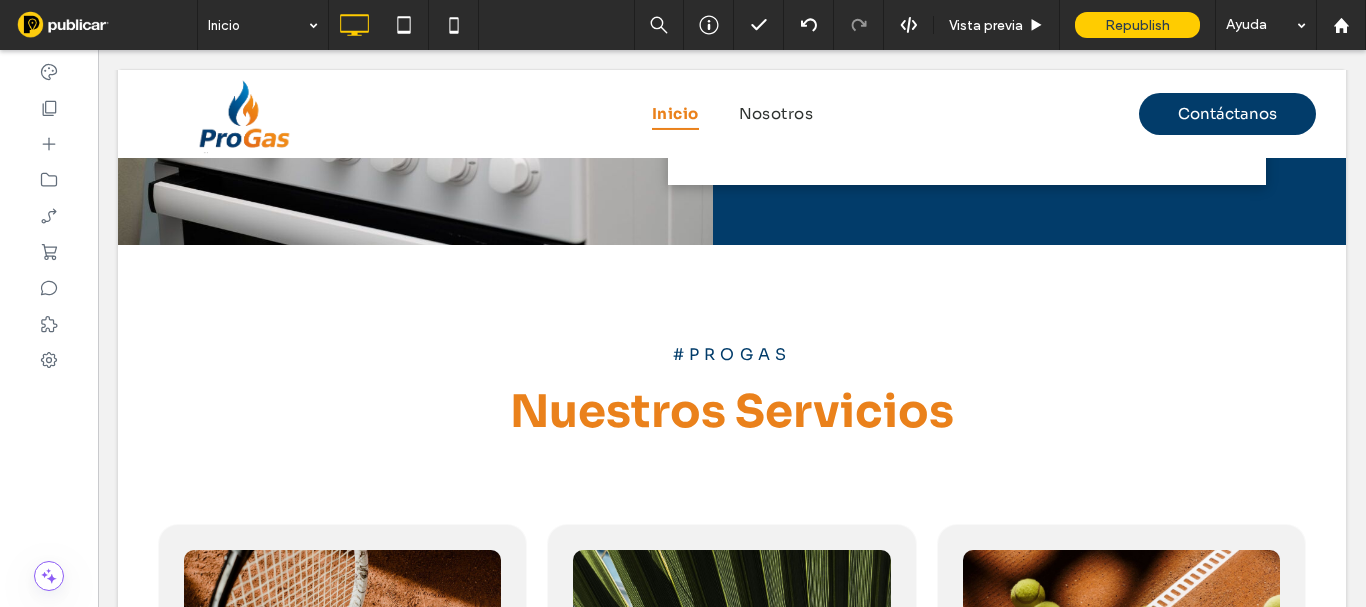 click at bounding box center [0, 0] 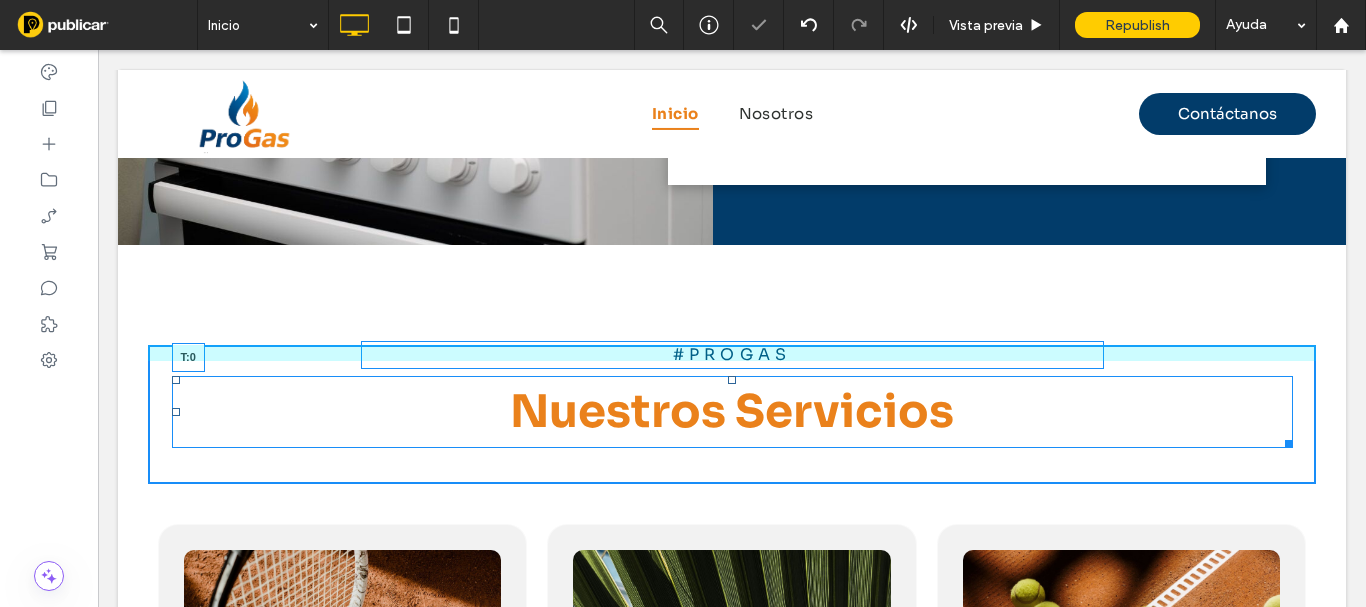drag, startPoint x: 722, startPoint y: 327, endPoint x: 827, endPoint y: 349, distance: 107.28001 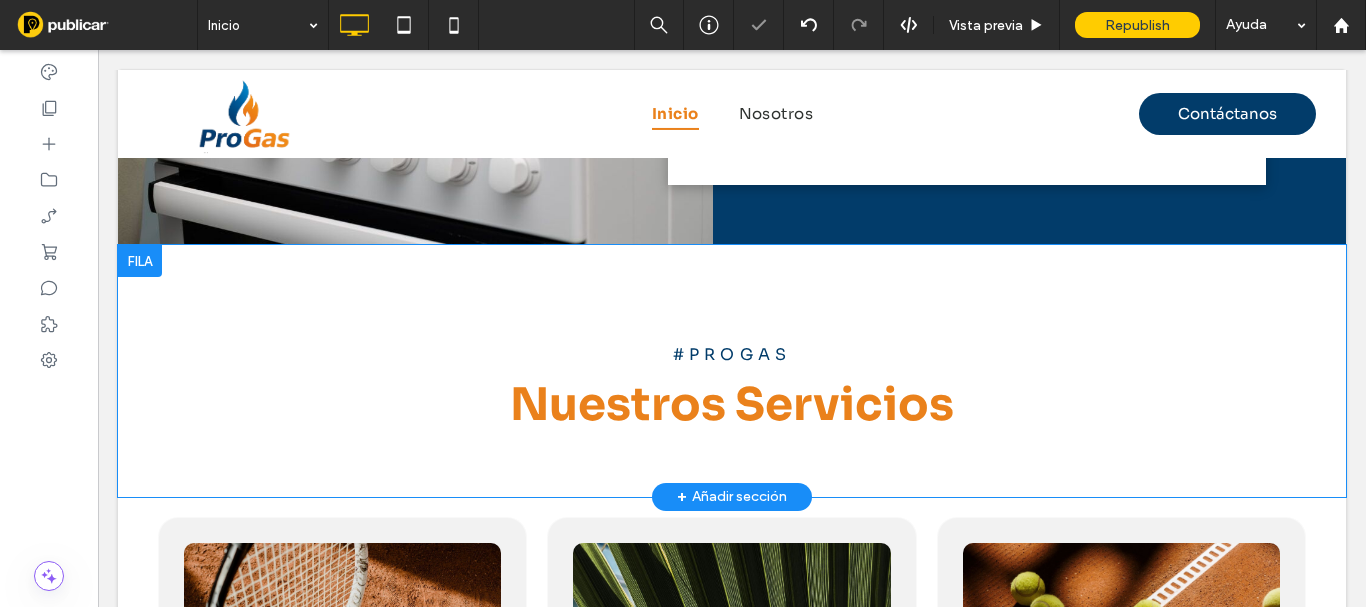 drag, startPoint x: 841, startPoint y: 410, endPoint x: 936, endPoint y: 378, distance: 100.2447 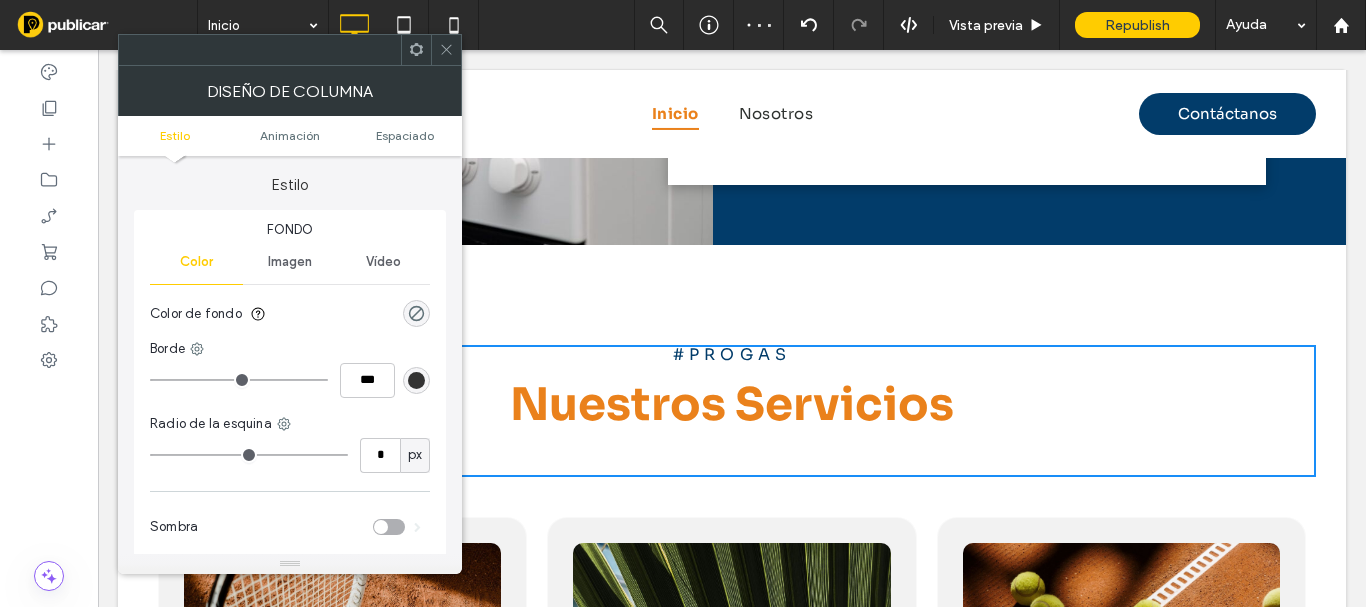 drag, startPoint x: 439, startPoint y: 42, endPoint x: 368, endPoint y: 91, distance: 86.26703 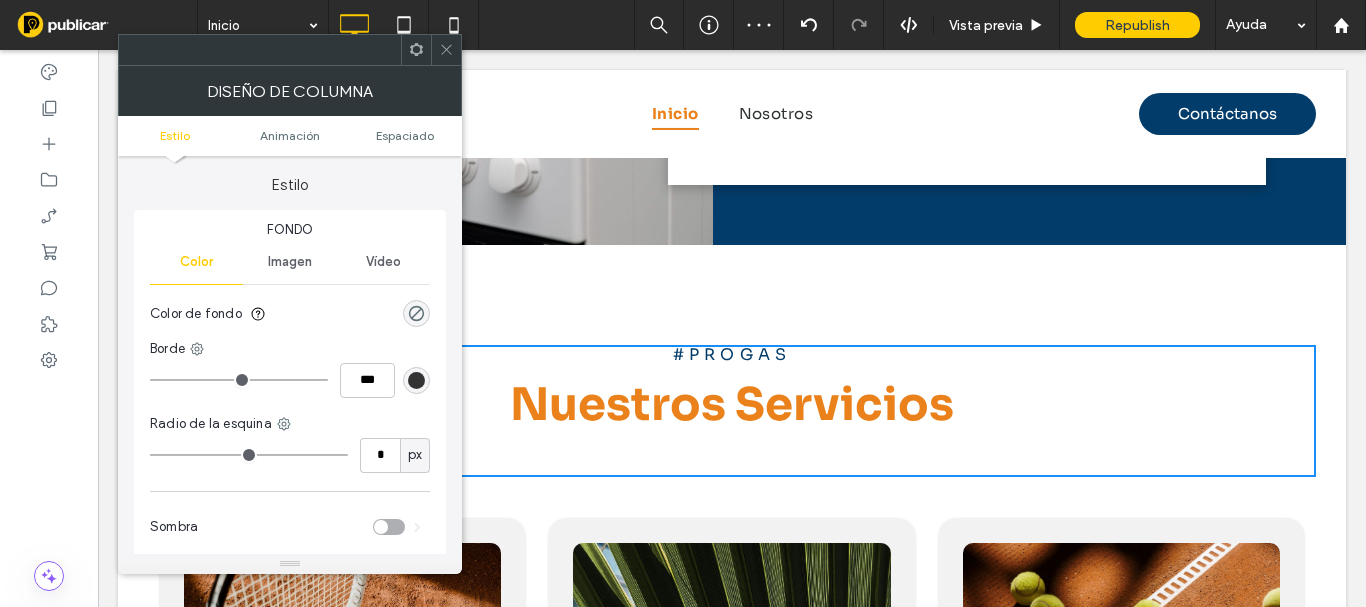 click 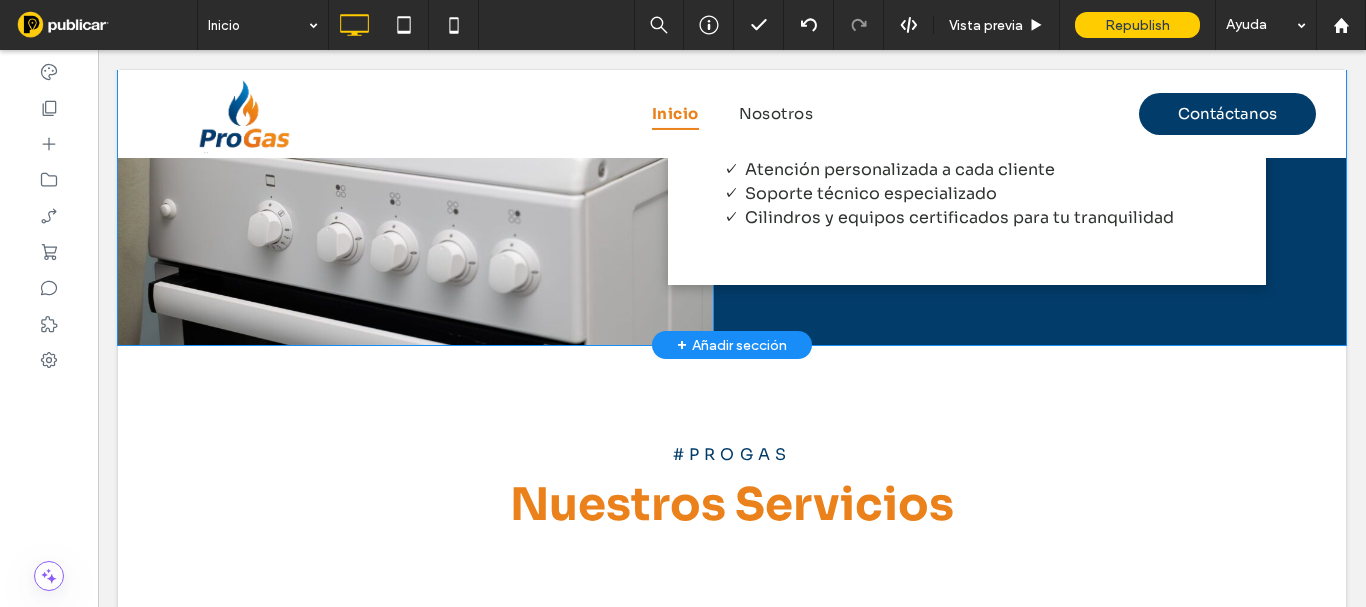 scroll, scrollTop: 1500, scrollLeft: 0, axis: vertical 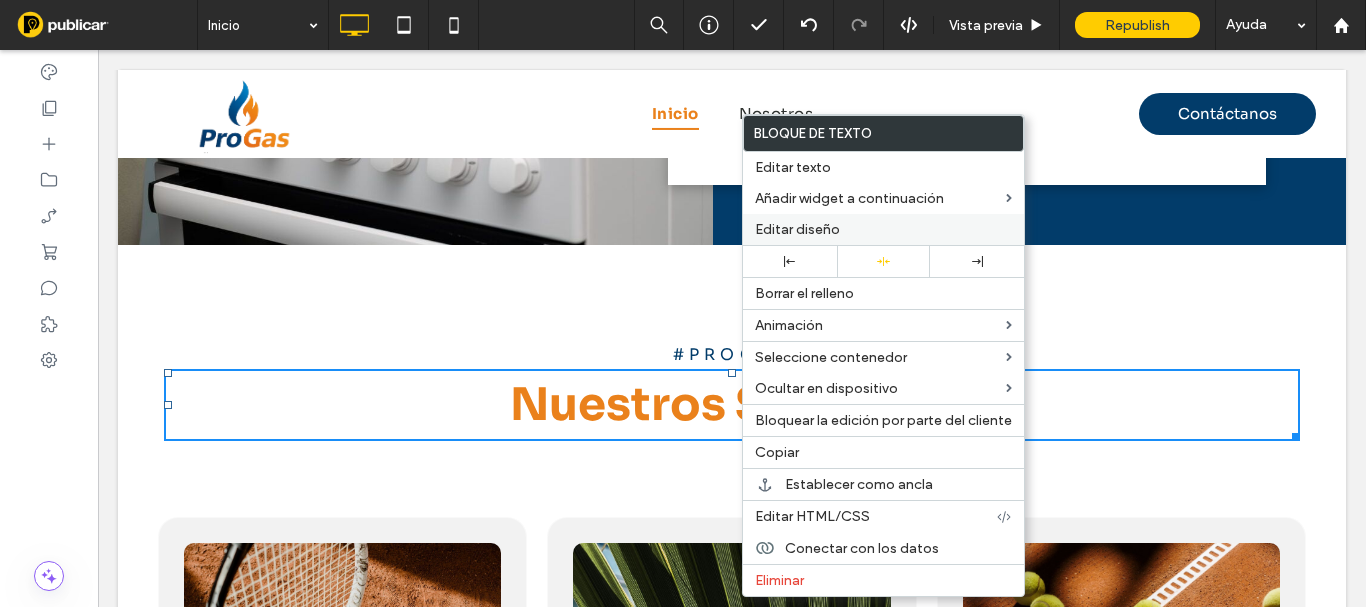 click on "Editar diseño" at bounding box center [797, 229] 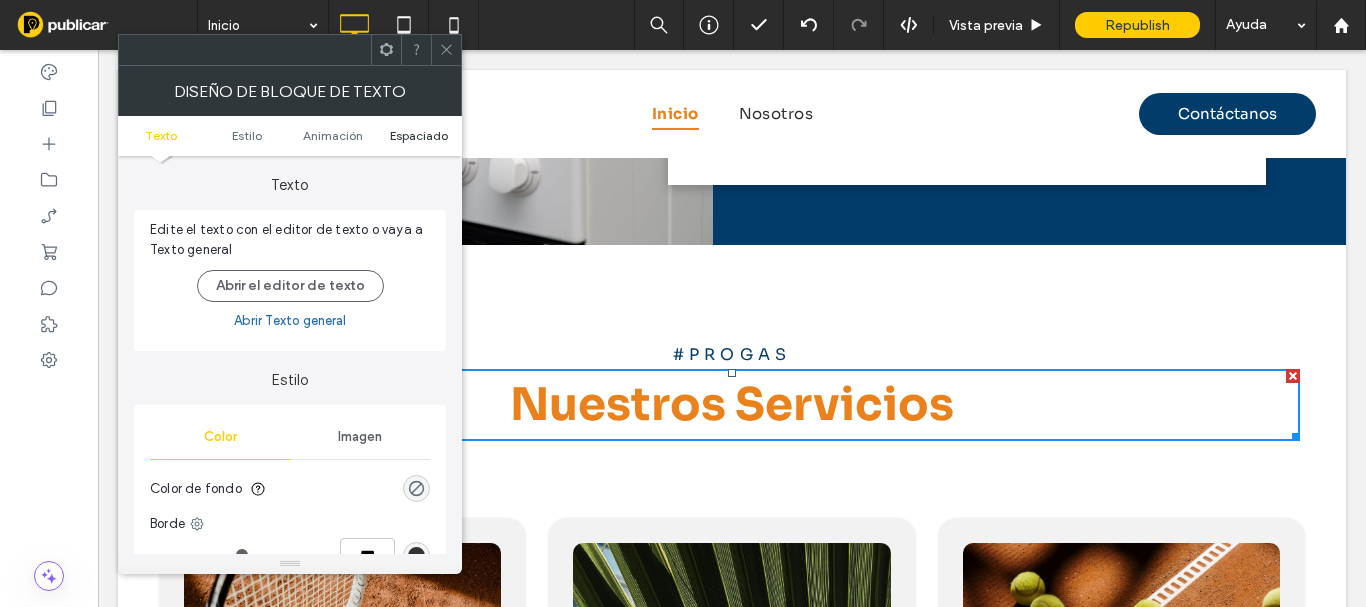 click on "Espaciado" at bounding box center (419, 135) 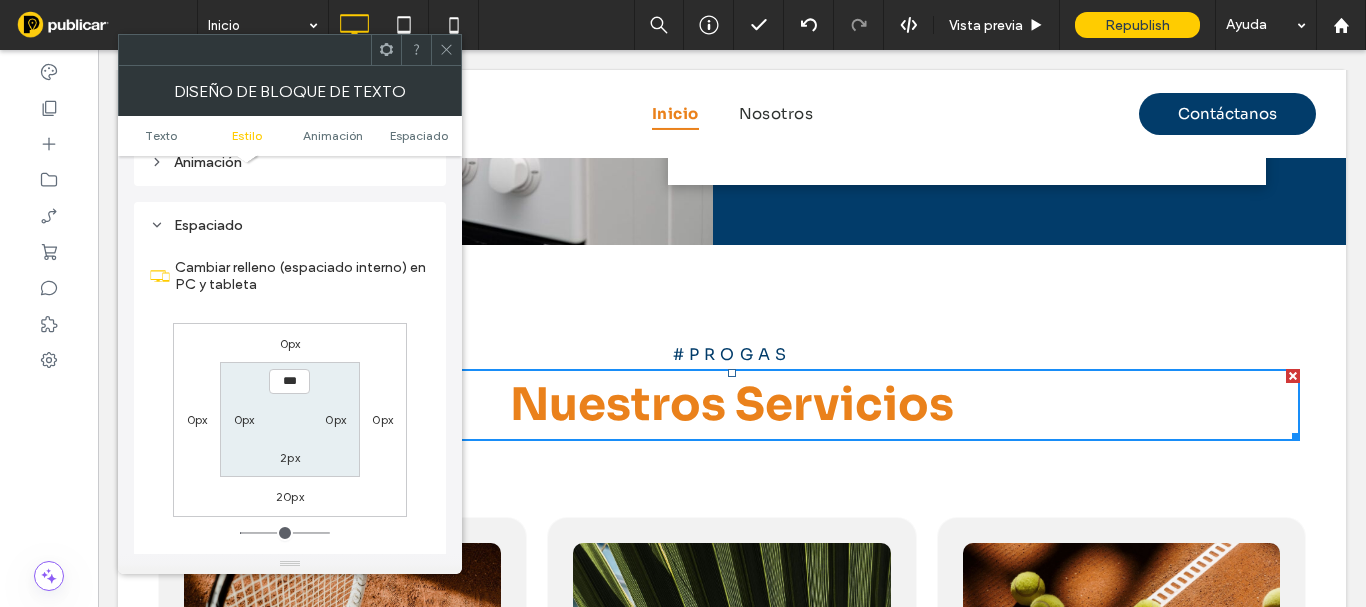 scroll, scrollTop: 573, scrollLeft: 0, axis: vertical 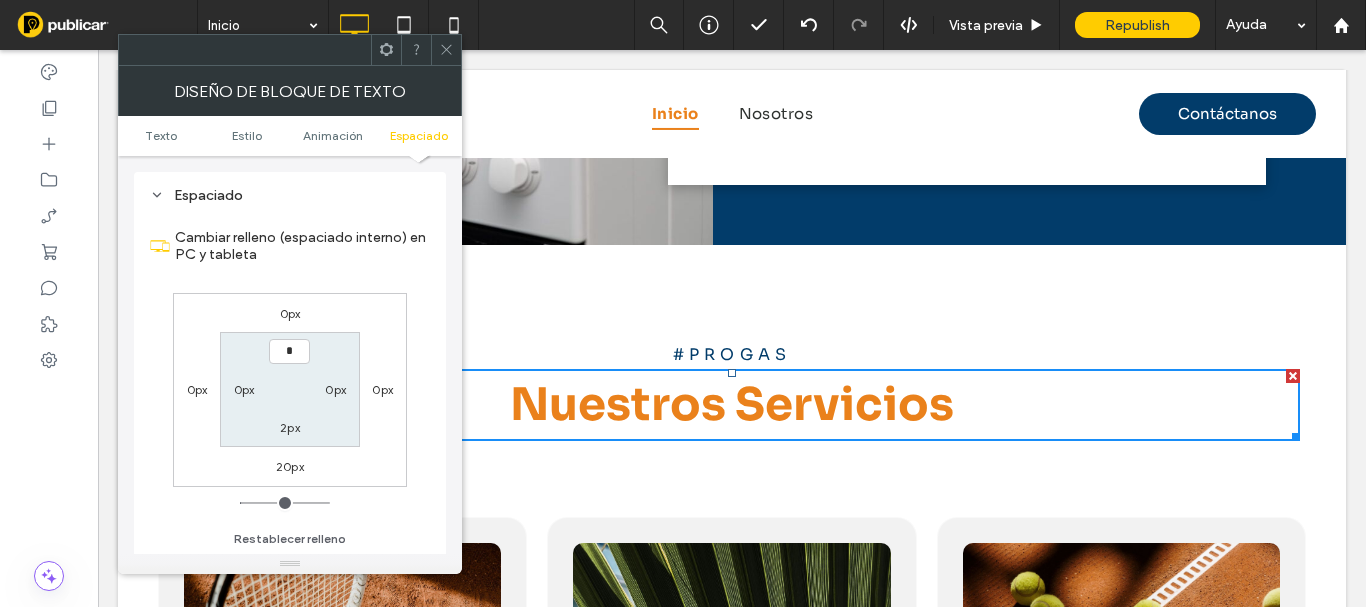 type on "***" 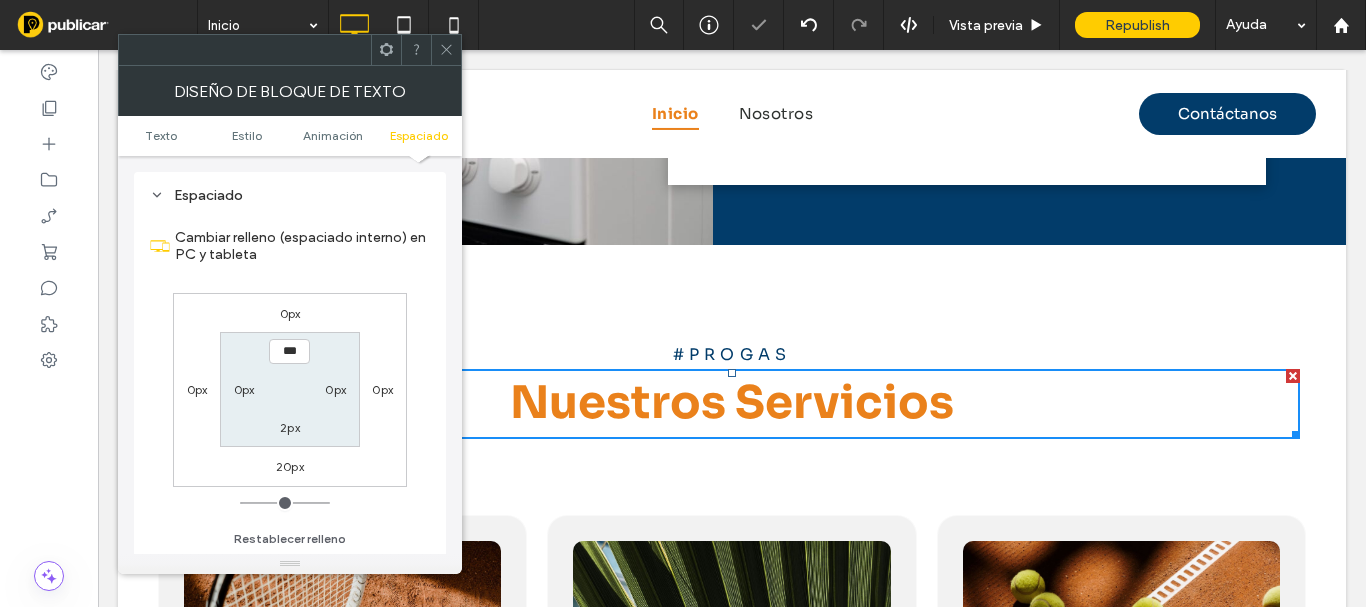 click on "2px" at bounding box center (290, 427) 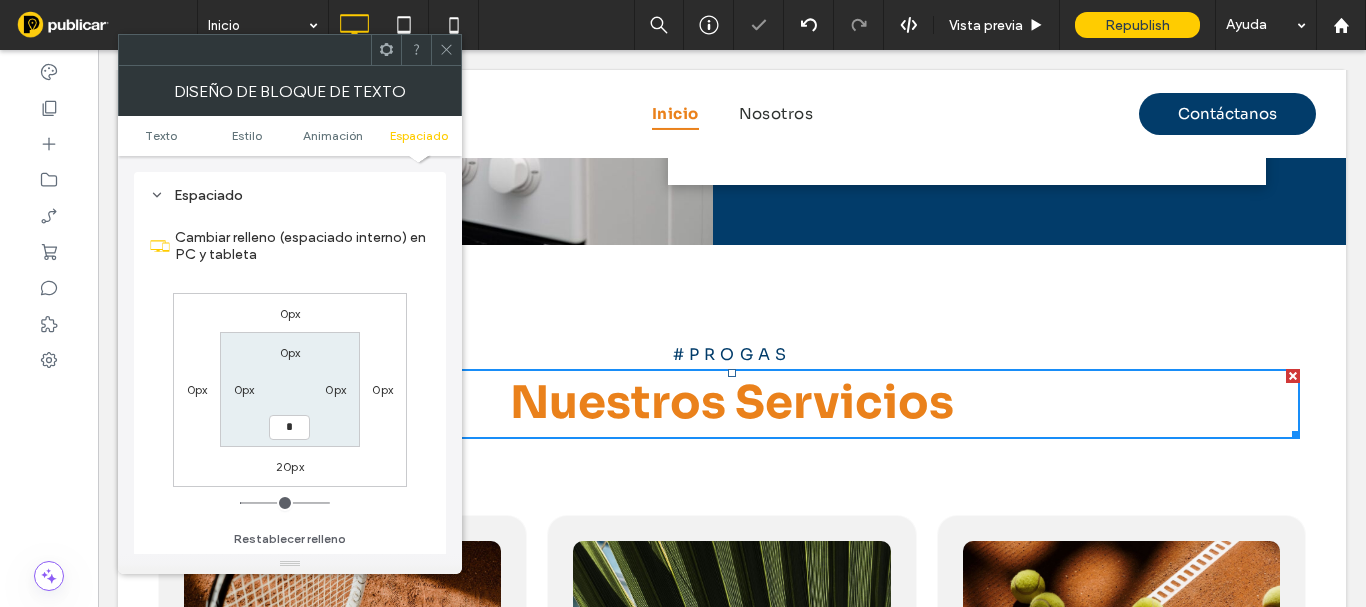type on "*" 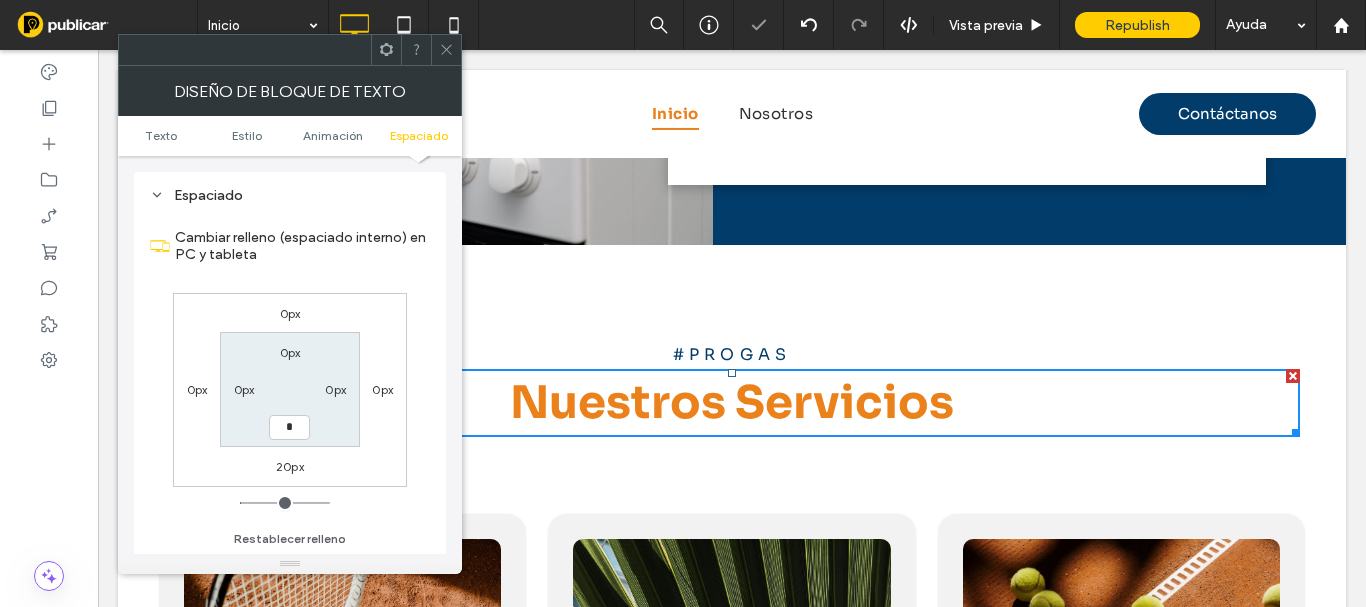 type on "*" 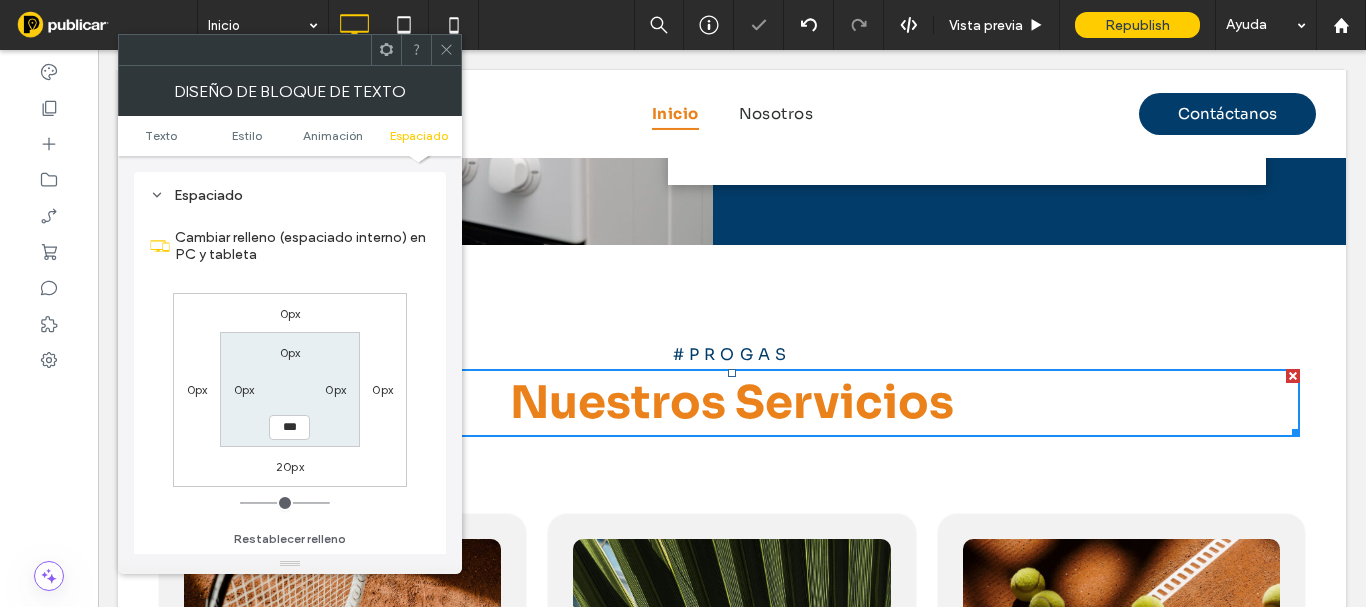 click 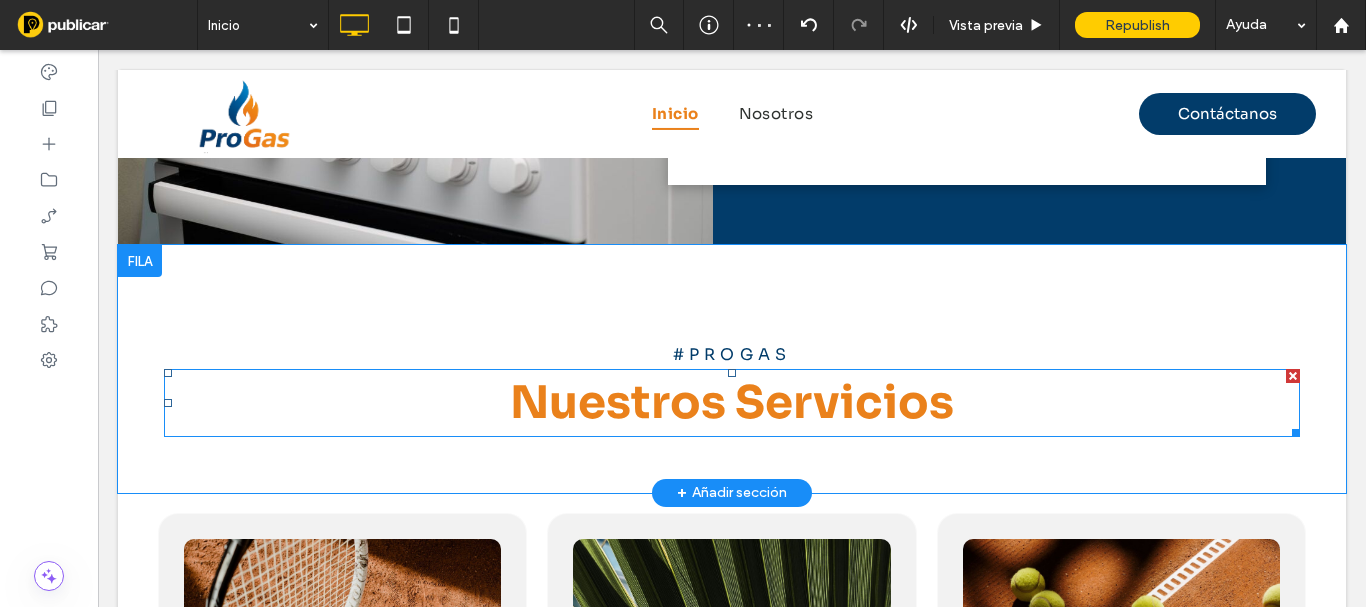 click on "Nuestros Servicios" at bounding box center (732, 402) 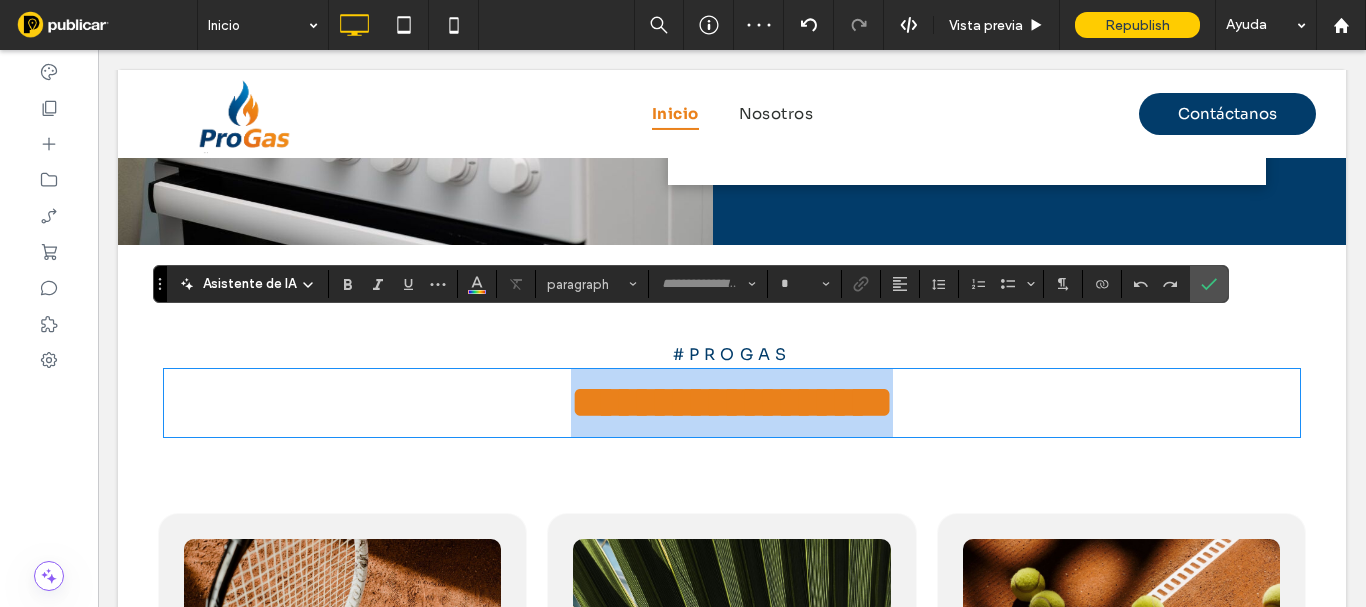 type on "****" 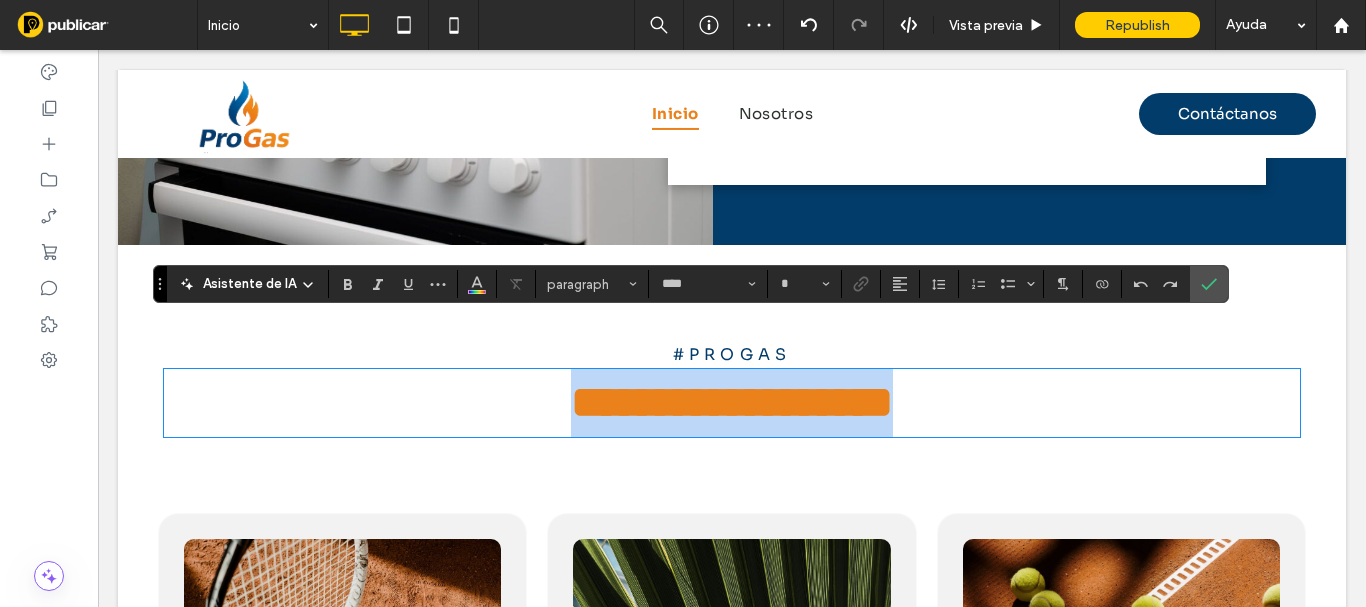 type on "**" 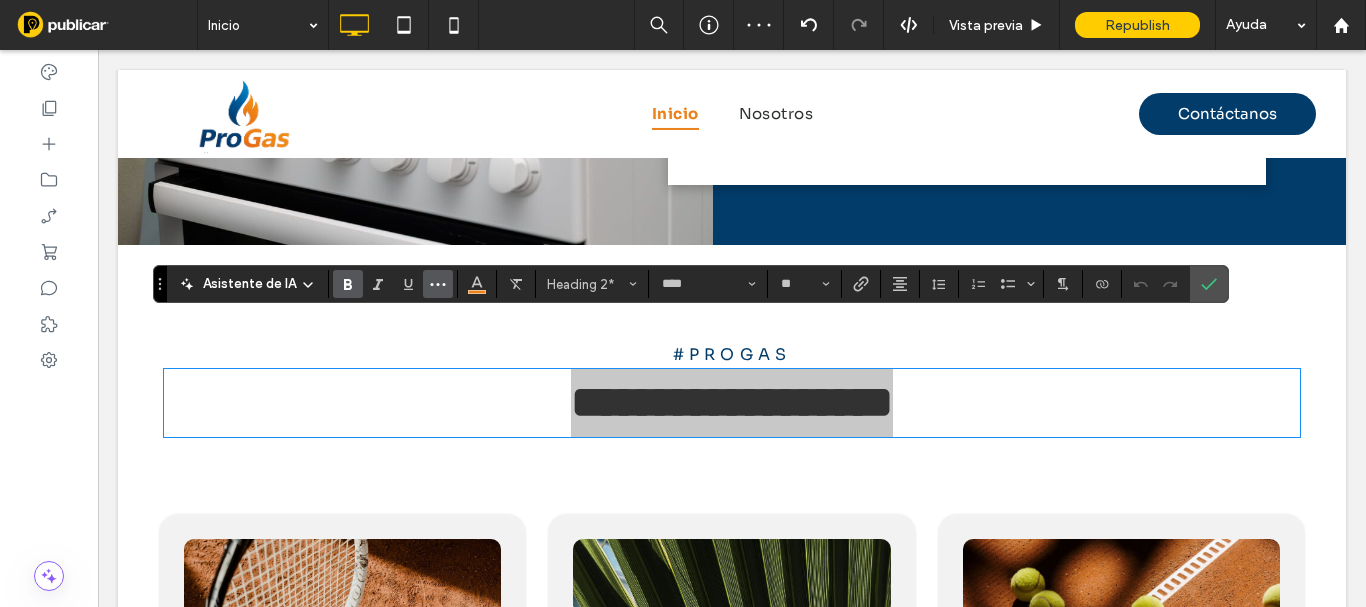 click 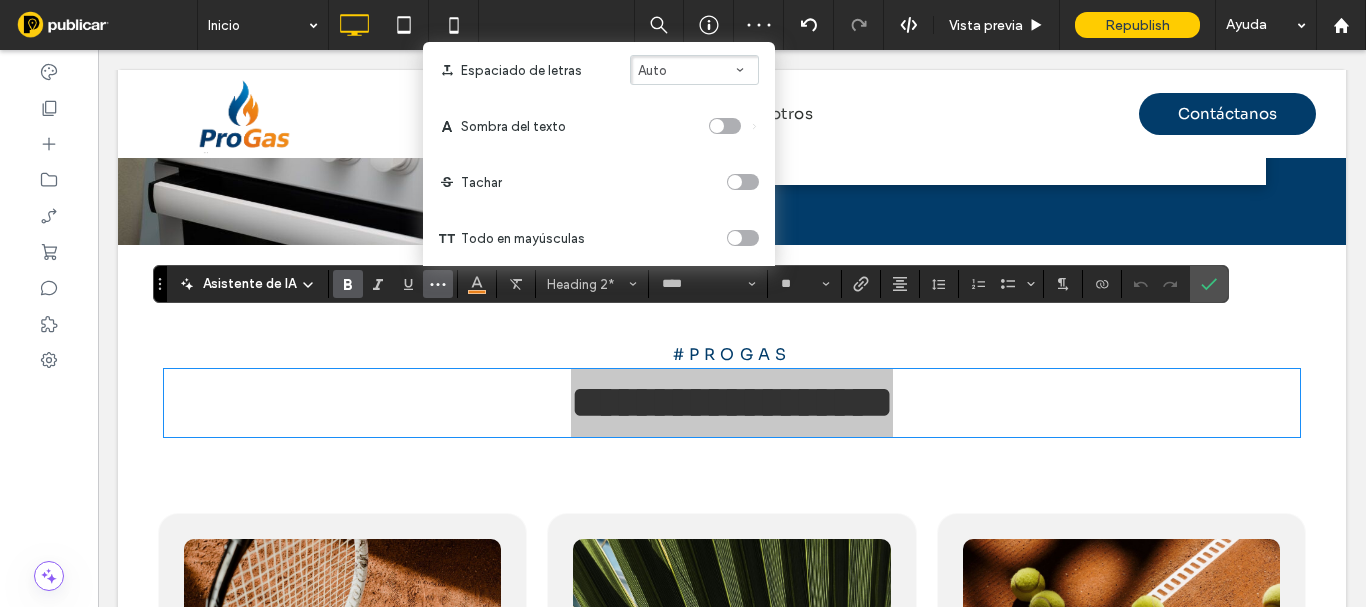 click on "Auto" at bounding box center [694, 70] 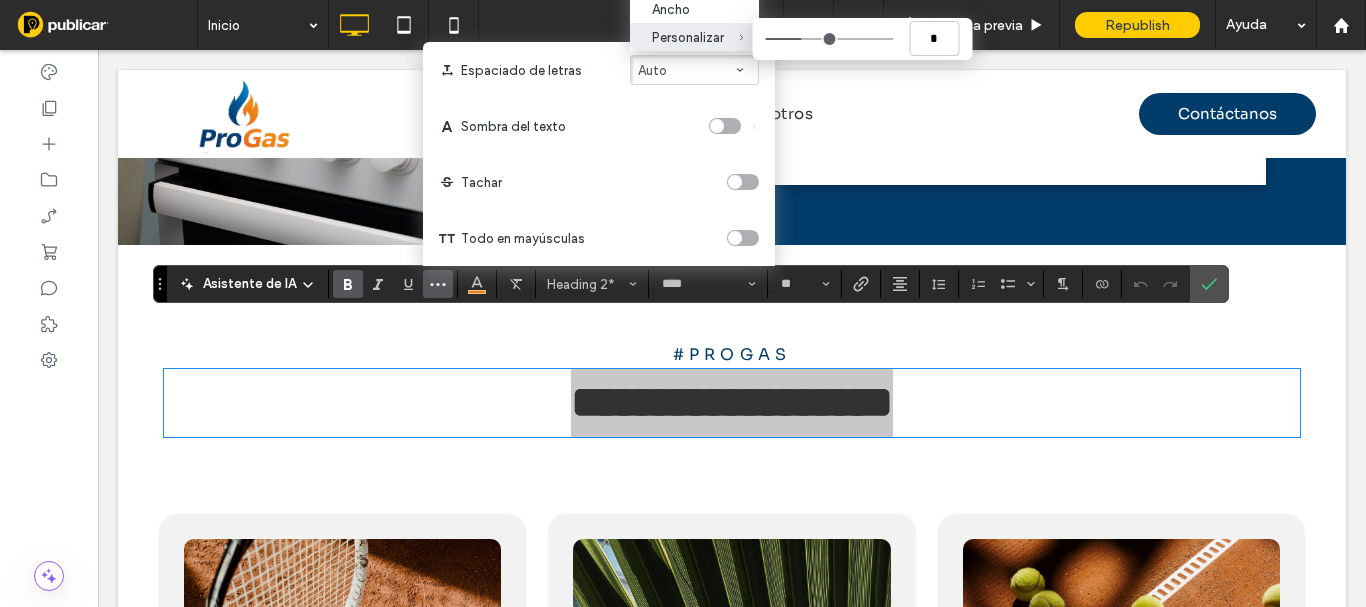 type on "*****" 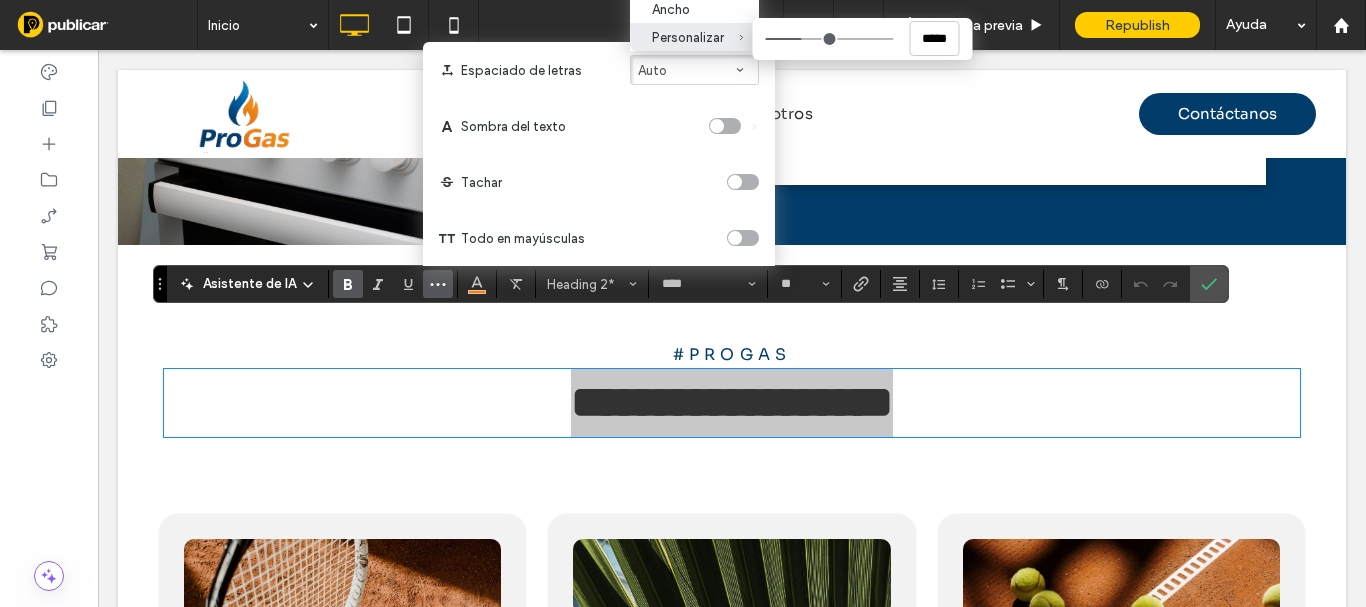 type on "*****" 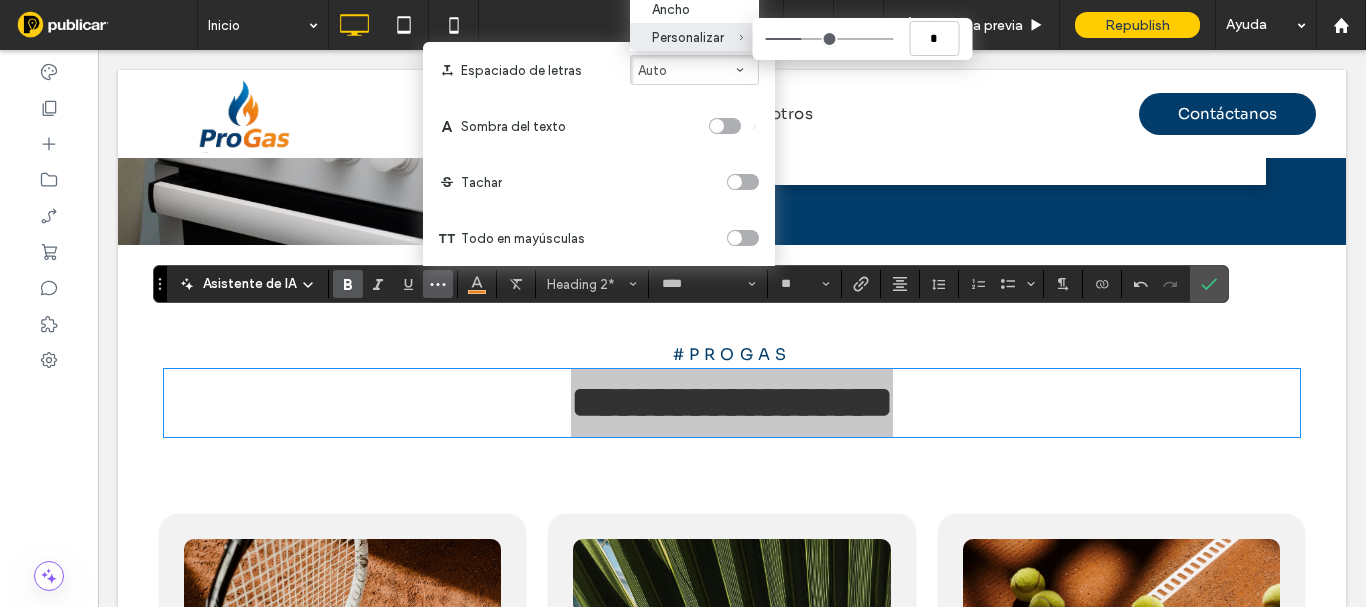 type on "****" 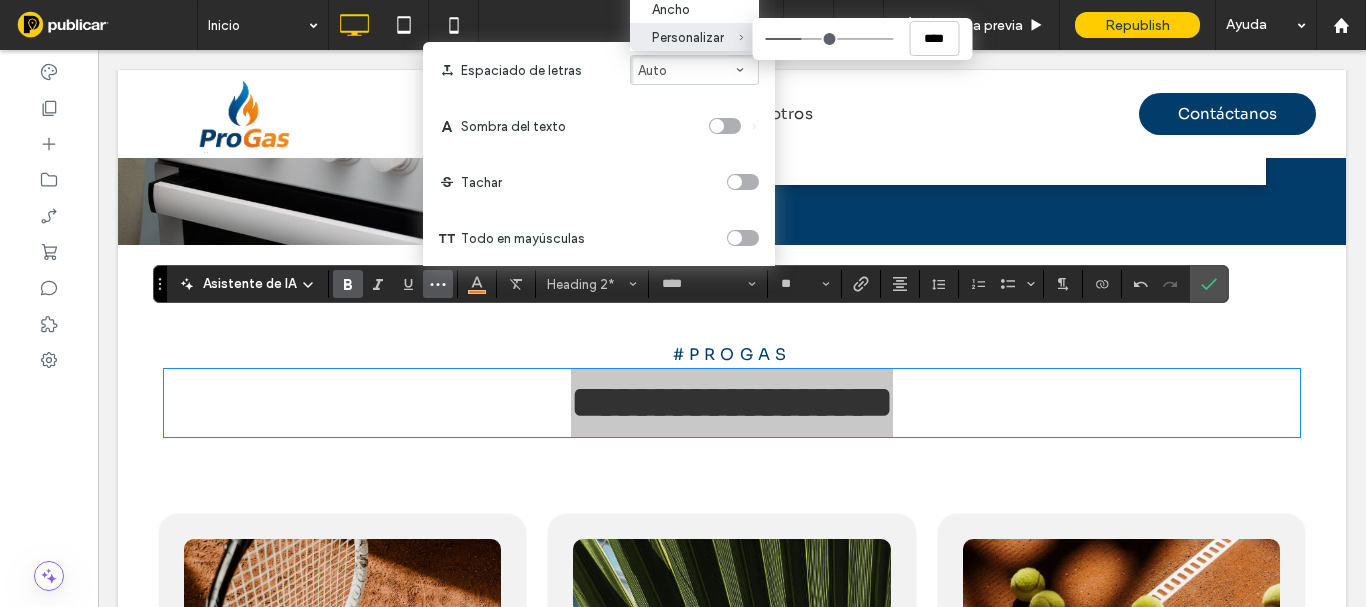 type on "****" 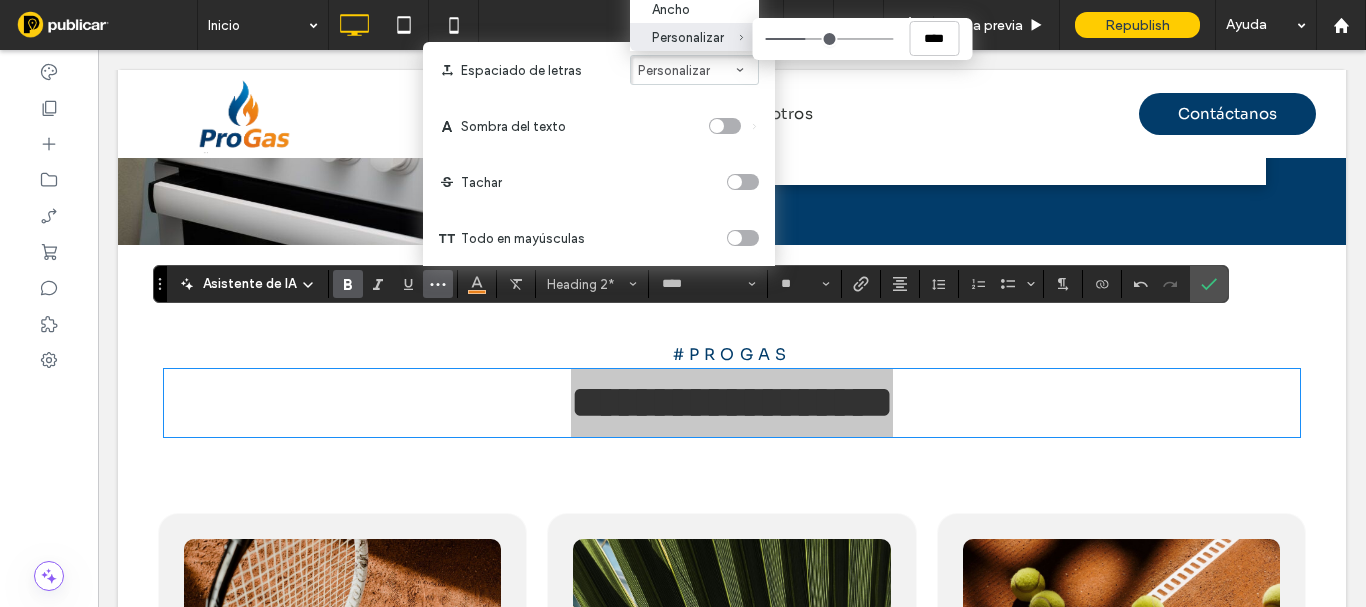 type on "****" 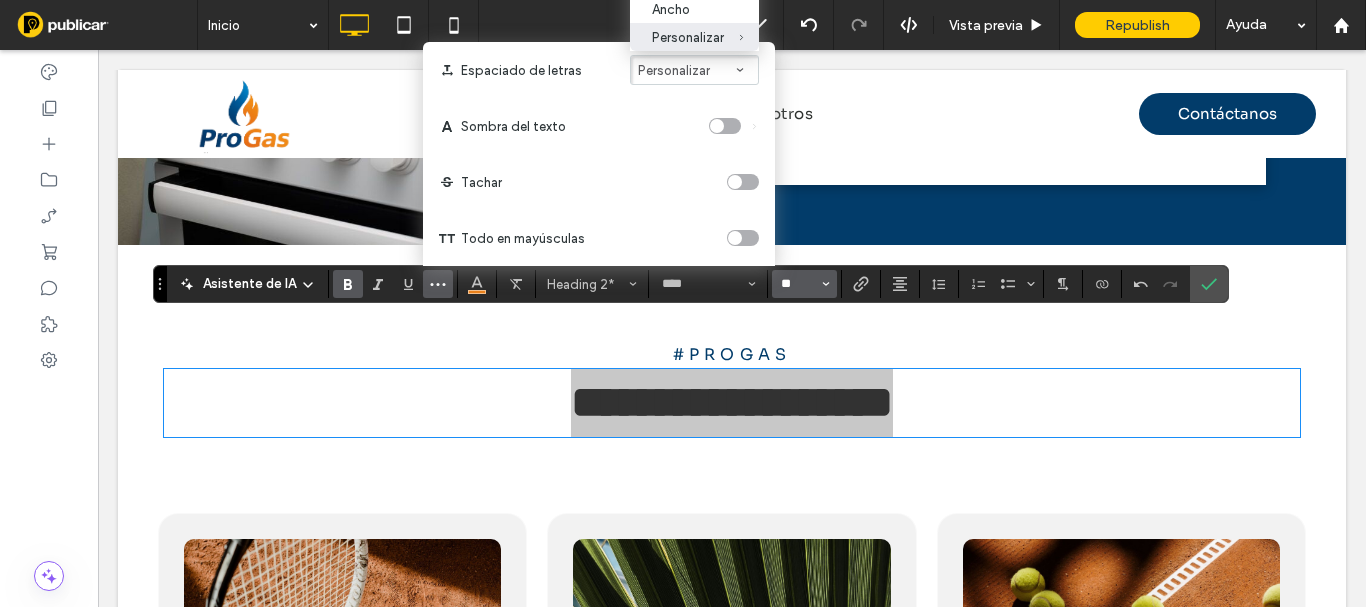 click on "**" at bounding box center [798, 284] 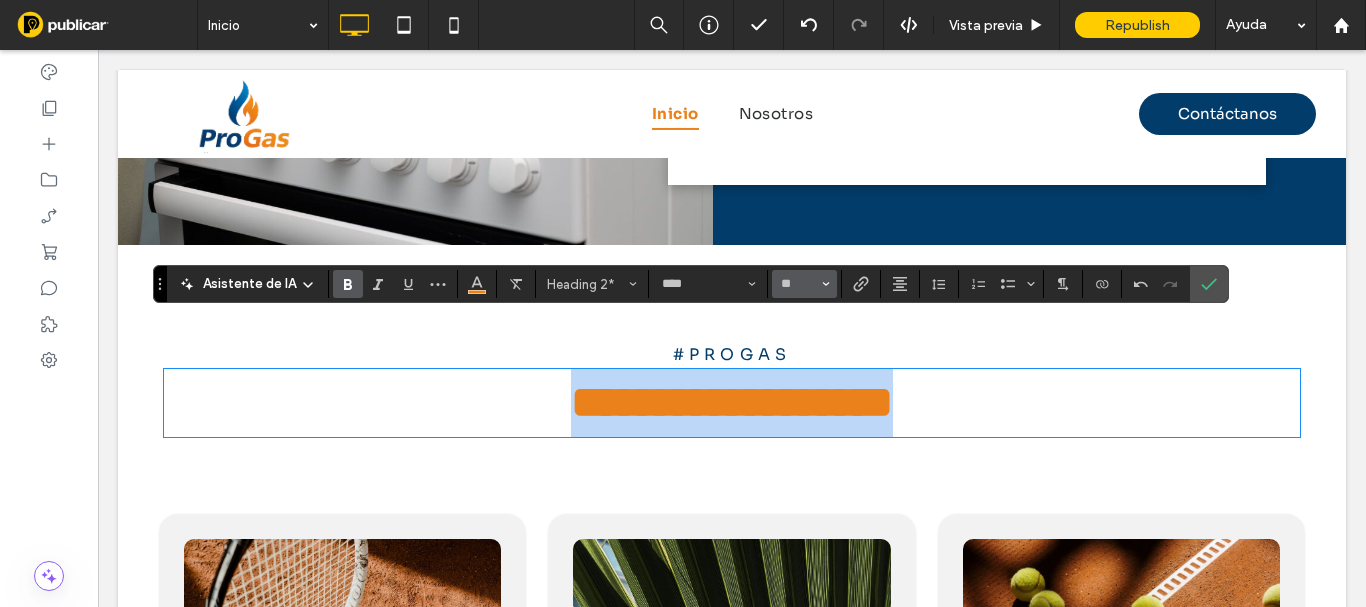 type on "**" 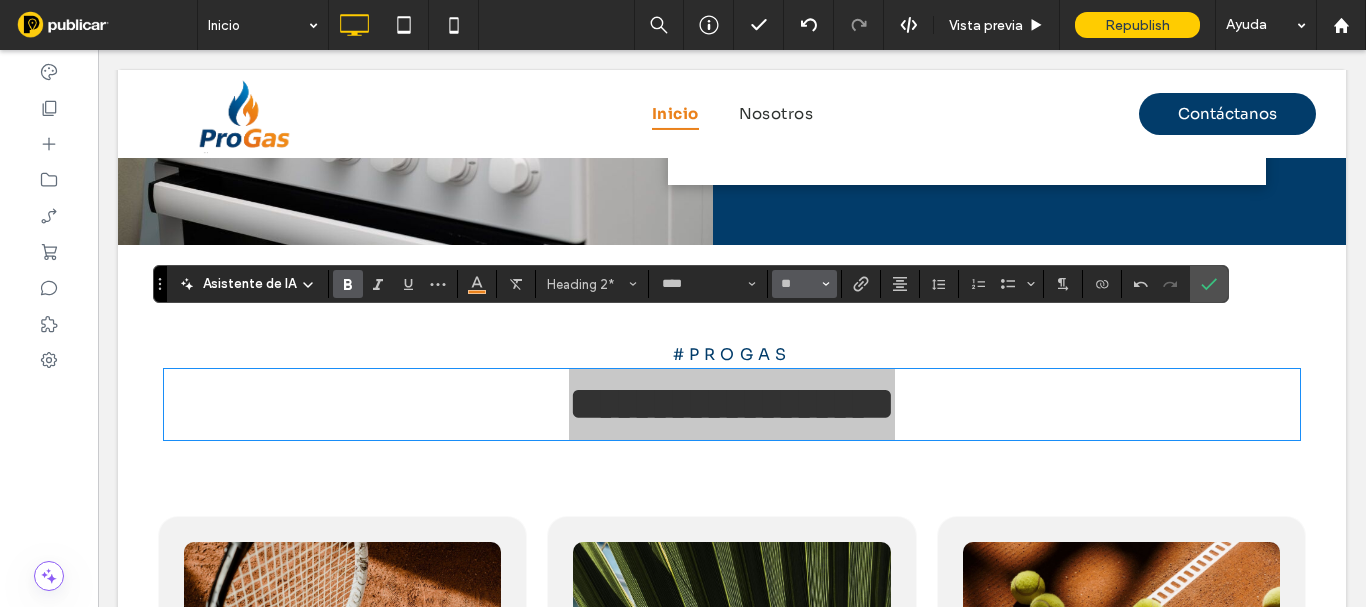 click on "**" at bounding box center [804, 284] 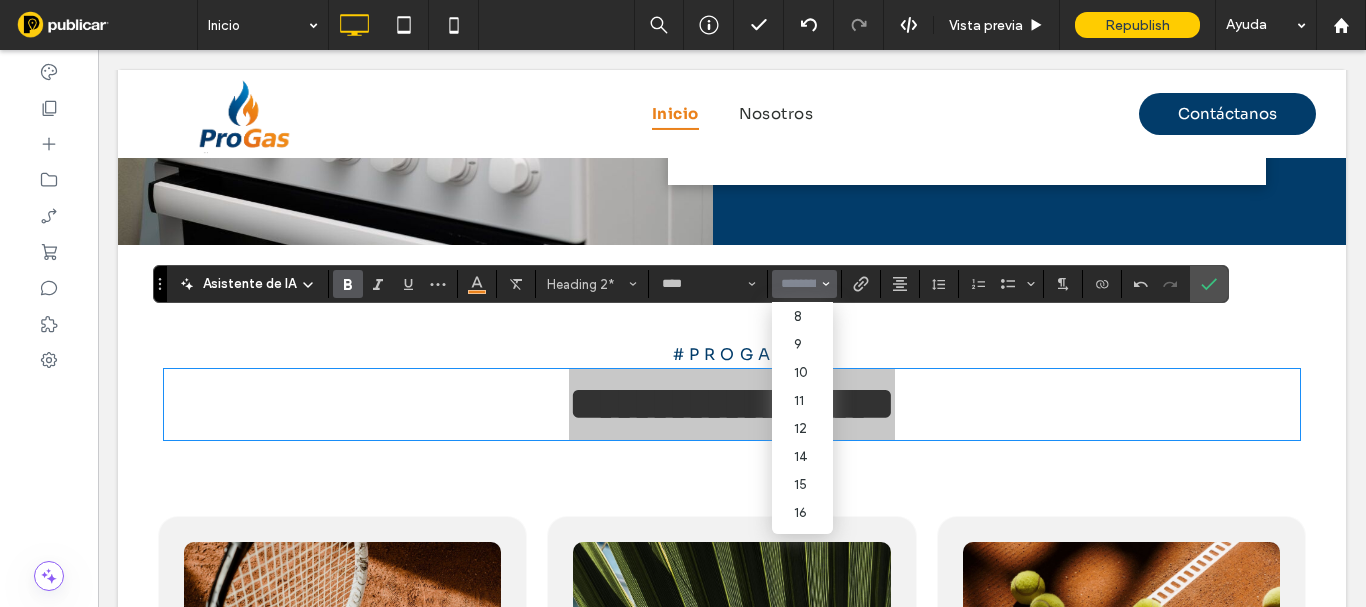 click at bounding box center (798, 284) 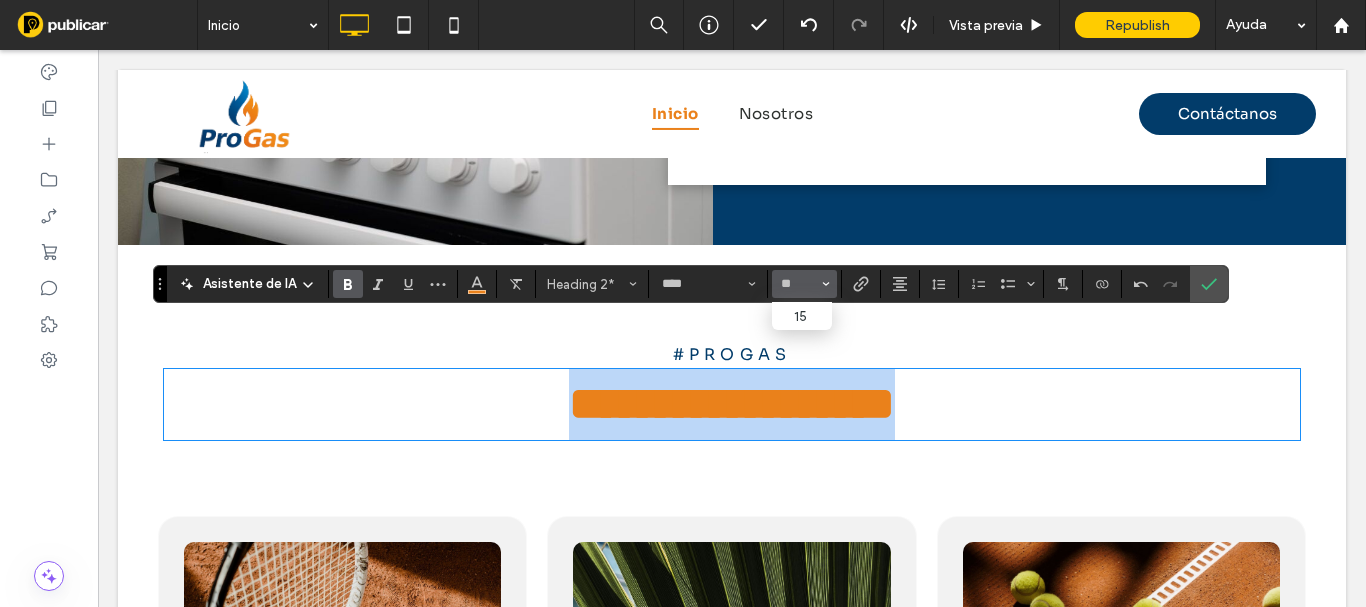 type on "**" 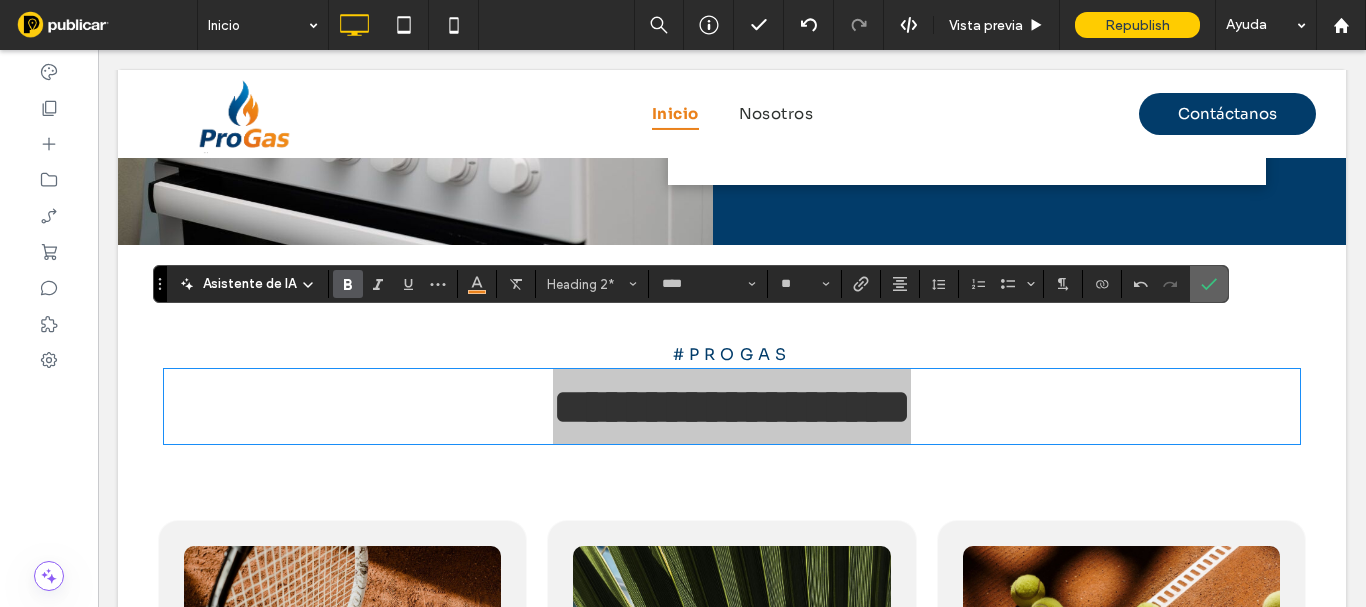 click 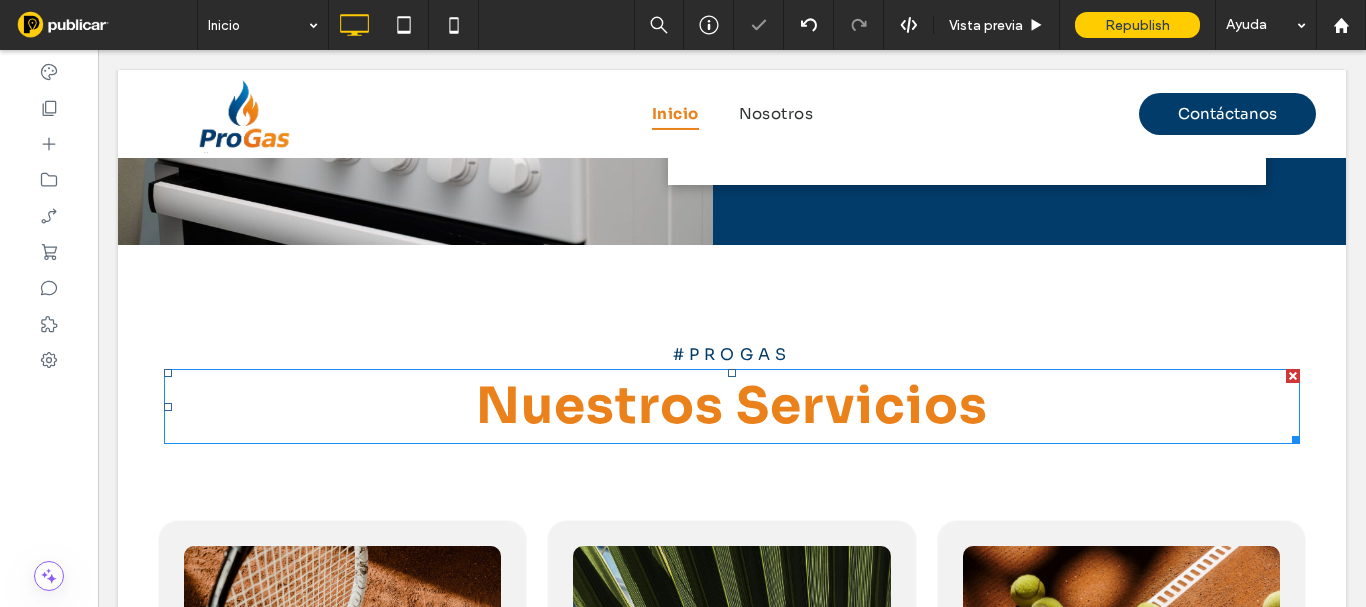 click on "Nuestros Servicios" at bounding box center (732, 406) 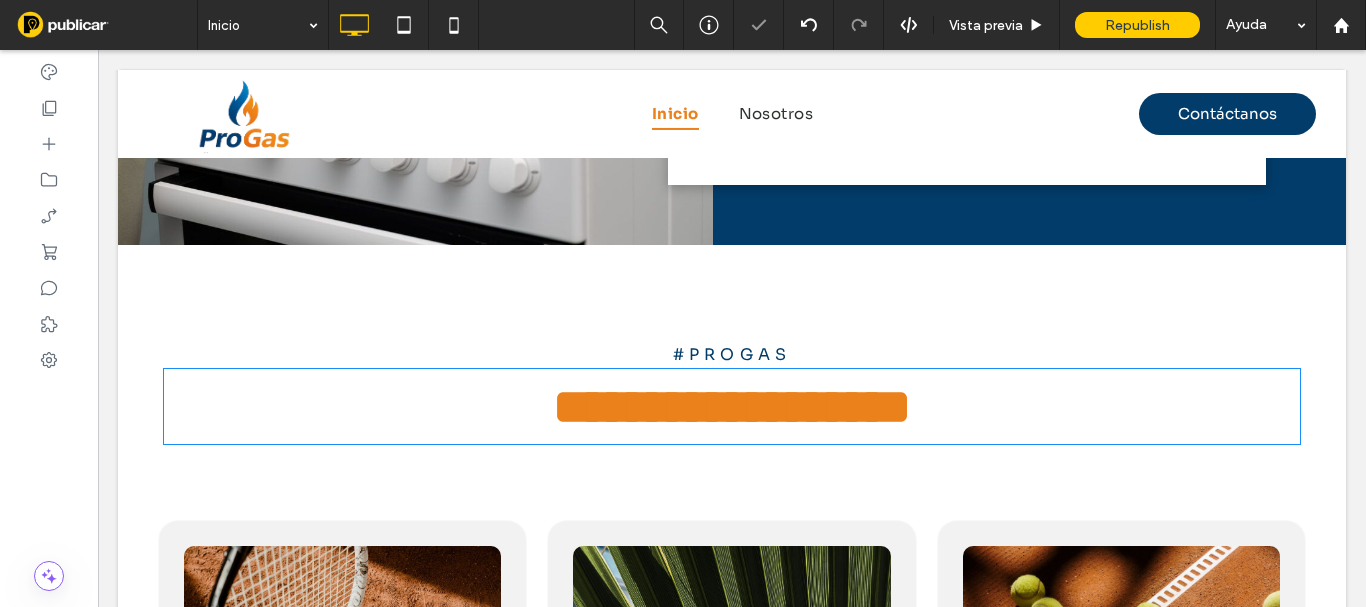 click on "**********" at bounding box center [732, 406] 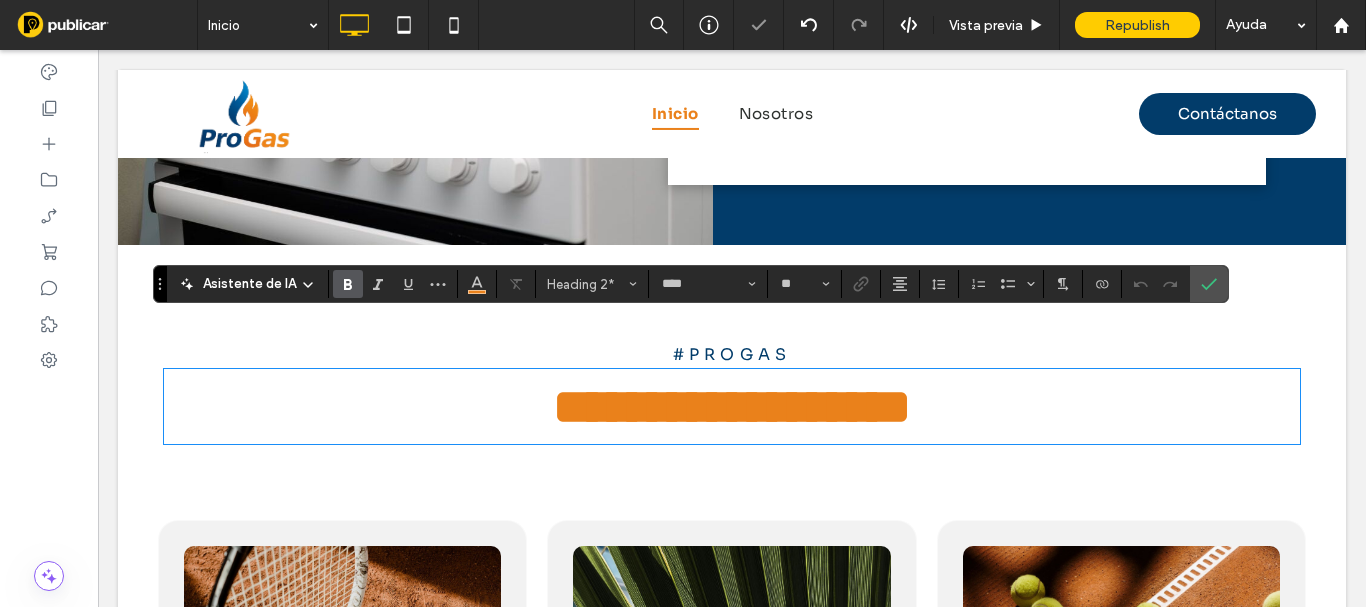 type 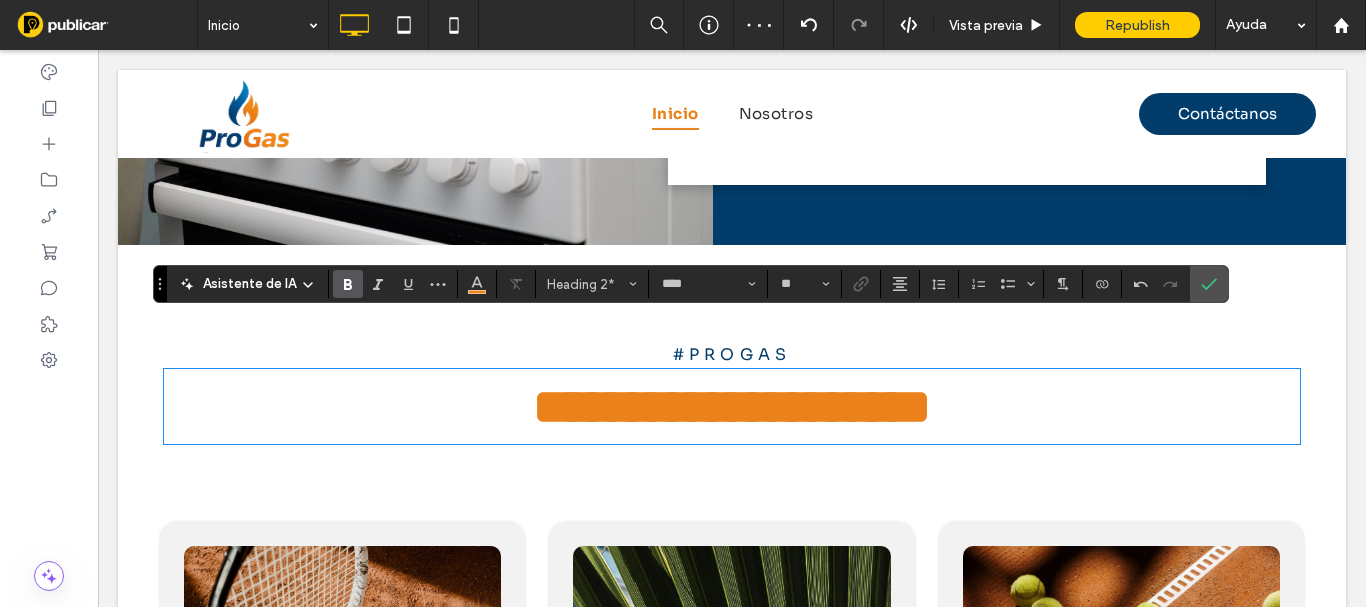 click on "**********" at bounding box center [732, 406] 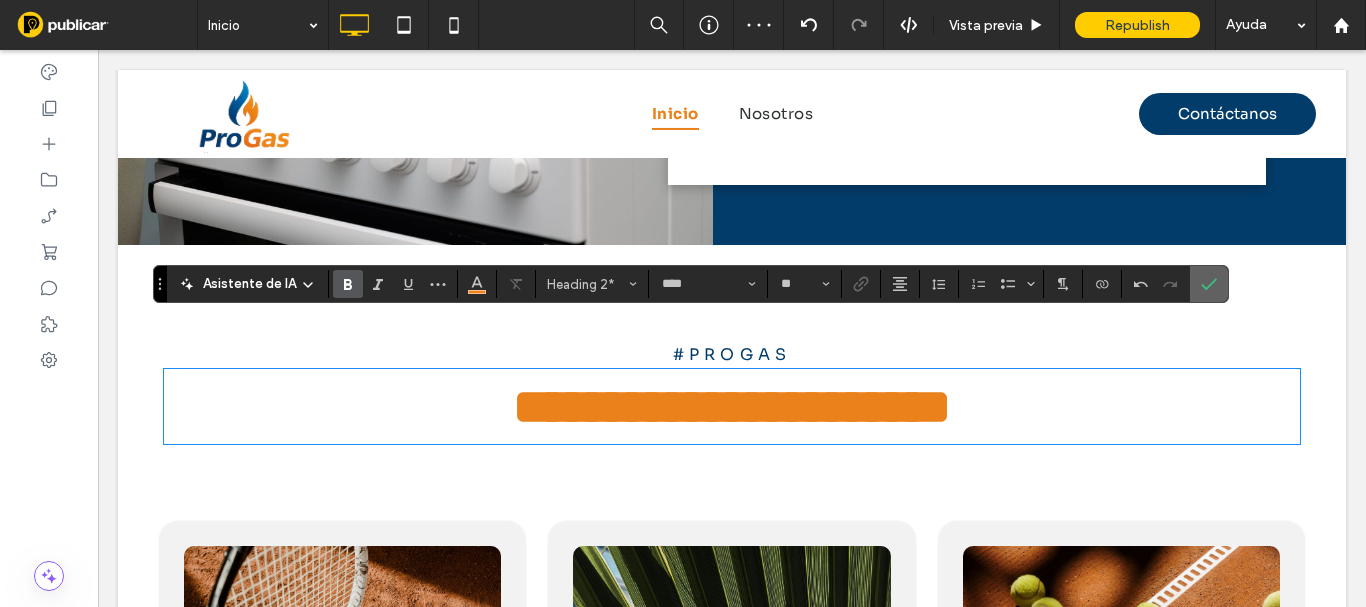 click 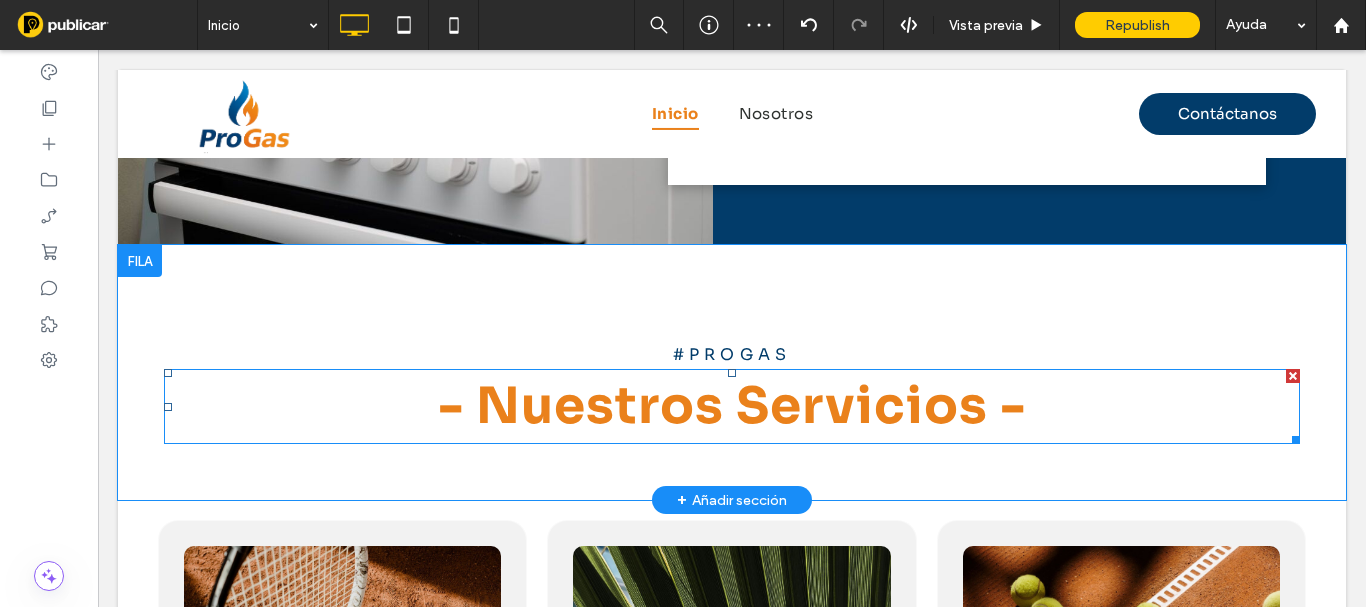 click on "- Nuestros Servicios -" at bounding box center [732, 406] 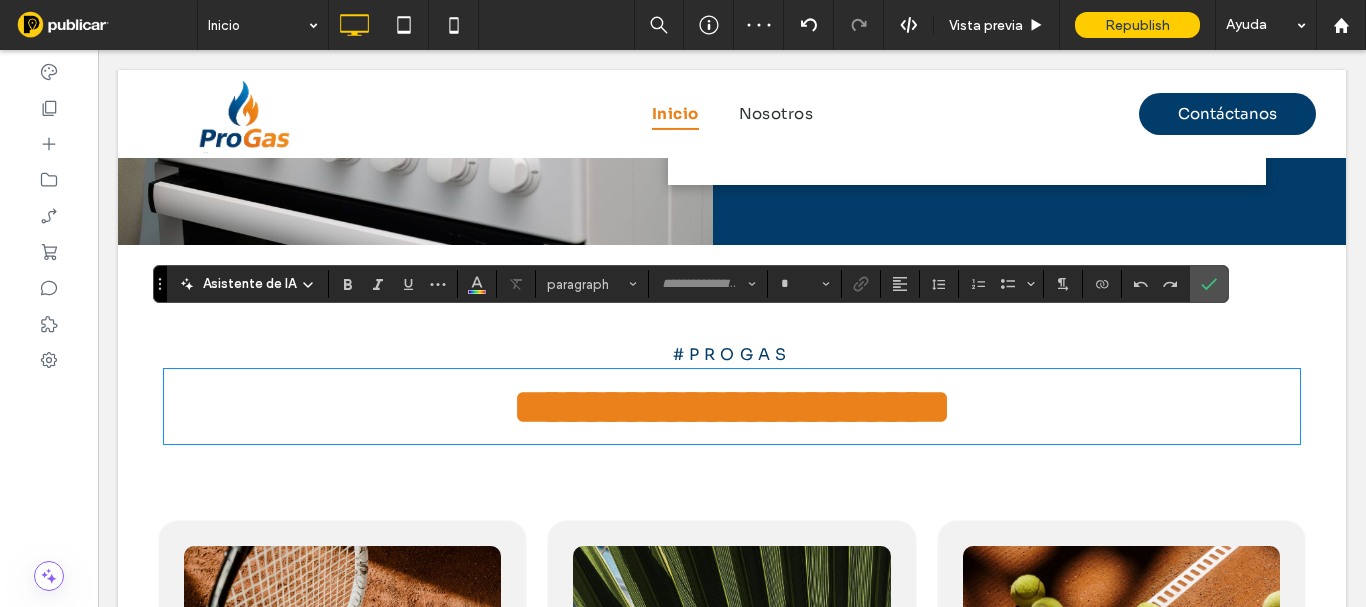 type on "****" 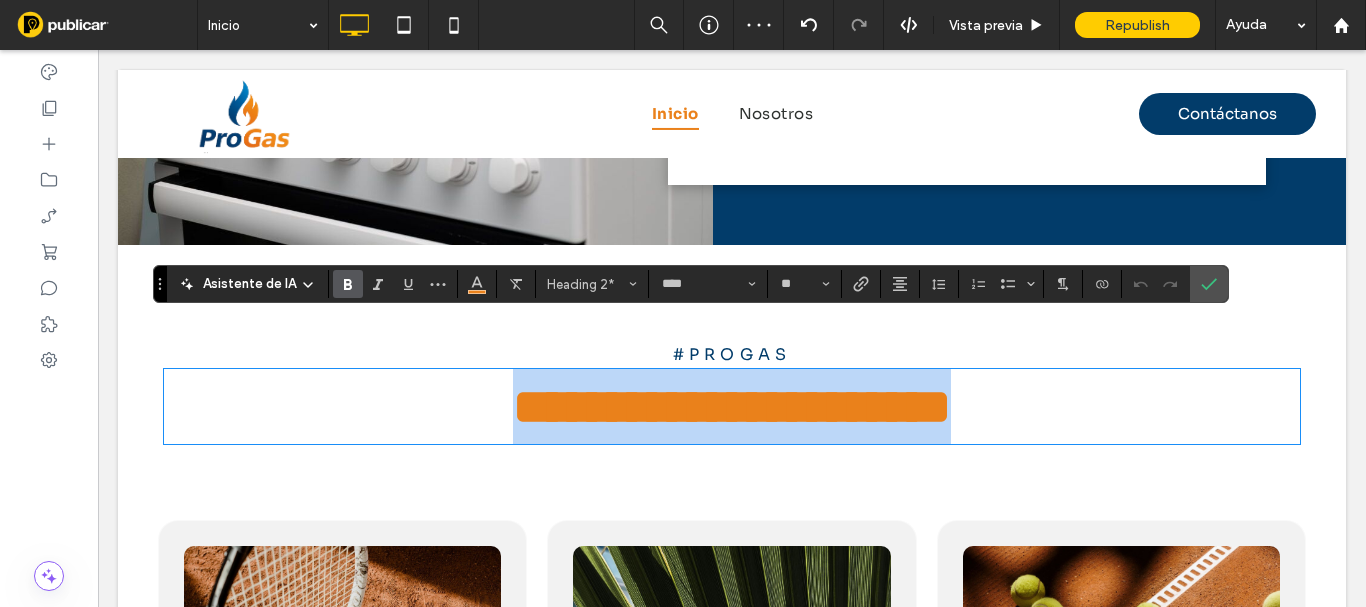 drag, startPoint x: 347, startPoint y: 357, endPoint x: 339, endPoint y: 347, distance: 12.806249 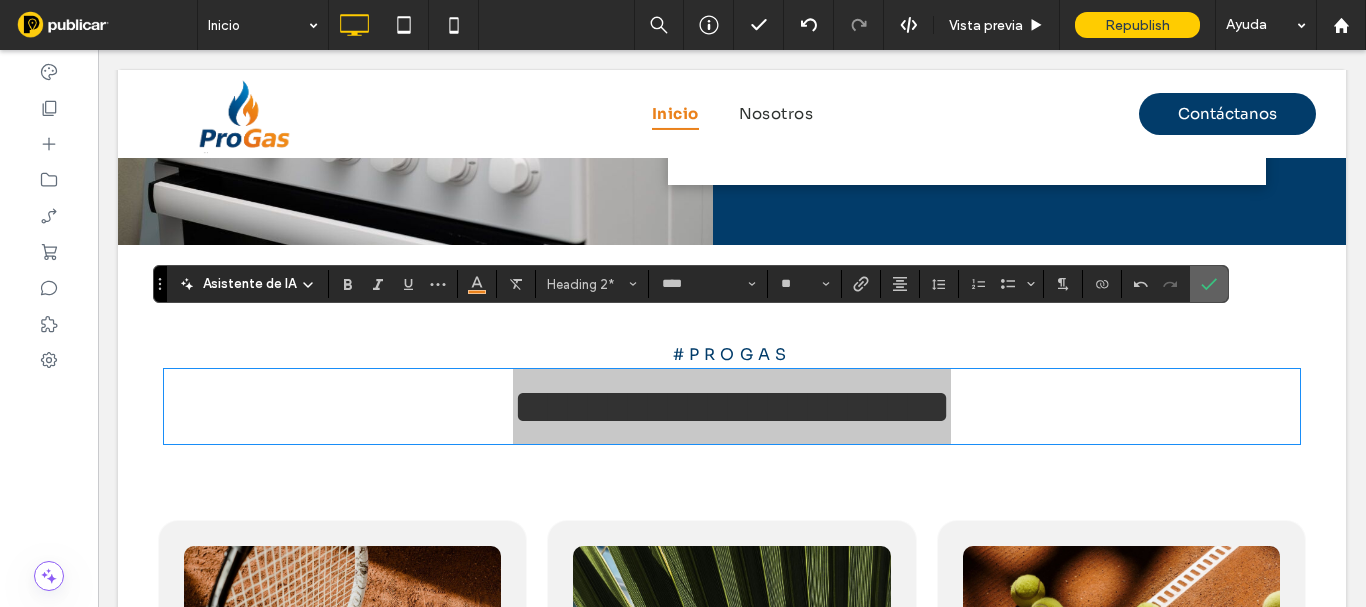 click 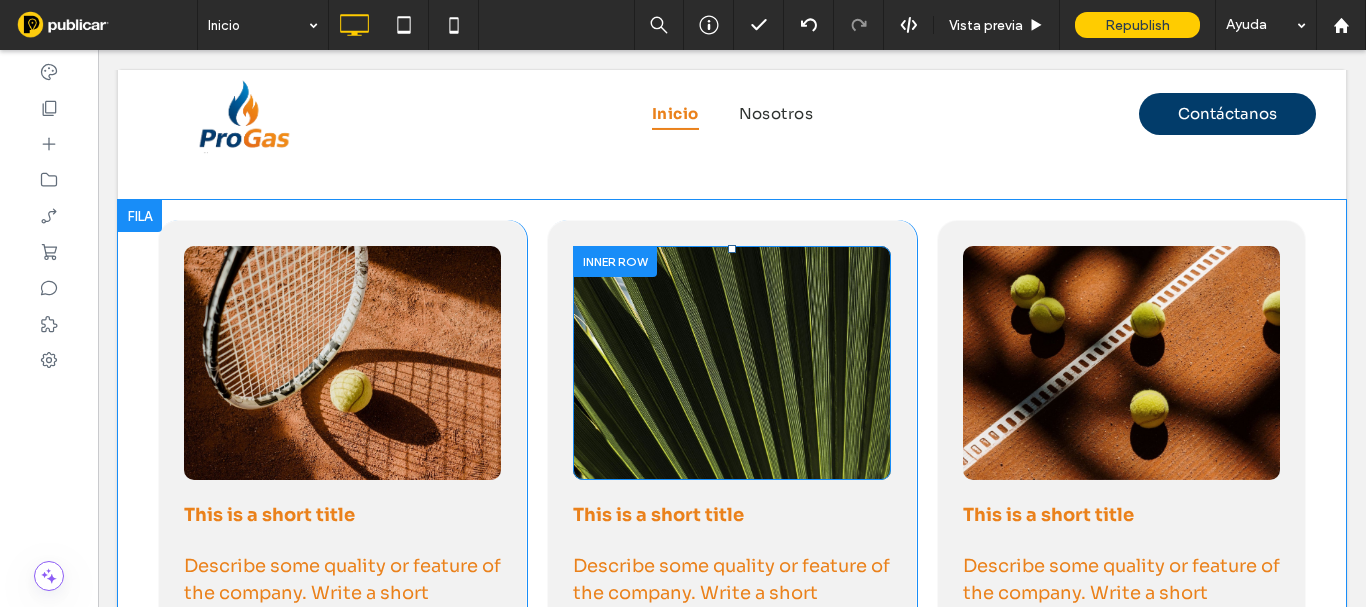 scroll, scrollTop: 1700, scrollLeft: 0, axis: vertical 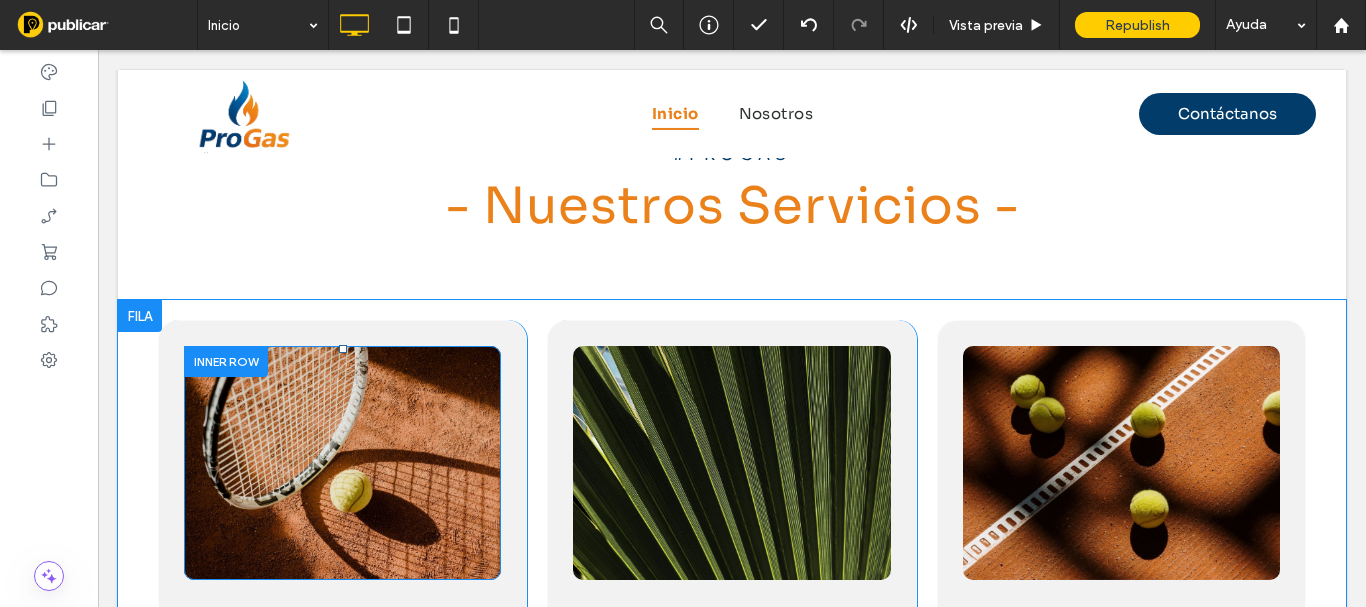 click on "Click To Paste" at bounding box center [342, 463] 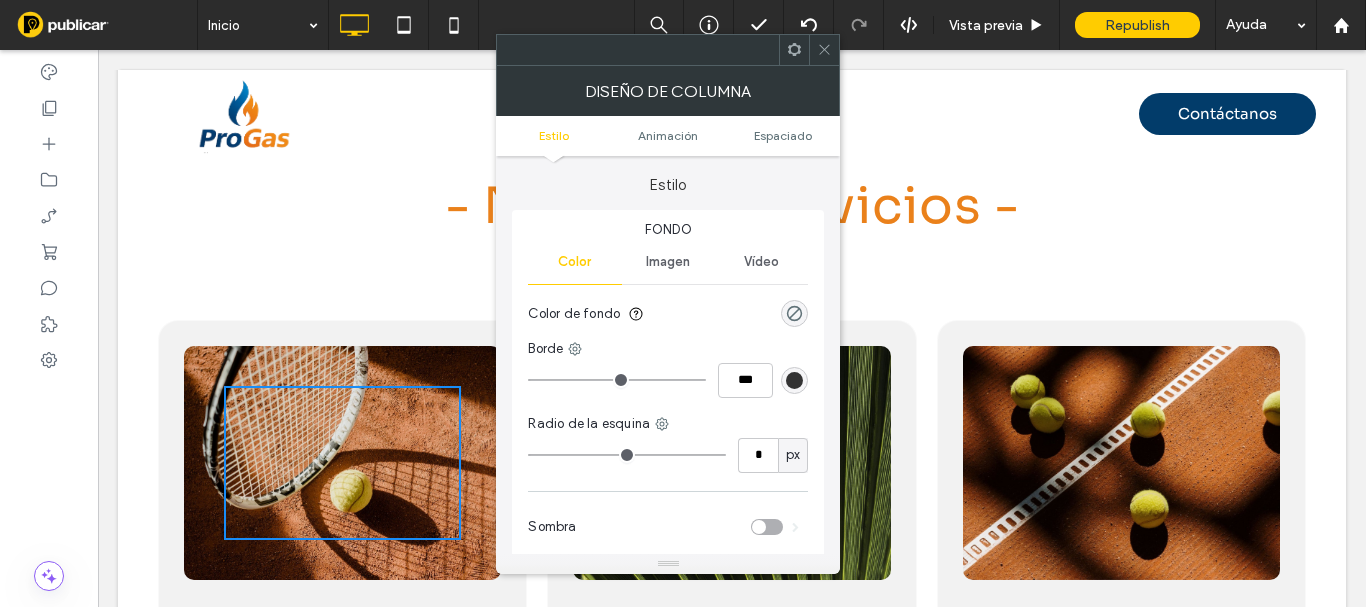 click at bounding box center [824, 50] 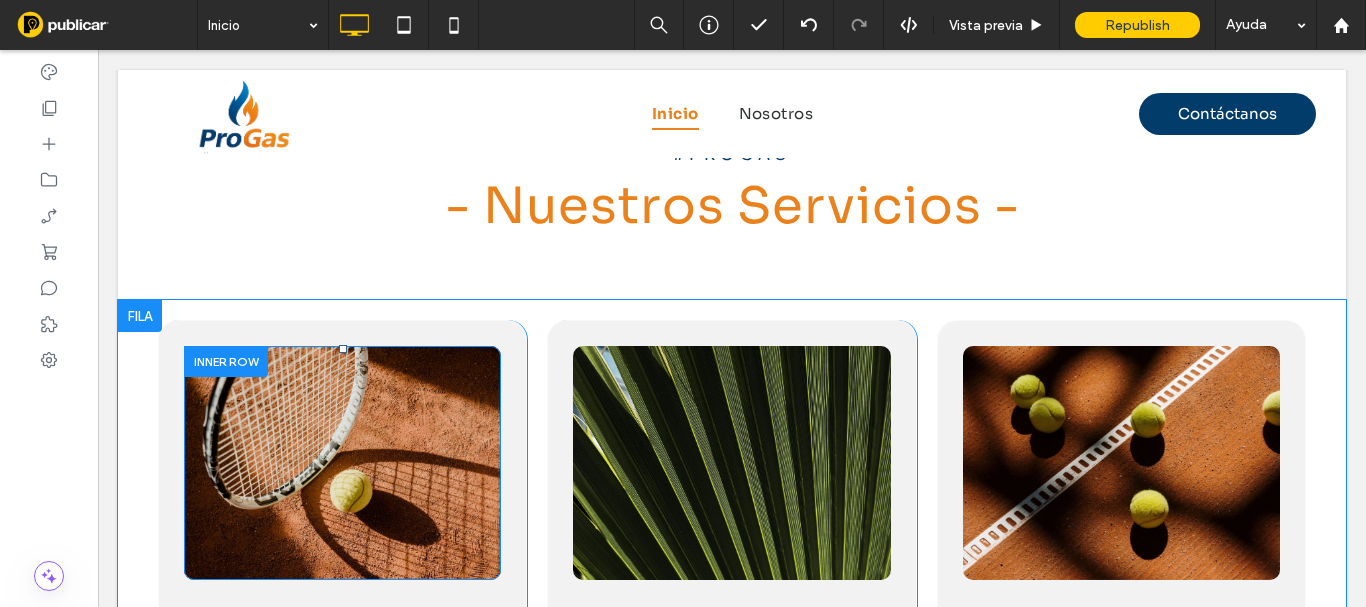 click on "Click To Paste" at bounding box center [342, 463] 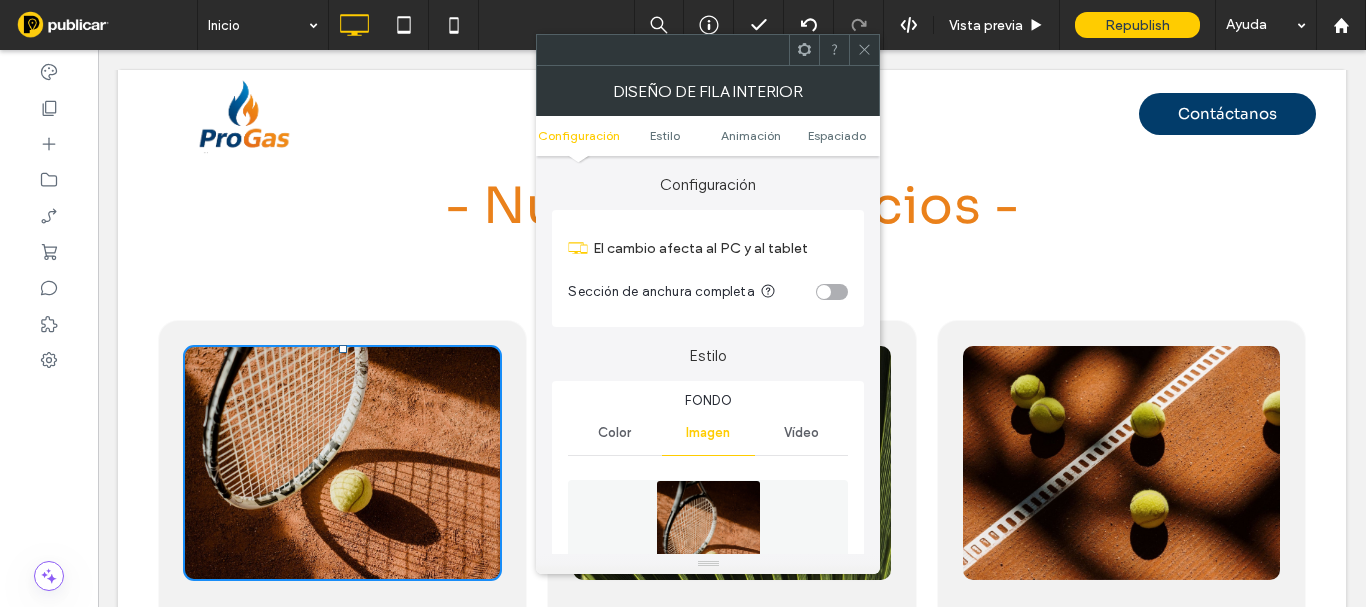 type on "**" 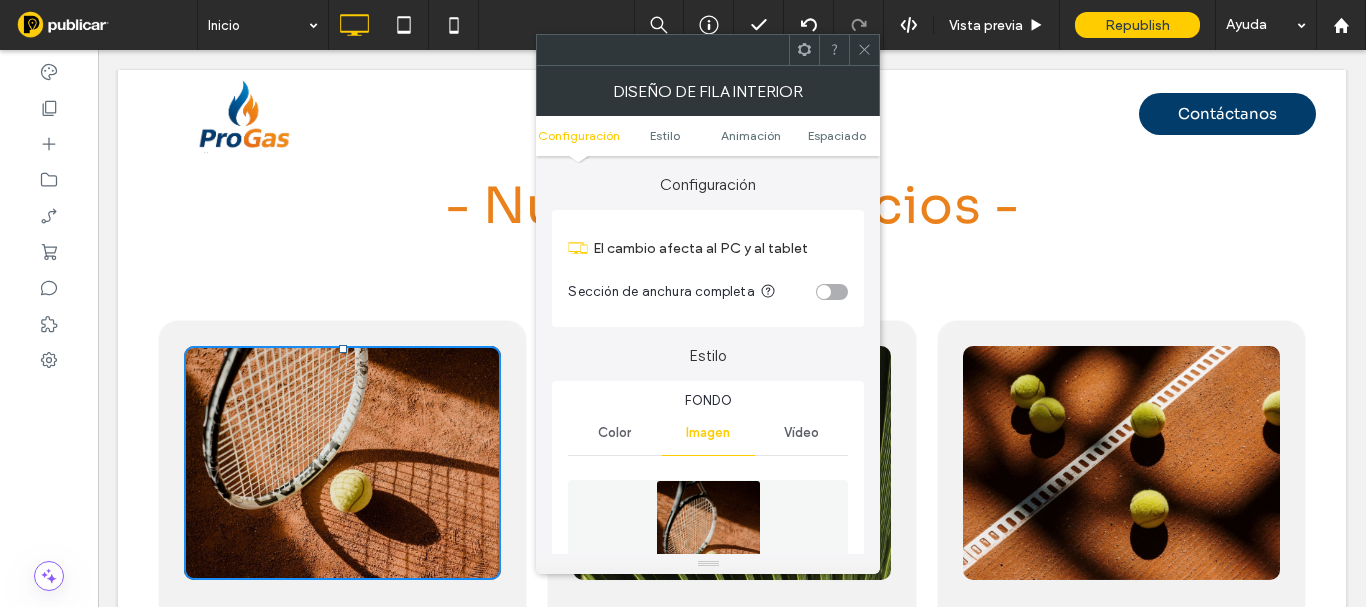 scroll, scrollTop: 300, scrollLeft: 0, axis: vertical 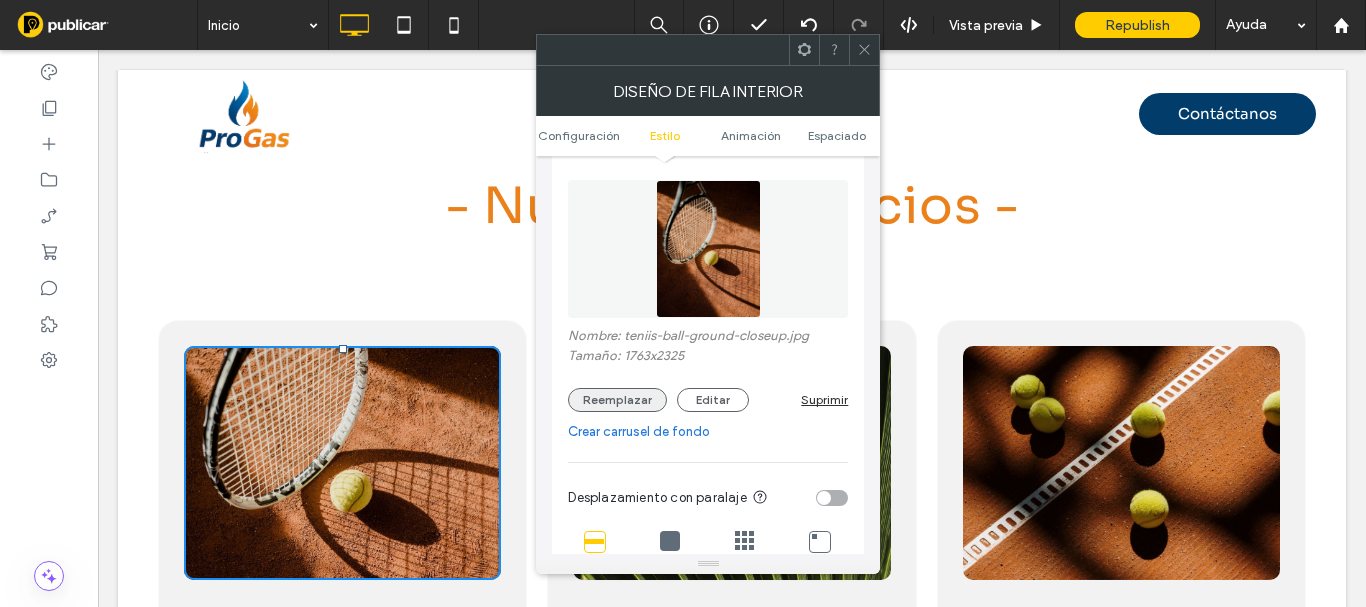 click on "Reemplazar" at bounding box center [617, 400] 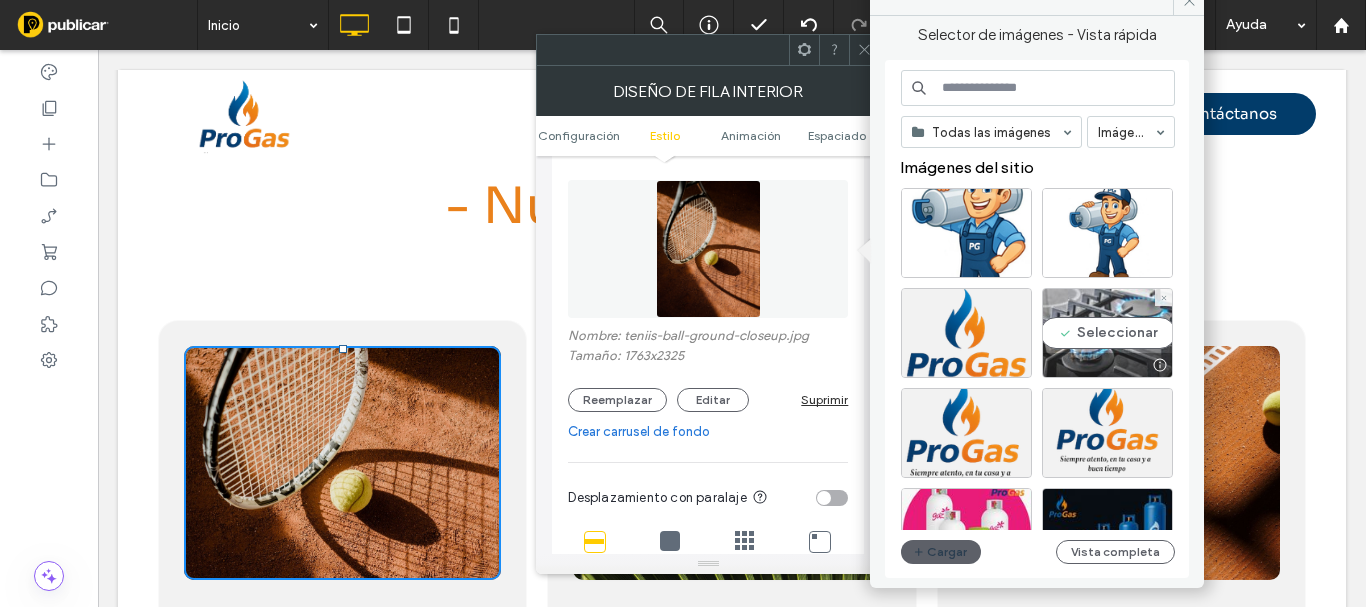 click on "Seleccionar" at bounding box center (1107, 333) 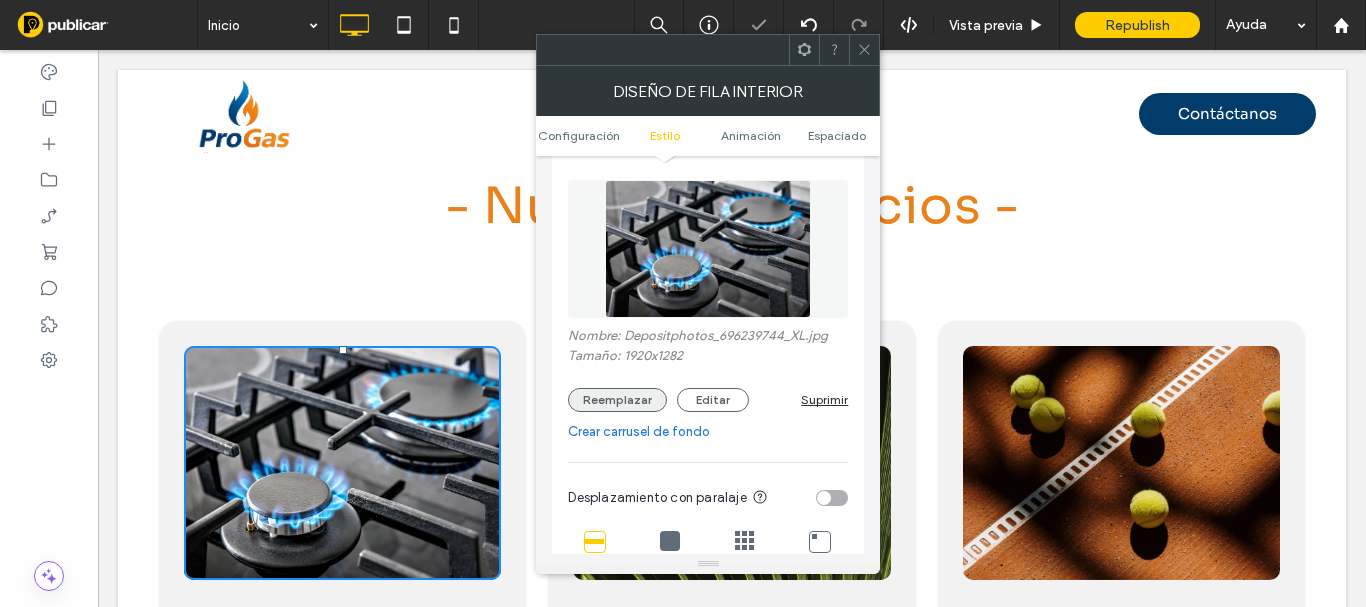 click on "Reemplazar" at bounding box center [617, 400] 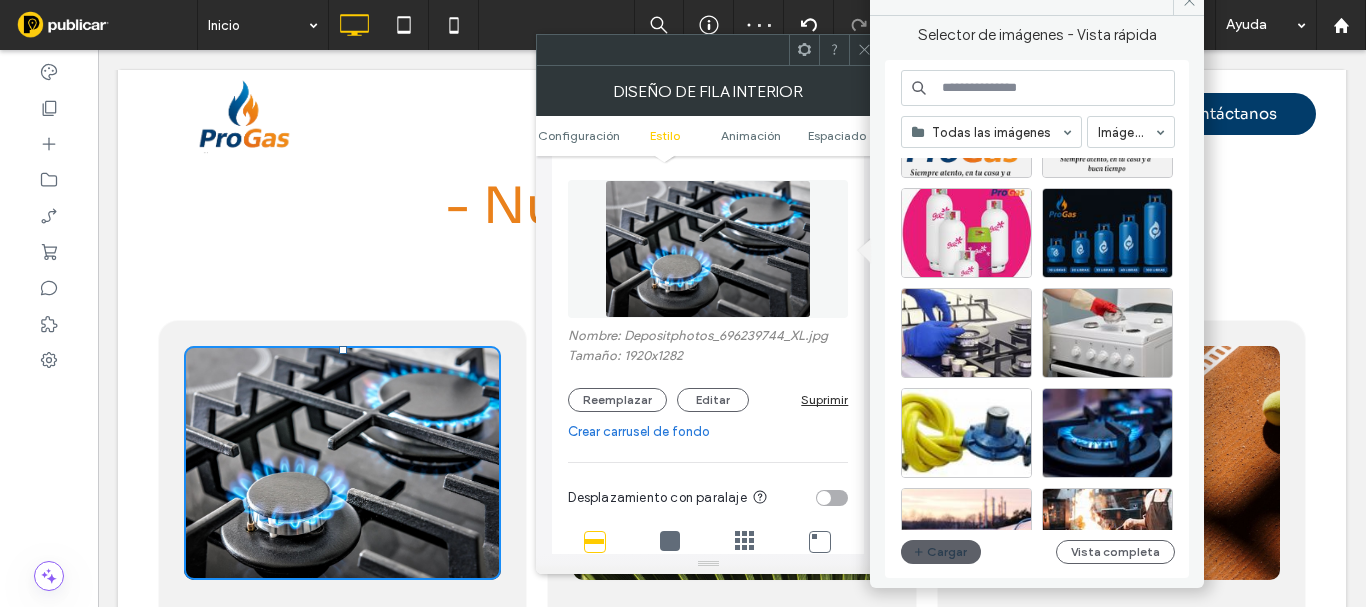 scroll, scrollTop: 500, scrollLeft: 0, axis: vertical 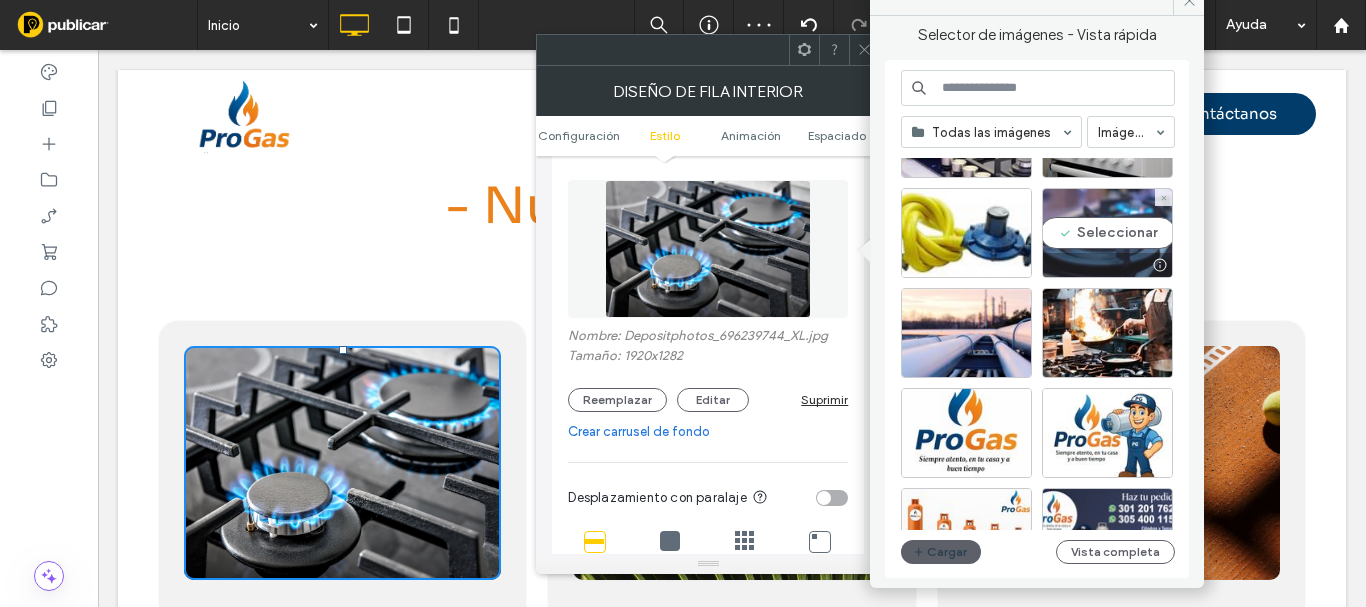 click on "Seleccionar" at bounding box center (1107, 233) 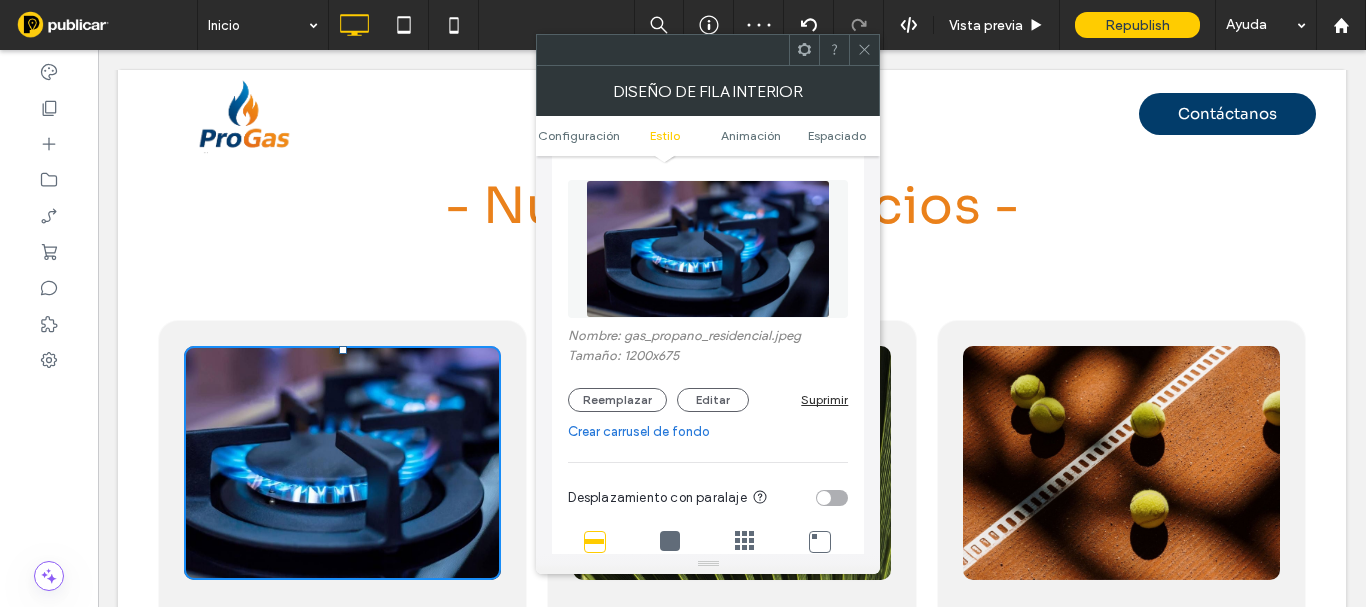 scroll, scrollTop: 700, scrollLeft: 0, axis: vertical 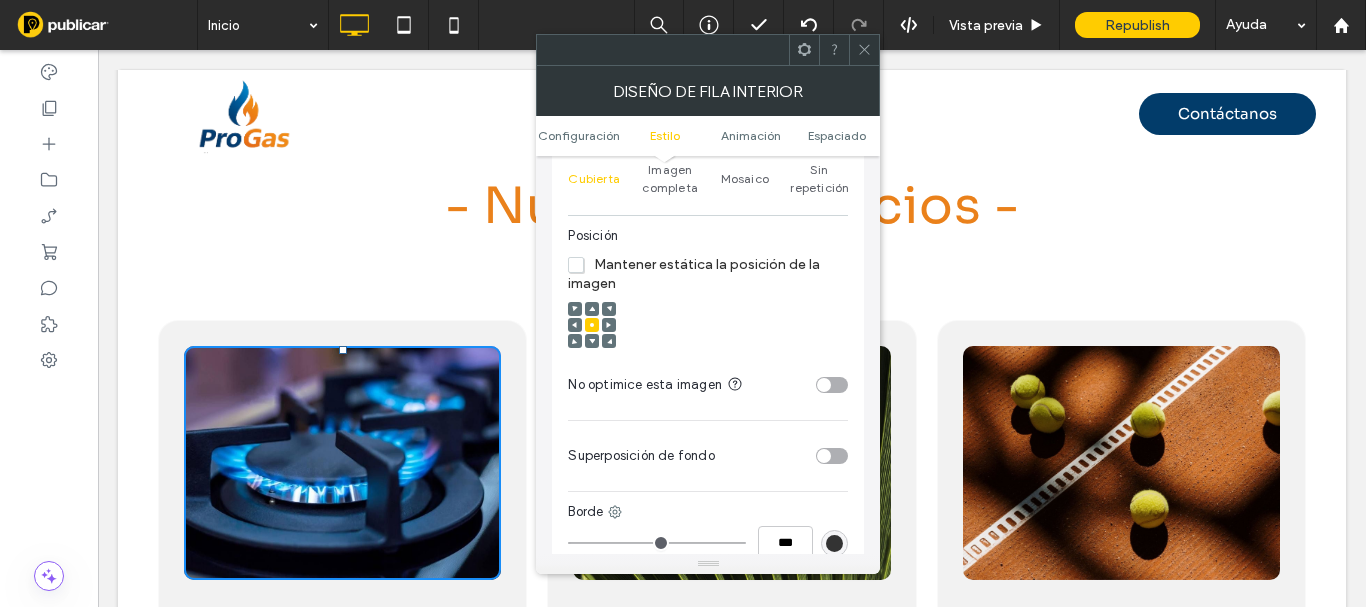 click 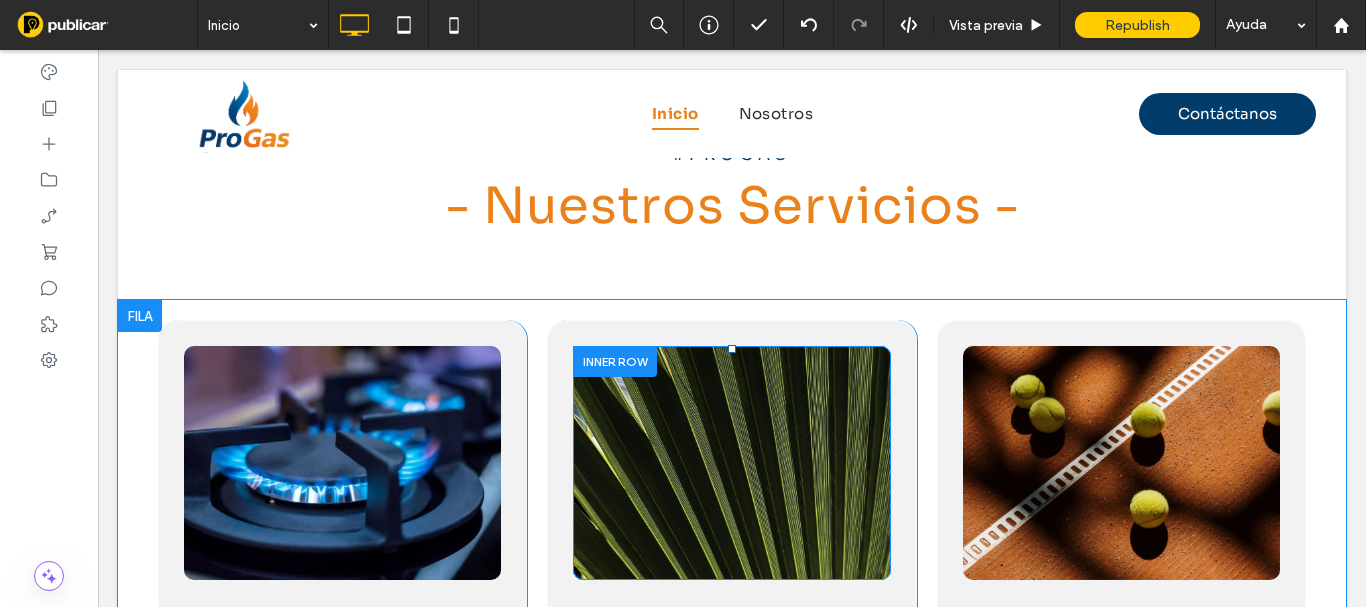 click on "Click To Paste" at bounding box center (731, 463) 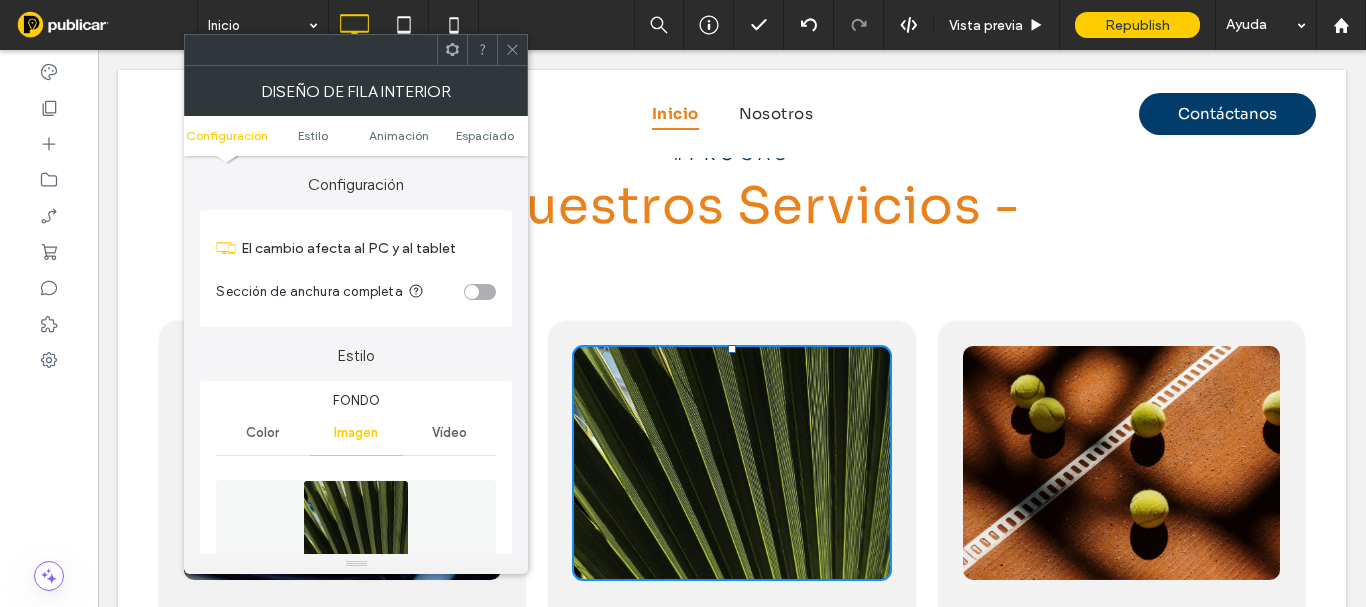 type on "**" 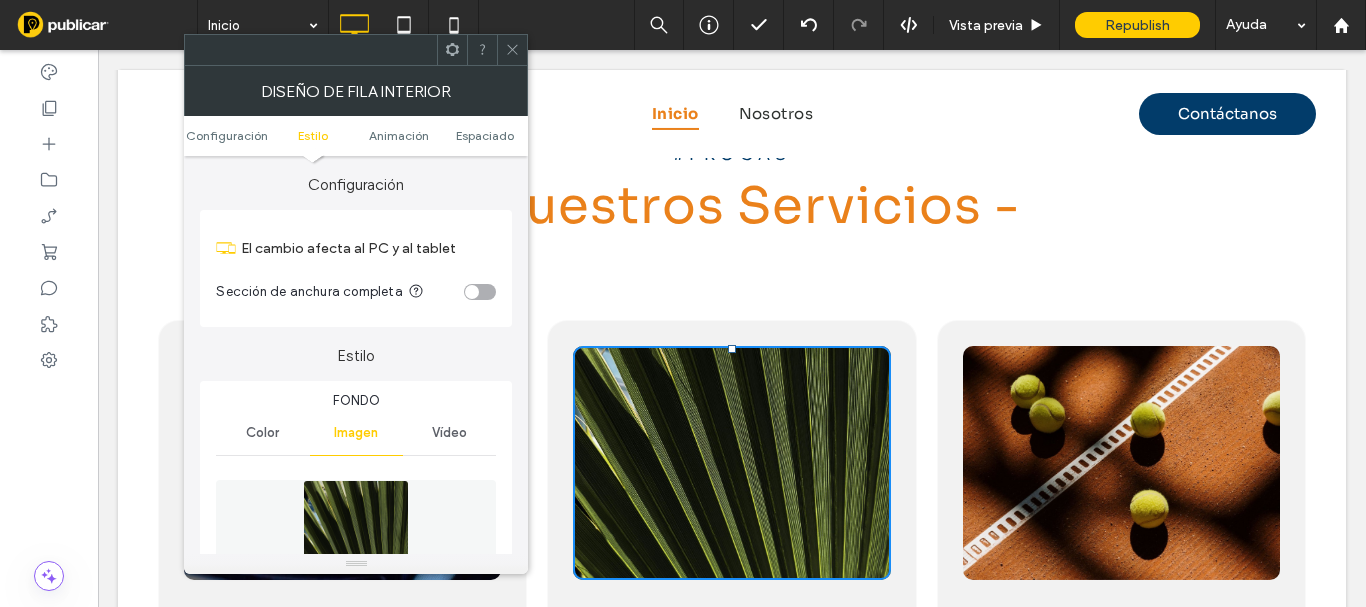 scroll, scrollTop: 300, scrollLeft: 0, axis: vertical 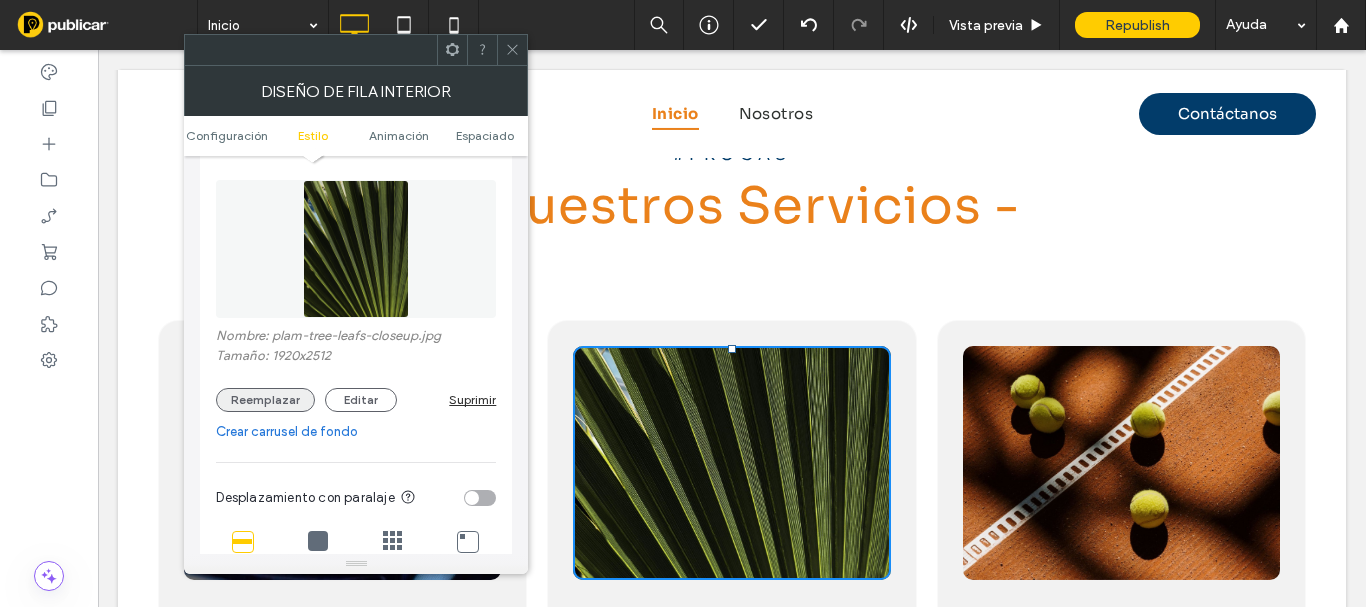 click on "Reemplazar" at bounding box center (265, 400) 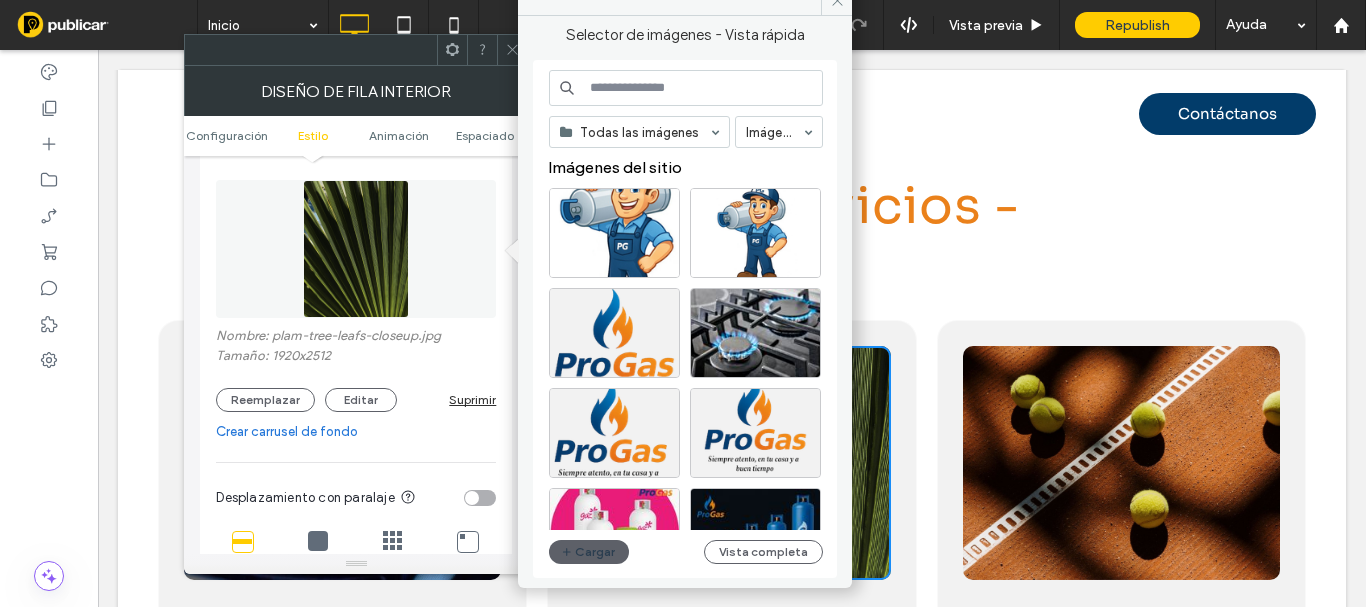 scroll, scrollTop: 400, scrollLeft: 0, axis: vertical 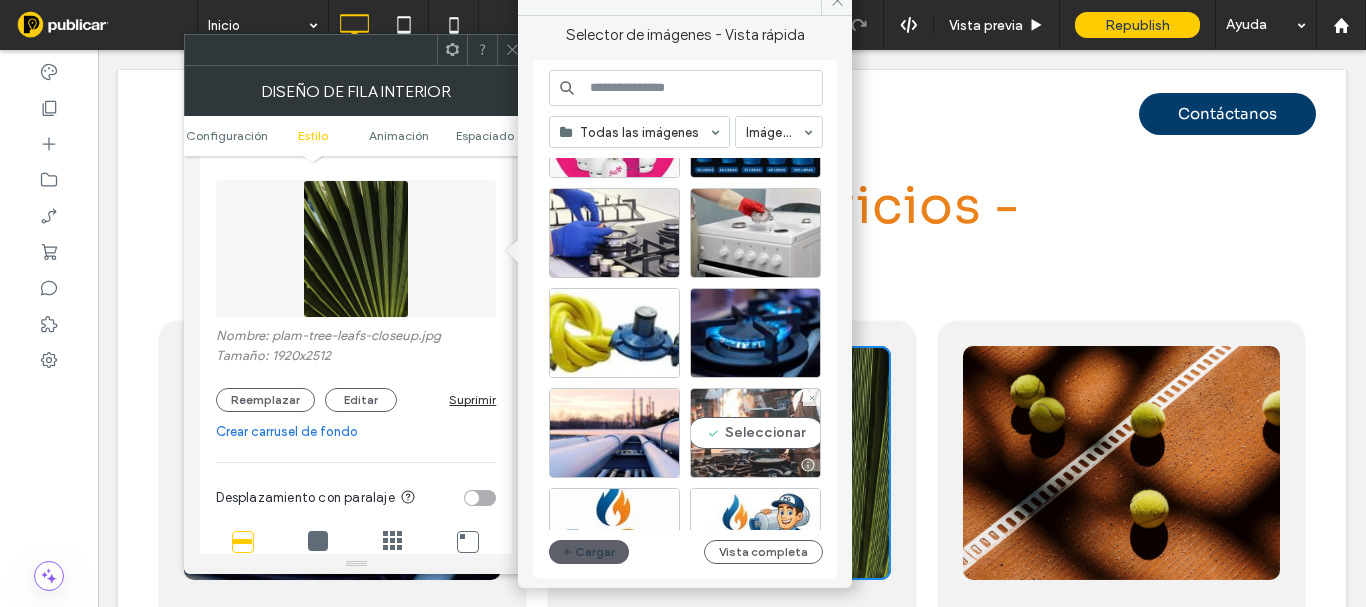 click on "Seleccionar" at bounding box center [755, 433] 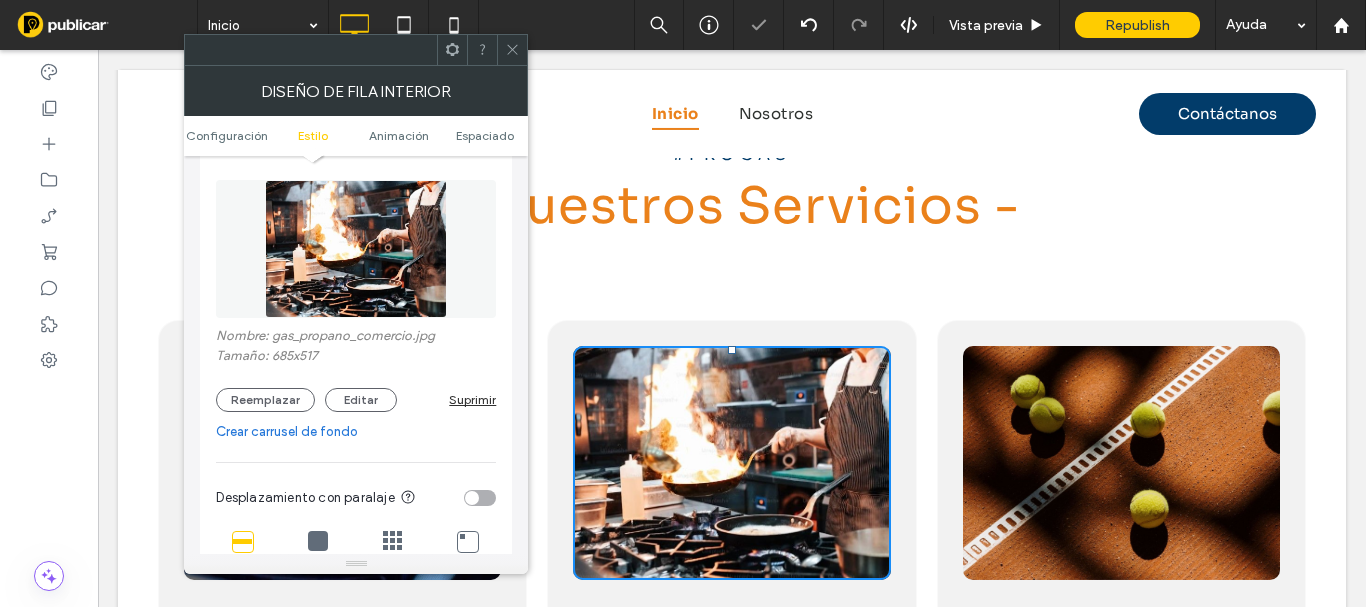 click 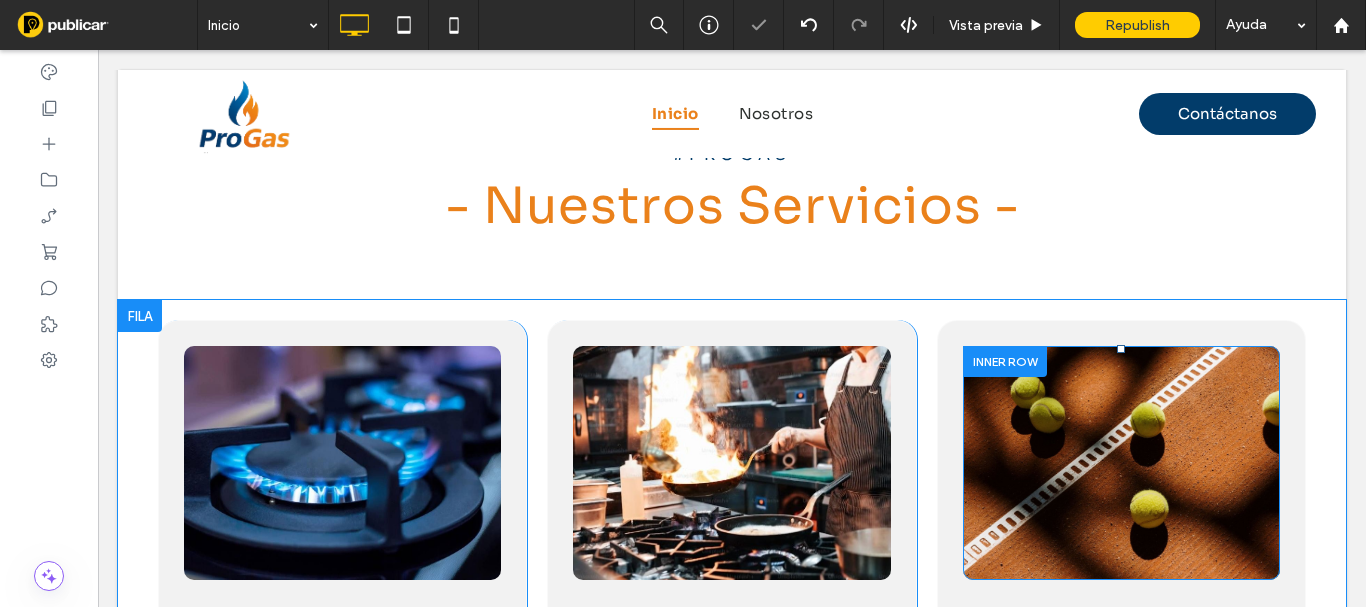 click on "Click To Paste" at bounding box center [1121, 463] 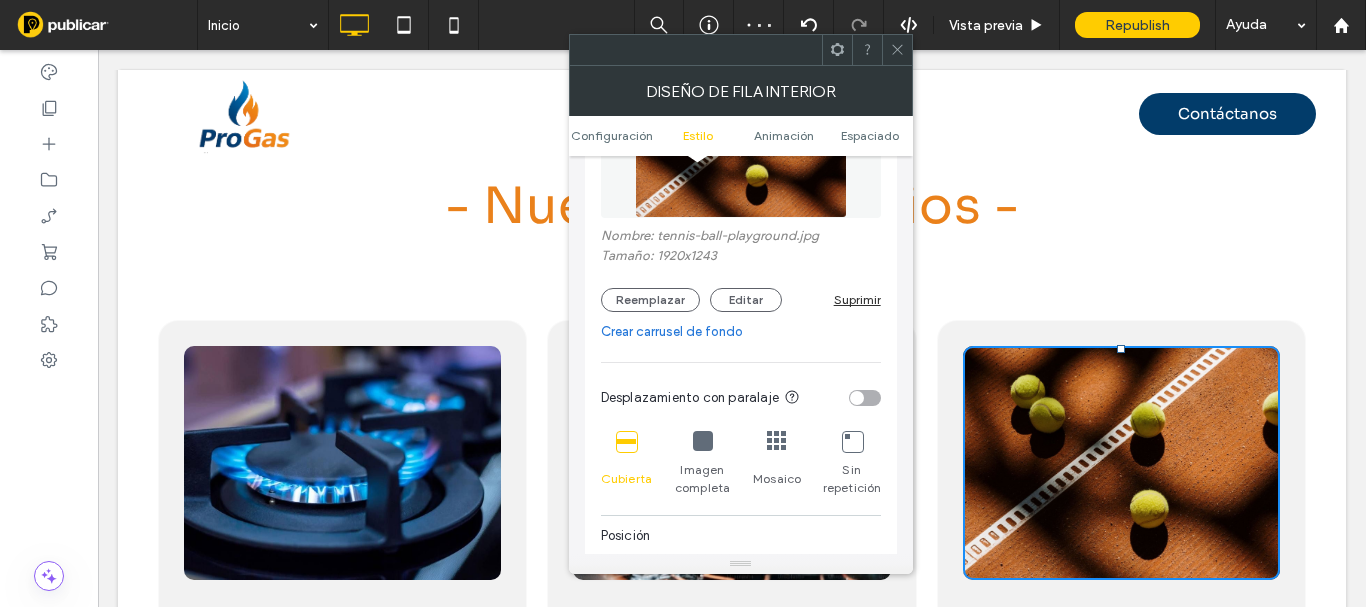scroll, scrollTop: 500, scrollLeft: 0, axis: vertical 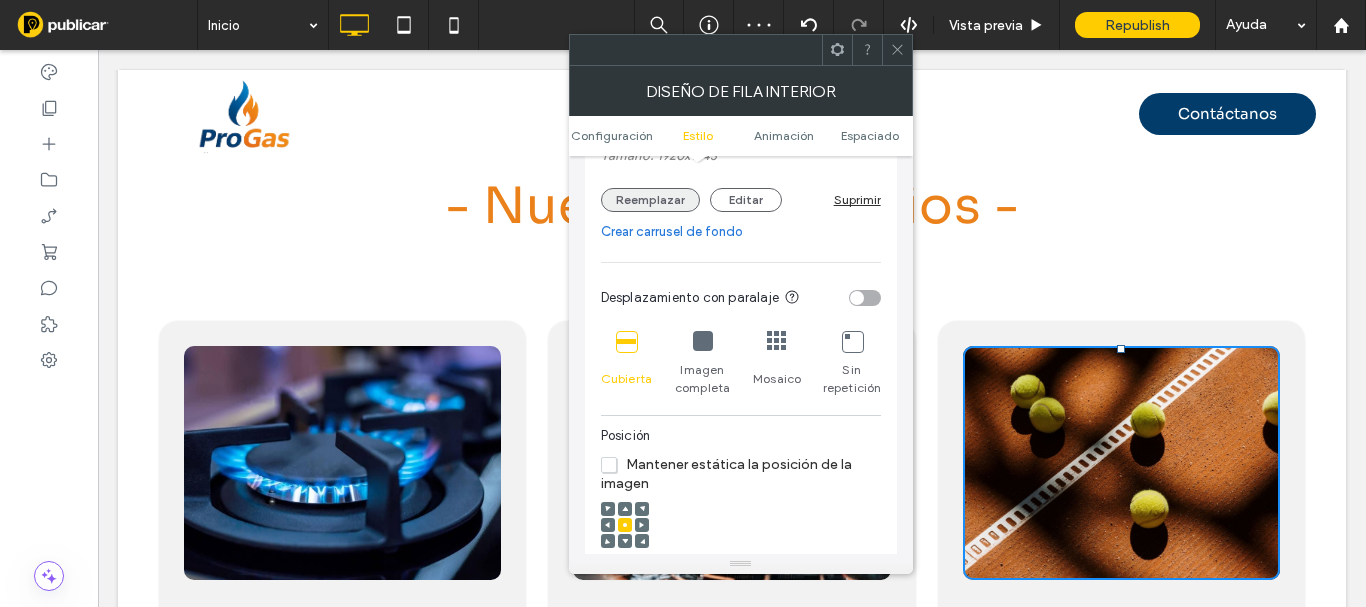 click on "Reemplazar" at bounding box center (650, 200) 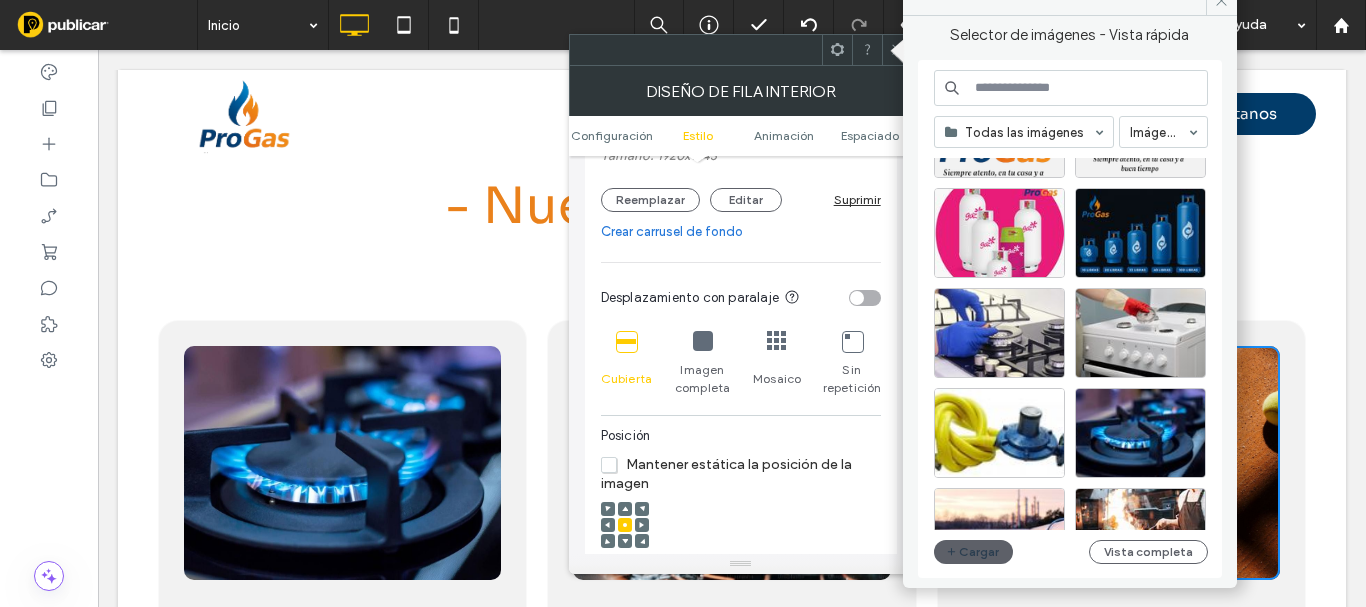 scroll, scrollTop: 400, scrollLeft: 0, axis: vertical 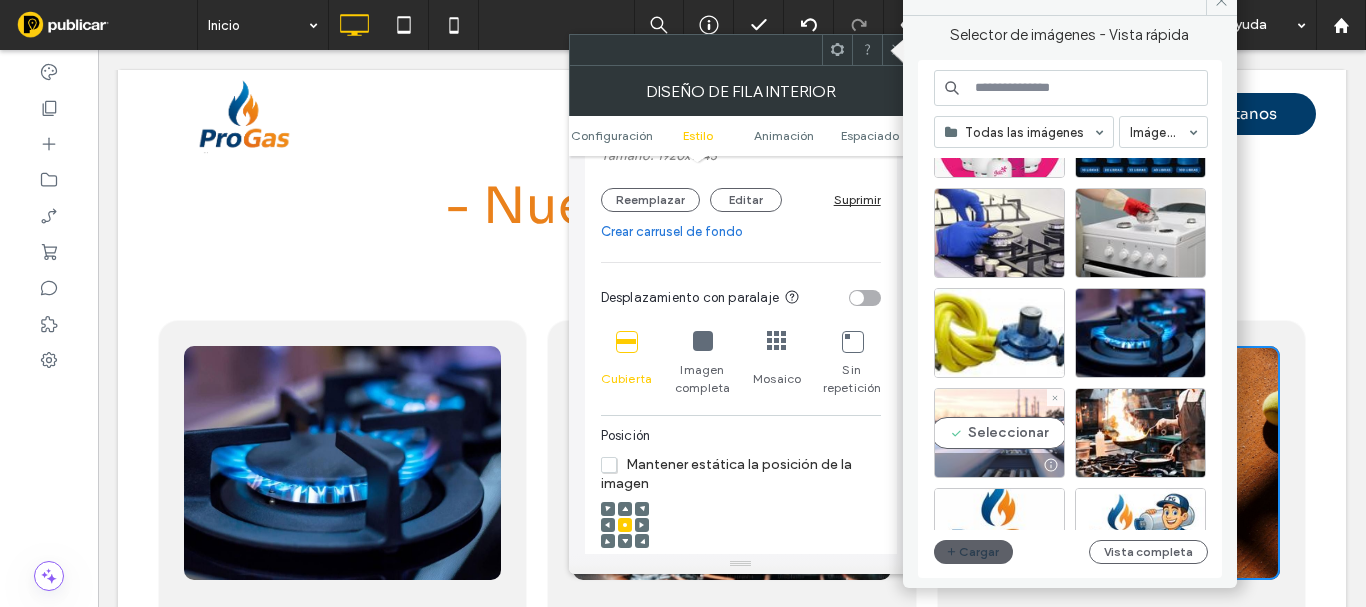 click on "Seleccionar" at bounding box center [999, 433] 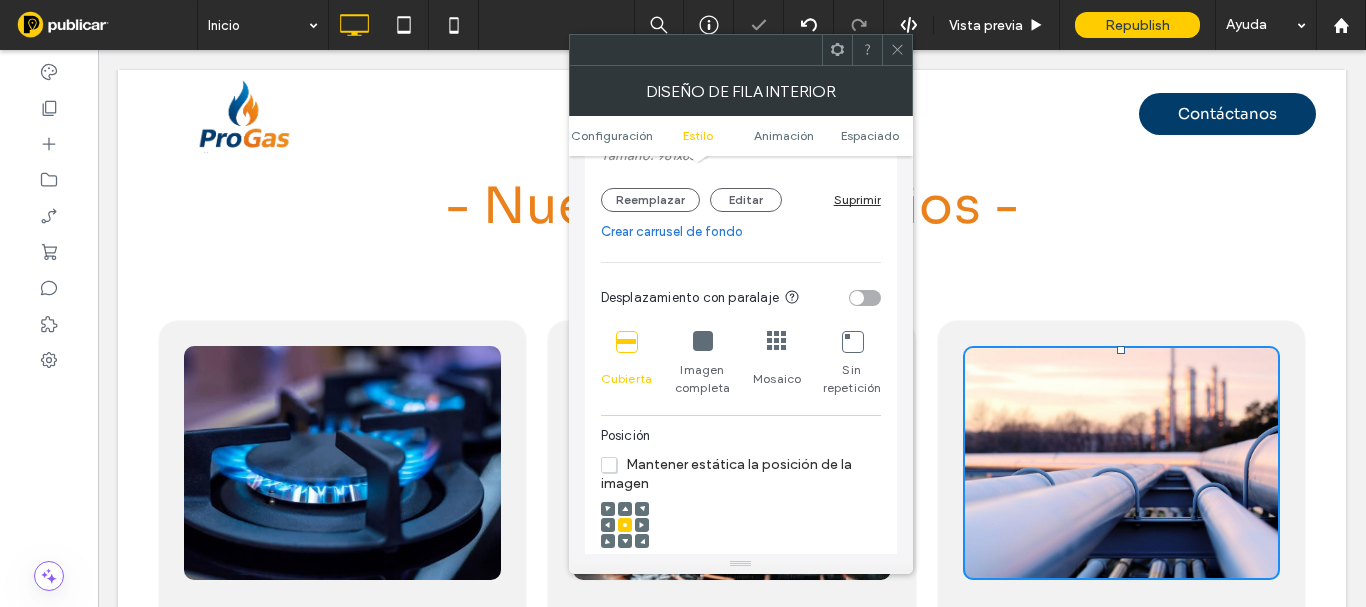 click 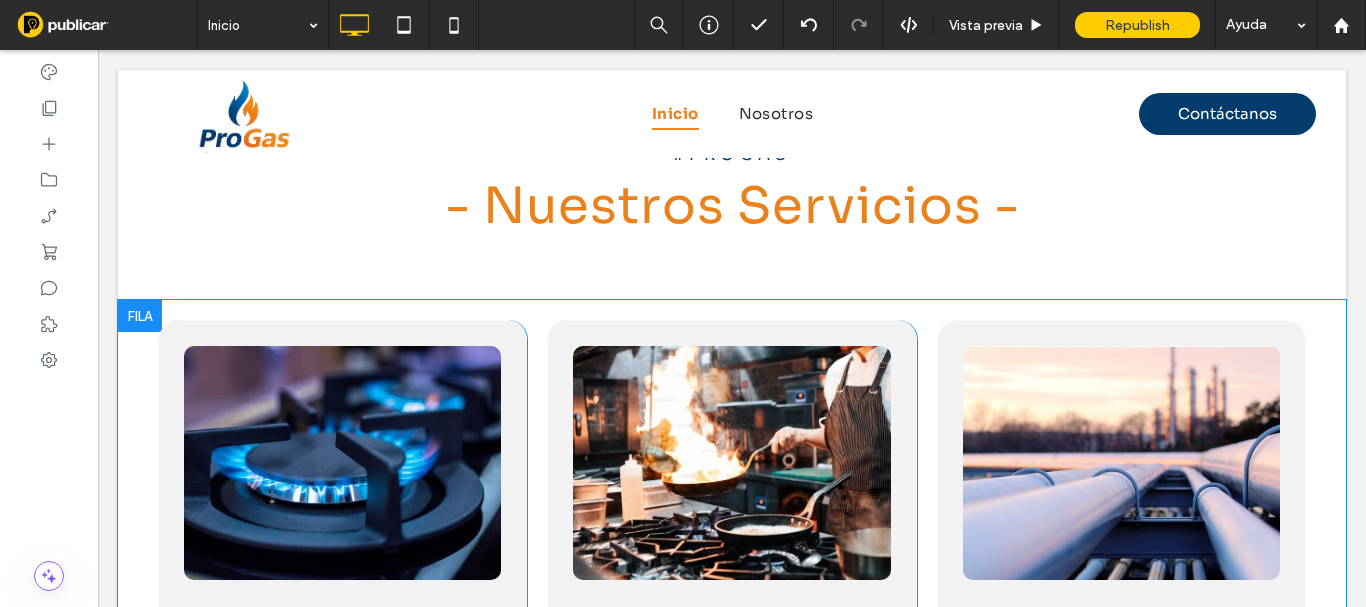 click on "Click To Paste
This is a short title
Describe some quality or feature of the company. Write a short paragraph about it and choose an appropriate icon.
Learn more
Click To Paste" at bounding box center [342, 584] 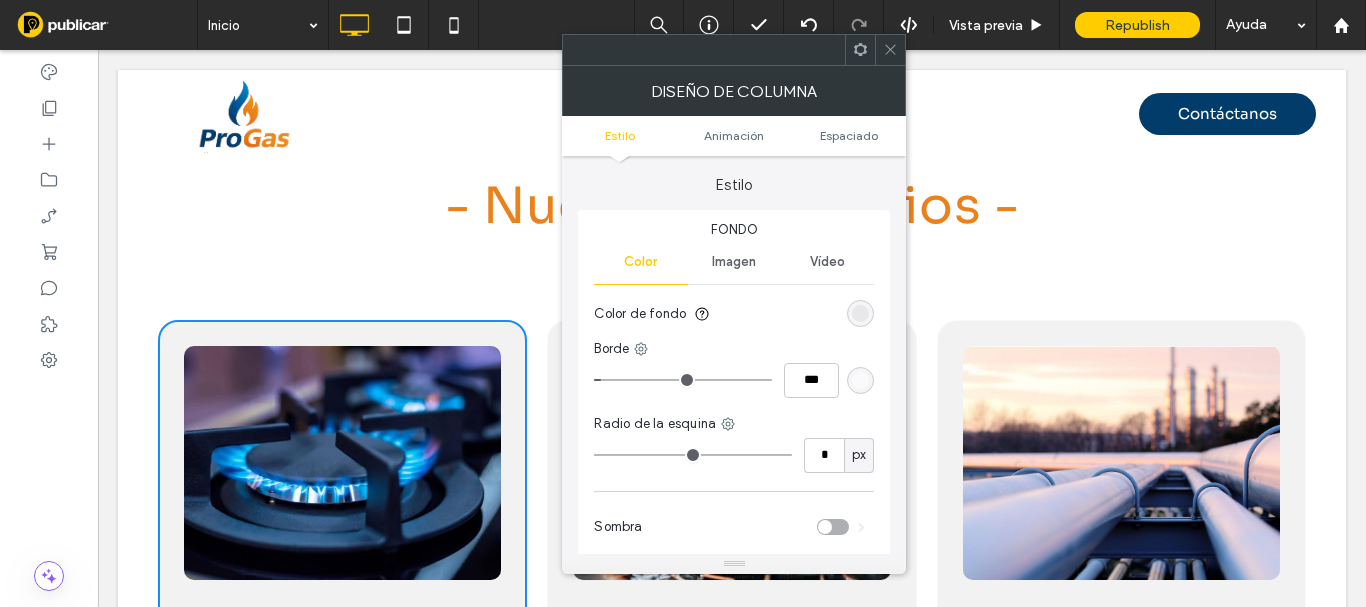 type on "**" 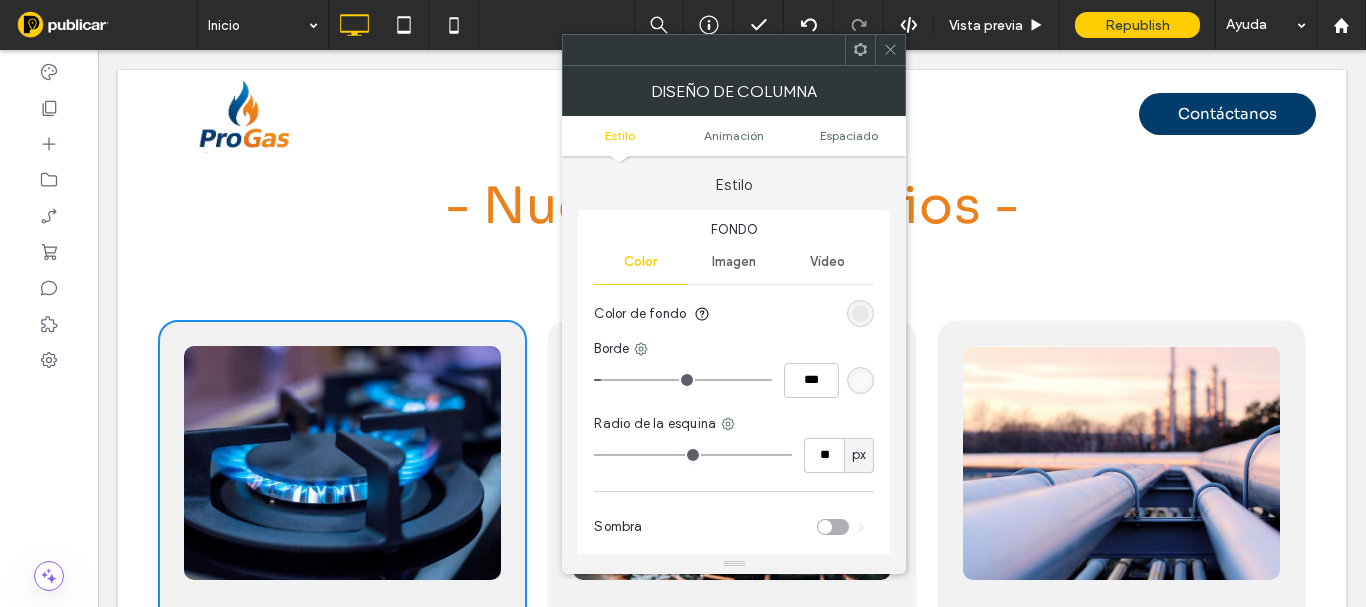 click 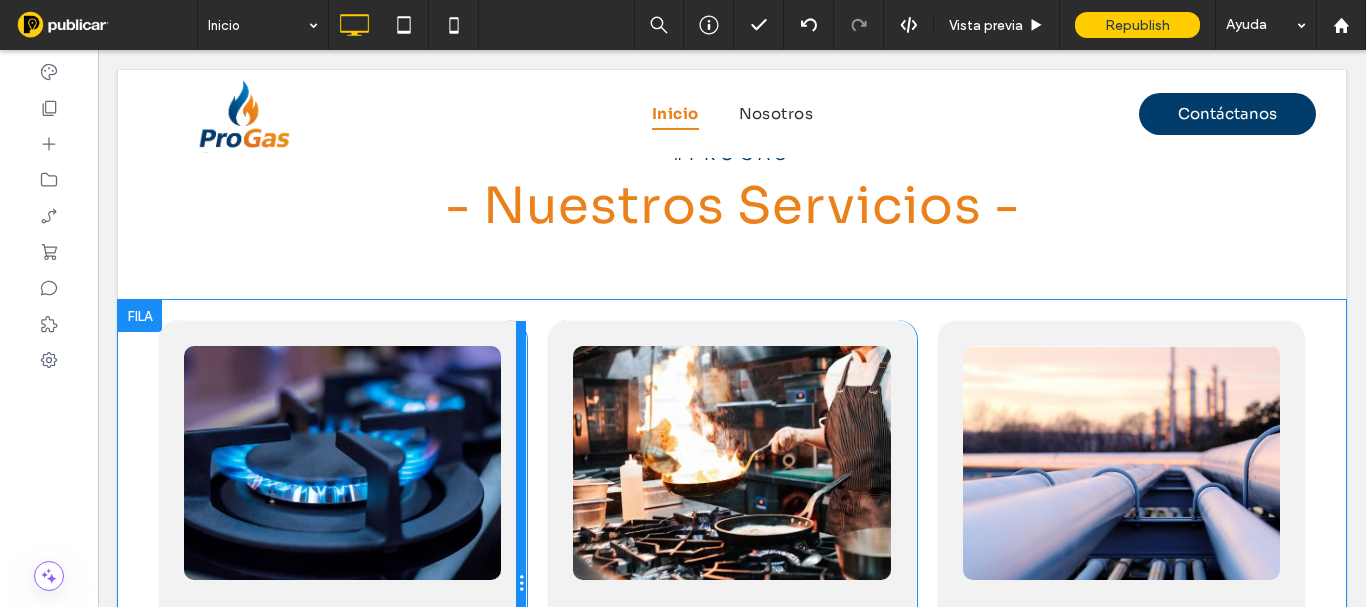 scroll, scrollTop: 1900, scrollLeft: 0, axis: vertical 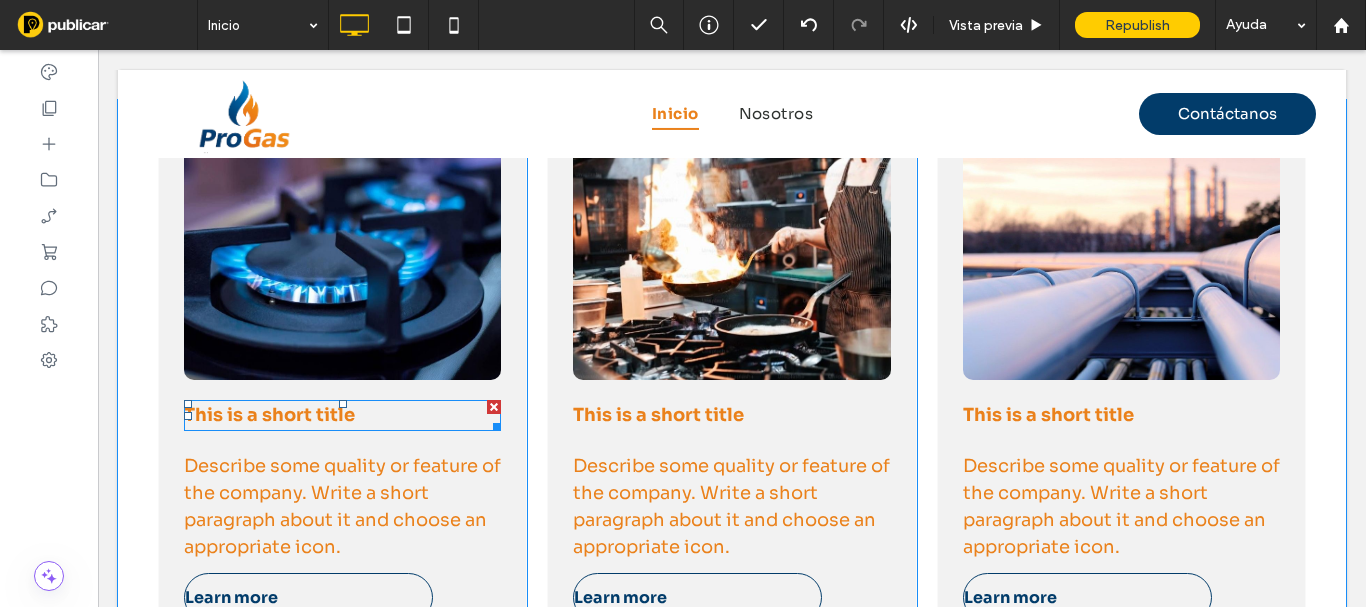 click on "This is a short title" at bounding box center [342, 415] 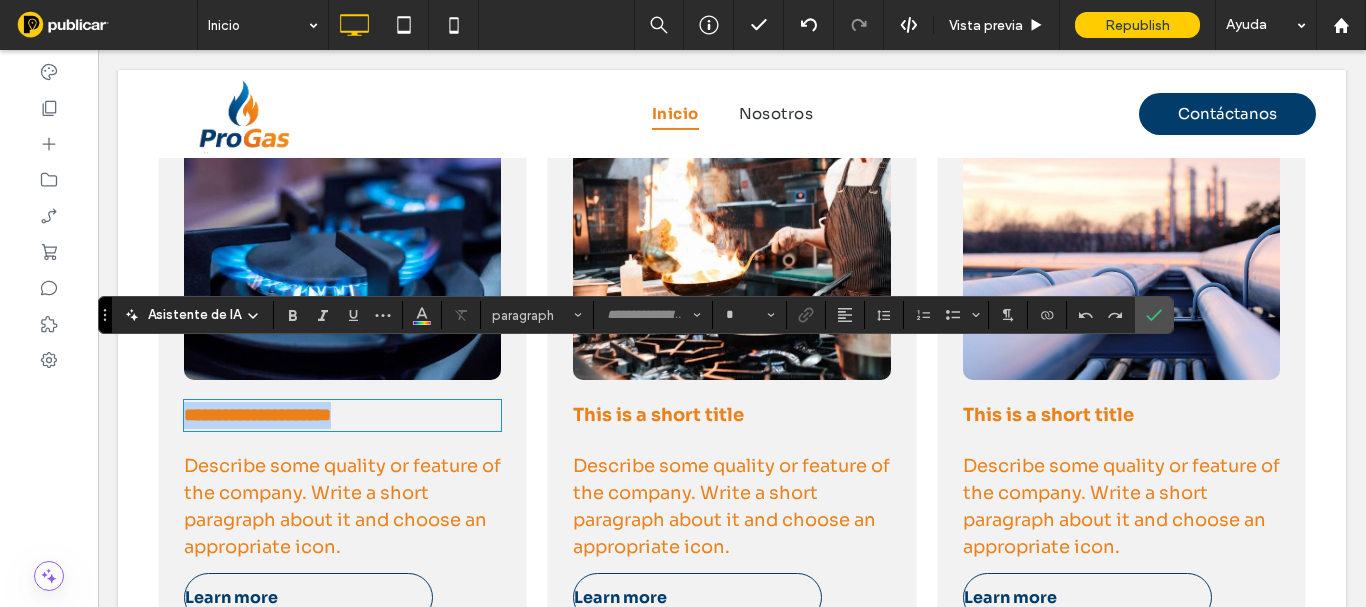 type on "****" 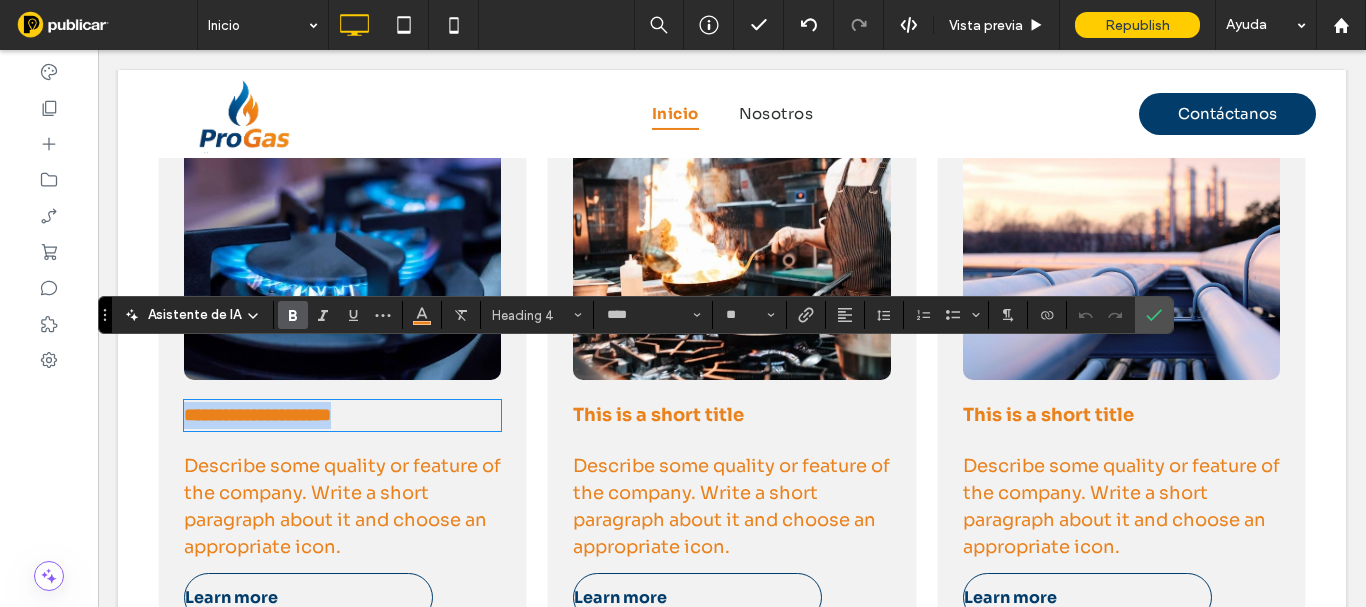 type 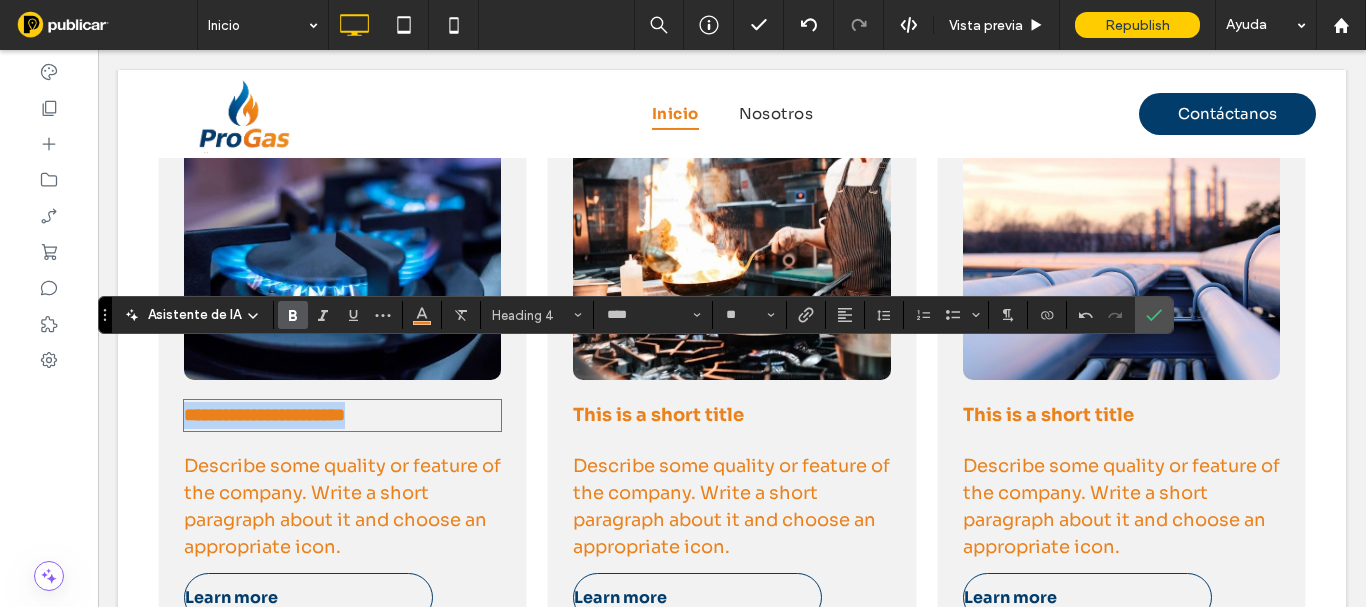 drag, startPoint x: 423, startPoint y: 364, endPoint x: 105, endPoint y: 372, distance: 318.10062 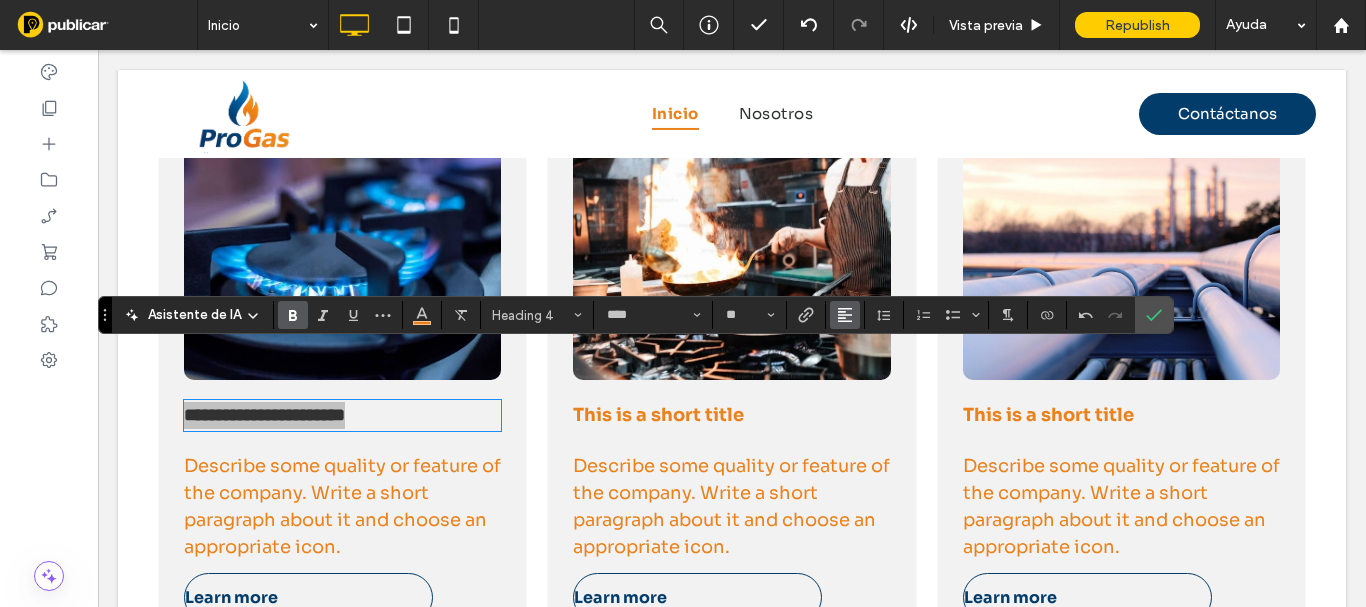 click 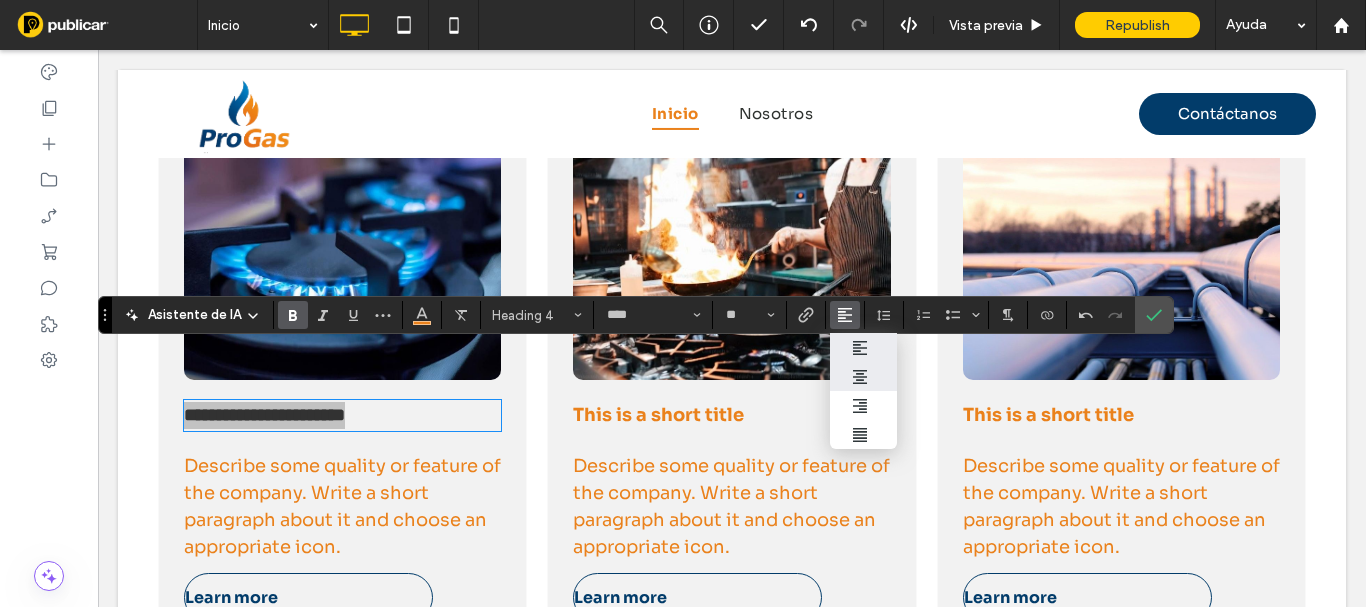 click at bounding box center (863, 377) 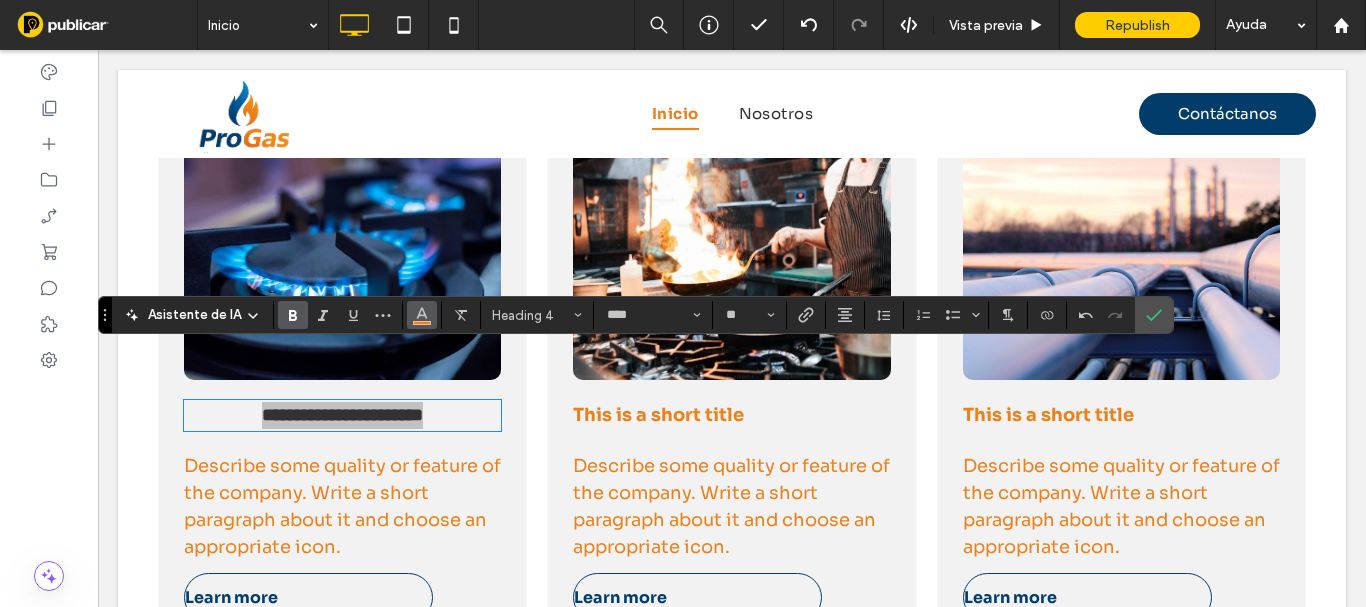 click 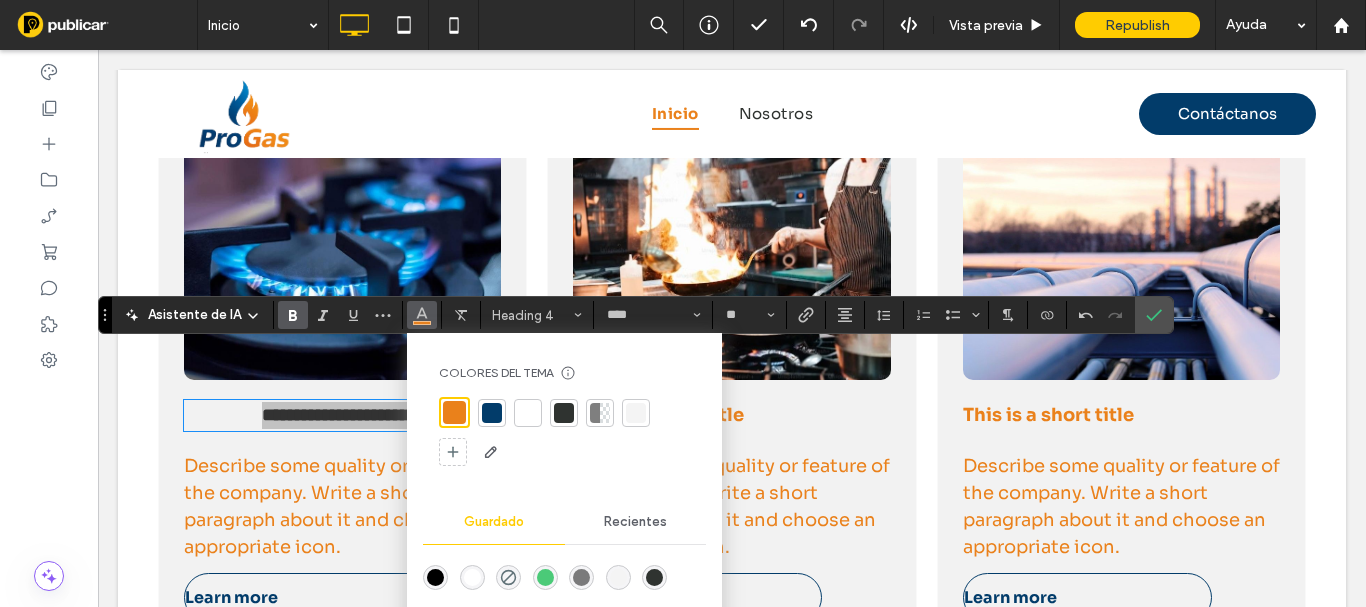 click at bounding box center [492, 413] 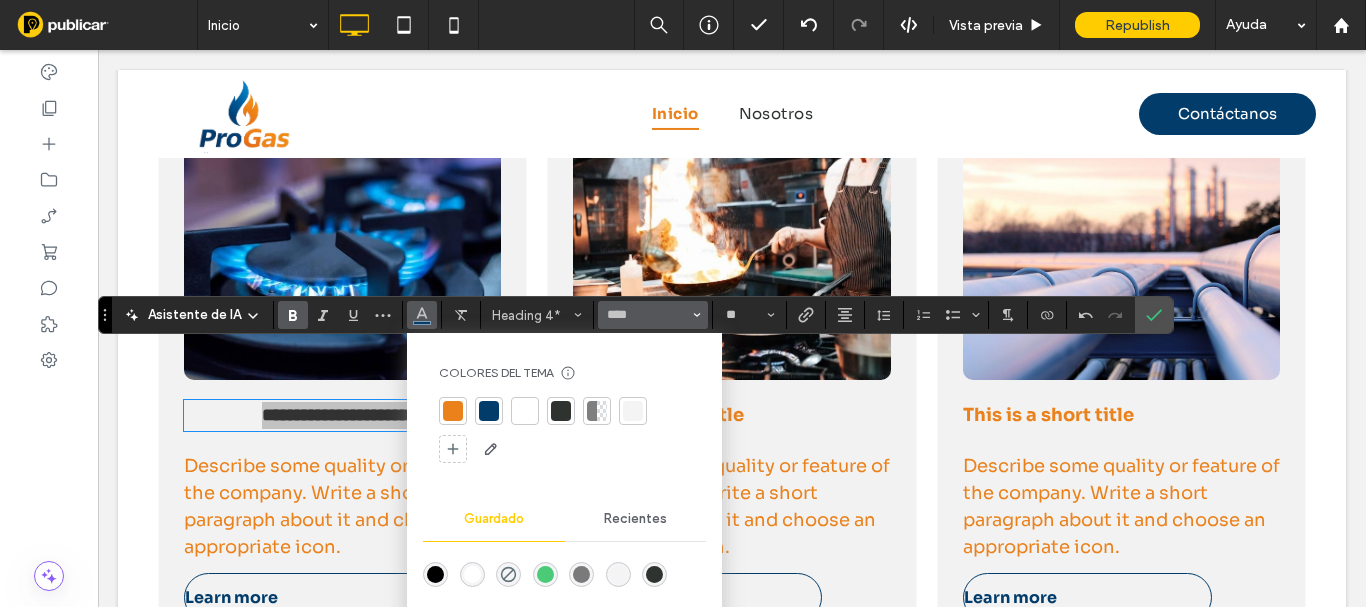 drag, startPoint x: 290, startPoint y: 321, endPoint x: 609, endPoint y: 320, distance: 319.00156 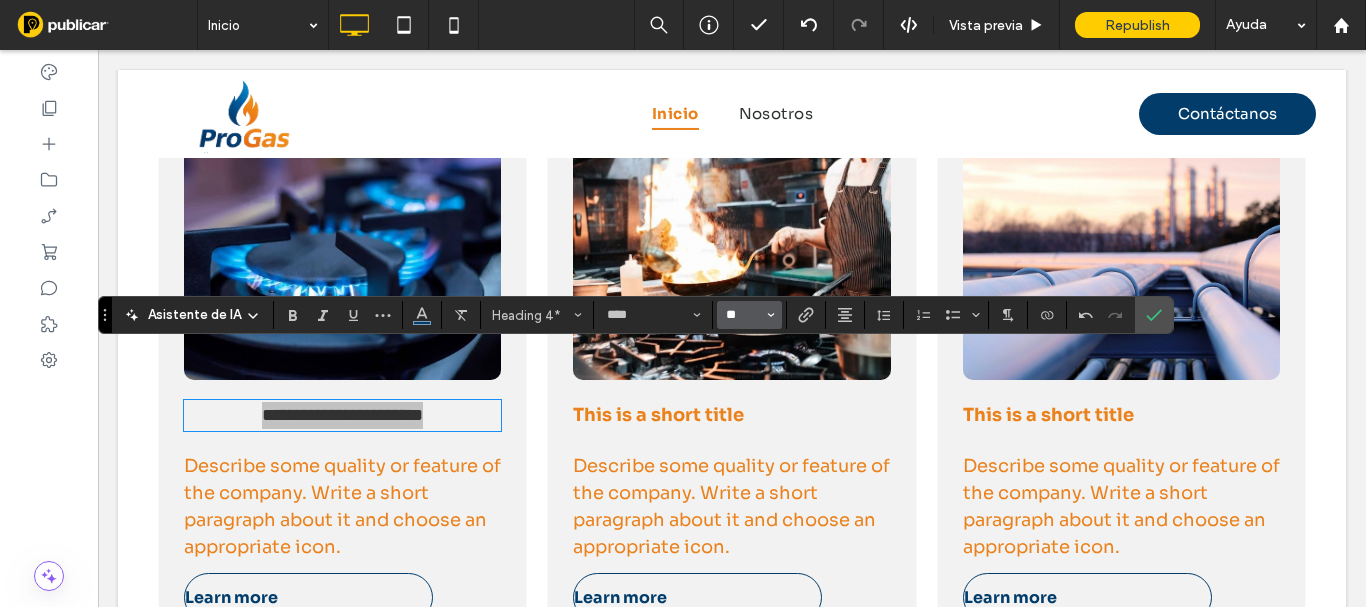 click on "**" at bounding box center (743, 315) 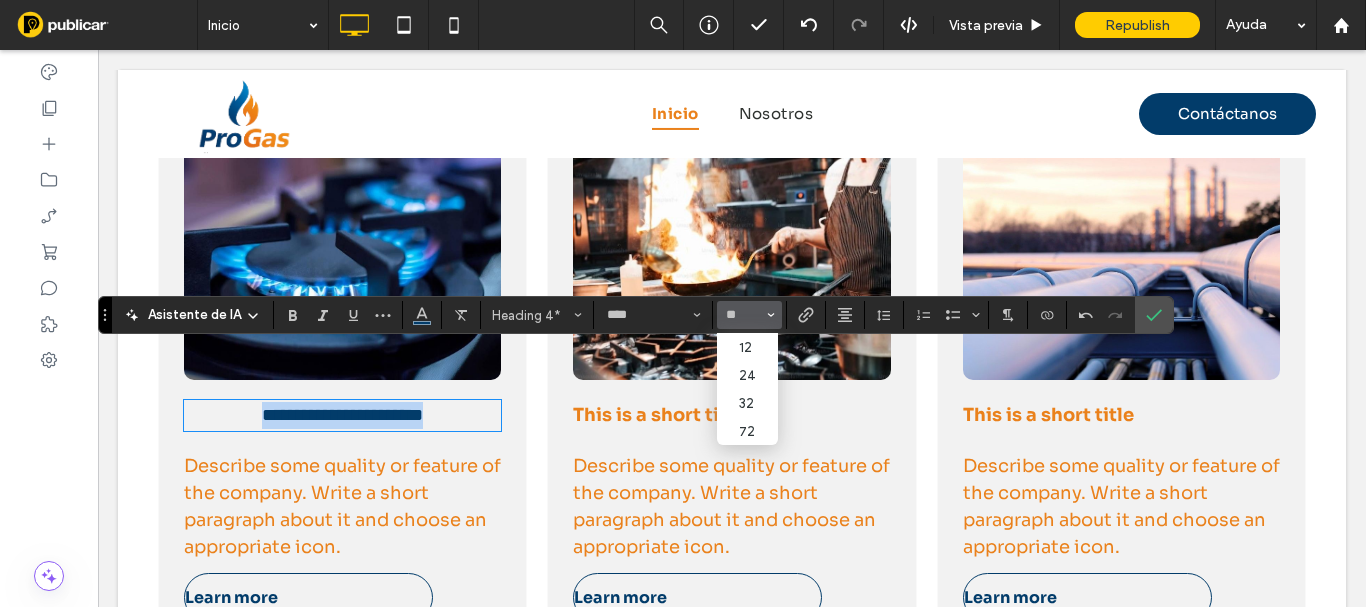 type on "**" 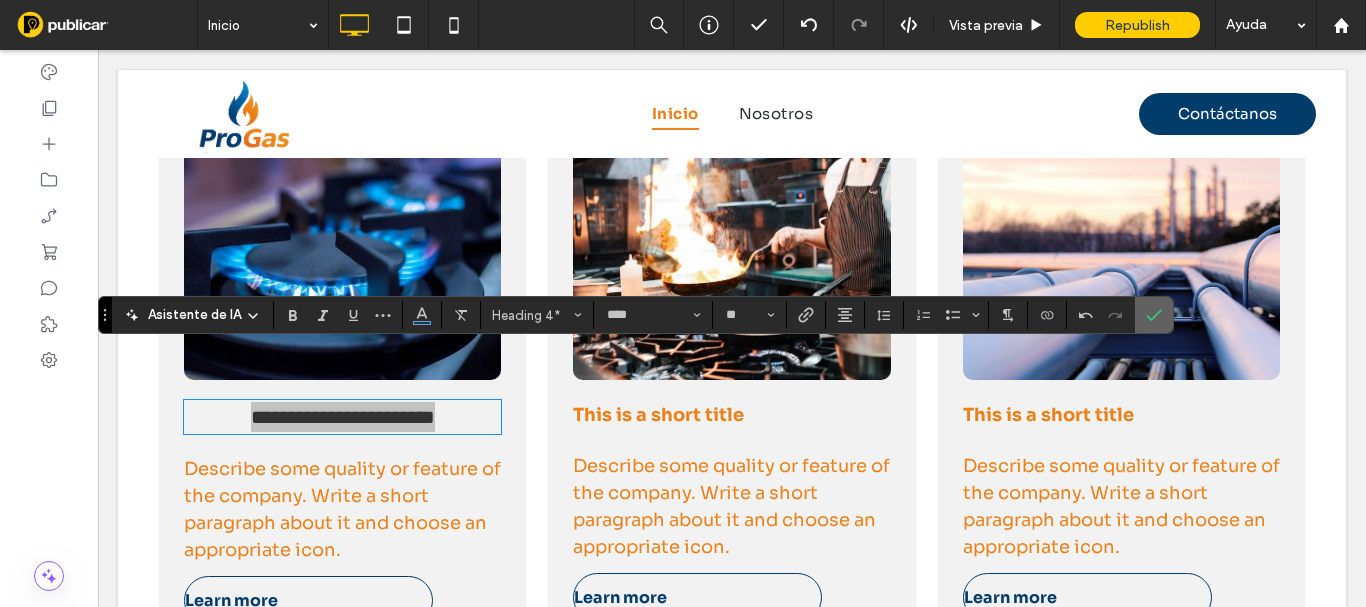 click 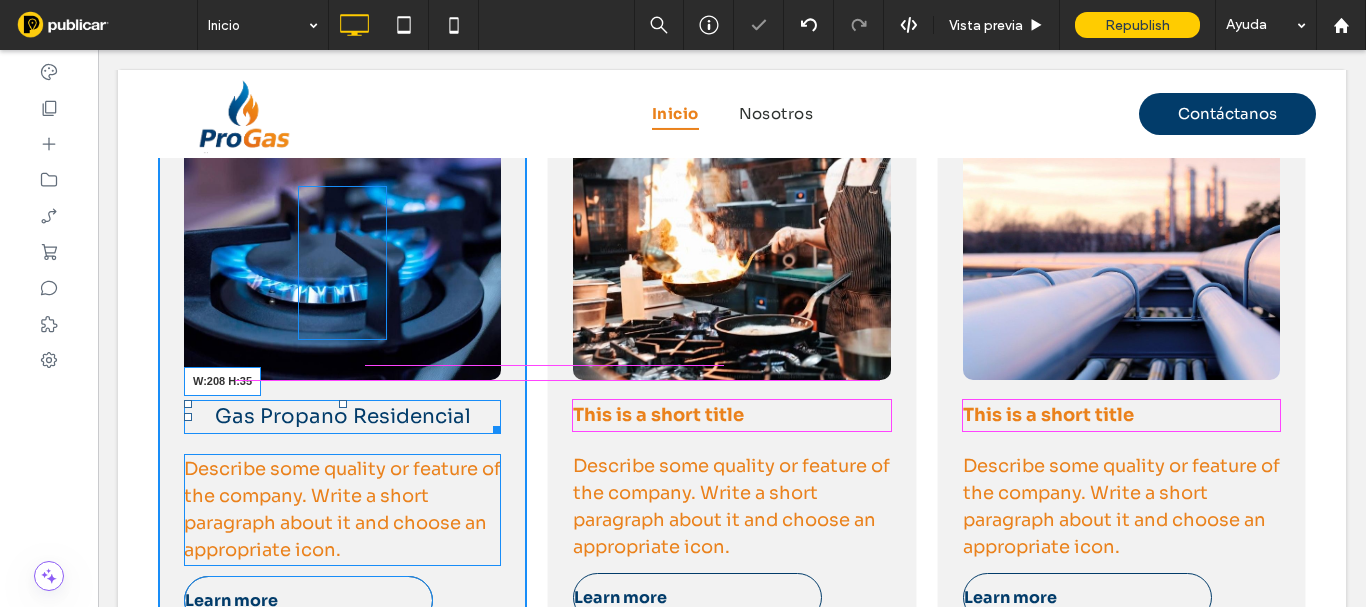 drag, startPoint x: 491, startPoint y: 375, endPoint x: 439, endPoint y: 374, distance: 52.009613 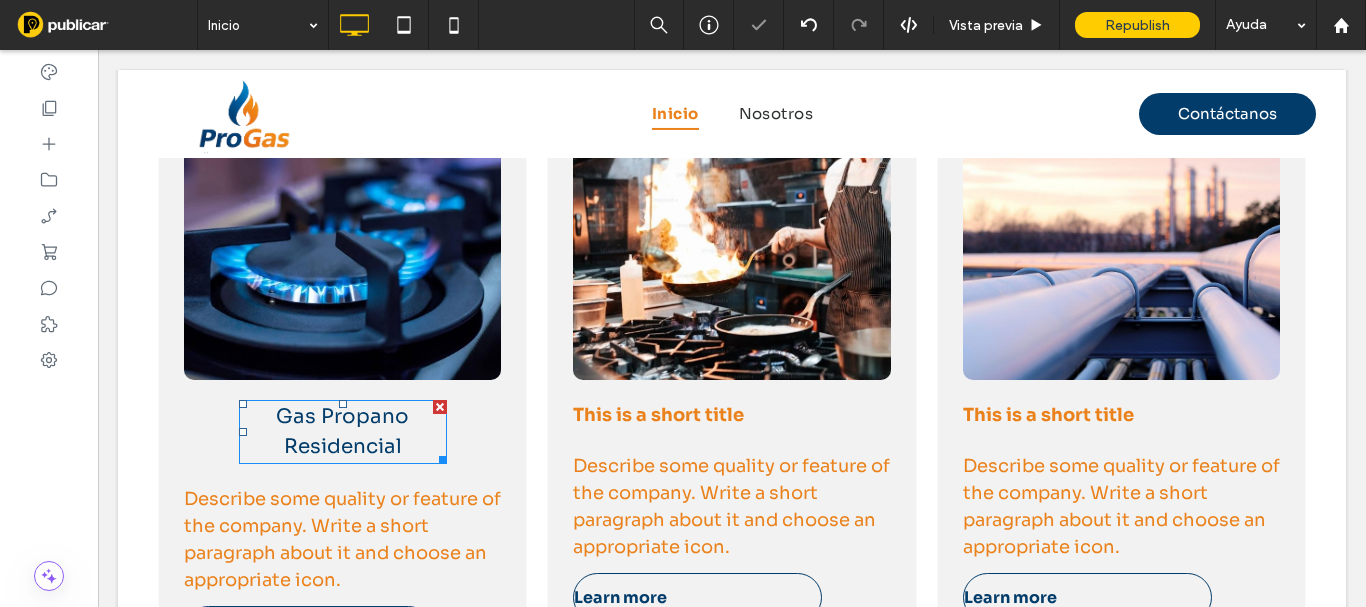 click on "Gas Propano Residencial" at bounding box center [343, 432] 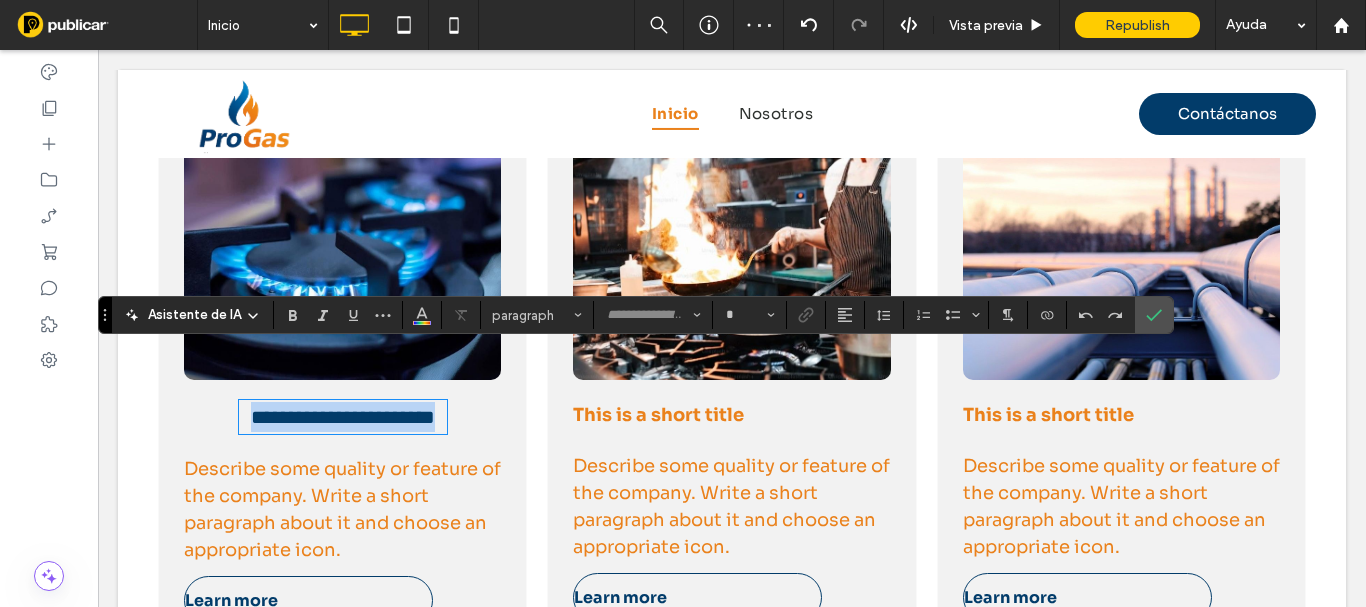type on "****" 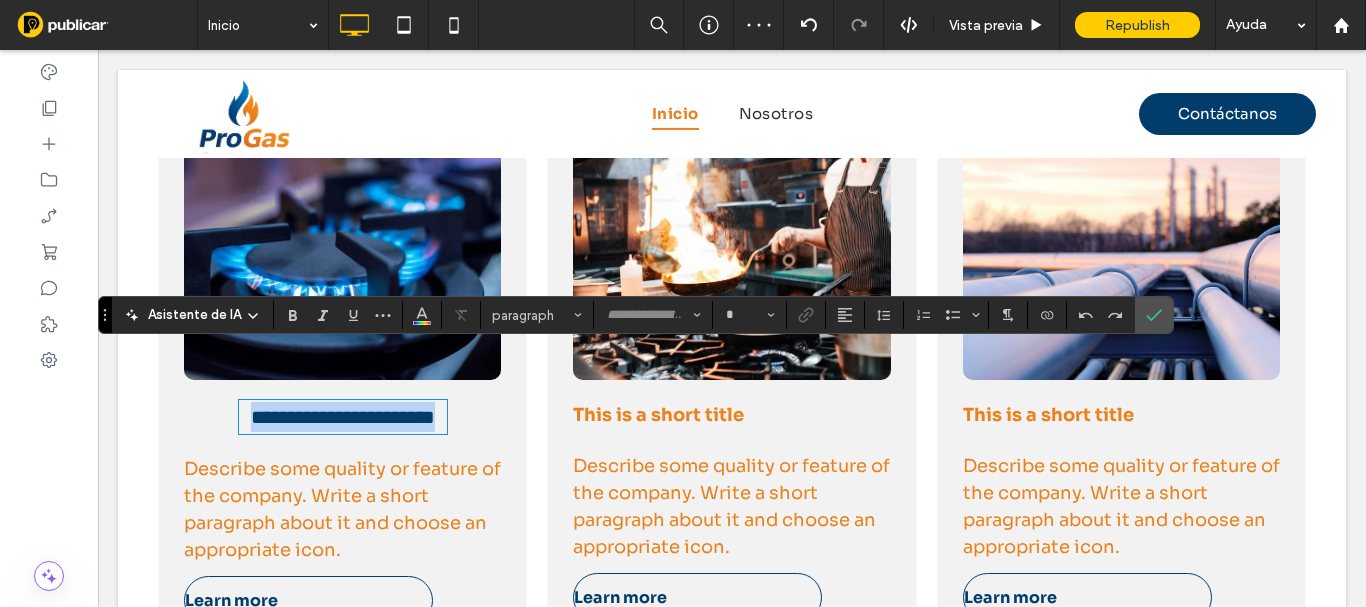 type on "**" 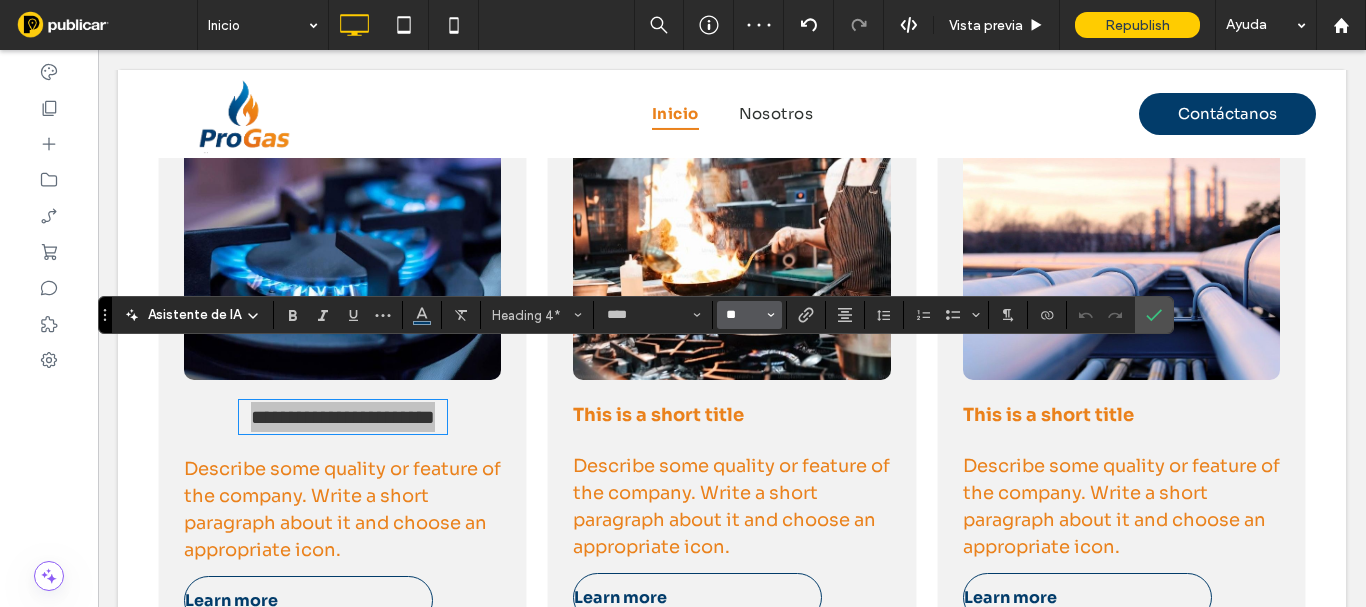 click on "**" at bounding box center (743, 315) 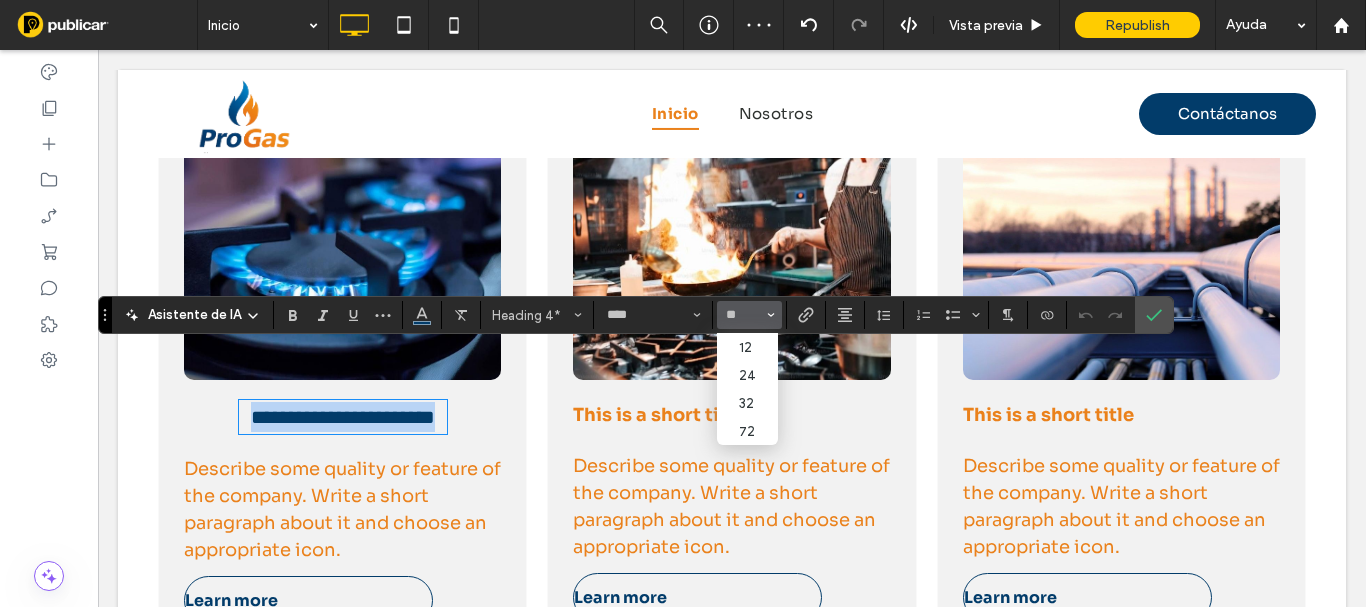 type on "**" 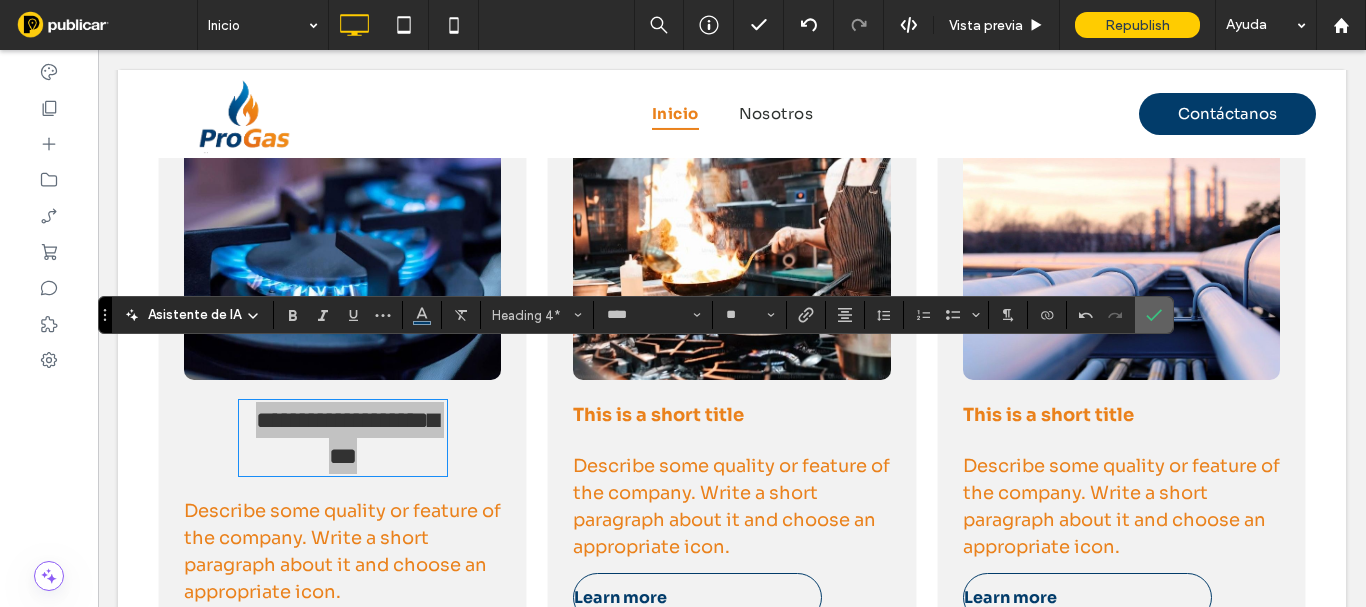 click 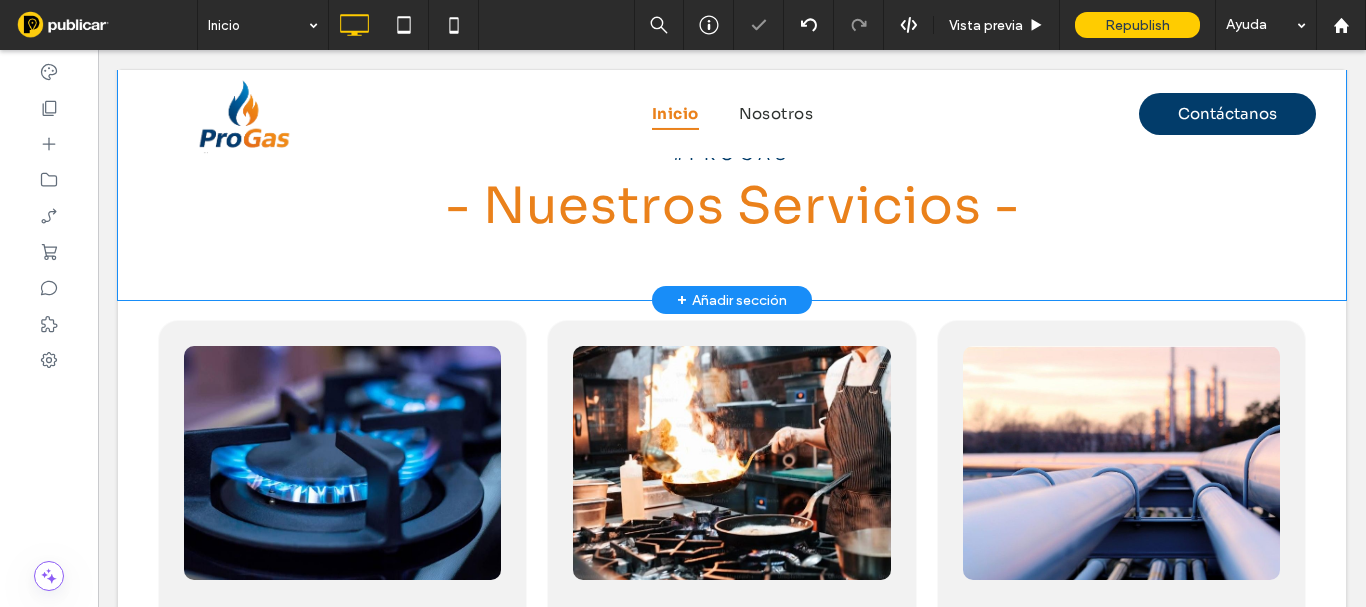 scroll, scrollTop: 1500, scrollLeft: 0, axis: vertical 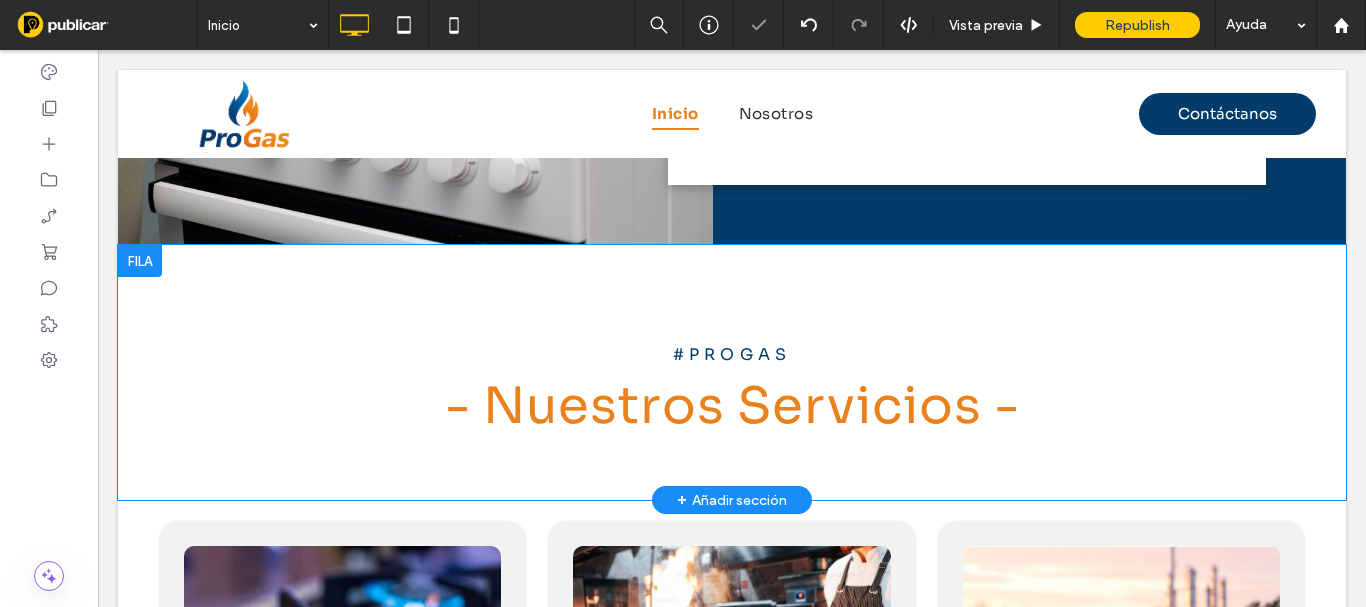 click at bounding box center (140, 261) 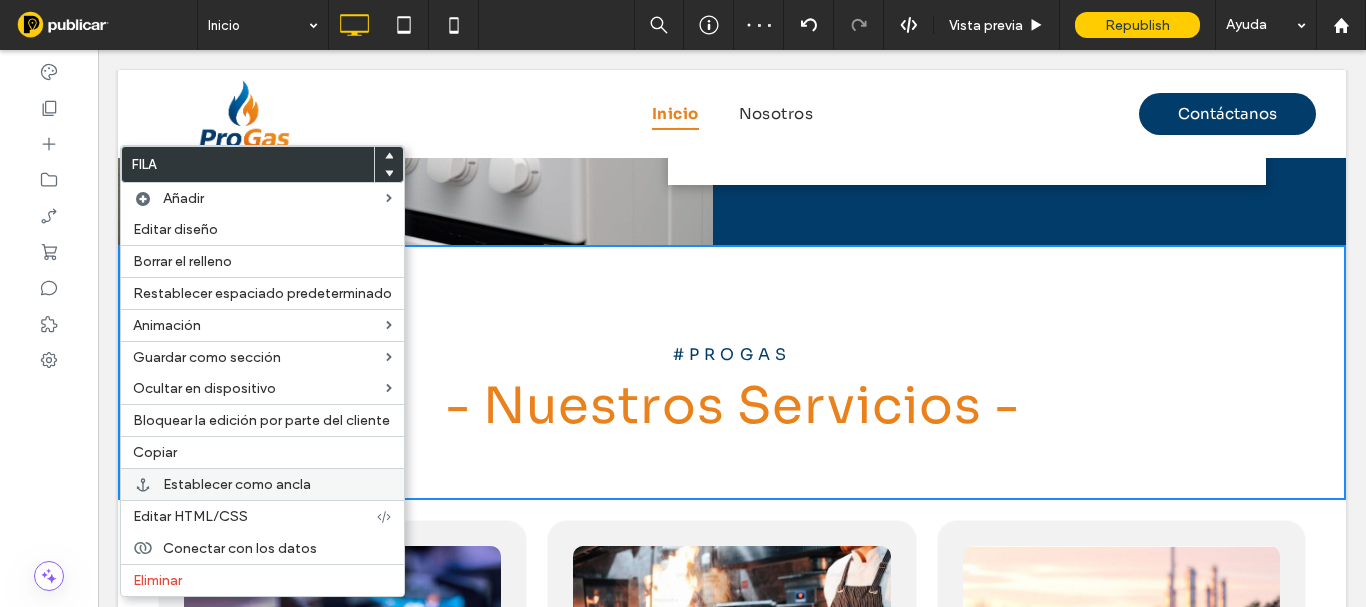 click on "Establecer como ancla" at bounding box center (237, 484) 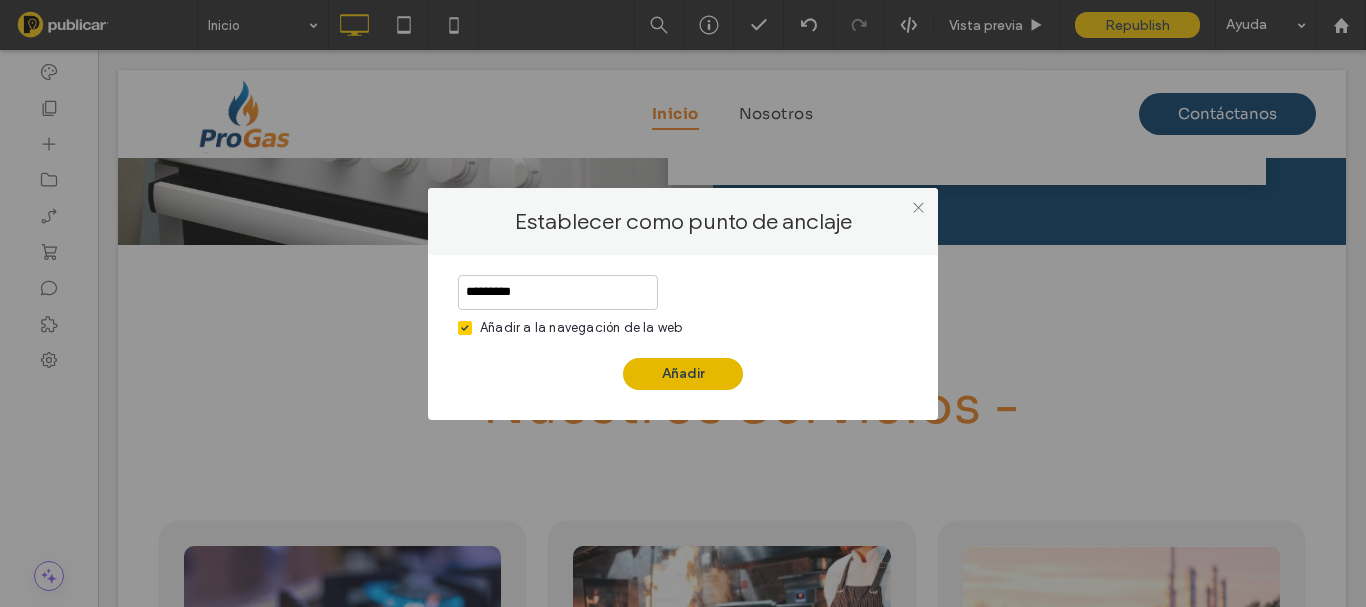 type on "*********" 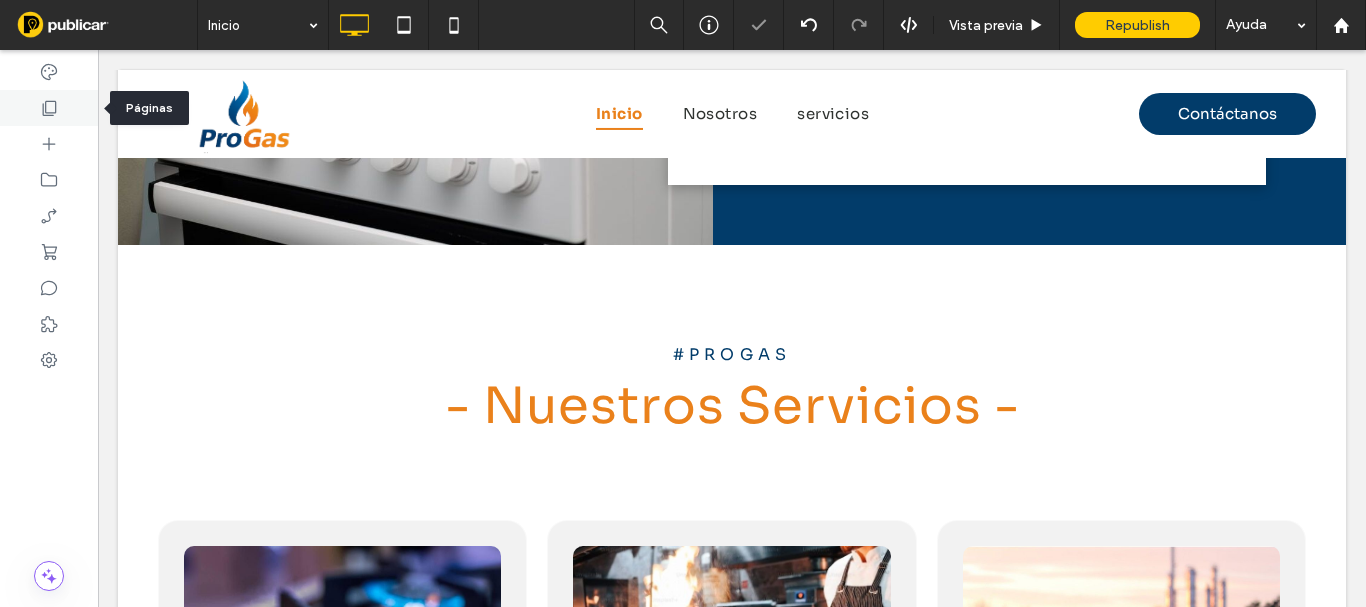 click 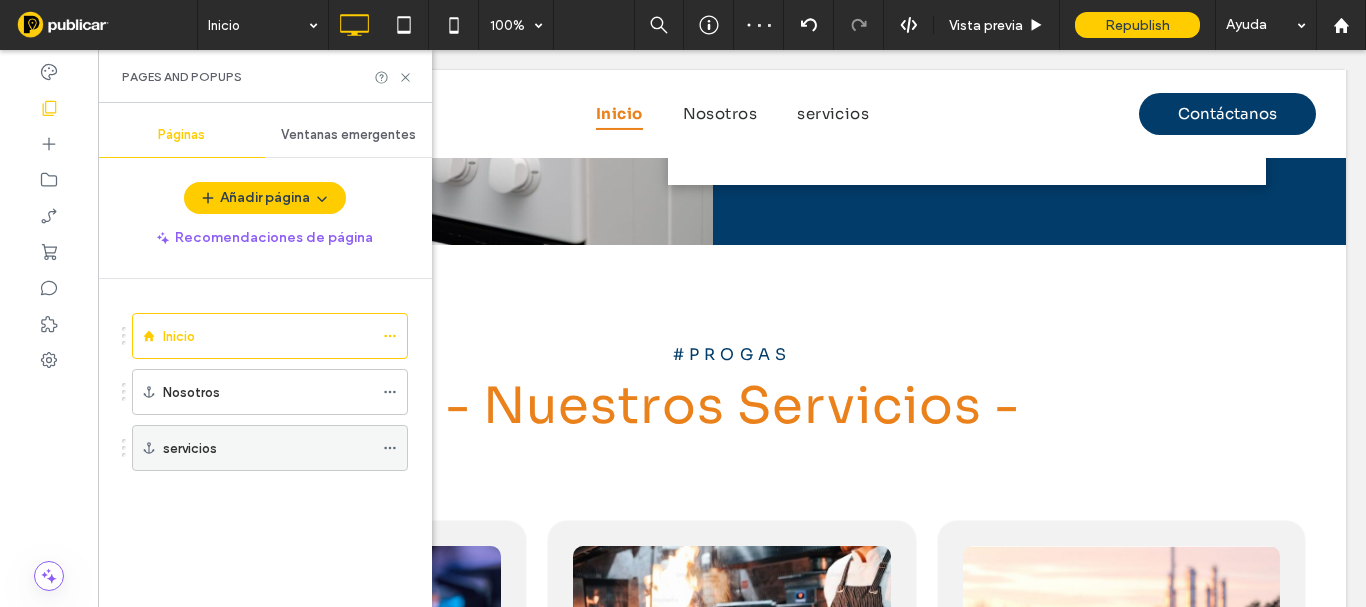 click 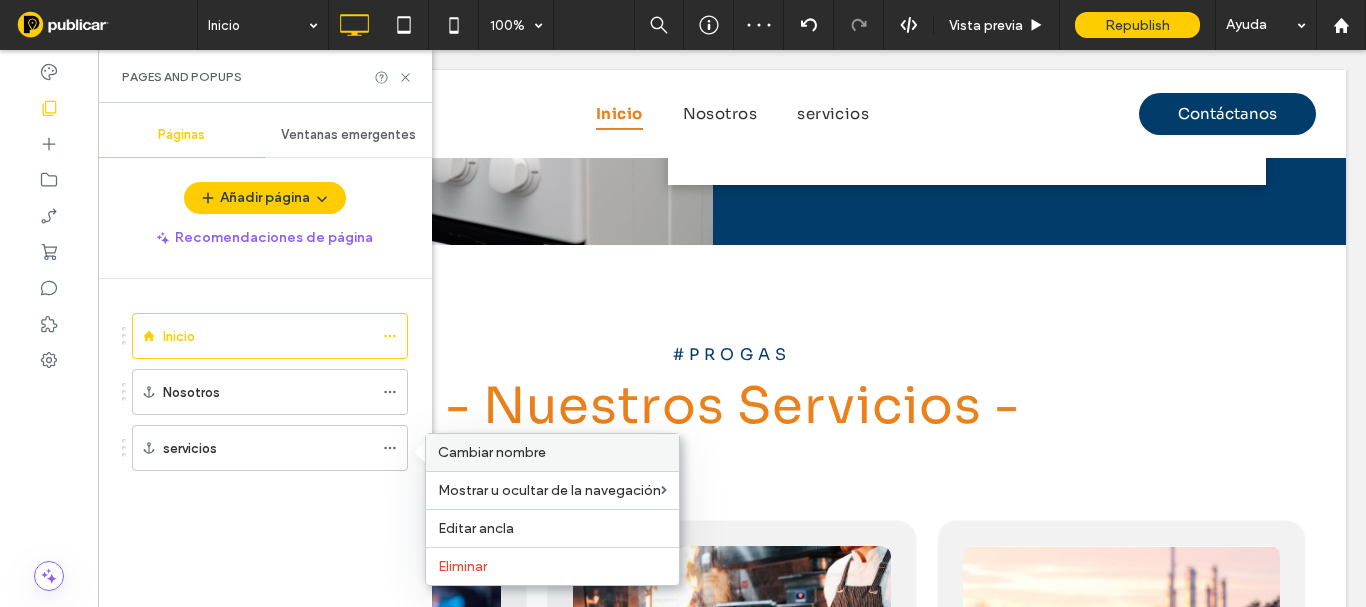 click on "Cambiar nombre" at bounding box center (492, 452) 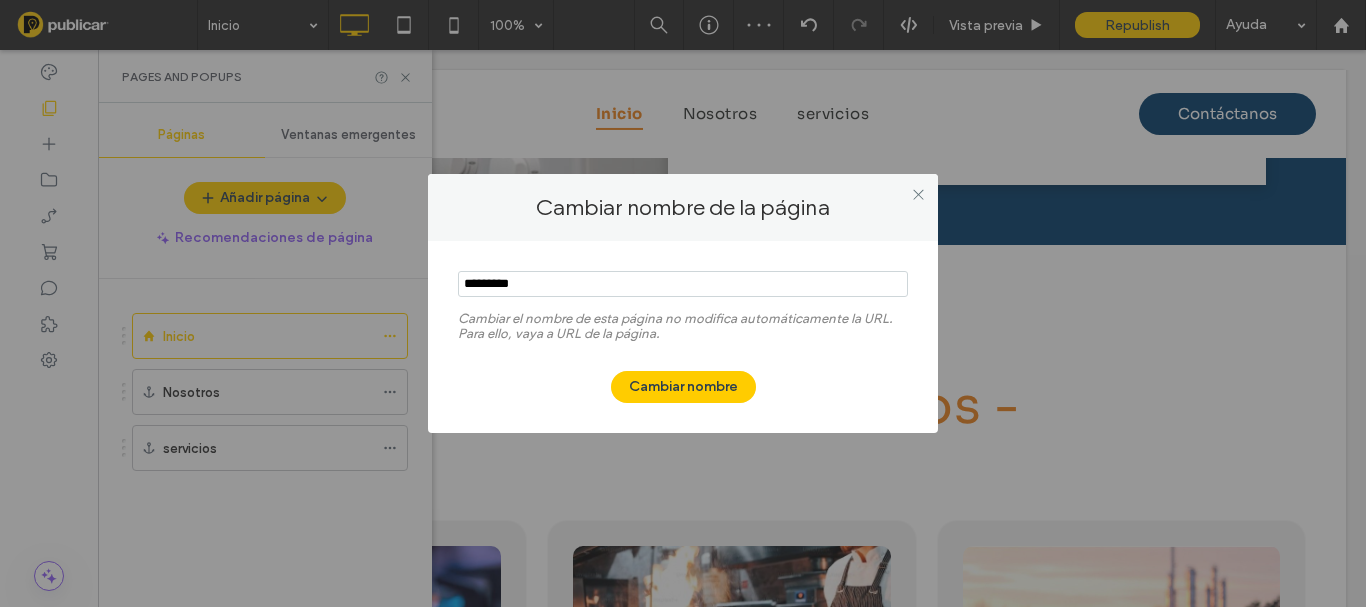 drag, startPoint x: 606, startPoint y: 290, endPoint x: 258, endPoint y: 291, distance: 348.00143 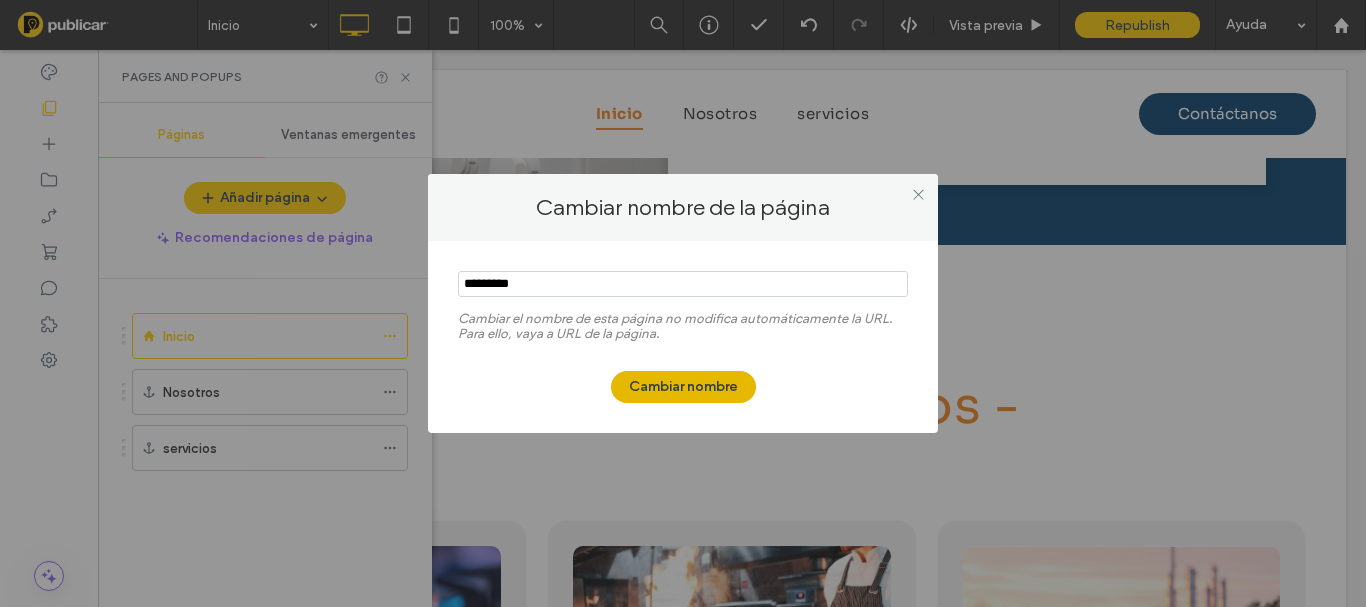 type on "*********" 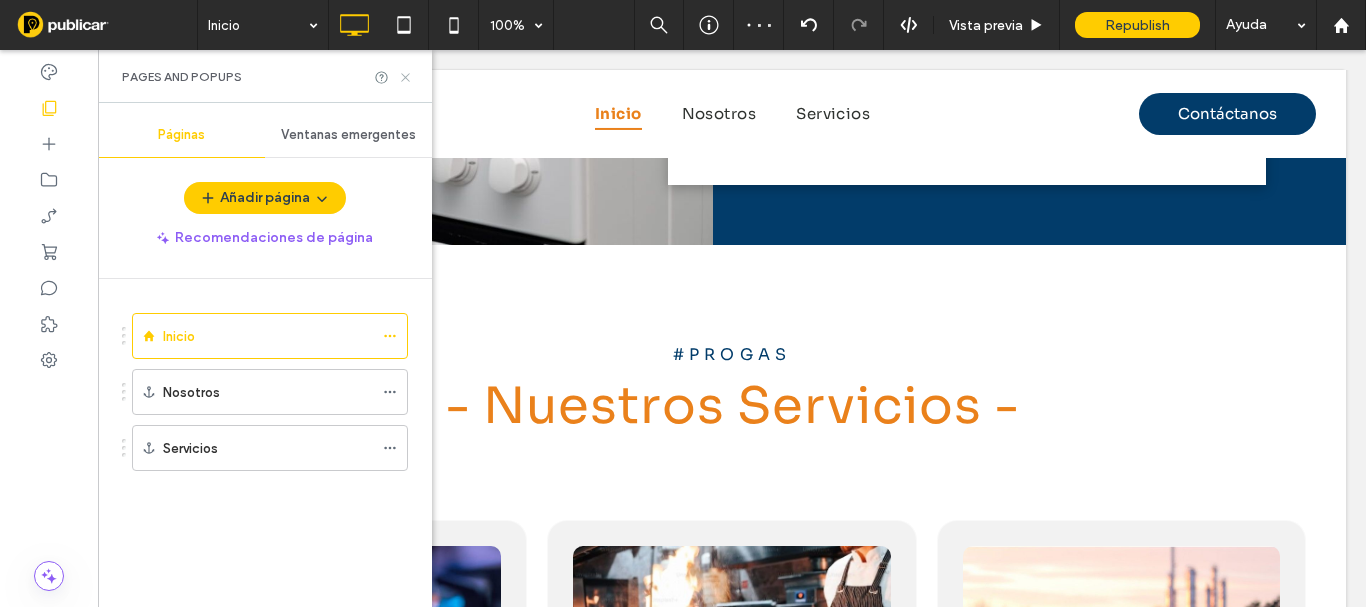 click 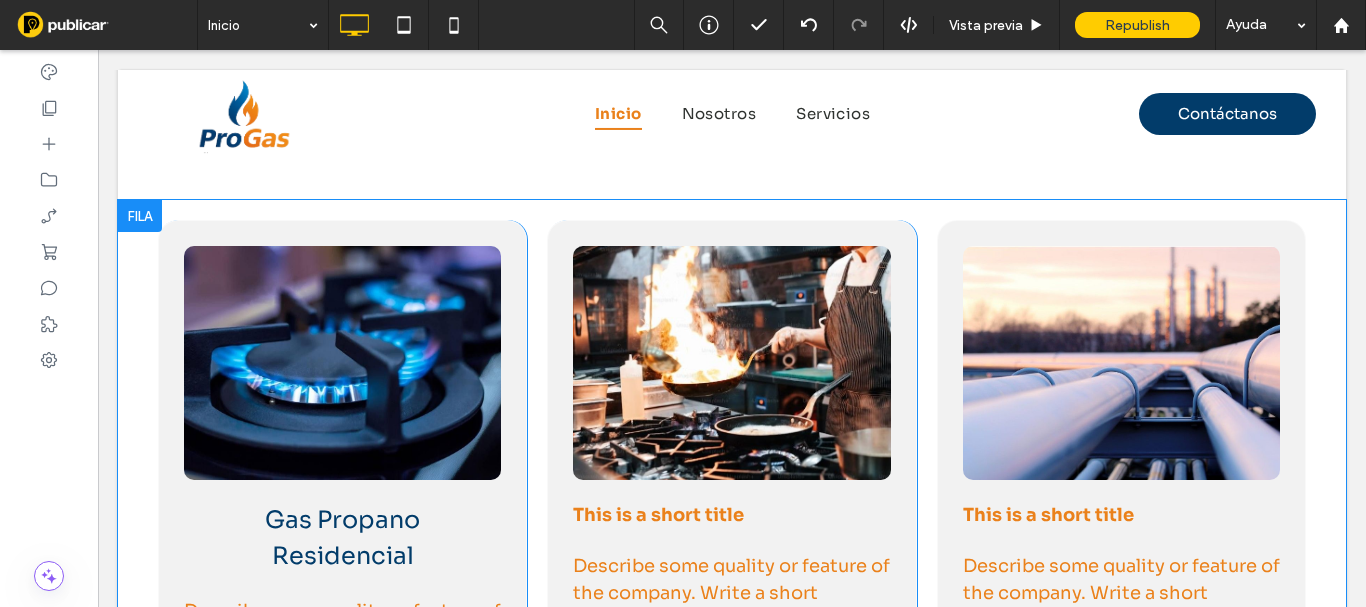 scroll, scrollTop: 1900, scrollLeft: 0, axis: vertical 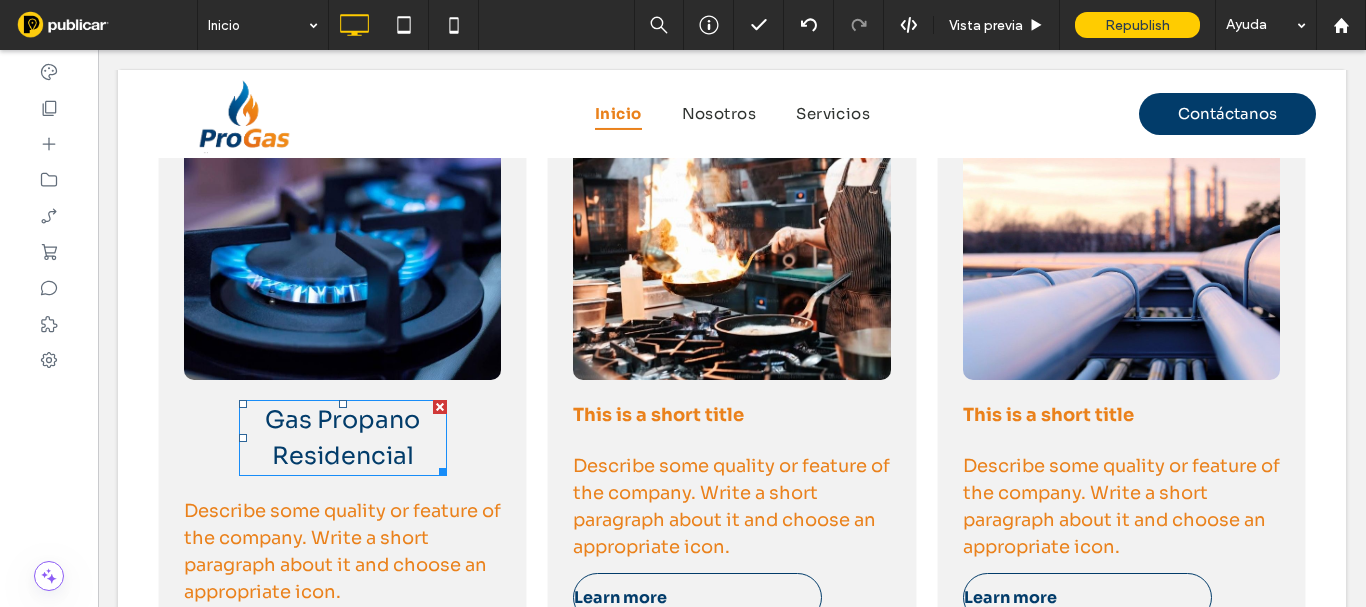 click on "Gas Propano Residencial" at bounding box center [342, 438] 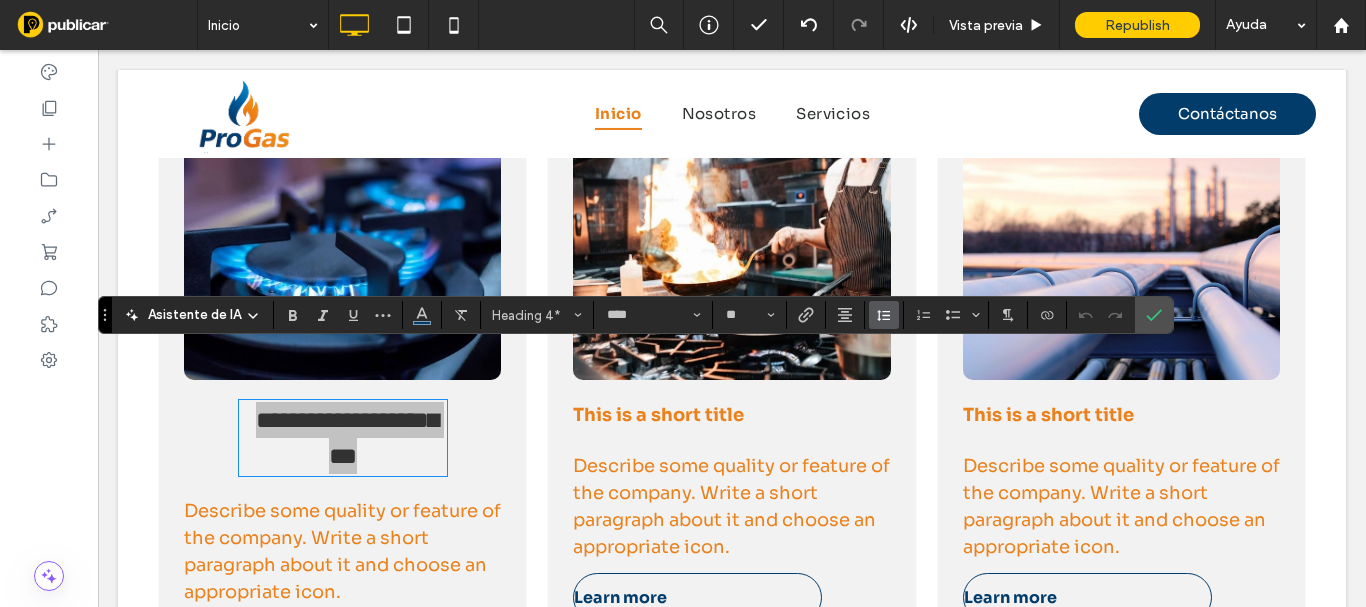 click at bounding box center [884, 315] 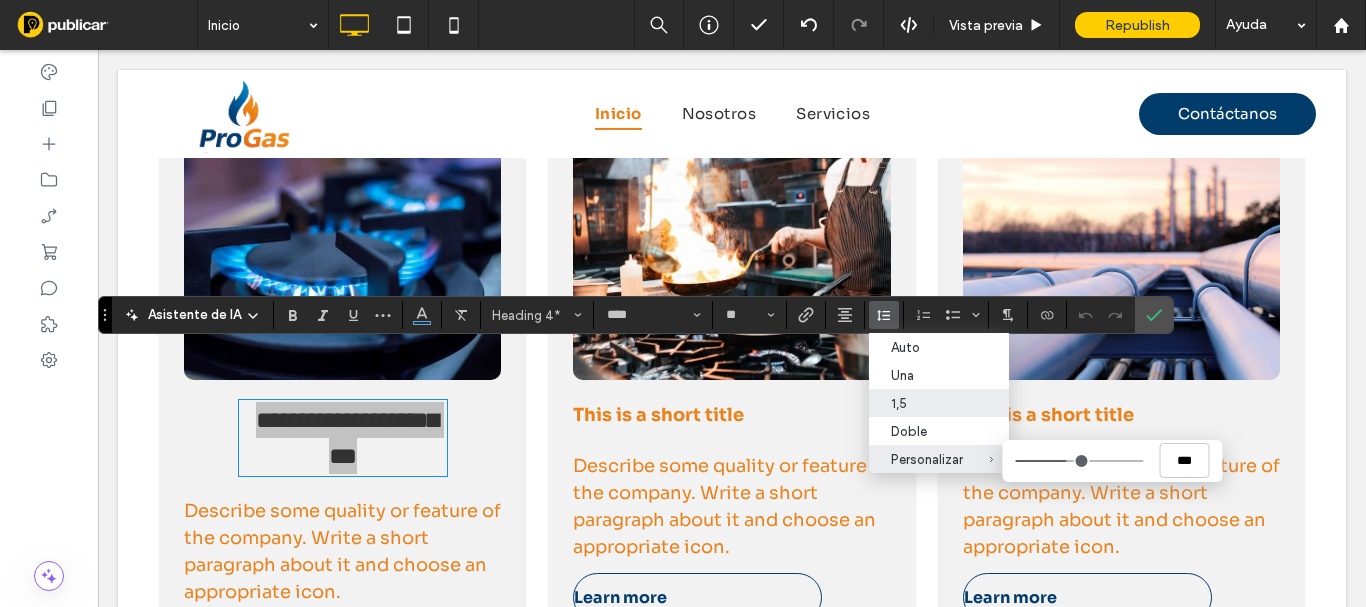 type on "***" 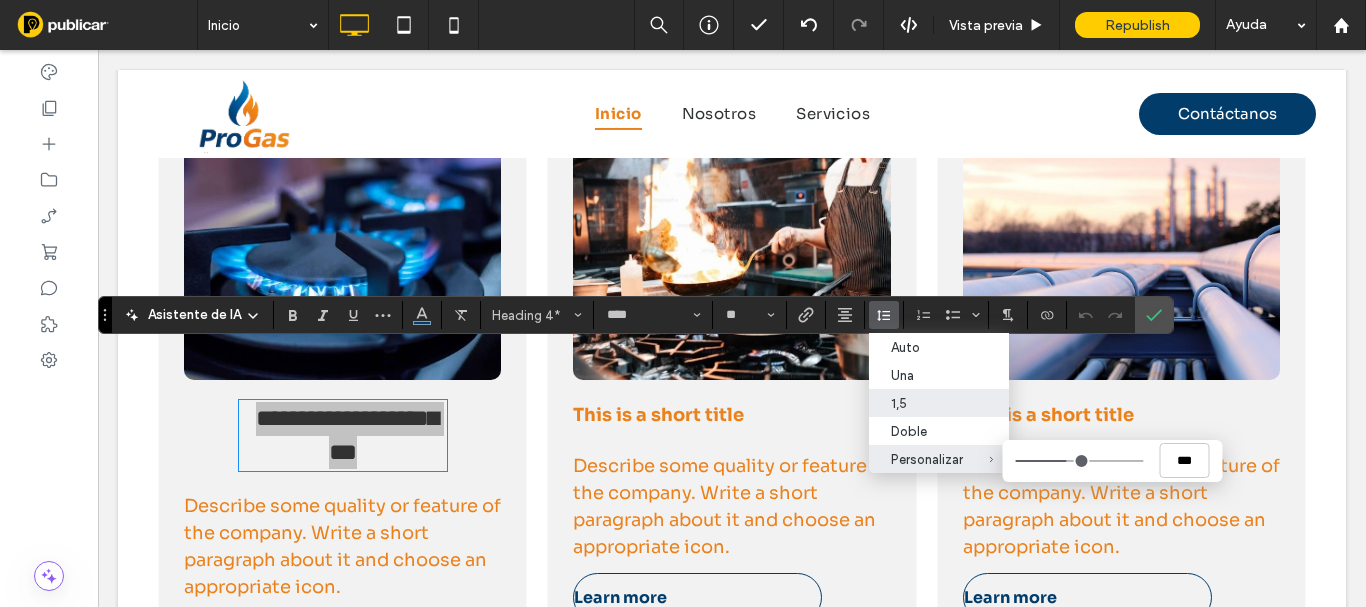type on "***" 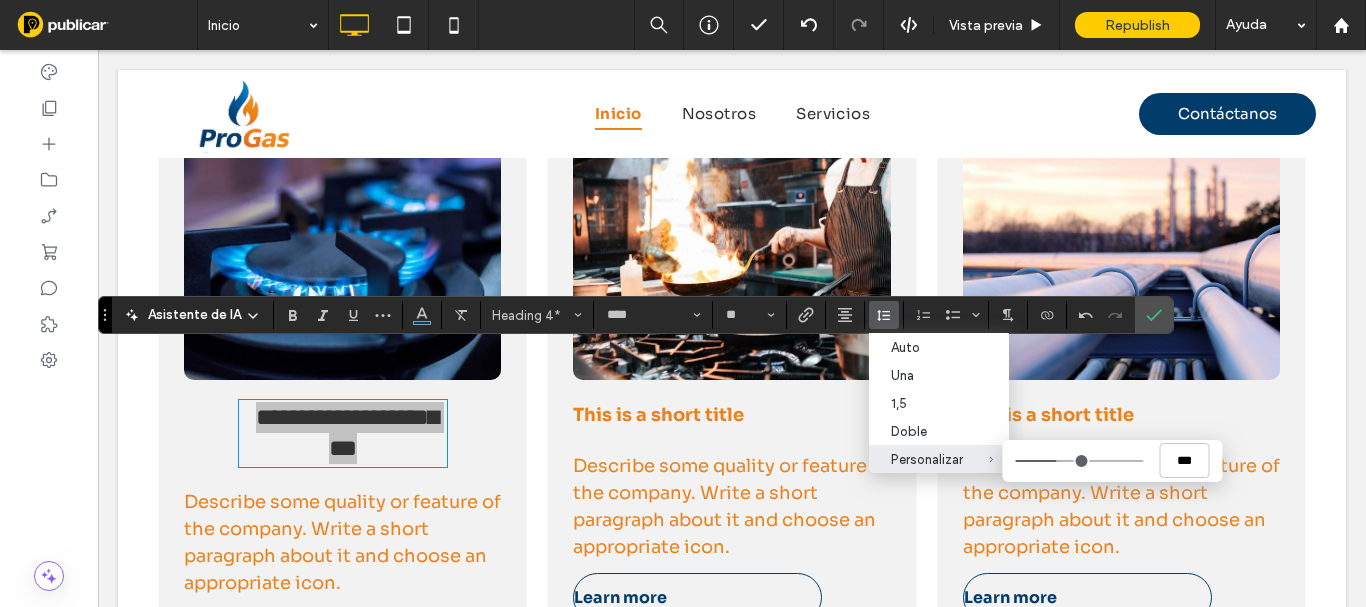 type on "***" 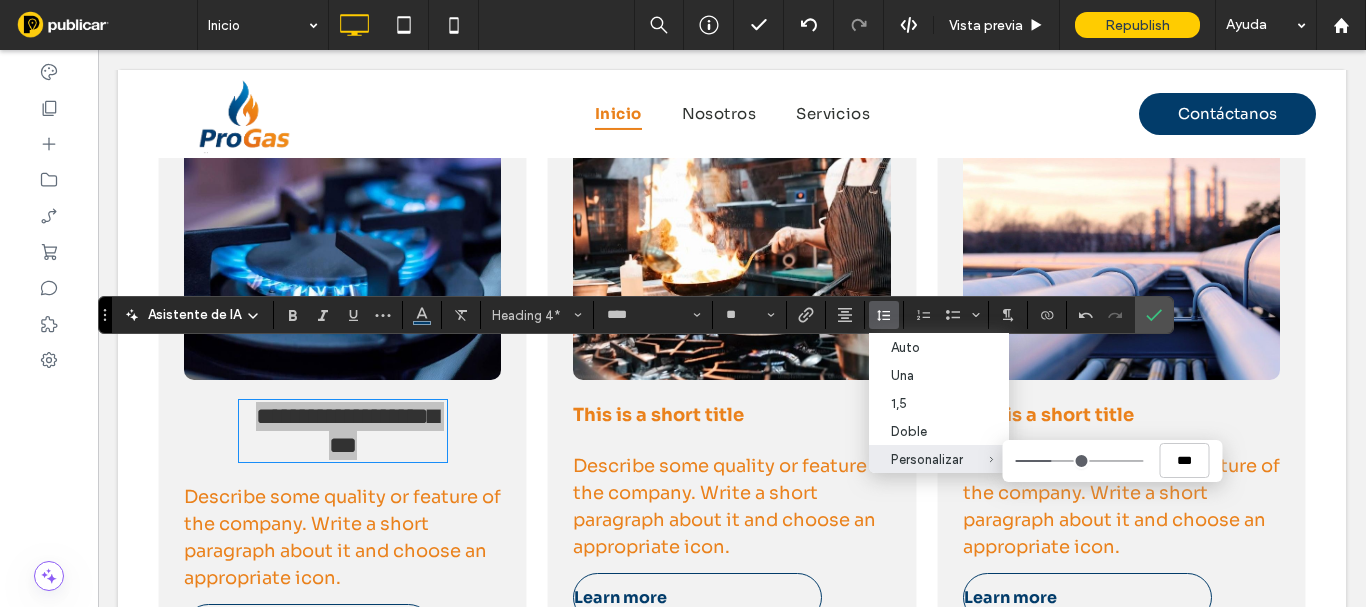 type on "***" 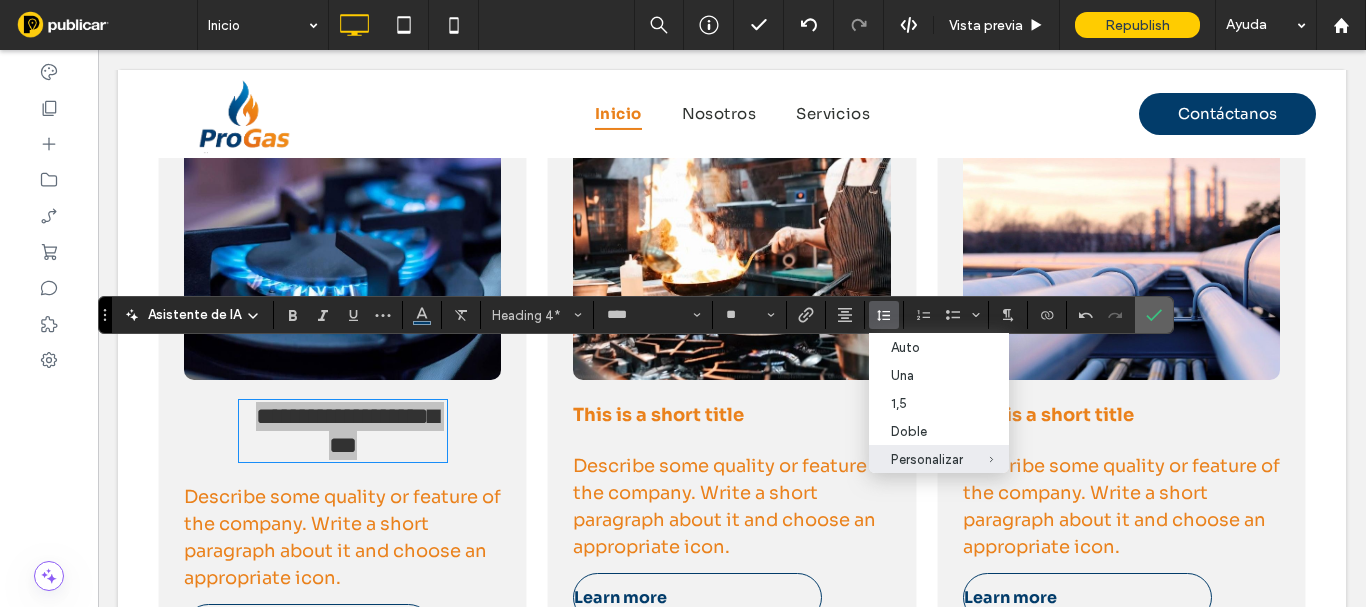 click at bounding box center (1154, 315) 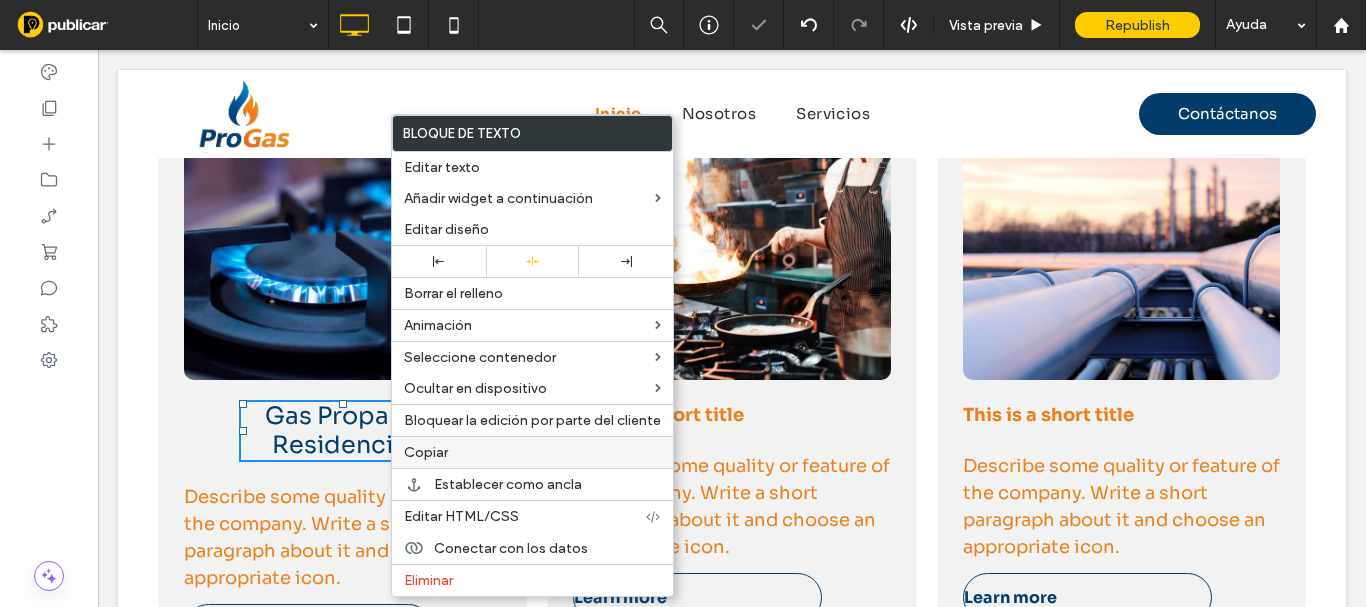 click on "Copiar" at bounding box center [532, 452] 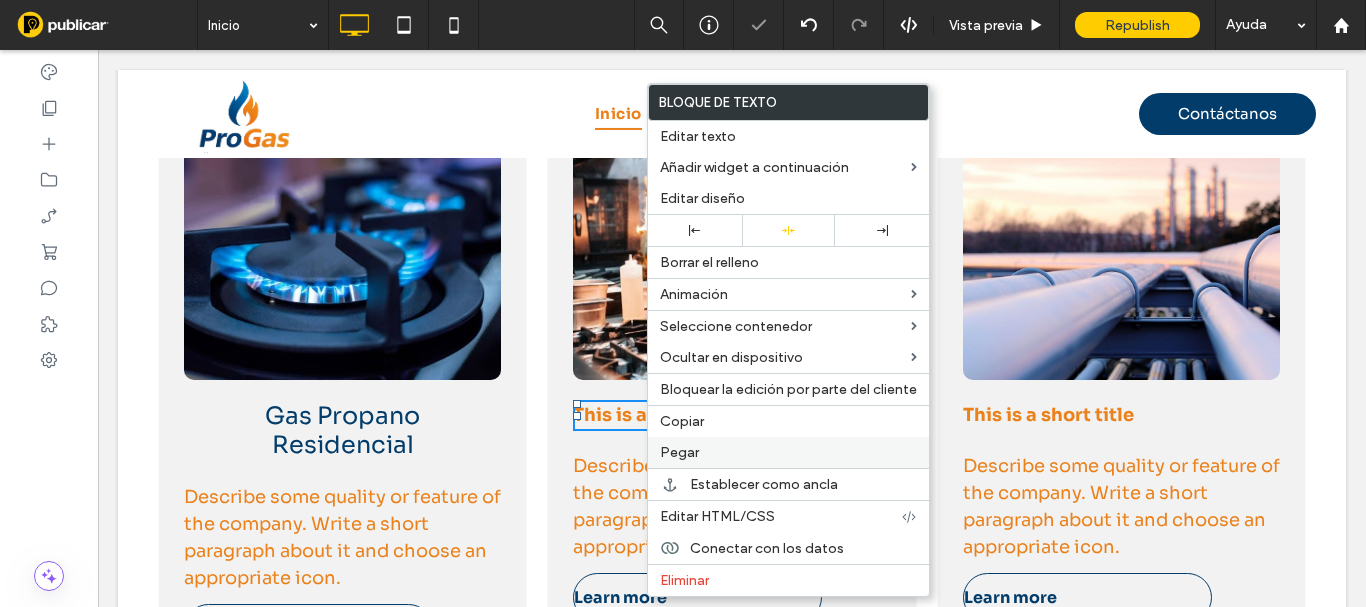 click on "Pegar" at bounding box center (679, 452) 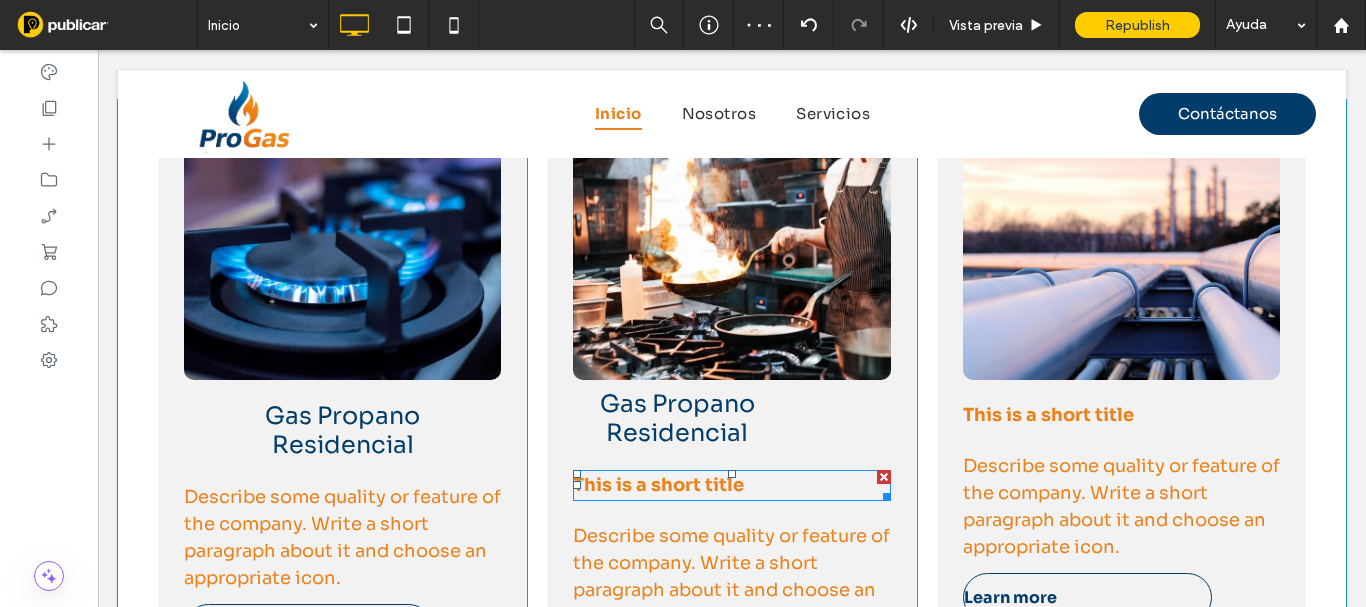 click at bounding box center [884, 477] 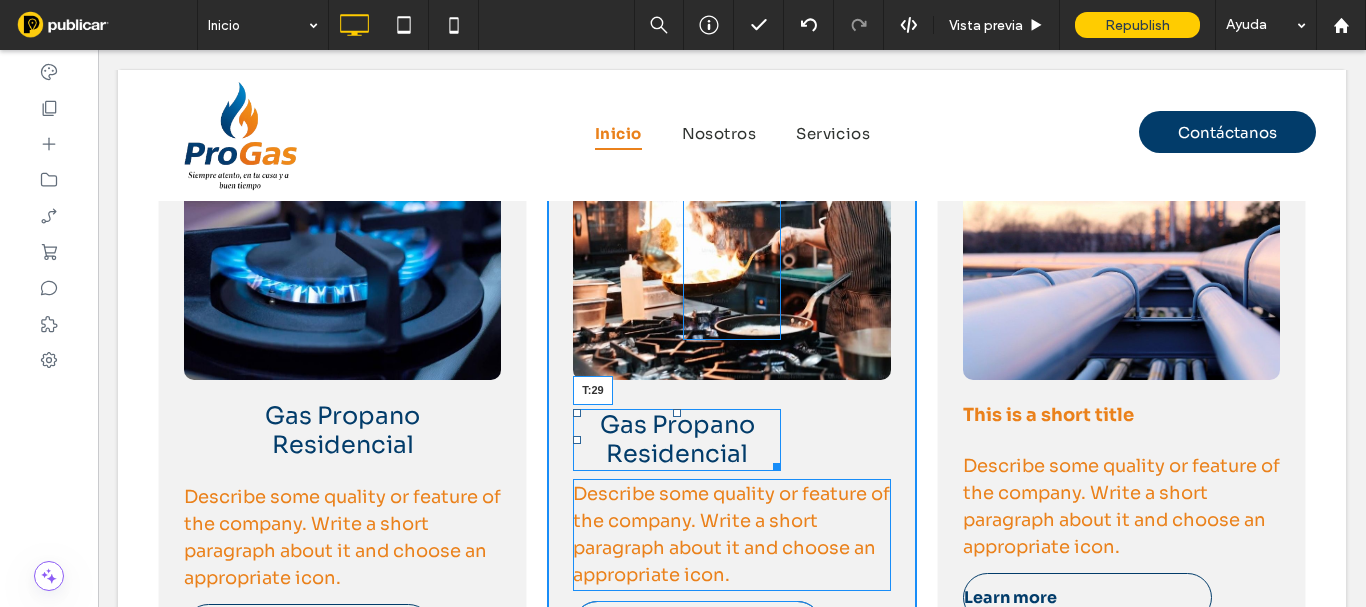 drag, startPoint x: 671, startPoint y: 339, endPoint x: 727, endPoint y: 417, distance: 96.02083 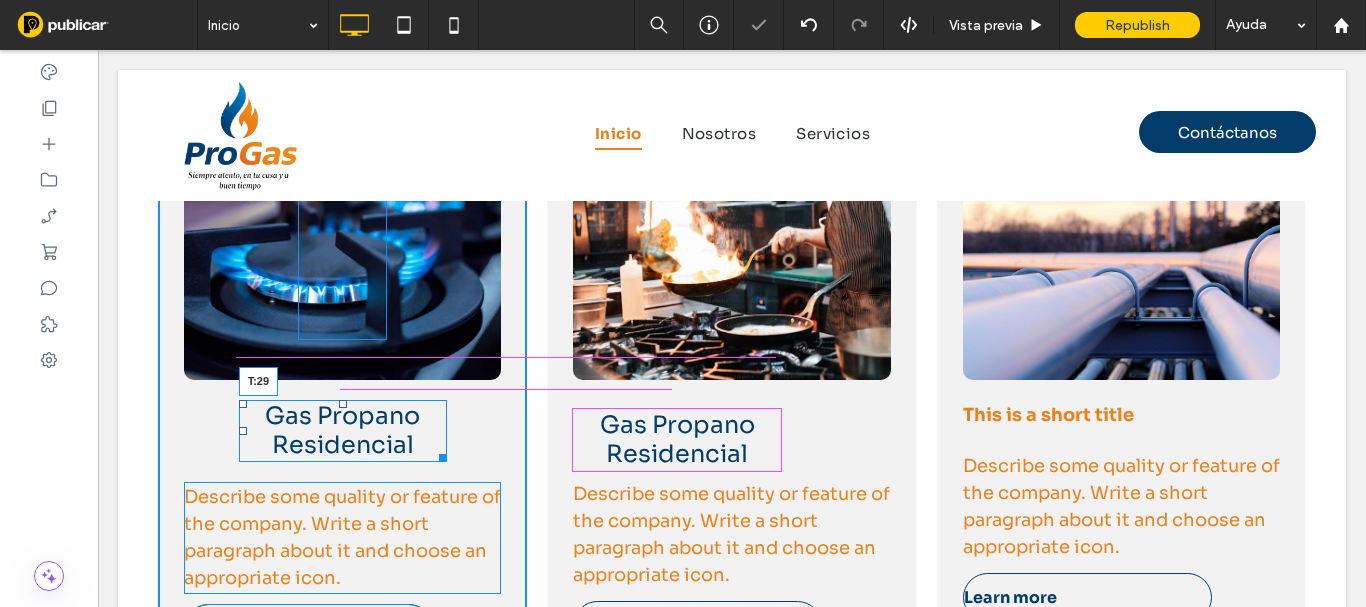drag, startPoint x: 339, startPoint y: 353, endPoint x: 338, endPoint y: 365, distance: 12.0415945 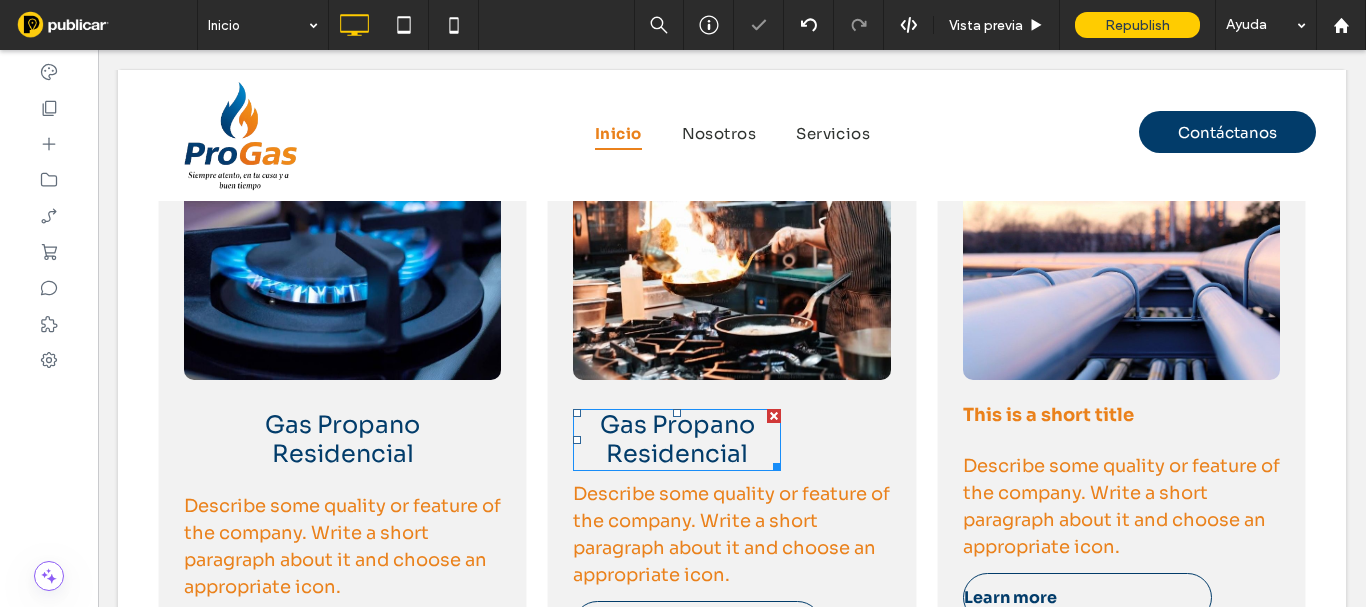 click on "Gas Propano Residencial" at bounding box center [677, 439] 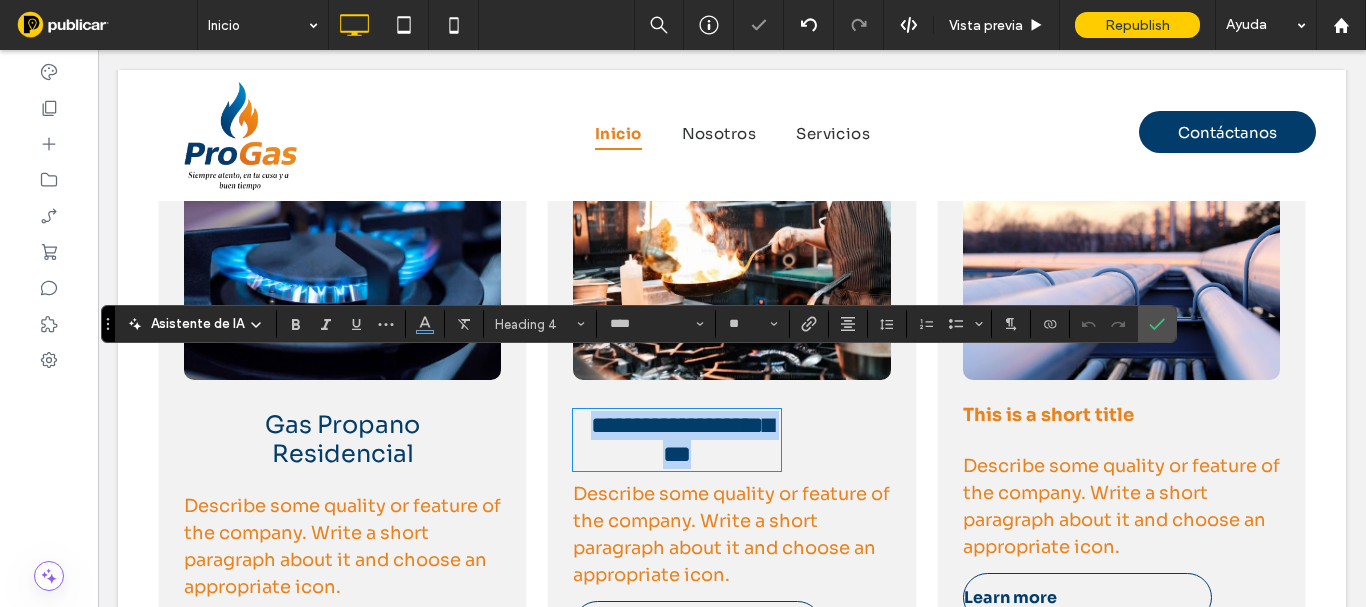 type on "****" 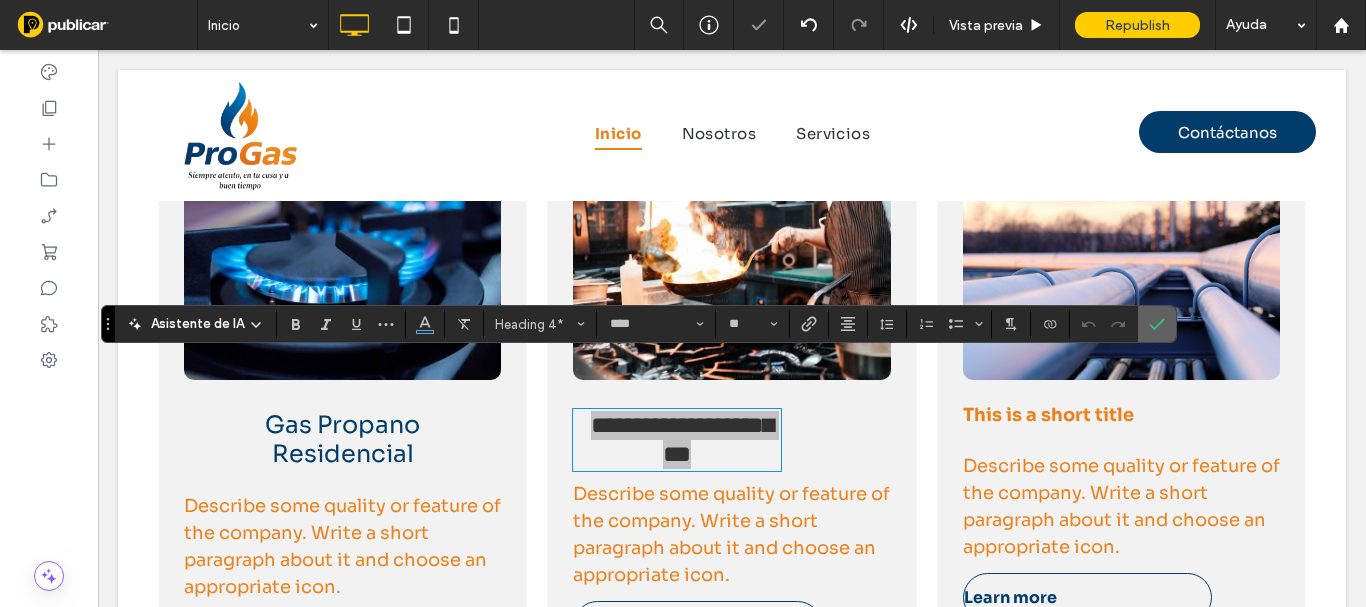 click 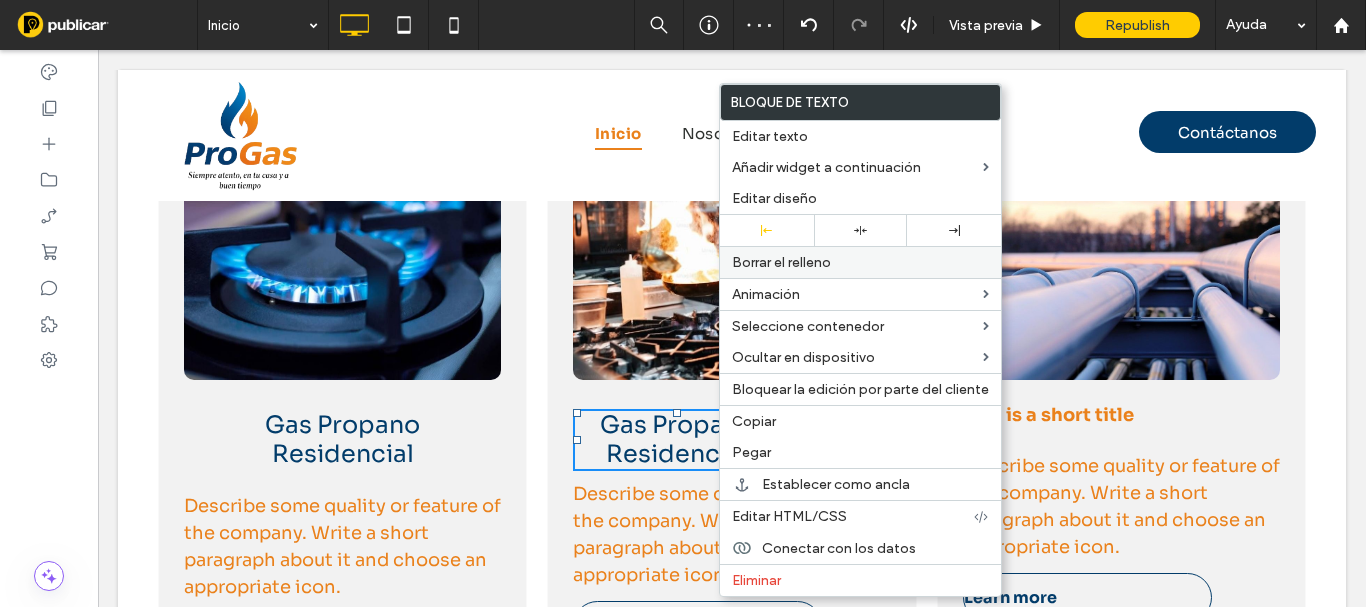 click 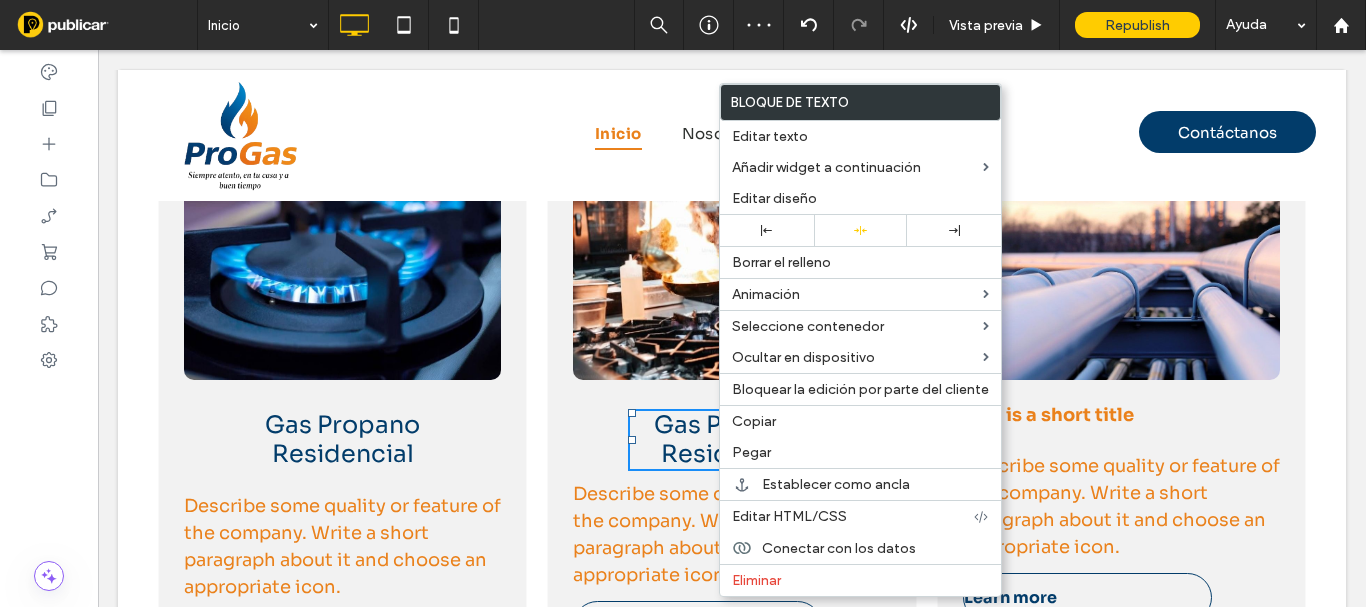 click at bounding box center (683, 303) 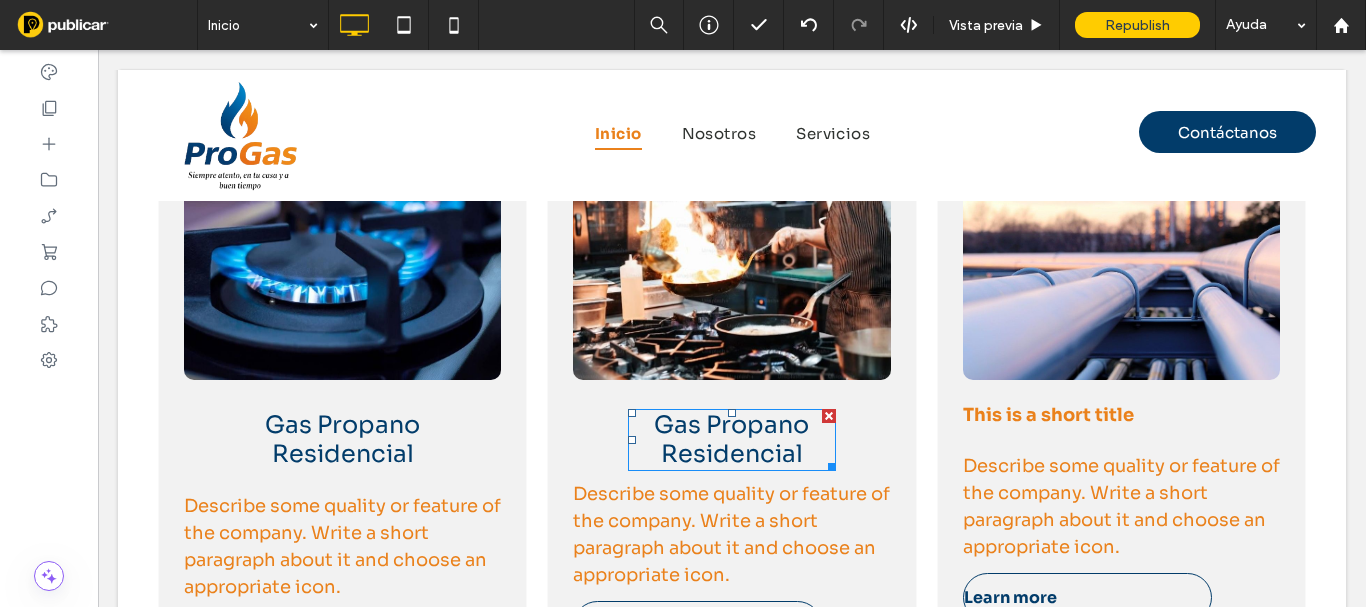 click on "Gas Propano Residencial" at bounding box center (731, 439) 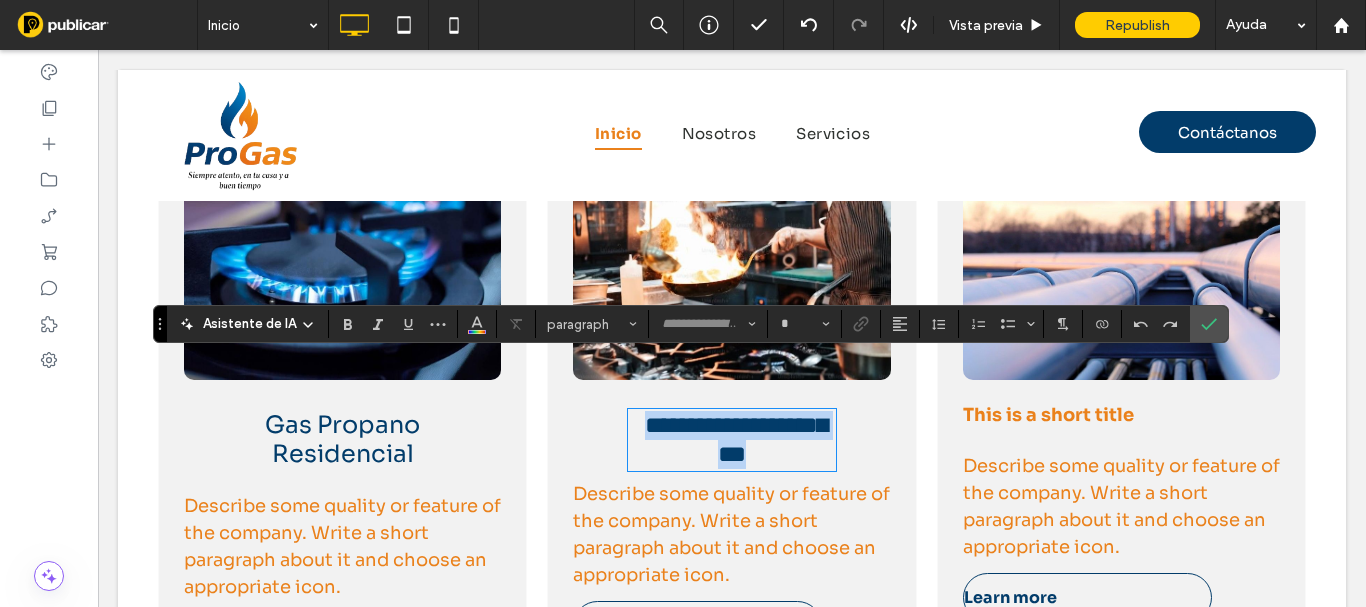 type on "****" 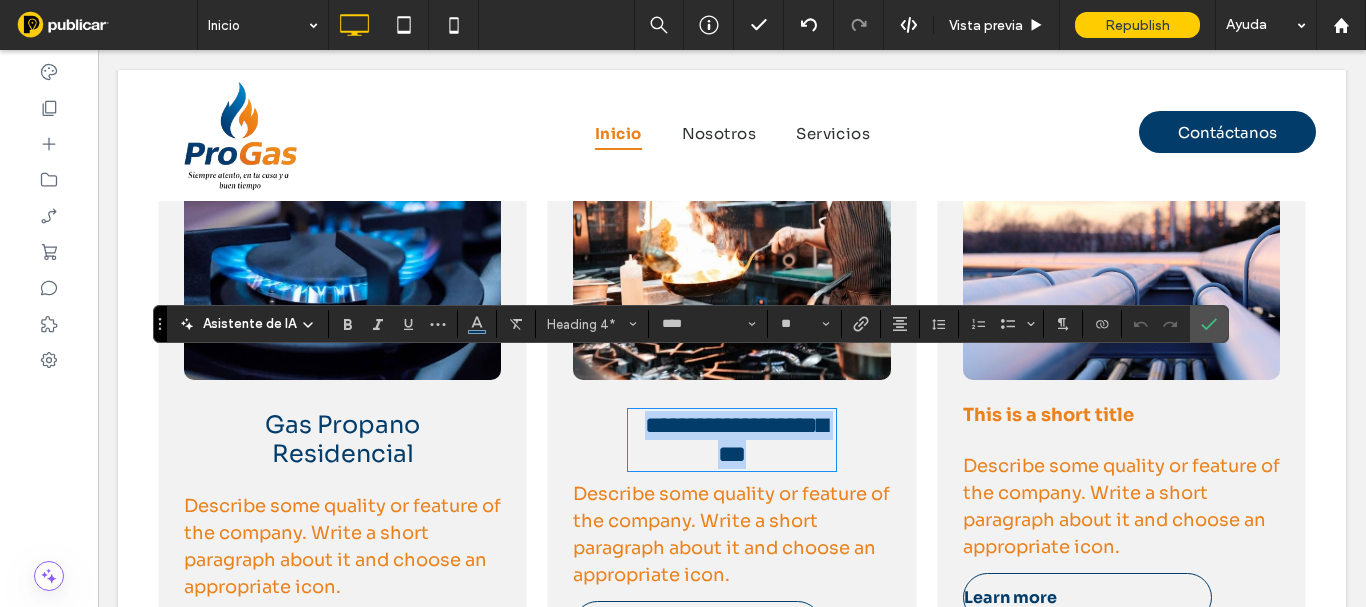 type 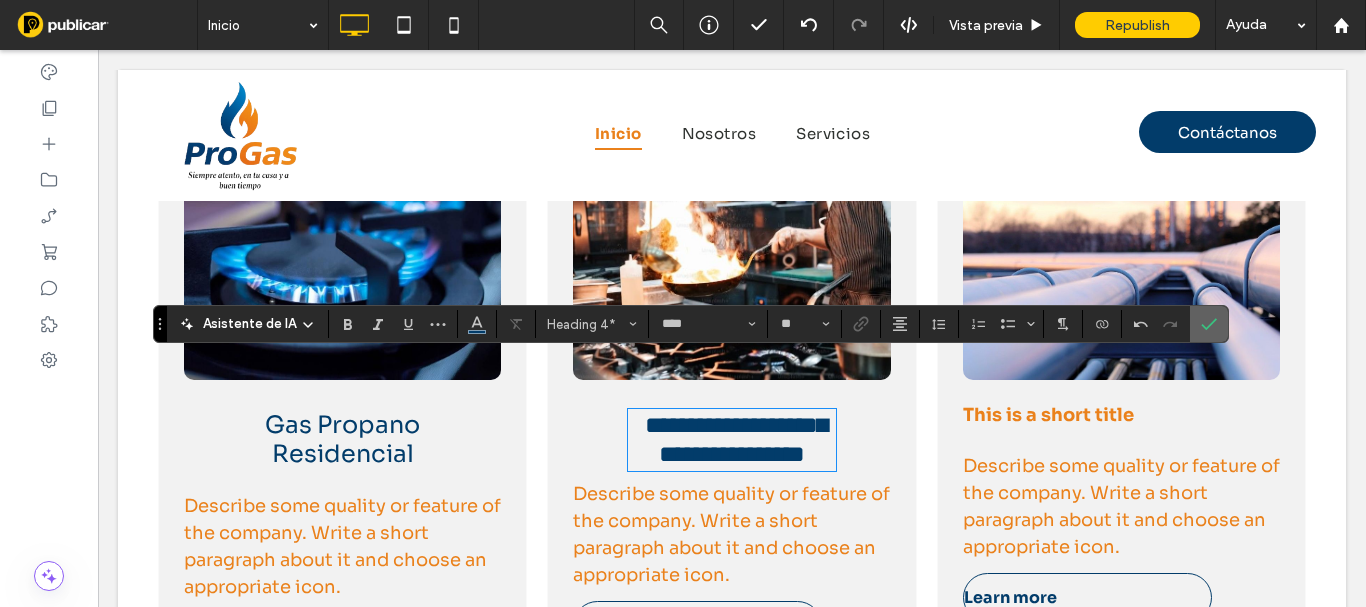 drag, startPoint x: 1210, startPoint y: 334, endPoint x: 885, endPoint y: 134, distance: 381.60843 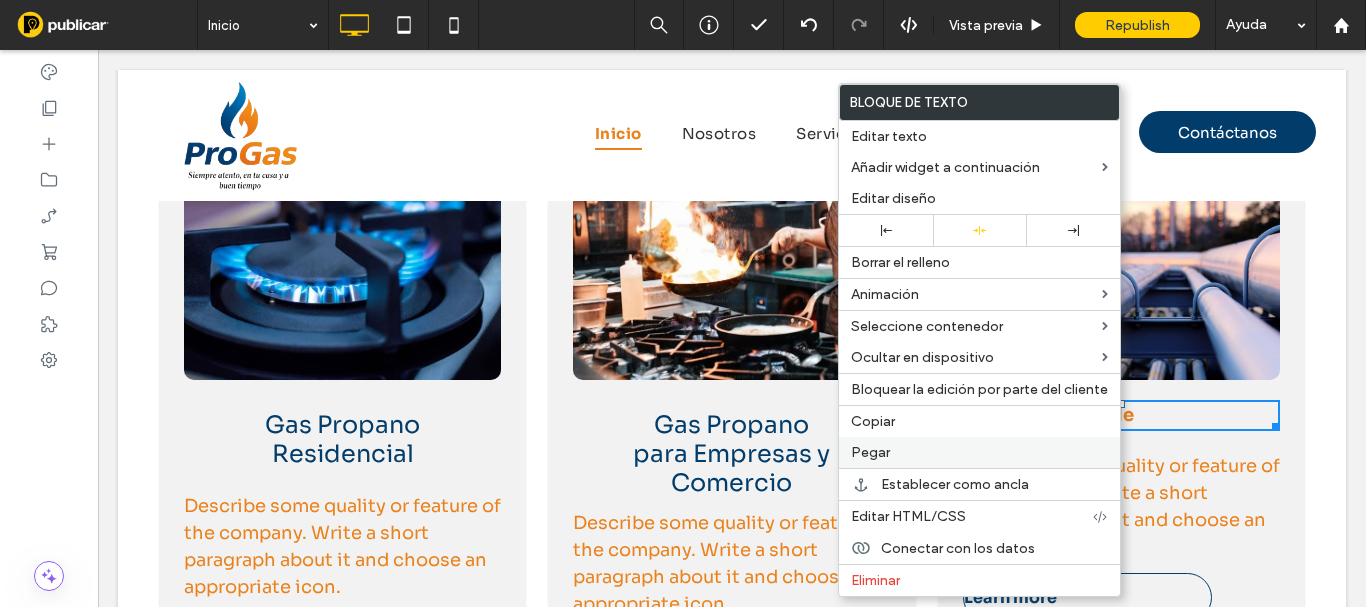 click on "Pegar" at bounding box center (979, 452) 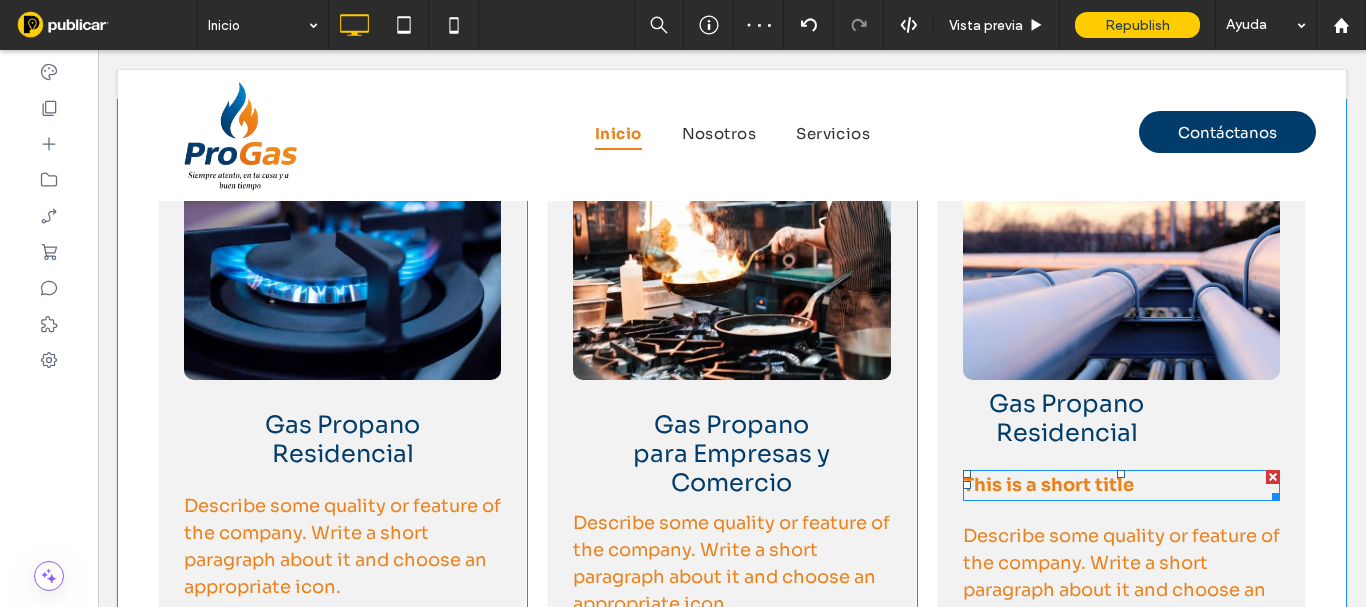 drag, startPoint x: 1255, startPoint y: 424, endPoint x: 1288, endPoint y: 460, distance: 48.83646 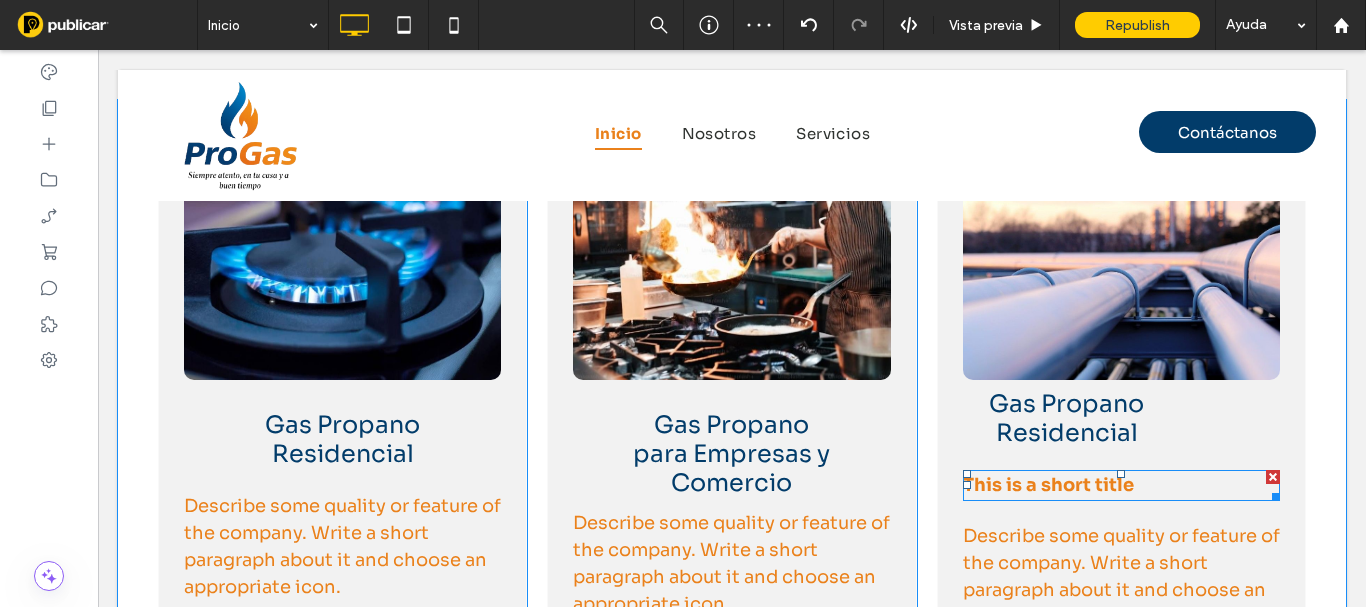 click at bounding box center (1273, 477) 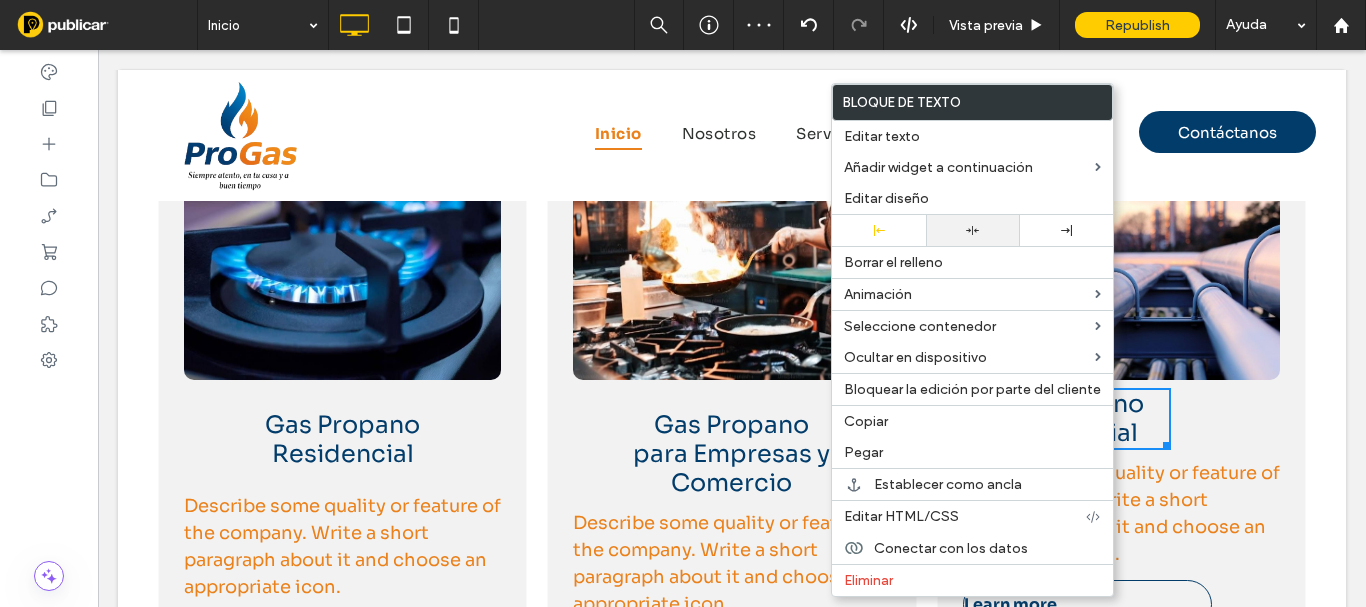 click at bounding box center [973, 230] 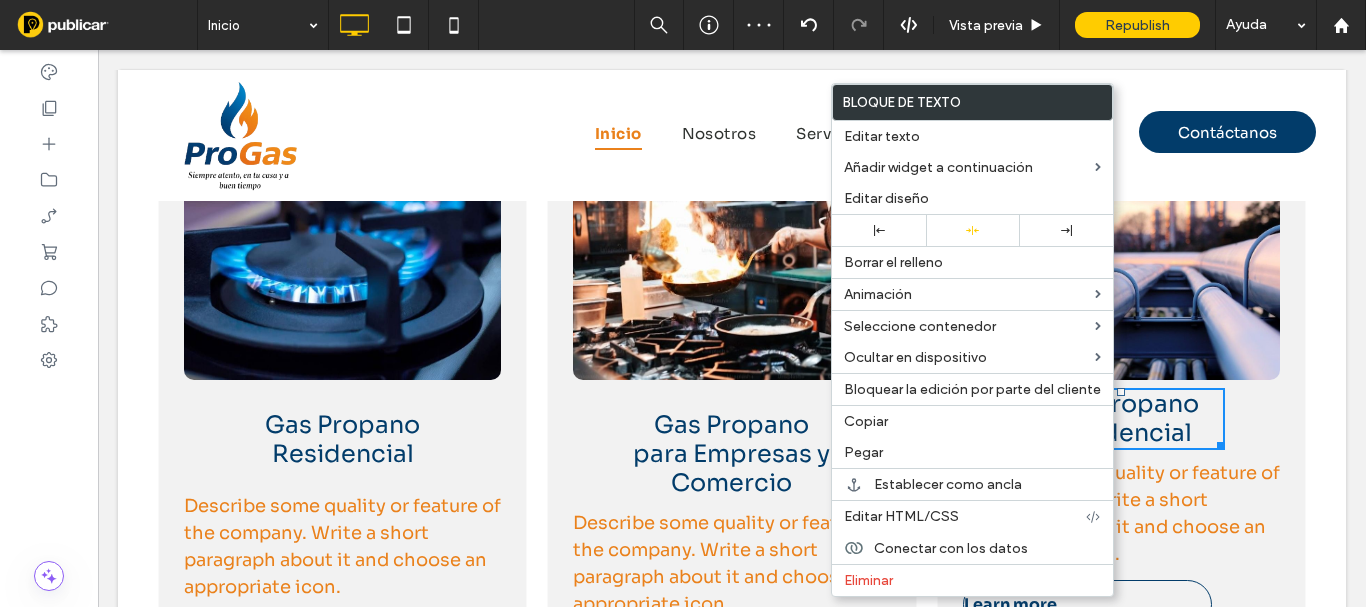 click on "Click To Paste
Gas Propano Residencial
Describe some quality or feature of the company. Write a short paragraph about it and choose an appropriate icon.
Learn more
Click To Paste
Click To Paste
Gas Propano para Empresas y Comercio
Describe some quality or feature of the company. Write a short paragraph about it and choose an appropriate icon.
Learn more
Click To Paste
Click To Paste
Gas Propano Residencial
Describe some quality or feature of the company. Write a short paragraph about it and choose an appropriate icon.
Learn more
Click To Paste" at bounding box center (732, 412) 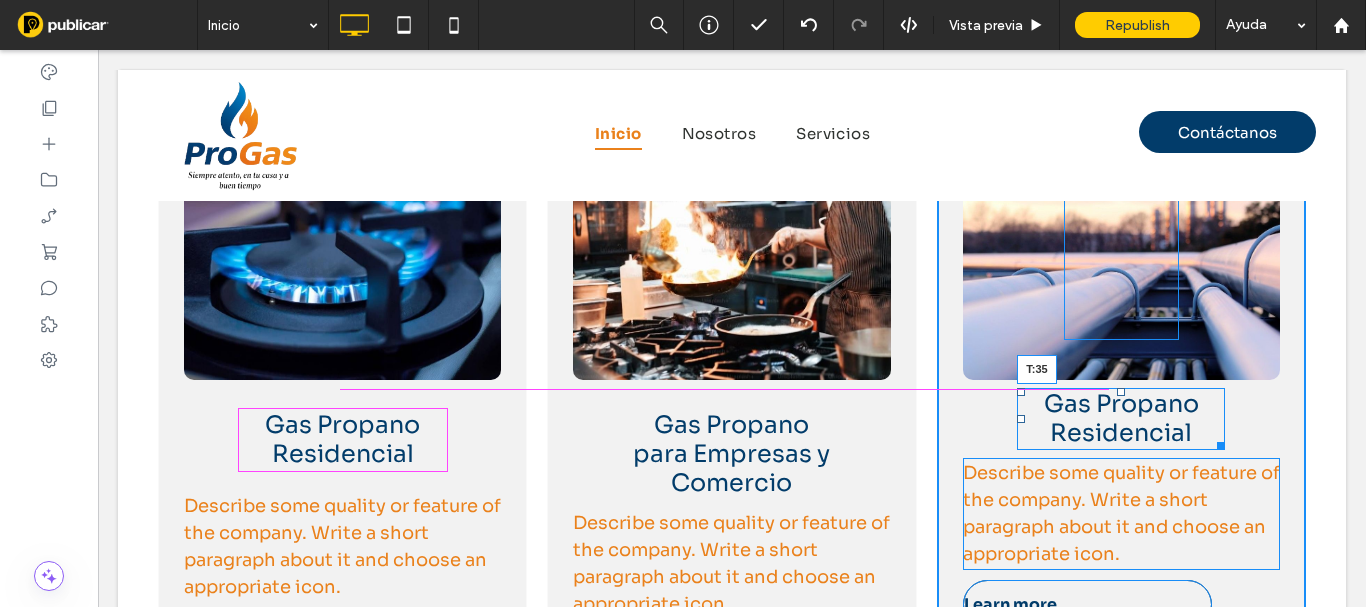 drag, startPoint x: 1109, startPoint y: 342, endPoint x: 1109, endPoint y: 369, distance: 27 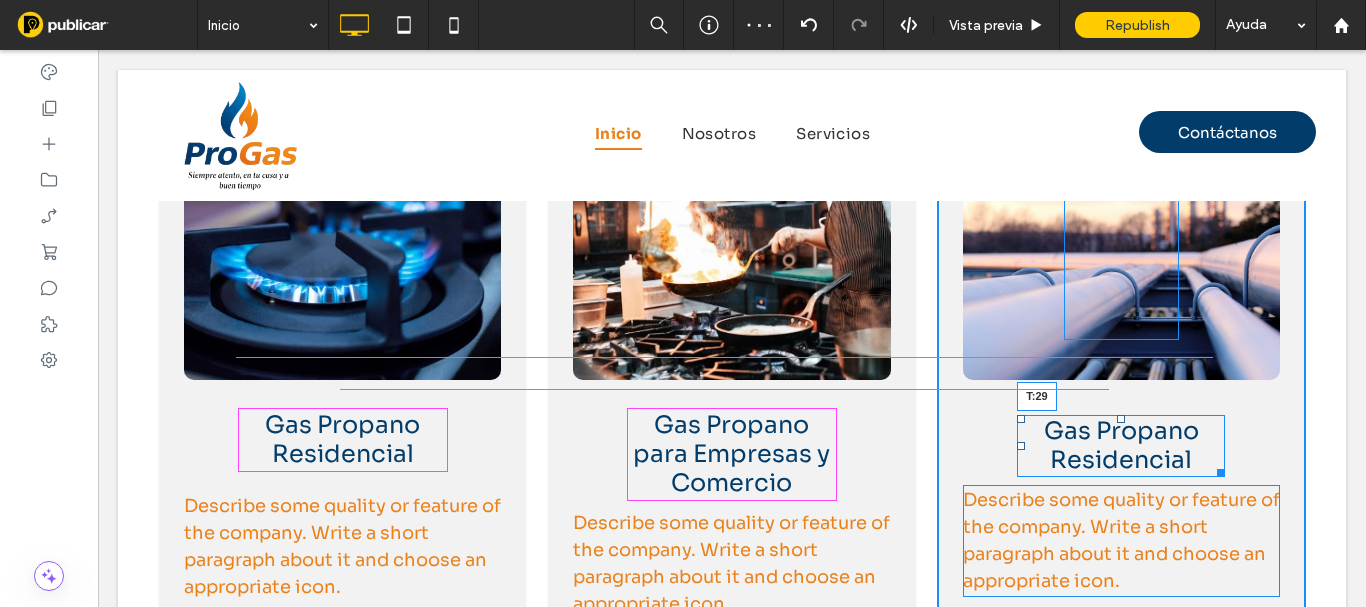 drag, startPoint x: 1107, startPoint y: 368, endPoint x: 1203, endPoint y: 413, distance: 106.02358 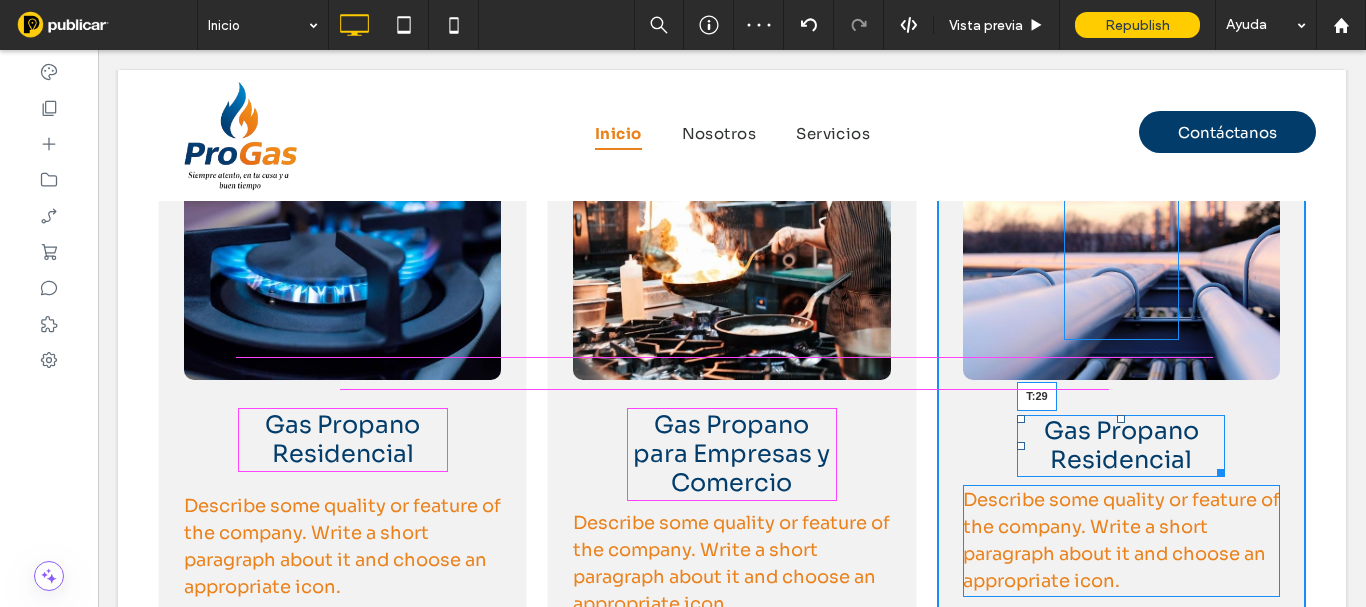 click at bounding box center [1121, 419] 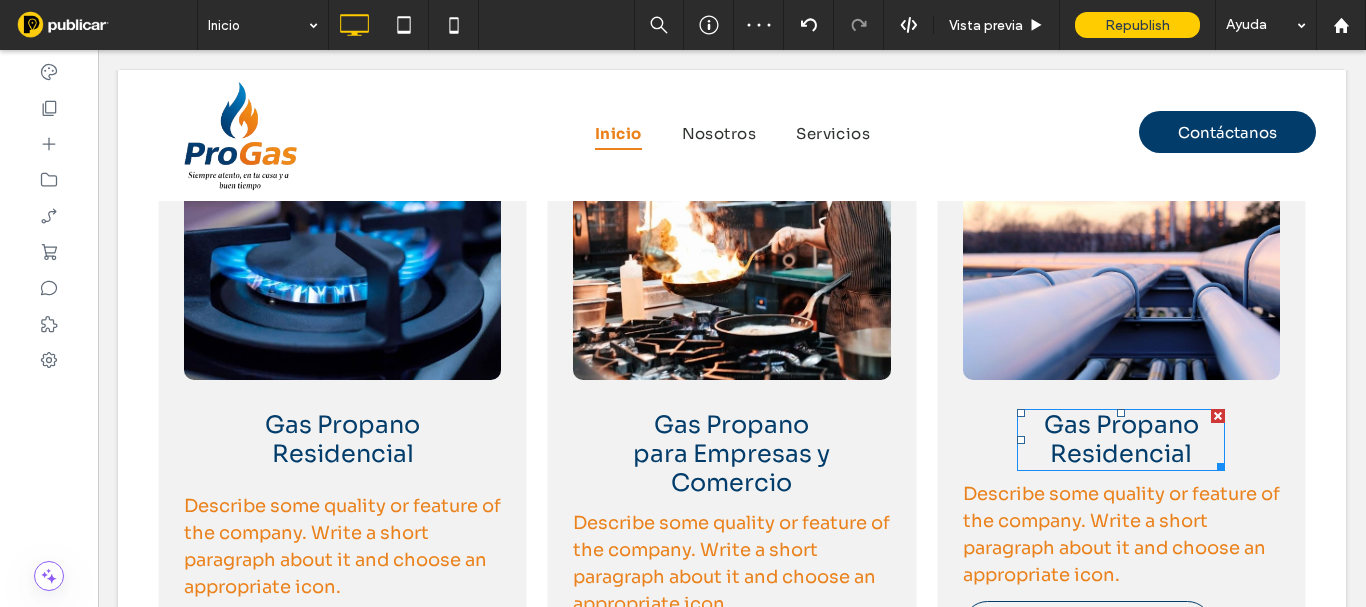 click on "Gas Propano Residencial" at bounding box center [1121, 439] 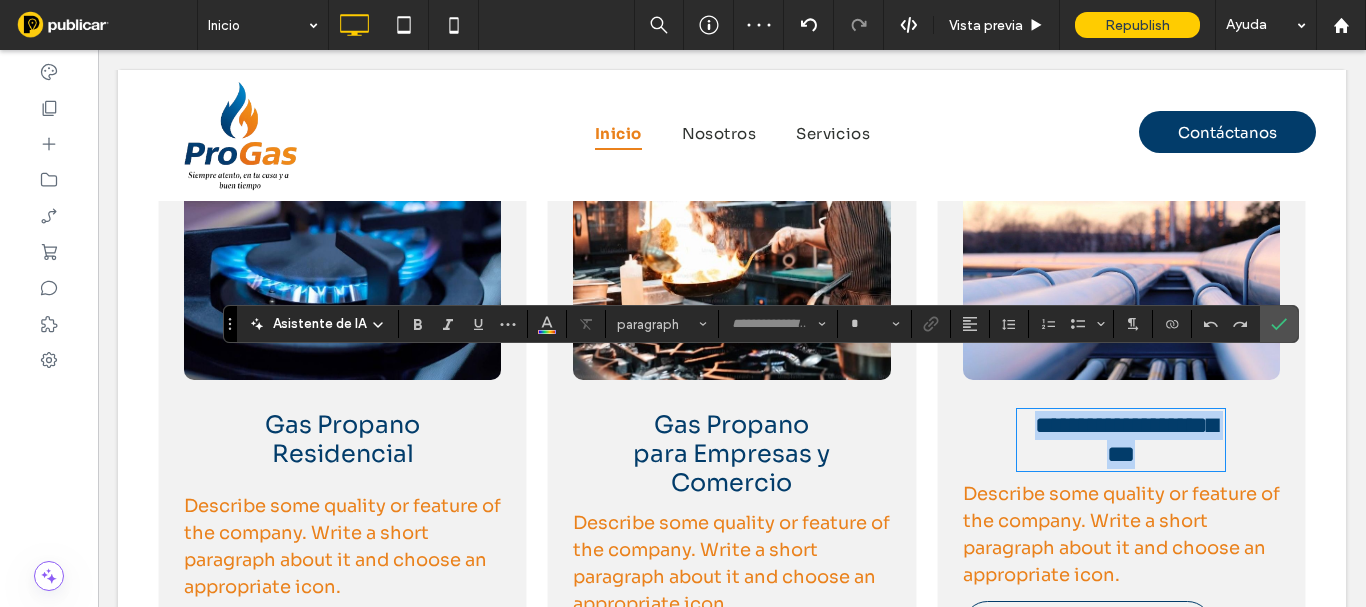 type on "****" 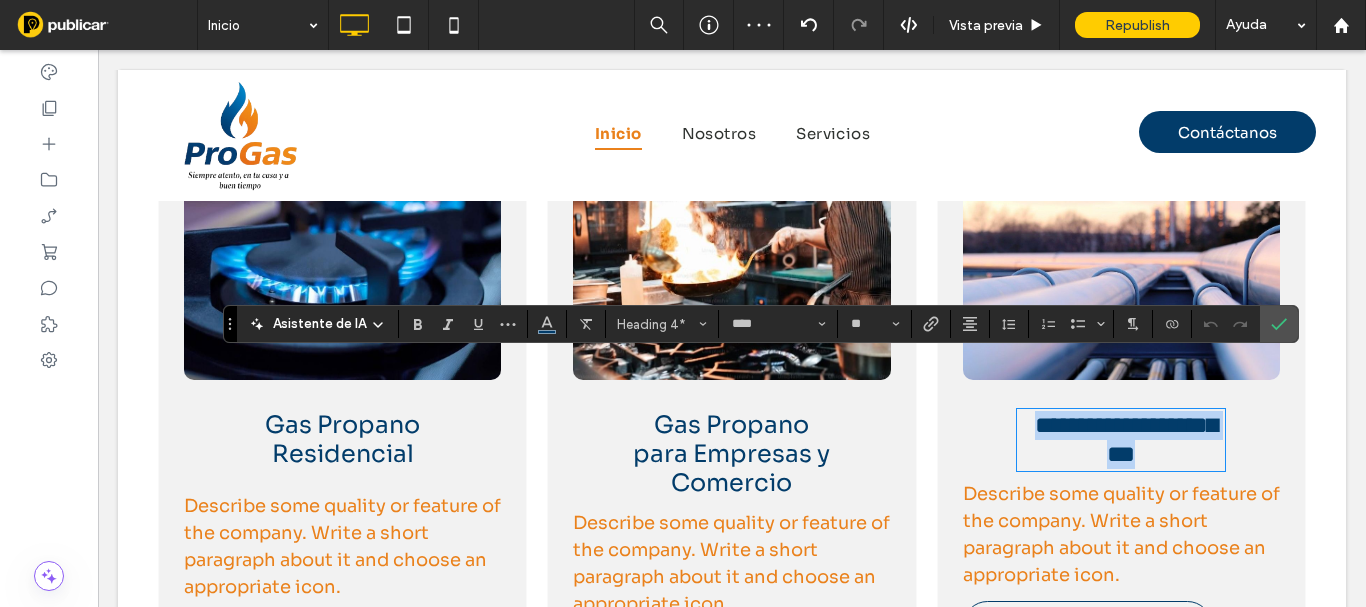 click on "**********" at bounding box center (1126, 439) 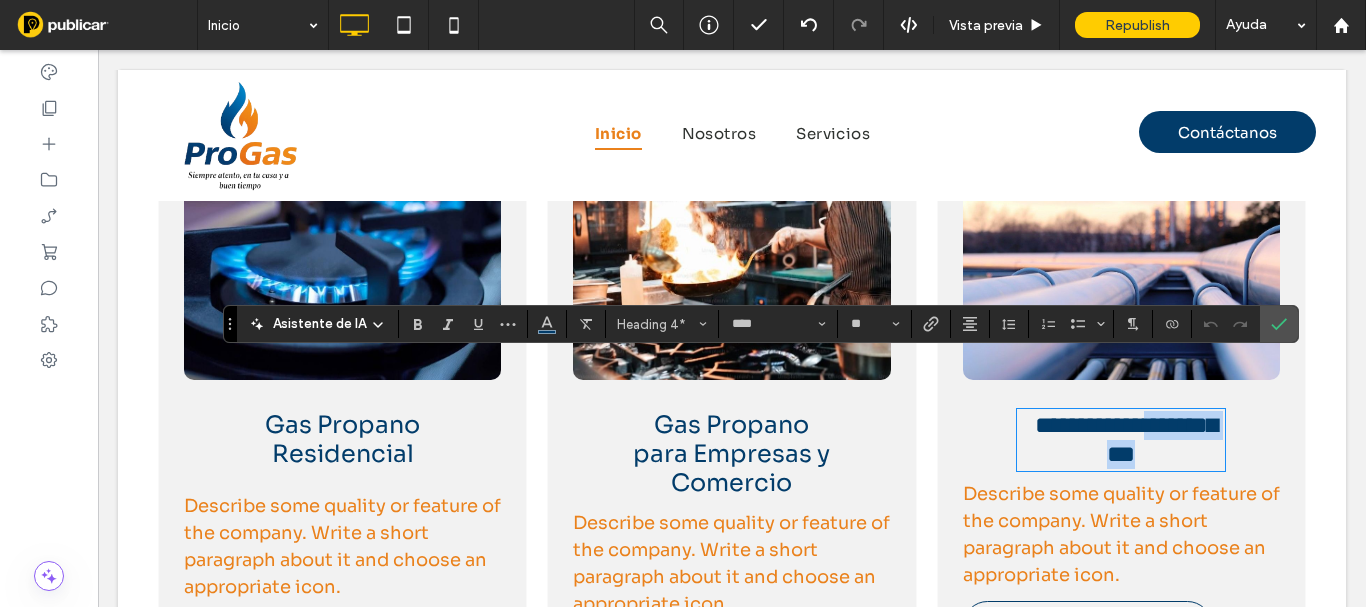 drag, startPoint x: 1178, startPoint y: 405, endPoint x: 1048, endPoint y: 413, distance: 130.24593 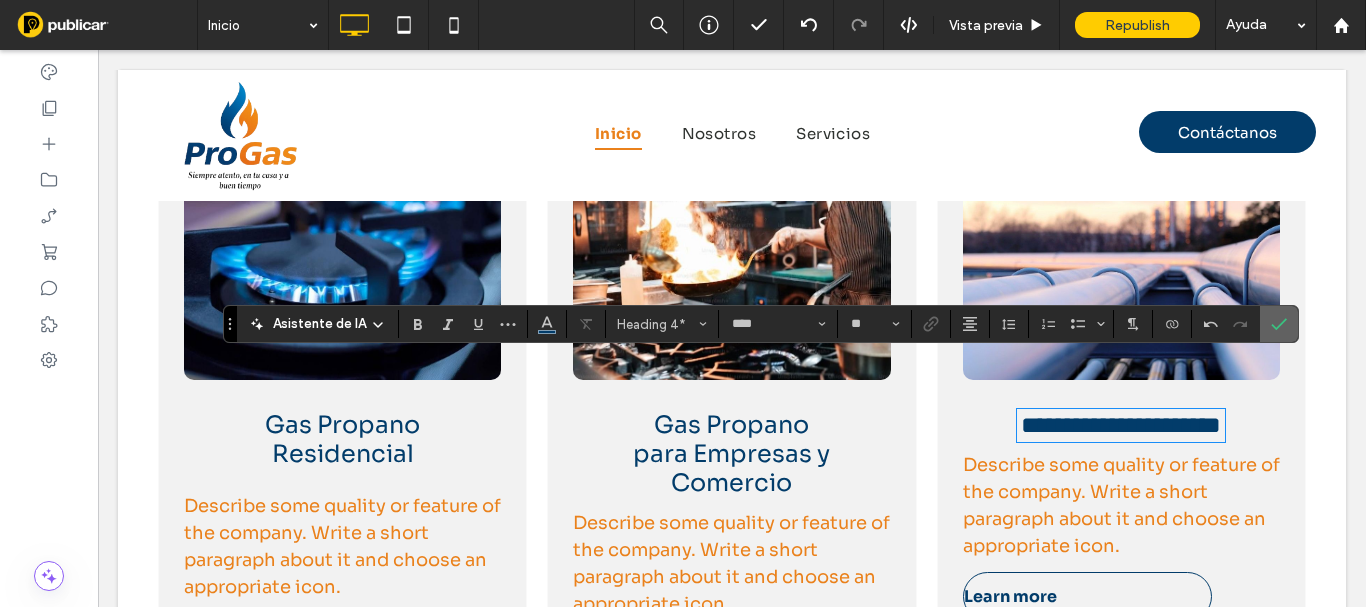 click 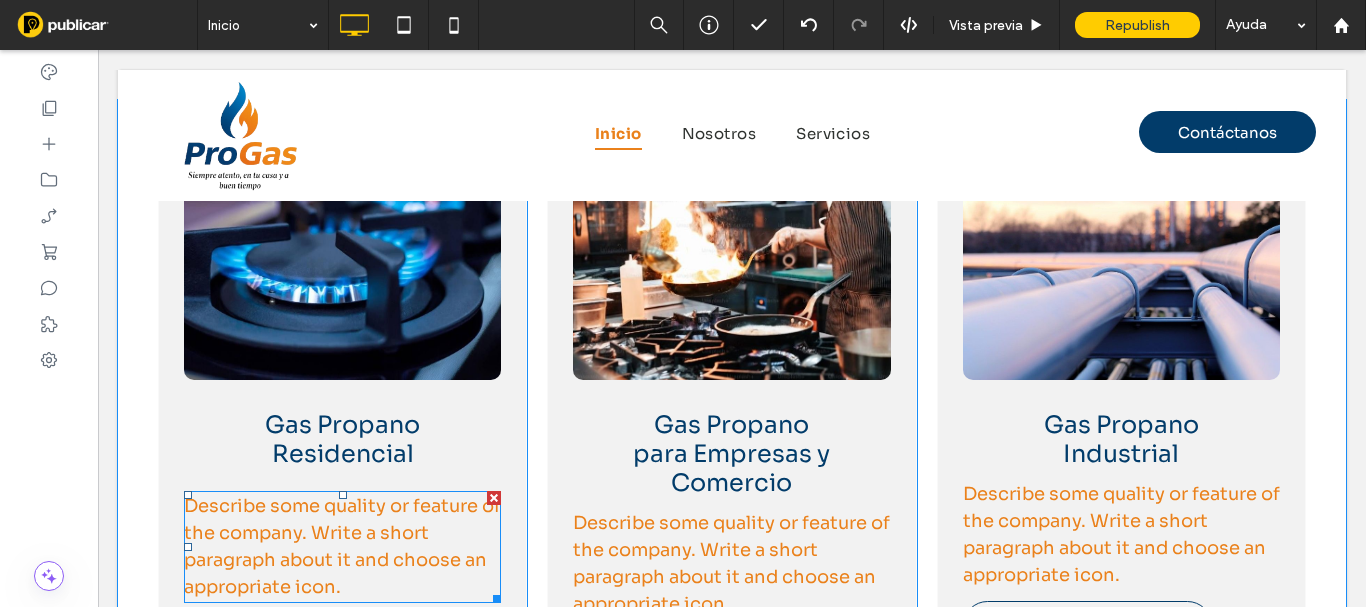 click on "Describe some quality or feature of the company. Write a short paragraph about it and choose an appropriate icon." at bounding box center (342, 546) 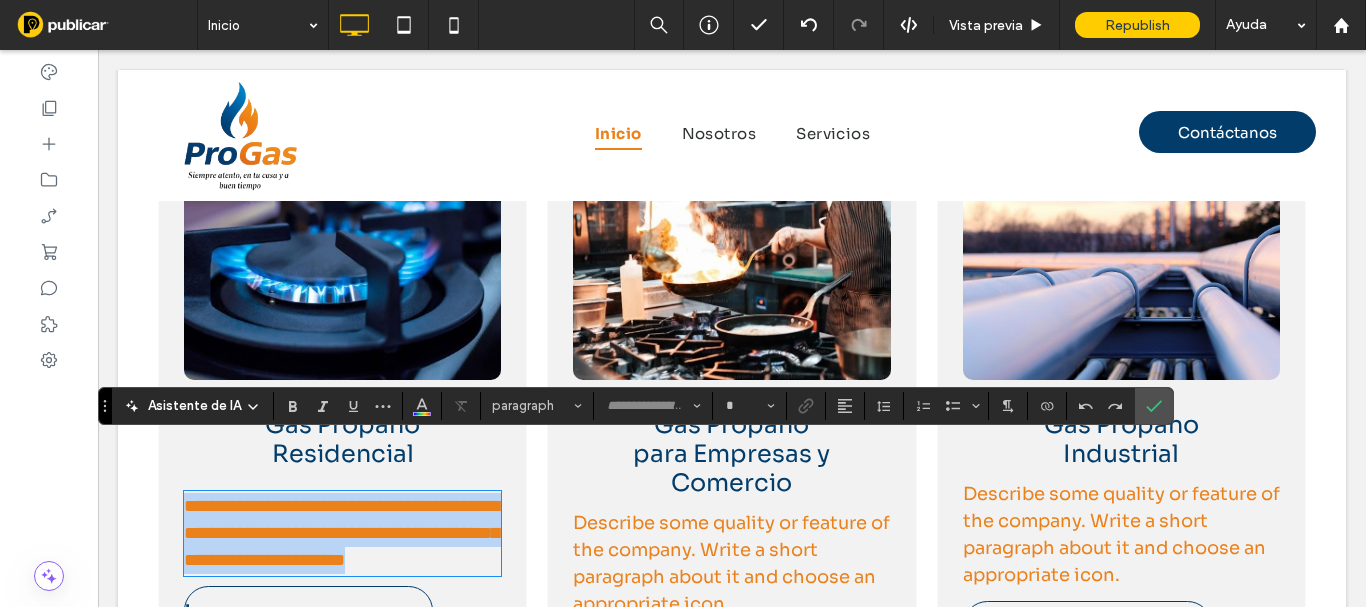 type on "****" 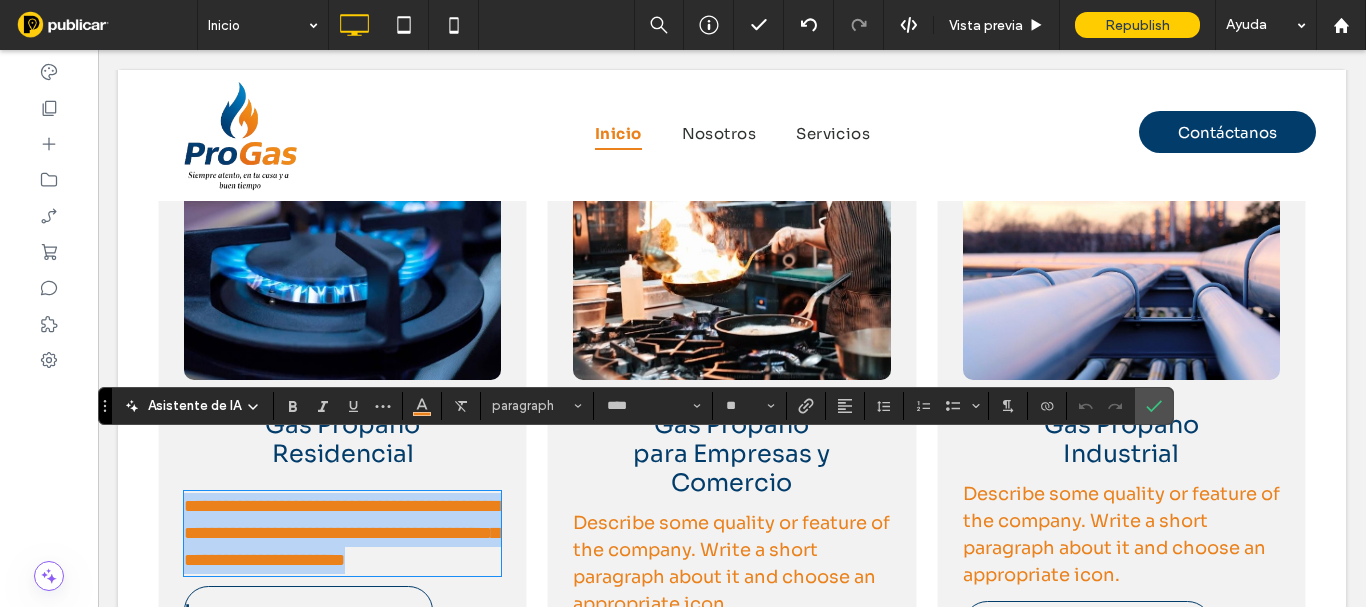 paste 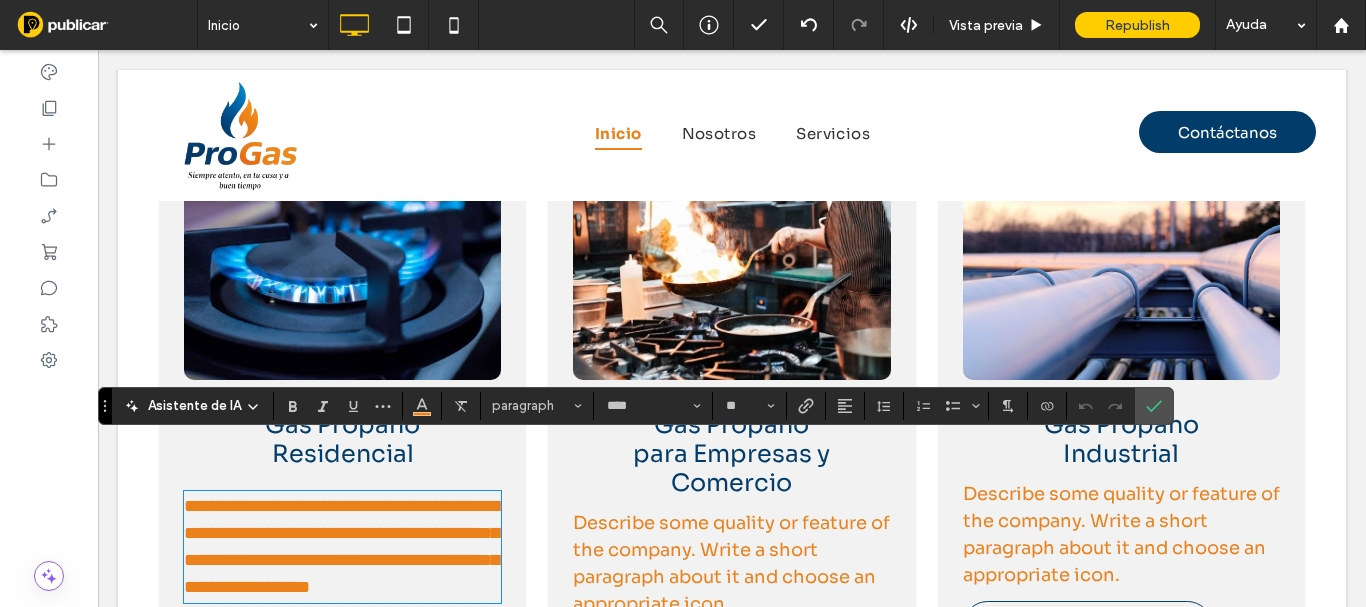 scroll, scrollTop: 0, scrollLeft: 0, axis: both 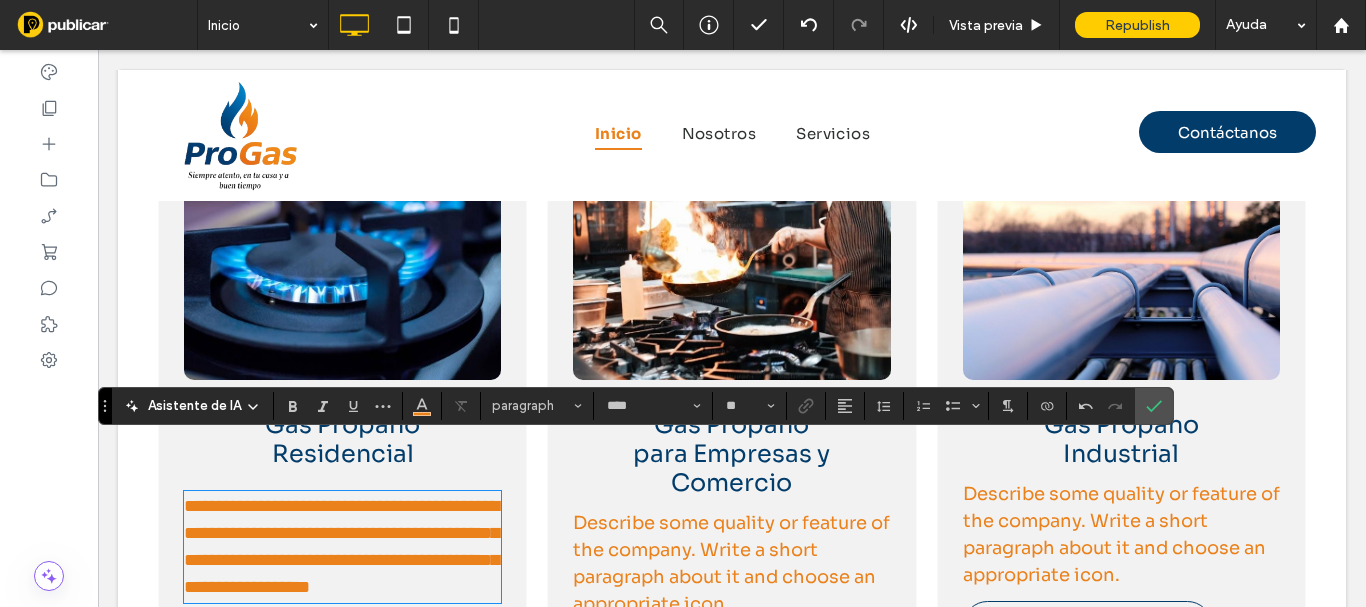 click on "Describe some quality or feature of the company. Write a short paragraph about it and choose an appropriate icon." at bounding box center (731, 563) 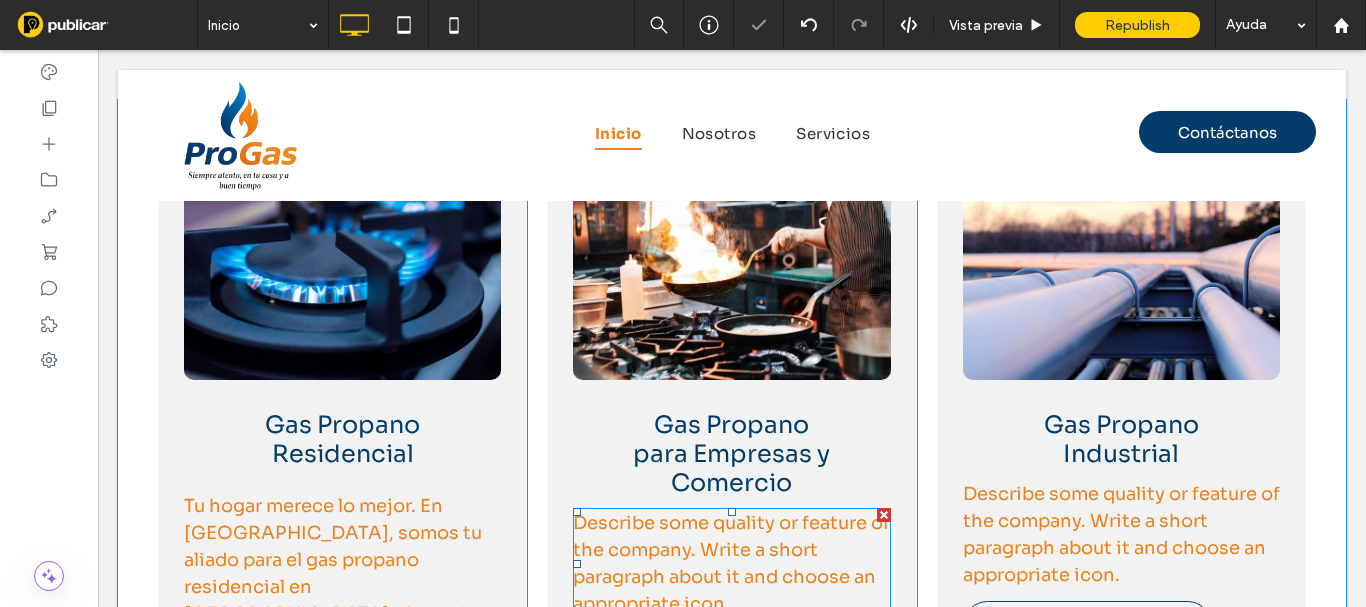 click on "Describe some quality or feature of the company. Write a short paragraph about it and choose an appropriate icon." at bounding box center (731, 563) 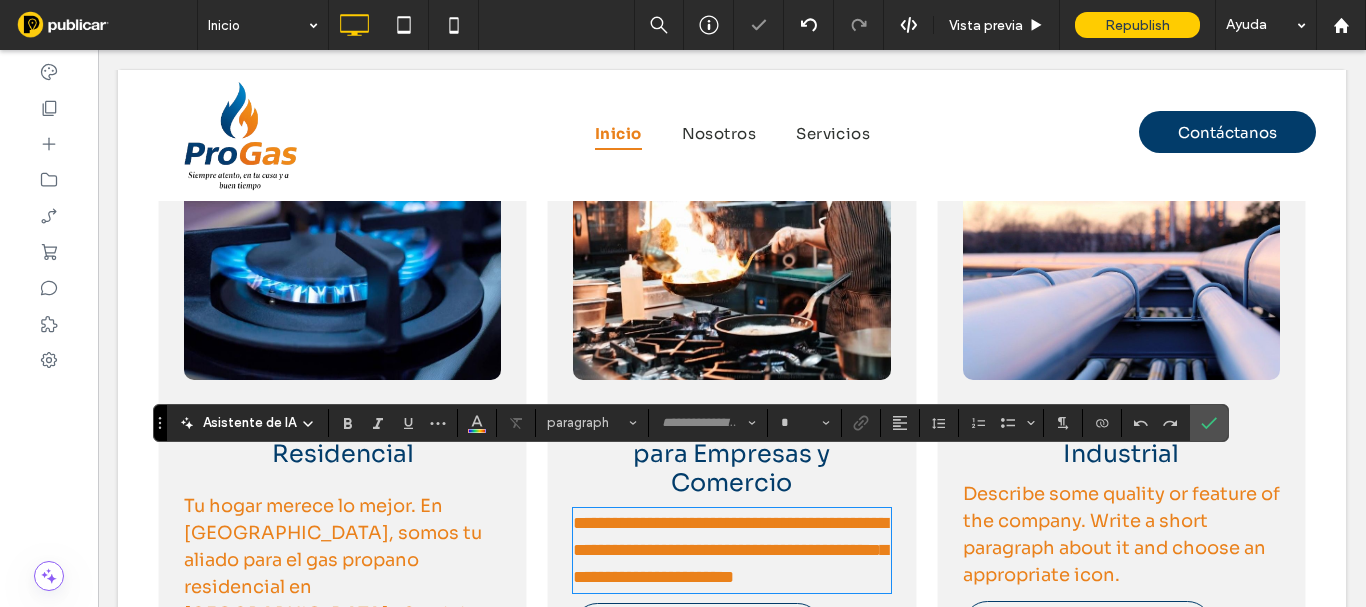 type on "****" 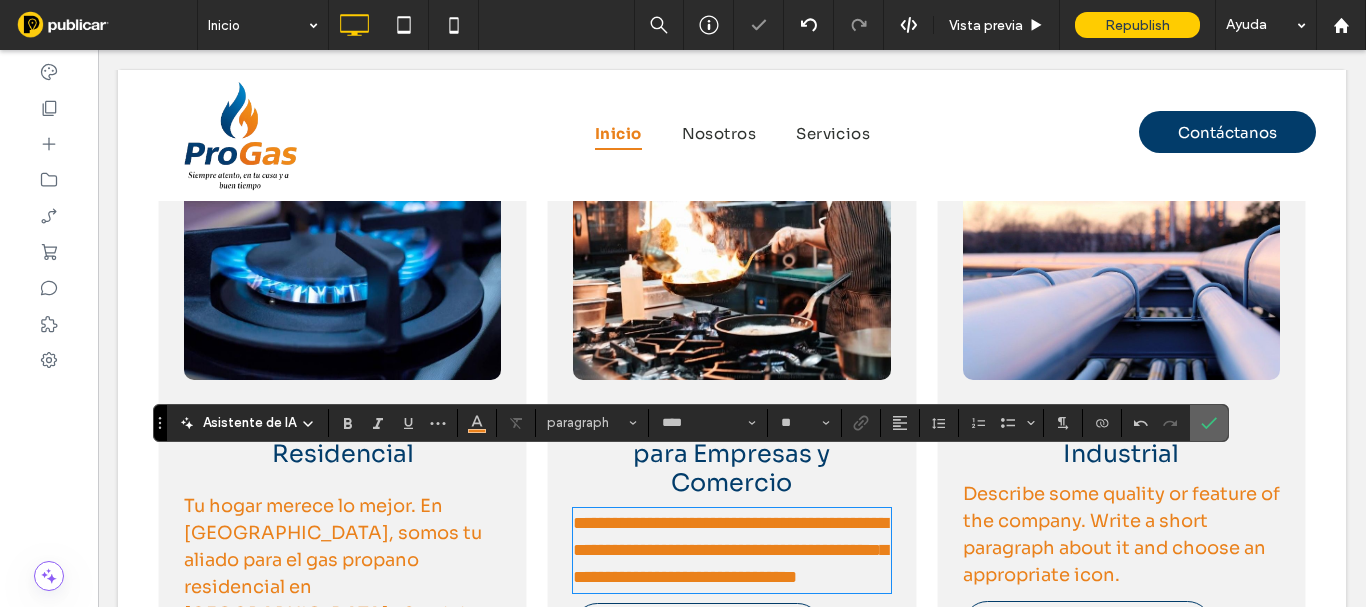 scroll, scrollTop: 0, scrollLeft: 0, axis: both 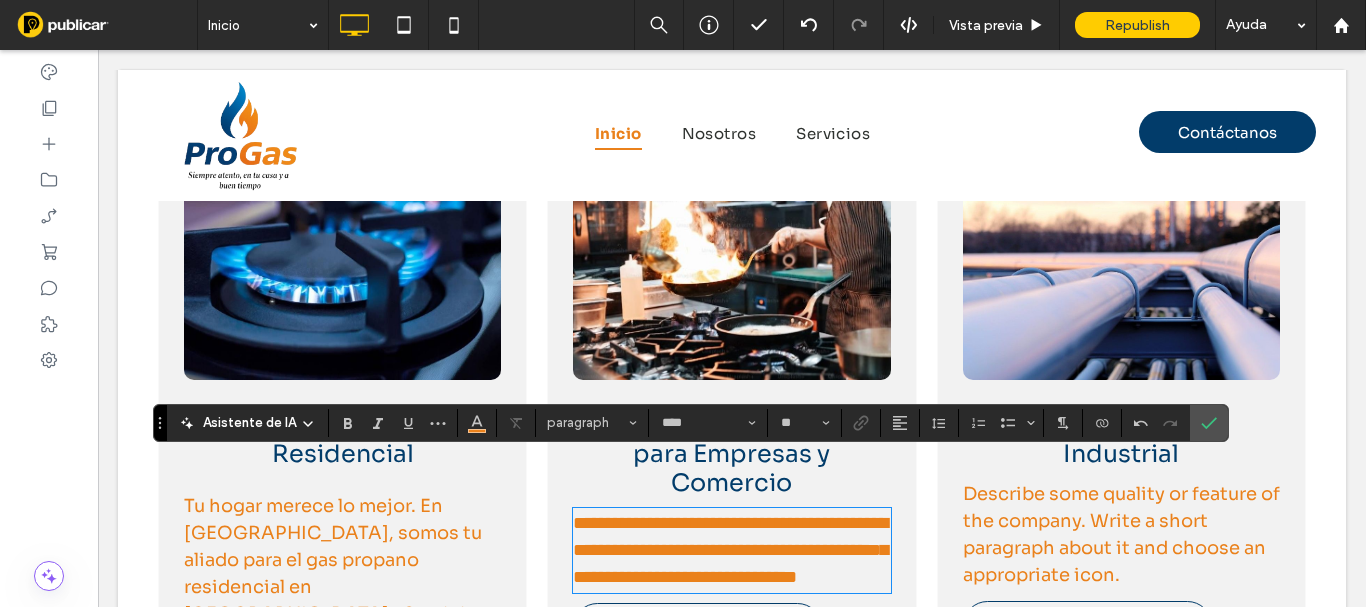 click on "Describe some quality or feature of the company. Write a short paragraph about it and choose an appropriate icon." at bounding box center (1121, 535) 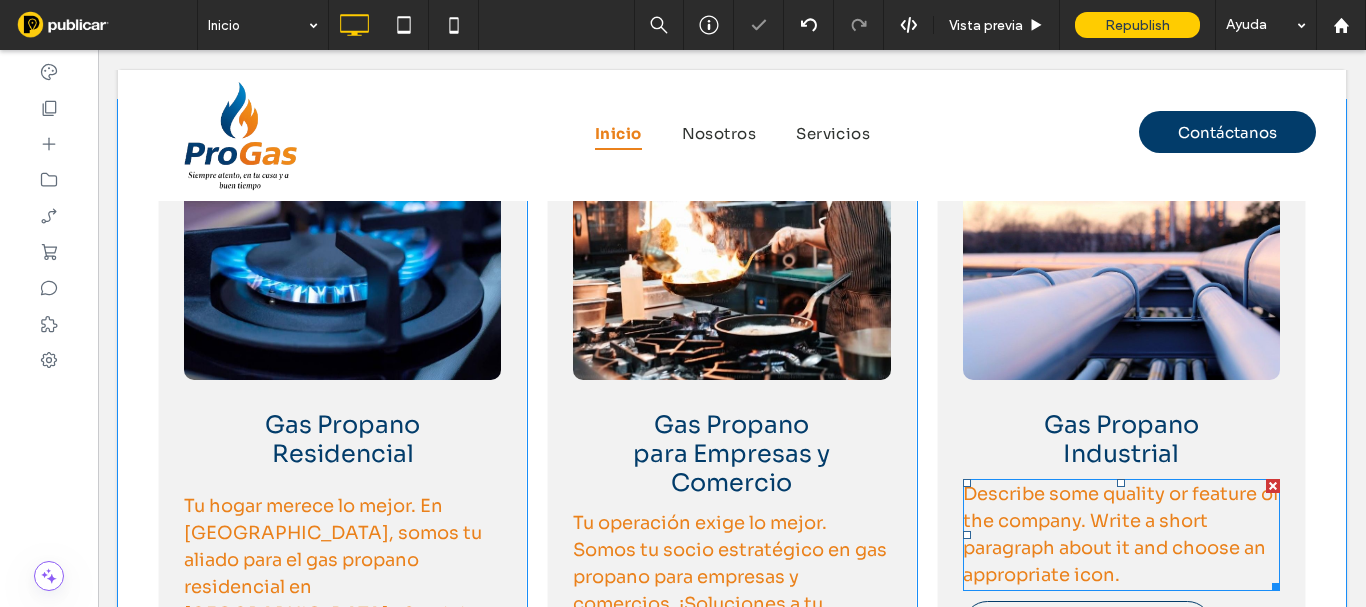 click on "Describe some quality or feature of the company. Write a short paragraph about it and choose an appropriate icon." at bounding box center [1121, 535] 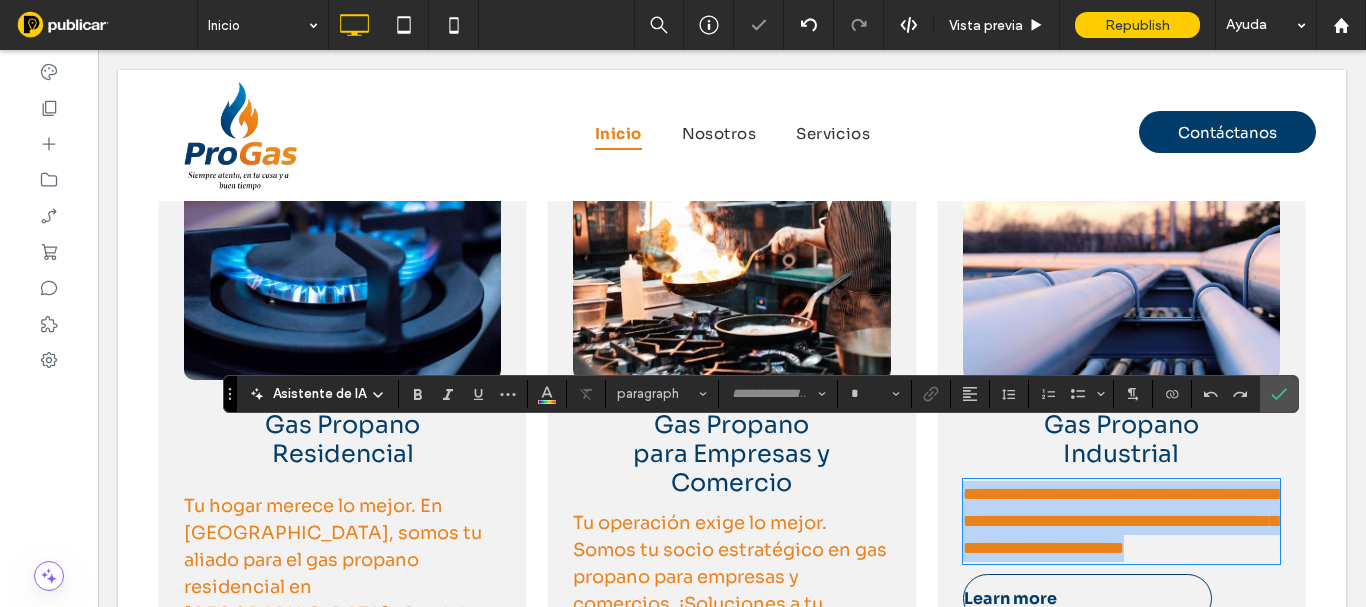 type on "****" 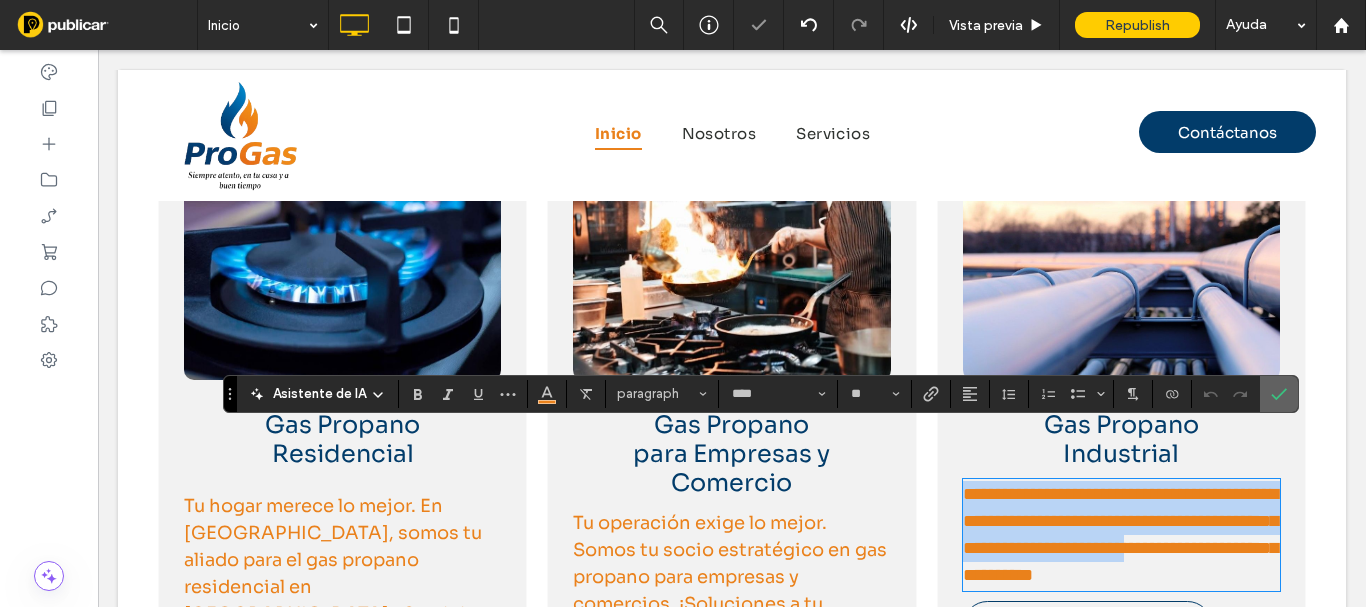 scroll, scrollTop: 0, scrollLeft: 0, axis: both 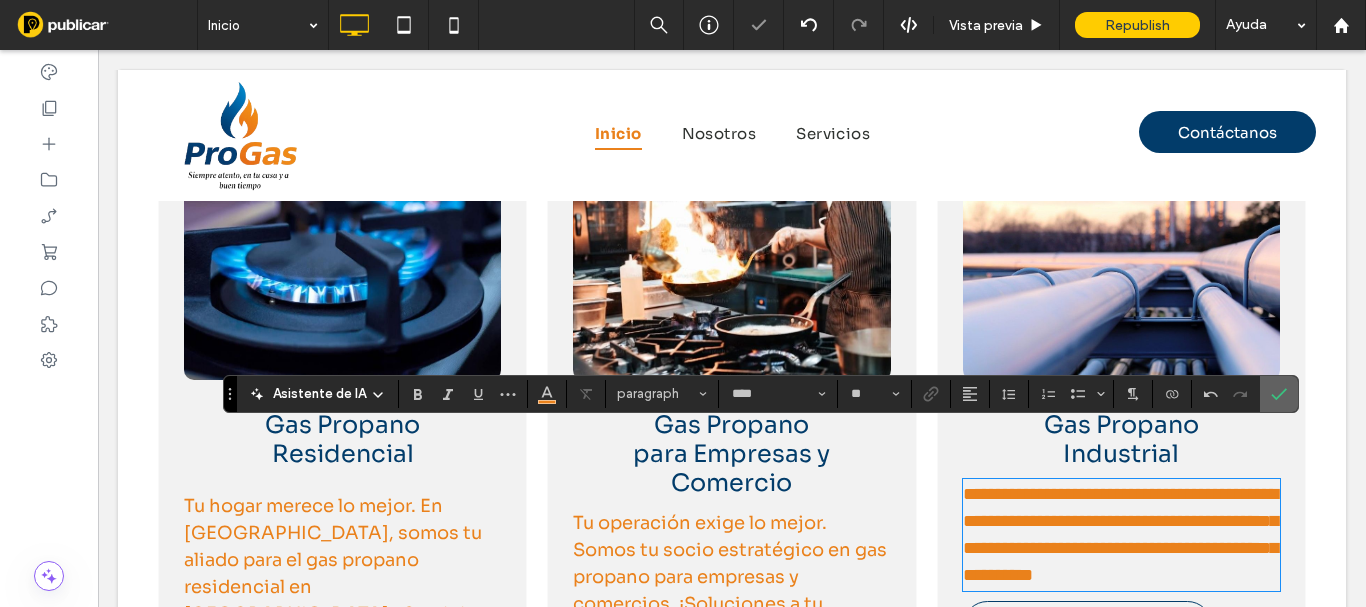 click 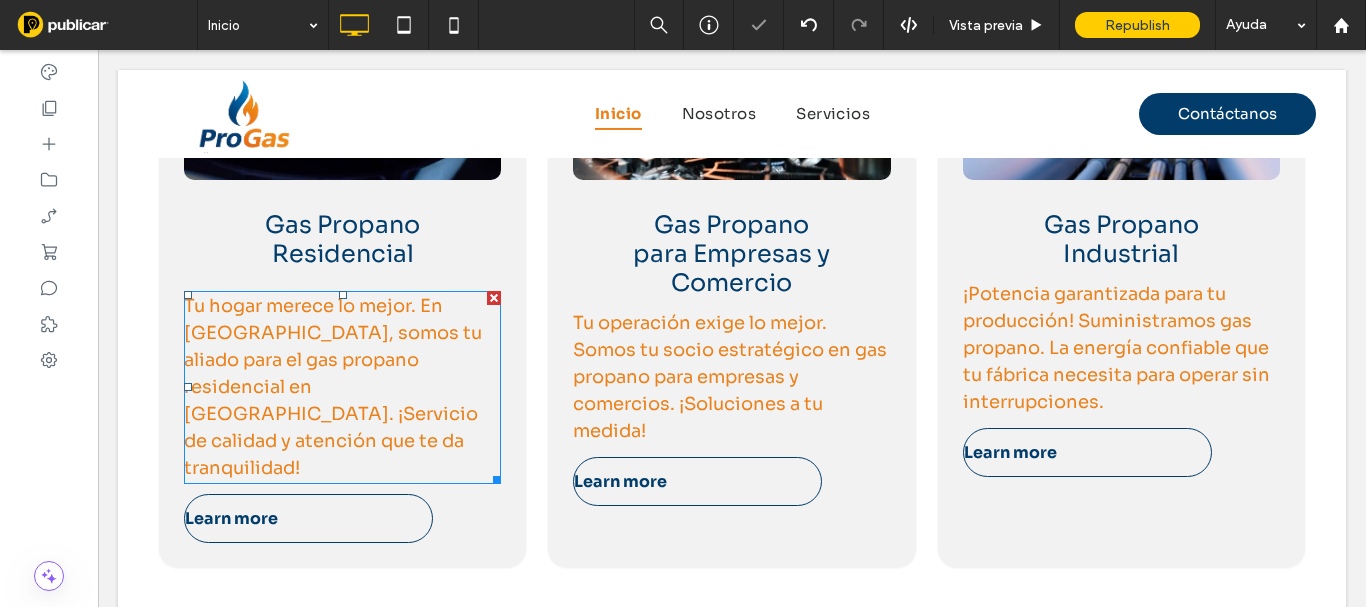 scroll, scrollTop: 2056, scrollLeft: 0, axis: vertical 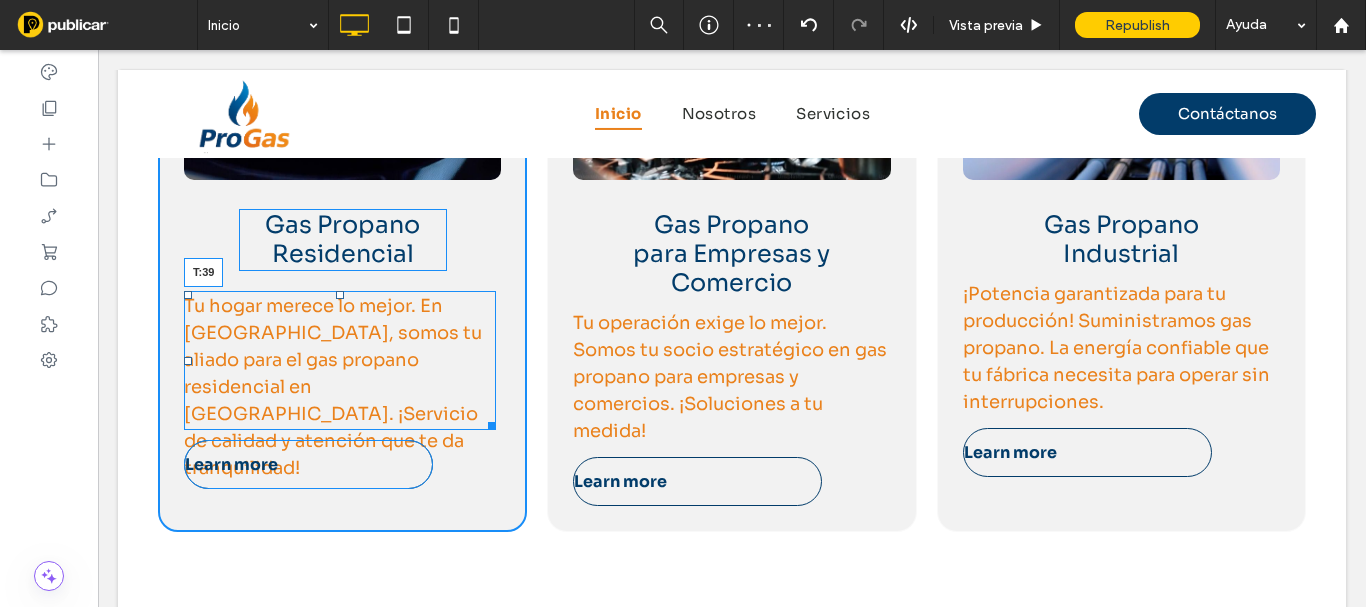 drag, startPoint x: 340, startPoint y: 243, endPoint x: 628, endPoint y: 311, distance: 295.9189 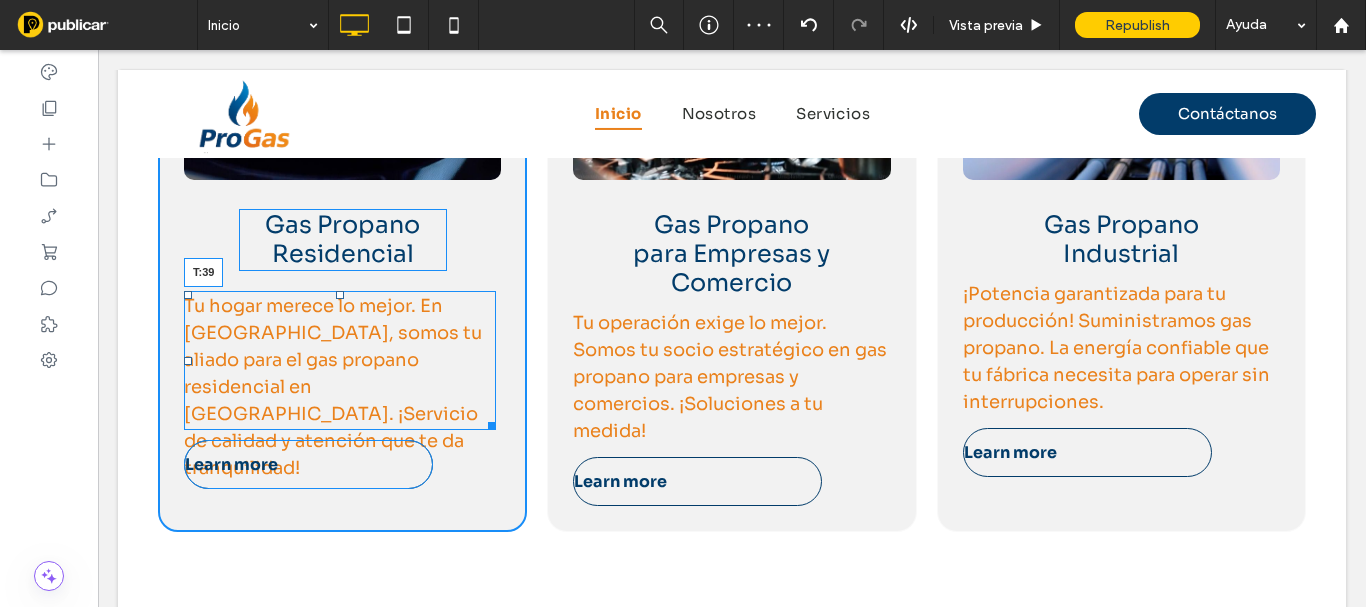 click on "Tu hogar merece lo mejor. En [GEOGRAPHIC_DATA], somos tu aliado para el gas propano residencial en [GEOGRAPHIC_DATA]. ¡Servicio de calidad y atención que te da tranquilidad! T:39" at bounding box center (340, 360) 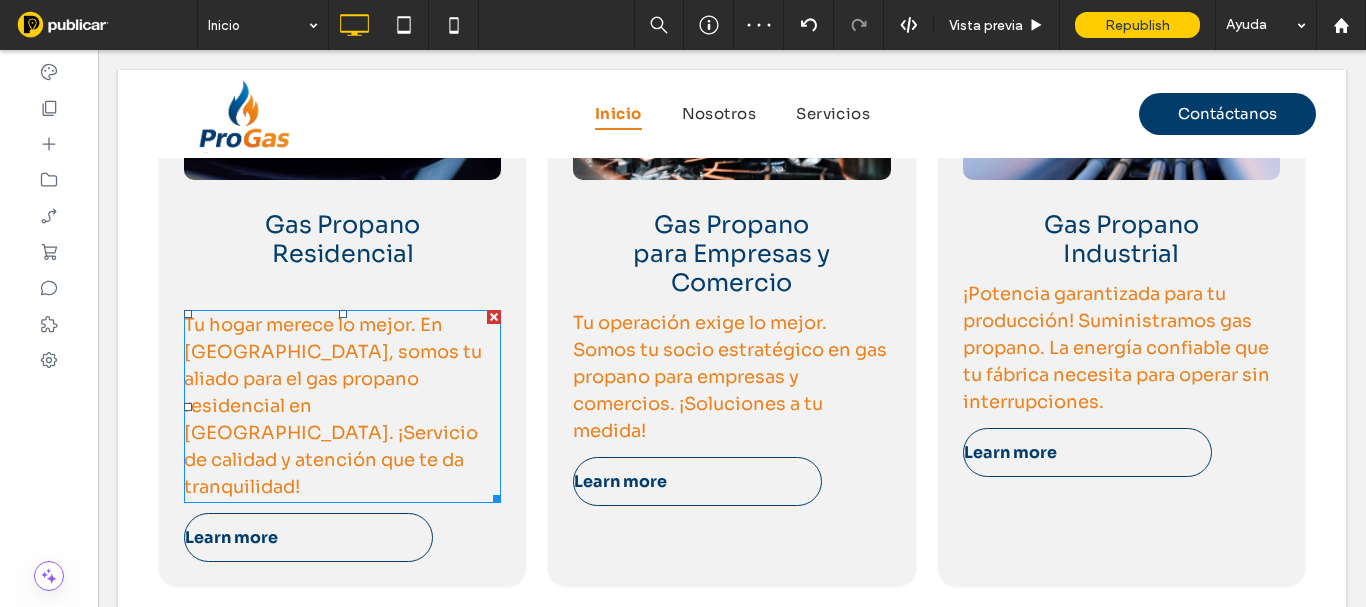 click on "Tu hogar merece lo mejor. En [GEOGRAPHIC_DATA], somos tu aliado para el gas propano residencial en [GEOGRAPHIC_DATA]. ¡Servicio de calidad y atención que te da tranquilidad!" at bounding box center [333, 406] 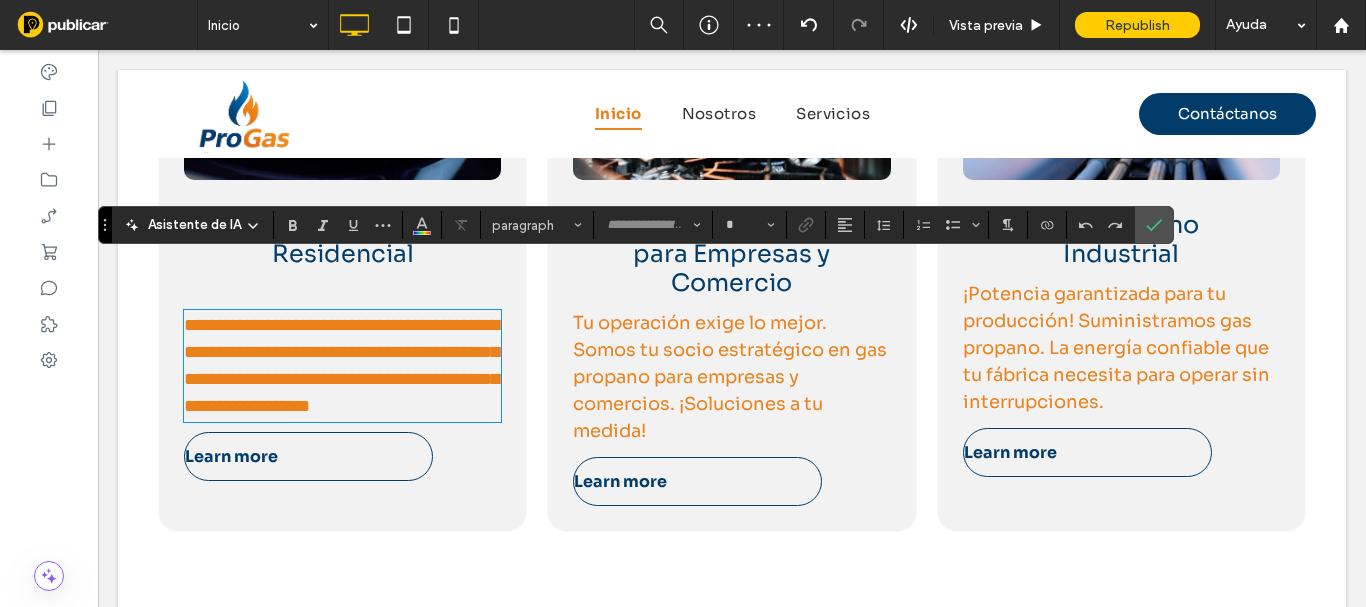 type on "****" 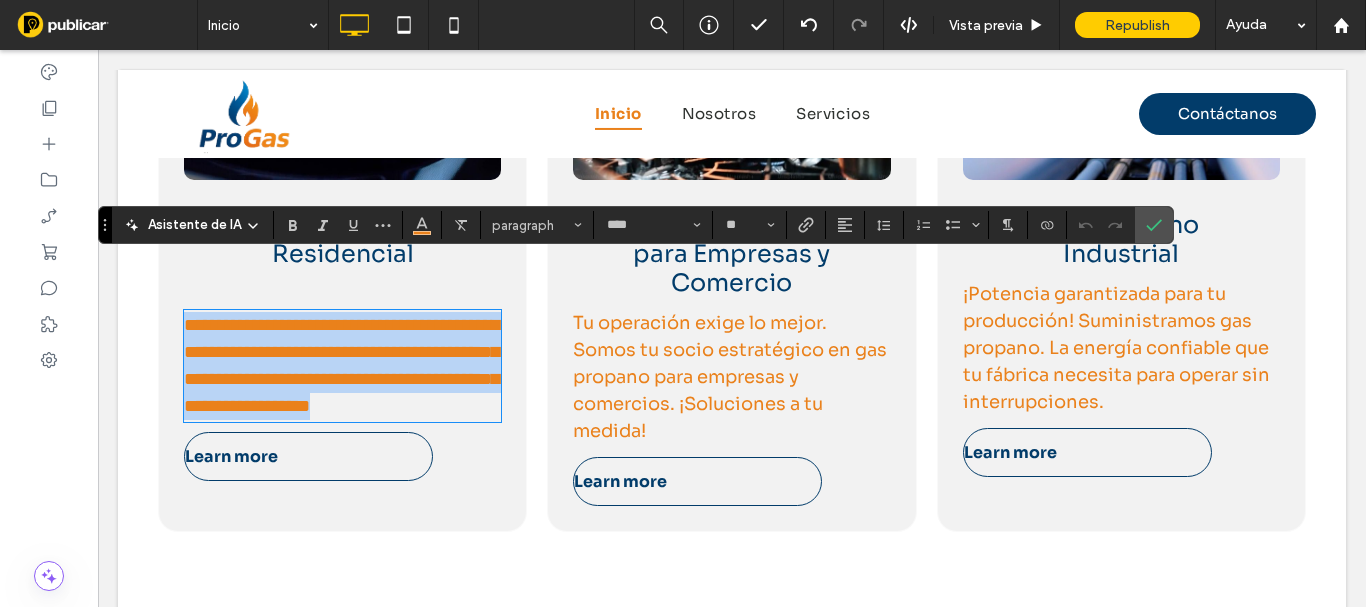 drag, startPoint x: 187, startPoint y: 276, endPoint x: 611, endPoint y: 383, distance: 437.29282 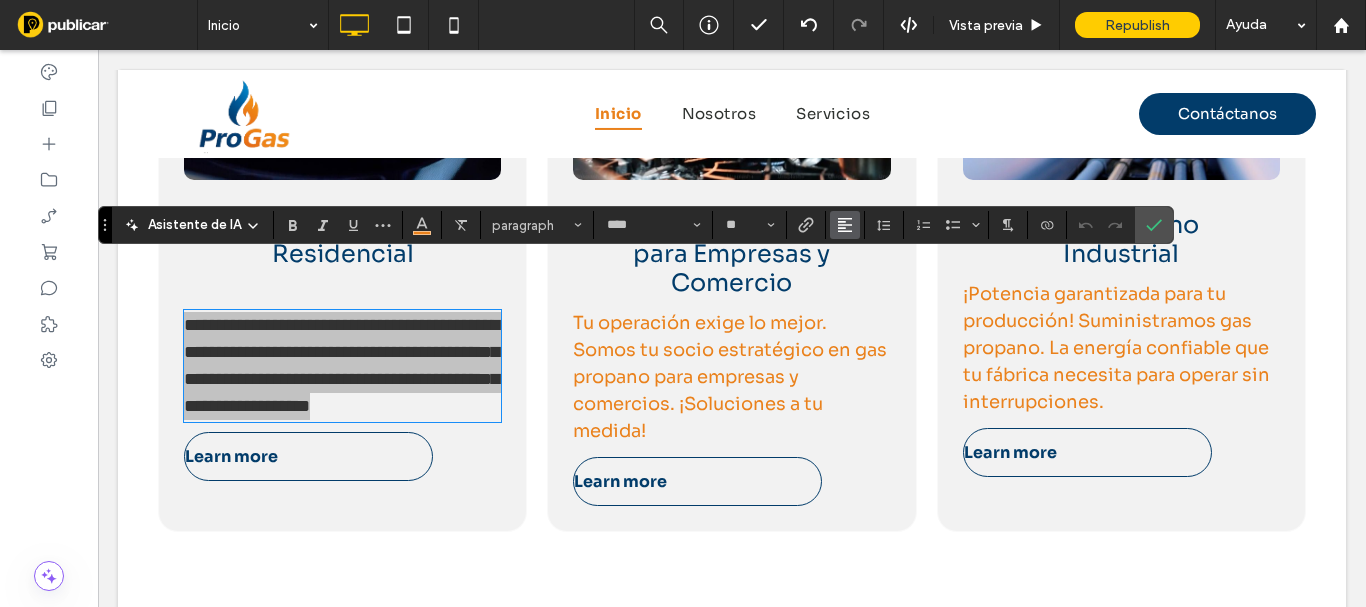 click 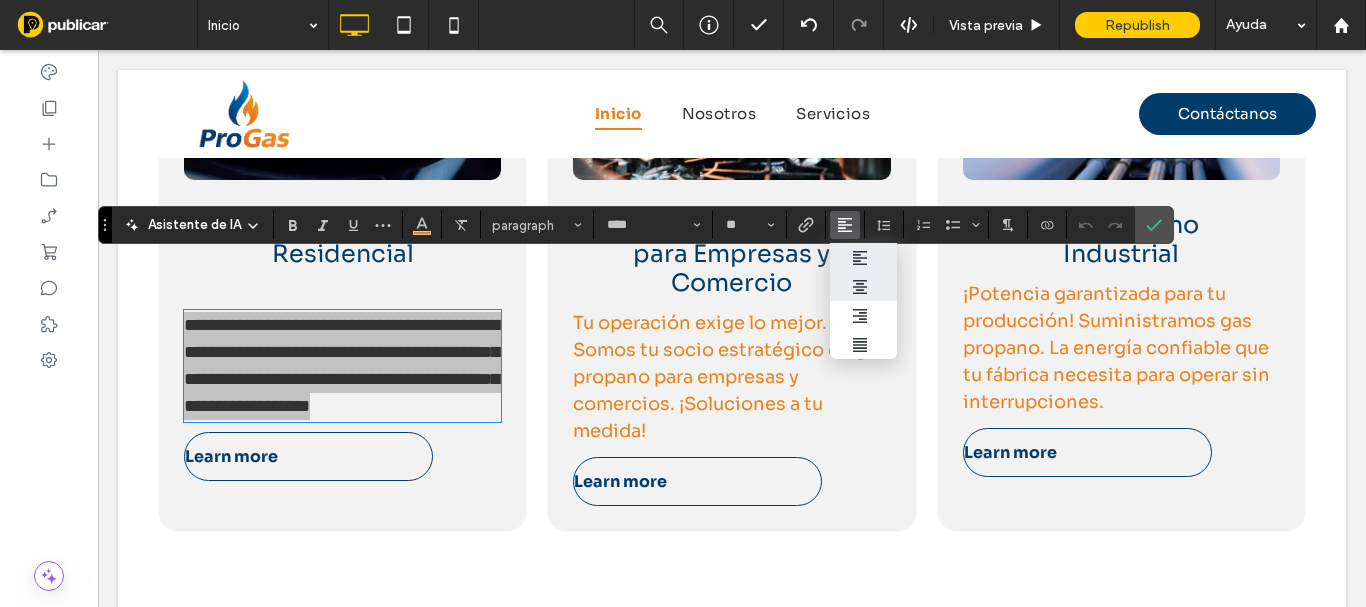 click at bounding box center (863, 287) 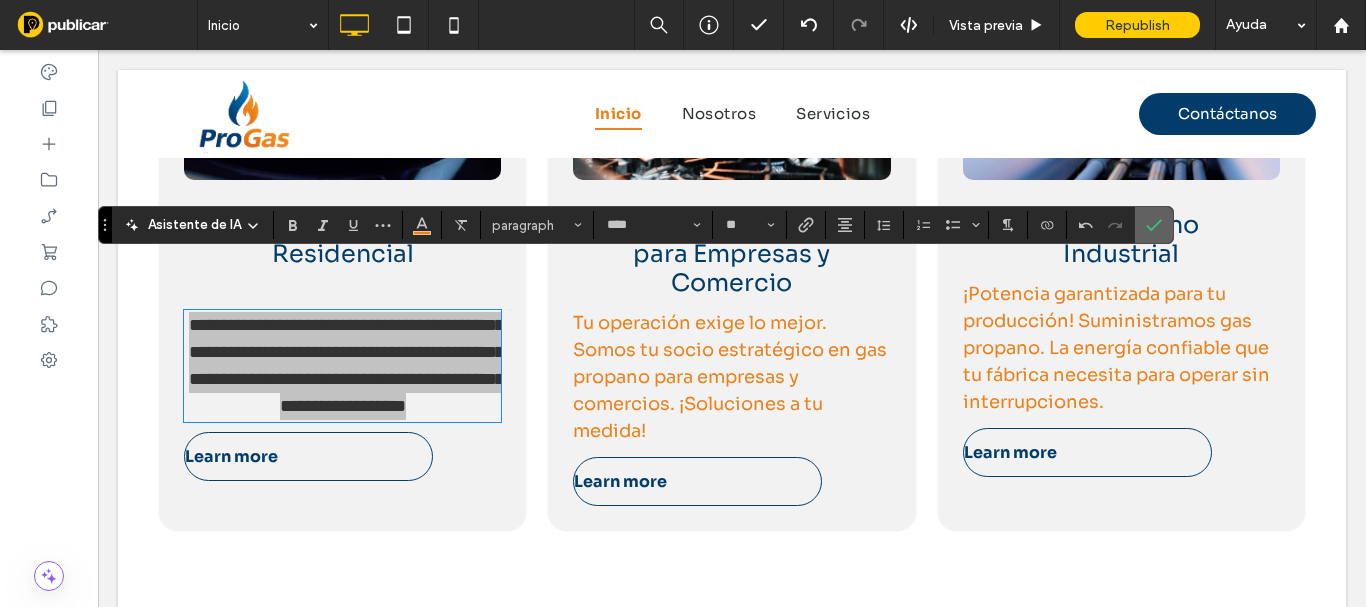 click at bounding box center [1154, 225] 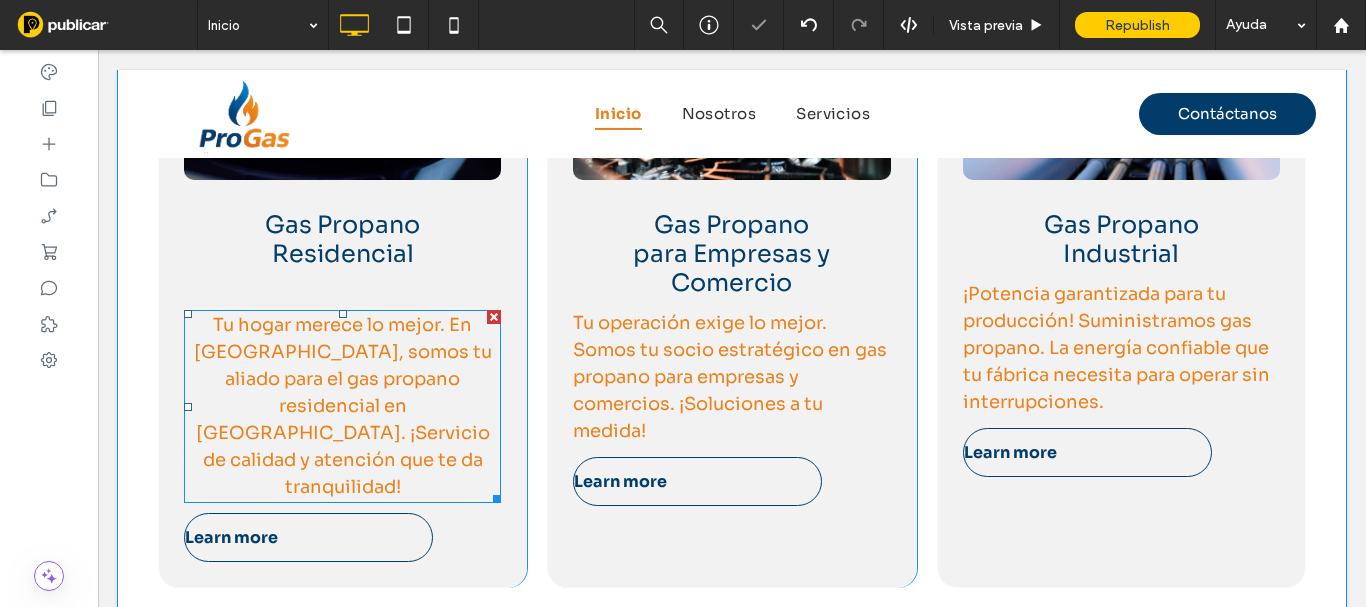 click on "Tu hogar merece lo mejor. En [GEOGRAPHIC_DATA], somos tu aliado para el gas propano residencial en [GEOGRAPHIC_DATA]. ¡Servicio de calidad y atención que te da tranquilidad!" at bounding box center (343, 406) 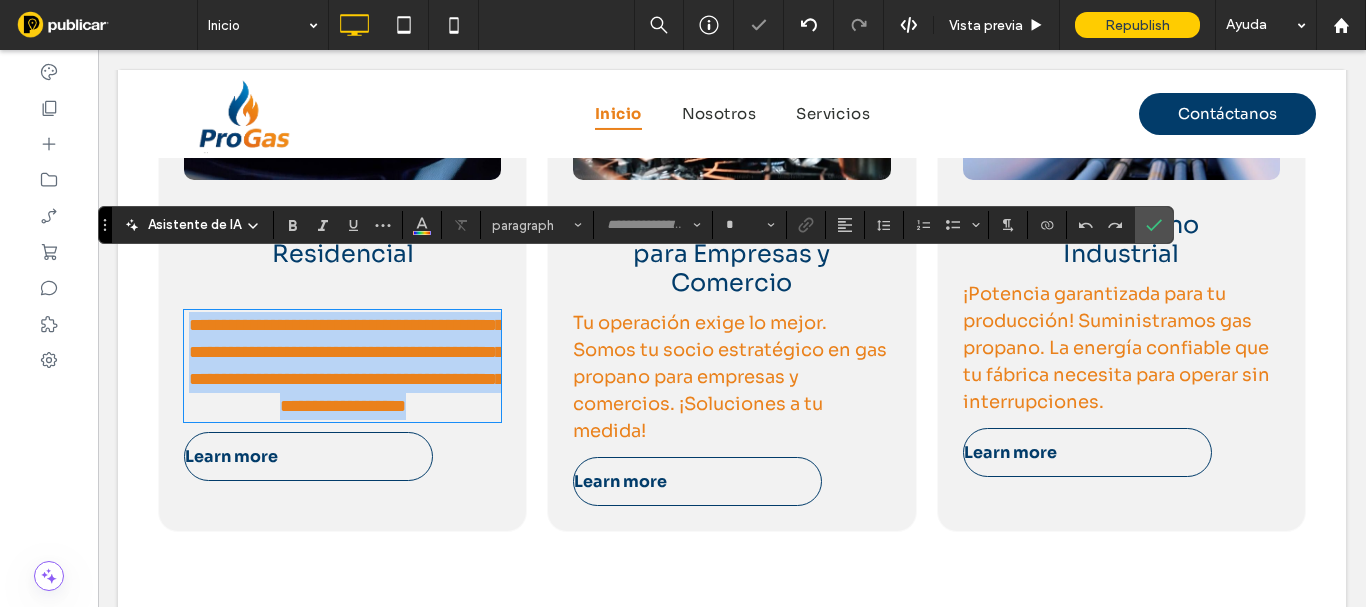 type on "****" 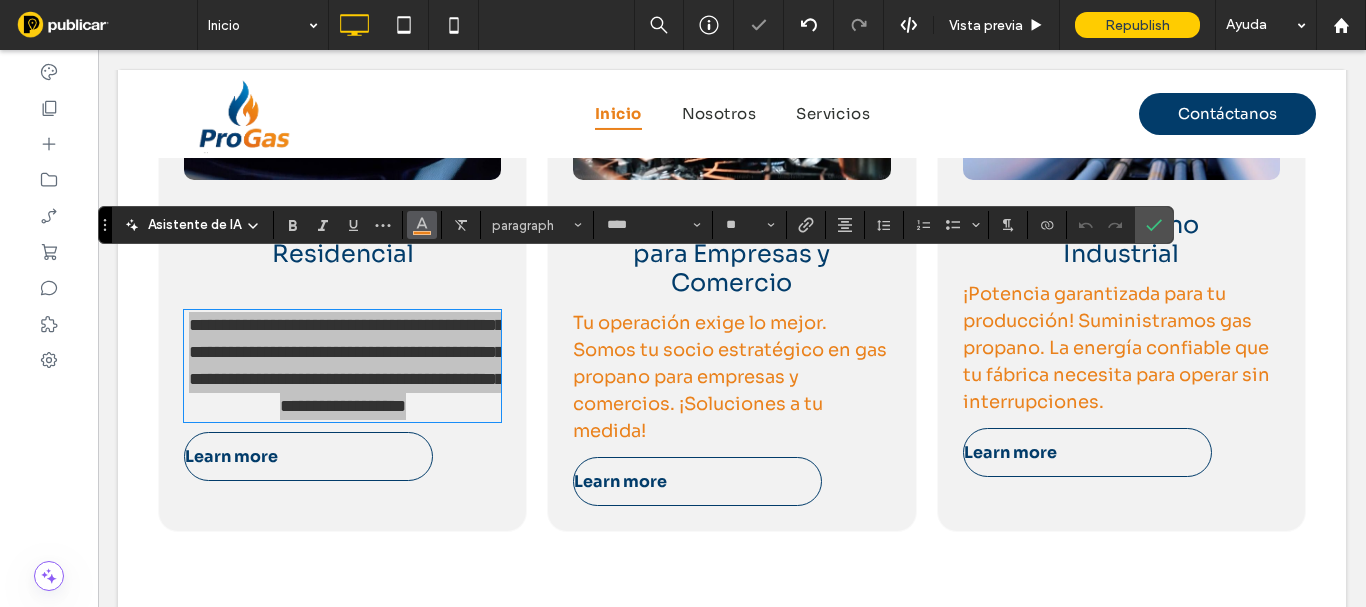 click 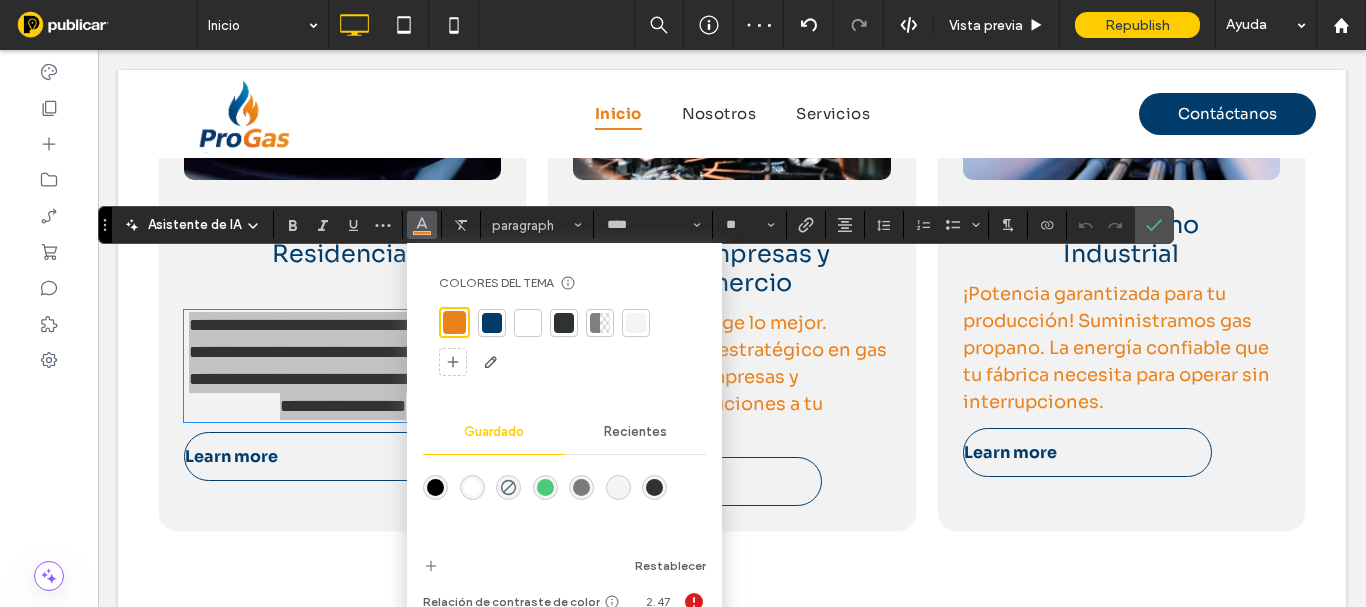 click at bounding box center [564, 323] 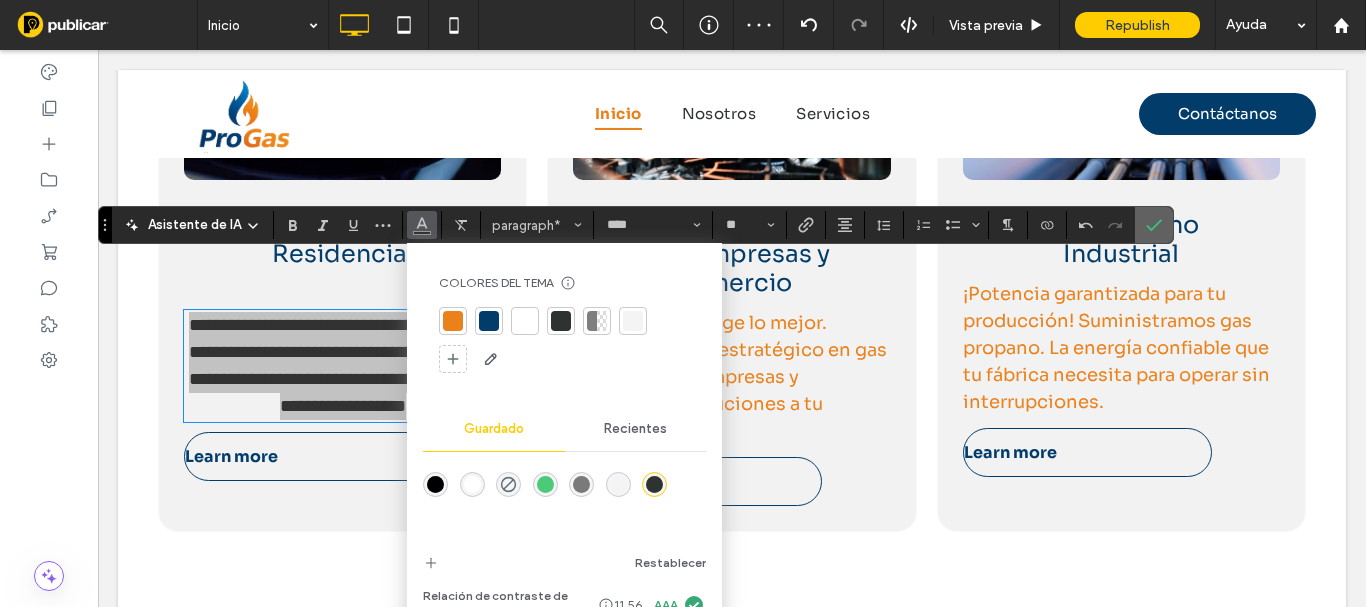 drag, startPoint x: 1157, startPoint y: 232, endPoint x: 762, endPoint y: 177, distance: 398.81073 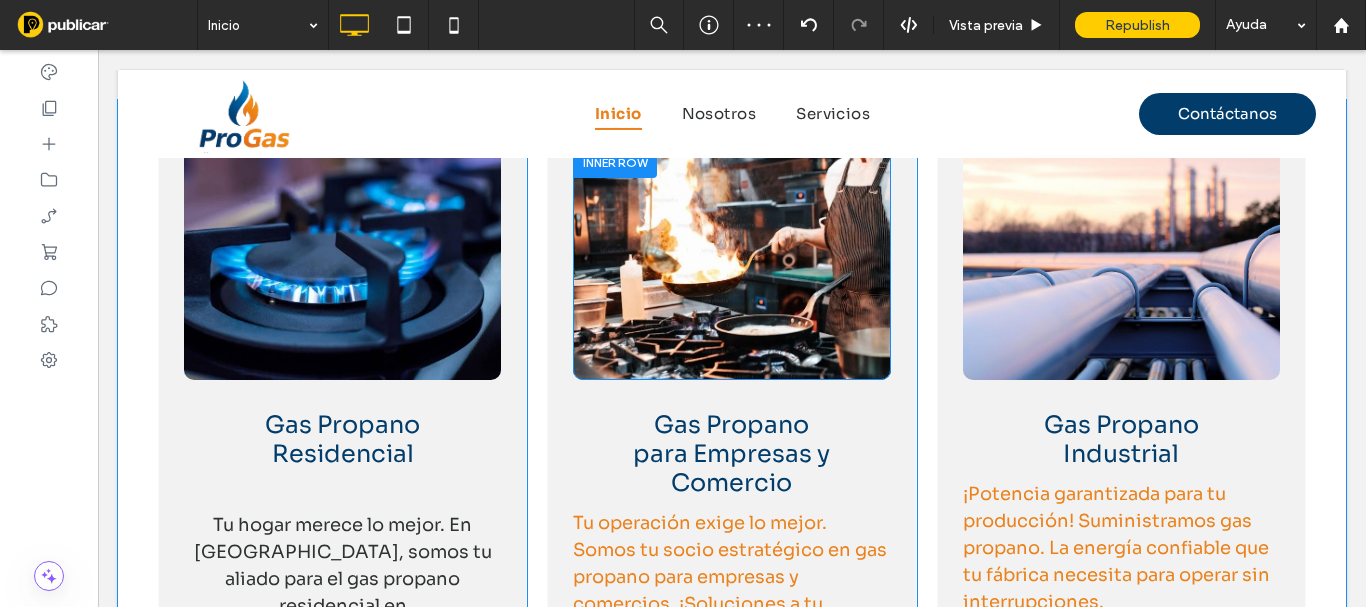 scroll, scrollTop: 2056, scrollLeft: 0, axis: vertical 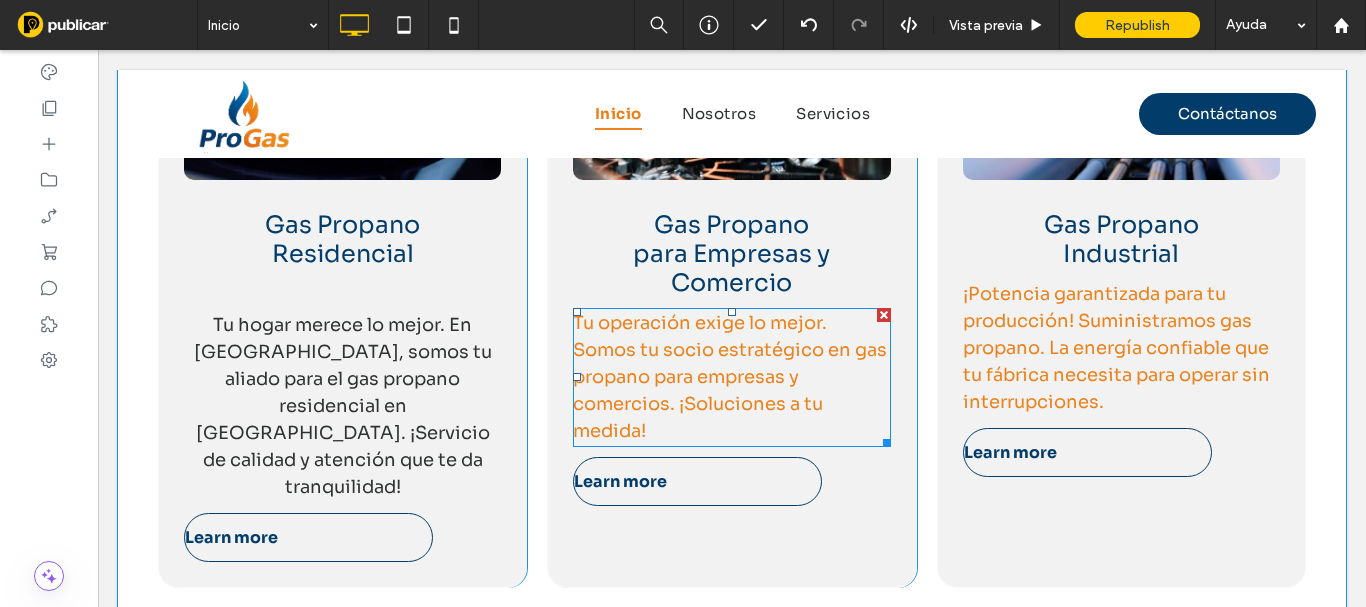 click on "Tu operación exige lo mejor. Somos tu socio estratégico en gas propano para empresas y comercios. ¡Soluciones a tu medida!" at bounding box center (730, 377) 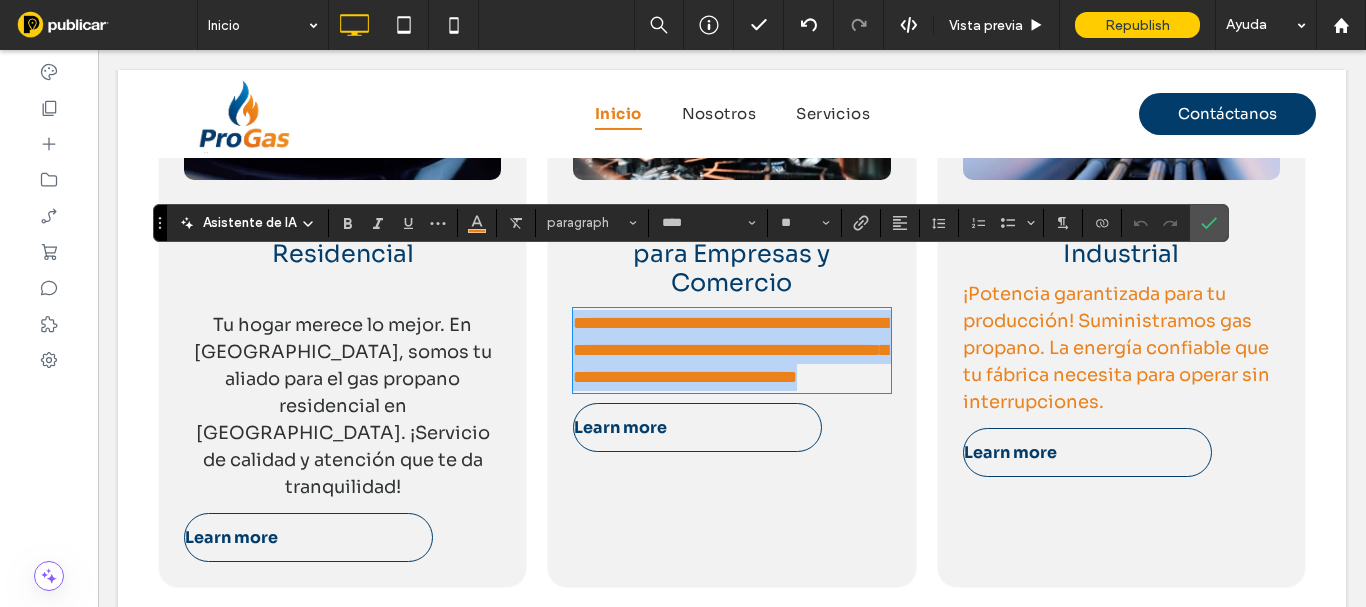 drag, startPoint x: 552, startPoint y: 297, endPoint x: 541, endPoint y: 259, distance: 39.56008 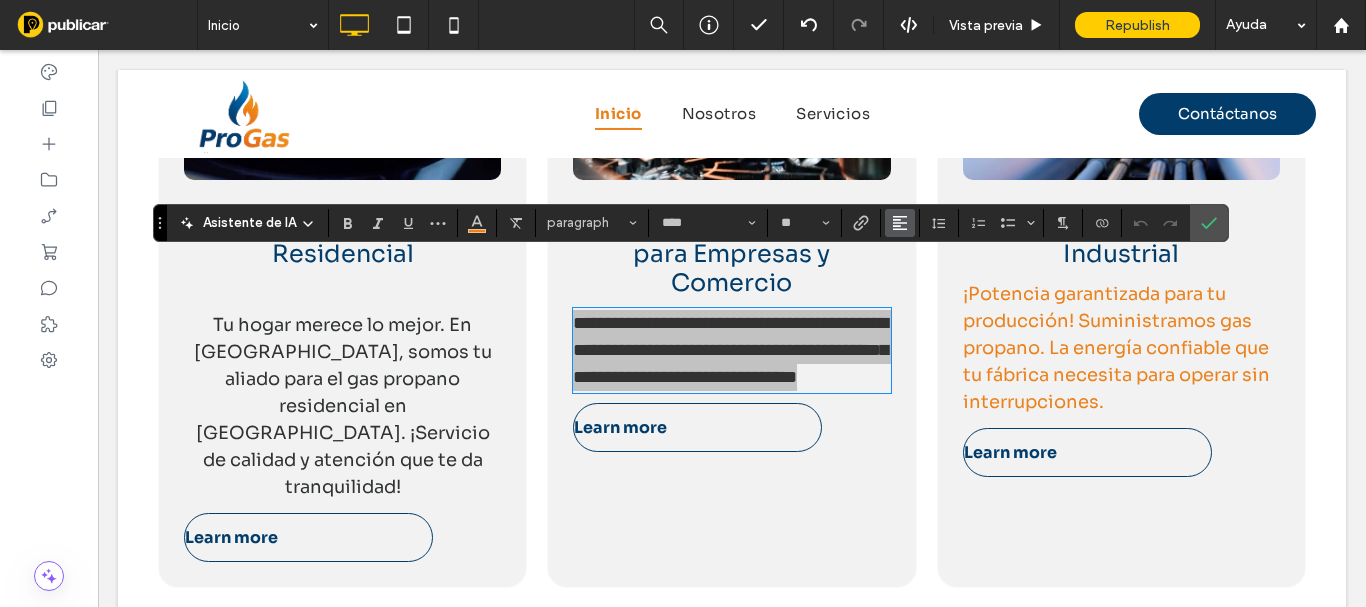 click 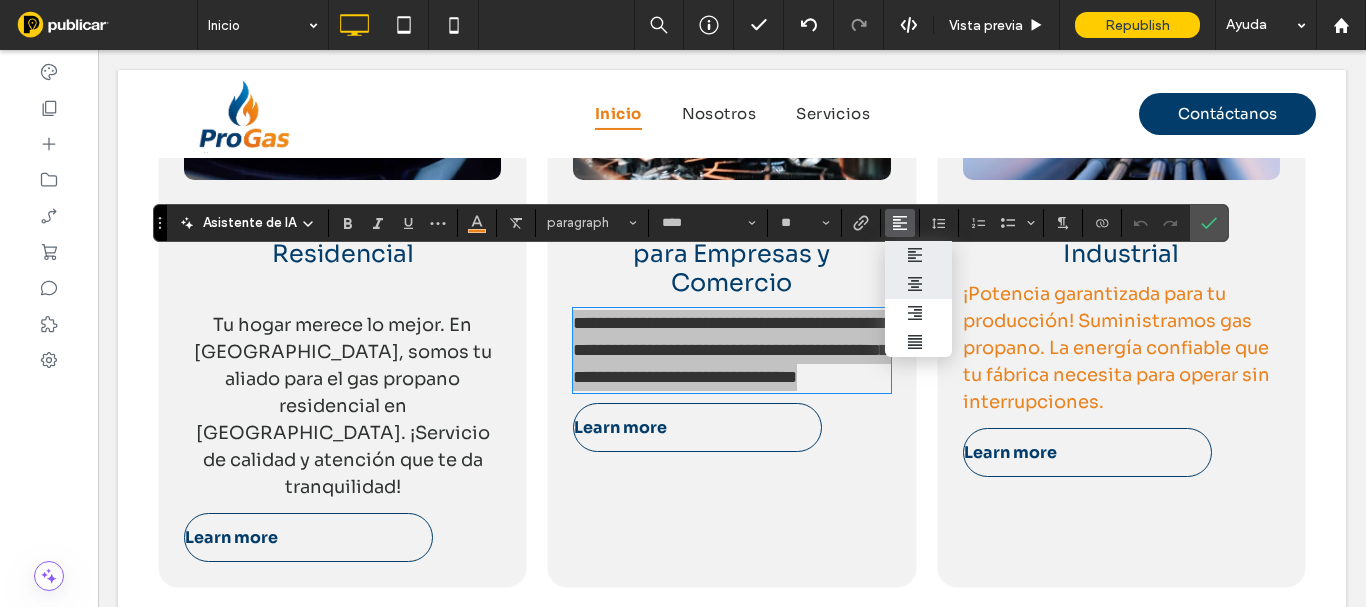 click 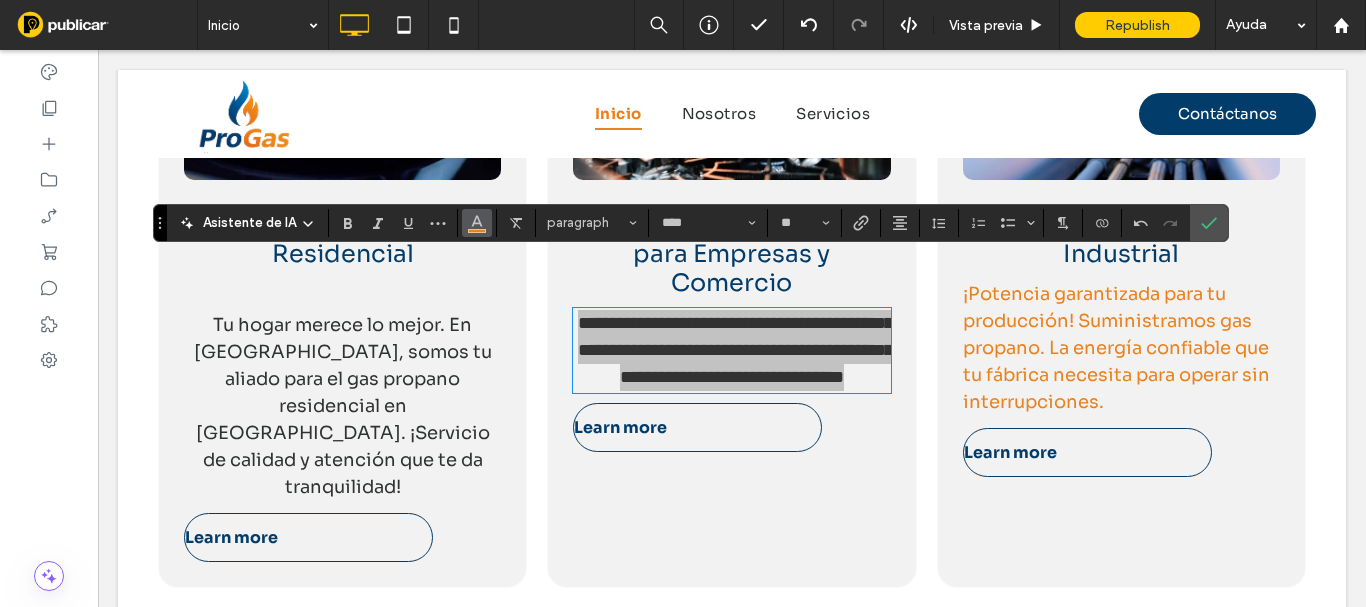 click 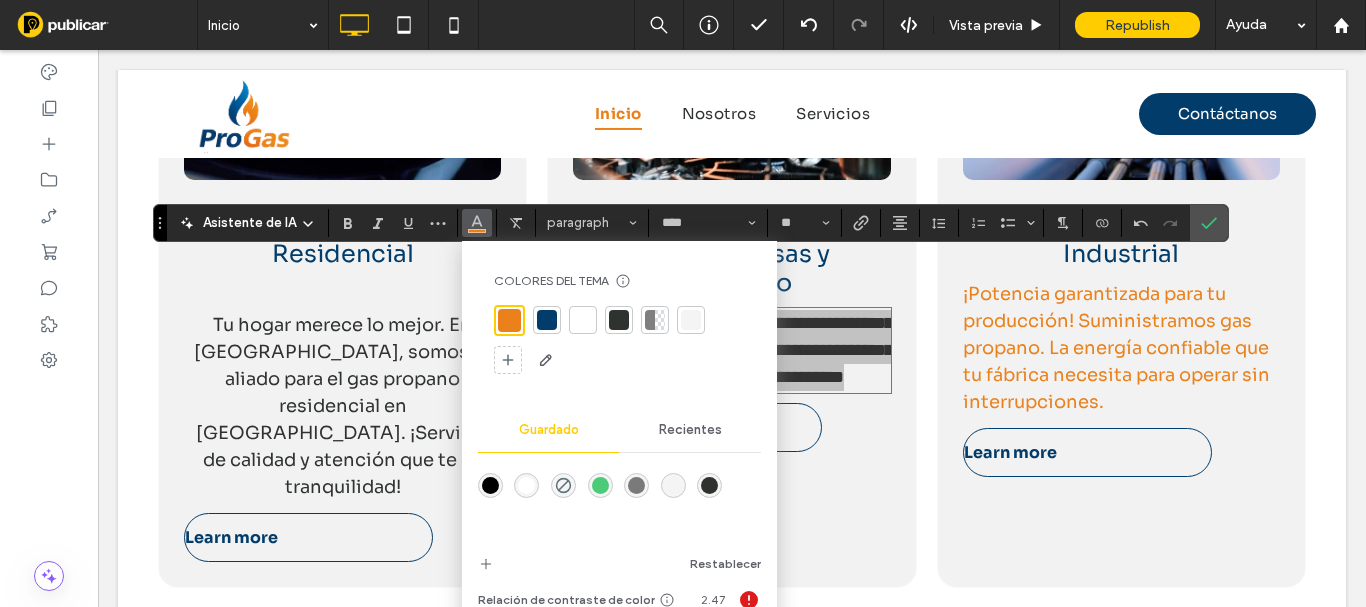click at bounding box center [619, 320] 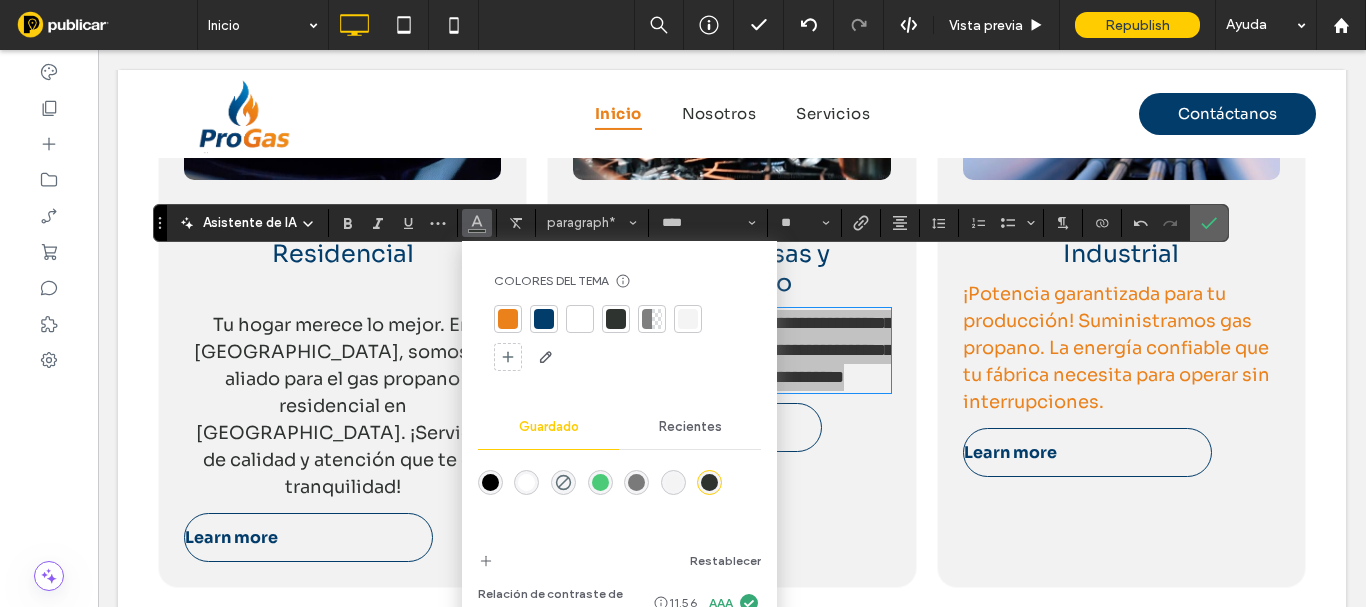 click 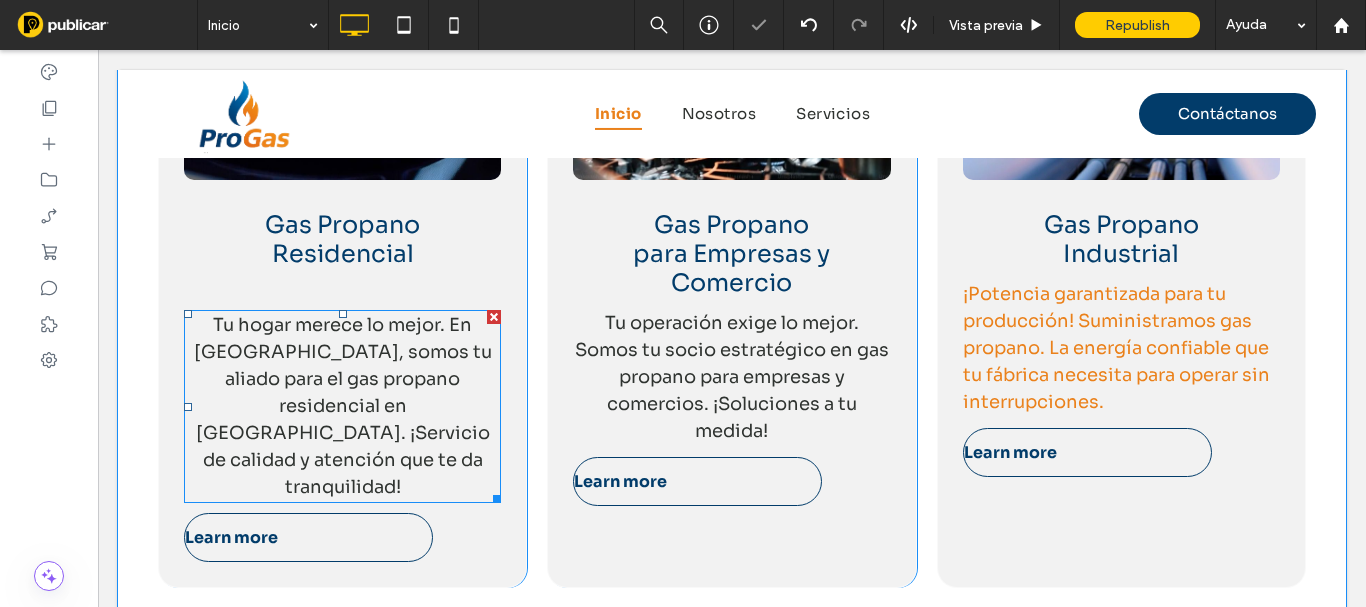 click on "Tu hogar merece lo mejor. En [GEOGRAPHIC_DATA], somos tu aliado para el gas propano residencial en [GEOGRAPHIC_DATA]. ¡Servicio de calidad y atención que te da tranquilidad!" at bounding box center [343, 406] 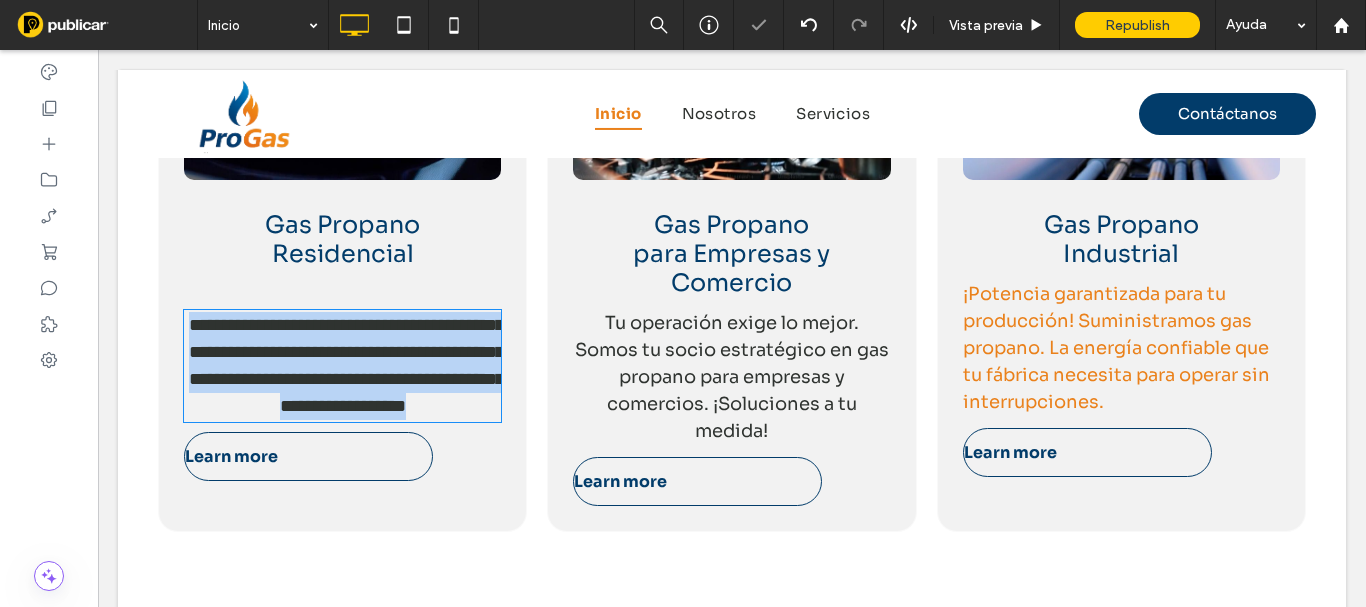 type on "****" 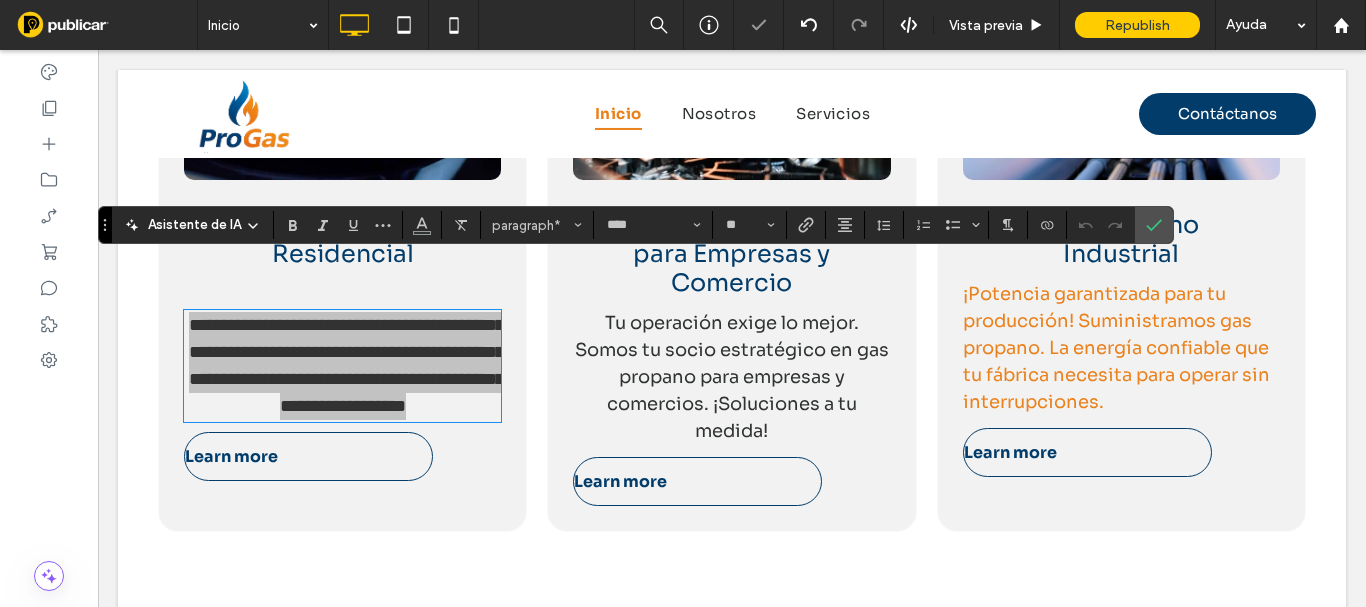 drag, startPoint x: 1168, startPoint y: 219, endPoint x: 1069, endPoint y: 210, distance: 99.40825 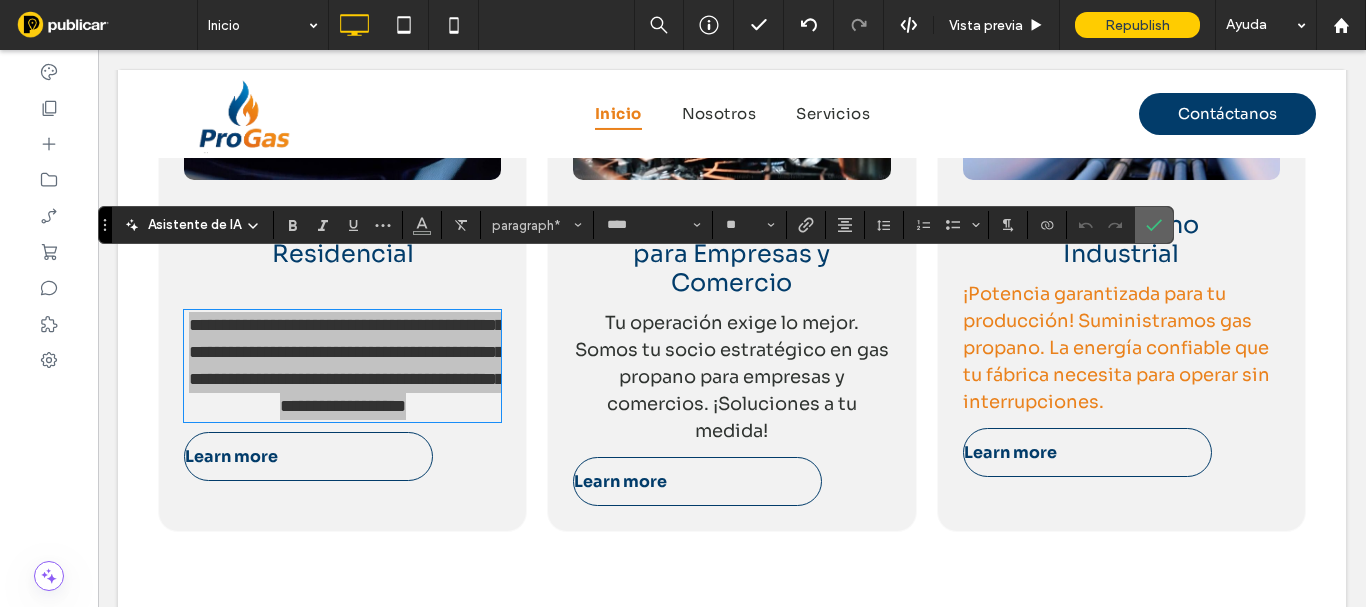 click 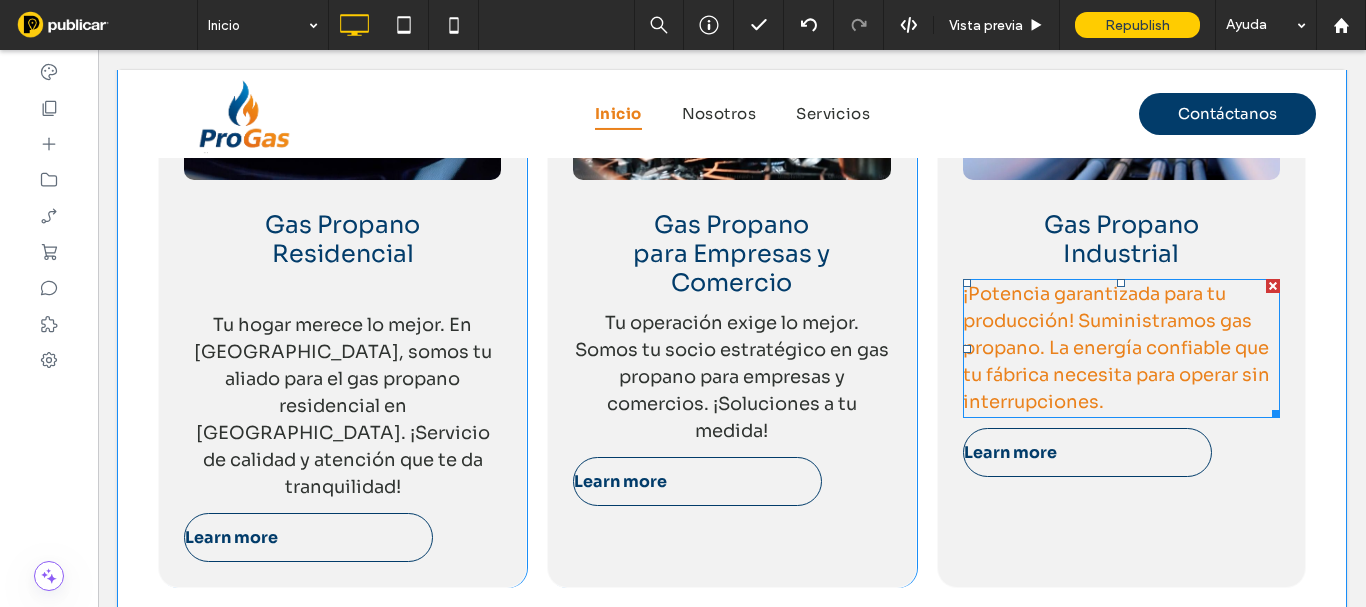 click on "¡Potencia garantizada para tu producción! Suministramos gas propano. La energía confiable que tu fábrica necesita para operar sin interrupciones." at bounding box center [1116, 348] 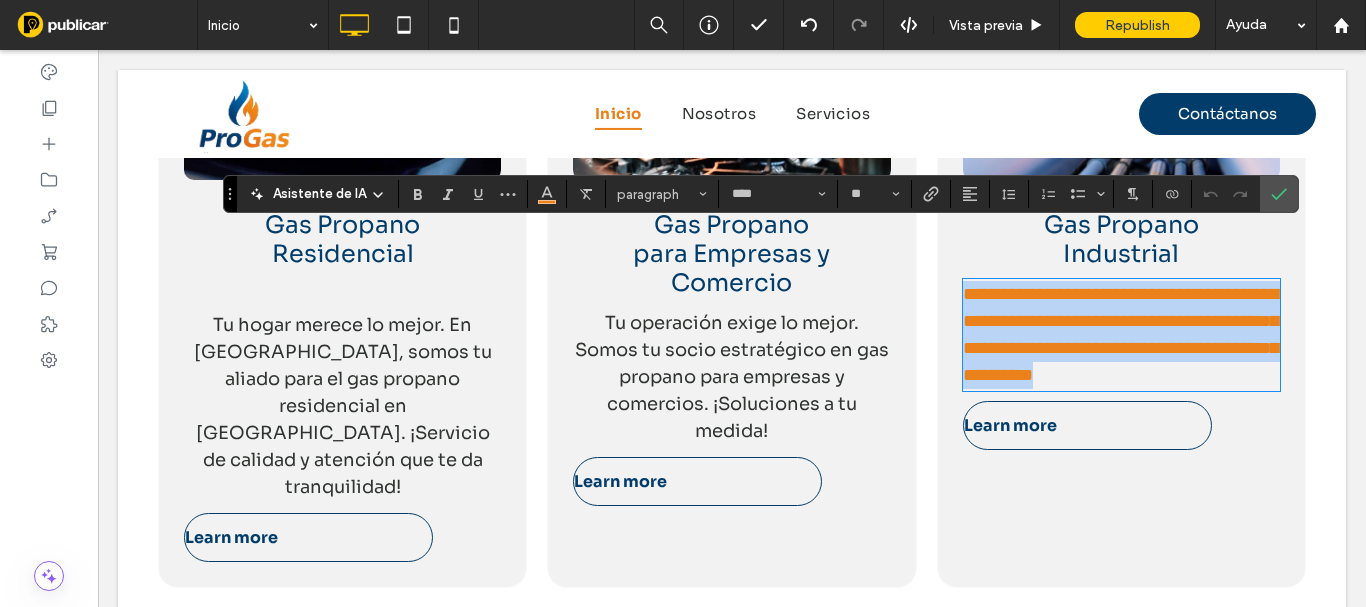 drag, startPoint x: 898, startPoint y: 248, endPoint x: 905, endPoint y: 216, distance: 32.75668 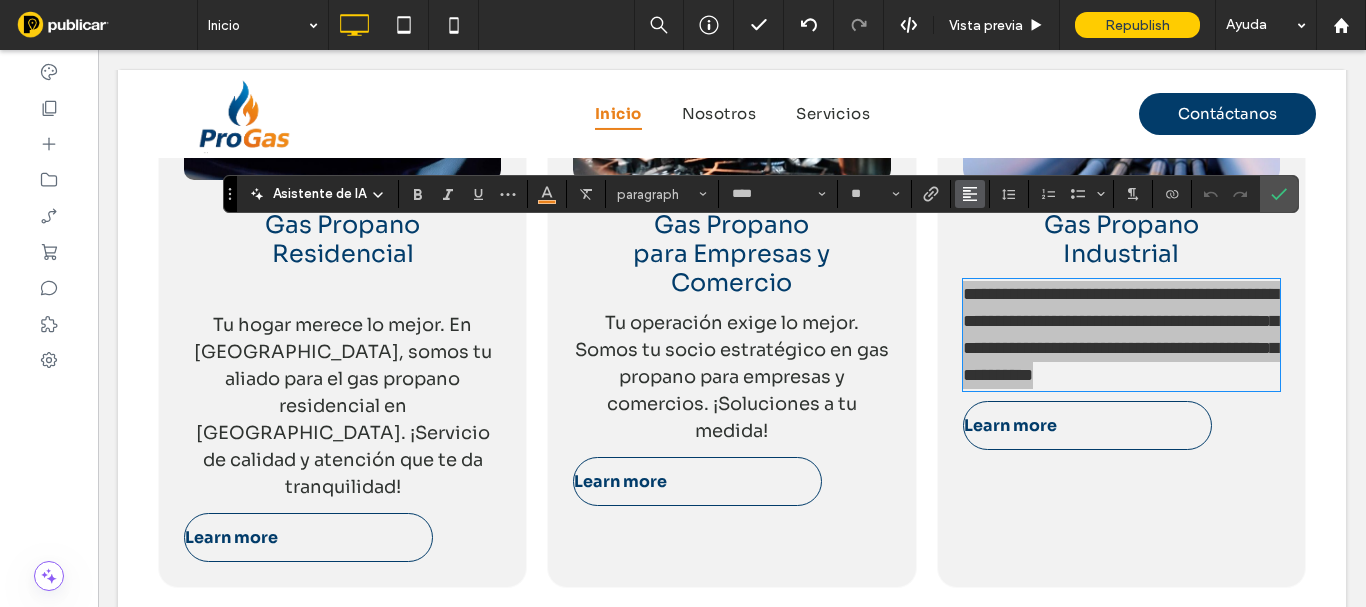 click 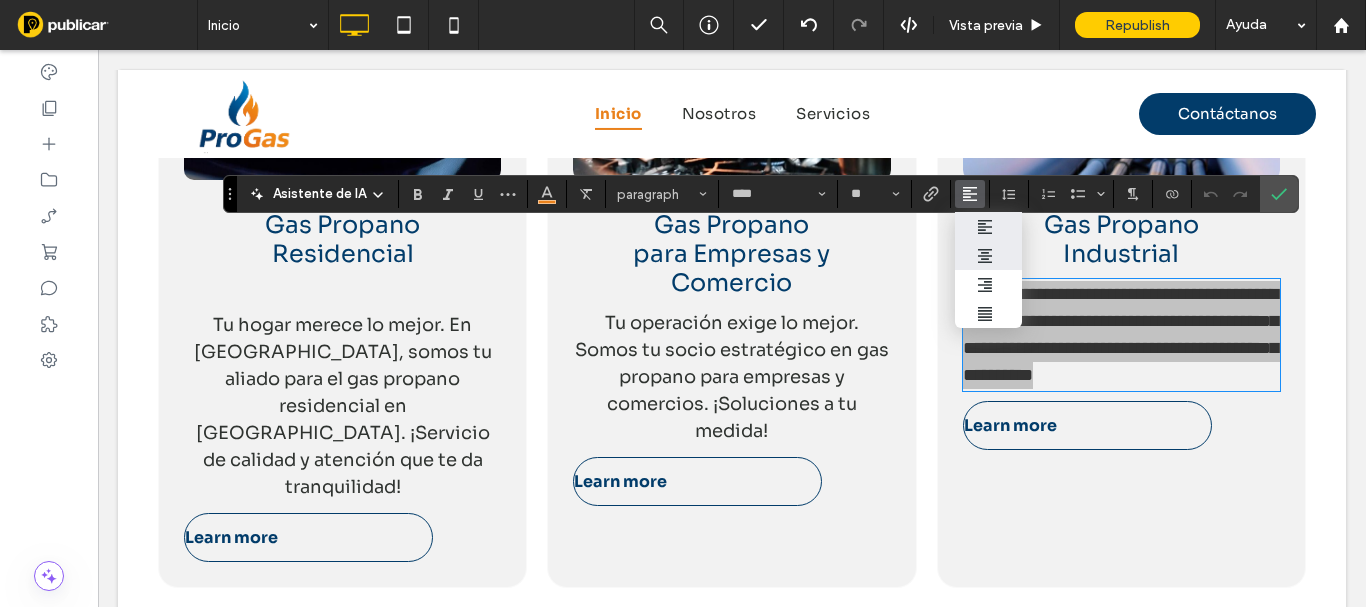 drag, startPoint x: 991, startPoint y: 257, endPoint x: 999, endPoint y: 168, distance: 89.358826 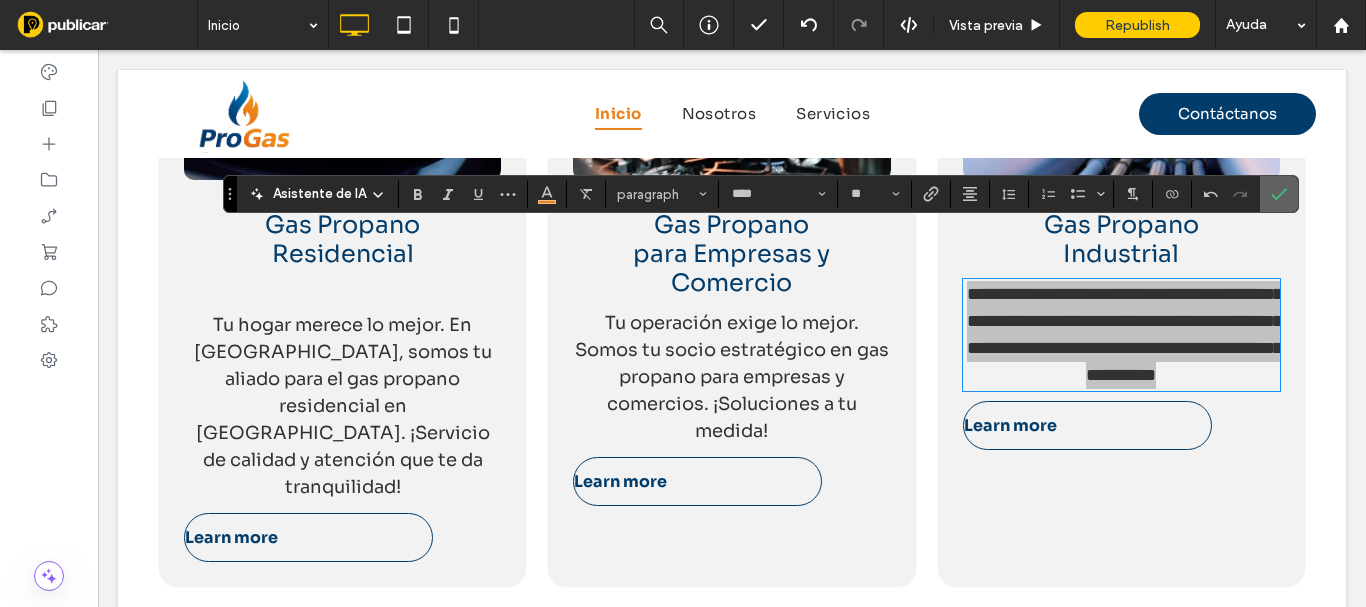 click 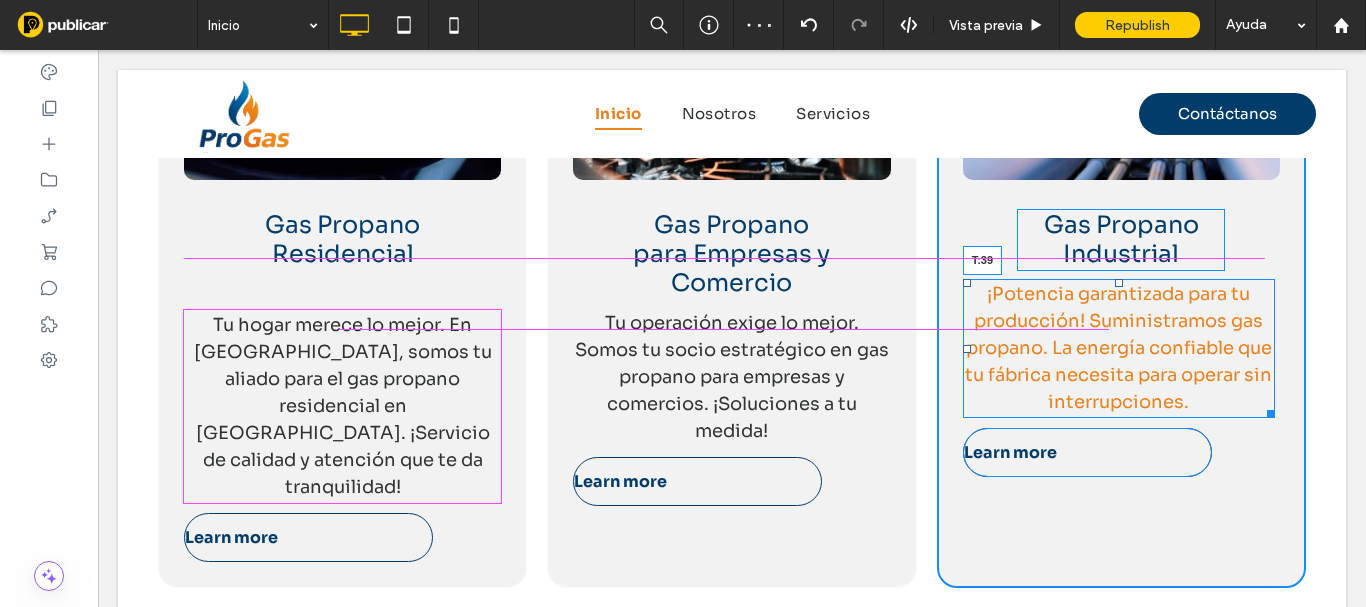 drag, startPoint x: 1108, startPoint y: 233, endPoint x: 1206, endPoint y: 317, distance: 129.07362 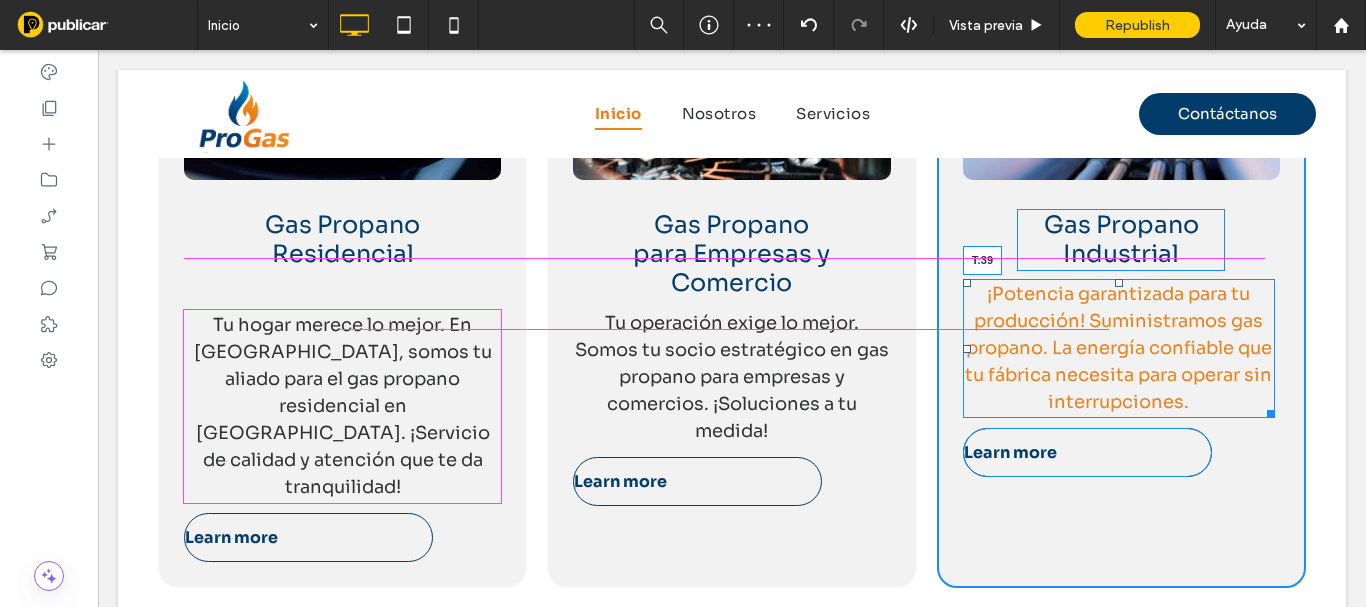 click at bounding box center (1119, 283) 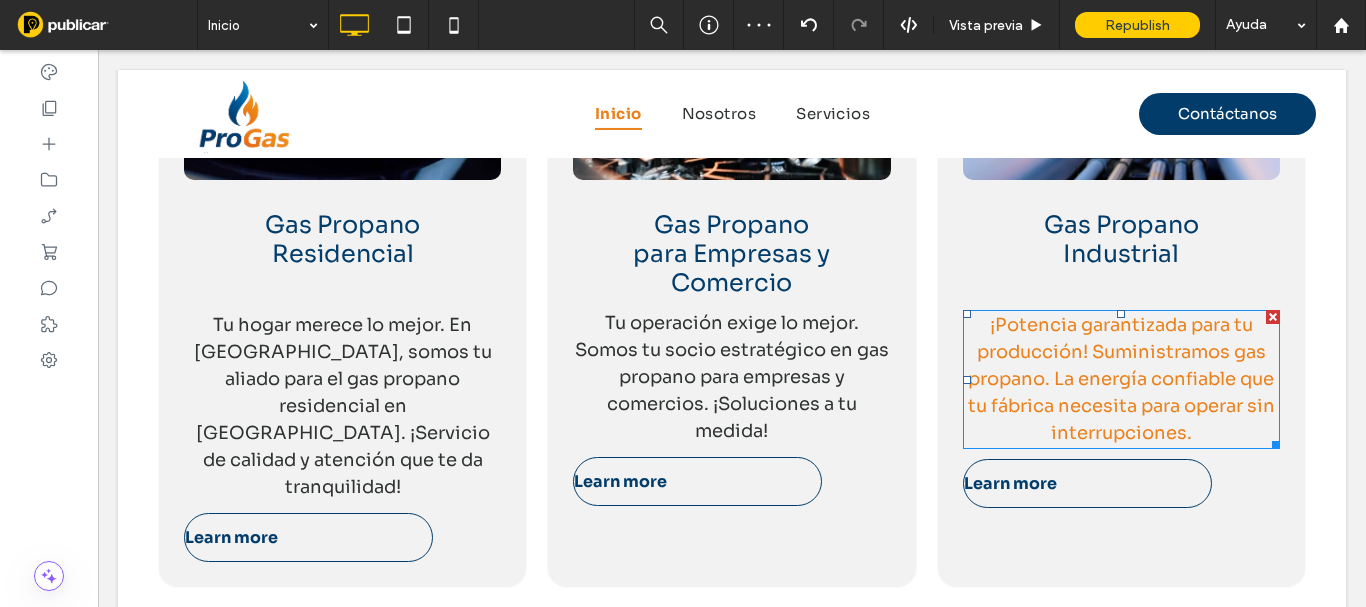 click on "¡Potencia garantizada para tu producción! Suministramos gas propano. La energía confiable que tu fábrica necesita para operar sin interrupciones." at bounding box center [1121, 379] 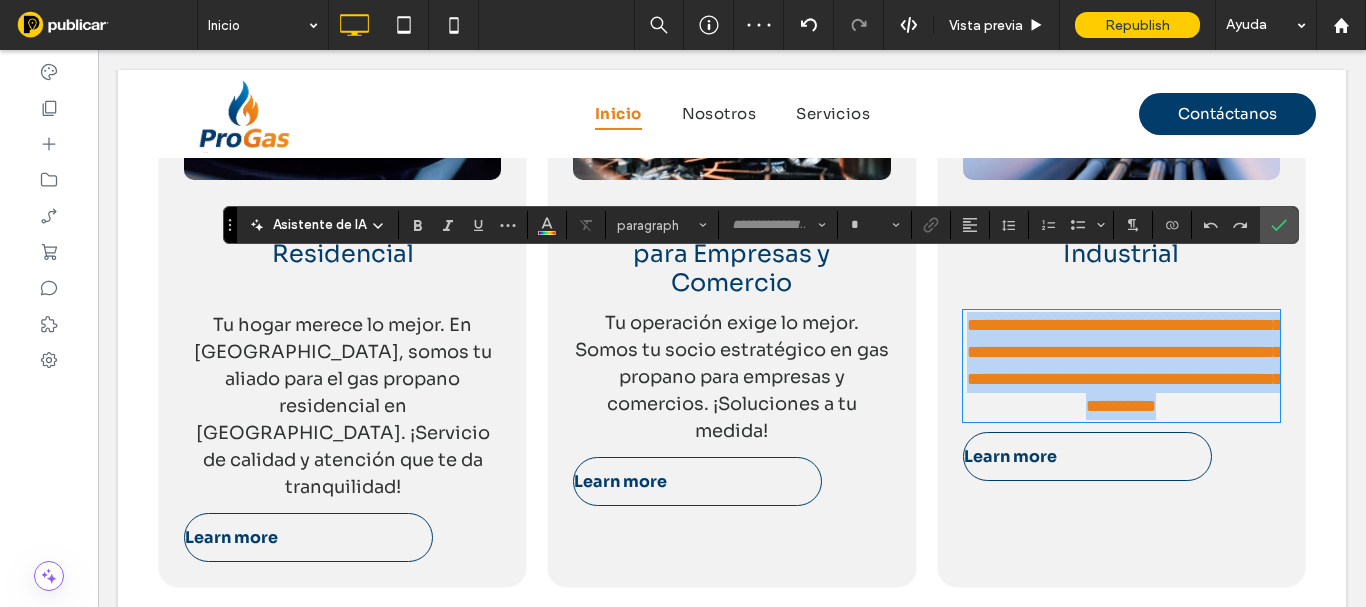type on "****" 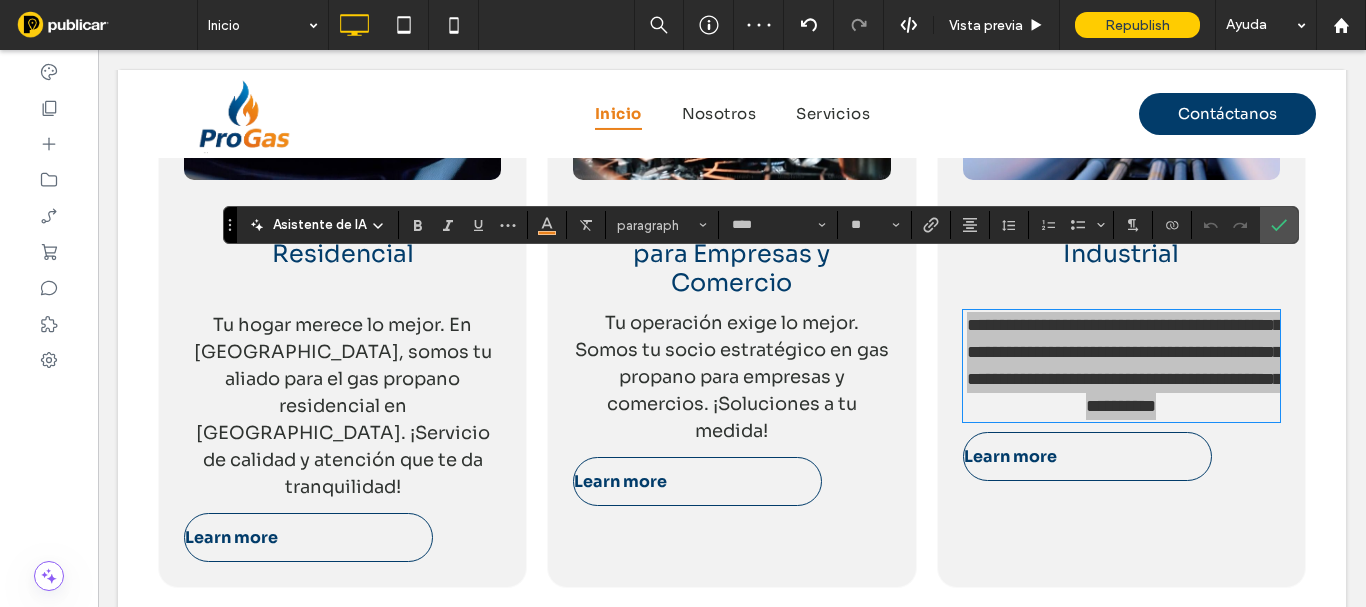 click at bounding box center (547, 225) 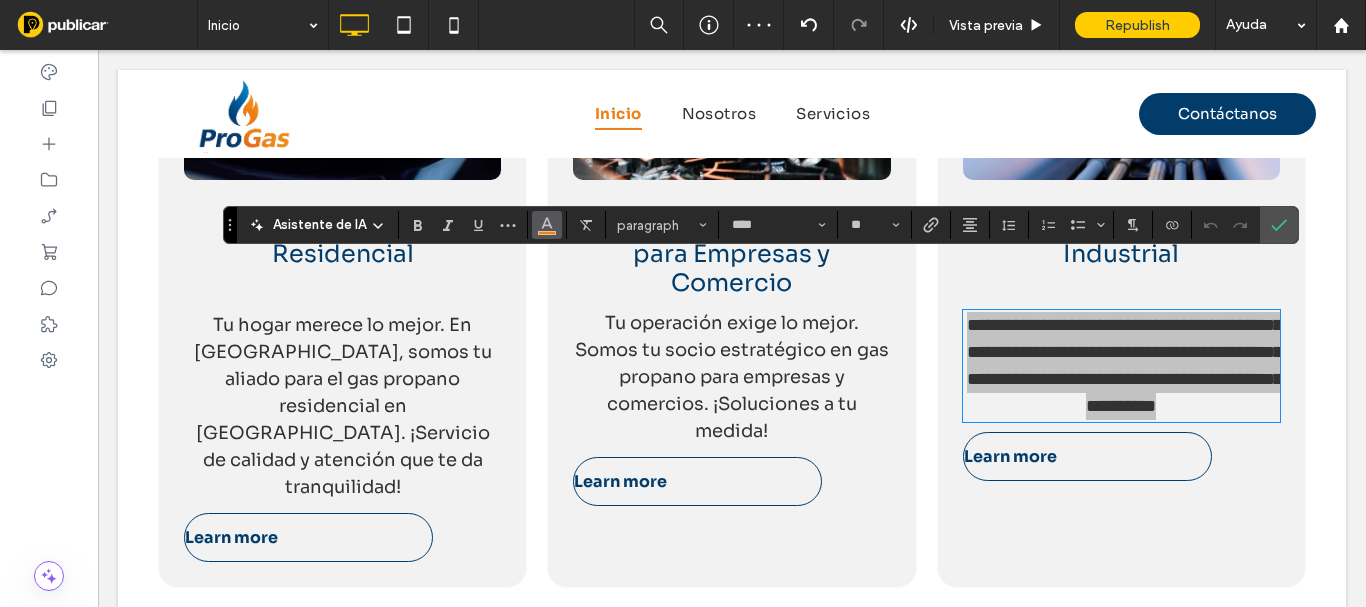 click 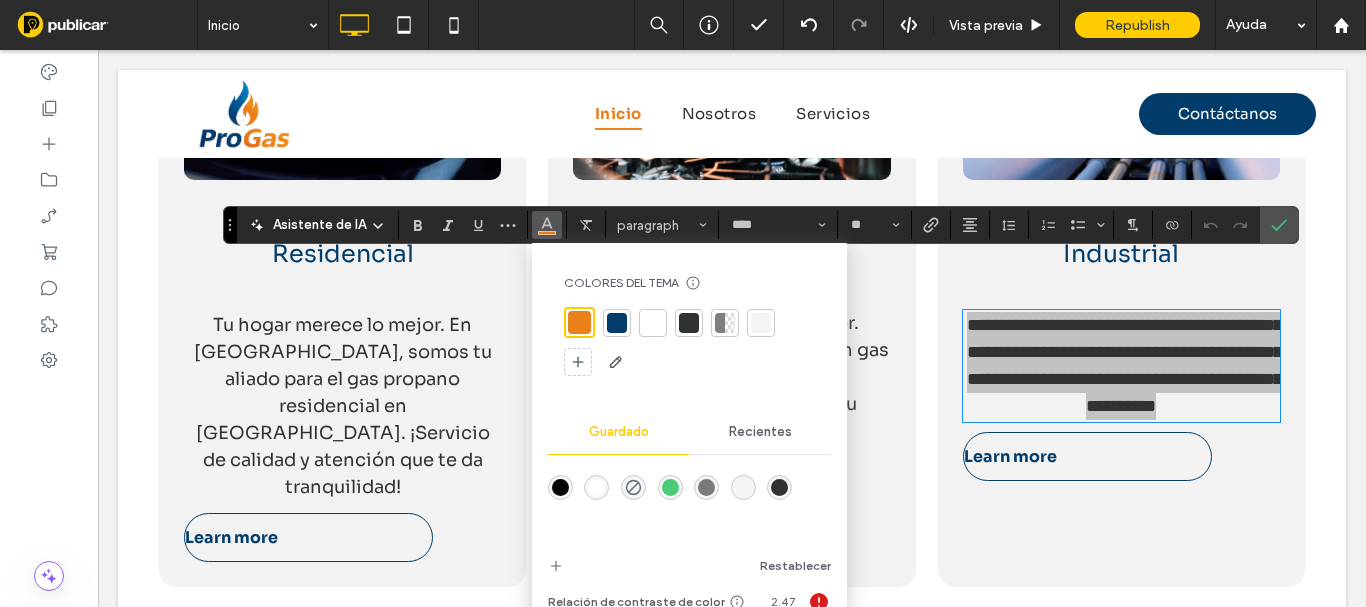 click at bounding box center [730, 323] 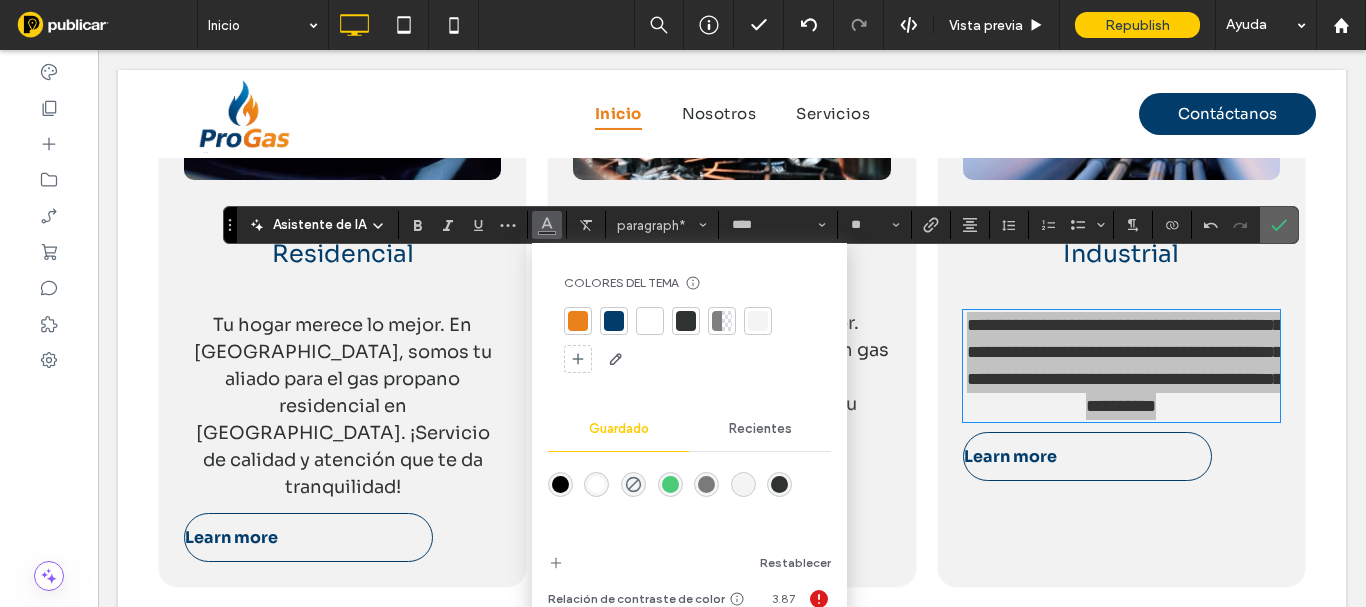 drag, startPoint x: 1281, startPoint y: 226, endPoint x: 1146, endPoint y: 82, distance: 197.3854 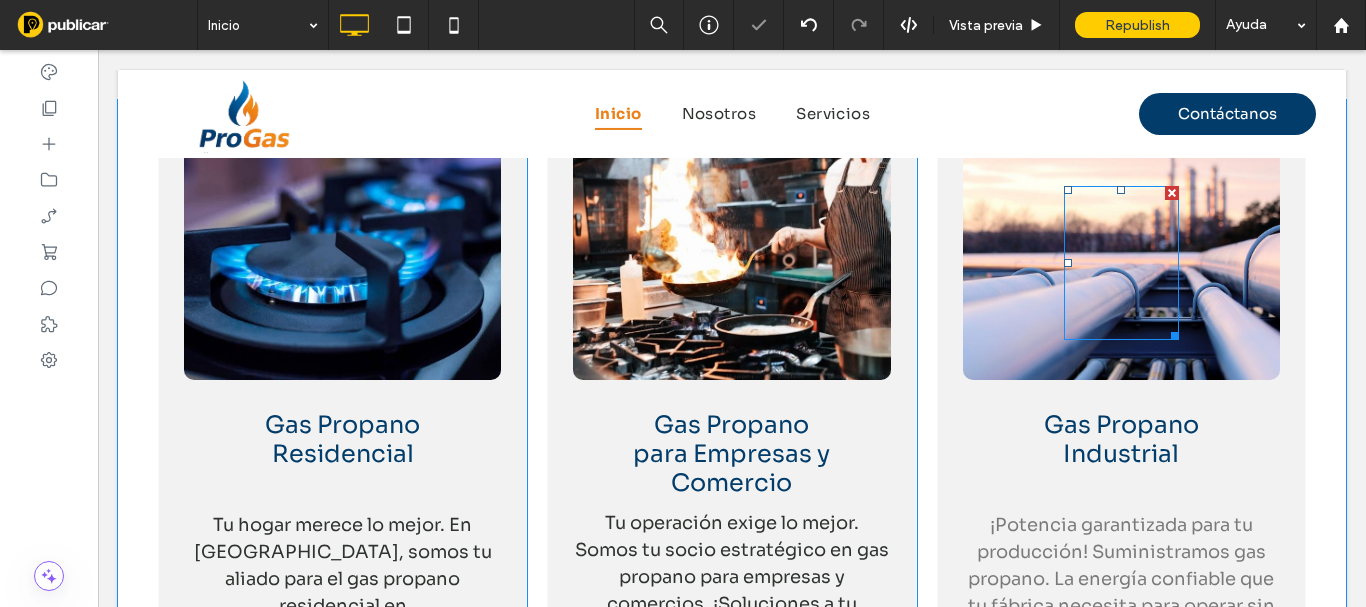 scroll, scrollTop: 1956, scrollLeft: 0, axis: vertical 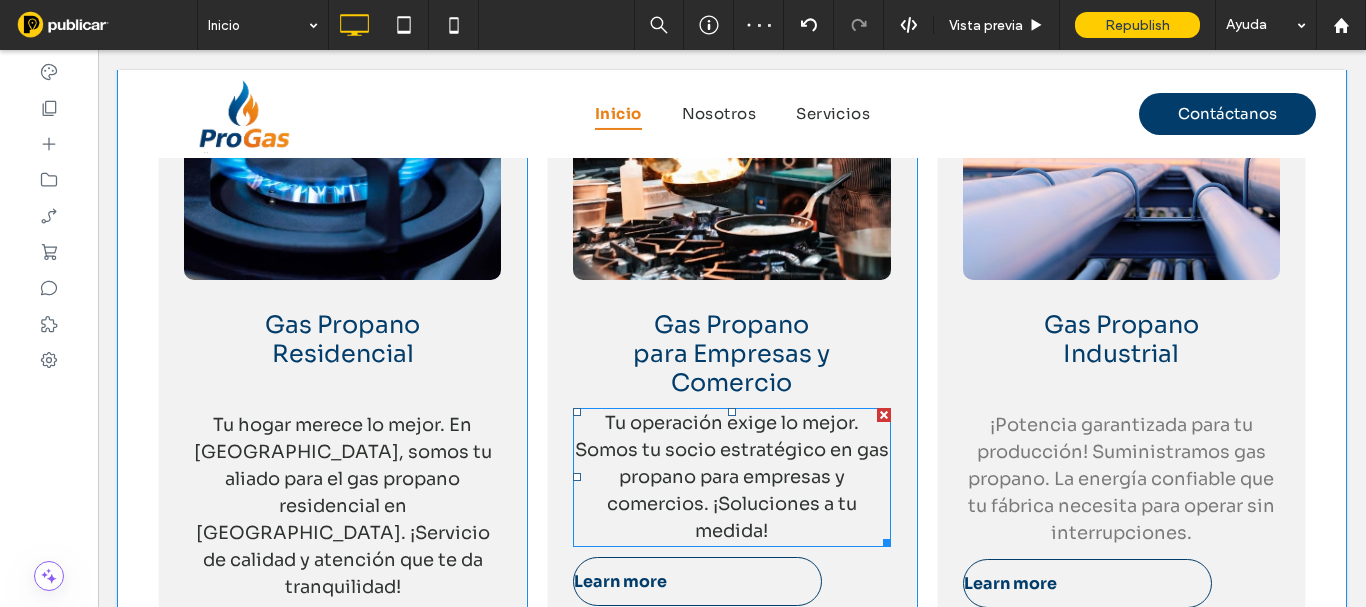 click on "Tu operación exige lo mejor. Somos tu socio estratégico en gas propano para empresas y comercios. ¡Soluciones a tu medida!" at bounding box center [732, 477] 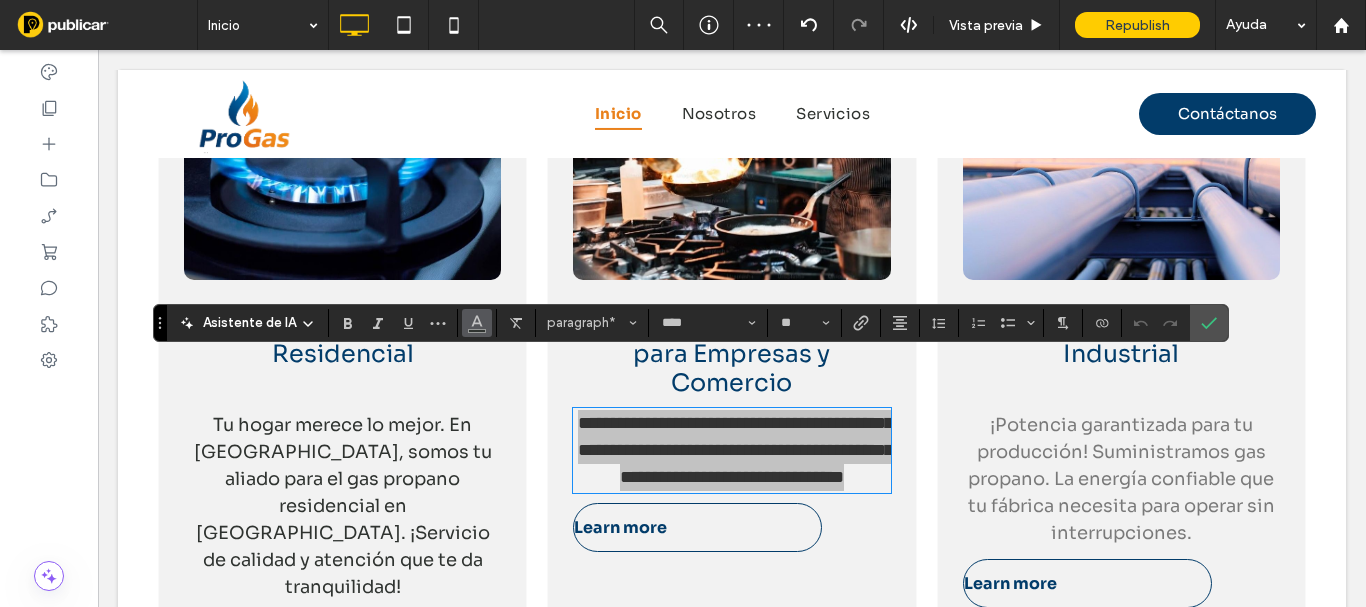 click at bounding box center (477, 321) 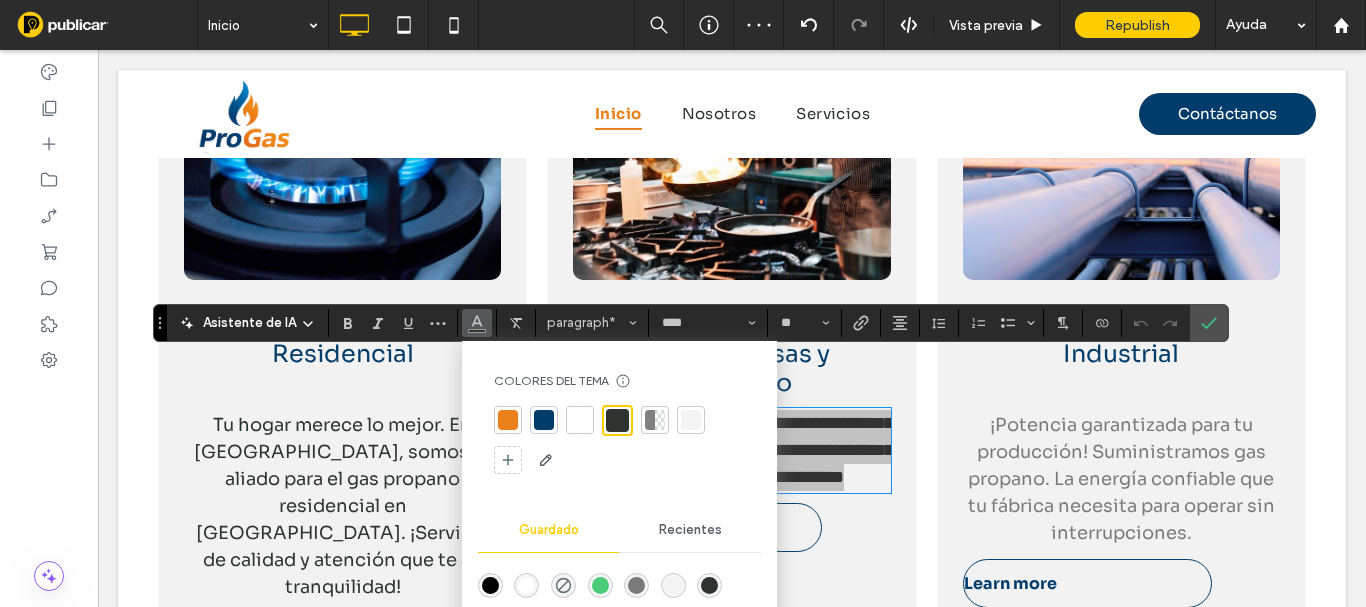 click at bounding box center (660, 420) 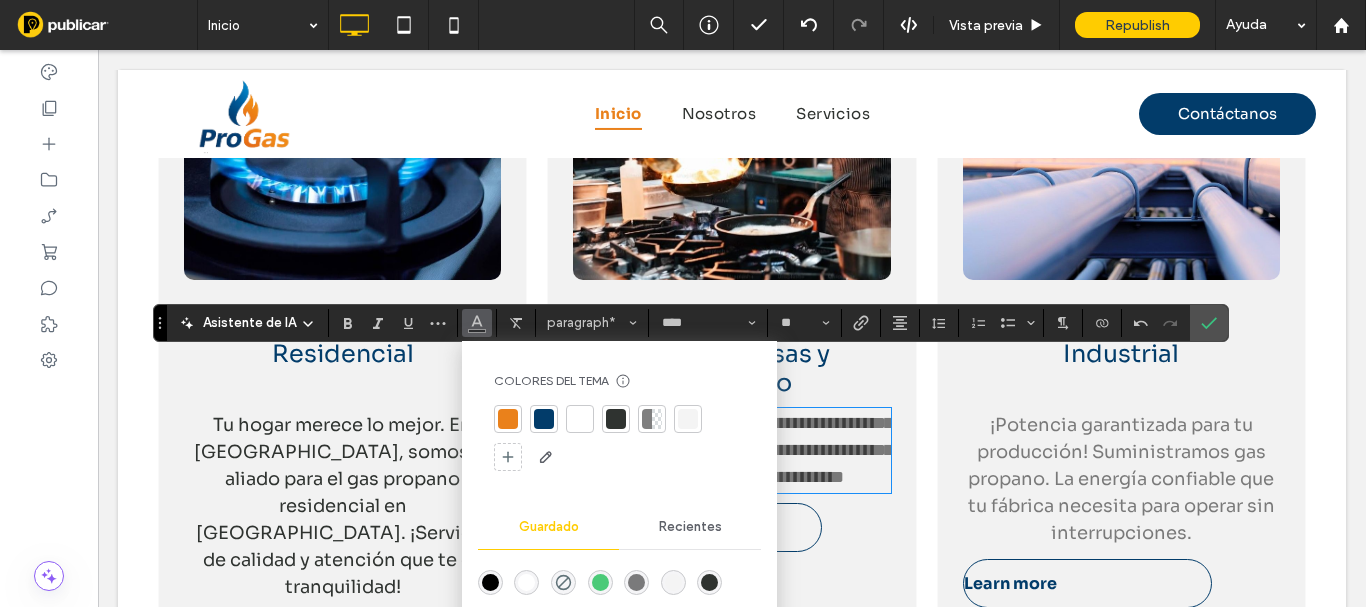 click on "Tu hogar merece lo mejor. En [GEOGRAPHIC_DATA], somos tu aliado para el gas propano residencial en [GEOGRAPHIC_DATA]. ¡Servicio de calidad y atención que te da tranquilidad!" at bounding box center [343, 506] 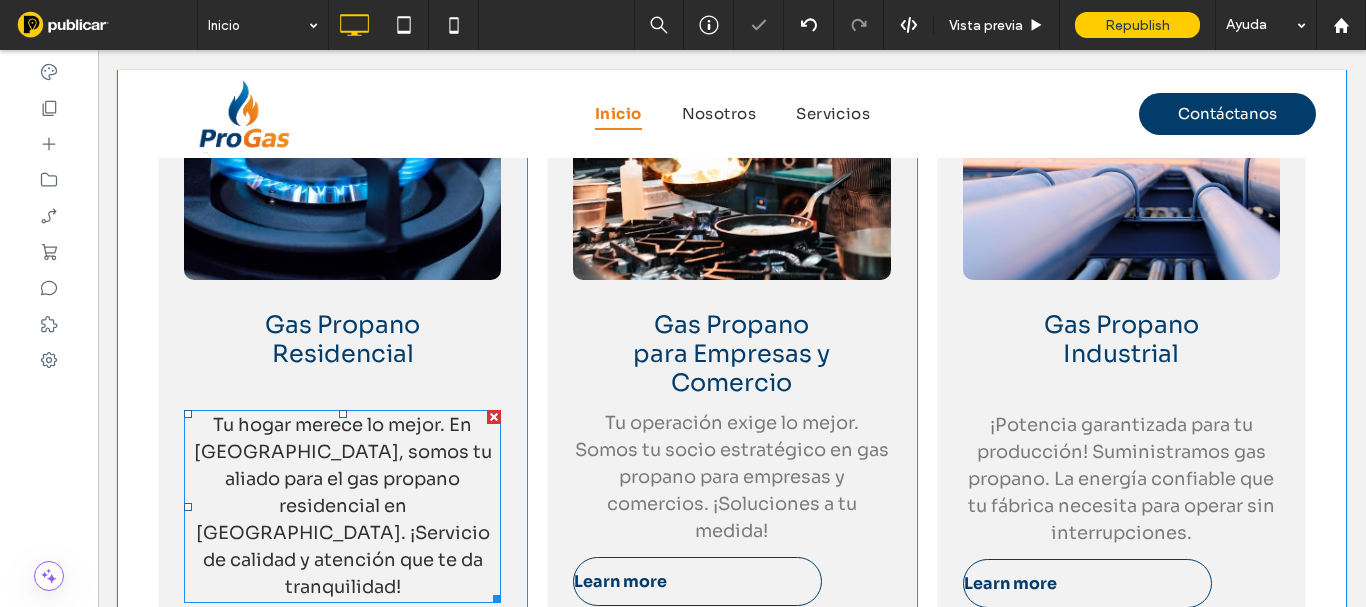 click on "Tu hogar merece lo mejor. En [GEOGRAPHIC_DATA], somos tu aliado para el gas propano residencial en [GEOGRAPHIC_DATA]. ¡Servicio de calidad y atención que te da tranquilidad!" at bounding box center (343, 506) 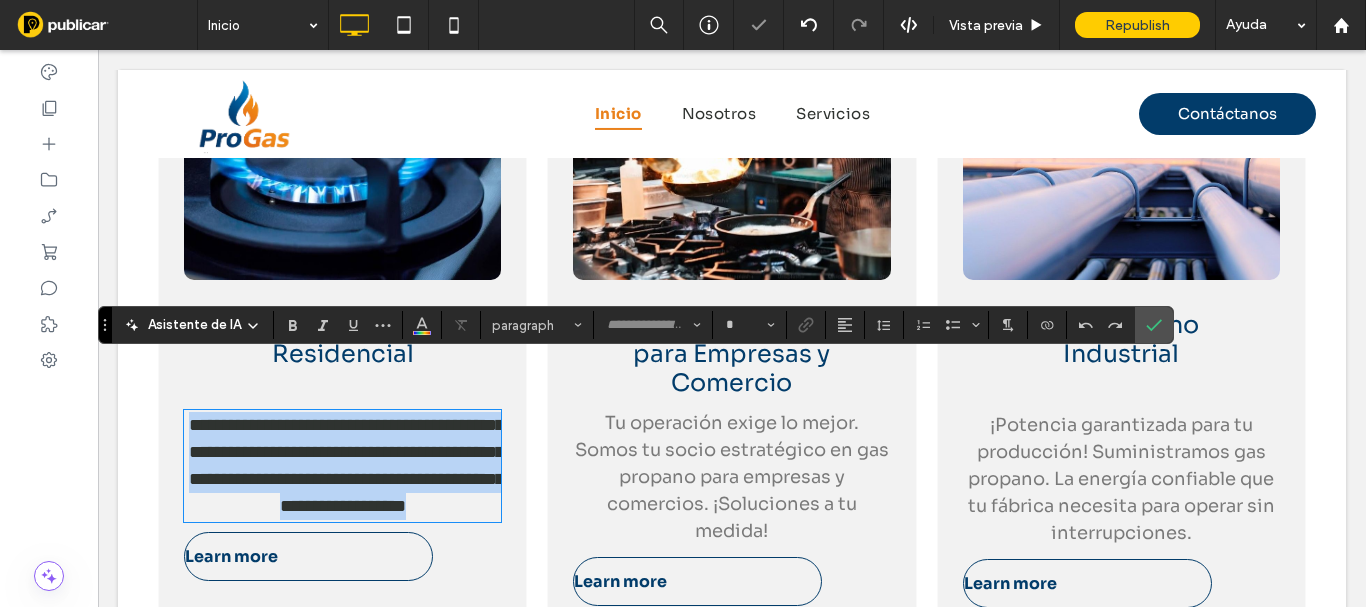 type on "****" 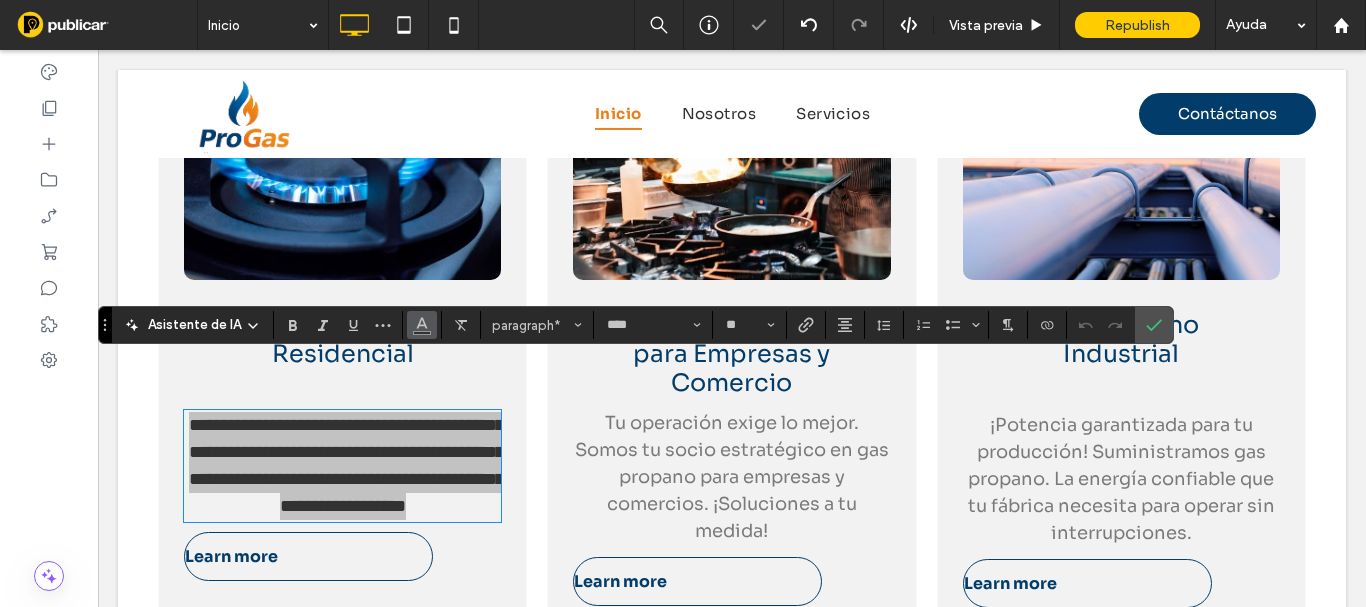 click at bounding box center (422, 325) 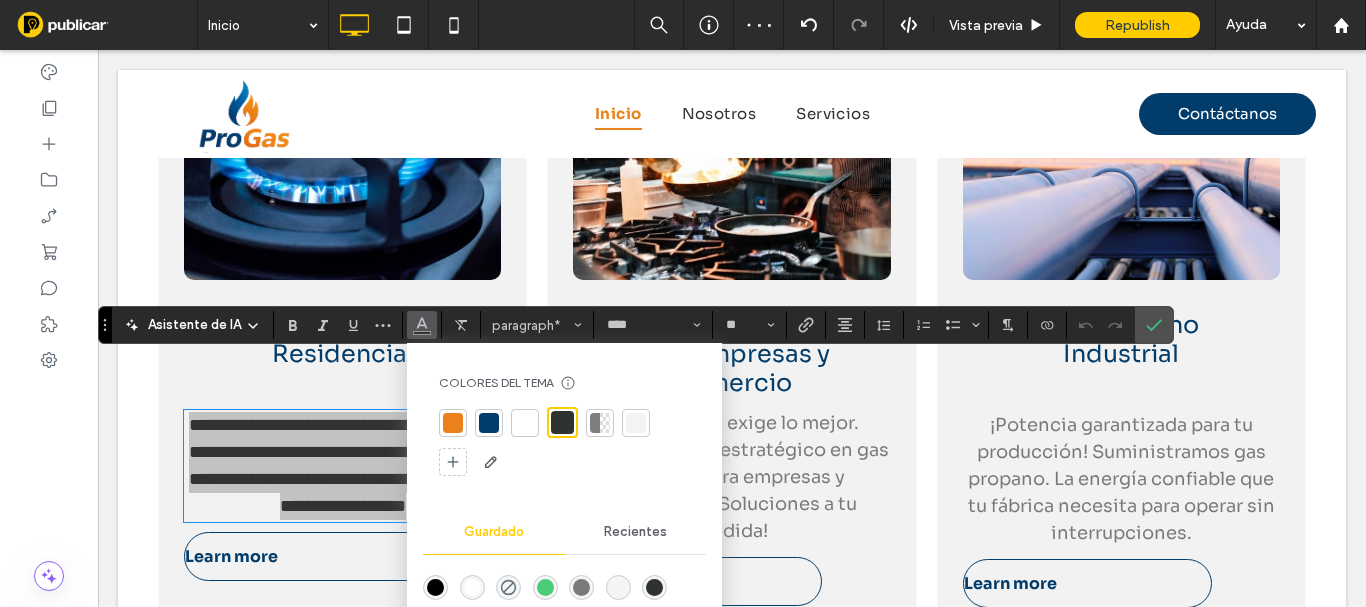 click at bounding box center [595, 423] 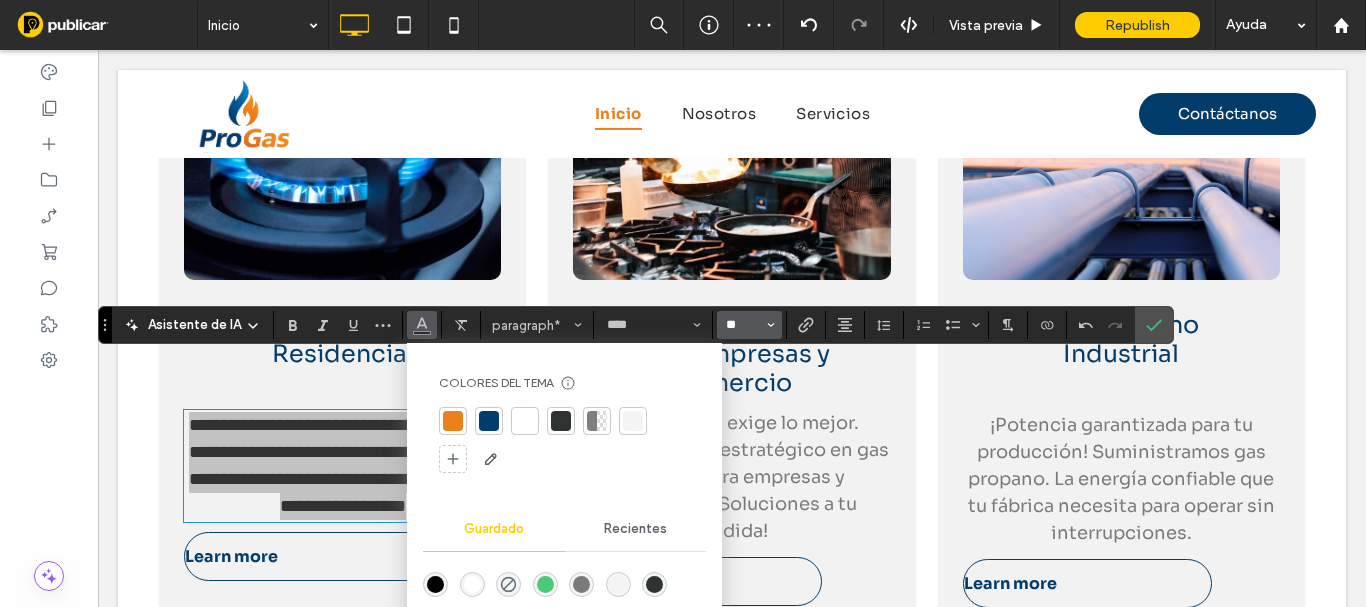 click on "**" at bounding box center (743, 325) 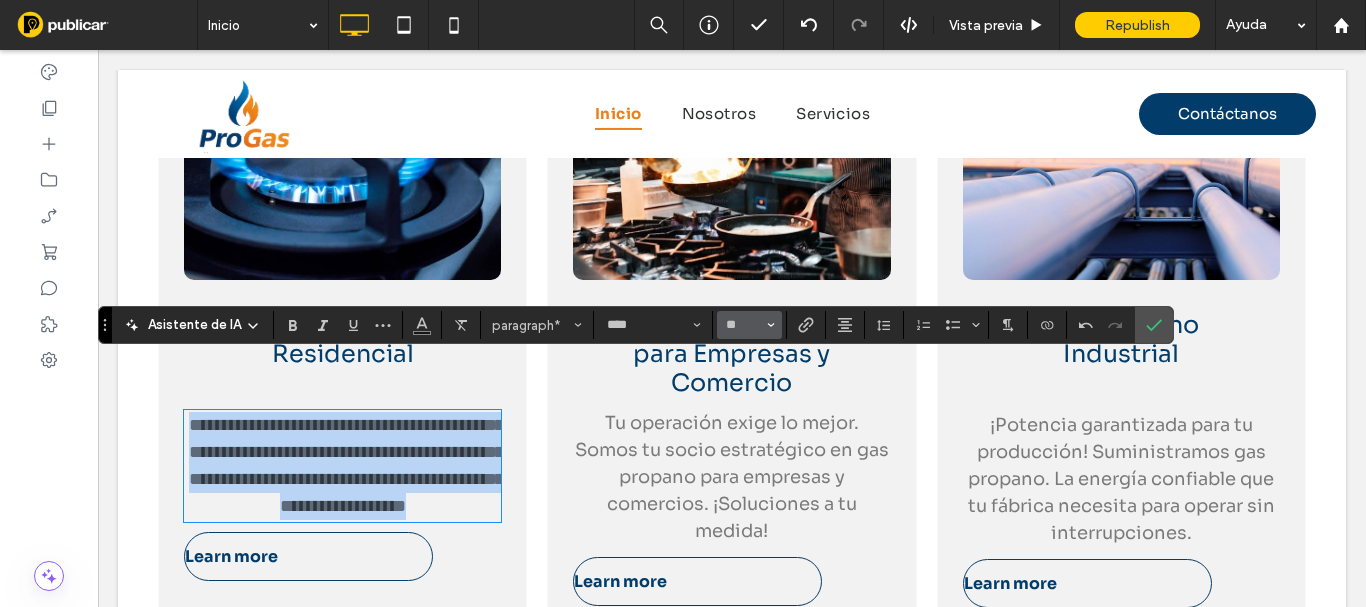 type on "**" 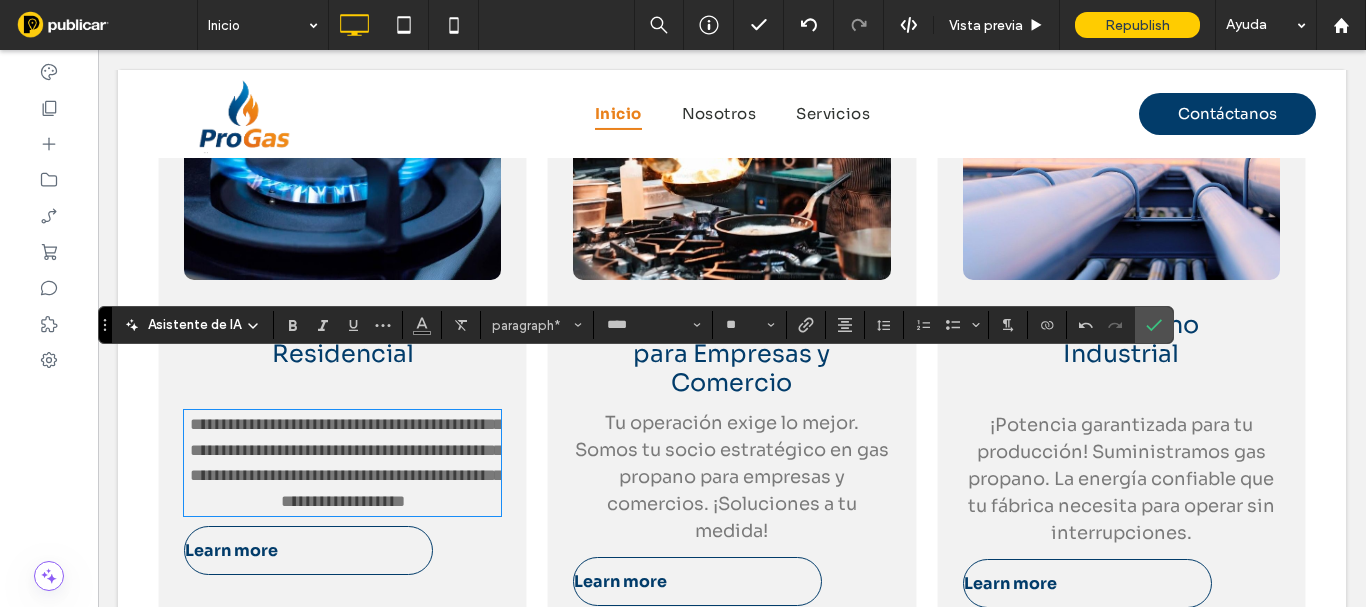 click on "Tu operación exige lo mejor. Somos tu socio estratégico en gas propano para empresas y comercios. ¡Soluciones a tu medida!" at bounding box center (732, 477) 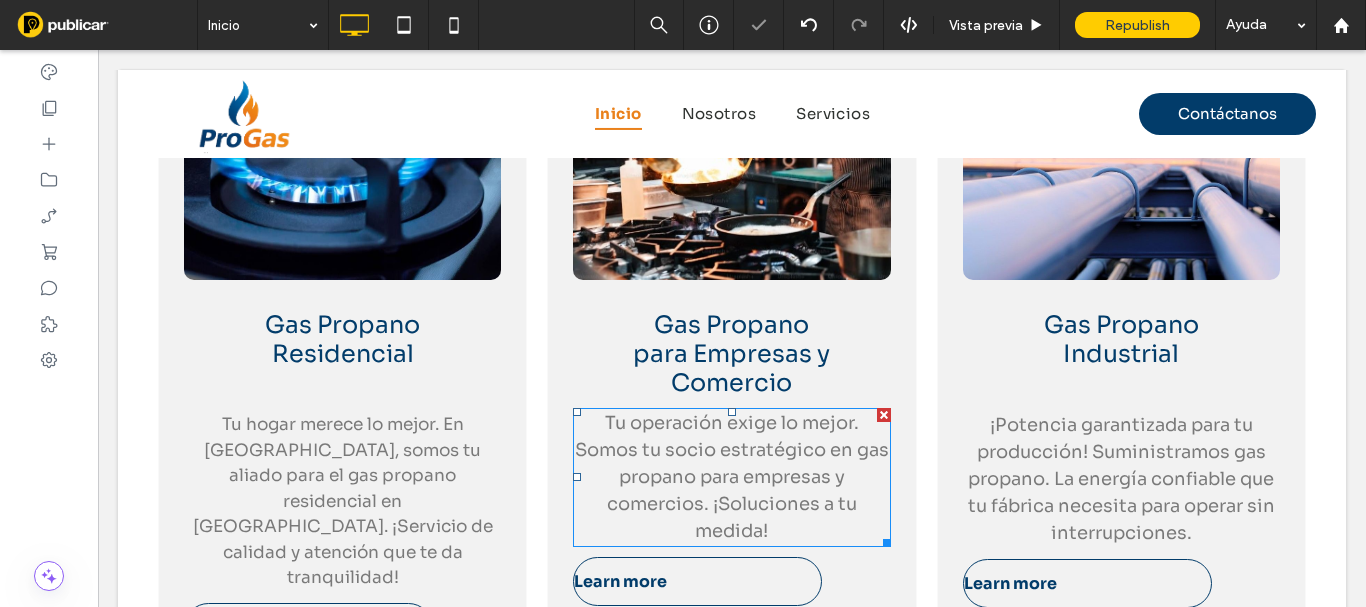 click on "Tu operación exige lo mejor. Somos tu socio estratégico en gas propano para empresas y comercios. ¡Soluciones a tu medida!" at bounding box center [732, 477] 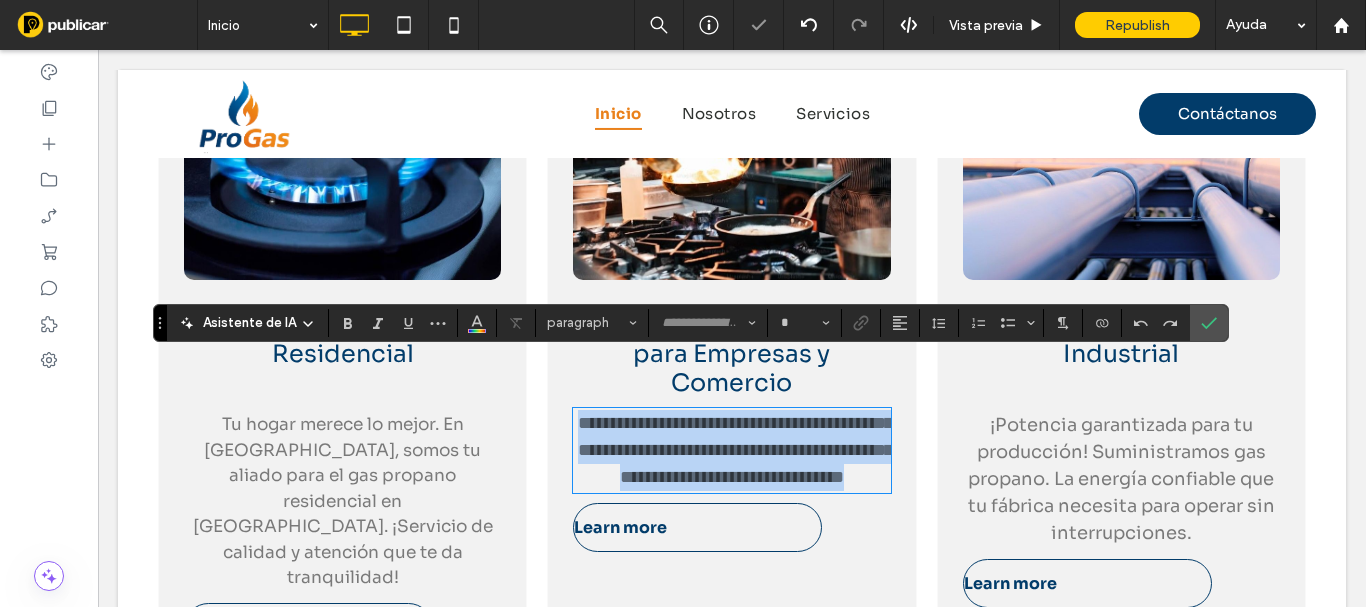 type on "****" 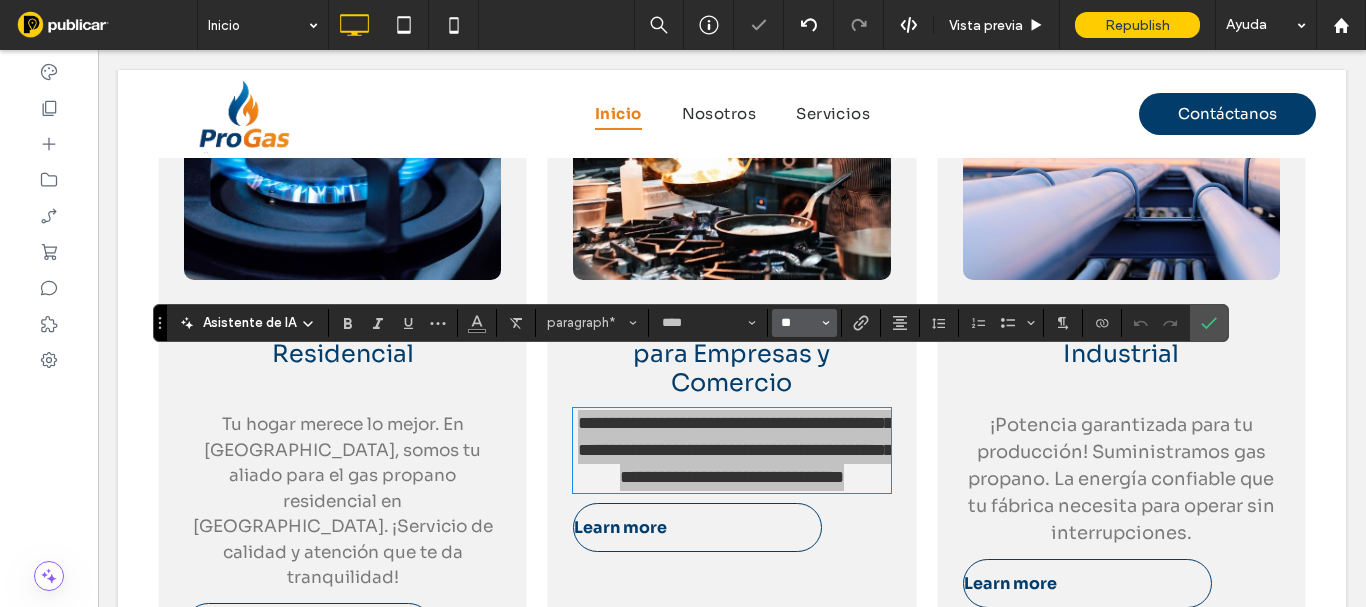 click on "**" at bounding box center (798, 323) 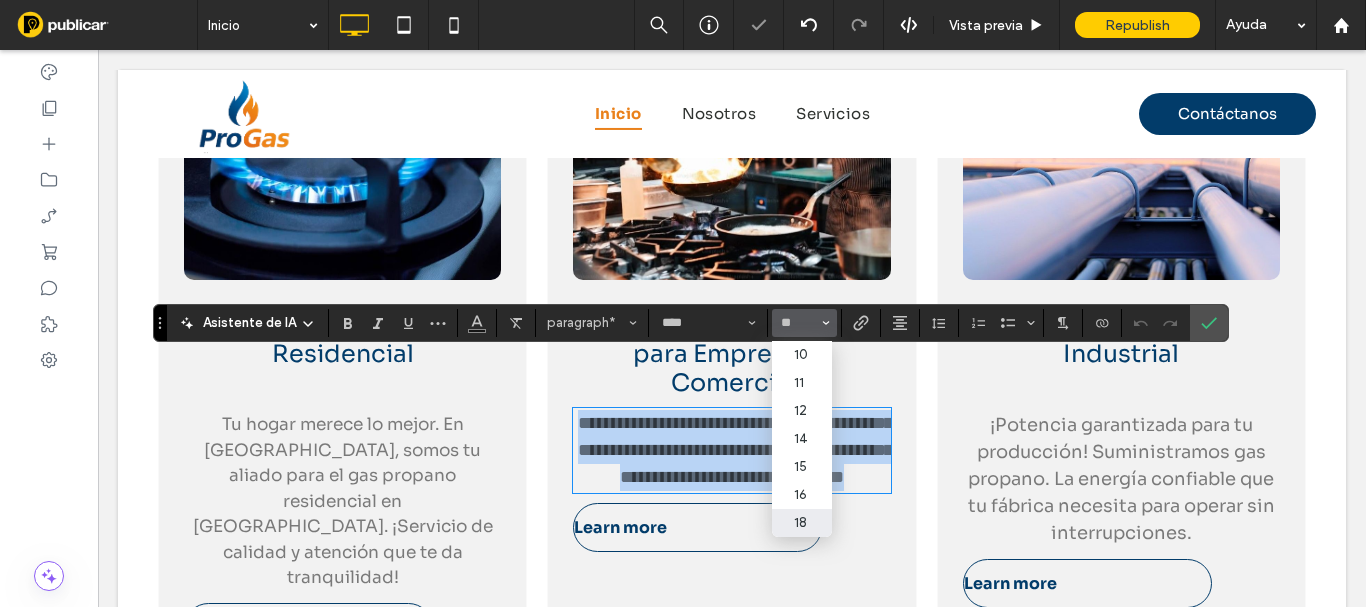 type on "**" 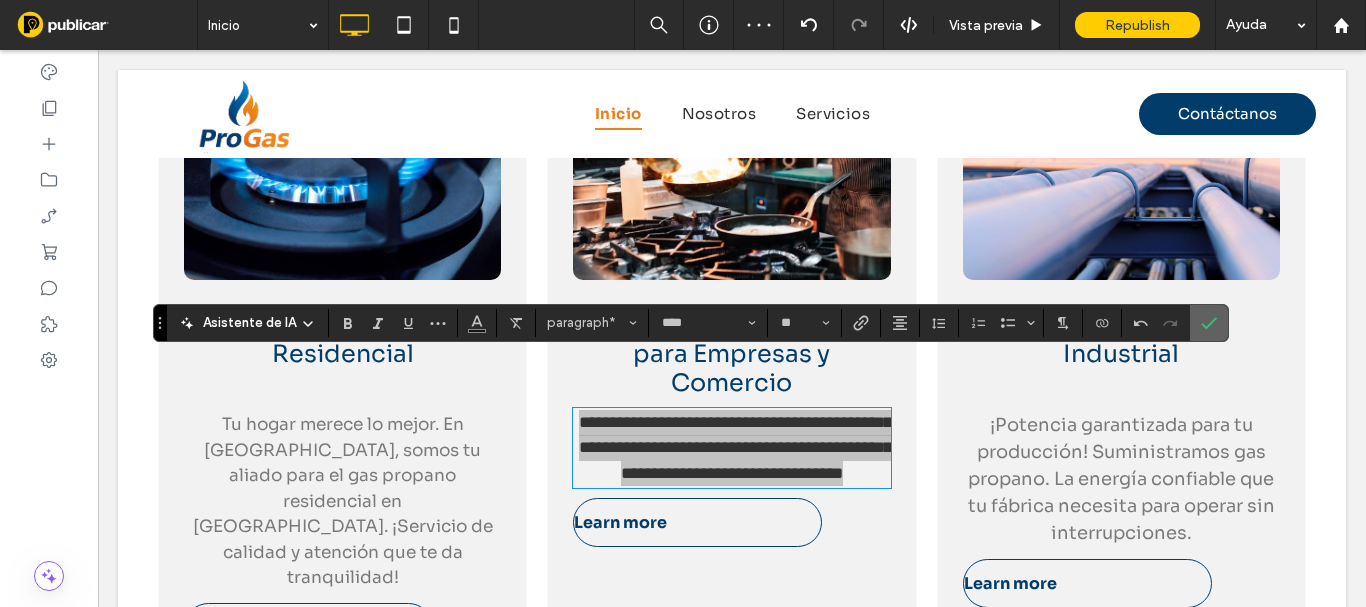 click 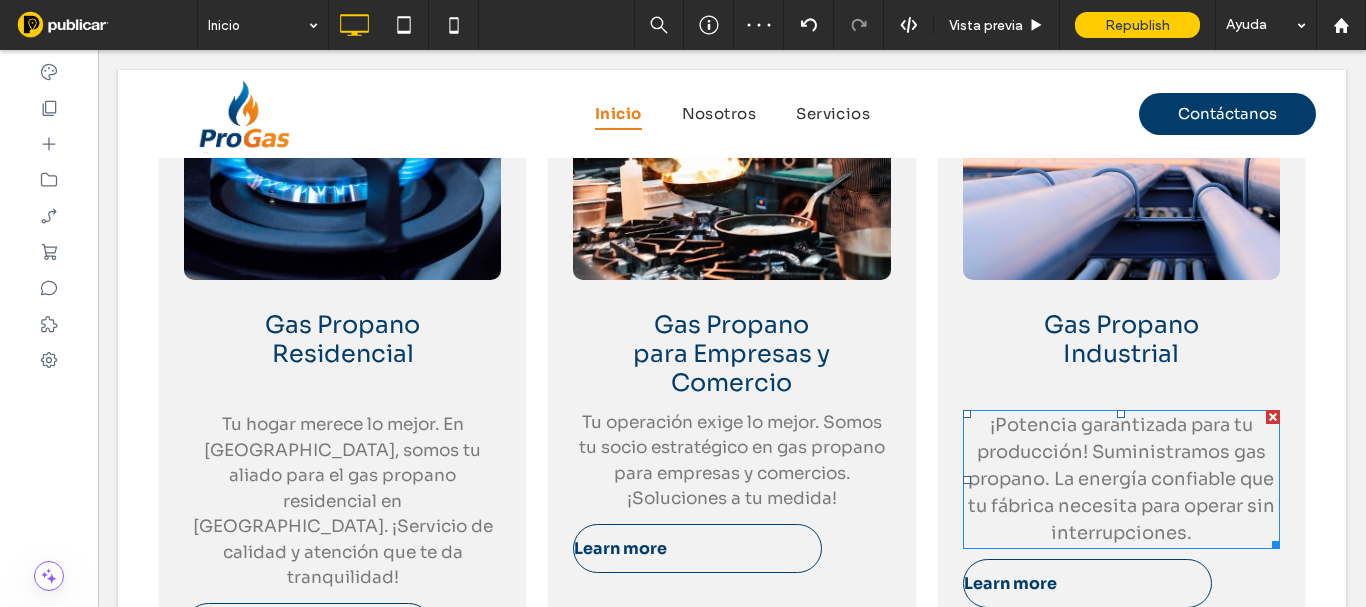 click on "¡Potencia garantizada para tu producción! Suministramos gas propano. La energía confiable que tu fábrica necesita para operar sin interrupciones." at bounding box center (1121, 479) 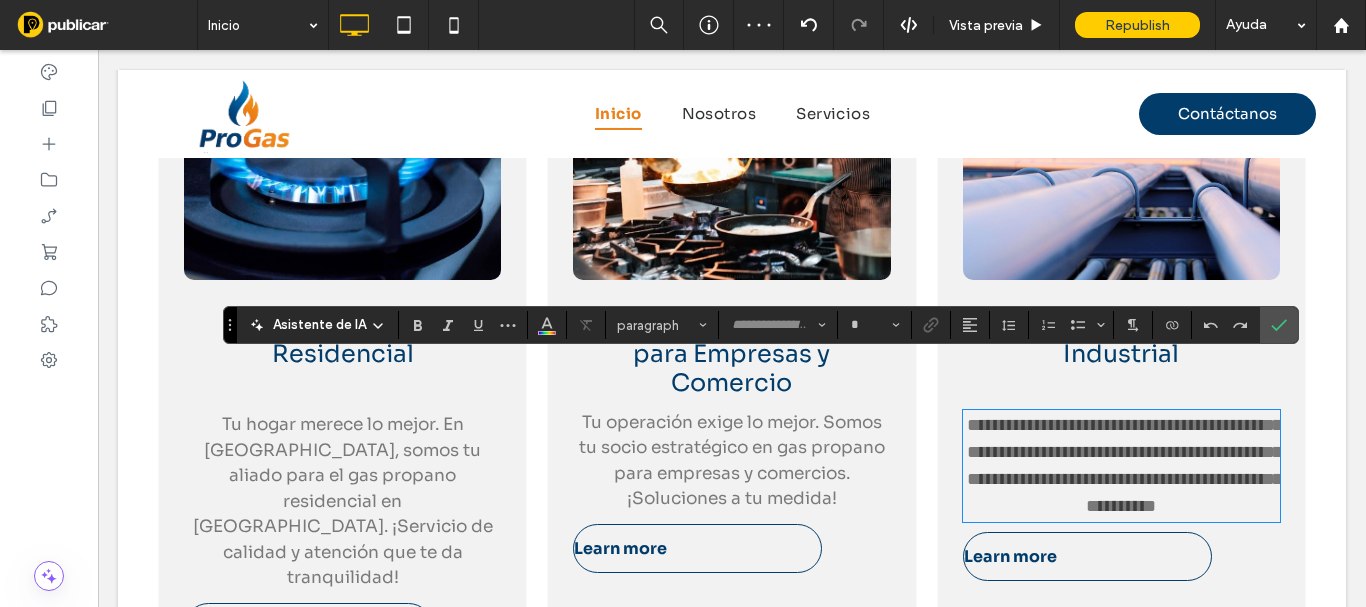 type on "****" 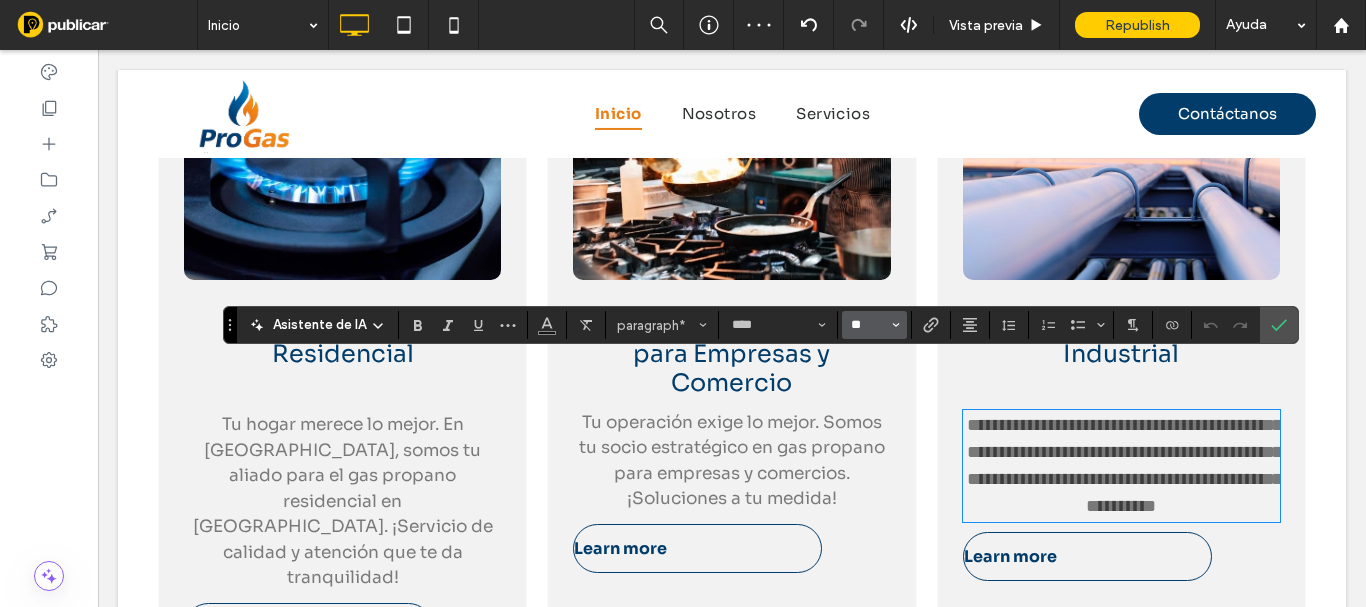 click on "**" at bounding box center (868, 325) 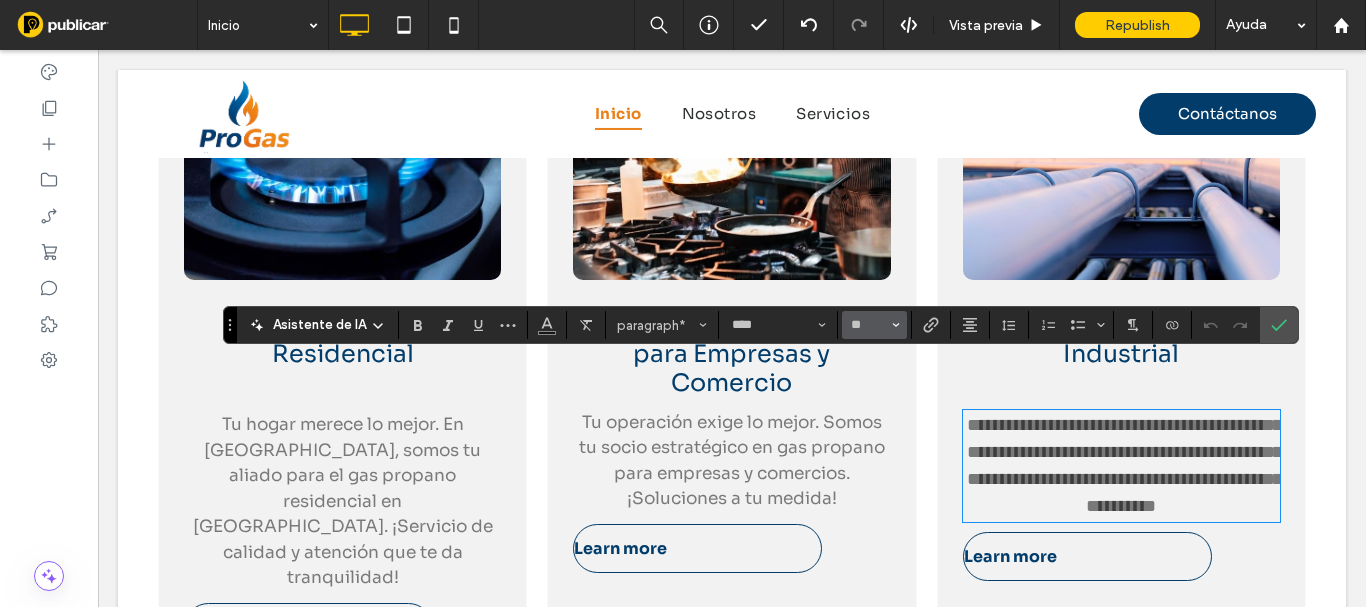 type on "**" 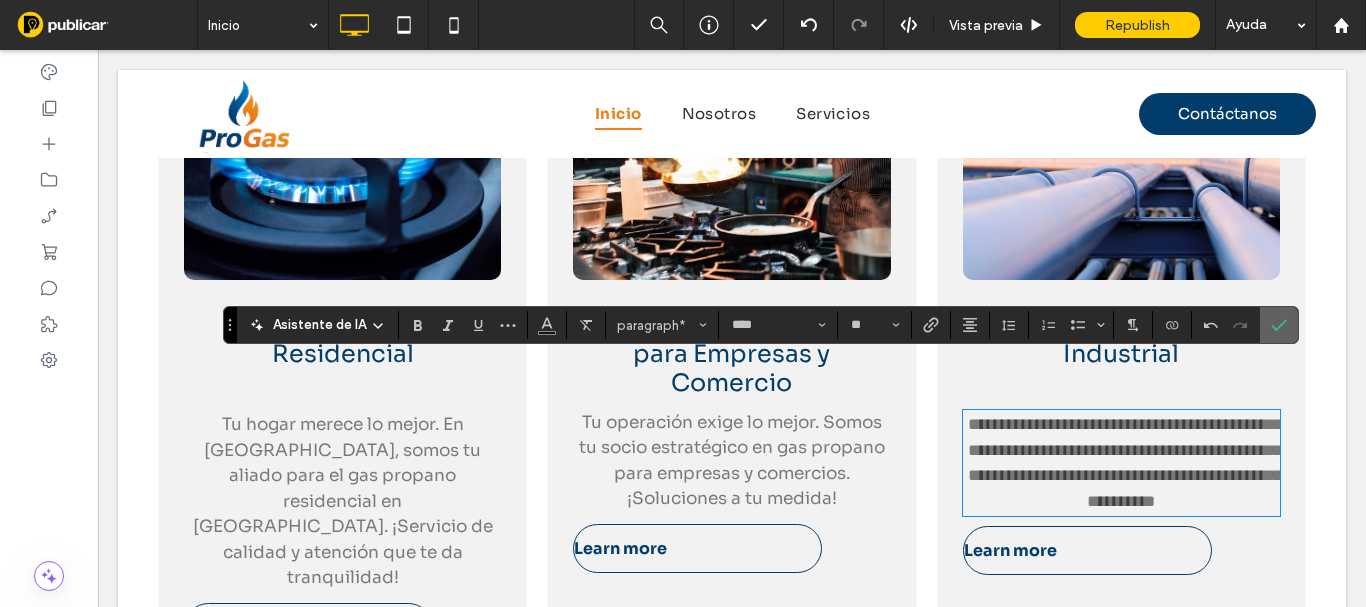 click 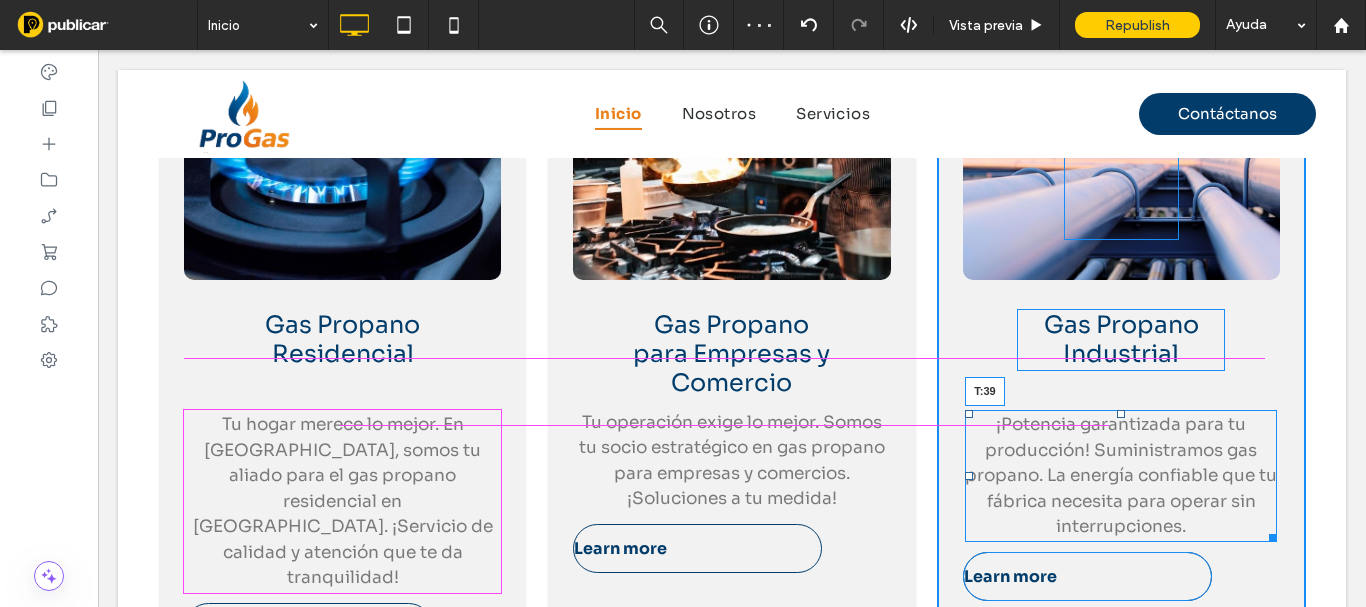 click on "Click To Paste
Gas Propano Industrial
¡Potencia garantizada para tu producción! Suministramos gas propano. La energía confiable que tu fábrica necesita para operar sin interrupciones. T:39
Learn more
Click To Paste" at bounding box center (1121, 348) 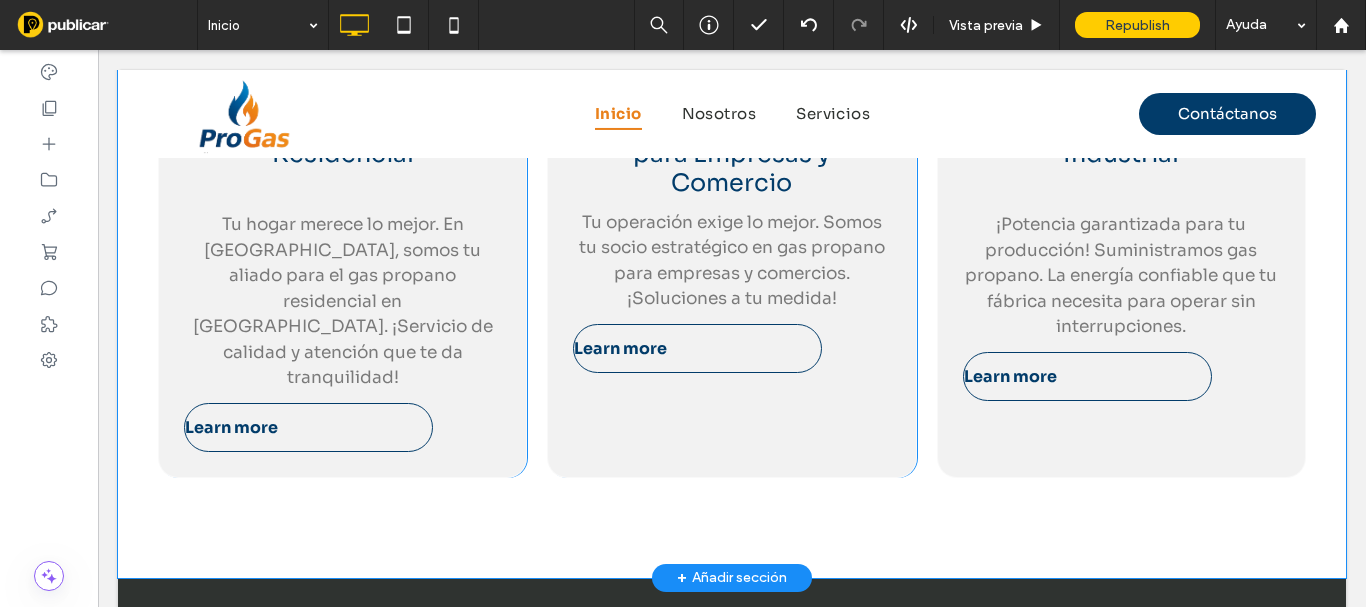 scroll, scrollTop: 2056, scrollLeft: 0, axis: vertical 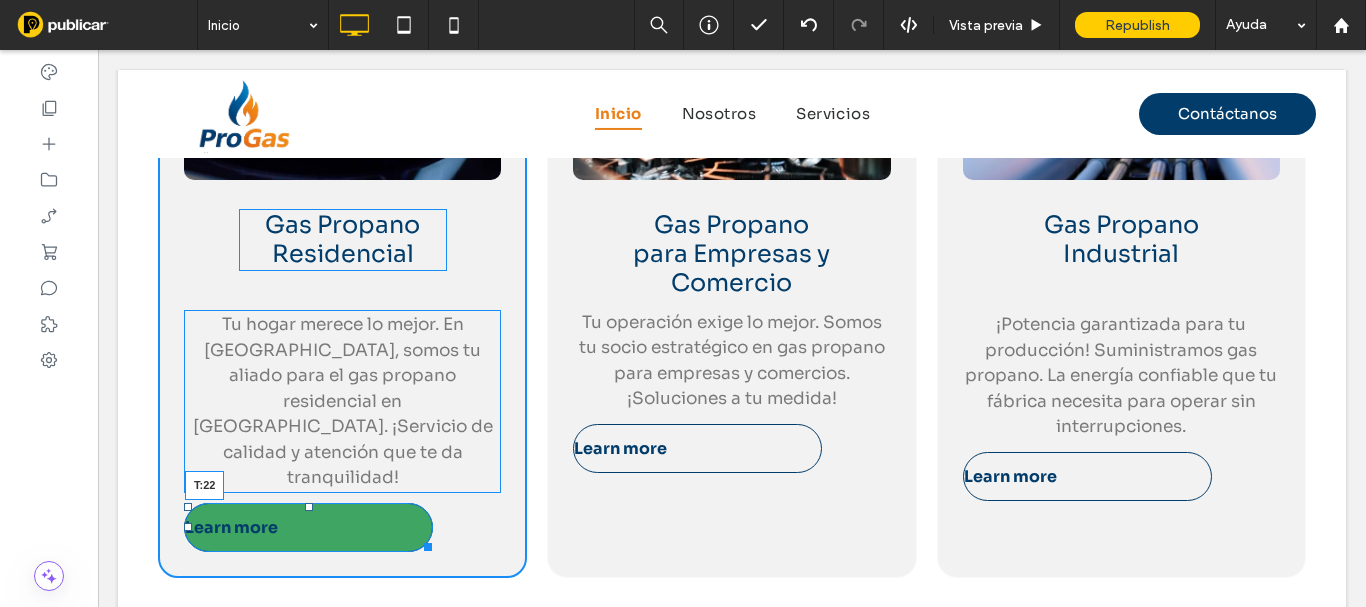 drag, startPoint x: 306, startPoint y: 406, endPoint x: 535, endPoint y: 456, distance: 234.39496 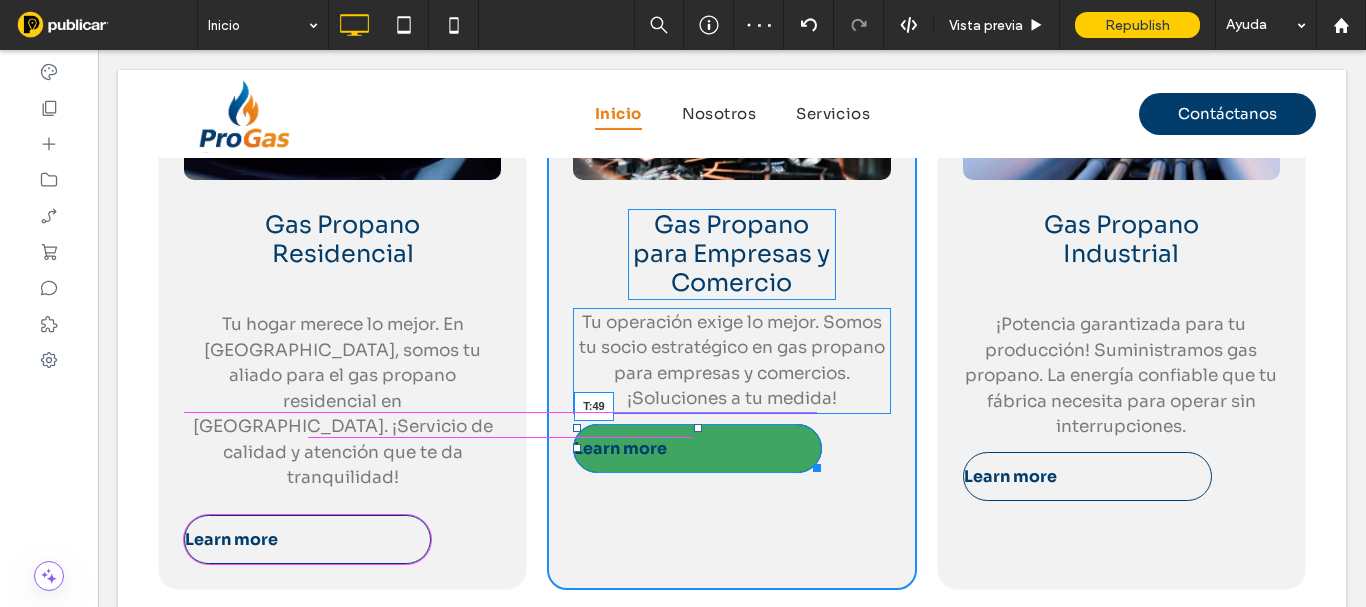drag, startPoint x: 694, startPoint y: 376, endPoint x: 697, endPoint y: 414, distance: 38.118237 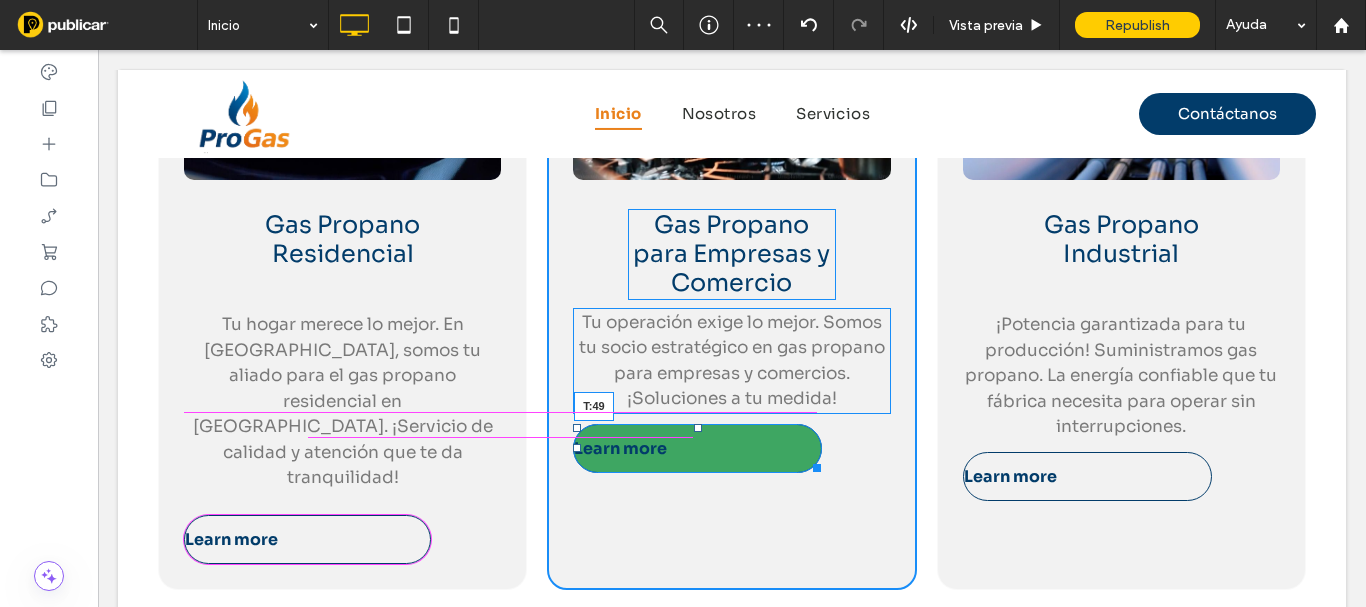 click on "Click To Paste
Gas Propano para Empresas y Comercio
Tu operación exige lo mejor. Somos tu socio estratégico en gas propano para empresas y comercios. ¡Soluciones a tu medida!
Learn more
T:49
Click To Paste" at bounding box center [731, 254] 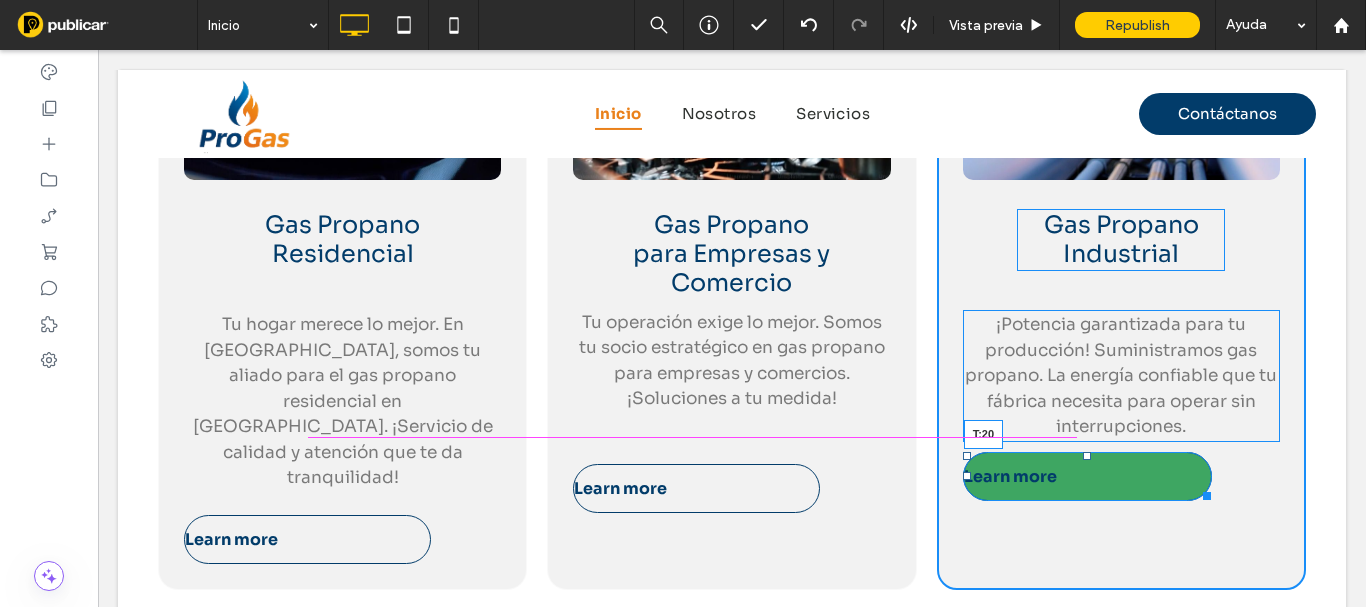 drag, startPoint x: 1079, startPoint y: 403, endPoint x: 1082, endPoint y: 423, distance: 20.22375 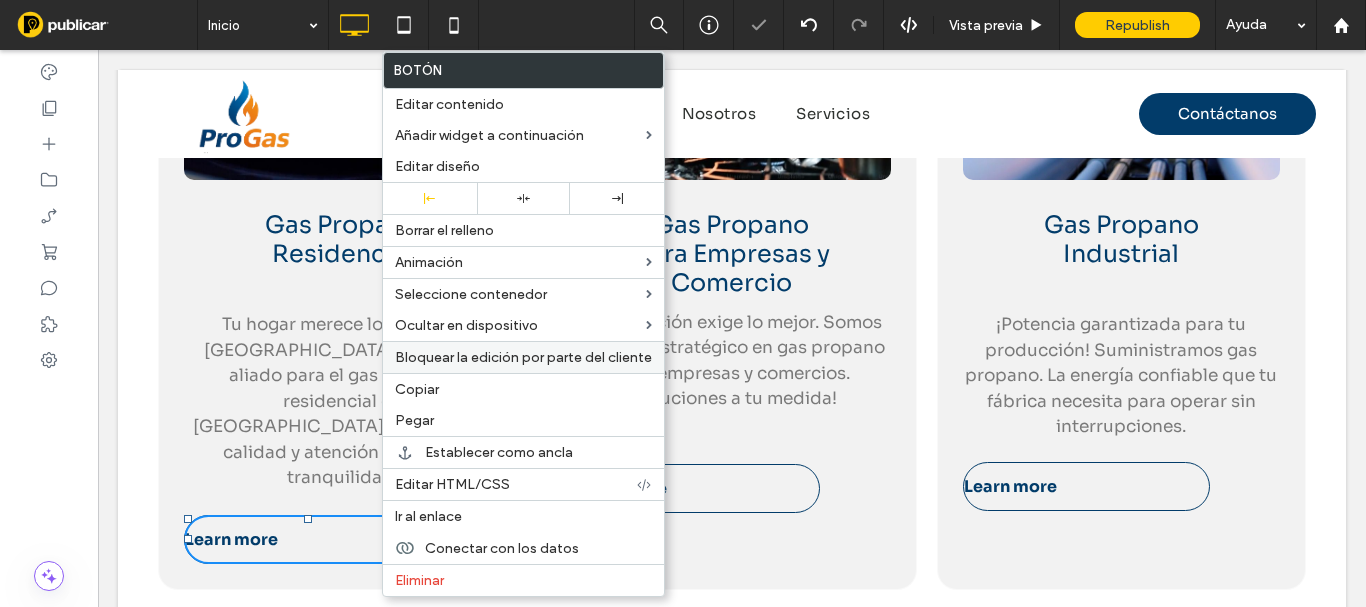 click at bounding box center (524, 198) 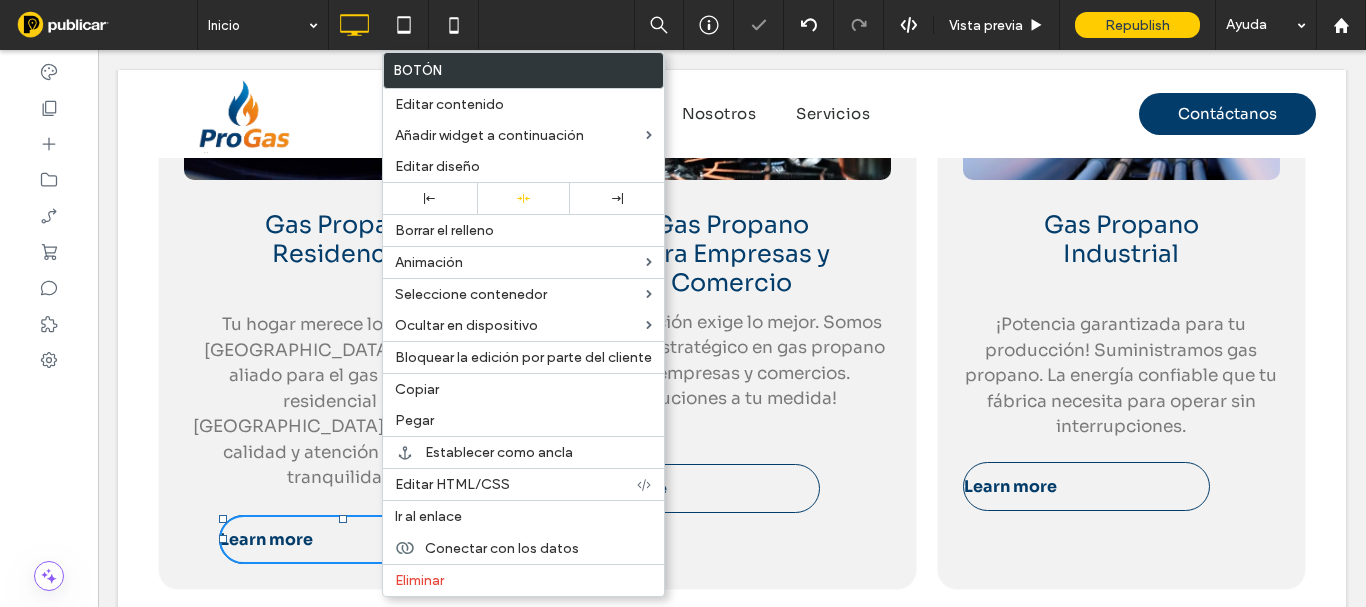 click on "Click To Paste
Gas Propano Residencial
Tu hogar merece lo mejor. En [GEOGRAPHIC_DATA], somos tu aliado para el gas propano residencial en [GEOGRAPHIC_DATA]. ¡Servicio de calidad y atención que te da tranquilidad!
Learn more
Click To Paste" at bounding box center (342, 254) 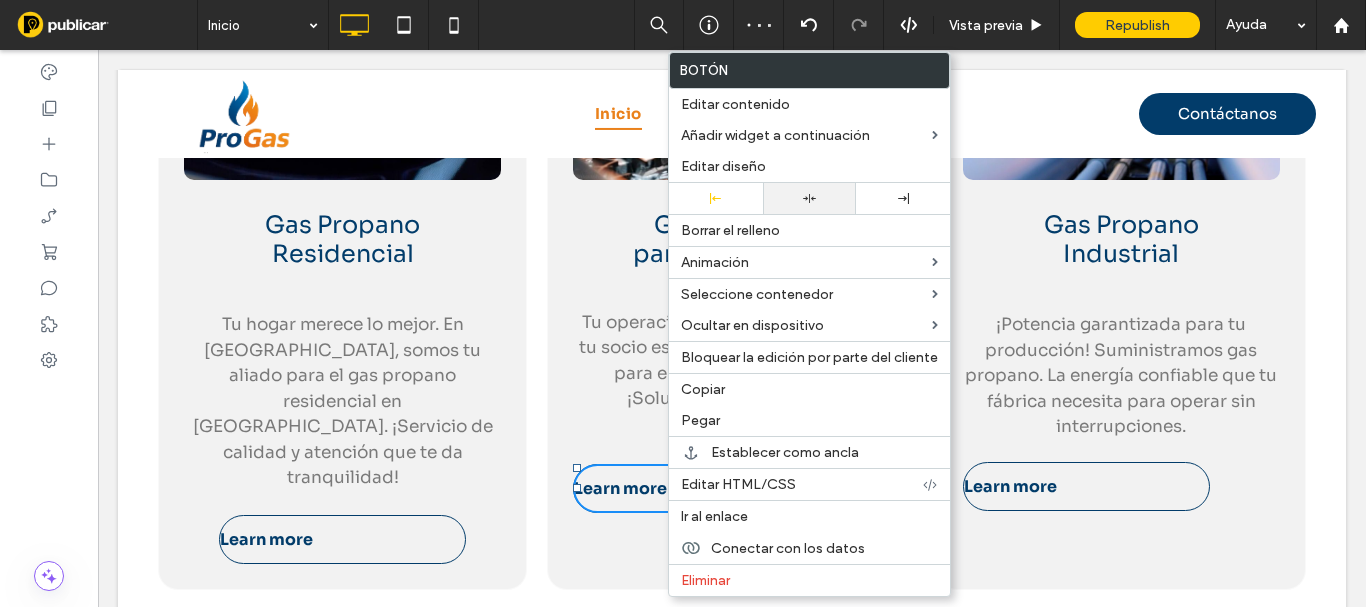 click at bounding box center [810, 198] 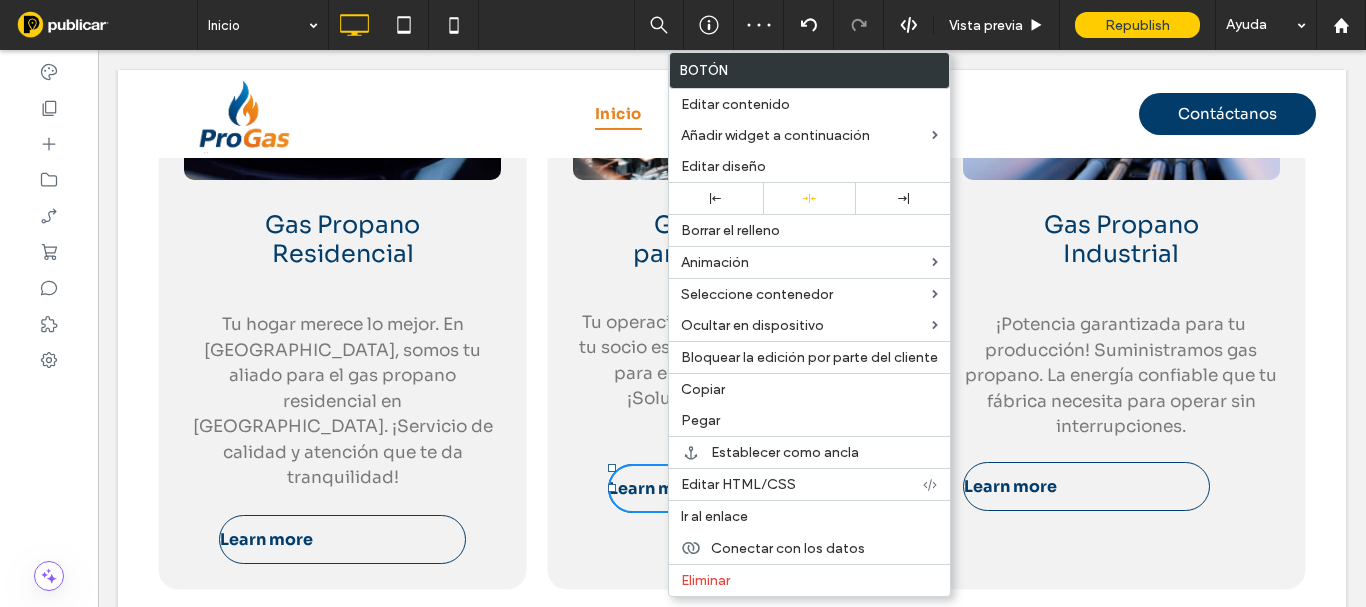click on "Click To Paste
Gas Propano Residencial
Tu hogar merece lo mejor. En [GEOGRAPHIC_DATA], somos tu aliado para el gas propano residencial en [GEOGRAPHIC_DATA]. ¡Servicio de calidad y atención que te da tranquilidad!
Learn more
Click To Paste
Click To Paste
Gas Propano para Empresas y Comercio
Tu operación exige lo mejor. Somos tu socio estratégico en gas propano para empresas y comercios. ¡Soluciones a tu medida!
Learn more
Click To Paste
Click To Paste
Gas Propano Industrial
¡Potencia garantizada para tu producción! Suministramos gas propano. La energía confiable que tu fábrica necesita para operar sin interrupciones.
Learn more
Click To Paste
Fila + Añadir sección" at bounding box center [732, 294] 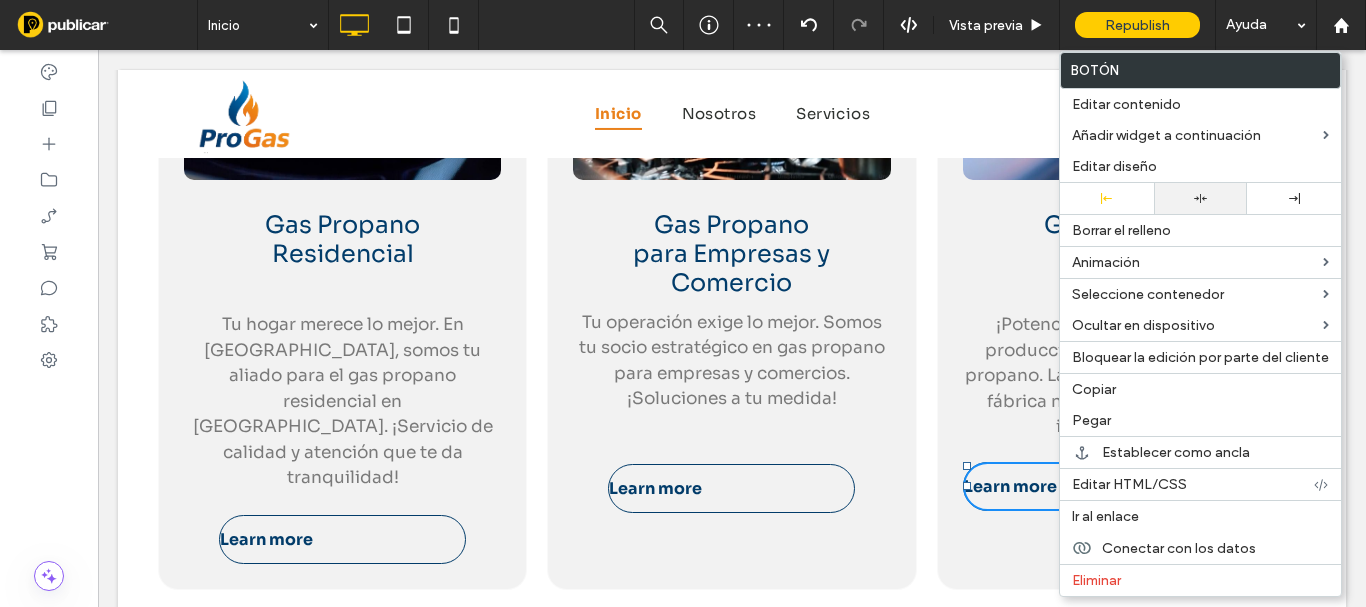 click at bounding box center (1201, 198) 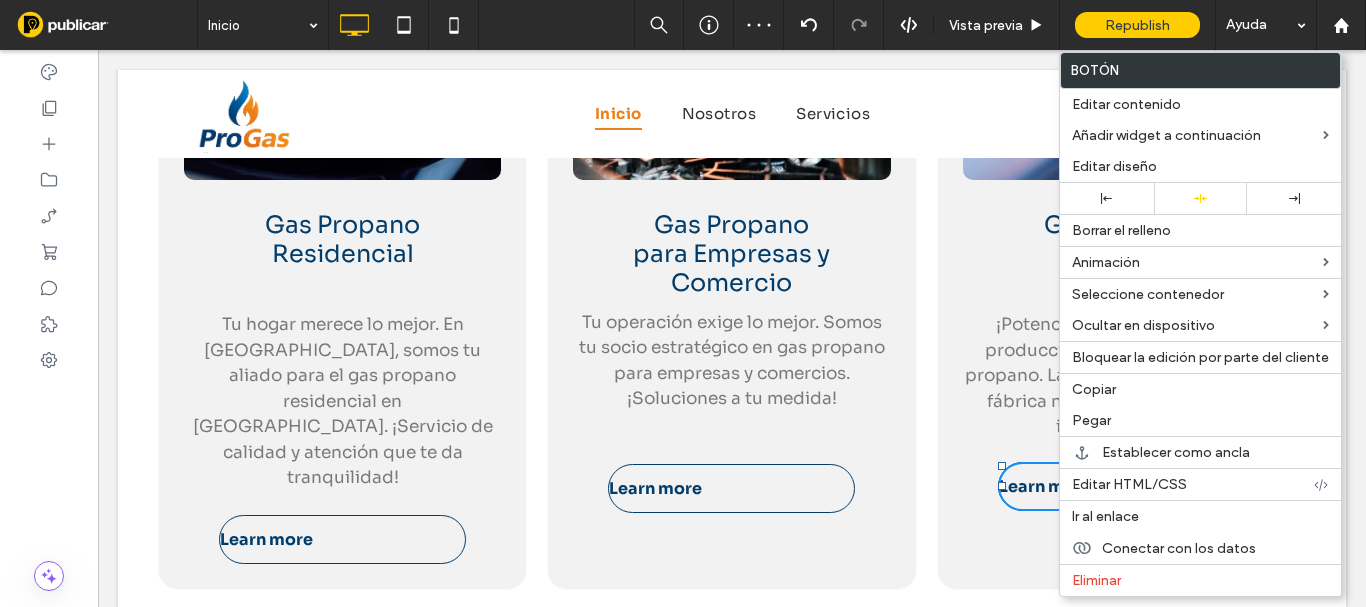 drag, startPoint x: 1018, startPoint y: 597, endPoint x: 914, endPoint y: 547, distance: 115.39497 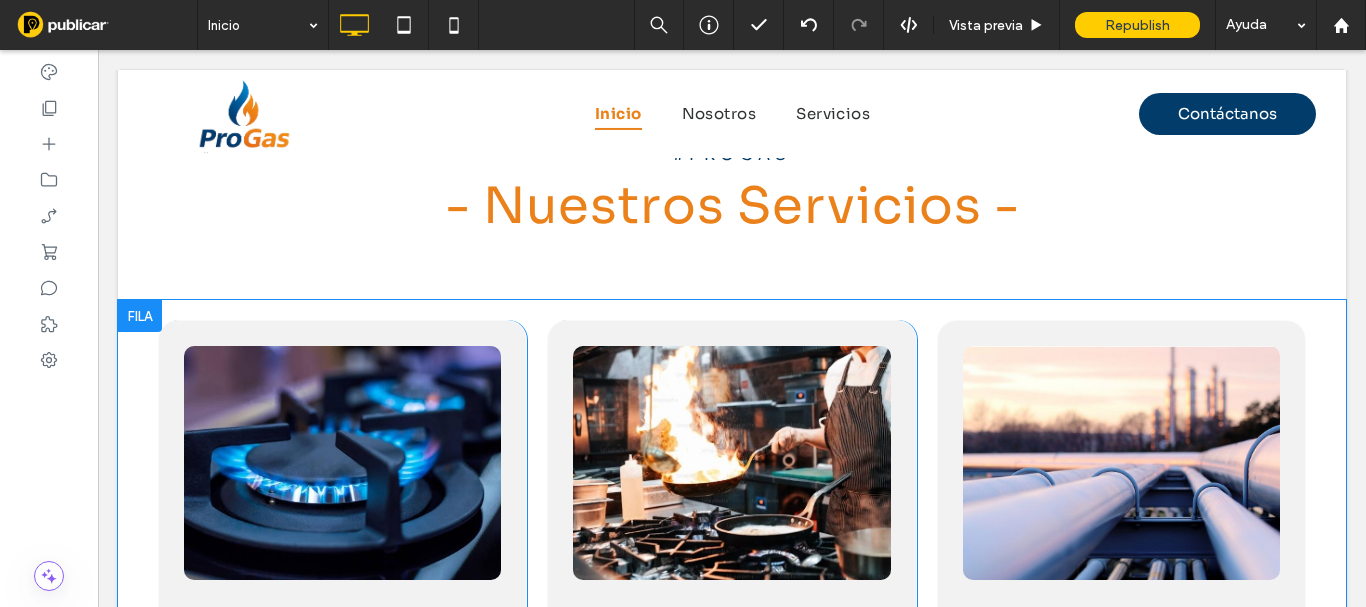 scroll, scrollTop: 1956, scrollLeft: 0, axis: vertical 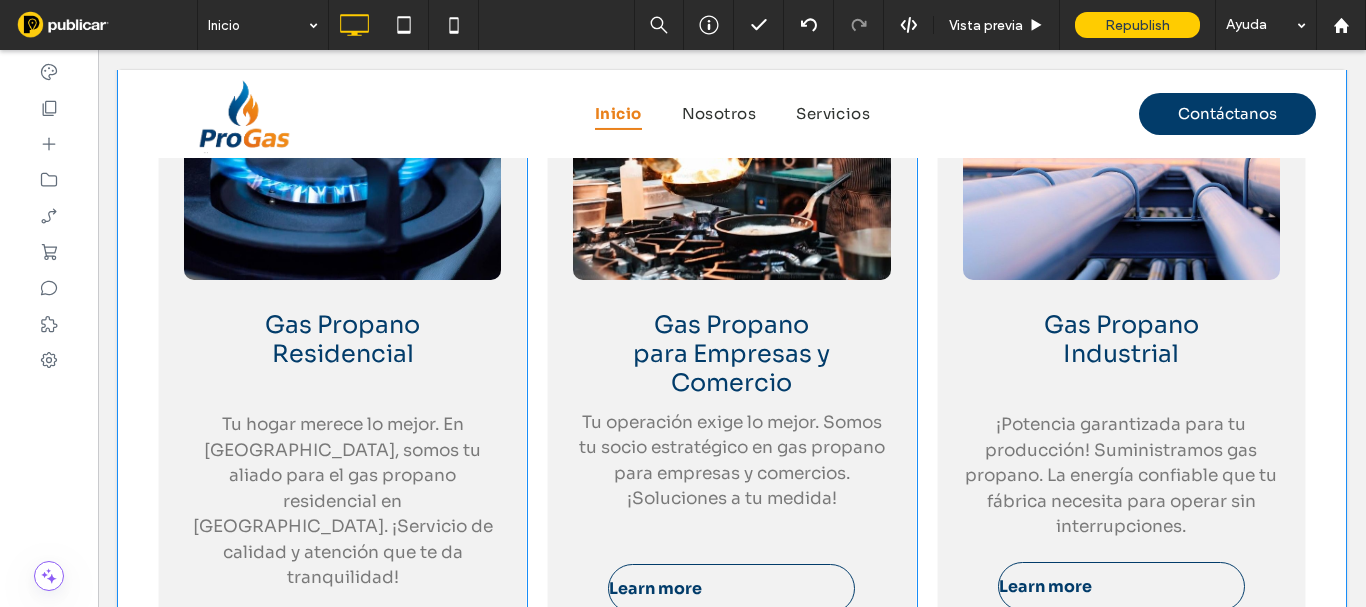 click on "Learn more" at bounding box center [342, 639] 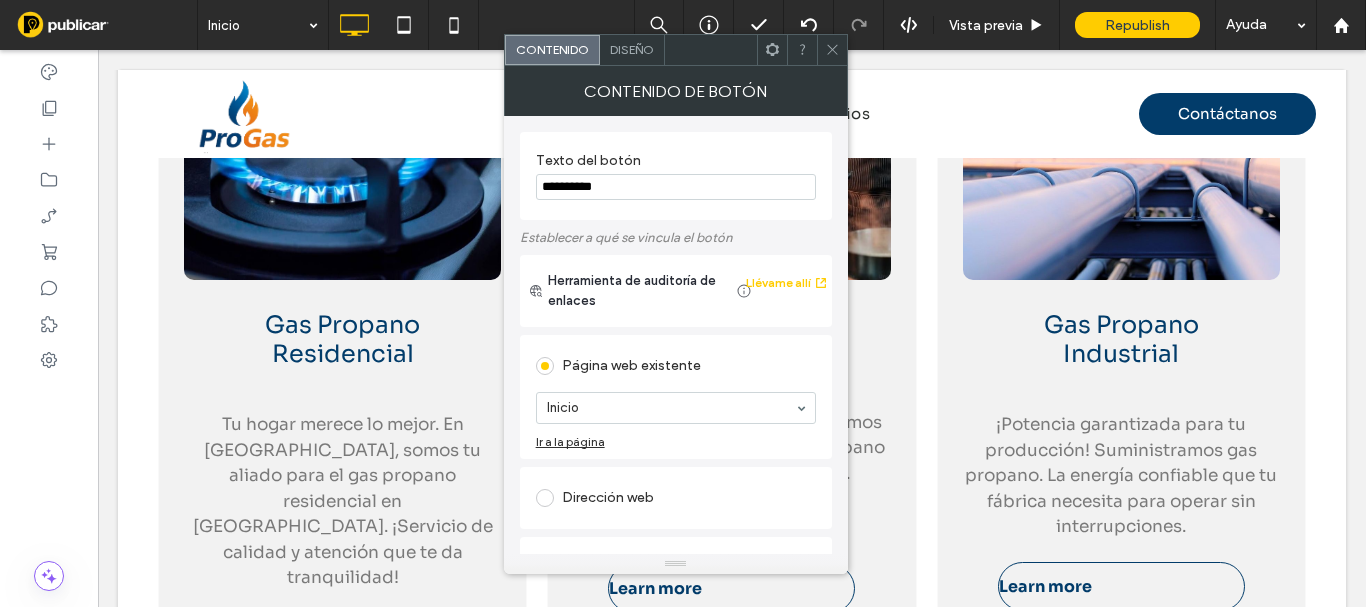 drag, startPoint x: 755, startPoint y: 235, endPoint x: 369, endPoint y: 236, distance: 386.00128 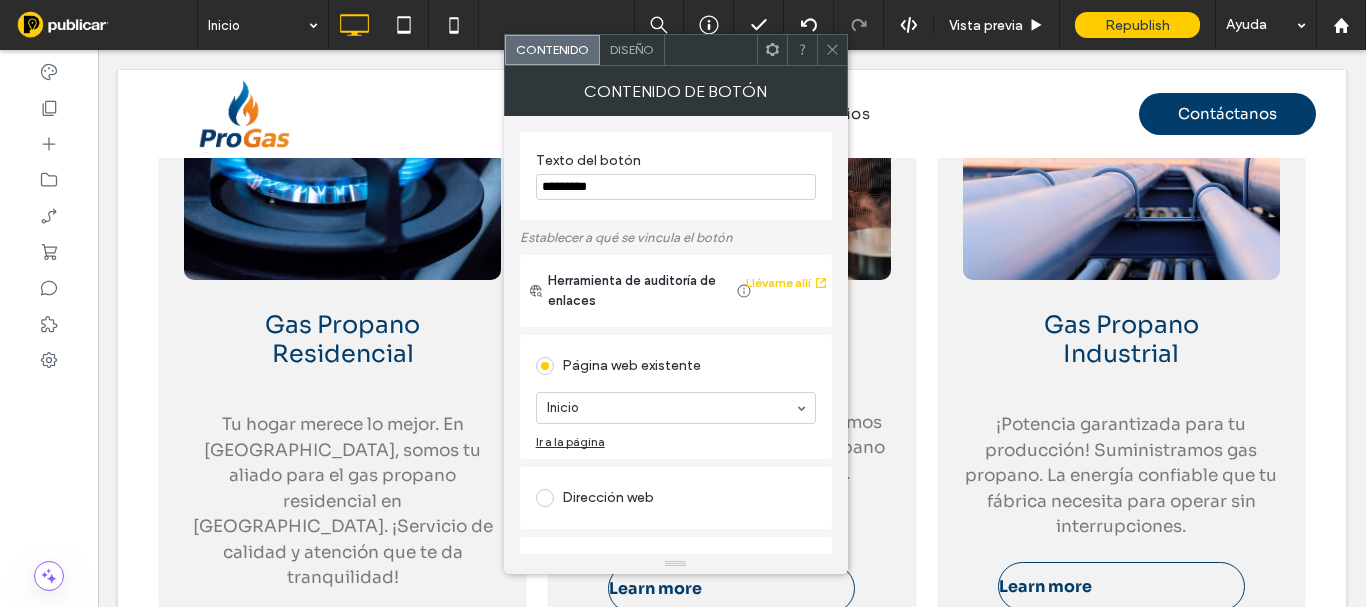 type on "*********" 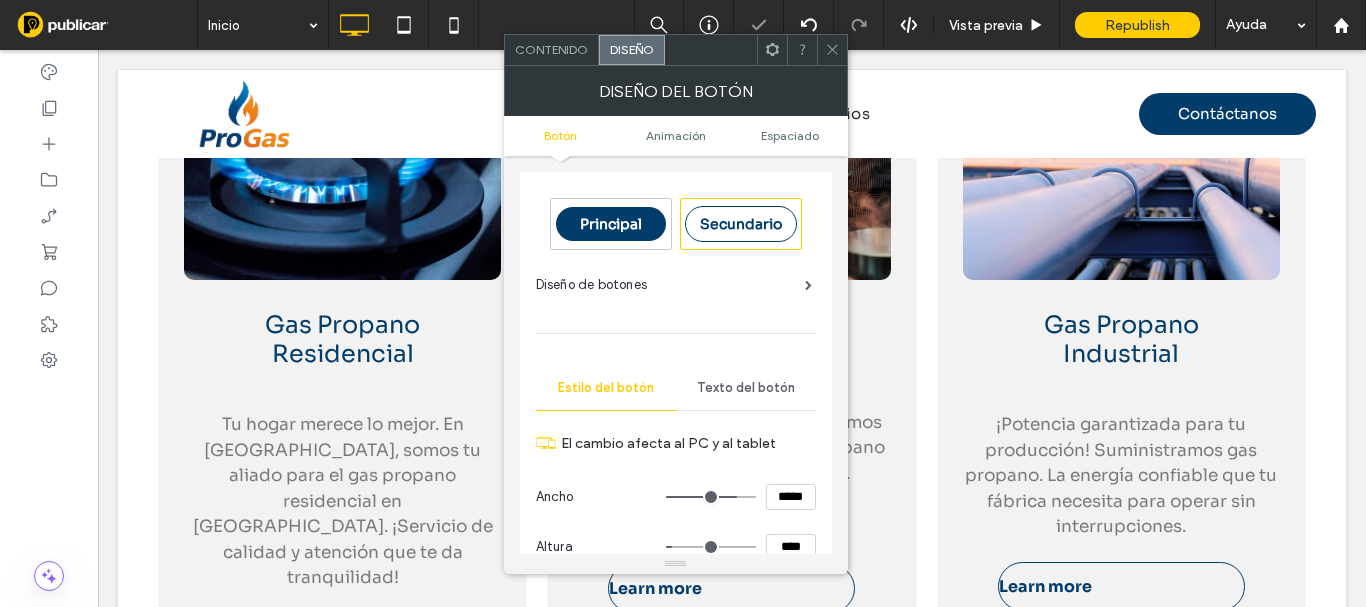 scroll, scrollTop: 200, scrollLeft: 0, axis: vertical 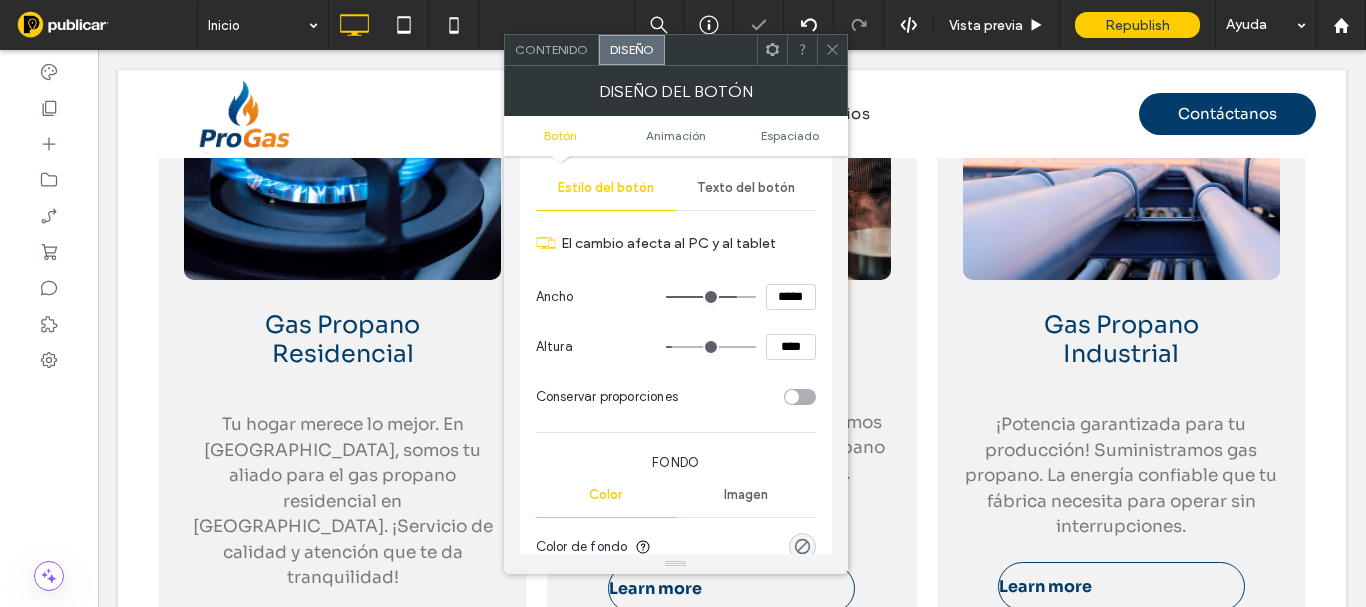 click on "Texto del botón" at bounding box center (746, 188) 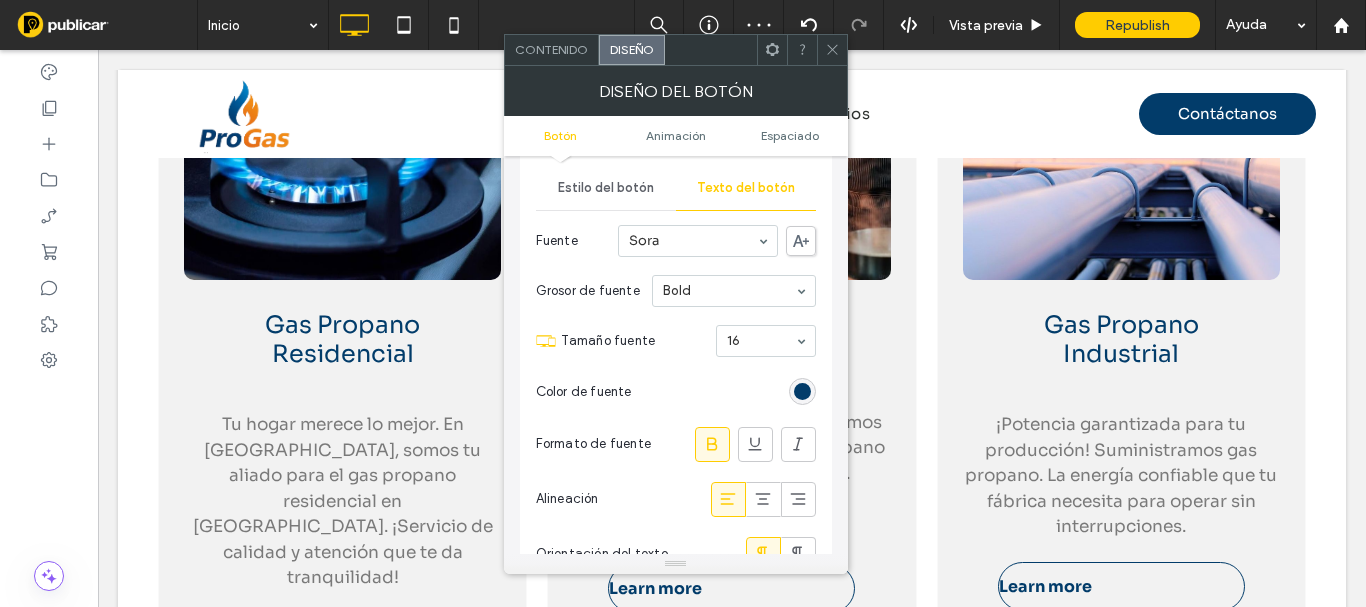 click on "Estilo del botón" at bounding box center (606, 188) 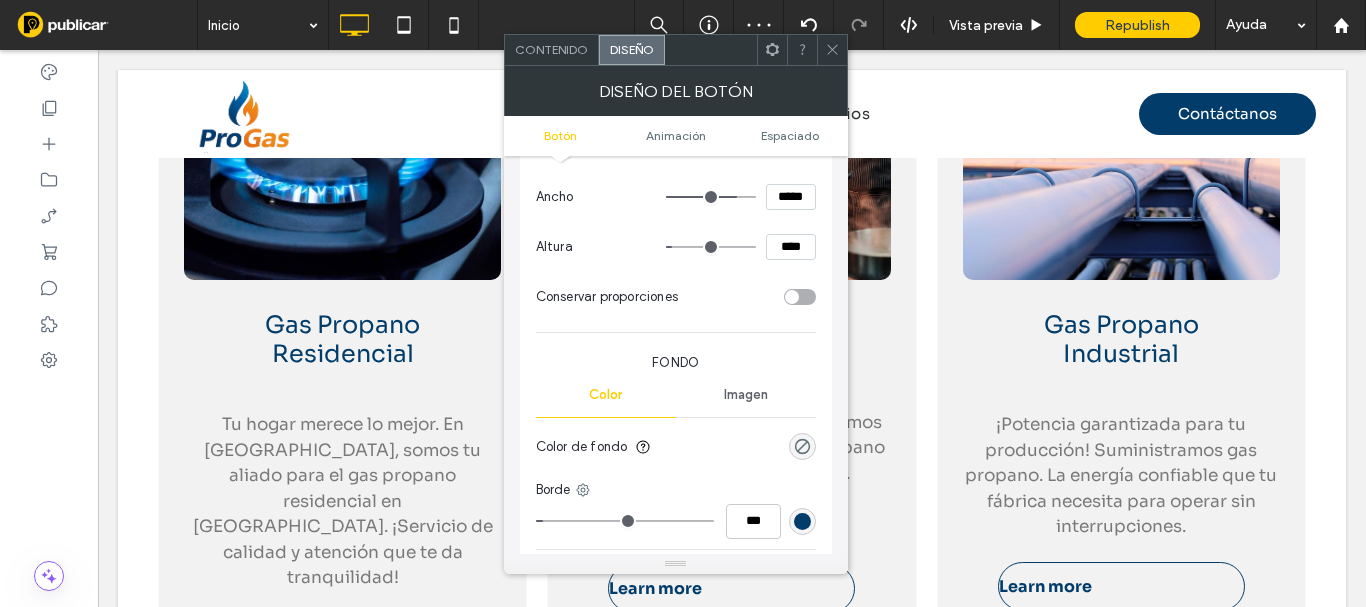 scroll, scrollTop: 400, scrollLeft: 0, axis: vertical 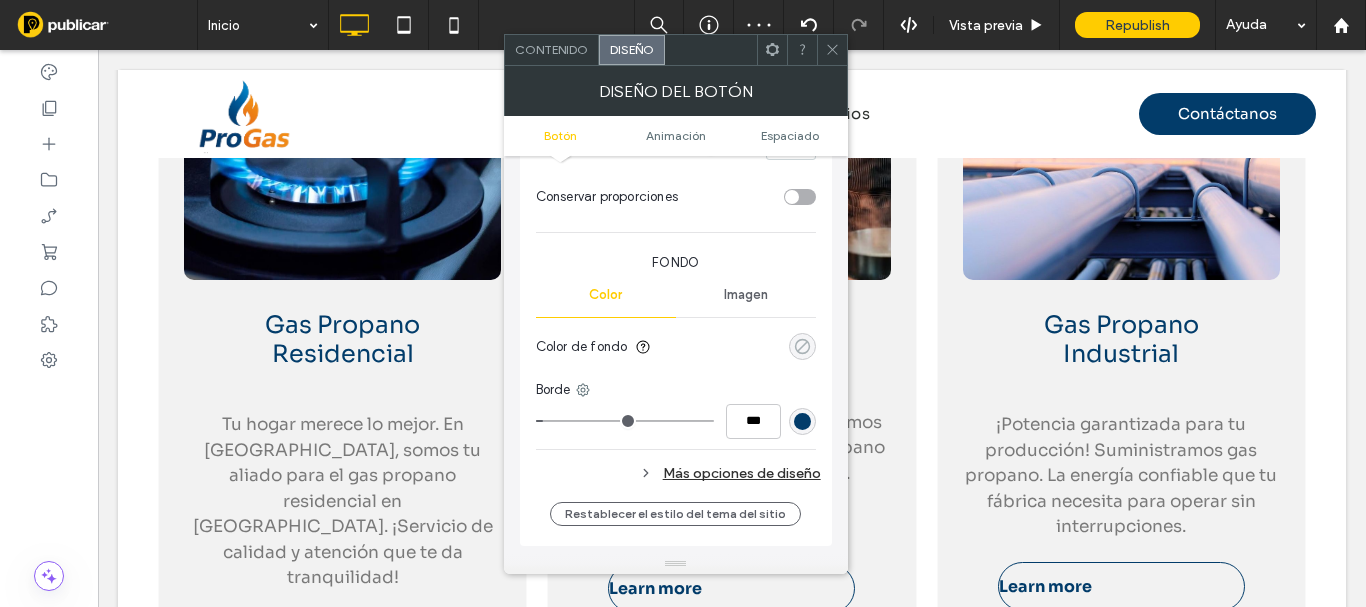 click 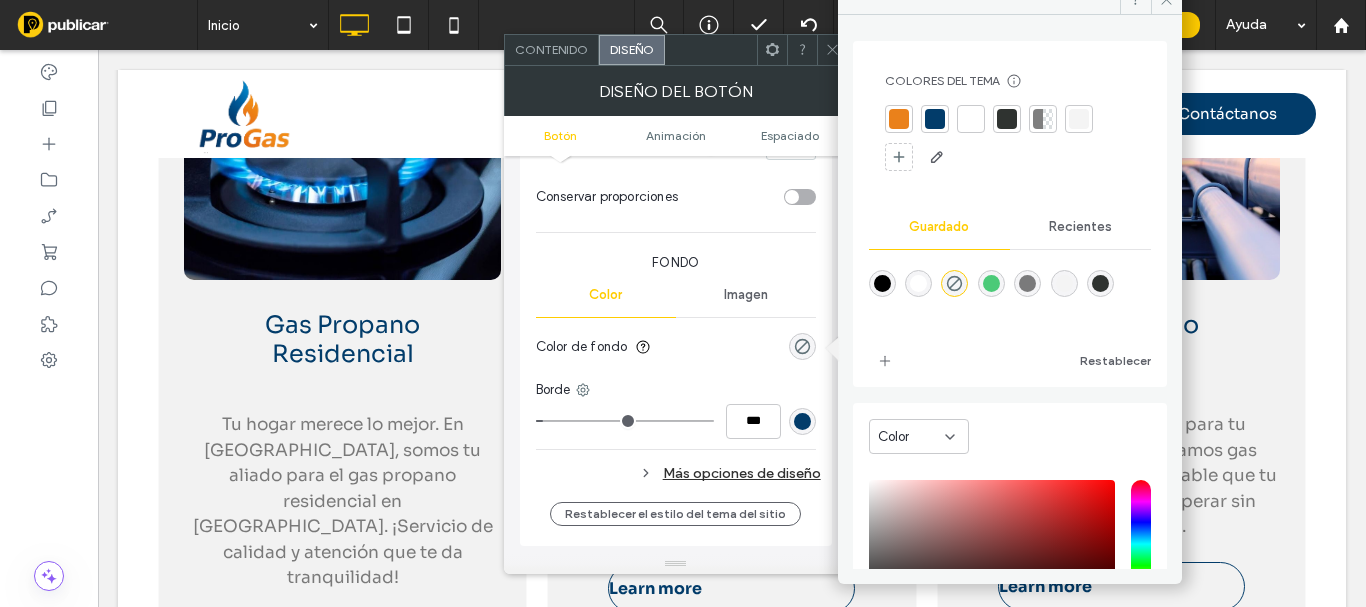 click at bounding box center (899, 119) 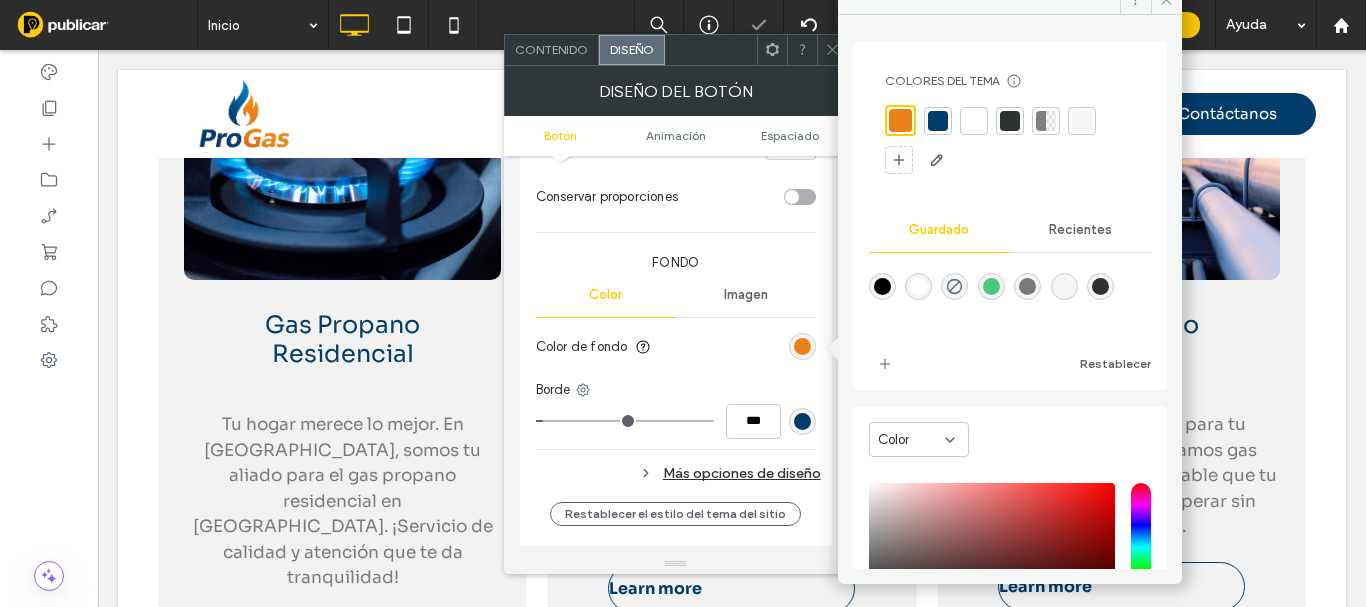 click at bounding box center (676, 232) 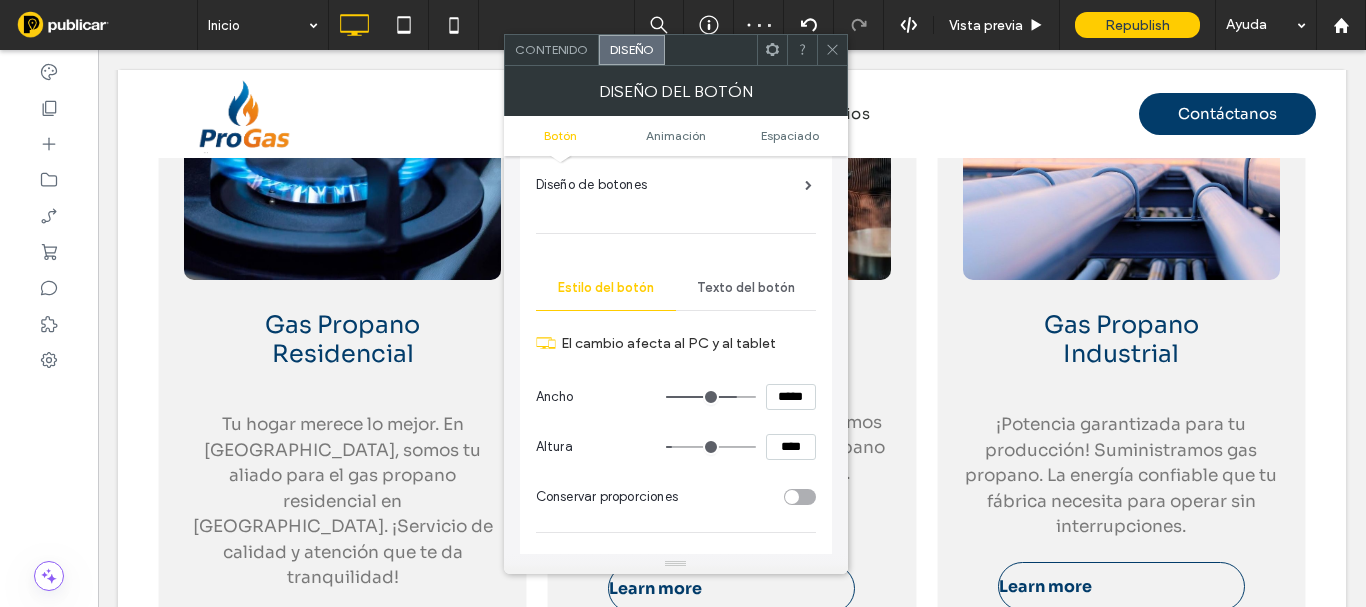 click on "Texto del botón" at bounding box center [746, 288] 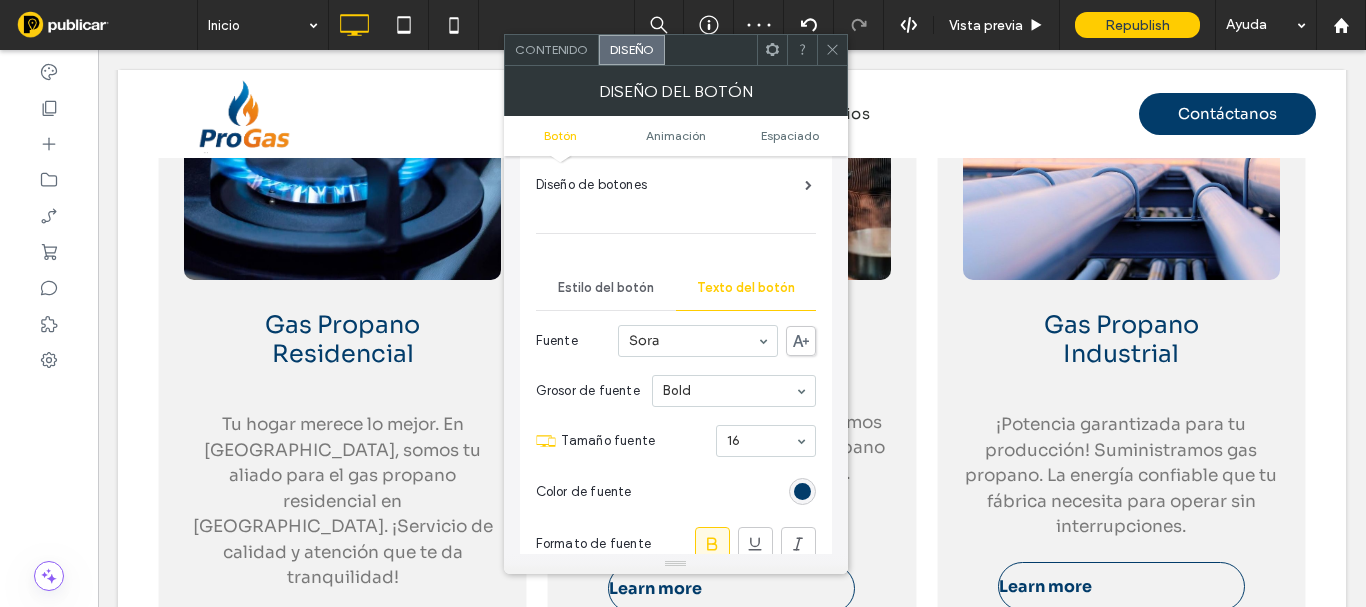 scroll, scrollTop: 300, scrollLeft: 0, axis: vertical 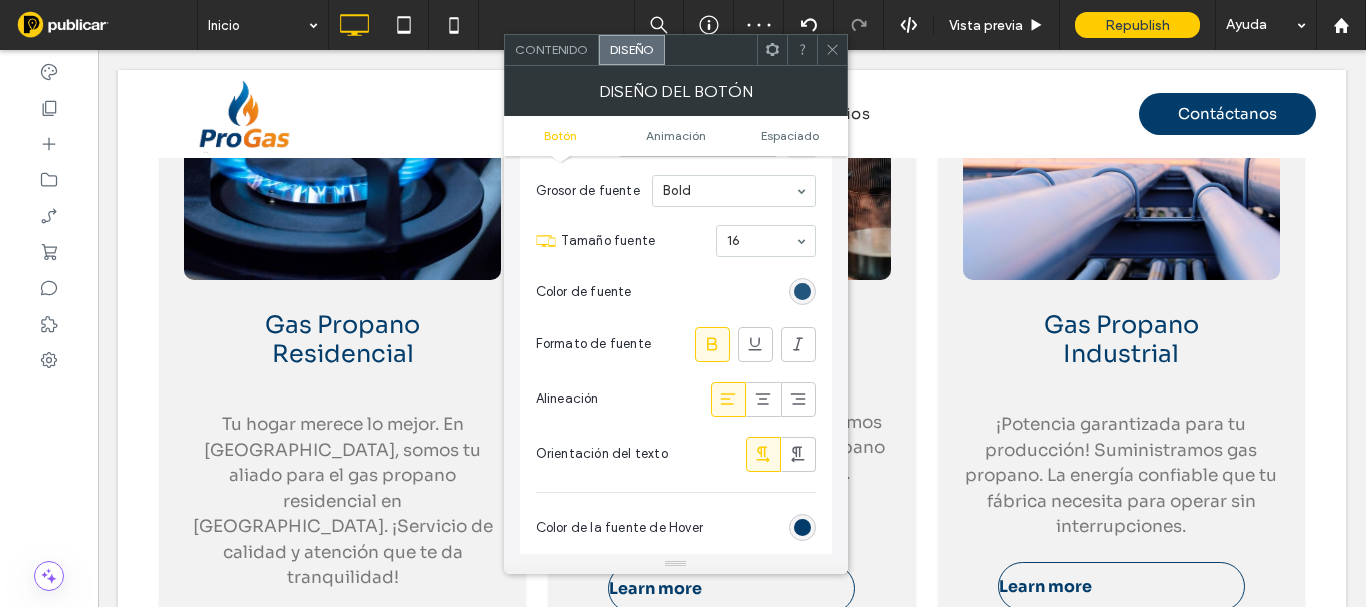 click at bounding box center [802, 291] 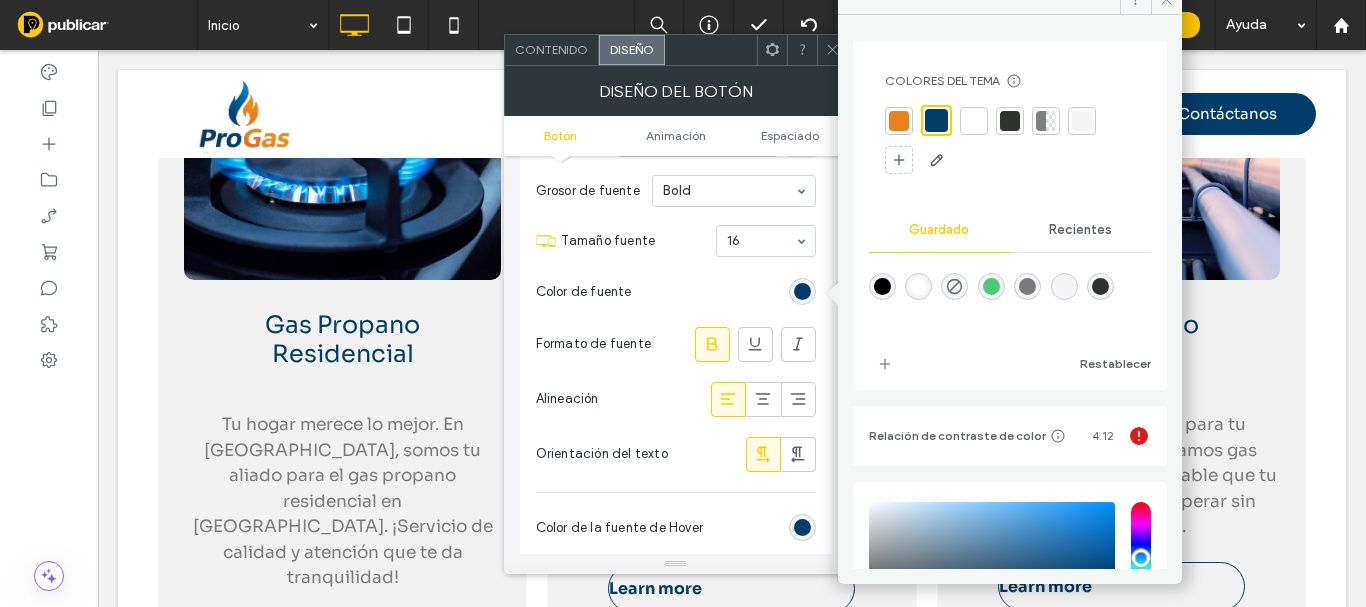 click at bounding box center [974, 121] 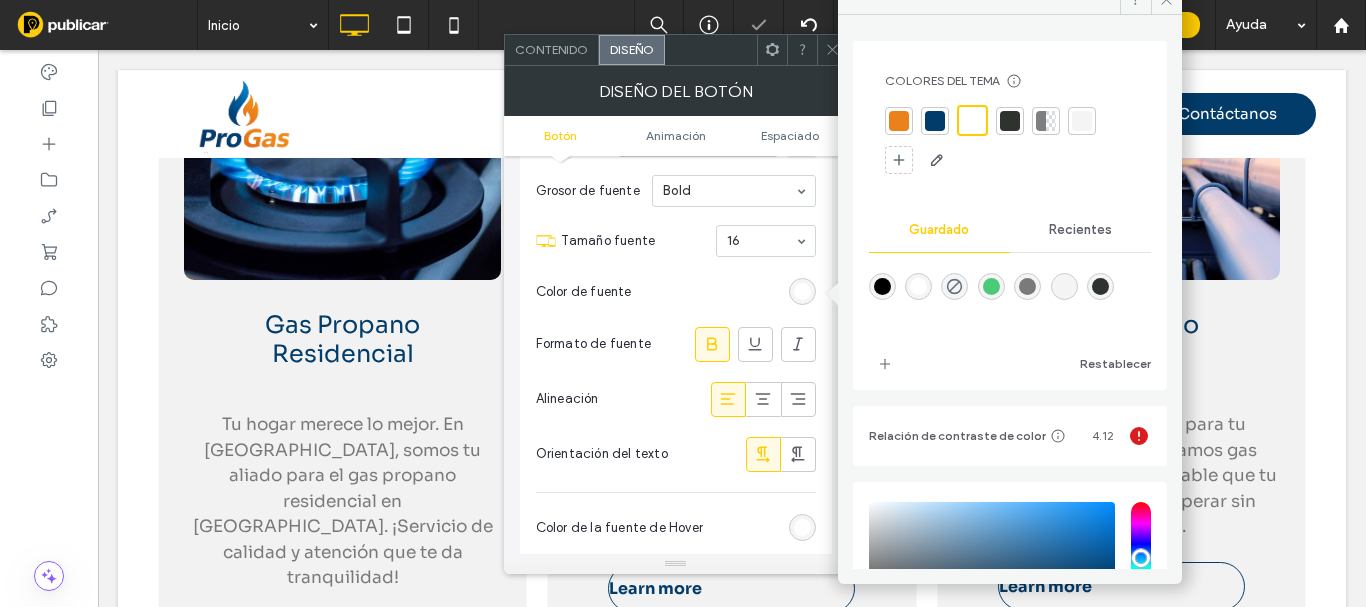 click 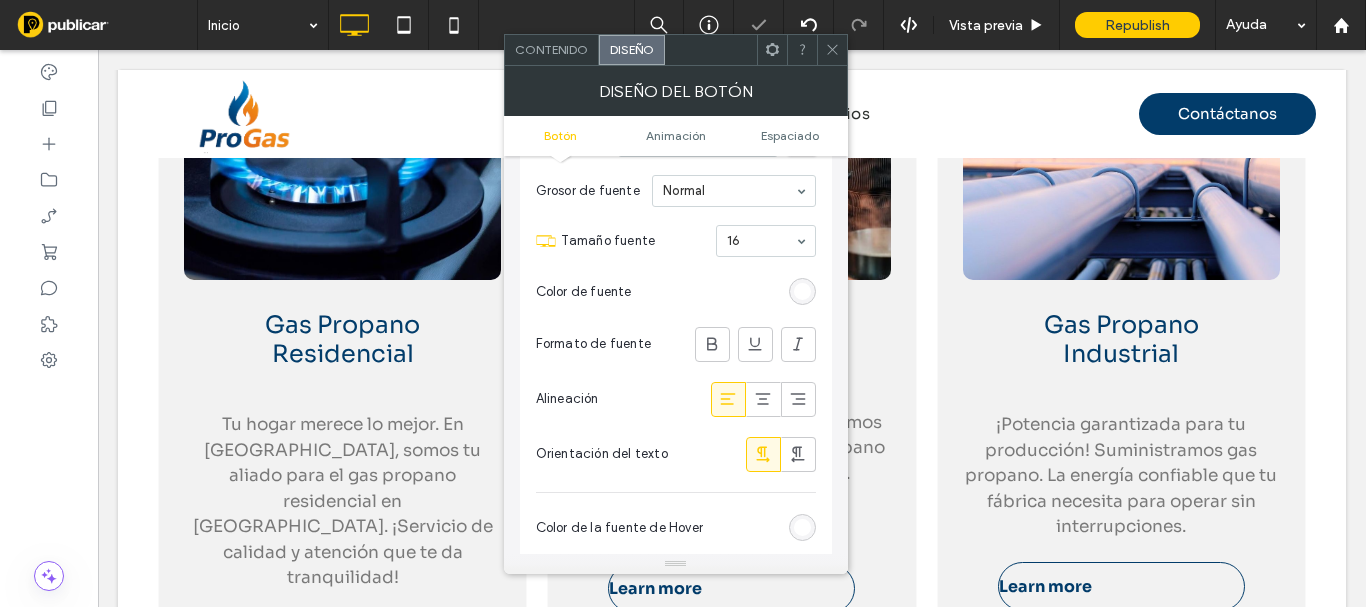 click 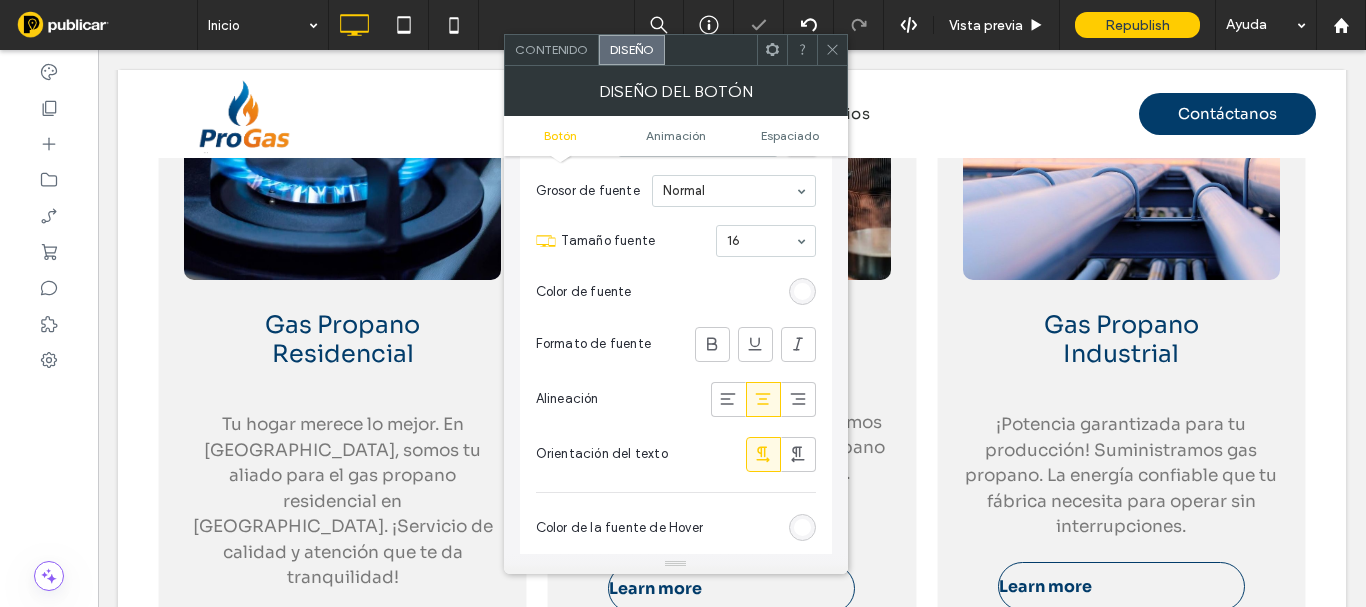 click 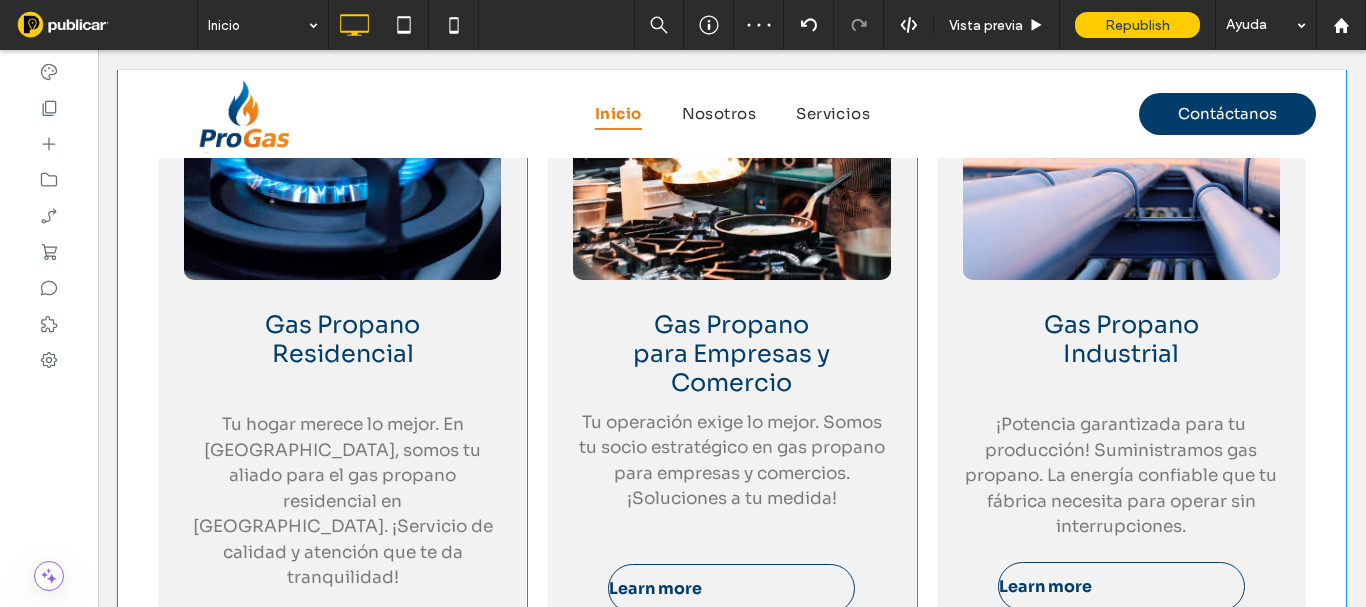 click on "Solicitar" at bounding box center (342, 639) 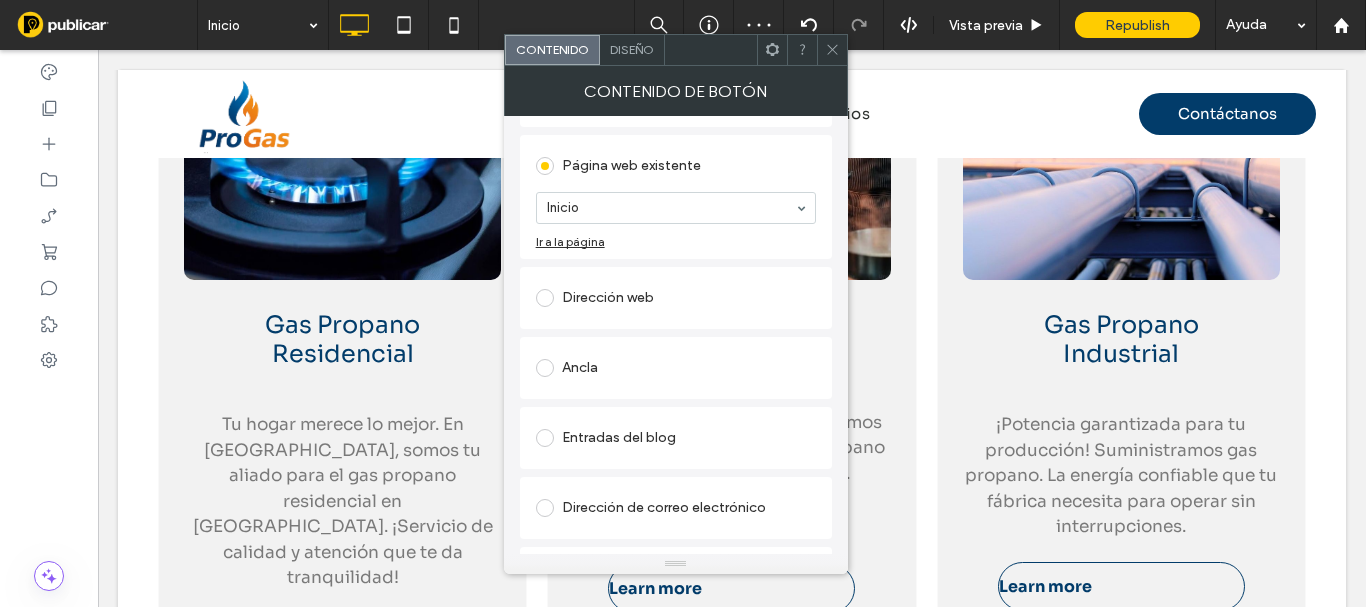 scroll, scrollTop: 0, scrollLeft: 0, axis: both 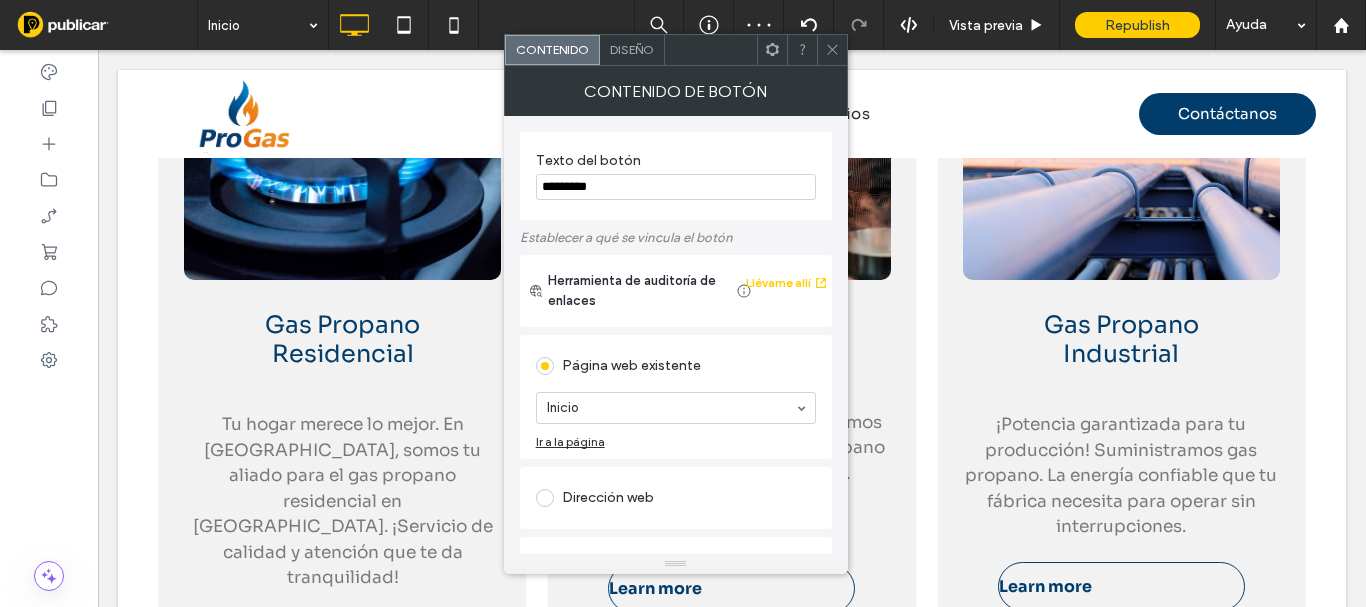 click on "Diseño" at bounding box center [632, 49] 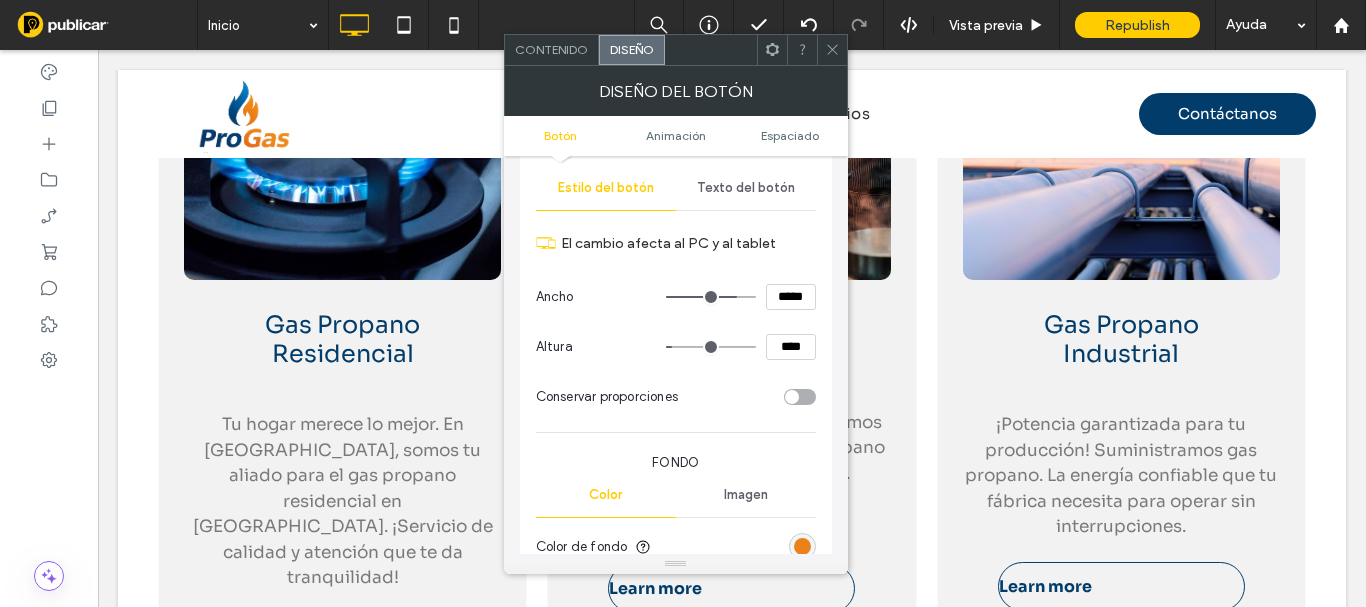 scroll, scrollTop: 300, scrollLeft: 0, axis: vertical 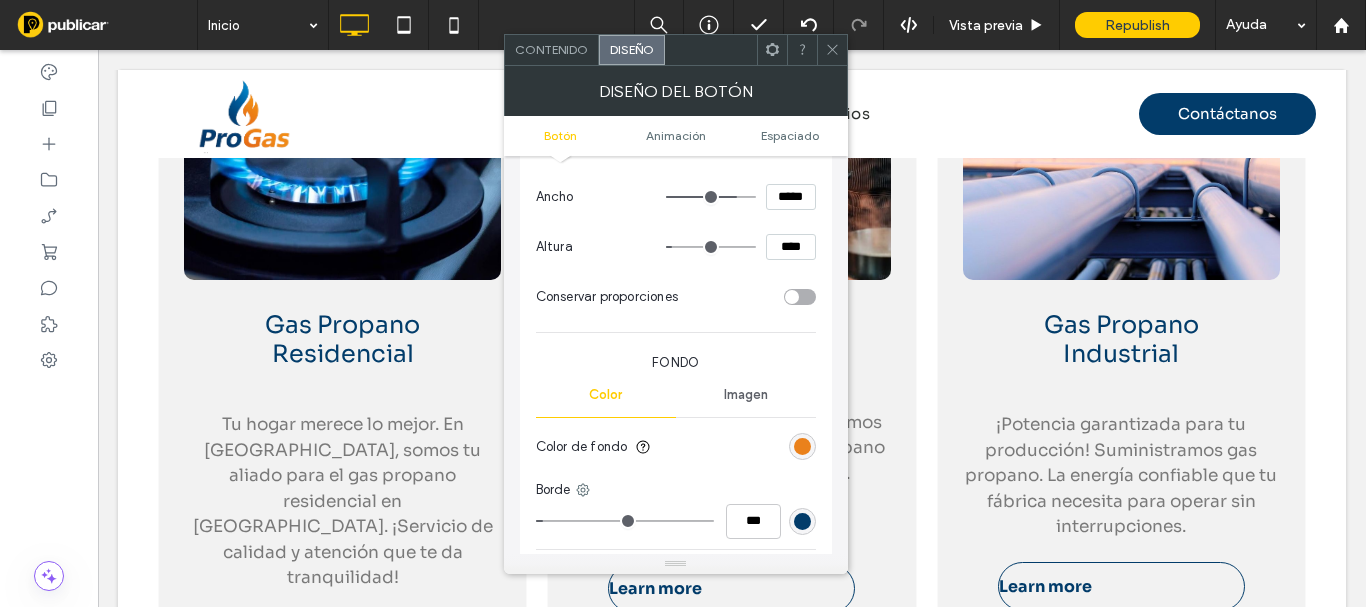 type on "*" 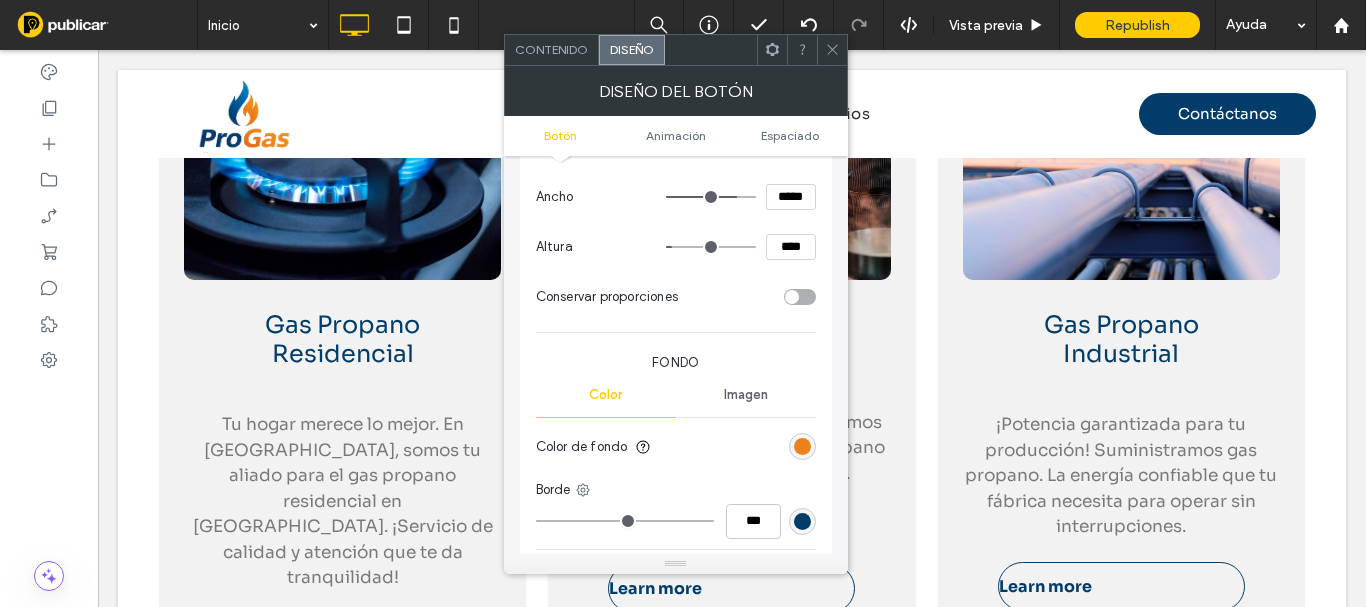 drag, startPoint x: 523, startPoint y: 527, endPoint x: 479, endPoint y: 527, distance: 44 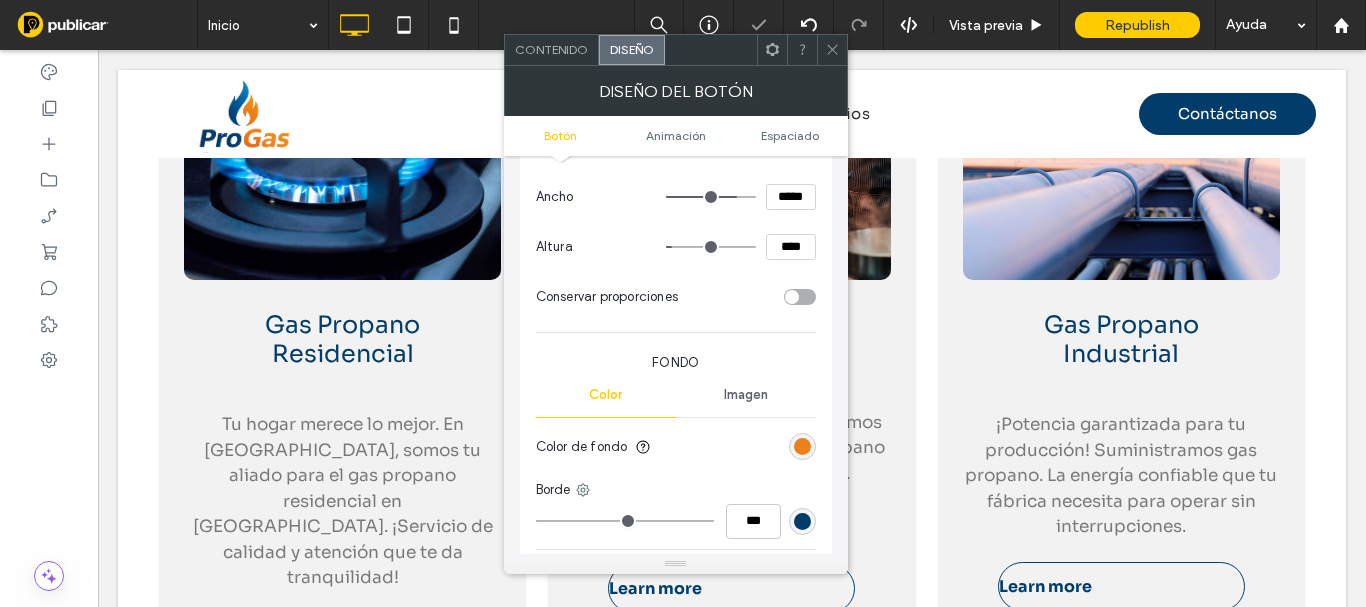 click on "Click To Paste
Gas Propano Residencial
Tu hogar merece lo mejor. En [GEOGRAPHIC_DATA], somos tu aliado para el gas propano residencial en [GEOGRAPHIC_DATA]. ¡Servicio de calidad y atención que te da tranquilidad!
Solicitar
Click To Paste
Click To Paste
Gas Propano para Empresas y Comercio
Tu operación exige lo mejor. Somos tu socio estratégico en gas propano para empresas y comercios. ¡Soluciones a tu medida!
Learn more
Click To Paste
Click To Paste
Gas Propano Industrial
¡Potencia garantizada para tu producción! Suministramos gas propano. La energía confiable que tu fábrica necesita para operar sin interrupciones.
Learn more
Click To Paste
Fila + Añadir sección" at bounding box center (732, 394) 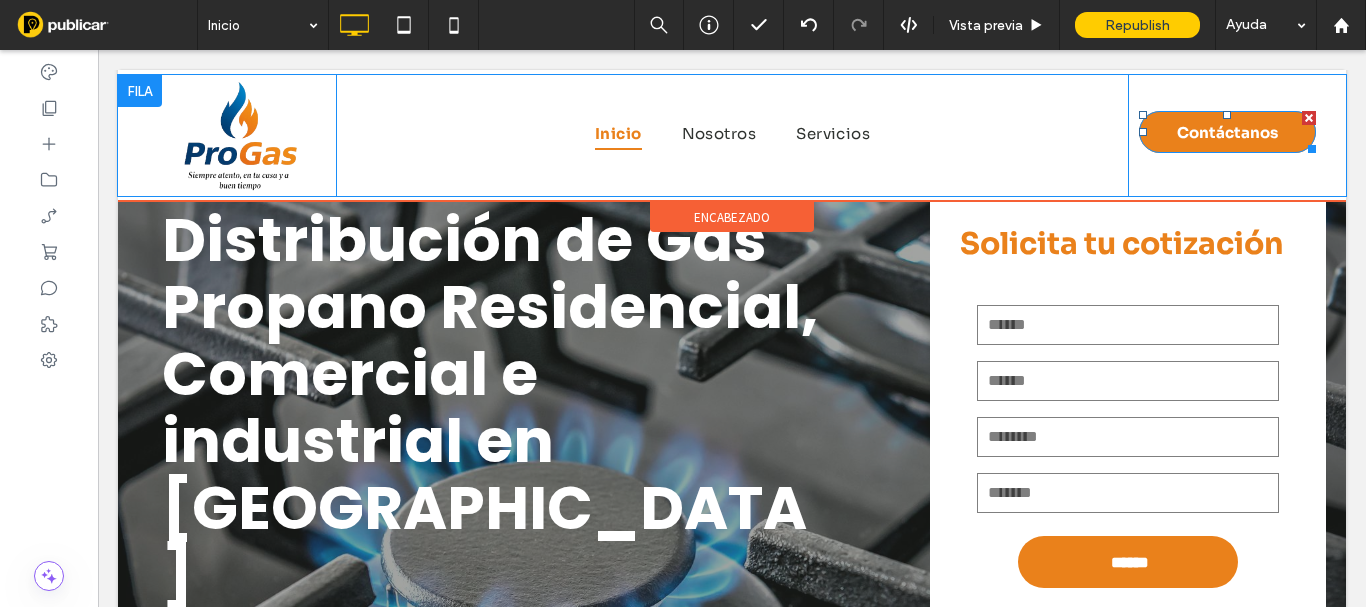 scroll, scrollTop: 0, scrollLeft: 0, axis: both 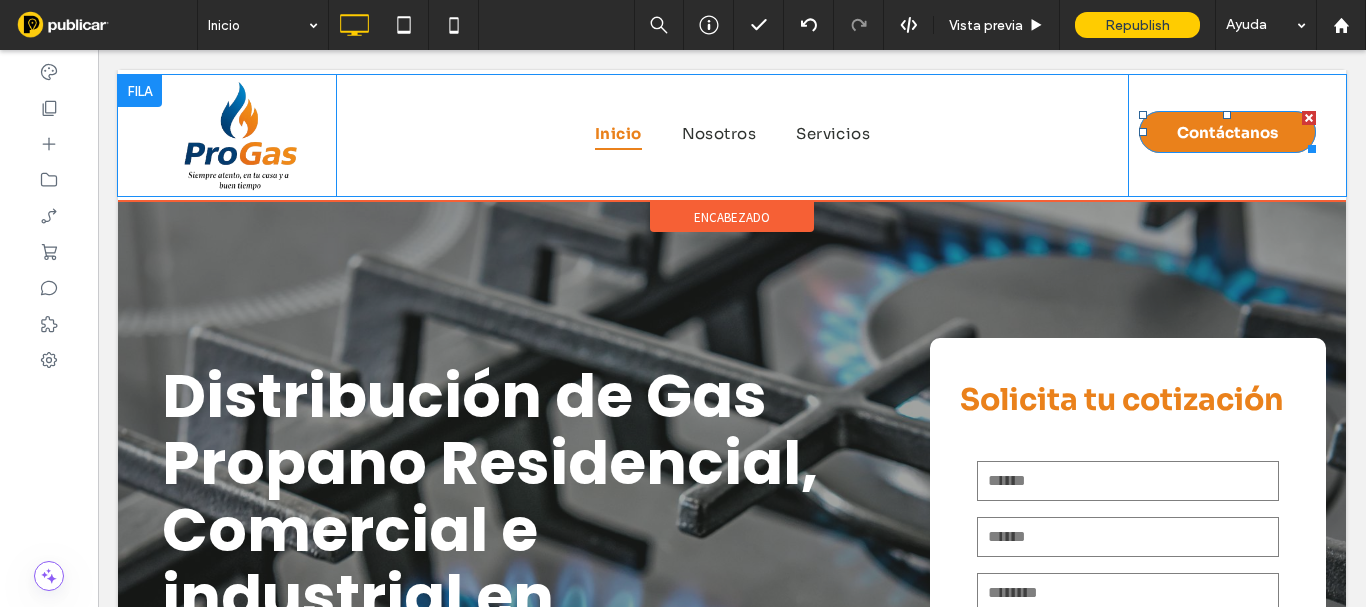 click on "Contáctanos" at bounding box center [1227, 132] 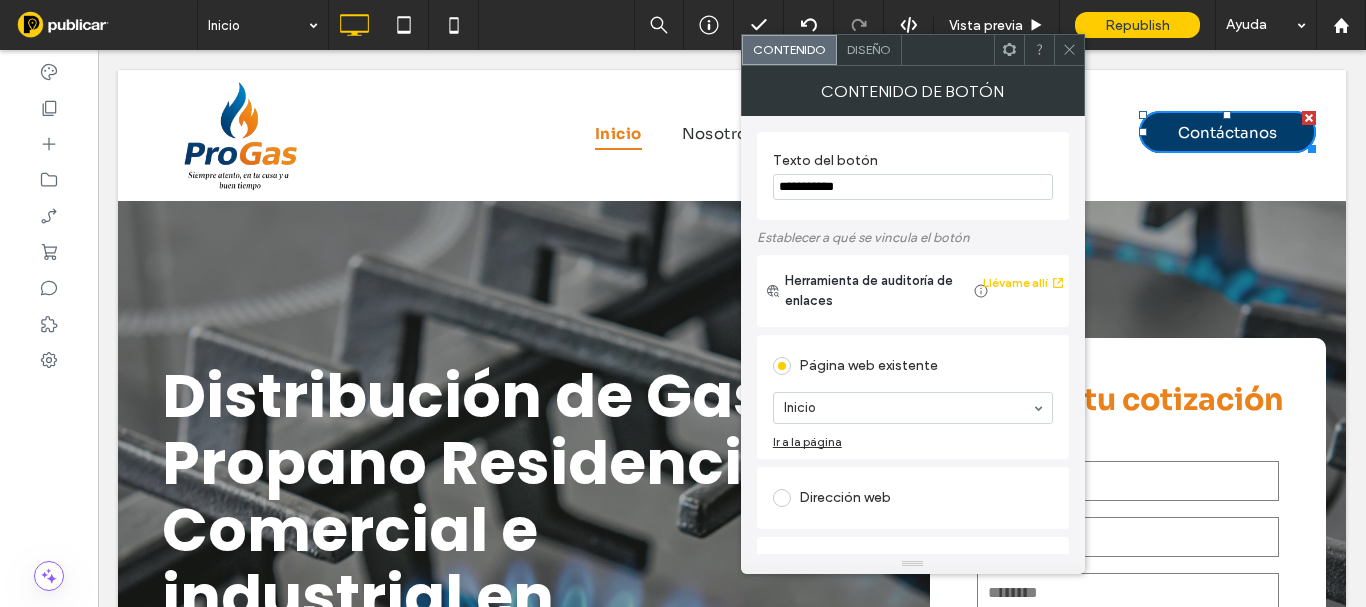scroll, scrollTop: 100, scrollLeft: 0, axis: vertical 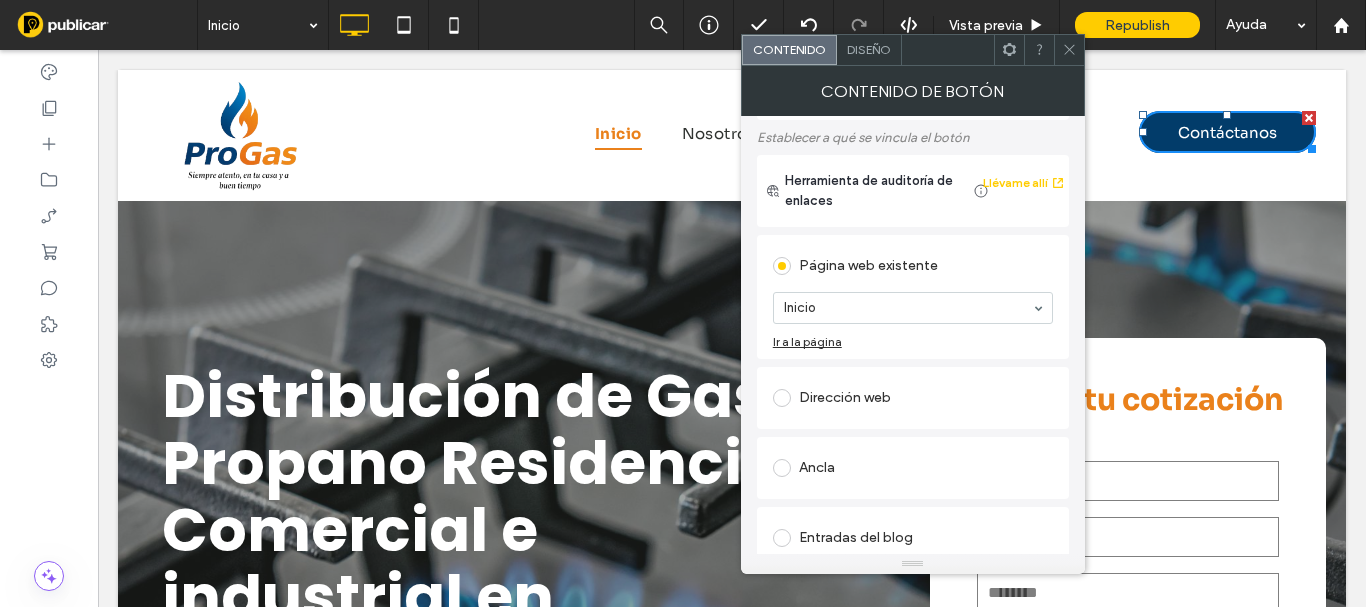 click on "Dirección web" at bounding box center [913, 398] 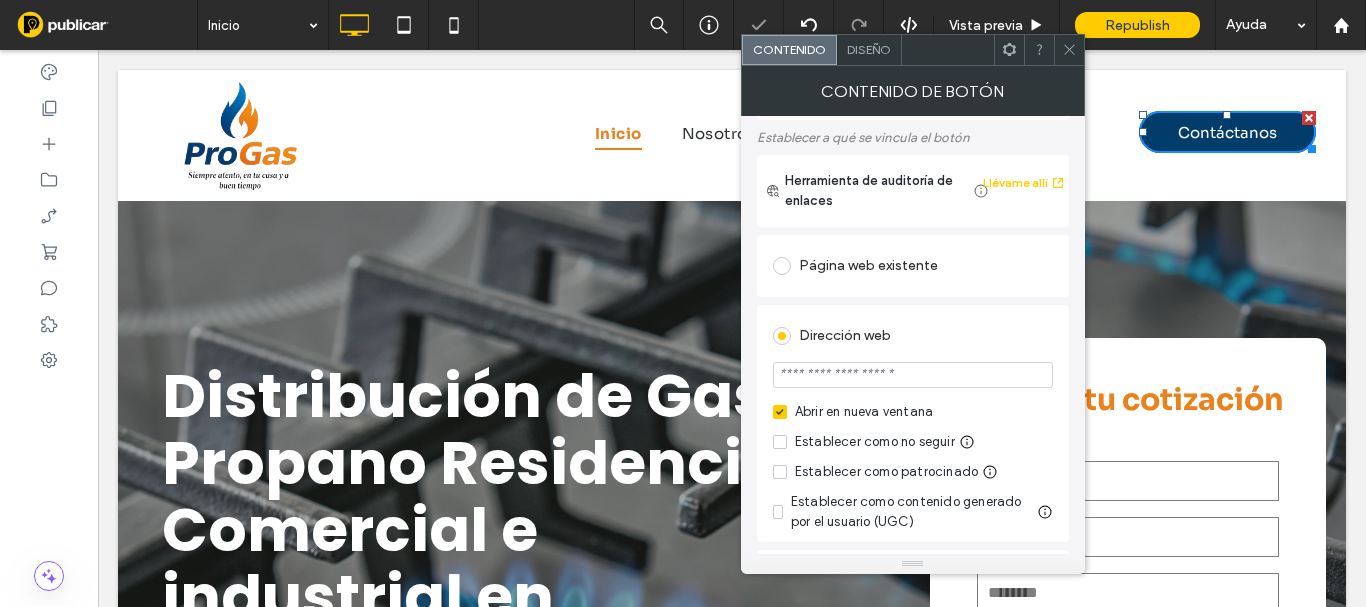 click at bounding box center (913, 375) 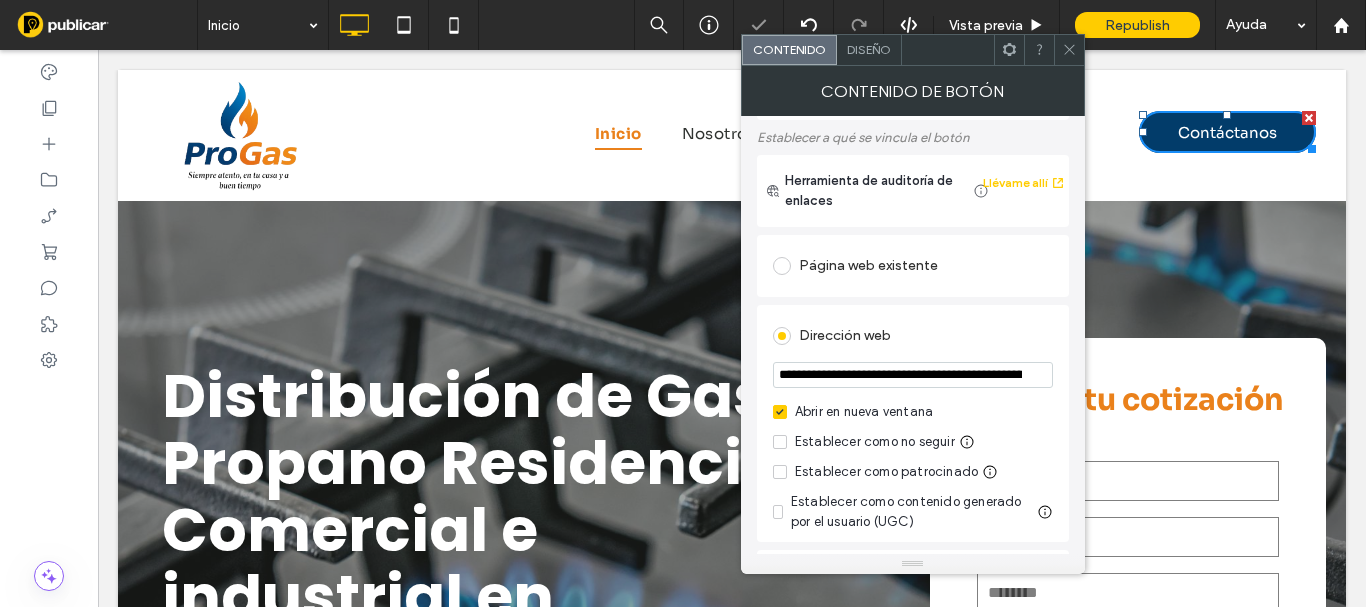 scroll, scrollTop: 0, scrollLeft: 394, axis: horizontal 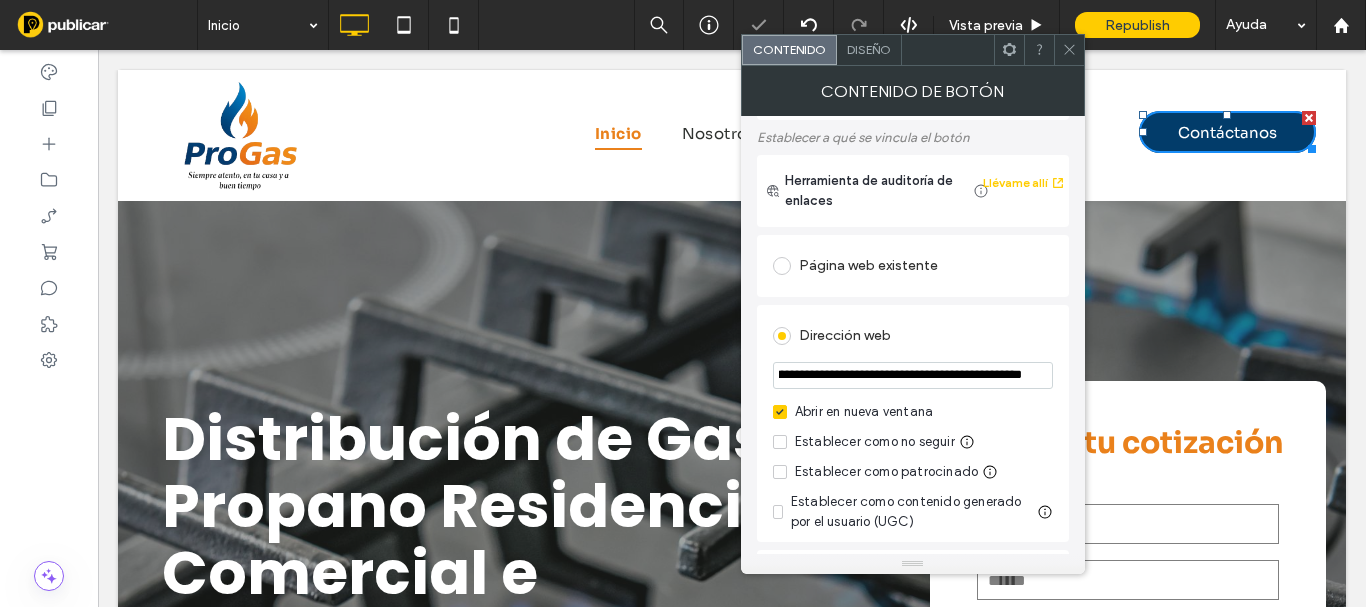 type on "**********" 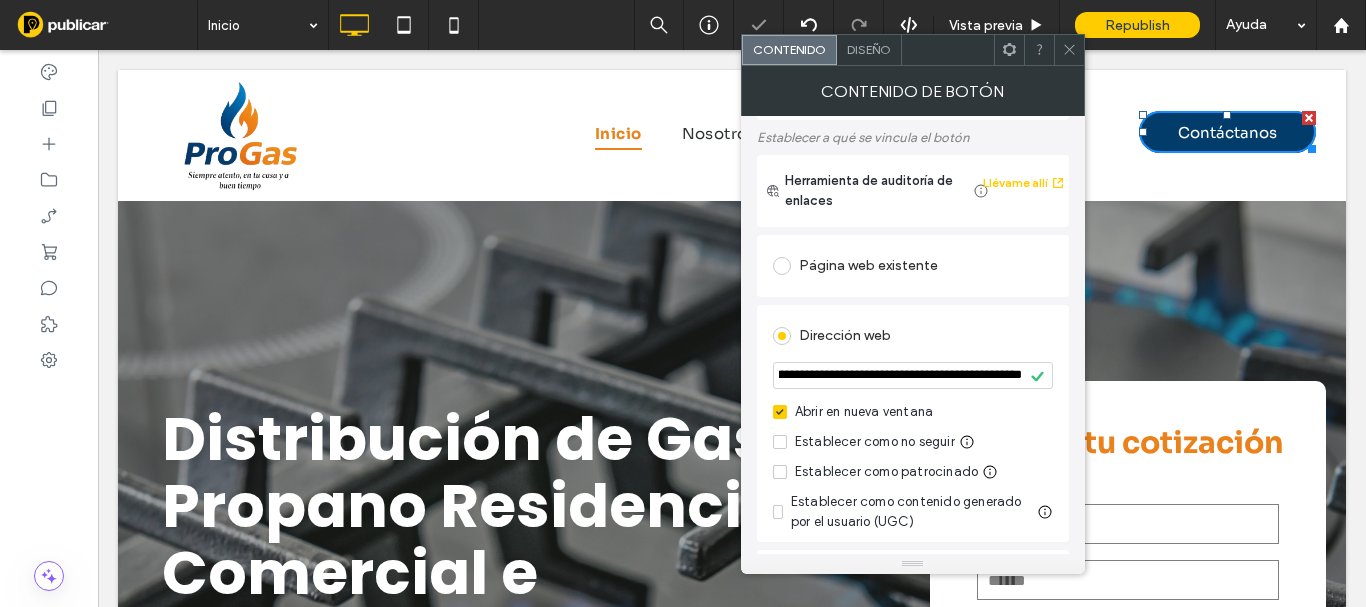 scroll, scrollTop: 0, scrollLeft: 0, axis: both 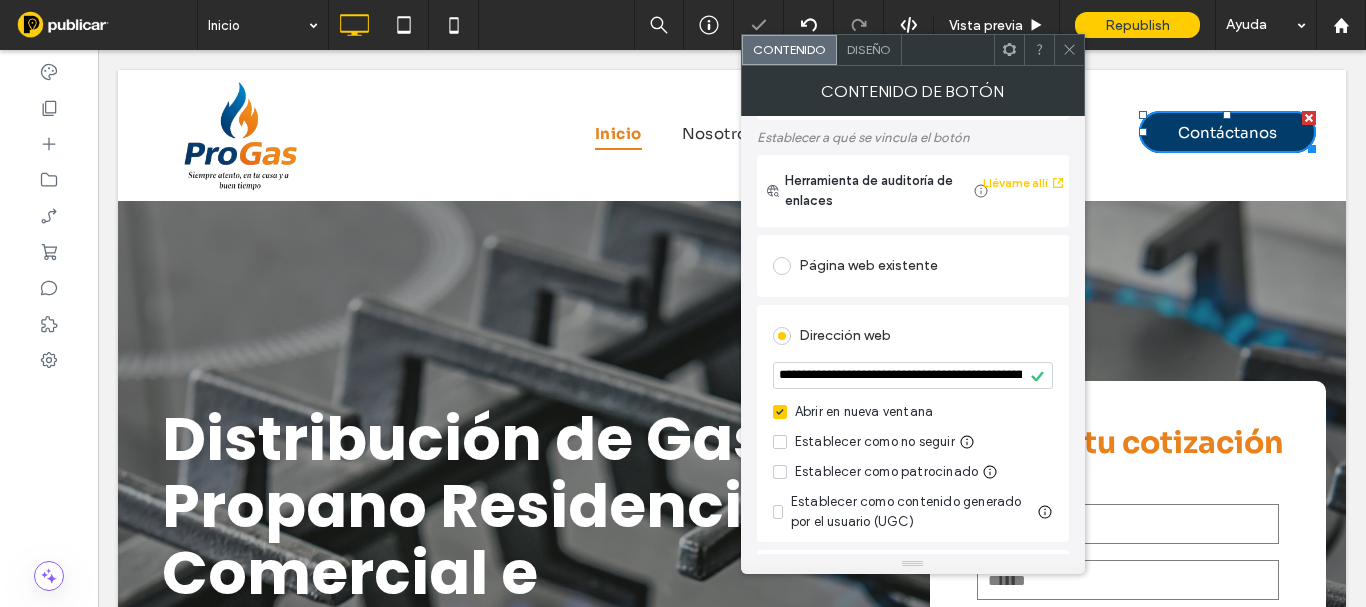 click 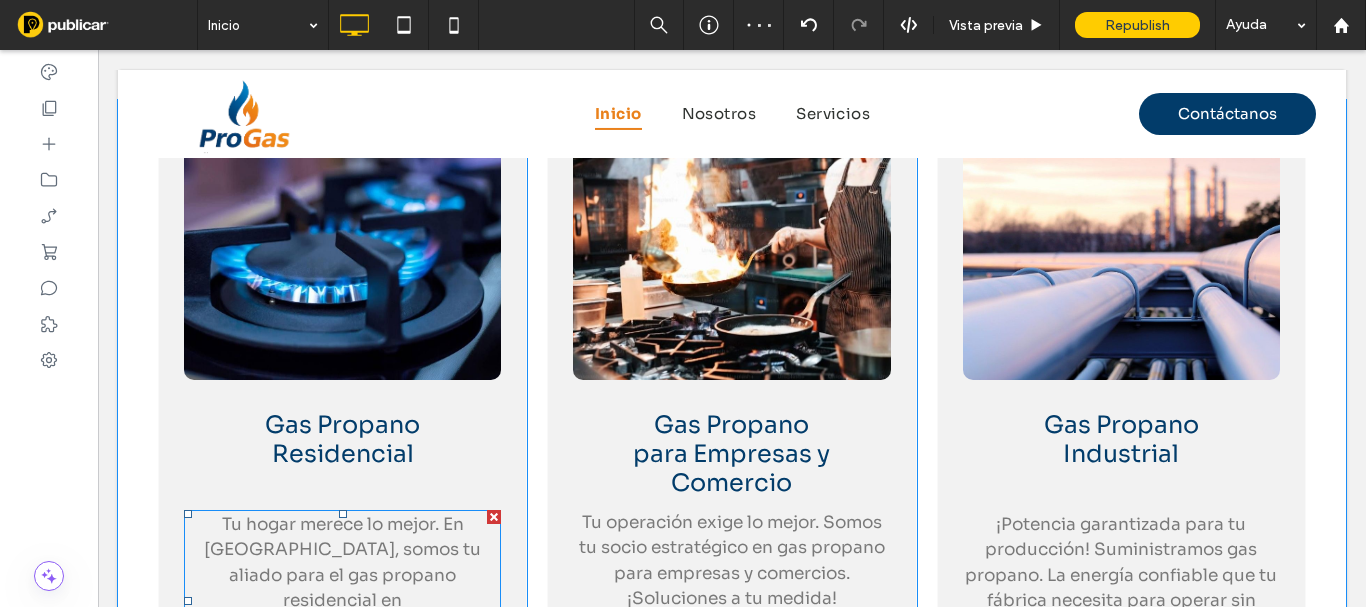 scroll, scrollTop: 2100, scrollLeft: 0, axis: vertical 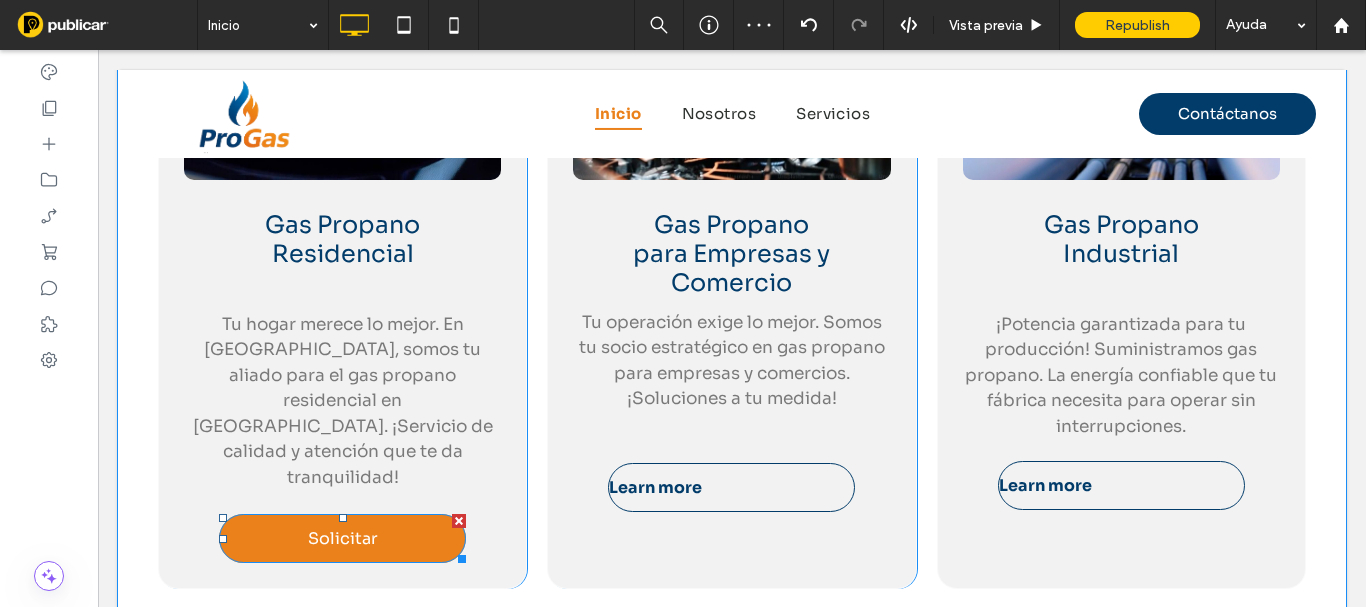 click on "Solicitar" at bounding box center (342, 538) 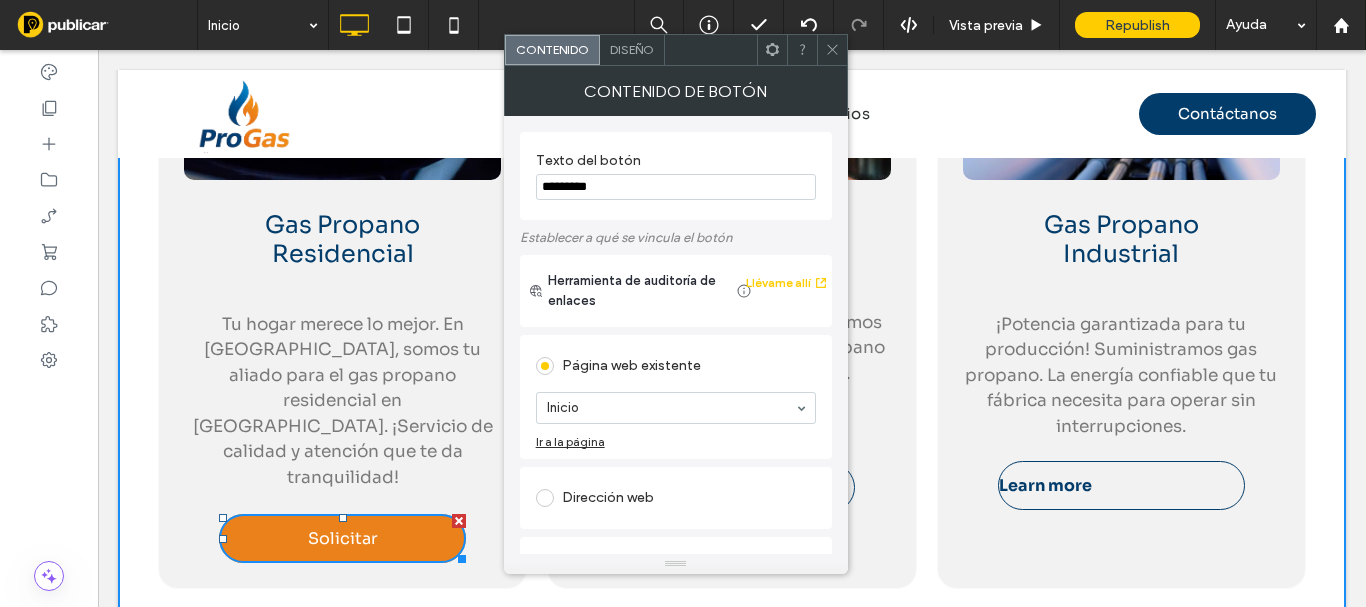click on "Dirección web" at bounding box center (676, 498) 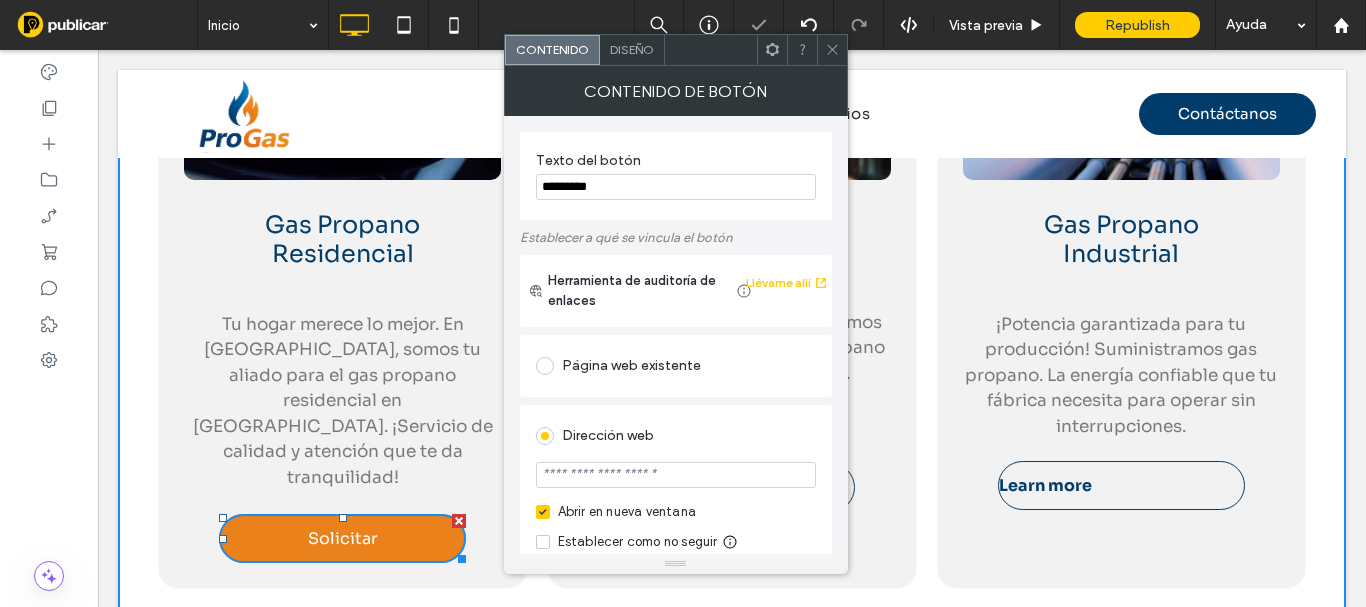 click at bounding box center (676, 475) 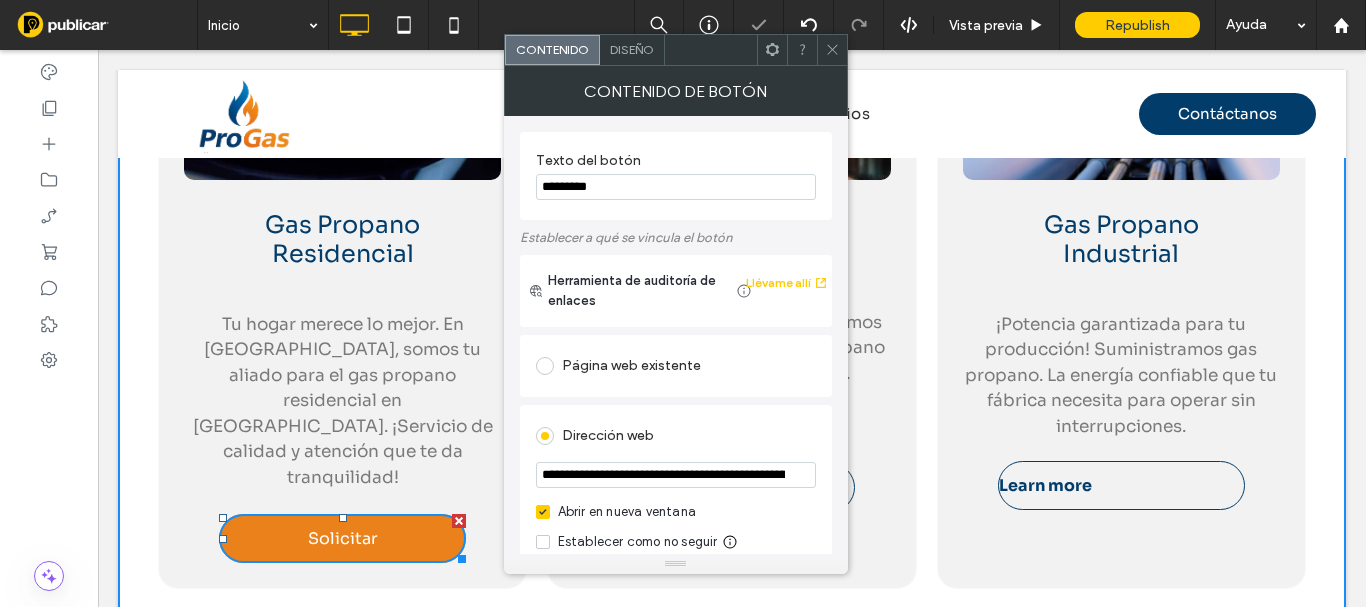 scroll, scrollTop: 0, scrollLeft: 394, axis: horizontal 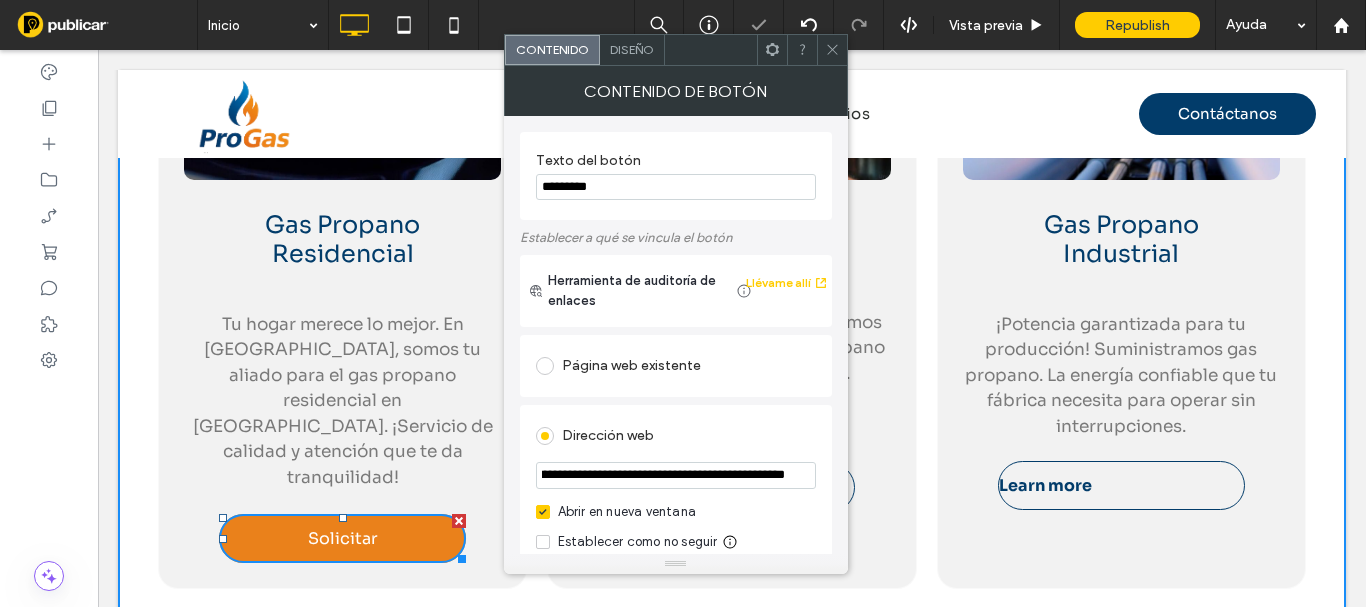 type on "**********" 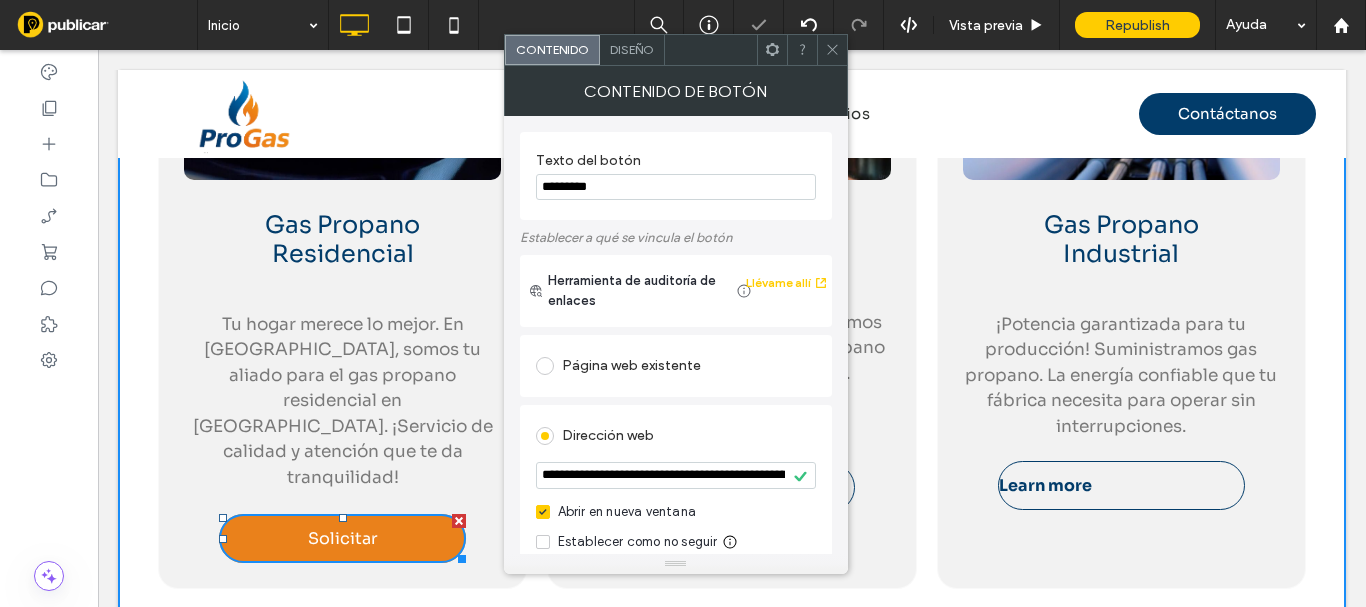 click at bounding box center (832, 50) 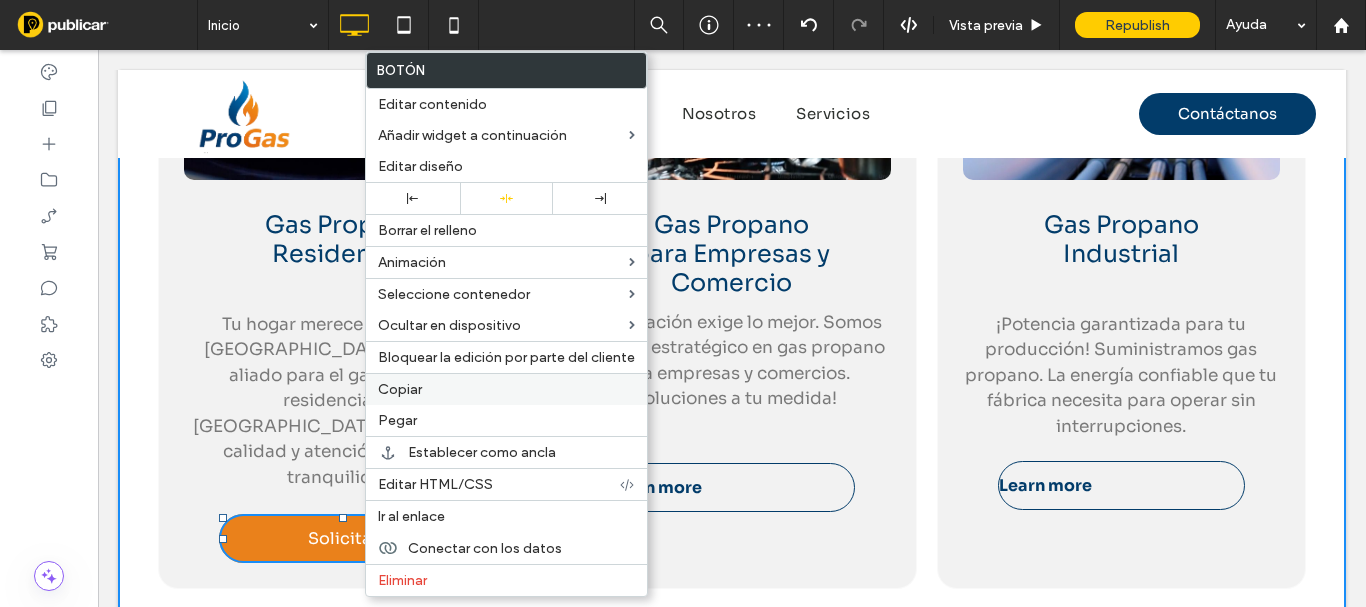 click on "Copiar" at bounding box center [400, 389] 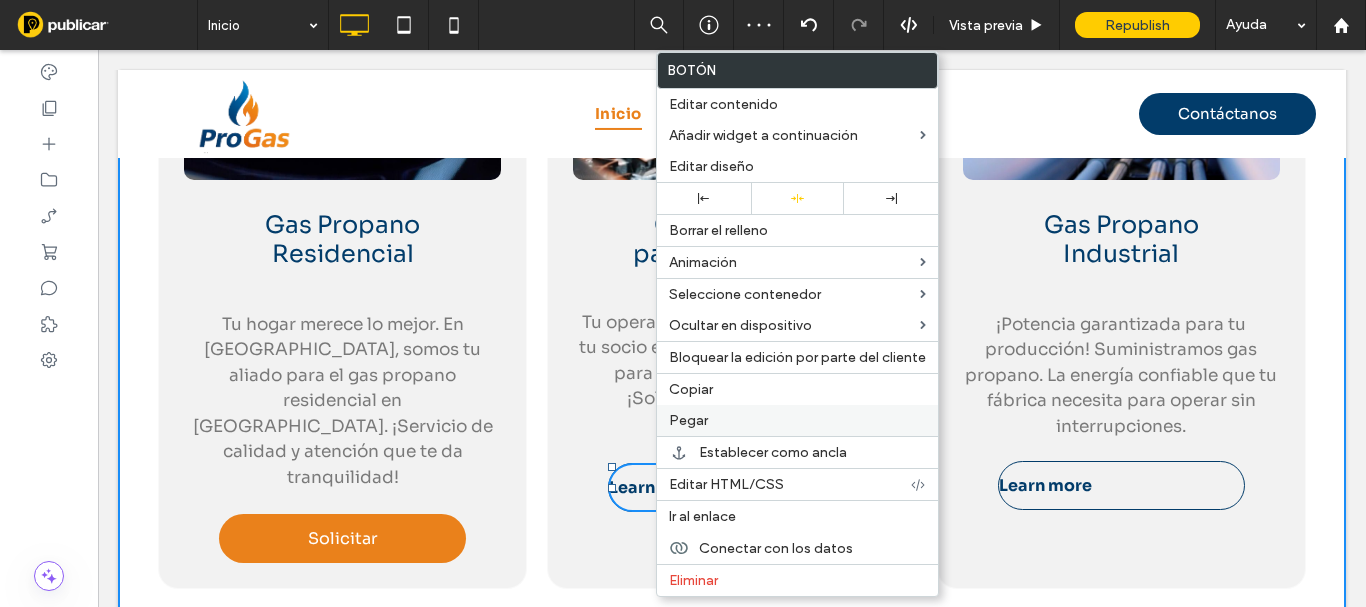 click on "Pegar" at bounding box center [797, 420] 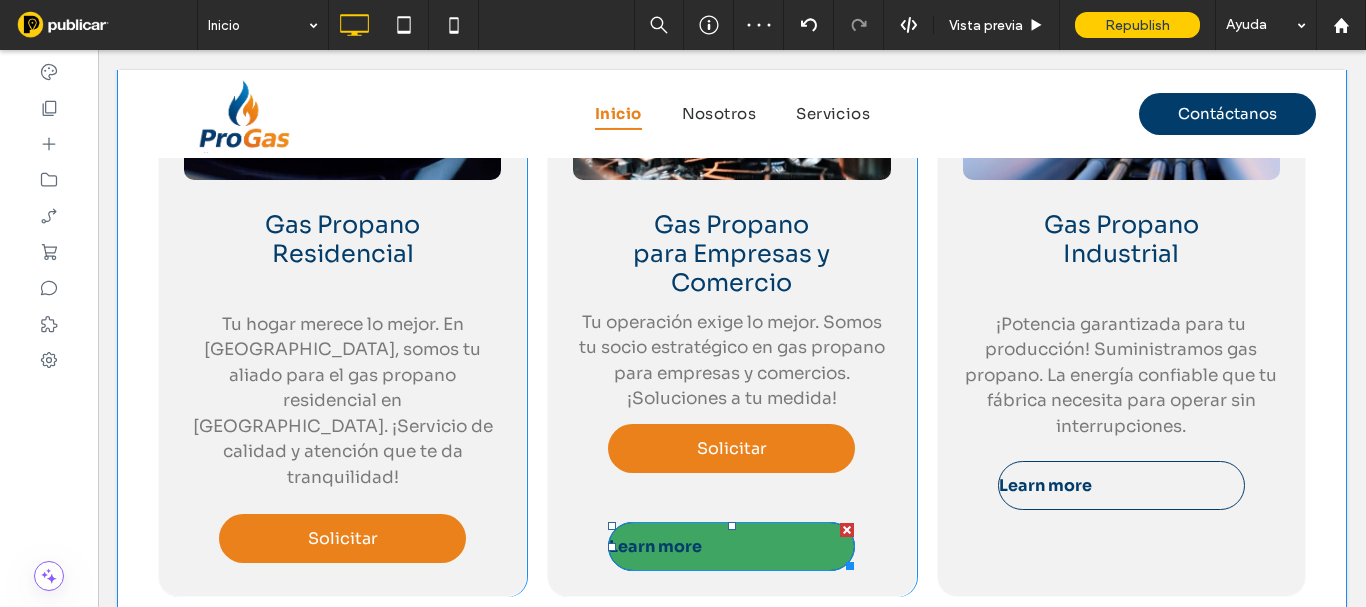 drag, startPoint x: 840, startPoint y: 480, endPoint x: 888, endPoint y: 481, distance: 48.010414 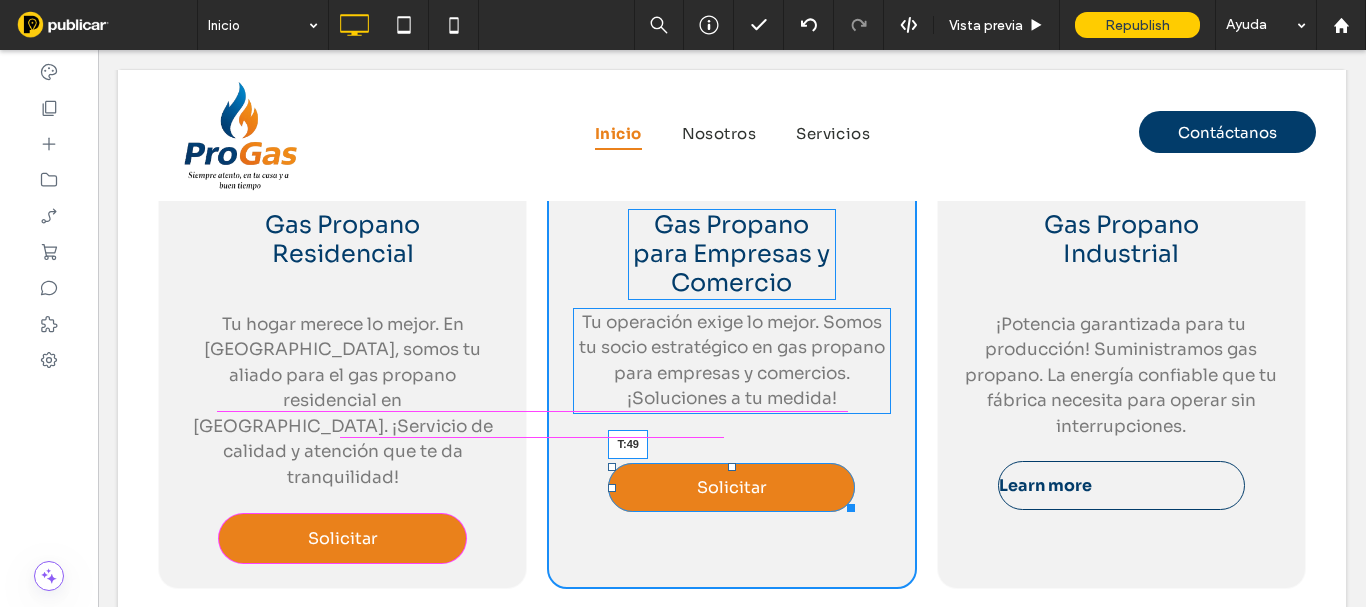 drag, startPoint x: 721, startPoint y: 408, endPoint x: 718, endPoint y: 418, distance: 10.440307 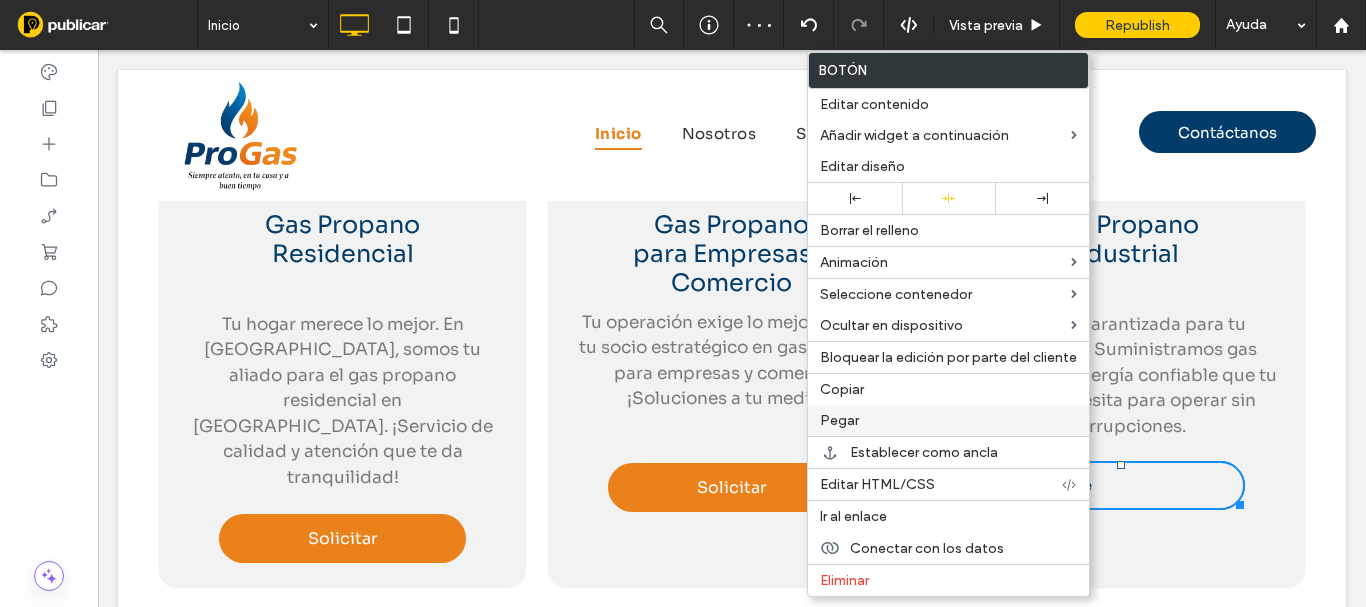 click on "Pegar" at bounding box center (948, 420) 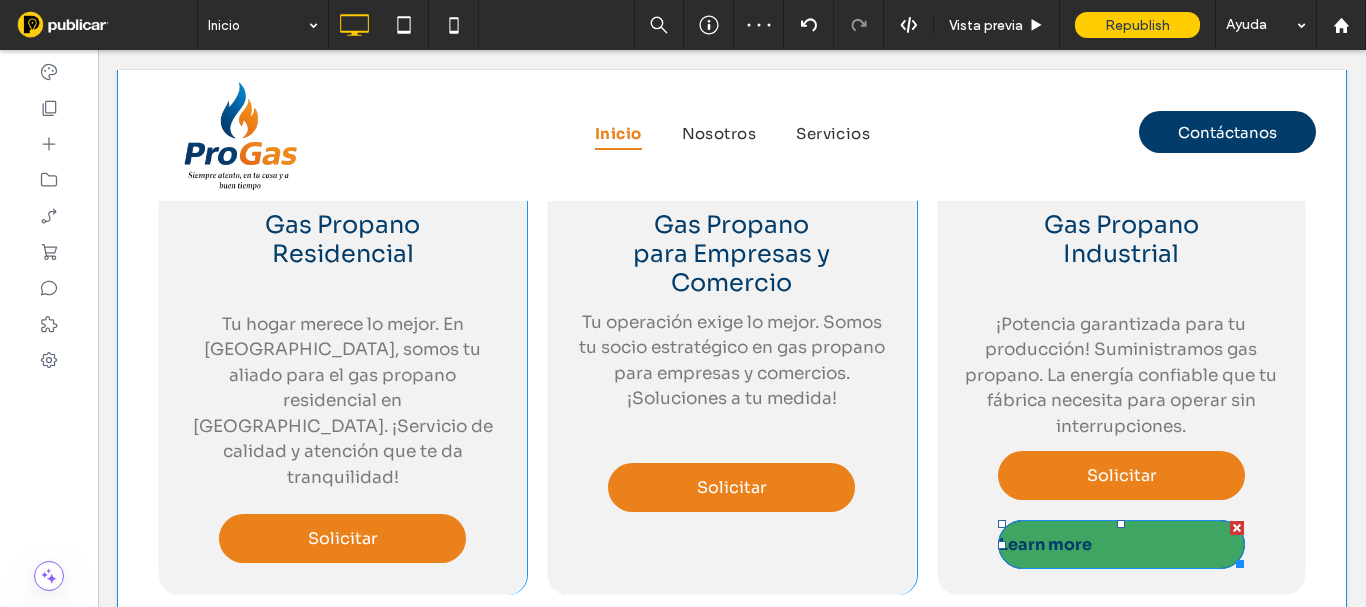 click at bounding box center [1237, 528] 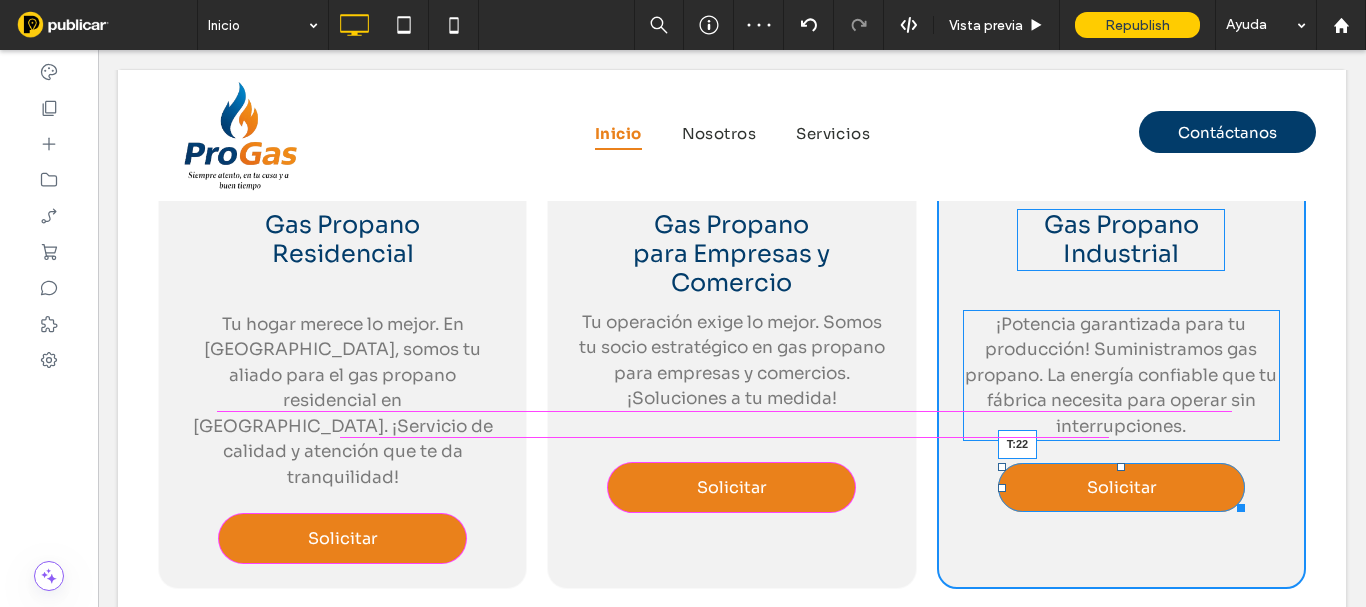 click at bounding box center [1121, 467] 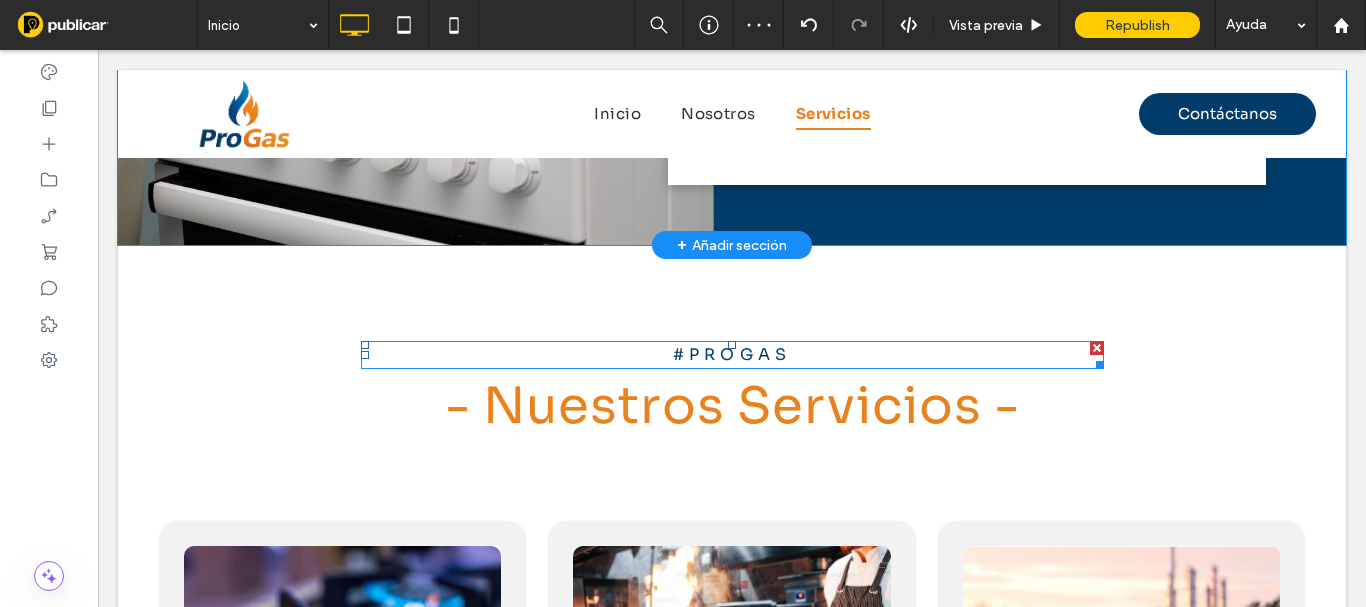 scroll, scrollTop: 1256, scrollLeft: 0, axis: vertical 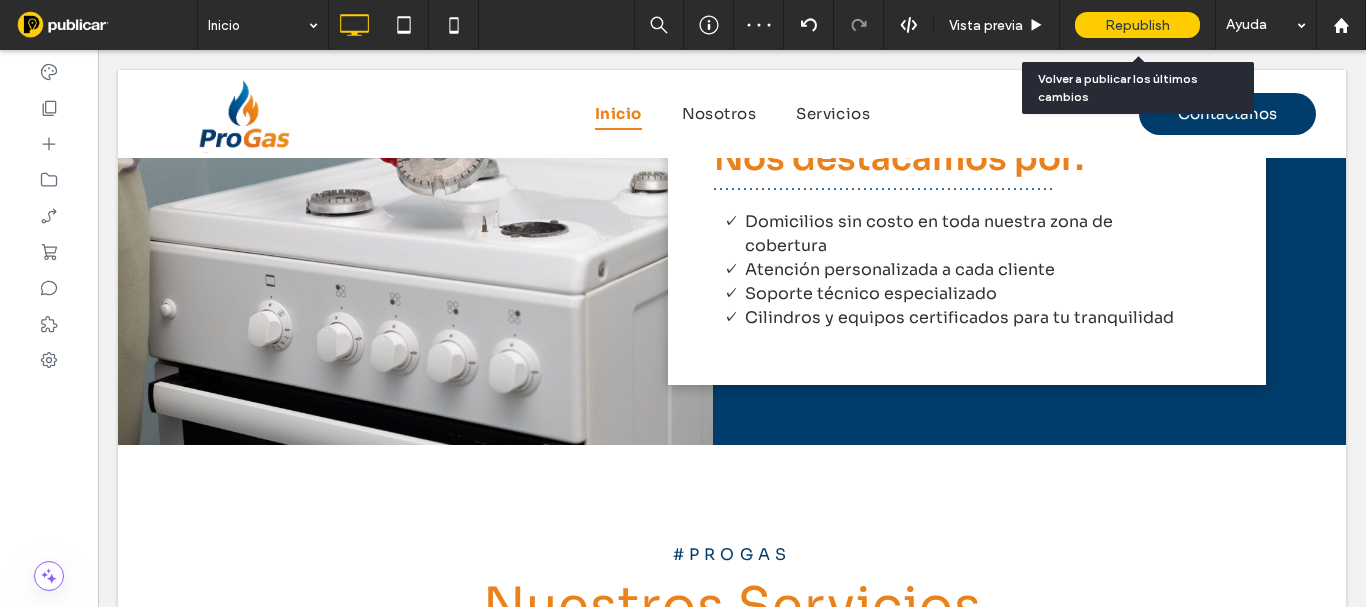 click on "Republish" at bounding box center (1137, 25) 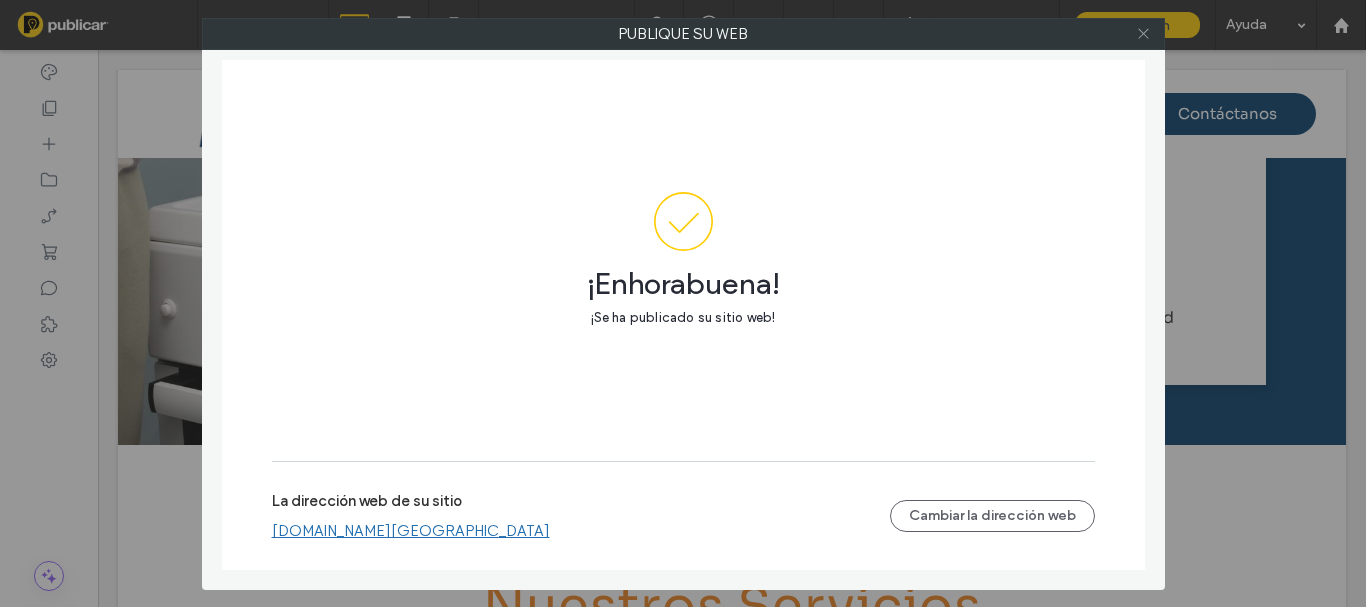 click 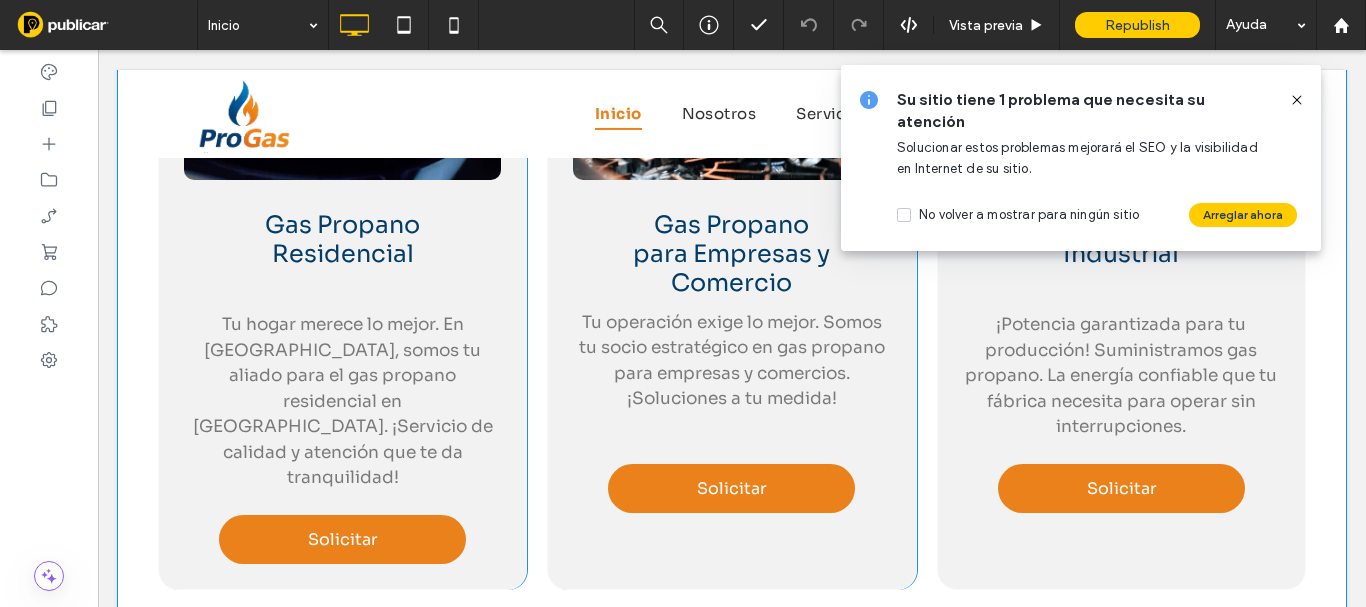 scroll, scrollTop: 2156, scrollLeft: 0, axis: vertical 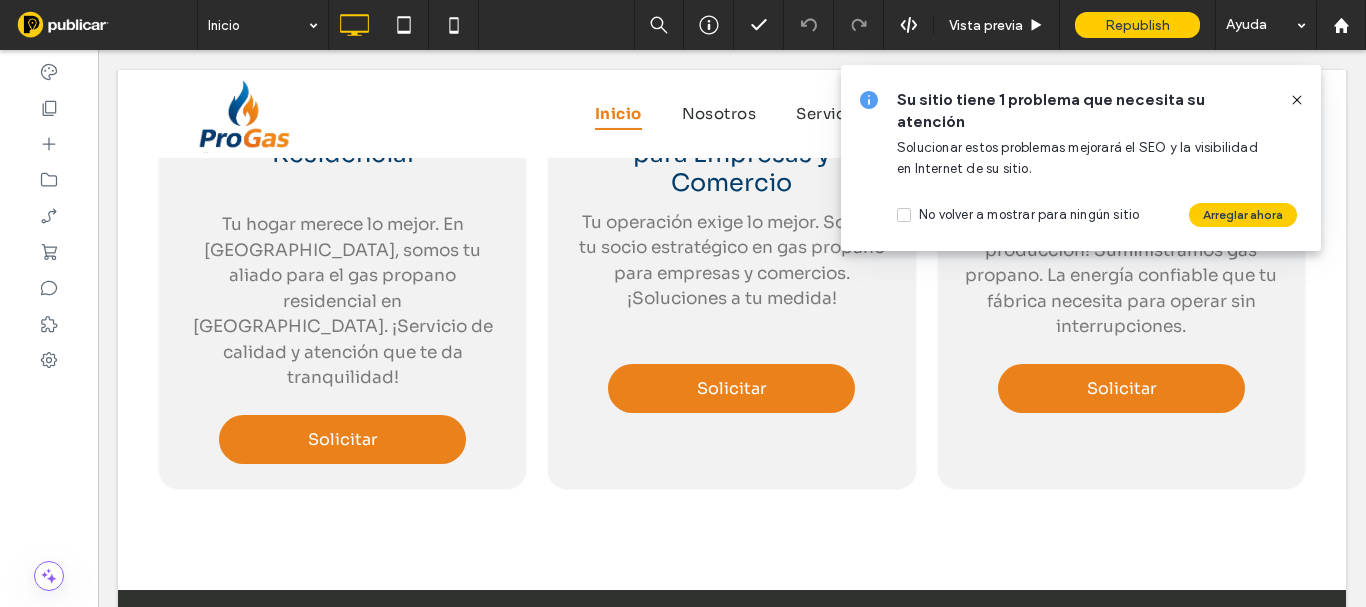 click 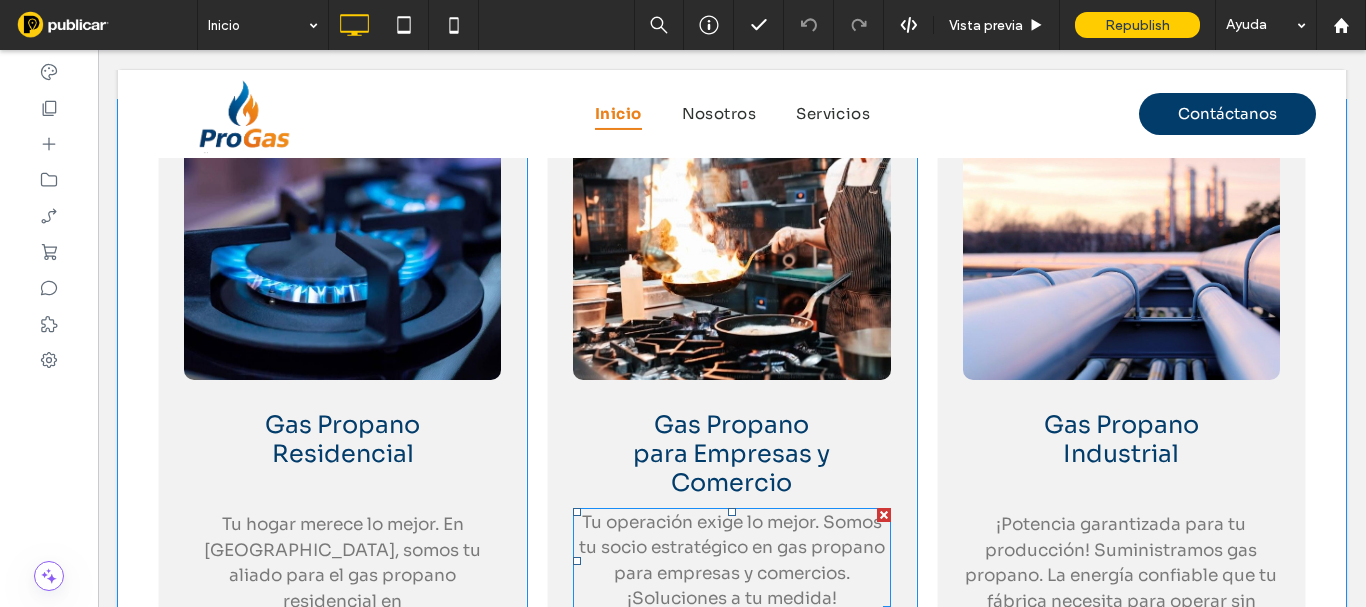 scroll, scrollTop: 2156, scrollLeft: 0, axis: vertical 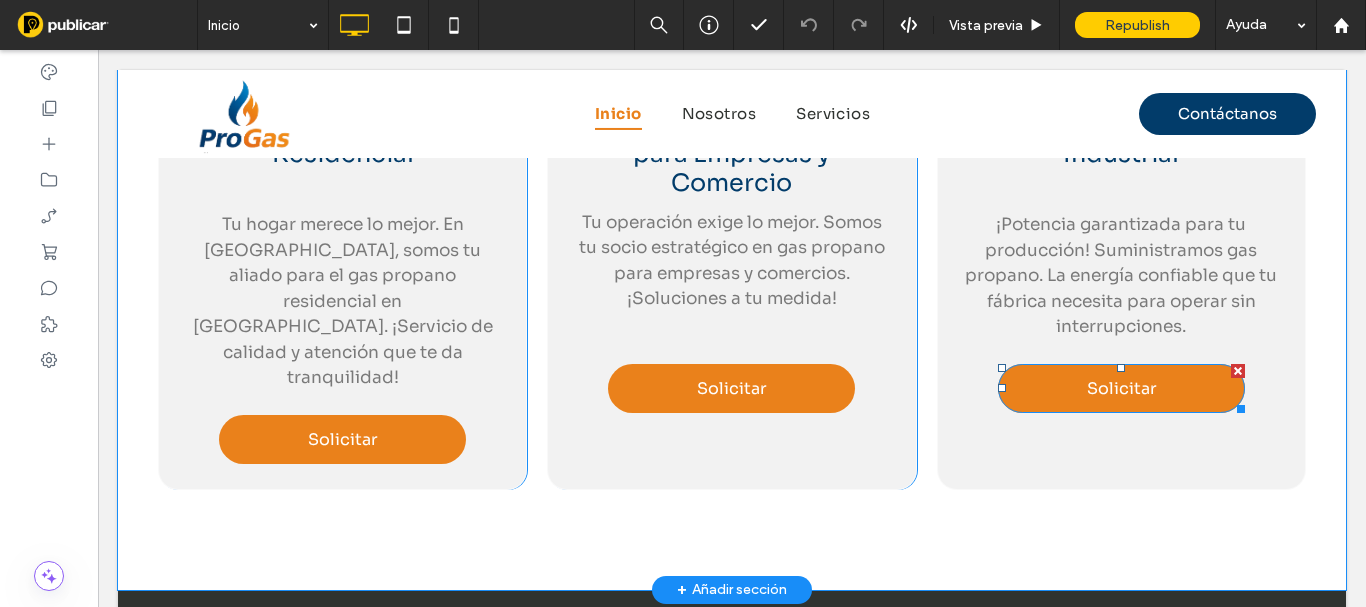 click on "Solicitar" at bounding box center [1122, 388] 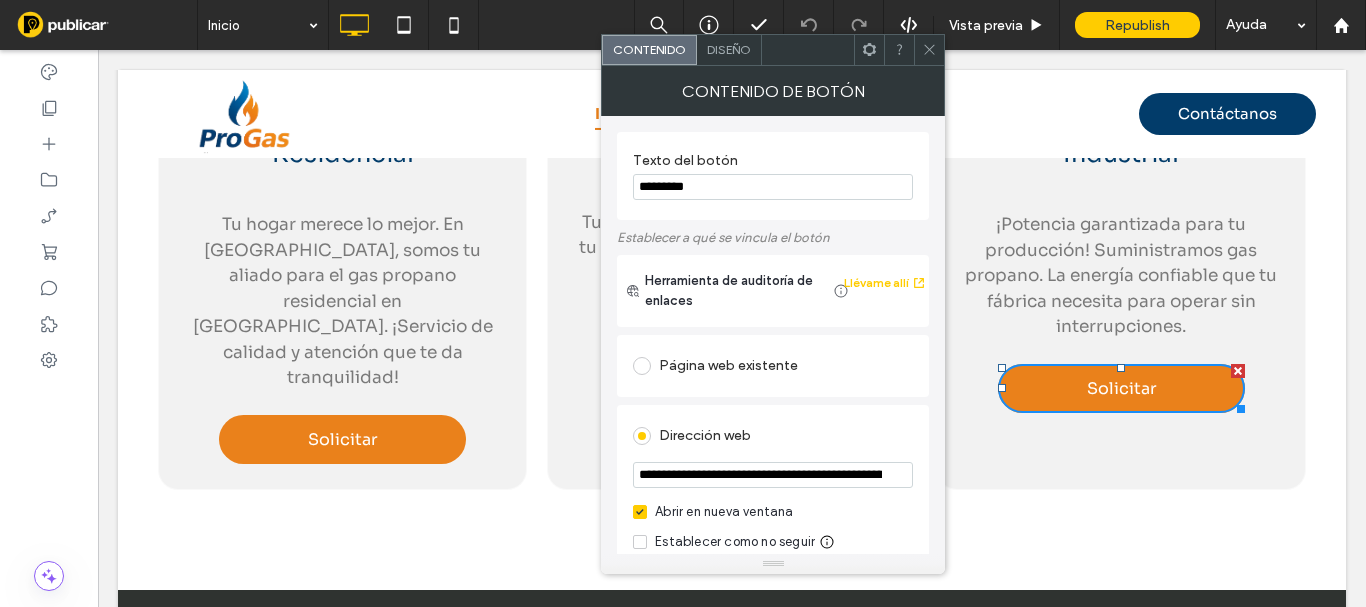 scroll, scrollTop: 300, scrollLeft: 0, axis: vertical 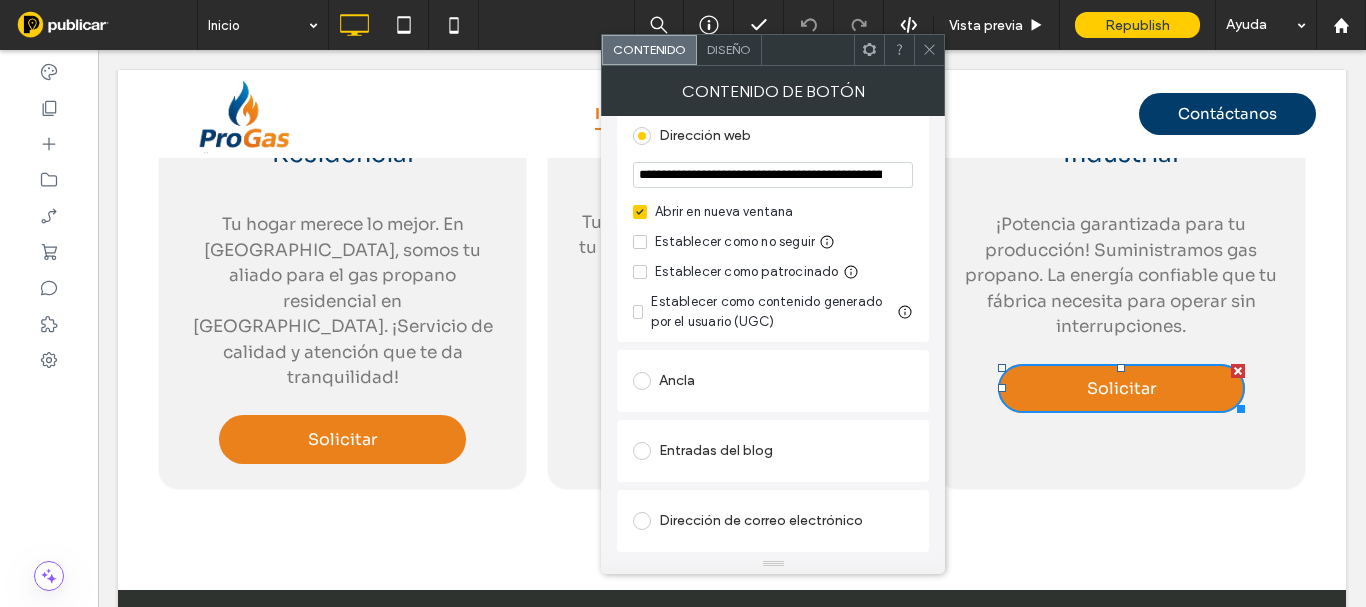 click on "Diseño" at bounding box center [729, 49] 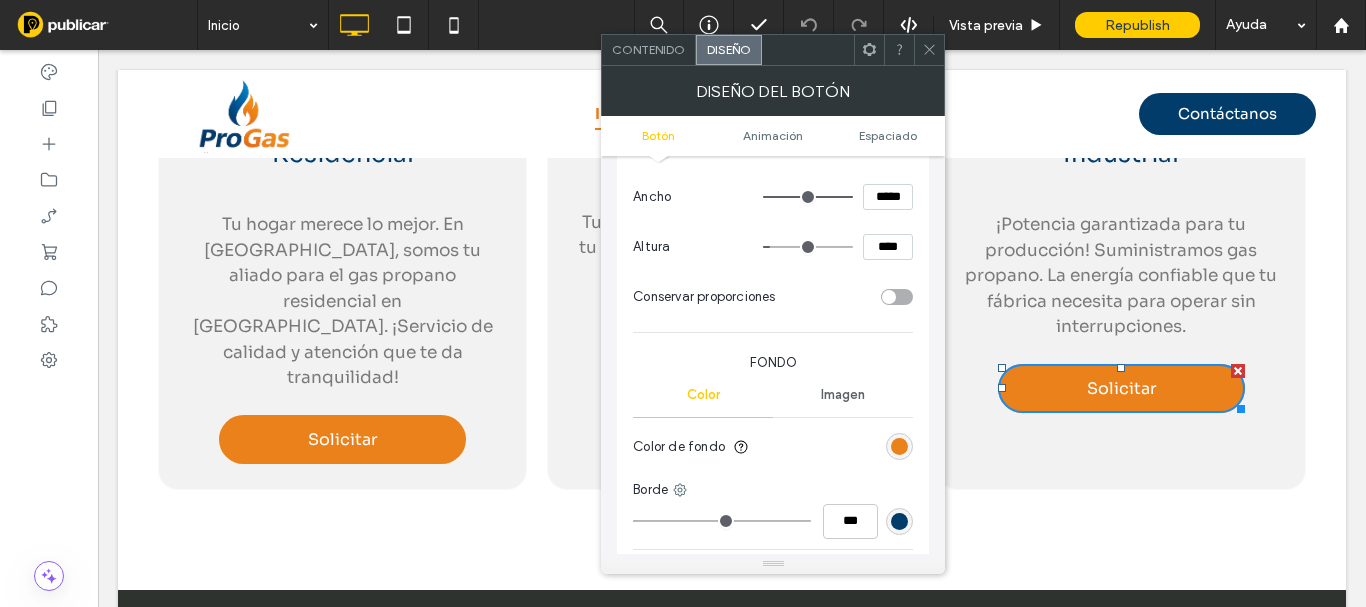 scroll, scrollTop: 400, scrollLeft: 0, axis: vertical 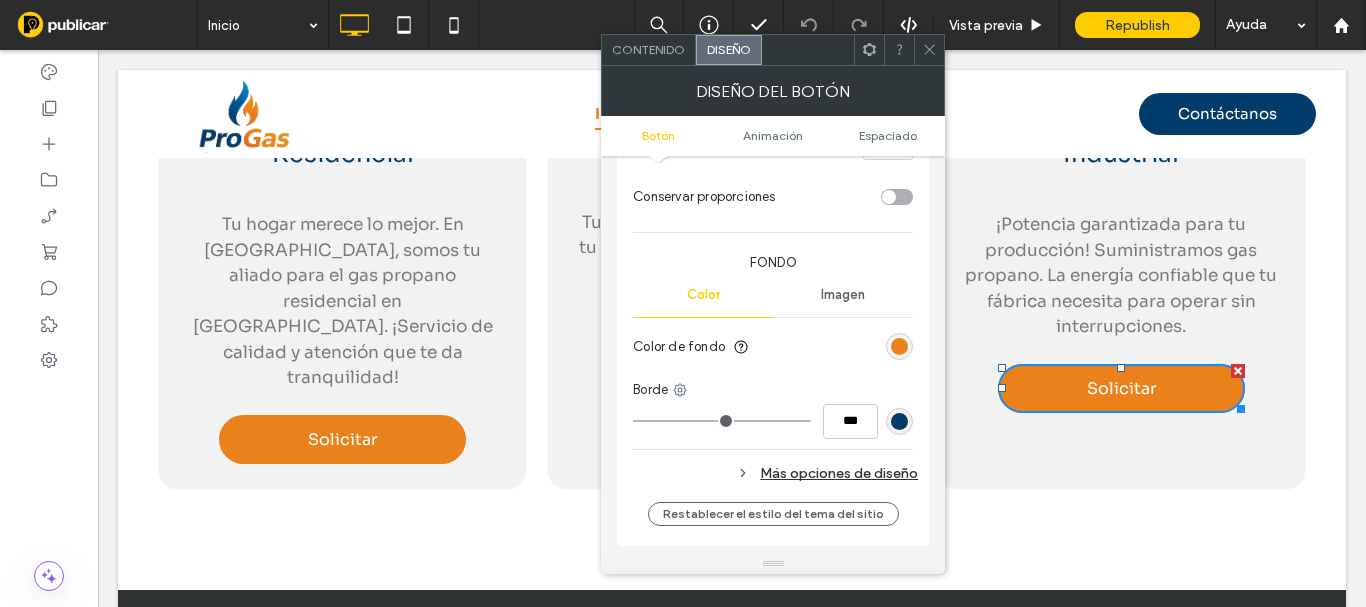 click on "Más opciones de diseño" at bounding box center (775, 473) 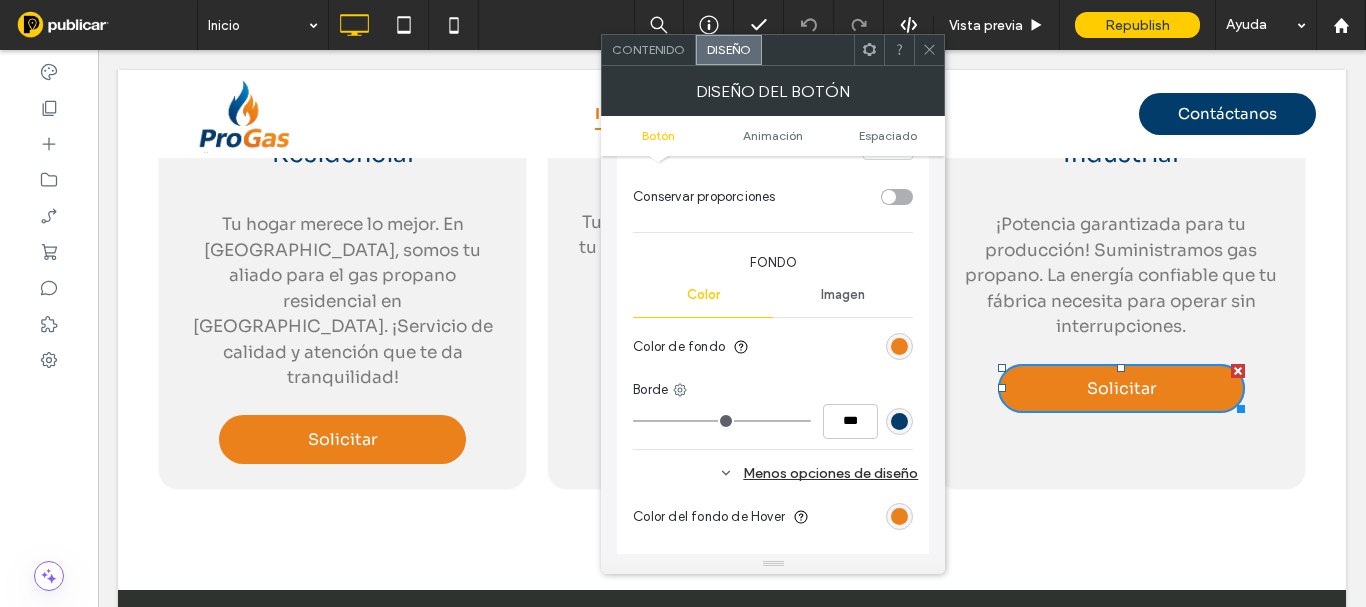 scroll, scrollTop: 600, scrollLeft: 0, axis: vertical 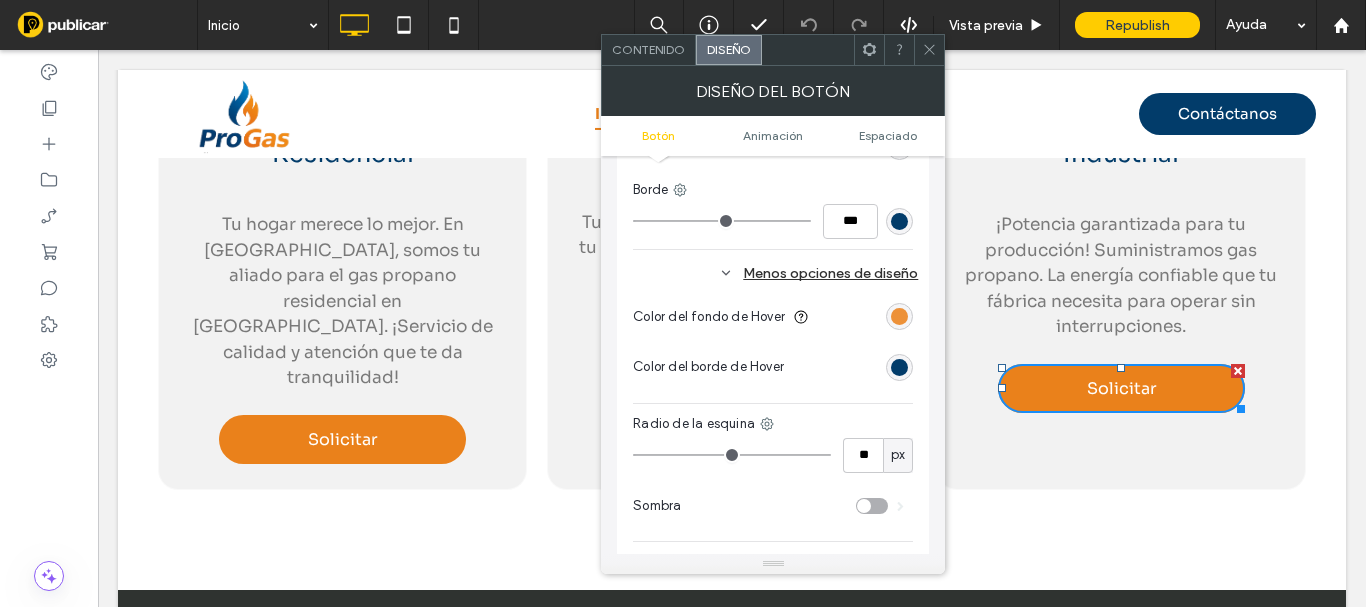 click at bounding box center [899, 316] 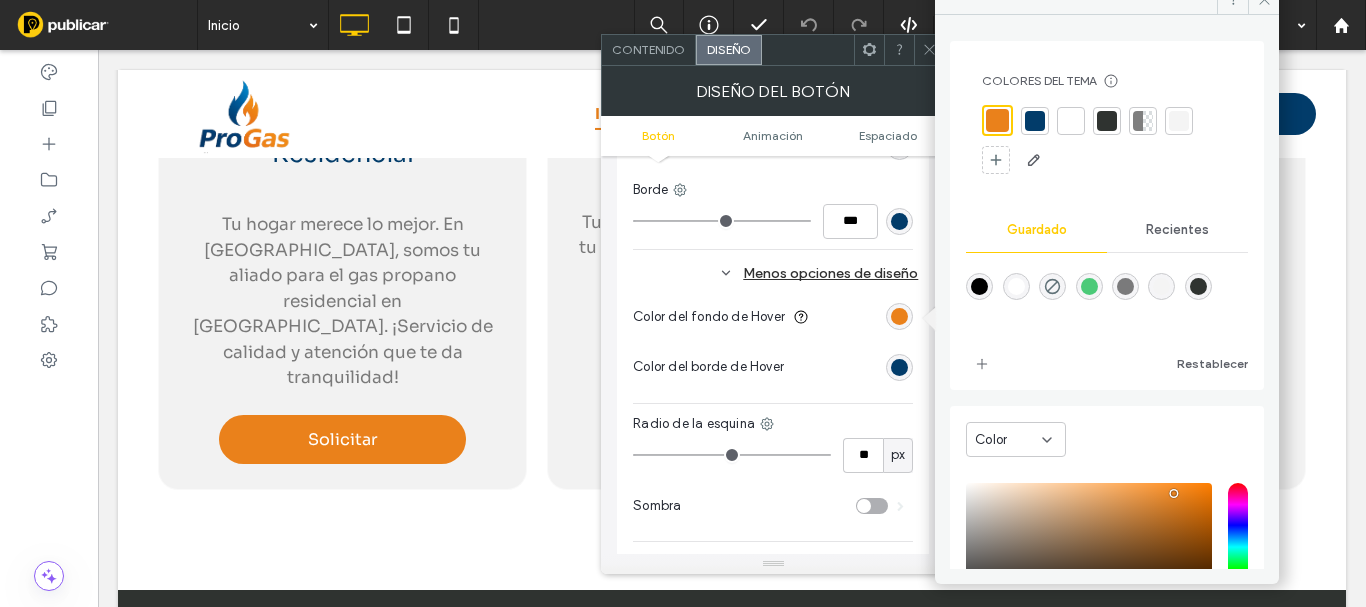 drag, startPoint x: 1035, startPoint y: 121, endPoint x: 1023, endPoint y: 116, distance: 13 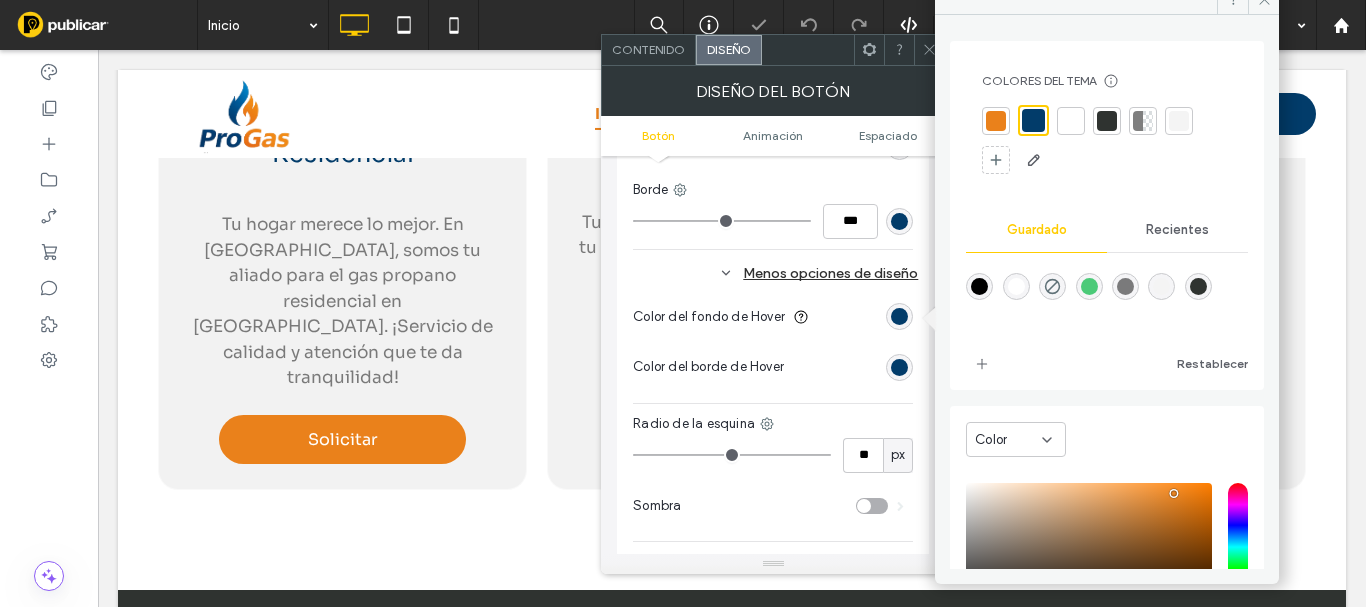 click at bounding box center [929, 50] 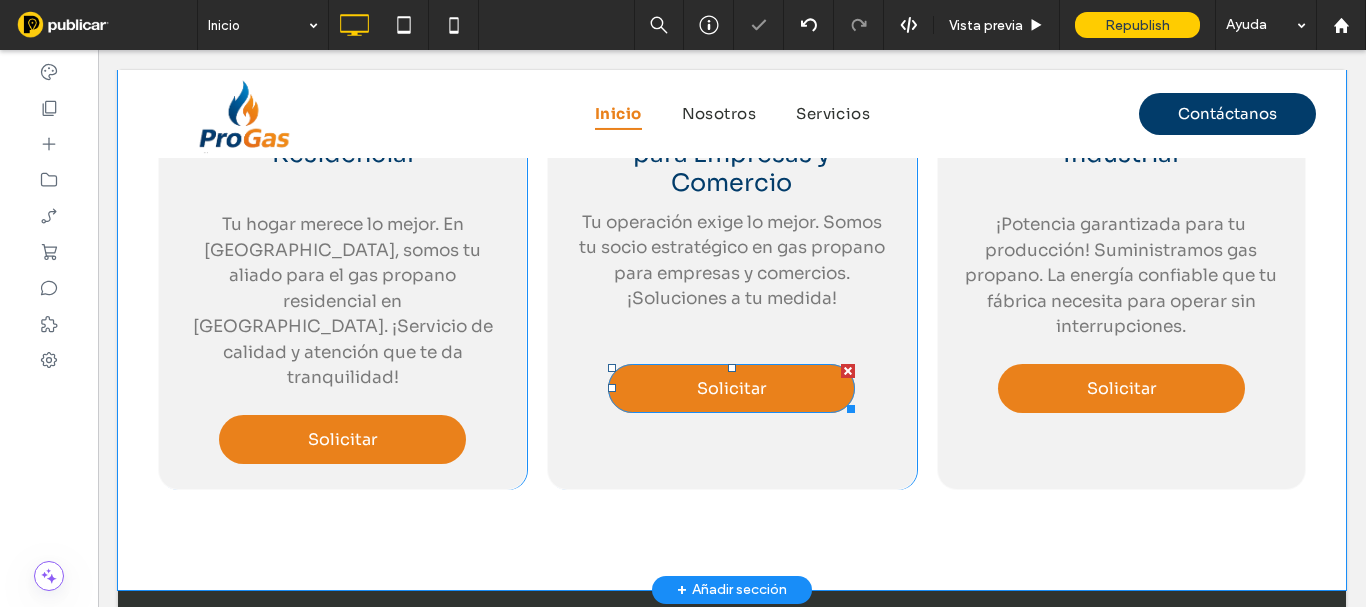 click on "Solicitar" at bounding box center [731, 388] 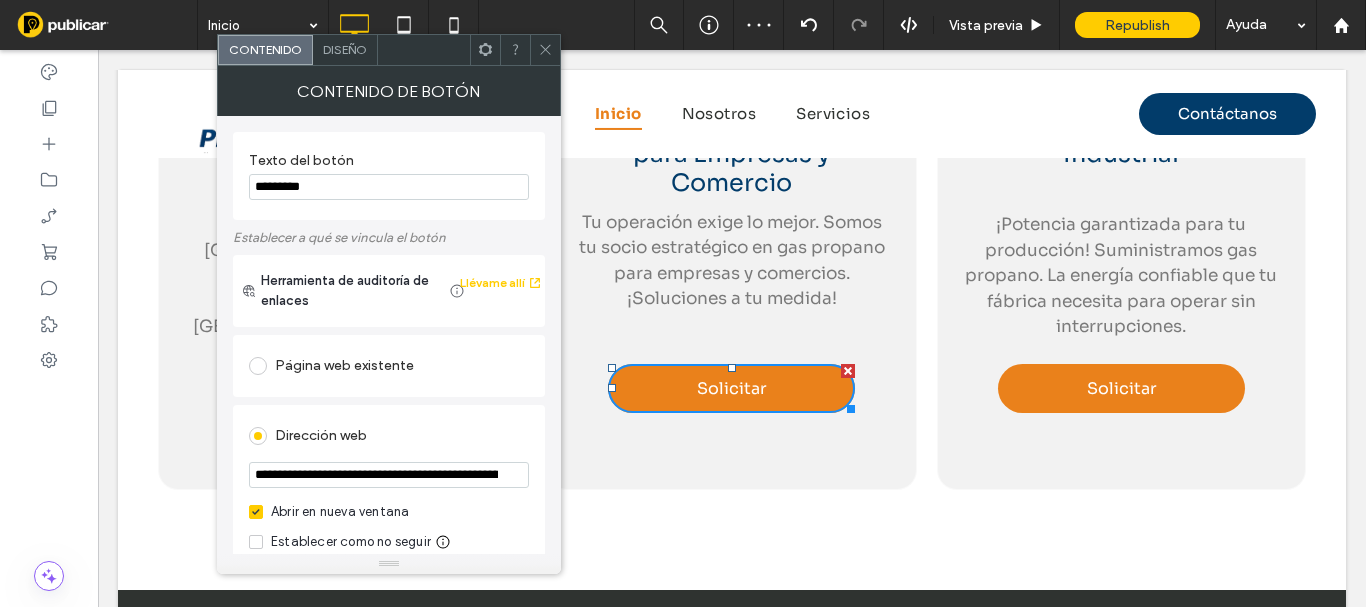 click on "Diseño" at bounding box center (345, 49) 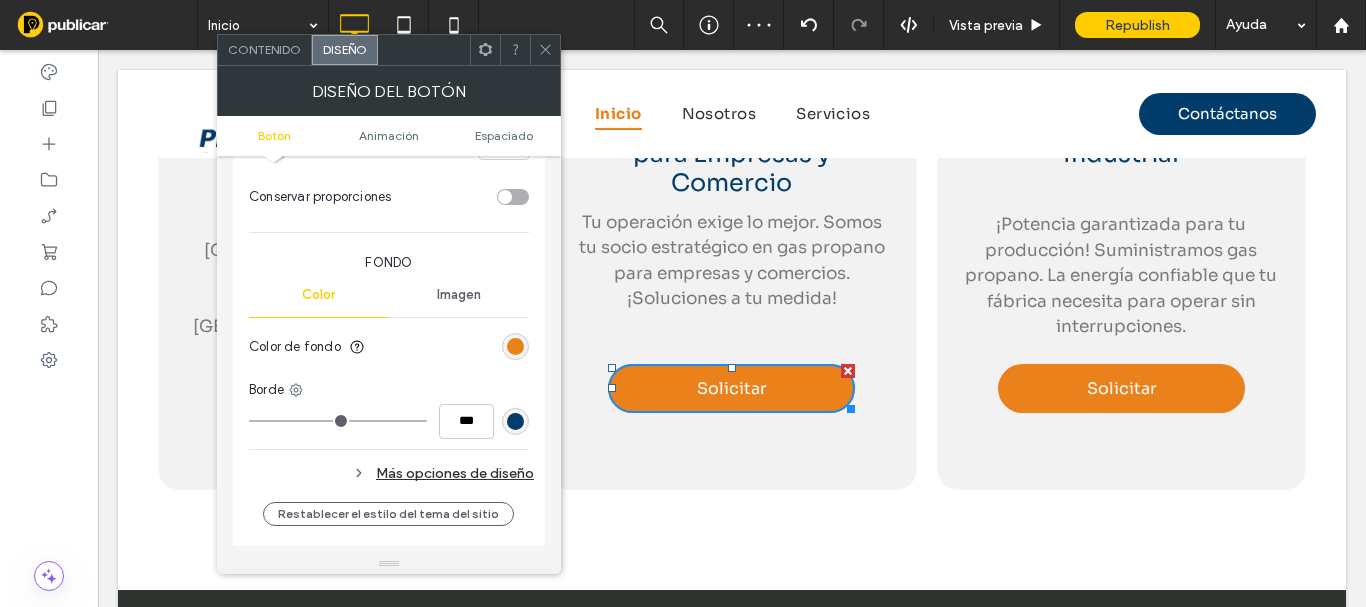 scroll, scrollTop: 600, scrollLeft: 0, axis: vertical 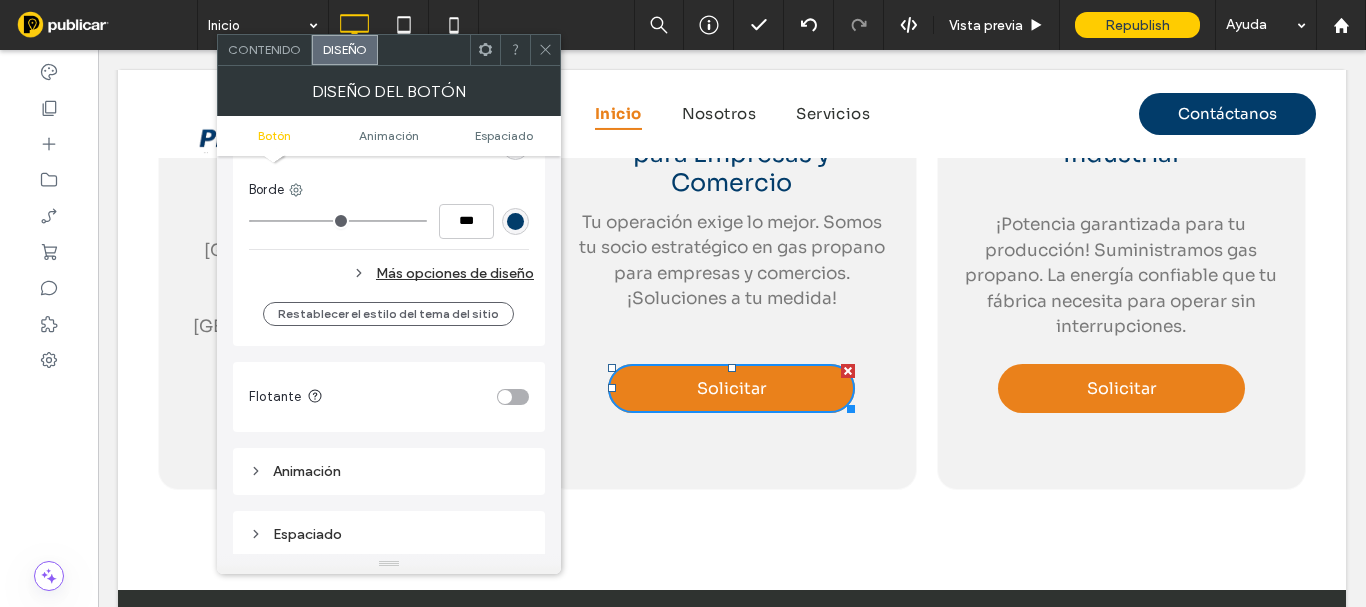 click on "Más opciones de diseño" at bounding box center [391, 273] 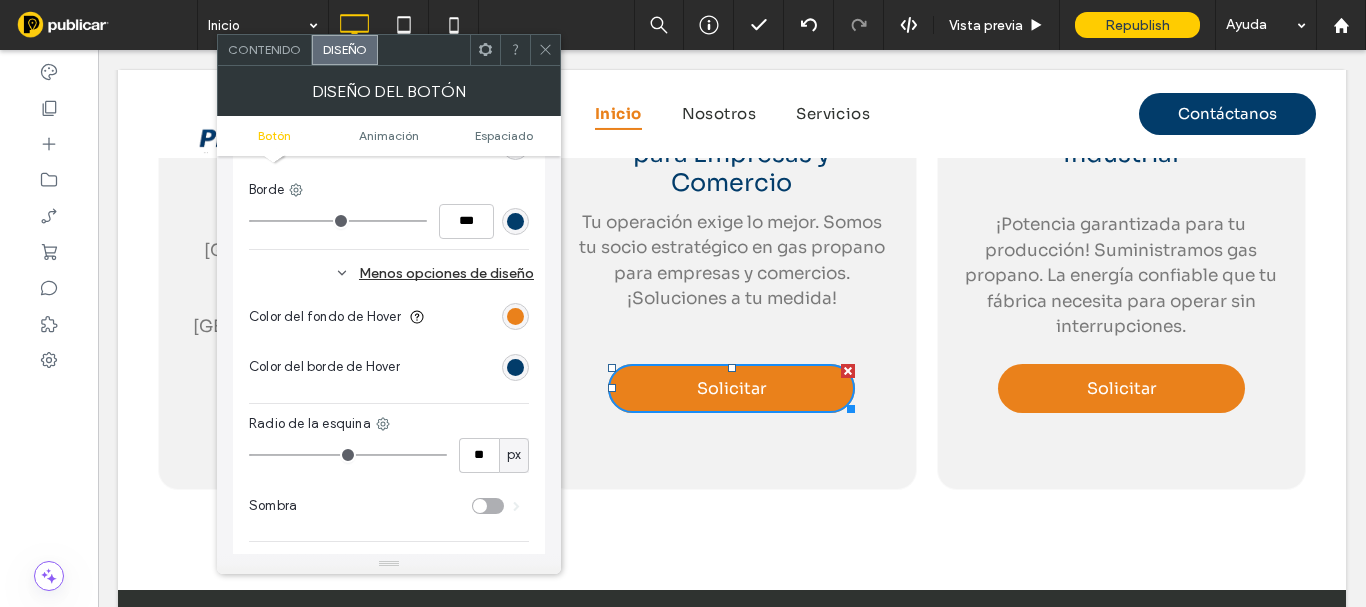 click at bounding box center (515, 316) 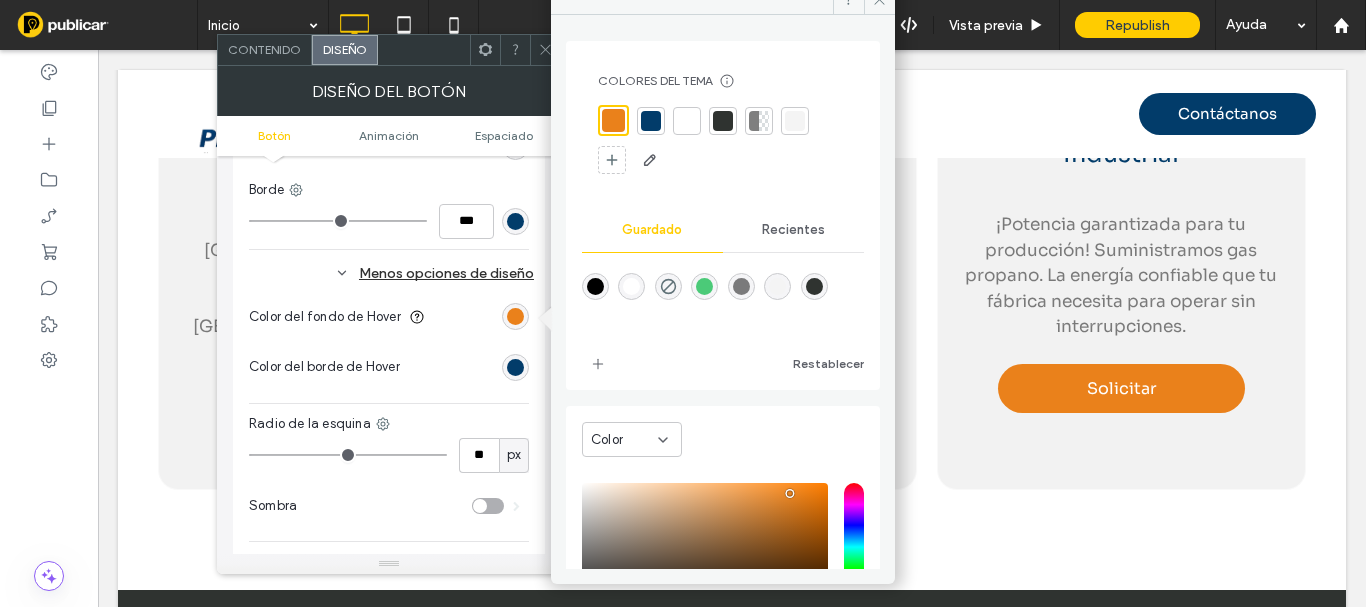 click at bounding box center (651, 121) 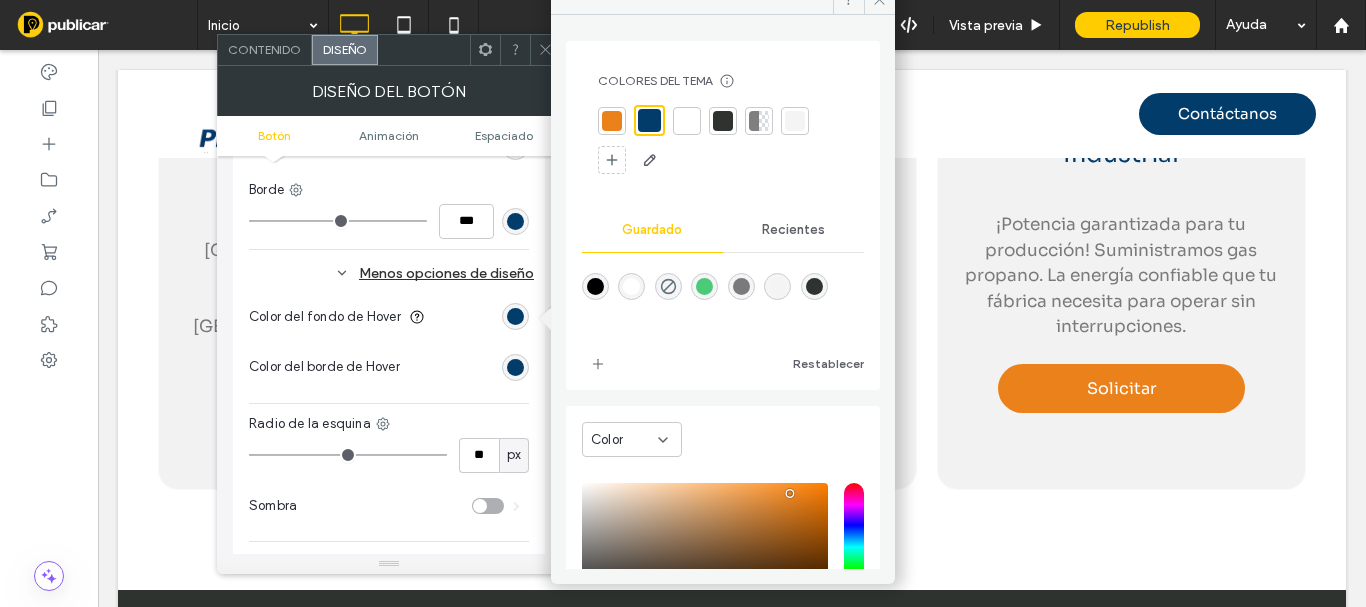 click 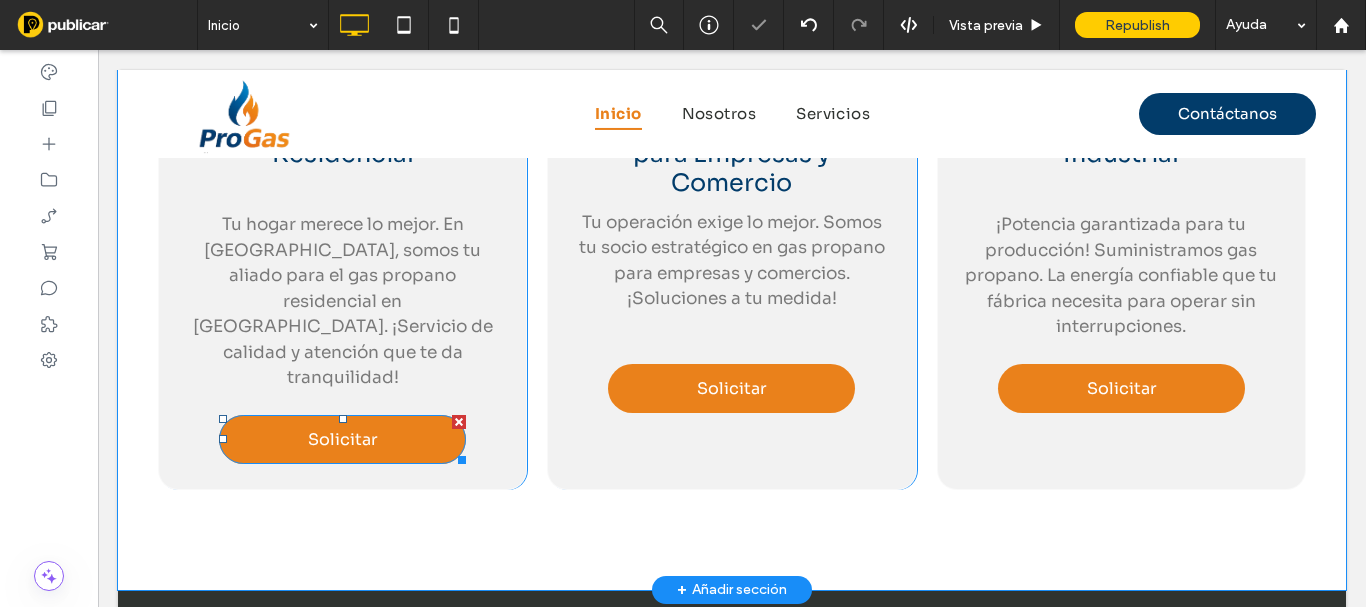 click on "Solicitar" at bounding box center [342, 439] 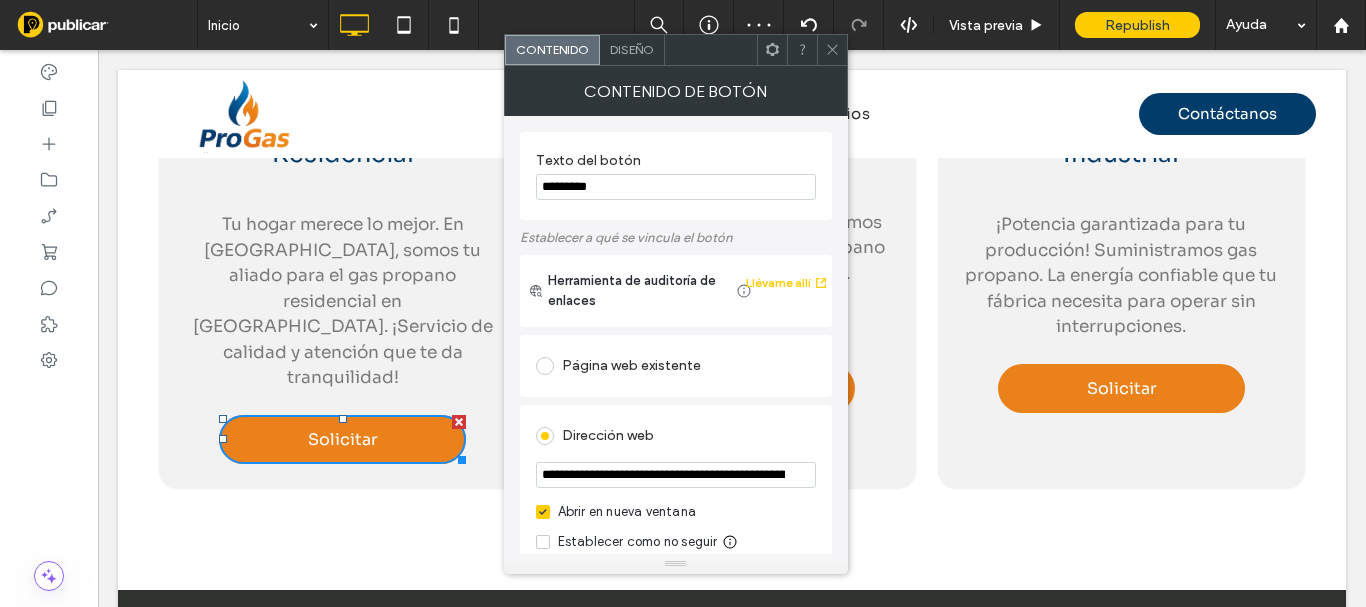 click on "Diseño" at bounding box center [632, 49] 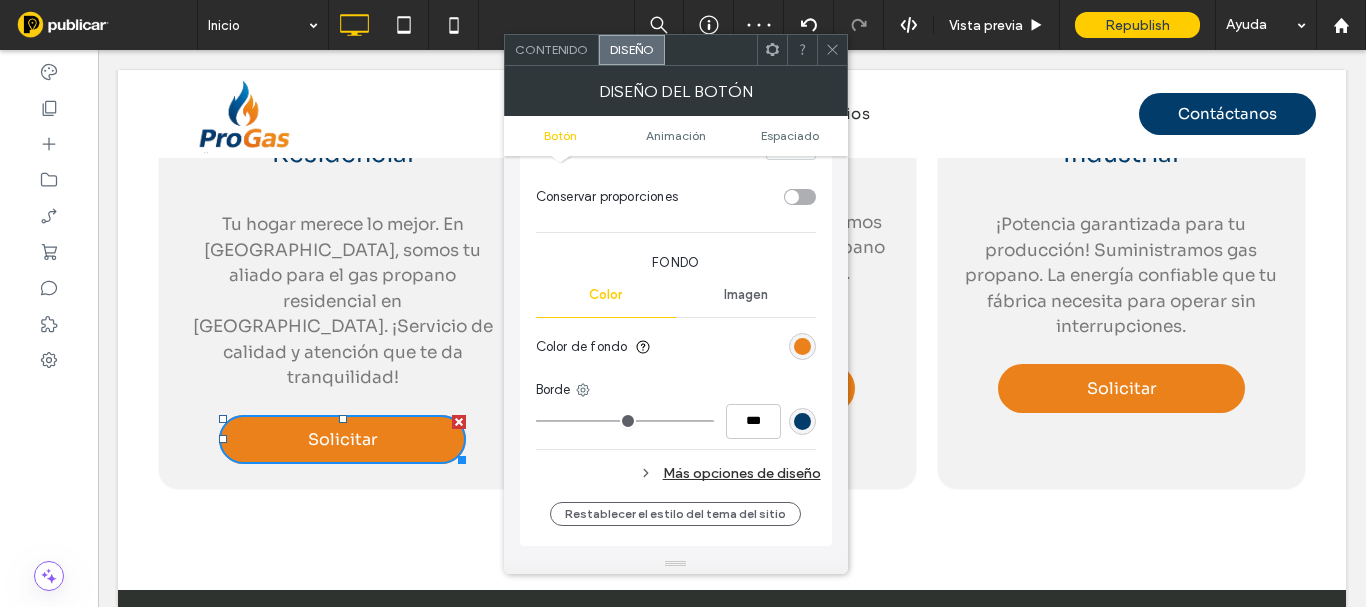 scroll, scrollTop: 600, scrollLeft: 0, axis: vertical 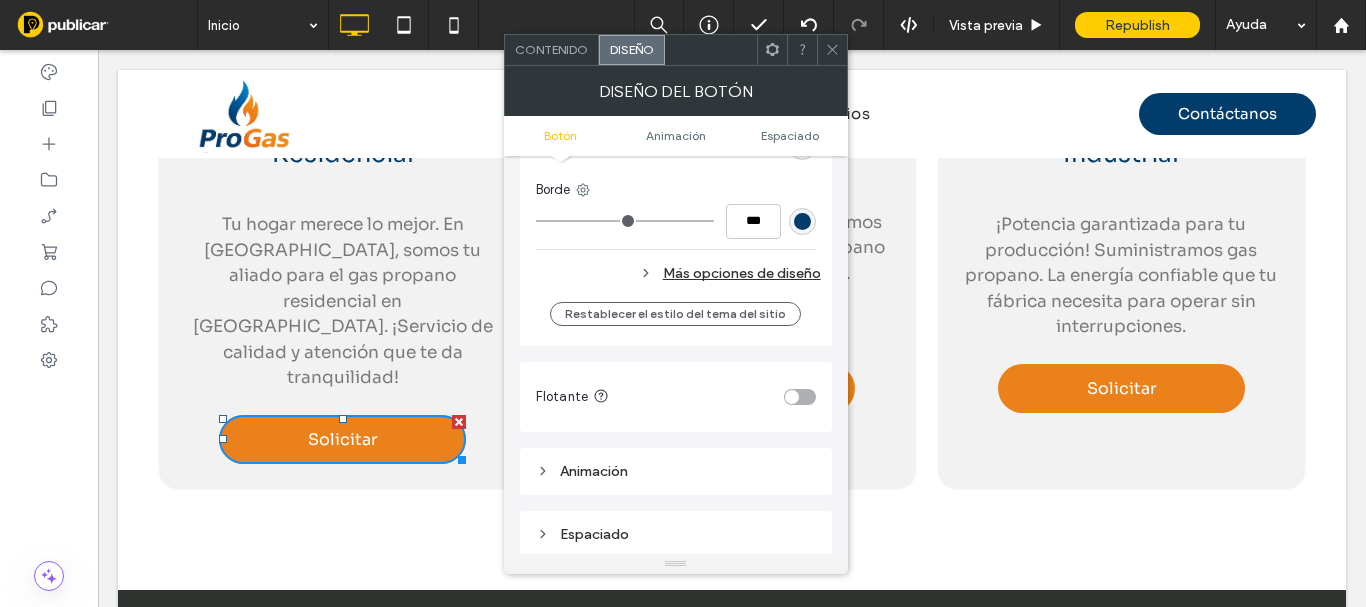 click on "Más opciones de diseño" at bounding box center (678, 273) 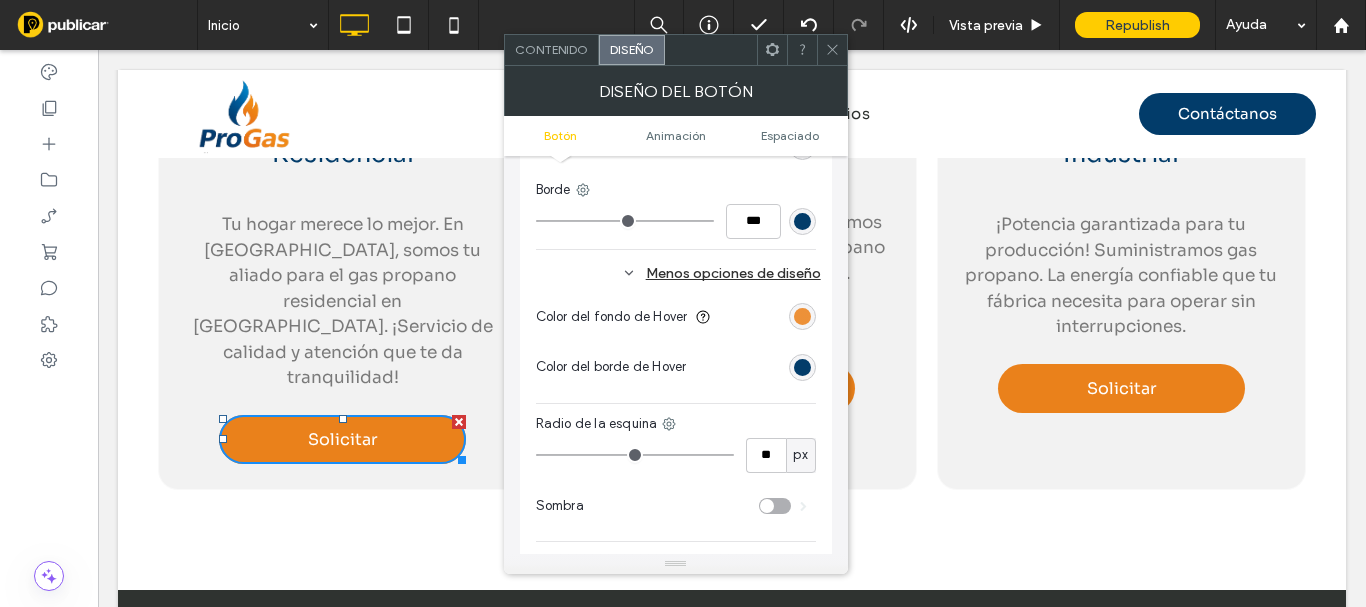 click at bounding box center (802, 316) 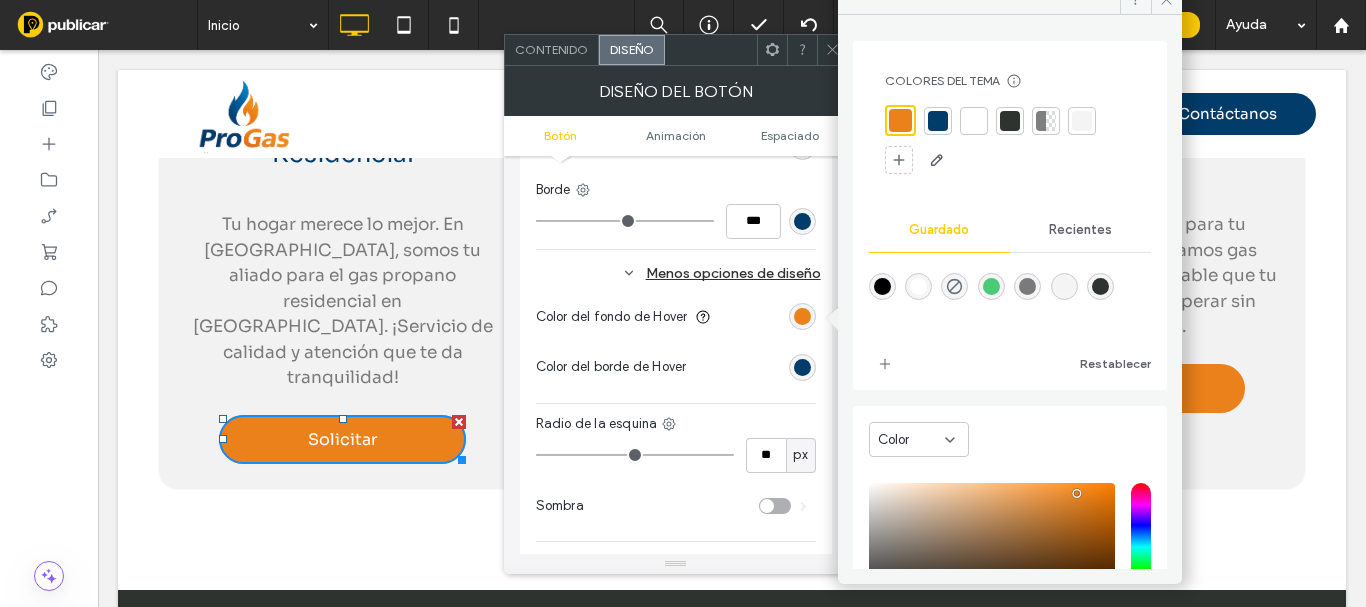 click at bounding box center [938, 121] 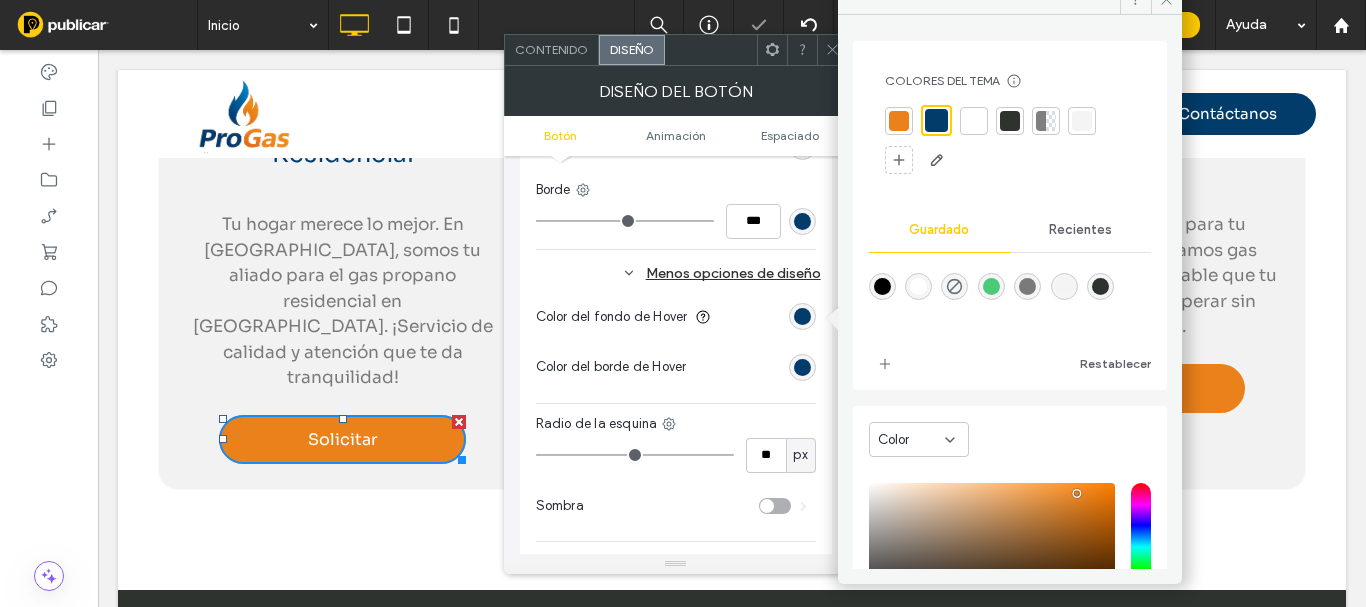 click 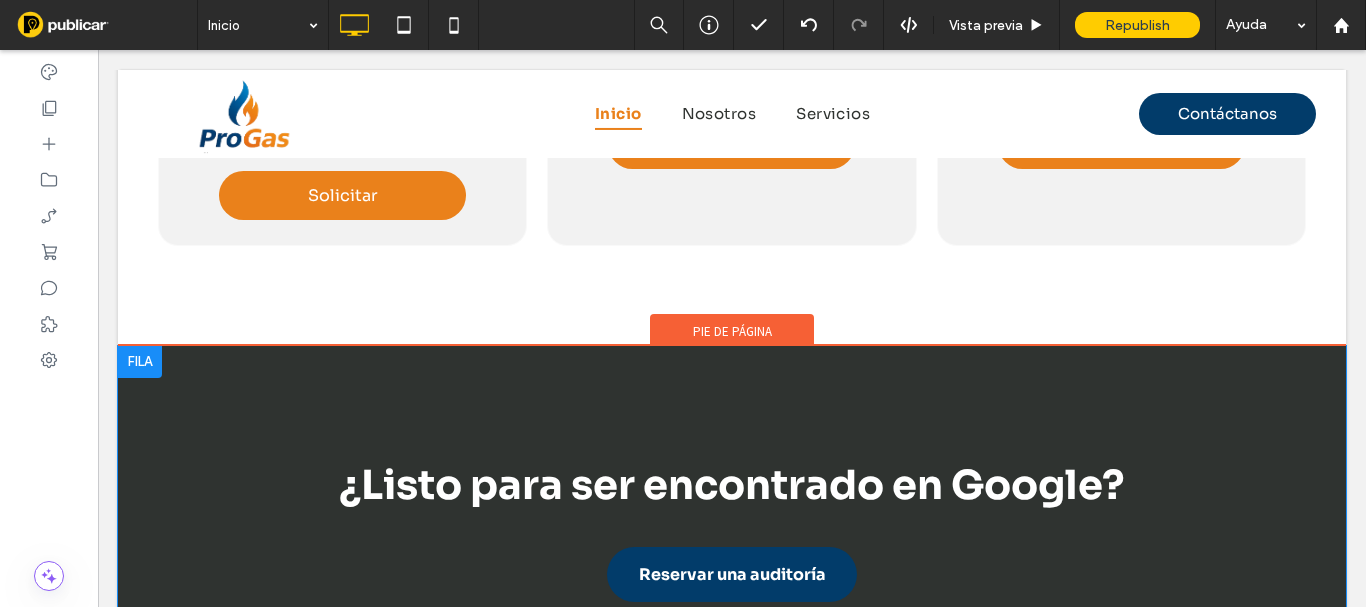 scroll, scrollTop: 2300, scrollLeft: 0, axis: vertical 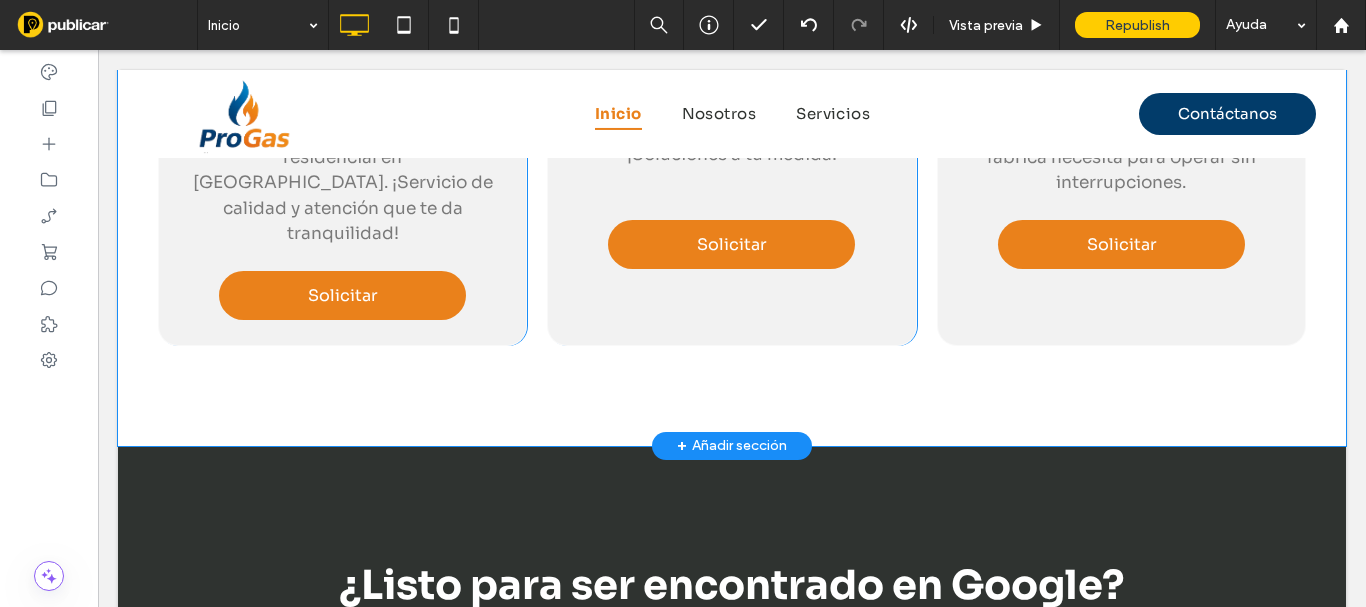 click on "+ Añadir sección" at bounding box center (732, 446) 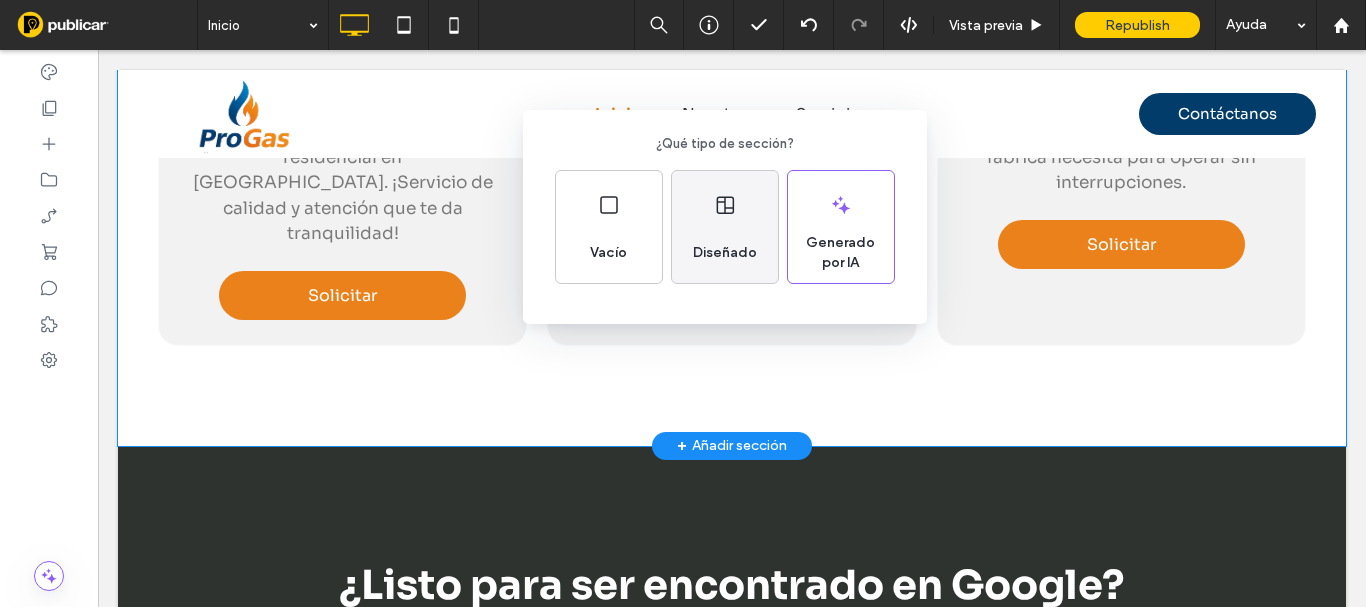 click on "Diseñado" at bounding box center (725, 253) 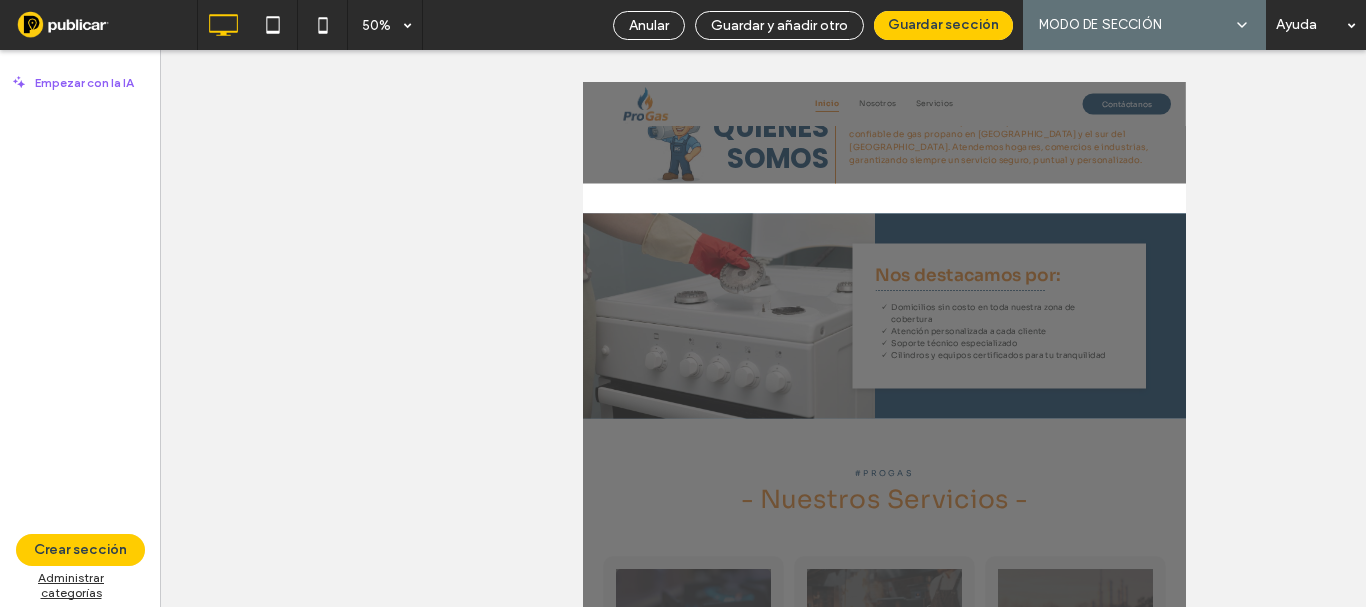scroll, scrollTop: 1481, scrollLeft: 0, axis: vertical 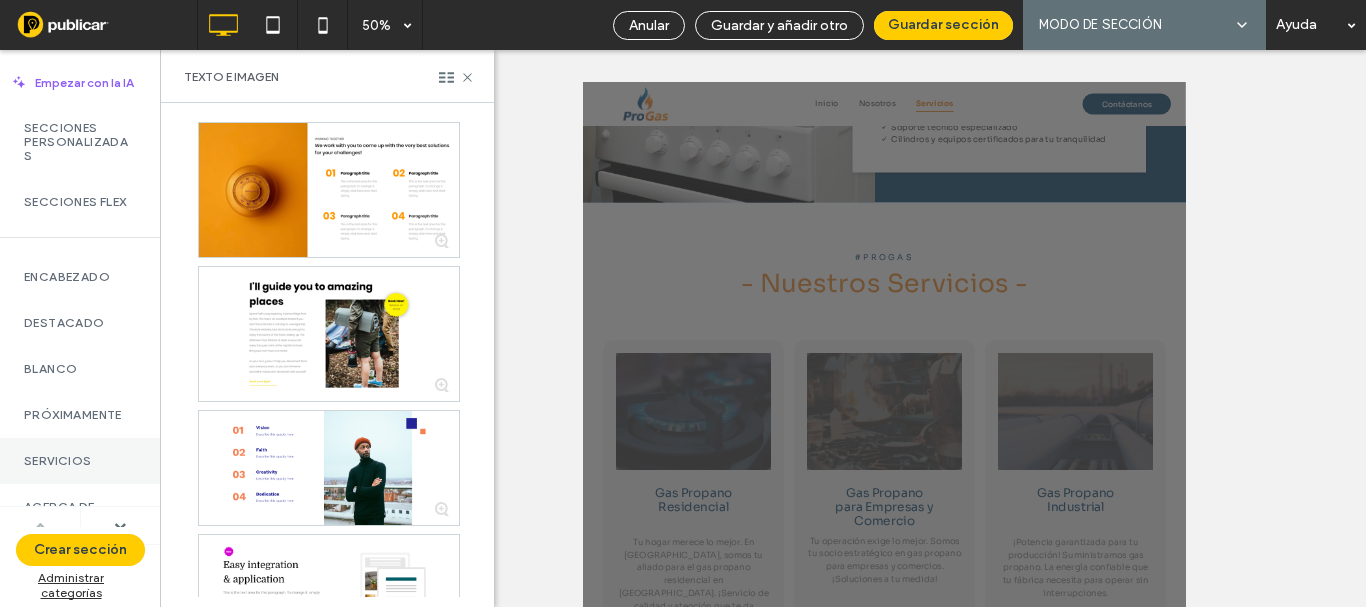 click on "Servicios" at bounding box center (80, 461) 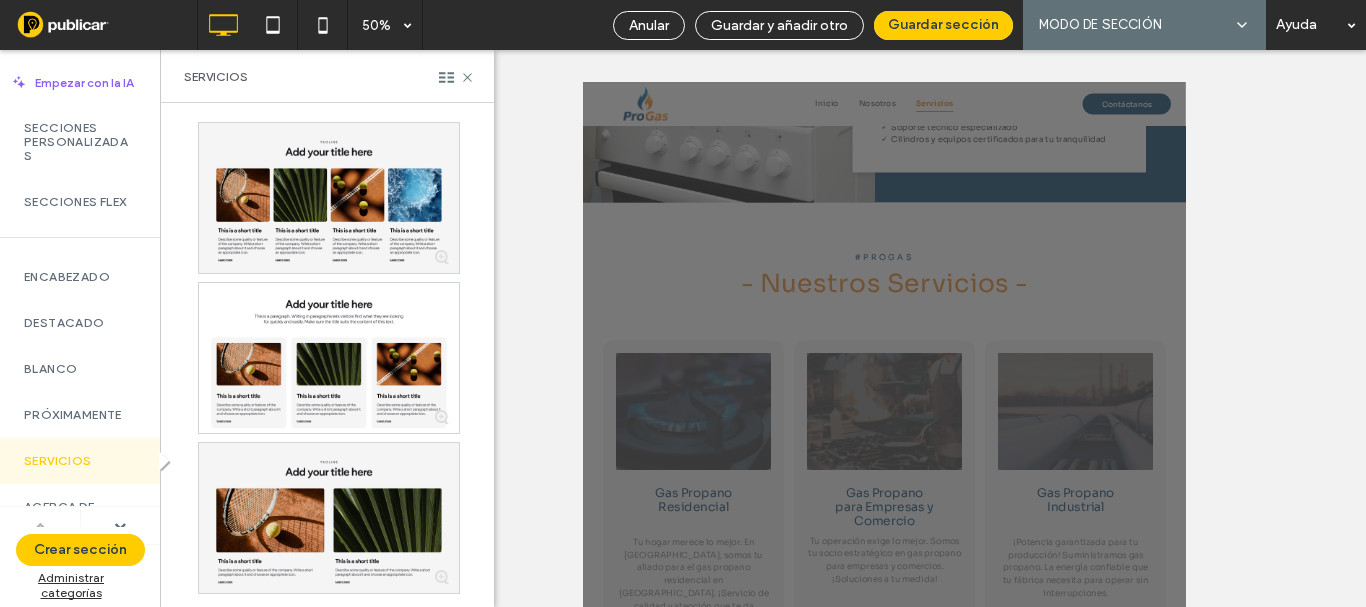 scroll, scrollTop: 500, scrollLeft: 0, axis: vertical 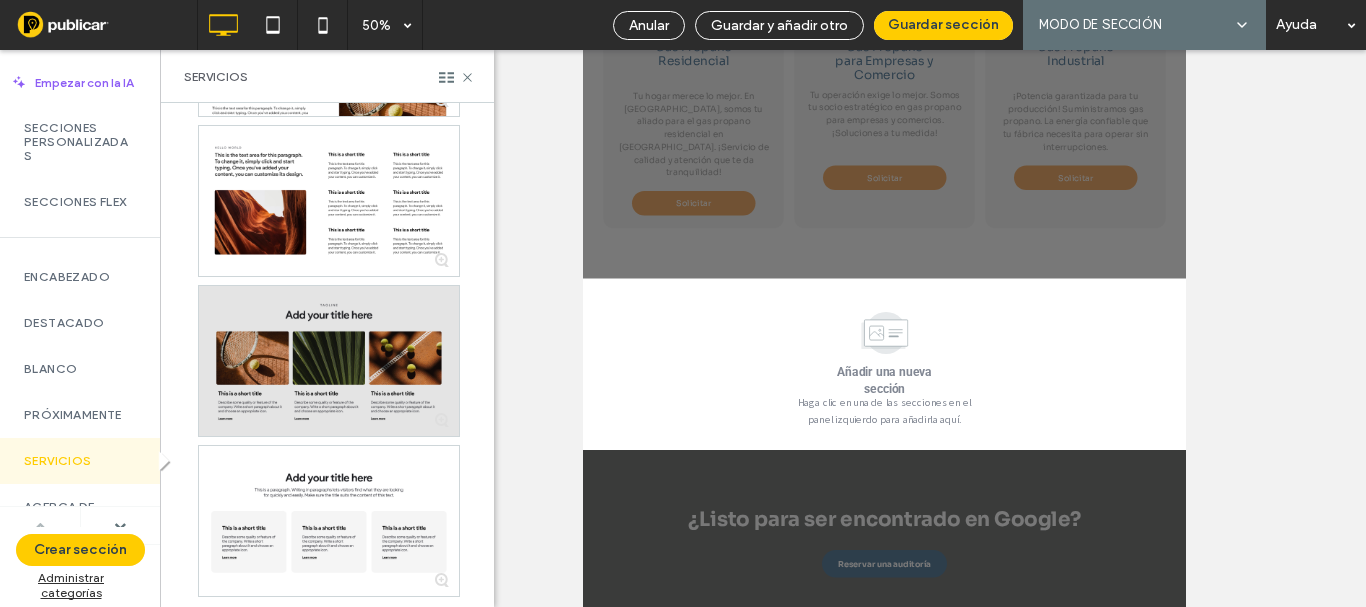 click at bounding box center (329, 361) 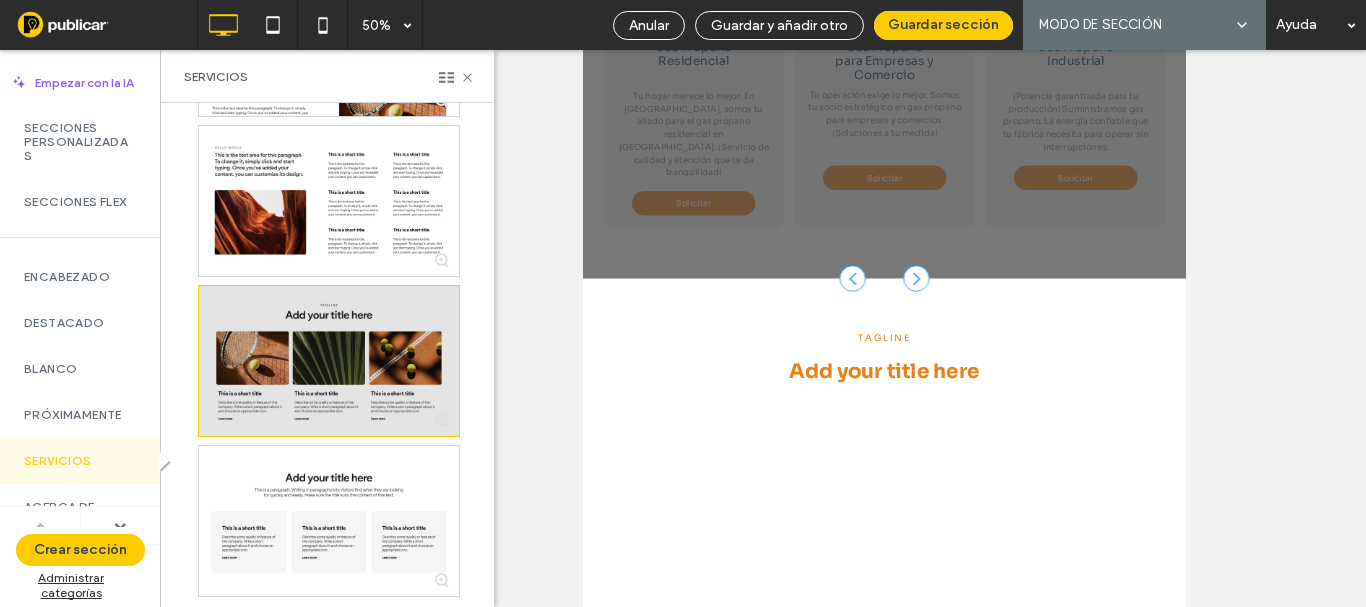 scroll, scrollTop: 2100, scrollLeft: 0, axis: vertical 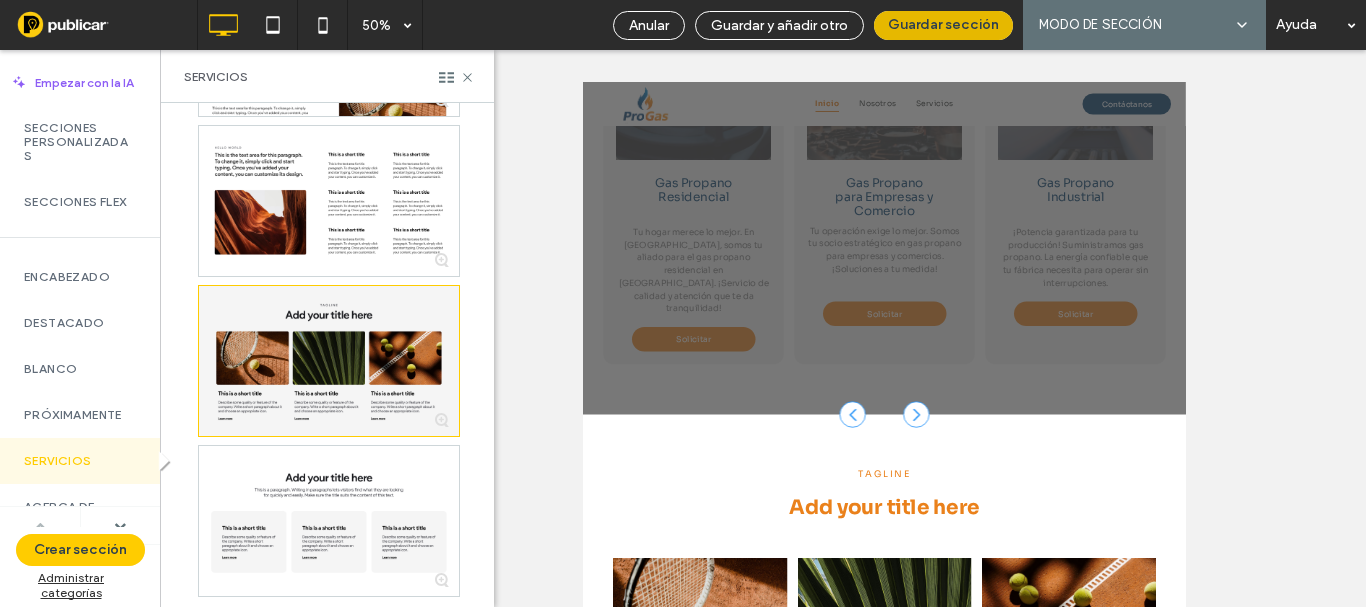 click on "Guardar sección" at bounding box center [943, 25] 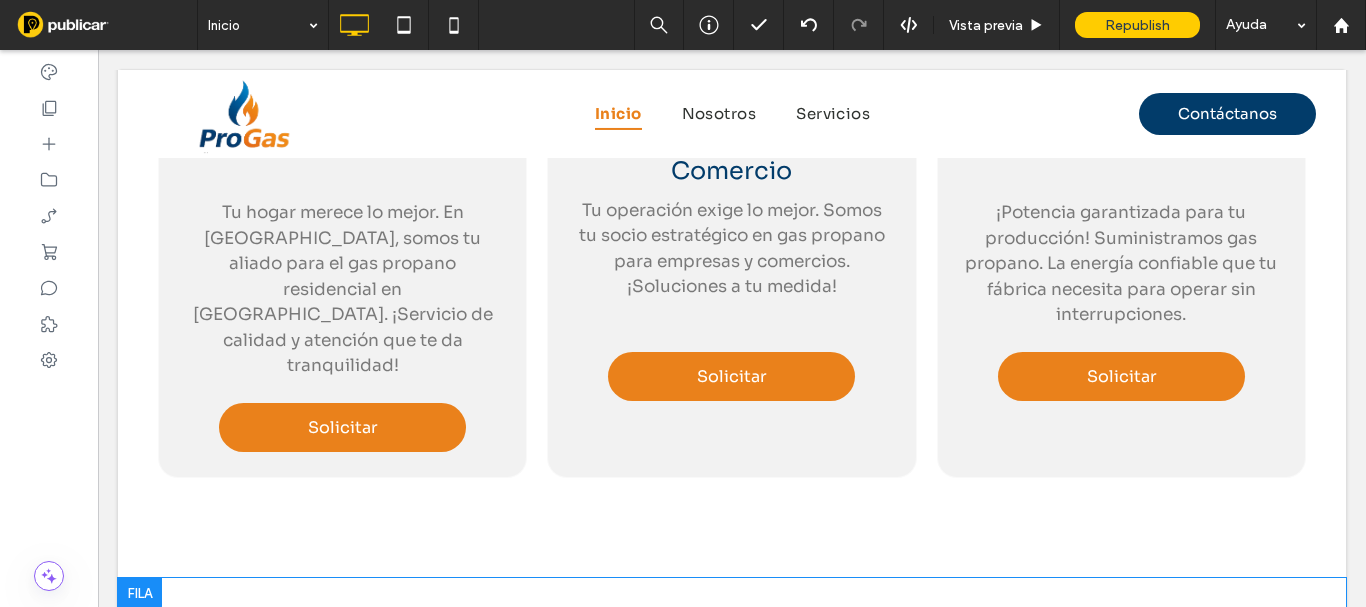 scroll, scrollTop: 2368, scrollLeft: 0, axis: vertical 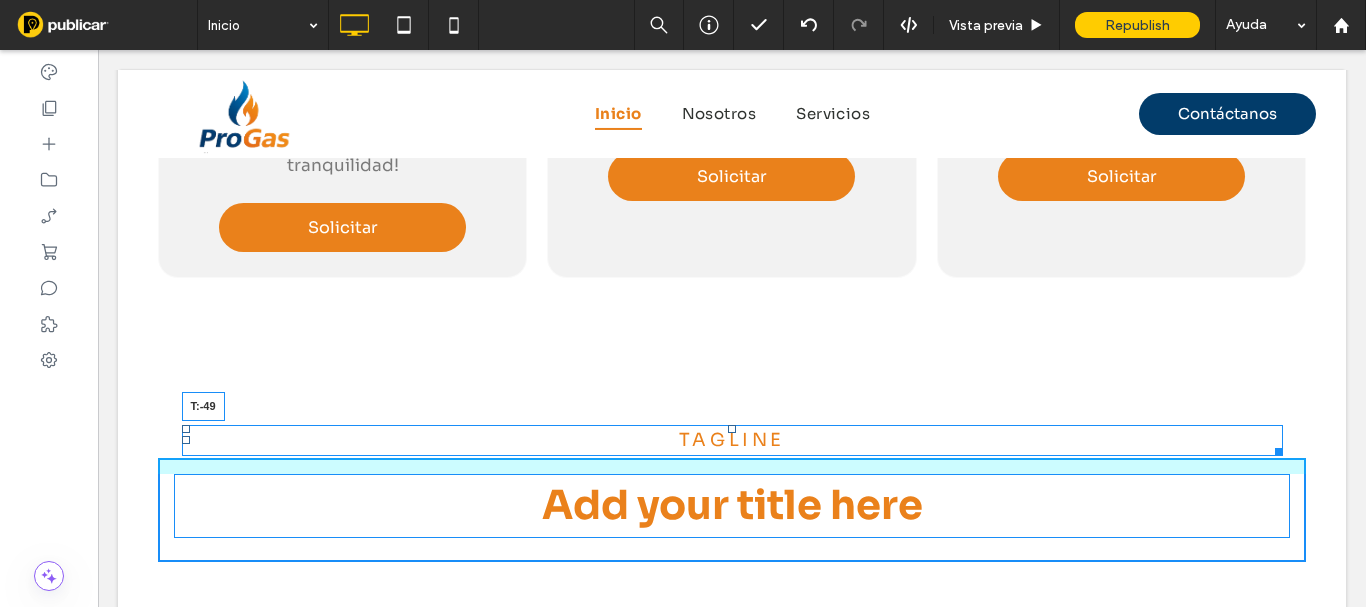 drag, startPoint x: 723, startPoint y: 395, endPoint x: 731, endPoint y: 338, distance: 57.558666 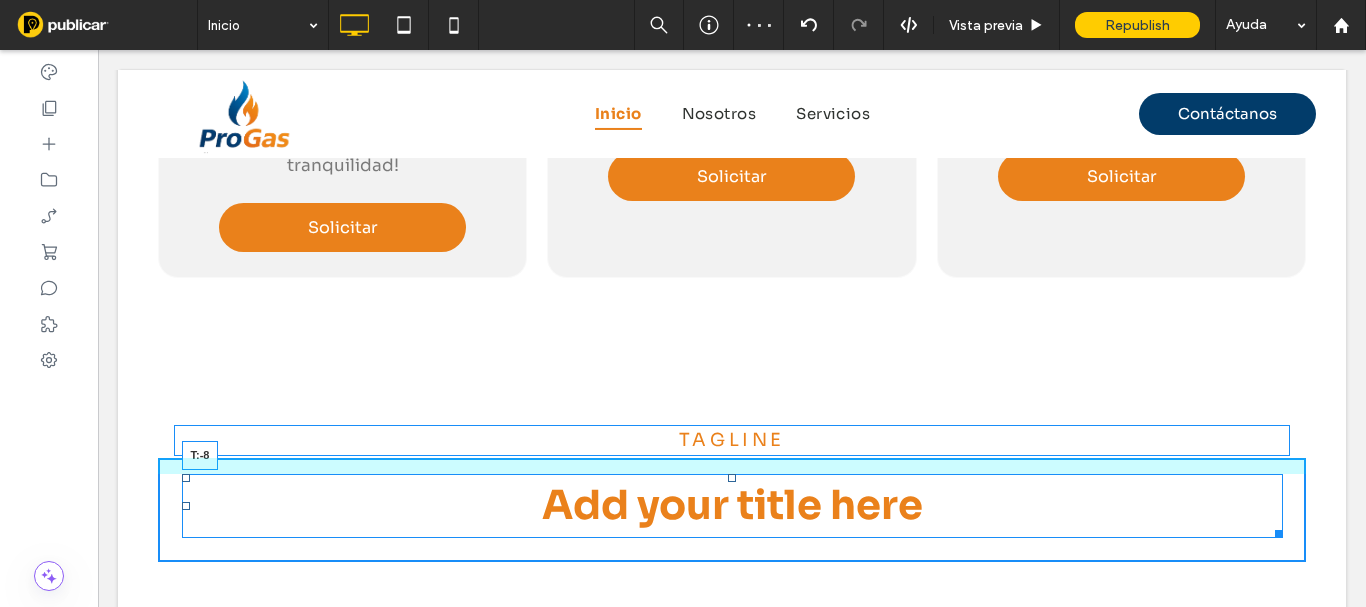 drag, startPoint x: 727, startPoint y: 387, endPoint x: 819, endPoint y: 411, distance: 95.07891 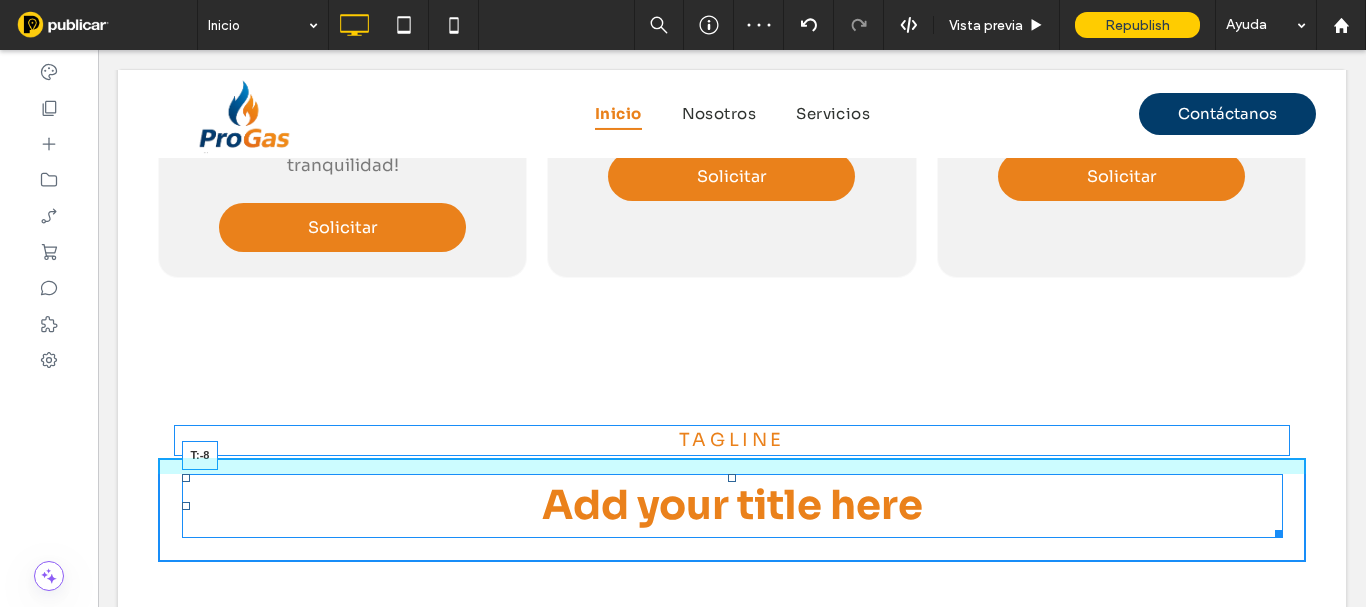 click on "TAGLINE
Add your title here
T:-8
Click To Paste" at bounding box center (732, 510) 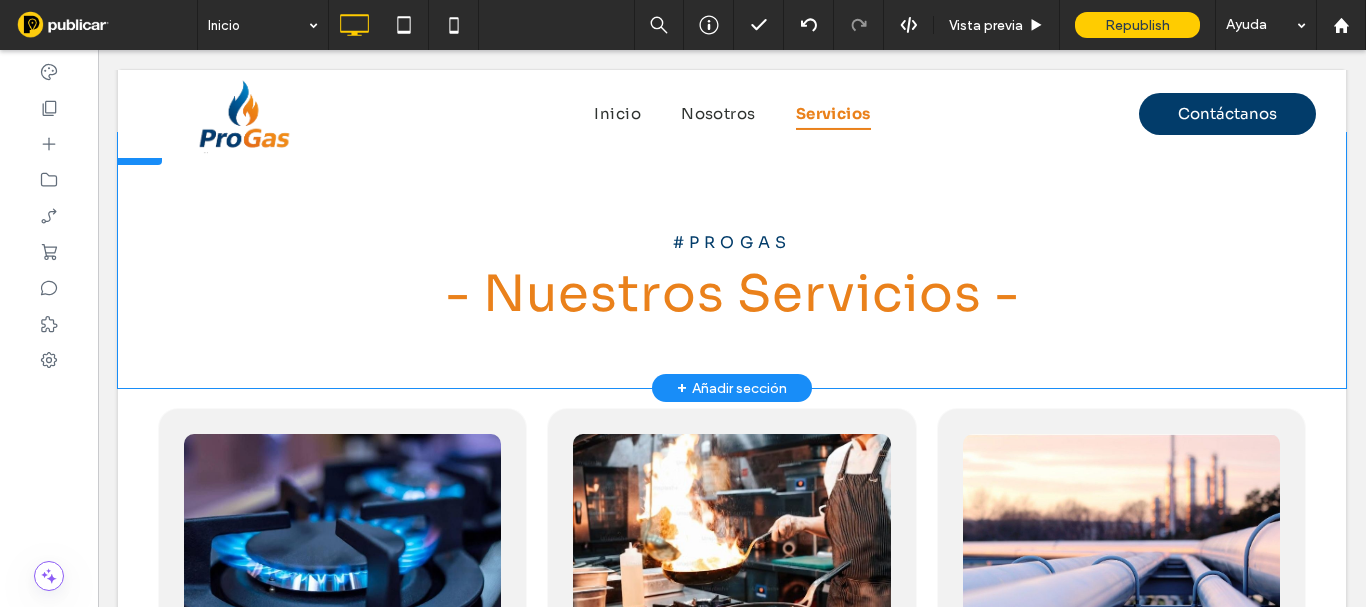 scroll, scrollTop: 1468, scrollLeft: 0, axis: vertical 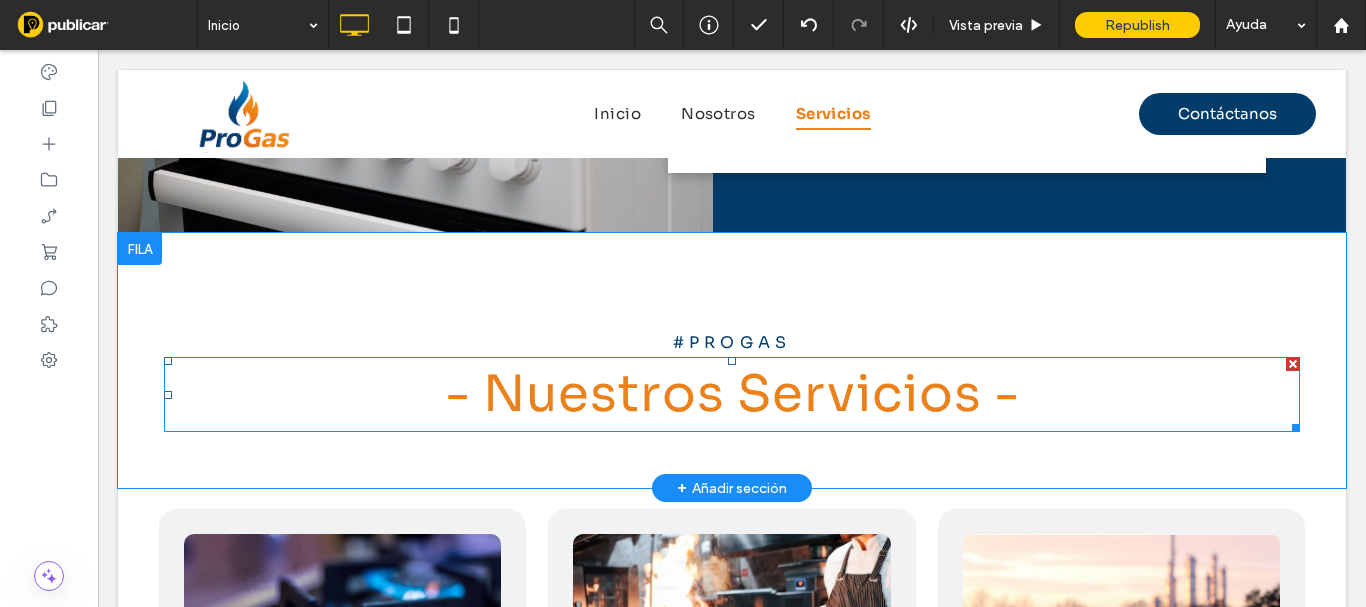 drag, startPoint x: 723, startPoint y: 354, endPoint x: 713, endPoint y: 350, distance: 10.770329 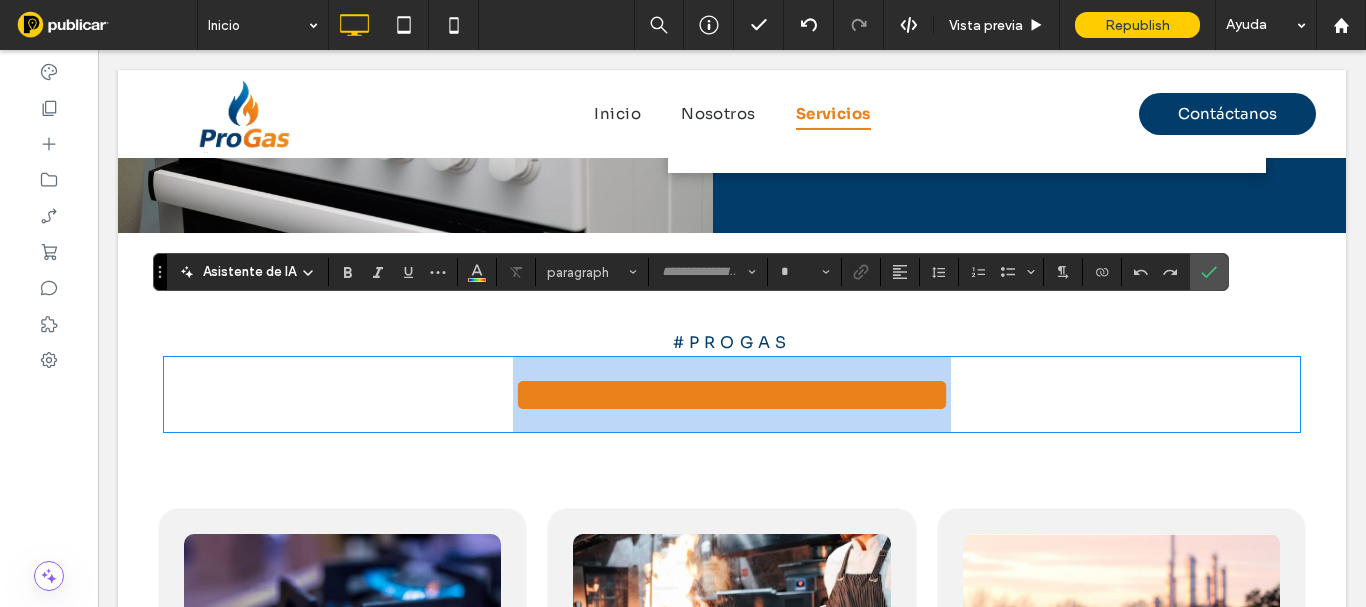 type on "****" 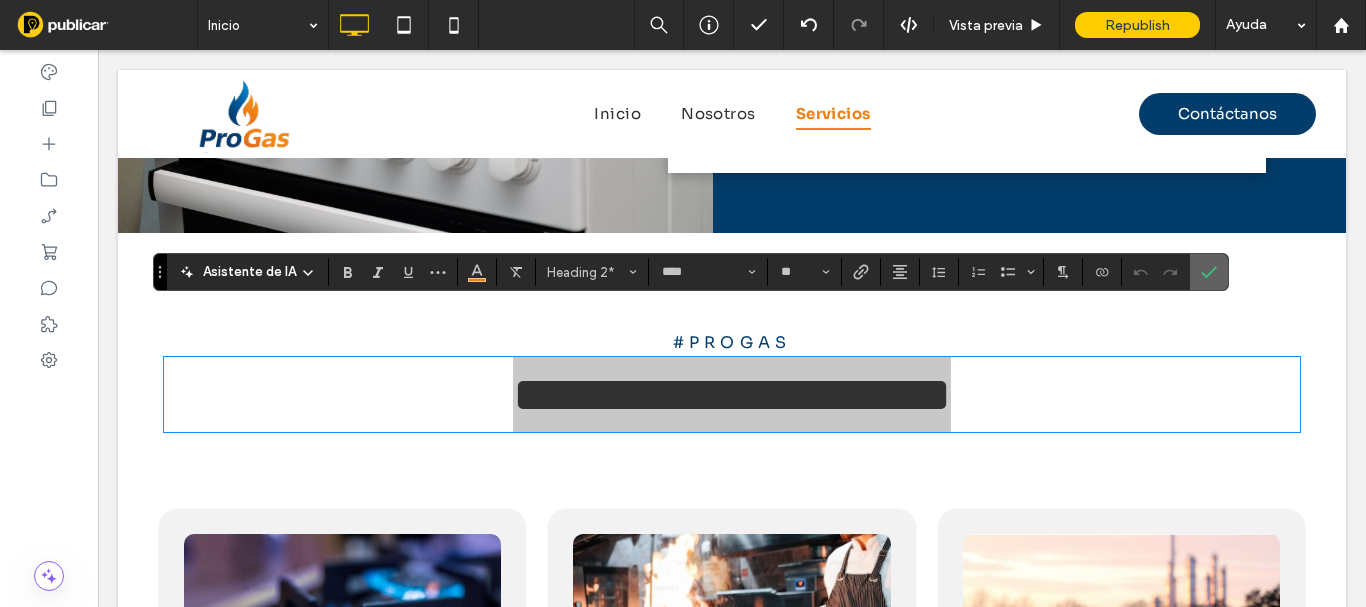 drag, startPoint x: 1215, startPoint y: 276, endPoint x: 1081, endPoint y: 223, distance: 144.10066 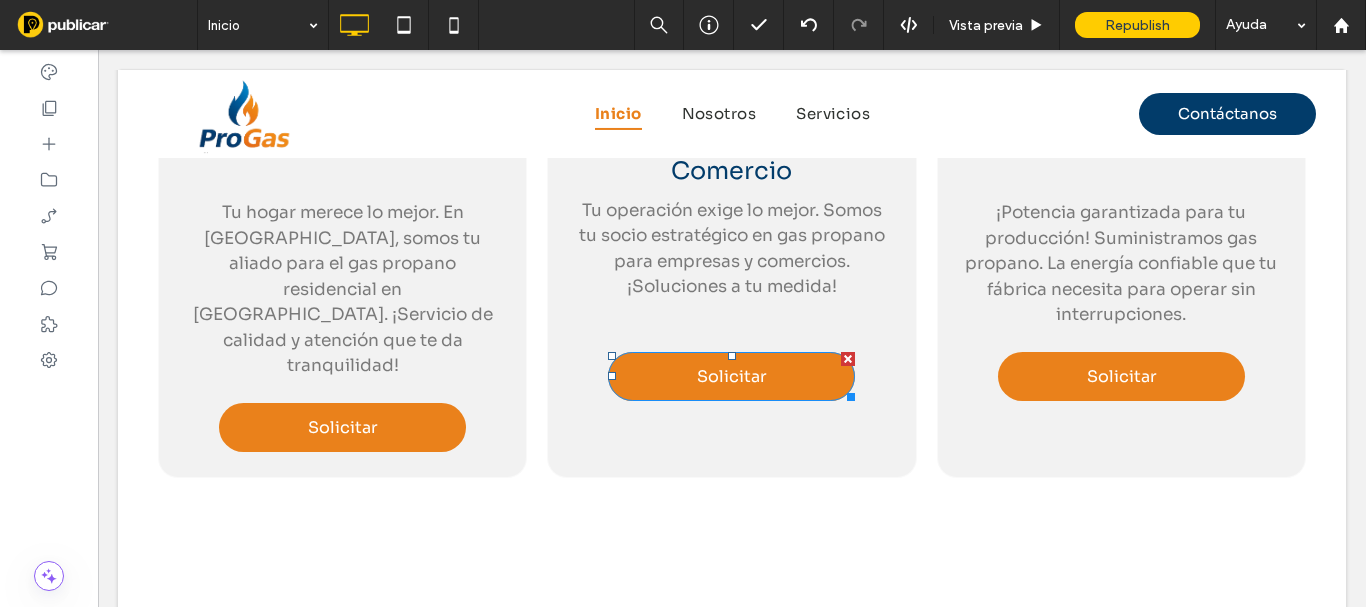 scroll, scrollTop: 2368, scrollLeft: 0, axis: vertical 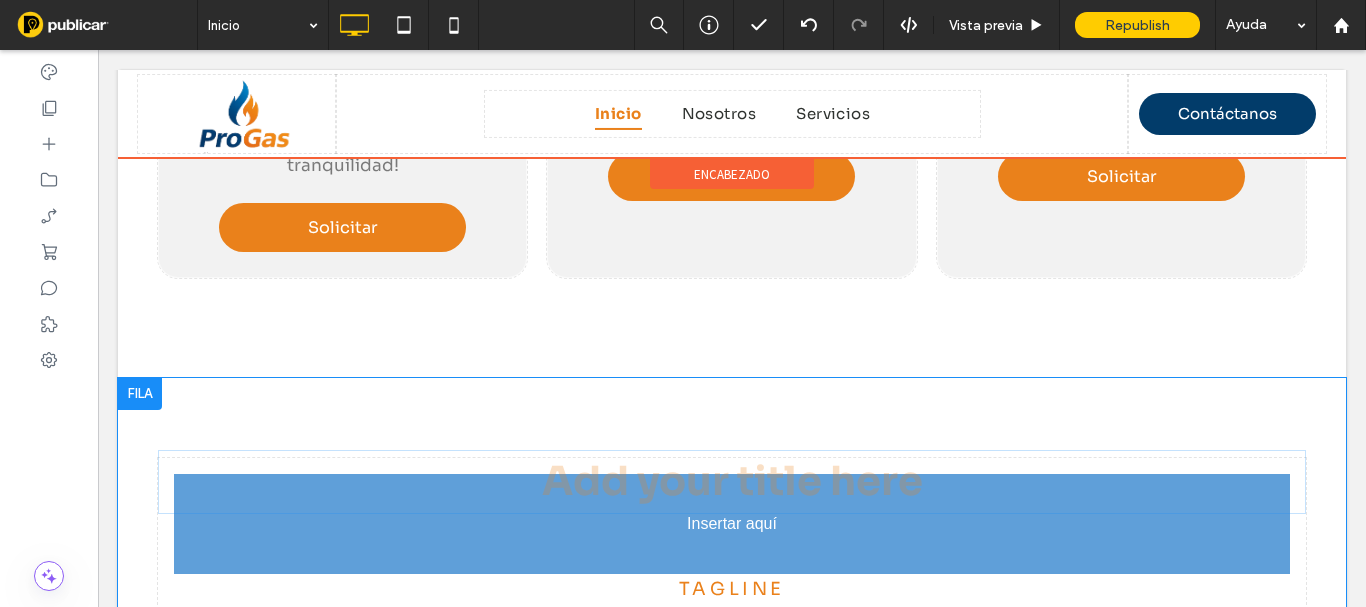 drag, startPoint x: 737, startPoint y: 402, endPoint x: 718, endPoint y: 394, distance: 20.615528 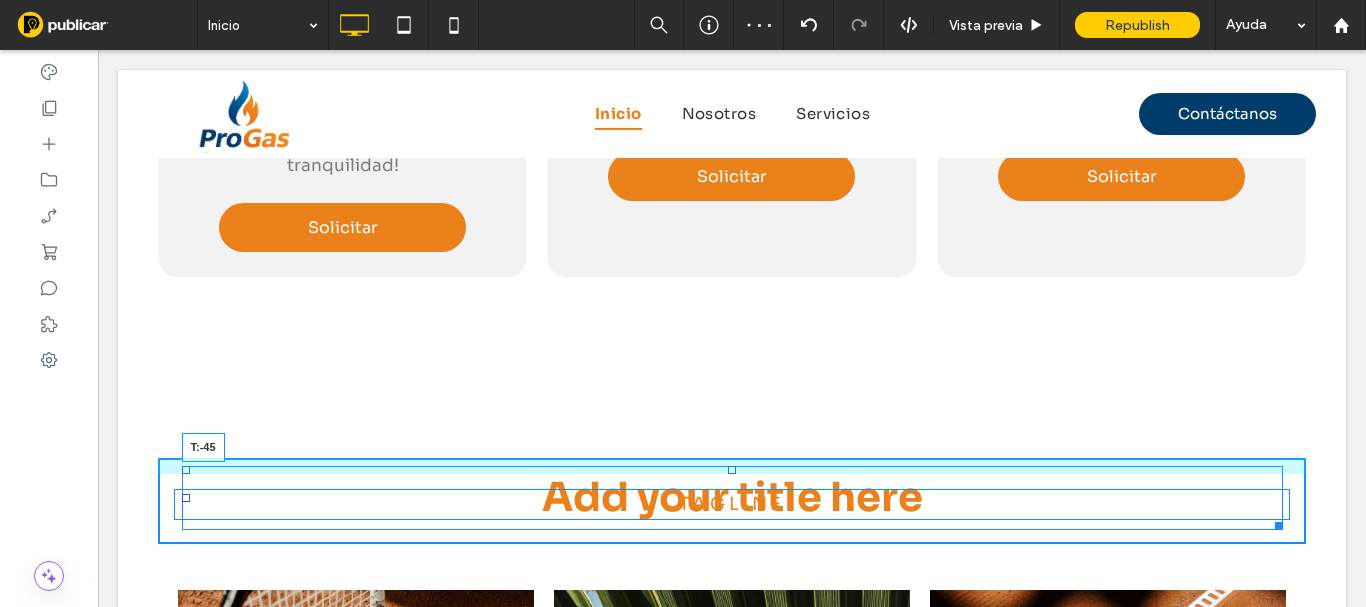 drag, startPoint x: 722, startPoint y: 377, endPoint x: 730, endPoint y: 338, distance: 39.812057 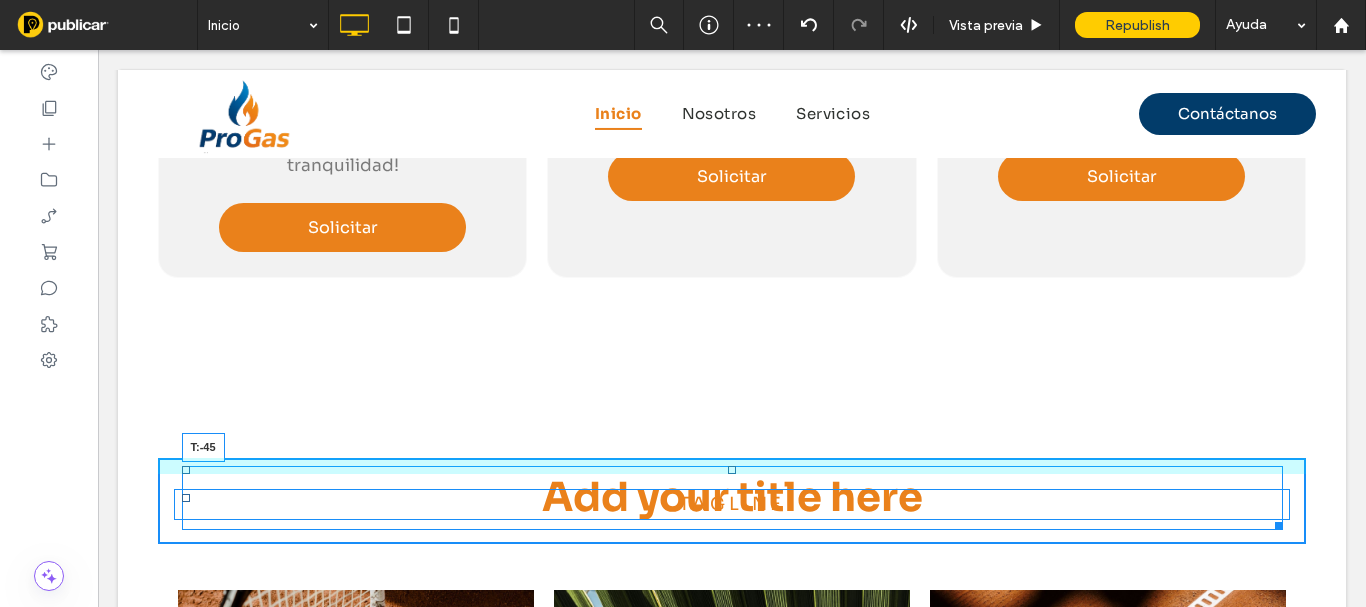 click on "Add your title here
T:-45" at bounding box center [732, 498] 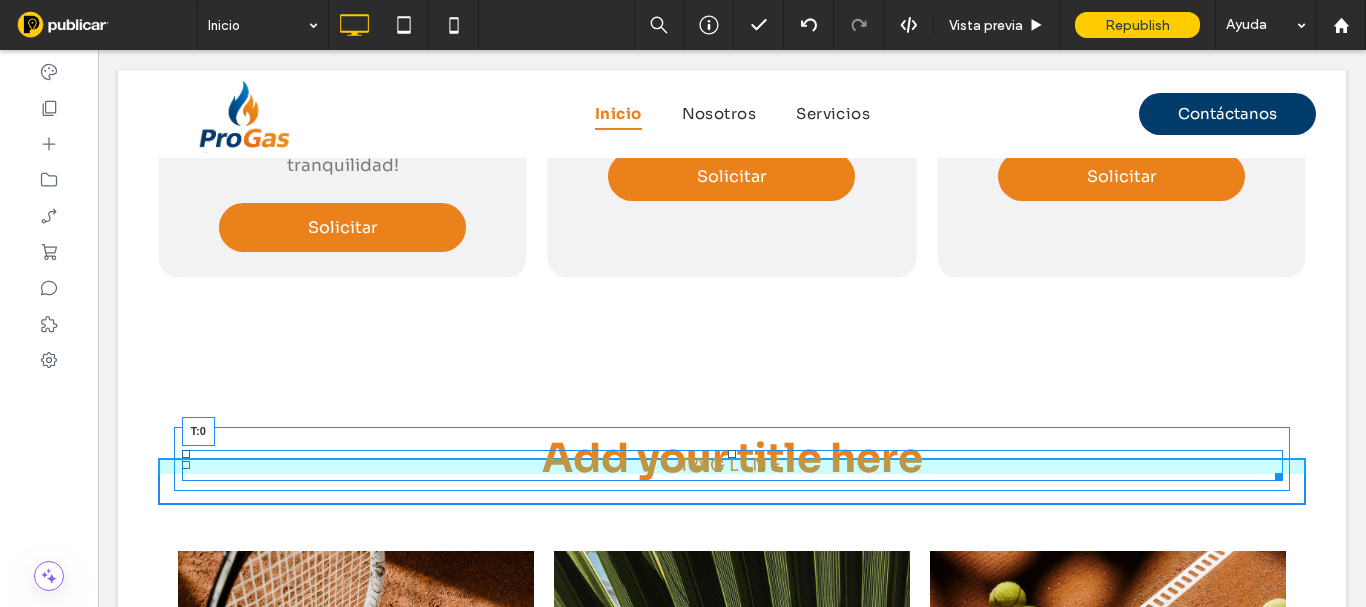 drag, startPoint x: 723, startPoint y: 362, endPoint x: 731, endPoint y: 412, distance: 50.635956 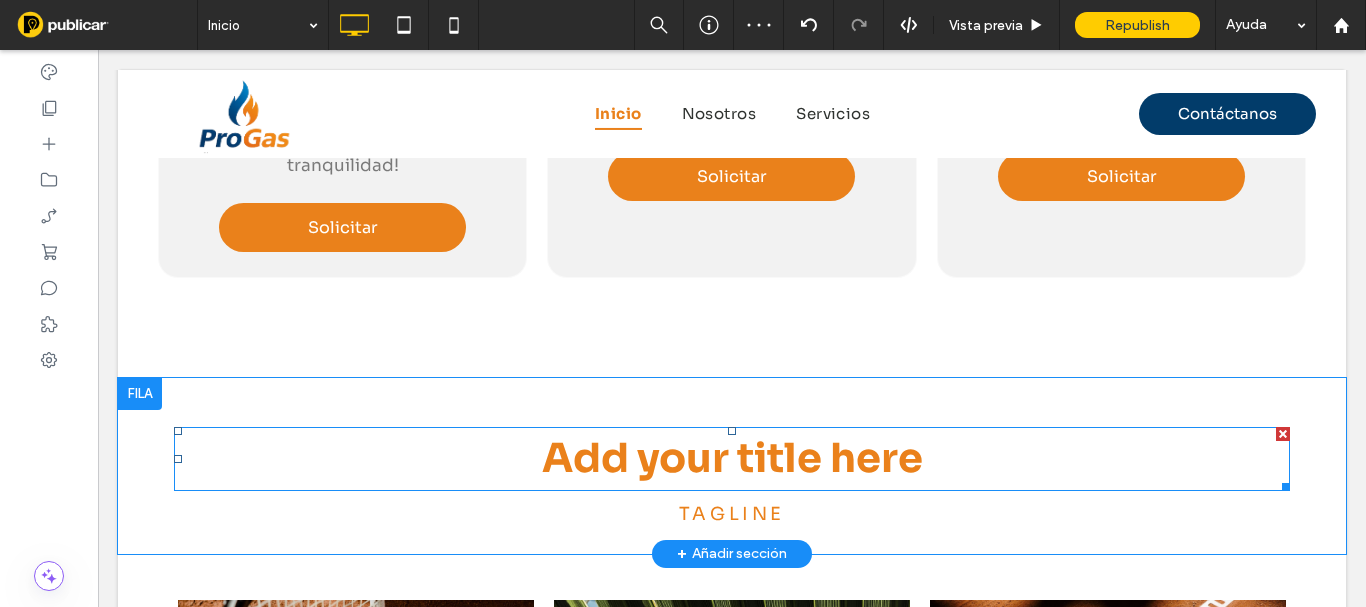 click on "Add your title here" at bounding box center (732, 459) 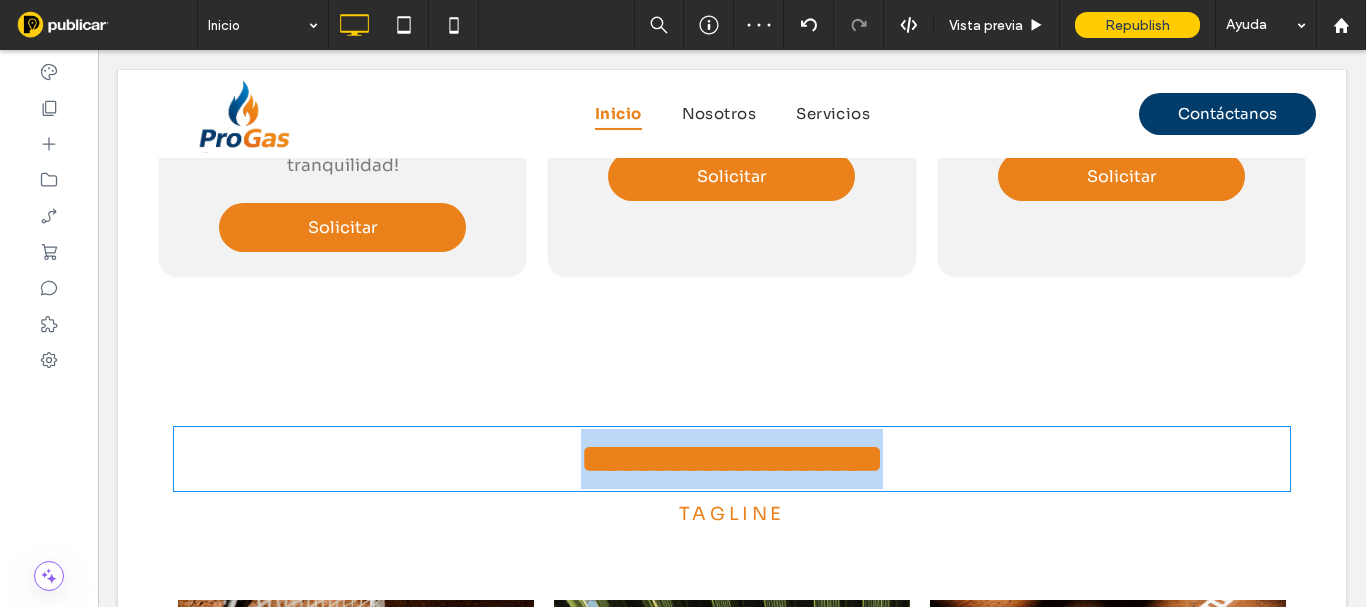 type on "****" 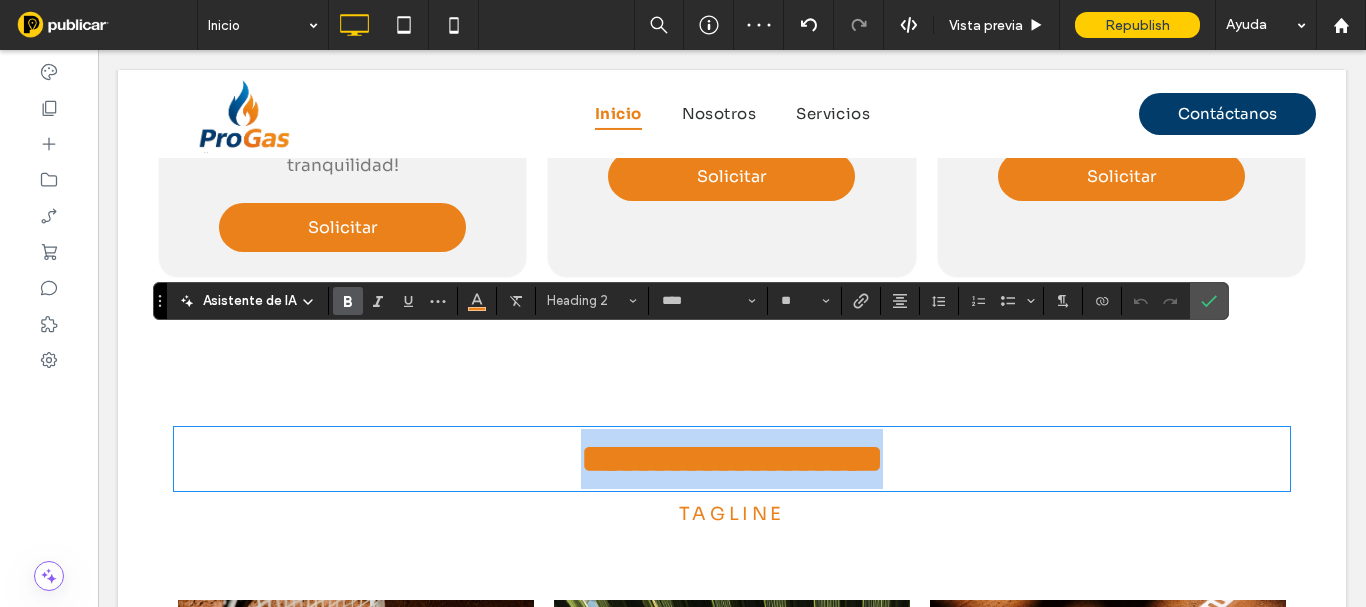 type 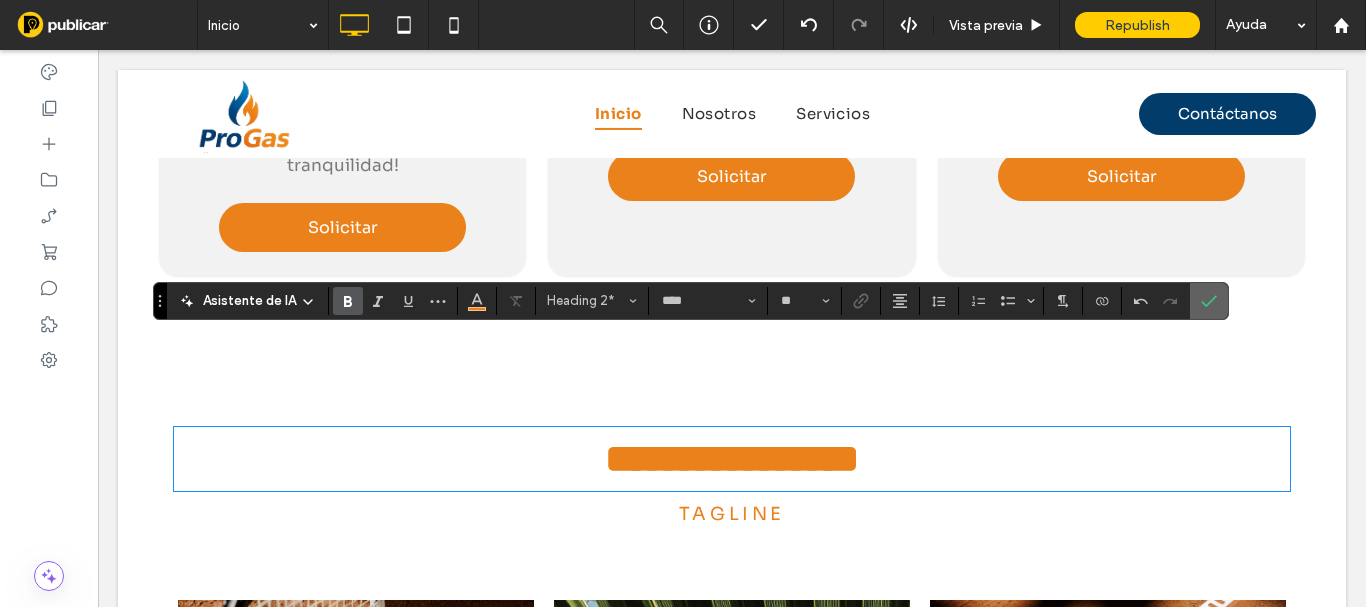 click 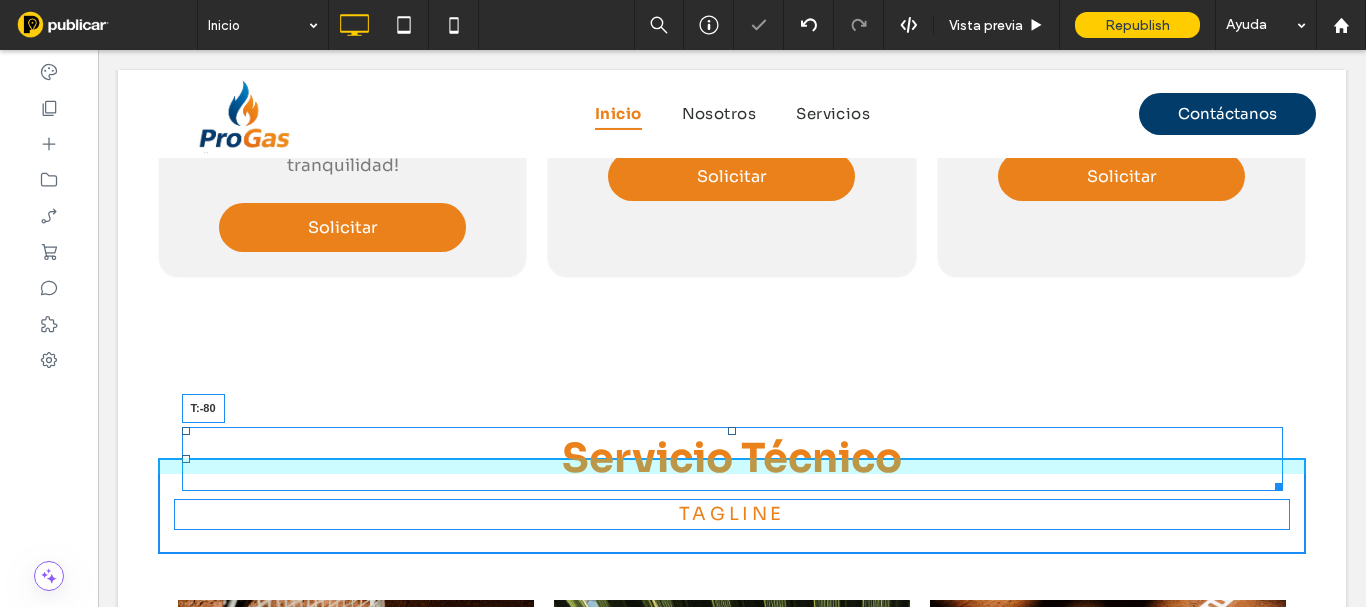 drag, startPoint x: 722, startPoint y: 339, endPoint x: 721, endPoint y: 289, distance: 50.01 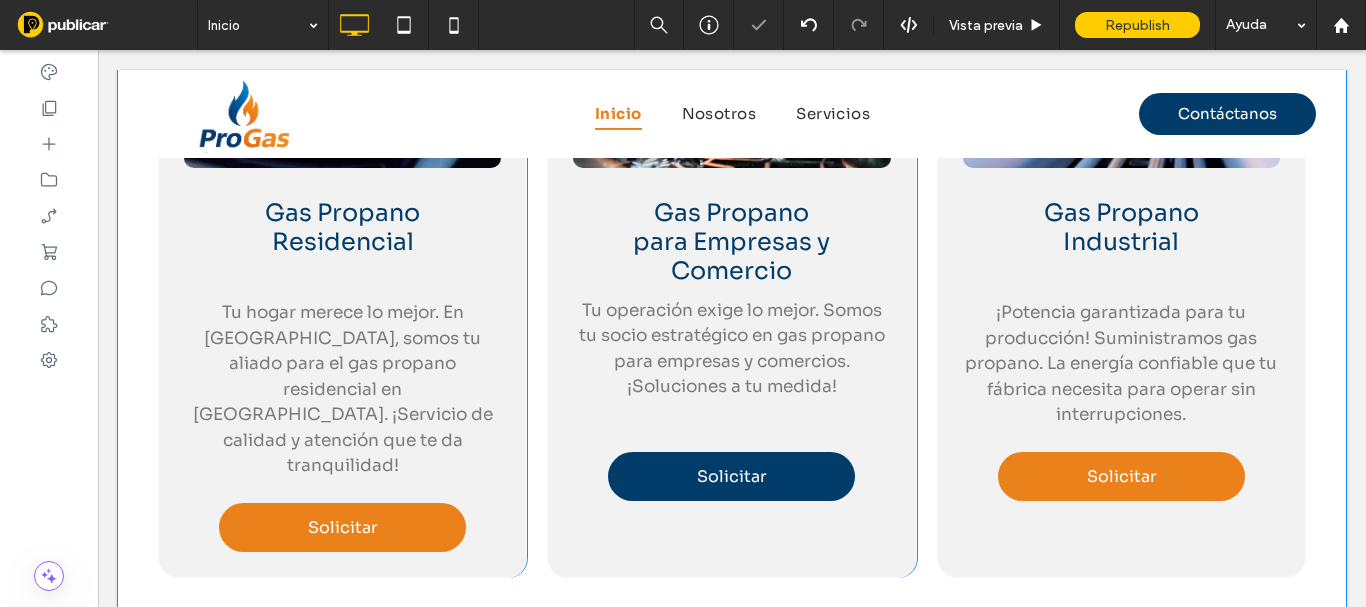 scroll, scrollTop: 2368, scrollLeft: 0, axis: vertical 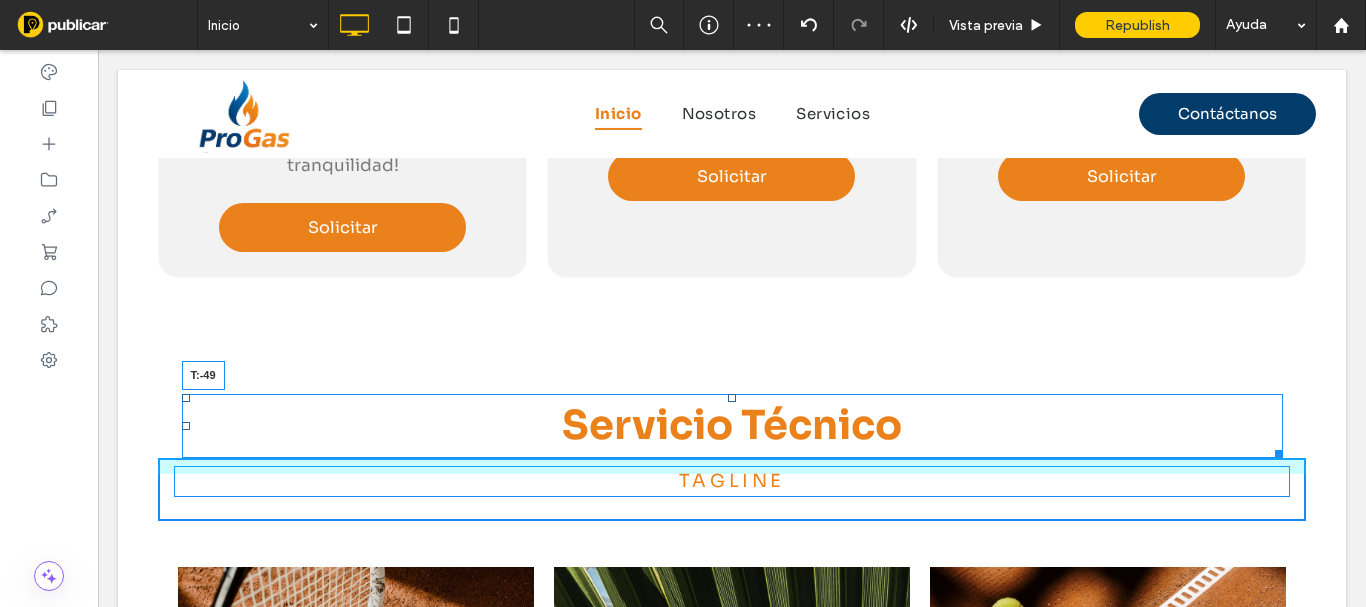 drag, startPoint x: 725, startPoint y: 306, endPoint x: 727, endPoint y: 337, distance: 31.06445 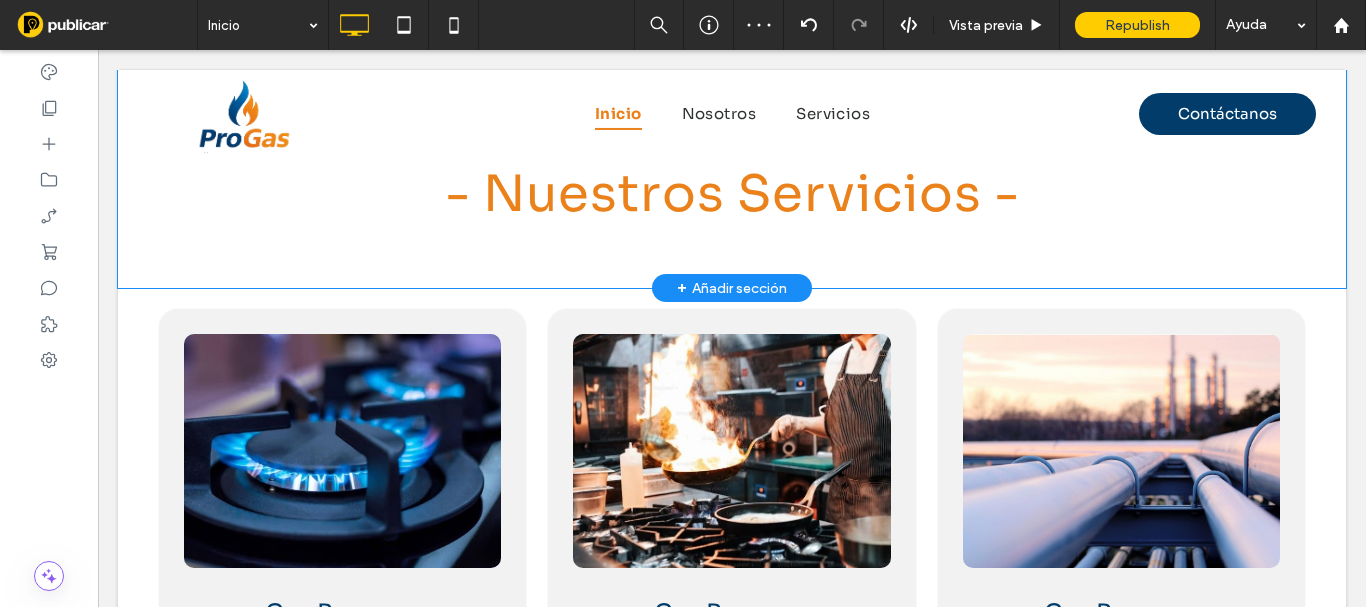 scroll, scrollTop: 1368, scrollLeft: 0, axis: vertical 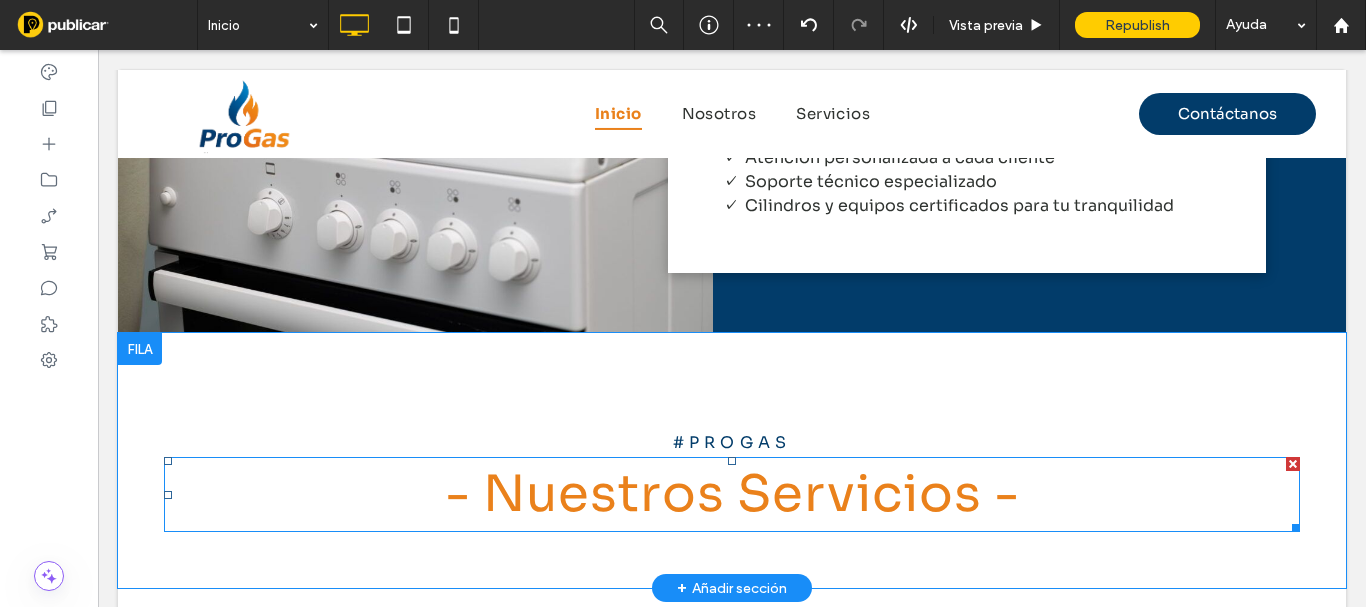click on "- Nuestros Servicios -" at bounding box center (732, 494) 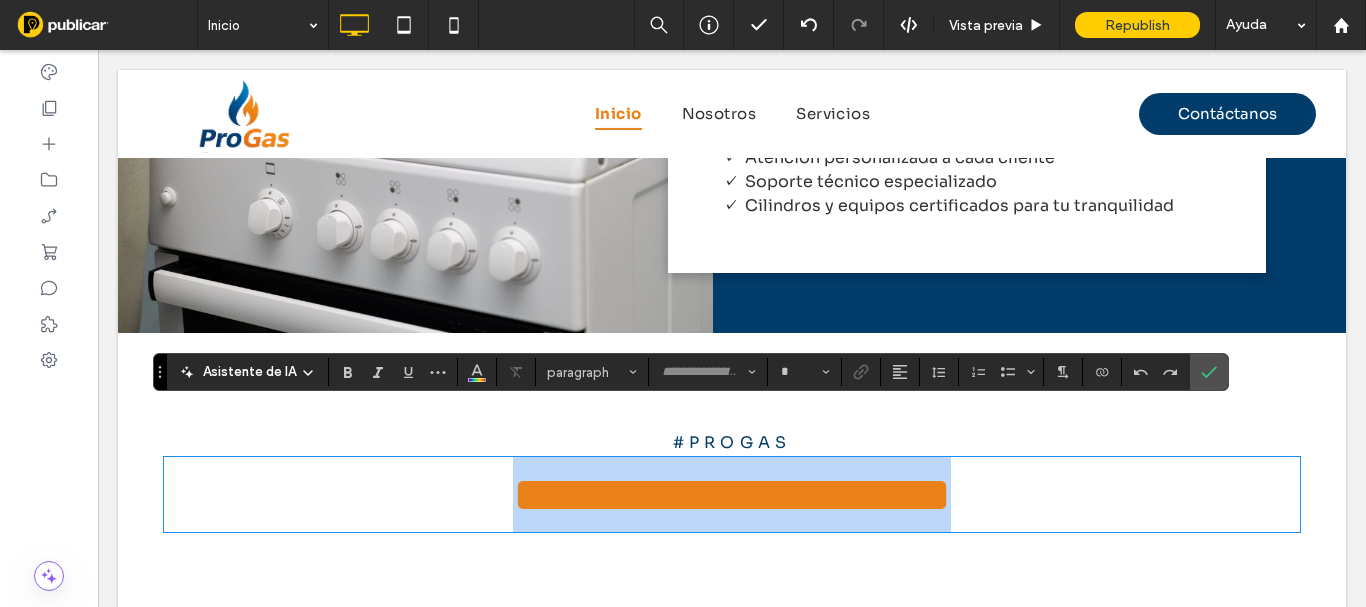 type on "****" 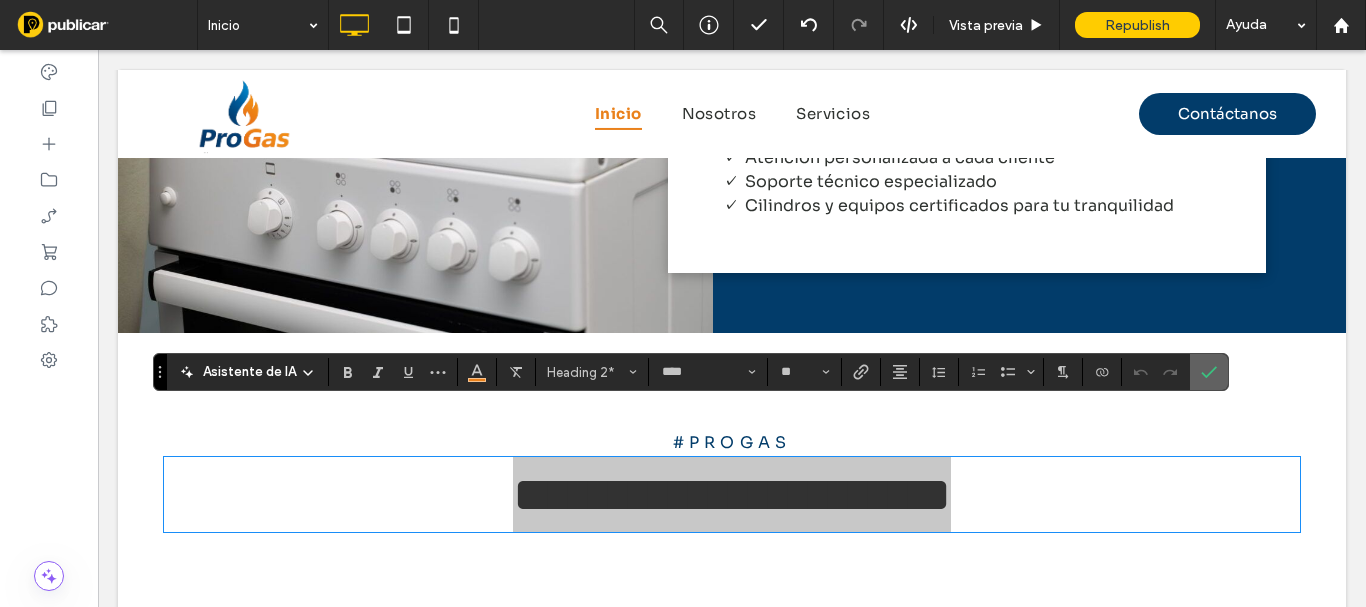 click 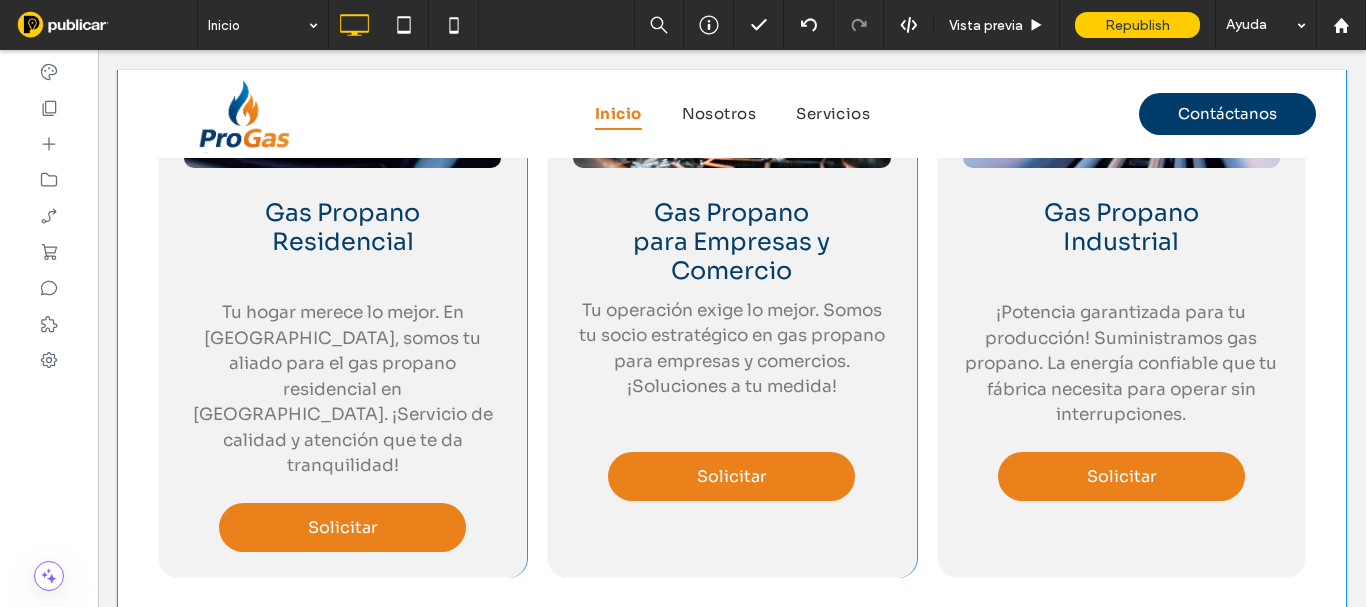 scroll, scrollTop: 2268, scrollLeft: 0, axis: vertical 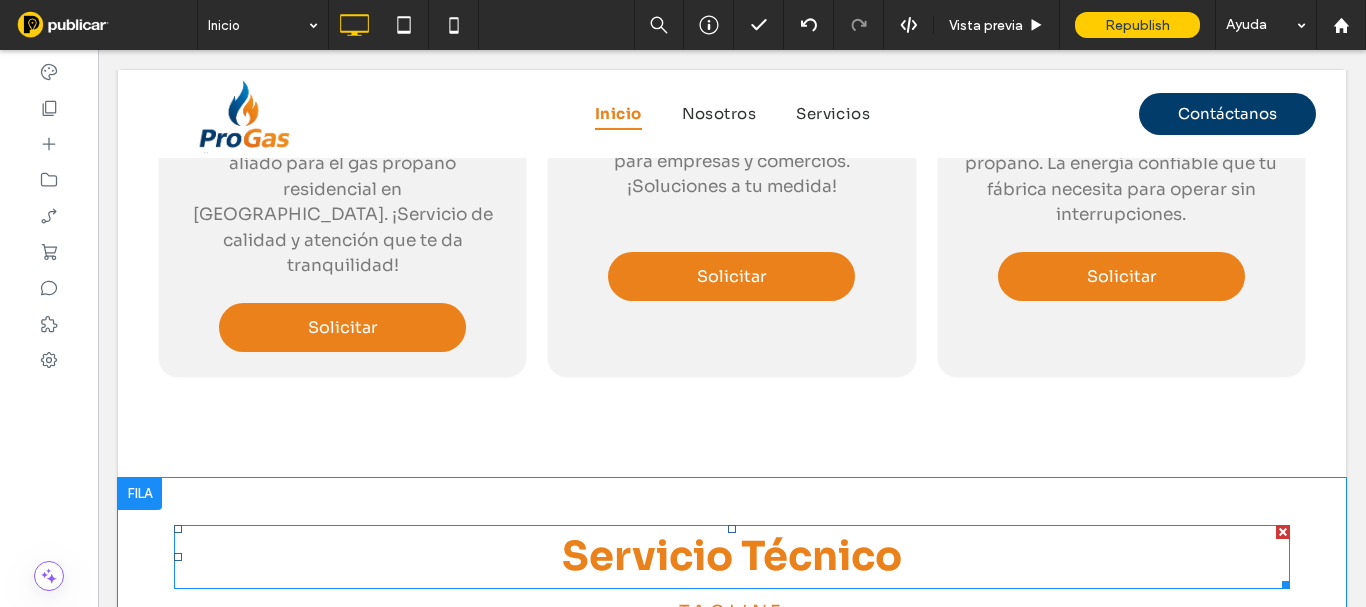 click on "Servicio Técnico" at bounding box center (732, 556) 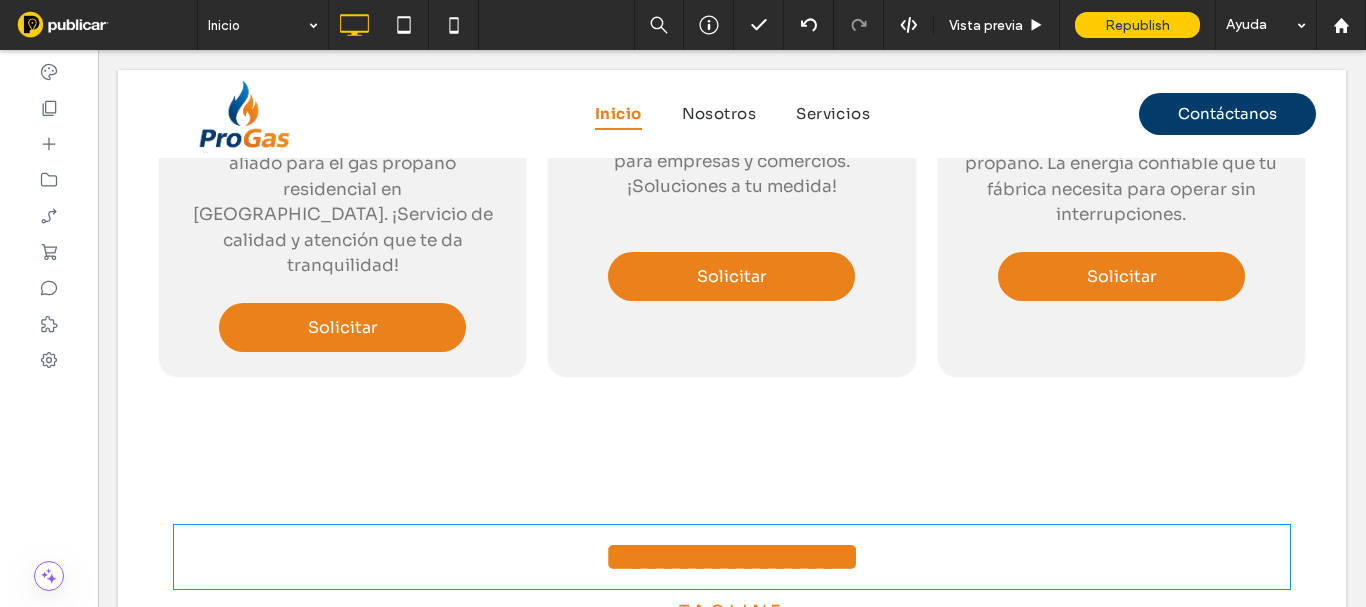 type on "****" 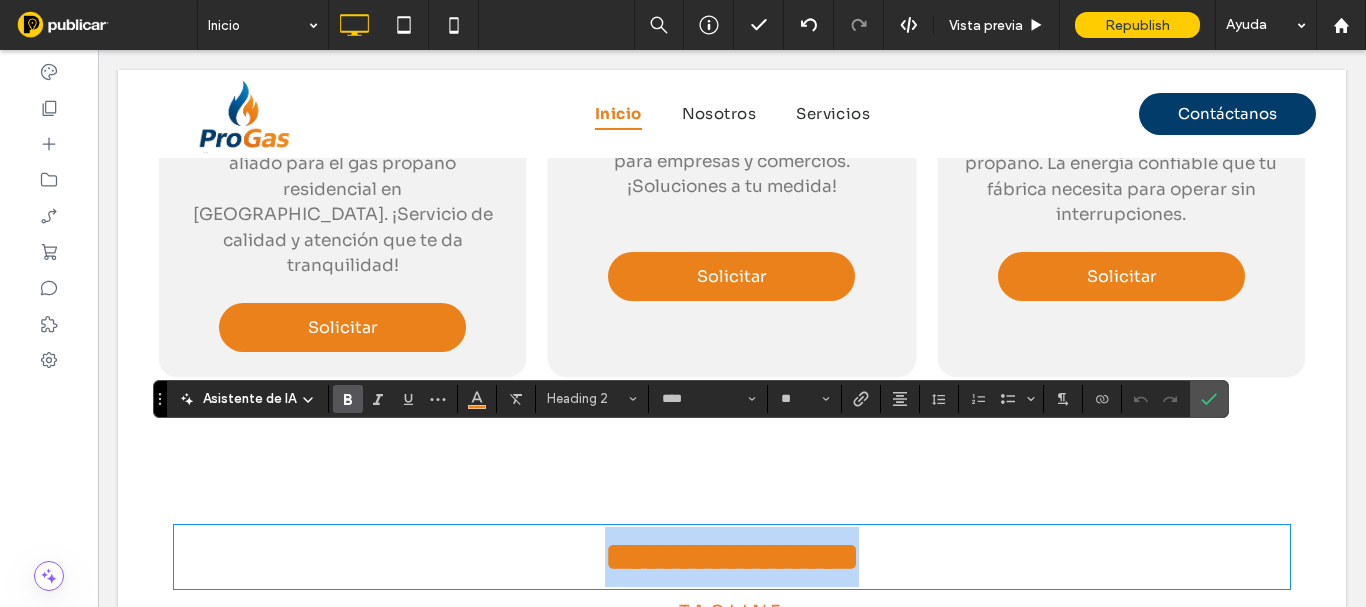 drag, startPoint x: 908, startPoint y: 461, endPoint x: 441, endPoint y: 456, distance: 467.02676 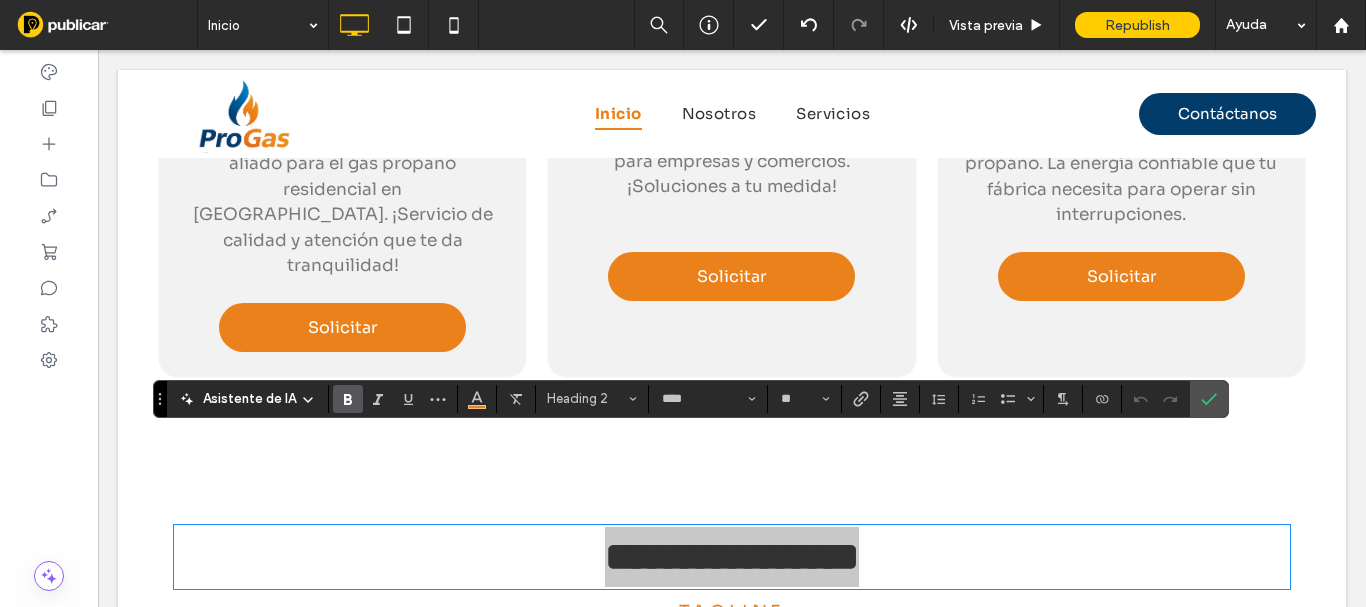 click 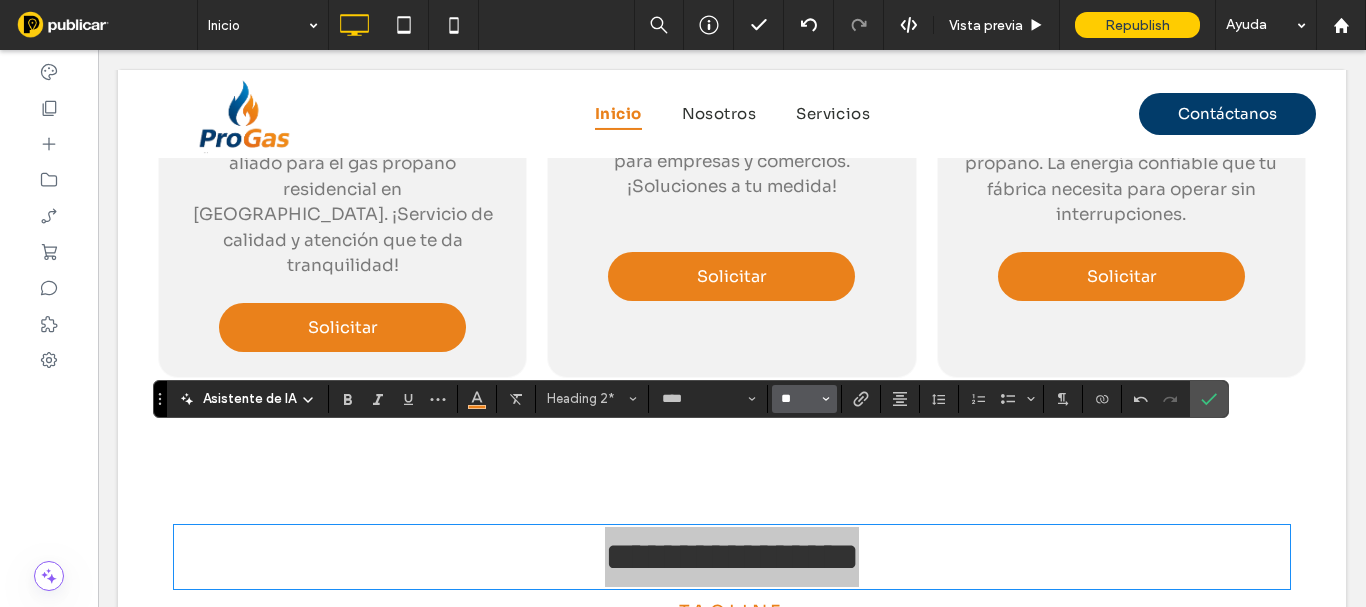 click on "**" at bounding box center (798, 399) 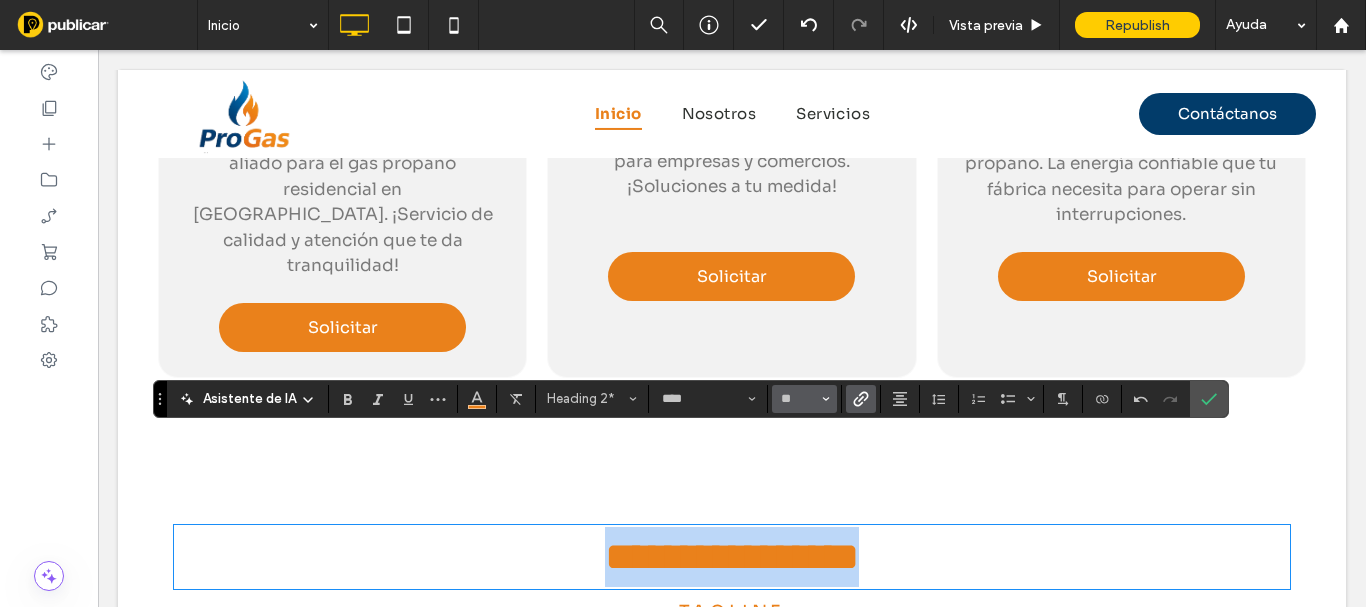 type on "**" 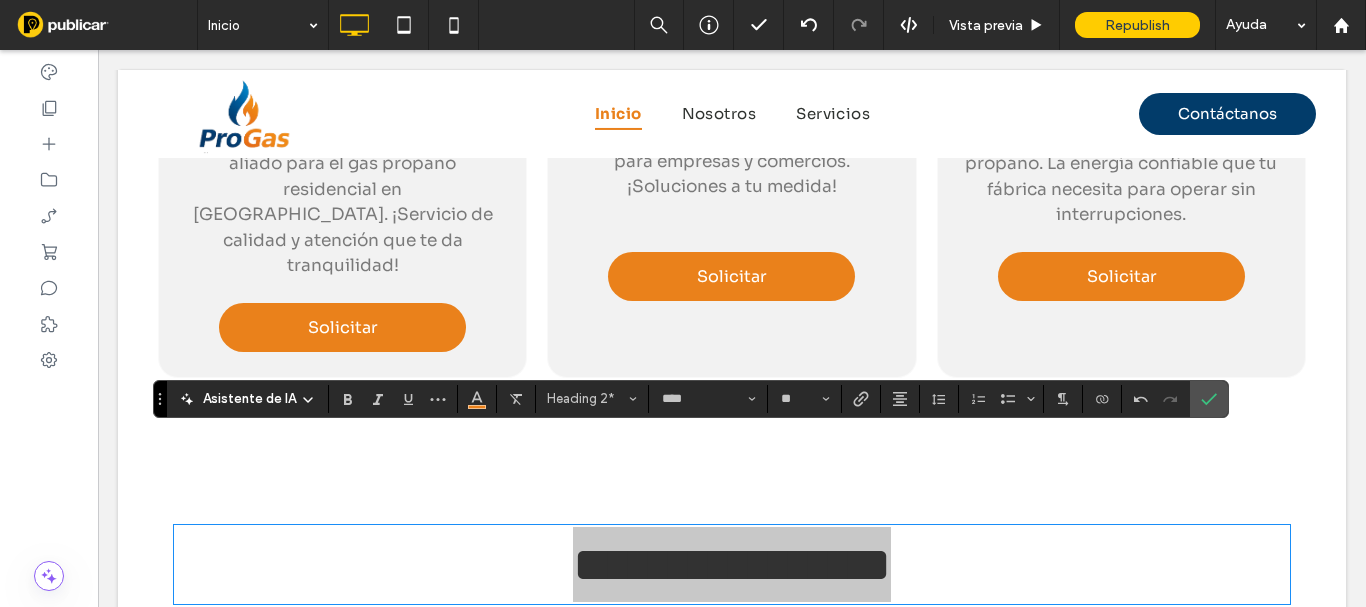 click on "Asistente de IA Heading 2* **** **" at bounding box center (691, 399) 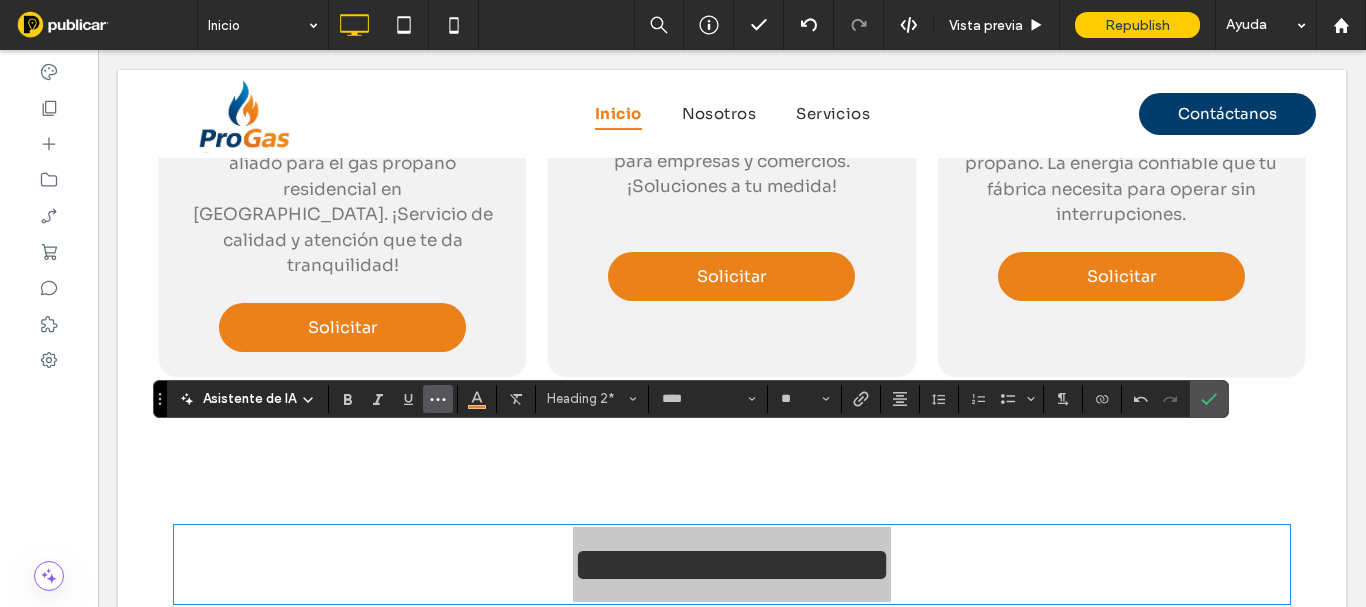 click 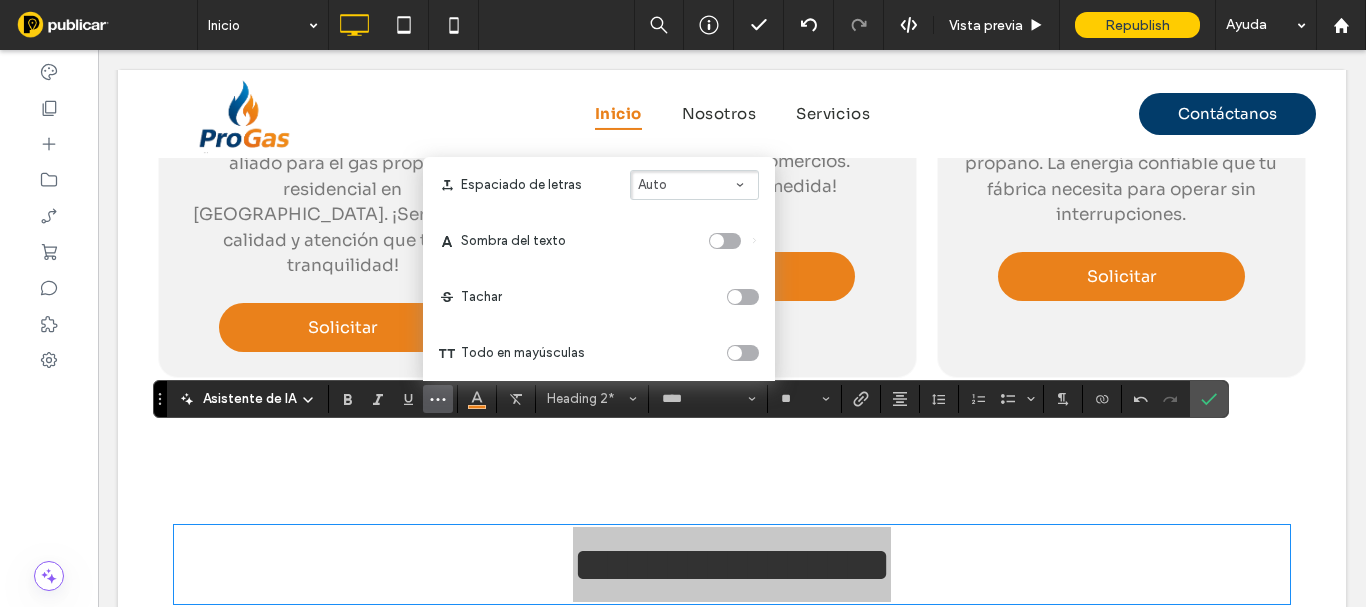 click on "Auto" at bounding box center [652, 184] 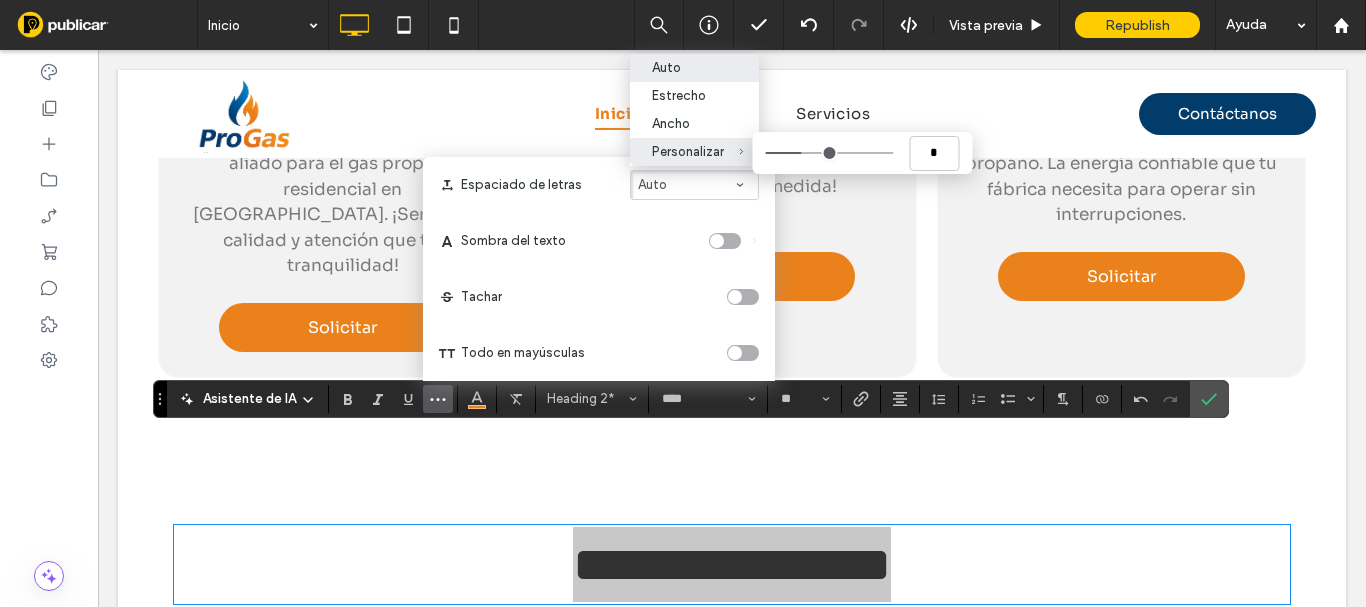 type on "****" 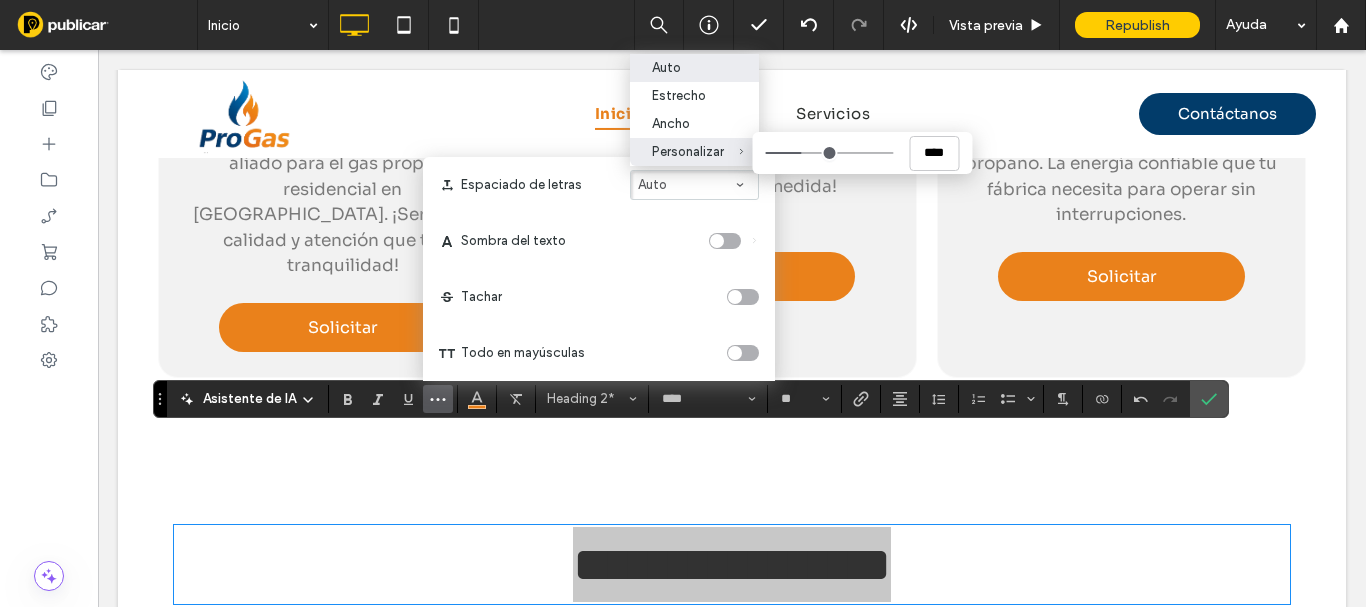 type on "****" 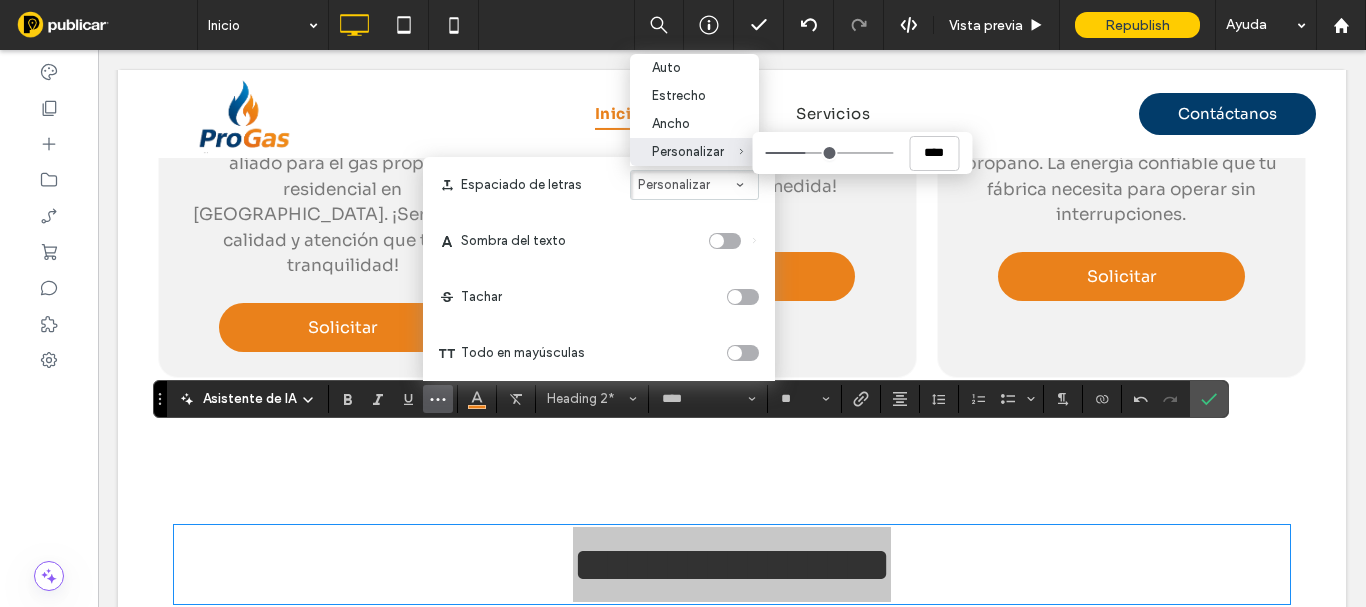 type on "****" 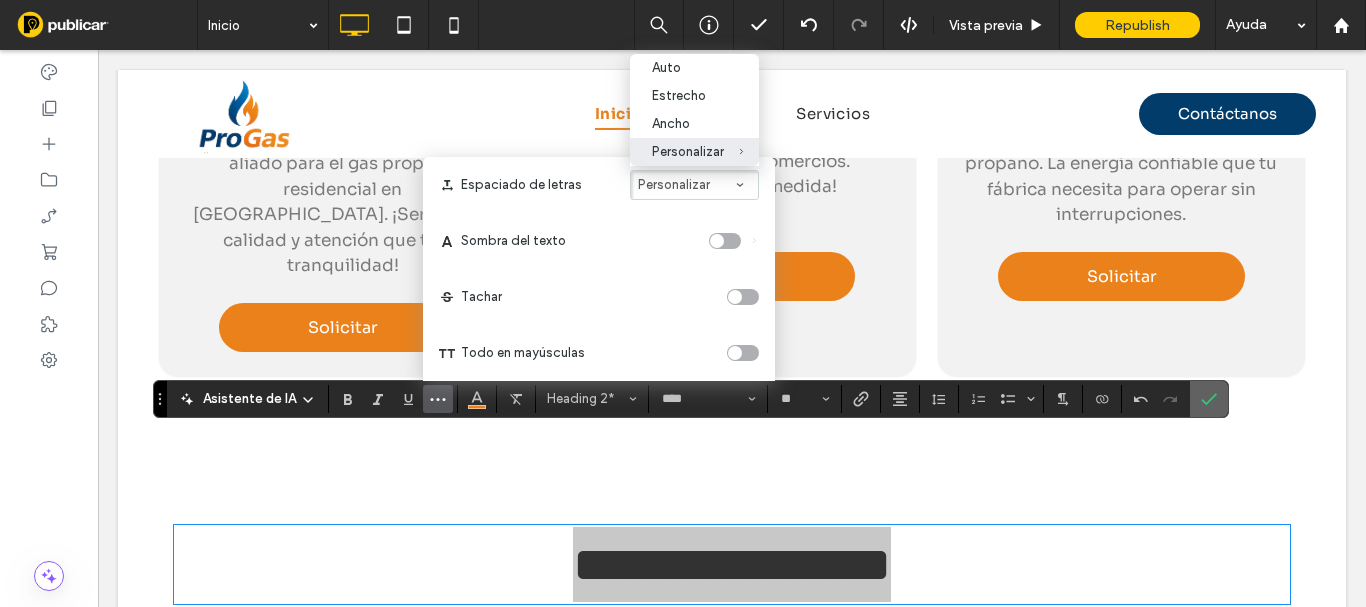 click 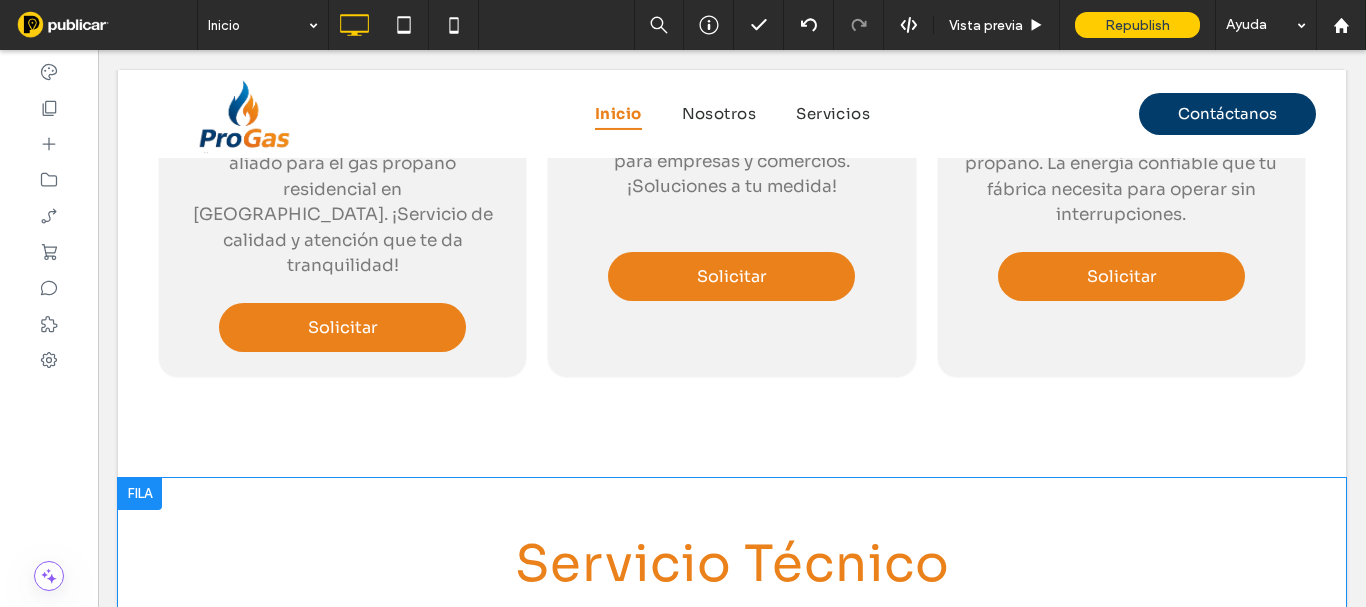 click on "TAGLINE" at bounding box center (732, 627) 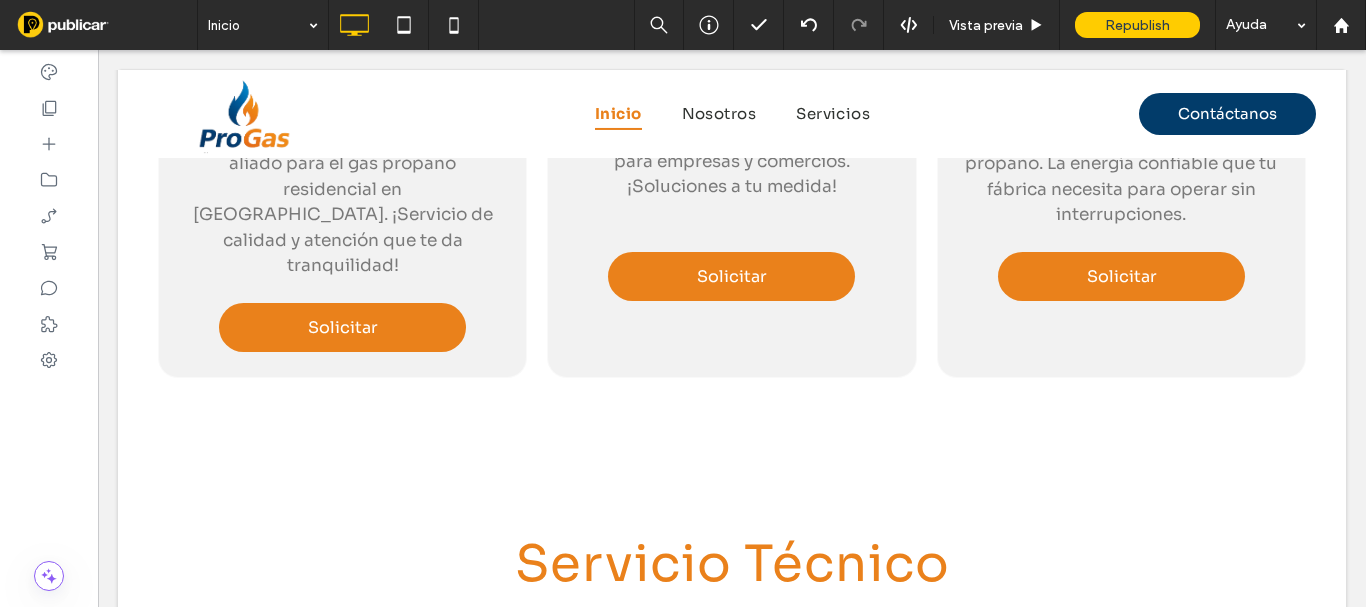 type on "****" 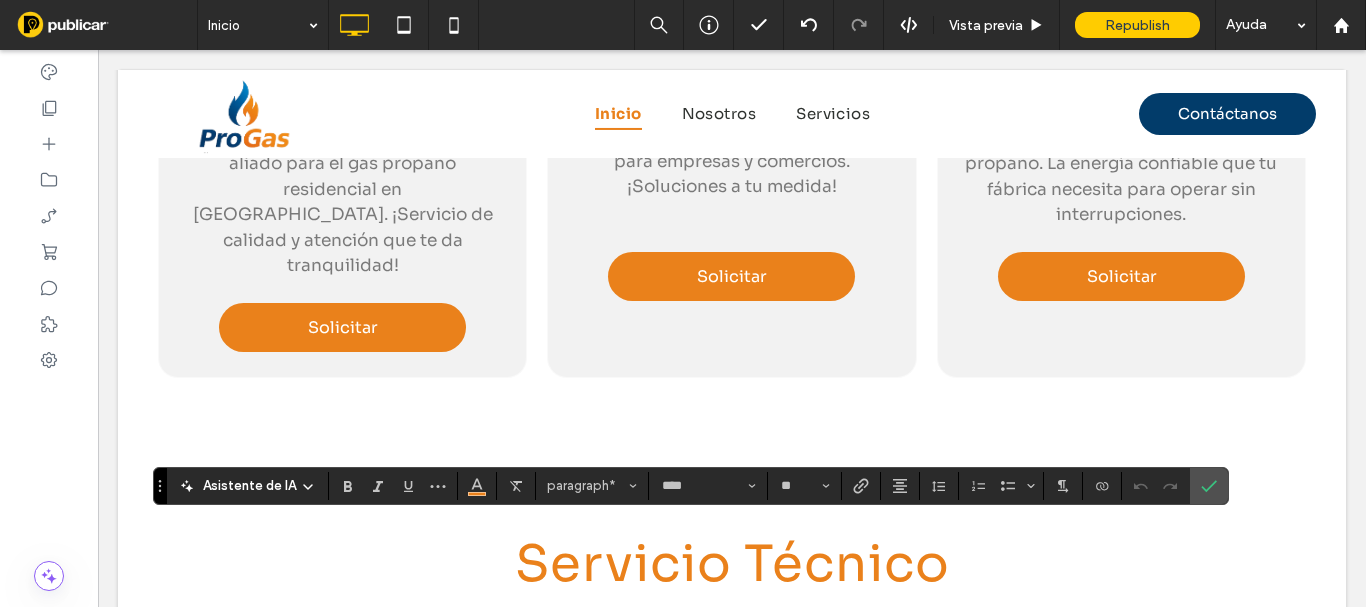 type 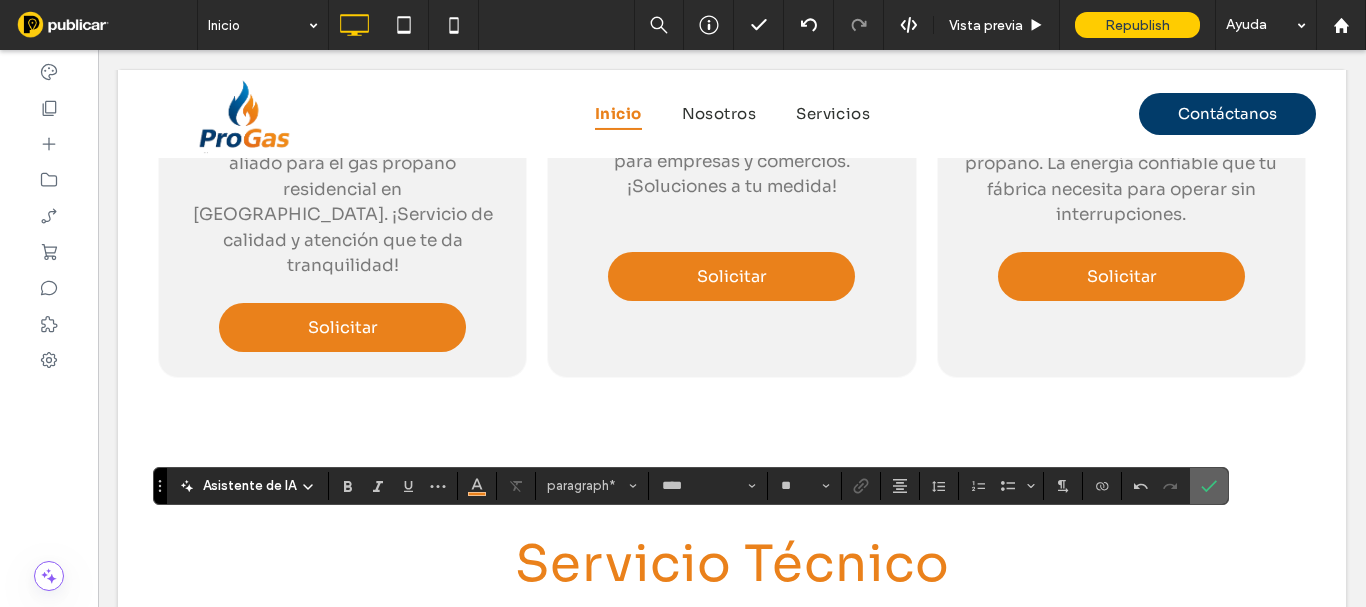 drag, startPoint x: 815, startPoint y: 368, endPoint x: 1212, endPoint y: 491, distance: 415.6176 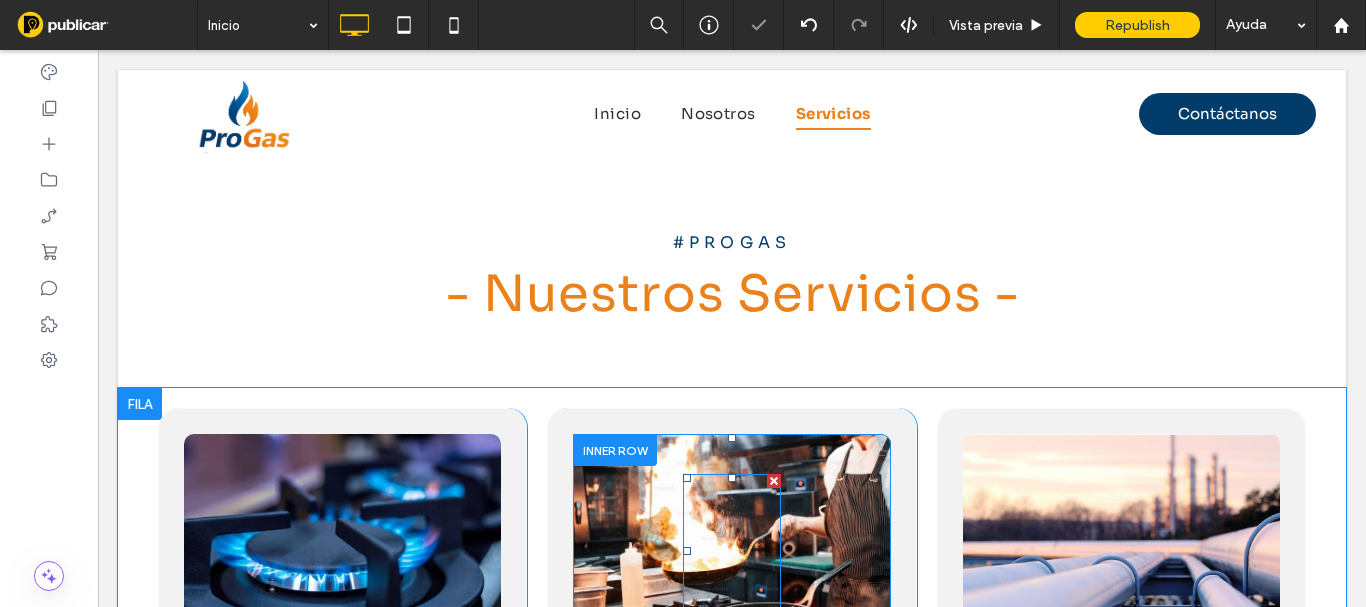 scroll, scrollTop: 1468, scrollLeft: 0, axis: vertical 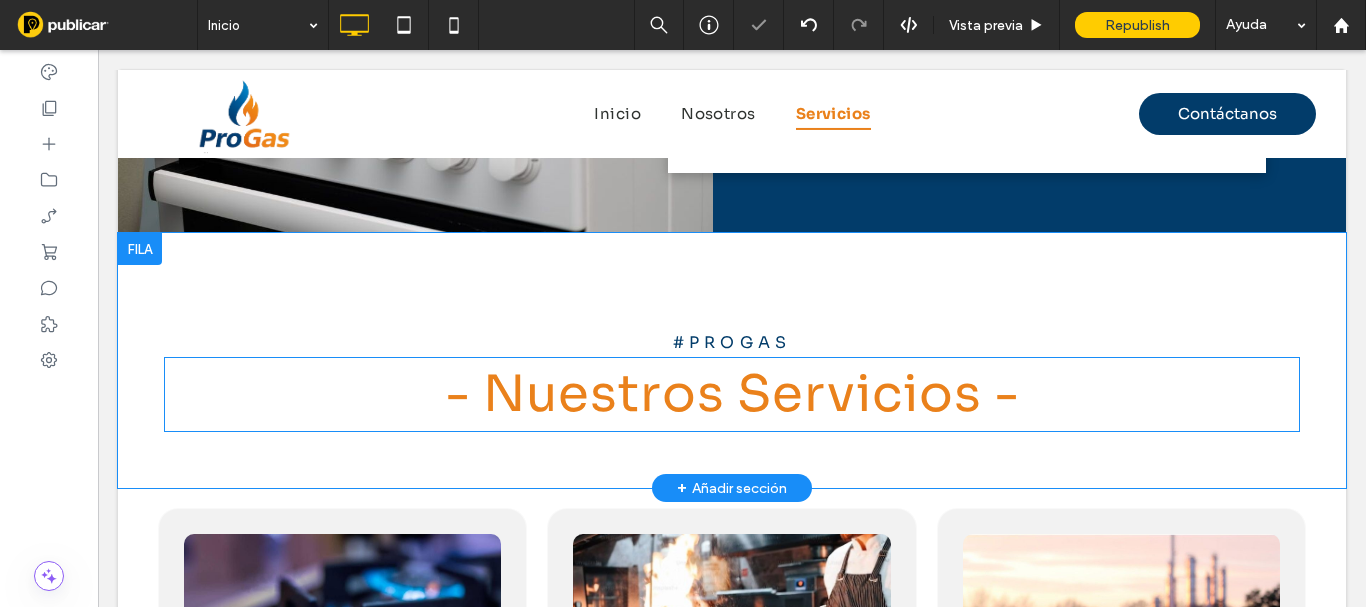 click on "- Nuestros Servicios -" at bounding box center [732, 394] 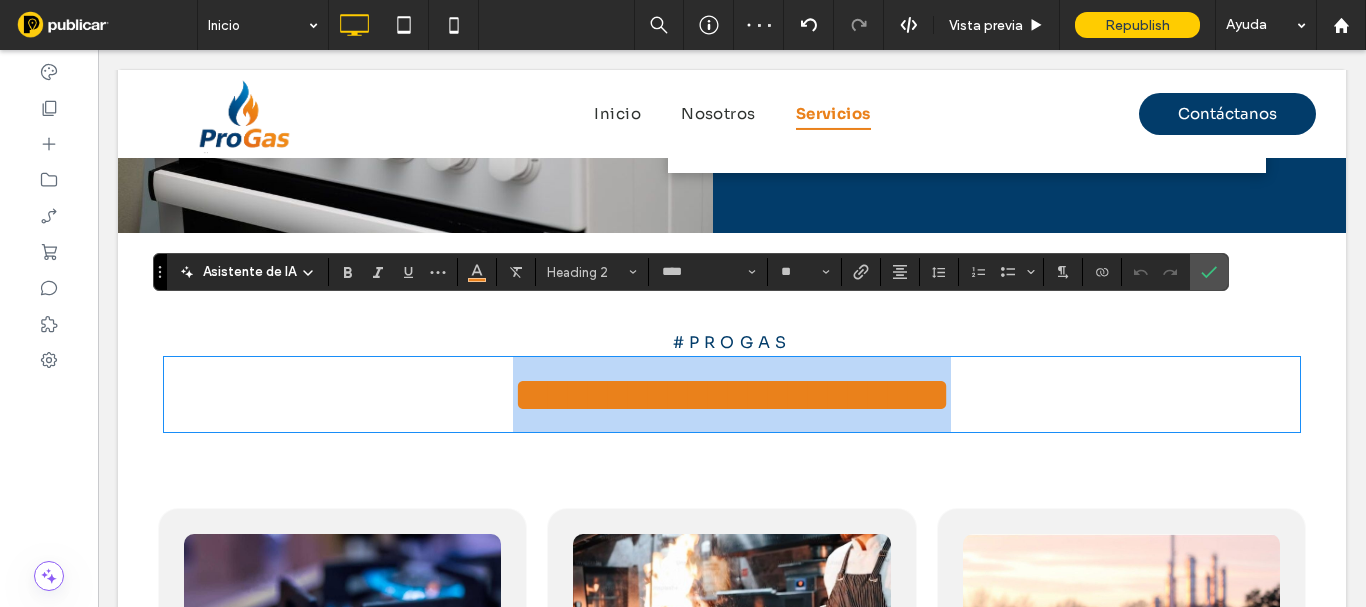 type on "****" 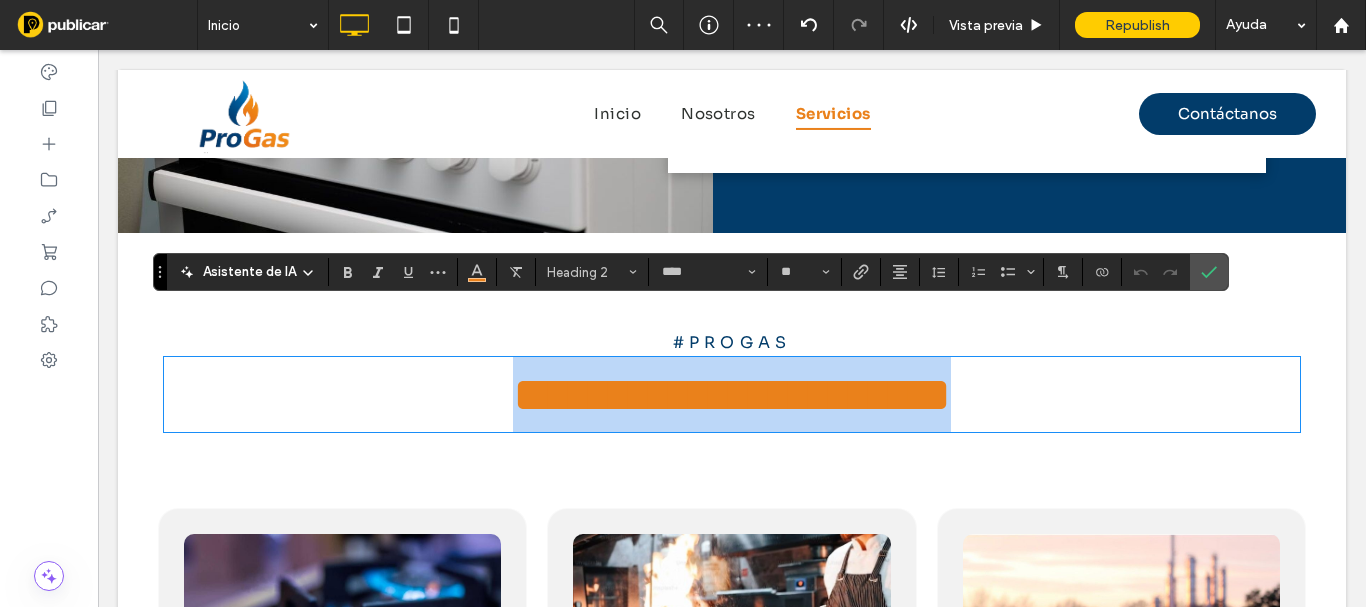 type on "**" 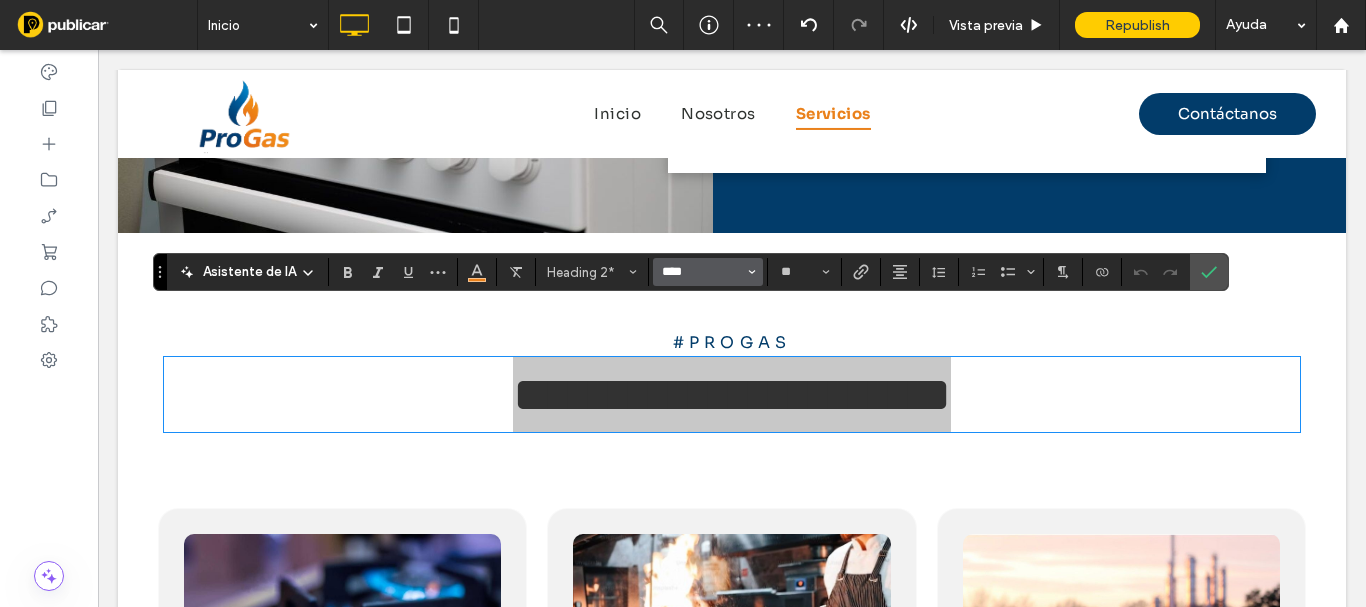 click on "****" at bounding box center (702, 272) 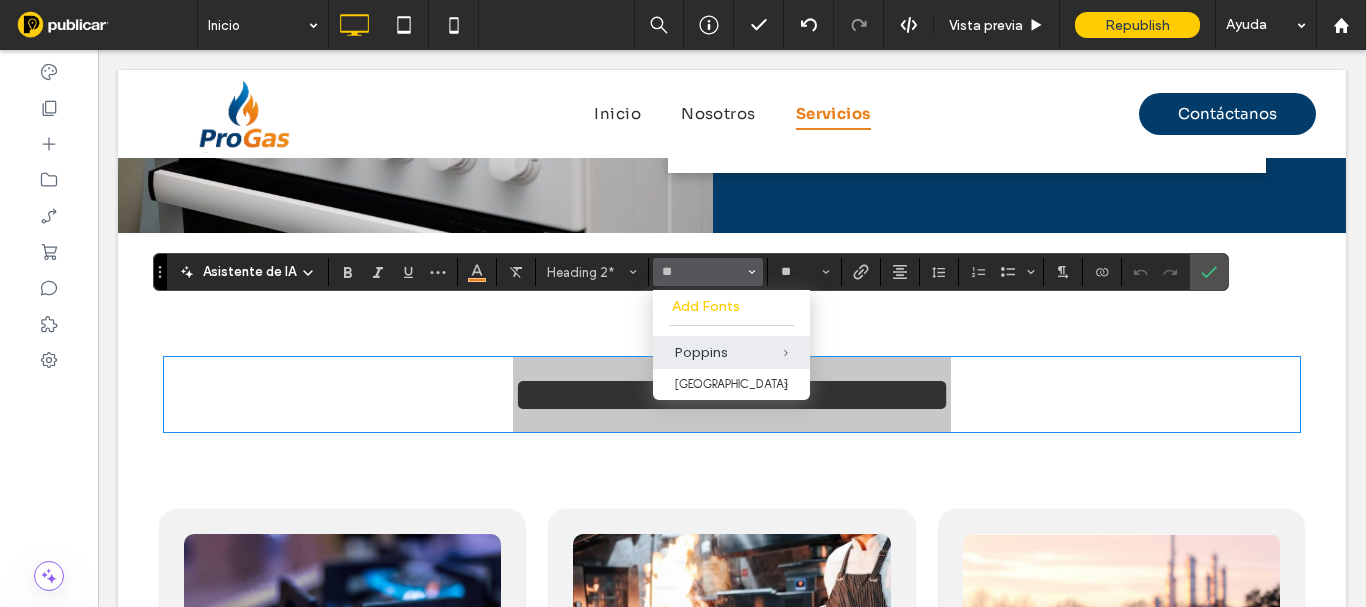 click on "Poppins" at bounding box center [731, 353] 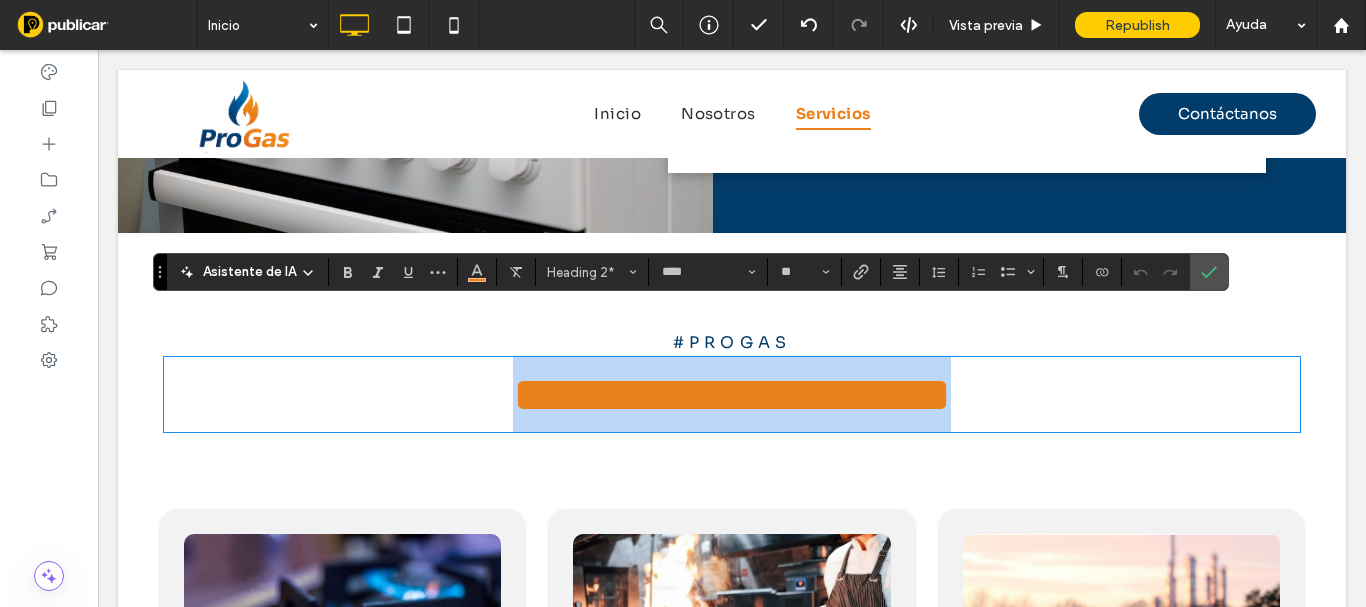 type on "*******" 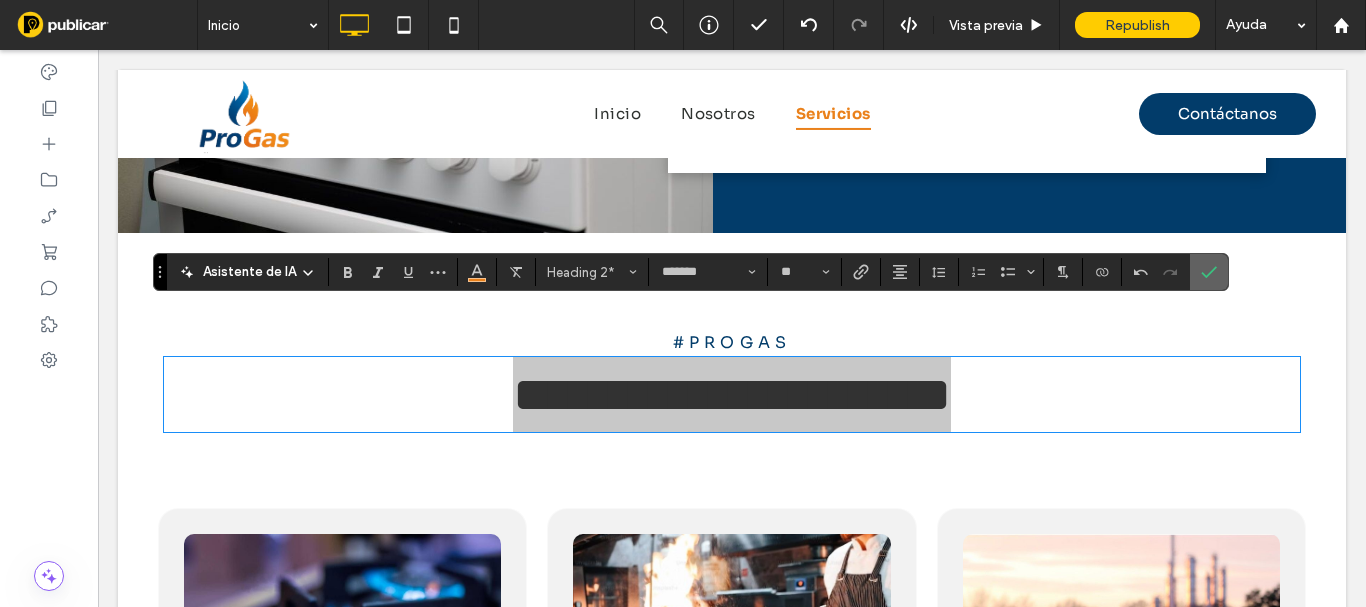 drag, startPoint x: 1208, startPoint y: 272, endPoint x: 845, endPoint y: 208, distance: 368.5987 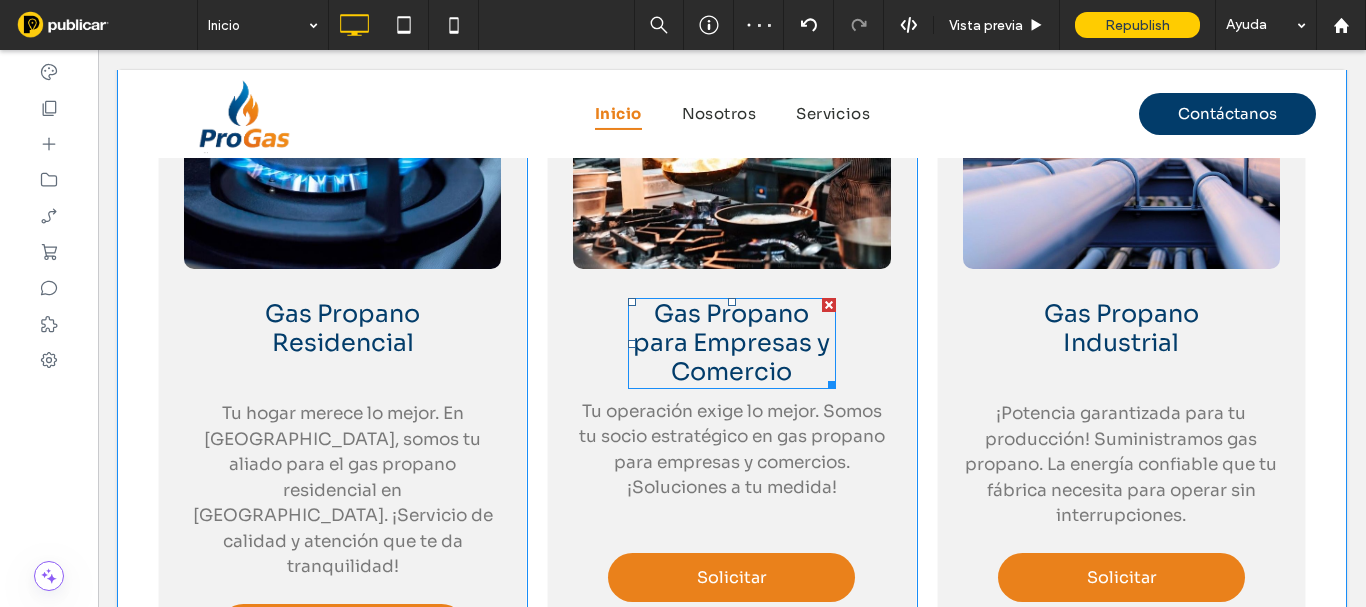 scroll, scrollTop: 2268, scrollLeft: 0, axis: vertical 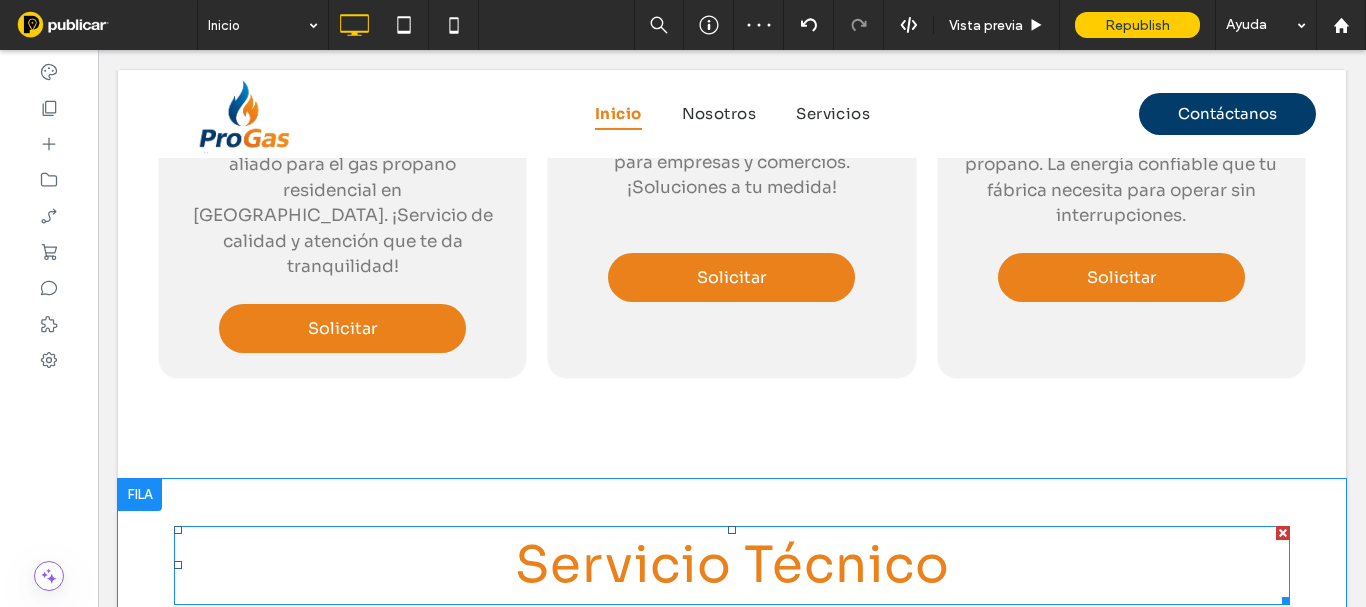 click on "Servicio Técnico" at bounding box center [732, 565] 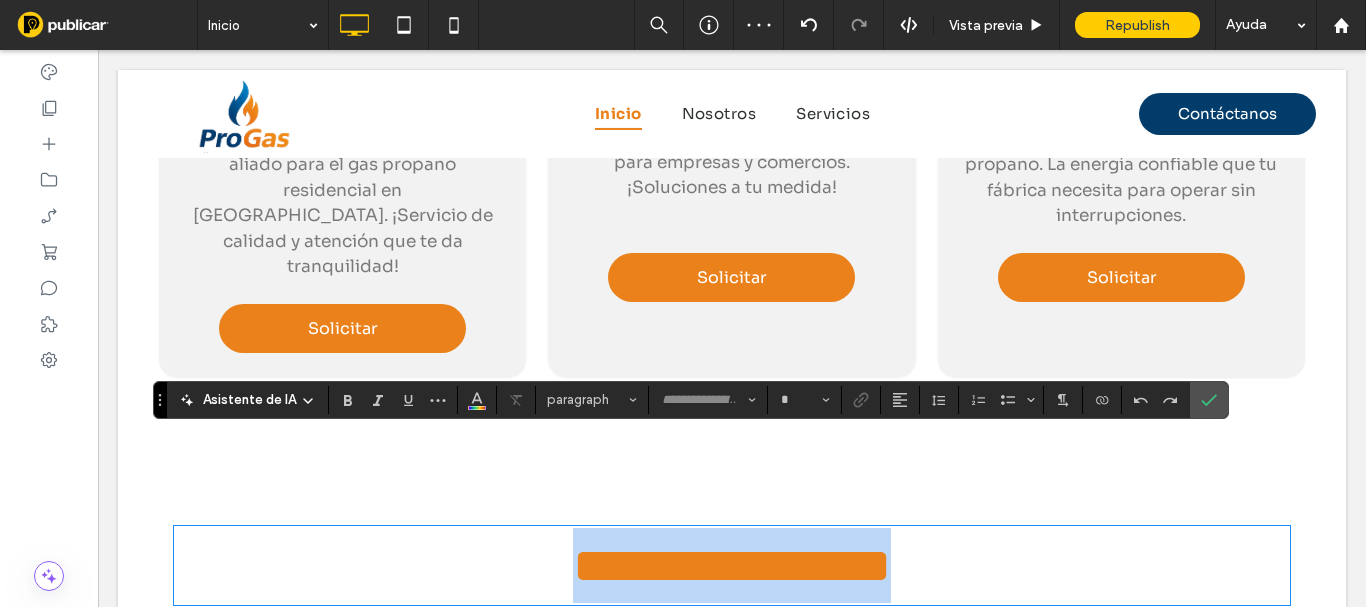 type on "****" 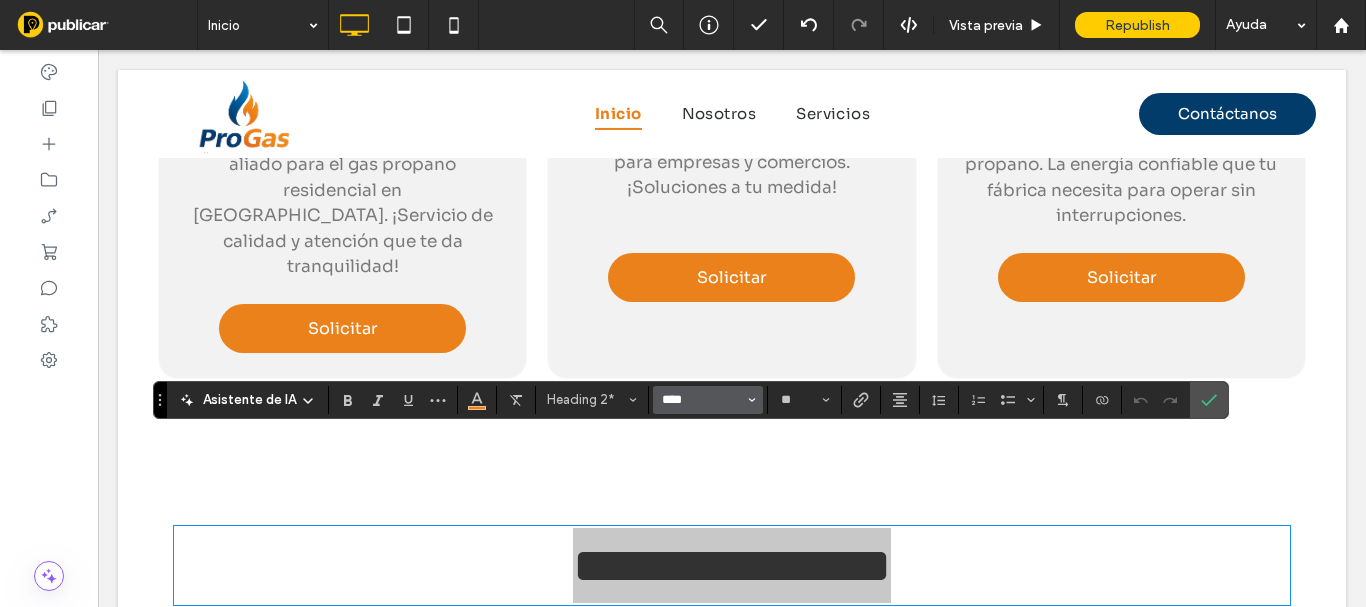 click on "****" at bounding box center (702, 400) 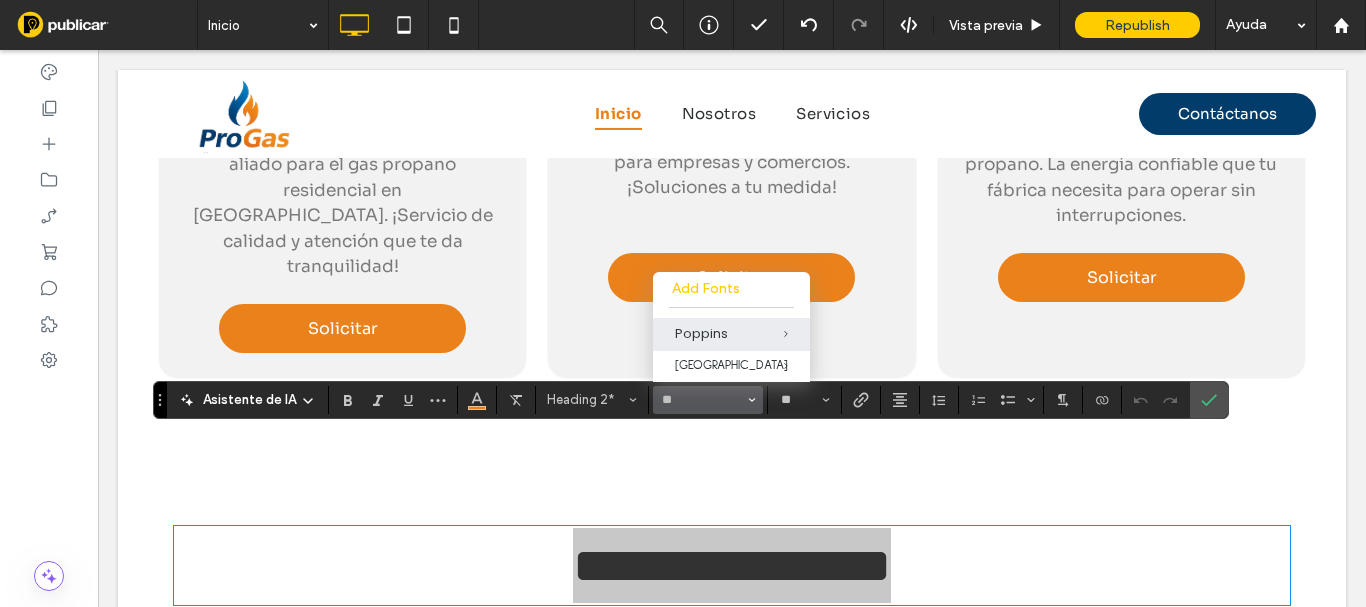 click on "Poppins" at bounding box center [731, 334] 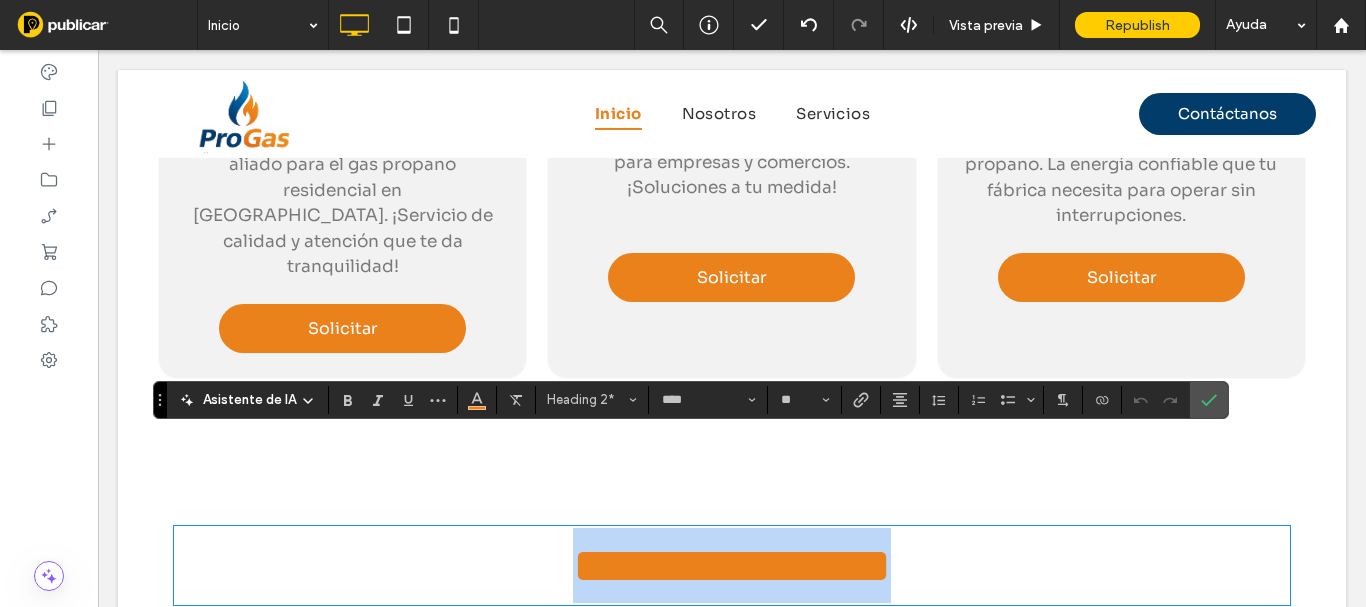 type on "*******" 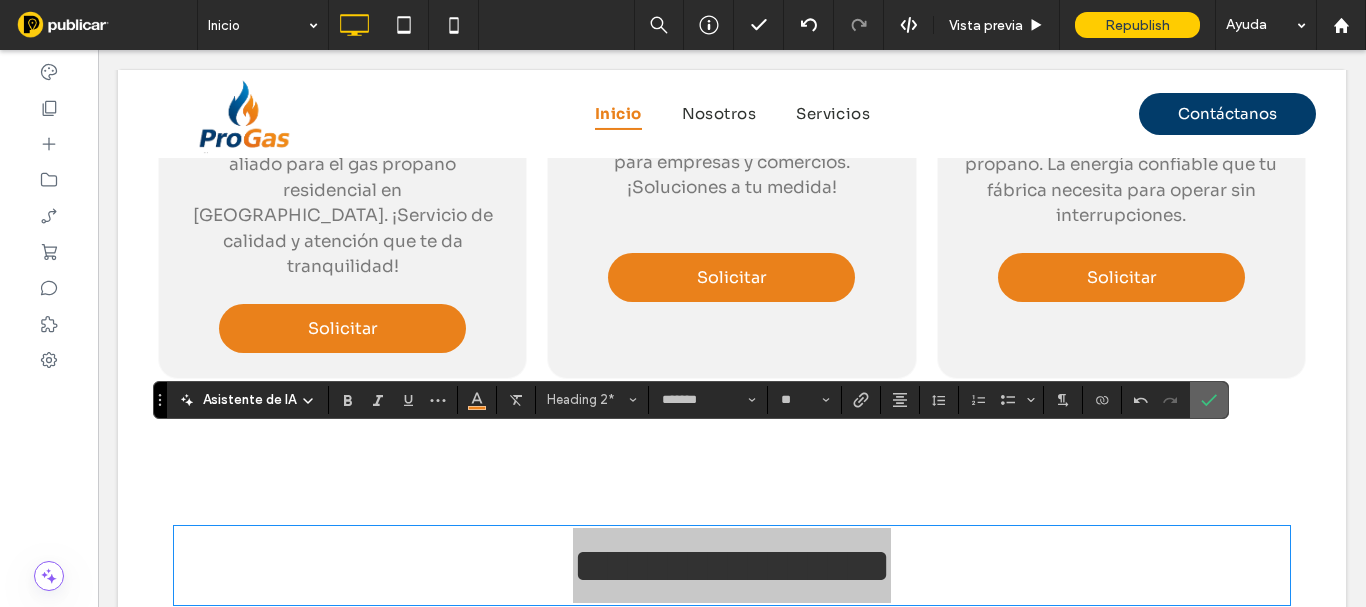 drag, startPoint x: 1205, startPoint y: 398, endPoint x: 981, endPoint y: 372, distance: 225.50388 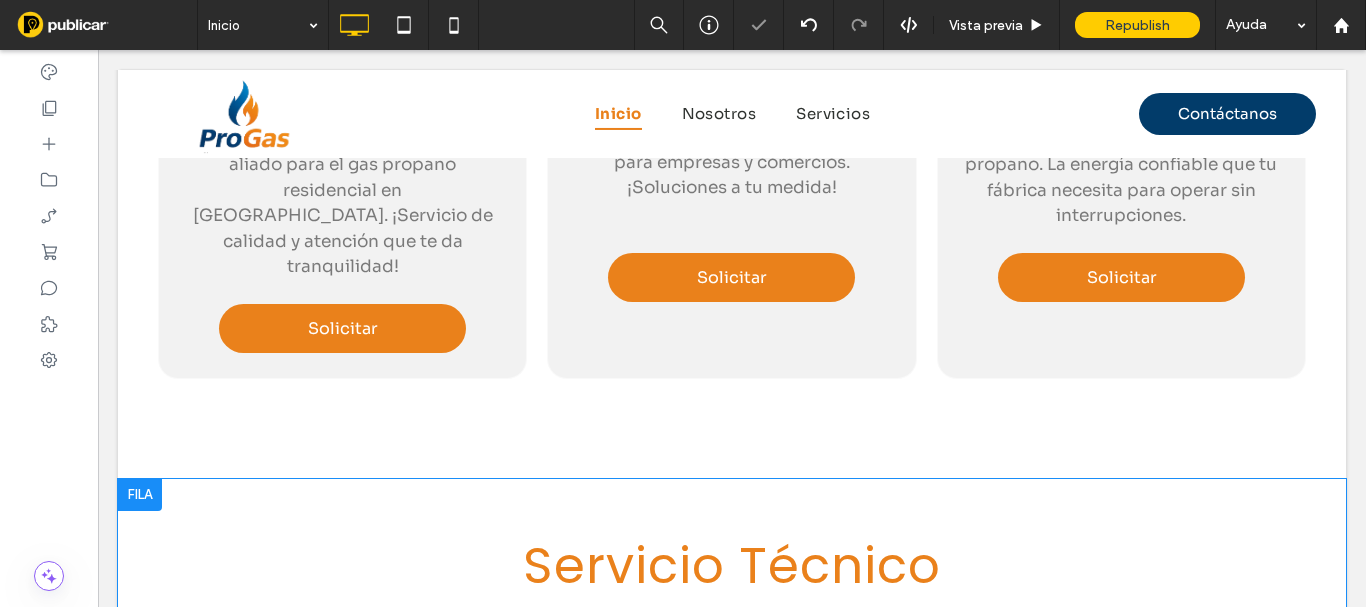 click on "Para estufas a gas propano" at bounding box center (732, 629) 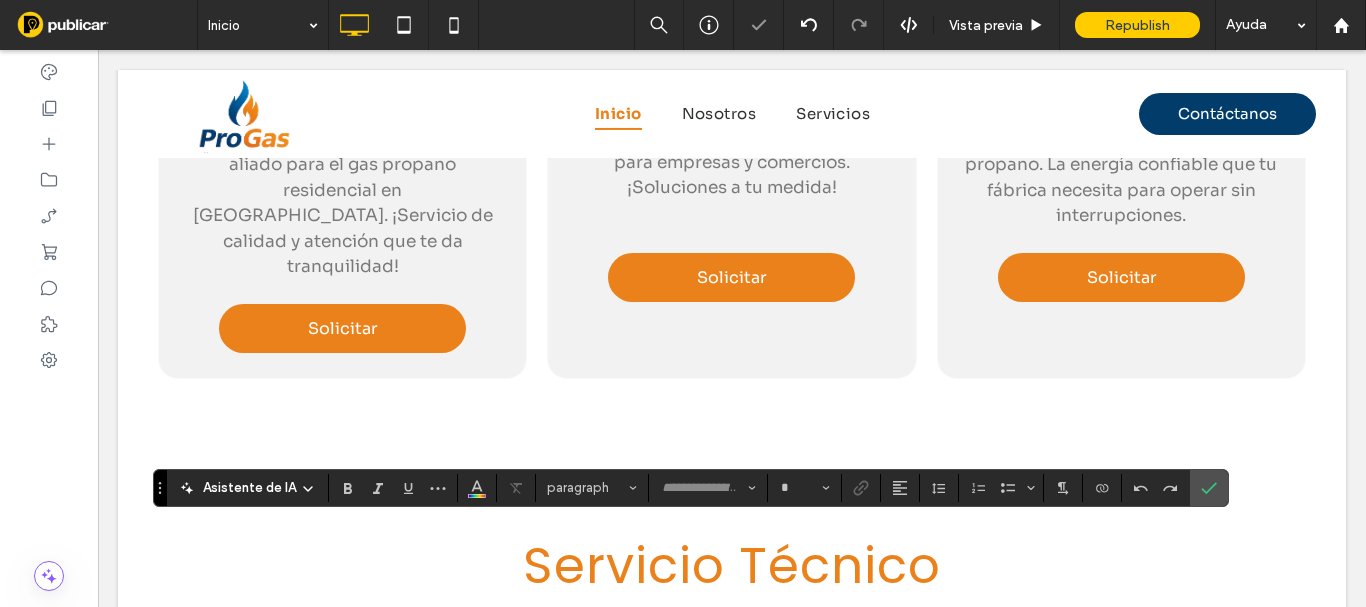 type on "****" 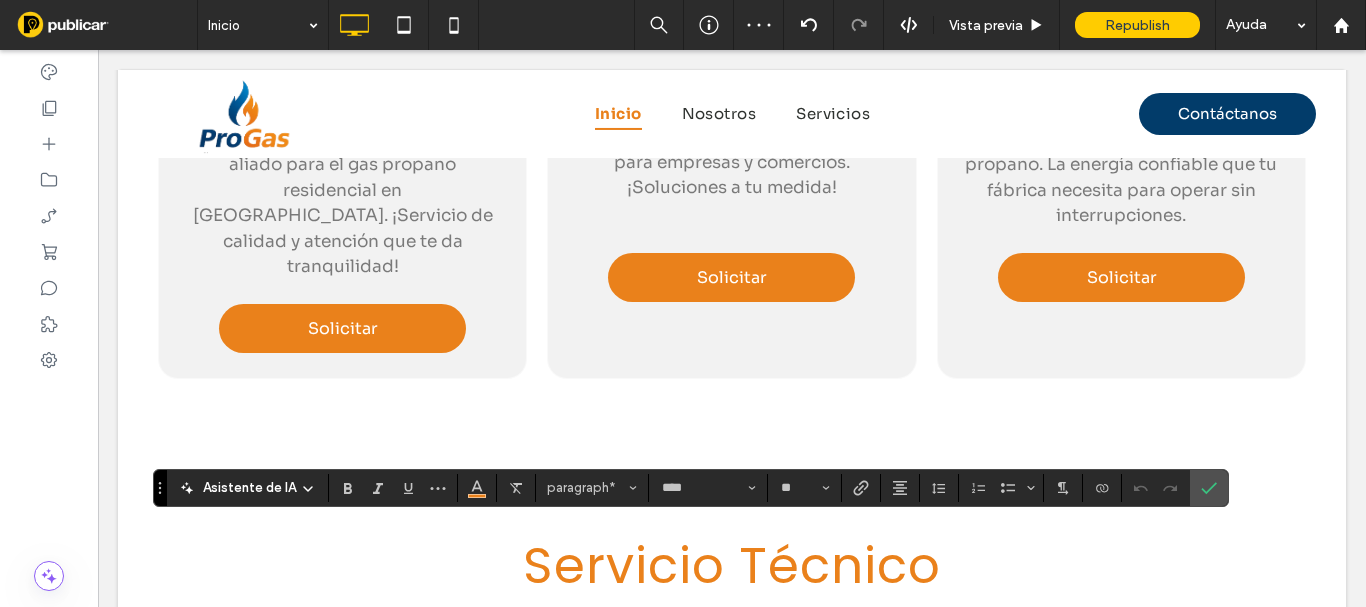 drag, startPoint x: 954, startPoint y: 537, endPoint x: 435, endPoint y: 537, distance: 519 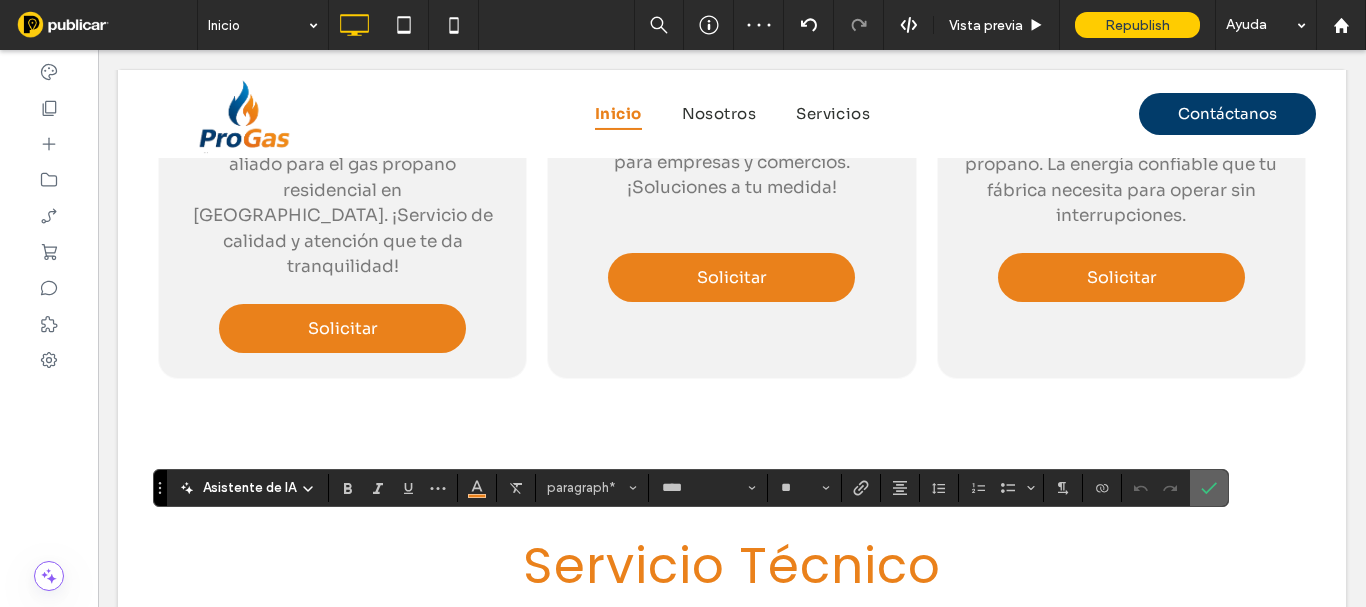 click at bounding box center [1205, 488] 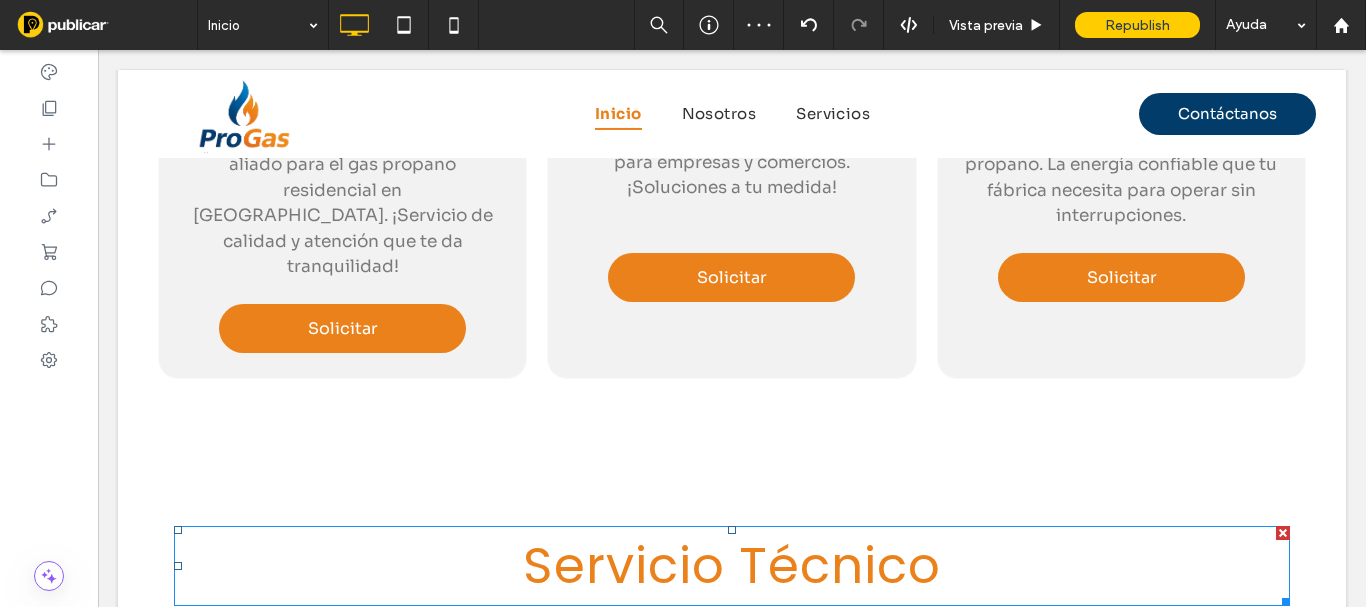 scroll, scrollTop: 2368, scrollLeft: 0, axis: vertical 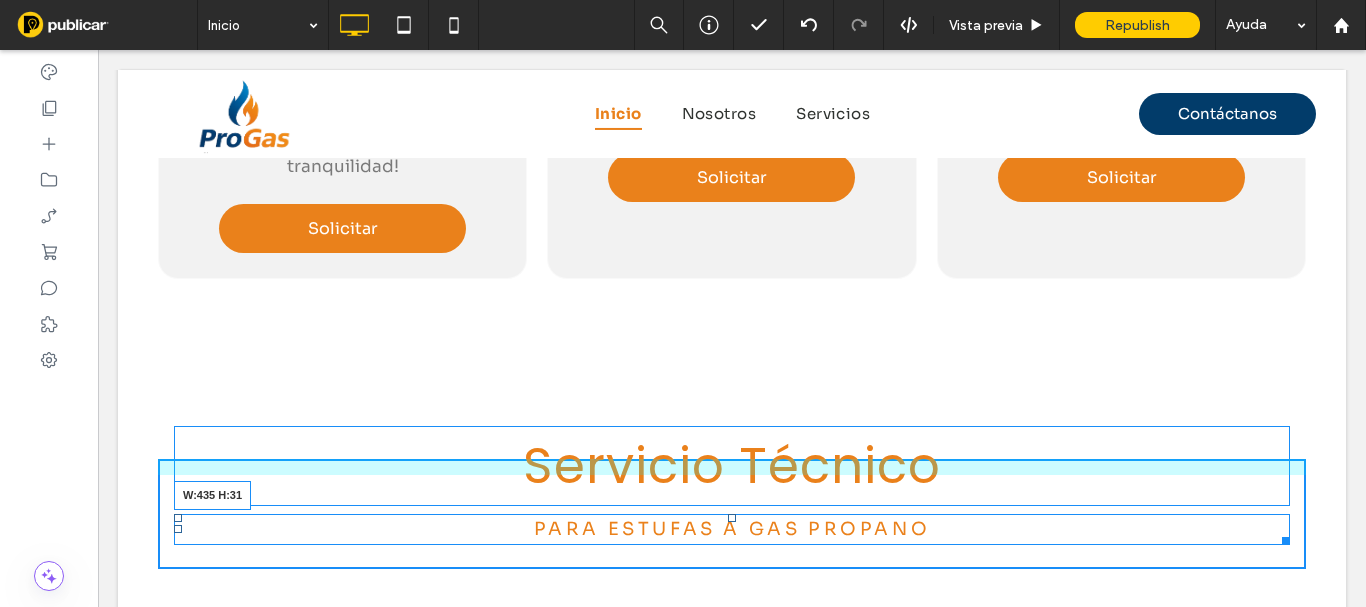 drag, startPoint x: 1266, startPoint y: 448, endPoint x: 882, endPoint y: 493, distance: 386.62772 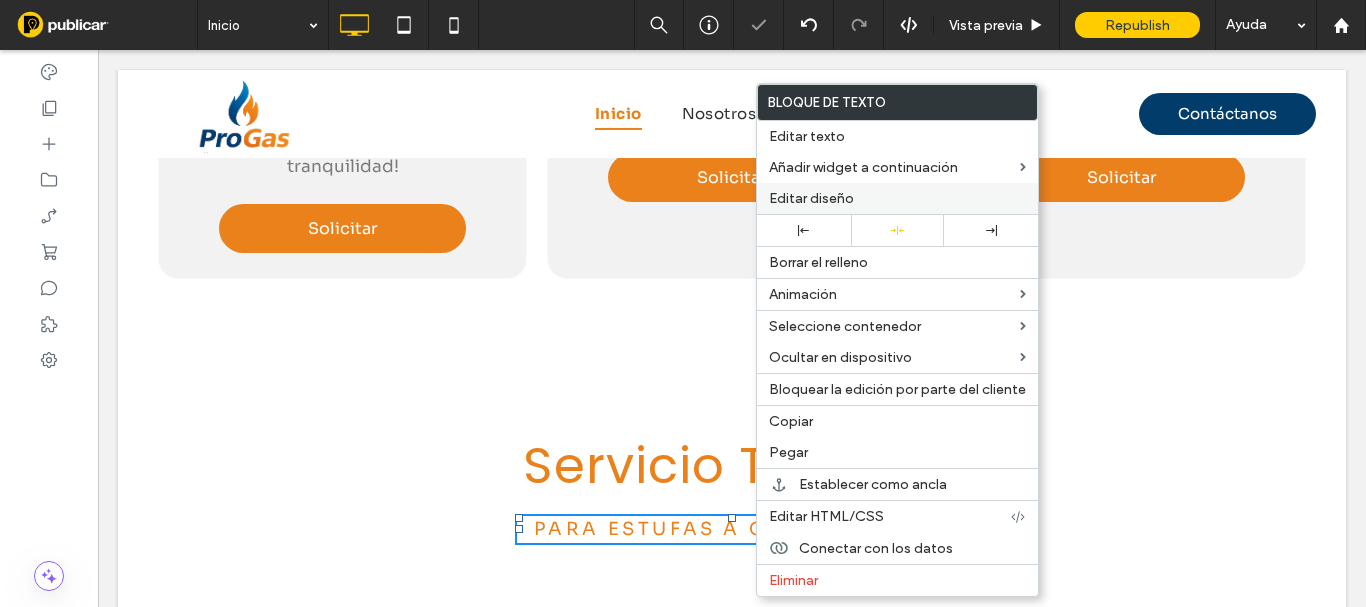 click on "Editar diseño" at bounding box center (811, 198) 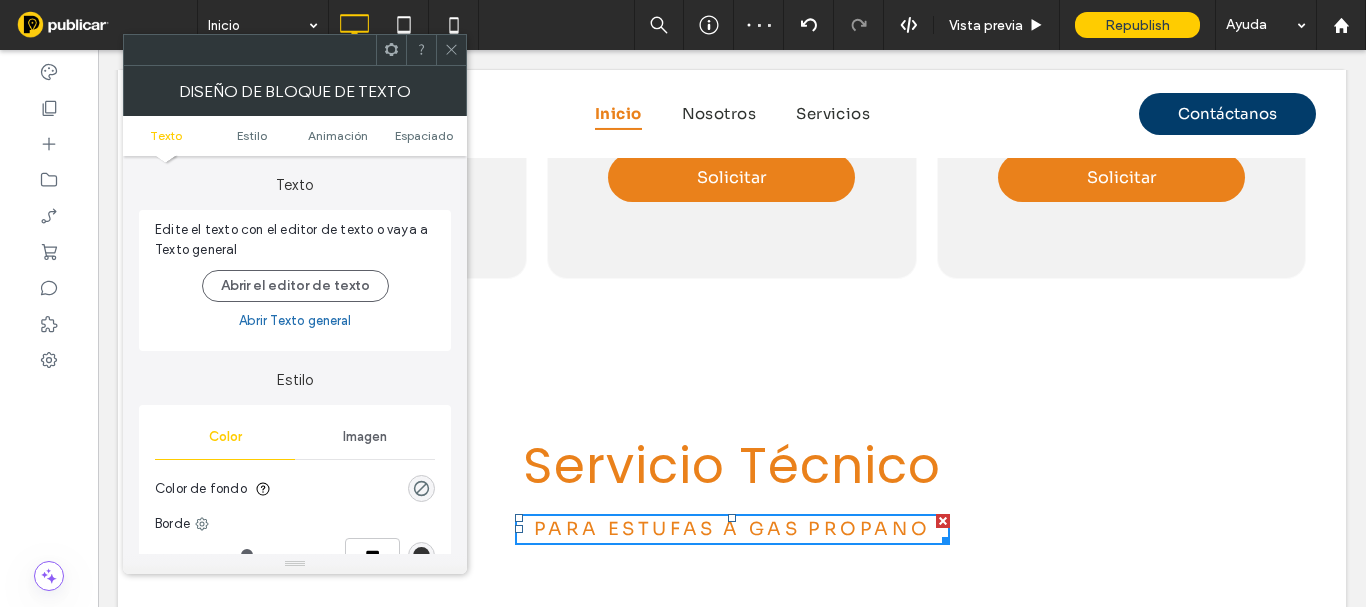 scroll, scrollTop: 100, scrollLeft: 0, axis: vertical 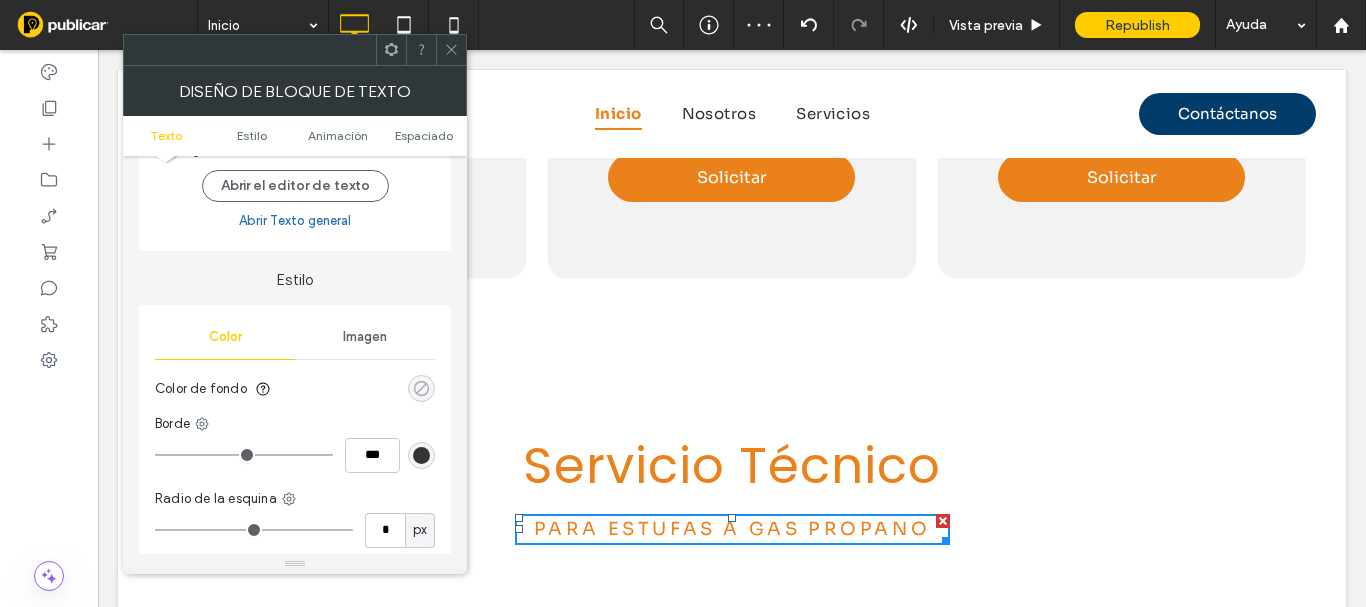 click at bounding box center [421, 388] 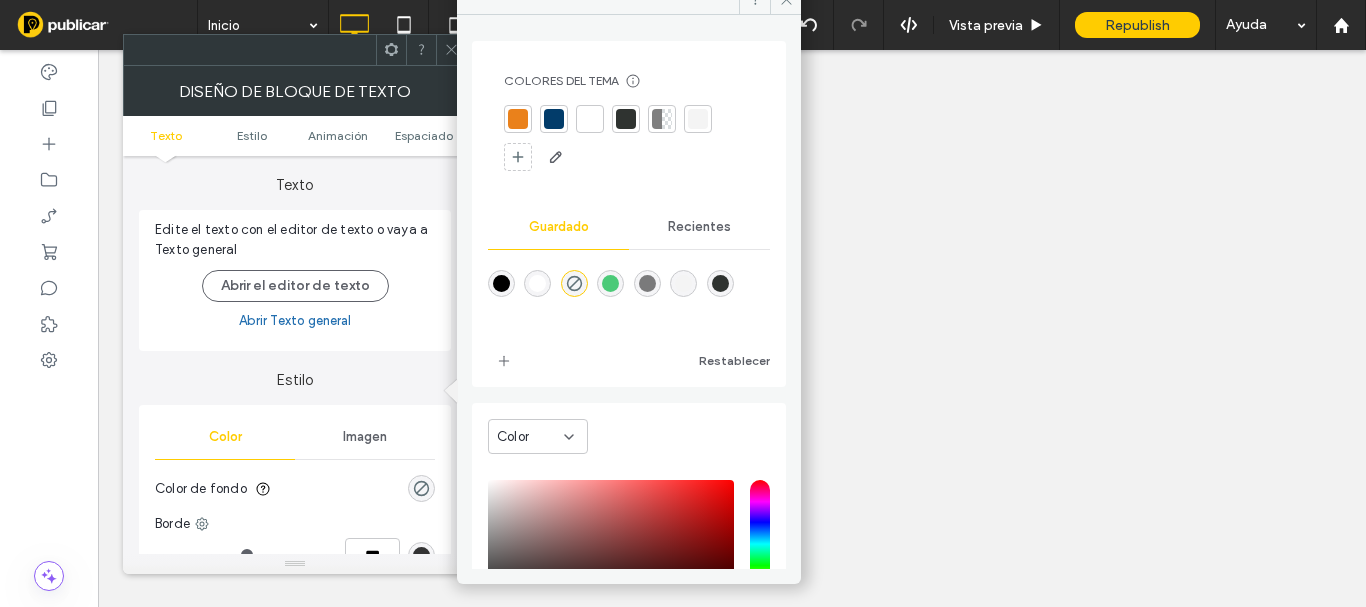 click at bounding box center [554, 119] 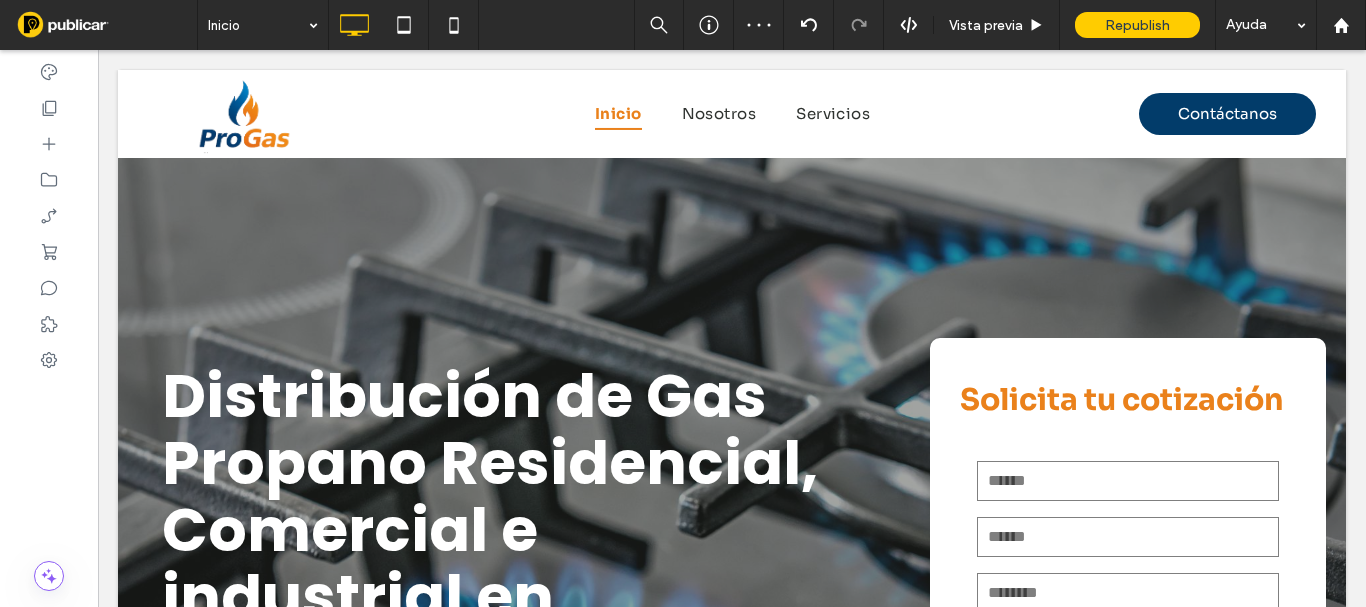 scroll, scrollTop: 2368, scrollLeft: 0, axis: vertical 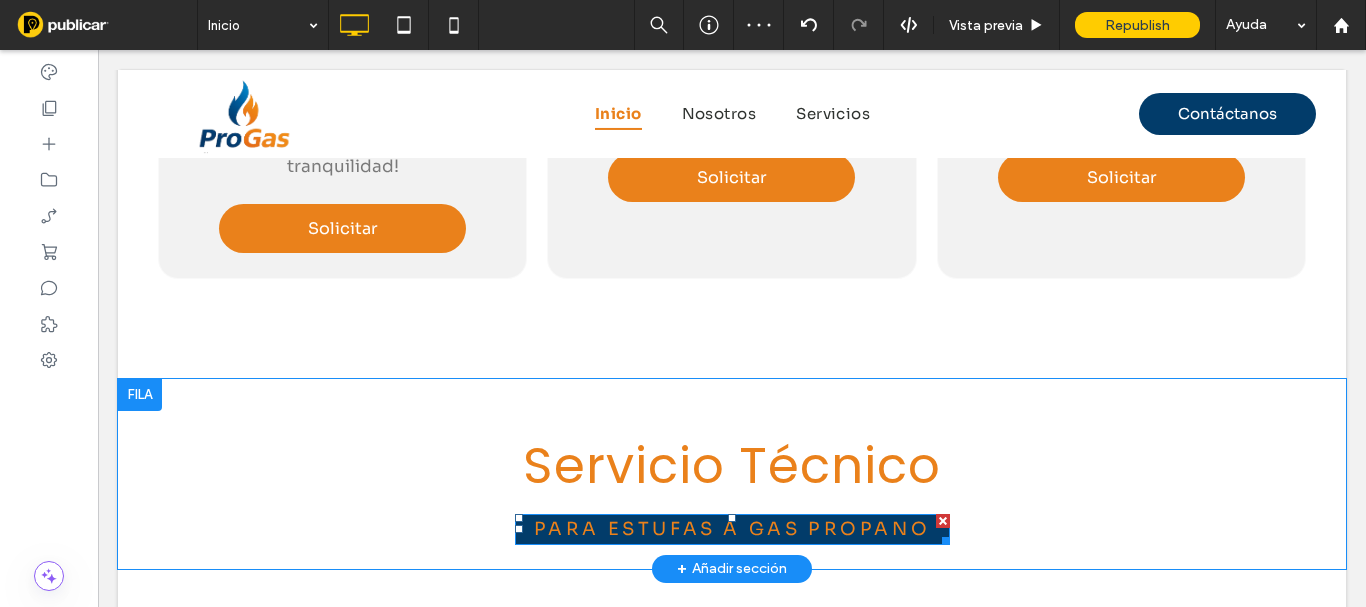 click on "Para estufas a gas propano" at bounding box center (732, 529) 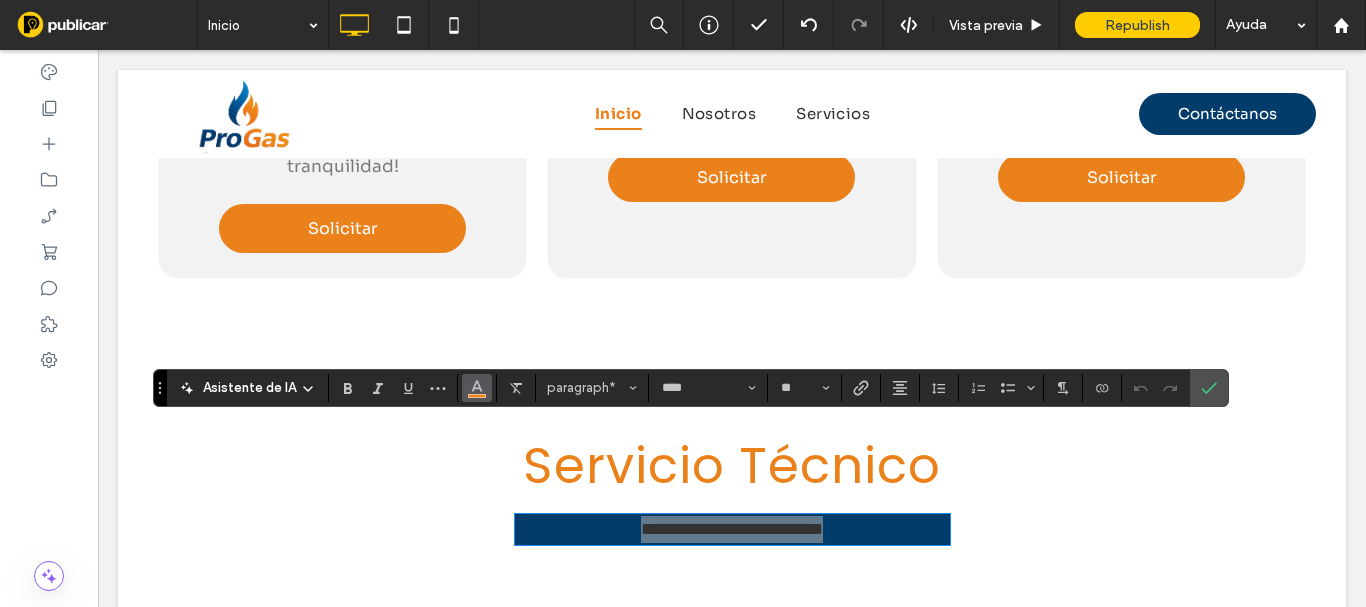 click 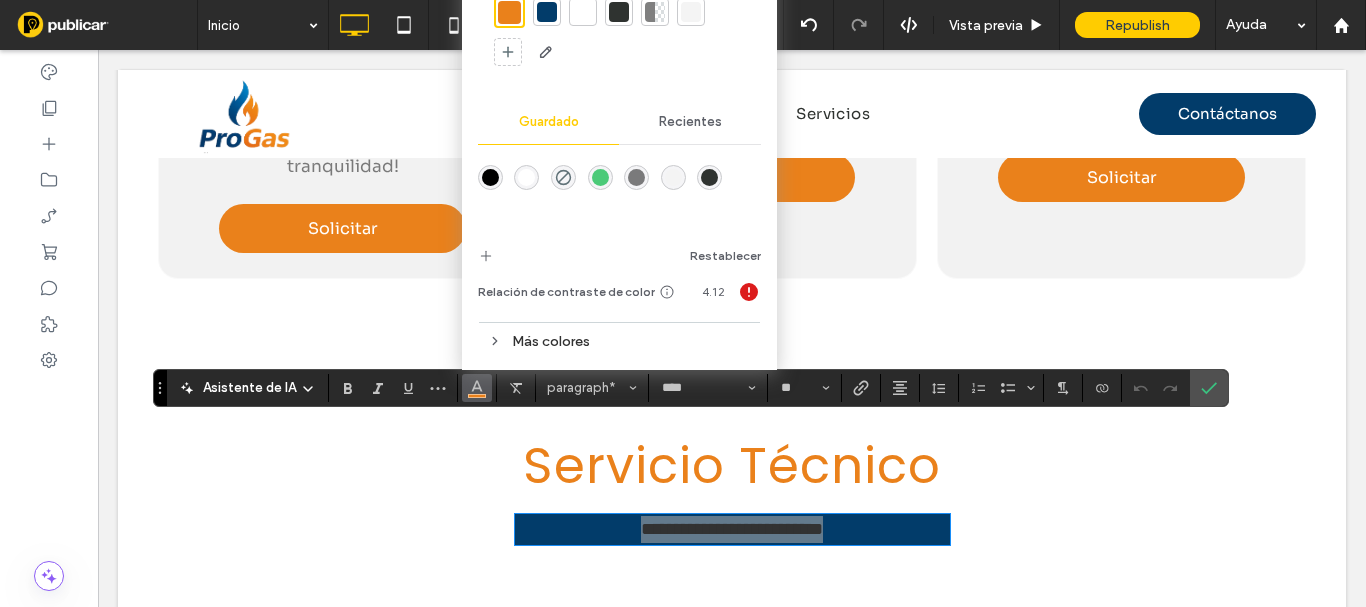 click at bounding box center (583, 12) 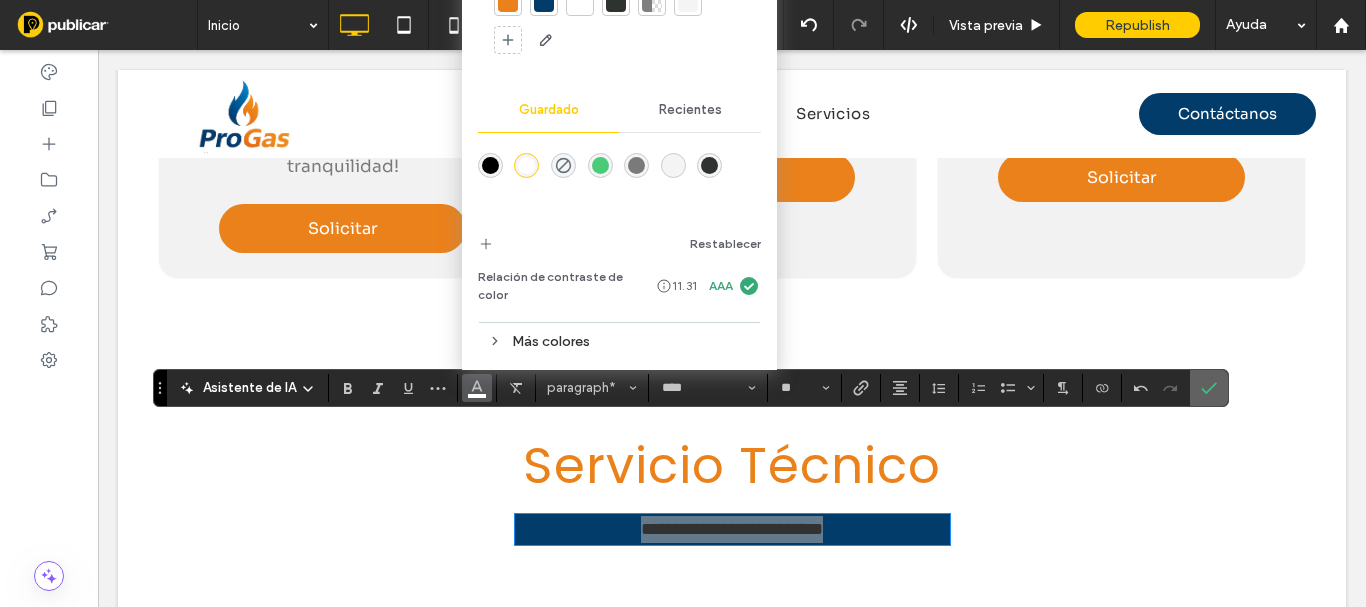 drag, startPoint x: 1199, startPoint y: 387, endPoint x: 1049, endPoint y: 113, distance: 312.37158 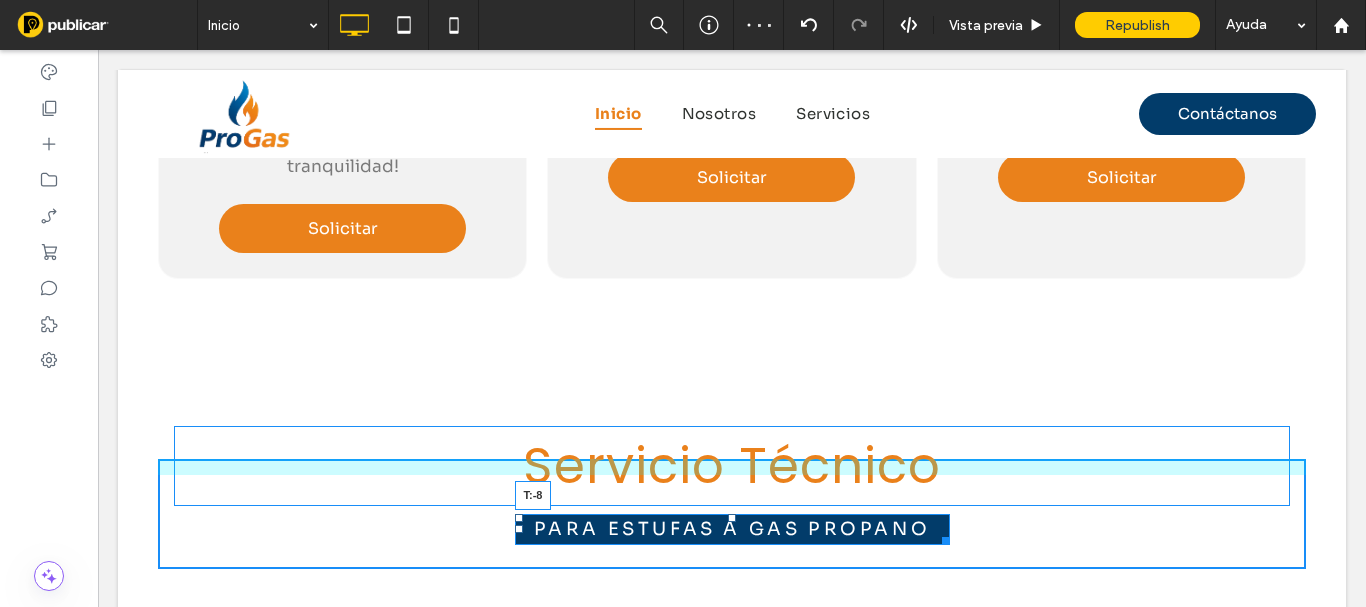 drag, startPoint x: 721, startPoint y: 424, endPoint x: 721, endPoint y: 395, distance: 29 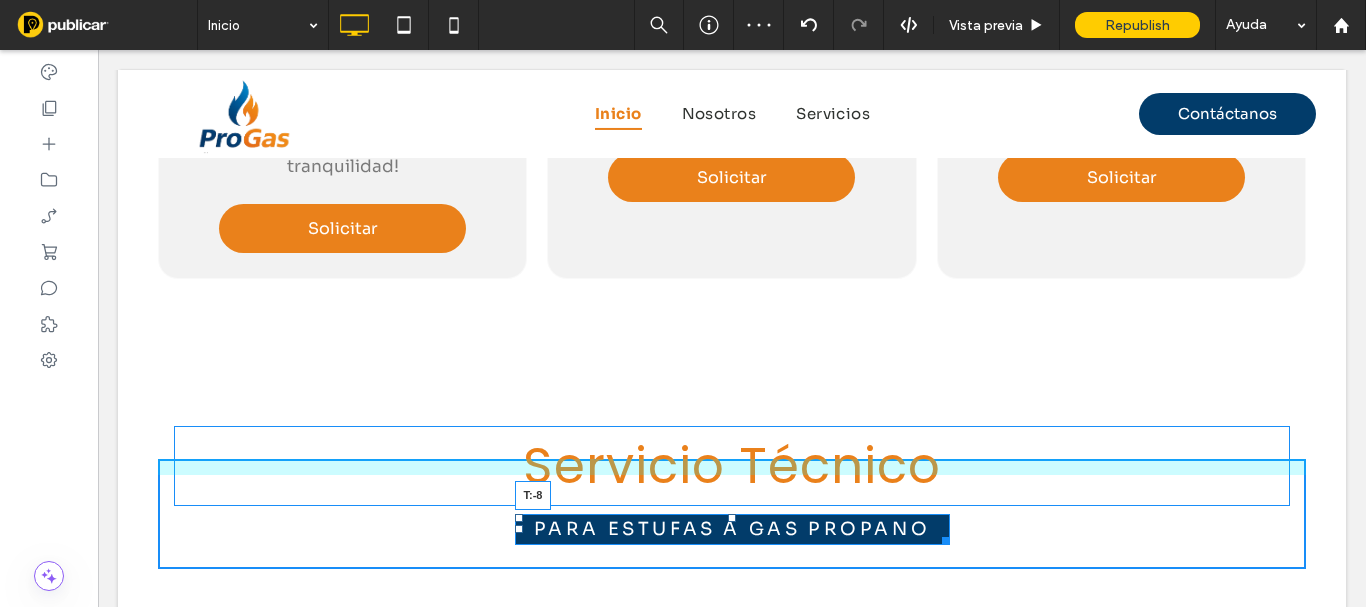 click on "Servicio Técnico Para estufas a gas propano T:-8
Click To Paste" at bounding box center [732, 514] 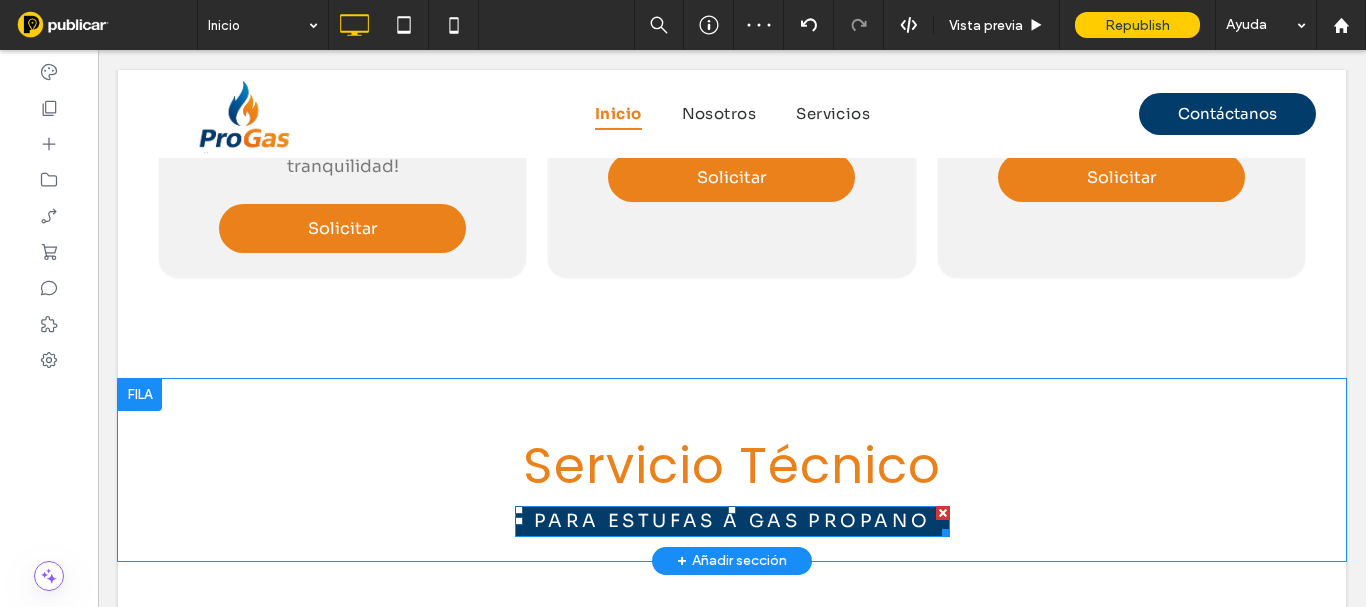 click on "Para estufas a gas propano" at bounding box center [732, 521] 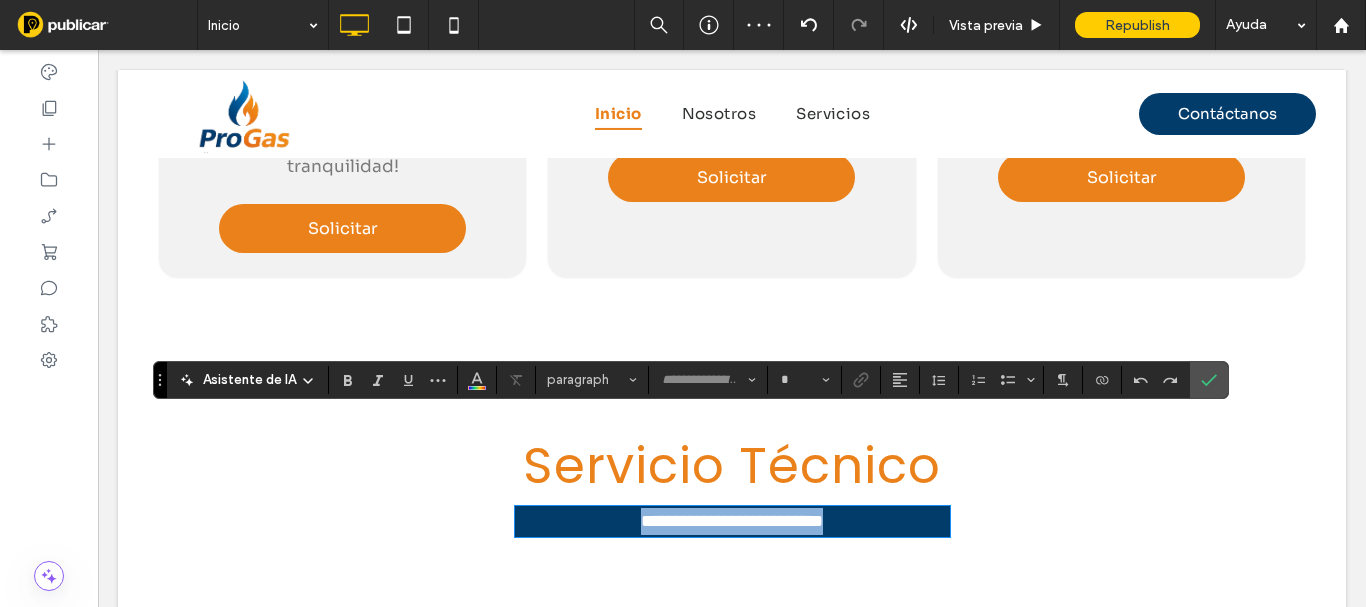 type on "****" 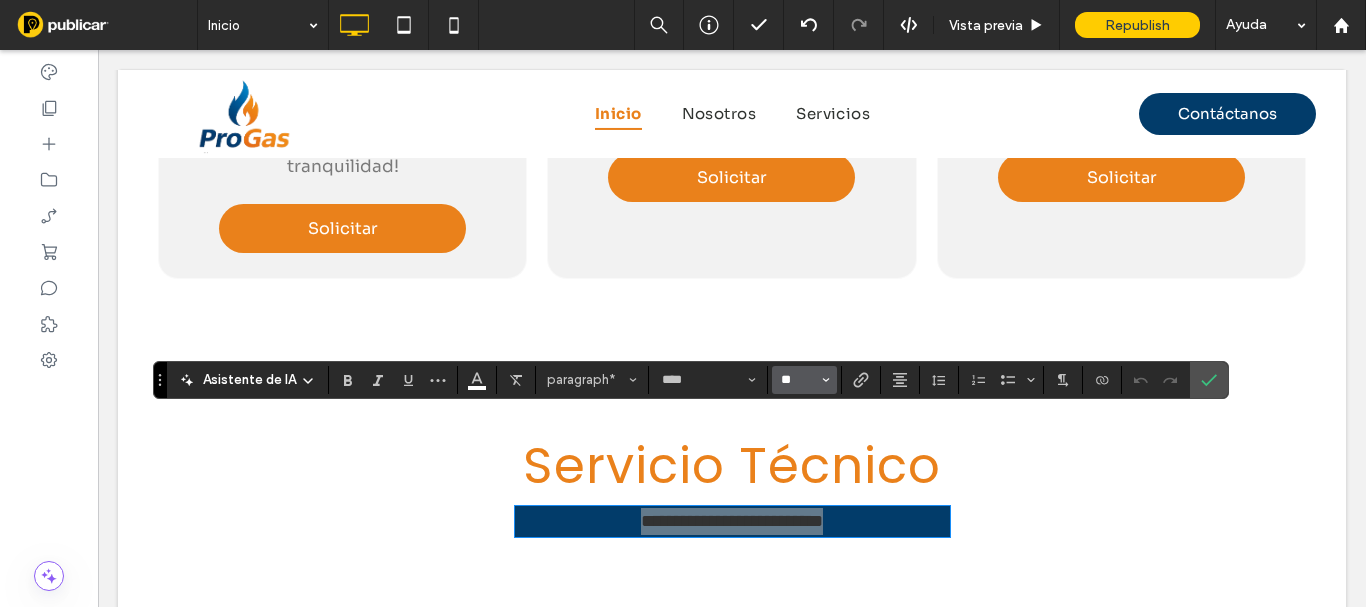 click on "**" at bounding box center (798, 380) 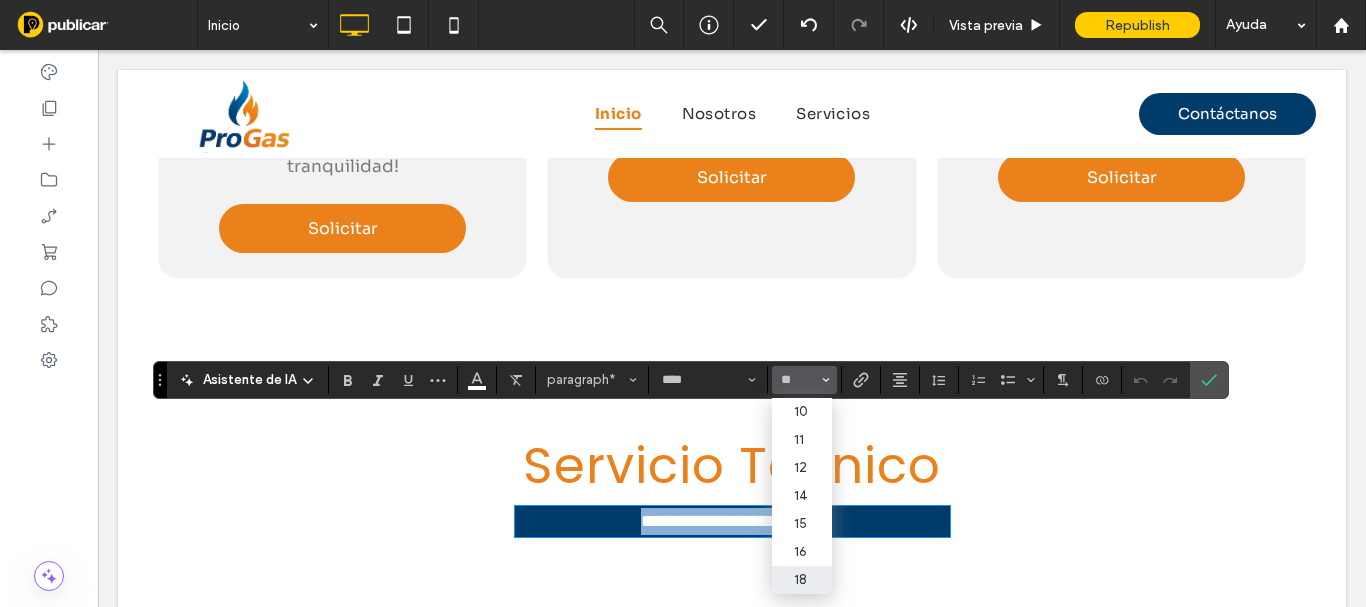 type on "**" 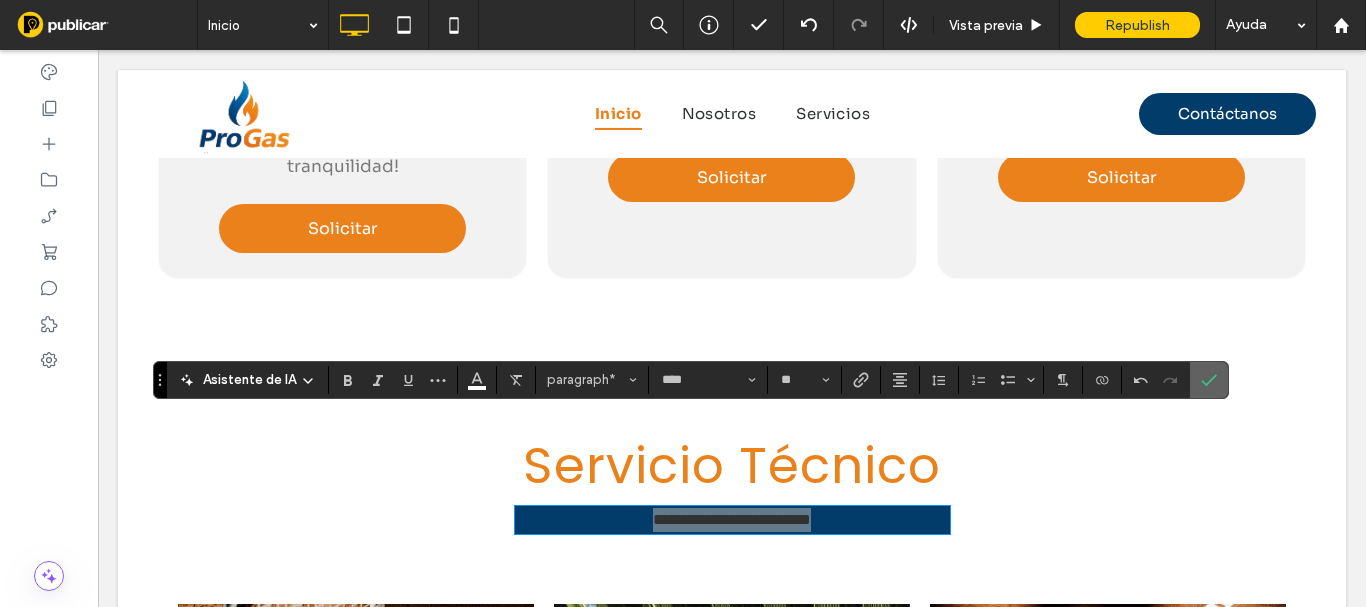 click 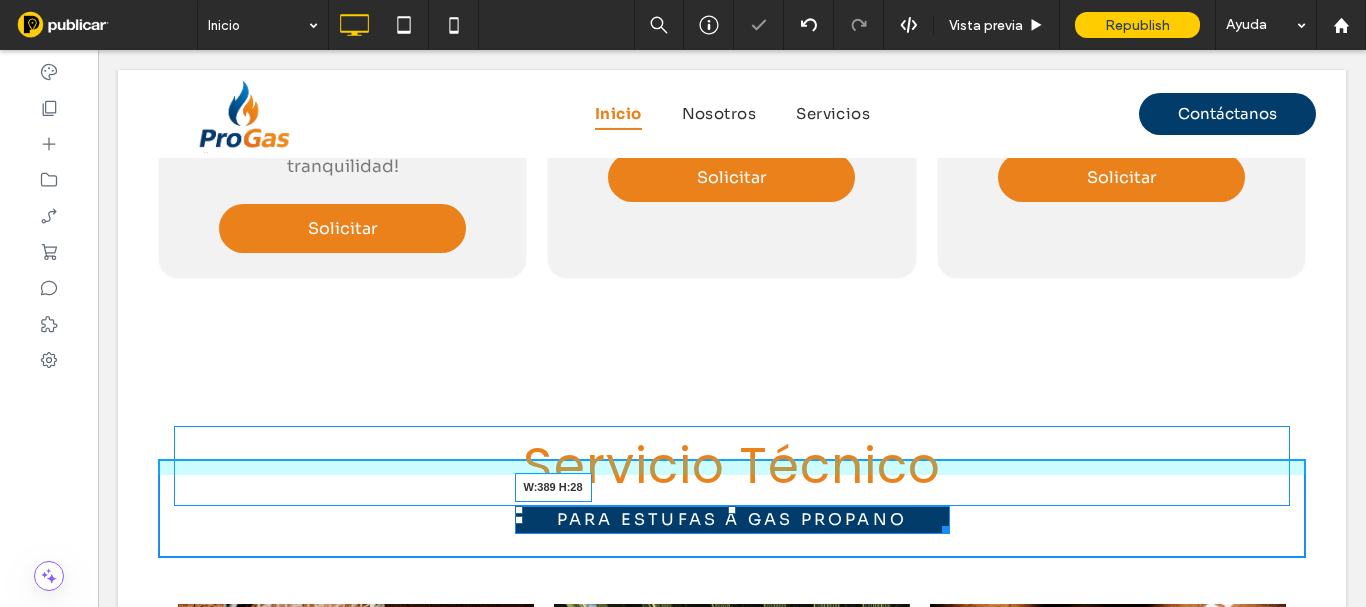 drag, startPoint x: 936, startPoint y: 437, endPoint x: 913, endPoint y: 438, distance: 23.021729 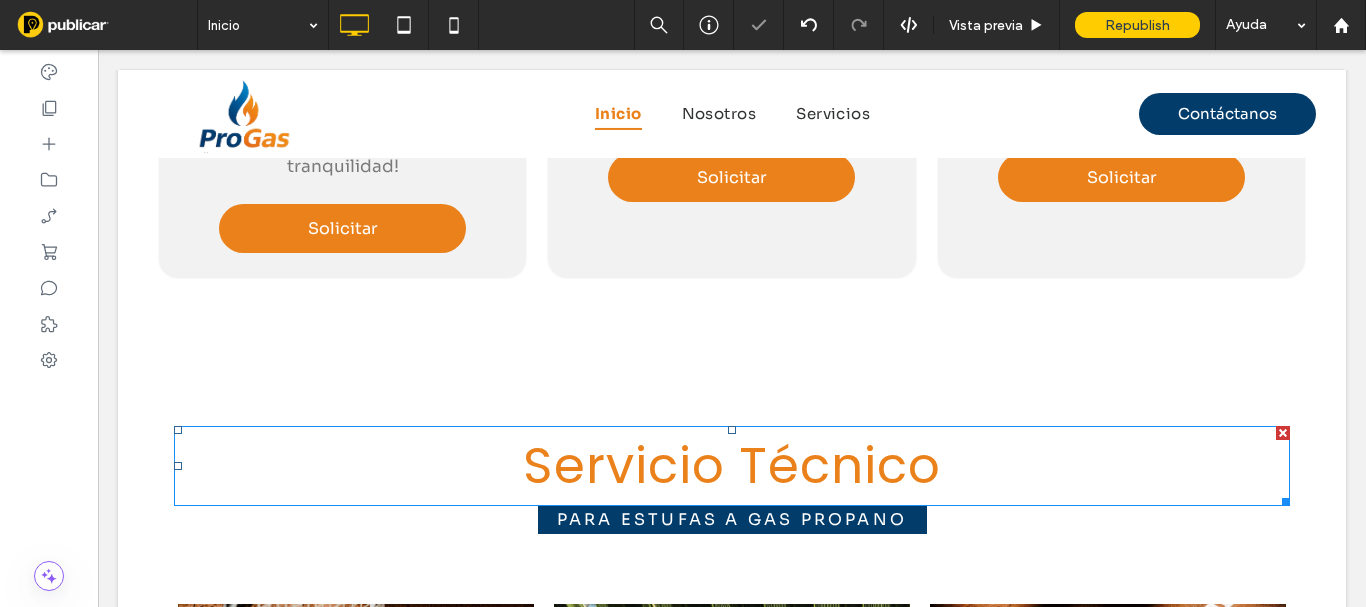 click on "Servicio Técnico" at bounding box center [732, 465] 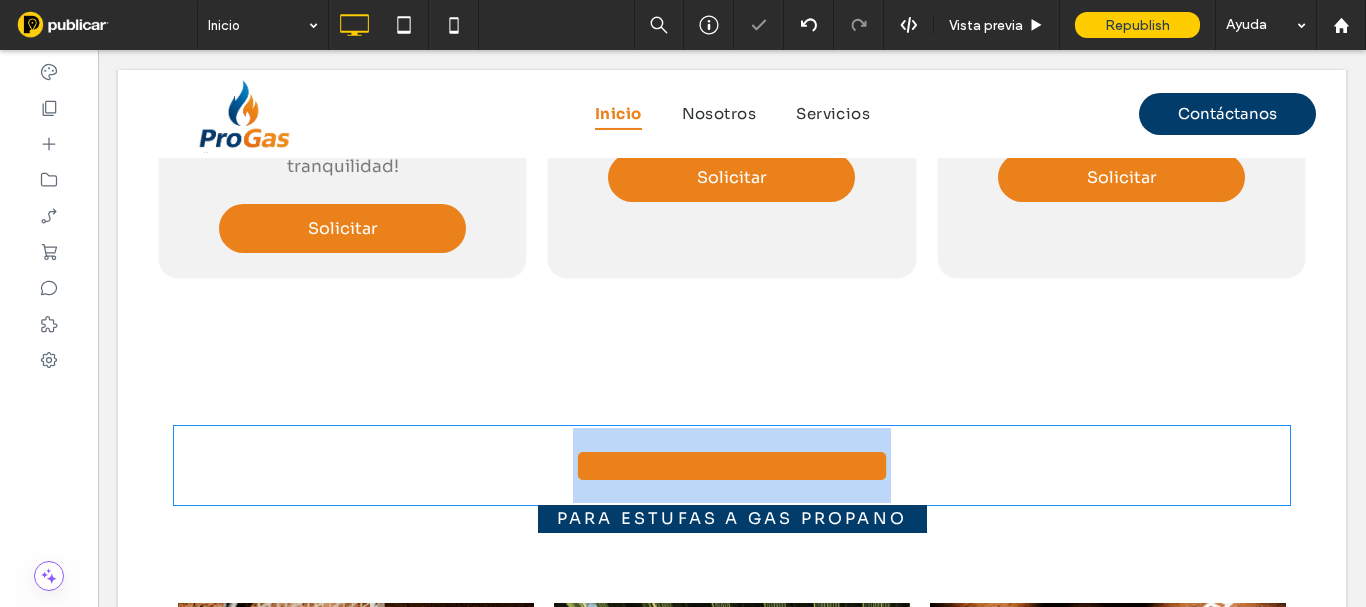 type on "*******" 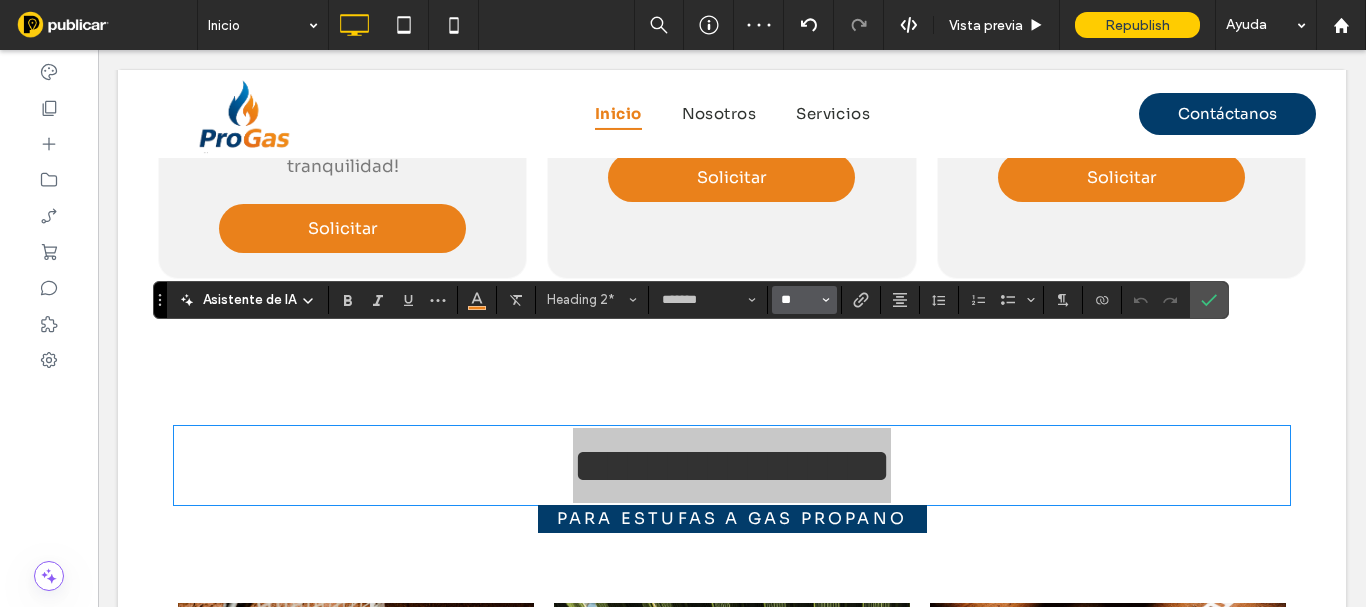 click on "**" at bounding box center (798, 300) 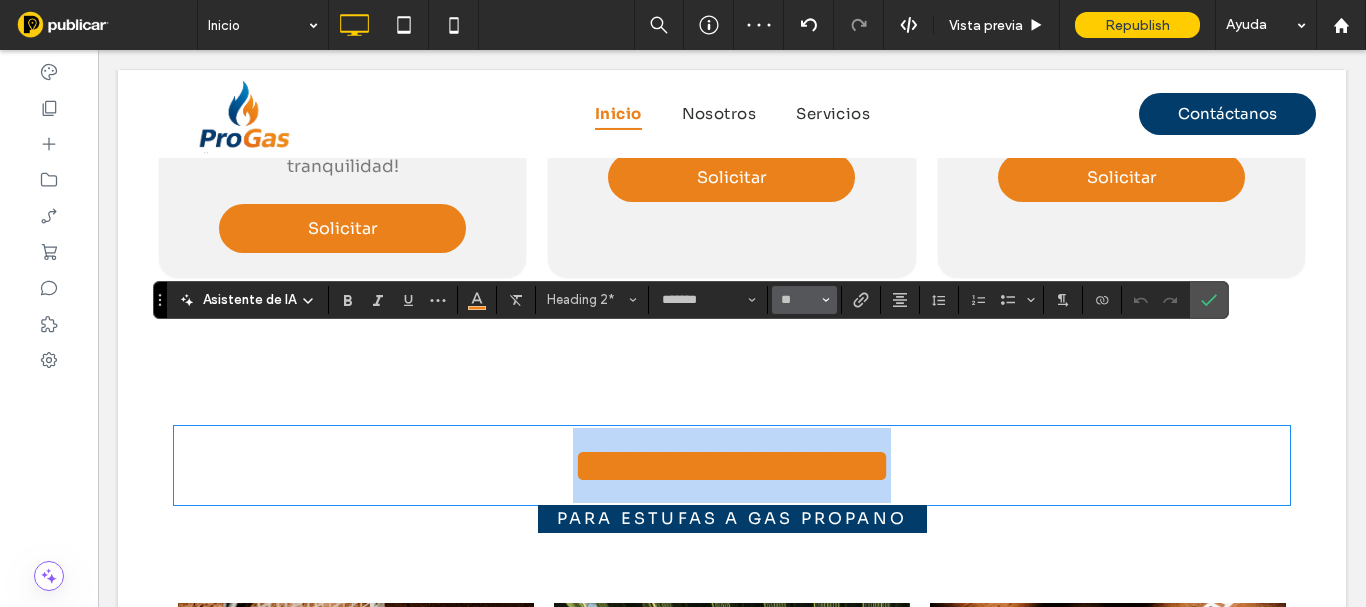 type on "**" 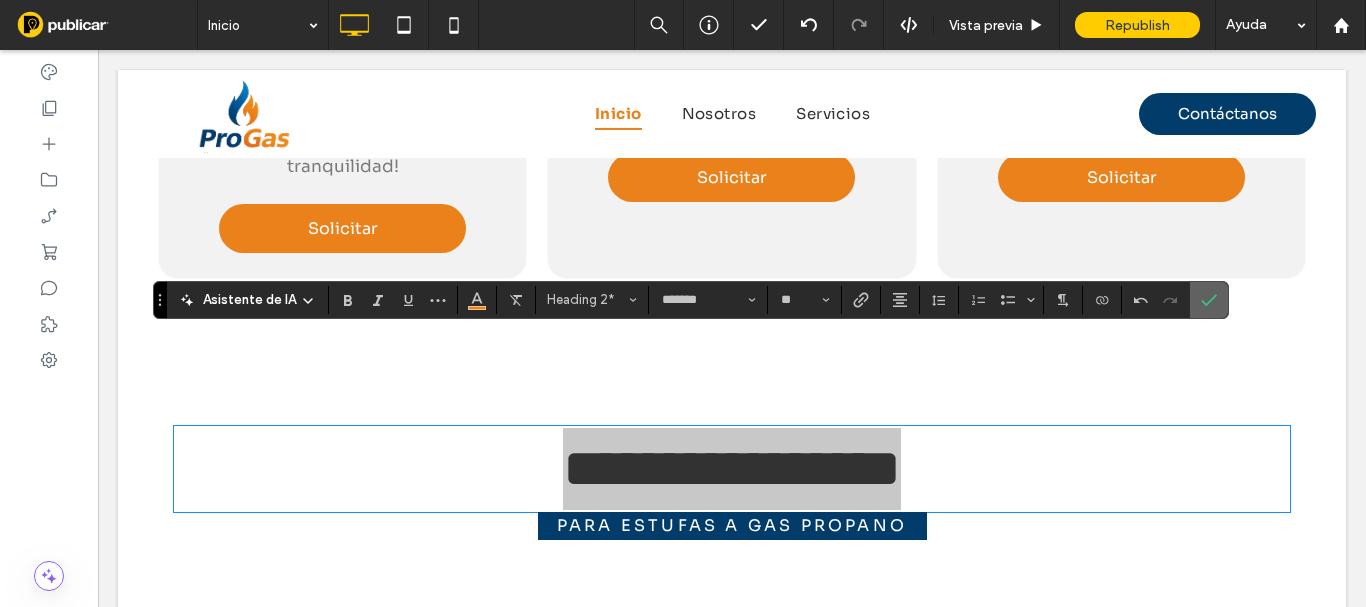 click 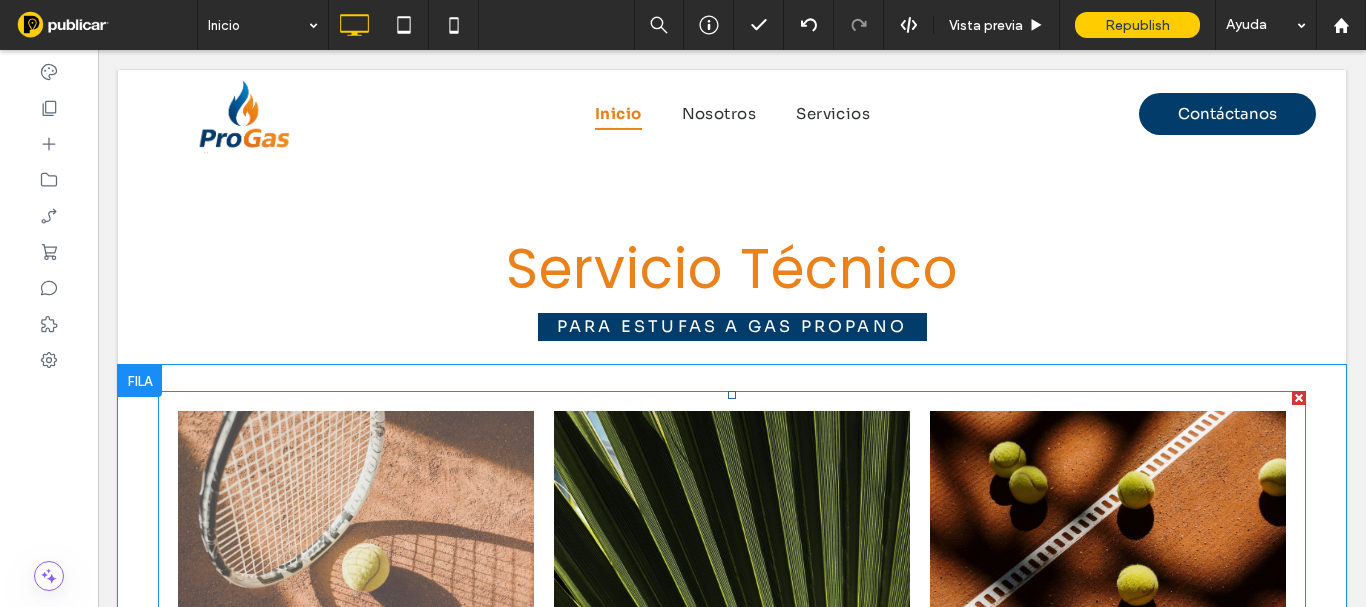 scroll, scrollTop: 2668, scrollLeft: 0, axis: vertical 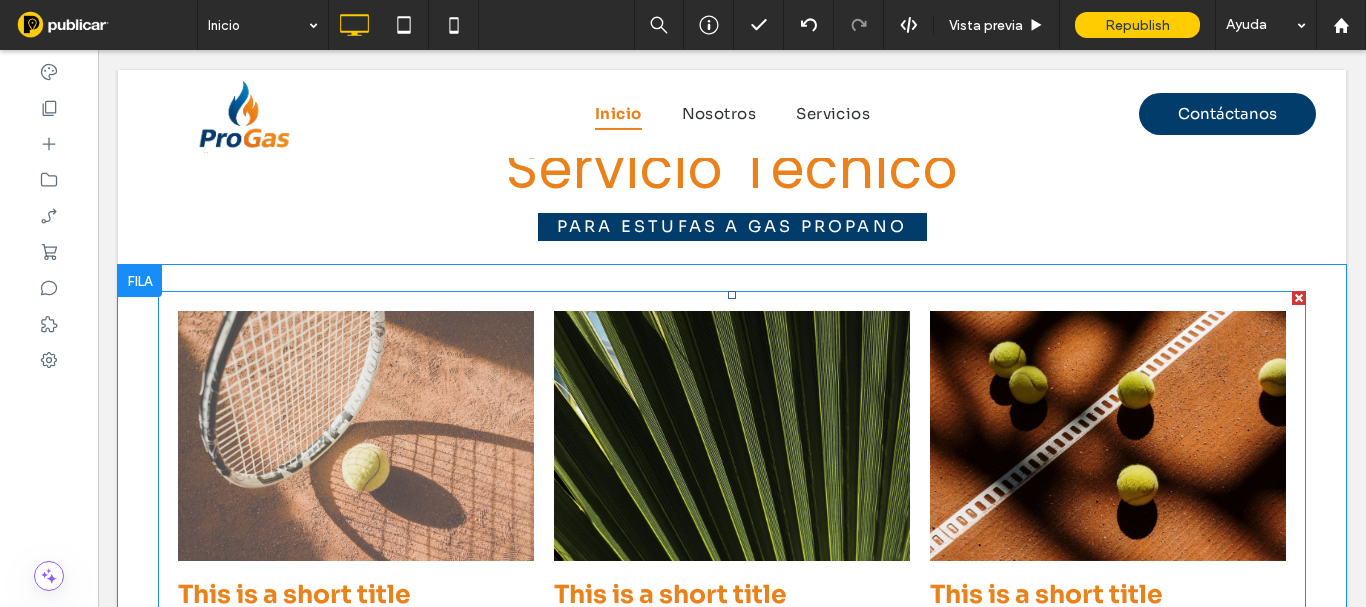 click at bounding box center [356, 436] 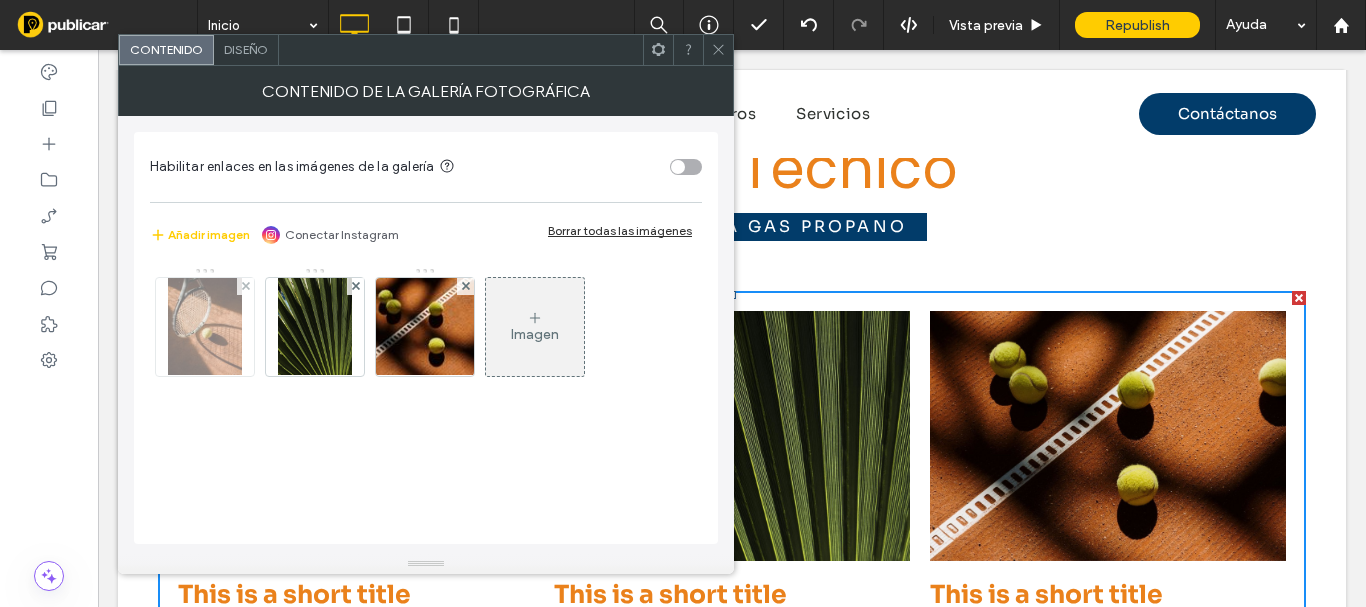 click at bounding box center [205, 327] 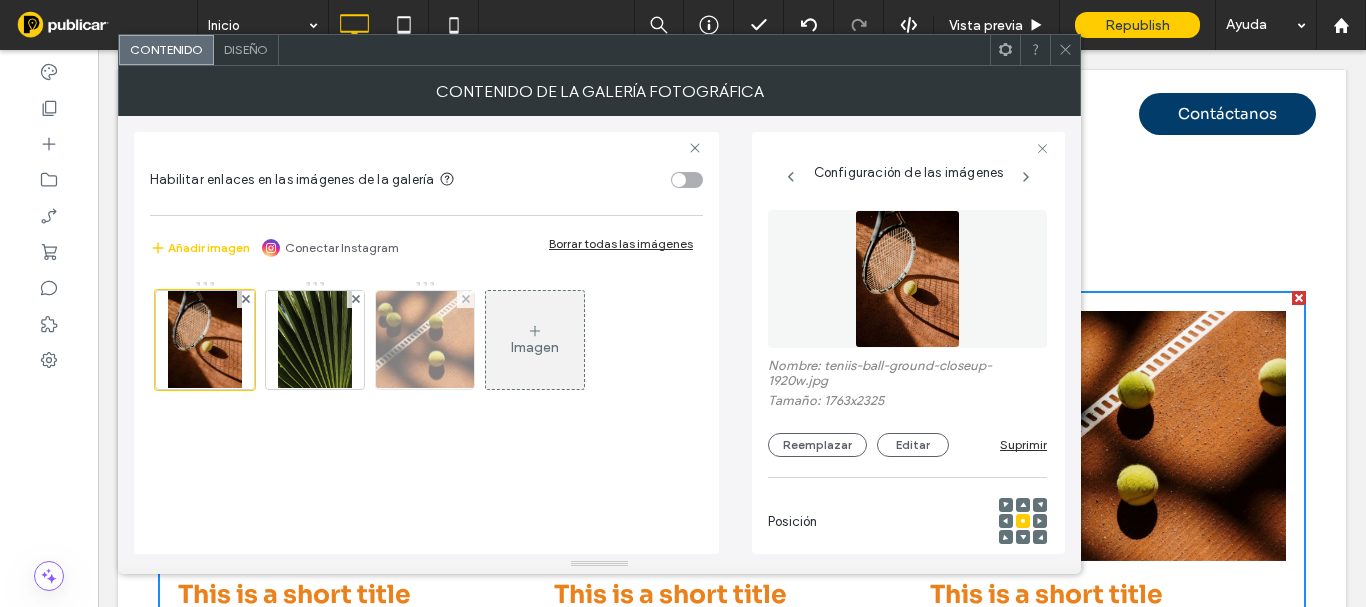 scroll, scrollTop: 0, scrollLeft: 0, axis: both 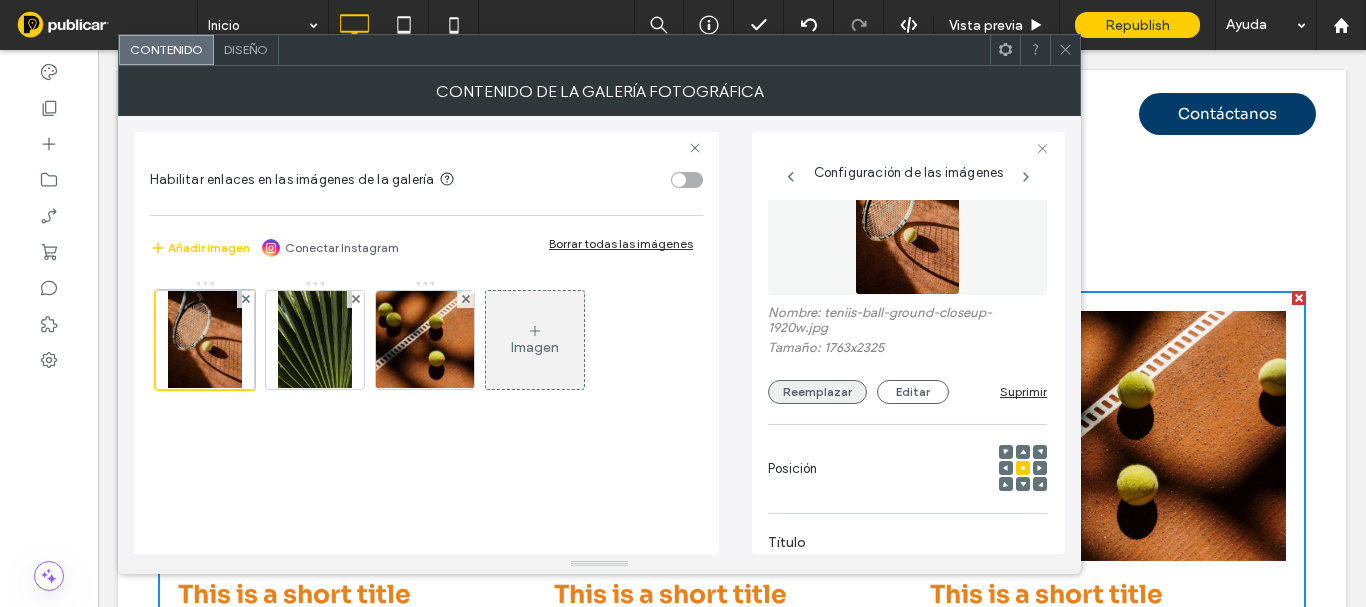 click on "Reemplazar" at bounding box center [817, 392] 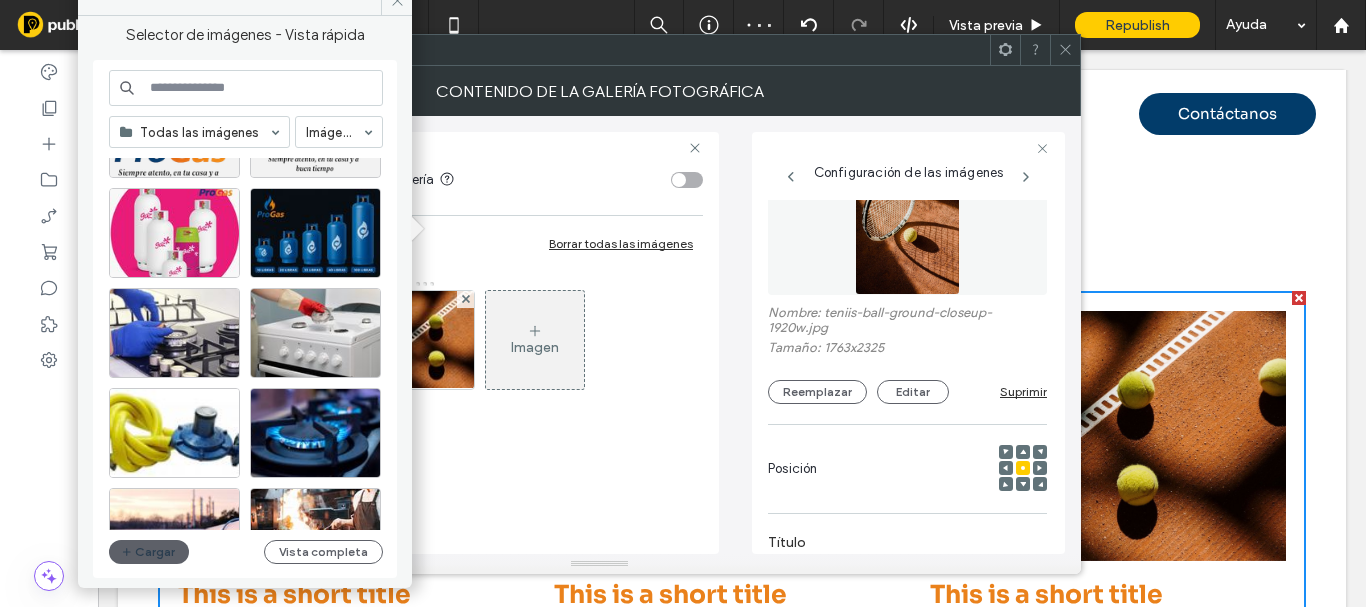 scroll, scrollTop: 500, scrollLeft: 0, axis: vertical 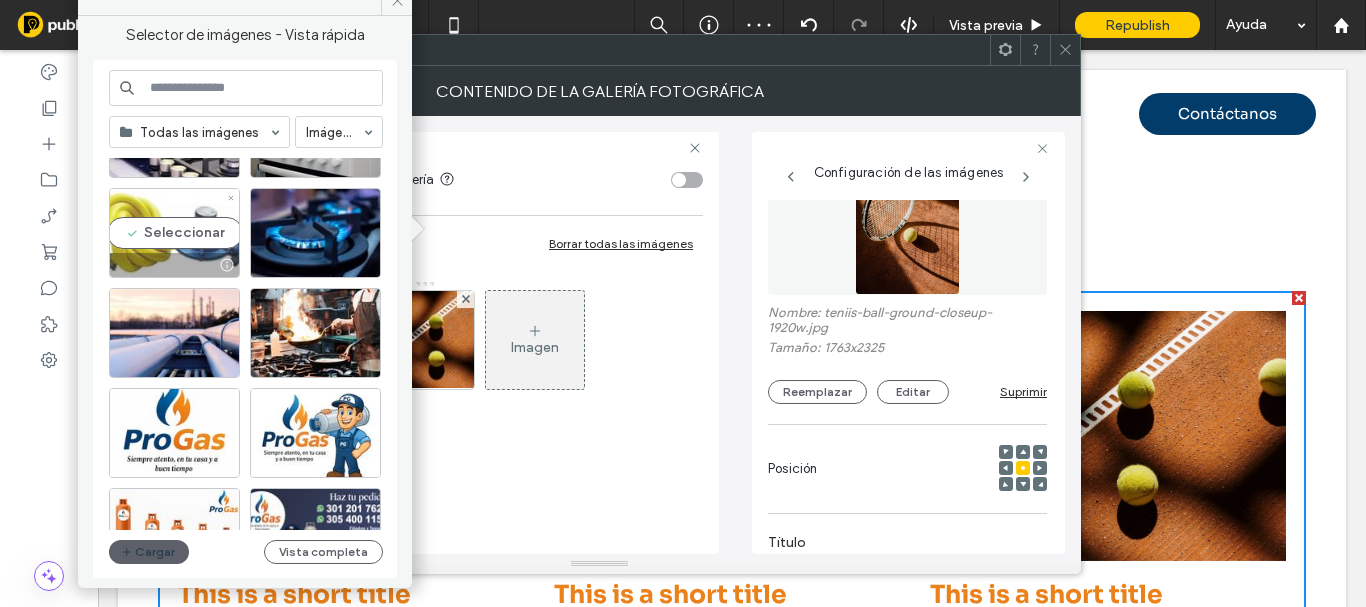 click on "Seleccionar" at bounding box center [174, 233] 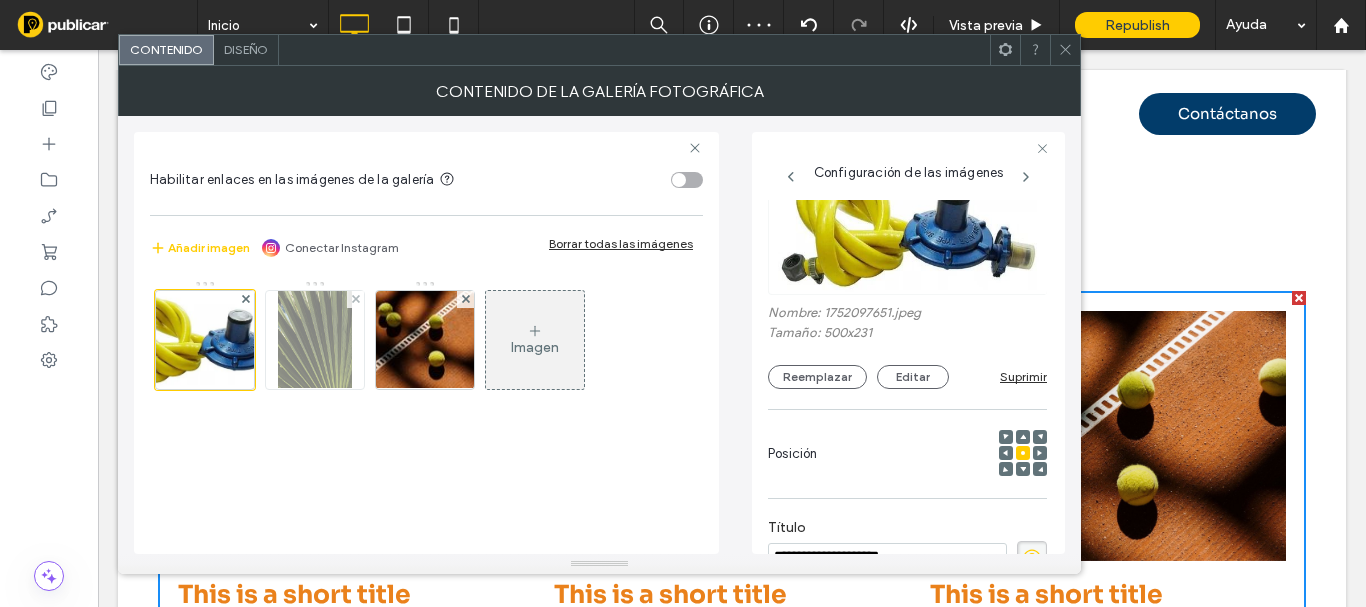 click at bounding box center (315, 340) 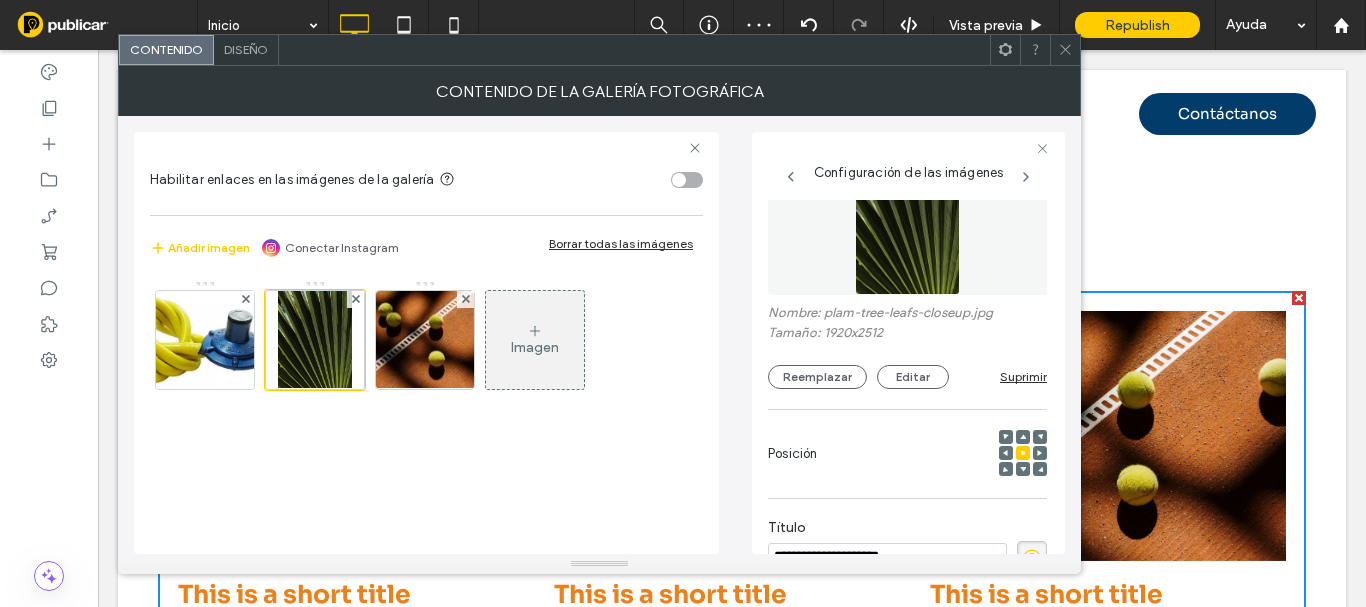 scroll, scrollTop: 80, scrollLeft: 0, axis: vertical 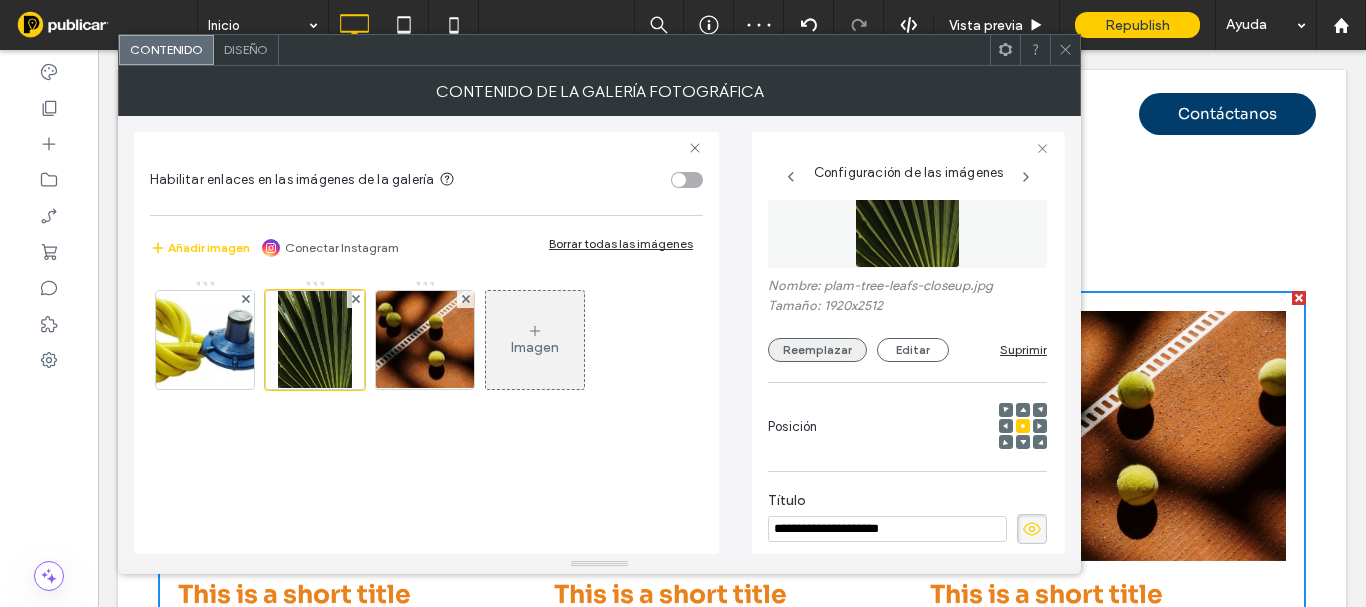 click on "Reemplazar" at bounding box center [817, 350] 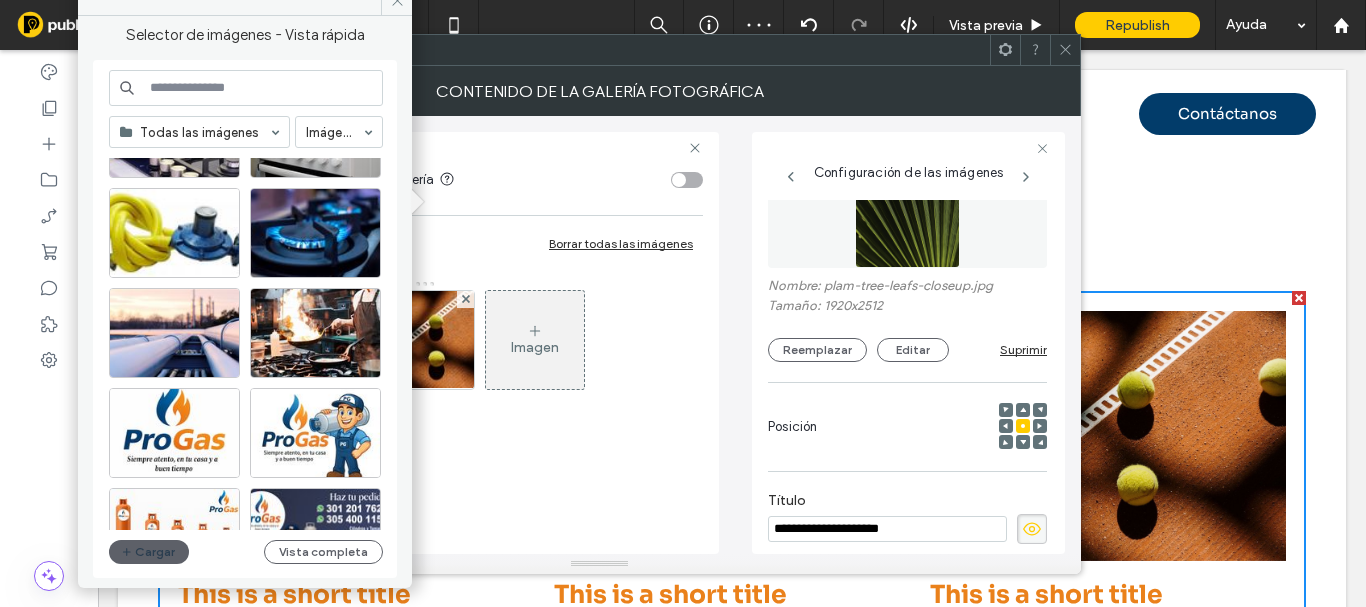 scroll, scrollTop: 400, scrollLeft: 0, axis: vertical 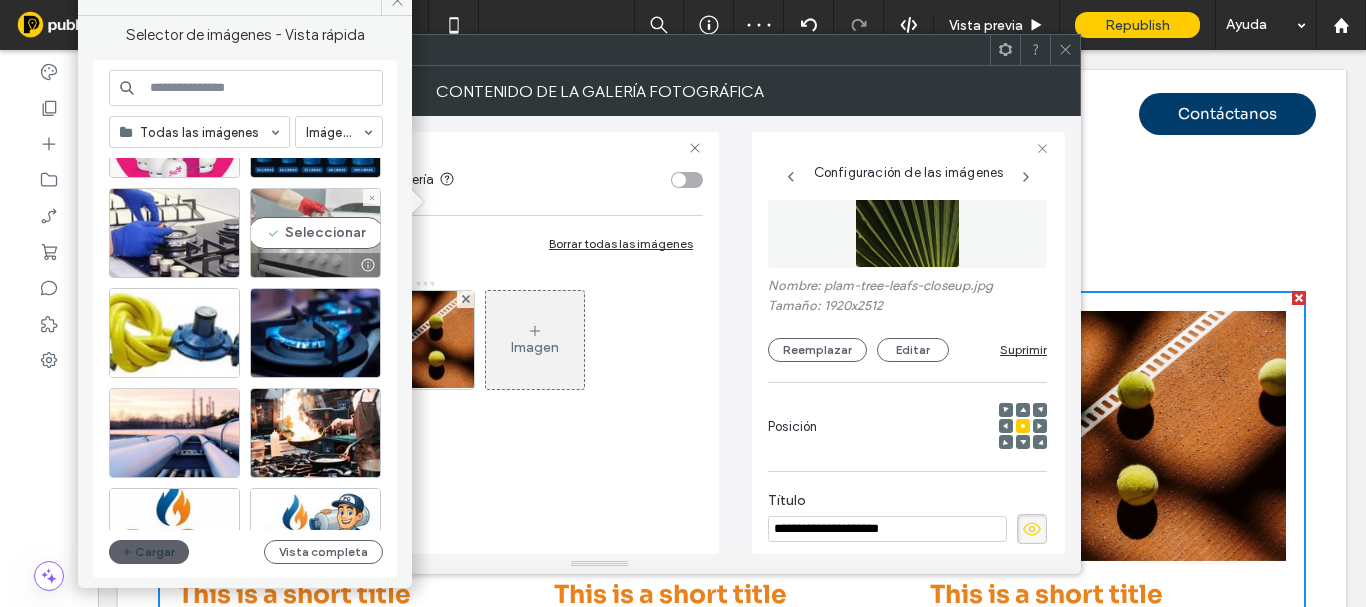 click on "Seleccionar" at bounding box center (315, 233) 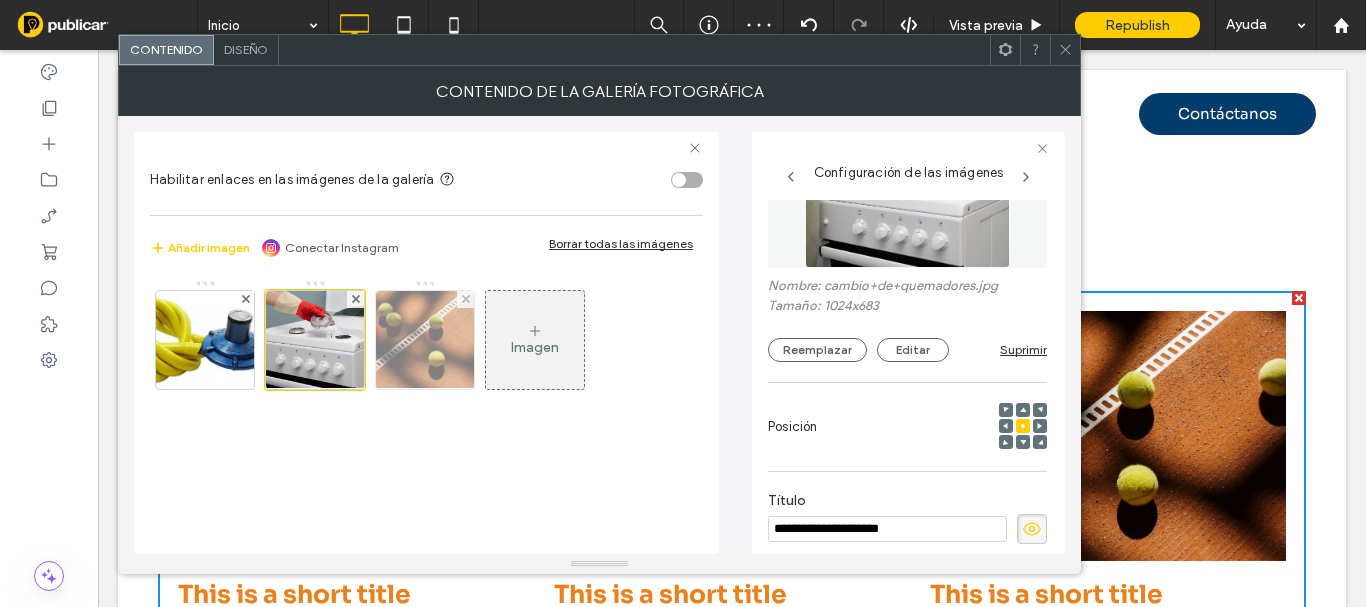 click at bounding box center (425, 340) 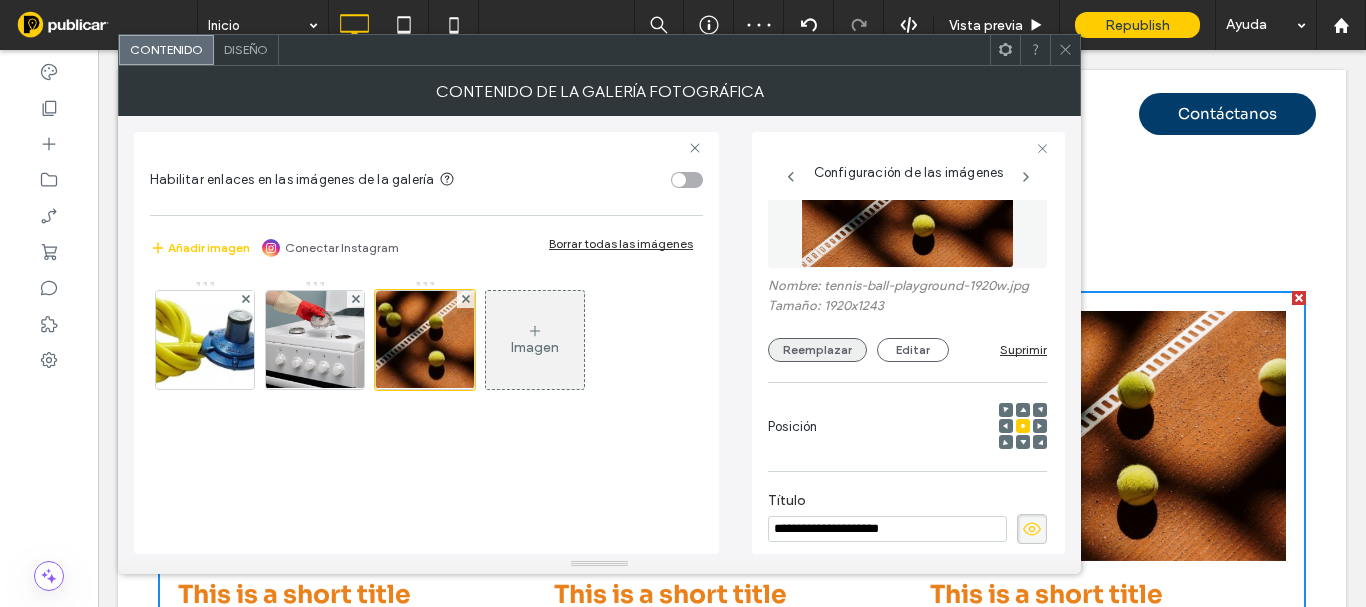 click on "Reemplazar" at bounding box center (817, 350) 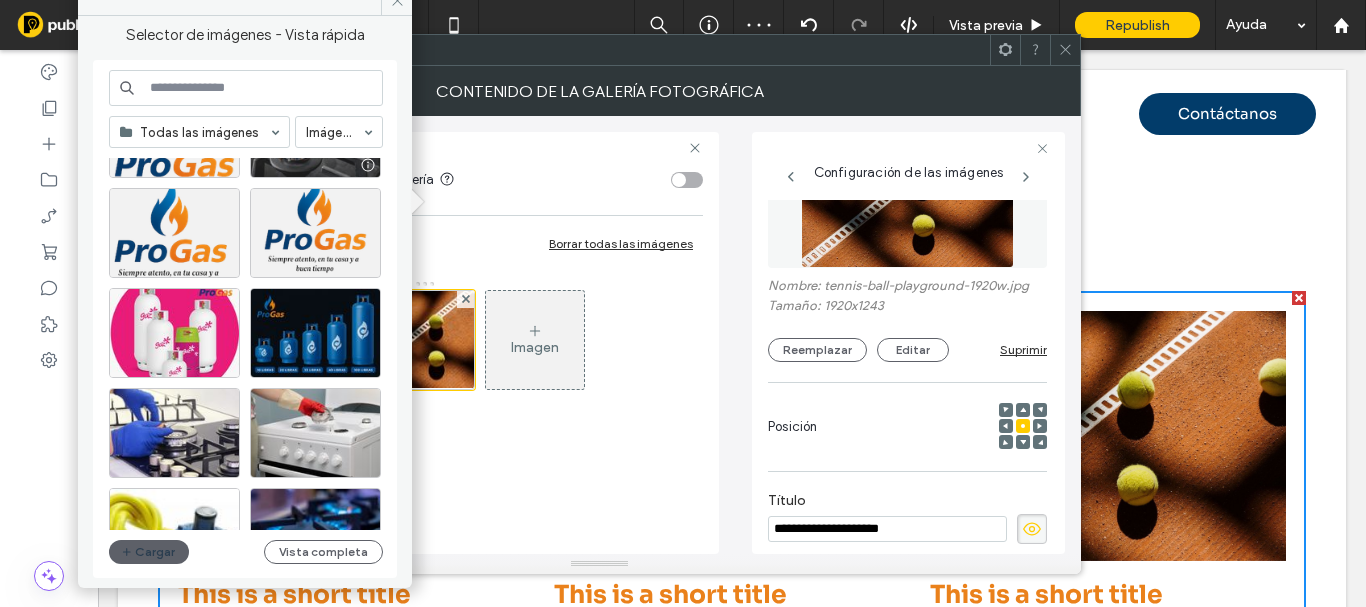scroll, scrollTop: 300, scrollLeft: 0, axis: vertical 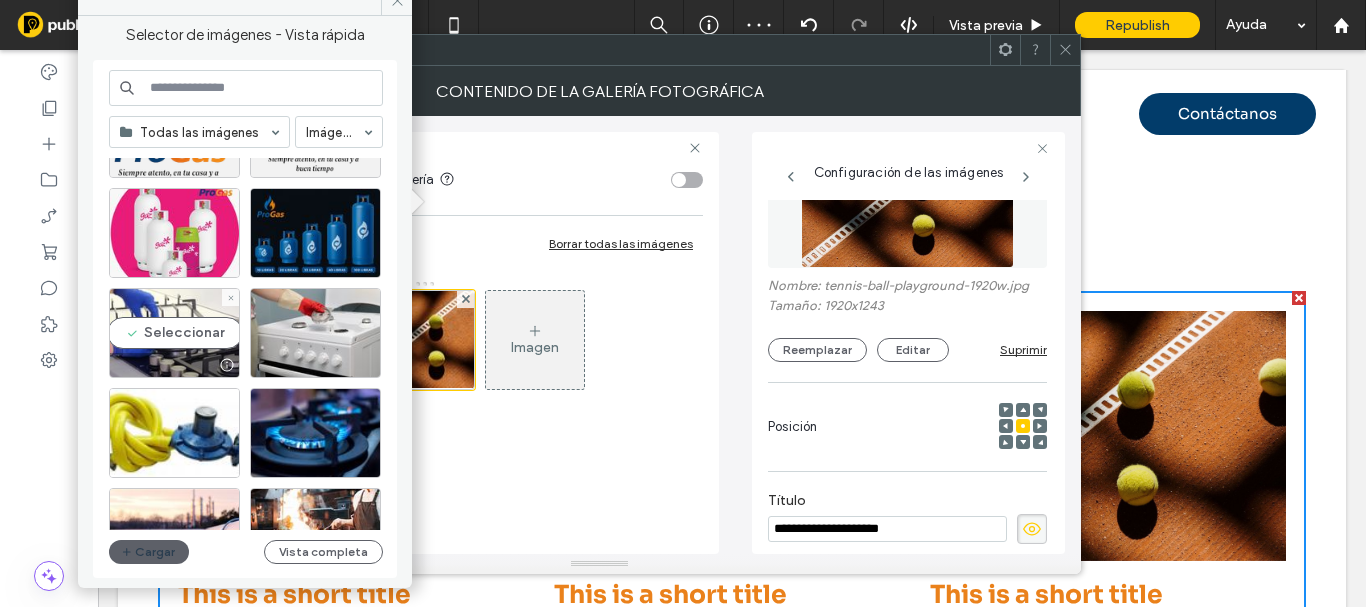 drag, startPoint x: 192, startPoint y: 308, endPoint x: 210, endPoint y: 291, distance: 24.758837 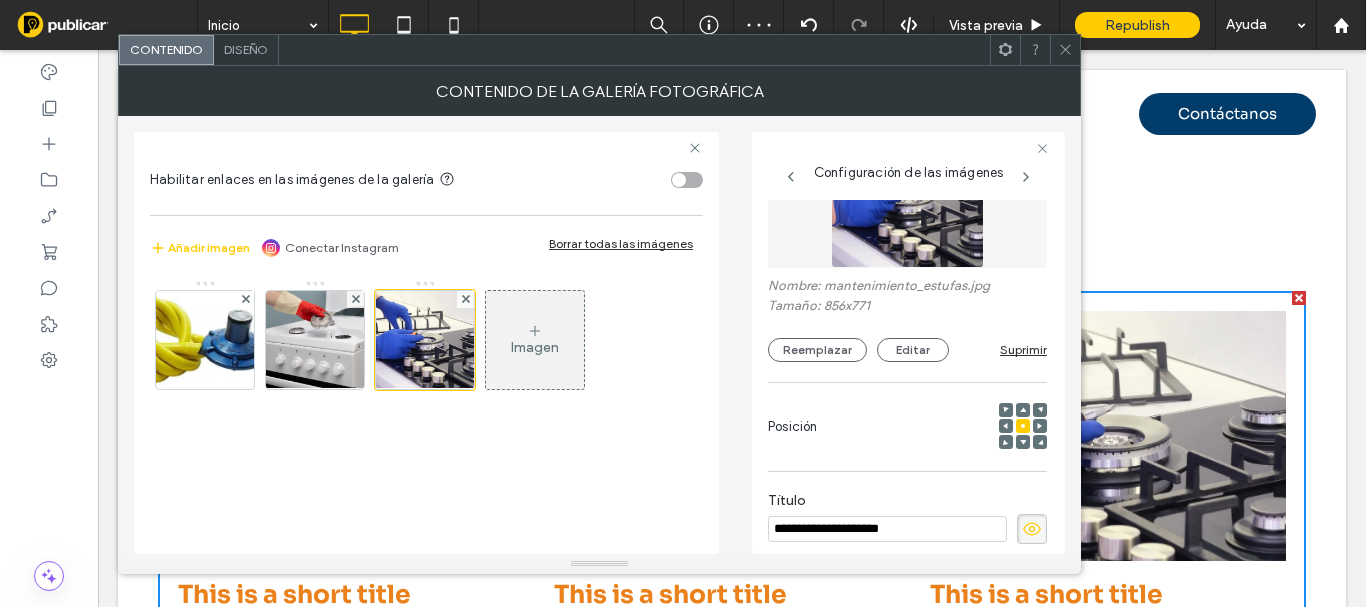 click at bounding box center [1065, 50] 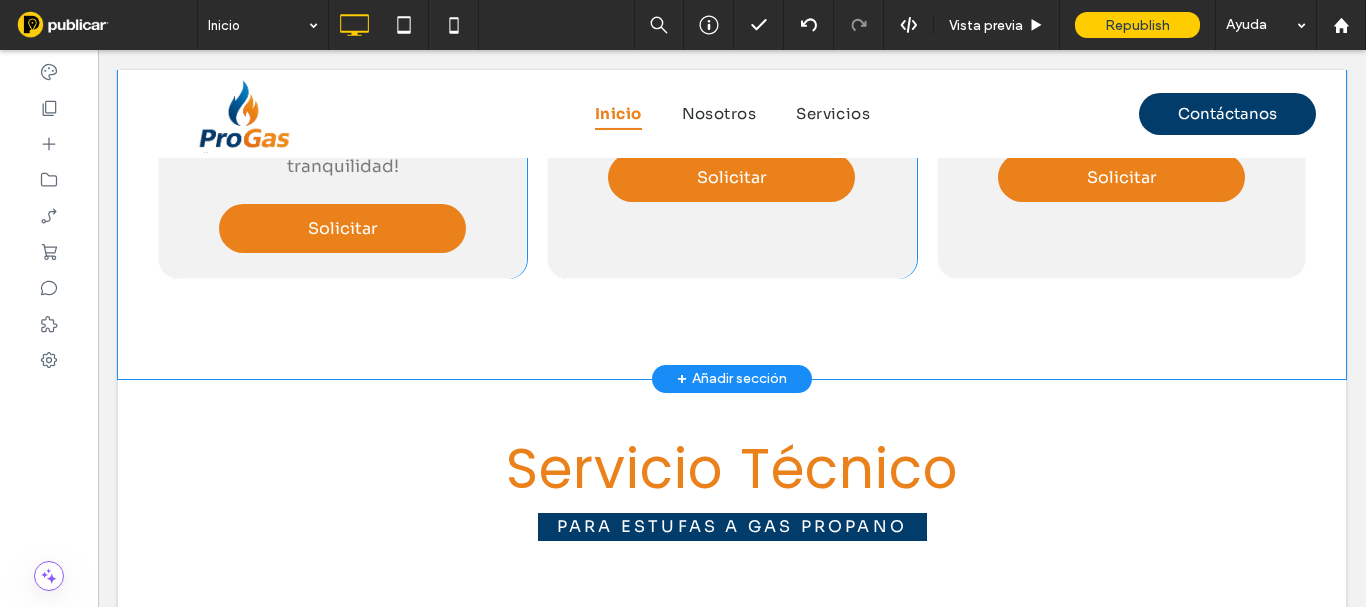 scroll, scrollTop: 2268, scrollLeft: 0, axis: vertical 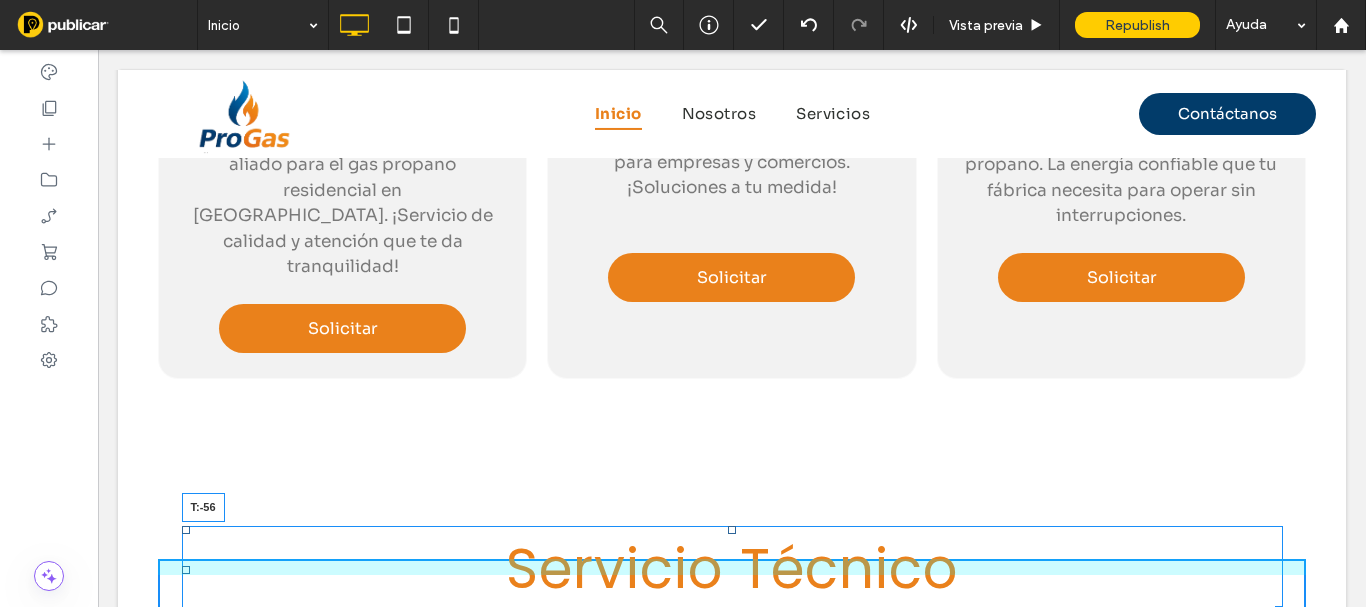 click on "Servicio Técnico T:-56" at bounding box center (732, 570) 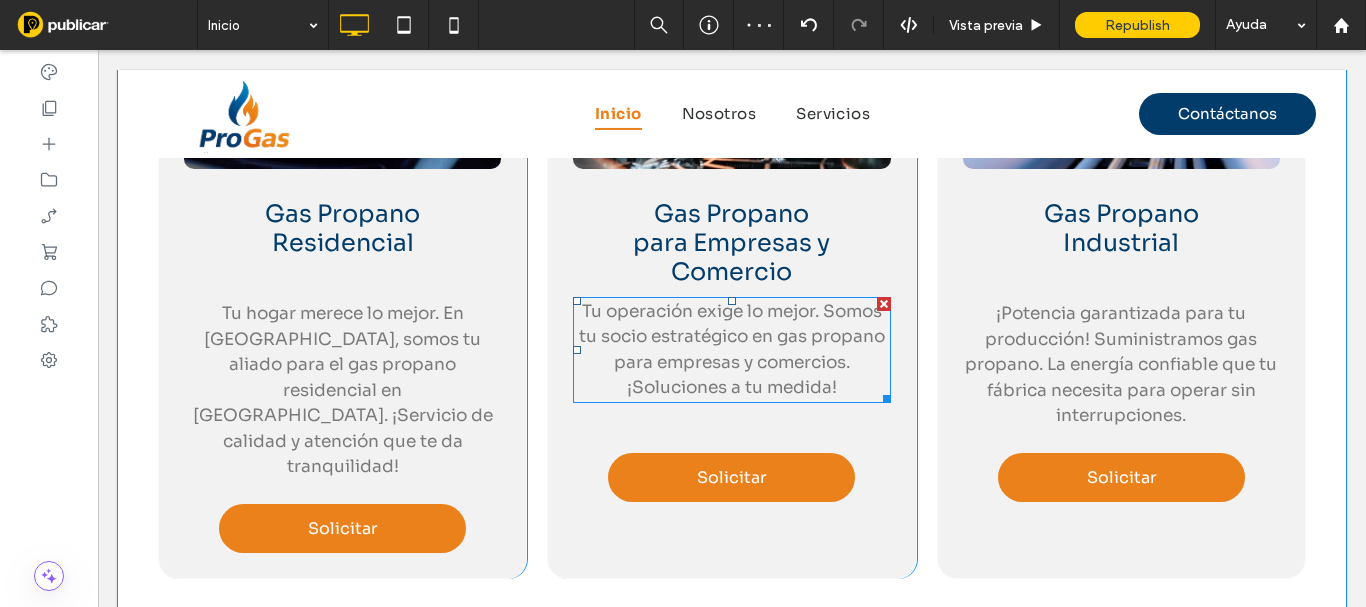 scroll, scrollTop: 2268, scrollLeft: 0, axis: vertical 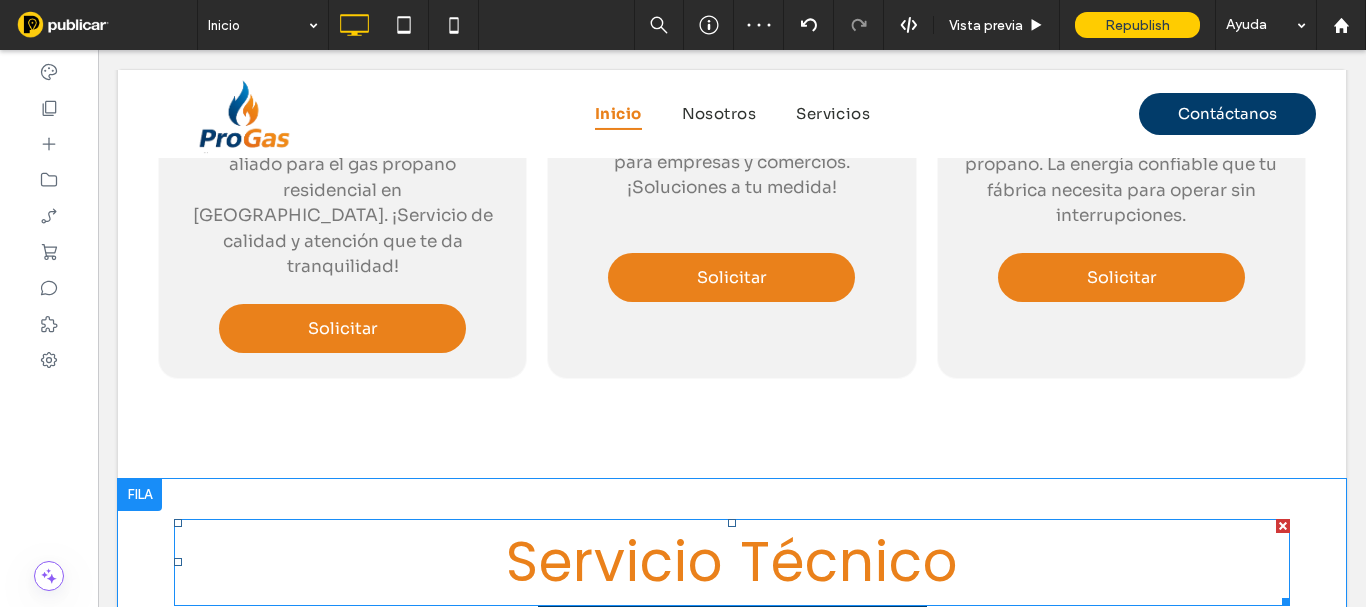 click on "Servicio Técnico" at bounding box center [732, 561] 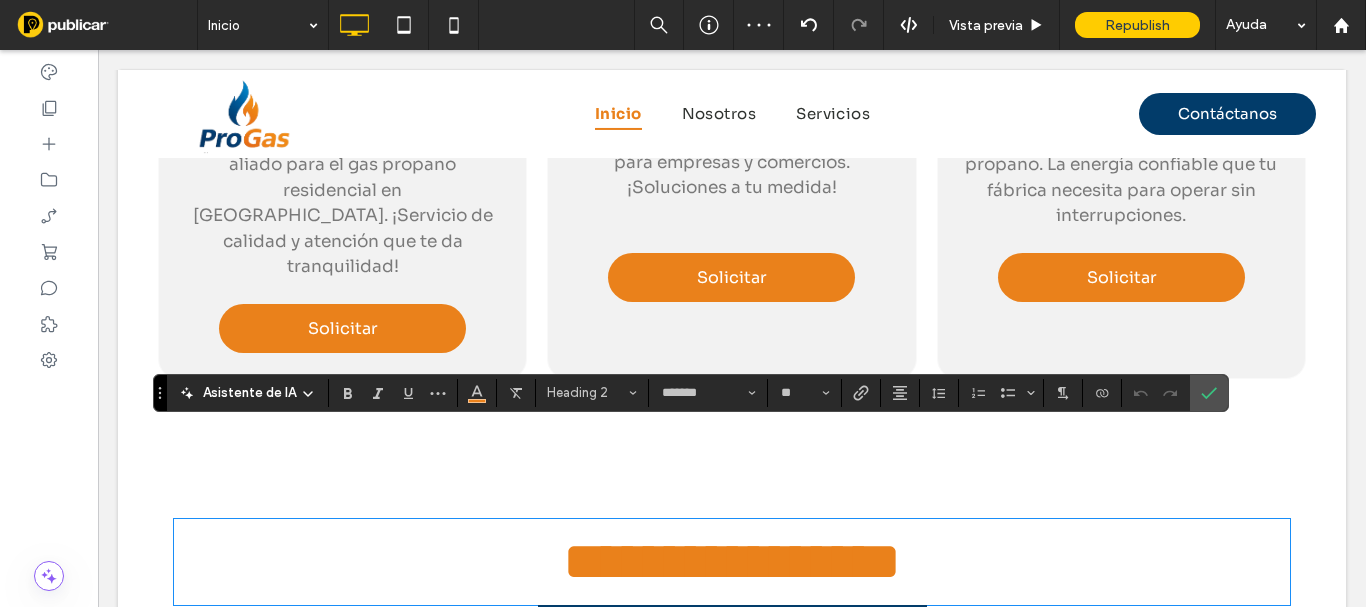 type on "*******" 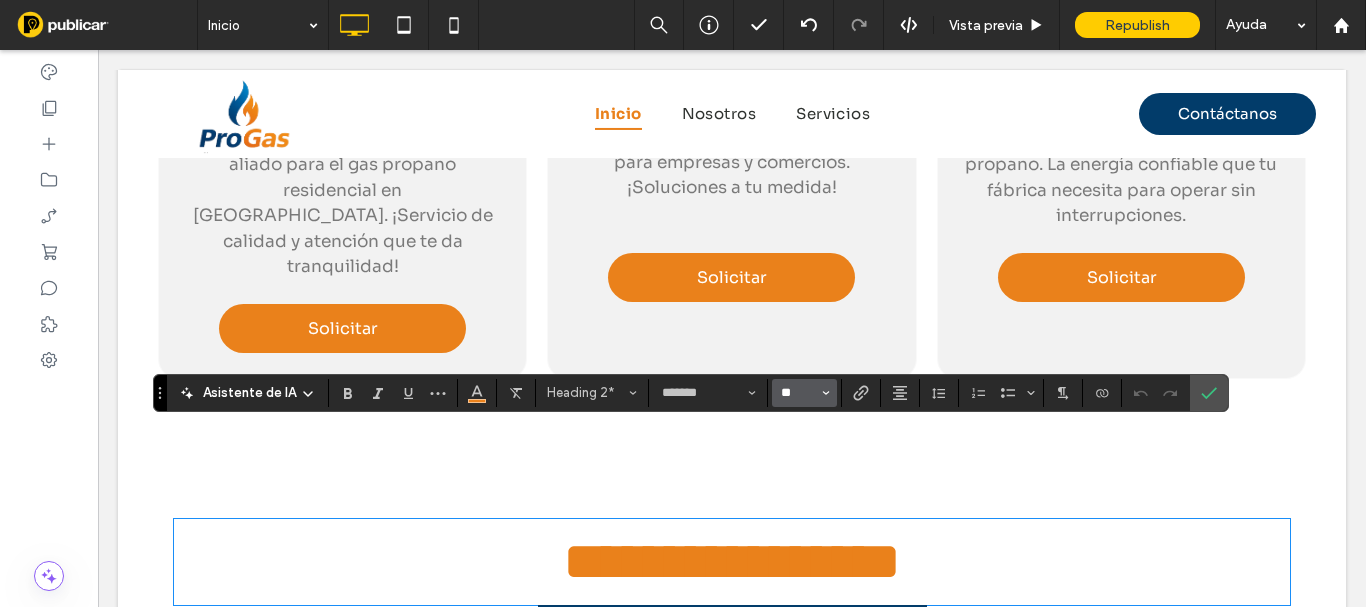 click on "**" at bounding box center (798, 393) 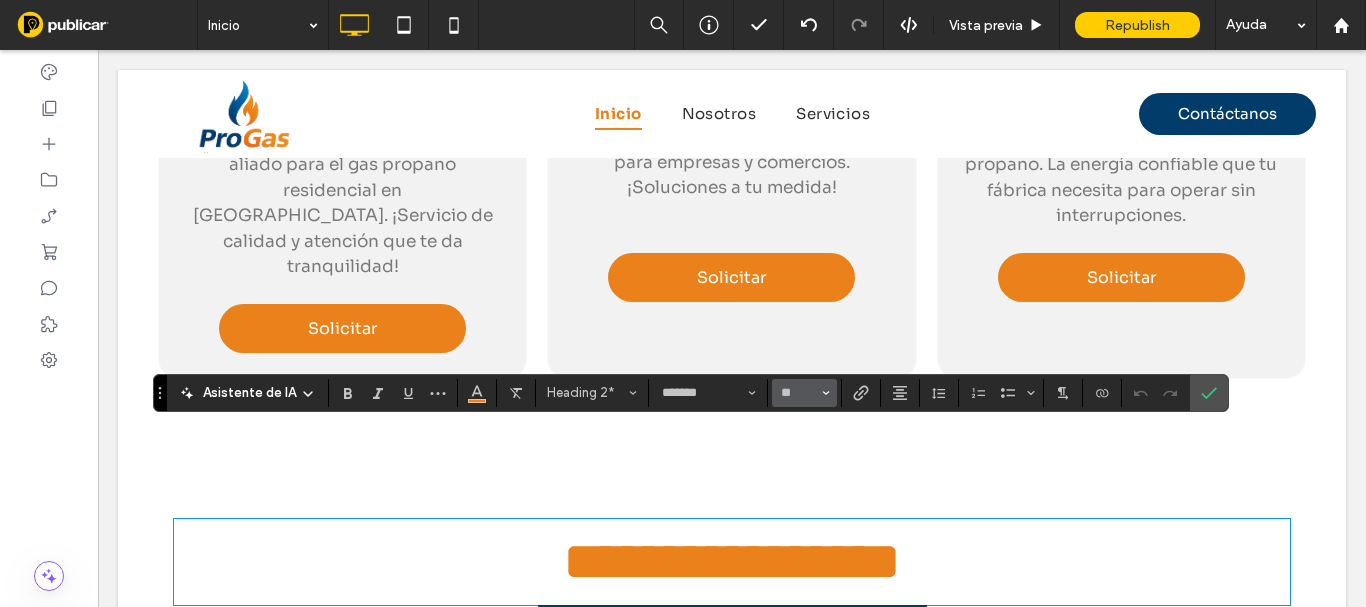 type on "**" 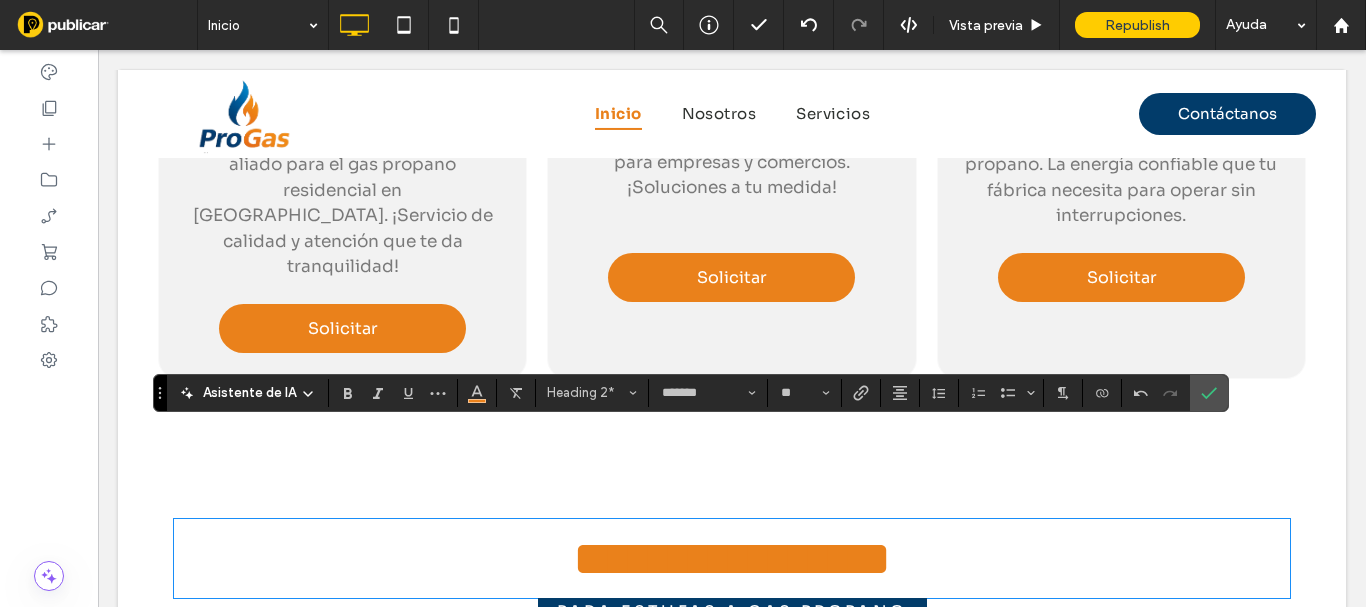 click on "Asistente de IA Heading 2* ******* **" at bounding box center (691, 393) 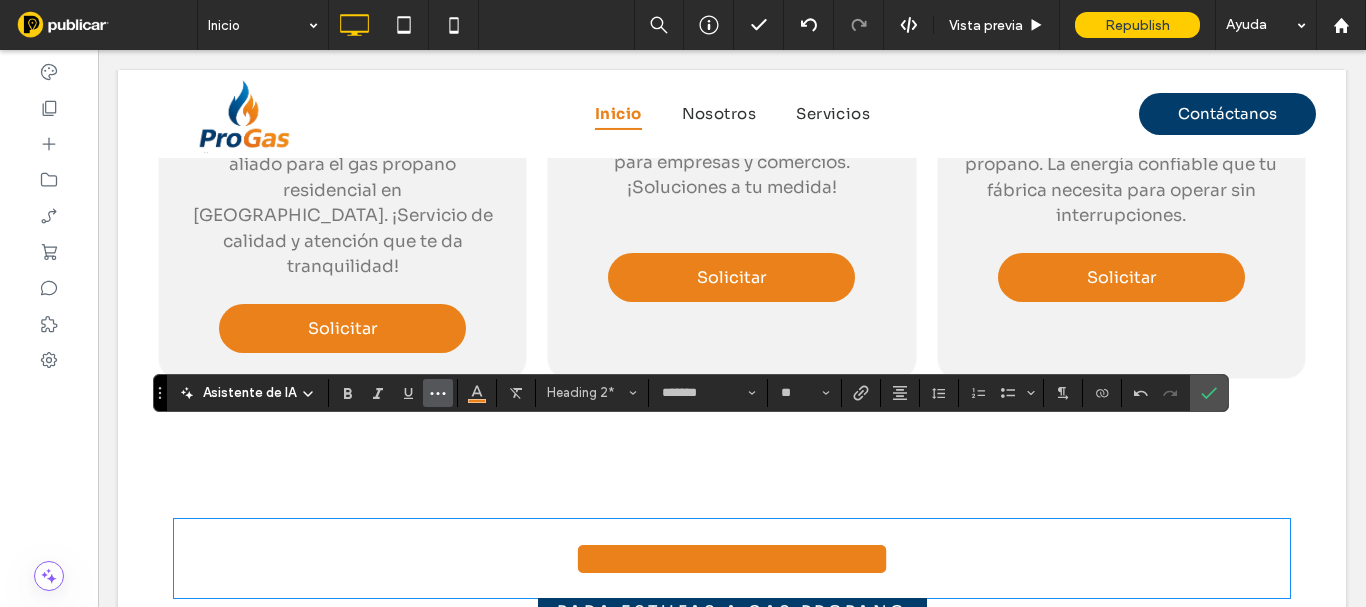 click 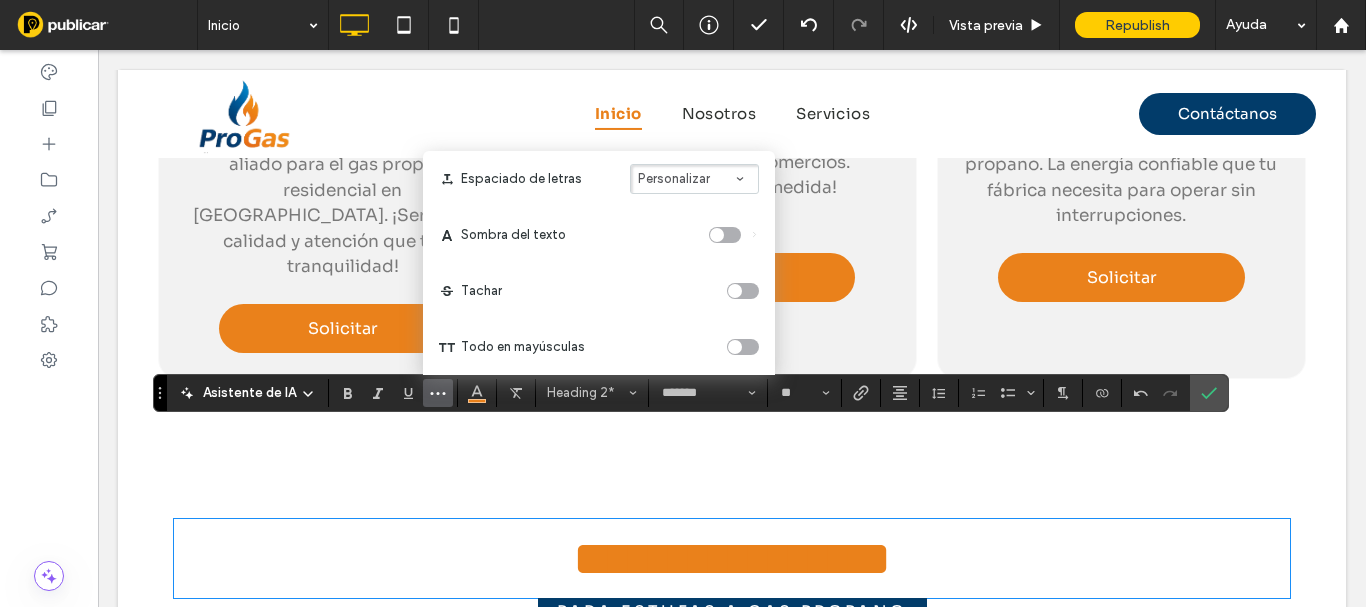 click on "Personalizar" at bounding box center [694, 179] 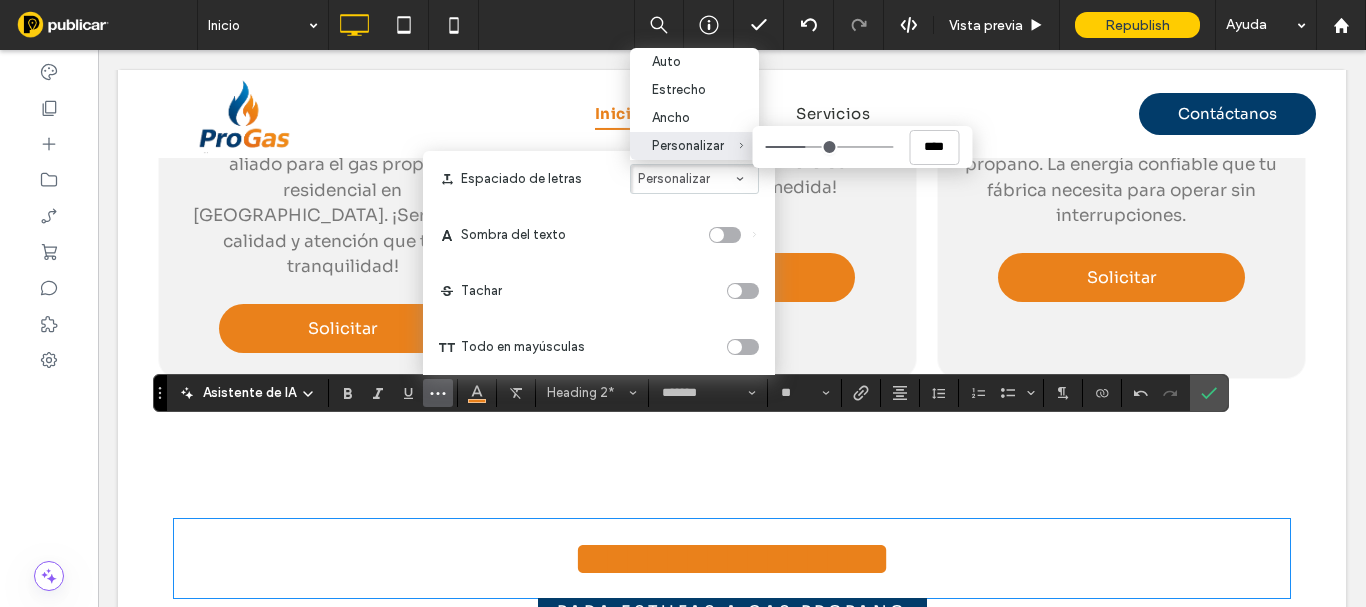 type on "****" 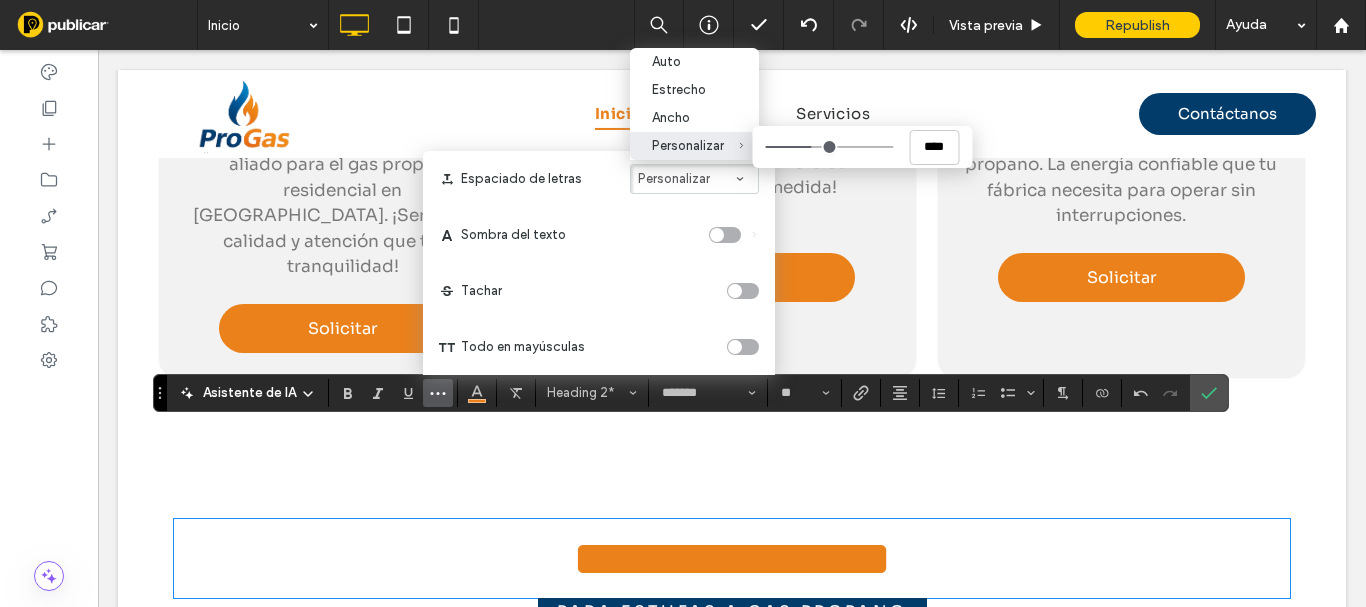type on "****" 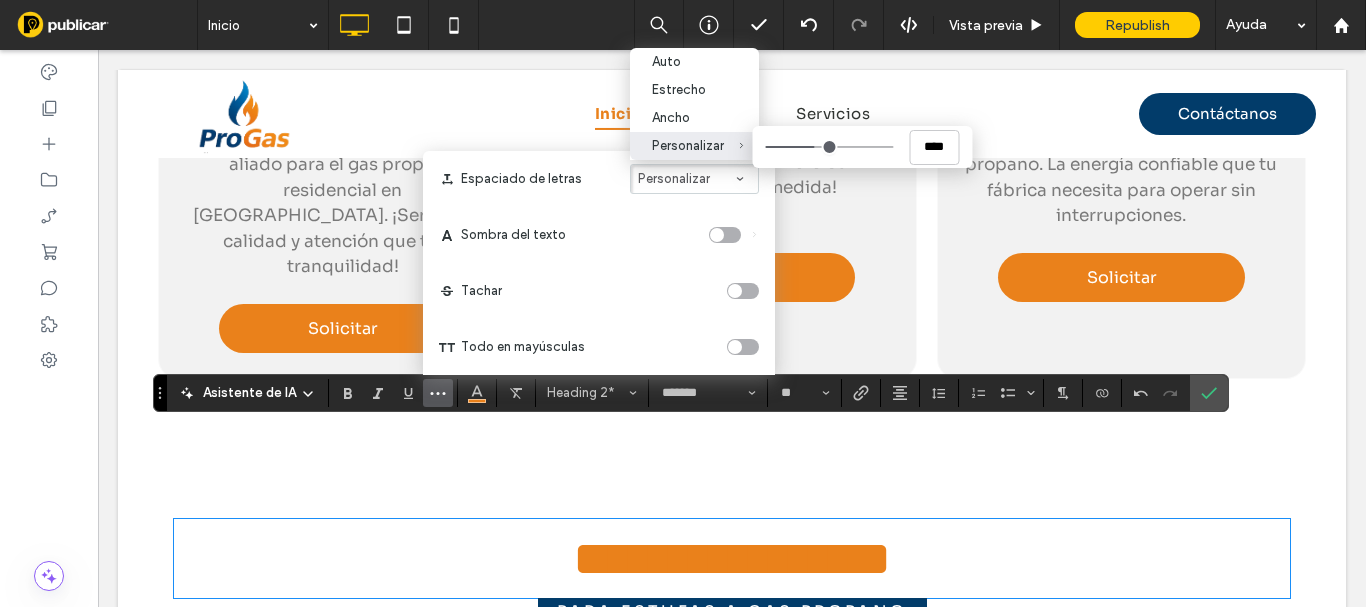 type on "****" 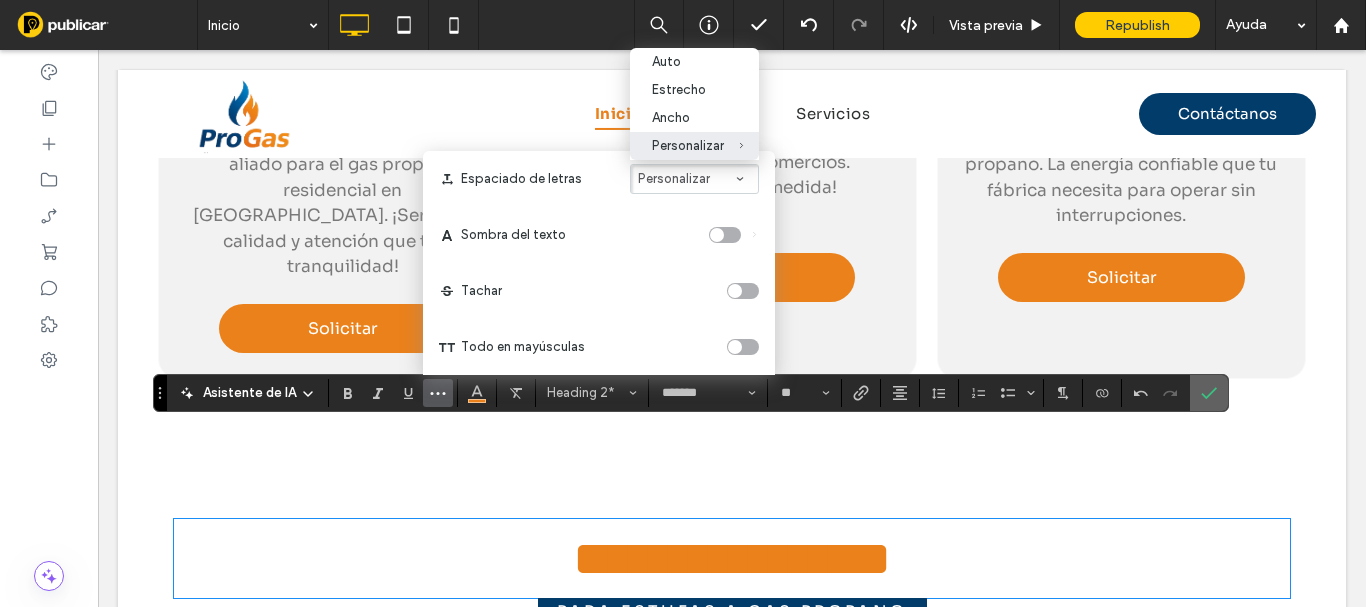 click at bounding box center (1205, 393) 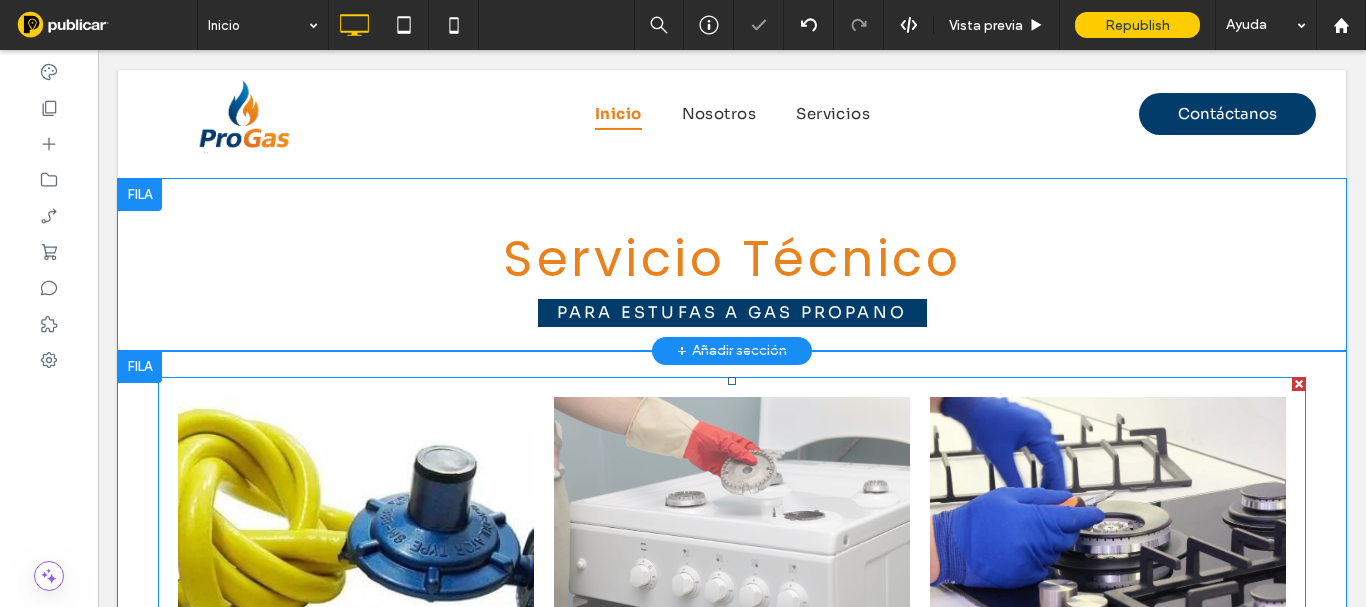 scroll, scrollTop: 2768, scrollLeft: 0, axis: vertical 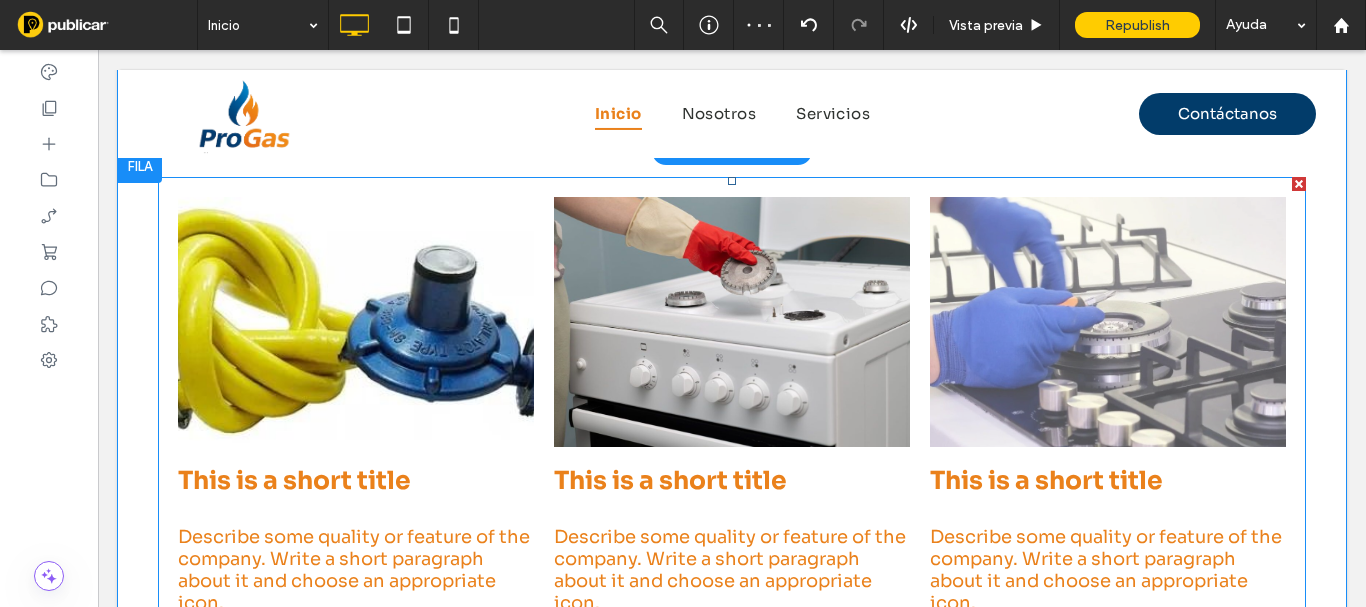 click at bounding box center (1108, 322) 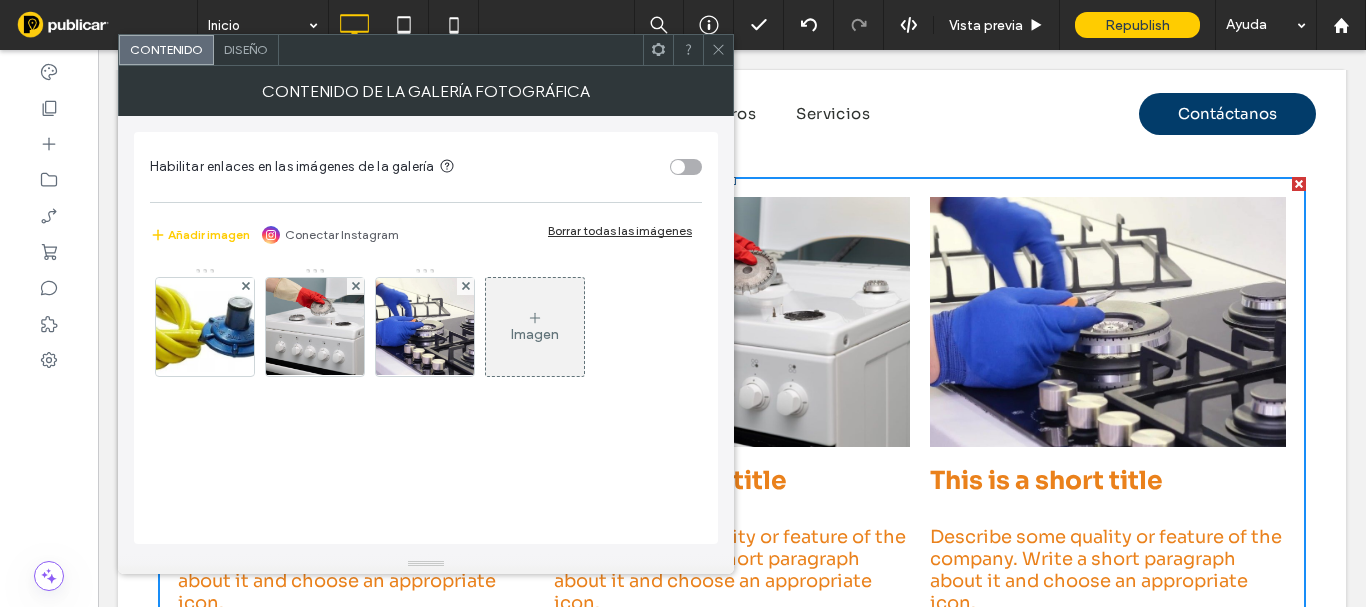 click on "Diseño" at bounding box center (246, 49) 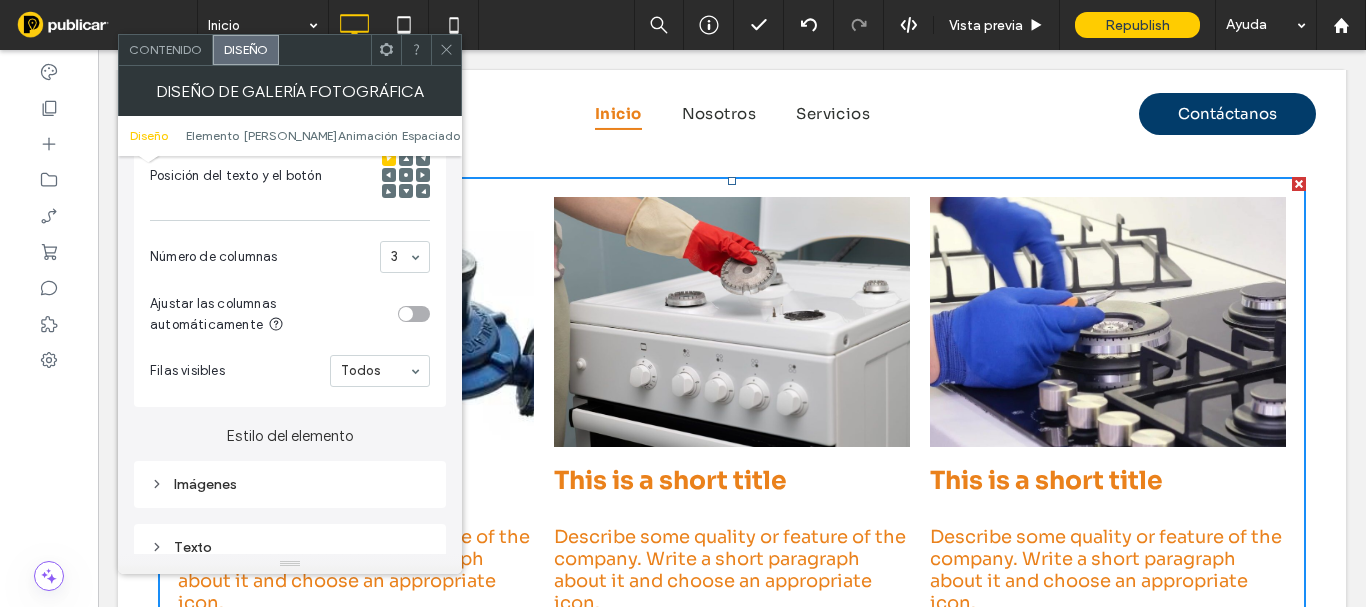 scroll, scrollTop: 600, scrollLeft: 0, axis: vertical 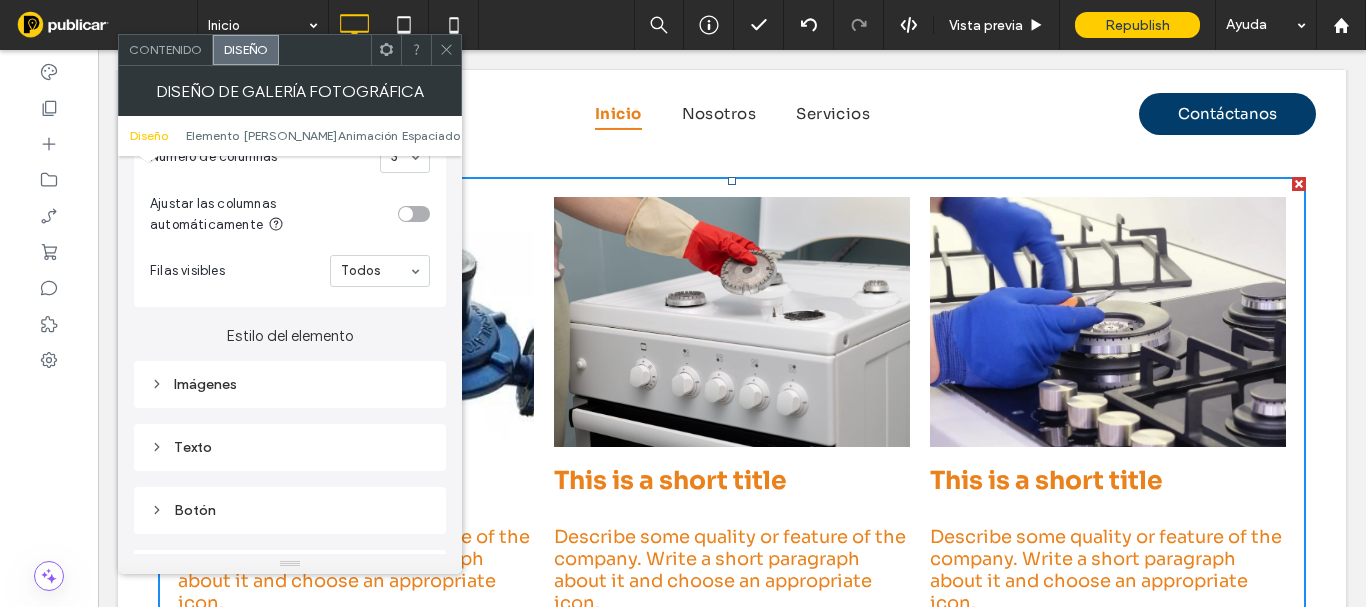 click on "Imágenes" at bounding box center (290, 384) 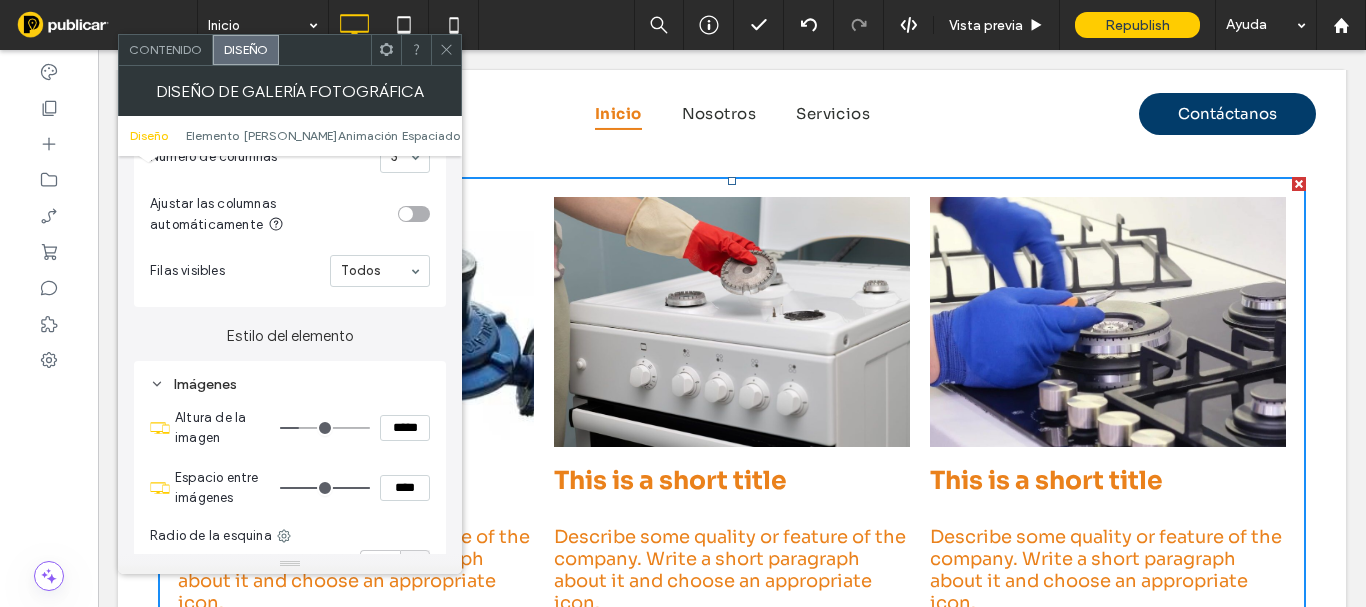 scroll, scrollTop: 700, scrollLeft: 0, axis: vertical 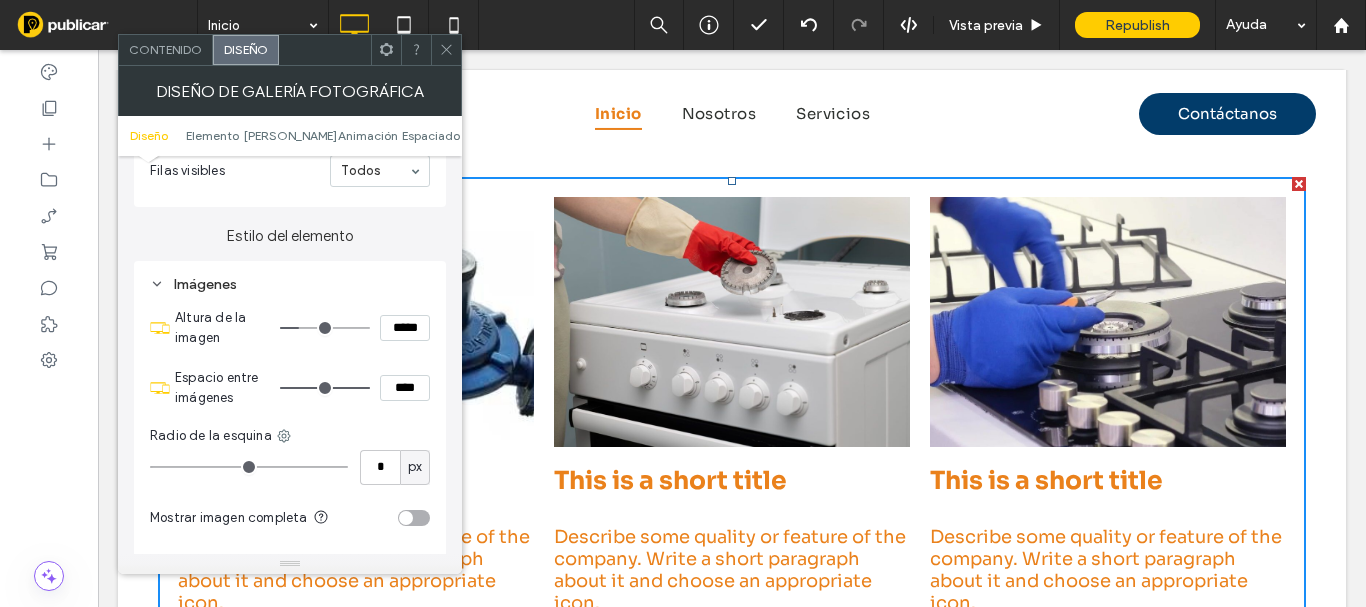 type on "***" 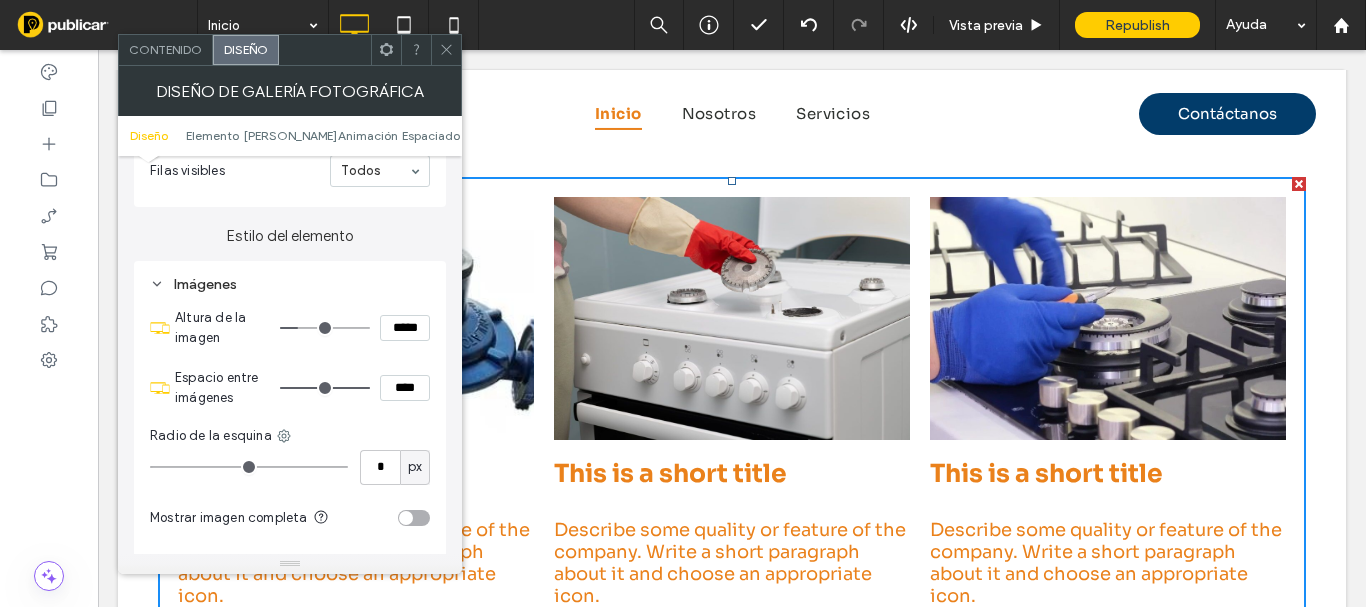 type on "***" 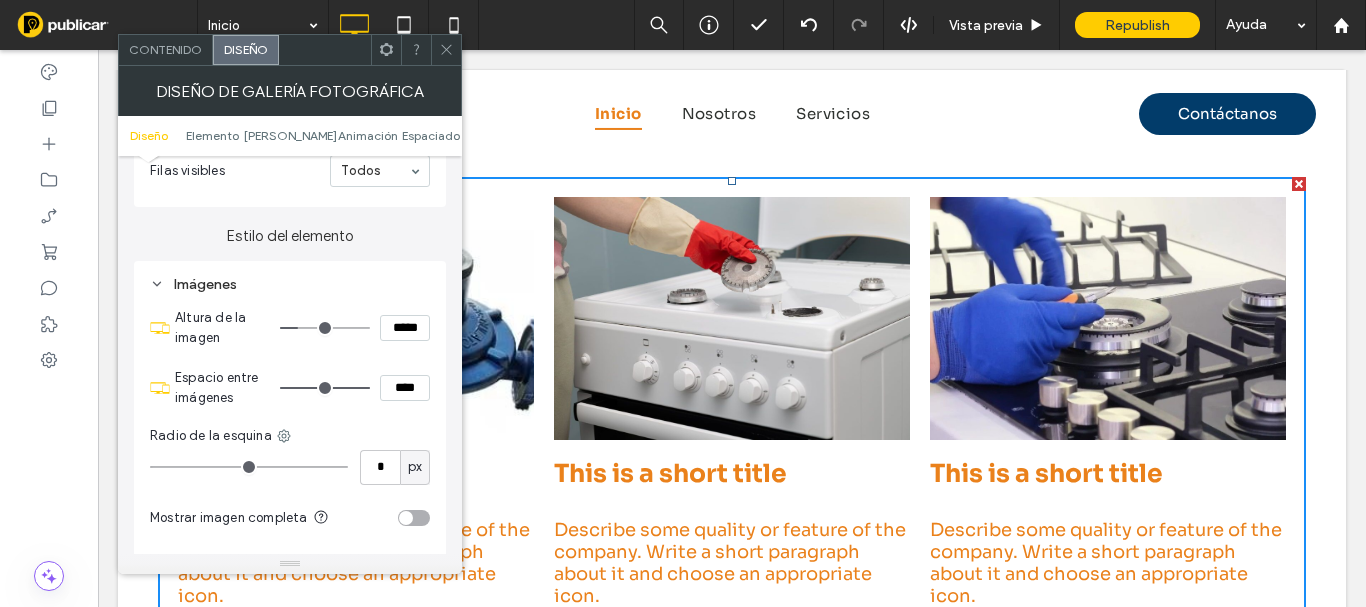 type on "*****" 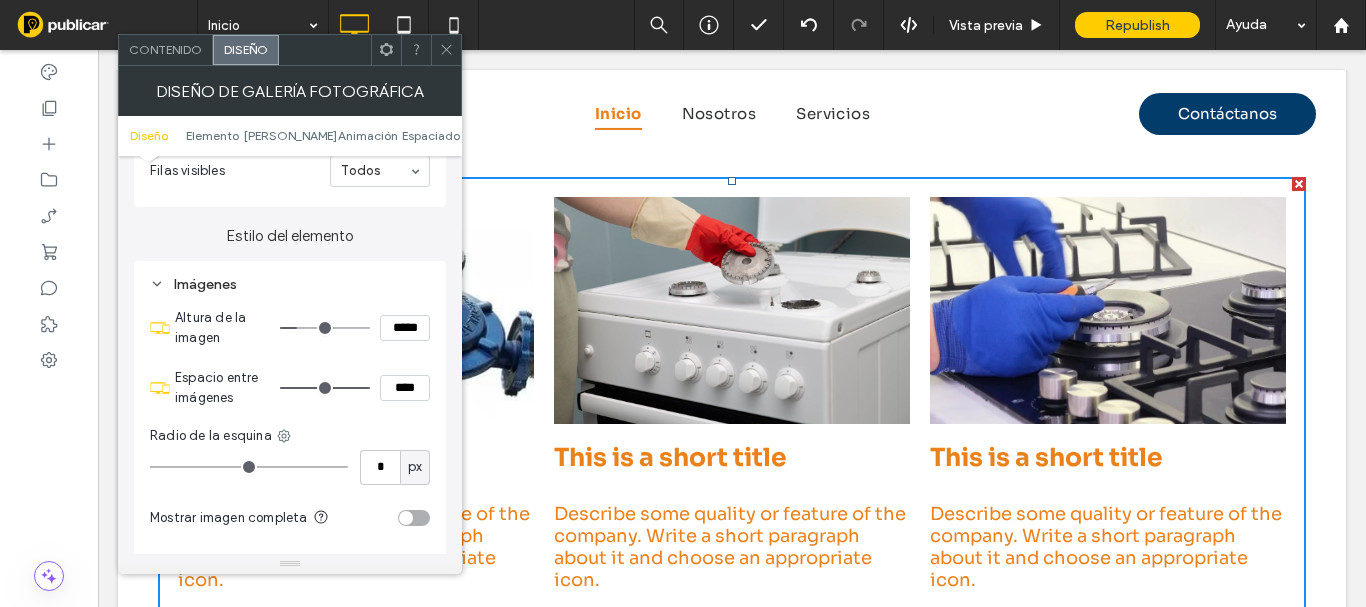 type on "***" 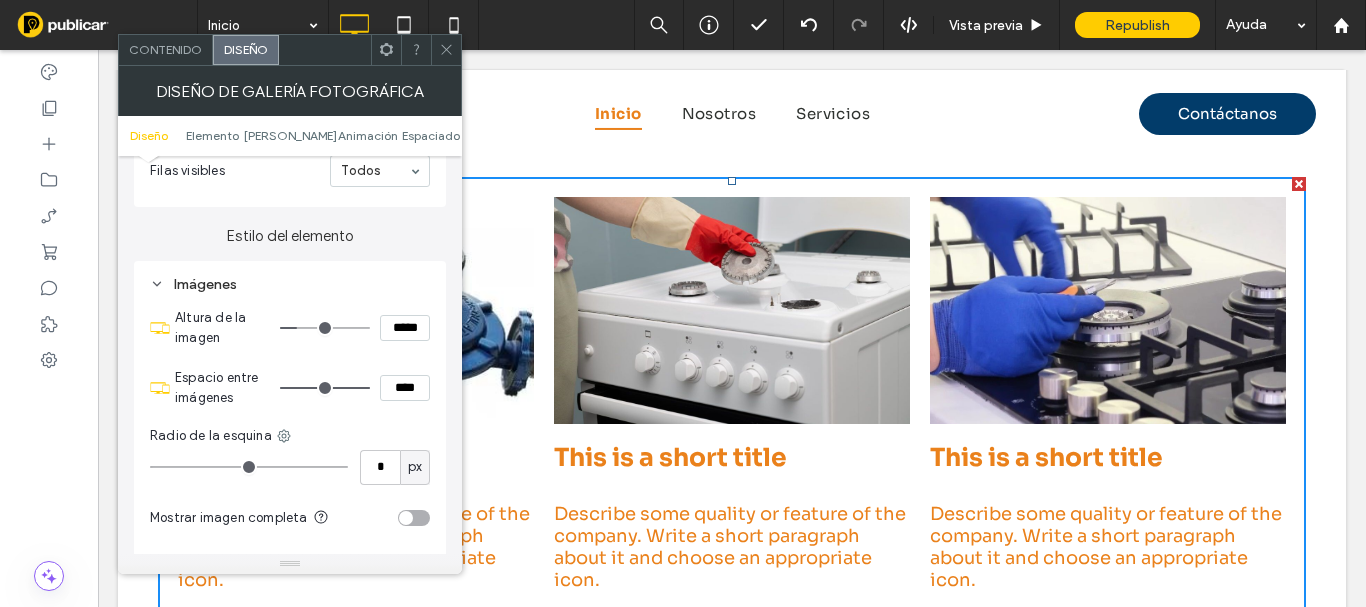 type on "*****" 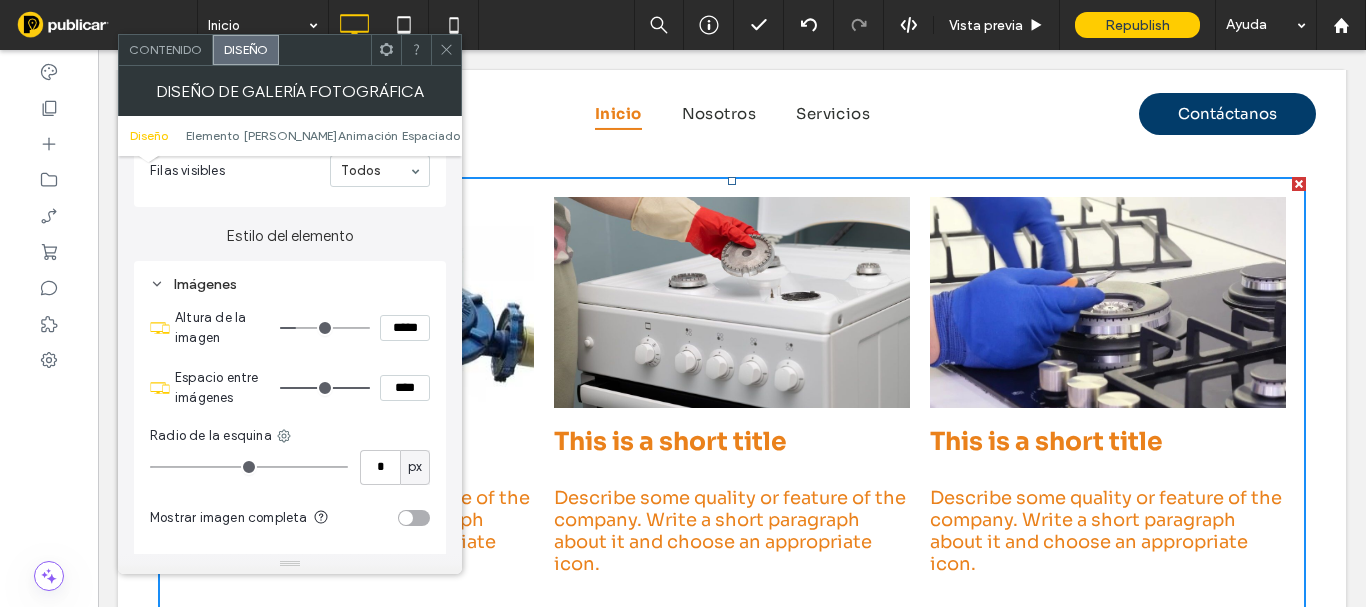 type on "***" 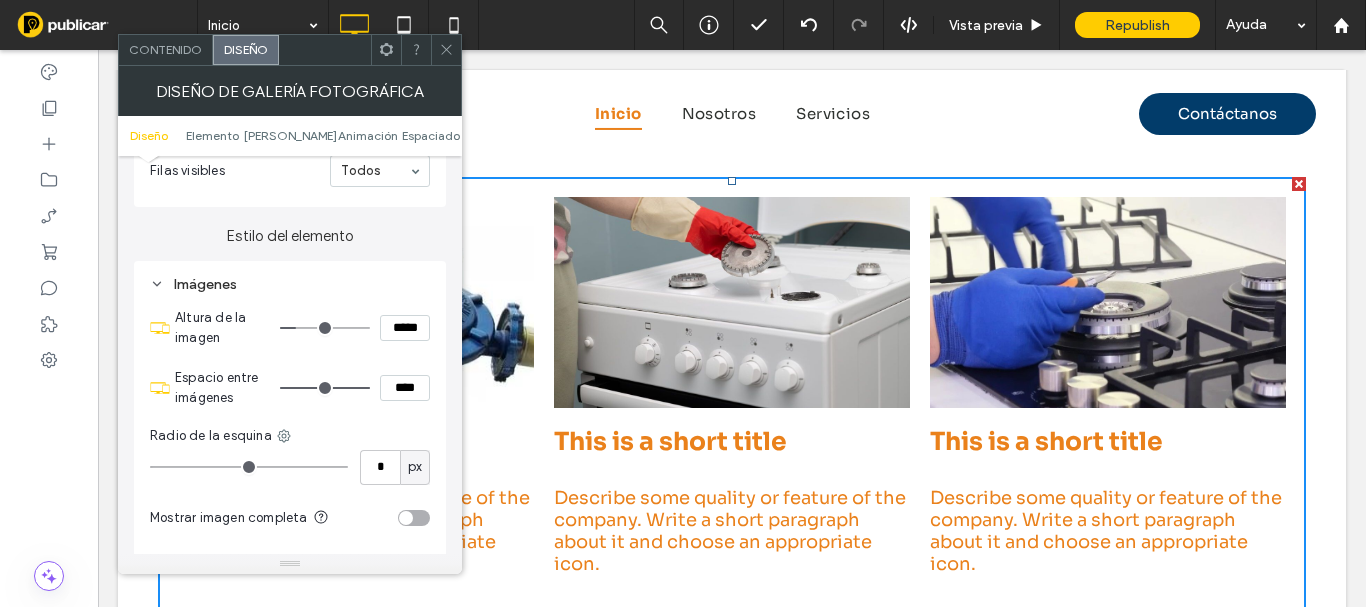 type on "*****" 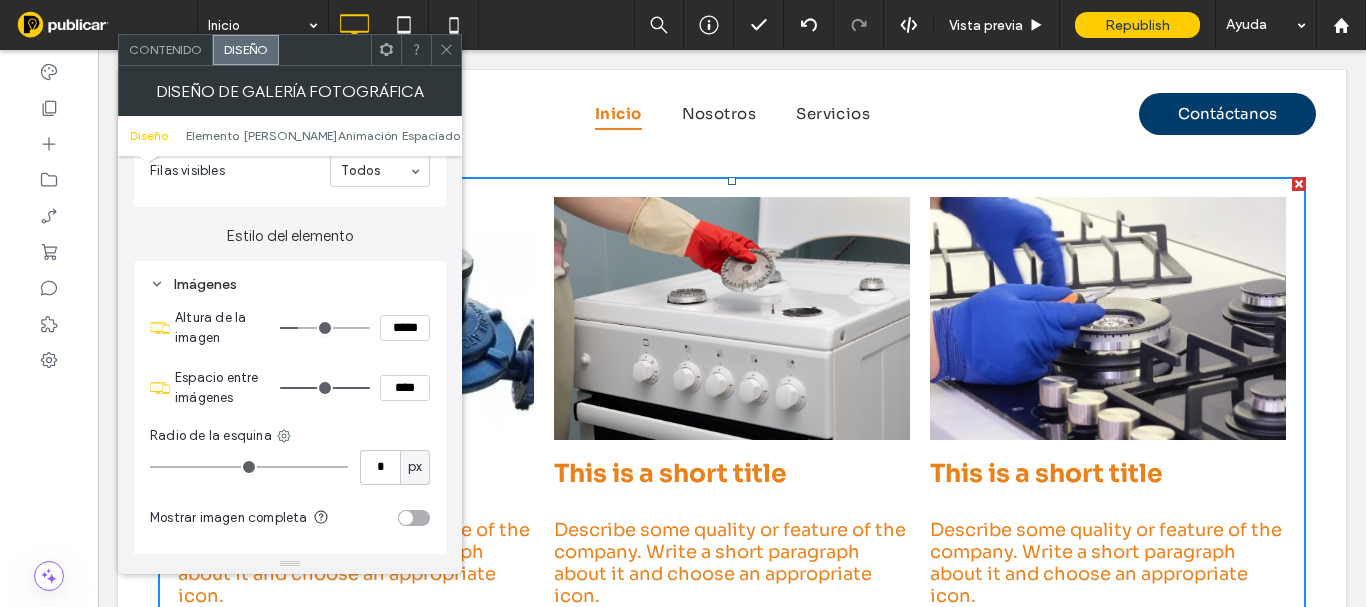 type on "***" 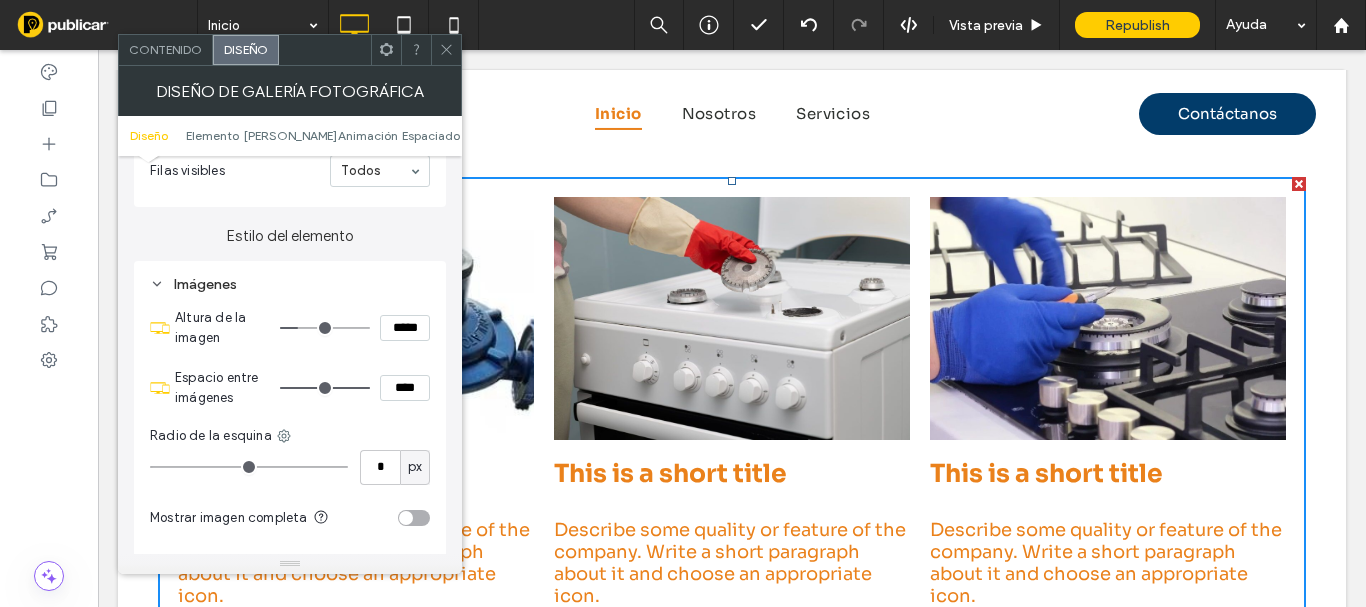 type on "*****" 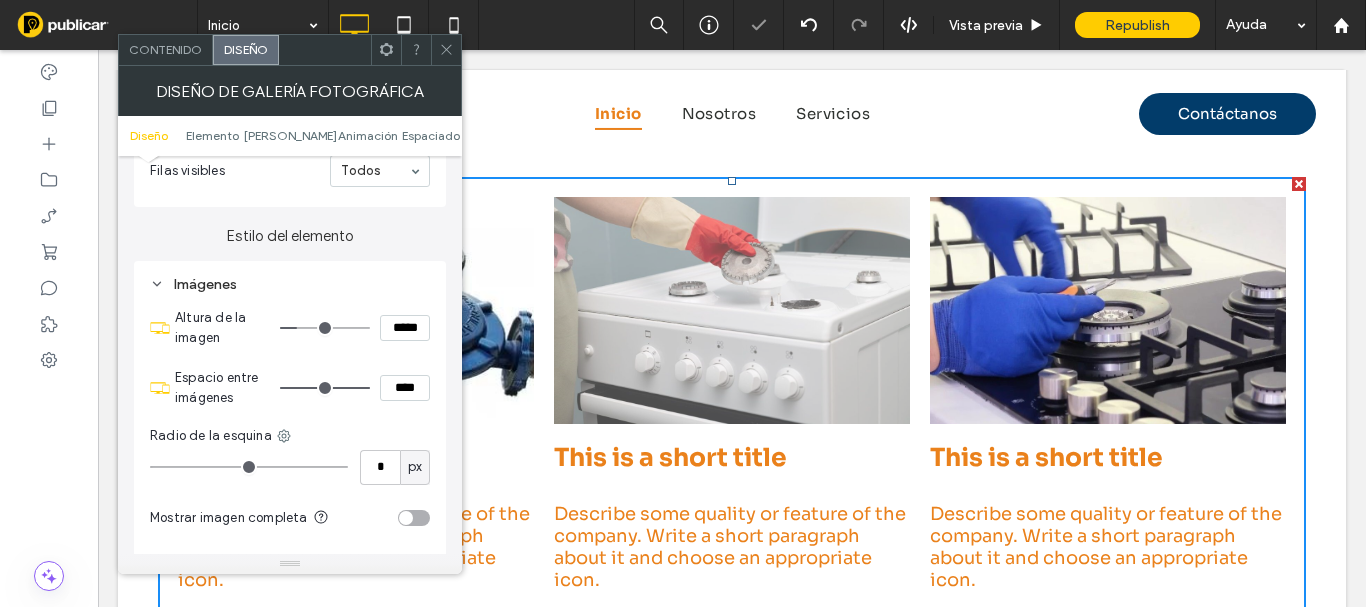scroll, scrollTop: 2668, scrollLeft: 0, axis: vertical 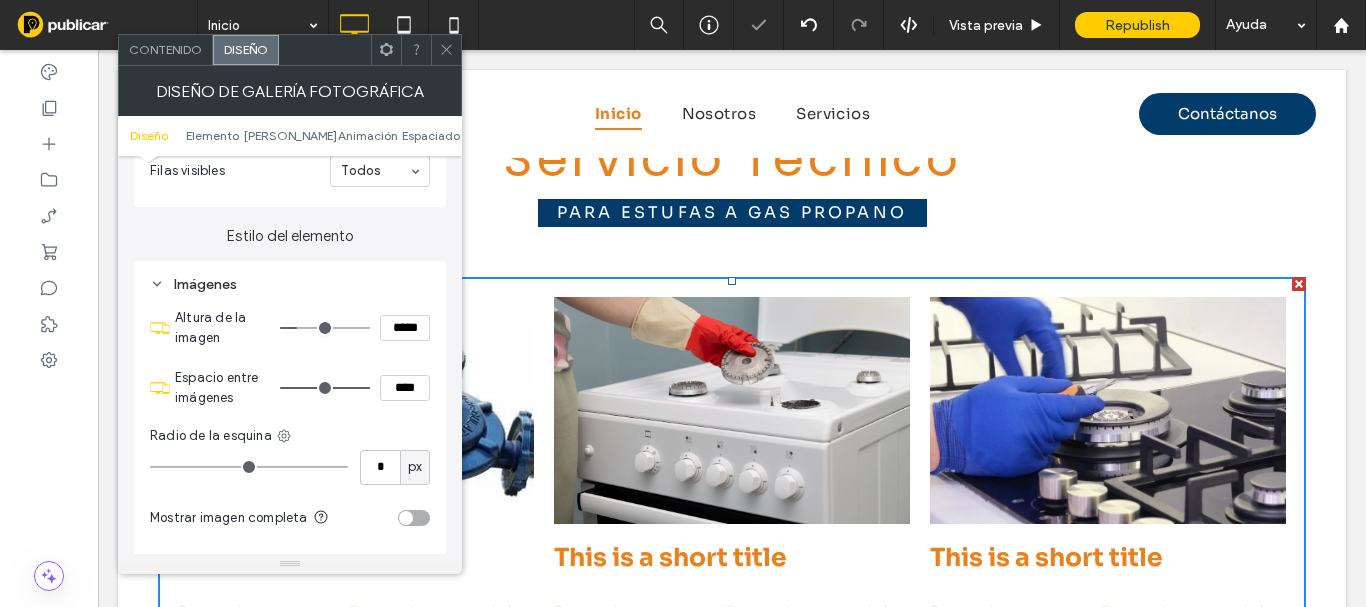 click 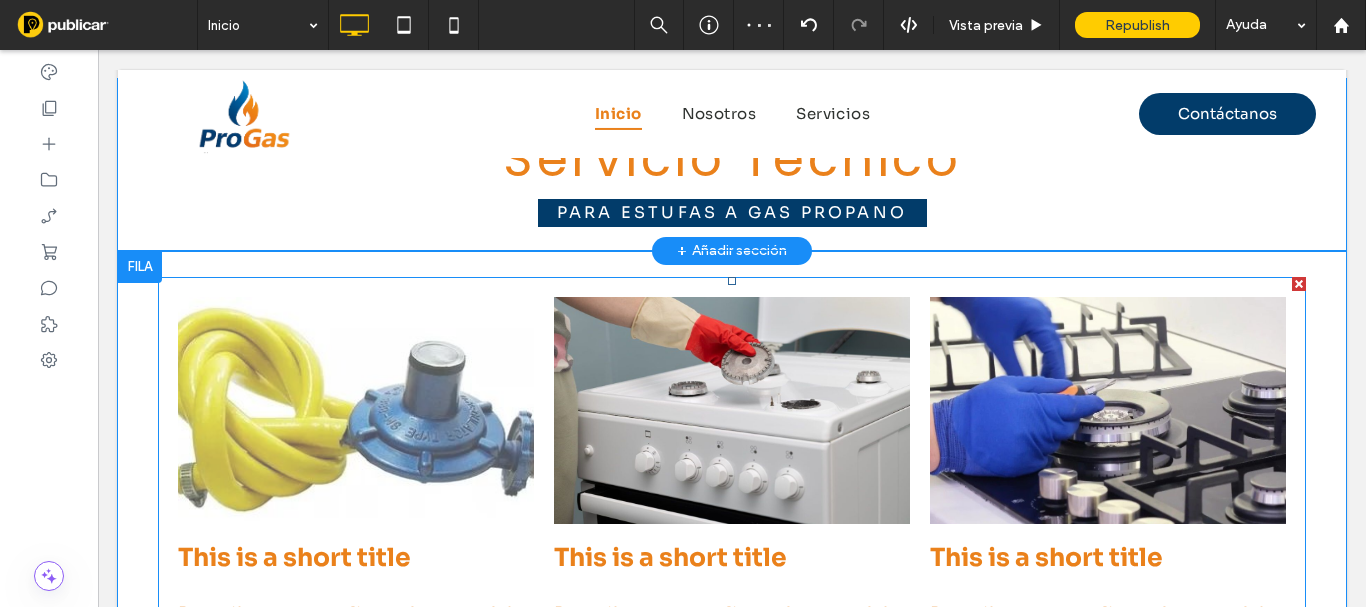 click at bounding box center [356, 410] 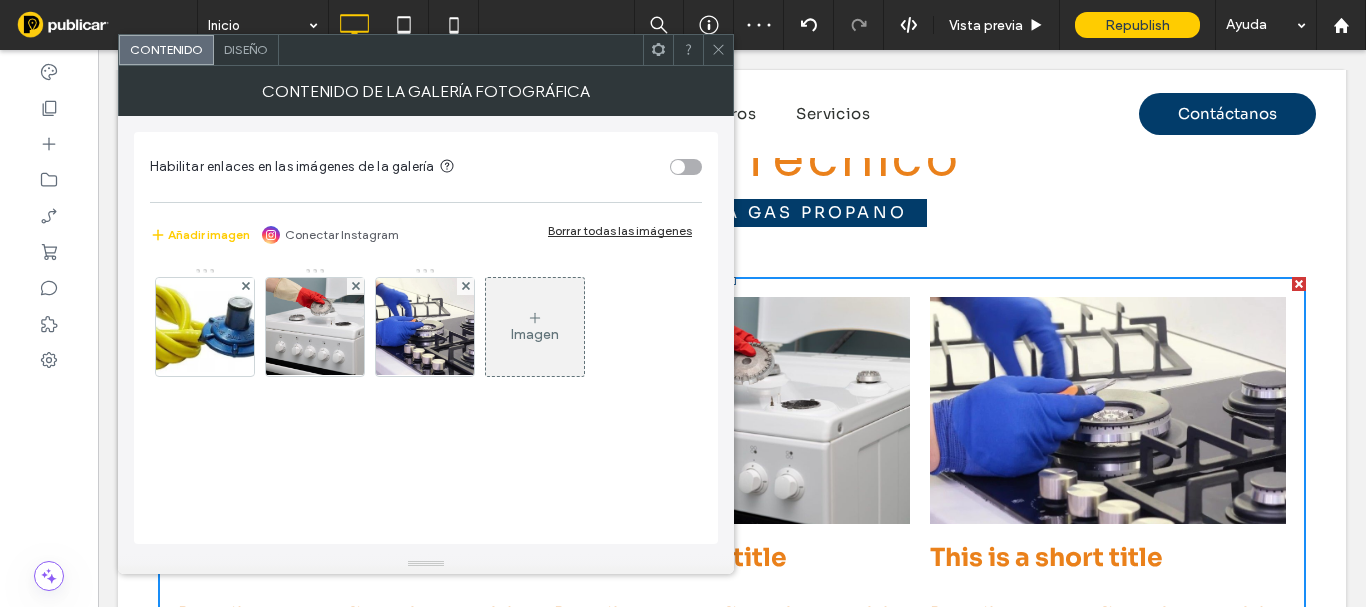 click on "Diseño" at bounding box center (246, 50) 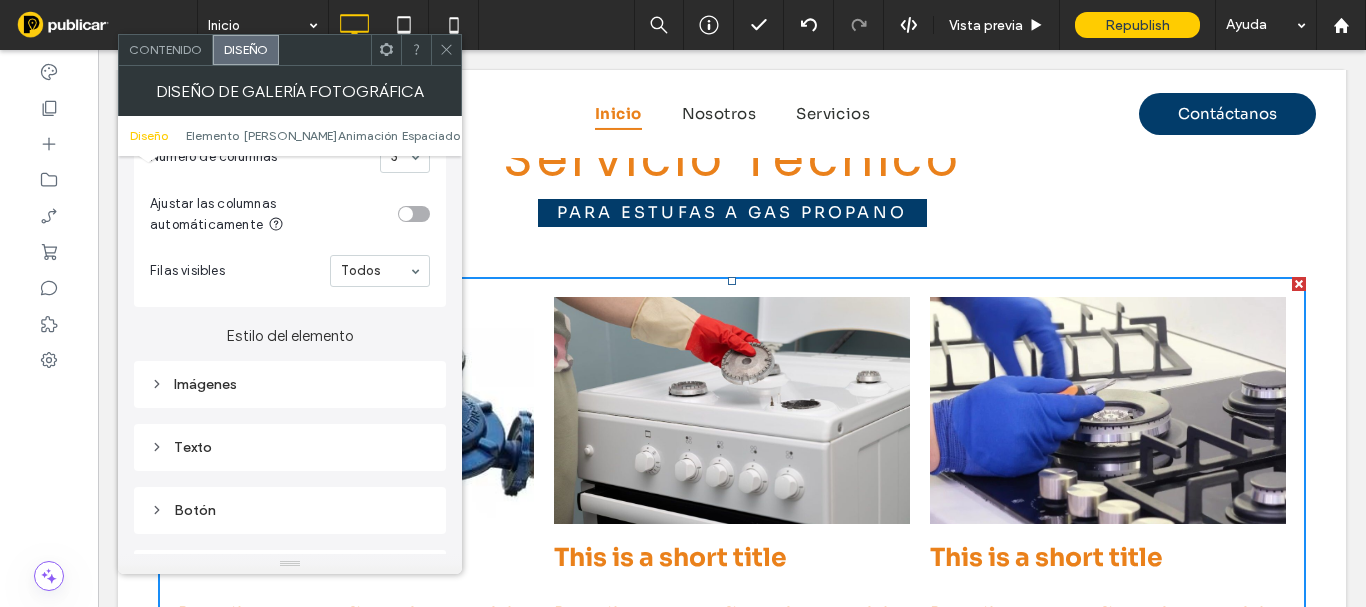 click on "Imágenes" at bounding box center (290, 384) 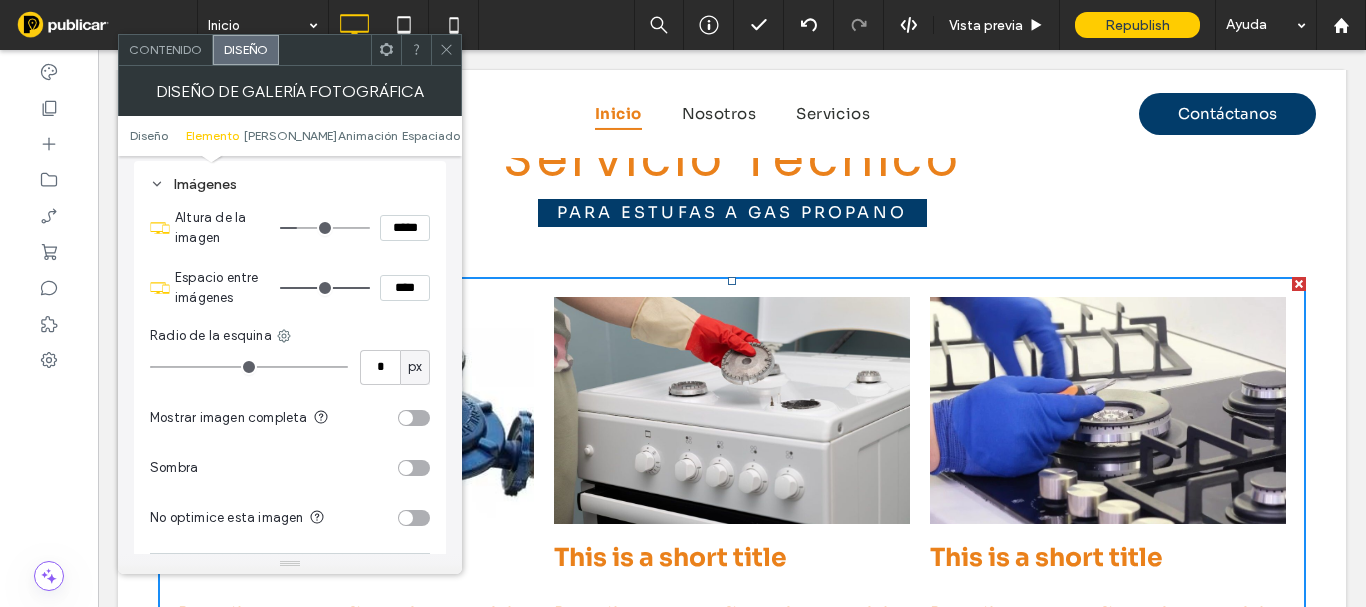 scroll, scrollTop: 900, scrollLeft: 0, axis: vertical 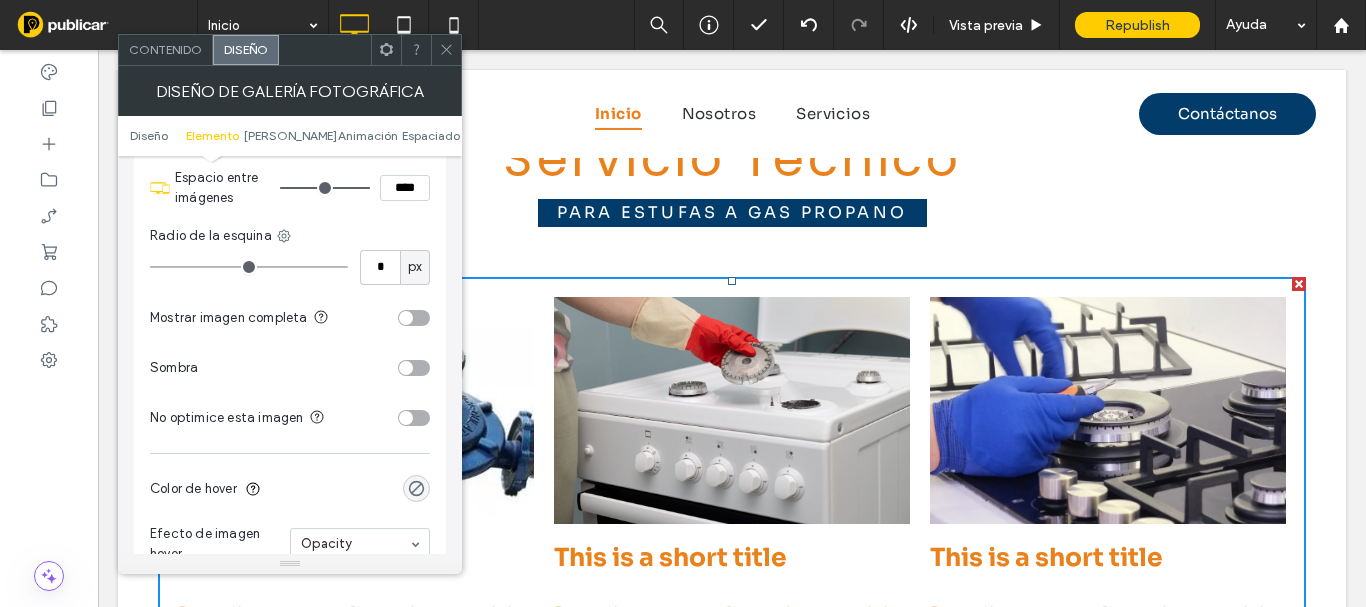 click at bounding box center (414, 318) 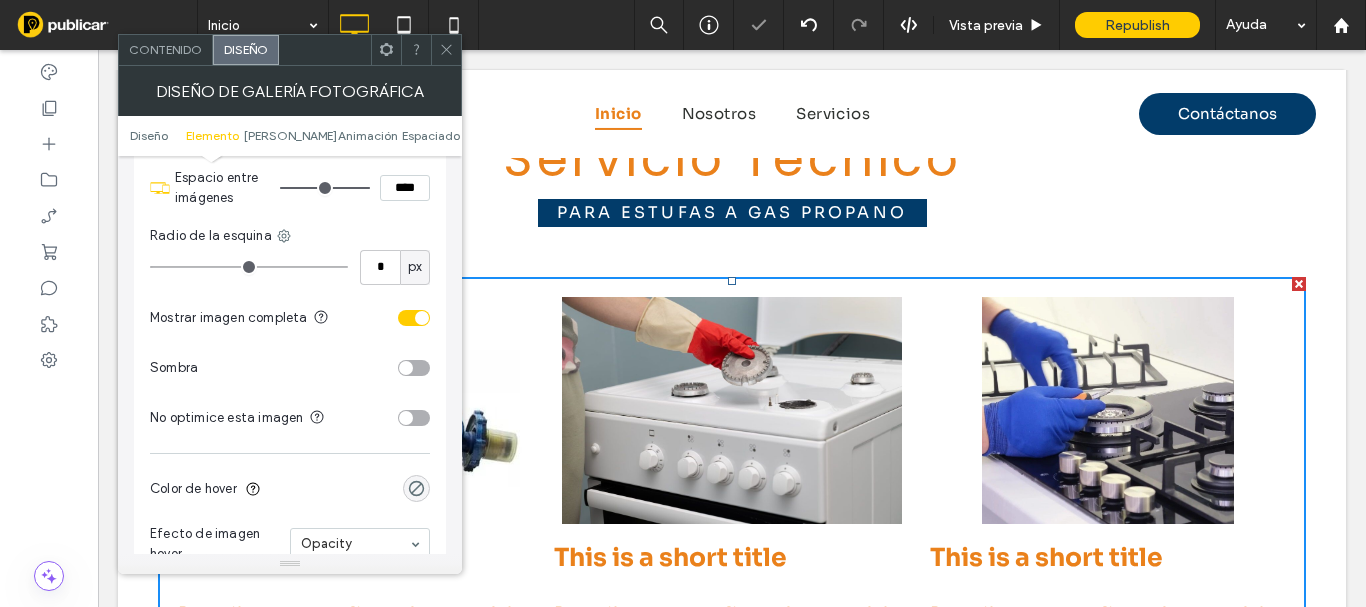 click at bounding box center (446, 50) 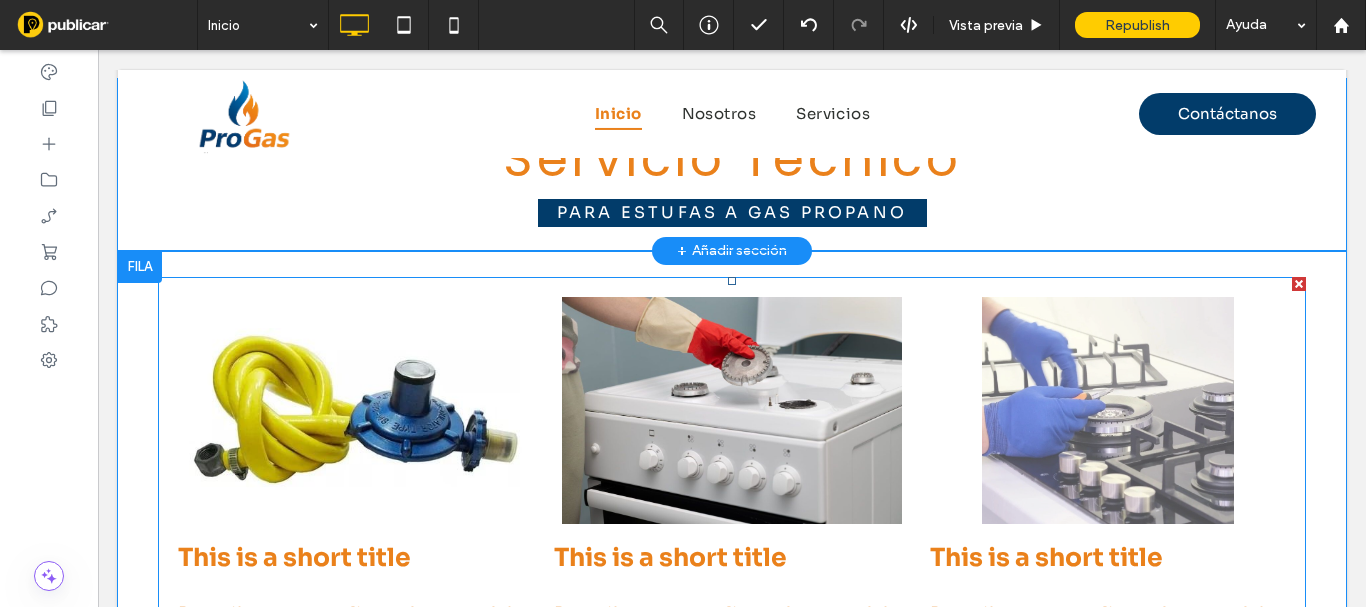 scroll, scrollTop: 2768, scrollLeft: 0, axis: vertical 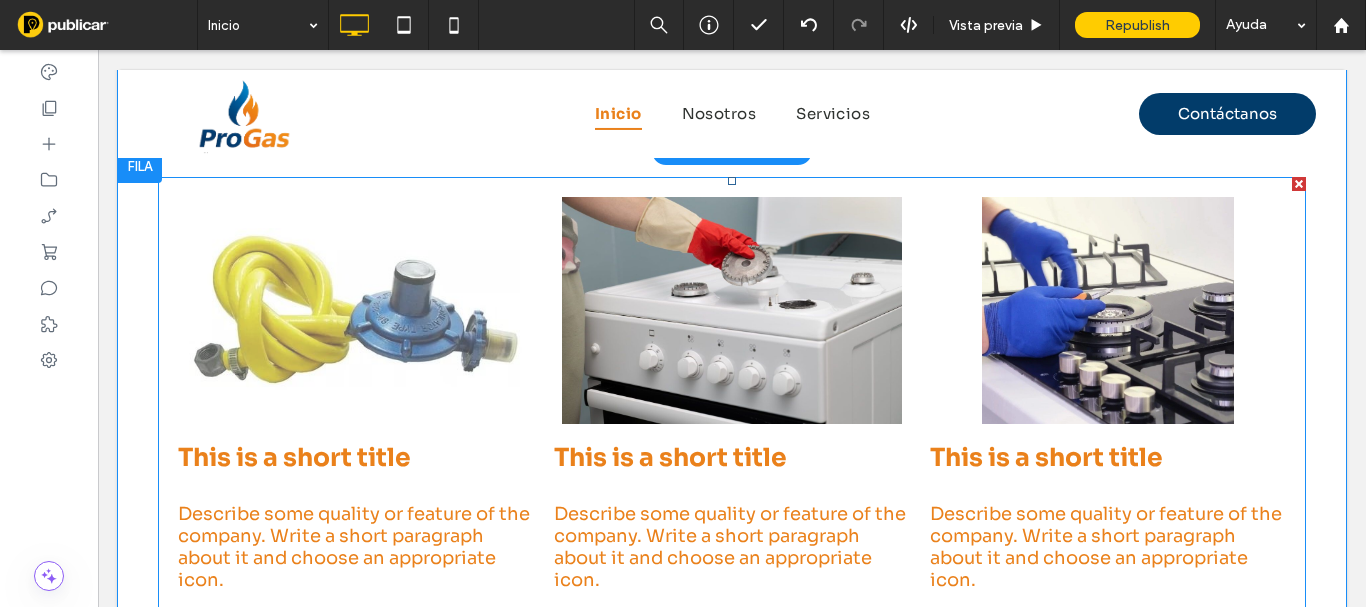 click on "Describe some quality or feature of the company. Write a short paragraph about it and choose an appropriate icon." at bounding box center (356, 547) 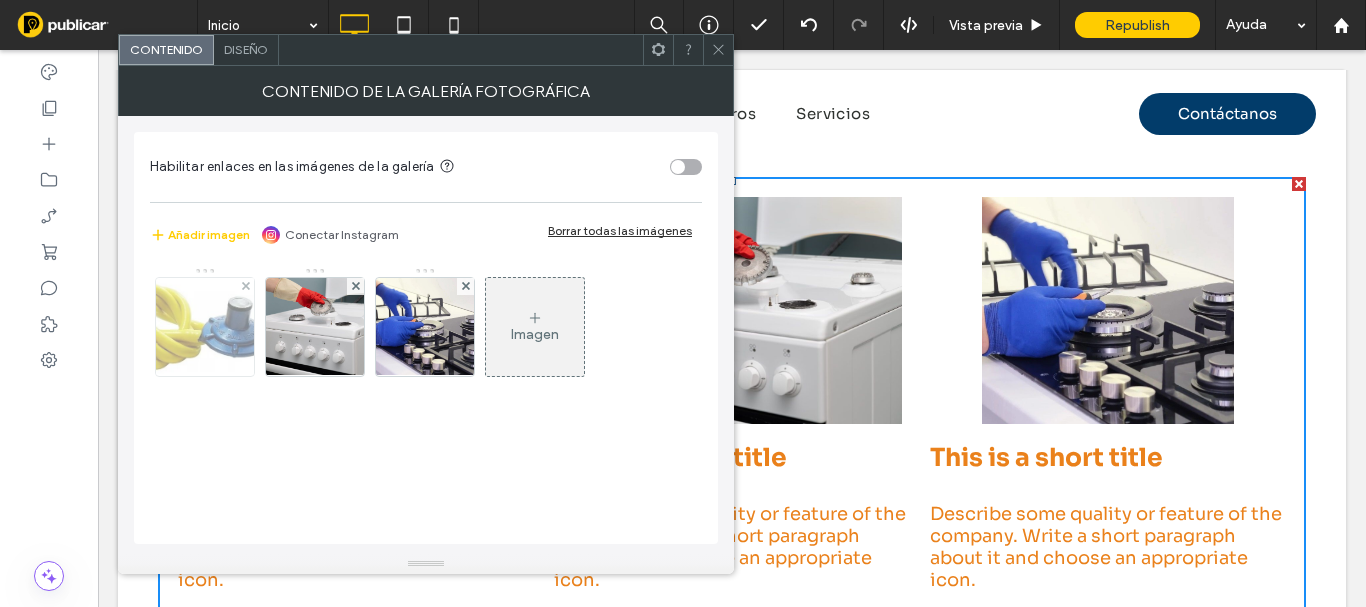 click at bounding box center [205, 327] 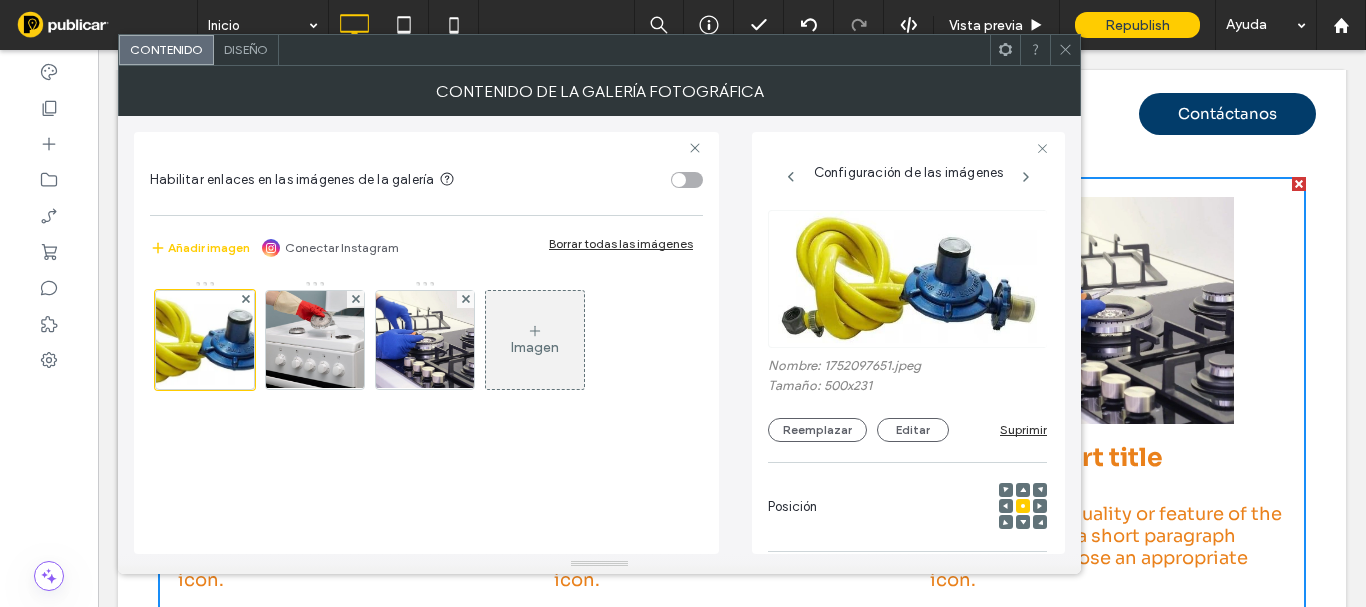 scroll, scrollTop: 0, scrollLeft: 0, axis: both 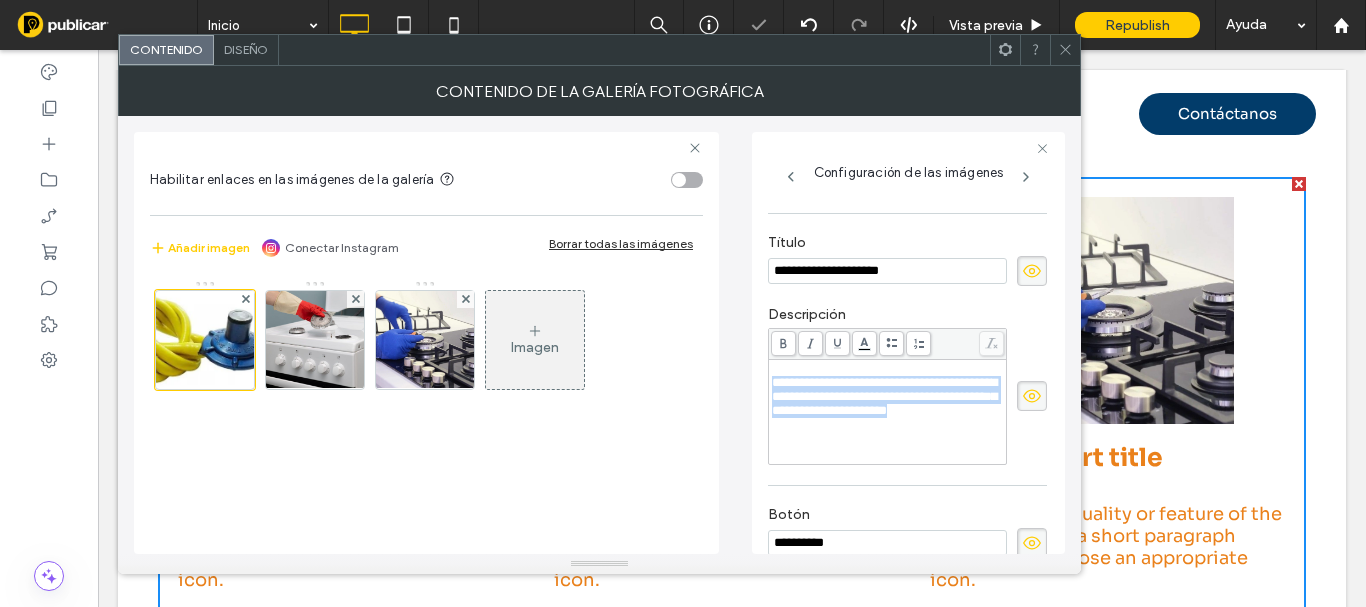 drag, startPoint x: 889, startPoint y: 435, endPoint x: 752, endPoint y: 385, distance: 145.83896 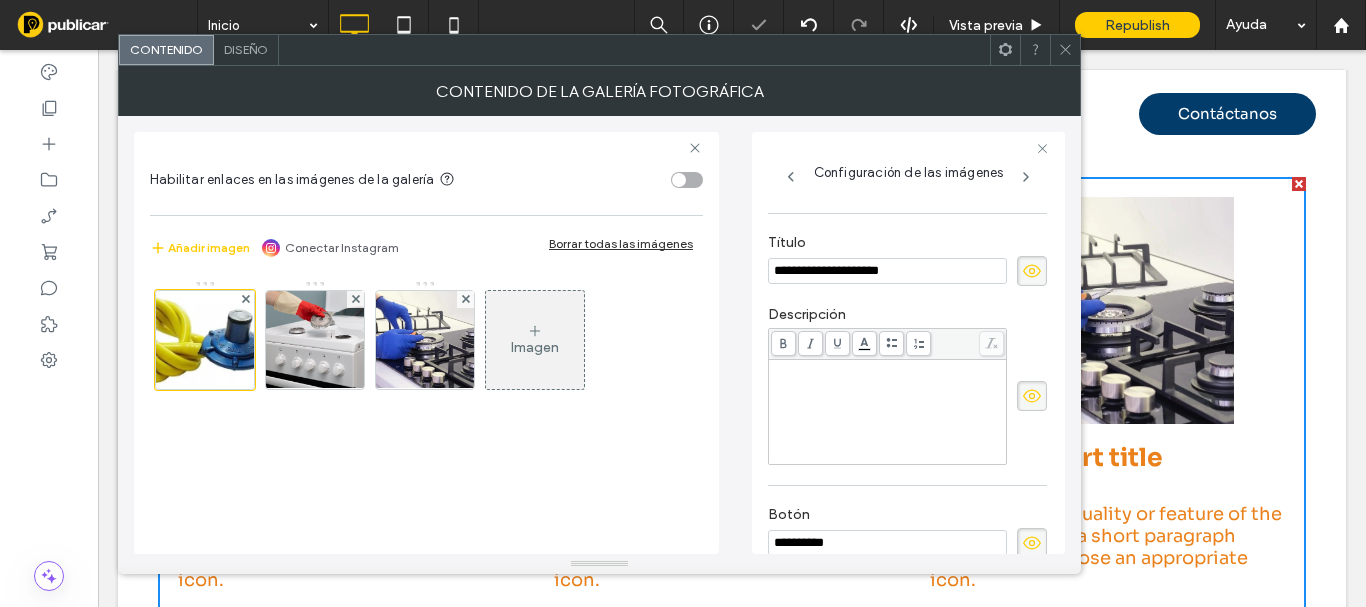 click at bounding box center [1032, 396] 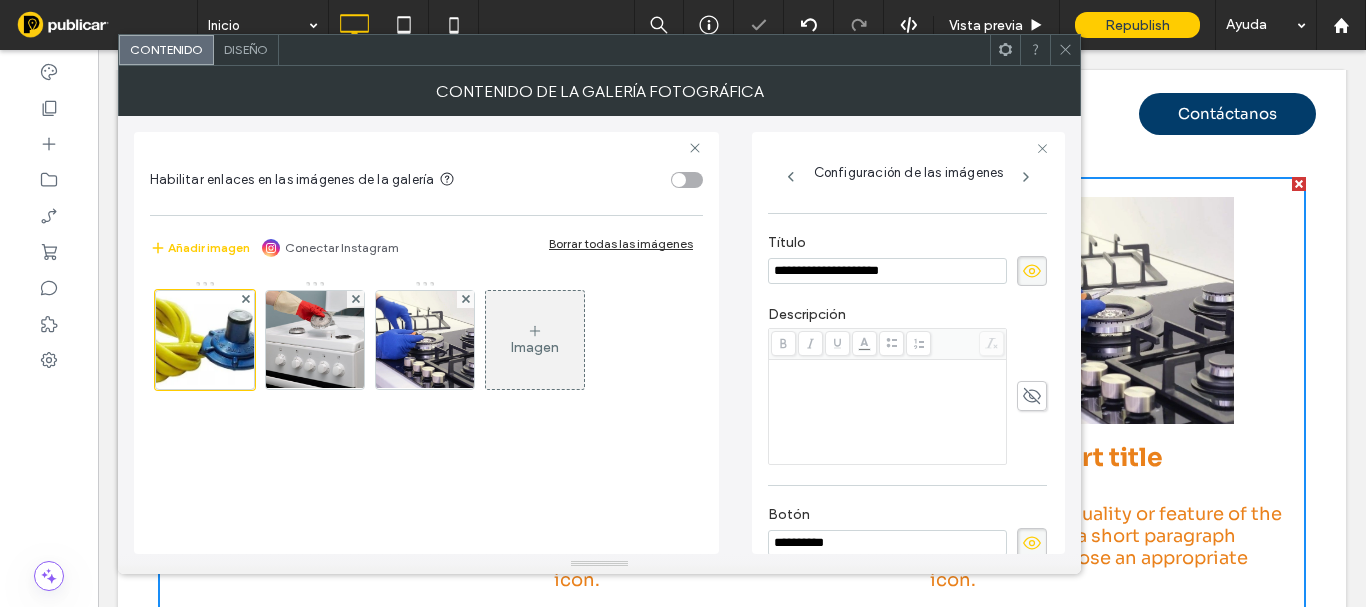 scroll, scrollTop: 438, scrollLeft: 0, axis: vertical 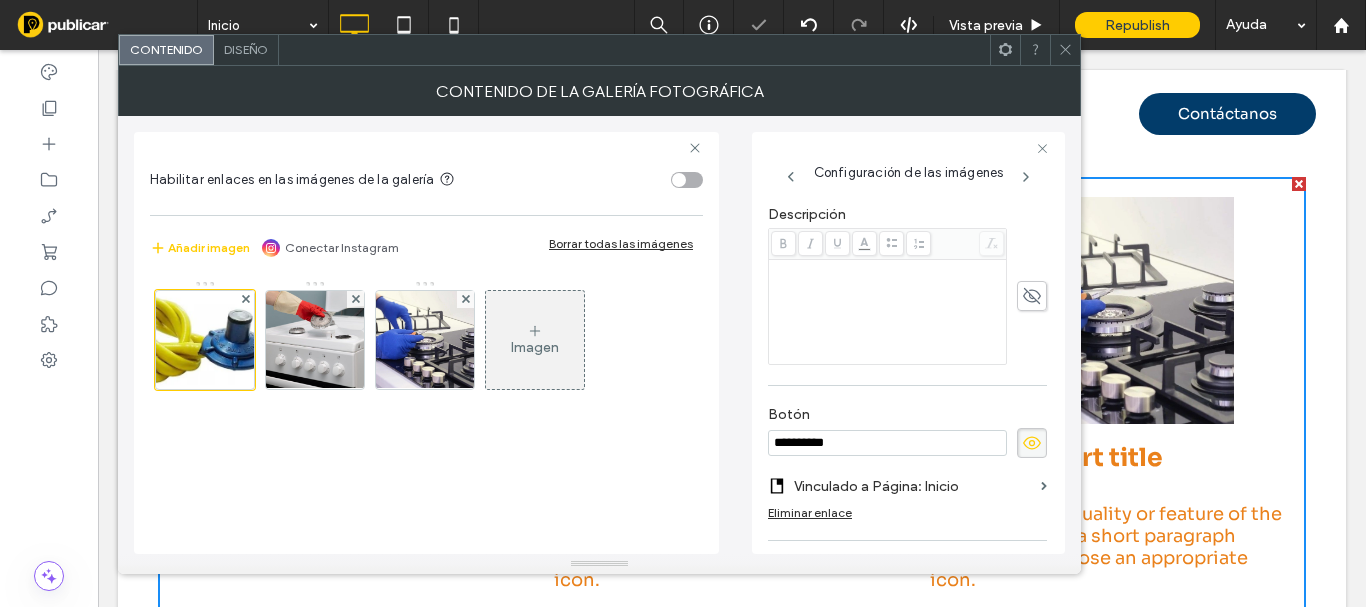 drag, startPoint x: 821, startPoint y: 516, endPoint x: 844, endPoint y: 460, distance: 60.53924 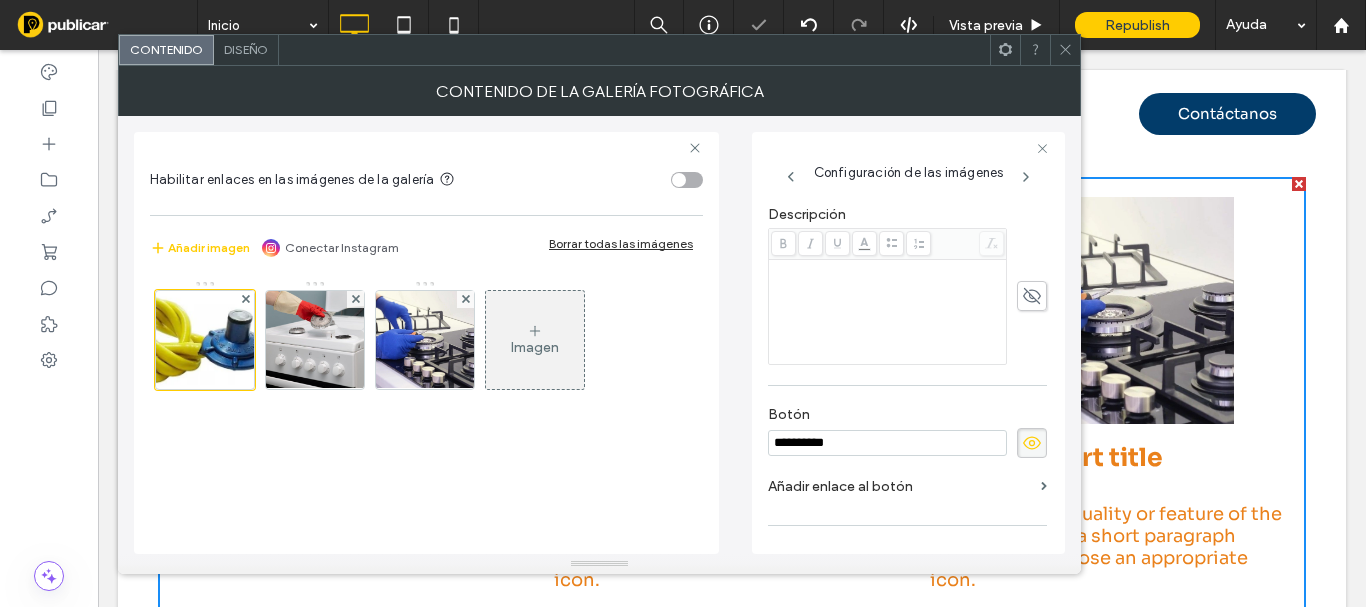 drag, startPoint x: 878, startPoint y: 438, endPoint x: 750, endPoint y: 442, distance: 128.06248 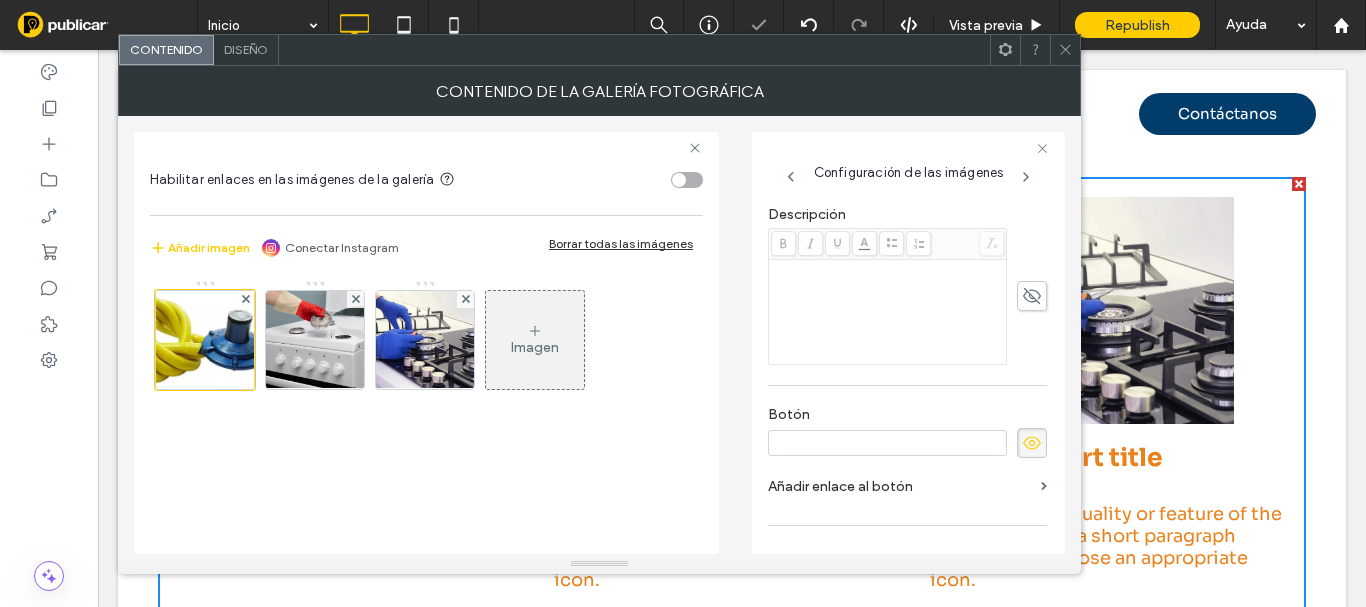 type 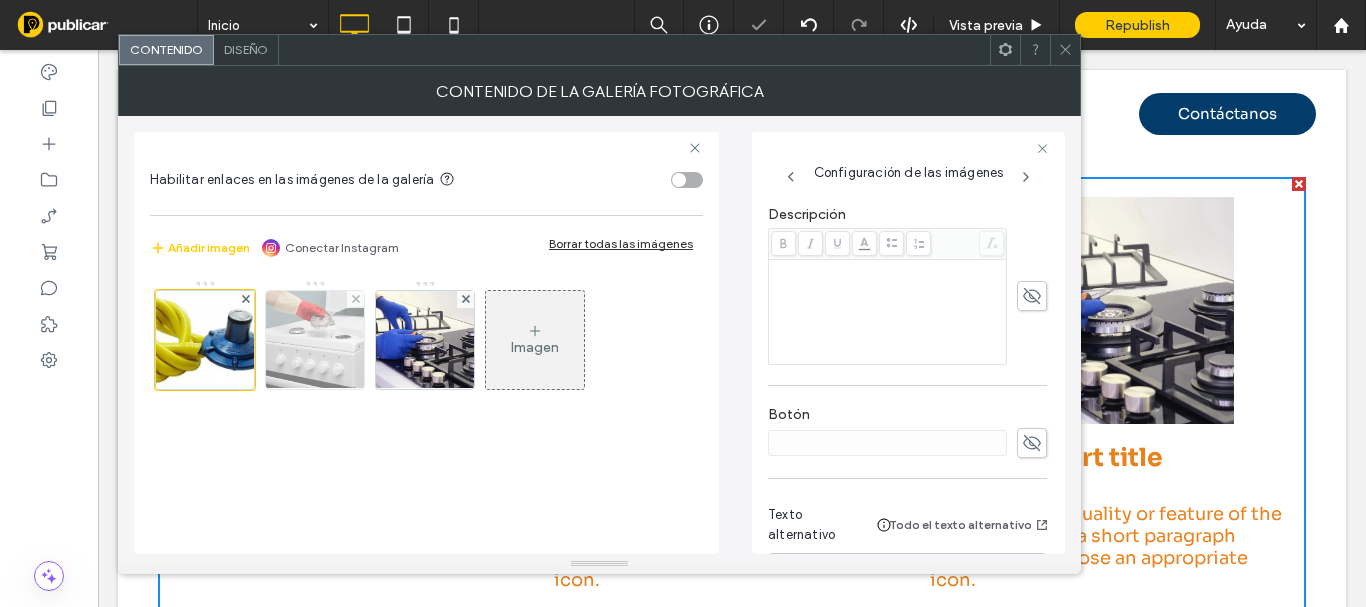 click at bounding box center (315, 340) 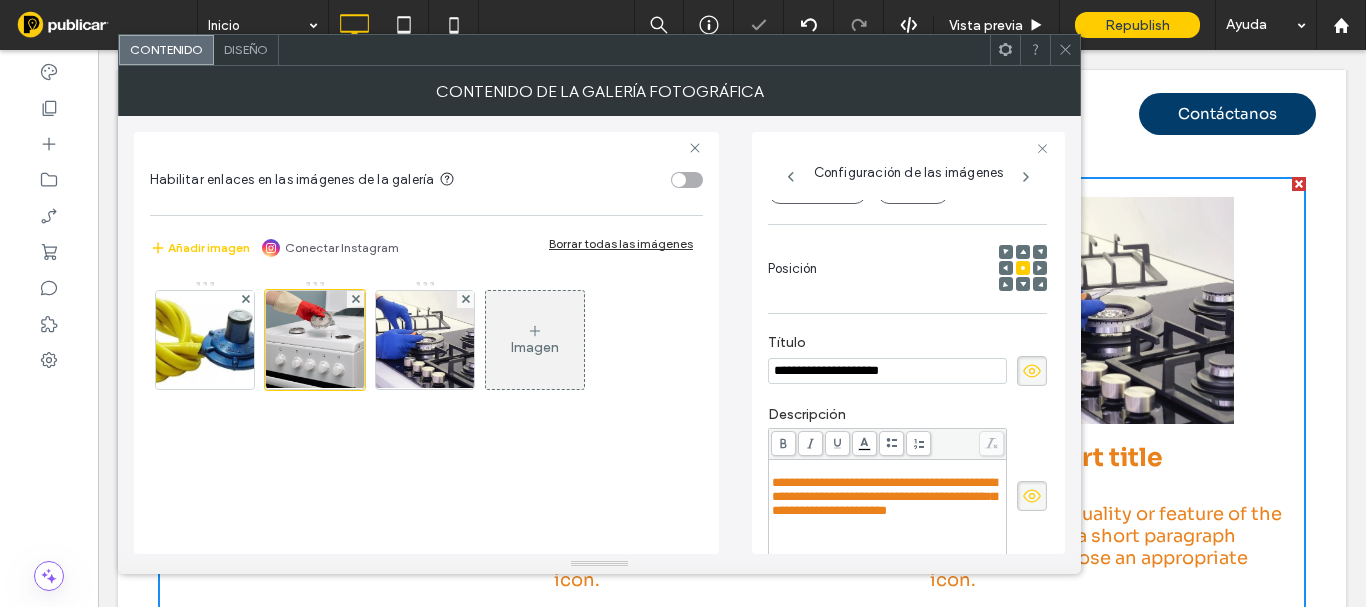 scroll, scrollTop: 338, scrollLeft: 0, axis: vertical 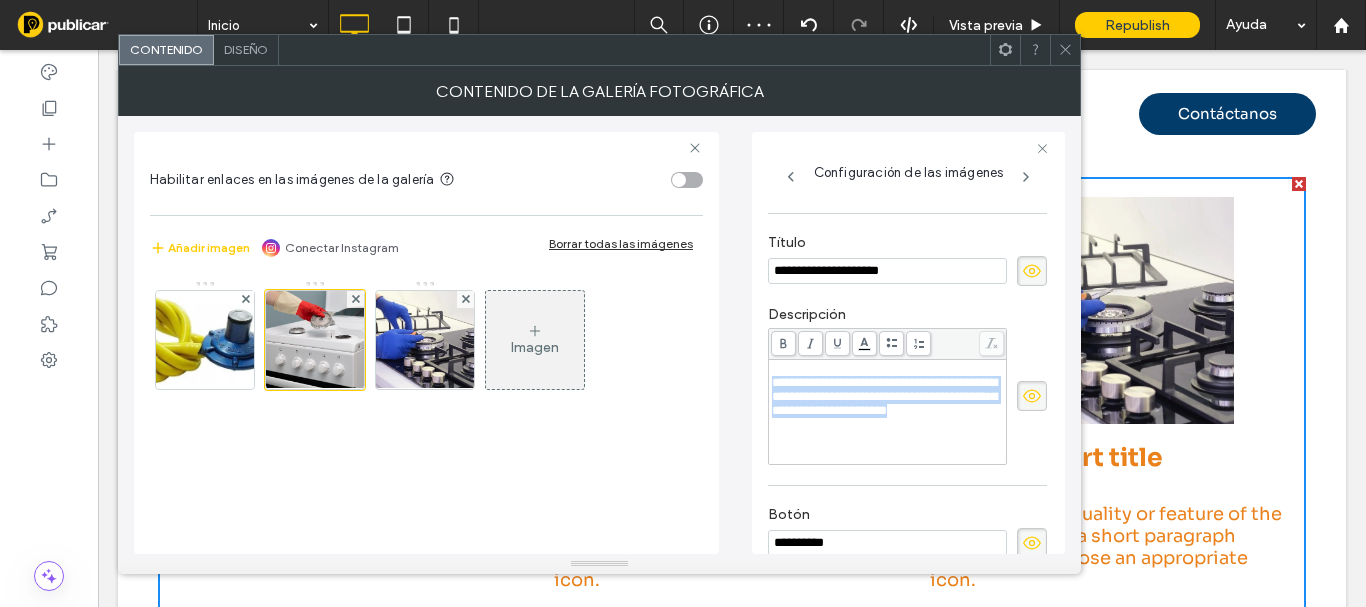 drag, startPoint x: 898, startPoint y: 445, endPoint x: 756, endPoint y: 388, distance: 153.01308 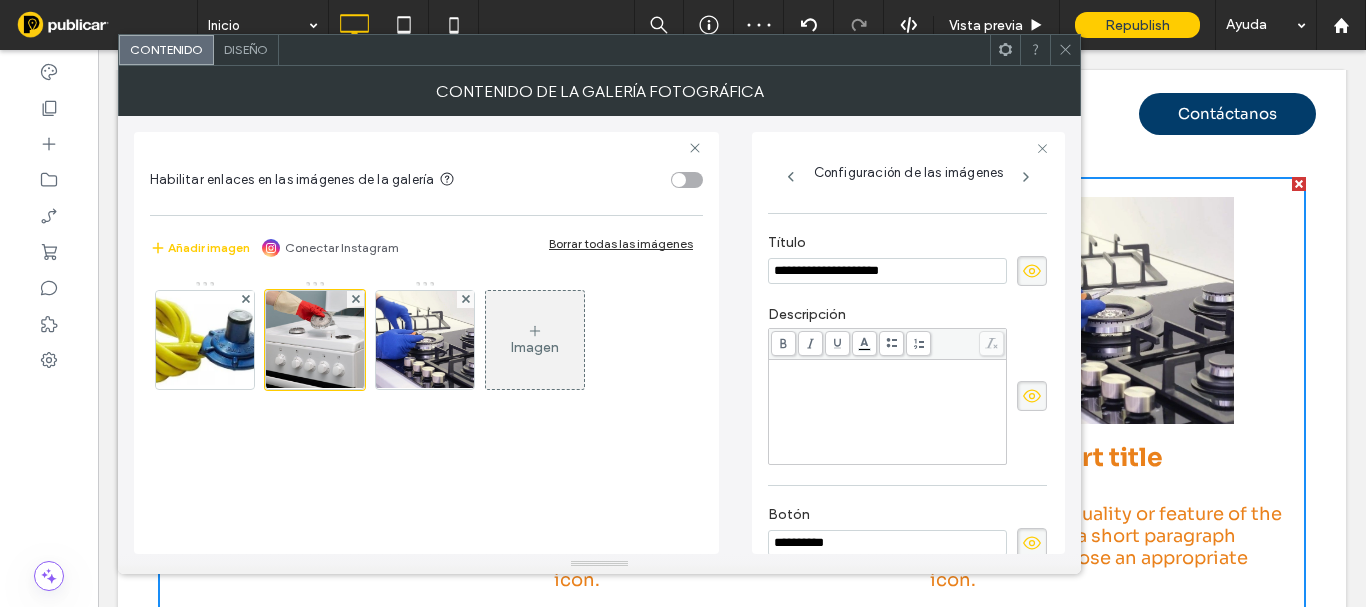 click 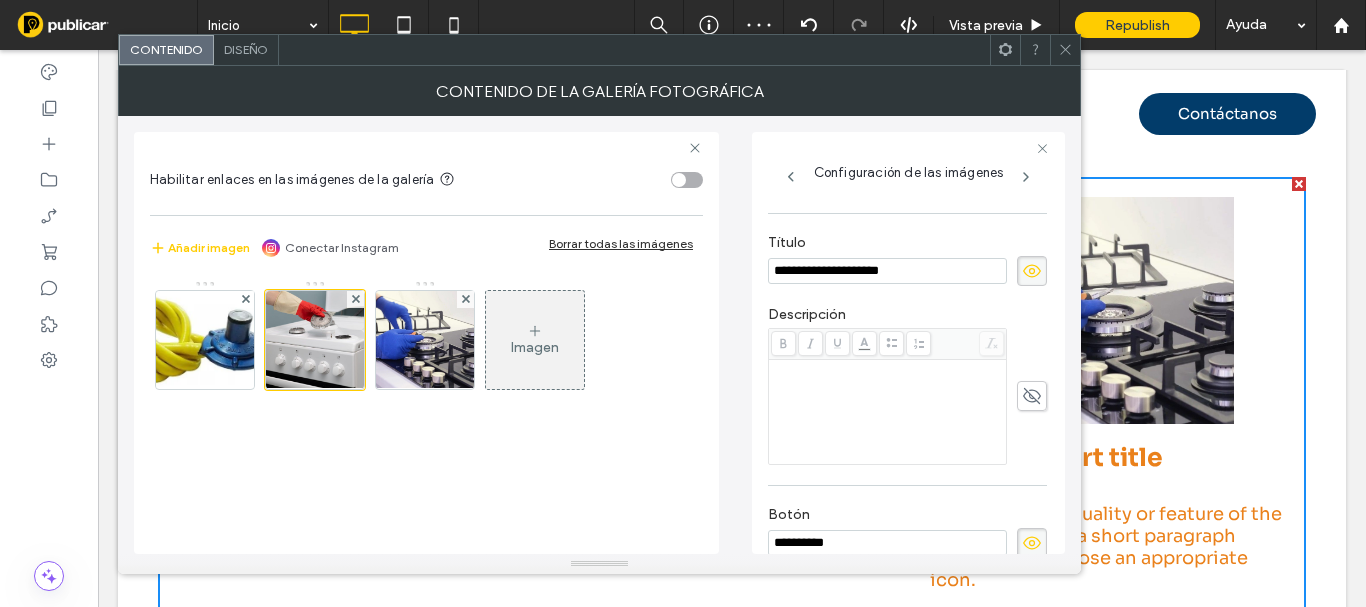 scroll, scrollTop: 538, scrollLeft: 0, axis: vertical 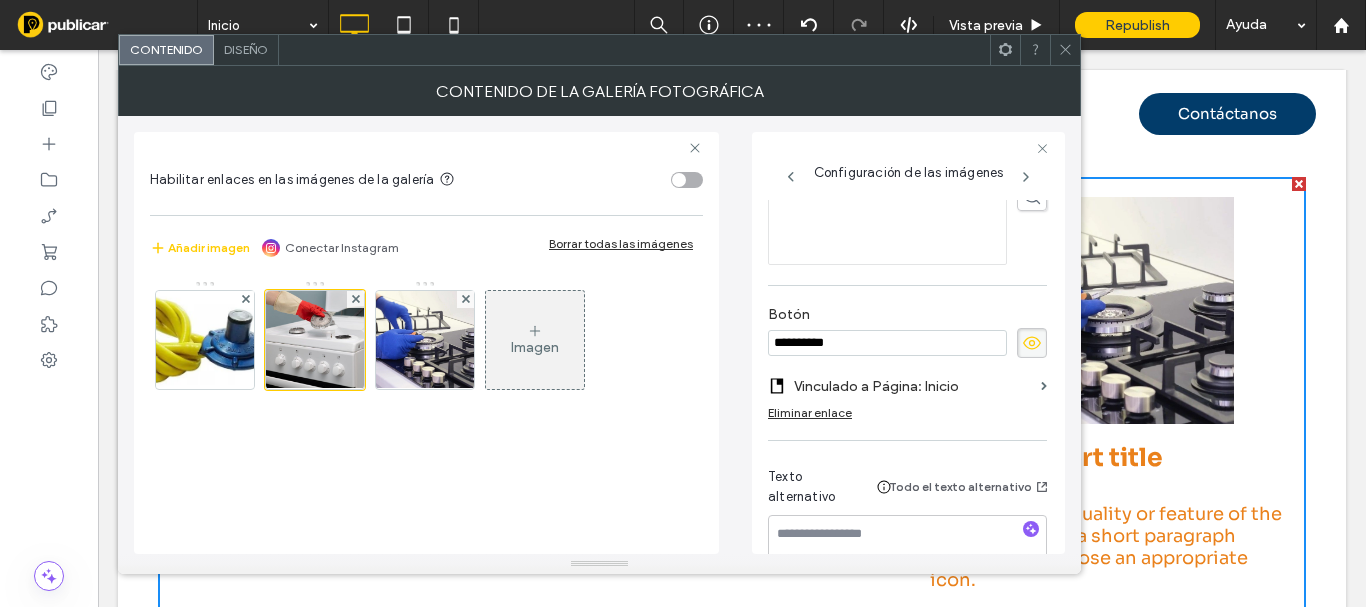 drag, startPoint x: 893, startPoint y: 354, endPoint x: 730, endPoint y: 354, distance: 163 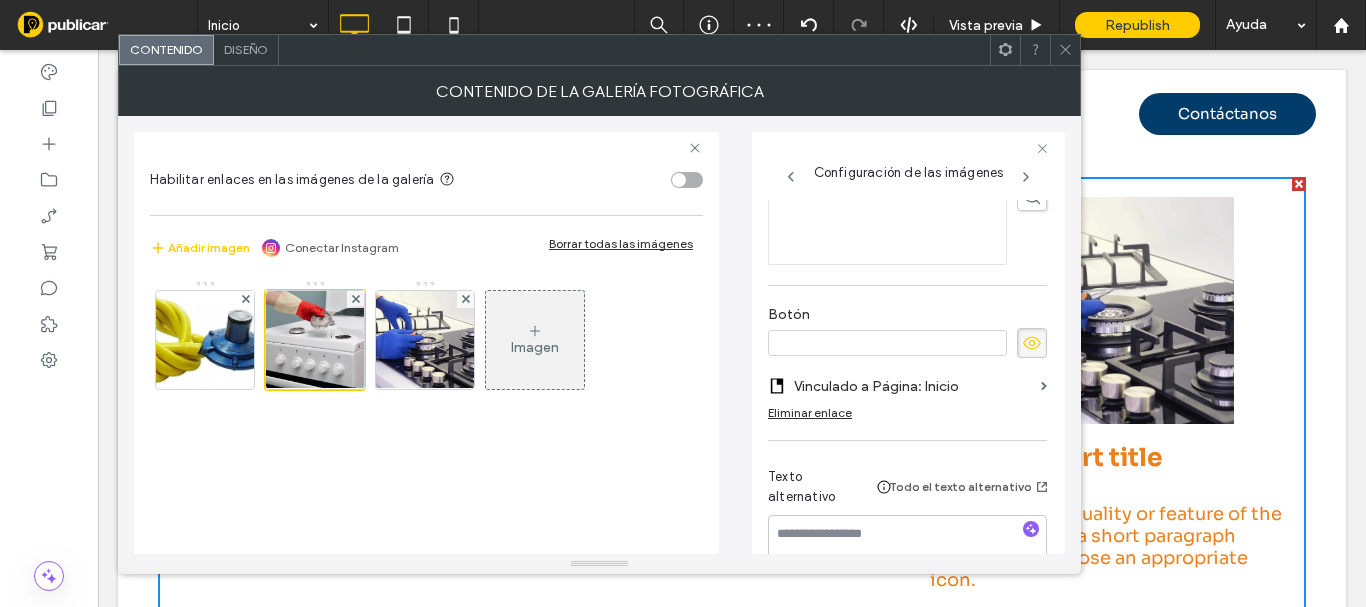 type 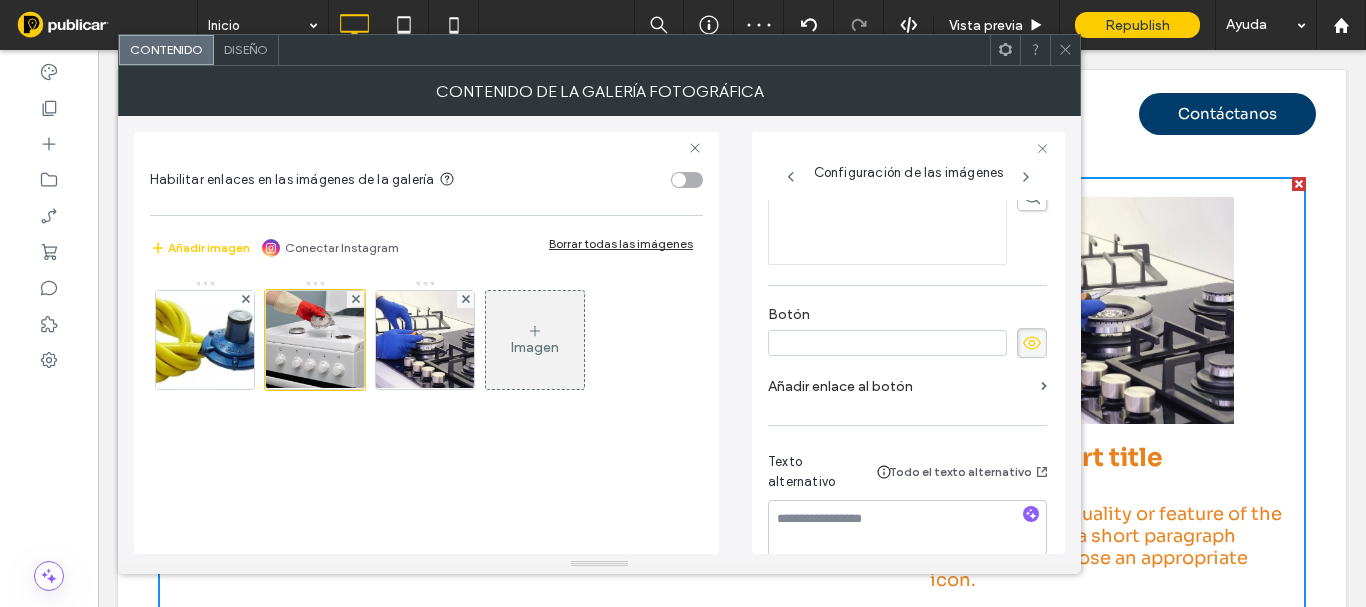 click 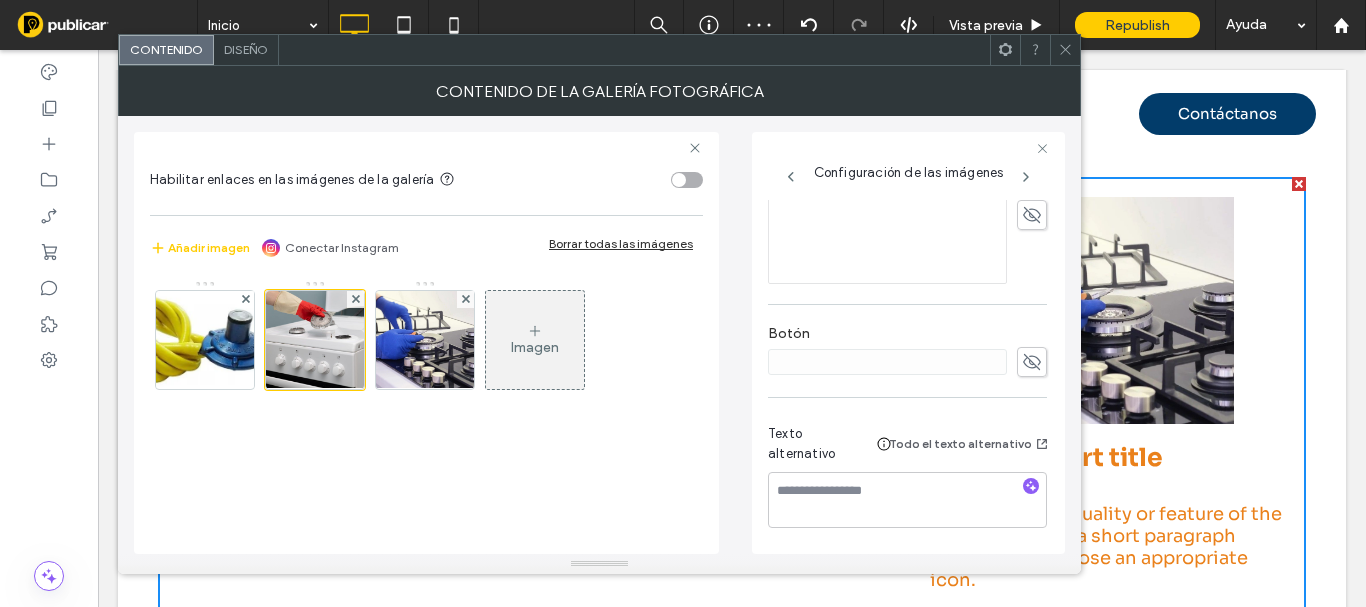 scroll, scrollTop: 530, scrollLeft: 0, axis: vertical 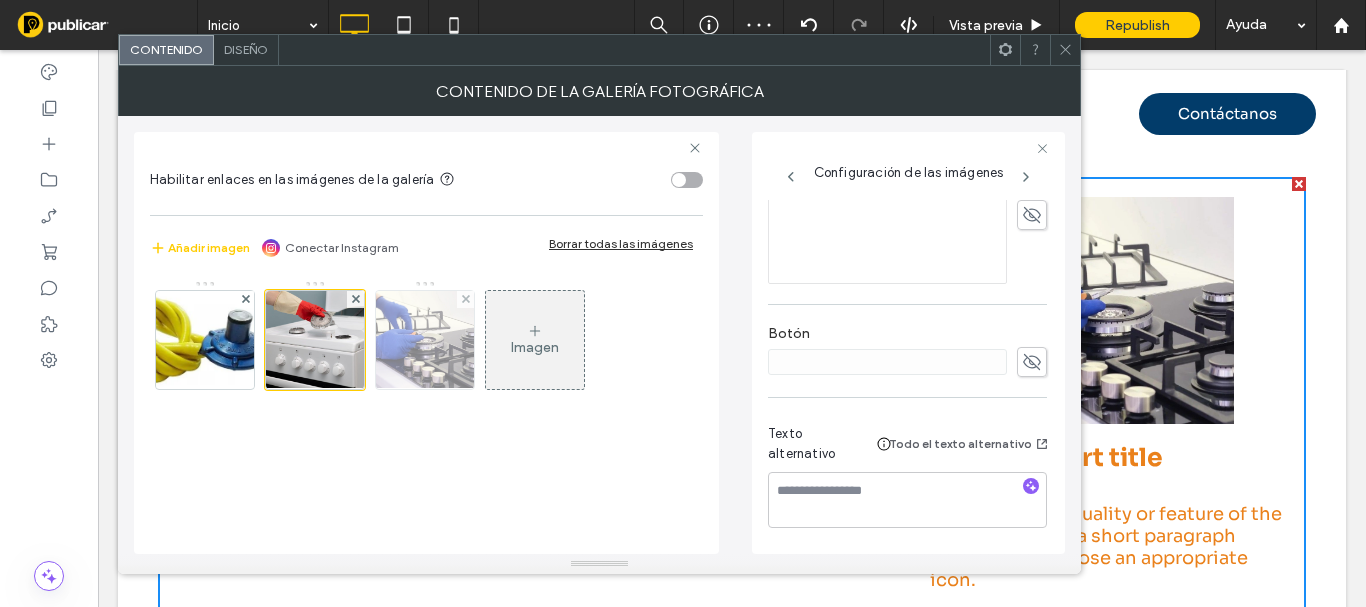 click at bounding box center [425, 340] 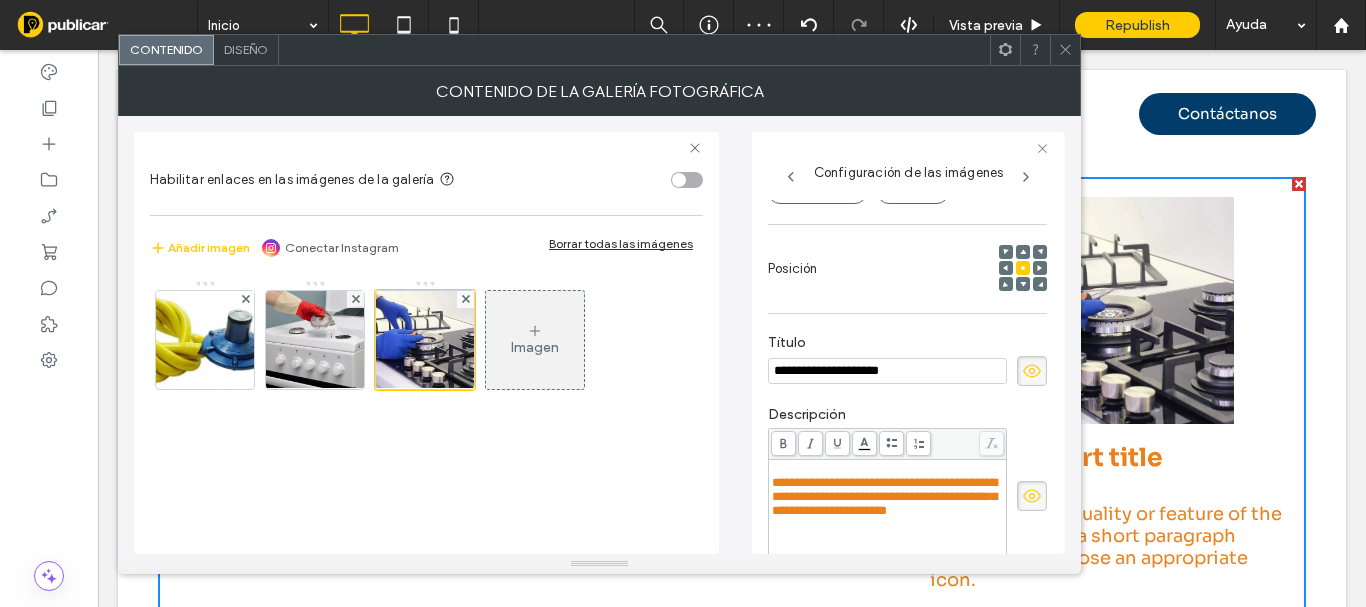 scroll, scrollTop: 338, scrollLeft: 0, axis: vertical 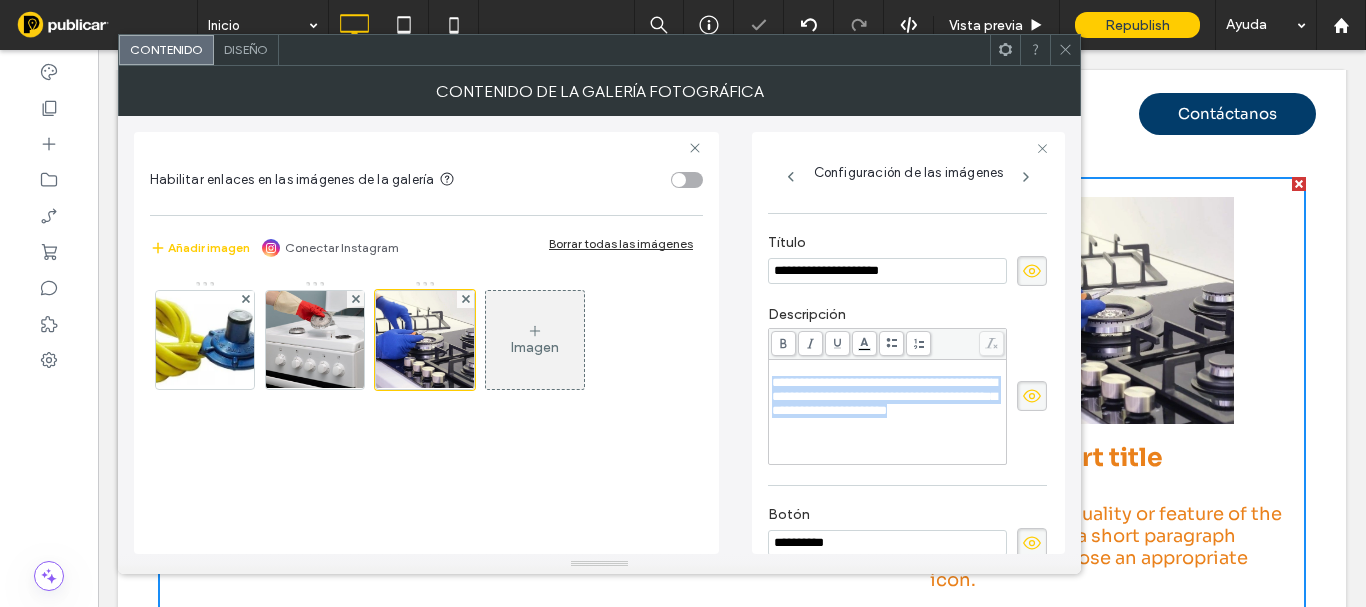 drag, startPoint x: 737, startPoint y: 401, endPoint x: 730, endPoint y: 384, distance: 18.384777 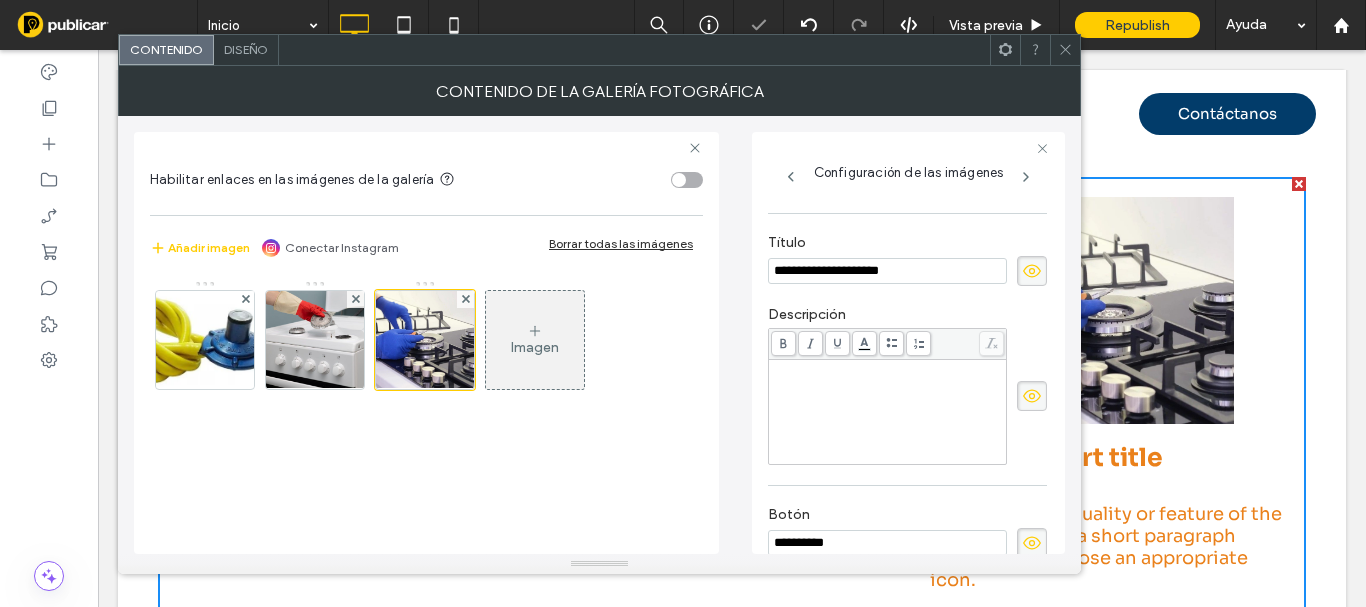 click 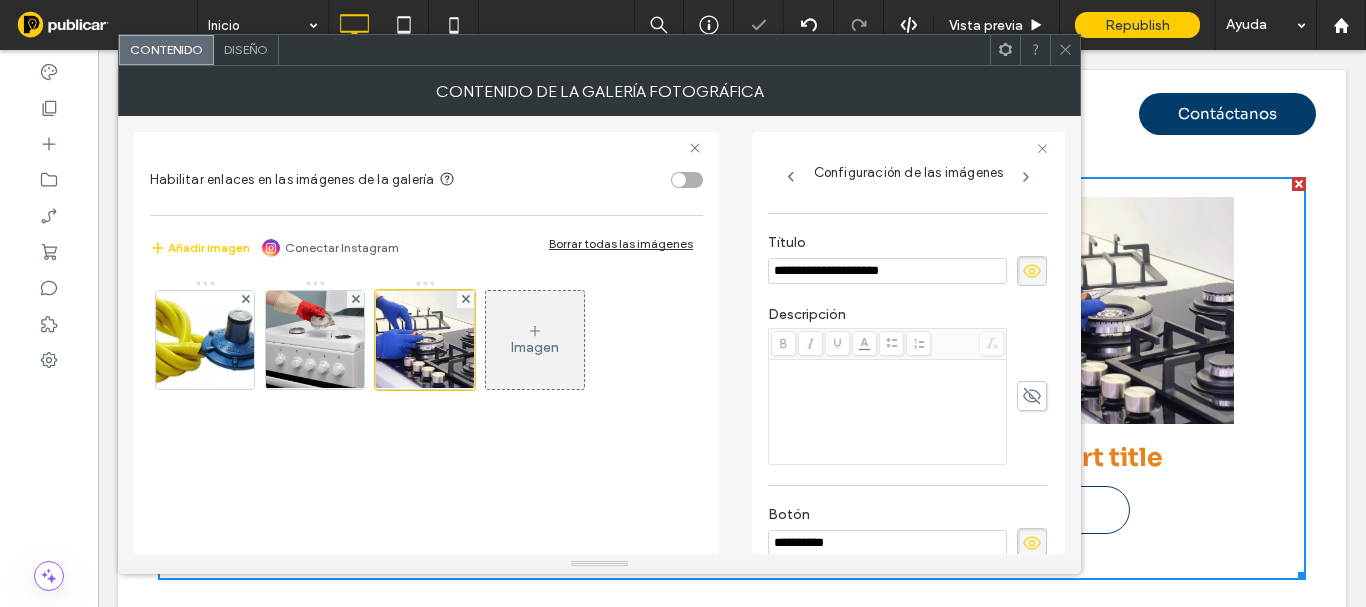 scroll, scrollTop: 538, scrollLeft: 0, axis: vertical 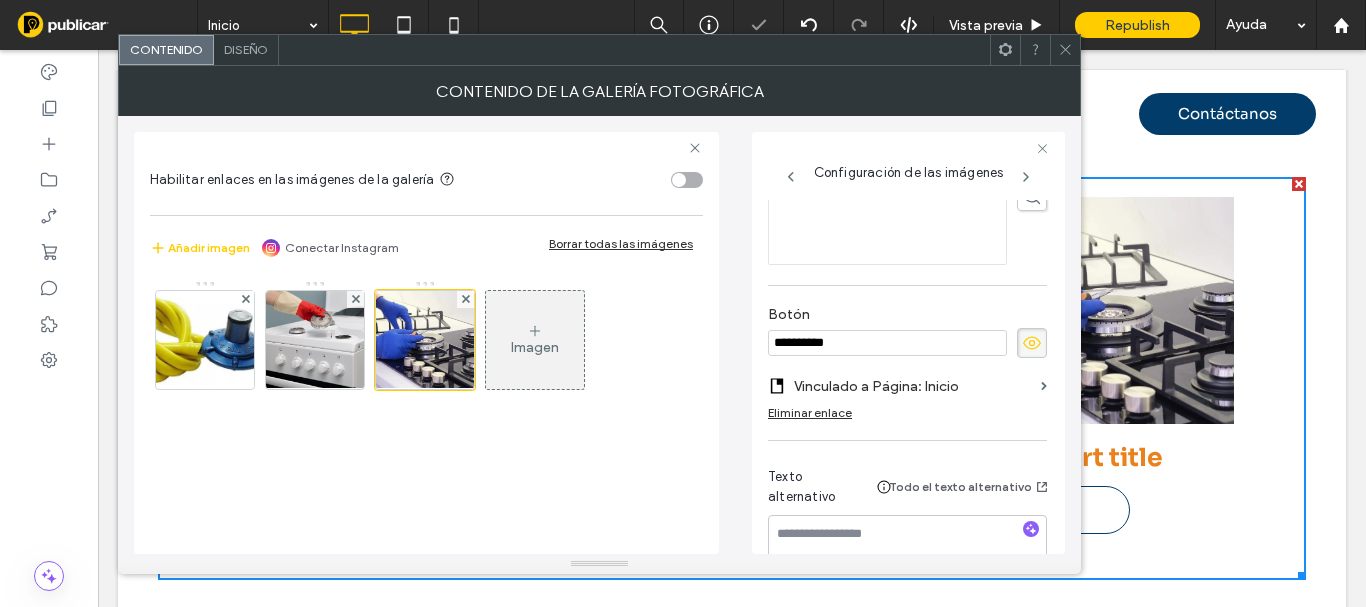 click on "Eliminar enlace" at bounding box center (810, 412) 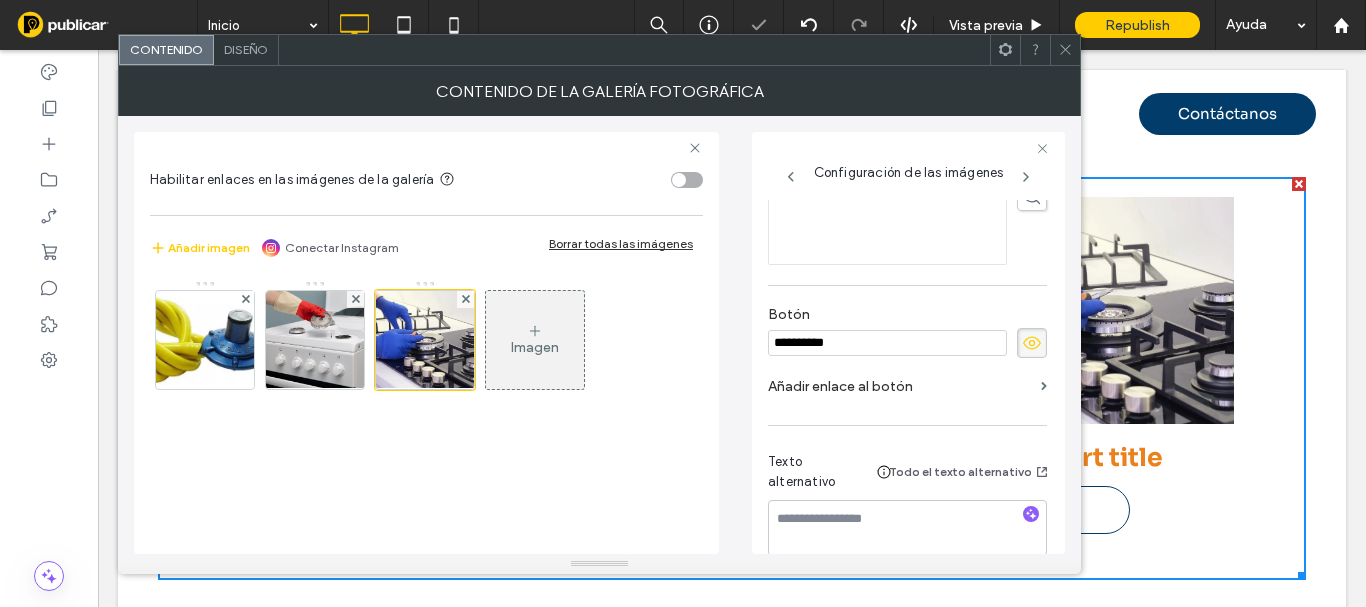 drag, startPoint x: 875, startPoint y: 345, endPoint x: 703, endPoint y: 335, distance: 172.29045 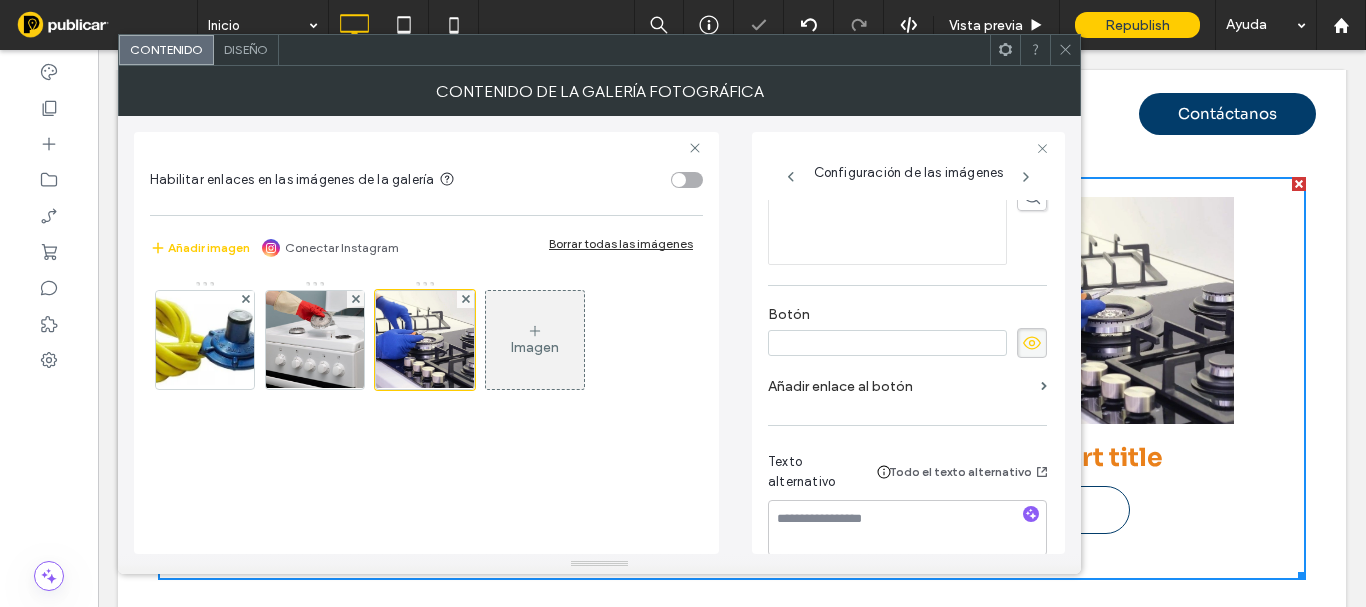 type 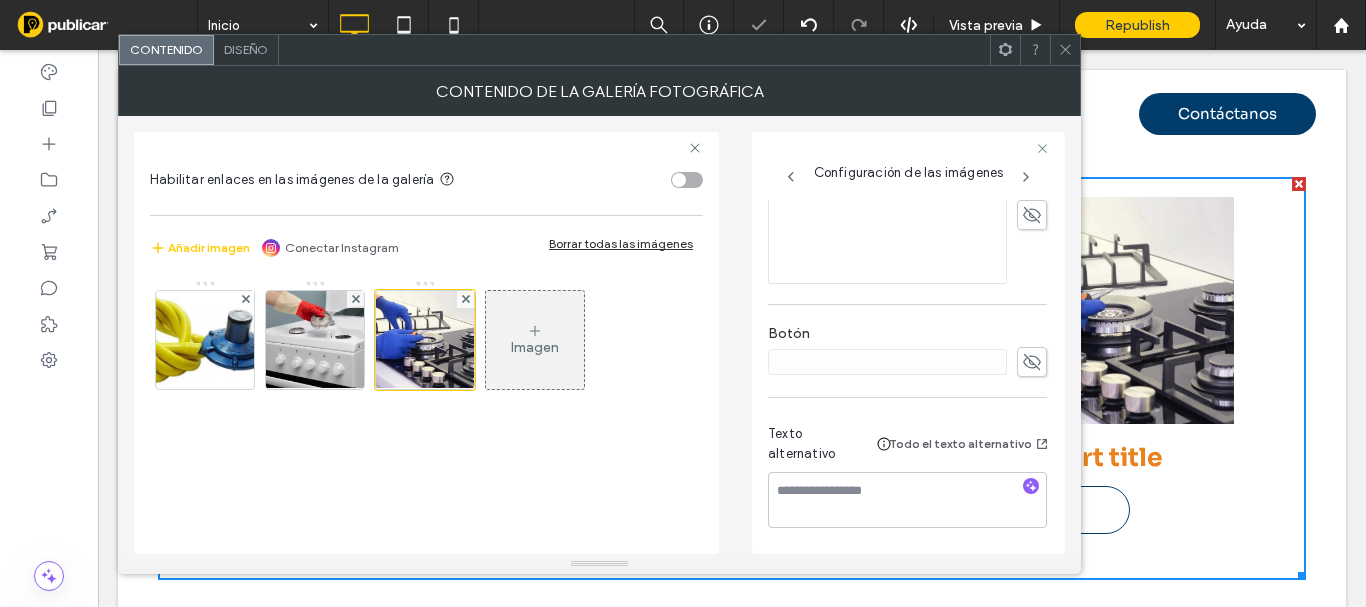 scroll, scrollTop: 530, scrollLeft: 0, axis: vertical 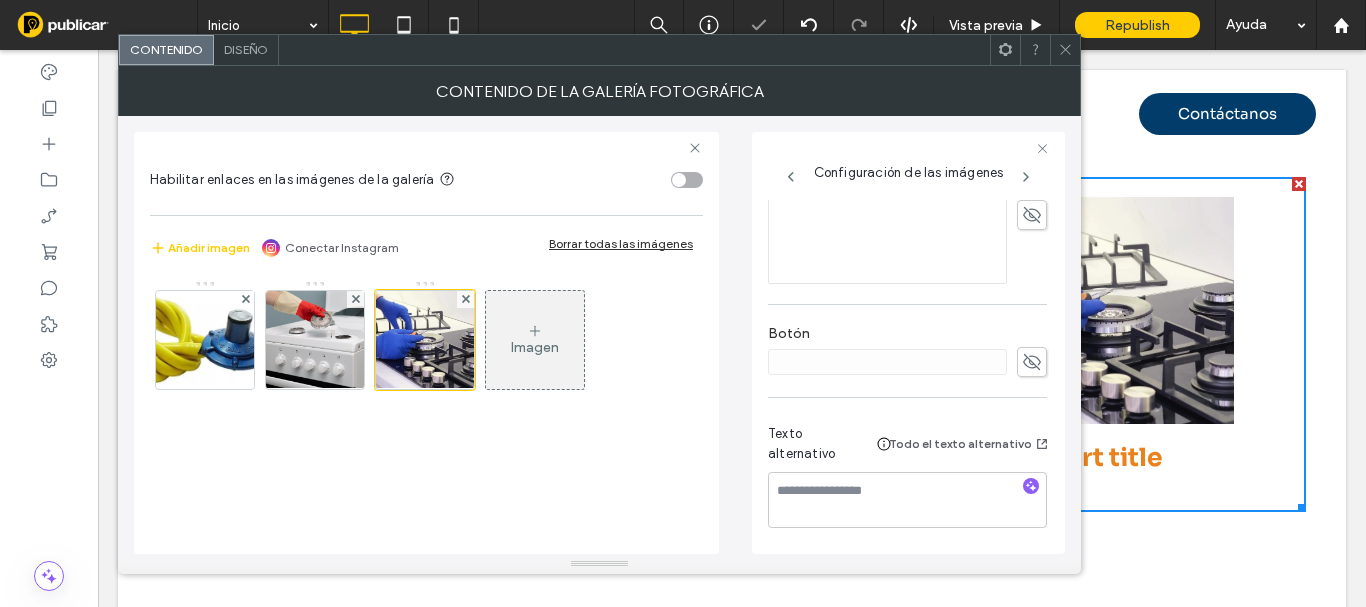 click 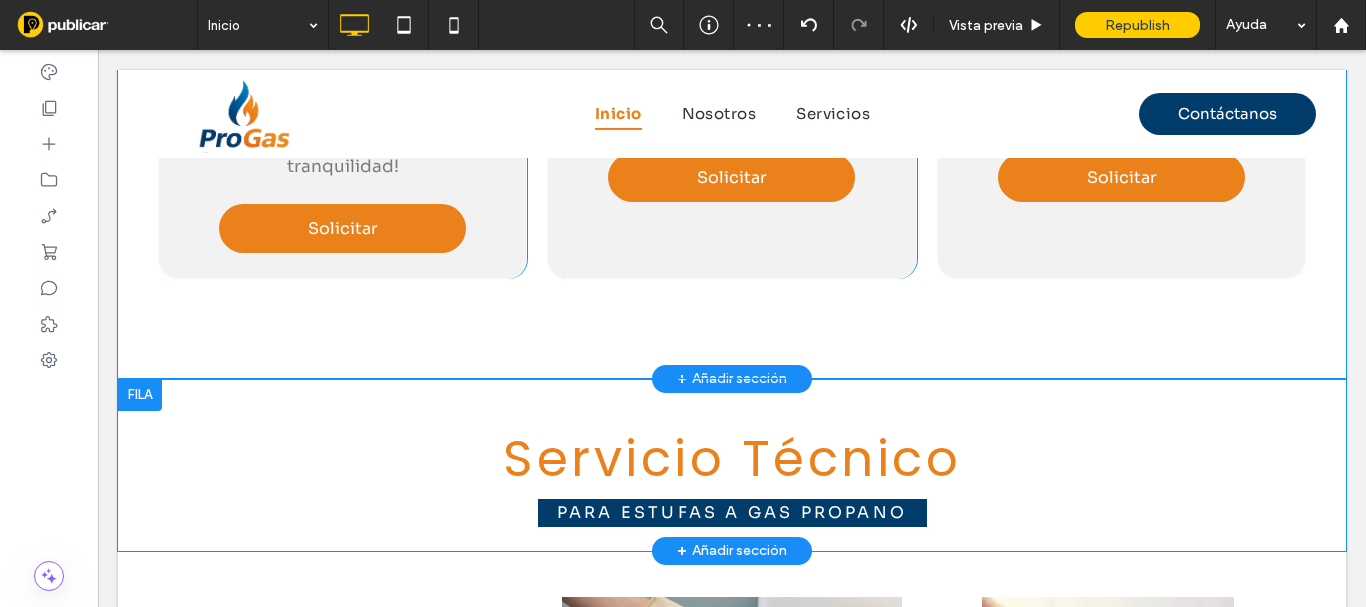 scroll, scrollTop: 2468, scrollLeft: 0, axis: vertical 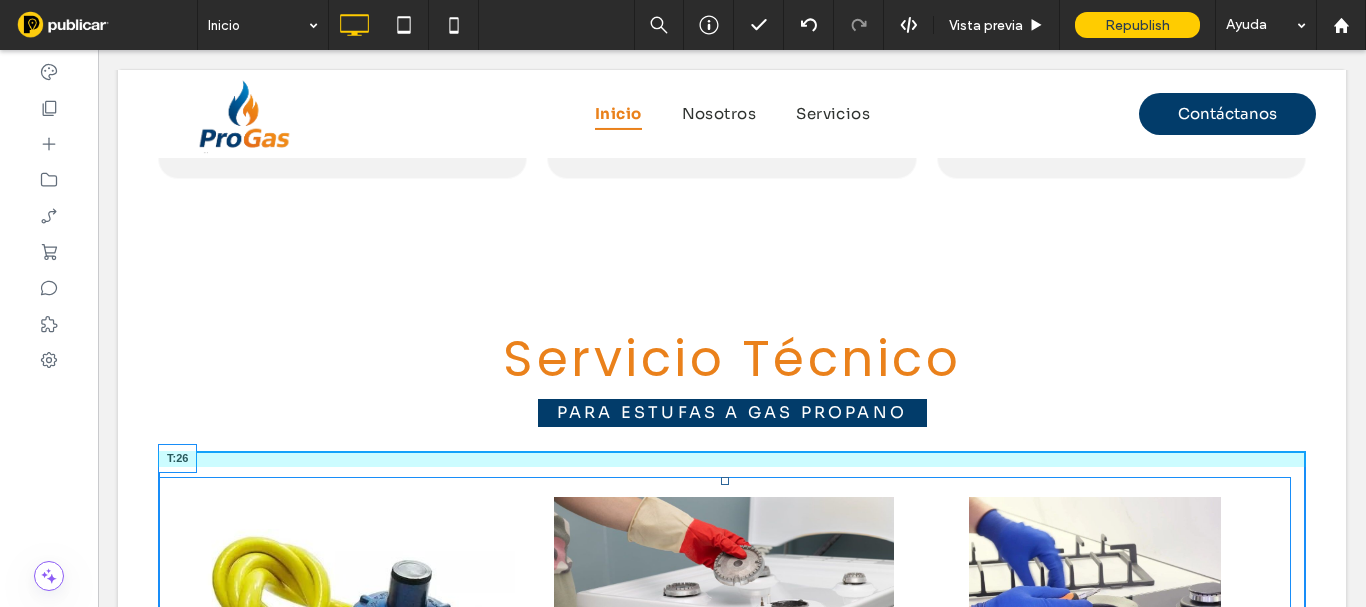 drag, startPoint x: 723, startPoint y: 386, endPoint x: 723, endPoint y: 402, distance: 16 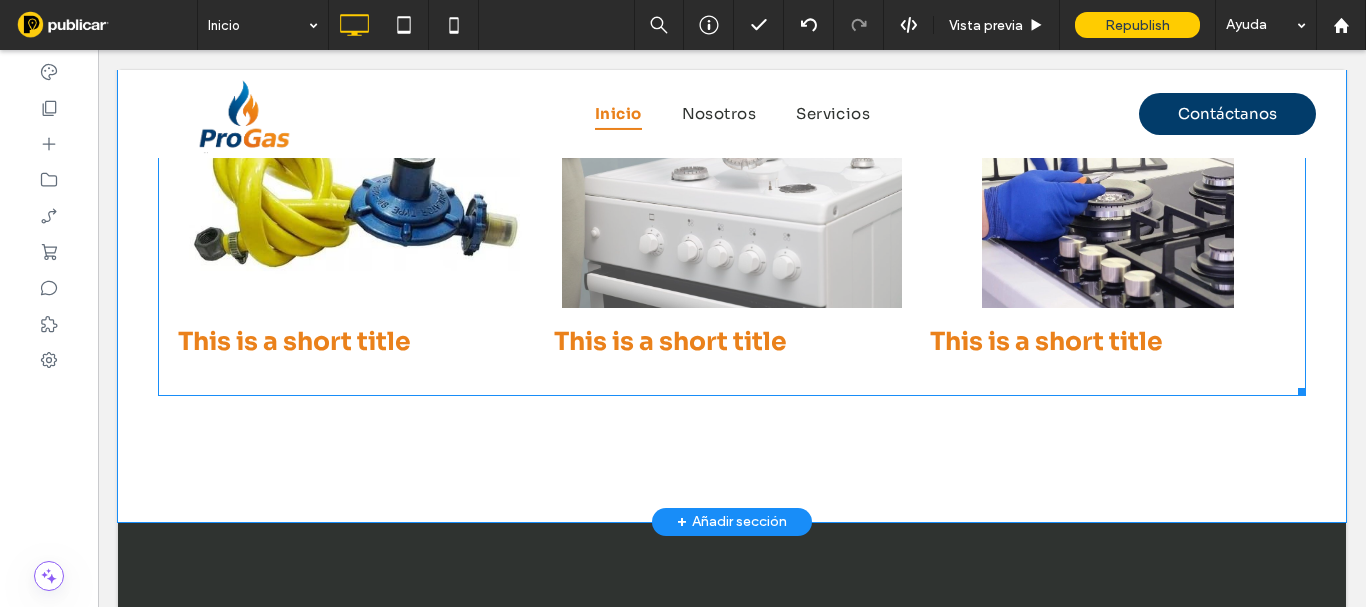 scroll, scrollTop: 2700, scrollLeft: 0, axis: vertical 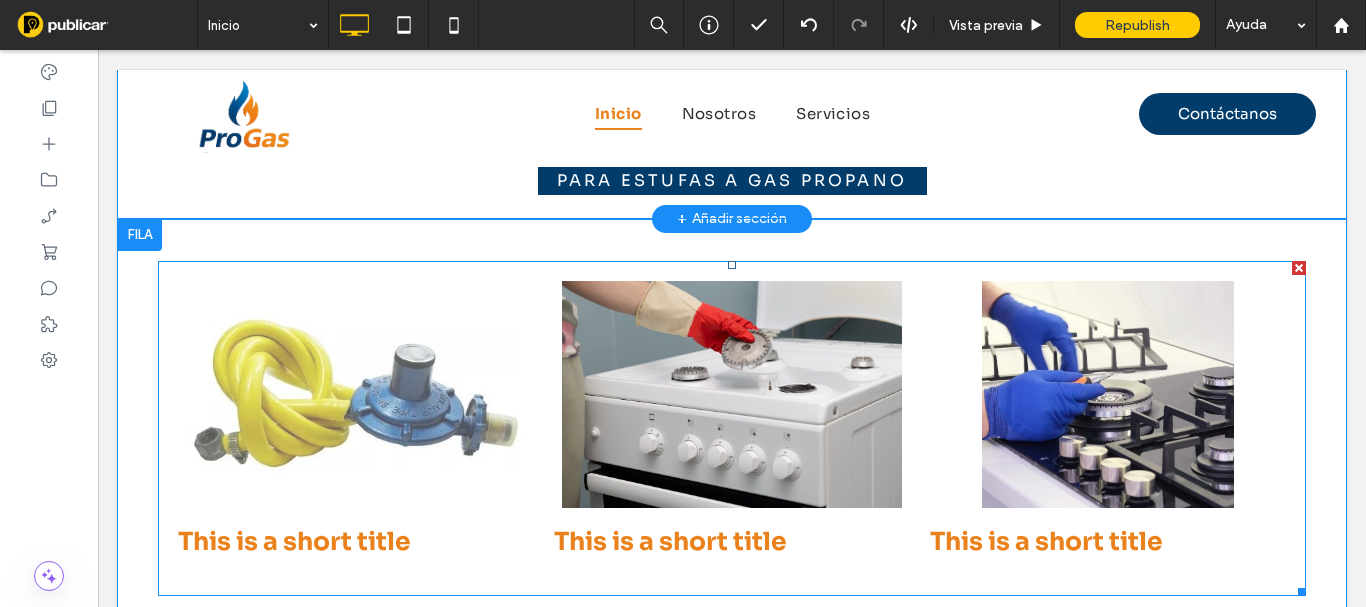 click at bounding box center (356, 394) 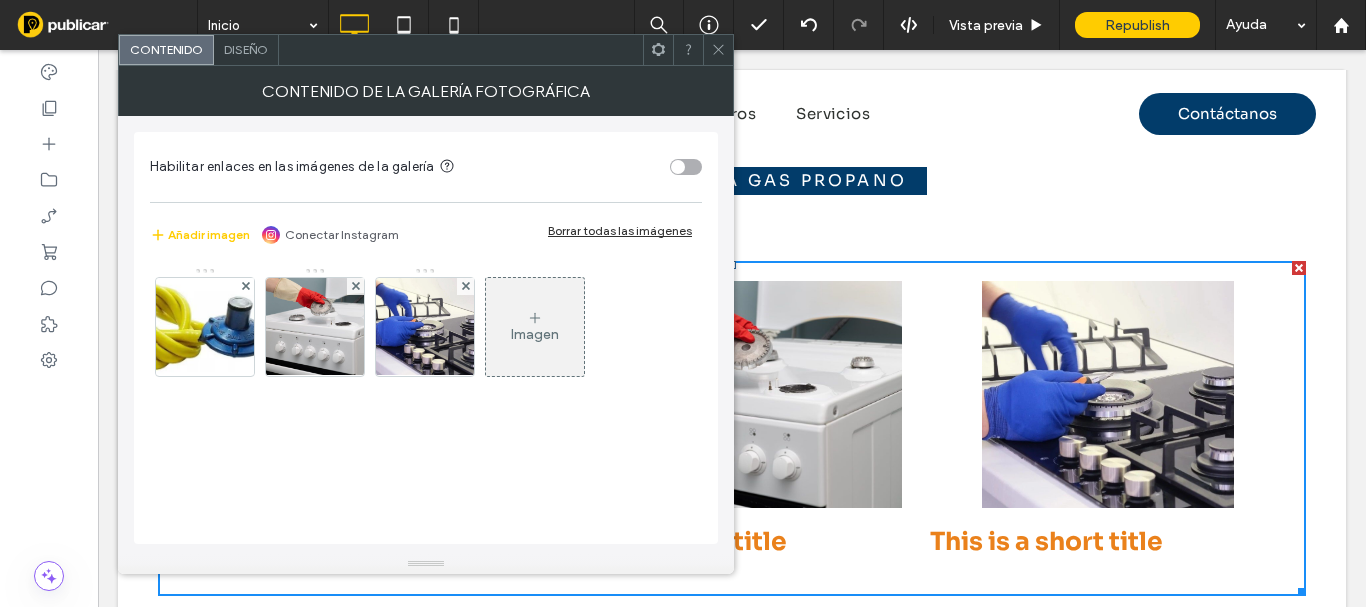 click at bounding box center [205, 327] 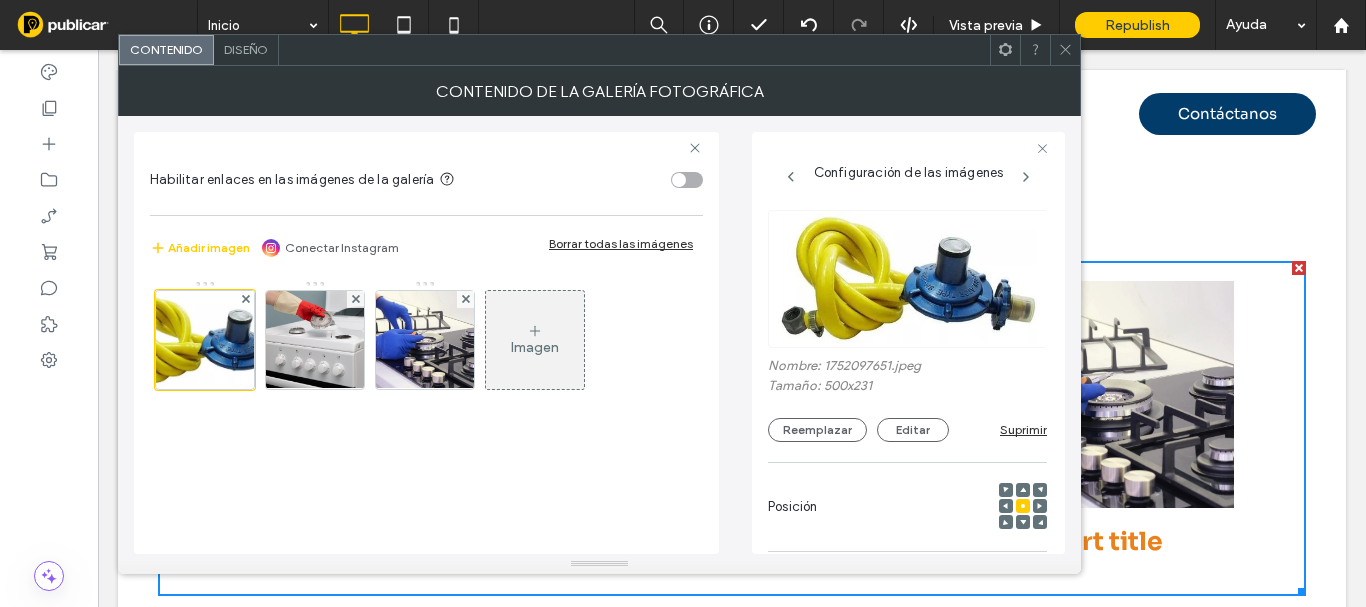 scroll, scrollTop: 0, scrollLeft: 0, axis: both 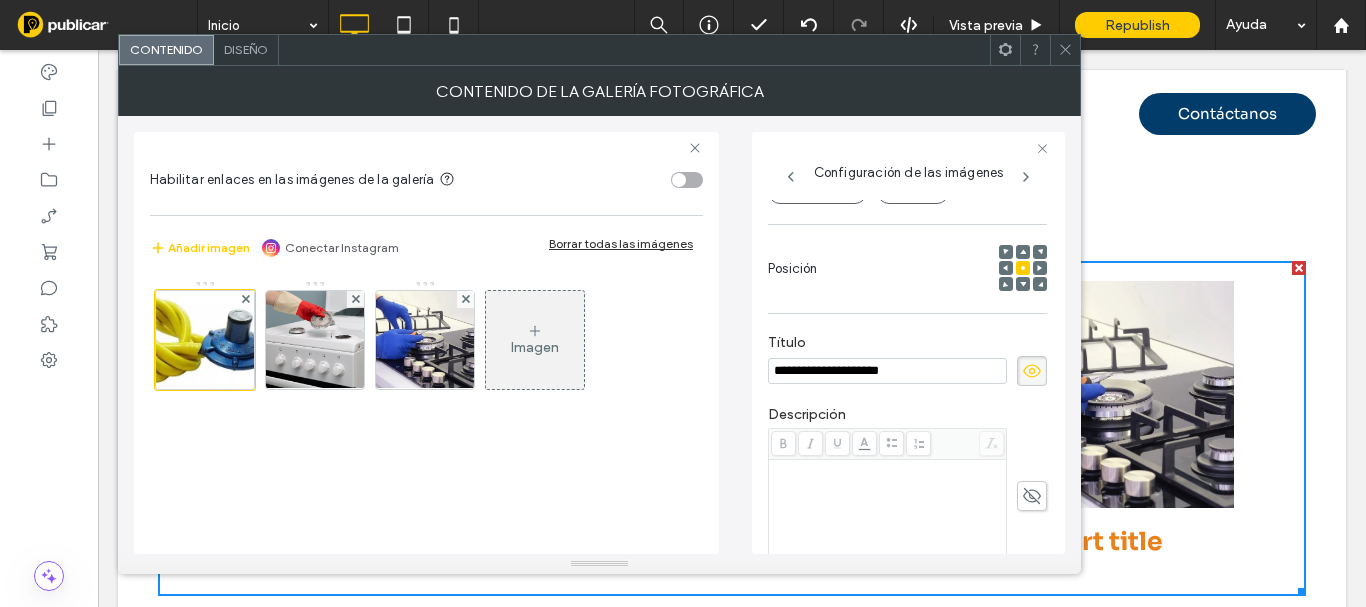 drag, startPoint x: 612, startPoint y: 375, endPoint x: 649, endPoint y: 244, distance: 136.12494 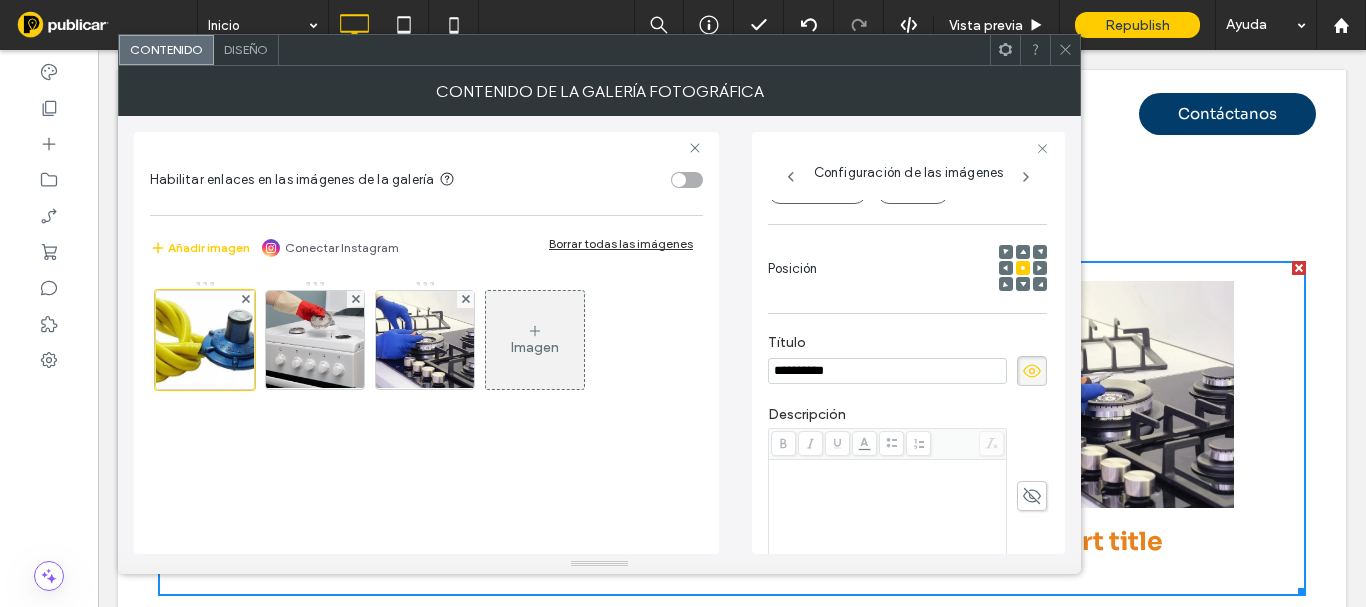 type on "**********" 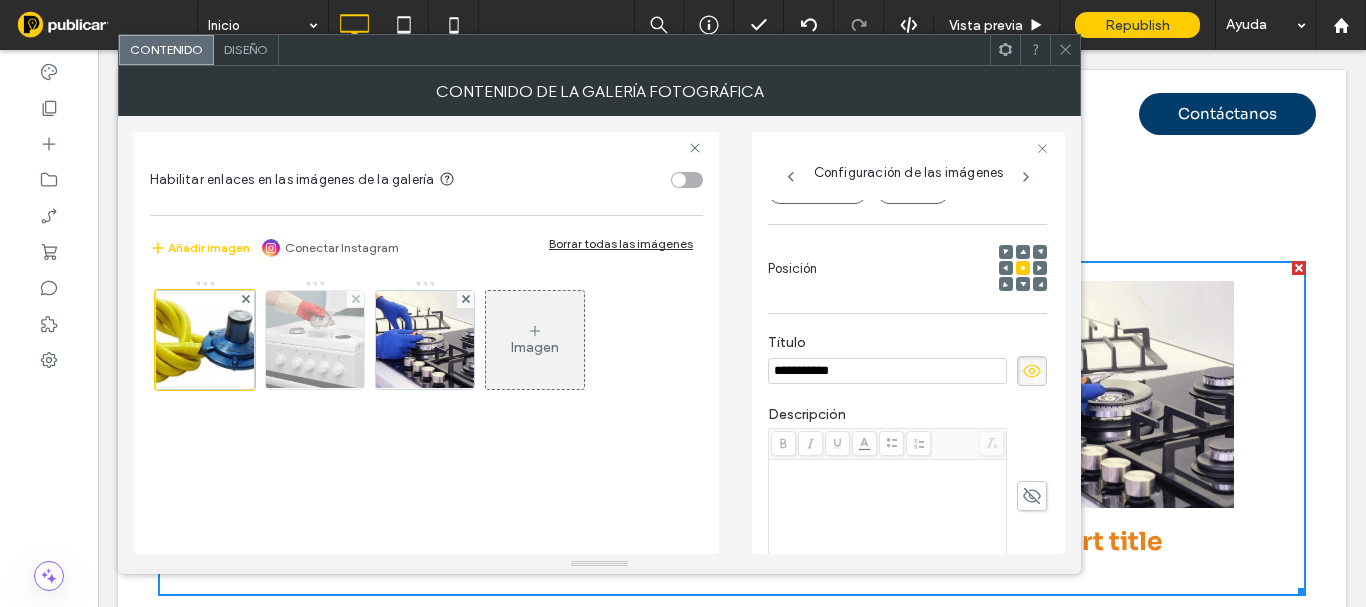 click at bounding box center [315, 340] 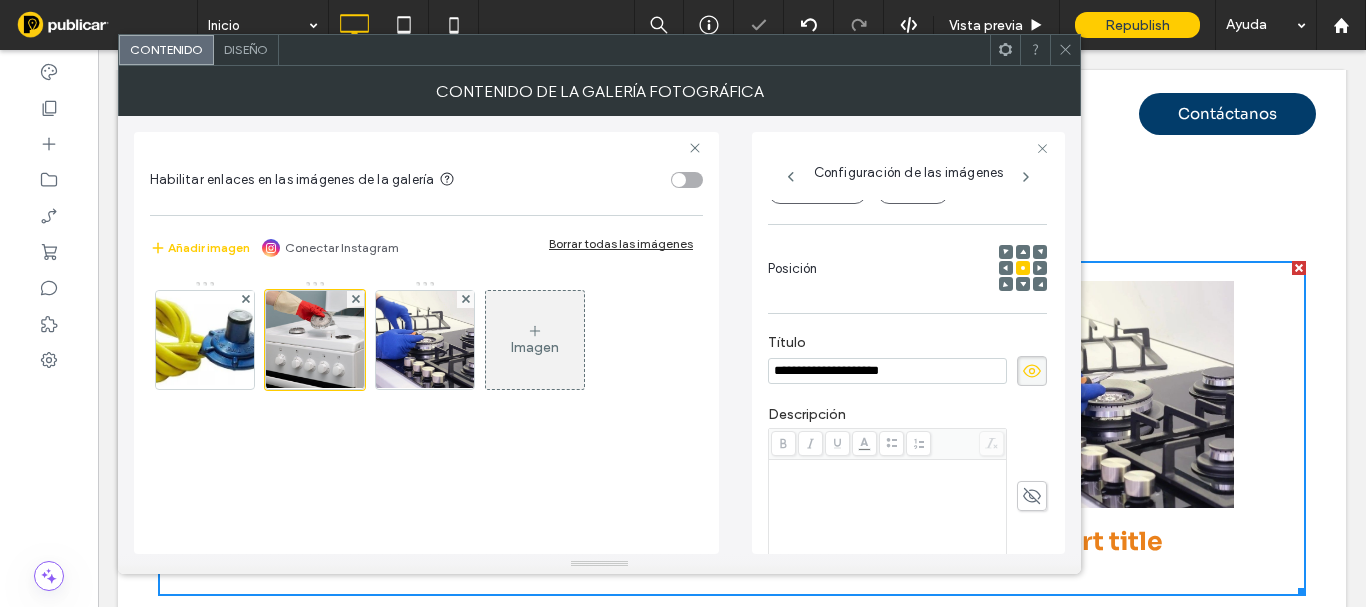 drag, startPoint x: 899, startPoint y: 367, endPoint x: 652, endPoint y: 387, distance: 247.8084 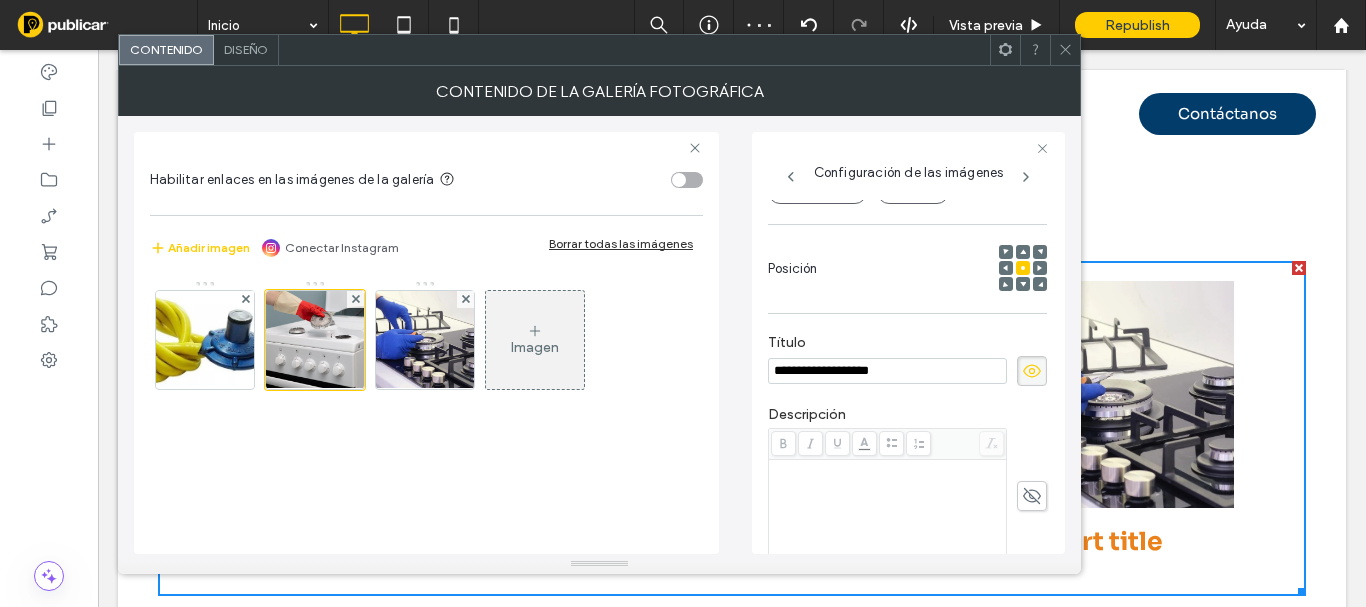 type on "**********" 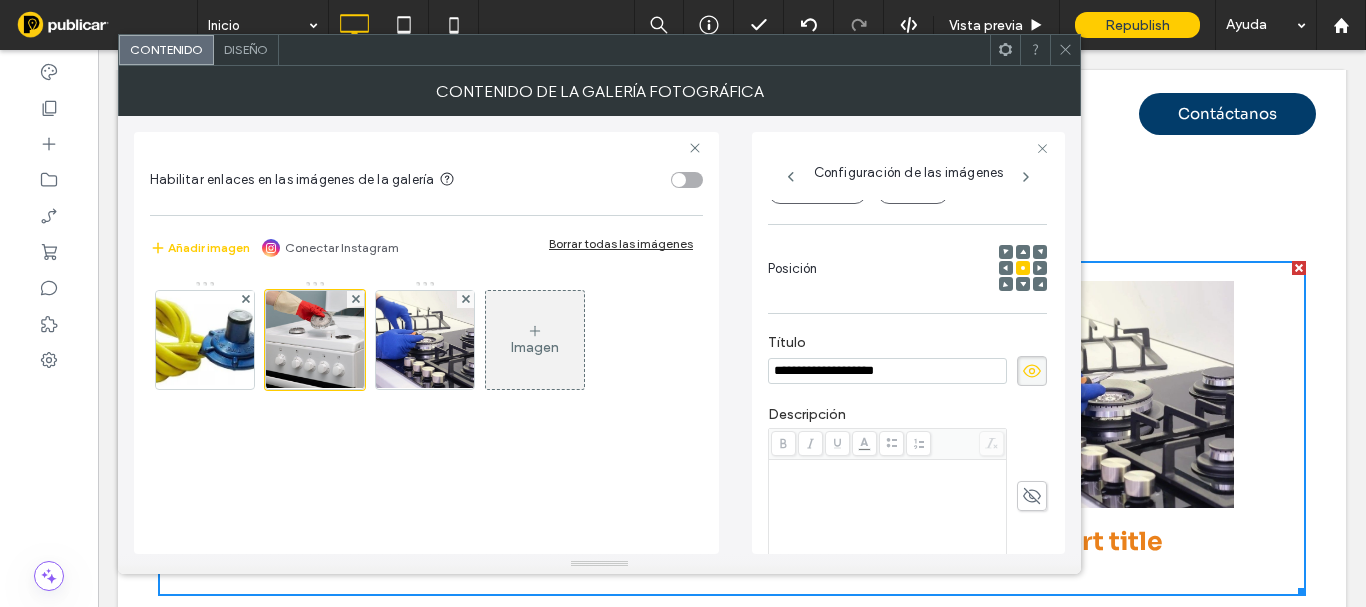 click at bounding box center (425, 340) 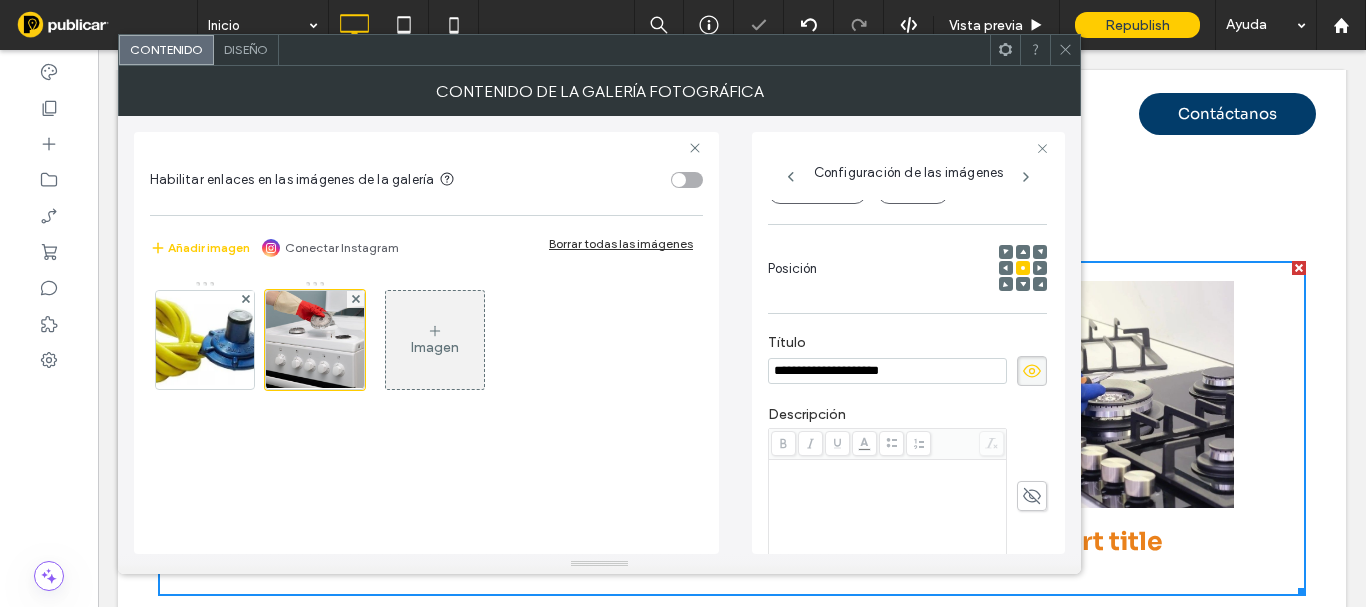 drag, startPoint x: 872, startPoint y: 370, endPoint x: 618, endPoint y: 366, distance: 254.0315 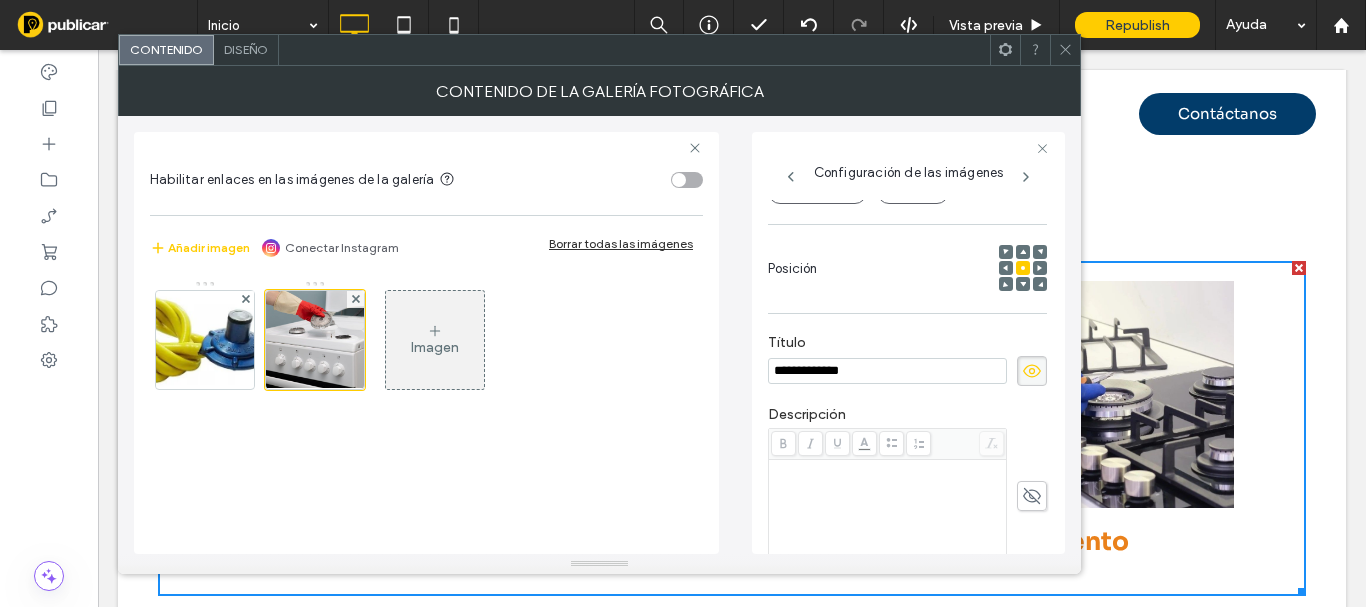 type on "**********" 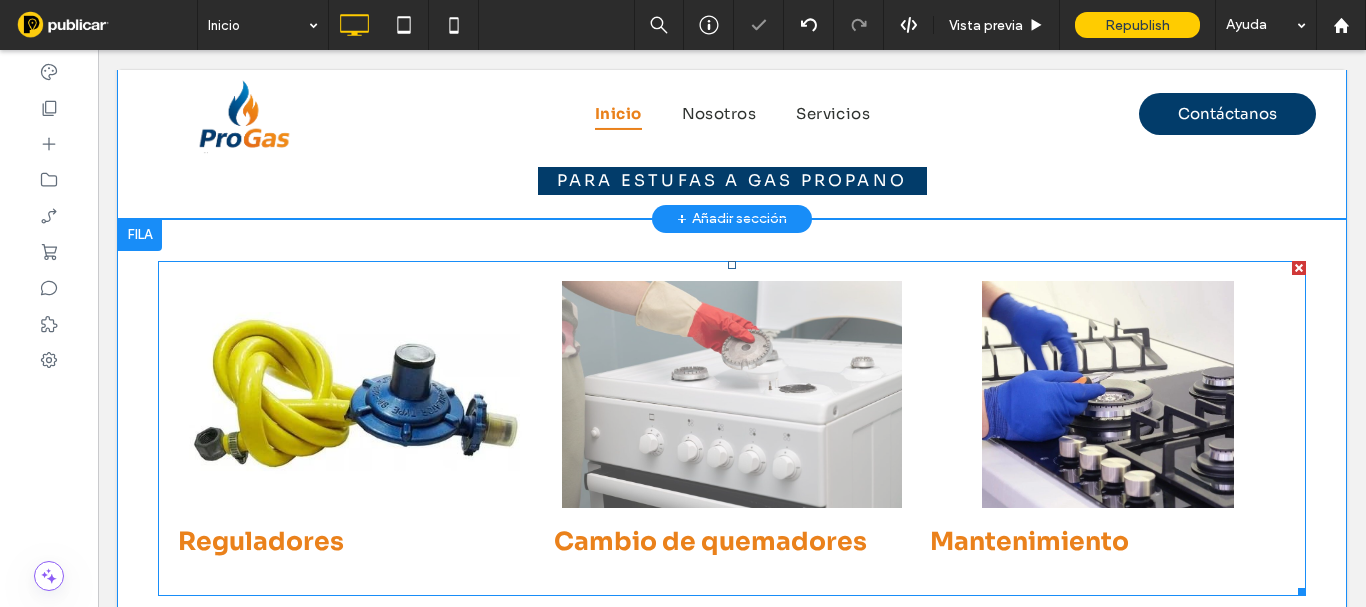click at bounding box center [732, 394] 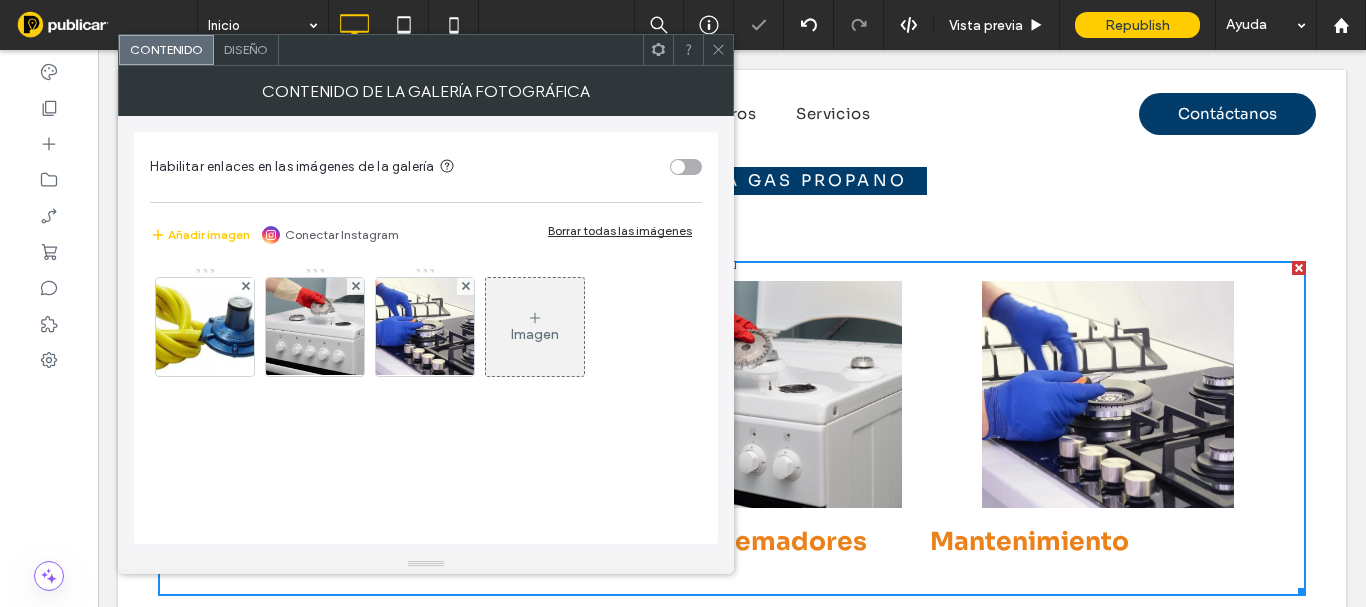 click on "Diseño" at bounding box center (246, 49) 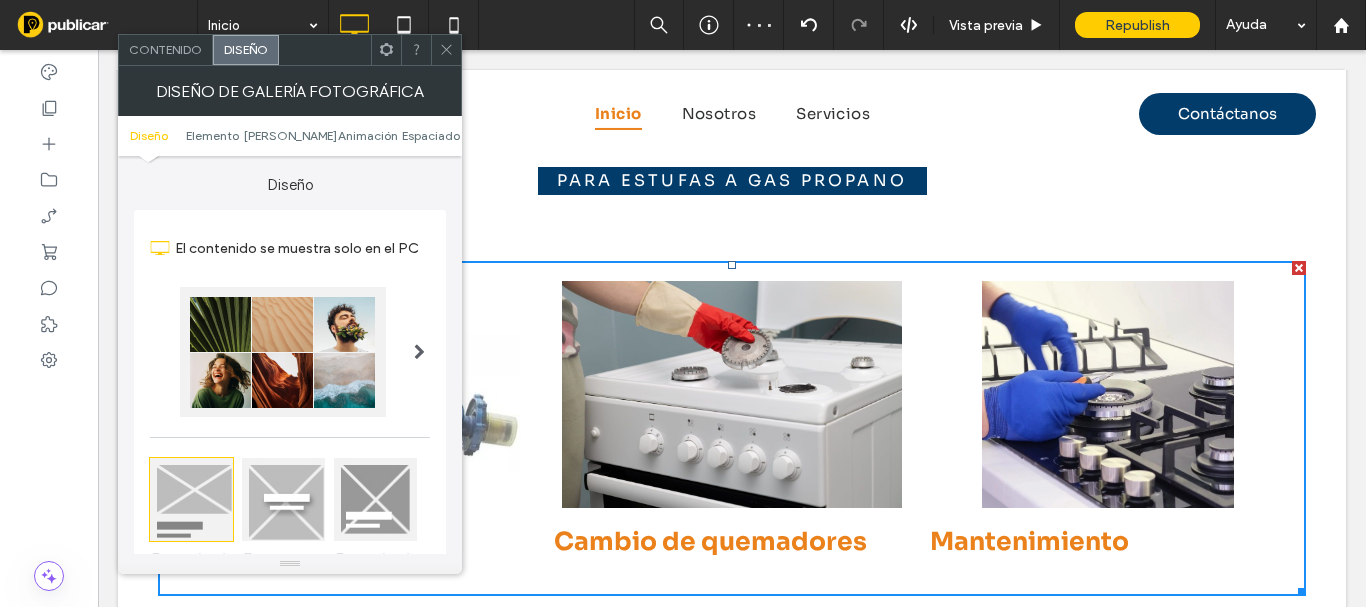 scroll, scrollTop: 2500, scrollLeft: 0, axis: vertical 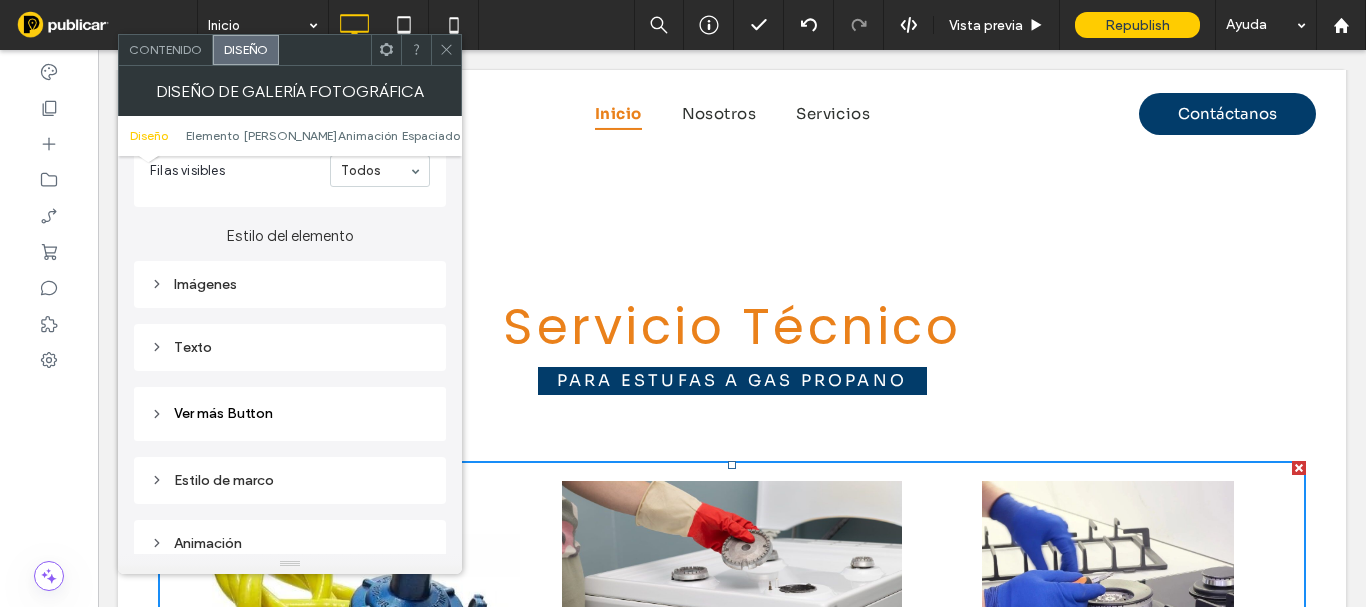 click on "Texto" at bounding box center (290, 347) 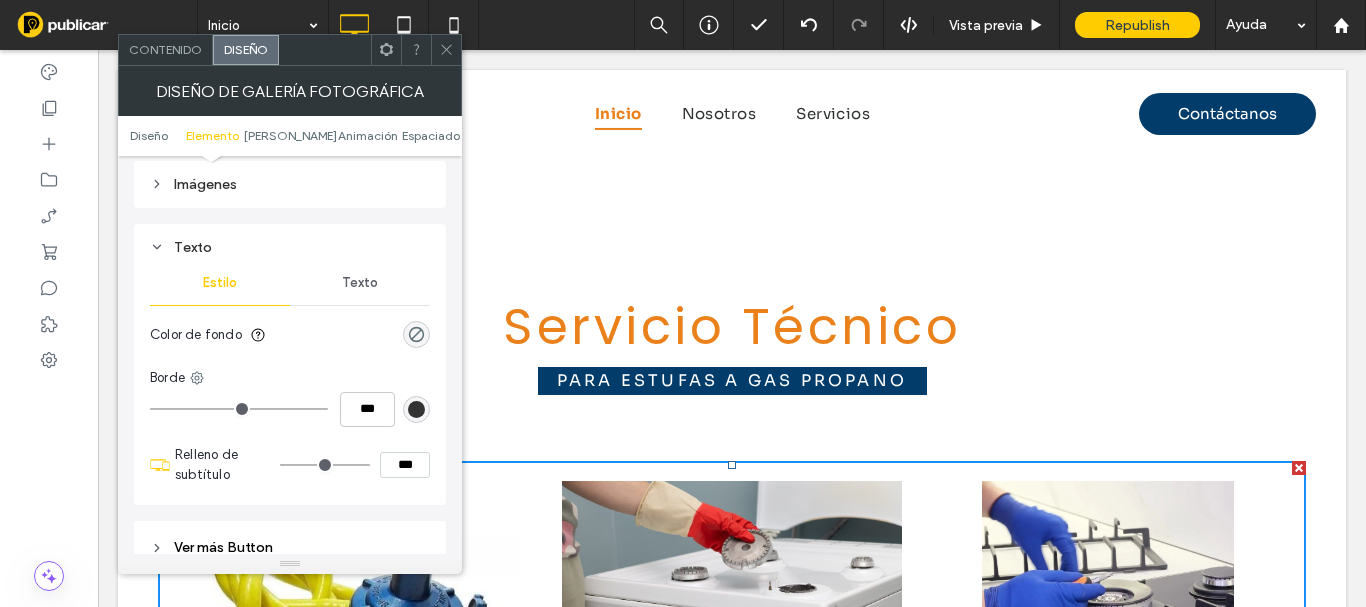 click on "Texto" at bounding box center (360, 283) 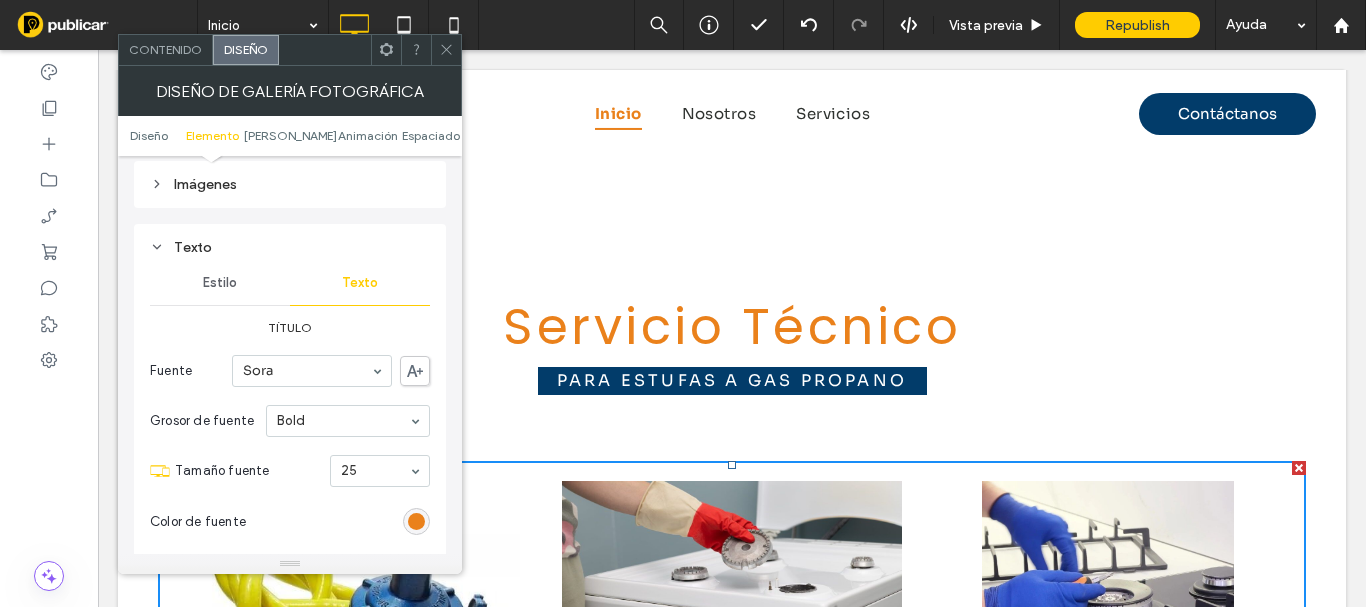 scroll, scrollTop: 900, scrollLeft: 0, axis: vertical 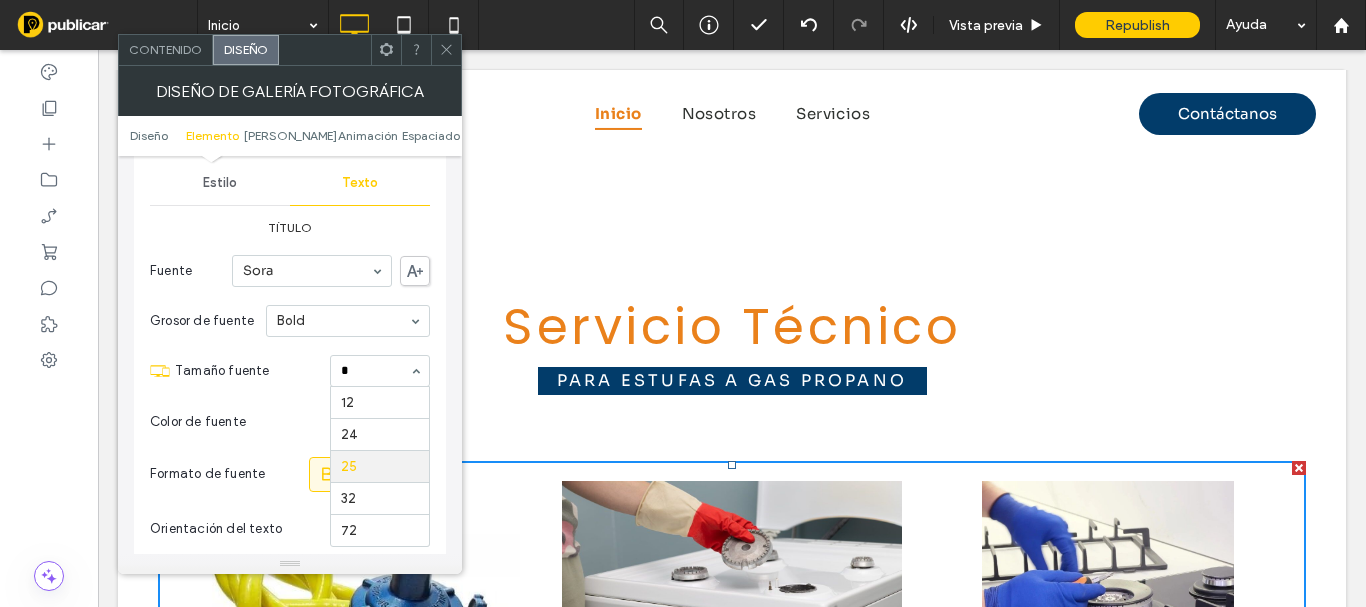 type on "**" 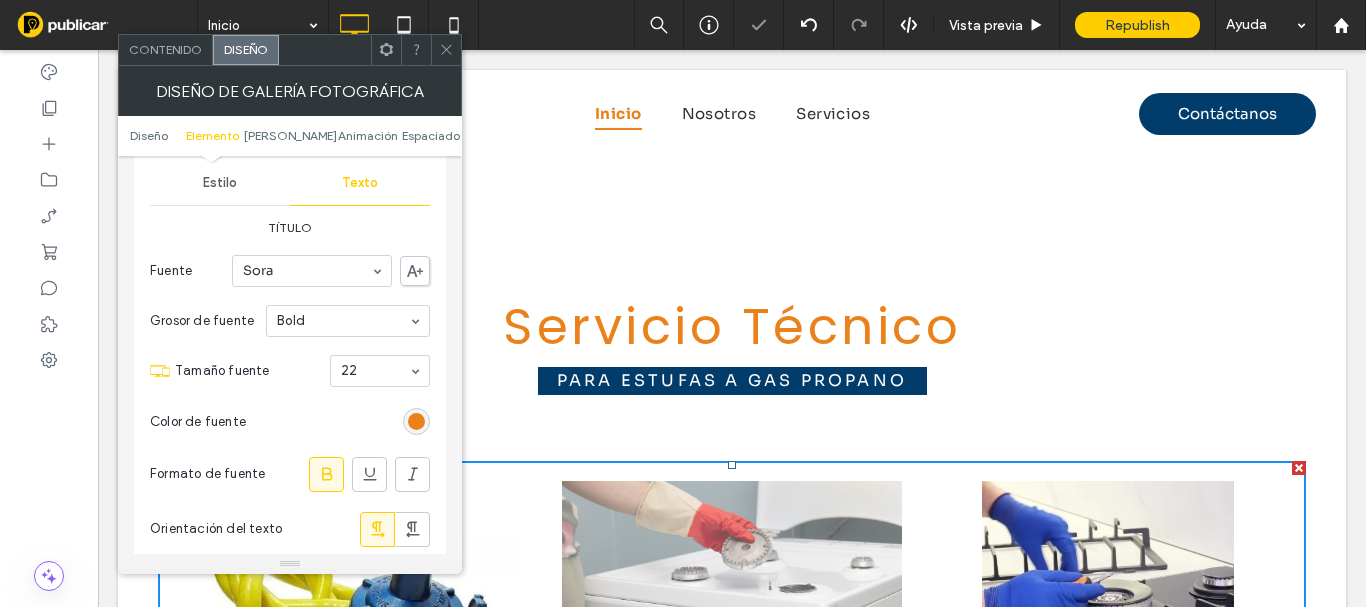 scroll, scrollTop: 2700, scrollLeft: 0, axis: vertical 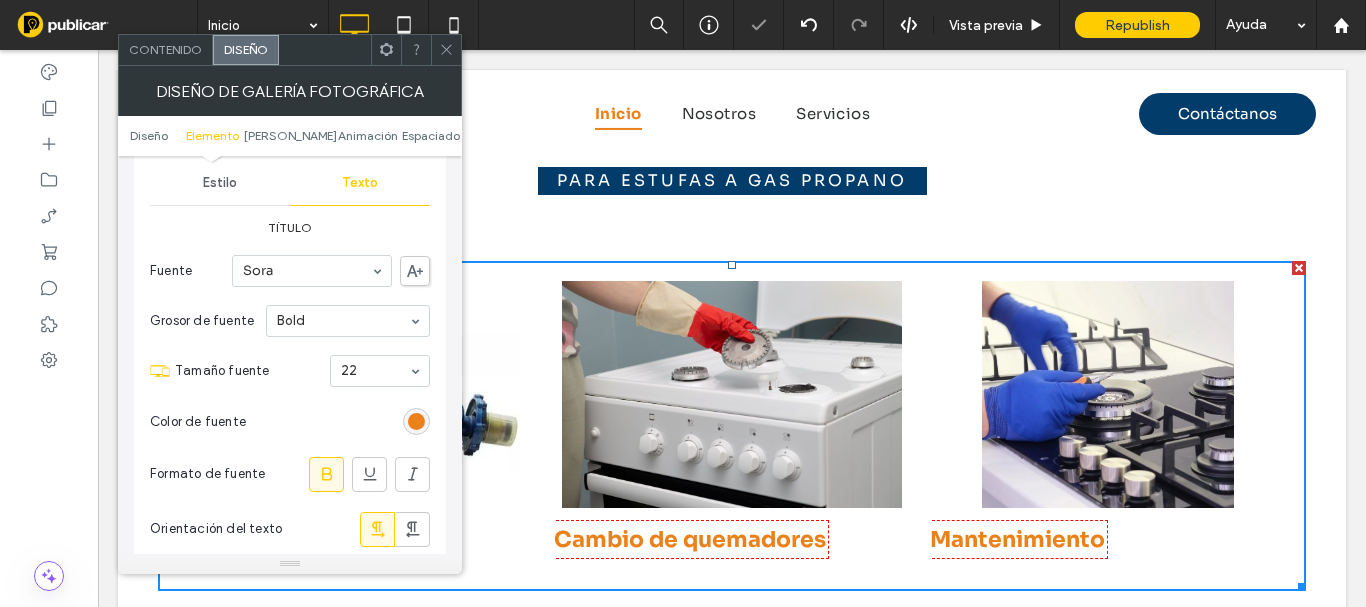 click 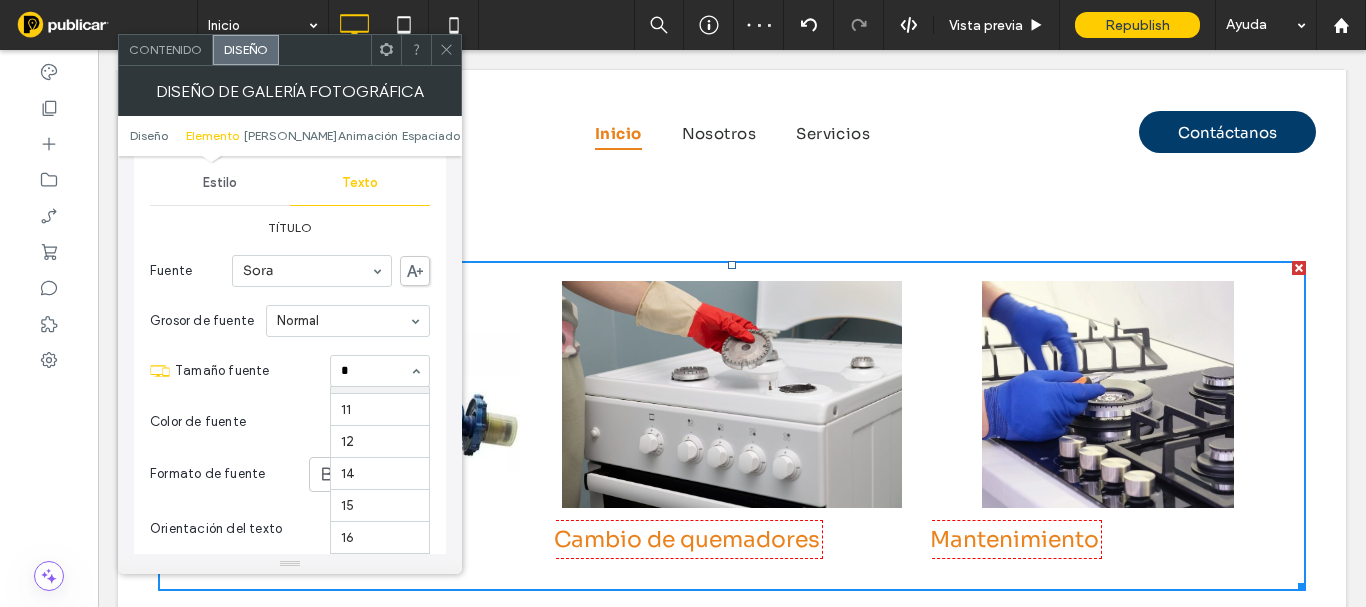 scroll, scrollTop: 25, scrollLeft: 0, axis: vertical 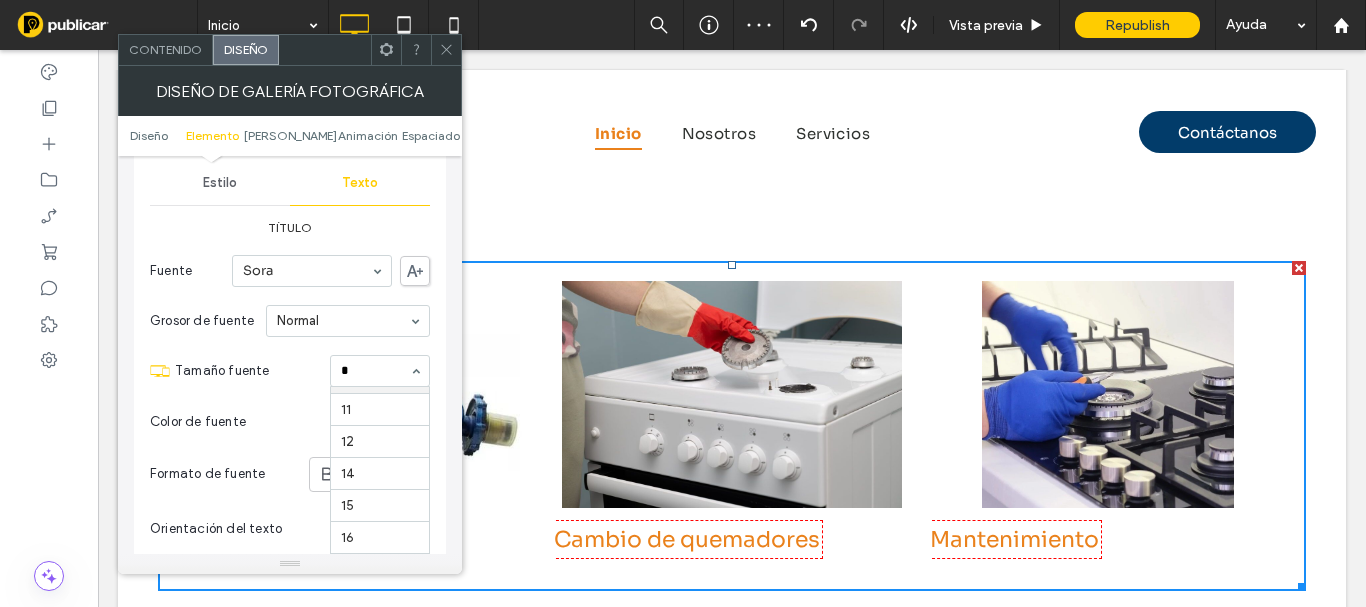 type on "**" 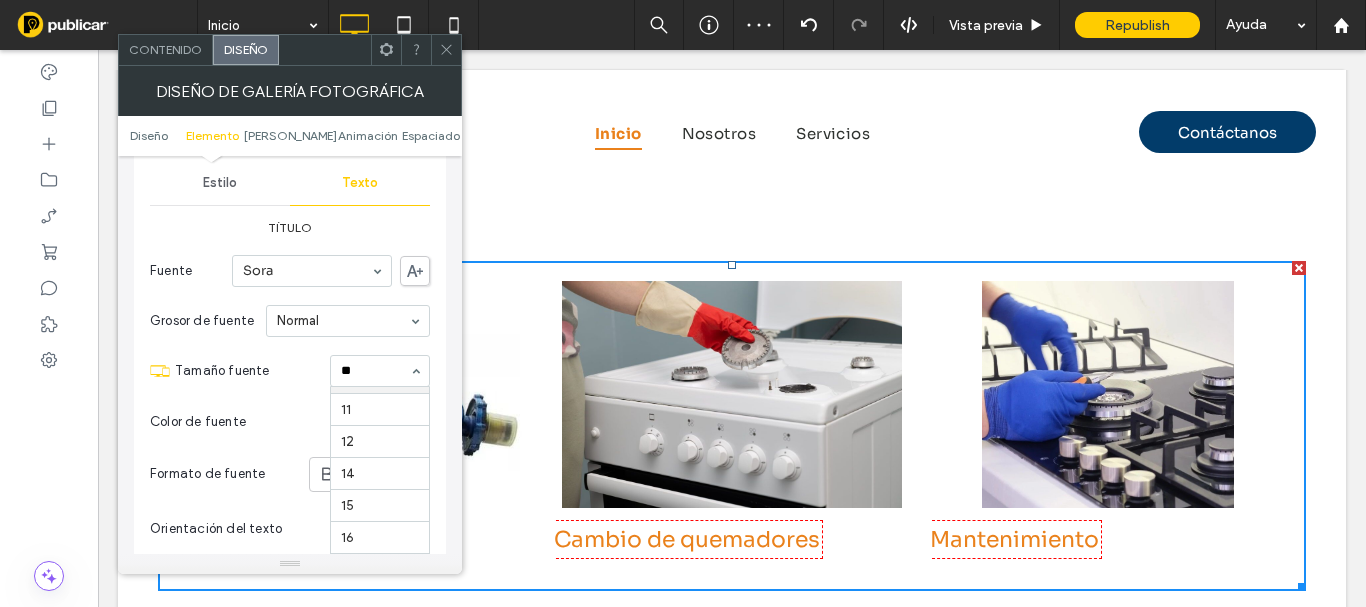 scroll, scrollTop: 0, scrollLeft: 0, axis: both 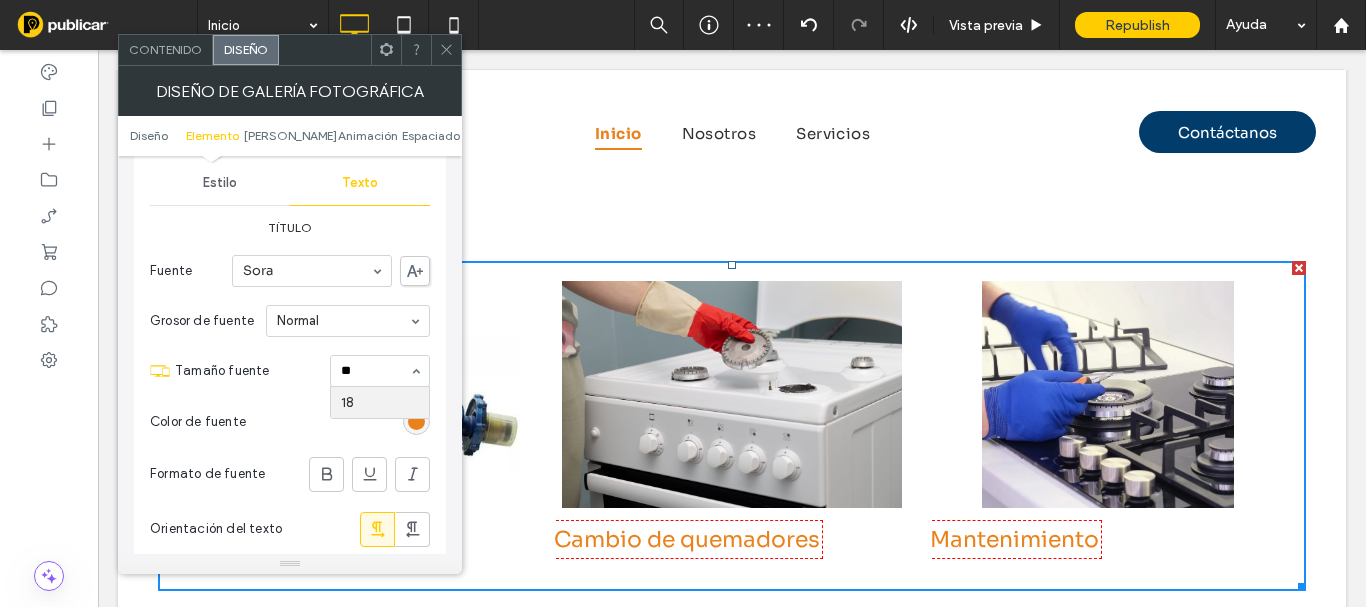 type 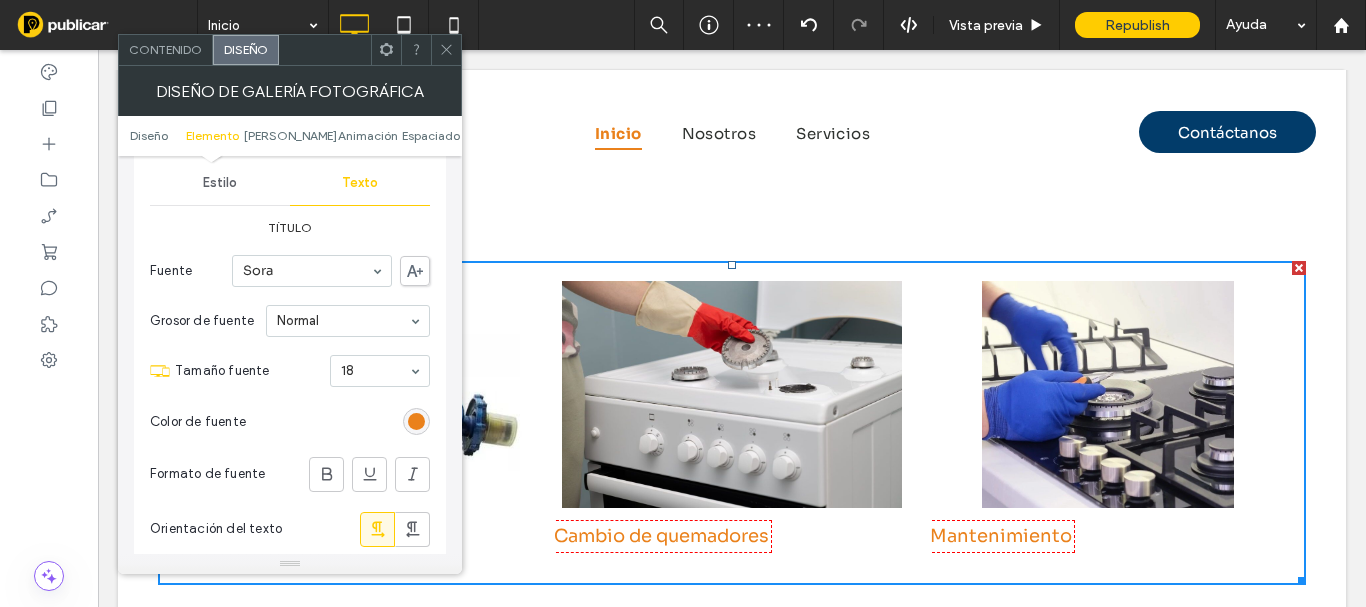 scroll, scrollTop: 1200, scrollLeft: 0, axis: vertical 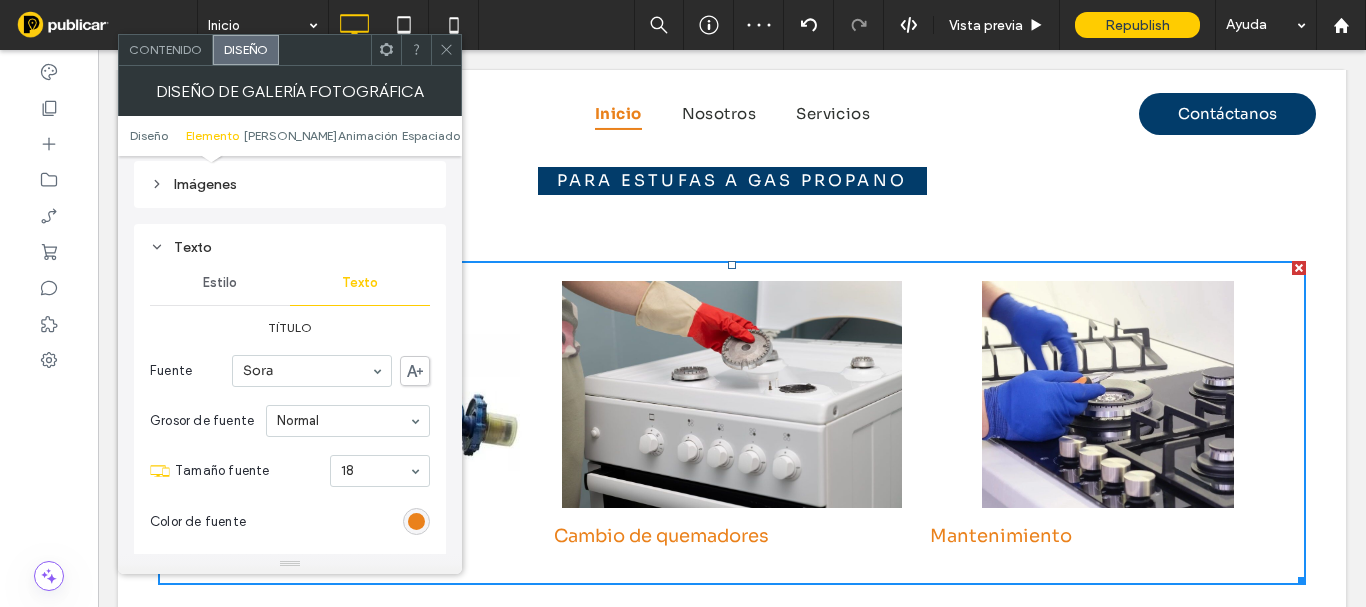 click on "Estilo" at bounding box center (220, 283) 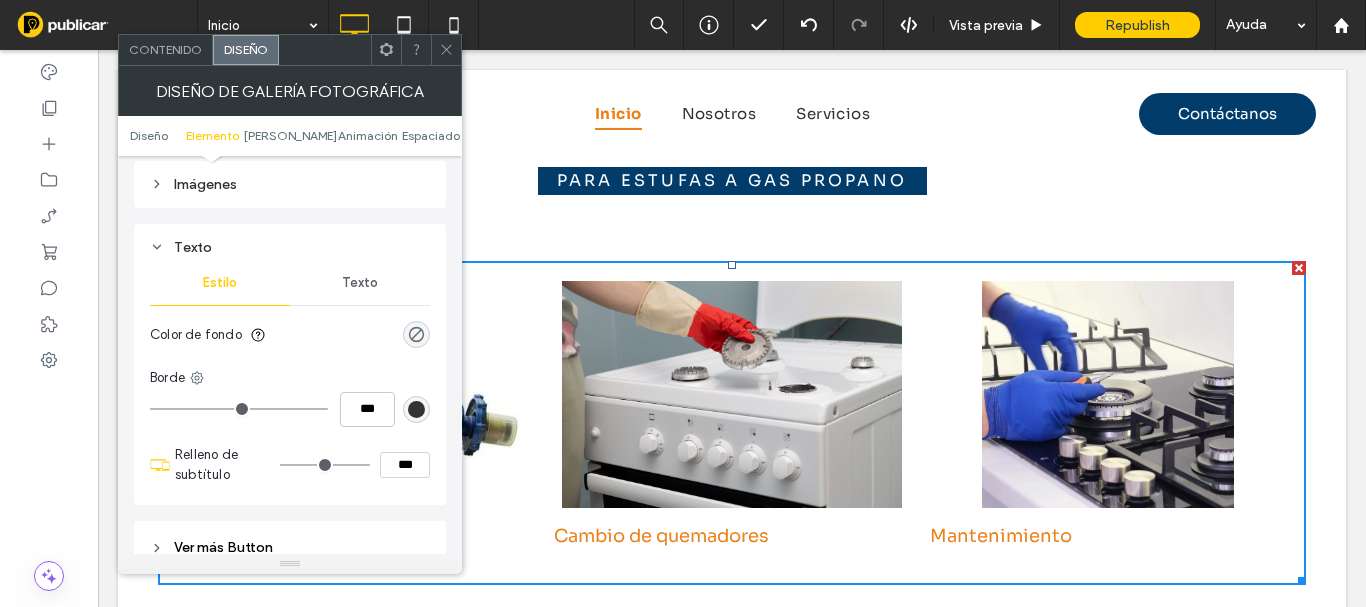 scroll, scrollTop: 900, scrollLeft: 0, axis: vertical 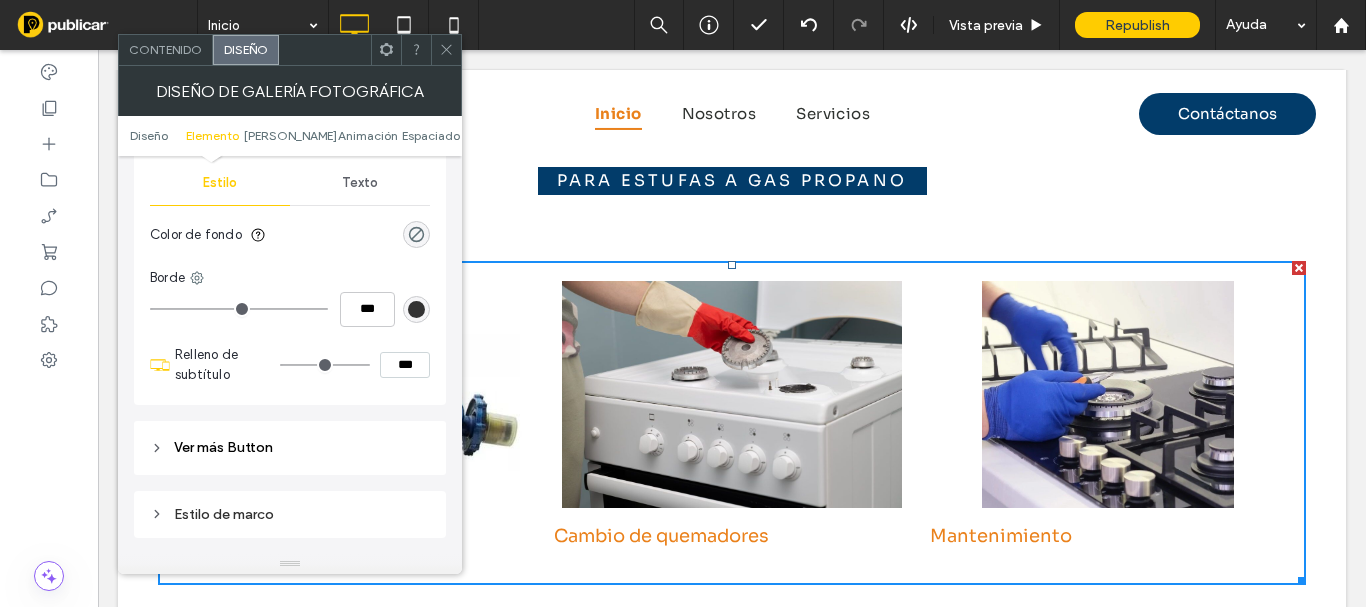 type on "*" 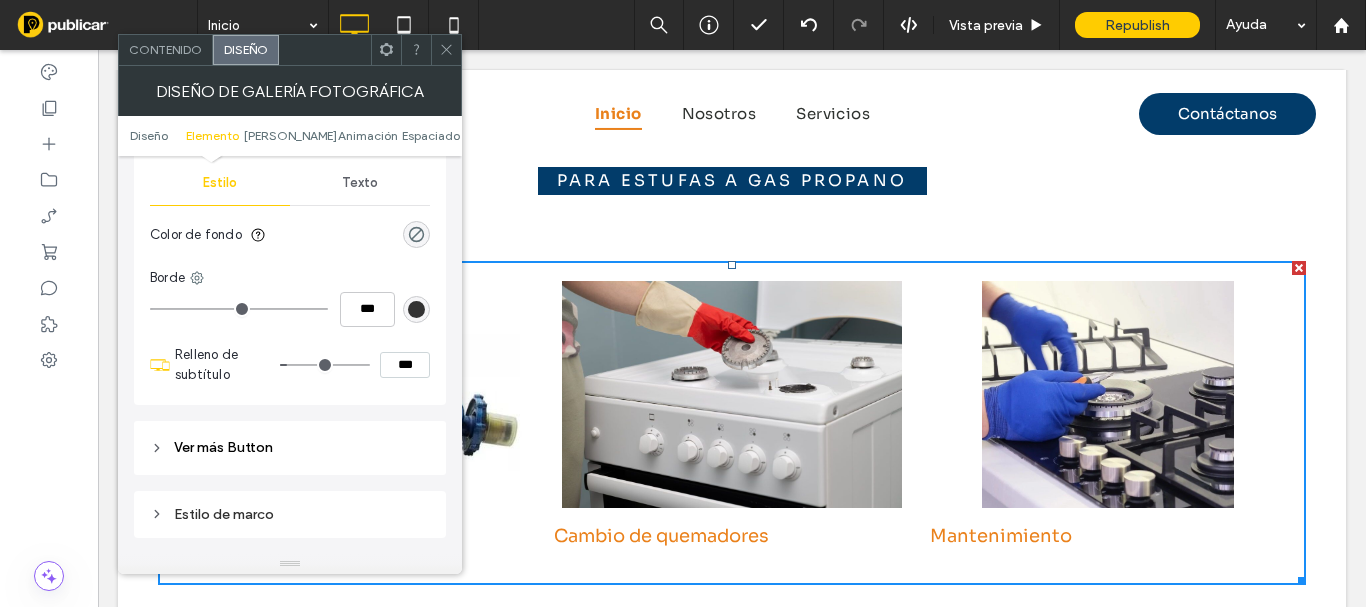 type on "**" 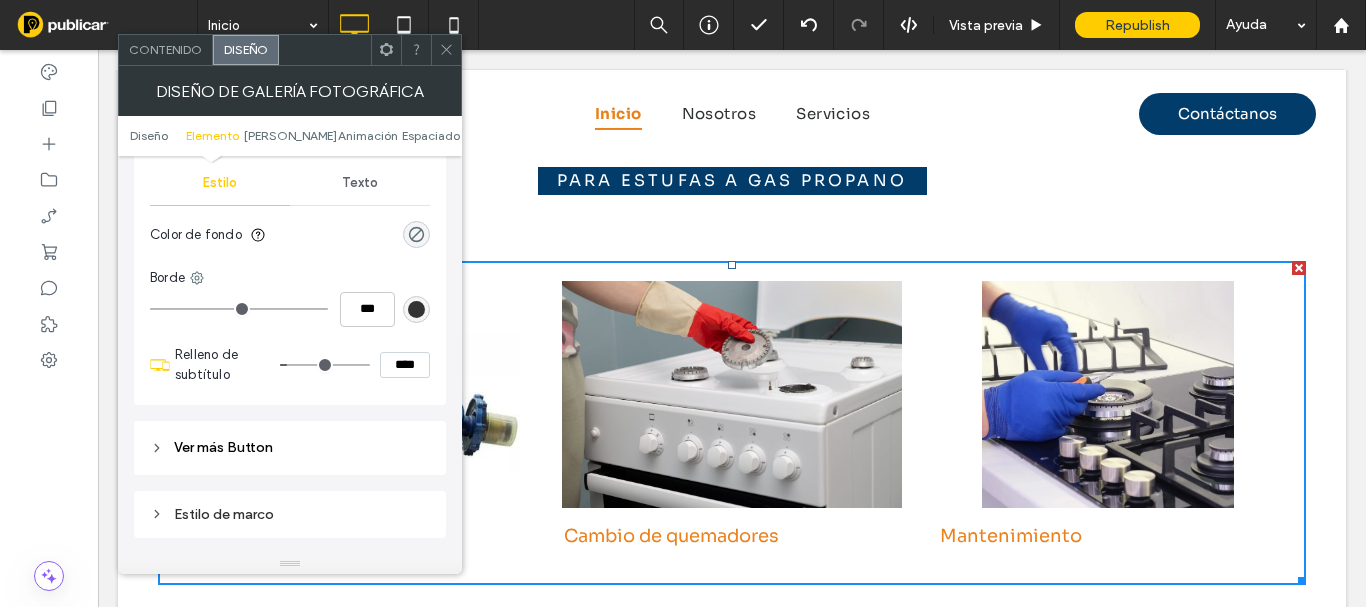 type on "**" 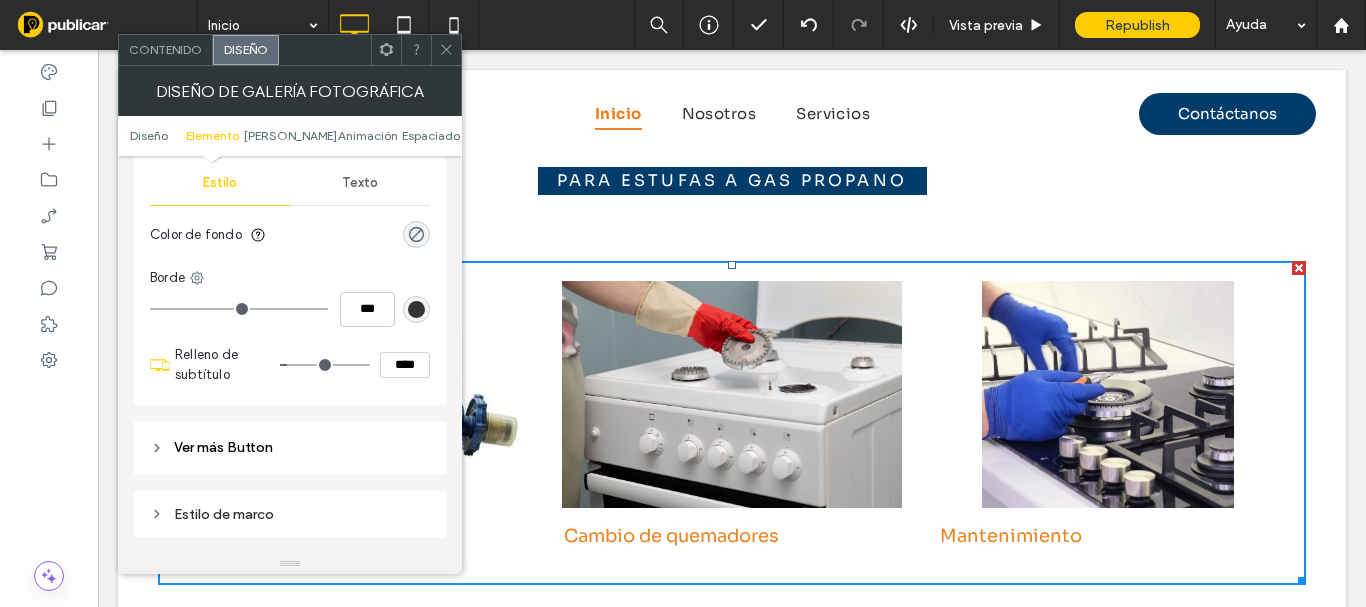 type on "****" 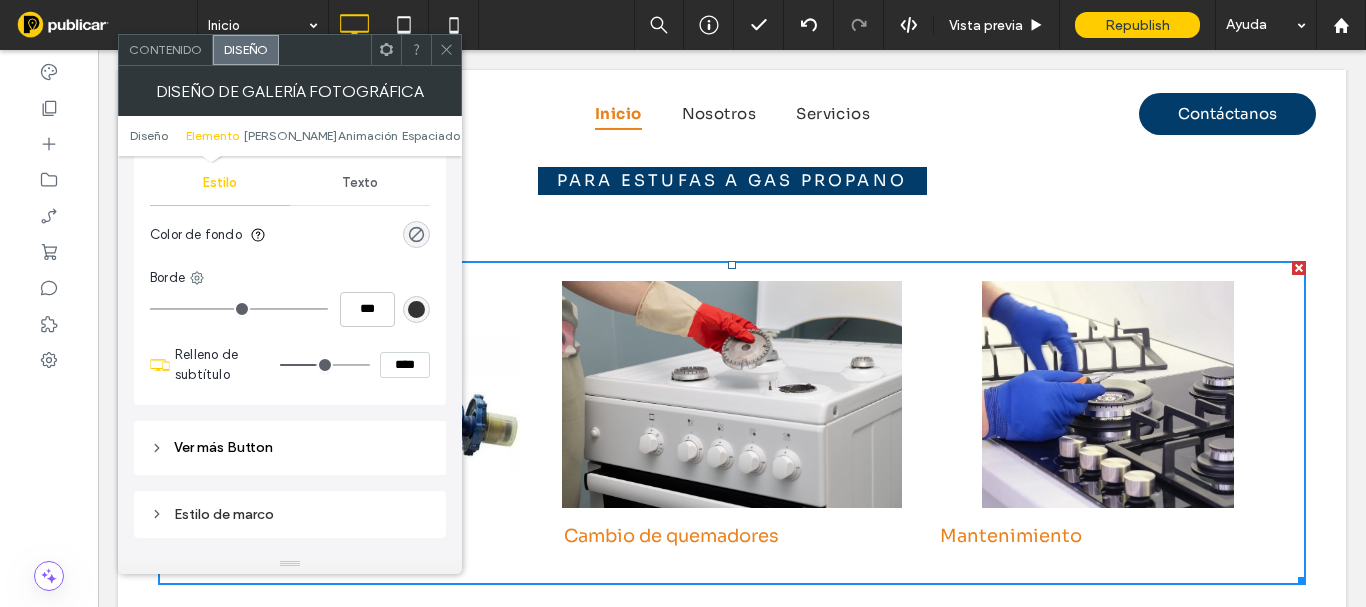 type on "**" 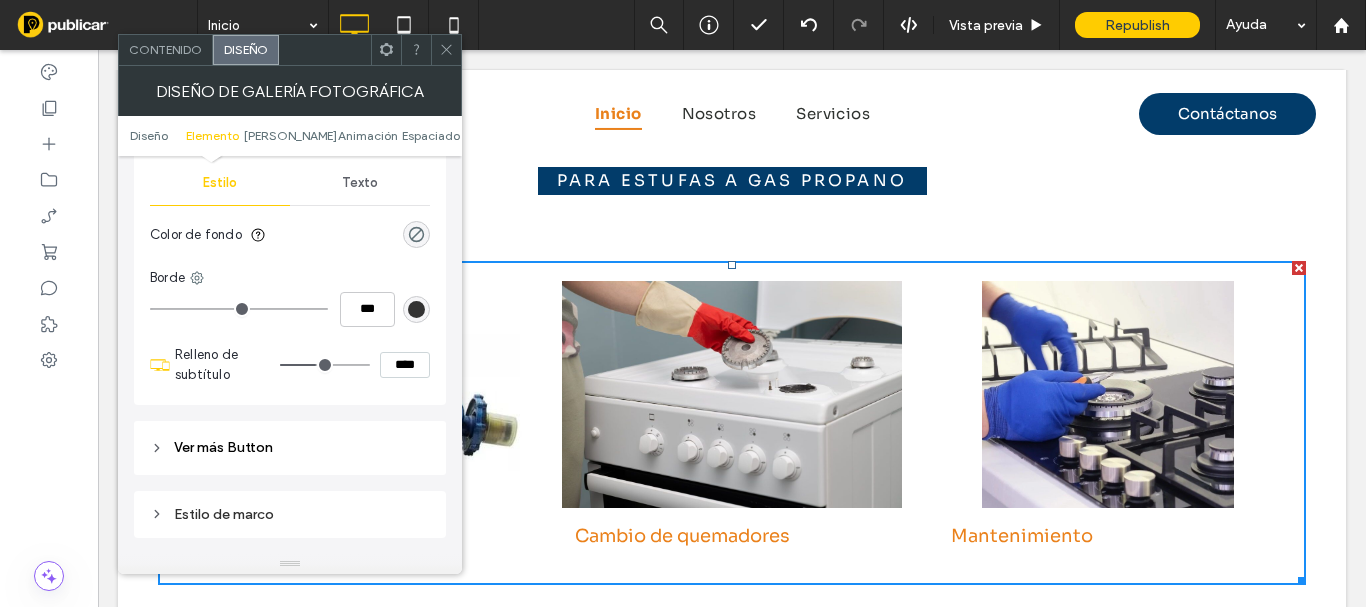 type on "**" 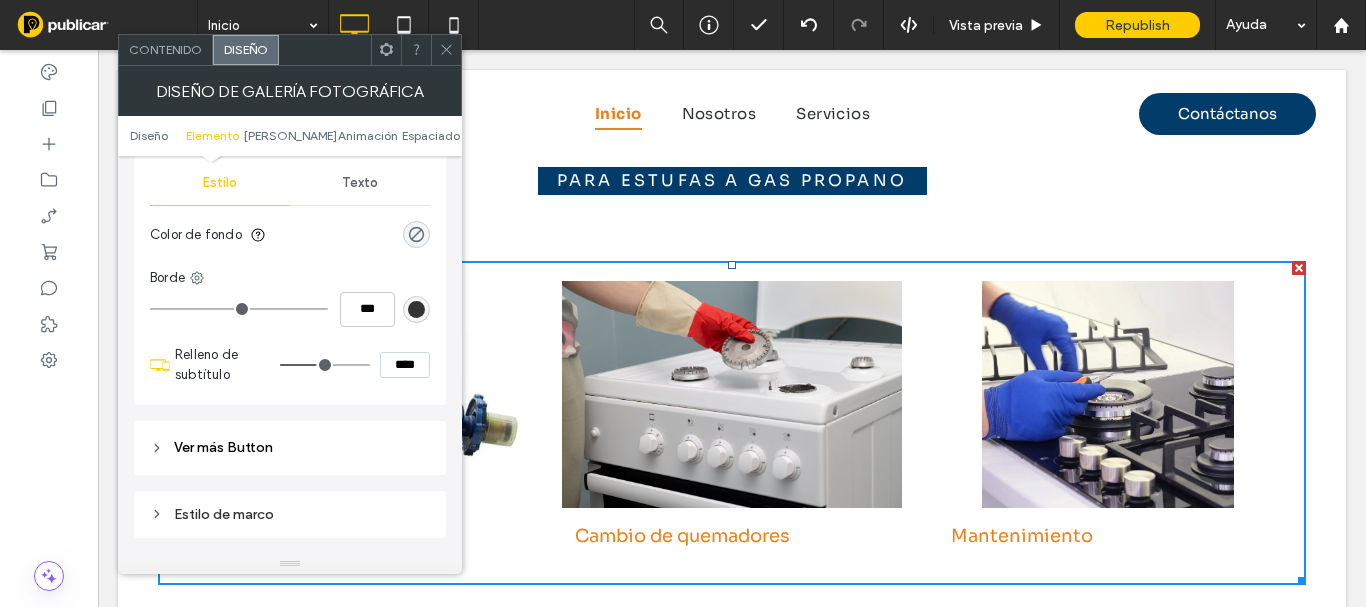 type on "****" 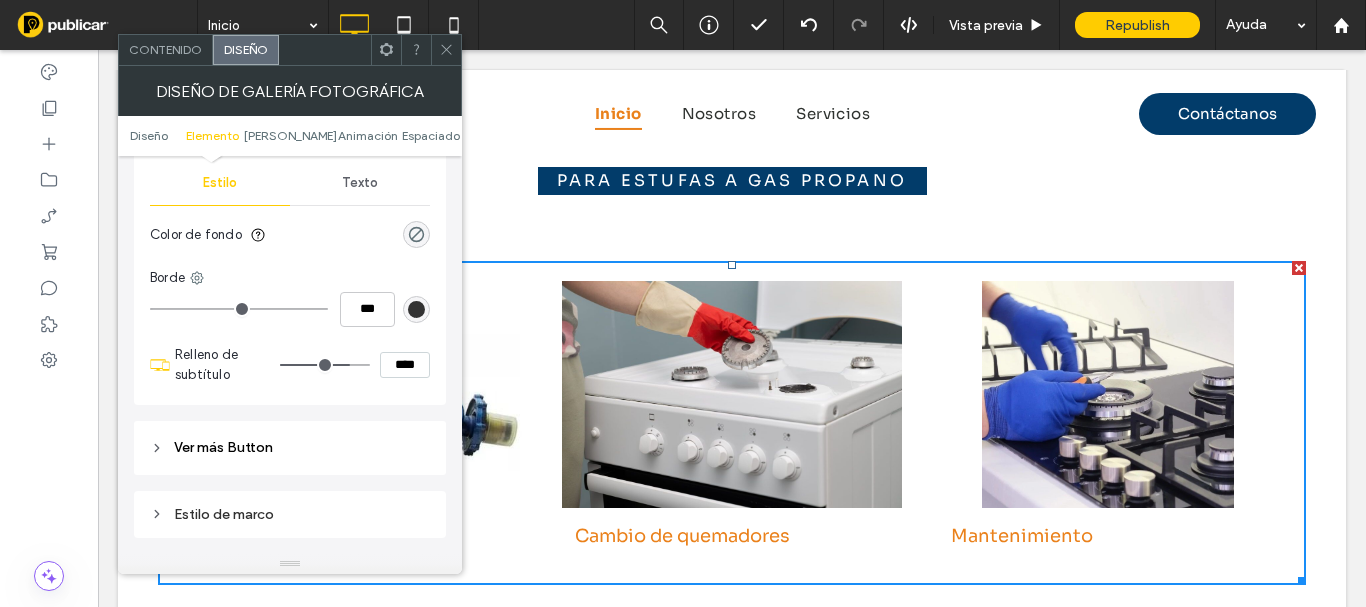 type on "**" 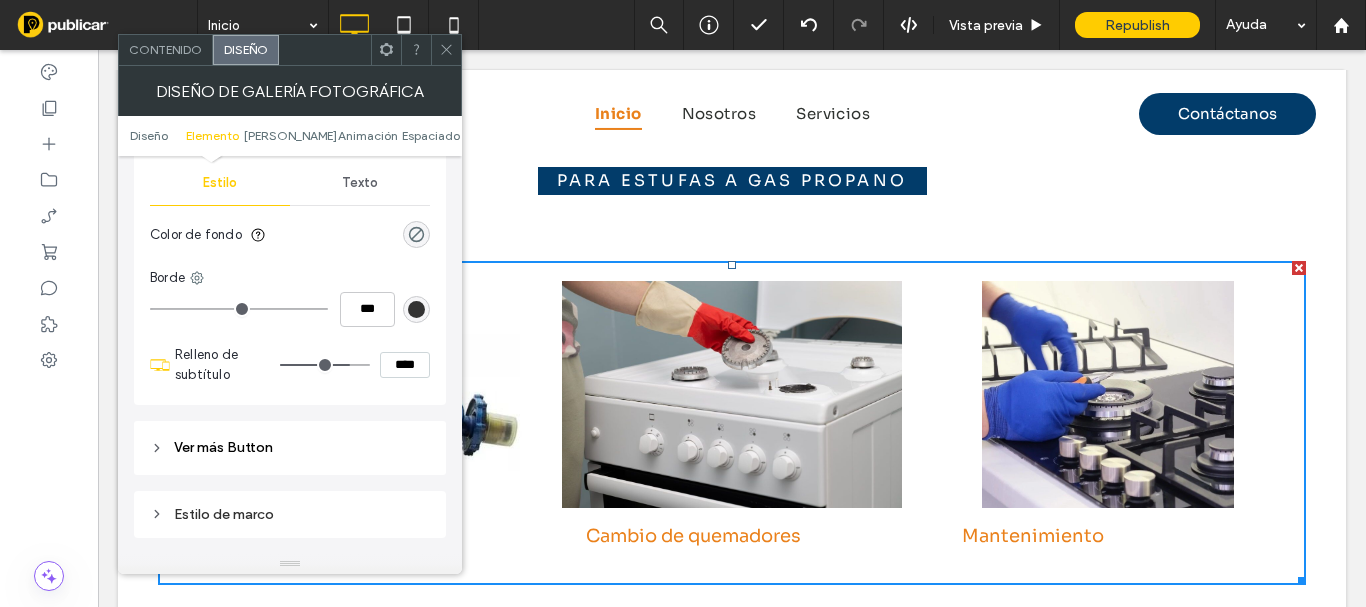 type on "**" 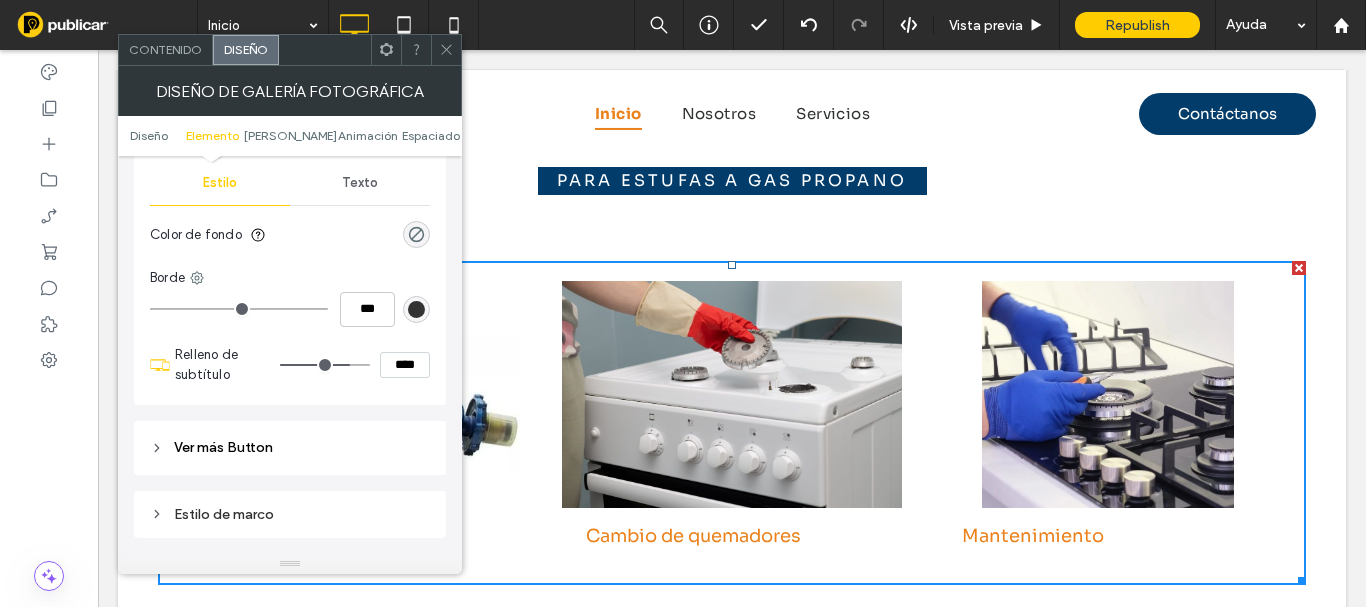 type on "****" 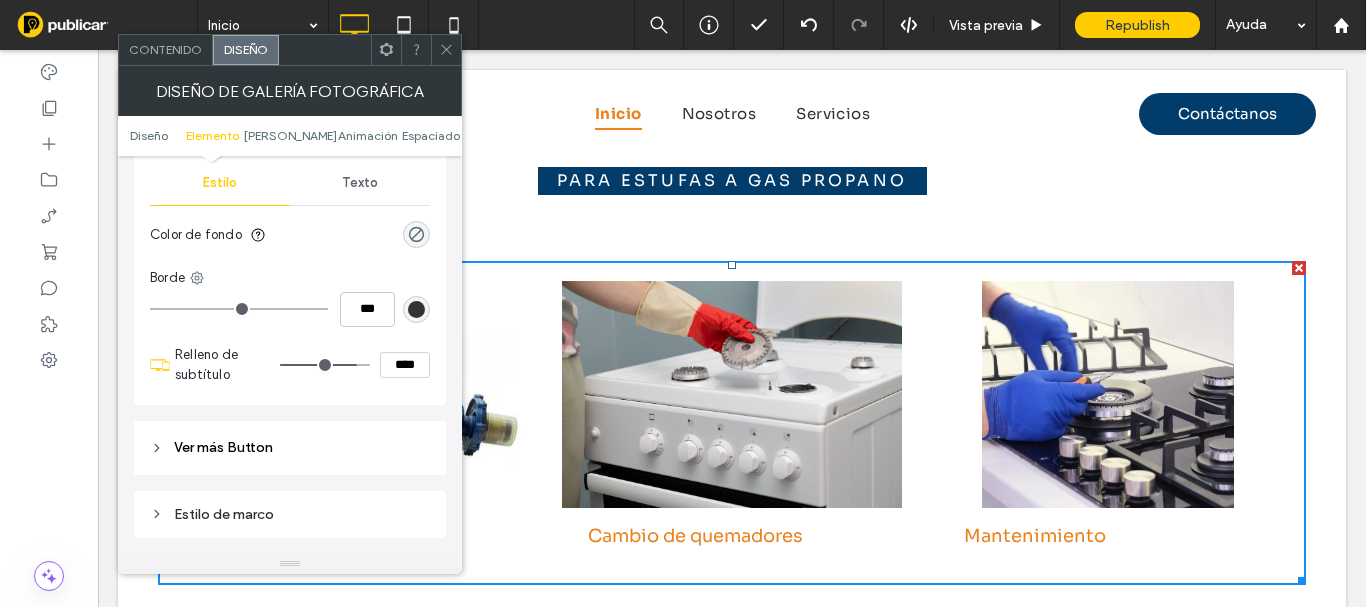 type on "**" 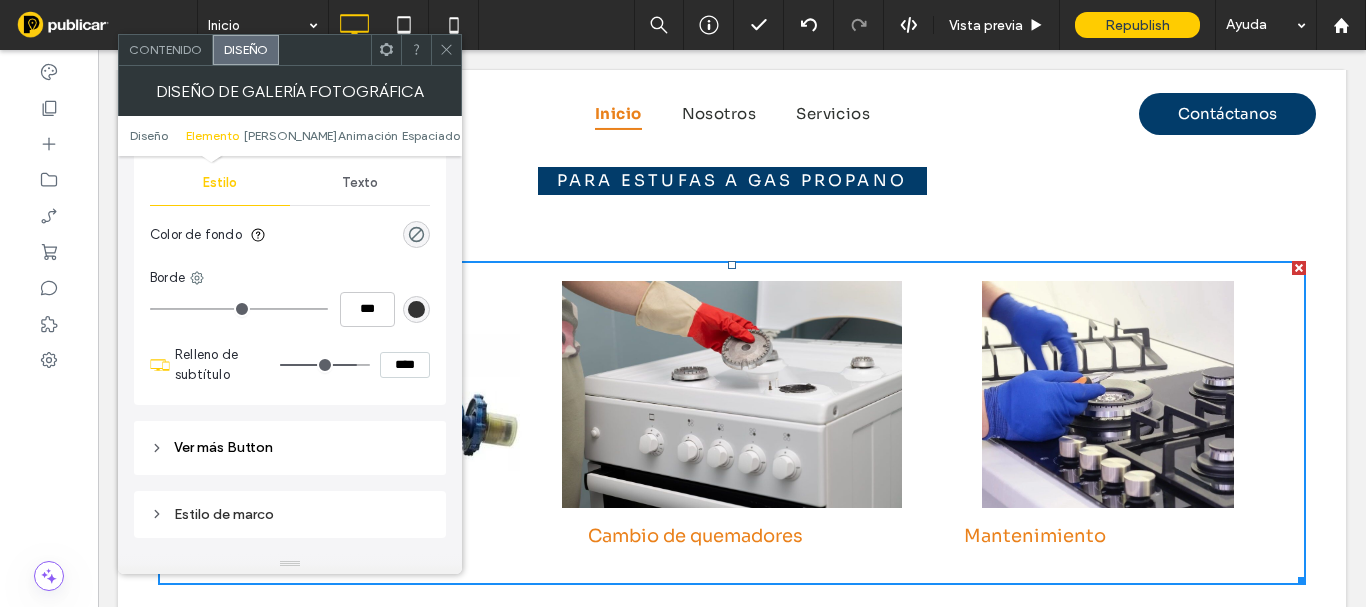 type on "****" 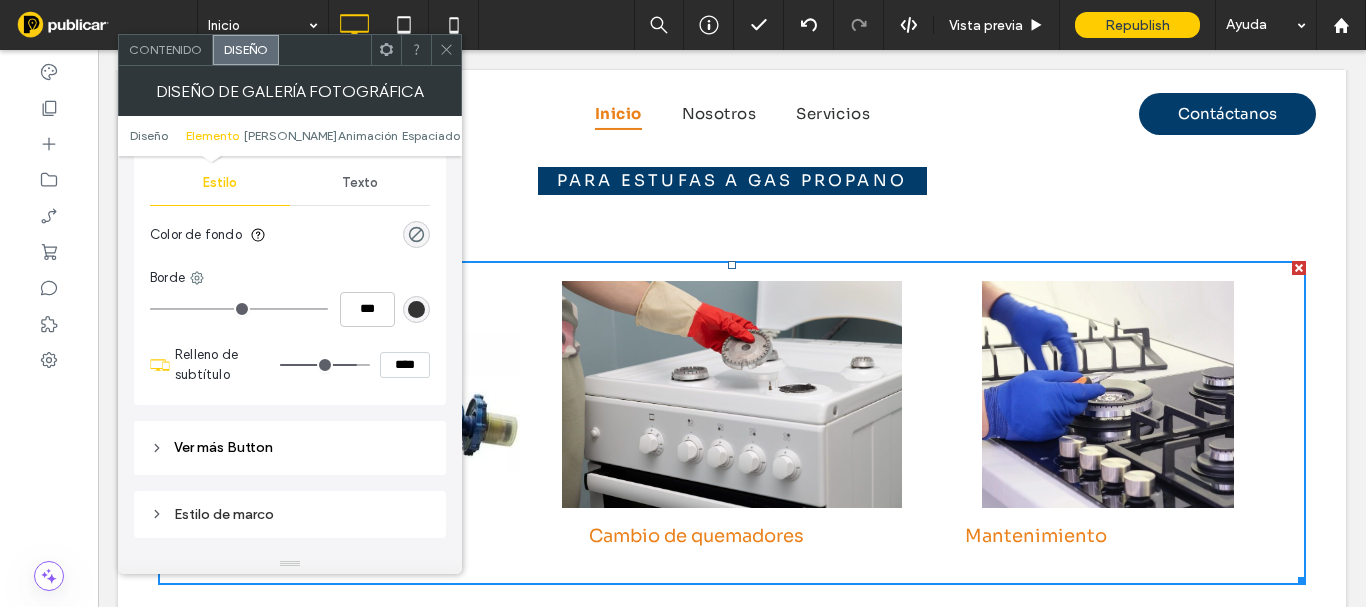 type on "**" 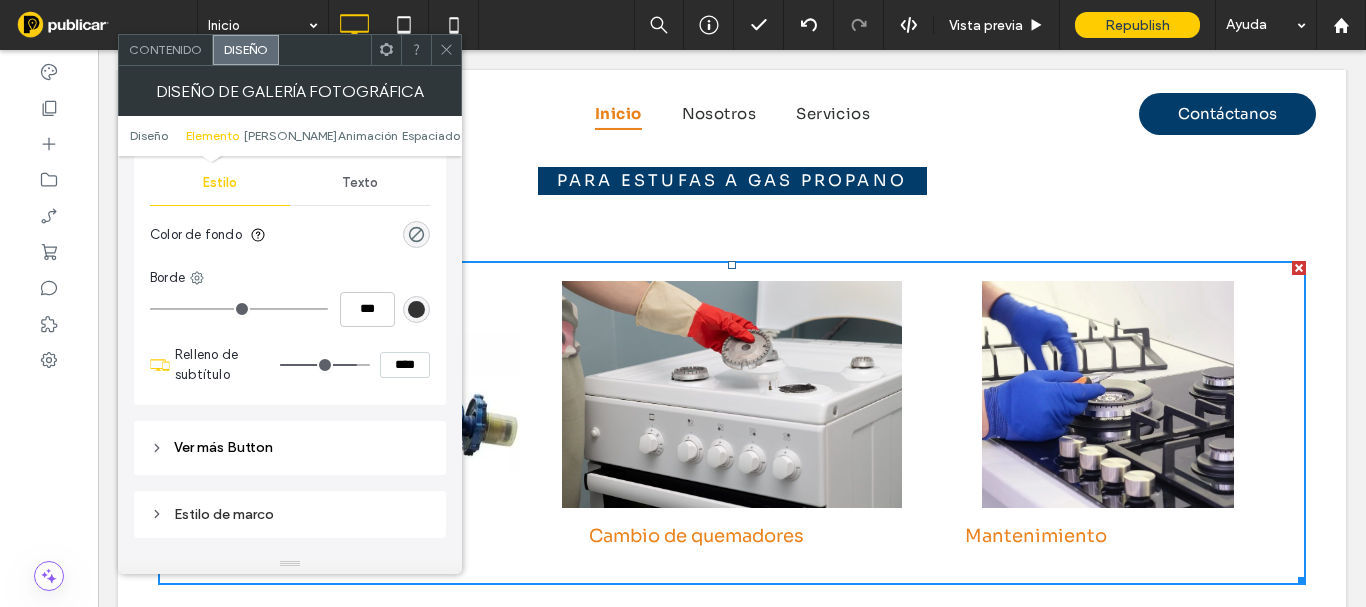 type on "****" 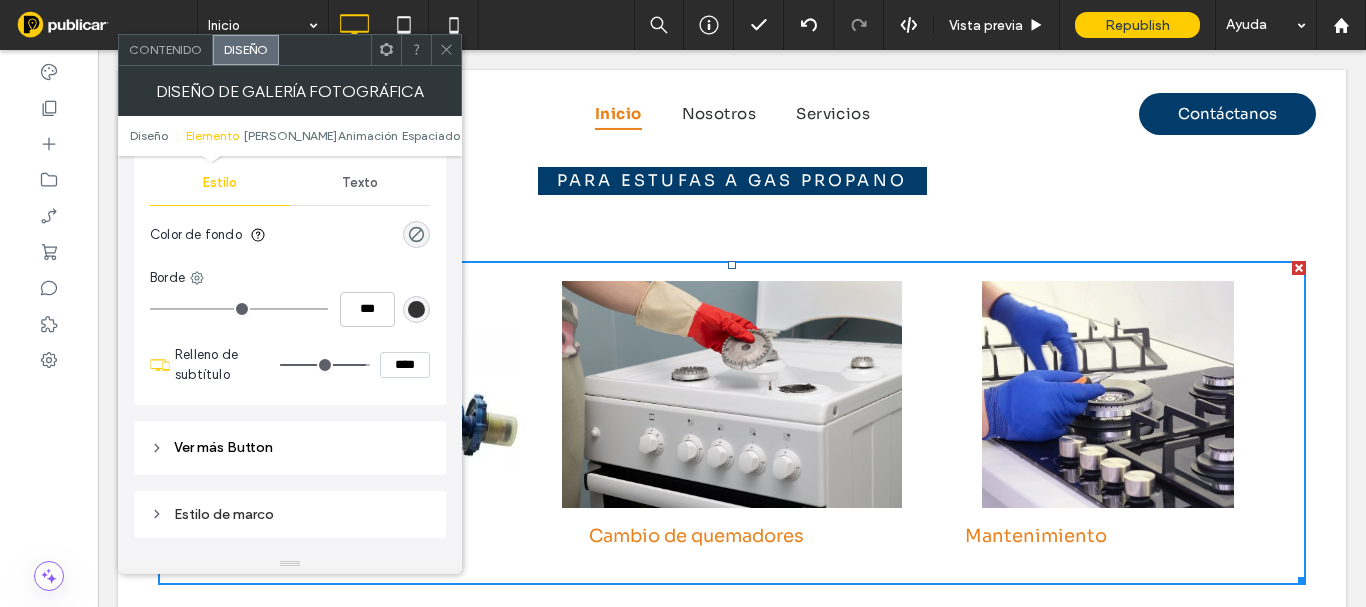 type on "**" 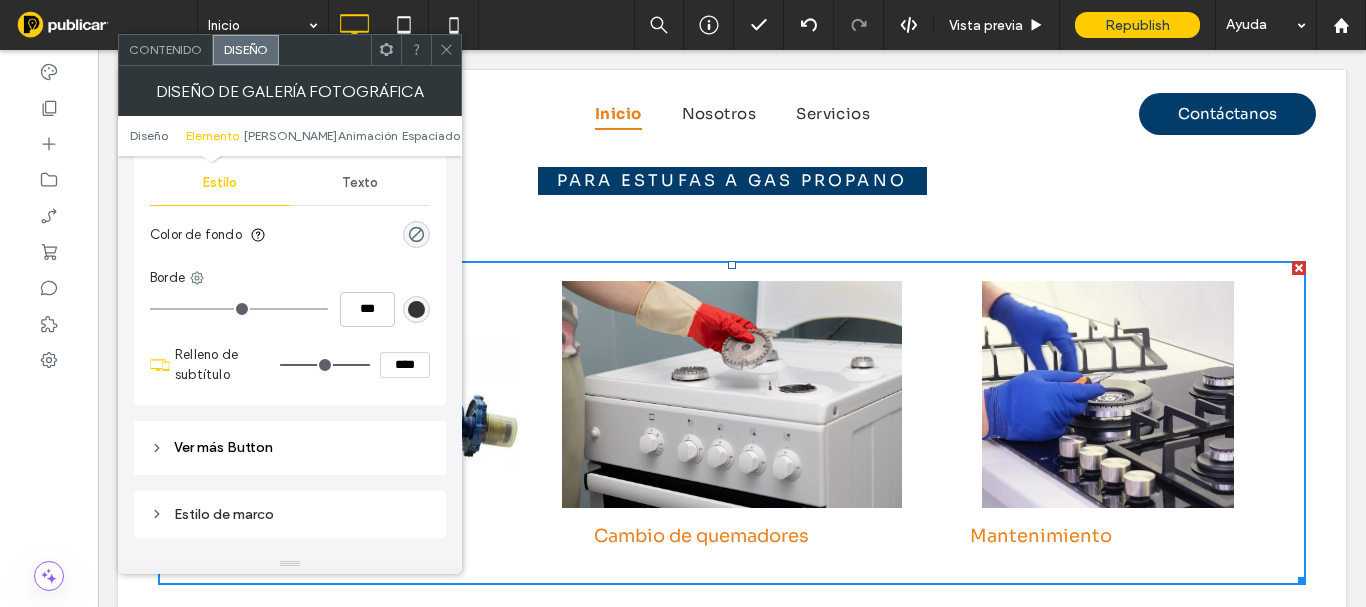 type on "**" 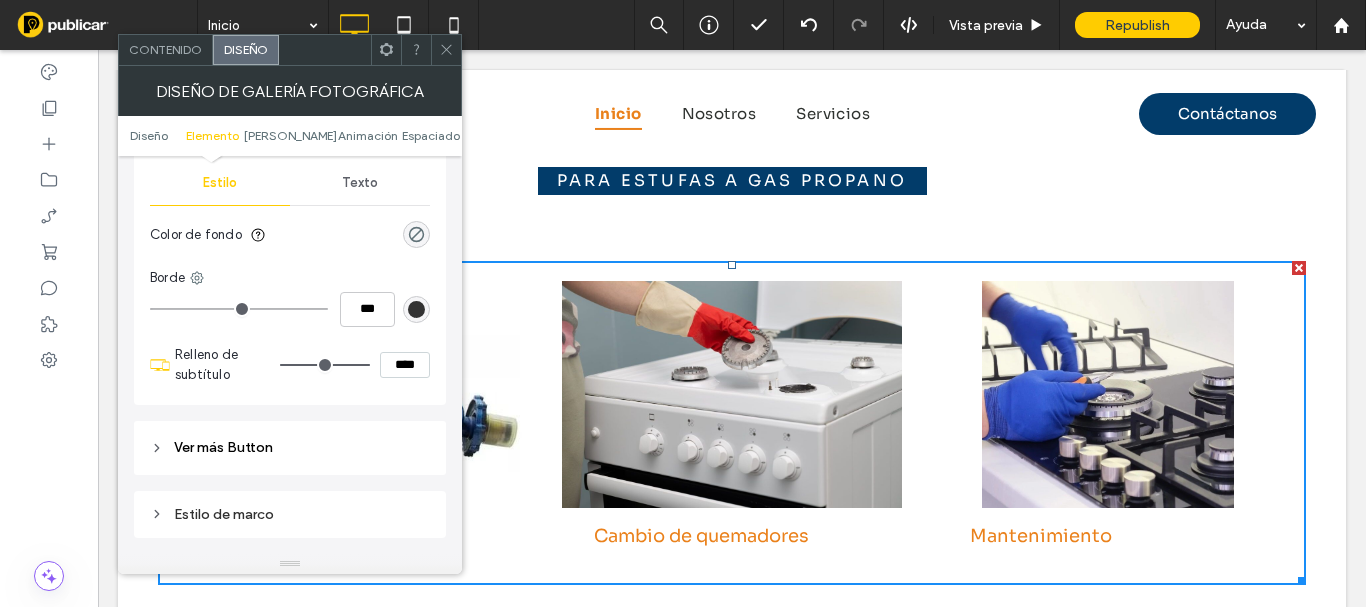 type on "****" 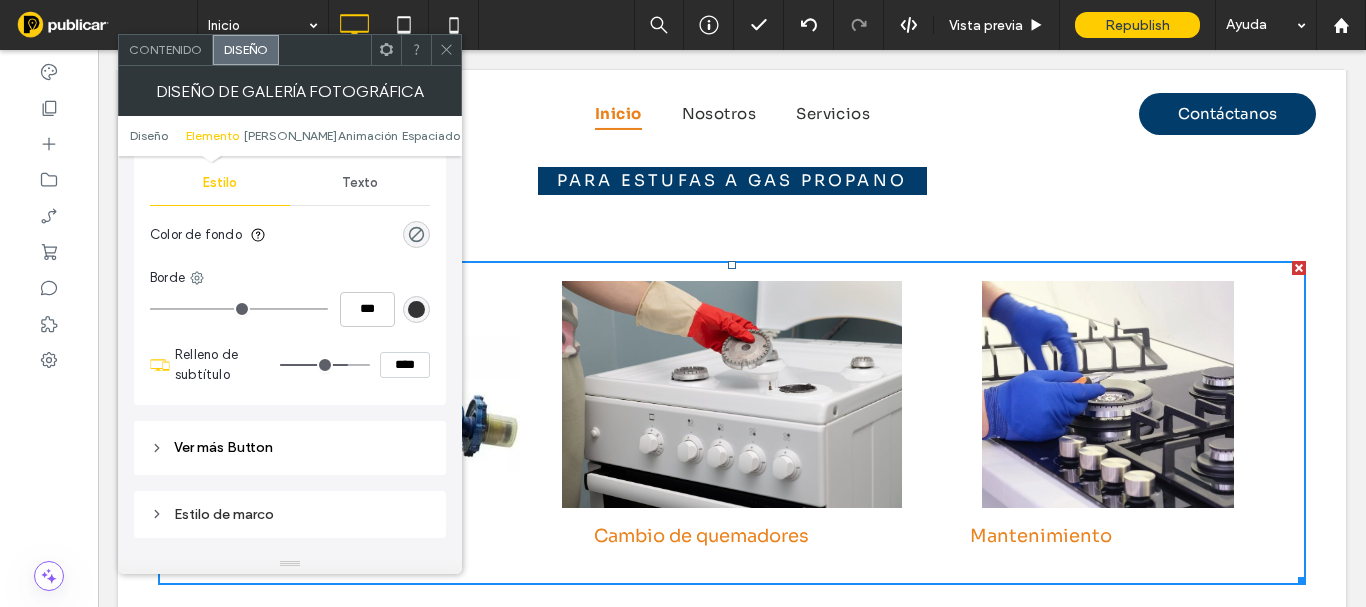 type on "**" 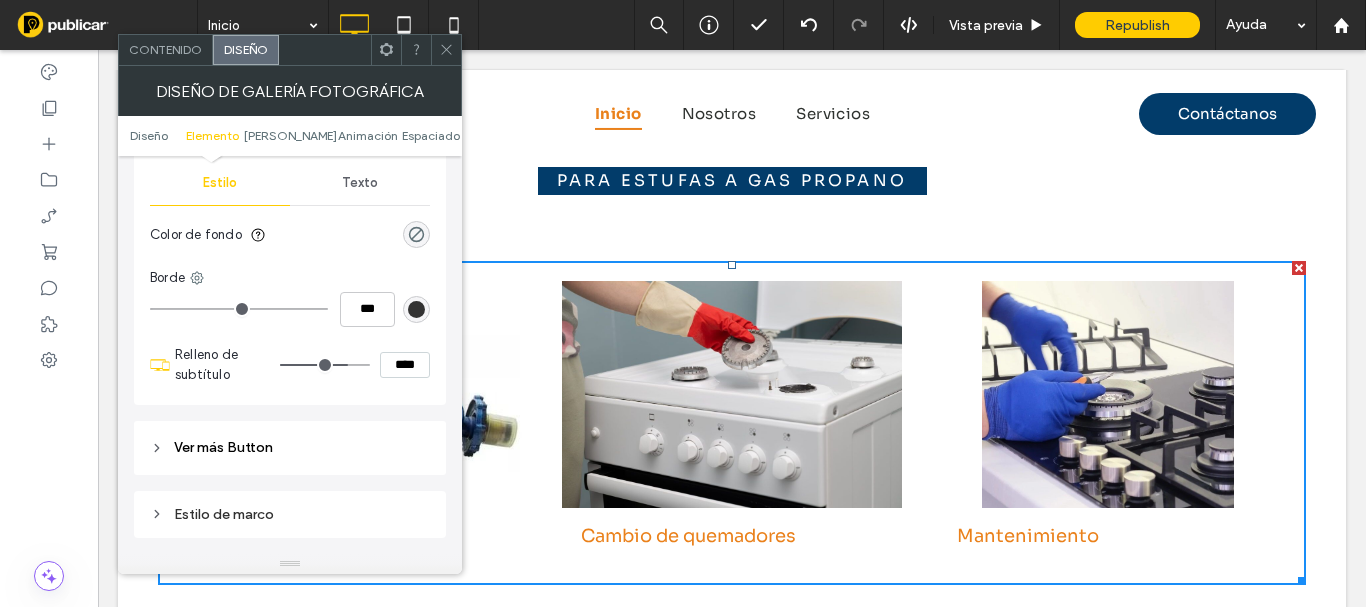 type on "**" 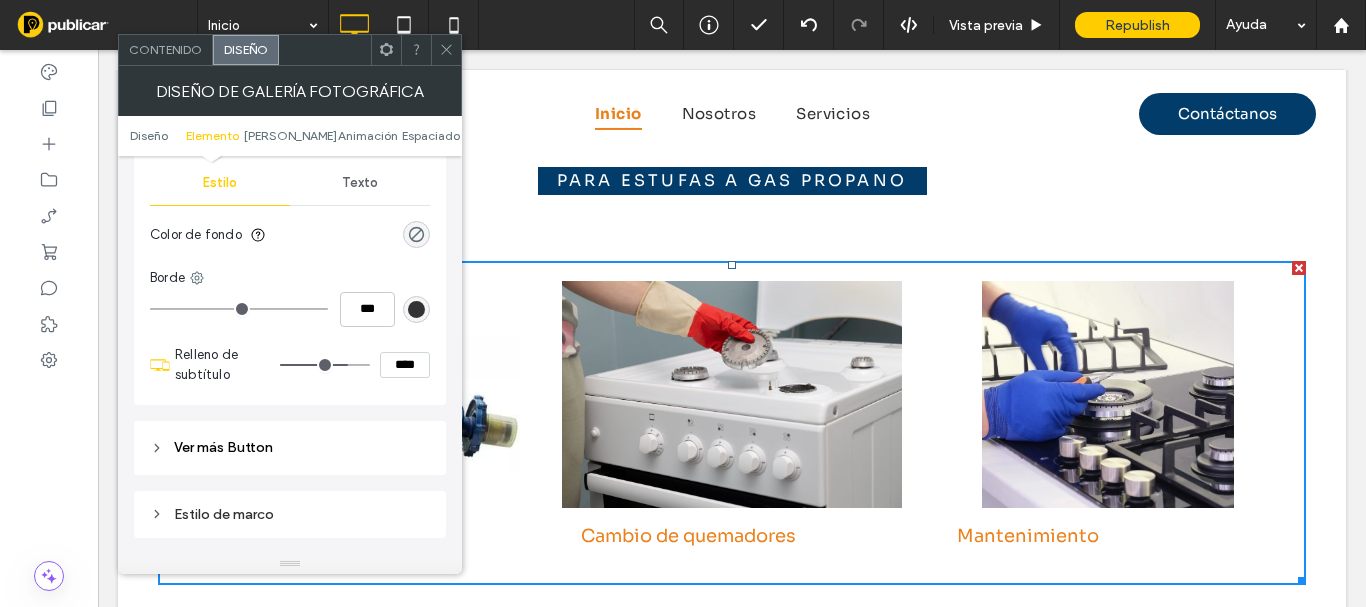 type on "****" 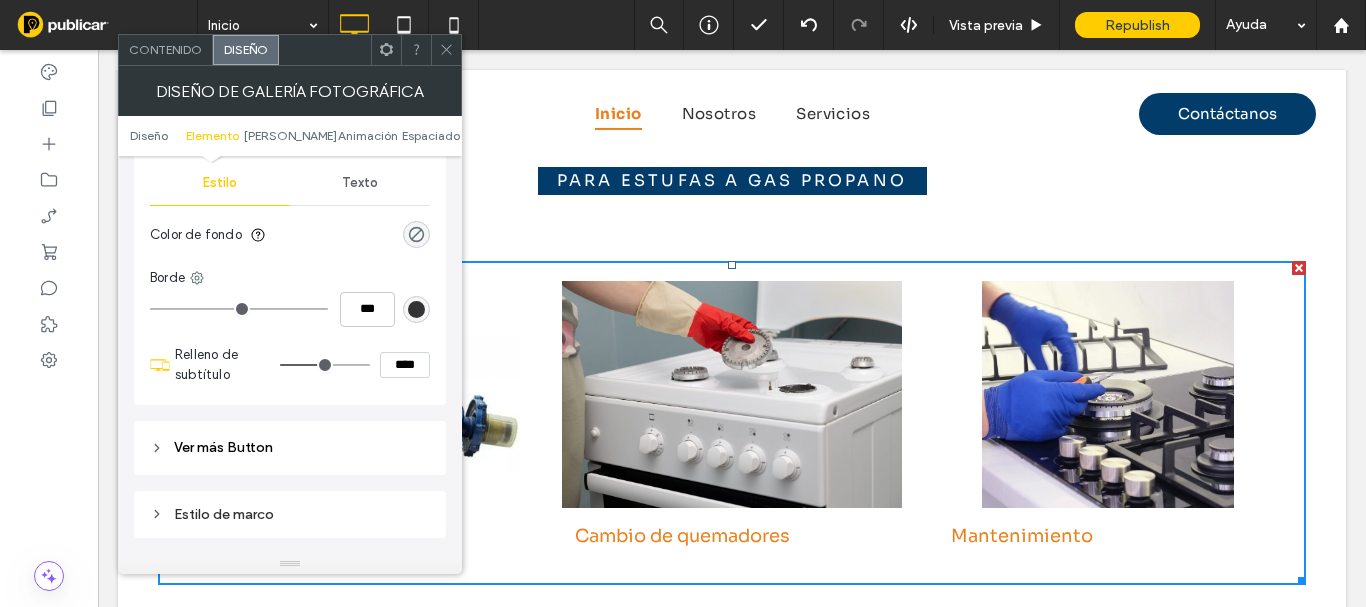 type on "**" 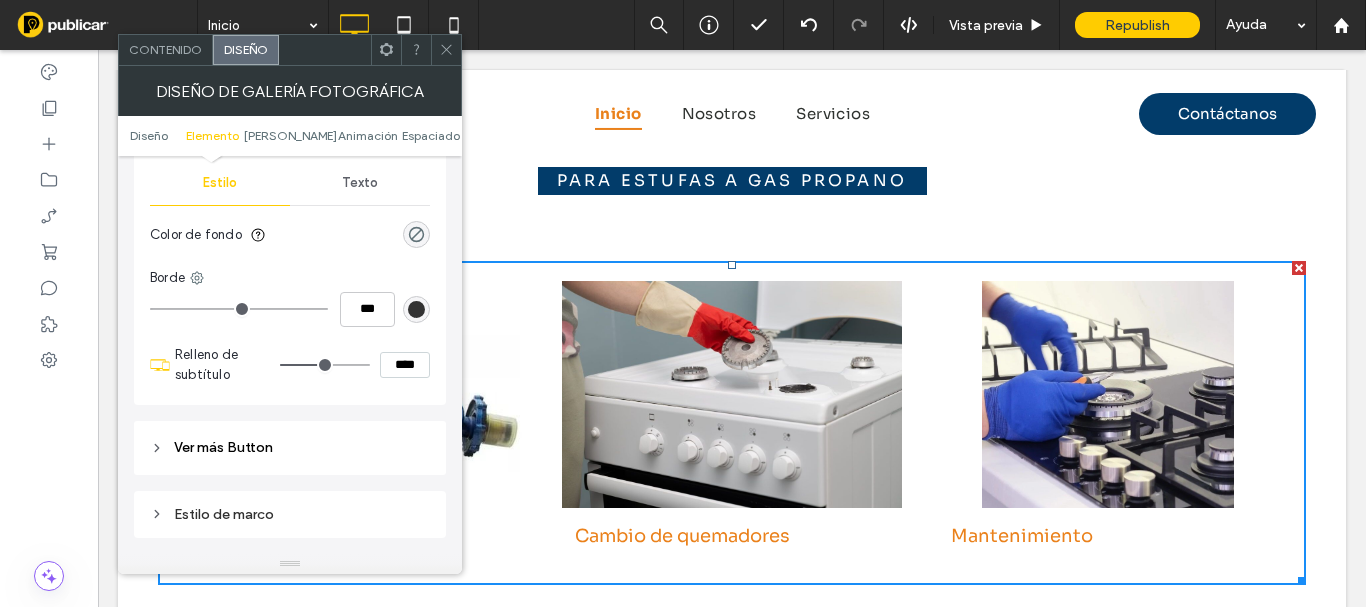 type on "****" 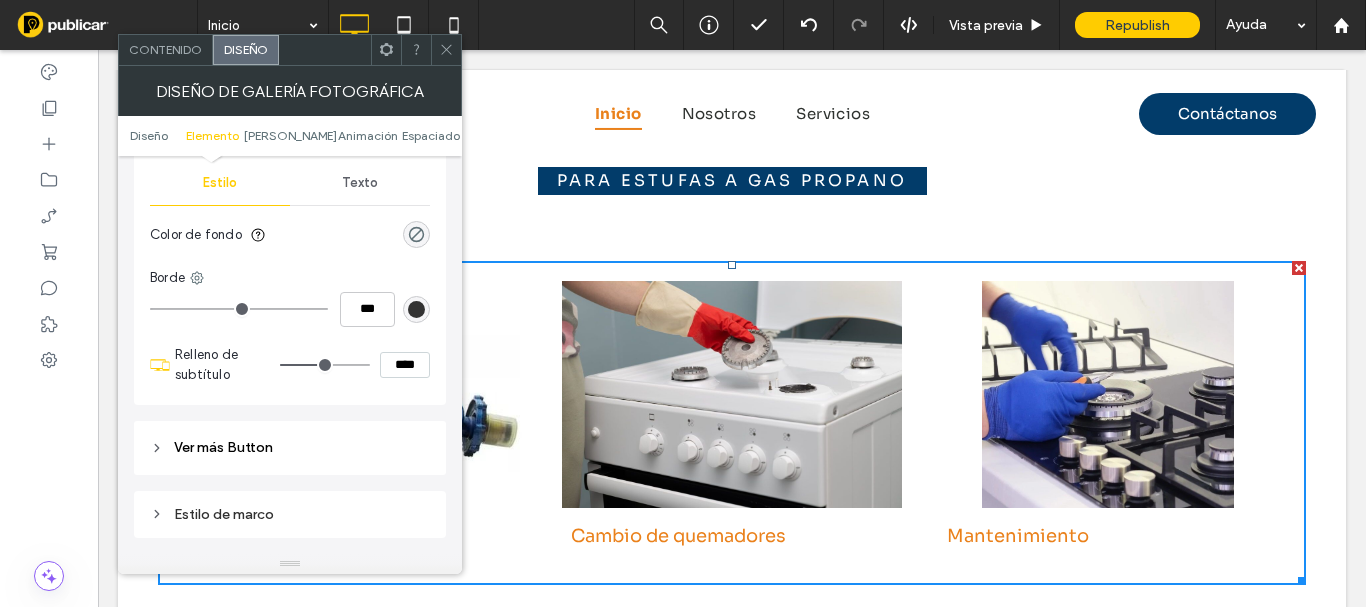 type on "**" 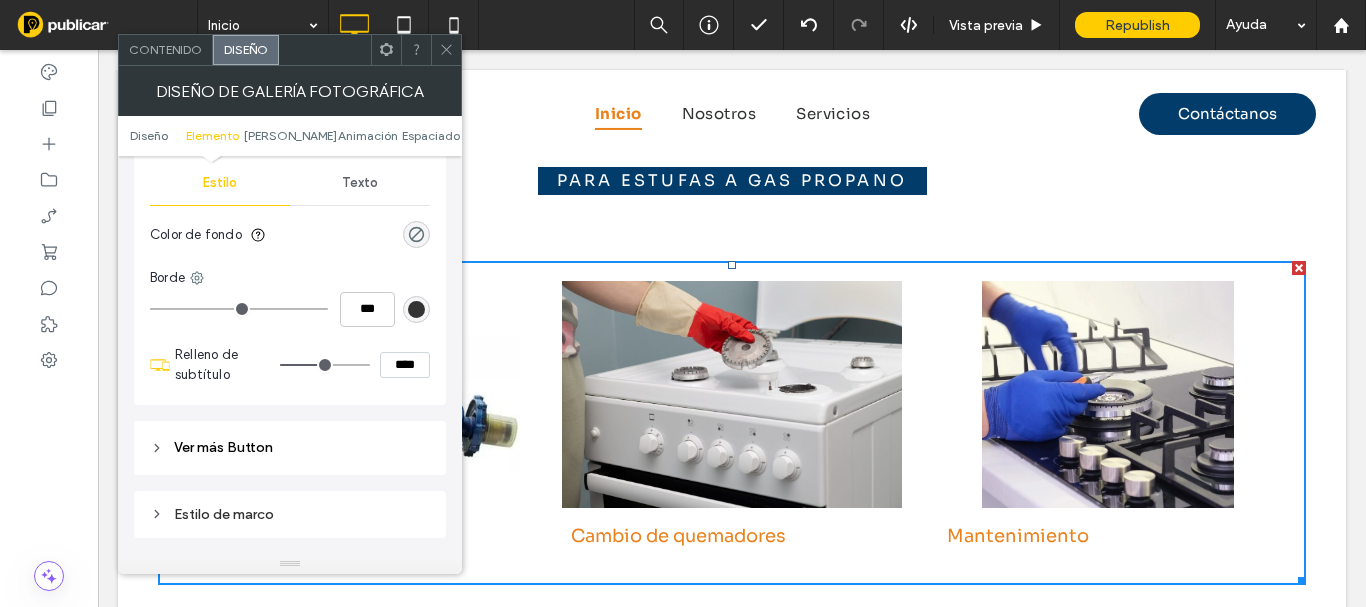 type on "****" 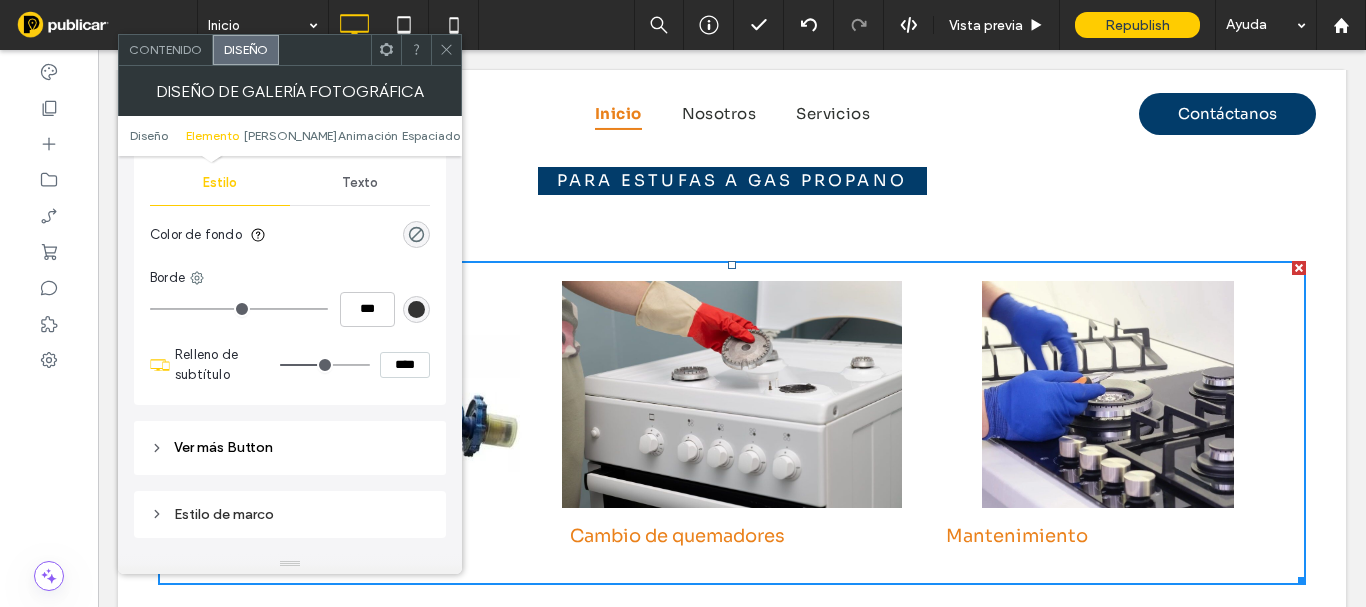 type on "**" 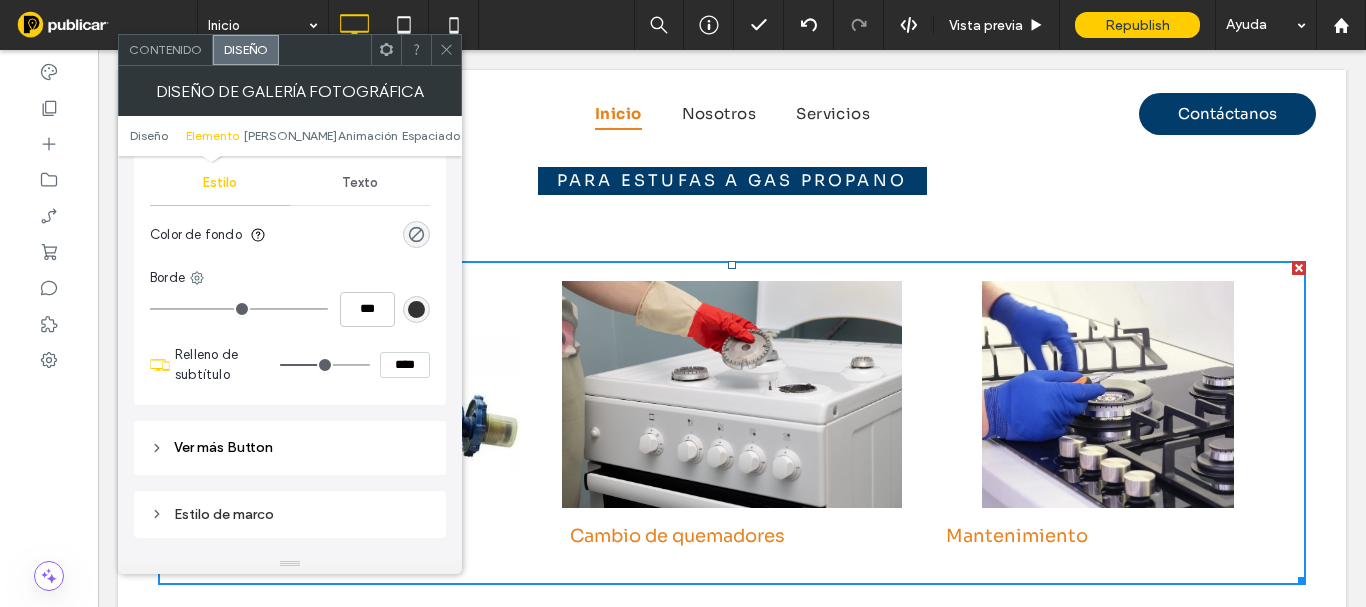 type on "****" 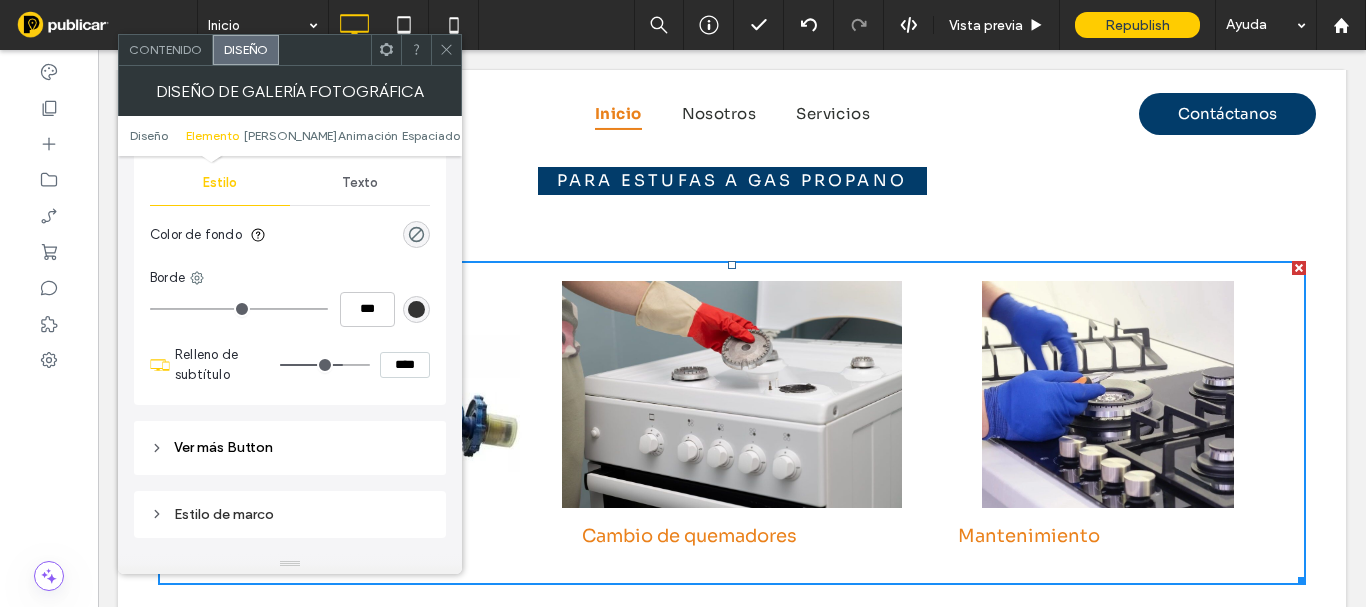 type on "**" 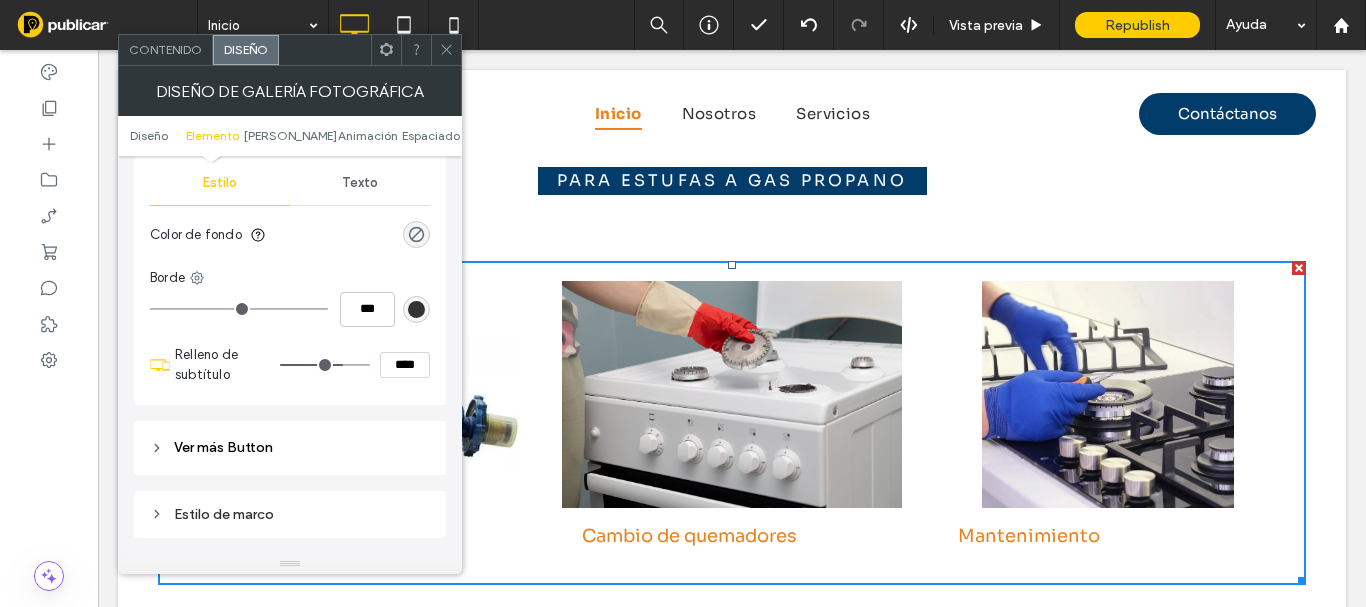 type on "****" 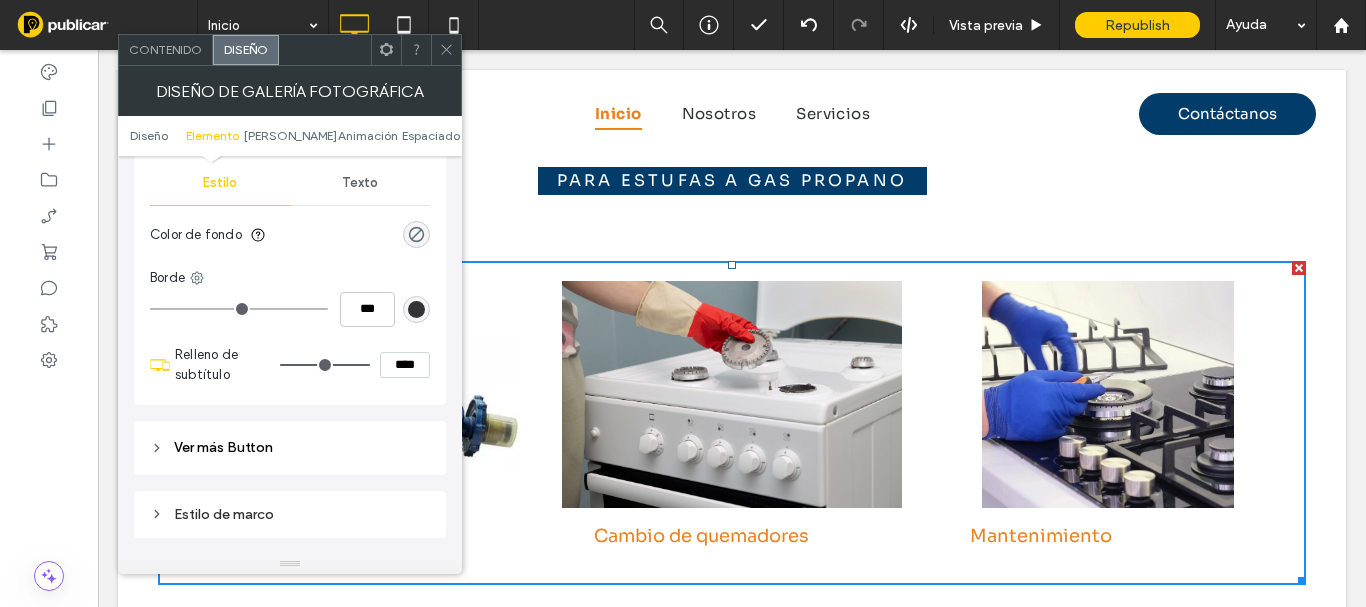 drag, startPoint x: 293, startPoint y: 367, endPoint x: 404, endPoint y: 399, distance: 115.52056 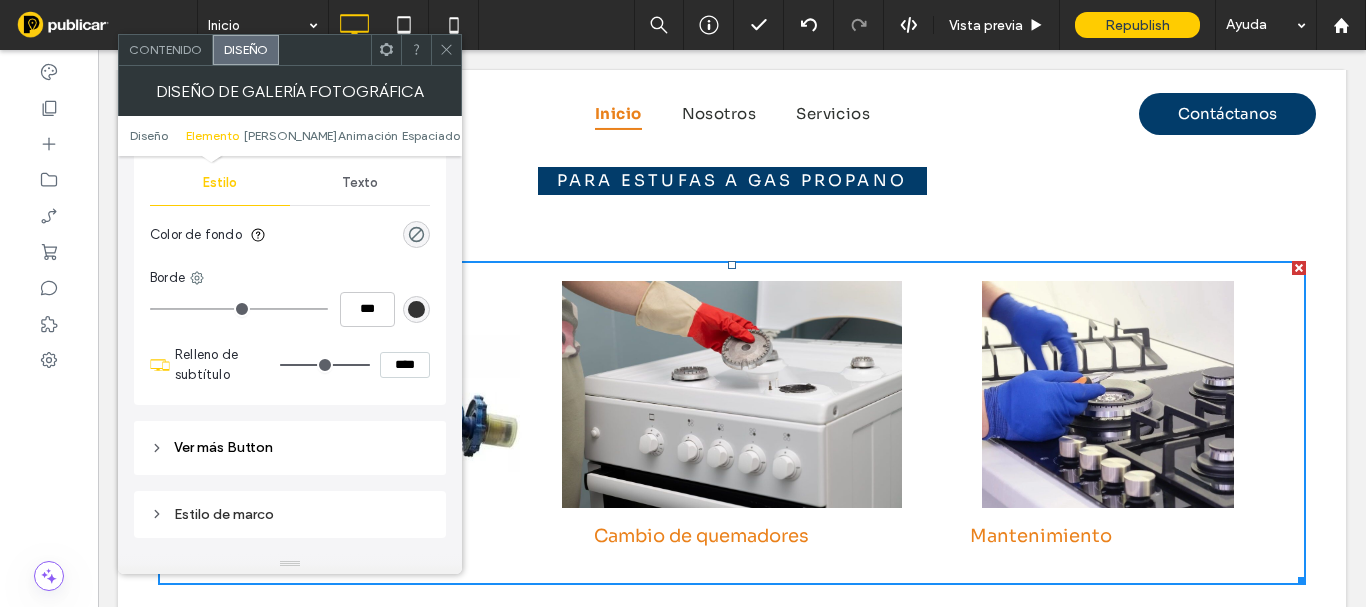 type on "**" 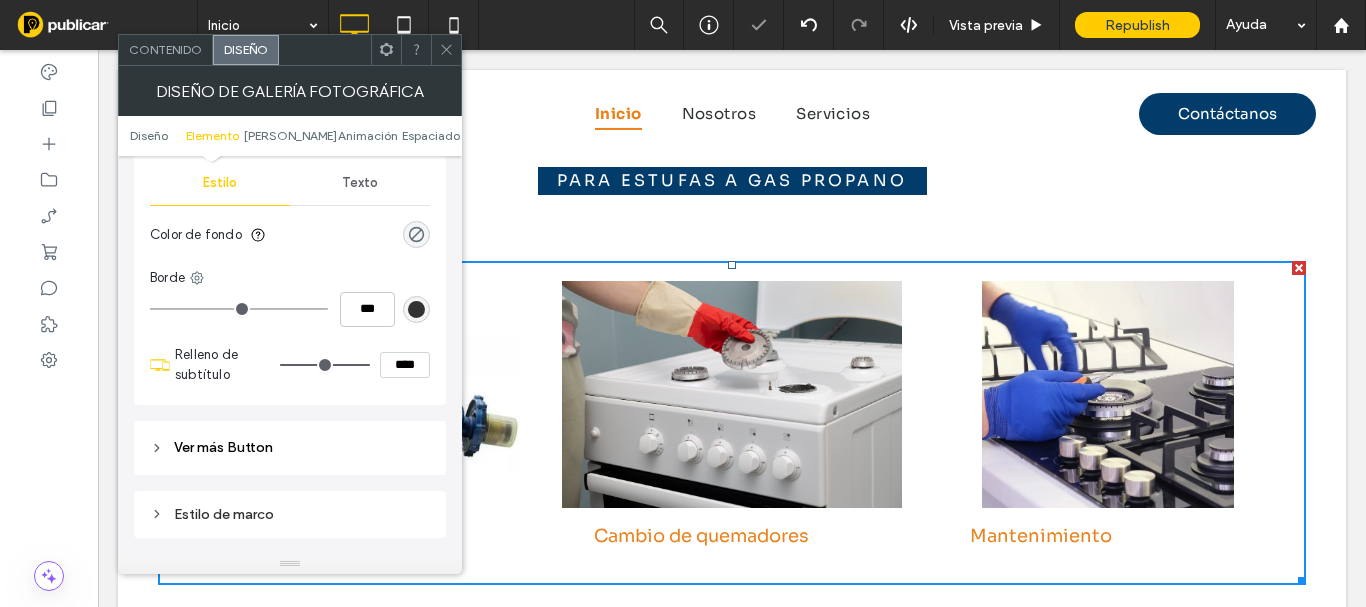 click at bounding box center [446, 50] 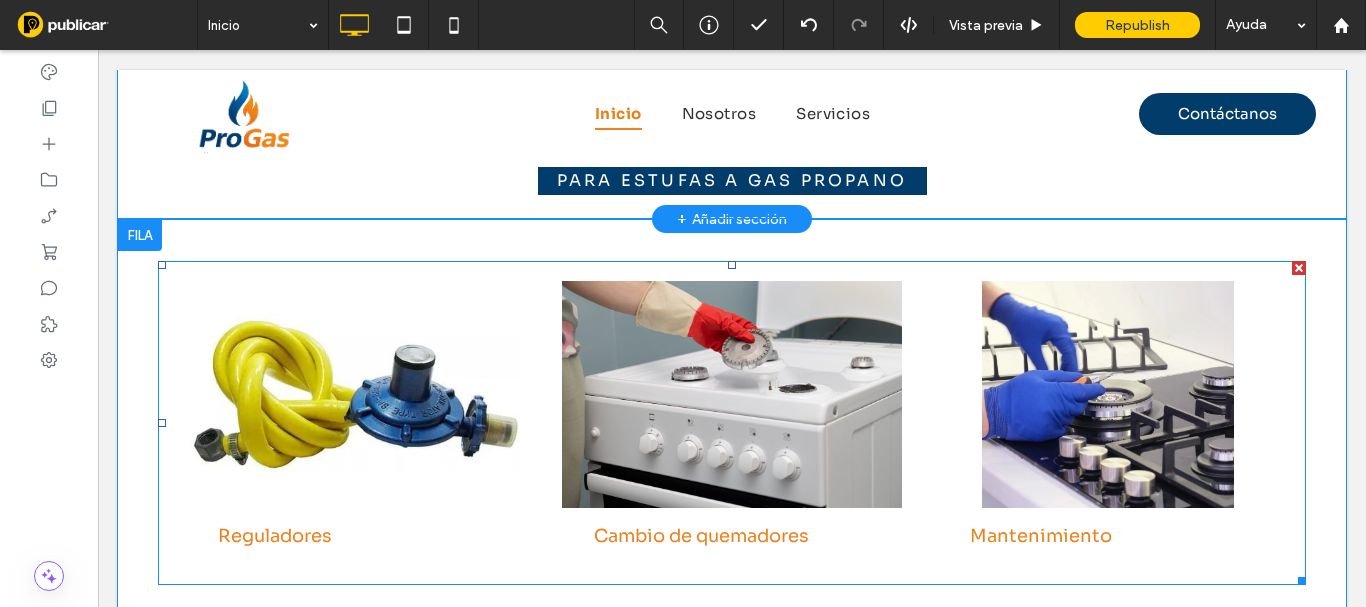 scroll, scrollTop: 2843, scrollLeft: 0, axis: vertical 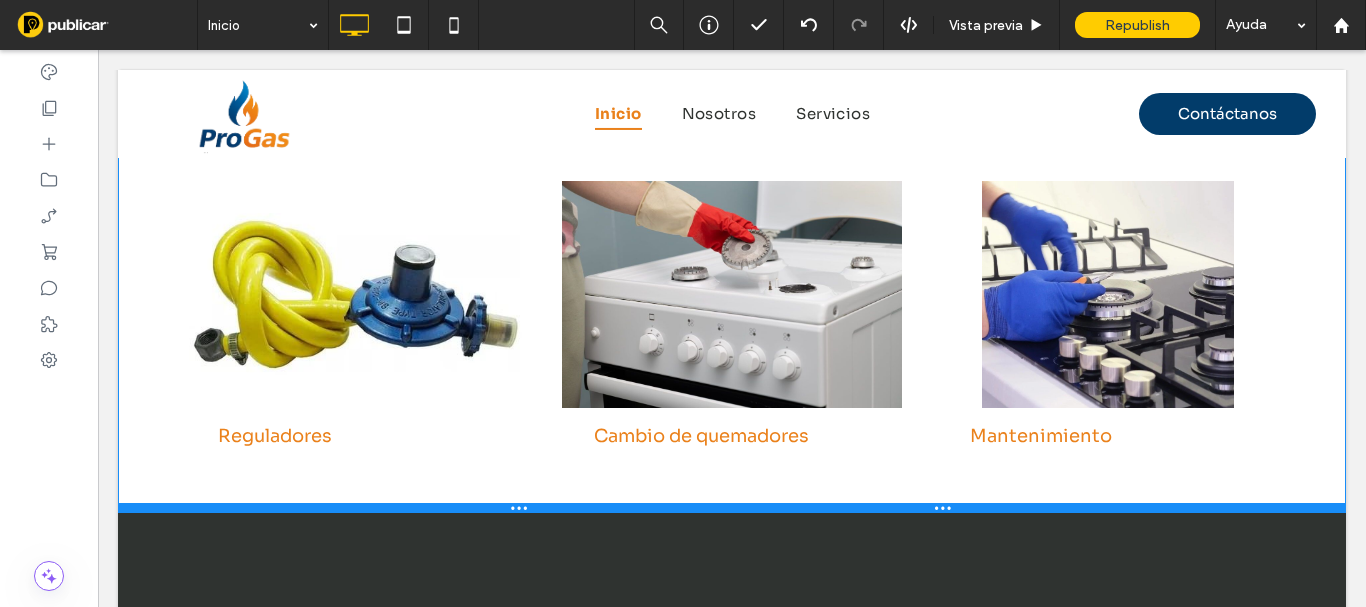 drag, startPoint x: 408, startPoint y: 516, endPoint x: 560, endPoint y: 468, distance: 159.39886 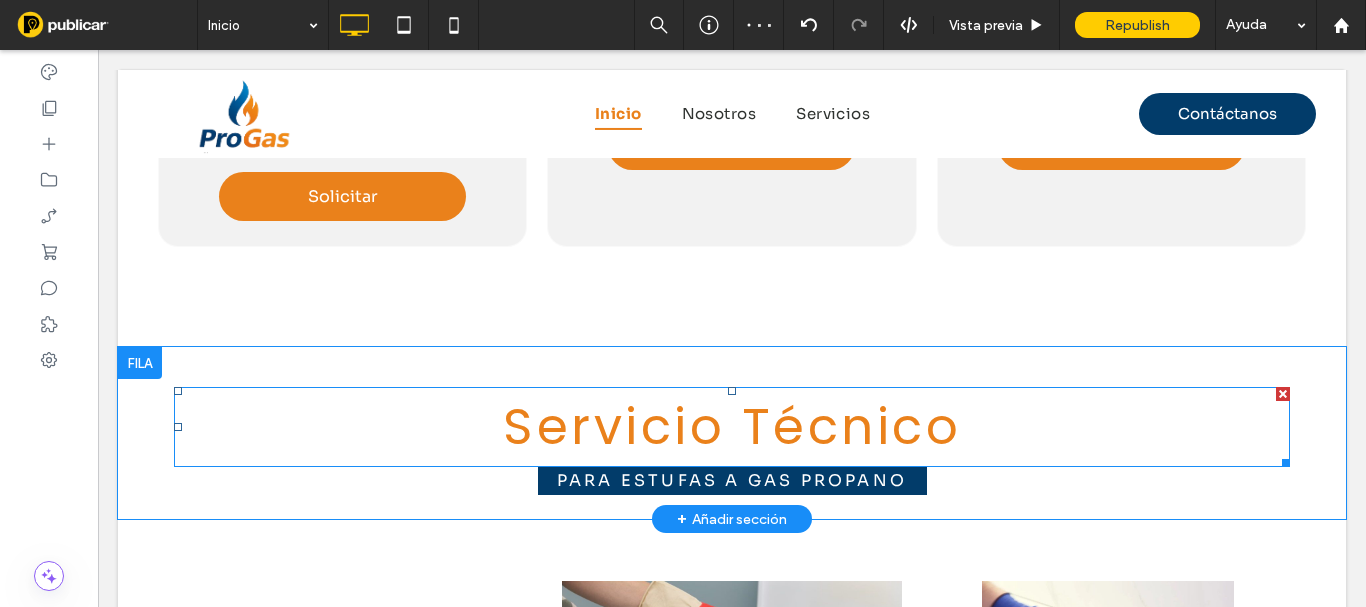scroll, scrollTop: 2343, scrollLeft: 0, axis: vertical 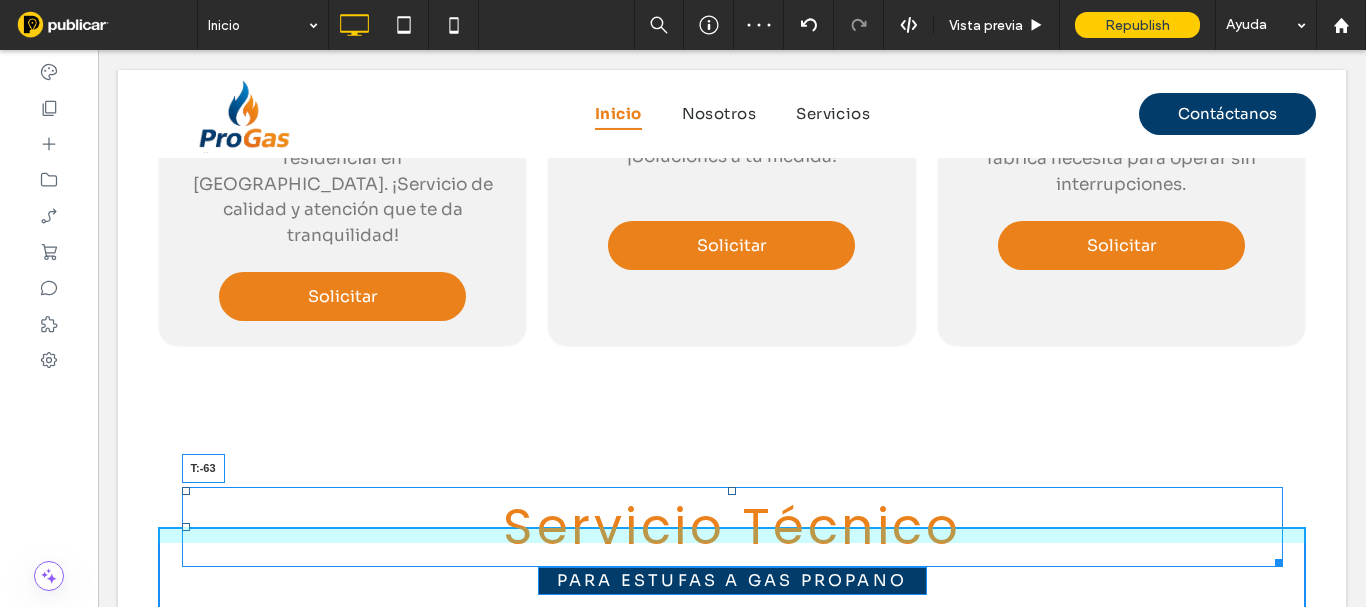 drag, startPoint x: 725, startPoint y: 399, endPoint x: 722, endPoint y: 388, distance: 11.401754 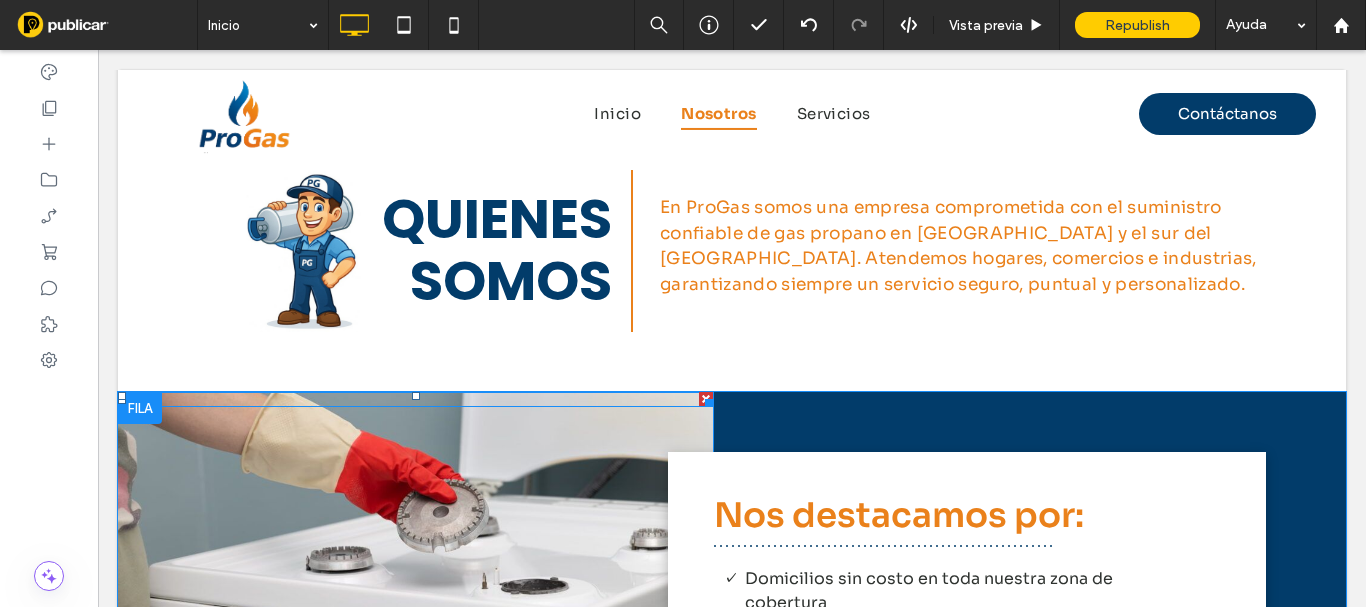 scroll, scrollTop: 543, scrollLeft: 0, axis: vertical 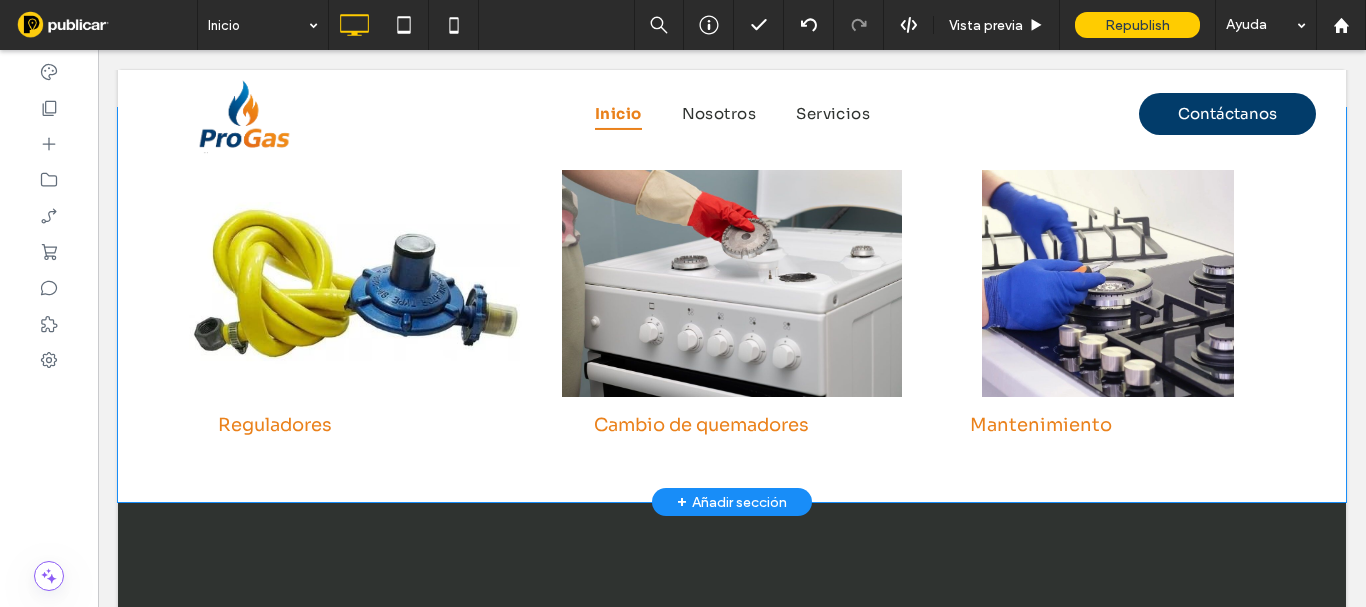 click on "+ Añadir sección" at bounding box center (732, 502) 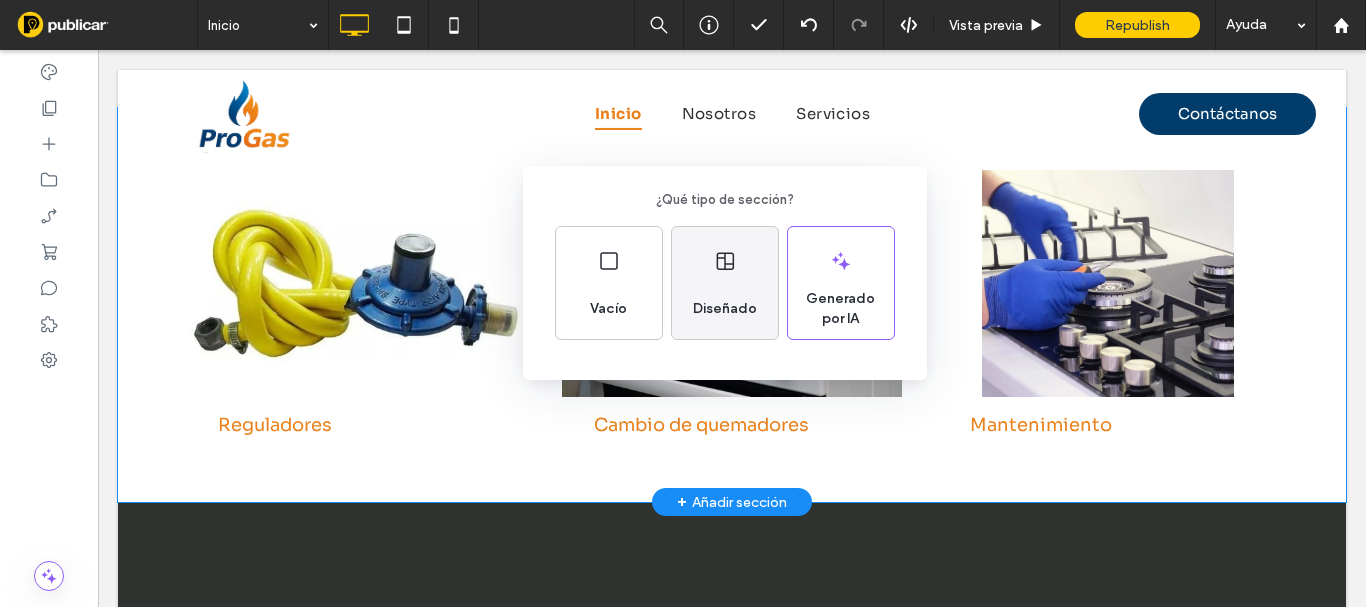 click on "Diseñado" at bounding box center (725, 309) 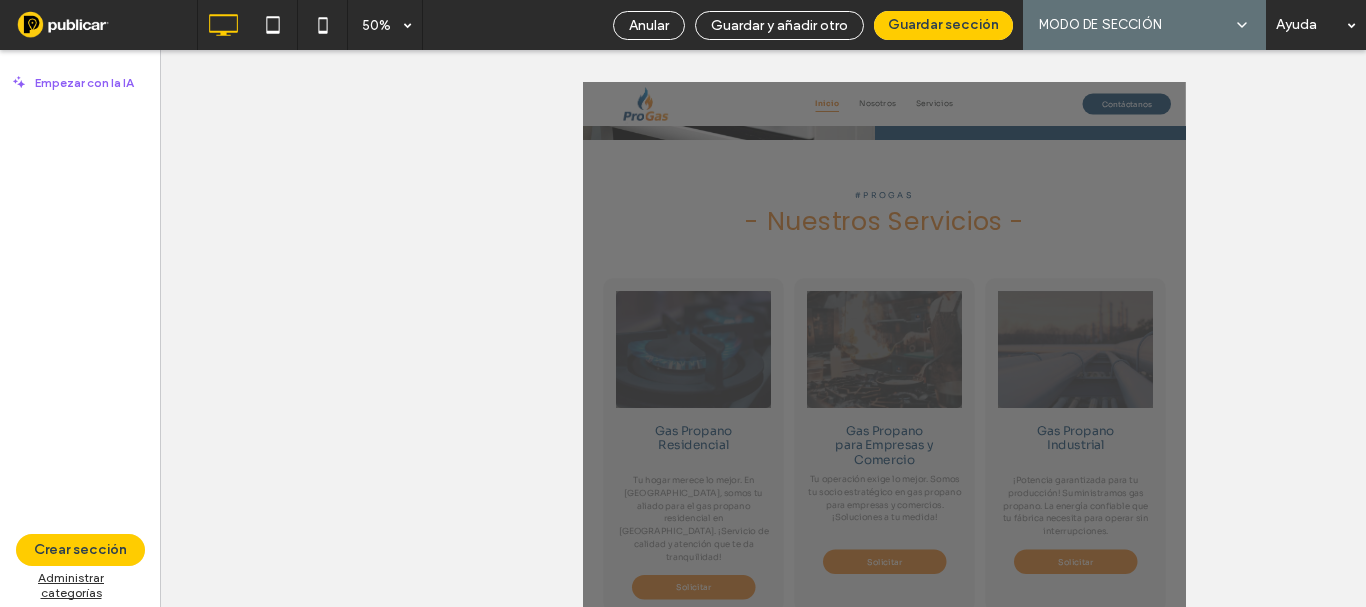 scroll, scrollTop: 2080, scrollLeft: 0, axis: vertical 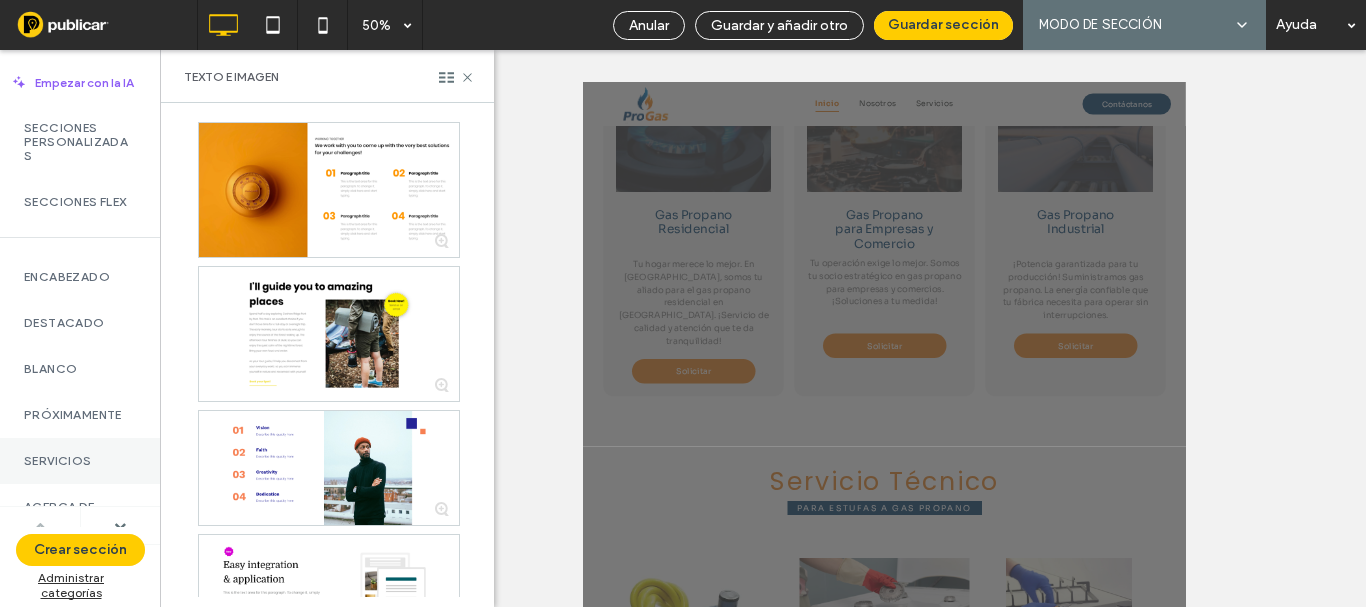 click on "Servicios" at bounding box center [80, 461] 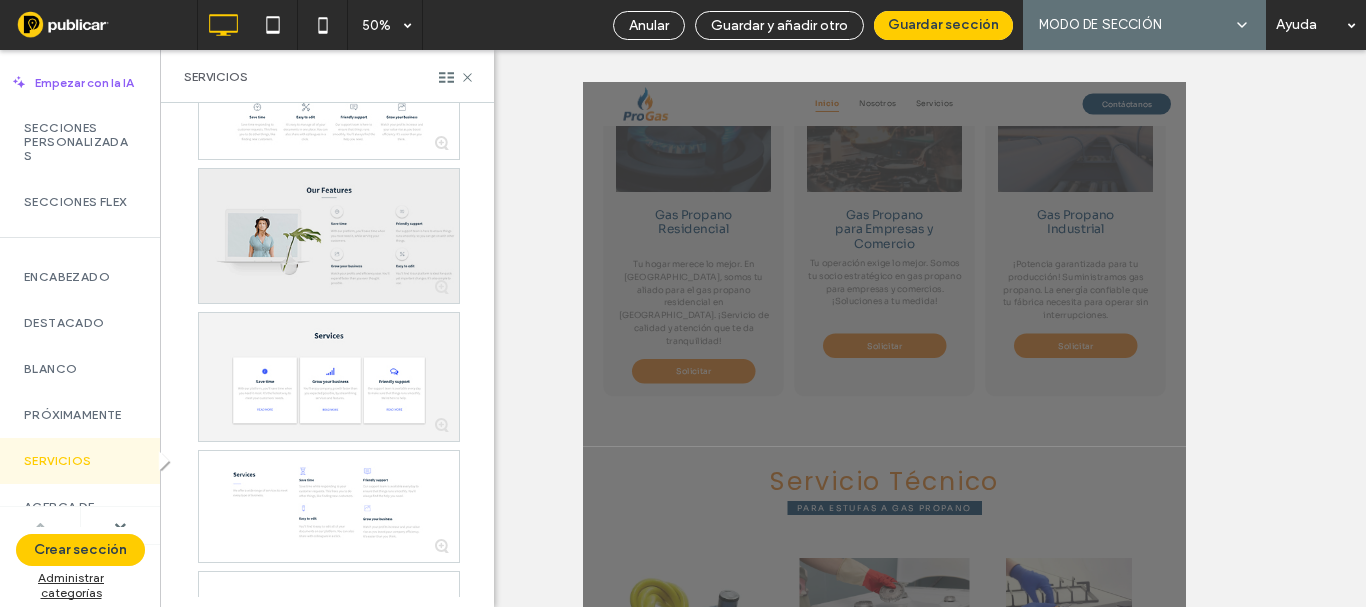 scroll, scrollTop: 5700, scrollLeft: 0, axis: vertical 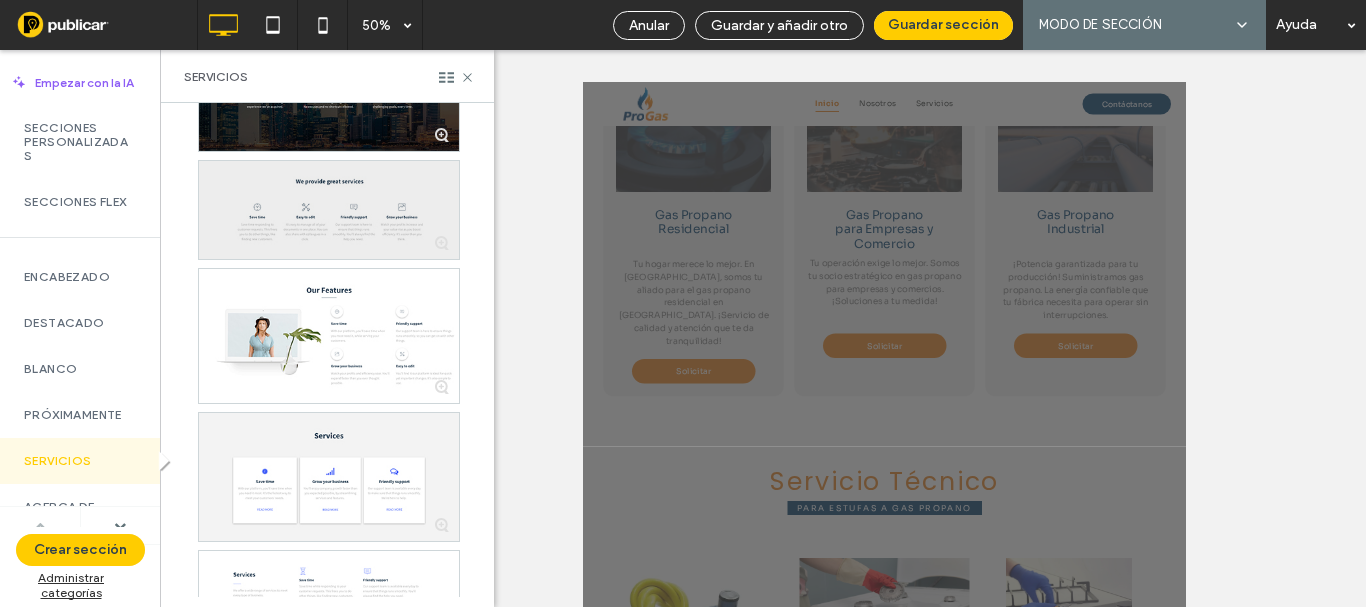 click at bounding box center (329, 210) 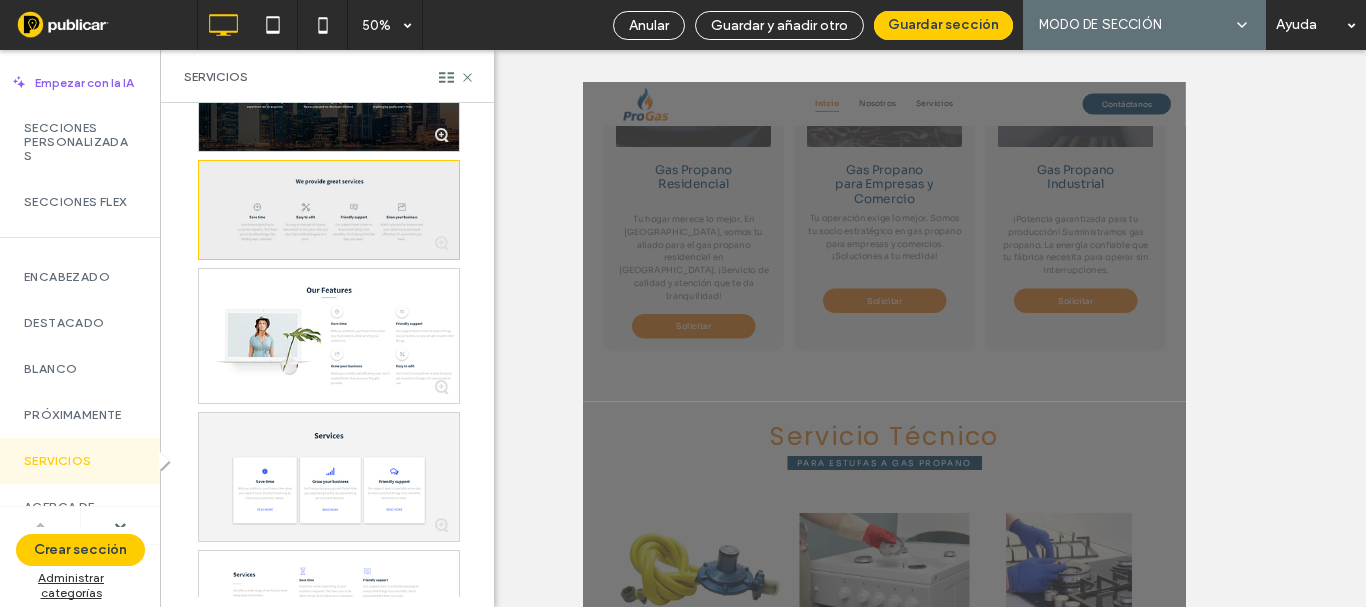 scroll, scrollTop: 2356, scrollLeft: 0, axis: vertical 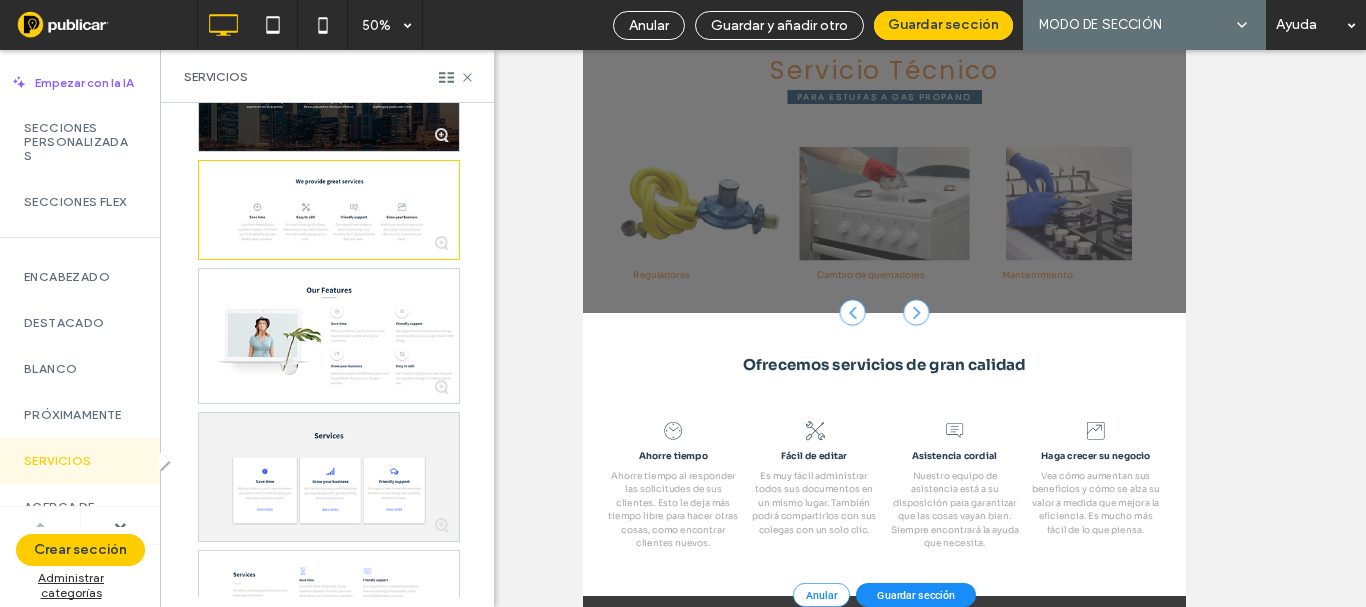click on "Guardar sección" at bounding box center [1248, 1408] 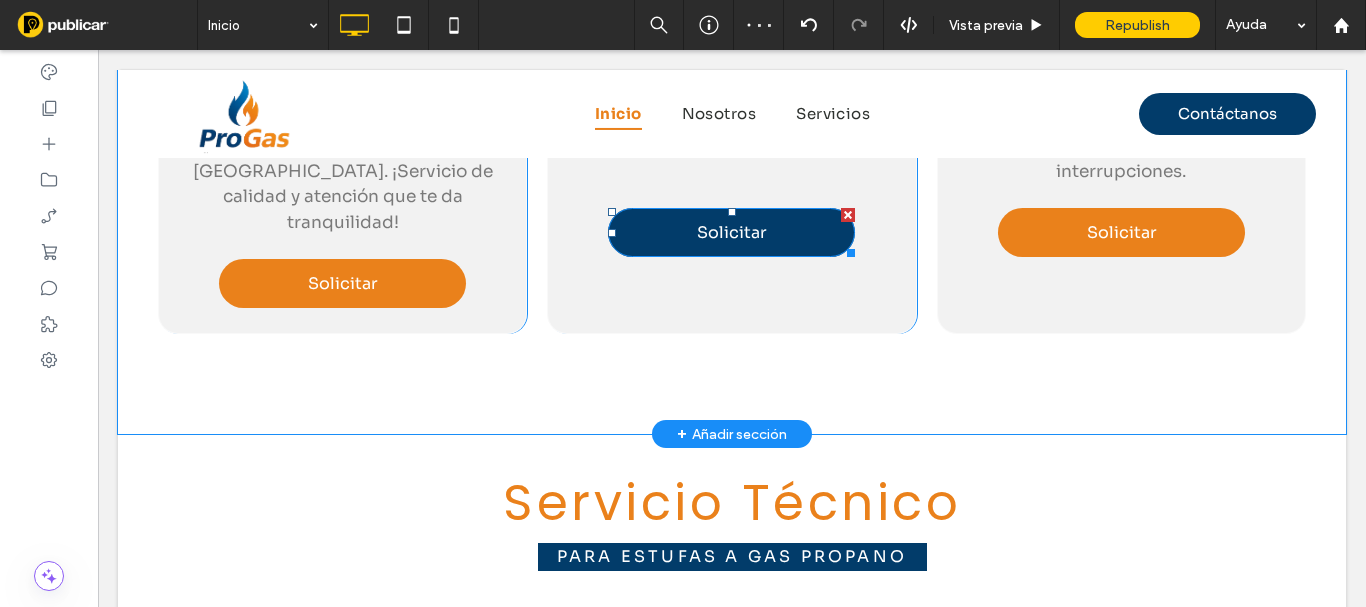 scroll, scrollTop: 0, scrollLeft: 0, axis: both 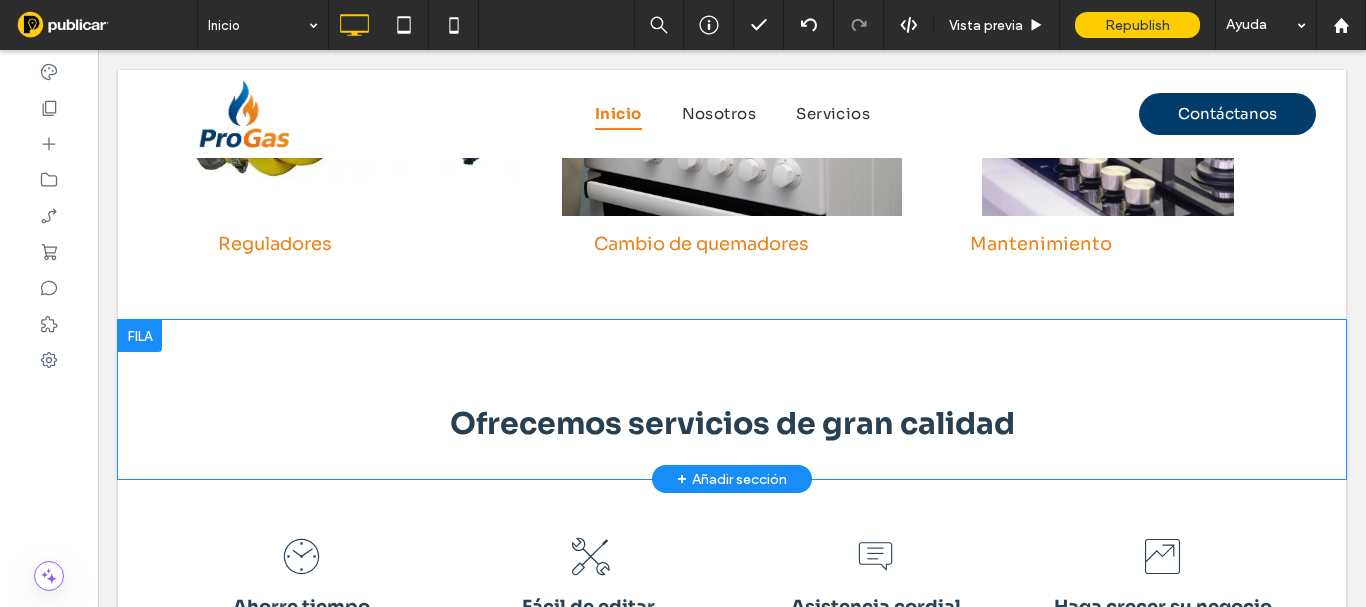 click at bounding box center (140, 336) 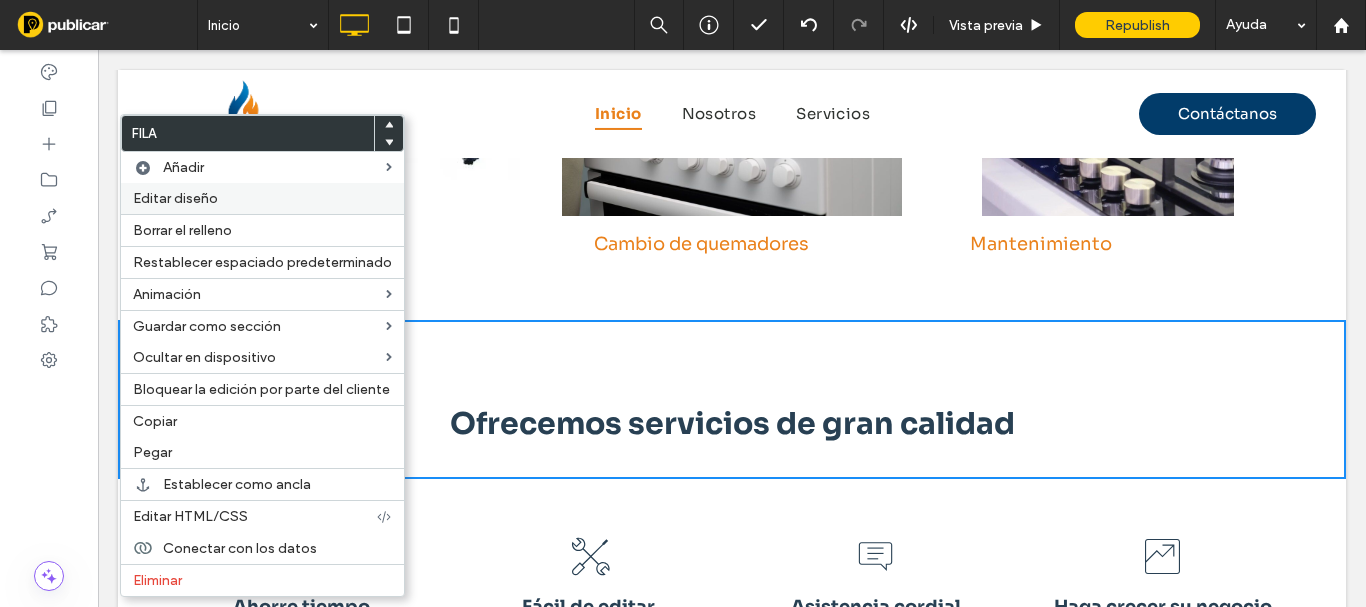 click on "Editar diseño" at bounding box center [175, 198] 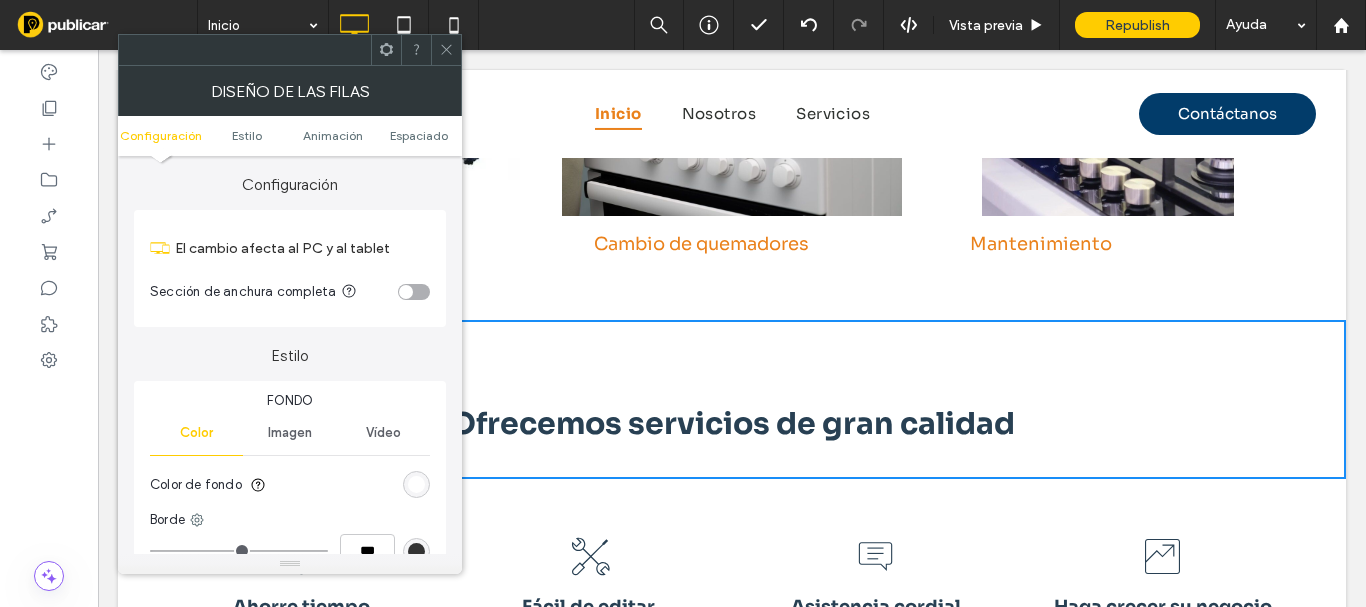 click at bounding box center (416, 484) 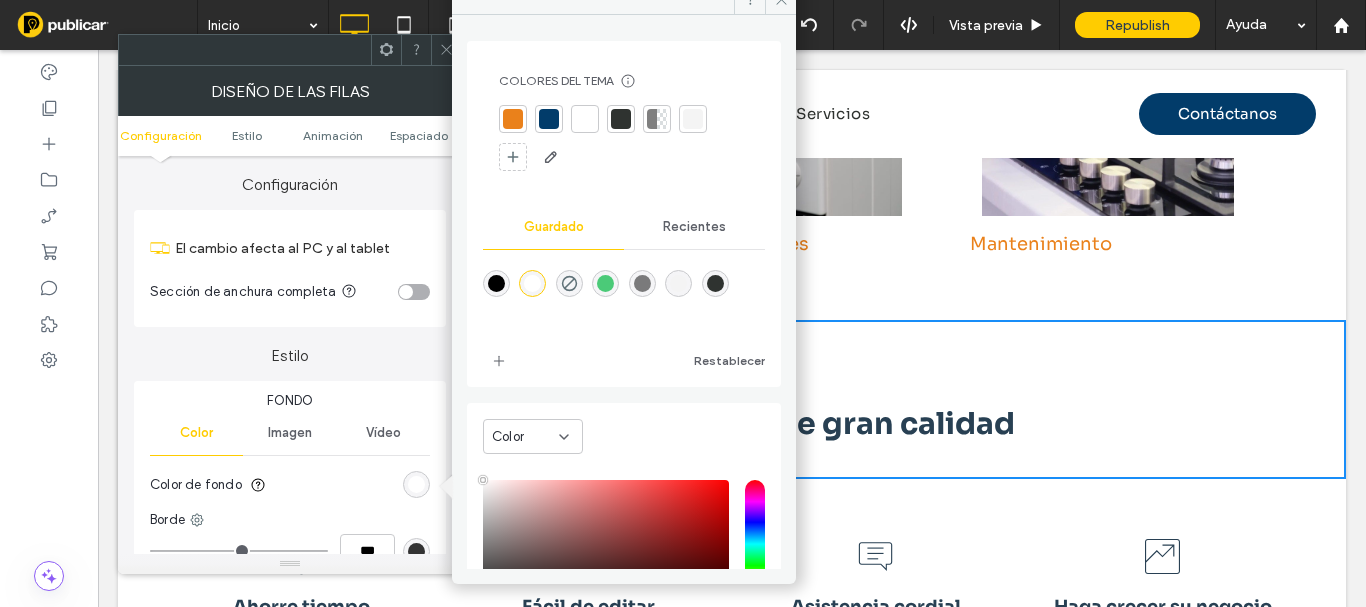 click at bounding box center (549, 119) 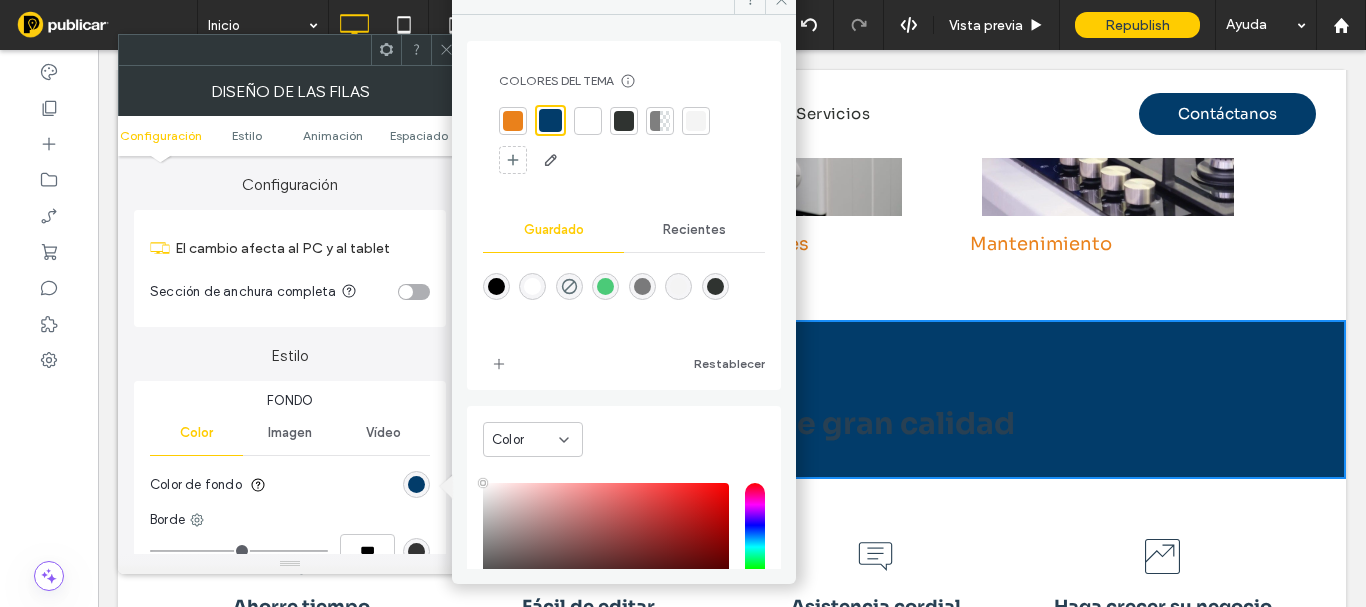 click at bounding box center (446, 50) 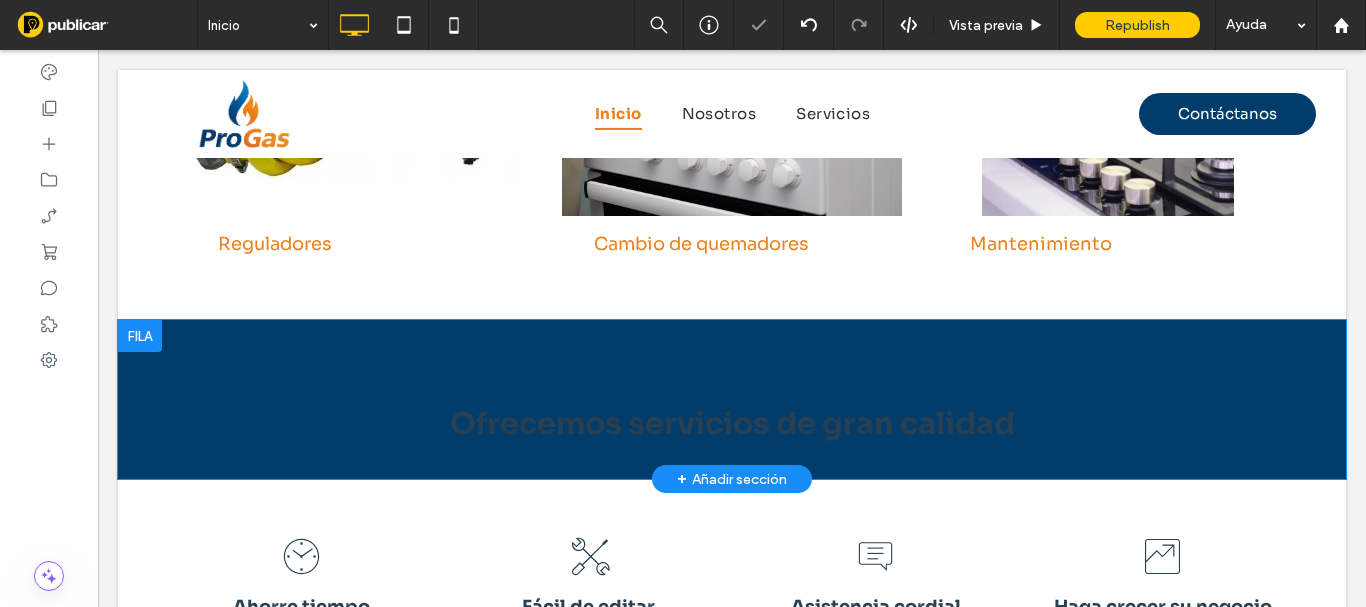 click on "Ofrecemos servicios de gran calidad Click To Paste
Fila + Añadir sección" at bounding box center (732, 399) 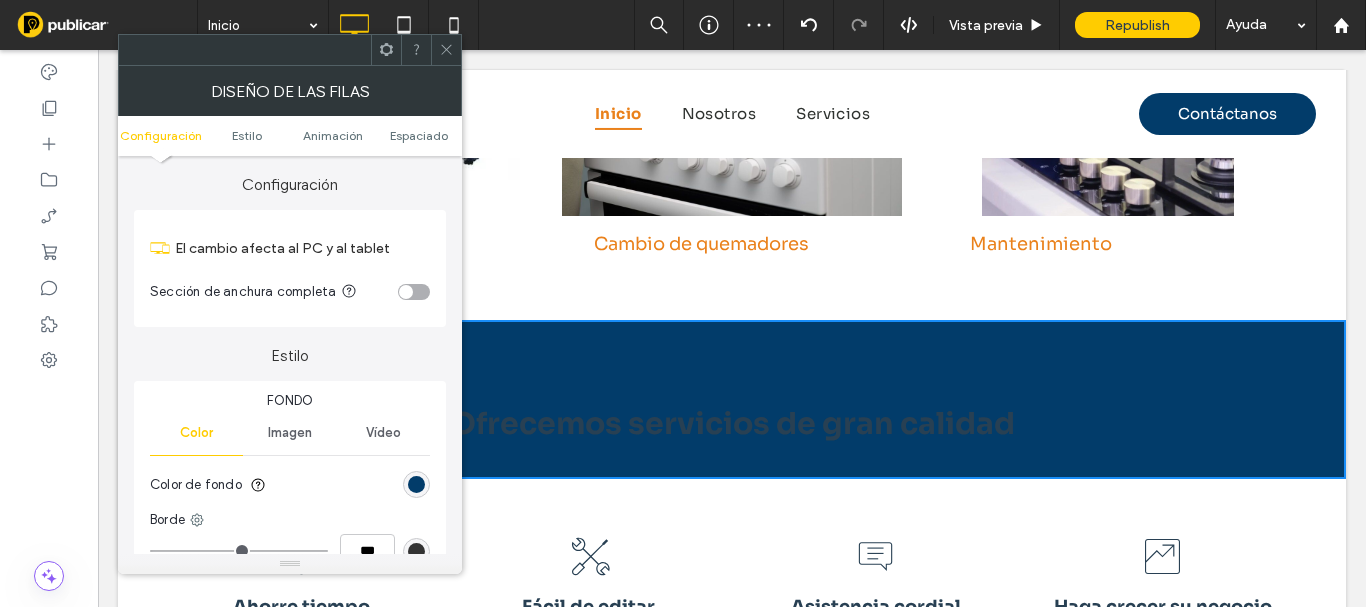 click 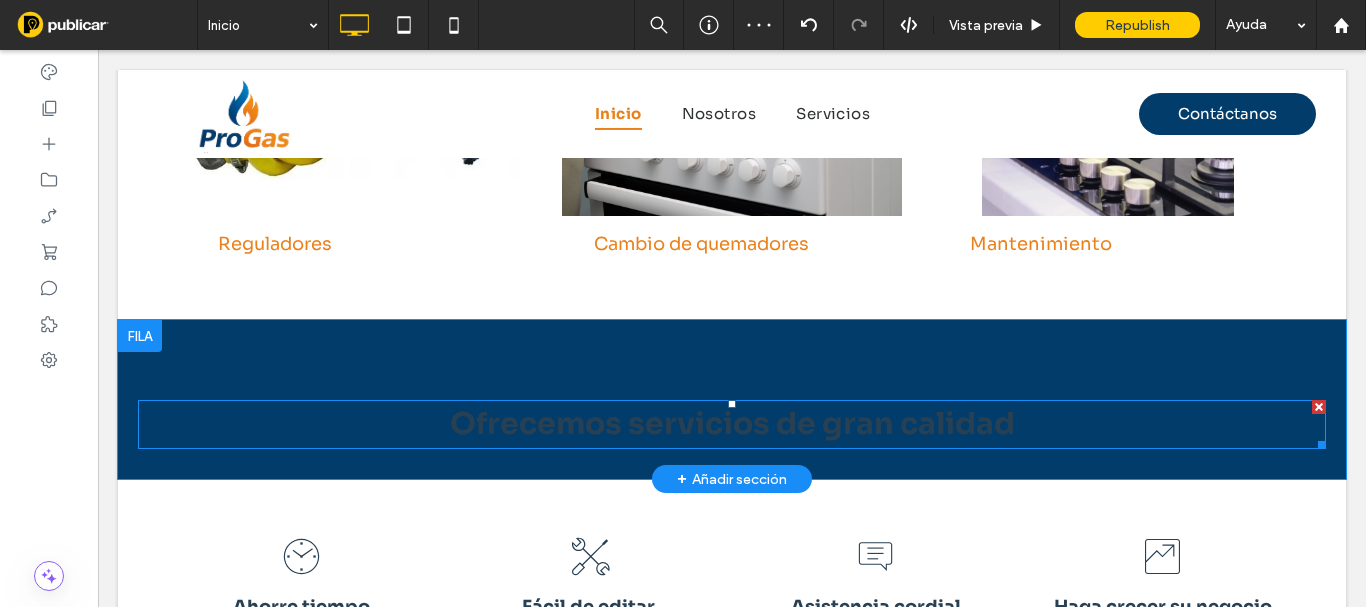 click on "Ofrecemos servicios de gran calidad" at bounding box center (732, 424) 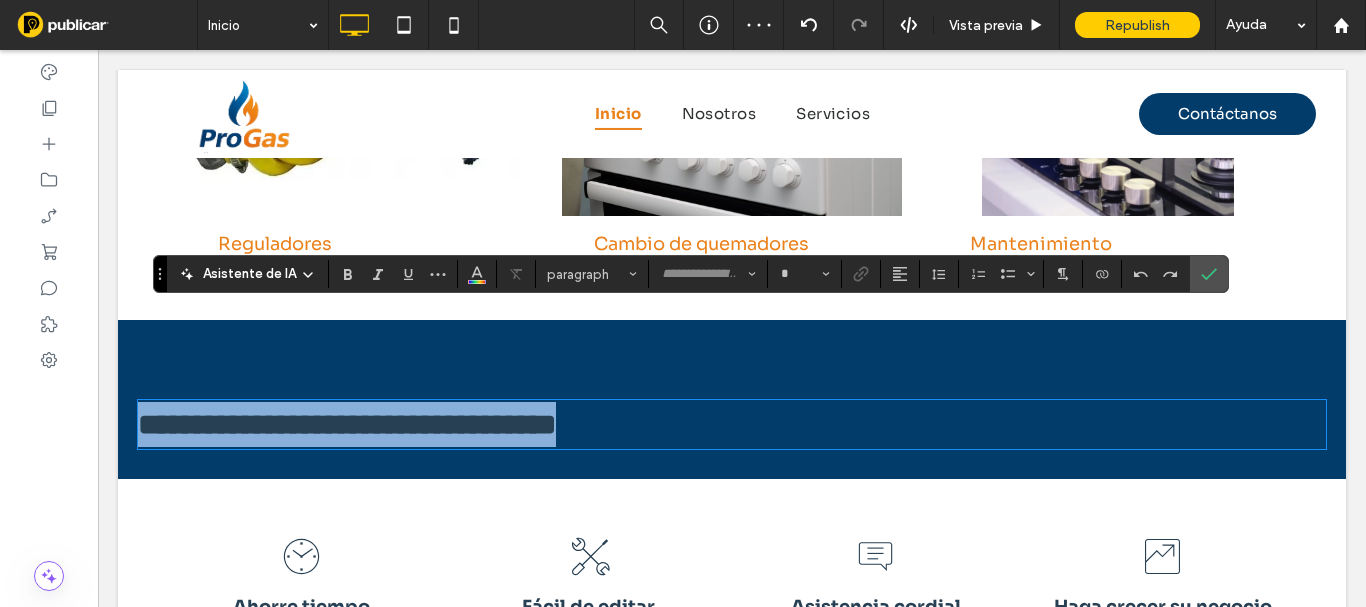 type on "****" 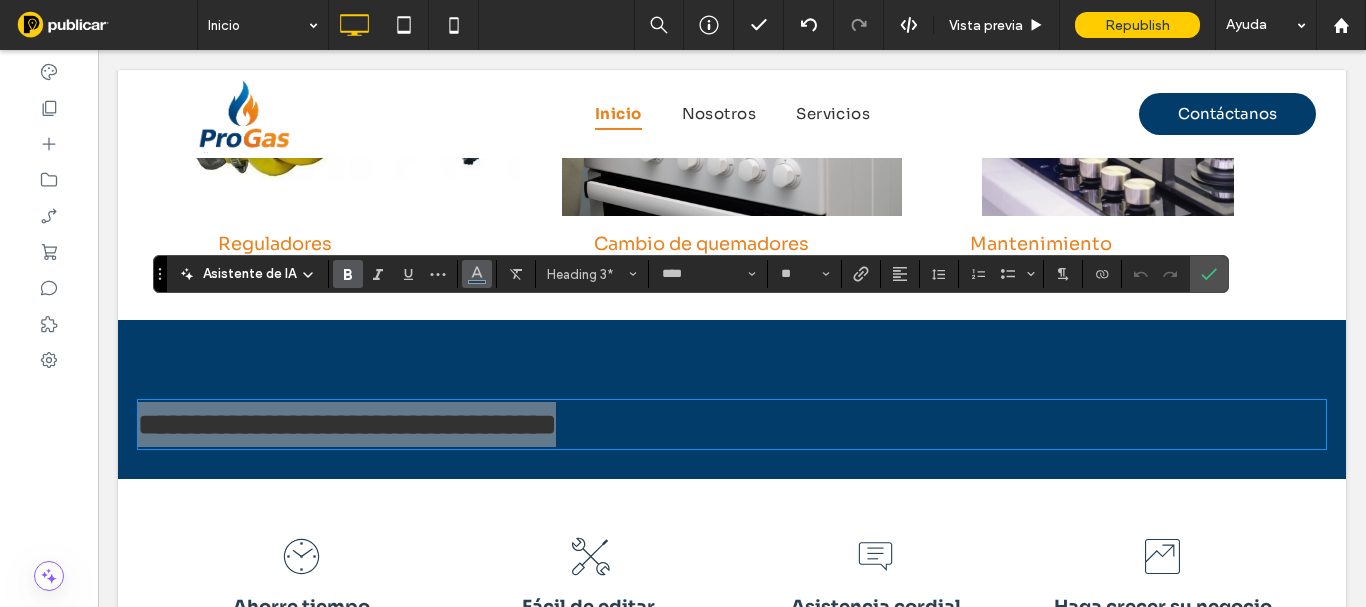 click 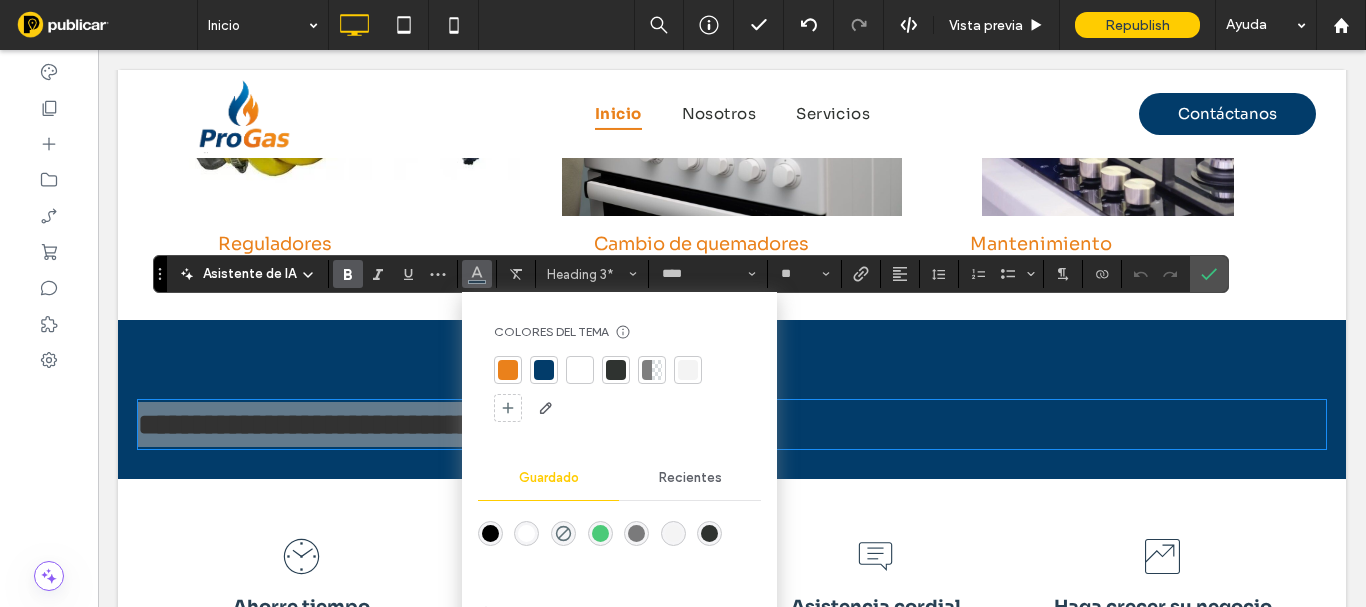 click at bounding box center [580, 370] 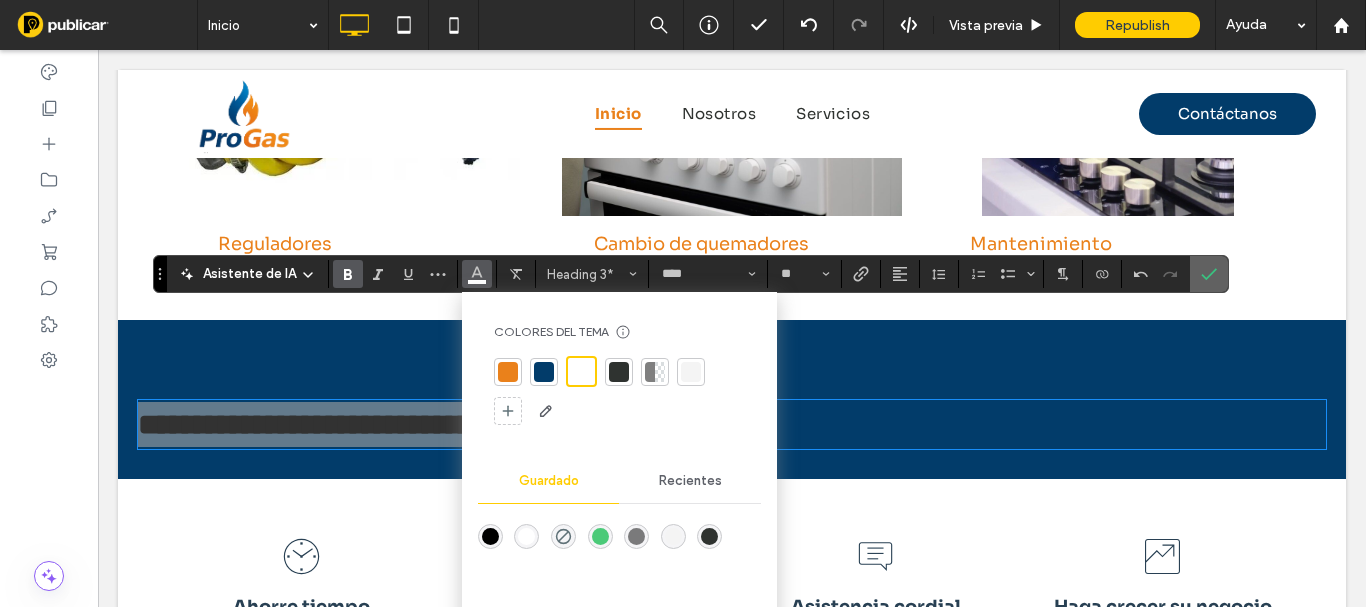 click 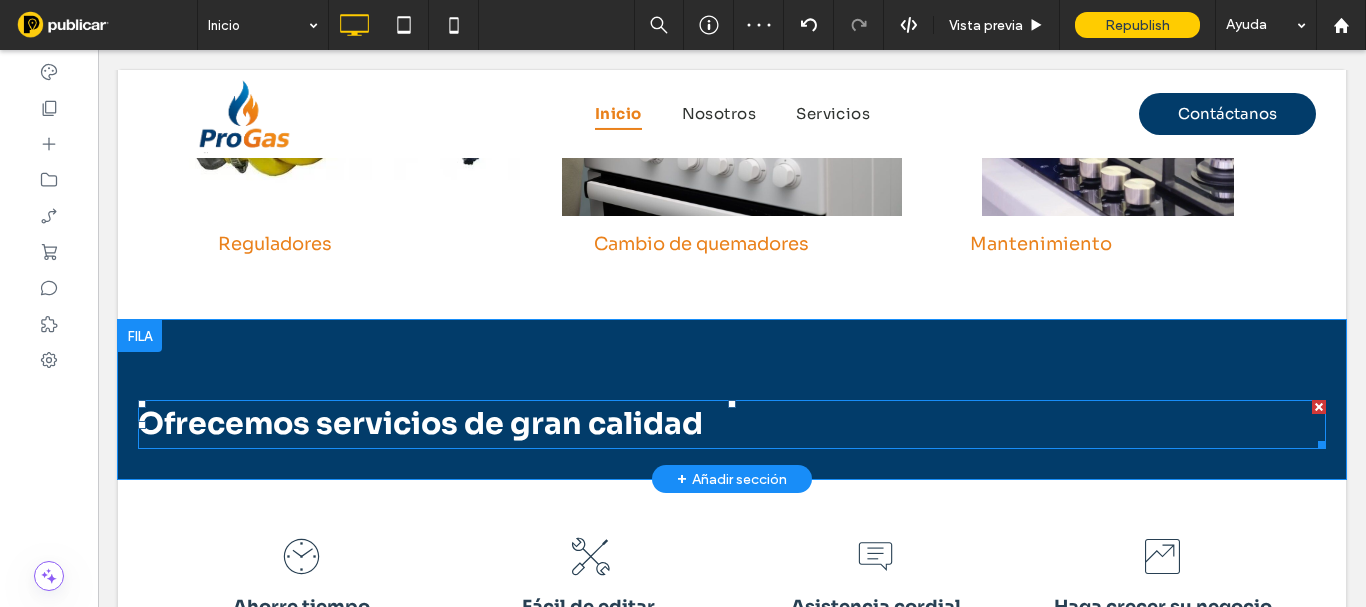 drag, startPoint x: 572, startPoint y: 390, endPoint x: 585, endPoint y: 317, distance: 74.1485 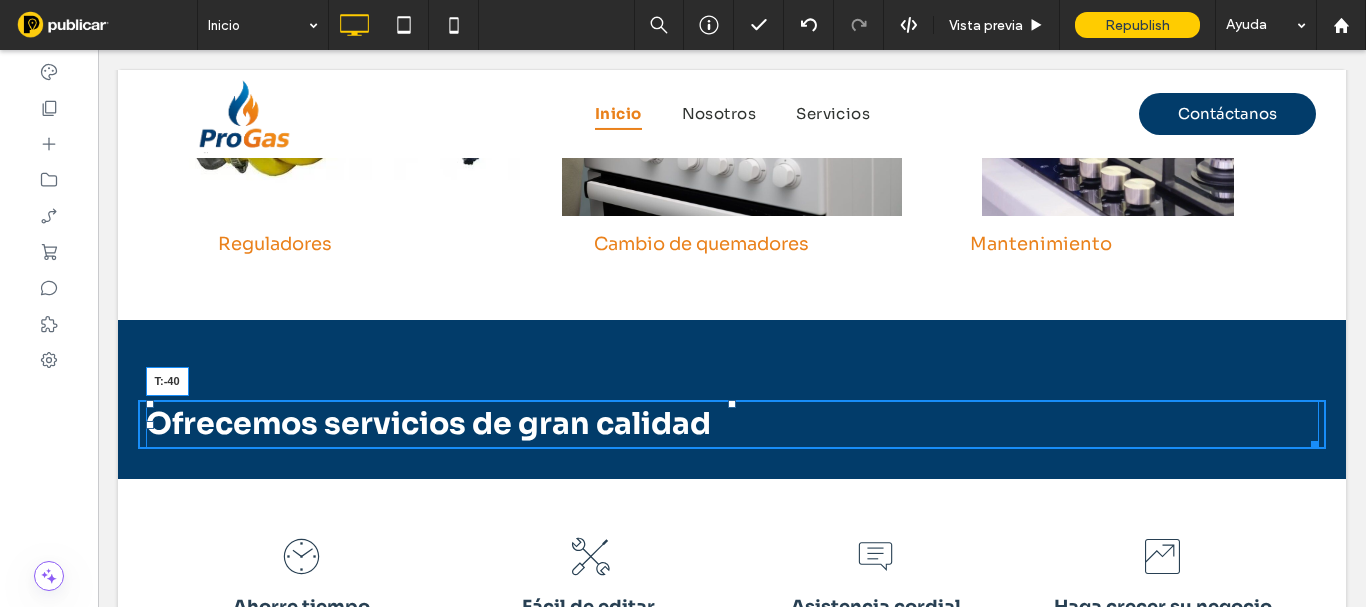 drag, startPoint x: 723, startPoint y: 312, endPoint x: 729, endPoint y: 272, distance: 40.4475 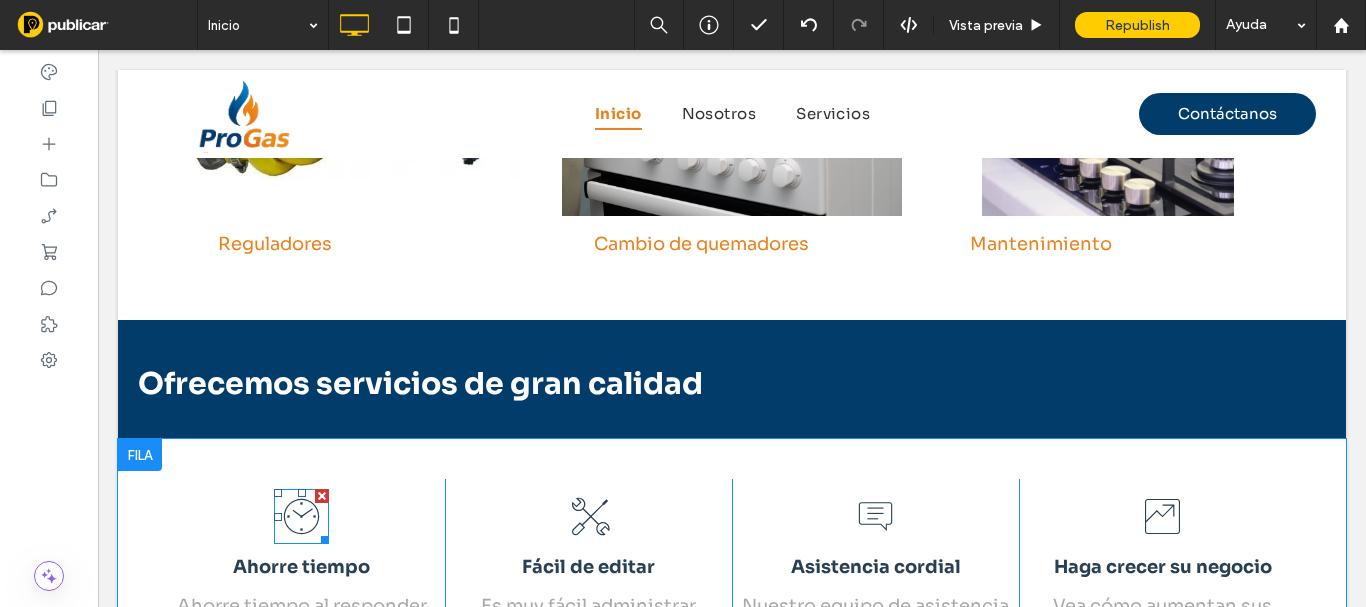 click 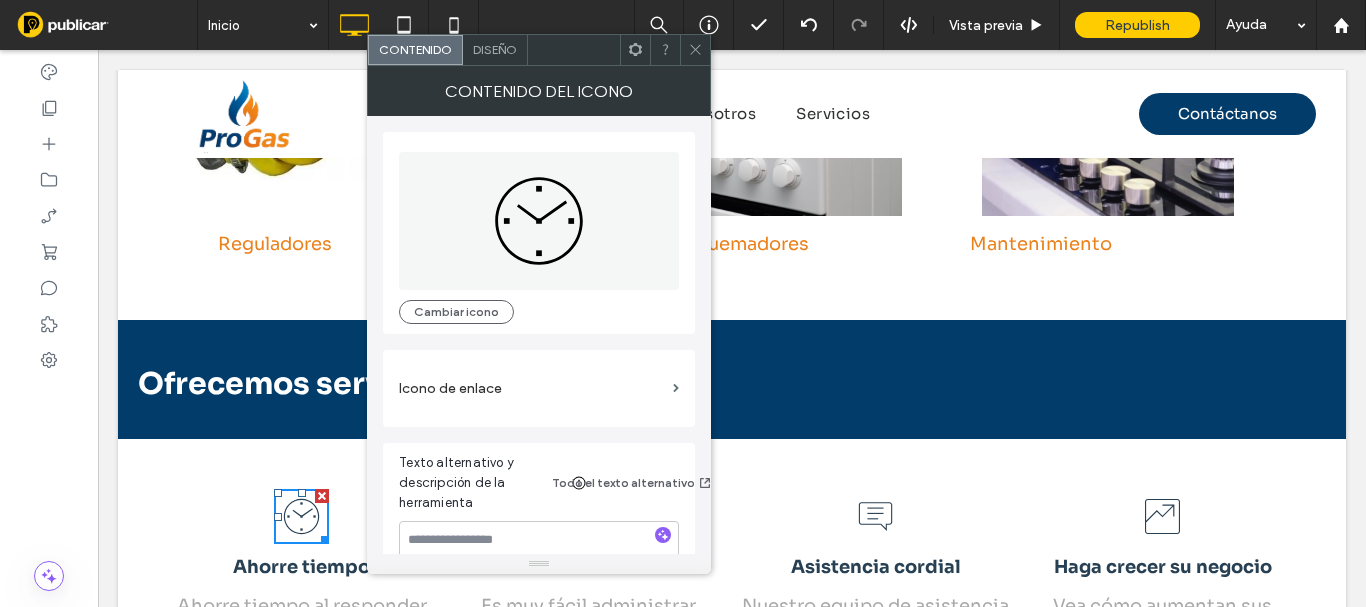 click on "Ahorre tiempo   Ahorre tiempo al responder las solicitudes de sus clientes. Esto le deja más tiempo libre para hacer otras cosas, como encontrar clientes nuevos.
Click To Paste
Fácil de editar   Es muy fácil administrar todos sus documentos en un mismo lugar. También podrá compartirlos con sus colegas con un solo clic.
Click To Paste
Asistencia cordial   Nuestro equipo de asistencia está a su disposición para garantizar que las cosas vayan bien. Siempre encontrará la ayuda que necesita.
Click To Paste
Haga crecer su negocio   Vea cómo aumentan sus beneficios y cómo se alza su valor a medida que mejora la eficiencia. Es mucho más fácil de lo que piensa.
Click To Paste
Fila + Añadir sección" at bounding box center [732, 642] 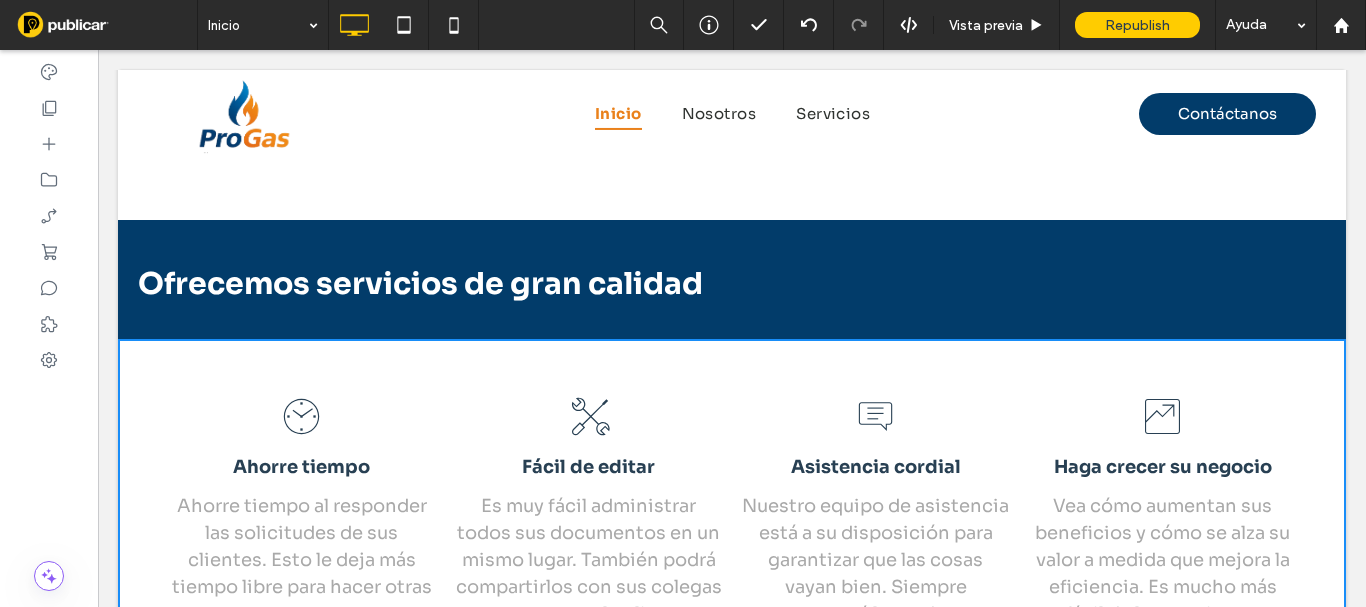 scroll, scrollTop: 3024, scrollLeft: 0, axis: vertical 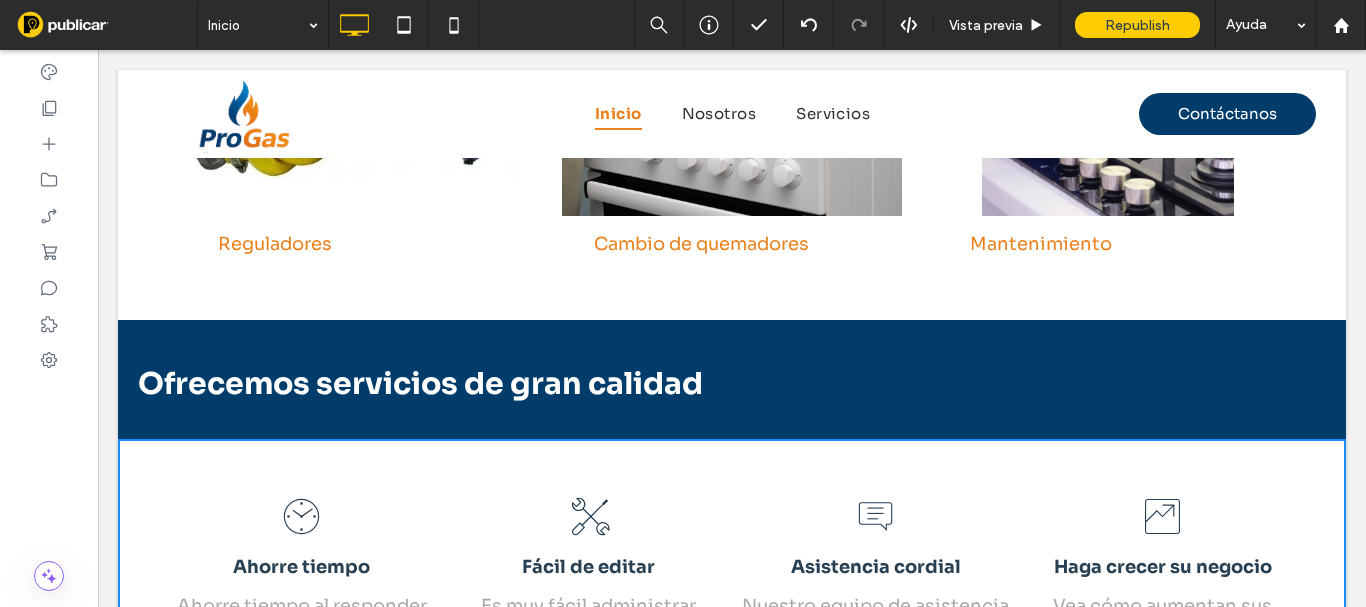click on "Ahorre tiempo   Ahorre tiempo al responder las solicitudes de sus clientes. Esto le deja más tiempo libre para hacer otras cosas, como encontrar clientes nuevos.
Click To Paste
Fácil de editar   Es muy fácil administrar todos sus documentos en un mismo lugar. También podrá compartirlos con sus colegas con un solo clic.
Click To Paste
Asistencia cordial   Nuestro equipo de asistencia está a su disposición para garantizar que las cosas vayan bien. Siempre encontrará la ayuda que necesita.
Click To Paste
Haga crecer su negocio   Vea cómo aumentan sus beneficios y cómo se alza su valor a medida que mejora la eficiencia. Es mucho más fácil de lo que piensa.
Click To Paste
Fila + Añadir sección" at bounding box center (732, 642) 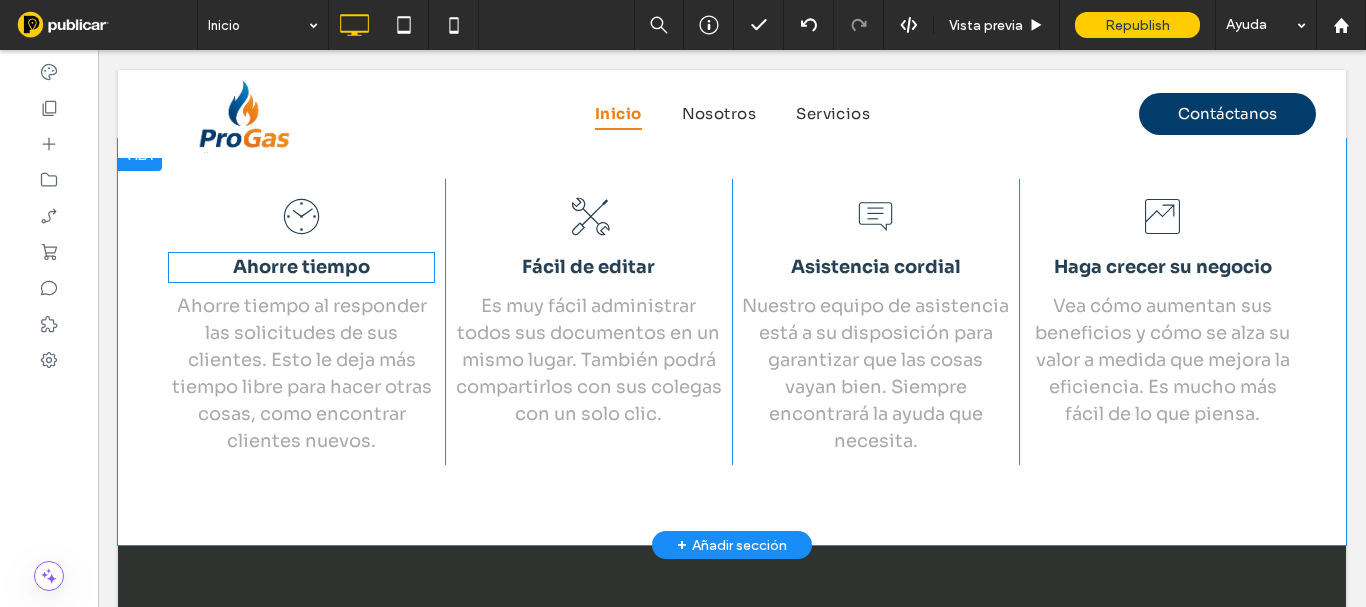 scroll, scrollTop: 3224, scrollLeft: 0, axis: vertical 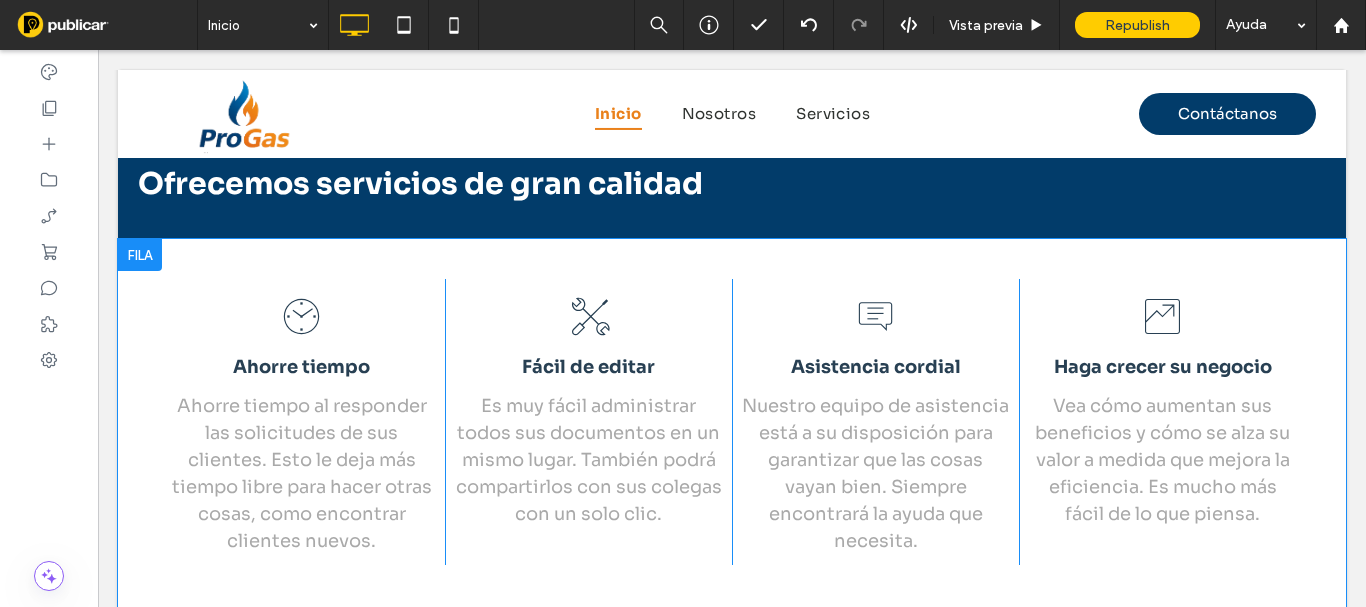 click at bounding box center (140, 255) 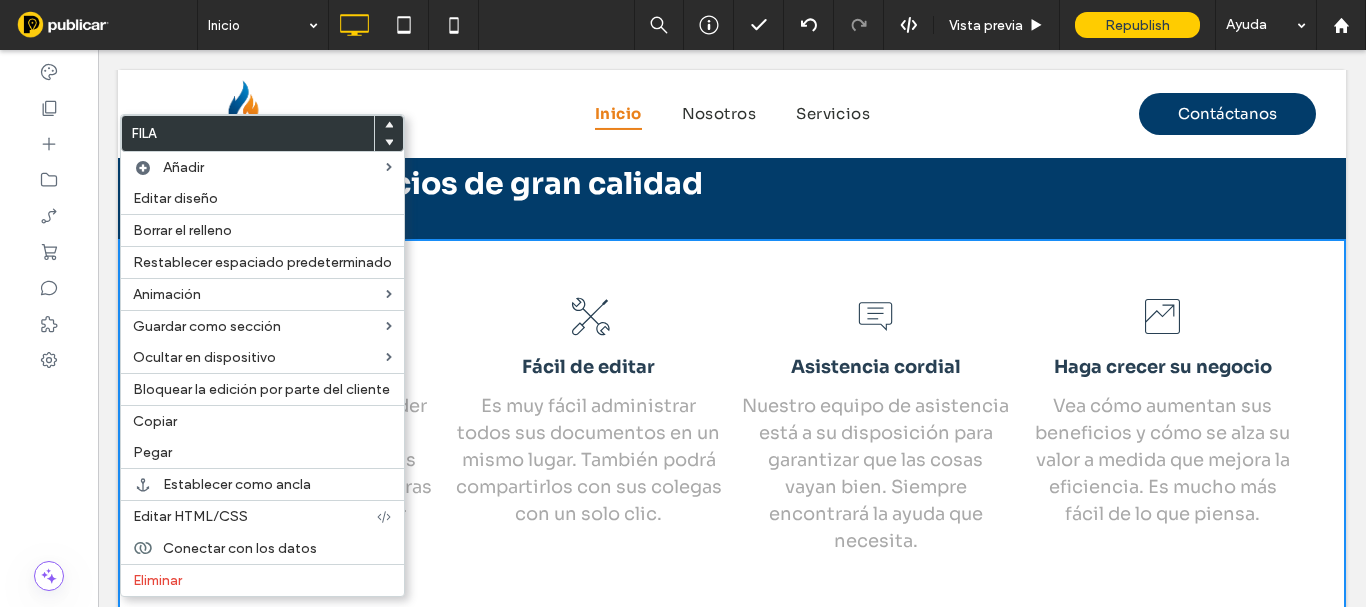 click at bounding box center [732, 114] 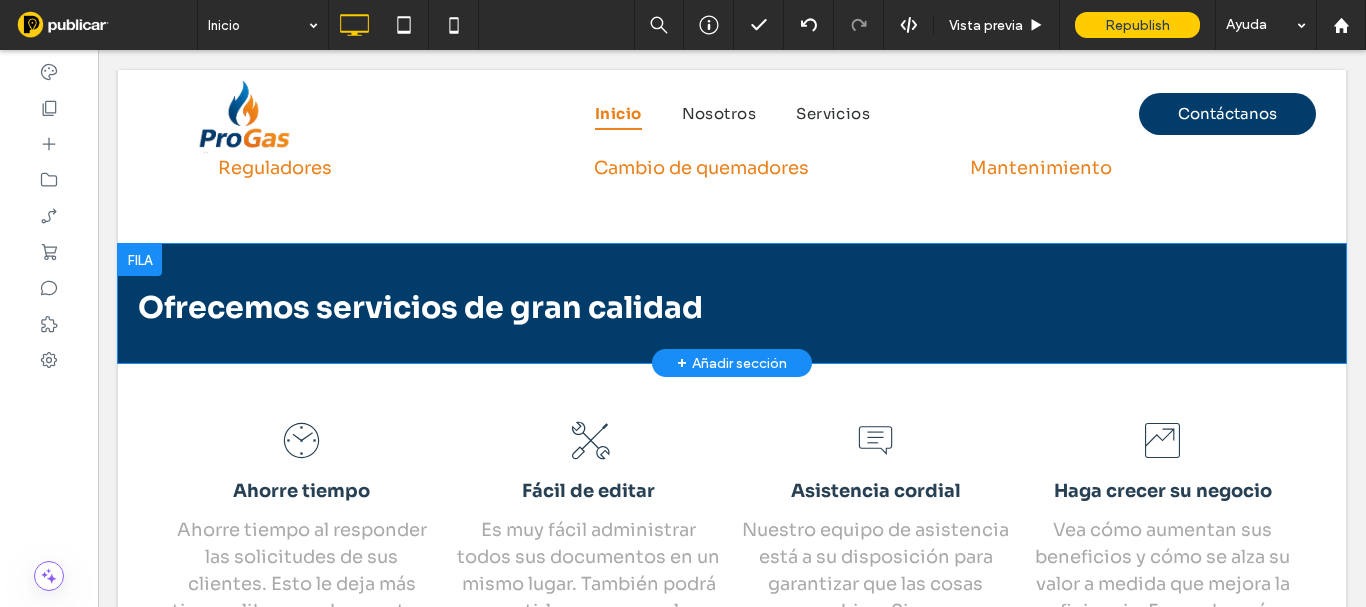 scroll, scrollTop: 3000, scrollLeft: 0, axis: vertical 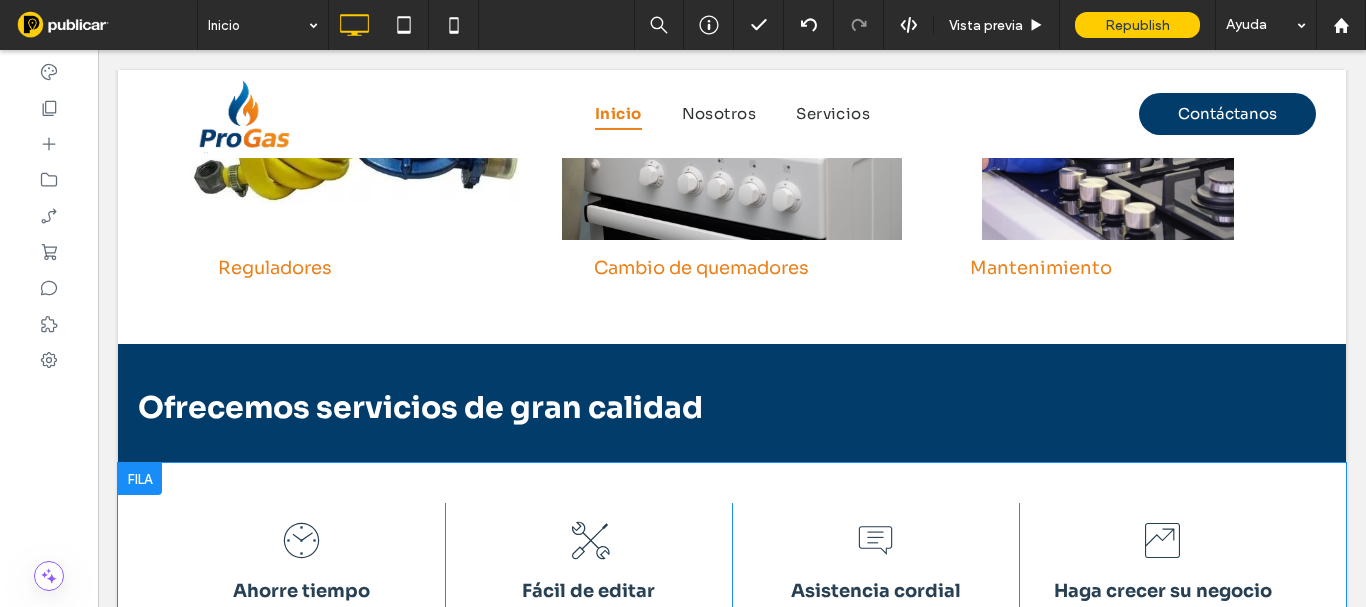 click at bounding box center [140, 479] 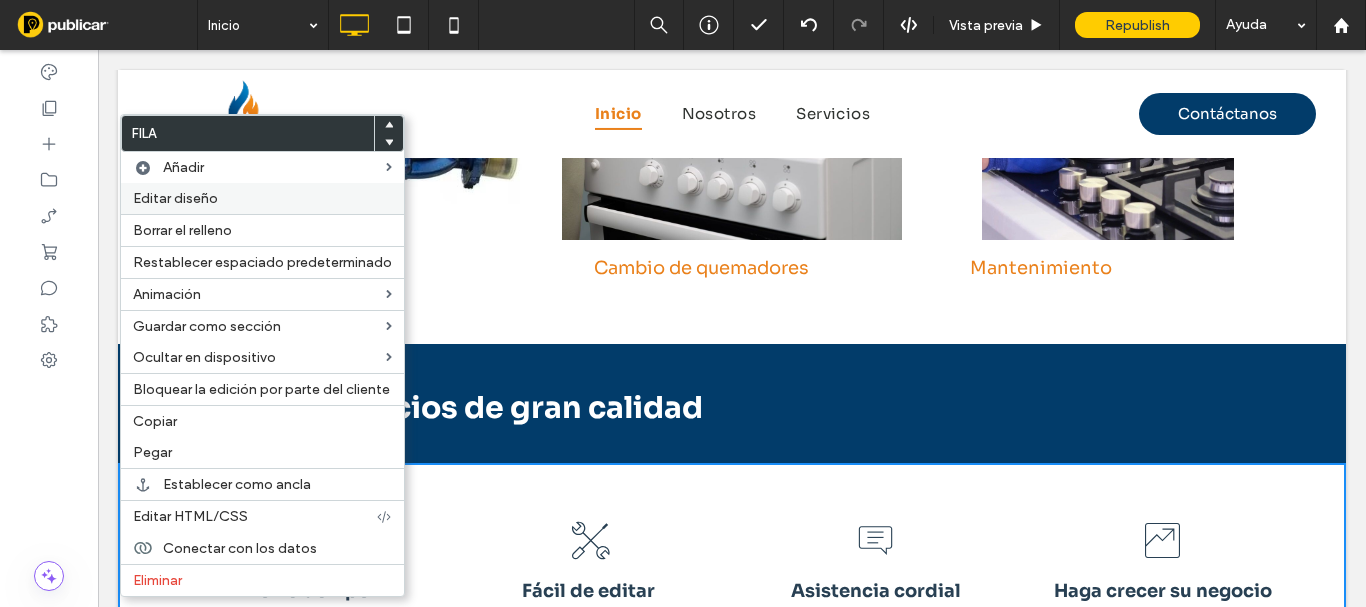 click on "Editar diseño" at bounding box center [175, 198] 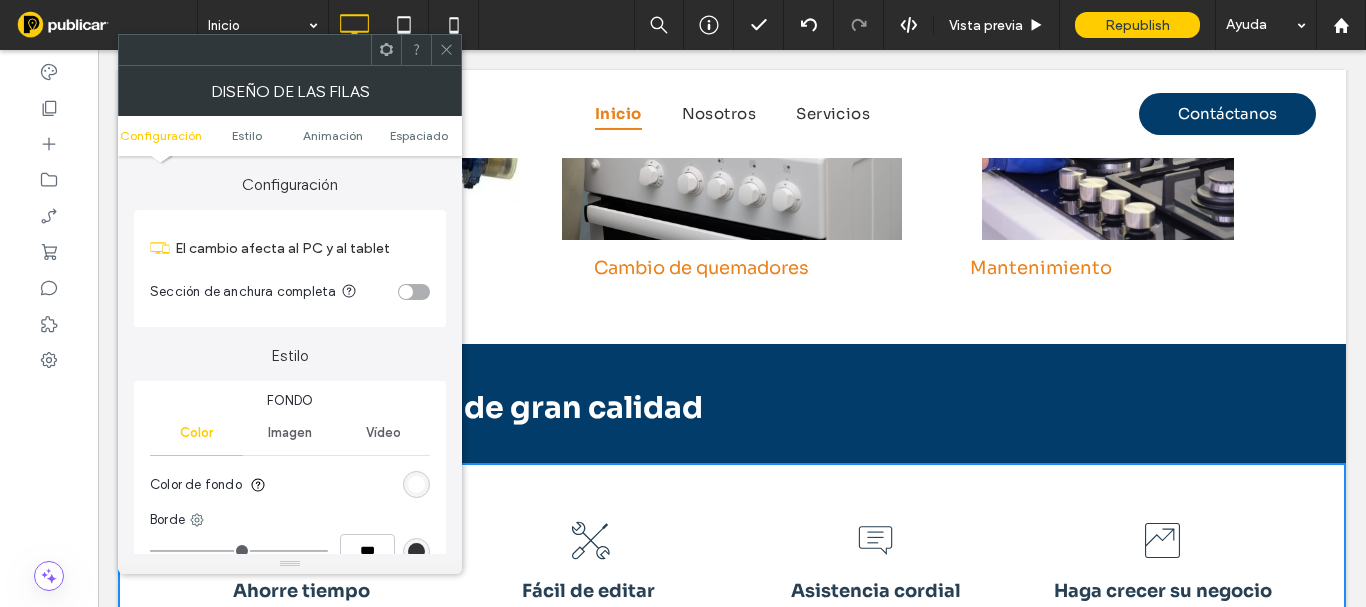 click at bounding box center [416, 484] 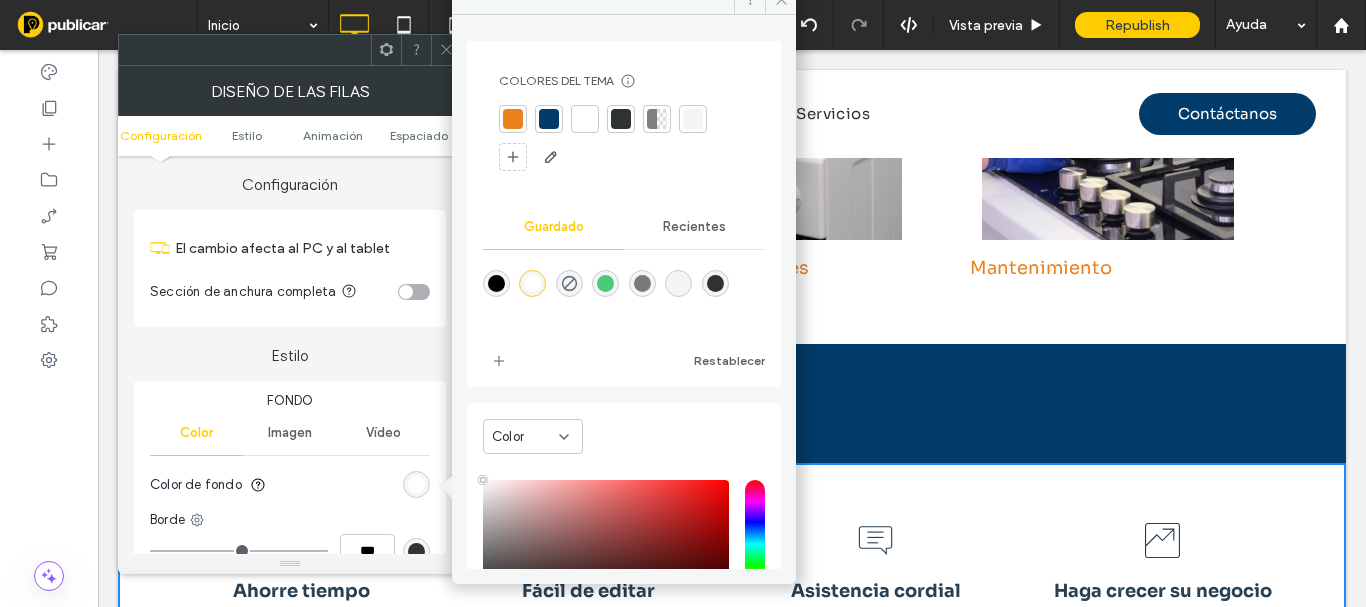 click at bounding box center (549, 119) 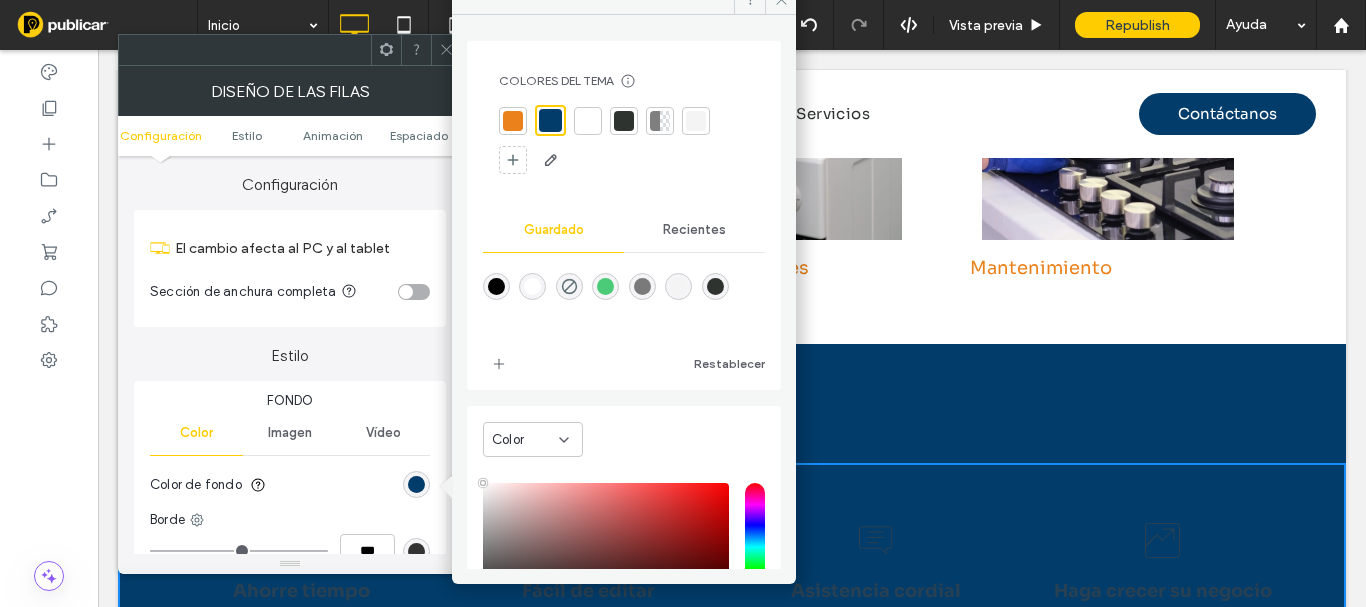 click 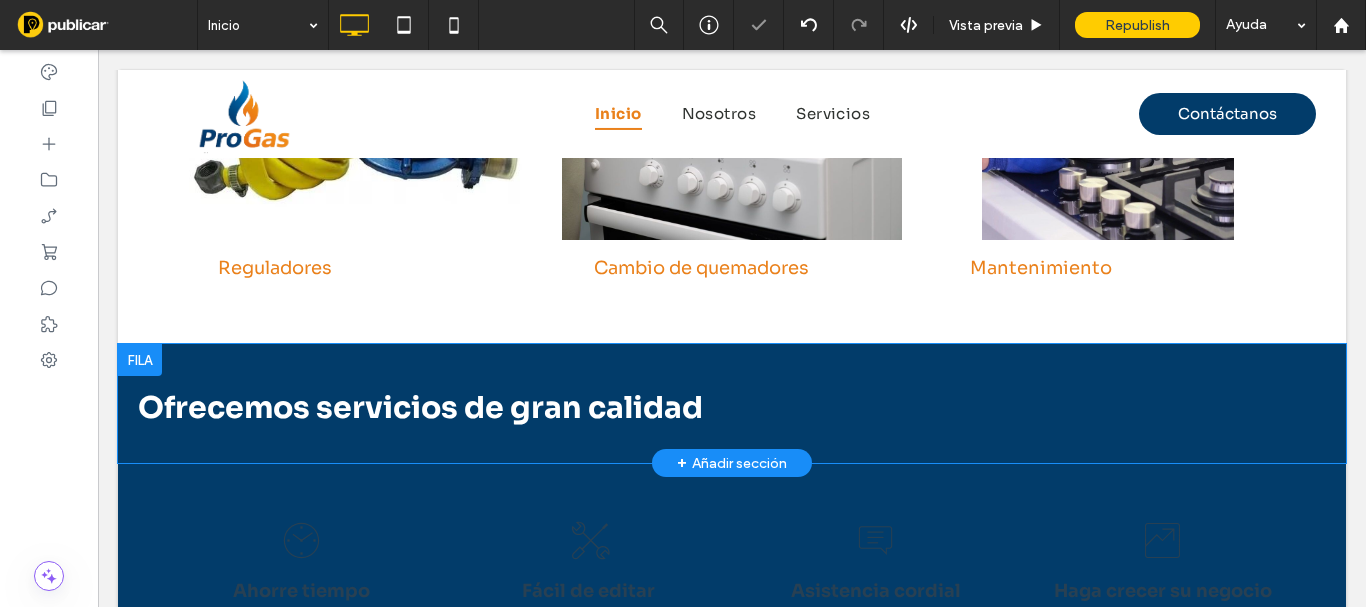 scroll, scrollTop: 3100, scrollLeft: 0, axis: vertical 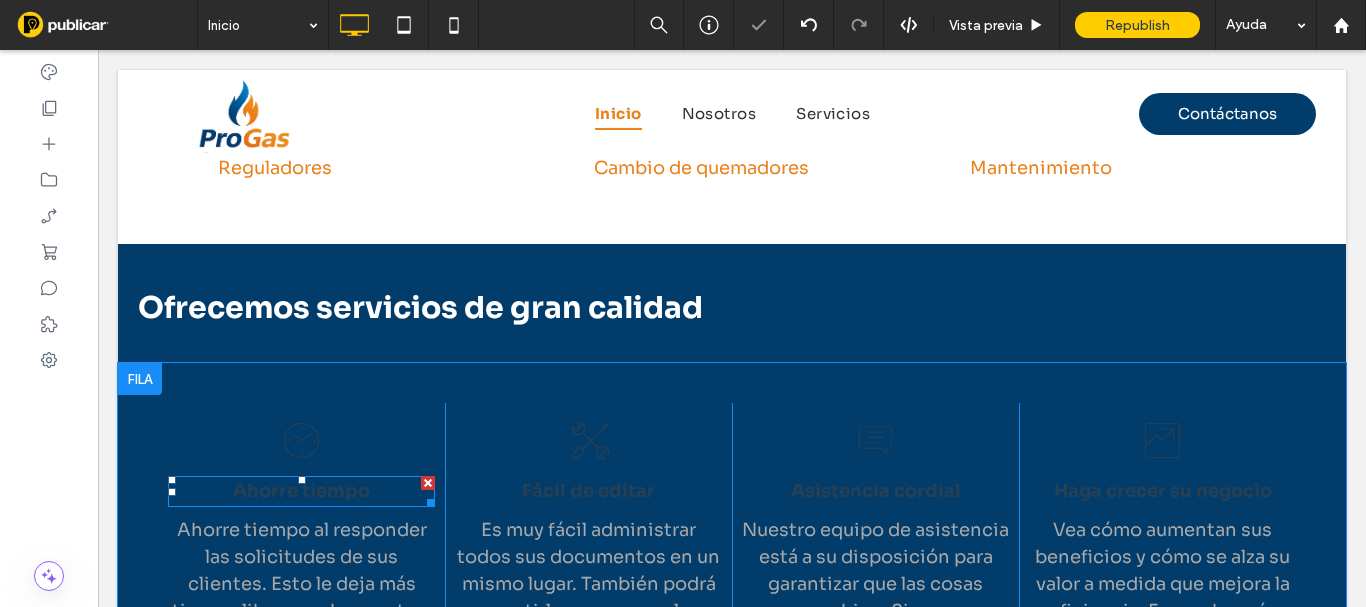 click on "Ahorre tiempo" at bounding box center [301, 491] 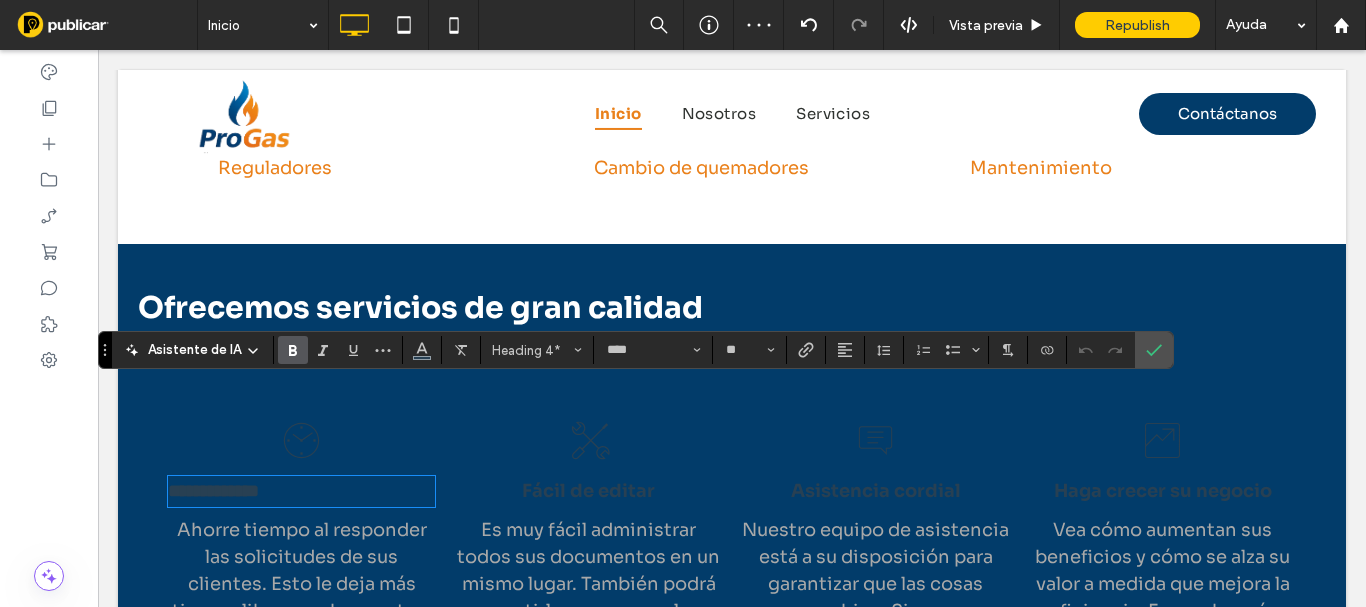 click 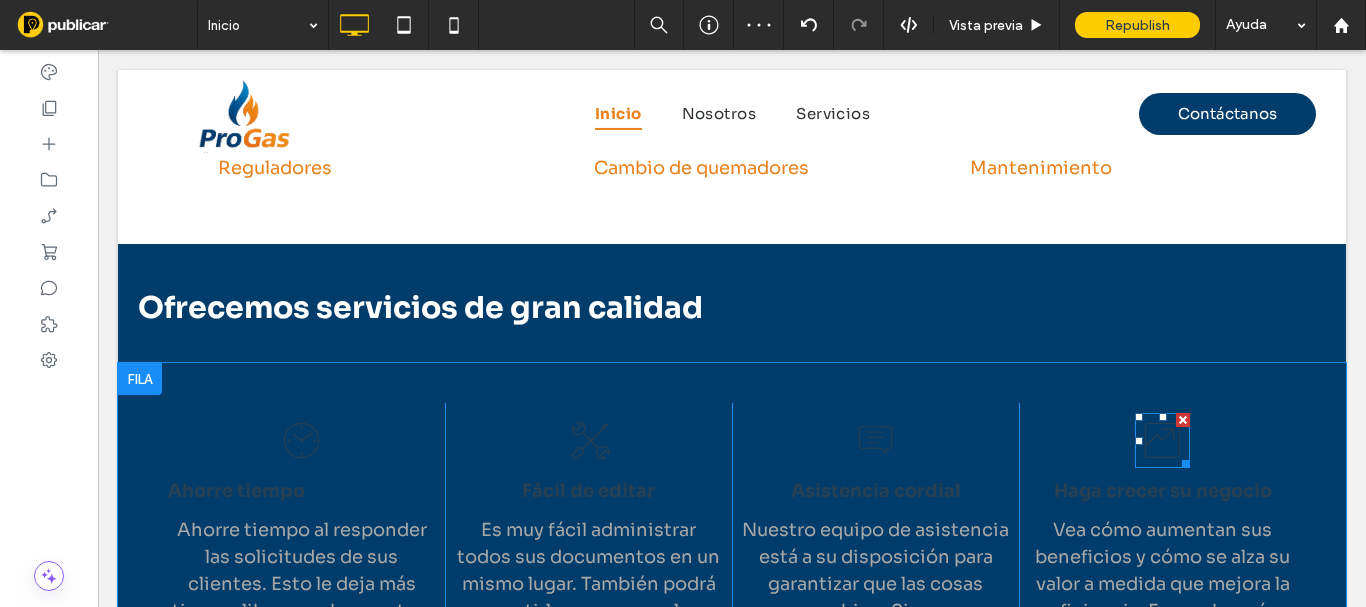 click 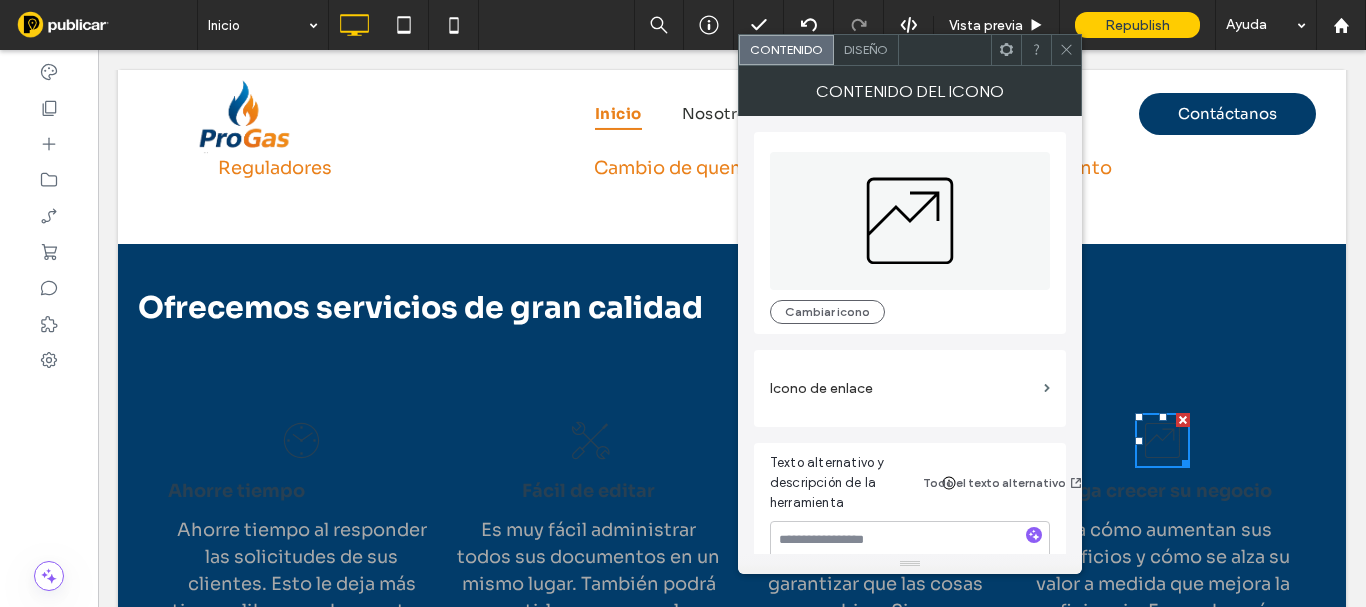 click on "Ofrecemos servicios de gran calidad Click To Paste
Fila + Añadir sección" at bounding box center [732, 303] 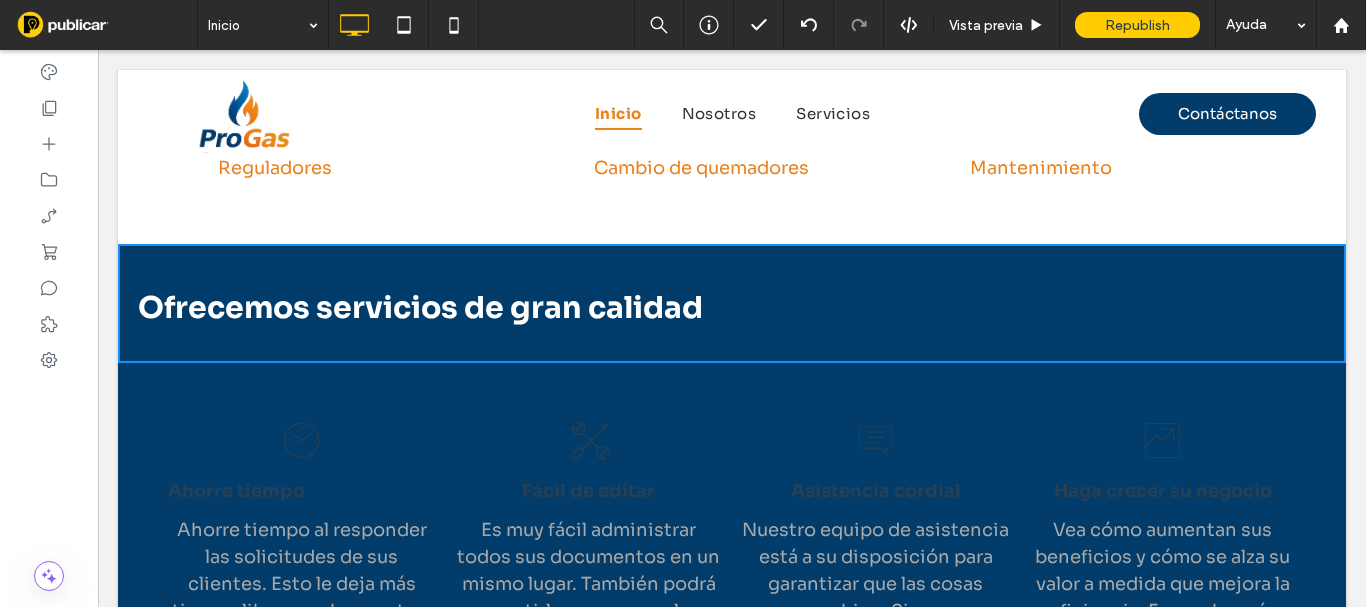 scroll, scrollTop: 3000, scrollLeft: 0, axis: vertical 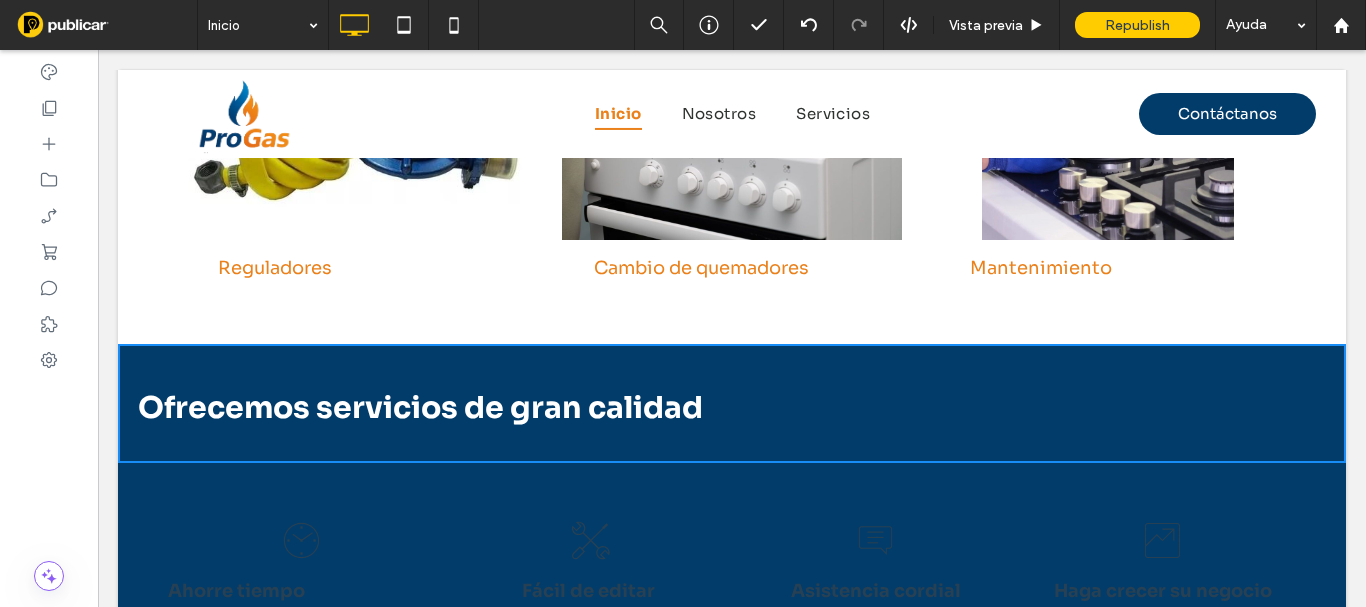 click on "Ofrecemos servicios de gran calidad" at bounding box center [420, 408] 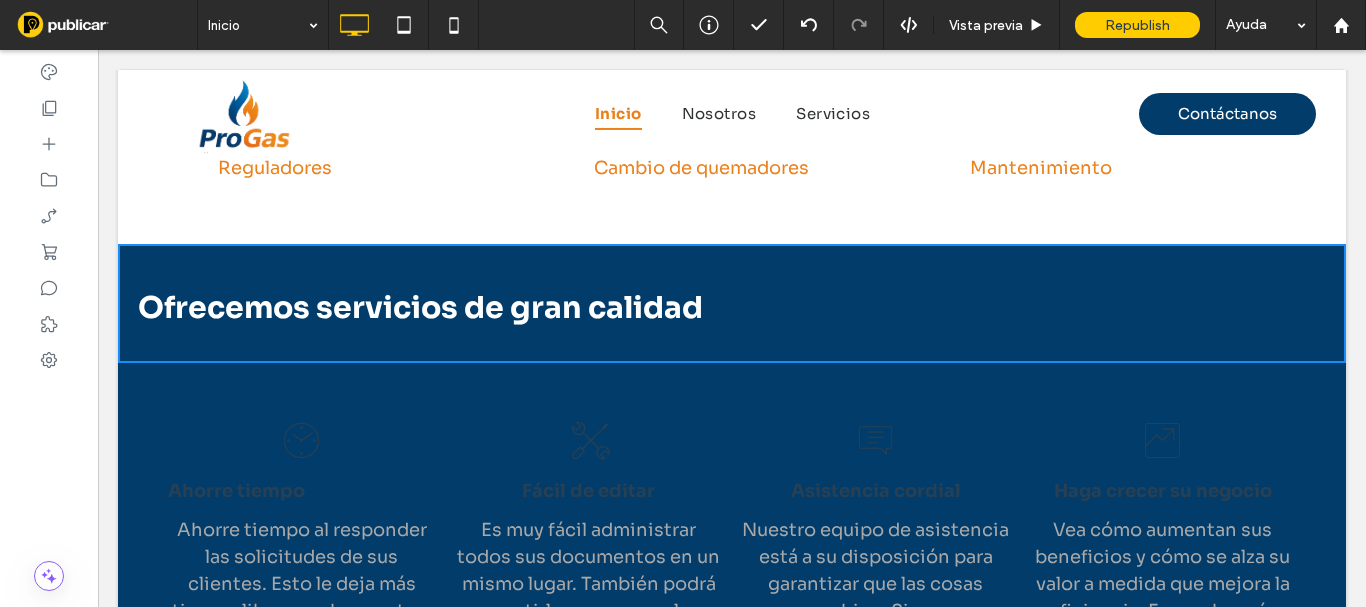 scroll, scrollTop: 2900, scrollLeft: 0, axis: vertical 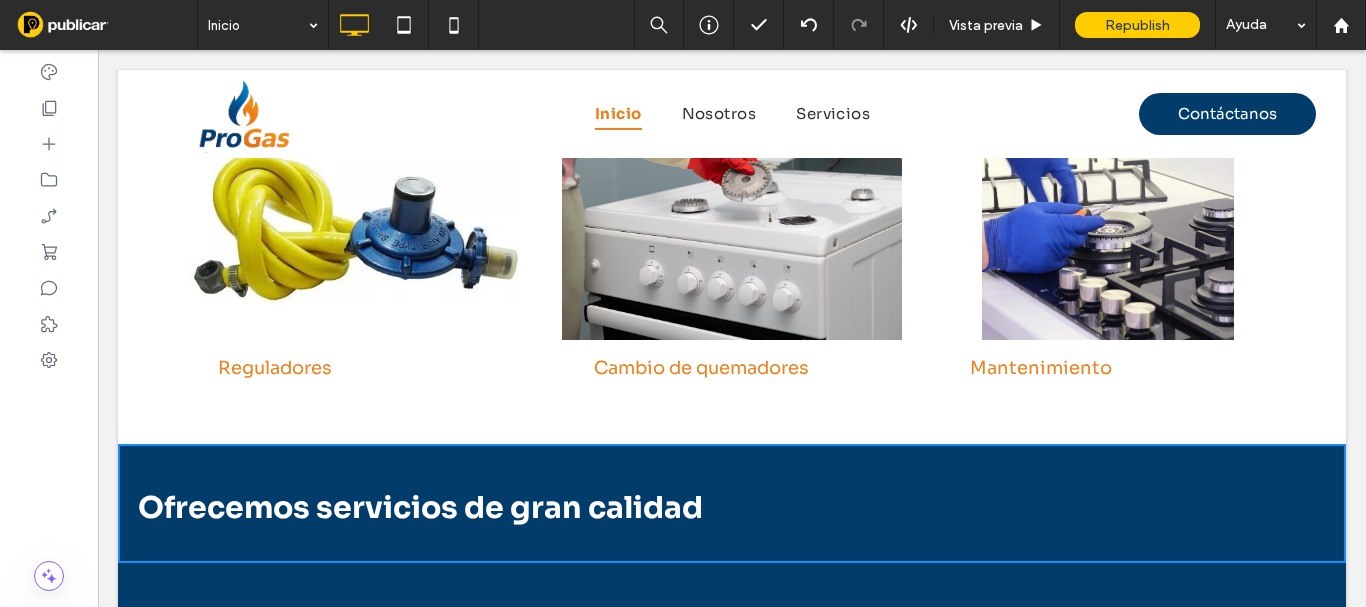 click on "Ofrecemos servicios de gran calidad" at bounding box center [420, 508] 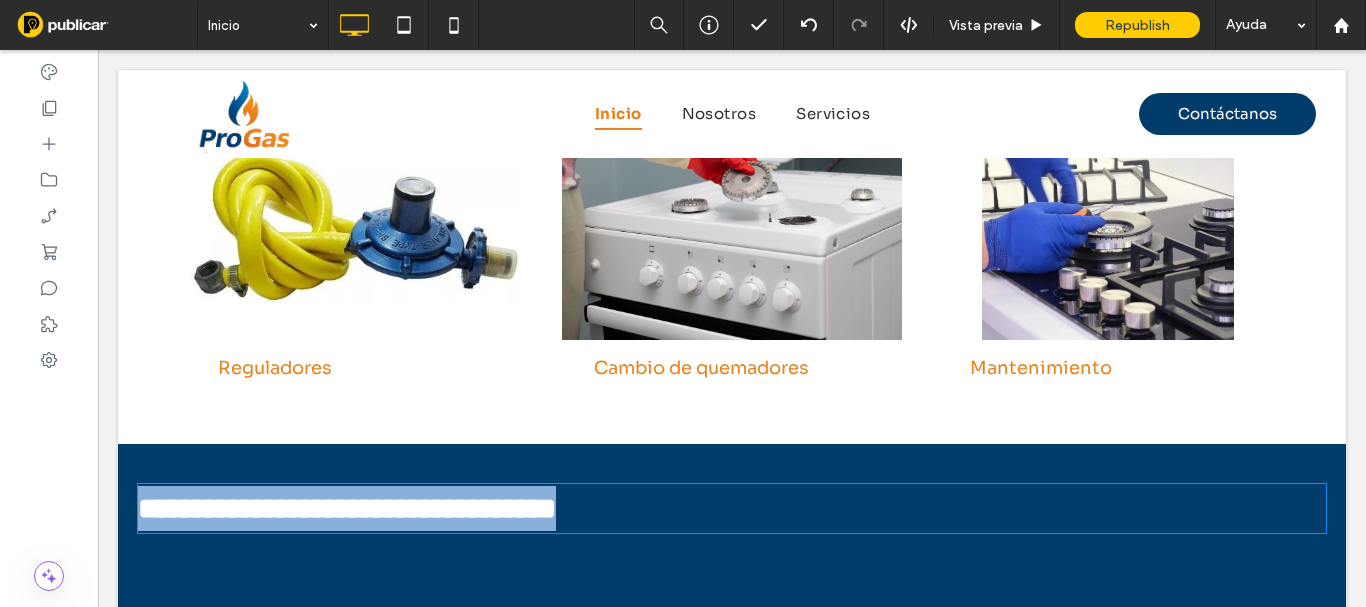 type on "****" 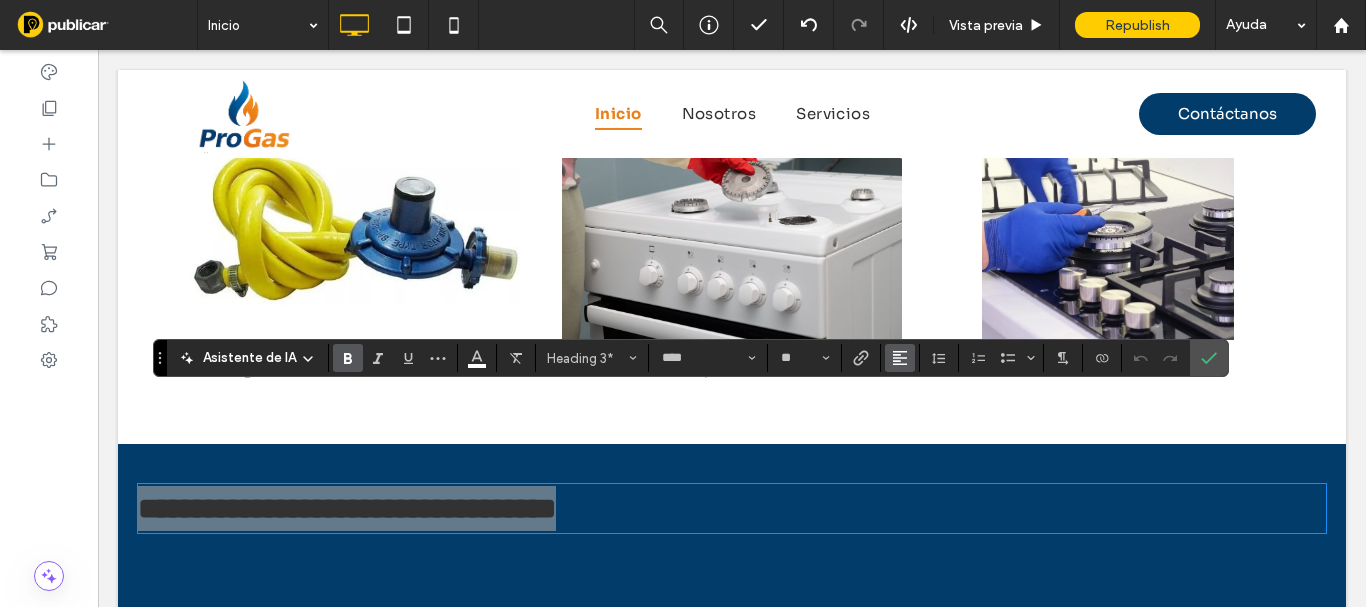 click 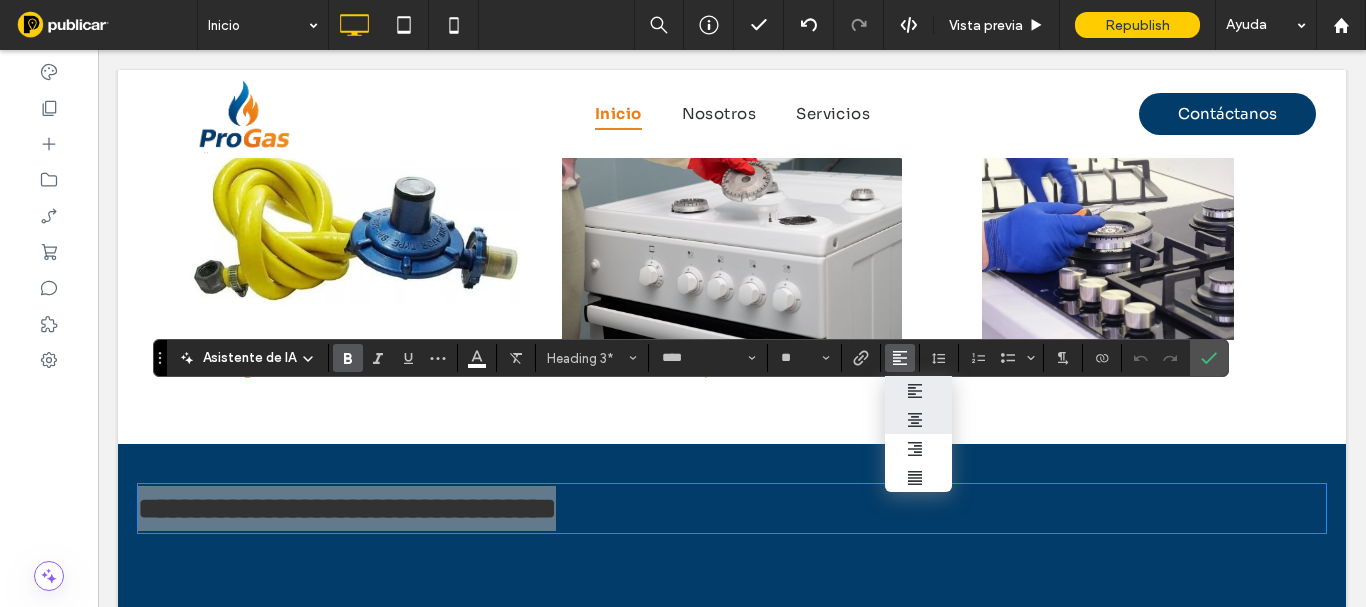 click 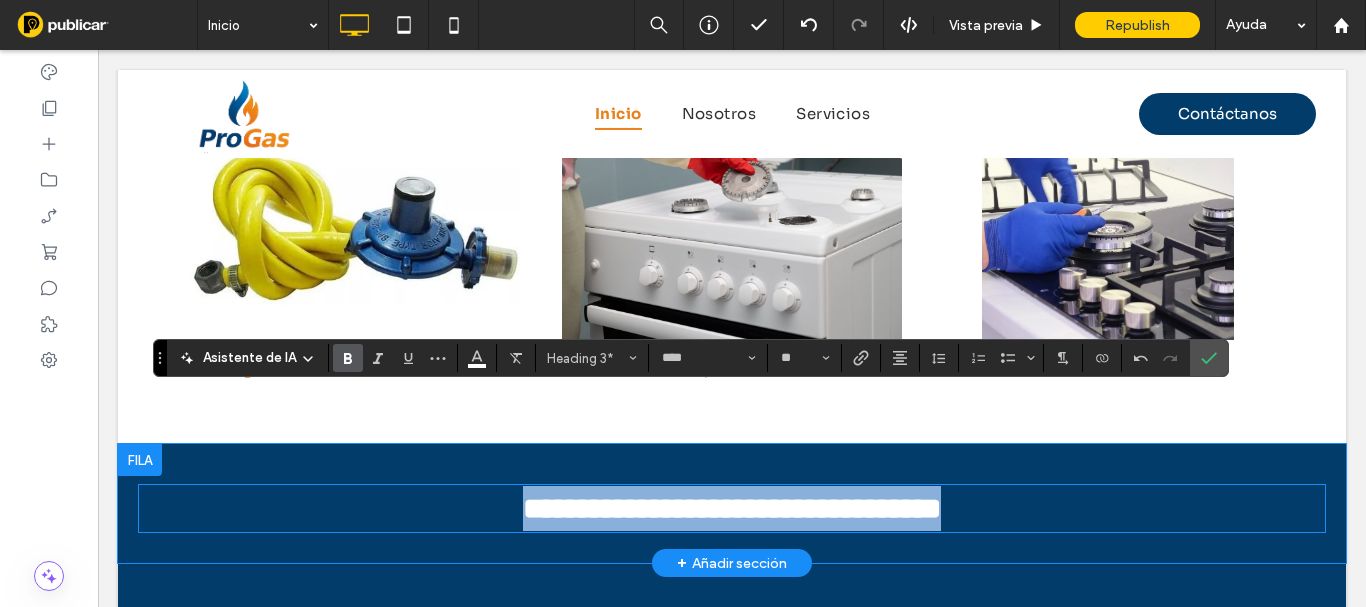 click on "**********" at bounding box center [732, 508] 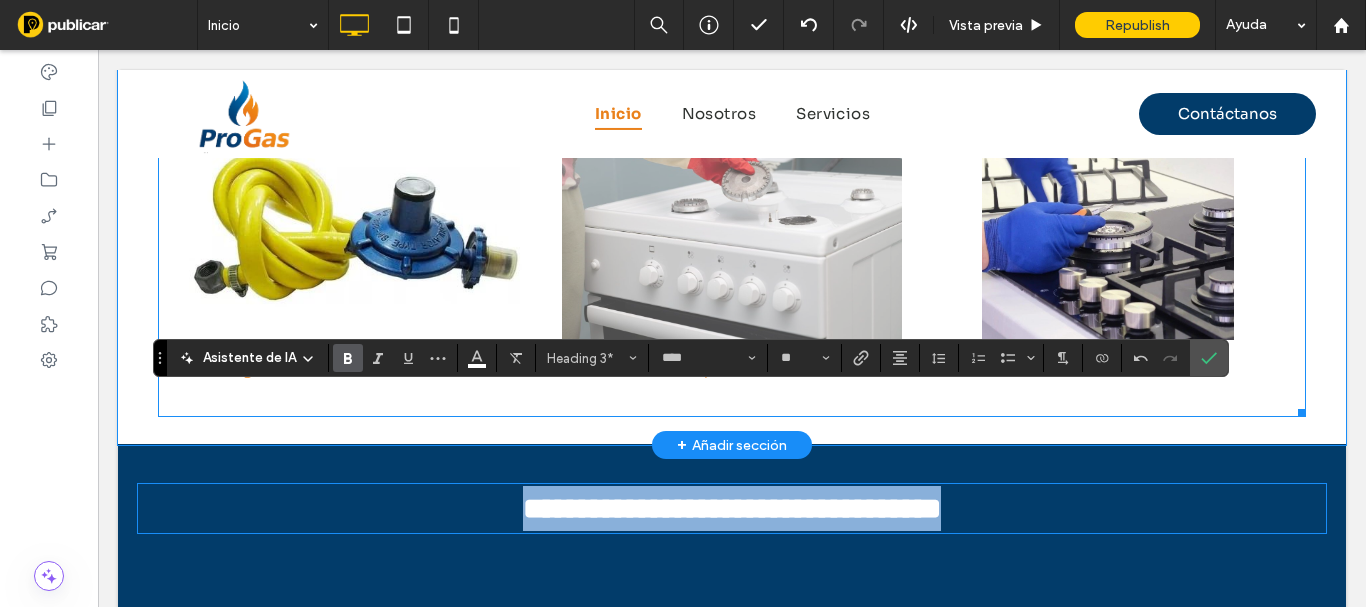 type 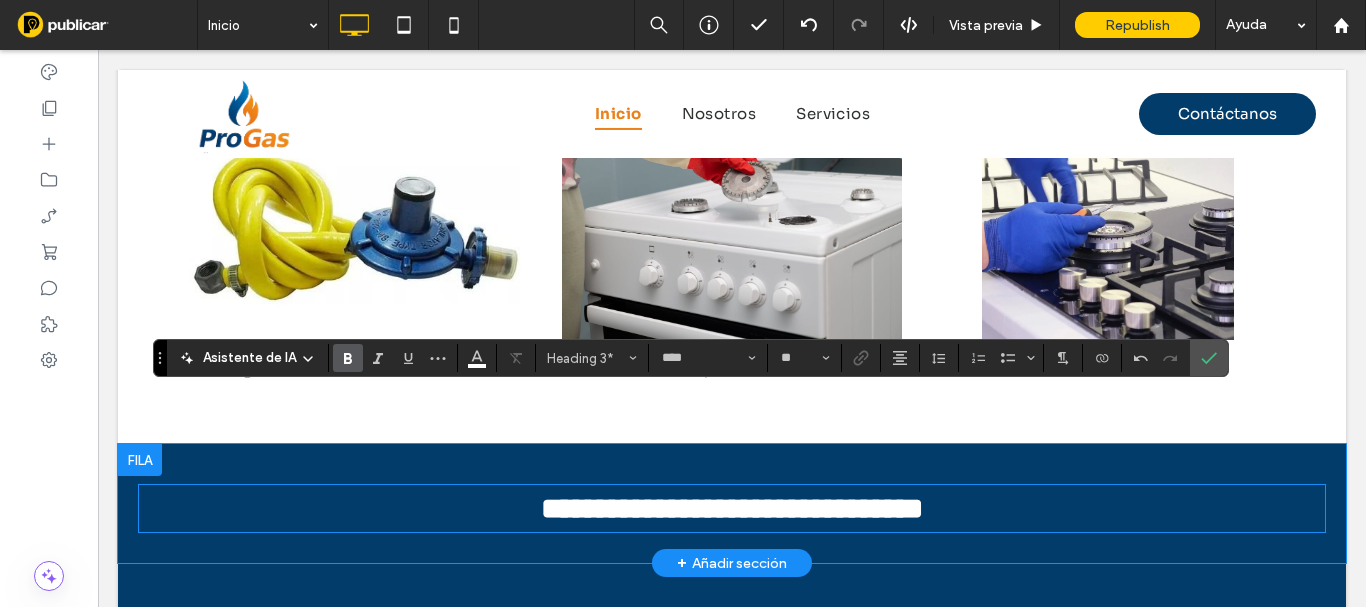 click on "**********" at bounding box center [732, 508] 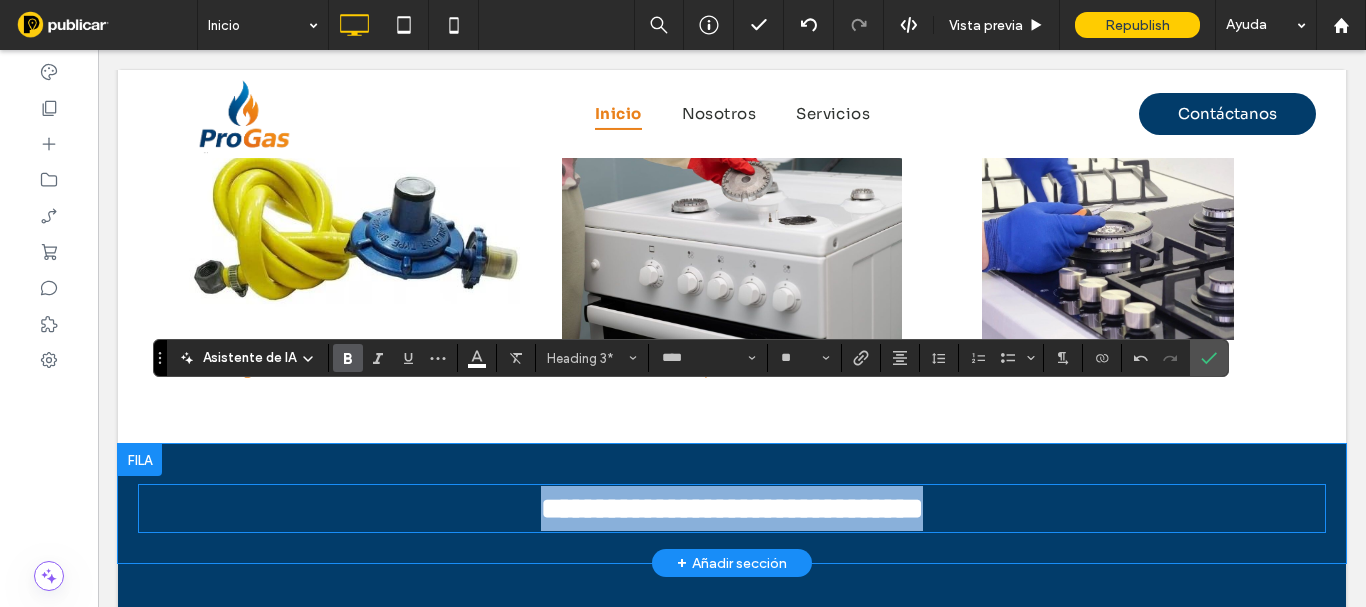 drag, startPoint x: 674, startPoint y: 421, endPoint x: 1096, endPoint y: 430, distance: 422.09595 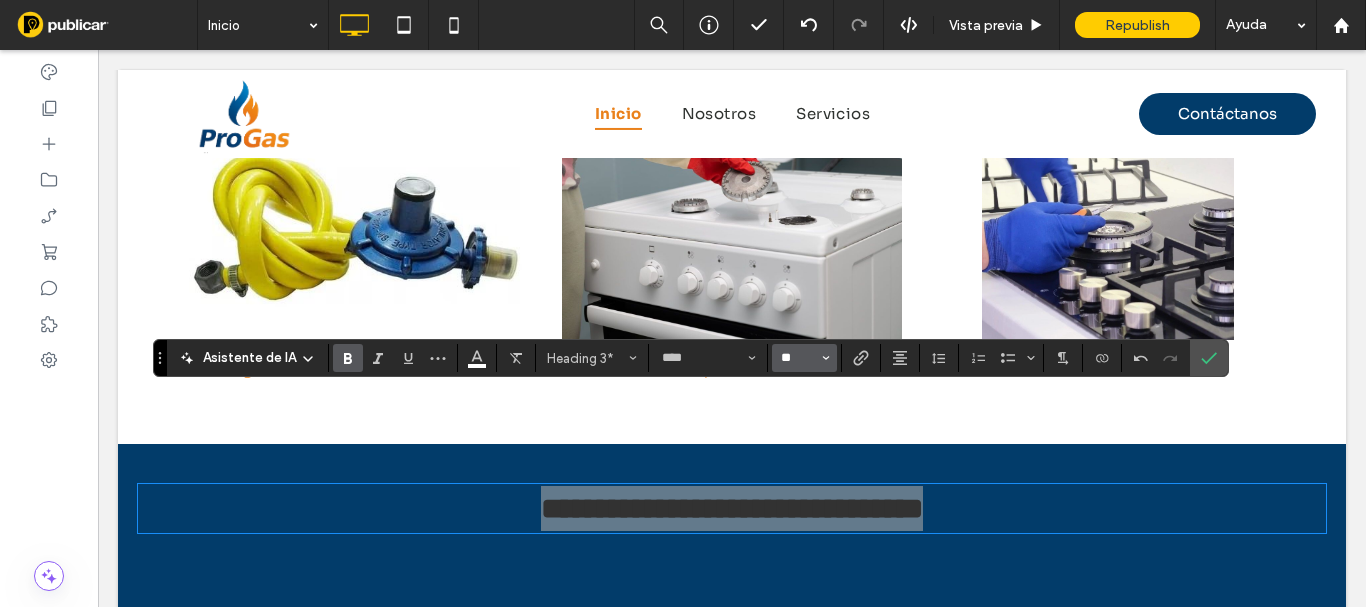 click on "**" at bounding box center (798, 358) 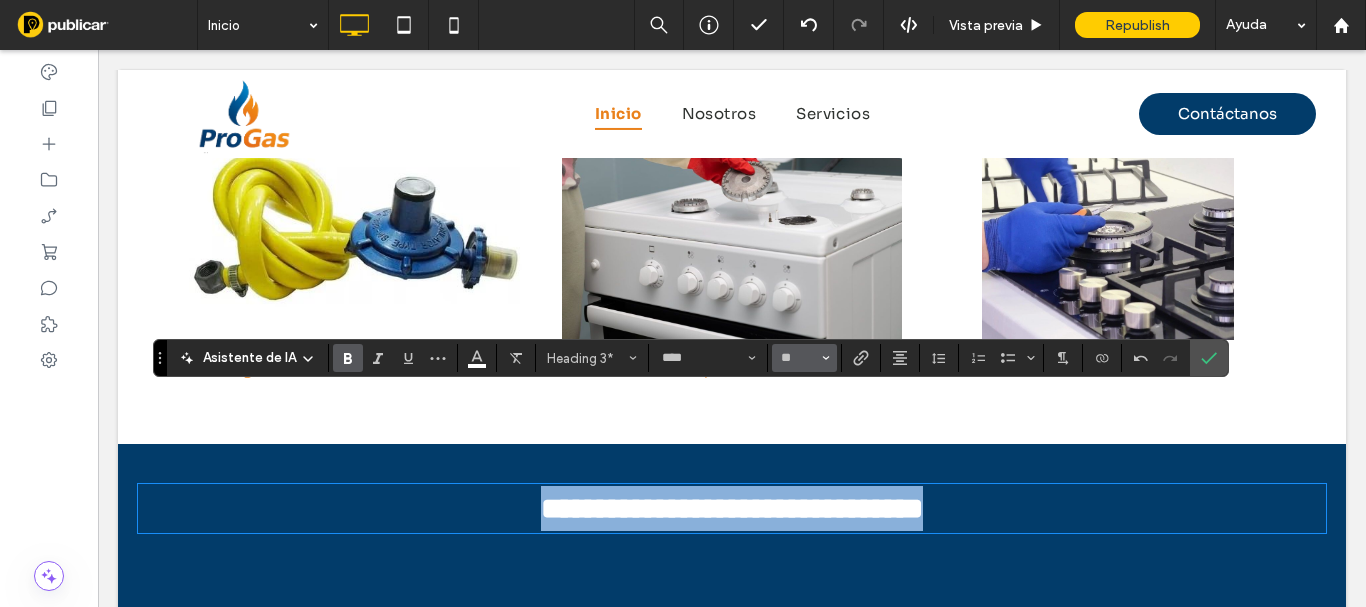 type on "**" 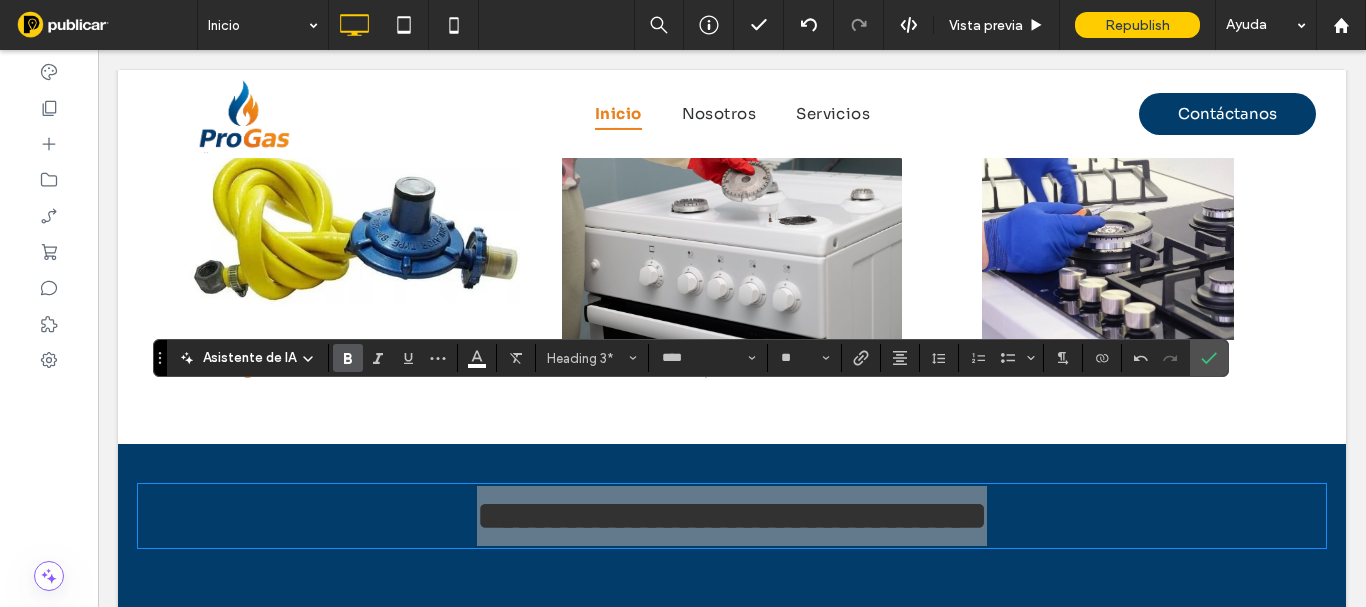 click 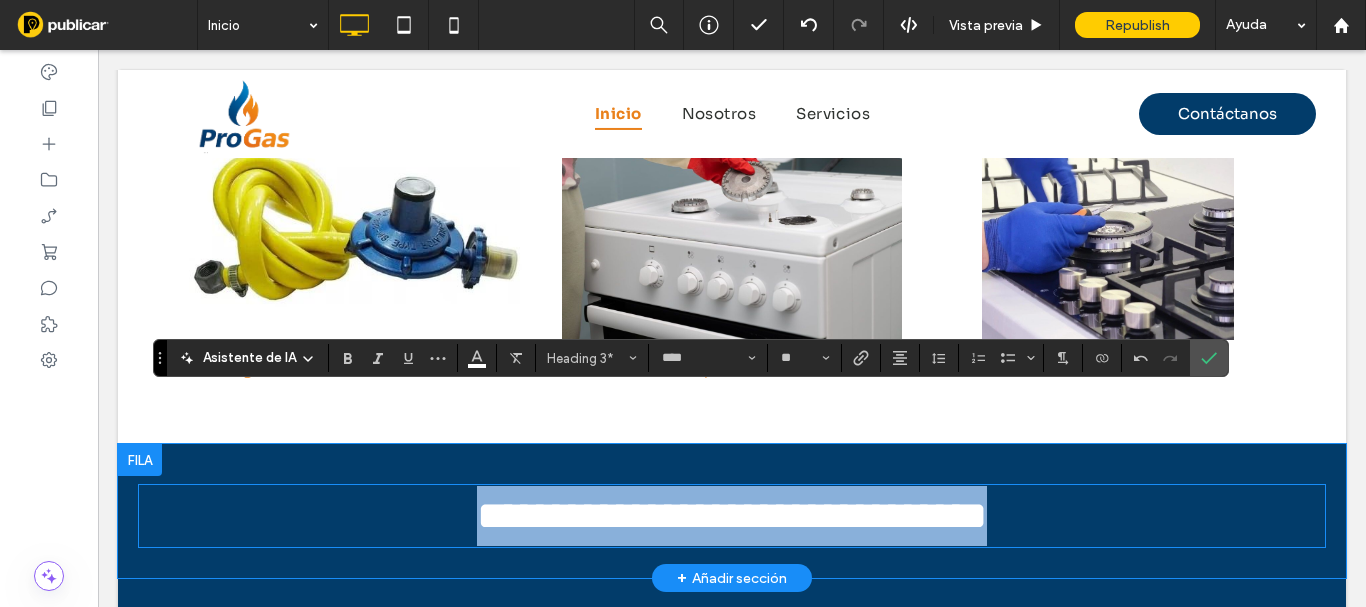 click on "**********" at bounding box center (732, 515) 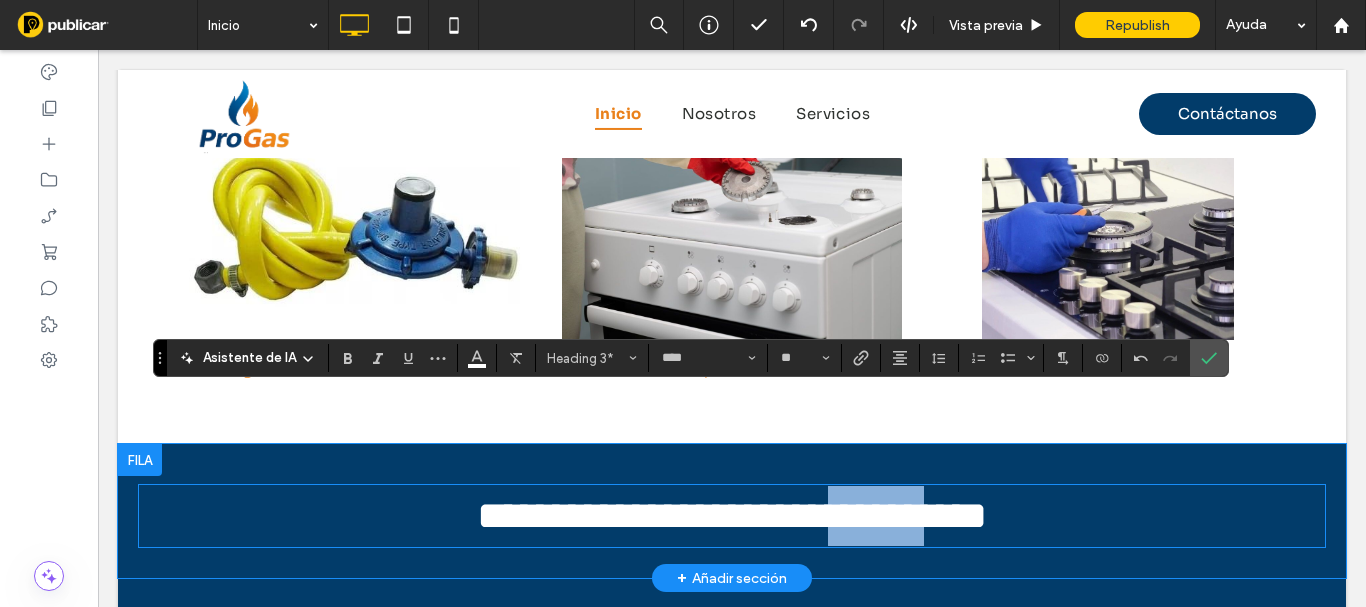 drag, startPoint x: 907, startPoint y: 423, endPoint x: 988, endPoint y: 423, distance: 81 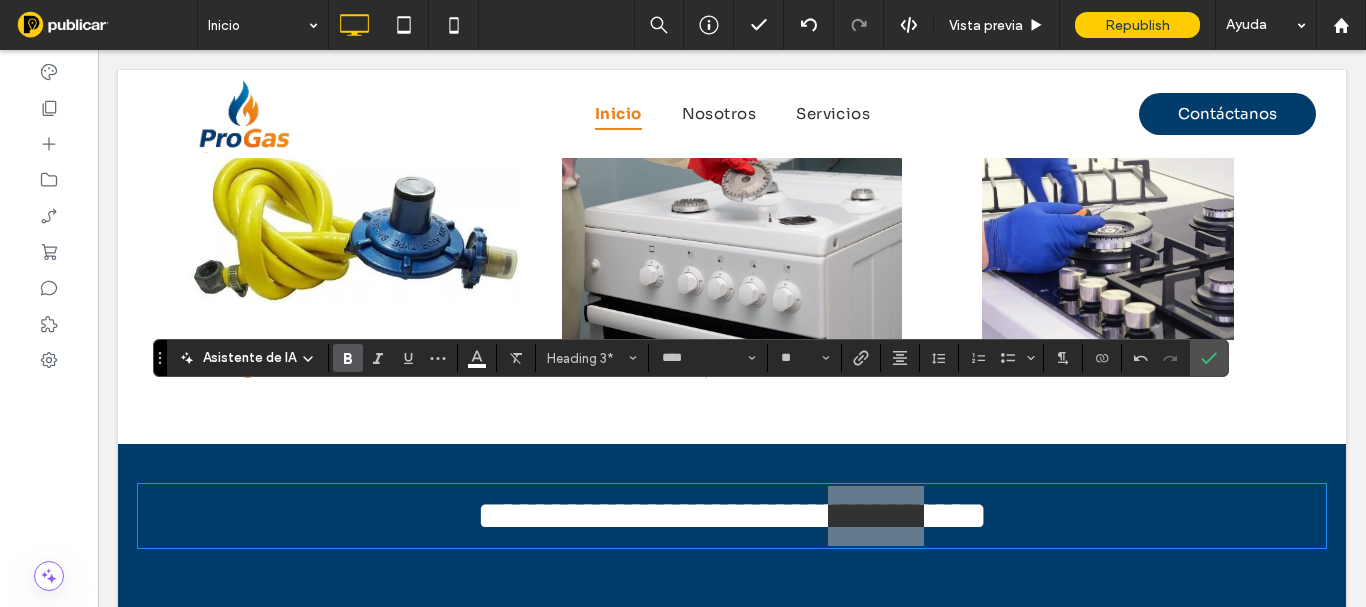 click at bounding box center [348, 358] 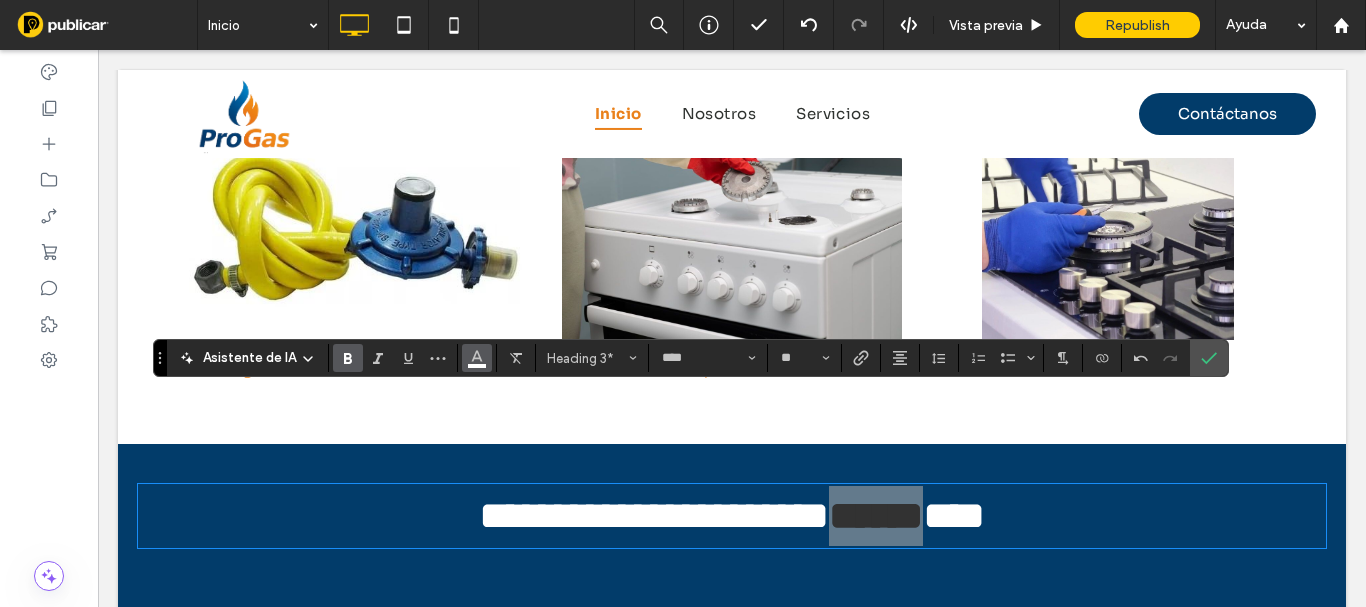 click 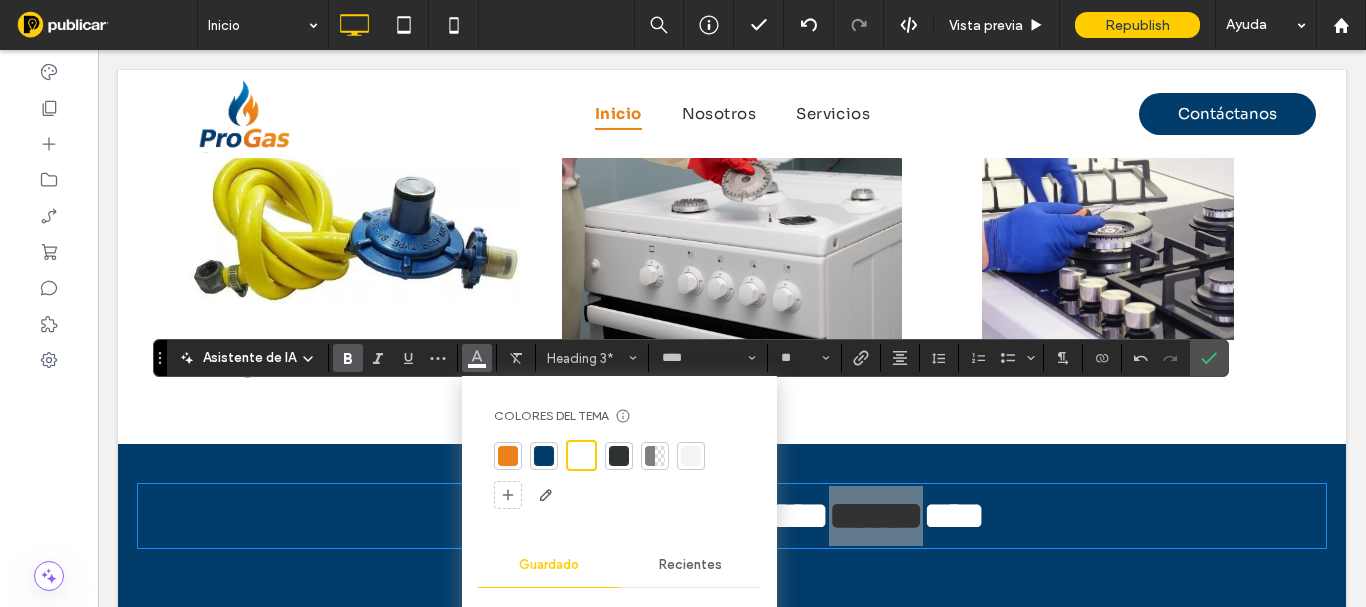 click at bounding box center (508, 456) 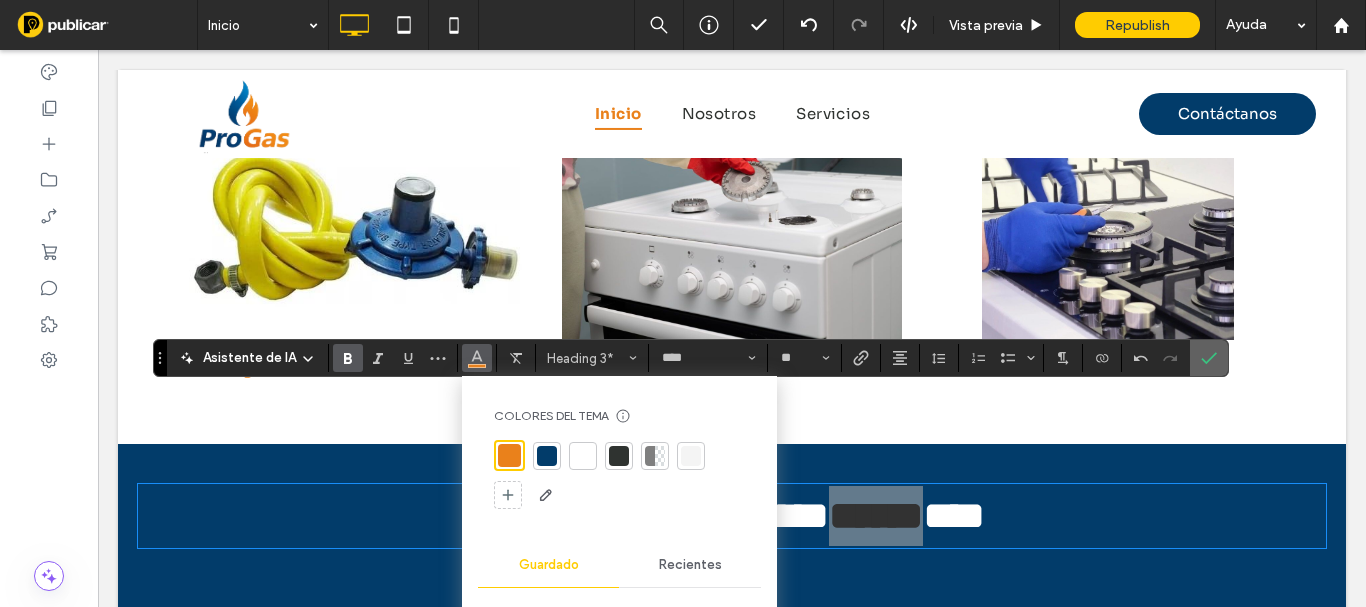 click at bounding box center (1209, 358) 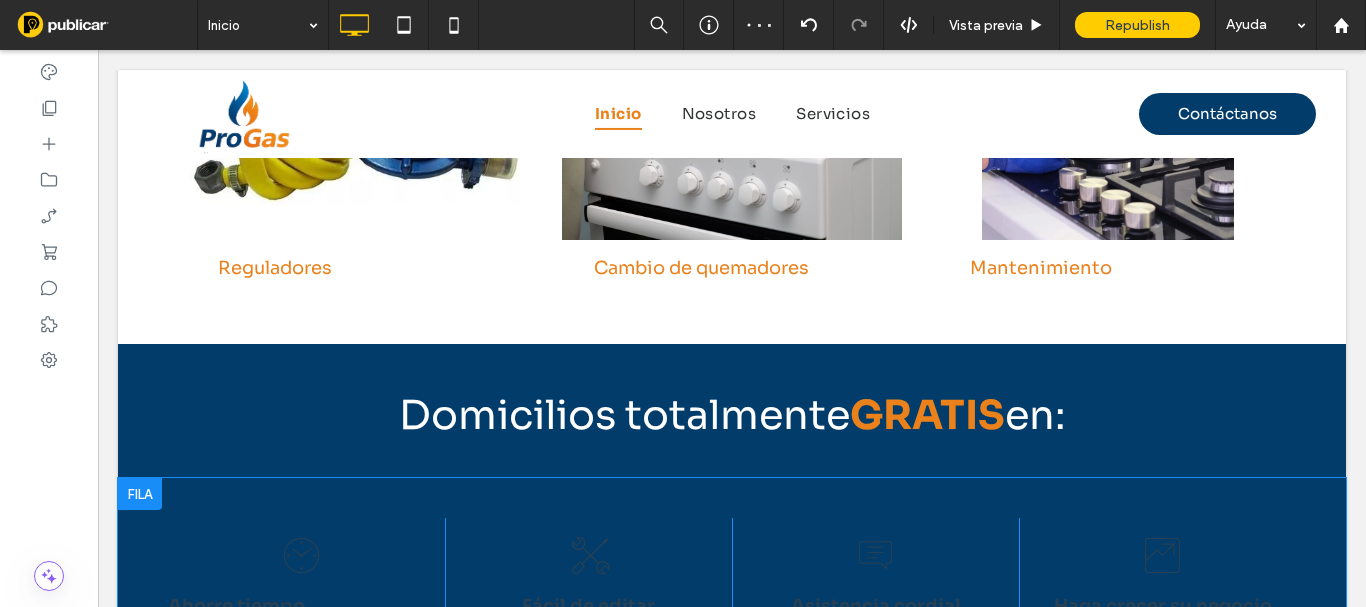 scroll, scrollTop: 3100, scrollLeft: 0, axis: vertical 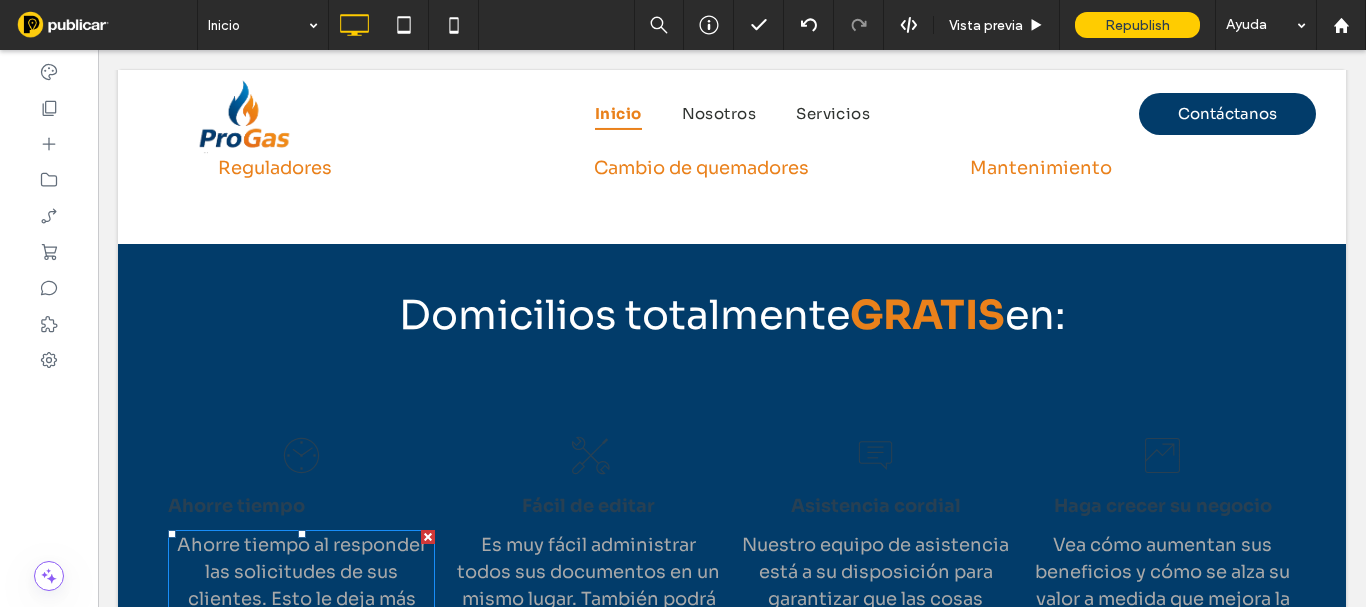 click at bounding box center [428, 537] 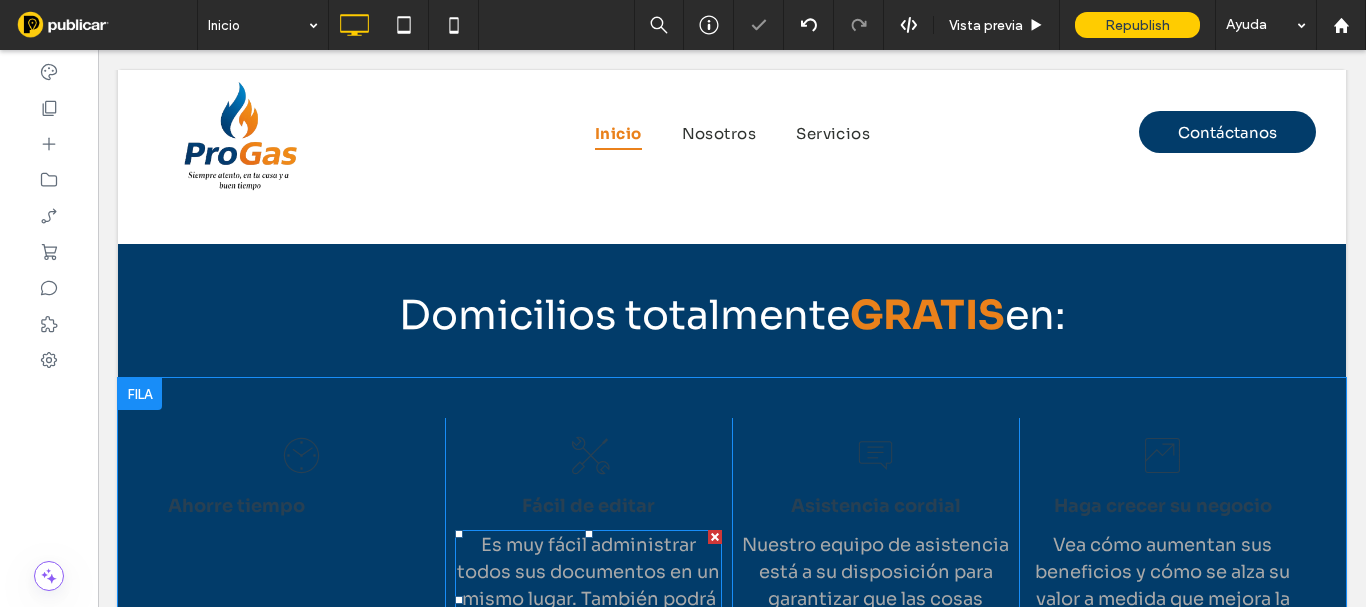 click at bounding box center (715, 537) 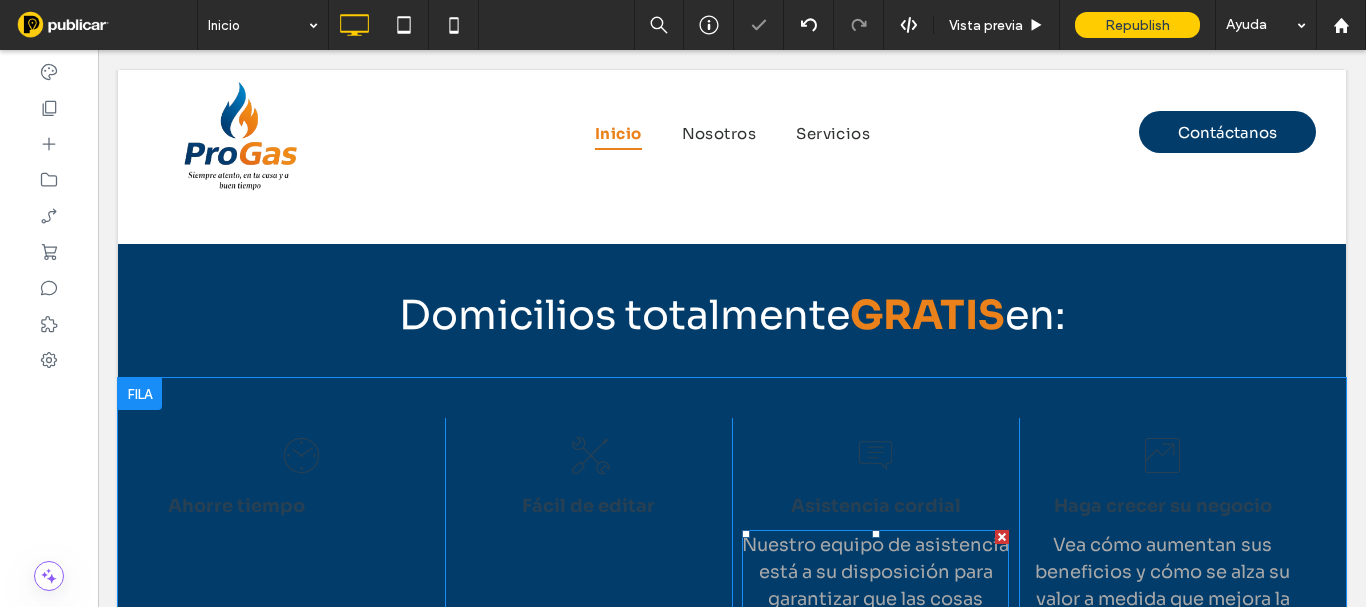click at bounding box center [1002, 537] 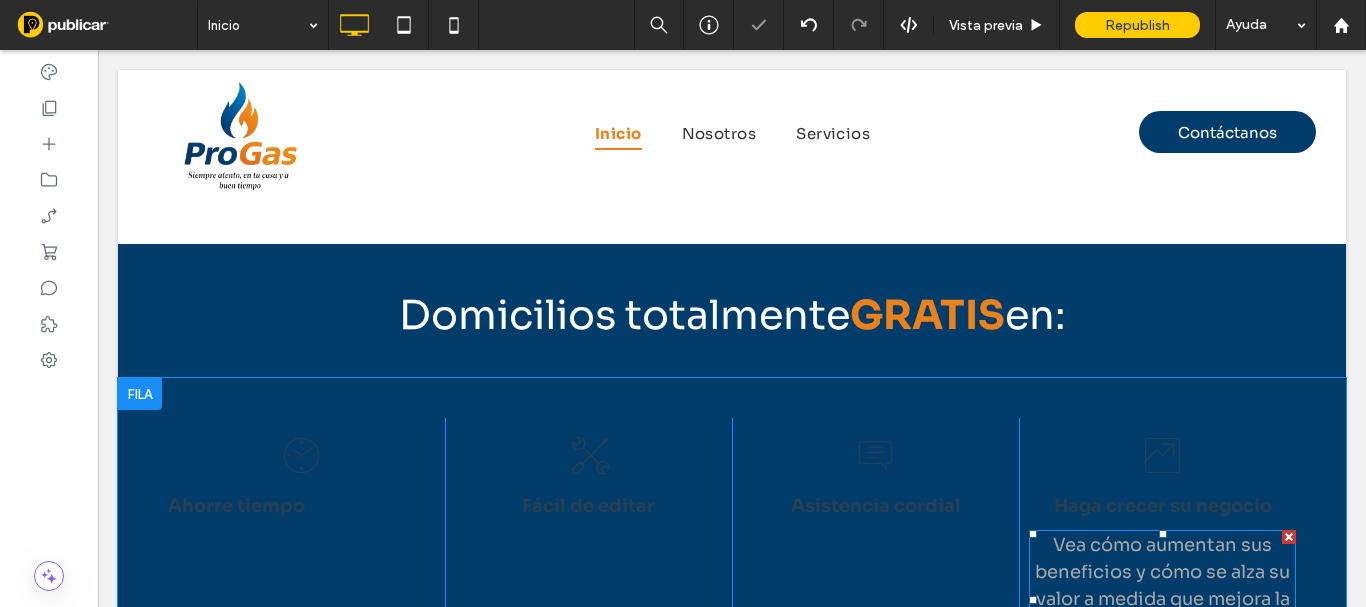 click at bounding box center (1289, 537) 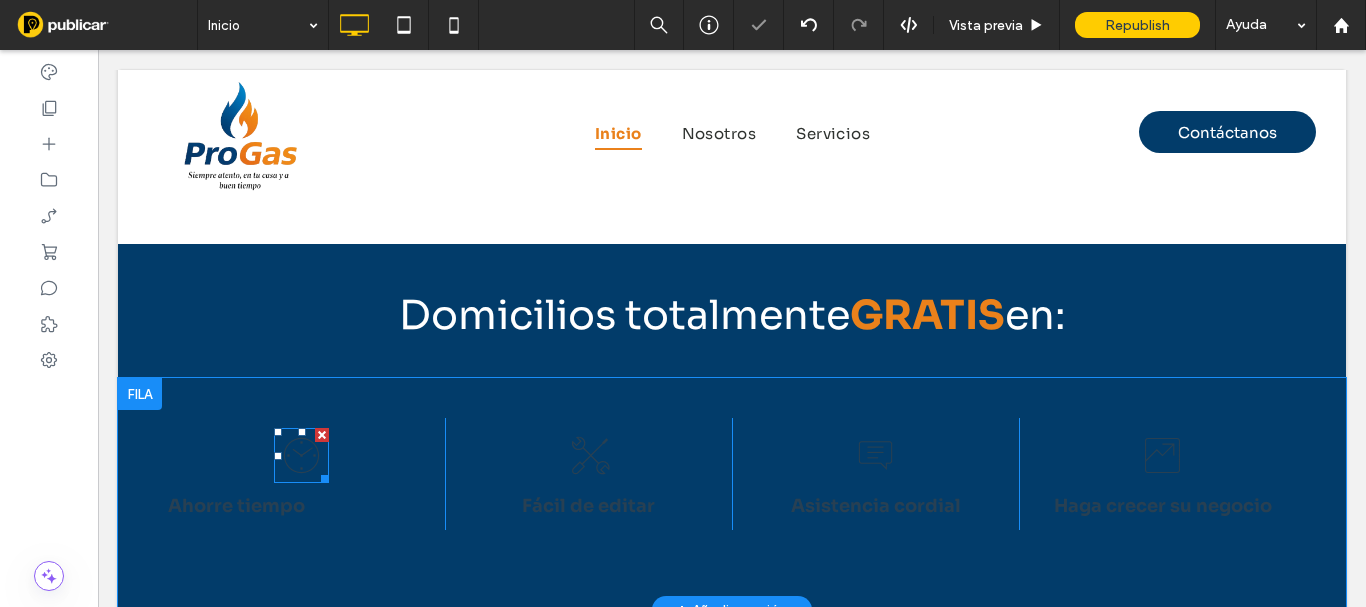 click 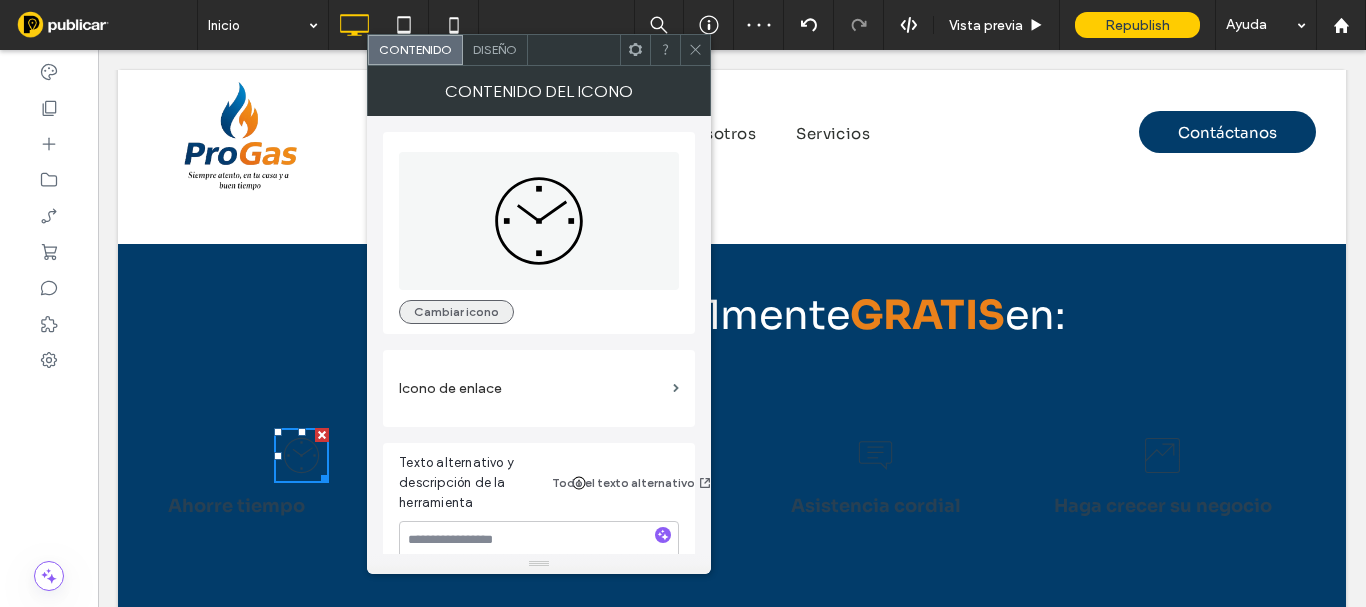 click on "Cambiar icono" at bounding box center (456, 312) 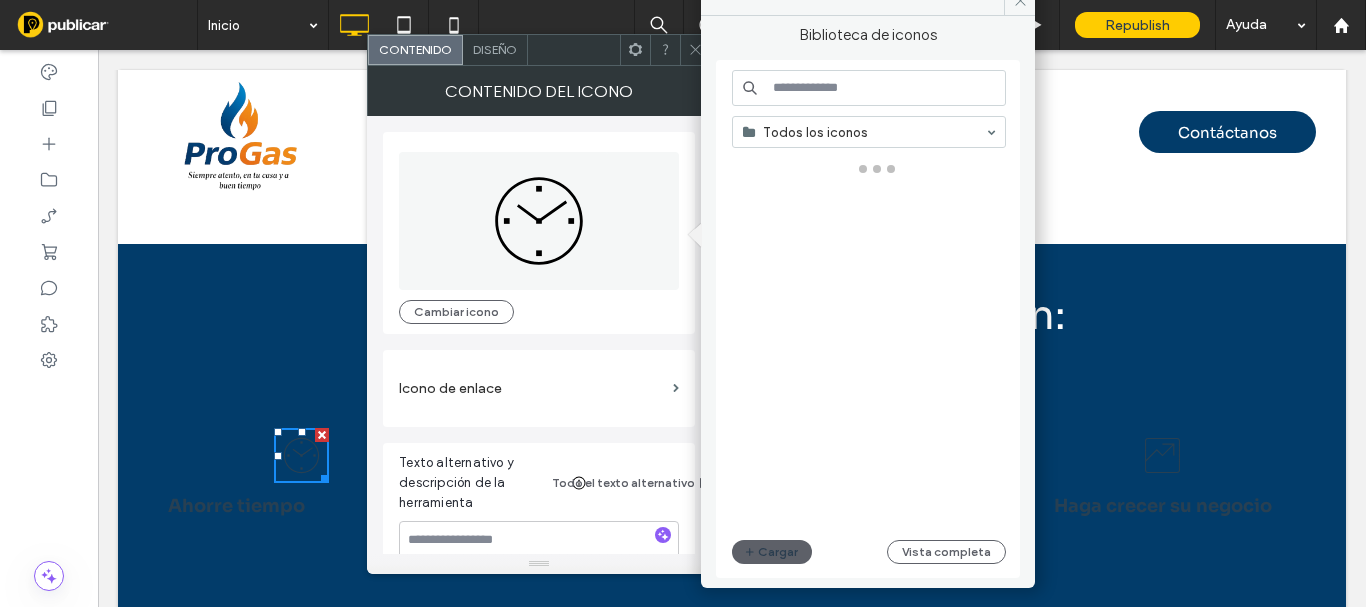 click at bounding box center [869, 88] 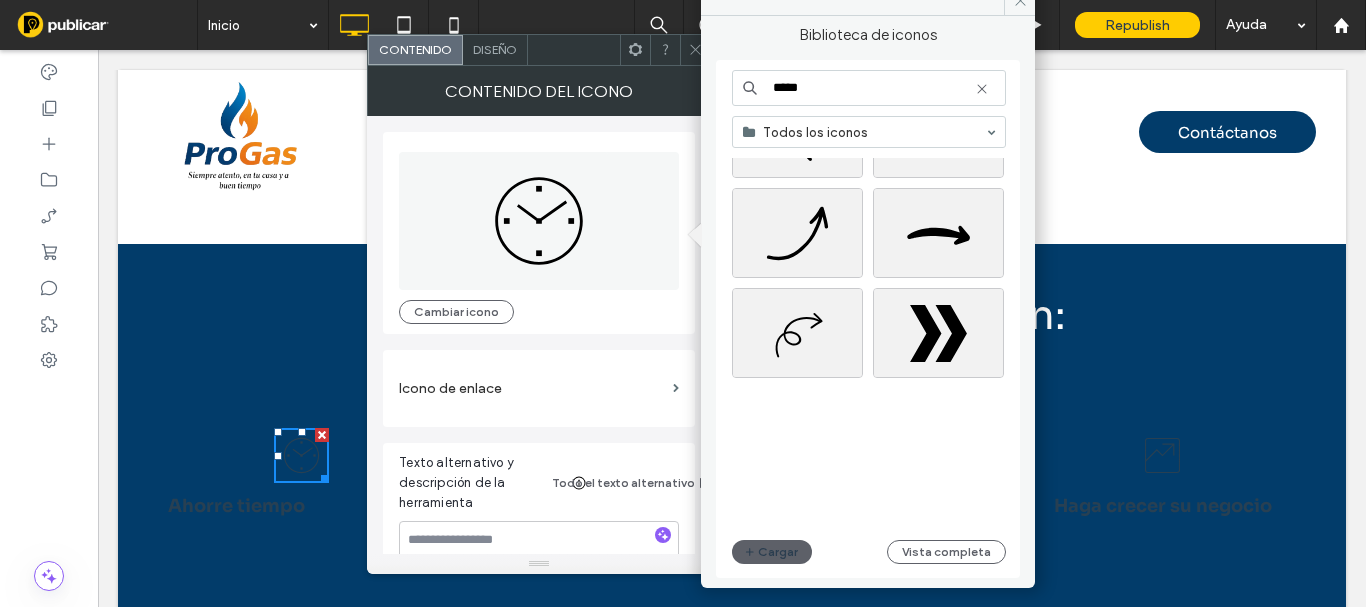 scroll, scrollTop: 0, scrollLeft: 0, axis: both 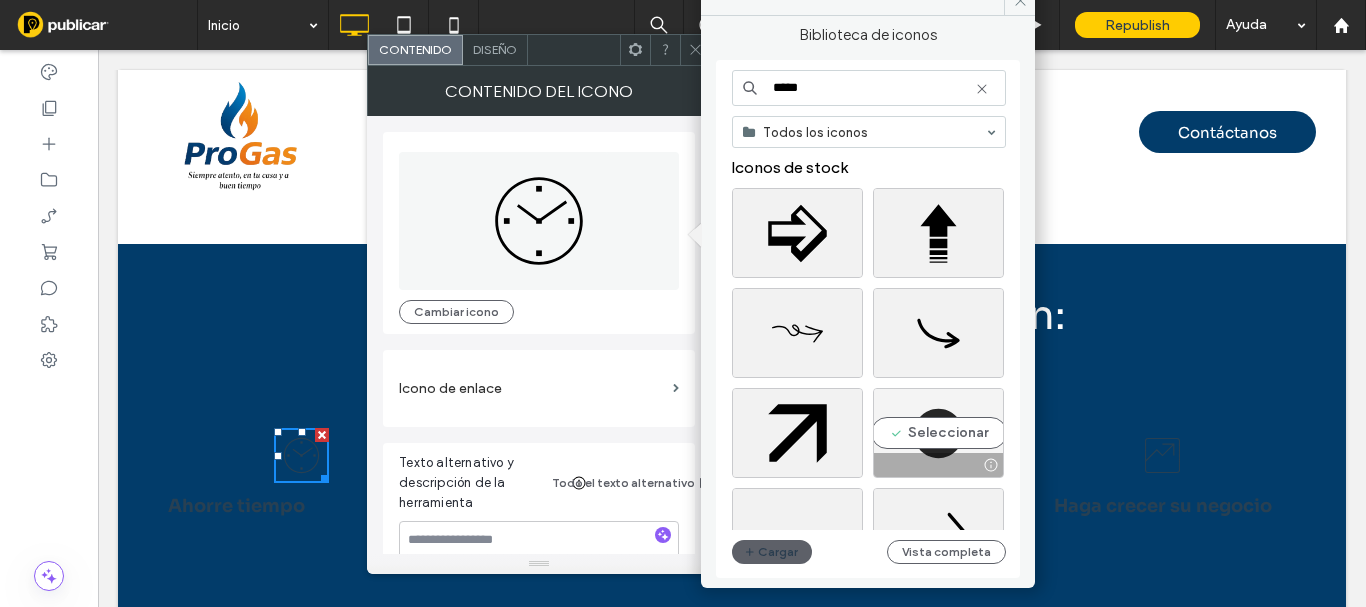 type on "*****" 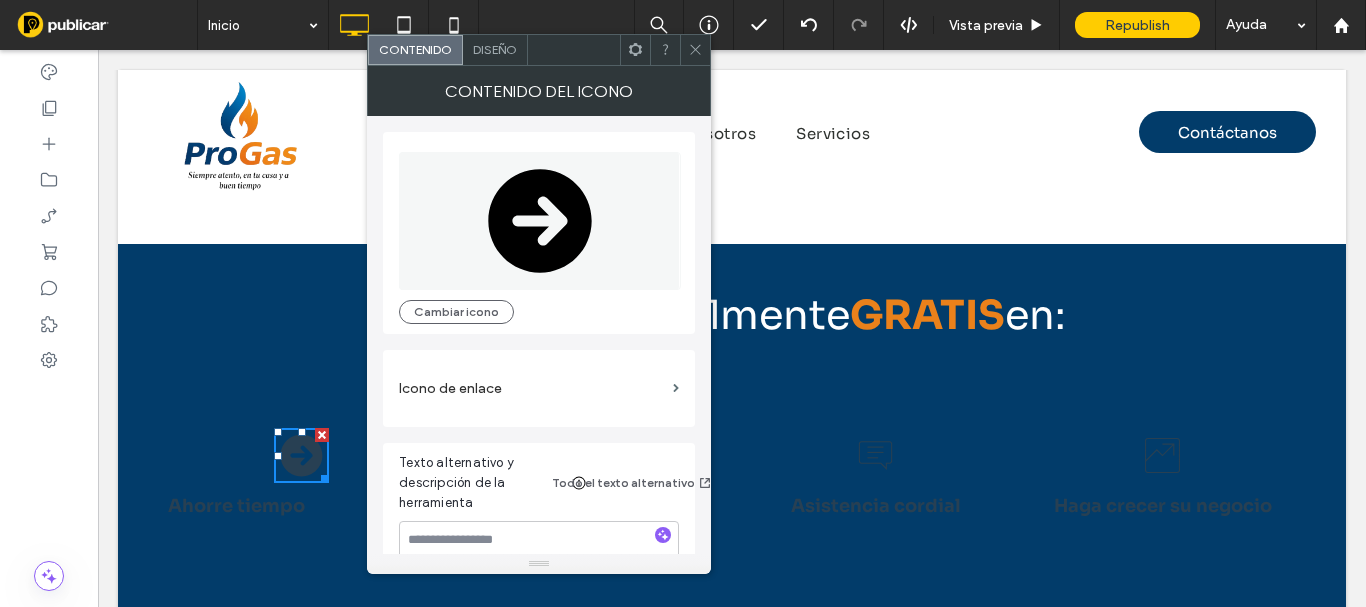 click on "Diseño" at bounding box center [495, 49] 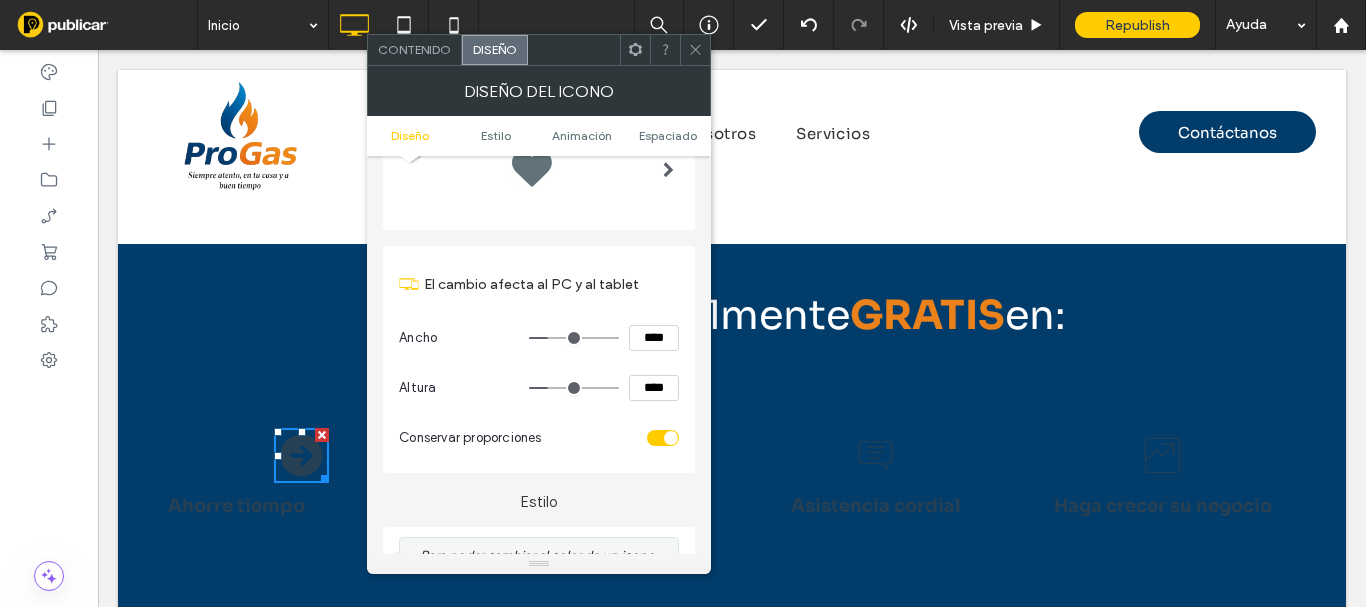 scroll, scrollTop: 300, scrollLeft: 0, axis: vertical 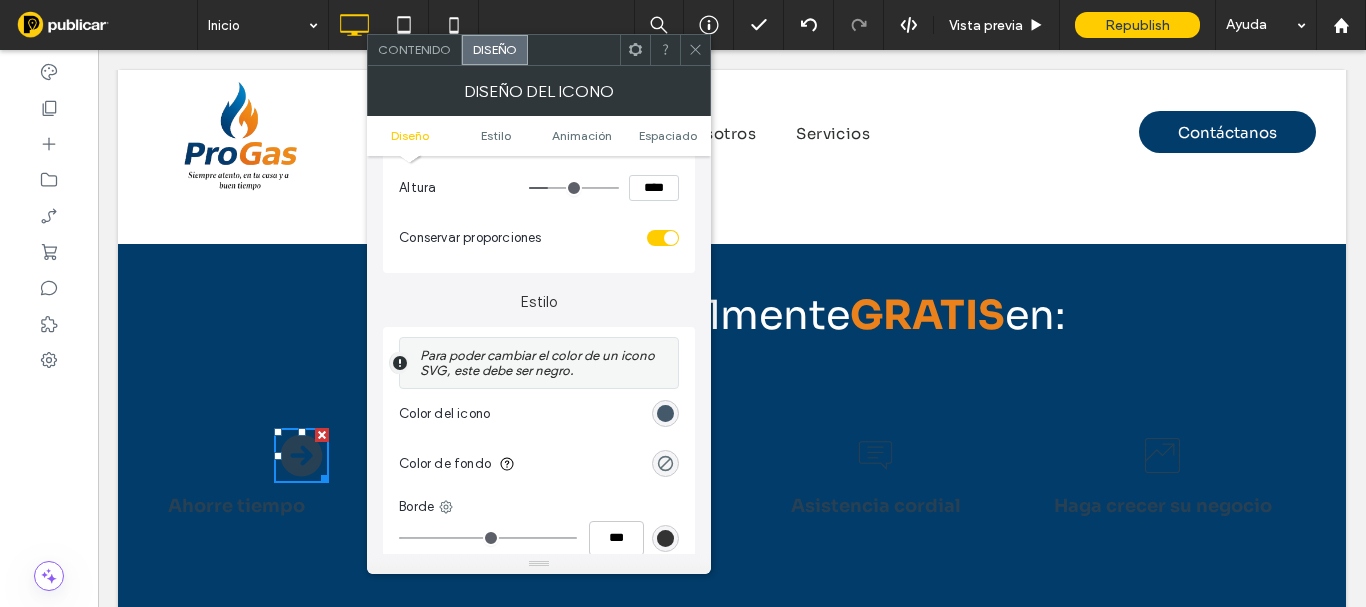 click at bounding box center (665, 413) 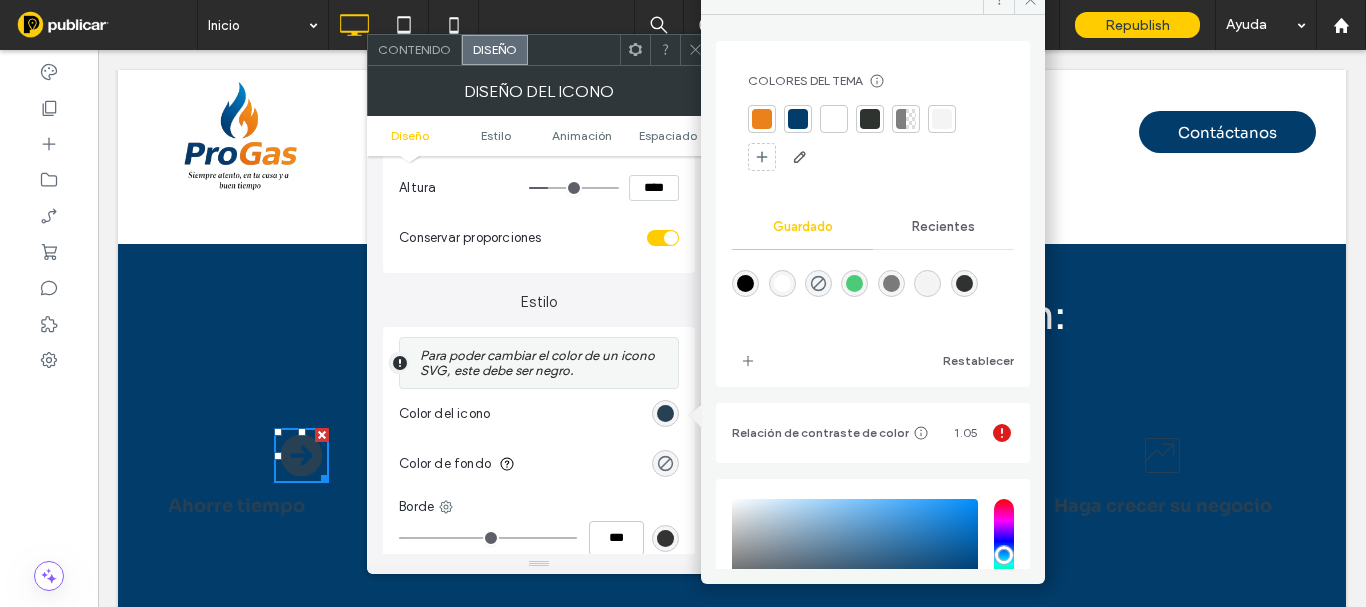 click at bounding box center [834, 119] 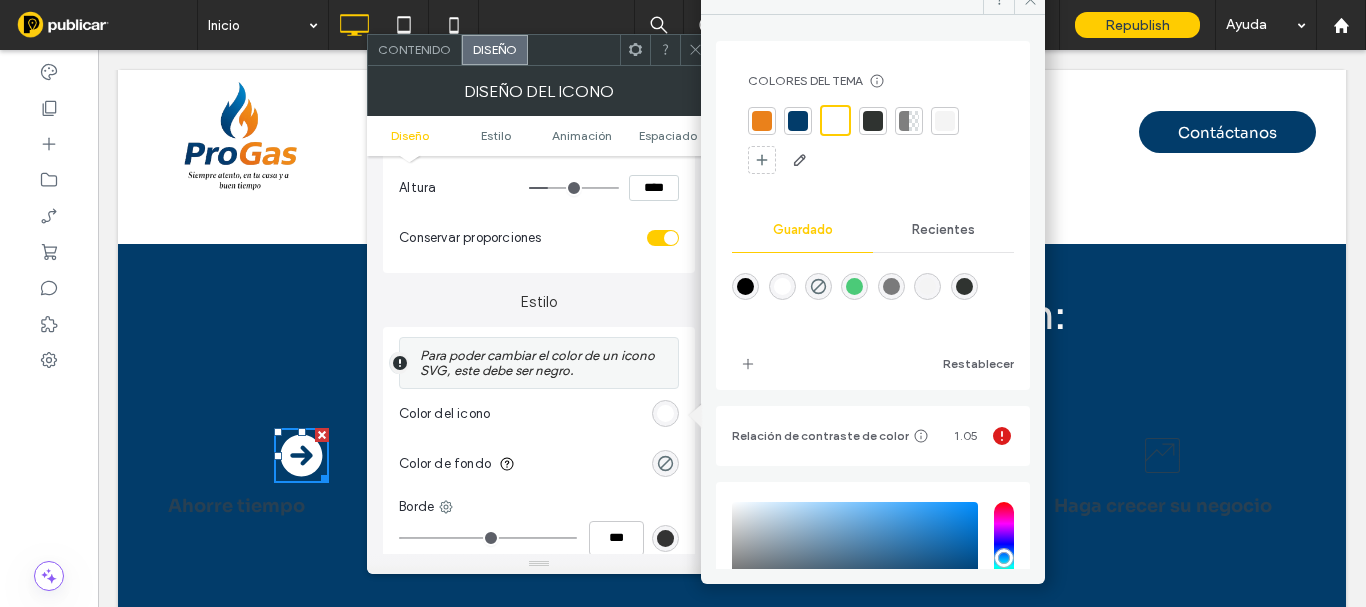 click at bounding box center [695, 50] 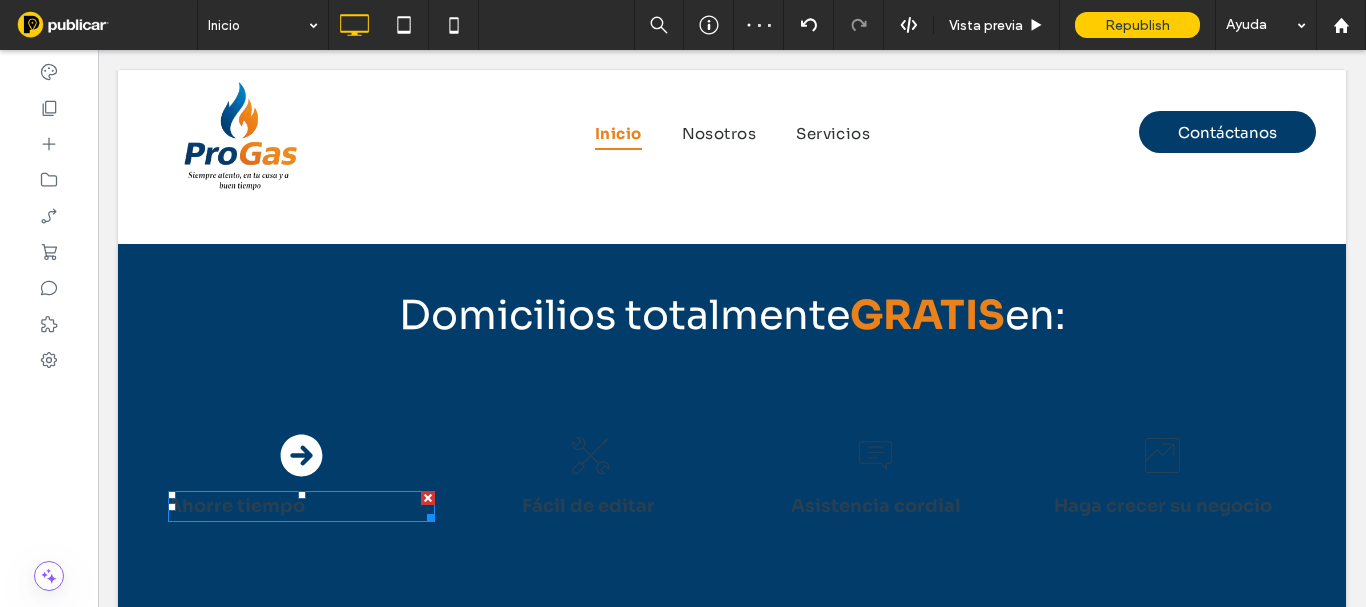 click on "Ahorre tiempo" at bounding box center (236, 506) 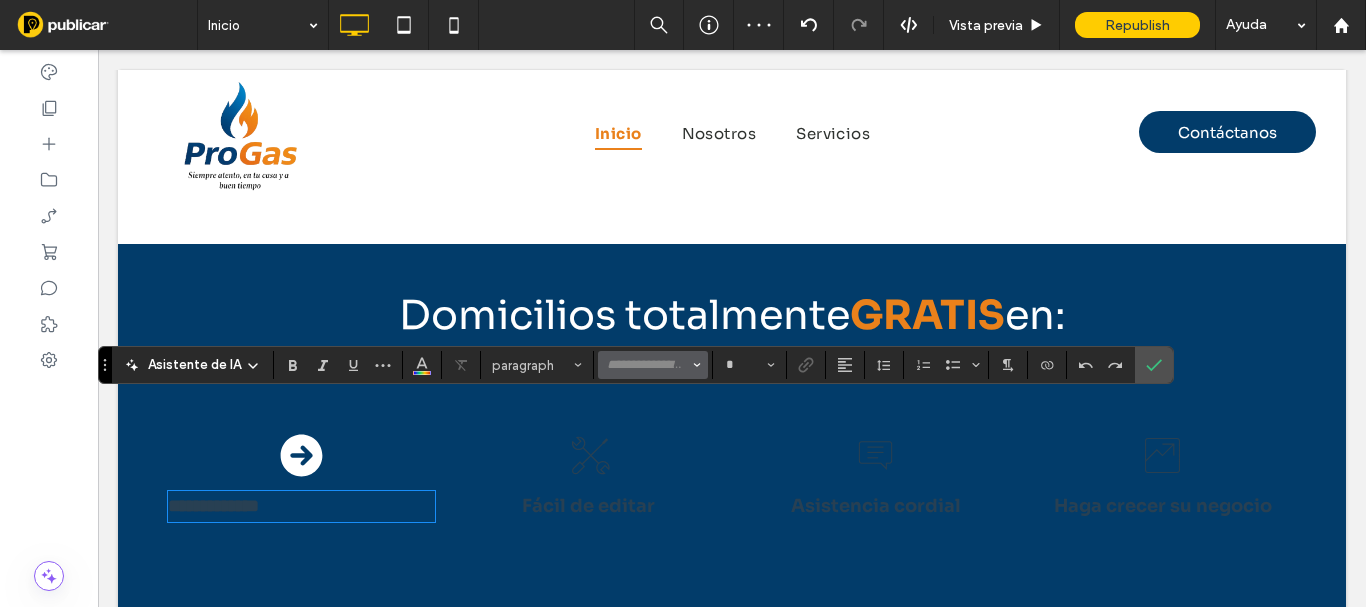 type on "****" 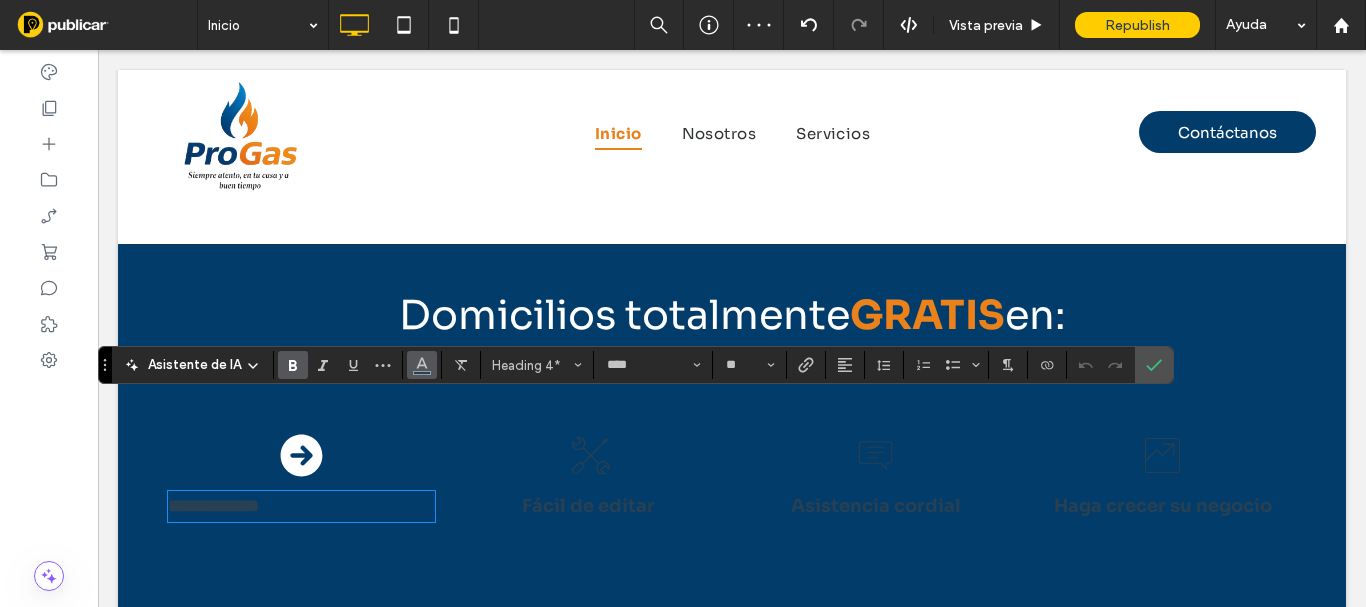 click 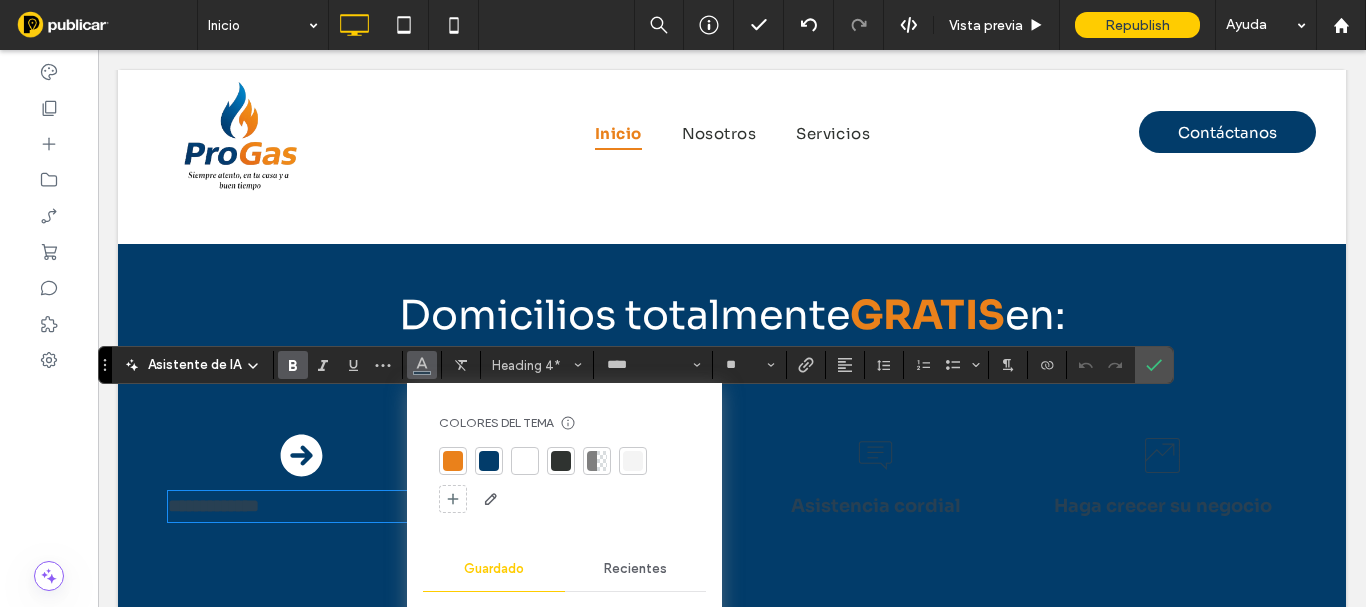 click at bounding box center (525, 461) 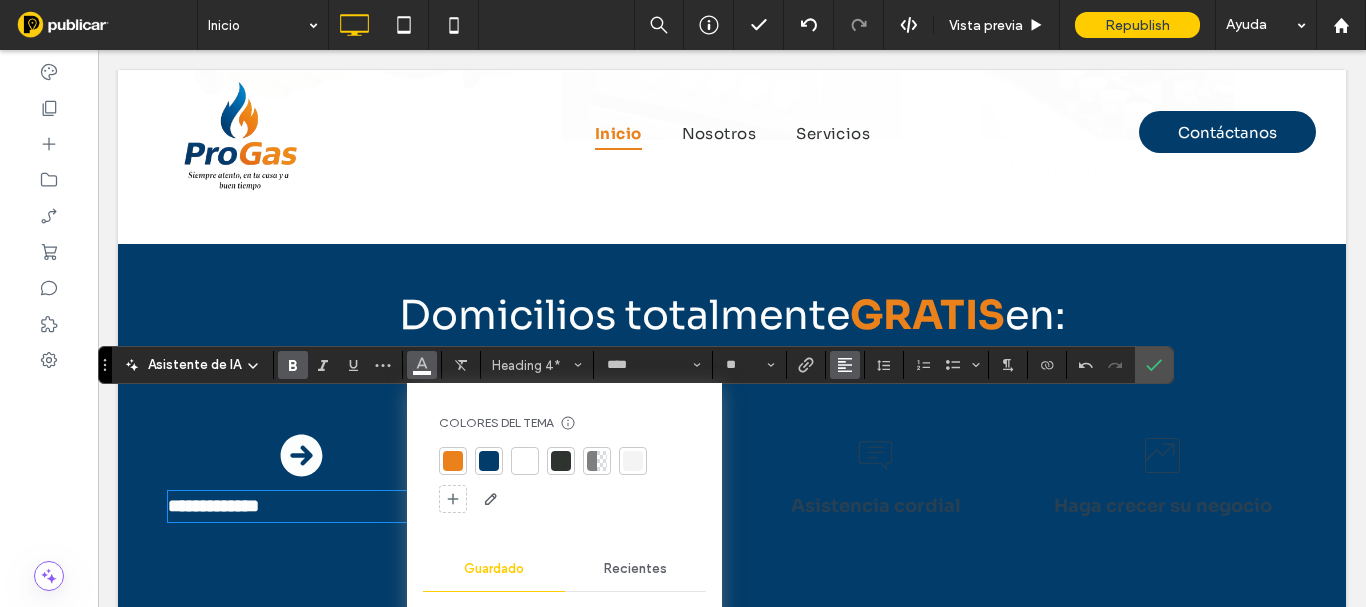 click 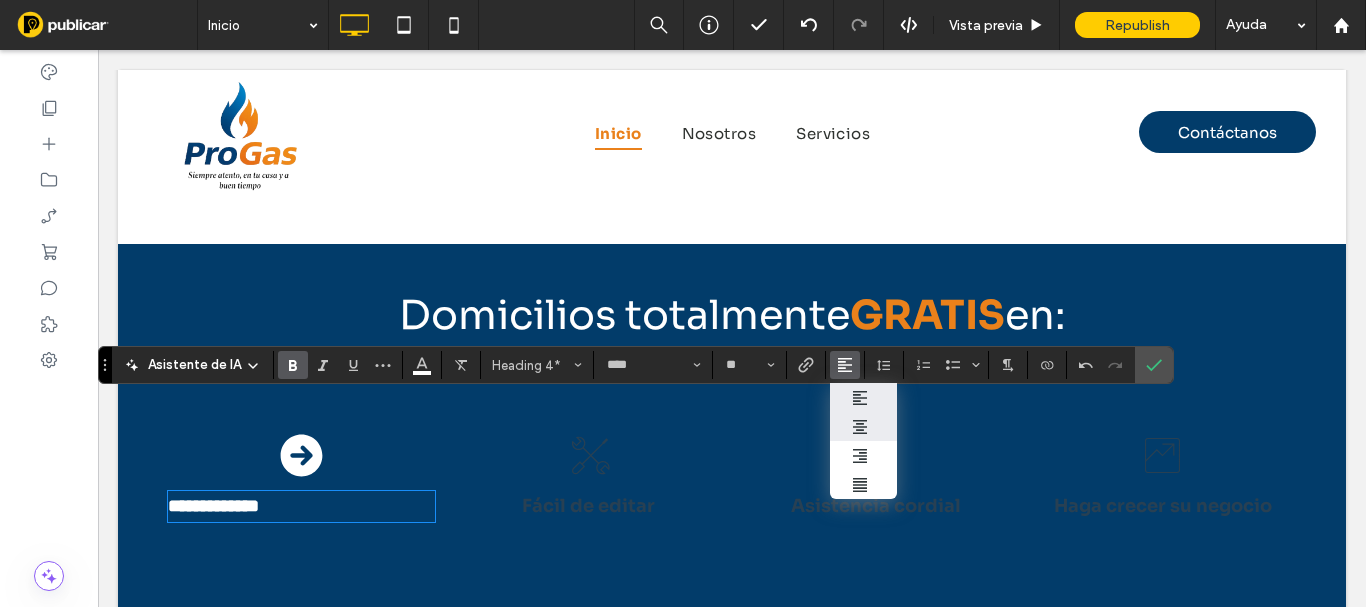 click at bounding box center (863, 427) 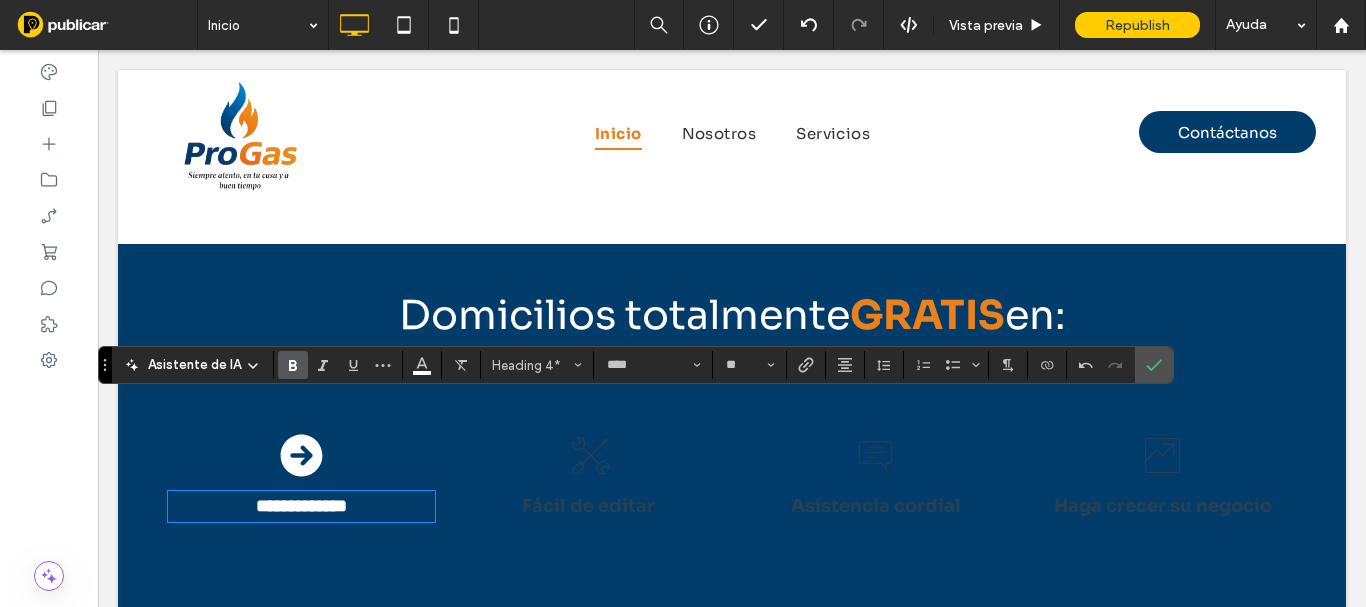 drag, startPoint x: 285, startPoint y: 362, endPoint x: 375, endPoint y: 269, distance: 129.41792 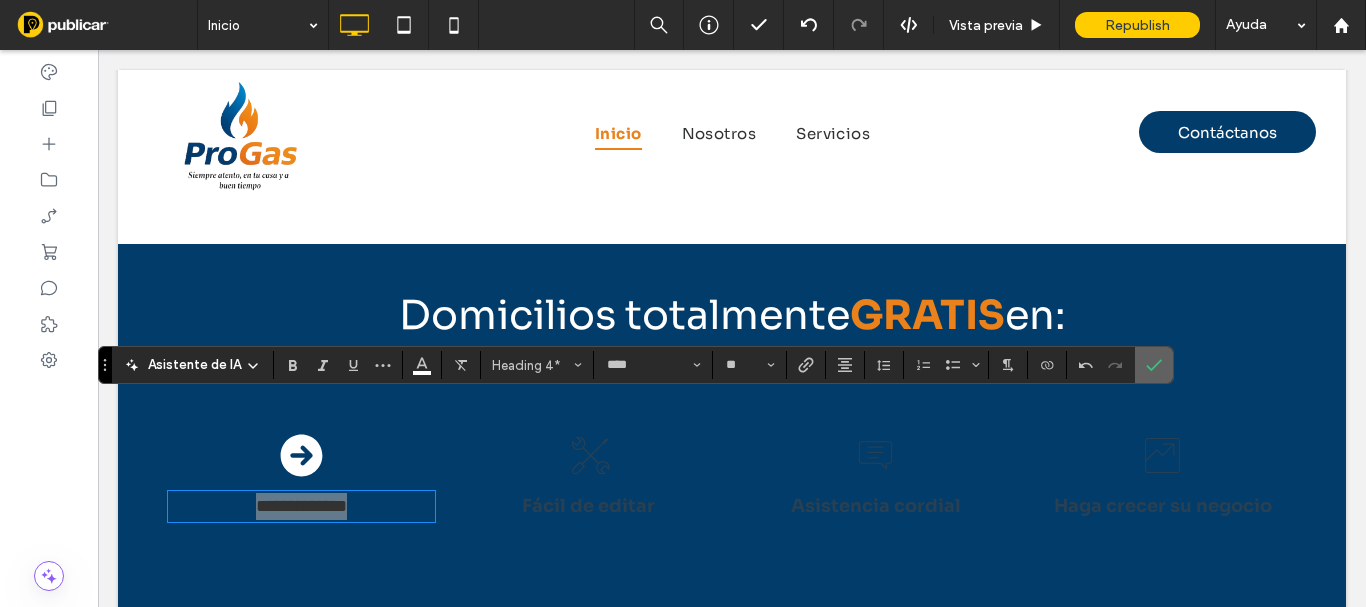 drag, startPoint x: 1153, startPoint y: 367, endPoint x: 1003, endPoint y: 239, distance: 197.19026 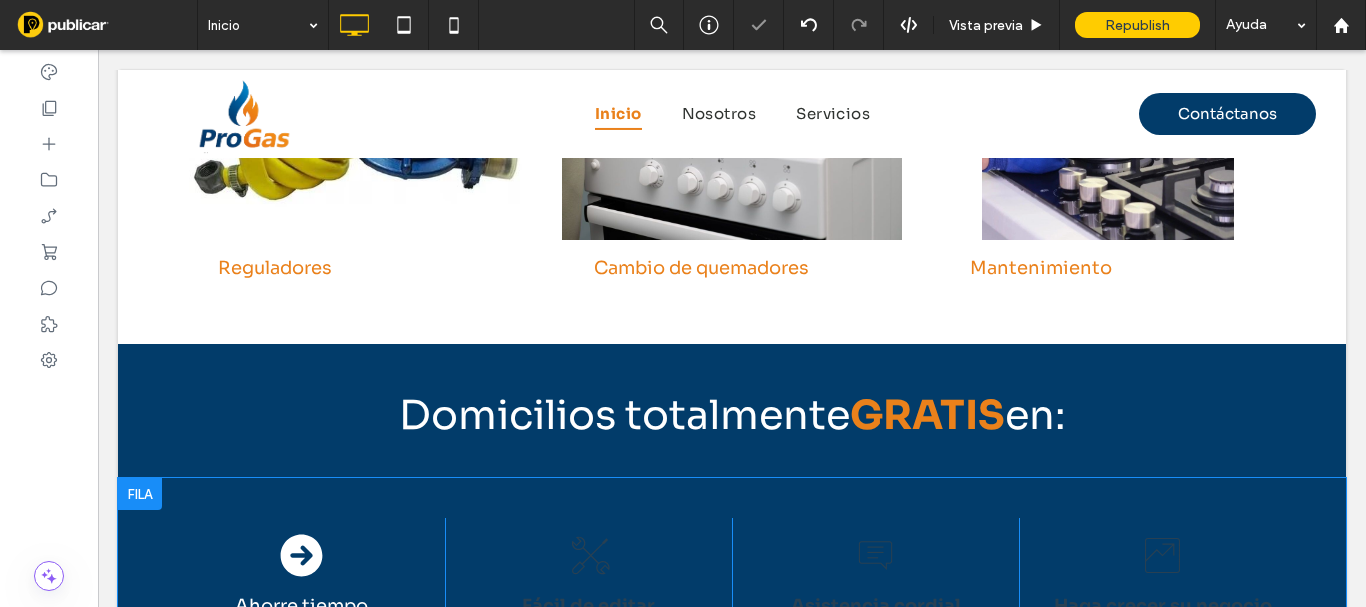scroll, scrollTop: 2957, scrollLeft: 0, axis: vertical 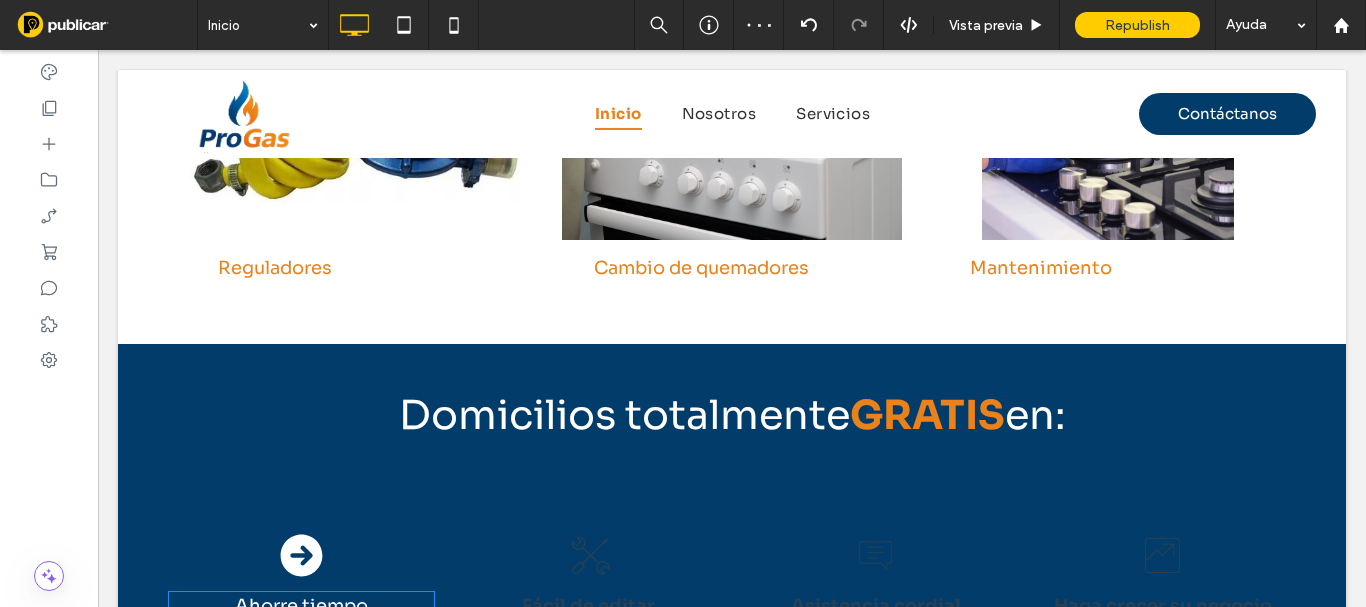 click on "Ahorre tiempo" at bounding box center (301, 606) 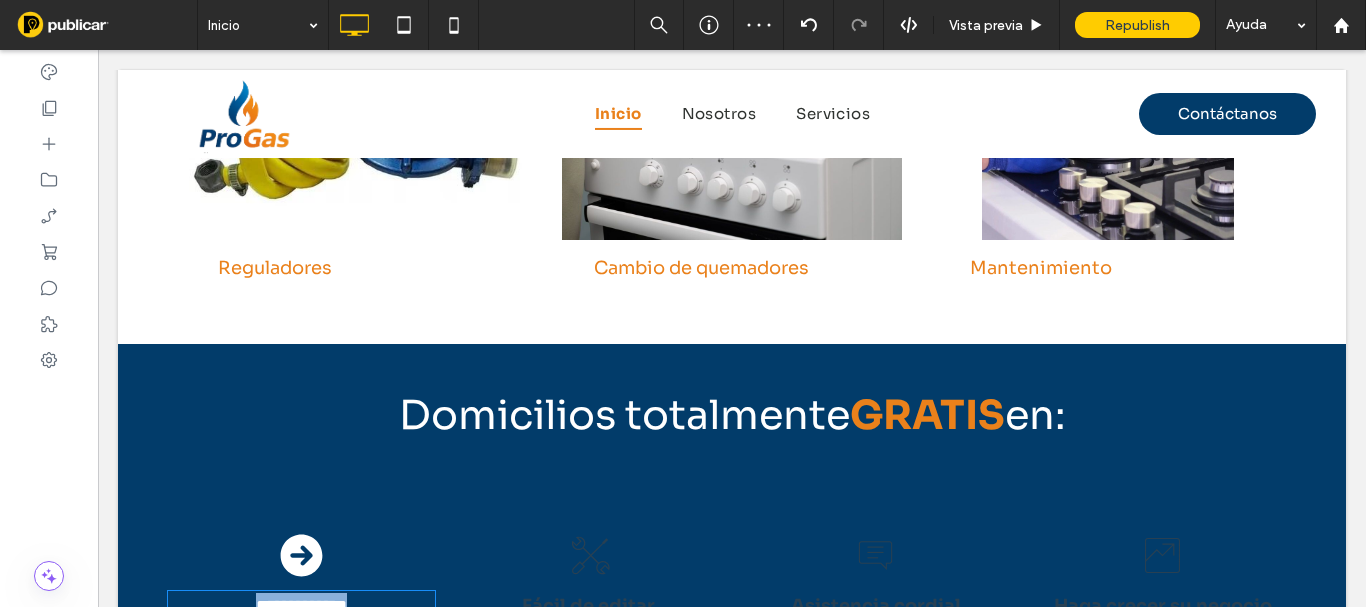 type on "****" 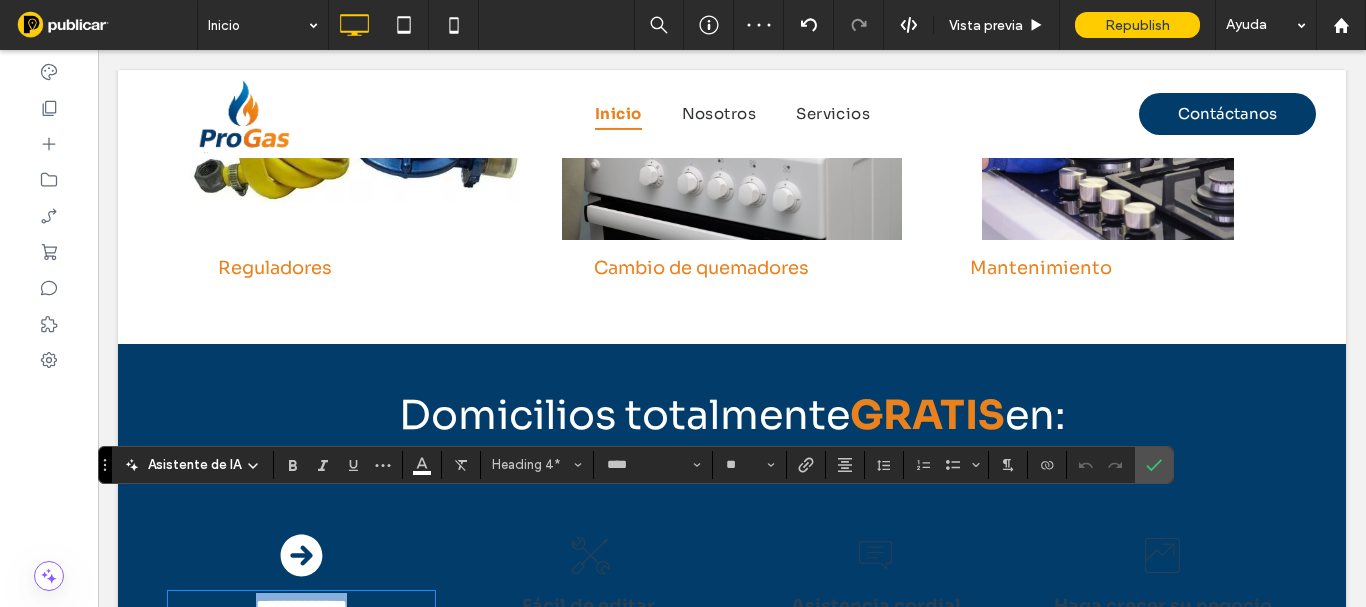 type 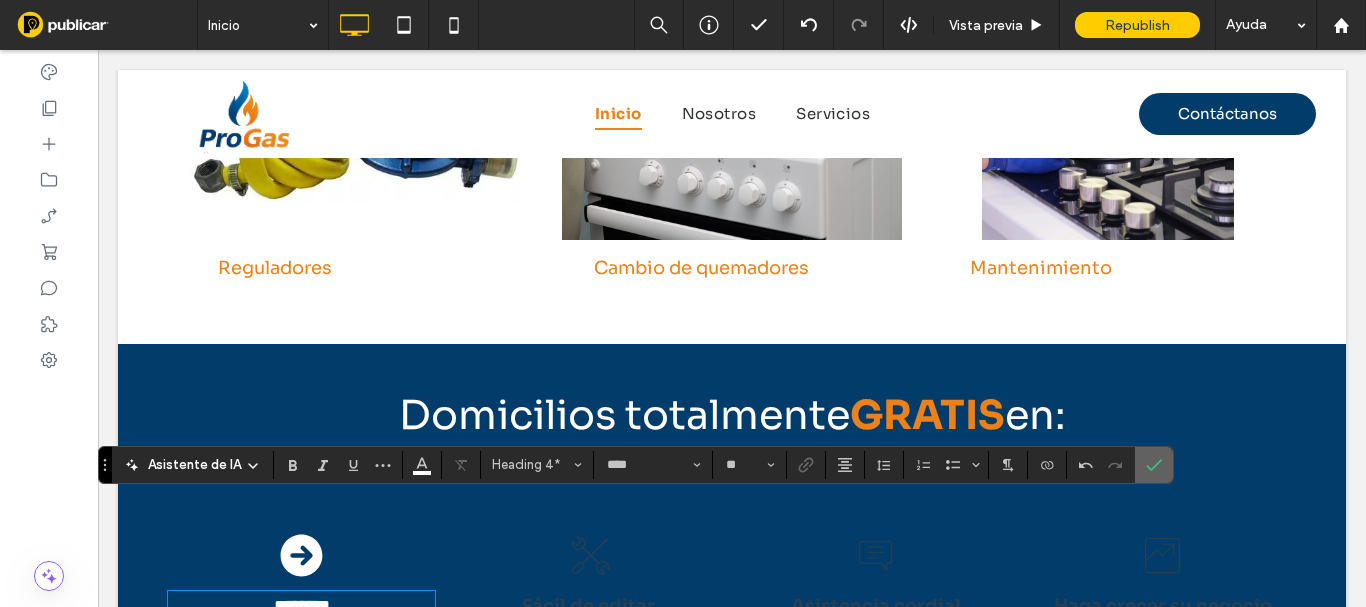 click at bounding box center (1154, 465) 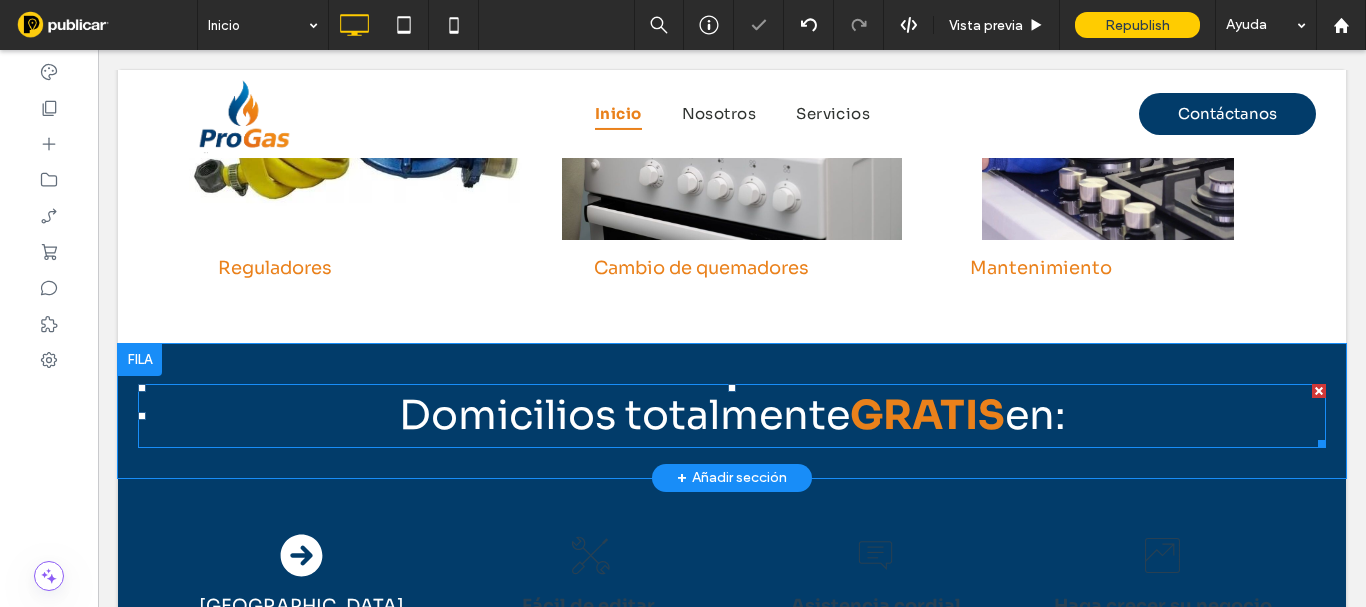 click on "GRATIS" at bounding box center (927, 415) 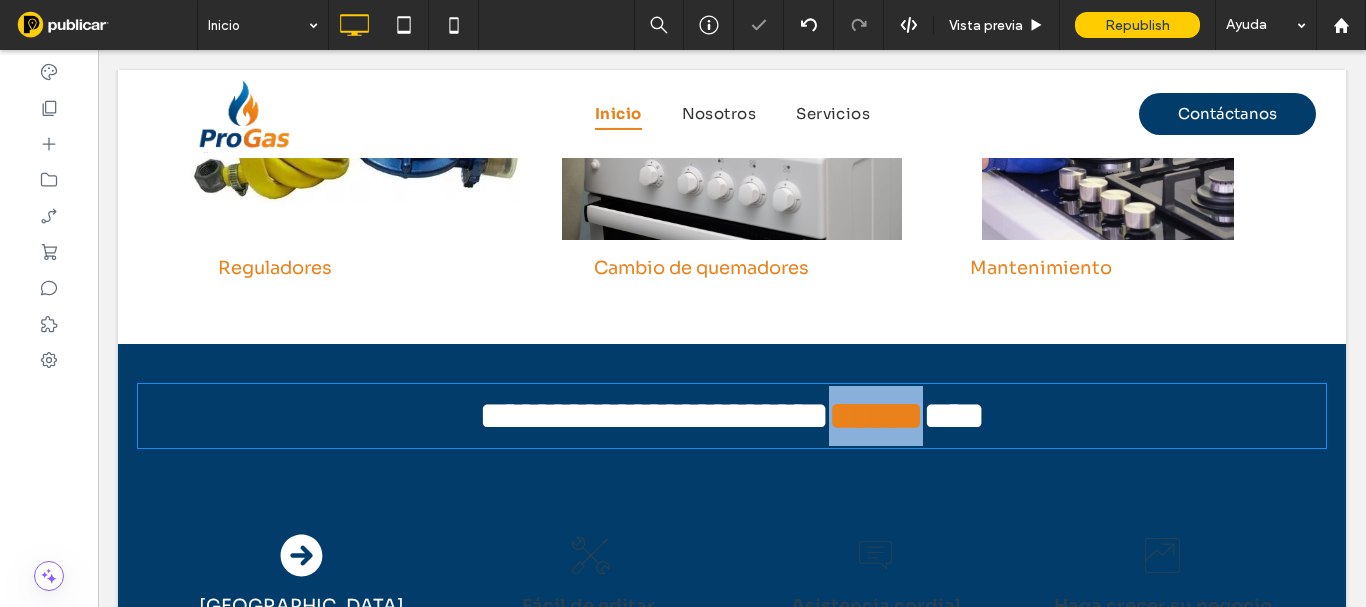 type on "****" 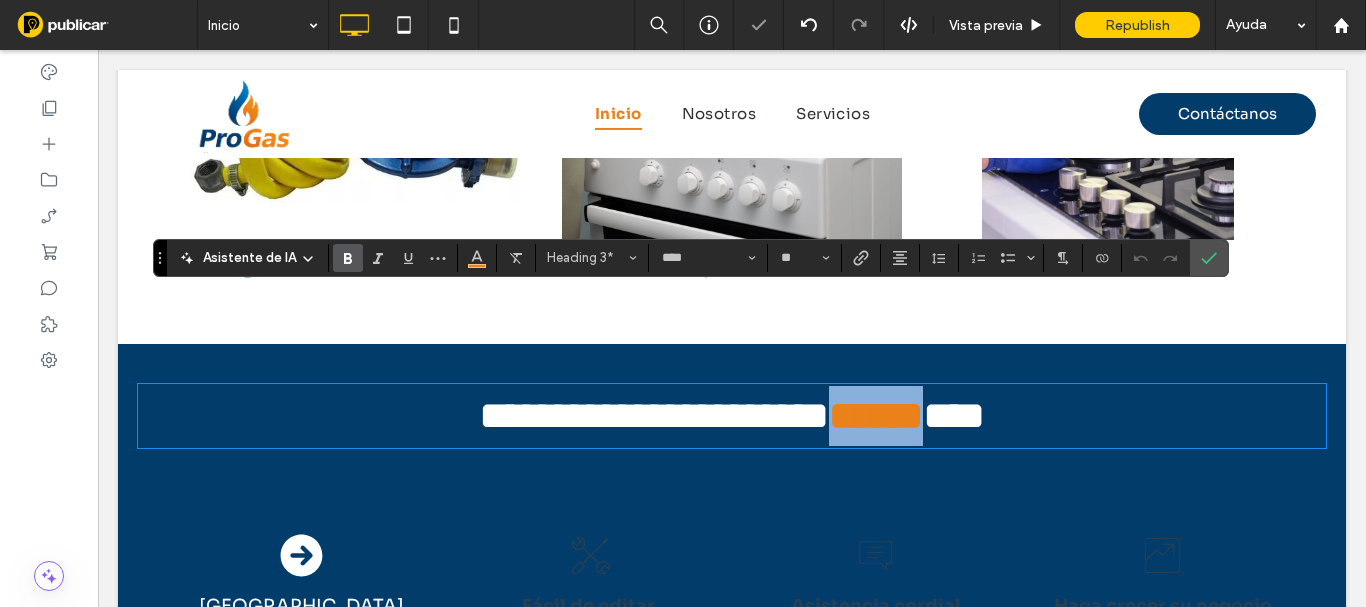 click on "******" at bounding box center (876, 415) 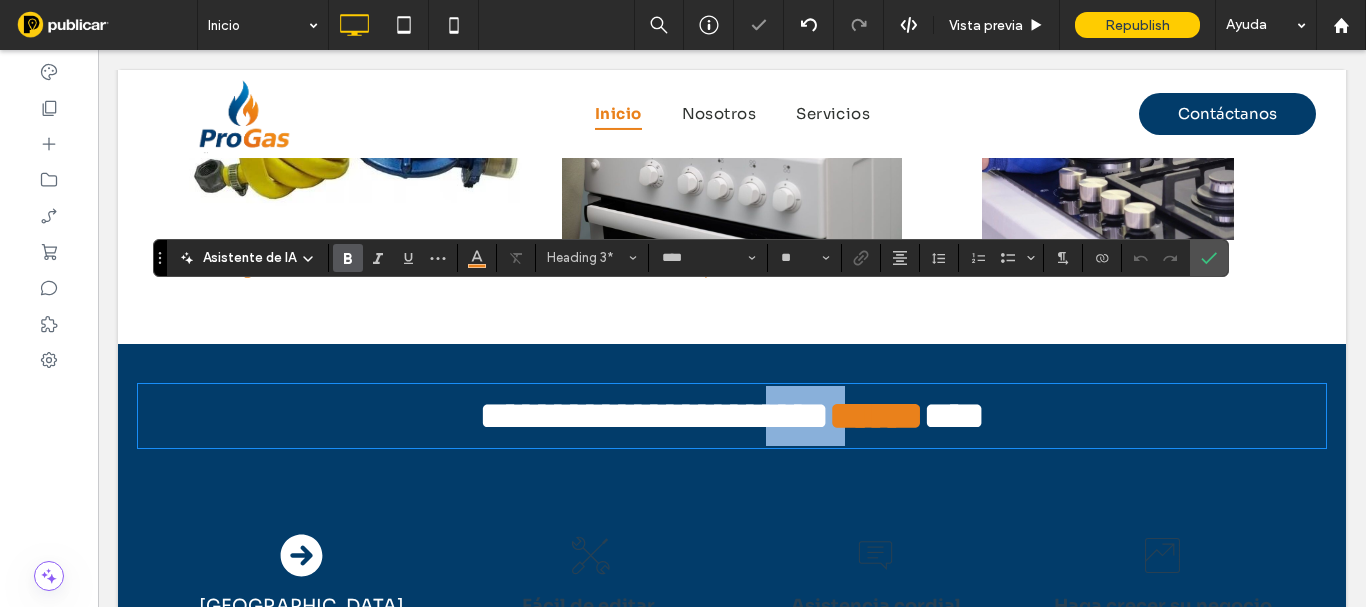 drag, startPoint x: 877, startPoint y: 315, endPoint x: 490, endPoint y: 311, distance: 387.02066 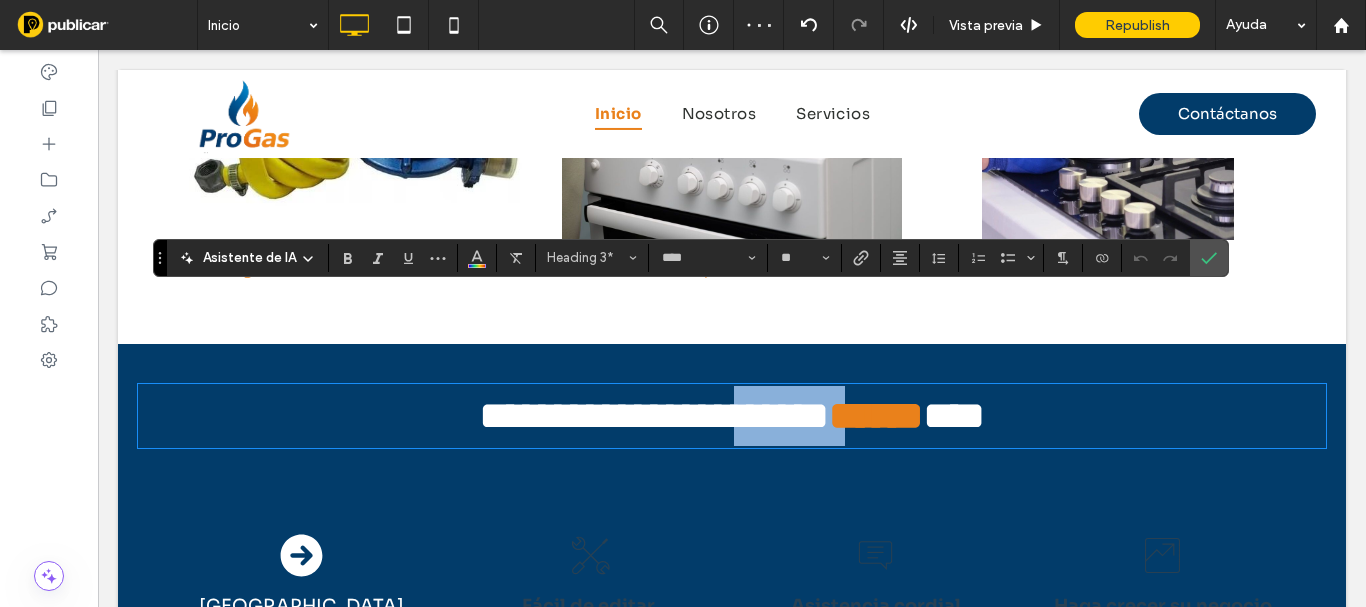 click on "**********" at bounding box center [654, 415] 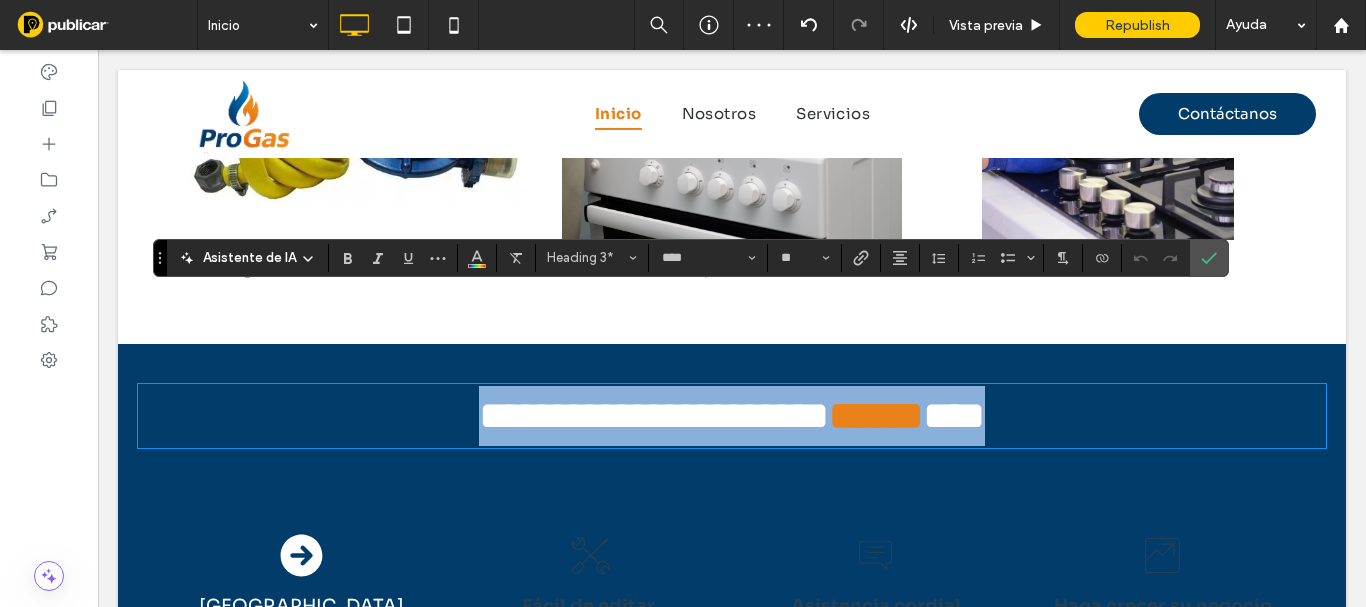 drag, startPoint x: 1225, startPoint y: 335, endPoint x: 1253, endPoint y: 320, distance: 31.764761 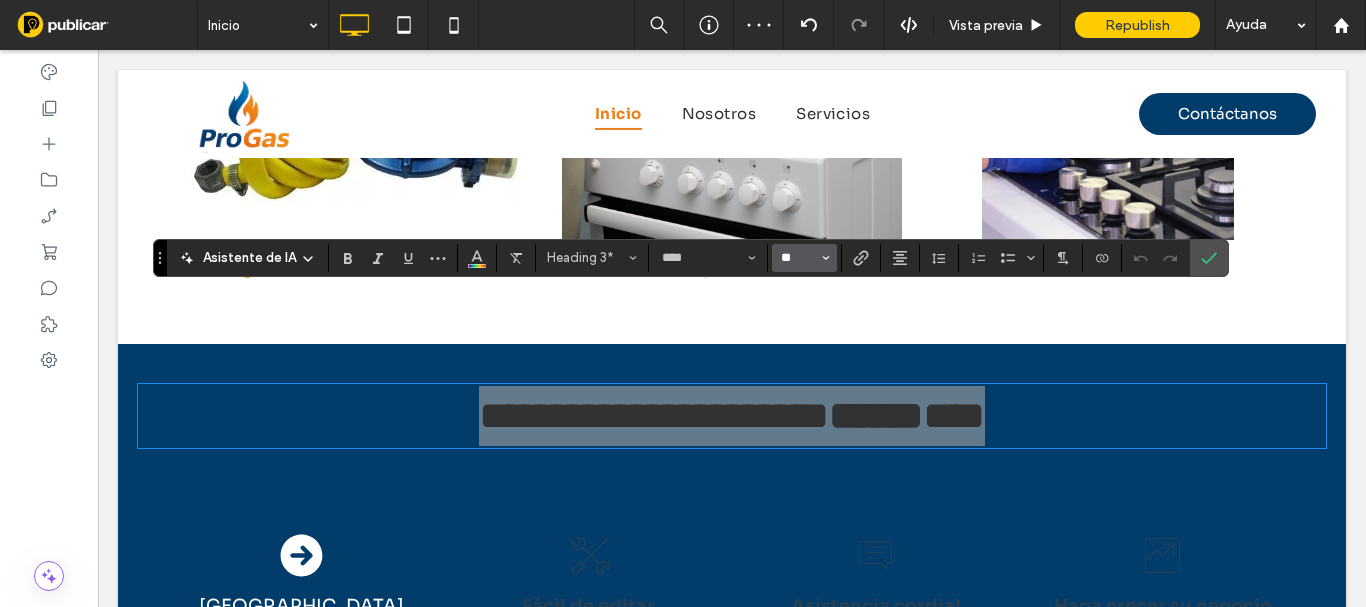 click on "**" at bounding box center (798, 258) 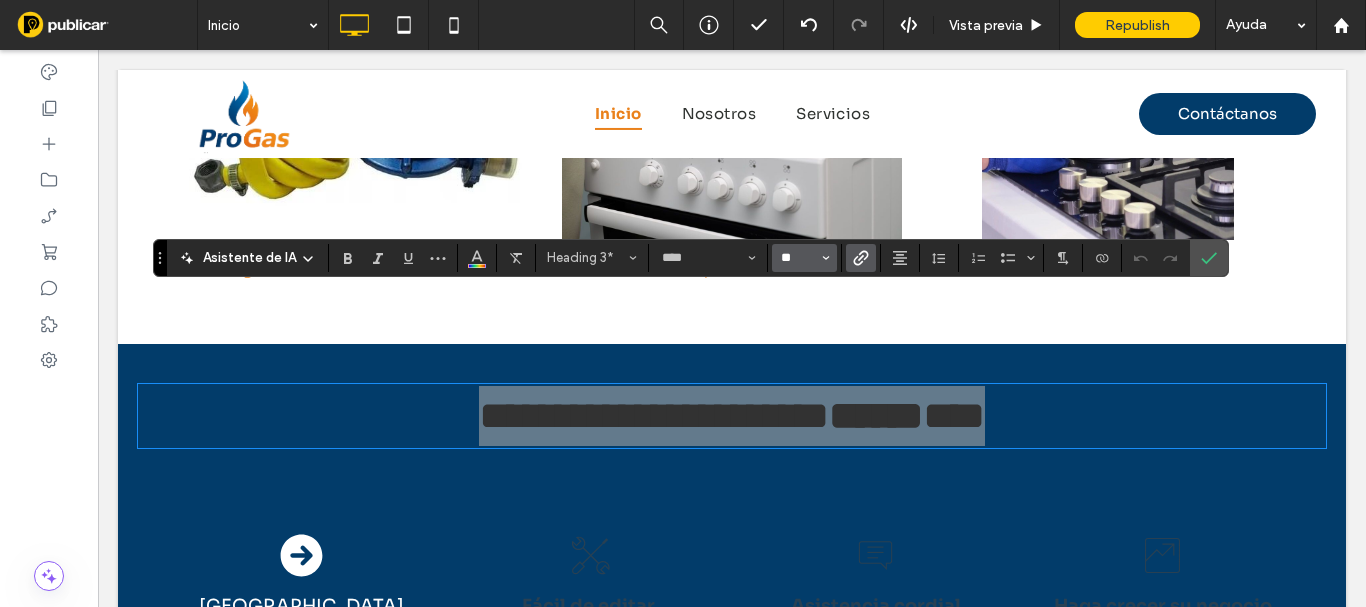 type on "*" 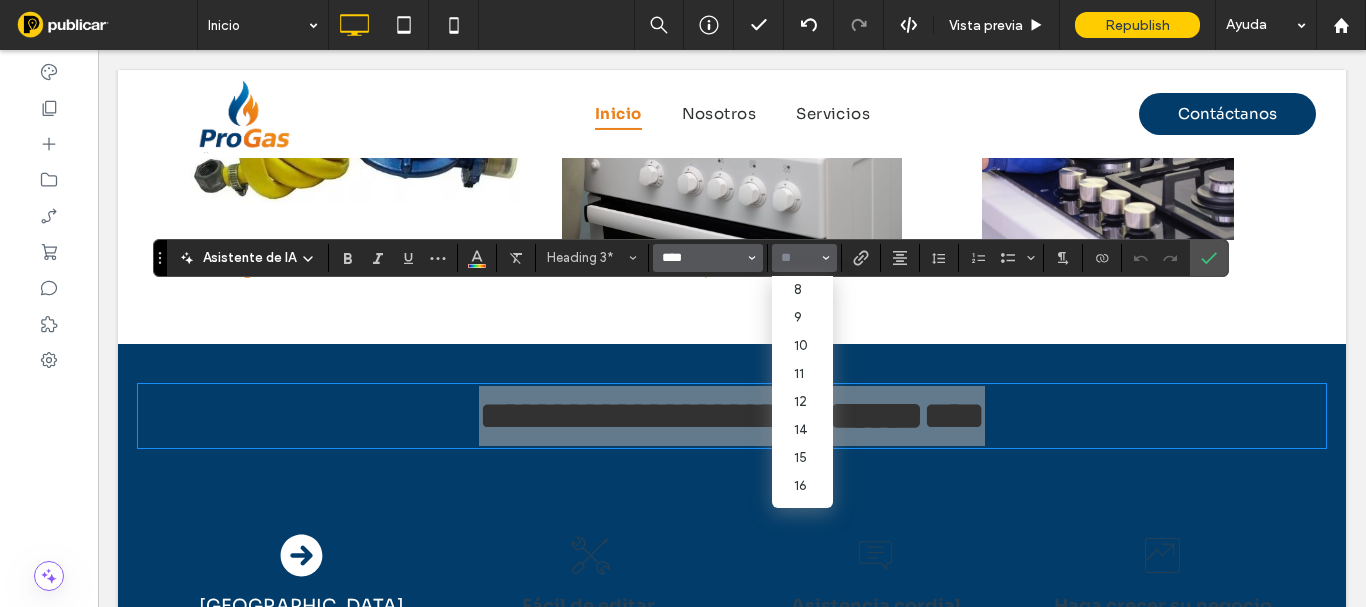 click on "****" at bounding box center [702, 258] 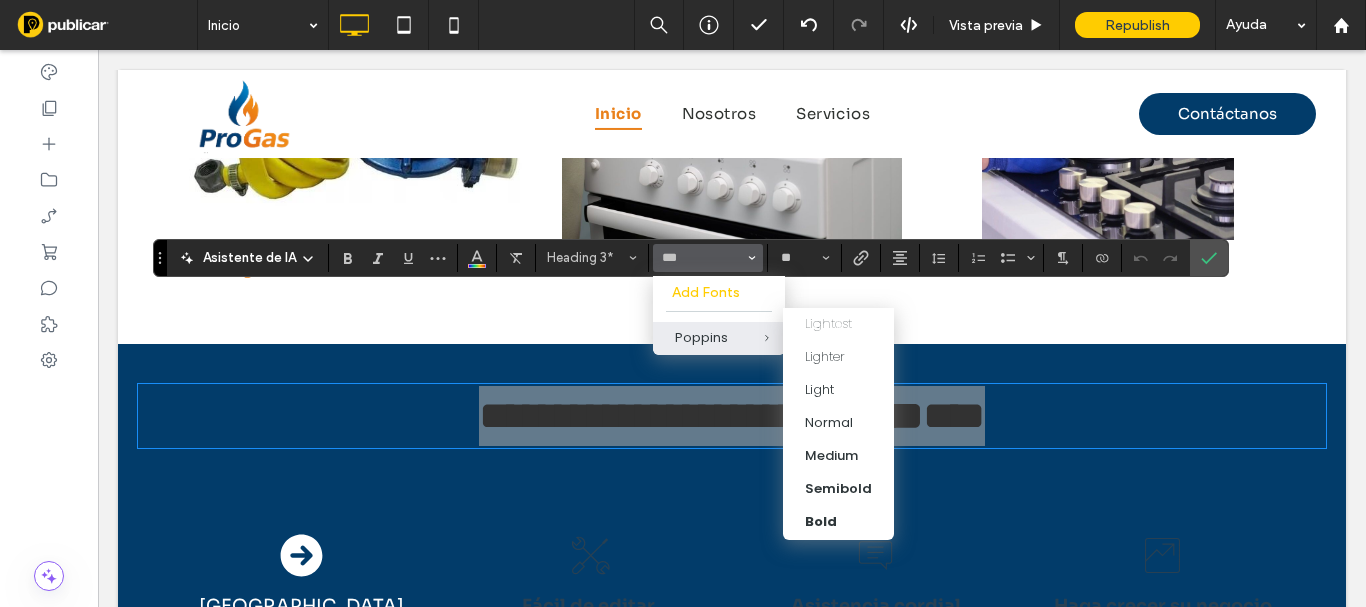 click at bounding box center (752, 338) 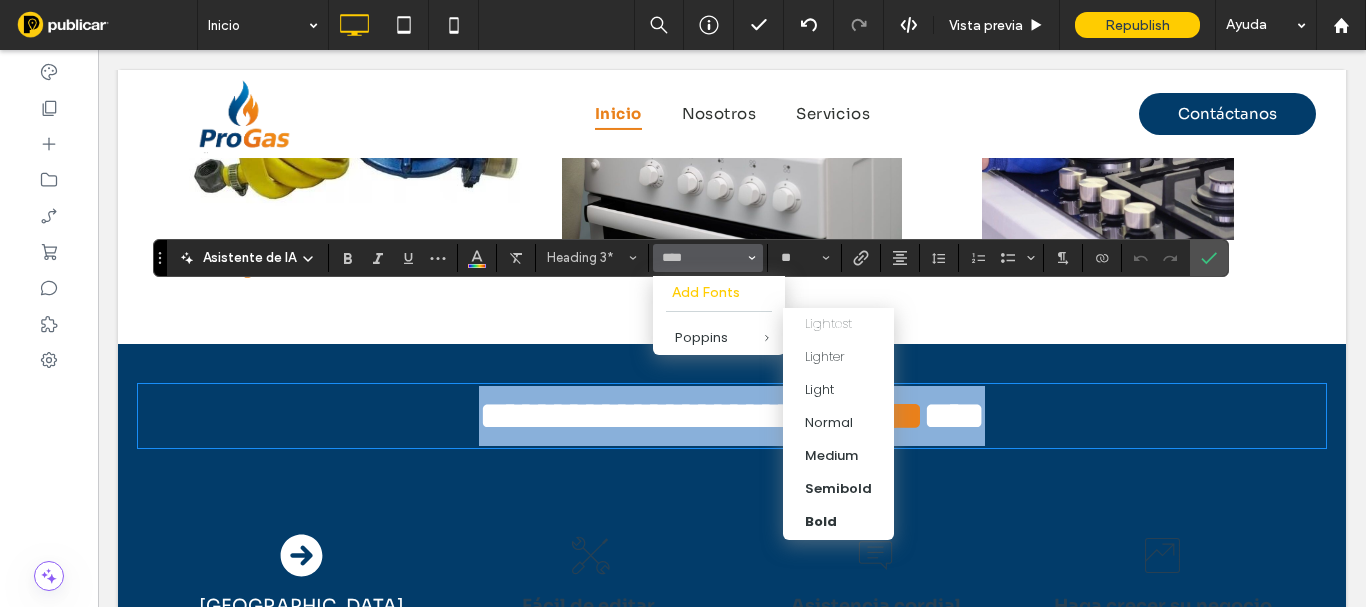 type on "*******" 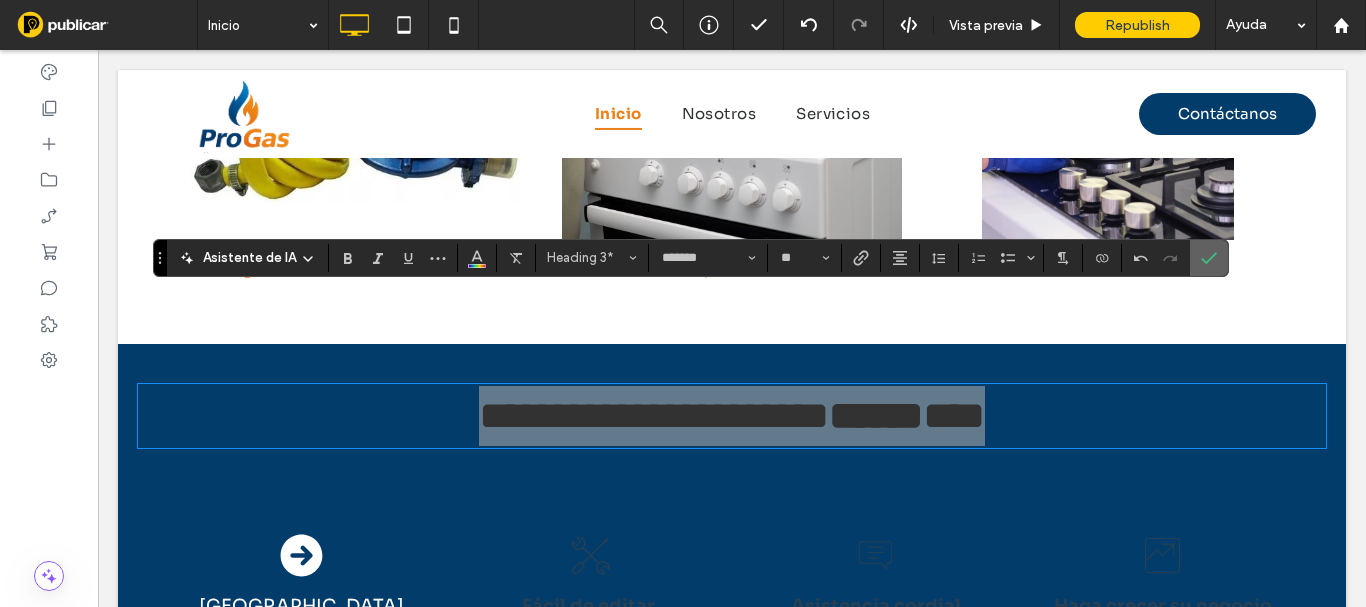 click 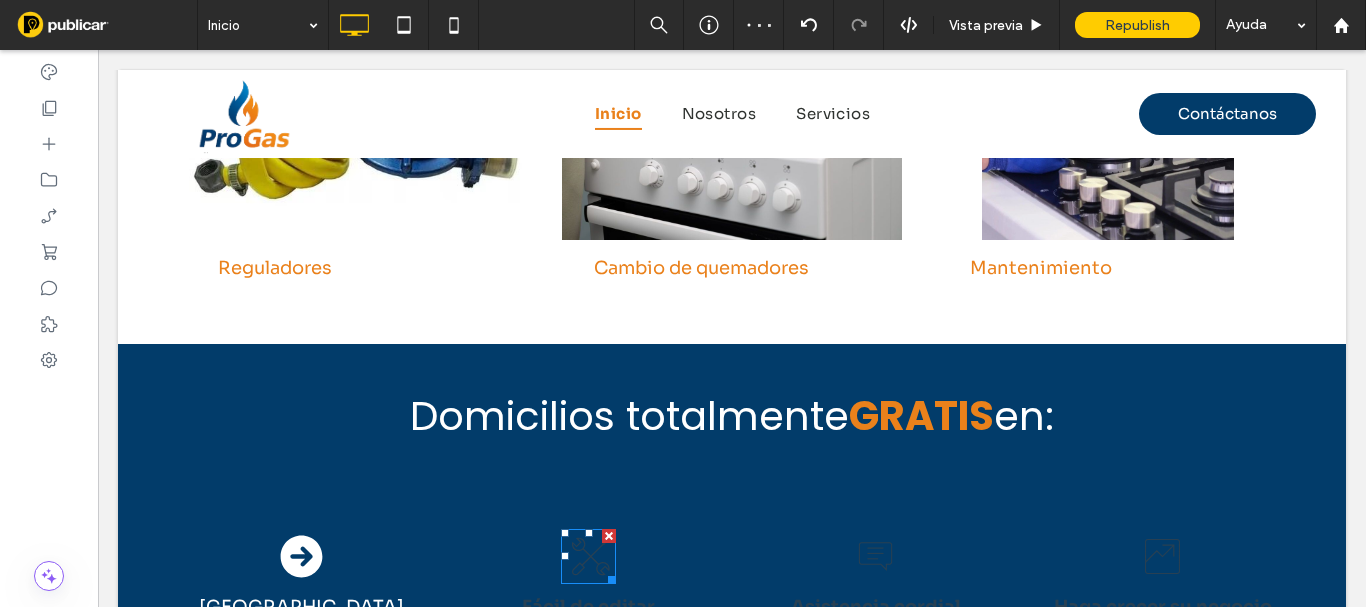 click at bounding box center (609, 536) 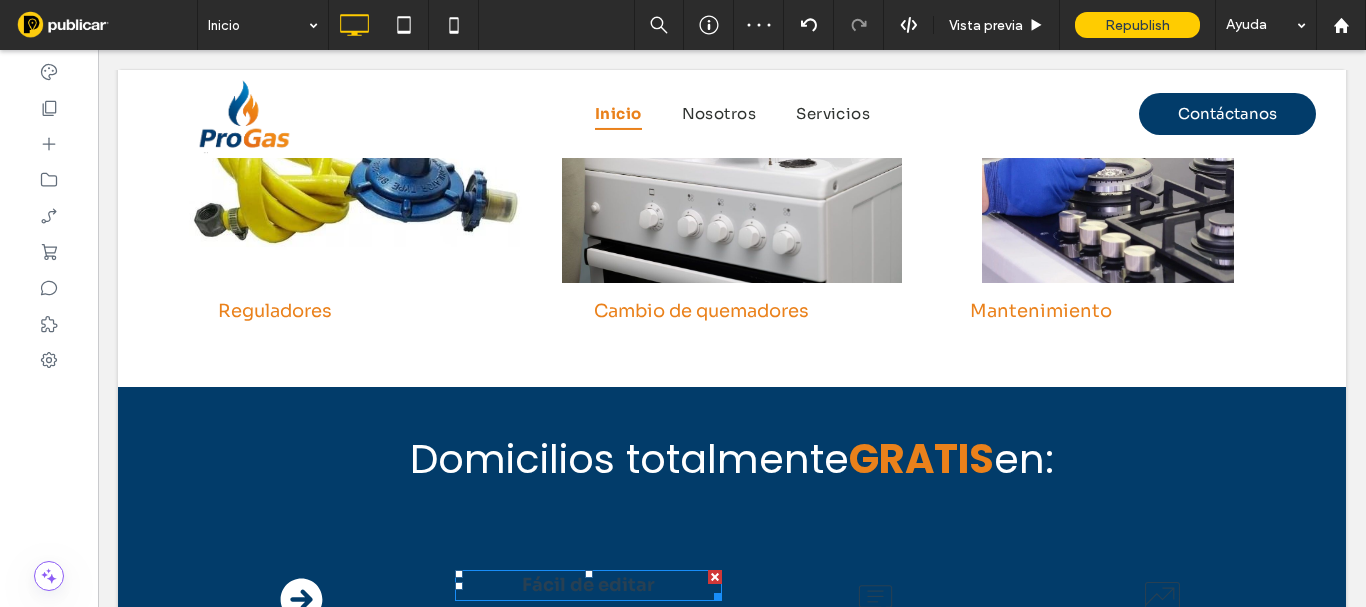 scroll, scrollTop: 3000, scrollLeft: 0, axis: vertical 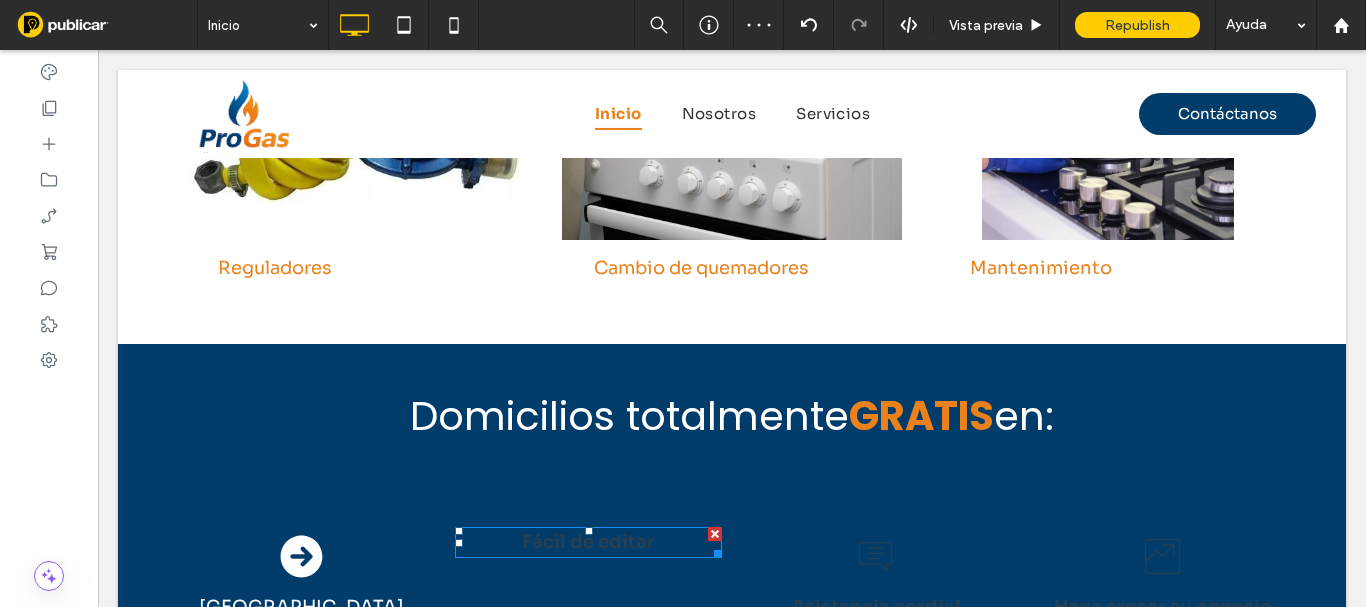 click at bounding box center (715, 534) 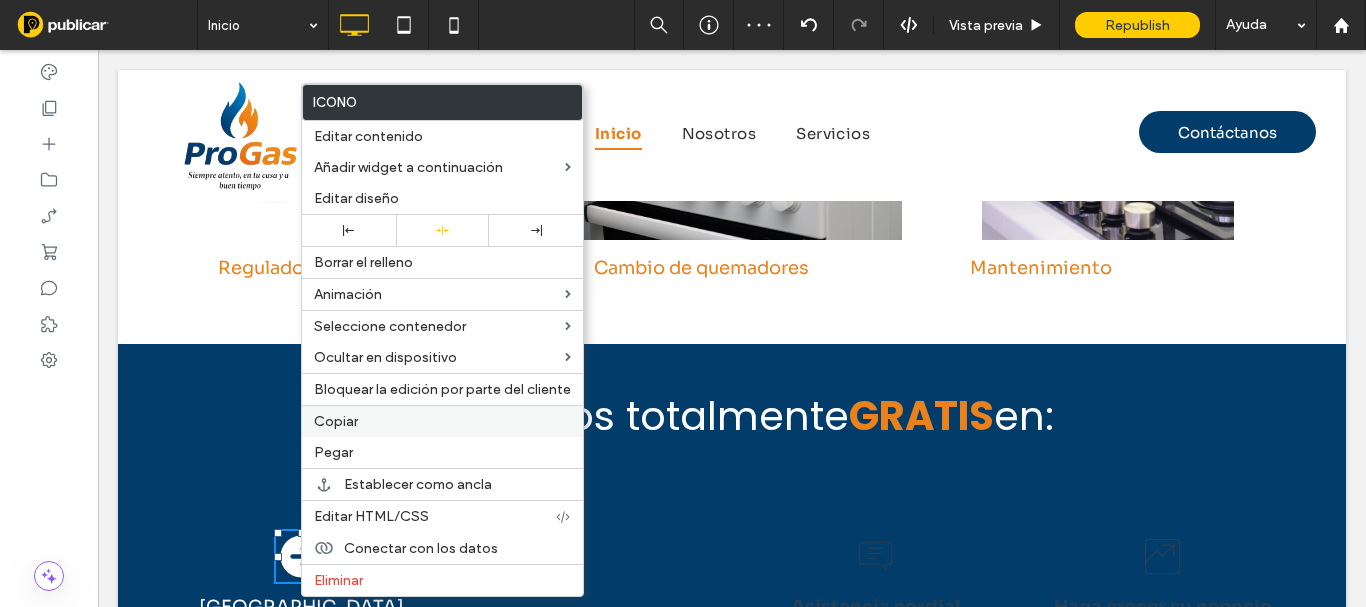 click on "Copiar" at bounding box center (442, 421) 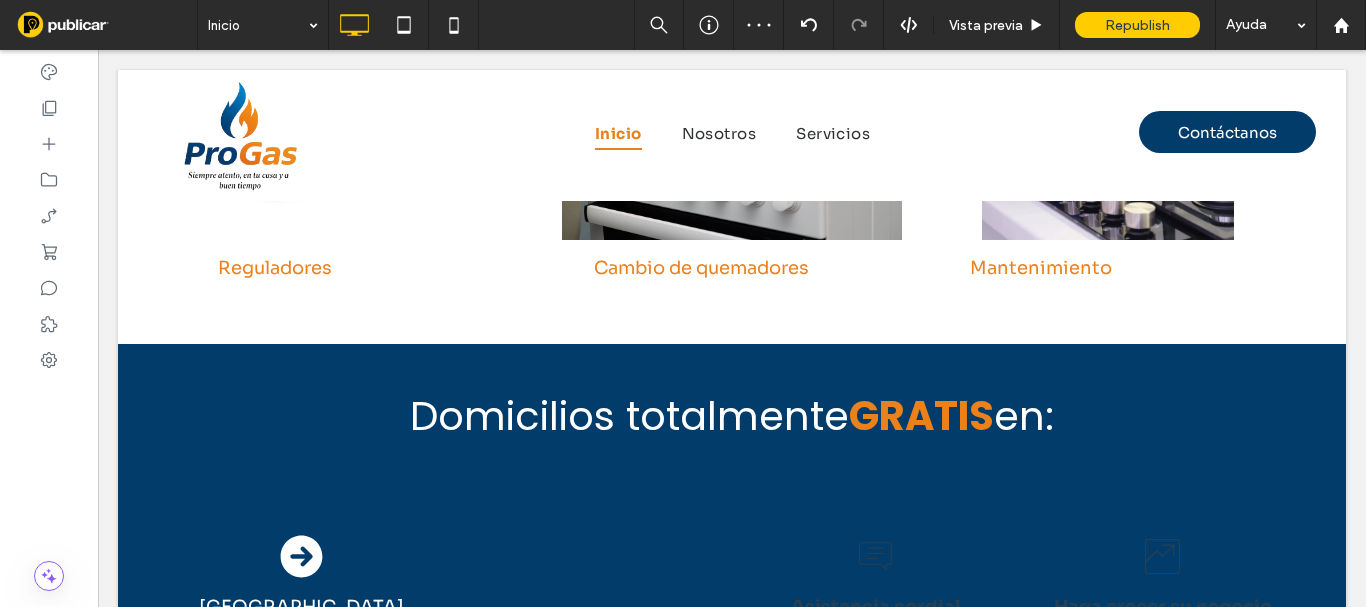 click on "Click To Paste" at bounding box center (589, 575) 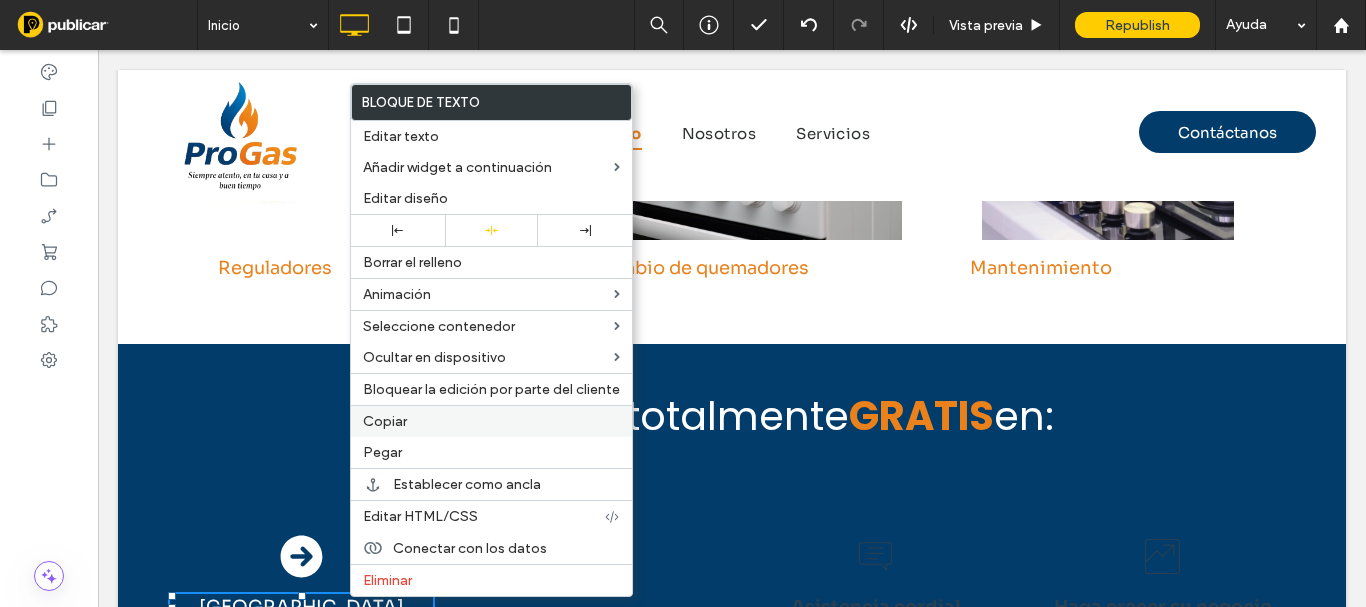 click on "Copiar" at bounding box center [385, 421] 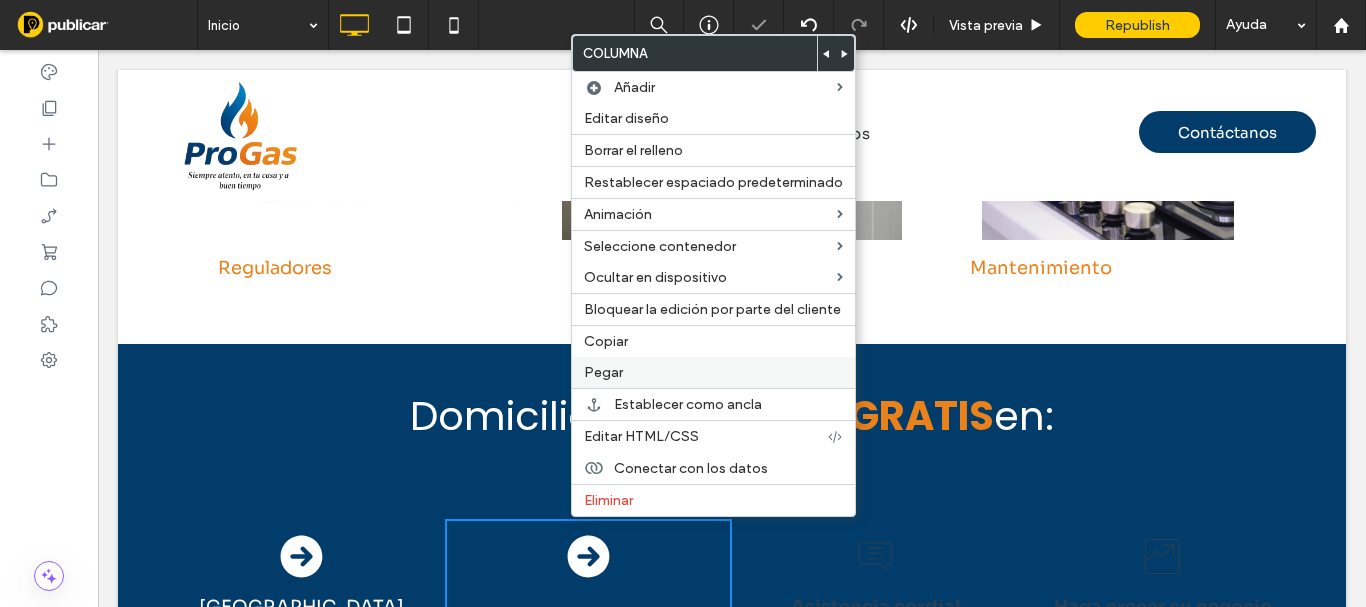 click on "Pegar" at bounding box center [713, 372] 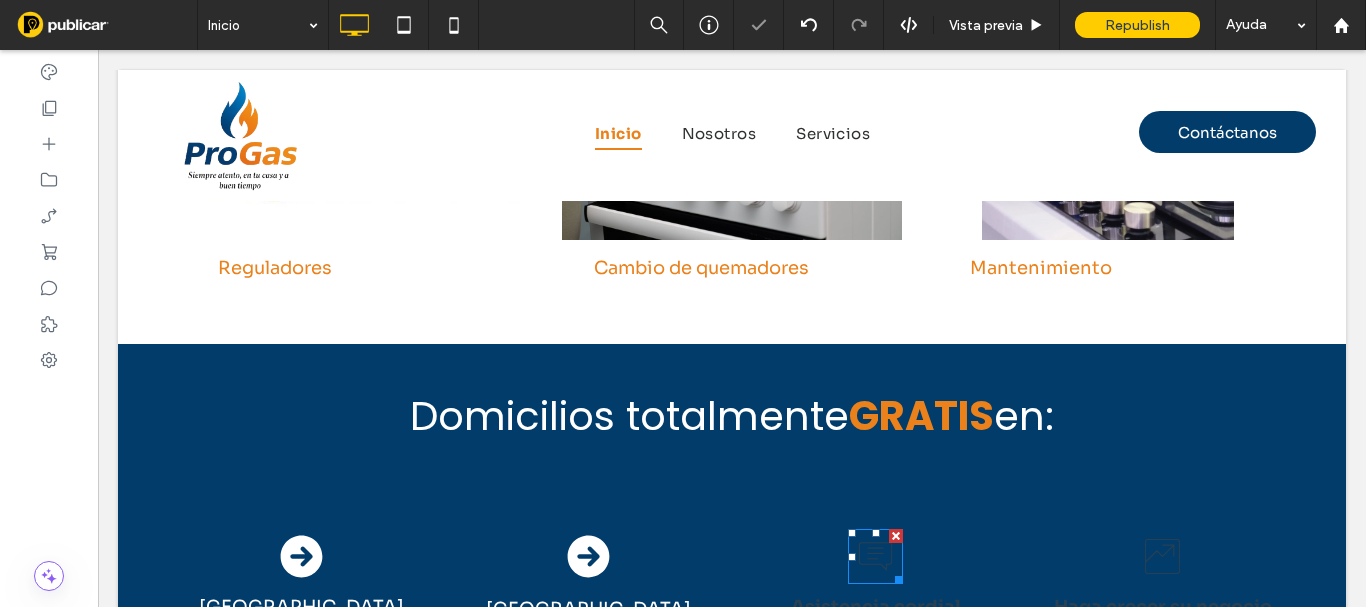 click at bounding box center (896, 536) 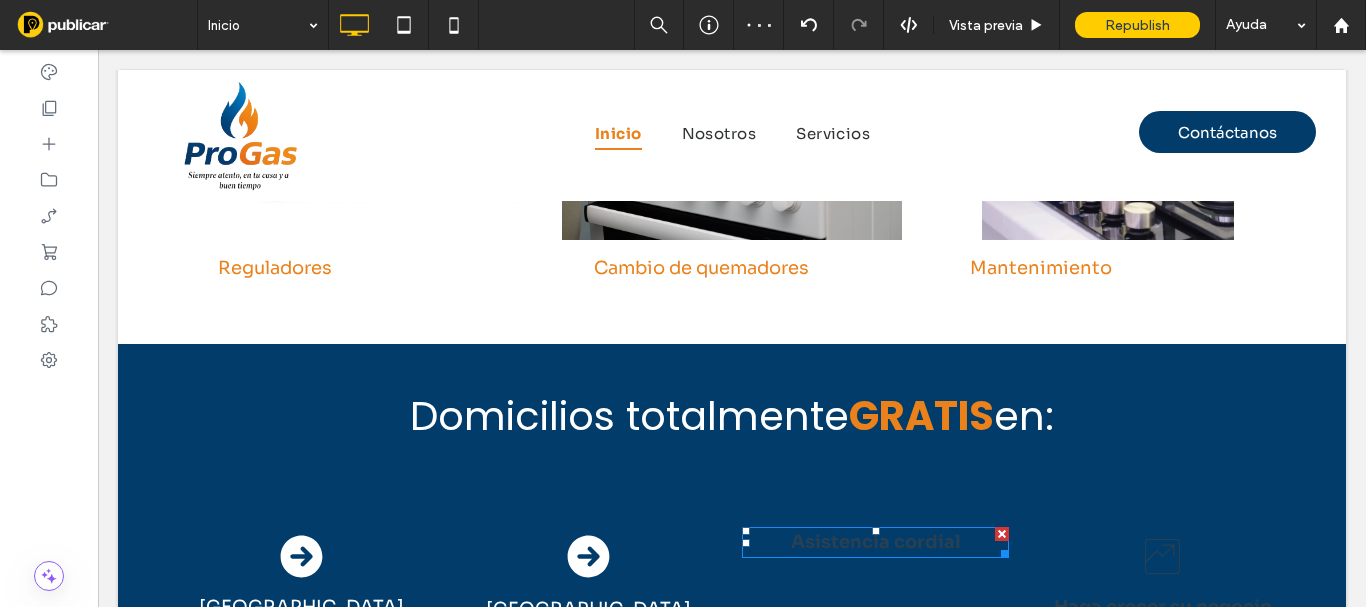 click at bounding box center (1002, 534) 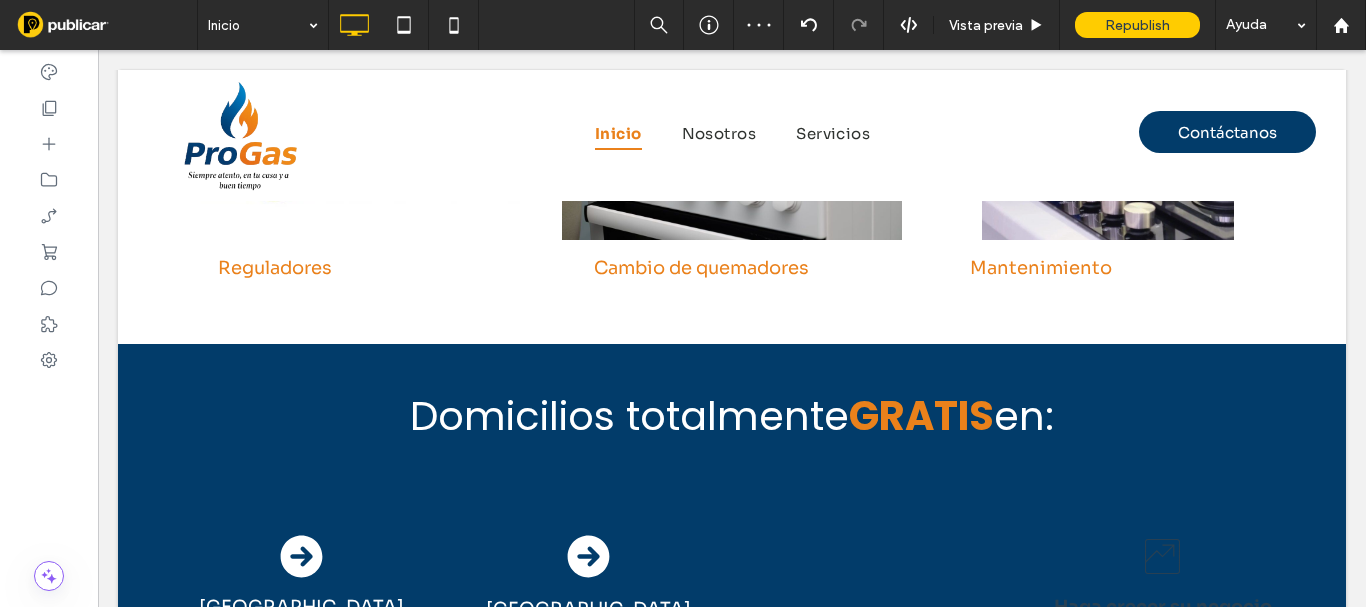 click on "Click To Paste" at bounding box center (875, 555) 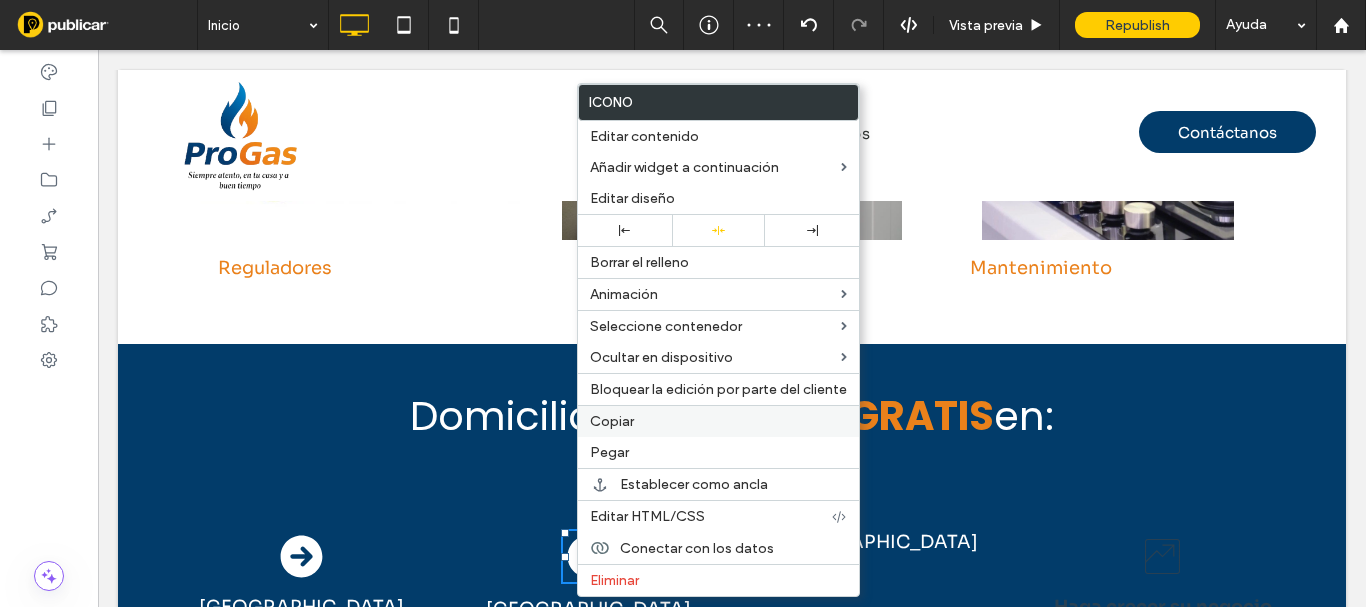 click on "Copiar" at bounding box center (718, 421) 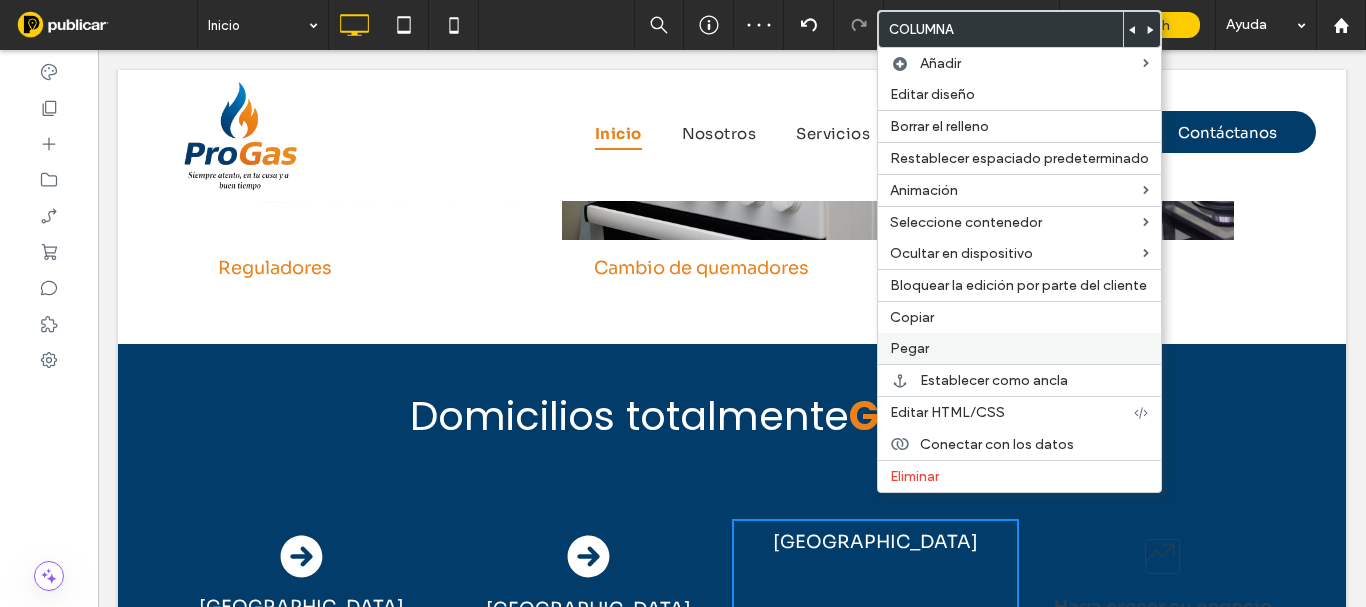 click on "Pegar" at bounding box center [909, 348] 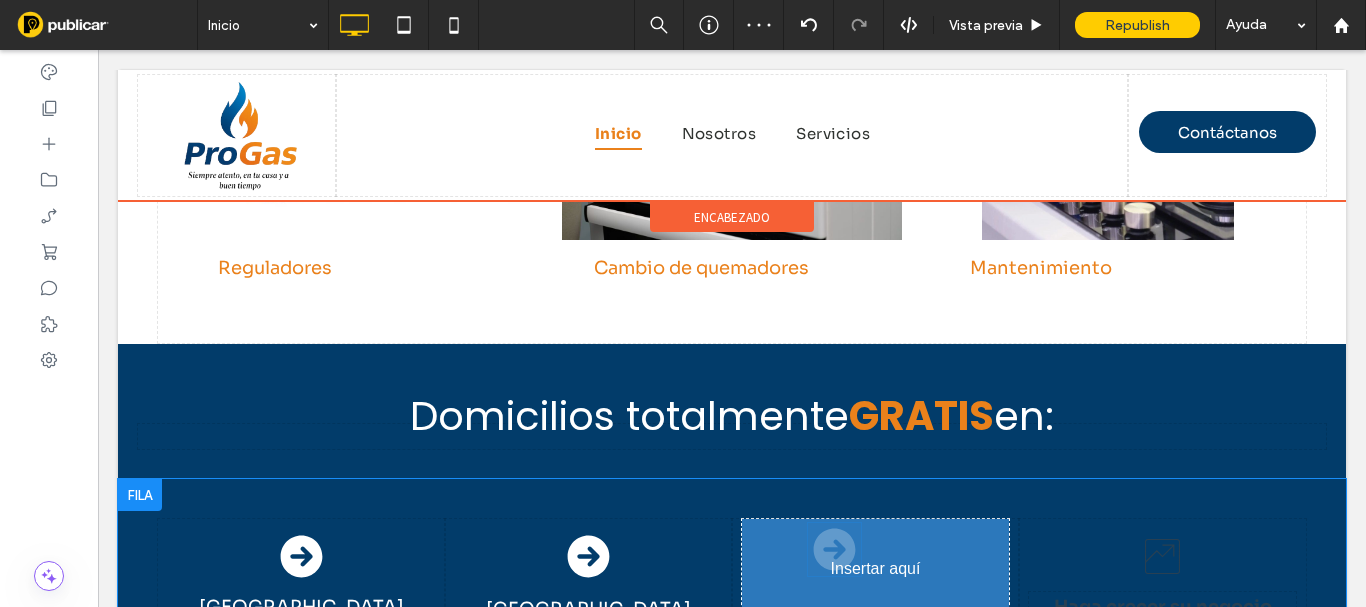 drag, startPoint x: 861, startPoint y: 504, endPoint x: 862, endPoint y: 458, distance: 46.010868 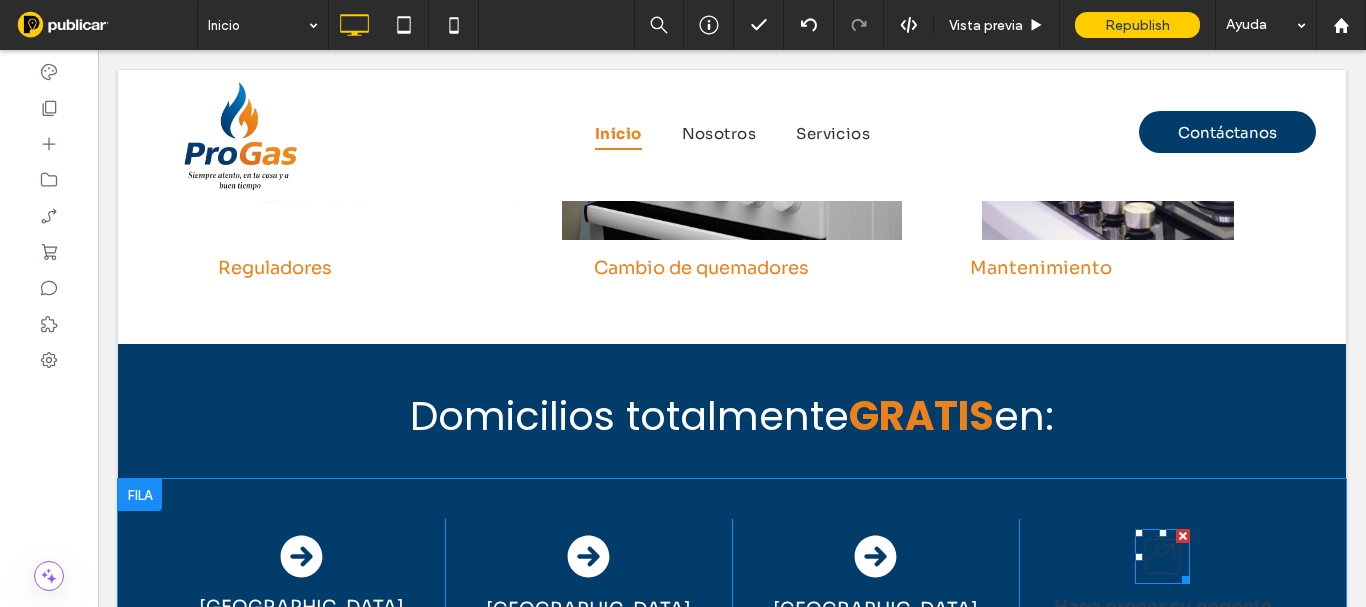 click at bounding box center (1183, 536) 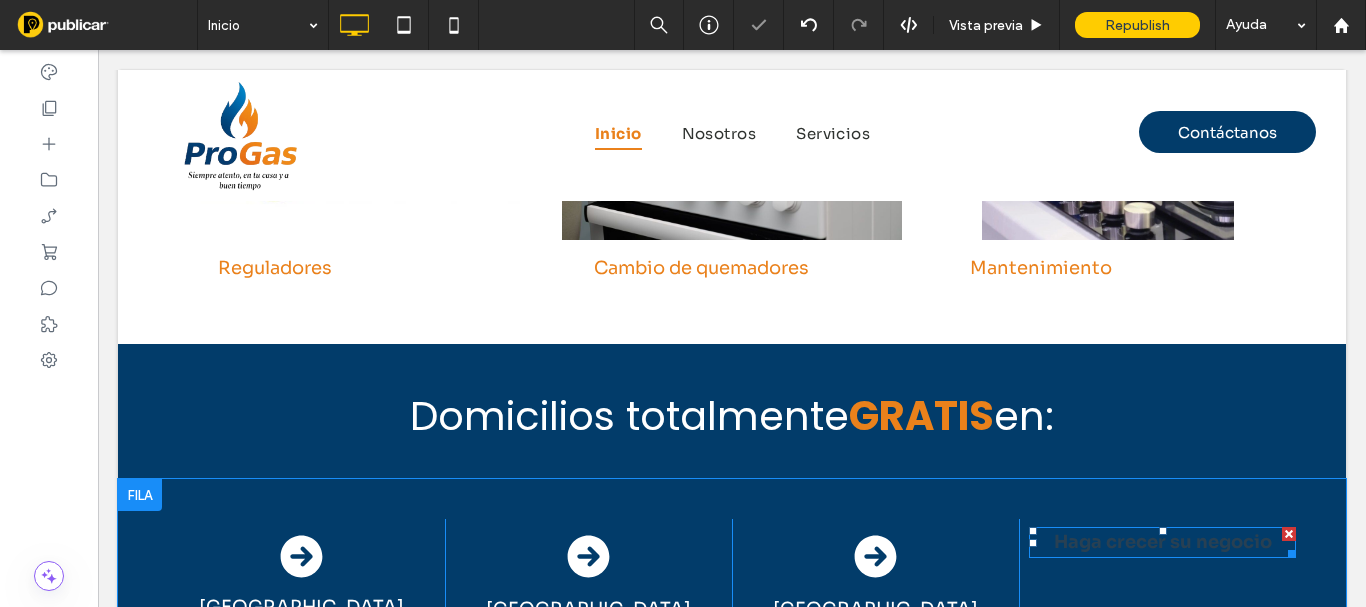 click at bounding box center (1289, 534) 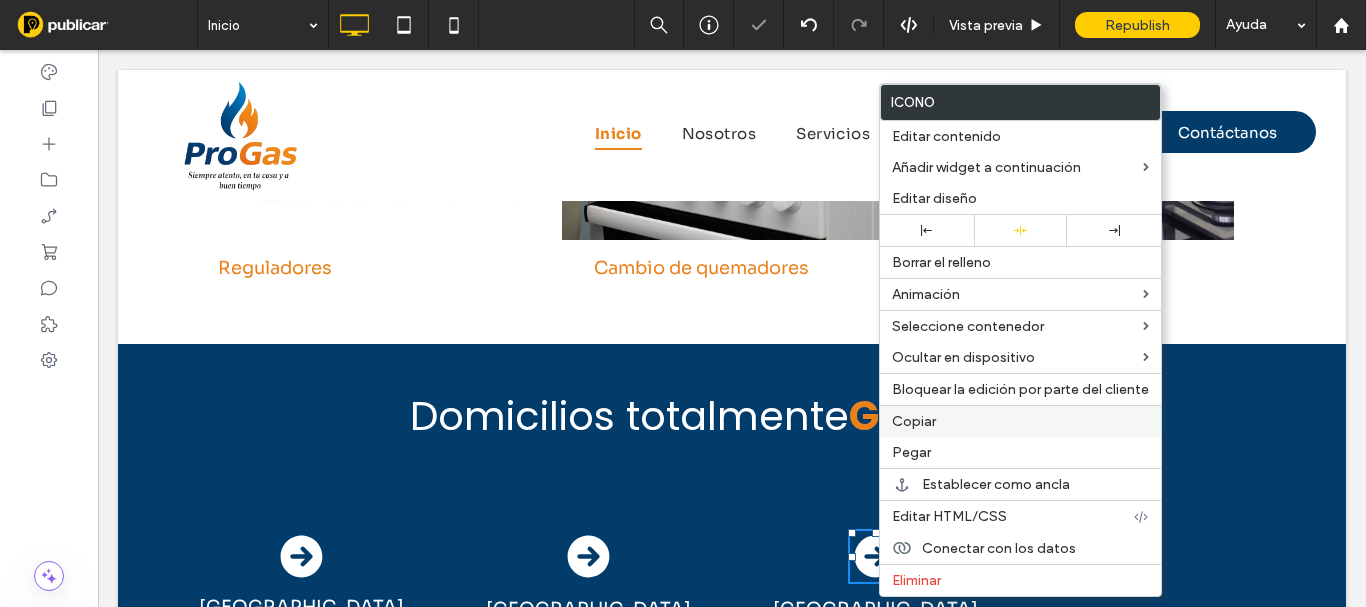 click on "Copiar" at bounding box center (914, 421) 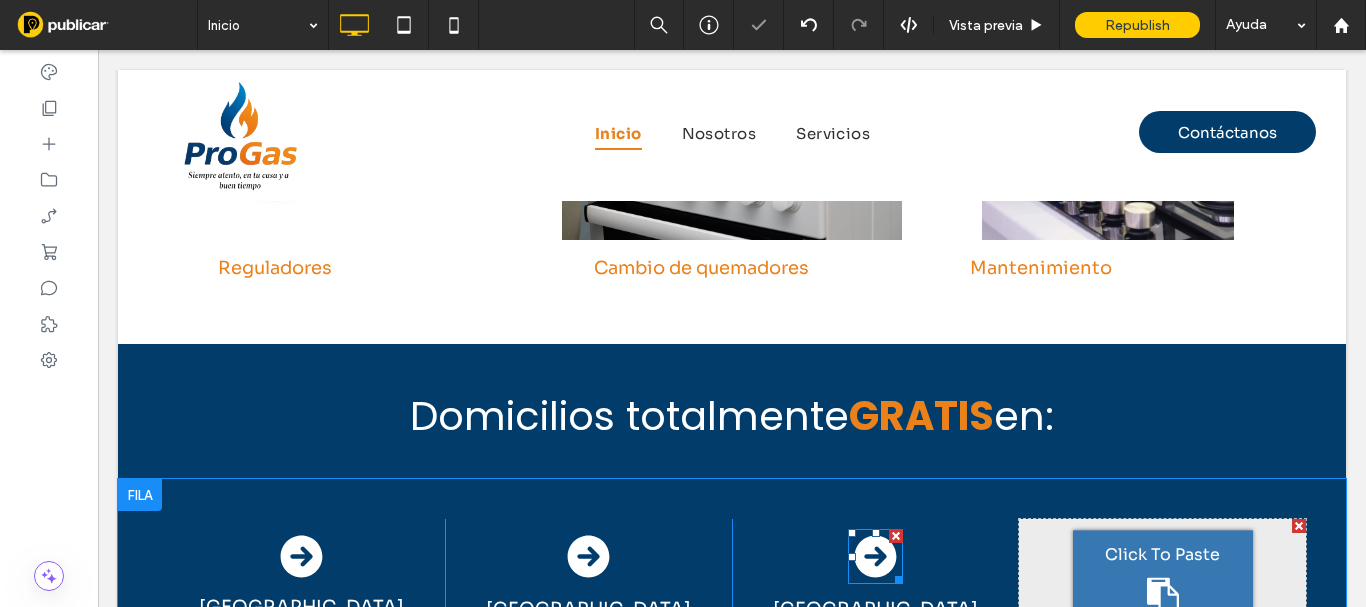 click on "Click To Paste" at bounding box center [1162, 555] 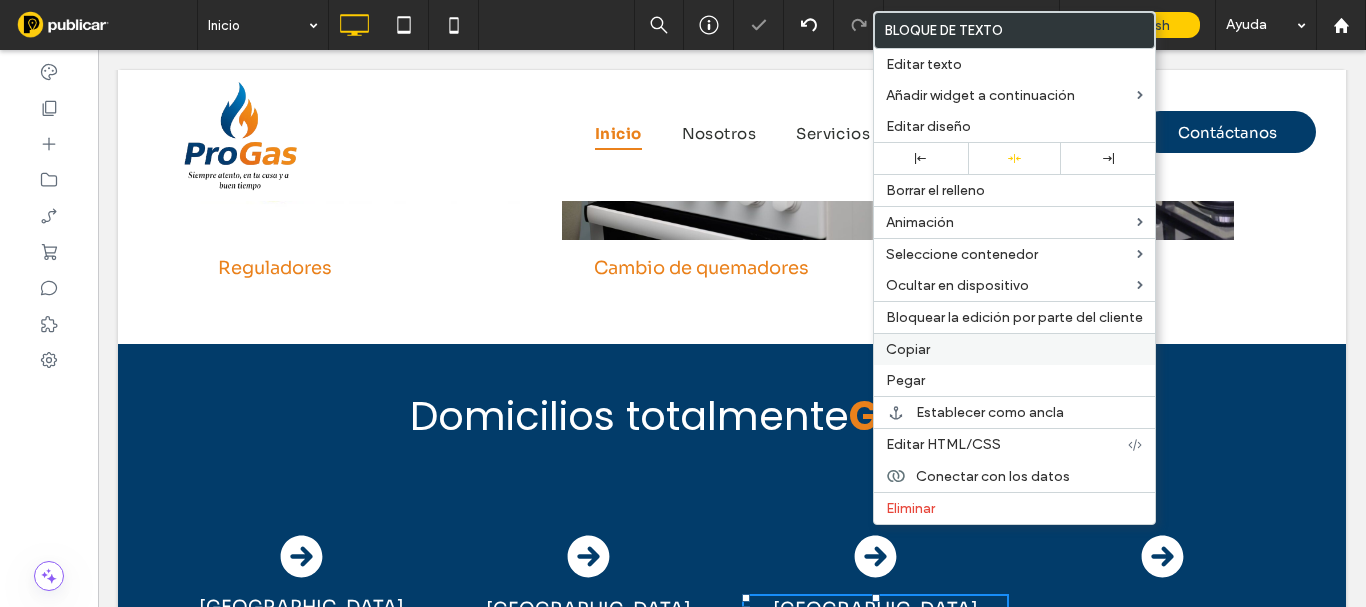click on "Copiar" at bounding box center [908, 349] 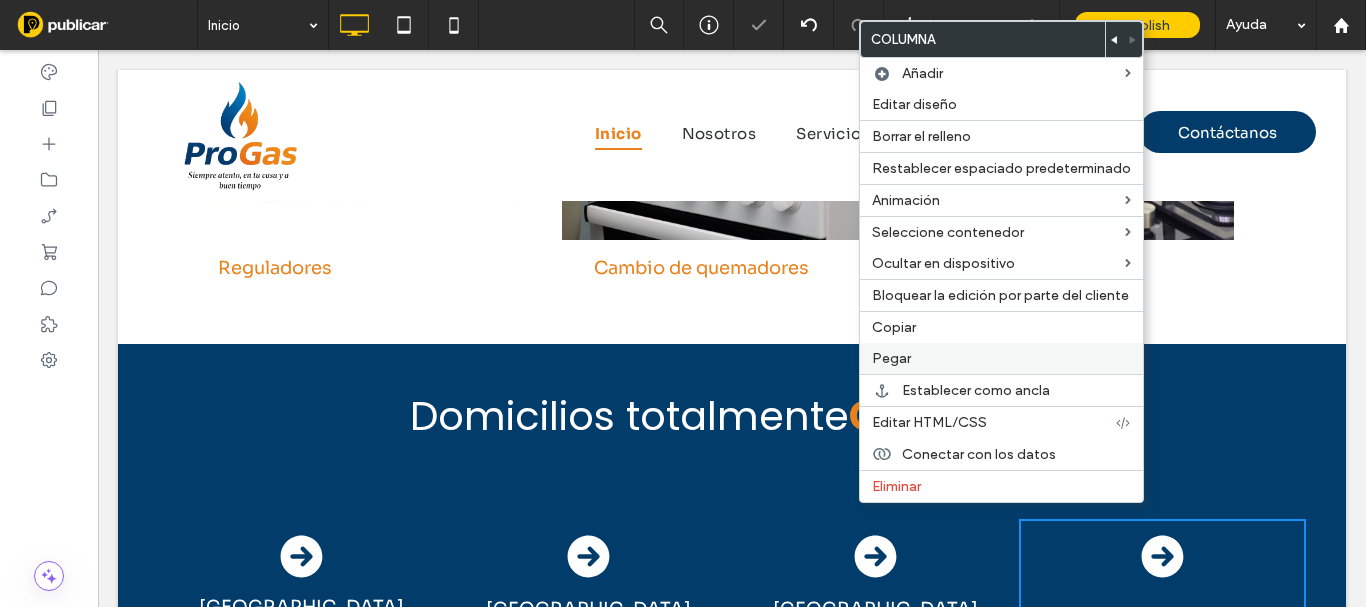 click on "Pegar" at bounding box center (891, 358) 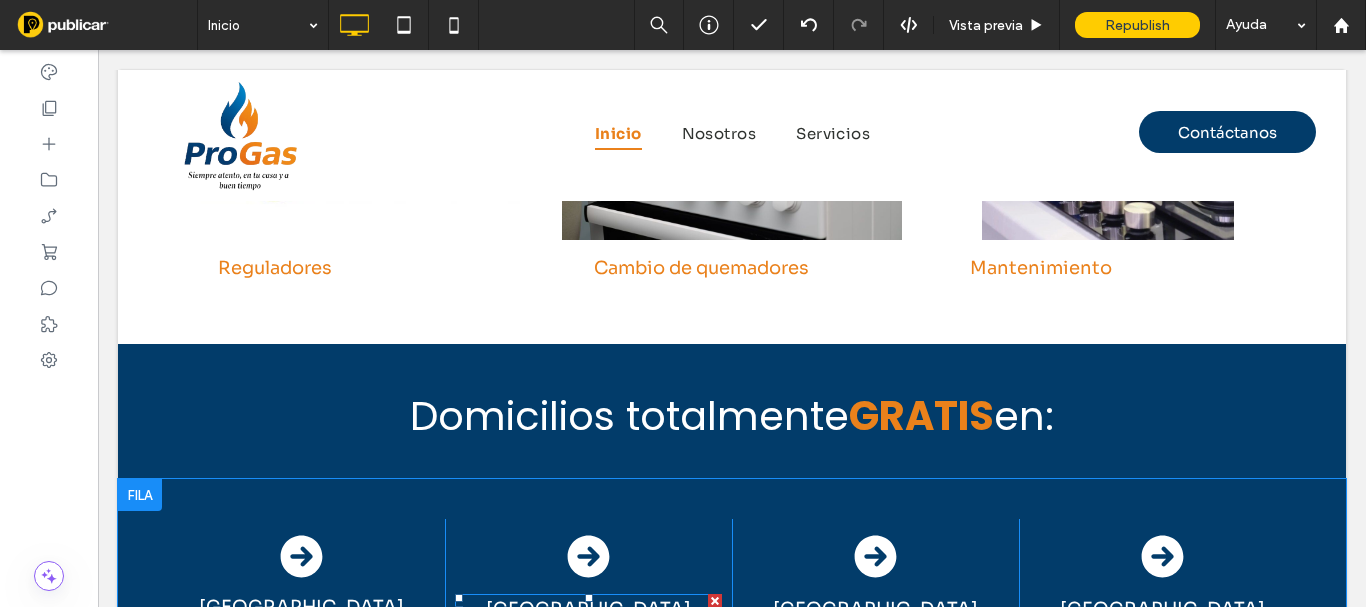 click on "Medellín" at bounding box center [588, 609] 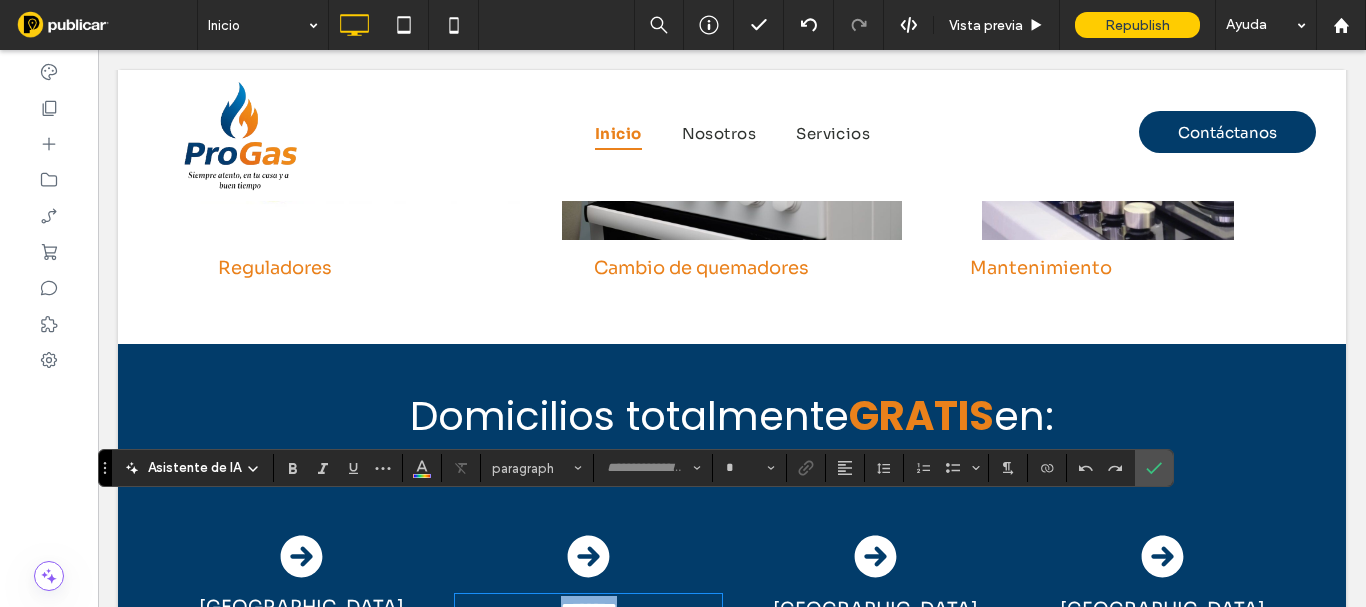 type on "****" 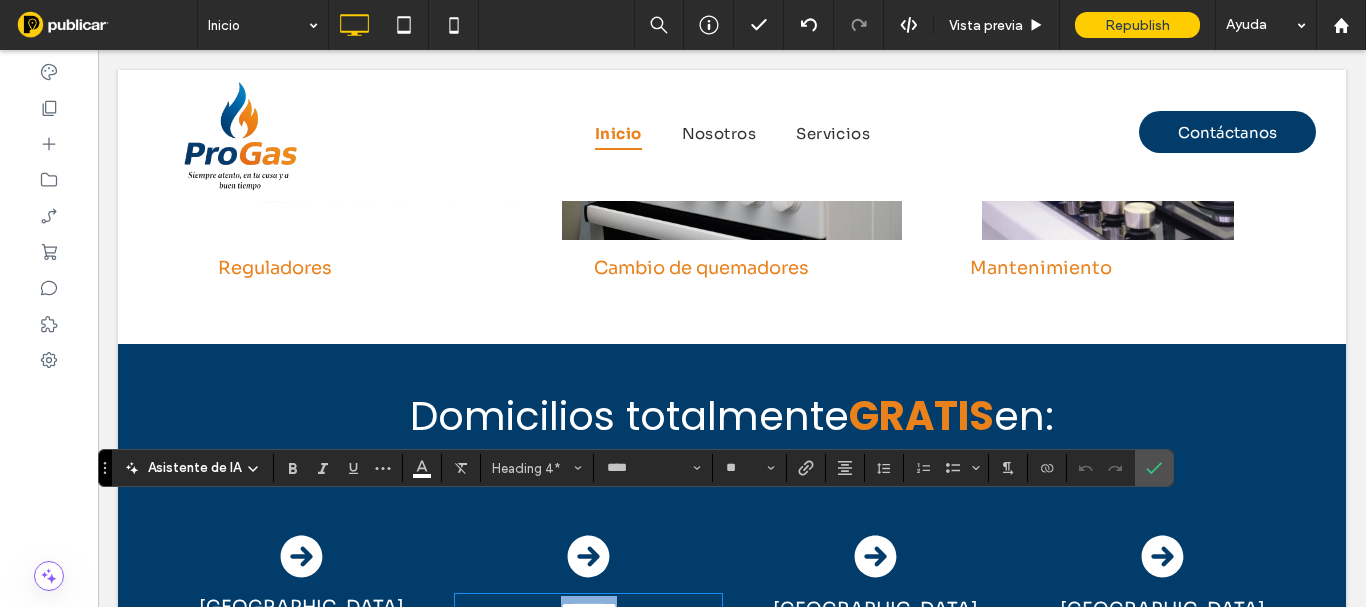 type 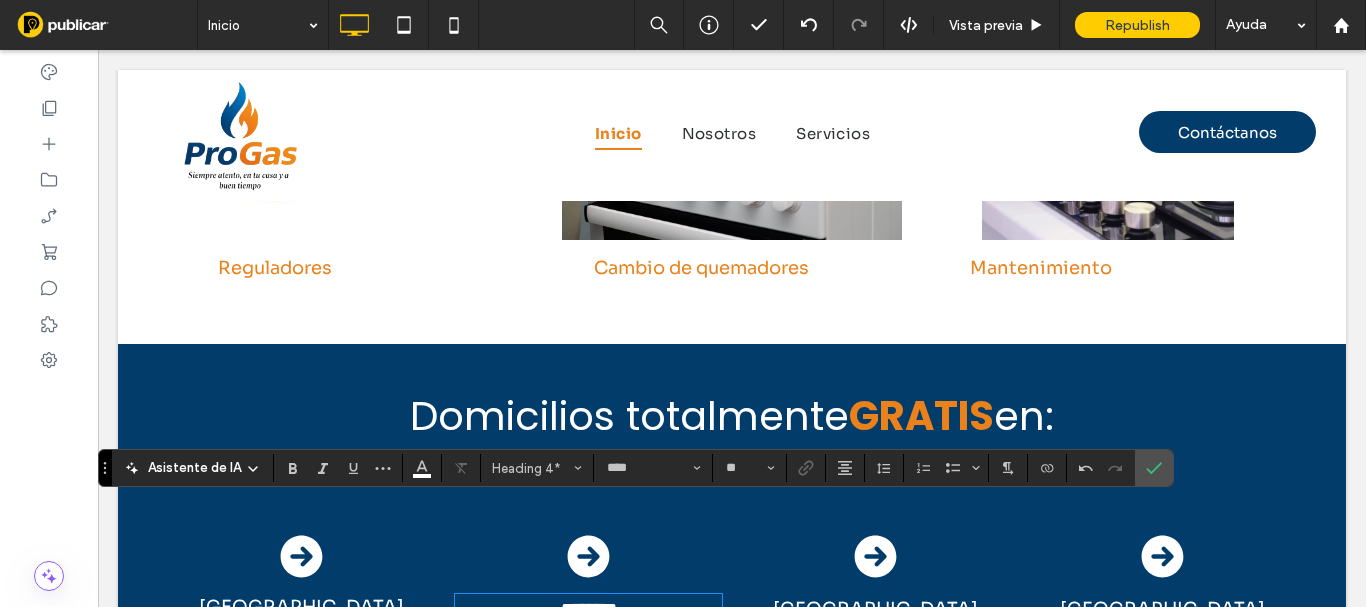click on "Medellín" at bounding box center (875, 609) 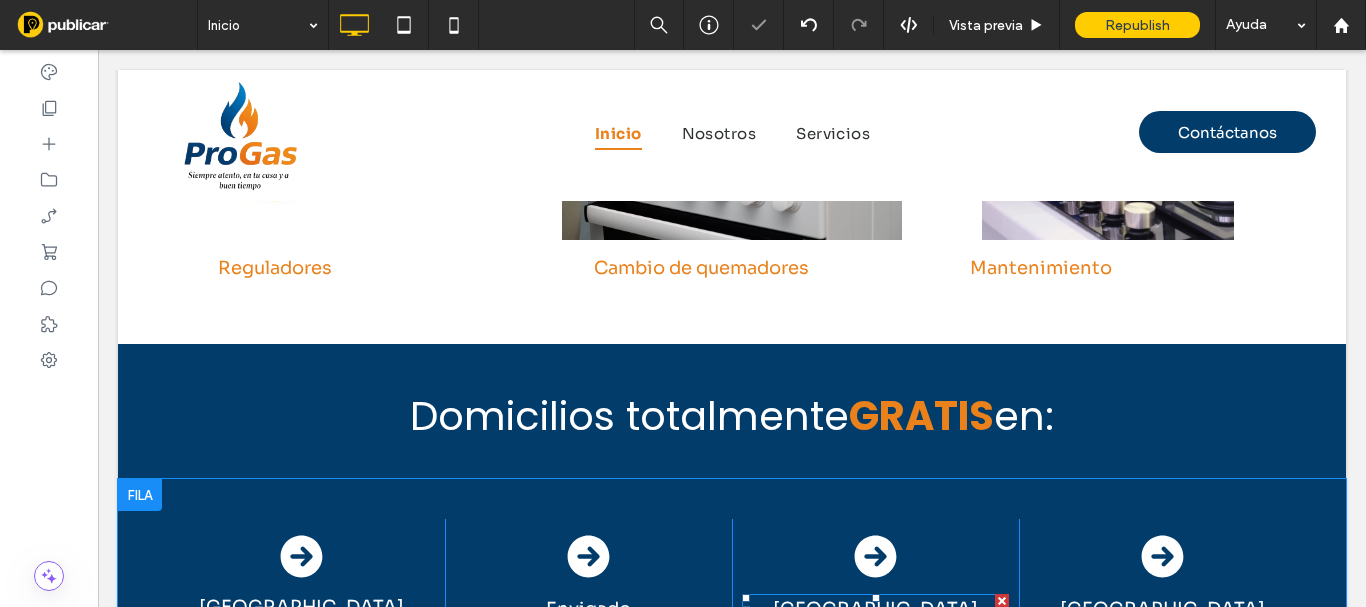 click on "Medellín" at bounding box center (875, 609) 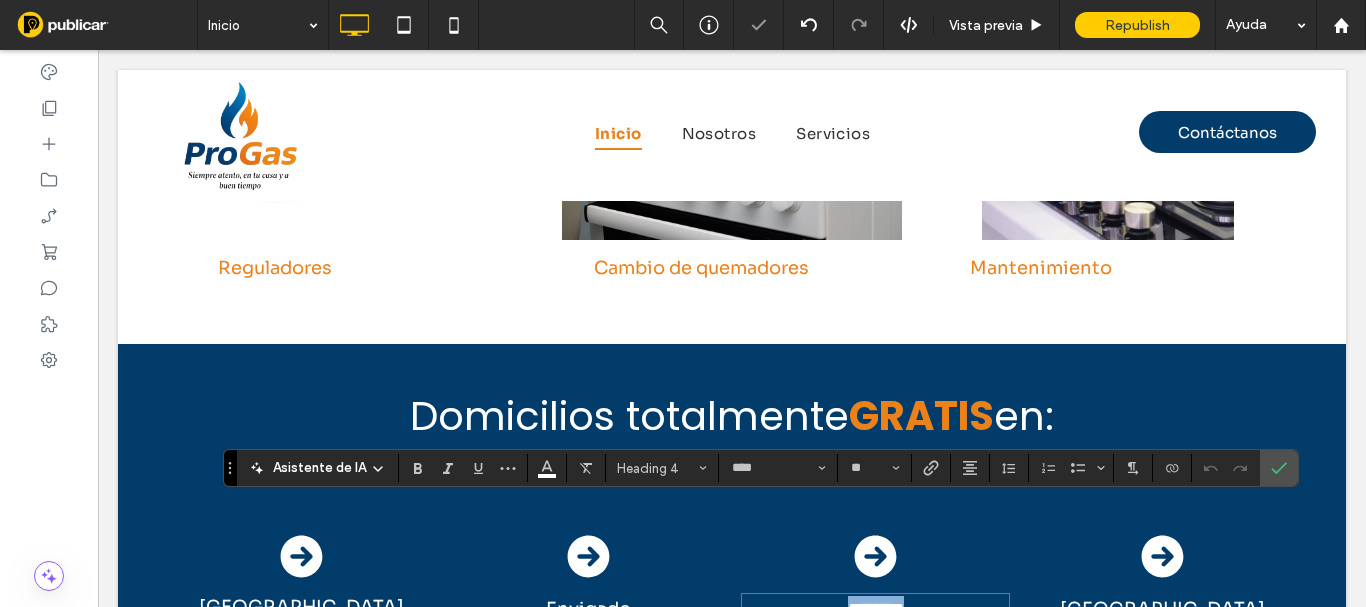 type on "****" 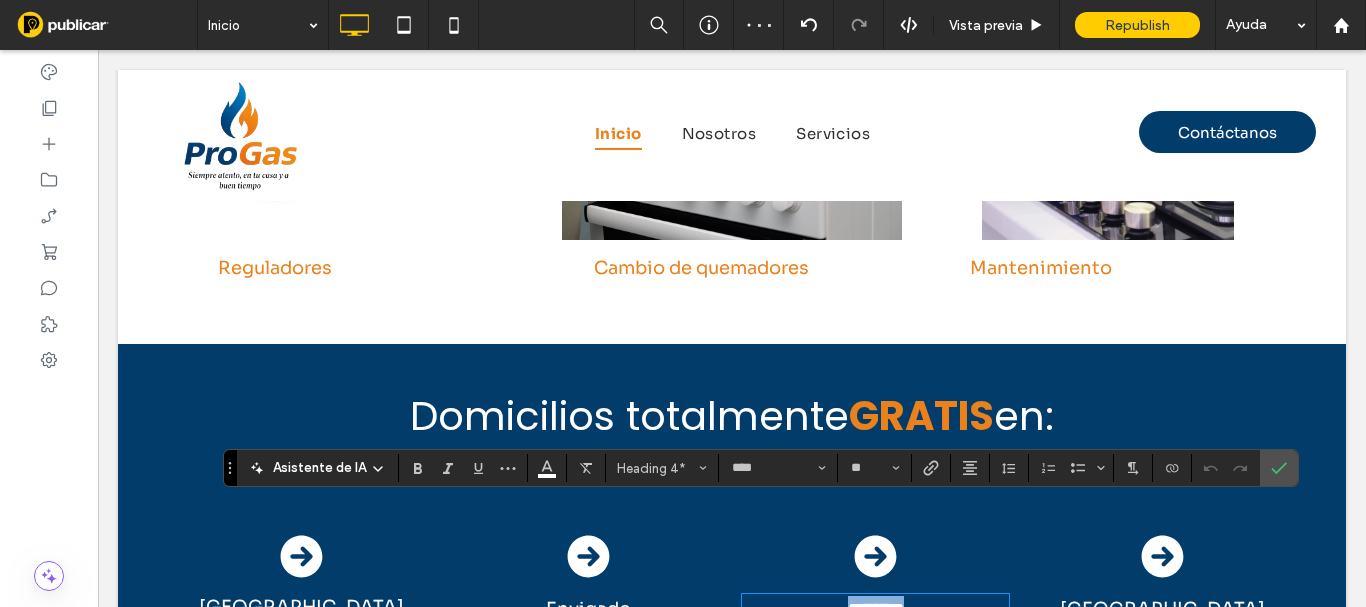 type 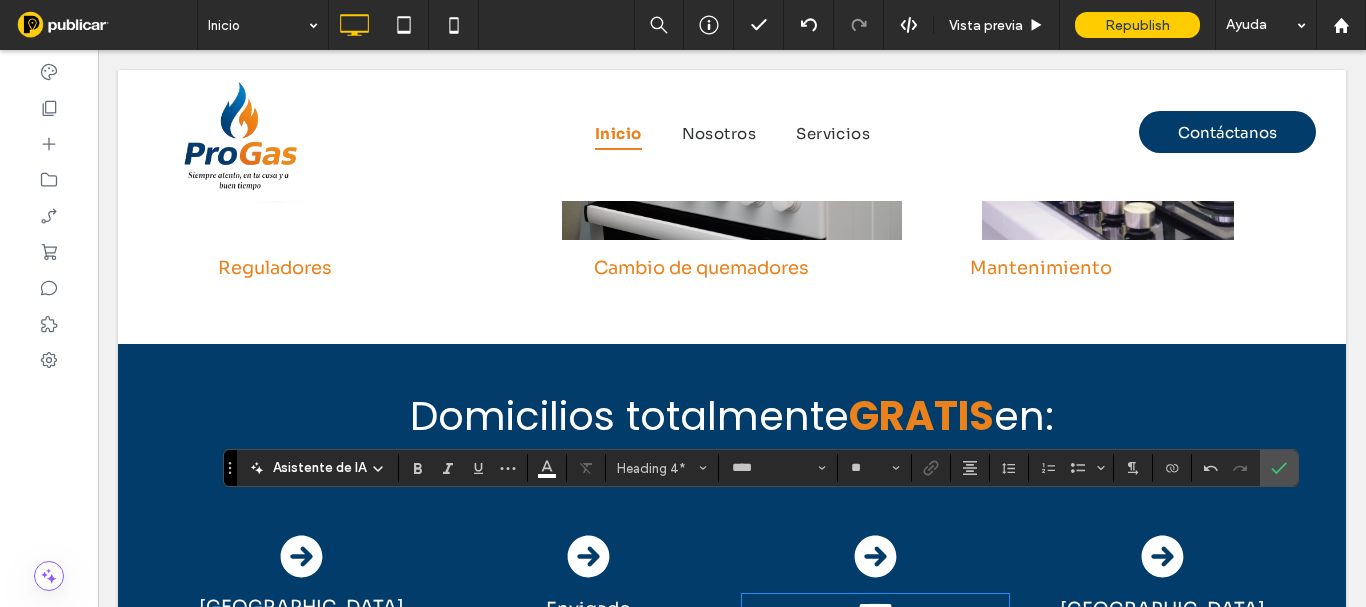 click on "Medellín" at bounding box center [1162, 609] 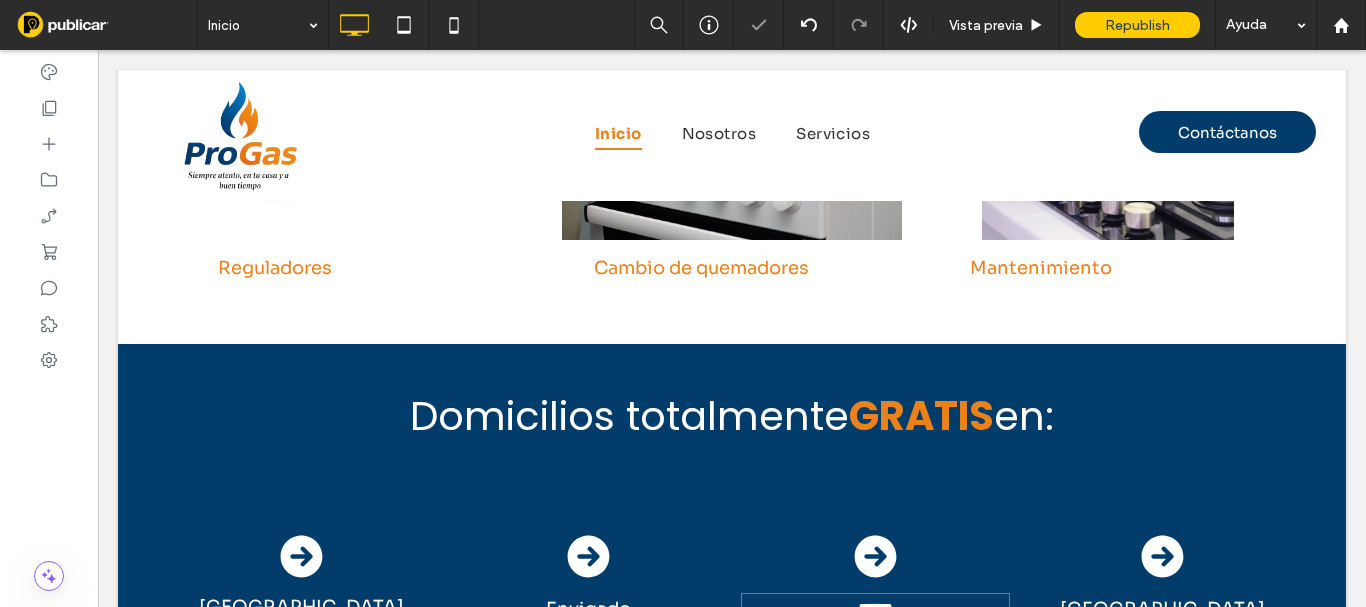 click on "Medellín" at bounding box center (1162, 609) 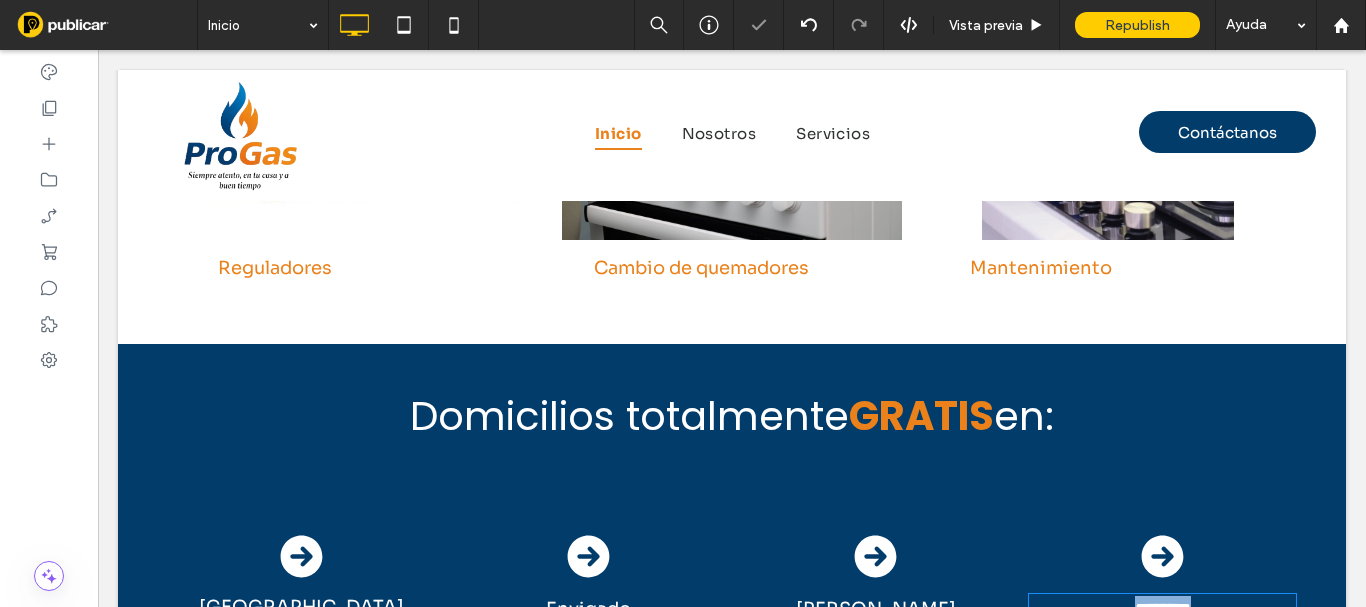 type on "****" 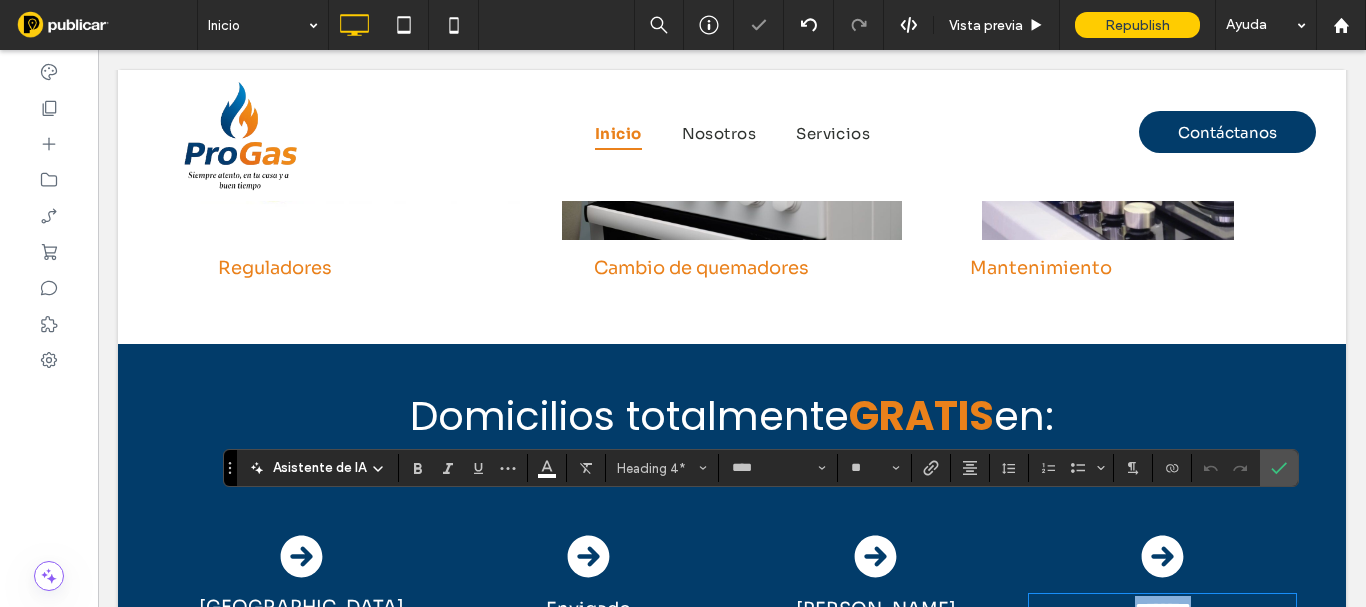 type 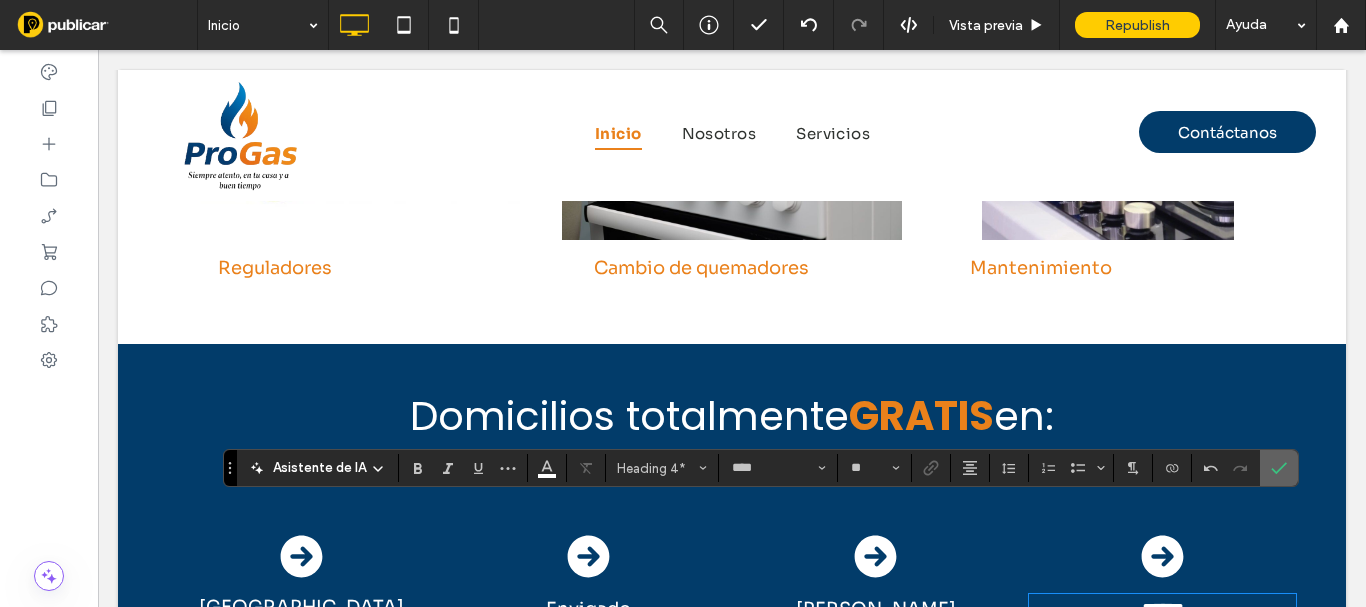 click 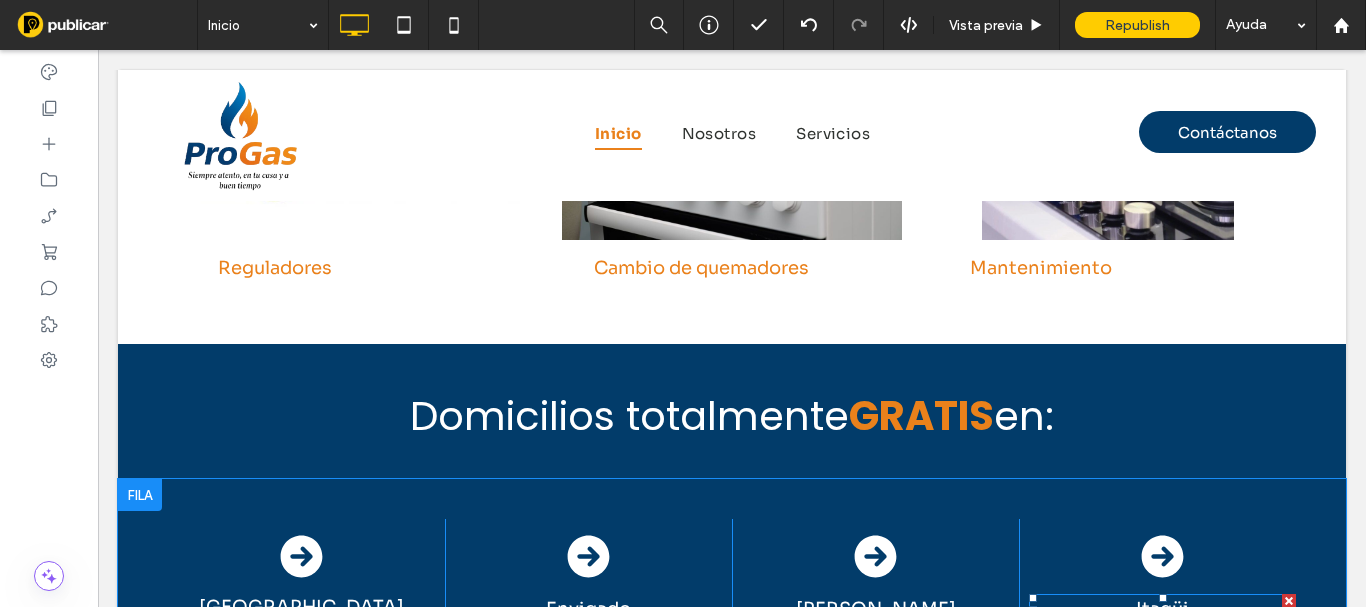 click on "Itagüi" at bounding box center (1162, 609) 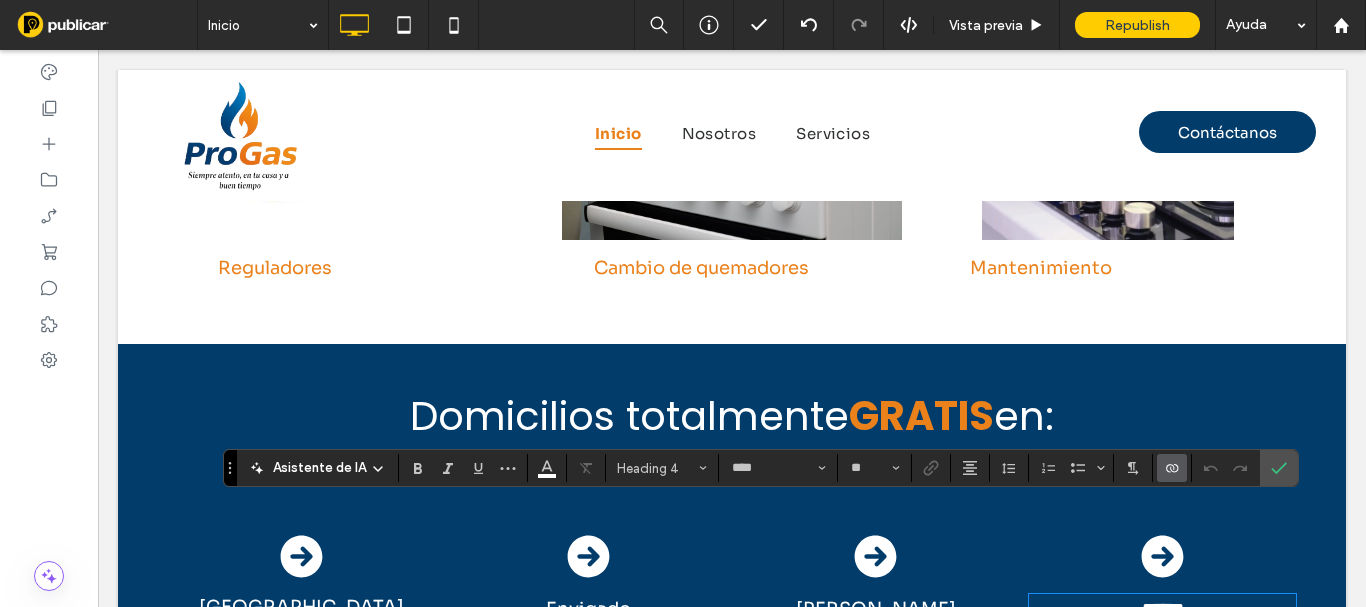type on "****" 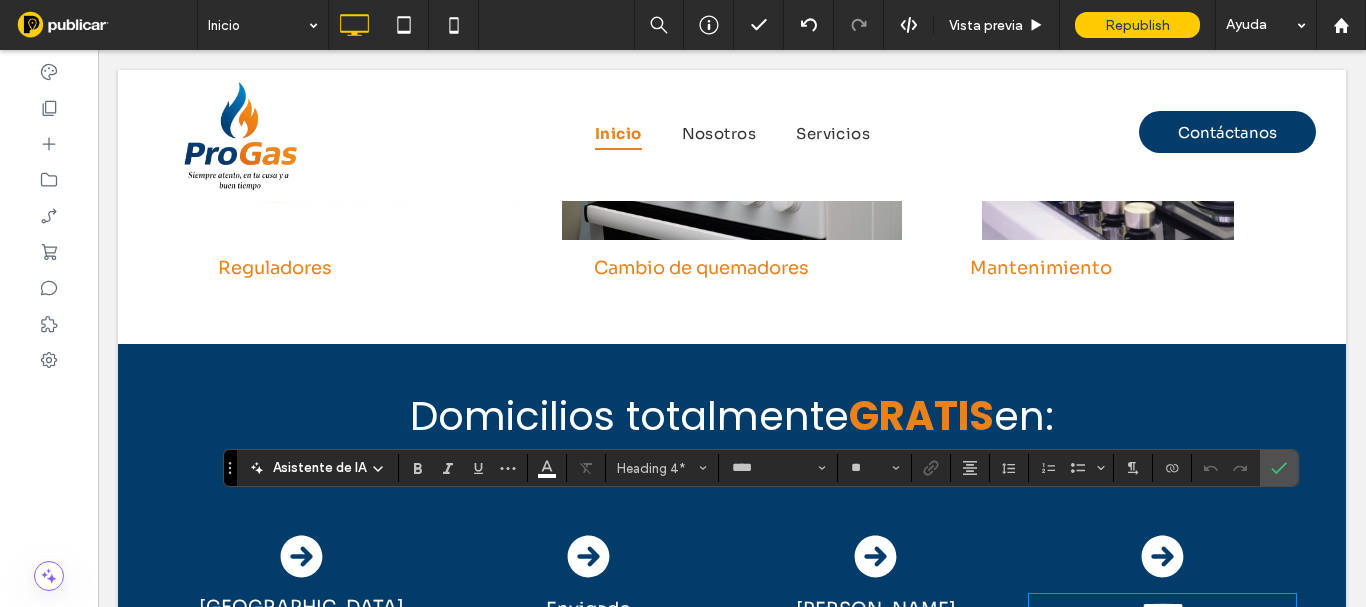scroll, scrollTop: 3100, scrollLeft: 0, axis: vertical 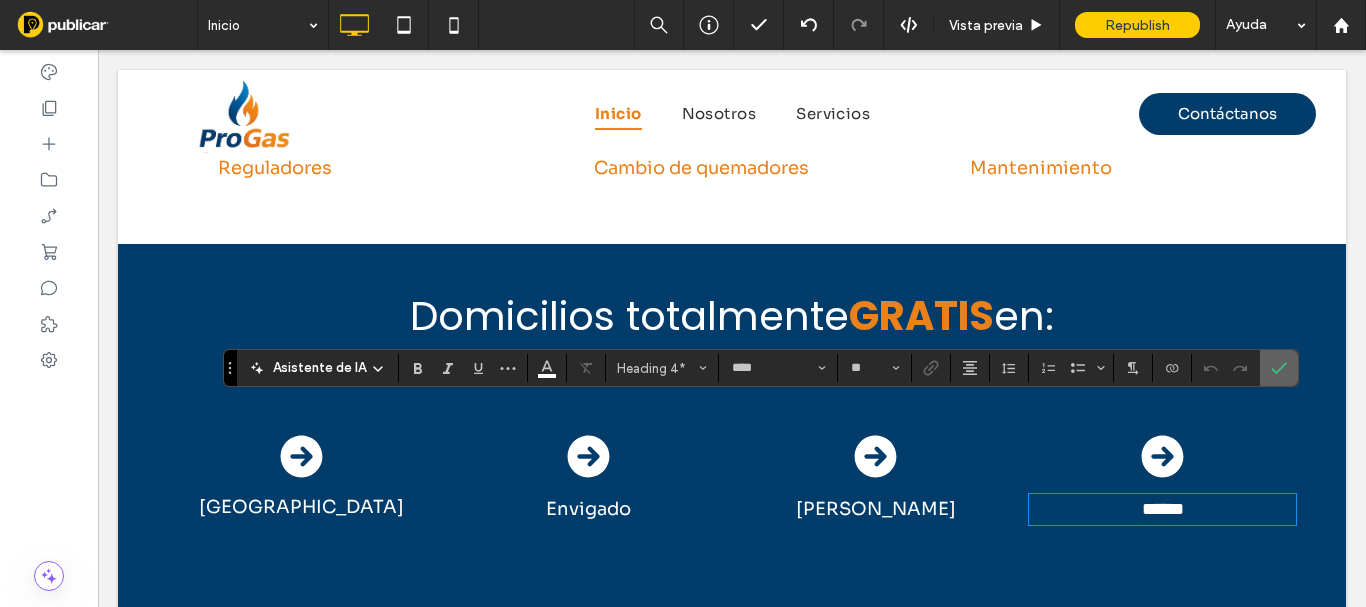 click at bounding box center (1279, 368) 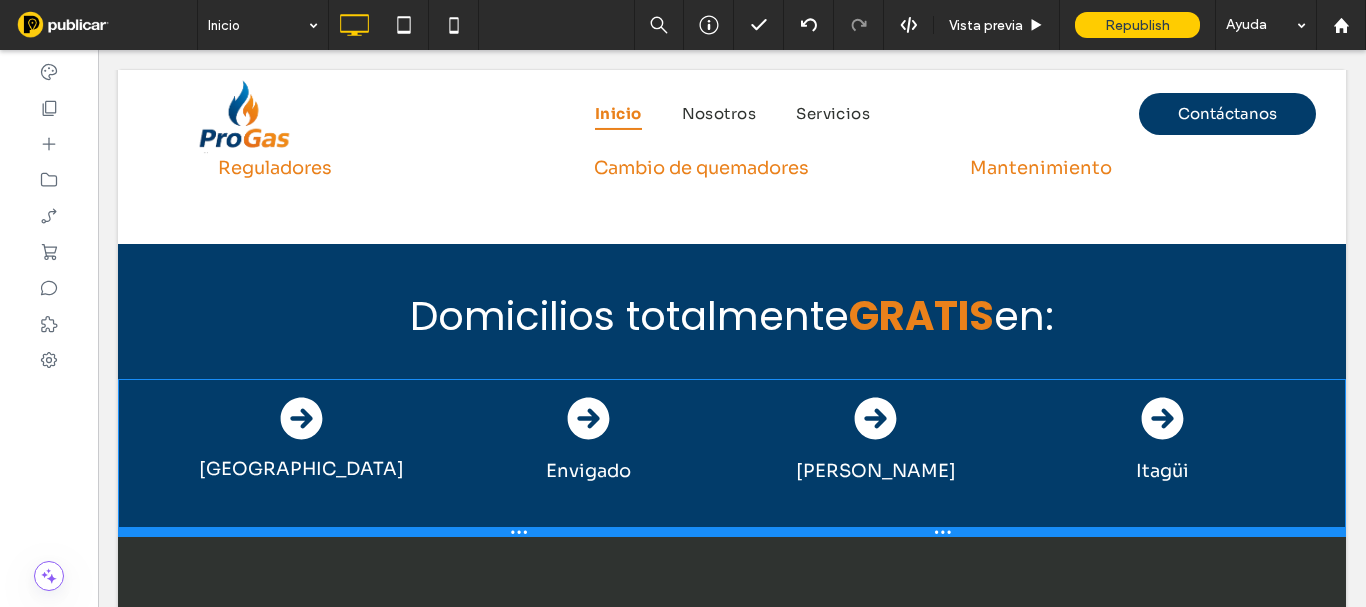 drag, startPoint x: 534, startPoint y: 518, endPoint x: 651, endPoint y: 454, distance: 133.36041 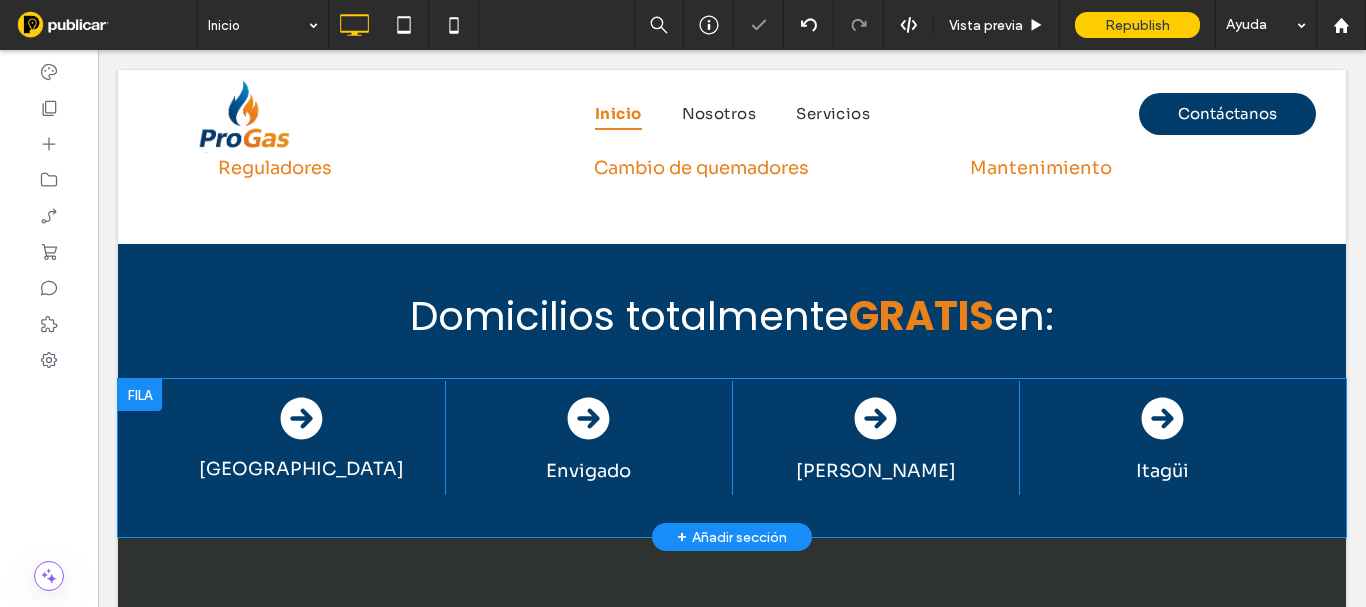 click at bounding box center (140, 395) 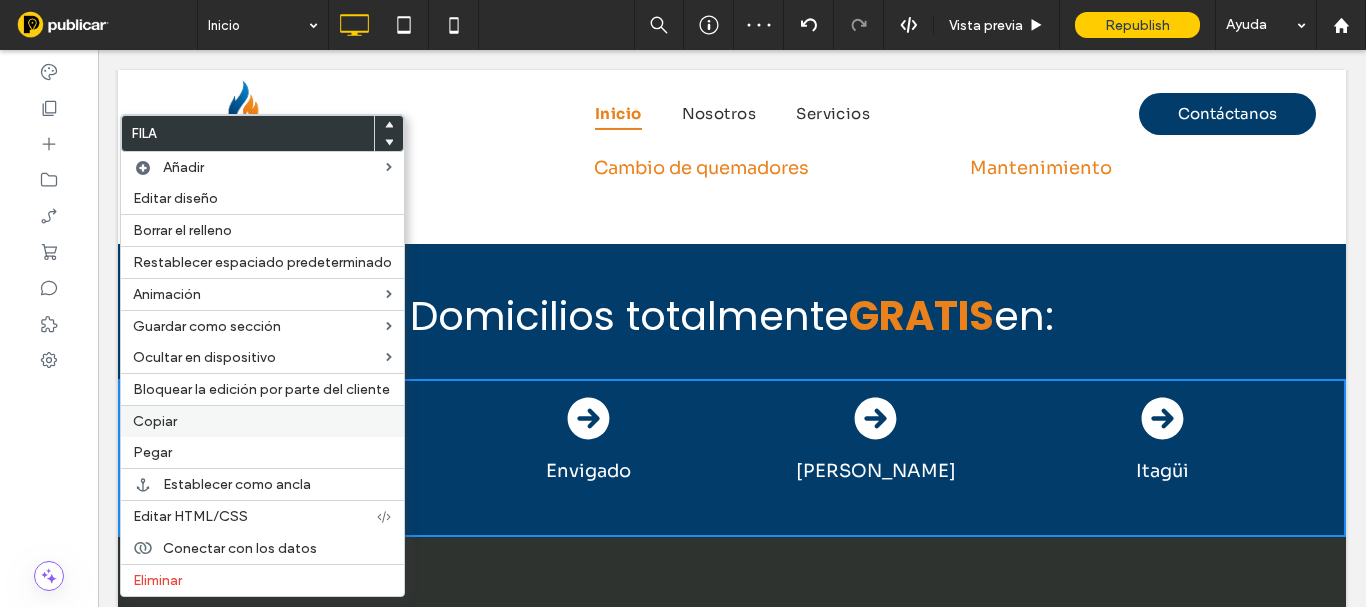 click on "Copiar" at bounding box center (155, 421) 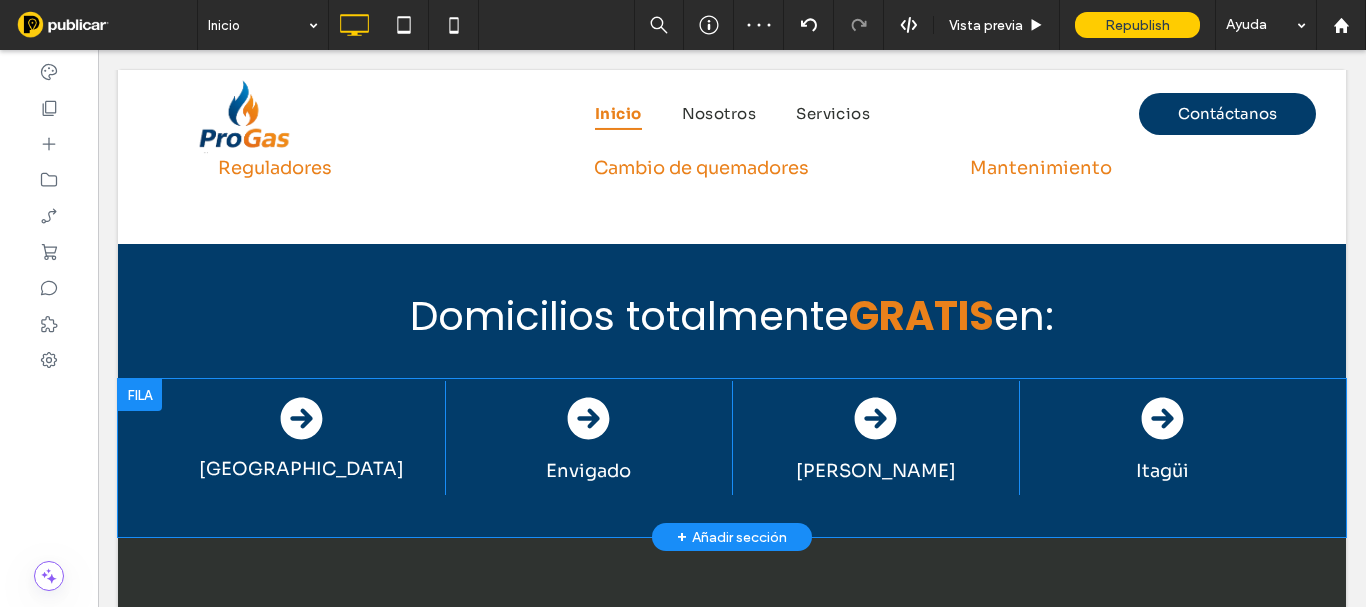 click on "+ Añadir sección" at bounding box center [732, 537] 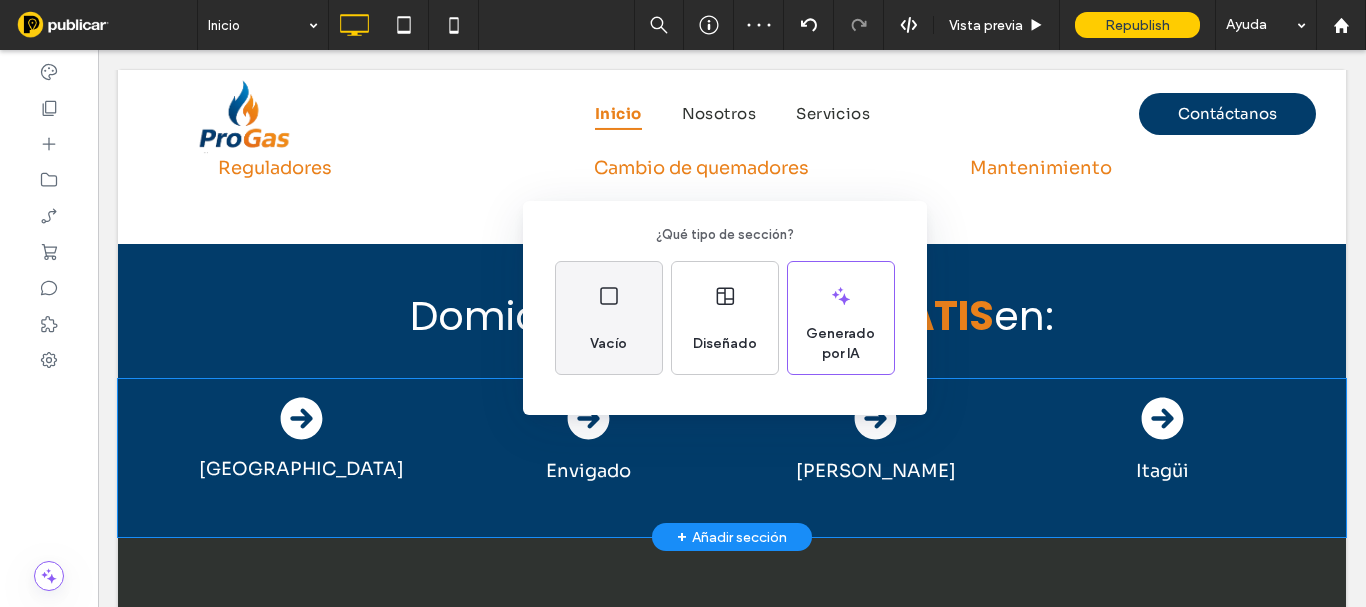 click on "Vacío" at bounding box center (609, 318) 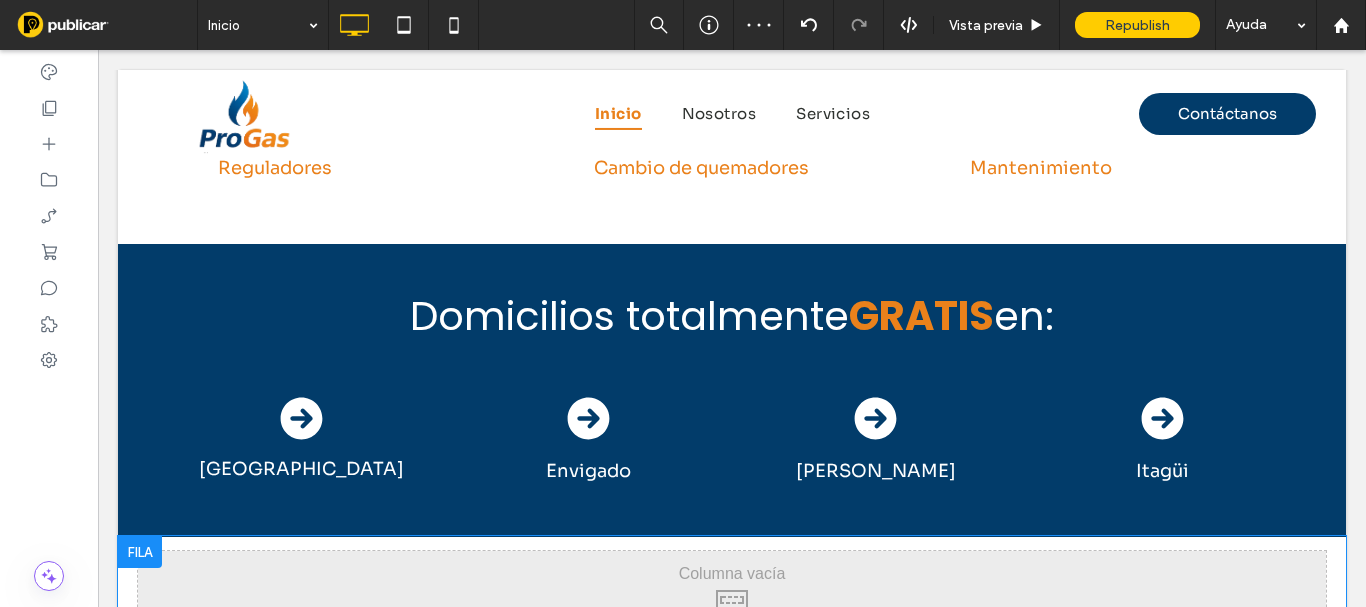 click at bounding box center [140, 552] 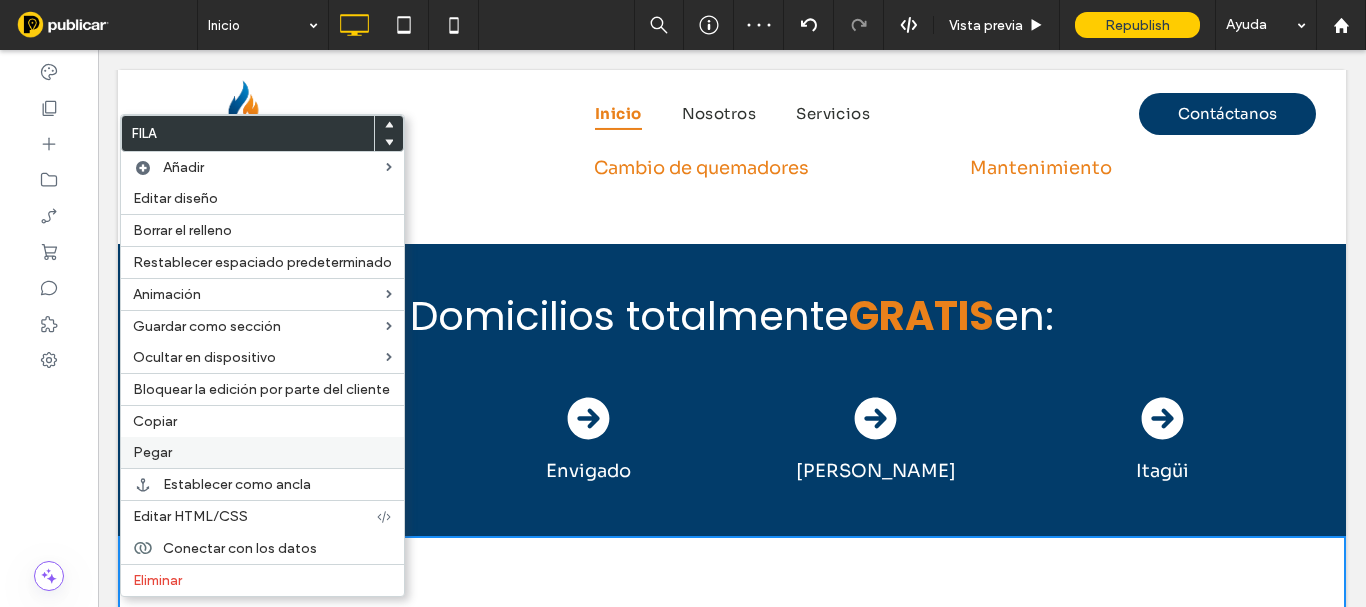 click on "Pegar" at bounding box center (152, 452) 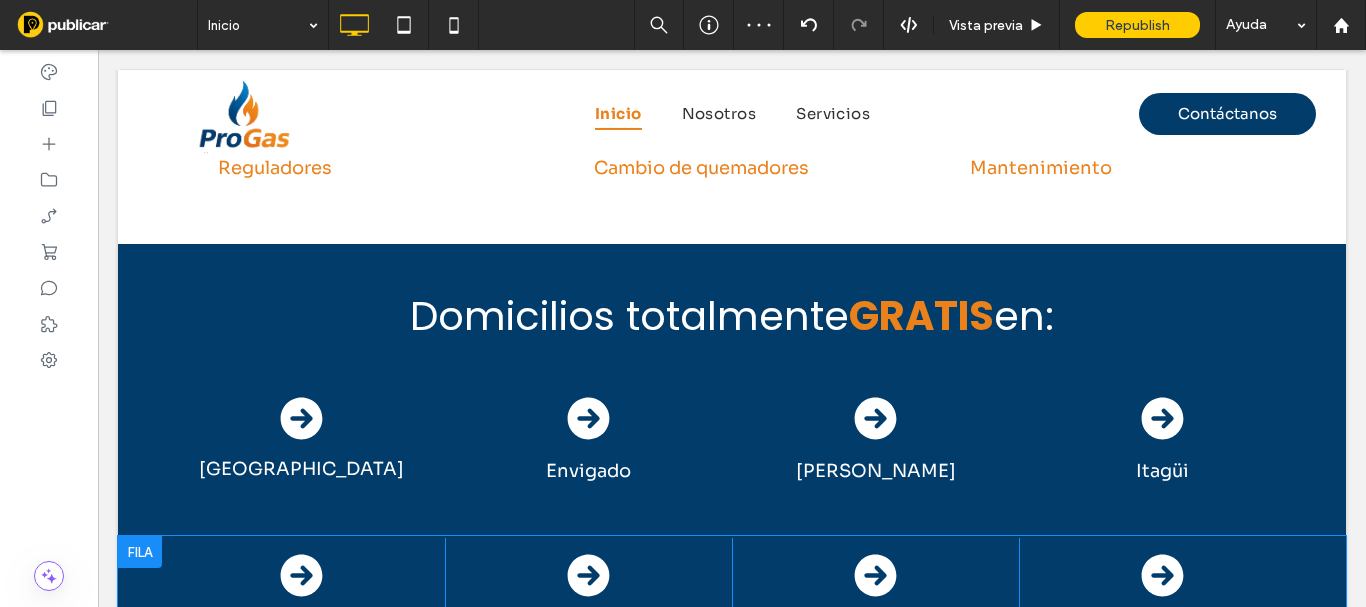 scroll, scrollTop: 3200, scrollLeft: 0, axis: vertical 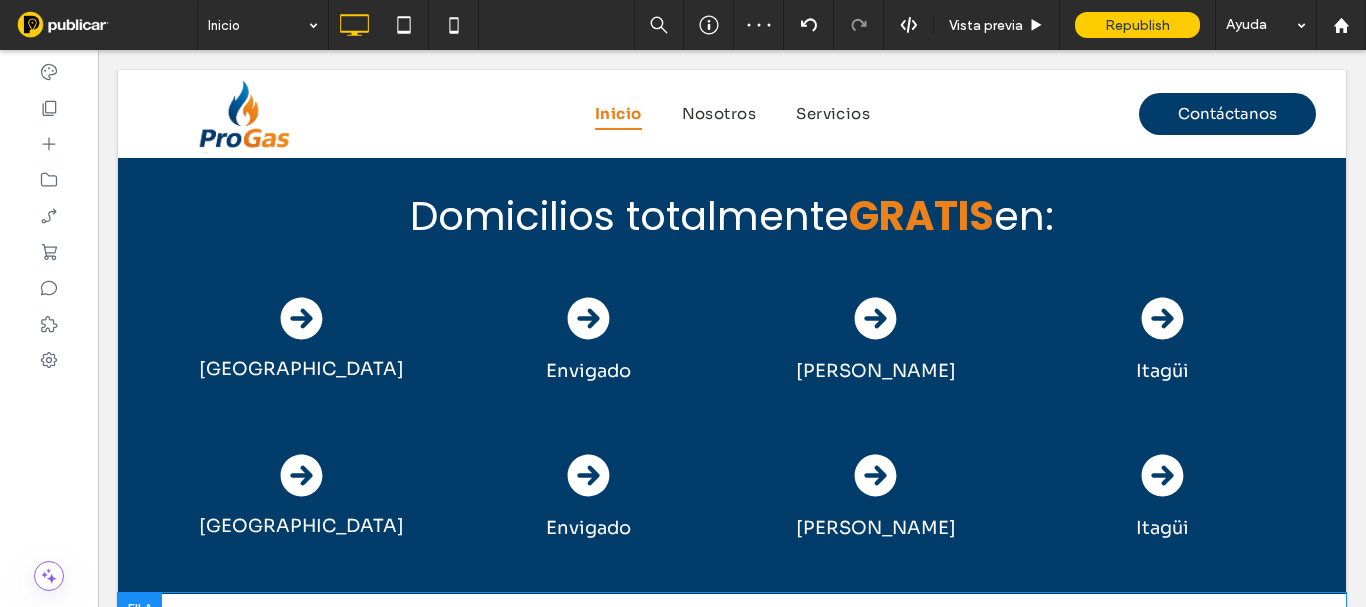 click at bounding box center [140, 609] 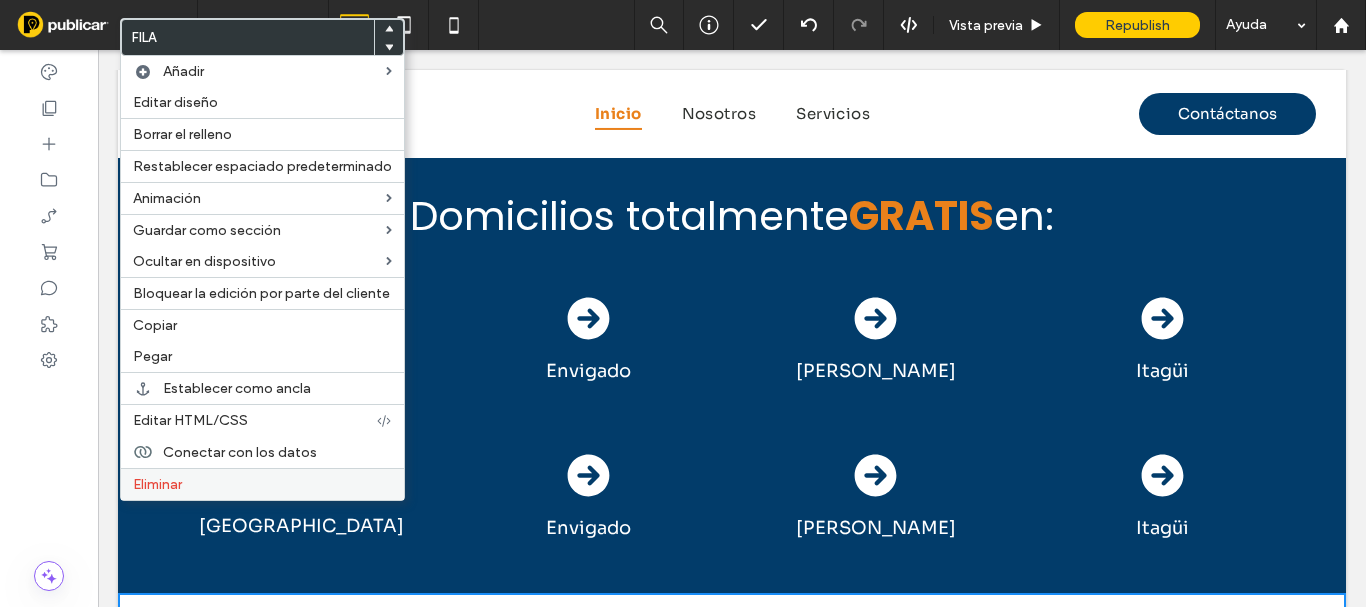 click on "Eliminar" at bounding box center (157, 484) 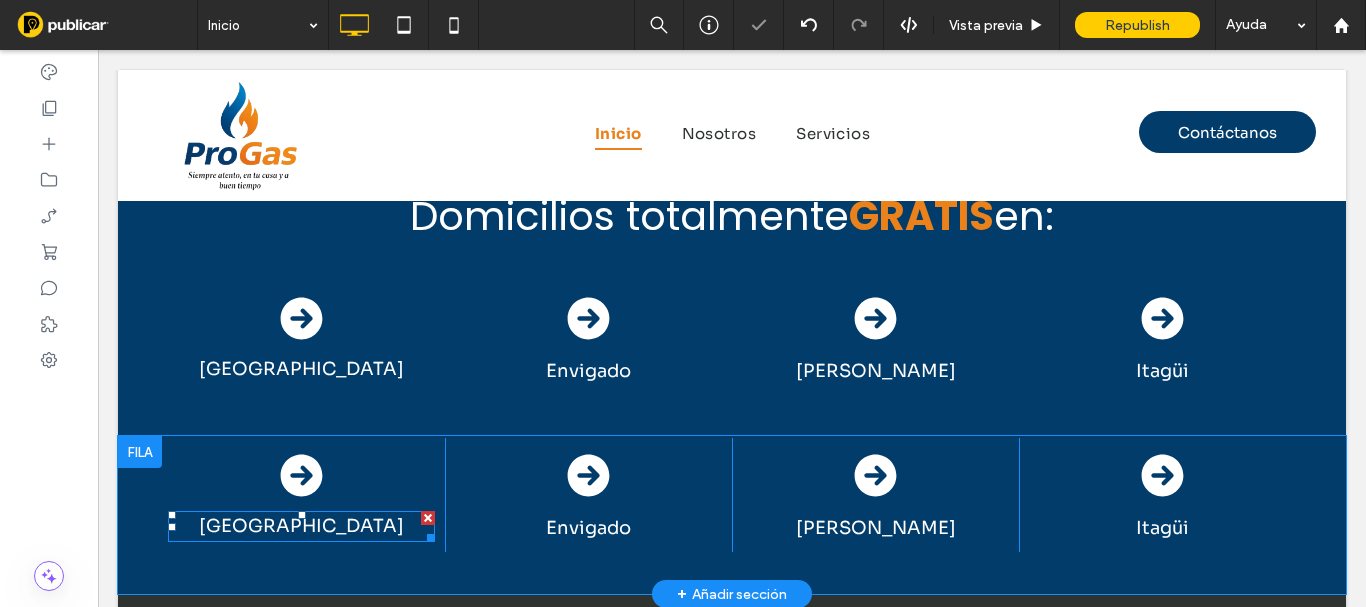 click on "Medellín" at bounding box center [301, 526] 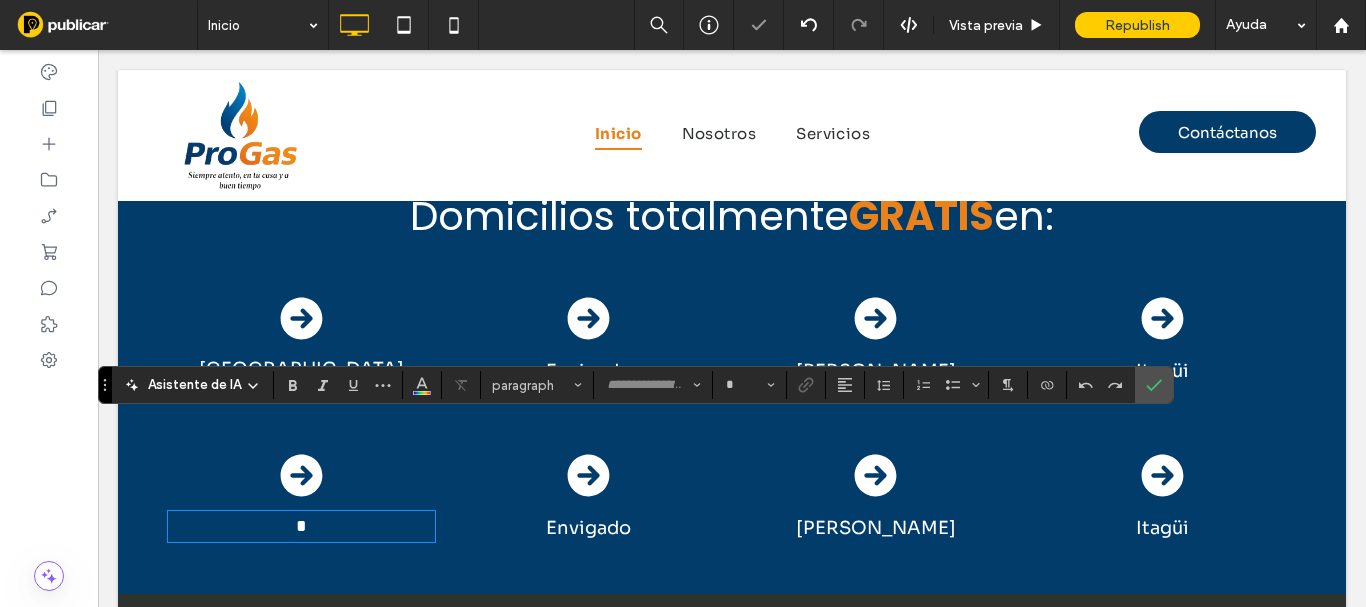 type on "****" 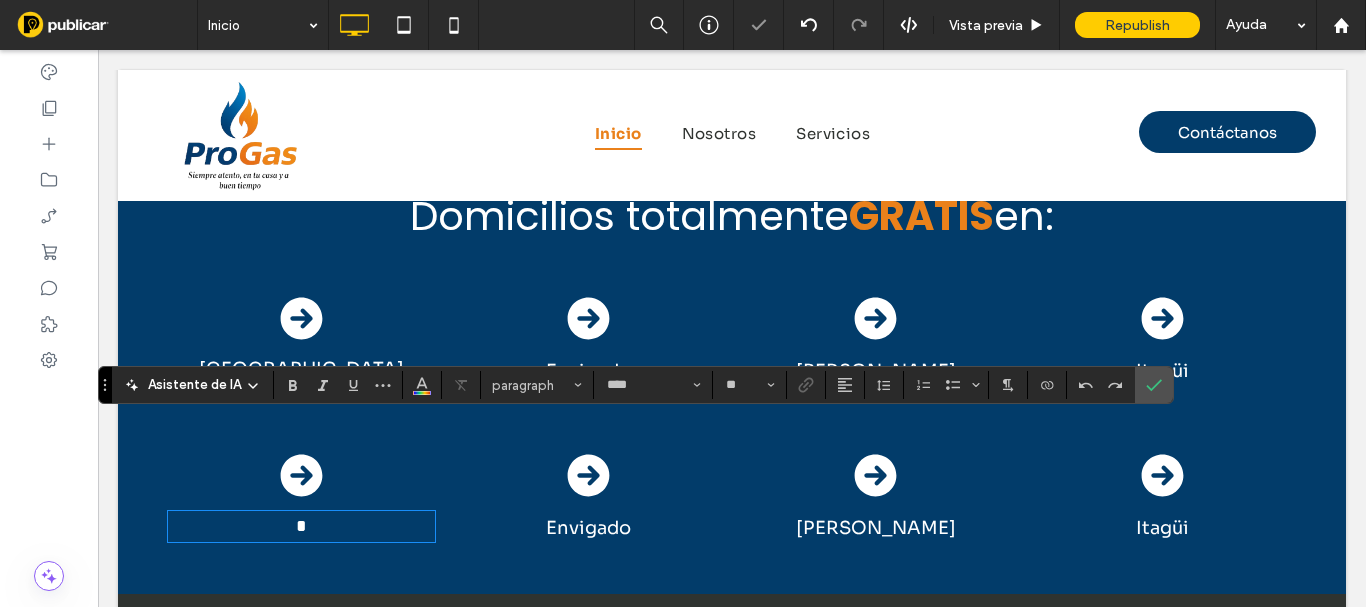 type 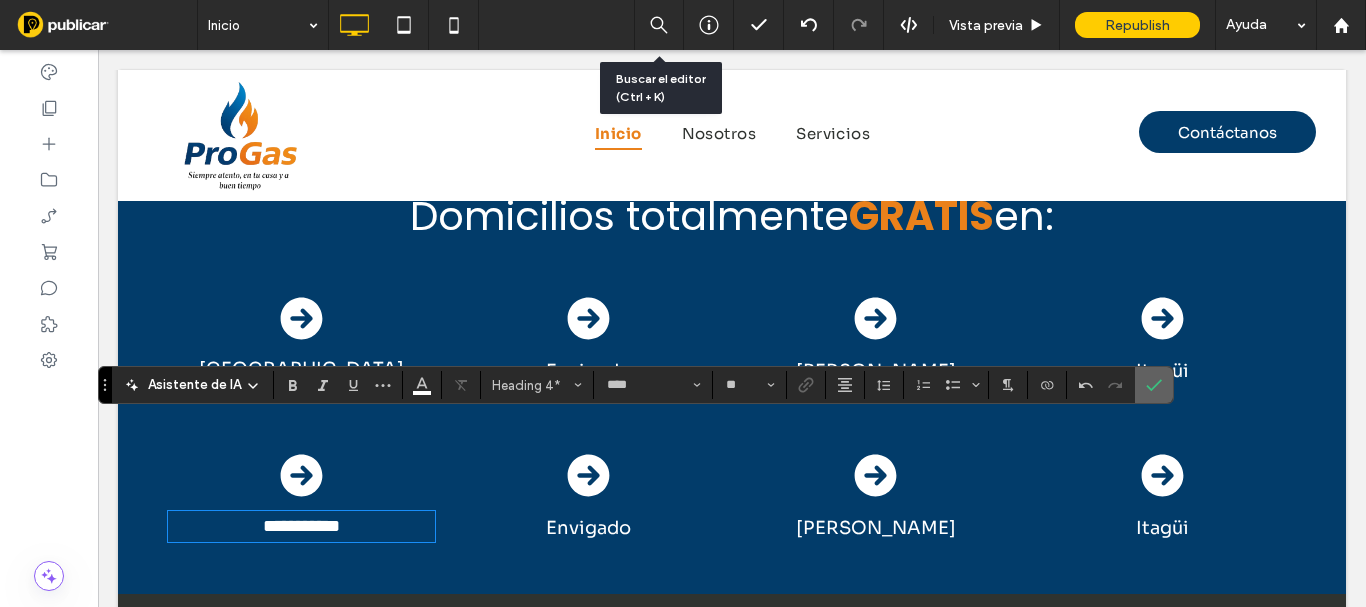 click 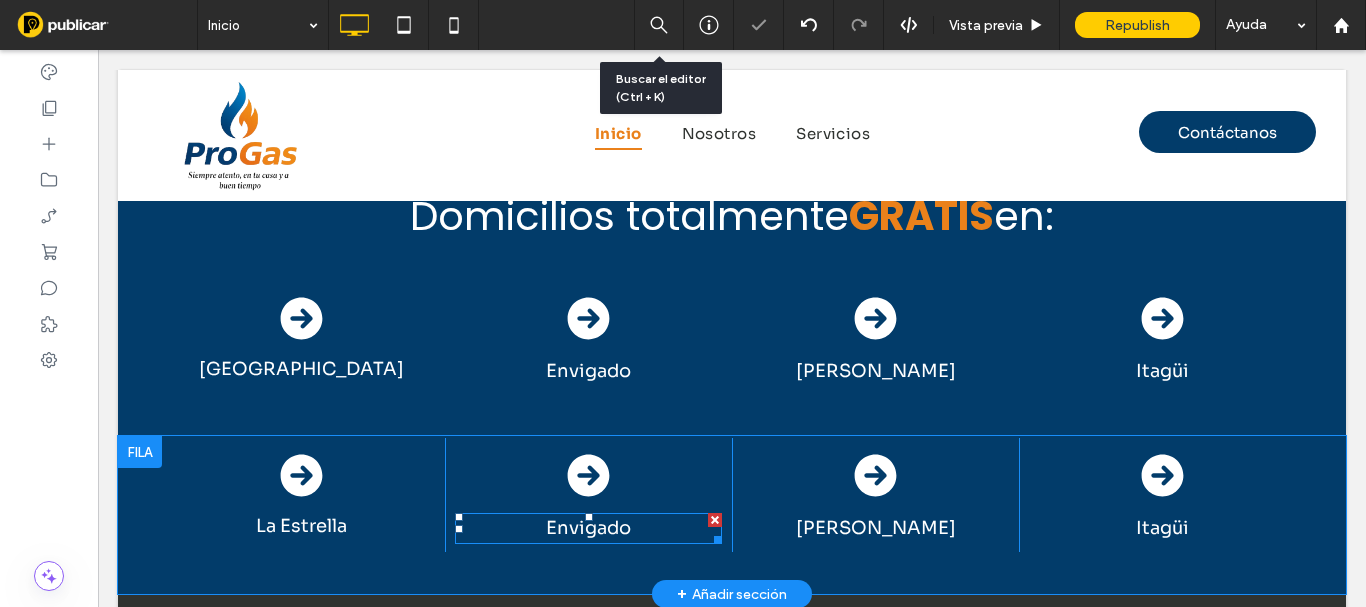 click on "Envigado" at bounding box center (588, 528) 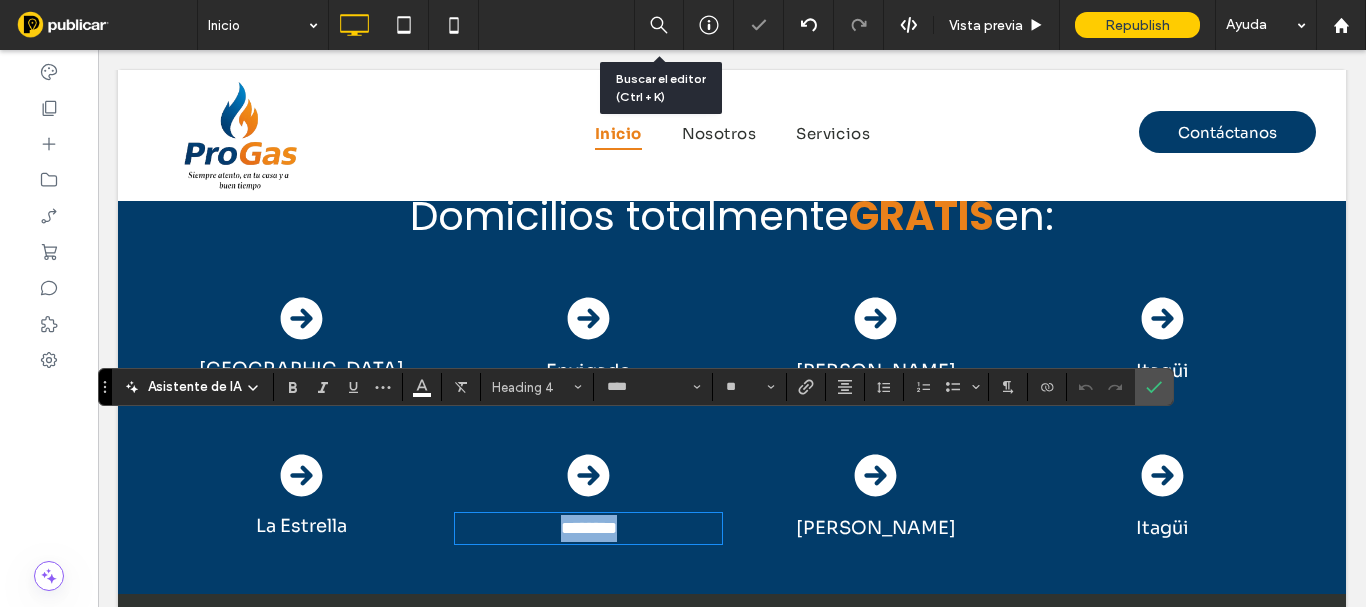 type on "****" 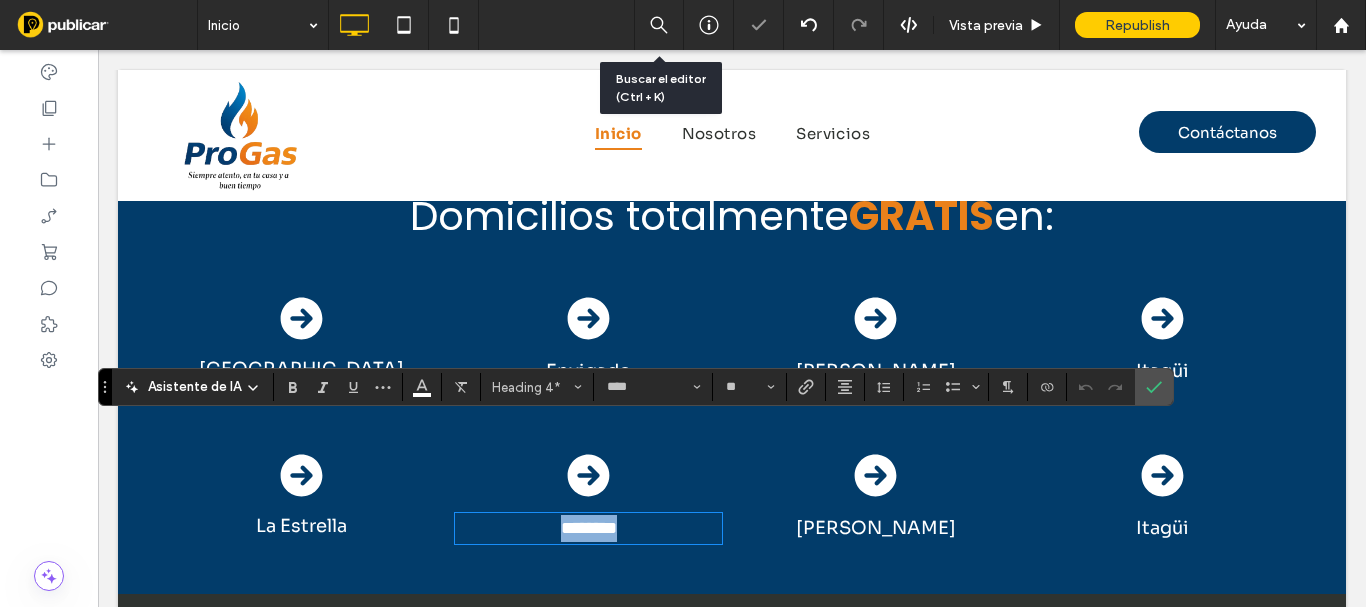 type 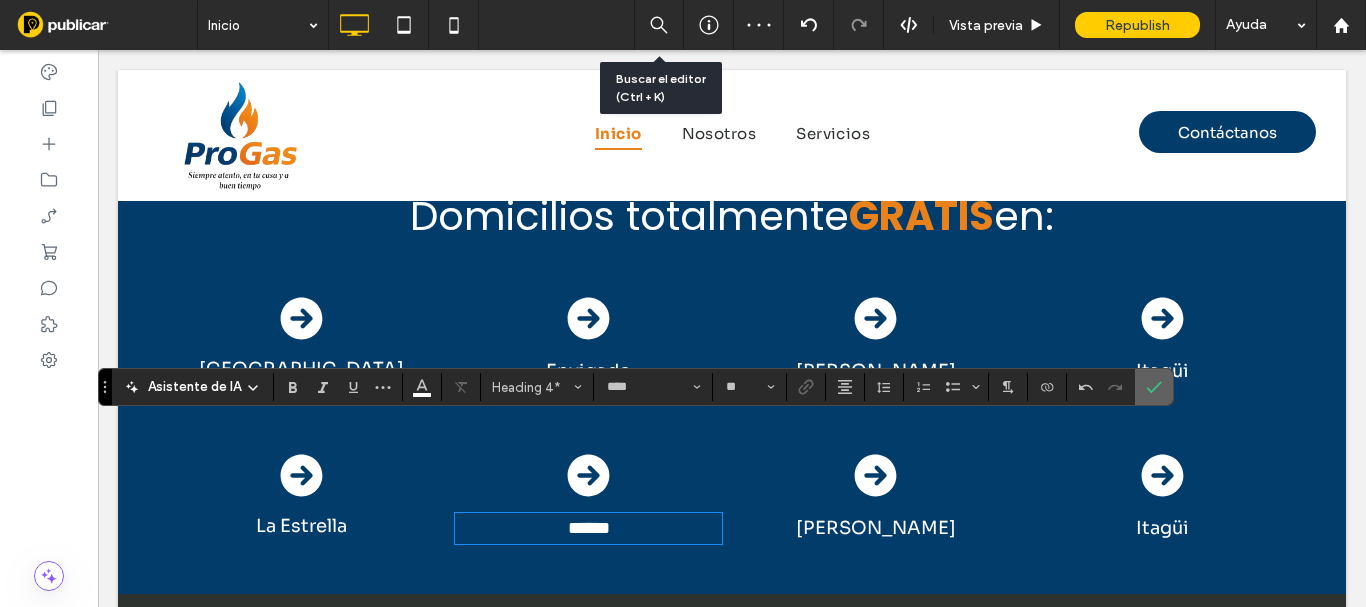 click 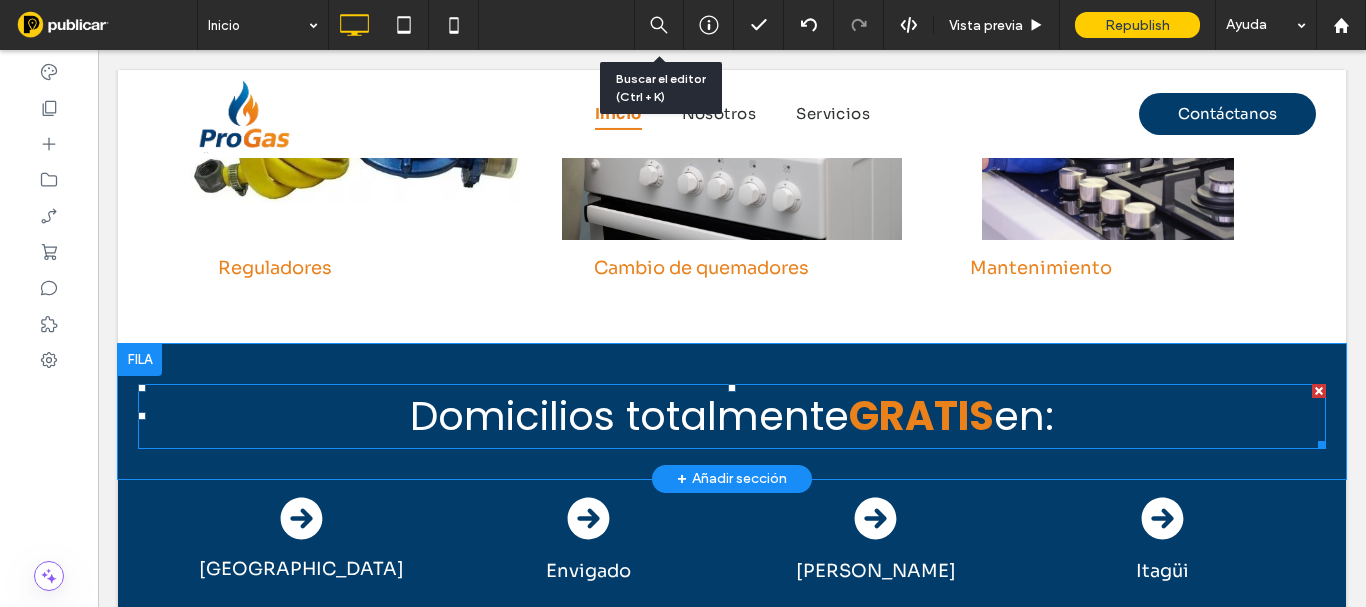 scroll, scrollTop: 3057, scrollLeft: 0, axis: vertical 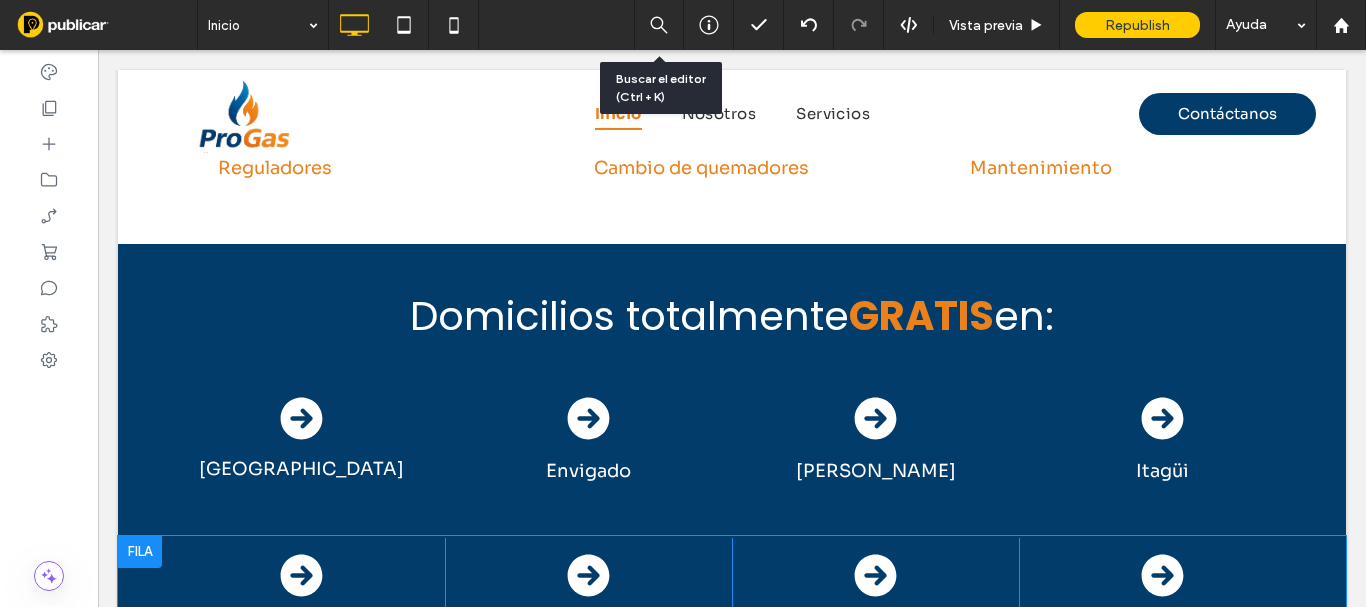click at bounding box center (140, 552) 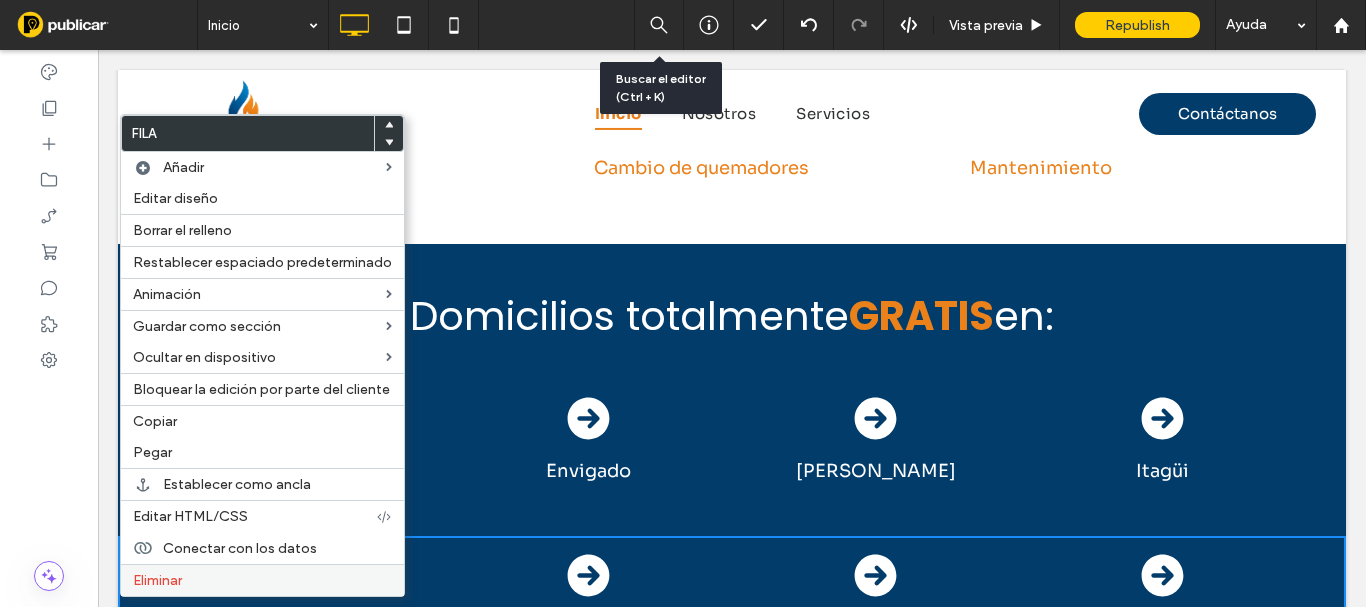click on "Eliminar" at bounding box center (157, 580) 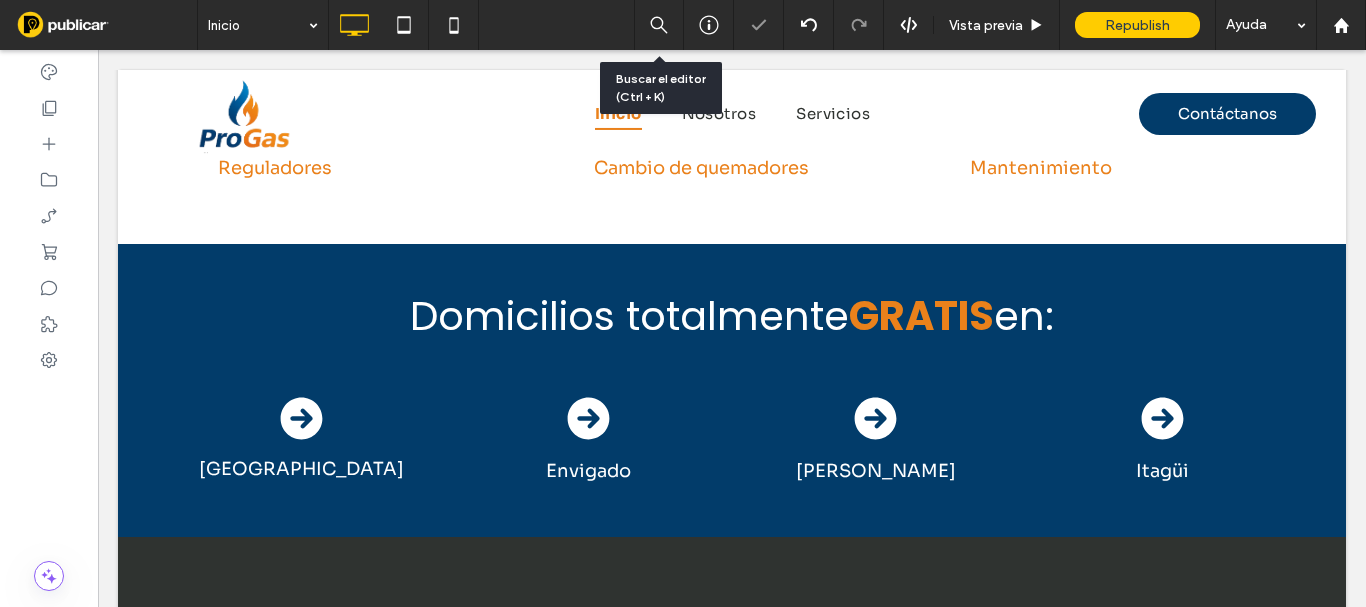 scroll, scrollTop: 2957, scrollLeft: 0, axis: vertical 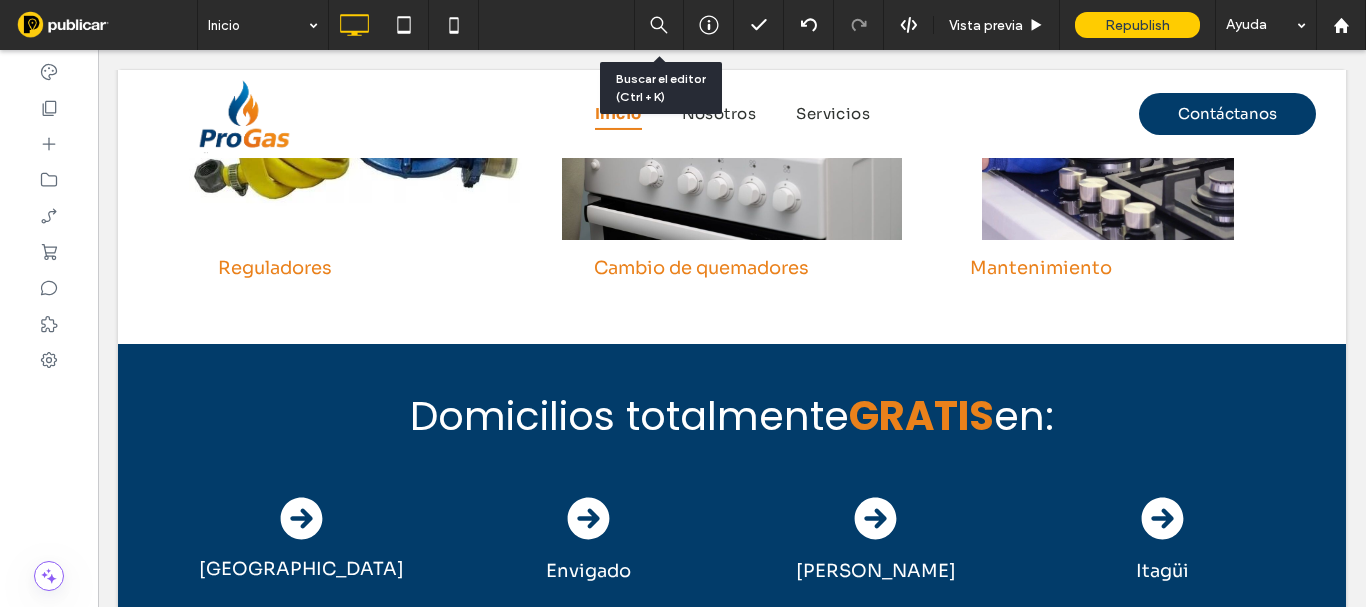 click at bounding box center (140, 495) 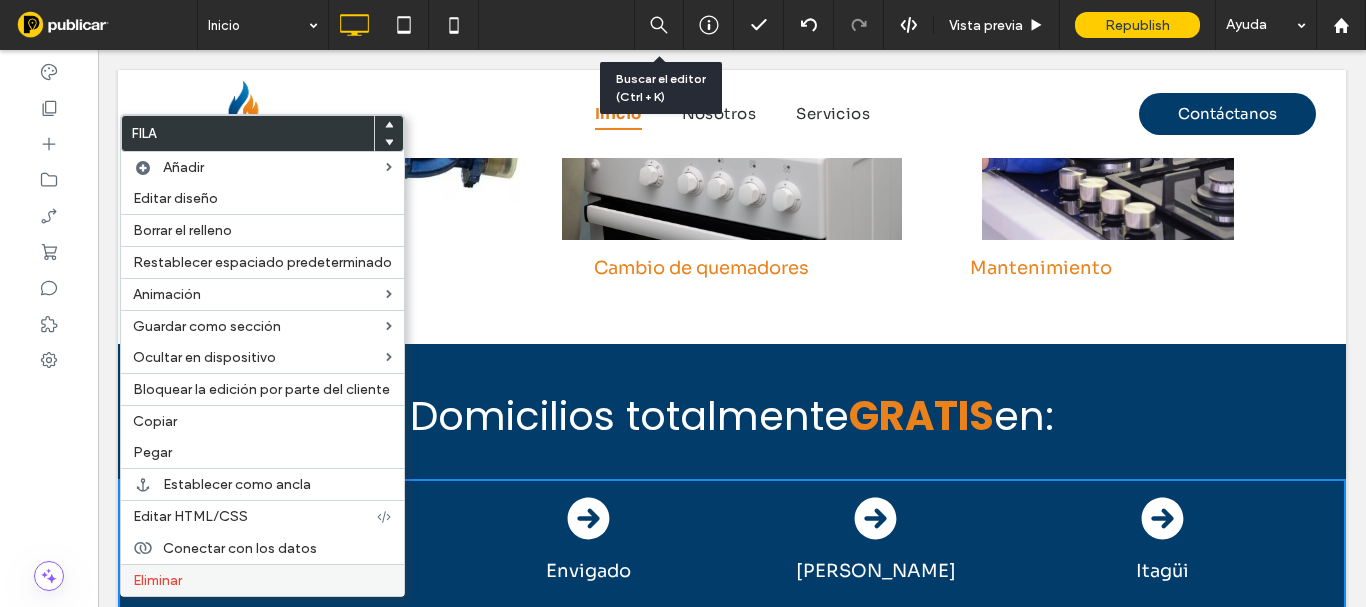 click on "Eliminar" at bounding box center (157, 580) 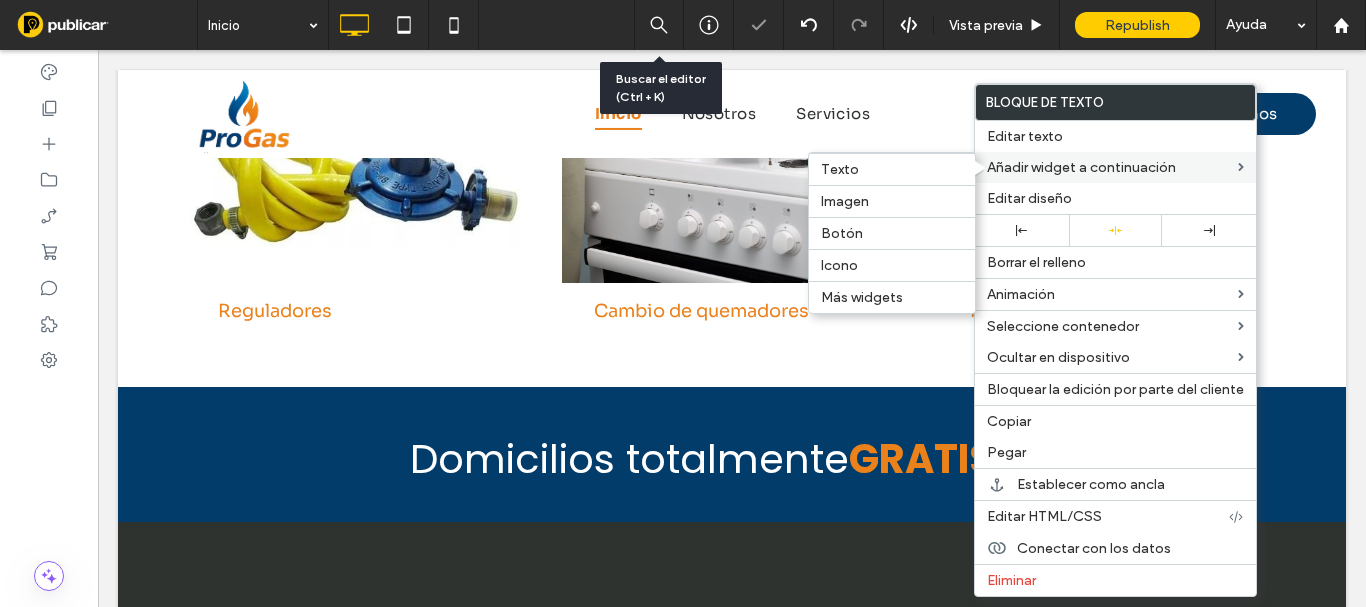scroll, scrollTop: 3000, scrollLeft: 0, axis: vertical 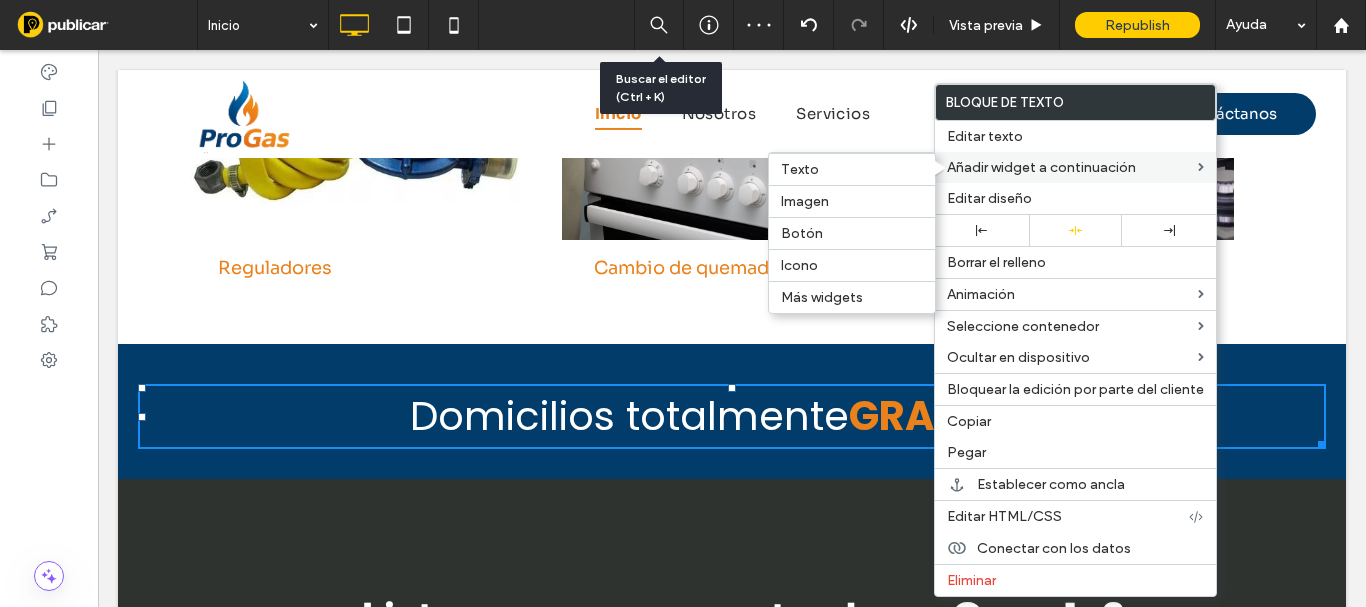 click on "Añadir widget a continuación" at bounding box center [1041, 167] 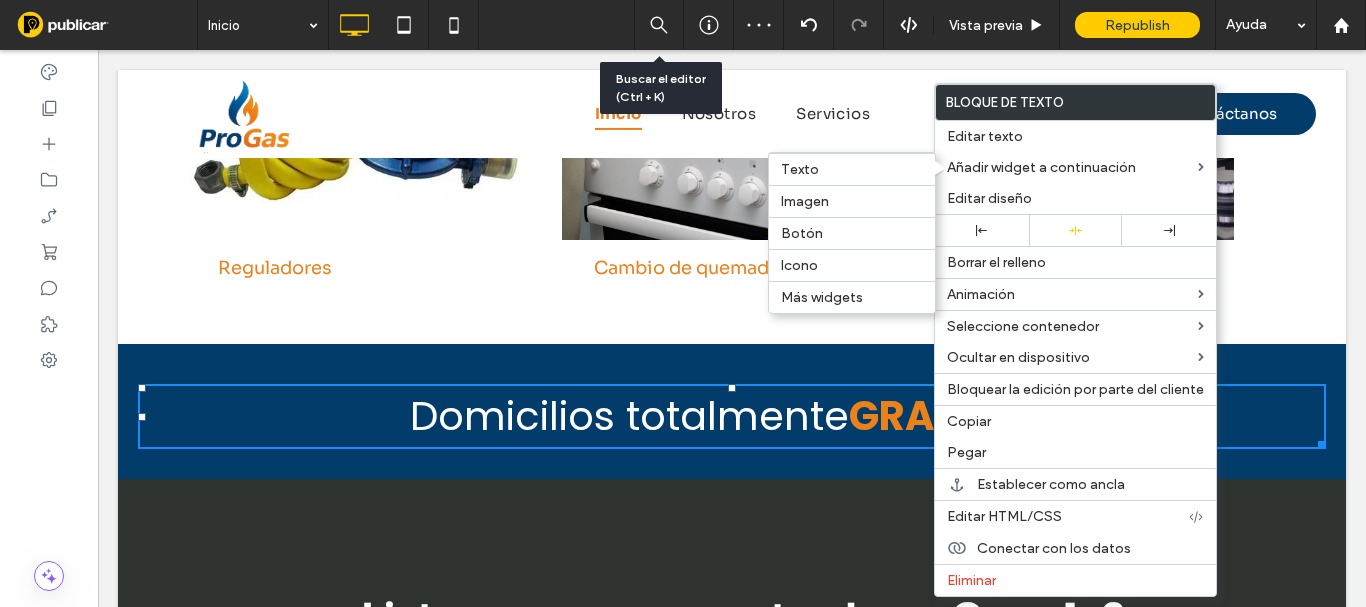 click on "Texto" at bounding box center (852, 169) 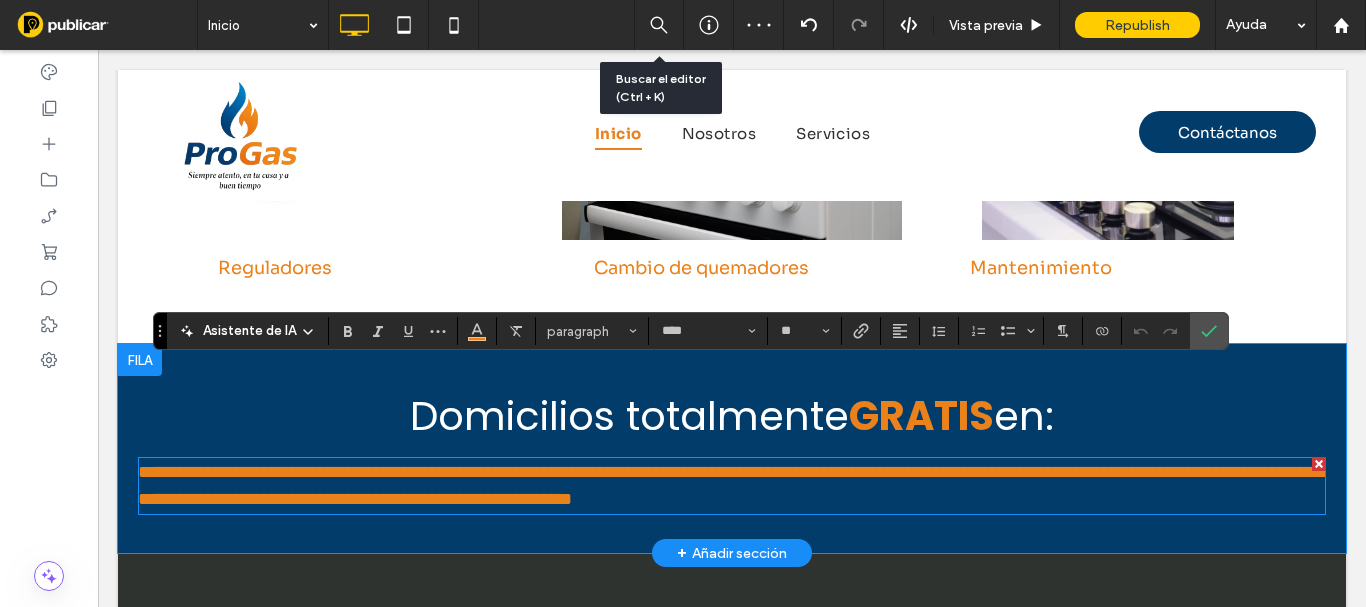 type 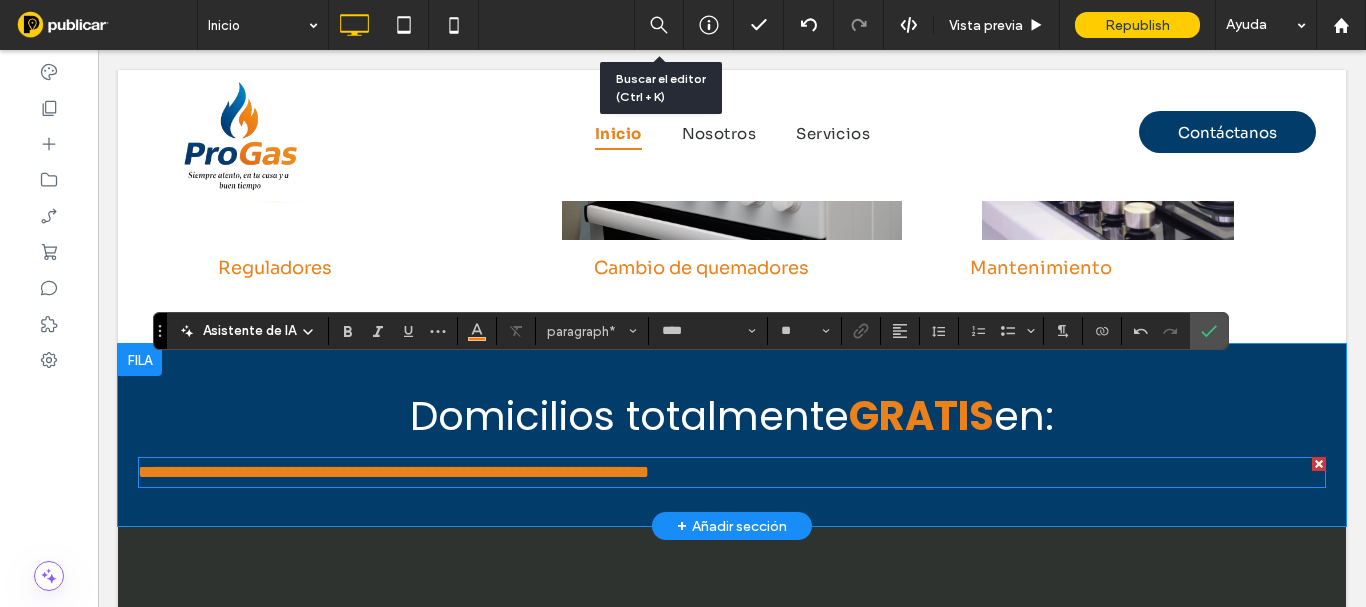 click on "**********" at bounding box center (393, 472) 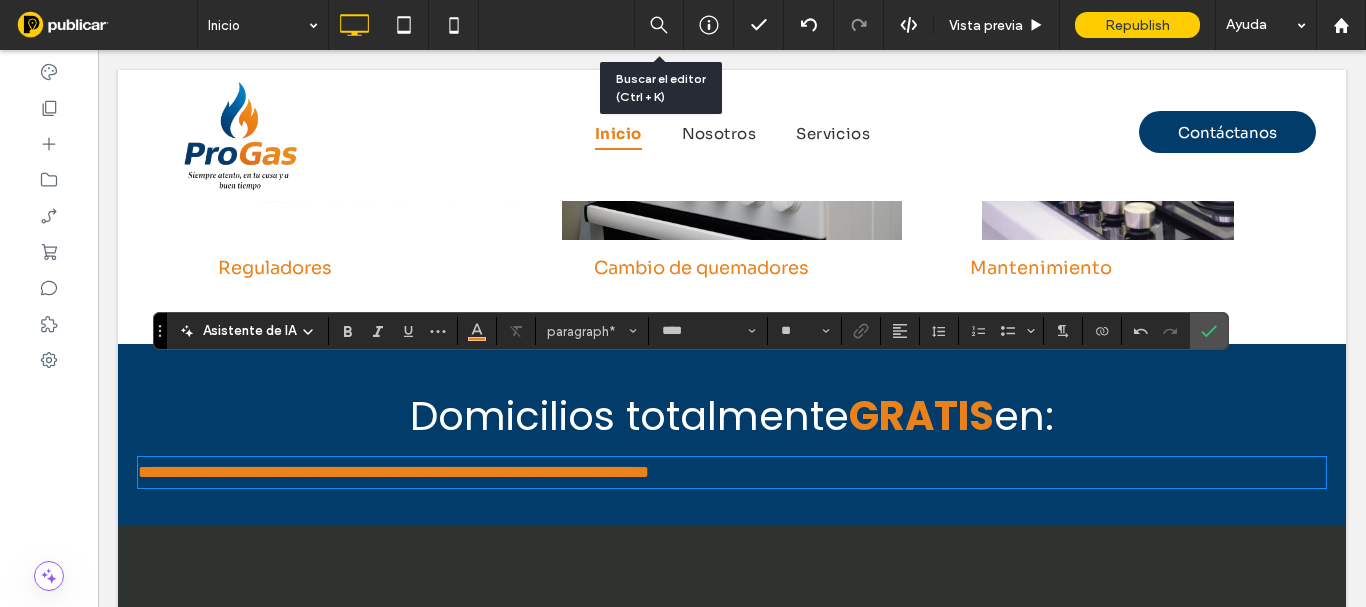 click on "*****" 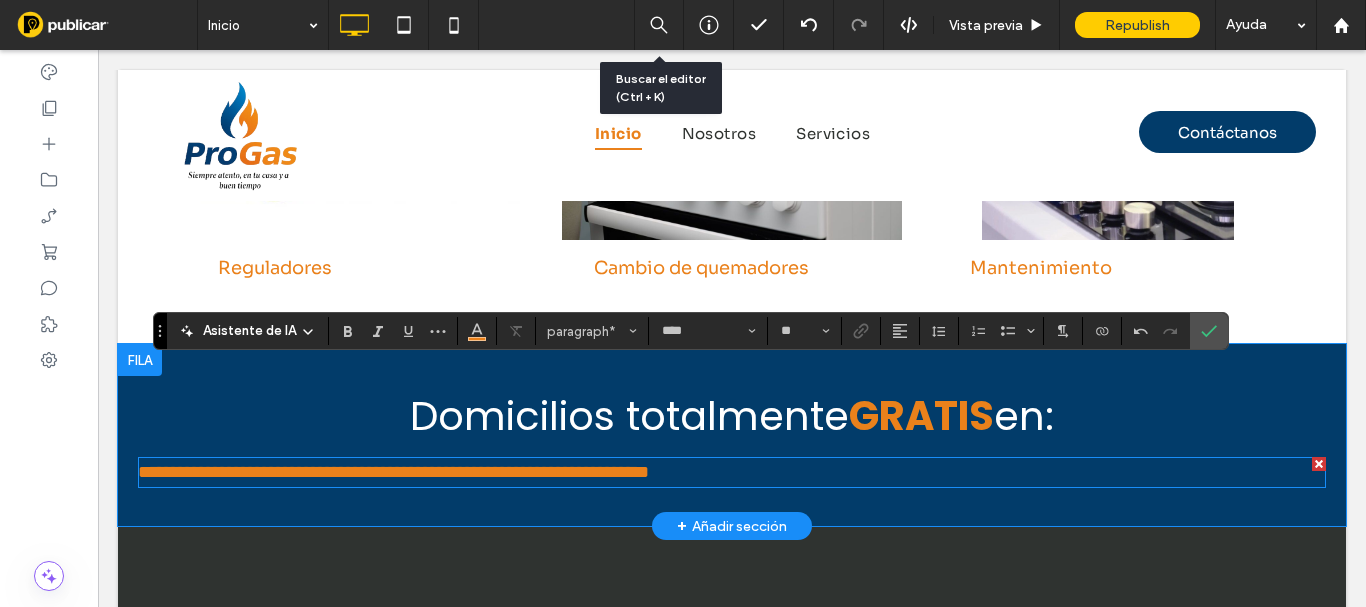 click on "**********" at bounding box center (393, 472) 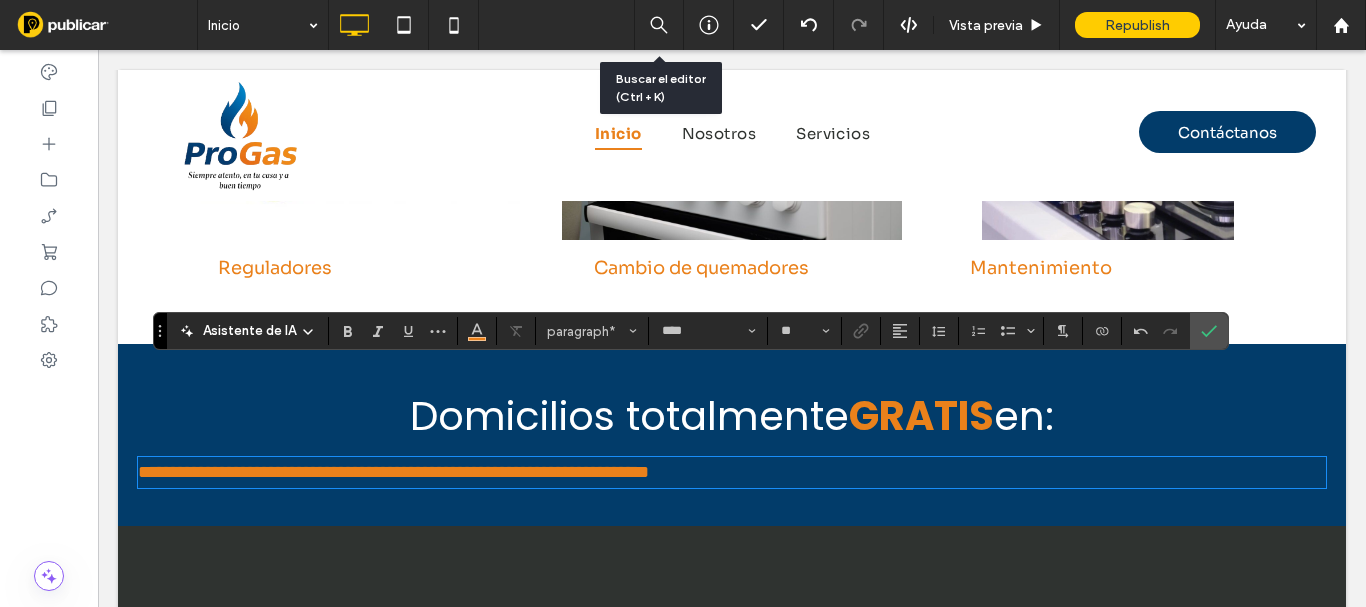 click on "**** **" 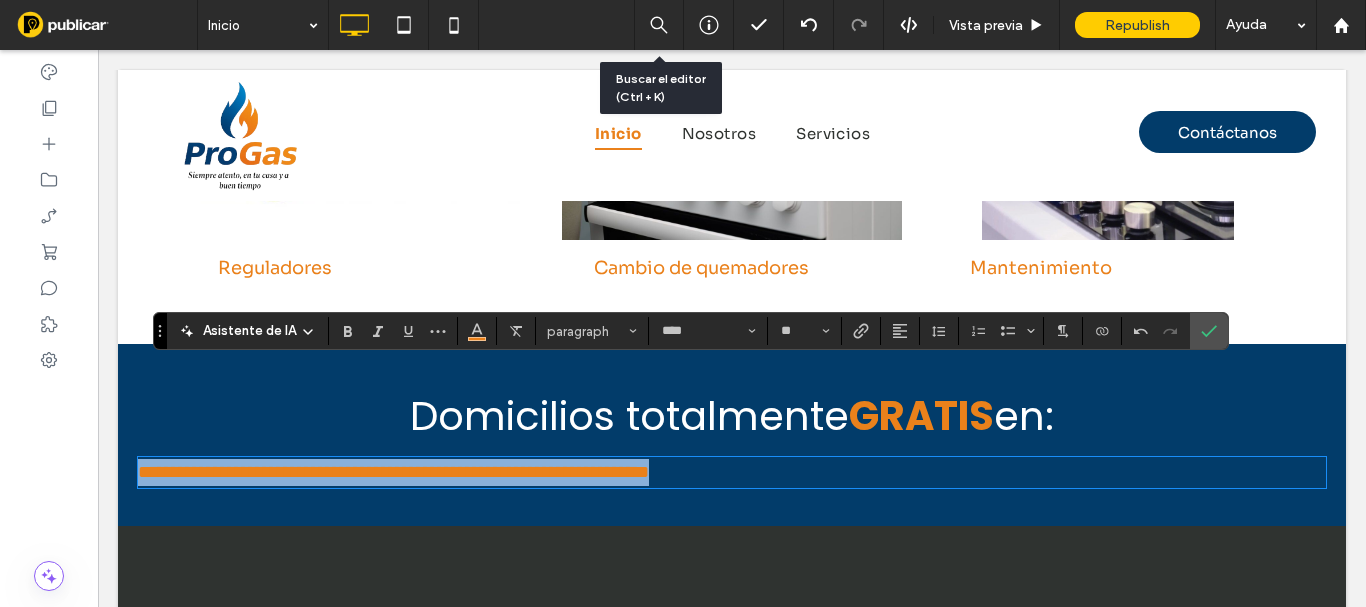 drag, startPoint x: 806, startPoint y: 375, endPoint x: 80, endPoint y: 373, distance: 726.00275 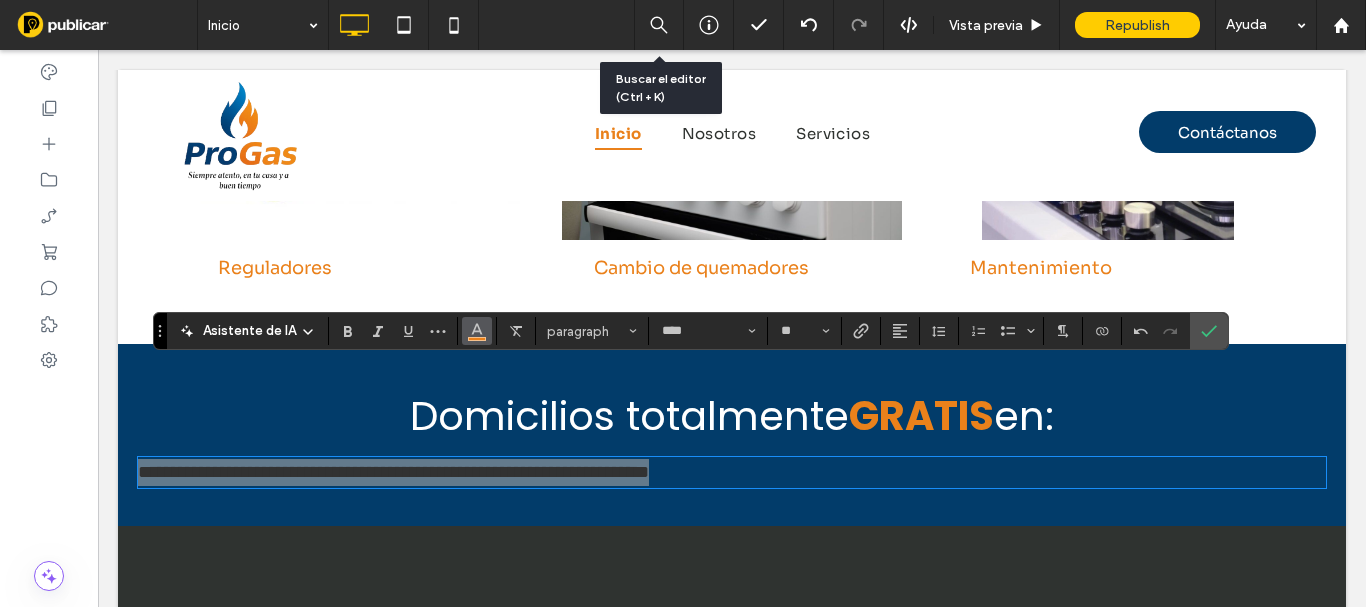 click 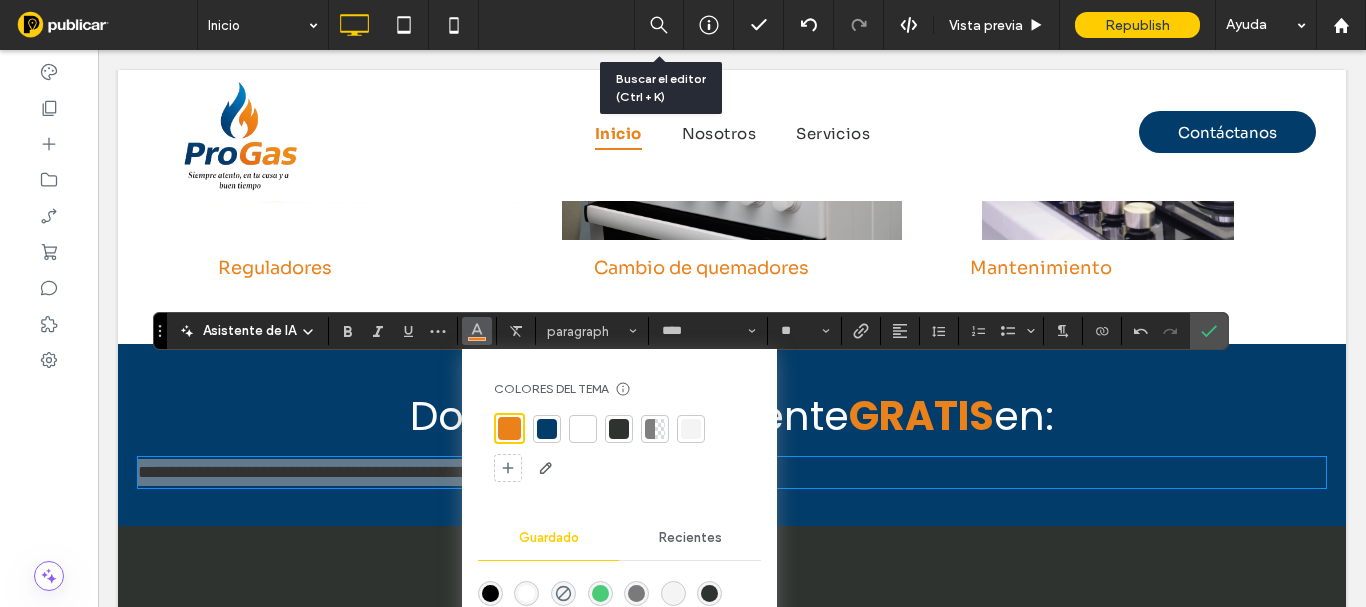 click at bounding box center [583, 429] 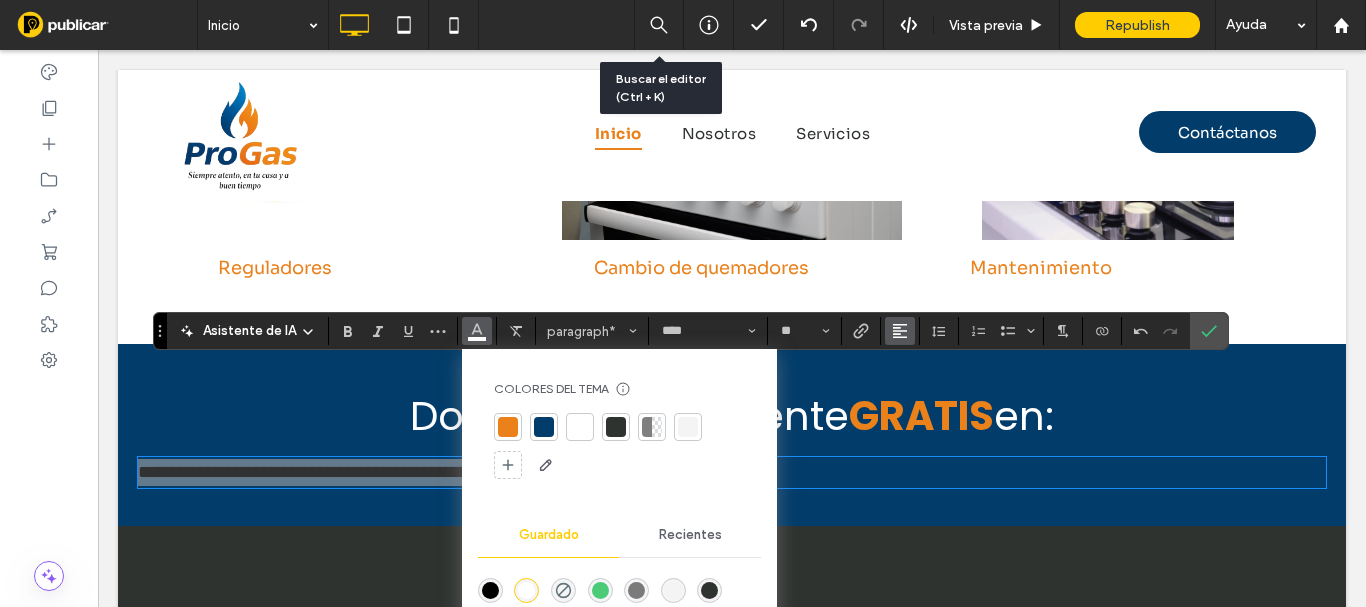 click 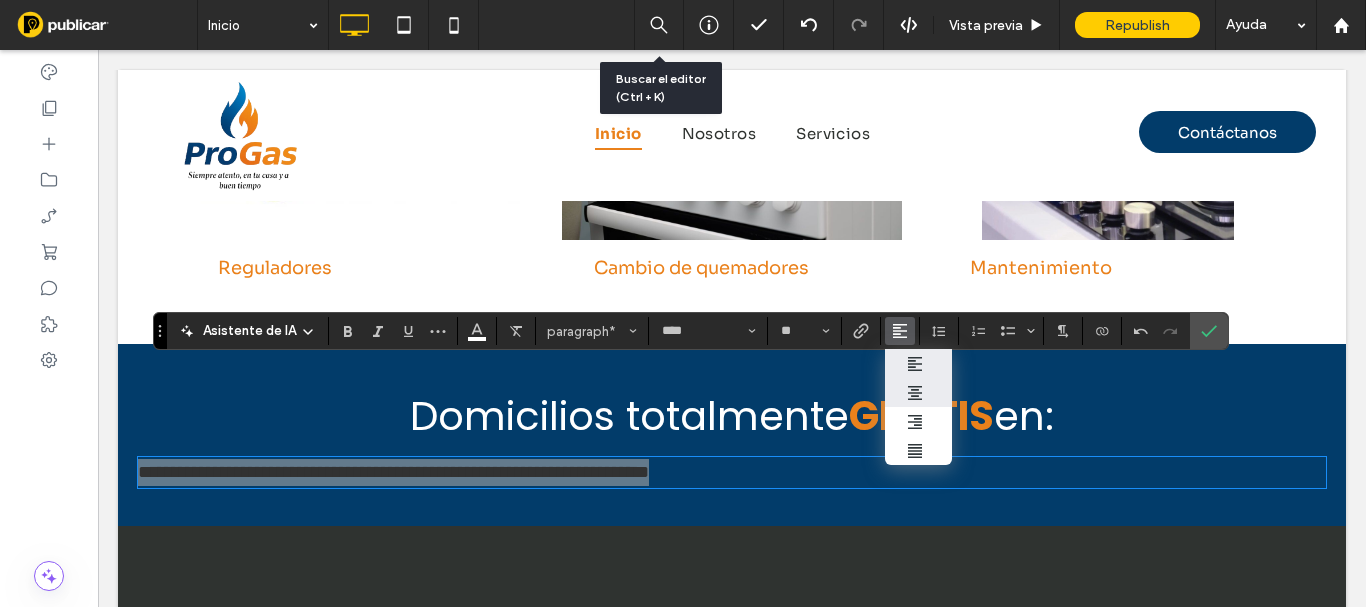 click 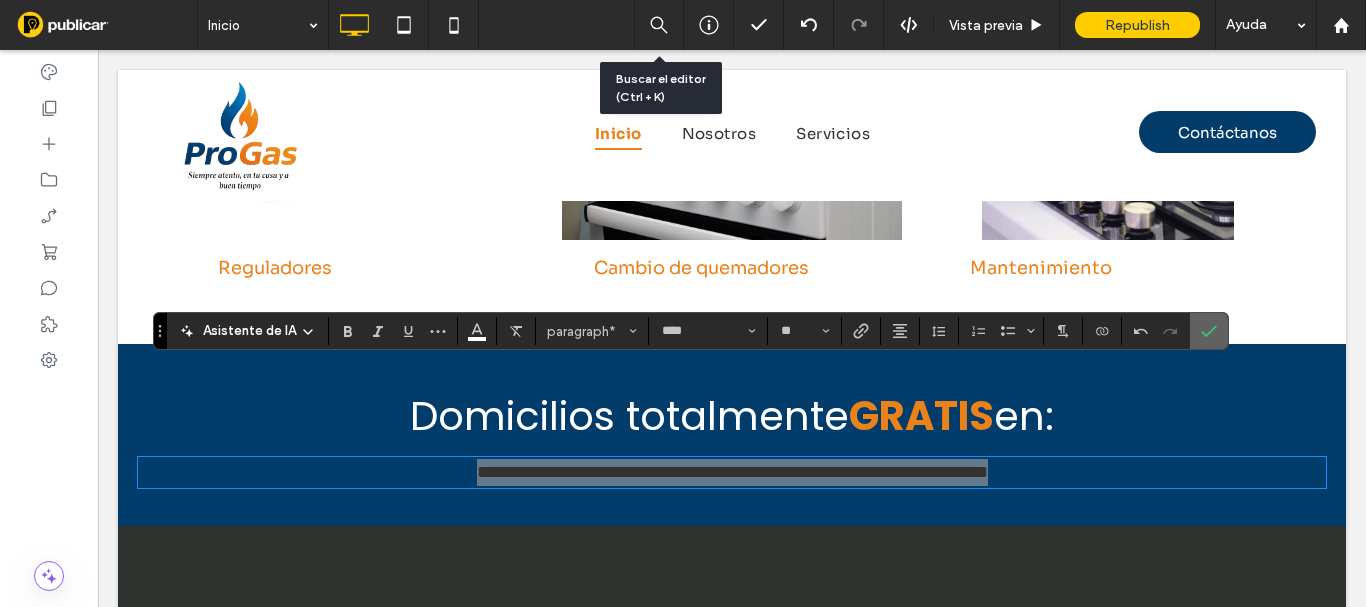 click 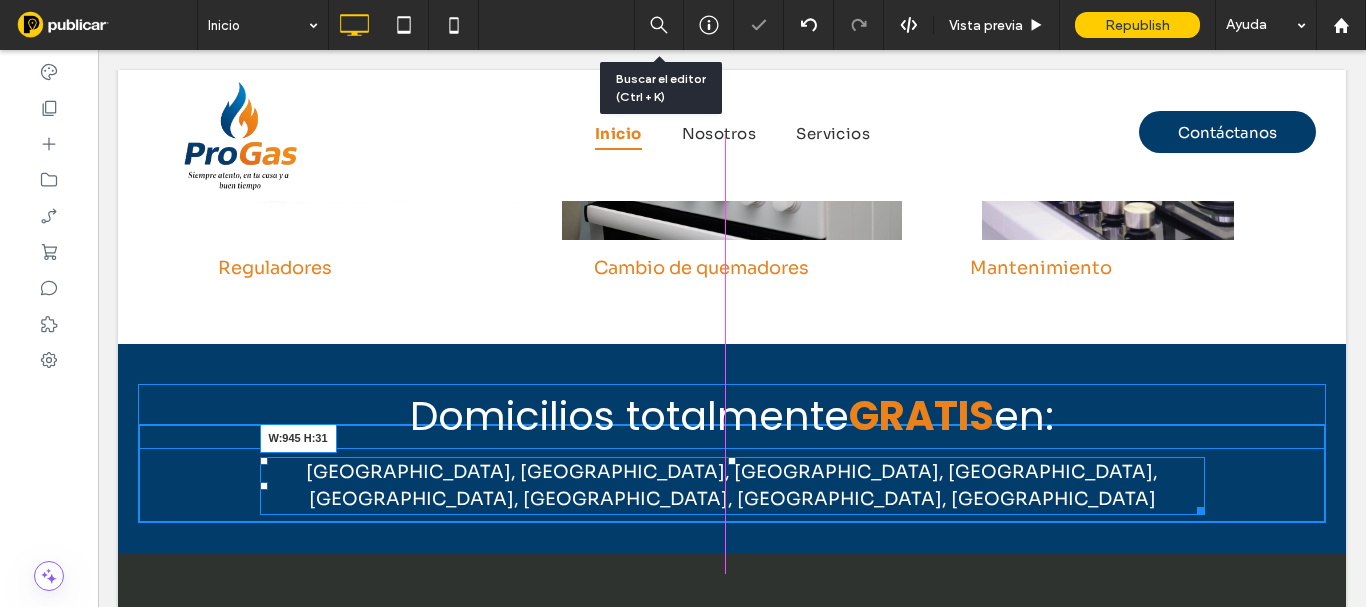 drag, startPoint x: 1251, startPoint y: 389, endPoint x: 1165, endPoint y: 438, distance: 98.9798 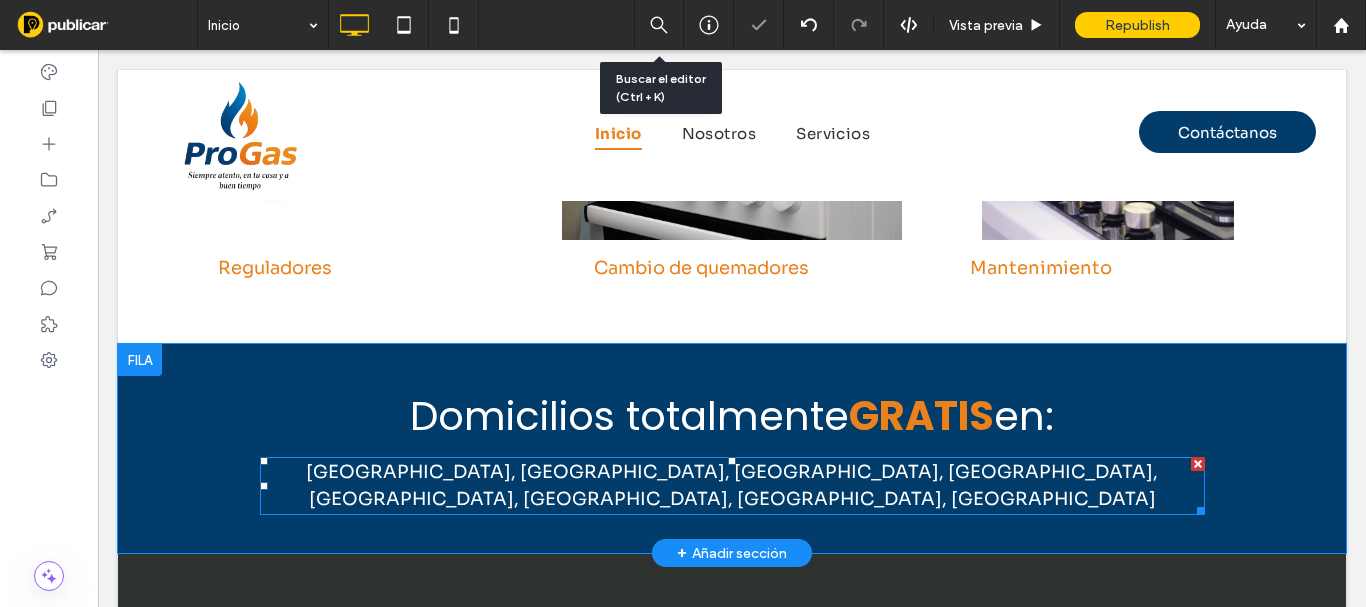 drag, startPoint x: 1163, startPoint y: 438, endPoint x: 878, endPoint y: 270, distance: 330.83078 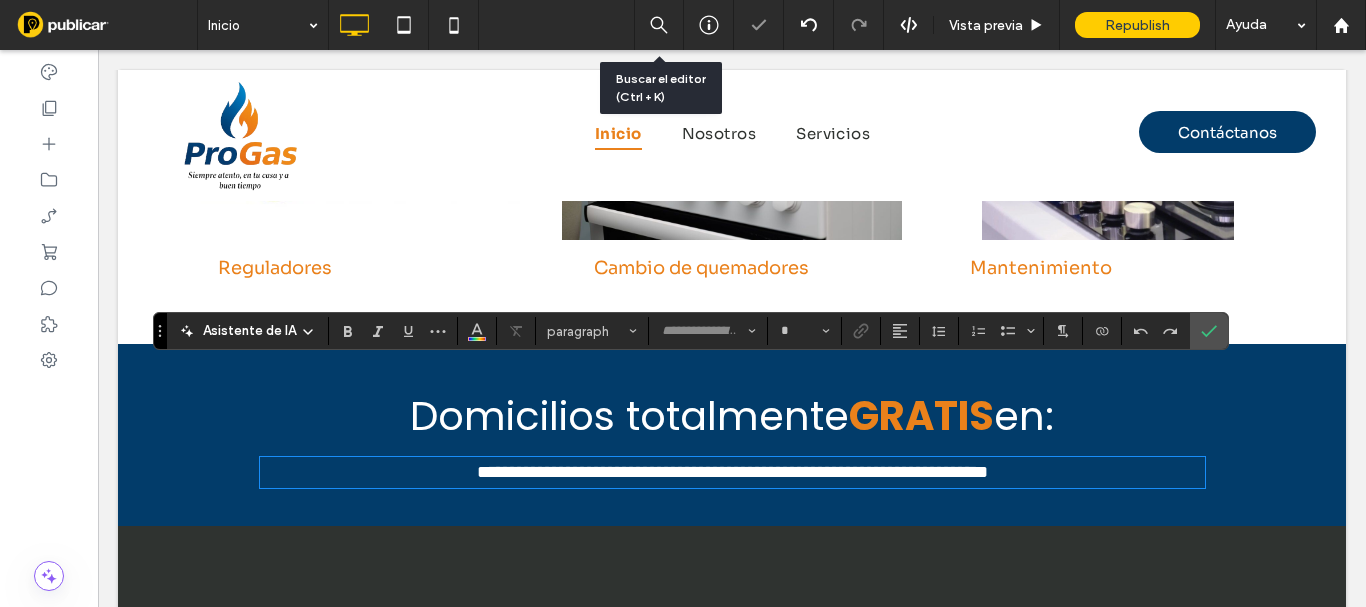 type on "****" 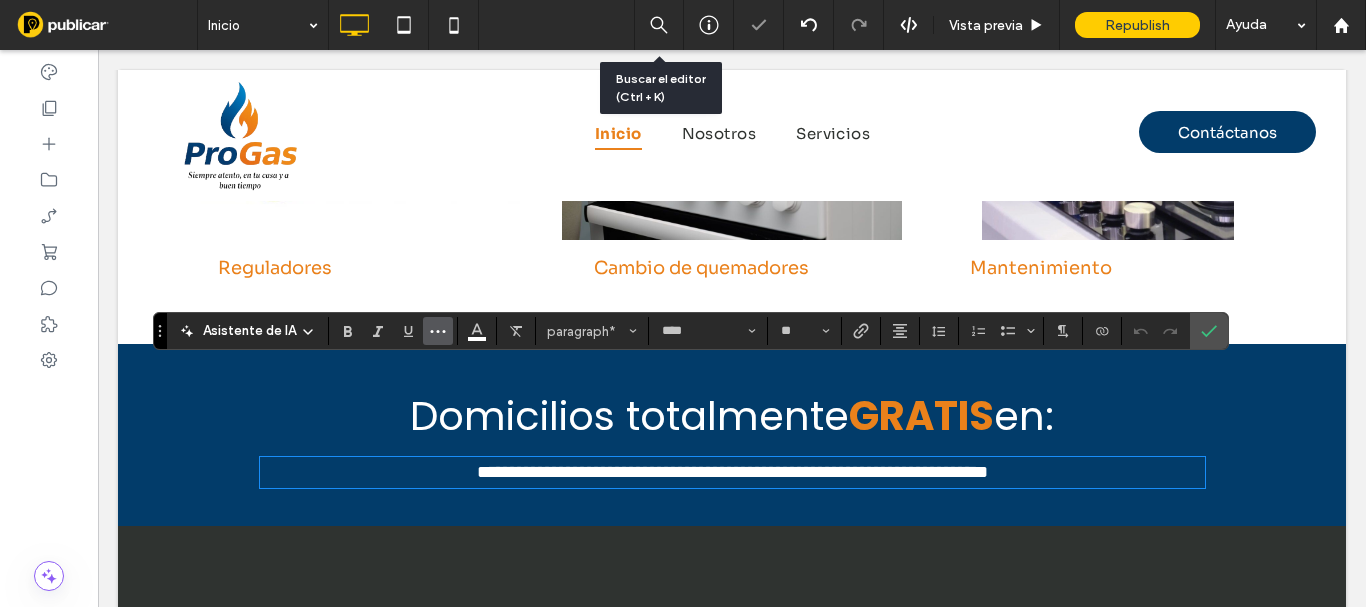 click 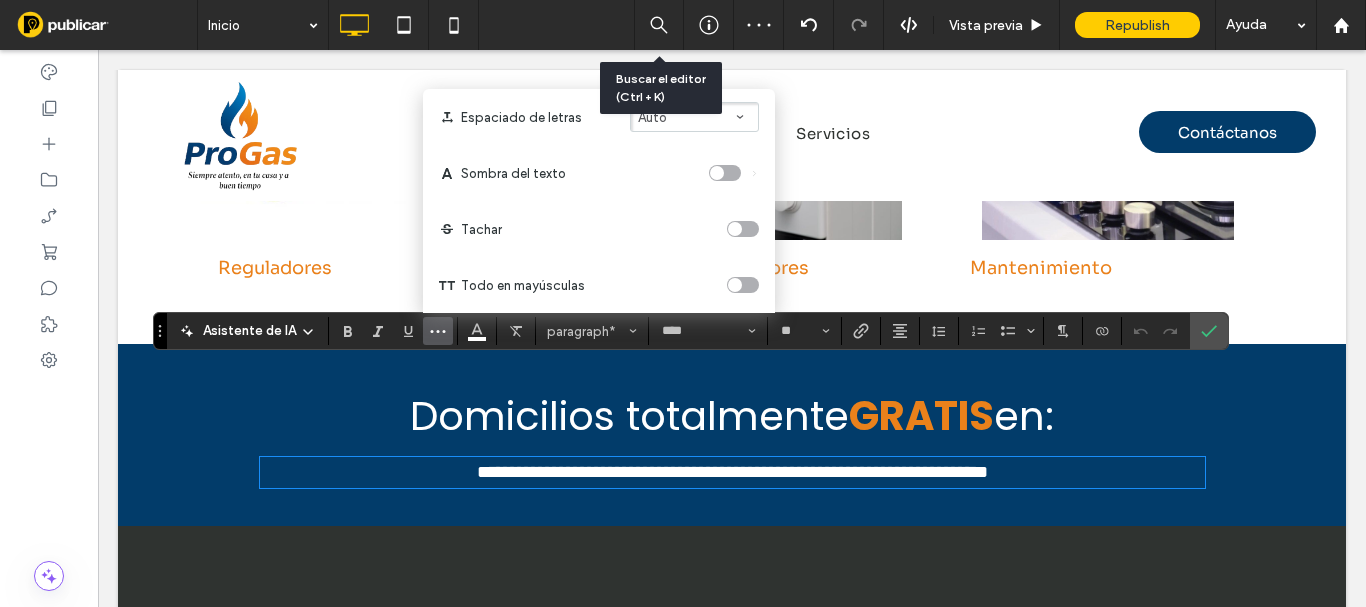 click on "Auto" at bounding box center (652, 117) 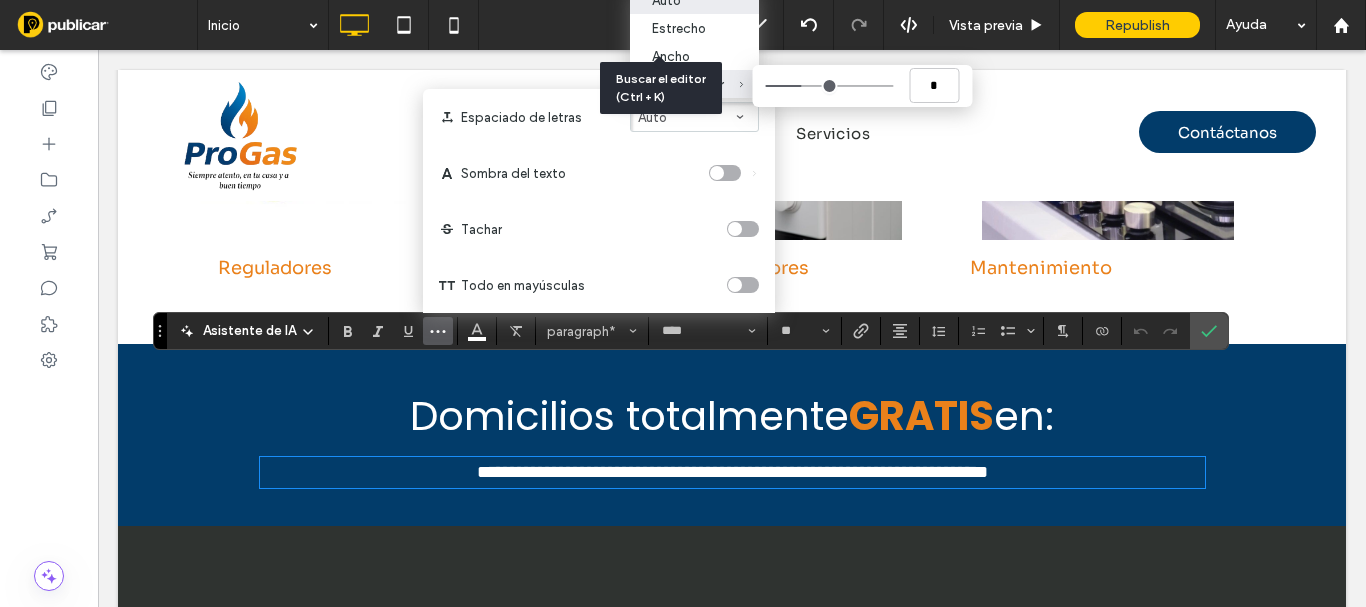type on "****" 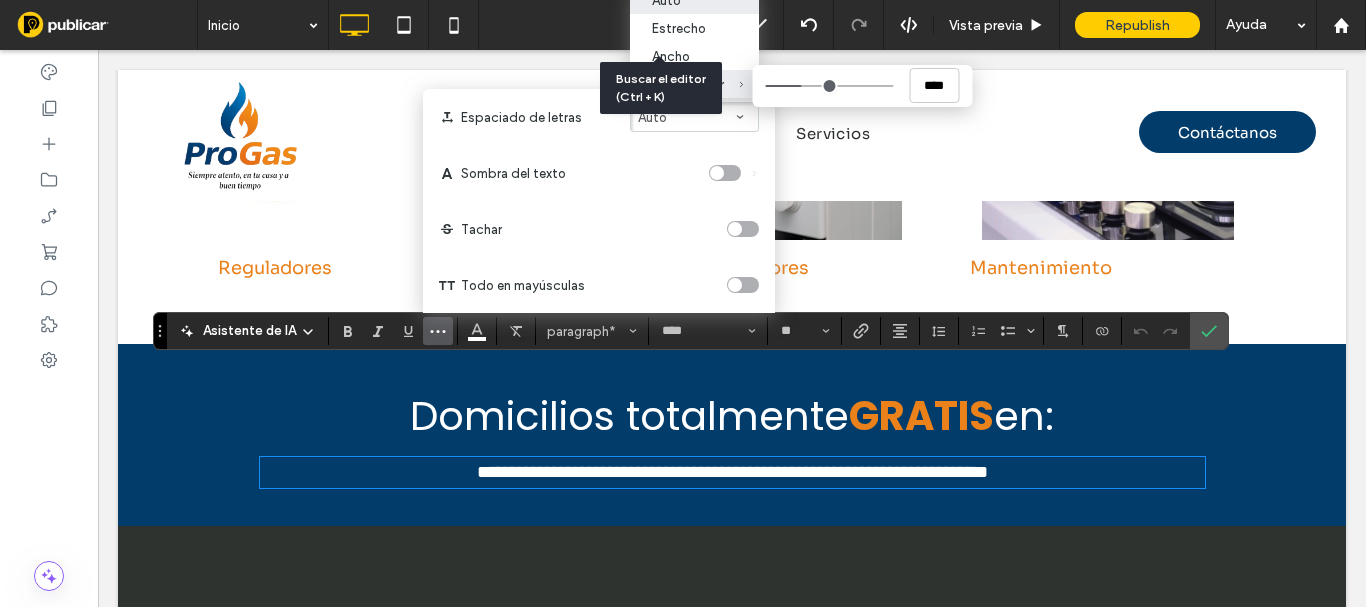 type on "****" 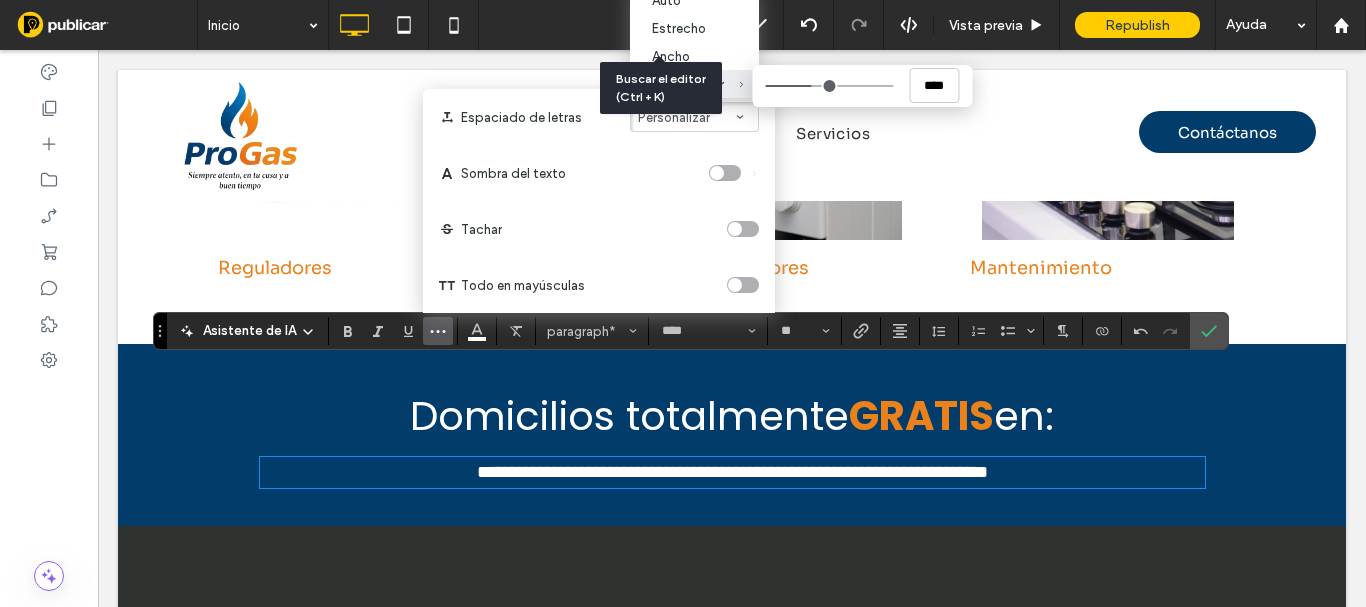 type on "****" 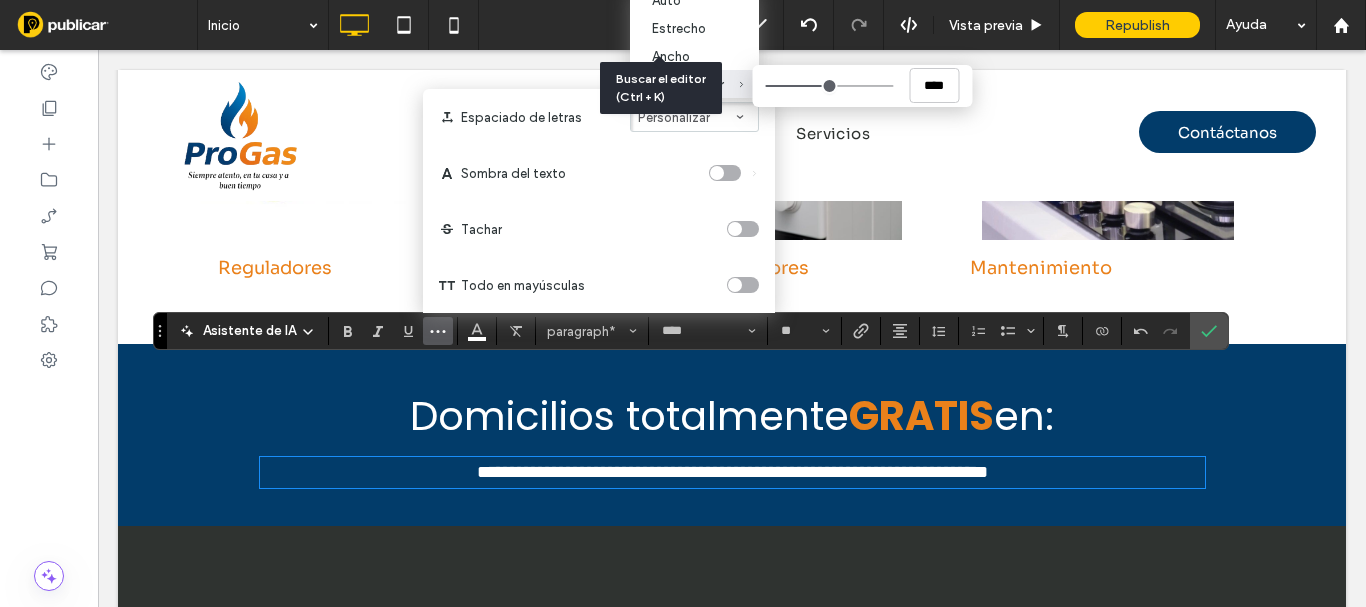 type on "****" 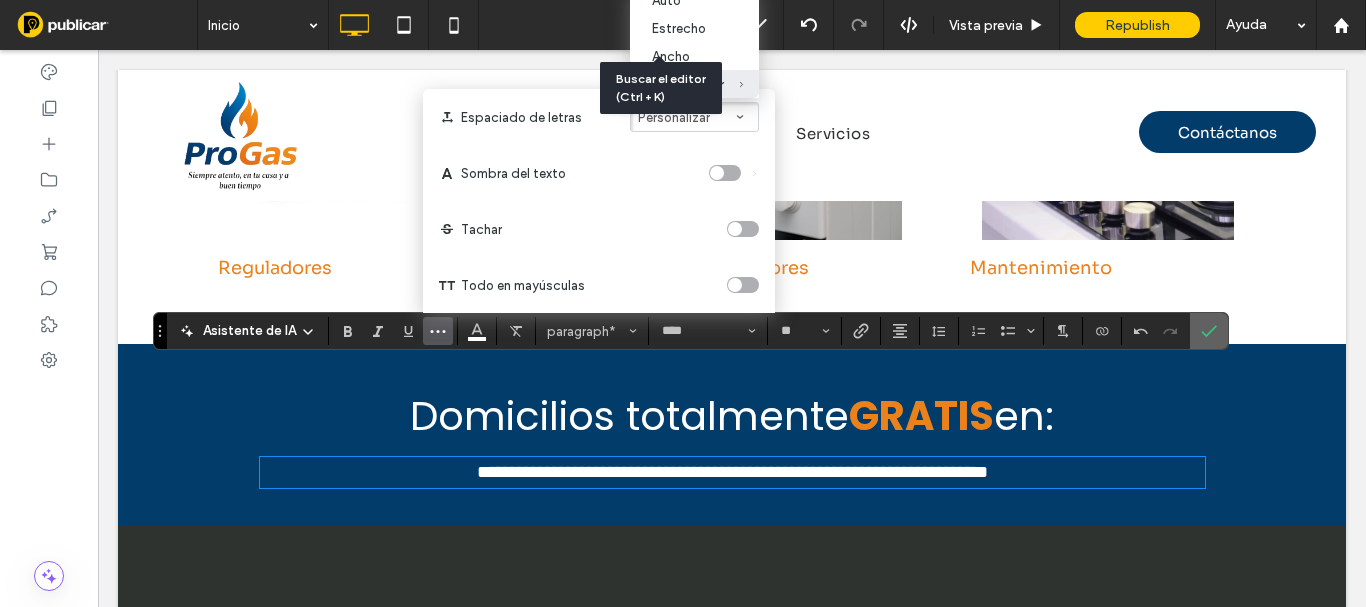 click 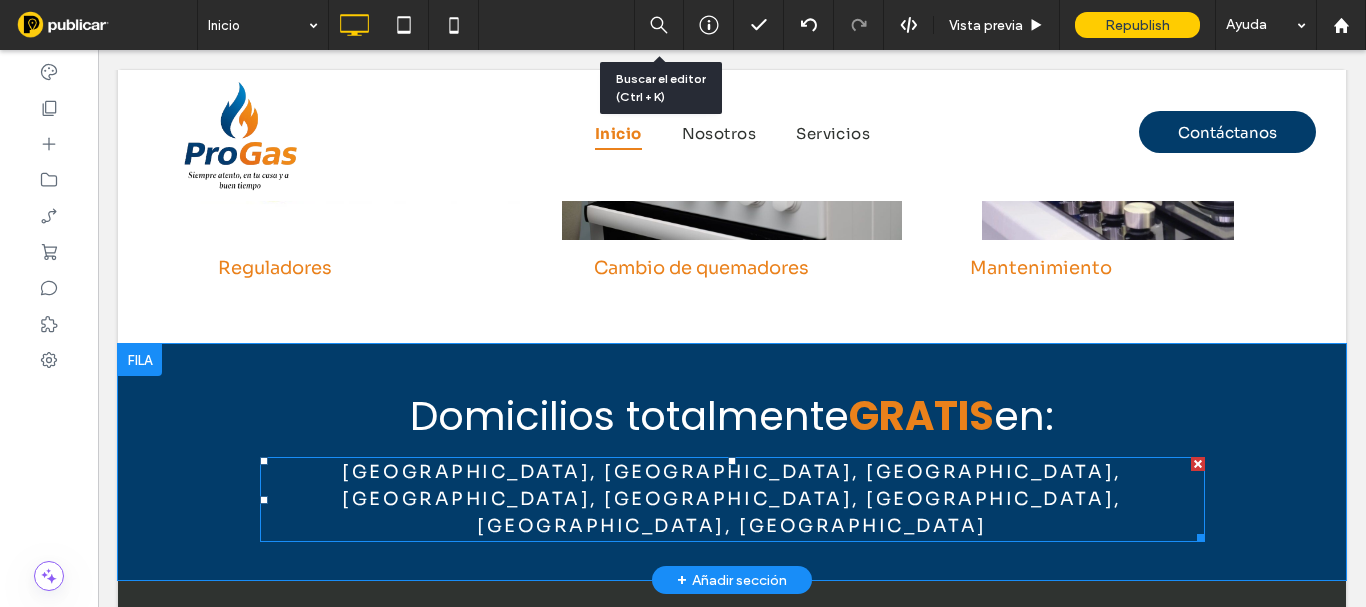 click on "[GEOGRAPHIC_DATA], [GEOGRAPHIC_DATA], [GEOGRAPHIC_DATA], [GEOGRAPHIC_DATA], [GEOGRAPHIC_DATA], [GEOGRAPHIC_DATA], [GEOGRAPHIC_DATA], [GEOGRAPHIC_DATA]" at bounding box center (732, 499) 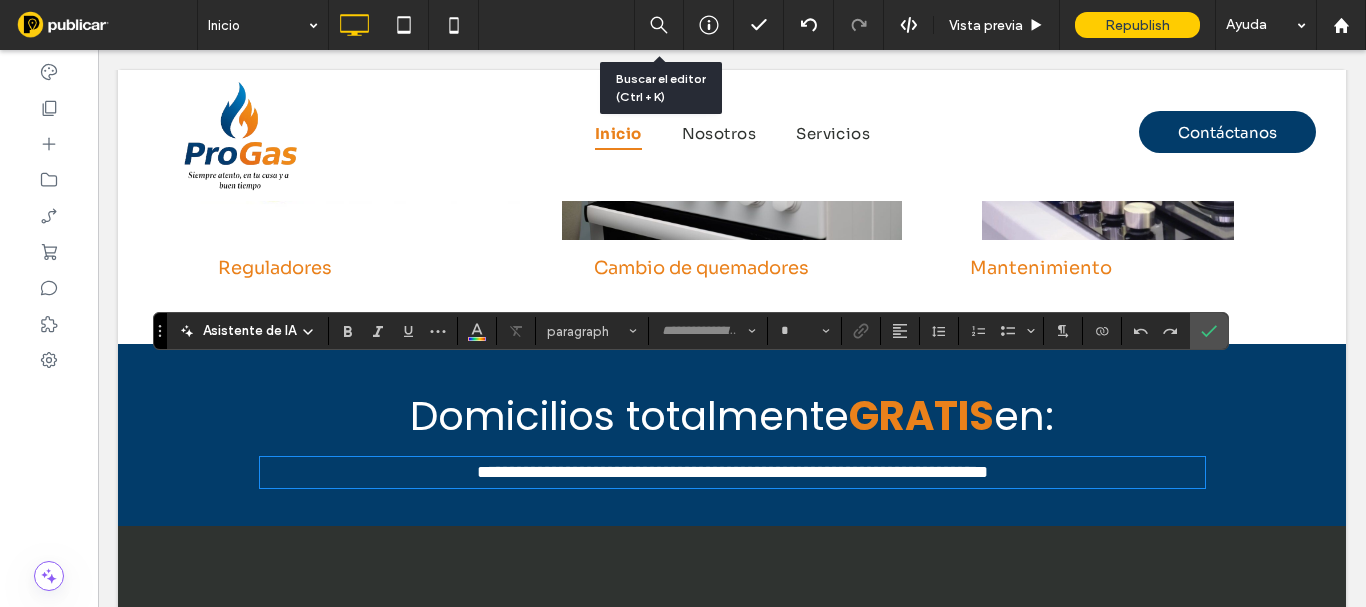 type on "****" 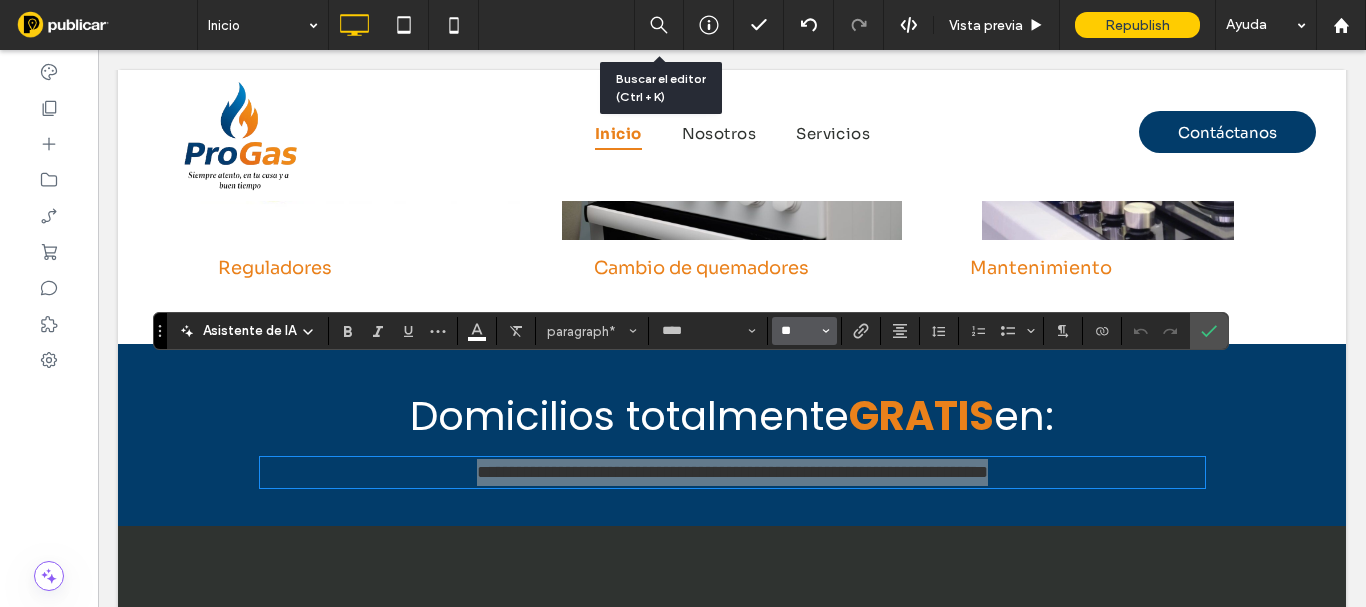 click on "**" at bounding box center [798, 331] 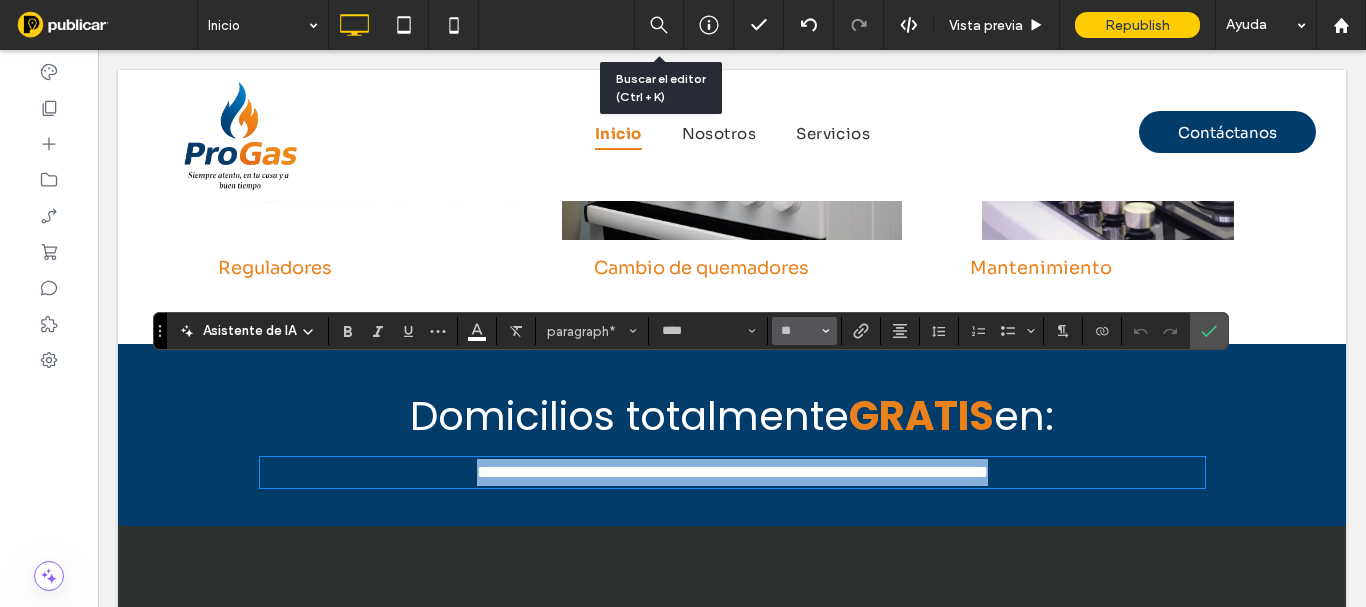 type on "**" 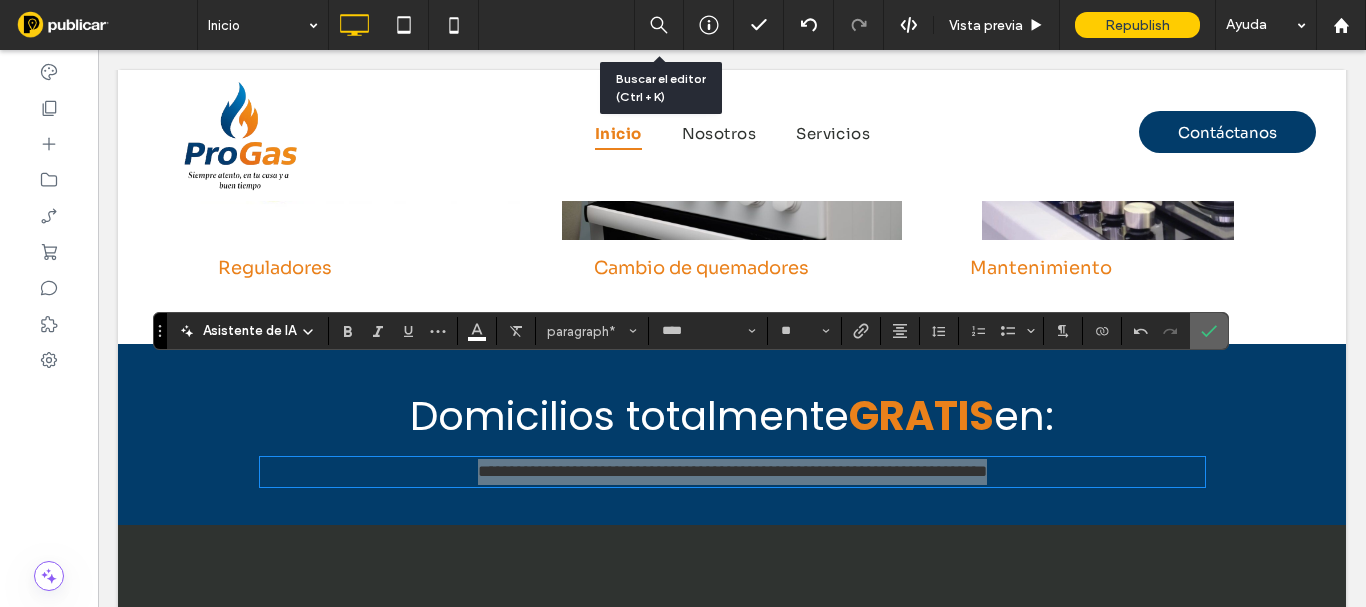 click at bounding box center [1209, 331] 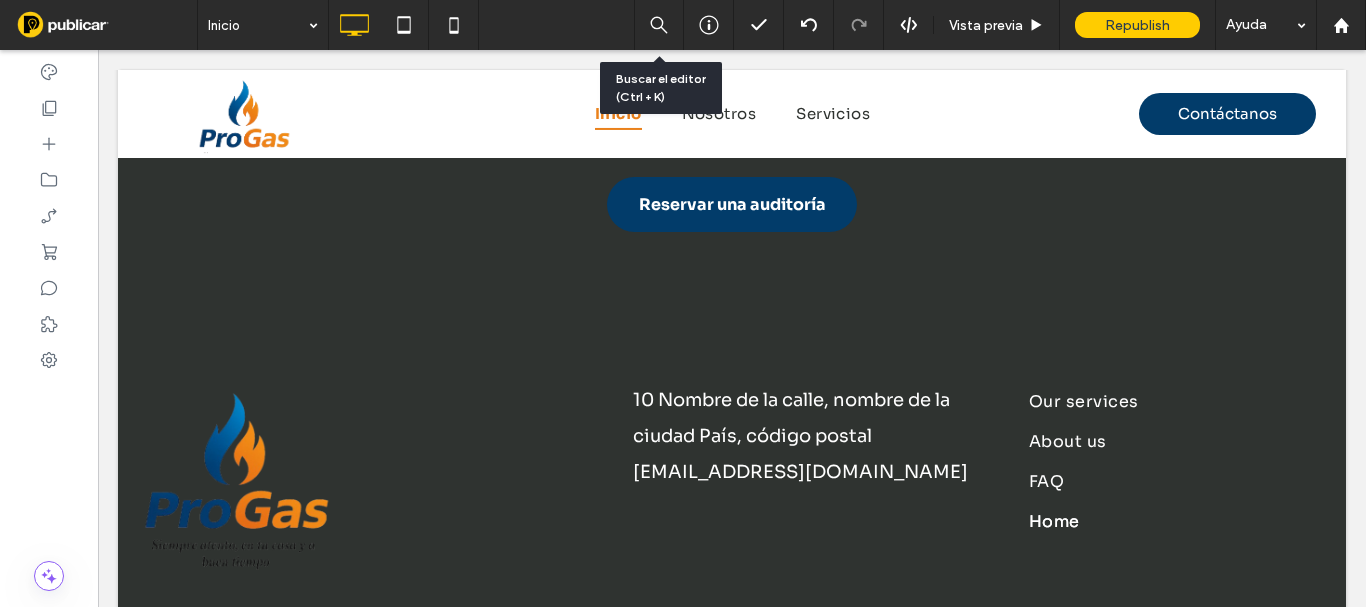 scroll, scrollTop: 3800, scrollLeft: 0, axis: vertical 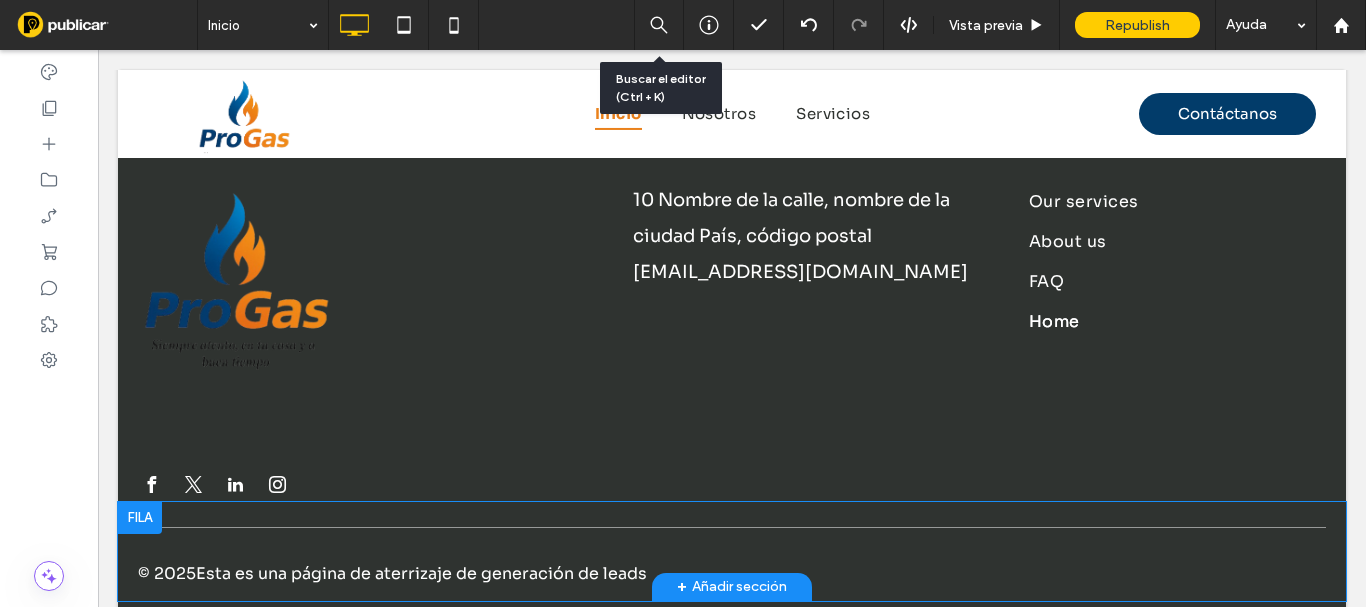 click at bounding box center [140, 518] 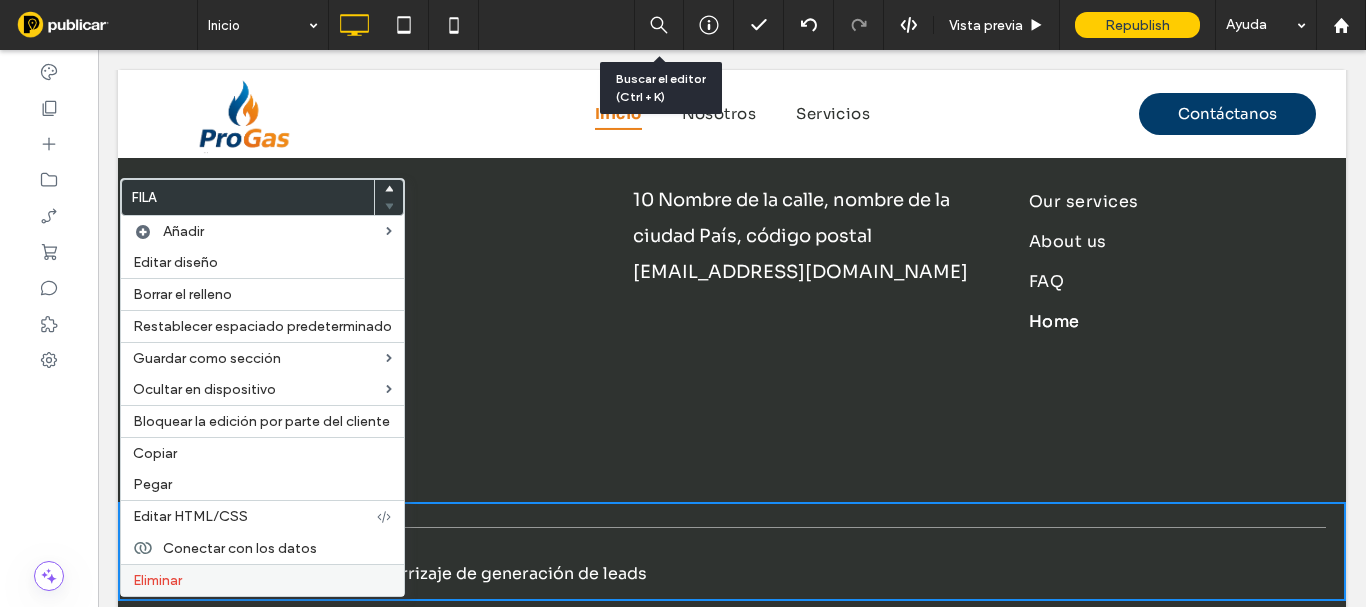 click on "Eliminar" at bounding box center (157, 580) 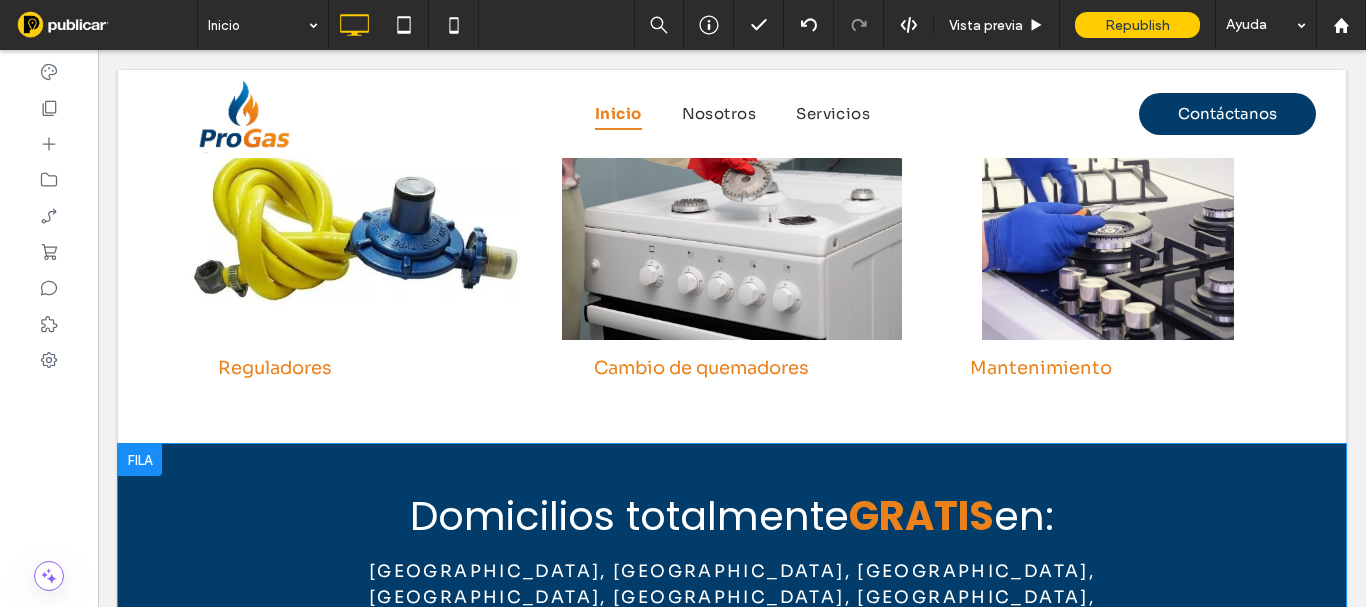 scroll, scrollTop: 3100, scrollLeft: 0, axis: vertical 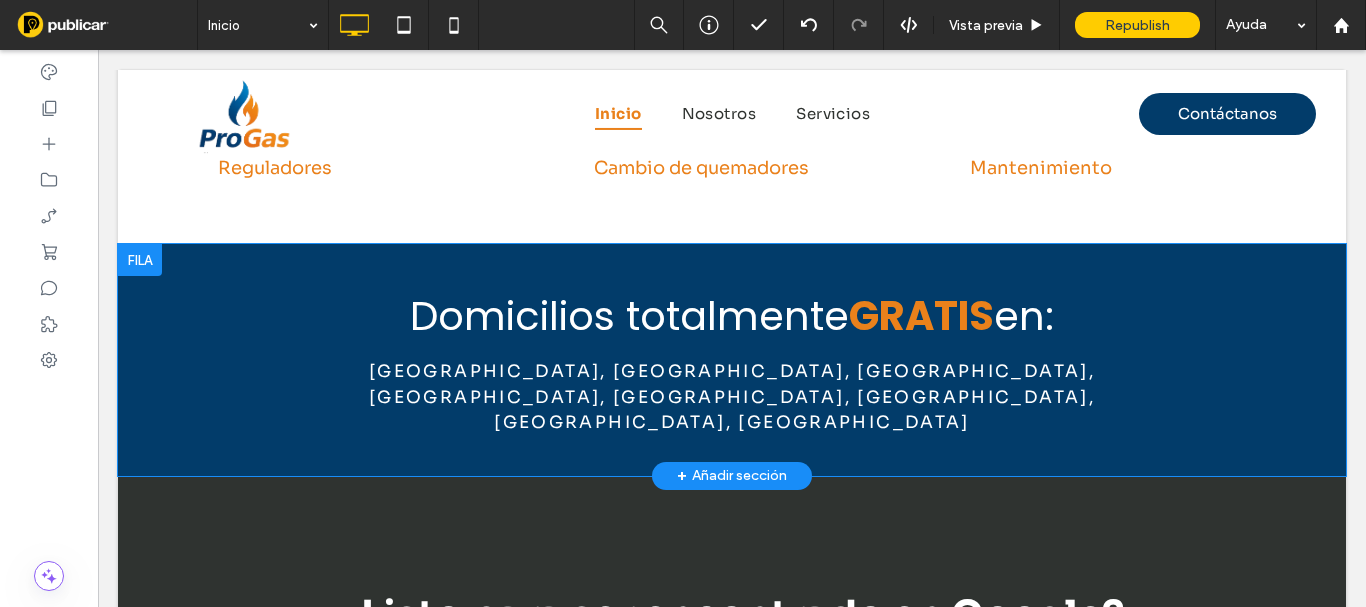 click on "+ Añadir sección" at bounding box center (732, 476) 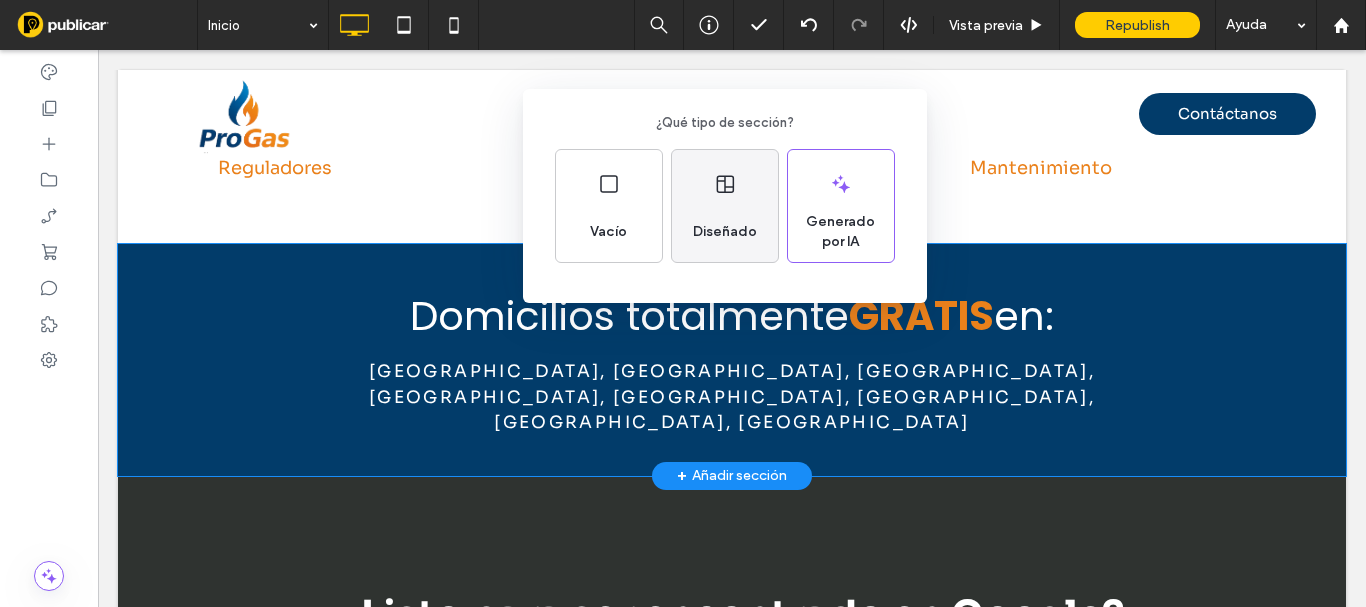 click on "Diseñado" at bounding box center [725, 206] 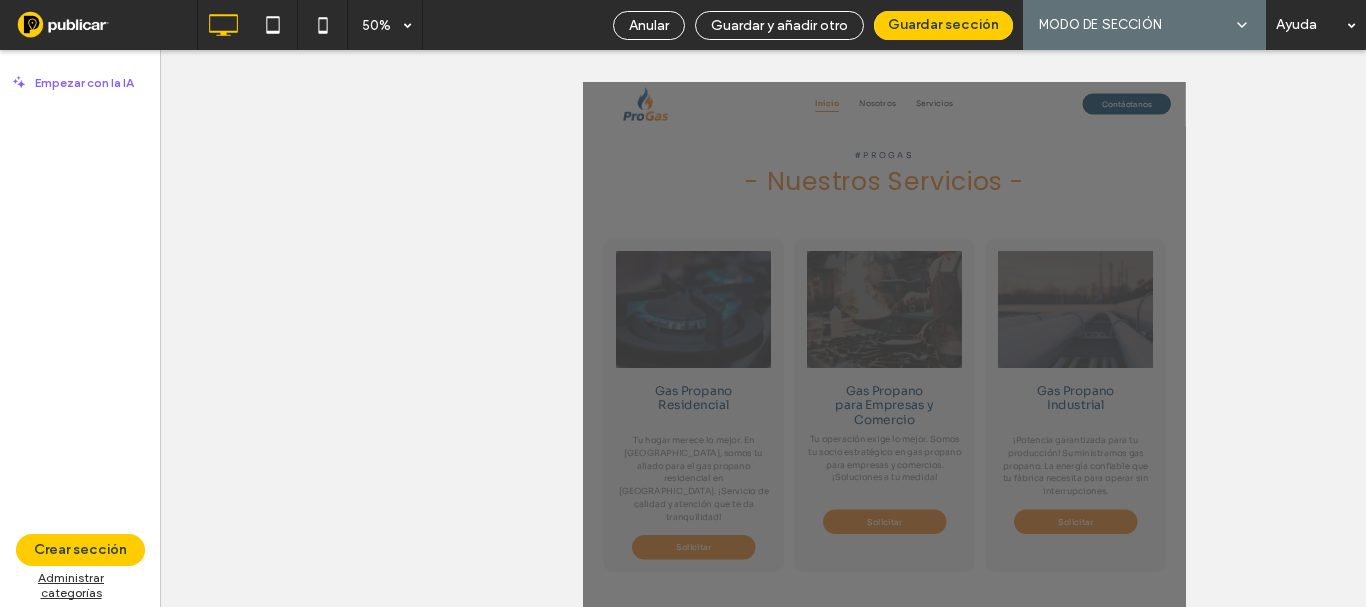 scroll, scrollTop: 2046, scrollLeft: 0, axis: vertical 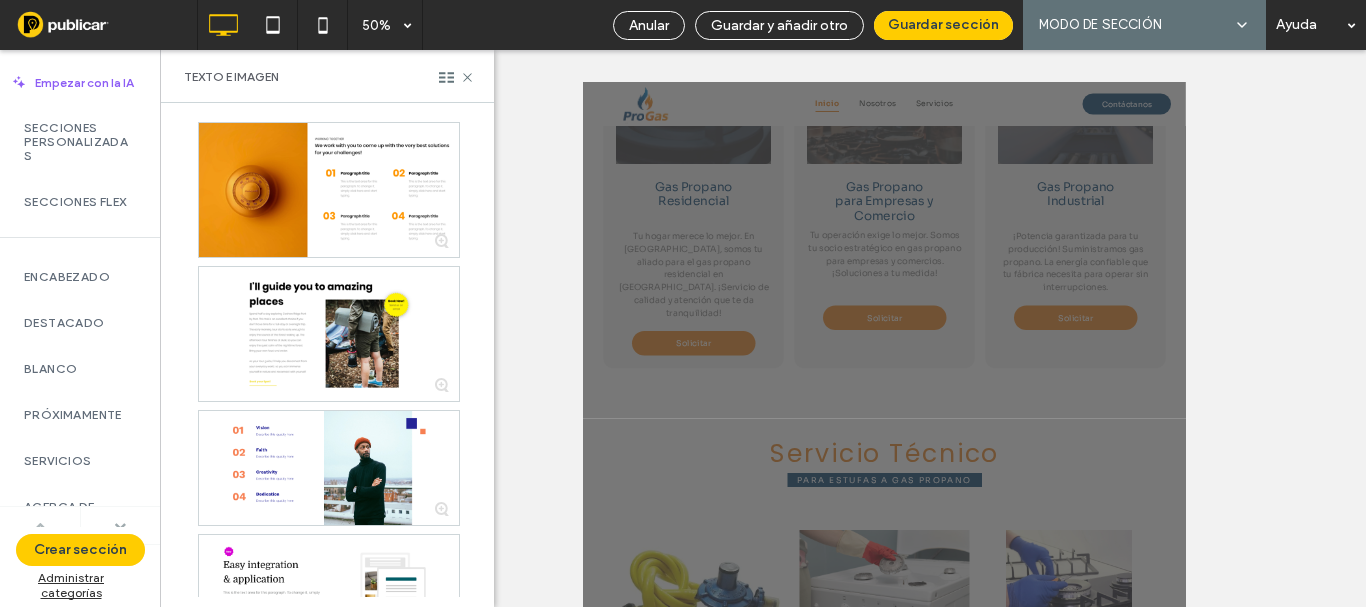click at bounding box center (120, 526) 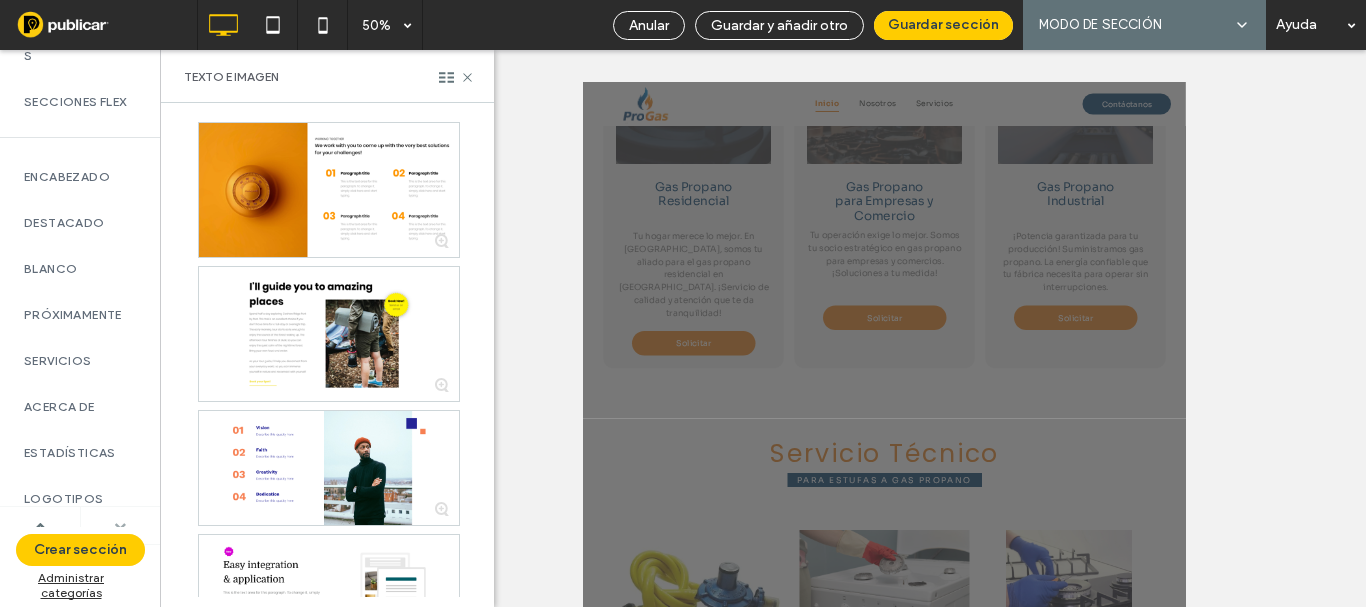 click at bounding box center [120, 526] 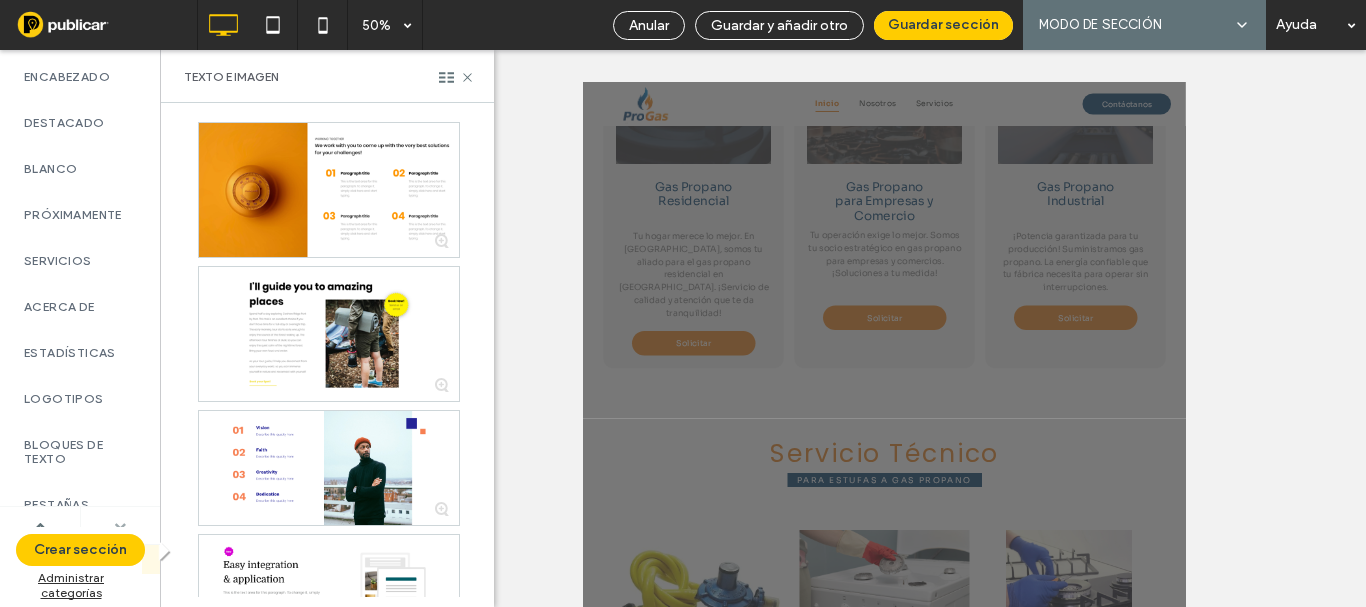 click at bounding box center [120, 525] 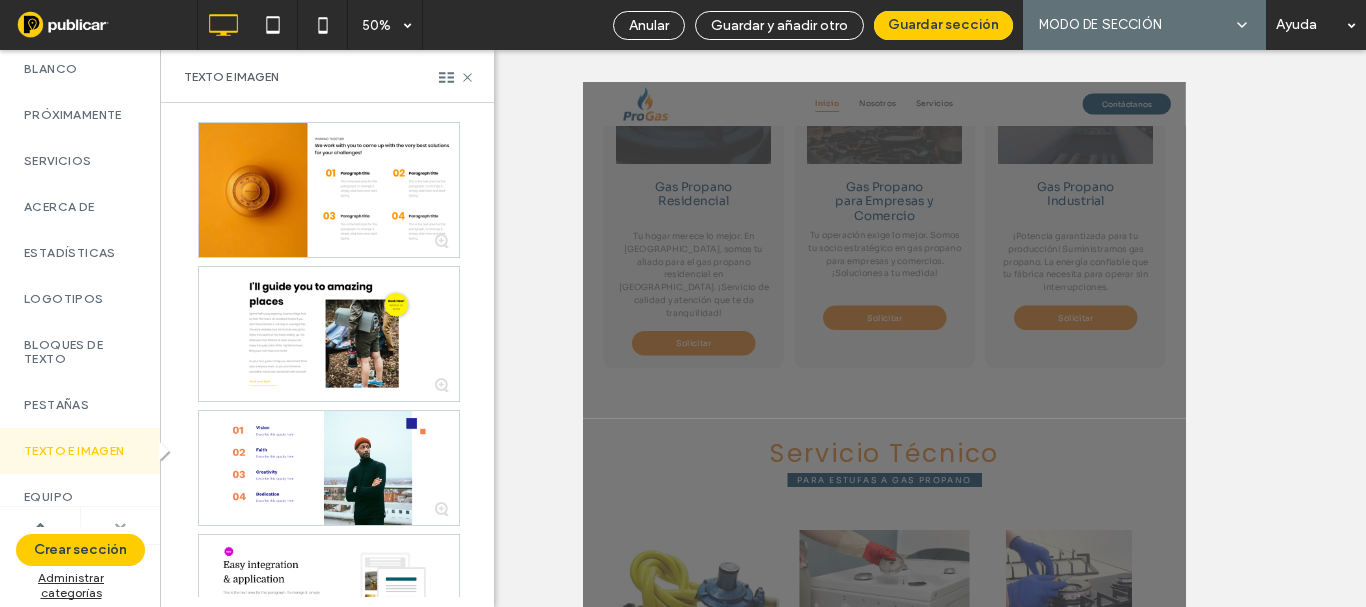 click at bounding box center [120, 525] 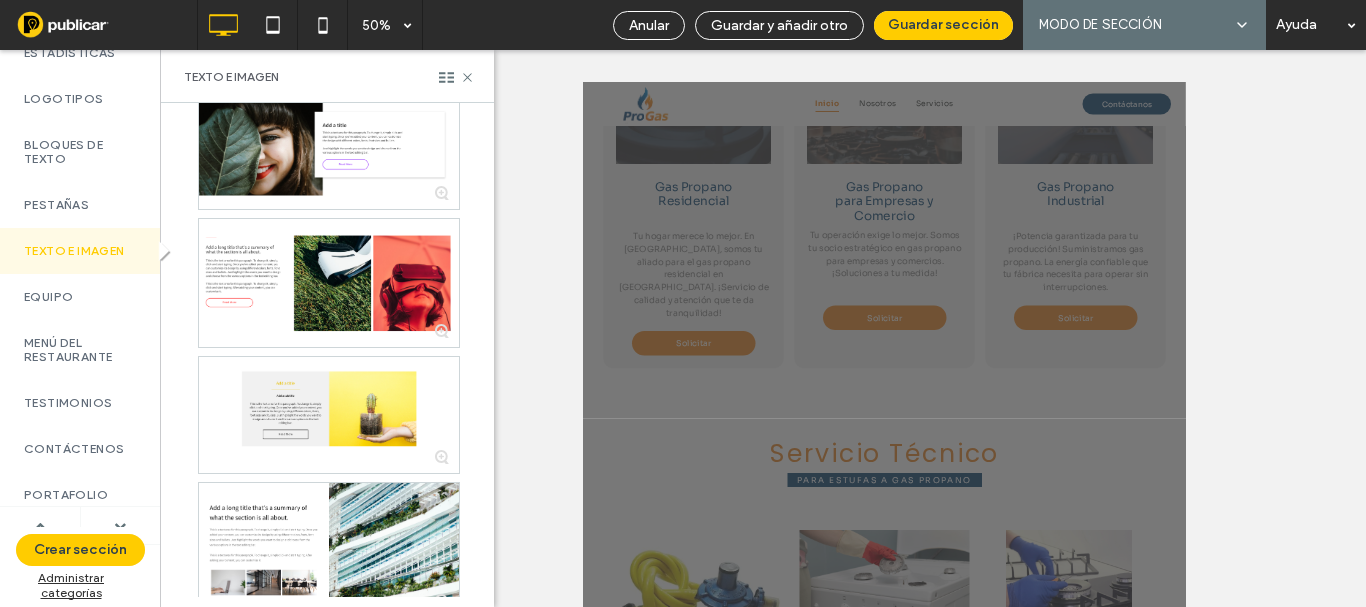 scroll, scrollTop: 1500, scrollLeft: 0, axis: vertical 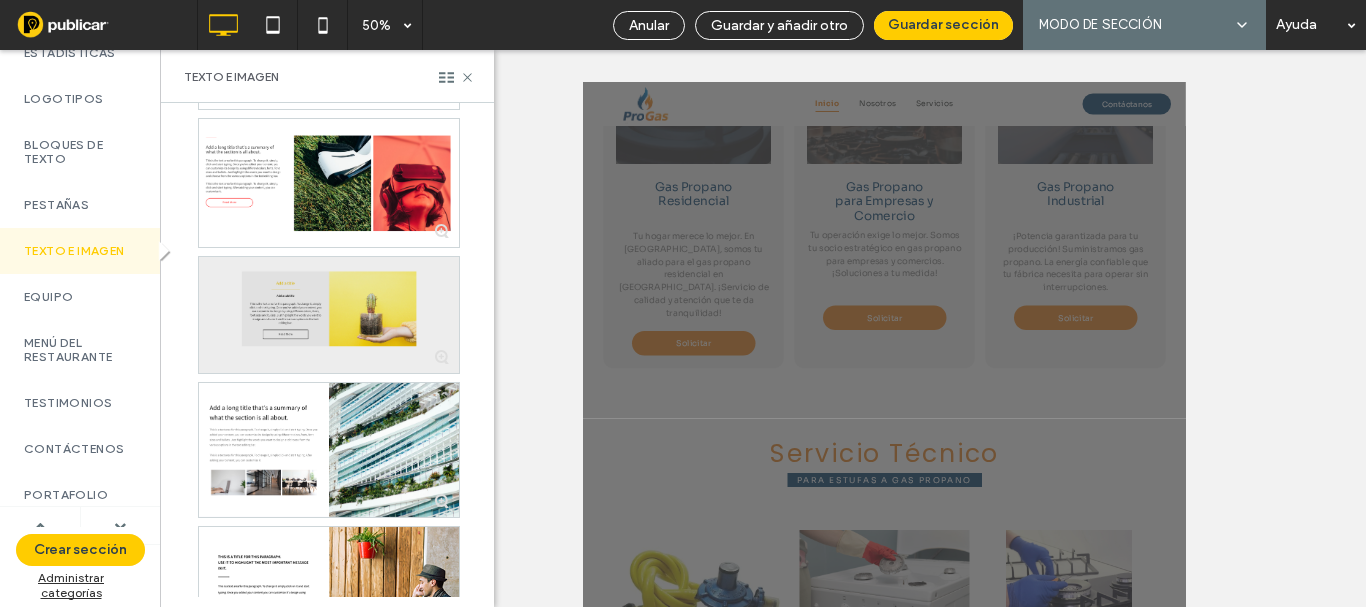 click at bounding box center (329, 315) 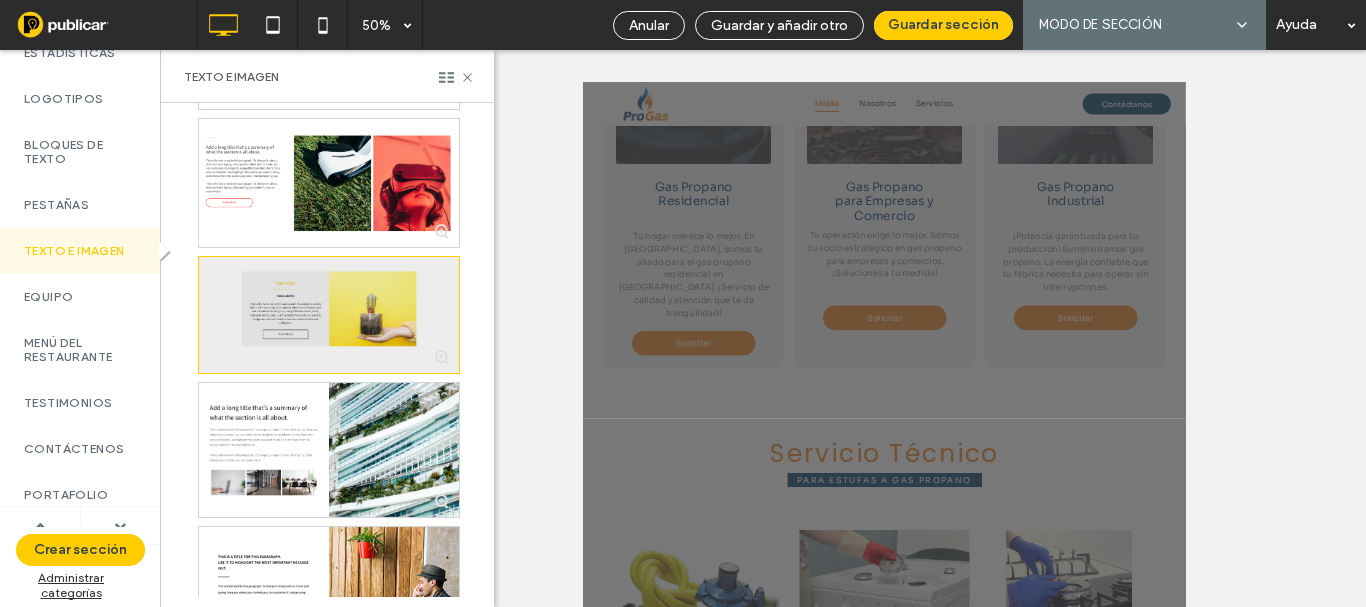 scroll, scrollTop: 2472, scrollLeft: 0, axis: vertical 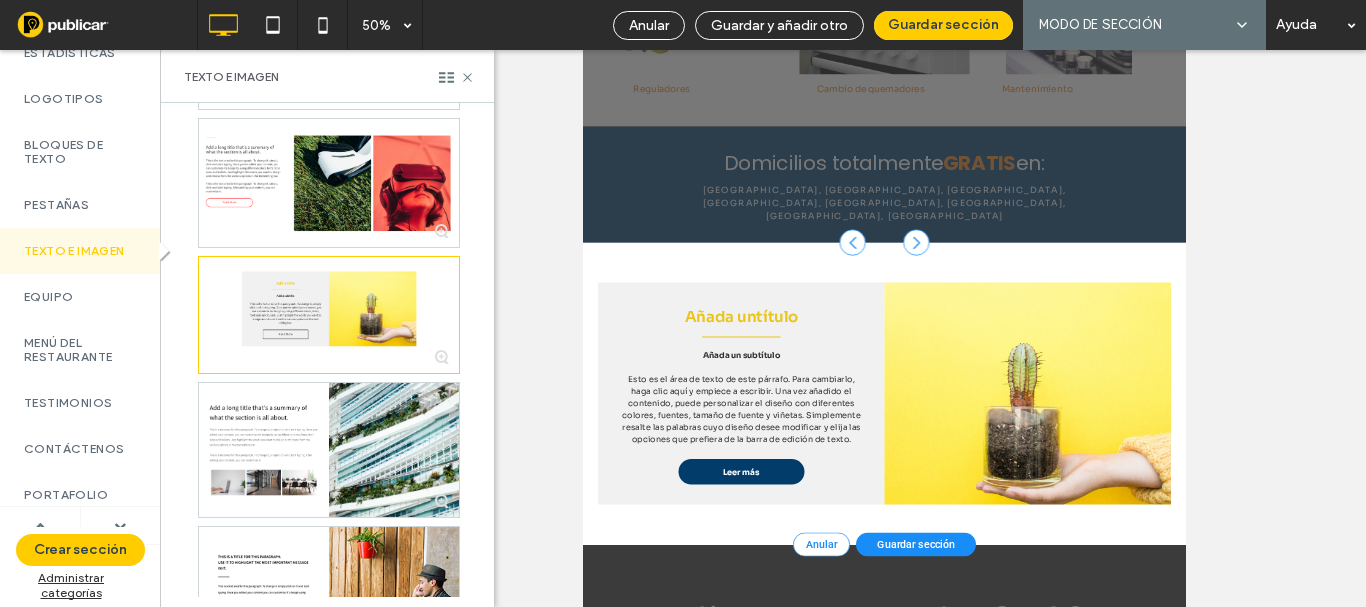 click on "Guardar sección" at bounding box center [1248, 1407] 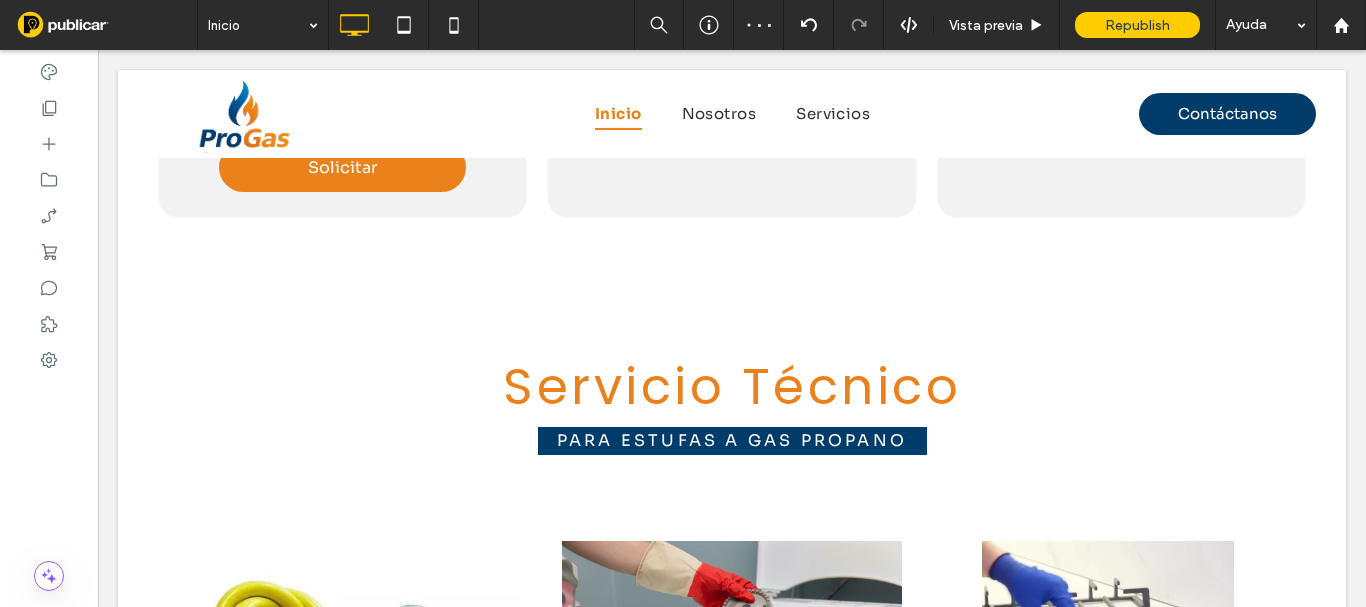 scroll, scrollTop: 0, scrollLeft: 0, axis: both 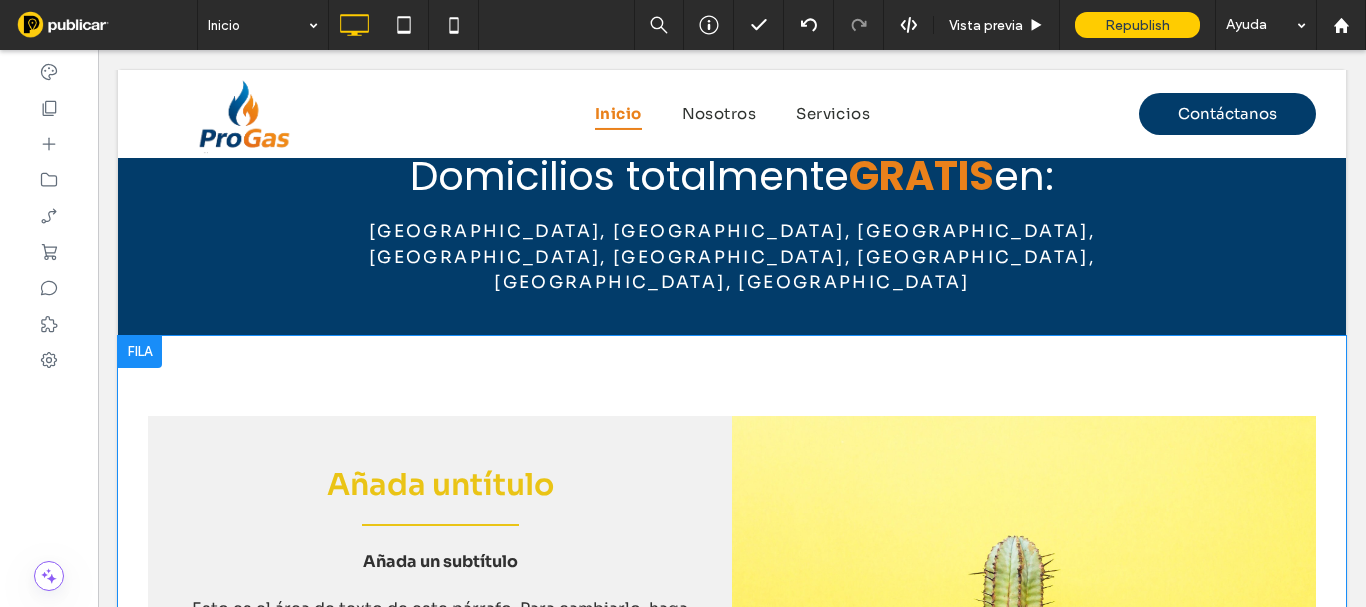 click on "Añada un  título
Añada un subtítulo   Esto es el área de texto de este párrafo. Para cambiarlo, haga clic aquí y empiece a escribir. Una vez añadido el contenido, puede personalizar el diseño con diferentes colores, fuentes, tamaño de fuente y viñetas. Simplemente resalte las palabras cuyo diseño desee modificar y elija las opciones que prefiera de la barra de edición de texto.
Leer más
Click To Paste
Click To Paste
Fila + Añadir sección" at bounding box center [732, 638] 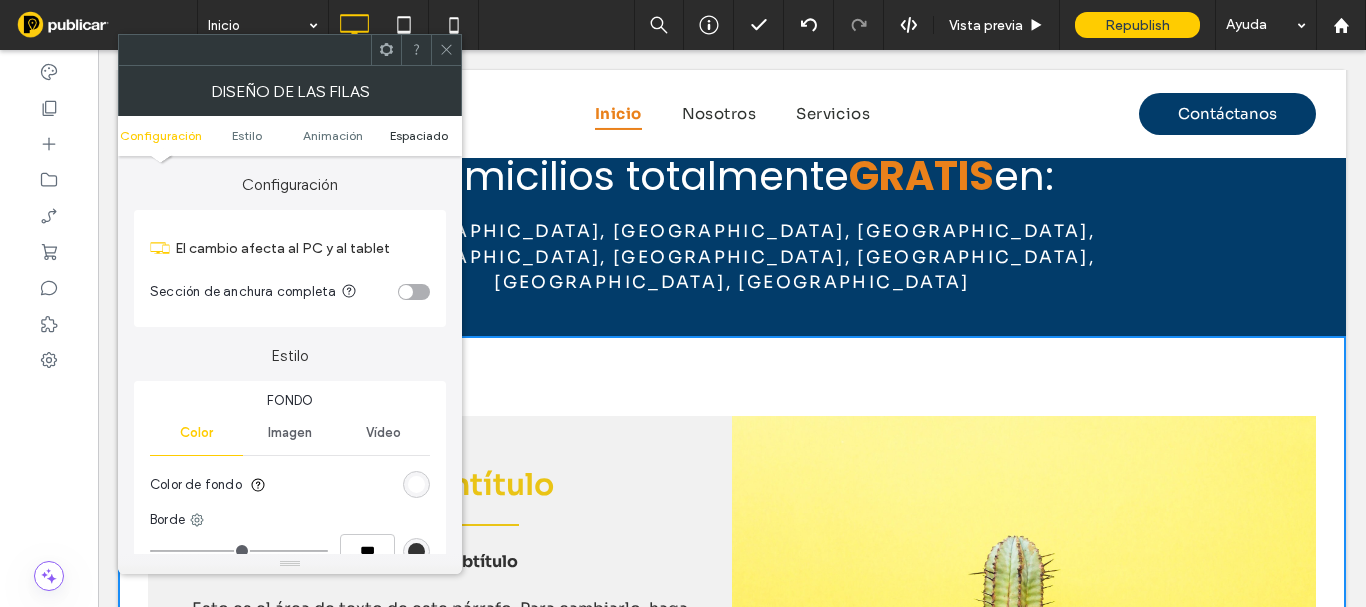 click on "Espaciado" at bounding box center [419, 135] 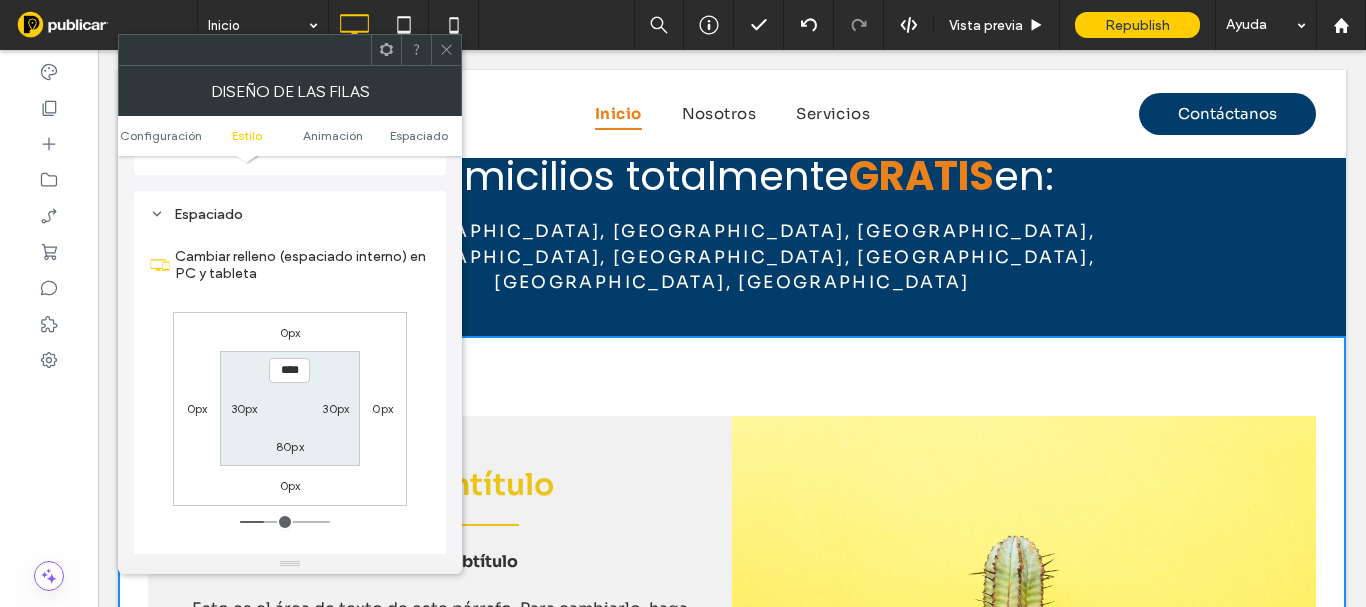 scroll, scrollTop: 565, scrollLeft: 0, axis: vertical 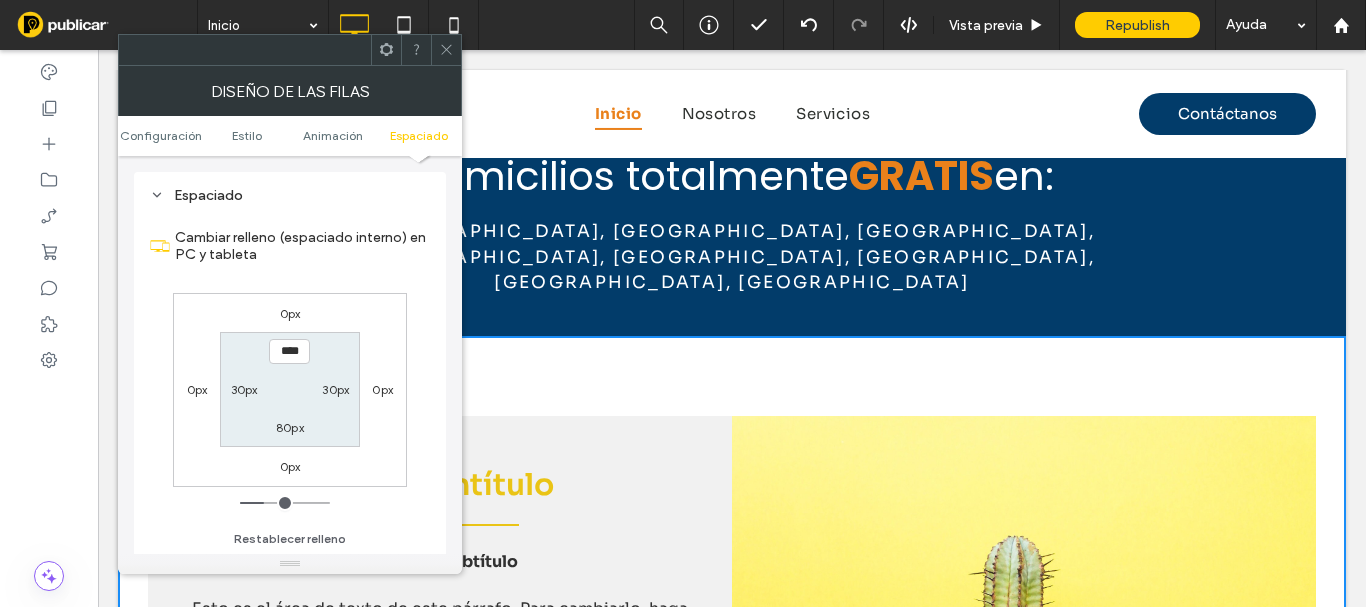 click on "30px" at bounding box center [244, 389] 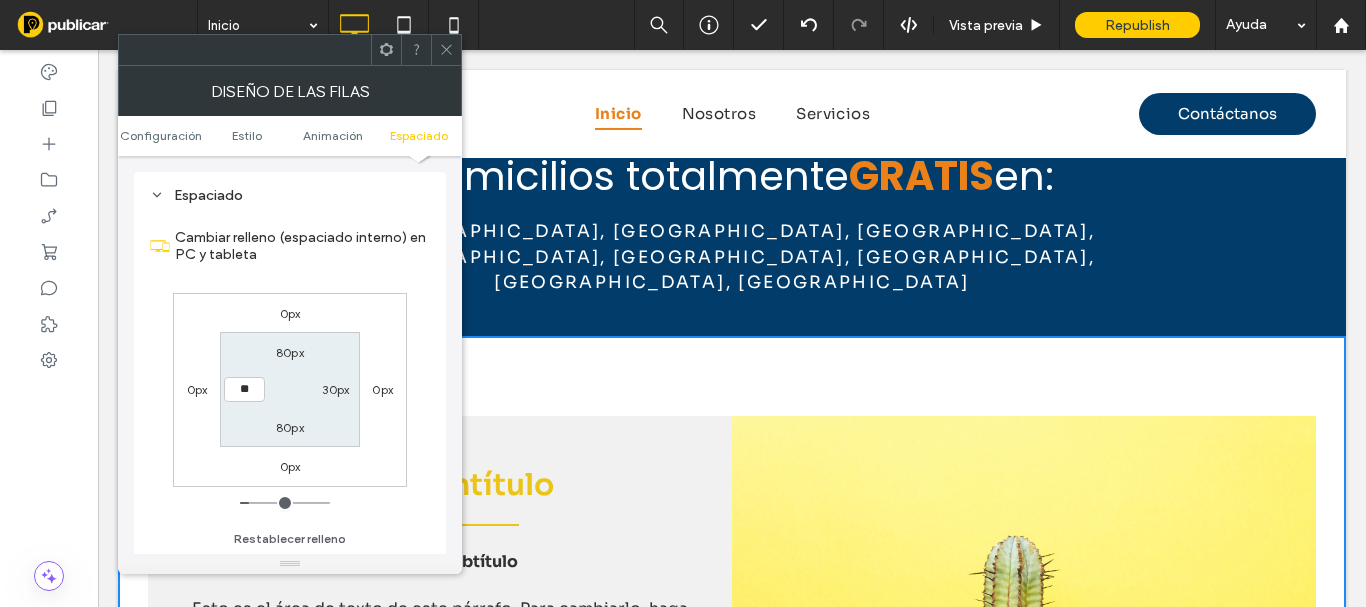 type on "**" 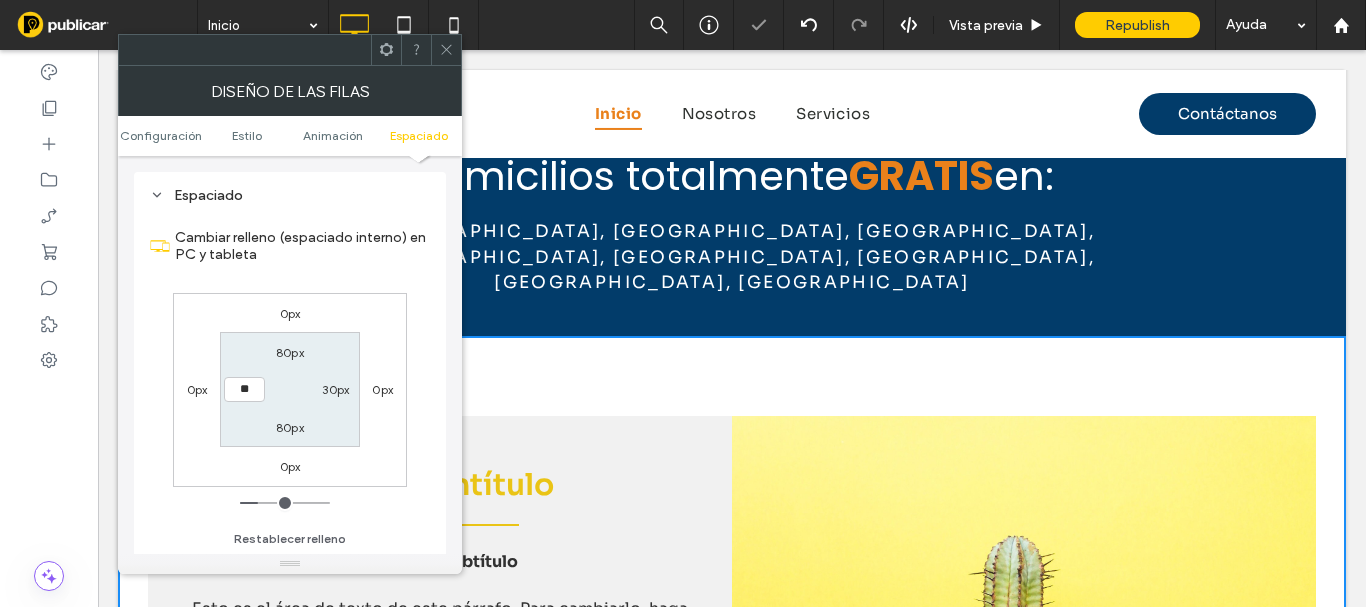 type on "**" 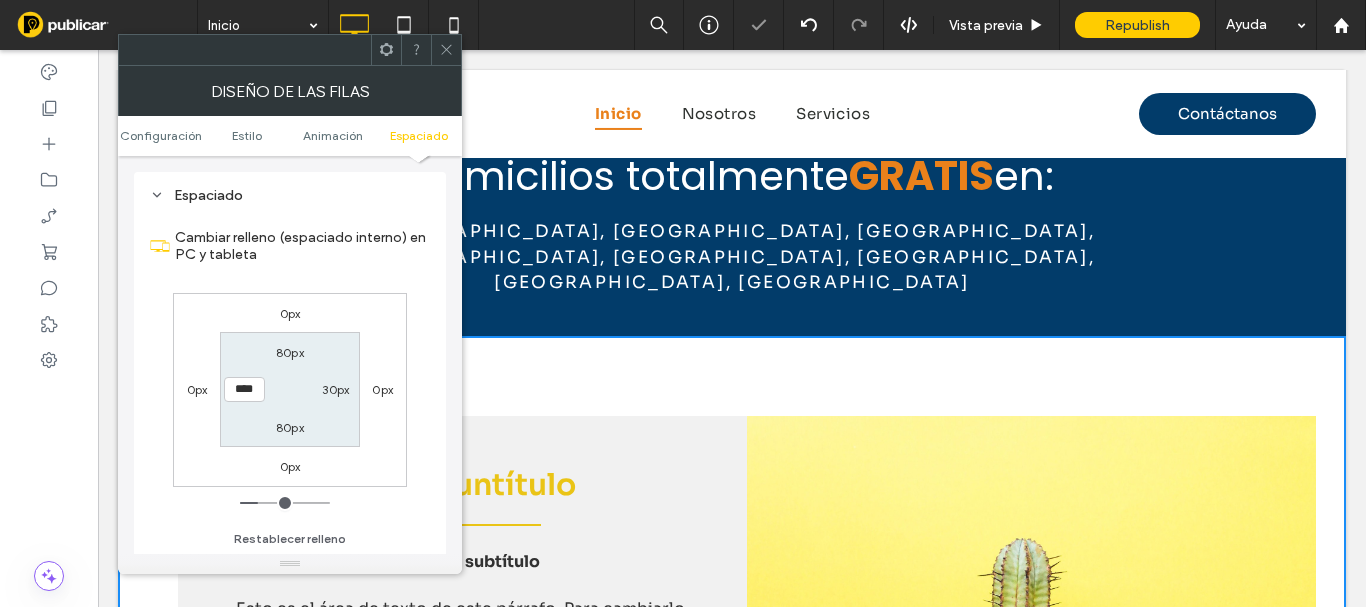 click on "30px" at bounding box center [335, 389] 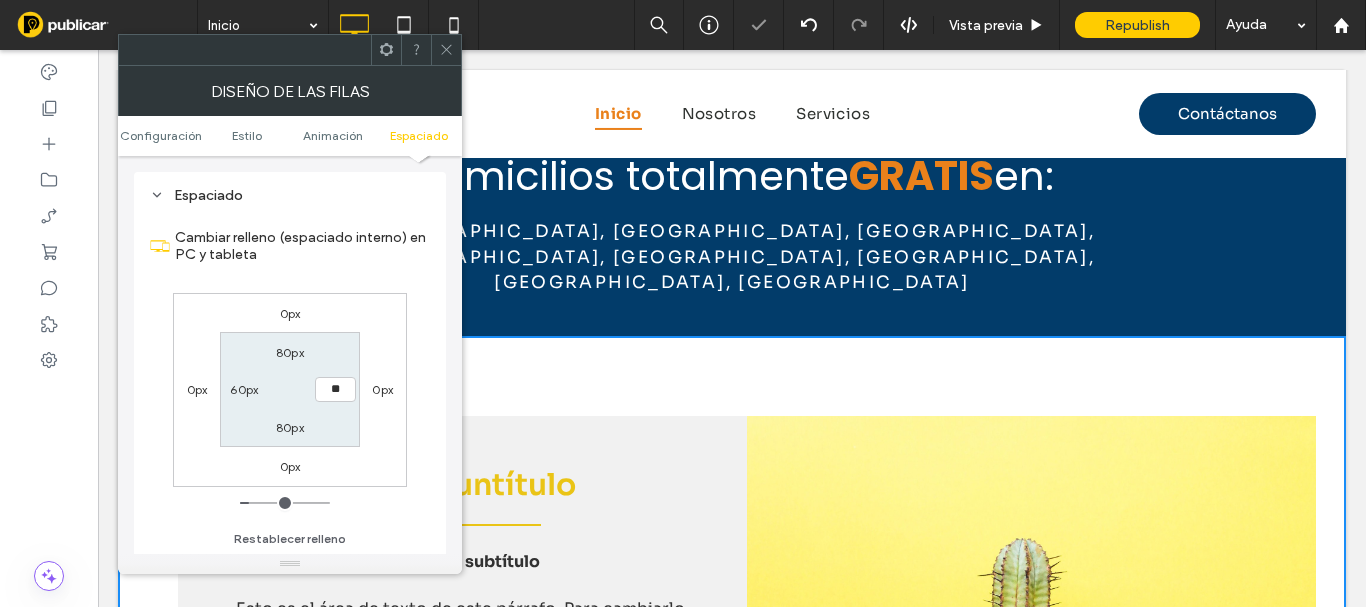 type on "**" 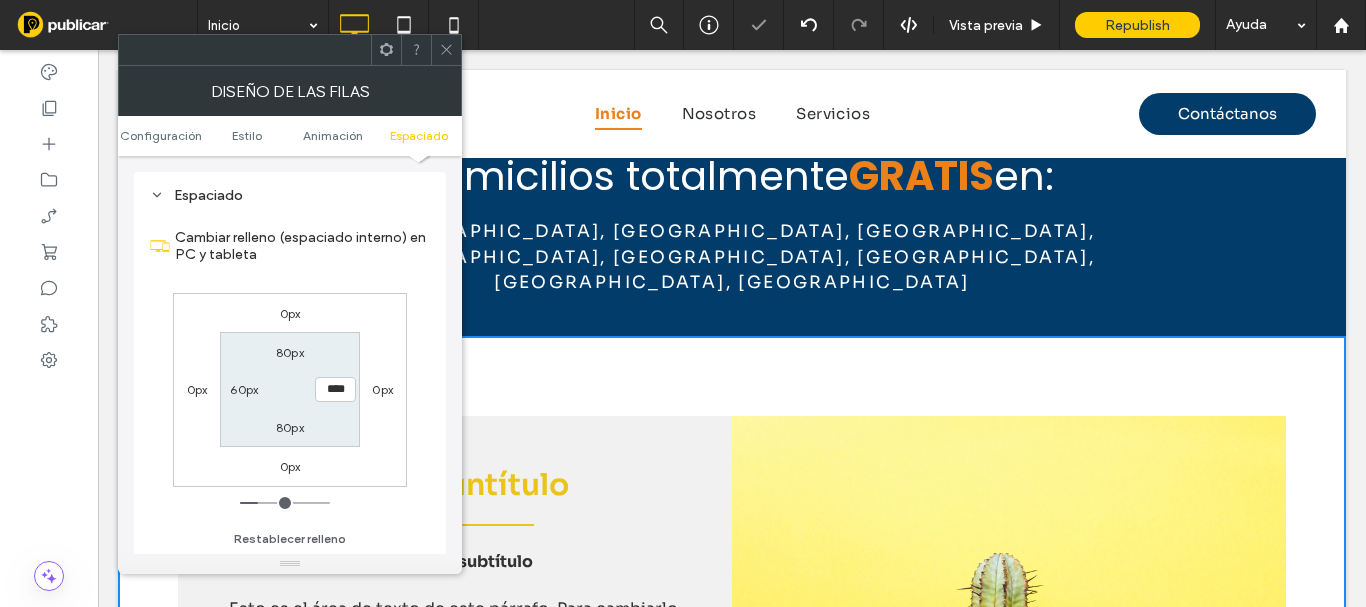 click on "60px" at bounding box center (244, 389) 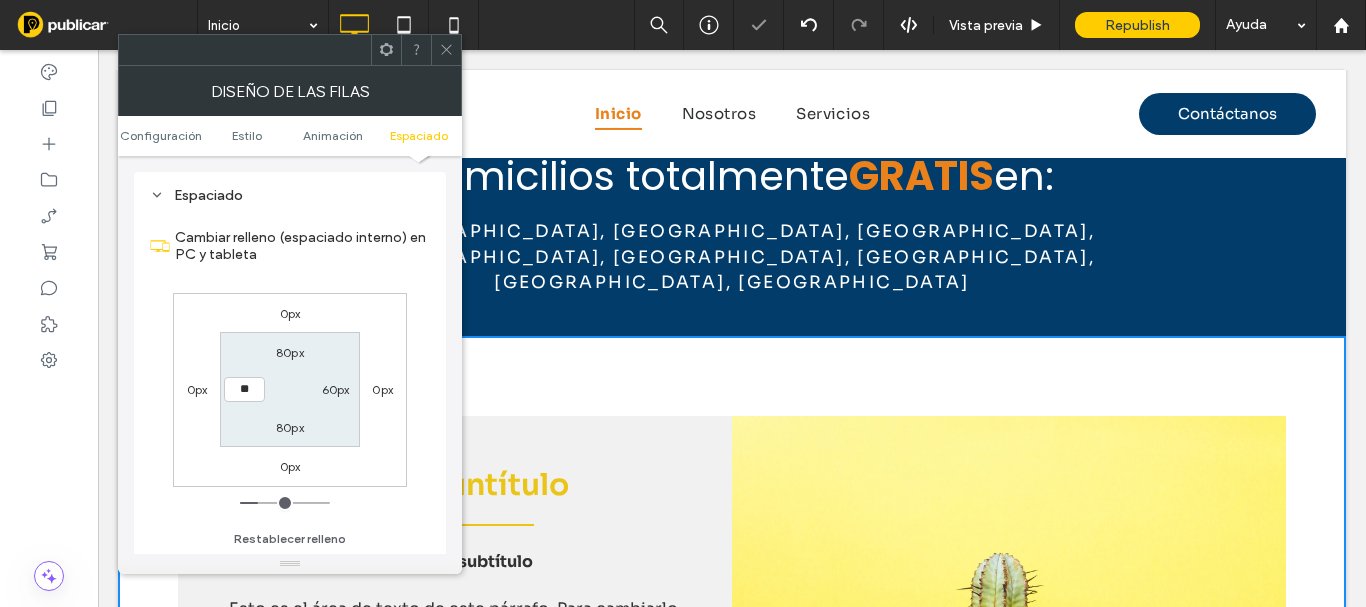 type on "**" 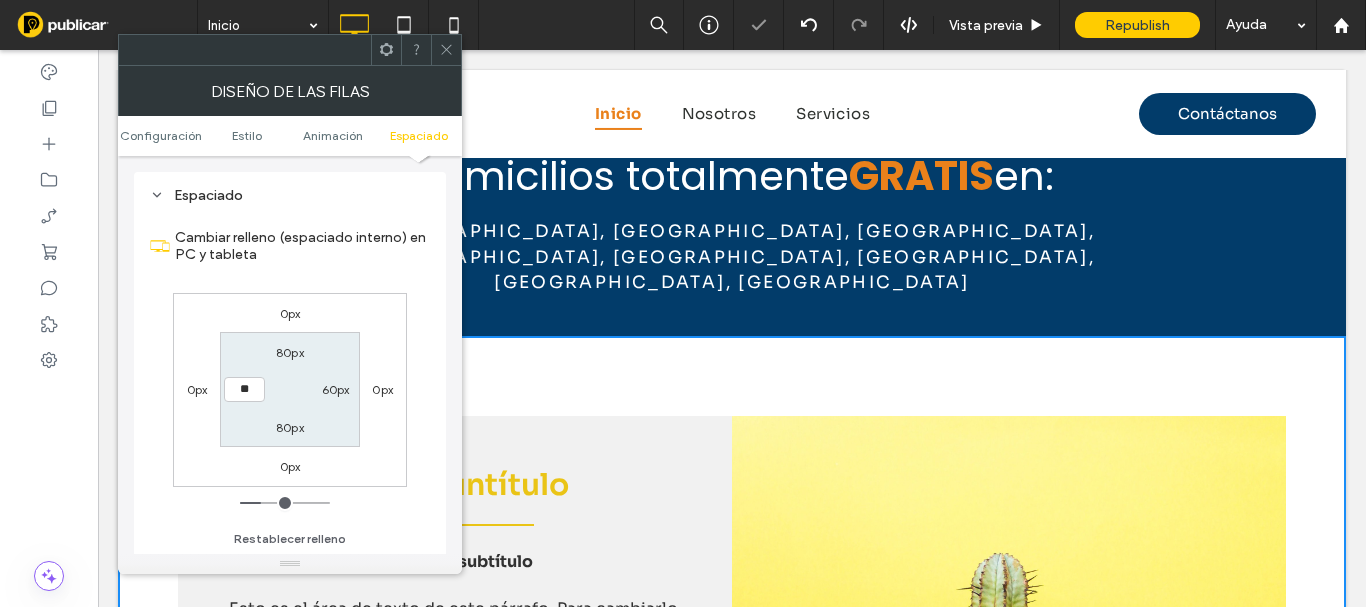 type on "**" 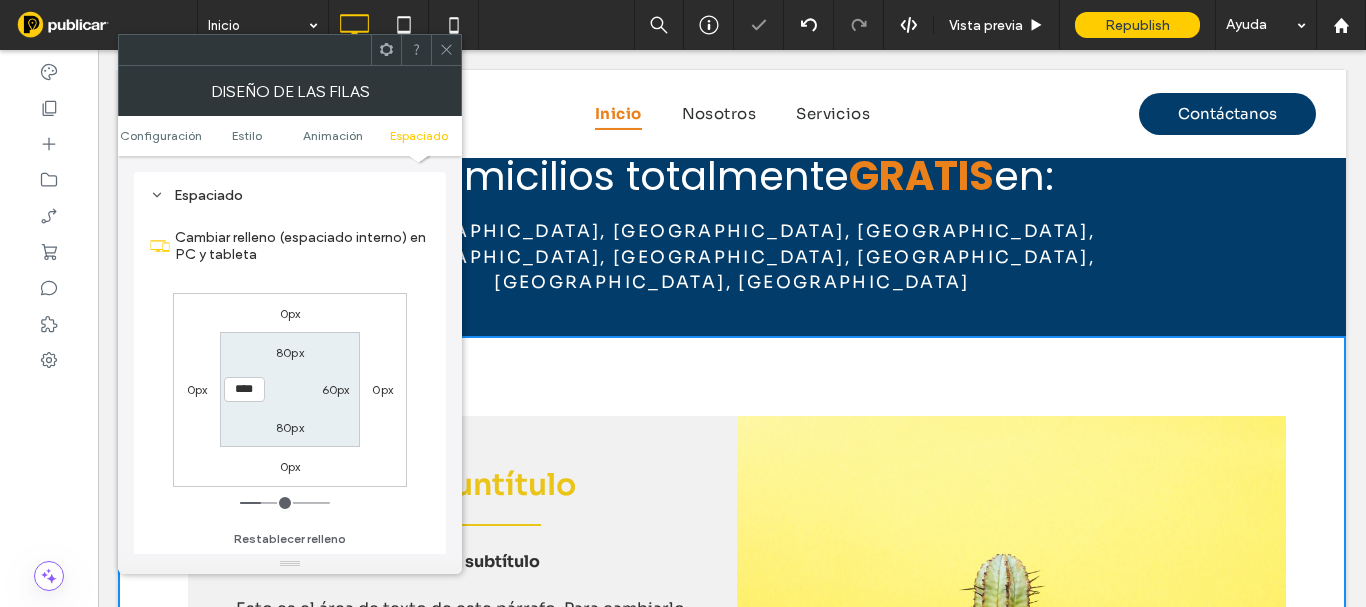 click on "60px" at bounding box center [336, 389] 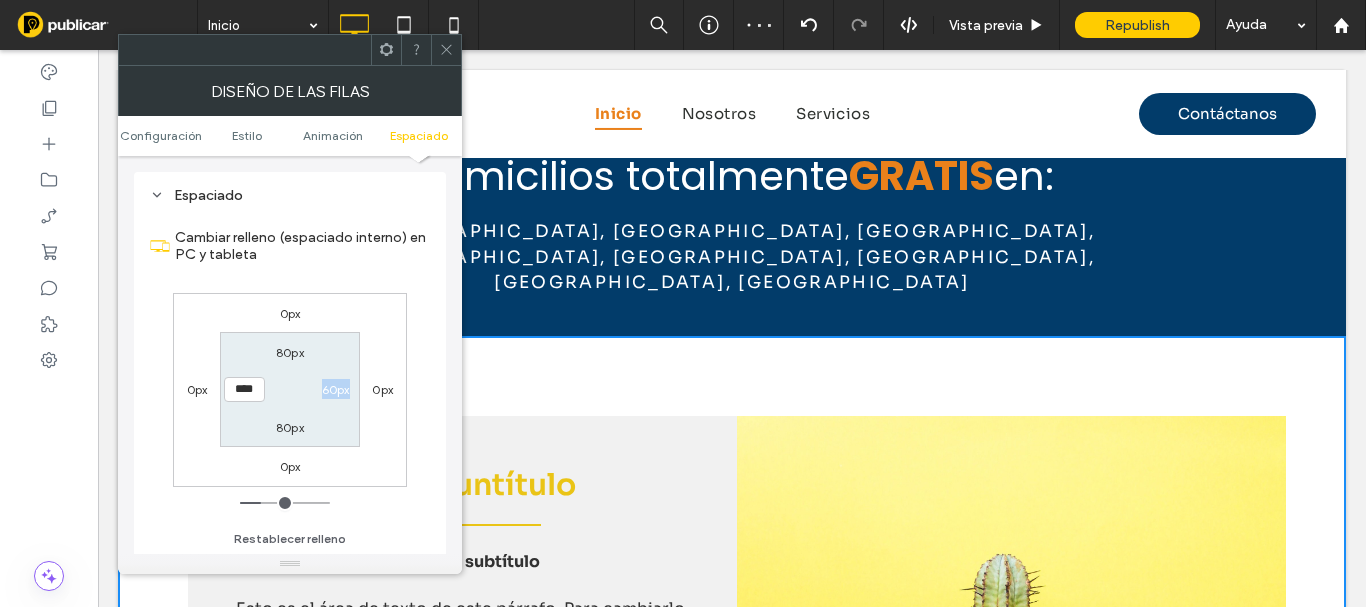 click on "60px" at bounding box center [336, 389] 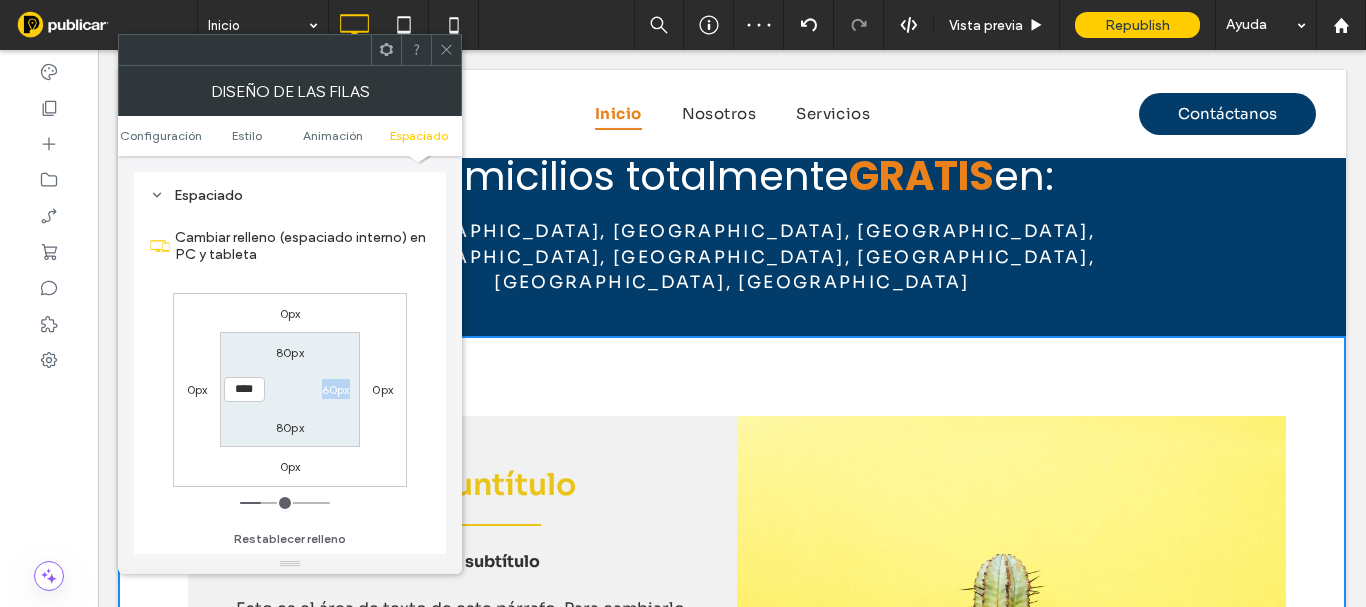 type on "**" 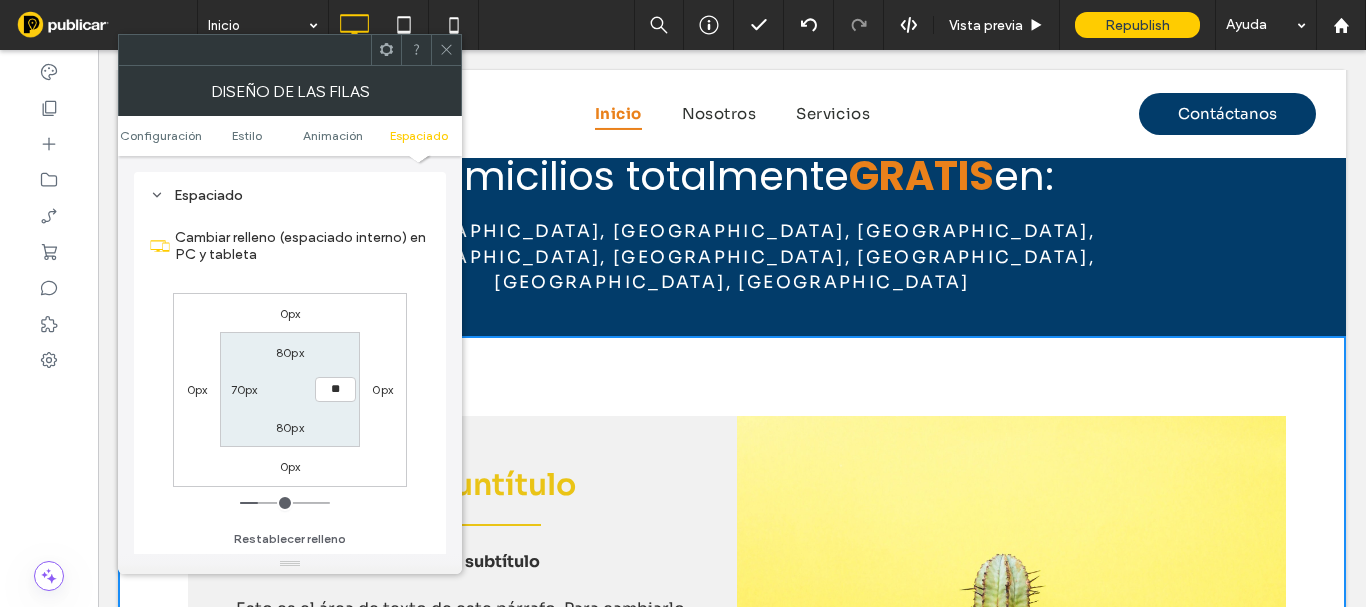 type on "**" 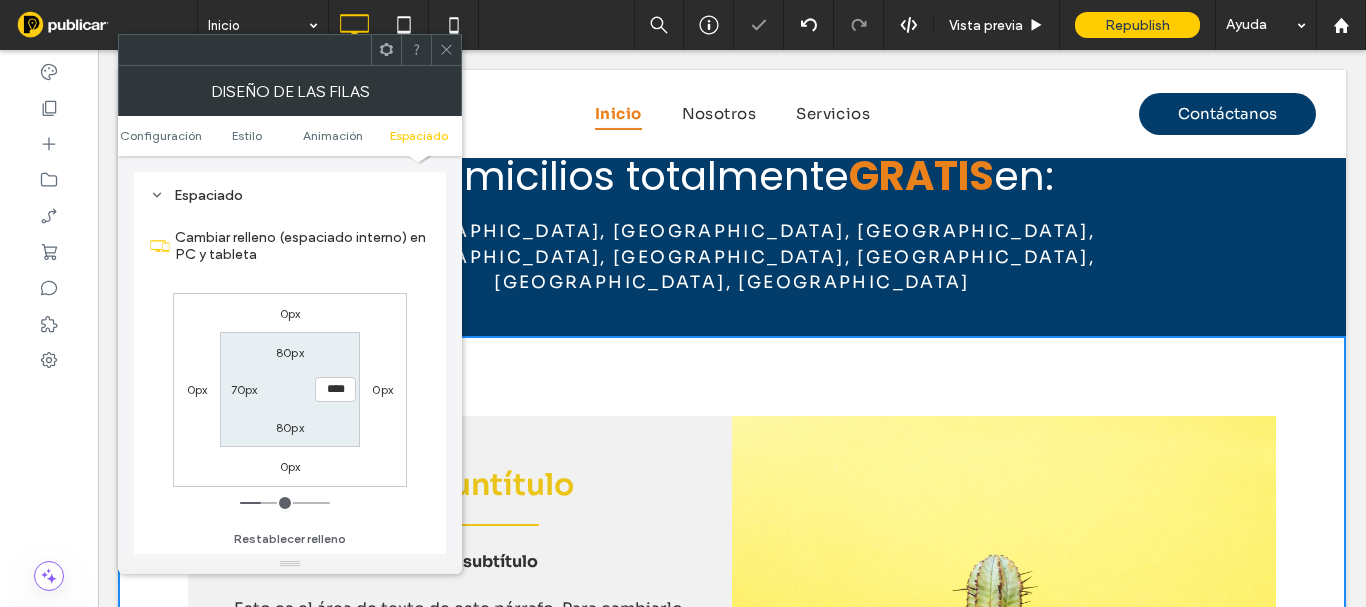 click at bounding box center [446, 50] 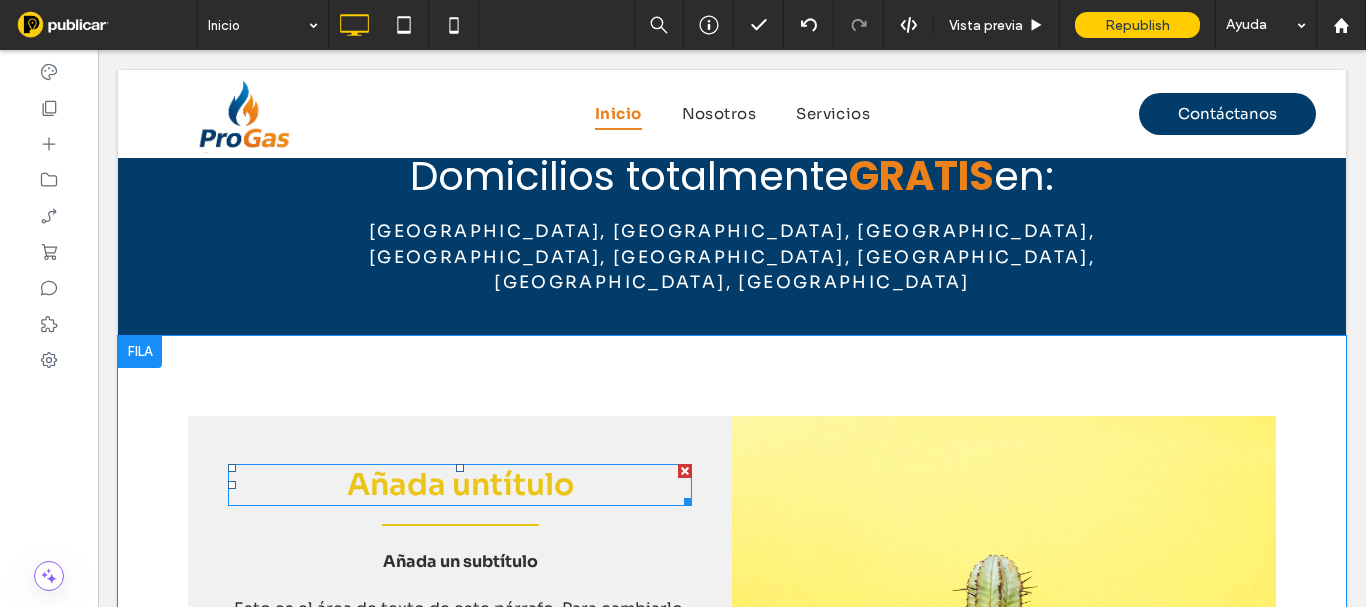 click on "Añada un" at bounding box center (418, 485) 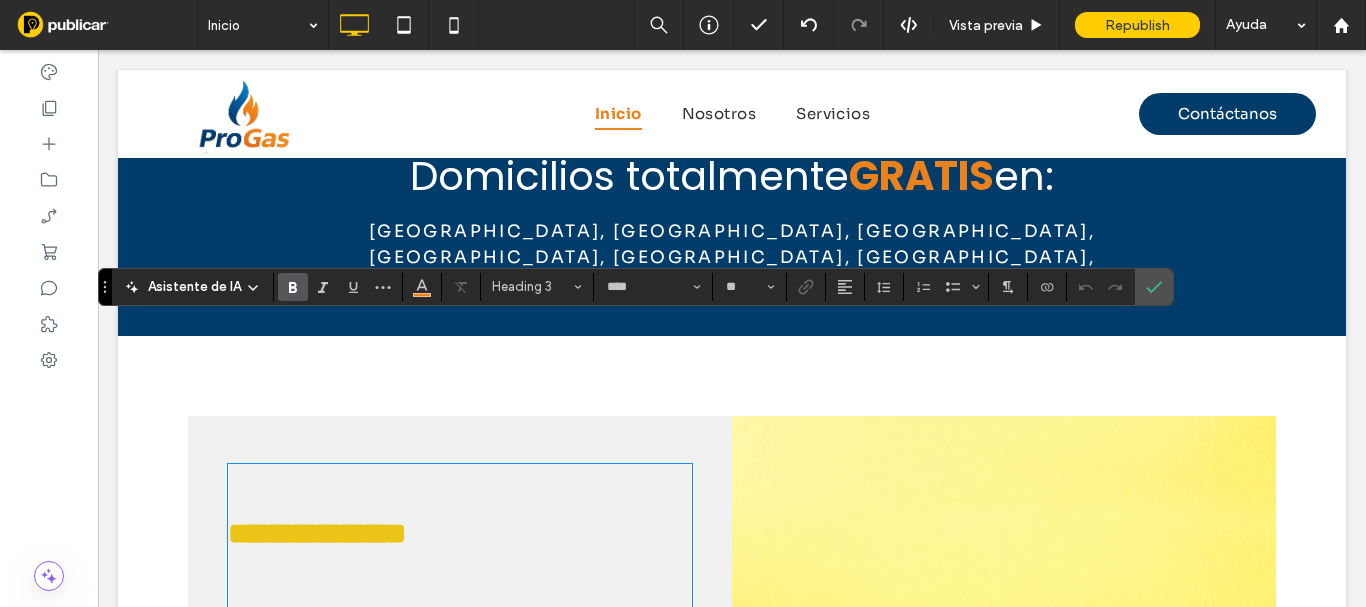type on "****" 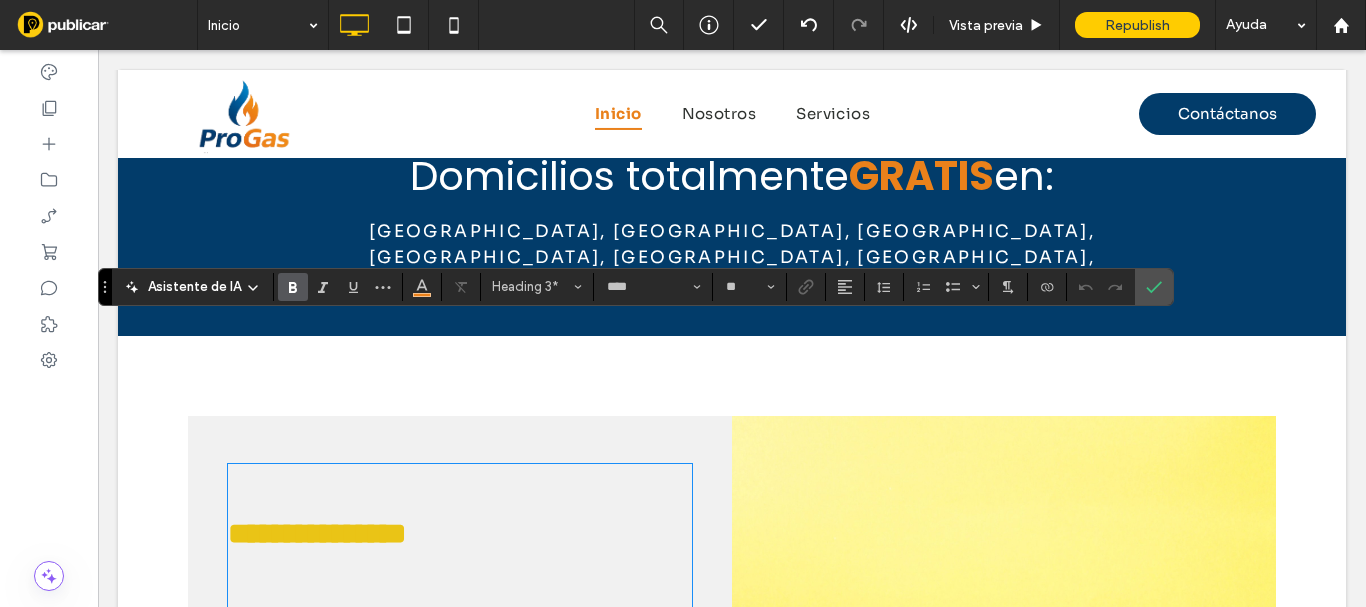 click at bounding box center (460, 578) 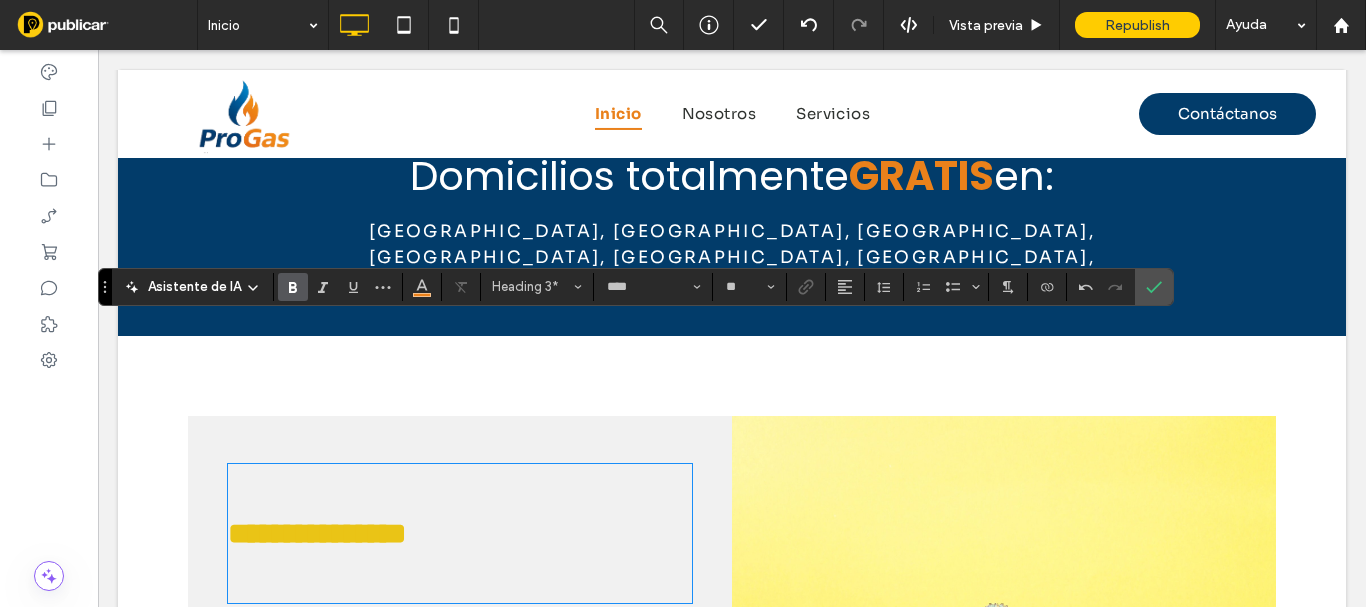 click at bounding box center [460, 578] 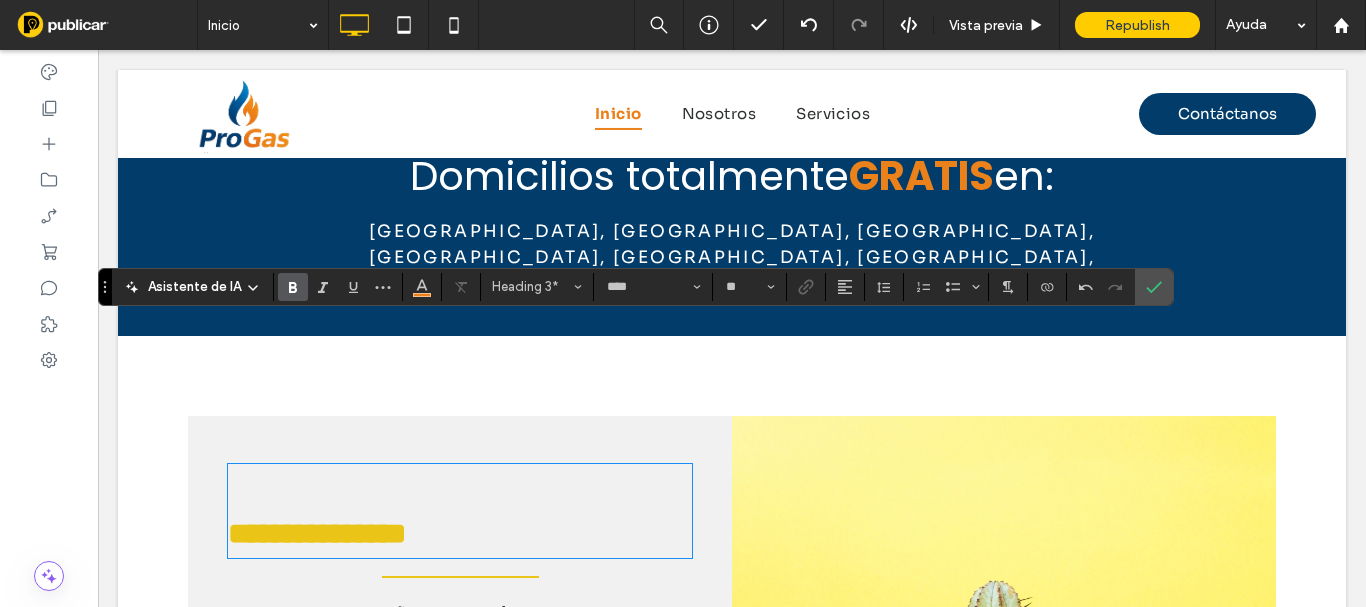 click at bounding box center [460, 488] 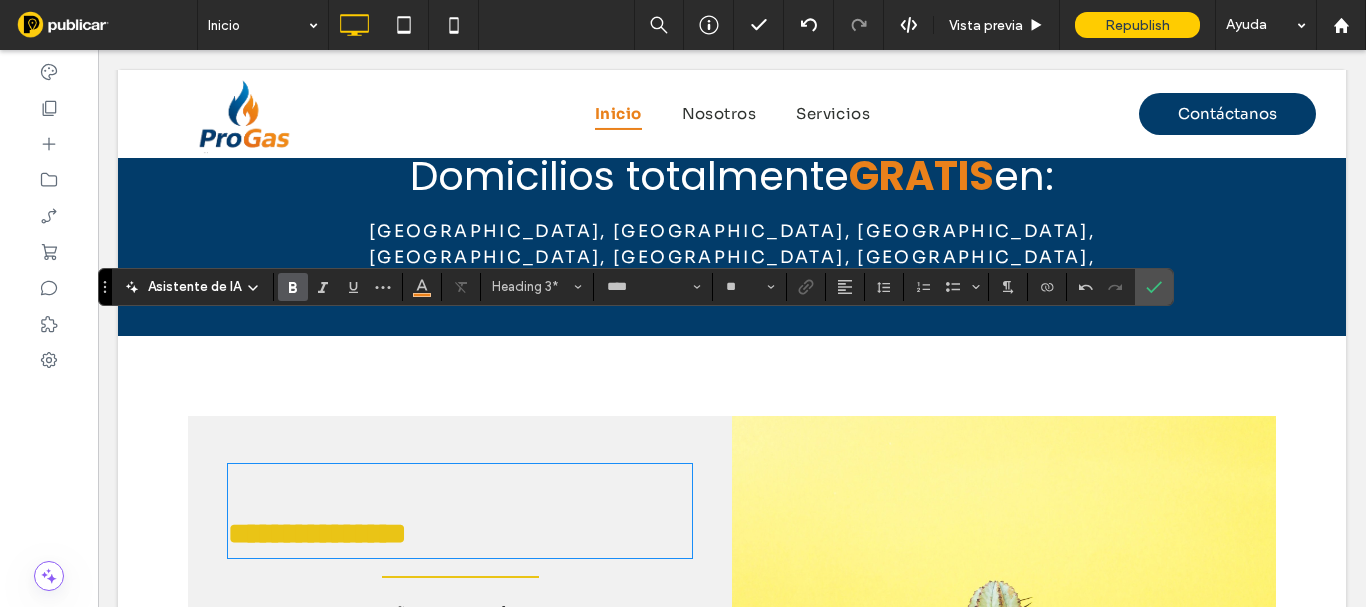 click on "**********" at bounding box center [317, 533] 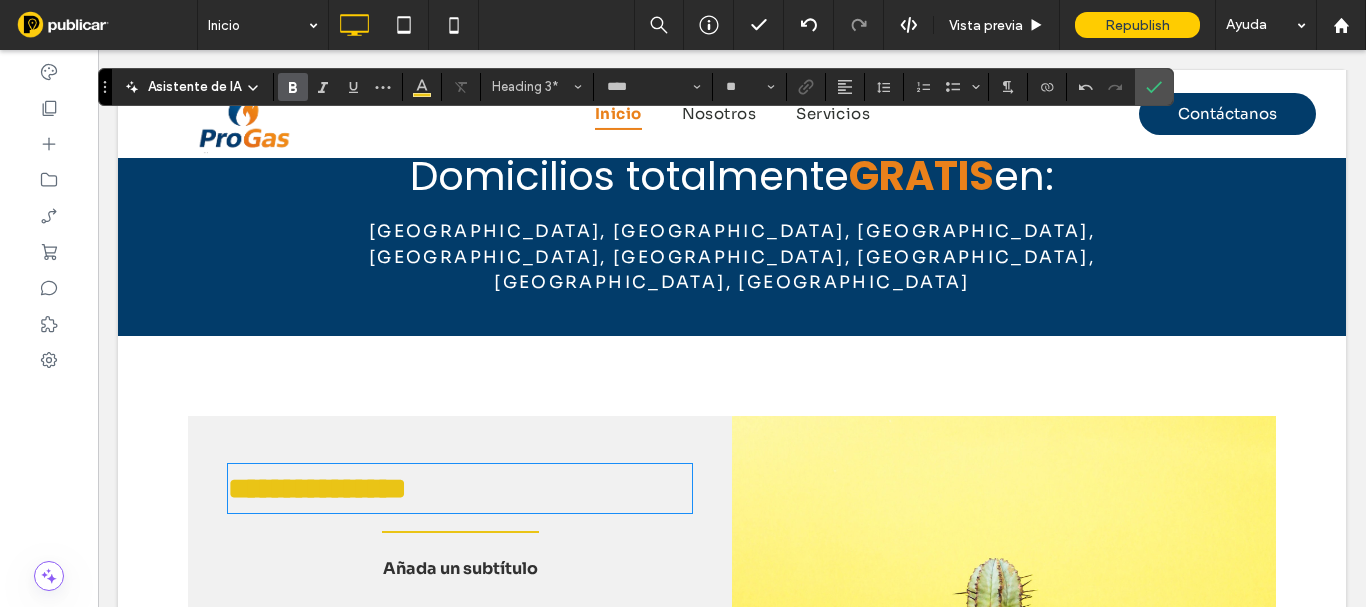 scroll, scrollTop: 3440, scrollLeft: 0, axis: vertical 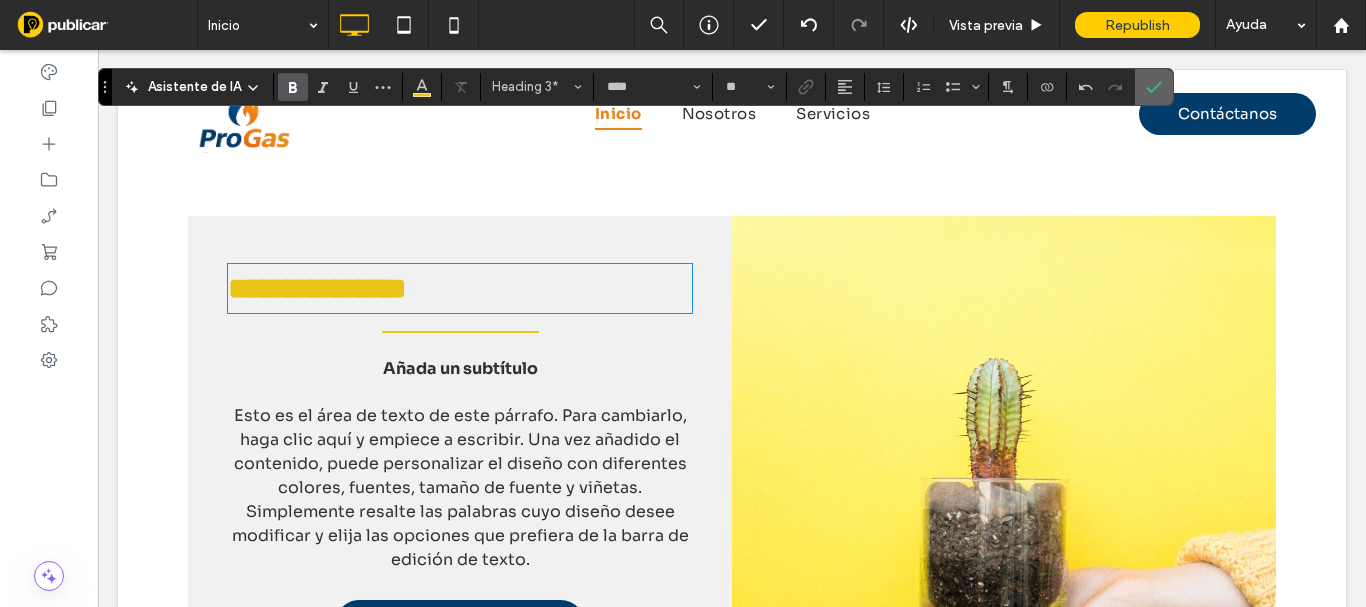 click 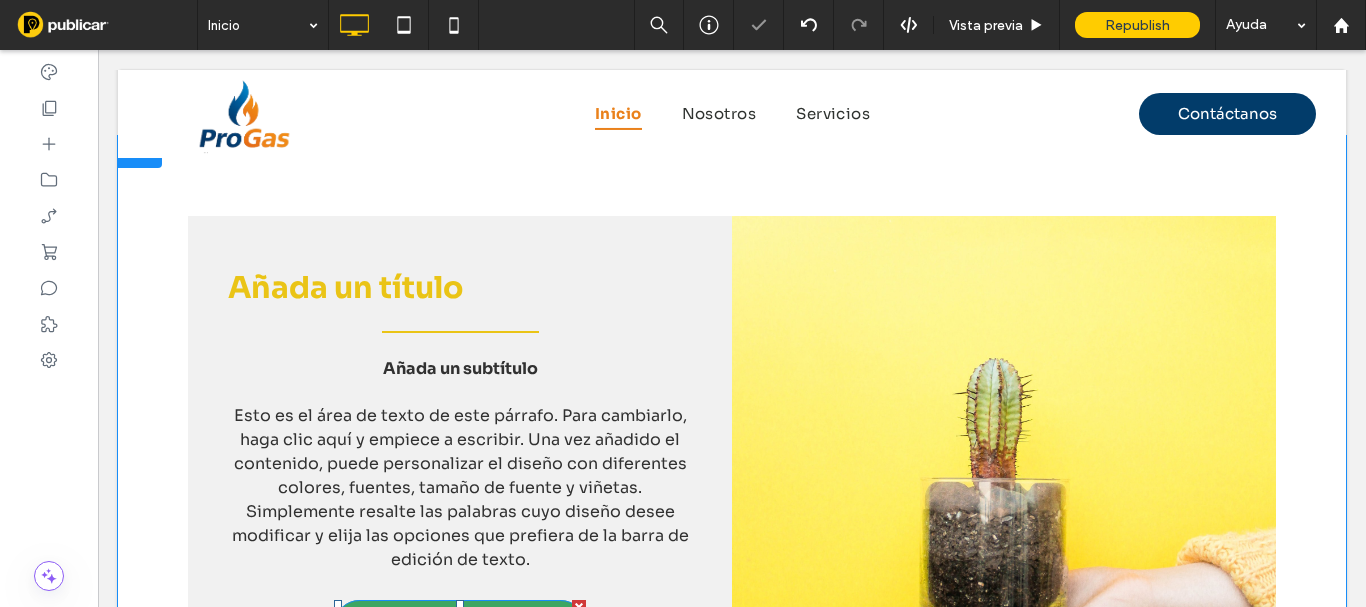 click at bounding box center [579, 607] 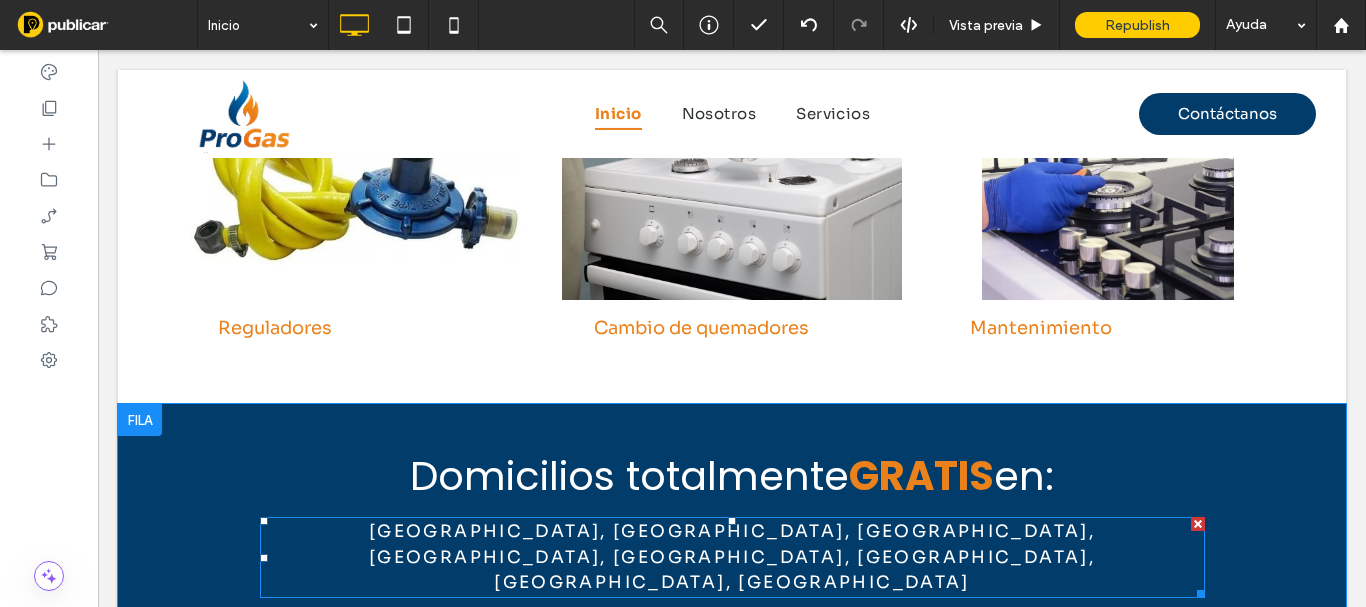 scroll, scrollTop: 3140, scrollLeft: 0, axis: vertical 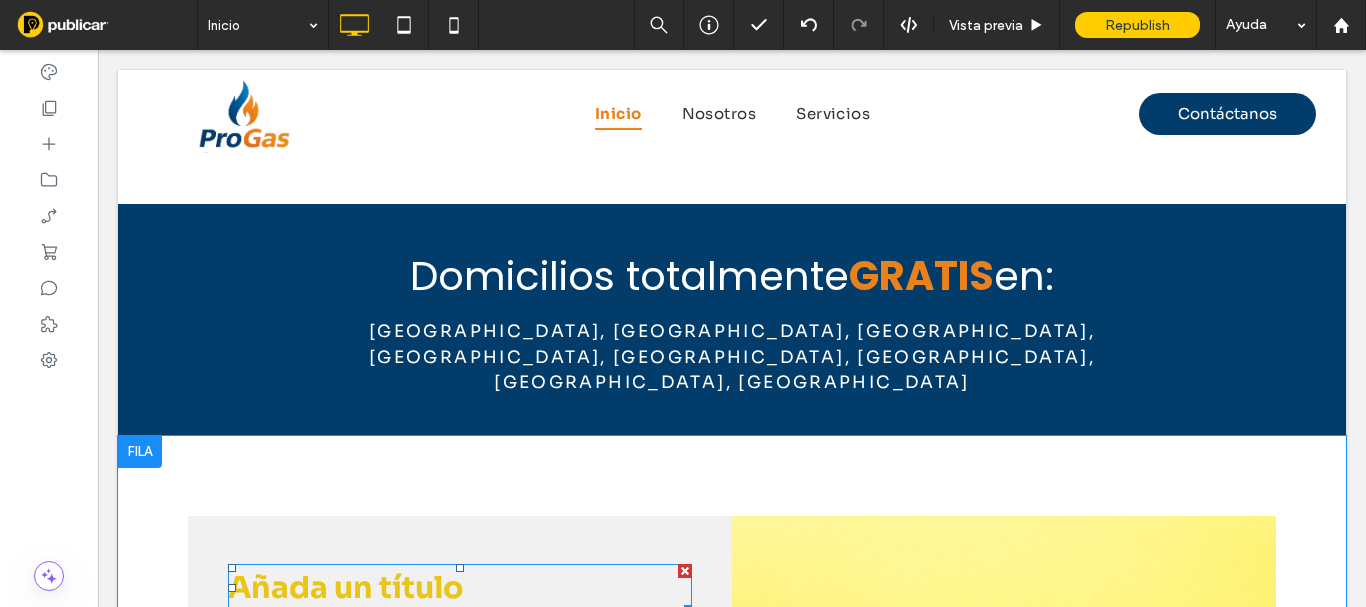 click on "Añada un título" at bounding box center (460, 588) 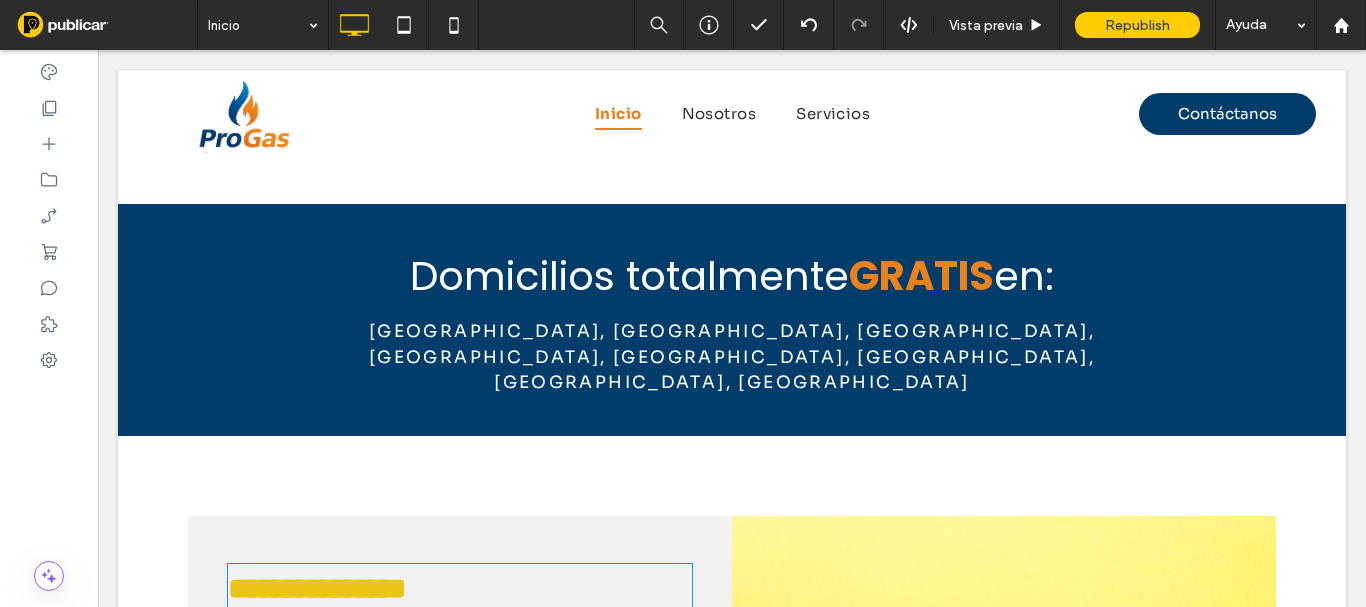 type on "****" 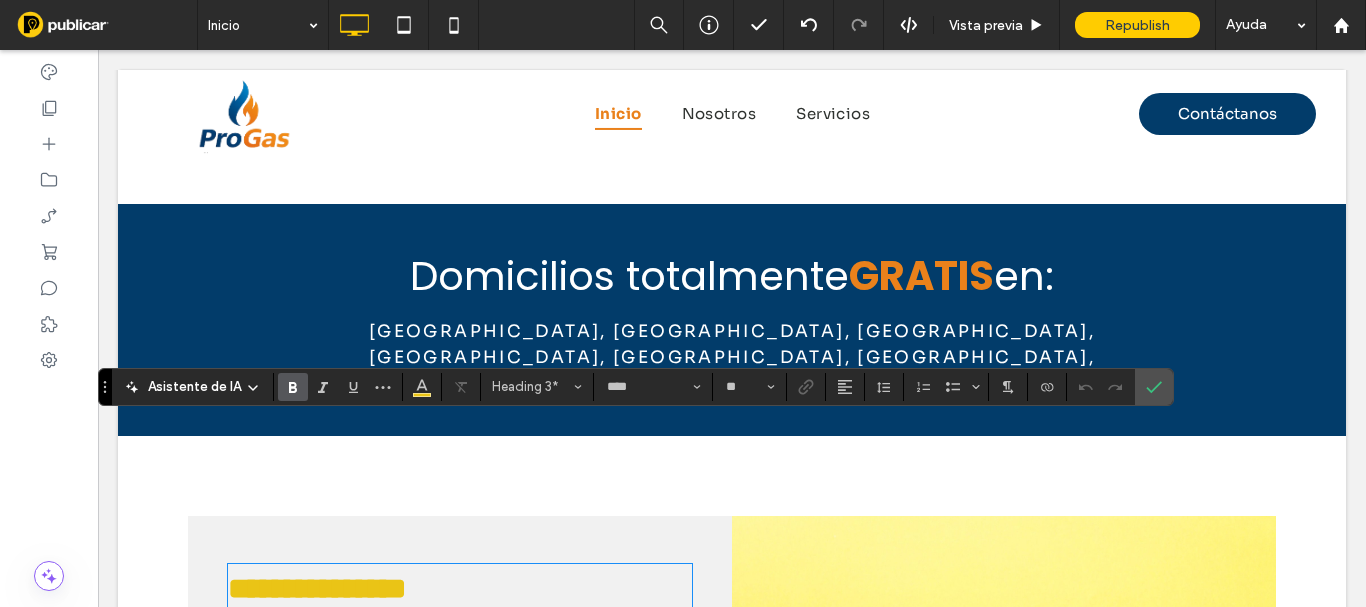 type 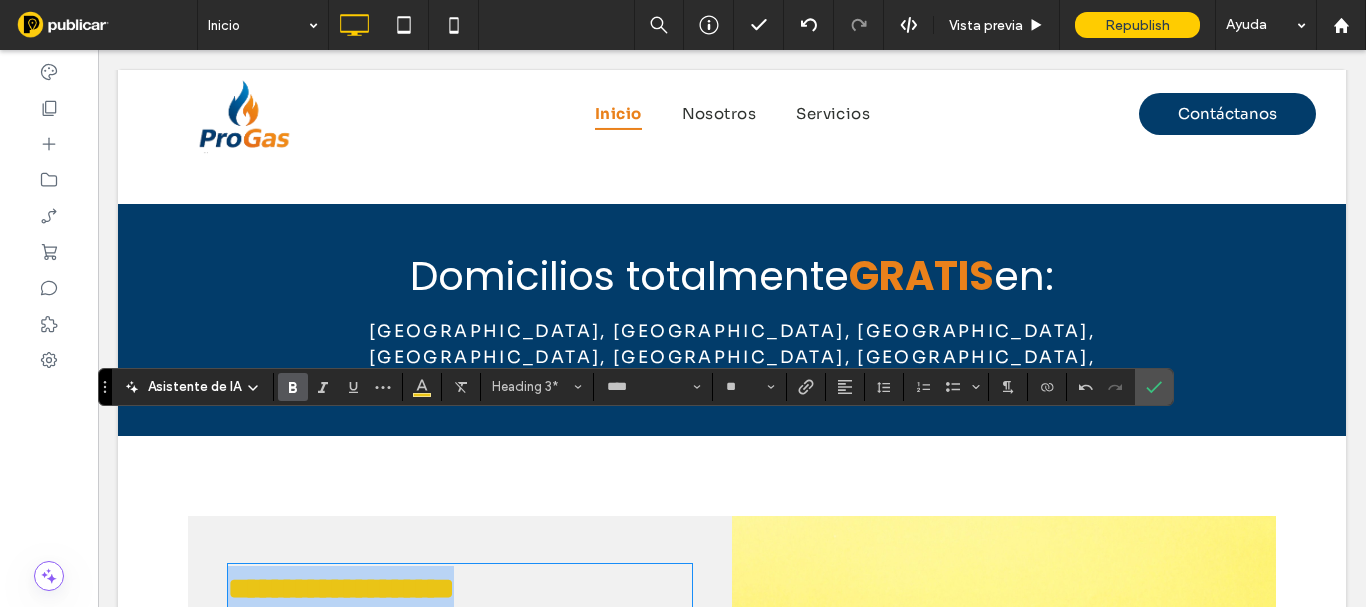 drag, startPoint x: 566, startPoint y: 441, endPoint x: 193, endPoint y: 428, distance: 373.22647 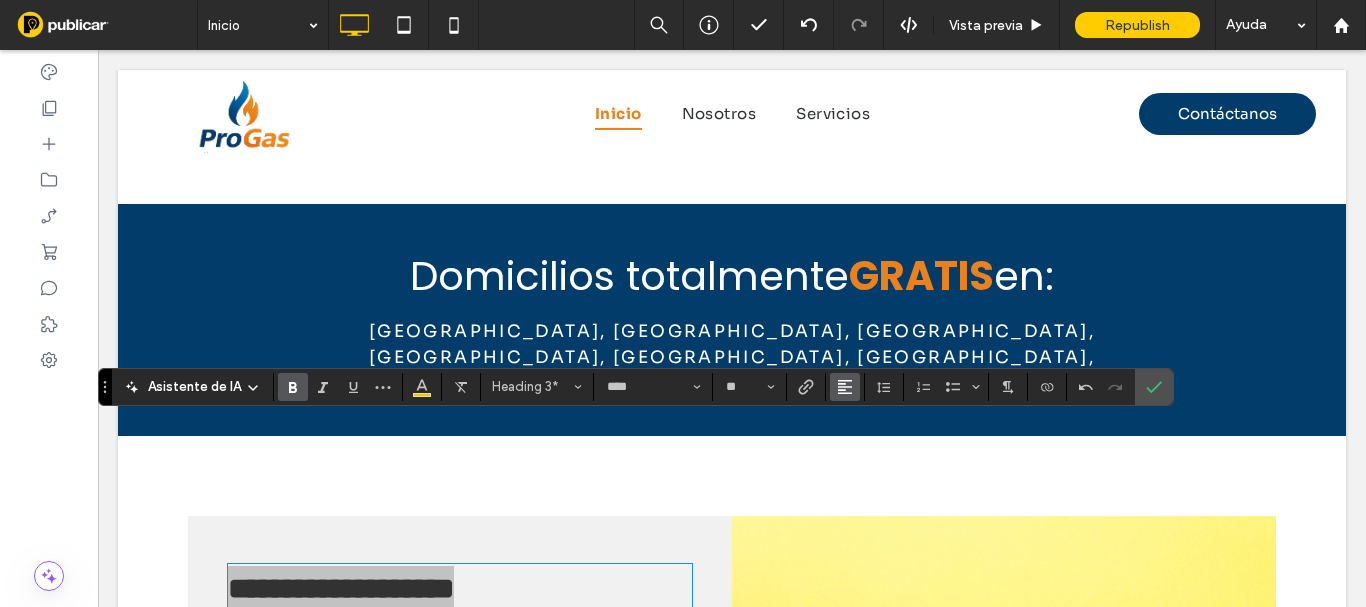 click 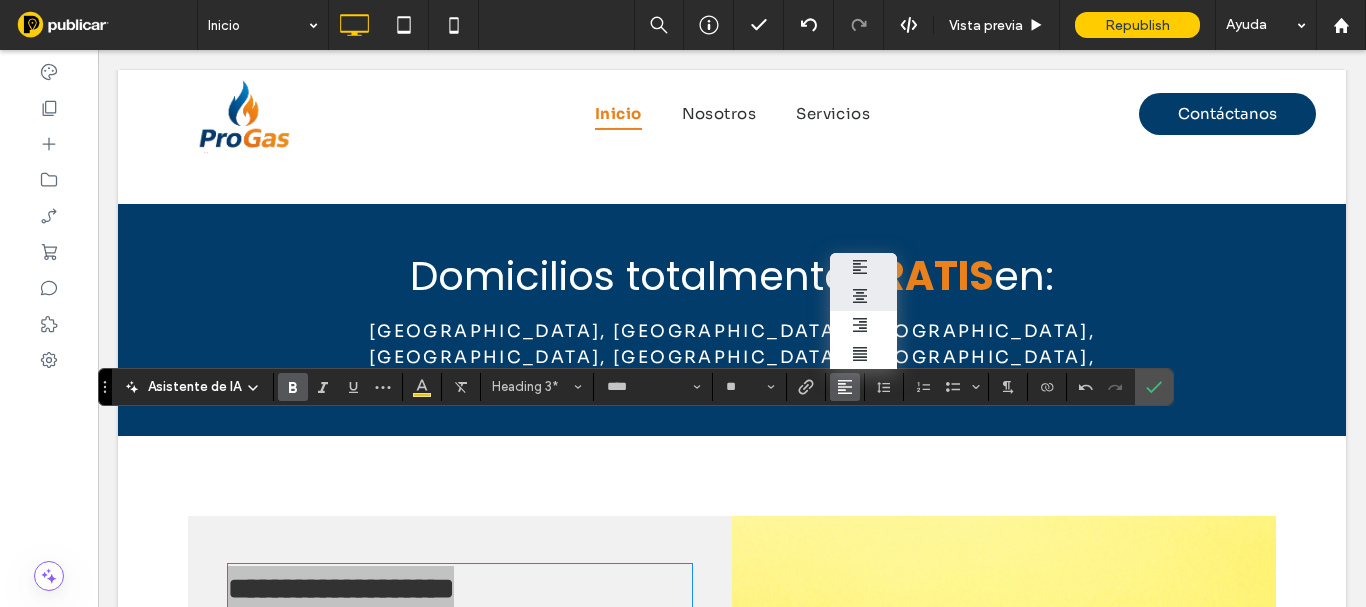 click 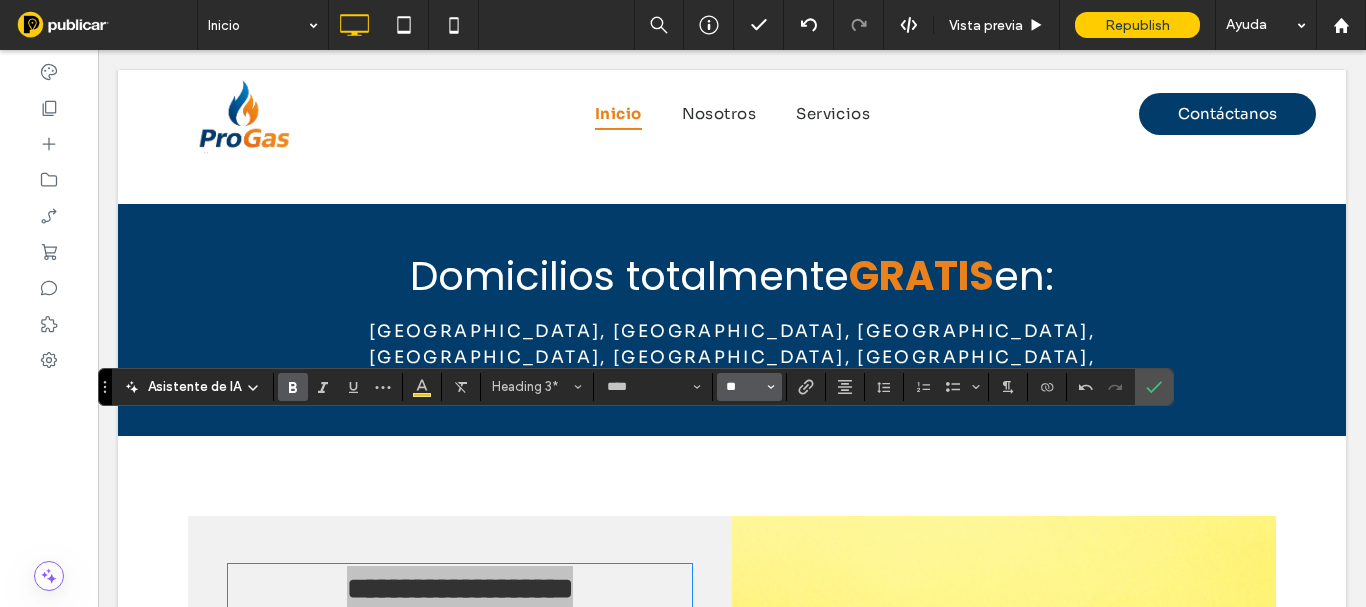 click on "**" at bounding box center (743, 387) 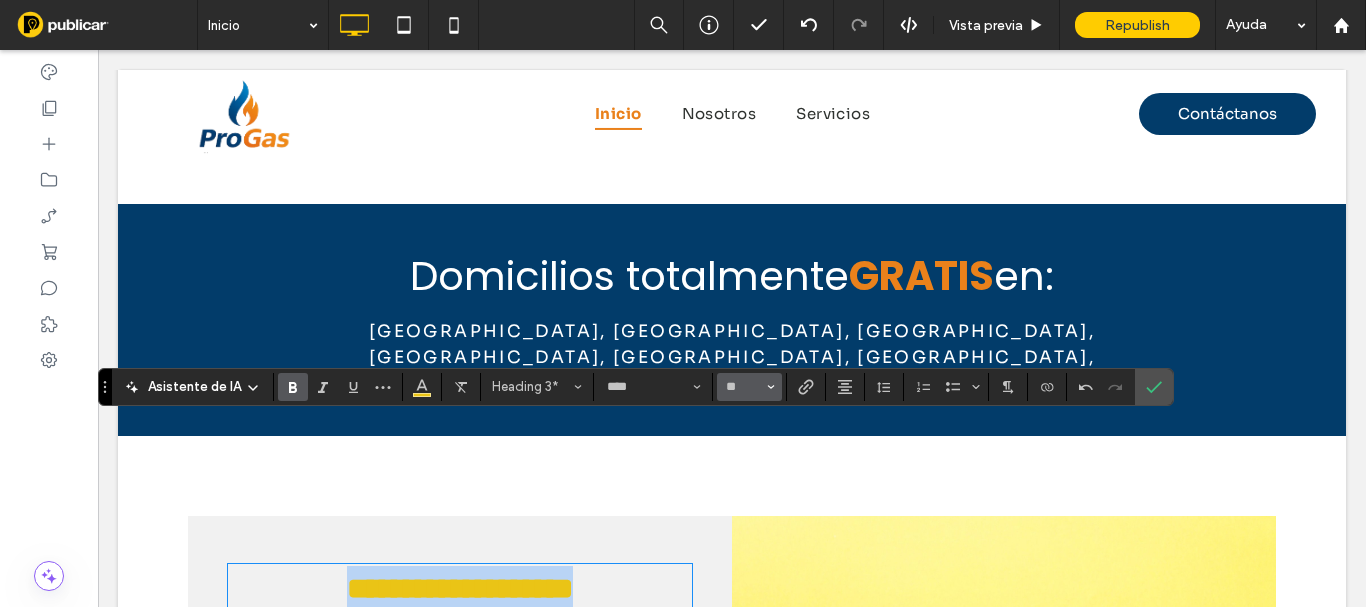 type on "**" 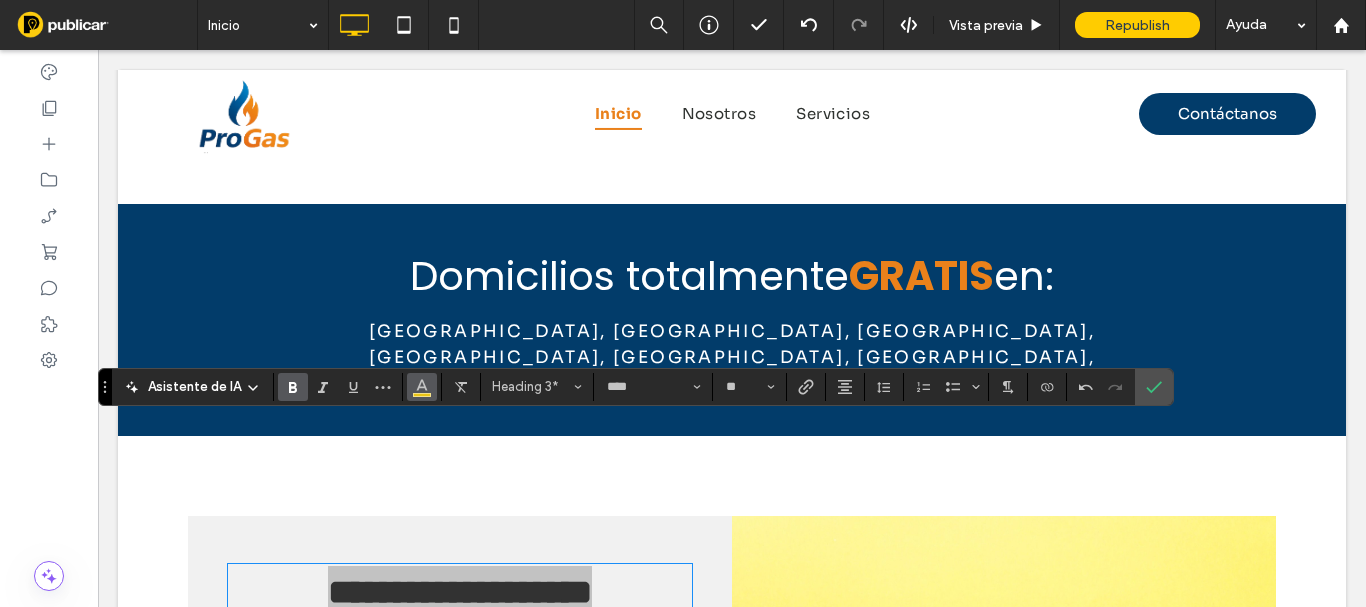 click 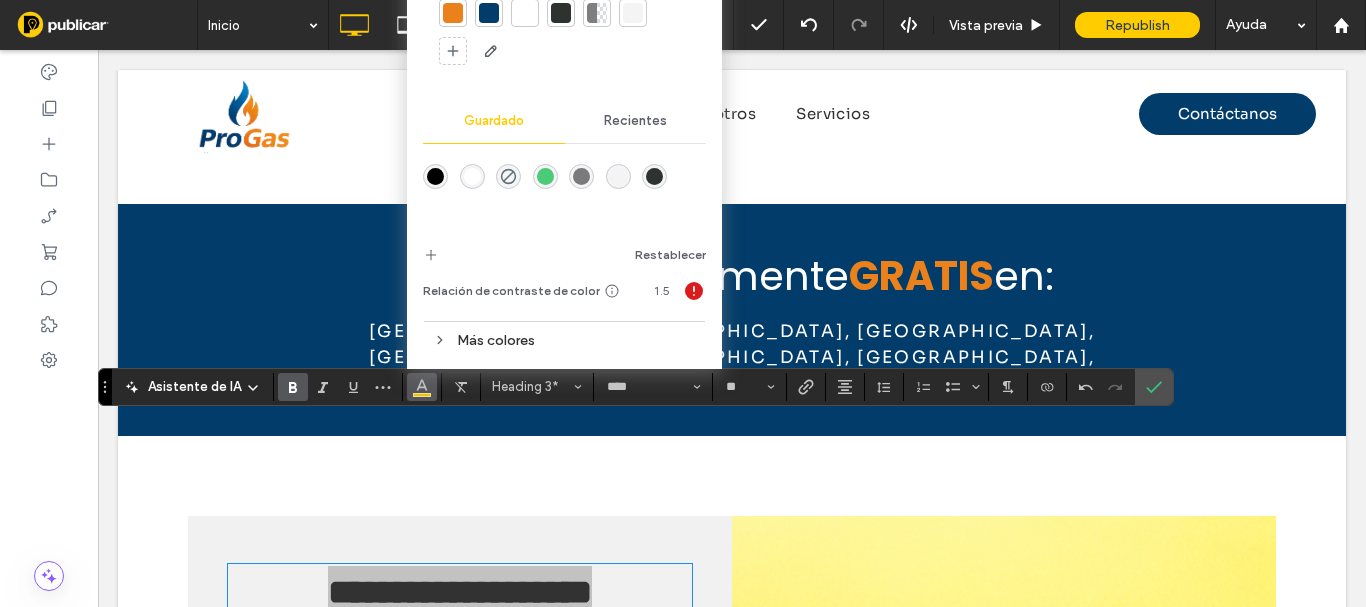 click at bounding box center (489, 13) 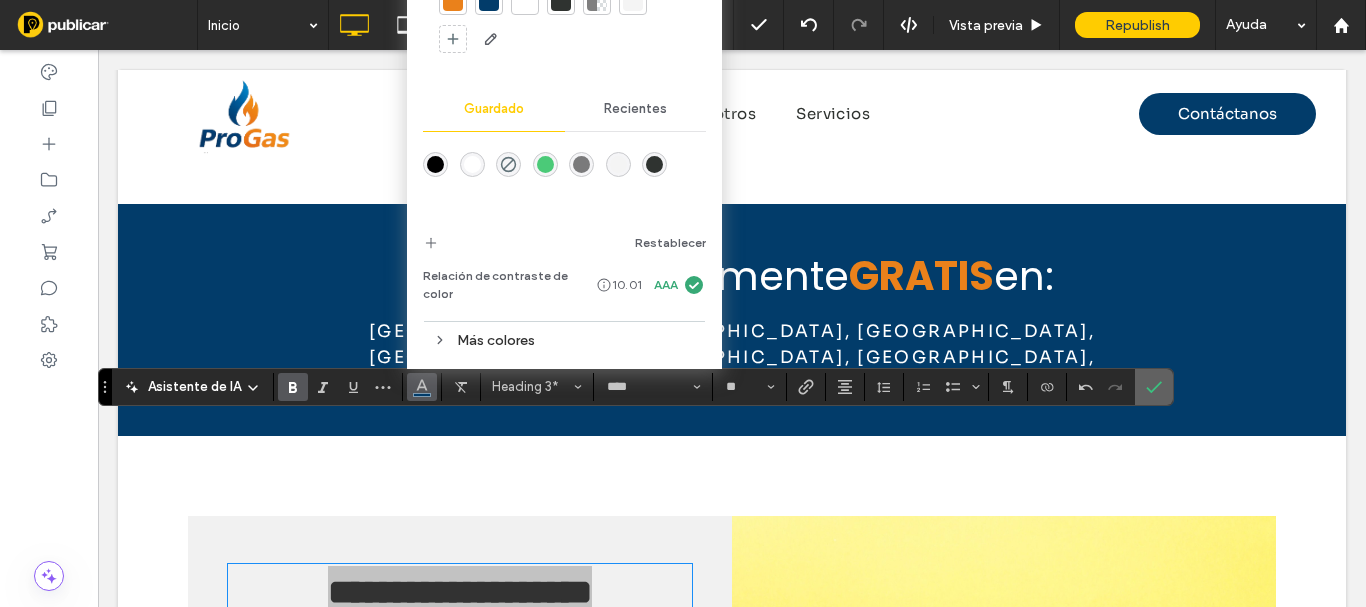 click at bounding box center (1154, 387) 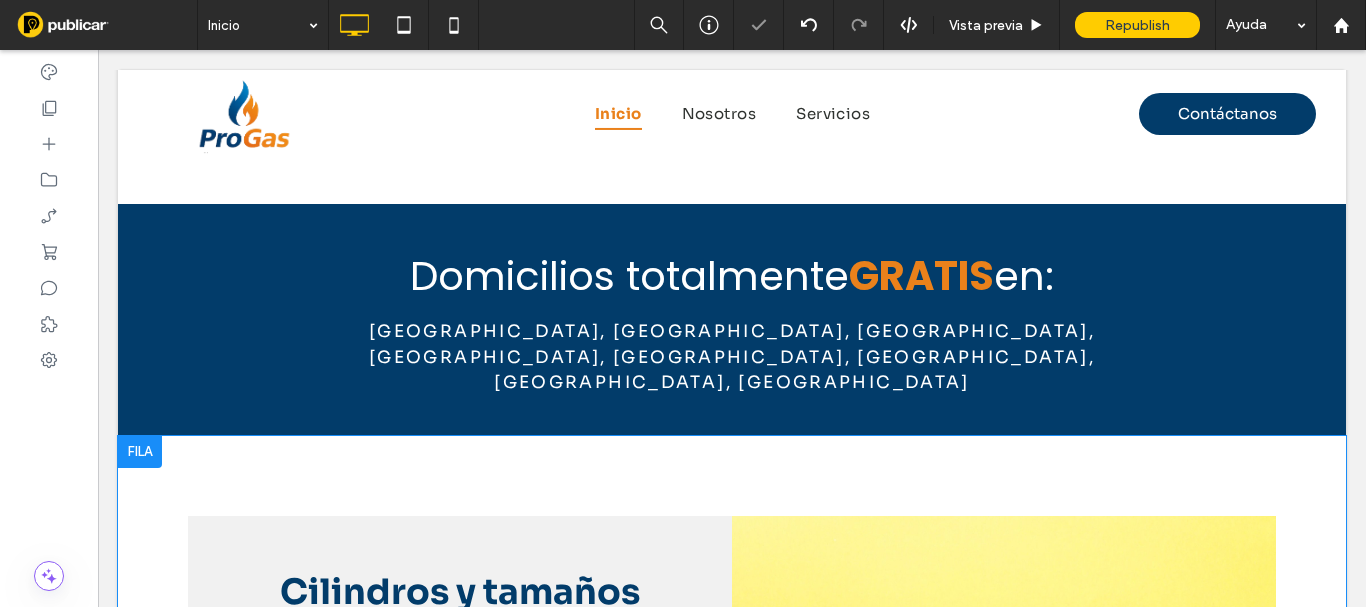 scroll, scrollTop: 3240, scrollLeft: 0, axis: vertical 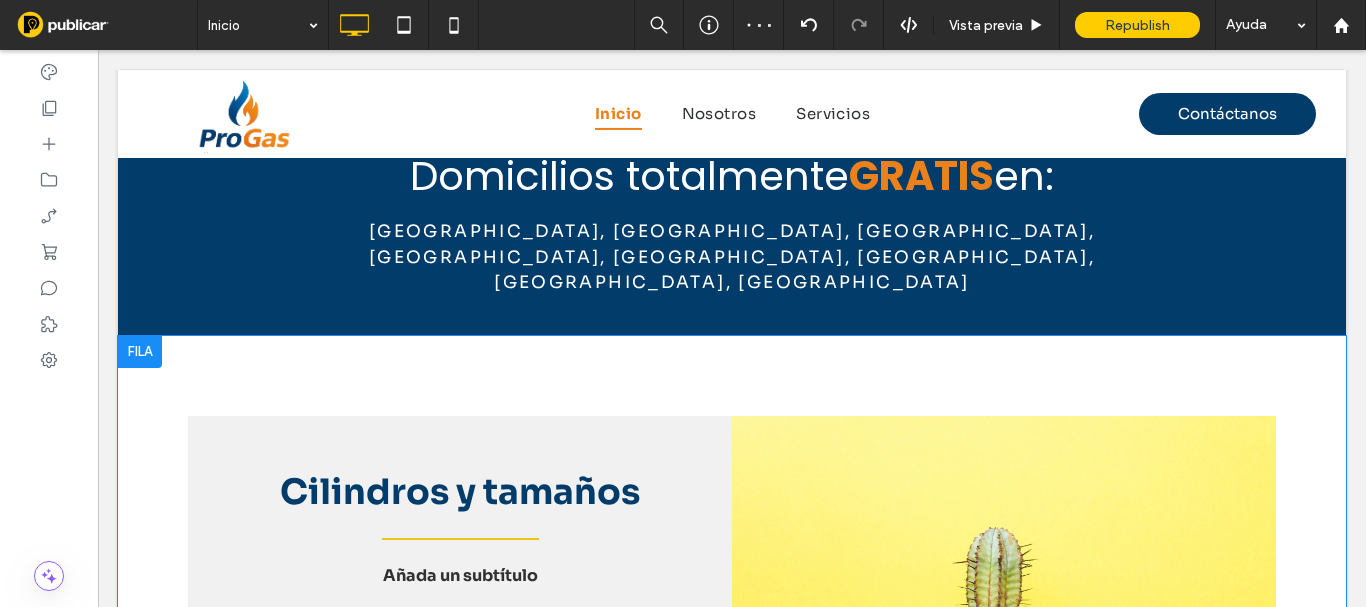 drag, startPoint x: 536, startPoint y: 406, endPoint x: 580, endPoint y: 403, distance: 44.102154 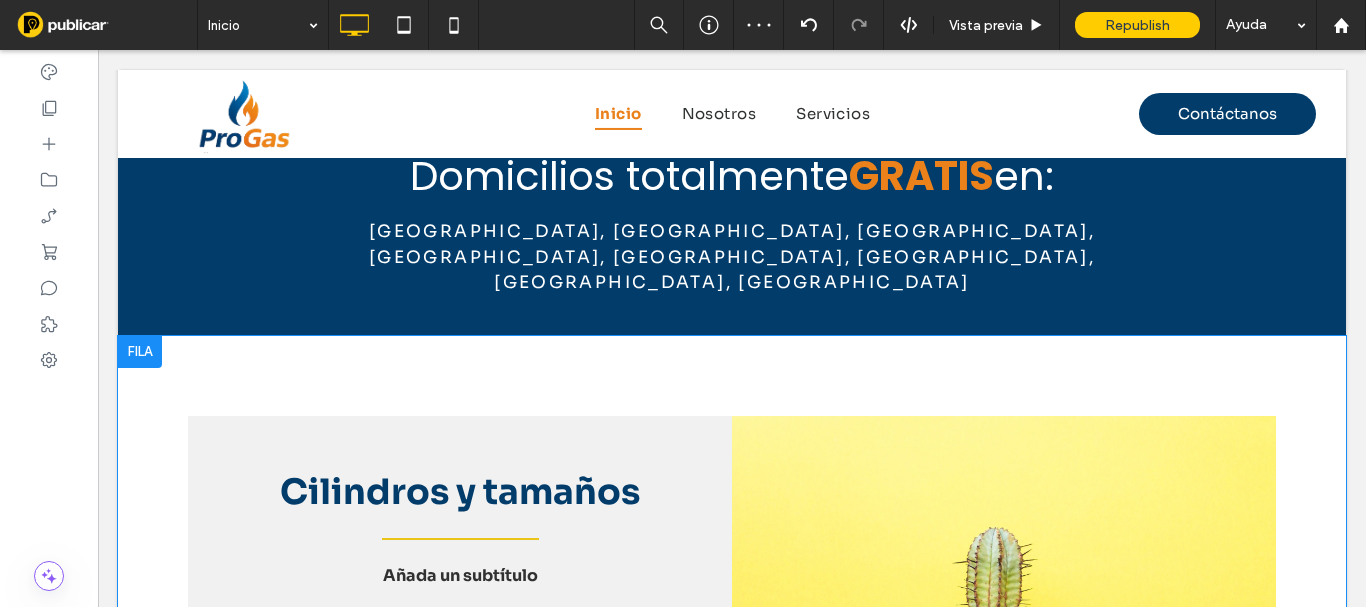 click on "Cilindros y tamaños
Añada un subtítulo   Esto es el área de texto de este párrafo. Para cambiarlo, haga clic aquí y empiece a escribir. Una vez añadido el contenido, puede personalizar el diseño con diferentes colores, fuentes, tamaño de fuente y viñetas. Simplemente resalte las palabras cuyo diseño desee modificar y elija las opciones que prefiera de la barra de edición de texto.
Click To Paste" at bounding box center (460, 623) 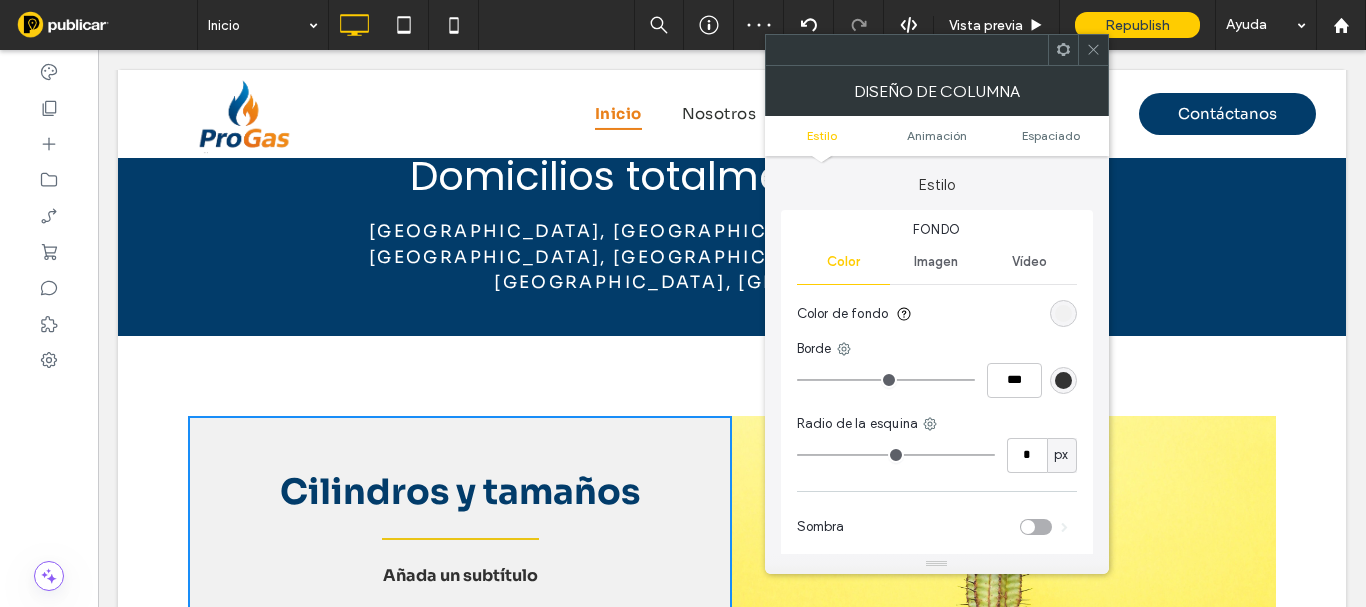 click 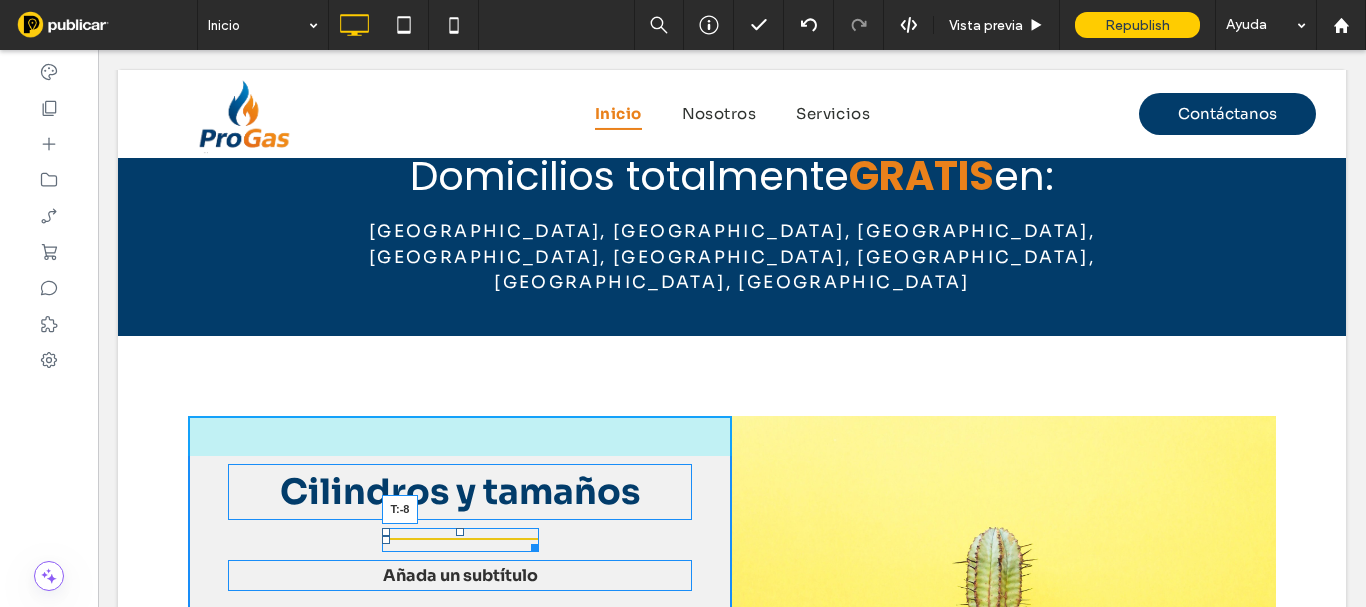 drag, startPoint x: 453, startPoint y: 390, endPoint x: 457, endPoint y: 371, distance: 19.416489 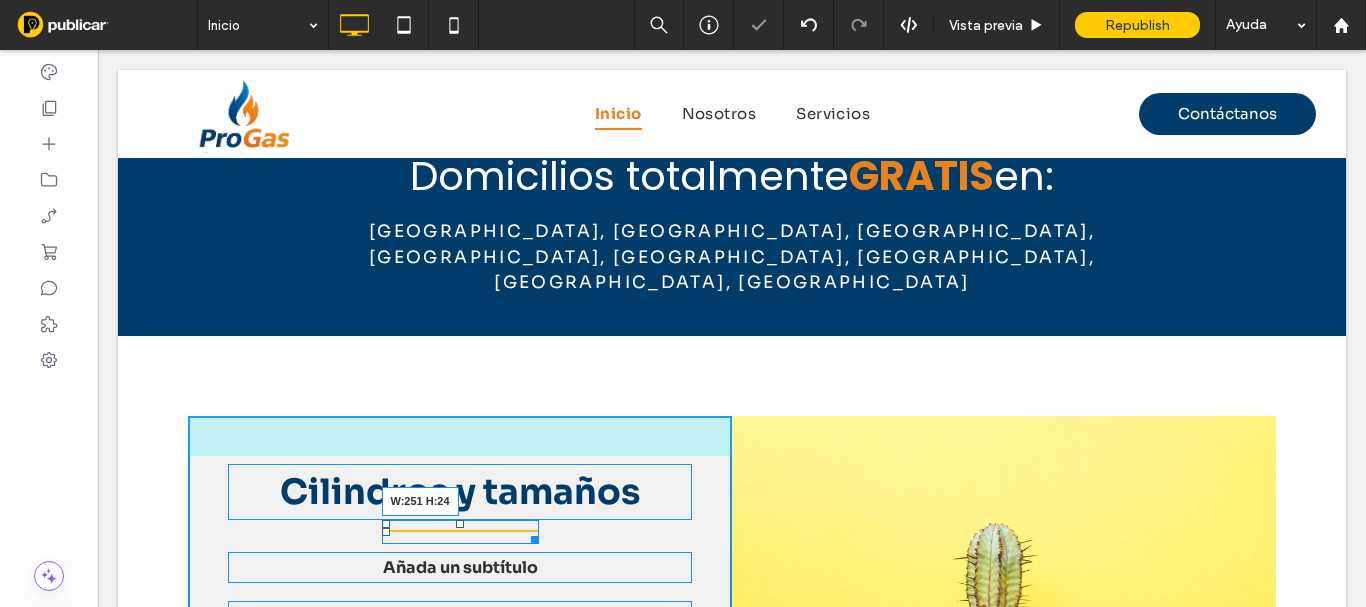 click on "Cilindros y tamaños   W:251 H:24
Añada un subtítulo   Esto es el área de texto de este párrafo. Para cambiarlo, haga clic aquí y empiece a escribir. Una vez añadido el contenido, puede personalizar el diseño con diferentes colores, fuentes, tamaño de fuente y viñetas. Simplemente resalte las palabras cuyo diseño desee modificar y elija las opciones que prefiera de la barra de edición de texto.
Click To Paste" at bounding box center [460, 619] 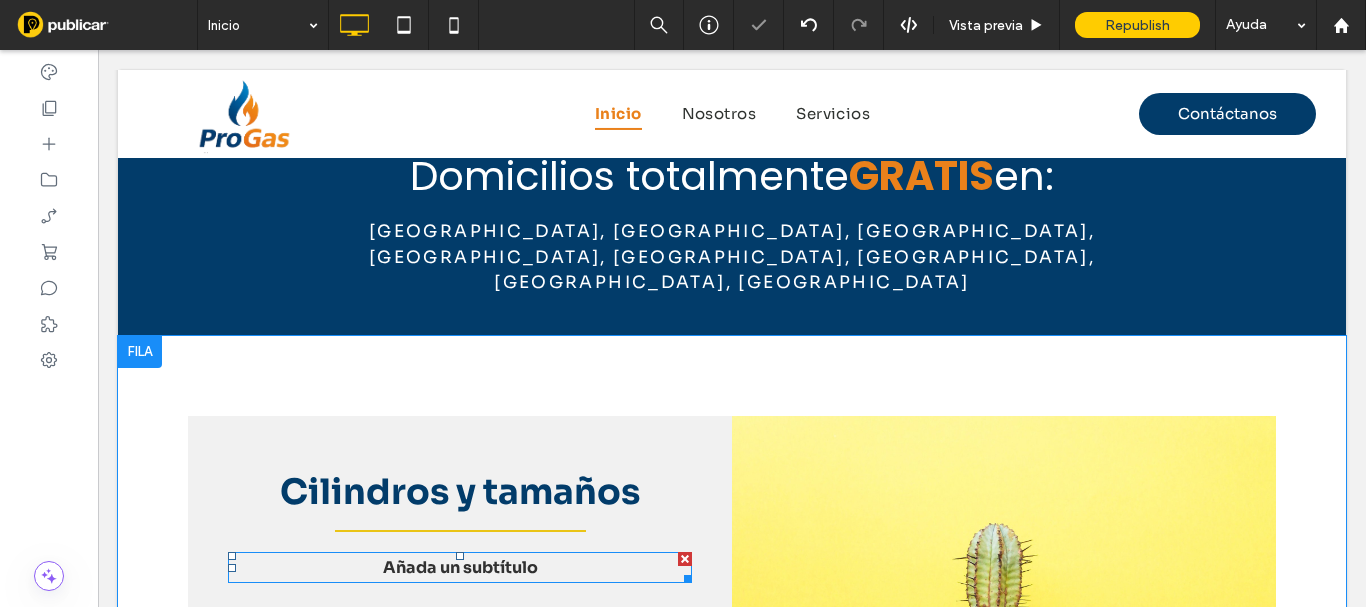 click at bounding box center (685, 559) 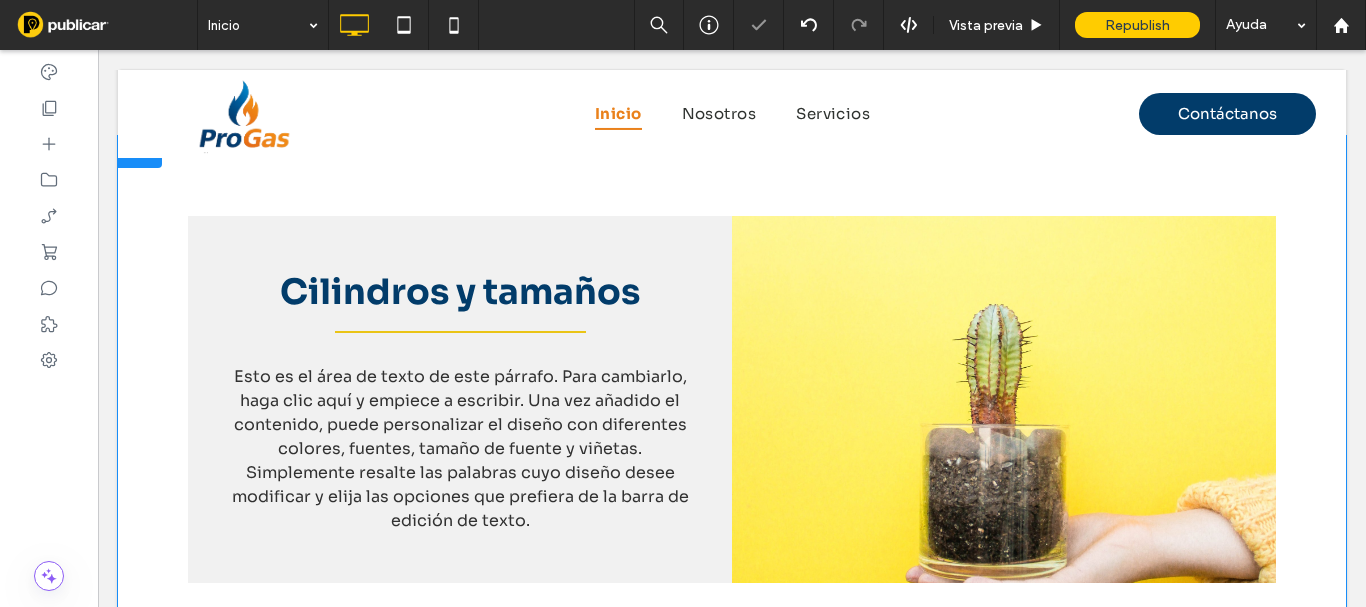 scroll, scrollTop: 3096, scrollLeft: 0, axis: vertical 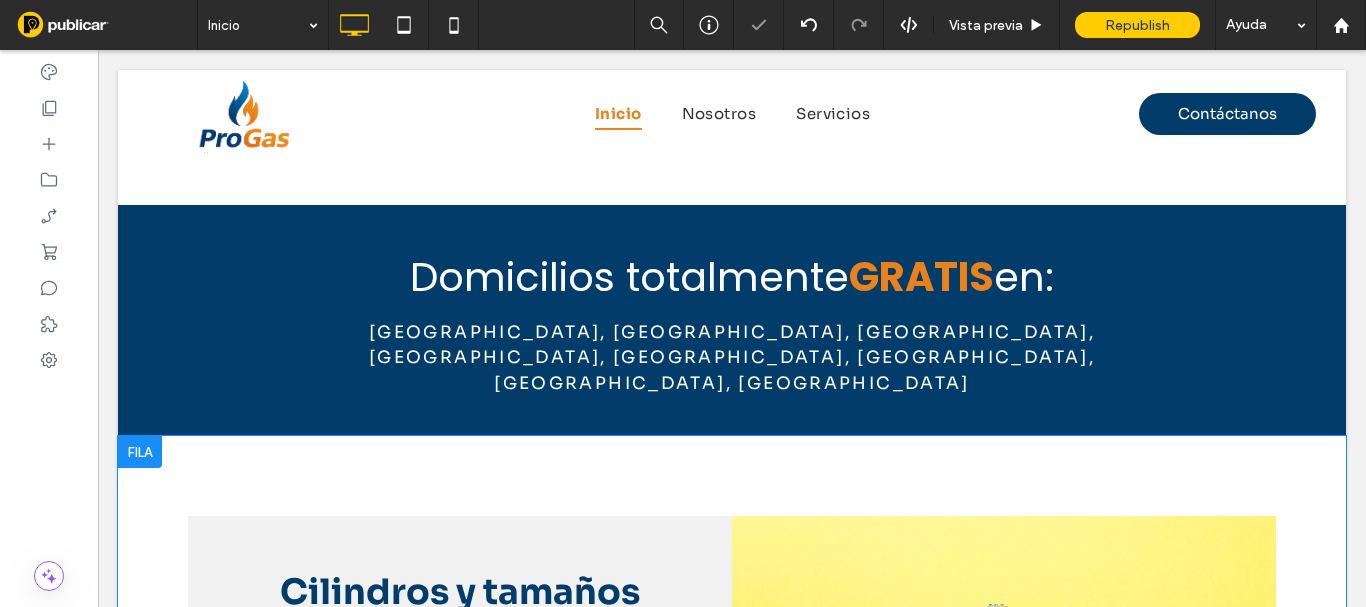 click on "Click To Paste" at bounding box center (1004, 699) 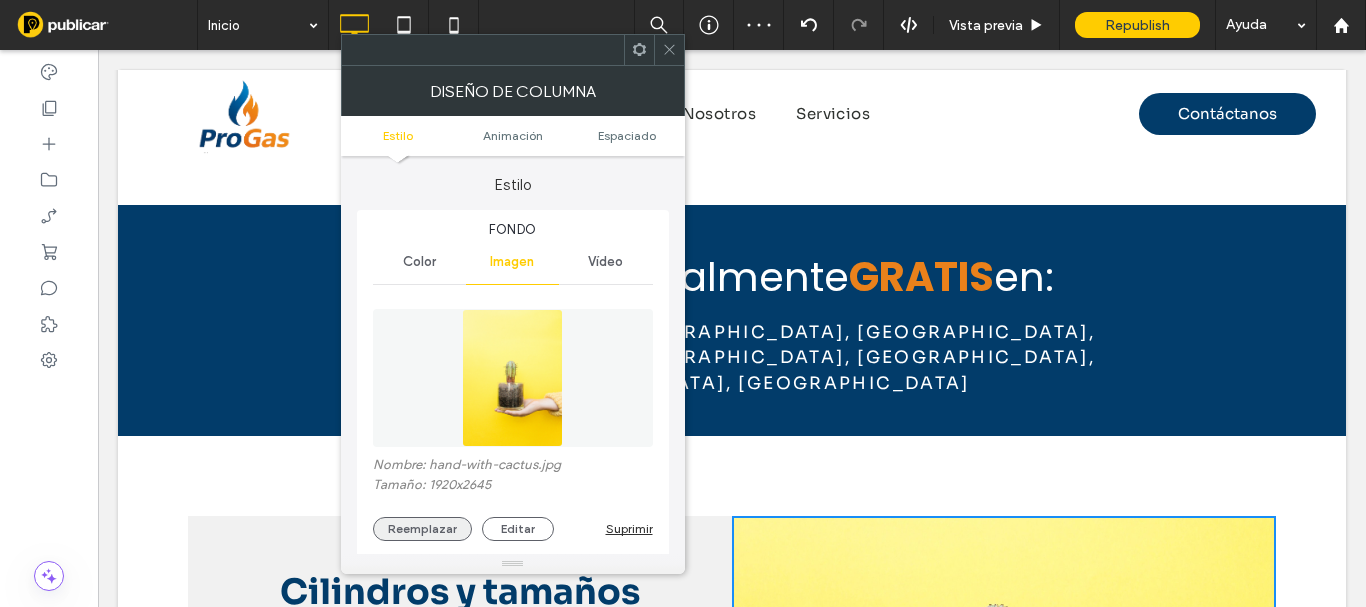 click on "Reemplazar" at bounding box center [422, 529] 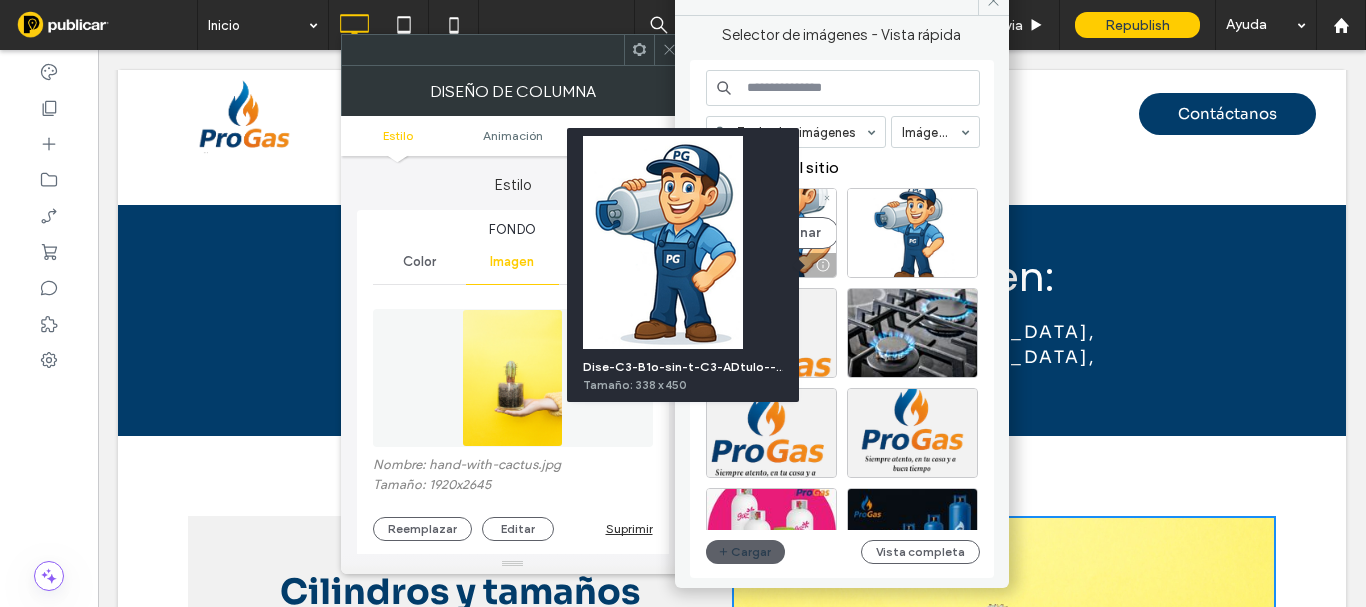 scroll, scrollTop: 200, scrollLeft: 0, axis: vertical 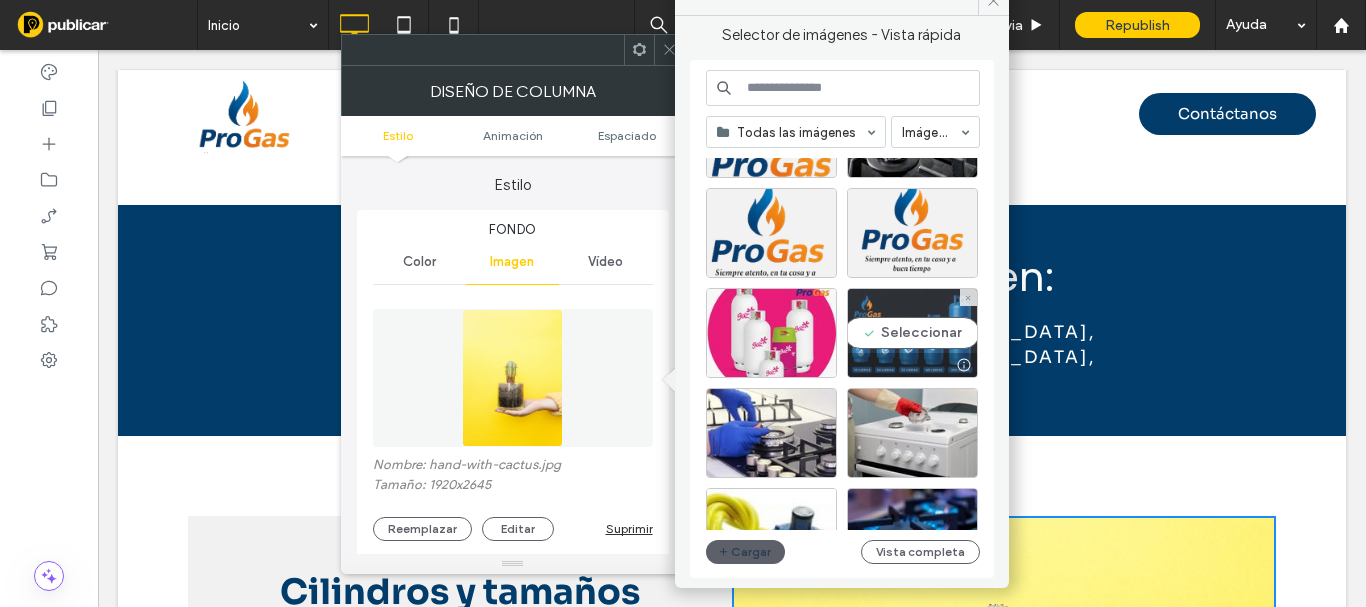 click on "Seleccionar" at bounding box center (912, 333) 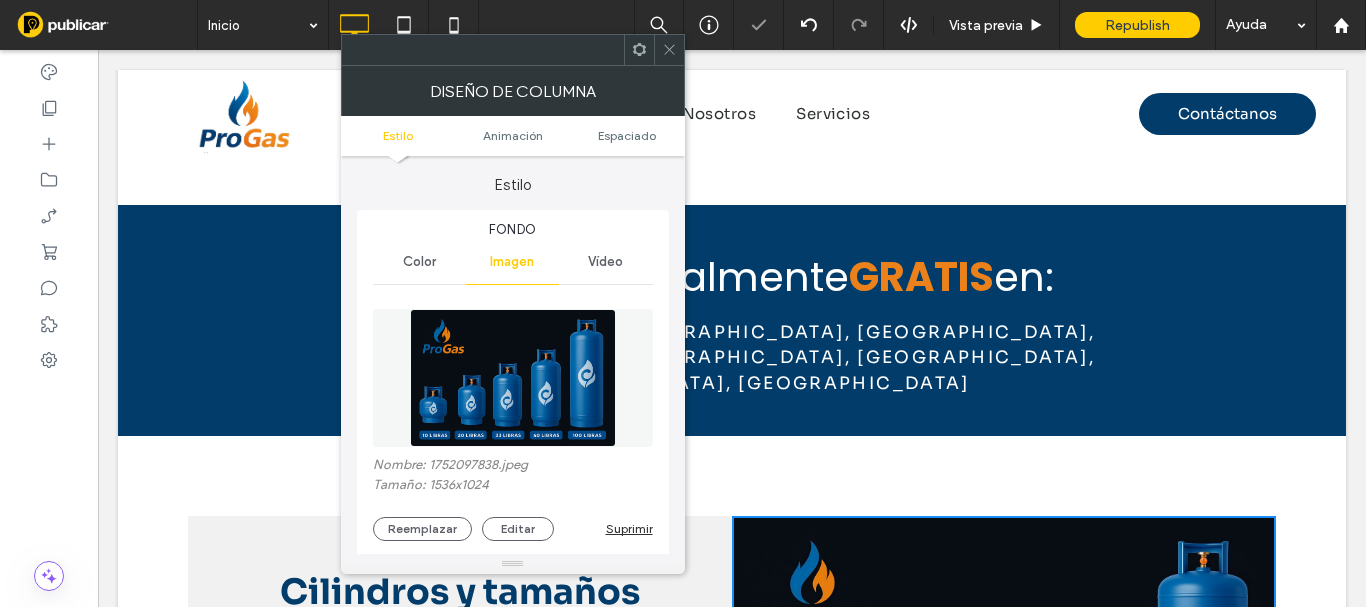 scroll, scrollTop: 3296, scrollLeft: 0, axis: vertical 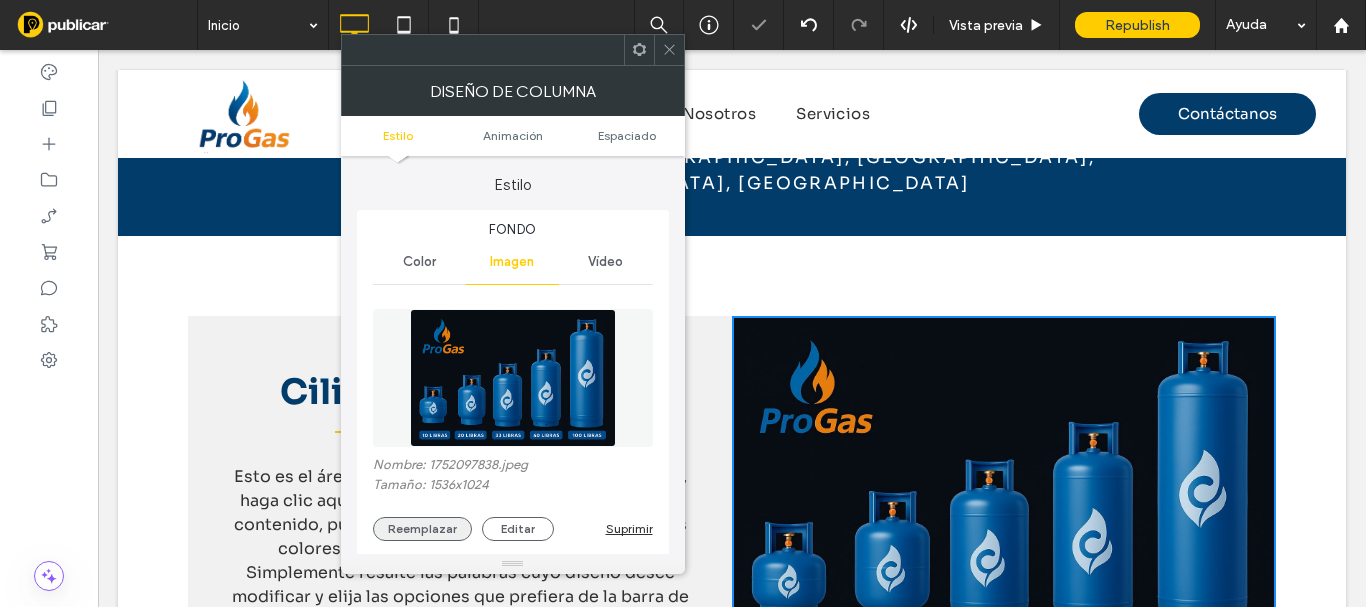 click on "Reemplazar" at bounding box center [422, 529] 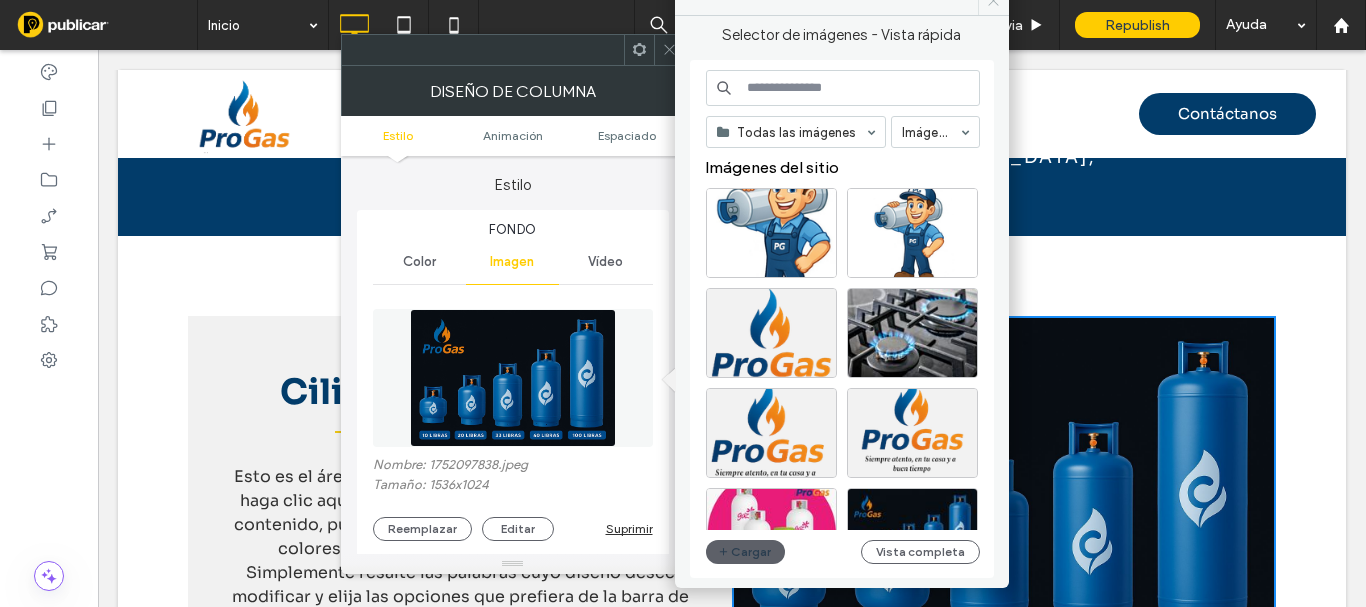 click at bounding box center (993, 0) 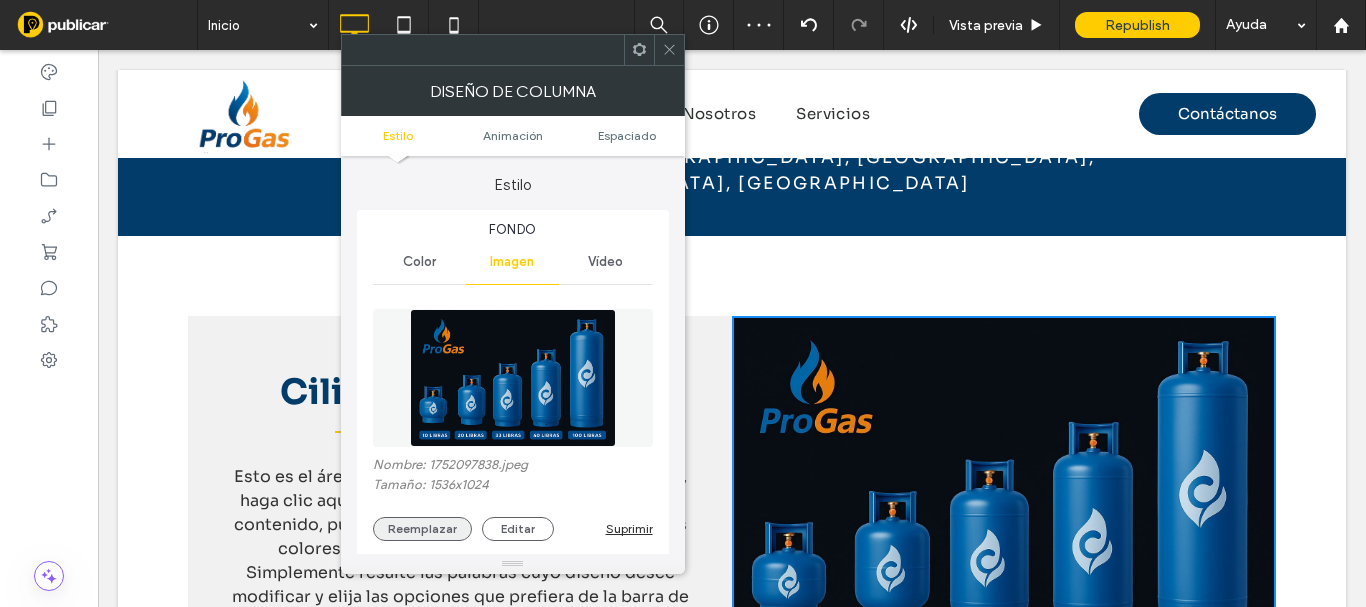 click on "Reemplazar" at bounding box center [422, 529] 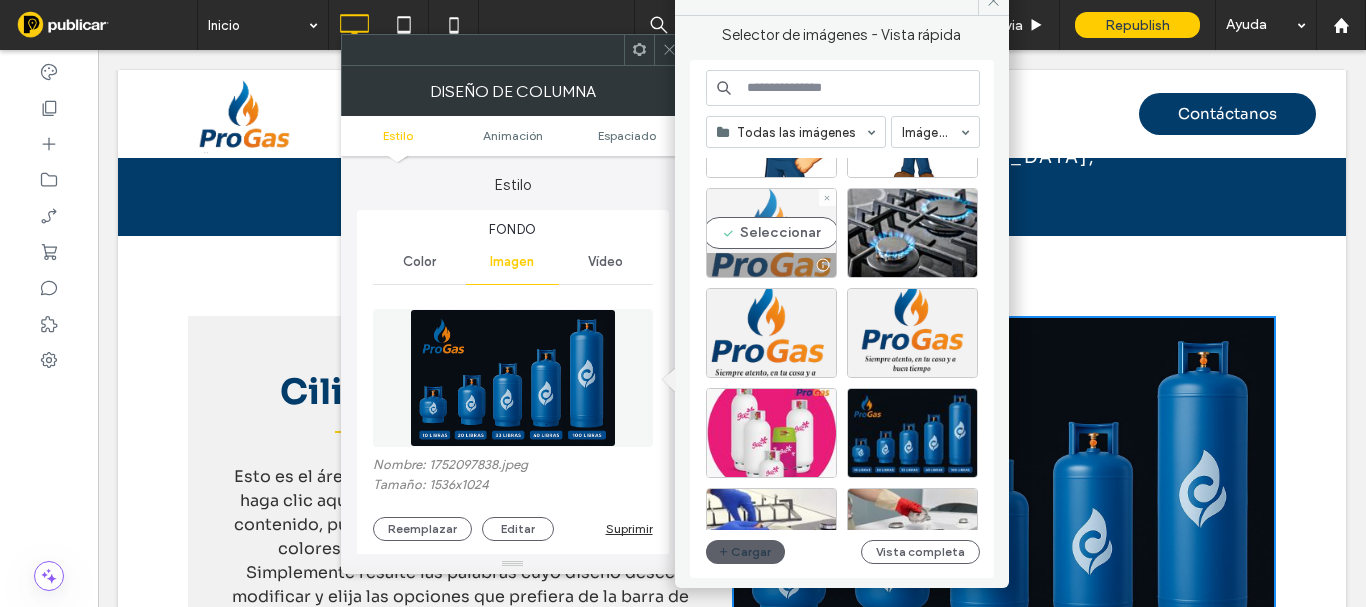 scroll, scrollTop: 200, scrollLeft: 0, axis: vertical 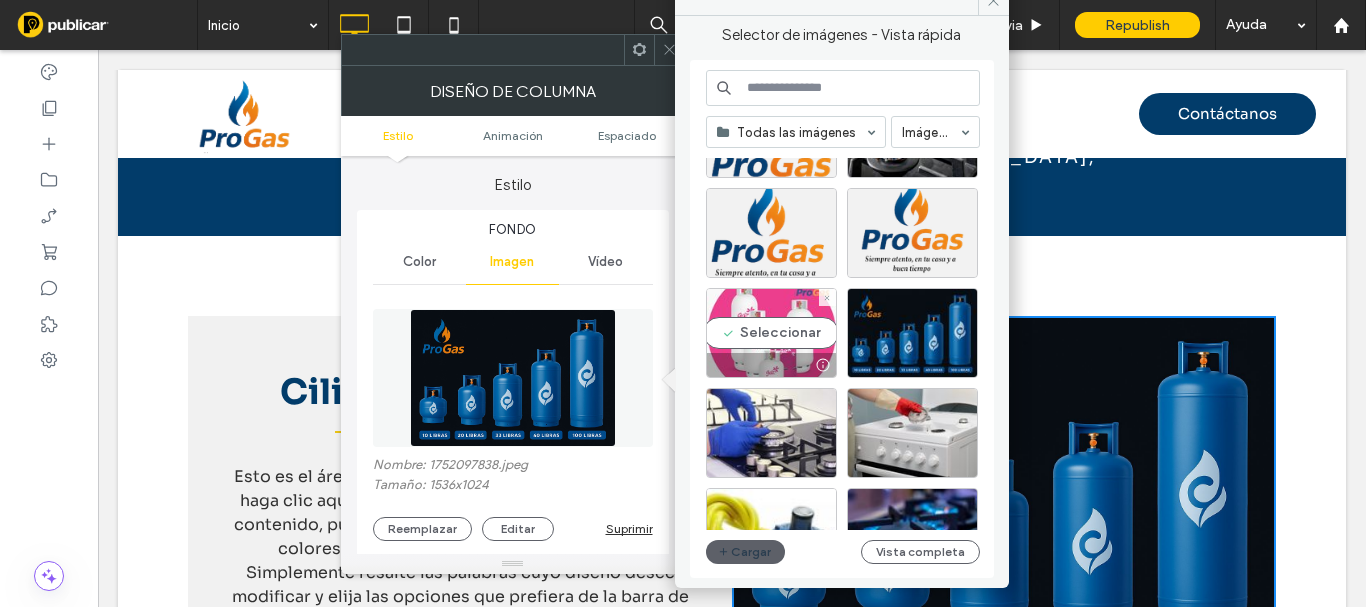 click on "Seleccionar" at bounding box center [771, 333] 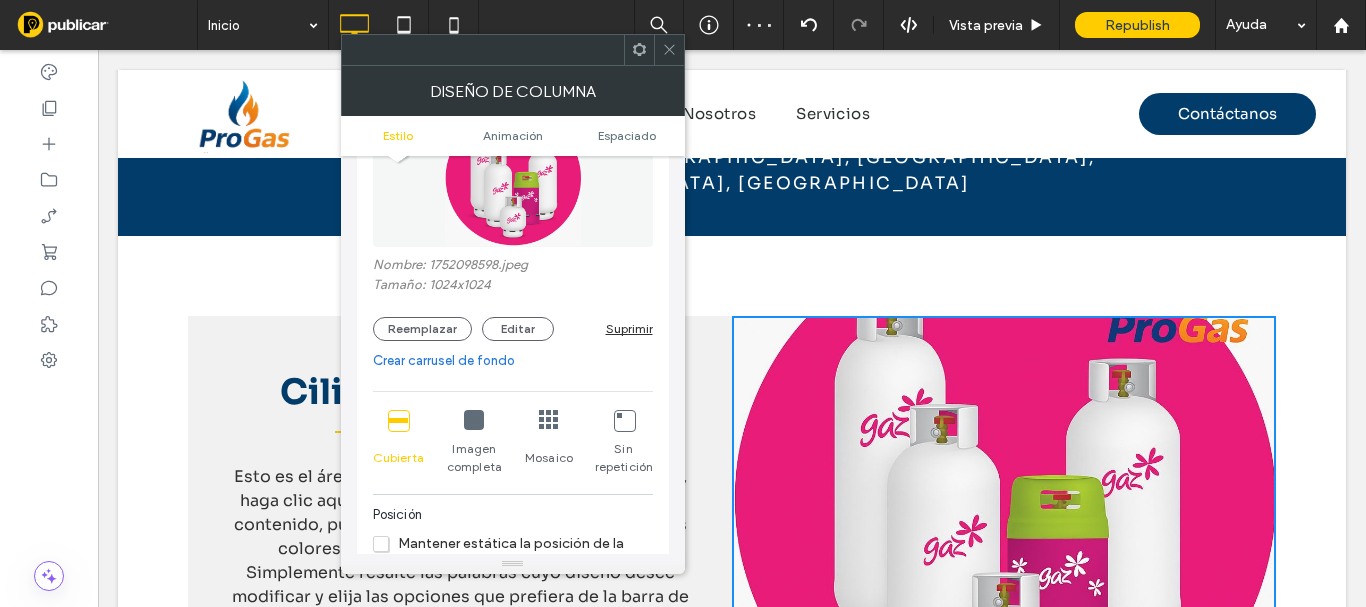 scroll, scrollTop: 300, scrollLeft: 0, axis: vertical 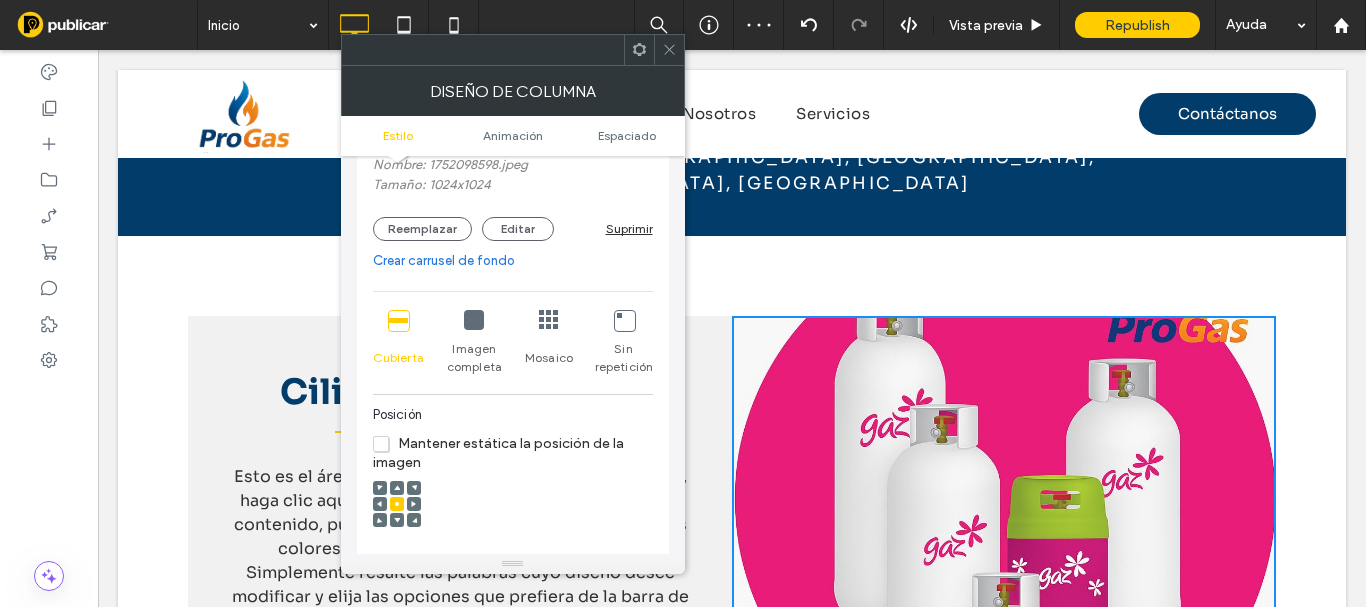 click at bounding box center [474, 320] 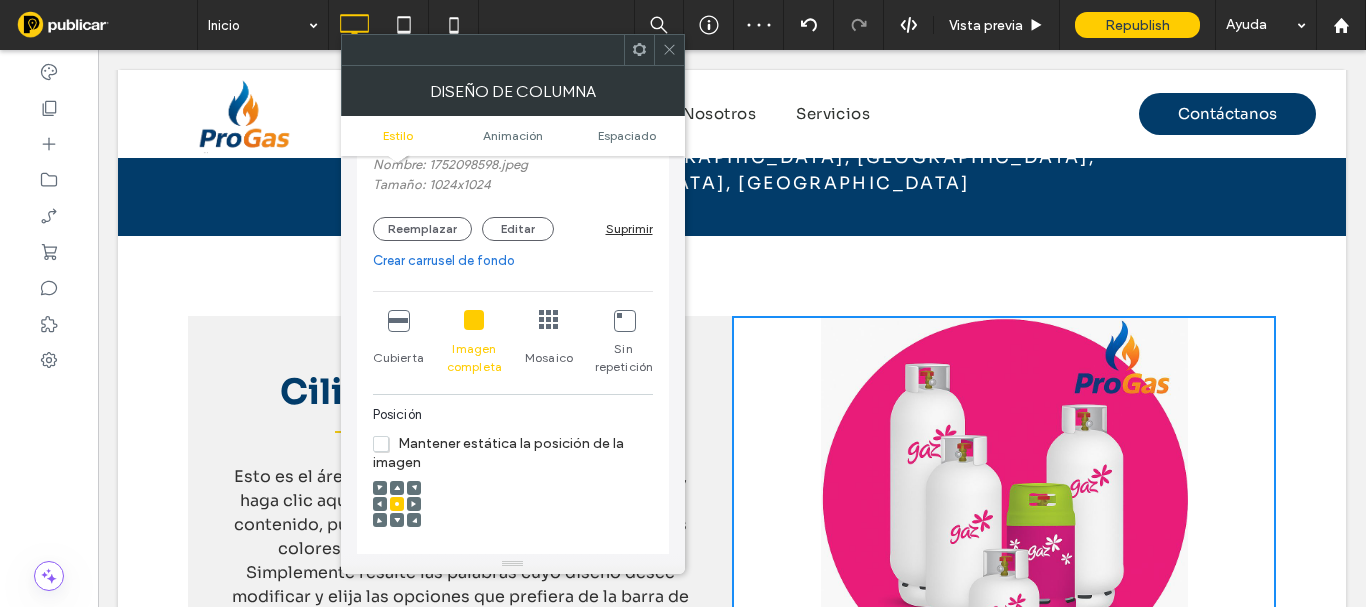click on "Crear carrusel de fondo" at bounding box center (513, 261) 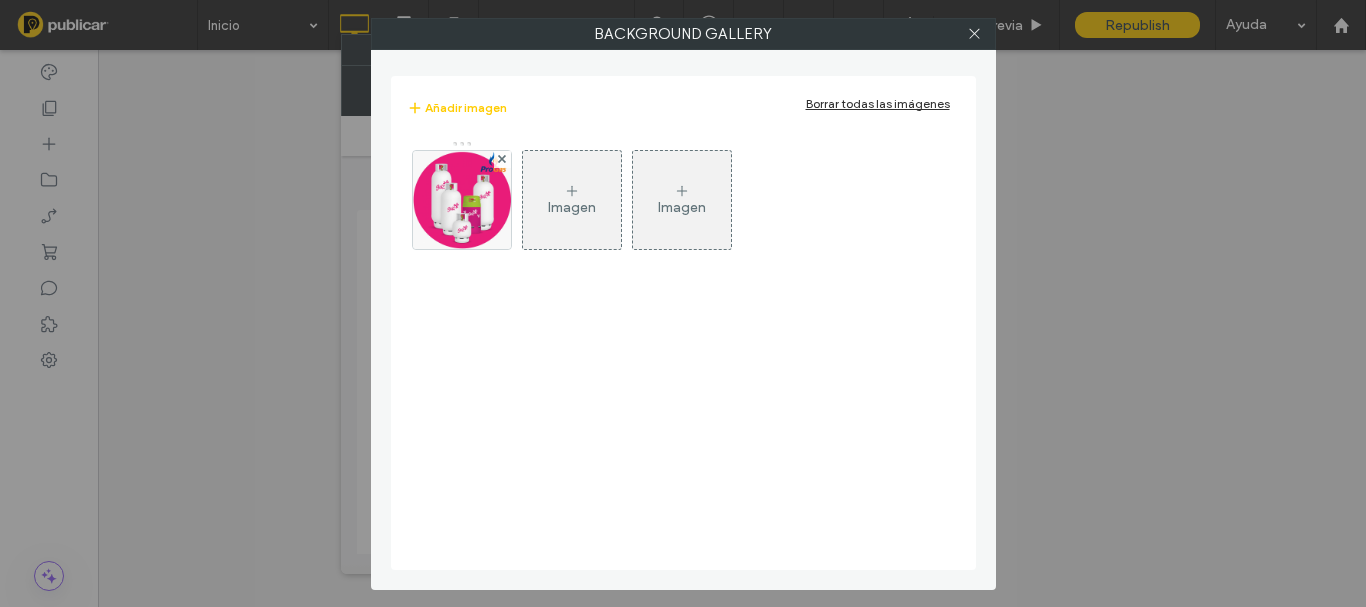 click on "Imagen" at bounding box center (572, 200) 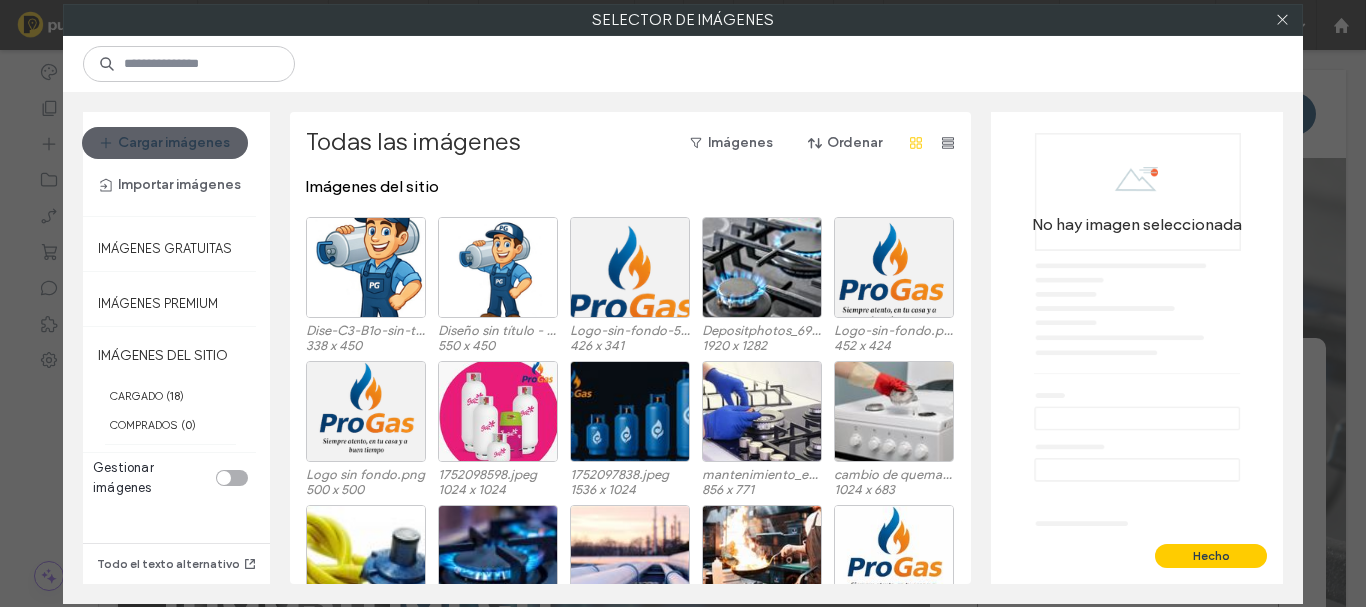 scroll, scrollTop: 3296, scrollLeft: 0, axis: vertical 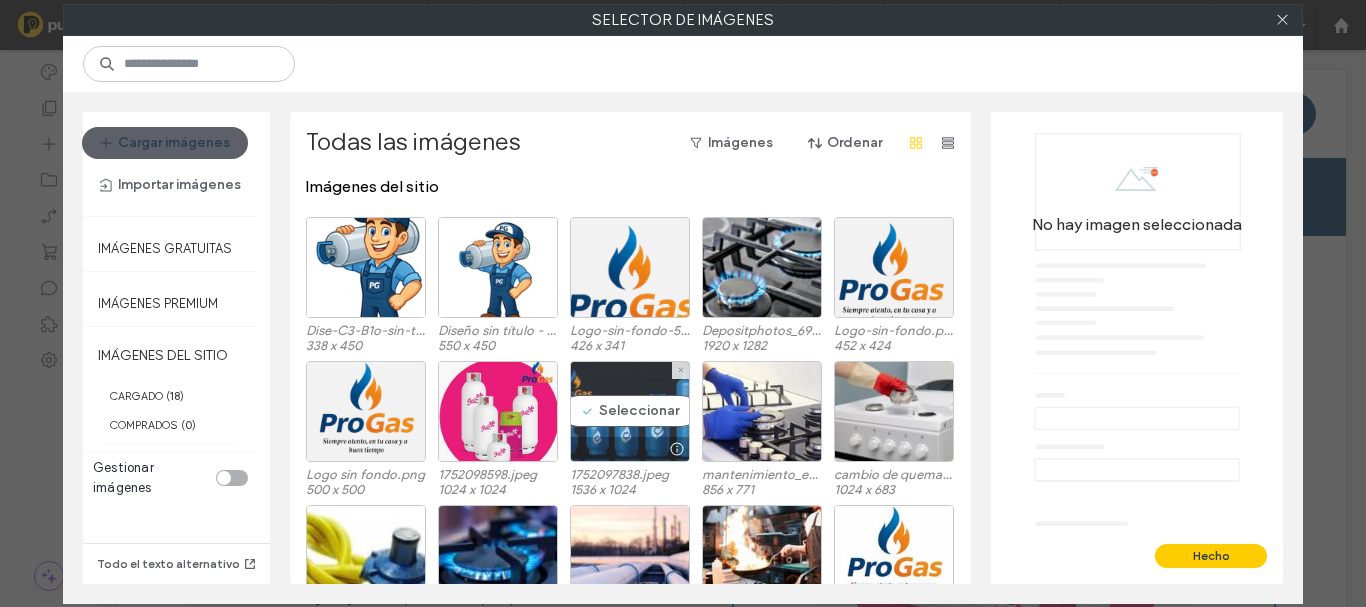 click on "Seleccionar" at bounding box center [630, 411] 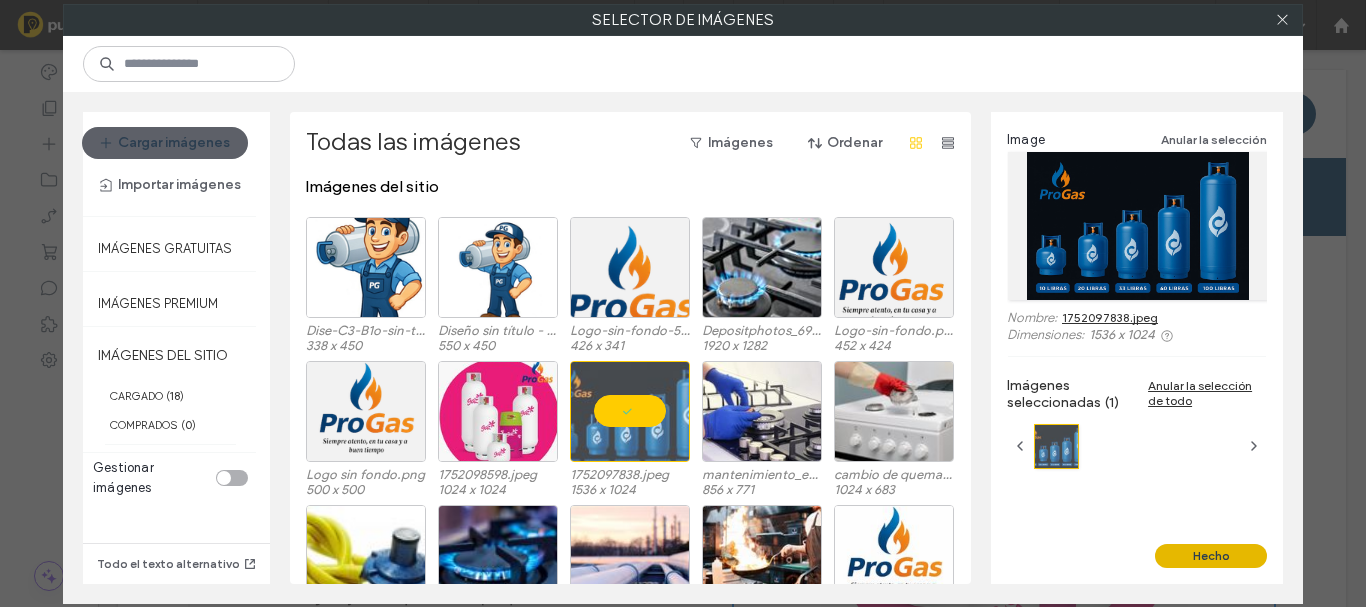 click on "Hecho" at bounding box center [1211, 556] 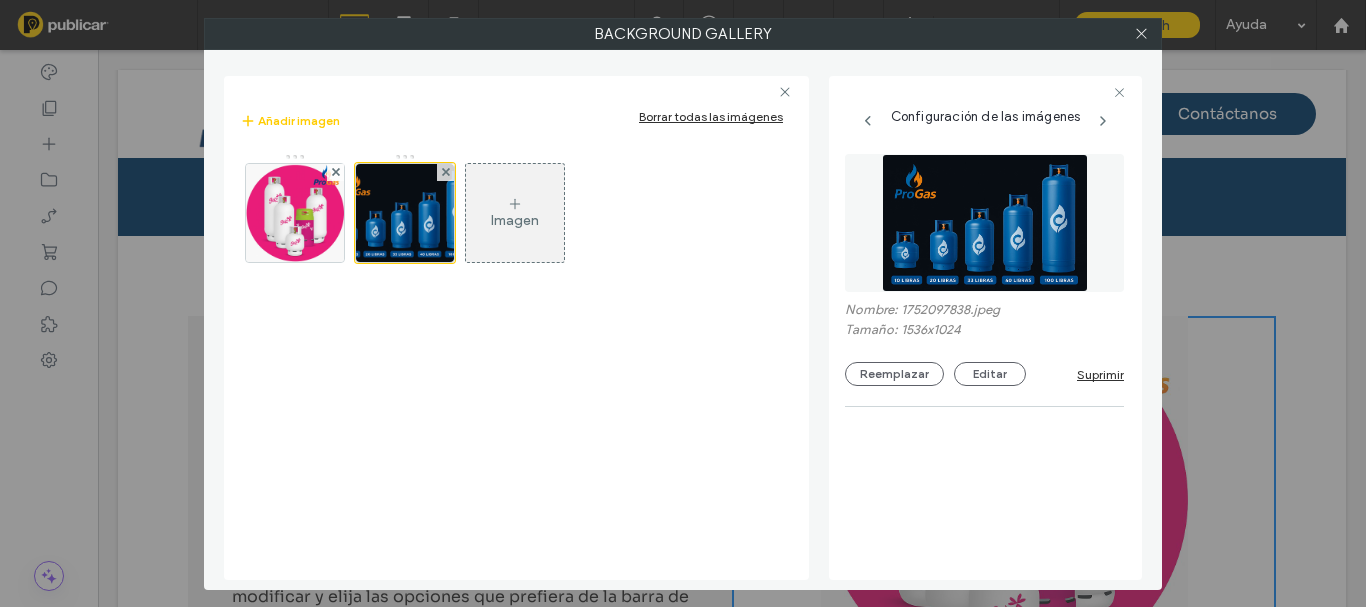 scroll, scrollTop: 301, scrollLeft: 0, axis: vertical 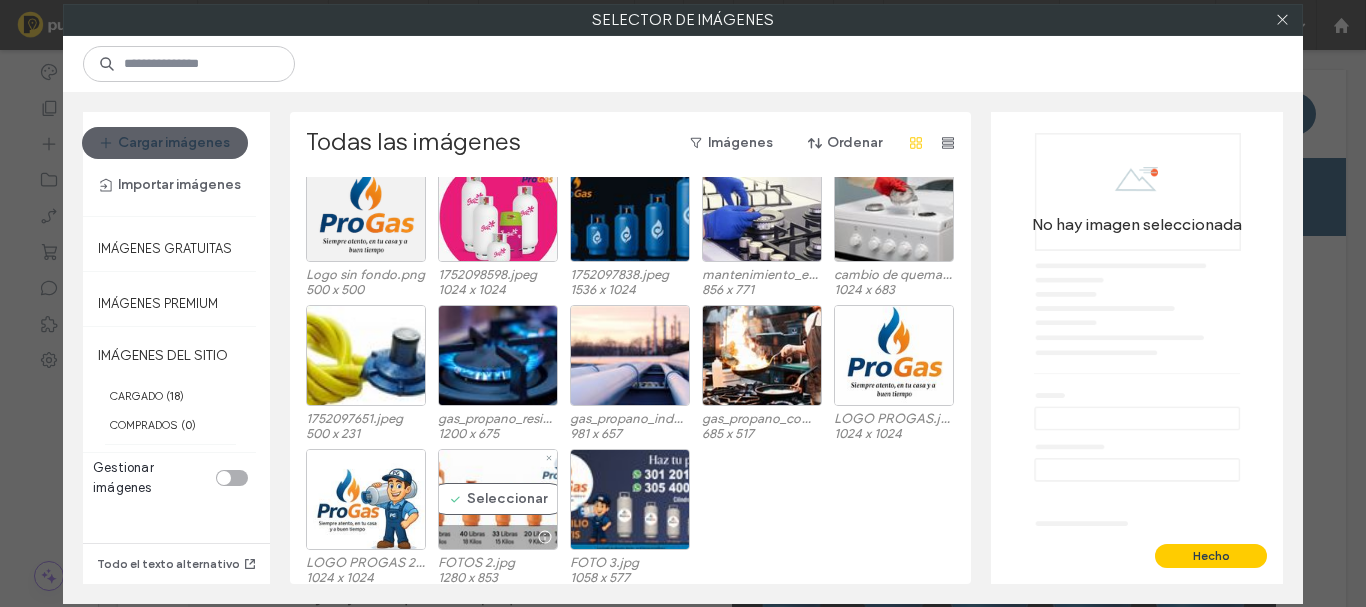 click on "Seleccionar" at bounding box center (498, 499) 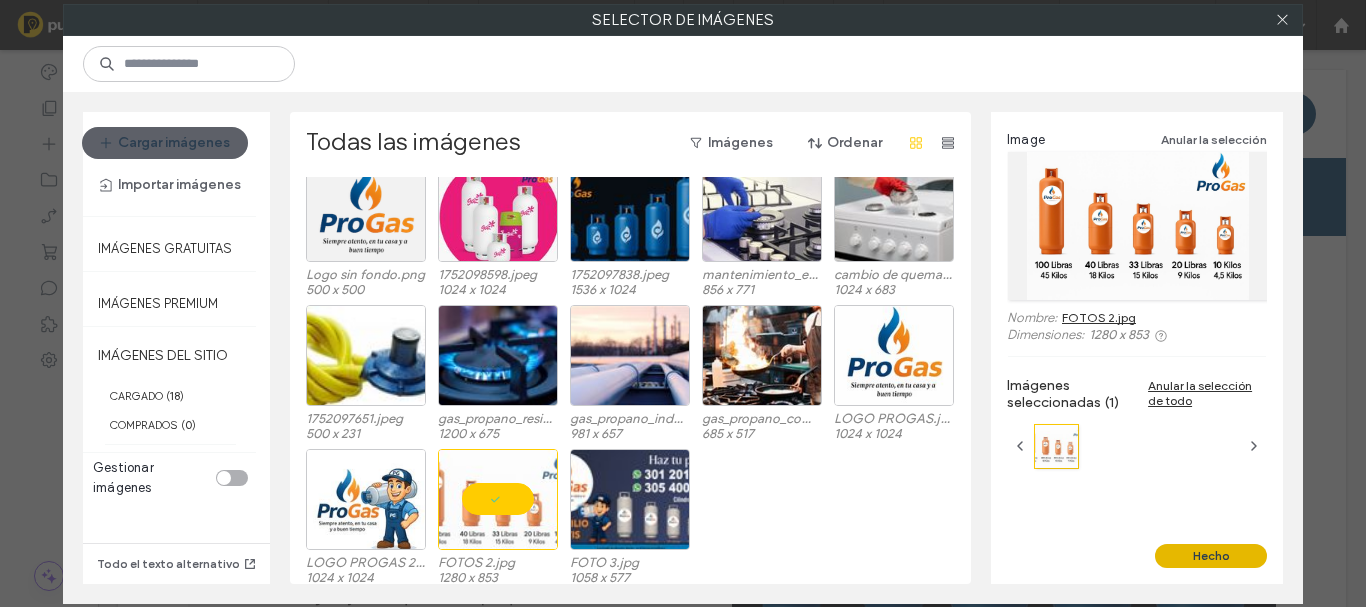 click on "Hecho" at bounding box center (1211, 556) 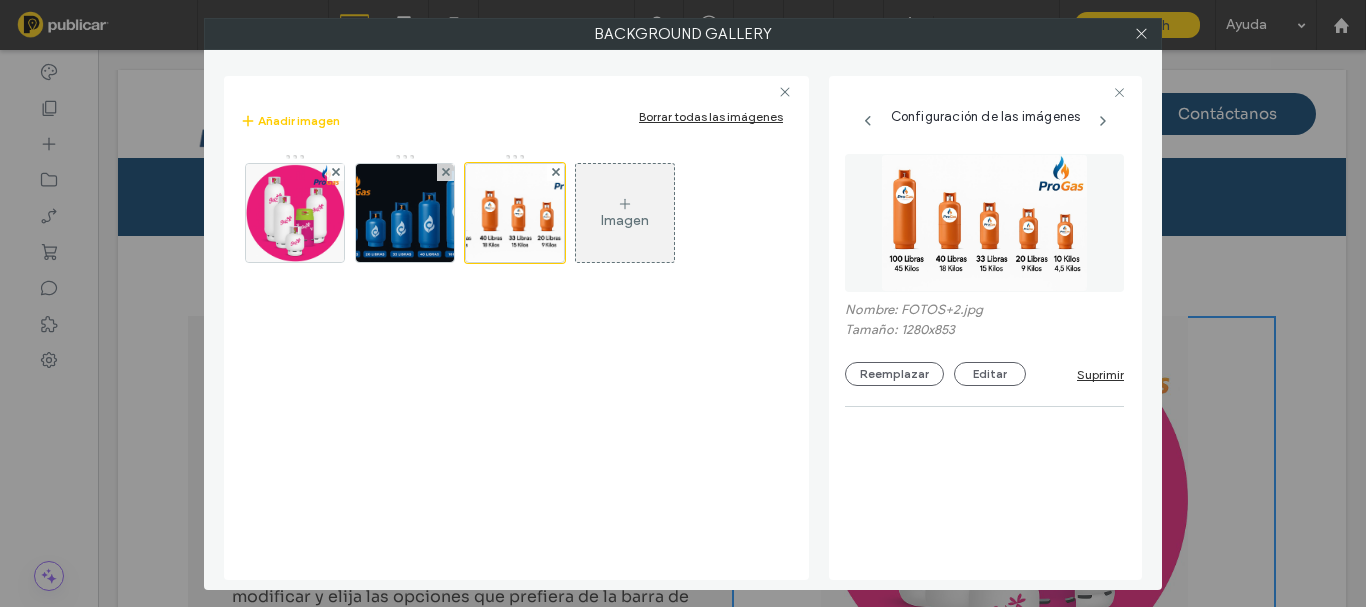 click on "Imagen" at bounding box center [625, 220] 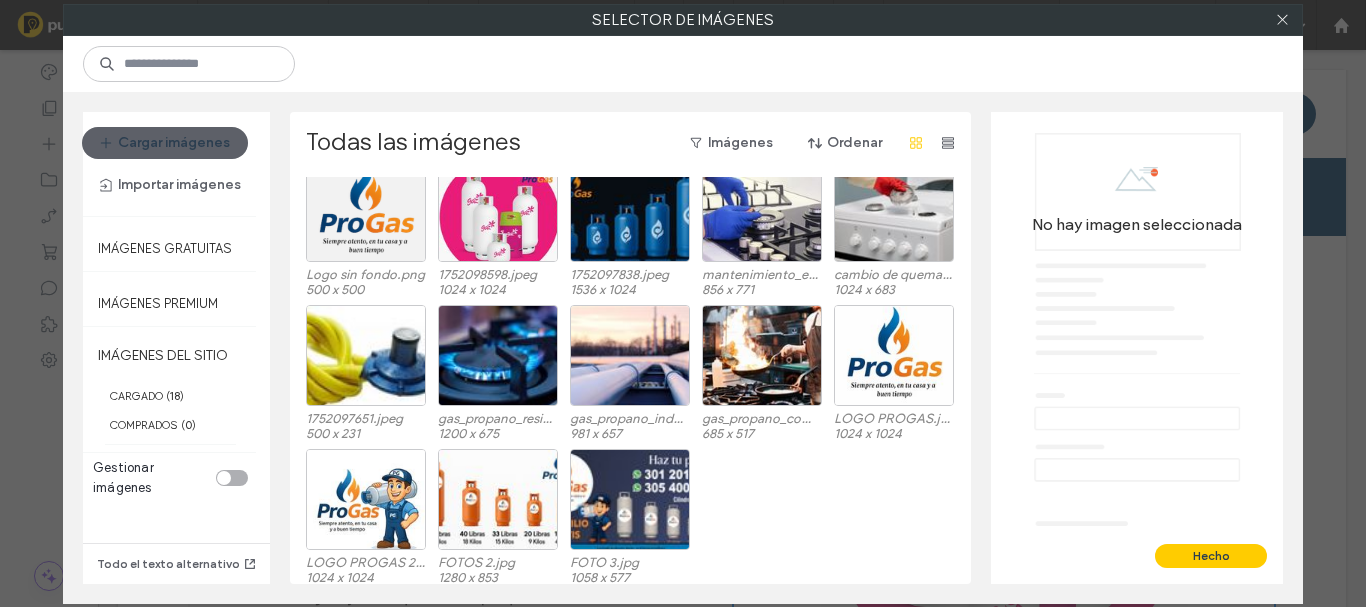 scroll, scrollTop: 300, scrollLeft: 0, axis: vertical 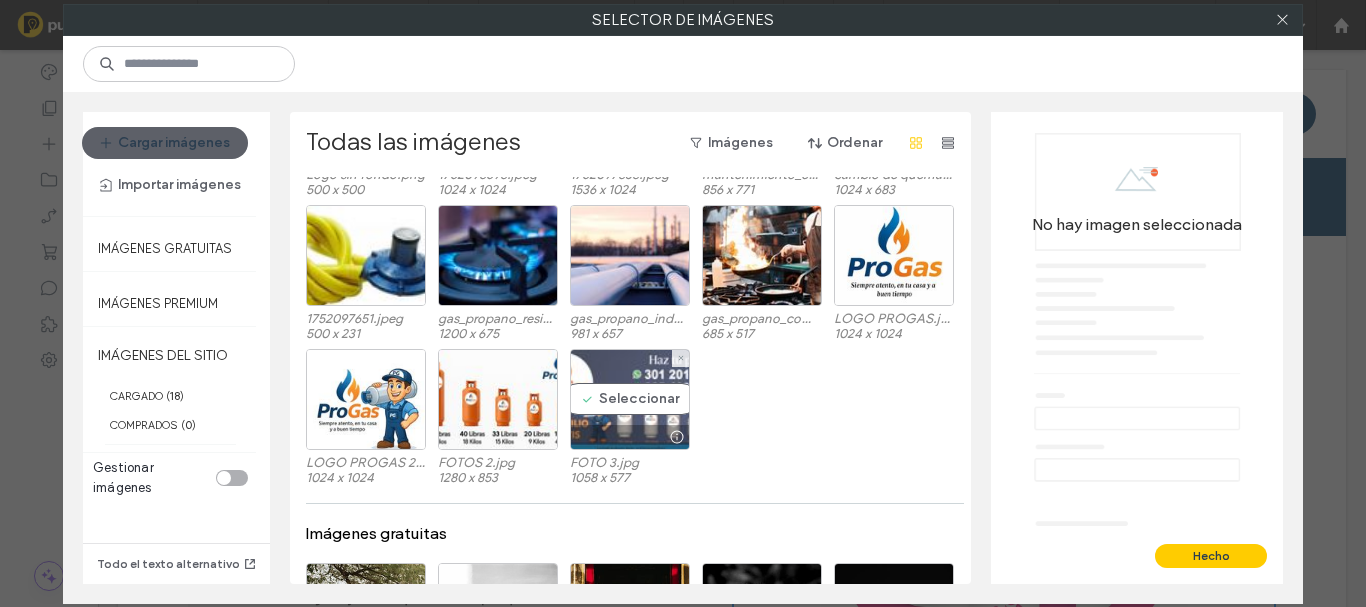 click on "Seleccionar" at bounding box center (630, 399) 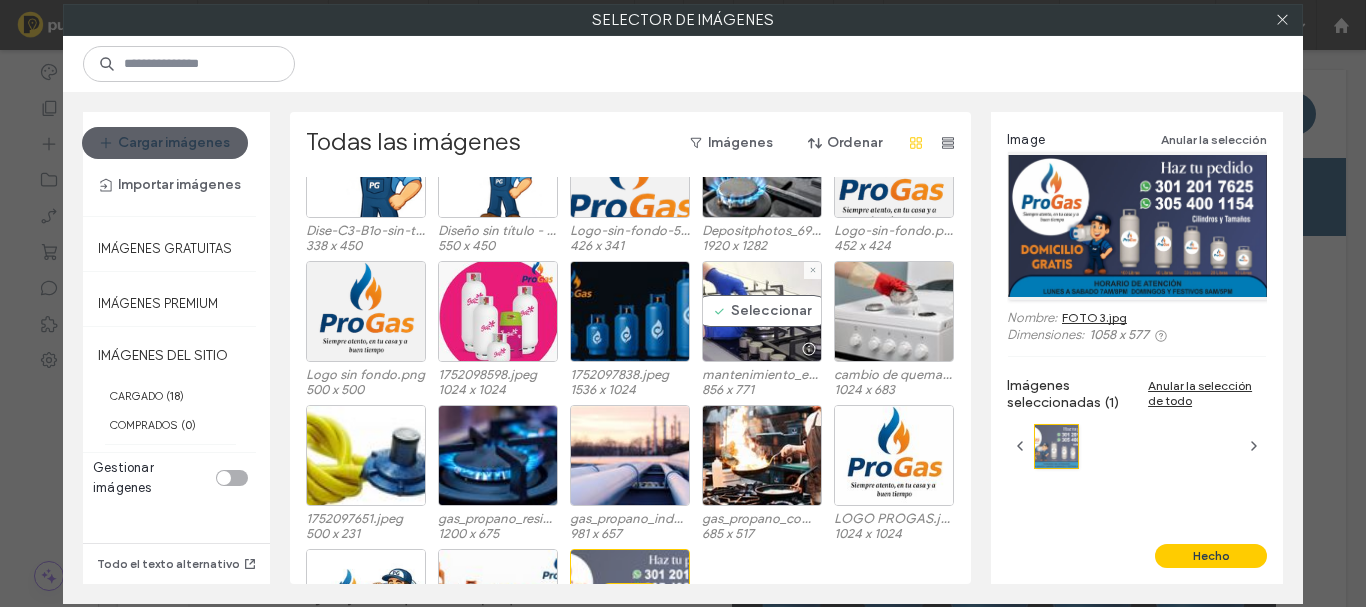 scroll, scrollTop: 300, scrollLeft: 0, axis: vertical 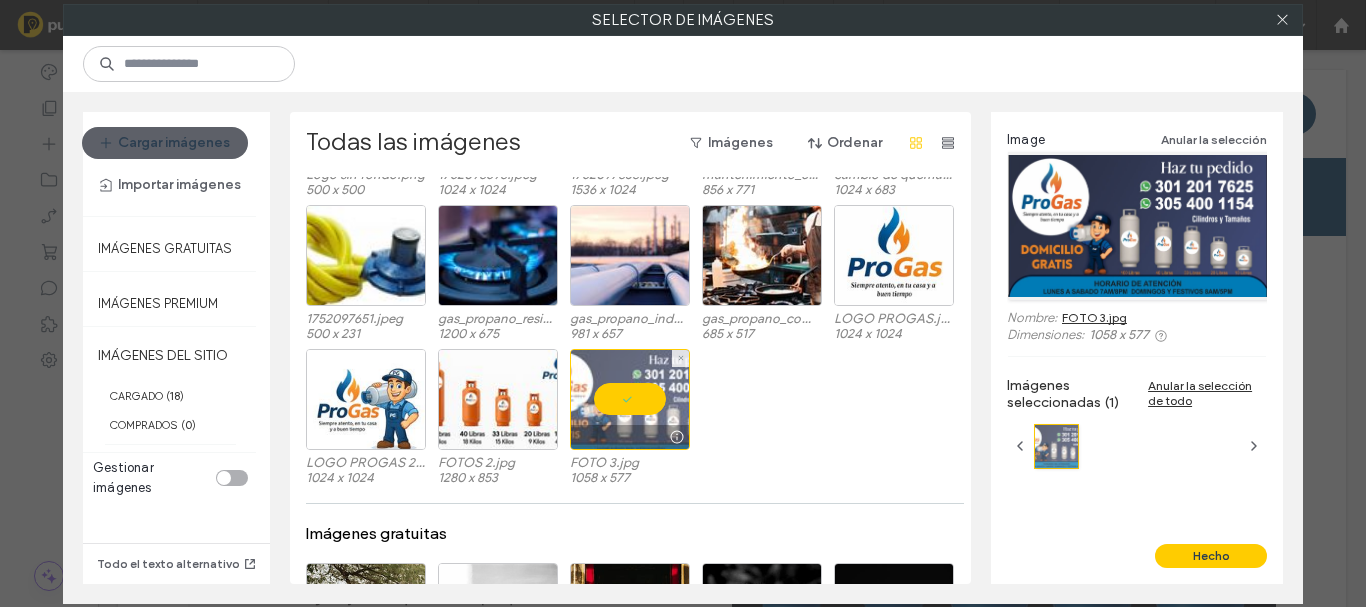 click at bounding box center [630, 399] 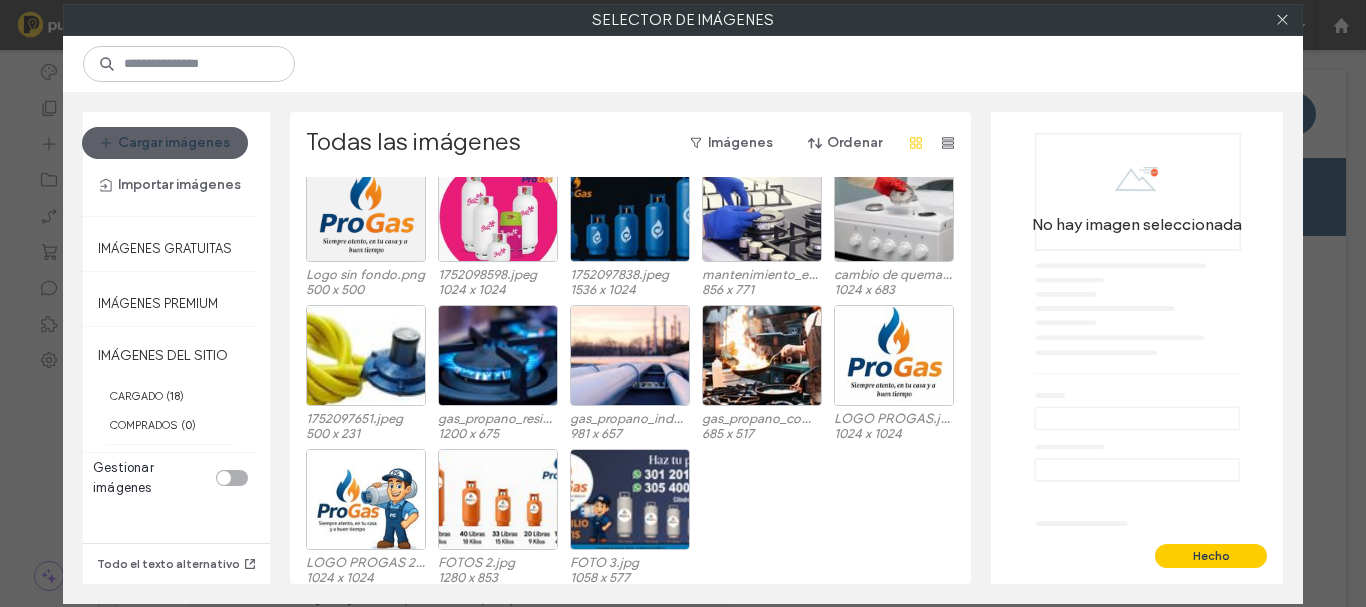scroll, scrollTop: 400, scrollLeft: 0, axis: vertical 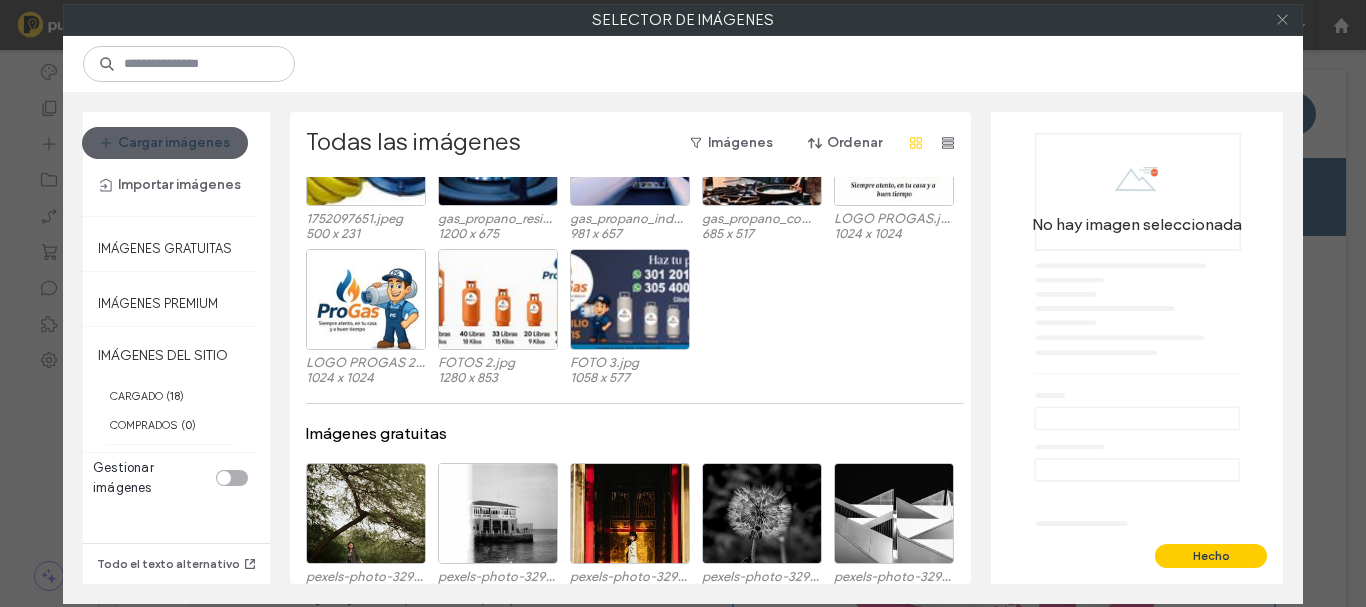 click 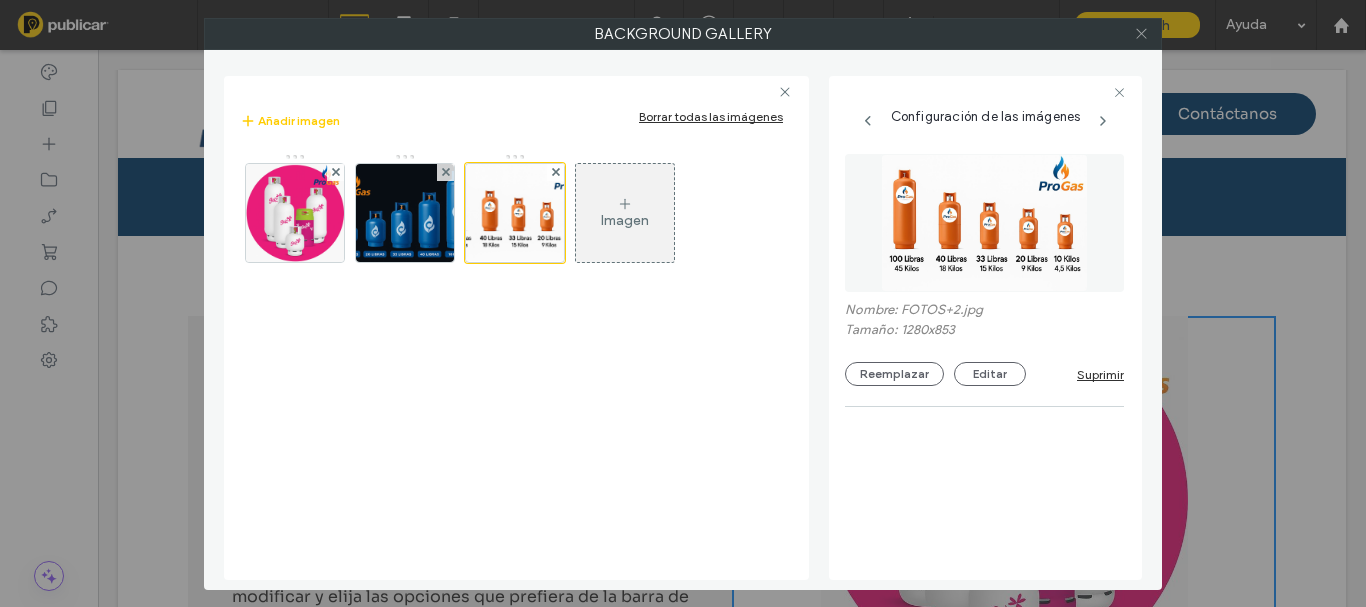 click 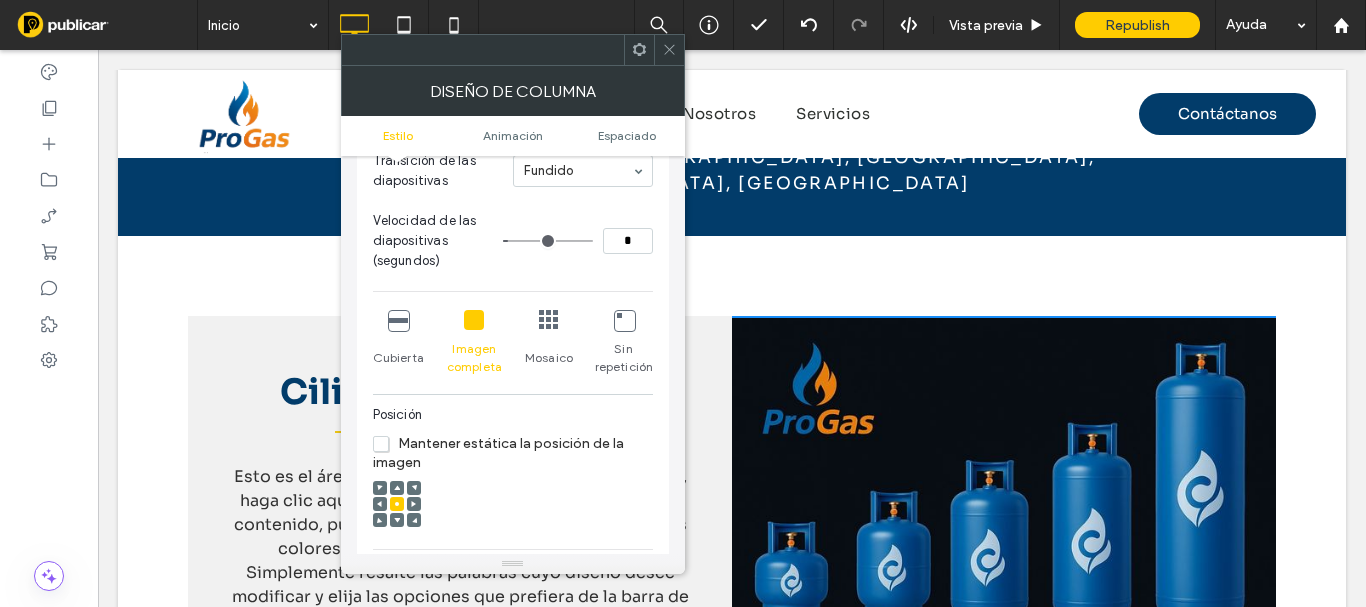 click 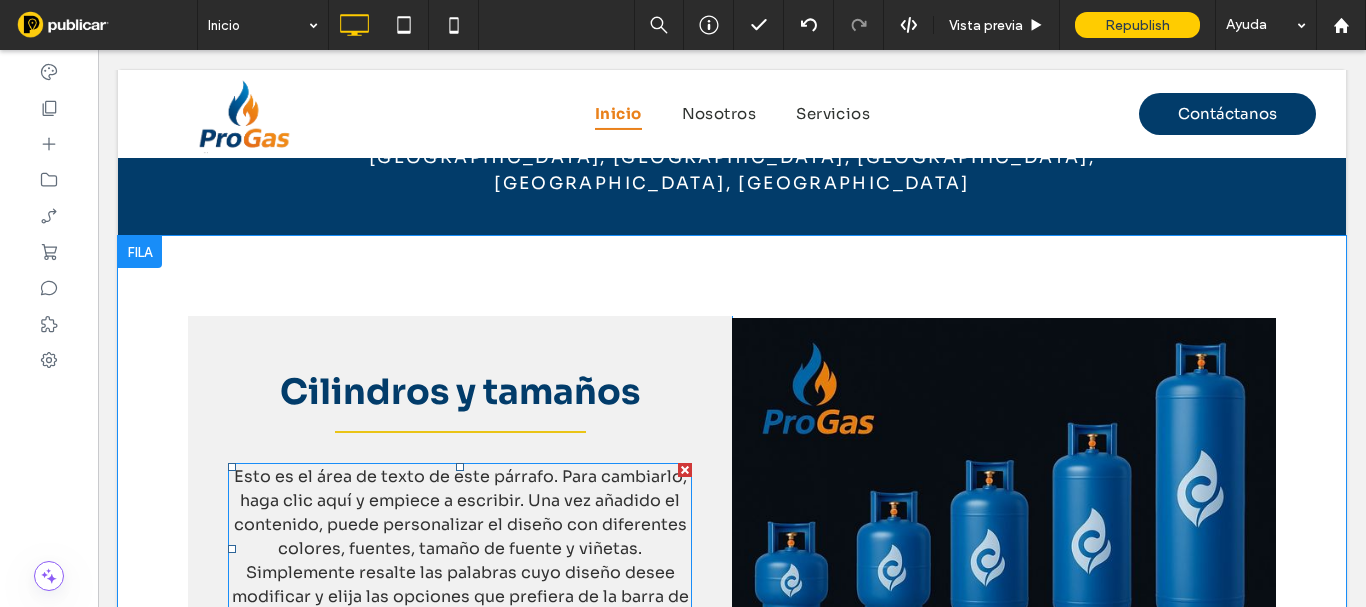 click on "Esto es el área de texto de este párrafo. Para cambiarlo, haga clic aquí y empiece a escribir. Una vez añadido el contenido, puede personalizar el diseño con diferentes colores, fuentes, tamaño de fuente y viñetas. Simplemente resalte las palabras cuyo diseño desee modificar y elija las opciones que prefiera de la barra de edición de texto." at bounding box center [460, 548] 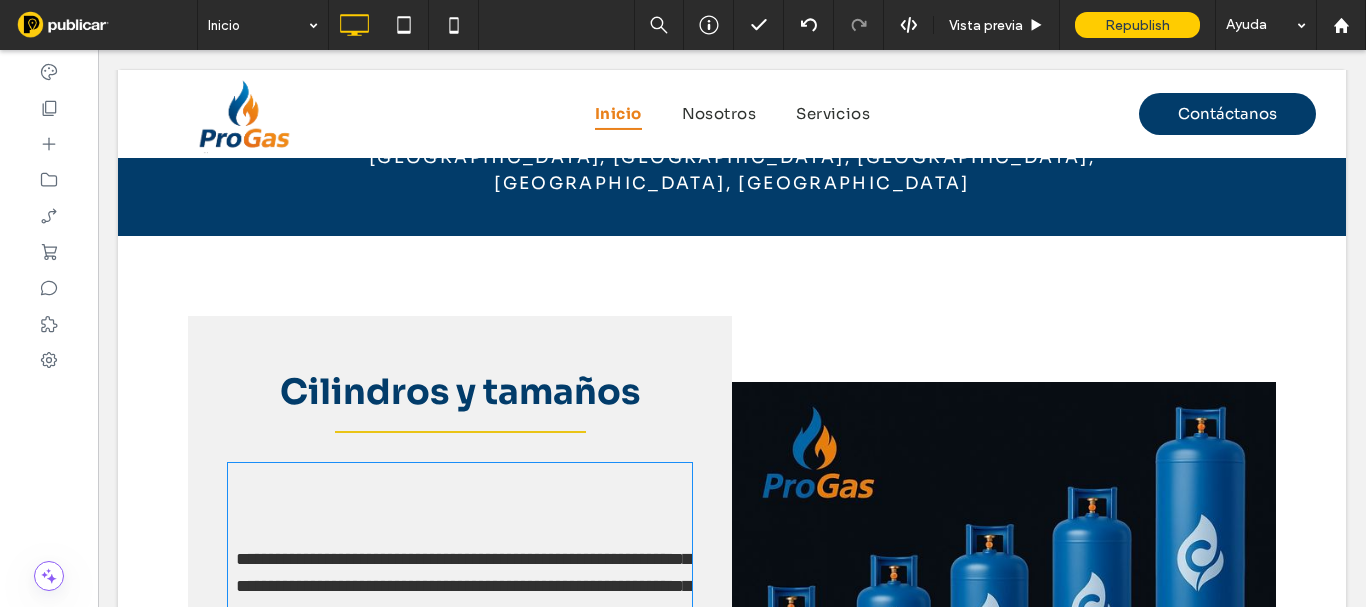 type on "****" 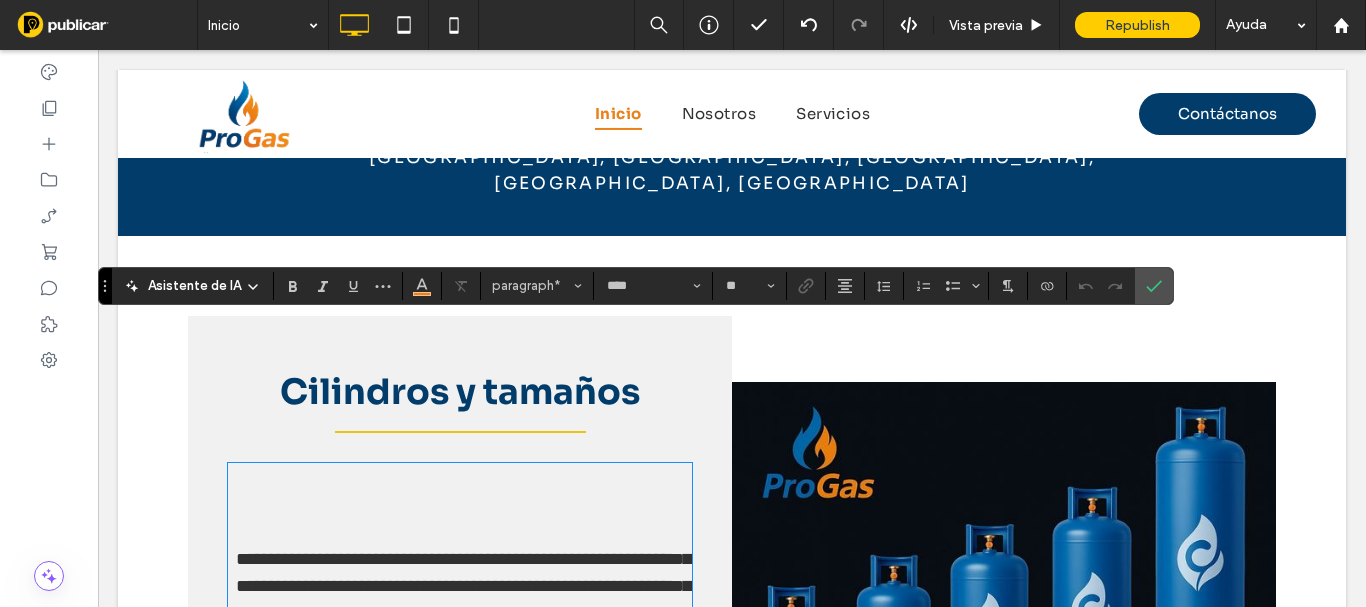 click on "**********" at bounding box center [460, 627] 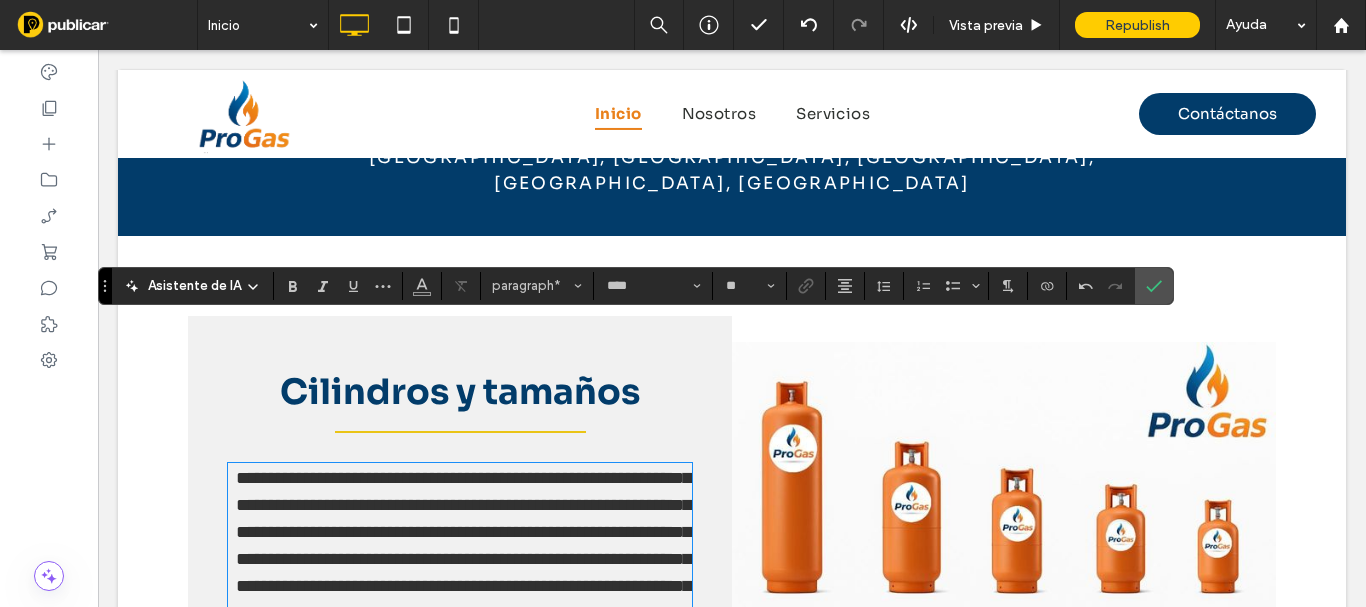 click at bounding box center (460, 640) 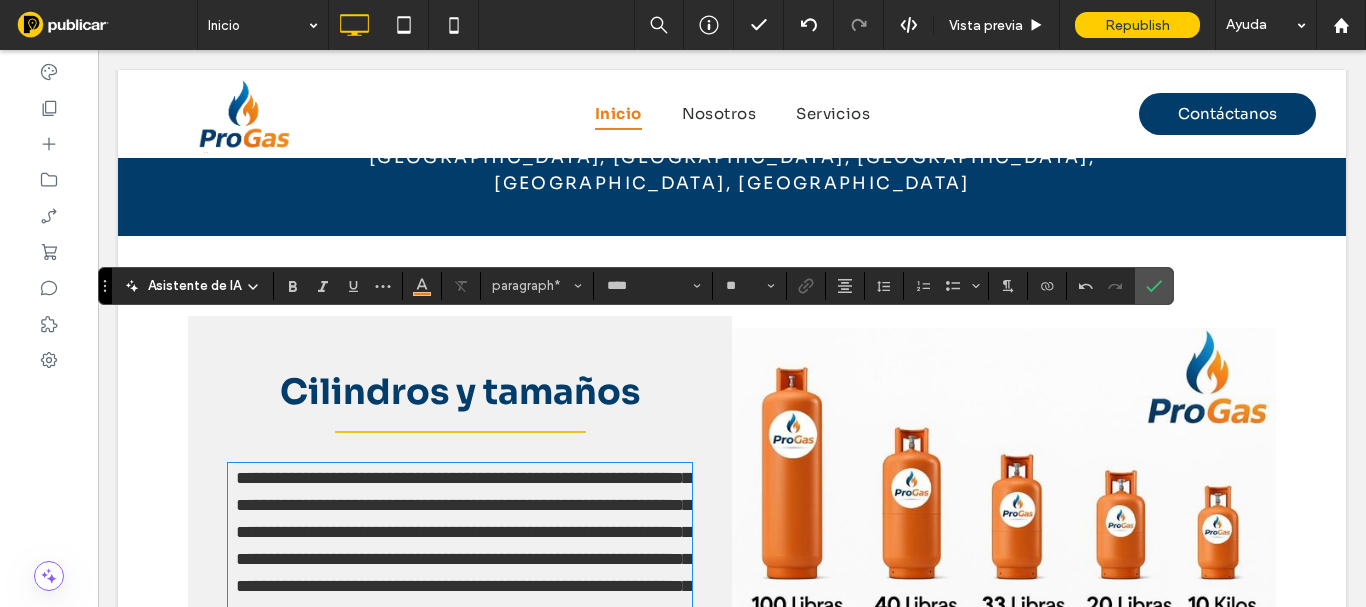 click at bounding box center [460, 640] 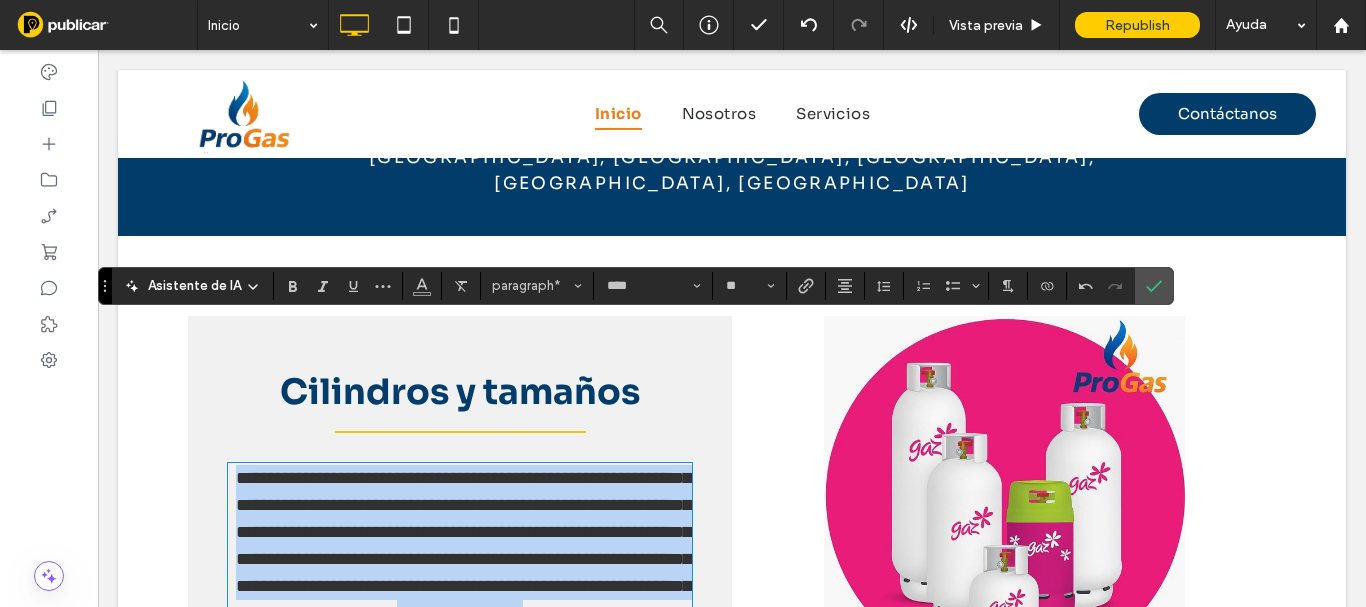 drag, startPoint x: 654, startPoint y: 496, endPoint x: 255, endPoint y: 335, distance: 430.25806 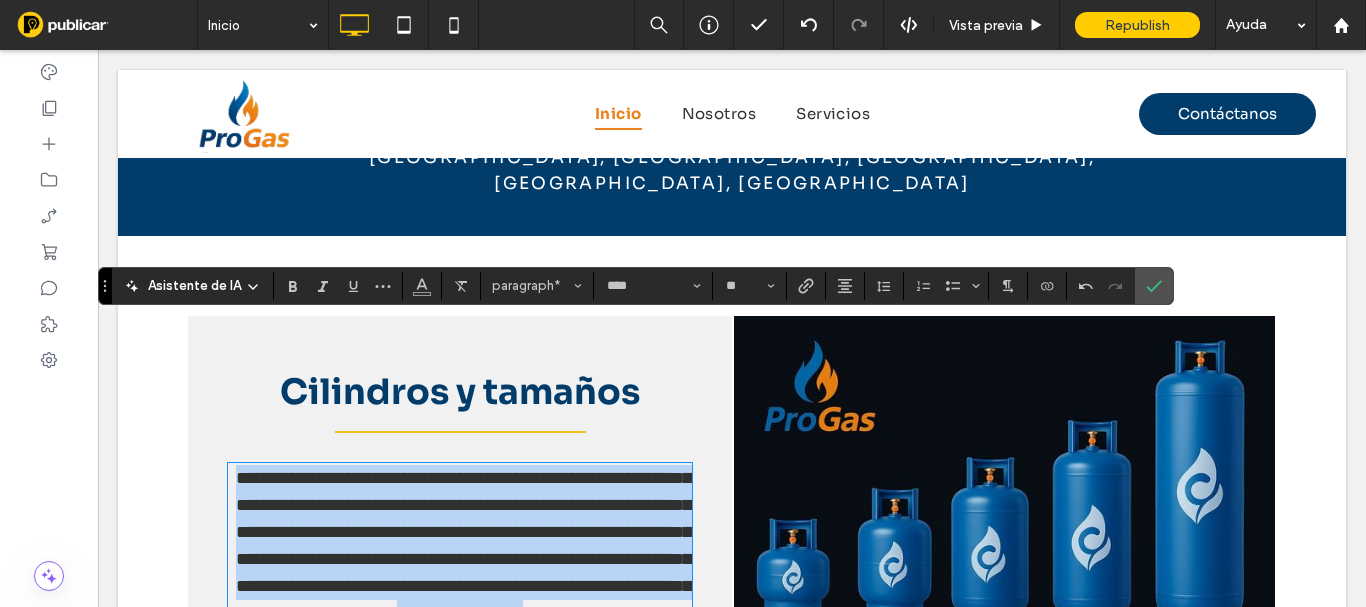 type 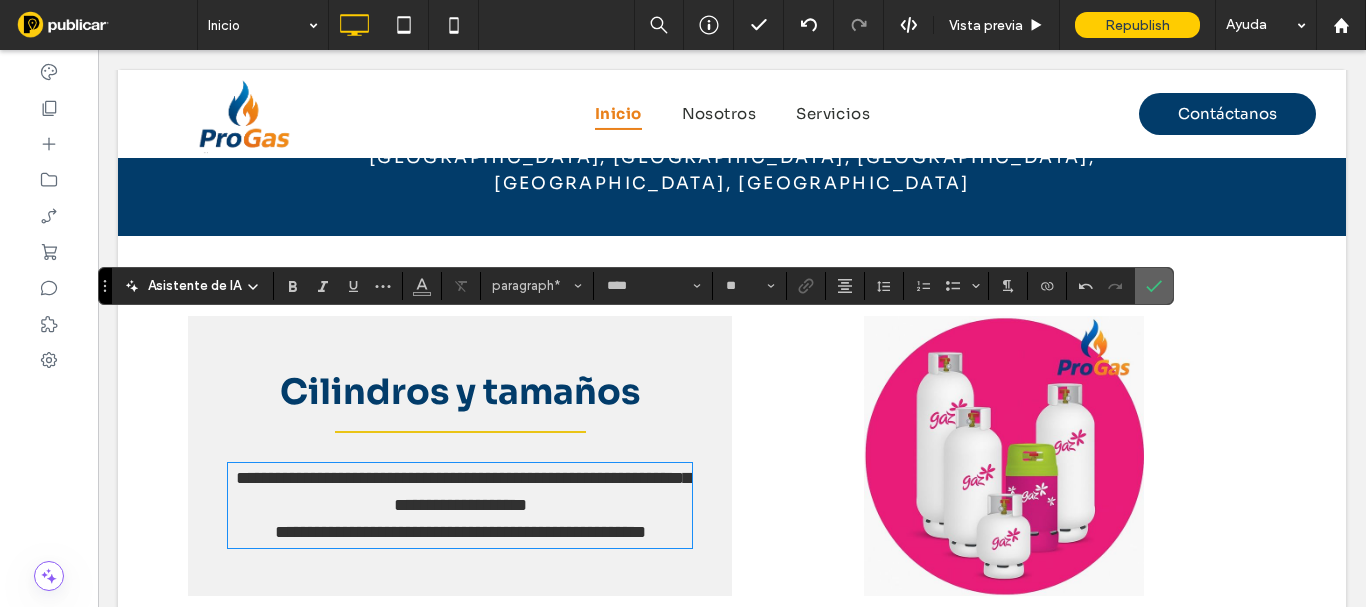 click at bounding box center [1154, 286] 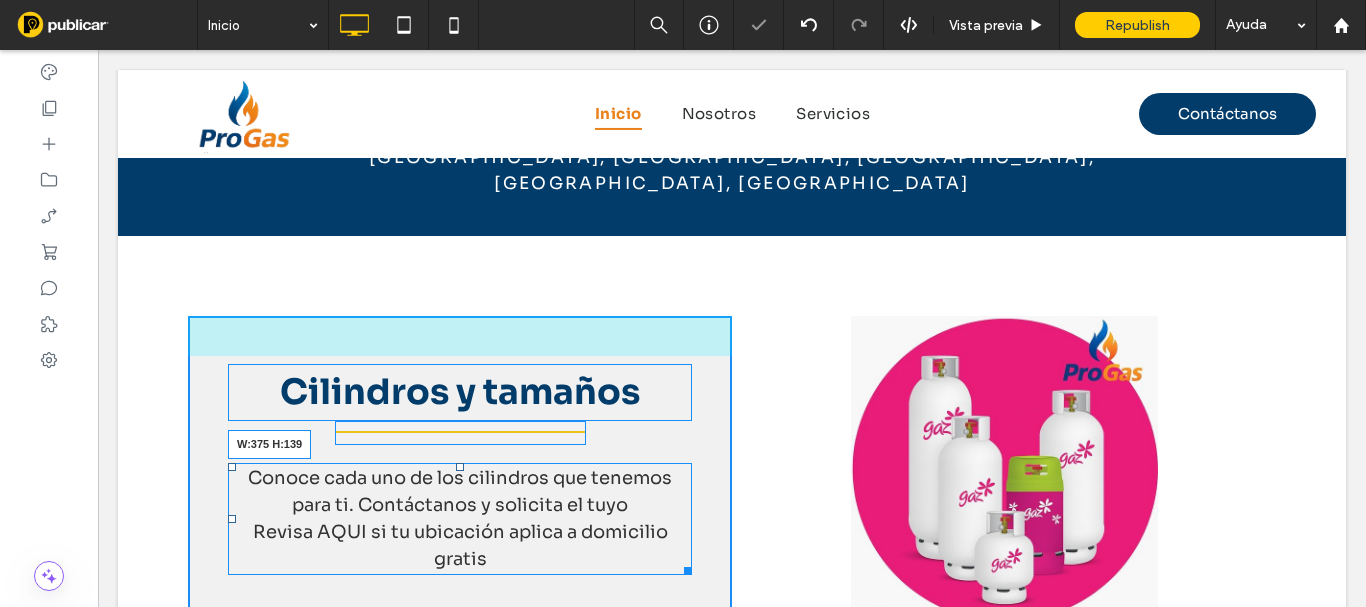 drag, startPoint x: 673, startPoint y: 424, endPoint x: 630, endPoint y: 421, distance: 43.104523 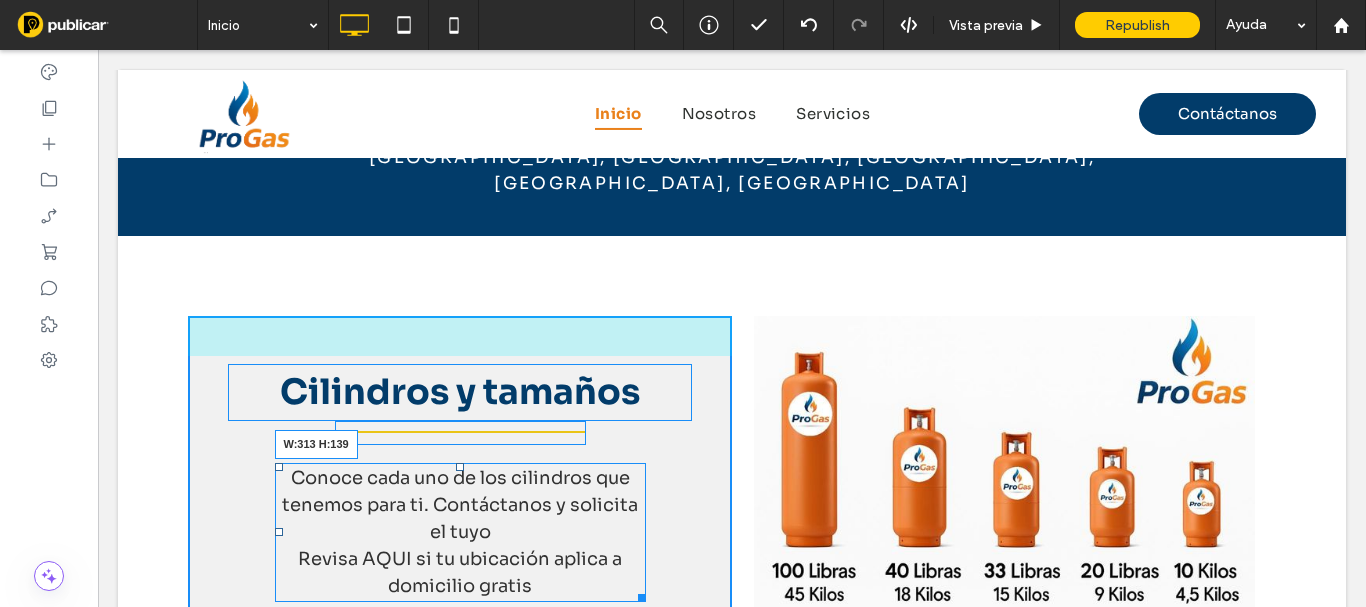 drag, startPoint x: 632, startPoint y: 456, endPoint x: 732, endPoint y: 469, distance: 100.84146 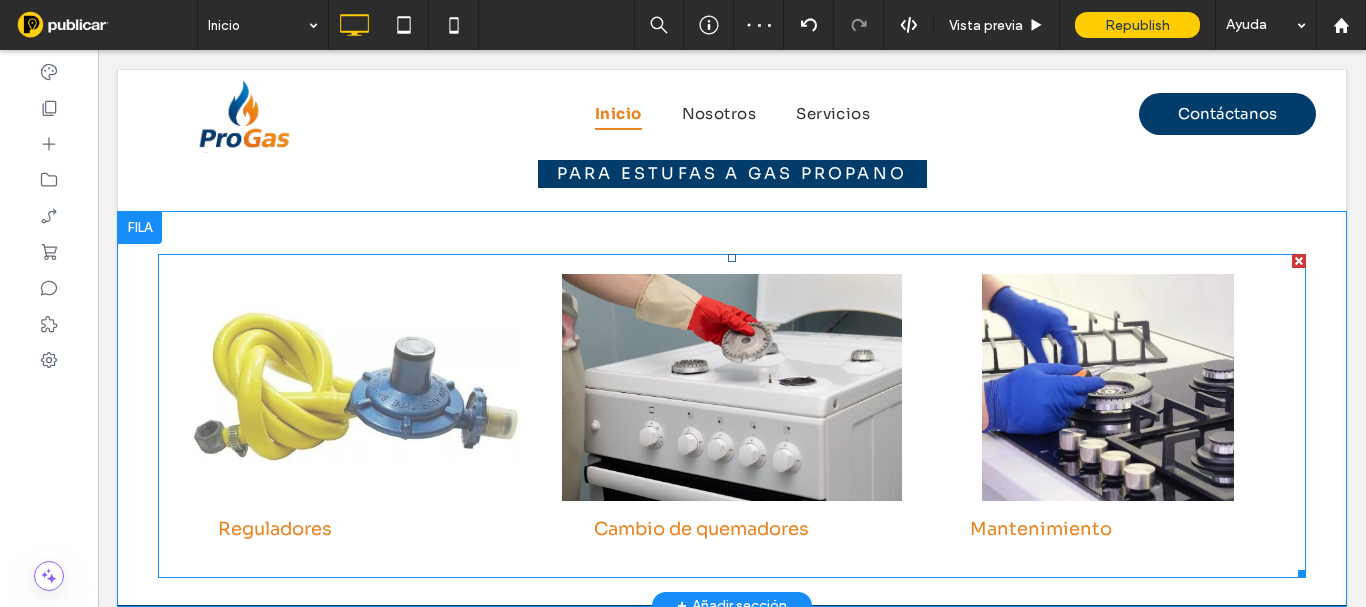 scroll, scrollTop: 2796, scrollLeft: 0, axis: vertical 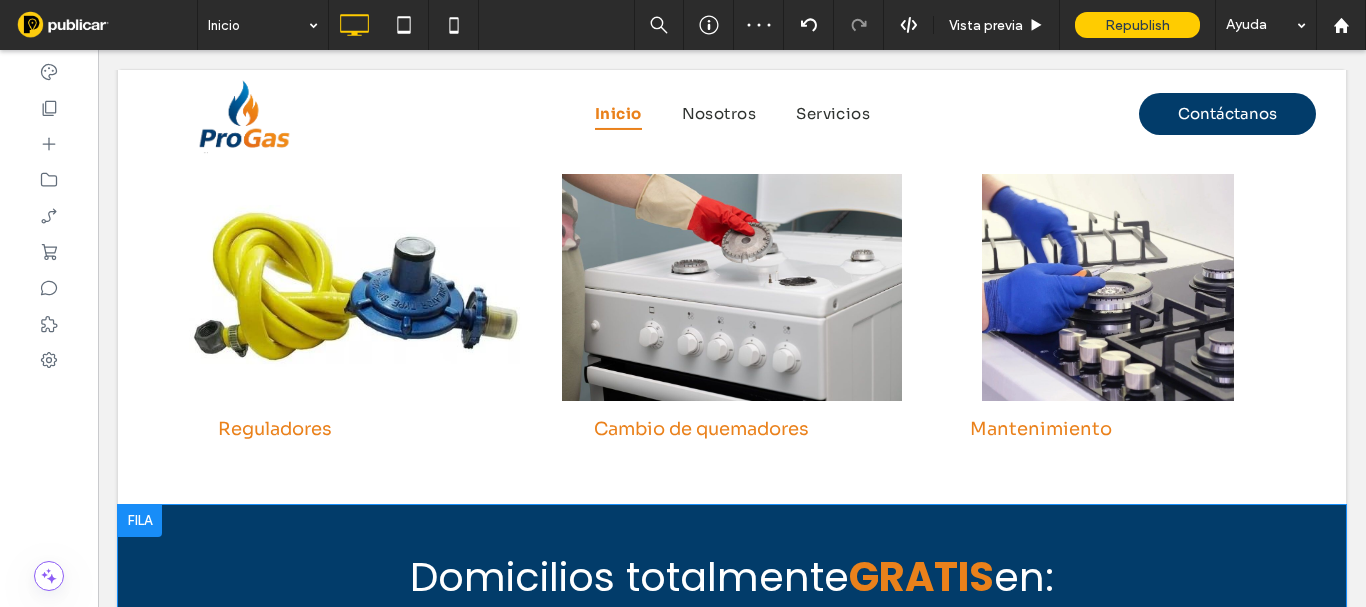 click at bounding box center (140, 521) 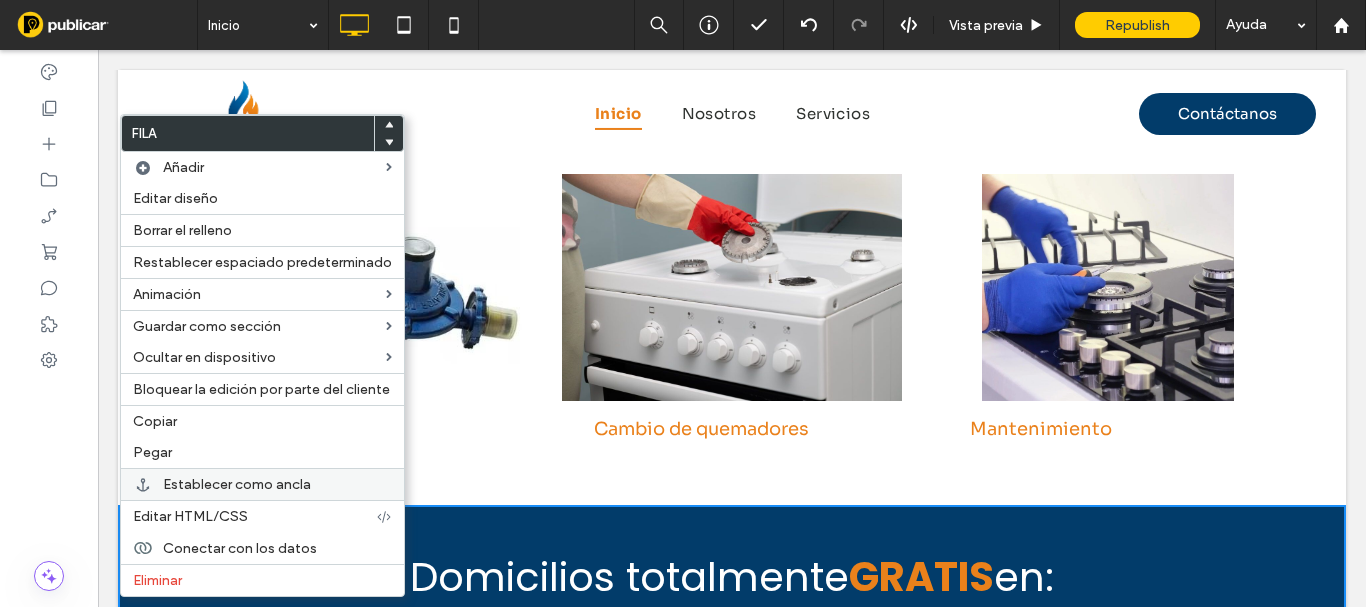 click on "Establecer como ancla" at bounding box center (237, 484) 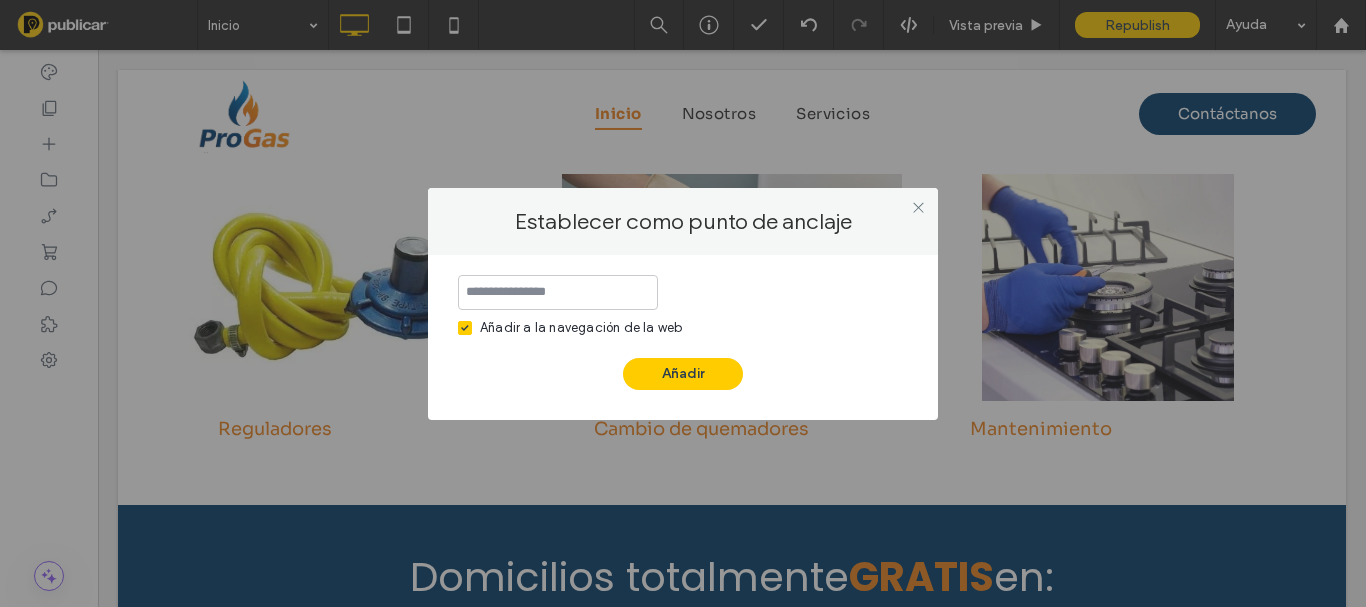 click at bounding box center [465, 328] 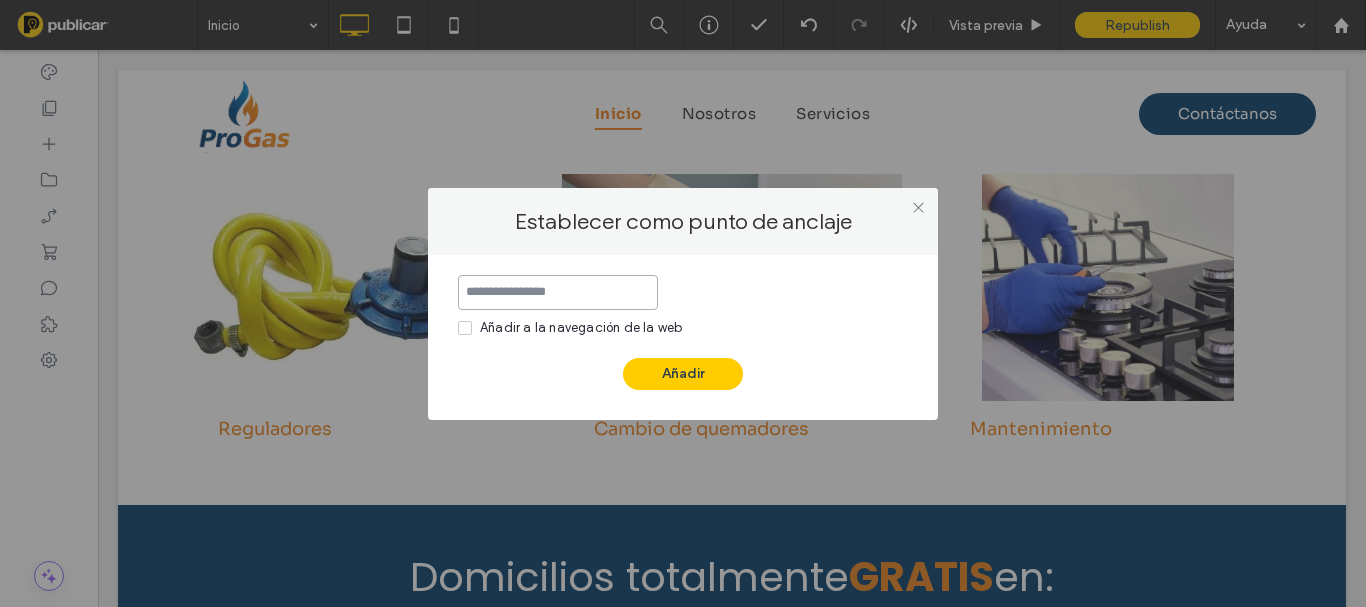 click at bounding box center [558, 292] 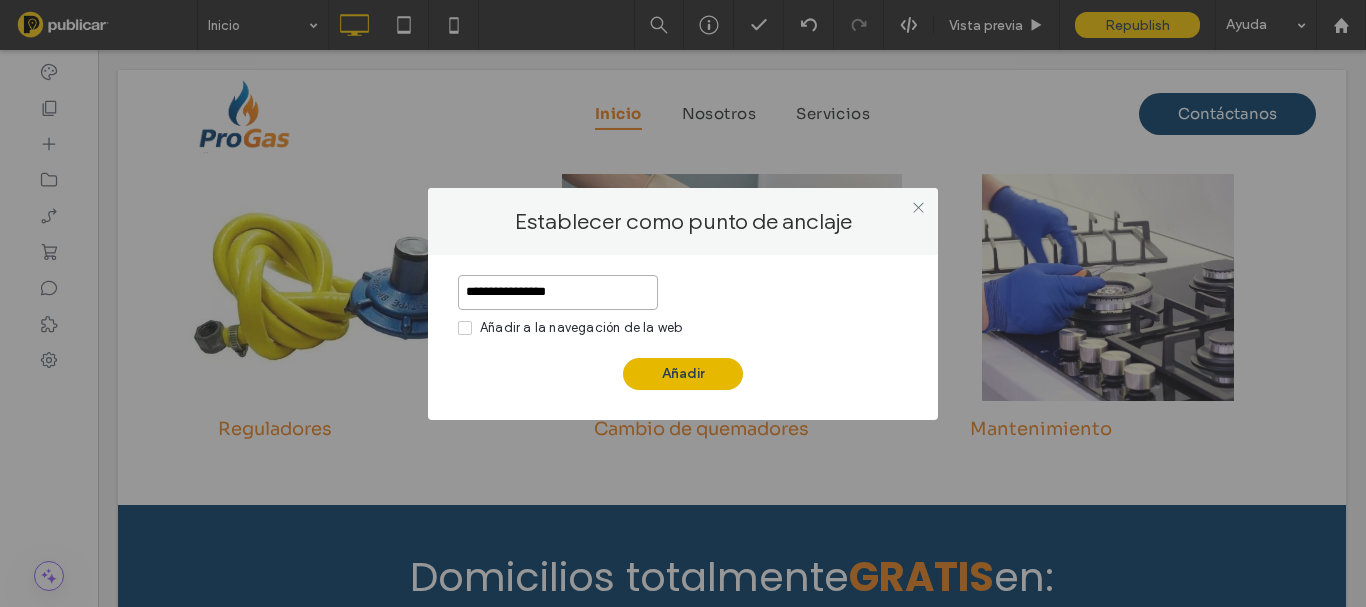 type on "**********" 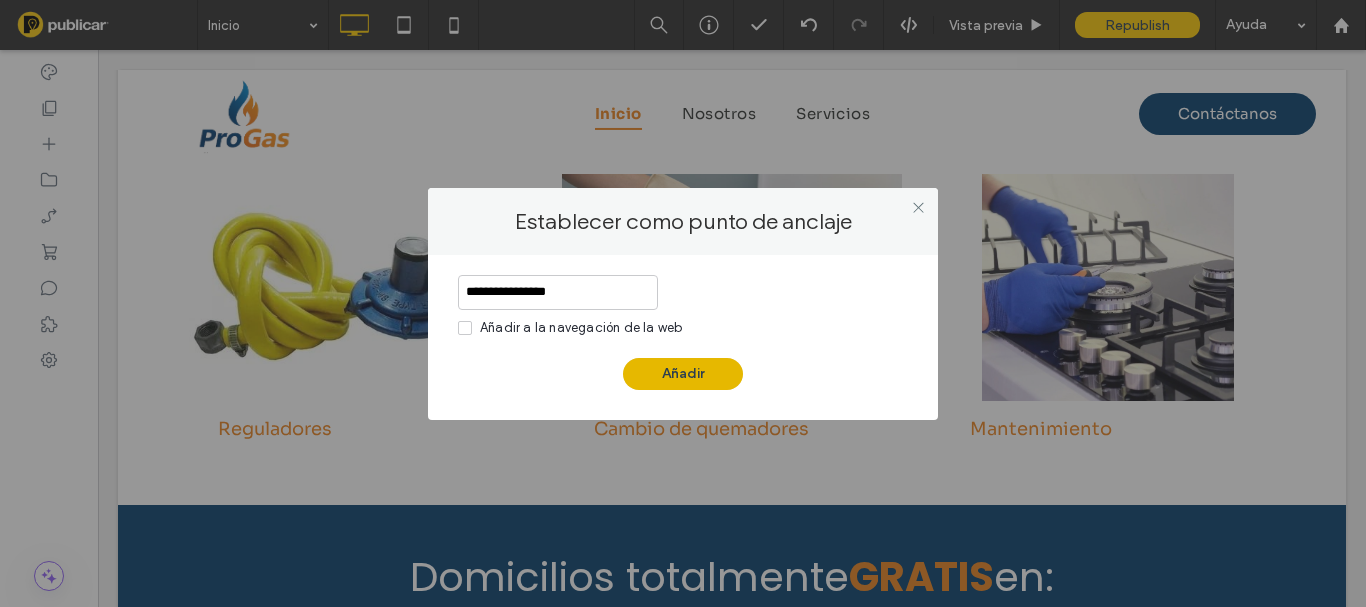 click on "Añadir" at bounding box center (683, 374) 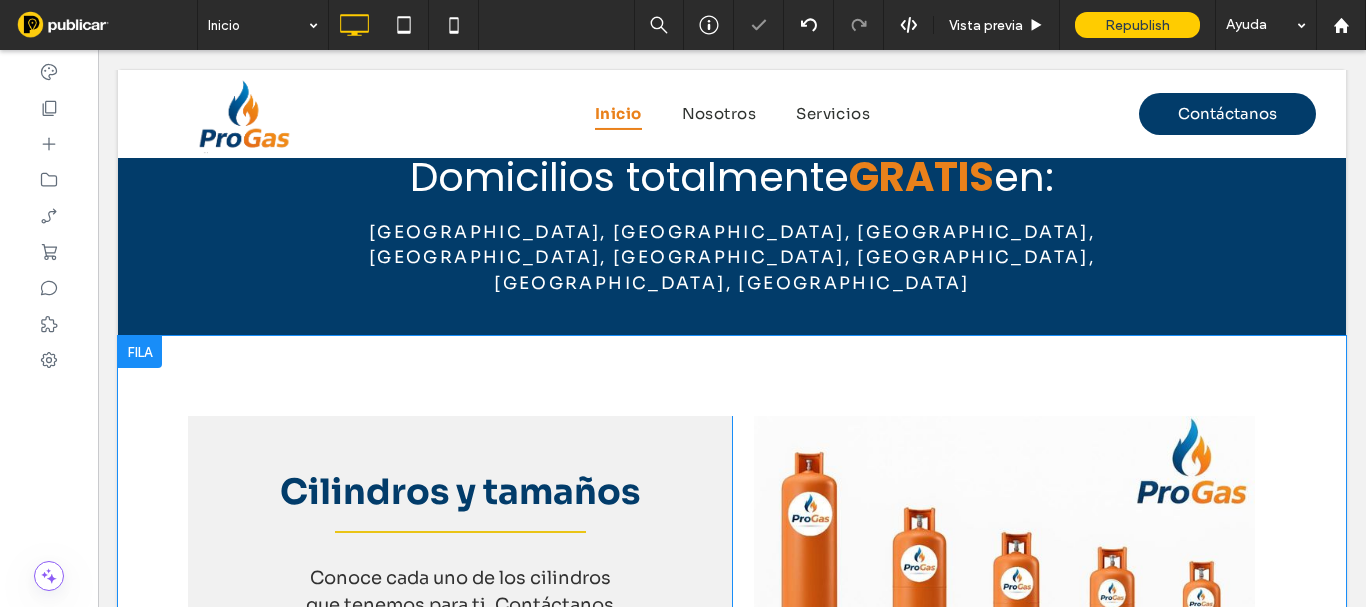 scroll, scrollTop: 3396, scrollLeft: 0, axis: vertical 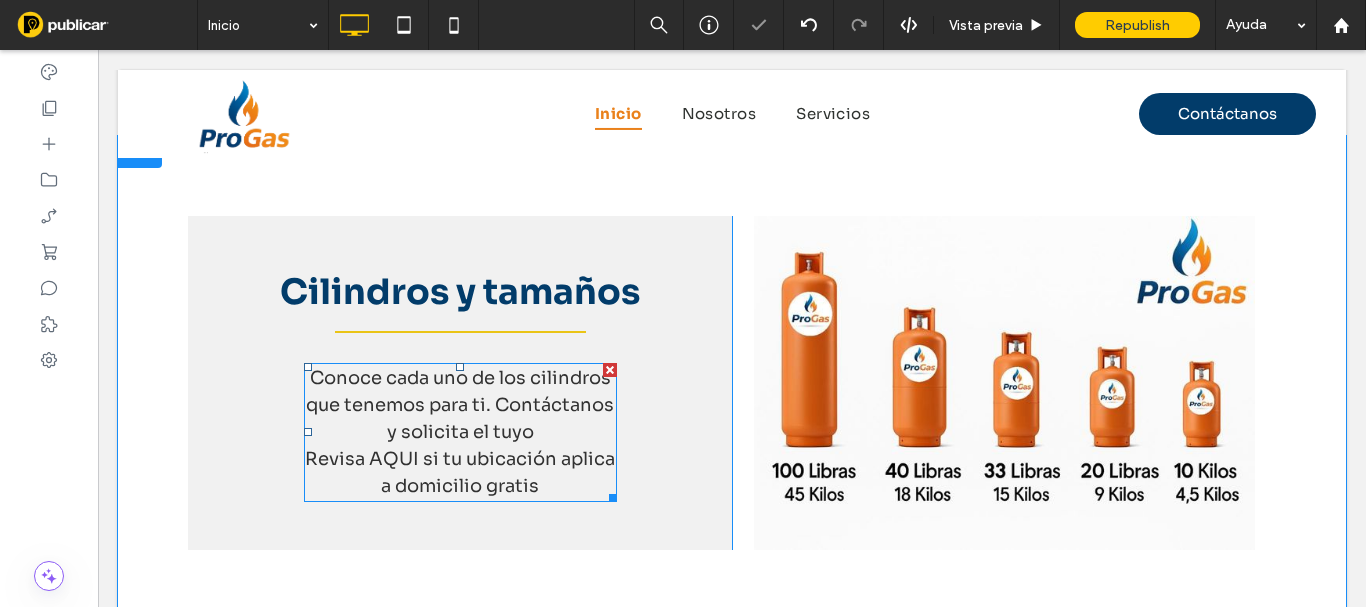 click on "Revisa AQUI si tu ubicación aplica a domicilio gratis" at bounding box center [460, 472] 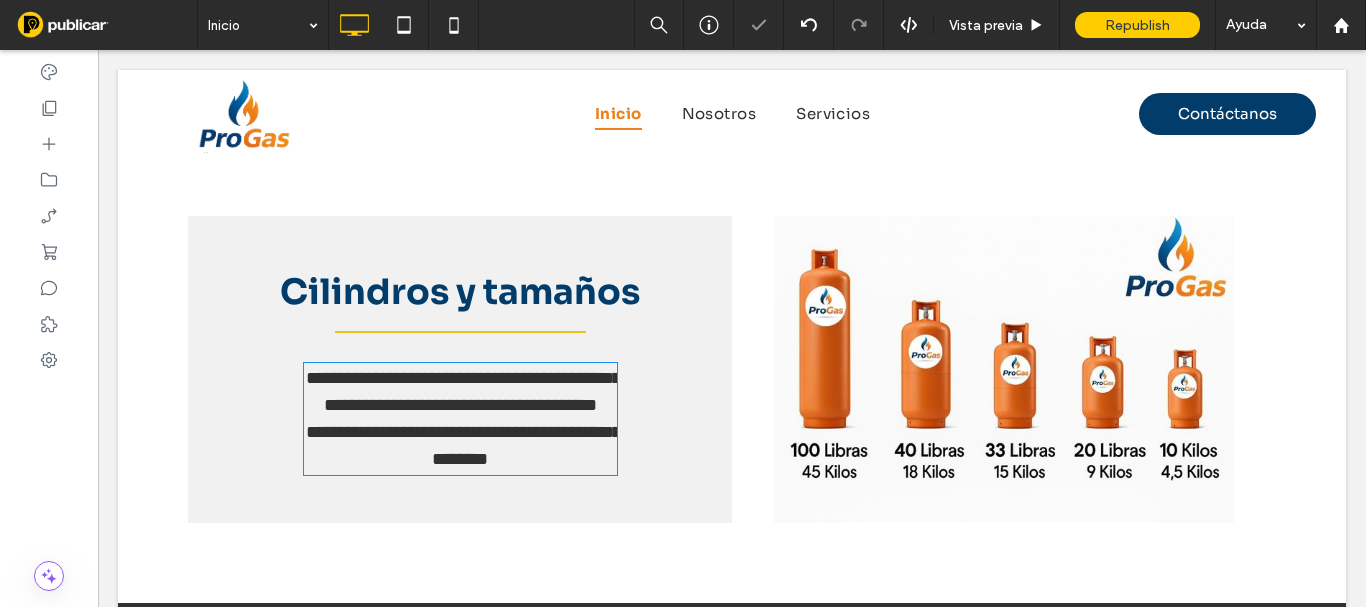 type on "****" 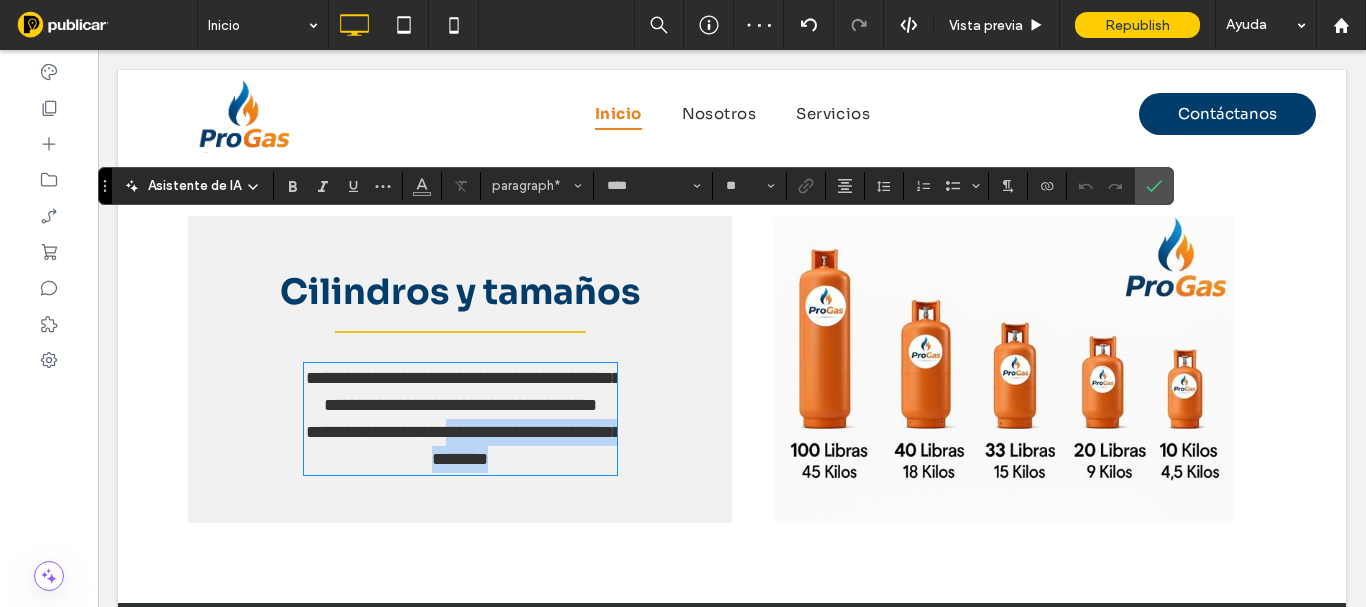 drag, startPoint x: 555, startPoint y: 337, endPoint x: 228, endPoint y: 232, distance: 343.4443 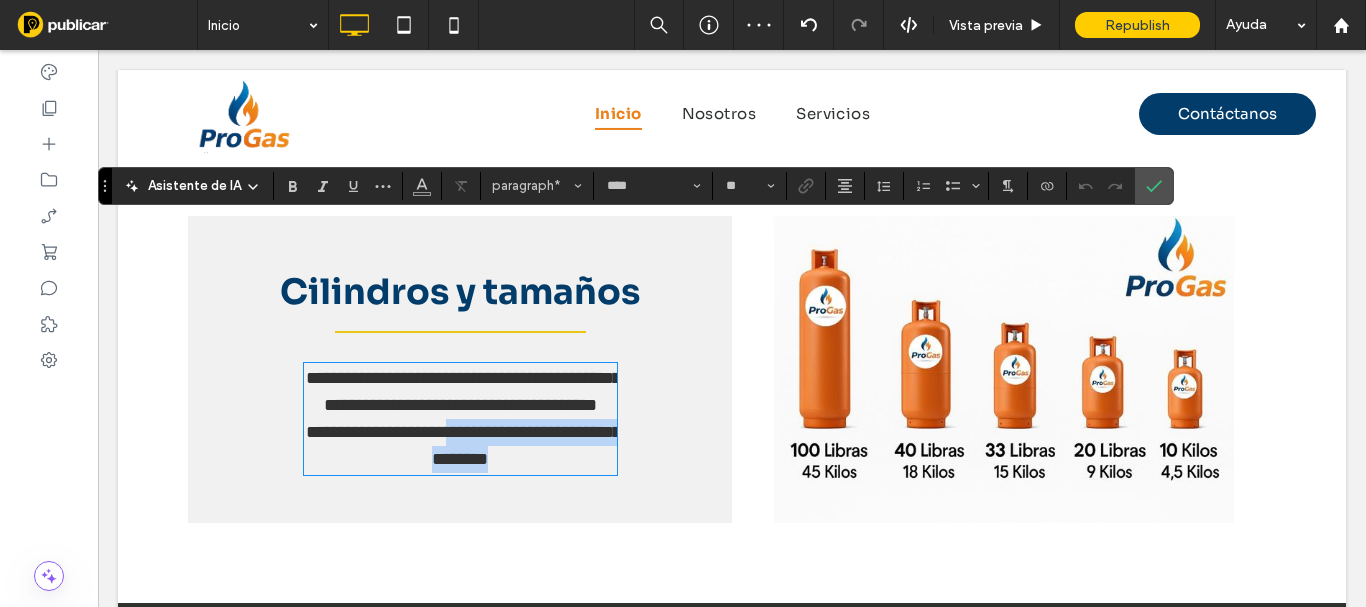click on "**********" at bounding box center (460, 369) 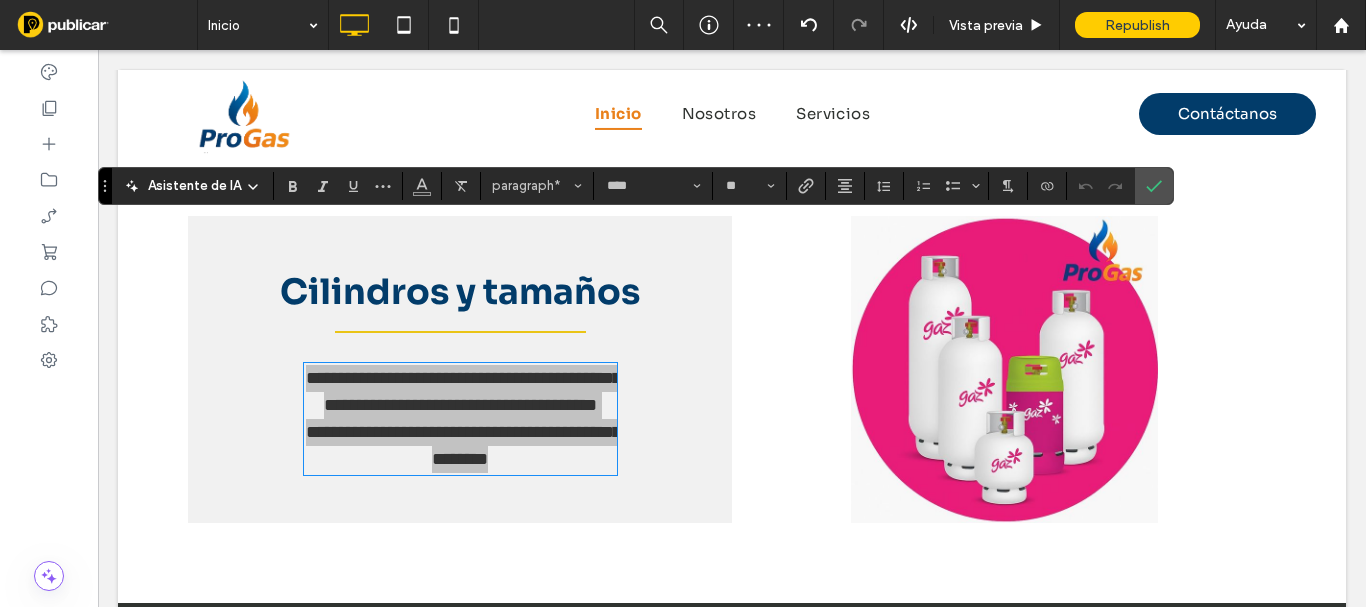 click on "Asistente de IA" at bounding box center (192, 186) 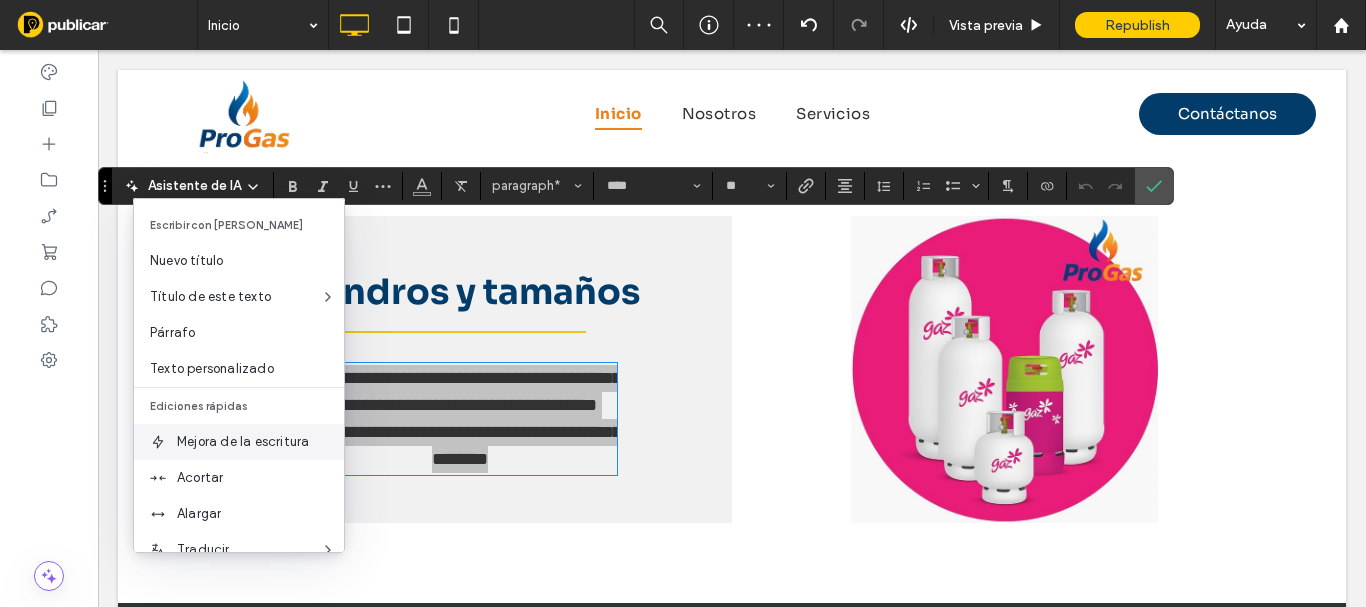 click on "Mejora de la escritura" at bounding box center [260, 442] 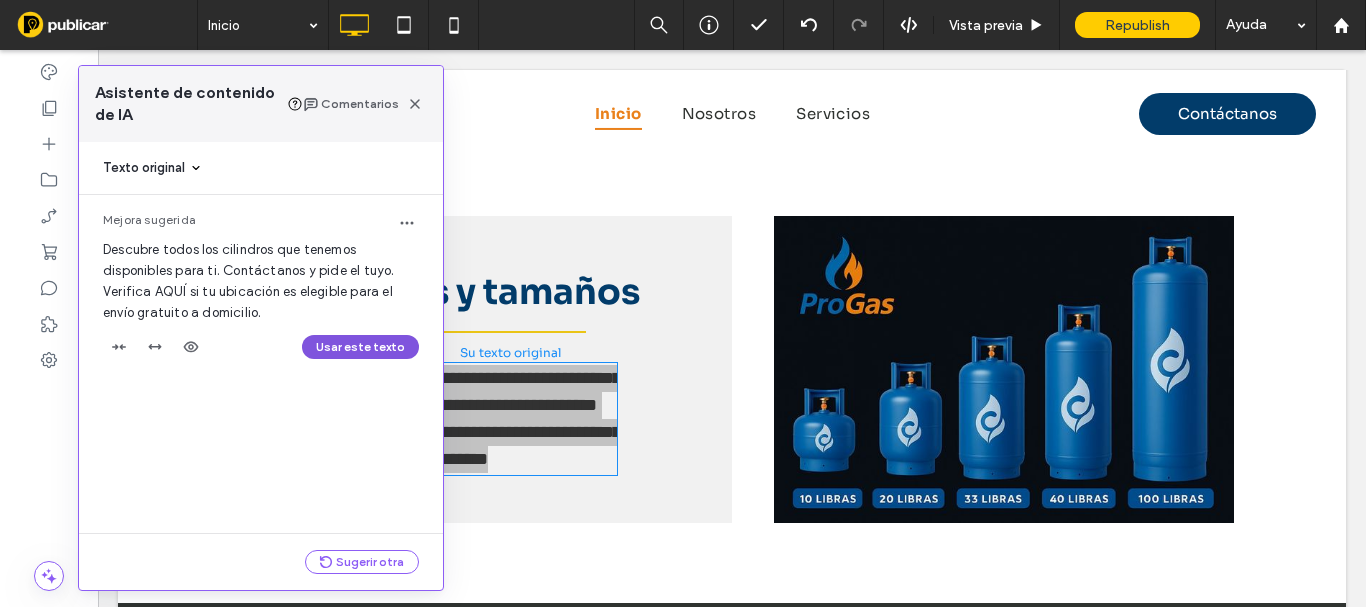 click on "Usar este texto" at bounding box center (360, 347) 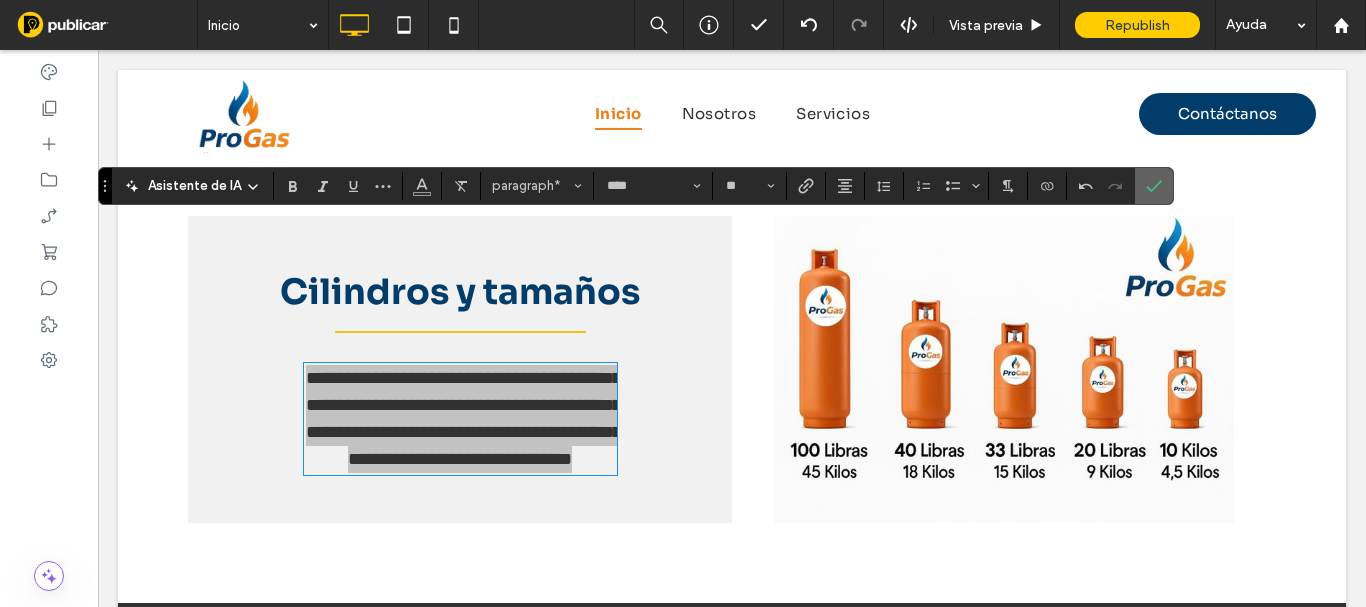 drag, startPoint x: 1145, startPoint y: 188, endPoint x: 583, endPoint y: 256, distance: 566.09894 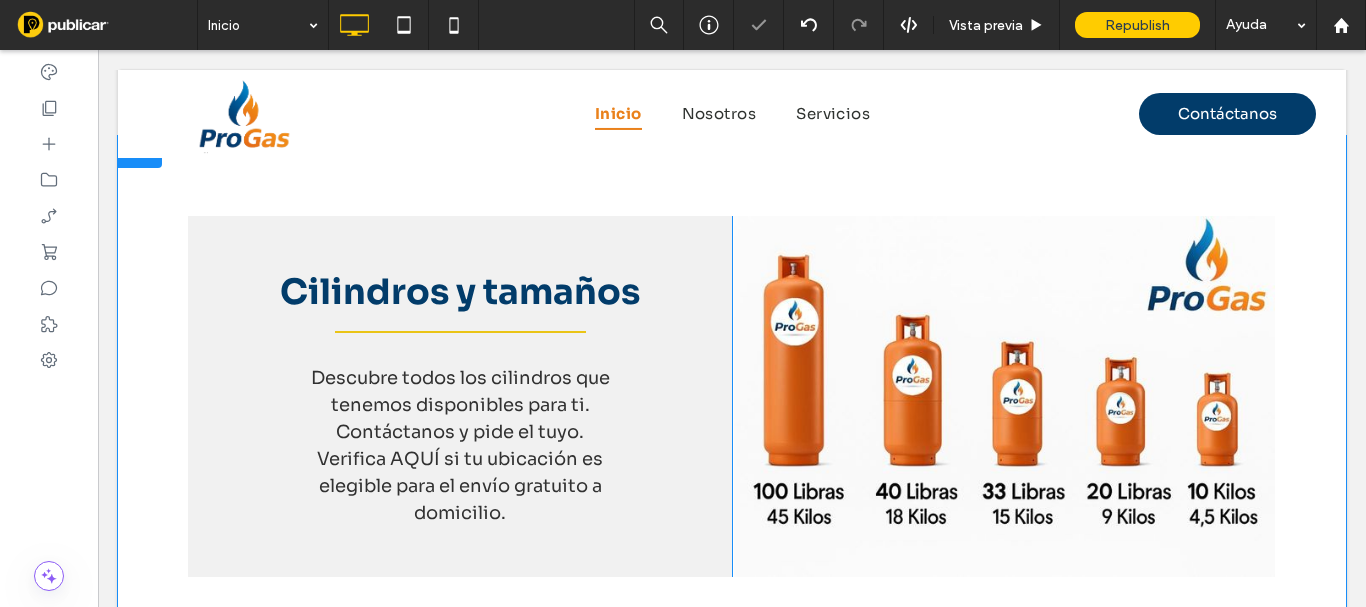 drag, startPoint x: 606, startPoint y: 386, endPoint x: 631, endPoint y: 381, distance: 25.495098 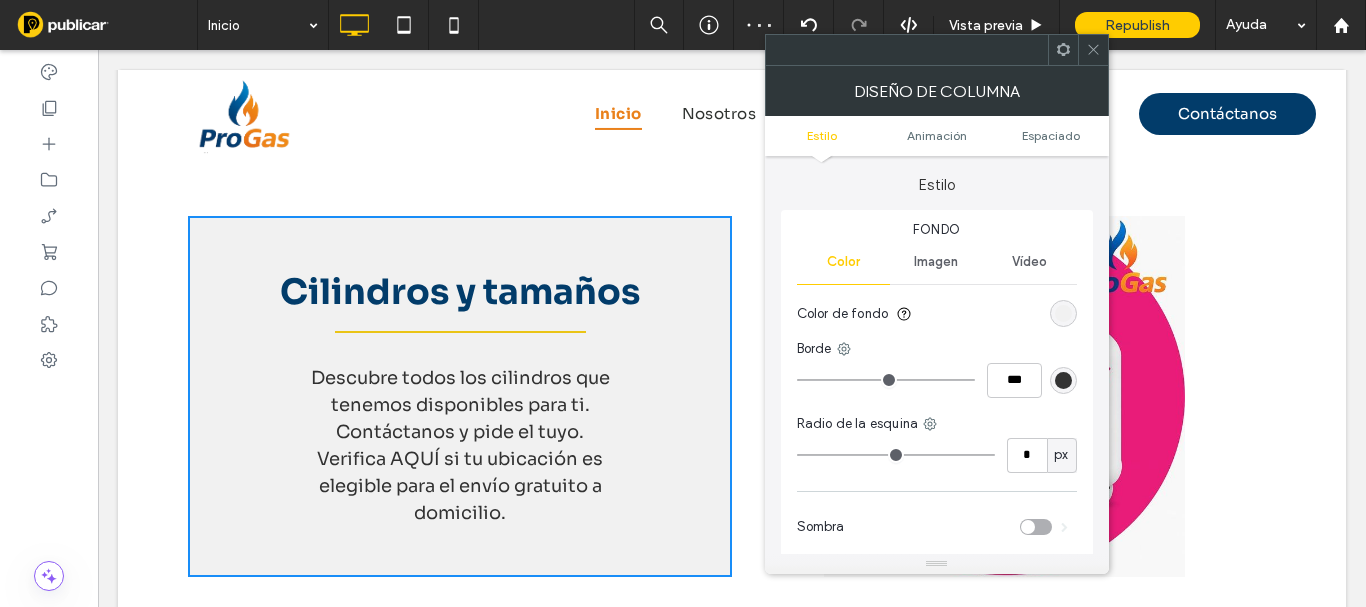 drag, startPoint x: 1094, startPoint y: 52, endPoint x: 813, endPoint y: 206, distance: 320.43253 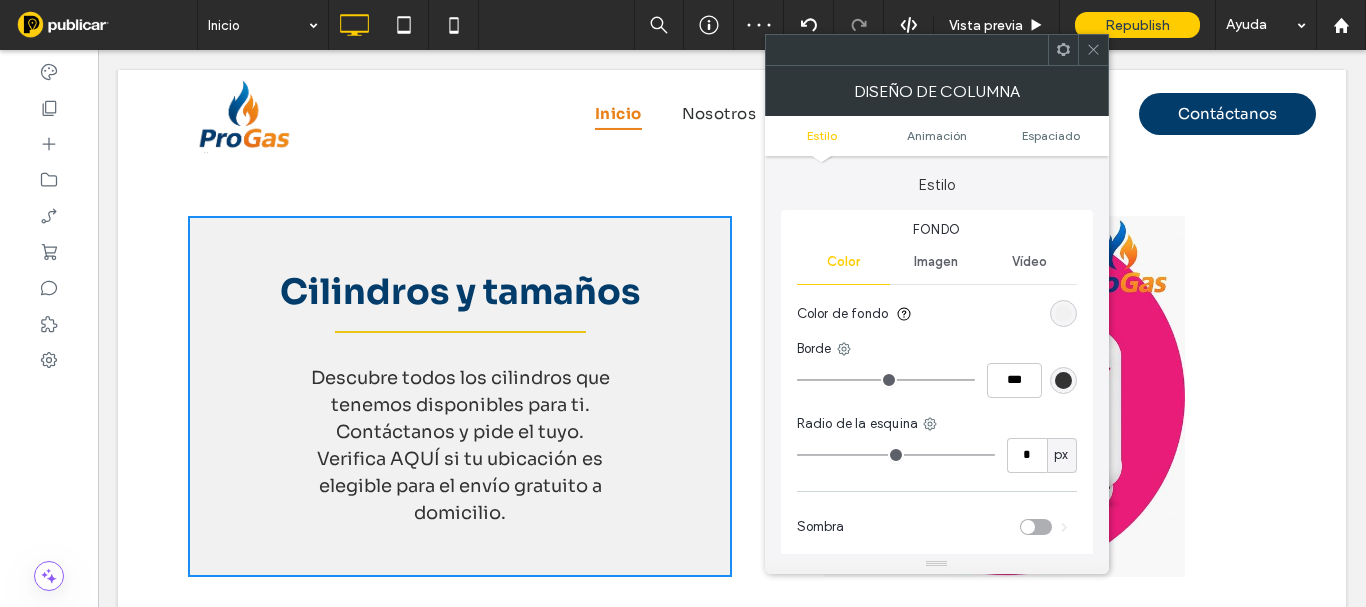 click 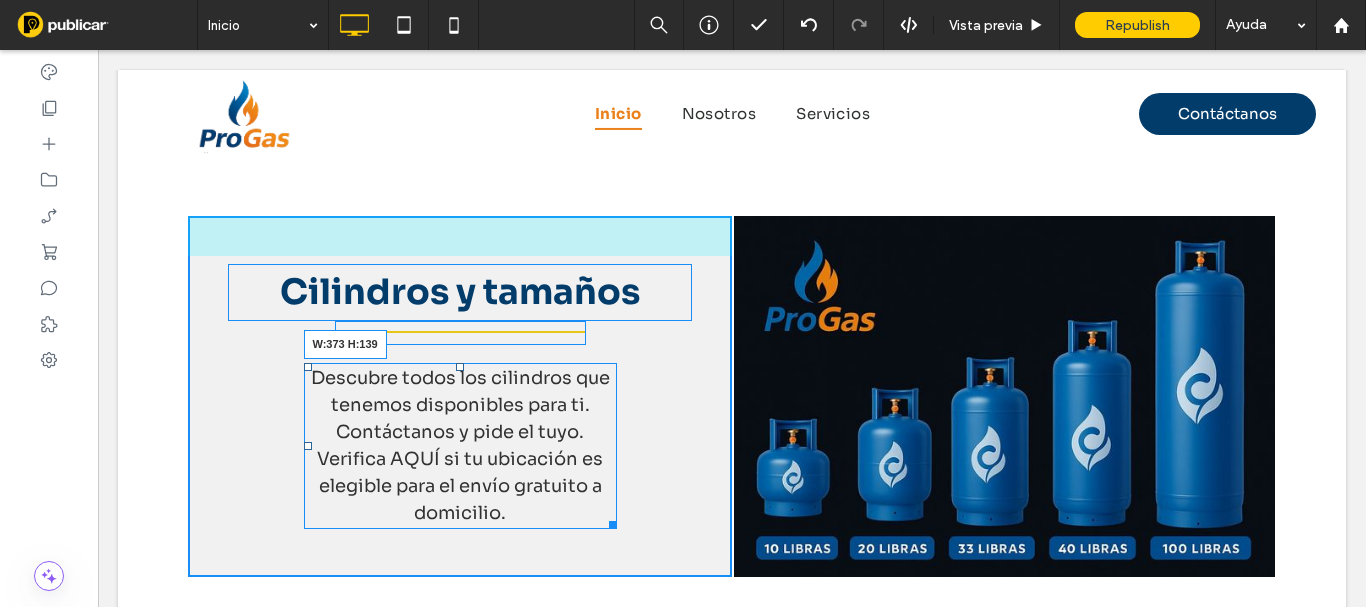 drag, startPoint x: 608, startPoint y: 381, endPoint x: 681, endPoint y: 411, distance: 78.92401 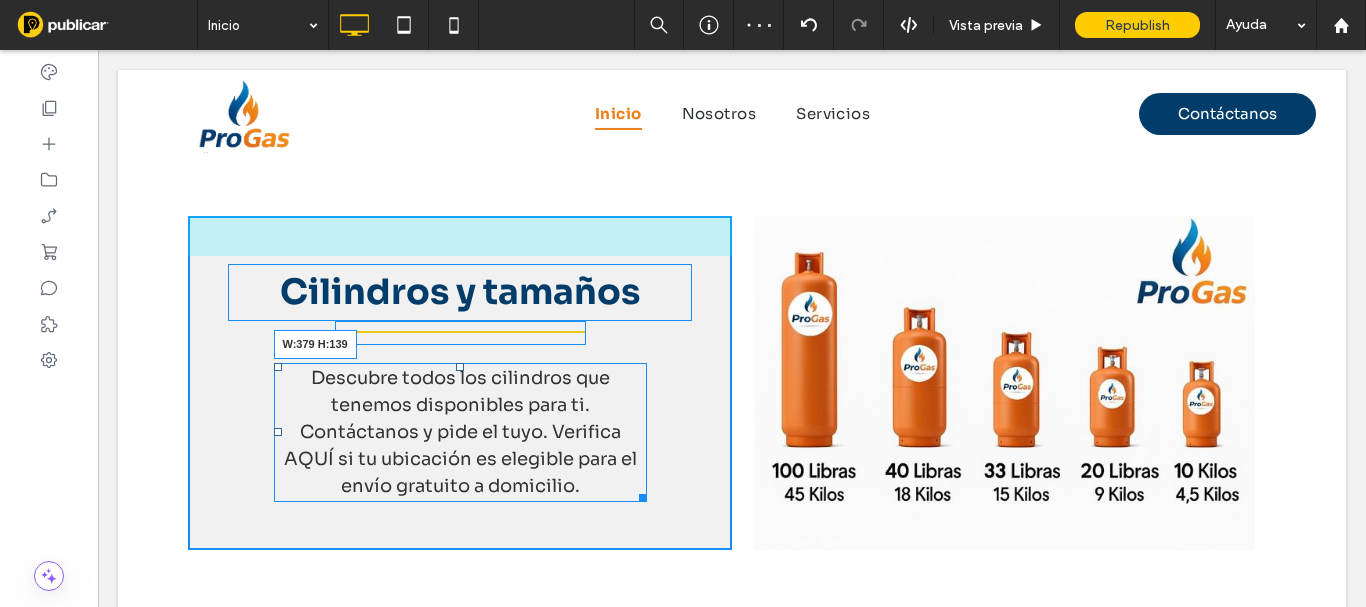 drag, startPoint x: 636, startPoint y: 352, endPoint x: 713, endPoint y: 366, distance: 78.26238 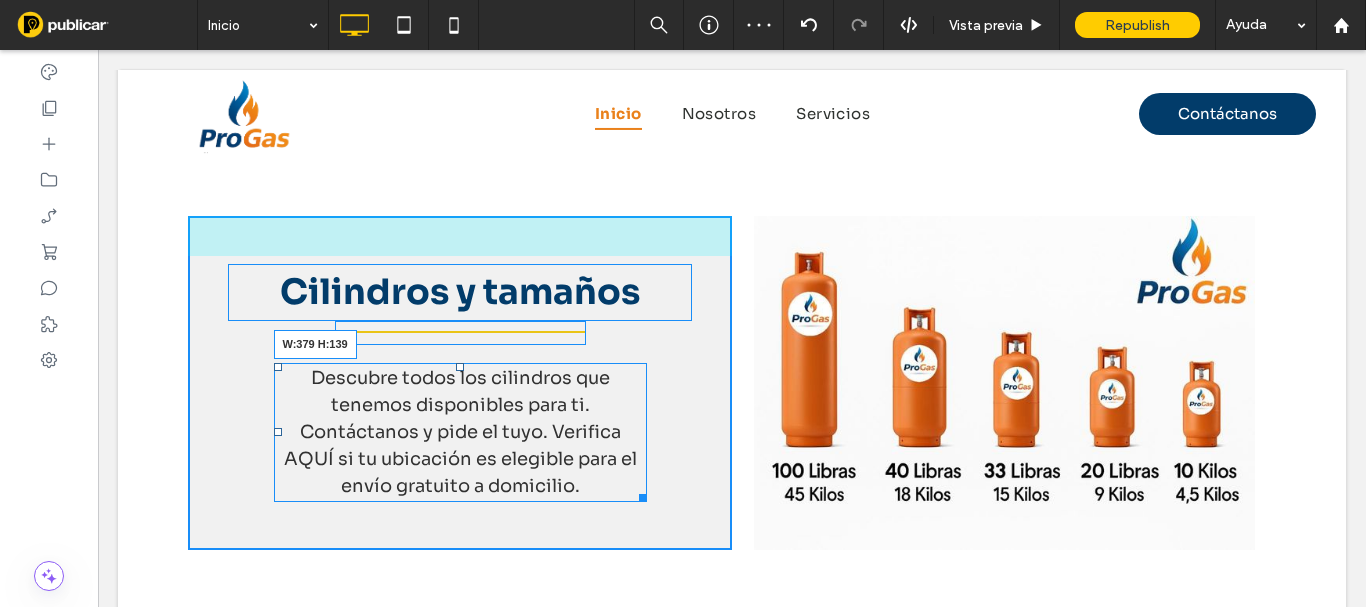 click at bounding box center [639, 494] 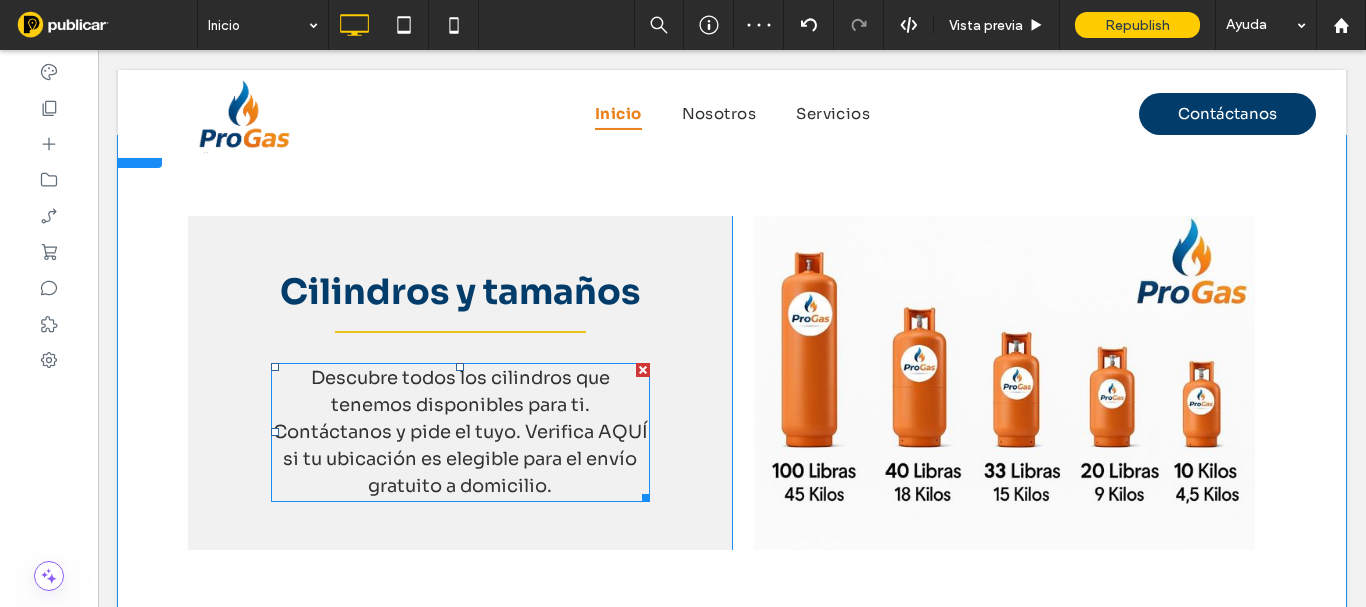click on "Descubre todos los cilindros que tenemos disponibles para ti. Contáctanos y pide el tuyo. Verifica AQUÍ si tu ubicación es elegible para el envío gratuito a domicilio." at bounding box center [460, 432] 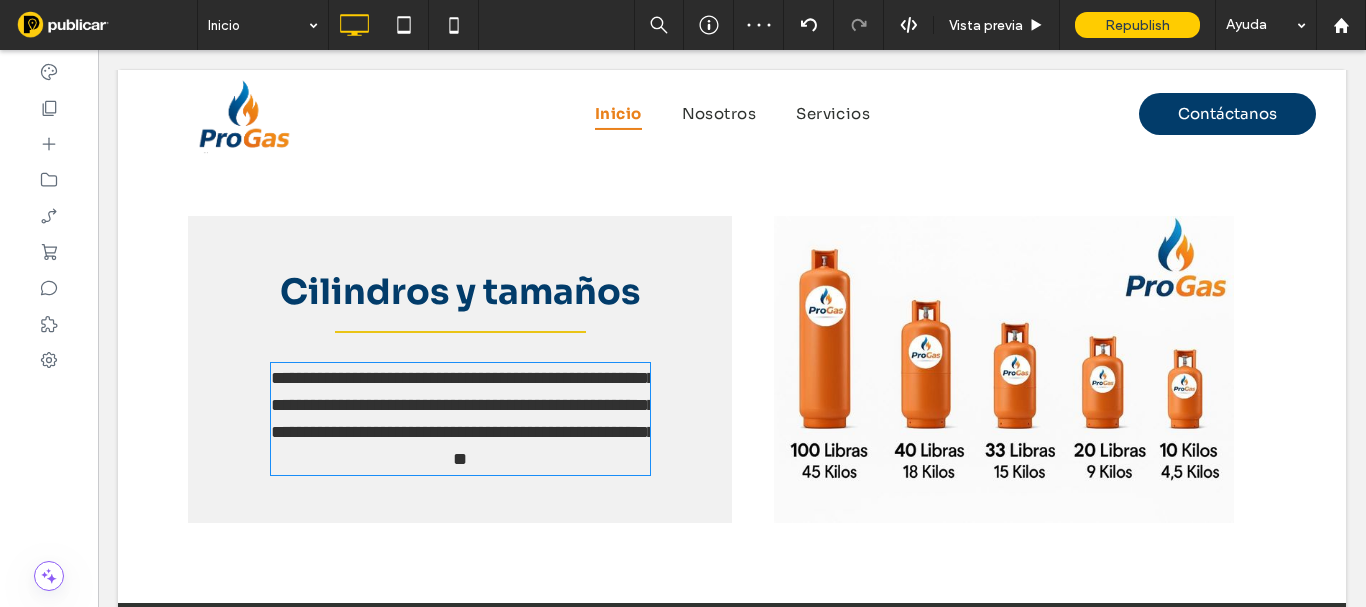 type on "****" 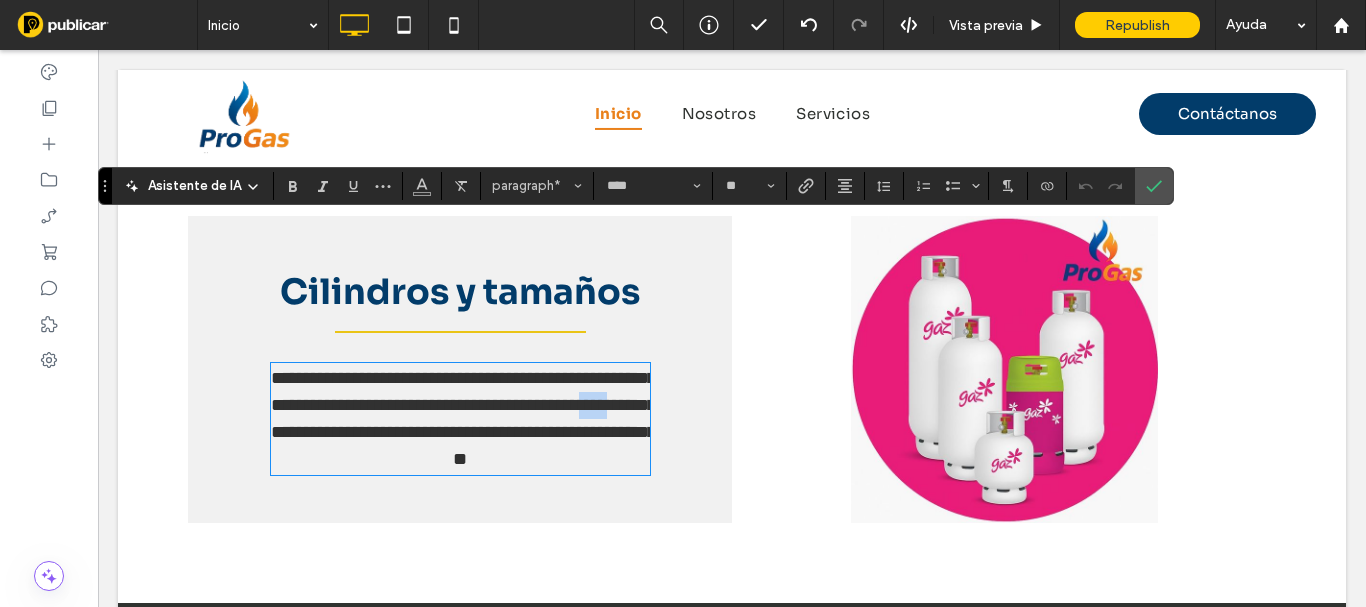 drag, startPoint x: 618, startPoint y: 292, endPoint x: 481, endPoint y: 207, distance: 161.22655 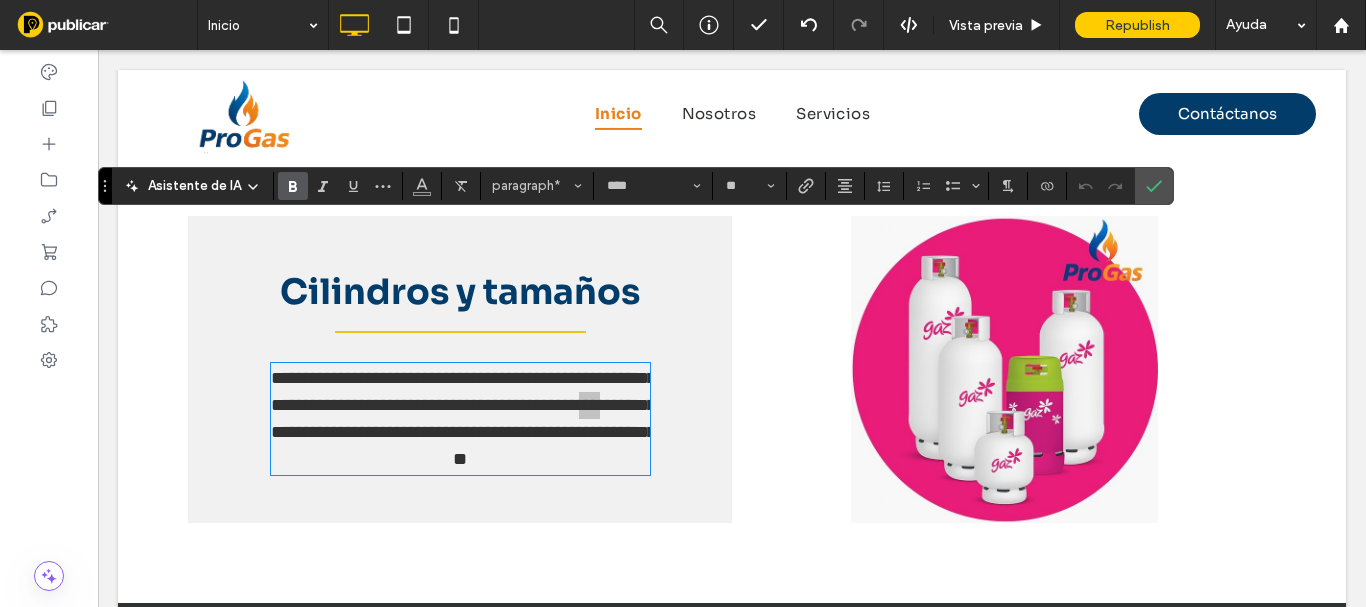 click 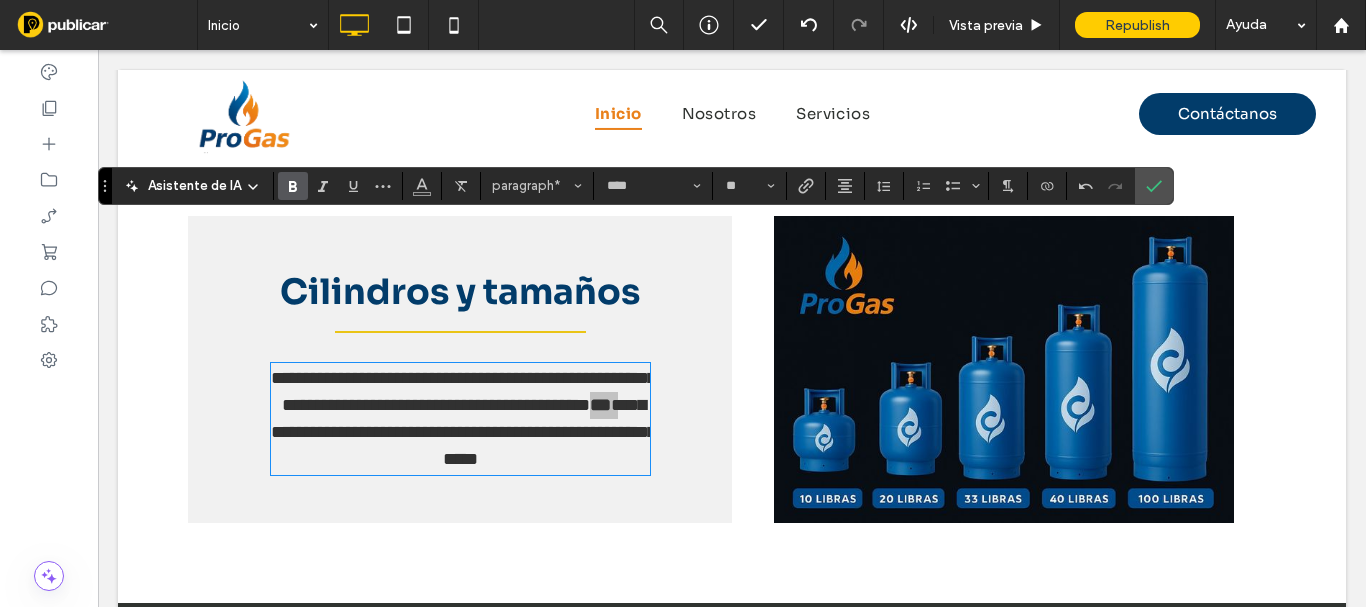 click 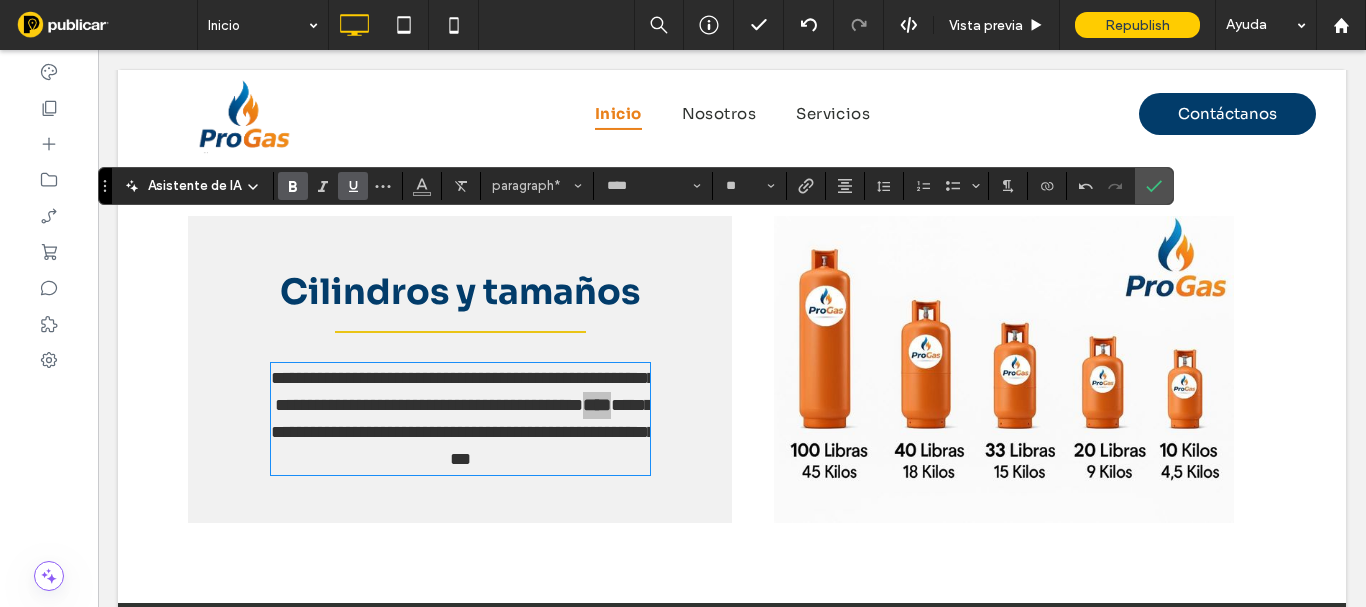 click 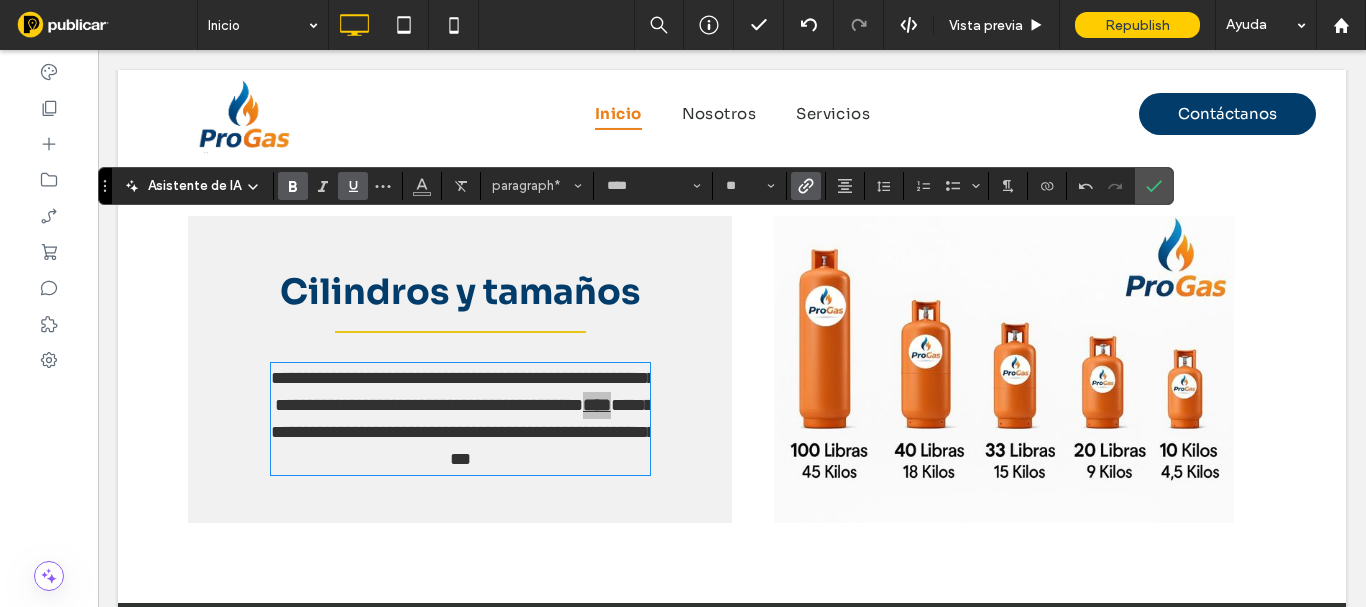 click 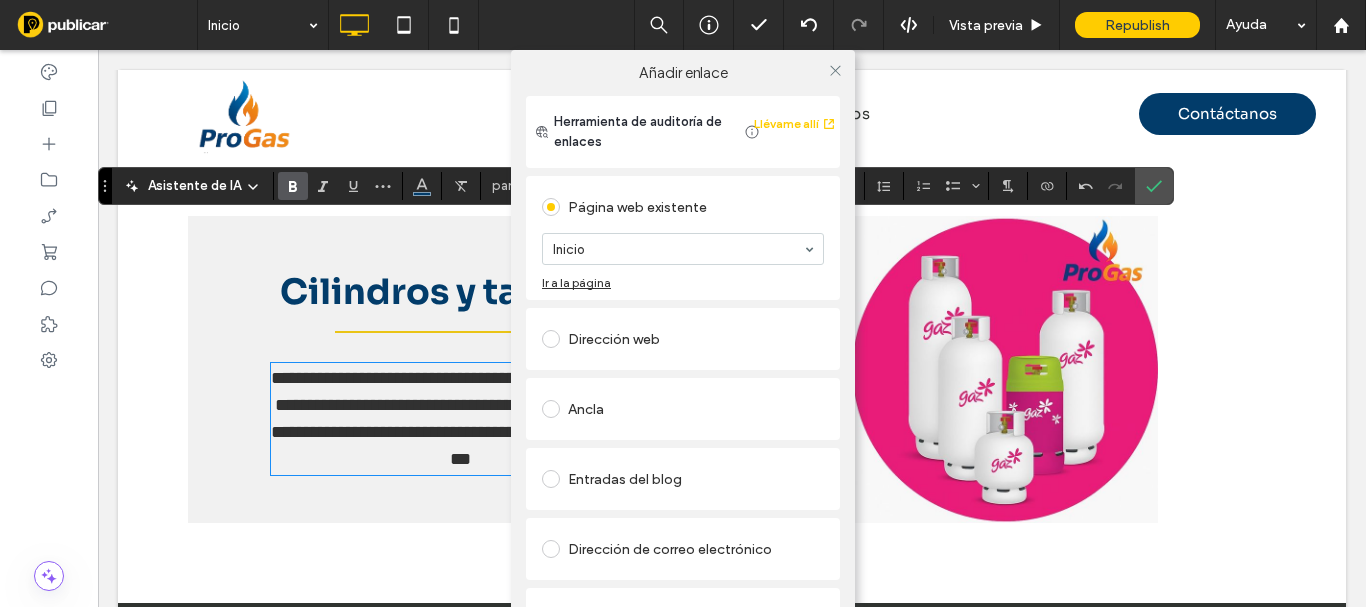 scroll, scrollTop: 134, scrollLeft: 0, axis: vertical 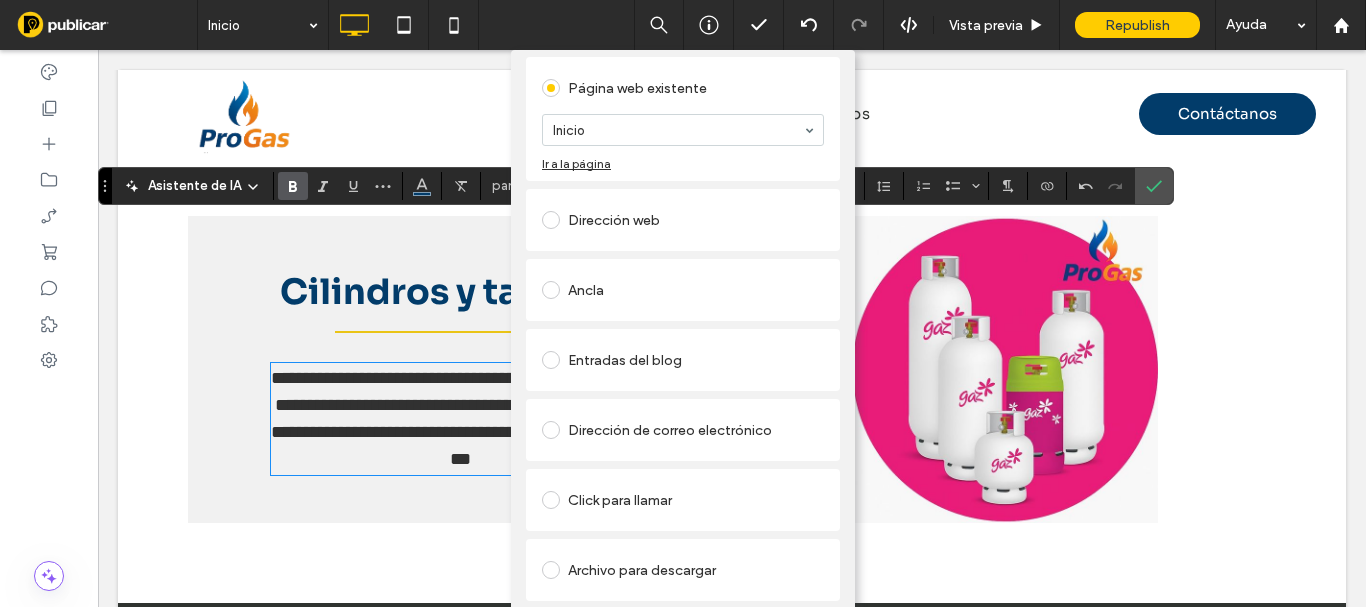 click at bounding box center (551, 290) 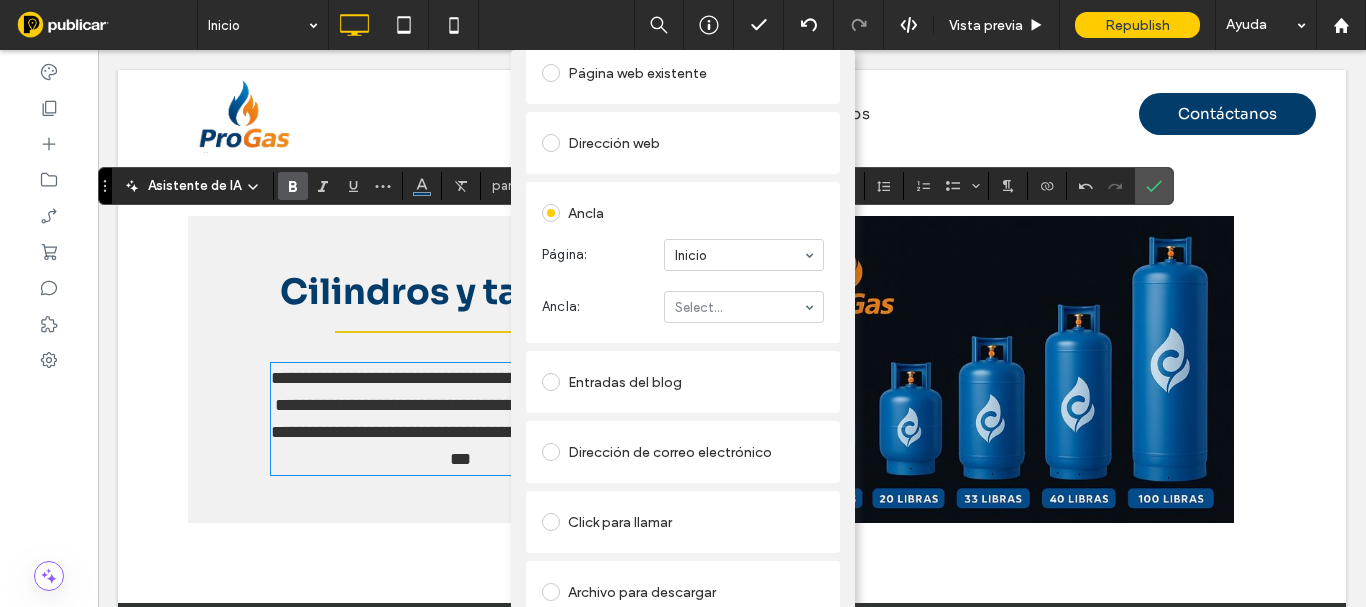 click on "Ancla: Select..." at bounding box center [683, 307] 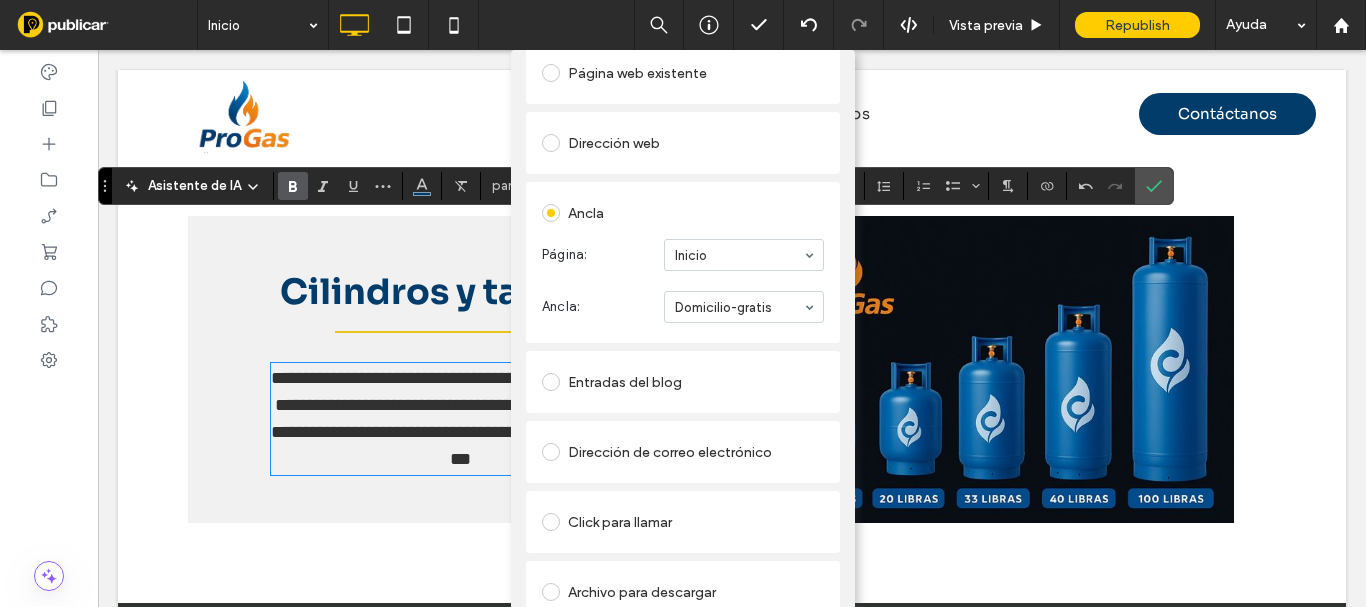 scroll, scrollTop: 0, scrollLeft: 0, axis: both 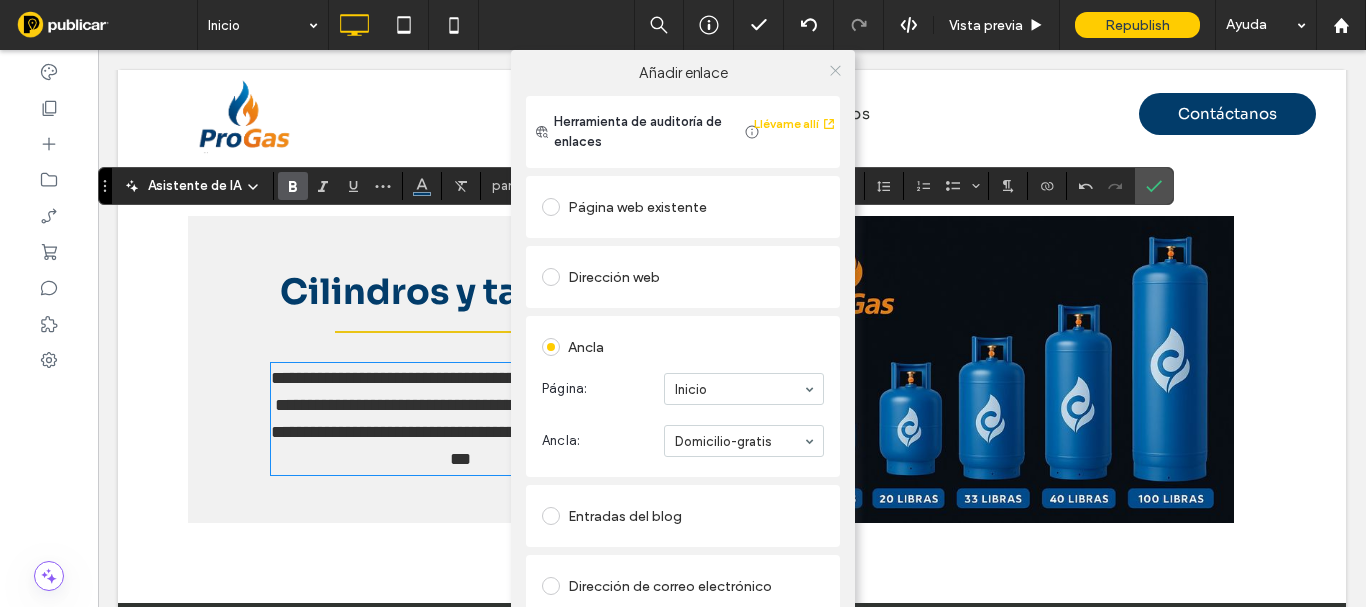 click 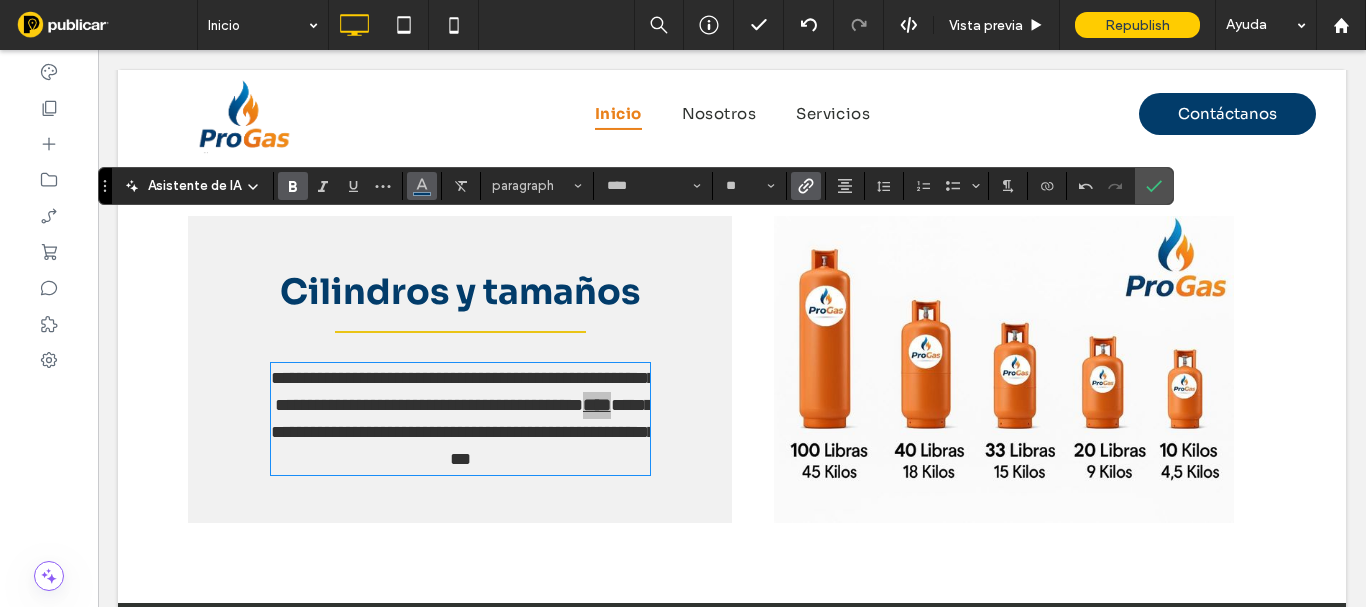 click 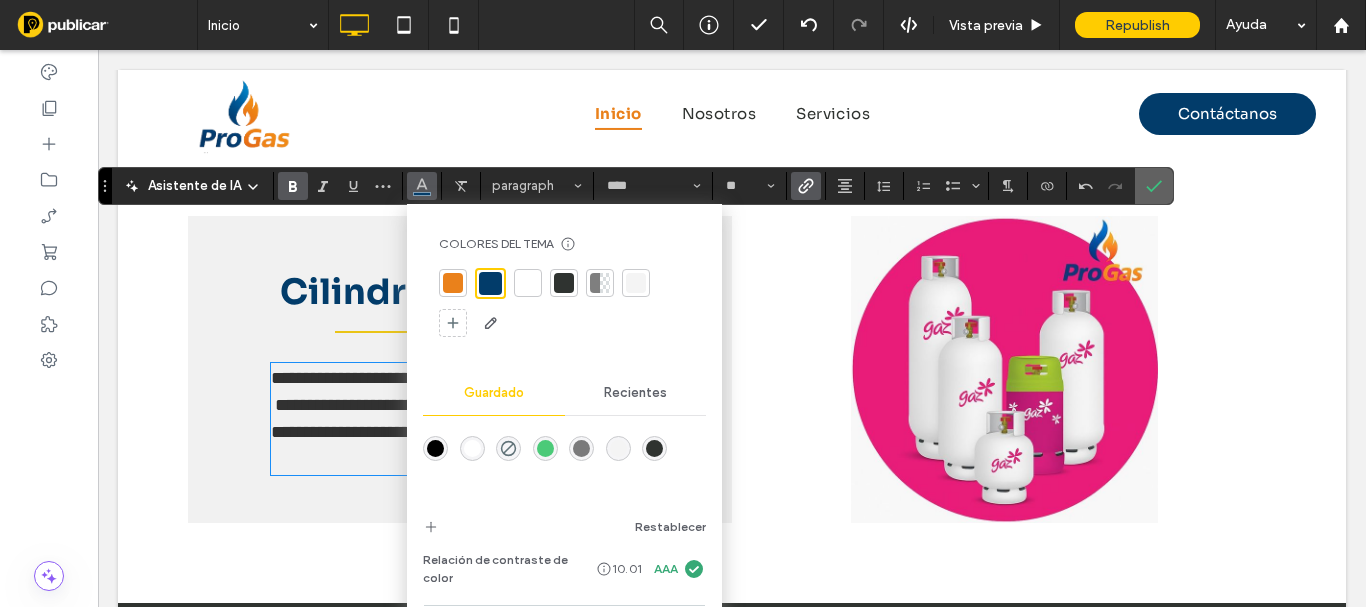 drag, startPoint x: 1152, startPoint y: 180, endPoint x: 637, endPoint y: 250, distance: 519.73553 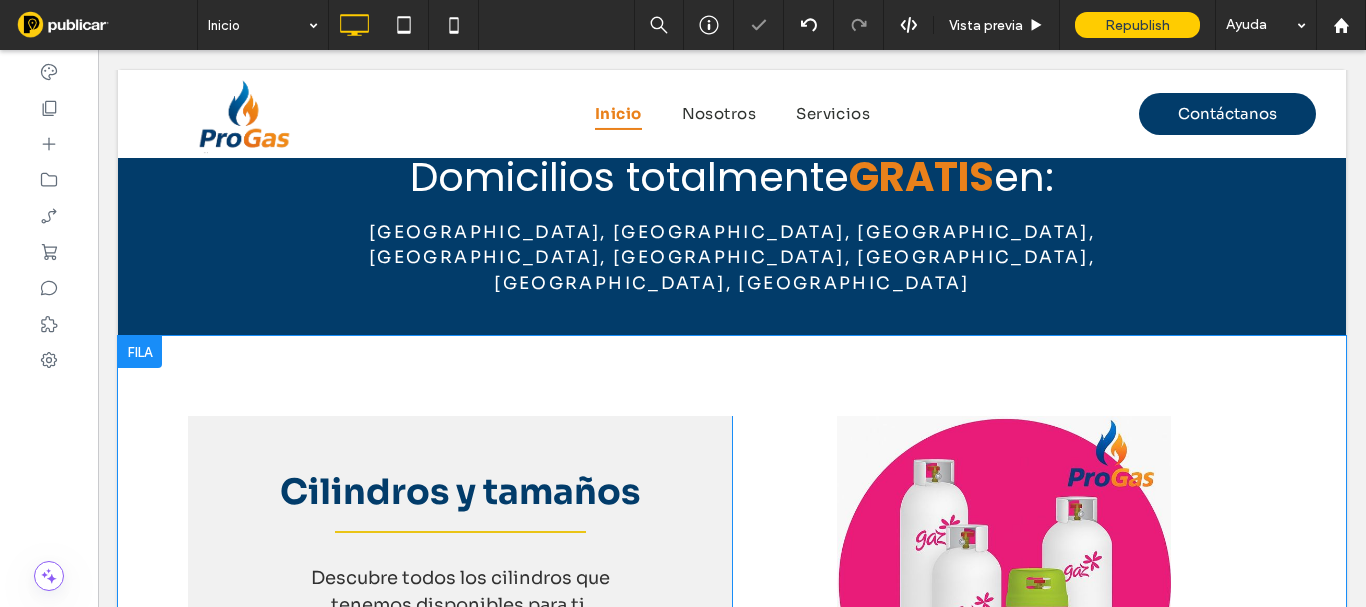 scroll, scrollTop: 3396, scrollLeft: 0, axis: vertical 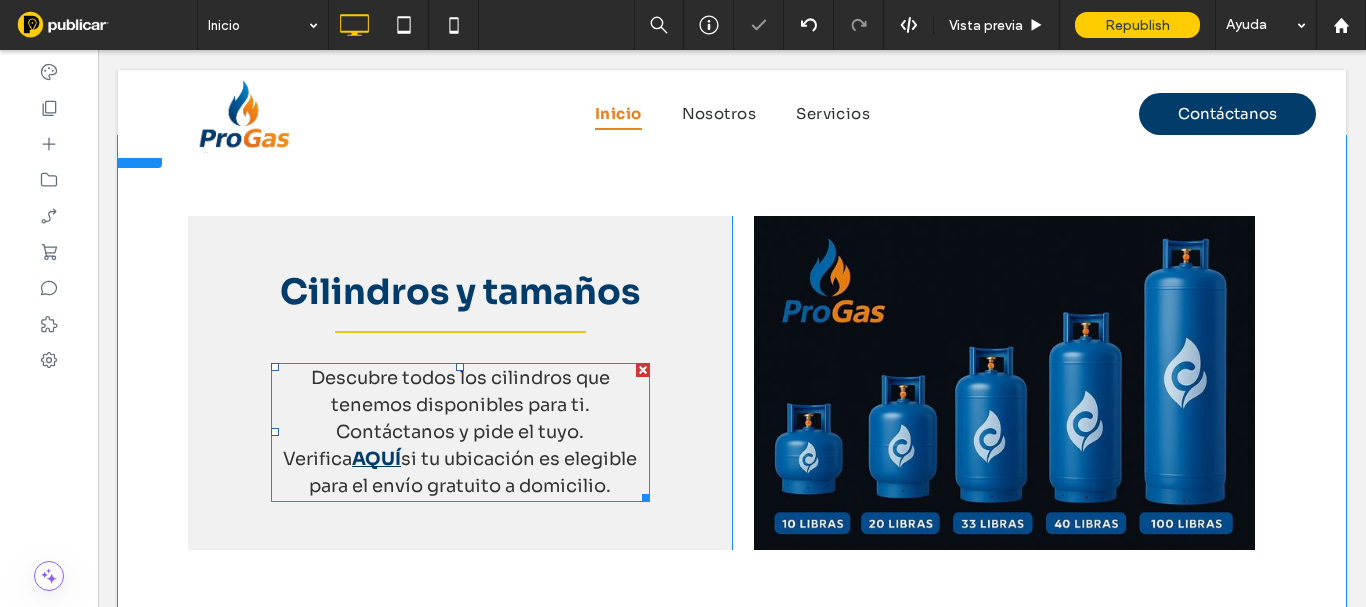 click on "AQUÍ" at bounding box center [376, 459] 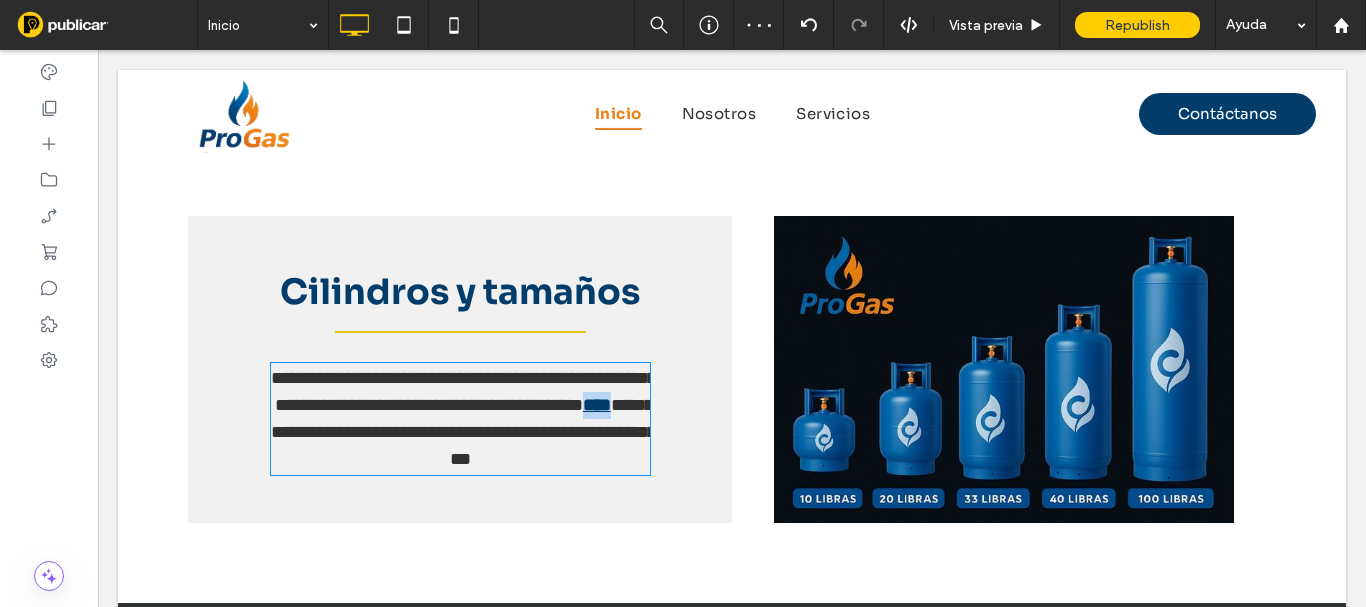 type on "****" 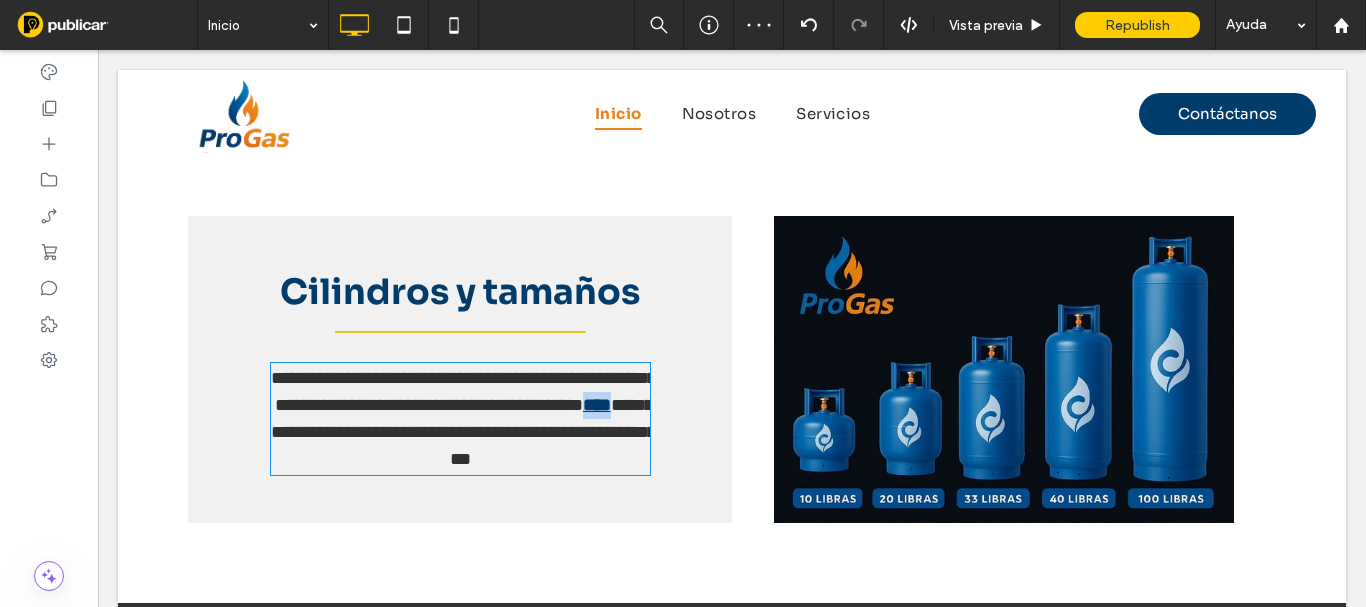 type on "**" 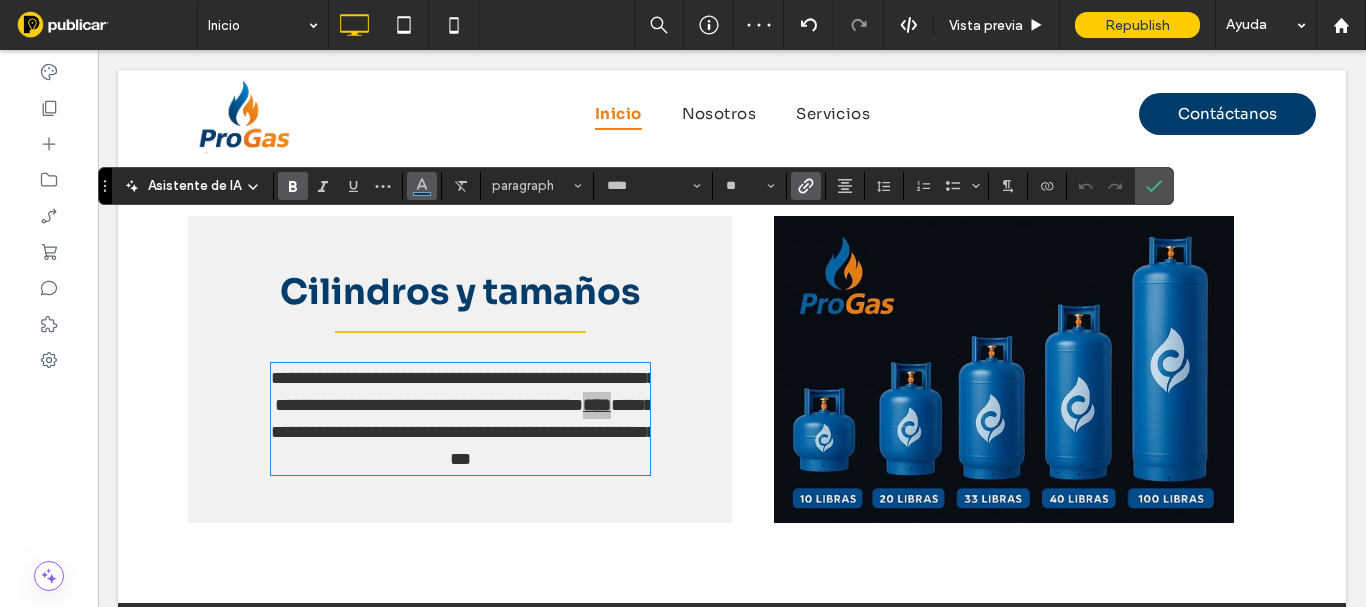 click 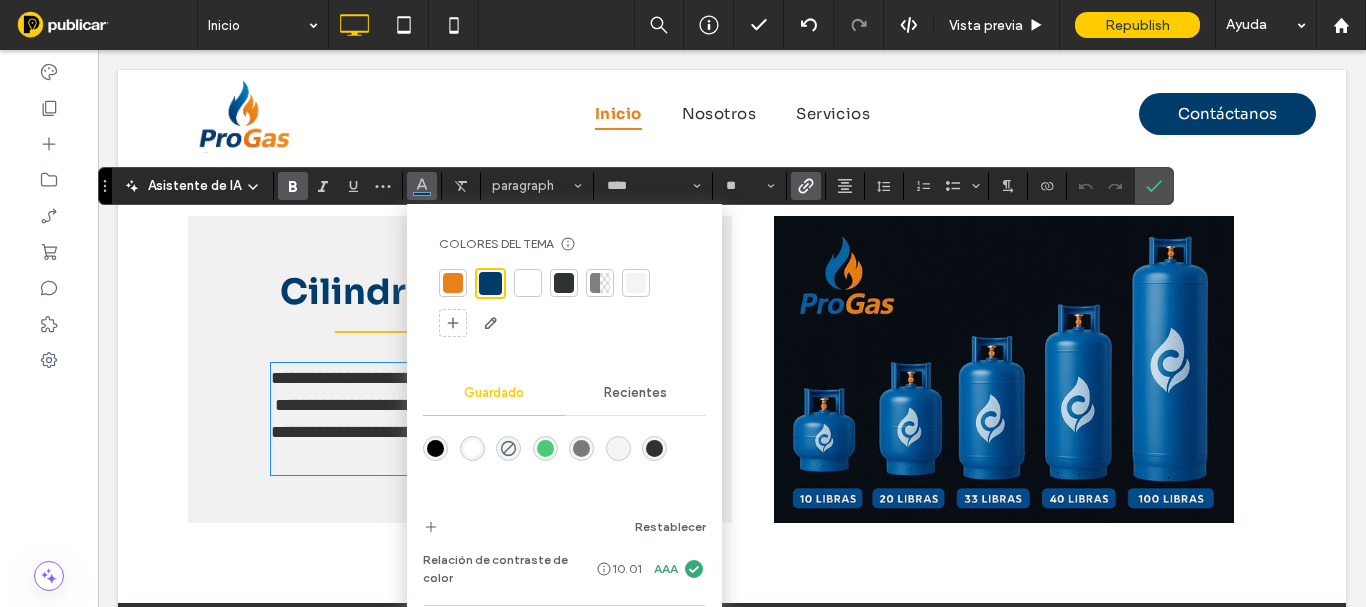 click at bounding box center [453, 283] 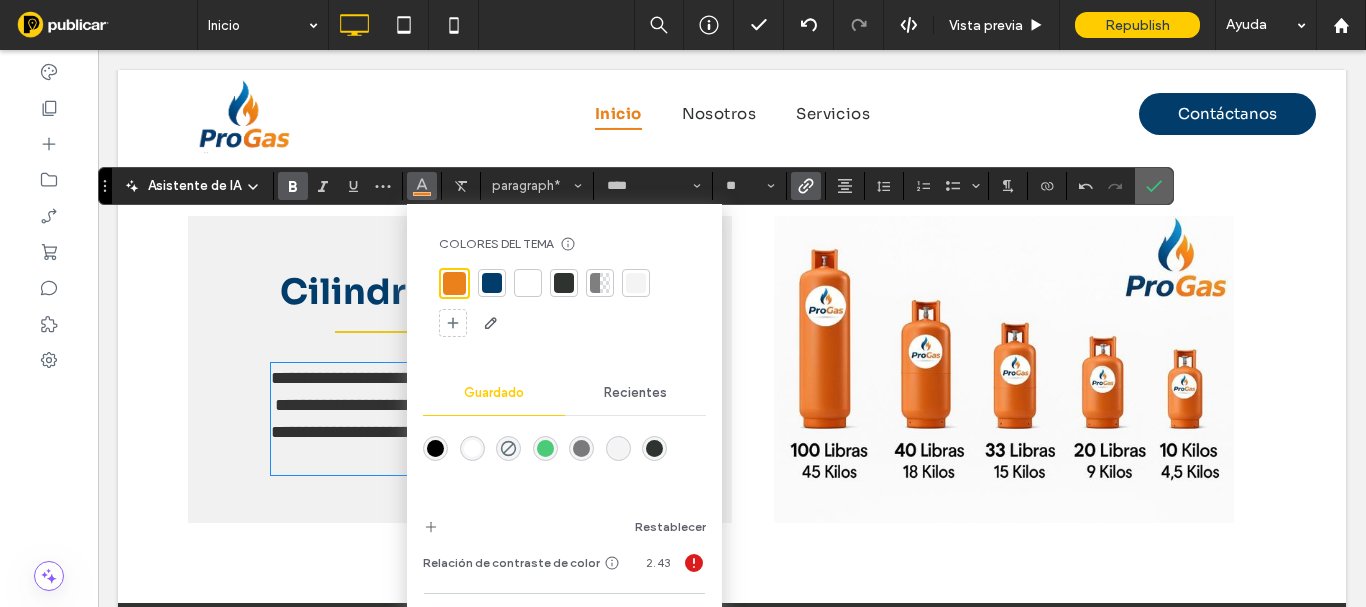 click 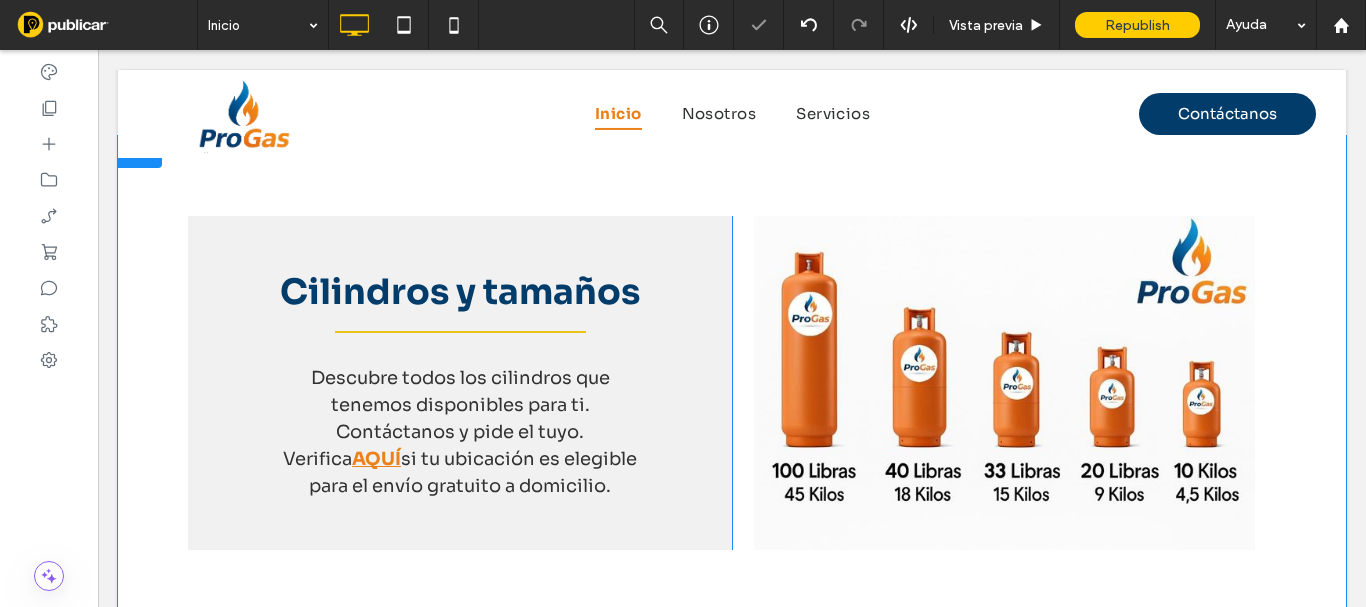 scroll, scrollTop: 3296, scrollLeft: 0, axis: vertical 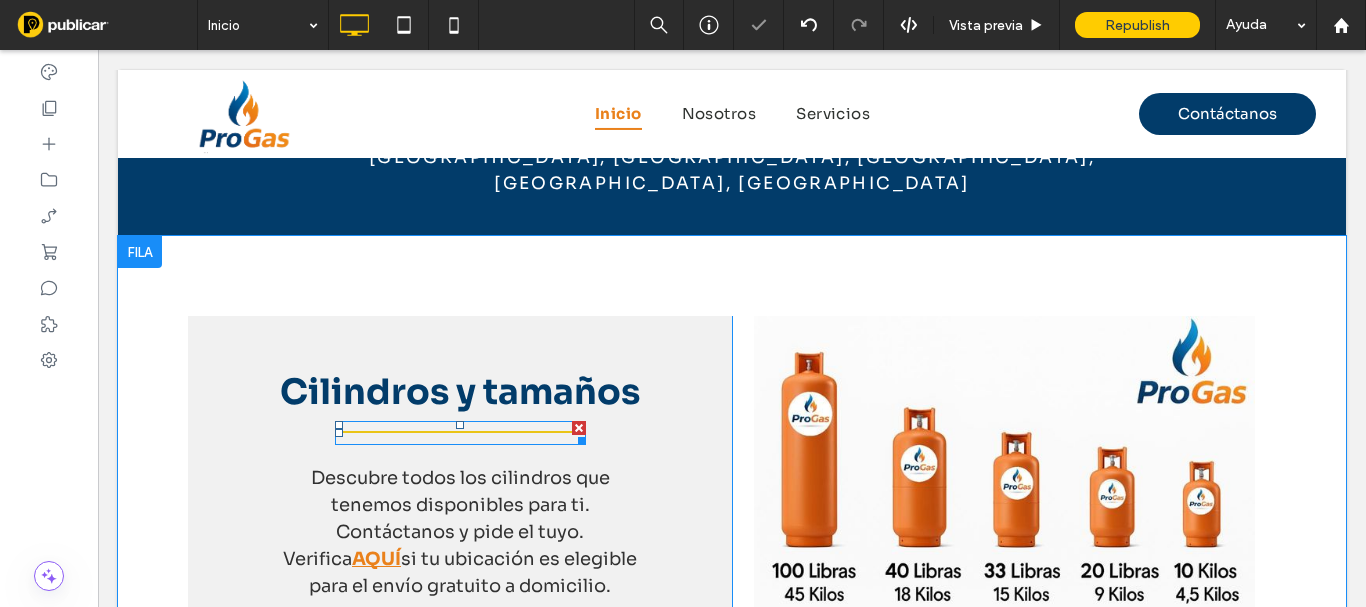 click at bounding box center (460, 433) 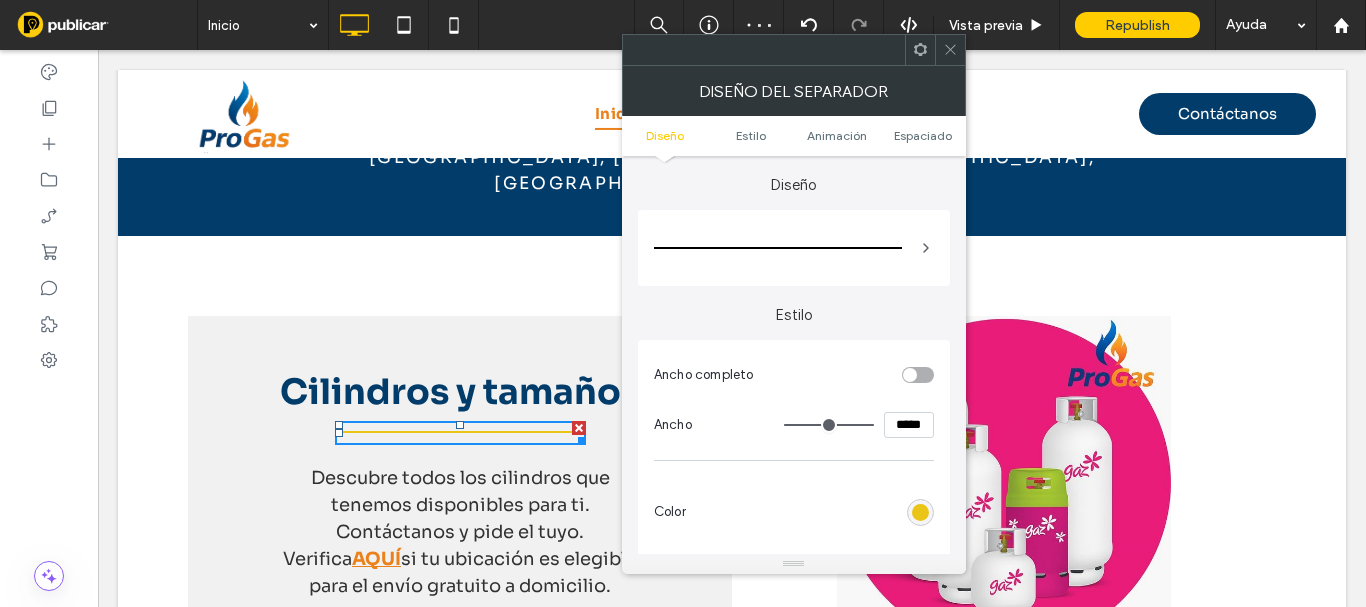 click at bounding box center (920, 512) 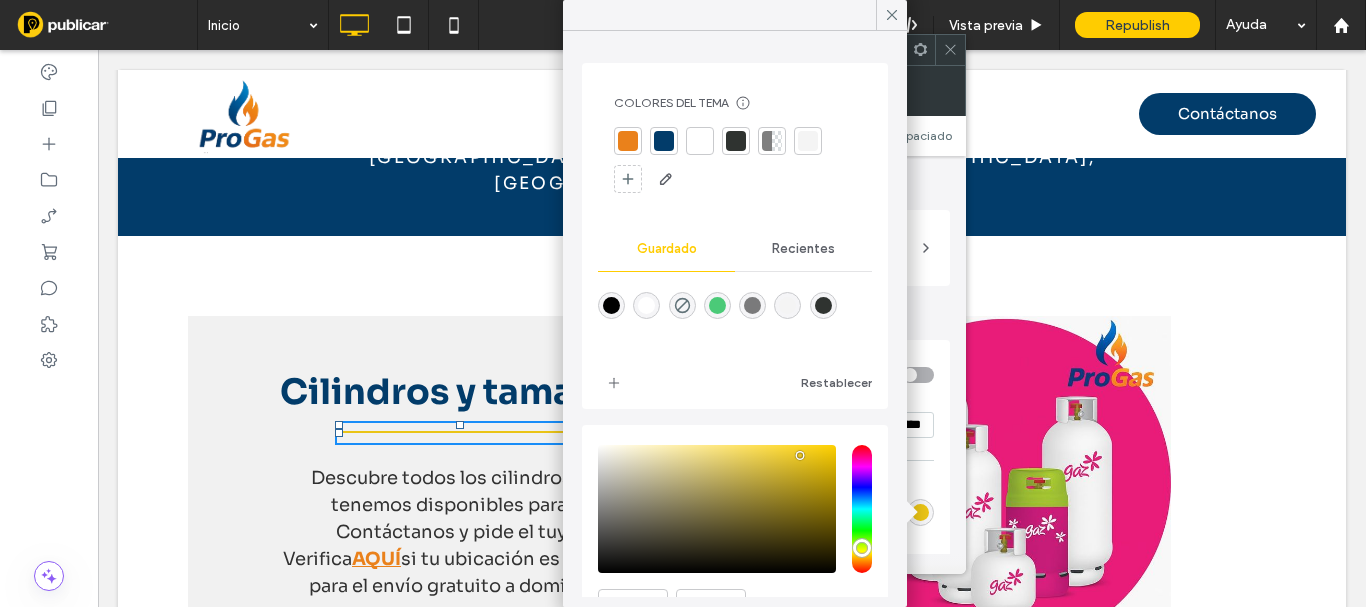 click at bounding box center (628, 141) 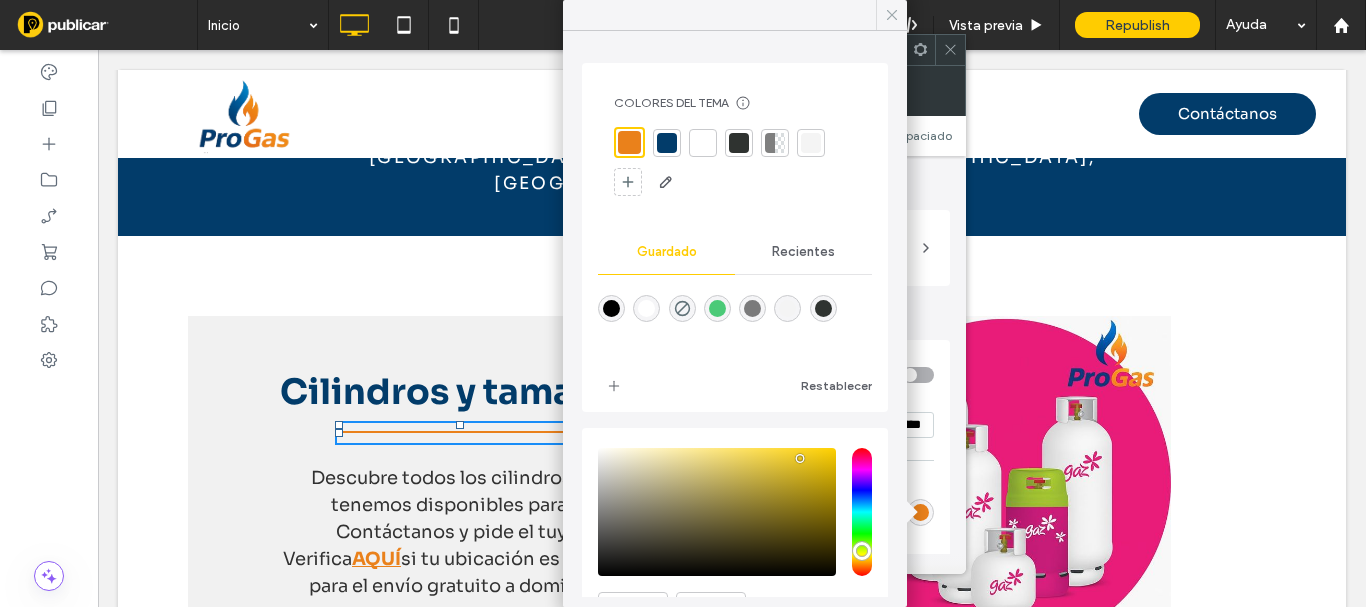 click 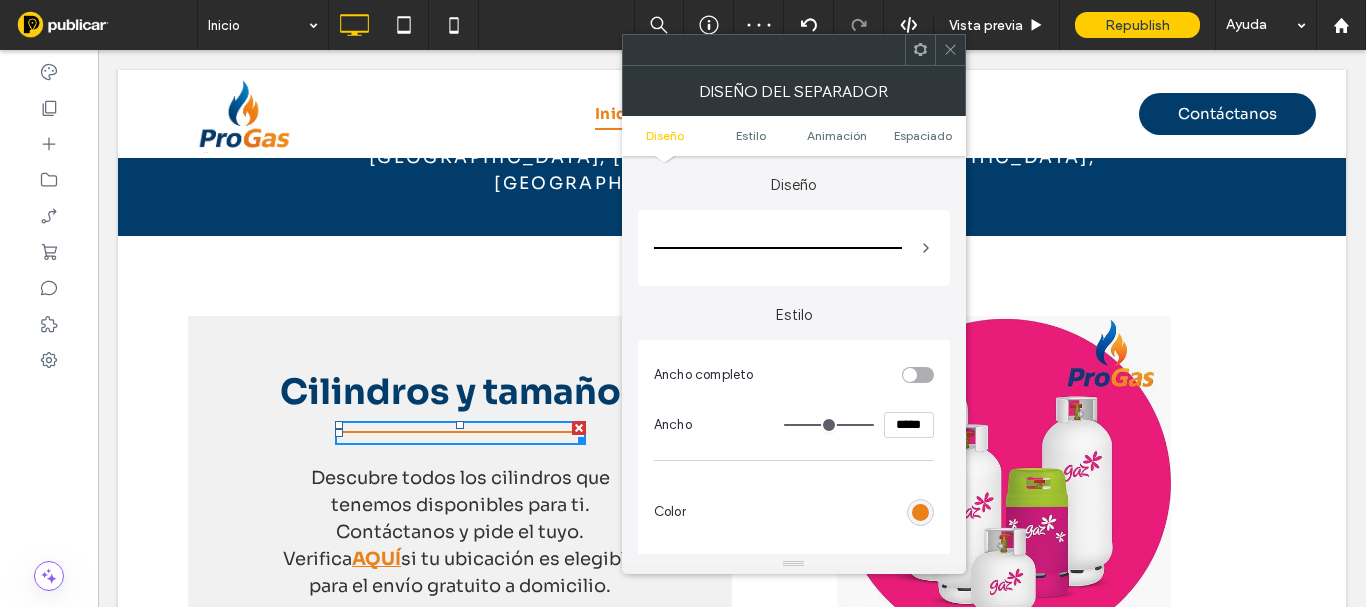 drag, startPoint x: 948, startPoint y: 46, endPoint x: 908, endPoint y: 81, distance: 53.15073 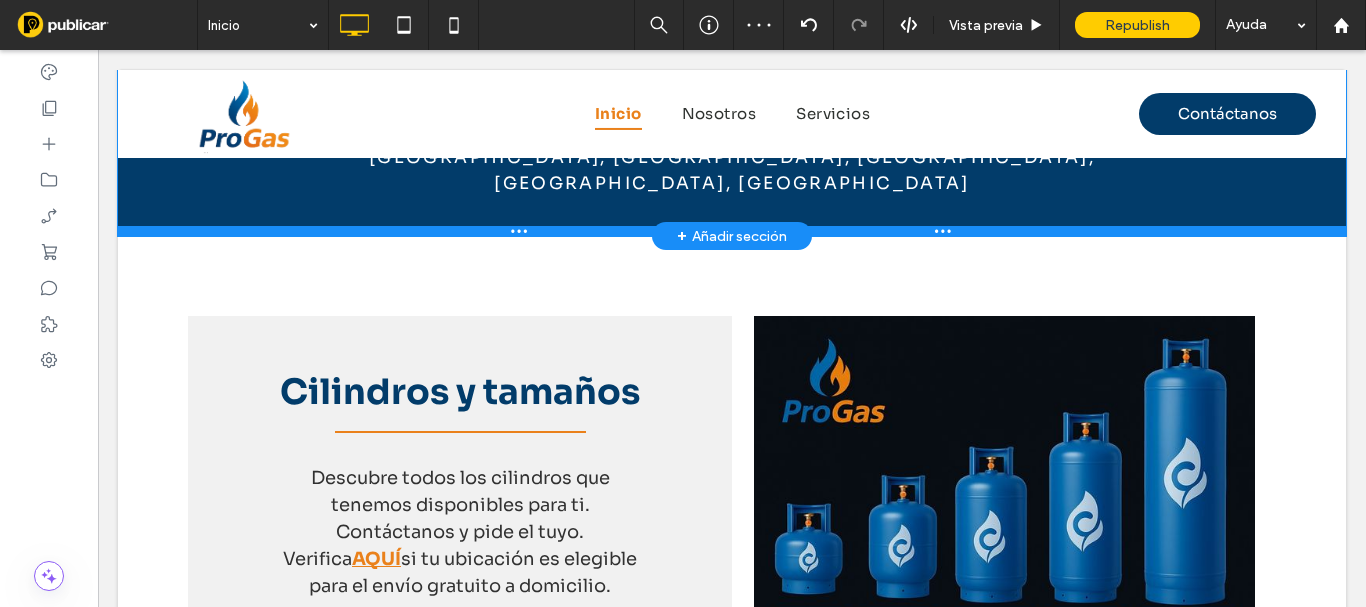 scroll, scrollTop: 3196, scrollLeft: 0, axis: vertical 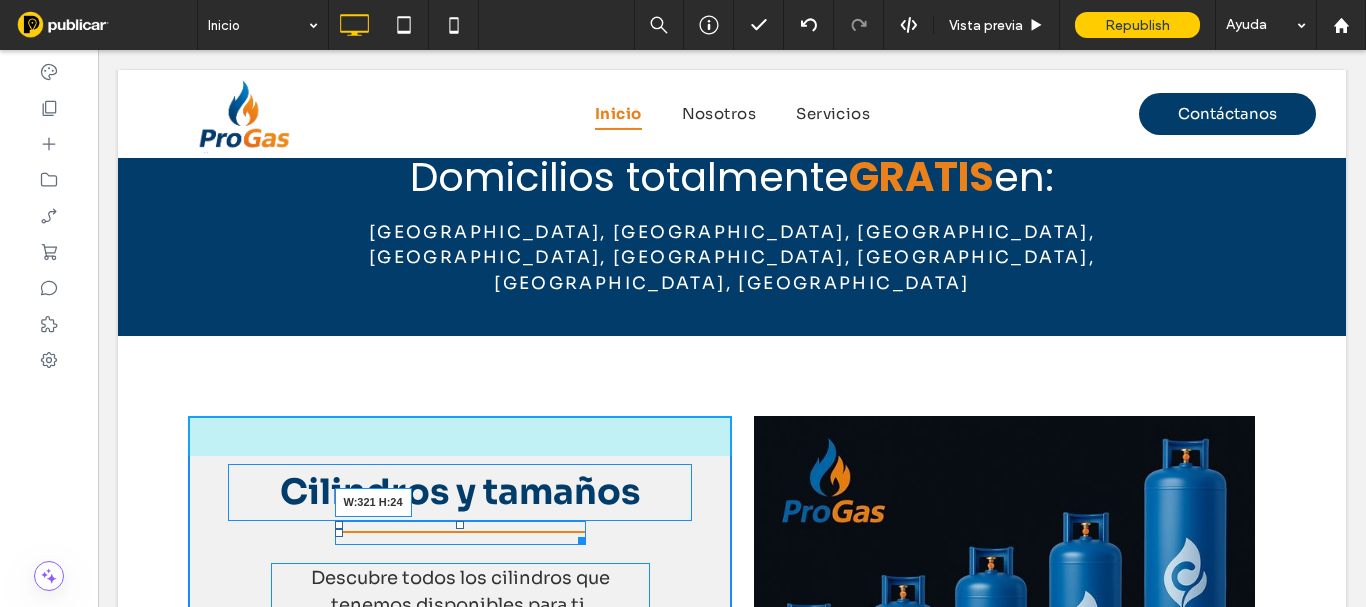 drag, startPoint x: 576, startPoint y: 394, endPoint x: 611, endPoint y: 394, distance: 35 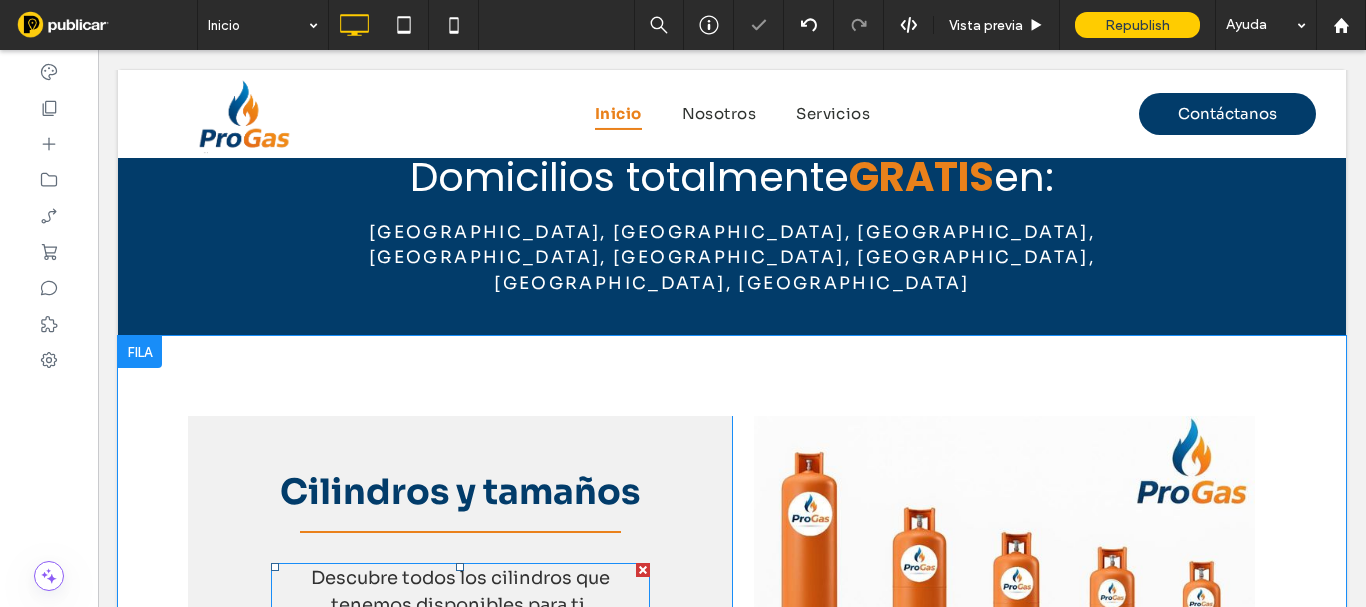 scroll, scrollTop: 3396, scrollLeft: 0, axis: vertical 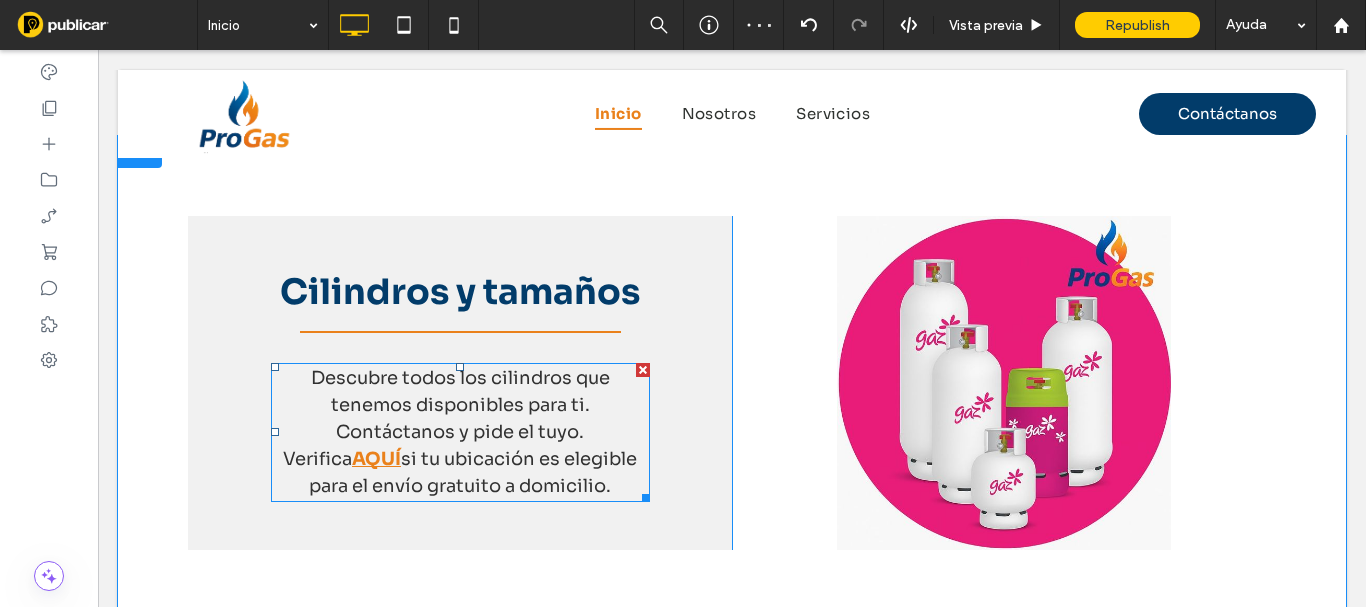 click on "si tu ubicación es elegible para el envío gratuito a domicilio." at bounding box center [473, 472] 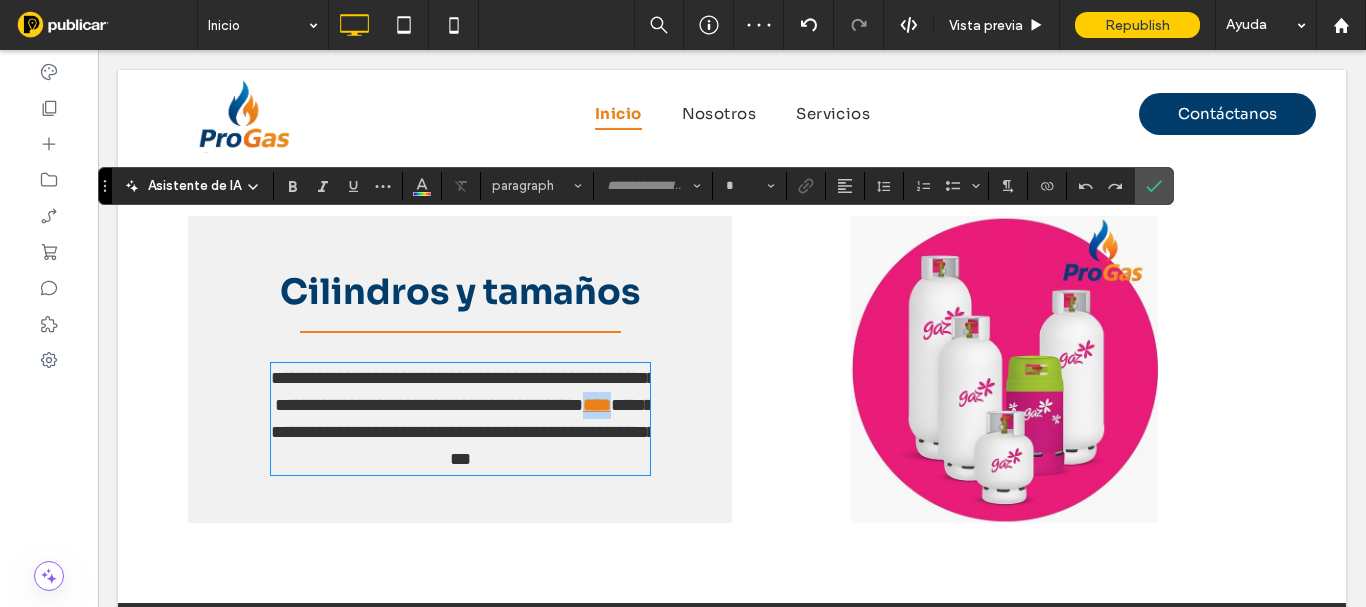 type on "****" 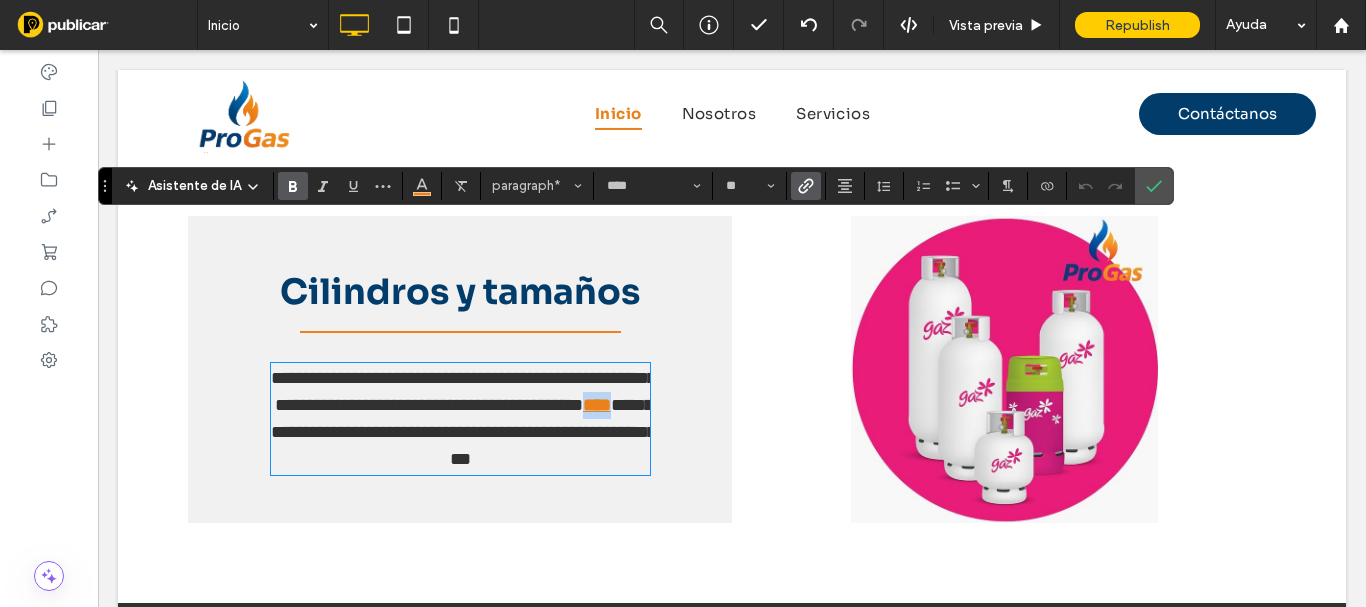 click on "**********" at bounding box center (460, 419) 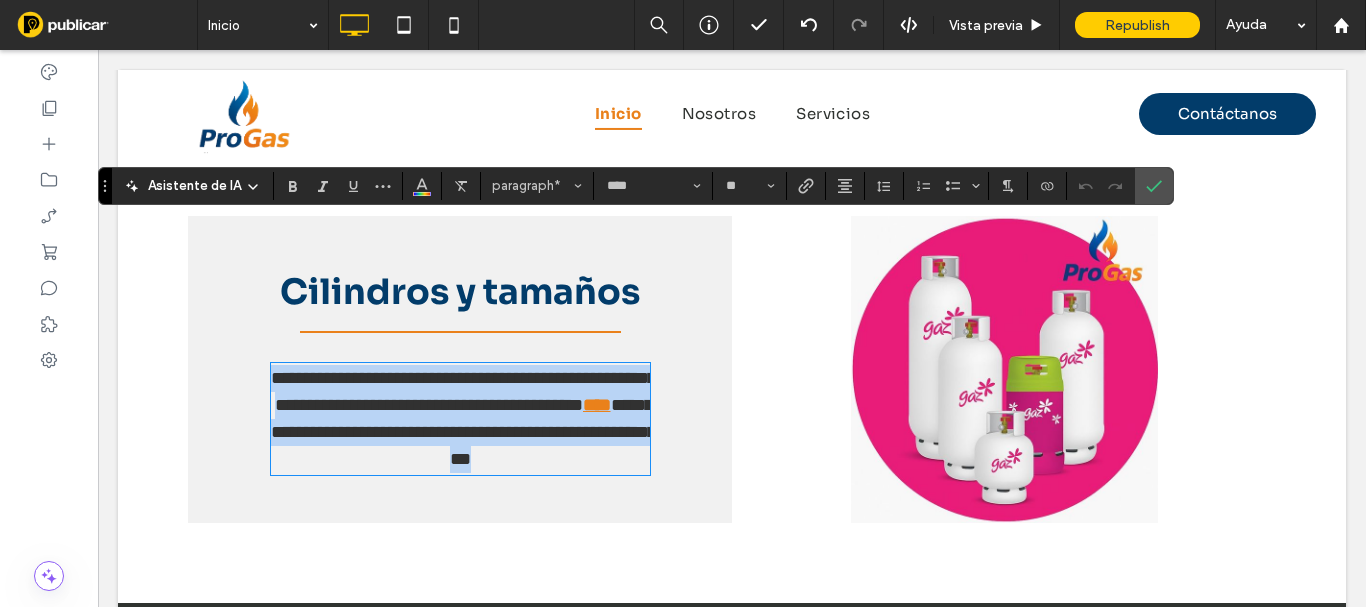 drag, startPoint x: 412, startPoint y: 316, endPoint x: 238, endPoint y: 205, distance: 206.39041 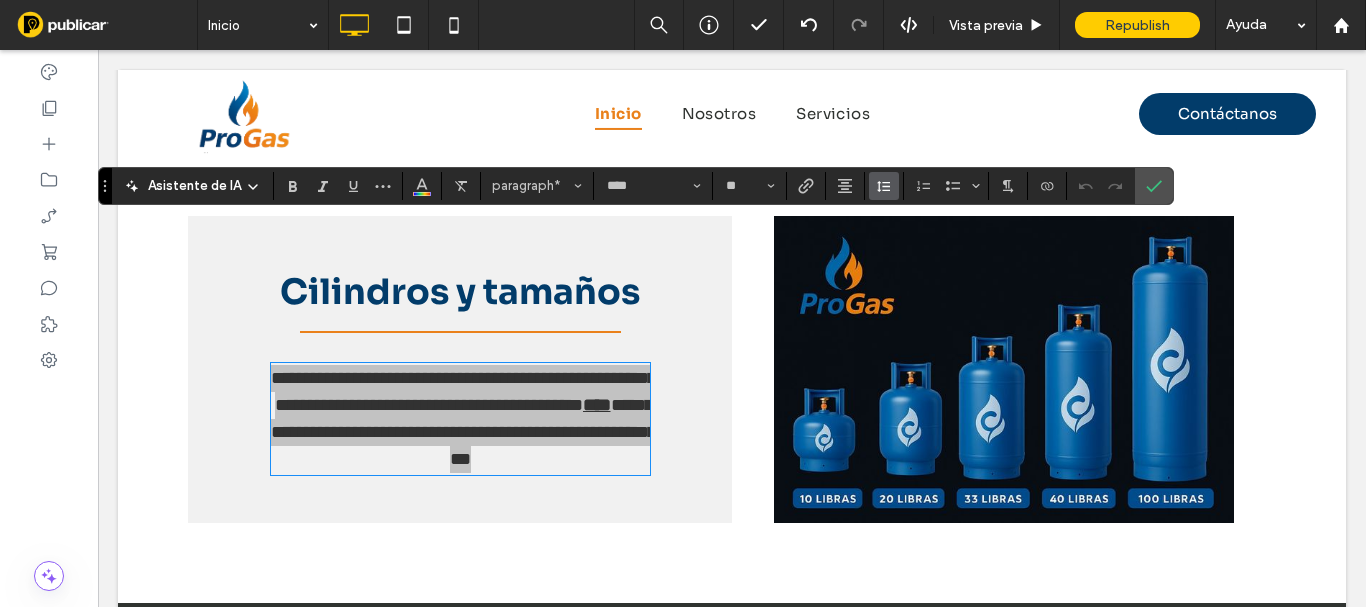 click 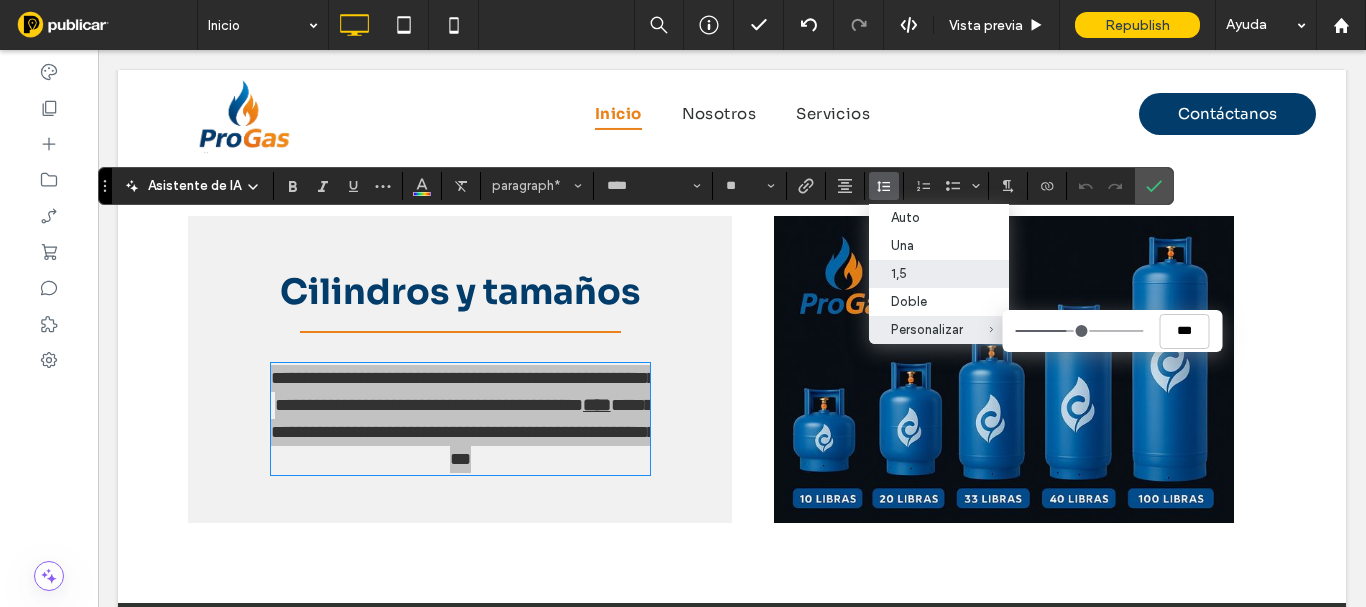 type on "***" 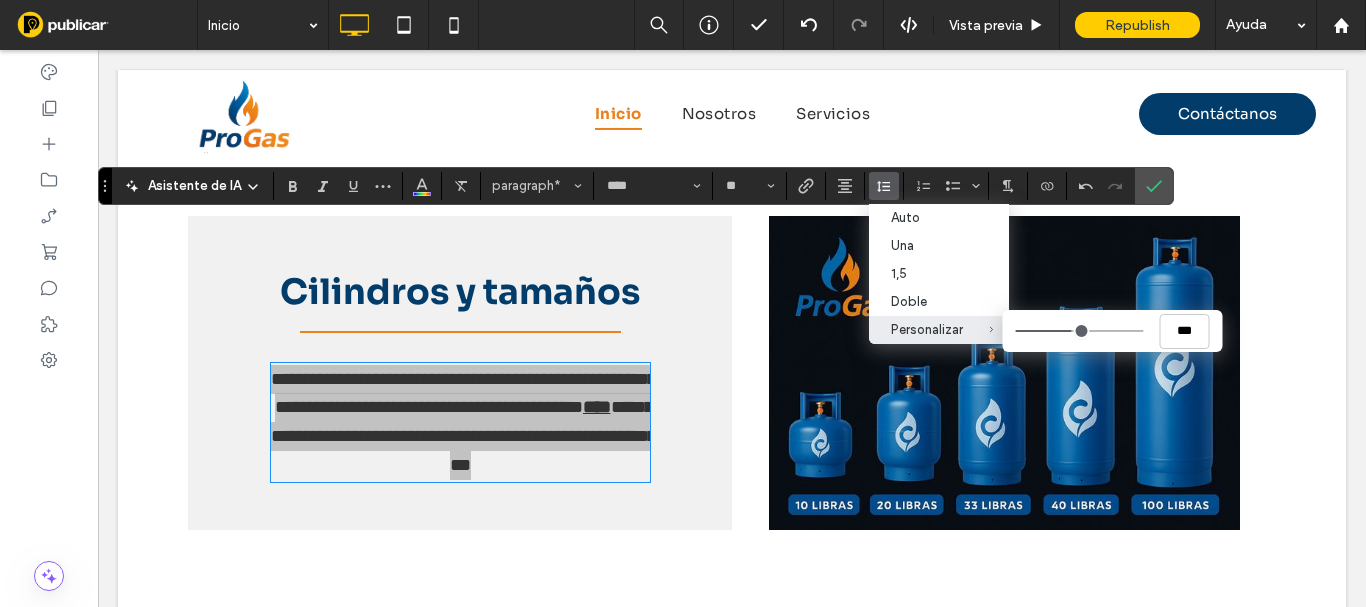 type on "***" 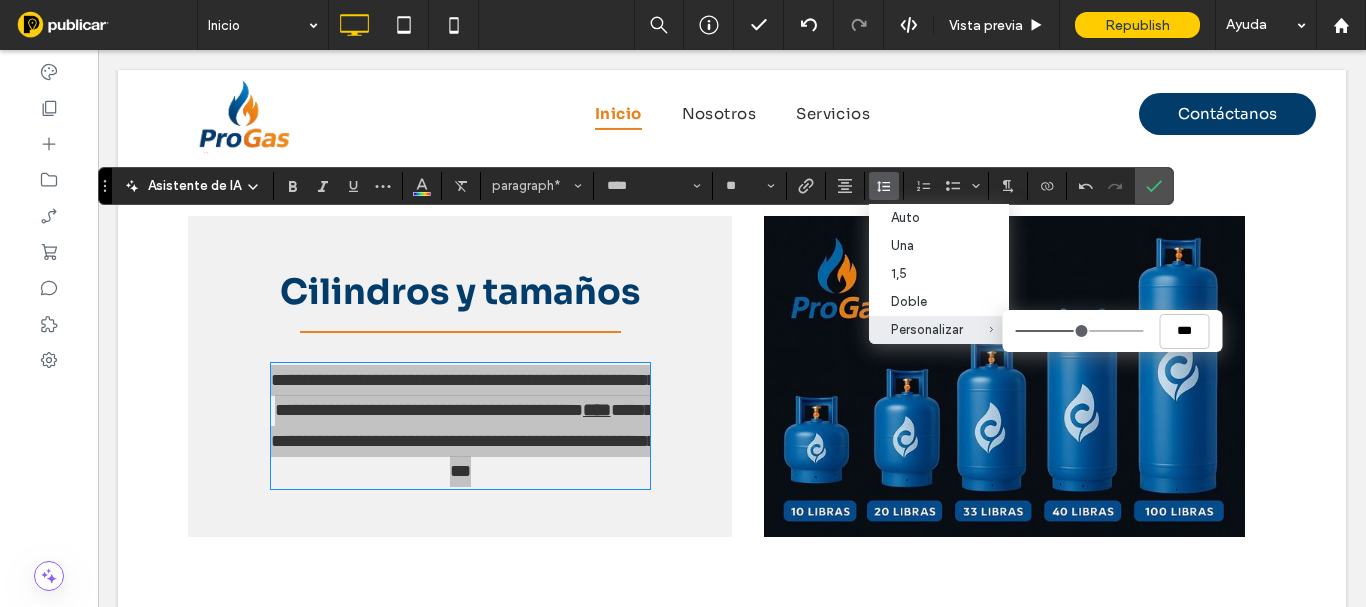 type on "***" 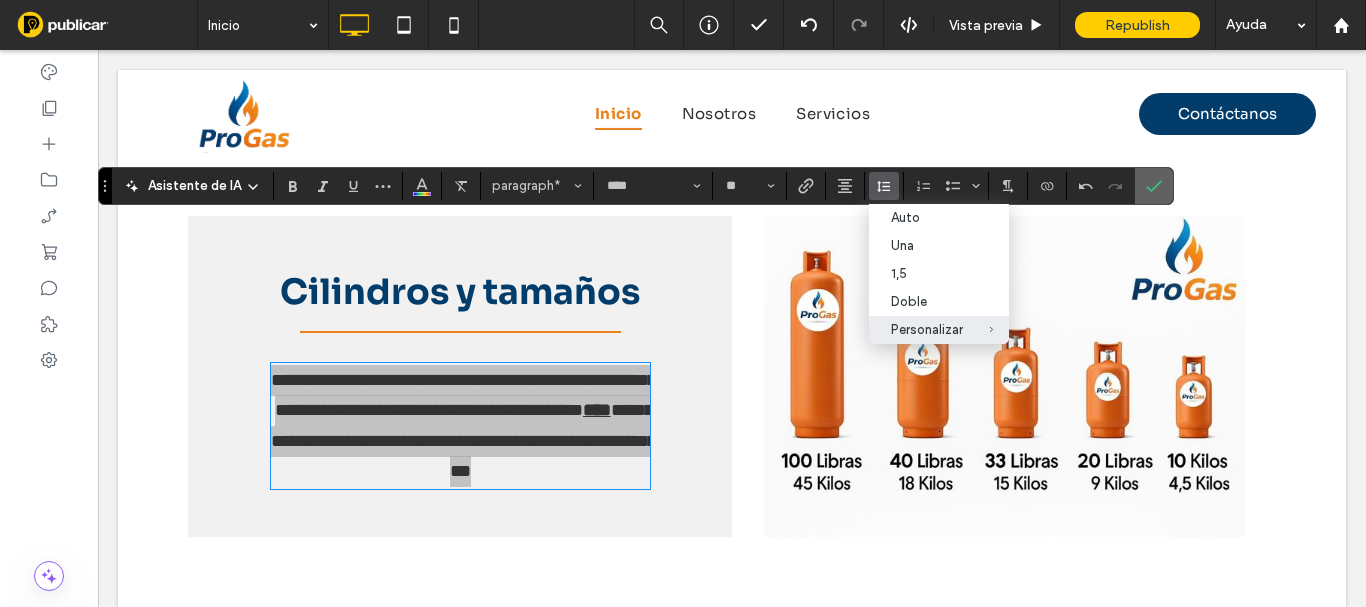 drag, startPoint x: 1147, startPoint y: 190, endPoint x: 705, endPoint y: 161, distance: 442.95035 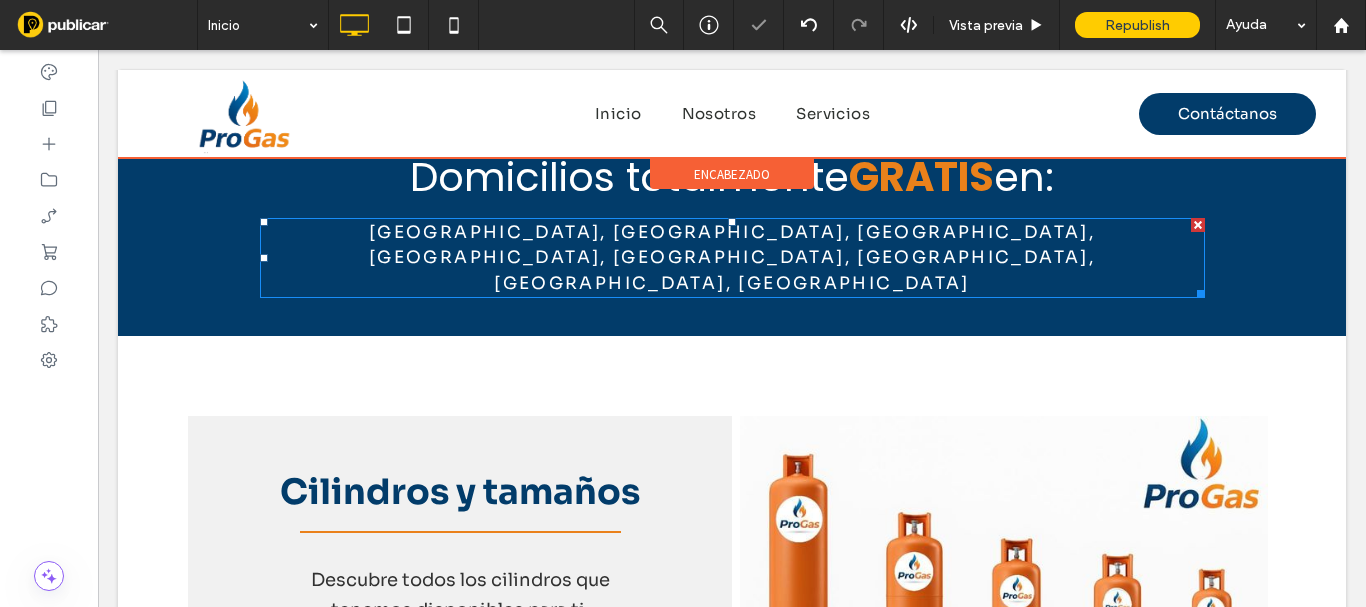 scroll, scrollTop: 2996, scrollLeft: 0, axis: vertical 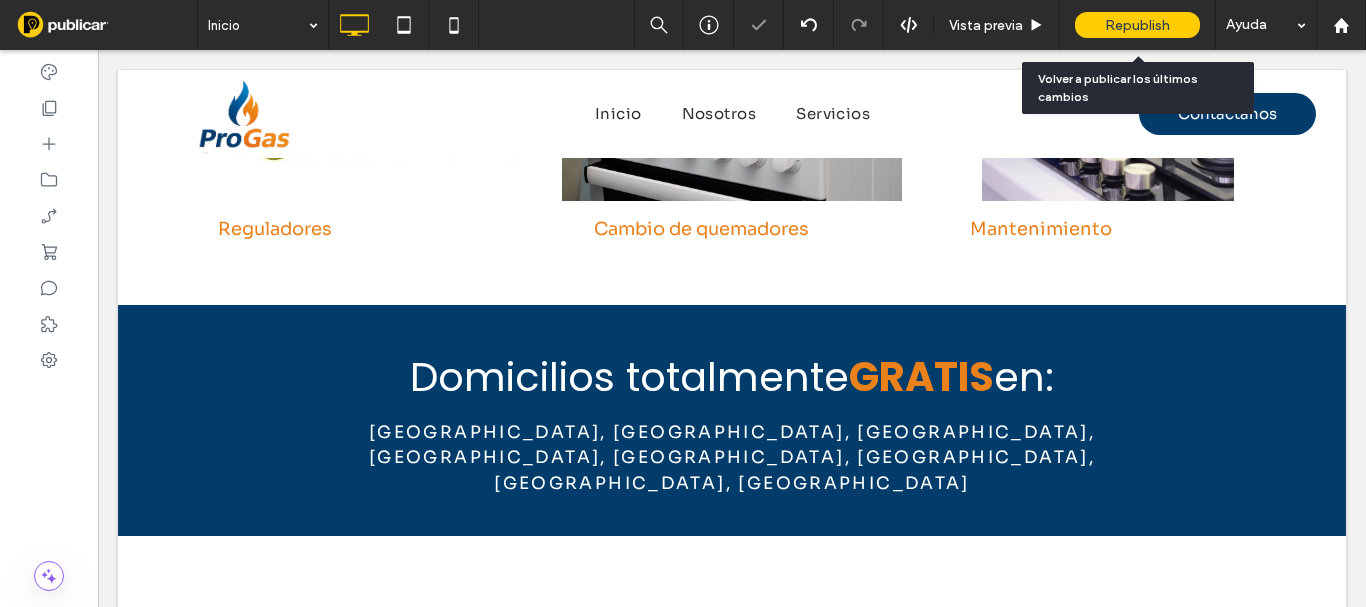 click on "Republish" at bounding box center [1137, 25] 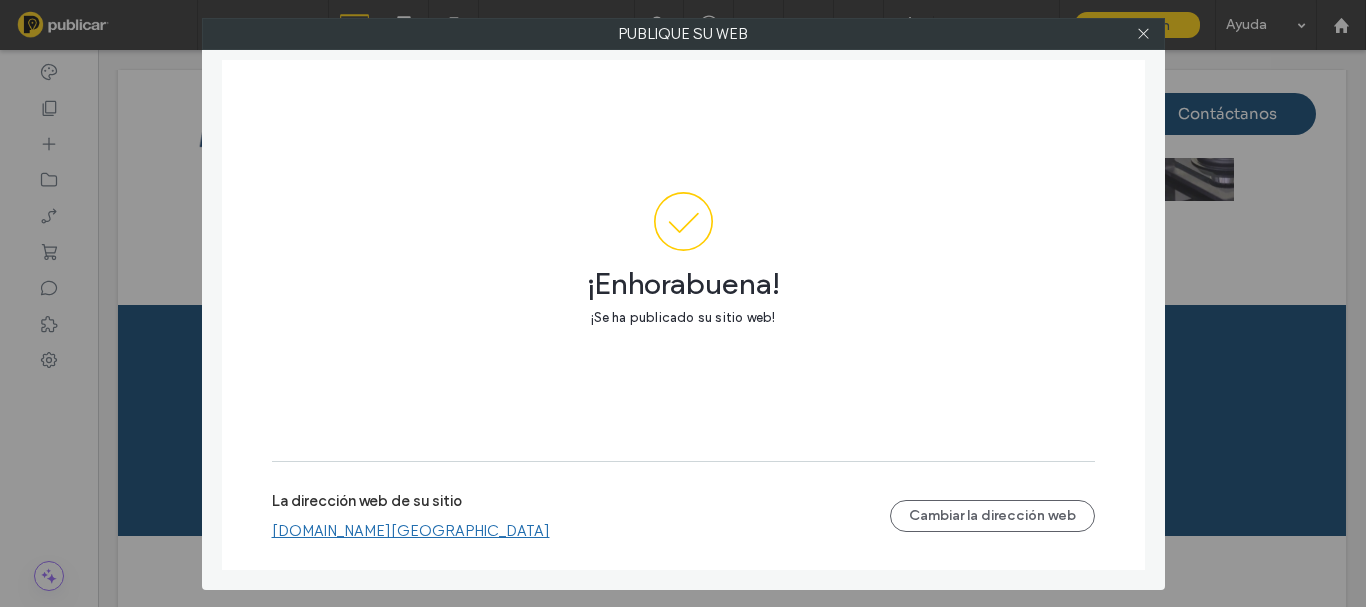 click at bounding box center (1144, 34) 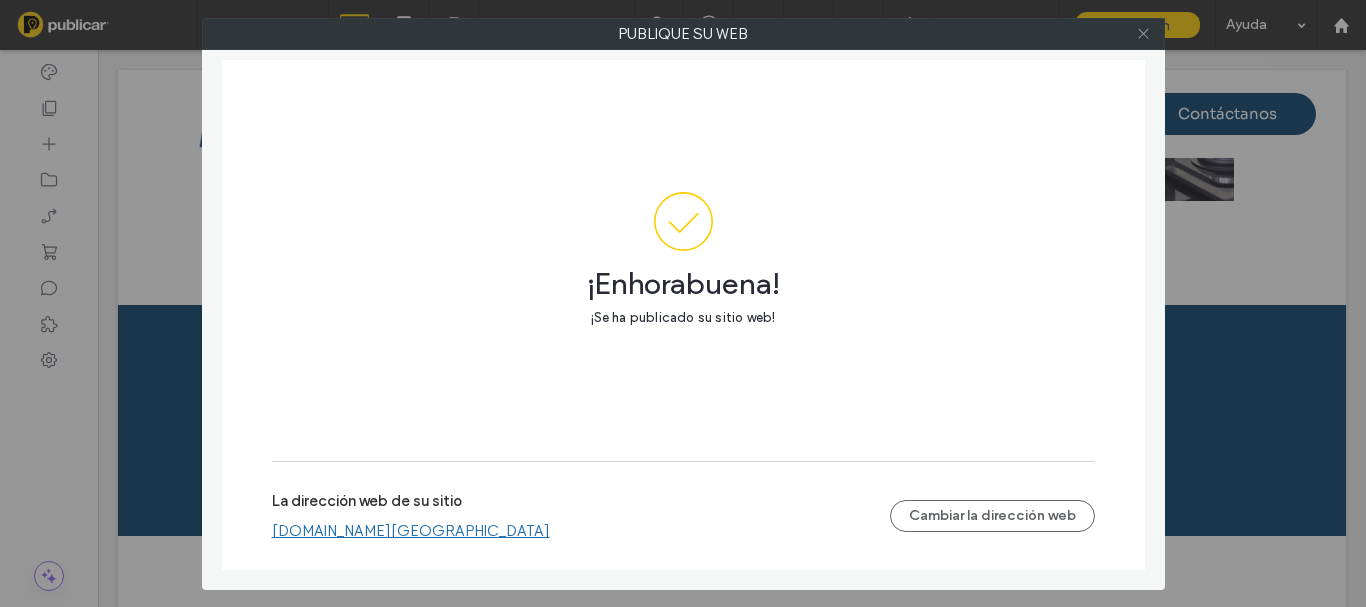 click 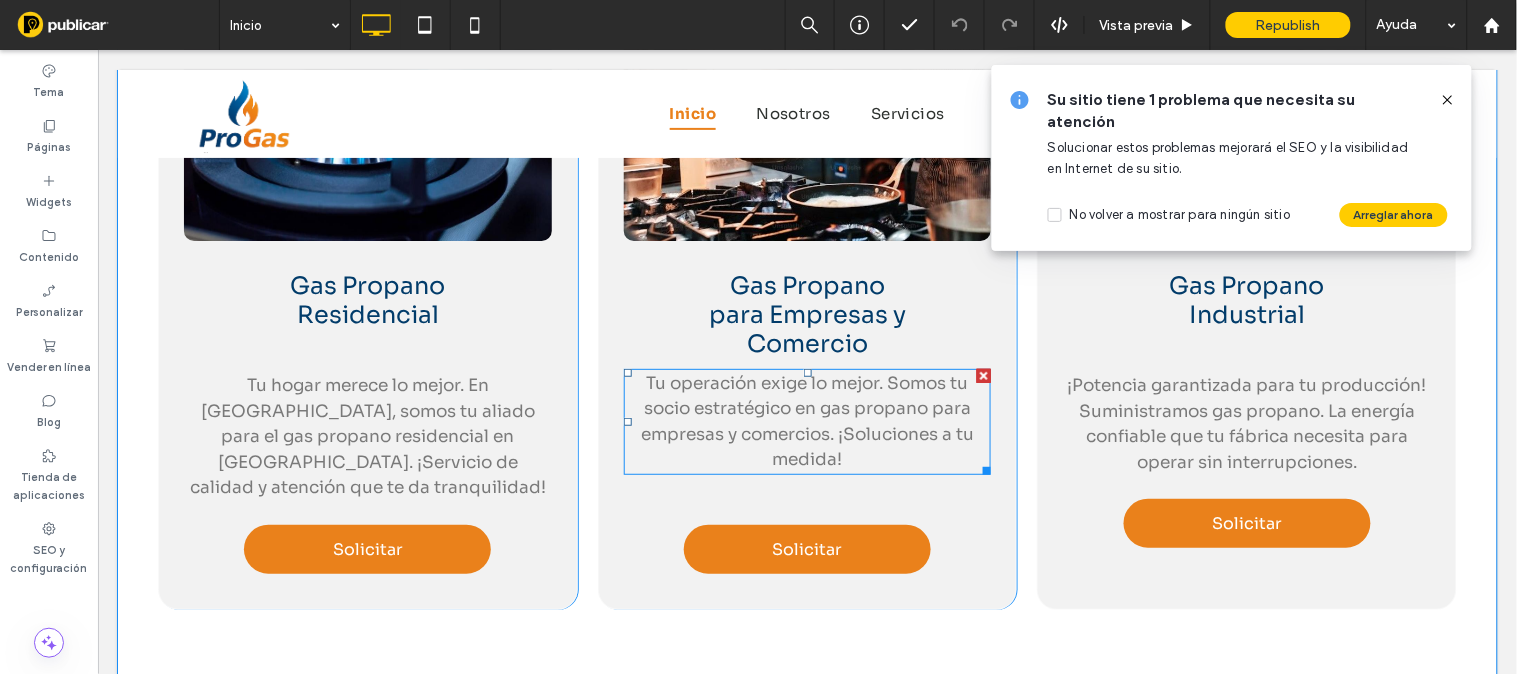 scroll, scrollTop: 1995, scrollLeft: 0, axis: vertical 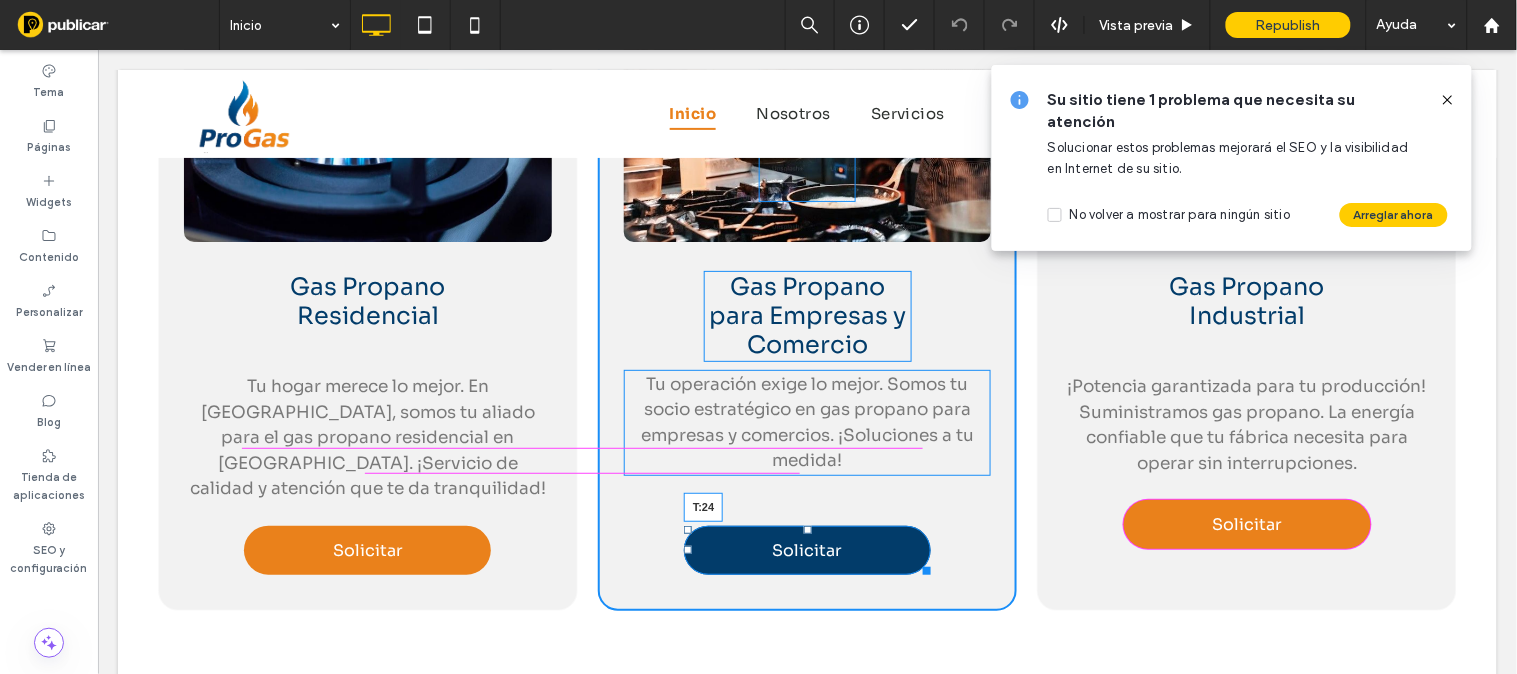 drag, startPoint x: 796, startPoint y: 475, endPoint x: 797, endPoint y: 447, distance: 28.01785 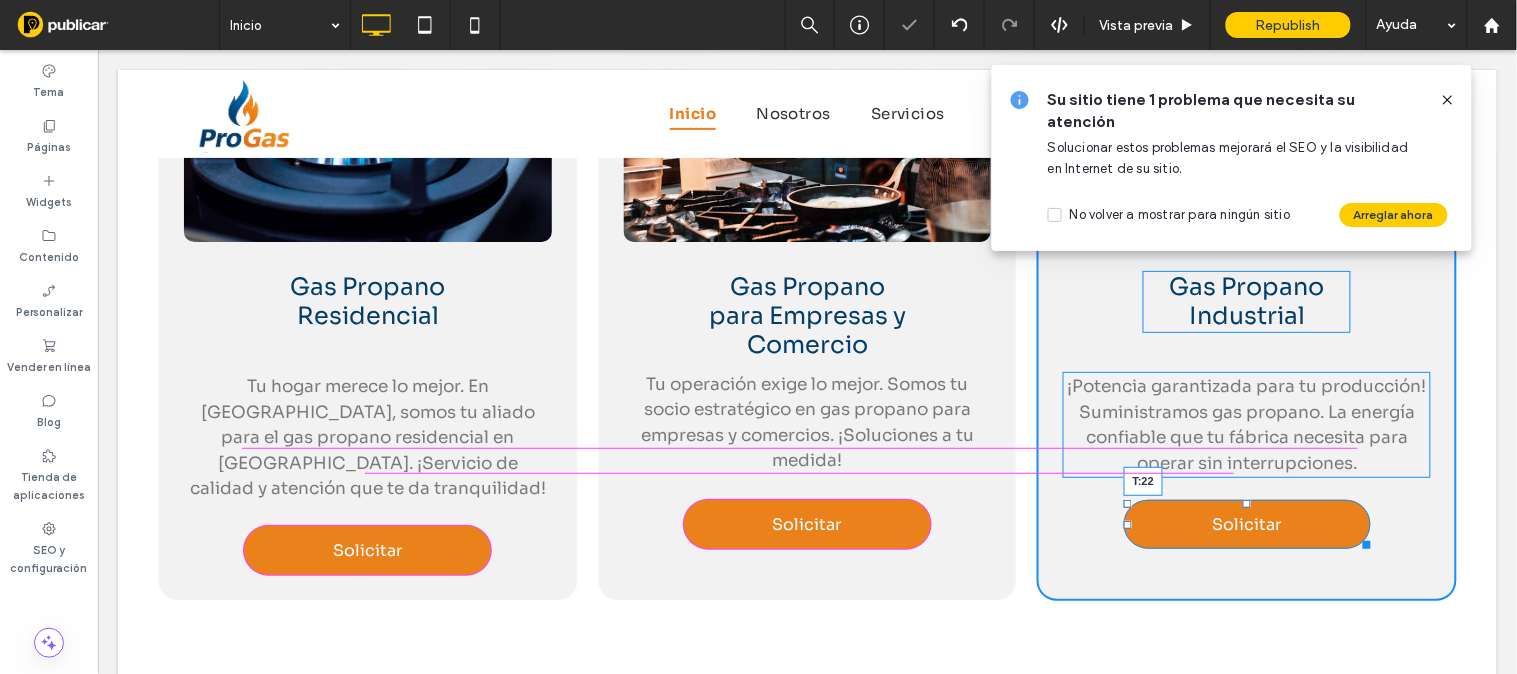 click on "Click To Paste     Click To Paste     Click To Paste     Click To Paste
Gas Propano Industrial
¡Potencia garantizada para tu producción! Suministramos gas propano. La energía confiable que tu fábrica necesita para operar sin interrupciones.
Solicitar
T:22
Click To Paste     Click To Paste     Click To Paste     Click To Paste" at bounding box center [1246, 290] 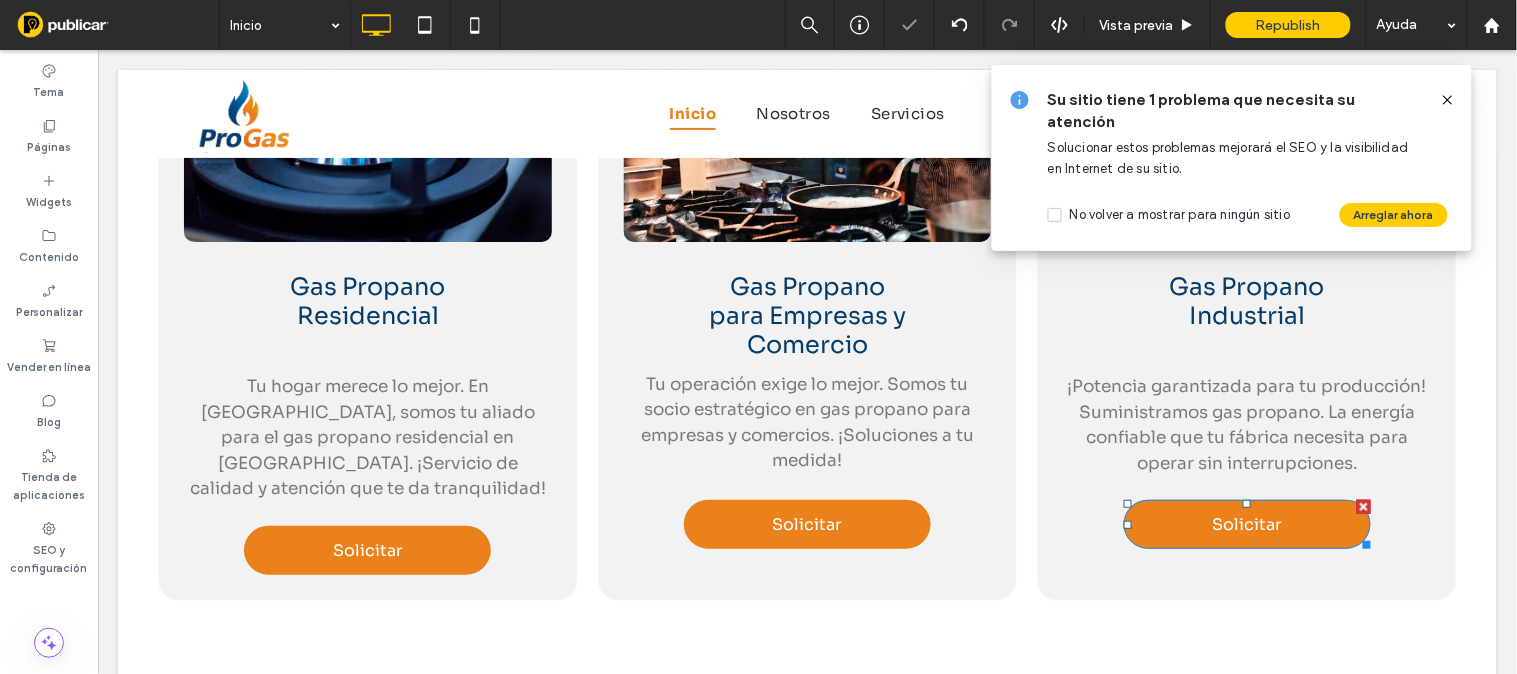 click 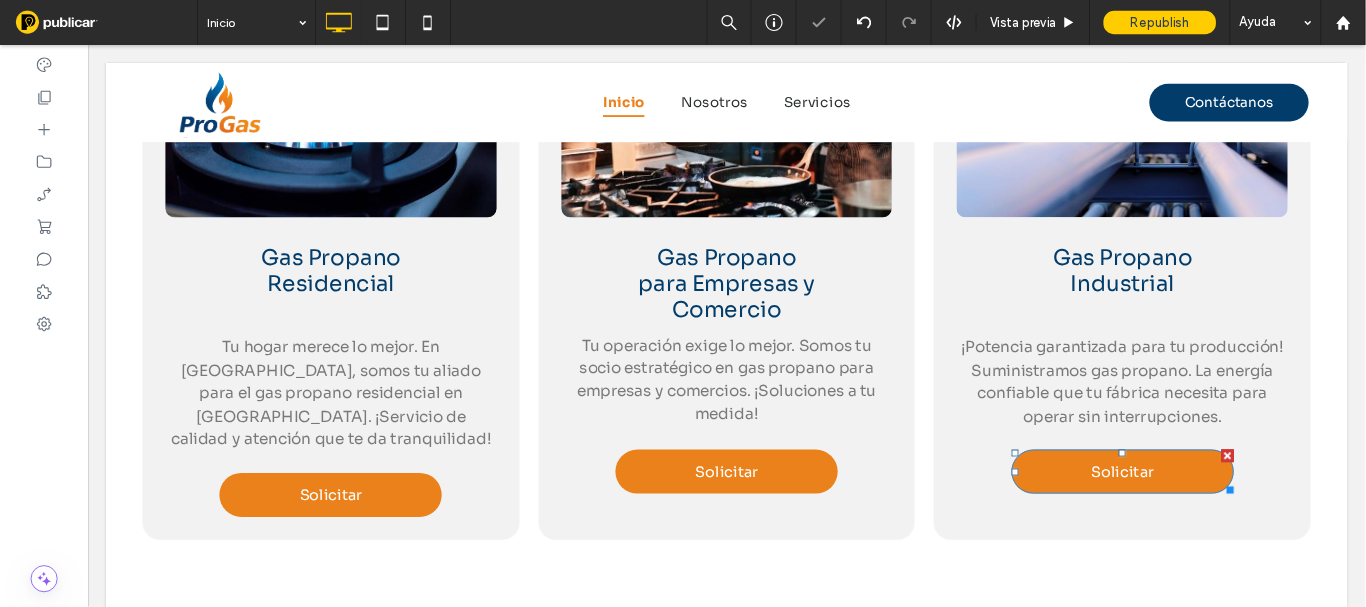scroll, scrollTop: 1996, scrollLeft: 0, axis: vertical 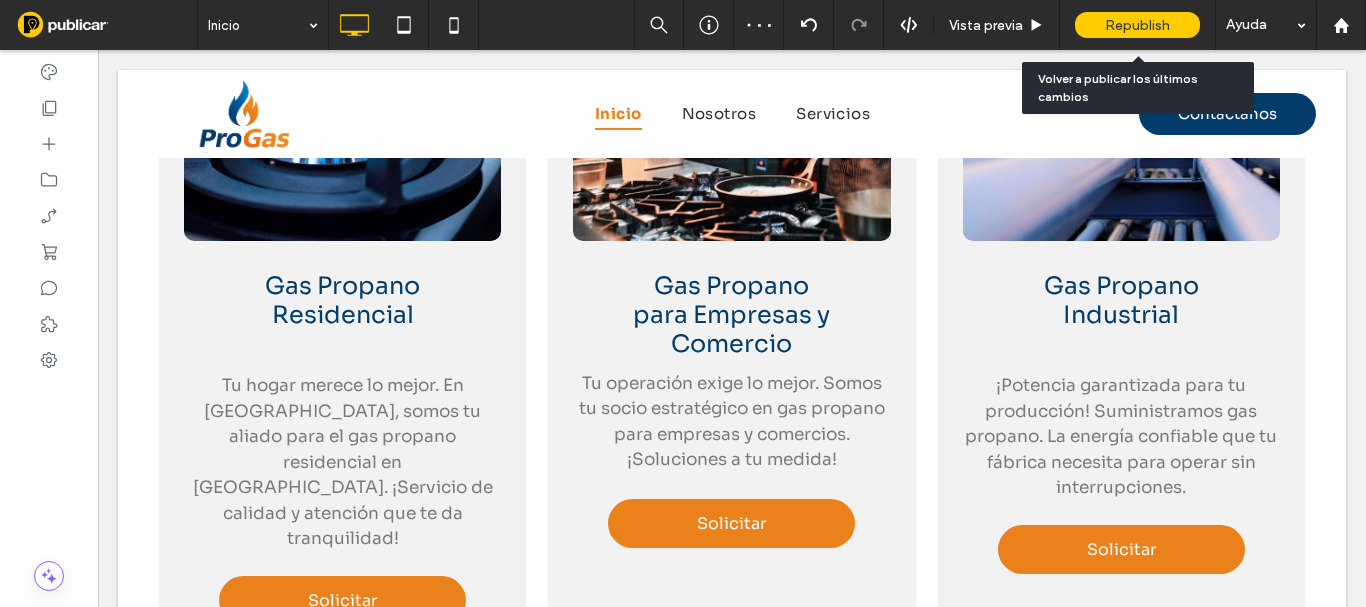 click on "Republish" at bounding box center (1137, 25) 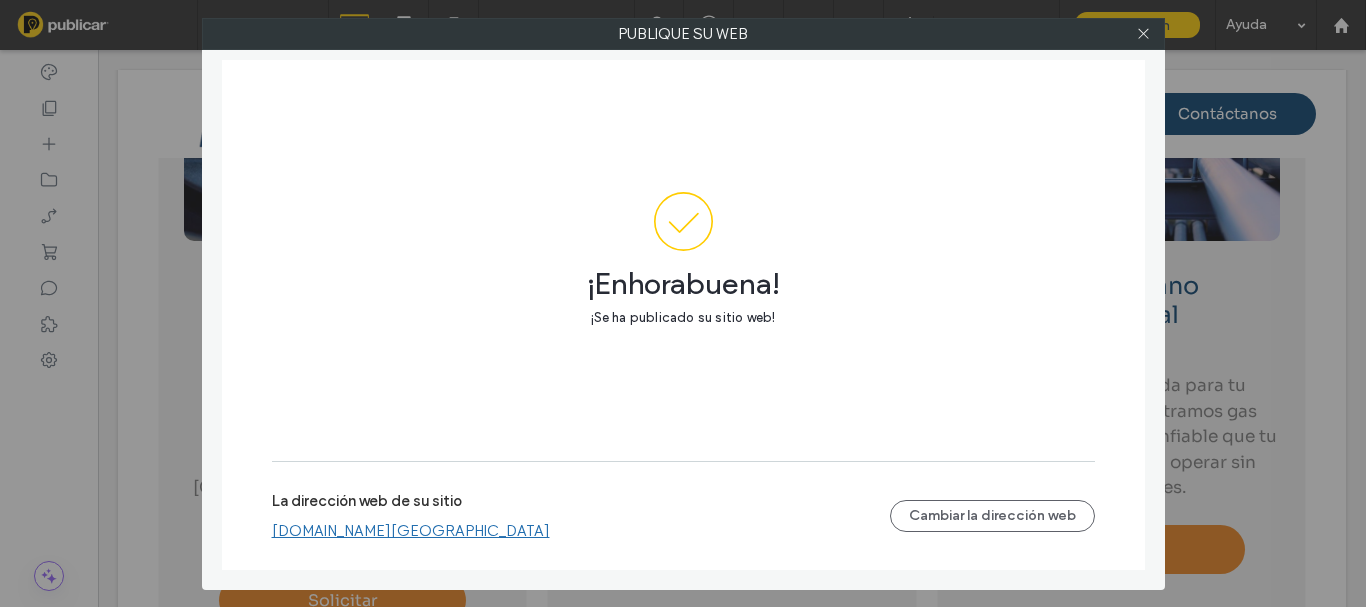click 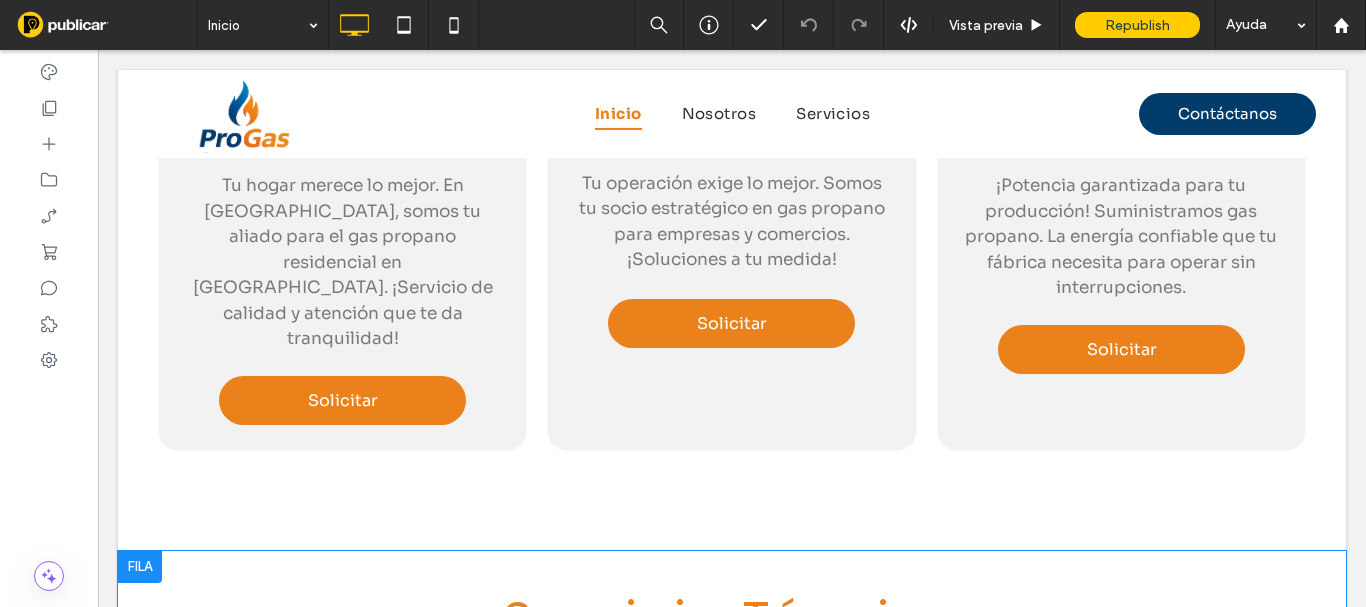 scroll, scrollTop: 2396, scrollLeft: 0, axis: vertical 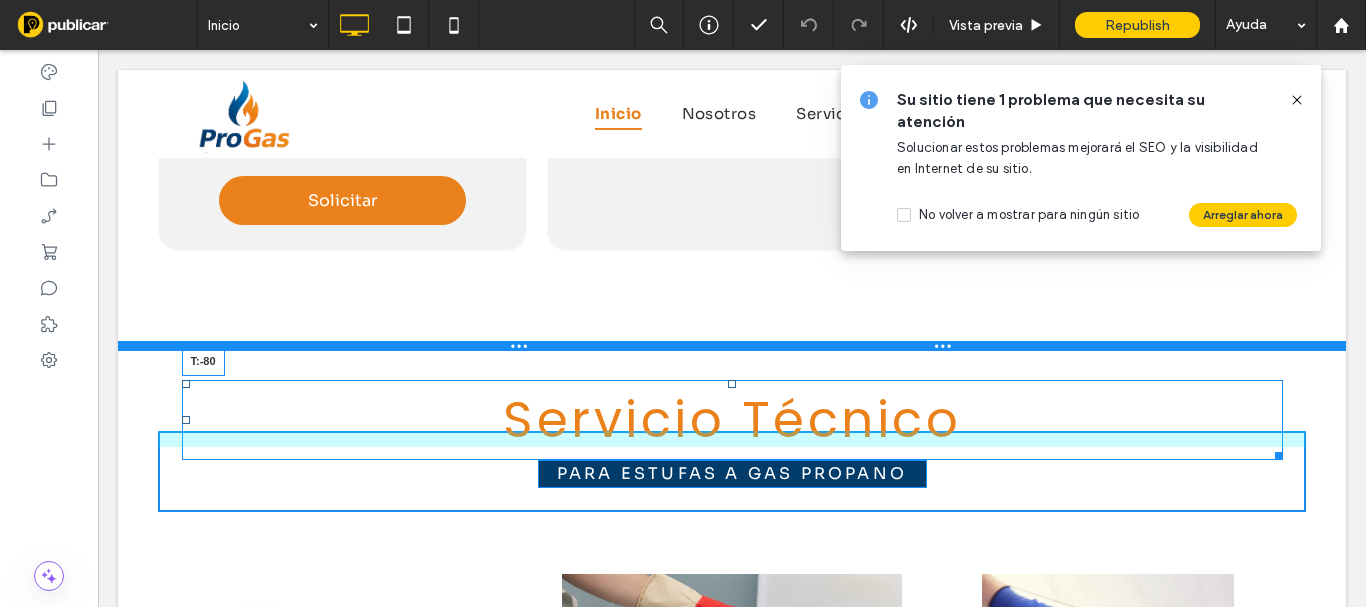drag, startPoint x: 728, startPoint y: 268, endPoint x: 730, endPoint y: 255, distance: 13.152946 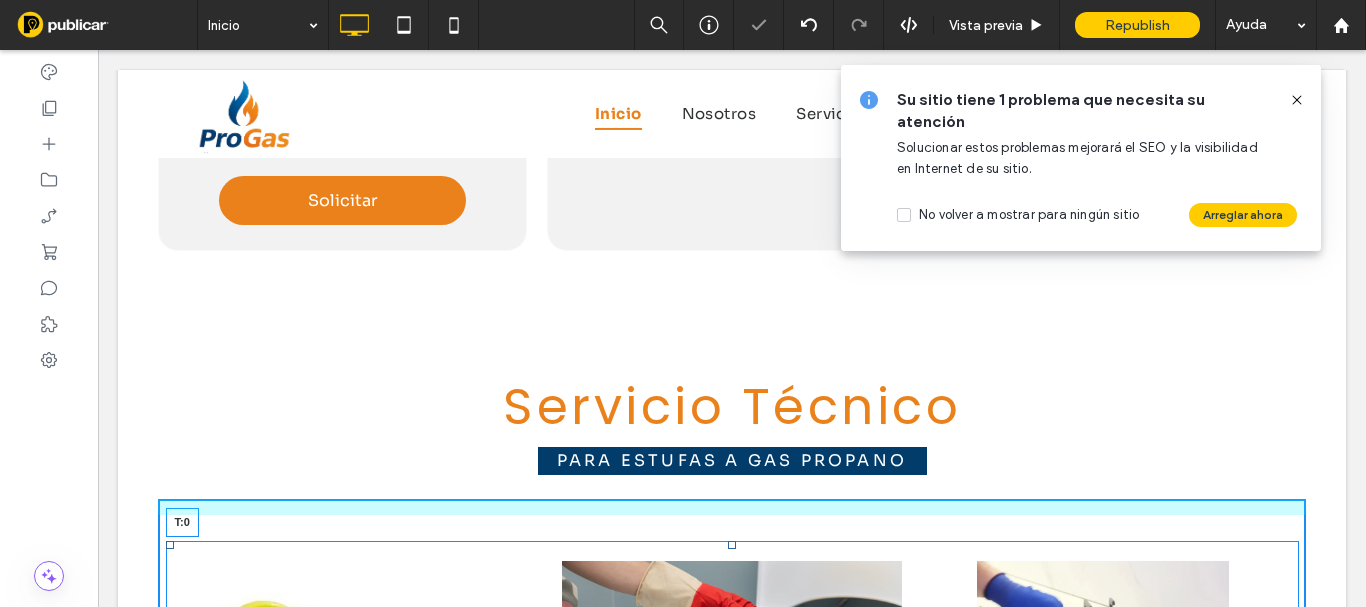 drag, startPoint x: 720, startPoint y: 451, endPoint x: 728, endPoint y: 418, distance: 33.955853 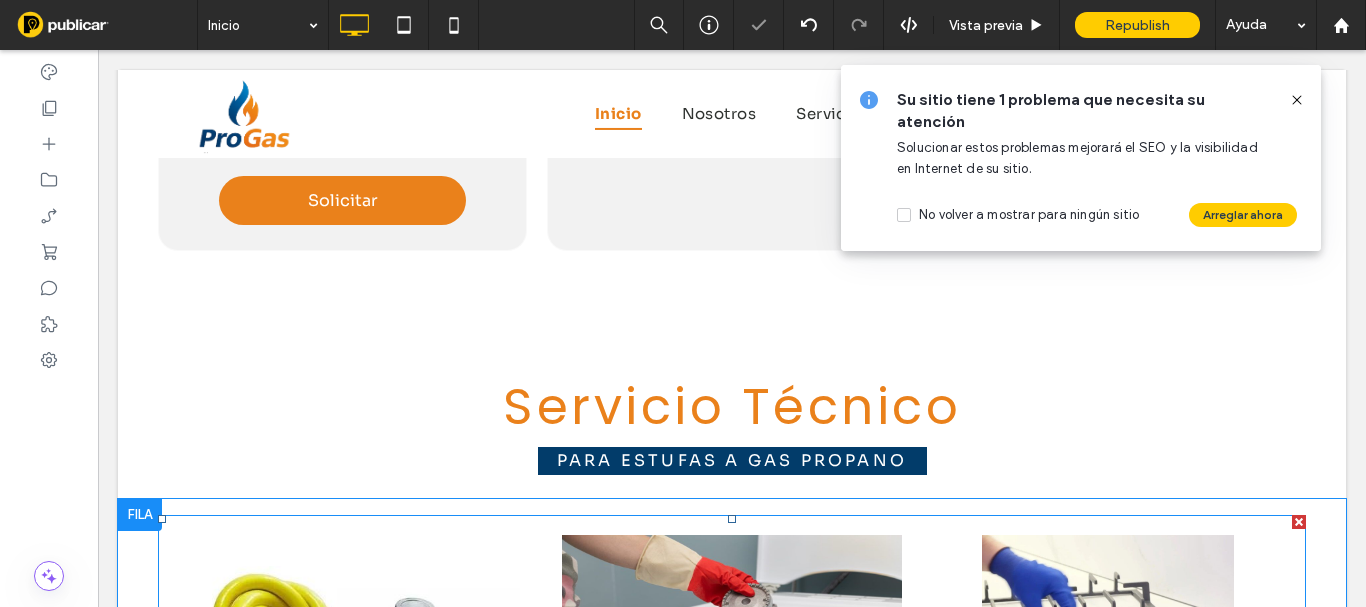click 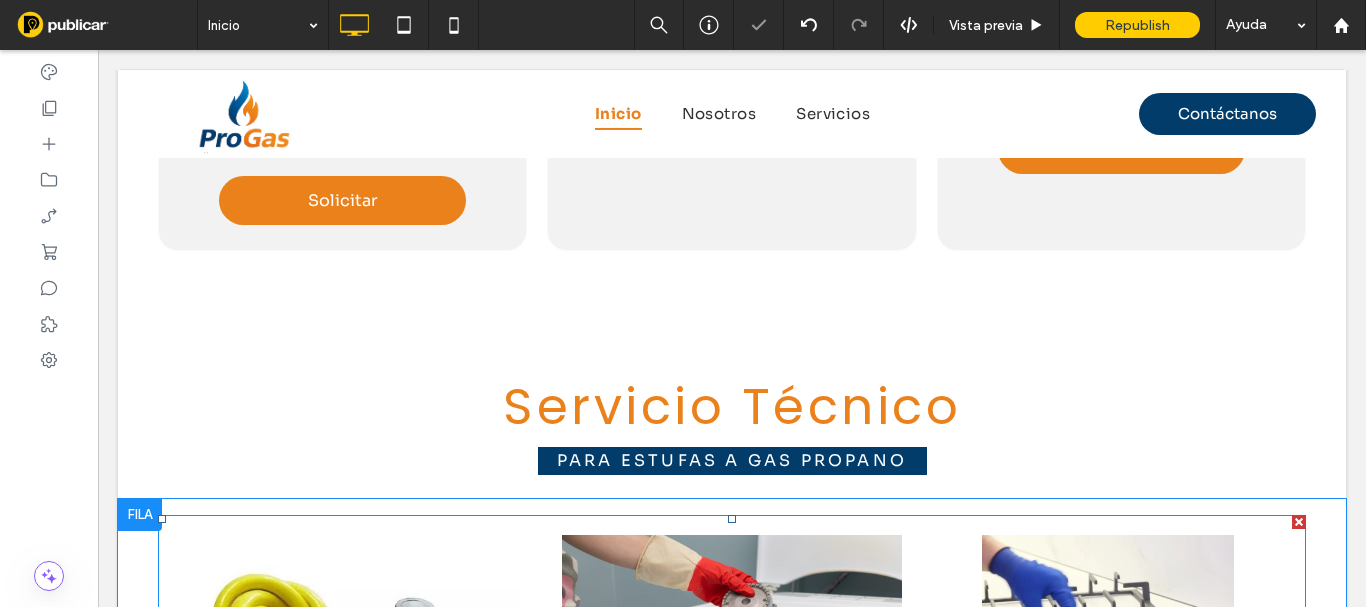 click on "Republish" at bounding box center (1138, 25) 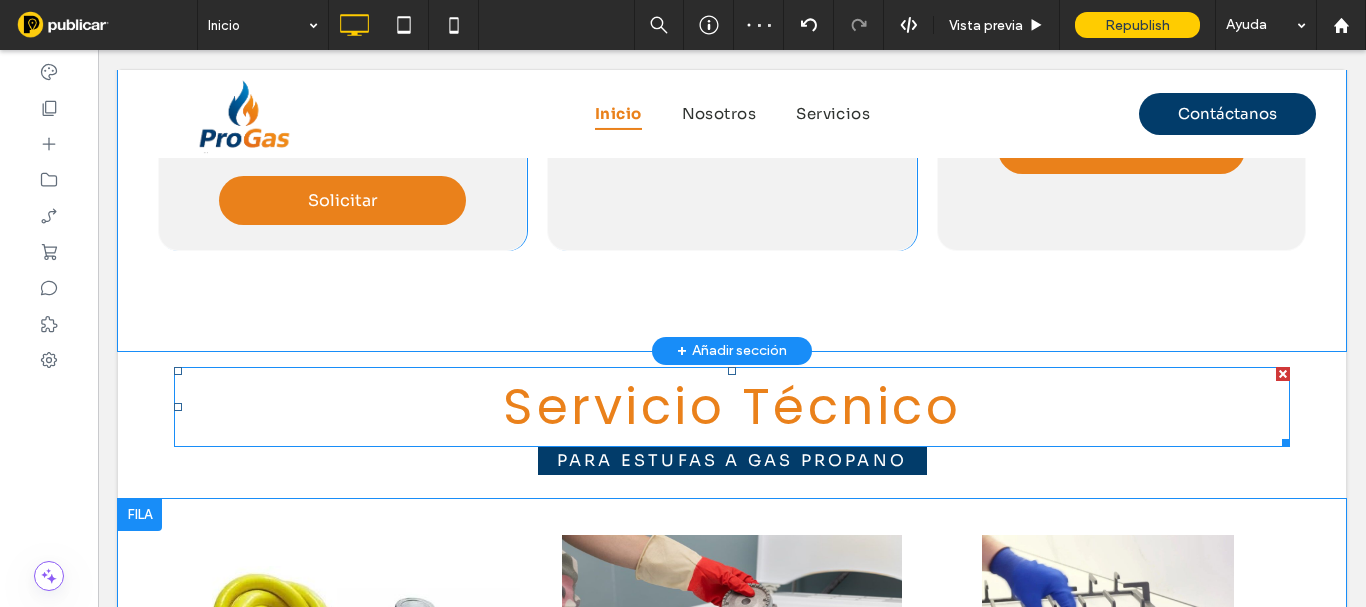 scroll, scrollTop: 2196, scrollLeft: 0, axis: vertical 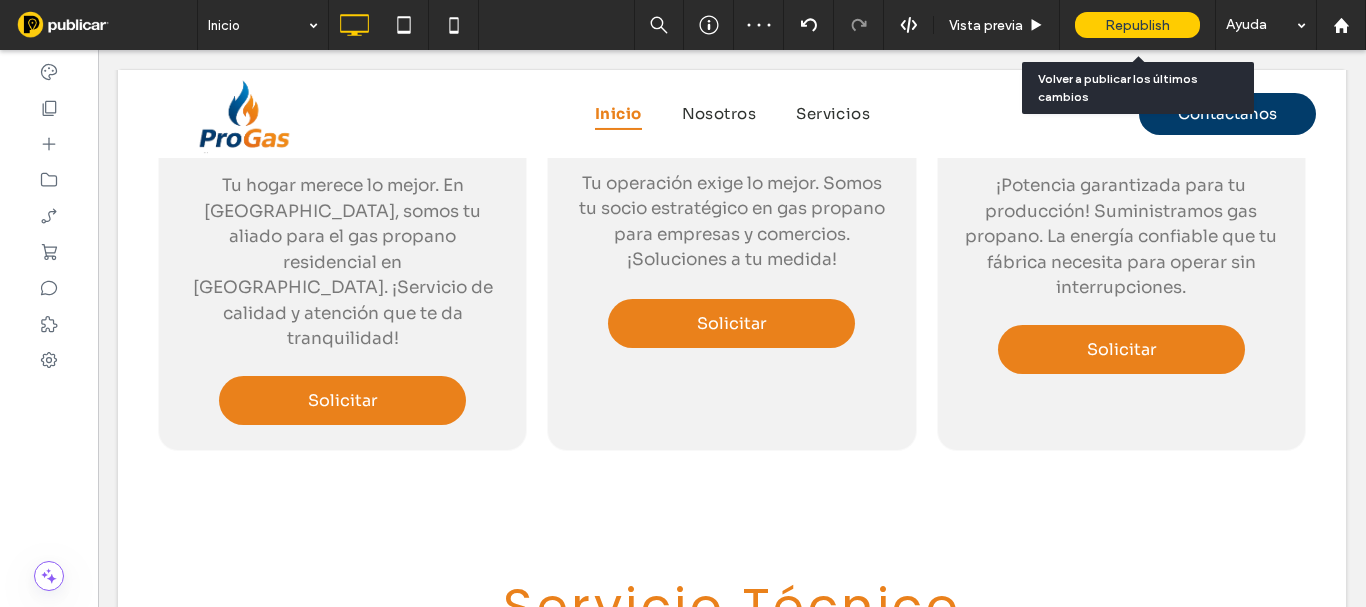 click on "Republish" at bounding box center (1137, 25) 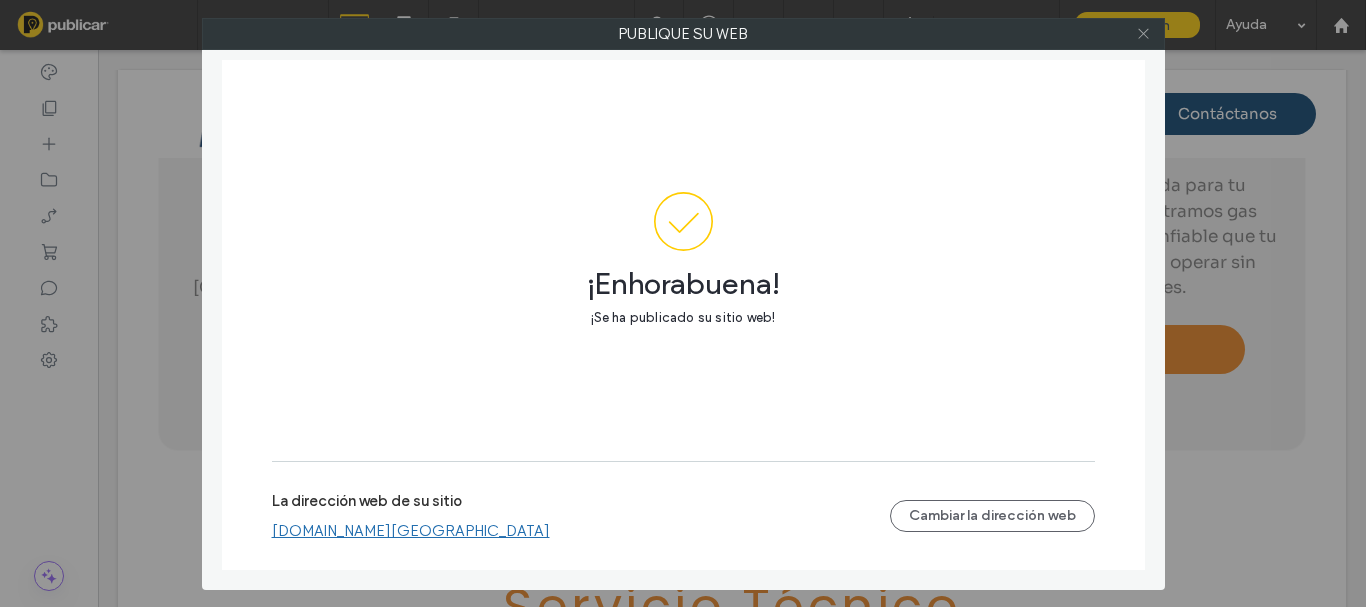 click 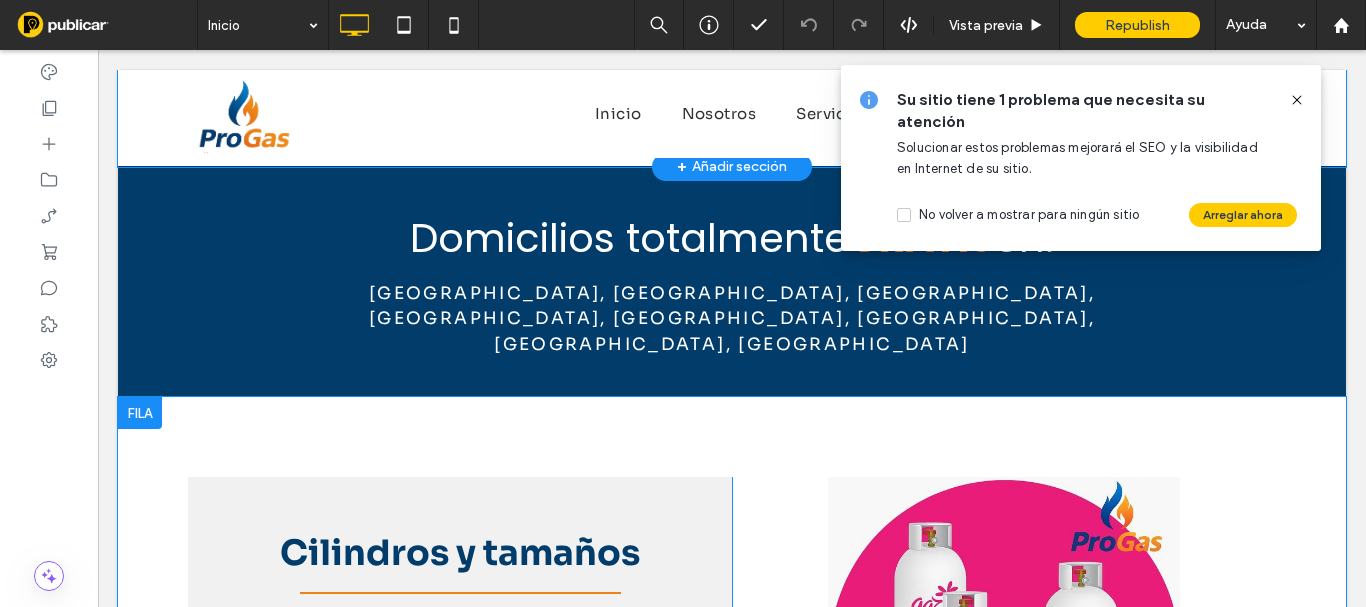 scroll, scrollTop: 3396, scrollLeft: 0, axis: vertical 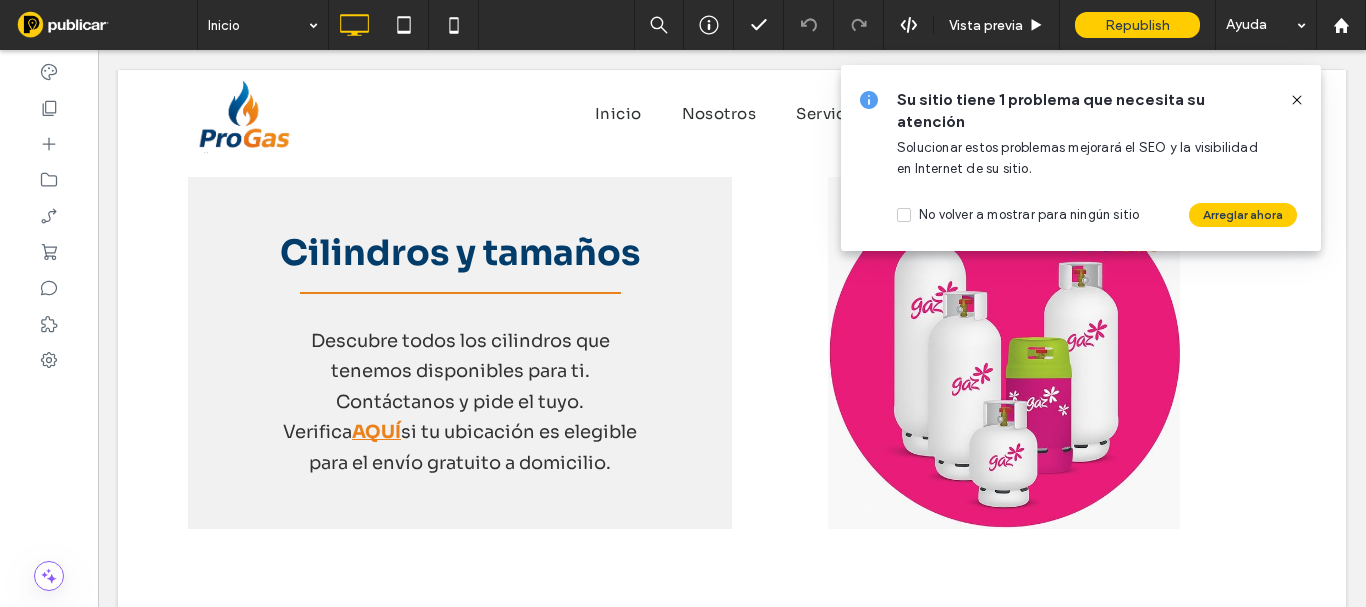 click 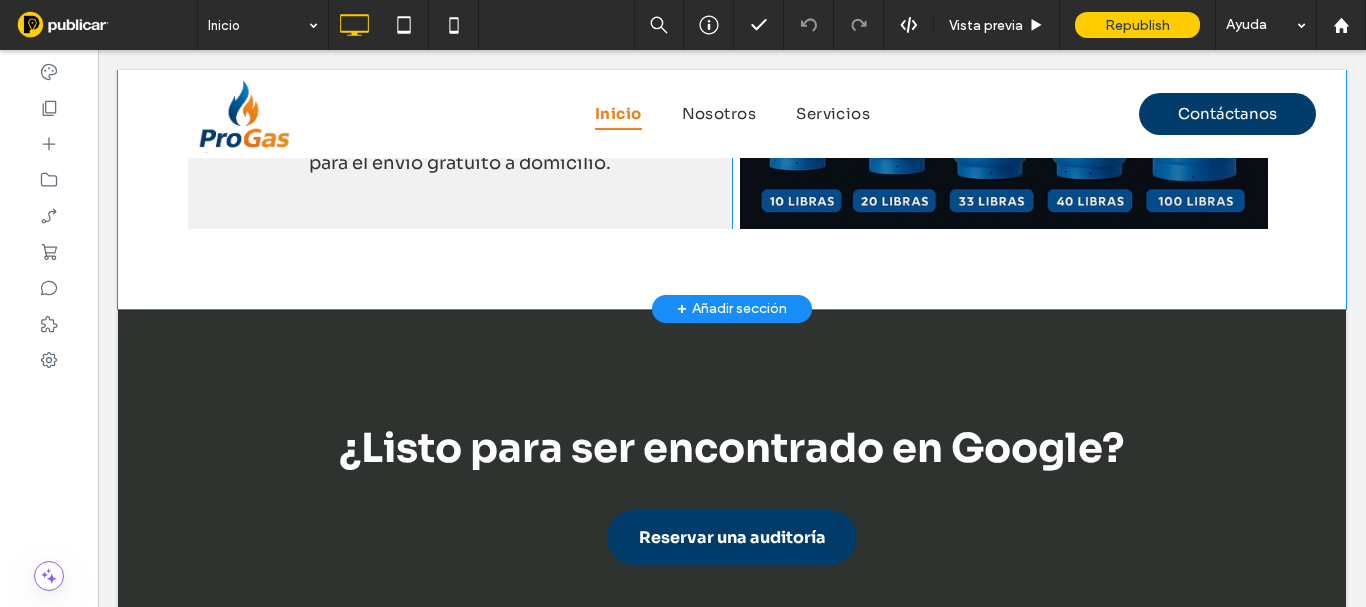 scroll, scrollTop: 3496, scrollLeft: 0, axis: vertical 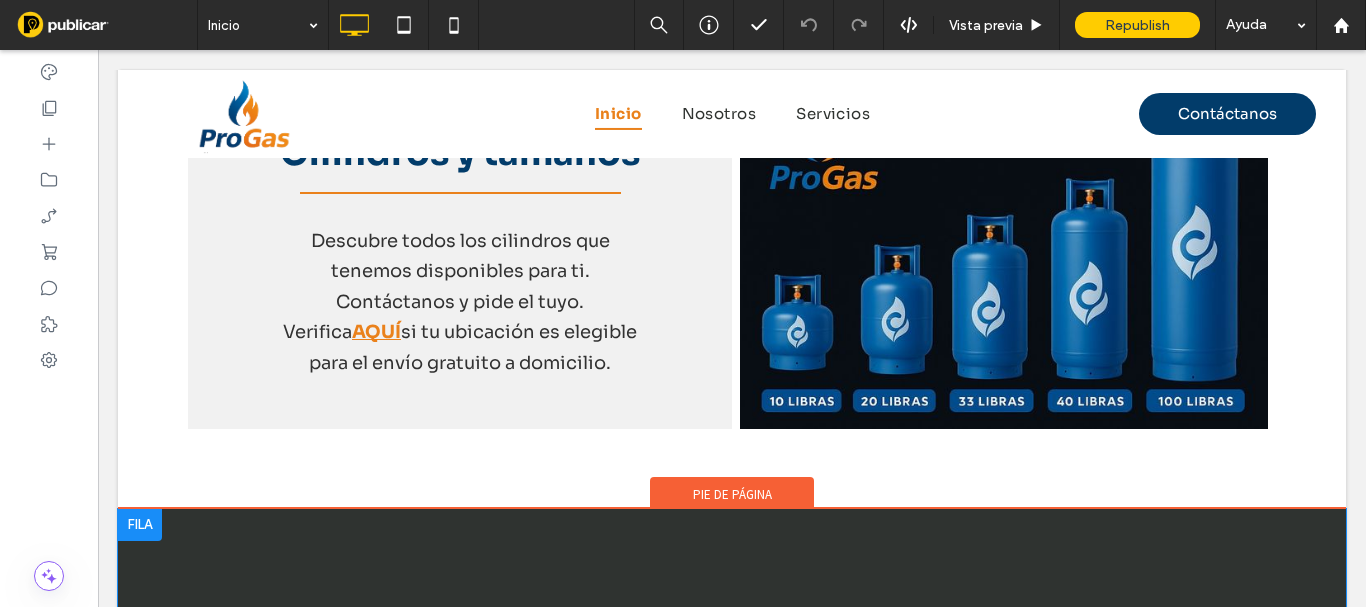 click at bounding box center [140, 525] 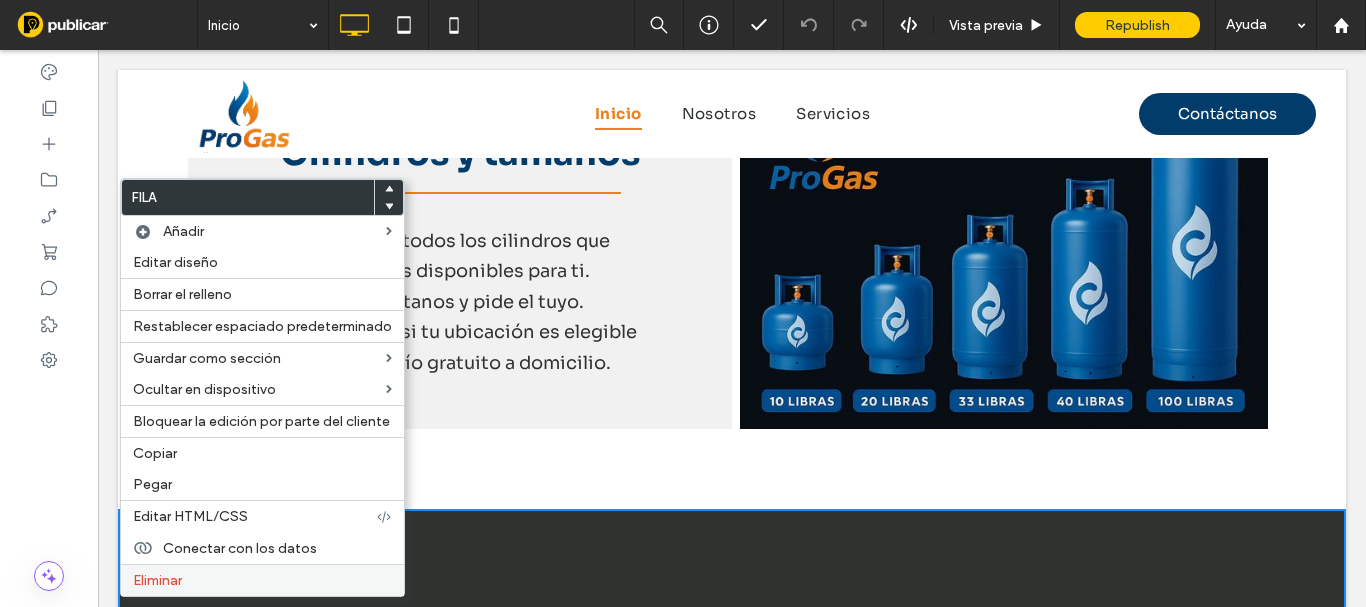 click on "Eliminar" at bounding box center [157, 580] 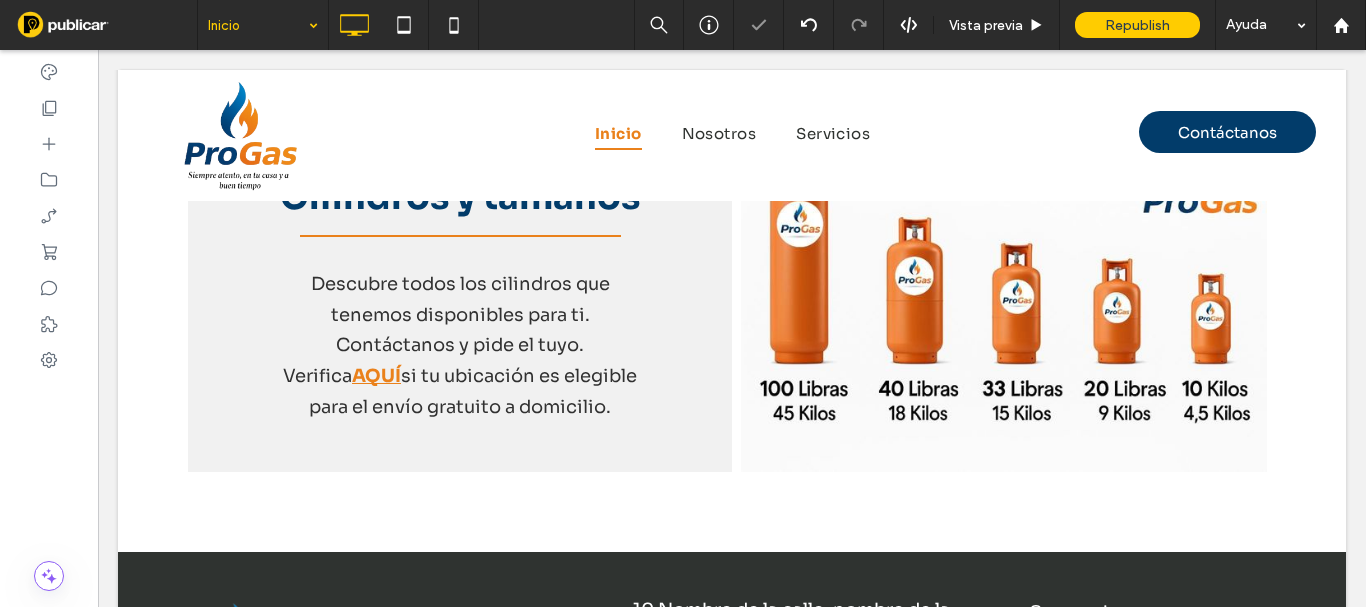 scroll, scrollTop: 3539, scrollLeft: 0, axis: vertical 